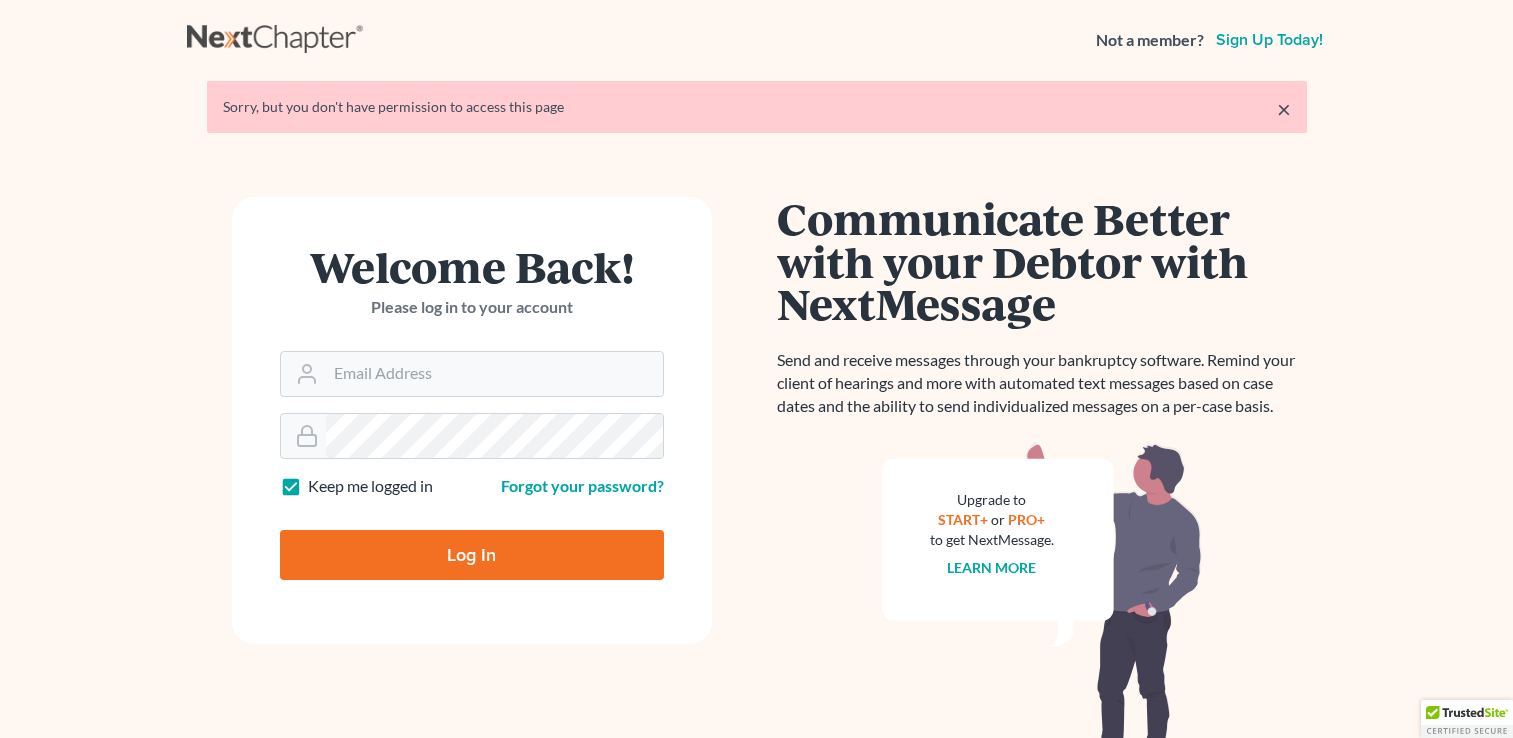 scroll, scrollTop: 0, scrollLeft: 0, axis: both 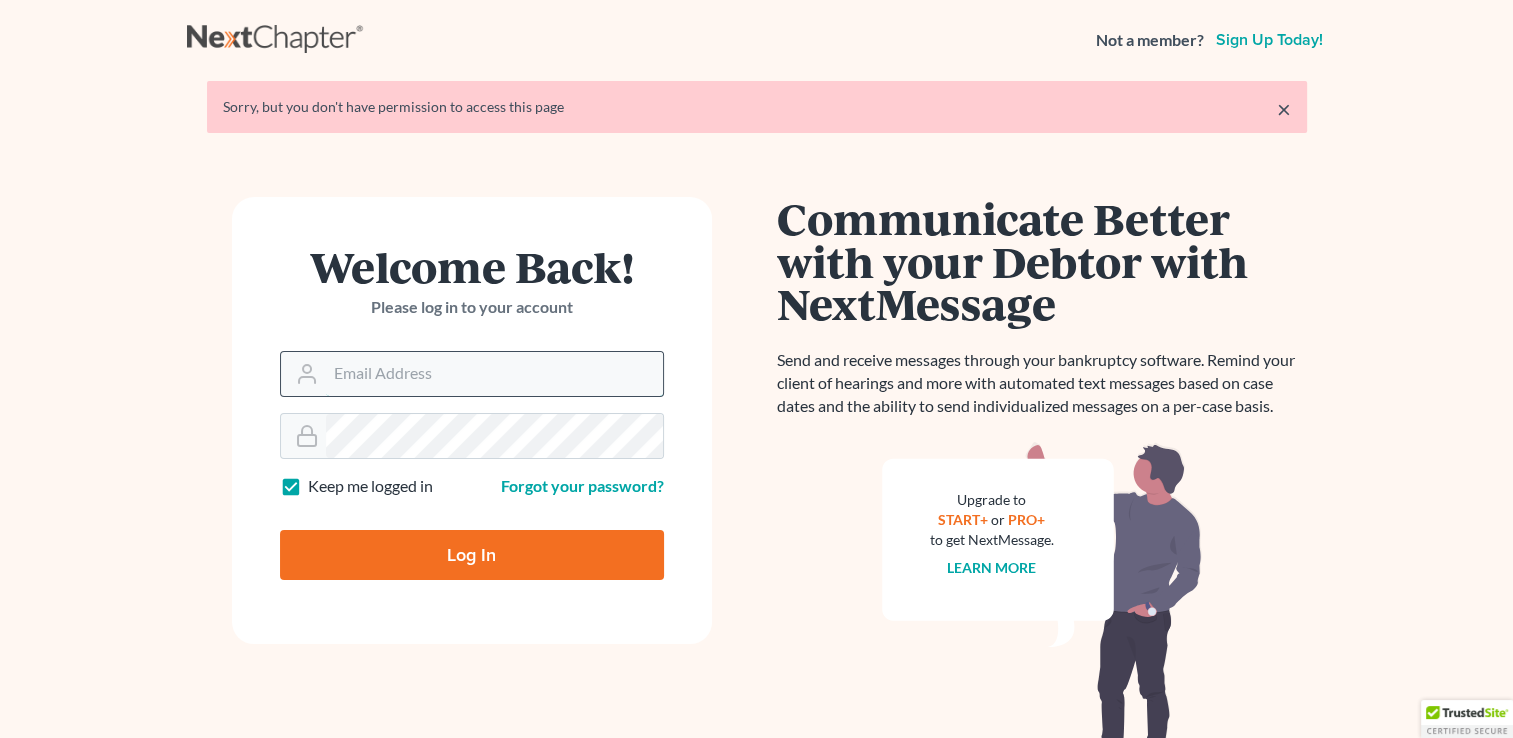 click on "Email Address" at bounding box center (494, 374) 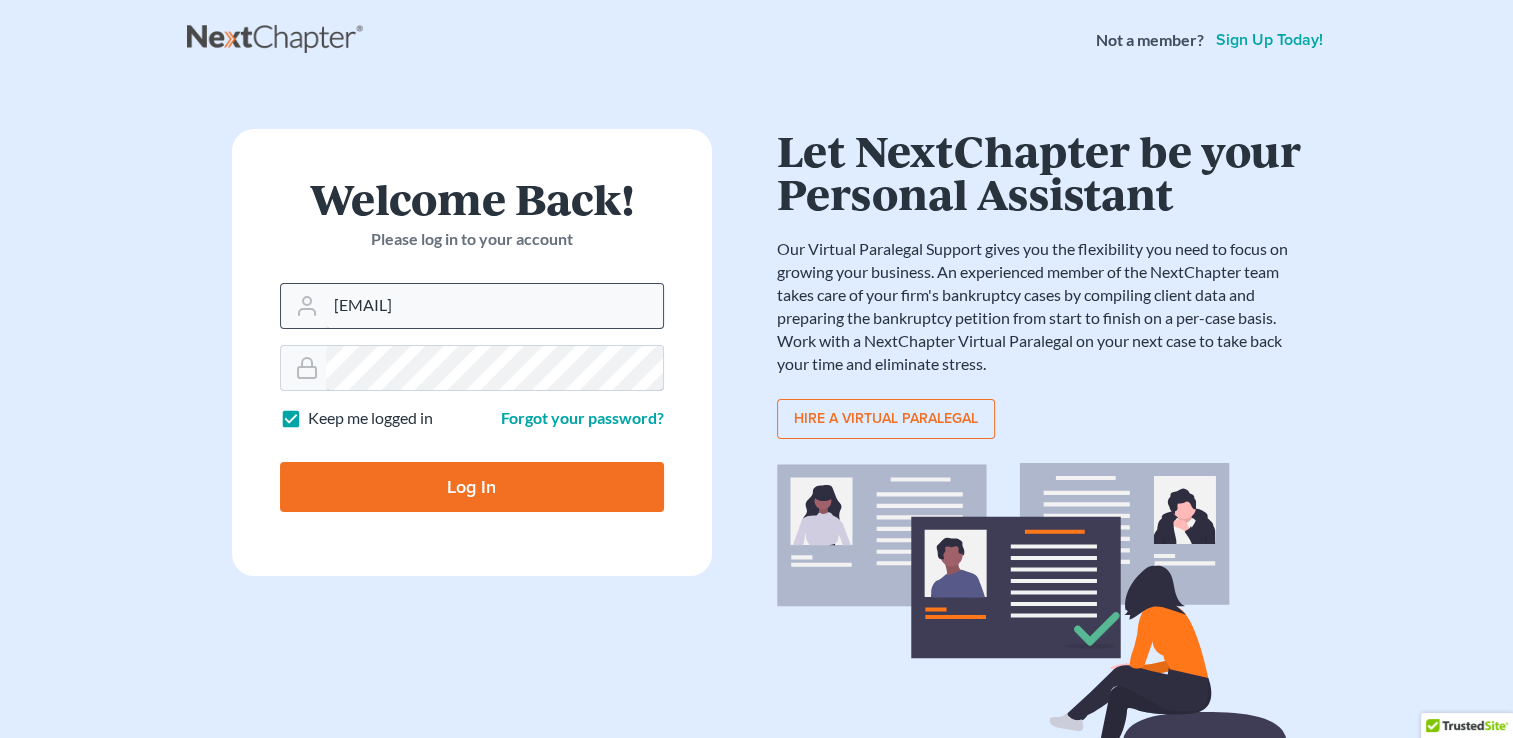 click on "Log In" at bounding box center [472, 487] 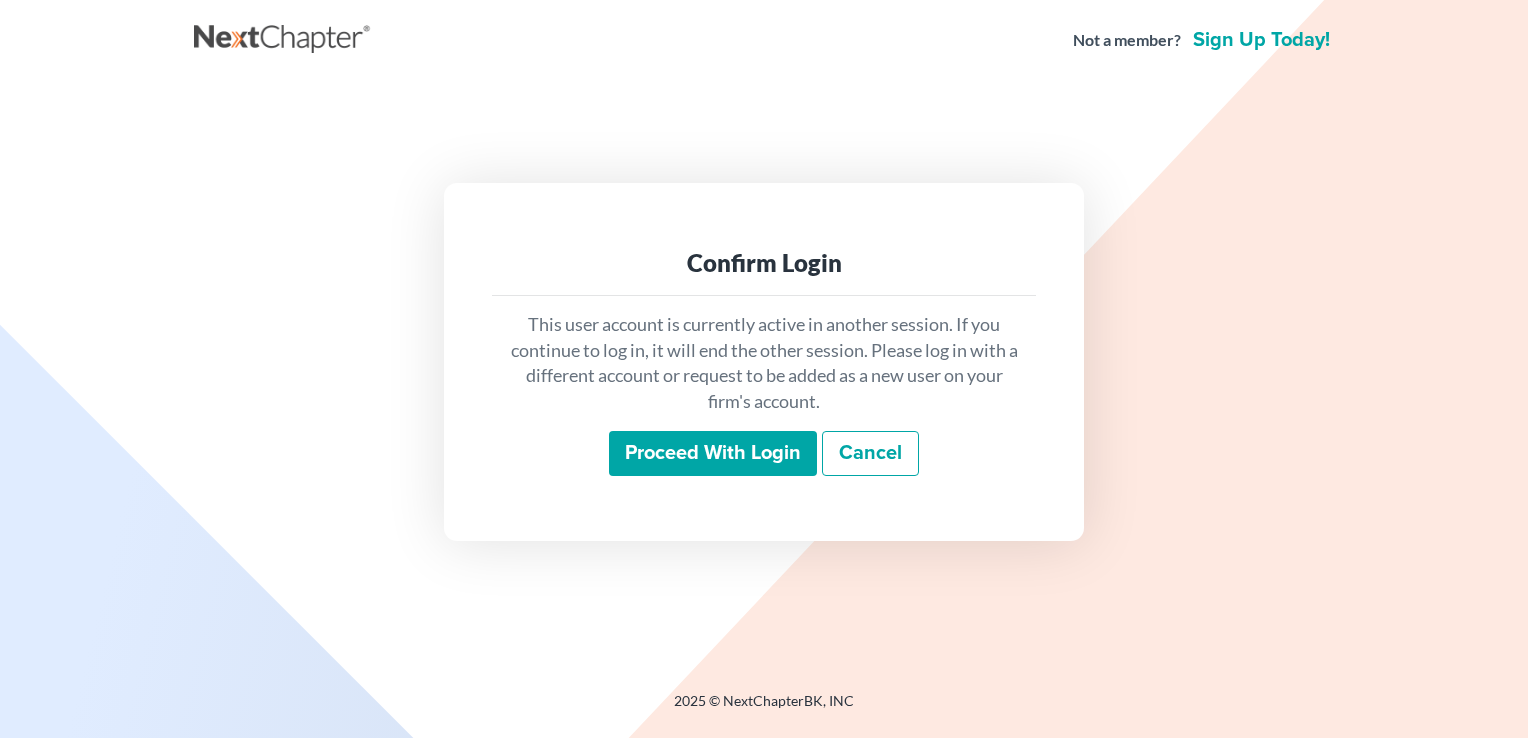 scroll, scrollTop: 0, scrollLeft: 0, axis: both 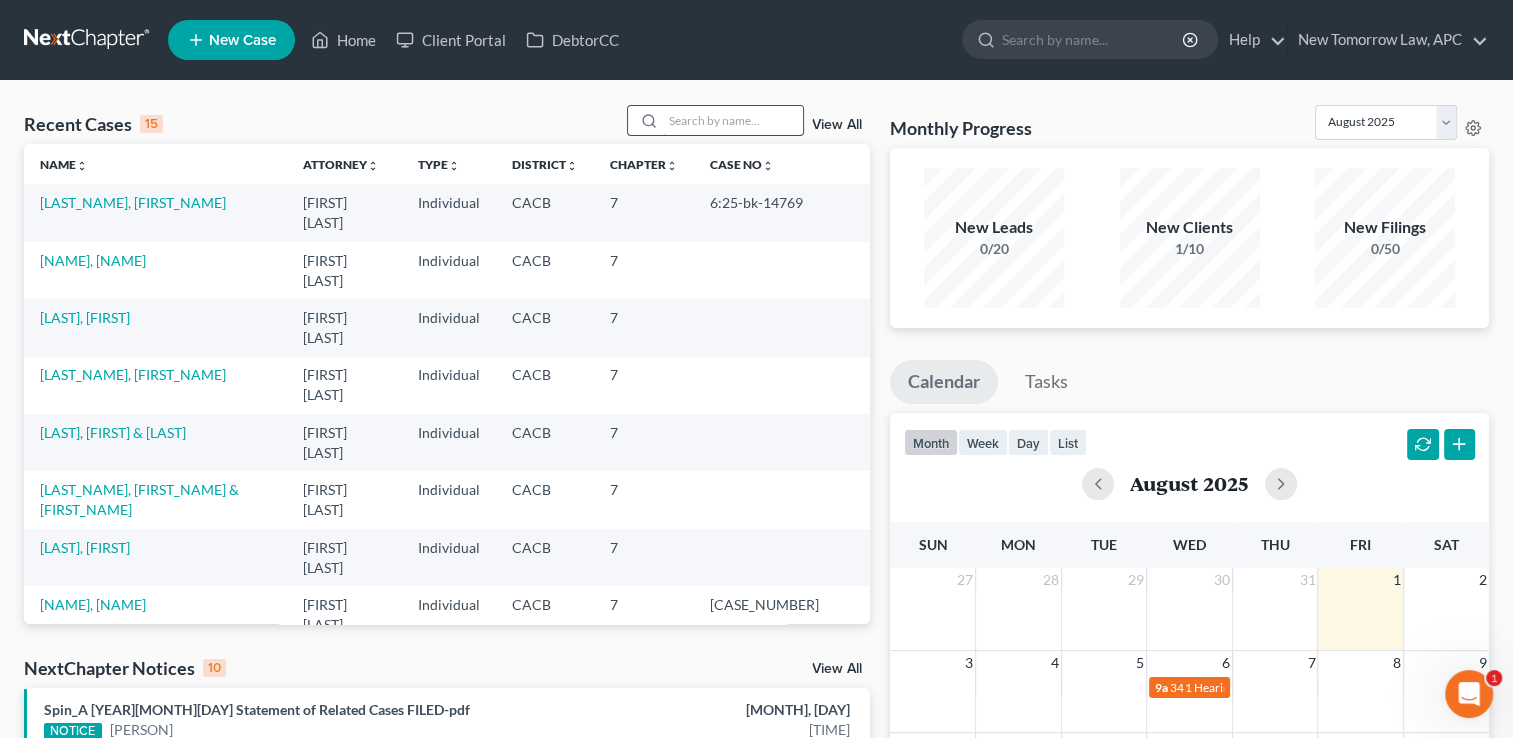 click at bounding box center (733, 120) 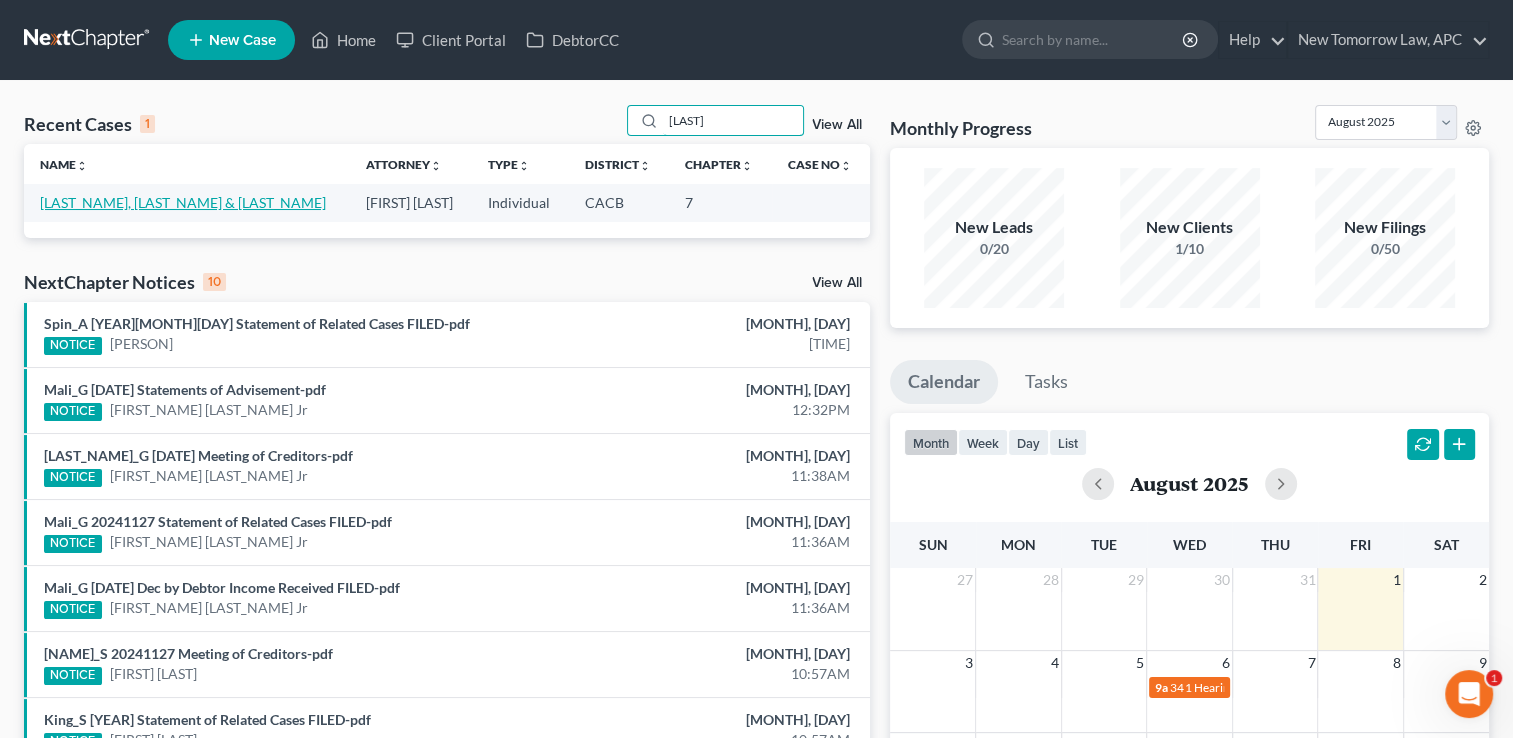 type on "[LAST]" 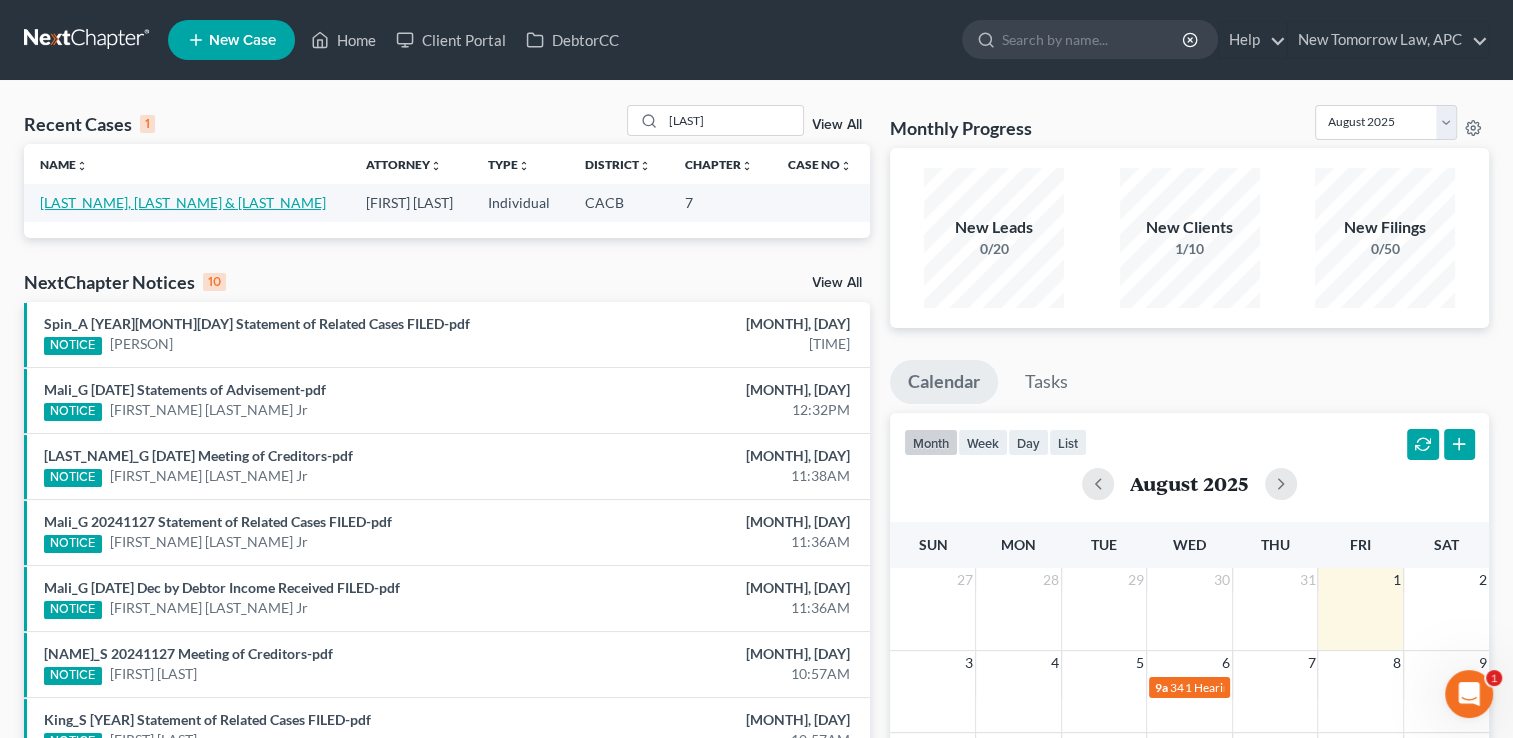 click on "[LAST_NAME], [LAST_NAME] & [LAST_NAME]" at bounding box center (183, 202) 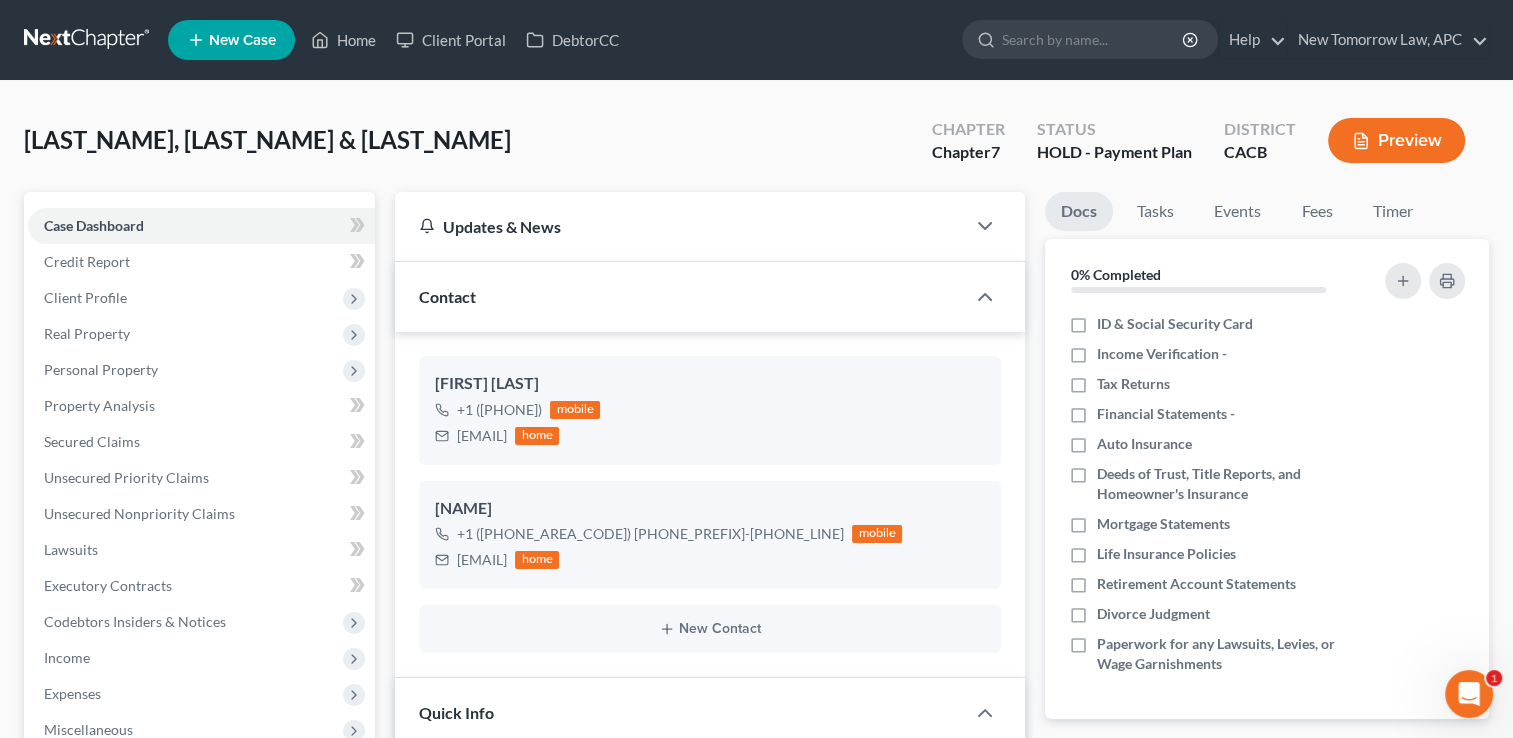 scroll, scrollTop: 976, scrollLeft: 0, axis: vertical 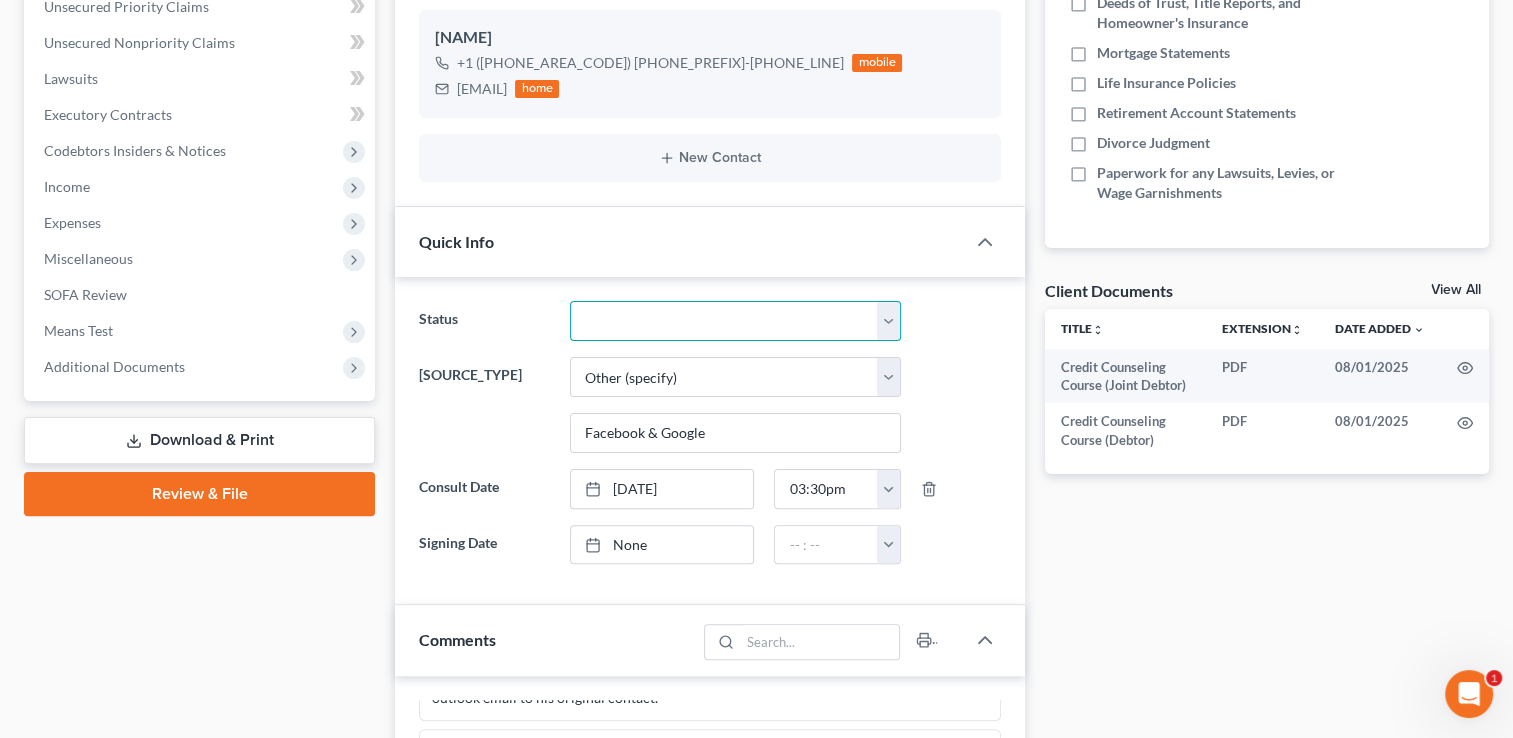 click on "Discharged Dismissed Filed / Pre 341 HOLD -  Payment Plan Inactive In Progress On Hold Post 341 Ready to File Ready to Sign Rejected To Review Withdrawn As Counsel" at bounding box center [735, 321] 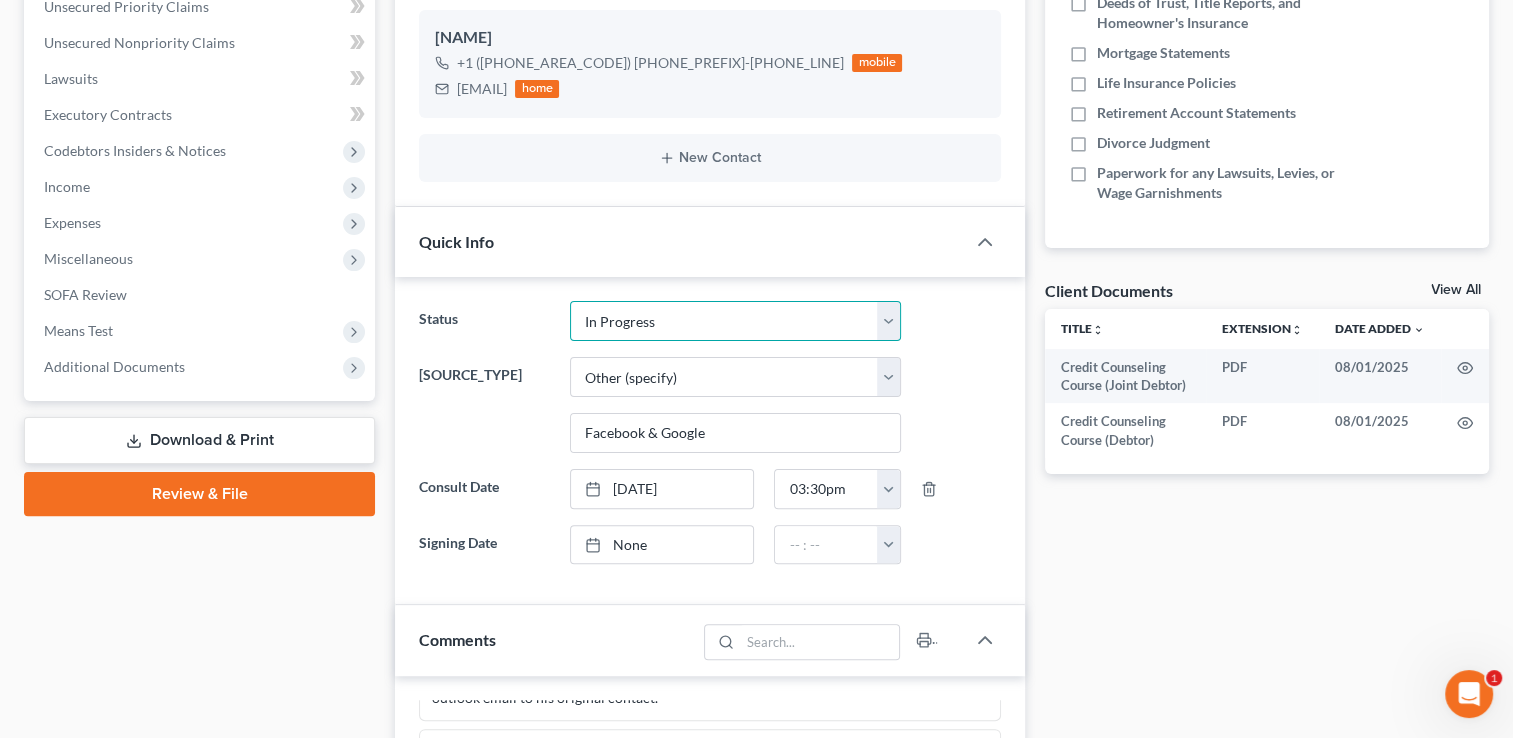 click on "Discharged Dismissed Filed / Pre 341 HOLD -  Payment Plan Inactive In Progress On Hold Post 341 Ready to File Ready to Sign Rejected To Review Withdrawn As Counsel" at bounding box center [735, 321] 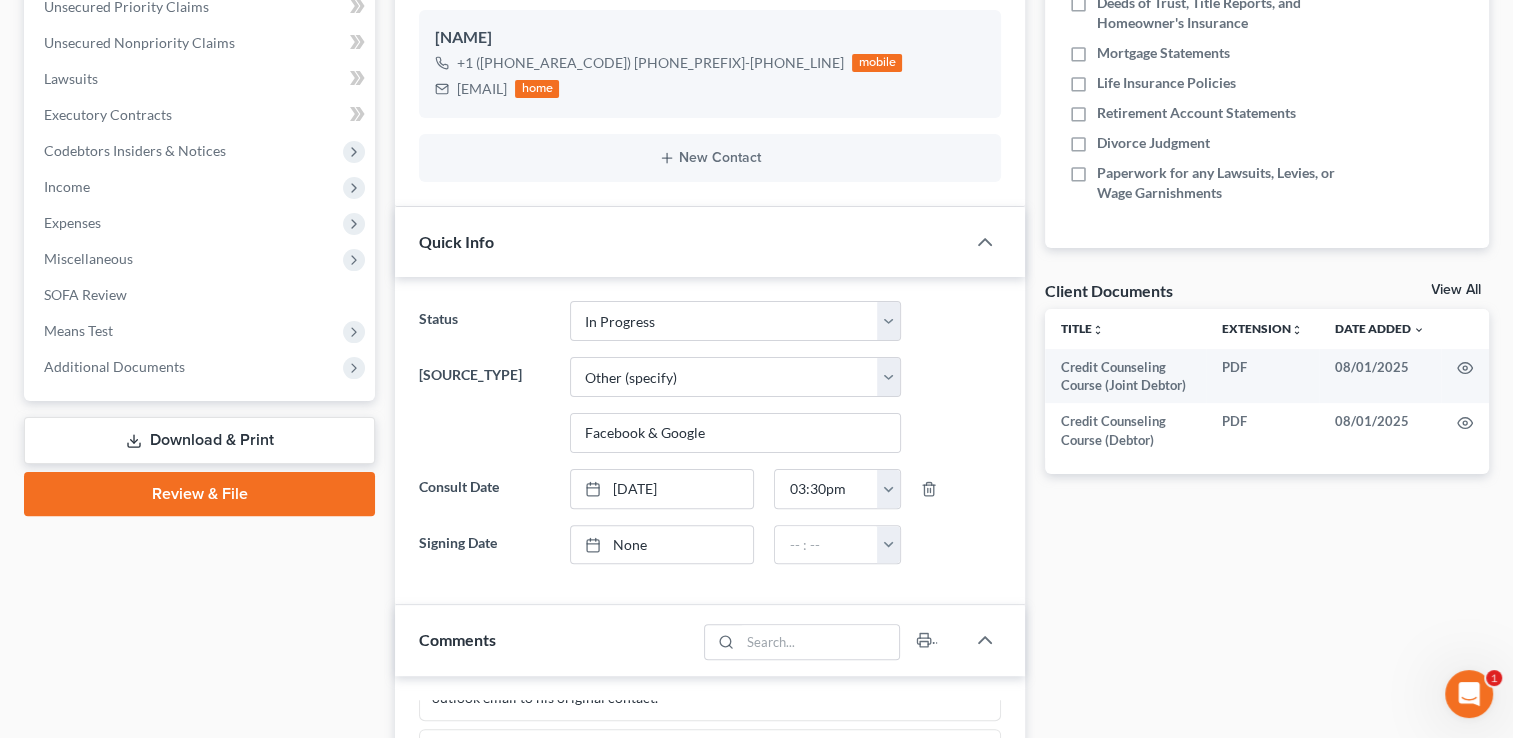 click on "Case Dashboard
Payments
Invoices
Payments
Payments
Credit Report
Client Profile" at bounding box center (199, 597) 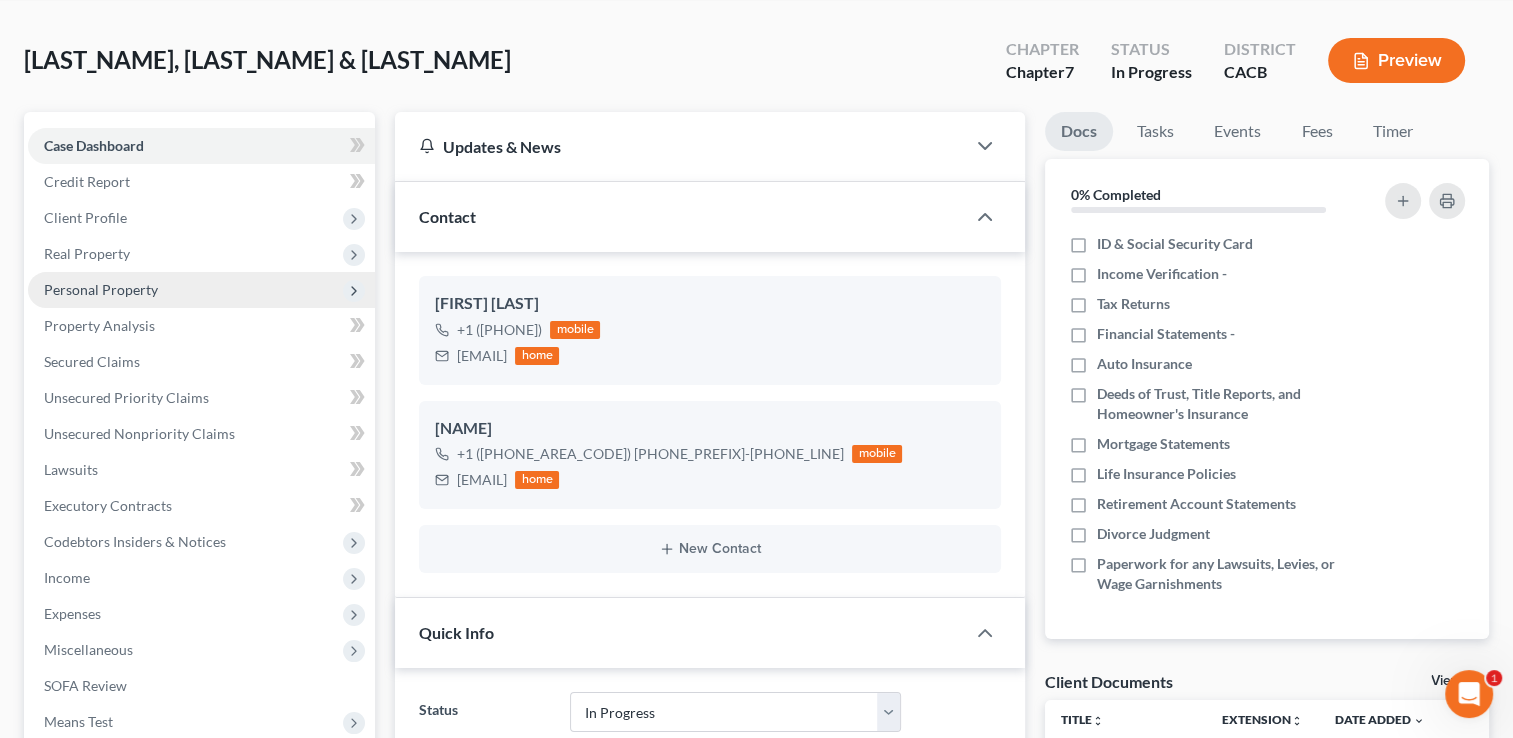 scroll, scrollTop: 75, scrollLeft: 0, axis: vertical 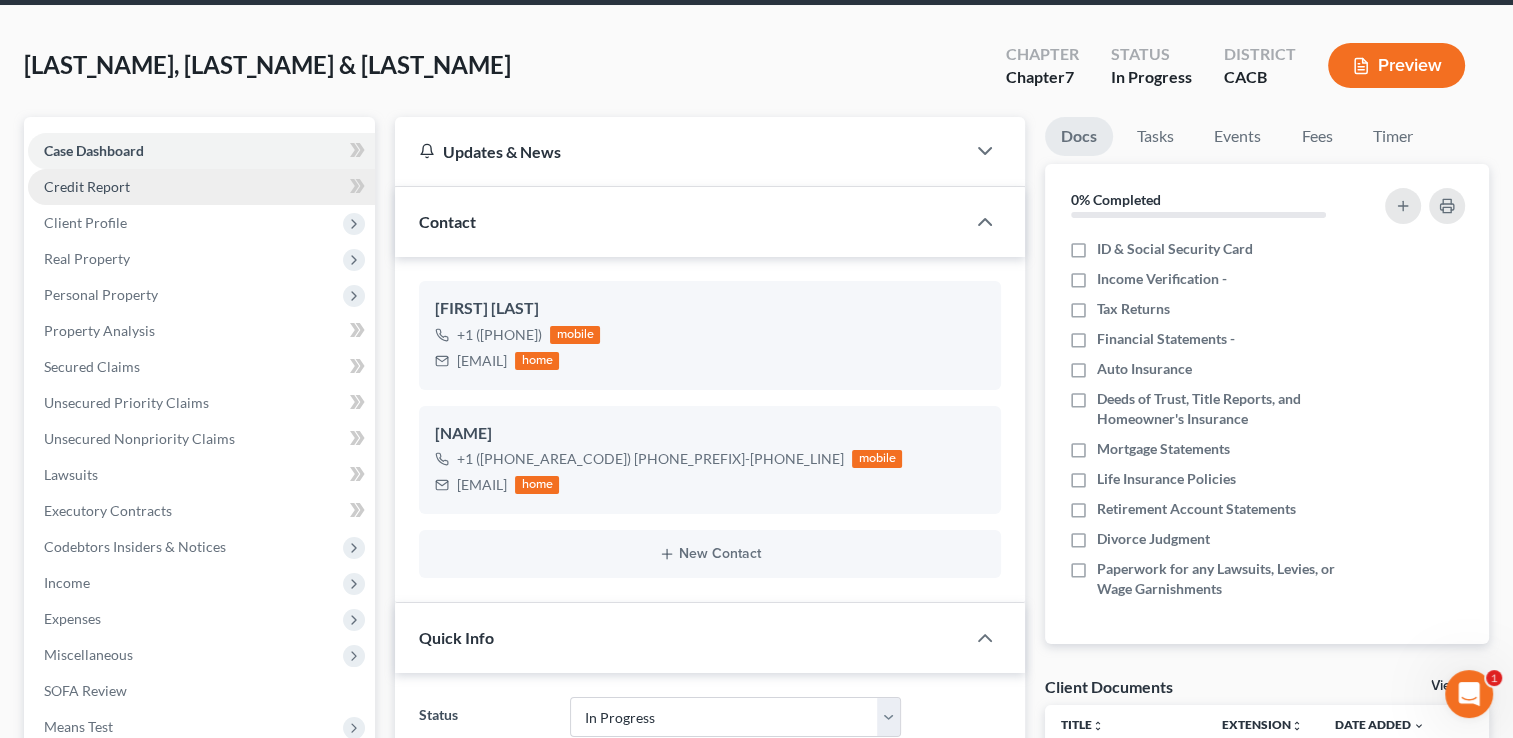 click on "Credit Report" at bounding box center [201, 187] 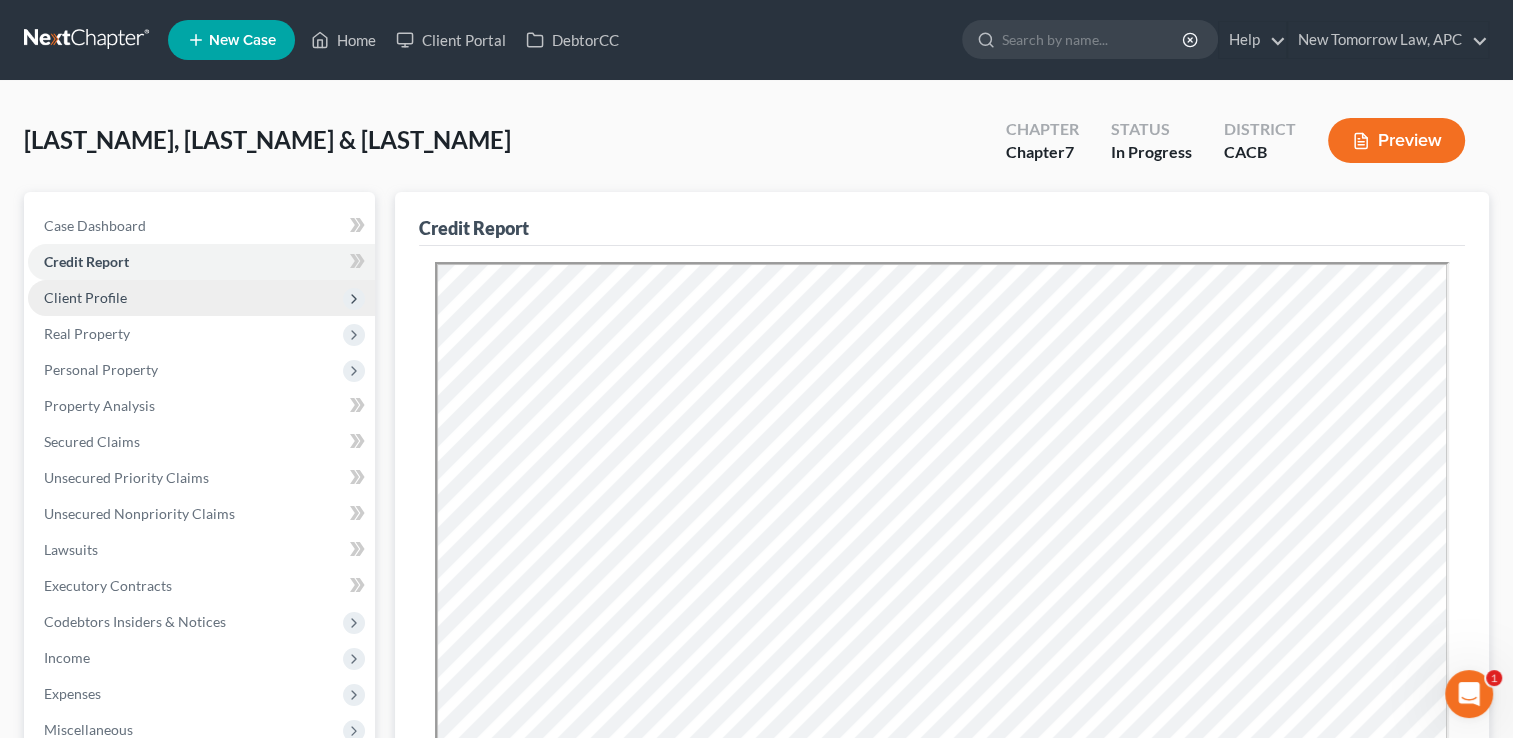 scroll, scrollTop: 0, scrollLeft: 0, axis: both 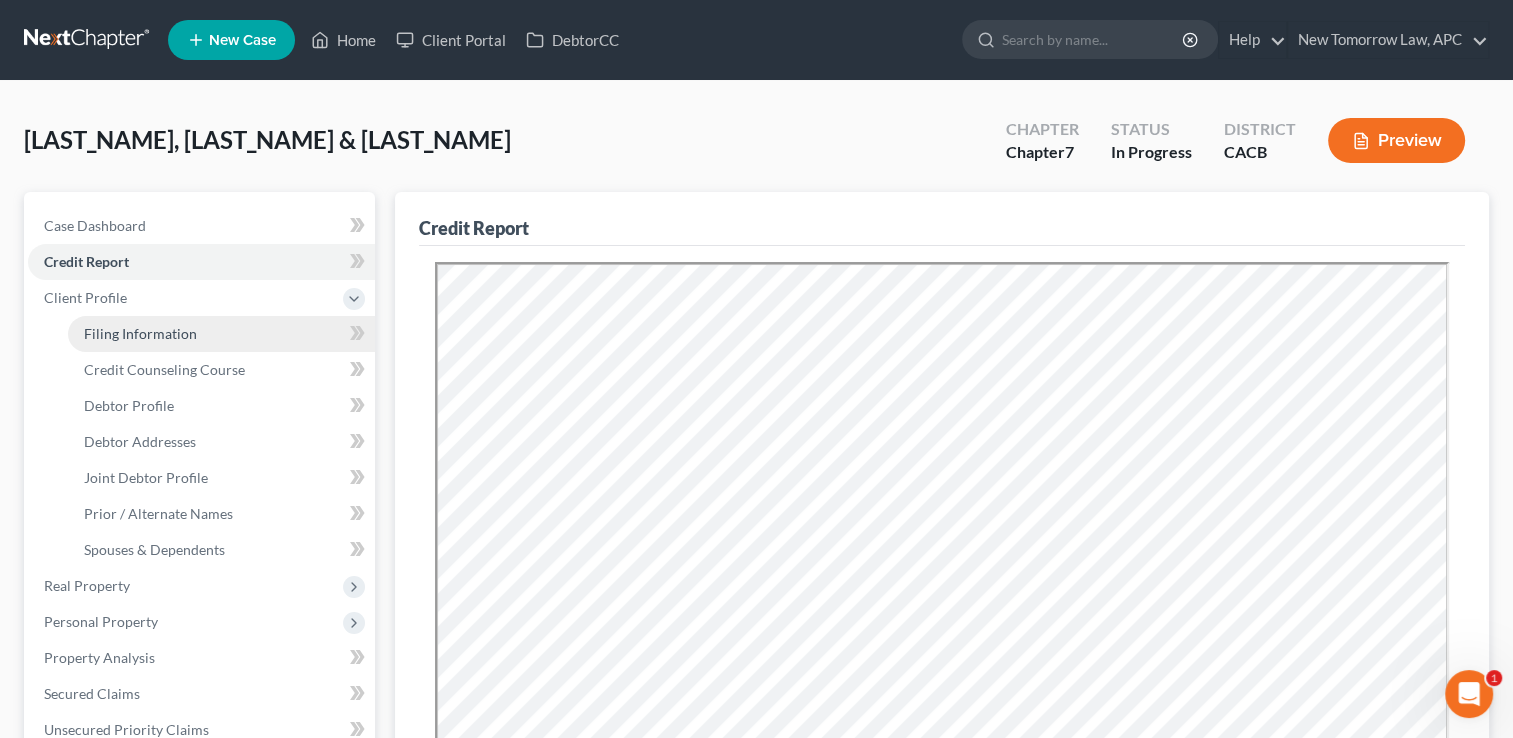 click on "Filing Information" at bounding box center [221, 334] 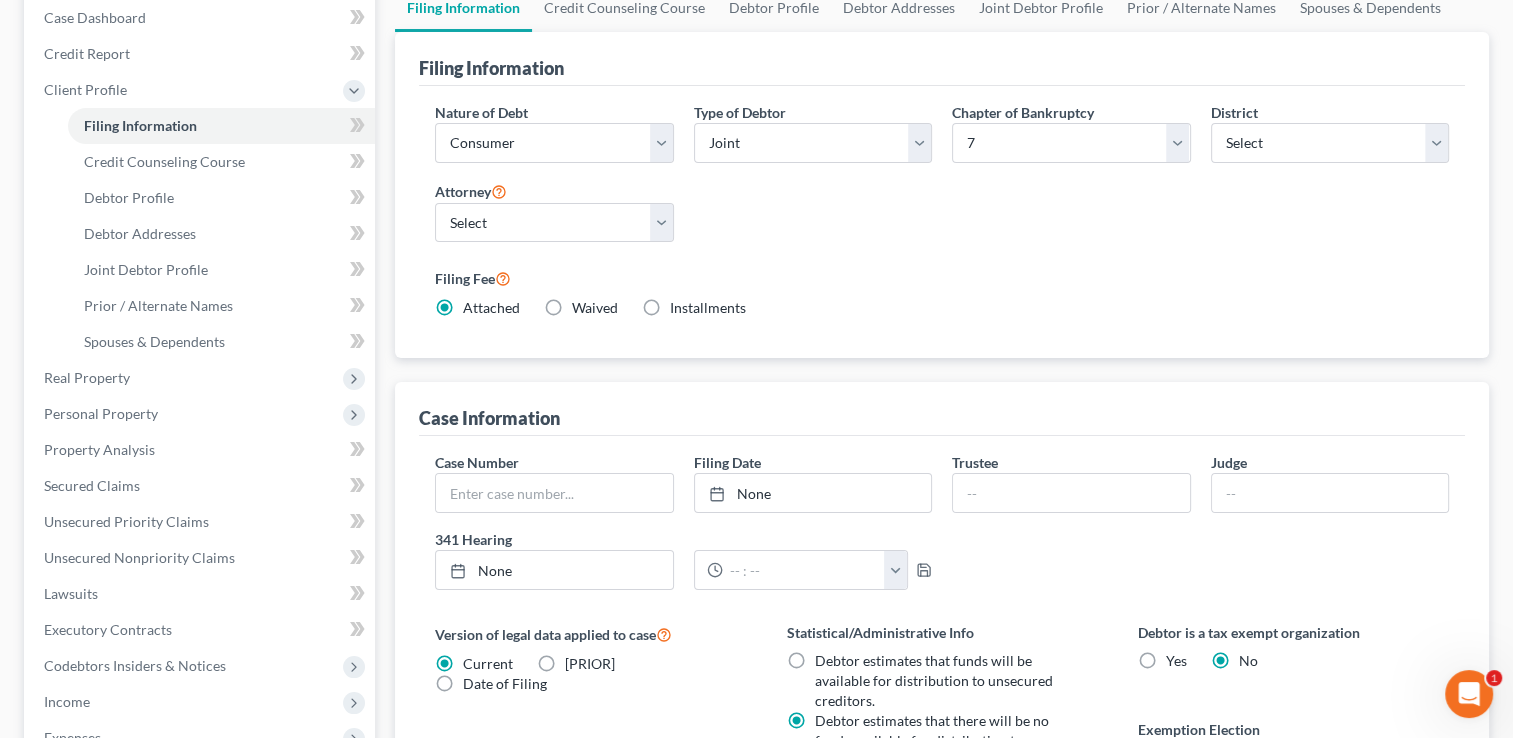scroll, scrollTop: 204, scrollLeft: 0, axis: vertical 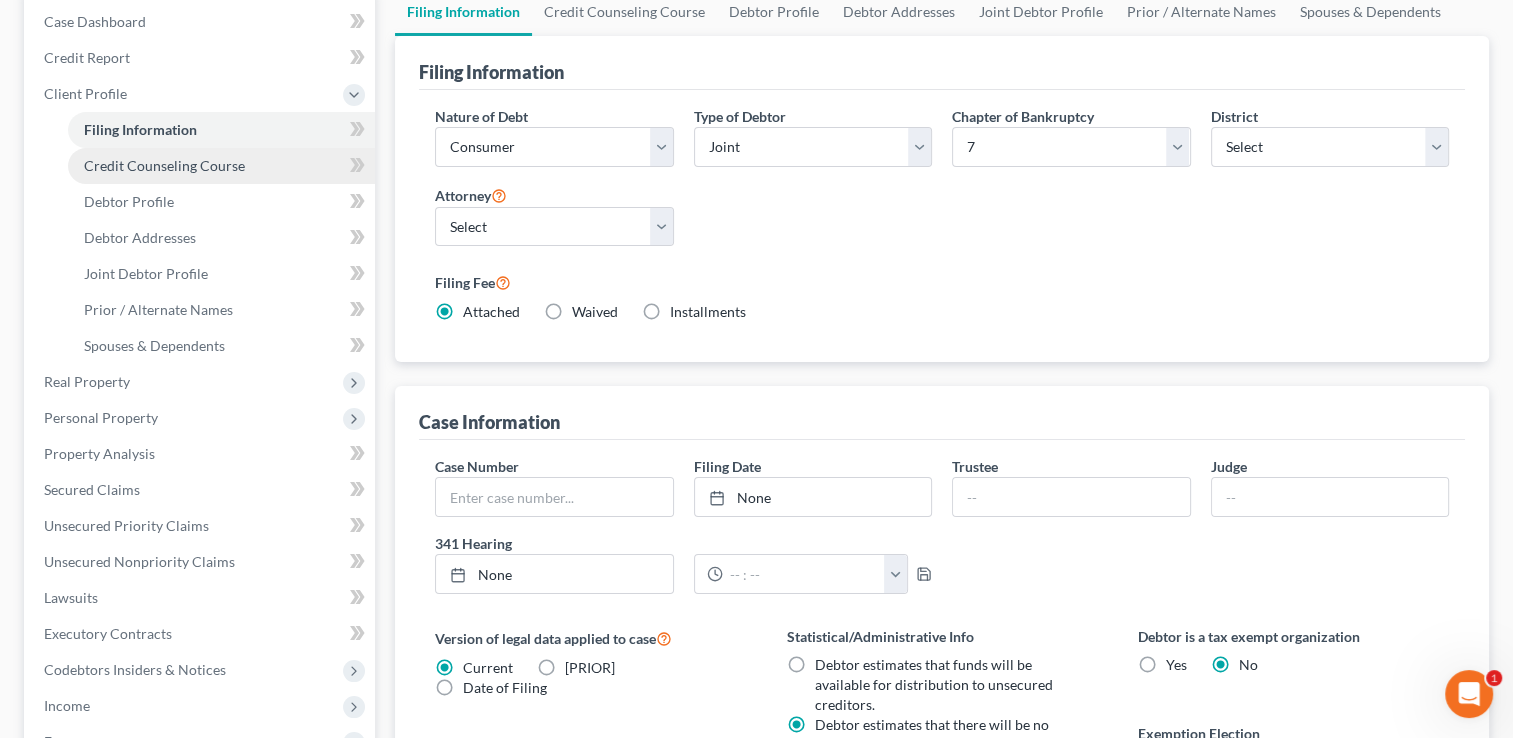 click on "Credit Counseling Course" at bounding box center [221, 166] 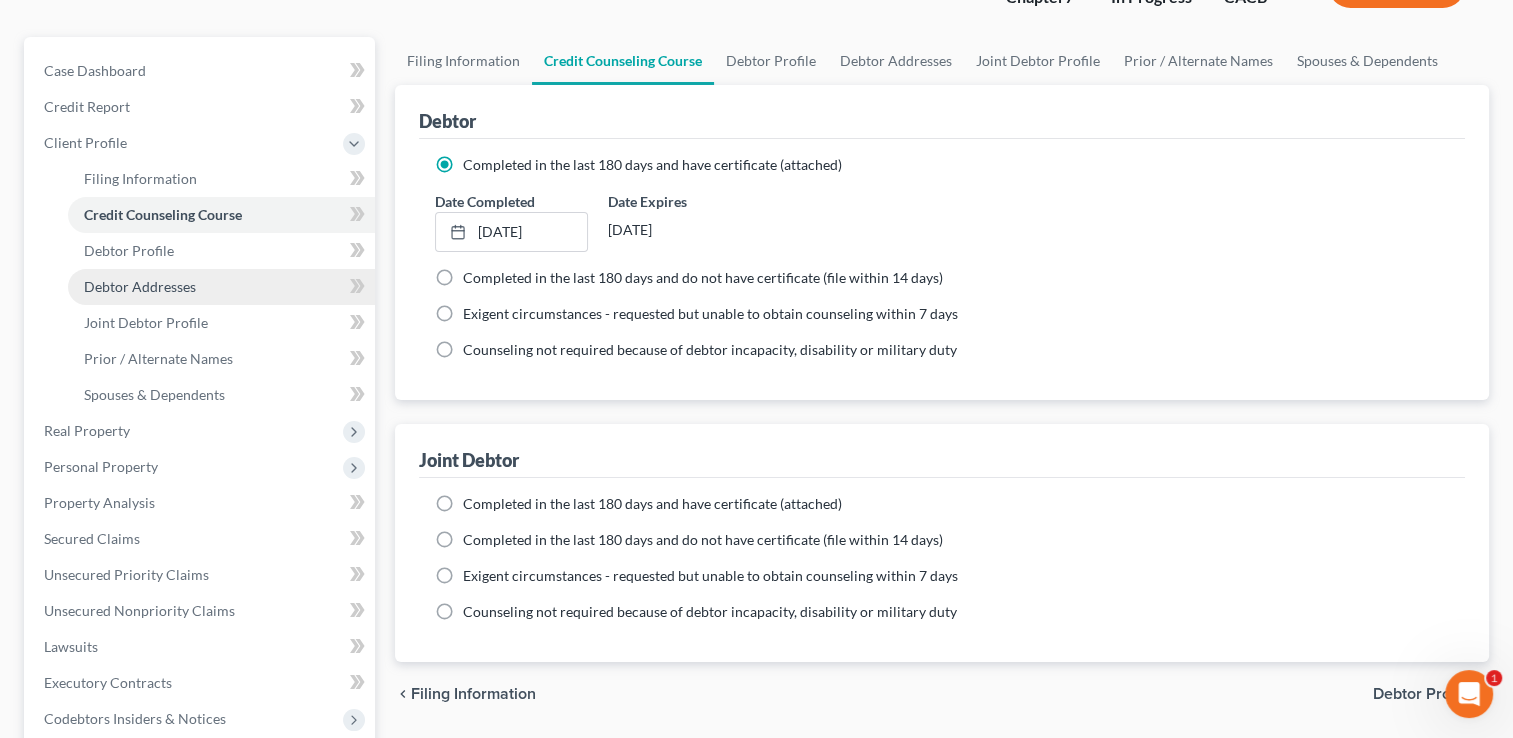 scroll, scrollTop: 156, scrollLeft: 0, axis: vertical 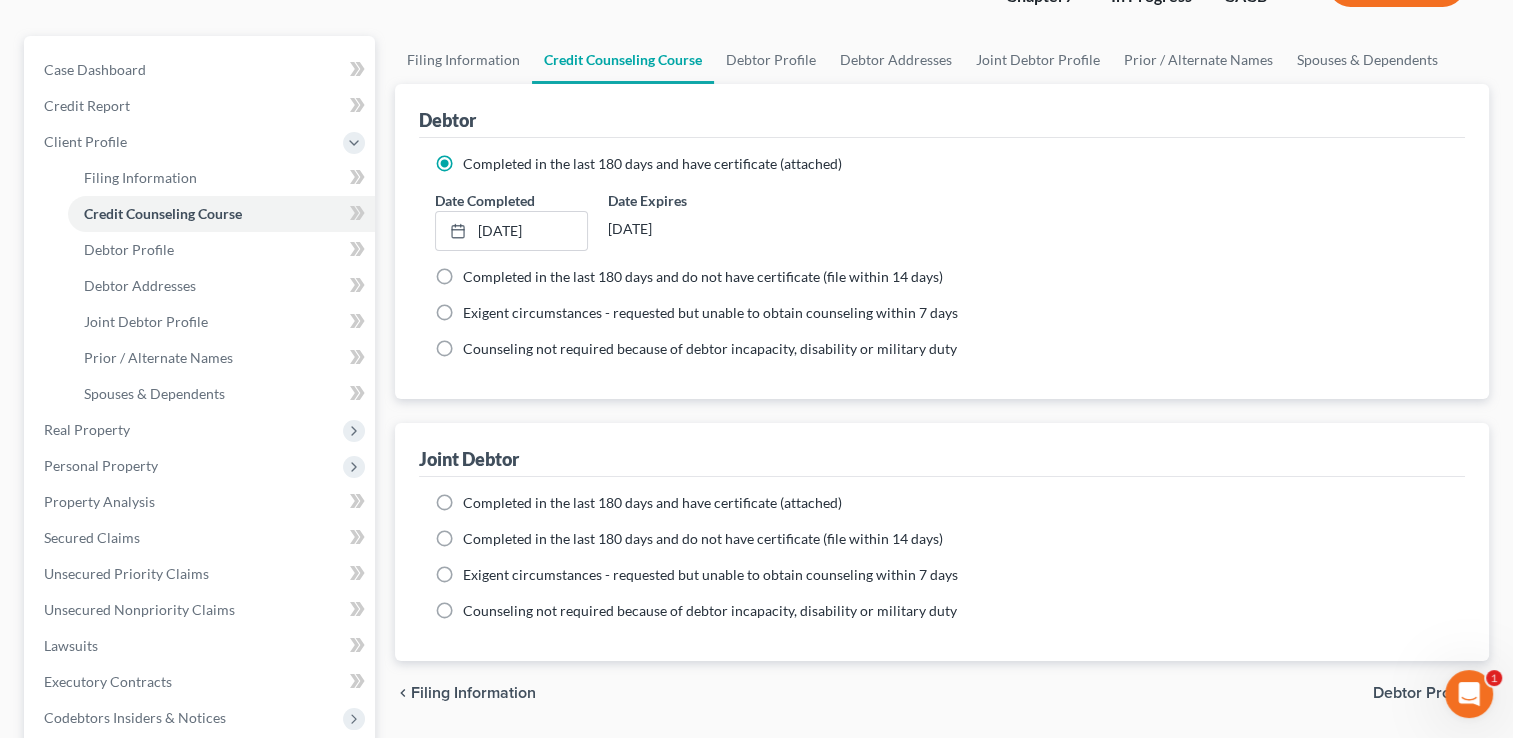 click on "Completed in the last 180 days and have certificate (attached)" at bounding box center [652, 503] 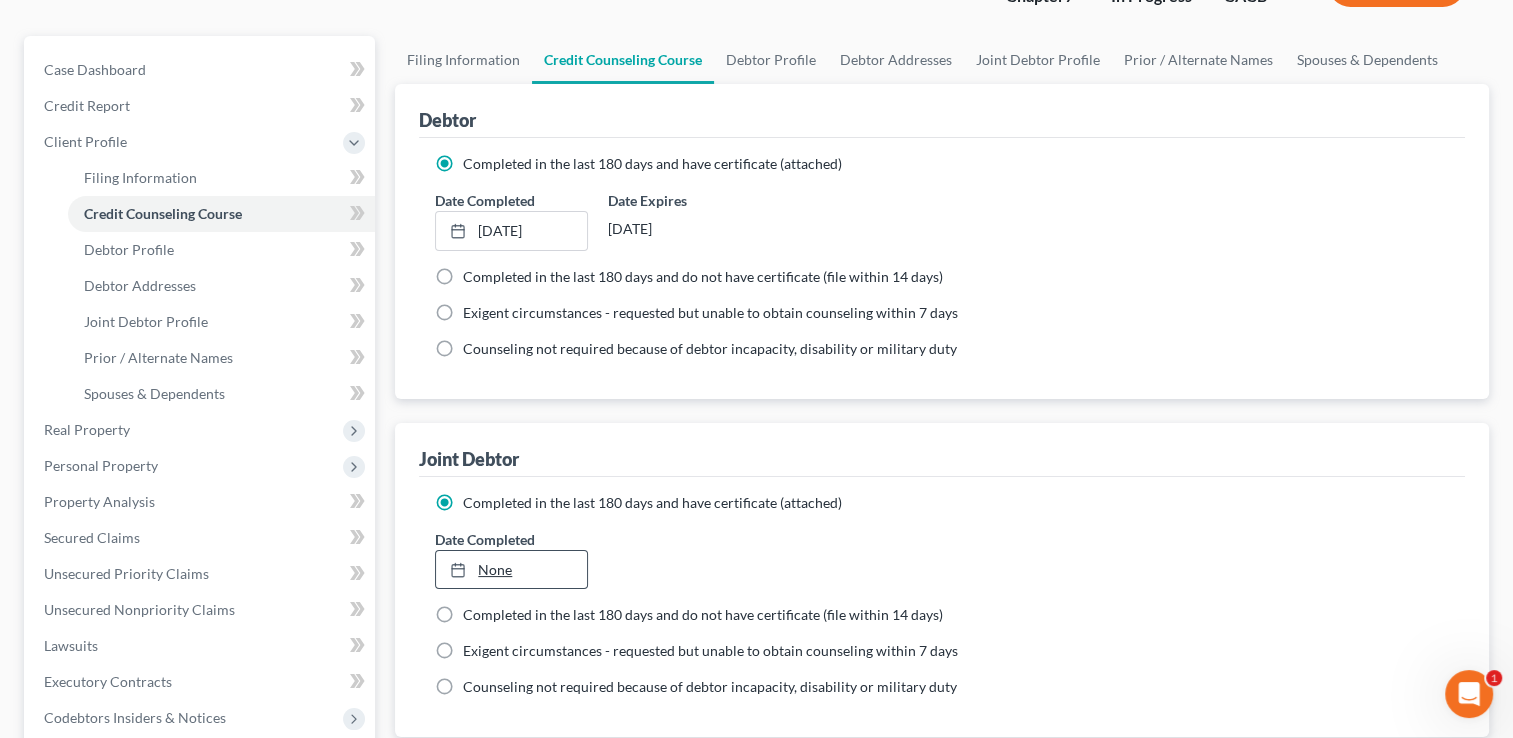 type on "8/1/2025" 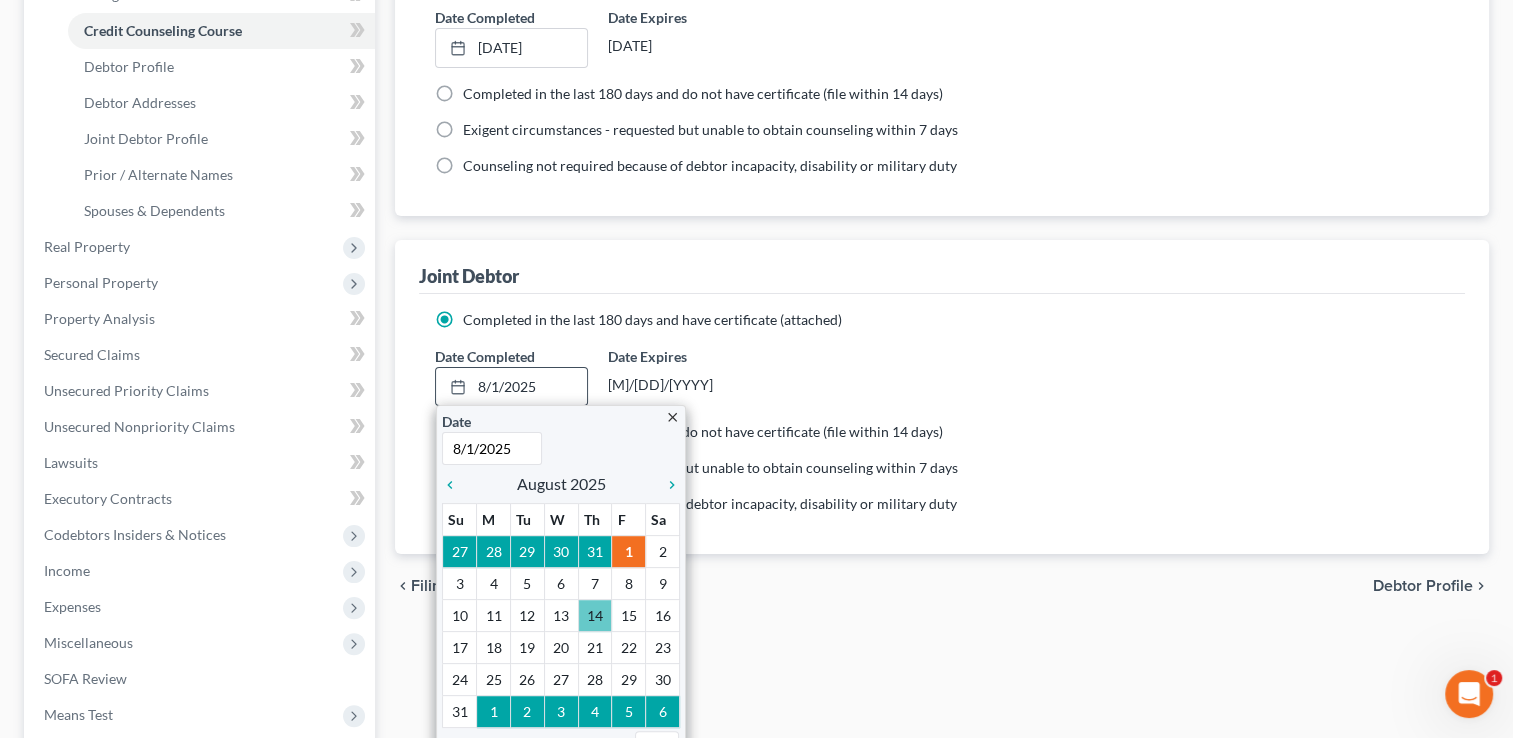 scroll, scrollTop: 420, scrollLeft: 0, axis: vertical 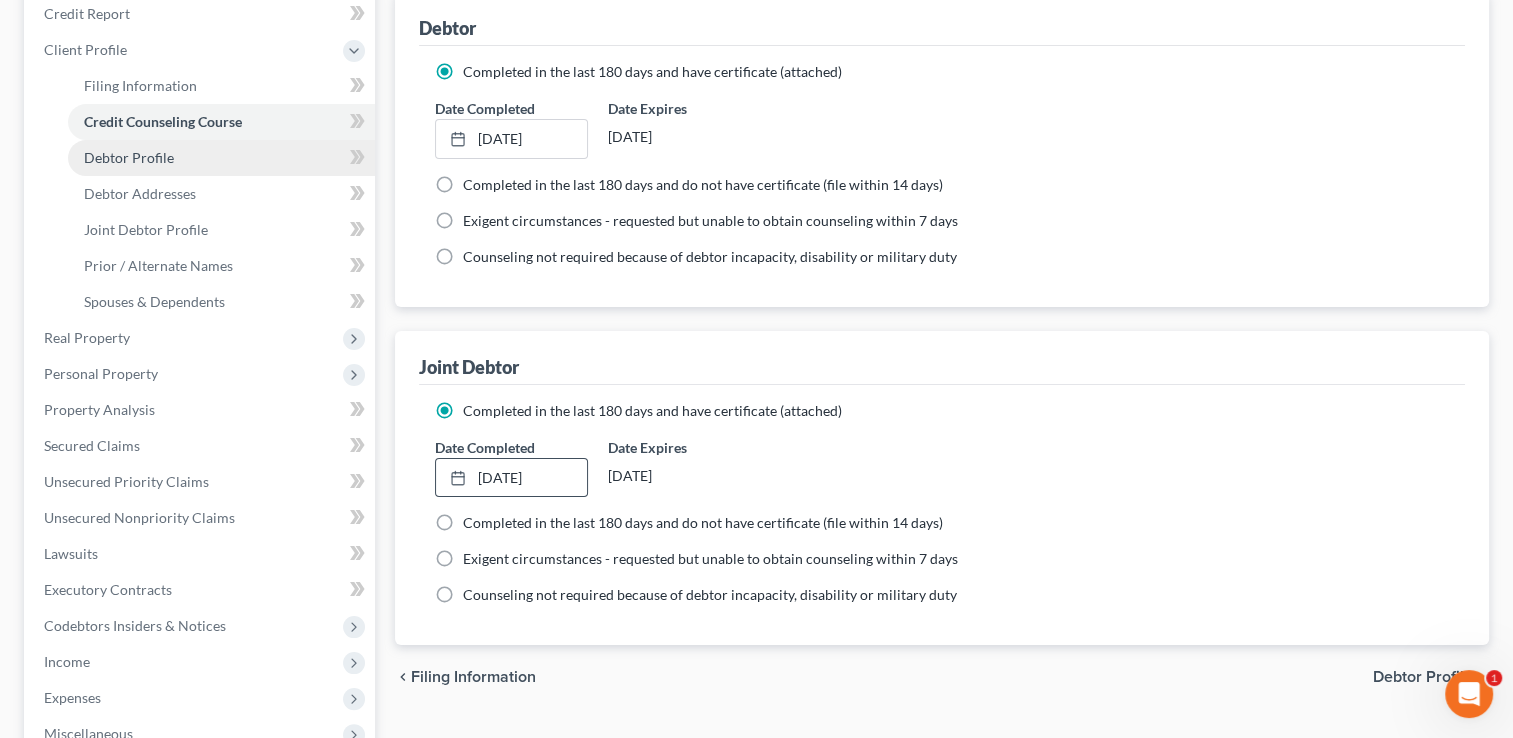 click on "Debtor Profile" at bounding box center (221, 158) 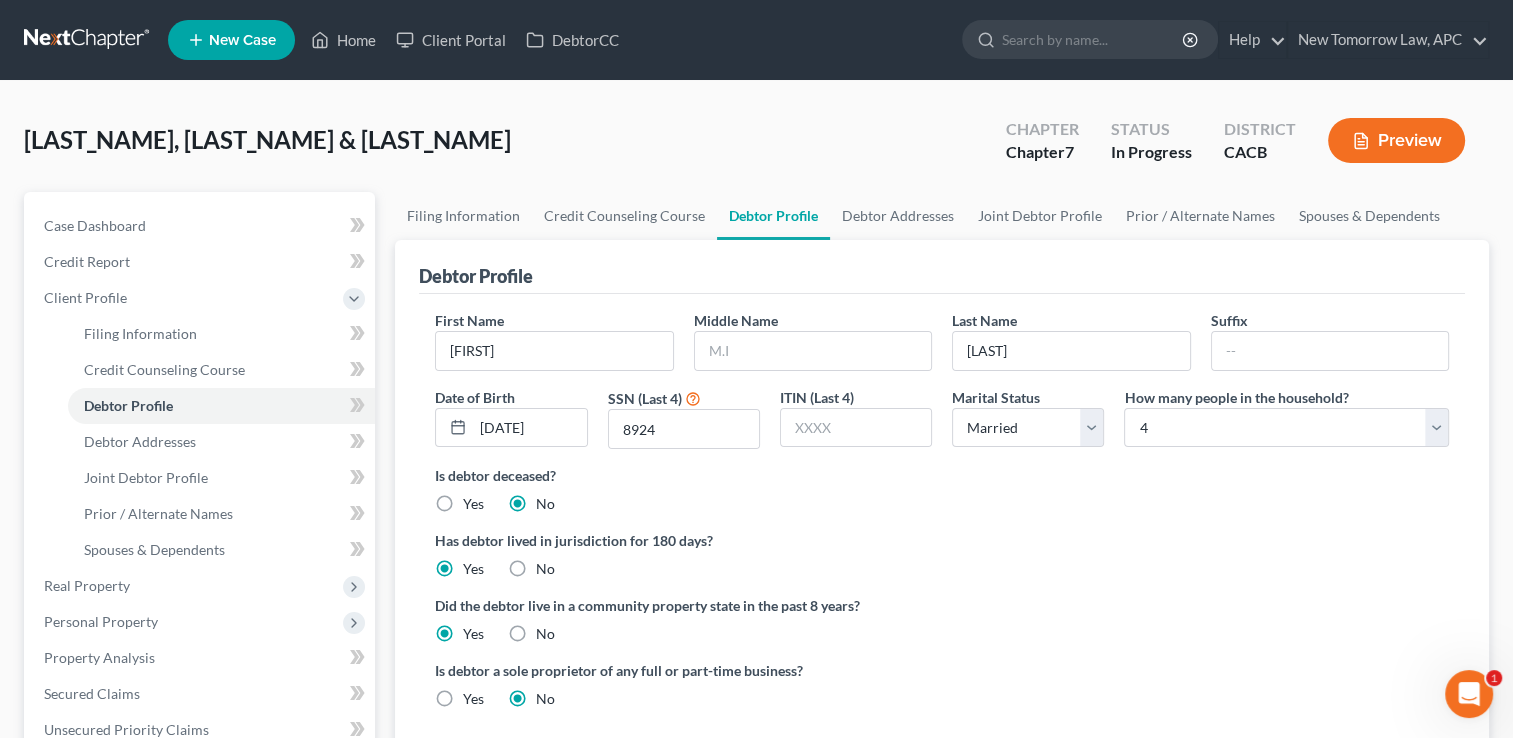 scroll, scrollTop: 39, scrollLeft: 0, axis: vertical 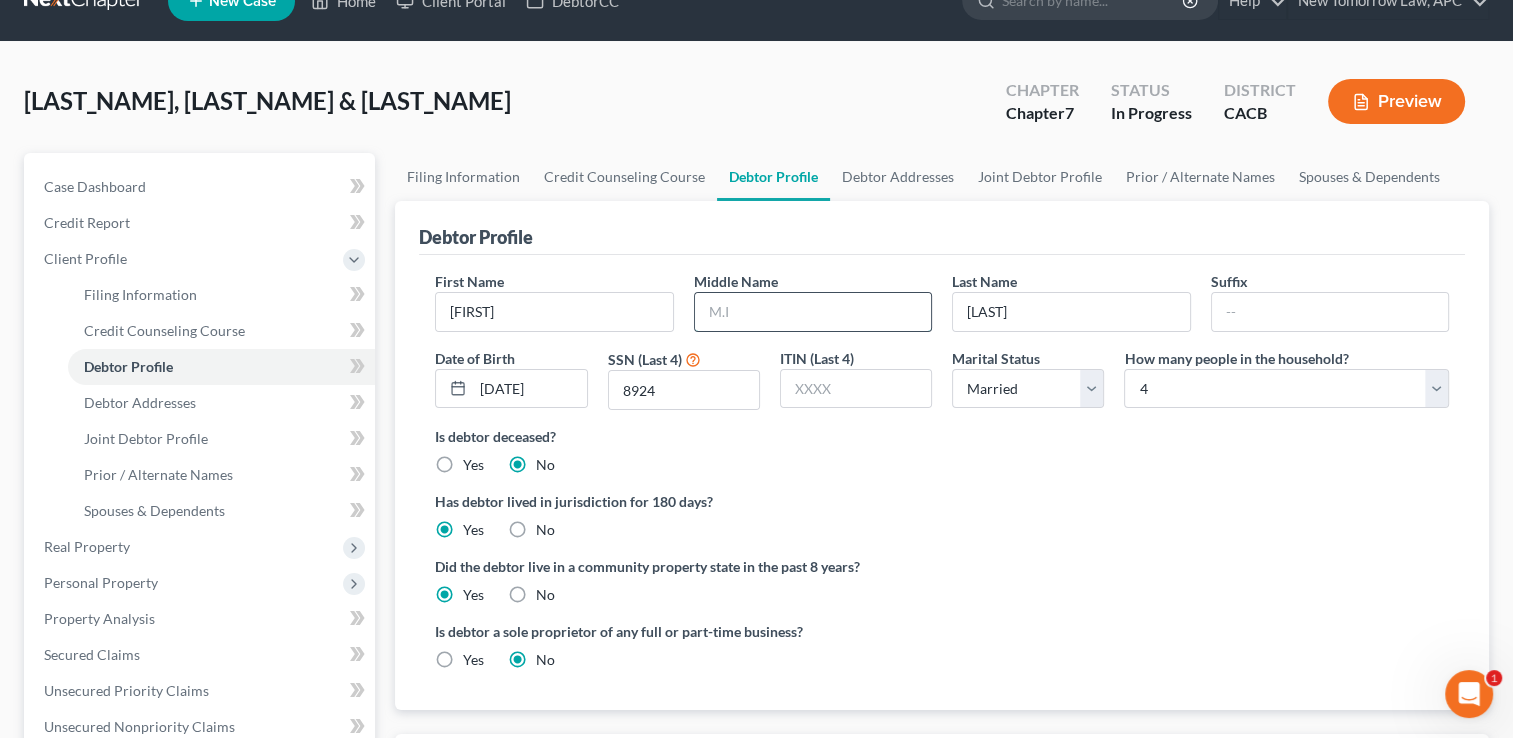 click at bounding box center [813, 312] 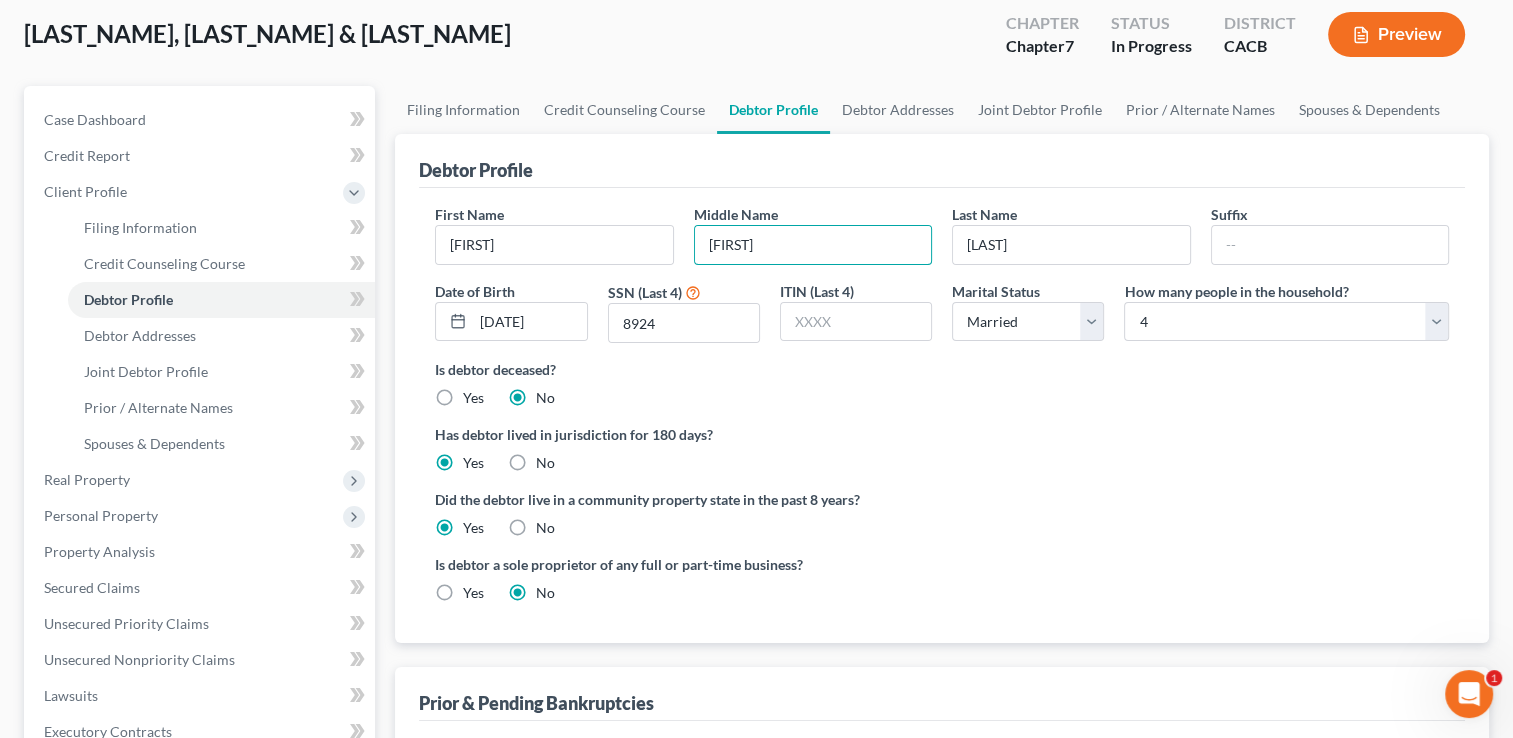 scroll, scrollTop: 107, scrollLeft: 0, axis: vertical 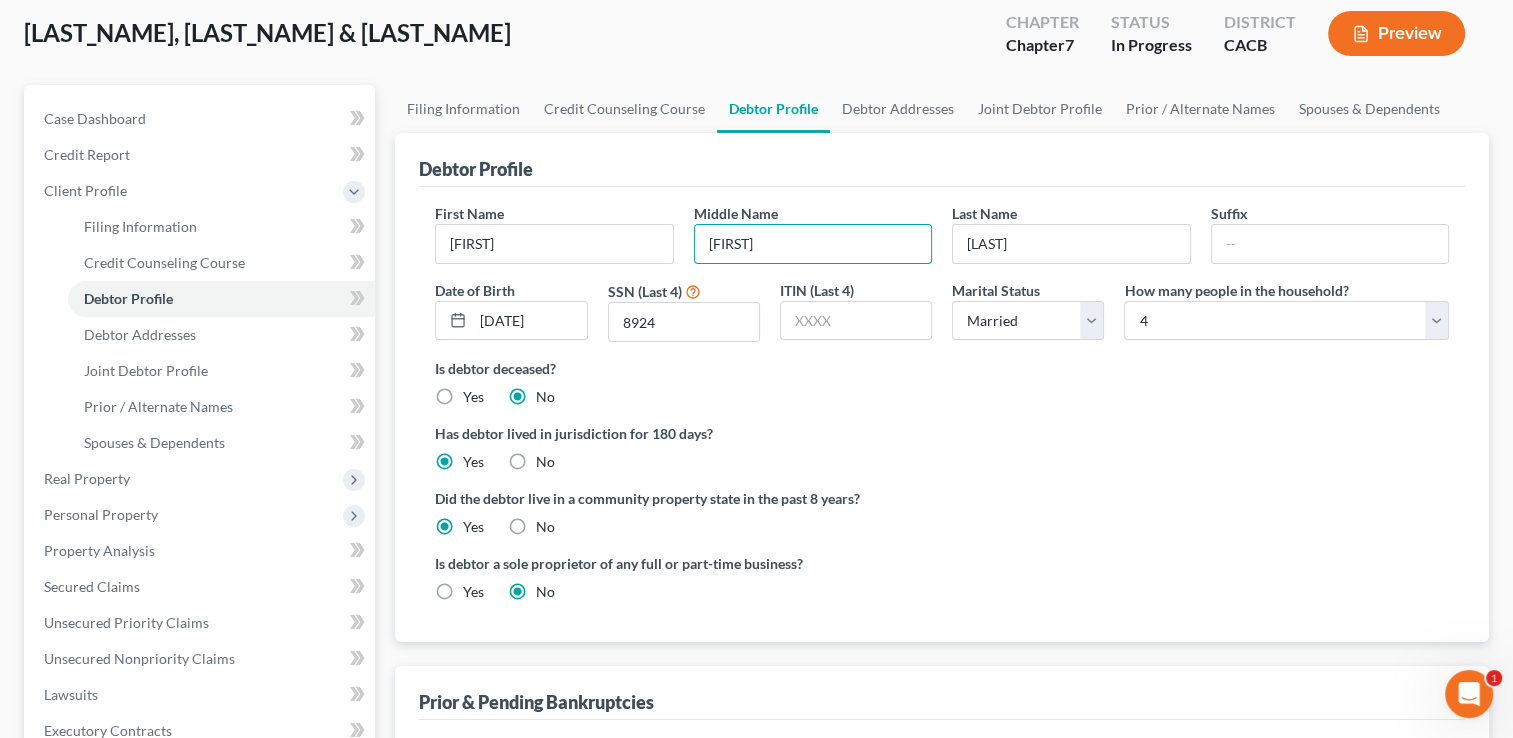 type on "[FIRST]" 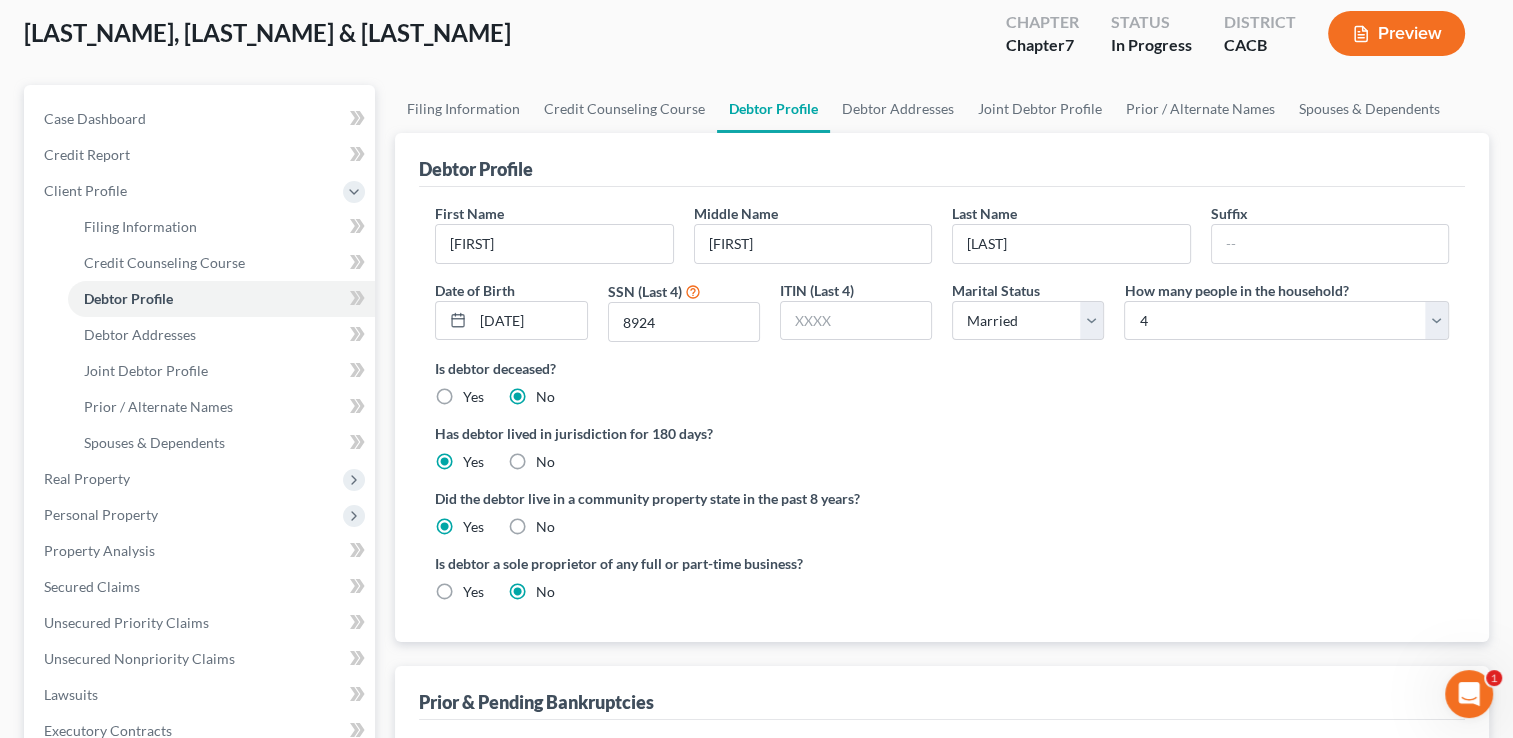 click on "Yes" at bounding box center [473, 592] 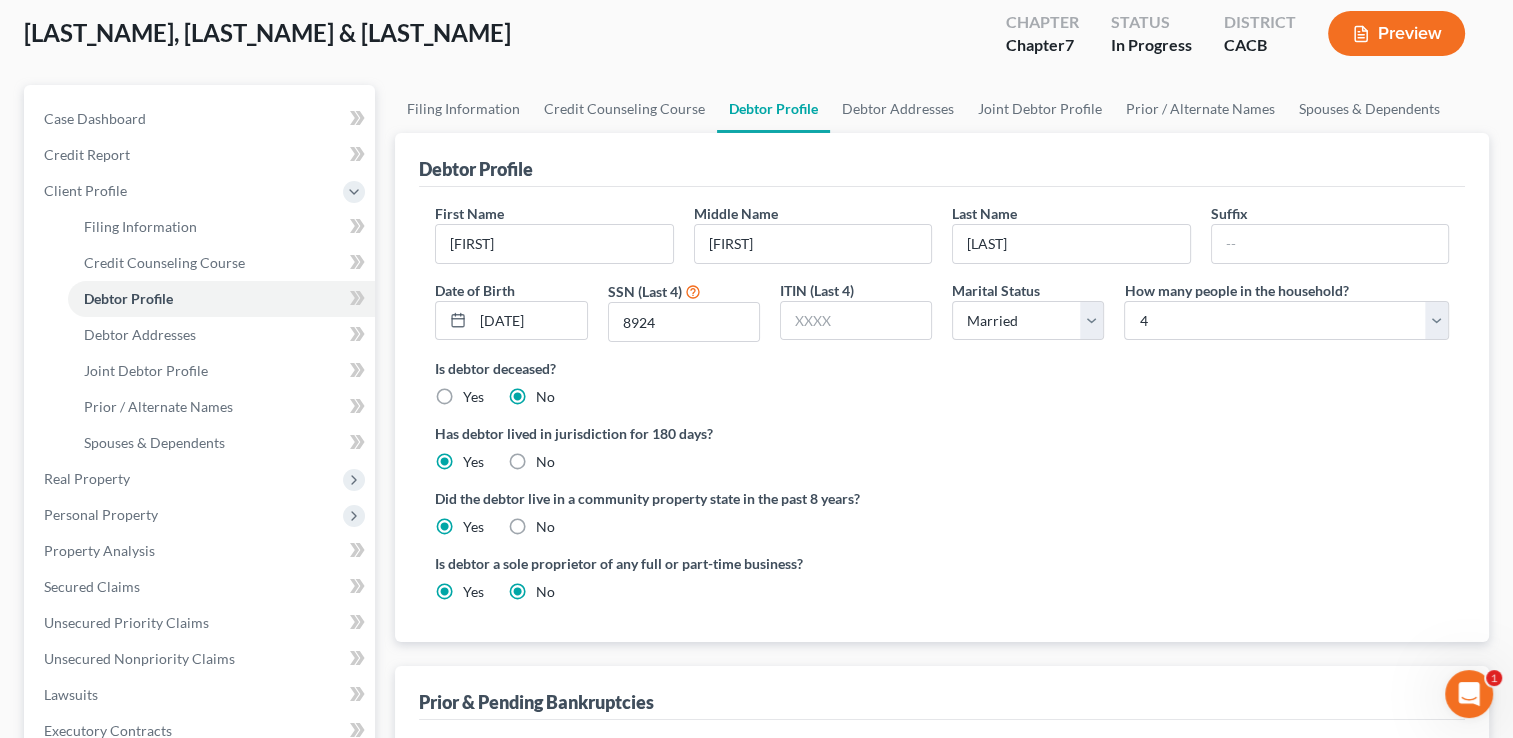 radio on "false" 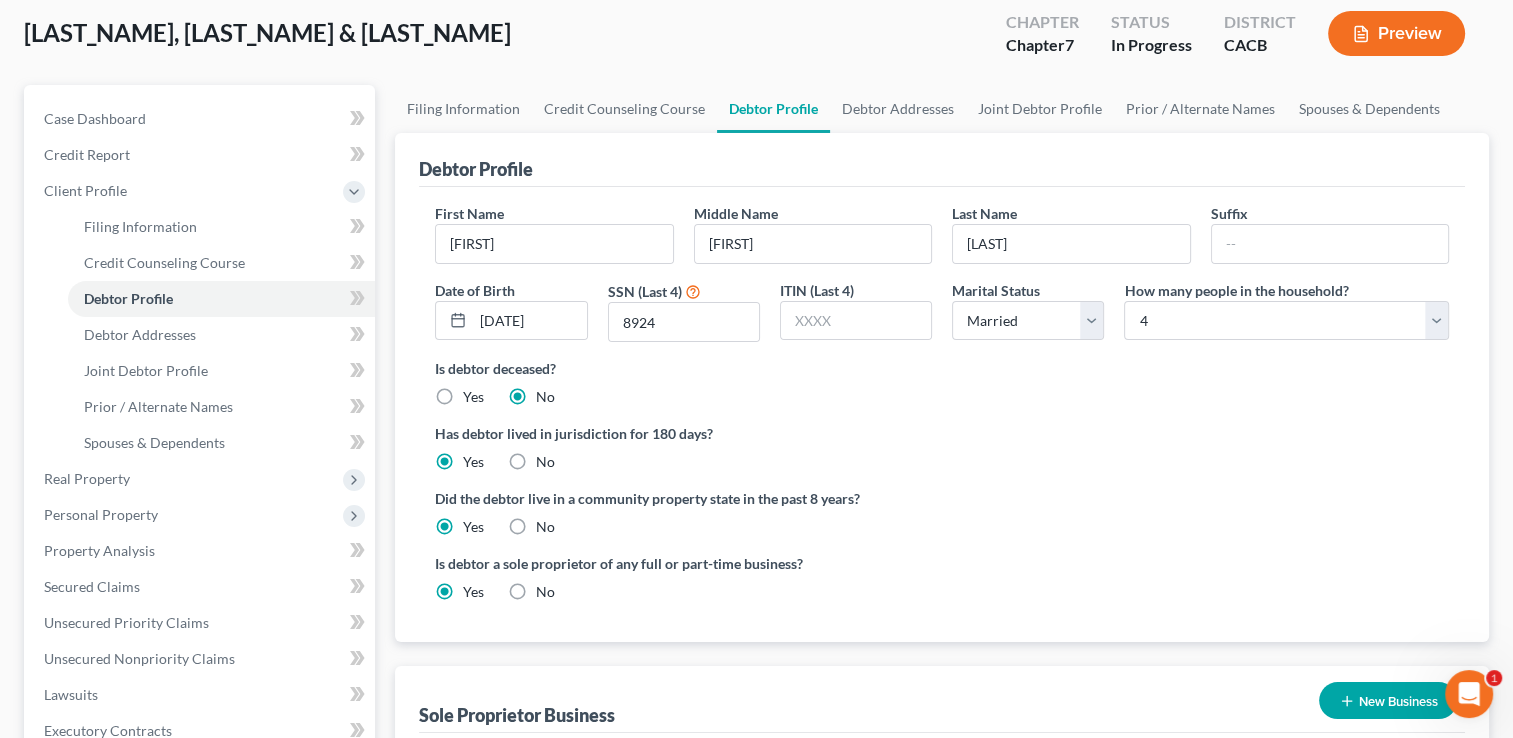 scroll, scrollTop: 520, scrollLeft: 0, axis: vertical 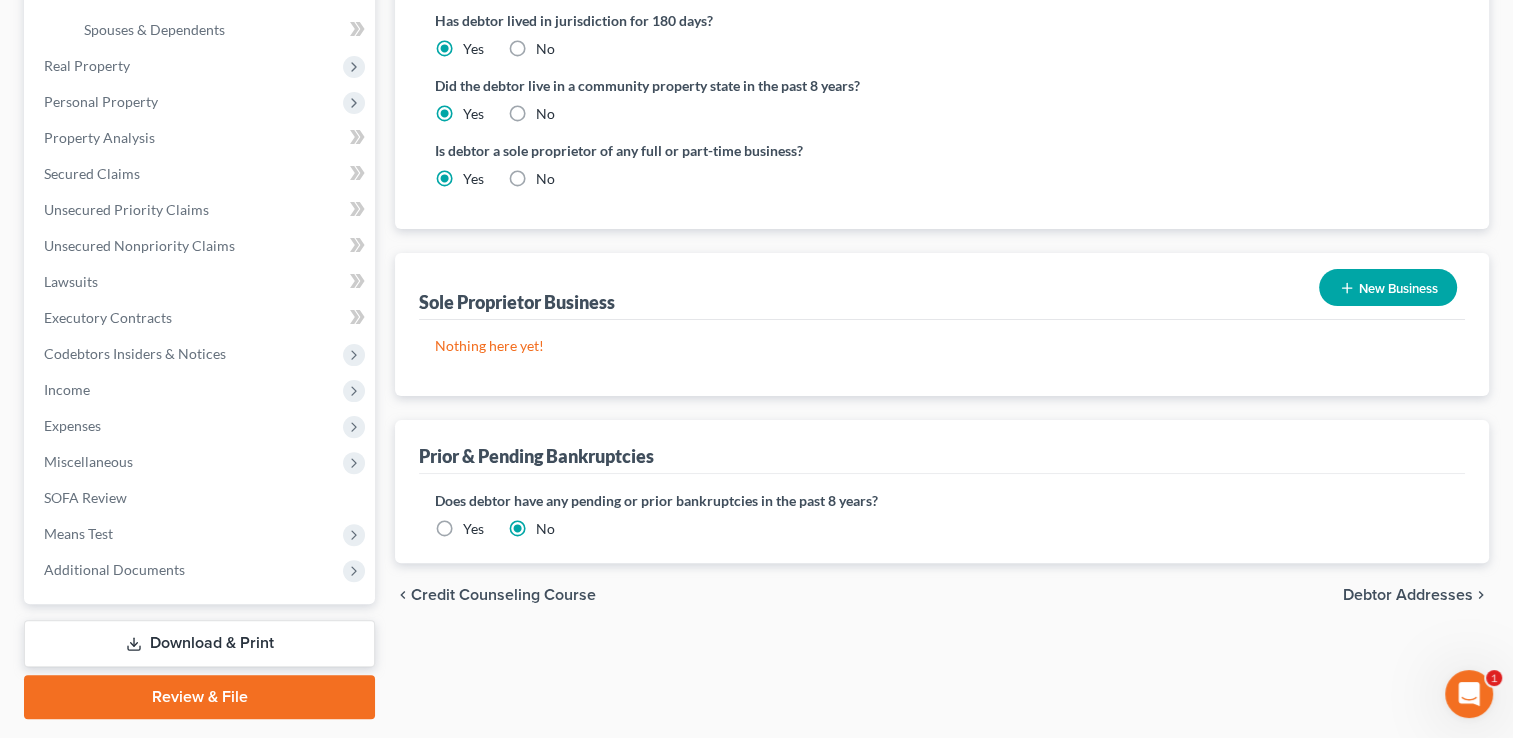 click on "New Business" at bounding box center (1388, 287) 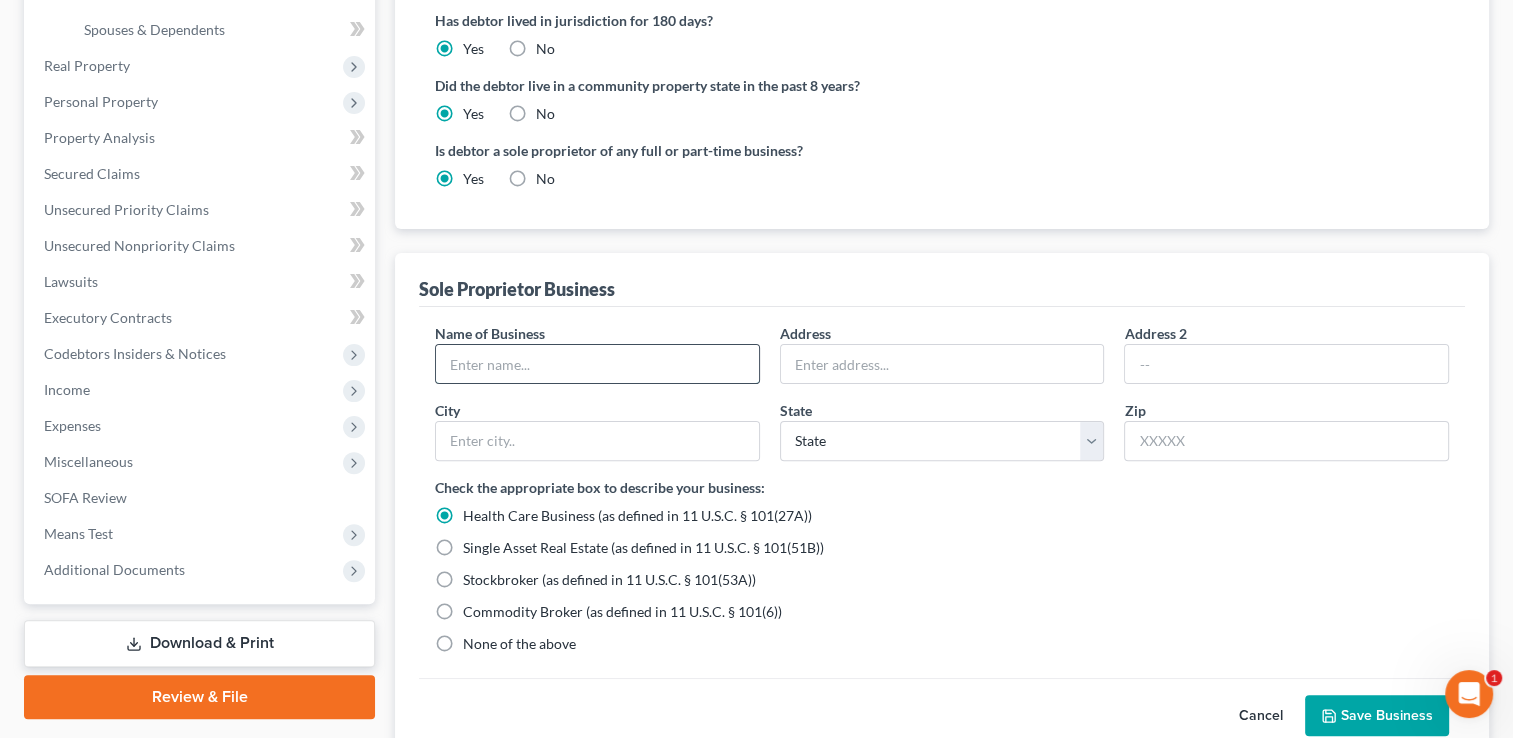 click at bounding box center (597, 364) 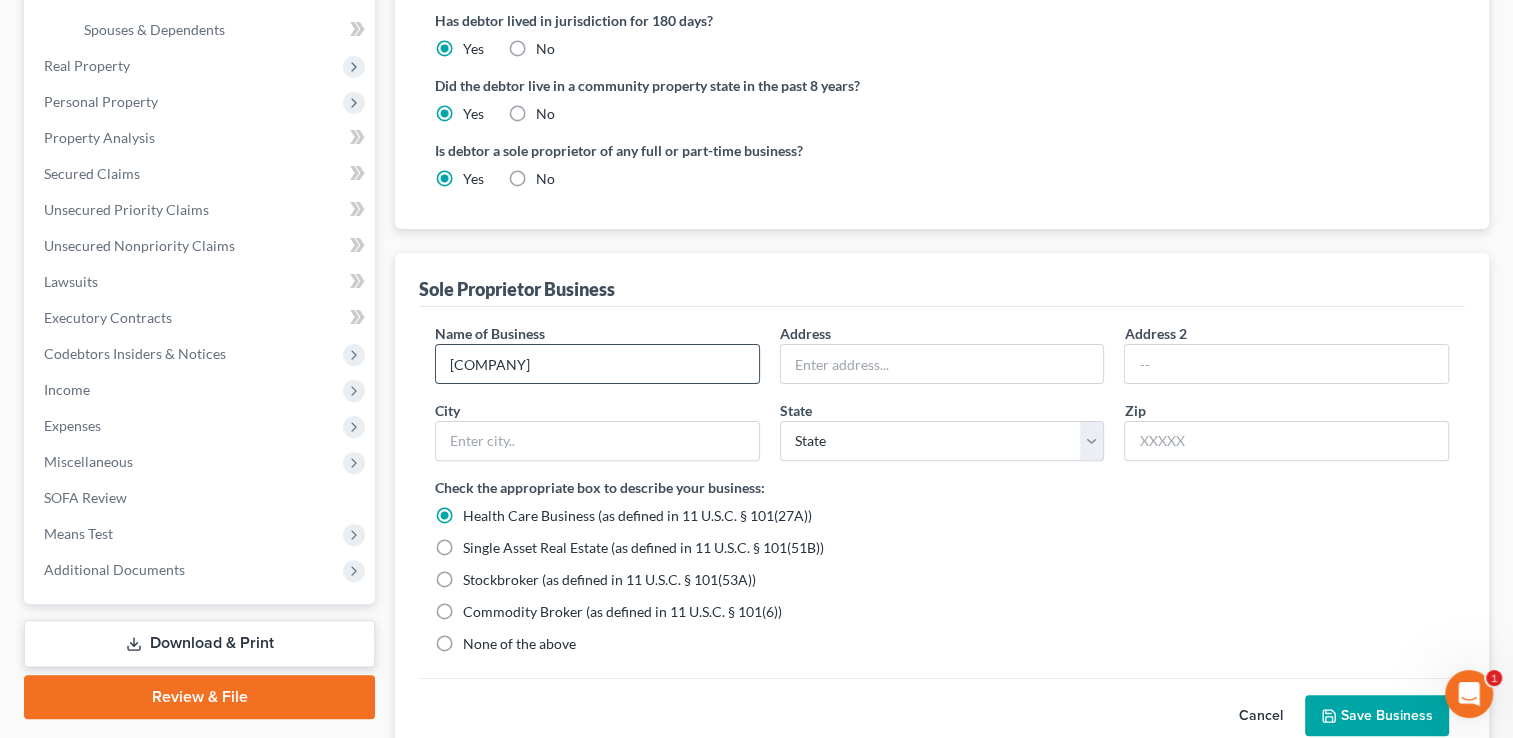 type on "[COMPANY]" 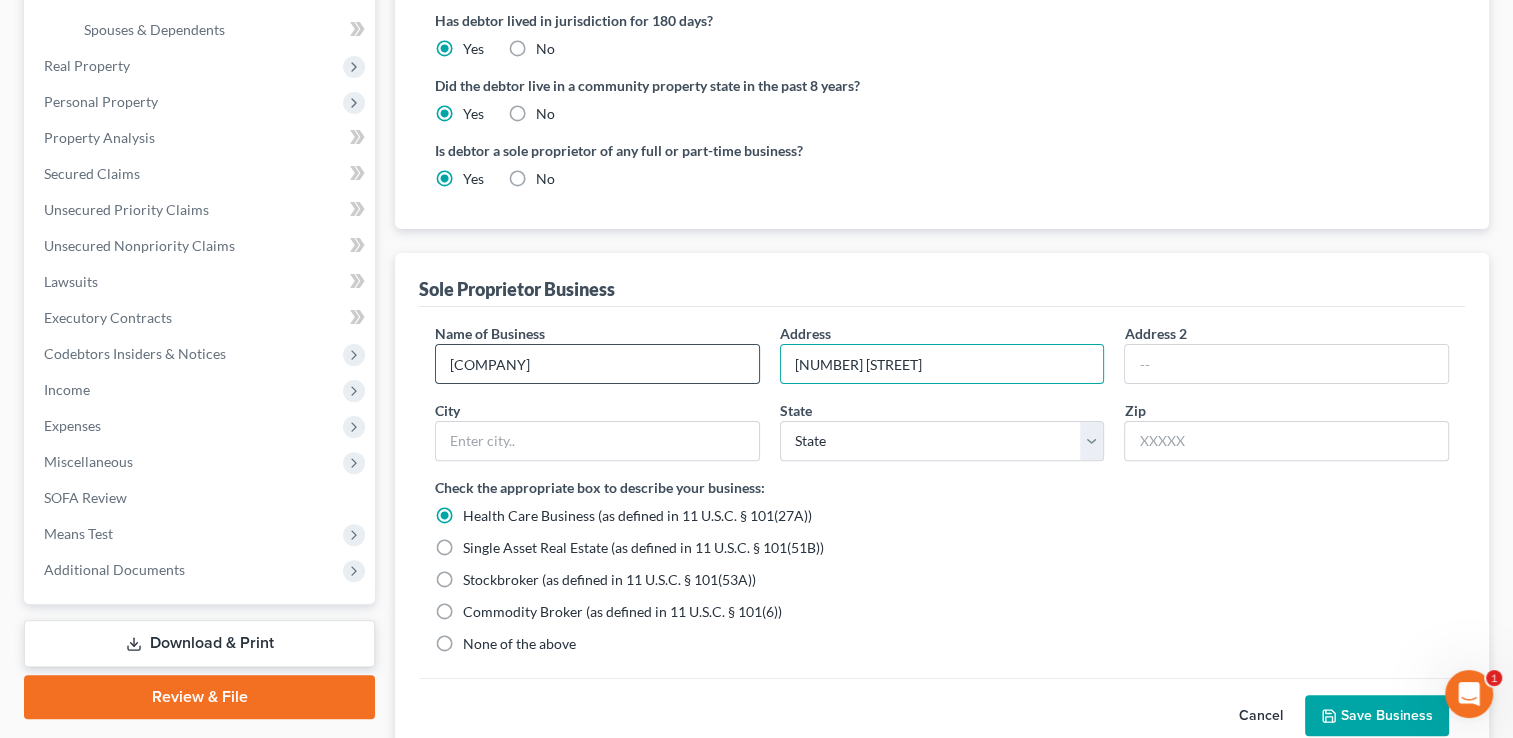 type on "[NUMBER] [STREET]" 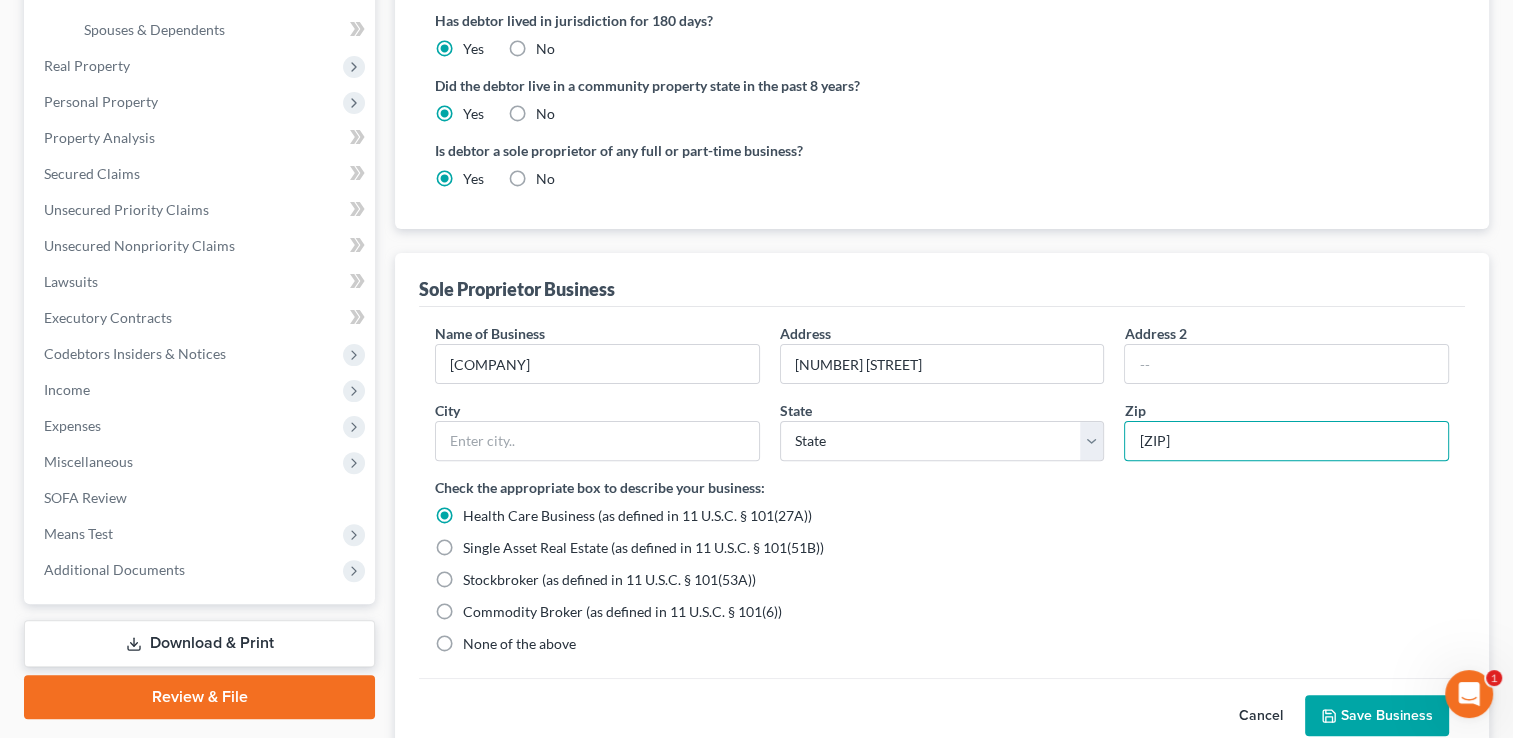 type on "[ZIP]" 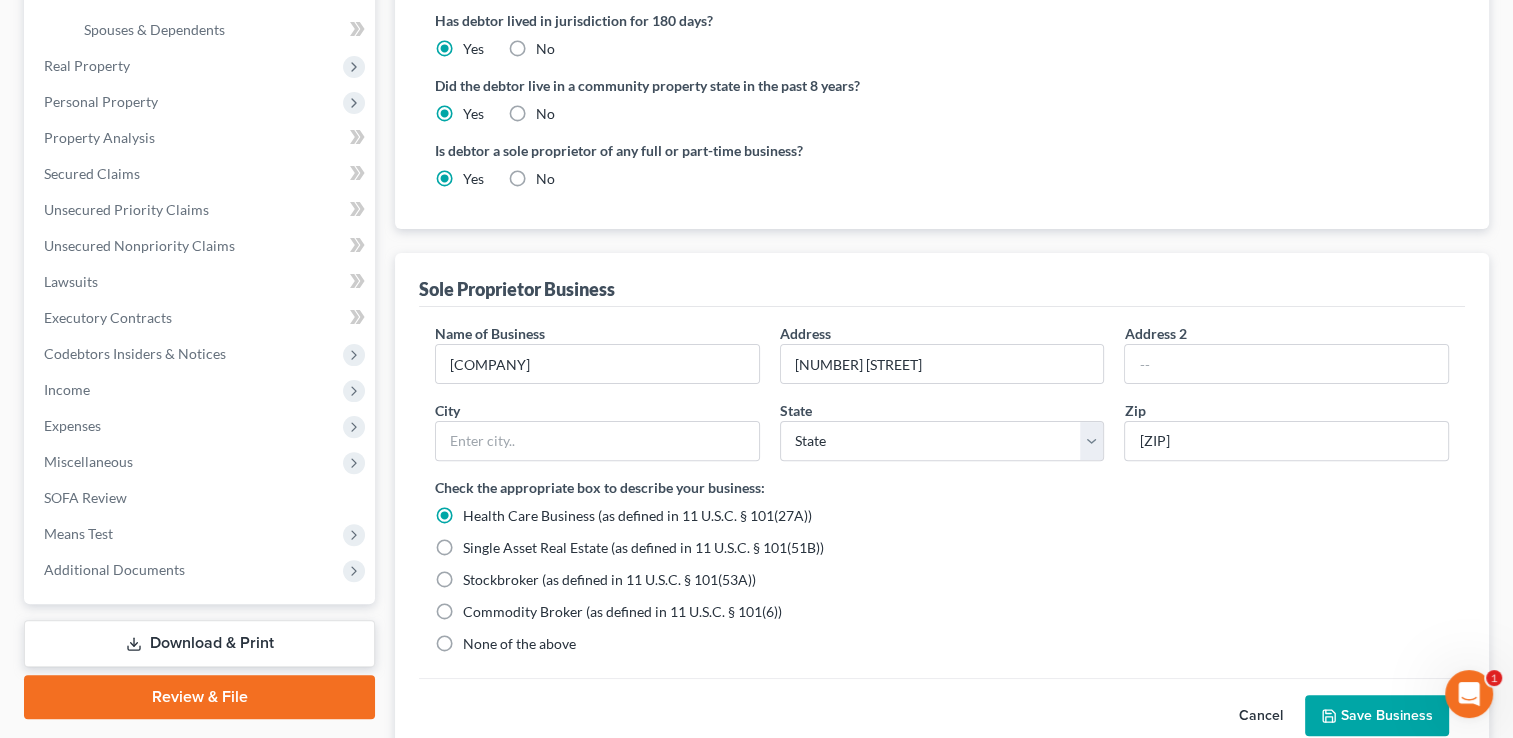 type on "[CITY]" 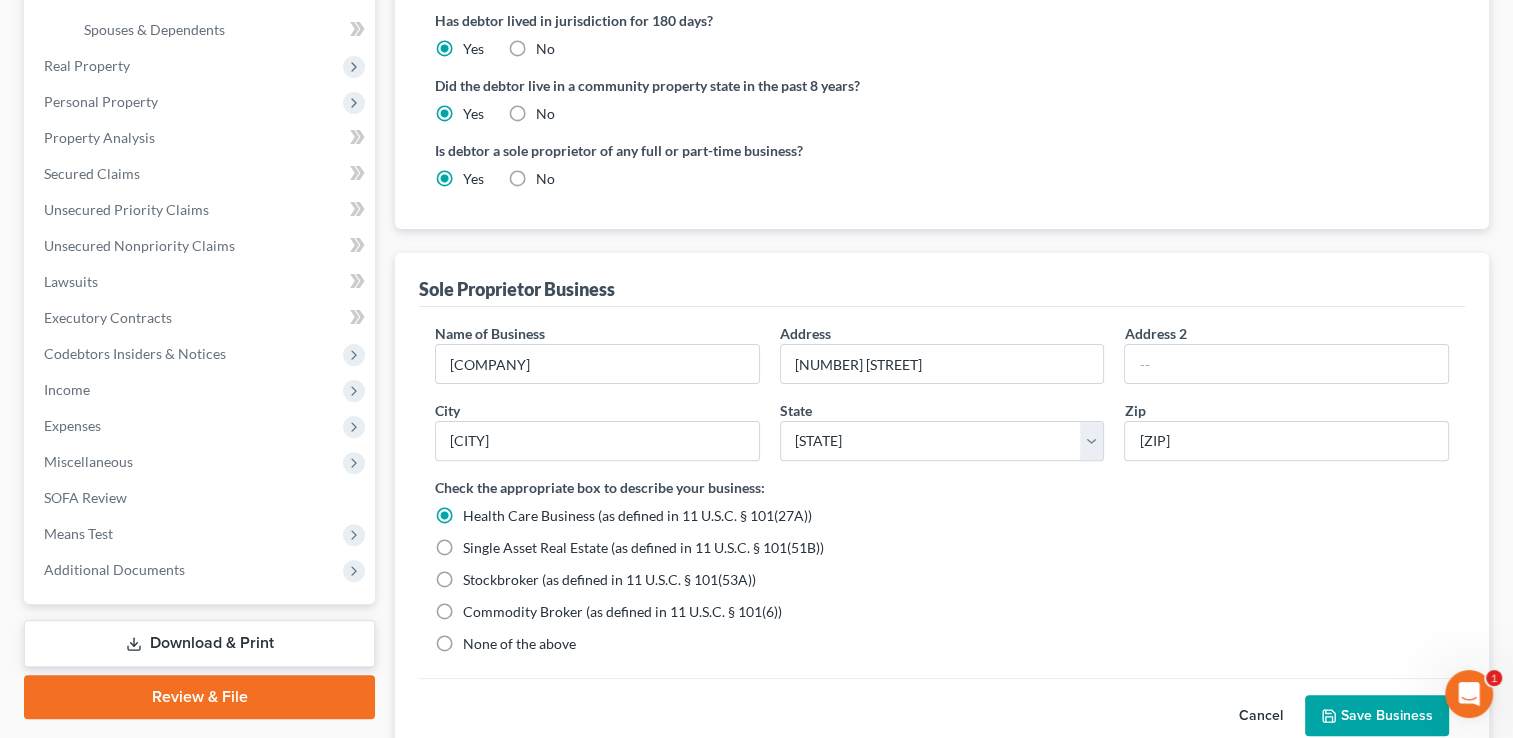 click on "Check the appropriate box to describe your business: Health Care Business (as defined in 11 U.S.C. § 101(27A)) Single Asset Real Estate (as defined in 11 U.S.C. § 101(51B)) Stockbroker (as defined in 11 U.S.C. § 101(53A)) Commodity Broker (as defined in 11 U.S.C. § 101(6)) None of the above" at bounding box center [942, 565] 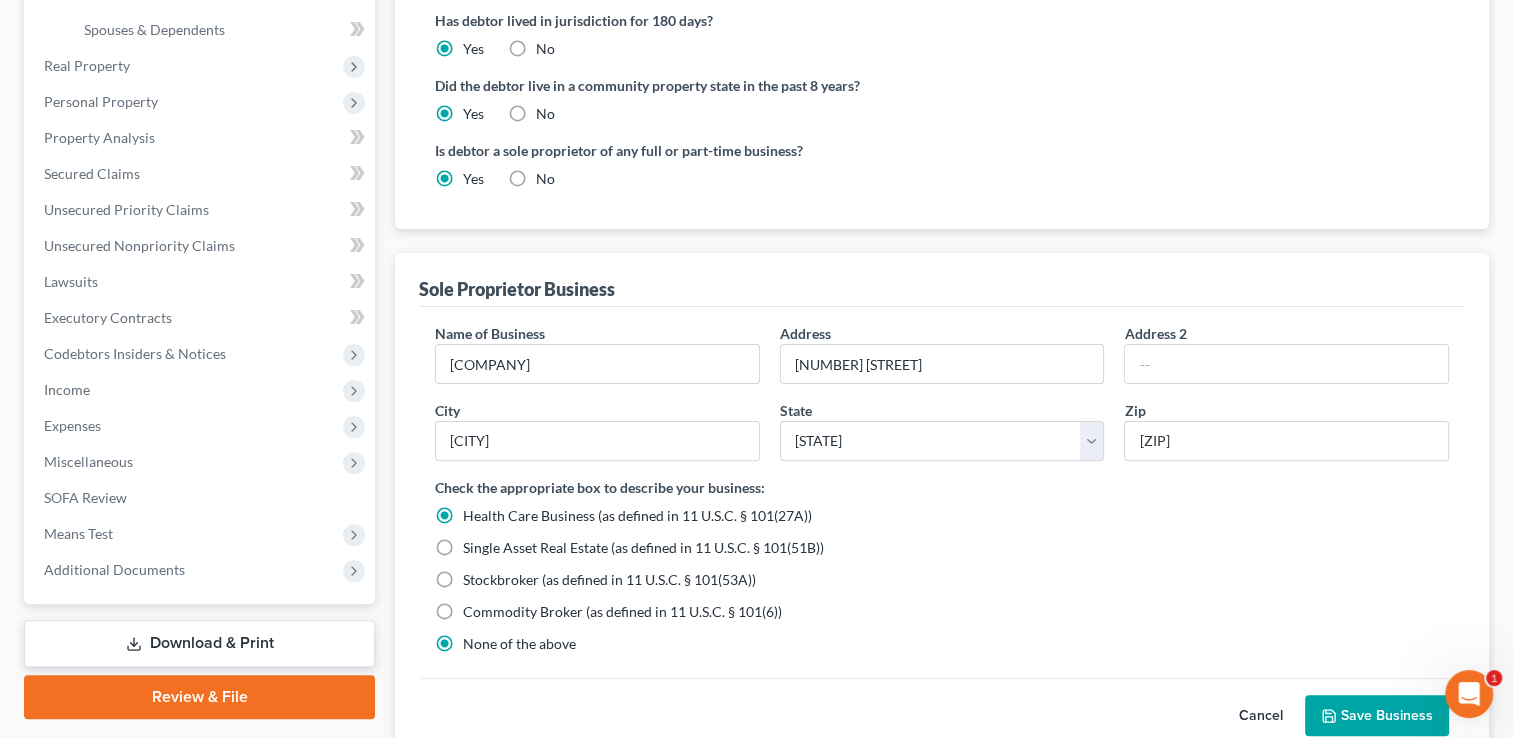 radio on "false" 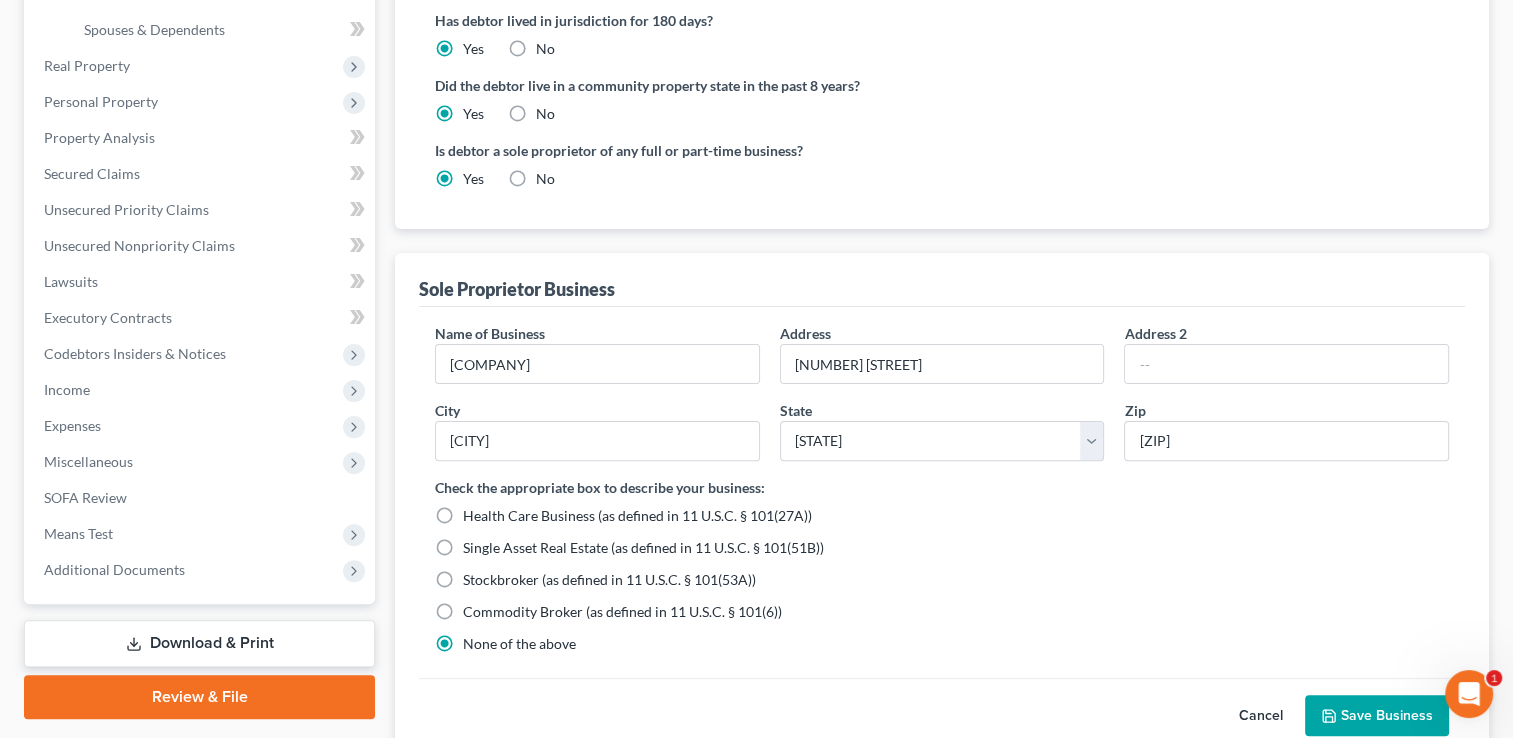 scroll, scrollTop: 584, scrollLeft: 0, axis: vertical 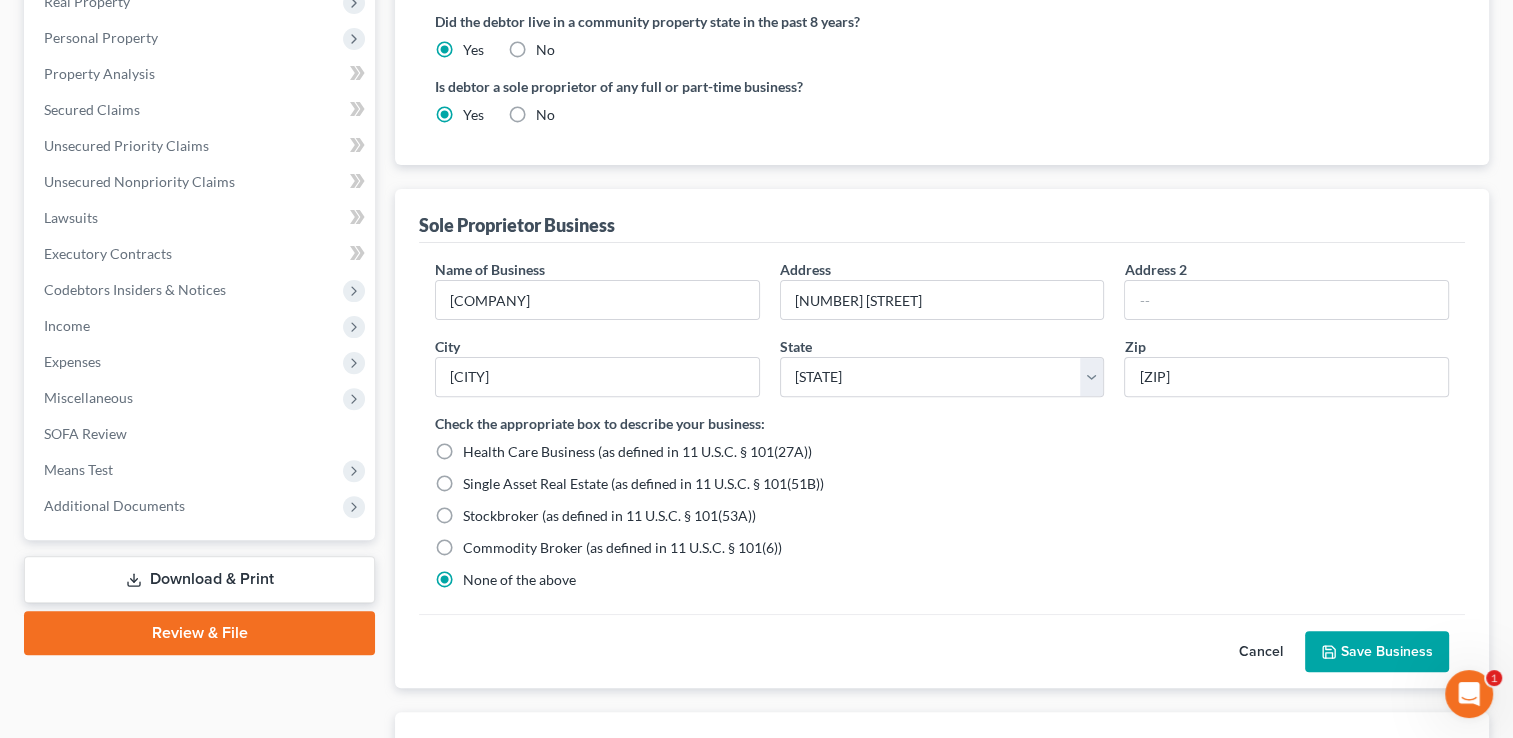 click on "Save Business" at bounding box center (1377, 652) 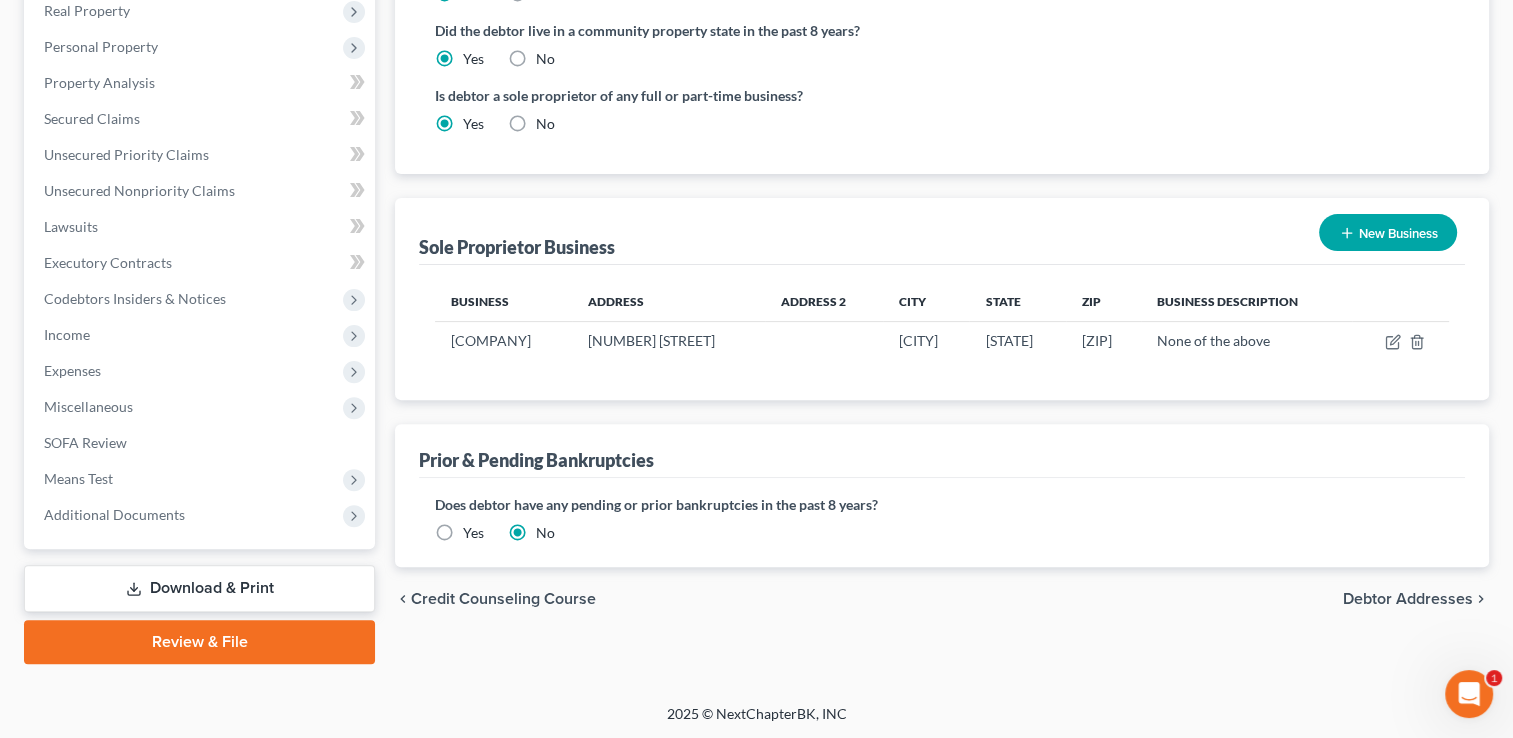 click on "Does debtor have any pending or prior bankruptcies in the past 8 years?" at bounding box center [942, 504] 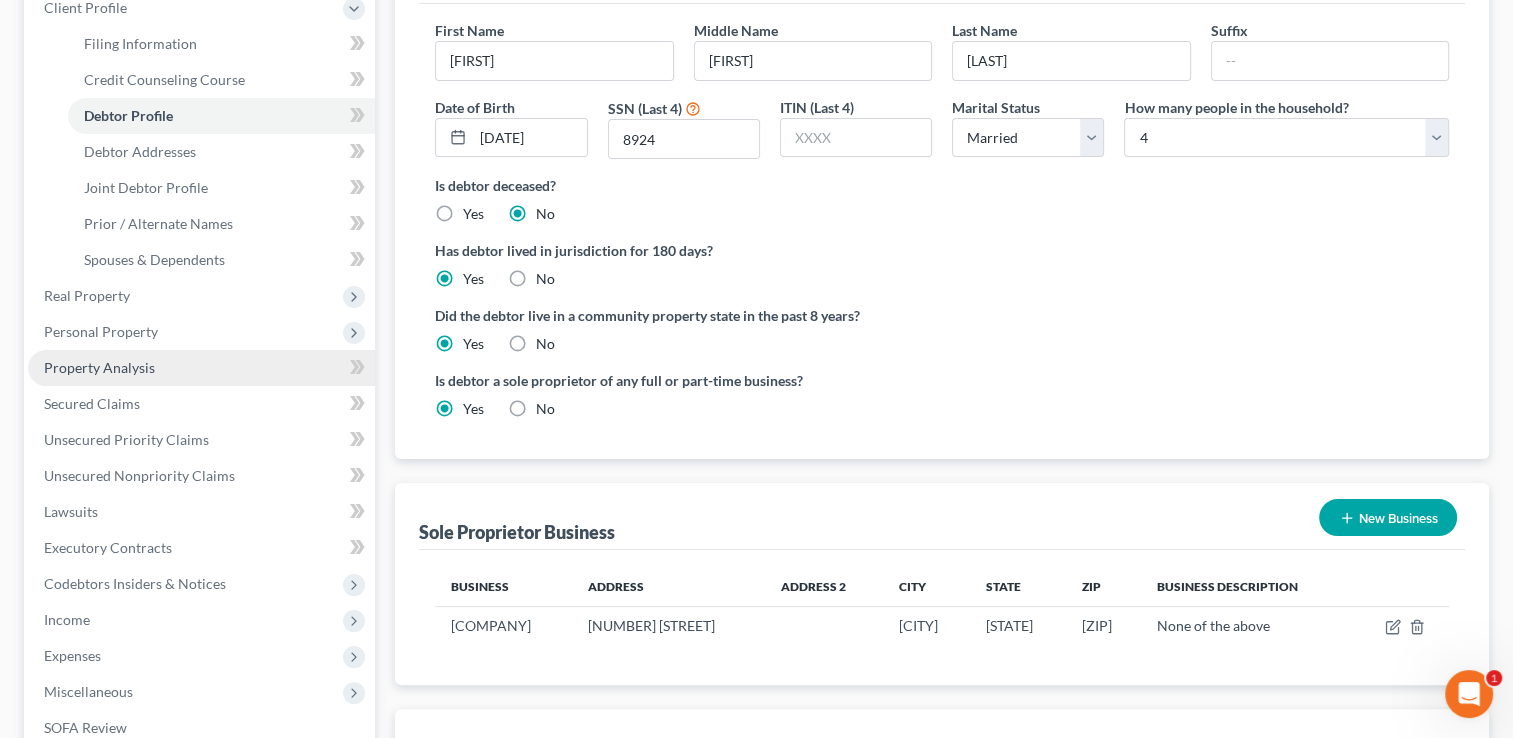 scroll, scrollTop: 287, scrollLeft: 0, axis: vertical 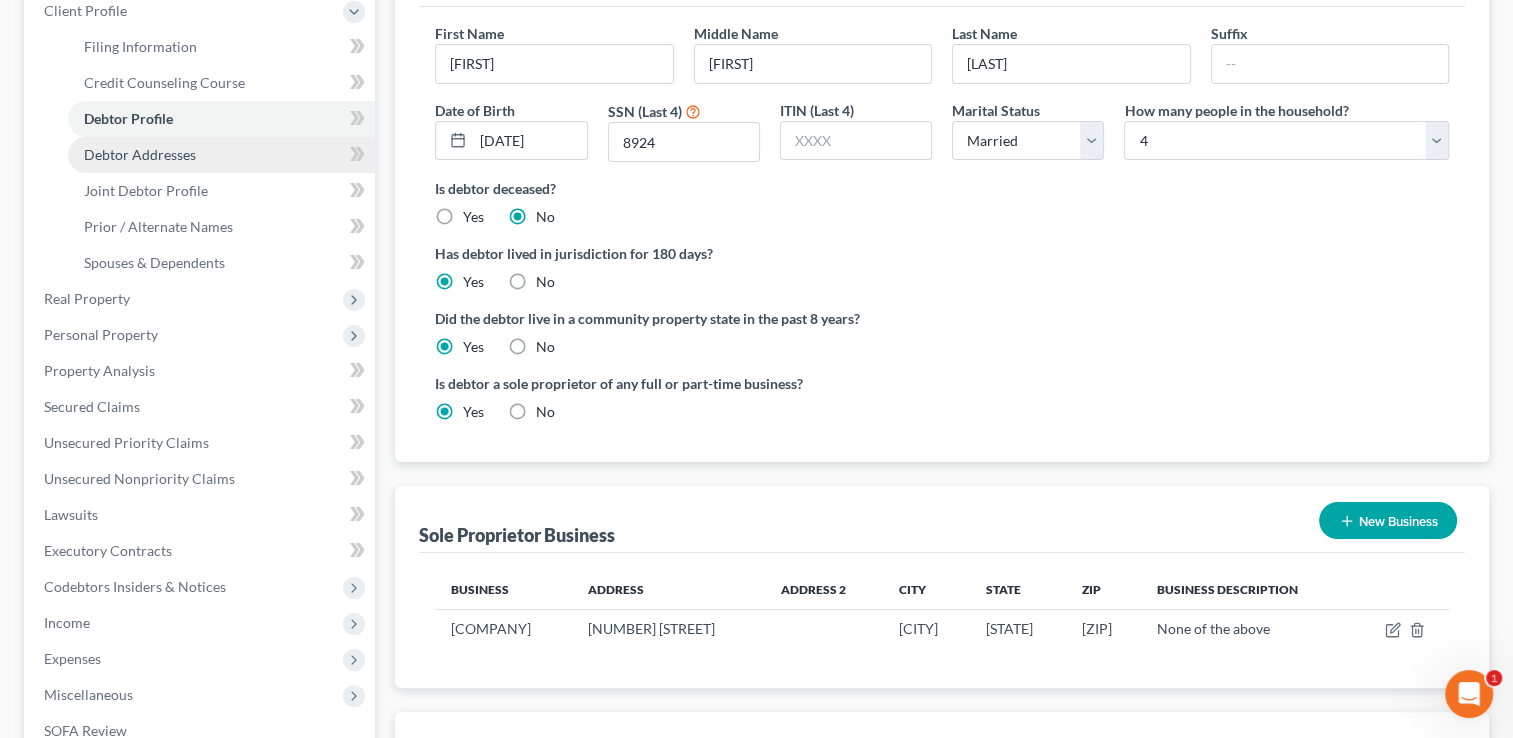click on "Debtor Addresses" at bounding box center (140, 154) 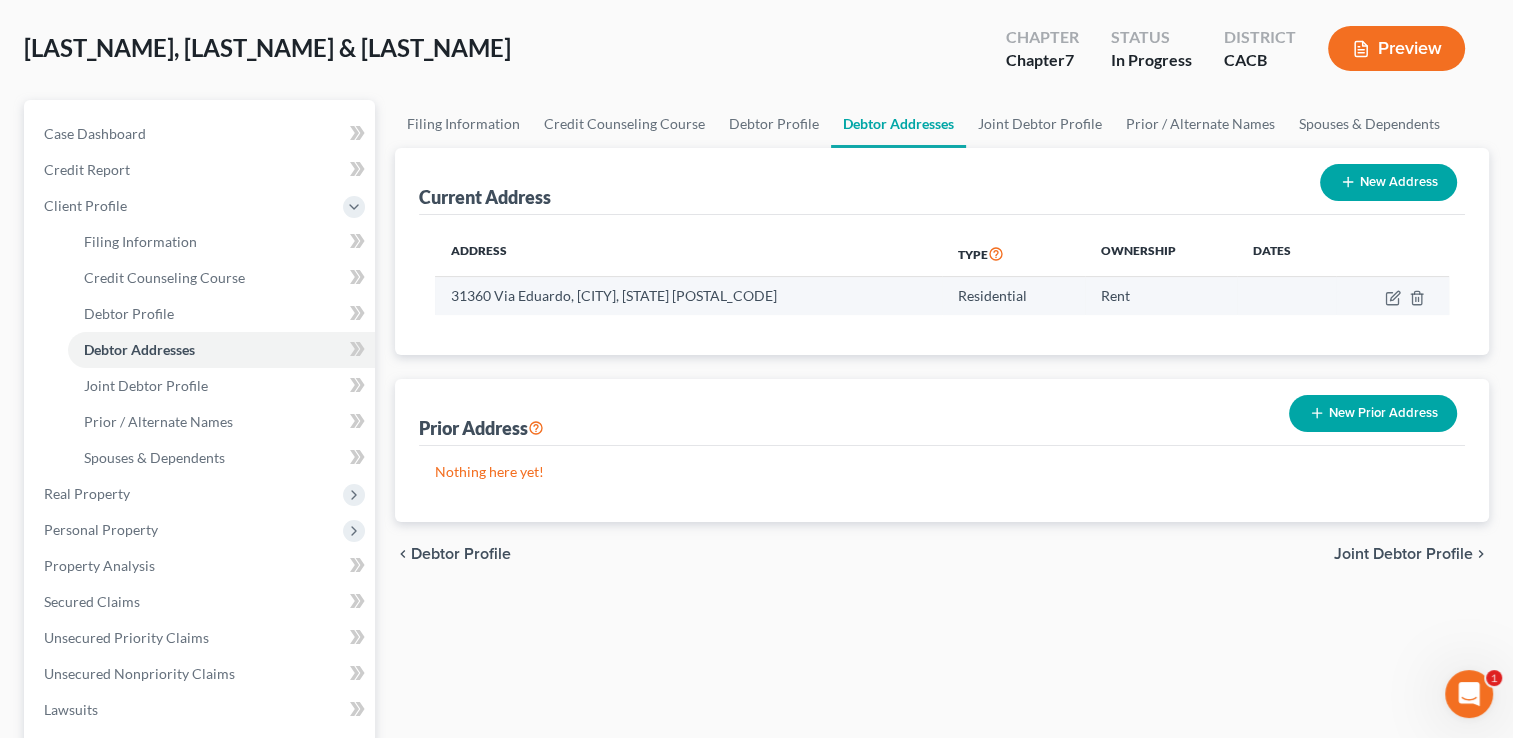 scroll, scrollTop: 92, scrollLeft: 0, axis: vertical 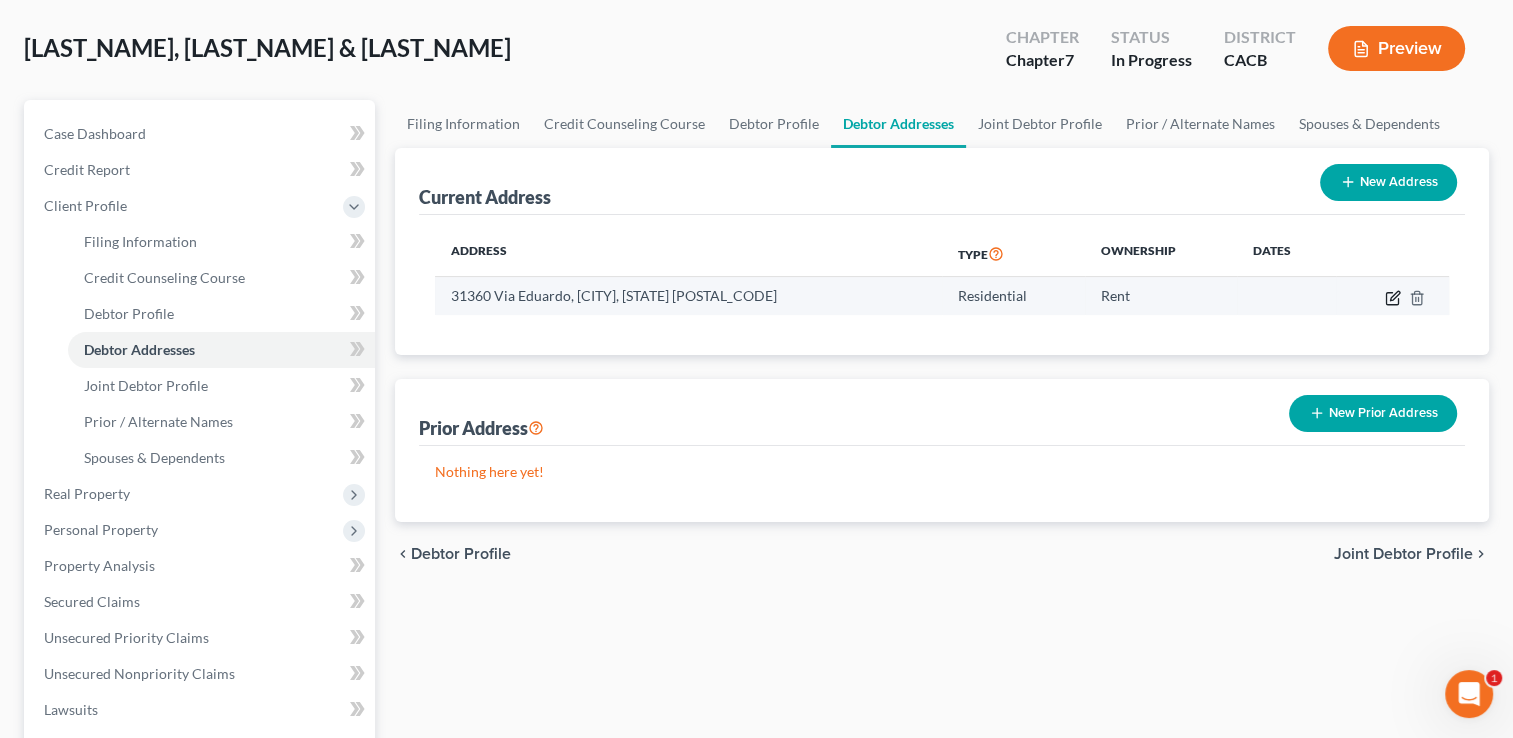 click 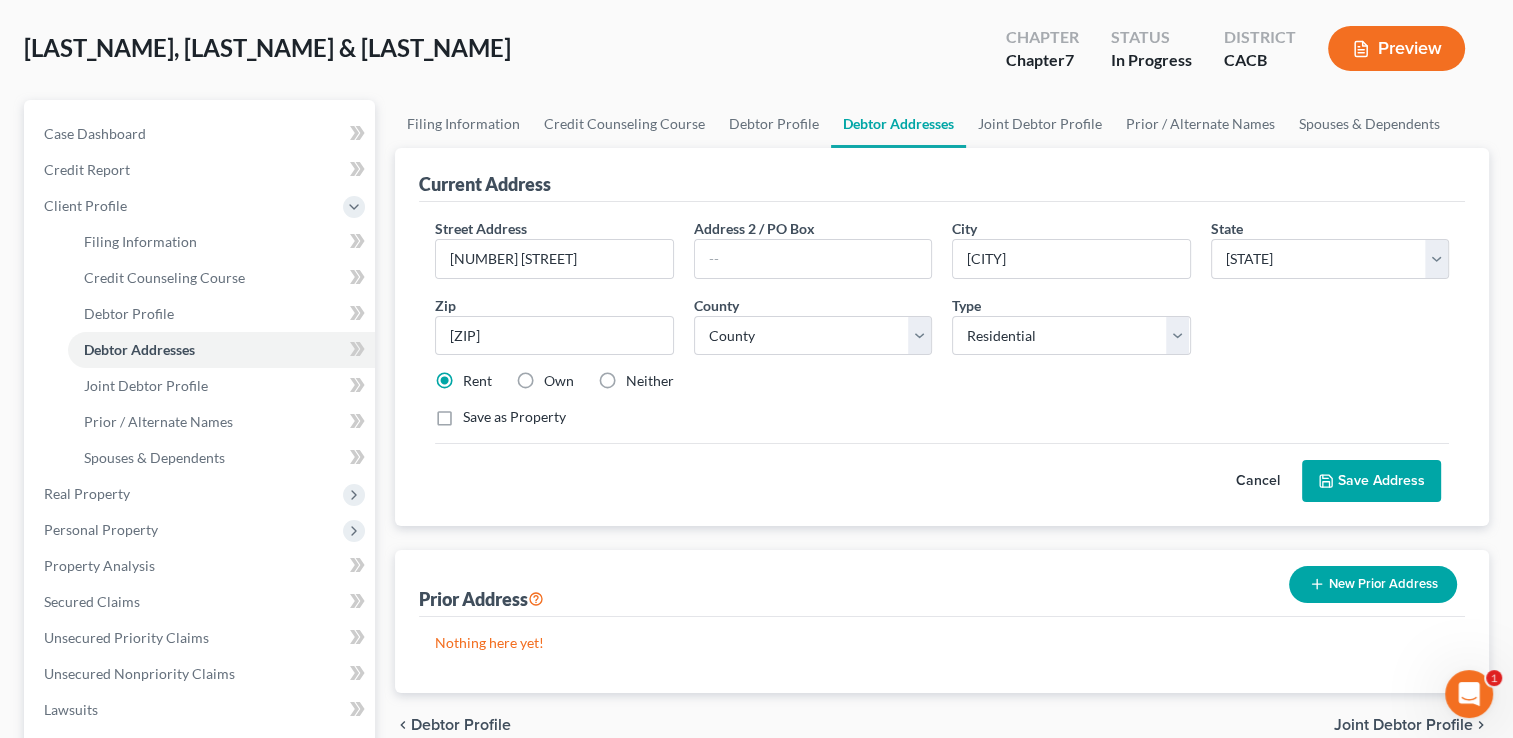 click on "Save Address" at bounding box center [1371, 481] 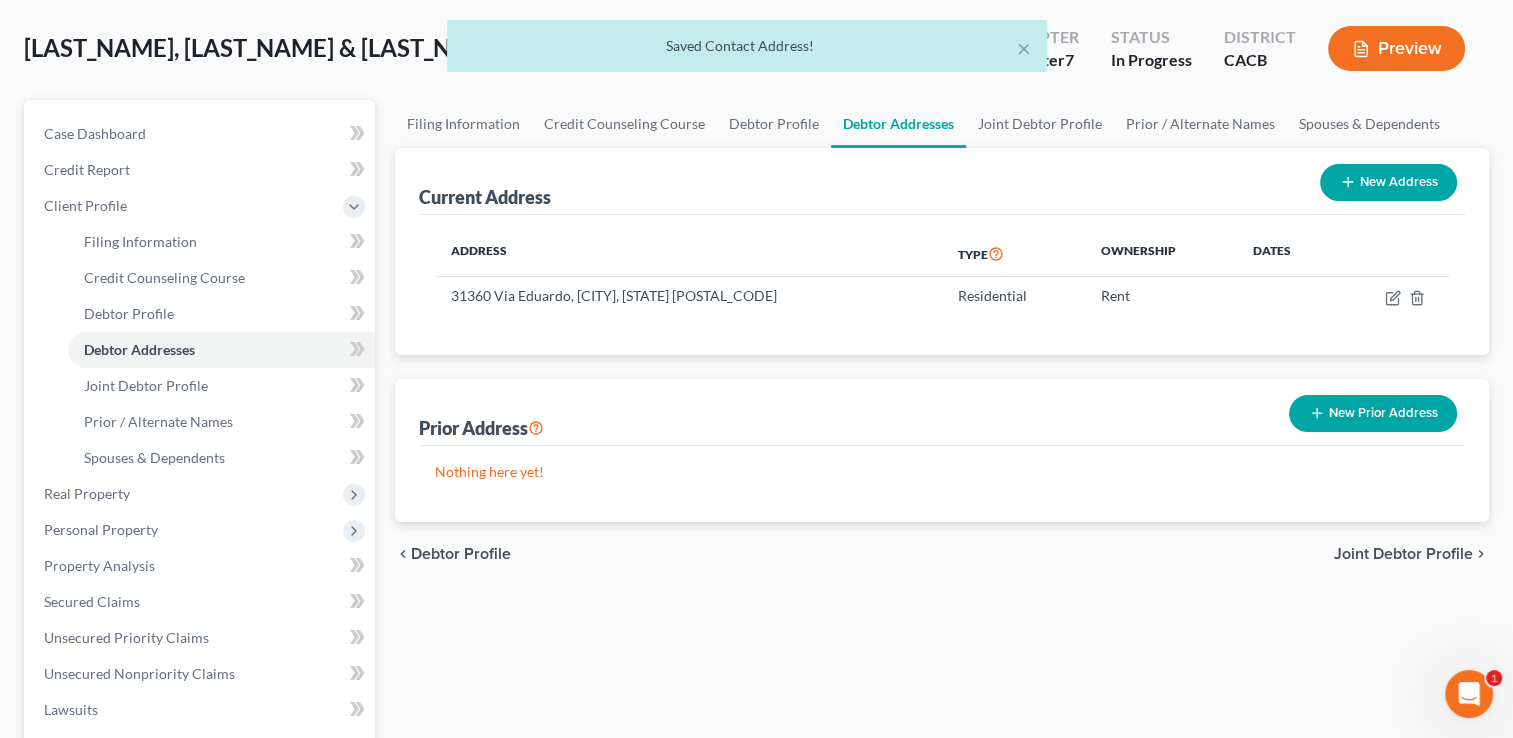 click on "New Prior Address" at bounding box center (1373, 413) 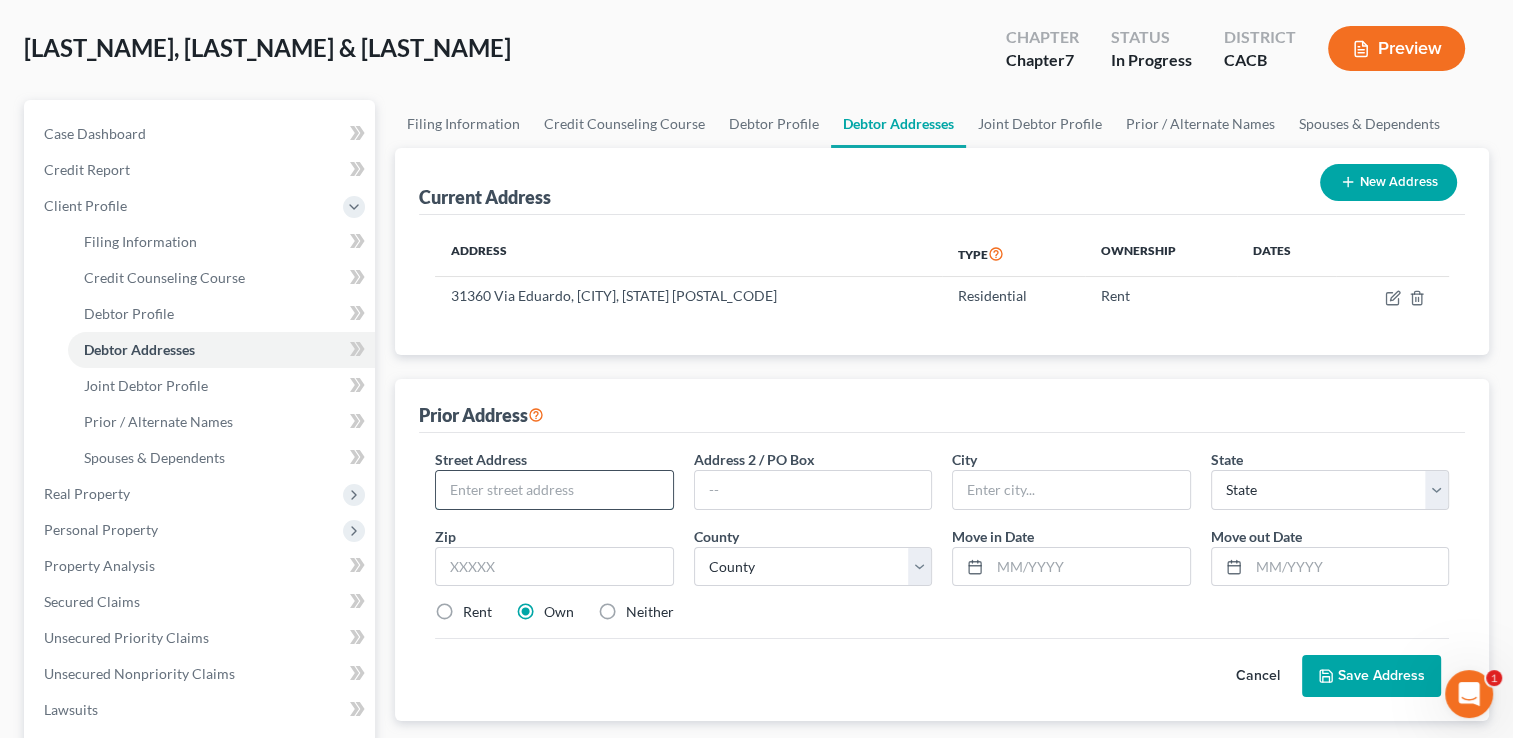 click at bounding box center (554, 490) 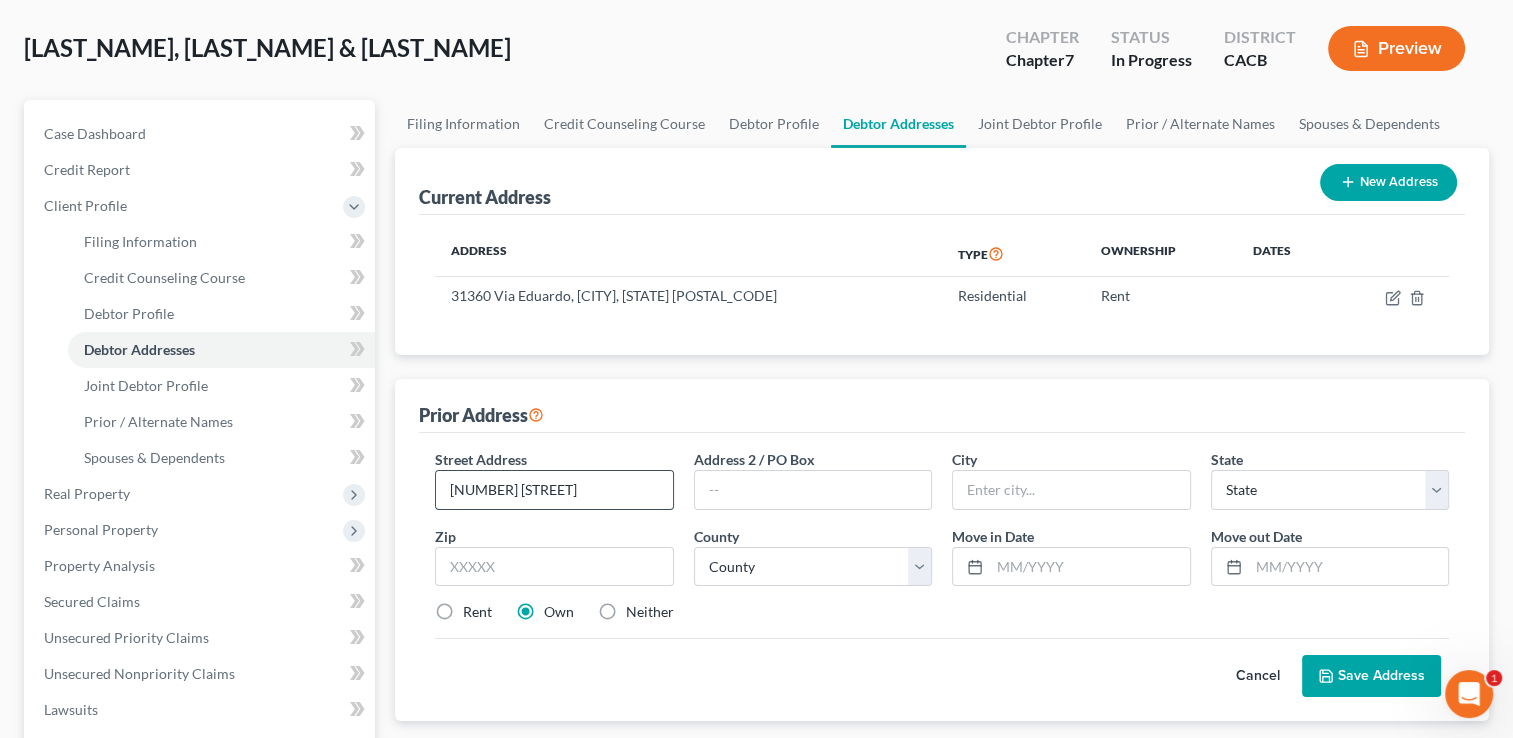 type on "[NUMBER] [STREET]" 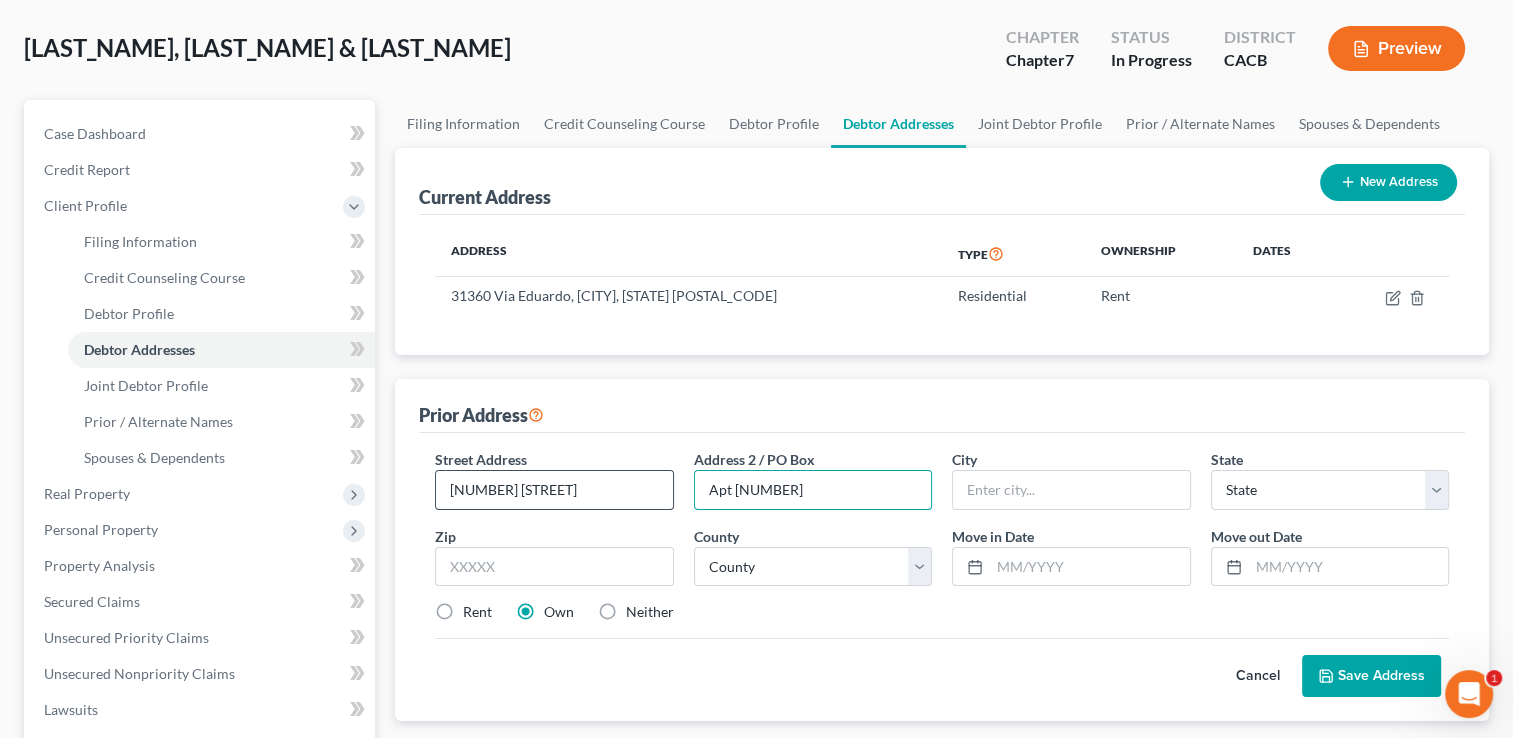 type on "Apt [NUMBER]" 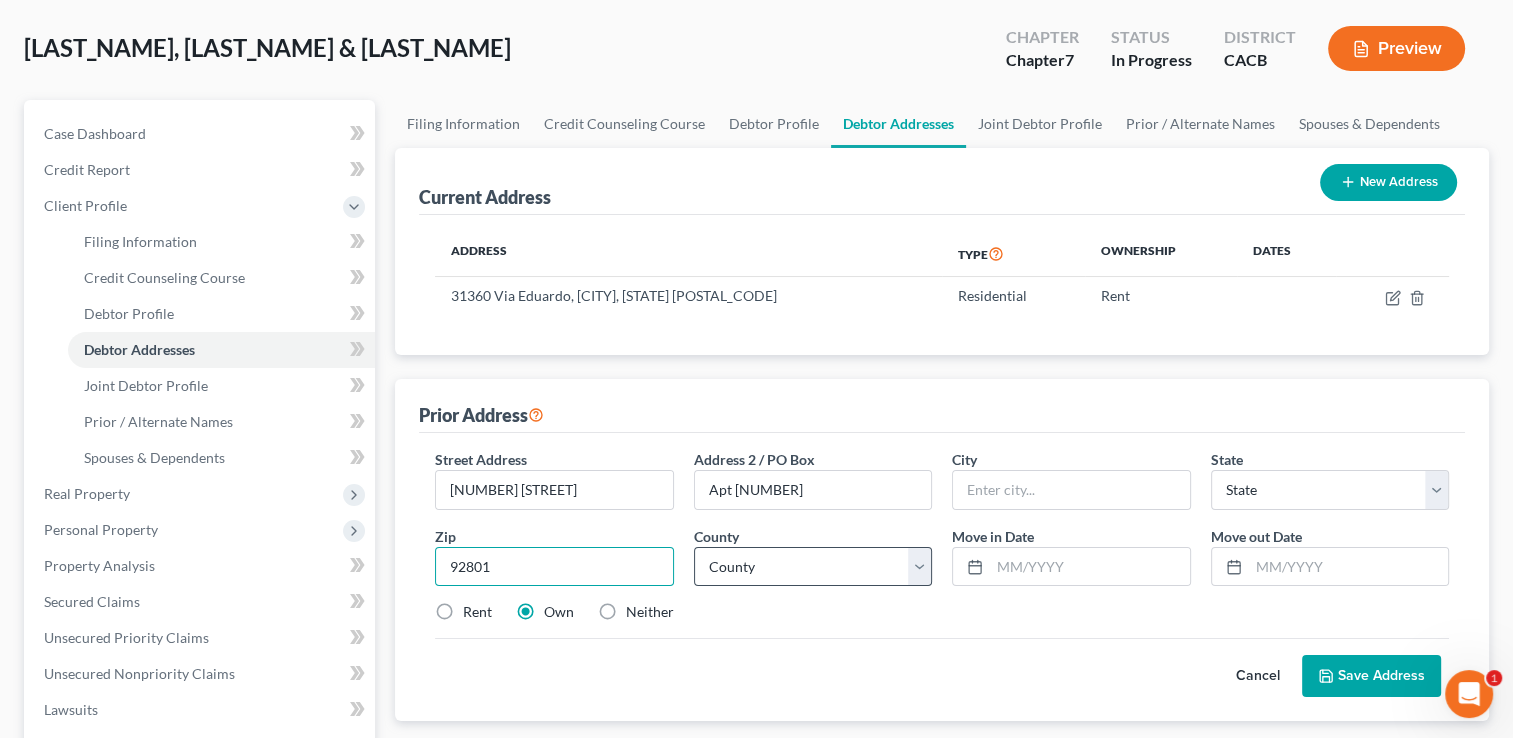 type on "92801" 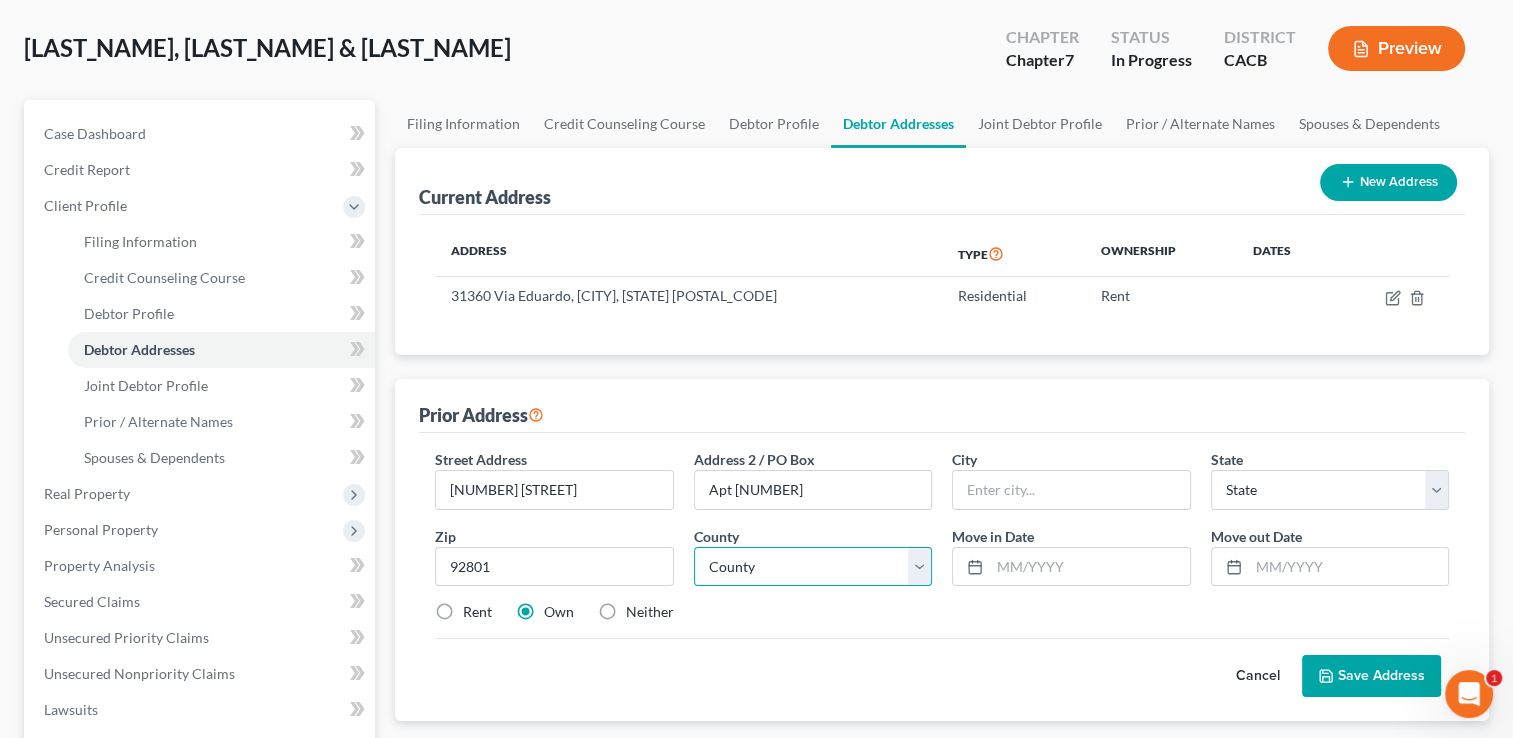 click on "County" at bounding box center [813, 567] 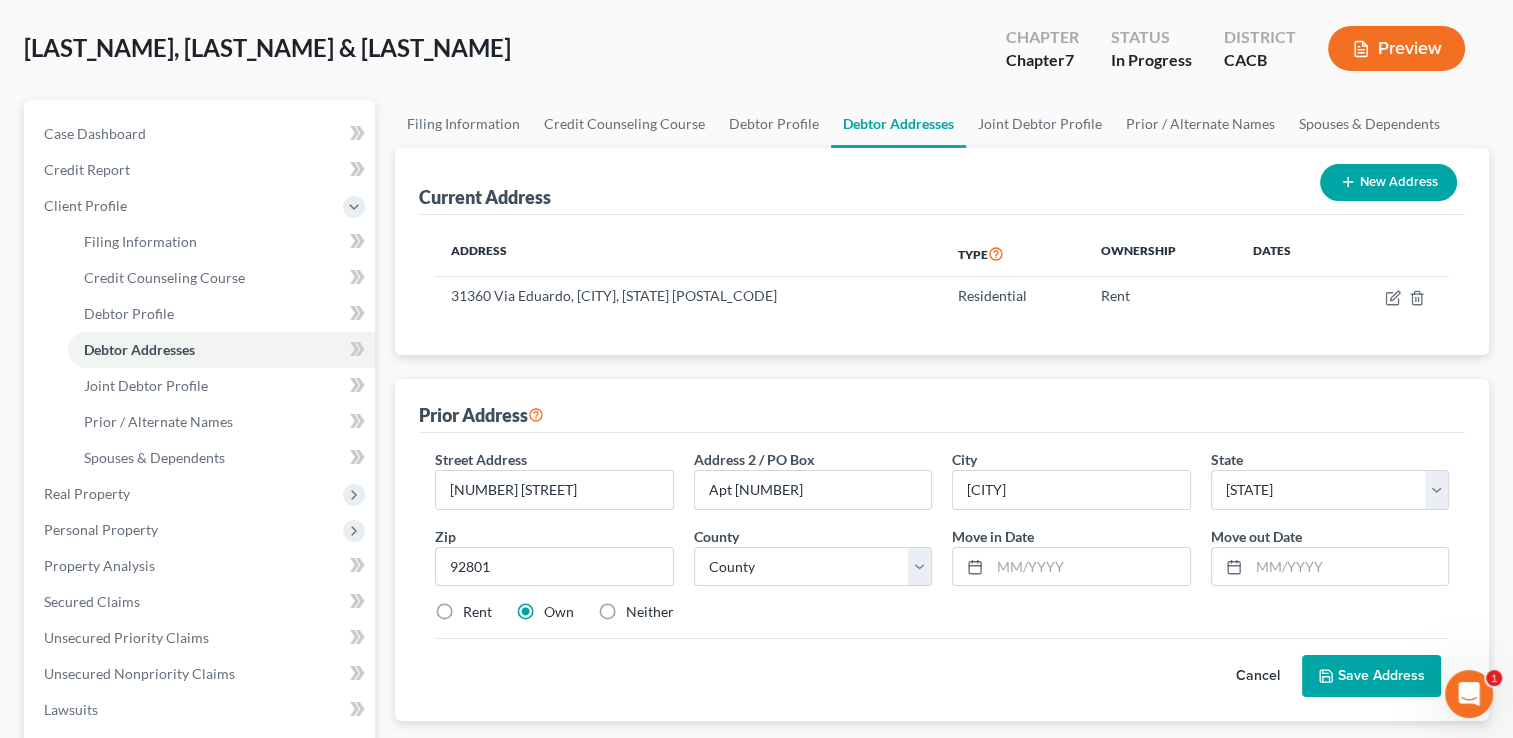 click on "County Alameda County Alpine County Amador County Butte County Calaveras County Colusa County Contra Costa County Del Norte County El Dorado County Fresno County Glenn County Humboldt County Imperial County Inyo County Kern County Kings County Lake County Lassen County Los Angeles County Madera County Marin County Mariposa County Mendocino County Merced County Modoc County Mono County Monterey County Napa County Nevada County Orange County Placer County Plumas County Riverside County Sacramento County San Benito County San Bernardino County San Diego County San Francisco County San Joaquin County San Luis Obispo County San Mateo County Santa Barbara County Santa Clara County Santa Cruz County Shasta County Sierra County Siskiyou County Solano County Sonoma County Stanislaus County Sutter County Tehama County Trinity County Tulare County Tuolumne County Ventura County Yolo County Yuba County" at bounding box center [813, 556] 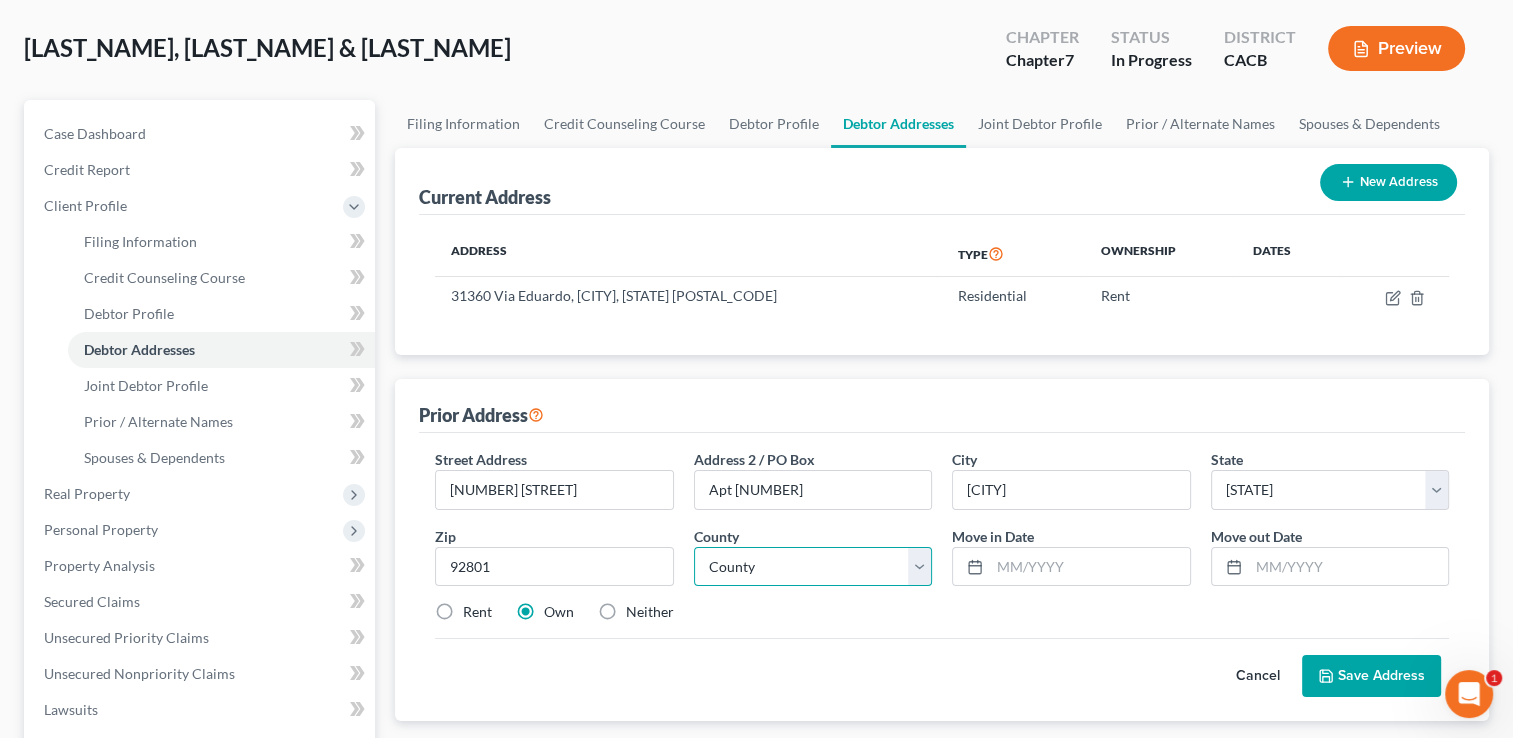 click on "County Alameda County Alpine County Amador County Butte County Calaveras County Colusa County Contra Costa County Del Norte County El Dorado County Fresno County Glenn County Humboldt County Imperial County Inyo County Kern County Kings County Lake County Lassen County Los Angeles County Madera County Marin County Mariposa County Mendocino County Merced County Modoc County Mono County Monterey County Napa County Nevada County Orange County Placer County Plumas County Riverside County Sacramento County San Benito County San Bernardino County San Diego County San Francisco County San Joaquin County San Luis Obispo County San Mateo County Santa Barbara County Santa Clara County Santa Cruz County Shasta County Sierra County Siskiyou County Solano County Sonoma County Stanislaus County Sutter County Tehama County Trinity County Tulare County Tuolumne County Ventura County Yolo County Yuba County" at bounding box center (813, 567) 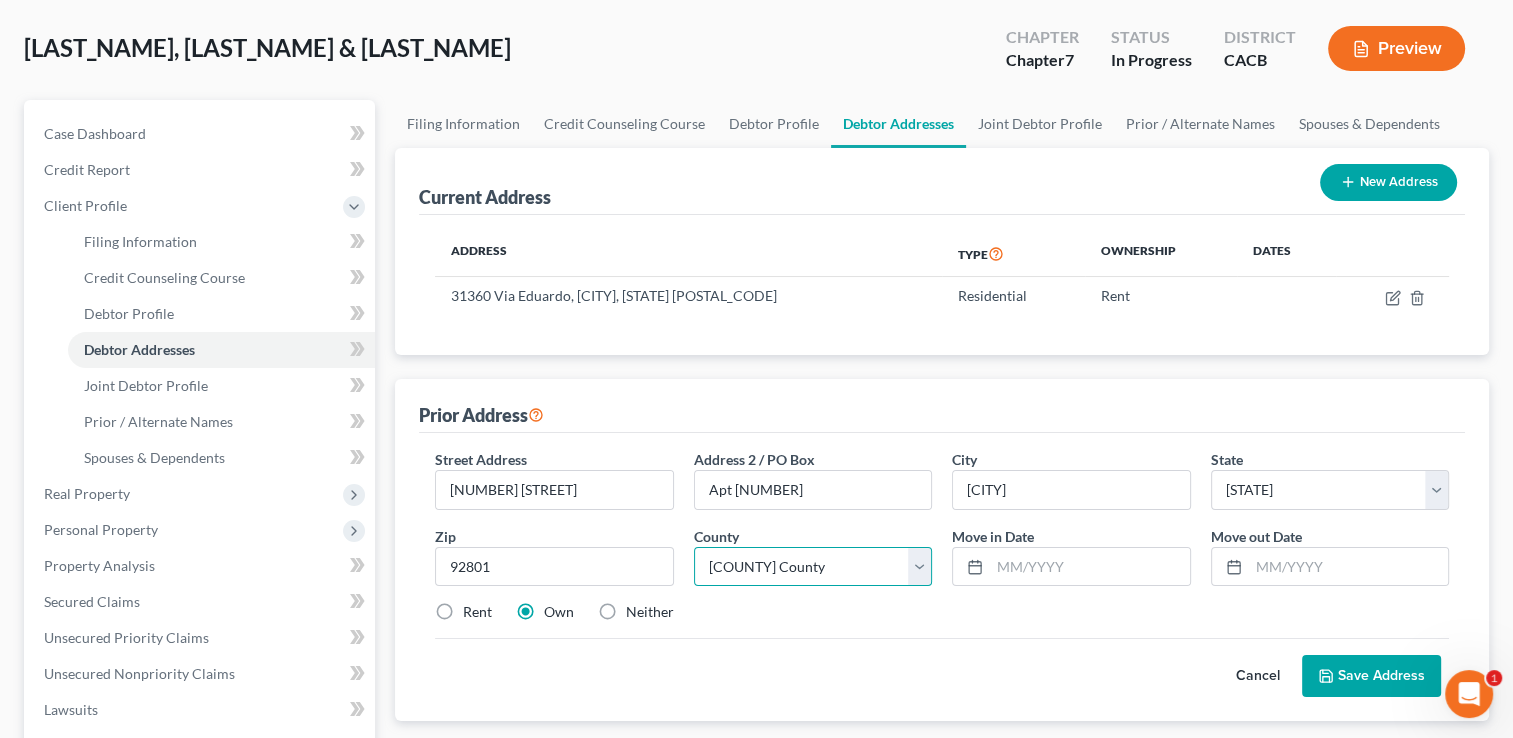 click on "County Alameda County Alpine County Amador County Butte County Calaveras County Colusa County Contra Costa County Del Norte County El Dorado County Fresno County Glenn County Humboldt County Imperial County Inyo County Kern County Kings County Lake County Lassen County Los Angeles County Madera County Marin County Mariposa County Mendocino County Merced County Modoc County Mono County Monterey County Napa County Nevada County Orange County Placer County Plumas County Riverside County Sacramento County San Benito County San Bernardino County San Diego County San Francisco County San Joaquin County San Luis Obispo County San Mateo County Santa Barbara County Santa Clara County Santa Cruz County Shasta County Sierra County Siskiyou County Solano County Sonoma County Stanislaus County Sutter County Tehama County Trinity County Tulare County Tuolumne County Ventura County Yolo County Yuba County" at bounding box center (813, 567) 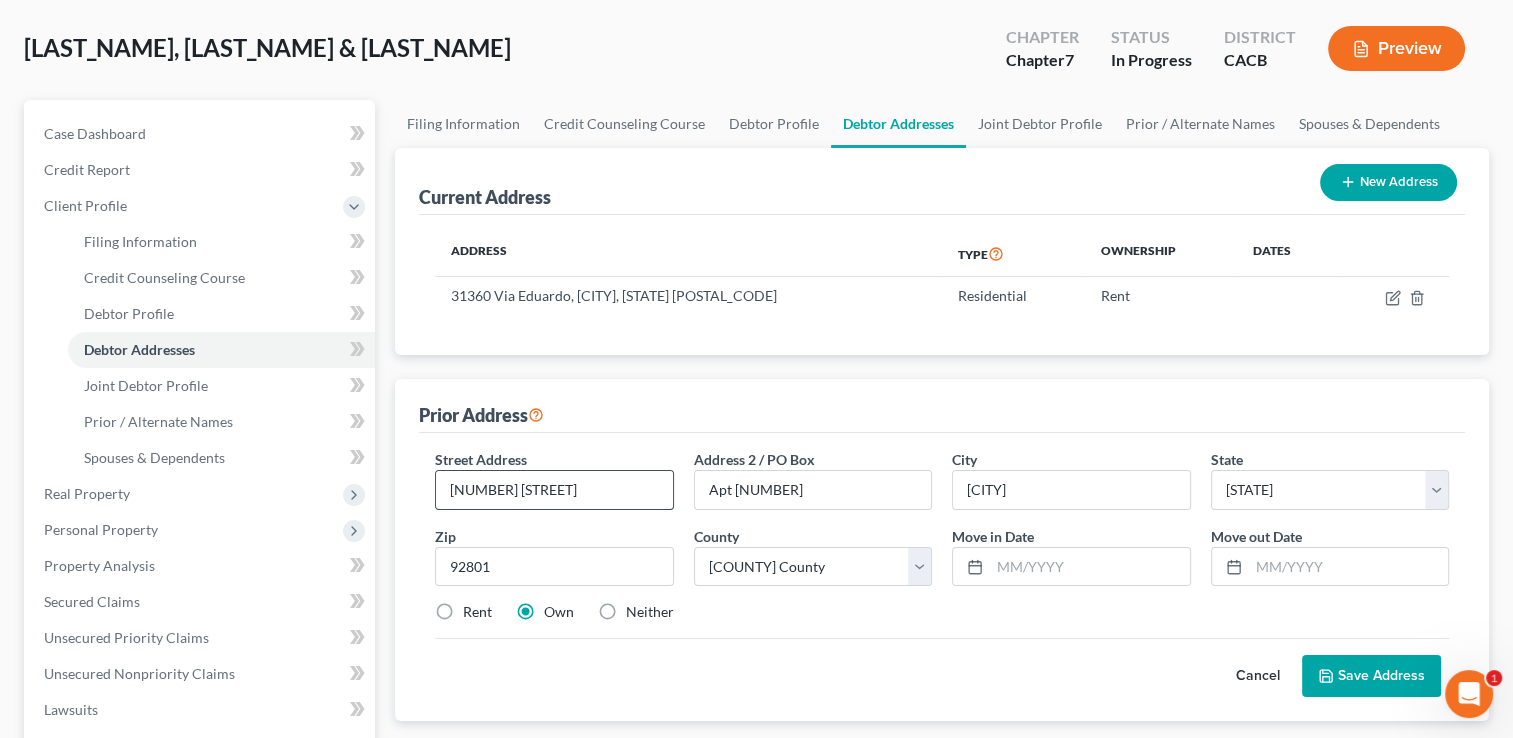 click on "[NUMBER] [STREET]" at bounding box center [554, 490] 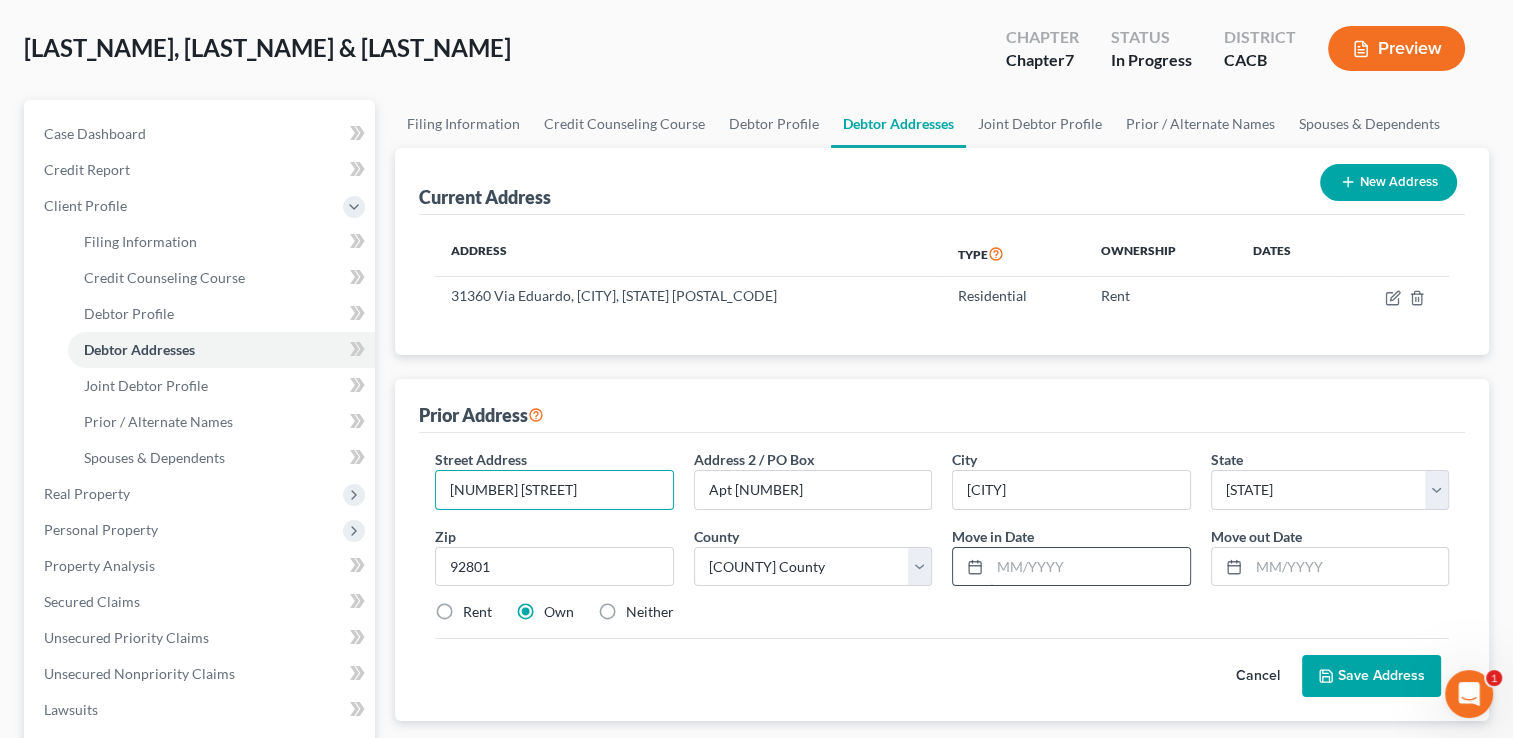 type on "[NUMBER] [STREET]" 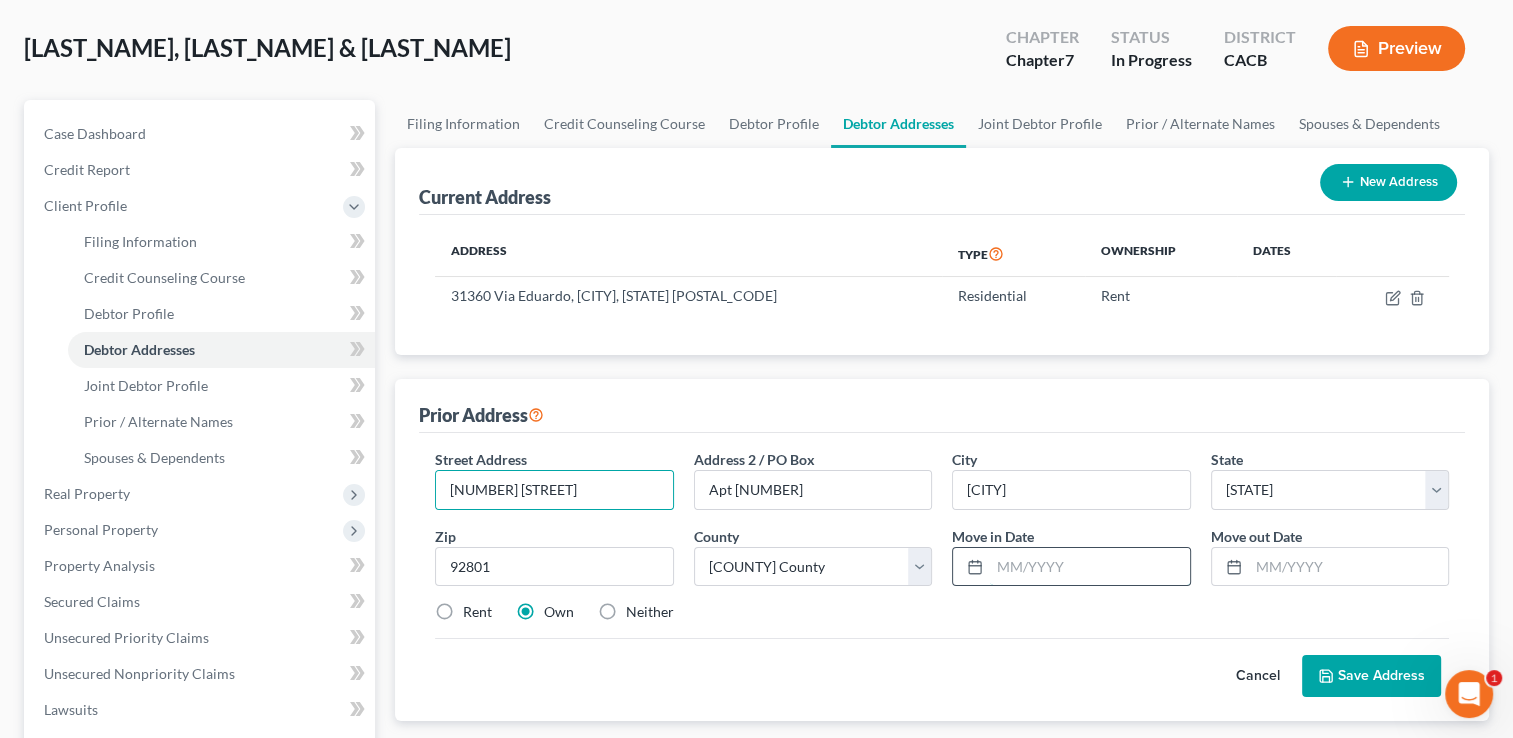 click at bounding box center (1089, 567) 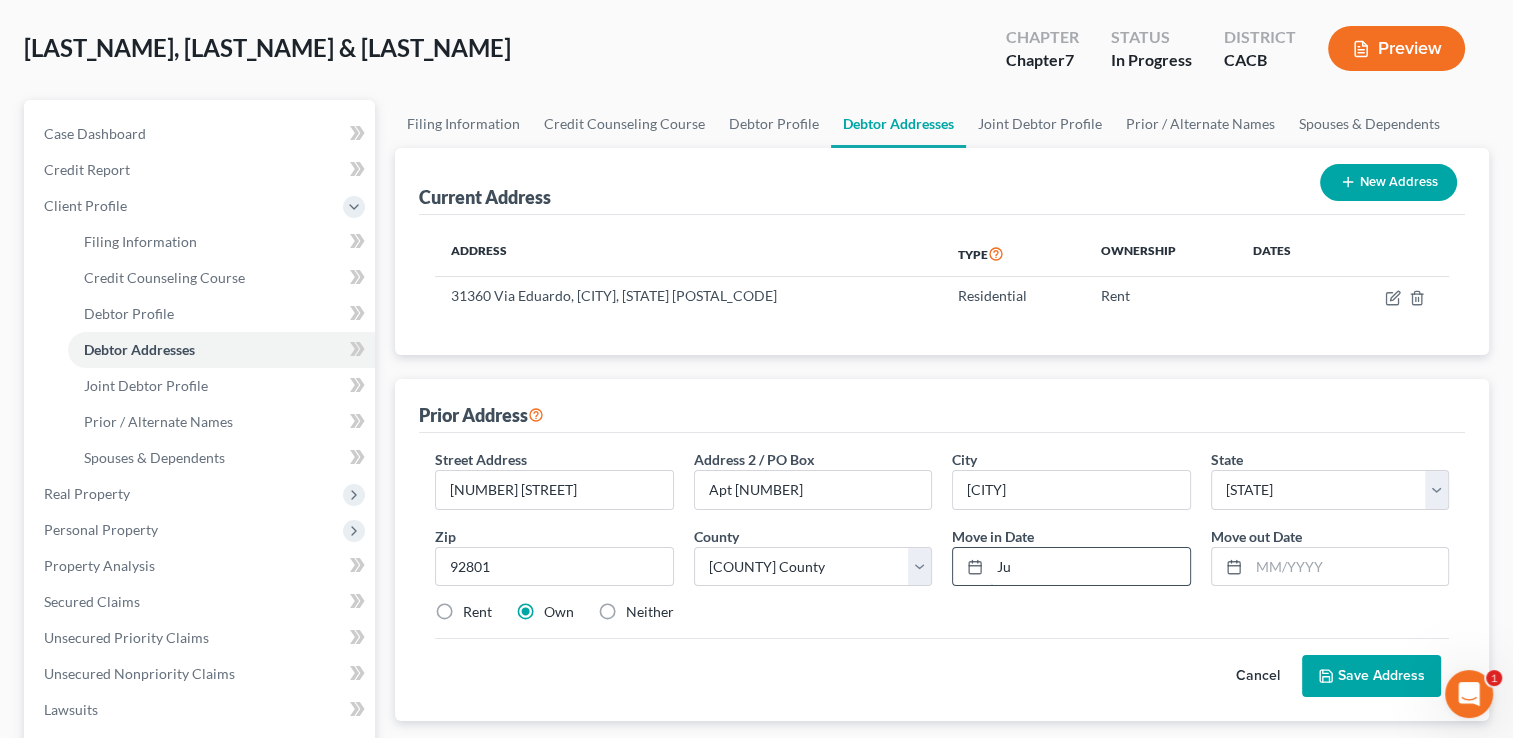 type on "J" 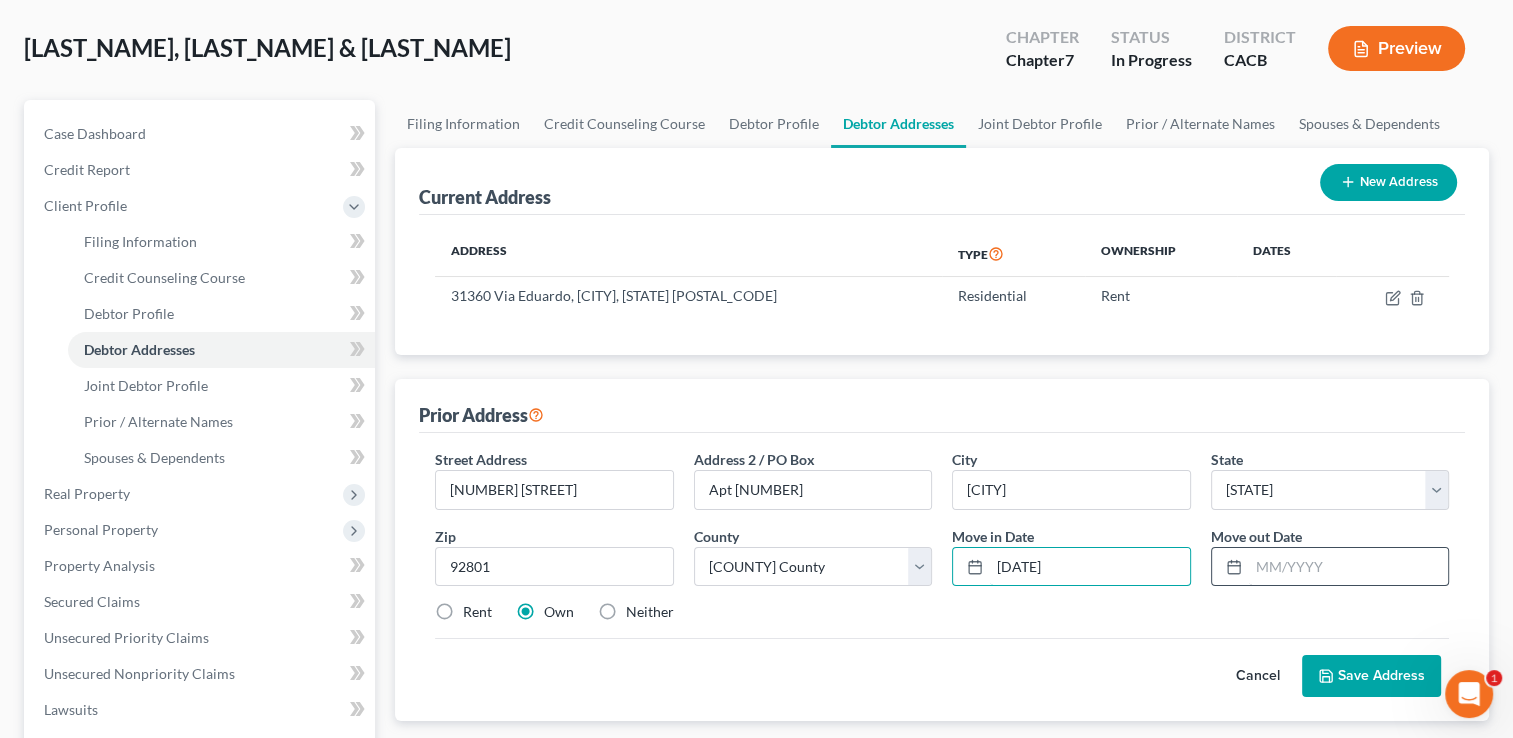 type on "[DATE]" 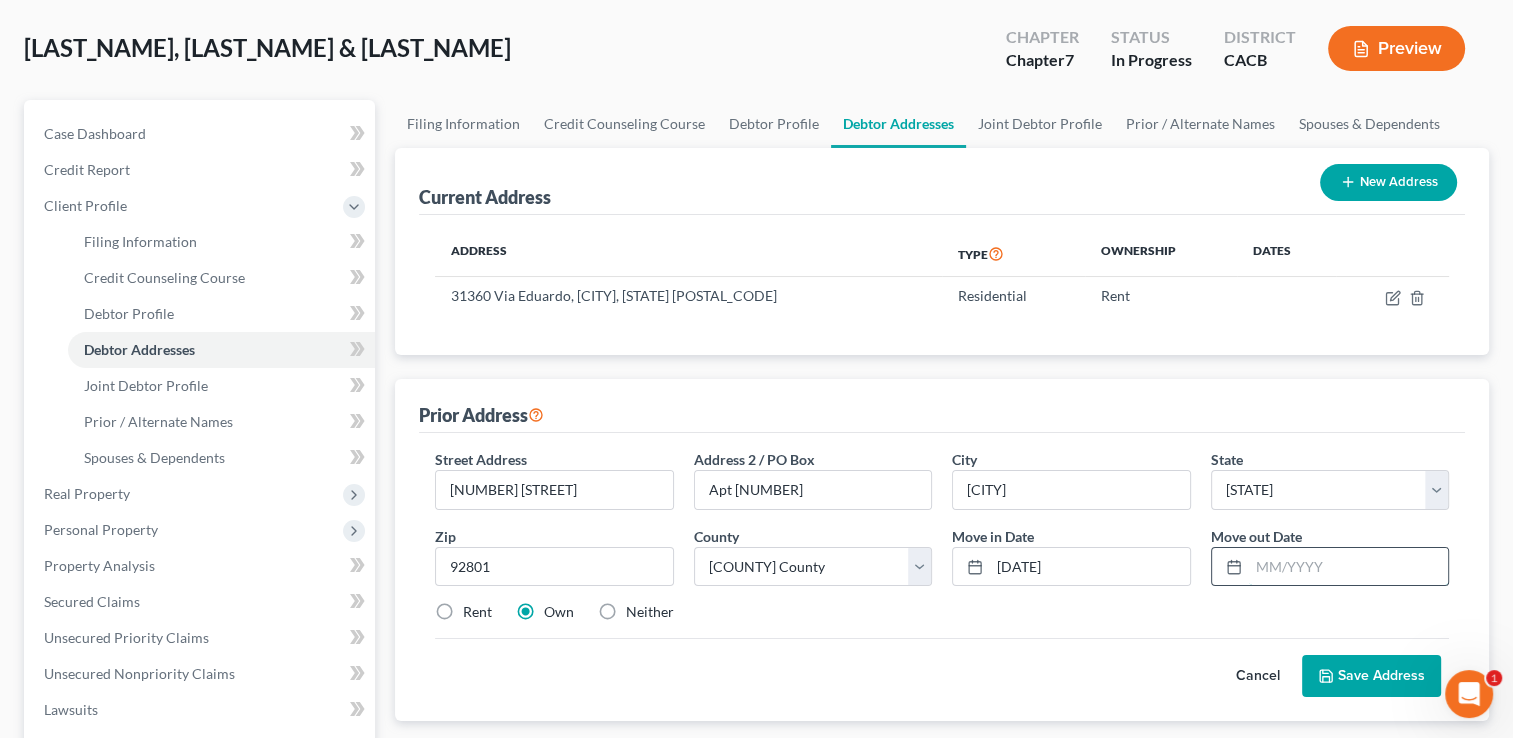click at bounding box center [1348, 567] 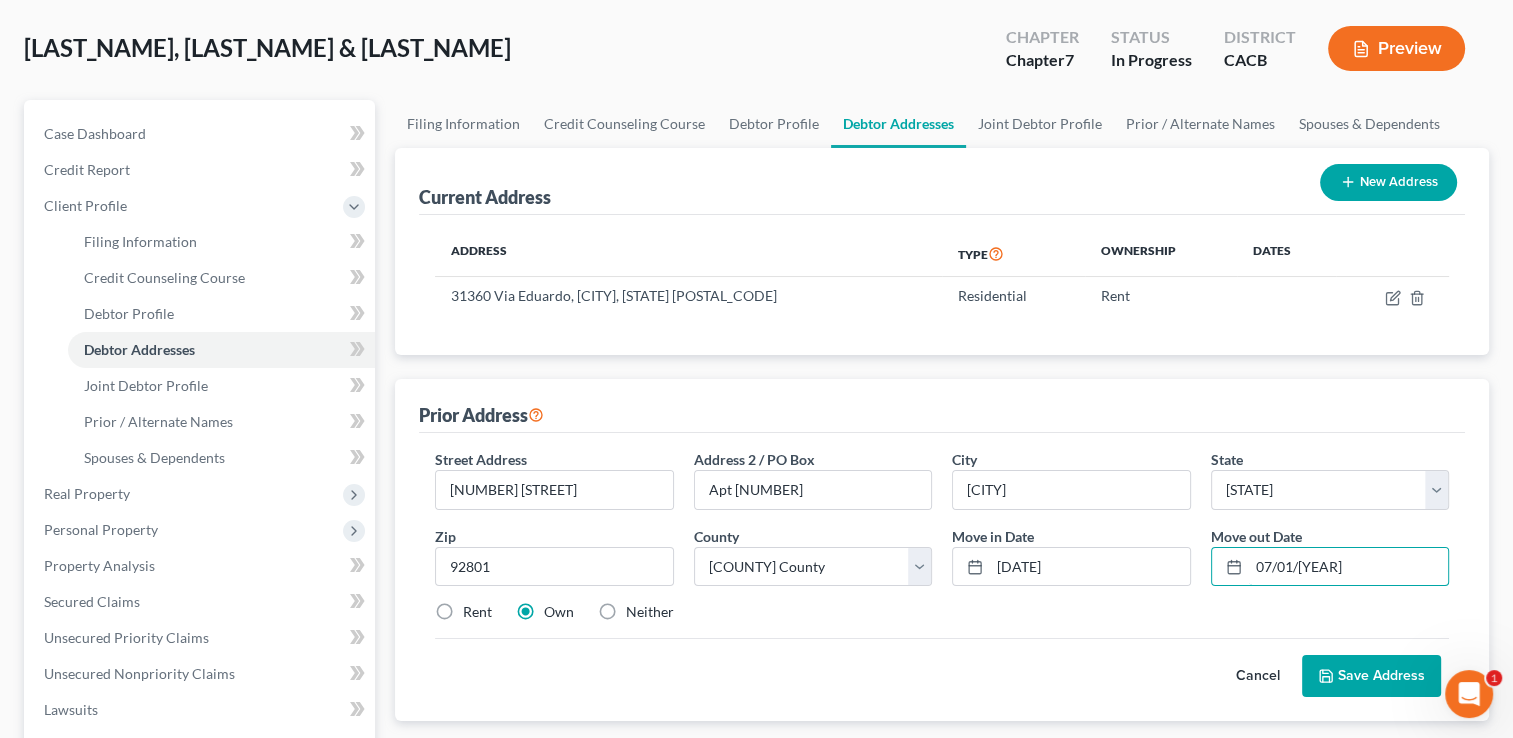 type on "07/01/[YEAR]" 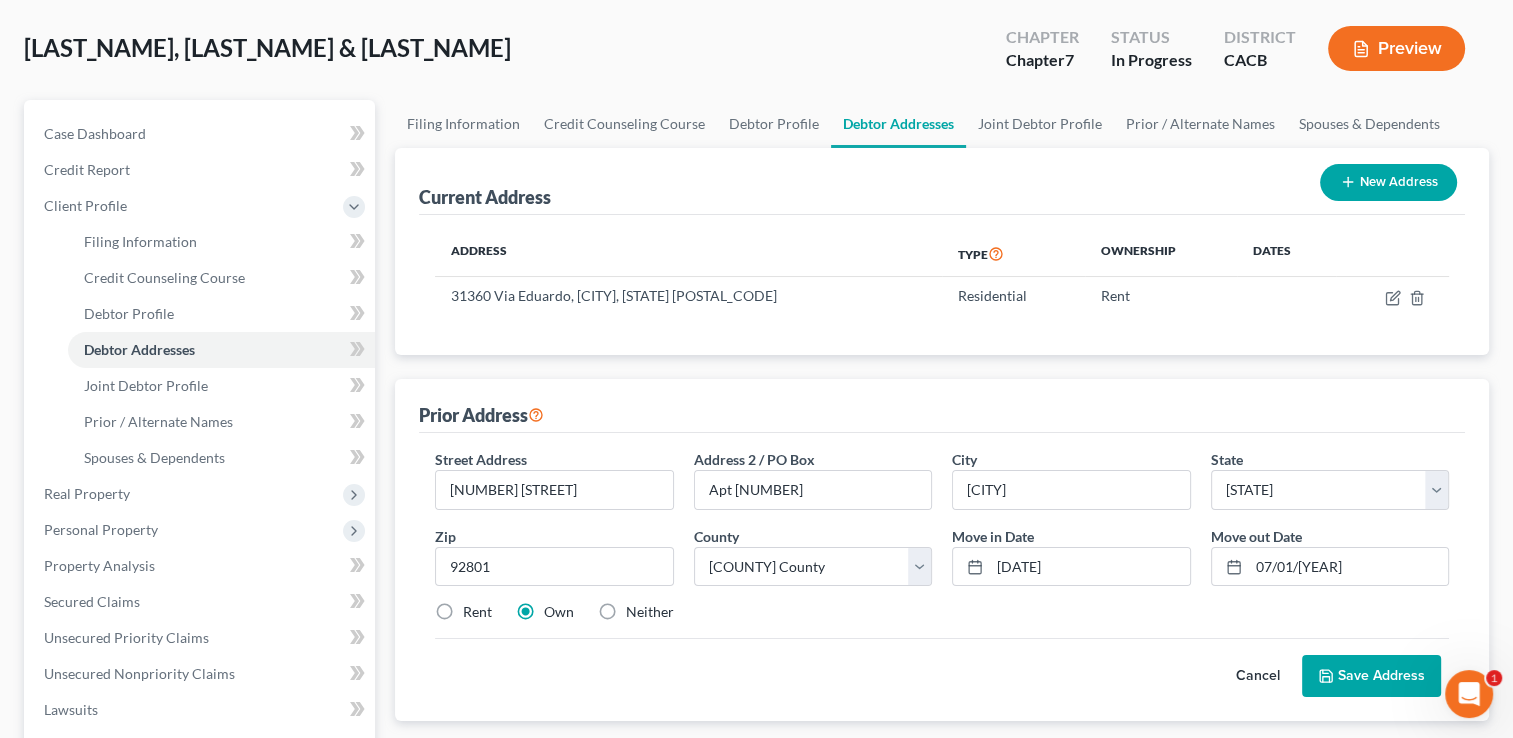 click on "Rent Own Neither" at bounding box center (942, 612) 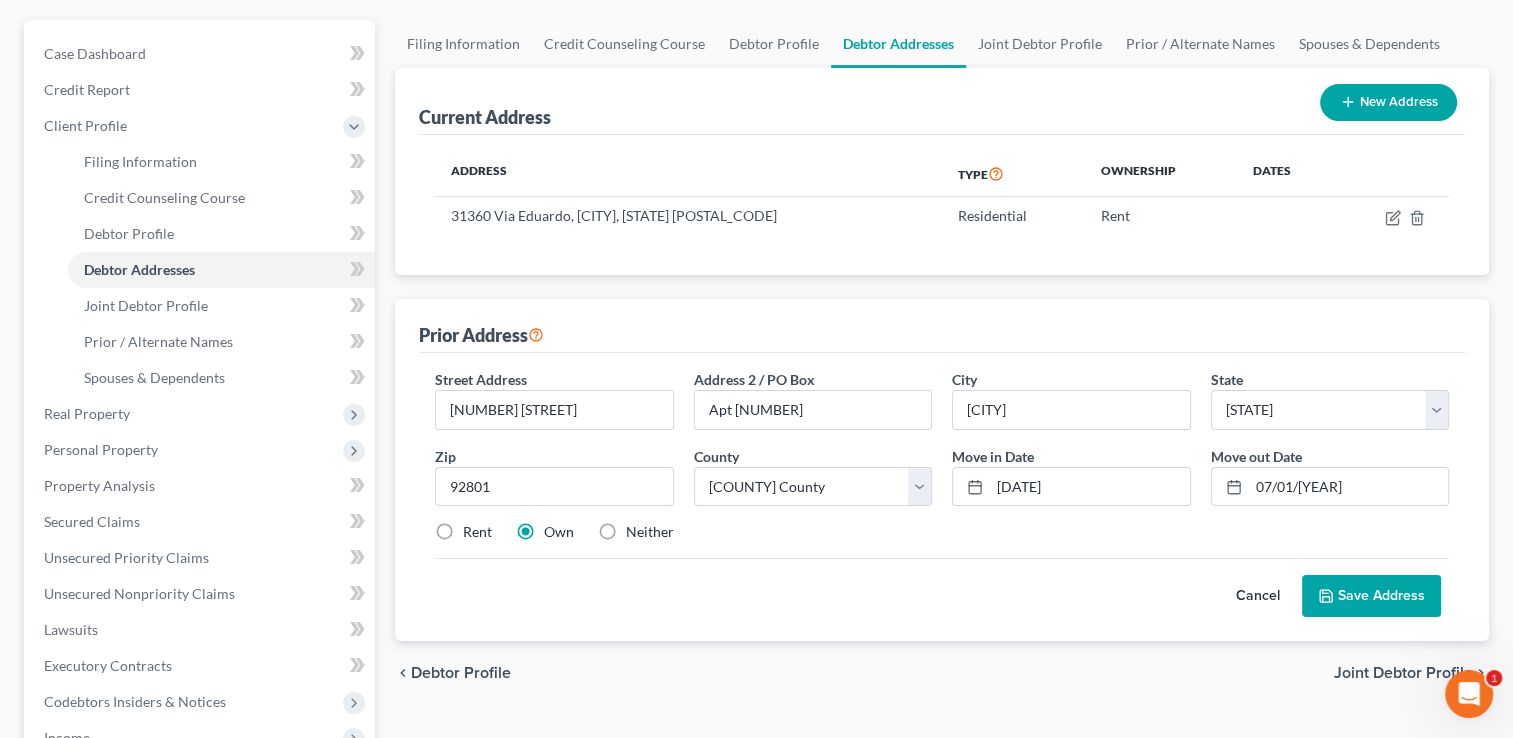 click on "Rent" at bounding box center [477, 532] 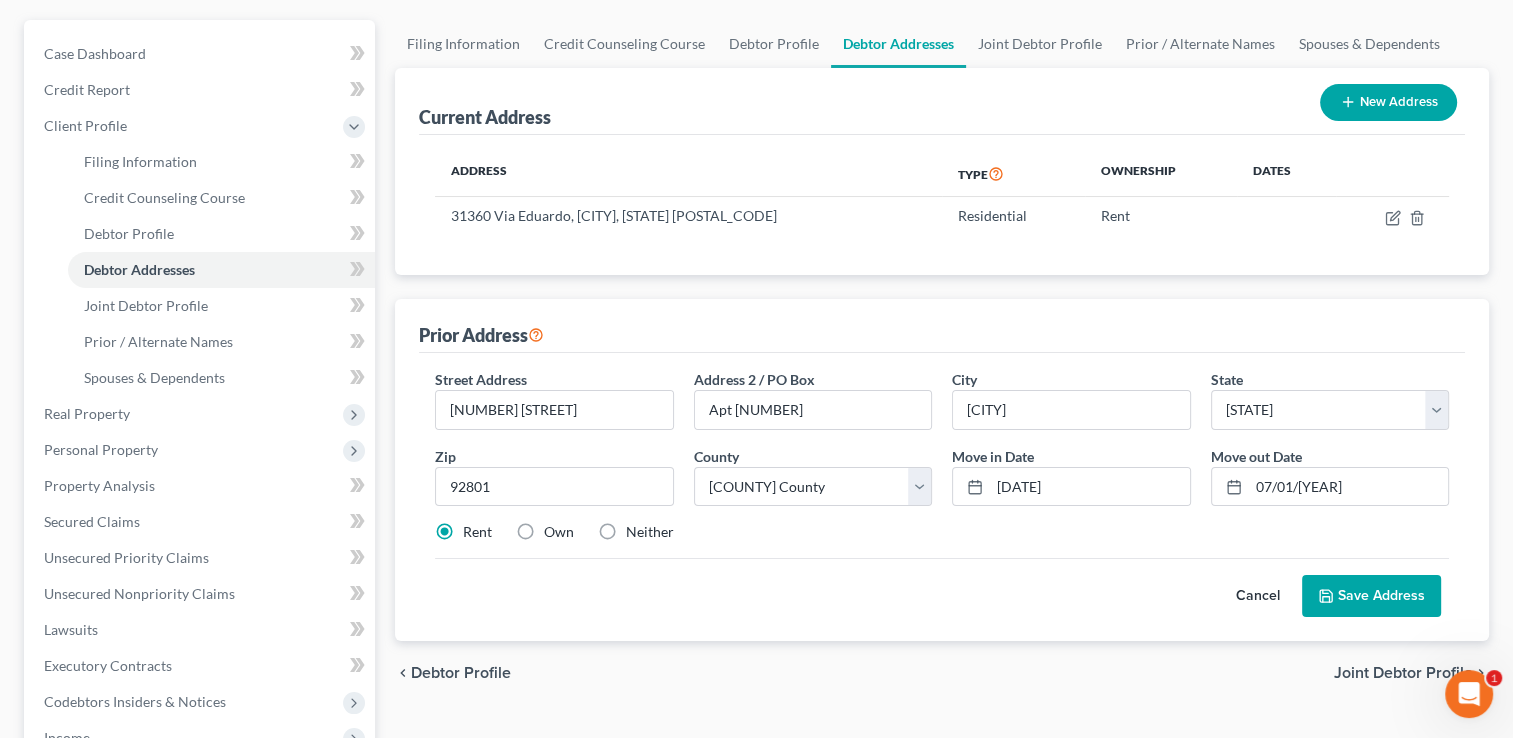 click 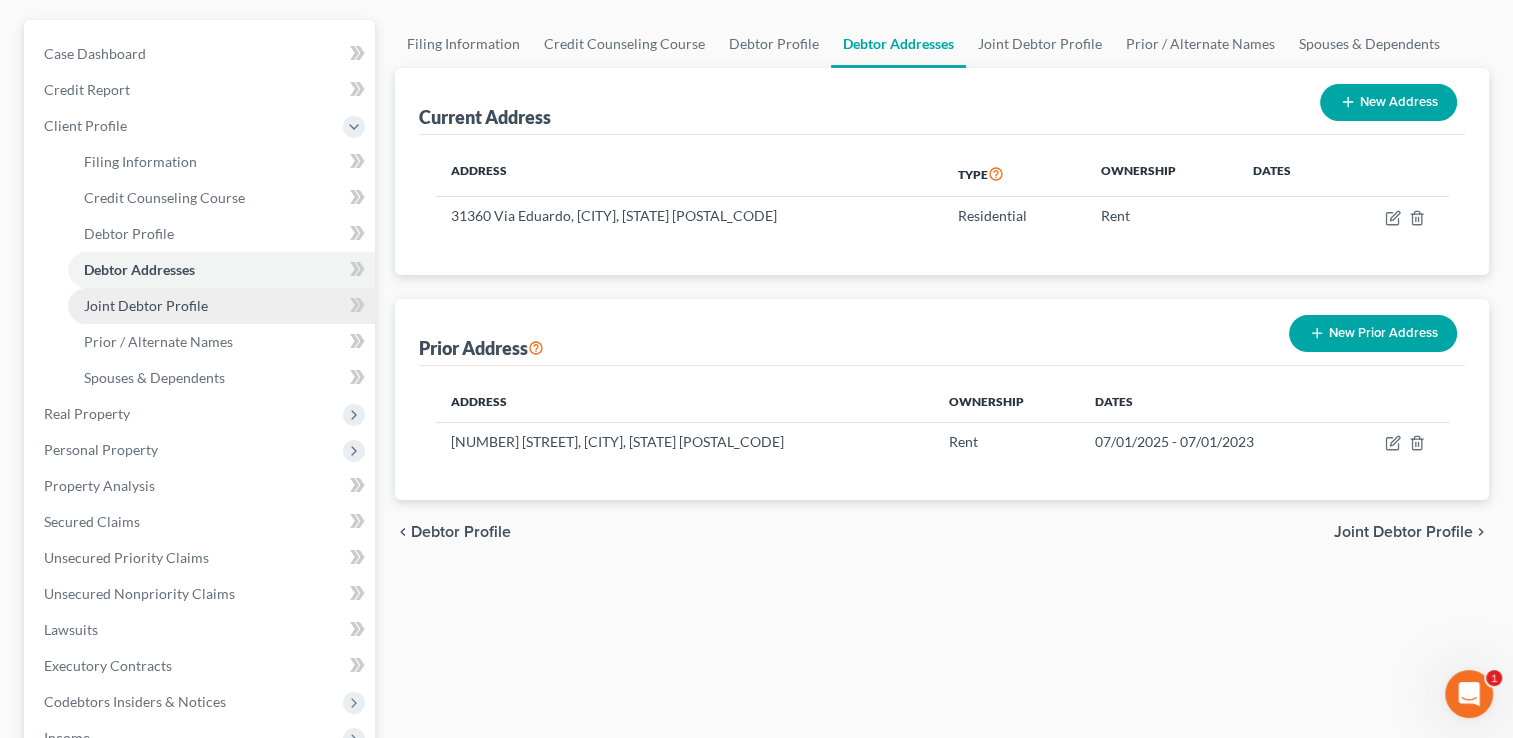 click on "Joint Debtor Profile" at bounding box center [221, 306] 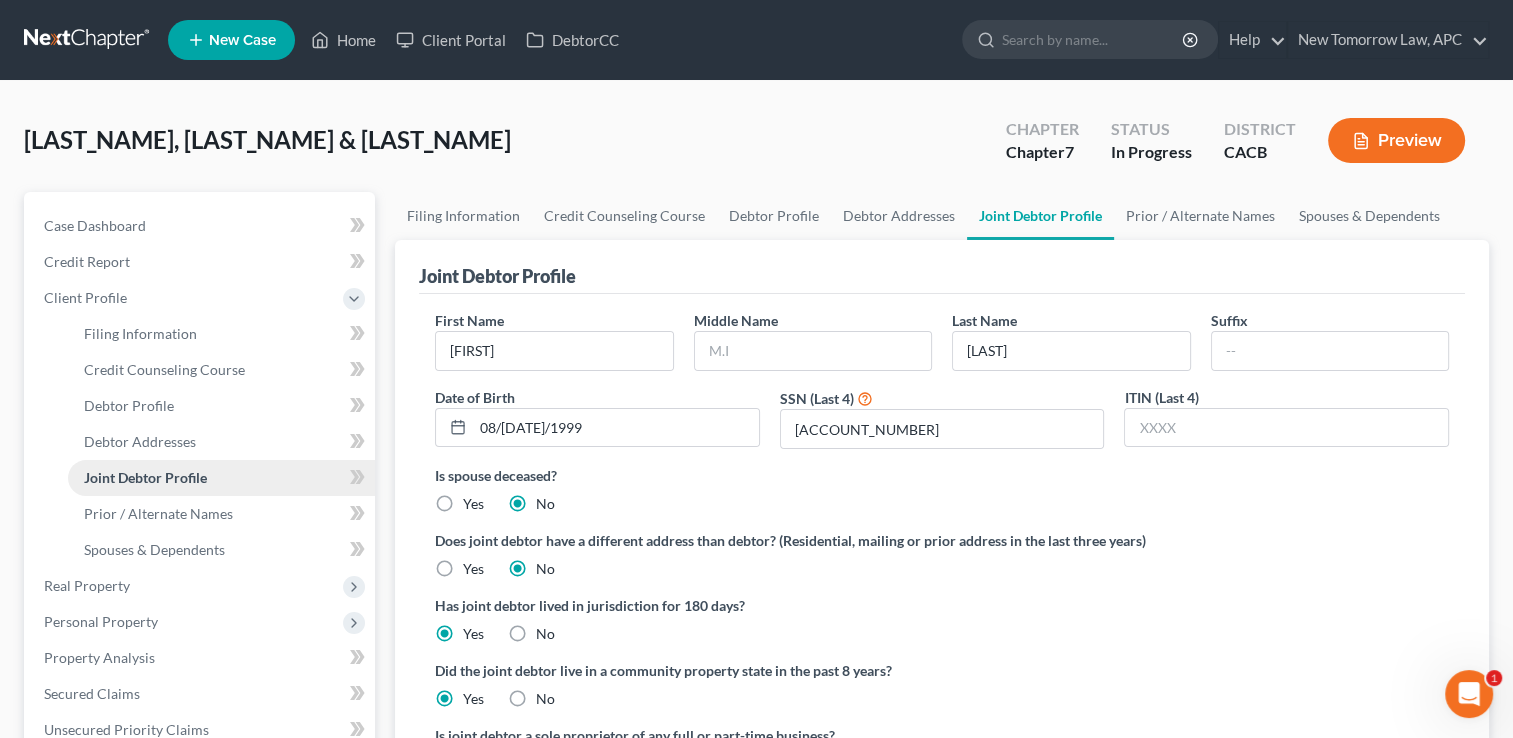 scroll, scrollTop: 0, scrollLeft: 0, axis: both 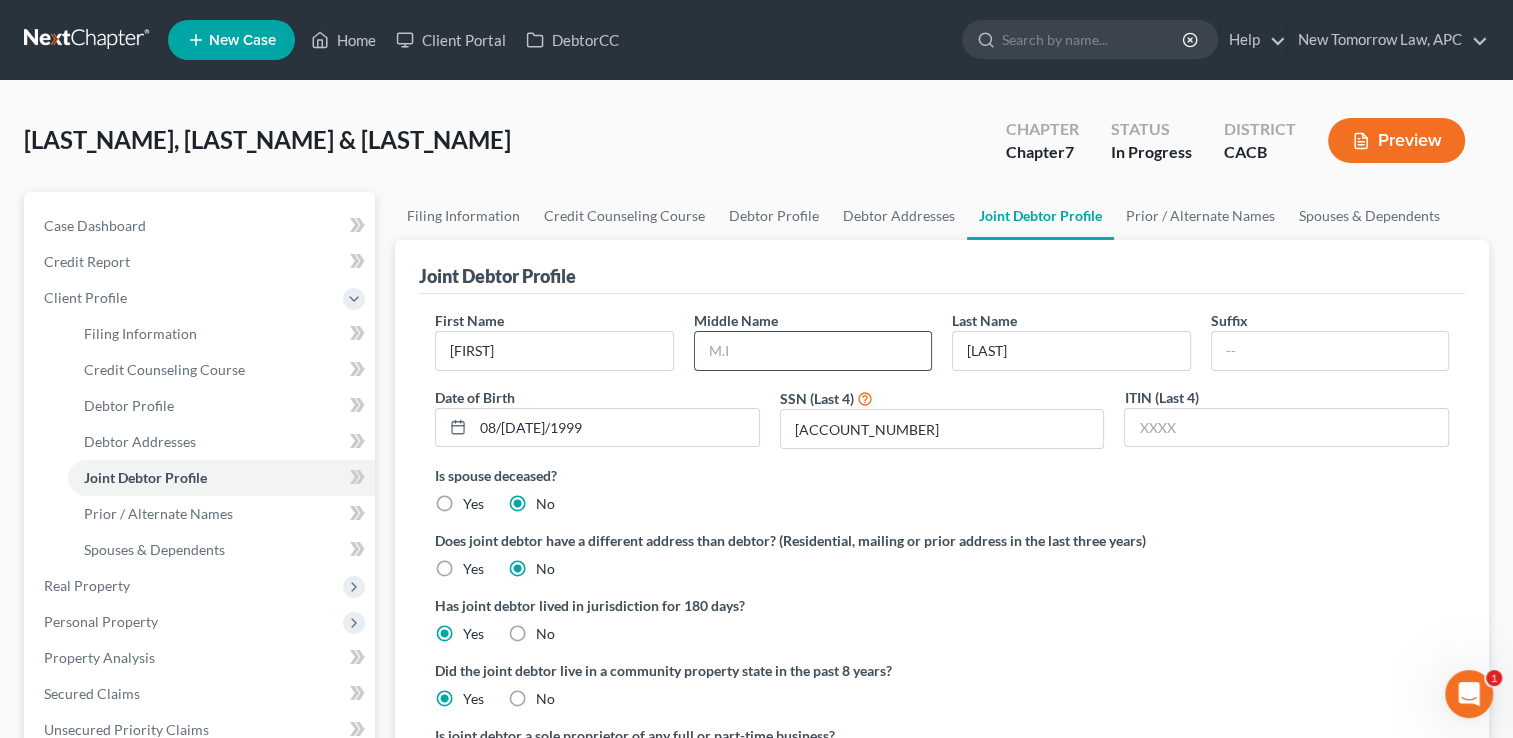 click at bounding box center (813, 351) 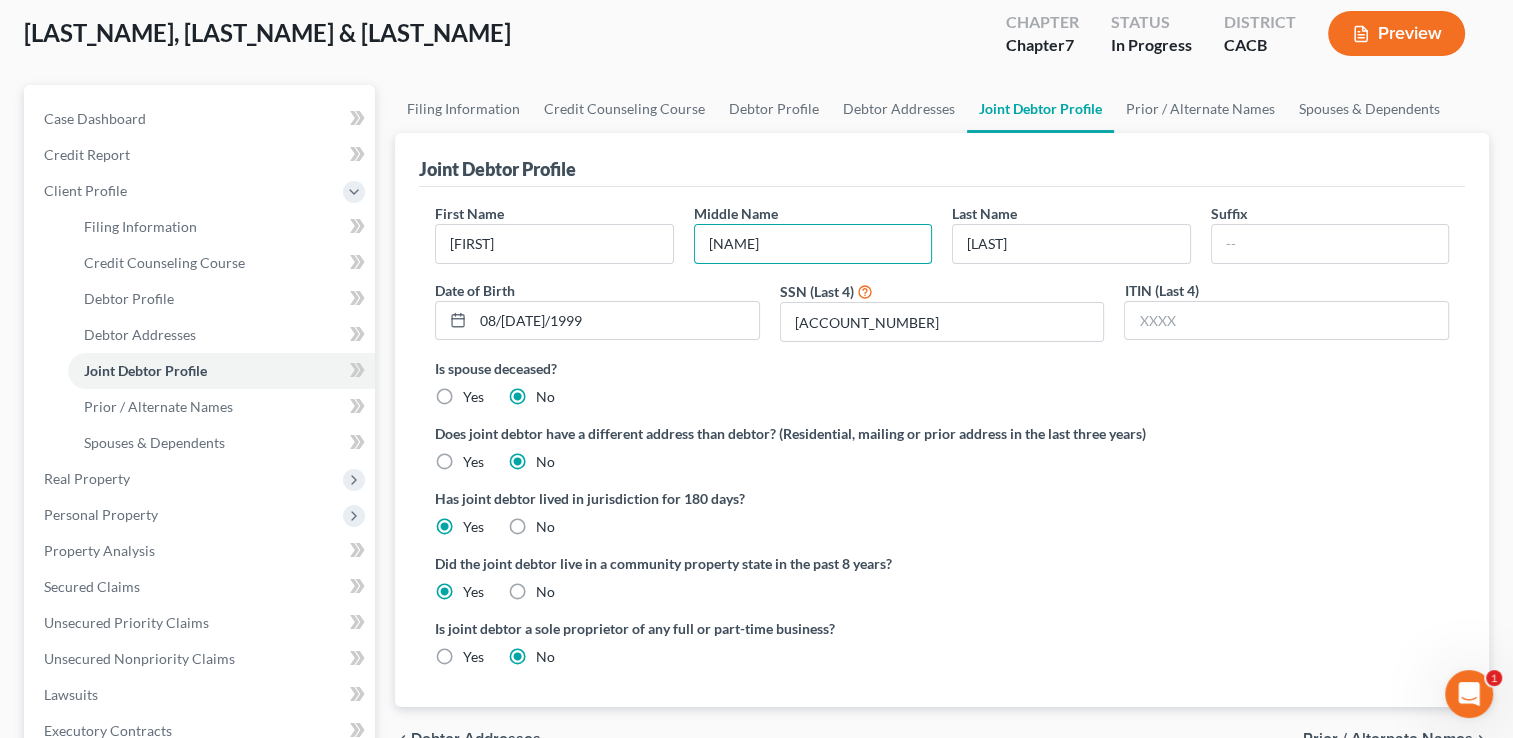 scroll, scrollTop: 124, scrollLeft: 0, axis: vertical 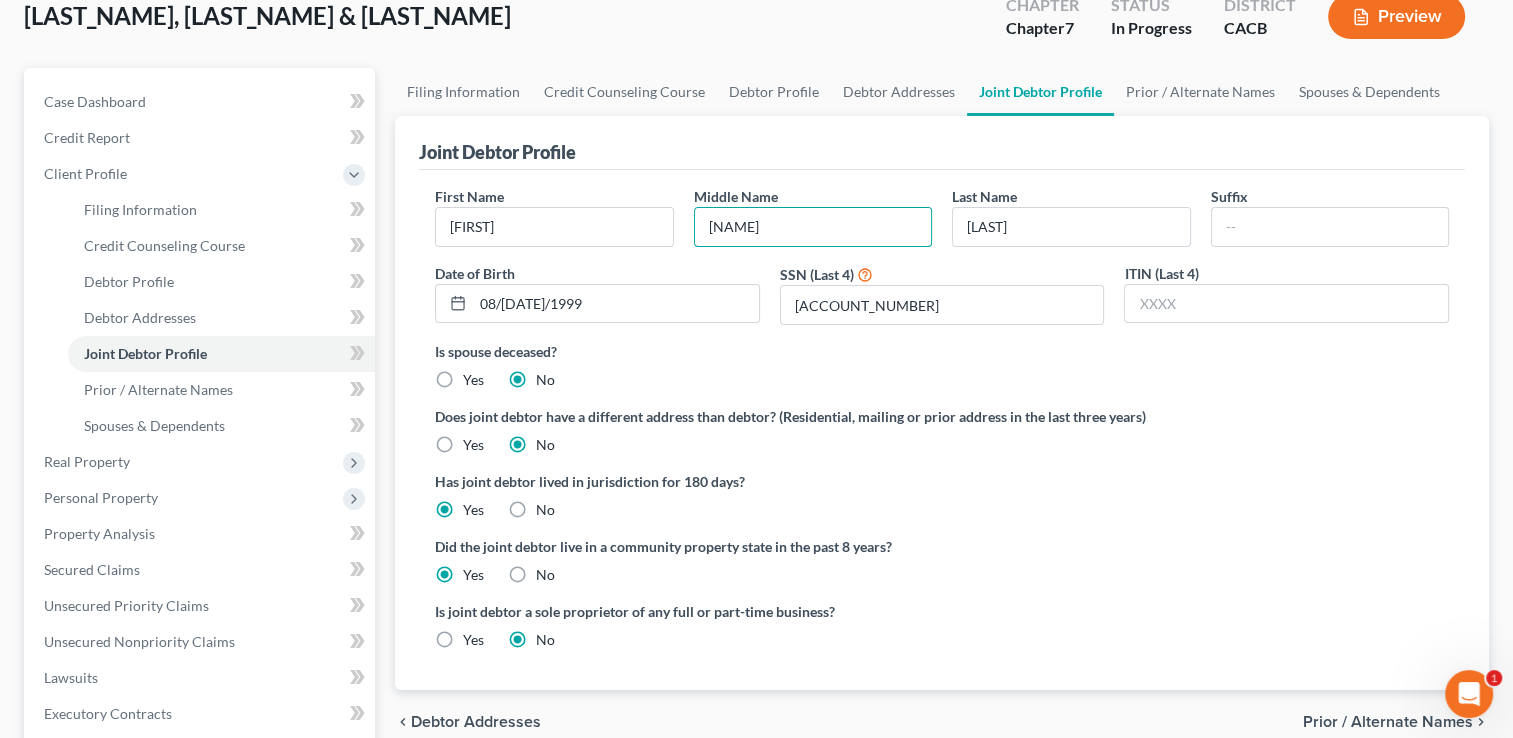 type on "[NAME]" 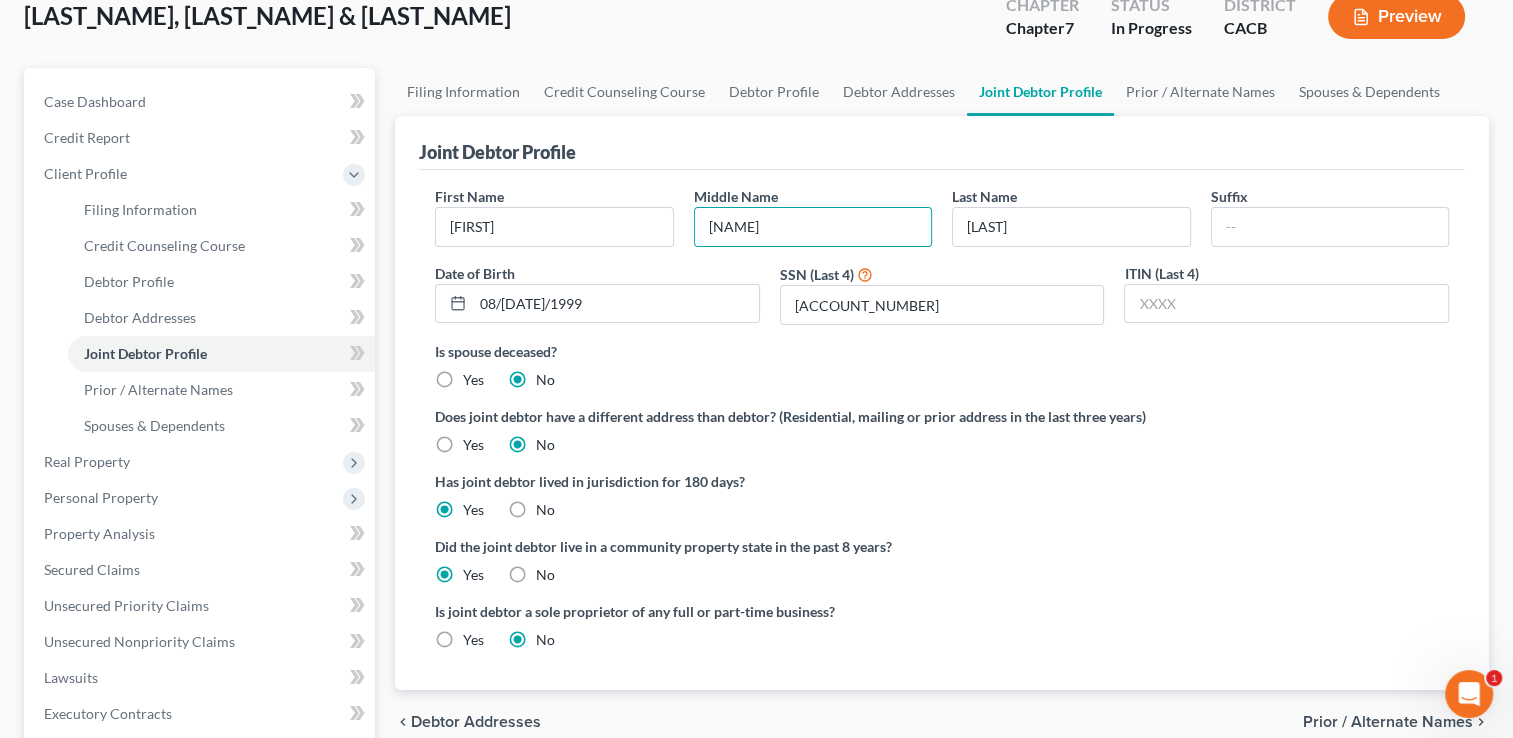 click on "Is joint debtor a sole proprietor of any full or part-time business? Yes No" at bounding box center [942, 633] 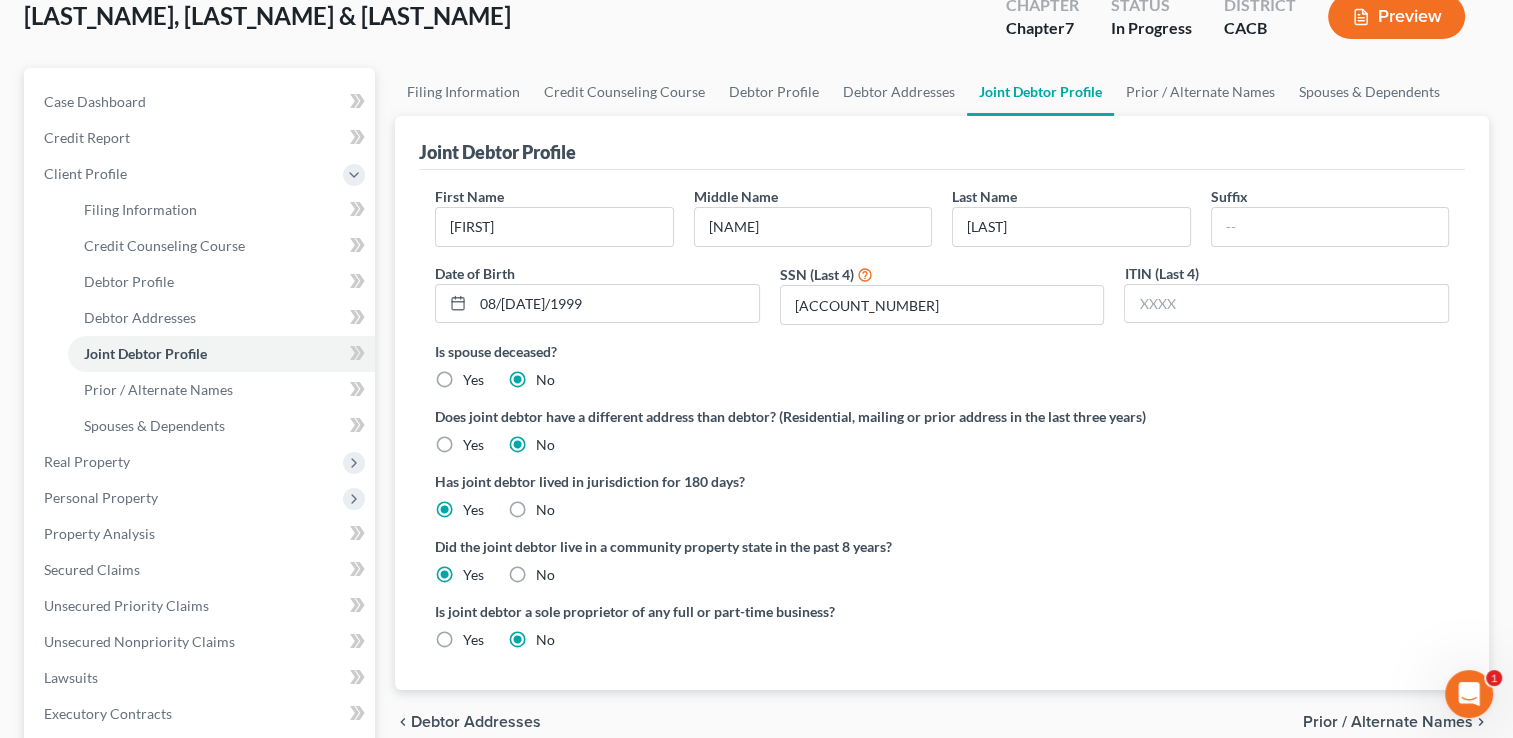 click on "Yes" at bounding box center [473, 640] 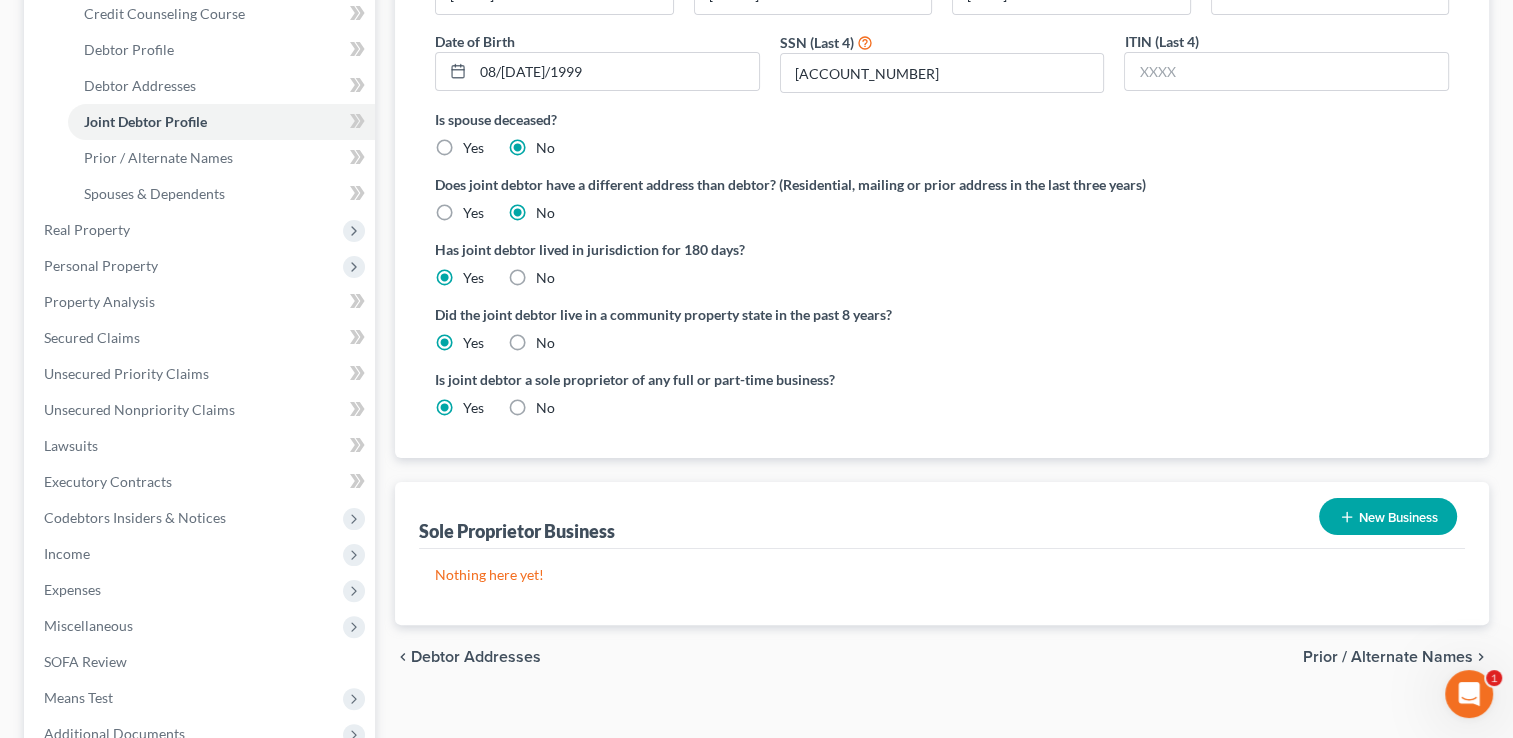 scroll, scrollTop: 358, scrollLeft: 0, axis: vertical 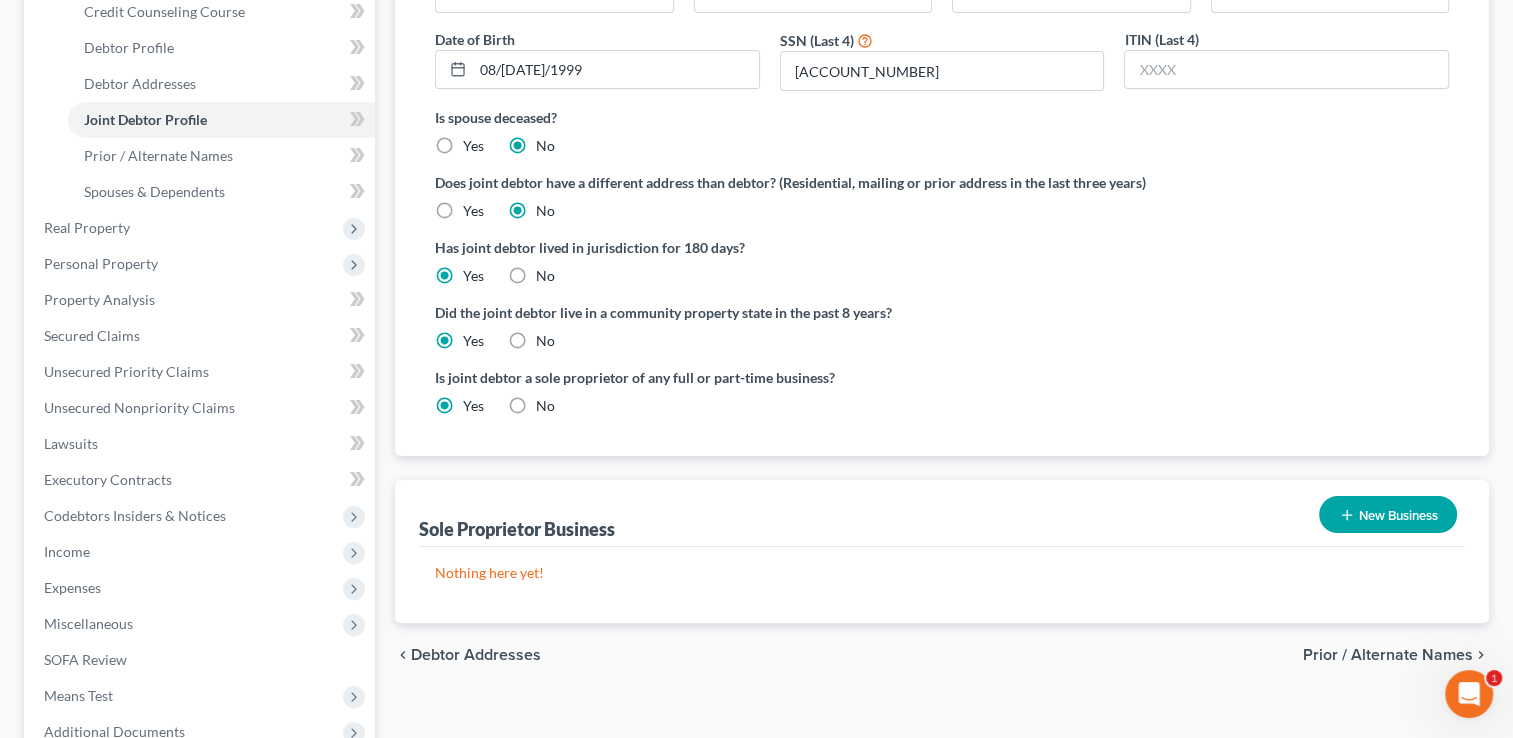 click on "No" at bounding box center [545, 406] 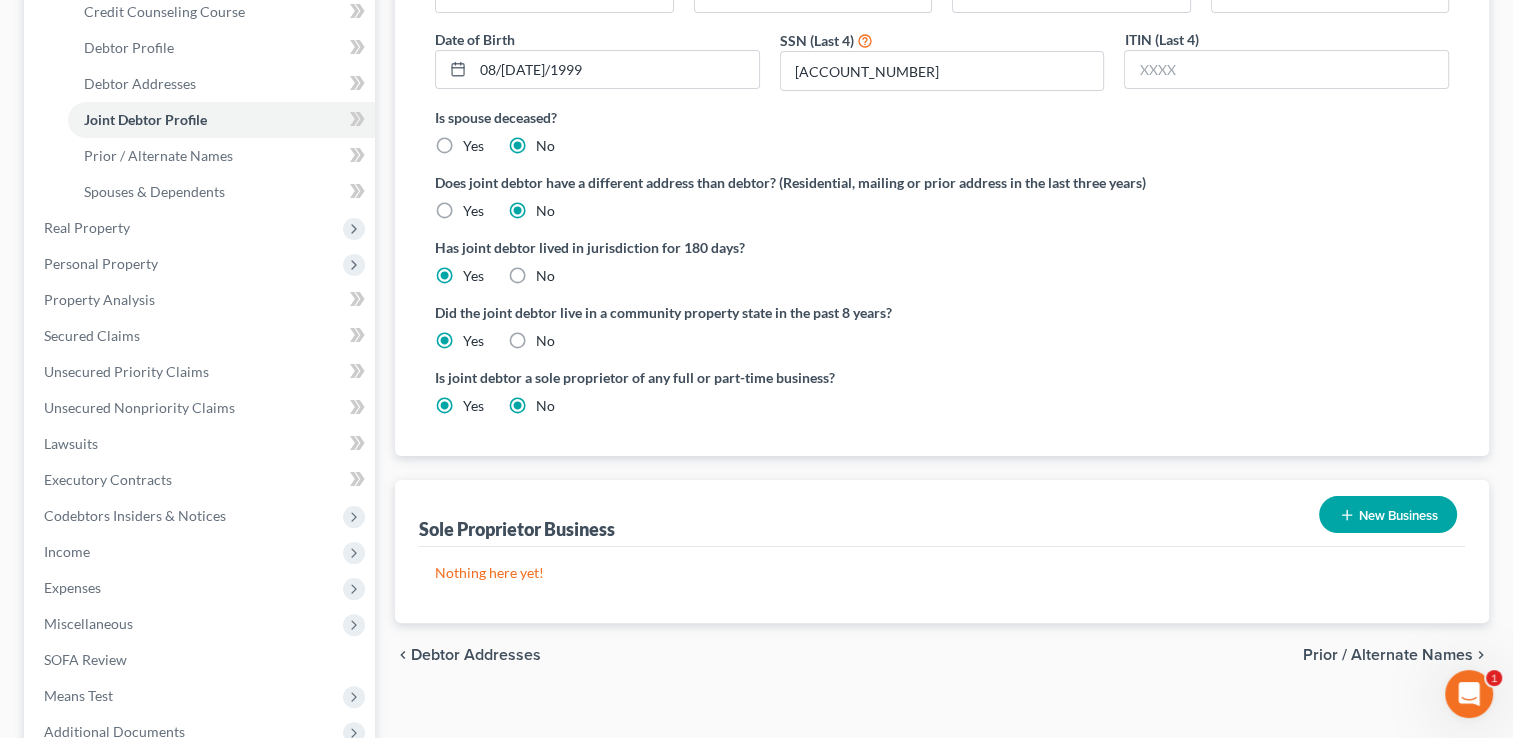 radio on "false" 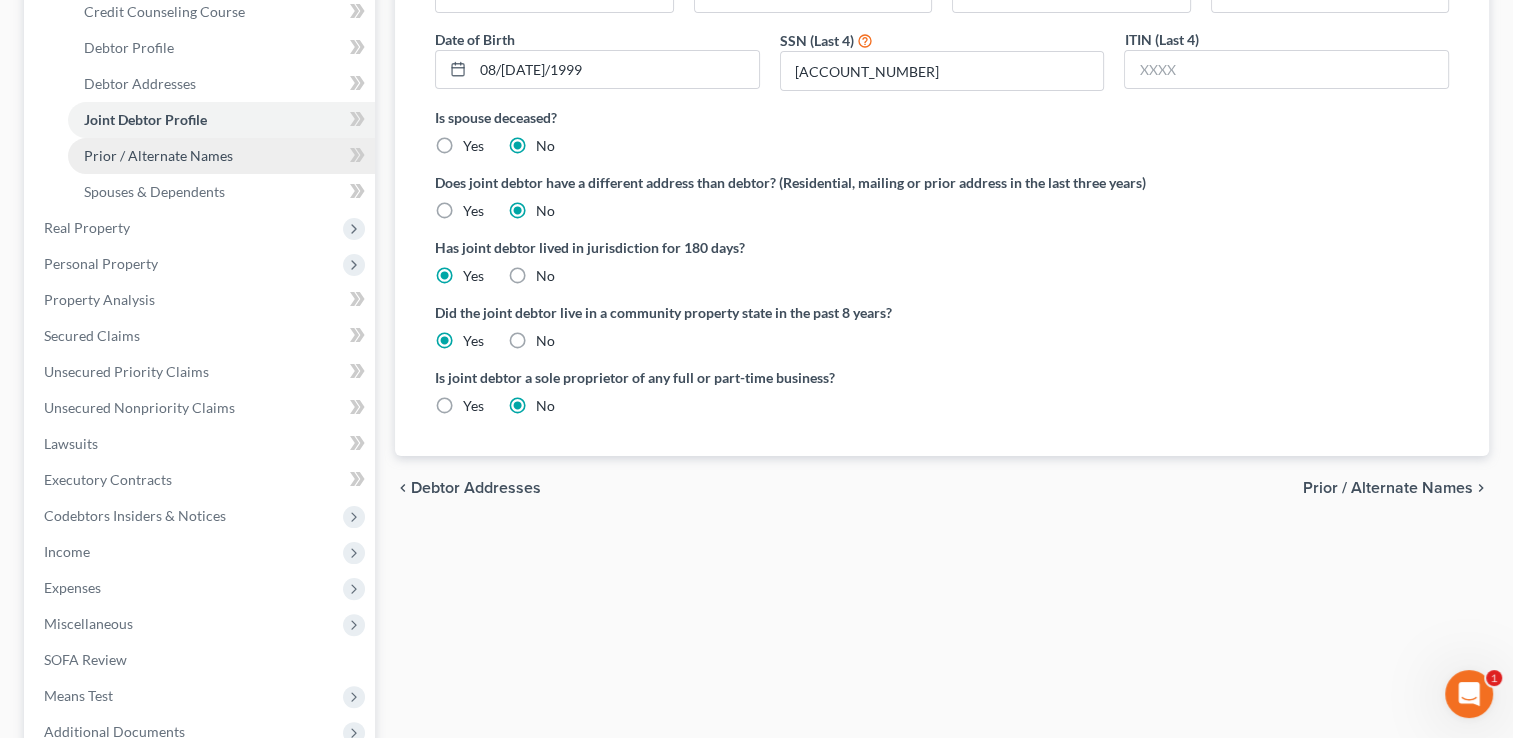click on "Prior / Alternate Names" at bounding box center [221, 156] 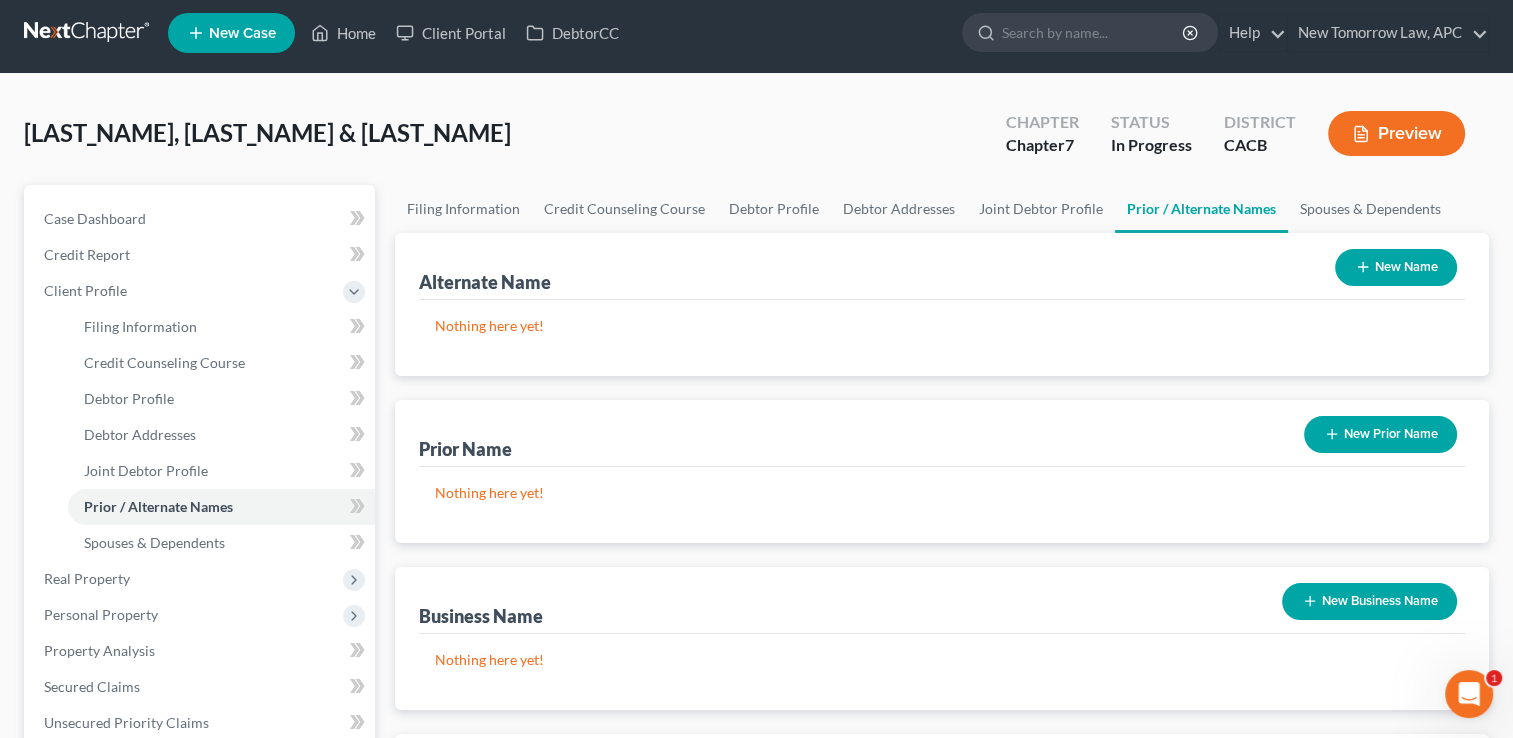 scroll, scrollTop: 0, scrollLeft: 0, axis: both 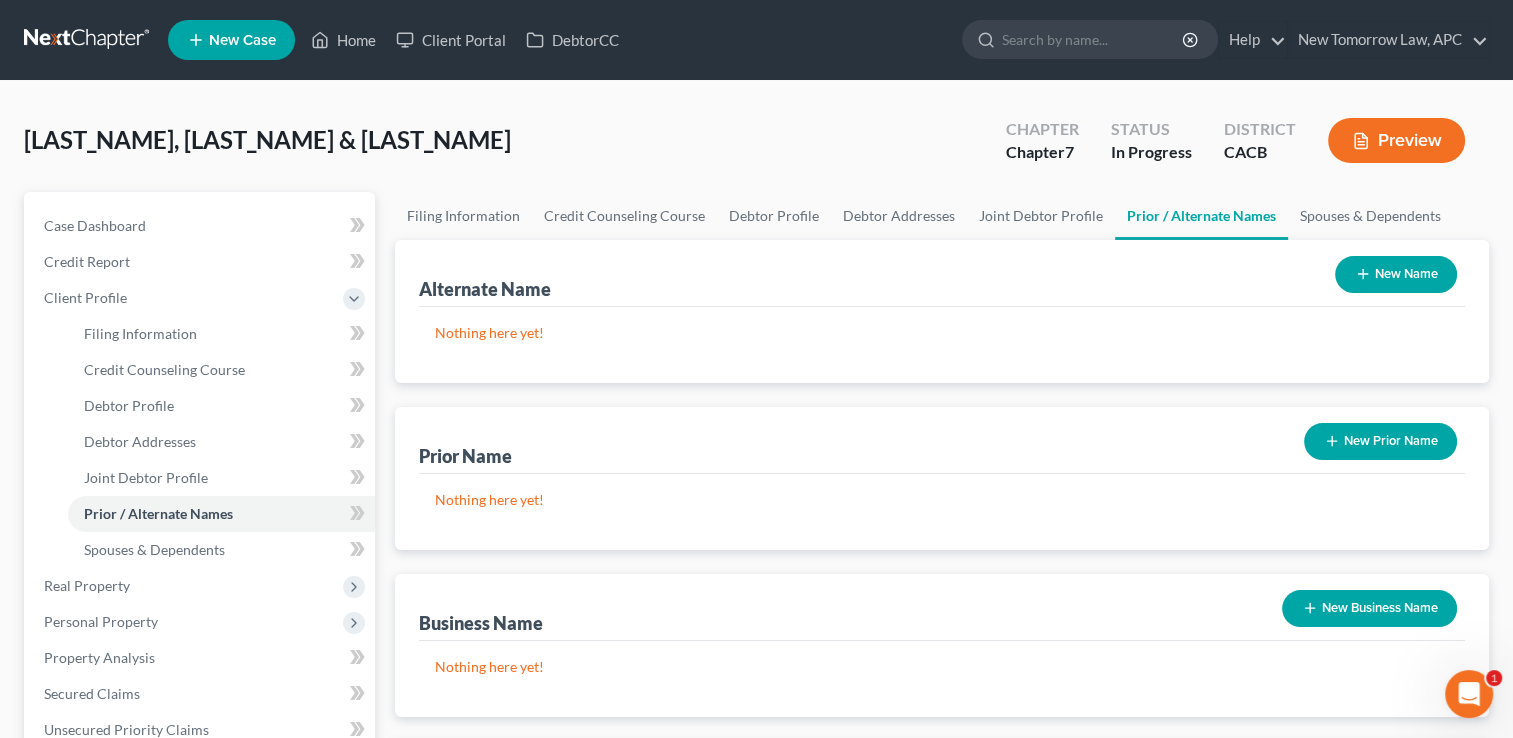 click on "New Prior Name" at bounding box center [1380, 441] 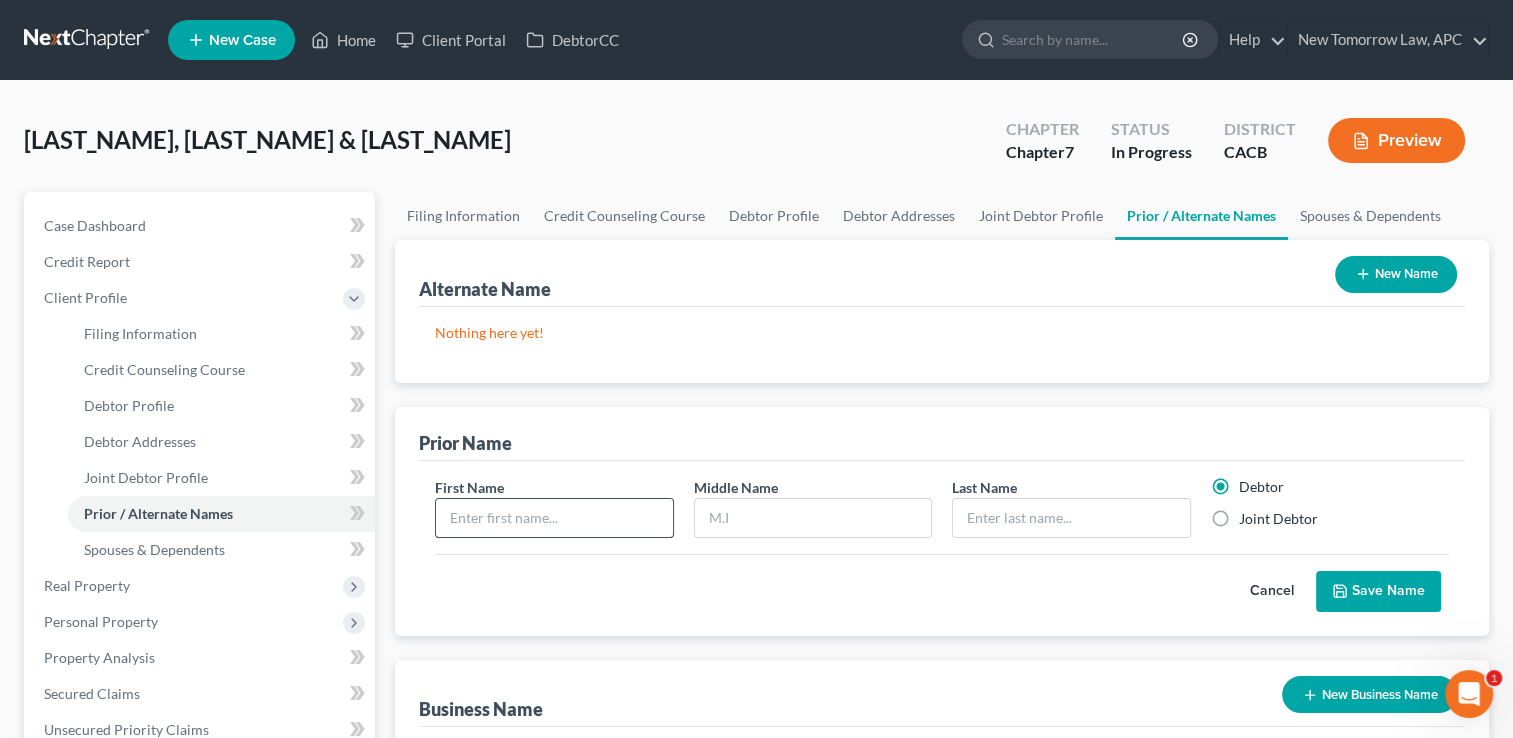 click at bounding box center [554, 518] 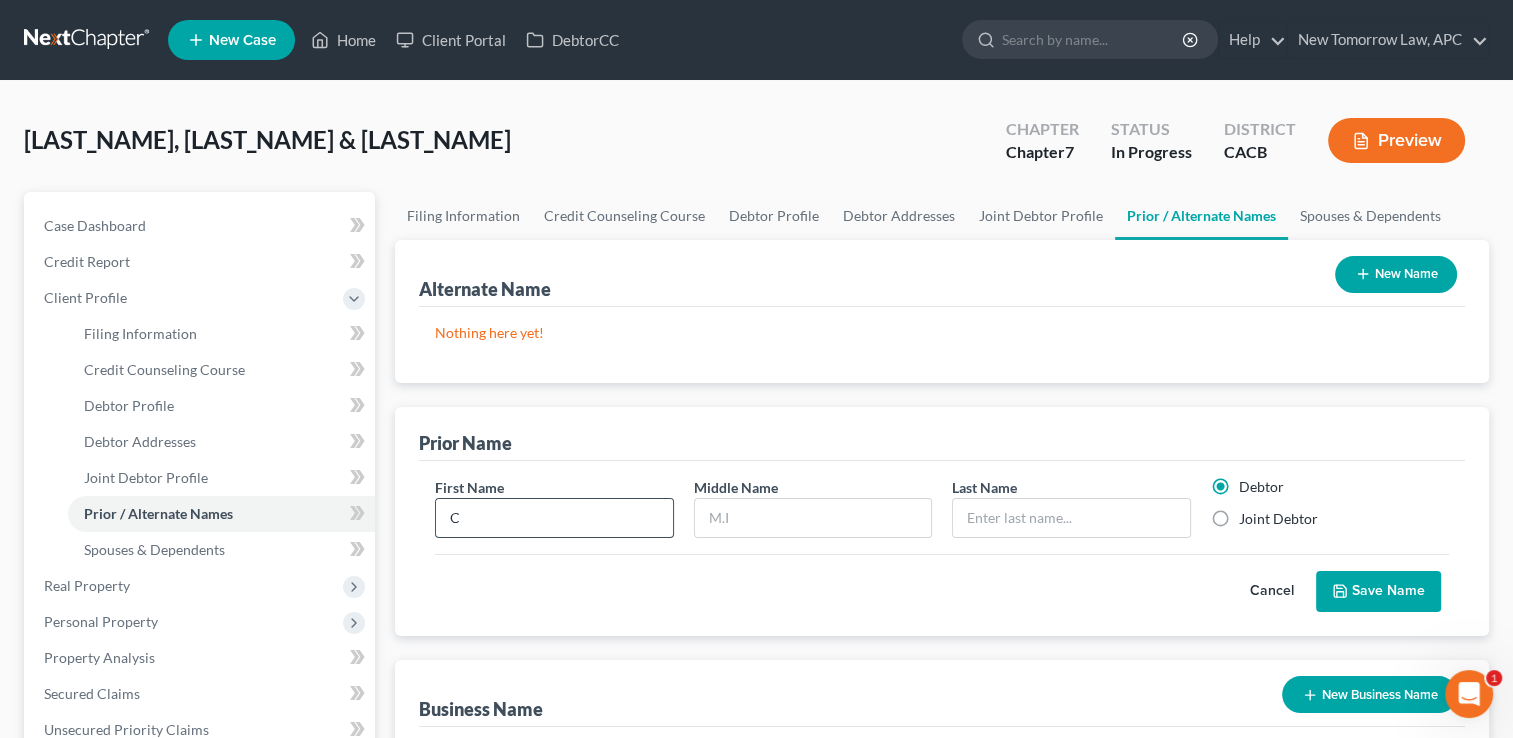 click on "C" at bounding box center (554, 518) 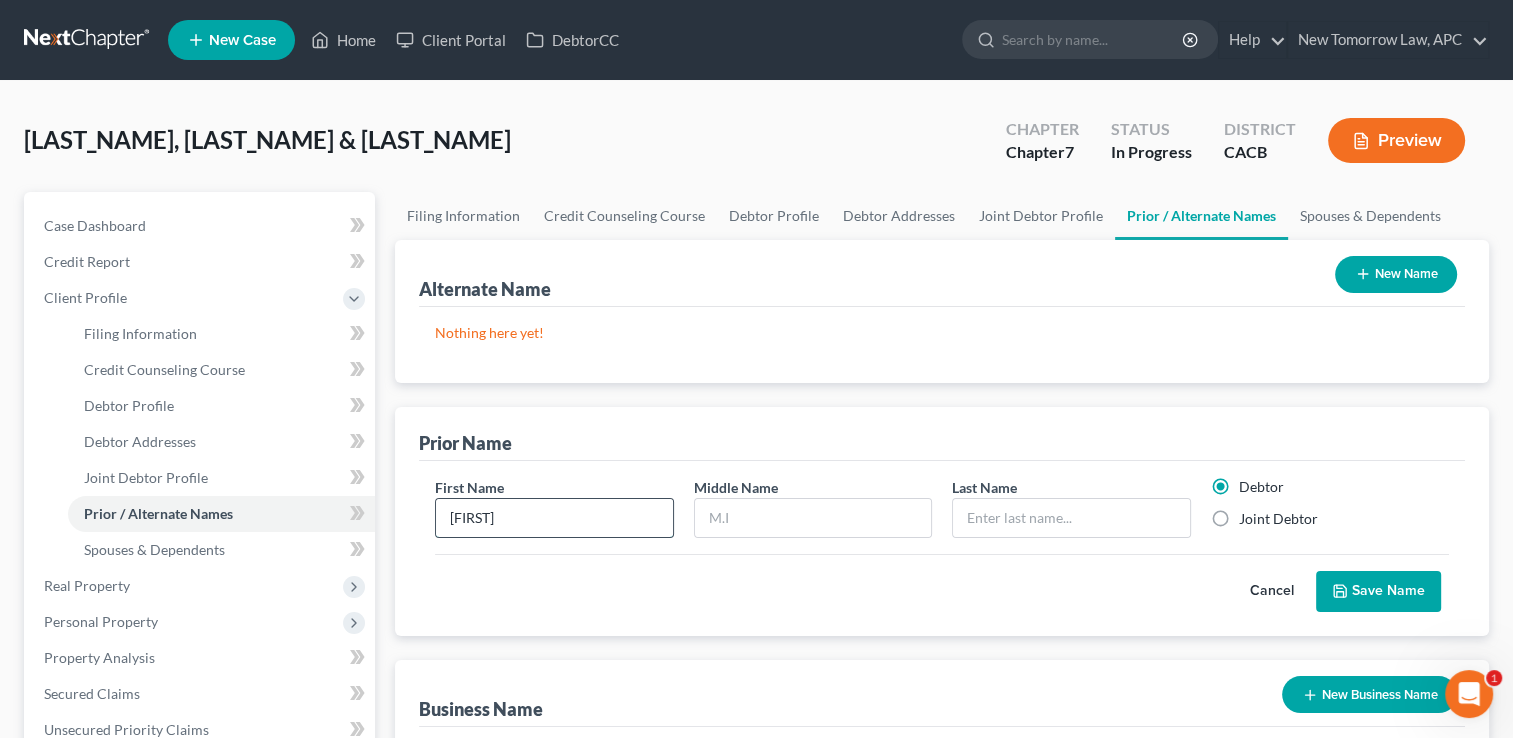 type on "[FIRST]" 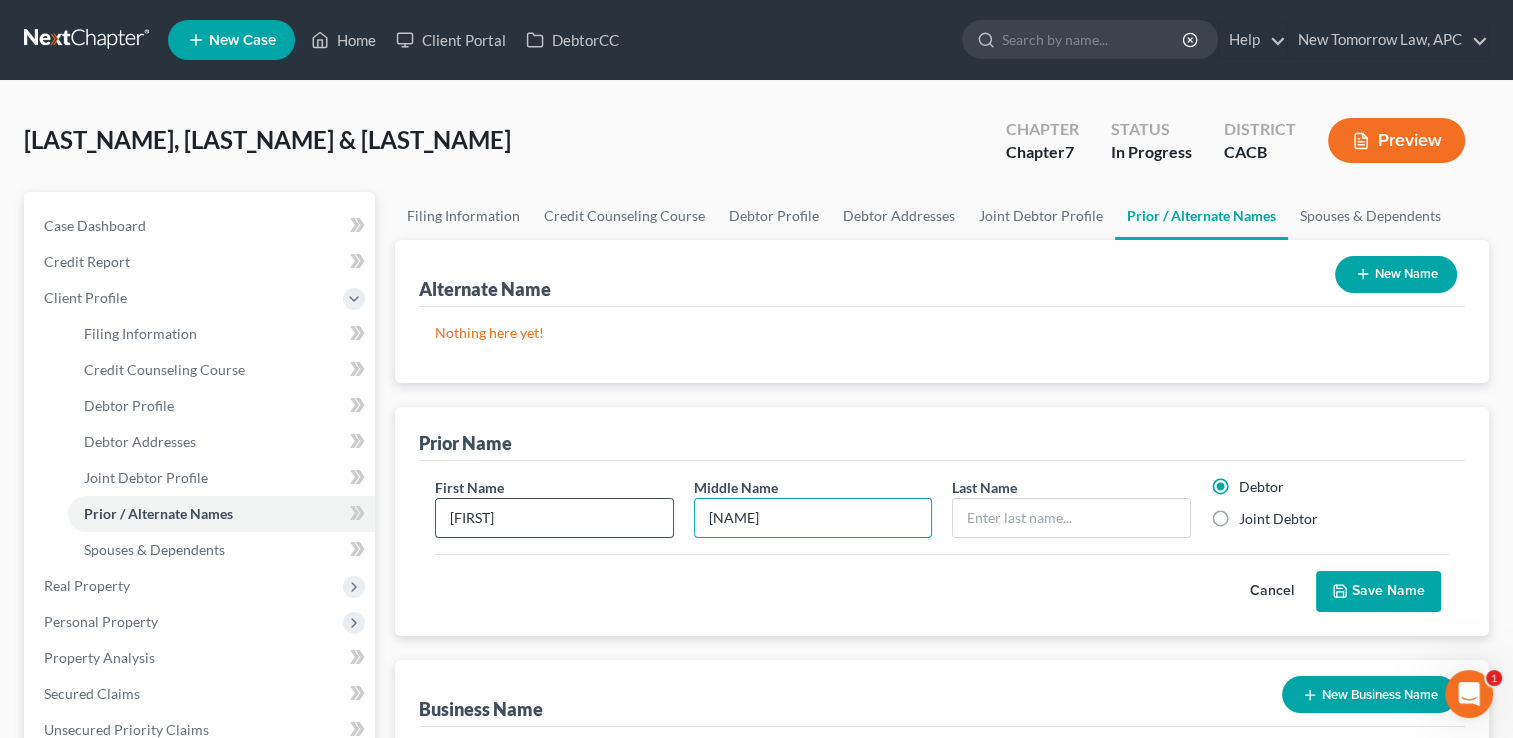type on "[NAME]" 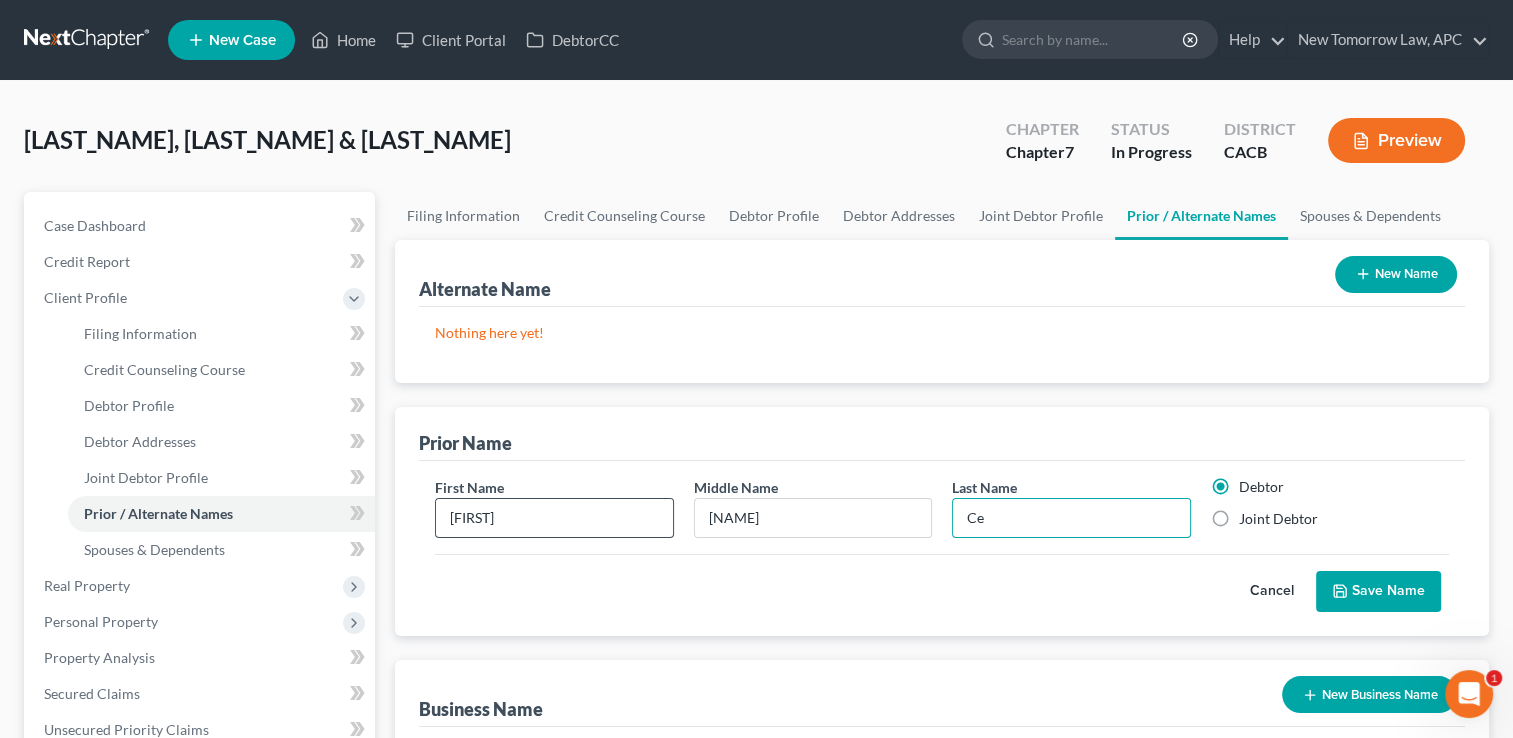 type on "C" 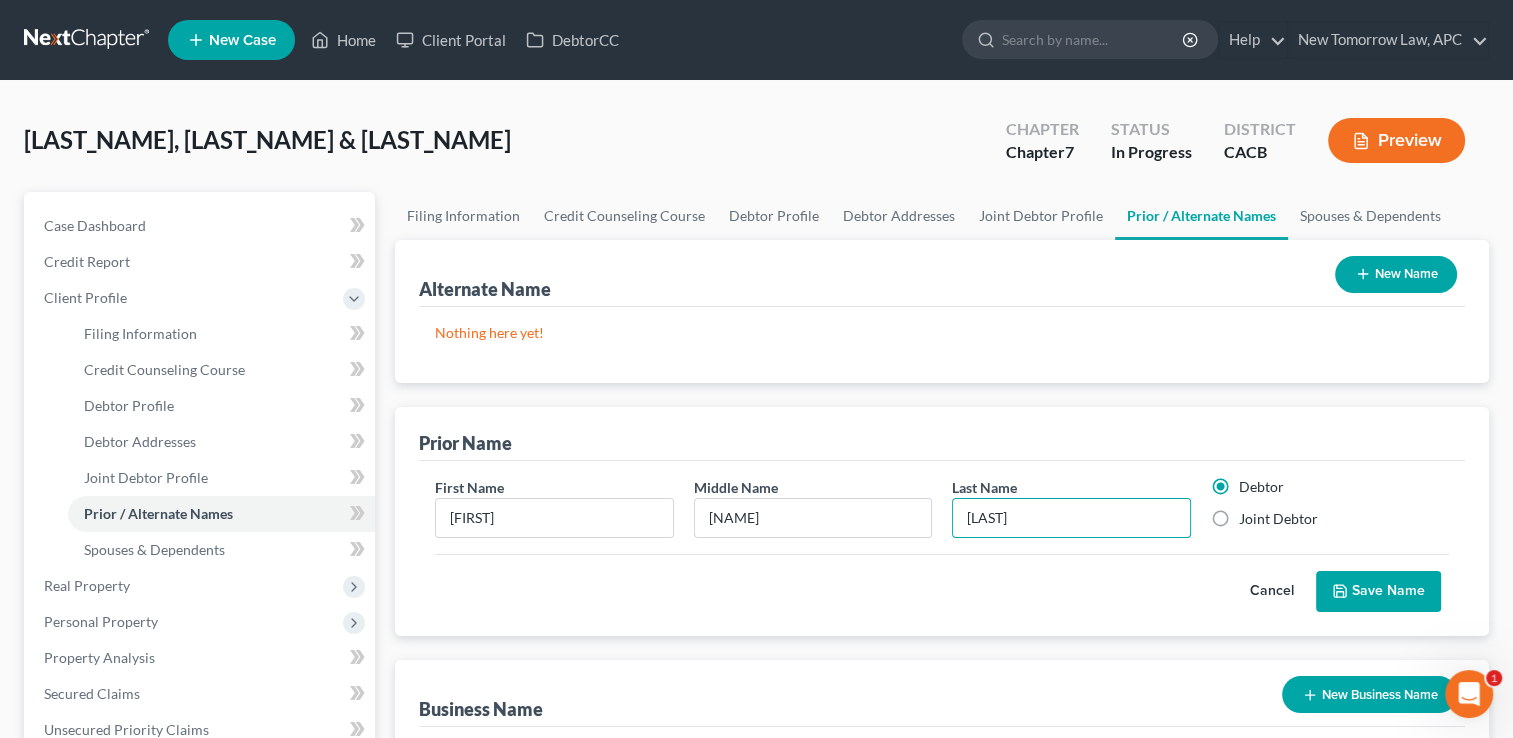 type on "[LAST]" 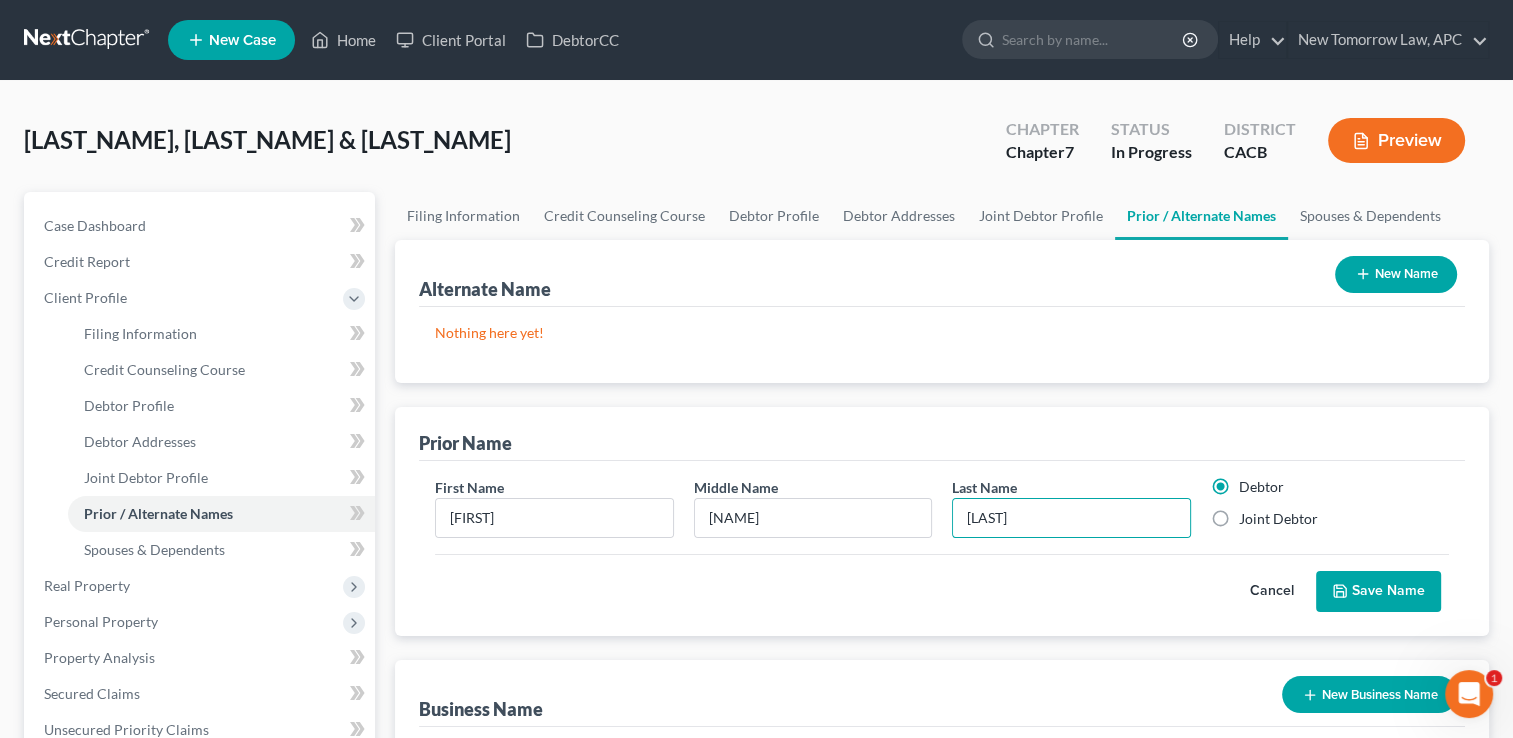 click on "Joint Debtor" at bounding box center (1278, 519) 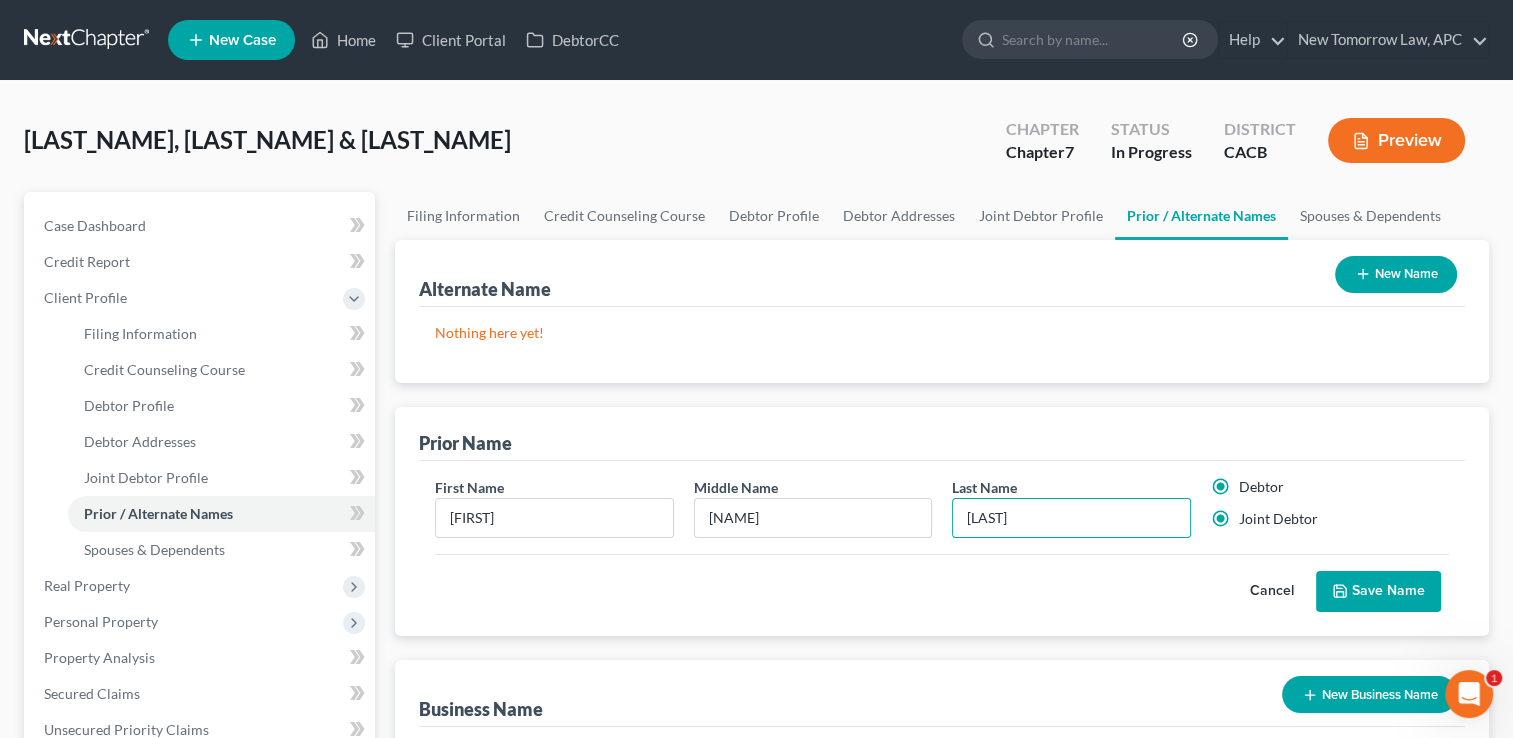 radio on "false" 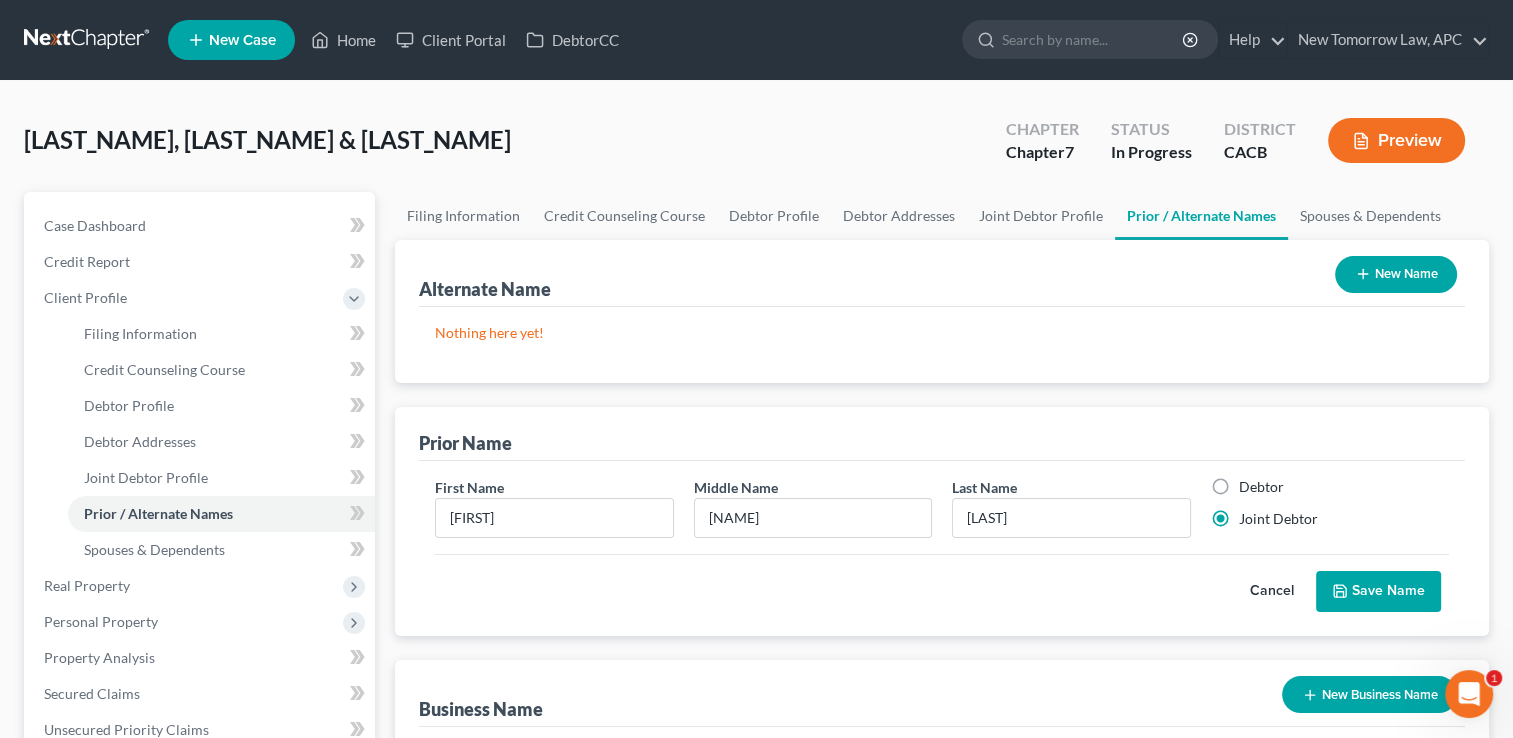 click on "Save Name" at bounding box center [1378, 592] 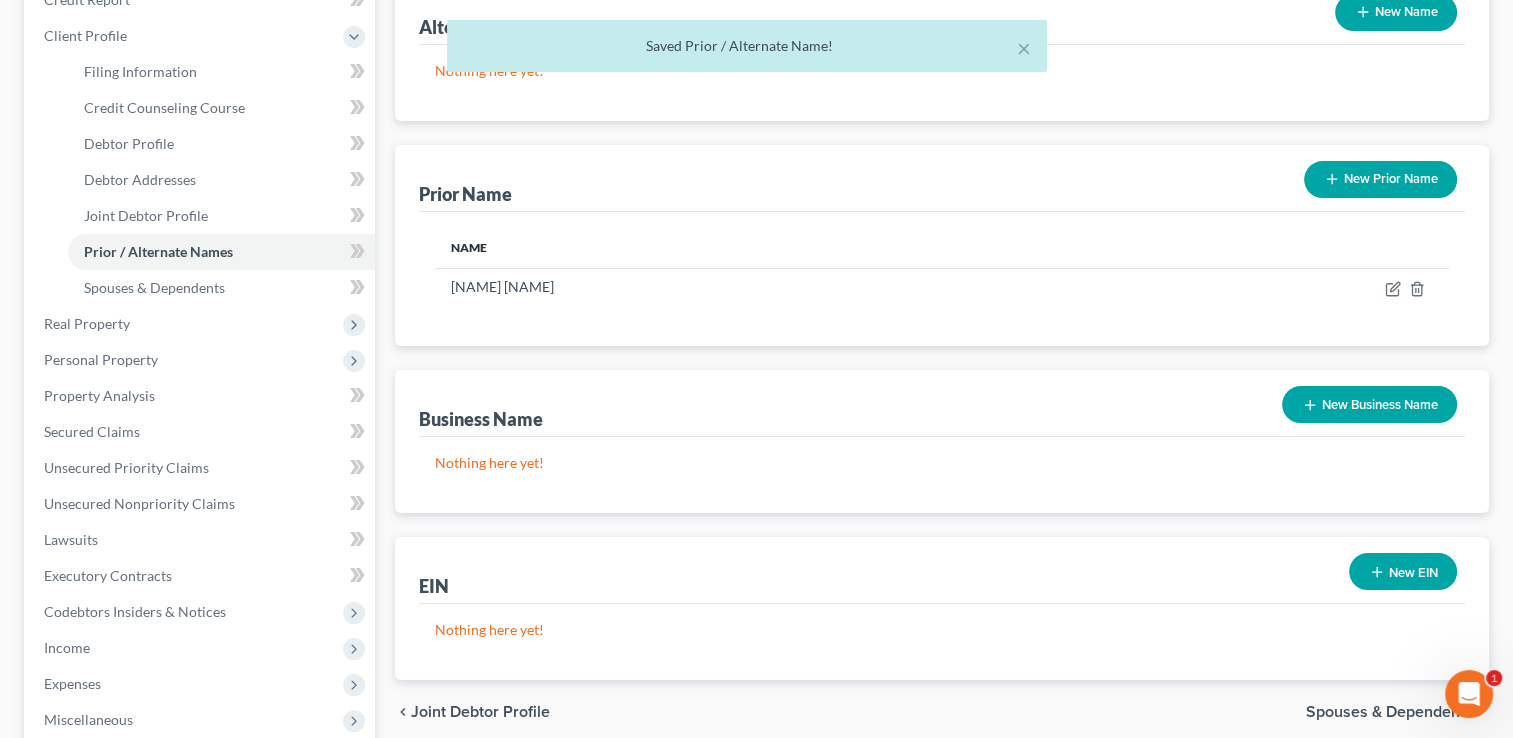 scroll, scrollTop: 338, scrollLeft: 0, axis: vertical 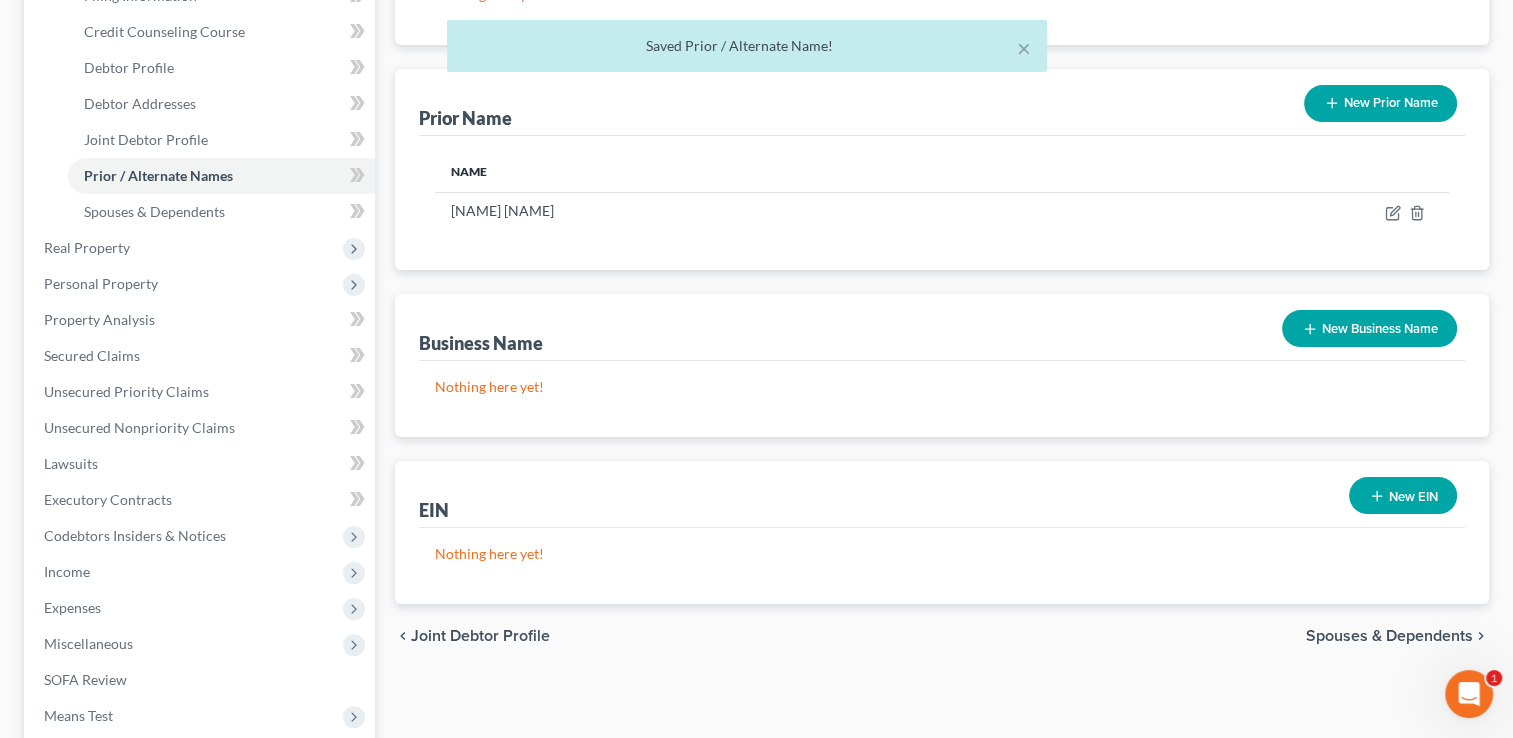 click on "New Business Name" at bounding box center [1369, 328] 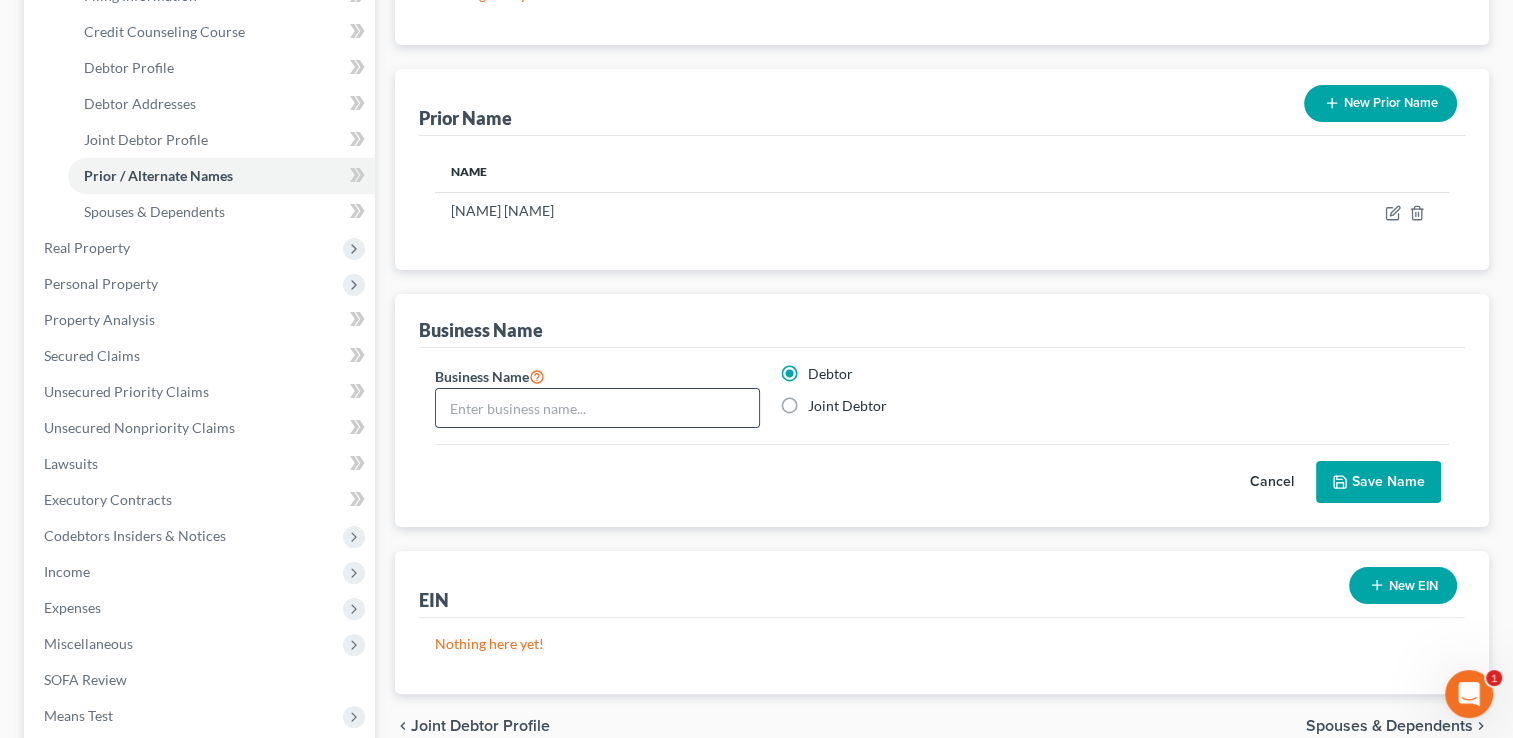 click at bounding box center (597, 408) 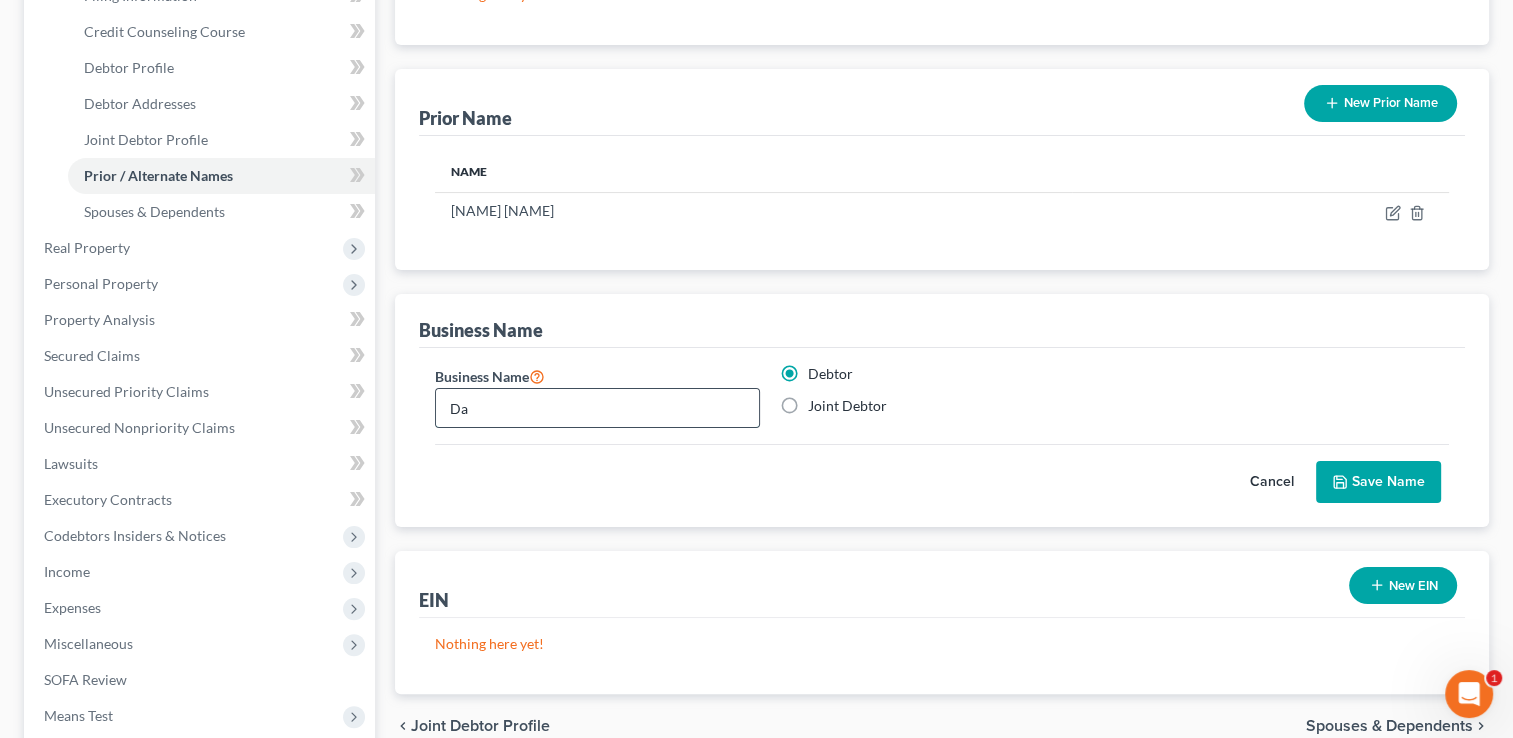 type on "D" 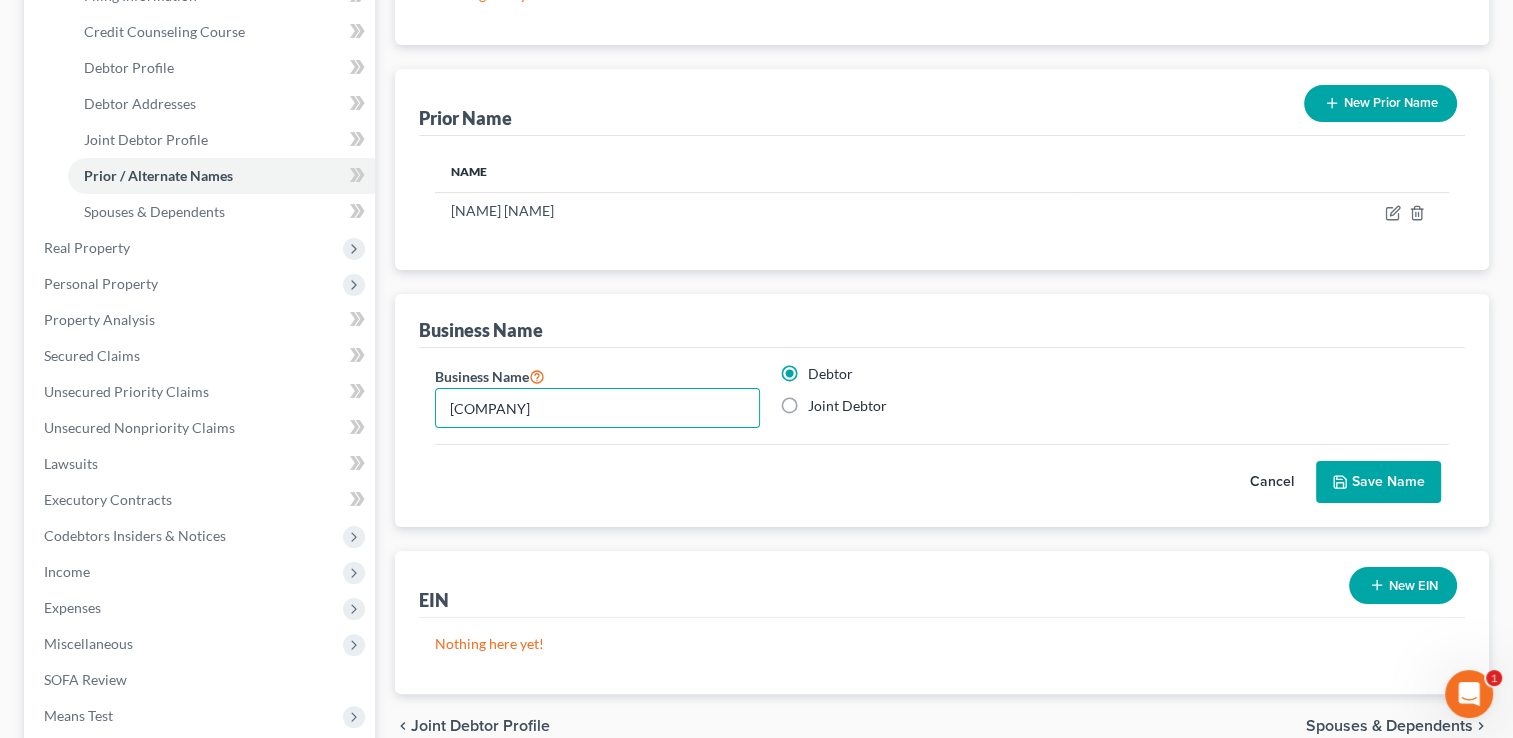 type on "[COMPANY]" 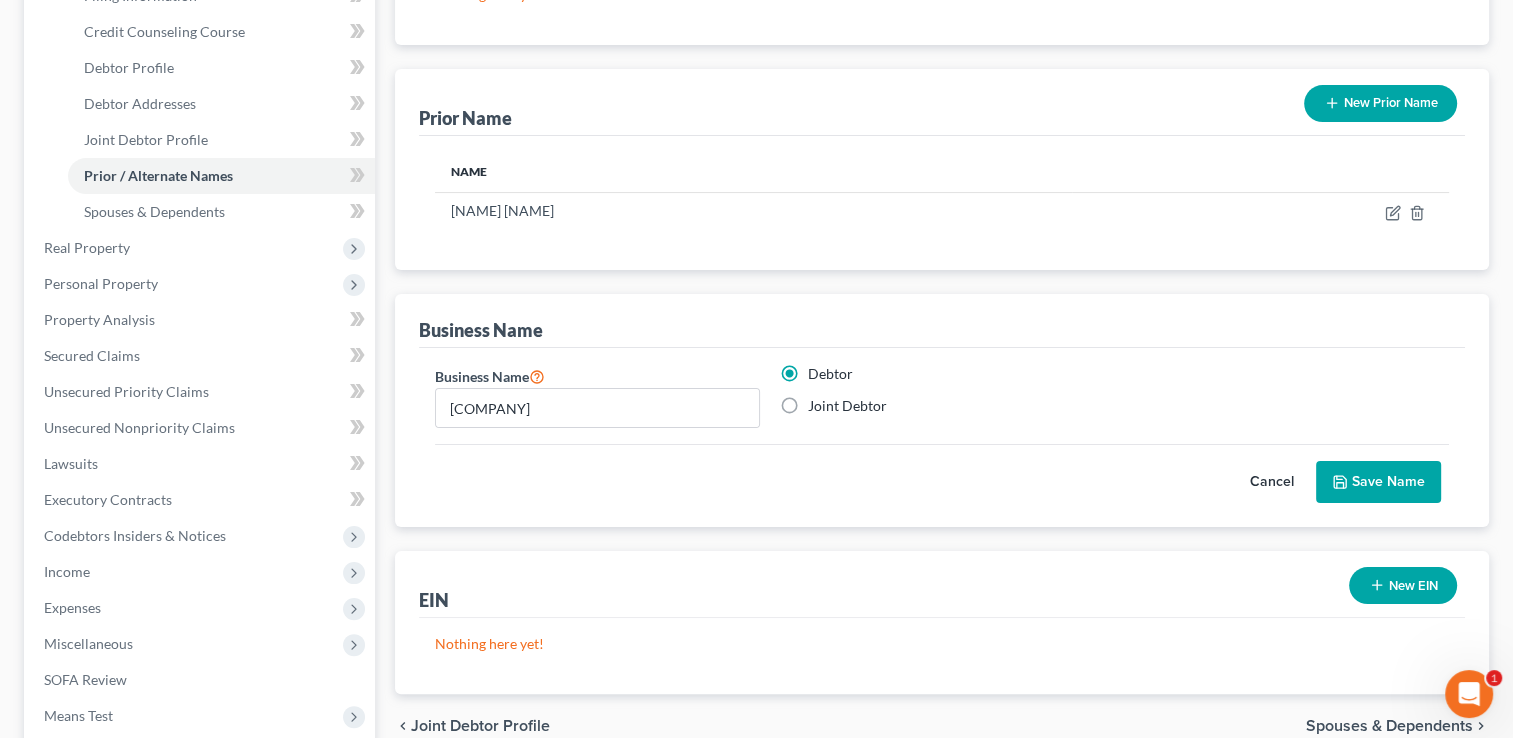 click 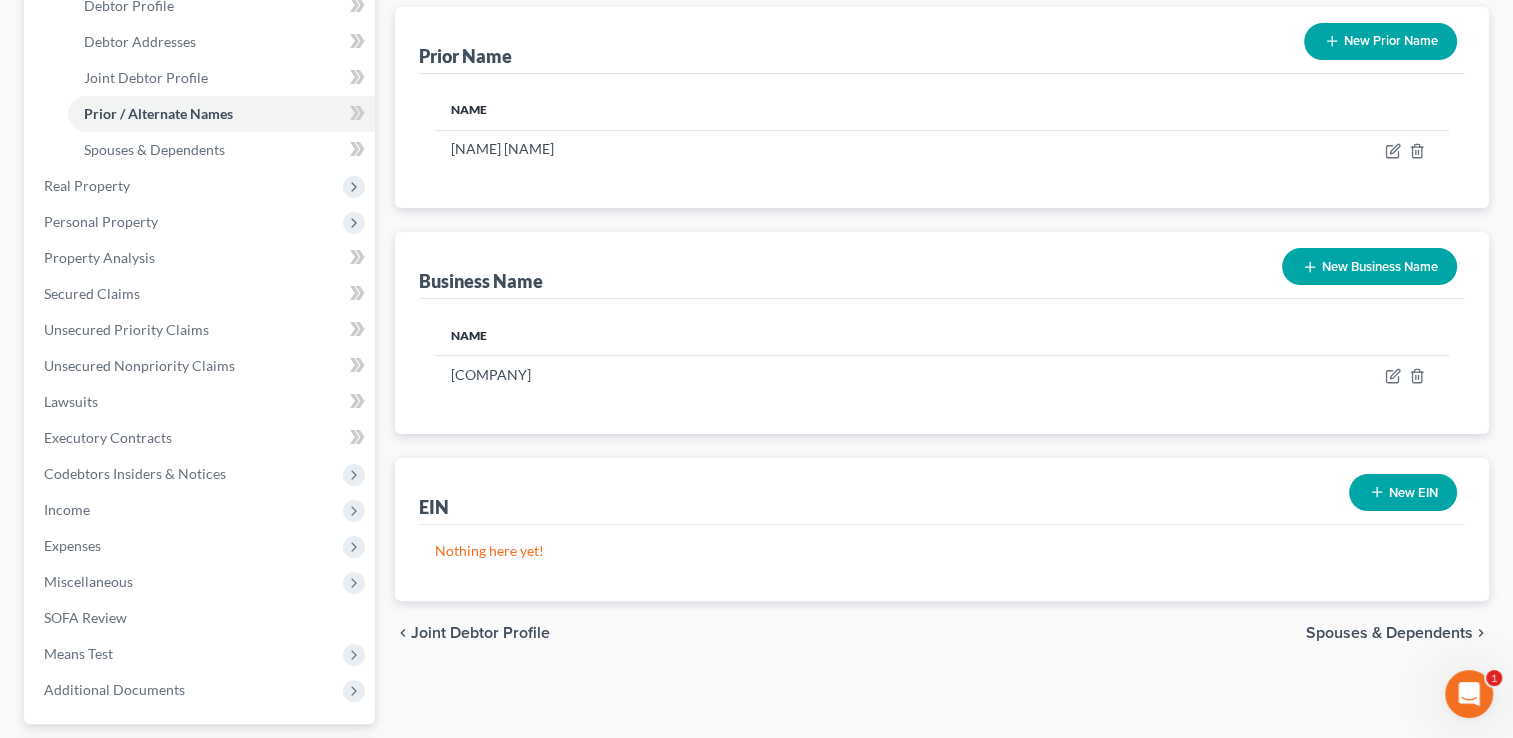 scroll, scrollTop: 402, scrollLeft: 0, axis: vertical 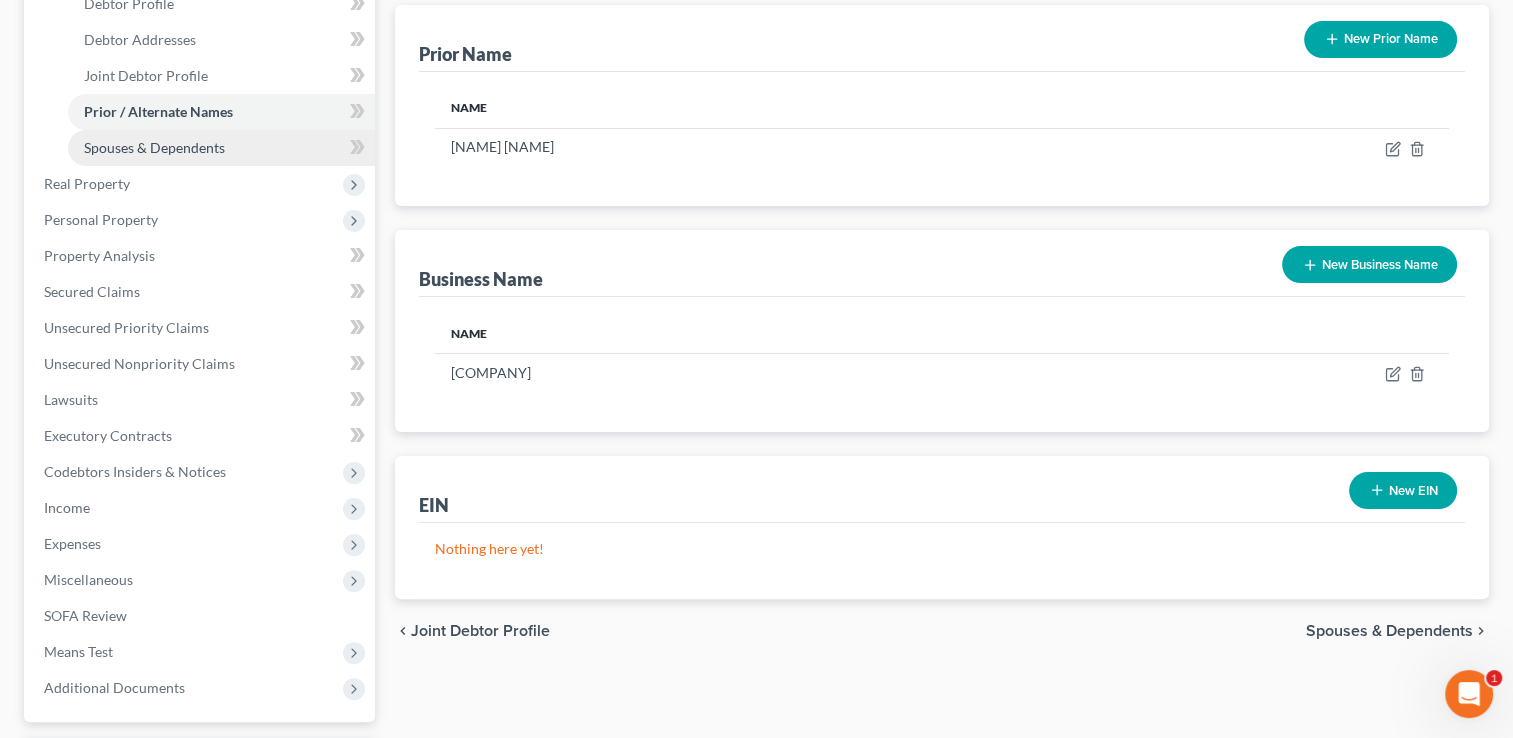 click on "Spouses & Dependents" at bounding box center [154, 147] 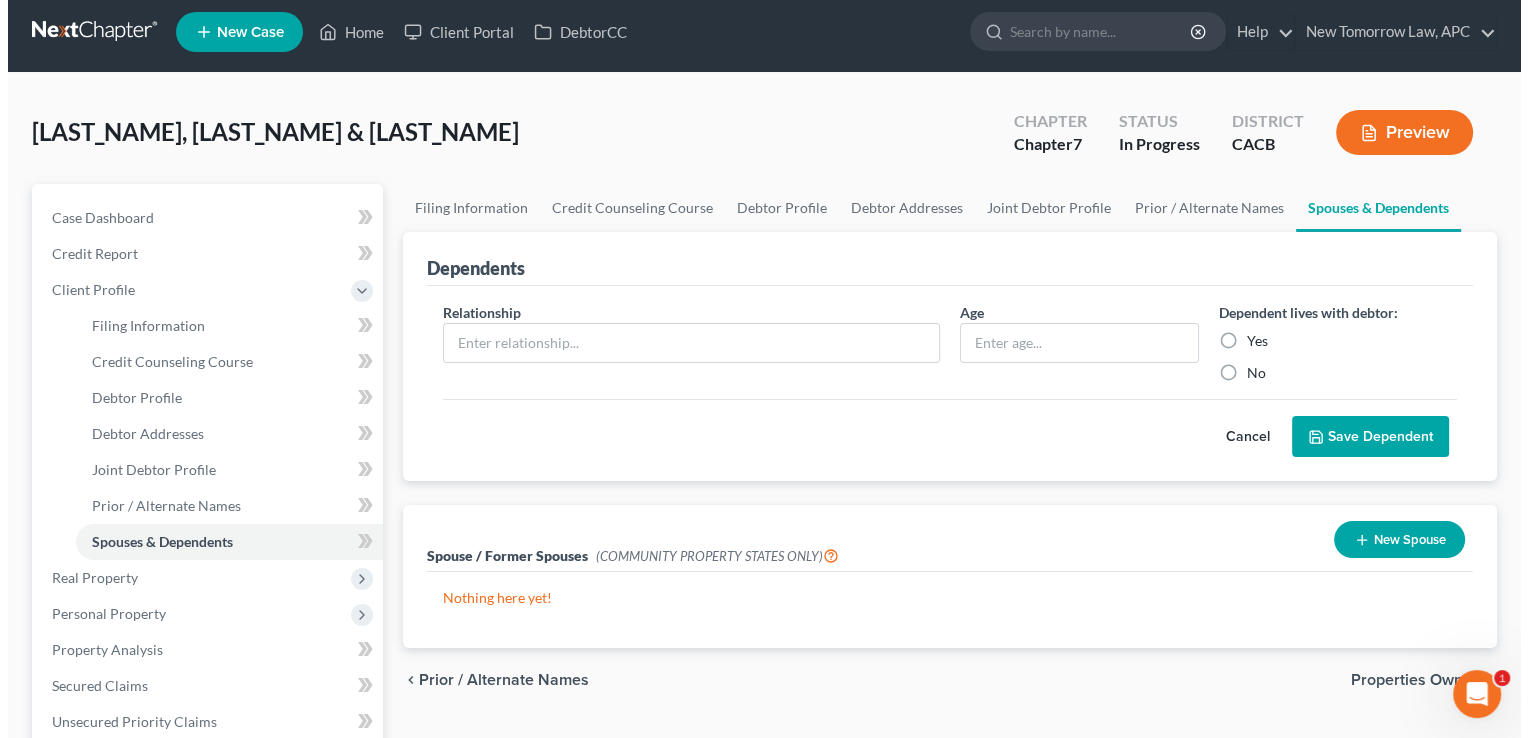 scroll, scrollTop: 0, scrollLeft: 0, axis: both 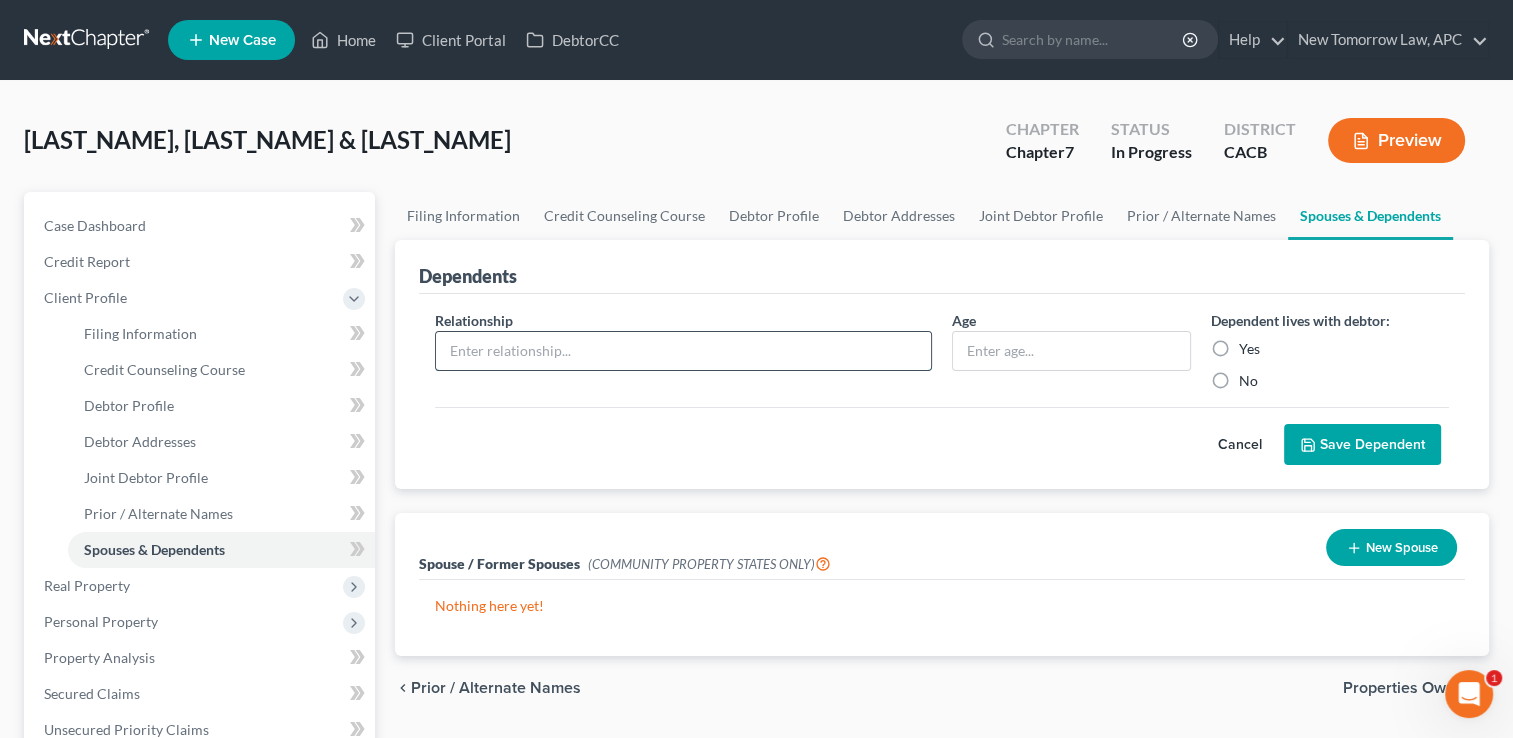click at bounding box center (683, 351) 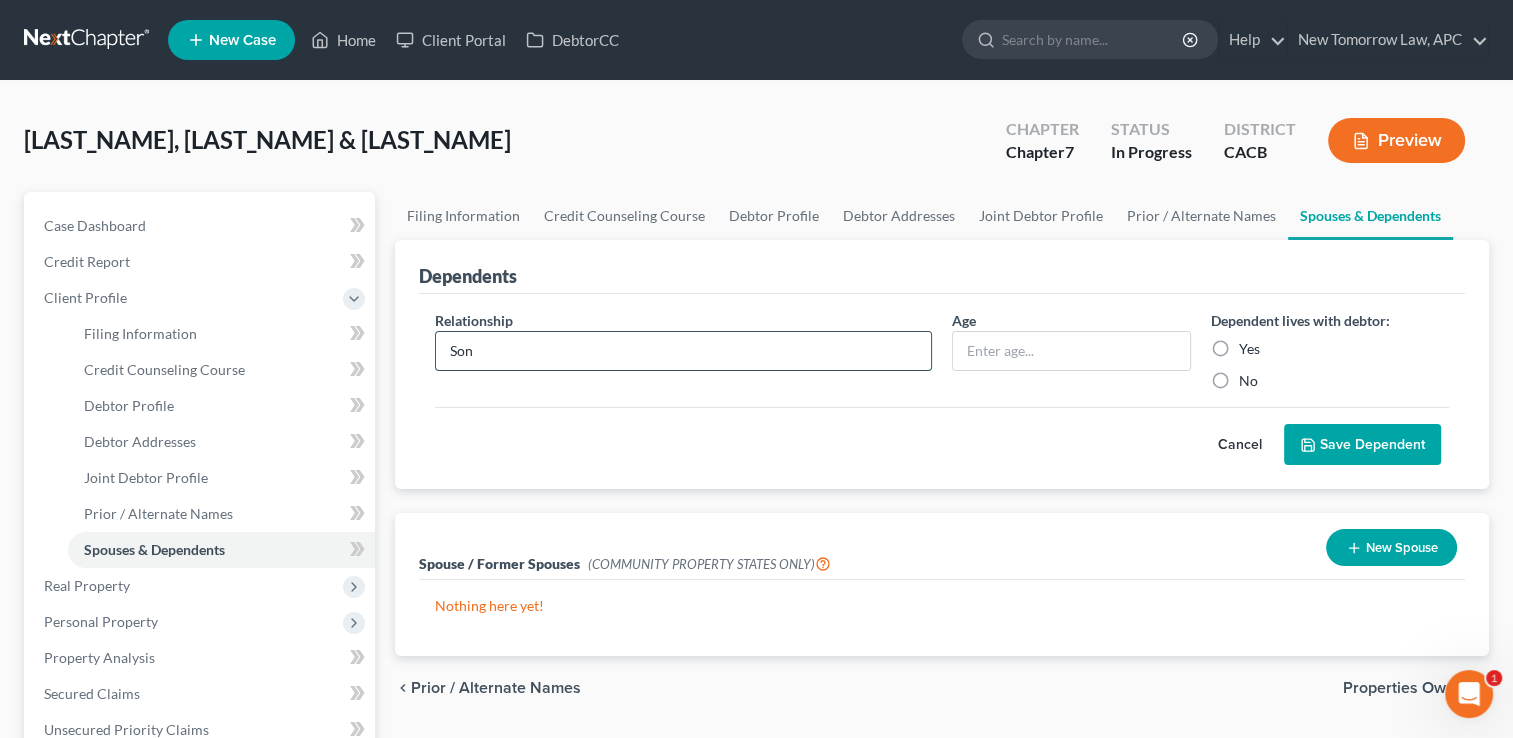 type on "Son" 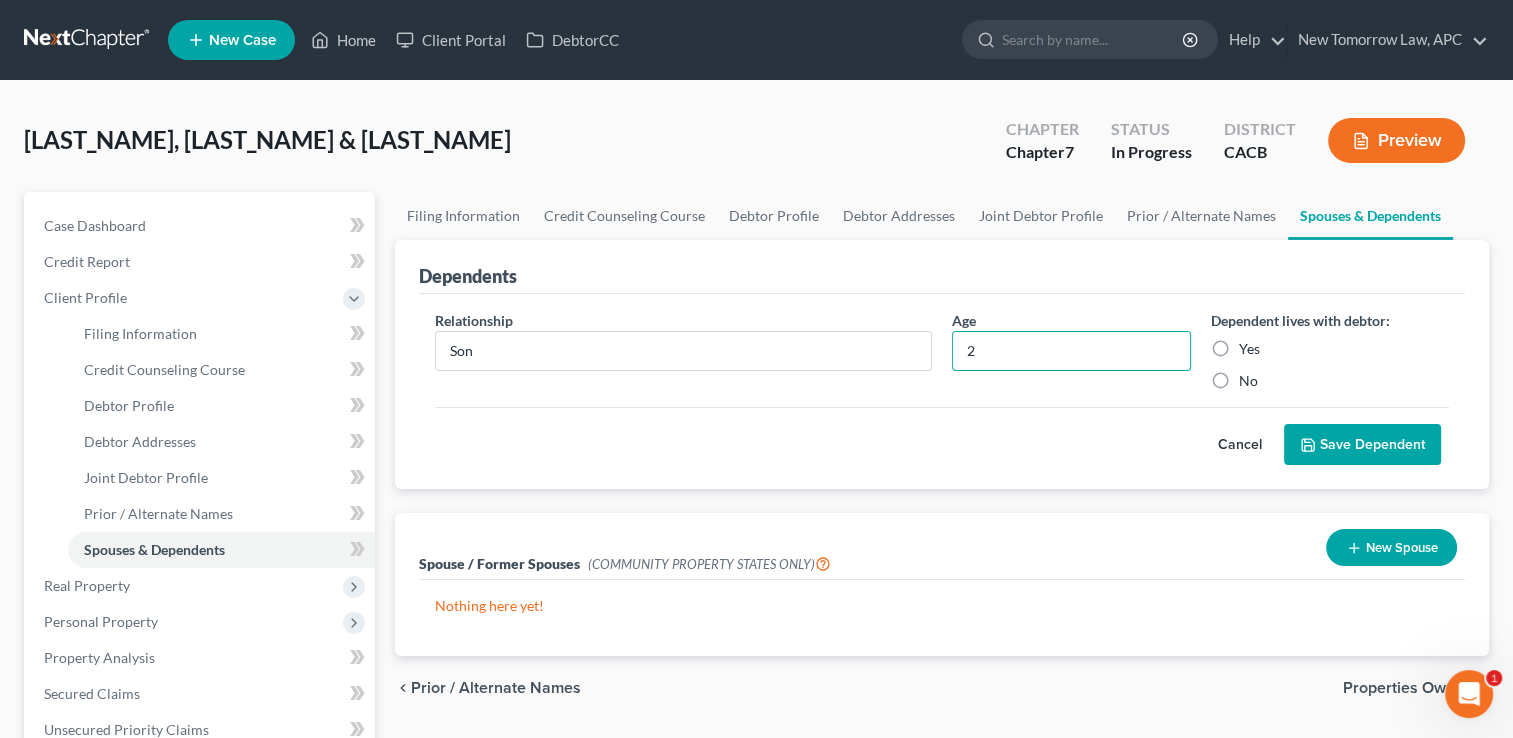 type on "2" 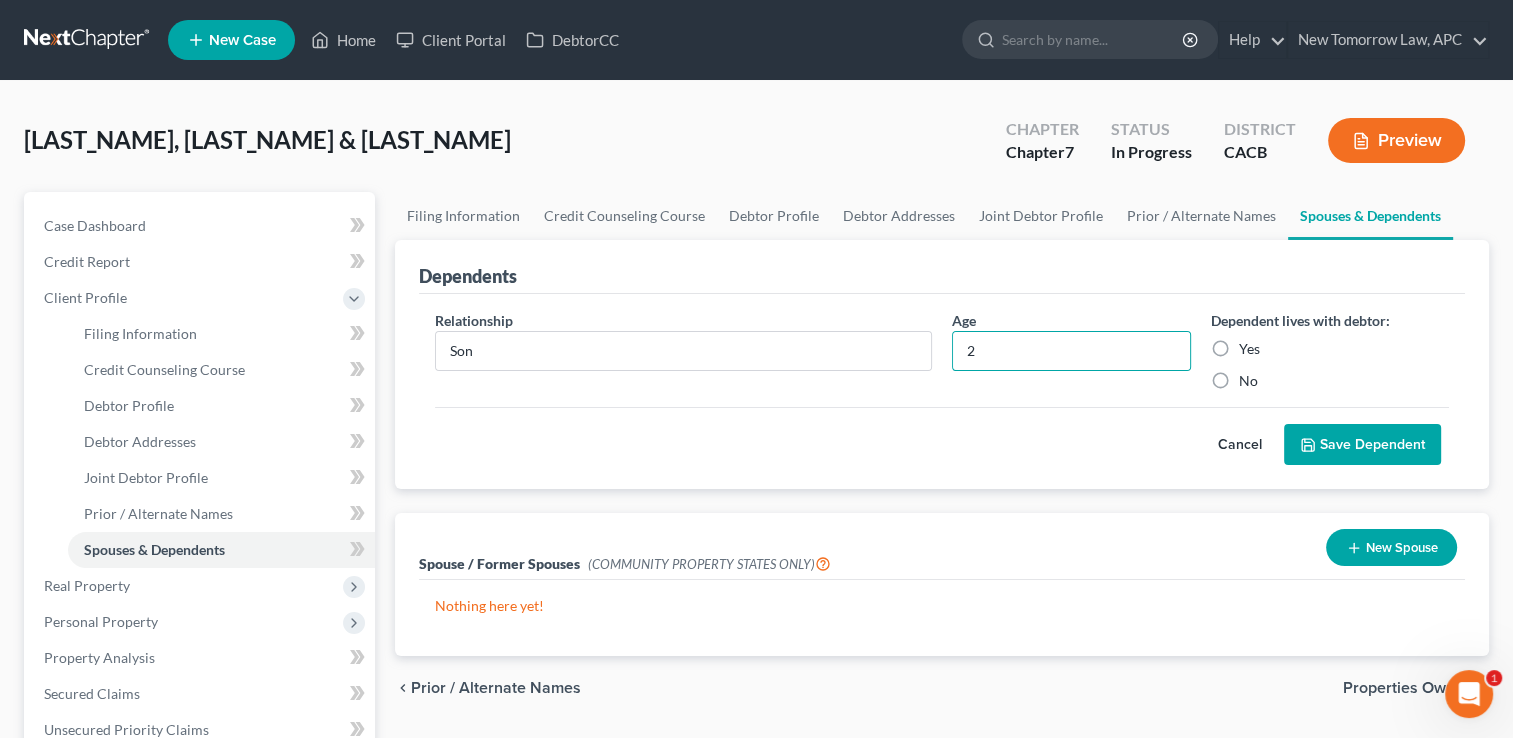 click on "Yes" at bounding box center [1249, 349] 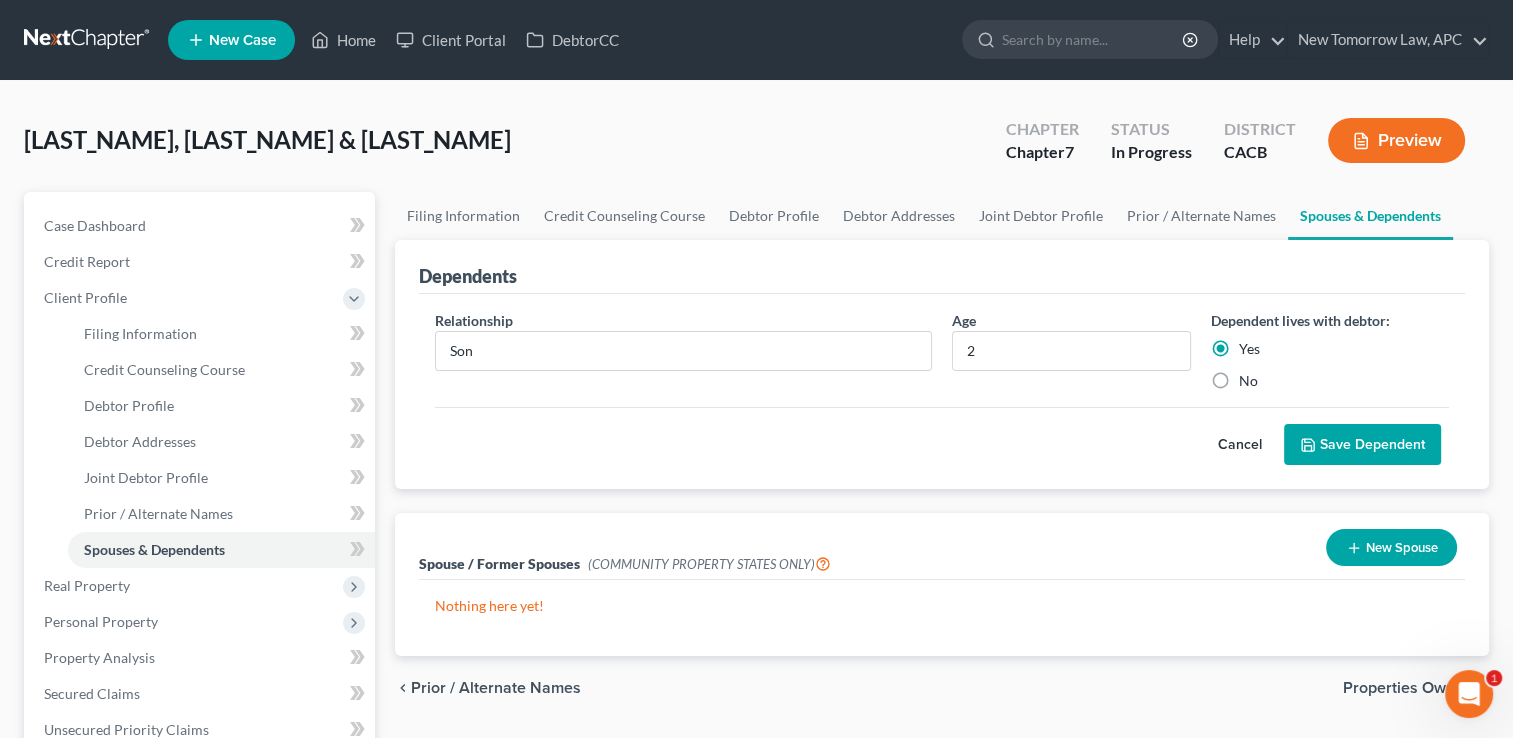 click on "Save Dependent" at bounding box center [1362, 445] 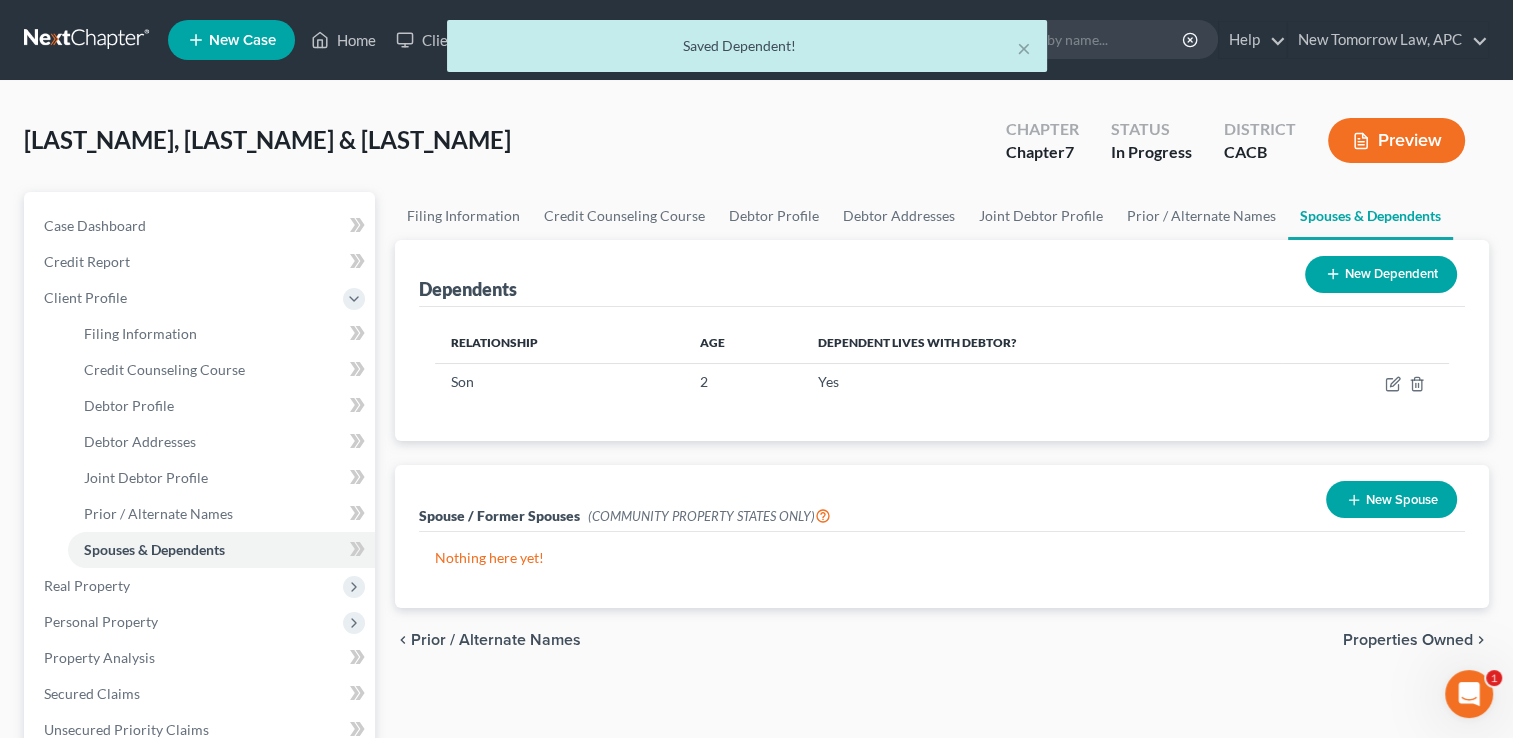 click on "New Dependent" at bounding box center [1381, 274] 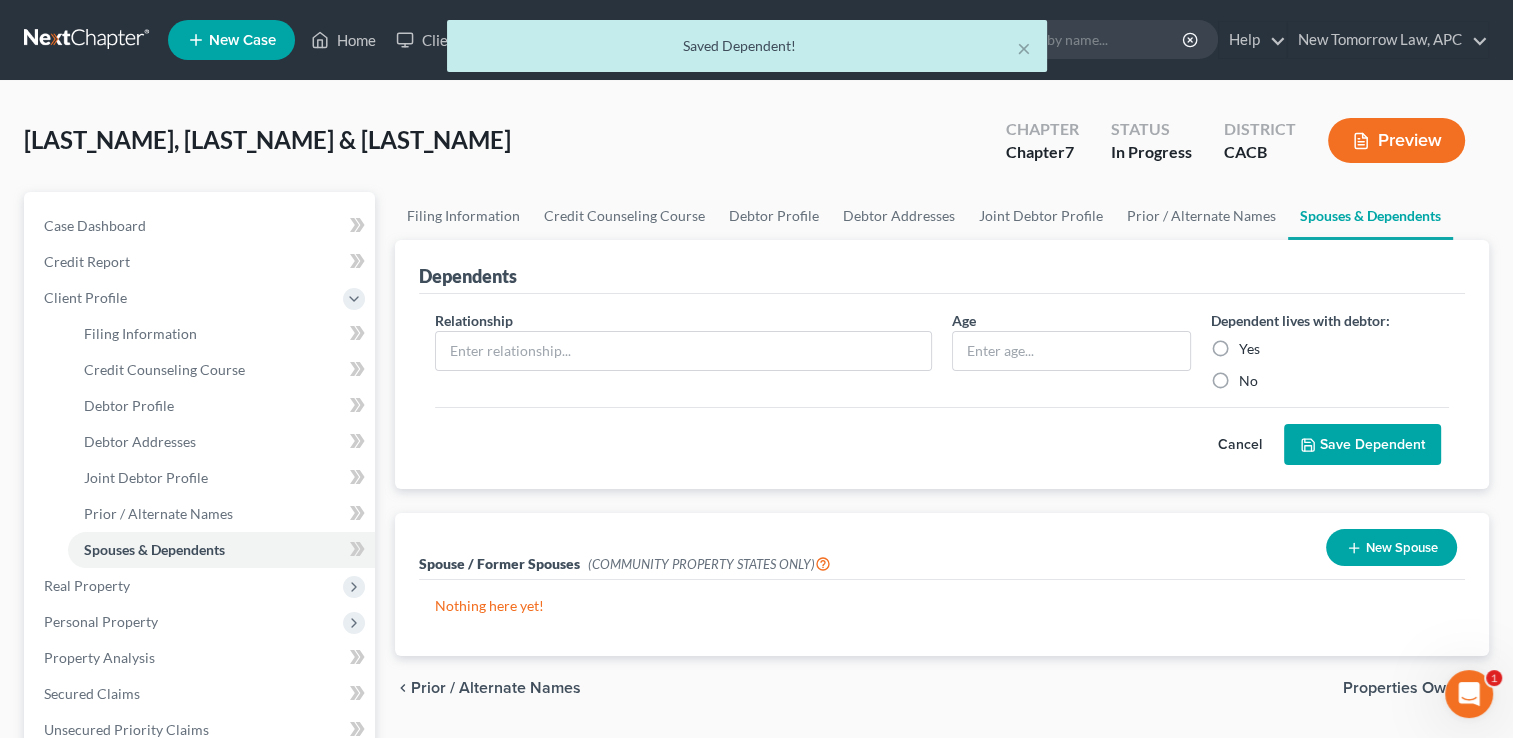 click on "Relationship
*" at bounding box center [683, 350] 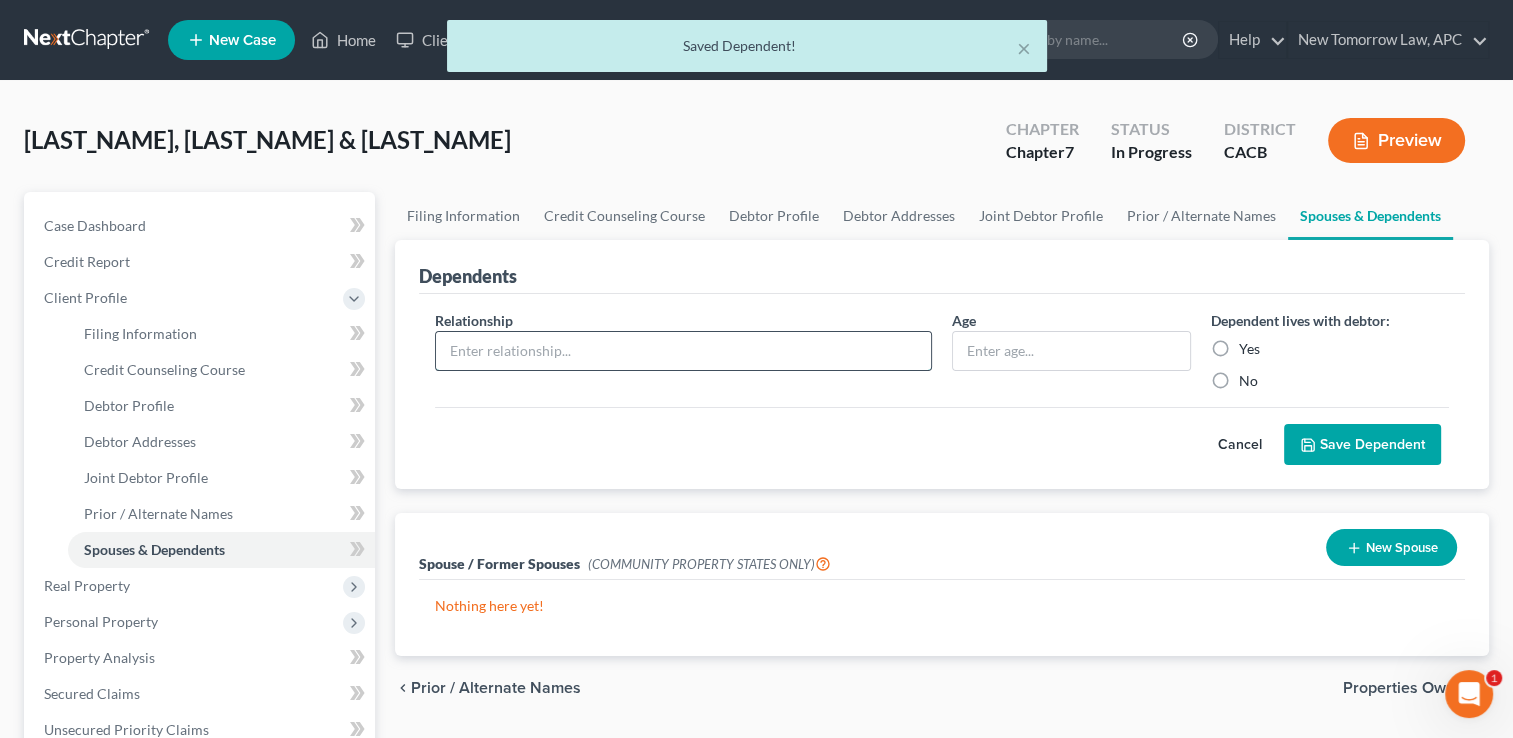 click at bounding box center (683, 351) 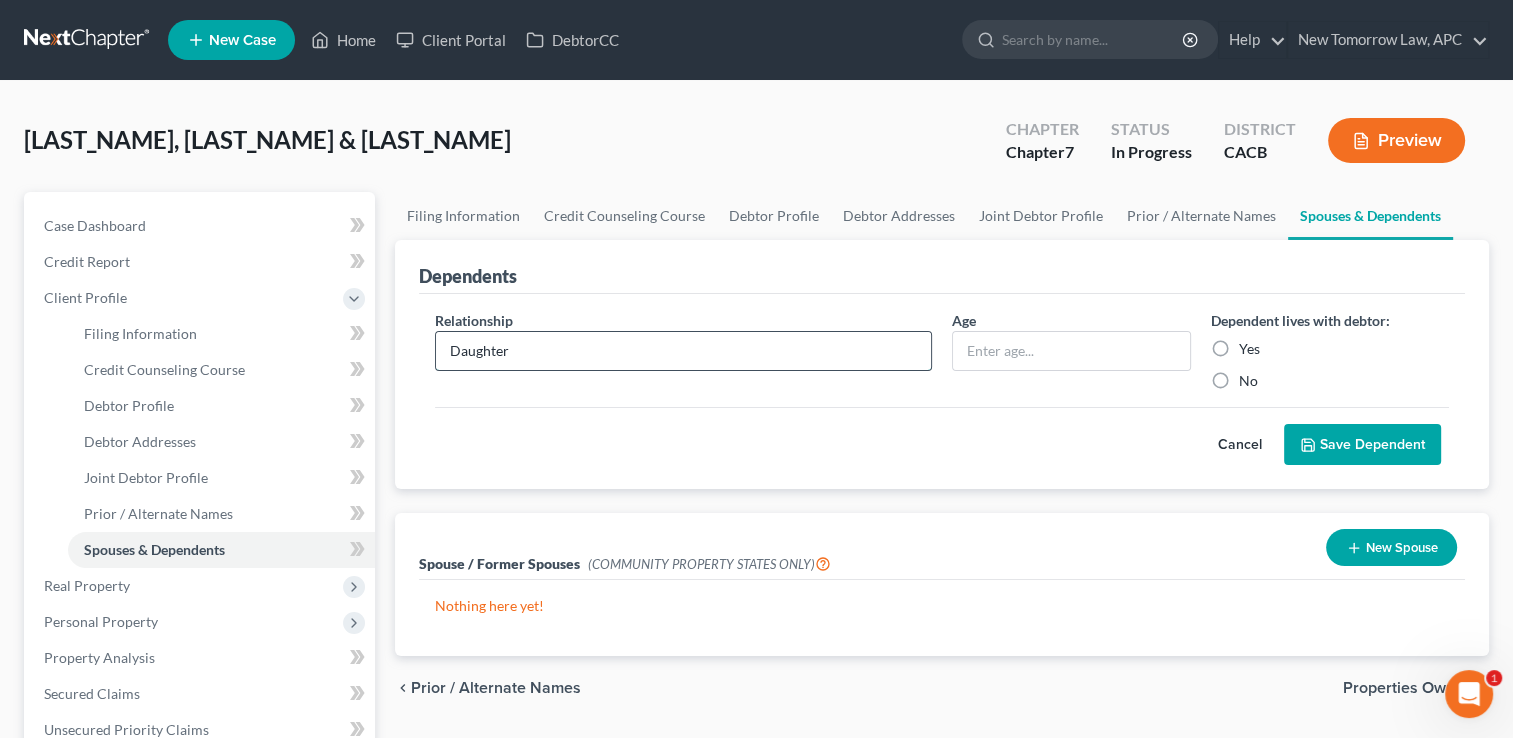 type on "Daughter" 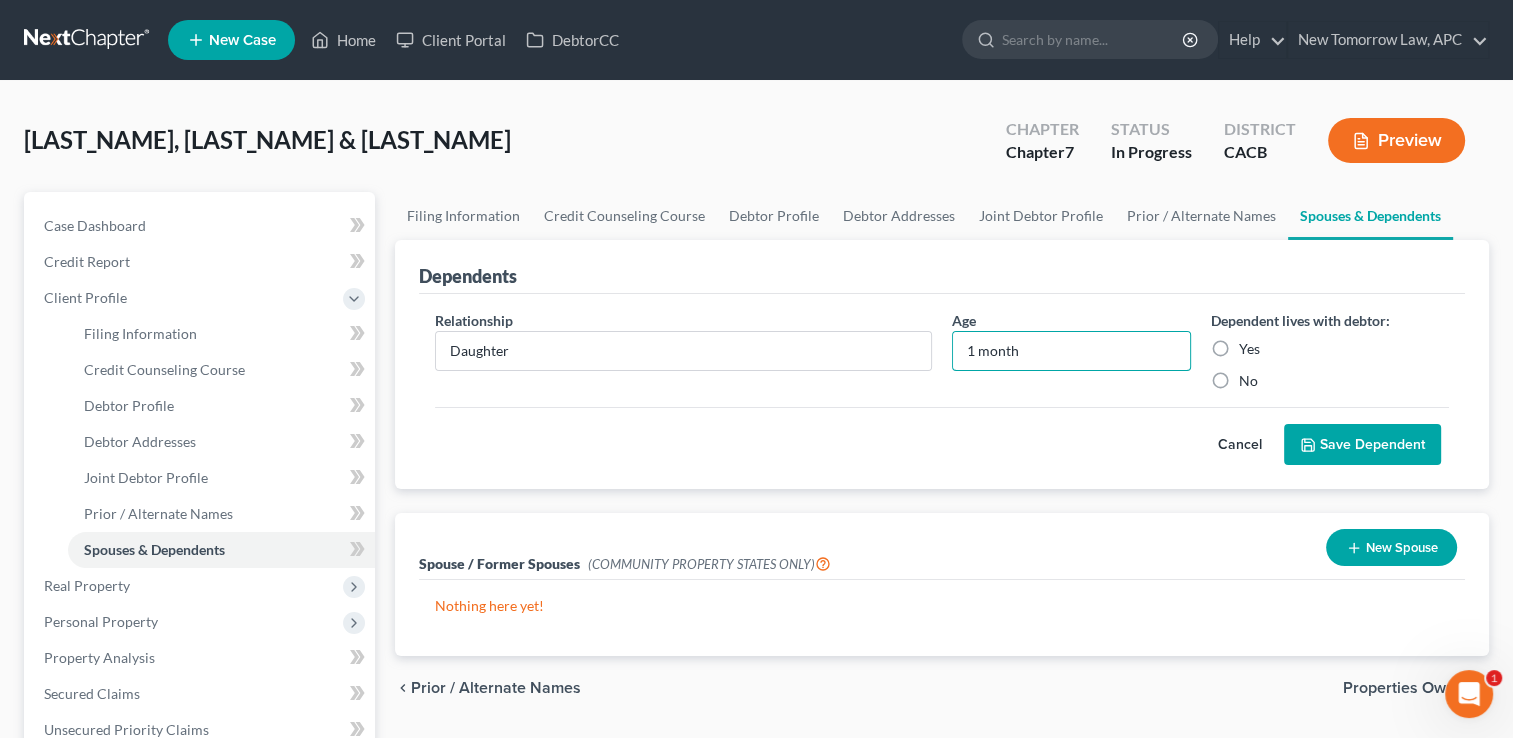 type on "1 month" 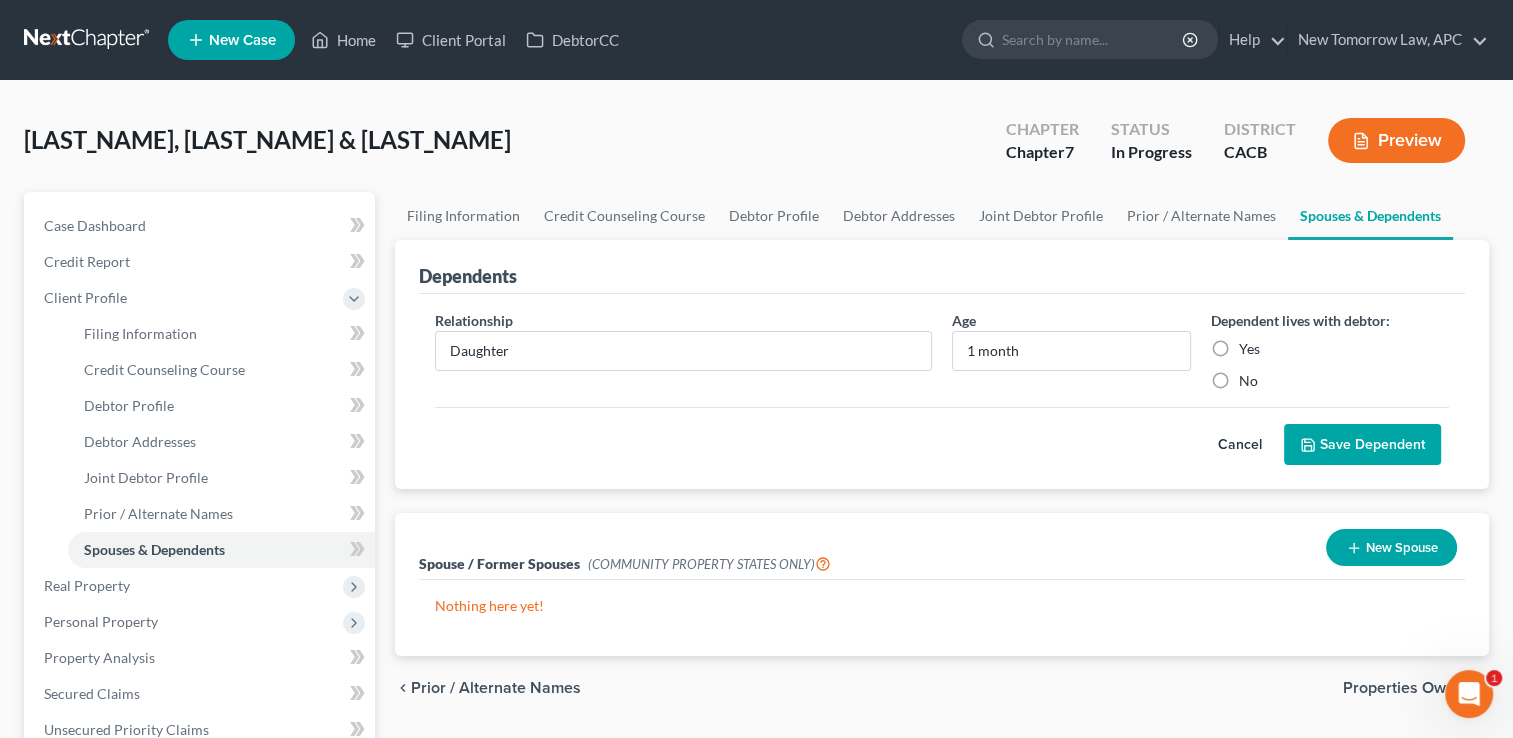 click on "Yes" at bounding box center [1249, 349] 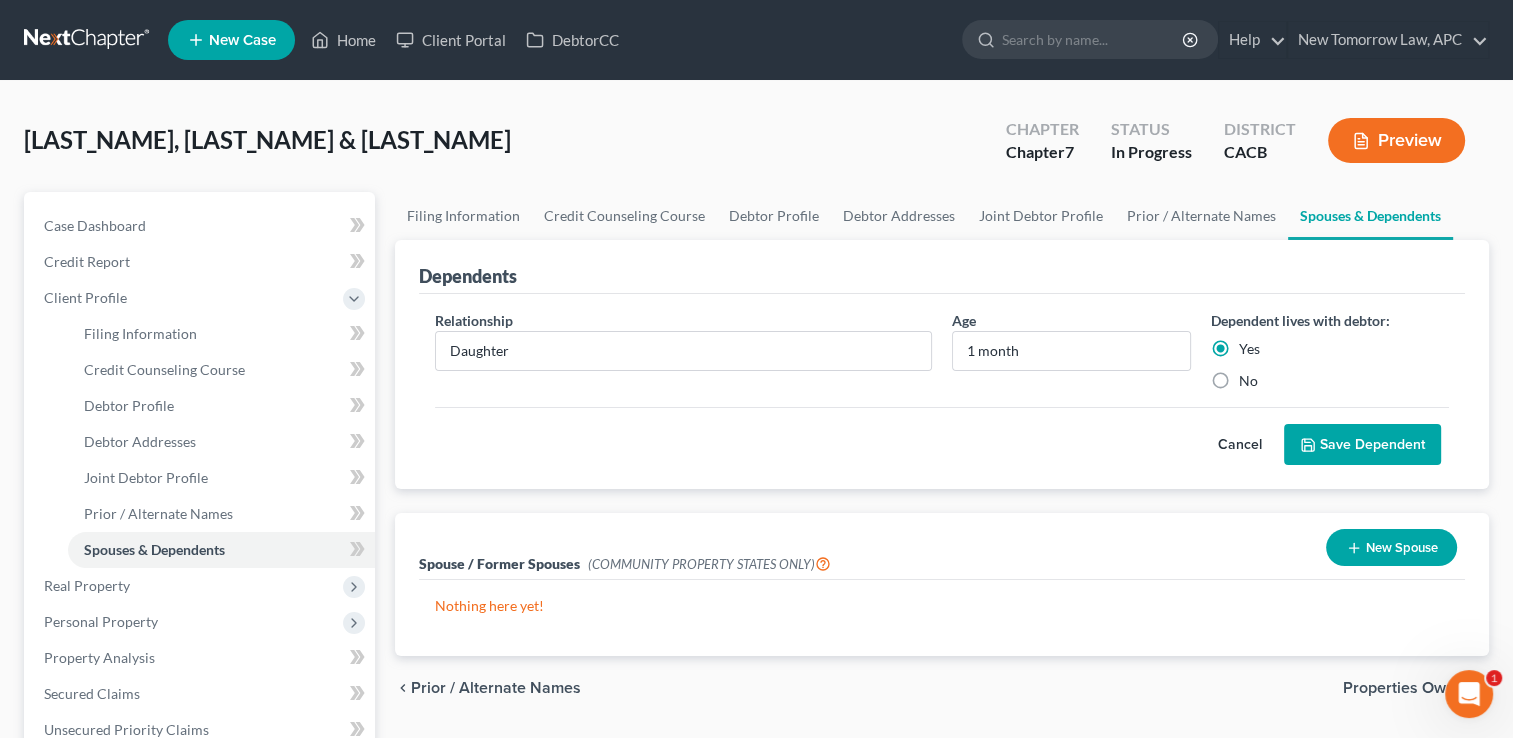 click on "Save Dependent" at bounding box center [1362, 445] 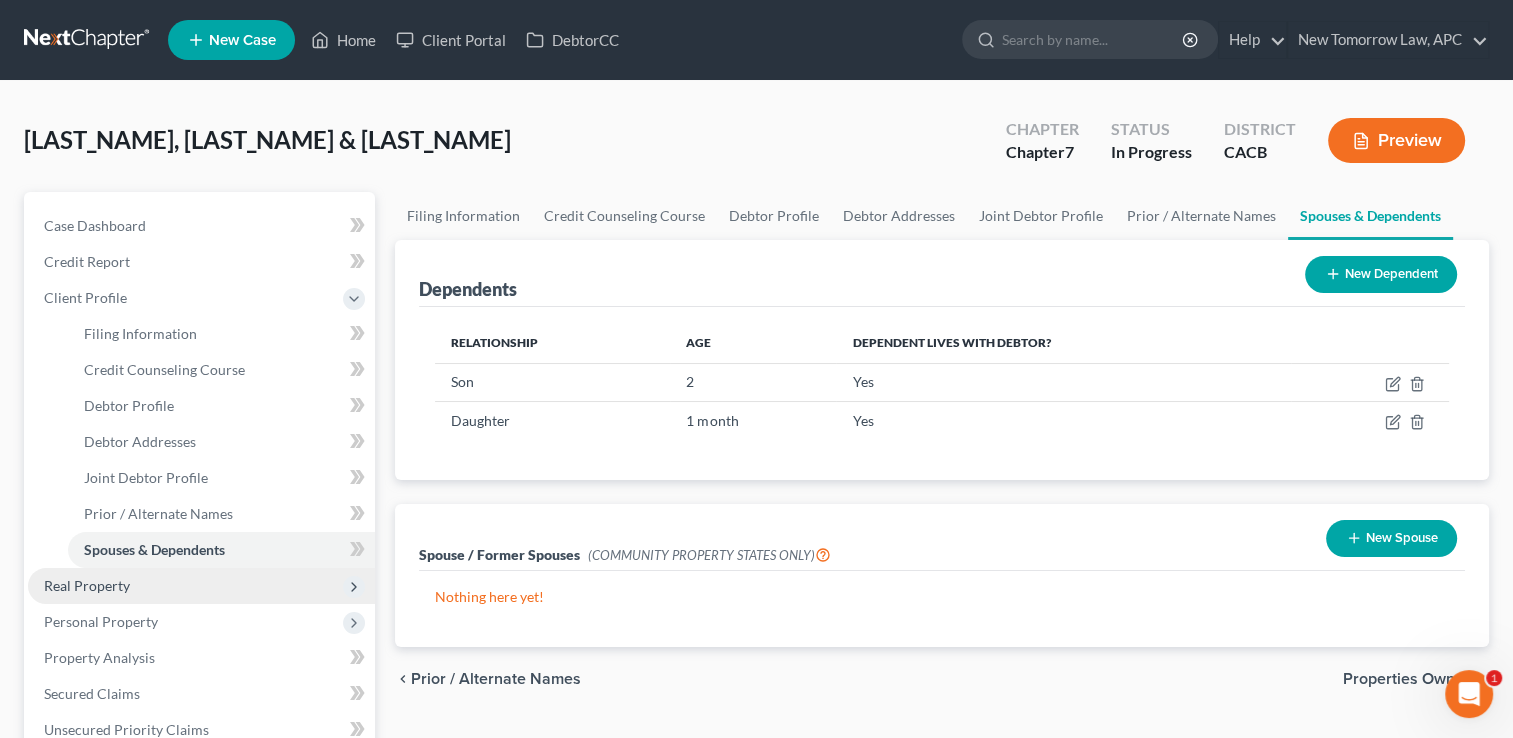 click on "Real Property" at bounding box center [87, 585] 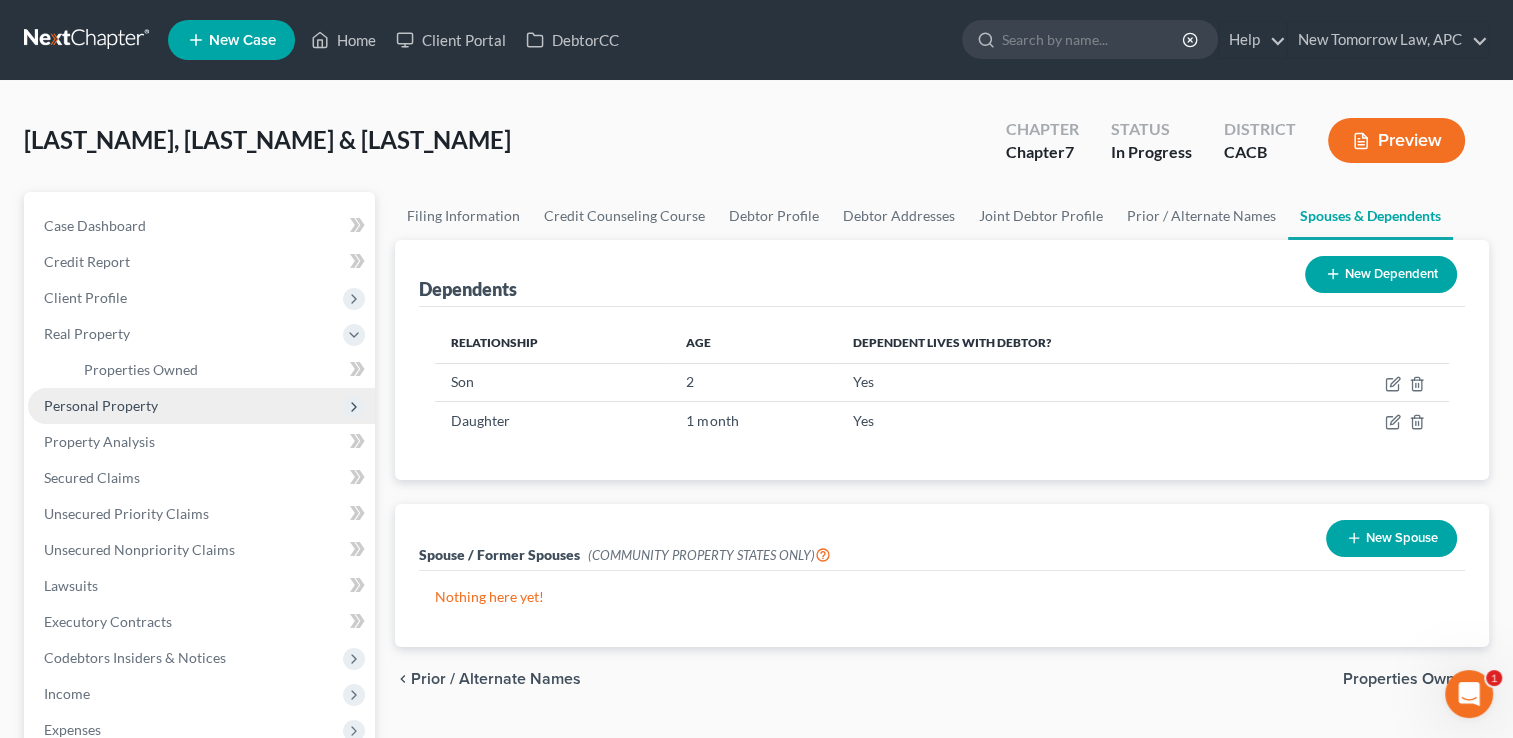 click on "Personal Property" at bounding box center [201, 406] 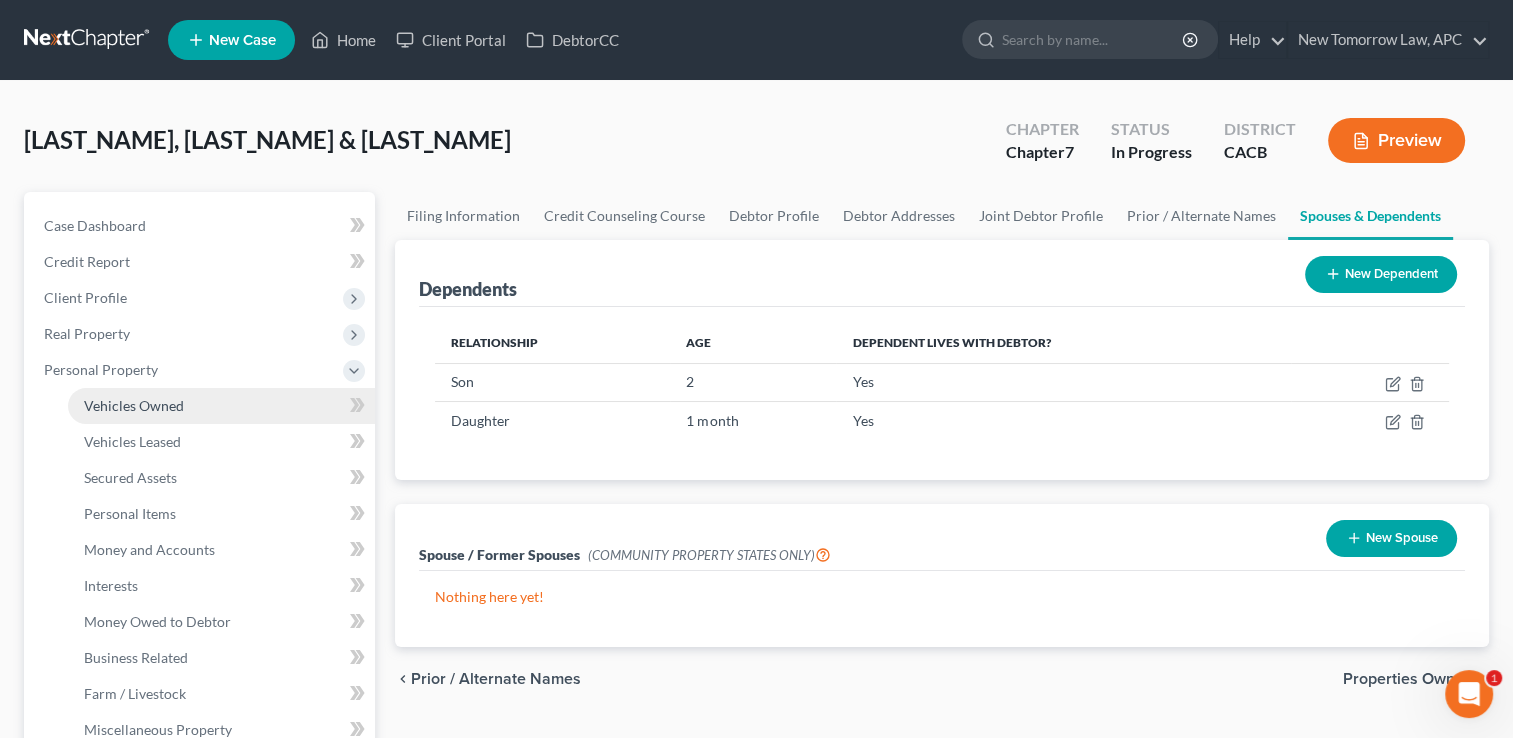 click on "Vehicles Owned" at bounding box center [134, 405] 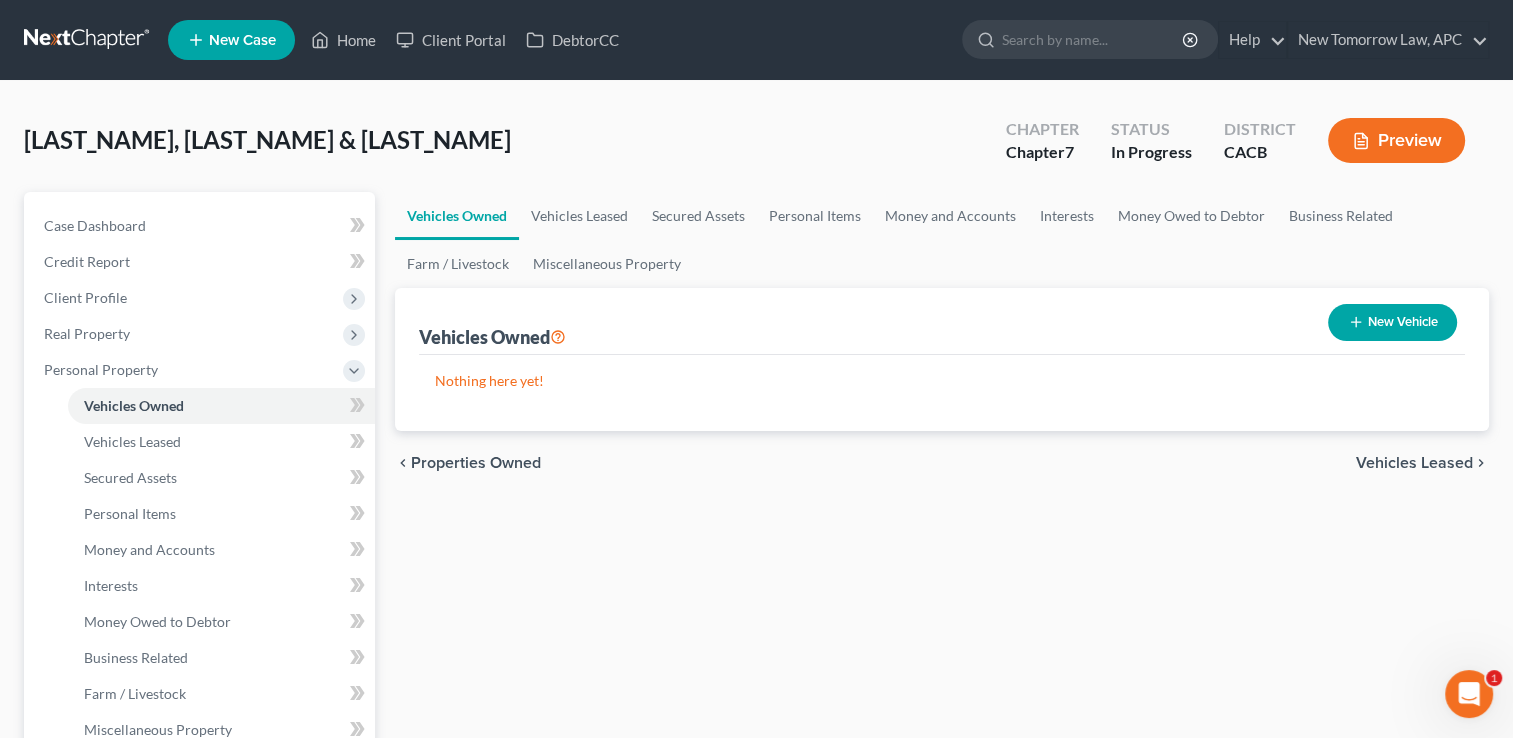 click 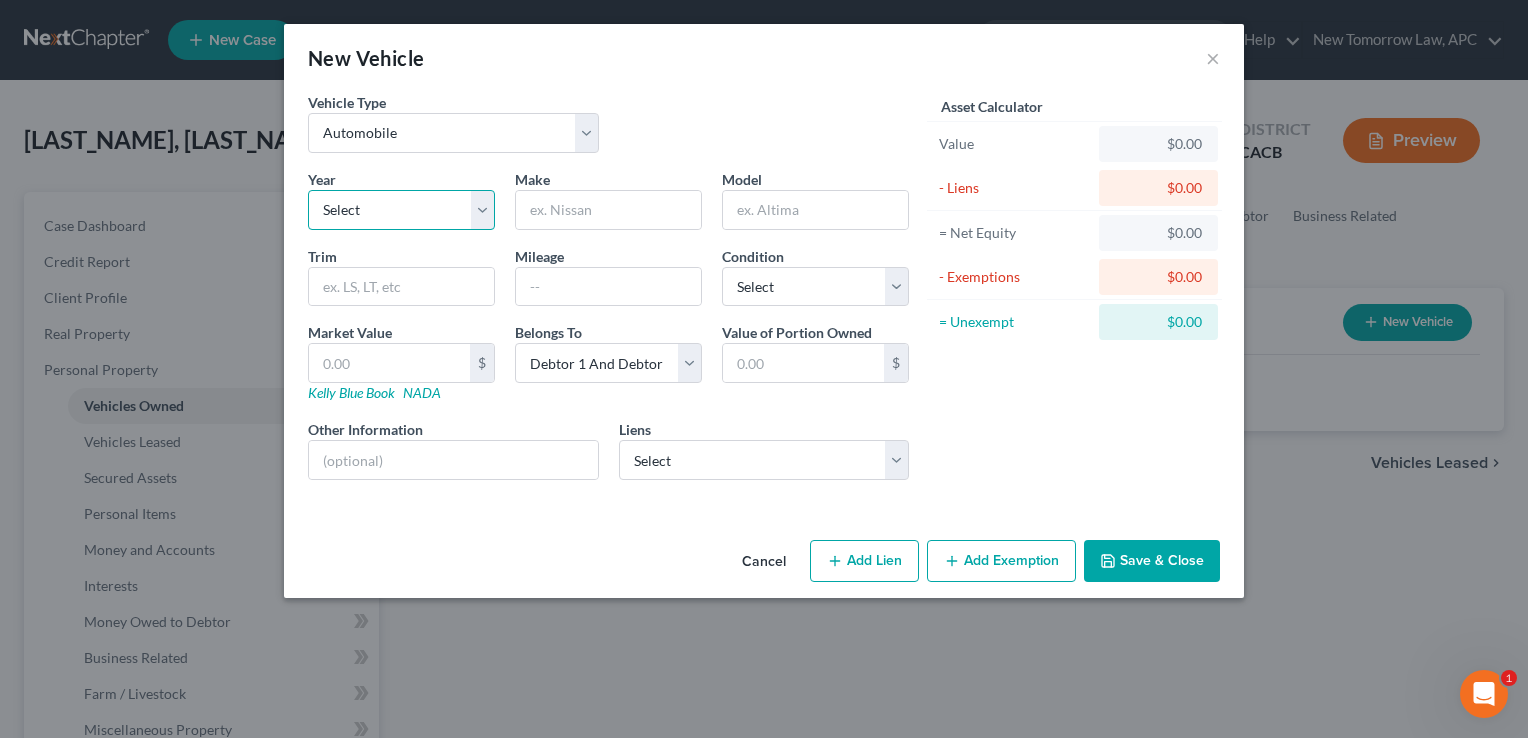 click on "Select 2026 2025 2024 2023 2022 2021 2020 2019 2018 2017 2016 2015 2014 2013 2012 2011 2010 2009 2008 2007 2006 2005 2004 2003 2002 2001 2000 1999 1998 1997 1996 1995 1994 1993 1992 1991 1990 1989 1988 1987 1986 1985 1984 1983 1982 1981 1980 1979 1978 1977 1976 1975 1974 1973 1972 1971 1970 1969 1968 1967 1966 1965 1964 1963 1962 1961 1960 1959 1958 1957 1956 1955 1954 1953 1952 1951 1950 1949 1948 1947 1946 1945 1944 1943 1942 1941 1940 1939 1938 1937 1936 1935 1934 1933 1932 1931 1930 1929 1928 1927 1926 1925 1924 1923 1922 1921 1920 1919 1918 1917 1916 1915 1914 1913 1912 1911 1910 1909 1908 1907 1906 1905 1904 1903 1902 1901" at bounding box center [401, 210] 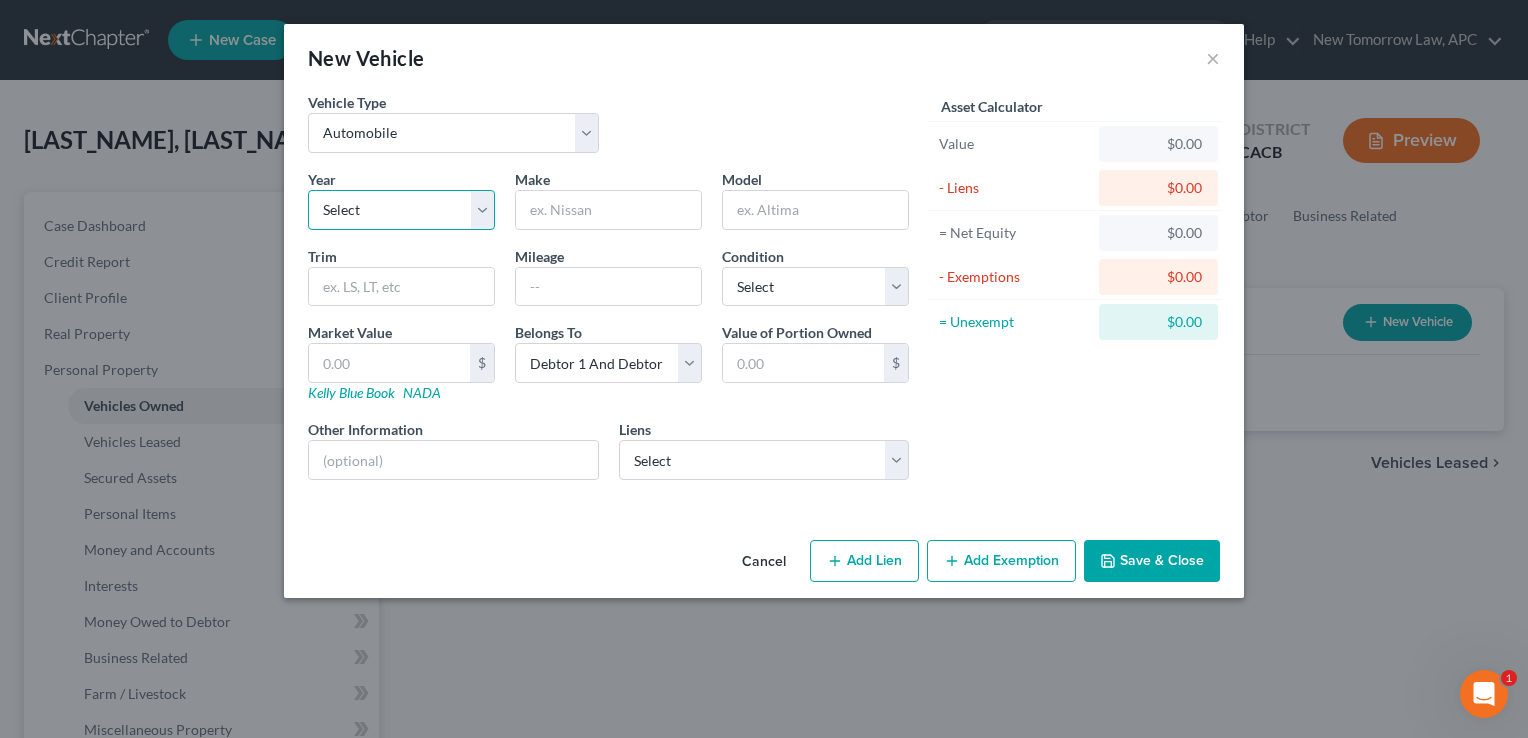 select on "8" 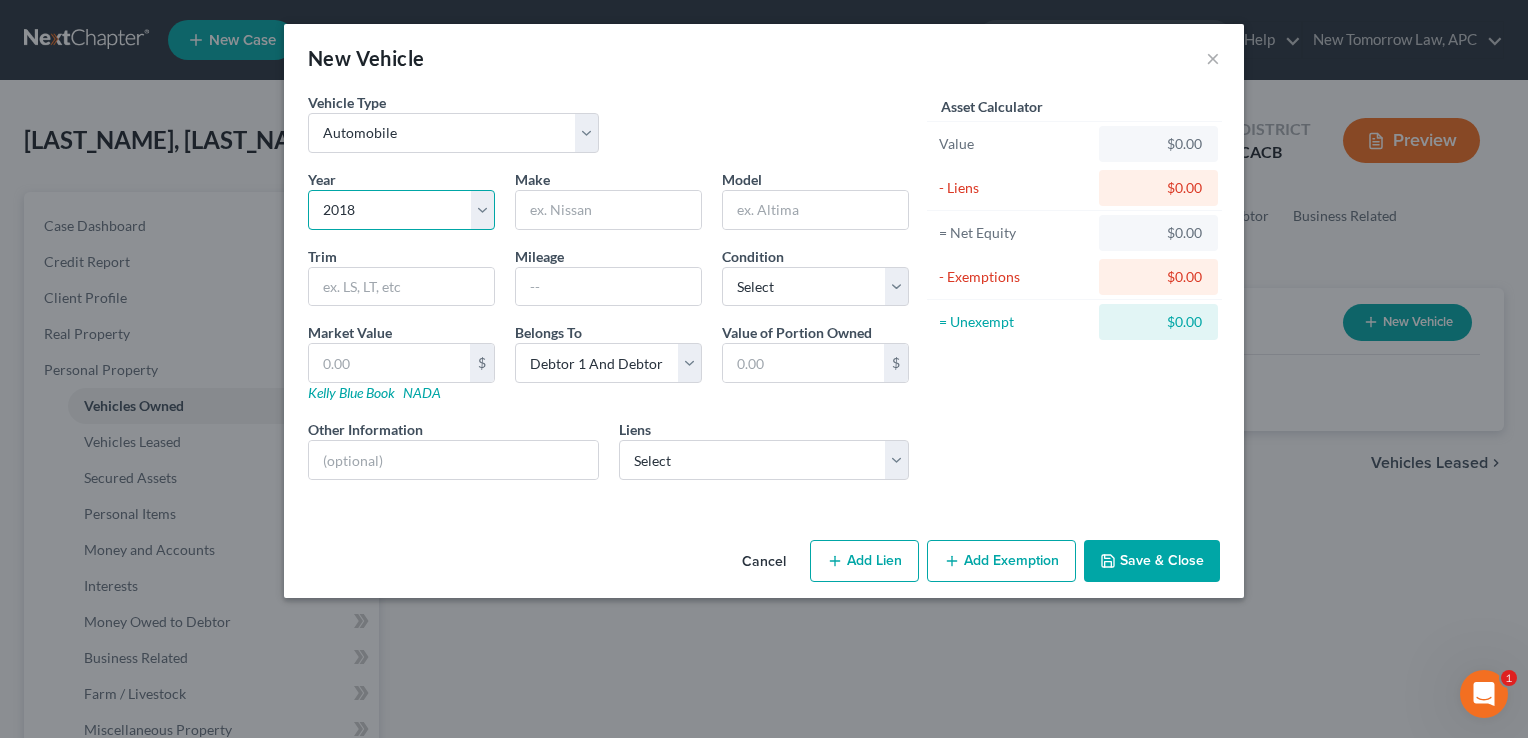 click on "Select 2026 2025 2024 2023 2022 2021 2020 2019 2018 2017 2016 2015 2014 2013 2012 2011 2010 2009 2008 2007 2006 2005 2004 2003 2002 2001 2000 1999 1998 1997 1996 1995 1994 1993 1992 1991 1990 1989 1988 1987 1986 1985 1984 1983 1982 1981 1980 1979 1978 1977 1976 1975 1974 1973 1972 1971 1970 1969 1968 1967 1966 1965 1964 1963 1962 1961 1960 1959 1958 1957 1956 1955 1954 1953 1952 1951 1950 1949 1948 1947 1946 1945 1944 1943 1942 1941 1940 1939 1938 1937 1936 1935 1934 1933 1932 1931 1930 1929 1928 1927 1926 1925 1924 1923 1922 1921 1920 1919 1918 1917 1916 1915 1914 1913 1912 1911 1910 1909 1908 1907 1906 1905 1904 1903 1902 1901" at bounding box center (401, 210) 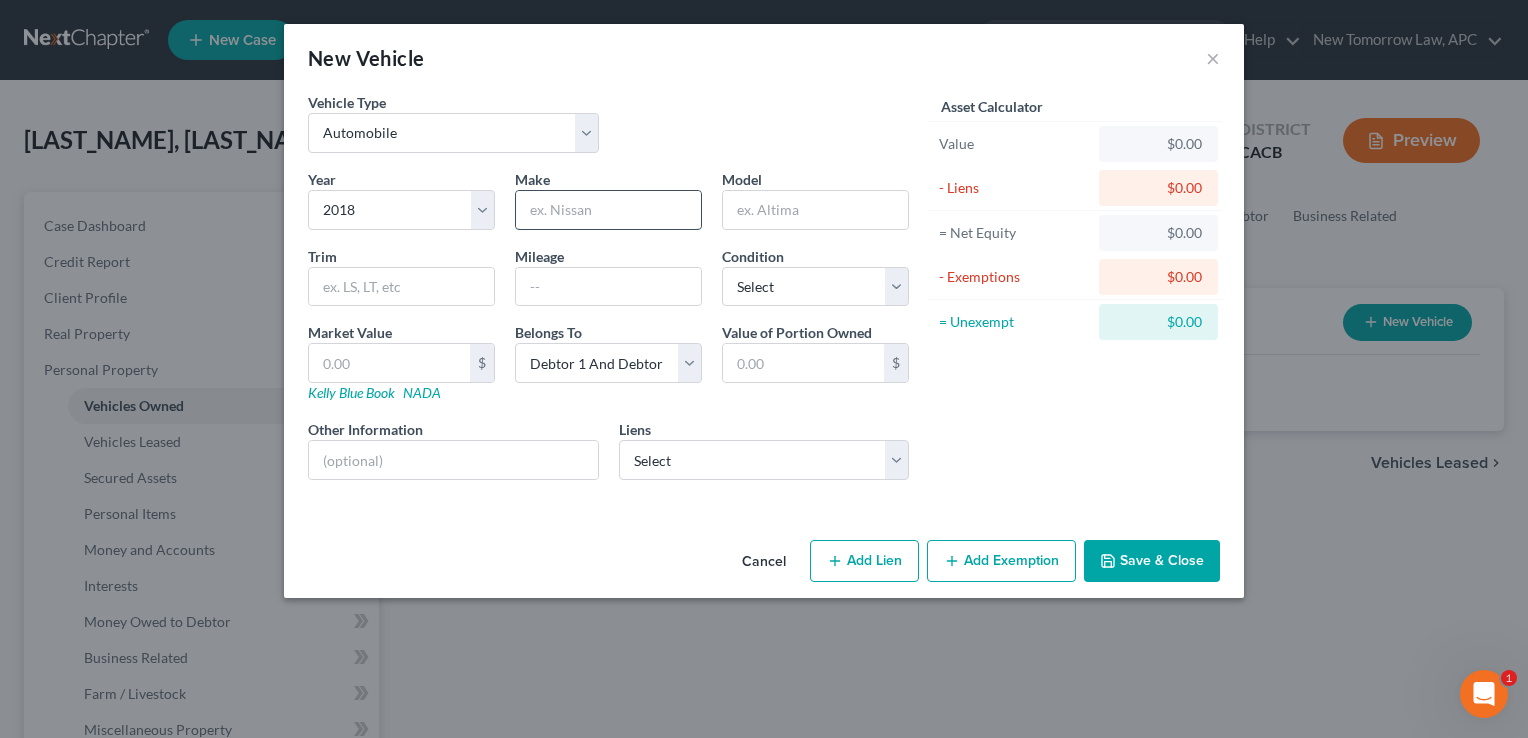 click at bounding box center (608, 210) 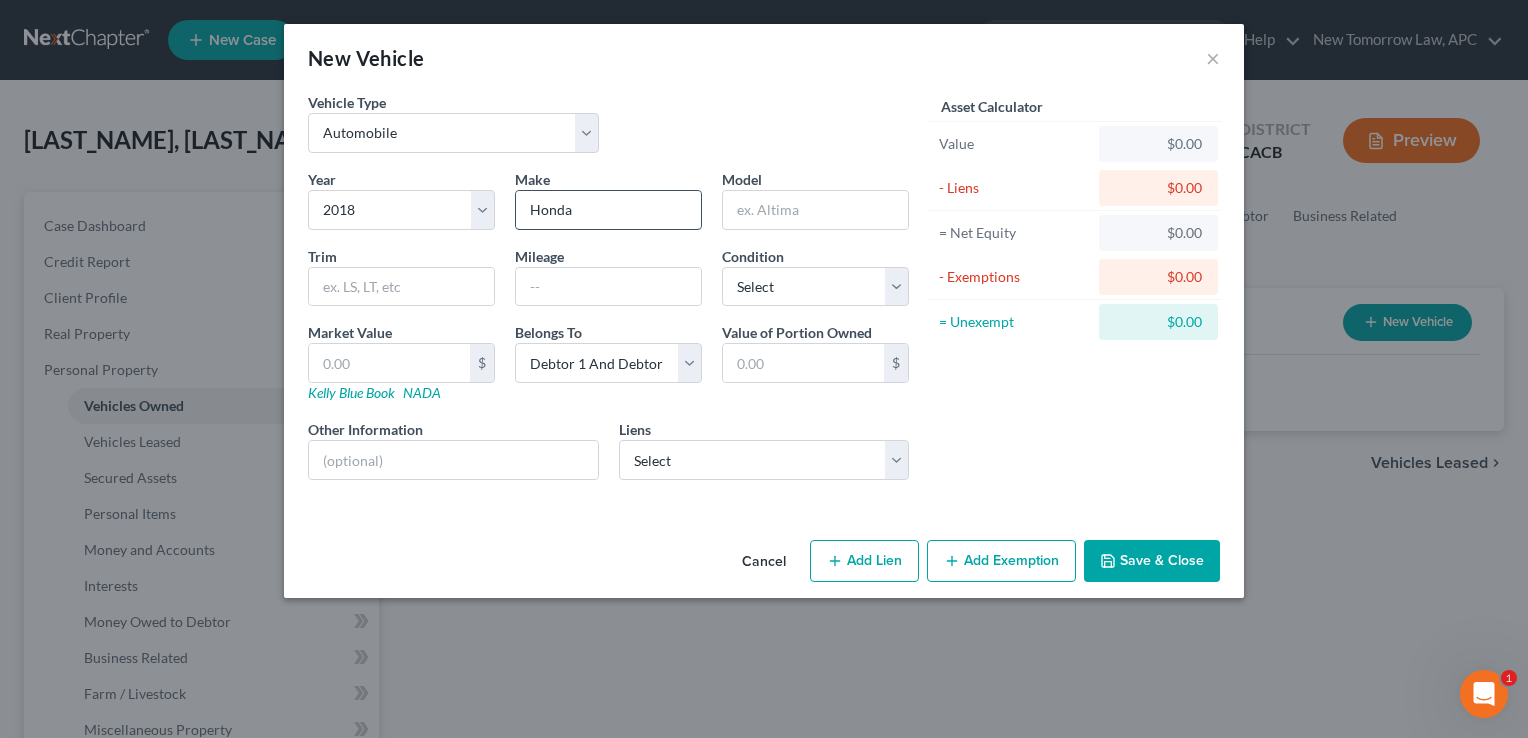 type on "Honda" 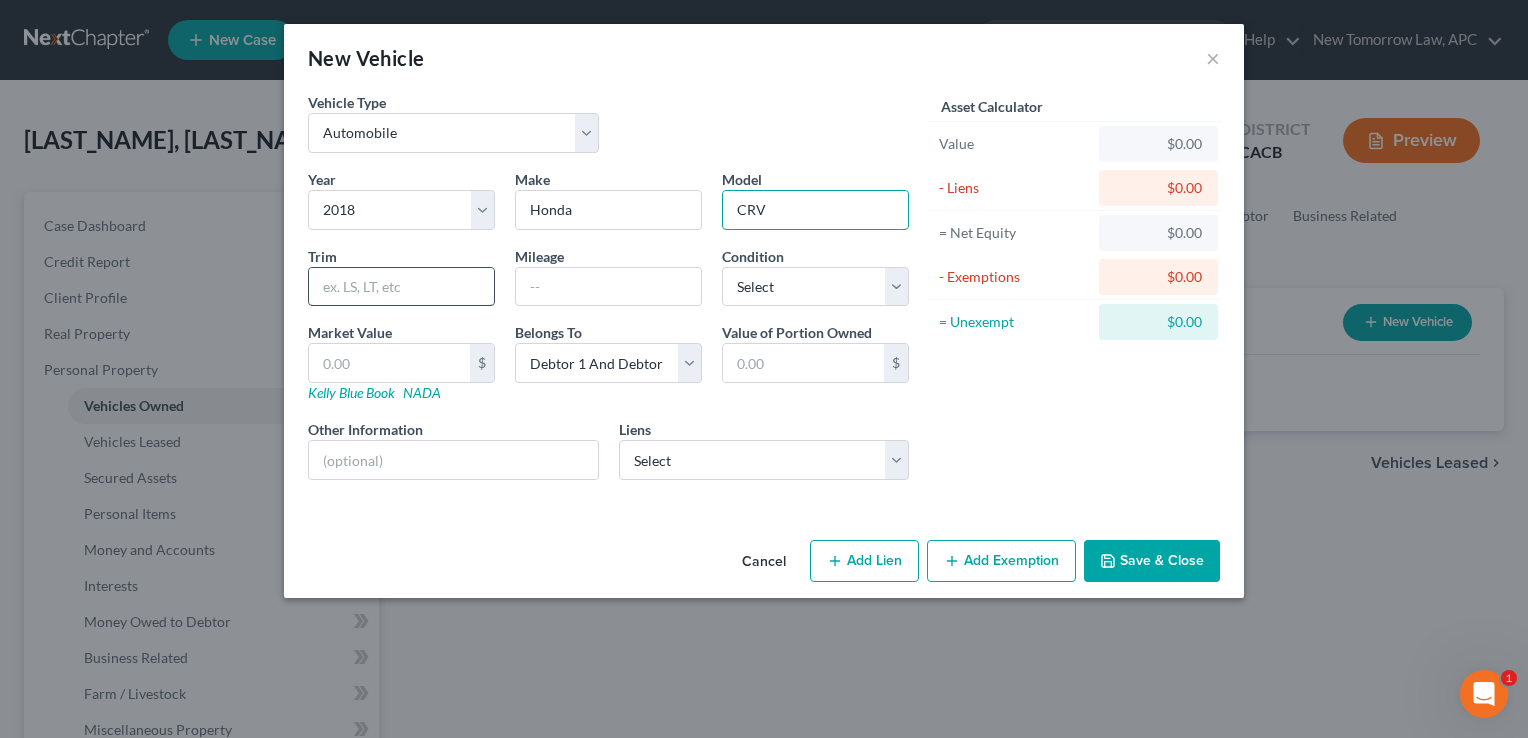 type on "CRV" 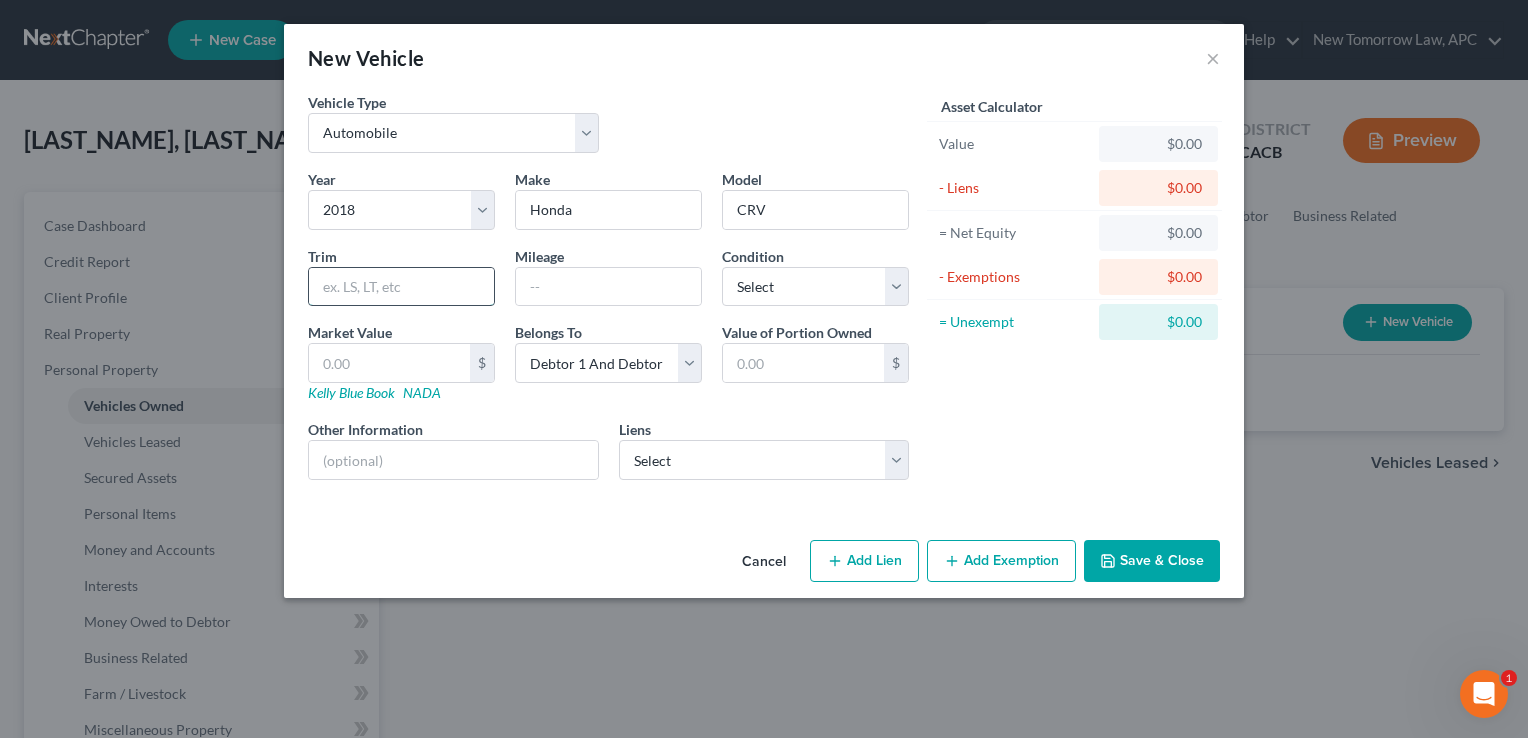 click at bounding box center [401, 287] 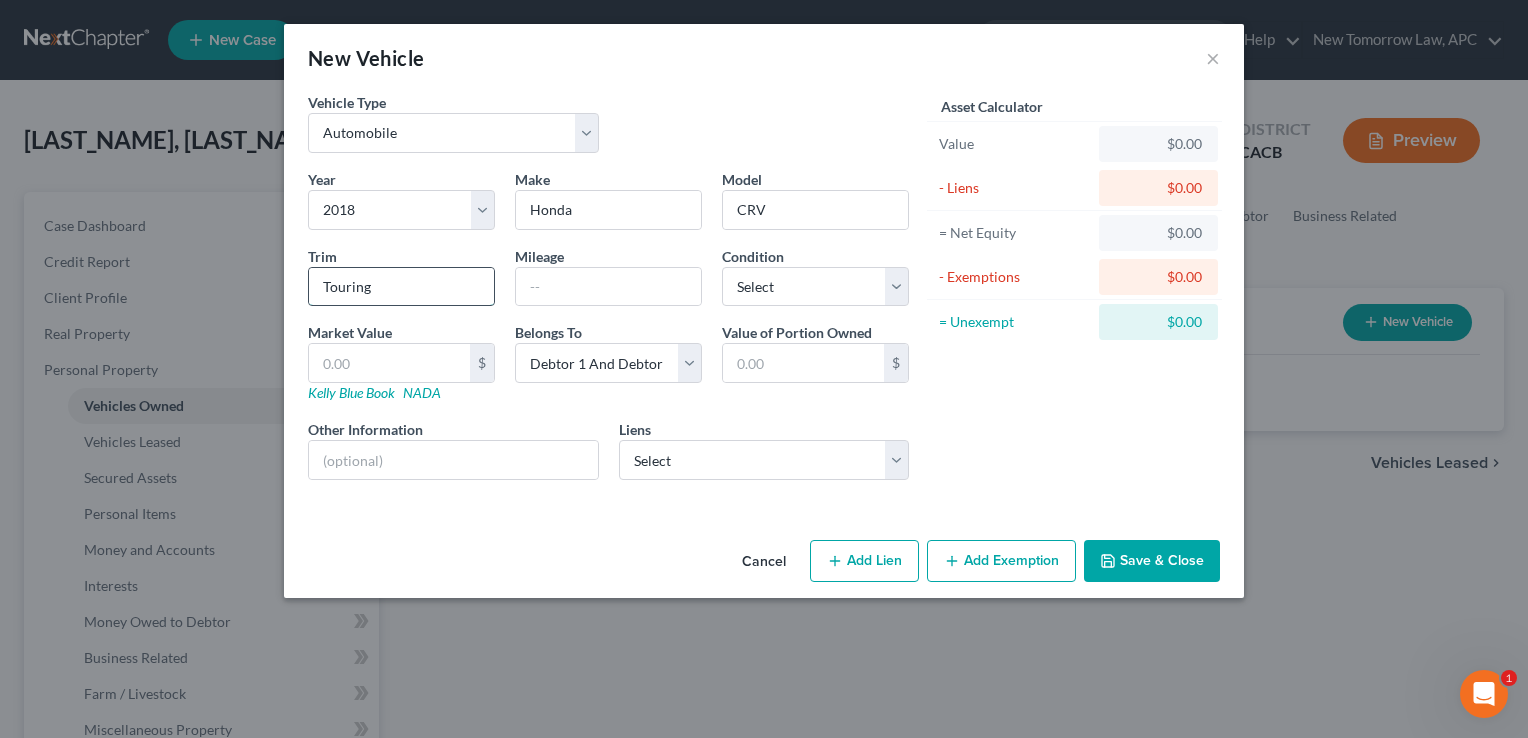 type on "Touring" 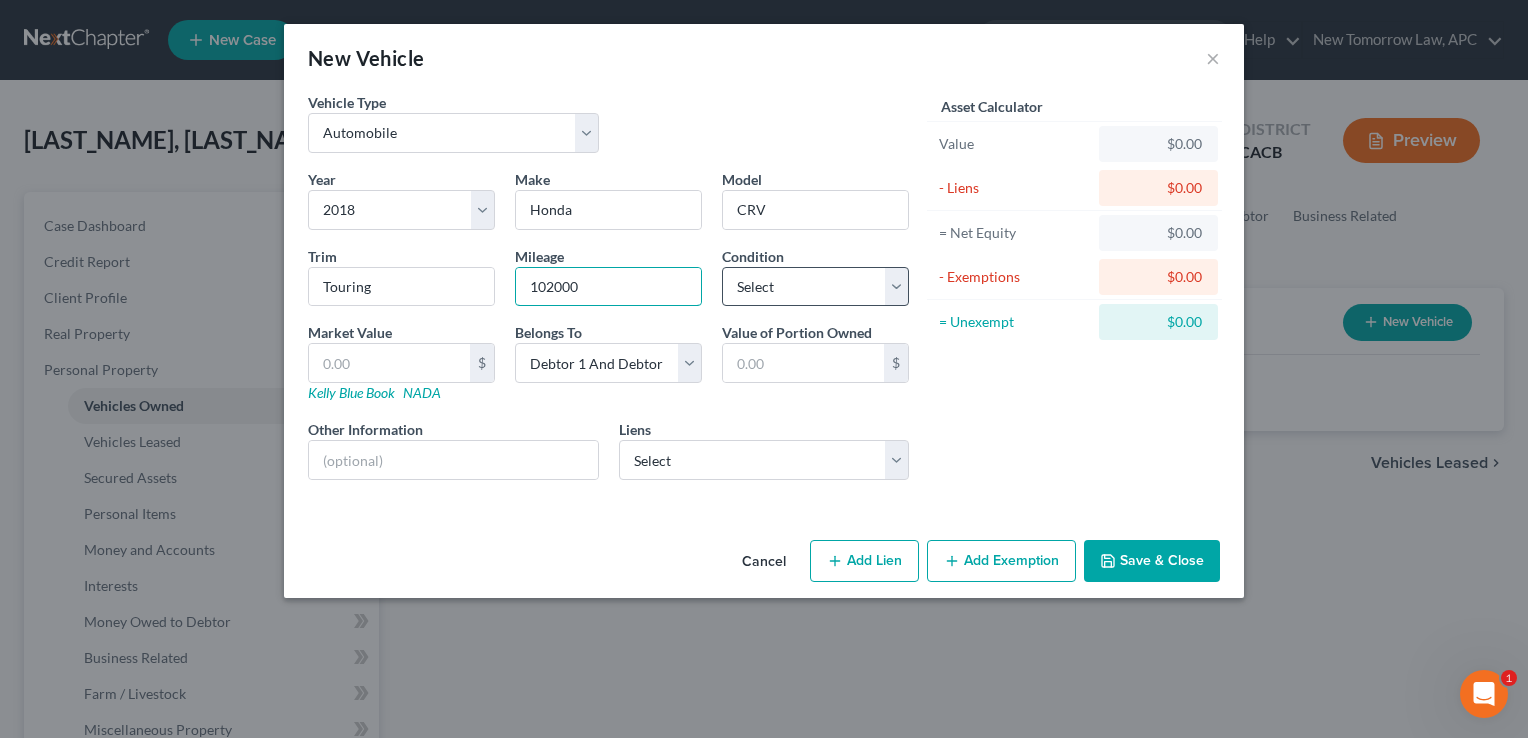 type on "102000" 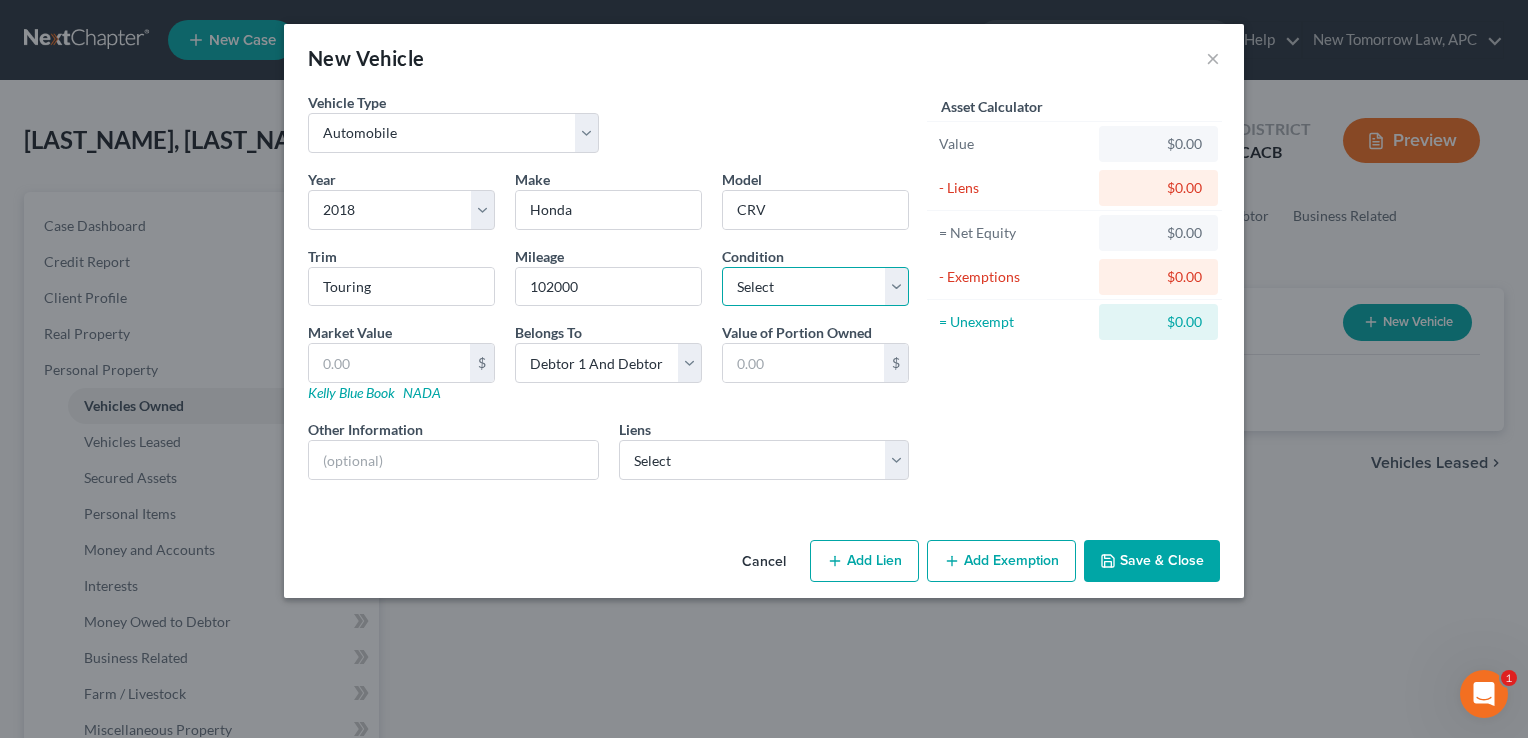 click on "Select Excellent Very Good Good Fair Poor" at bounding box center (815, 287) 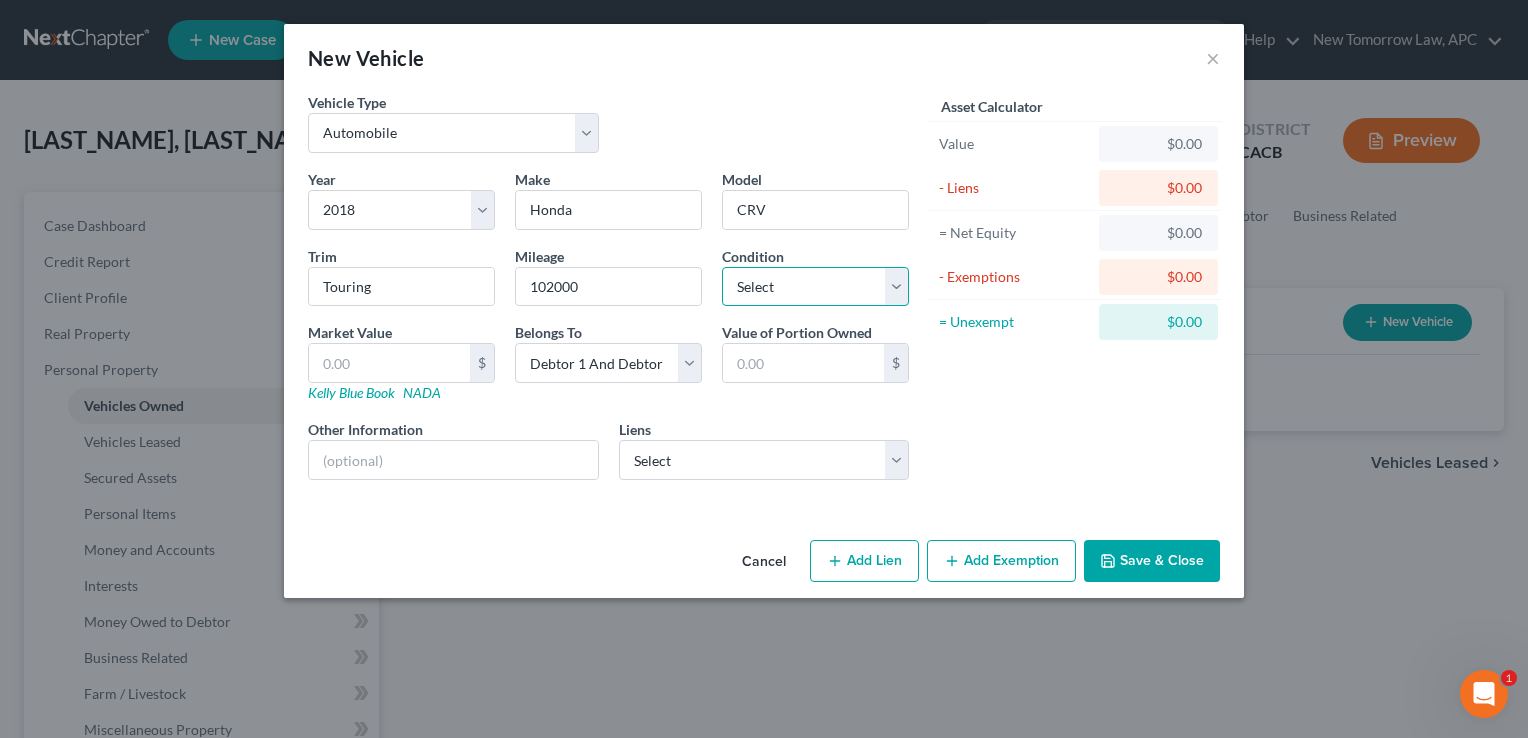 select on "2" 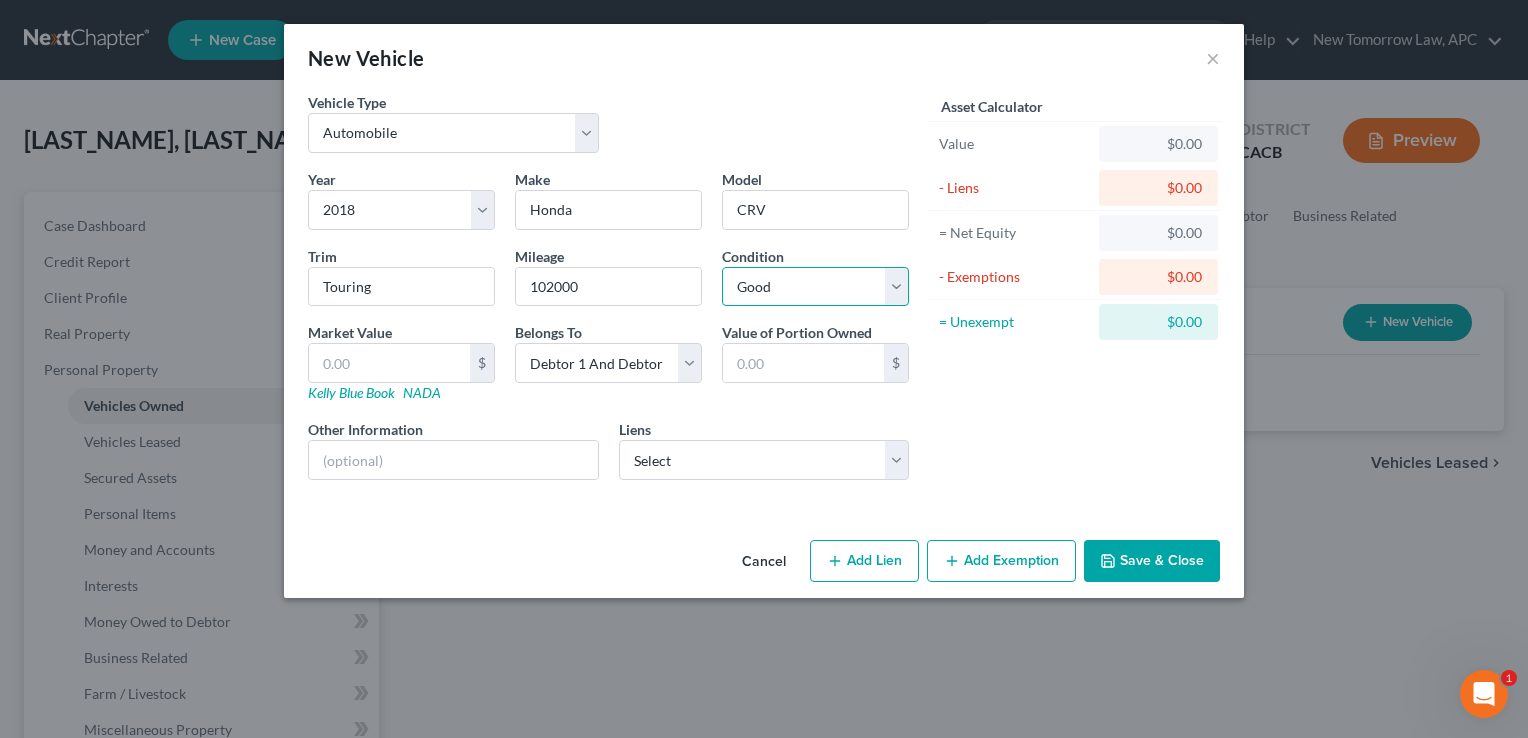 click on "Select Excellent Very Good Good Fair Poor" at bounding box center (815, 287) 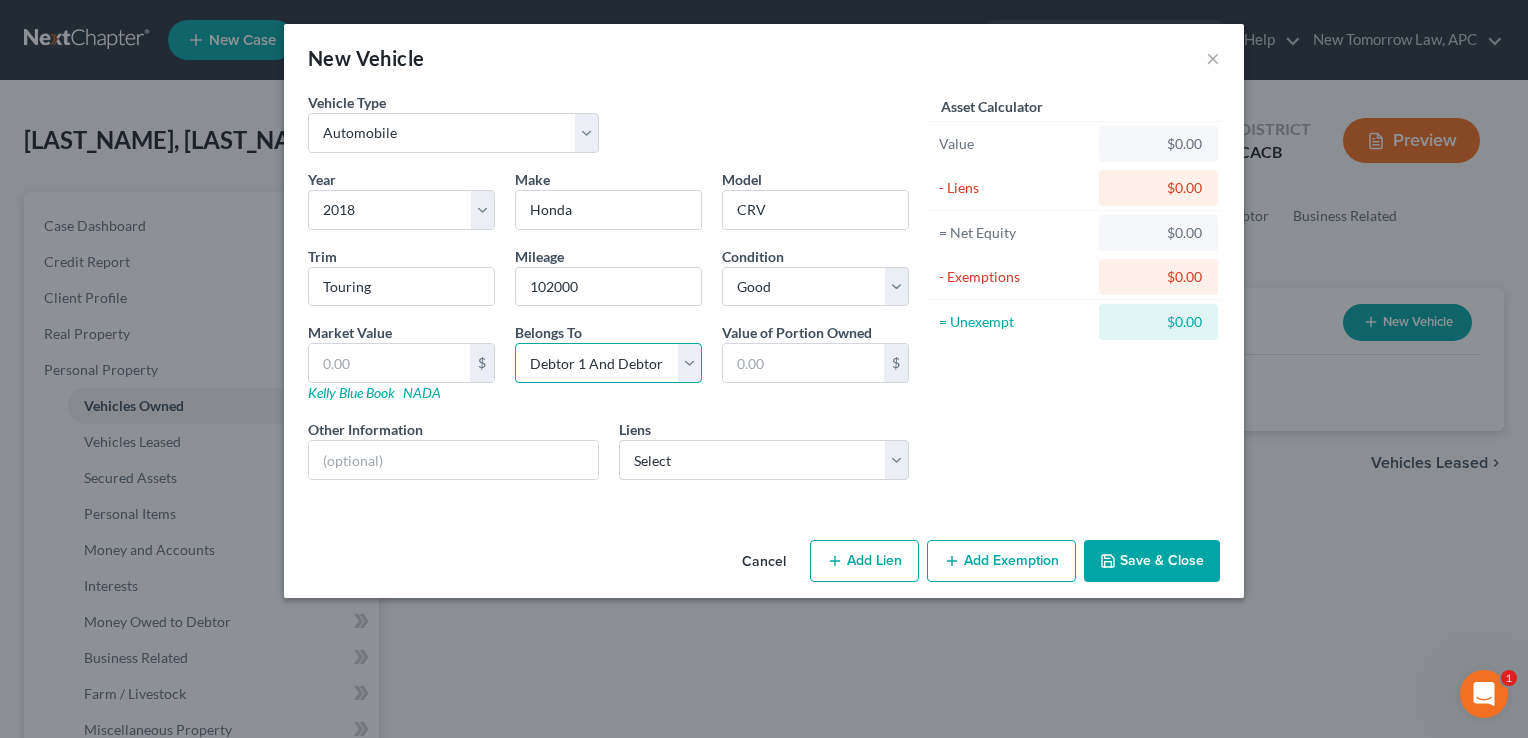 click on "Select Debtor 1 Only Debtor 2 Only Debtor 1 And Debtor 2 Only At Least One Of The Debtors And Another Community Property" at bounding box center (608, 363) 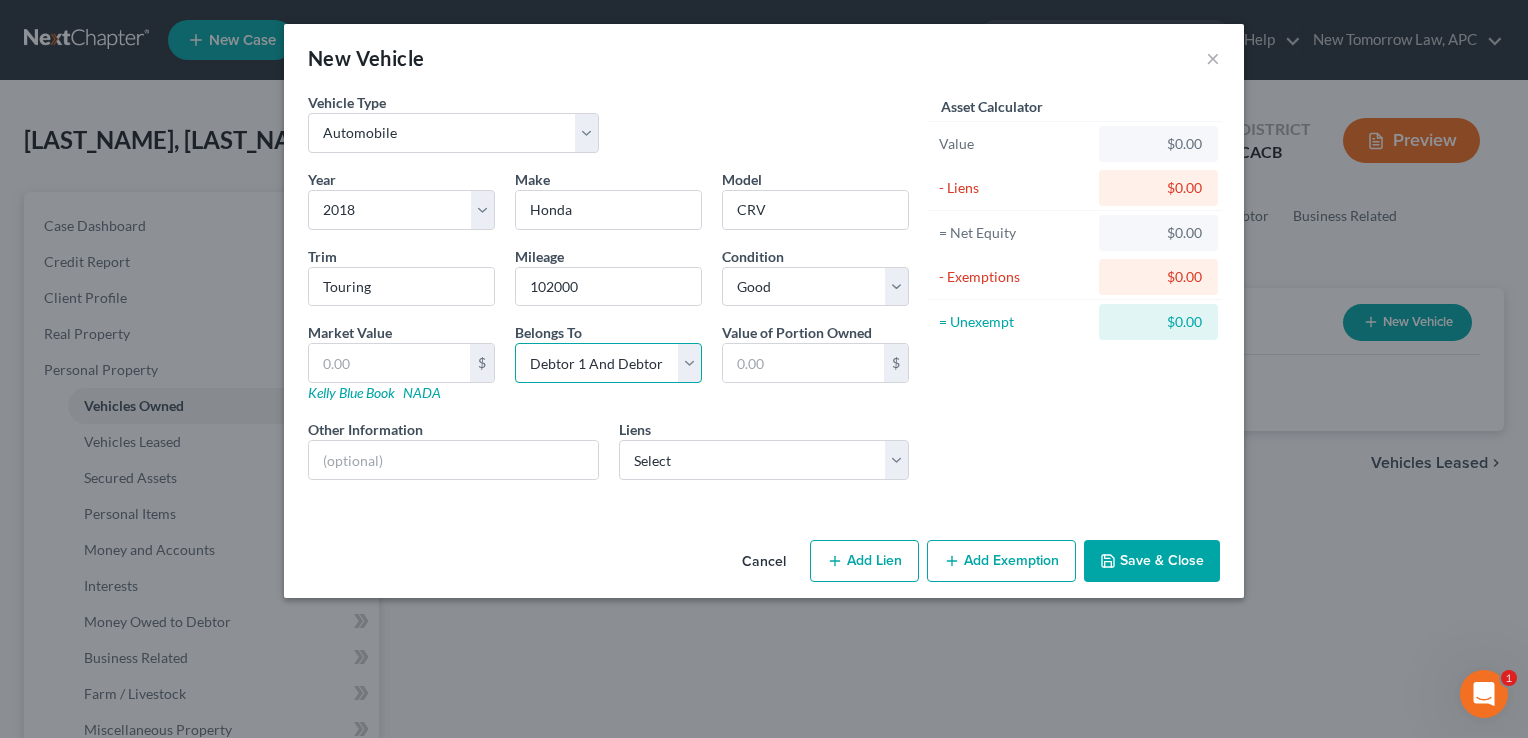 select on "4" 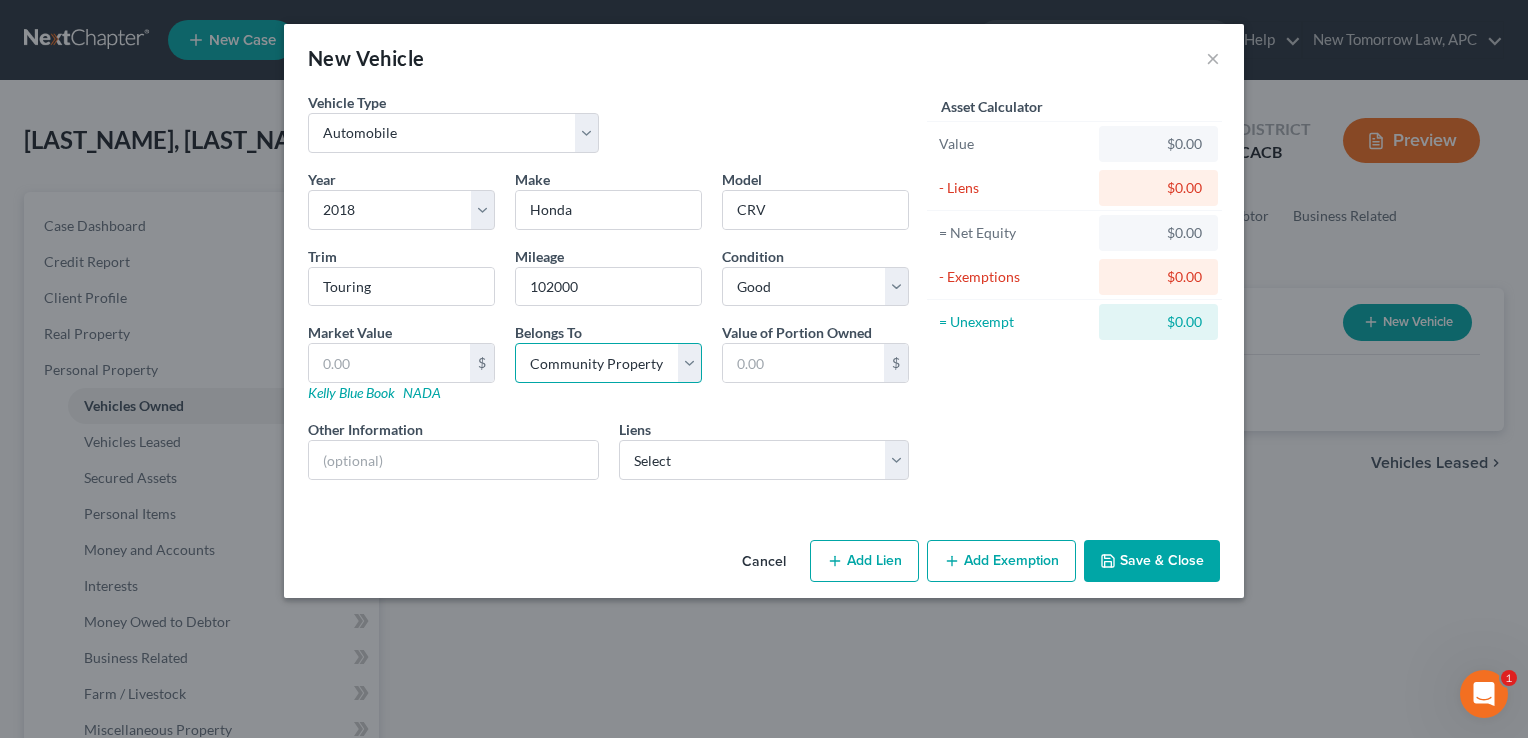 click on "Select Debtor 1 Only Debtor 2 Only Debtor 1 And Debtor 2 Only At Least One Of The Debtors And Another Community Property" at bounding box center [608, 363] 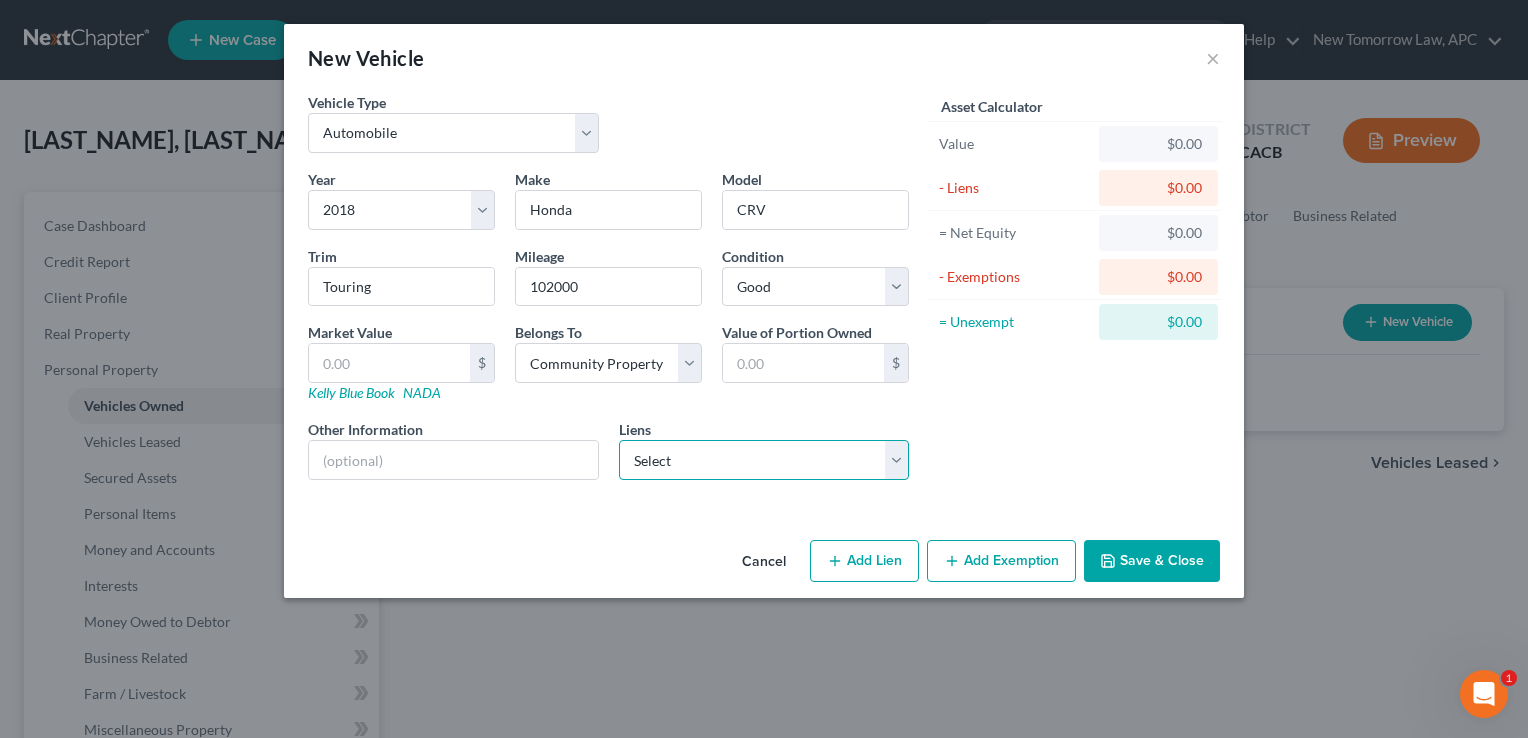 click on "Select Cap One Auto - $20,450.00" at bounding box center [764, 460] 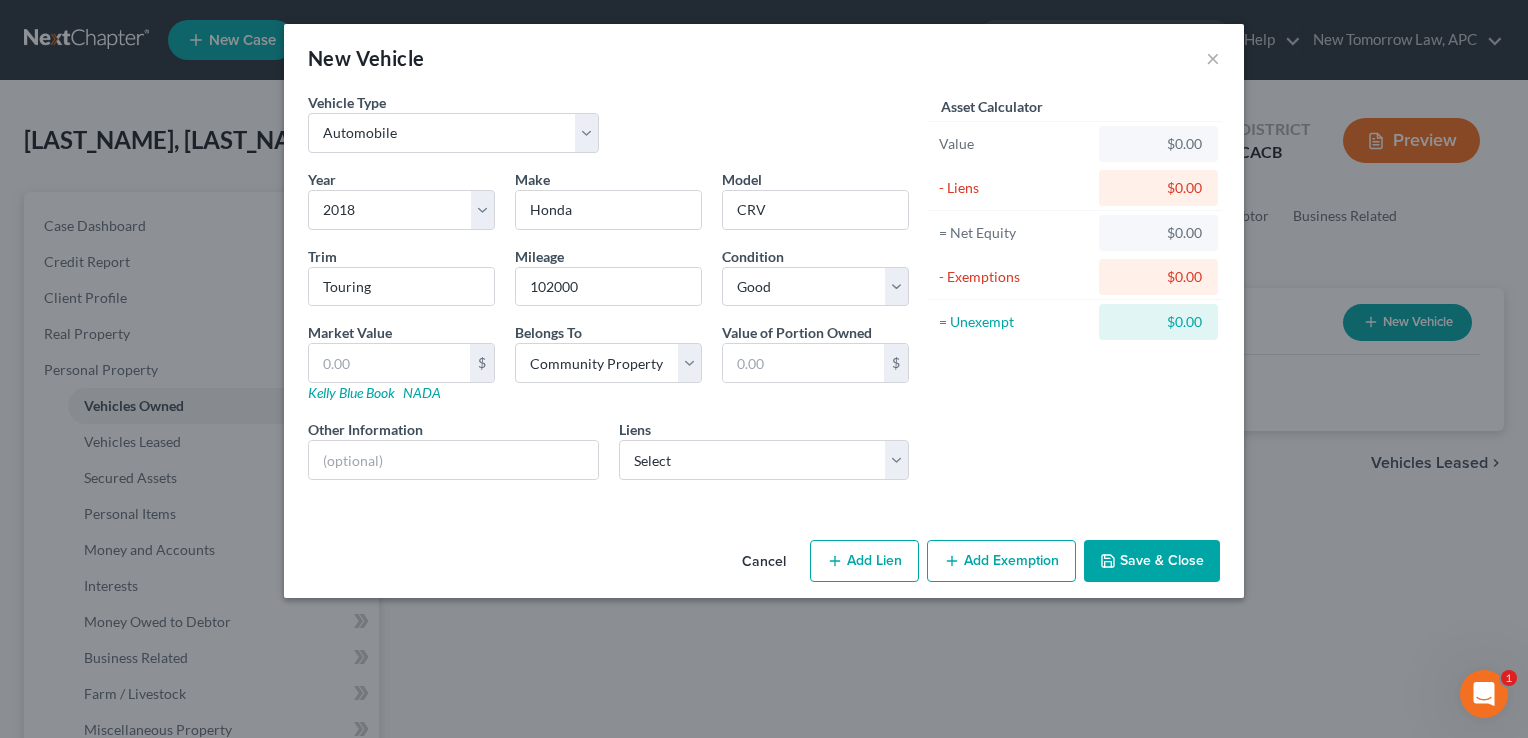 select on "45" 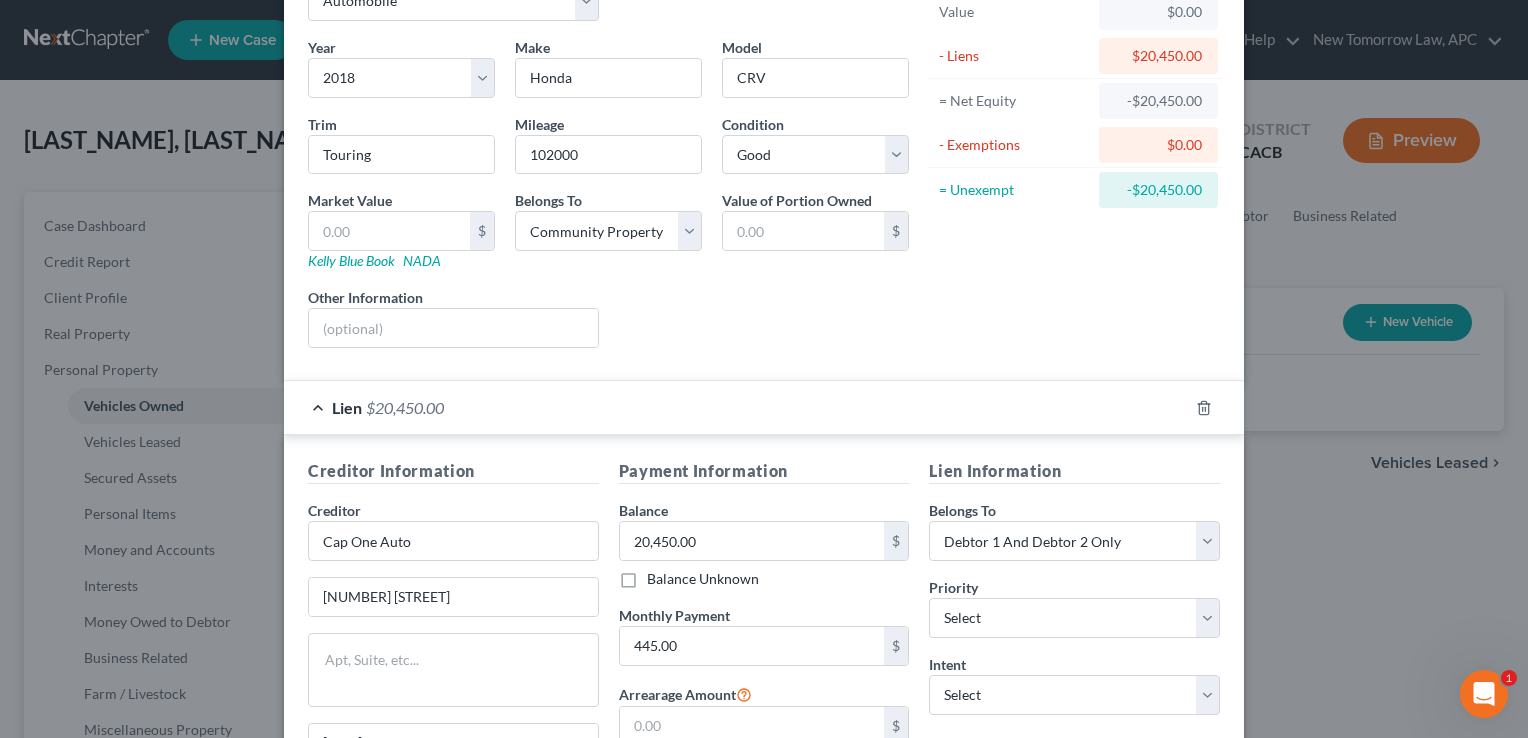 scroll, scrollTop: 384, scrollLeft: 0, axis: vertical 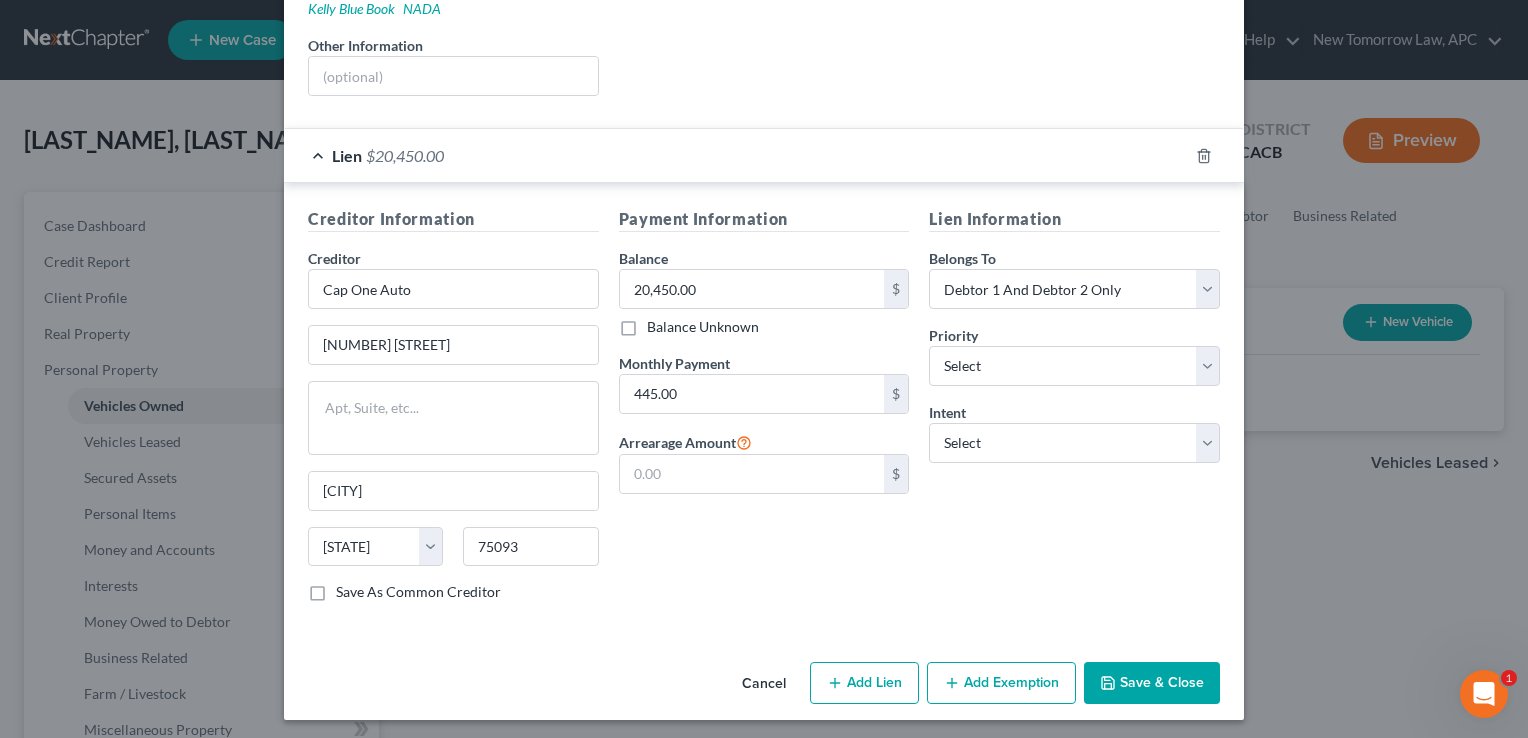 click on "Lien Information
Belongs To
*
Select Debtor 1 Only Debtor 2 Only Debtor 1 And Debtor 2 Only At Least One Of The Debtors And Another Community Property
Priority
*
Select 1st 2nd 3rd 4th 5th 6th 7th 8th 9th 10th 11th 12th 13th 14th 15th 16th 17th 18th 19th 20th 21th 22th 23th 24th 25th 26th 27th 28th 29th 30th
Intent
Select Surrender Redeem Reaffirm Avoid Other" at bounding box center (1074, 412) 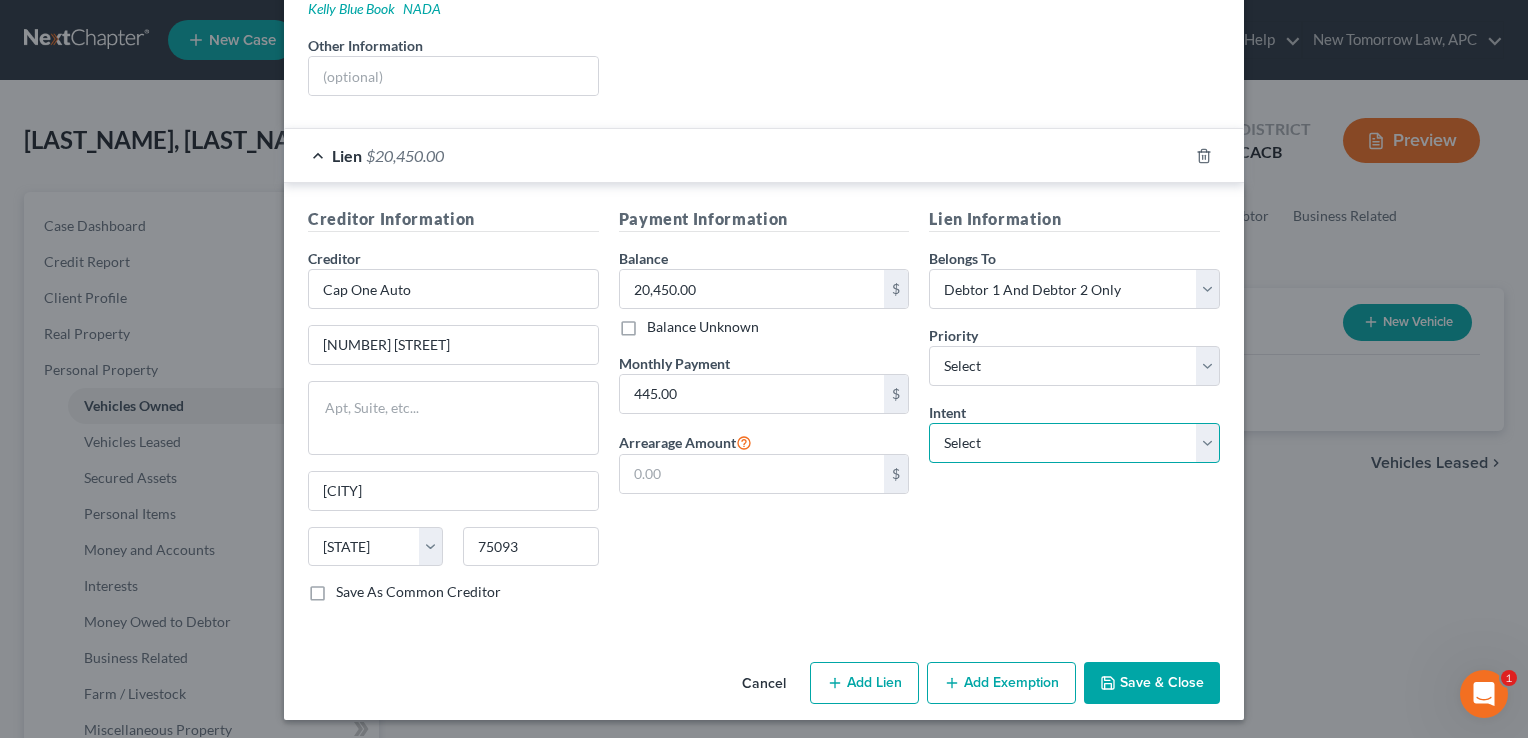 click on "Select Surrender Redeem Reaffirm Avoid Other" at bounding box center (1074, 443) 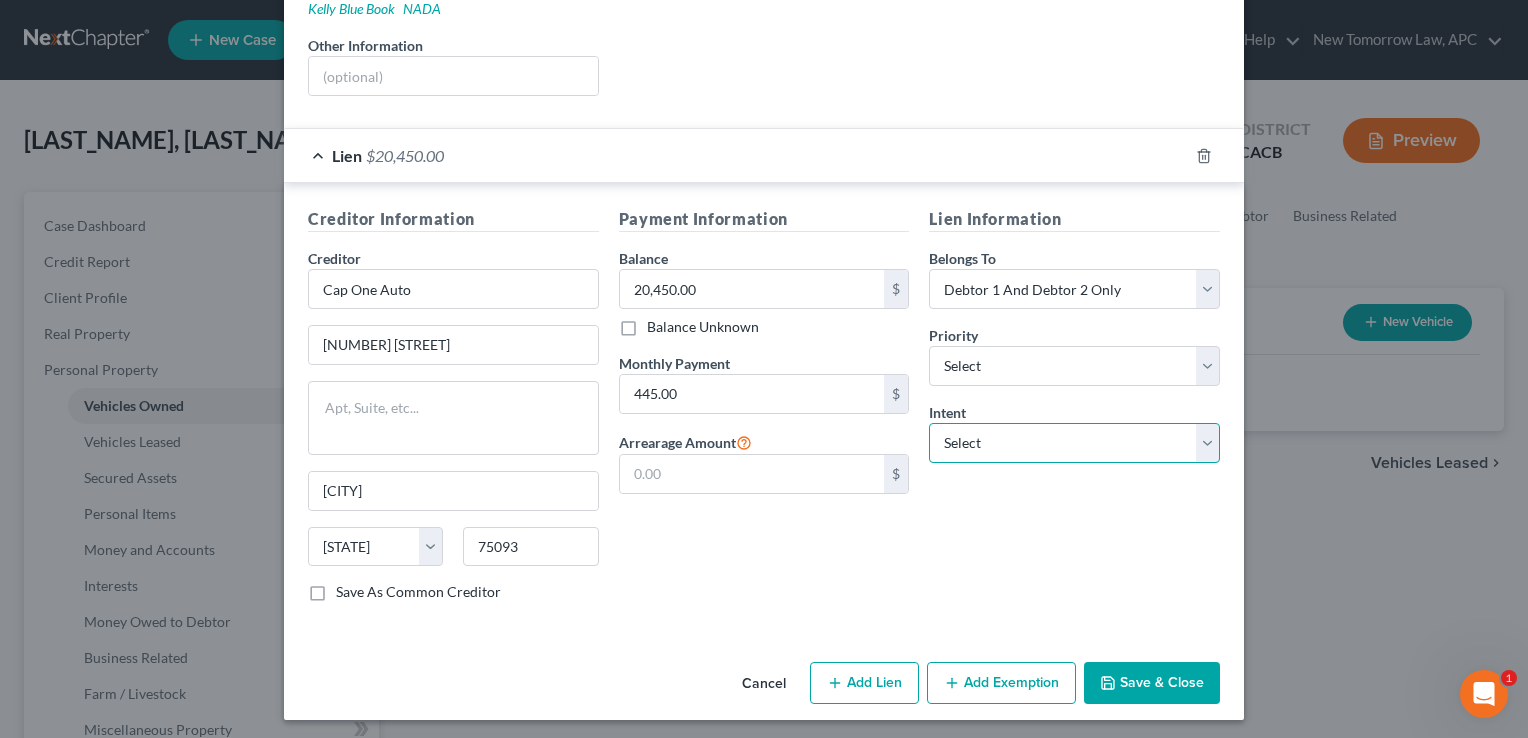 select on "0" 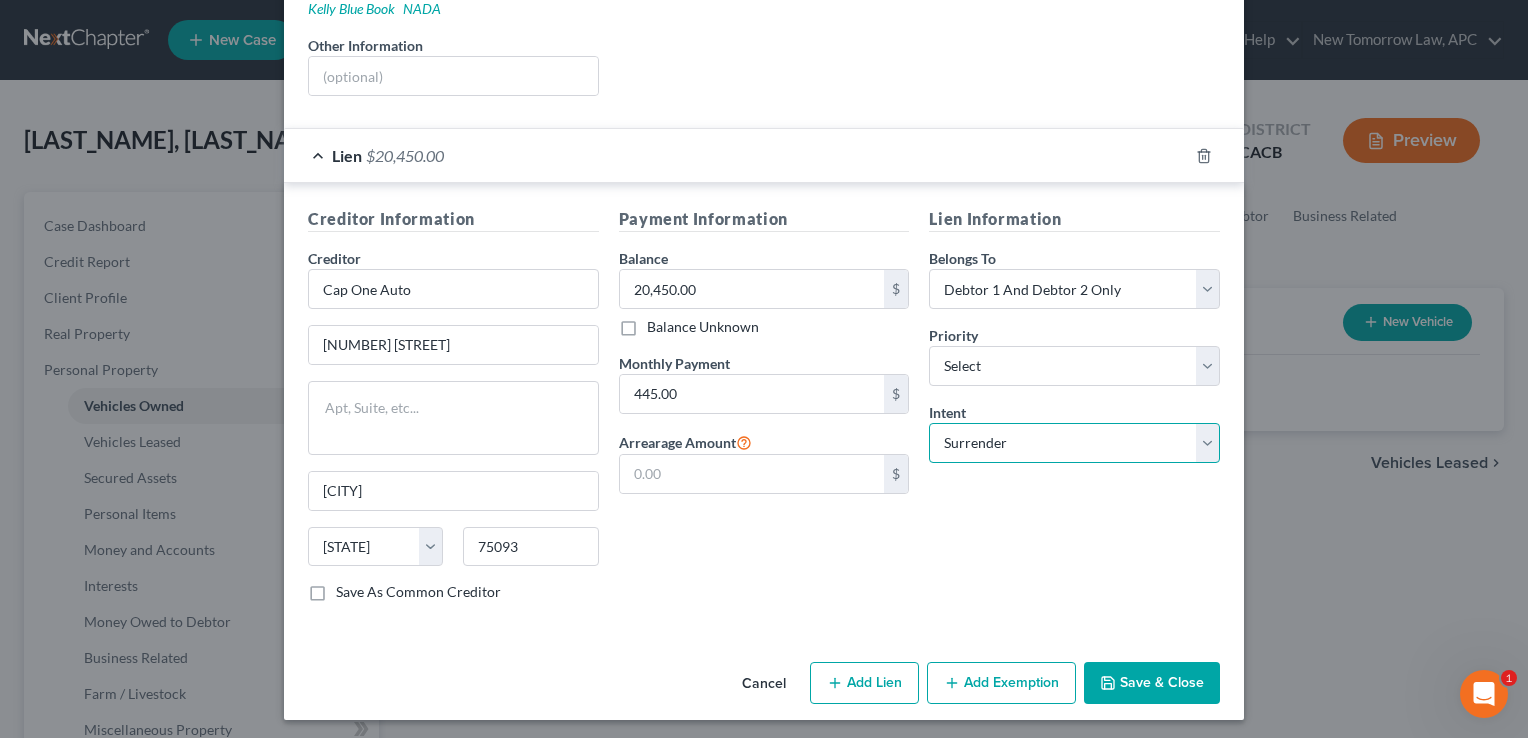 click on "Select Surrender Redeem Reaffirm Avoid Other" at bounding box center [1074, 443] 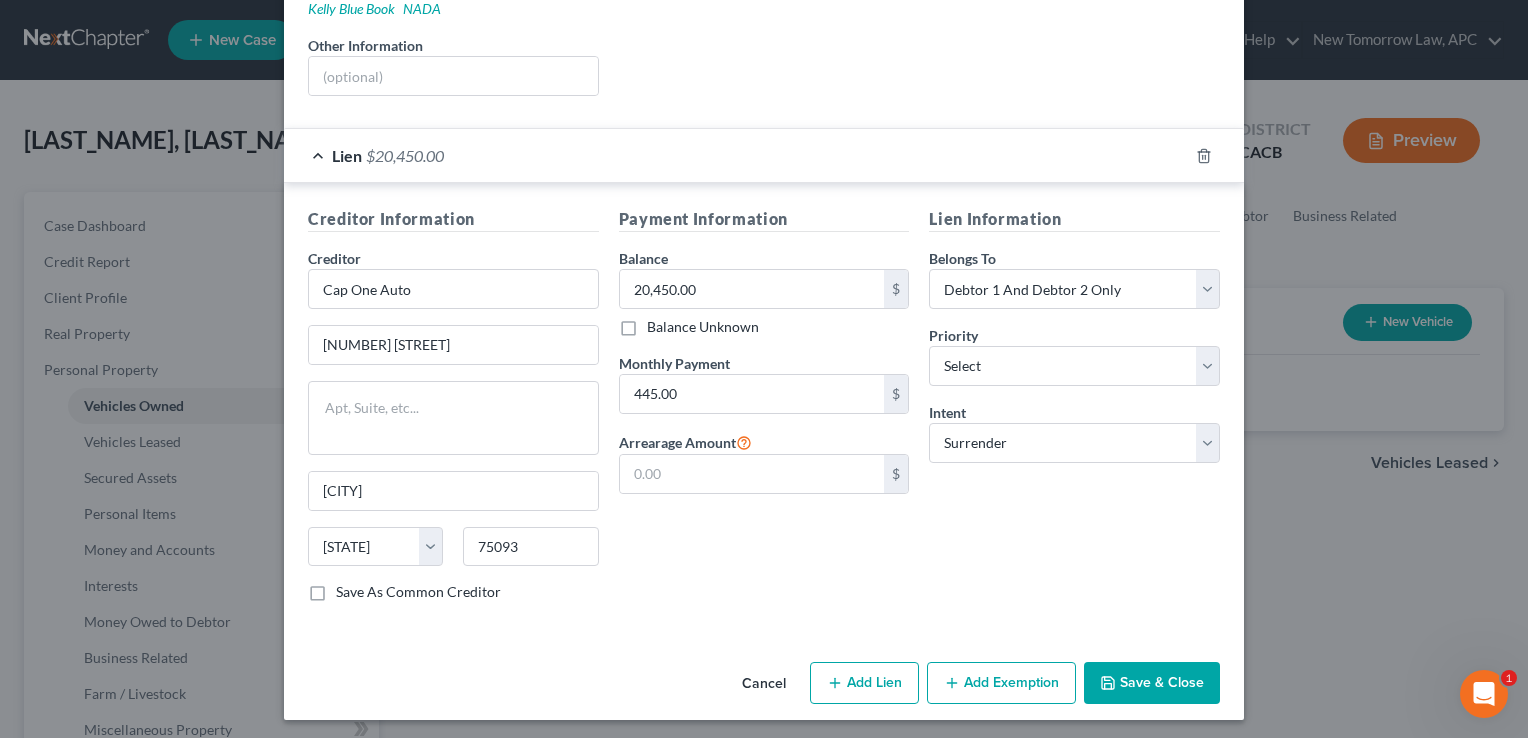 click on "Lien Information
Belongs To
*
Select Debtor 1 Only Debtor 2 Only Debtor 1 And Debtor 2 Only At Least One Of The Debtors And Another Community Property
Priority
*
Select 1st 2nd 3rd 4th 5th 6th 7th 8th 9th 10th 11th 12th 13th 14th 15th 16th 17th 18th 19th 20th 21th 22th 23th 24th 25th 26th 27th 28th 29th 30th
Intent
Select Surrender Redeem Reaffirm Avoid Other" at bounding box center [1074, 412] 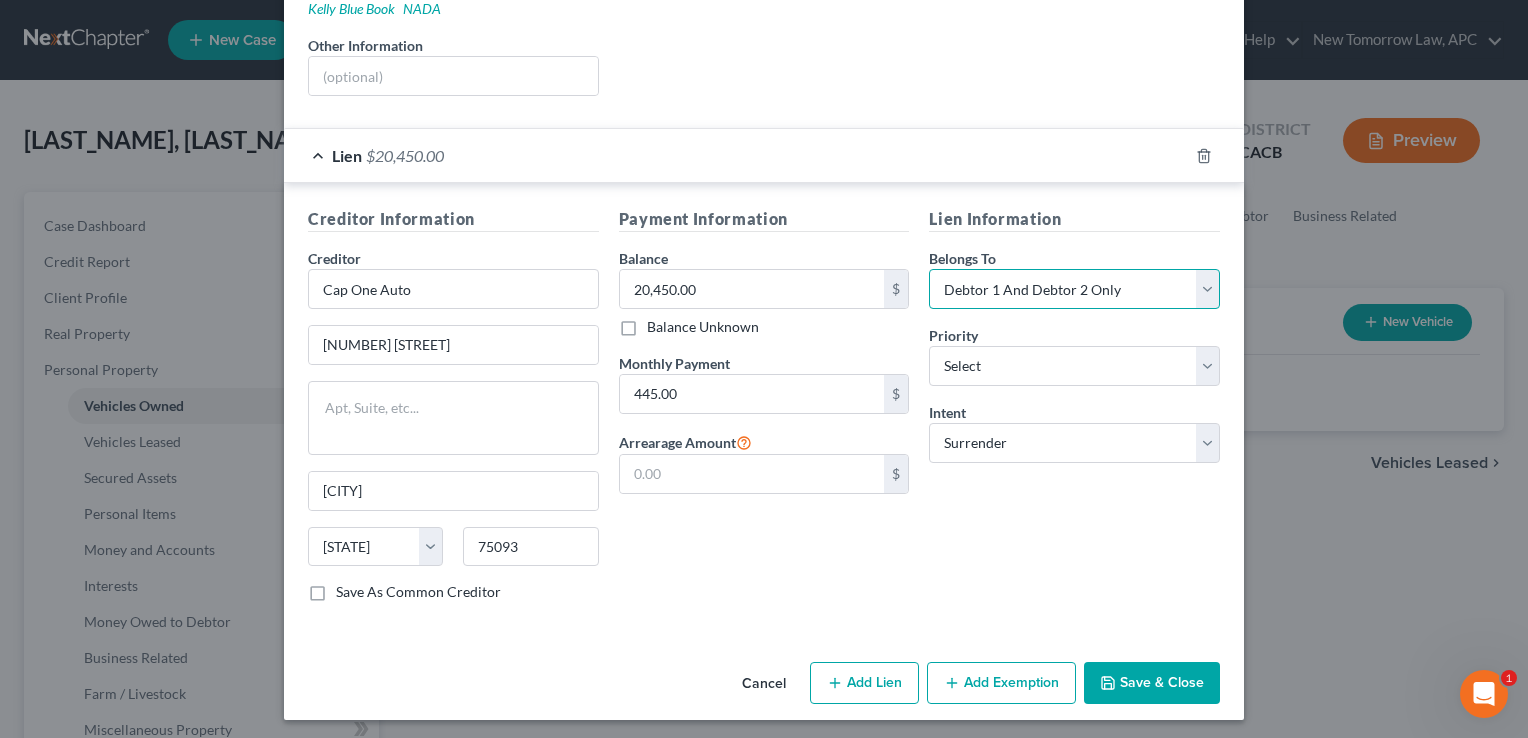 click on "Select Debtor 1 Only Debtor 2 Only Debtor 1 And Debtor 2 Only At Least One Of The Debtors And Another Community Property" at bounding box center [1074, 289] 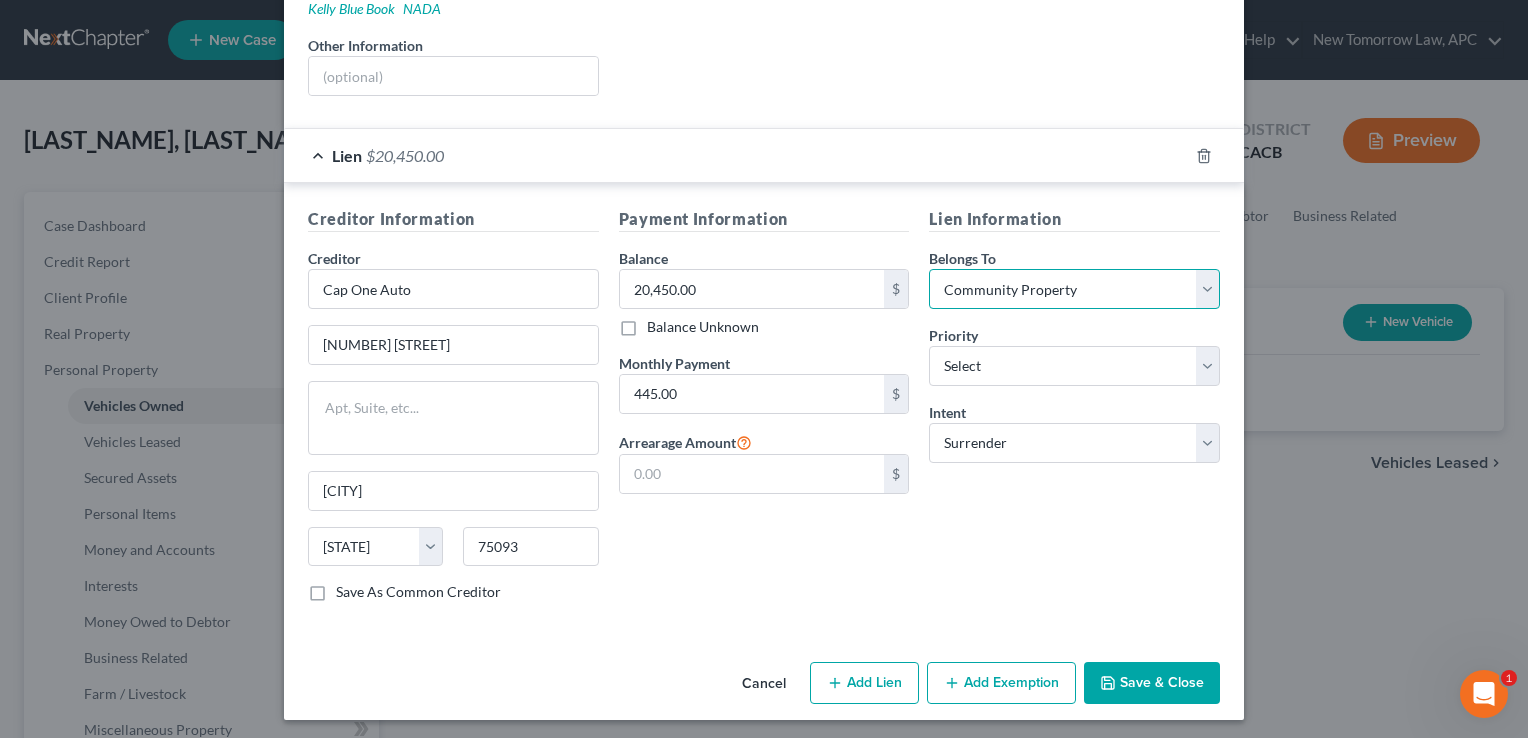 click on "Select Debtor 1 Only Debtor 2 Only Debtor 1 And Debtor 2 Only At Least One Of The Debtors And Another Community Property" at bounding box center [1074, 289] 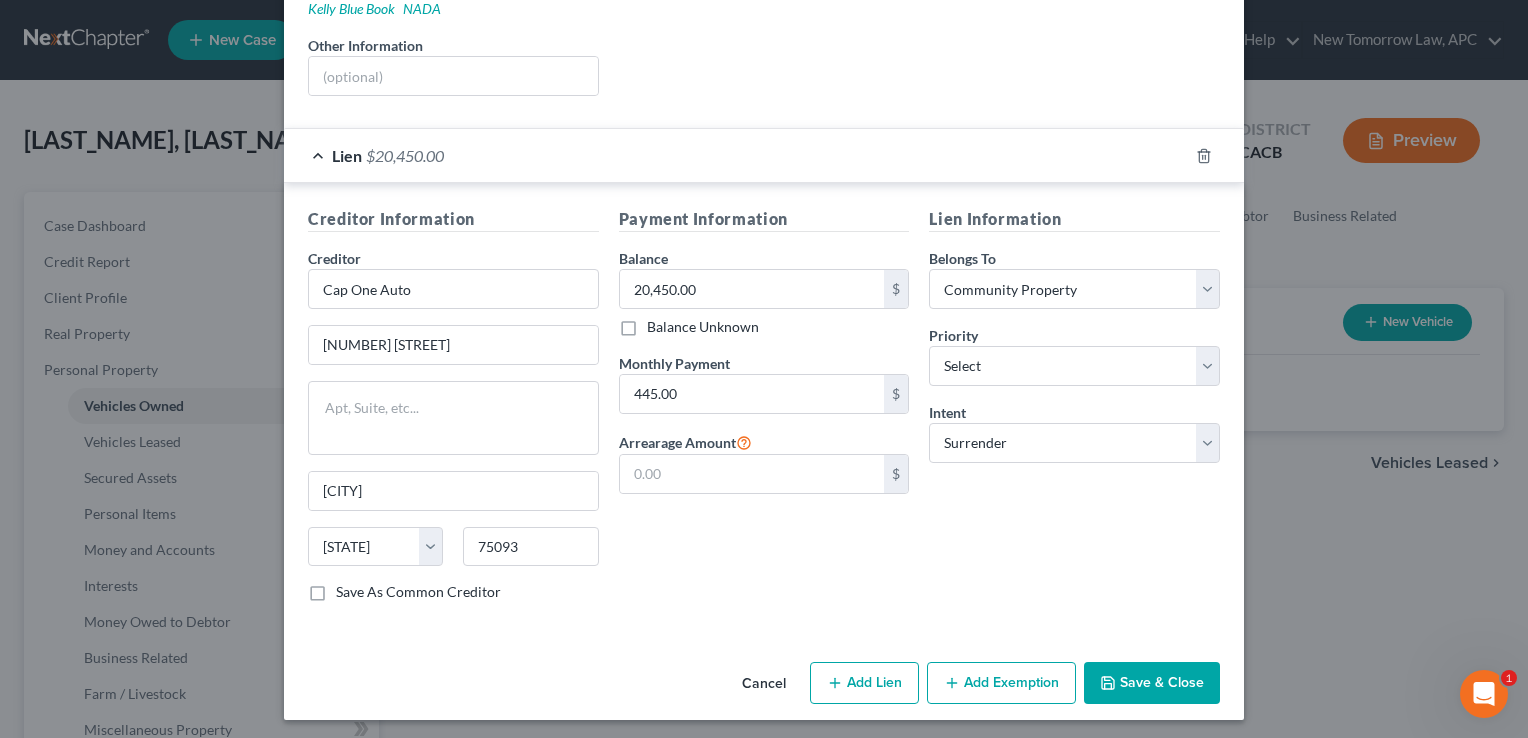 click on "Payment Information Balance
20,450.00 $
Balance Unknown
Balance Undetermined
20,450.00 $
Balance Unknown
Monthly Payment 445.00 $ Arrearage Amount  $" at bounding box center (764, 412) 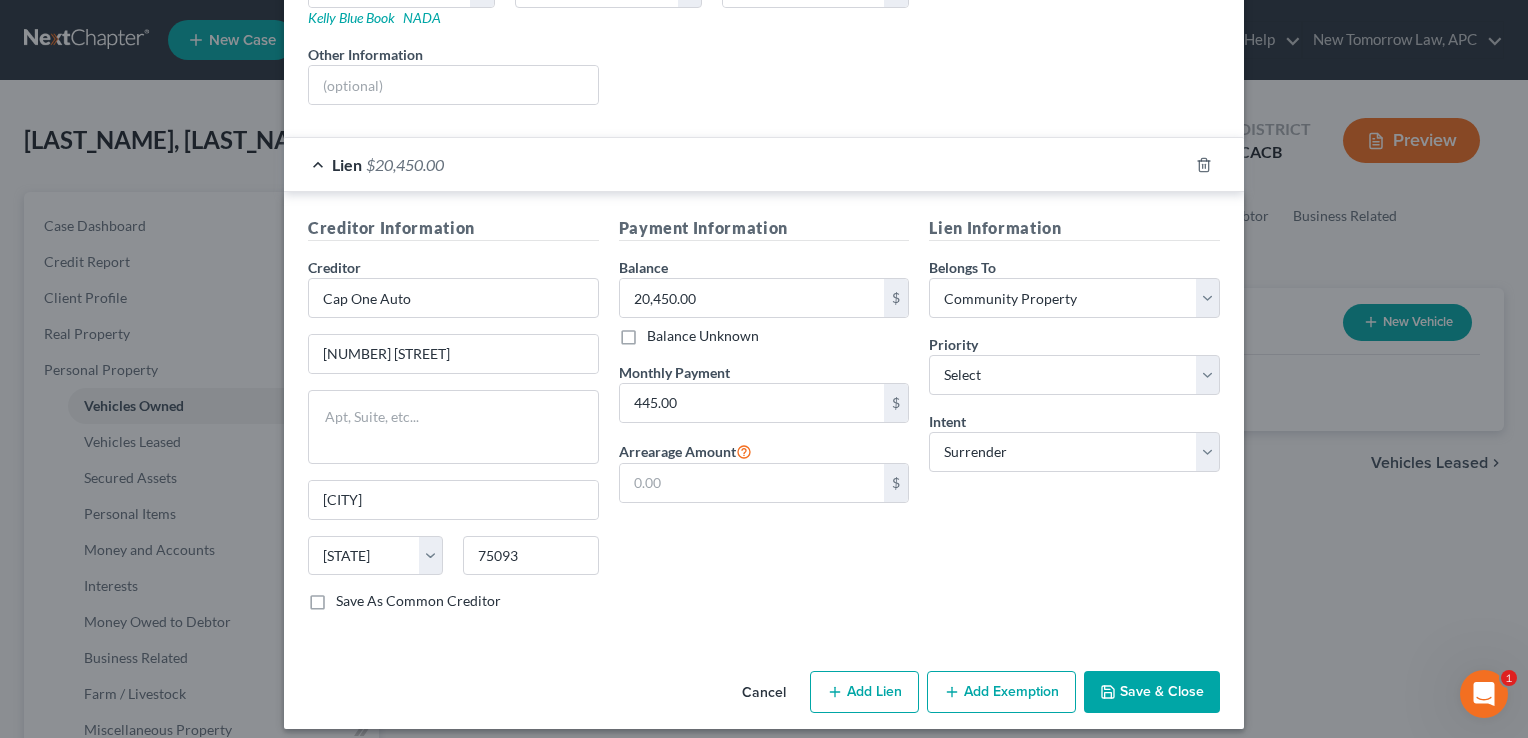 scroll, scrollTop: 373, scrollLeft: 0, axis: vertical 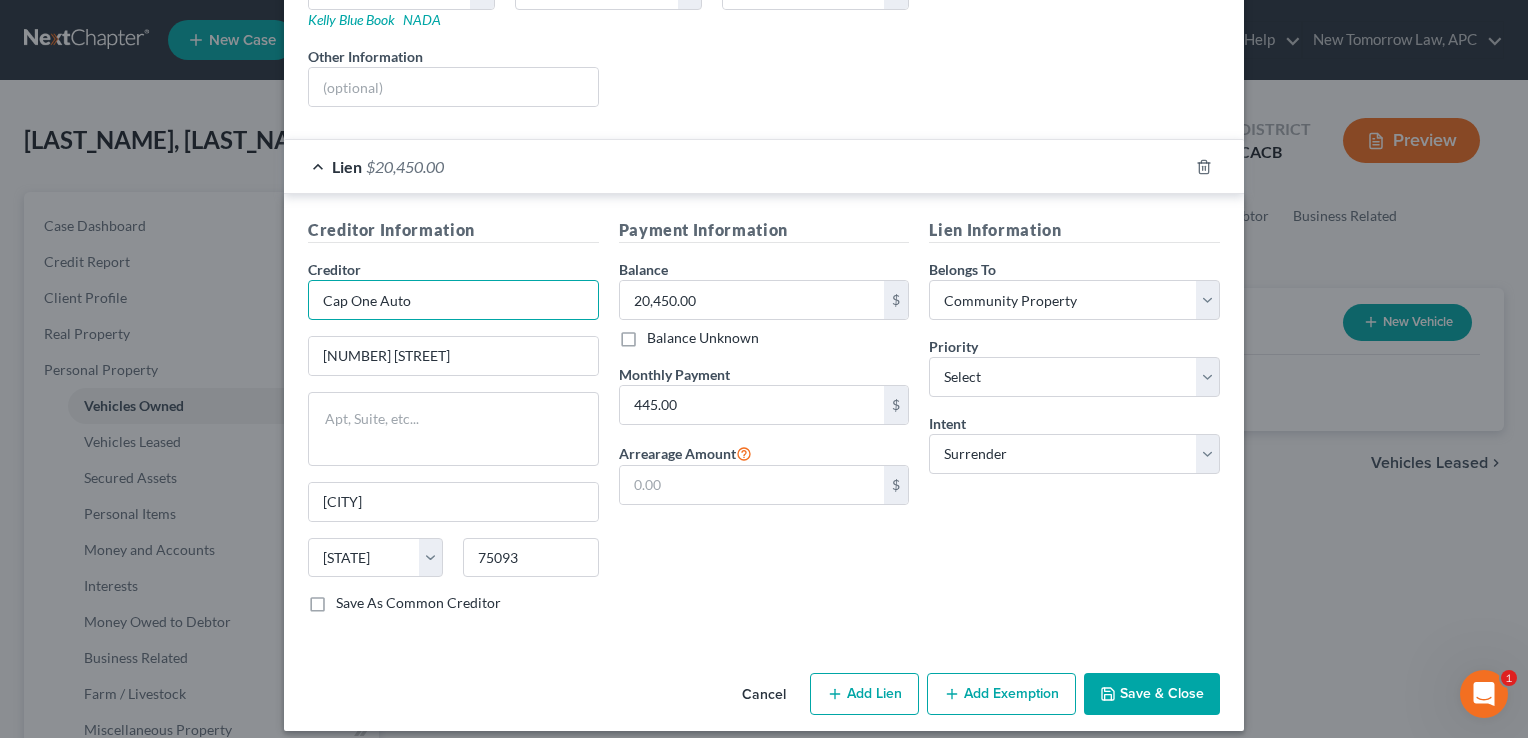 click on "Cap One Auto" at bounding box center [453, 300] 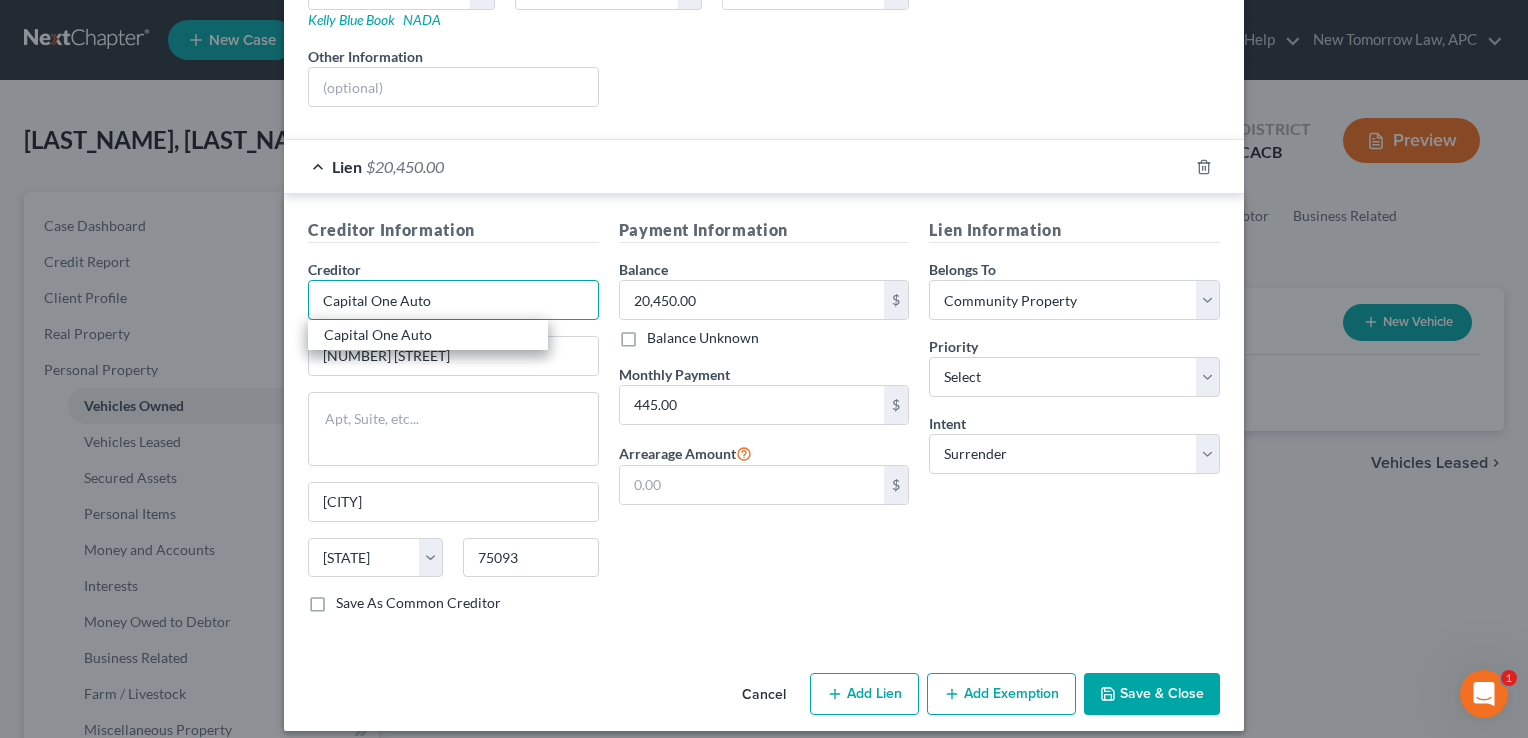type on "Capital One Auto" 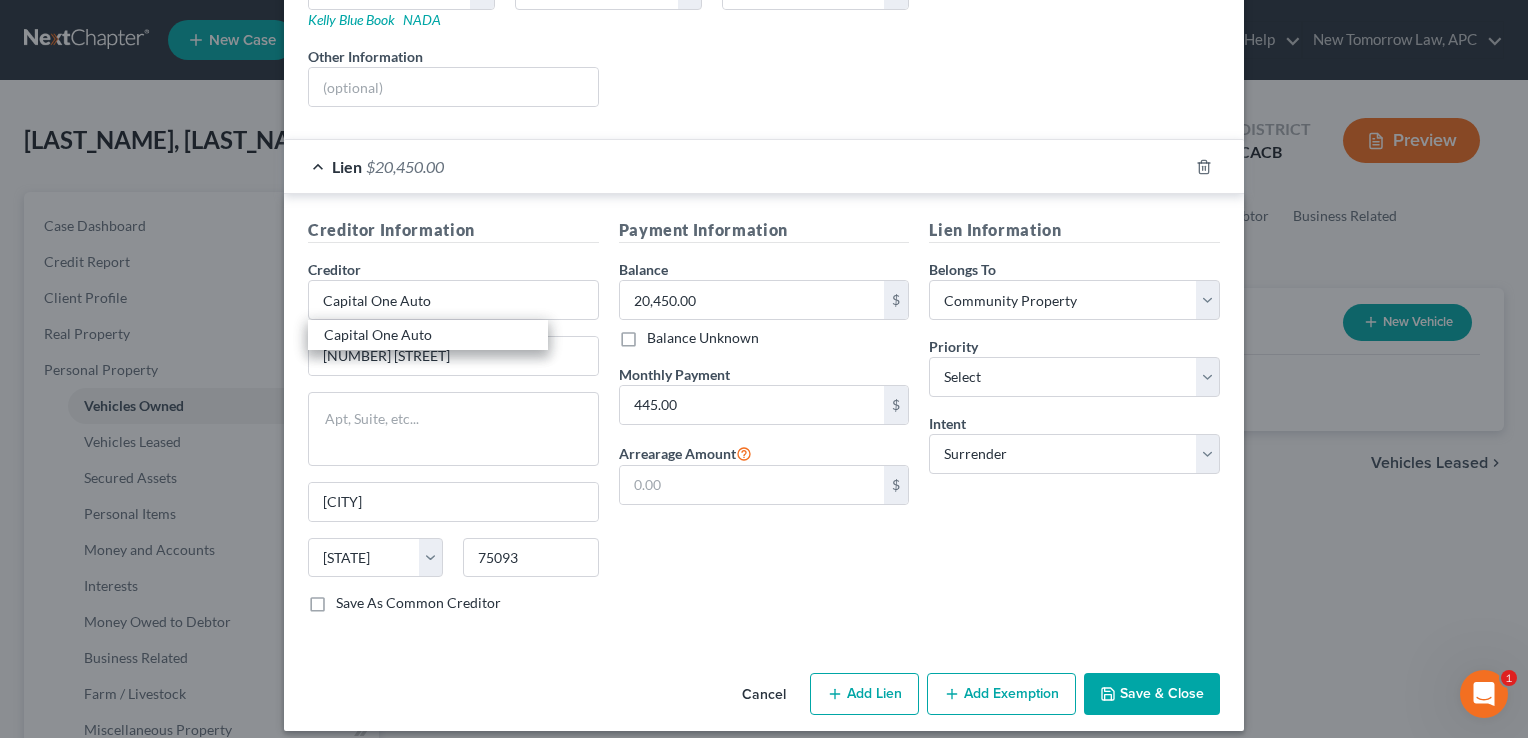 click on "Payment Information Balance
20,450.00 $
Balance Unknown
Balance Undetermined
20,450.00 $
Balance Unknown
Monthly Payment 445.00 $ Arrearage Amount  $" at bounding box center (764, 423) 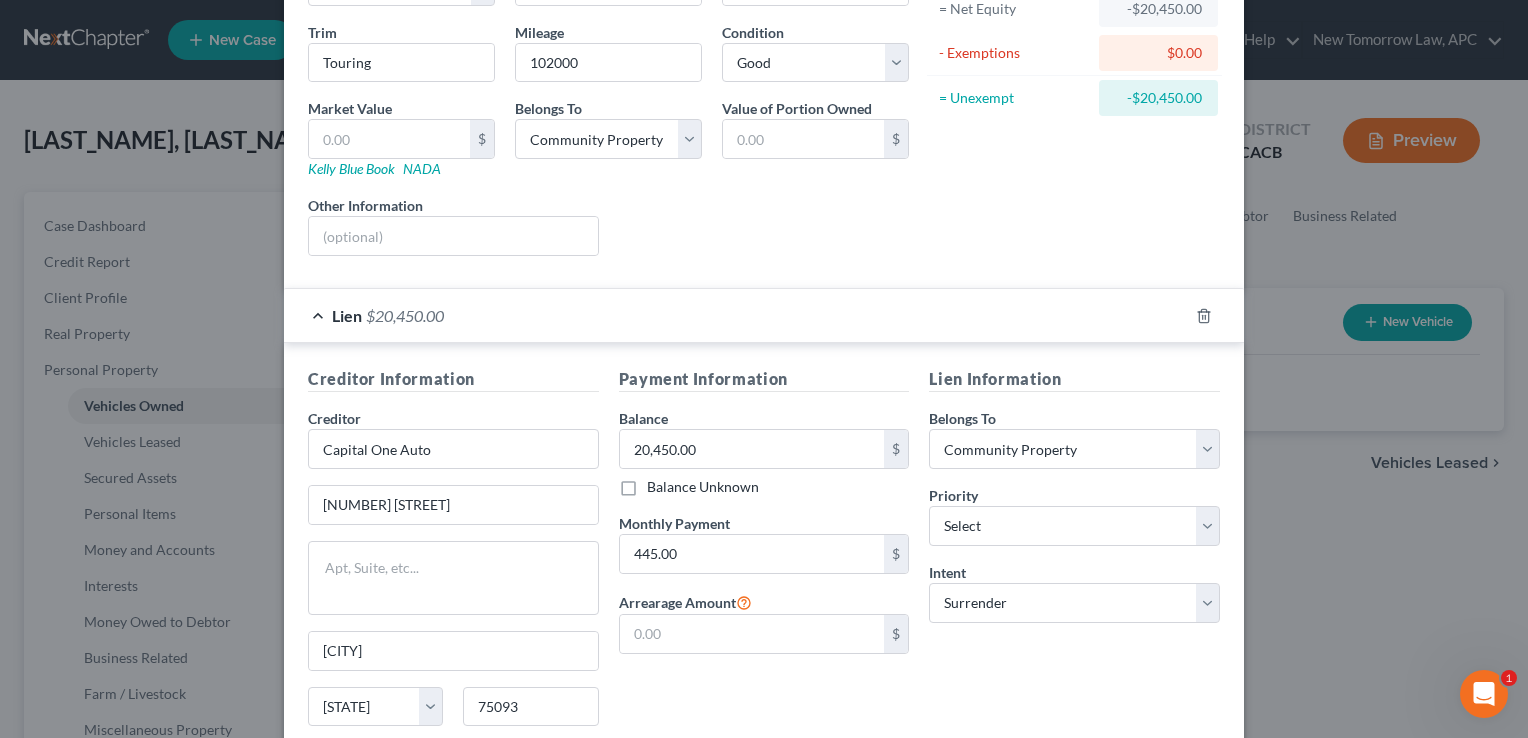 scroll, scrollTop: 221, scrollLeft: 0, axis: vertical 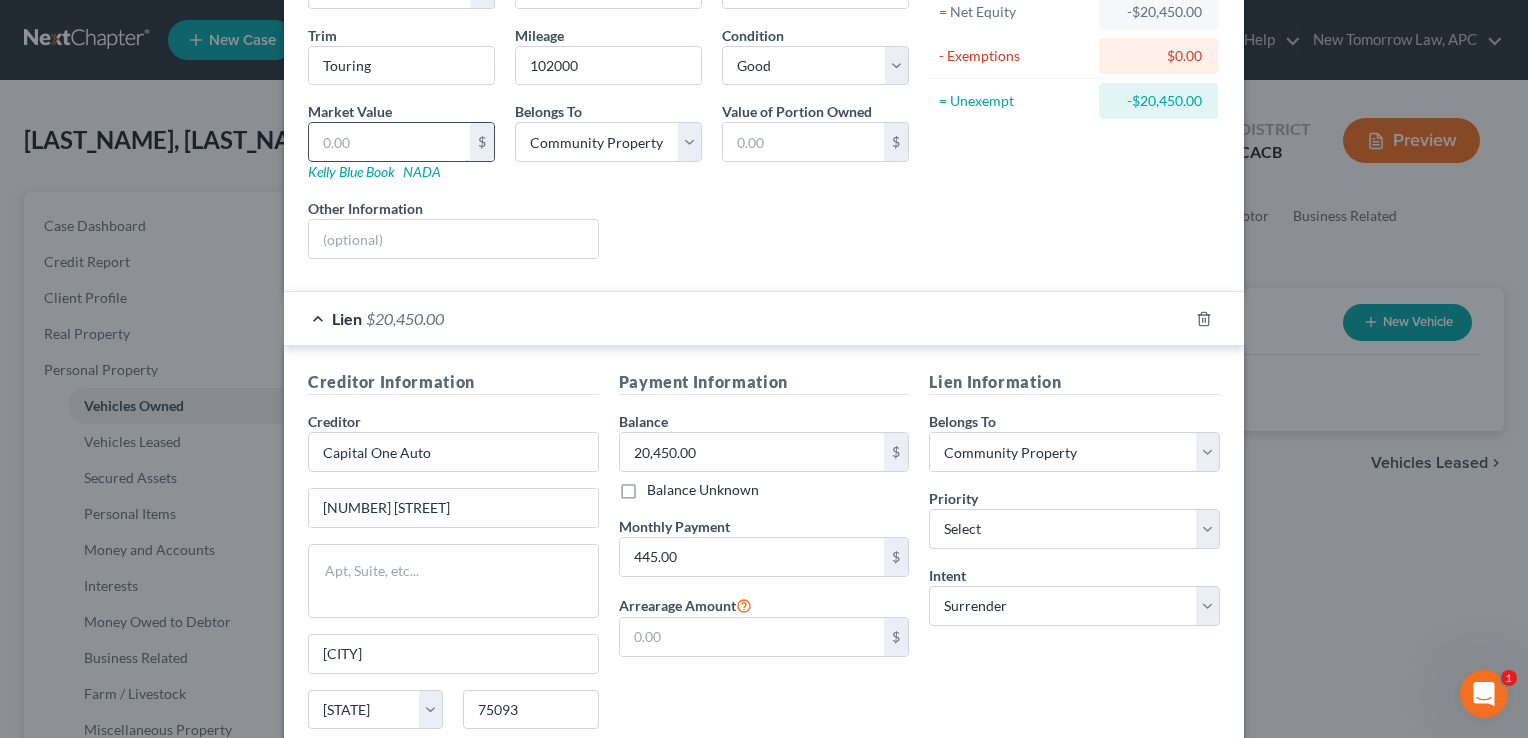 click at bounding box center (389, 142) 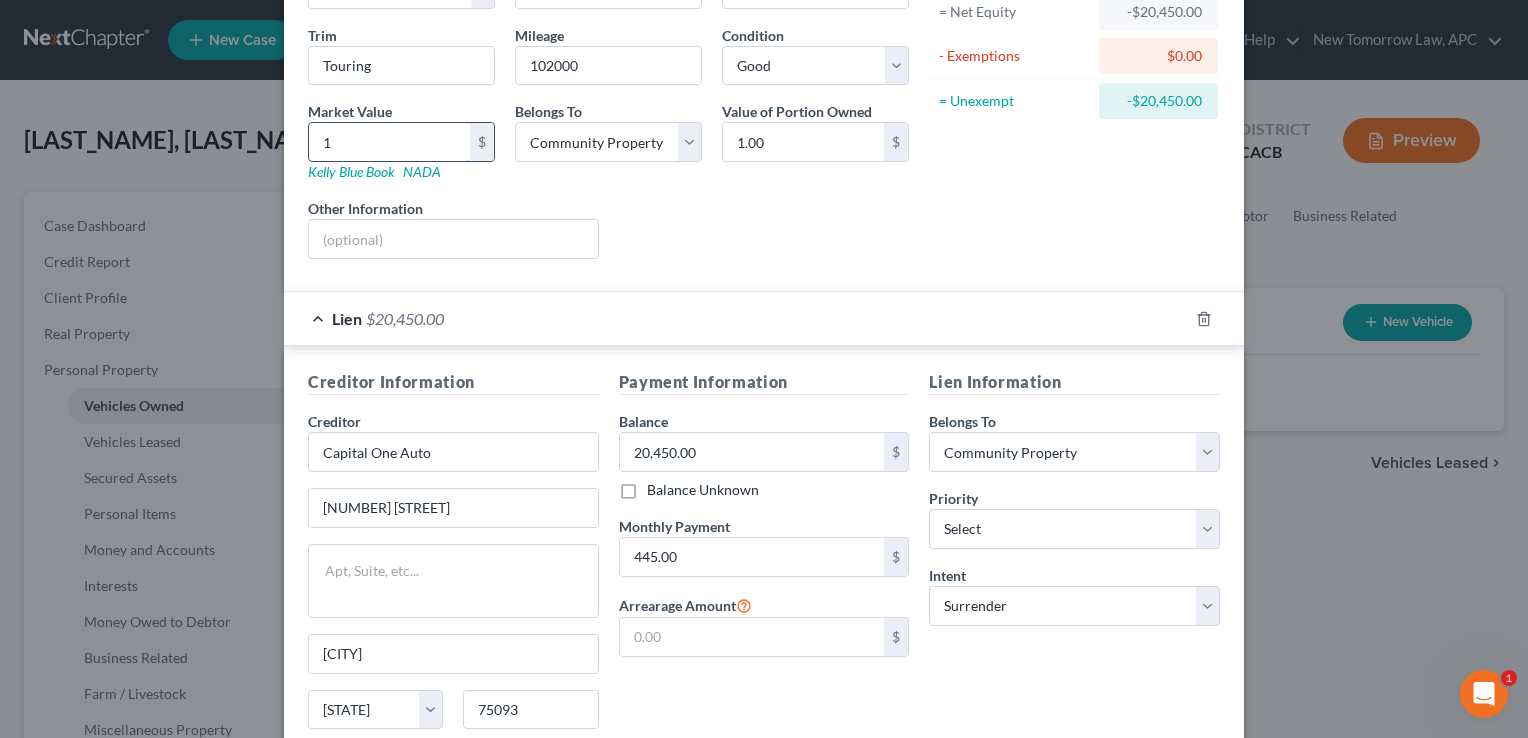 type on "15" 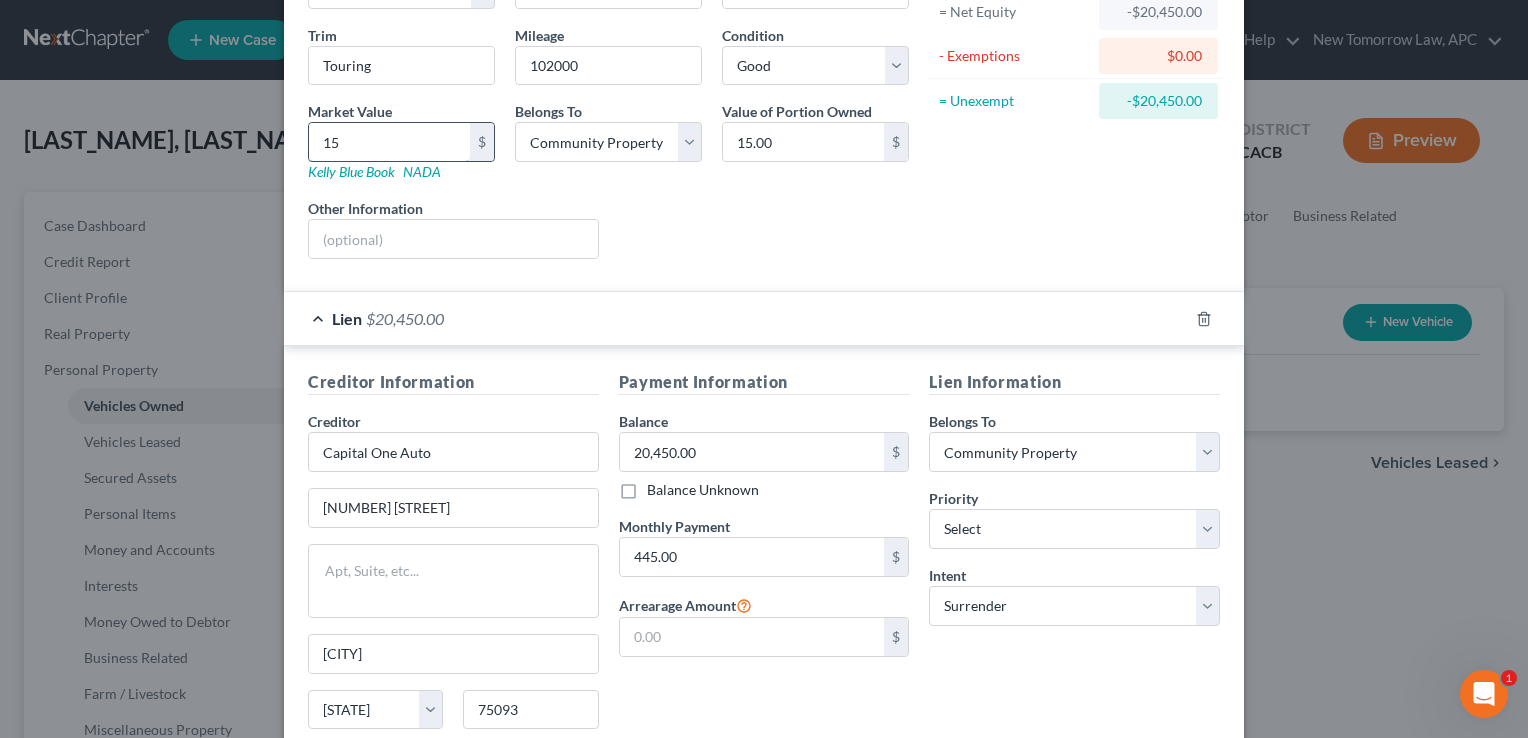 type on "154" 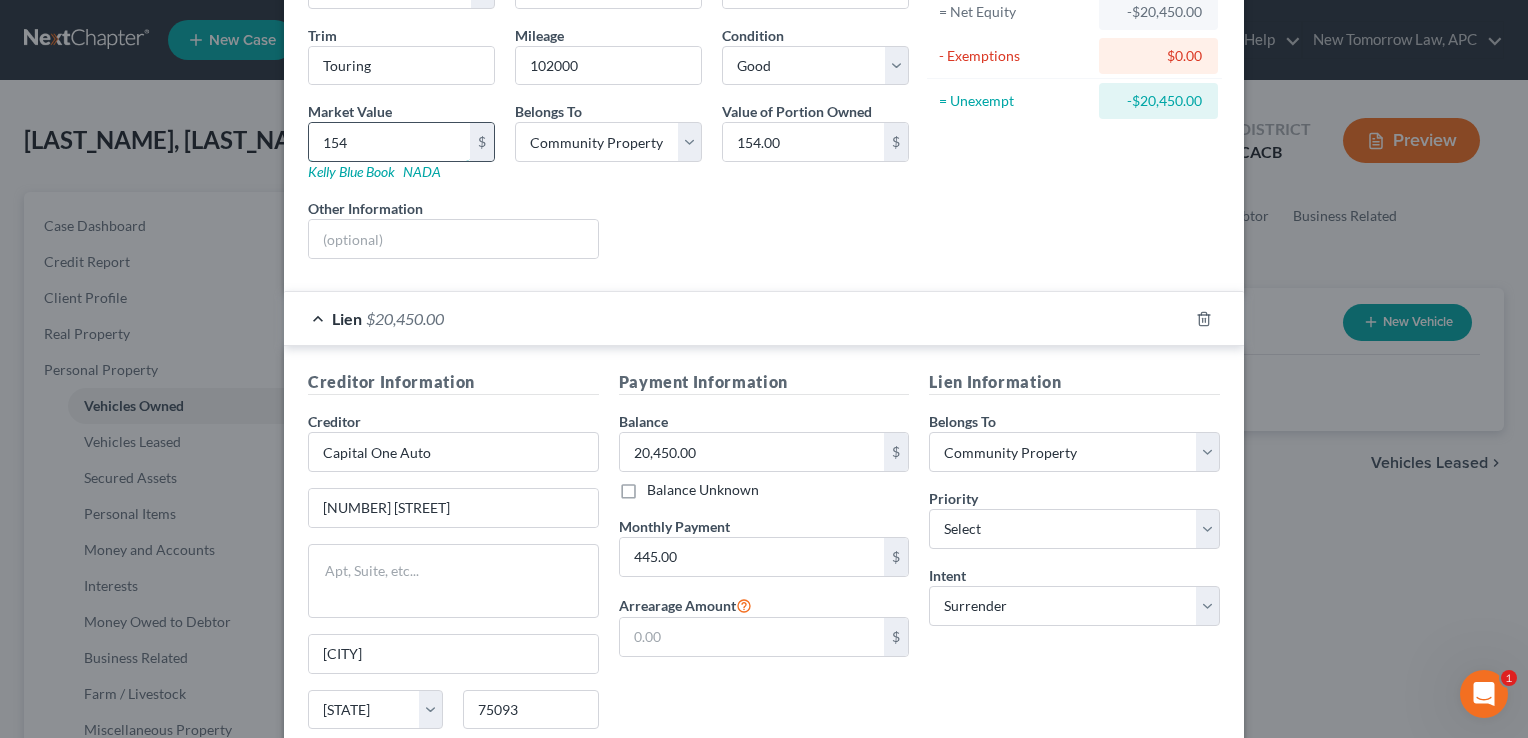 type on "1543" 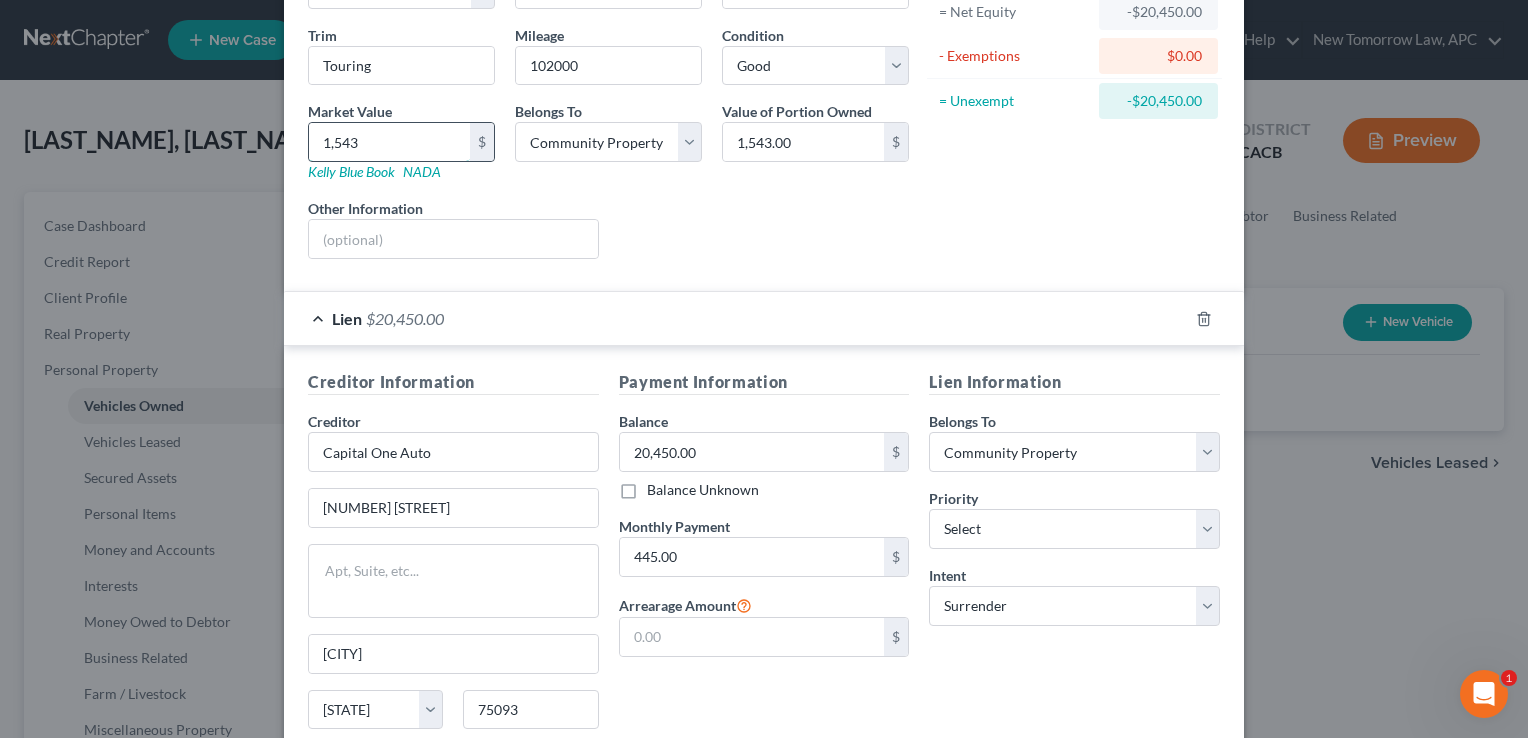 type on "1,5436" 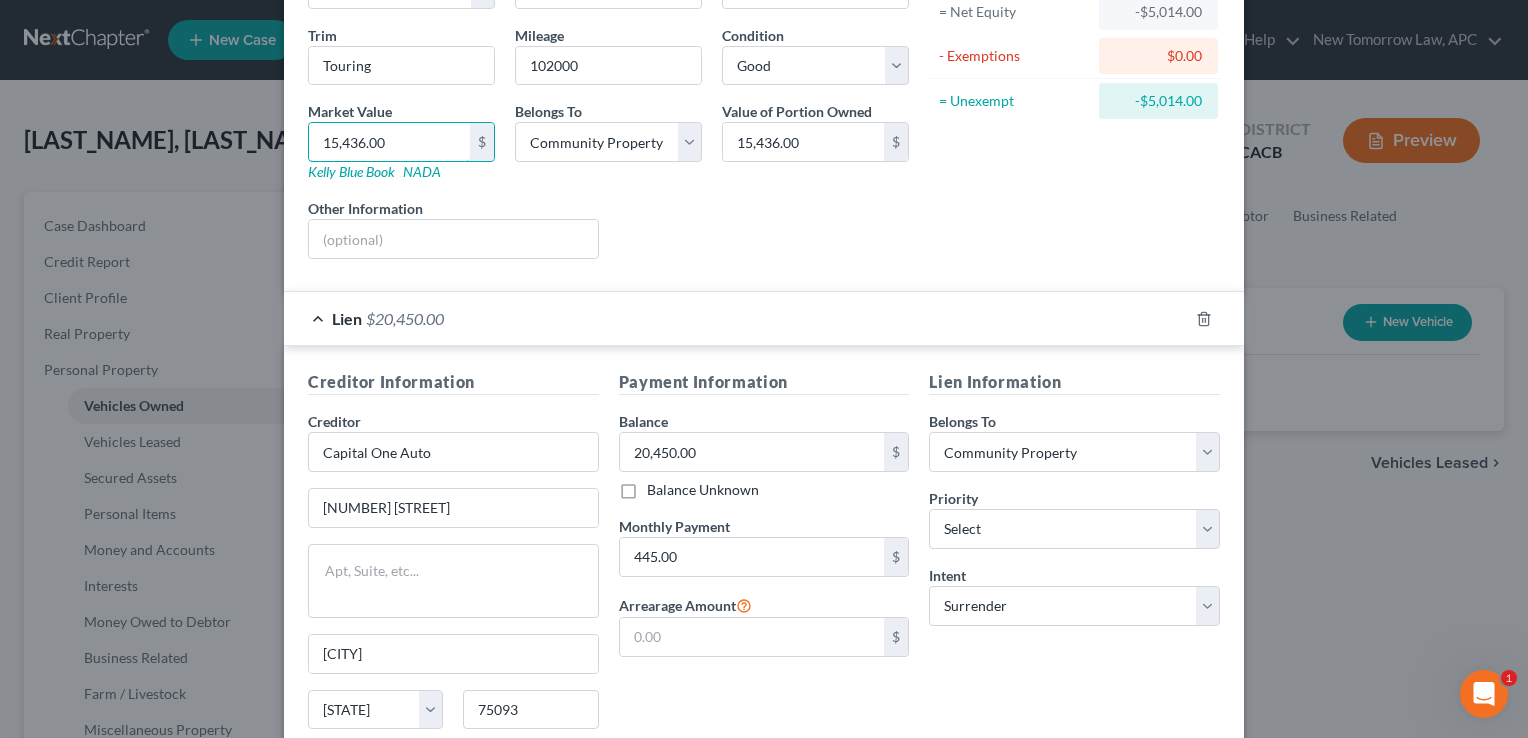 type on "15,436.00" 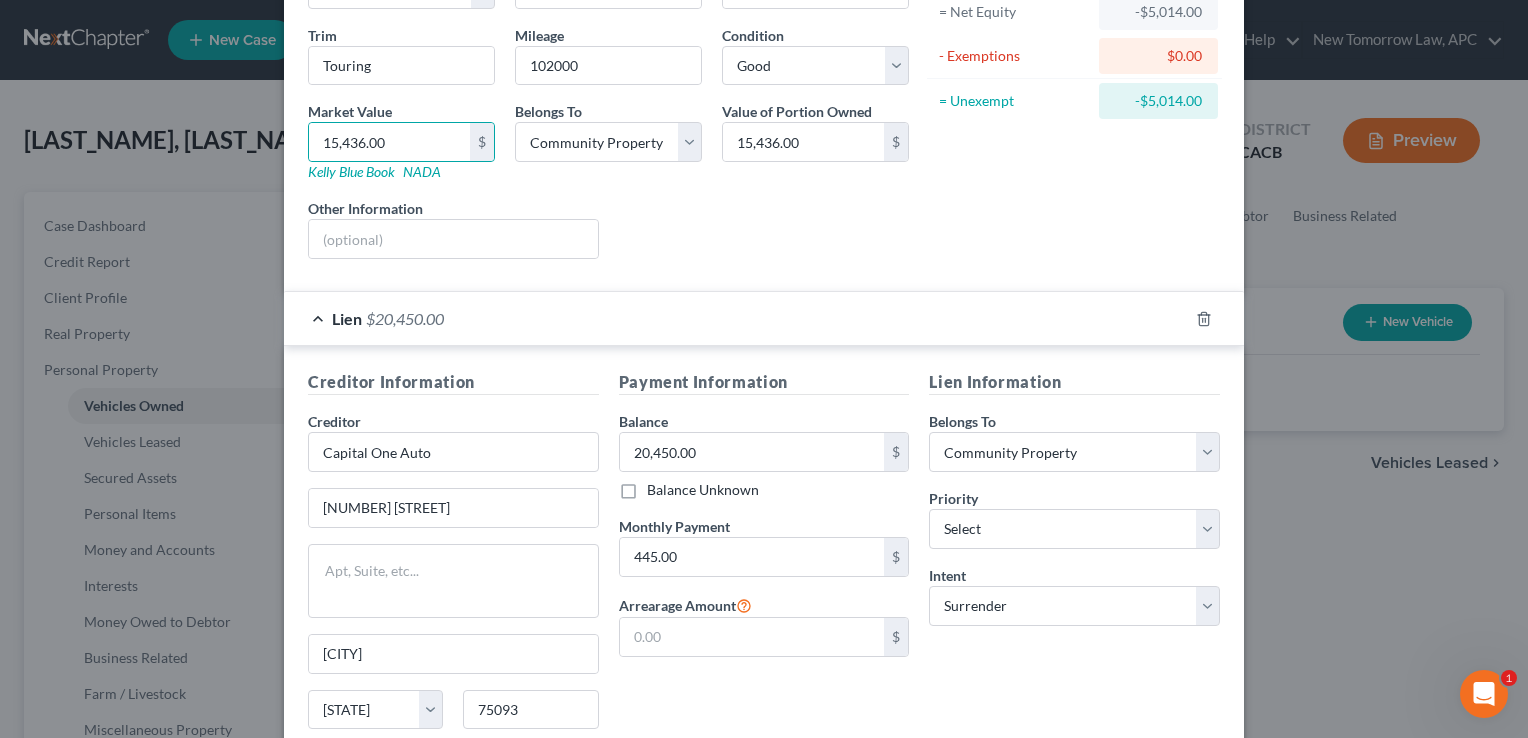 click on "Liens
Select" at bounding box center (764, 228) 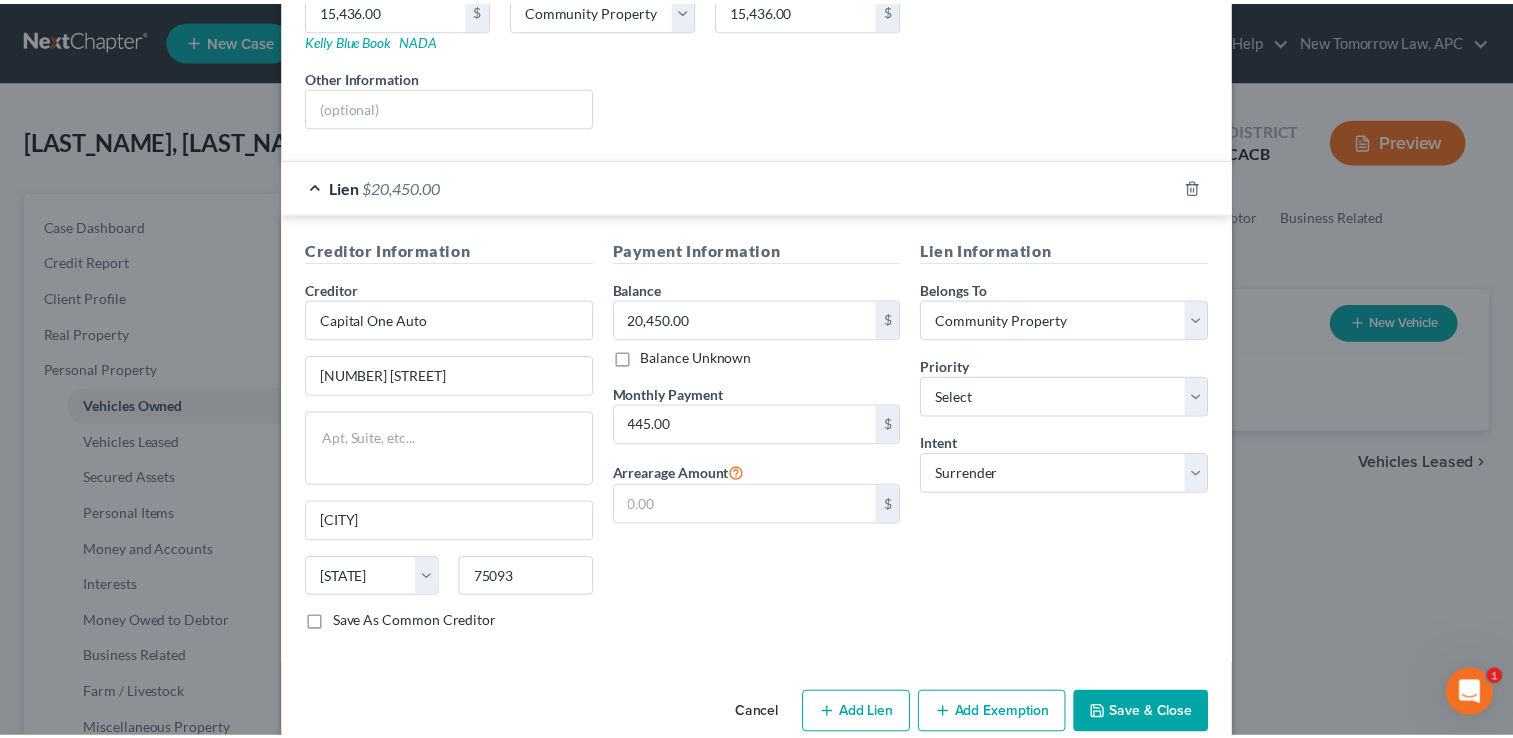scroll, scrollTop: 384, scrollLeft: 0, axis: vertical 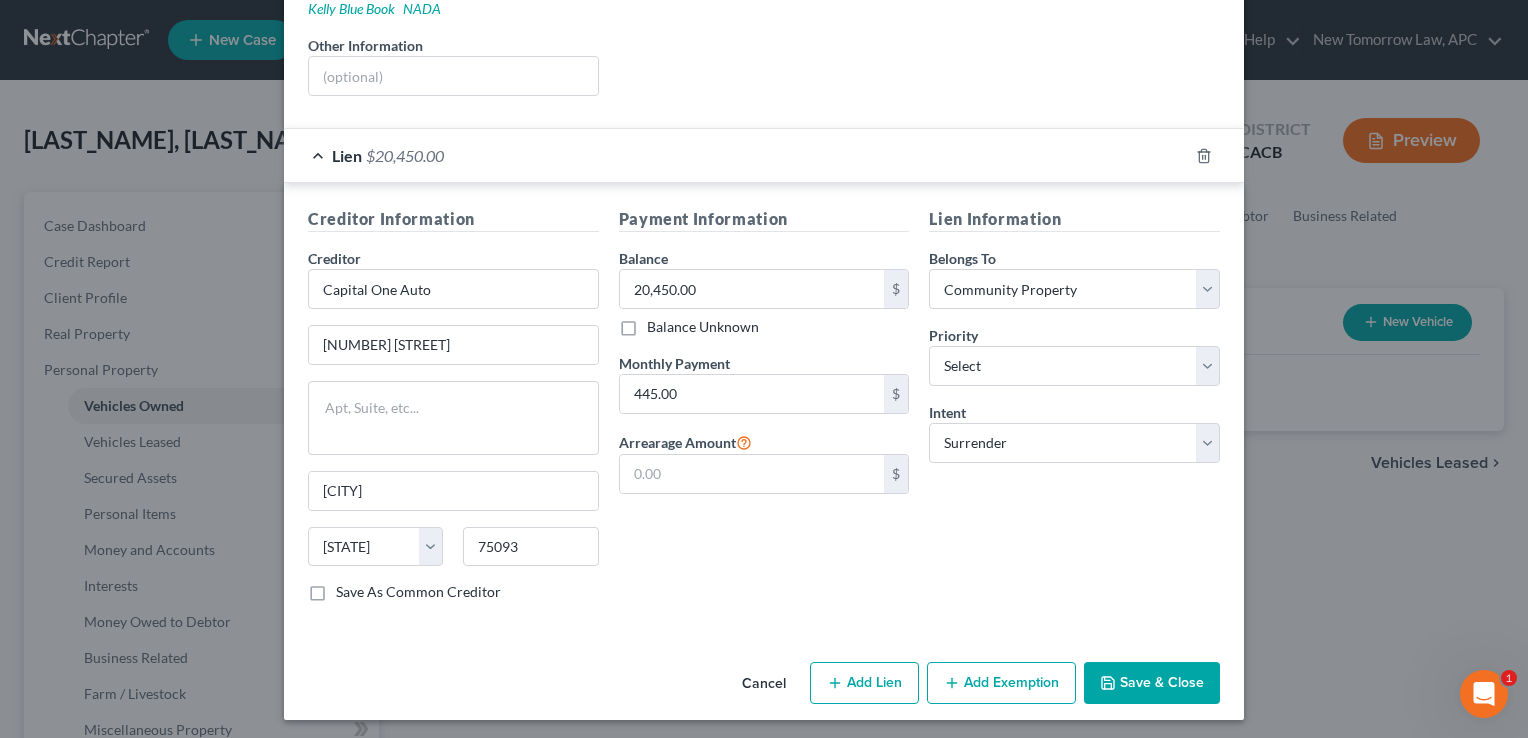 click on "Save & Close" at bounding box center (1152, 683) 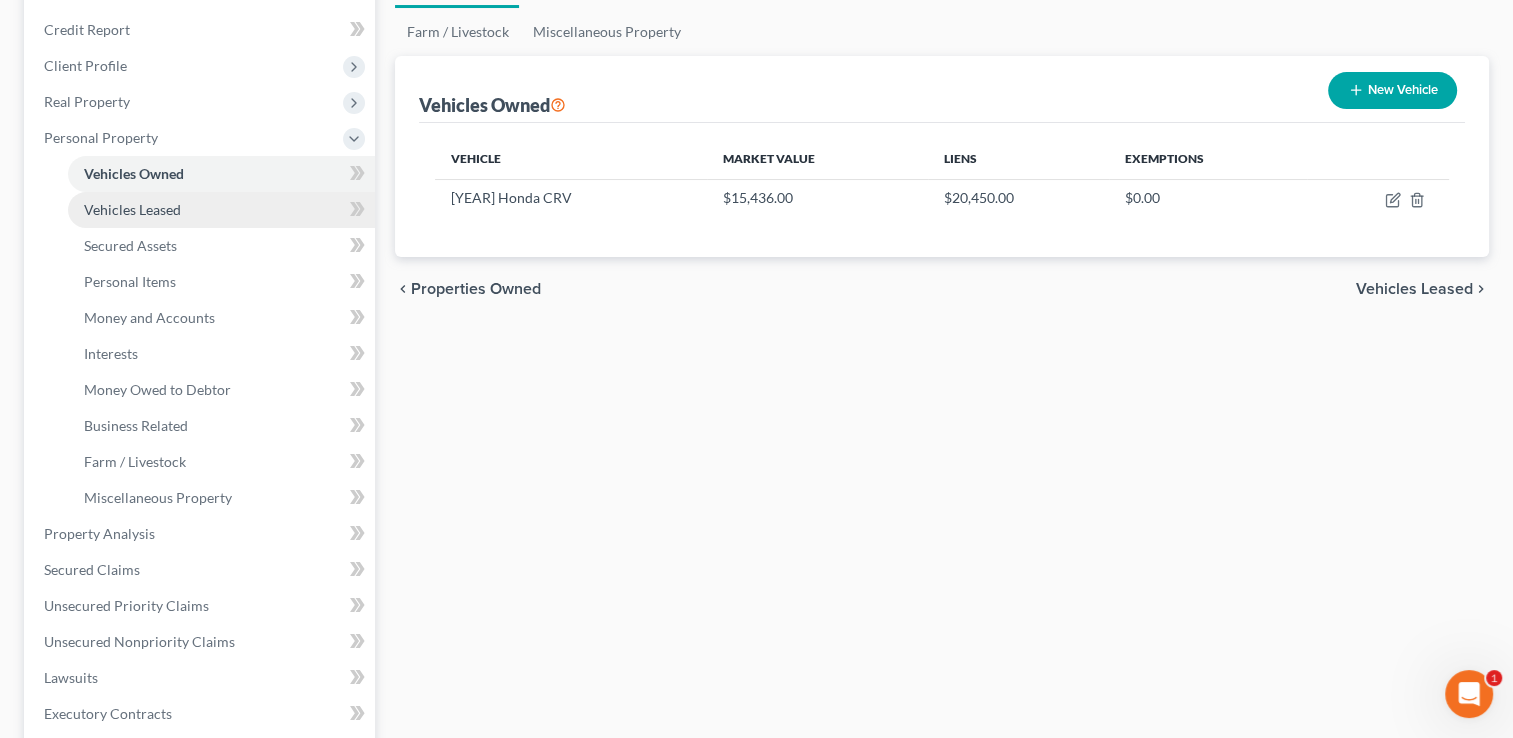 scroll, scrollTop: 235, scrollLeft: 0, axis: vertical 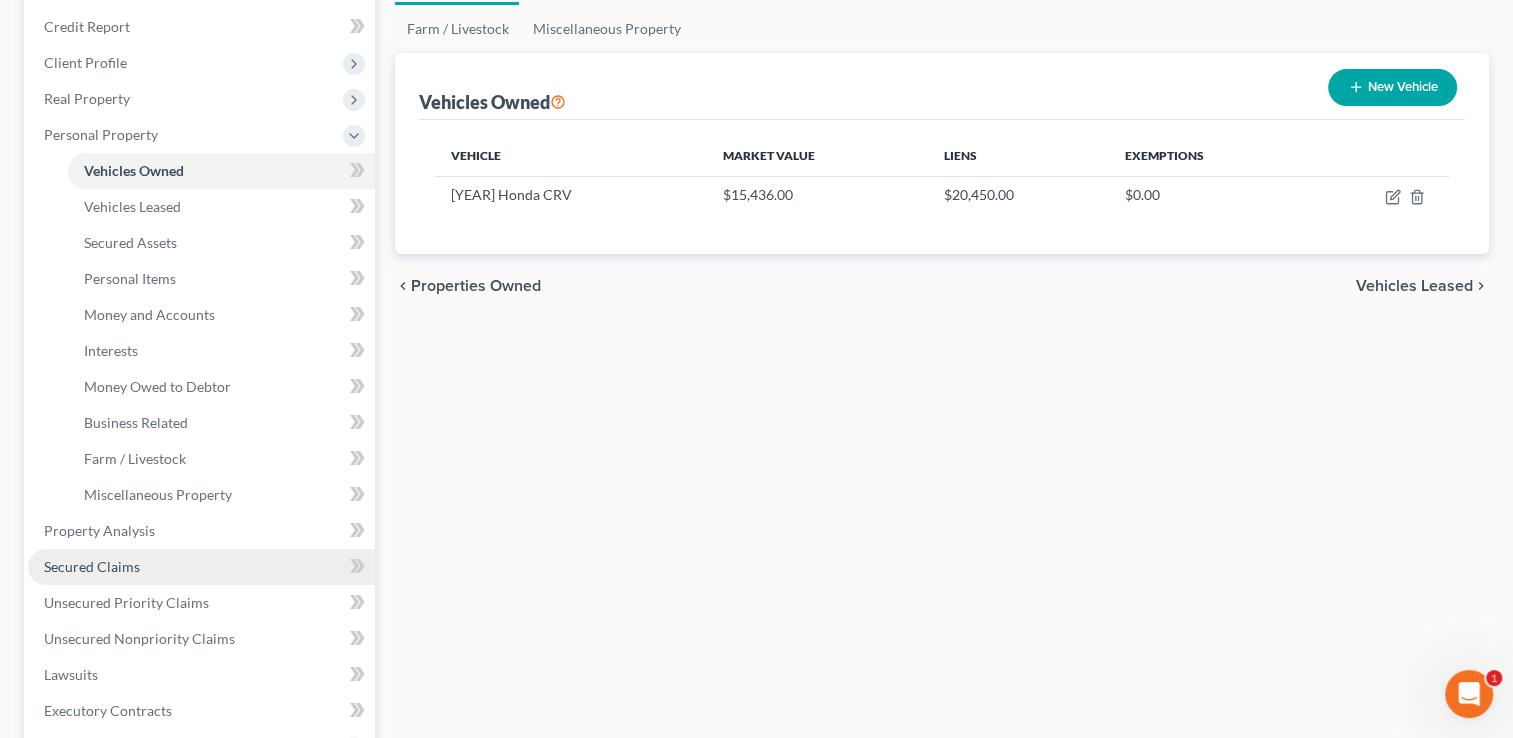 click on "Secured Claims" at bounding box center [92, 566] 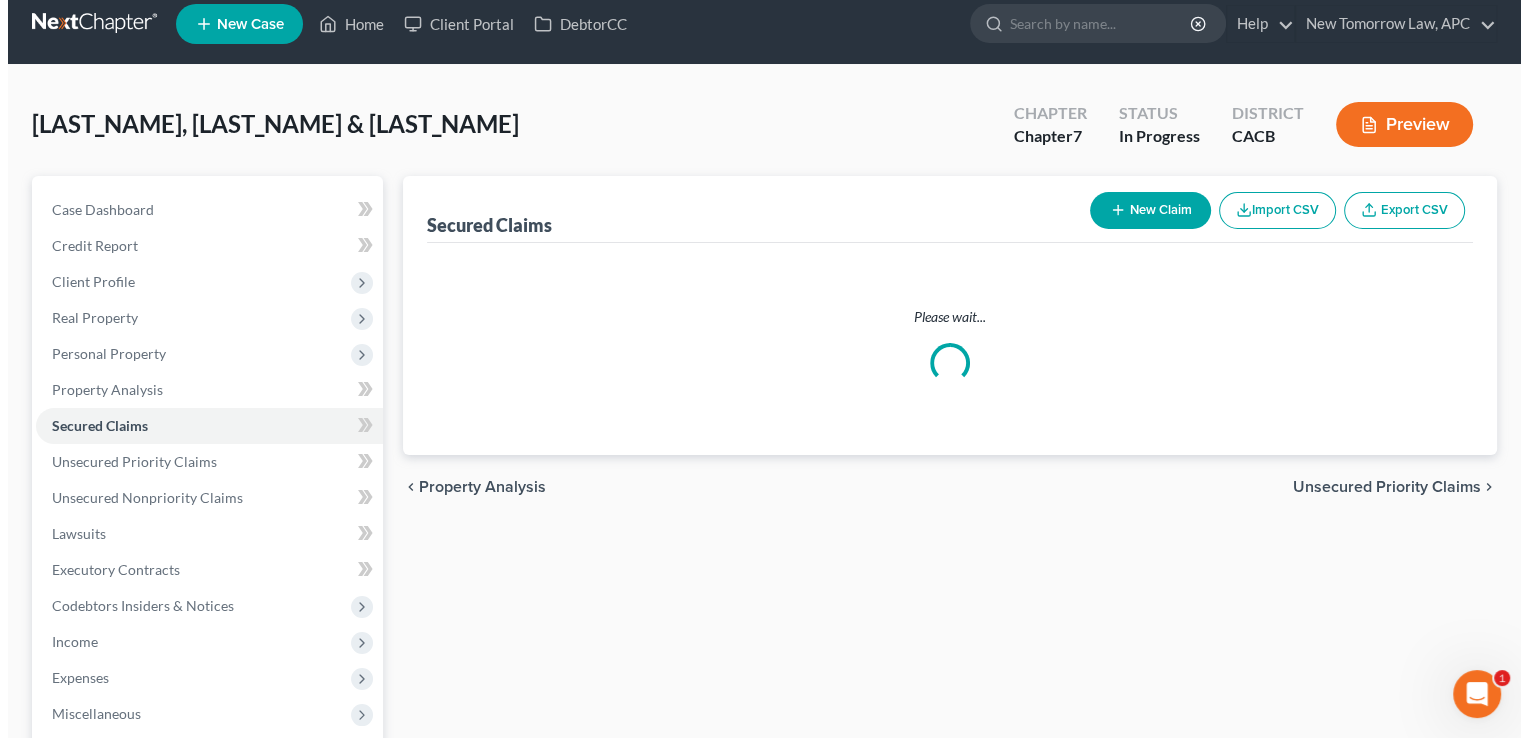 scroll, scrollTop: 0, scrollLeft: 0, axis: both 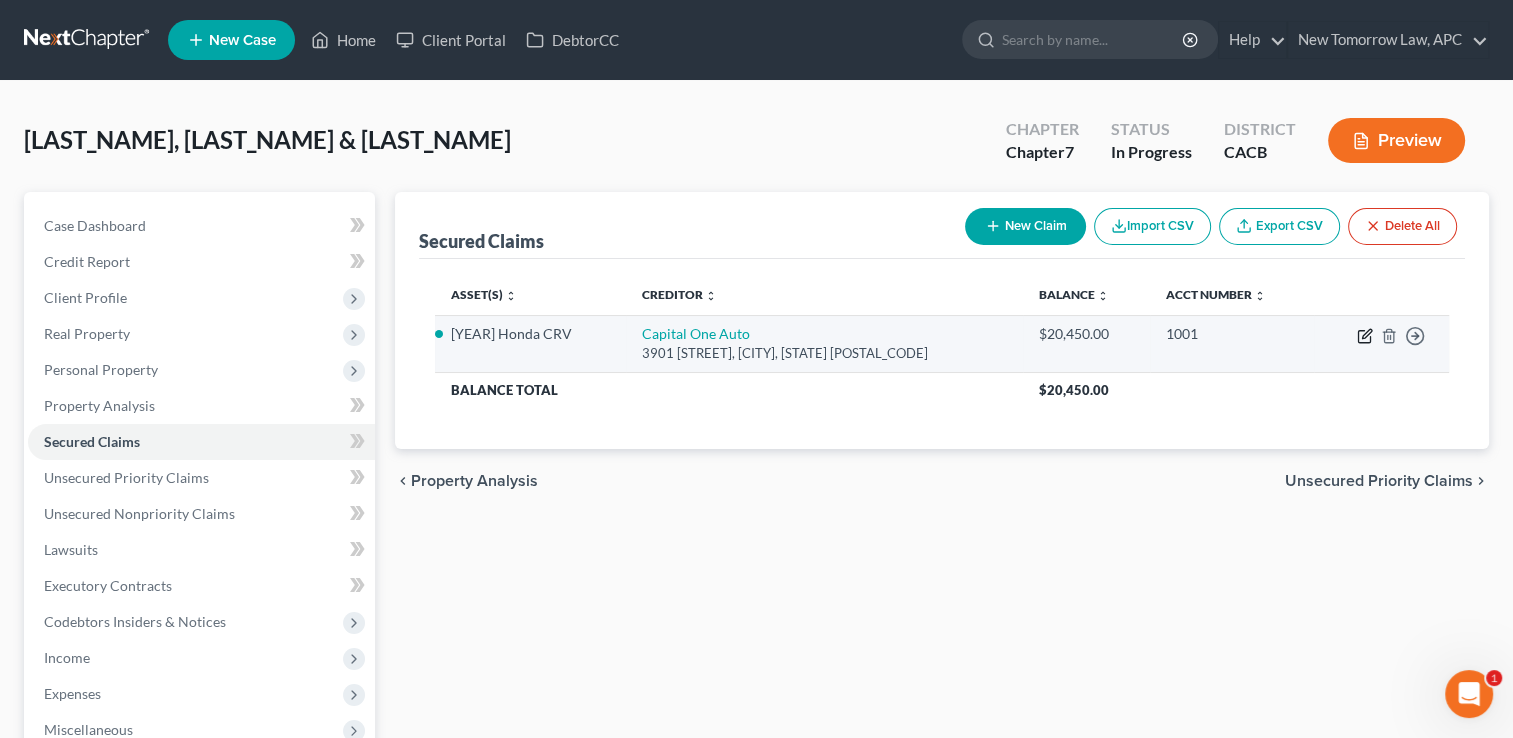 click 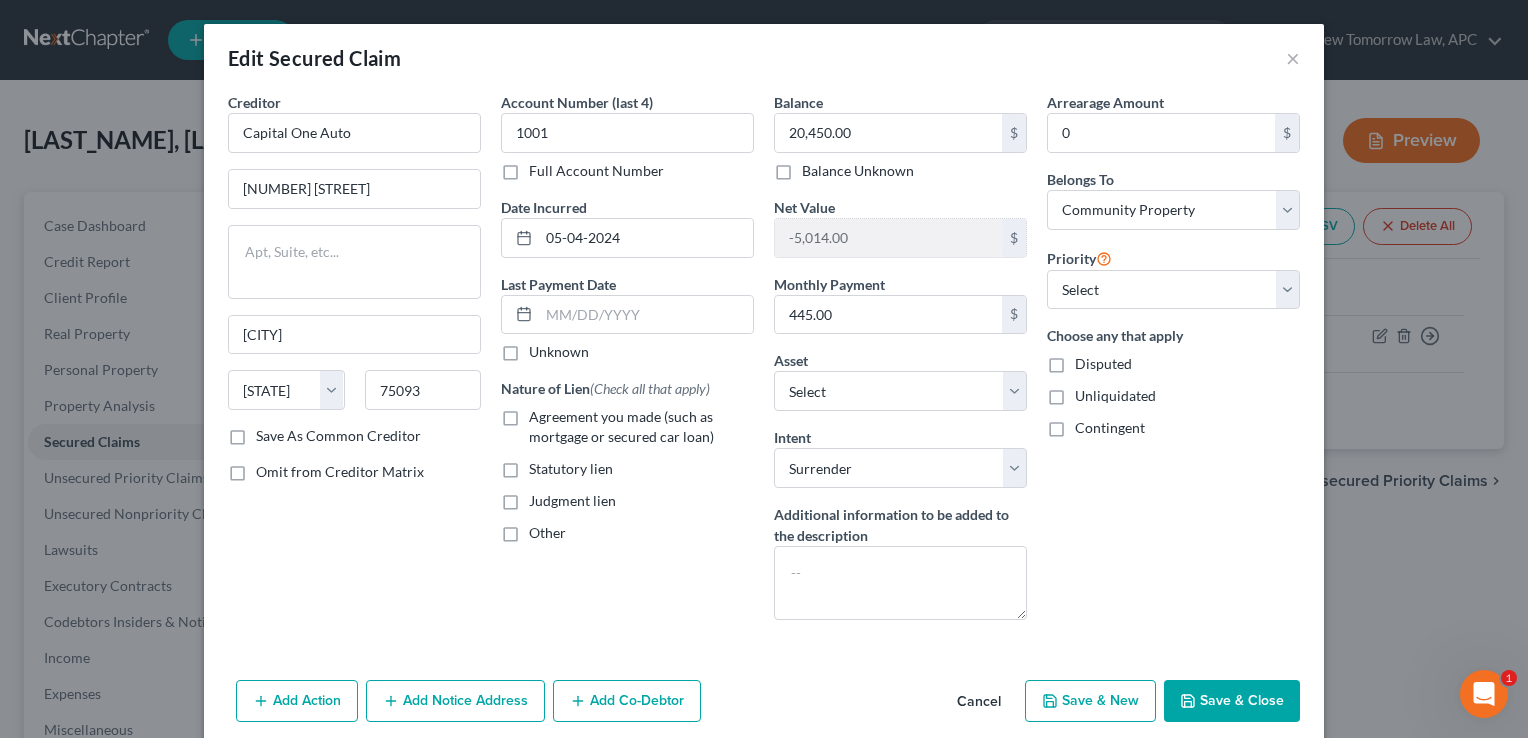 scroll, scrollTop: 36, scrollLeft: 0, axis: vertical 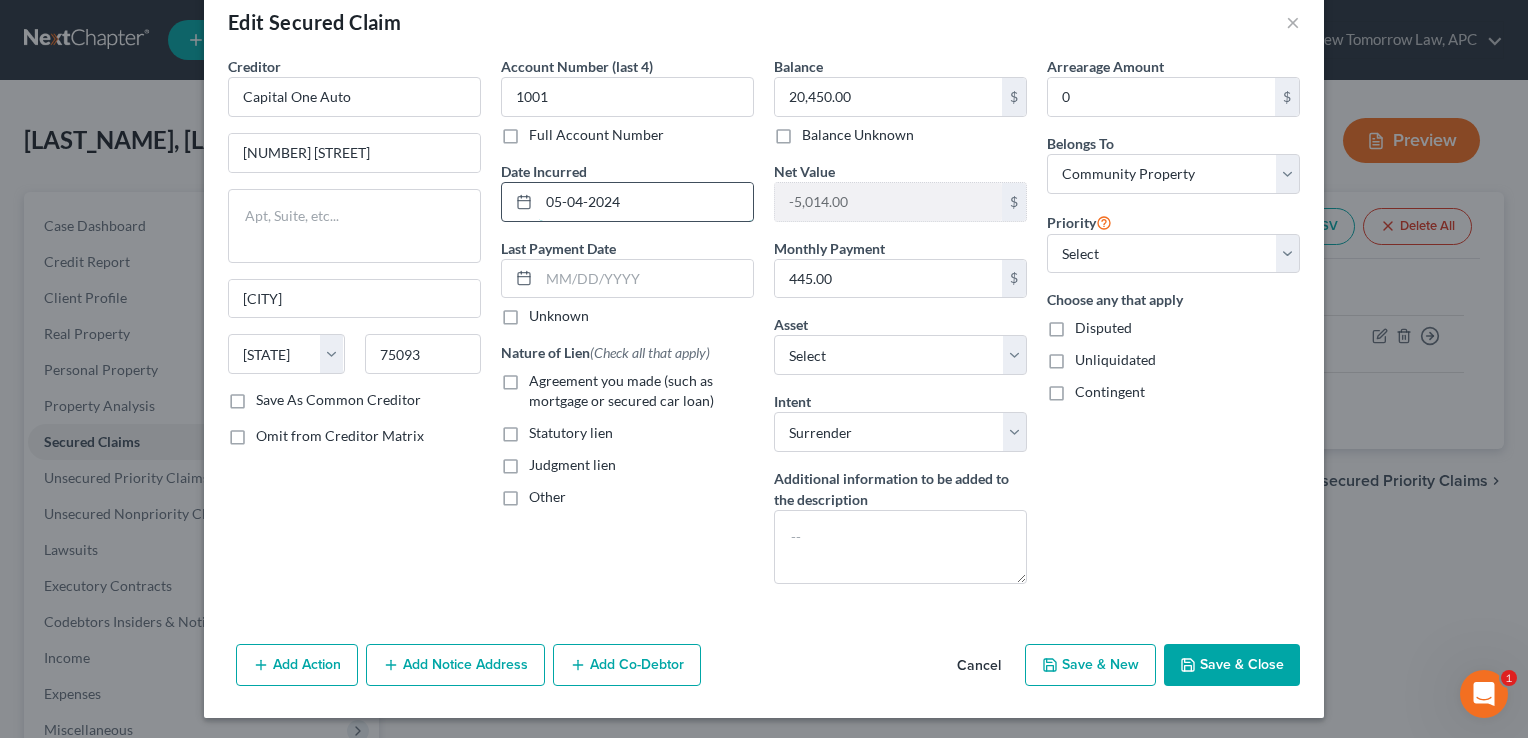 click on "05-04-2024" at bounding box center [646, 202] 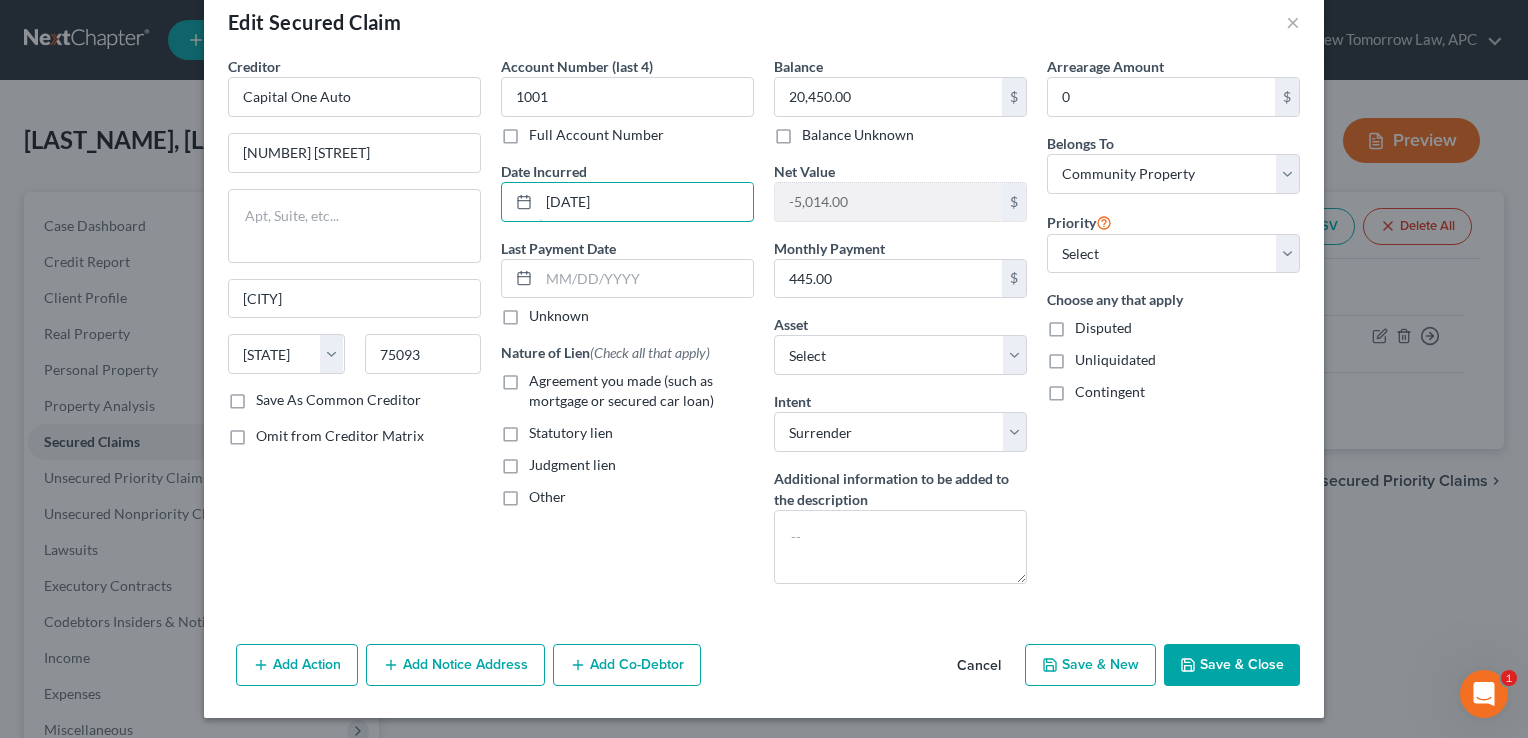 type on "[DATE]" 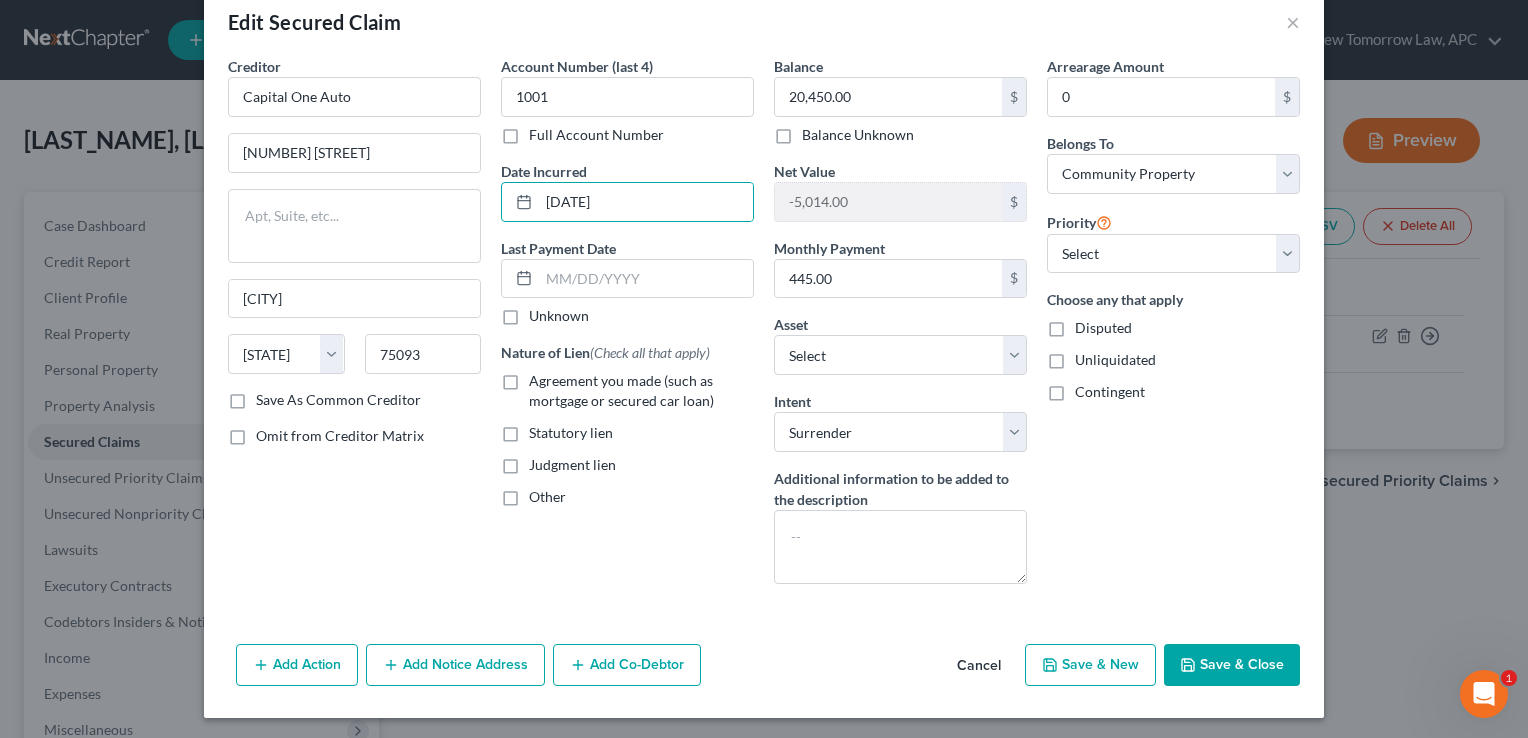 click on "Add Notice Address" at bounding box center [455, 665] 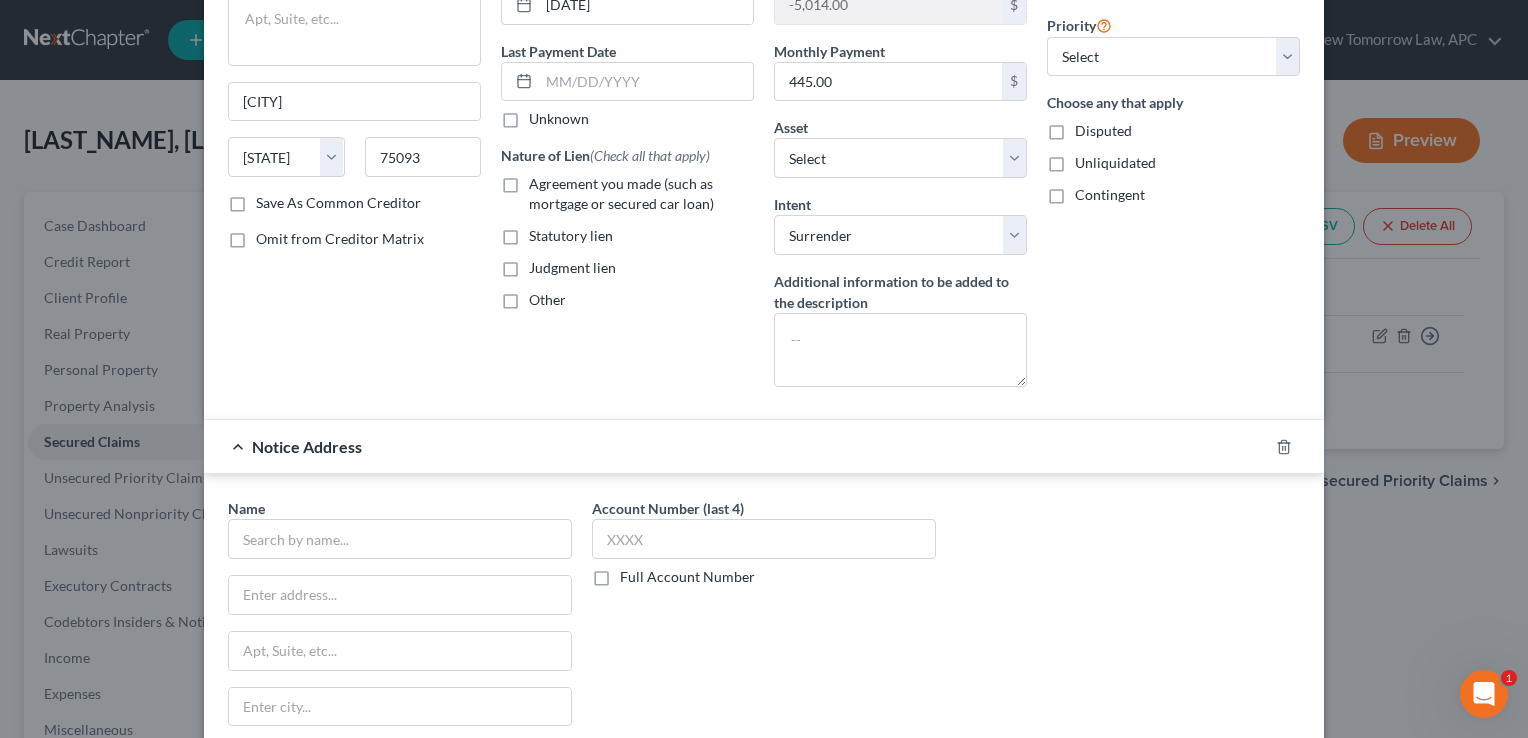 scroll, scrollTop: 235, scrollLeft: 0, axis: vertical 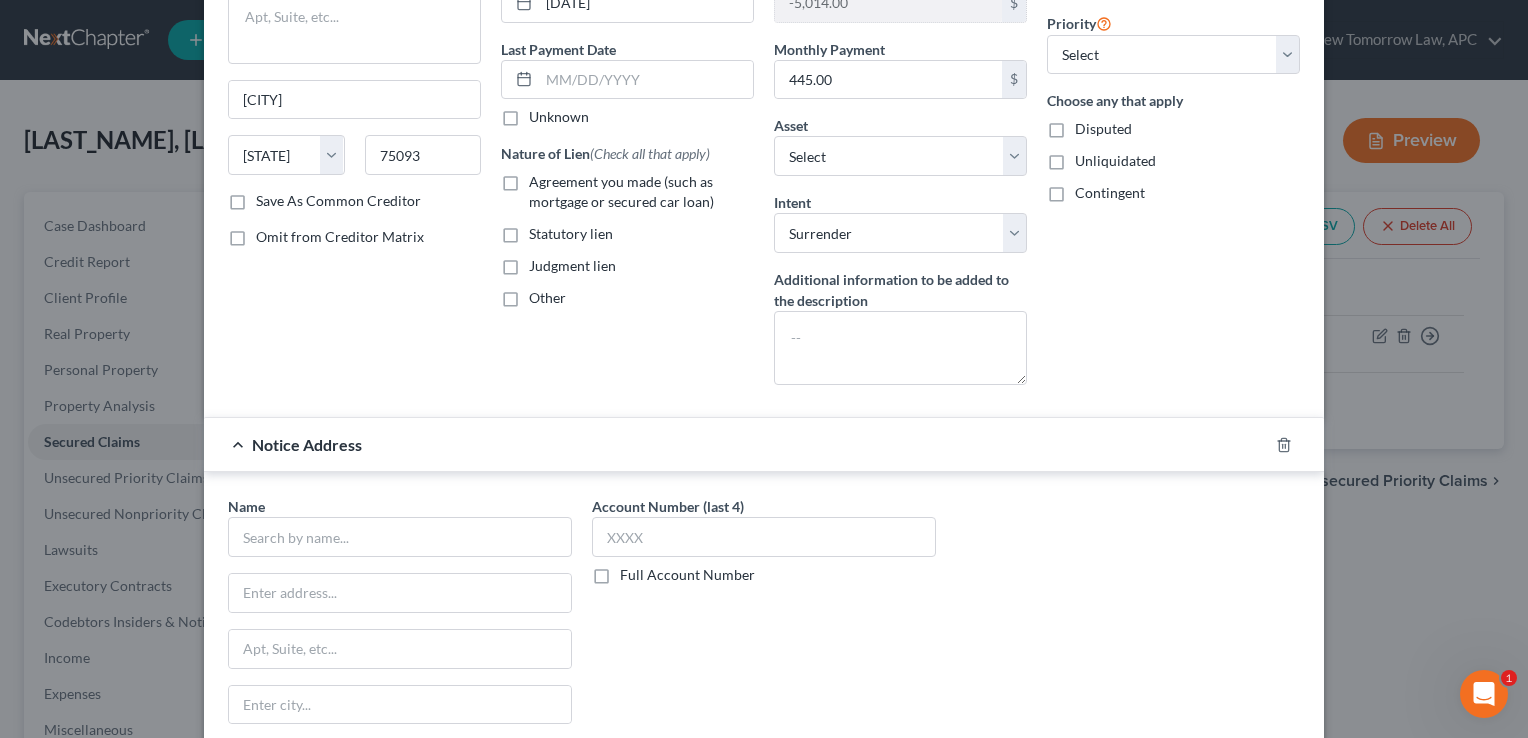 click on "Name
*
State AL AK AR AZ CA CO CT DE DC FL GA GU HI ID IL IN IA KS KY LA ME MD MA MI MN MS MO MT NC ND NE NV NH NJ NM NY OH OK OR PA PR RI SC SD TN TX UT VI VA VT WA WV WI WY Save As Notice Address" at bounding box center [400, 656] 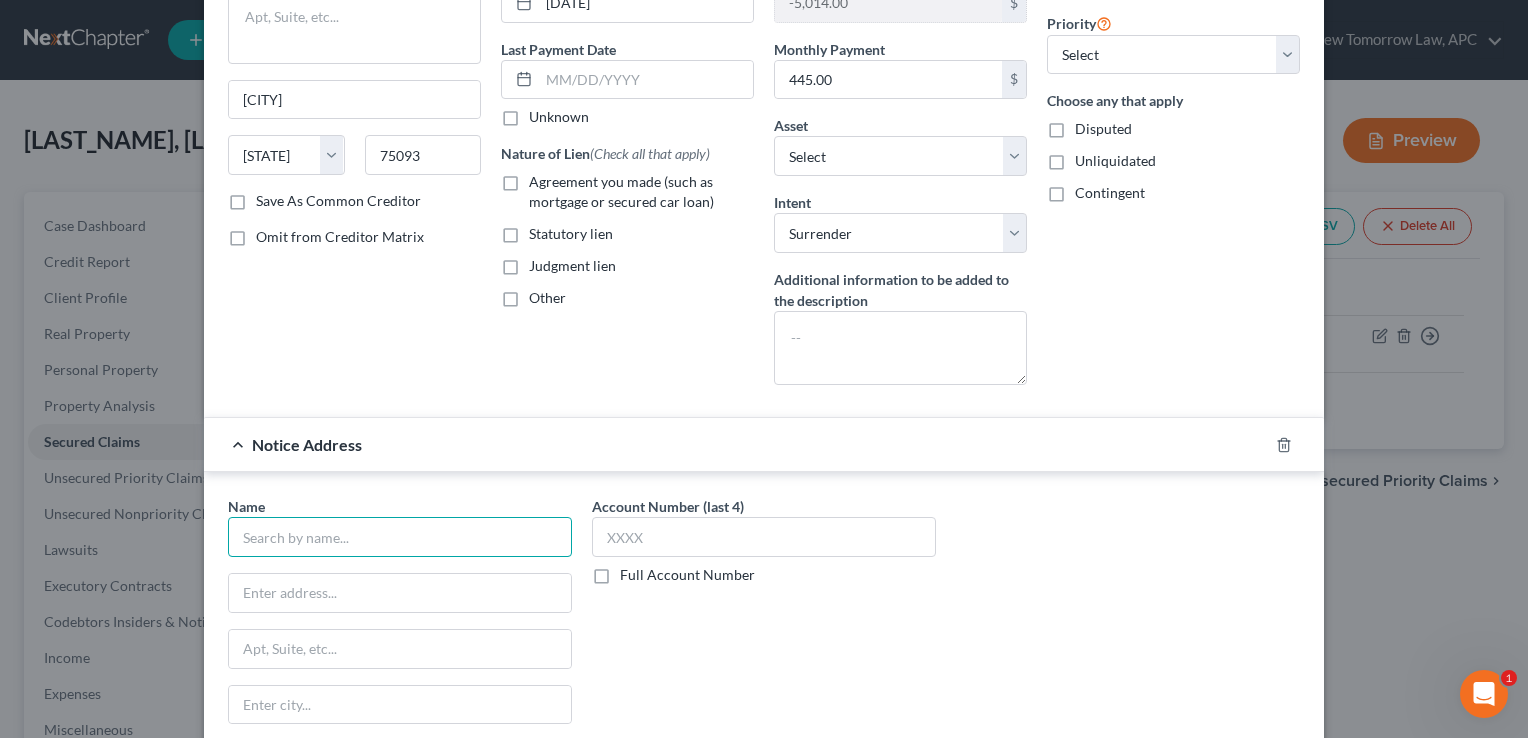 click at bounding box center [400, 537] 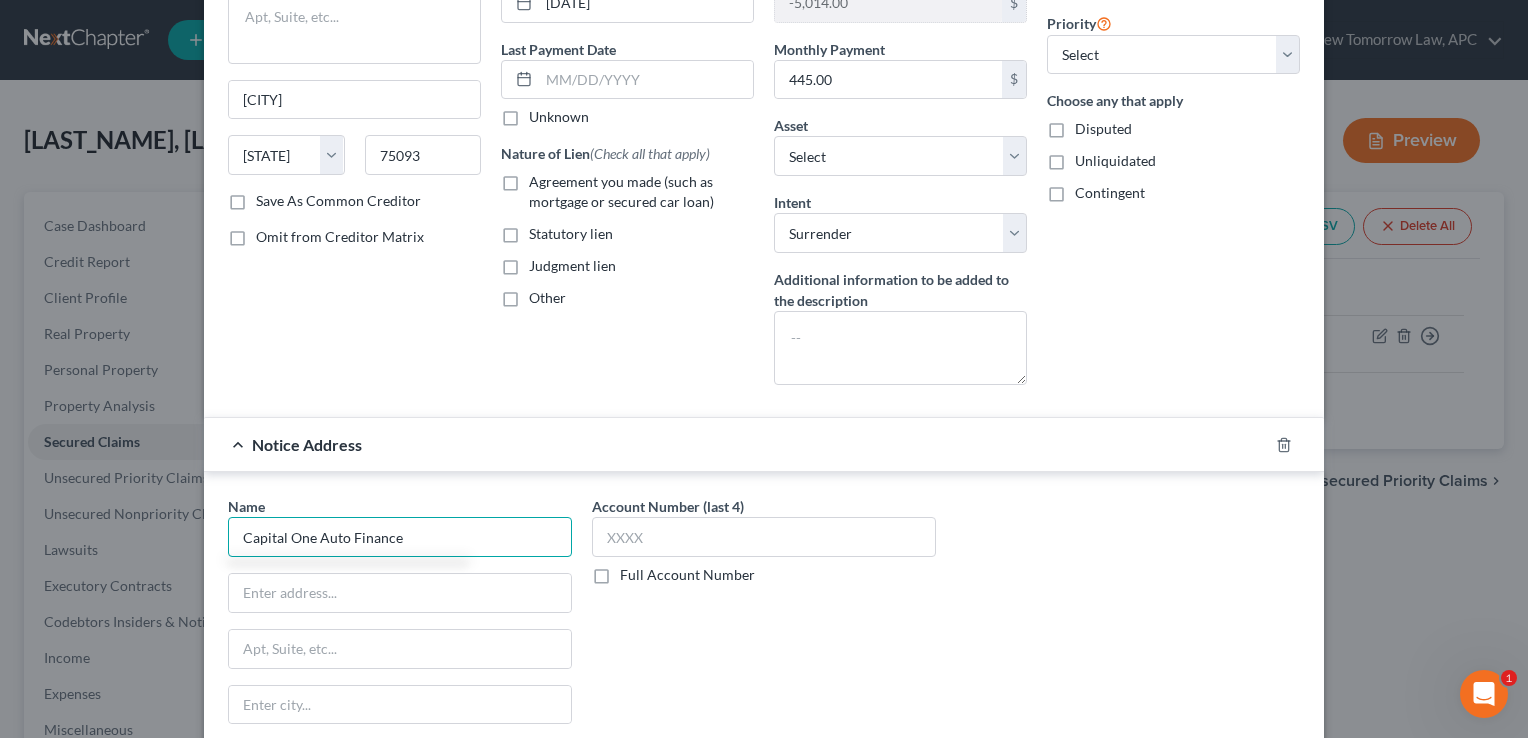 type on "Capital One Auto Finance" 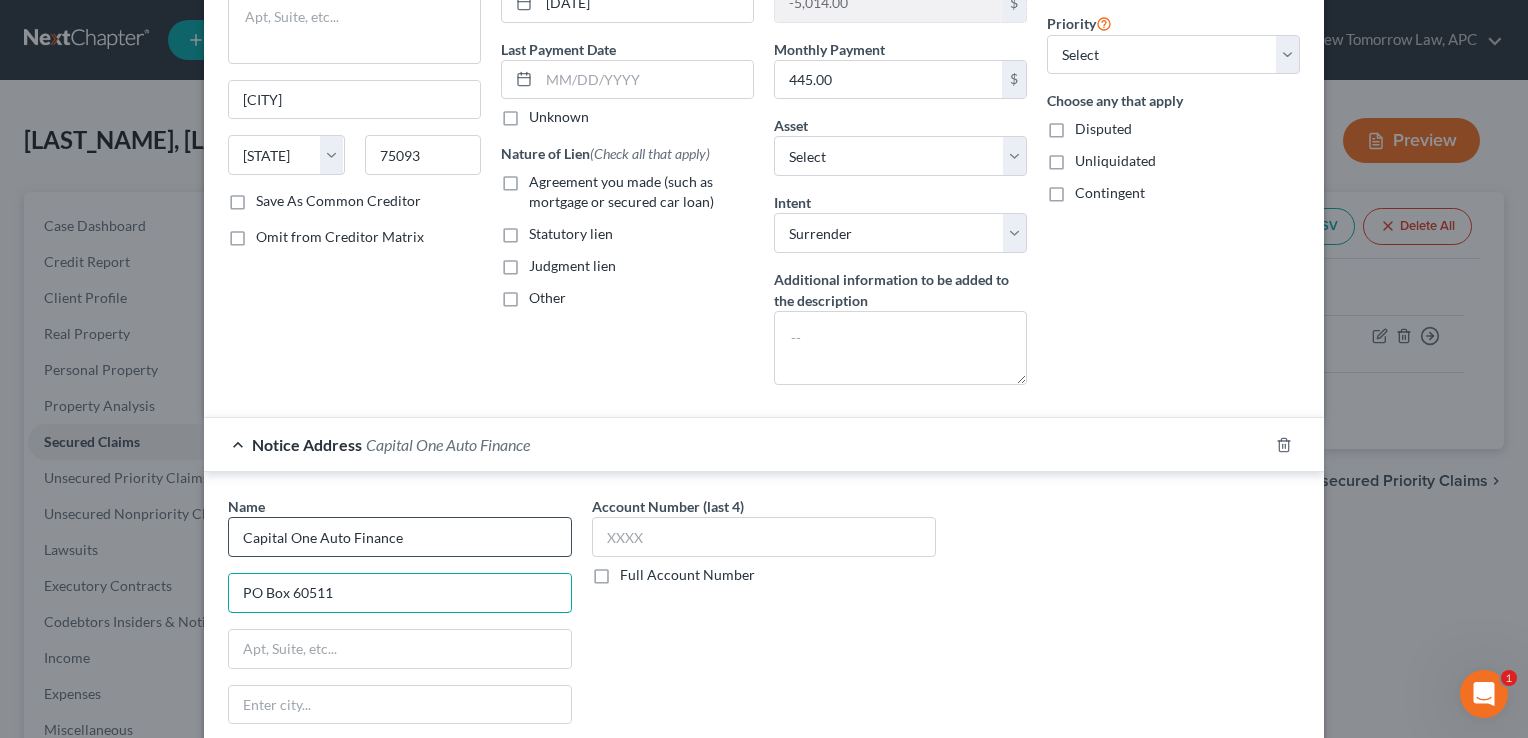 type on "PO Box 60511" 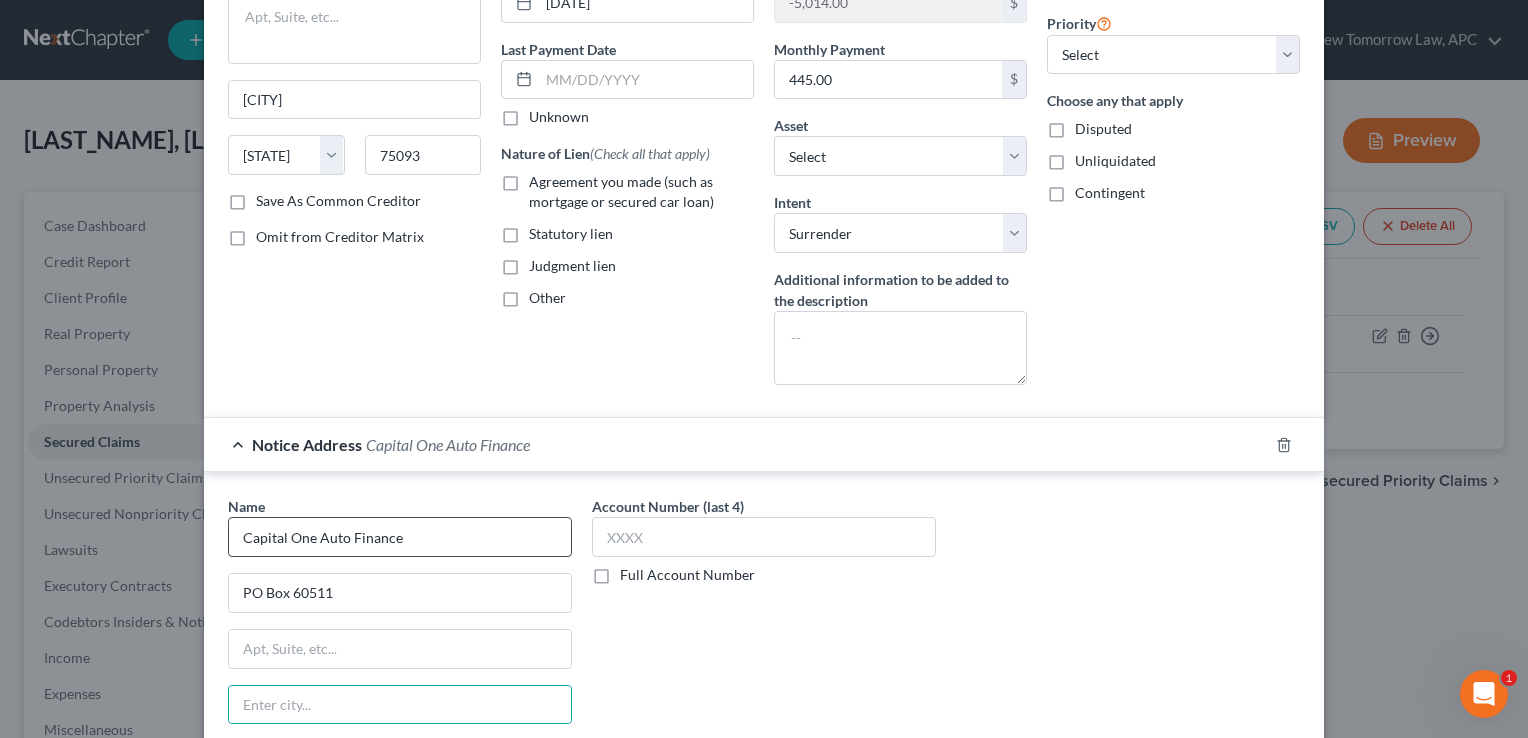 scroll, scrollTop: 272, scrollLeft: 0, axis: vertical 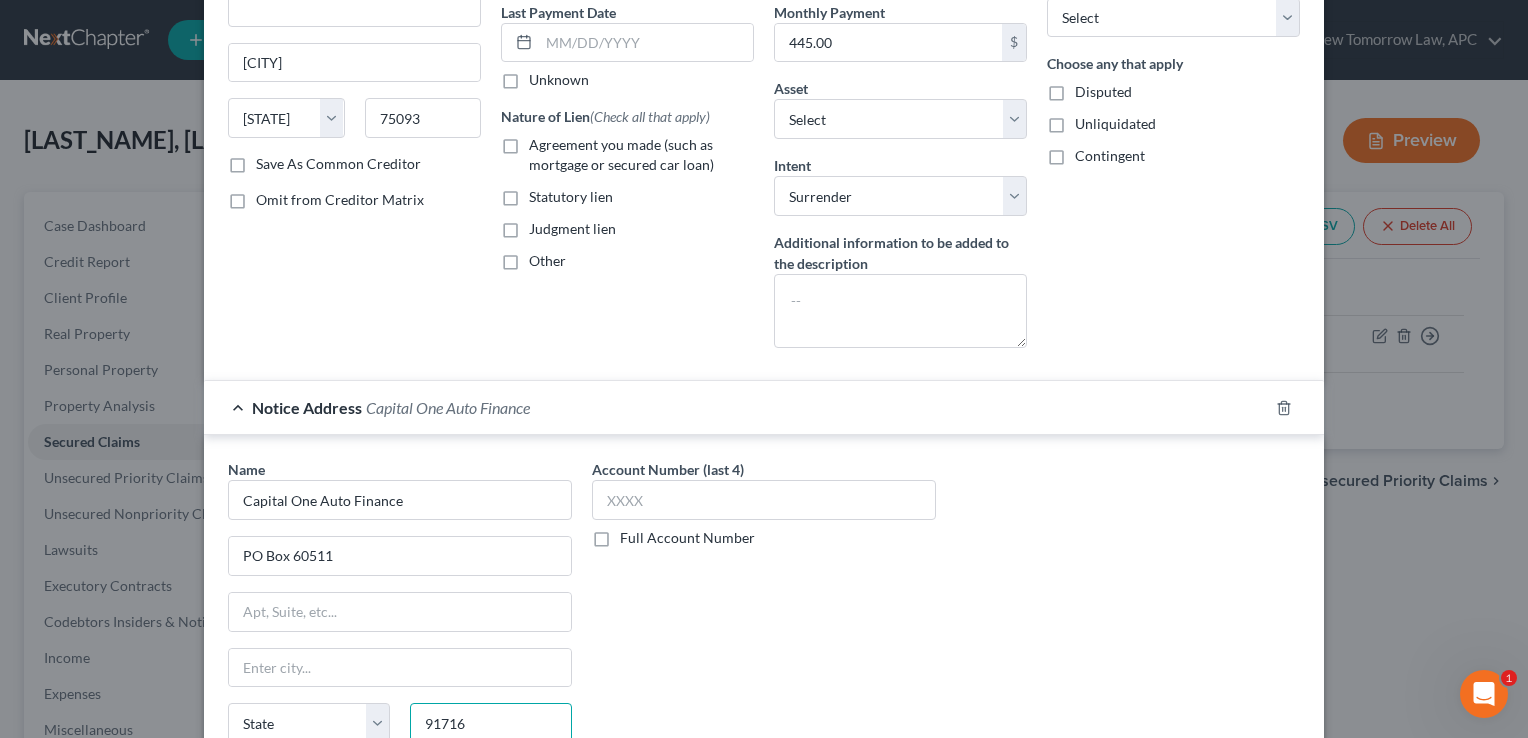 type on "91716" 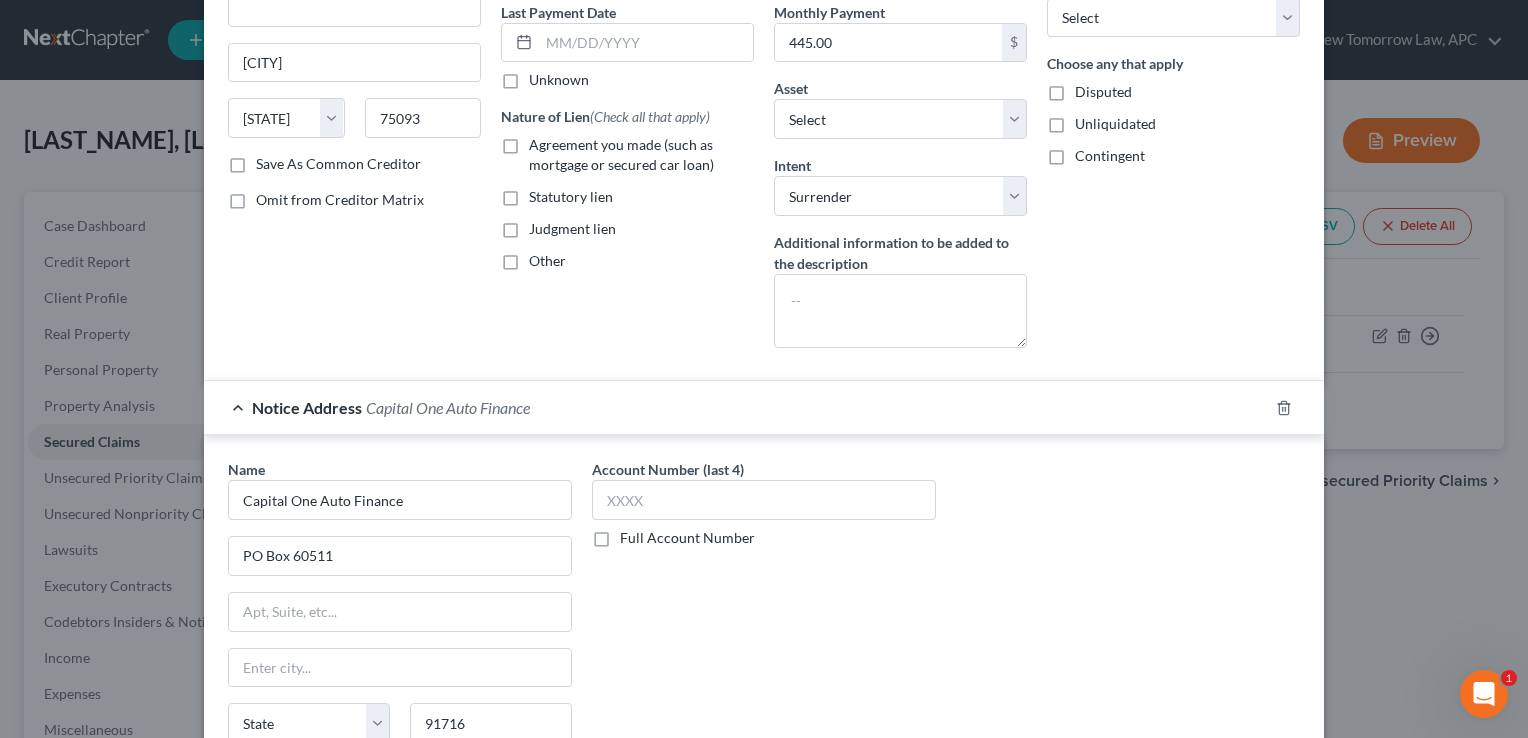 click on "Account Number (last 4)
Full Account Number" at bounding box center [764, 627] 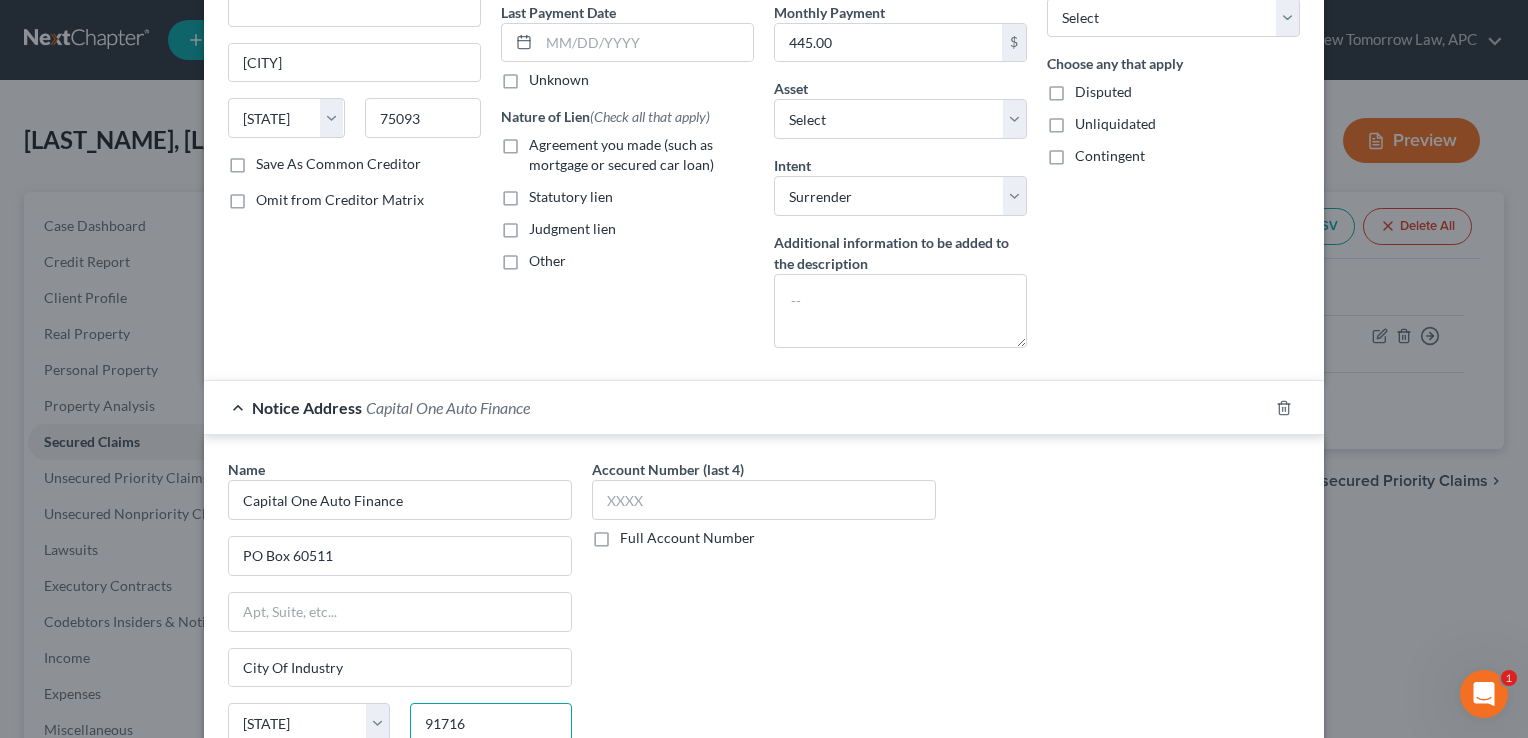 click on "91716" at bounding box center [491, 723] 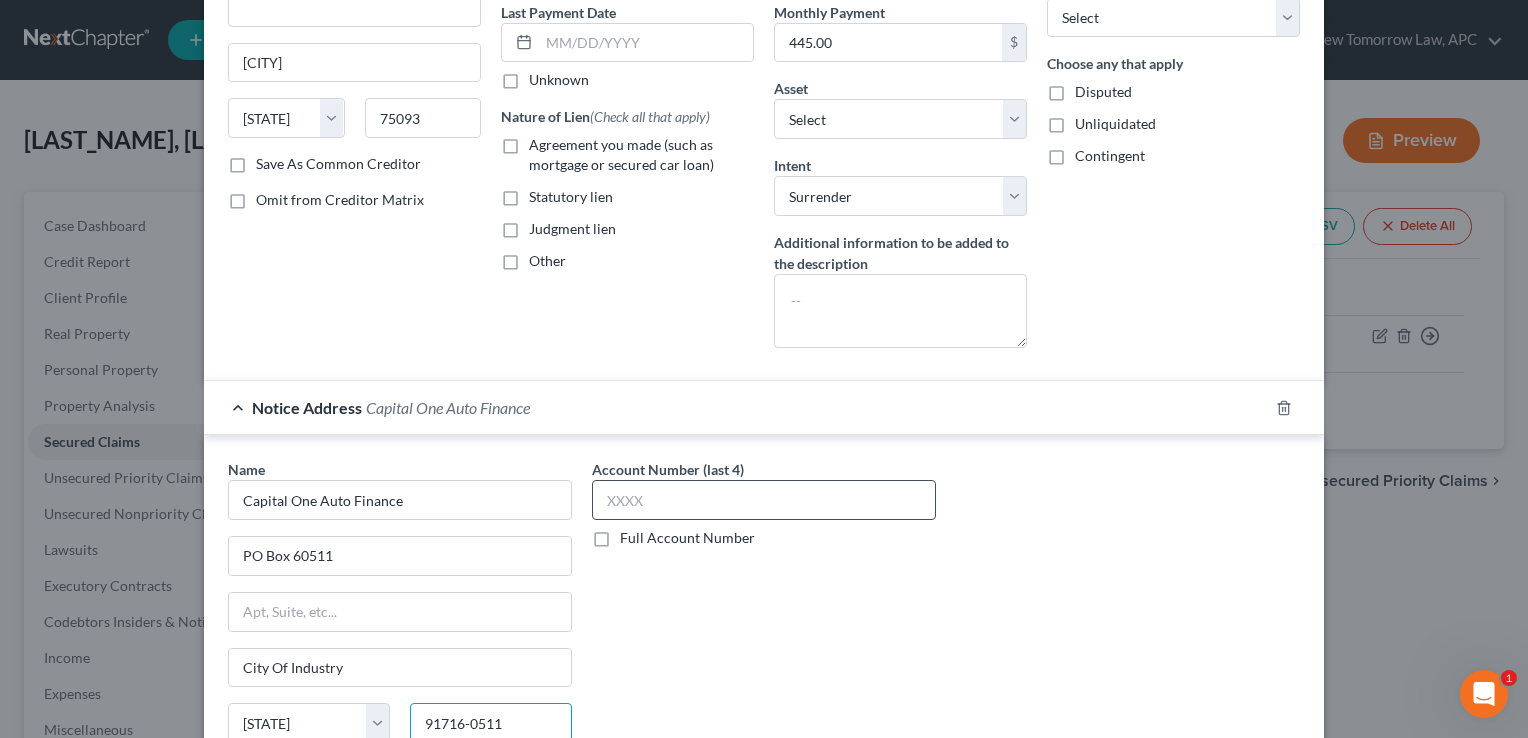 type on "91716-0511" 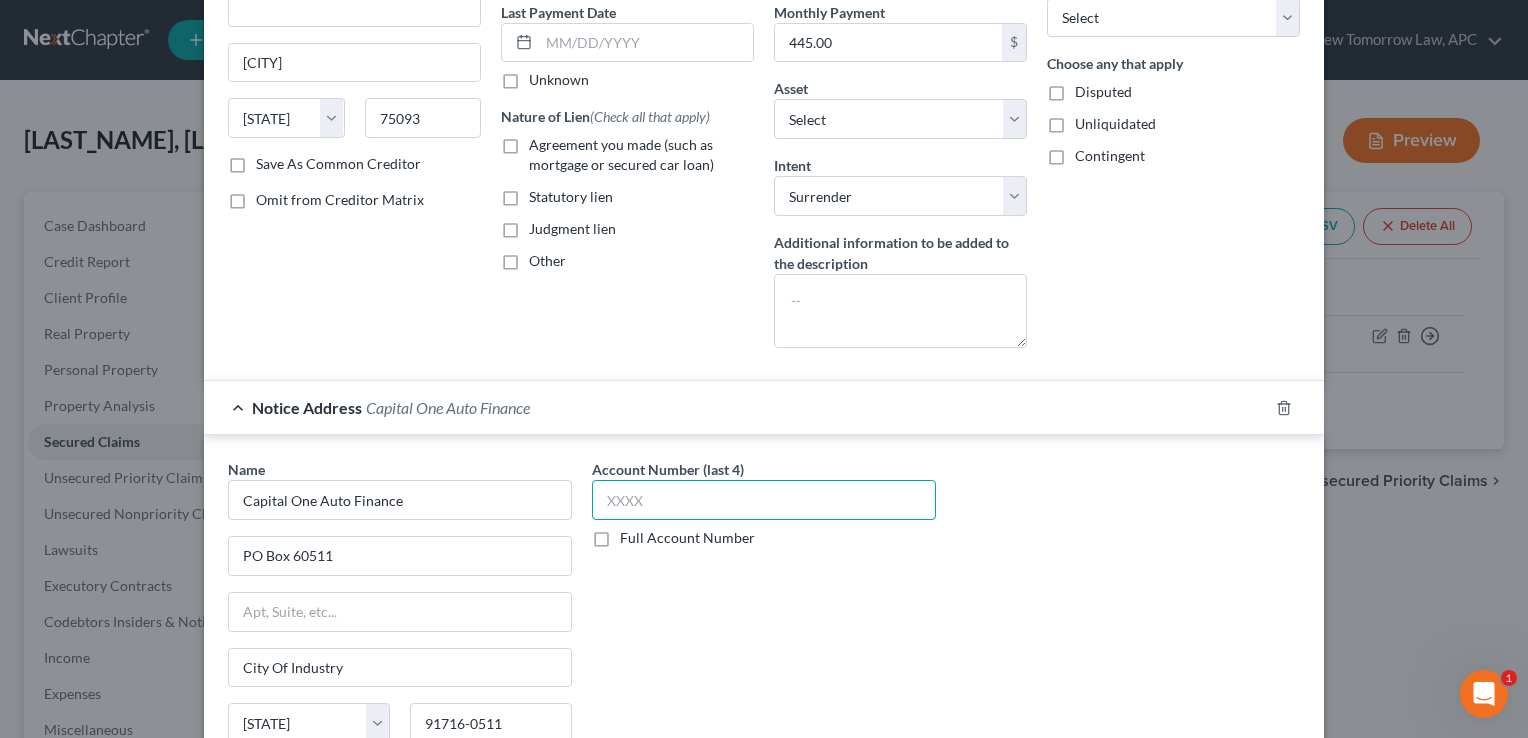 click at bounding box center [764, 500] 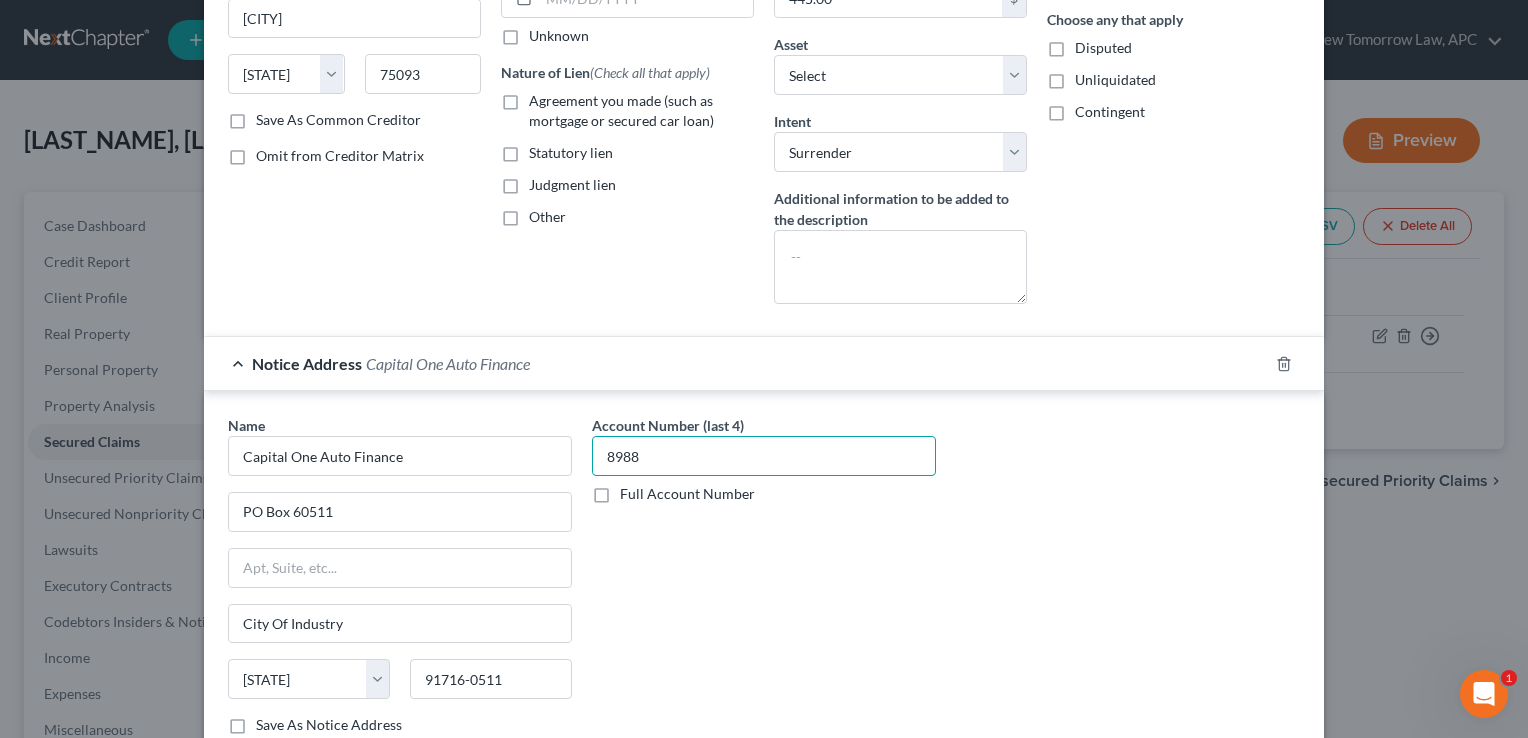 scroll, scrollTop: 316, scrollLeft: 0, axis: vertical 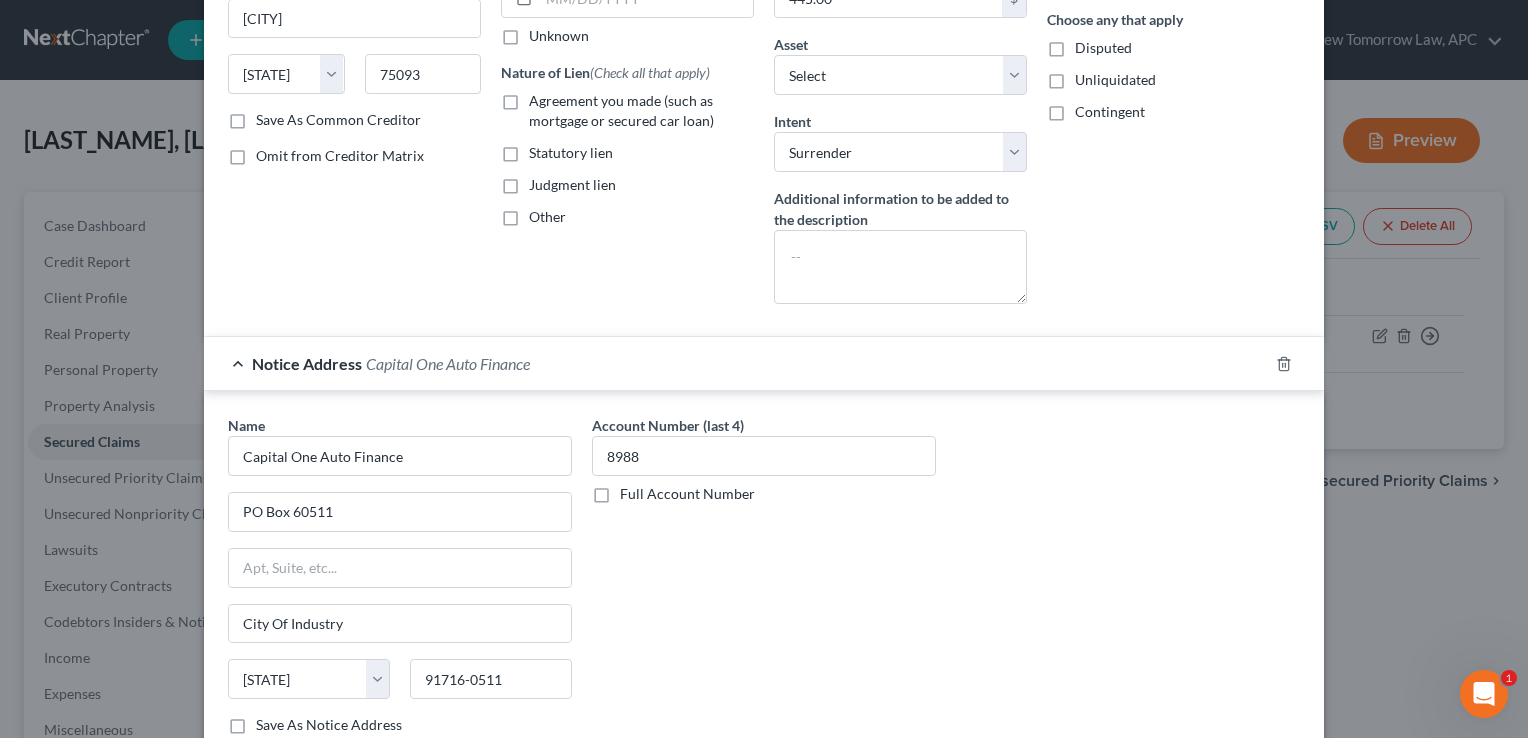 click on "Account Number (last 4)
[NUMBER]
Full Account Number" at bounding box center [764, 583] 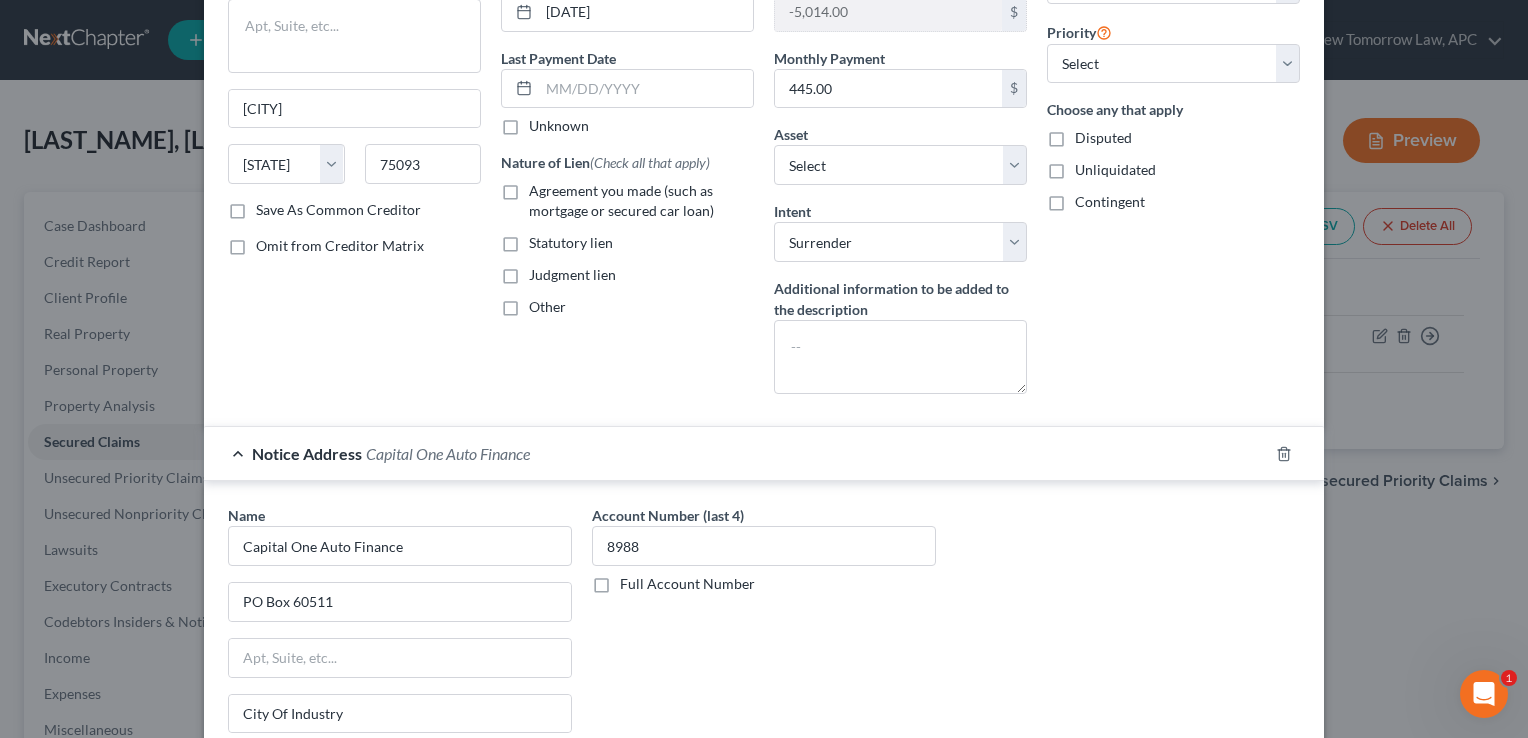 scroll, scrollTop: 0, scrollLeft: 0, axis: both 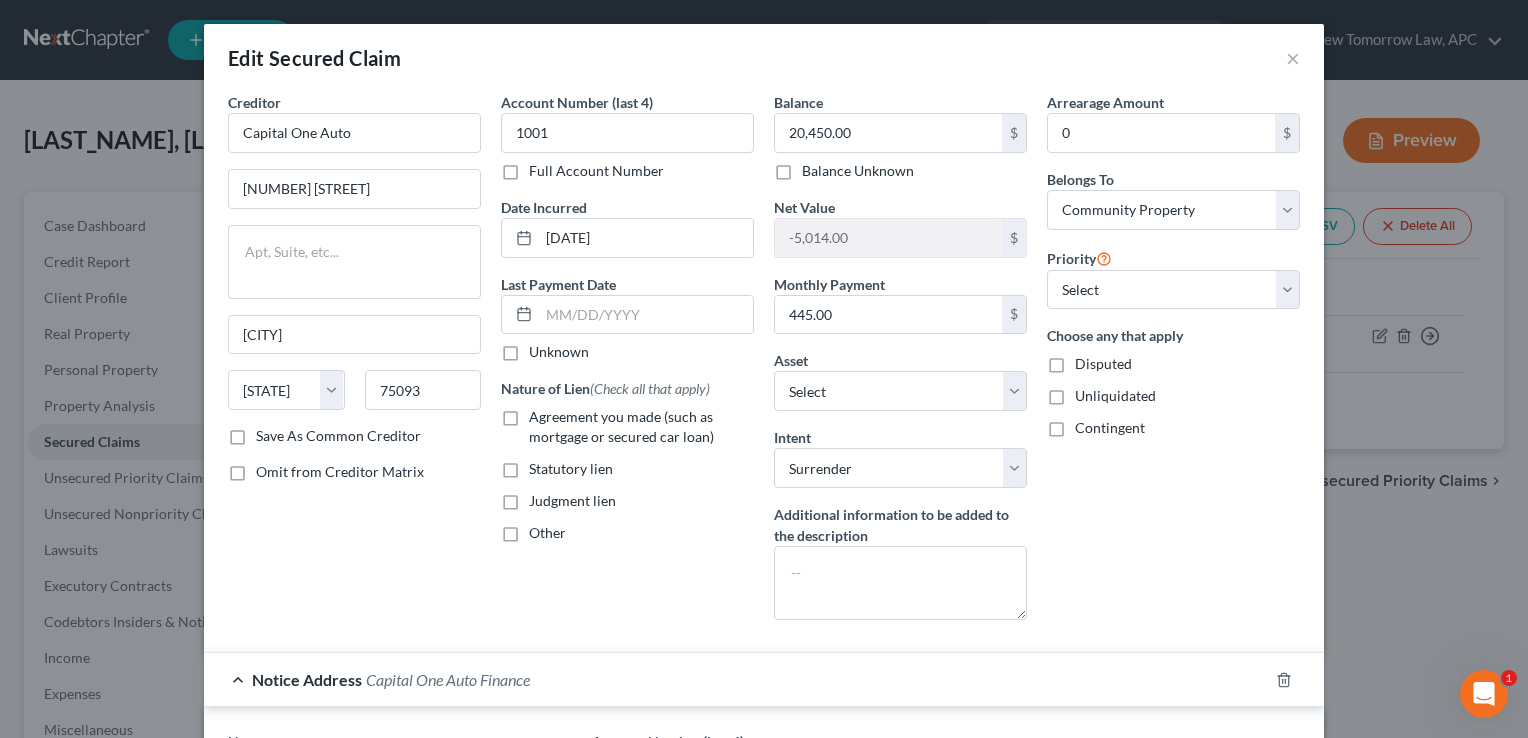 click on "Agreement you made (such as mortgage or secured car loan)" at bounding box center (641, 427) 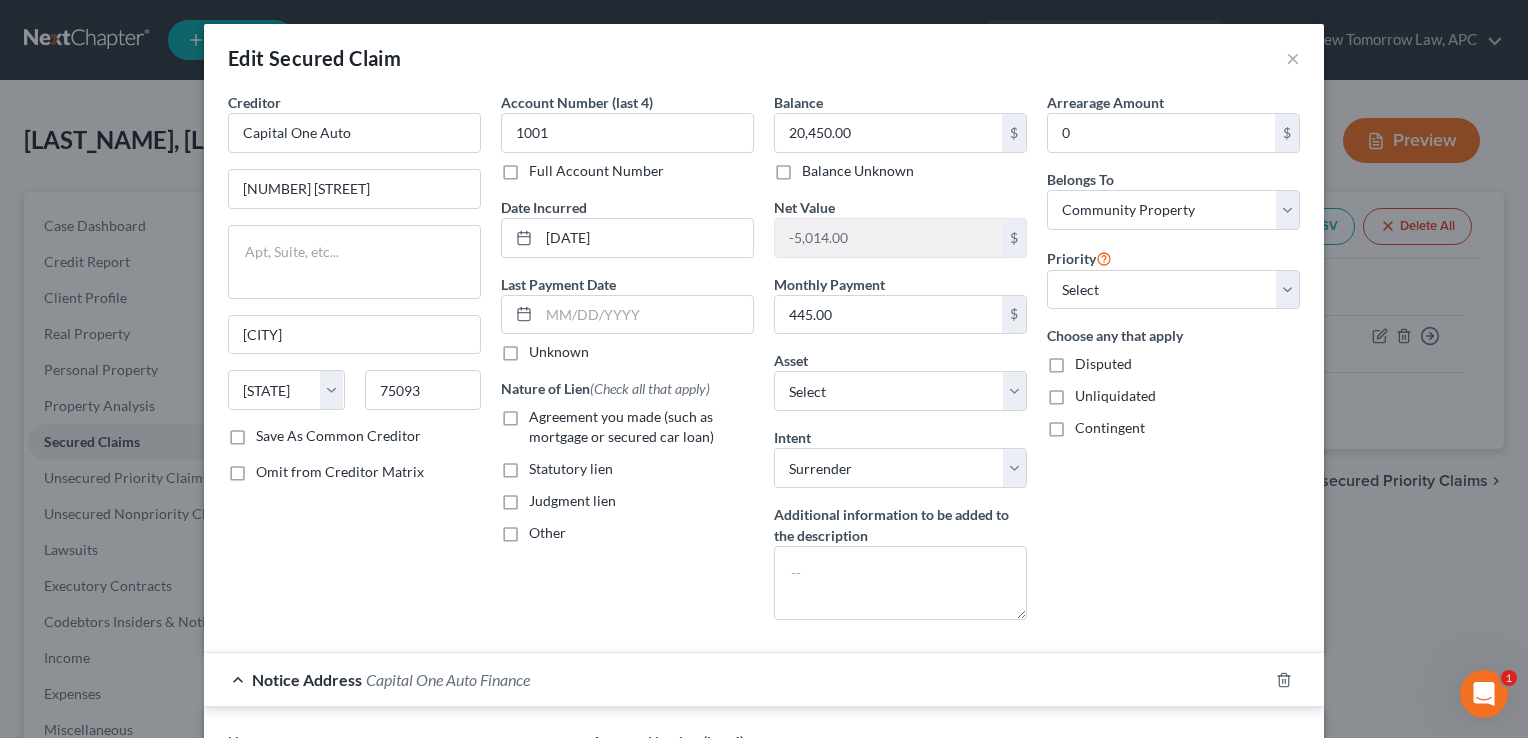 click on "Agreement you made (such as mortgage or secured car loan)" at bounding box center [543, 413] 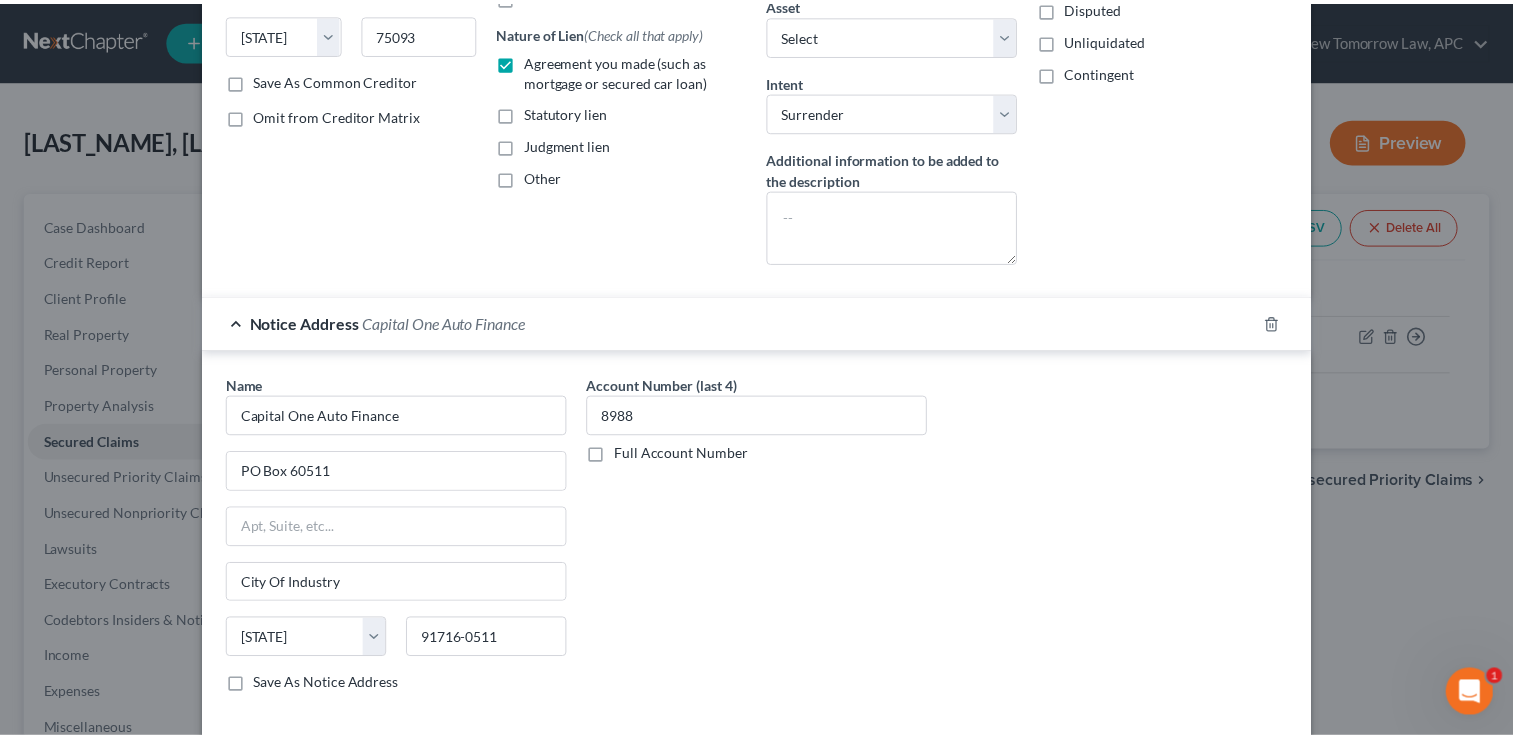 scroll, scrollTop: 465, scrollLeft: 0, axis: vertical 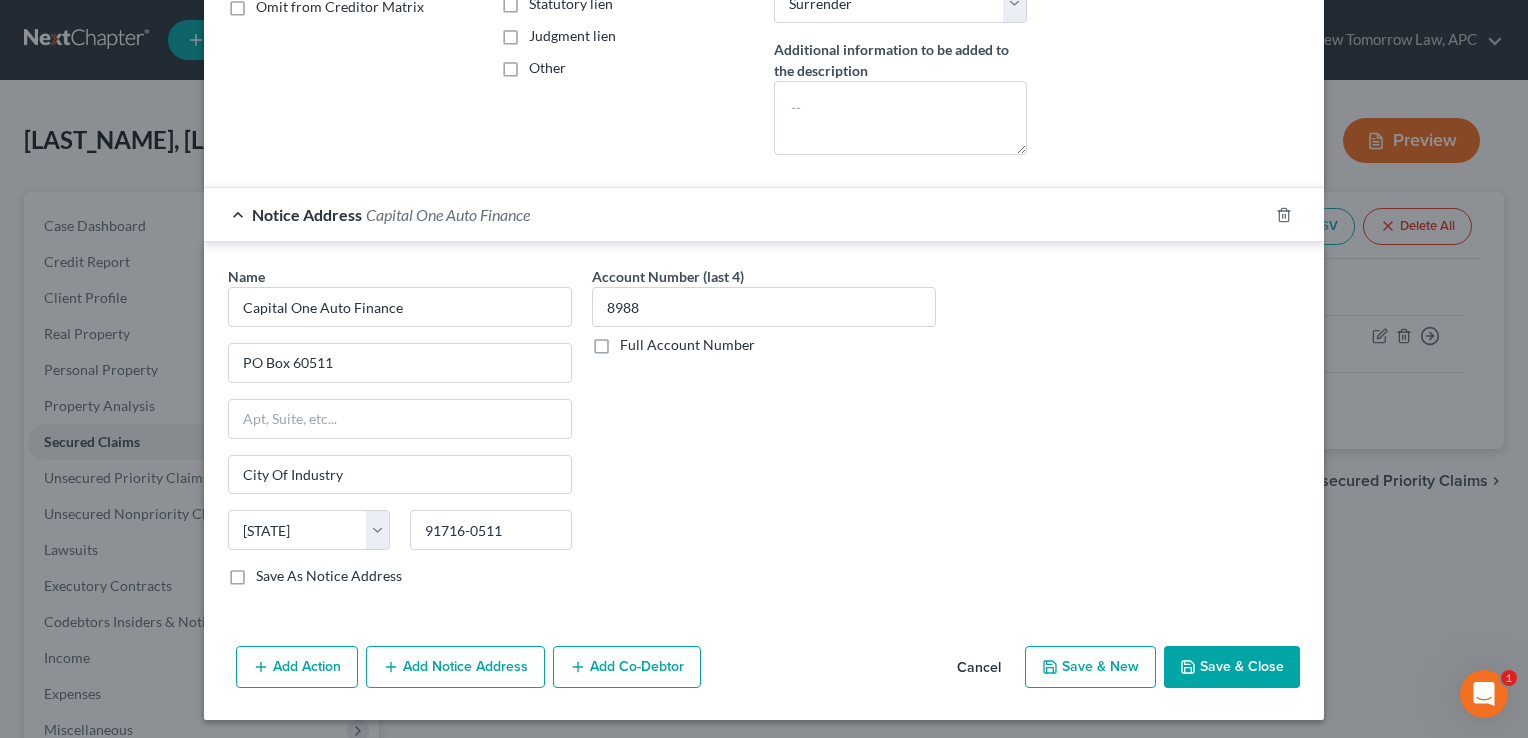 click on "Save & Close" at bounding box center [1232, 667] 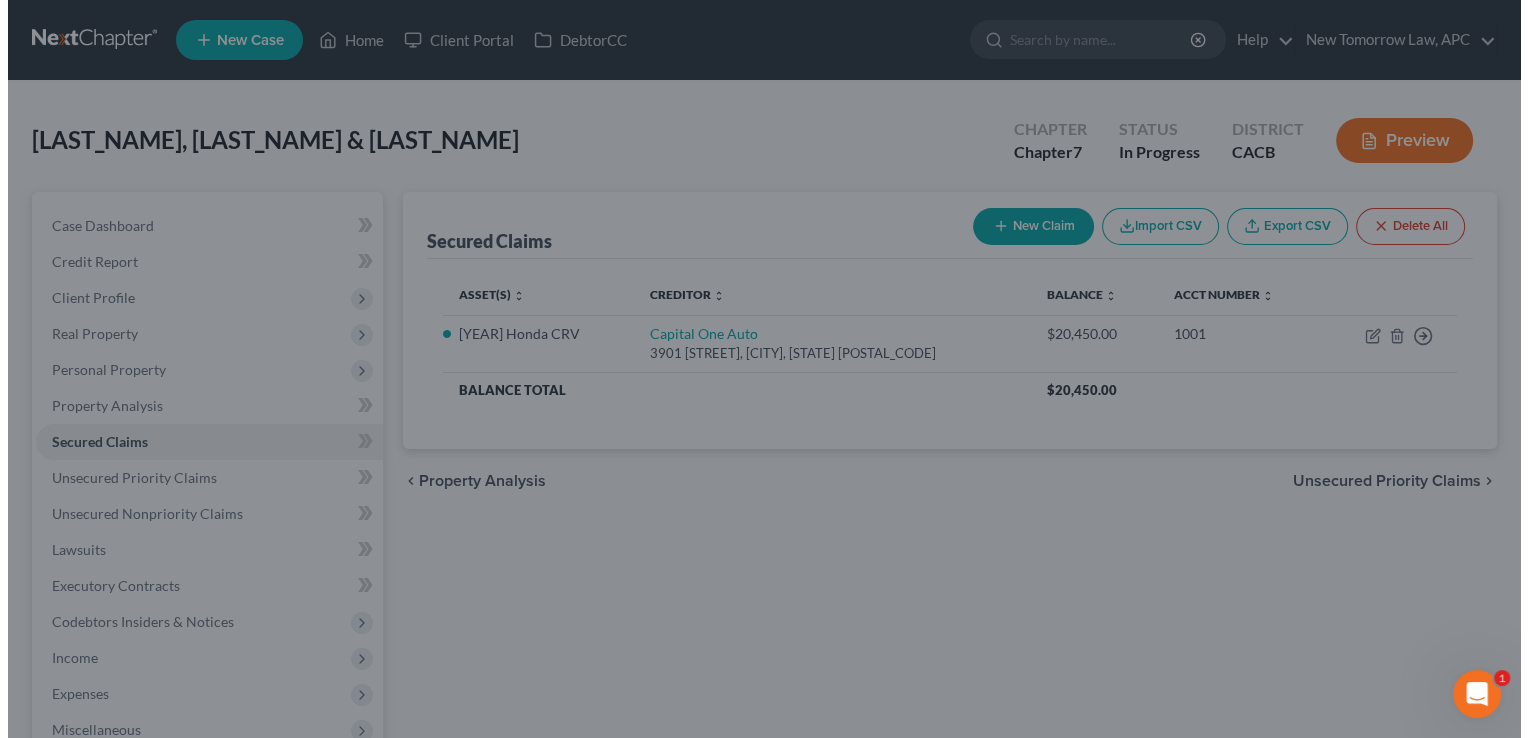 scroll, scrollTop: 0, scrollLeft: 0, axis: both 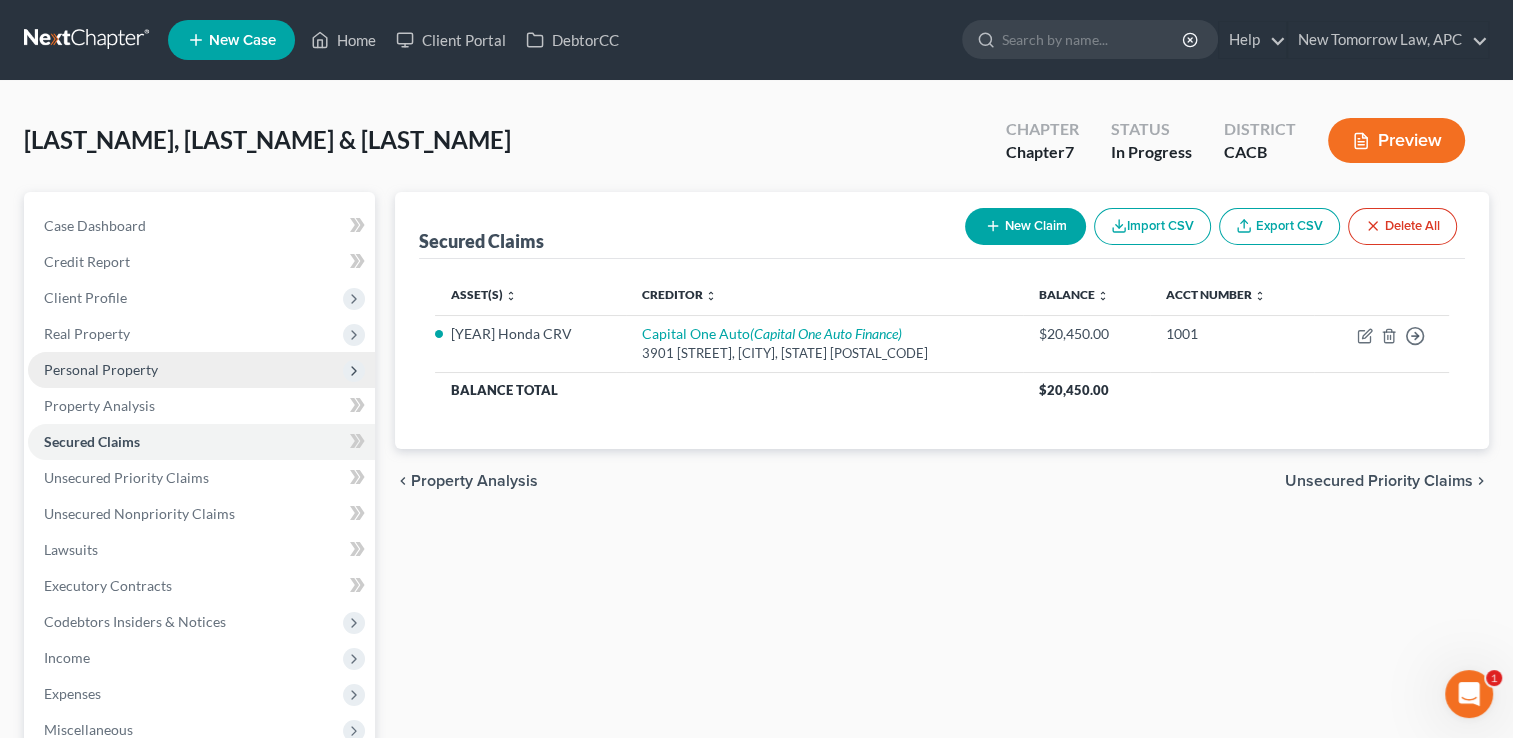 click on "Personal Property" at bounding box center (201, 370) 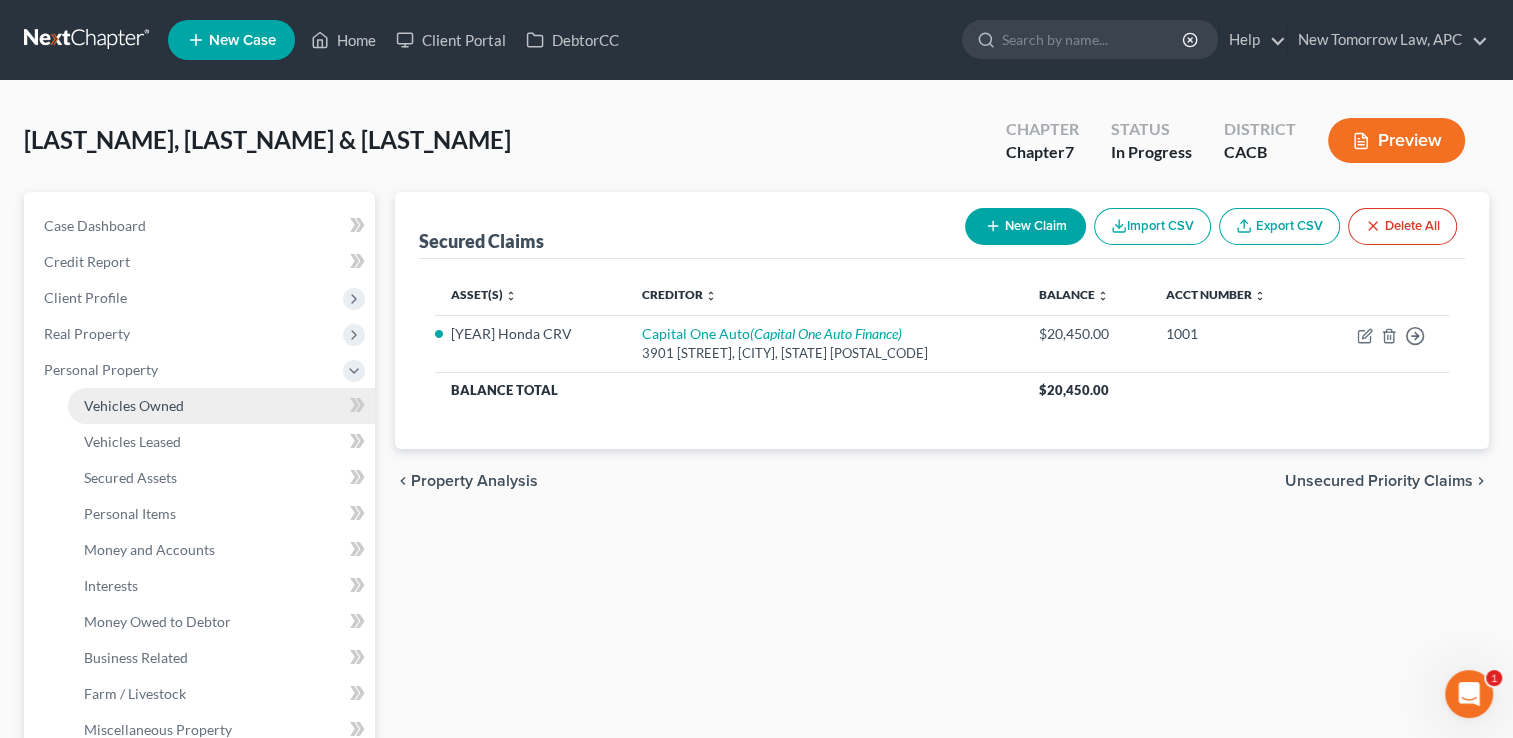 click on "Vehicles Owned" at bounding box center [134, 405] 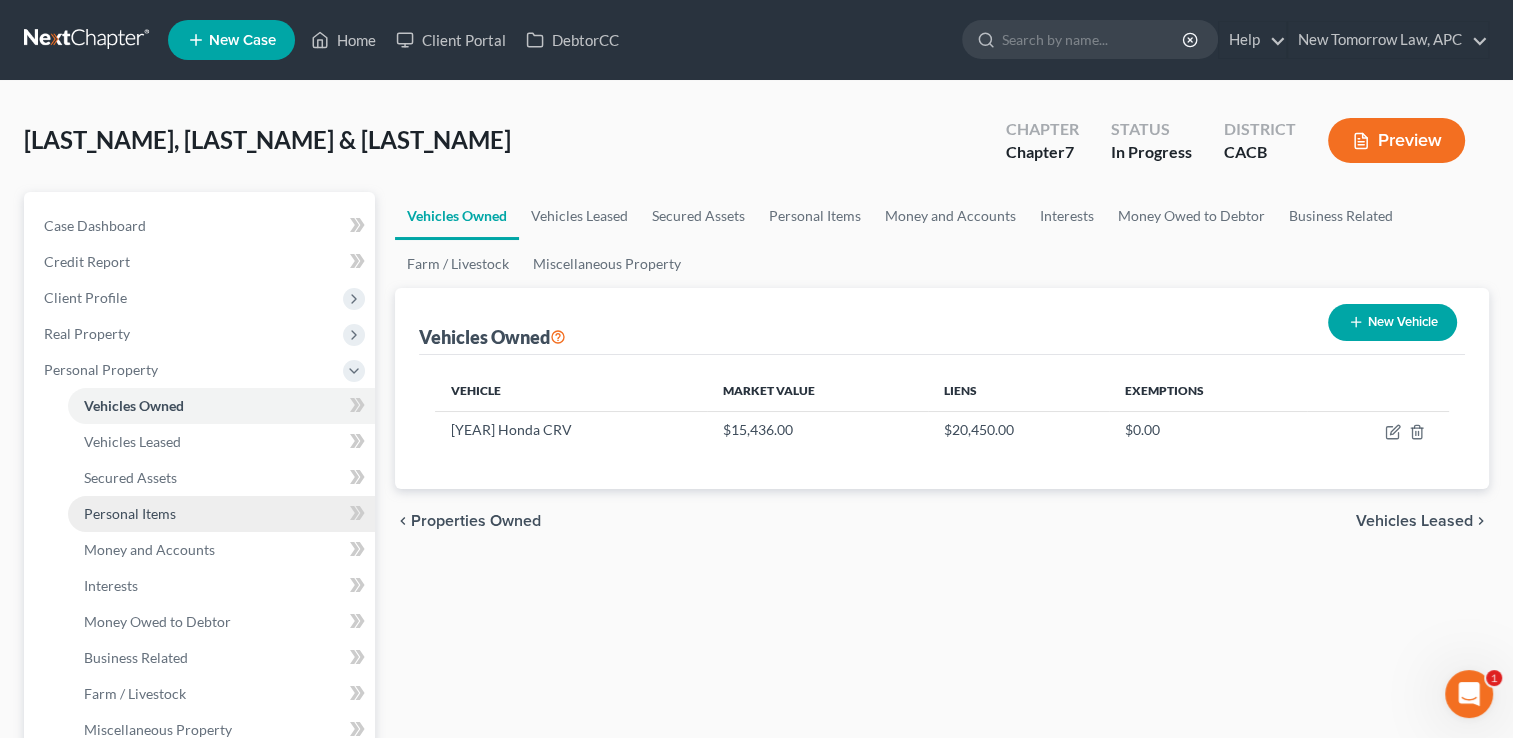 click on "Personal Items" at bounding box center (130, 513) 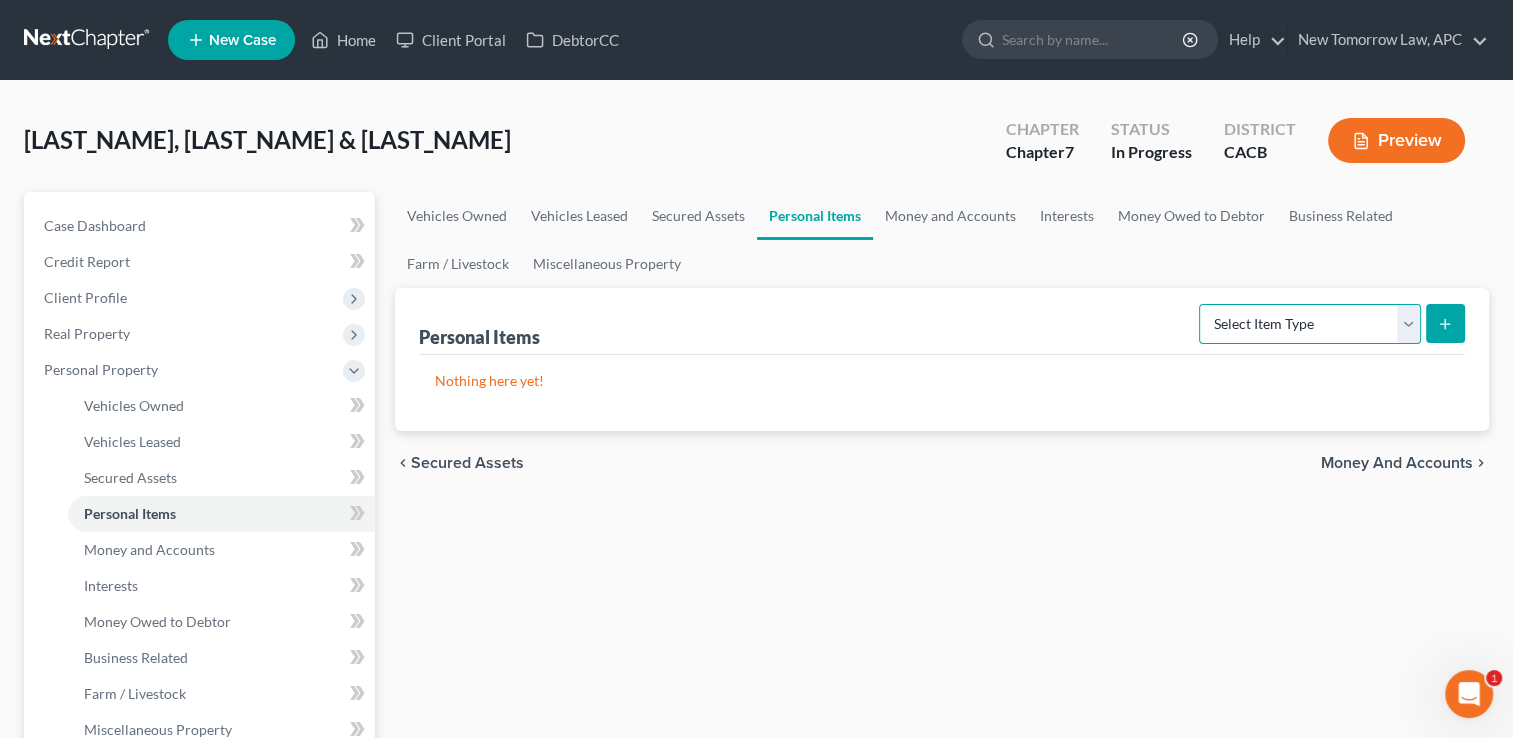 click on "Select Item Type Clothing Collectibles Of Value Electronics Firearms Household Goods Jewelry Other Pet(s) Sports & Hobby Equipment" at bounding box center [1310, 324] 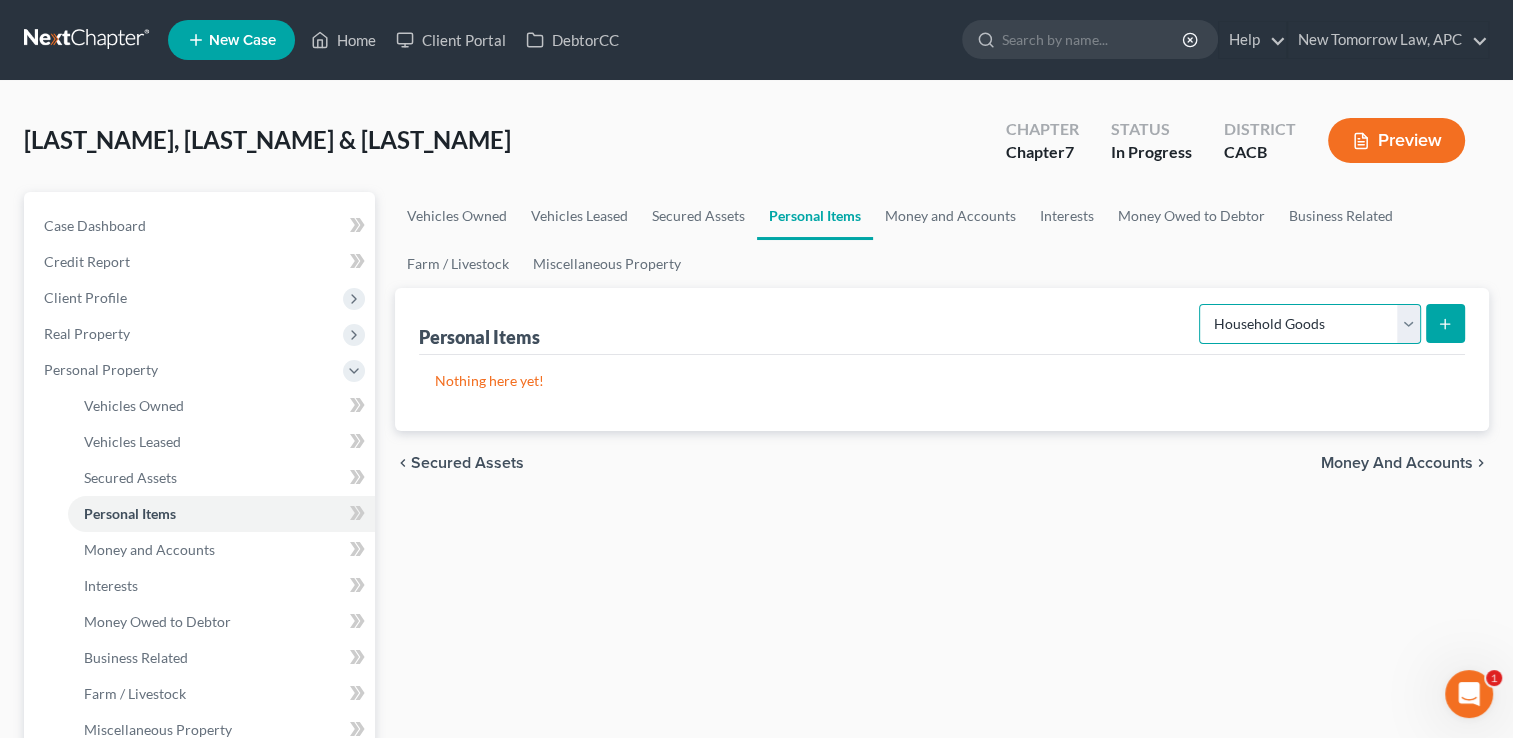 click on "Select Item Type Clothing Collectibles Of Value Electronics Firearms Household Goods Jewelry Other Pet(s) Sports & Hobby Equipment" at bounding box center [1310, 324] 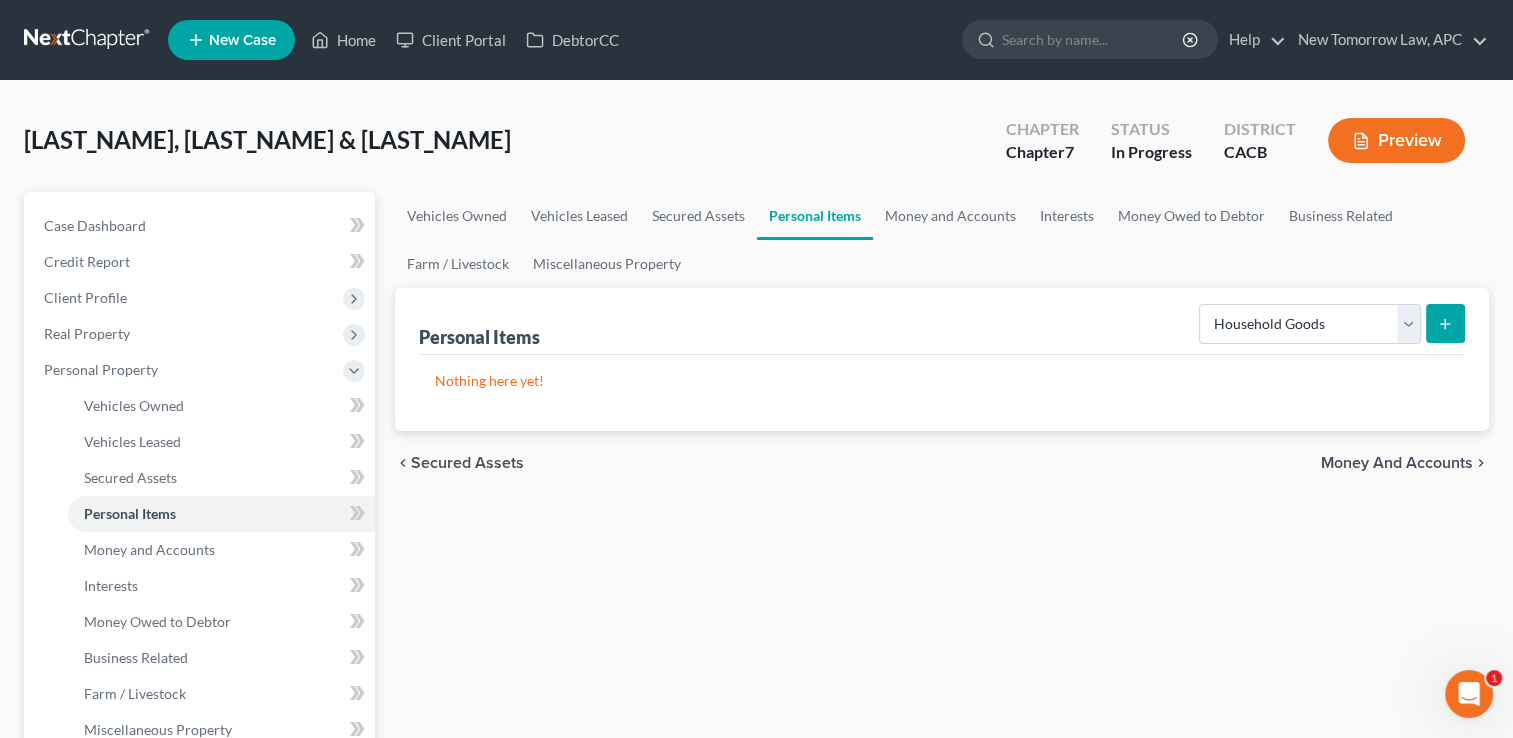 click 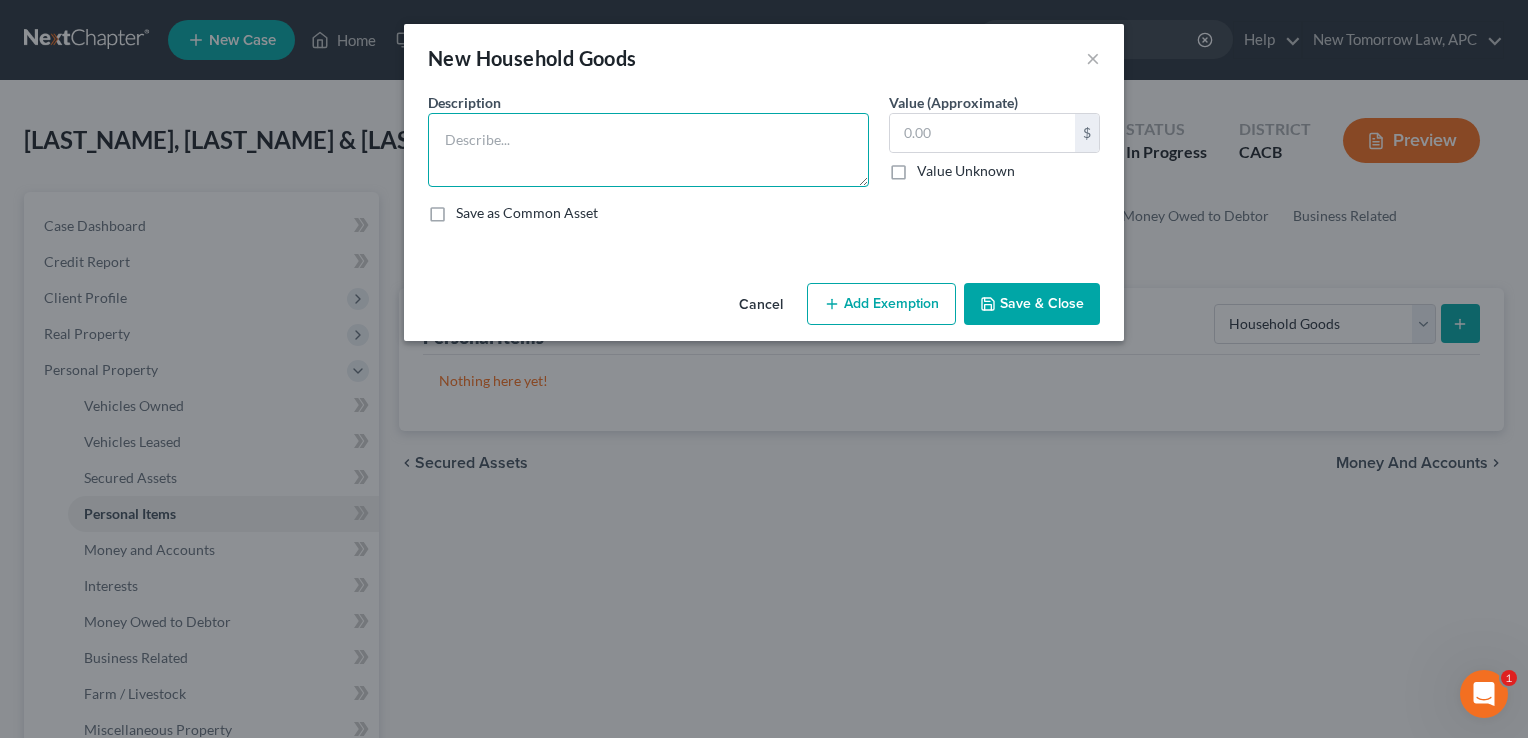 click at bounding box center [648, 150] 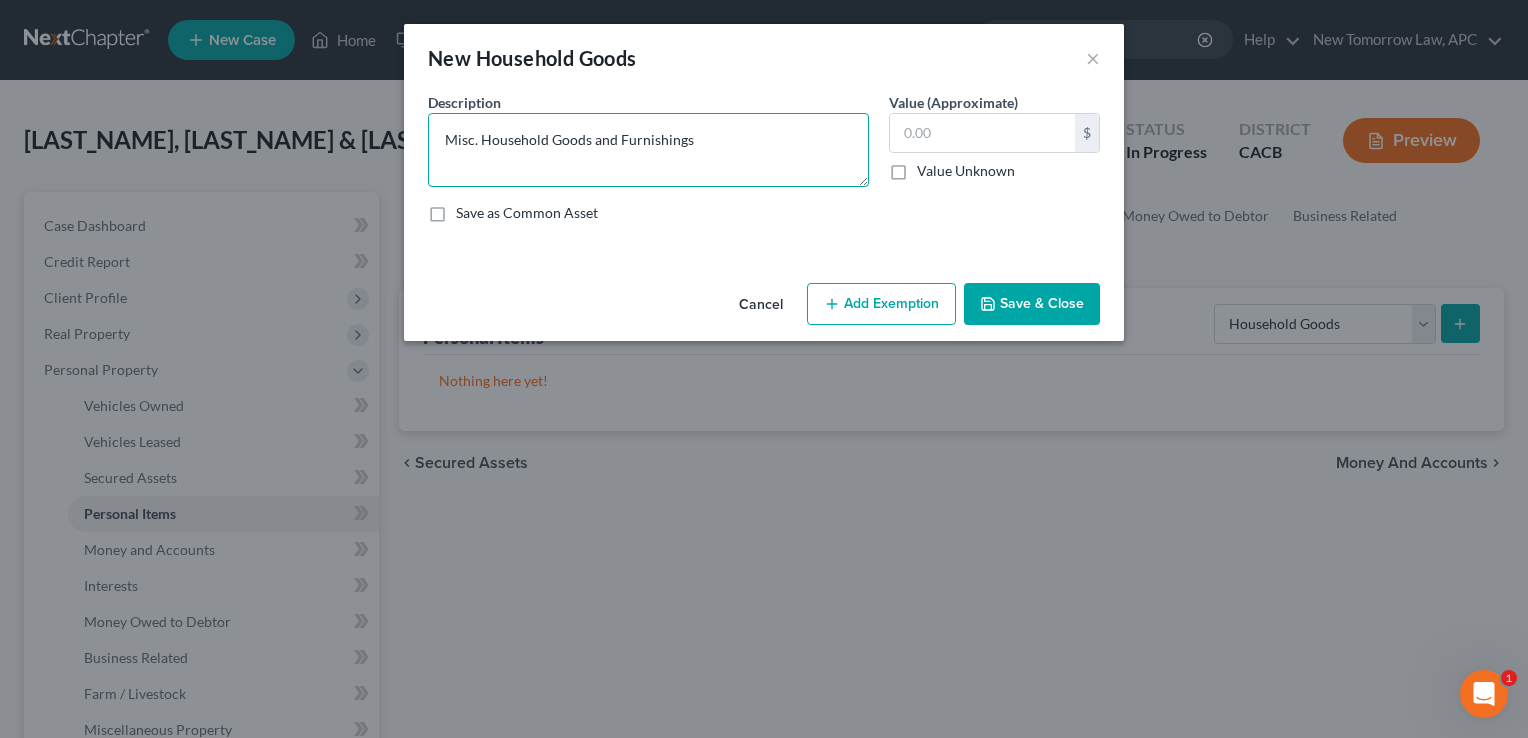 type on "Misc. Household Goods and Furnishings" 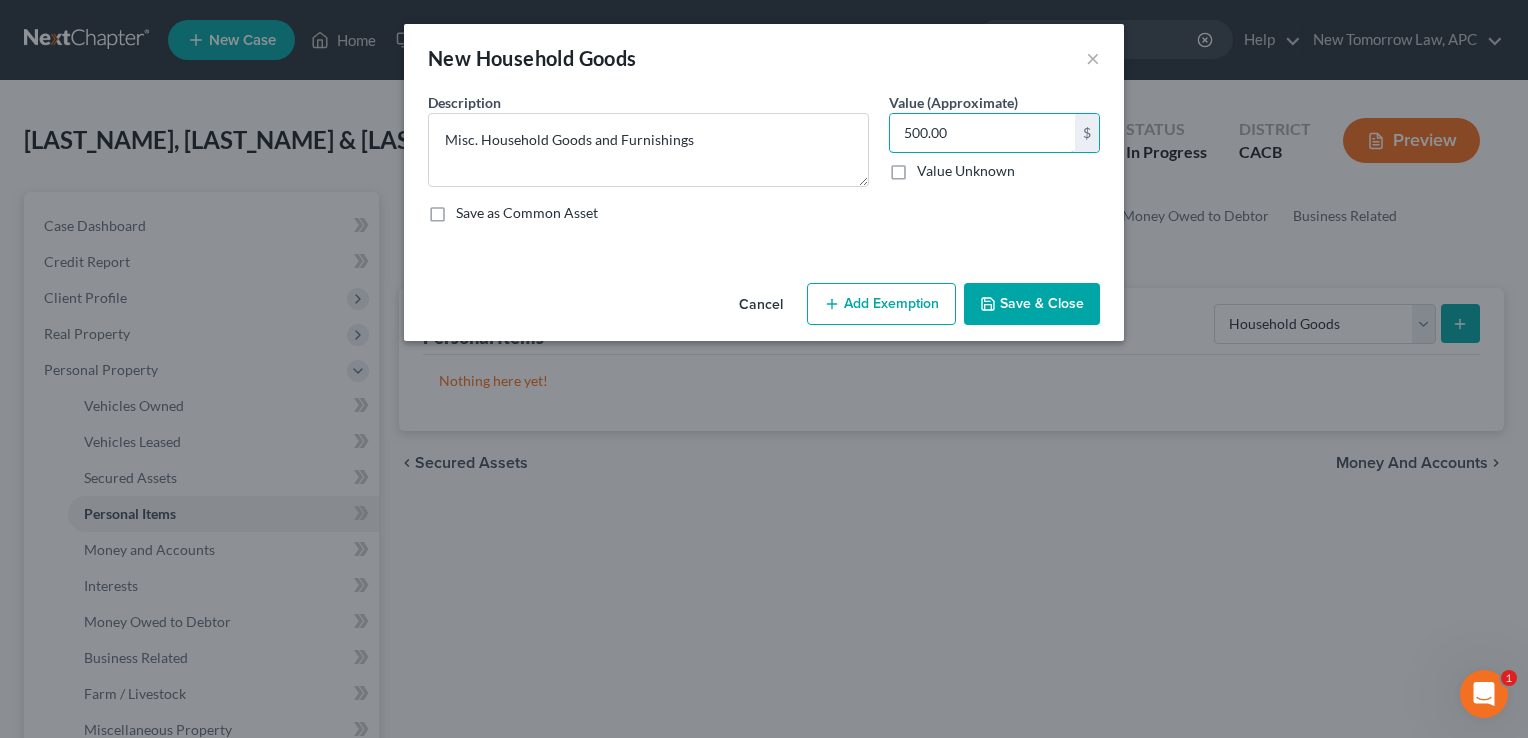 type on "500.00" 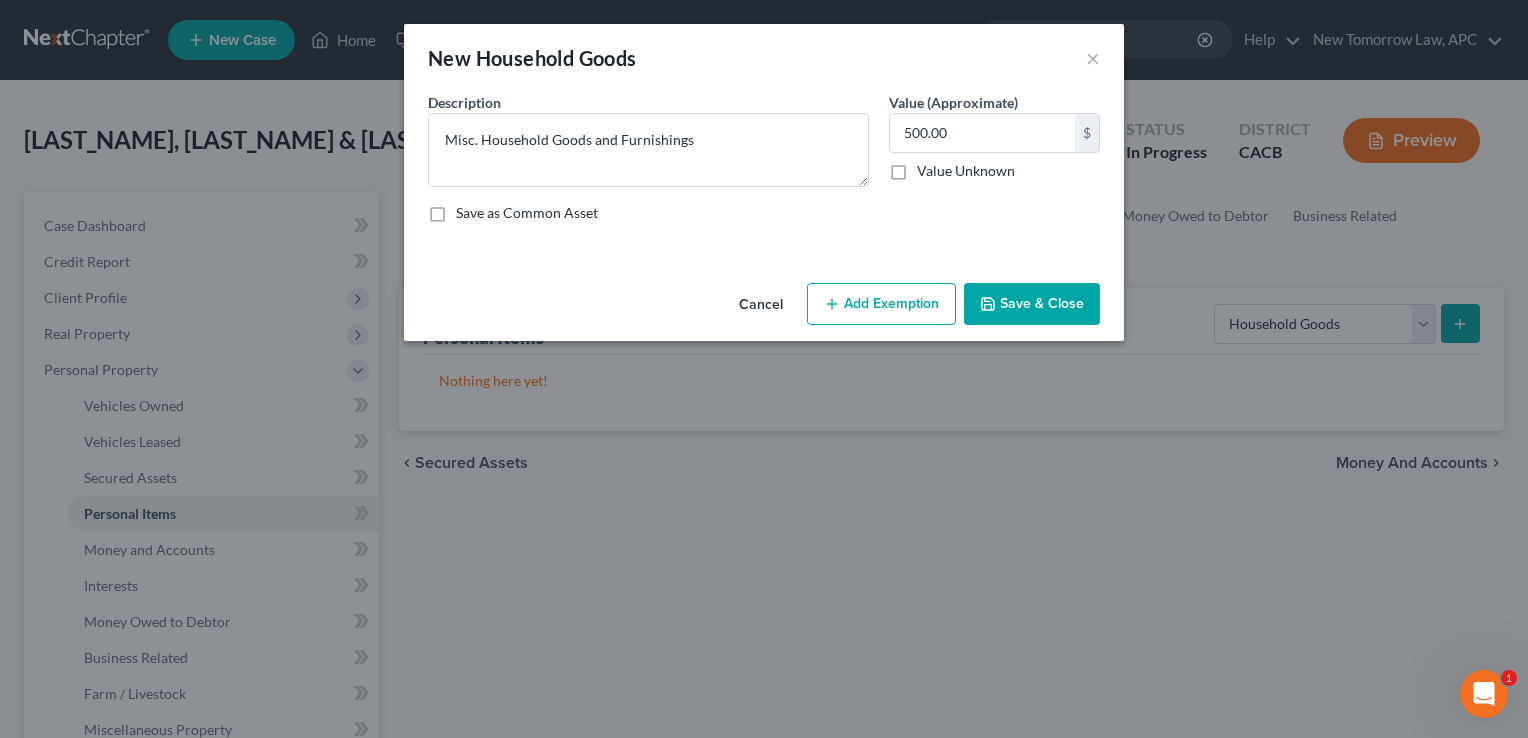 click on "Add Exemption" at bounding box center [881, 304] 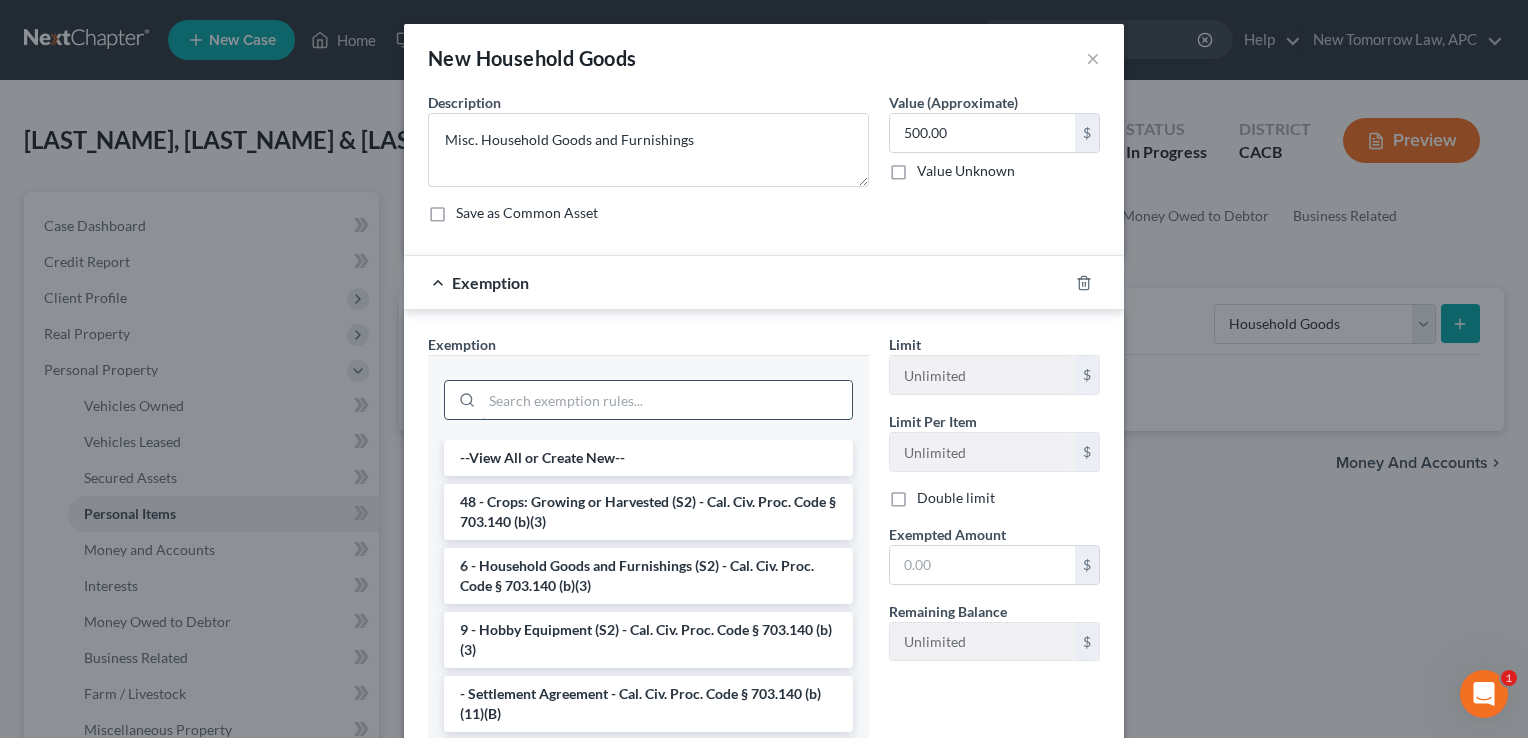 click at bounding box center (667, 400) 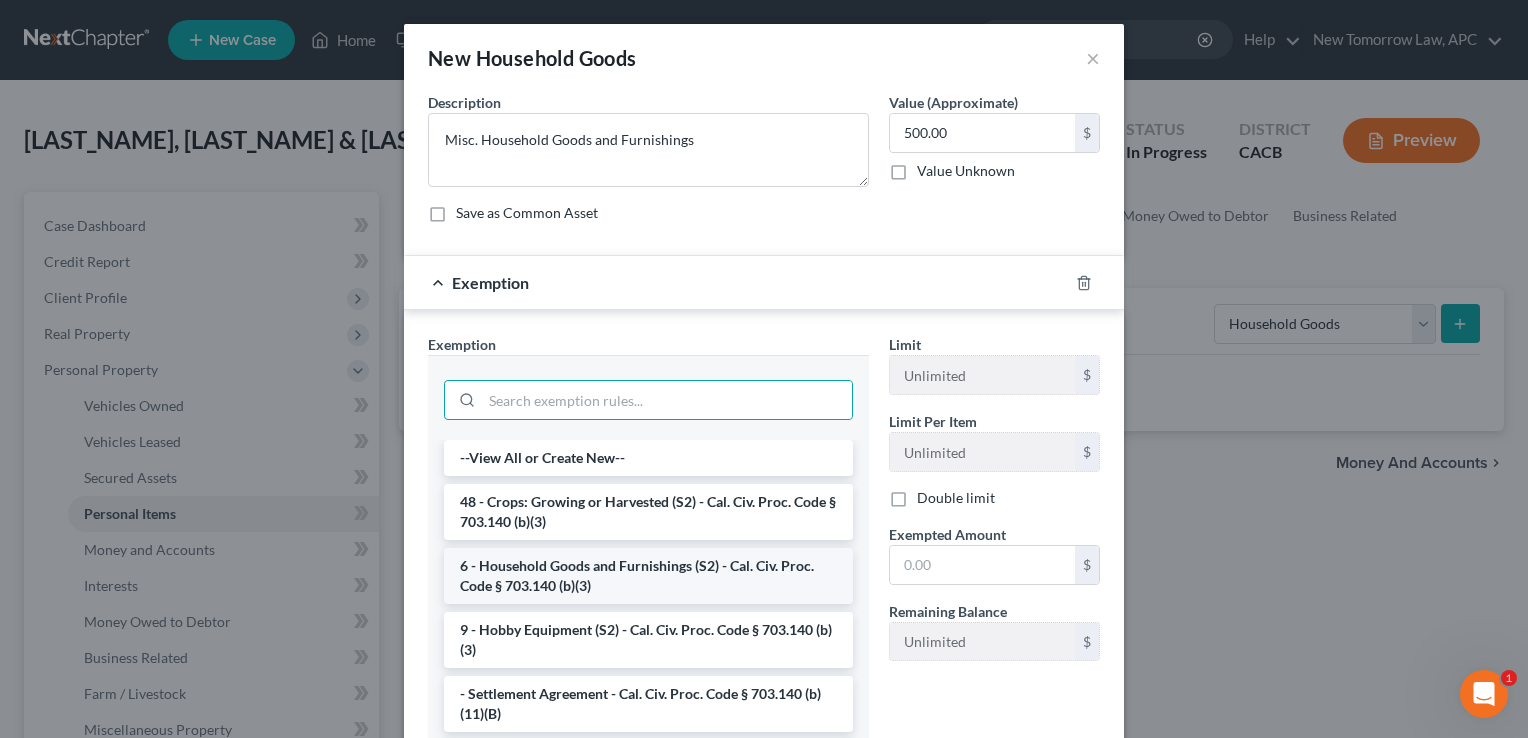 click on "6 - Household Goods and Furnishings (S2) - Cal. Civ. Proc. Code § 703.140 (b)(3)" at bounding box center [648, 576] 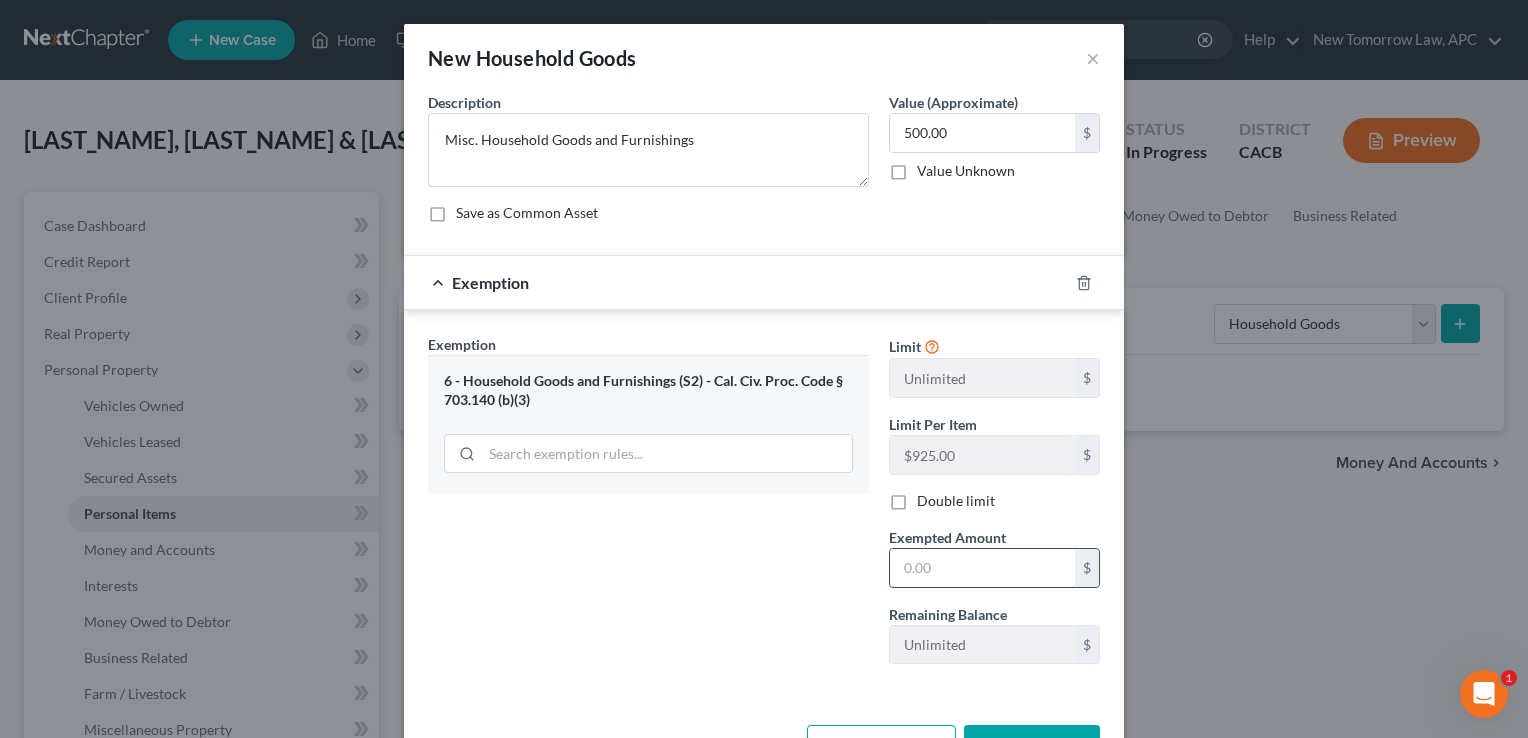 click at bounding box center [982, 568] 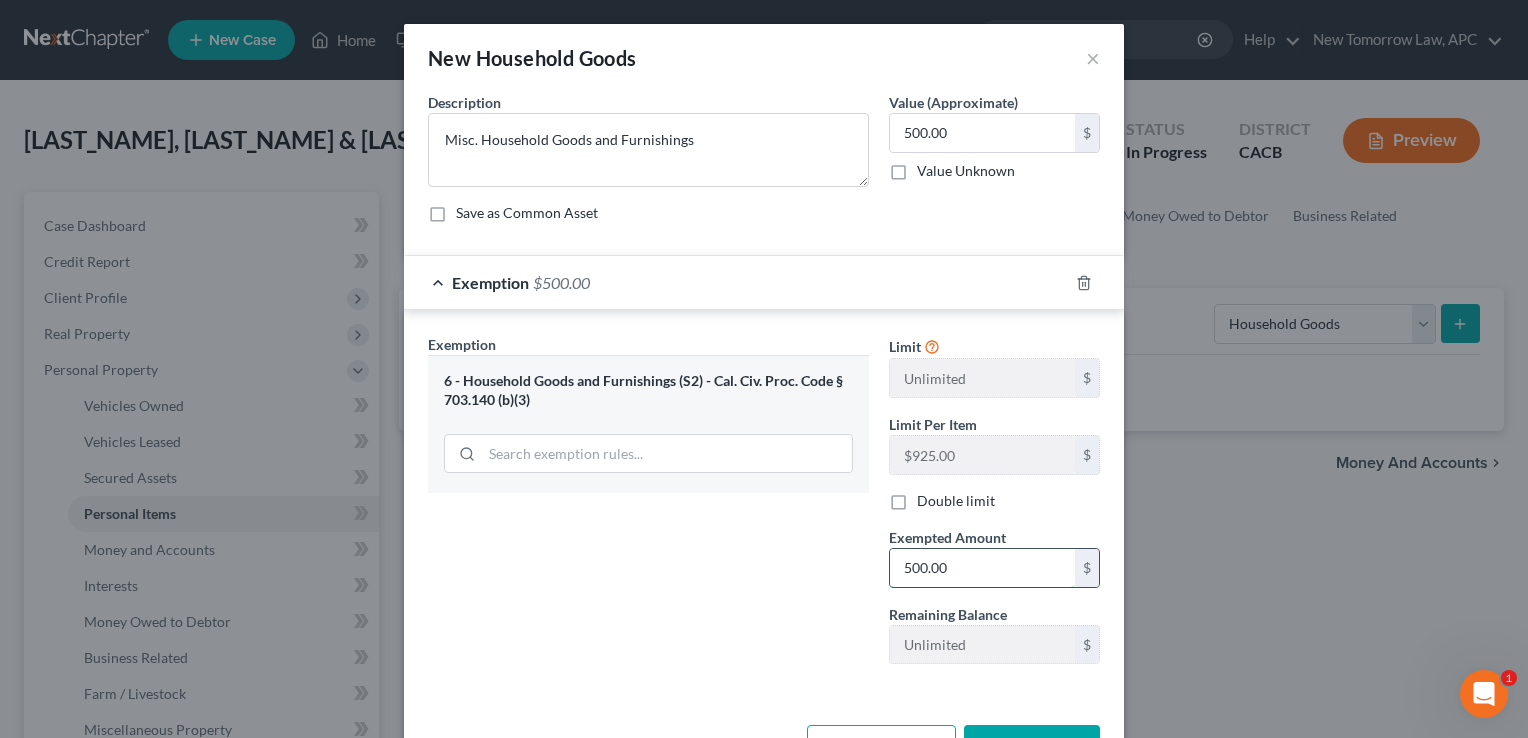 scroll, scrollTop: 66, scrollLeft: 0, axis: vertical 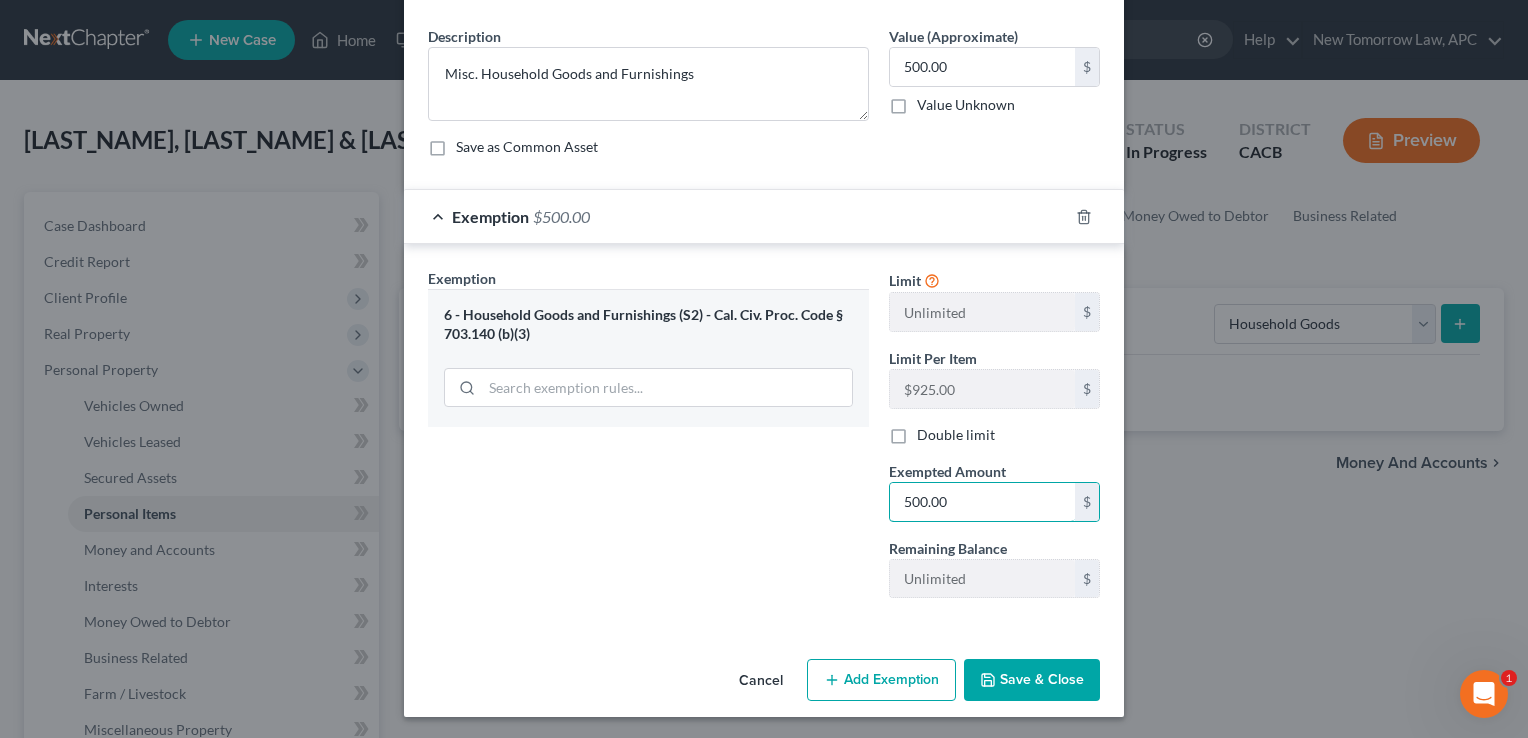 type on "500.00" 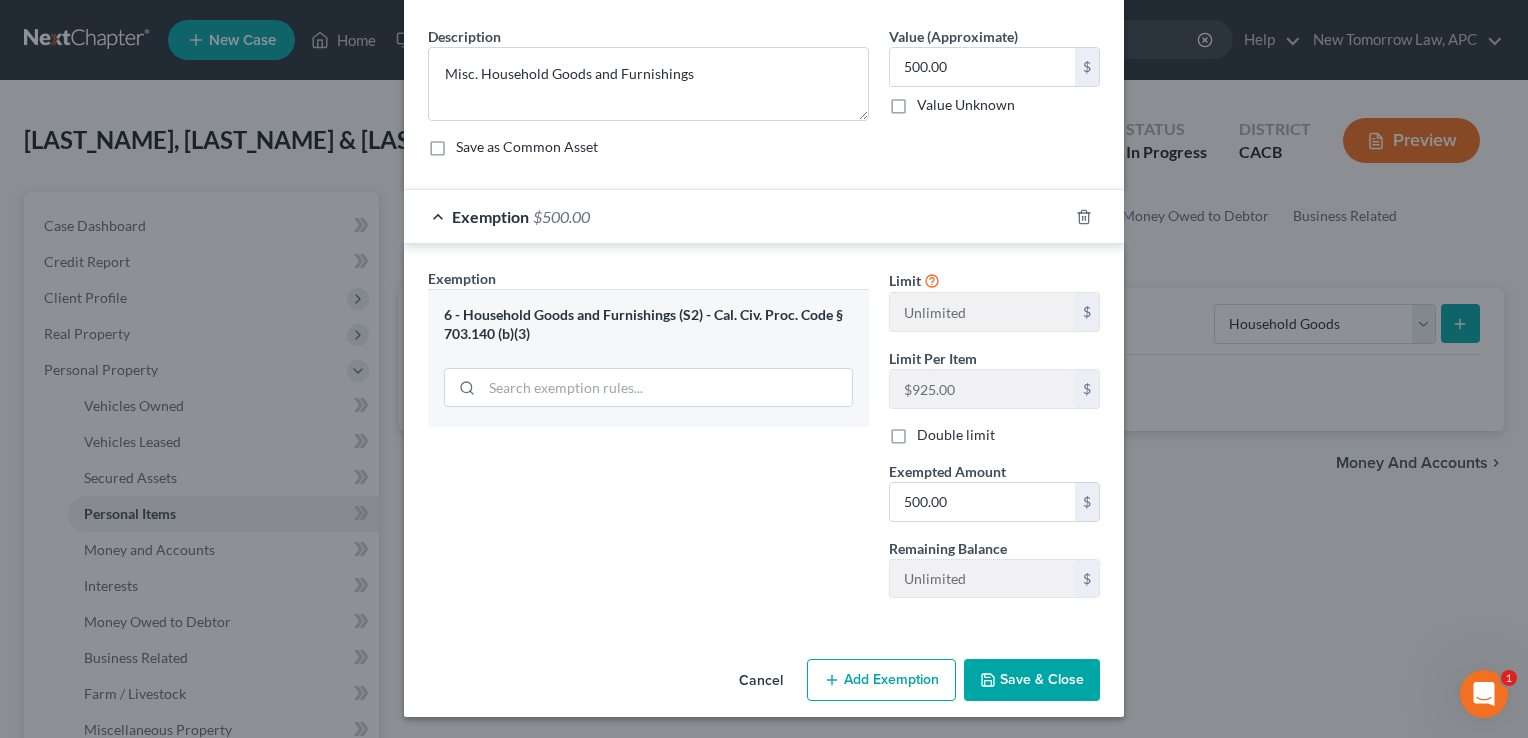click on "Save & Close" at bounding box center (1032, 680) 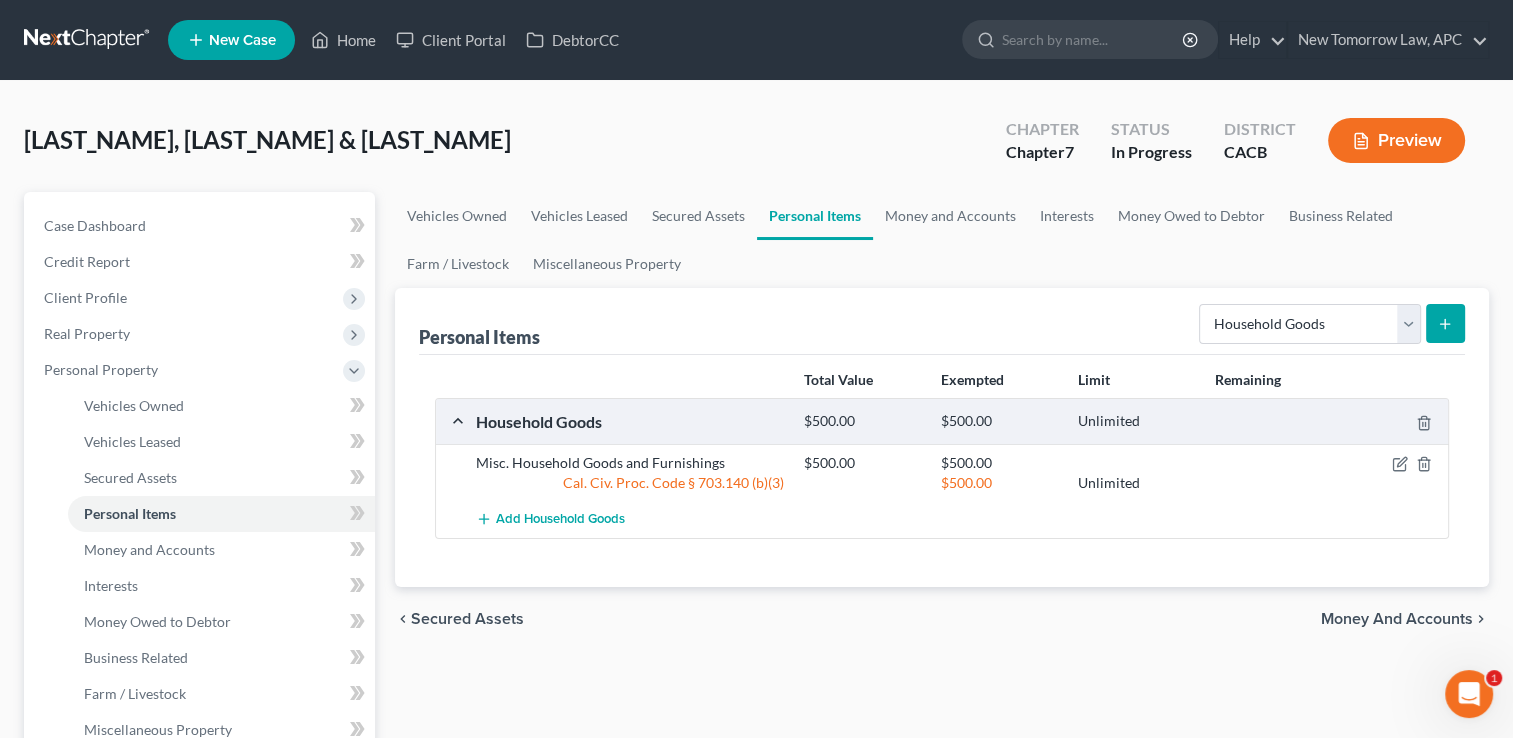 click on "Select Item Type Clothing Collectibles Of Value Electronics Firearms Household Goods Jewelry Other Pet(s) Sports & Hobby Equipment" at bounding box center (1328, 322) 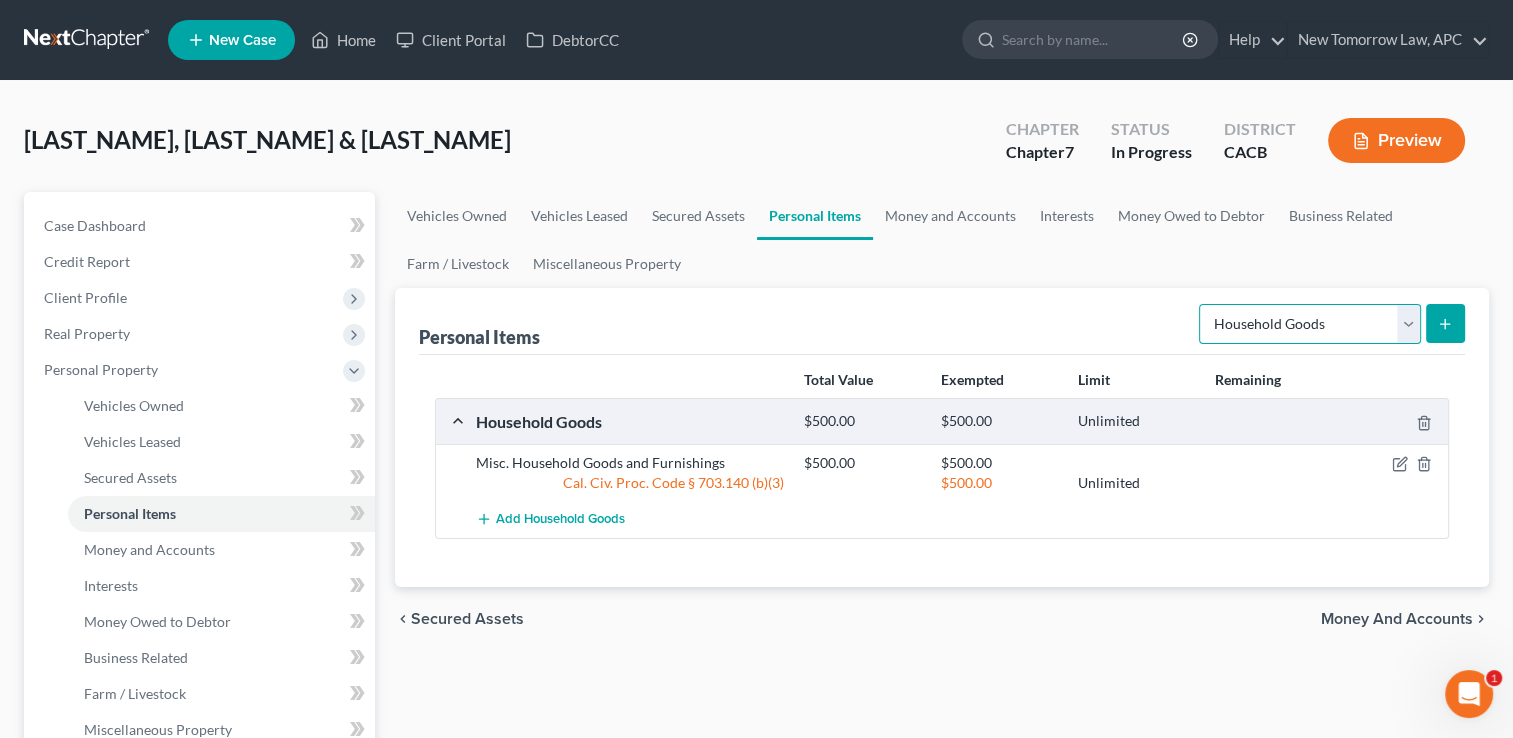 click on "Select Item Type Clothing Collectibles Of Value Electronics Firearms Household Goods Jewelry Other Pet(s) Sports & Hobby Equipment" at bounding box center [1310, 324] 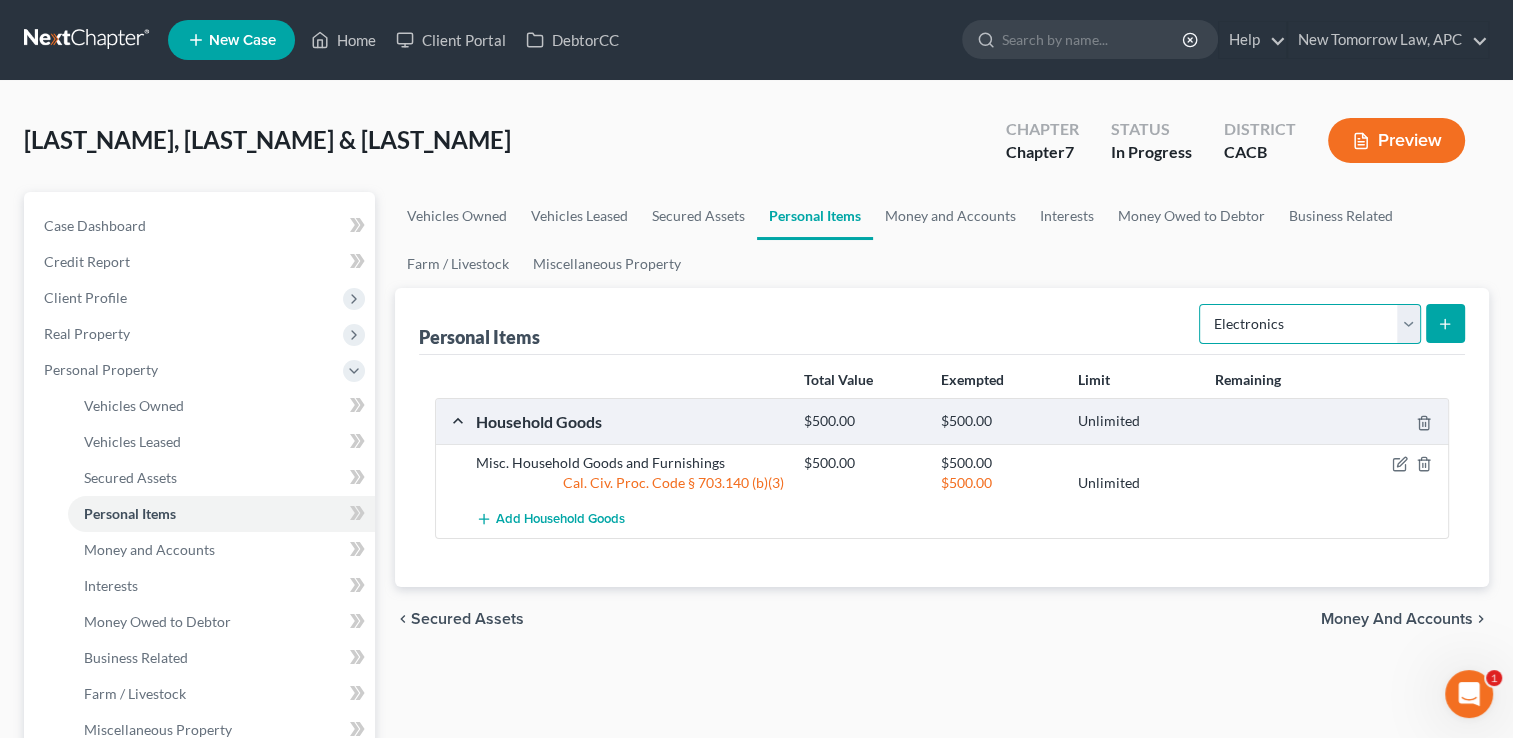 click on "Select Item Type Clothing Collectibles Of Value Electronics Firearms Household Goods Jewelry Other Pet(s) Sports & Hobby Equipment" at bounding box center [1310, 324] 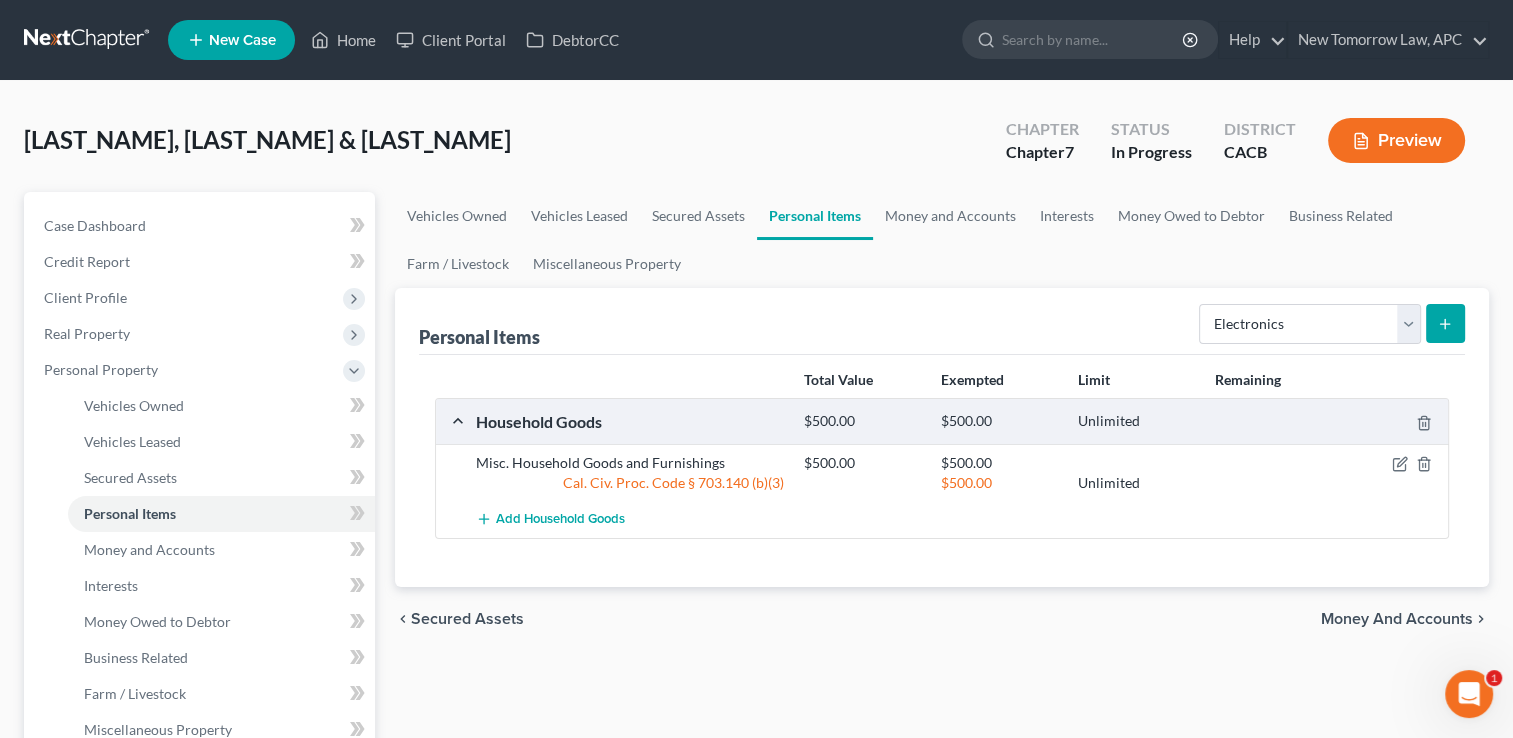 click at bounding box center [1445, 323] 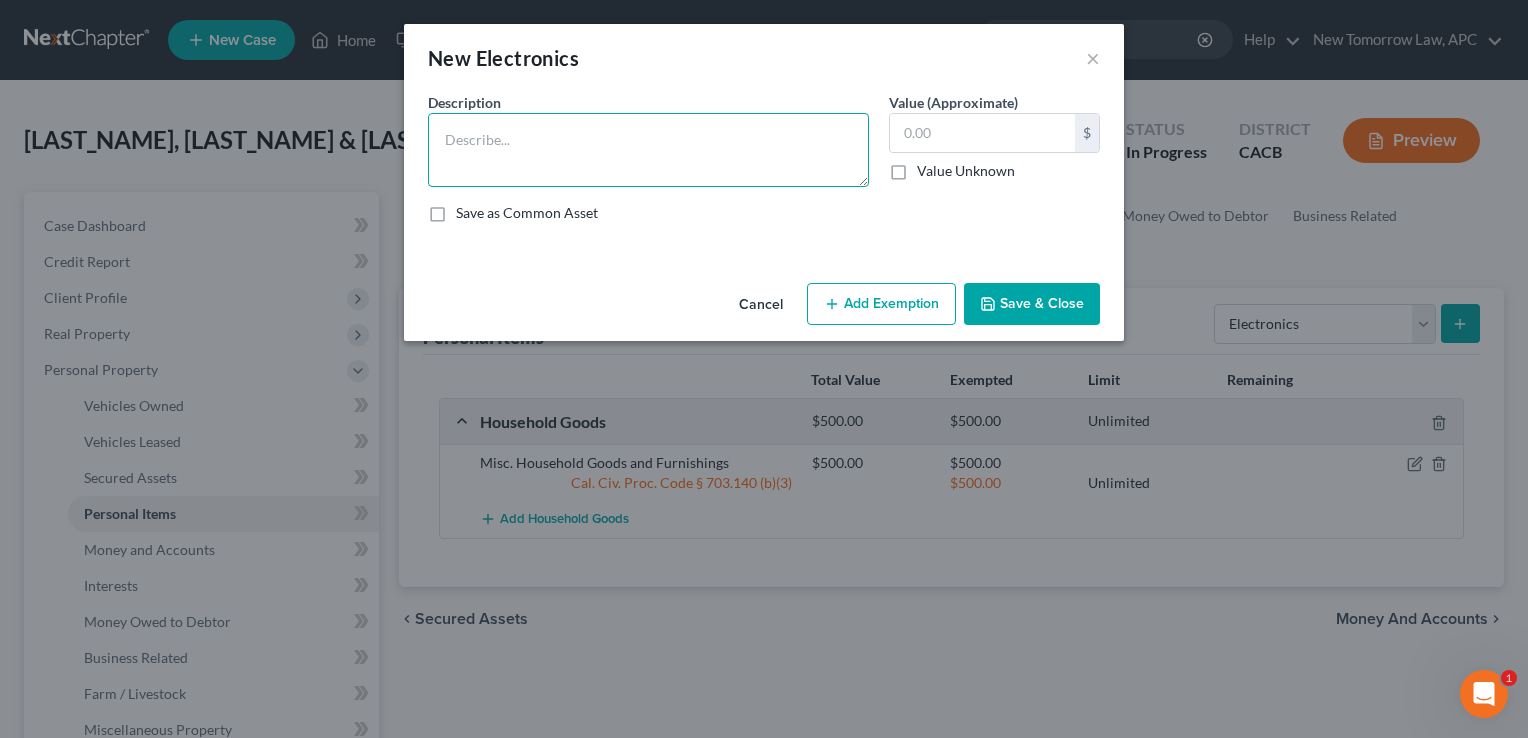 click at bounding box center [648, 150] 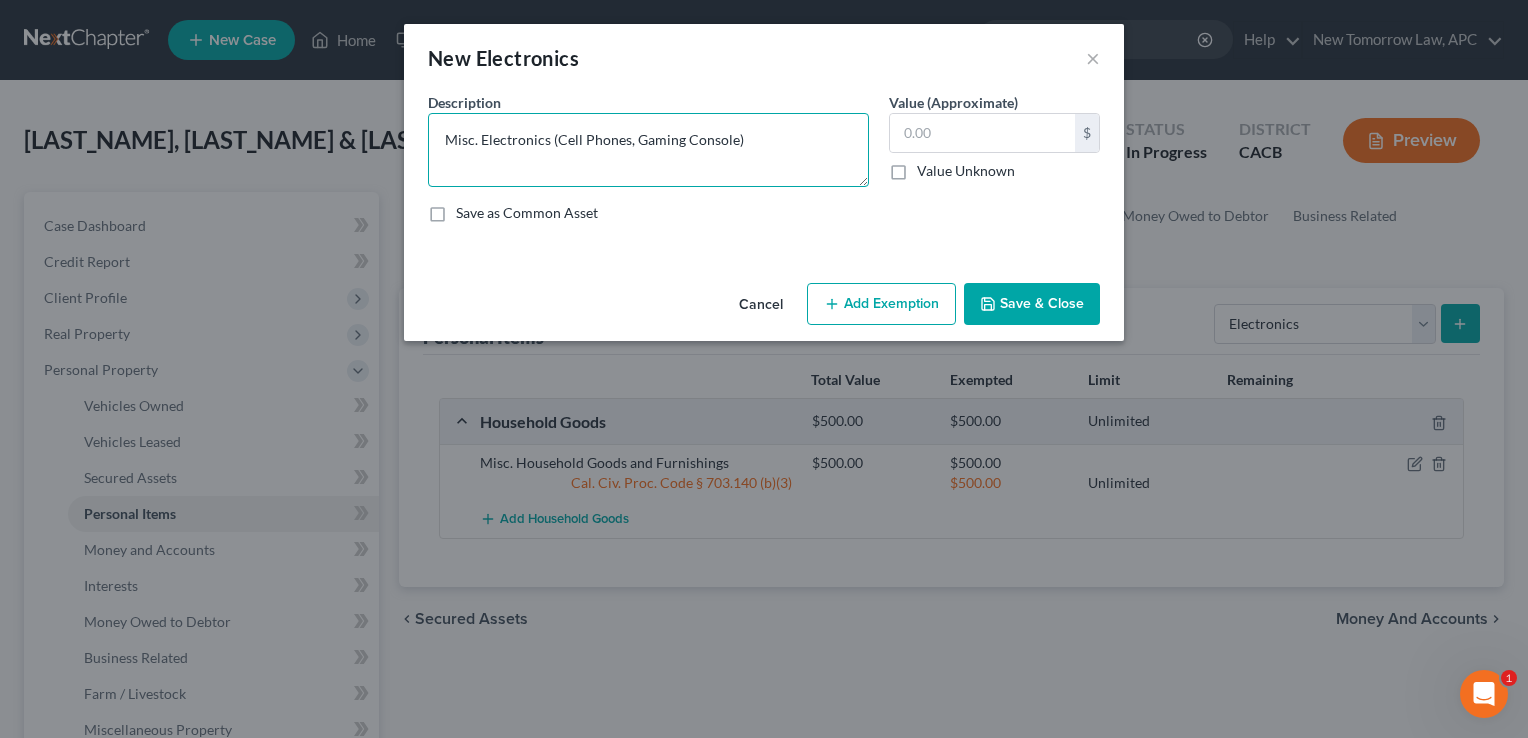 type on "Misc. Electronics (Cell Phones, Gaming Console)" 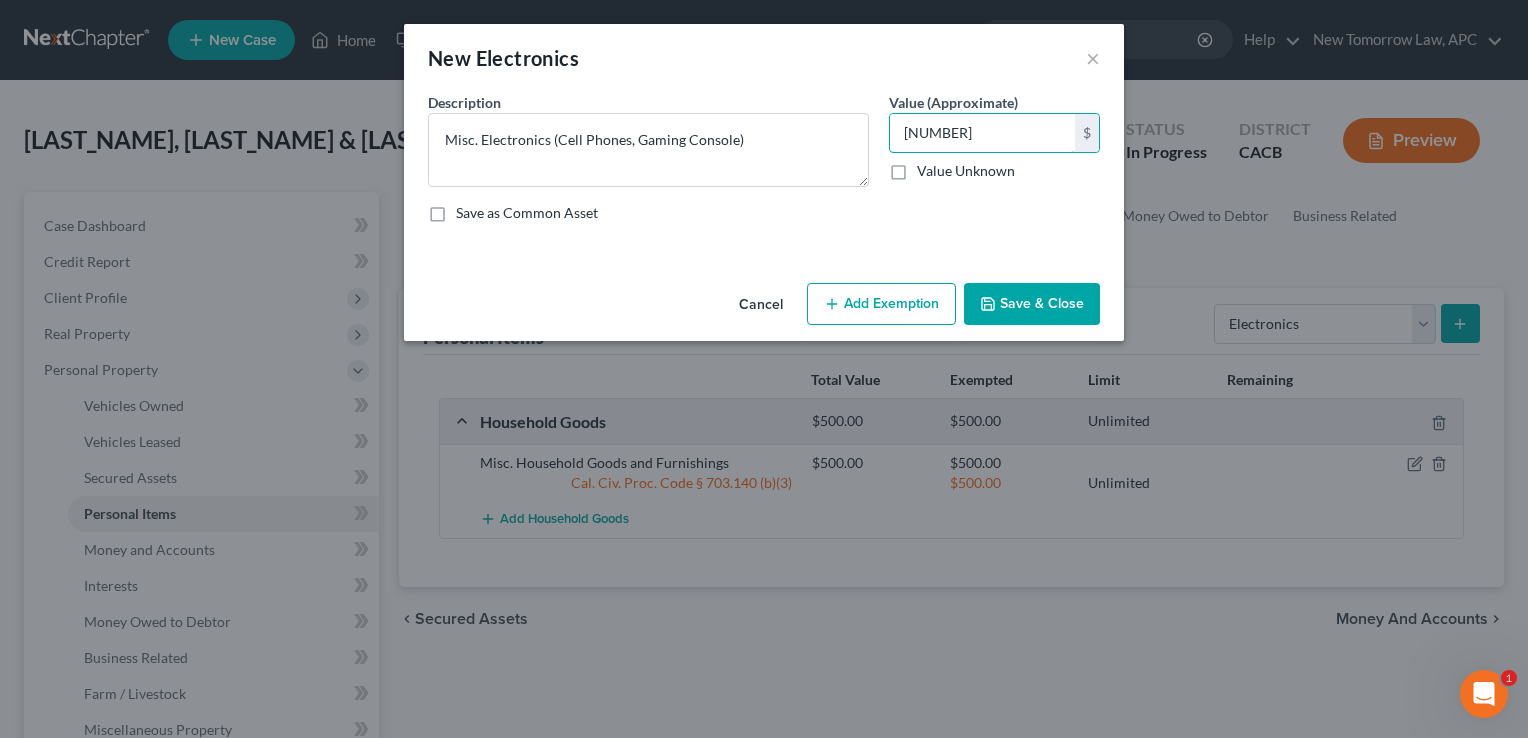 type on "[NUMBER]" 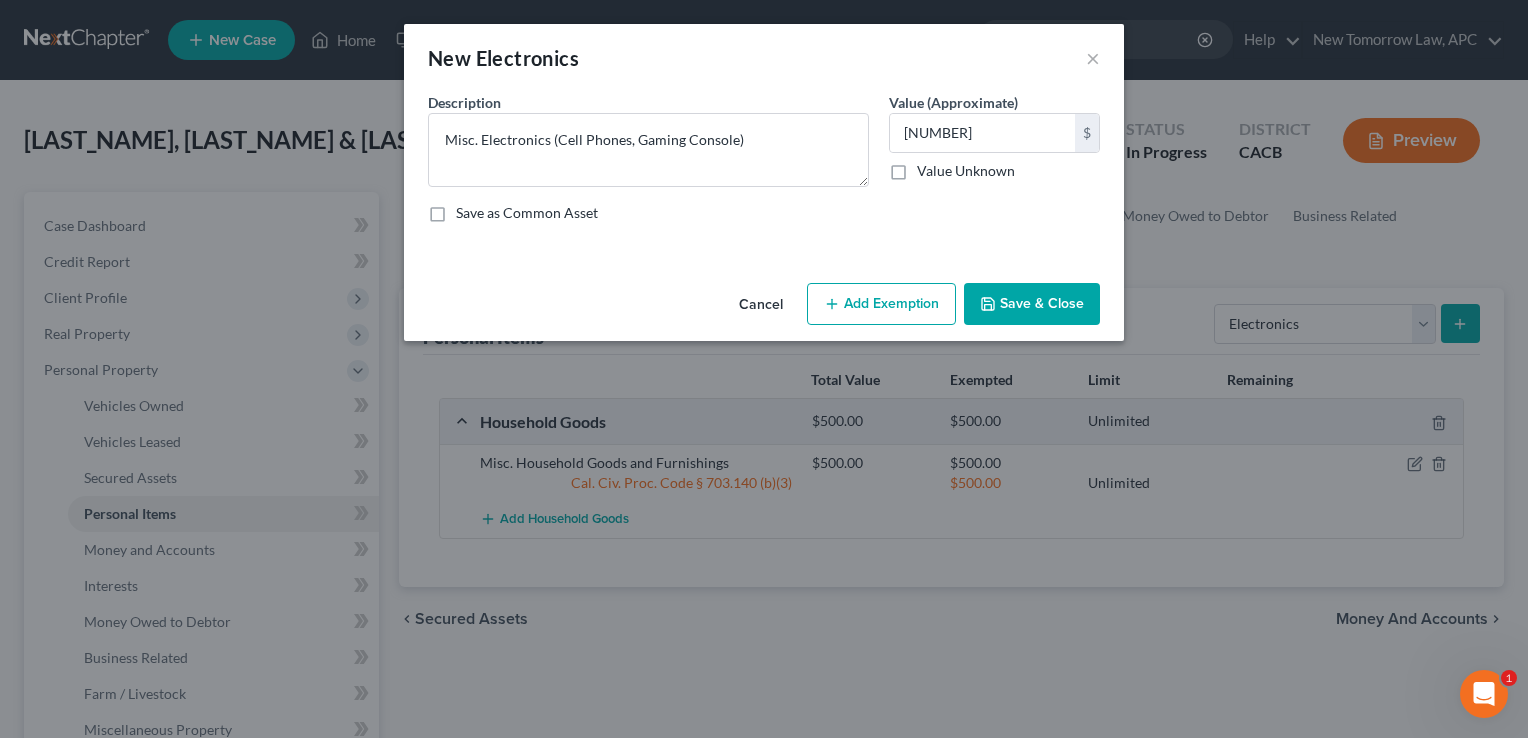 click on "Add Exemption" at bounding box center (881, 304) 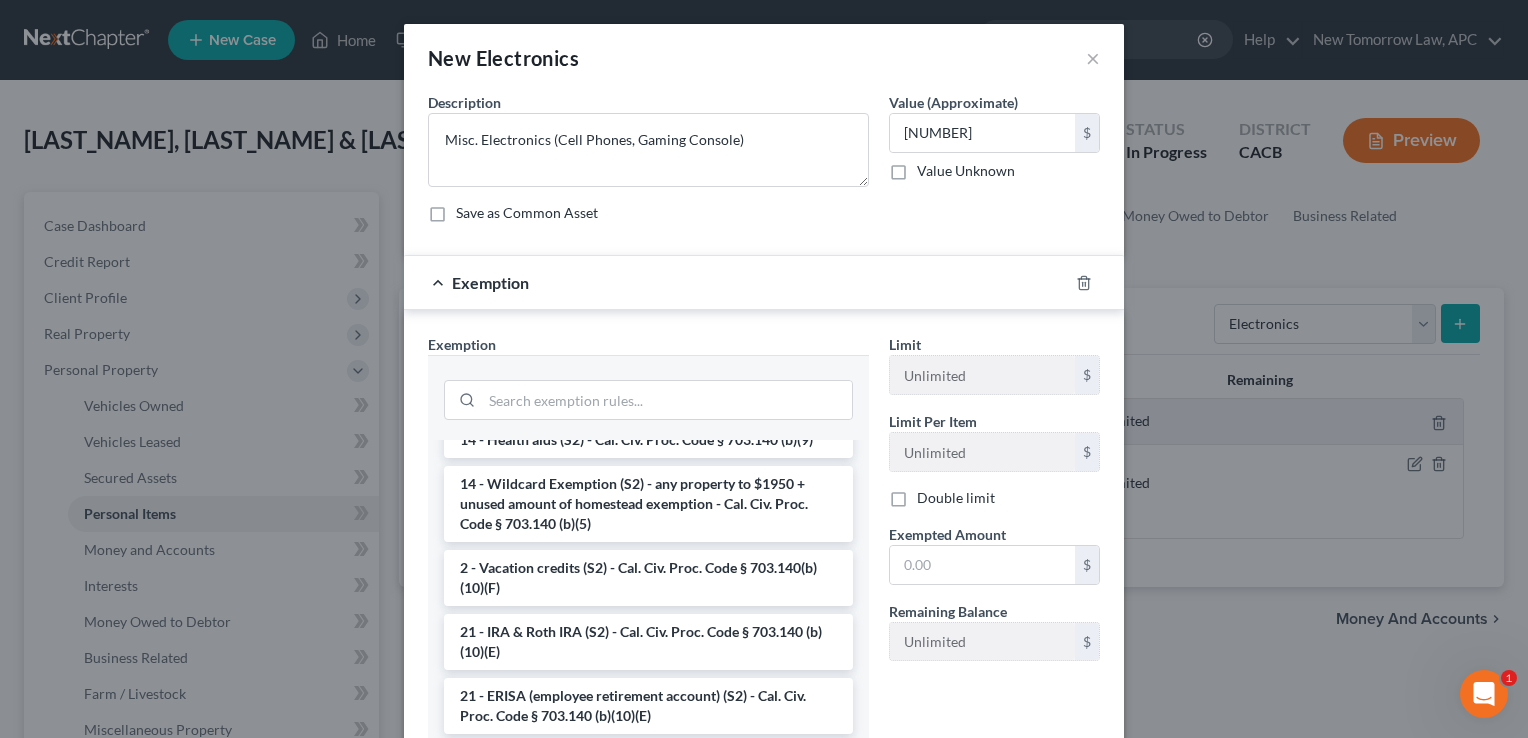 scroll, scrollTop: 428, scrollLeft: 0, axis: vertical 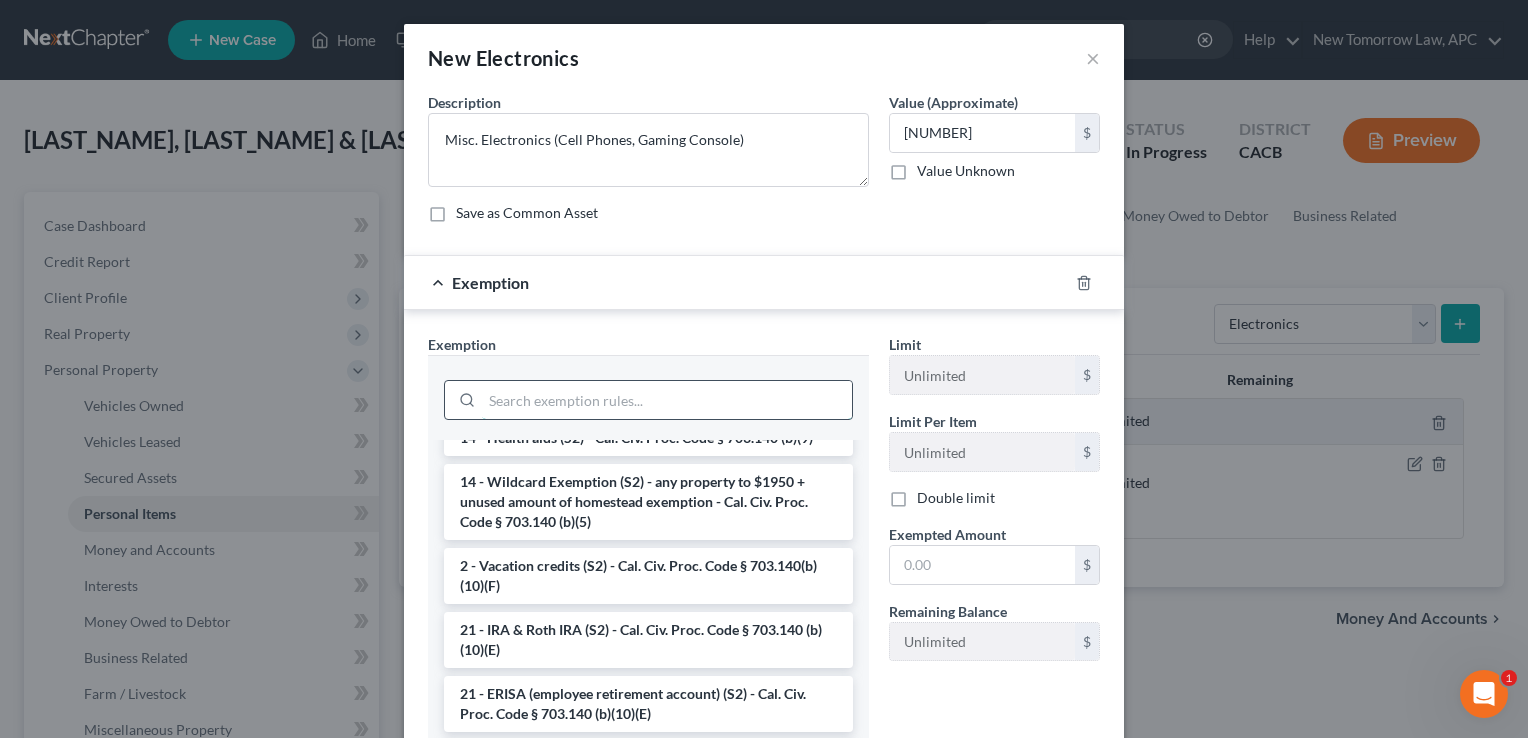 click at bounding box center (667, 400) 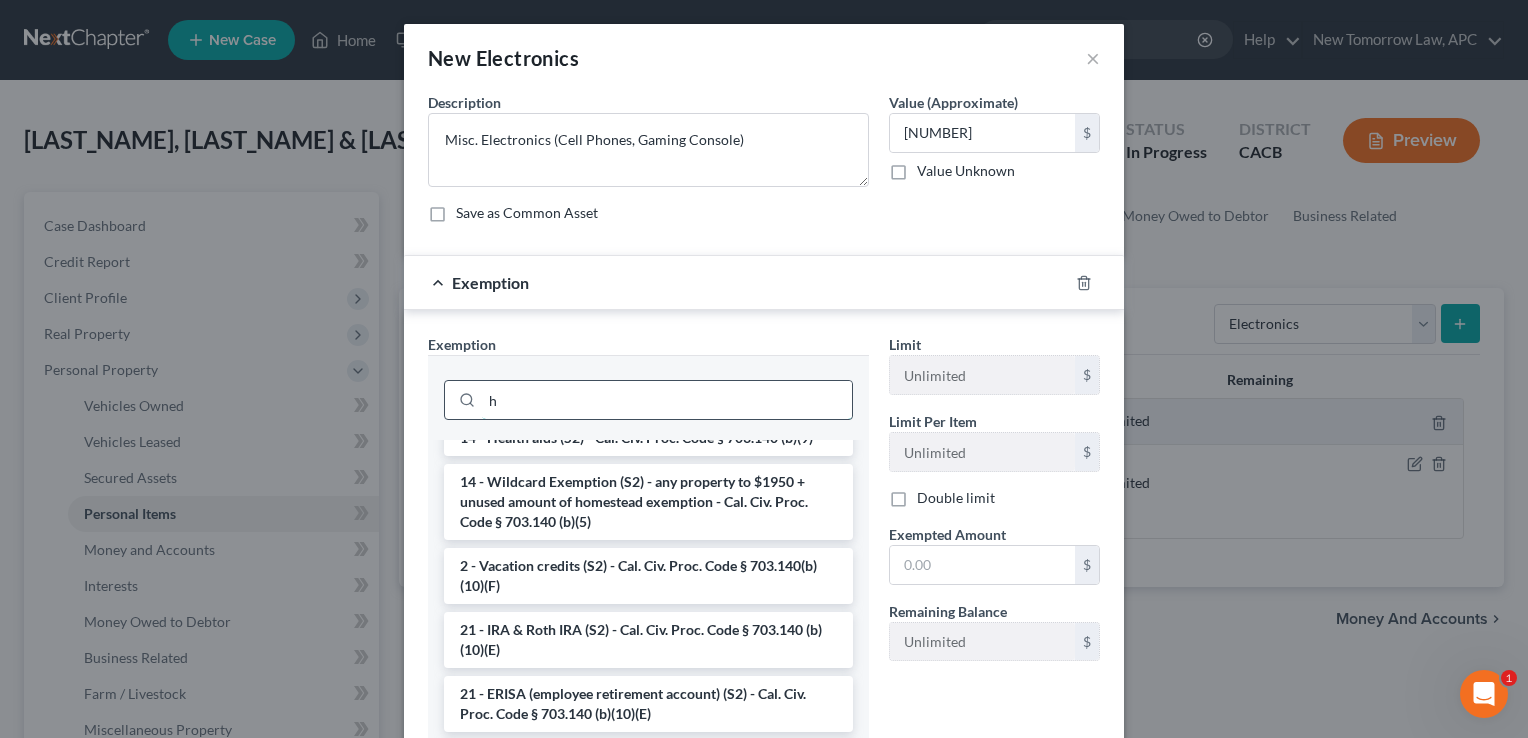 scroll, scrollTop: 0, scrollLeft: 0, axis: both 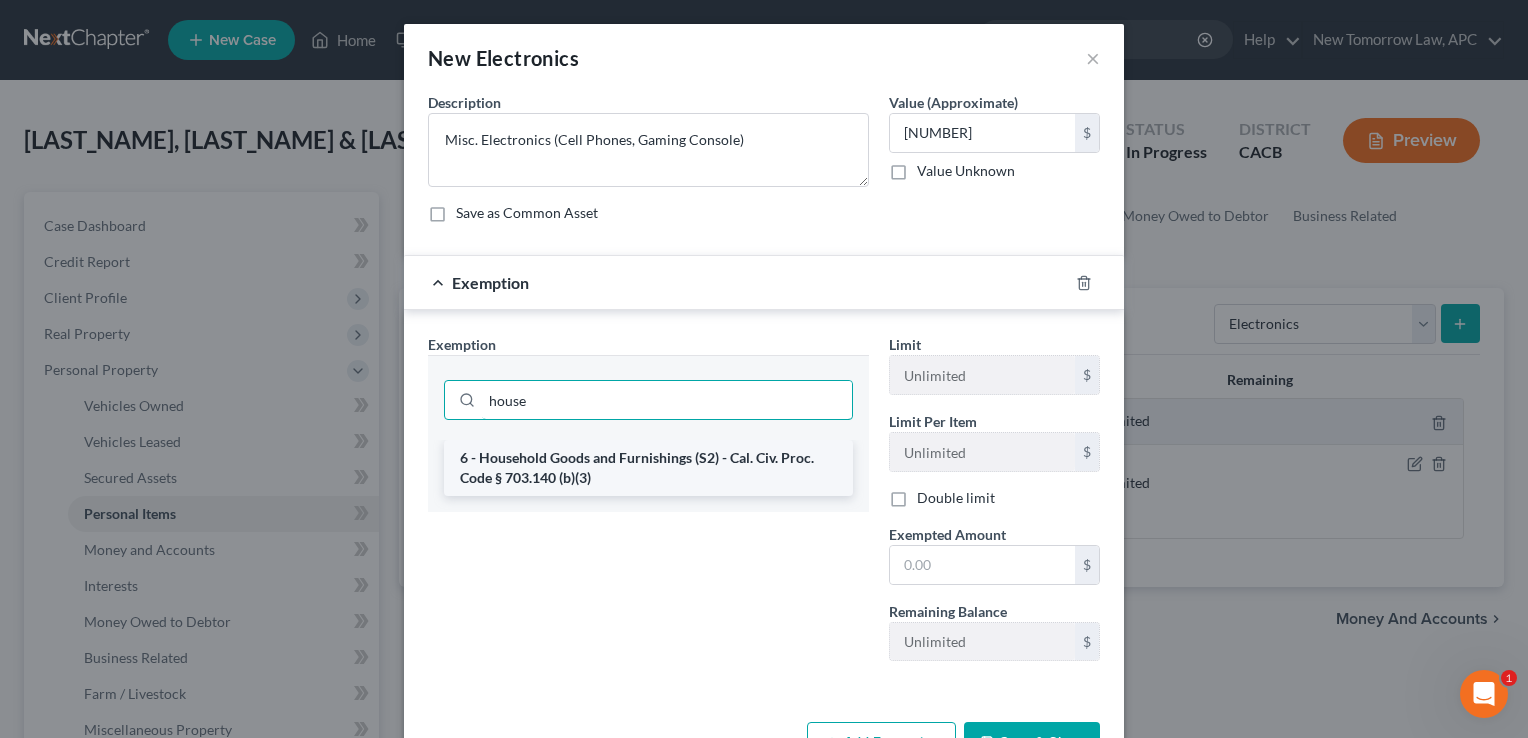 type on "house" 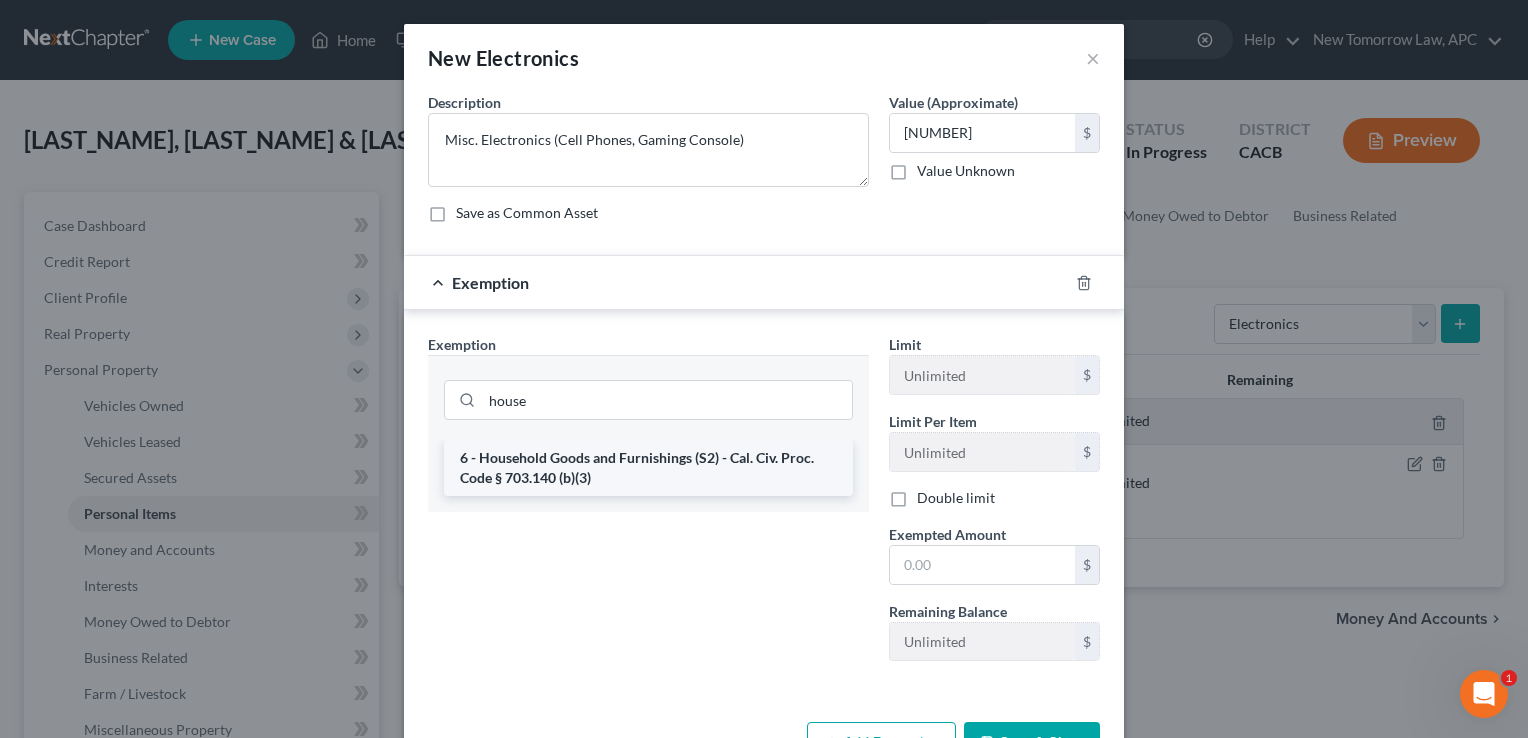 click on "6 - Household Goods and Furnishings (S2) - Cal. Civ. Proc. Code § 703.140 (b)(3)" at bounding box center (648, 468) 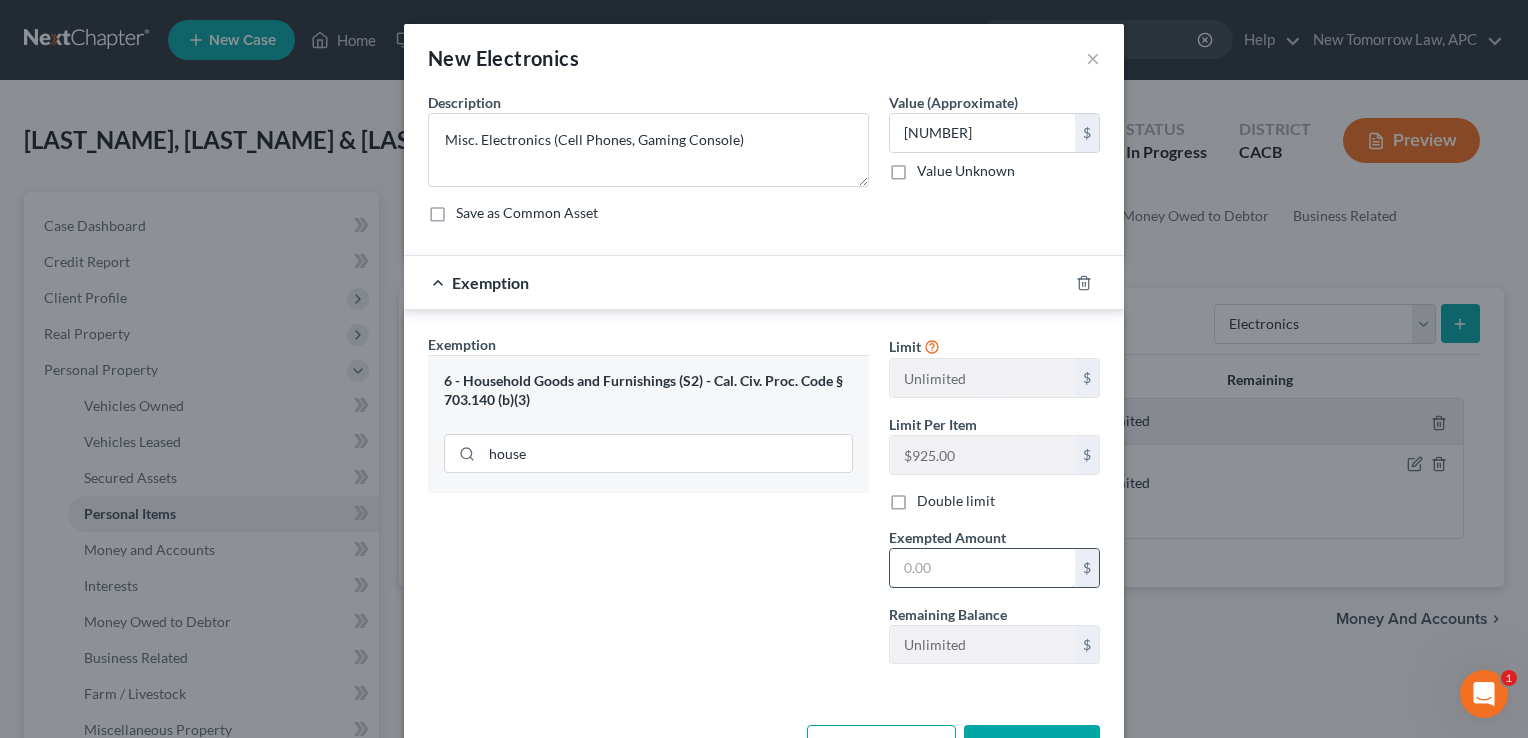 click at bounding box center (982, 568) 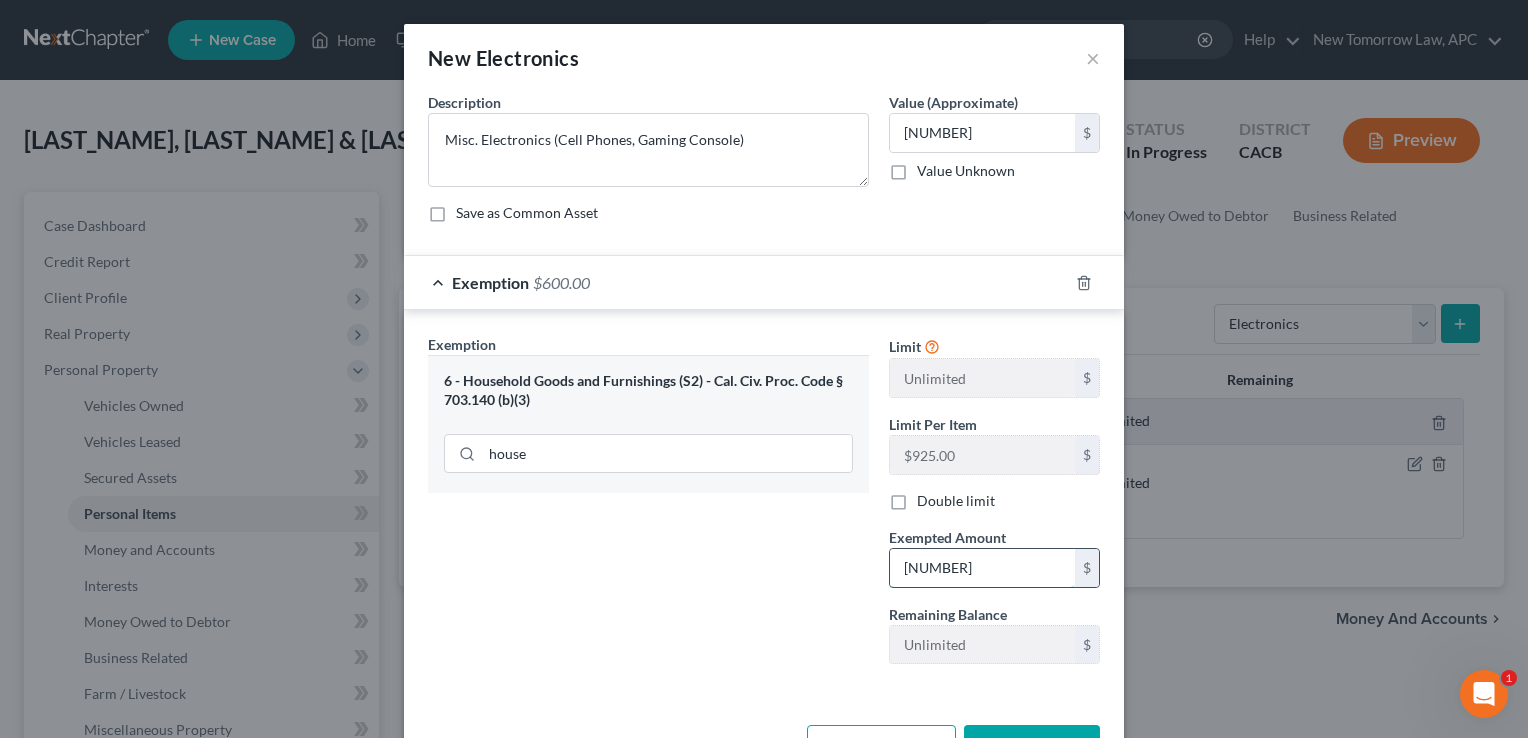 scroll, scrollTop: 66, scrollLeft: 0, axis: vertical 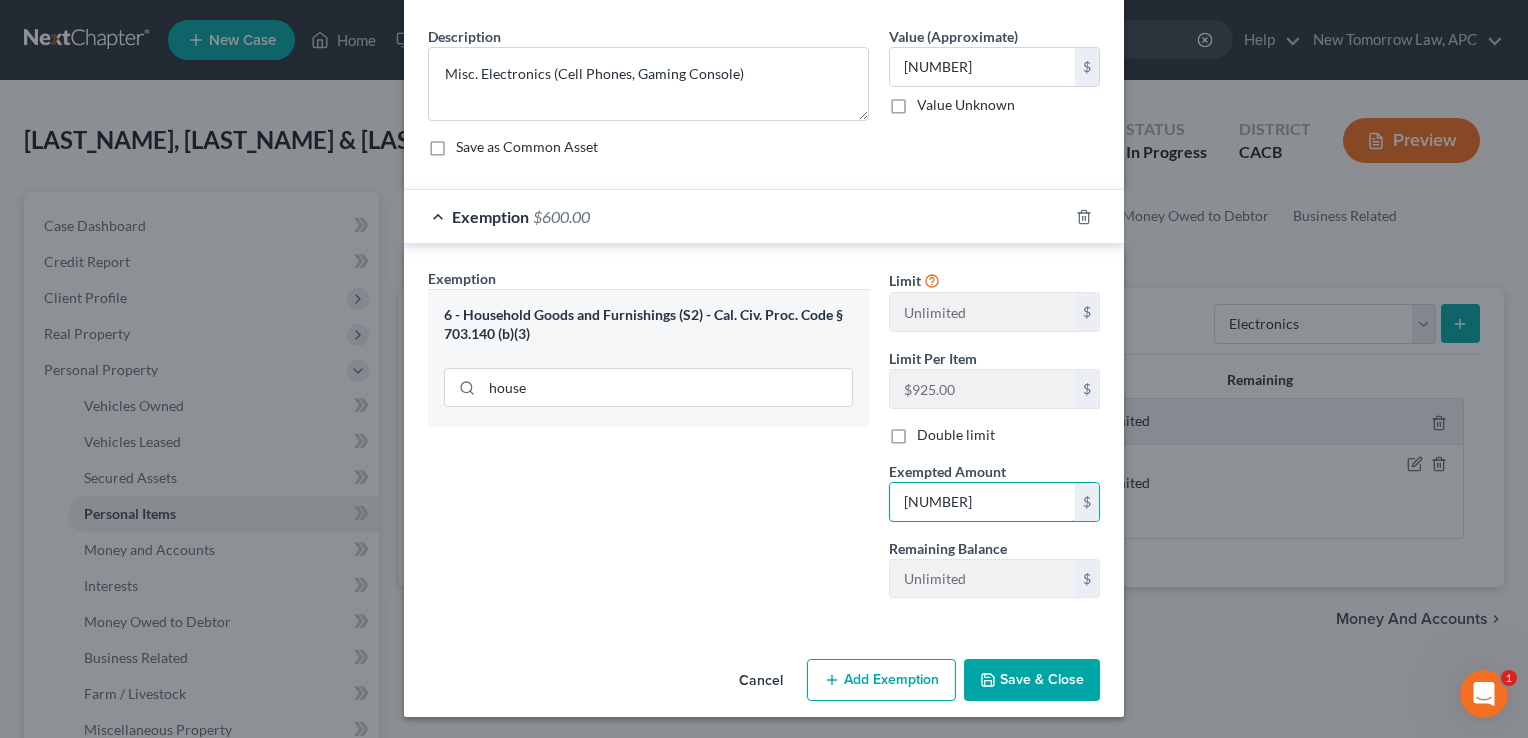 type on "[NUMBER]" 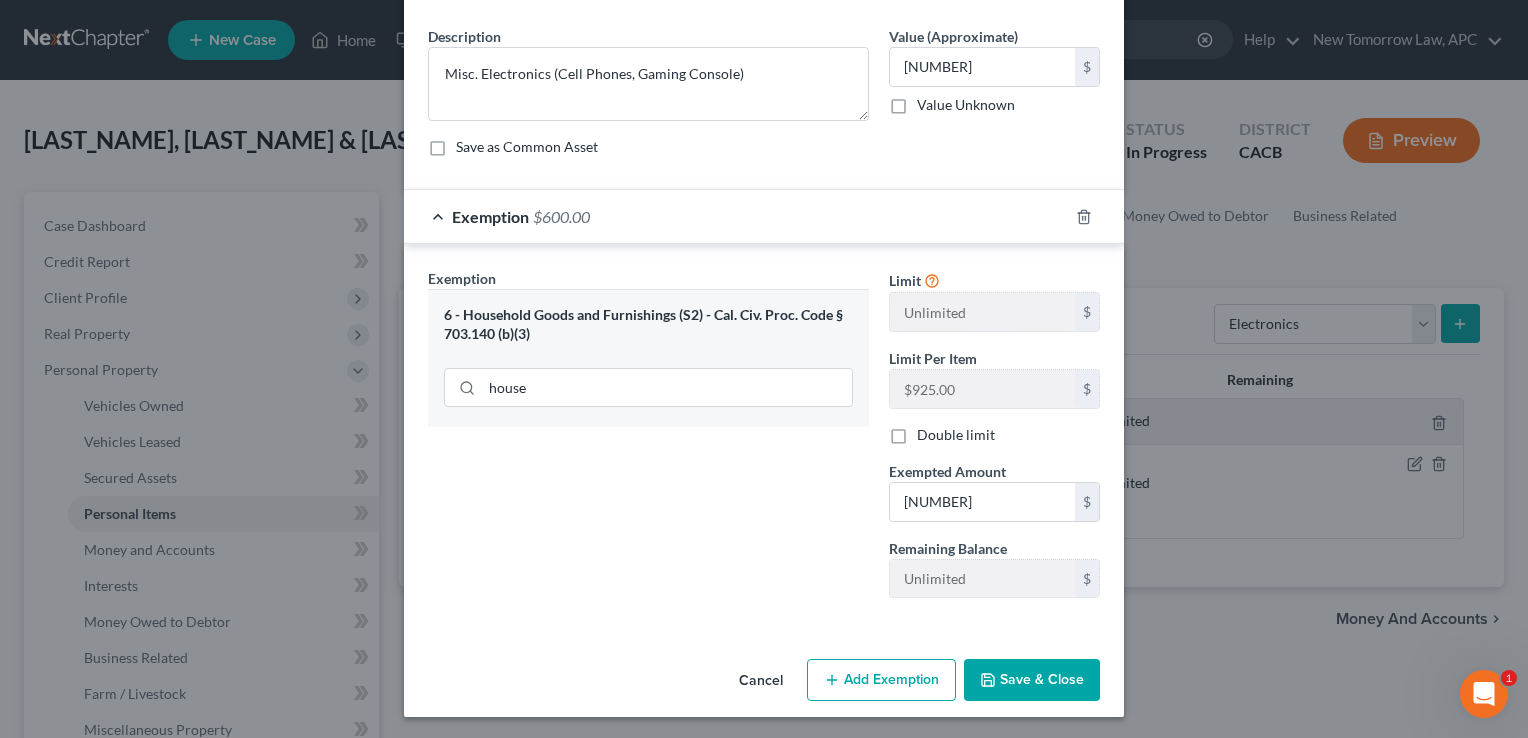 click 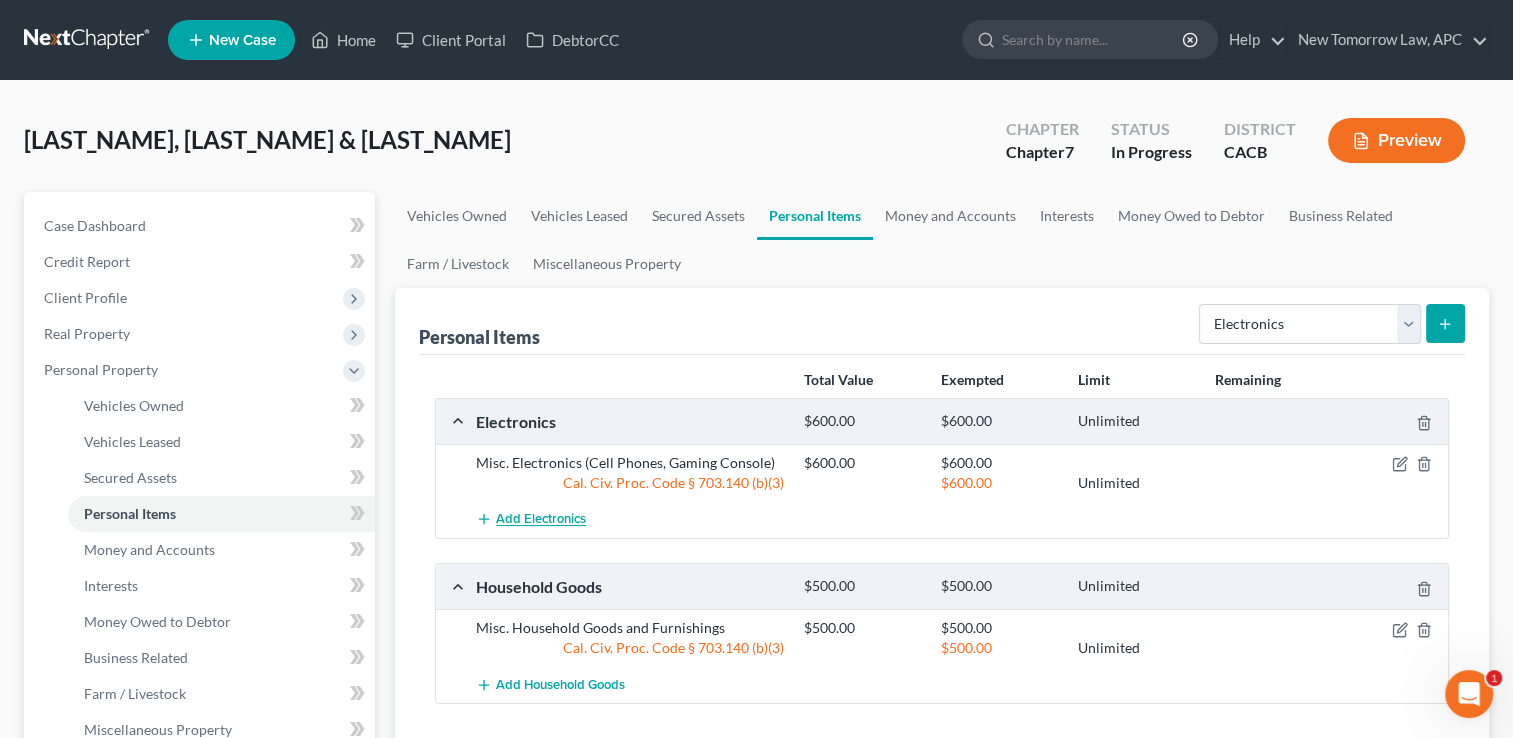 click on "Add Electronics" at bounding box center [541, 520] 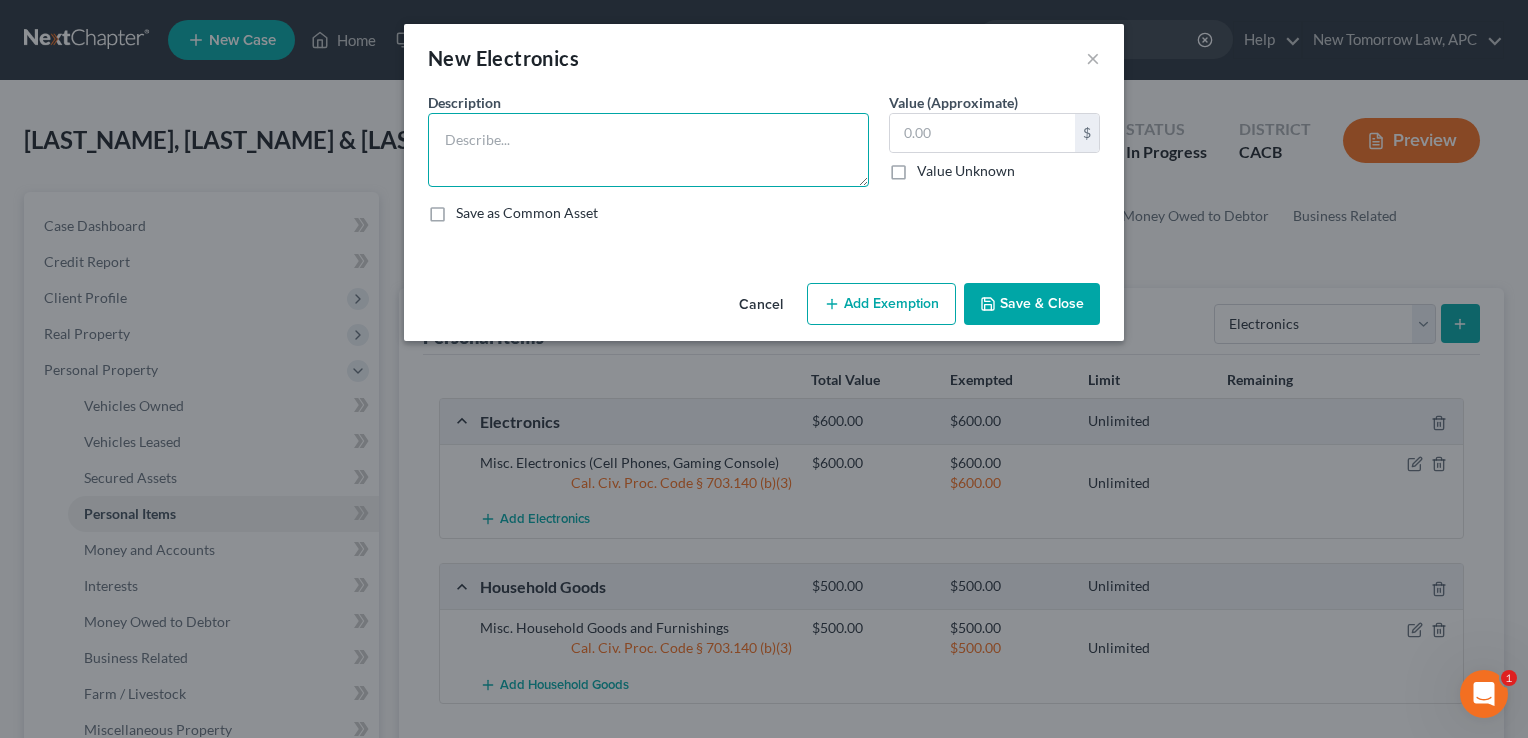 click at bounding box center [648, 150] 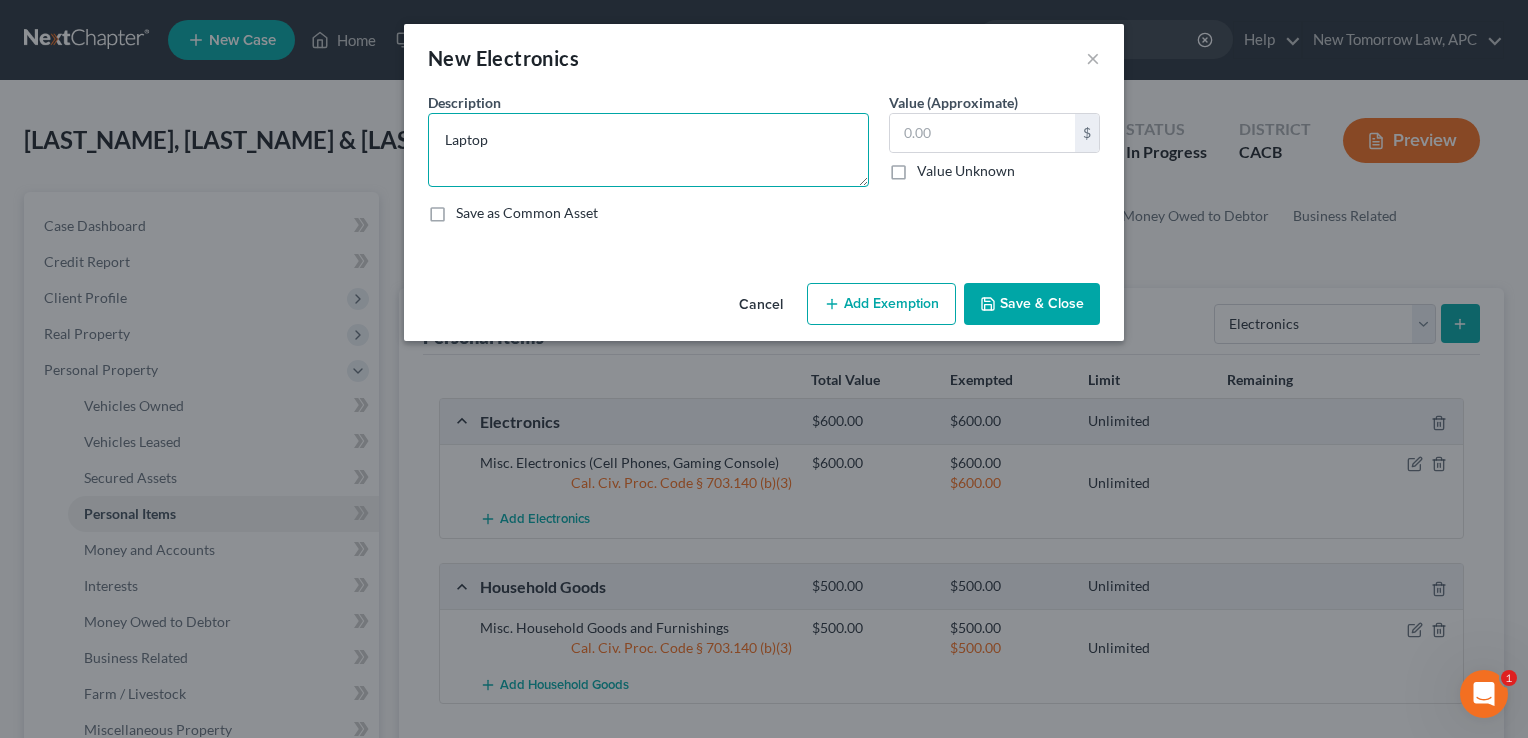 type on "Laptop" 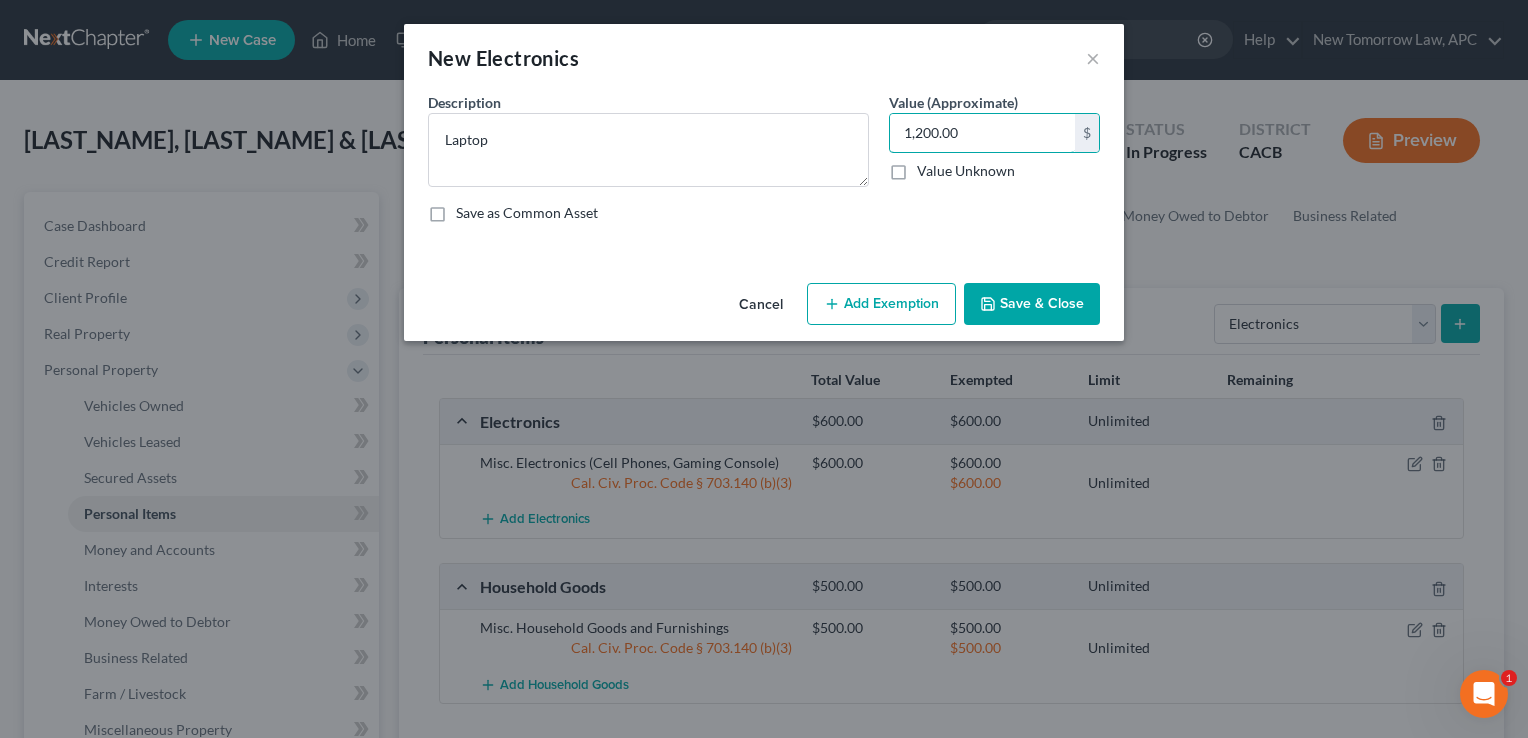 type on "1,200.00" 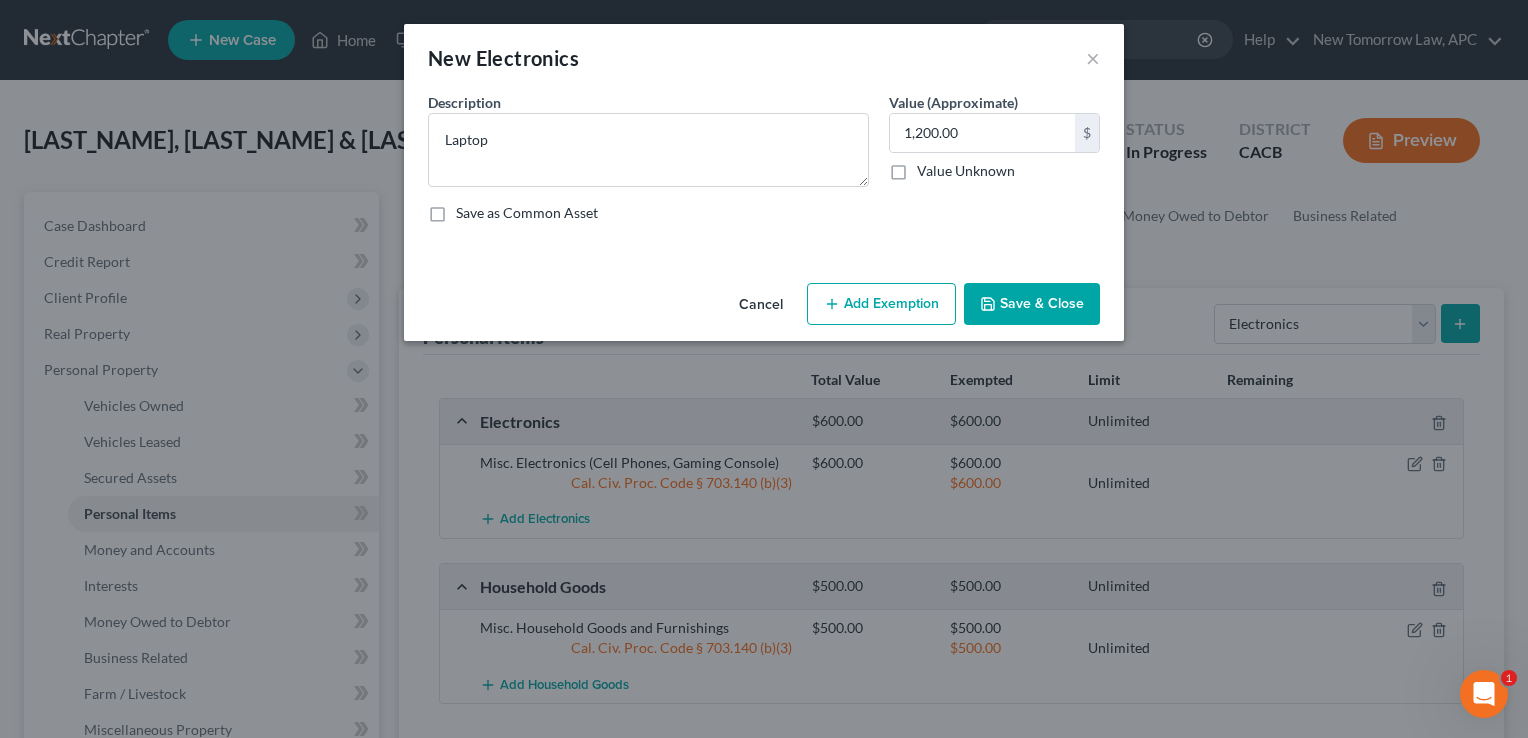 click on "Add Exemption" at bounding box center (881, 304) 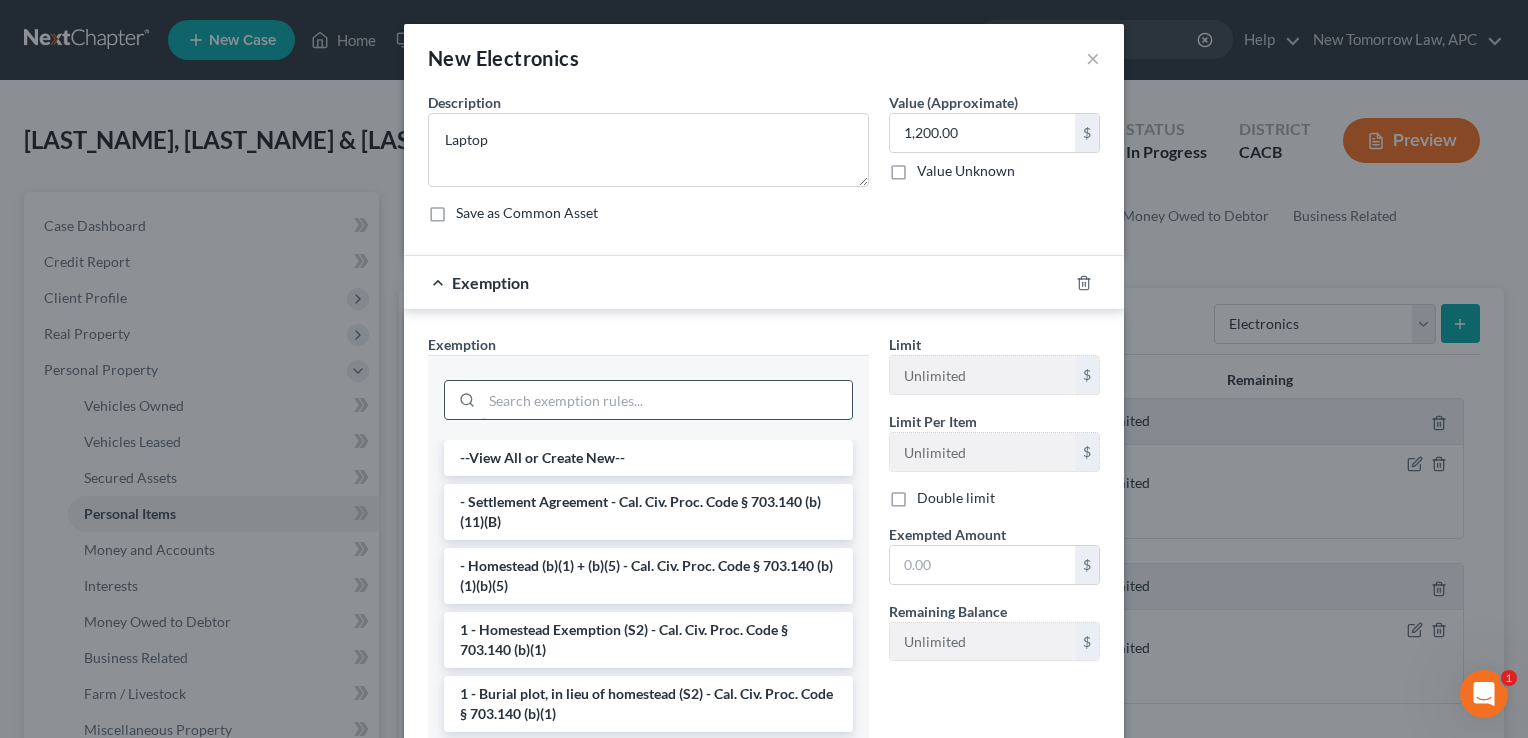 click at bounding box center [667, 400] 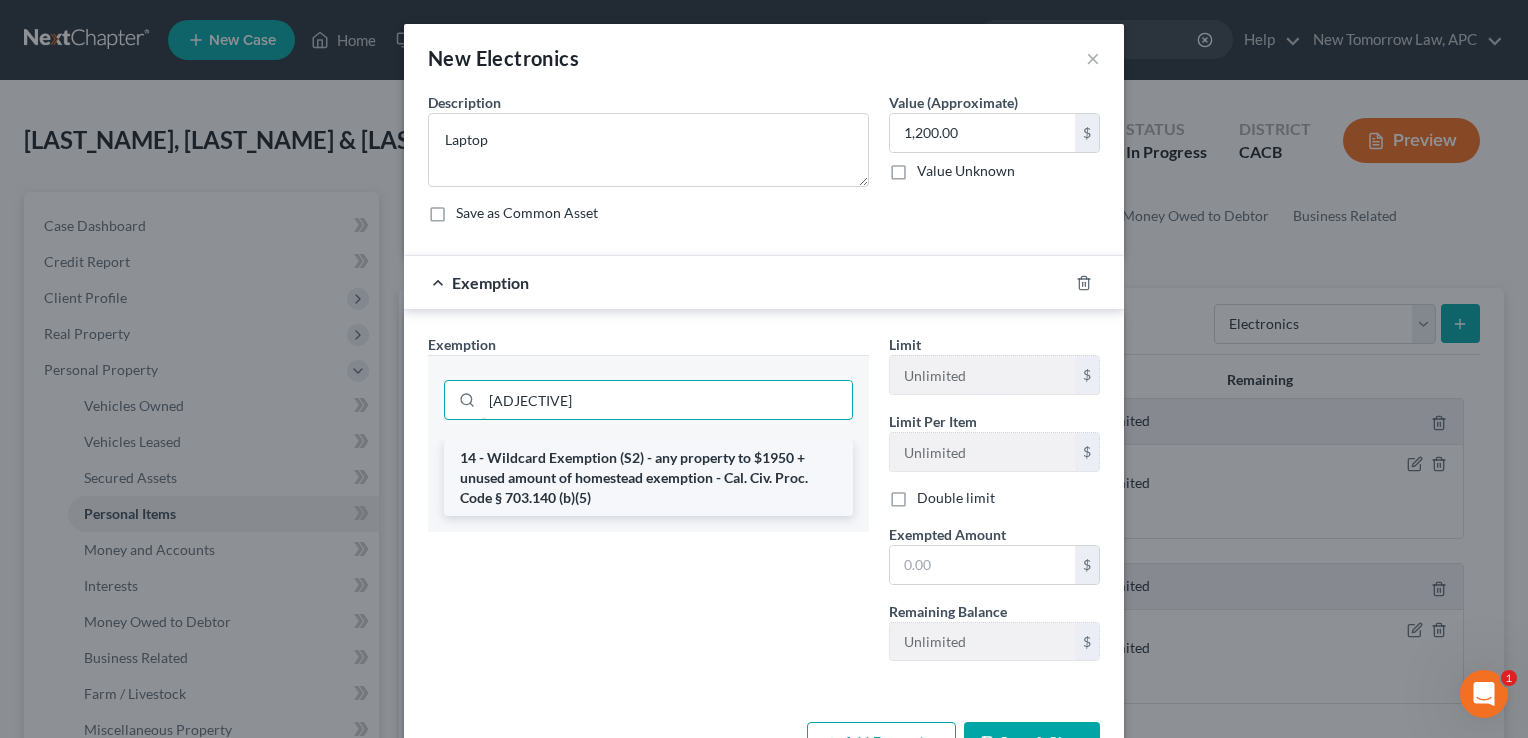 type on "[ADJECTIVE]" 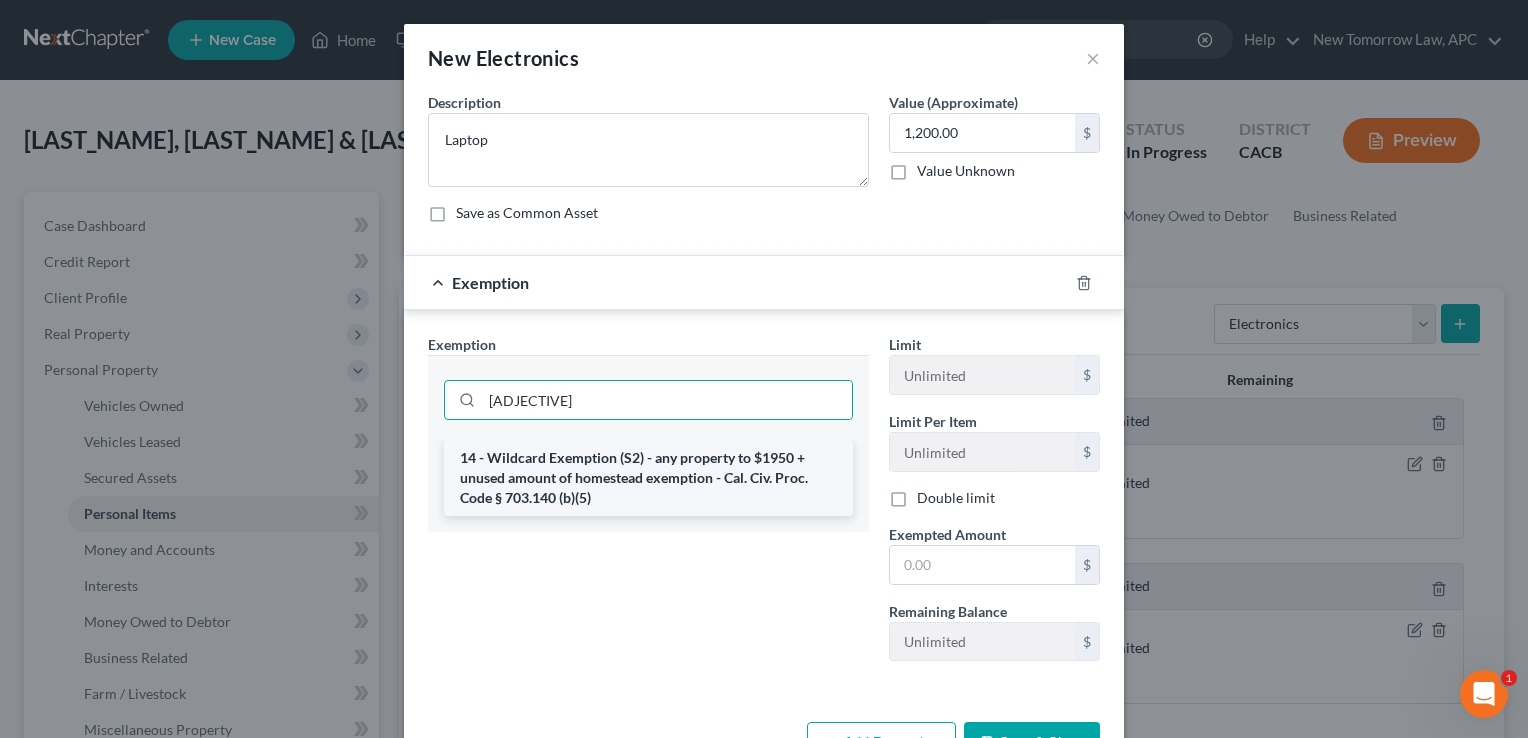 click on "14 - Wildcard Exemption (S2) - any property to $1950 + unused amount of homestead exemption  - Cal. Civ. Proc. Code § 703.140 (b)(5)" at bounding box center (648, 478) 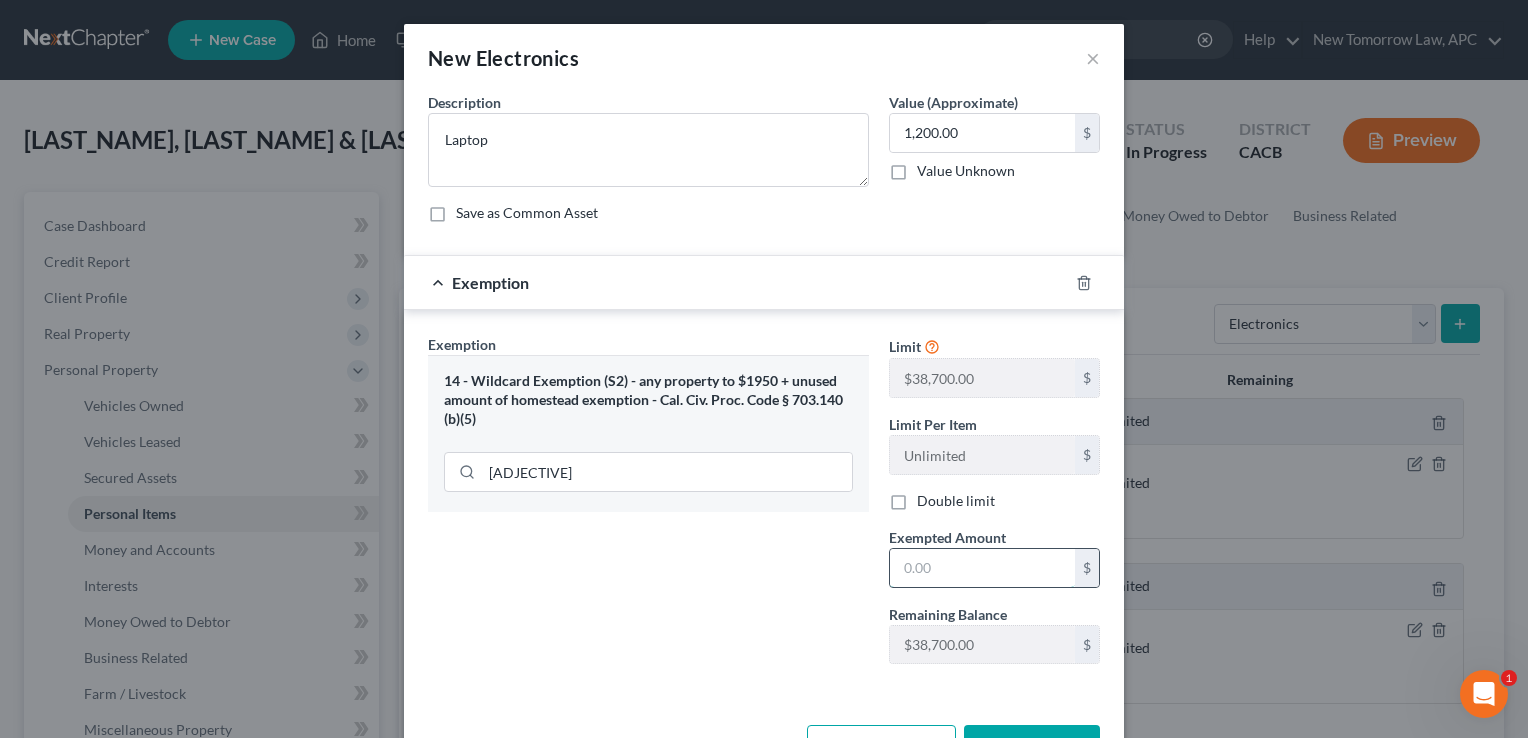 click at bounding box center [982, 568] 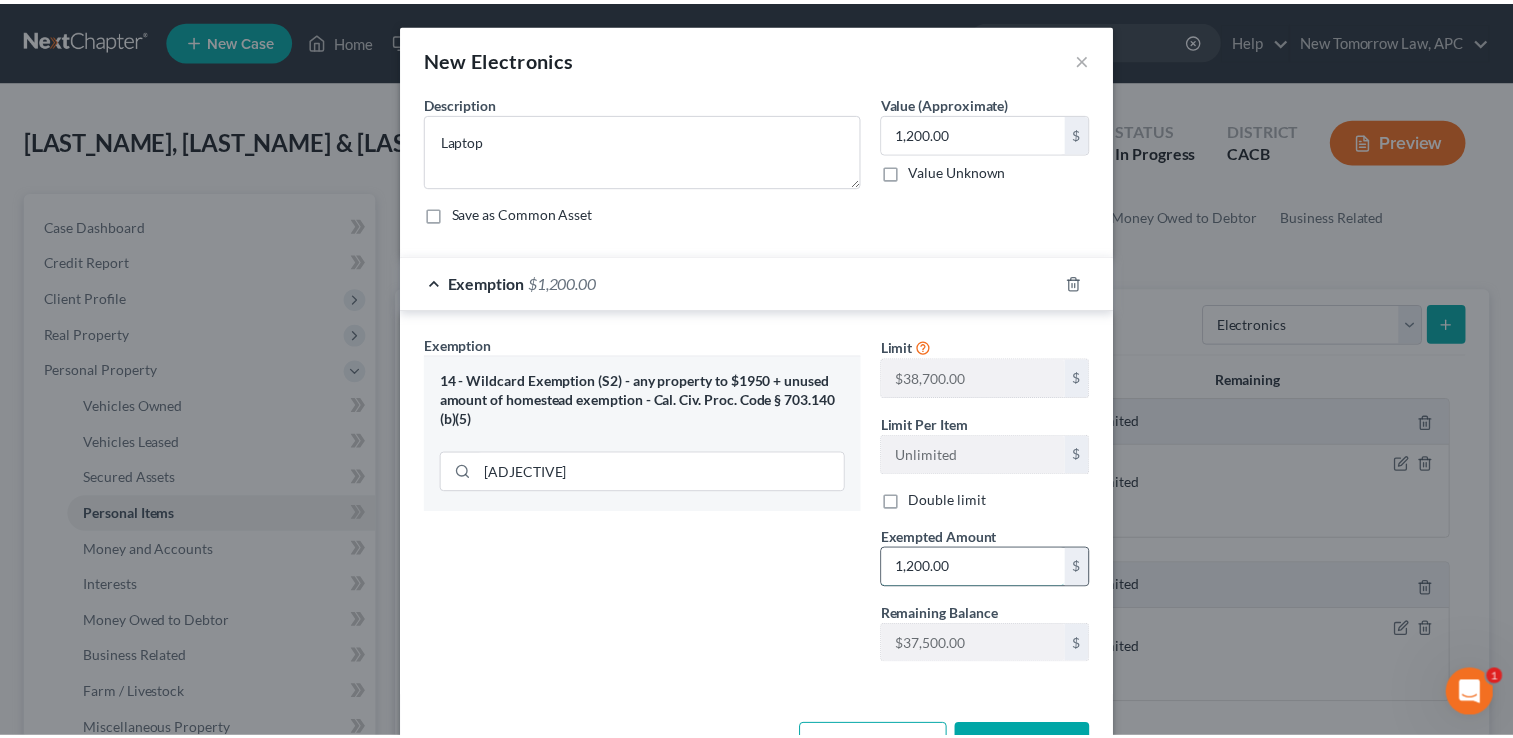 scroll, scrollTop: 66, scrollLeft: 0, axis: vertical 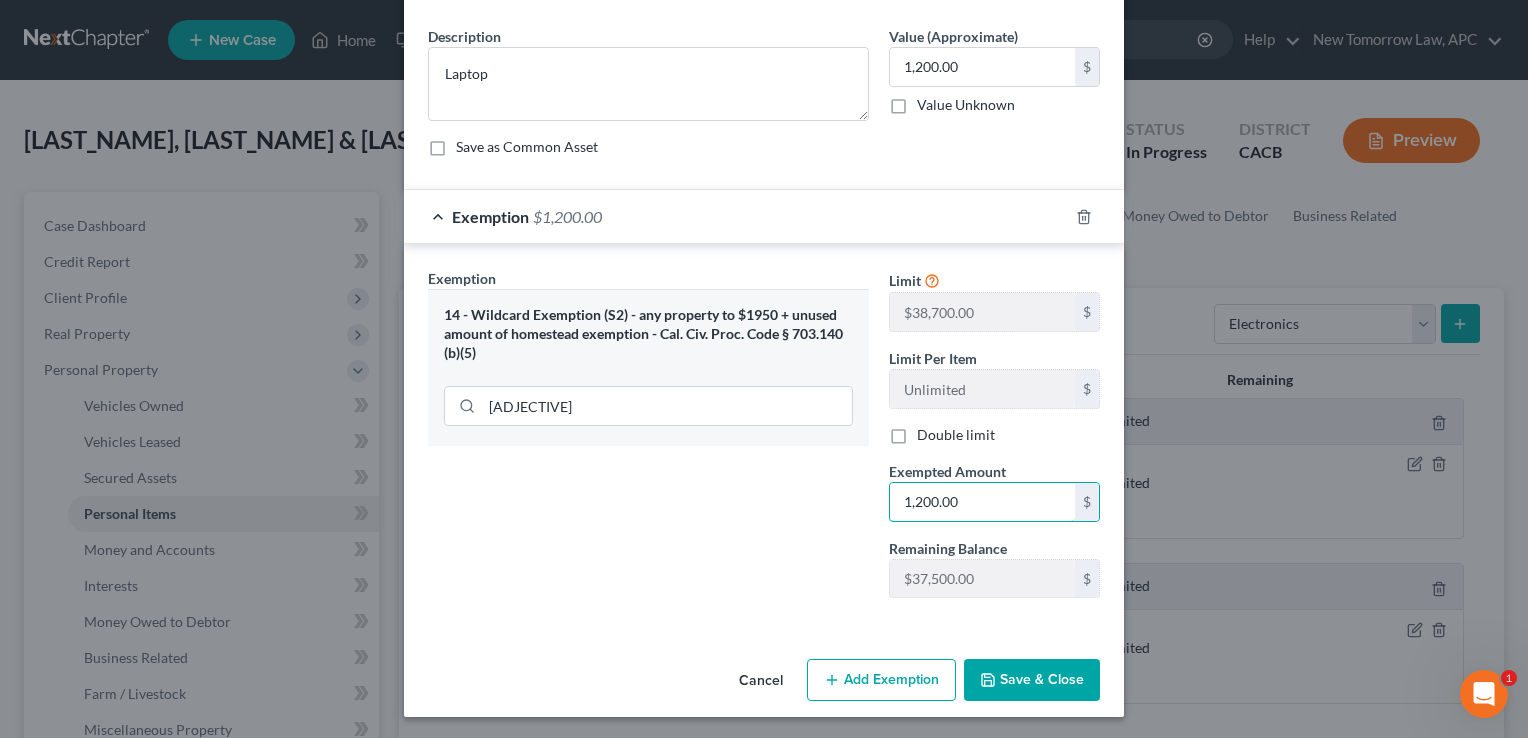 type on "1,200.00" 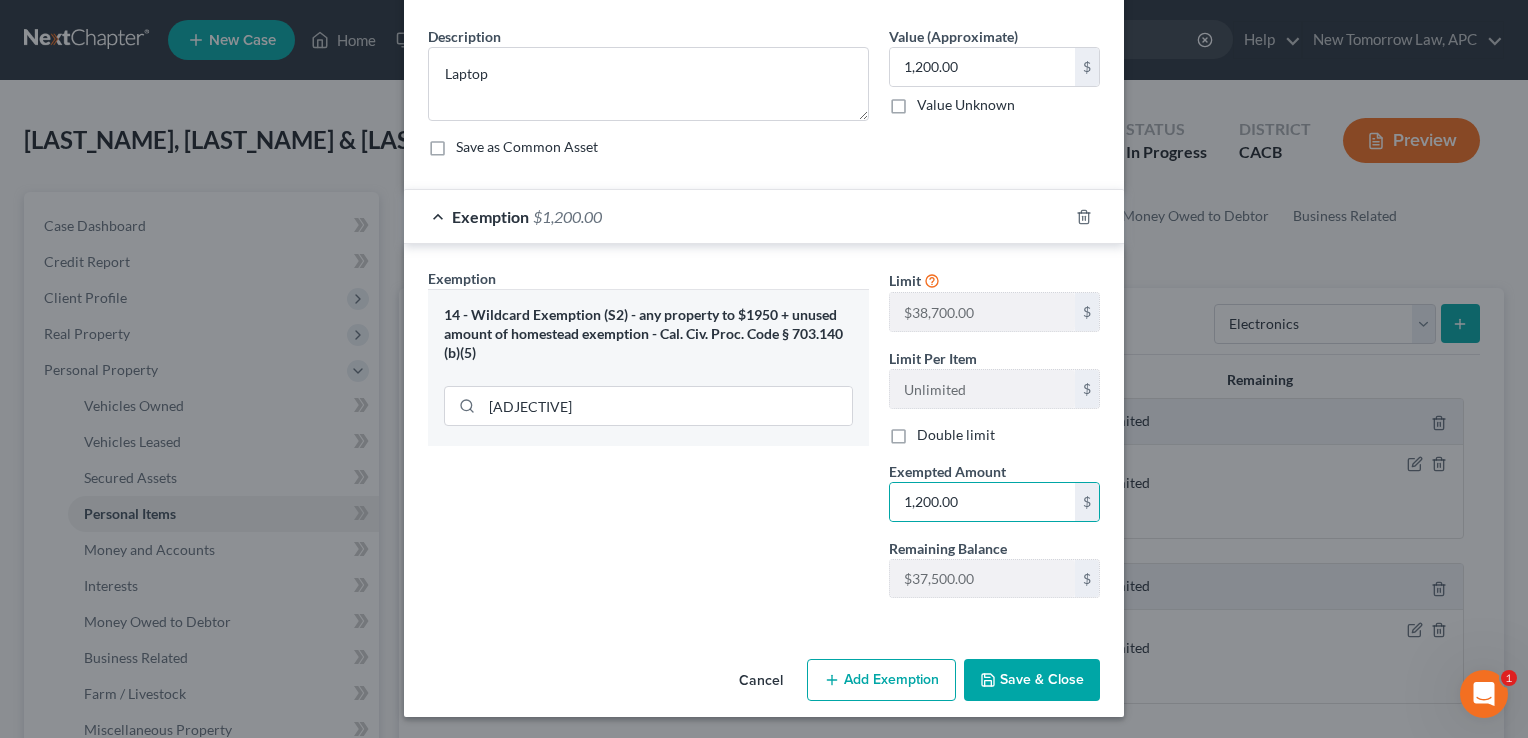 click on "Save & Close" at bounding box center (1032, 680) 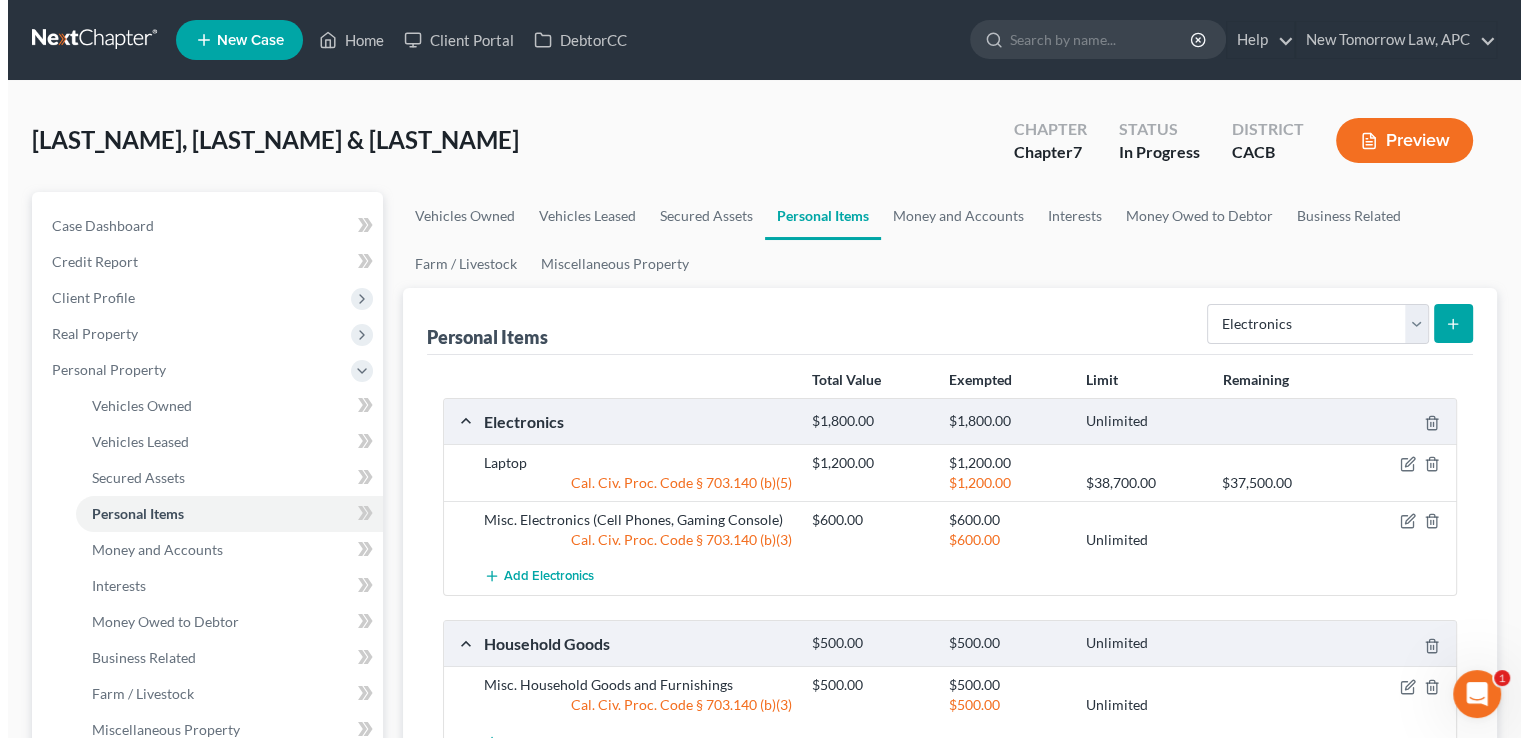 scroll, scrollTop: 91, scrollLeft: 0, axis: vertical 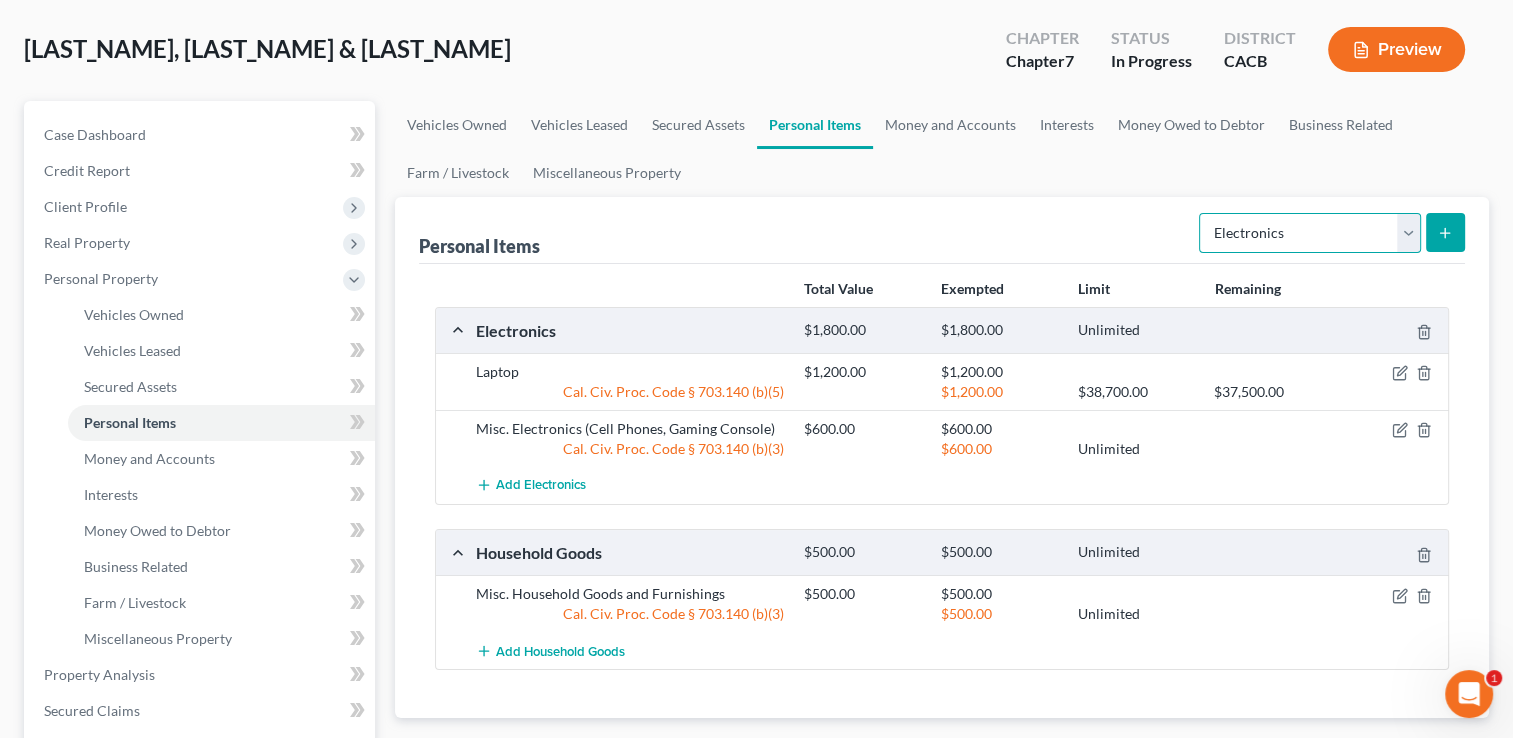 click on "Select Item Type Clothing Collectibles Of Value Electronics Firearms Household Goods Jewelry Other Pet(s) Sports & Hobby Equipment" at bounding box center (1310, 233) 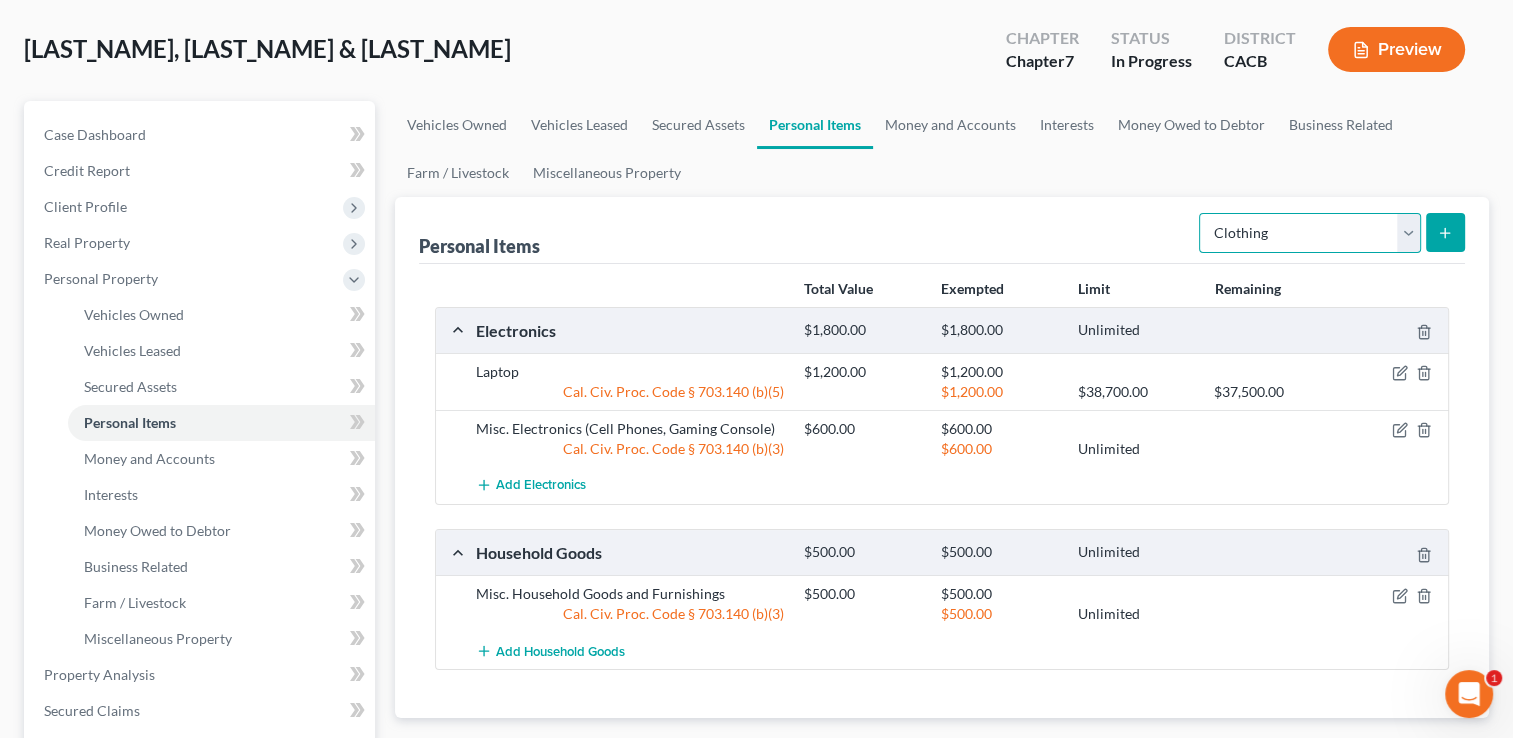 click on "Select Item Type Clothing Collectibles Of Value Electronics Firearms Household Goods Jewelry Other Pet(s) Sports & Hobby Equipment" at bounding box center [1310, 233] 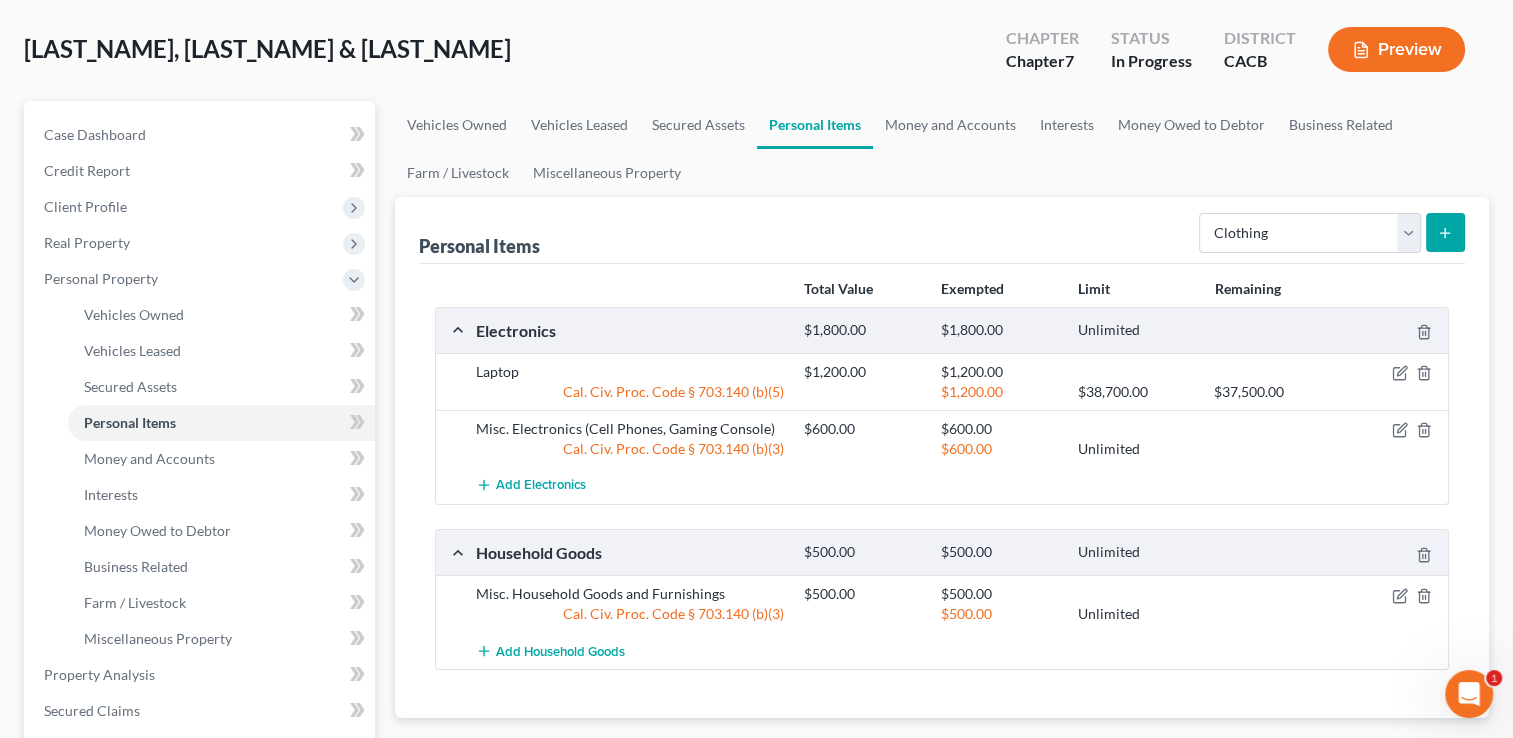 click at bounding box center [1445, 232] 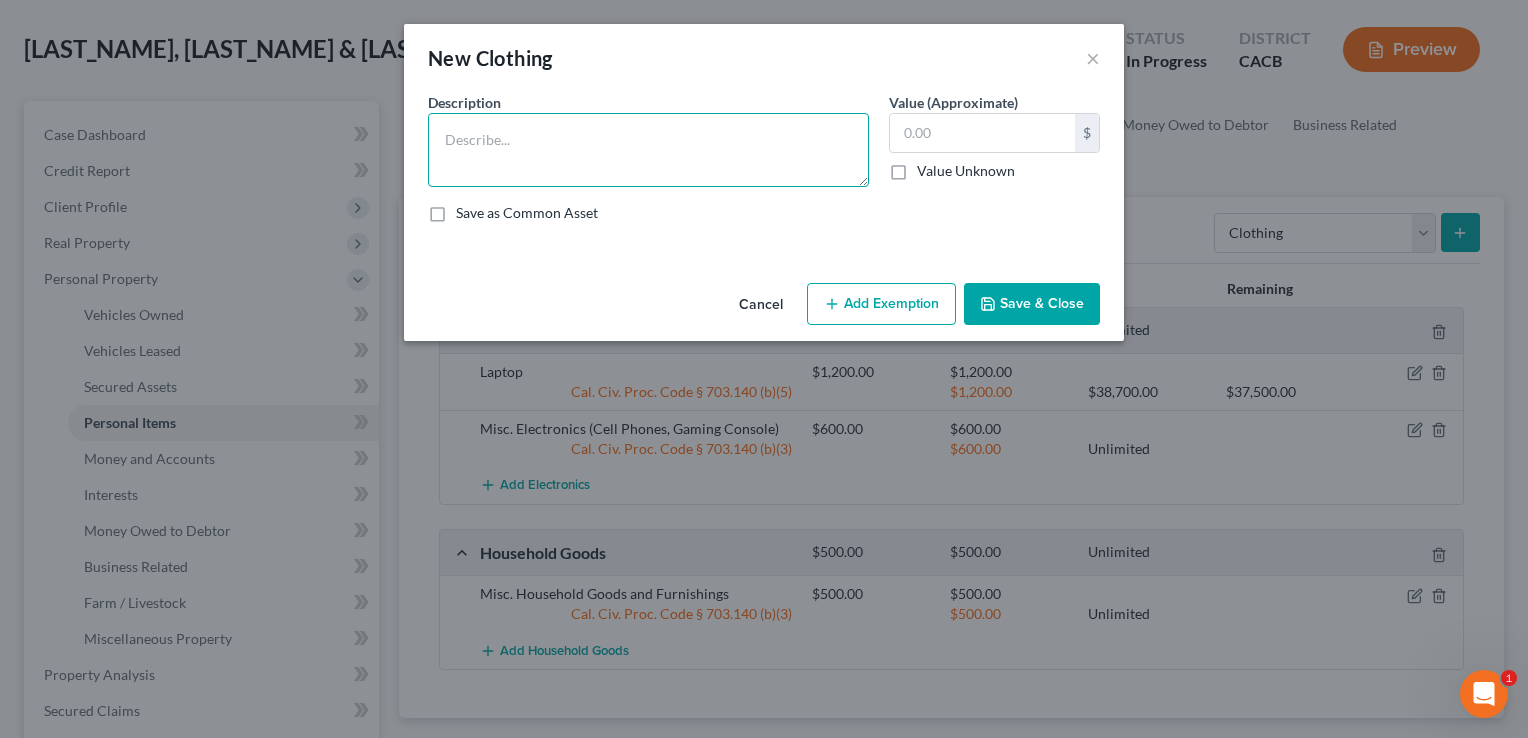 click at bounding box center [648, 150] 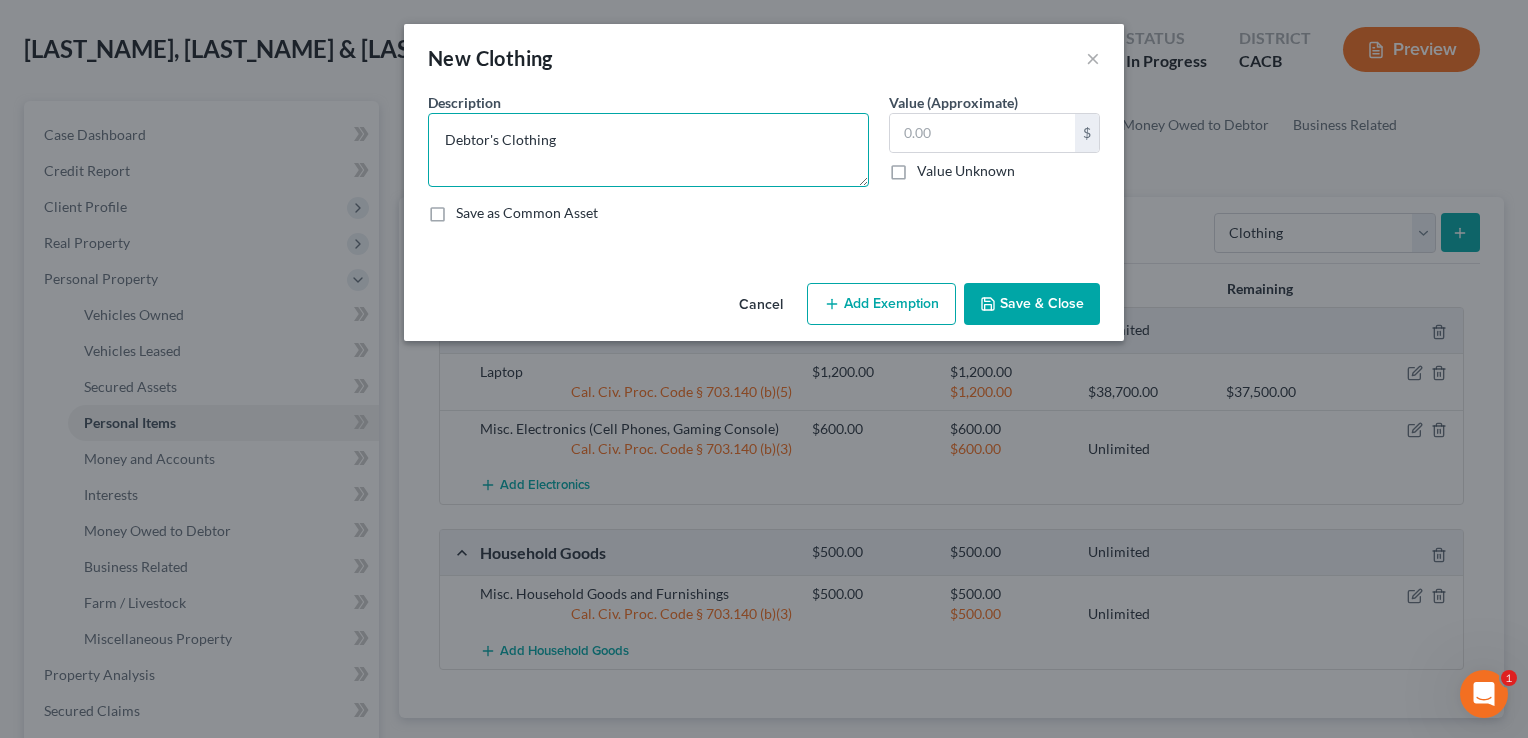 type on "Debtor's Clothing" 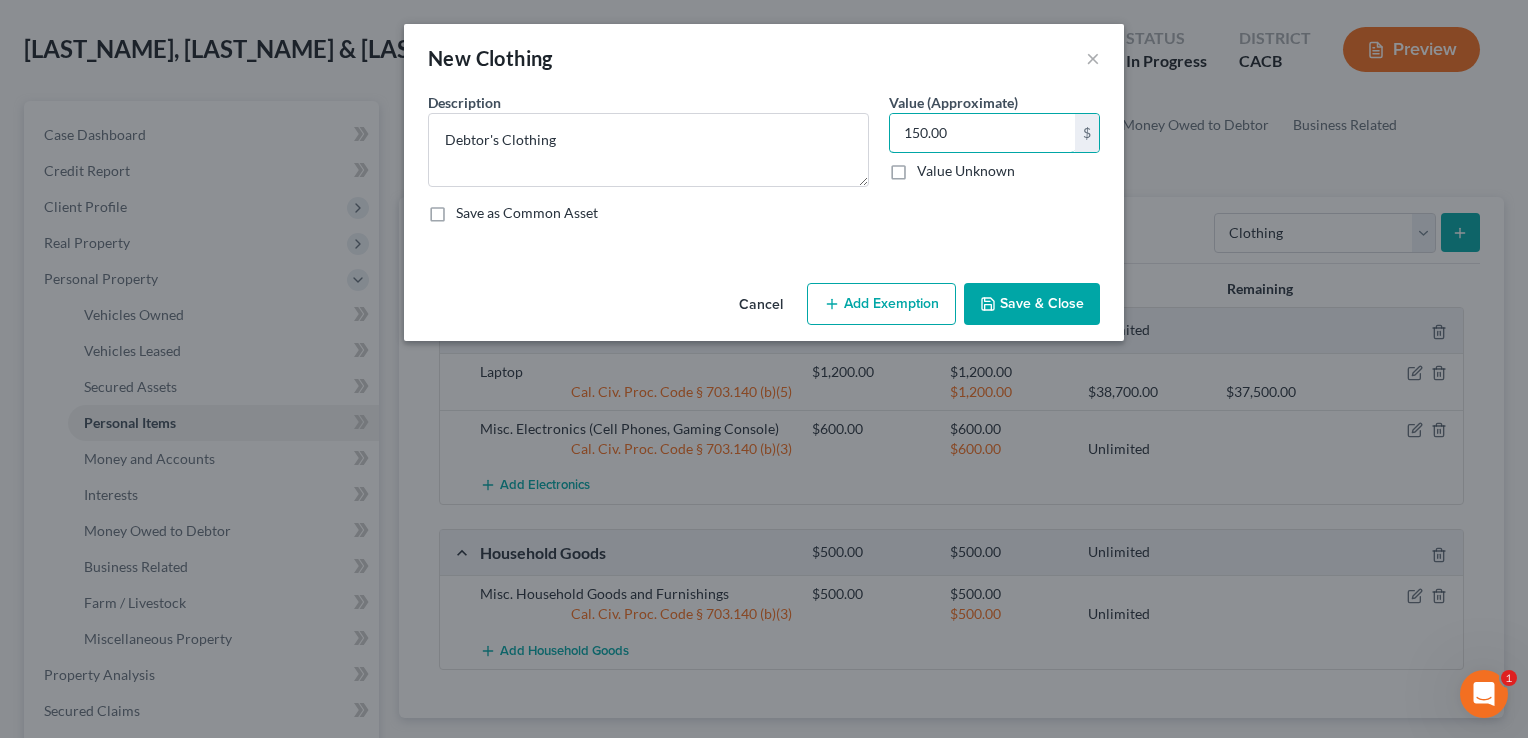 type on "150.00" 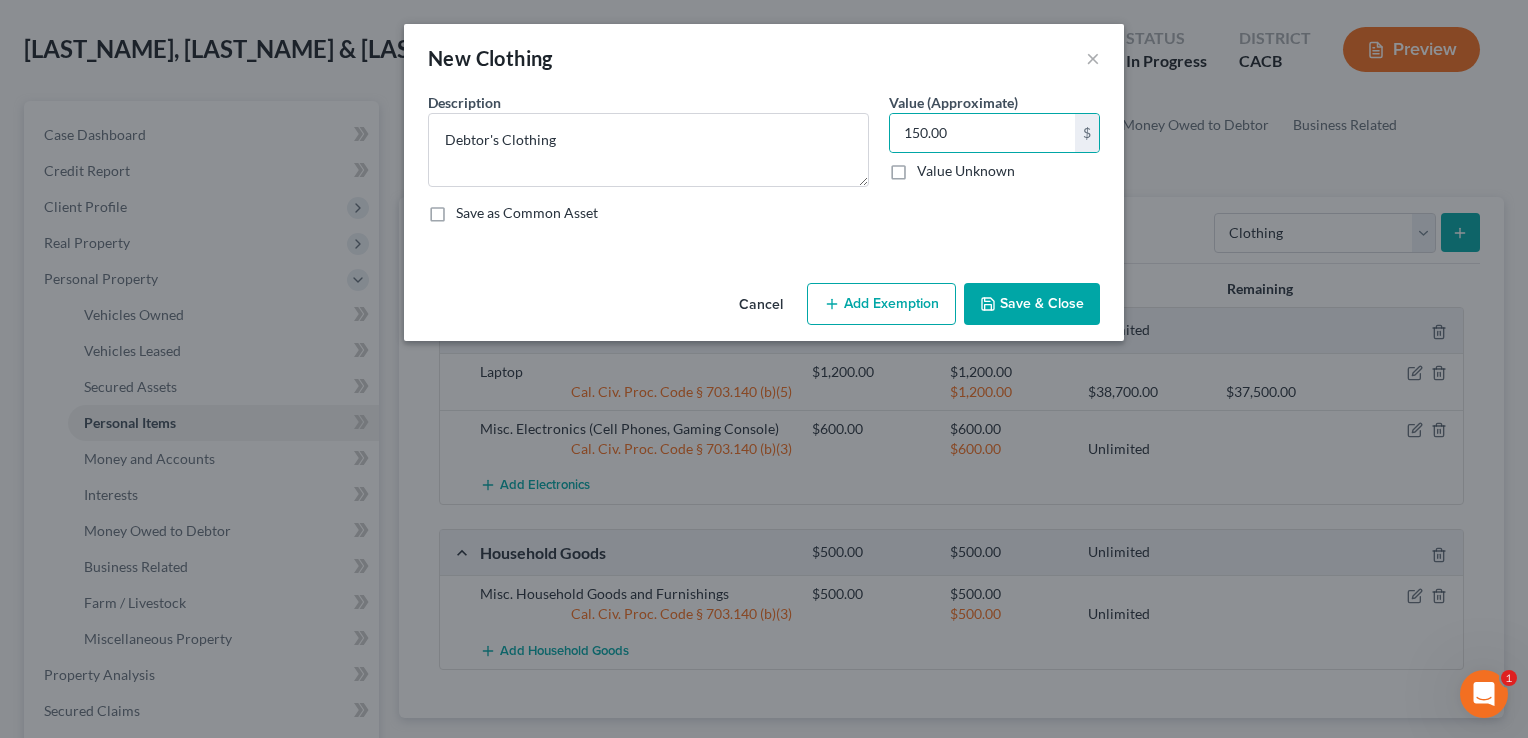 click on "Add Exemption" at bounding box center [881, 304] 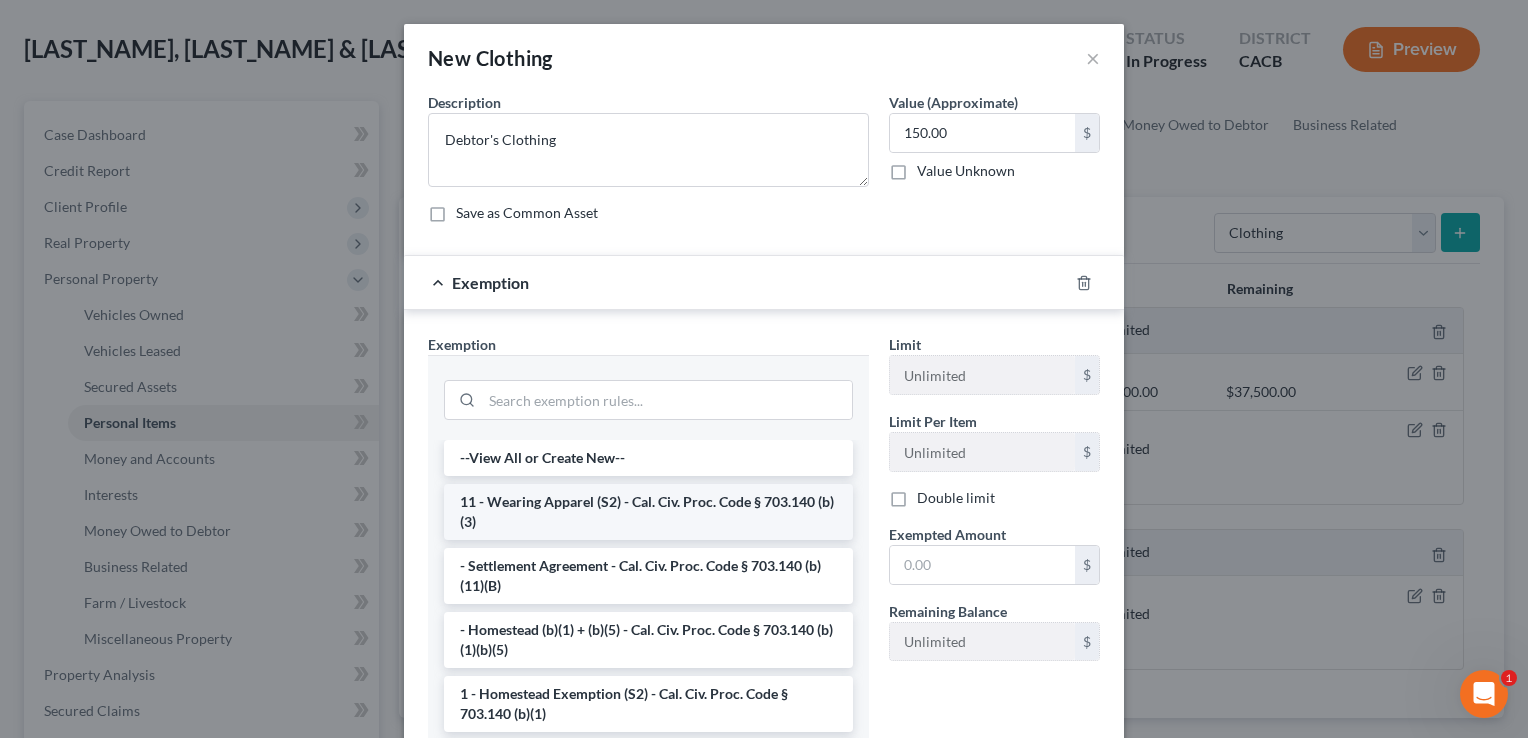 click on "11 - Wearing Apparel (S2)  - Cal. Civ. Proc. Code § 703.140 (b)(3)" at bounding box center [648, 512] 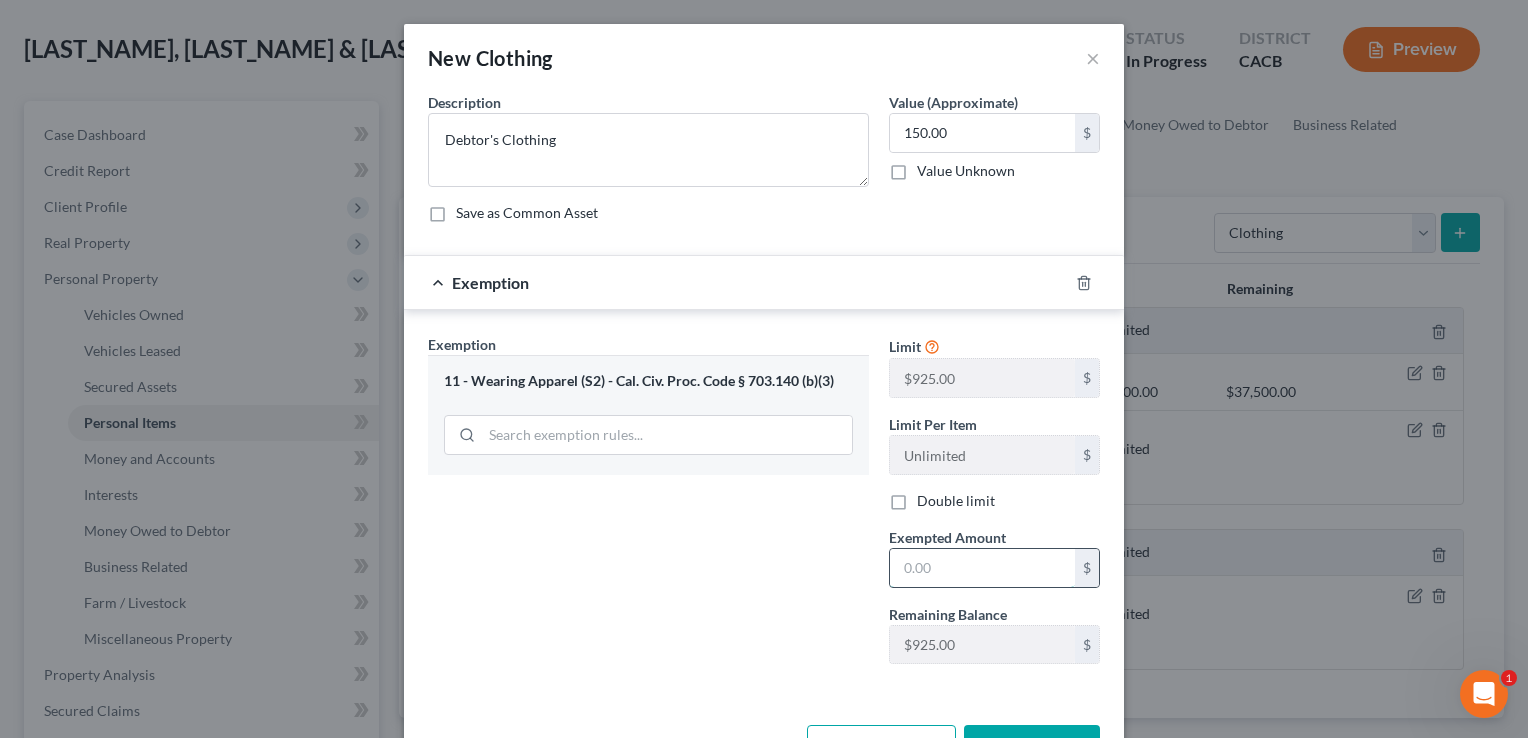 click at bounding box center [982, 568] 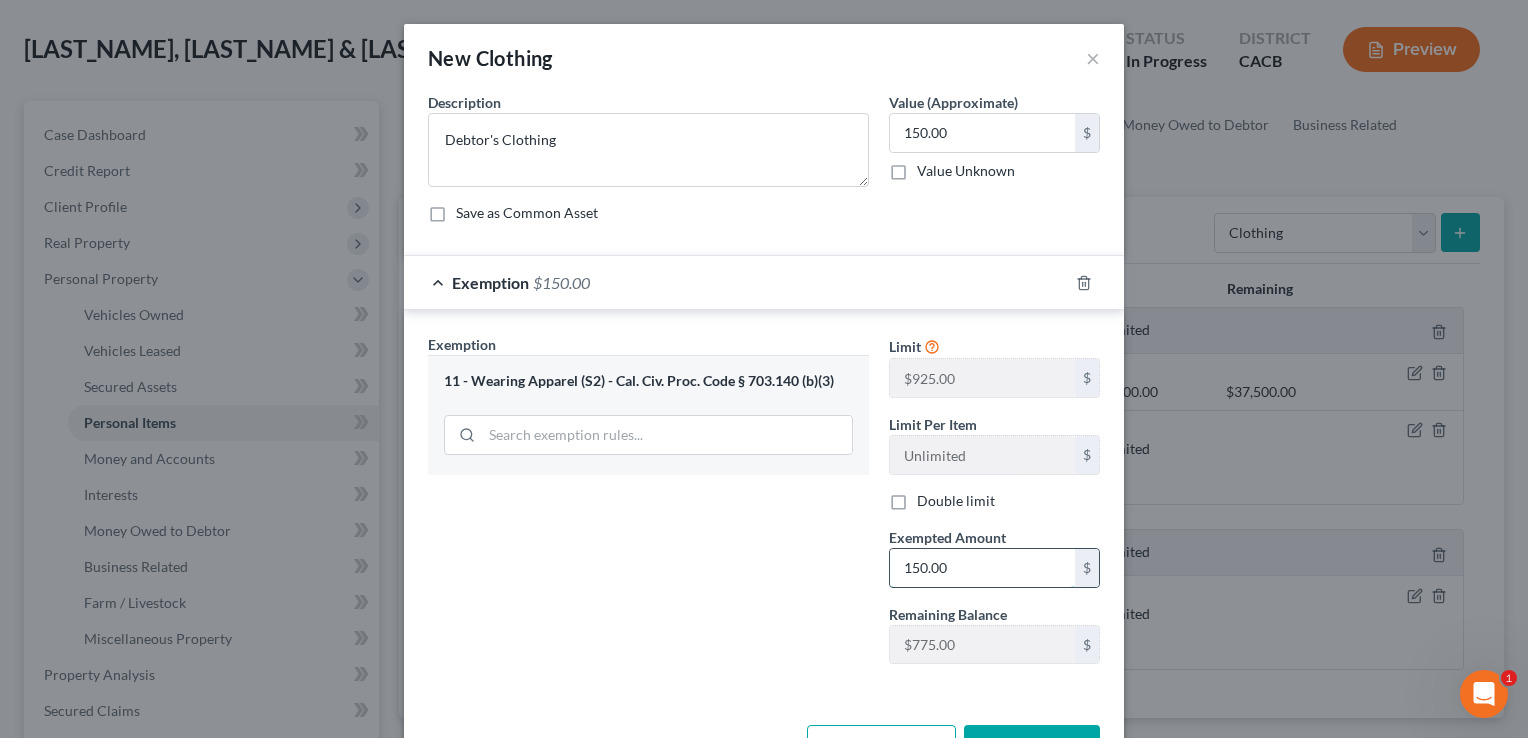 scroll, scrollTop: 66, scrollLeft: 0, axis: vertical 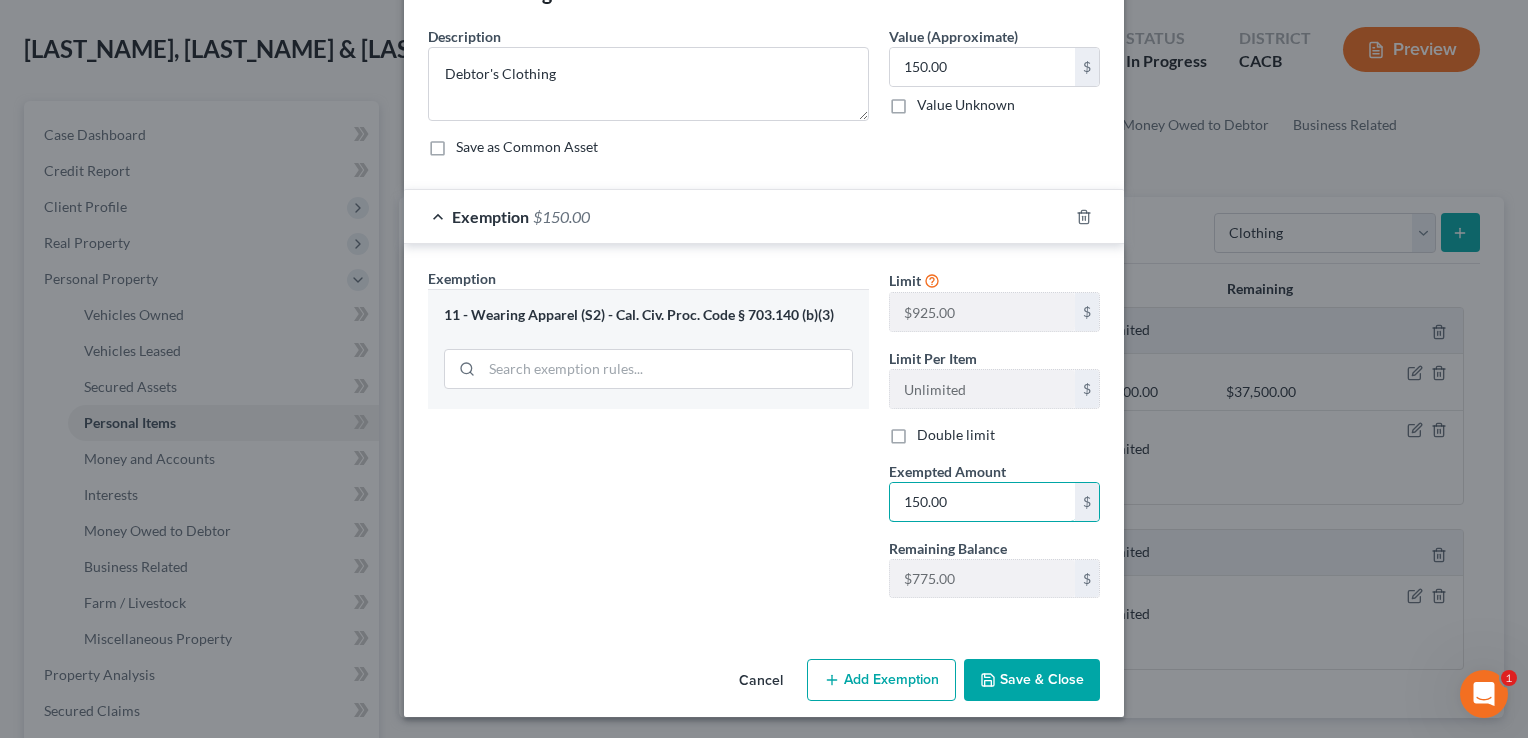 type on "150.00" 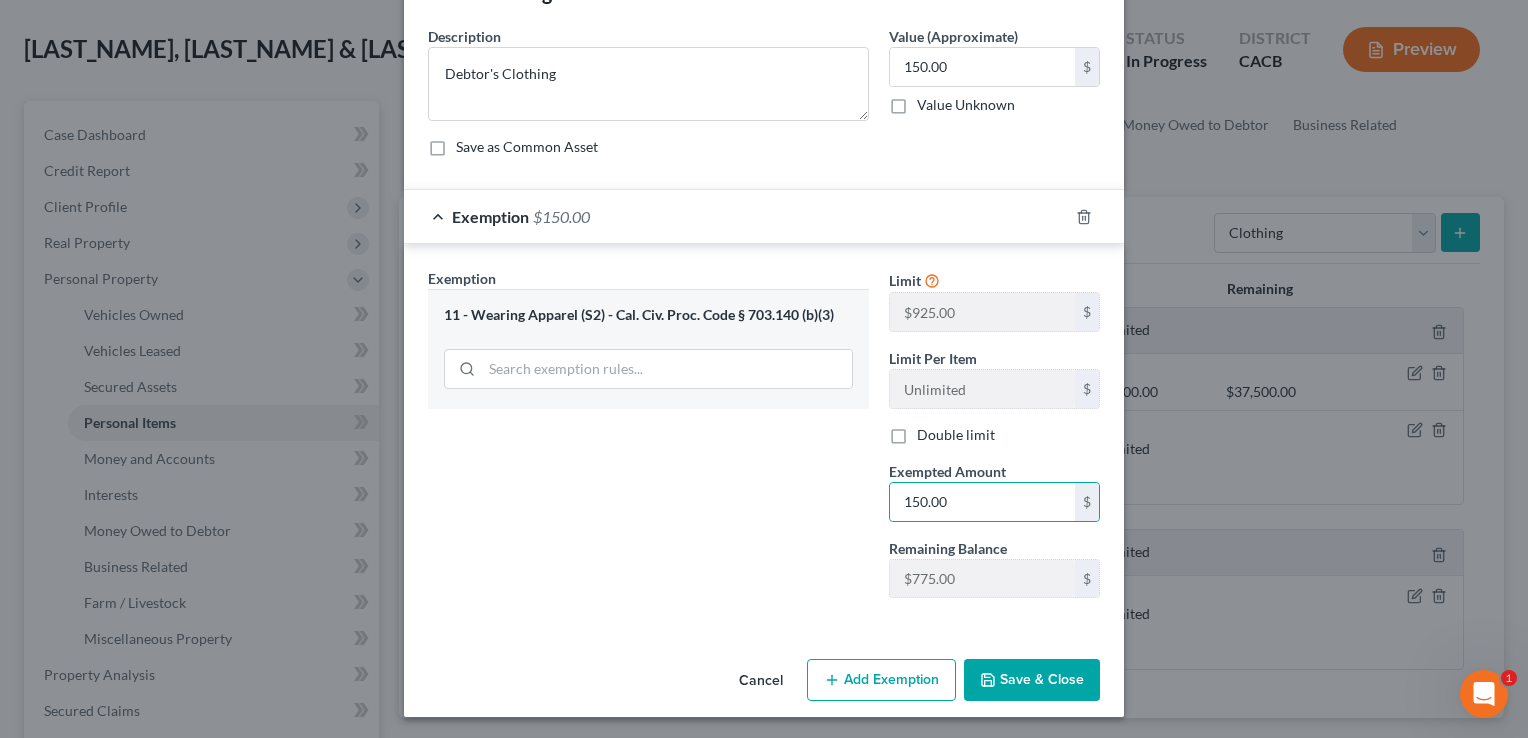 click on "Save & Close" at bounding box center (1032, 680) 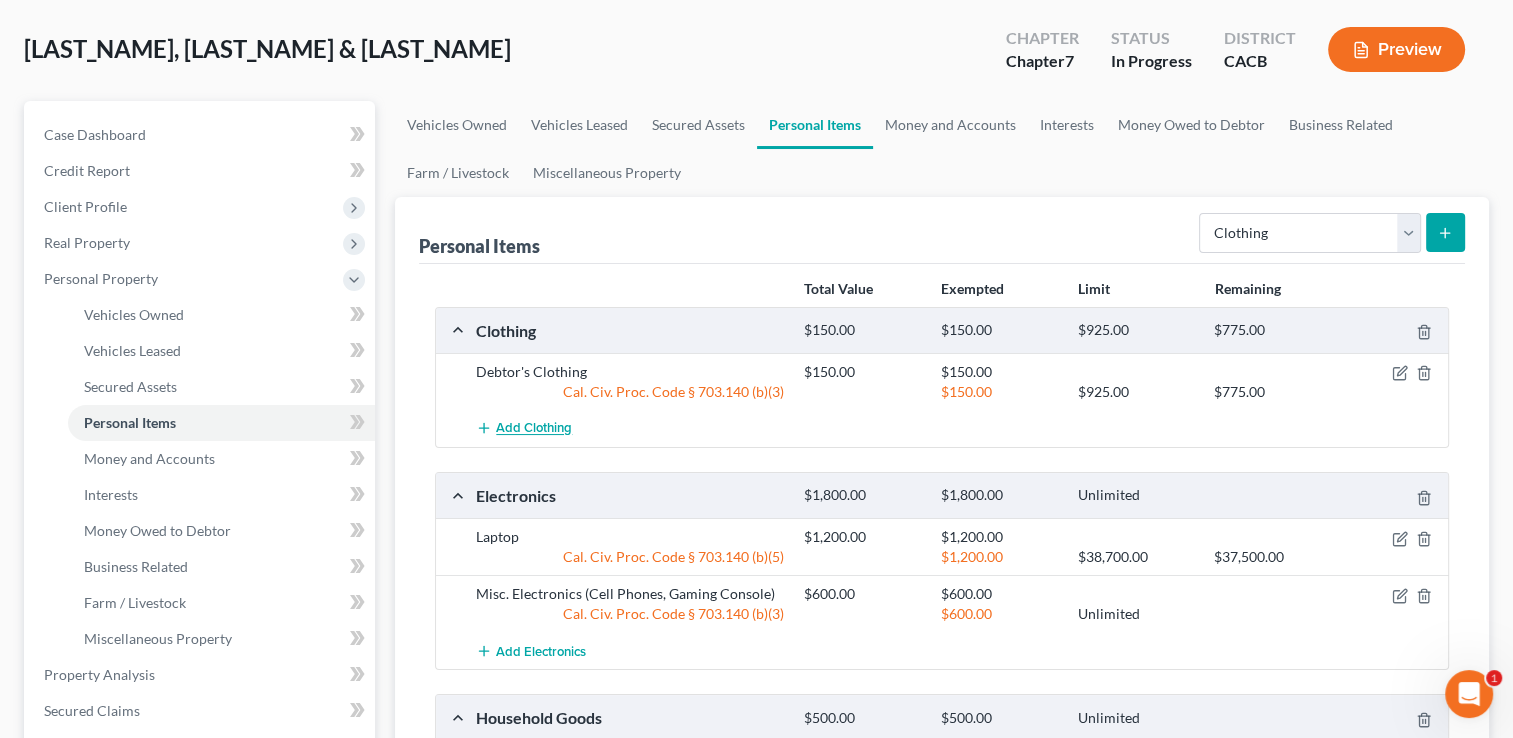 click on "Add Clothing" at bounding box center (534, 429) 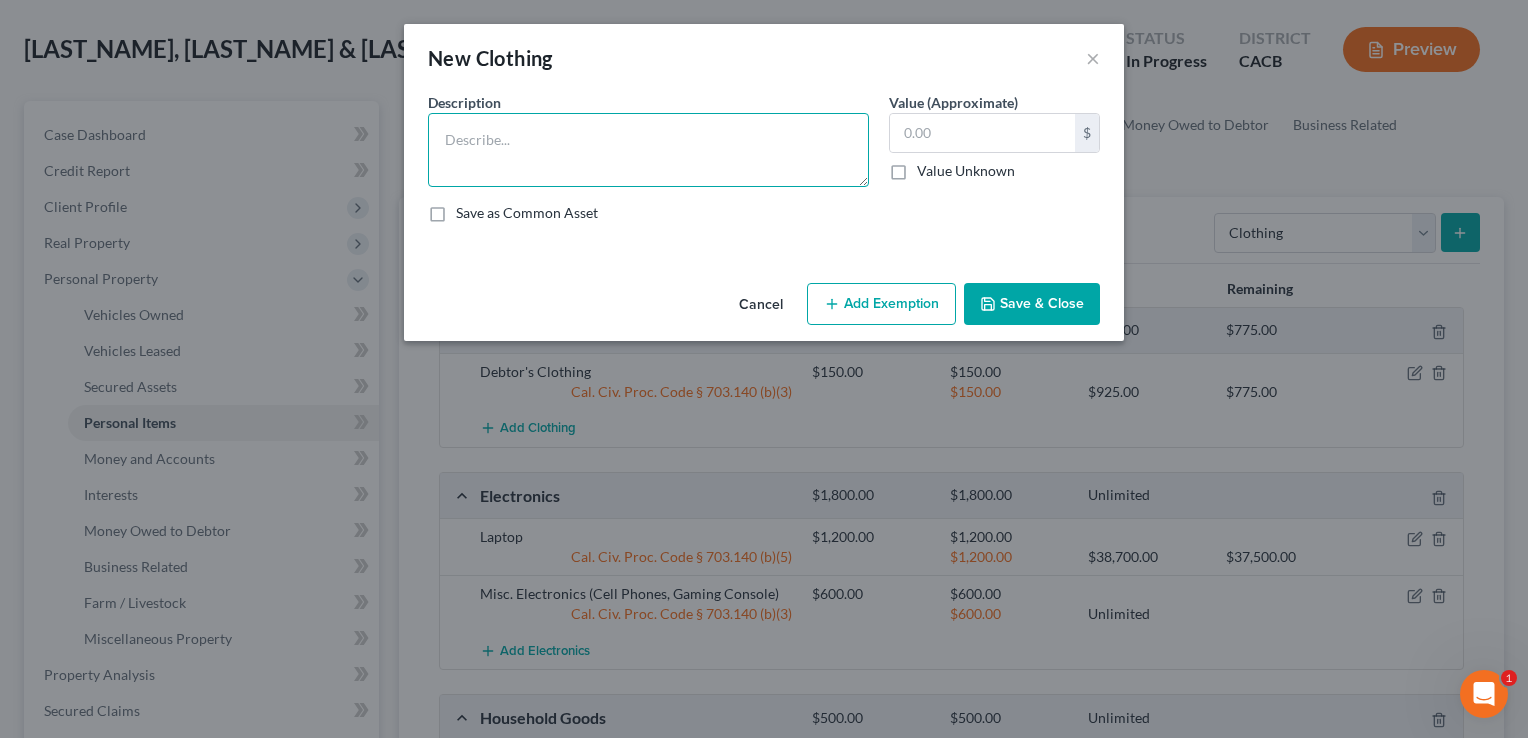 click at bounding box center [648, 150] 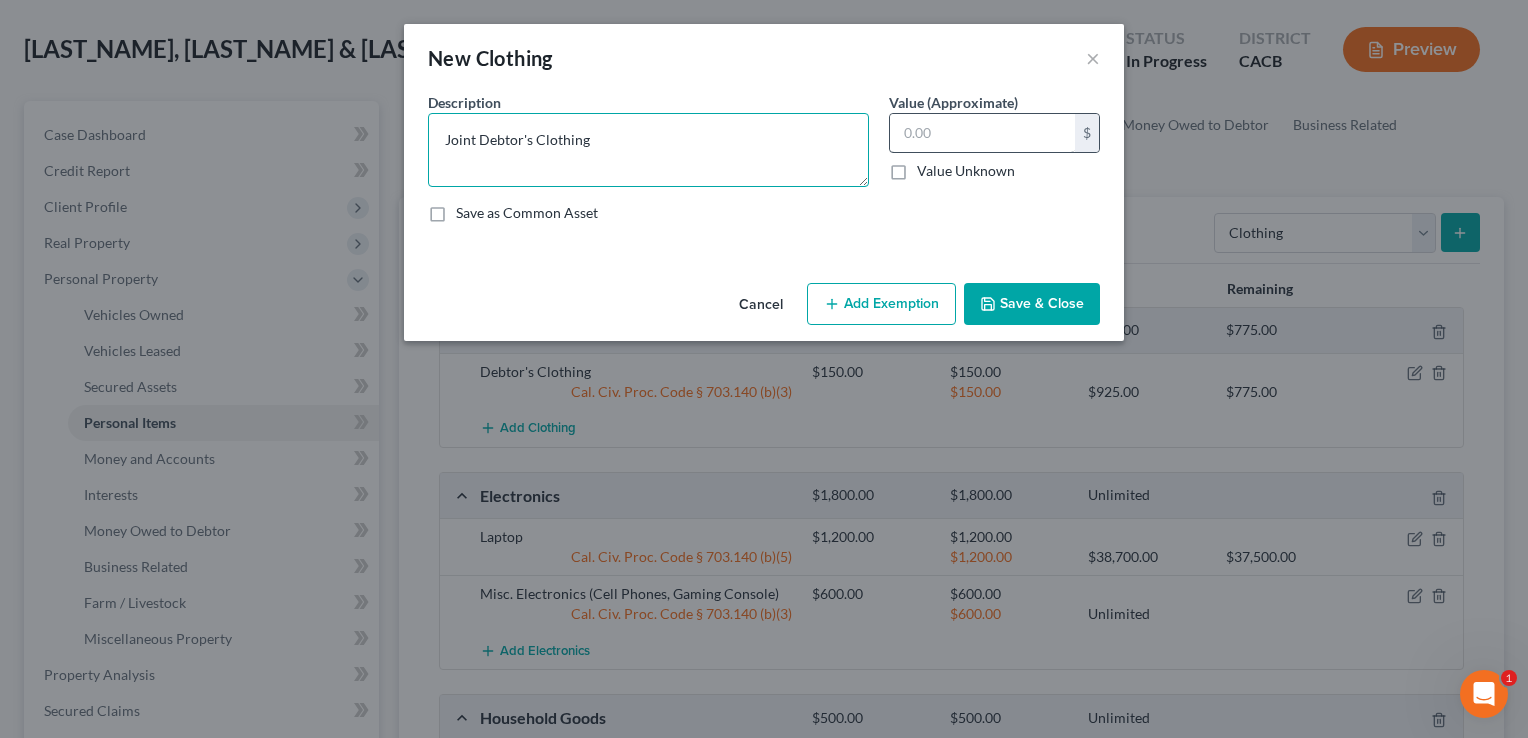 type on "Joint Debtor's Clothing" 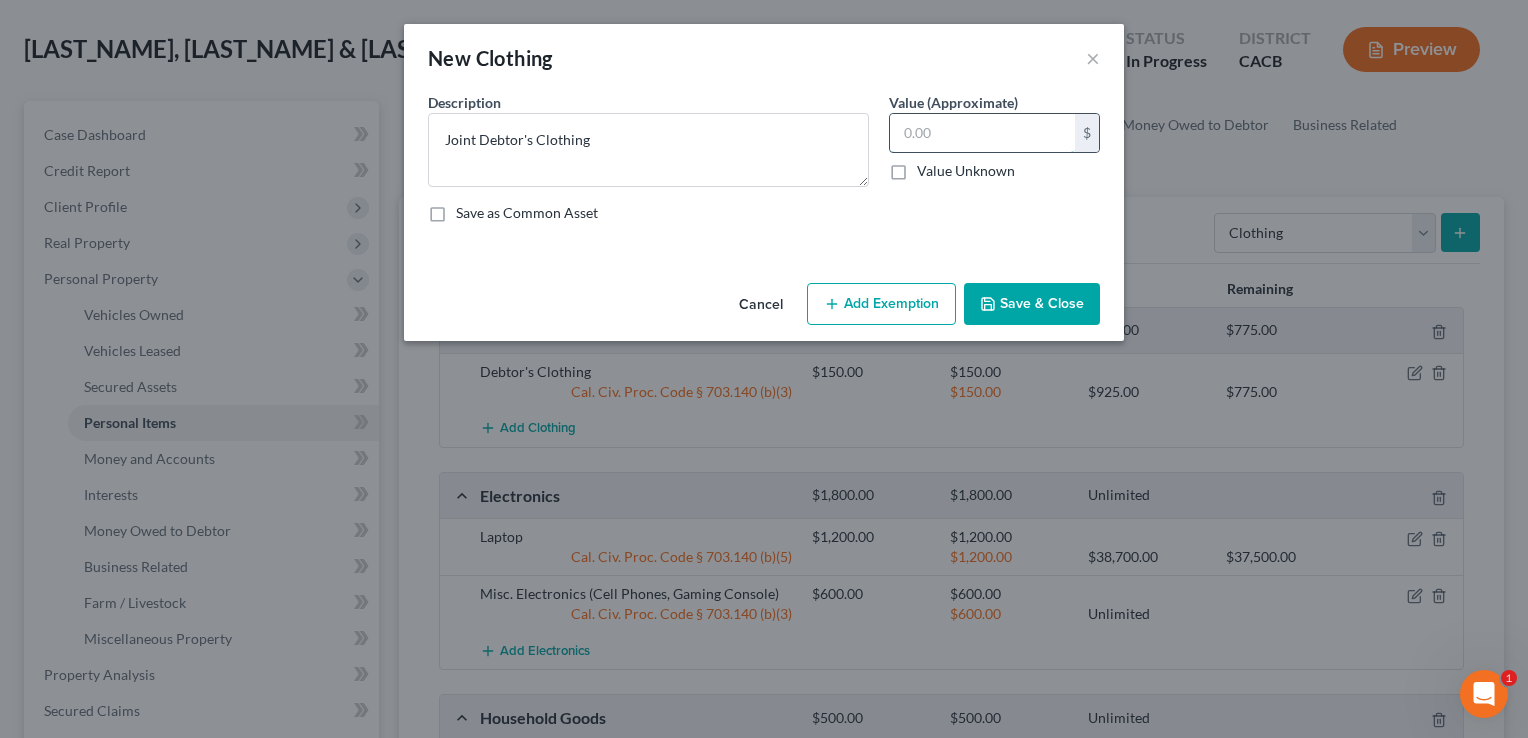 click at bounding box center [982, 133] 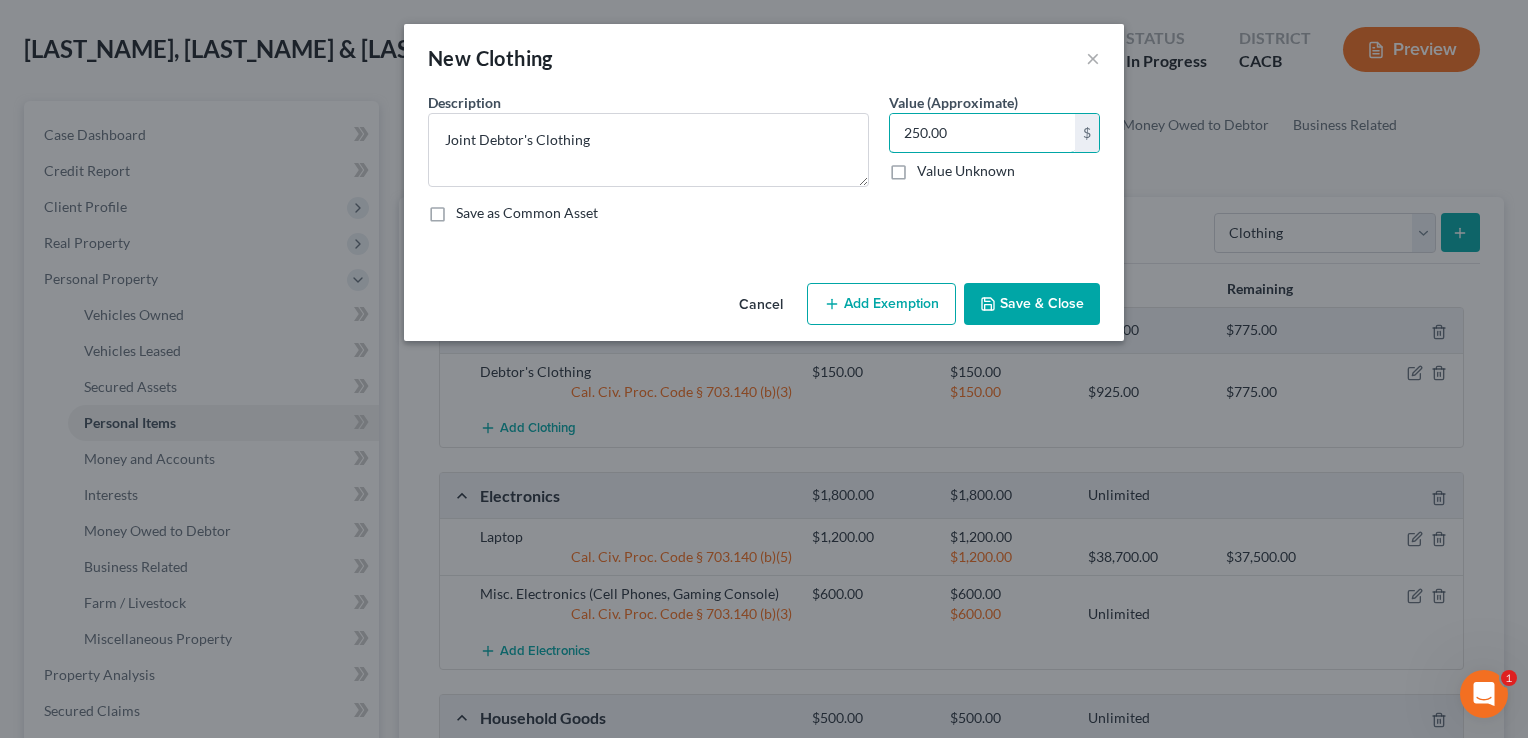type on "250.00" 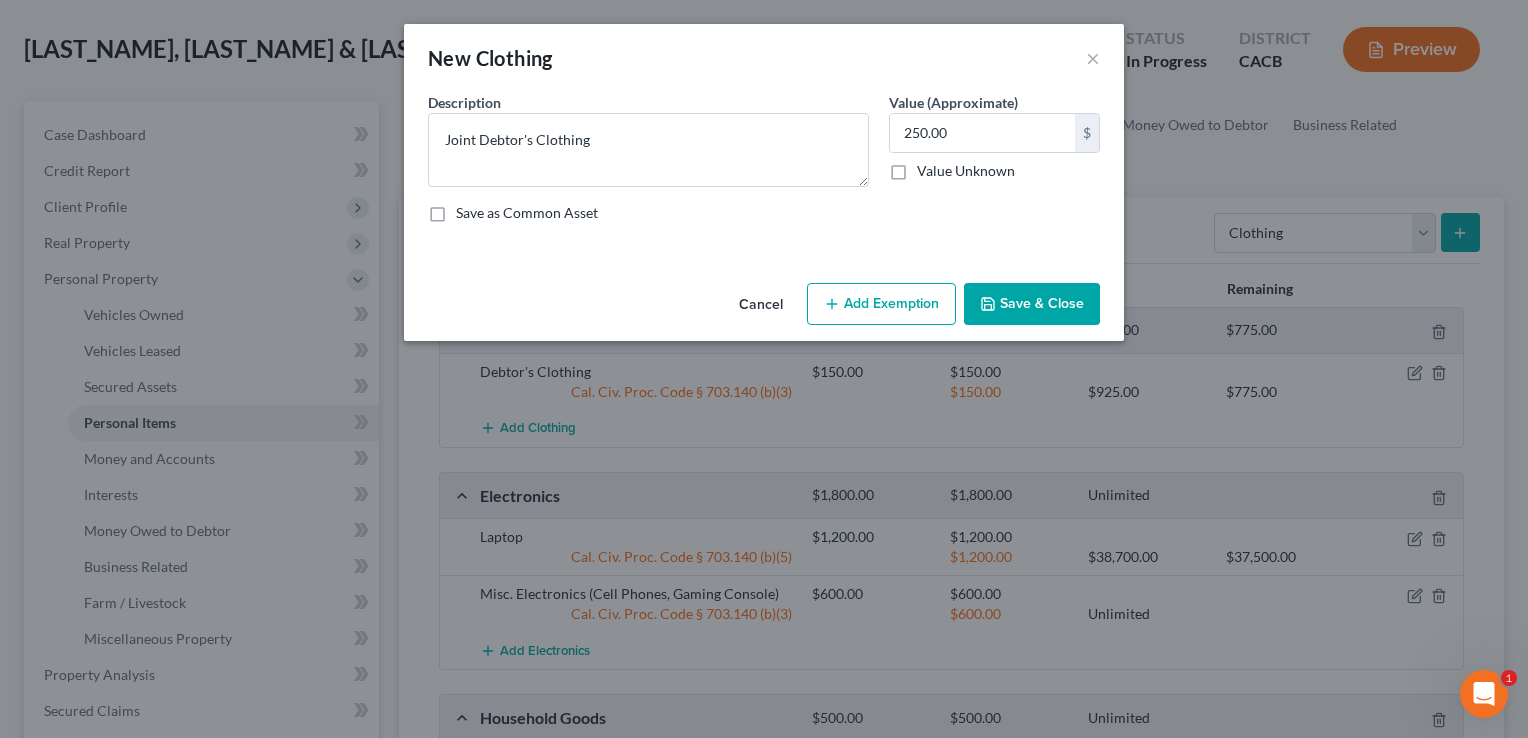 click on "Add Exemption" at bounding box center [881, 304] 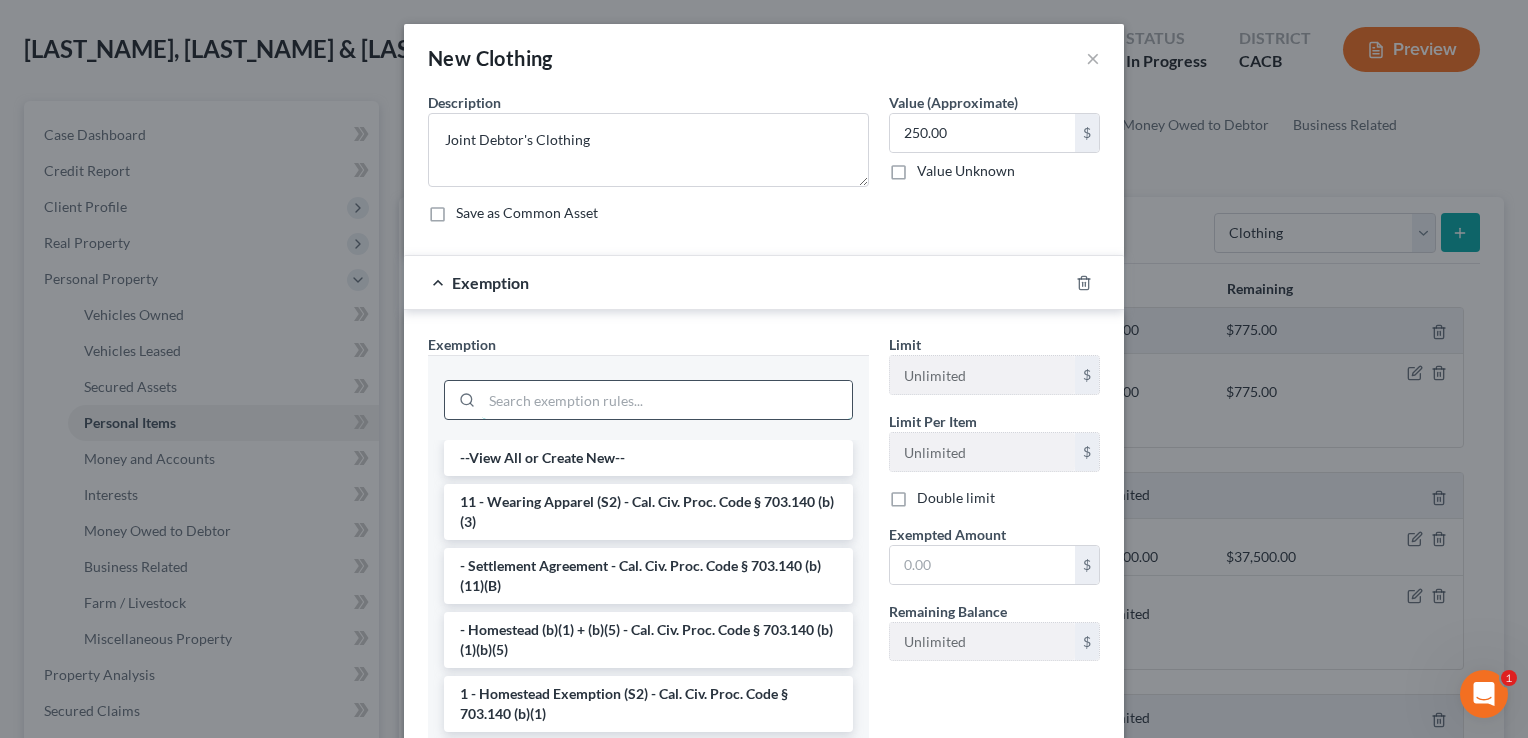 click at bounding box center (667, 400) 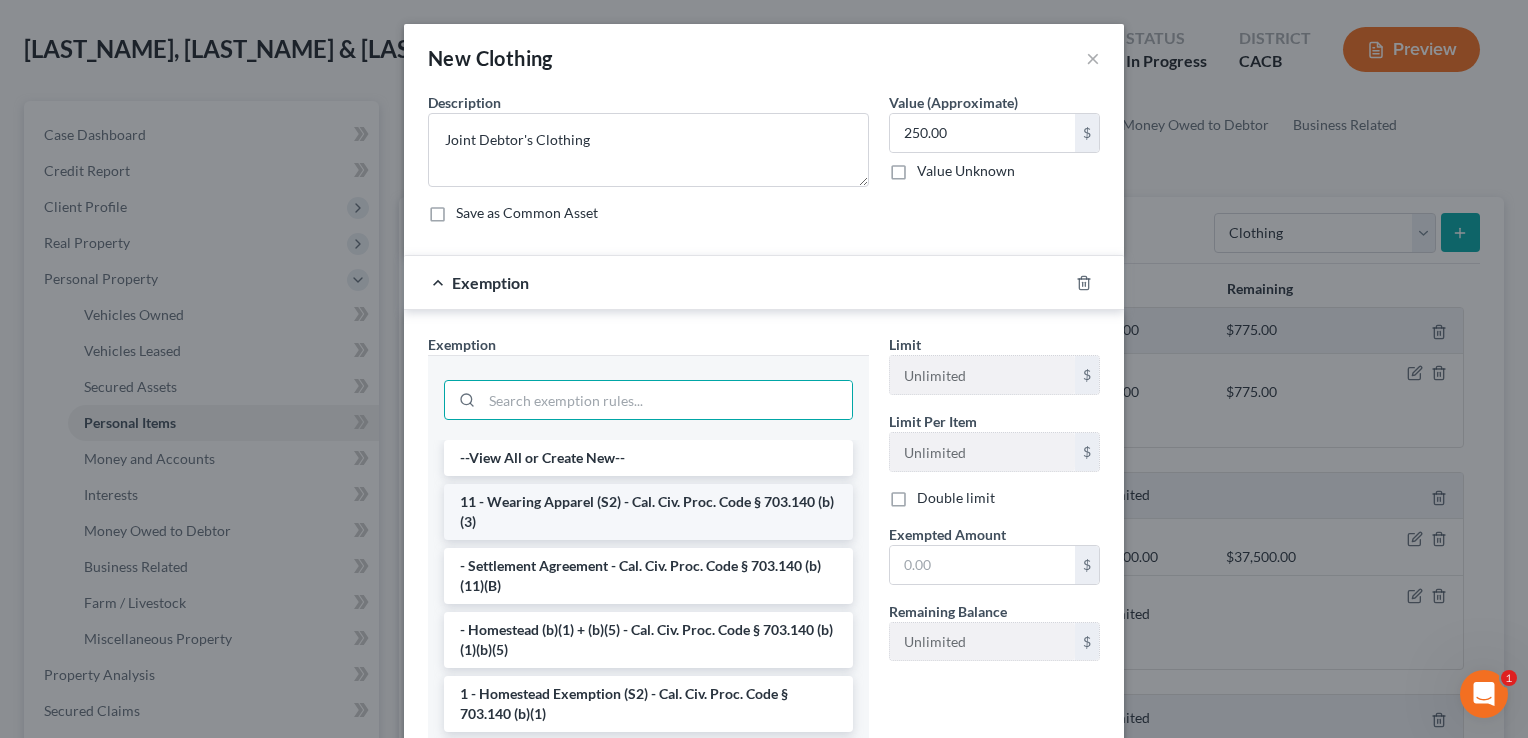 click on "11 - Wearing Apparel (S2)  - Cal. Civ. Proc. Code § 703.140 (b)(3)" at bounding box center [648, 512] 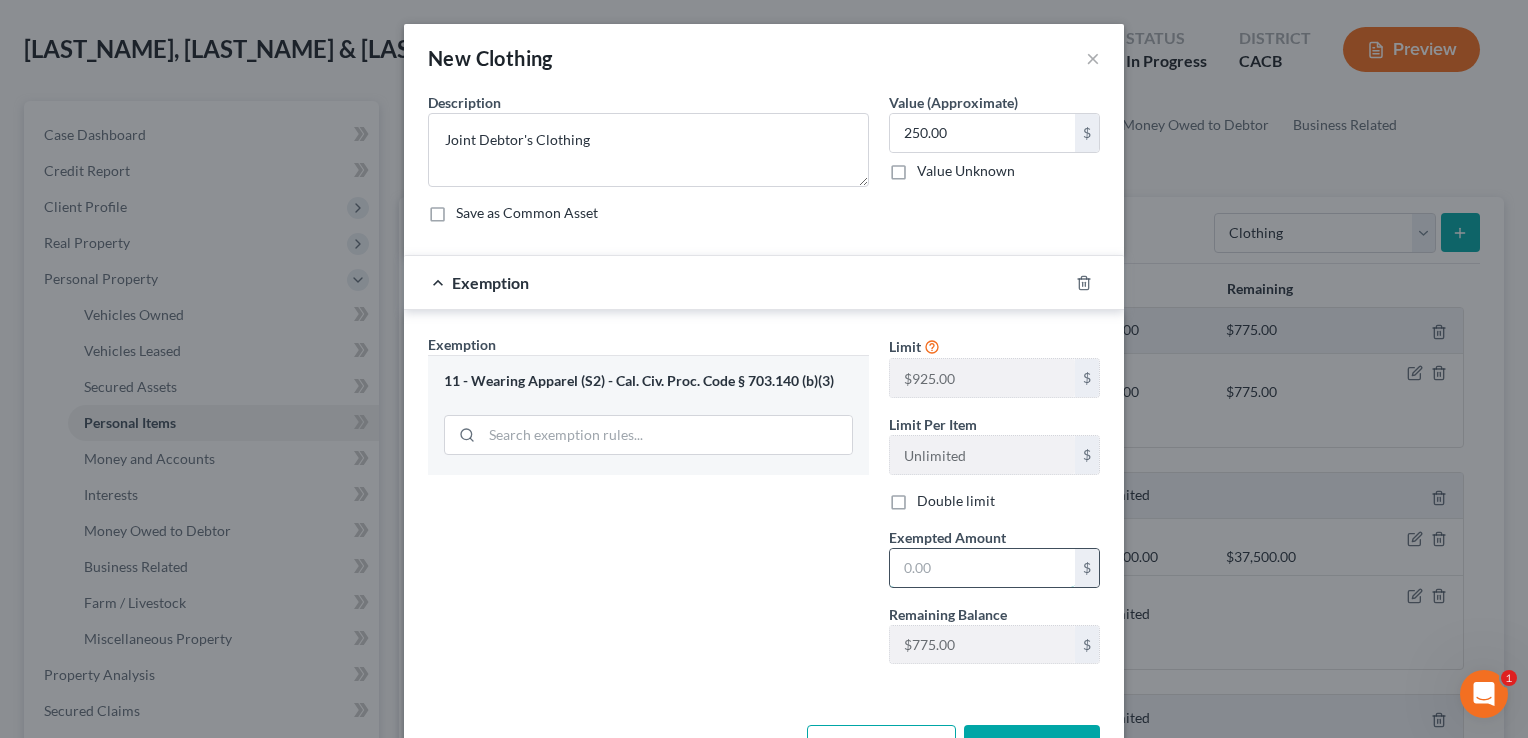 click at bounding box center (982, 568) 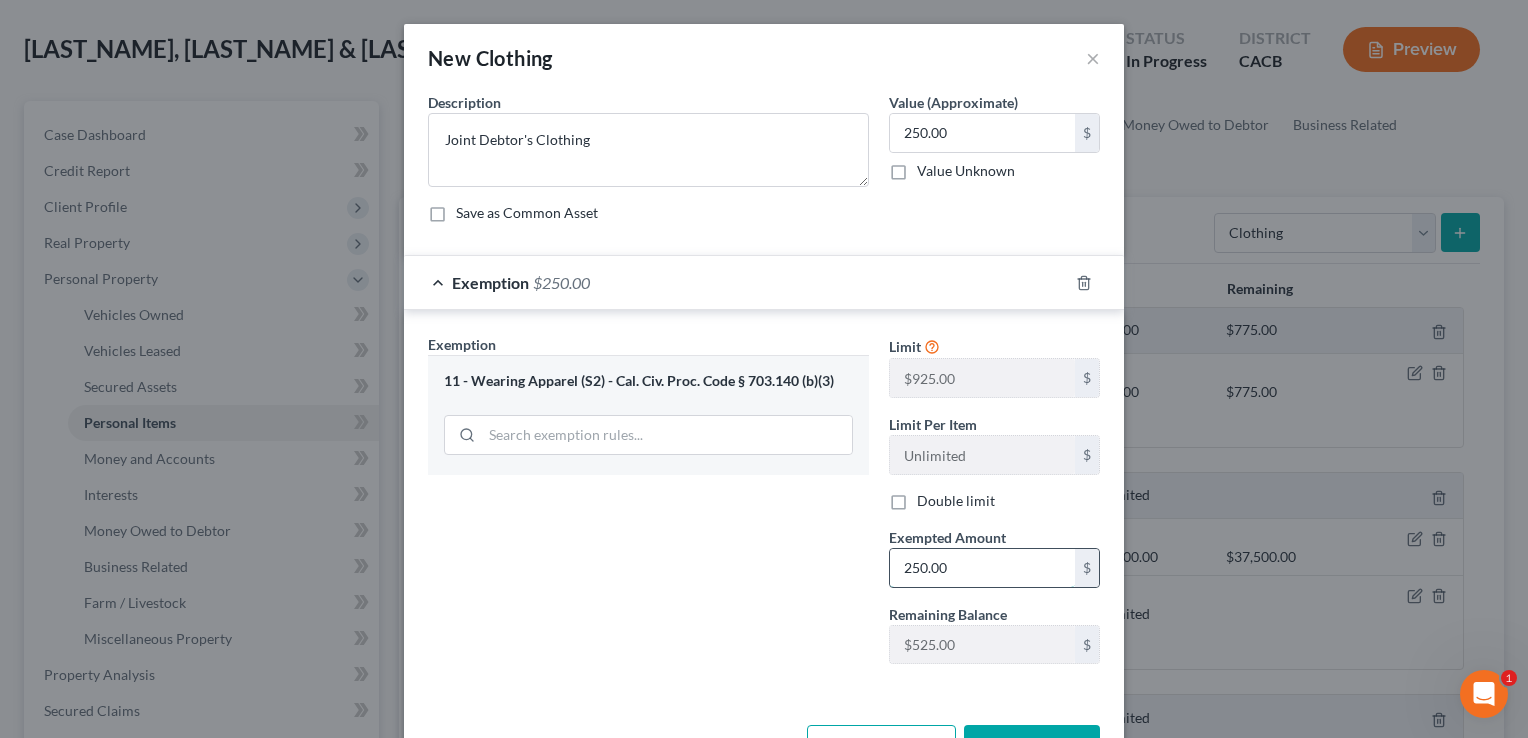 scroll, scrollTop: 56, scrollLeft: 0, axis: vertical 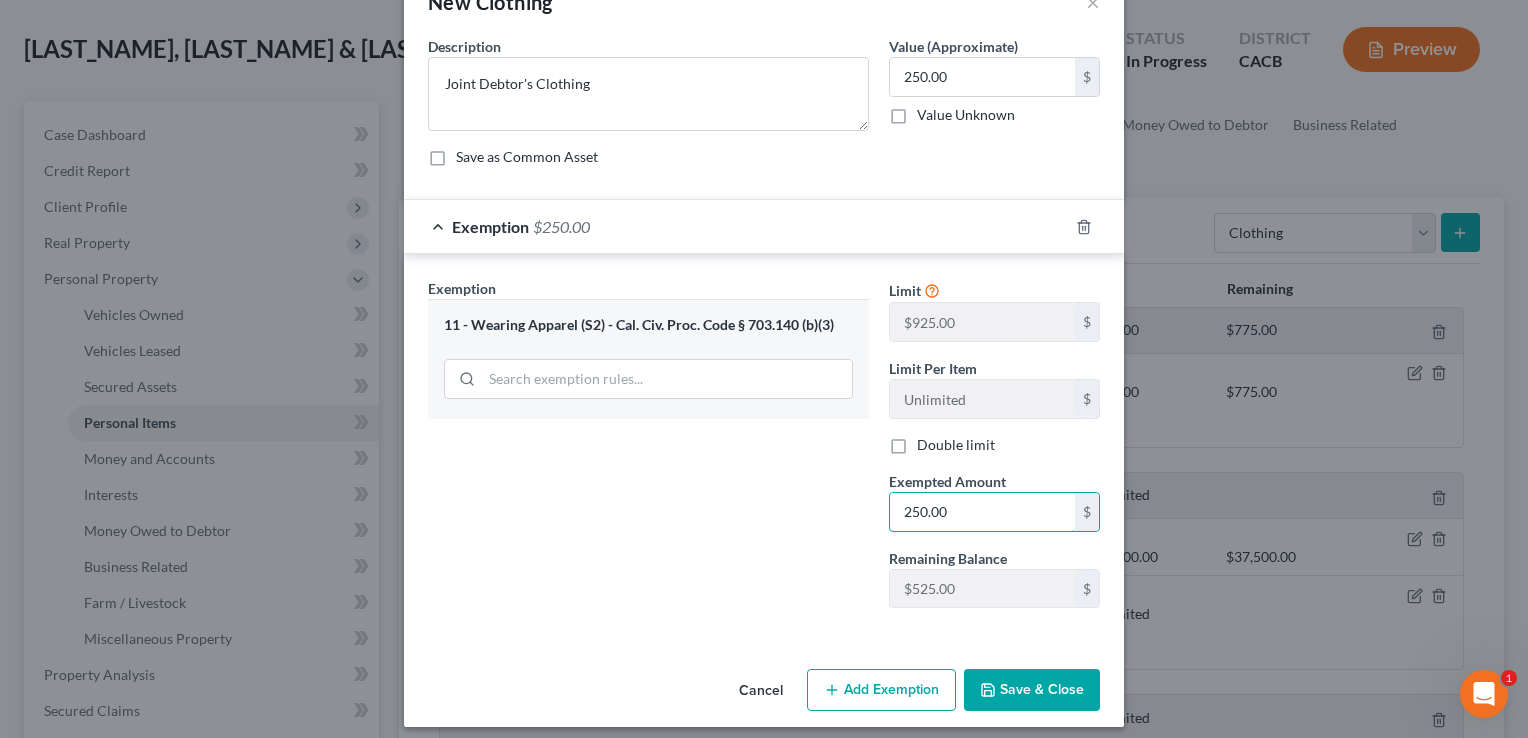 type on "250.00" 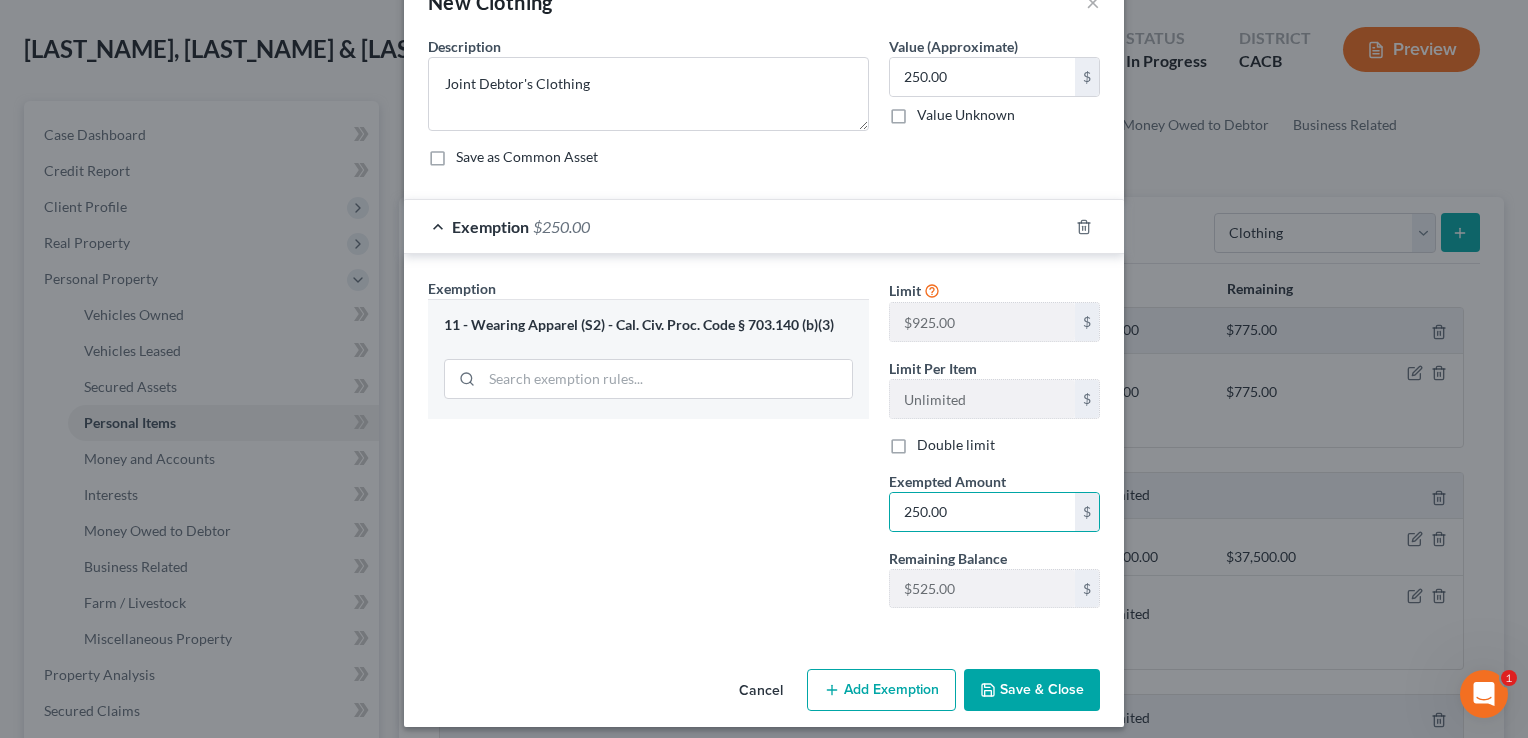 click on "Save & Close" at bounding box center (1032, 690) 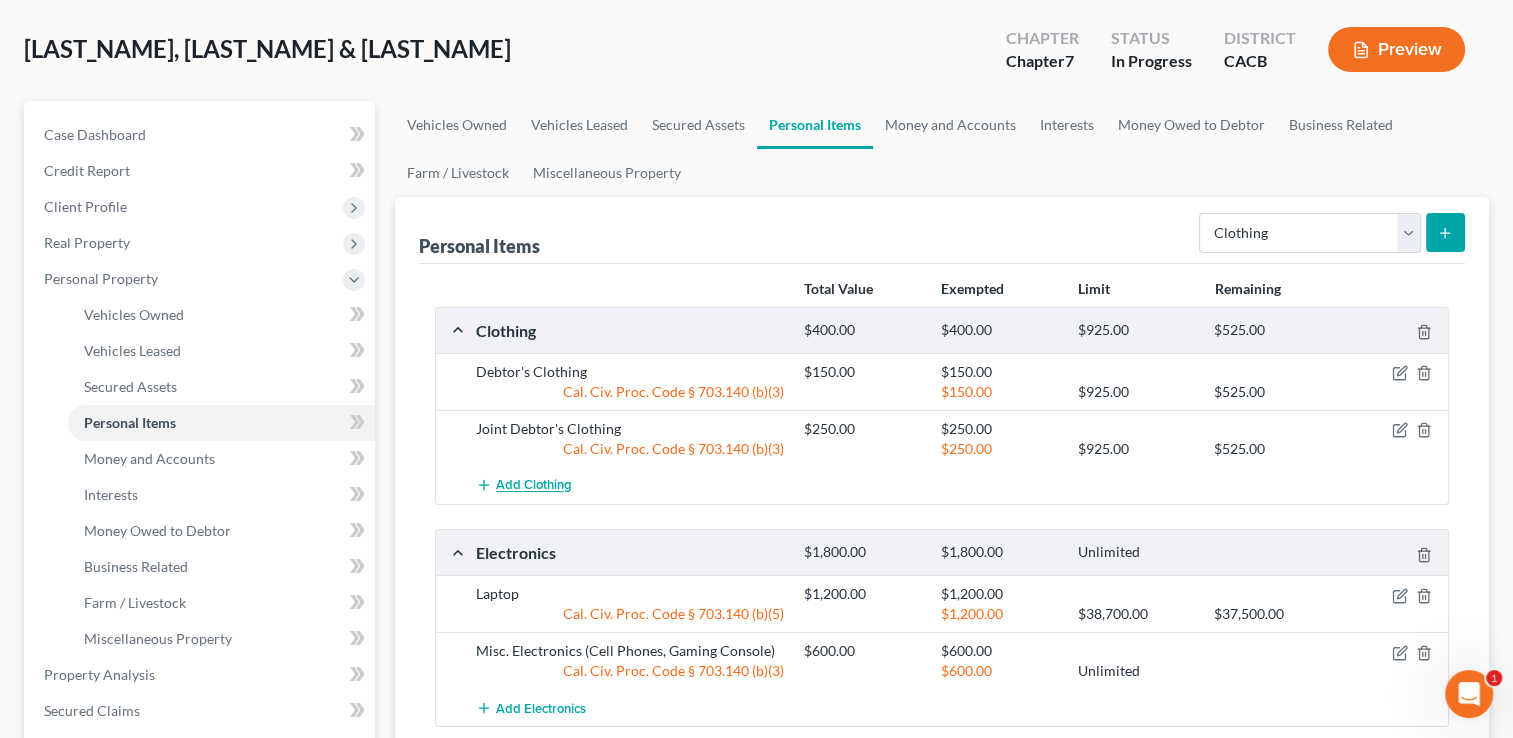 click on "Add Clothing" at bounding box center (534, 486) 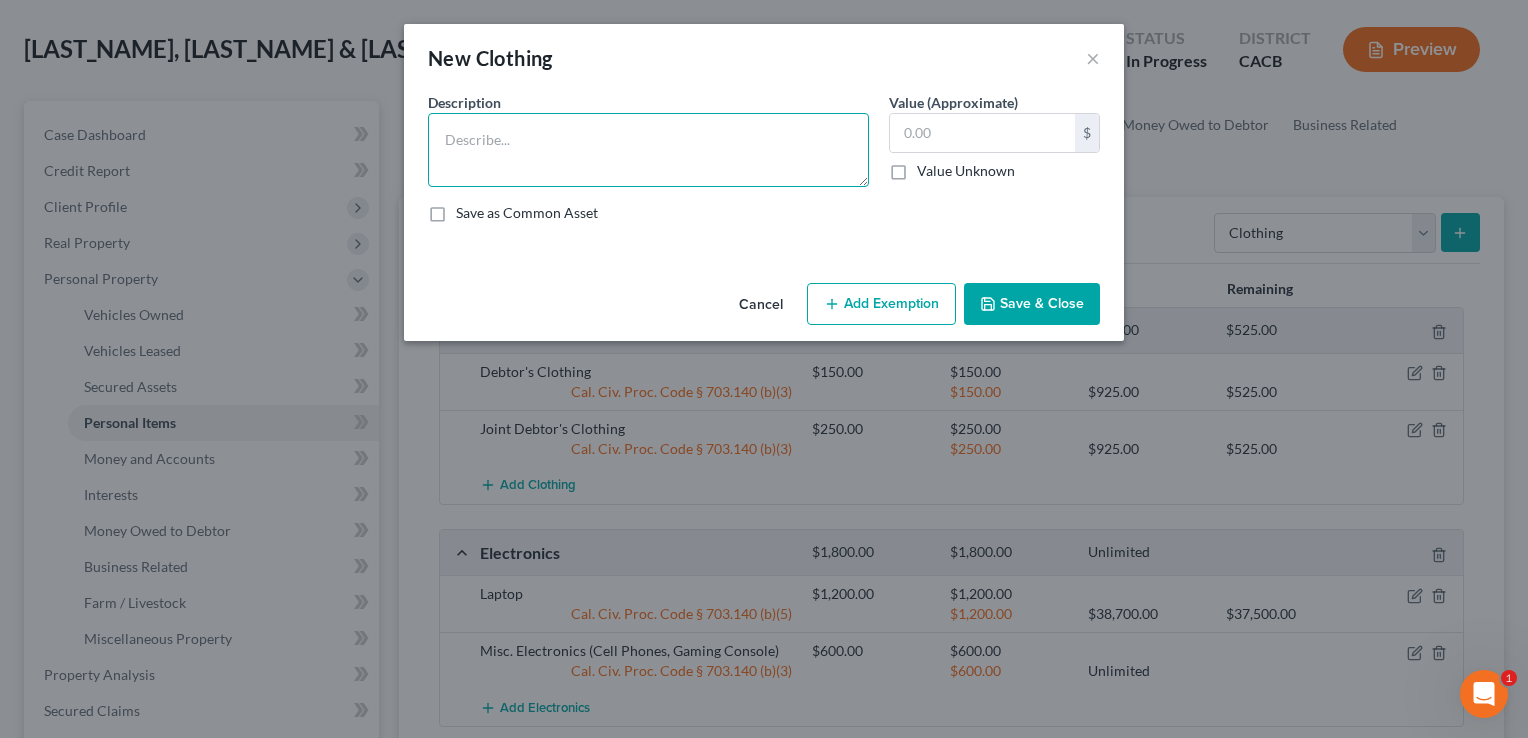 click at bounding box center (648, 150) 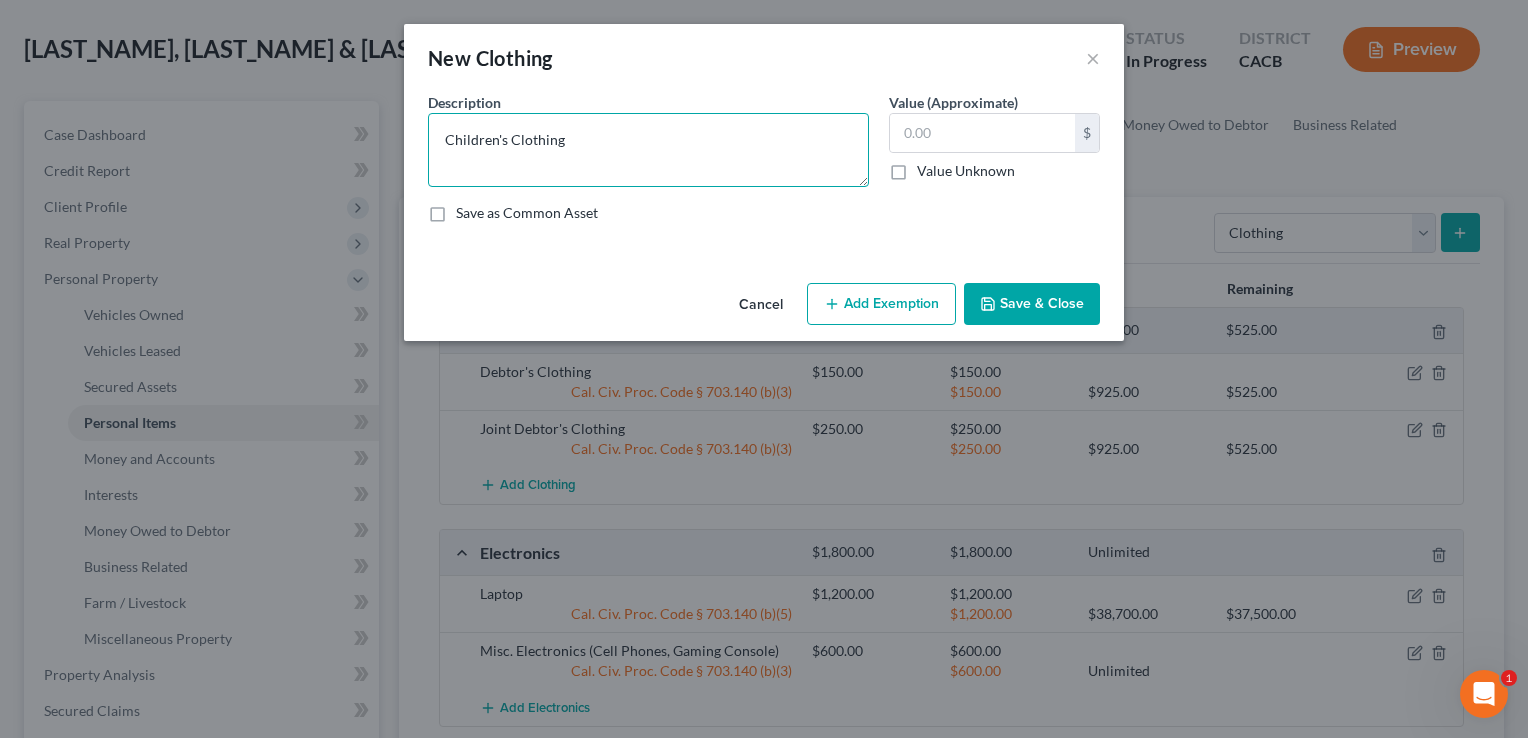 type on "Children's Clothing" 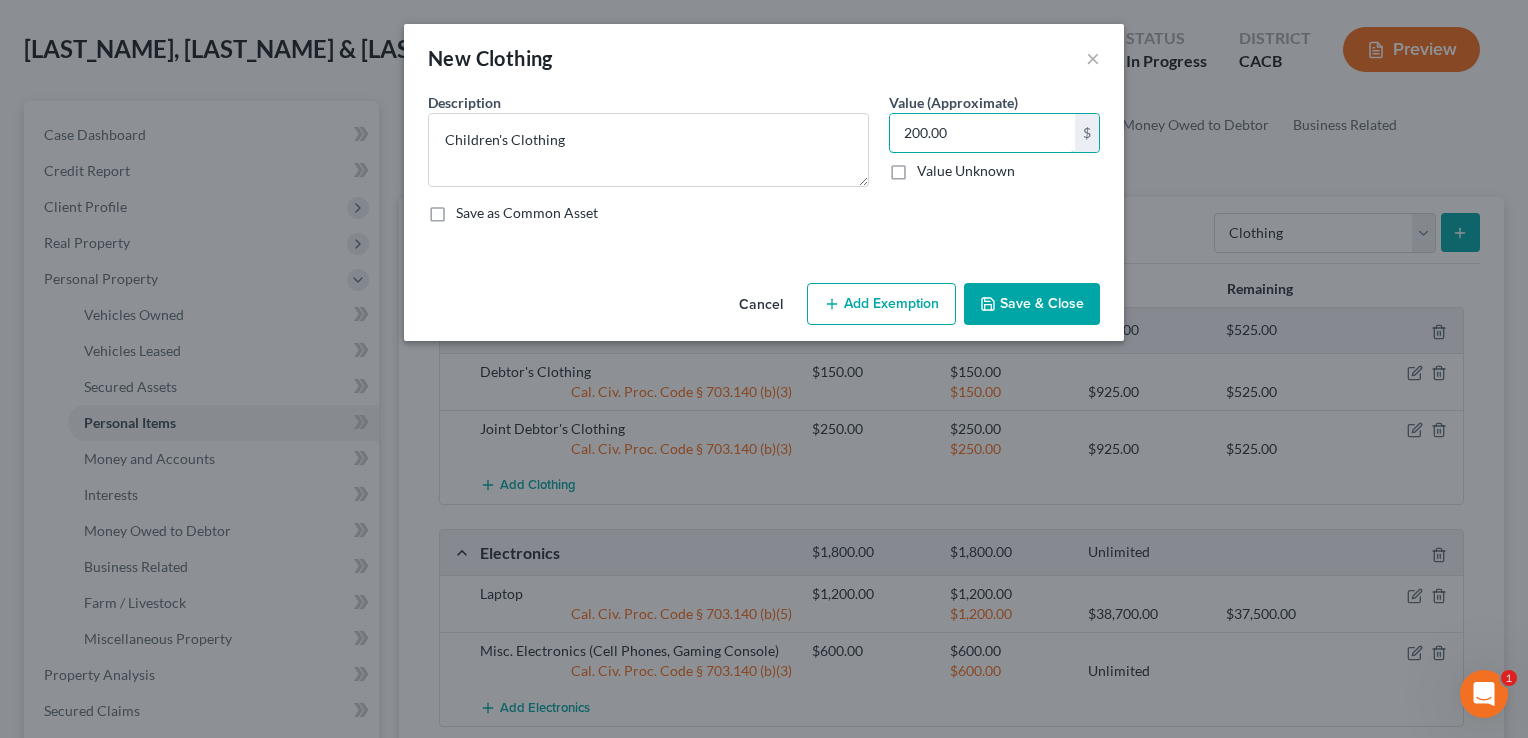 type on "200.00" 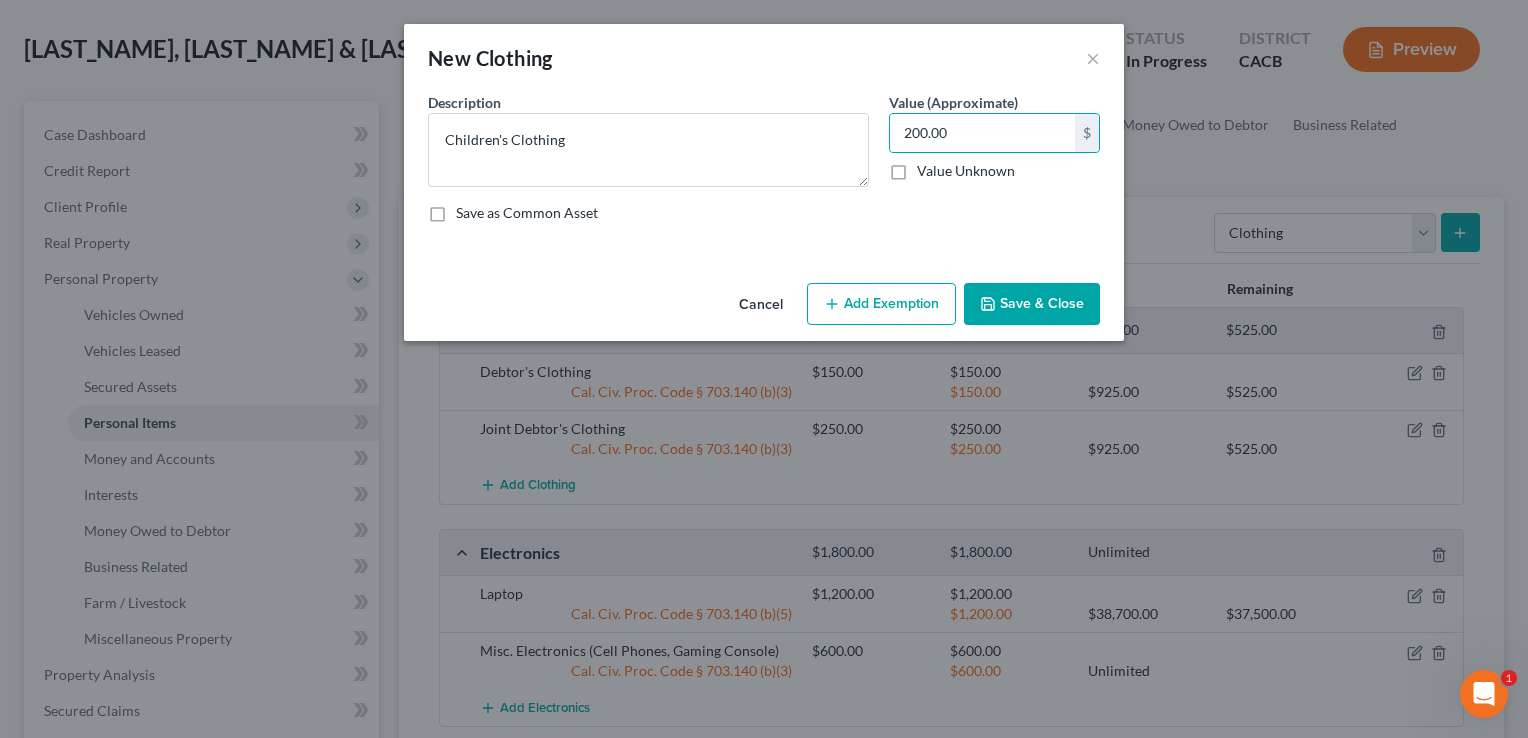 click on "Add Exemption" at bounding box center (881, 304) 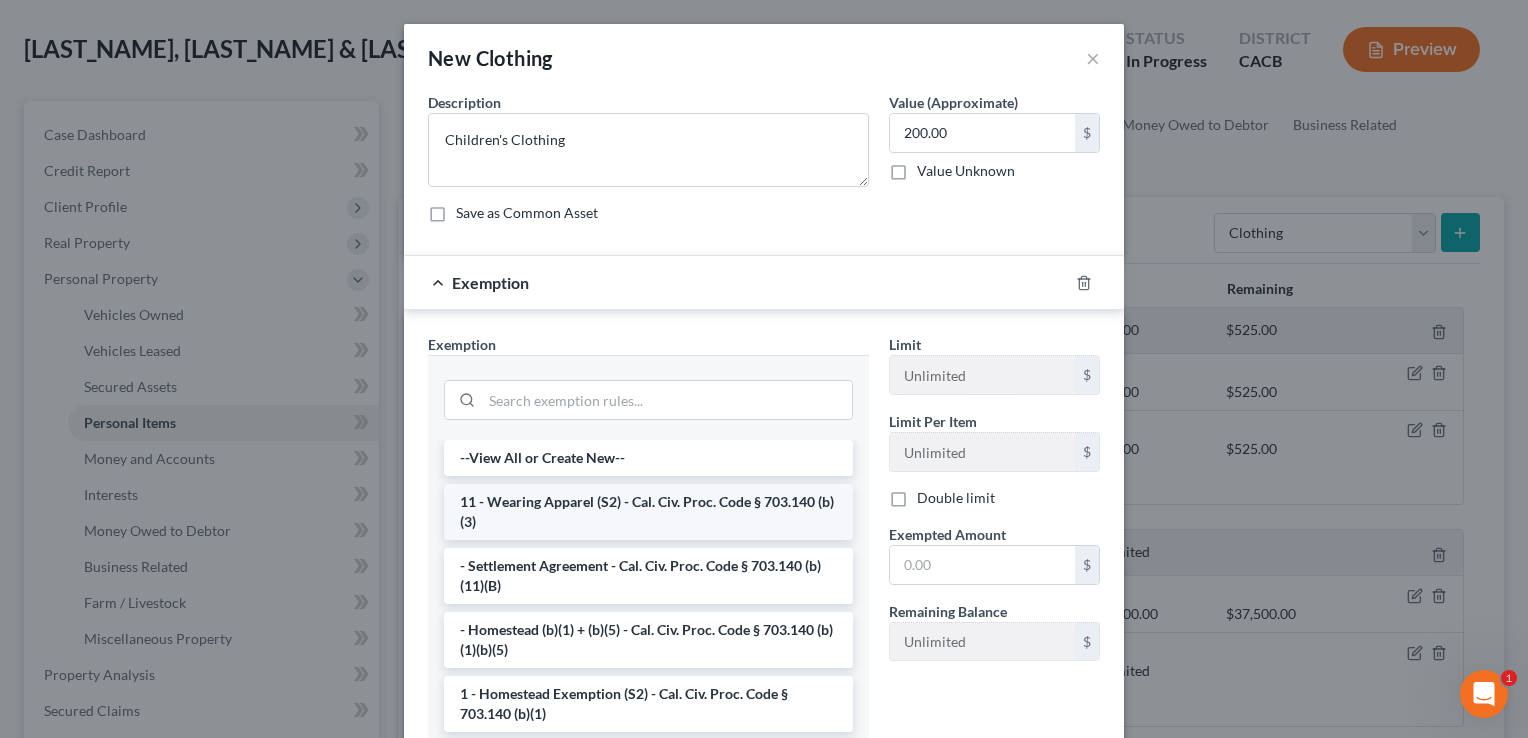 click on "11 - Wearing Apparel (S2)  - Cal. Civ. Proc. Code § 703.140 (b)(3)" at bounding box center [648, 512] 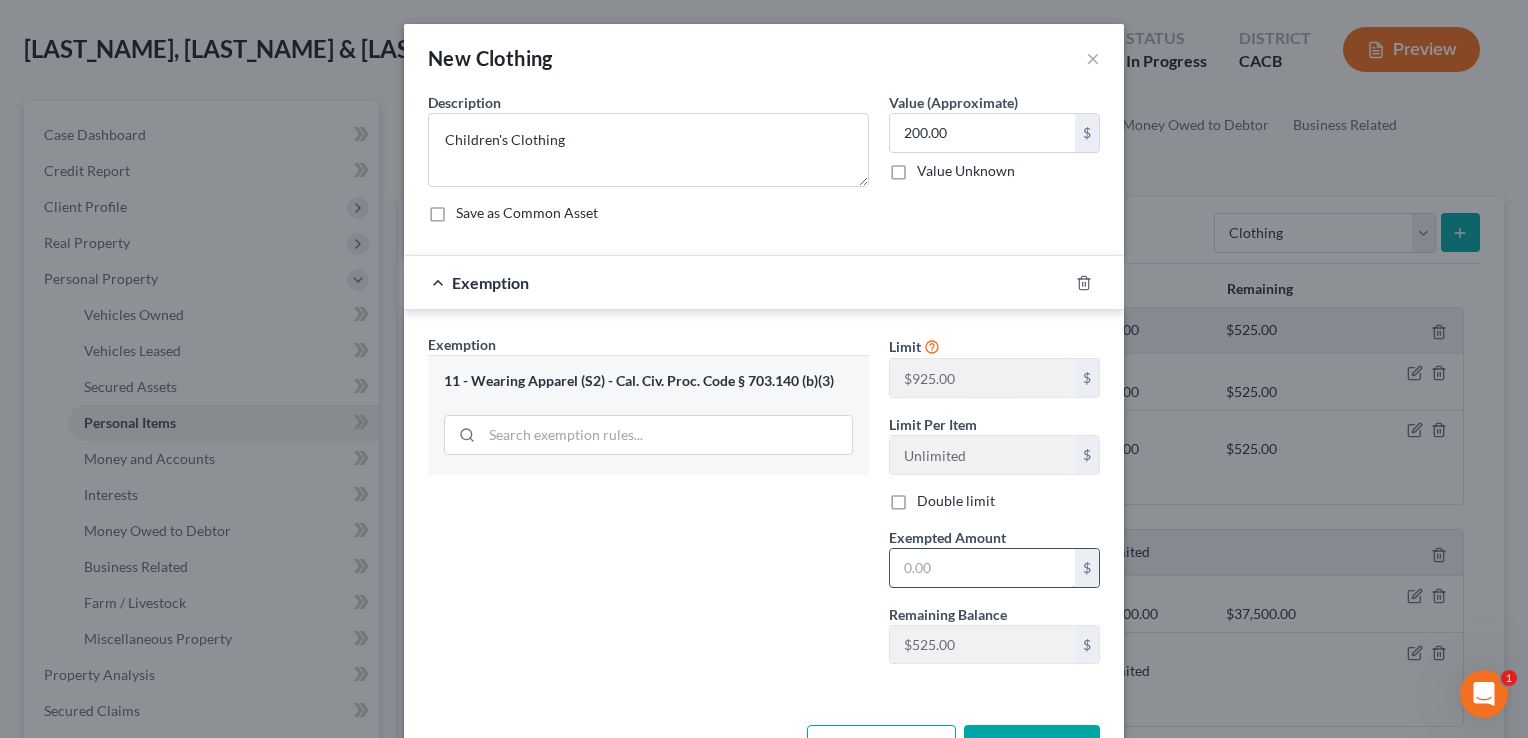 click at bounding box center [982, 568] 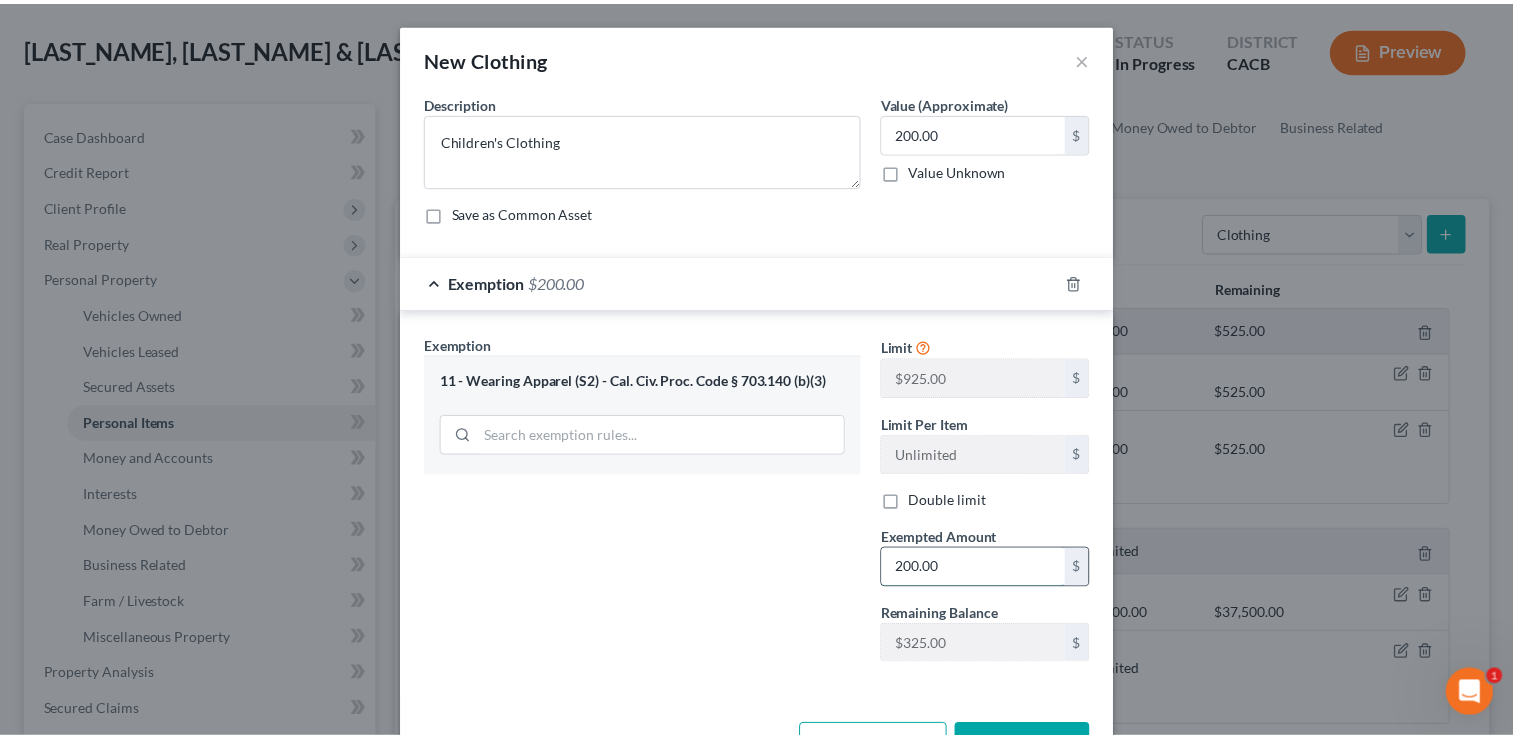 scroll, scrollTop: 66, scrollLeft: 0, axis: vertical 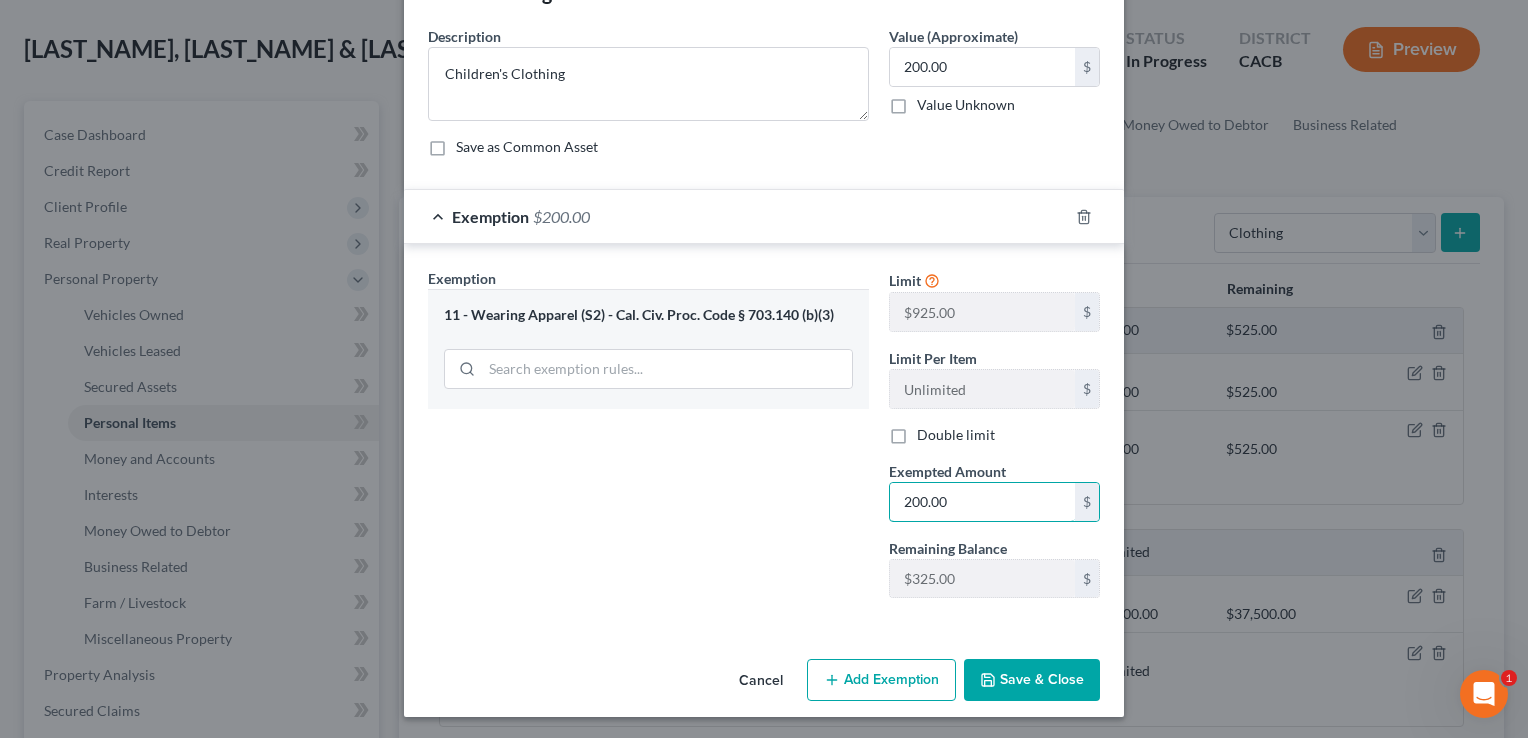 type on "200.00" 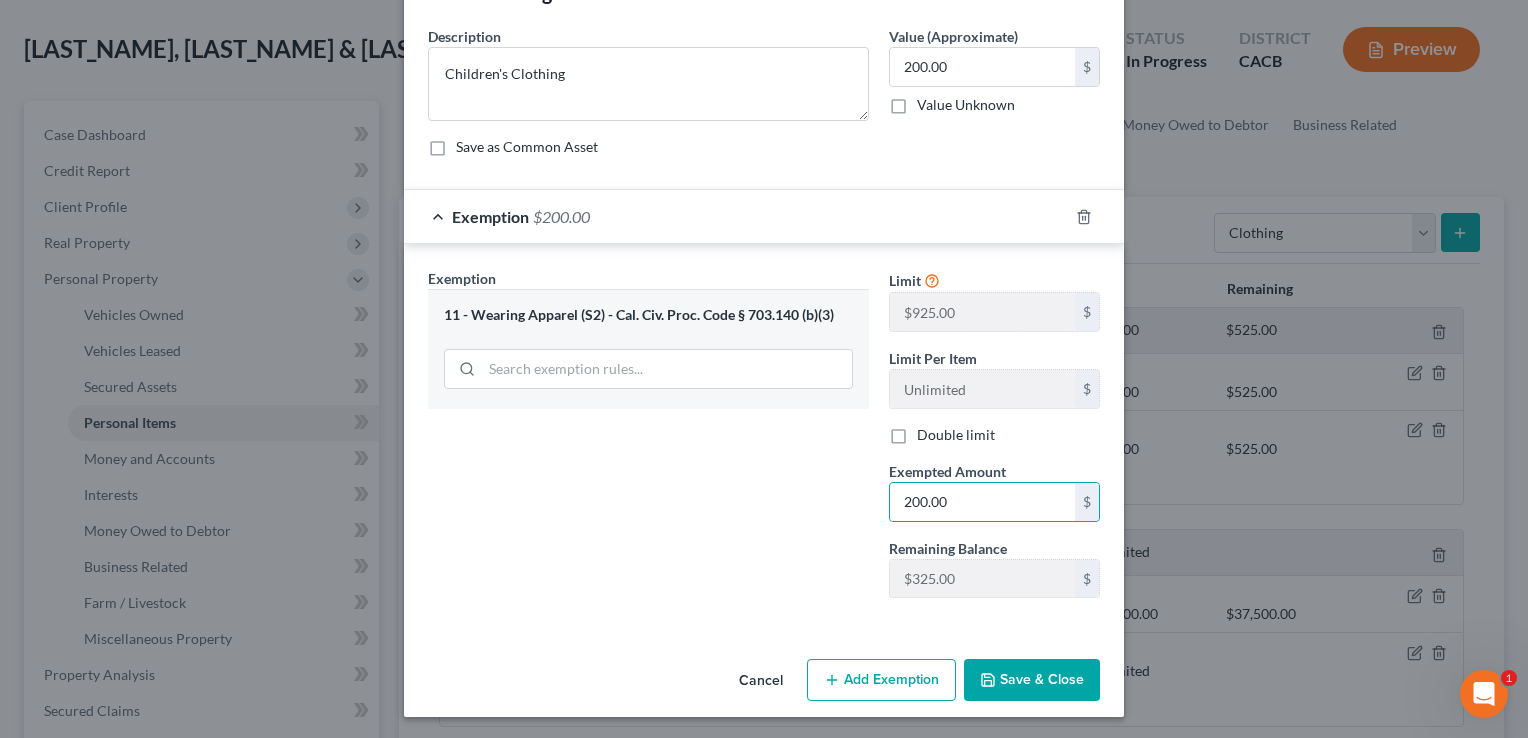 click on "Save & Close" at bounding box center (1032, 680) 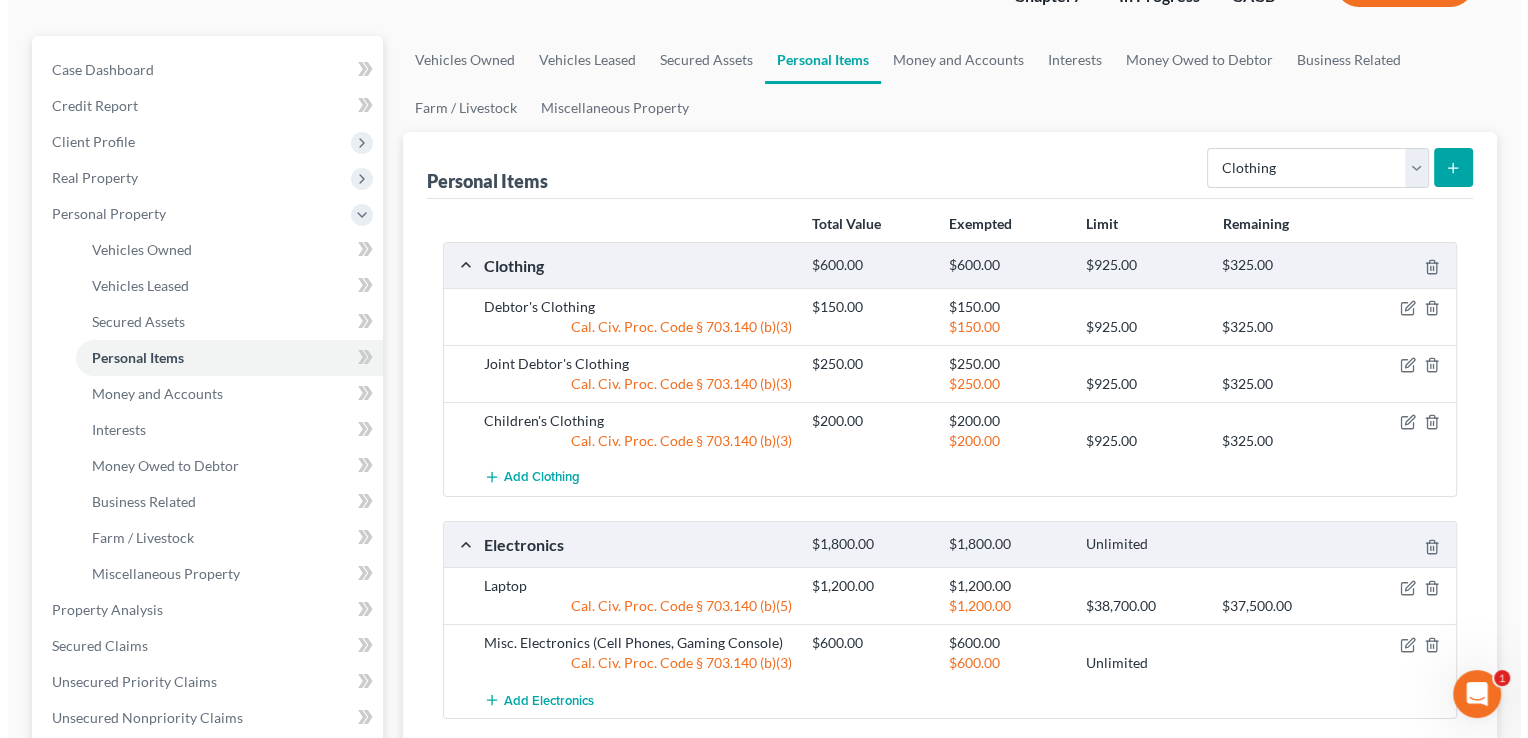 scroll, scrollTop: 156, scrollLeft: 0, axis: vertical 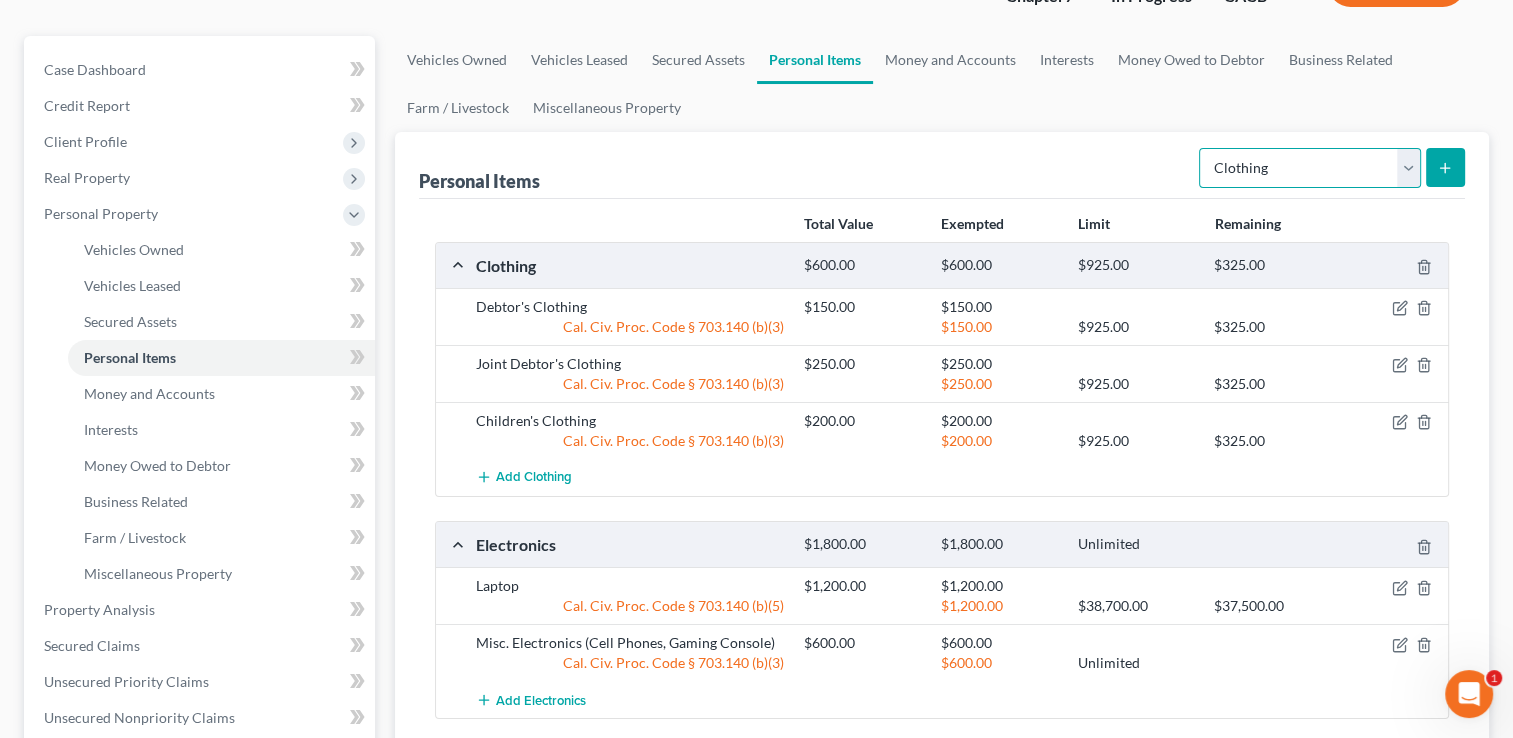 click on "Select Item Type Clothing Collectibles Of Value Electronics Firearms Household Goods Jewelry Other Pet(s) Sports & Hobby Equipment" at bounding box center [1310, 168] 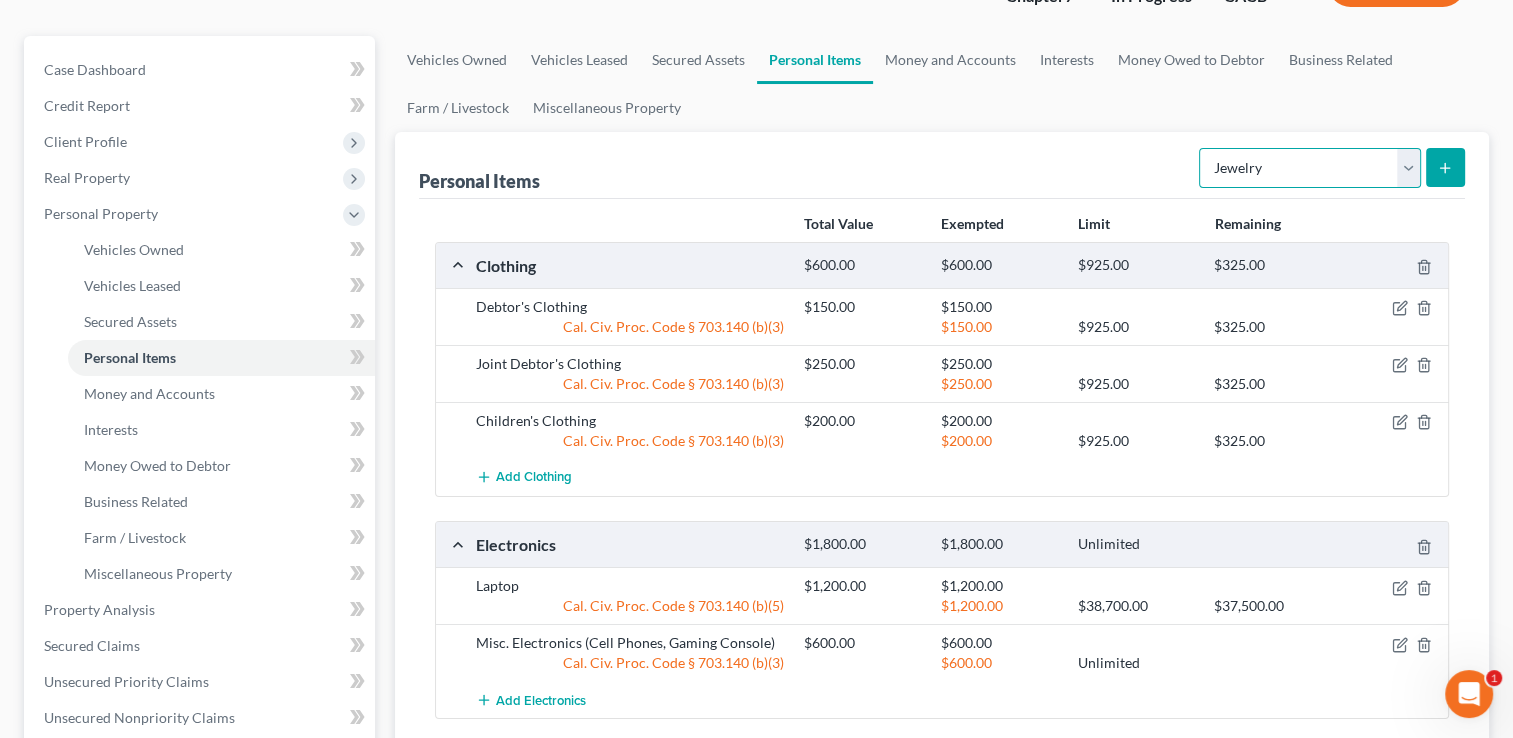 click on "Select Item Type Clothing Collectibles Of Value Electronics Firearms Household Goods Jewelry Other Pet(s) Sports & Hobby Equipment" at bounding box center (1310, 168) 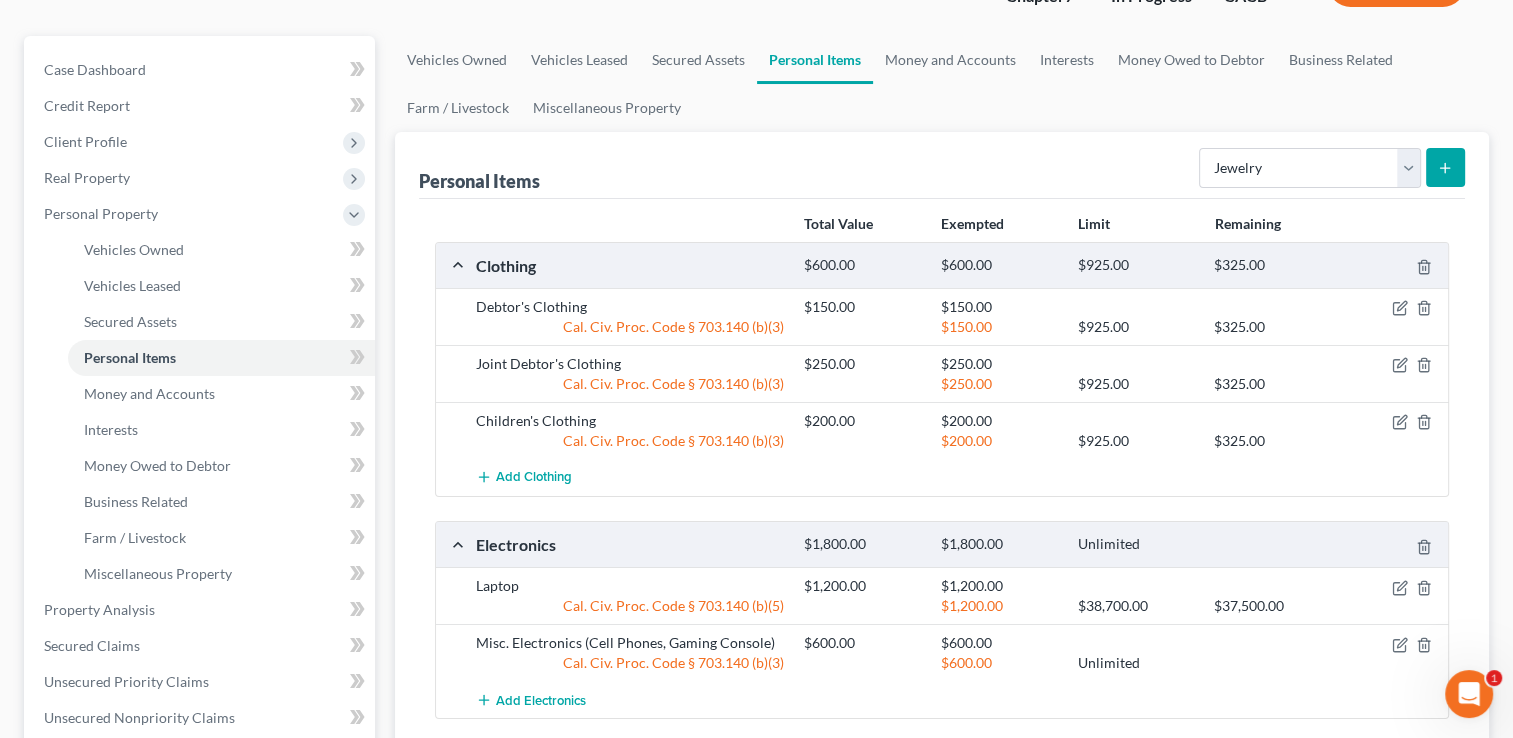 click 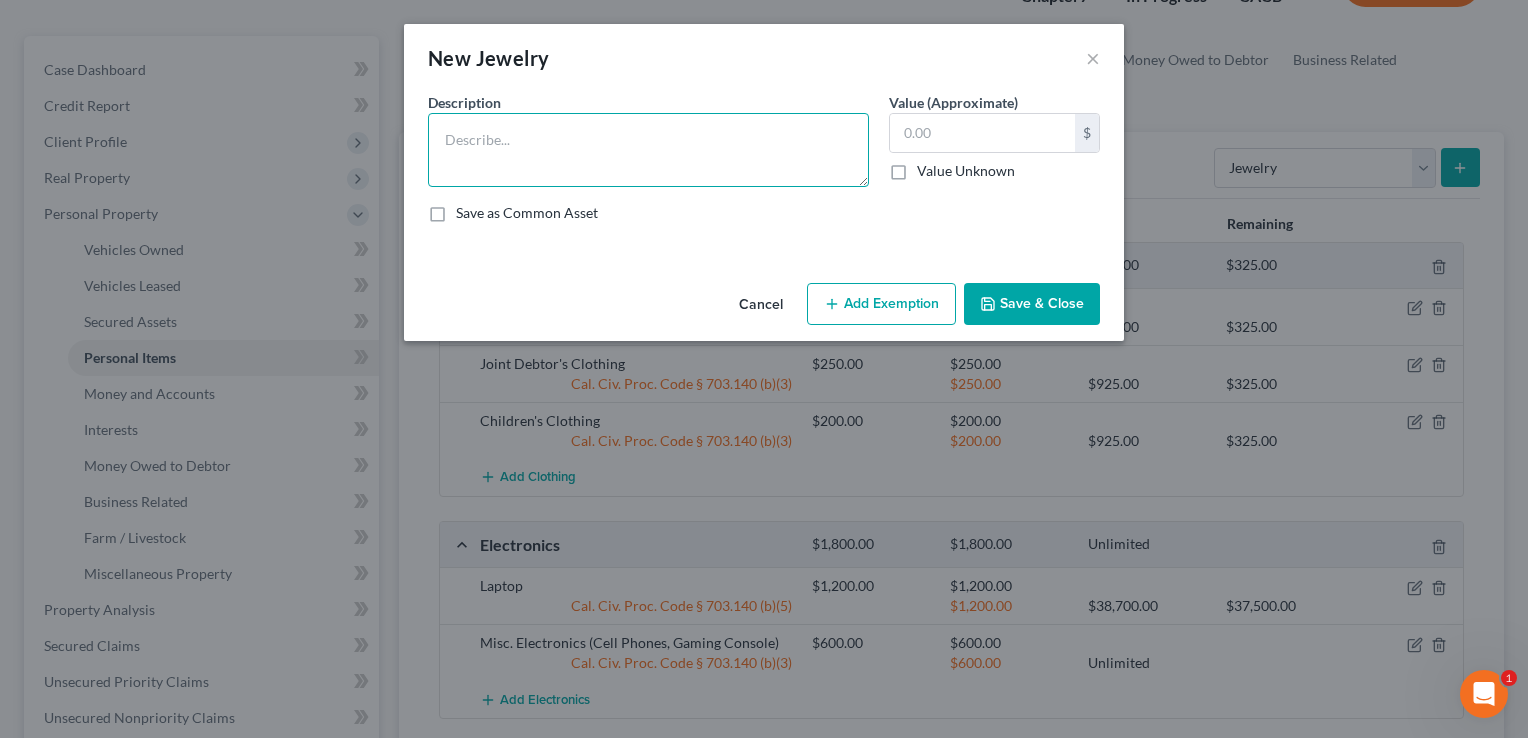 click at bounding box center [648, 150] 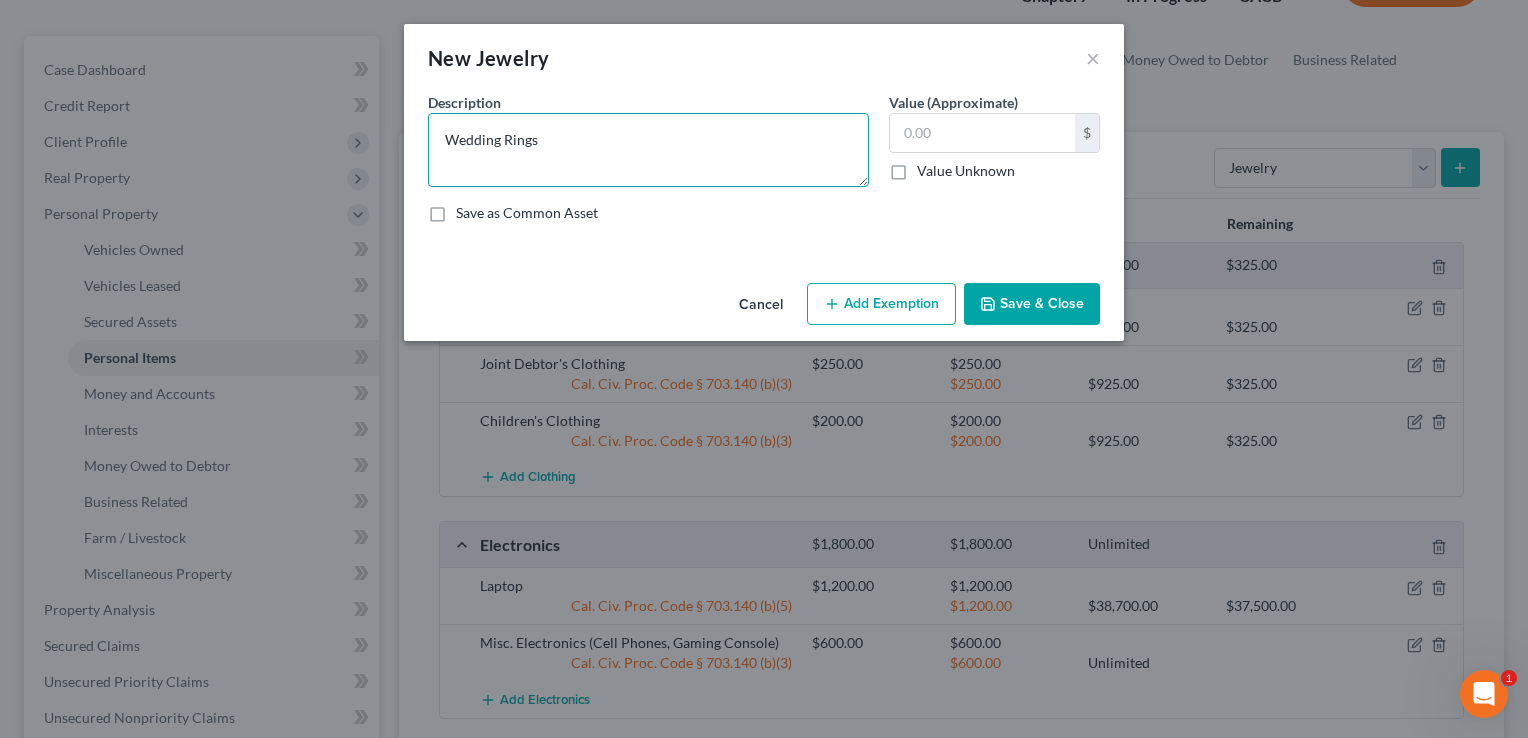 type on "Wedding Rings" 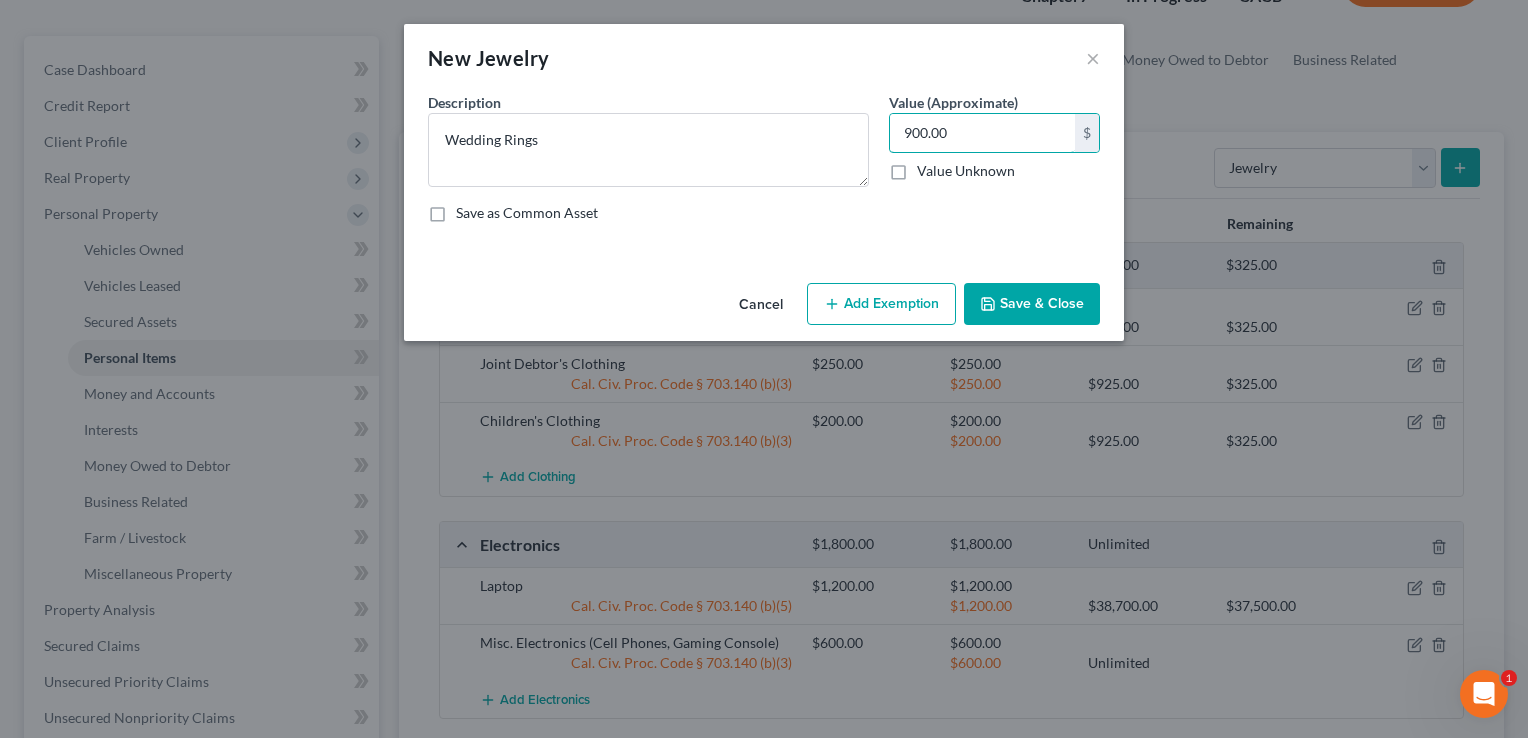 type on "900.00" 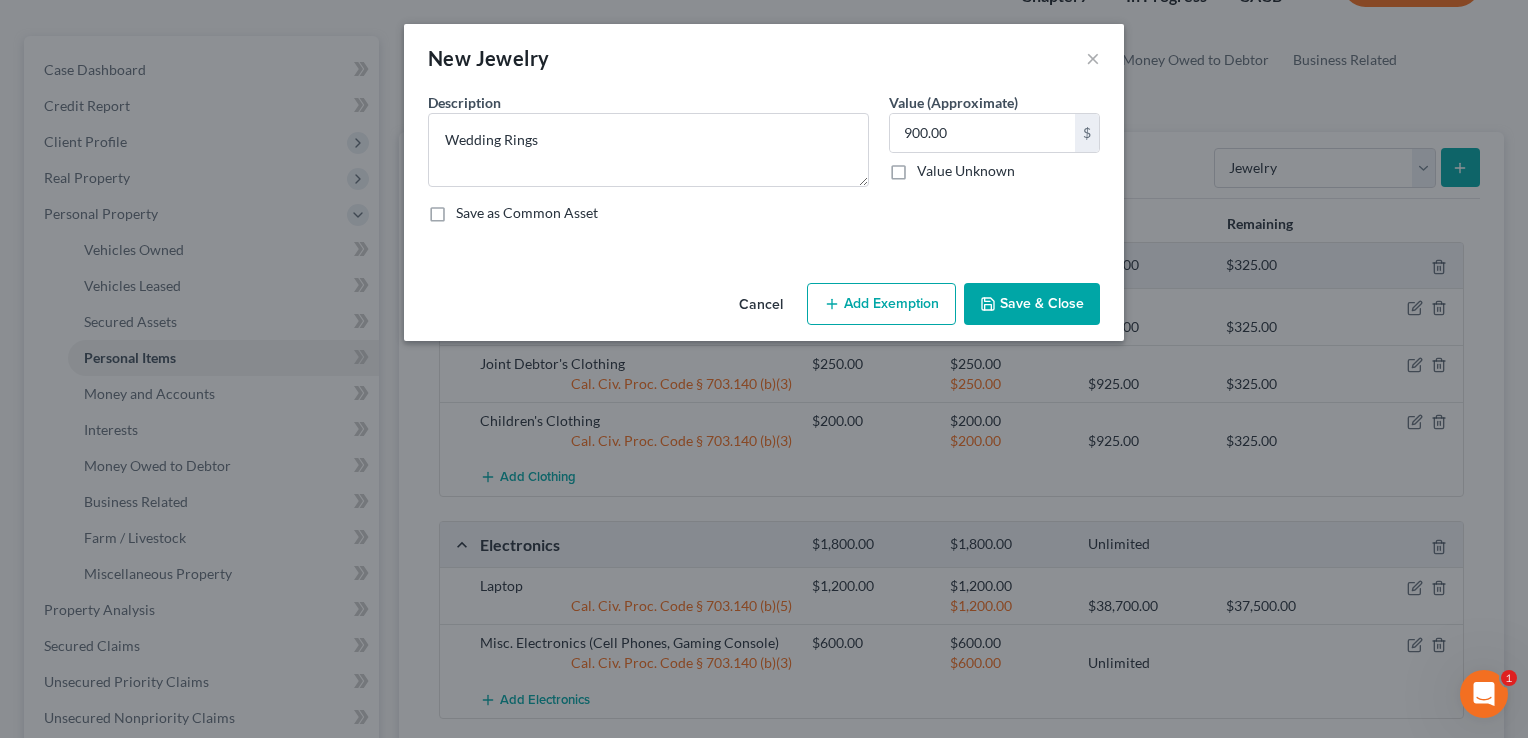 click on "Add Exemption" at bounding box center [881, 304] 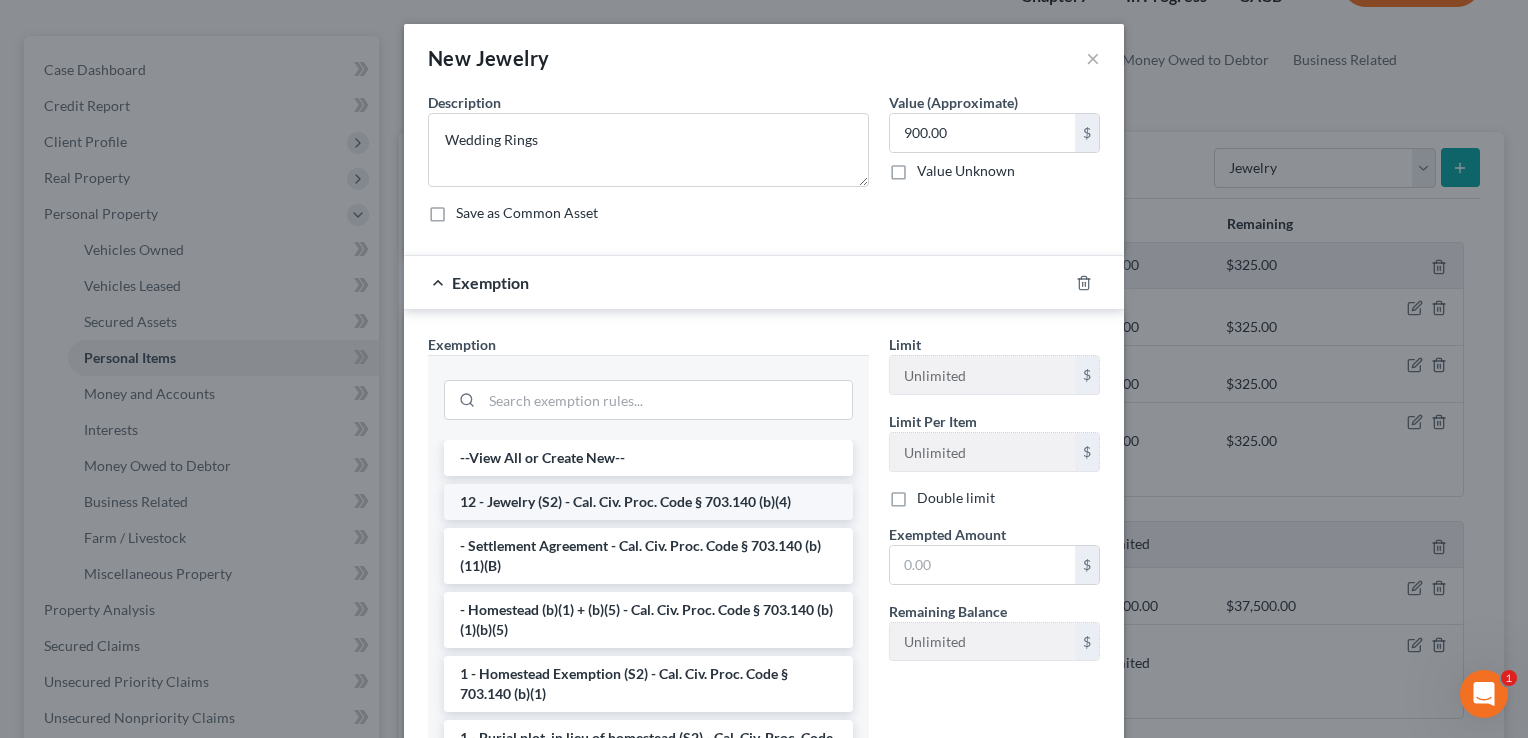 click on "12 - Jewelry (S2) - Cal. Civ. Proc. Code § 703.140 (b)(4)" at bounding box center [648, 502] 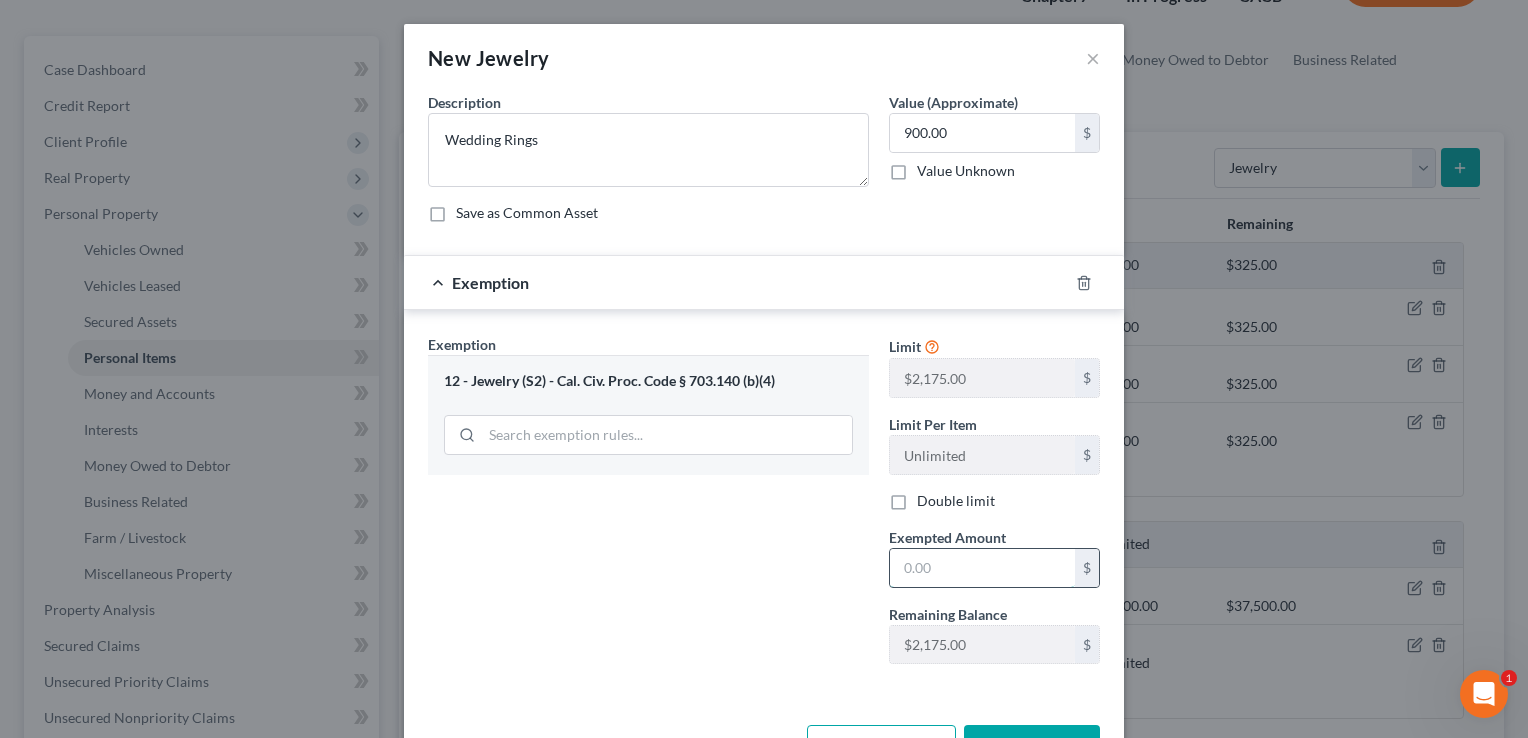 click at bounding box center (982, 568) 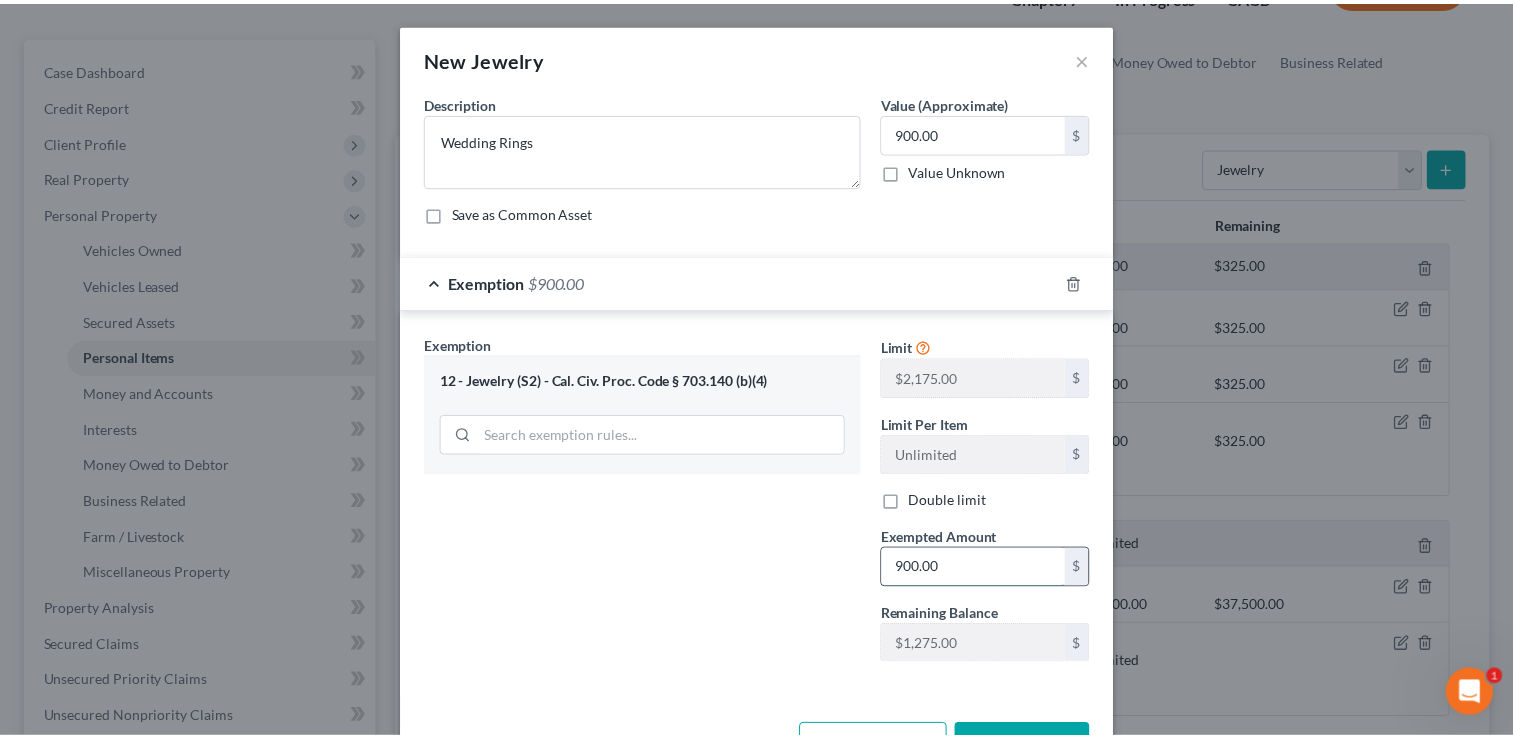 scroll, scrollTop: 66, scrollLeft: 0, axis: vertical 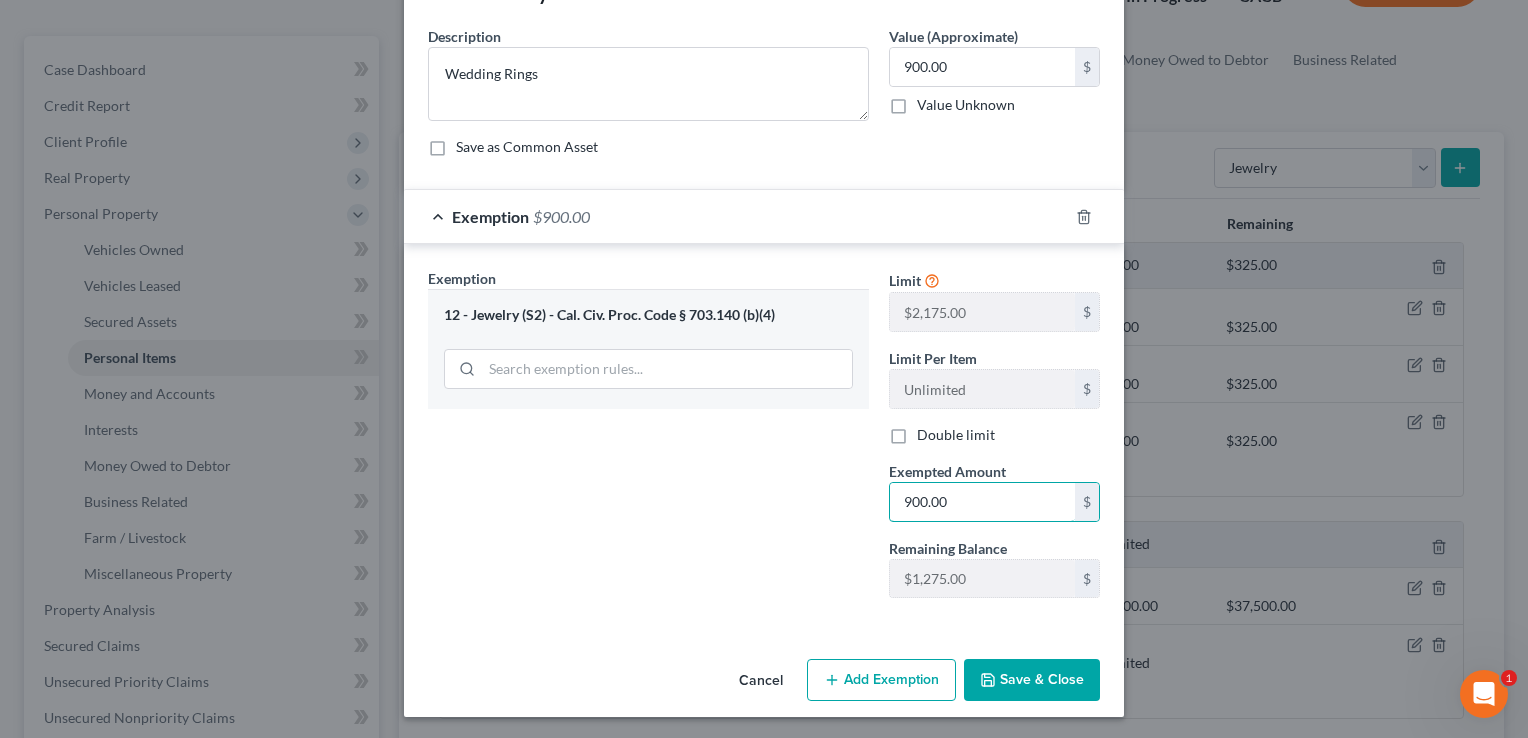 type on "900.00" 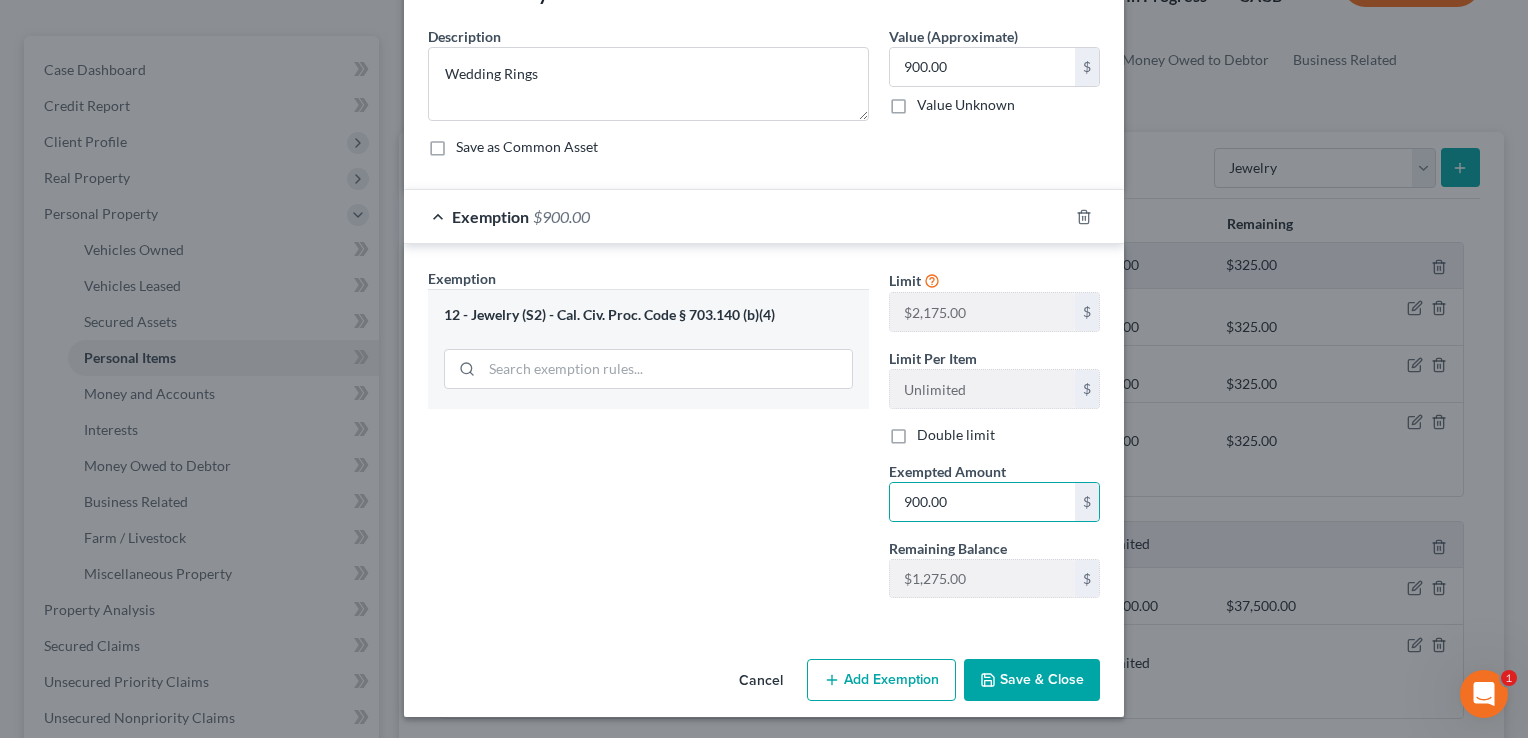 click on "Save & Close" at bounding box center [1032, 680] 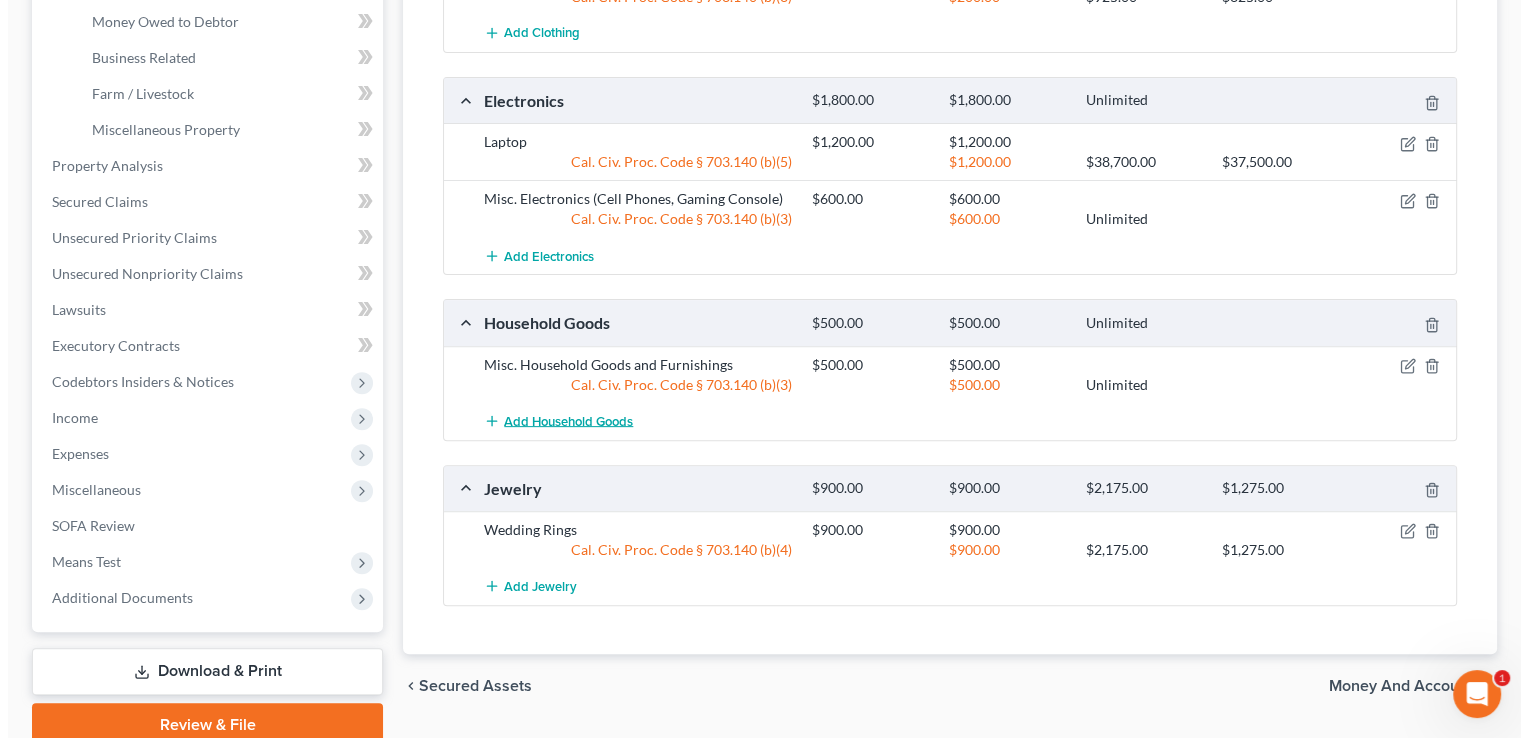scroll, scrollTop: 604, scrollLeft: 0, axis: vertical 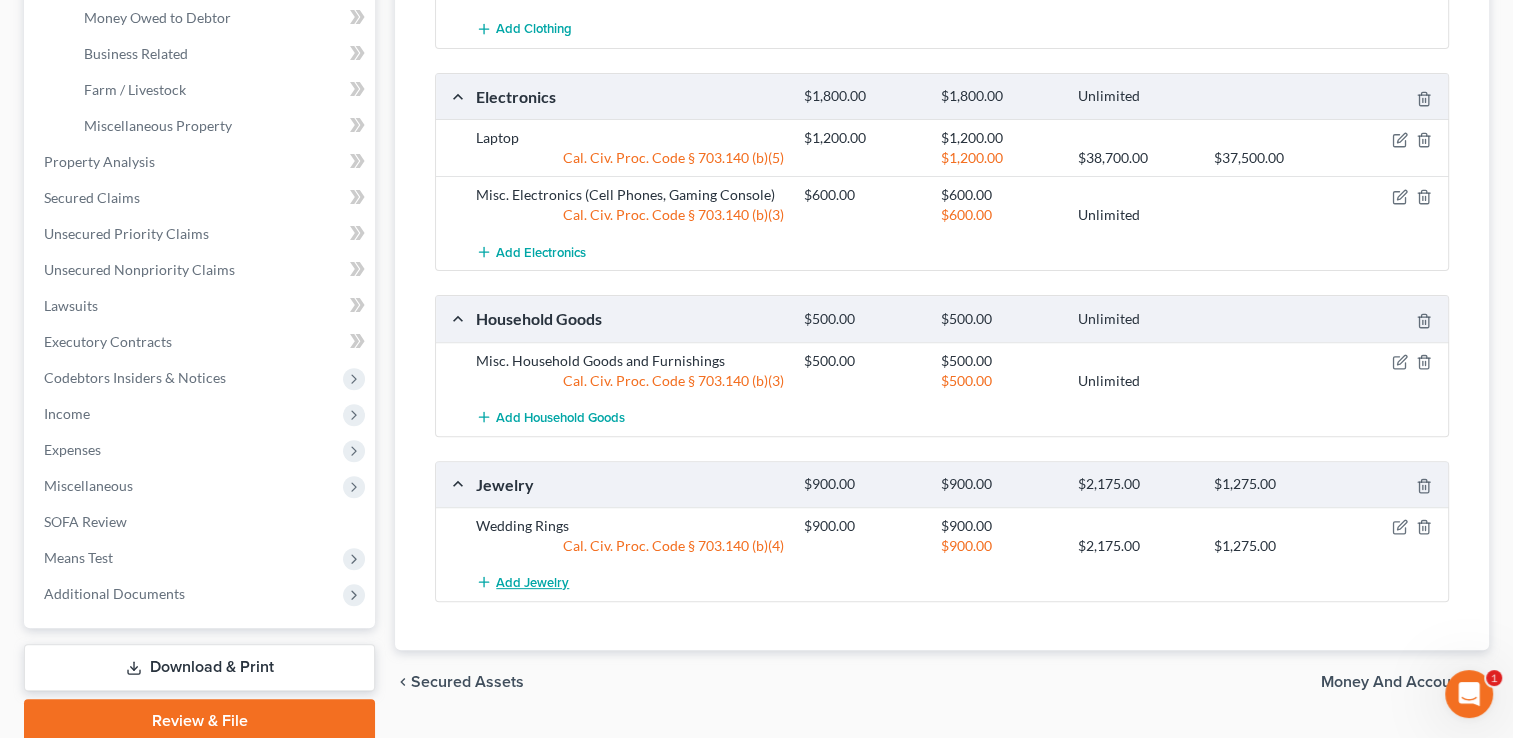 click on "Add Jewelry" at bounding box center [522, 582] 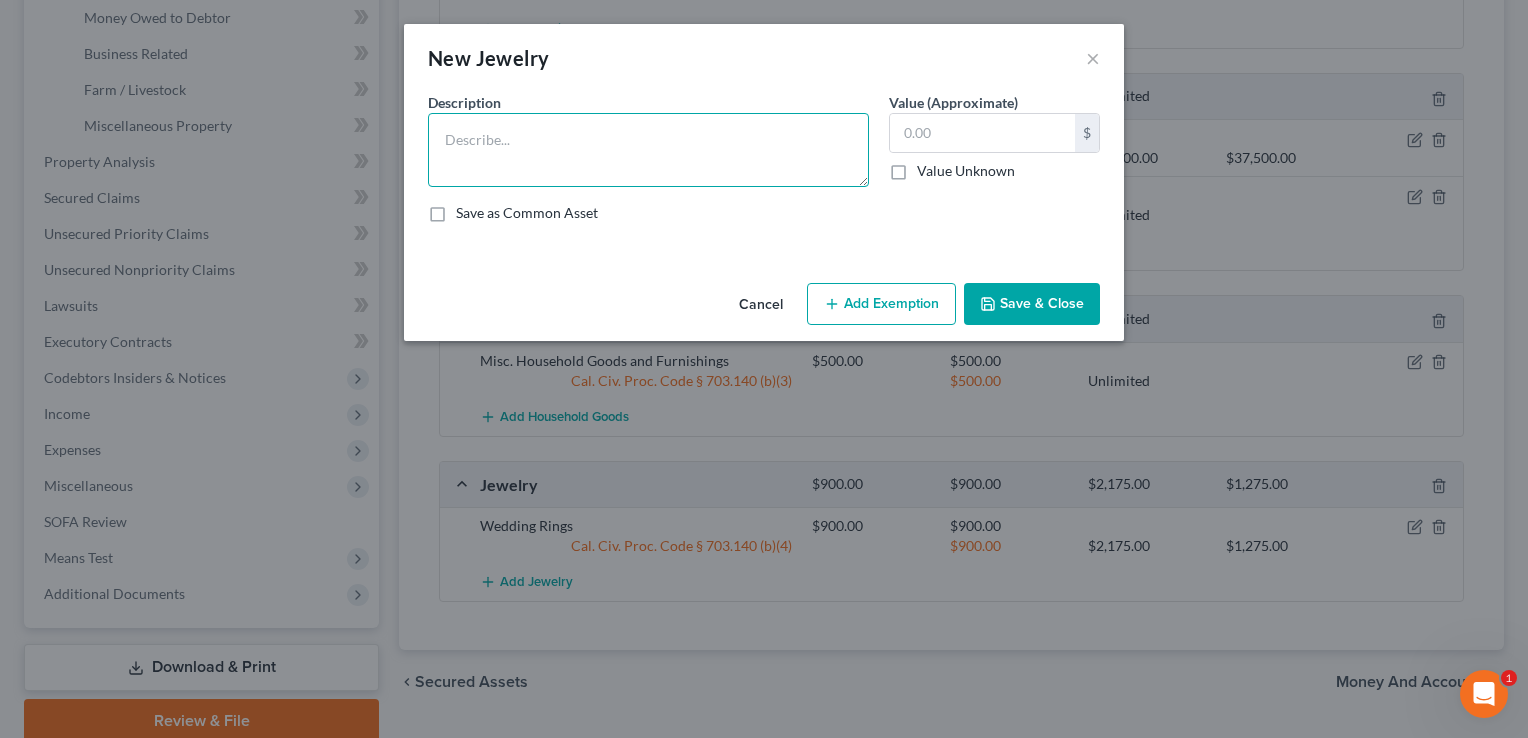 click at bounding box center [648, 150] 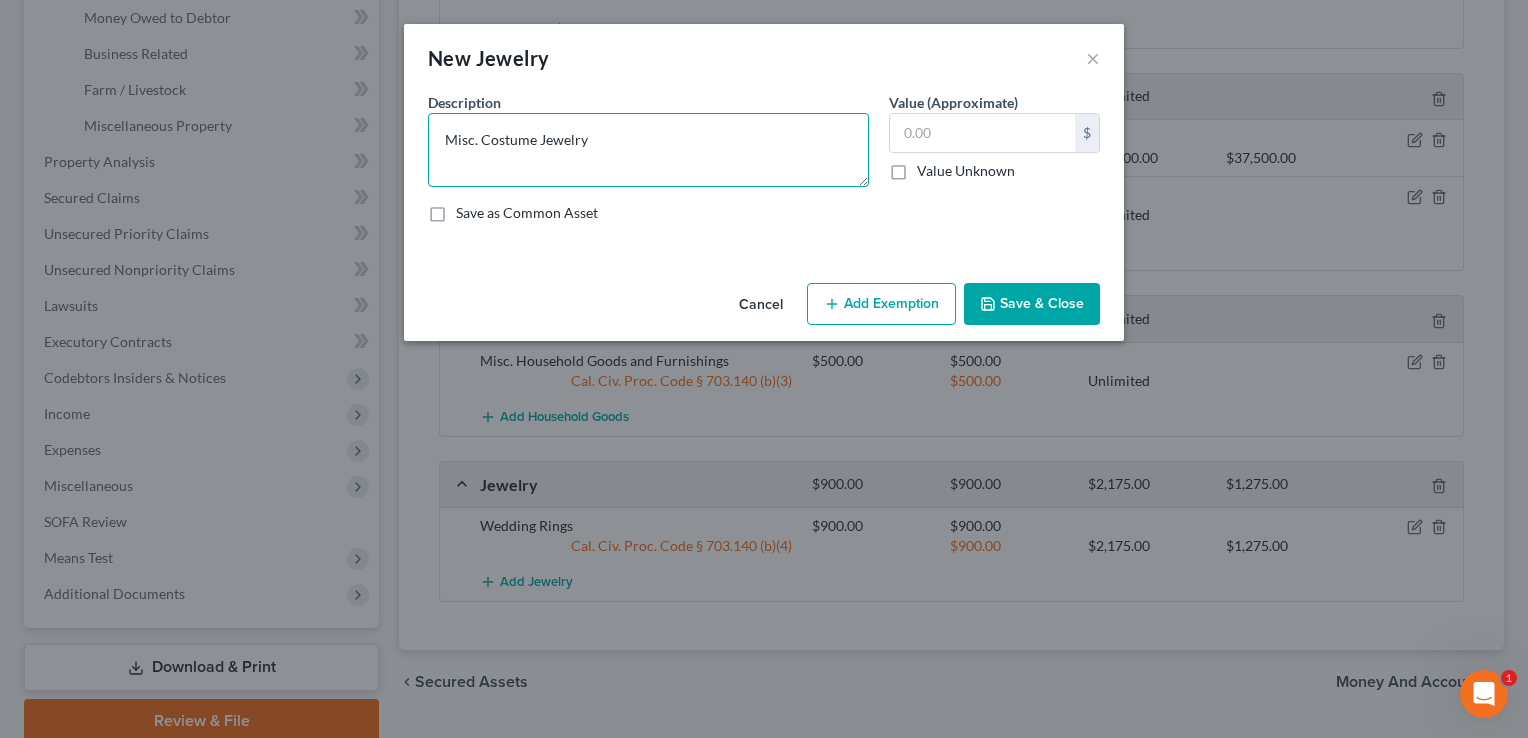 type on "Misc. Costume Jewelry" 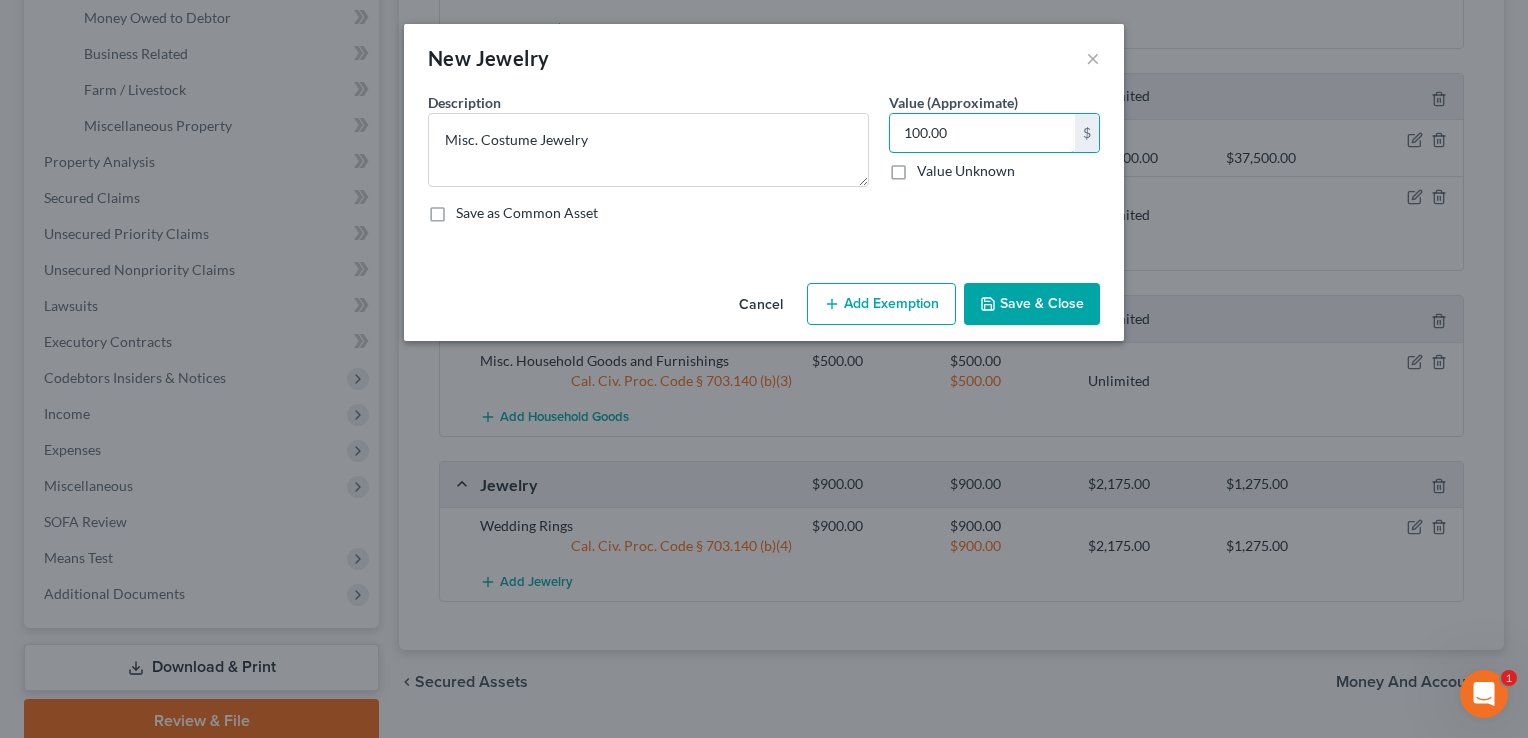 type on "100.00" 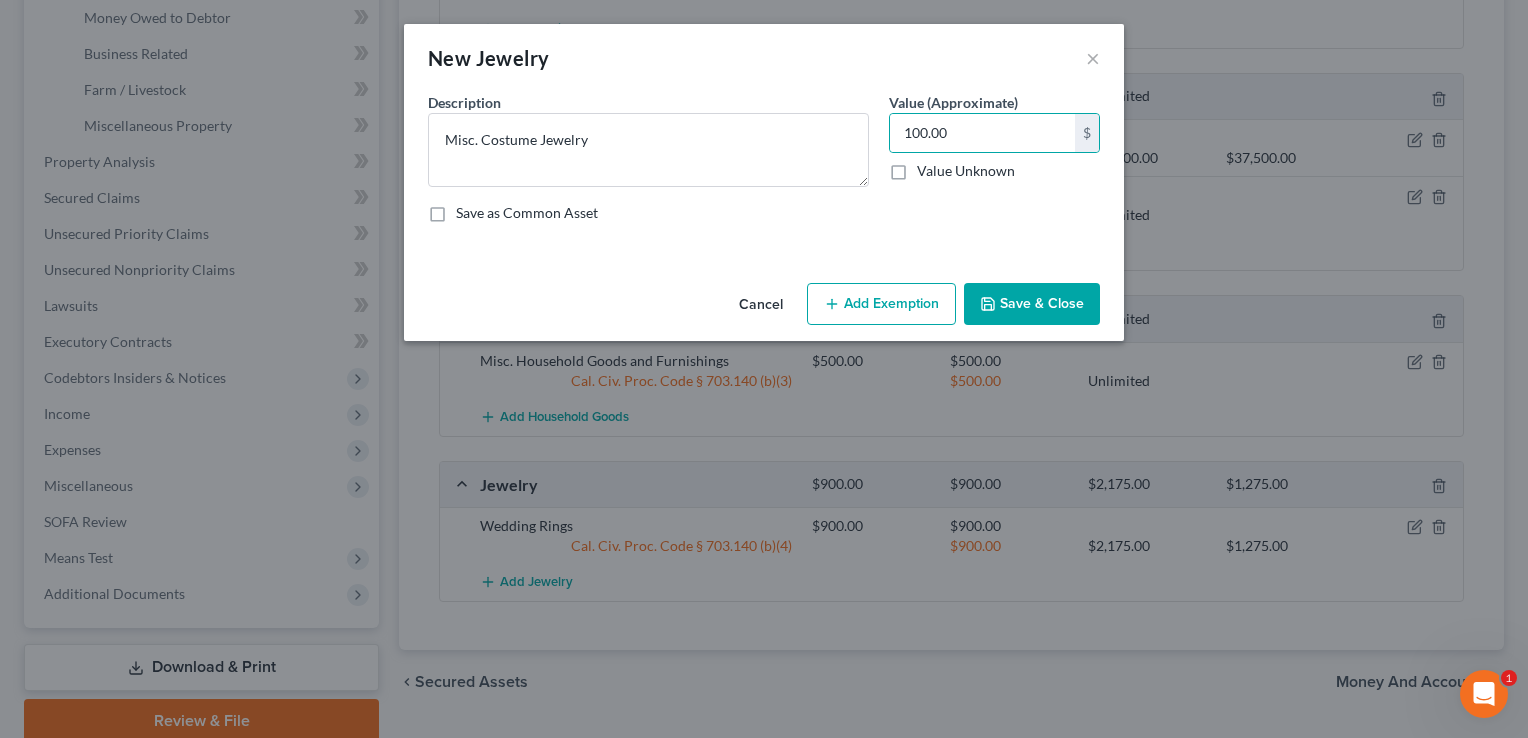 click on "Add Exemption" at bounding box center [881, 304] 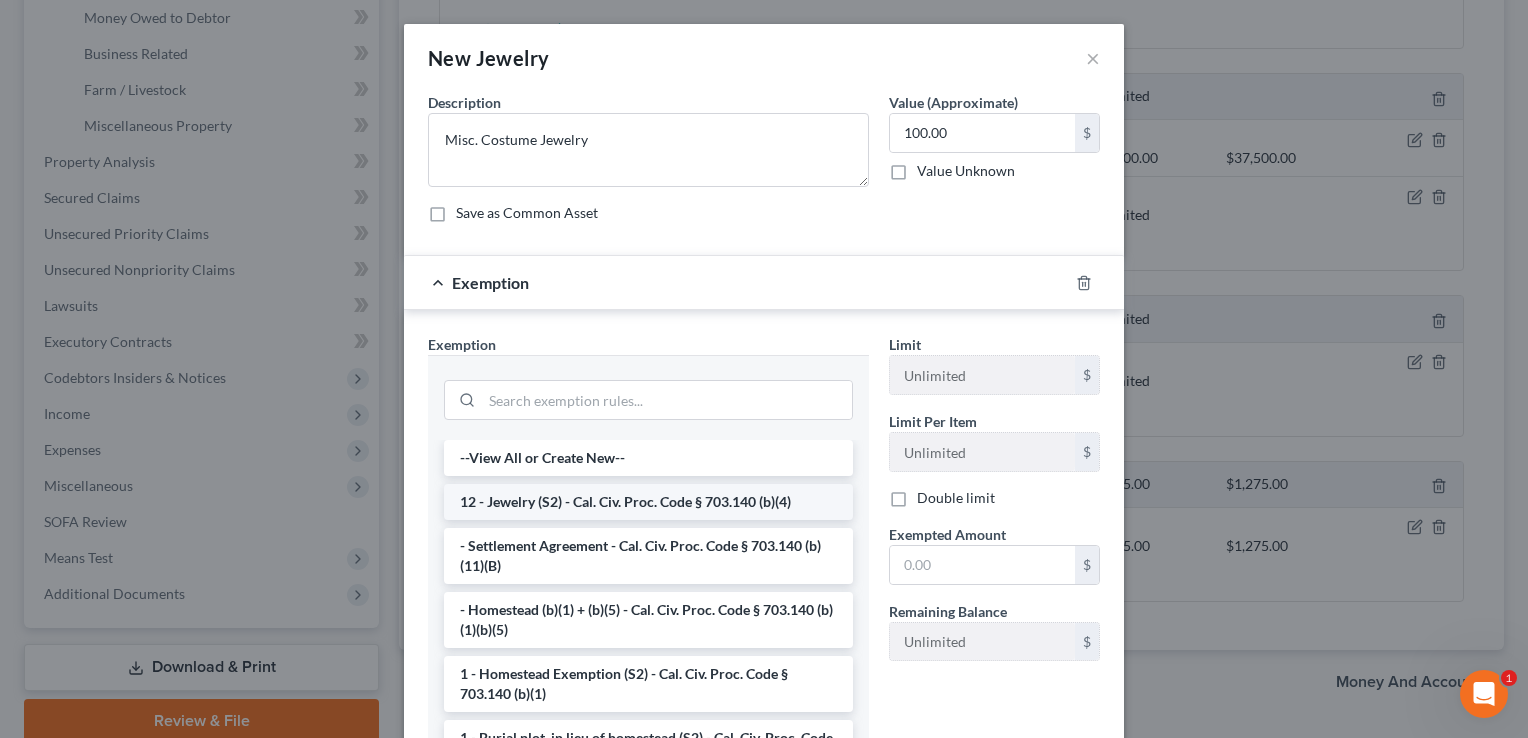 click on "12 - Jewelry (S2) - Cal. Civ. Proc. Code § 703.140 (b)(4)" at bounding box center (648, 502) 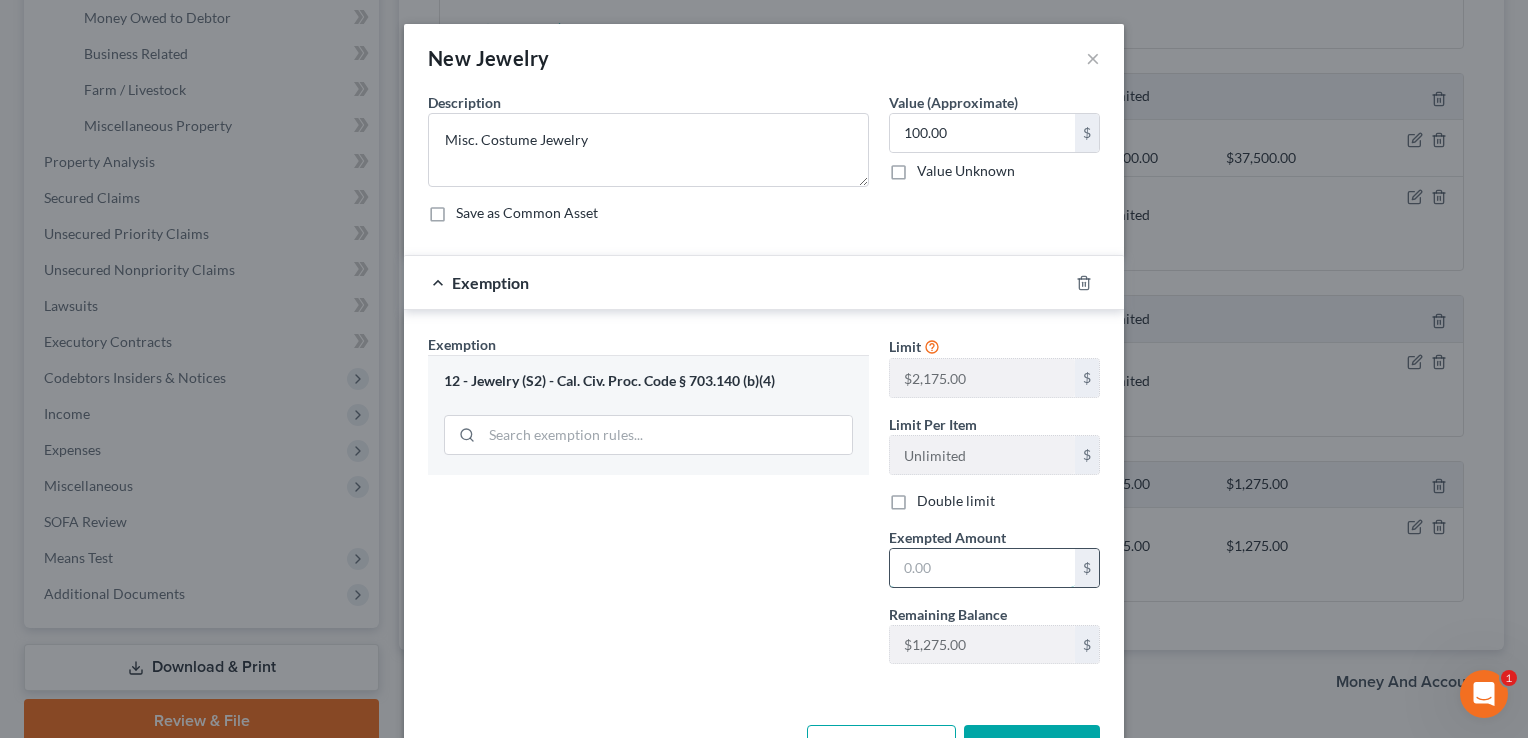 click at bounding box center [982, 568] 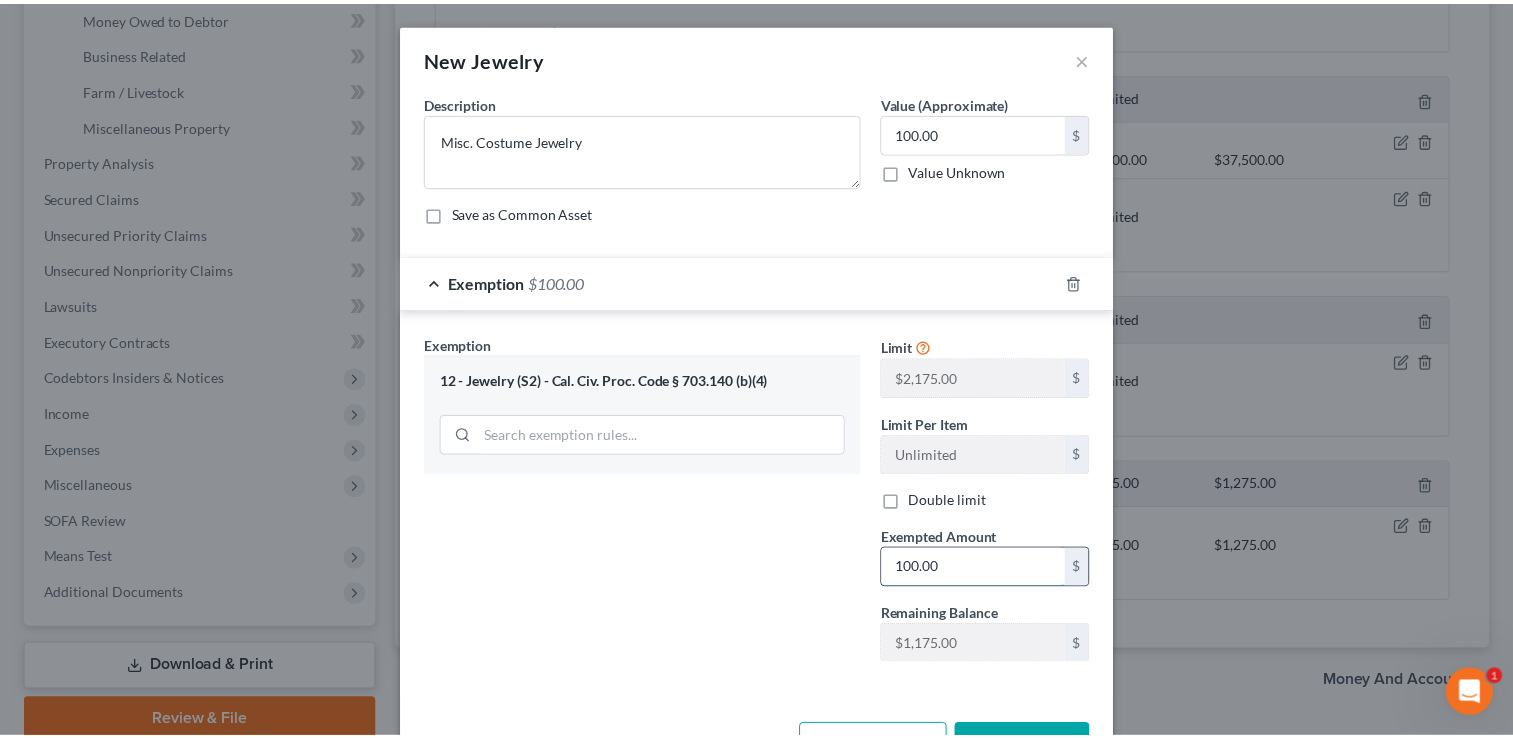 scroll, scrollTop: 66, scrollLeft: 0, axis: vertical 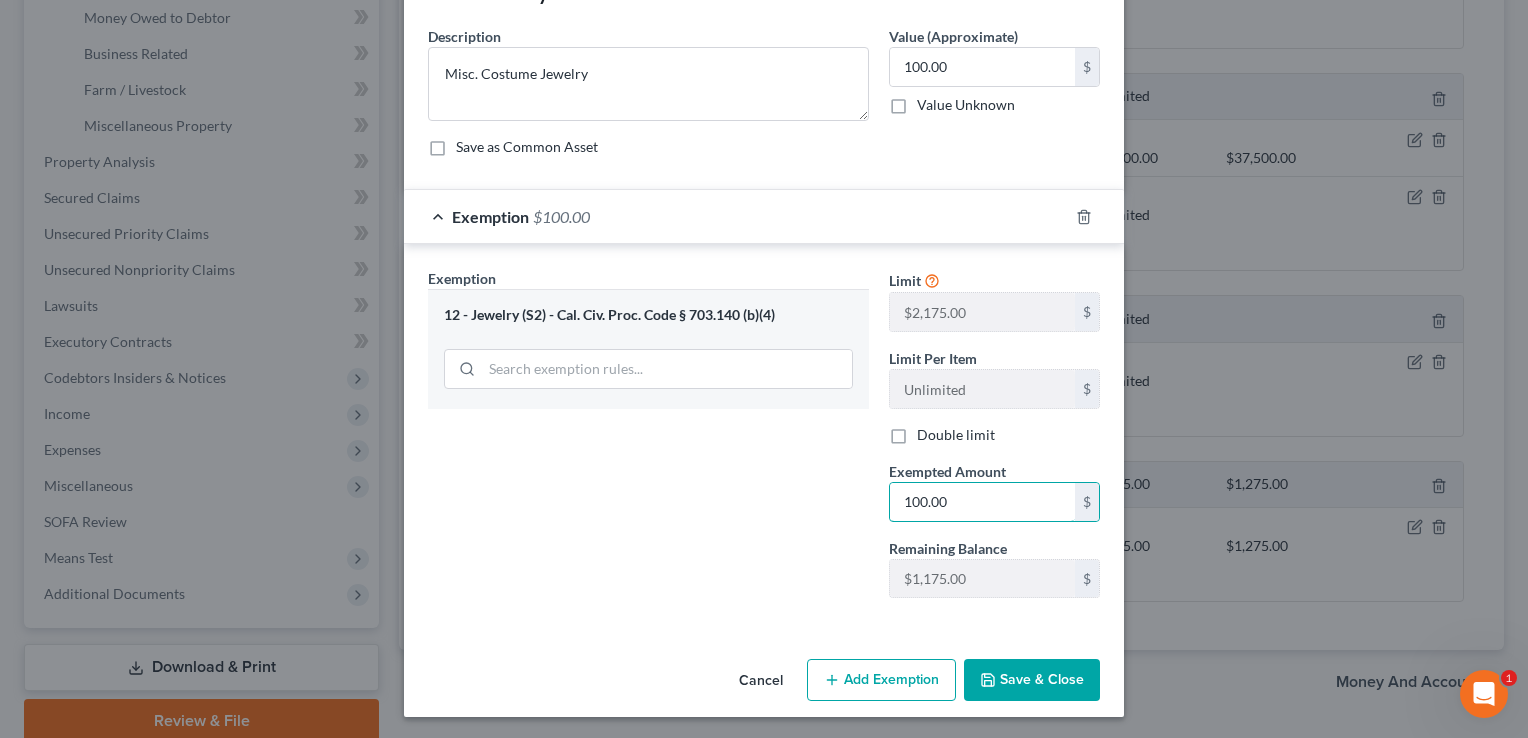 type on "100.00" 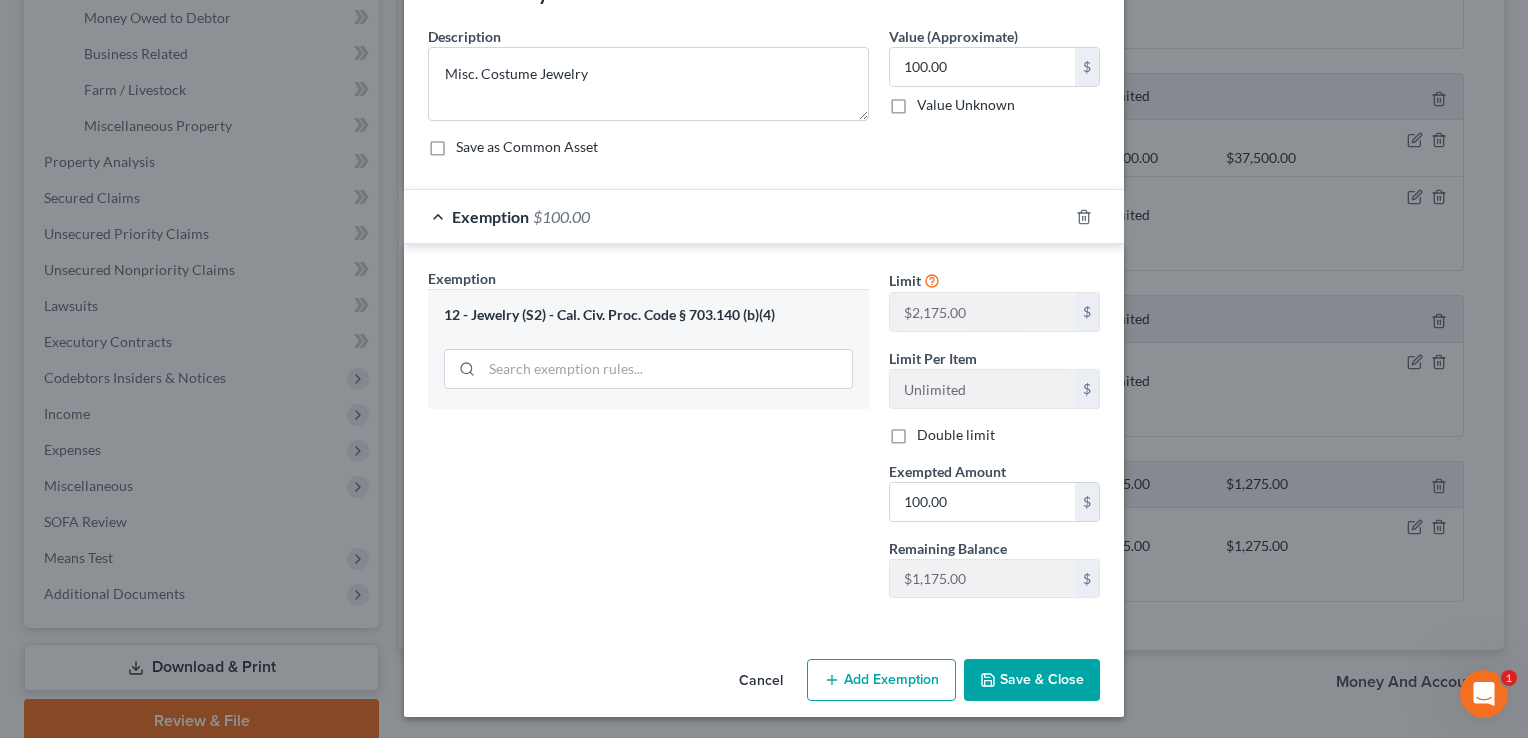 click on "Save & Close" at bounding box center [1032, 680] 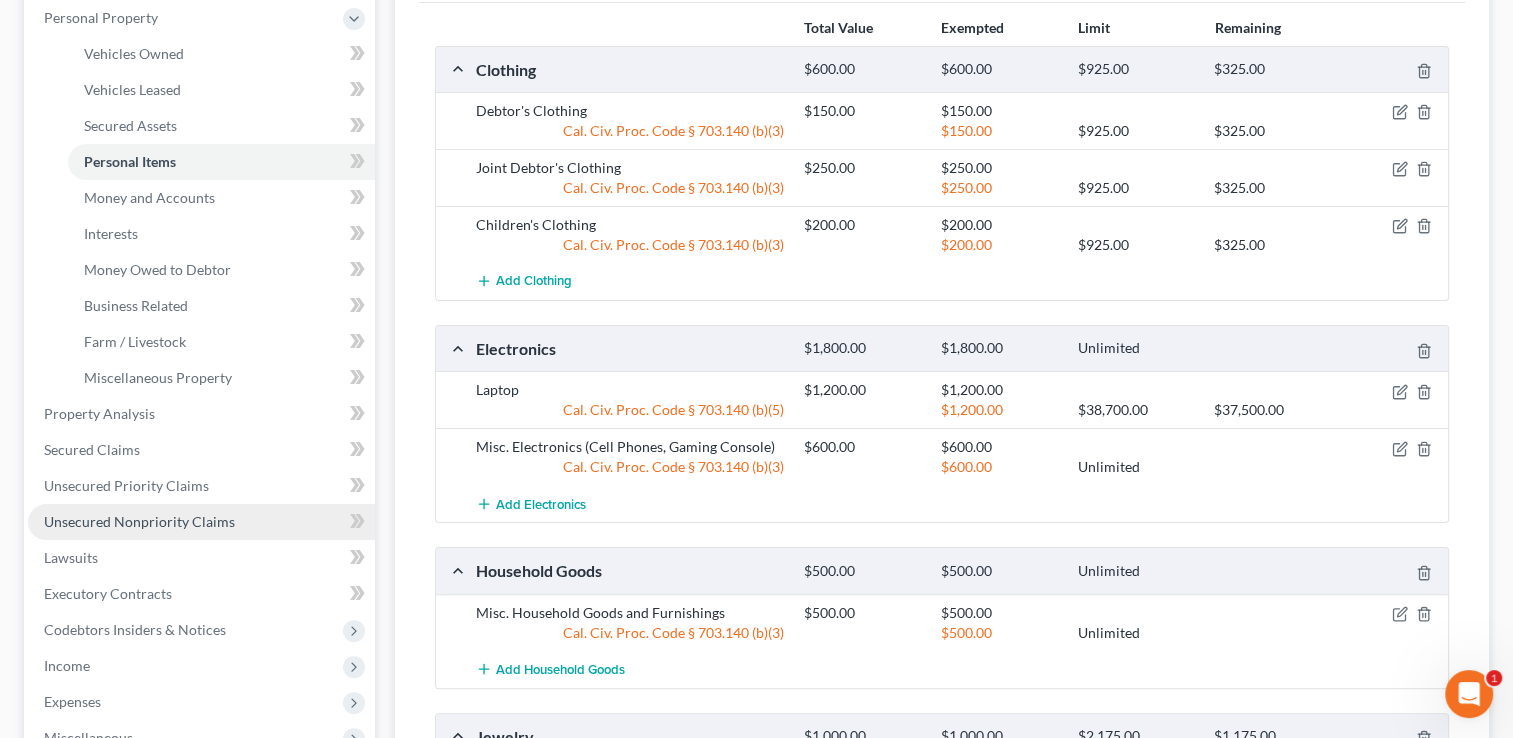 scroll, scrollTop: 352, scrollLeft: 0, axis: vertical 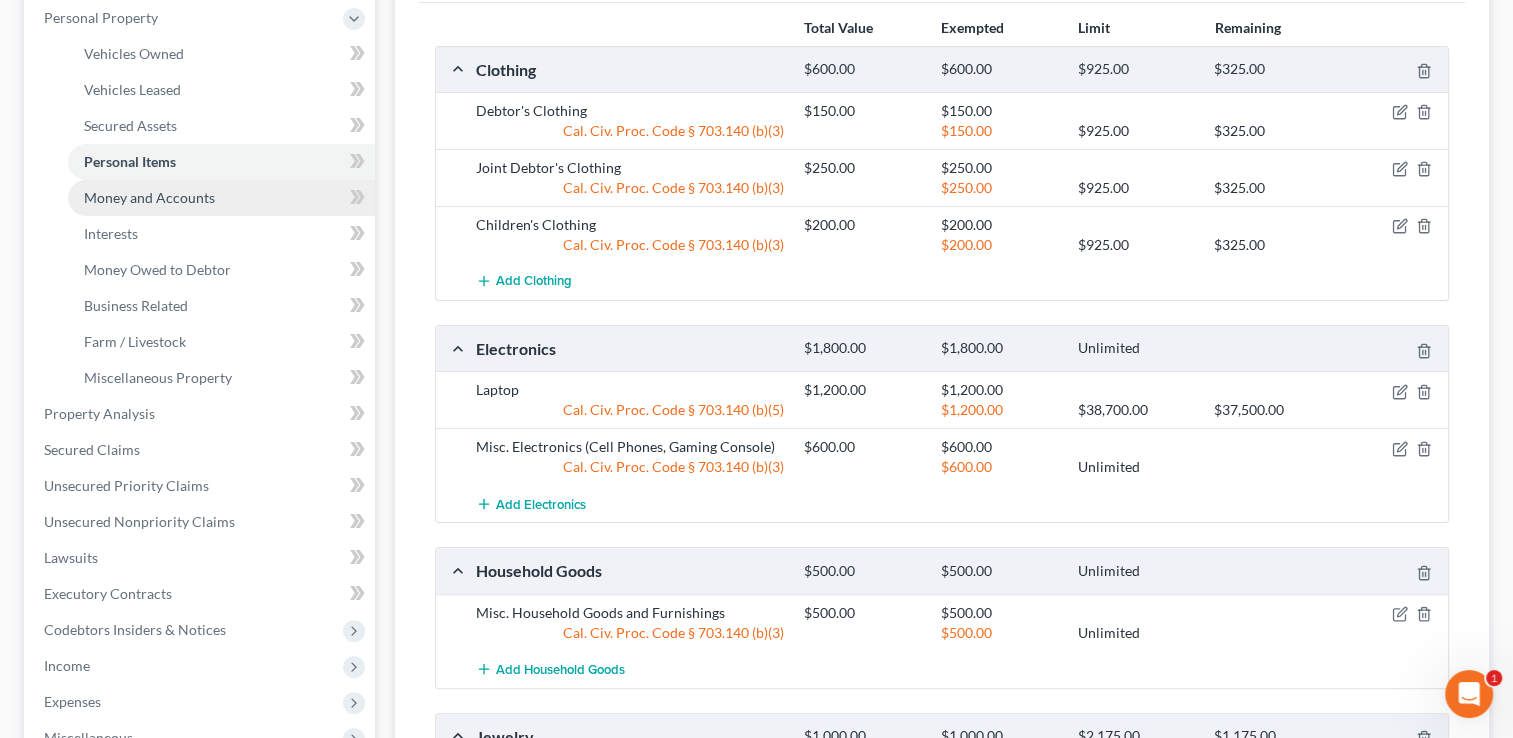 click on "Money and Accounts" at bounding box center [149, 197] 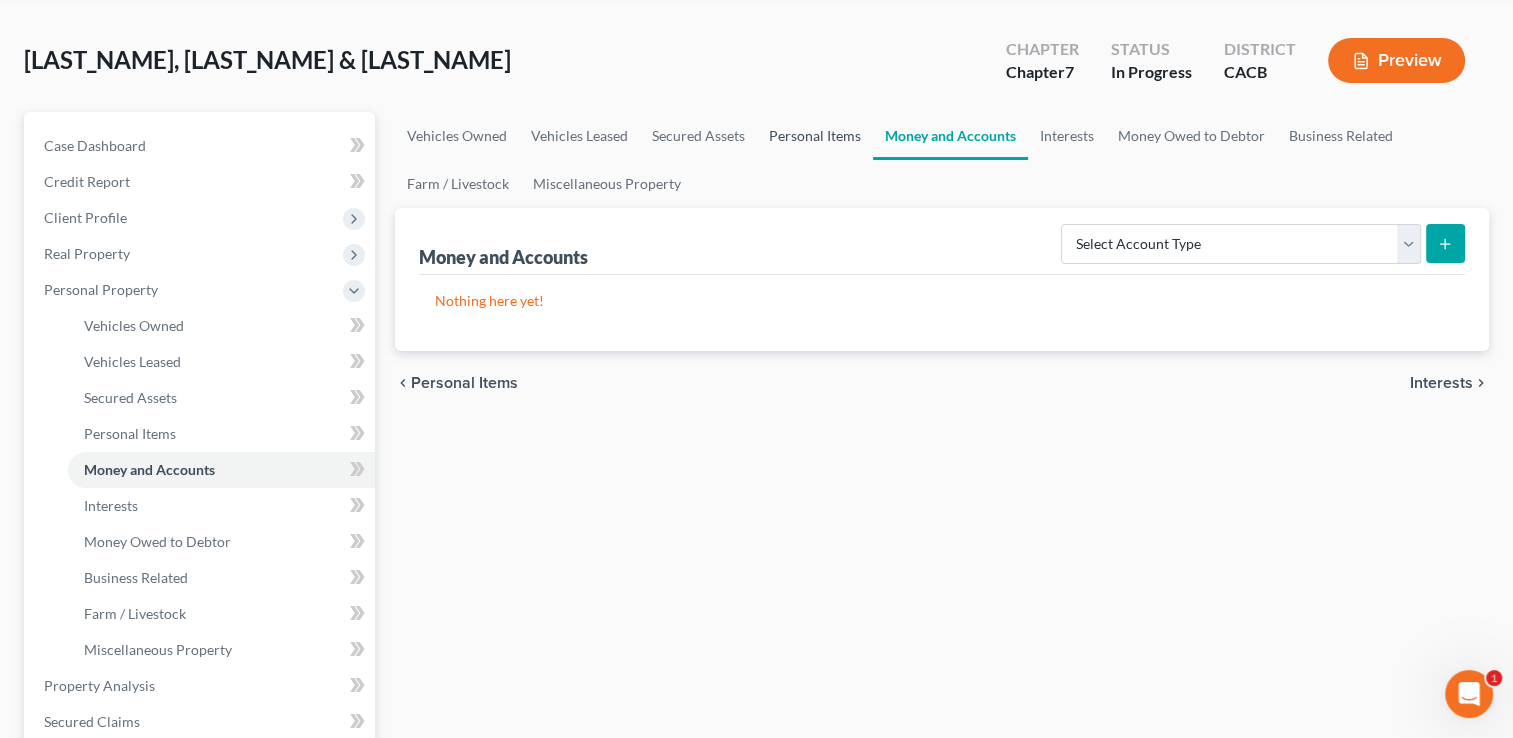 scroll, scrollTop: 0, scrollLeft: 0, axis: both 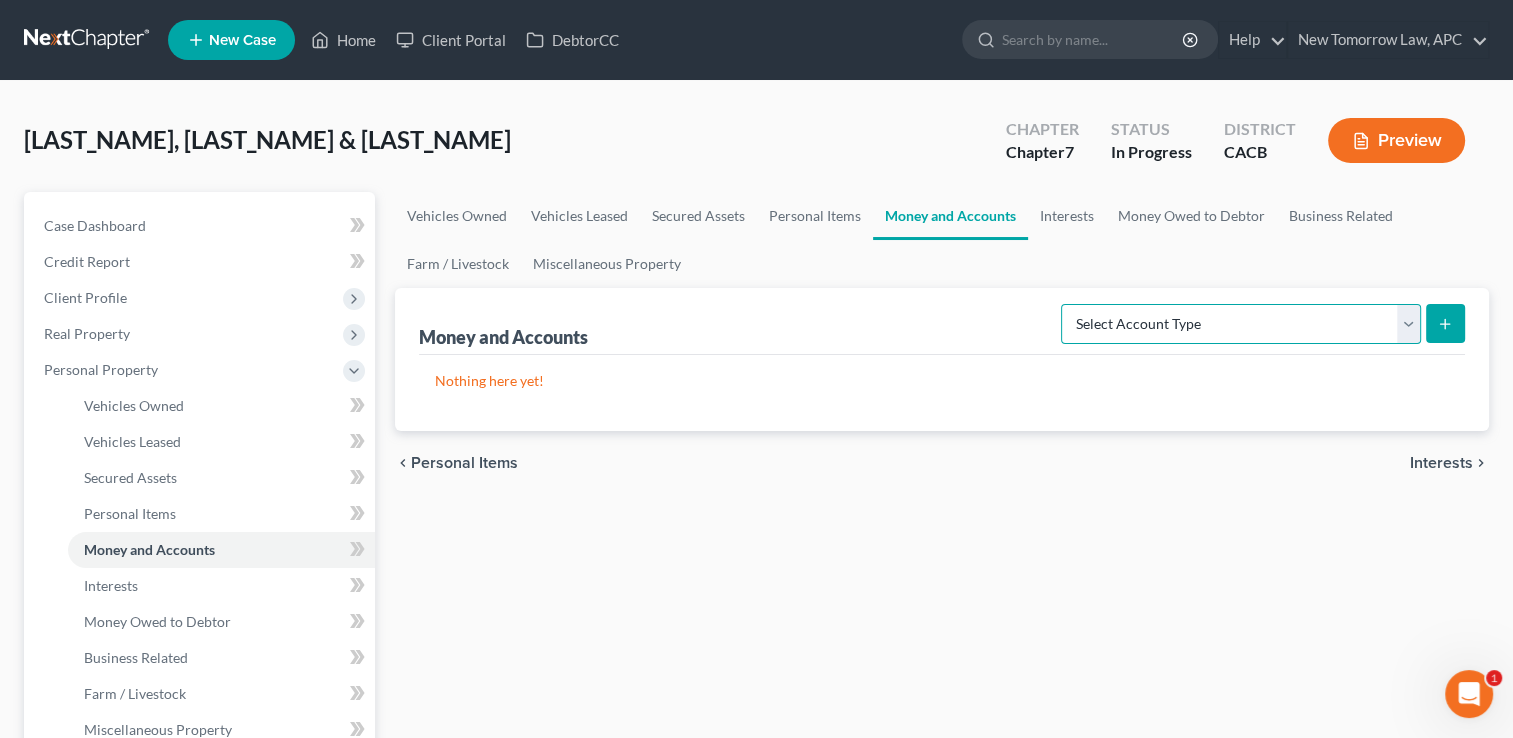 click on "Select Account Type Brokerage Cash on Hand Certificates of Deposit Checking Account Money Market Other (Credit Union, Health Savings Account, etc) Safe Deposit Box Savings Account Security Deposits or Prepayments" at bounding box center [1241, 324] 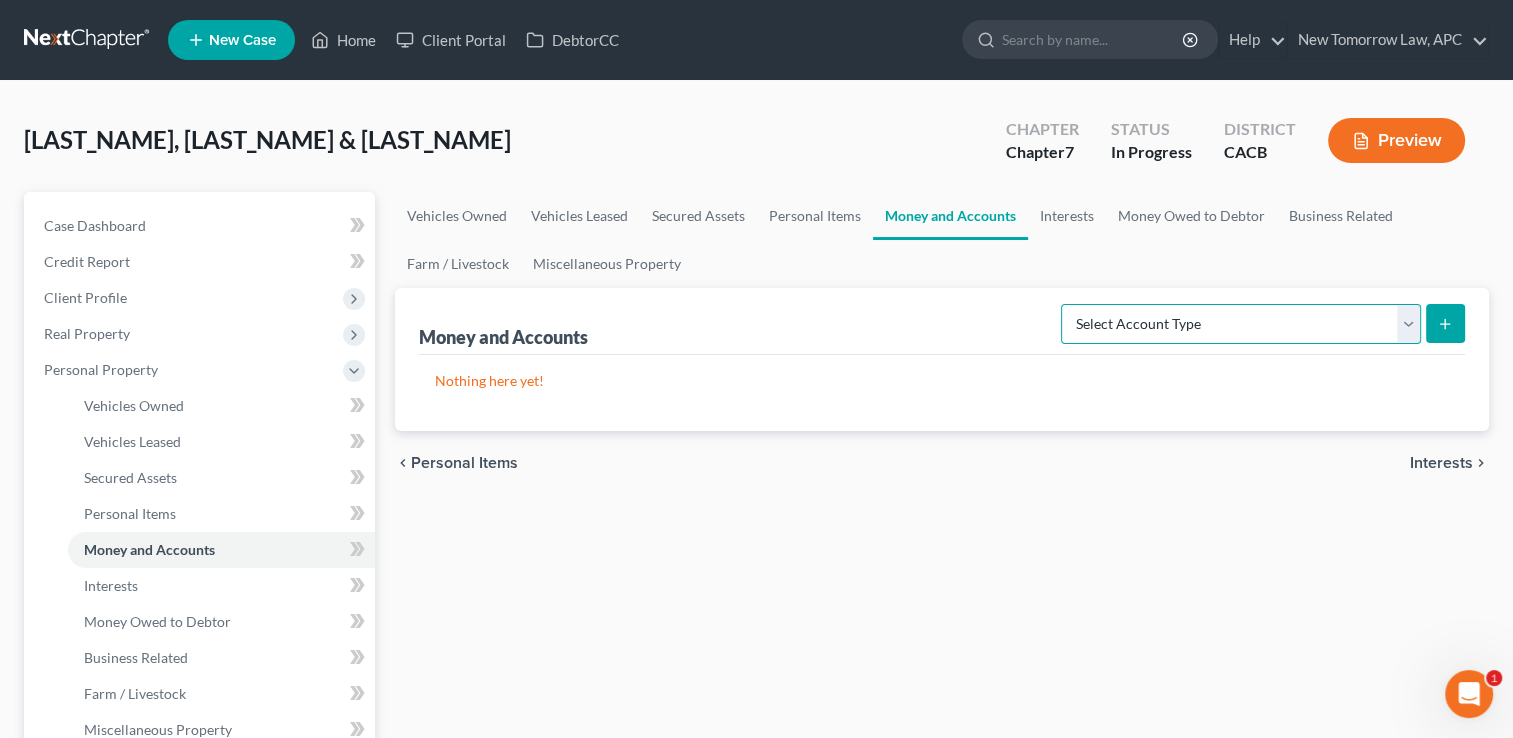 select on "[ACCOUNT_TYPE]" 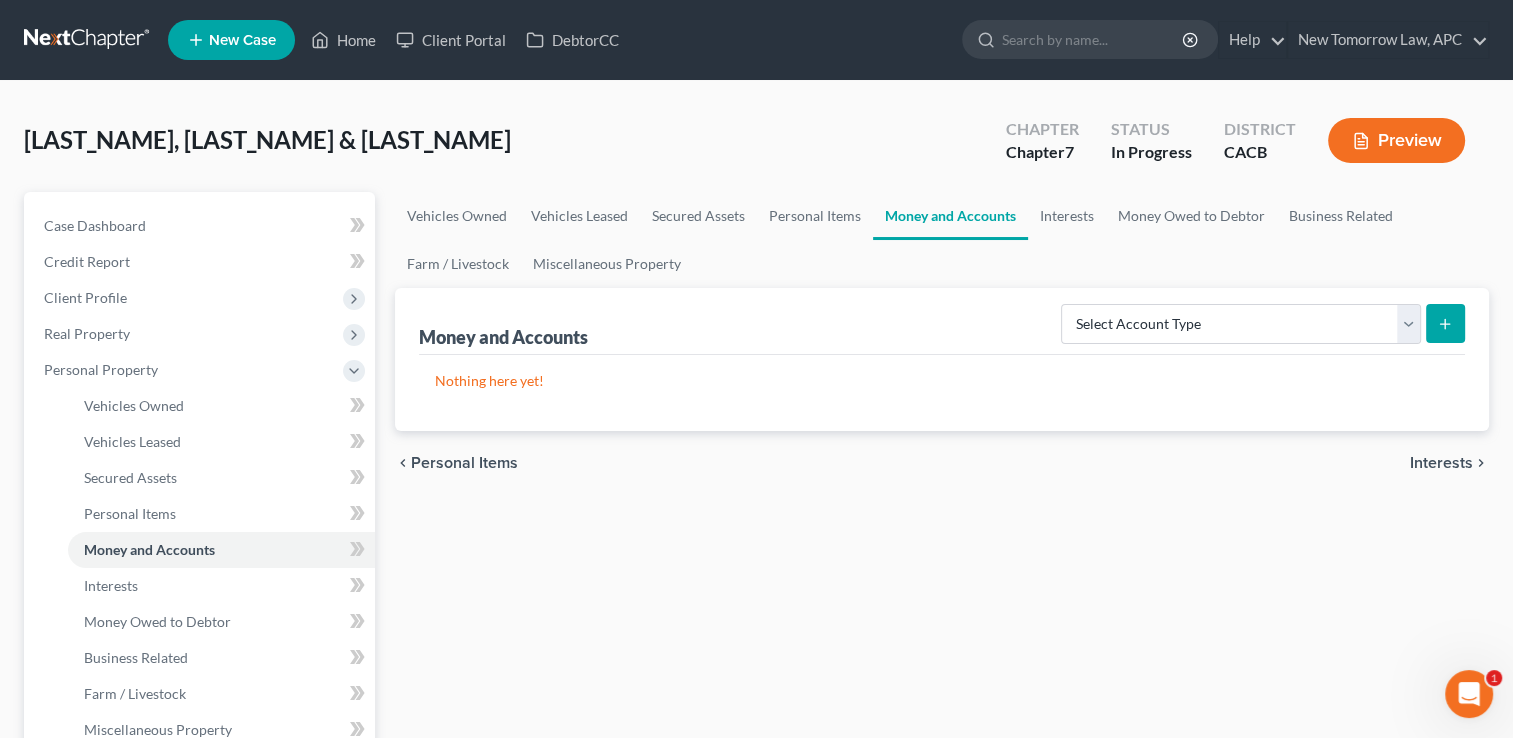 click at bounding box center (1445, 323) 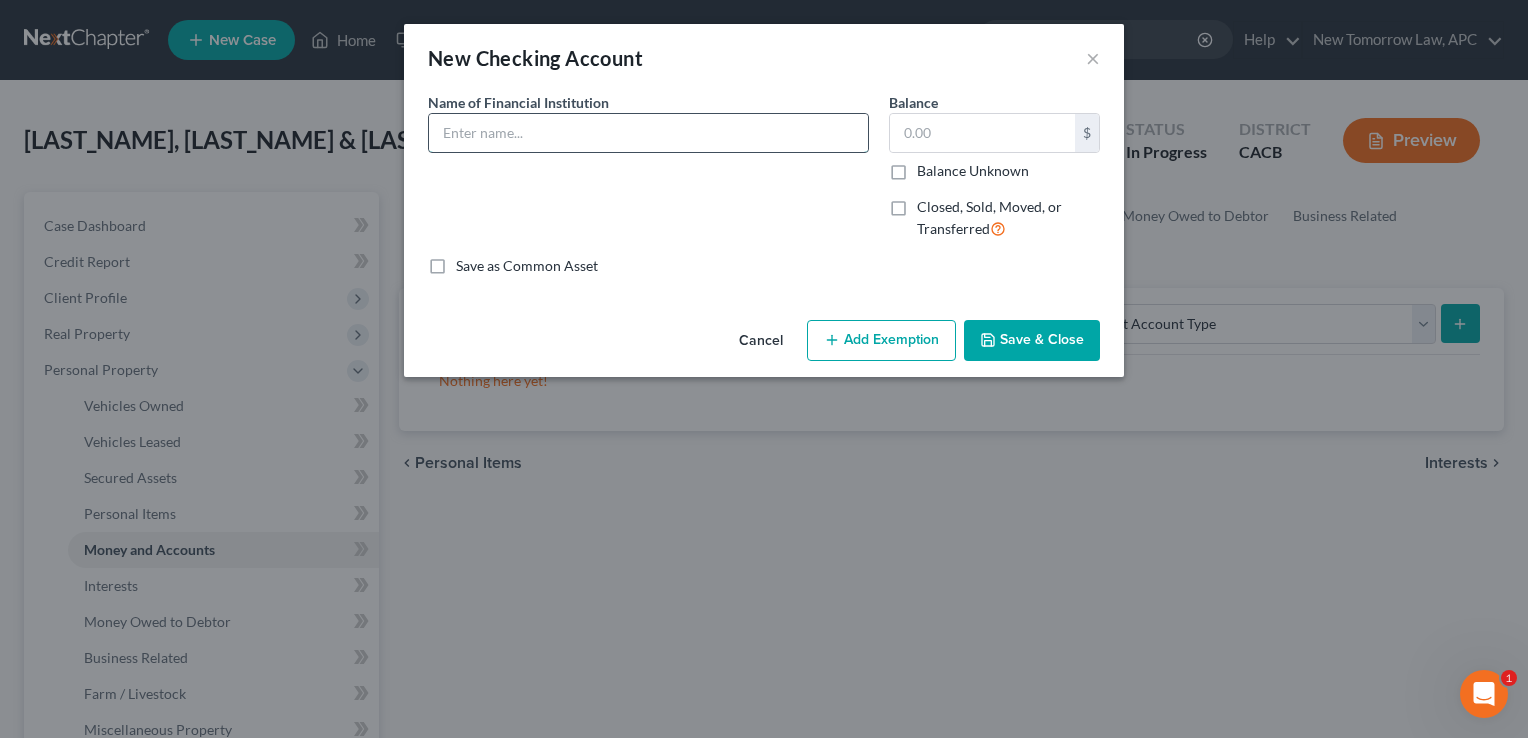 click at bounding box center [648, 133] 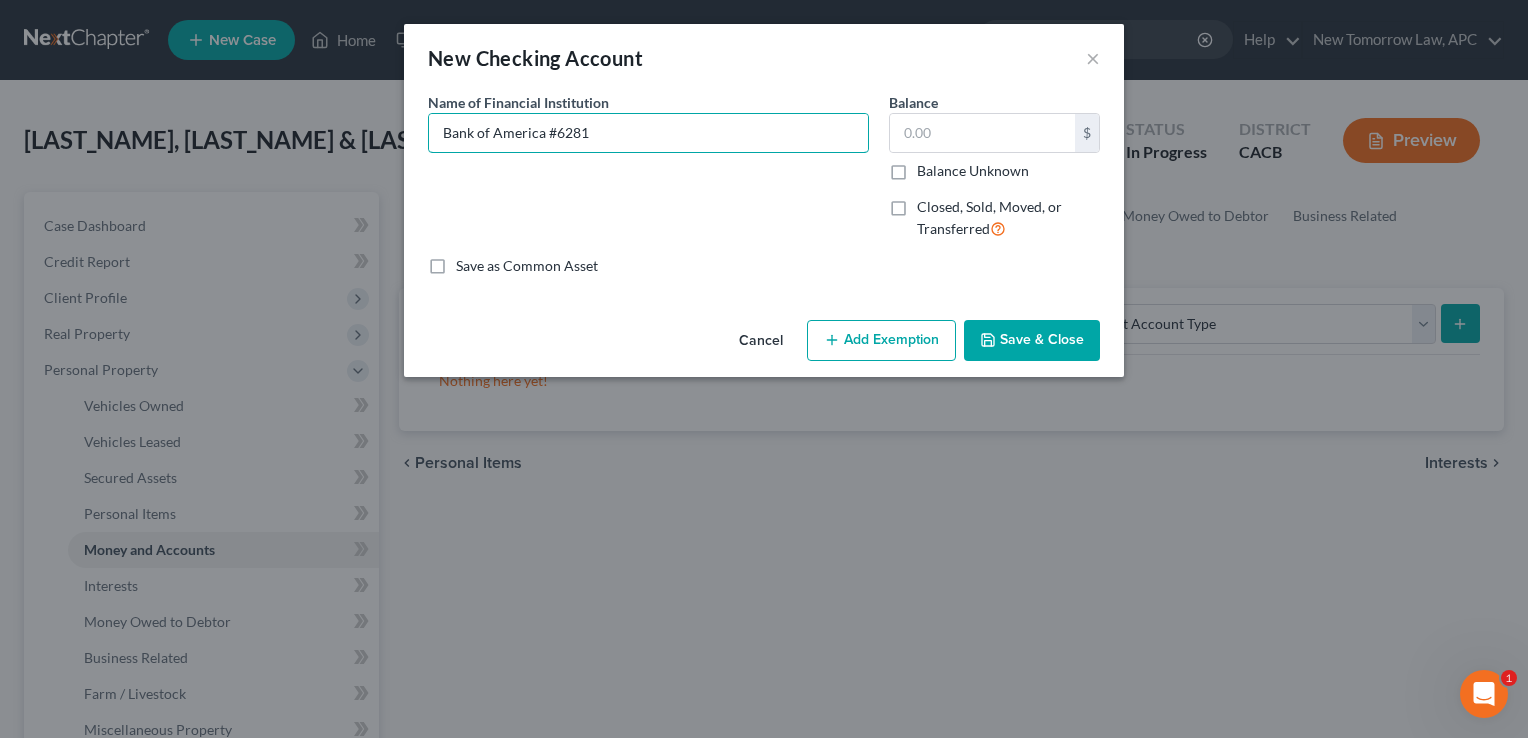 type on "Bank of America #6281" 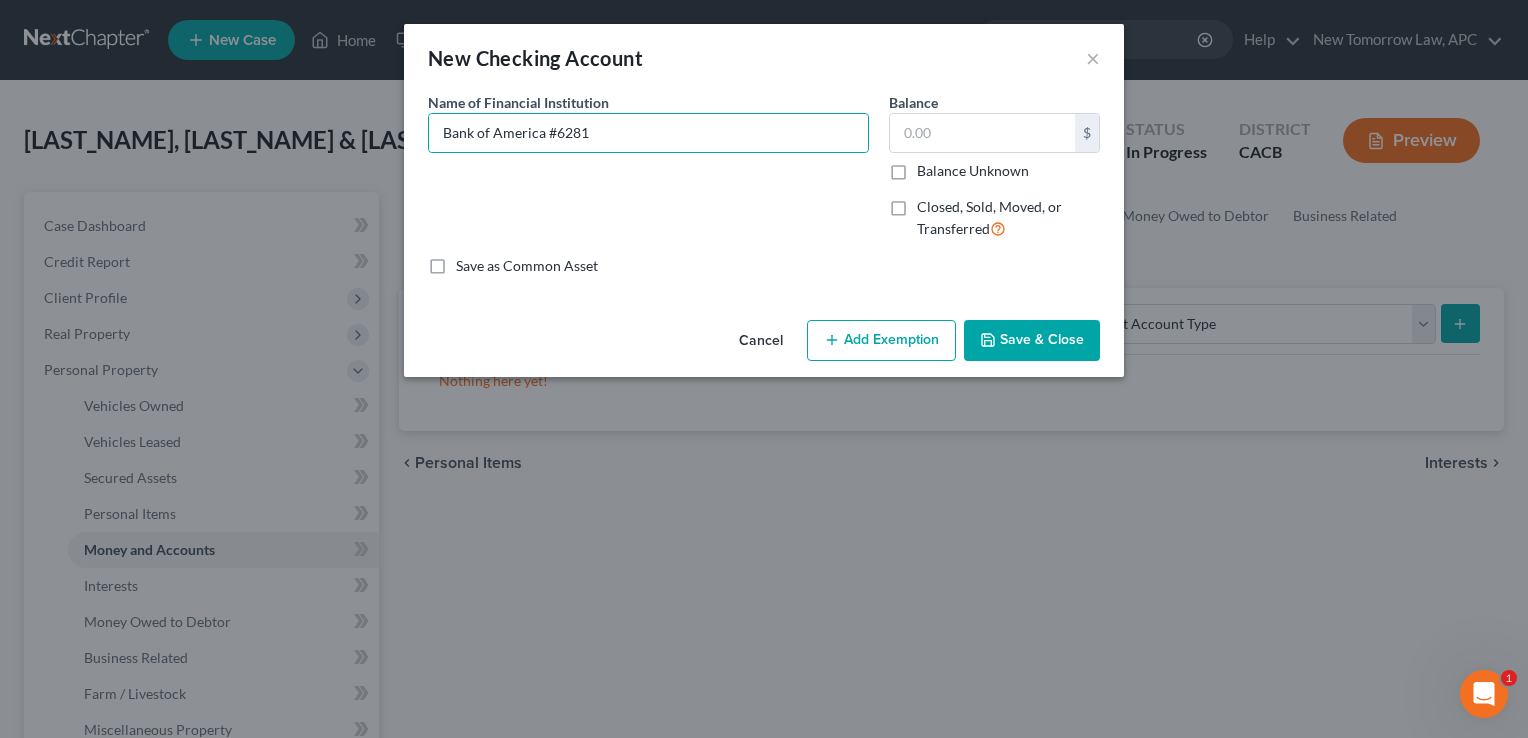 click on "Save & Close" at bounding box center (1032, 341) 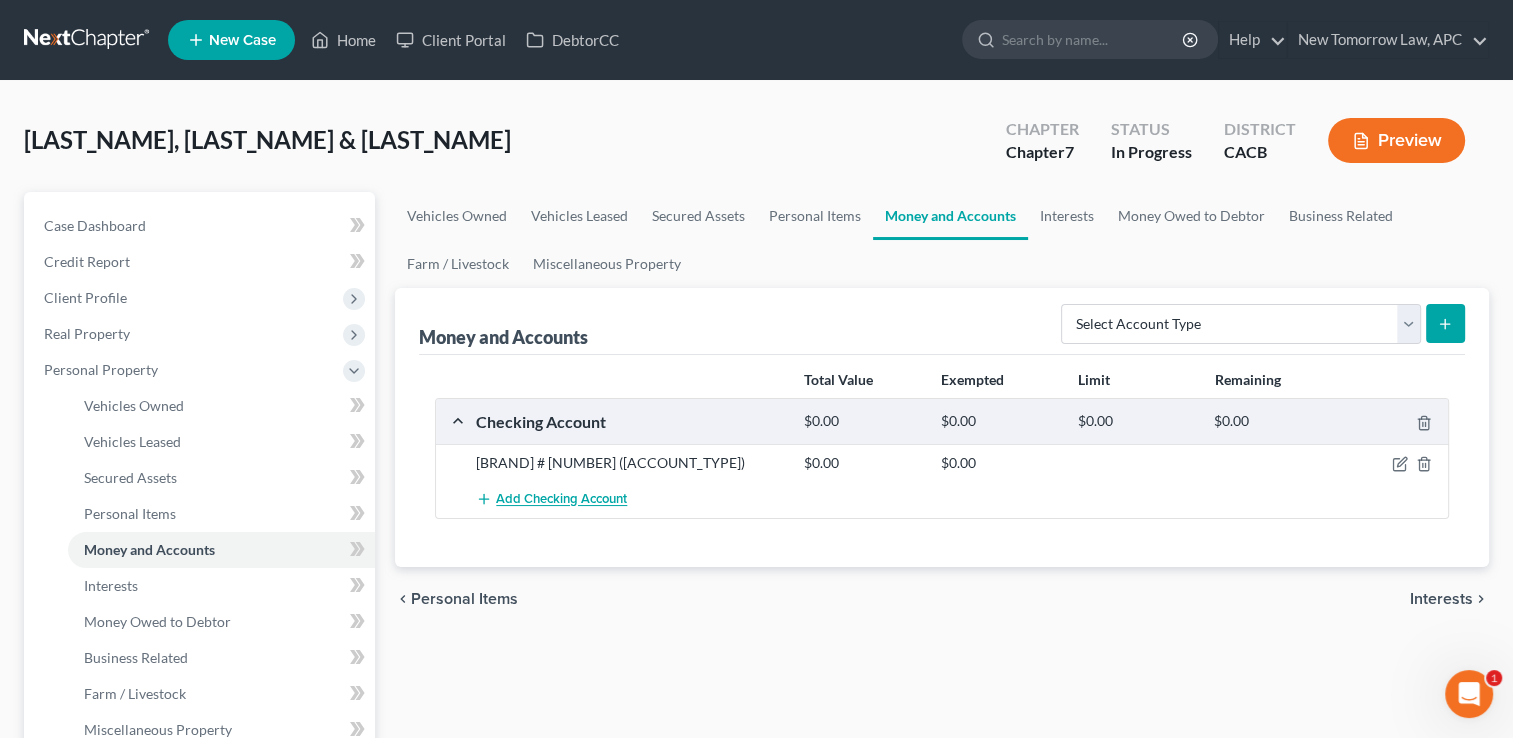 click on "Add Checking Account" at bounding box center (561, 500) 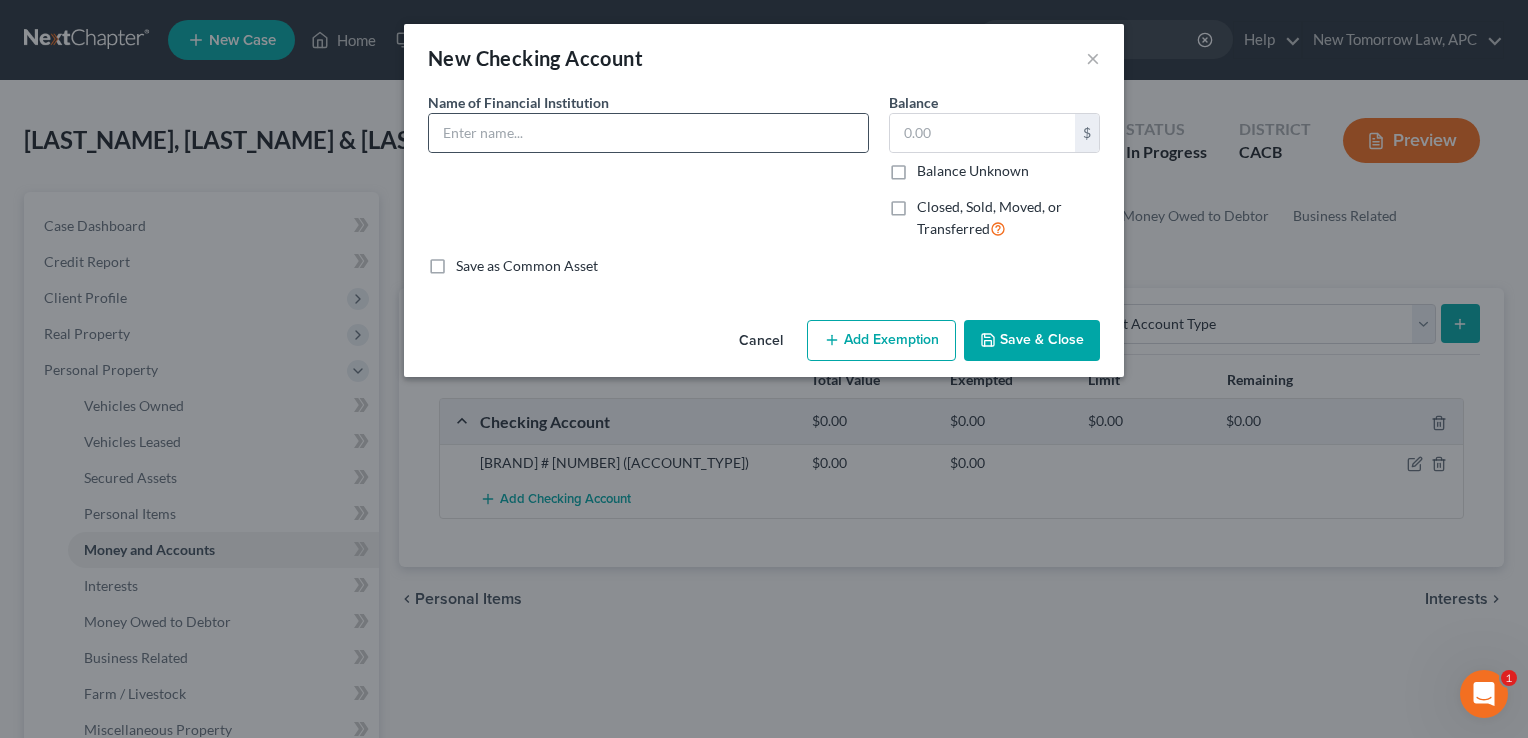 click at bounding box center (648, 133) 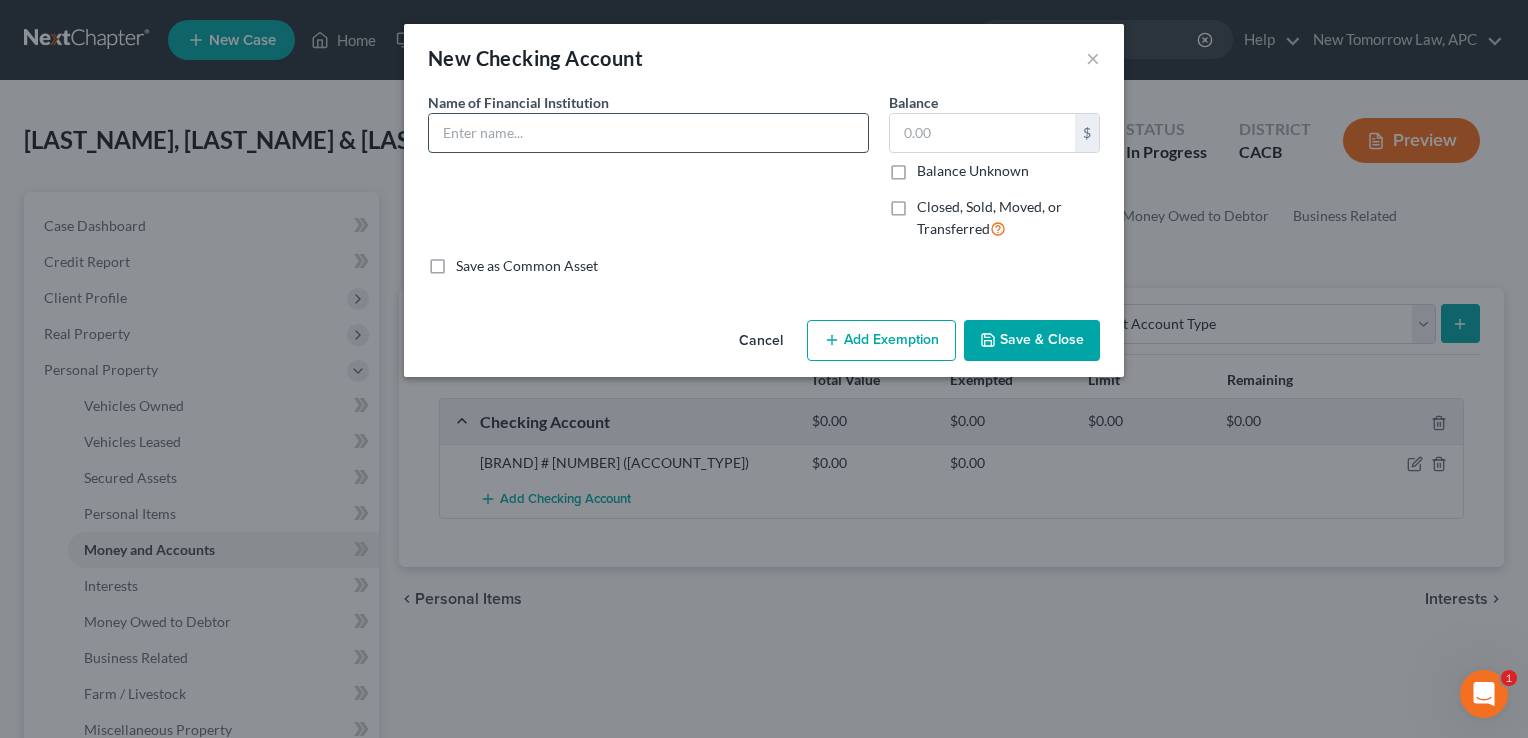 click at bounding box center (648, 133) 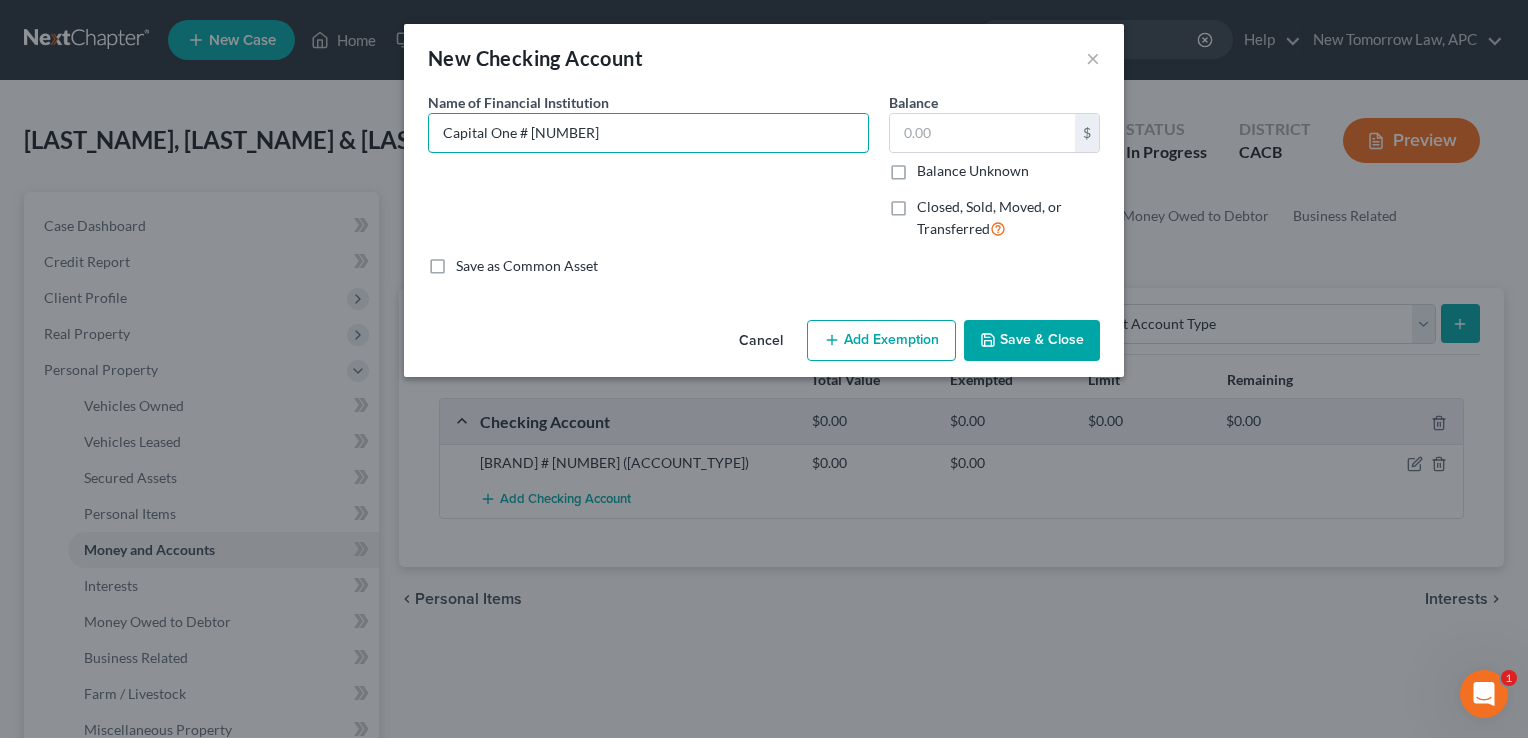 type on "Capital One # [NUMBER]" 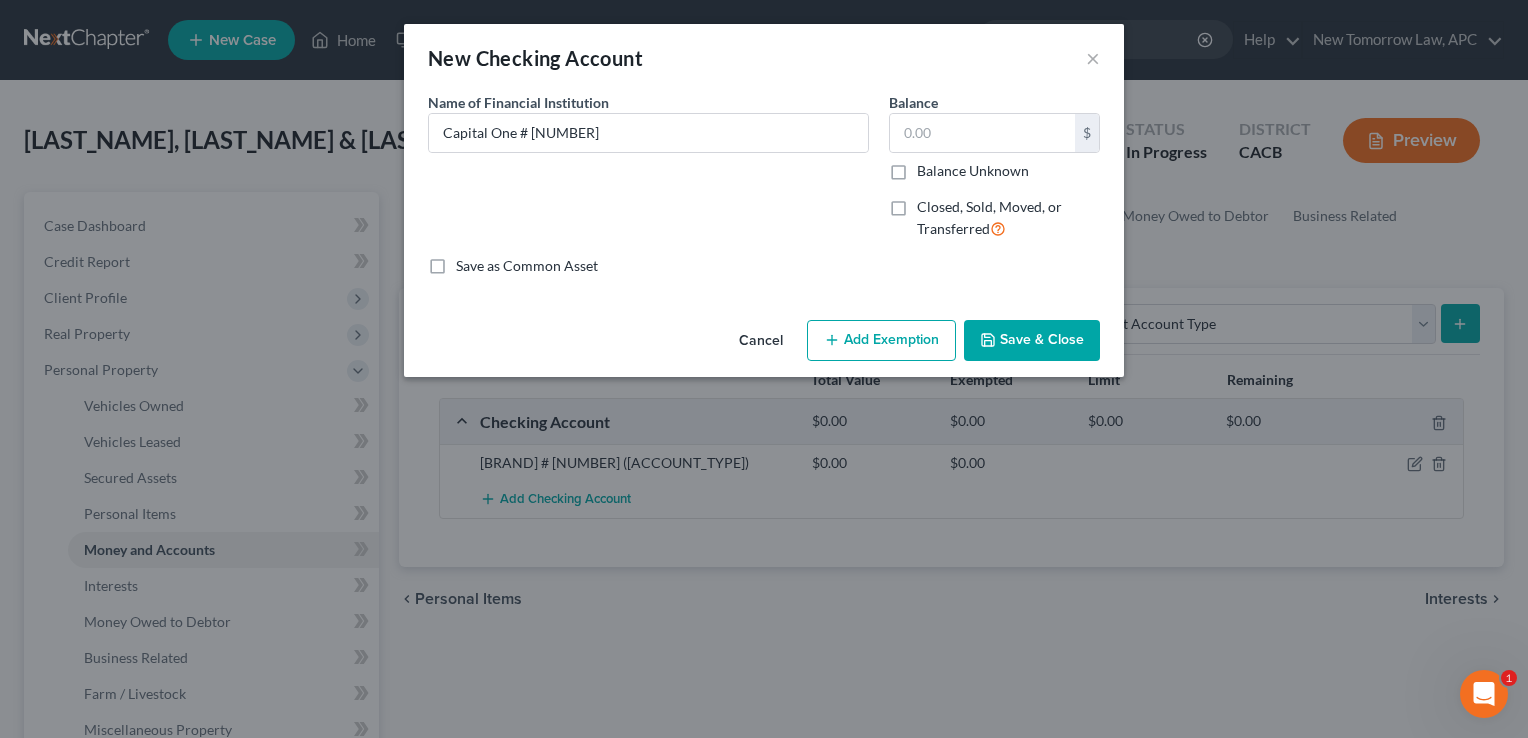 click on "Save & Close" at bounding box center [1032, 341] 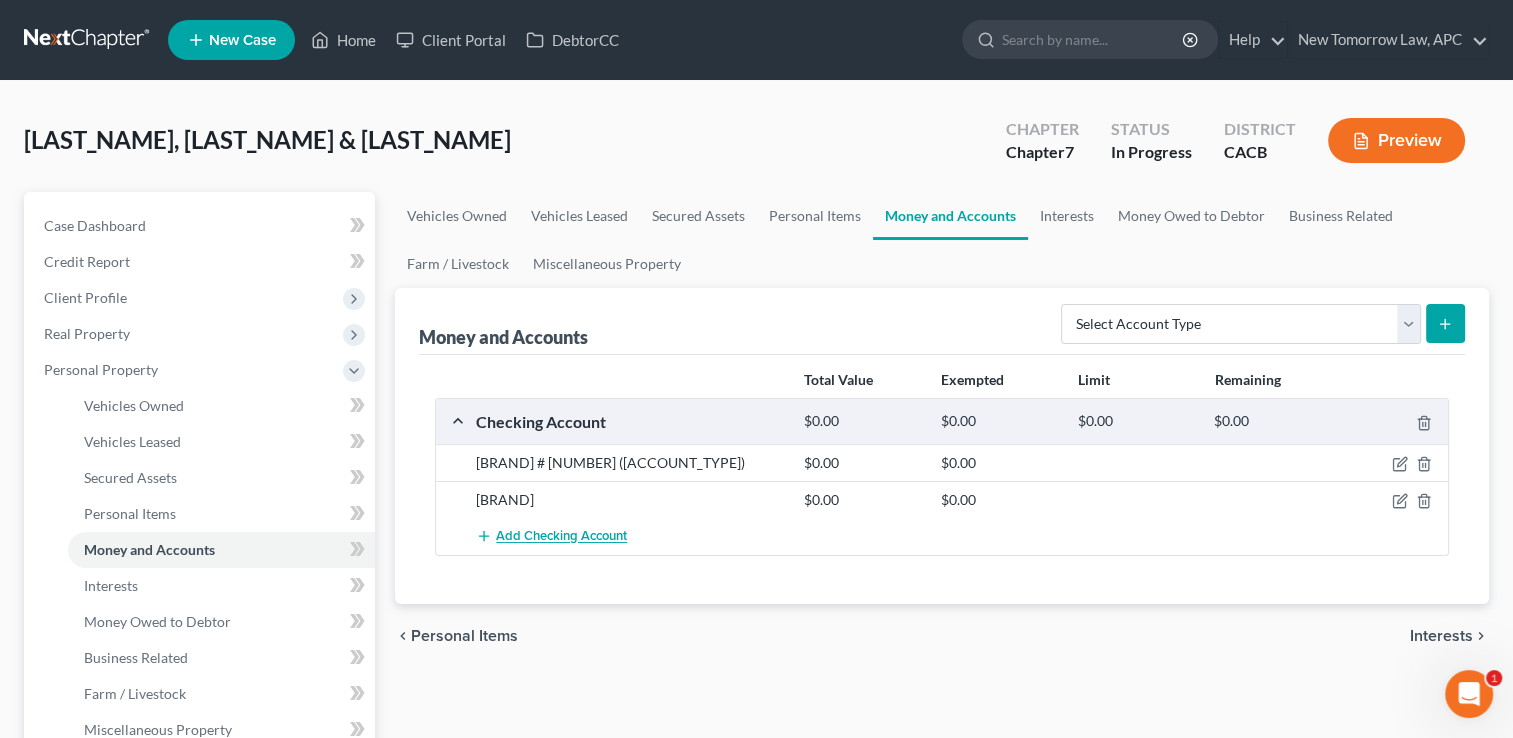 click on "Add Checking Account" at bounding box center [561, 537] 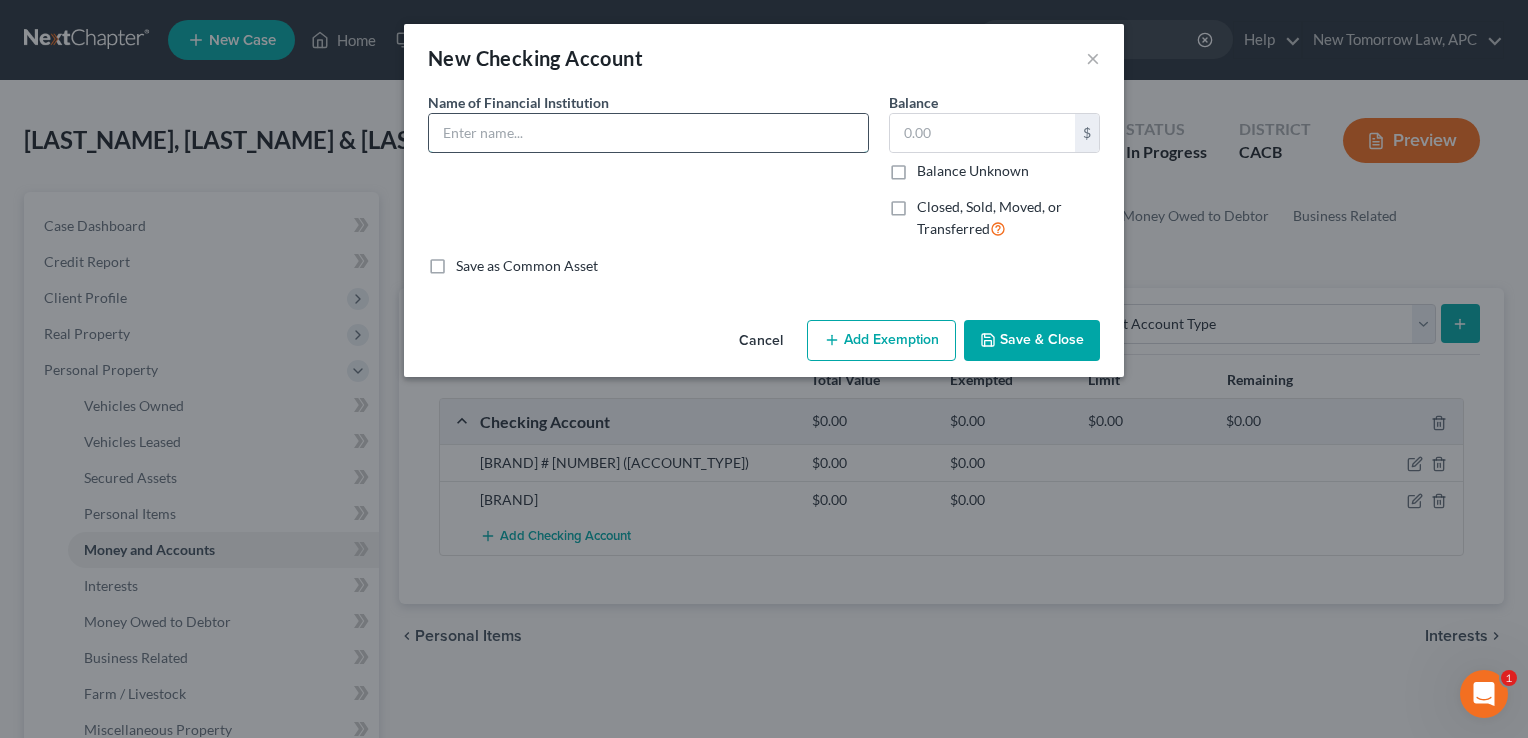 click at bounding box center (648, 133) 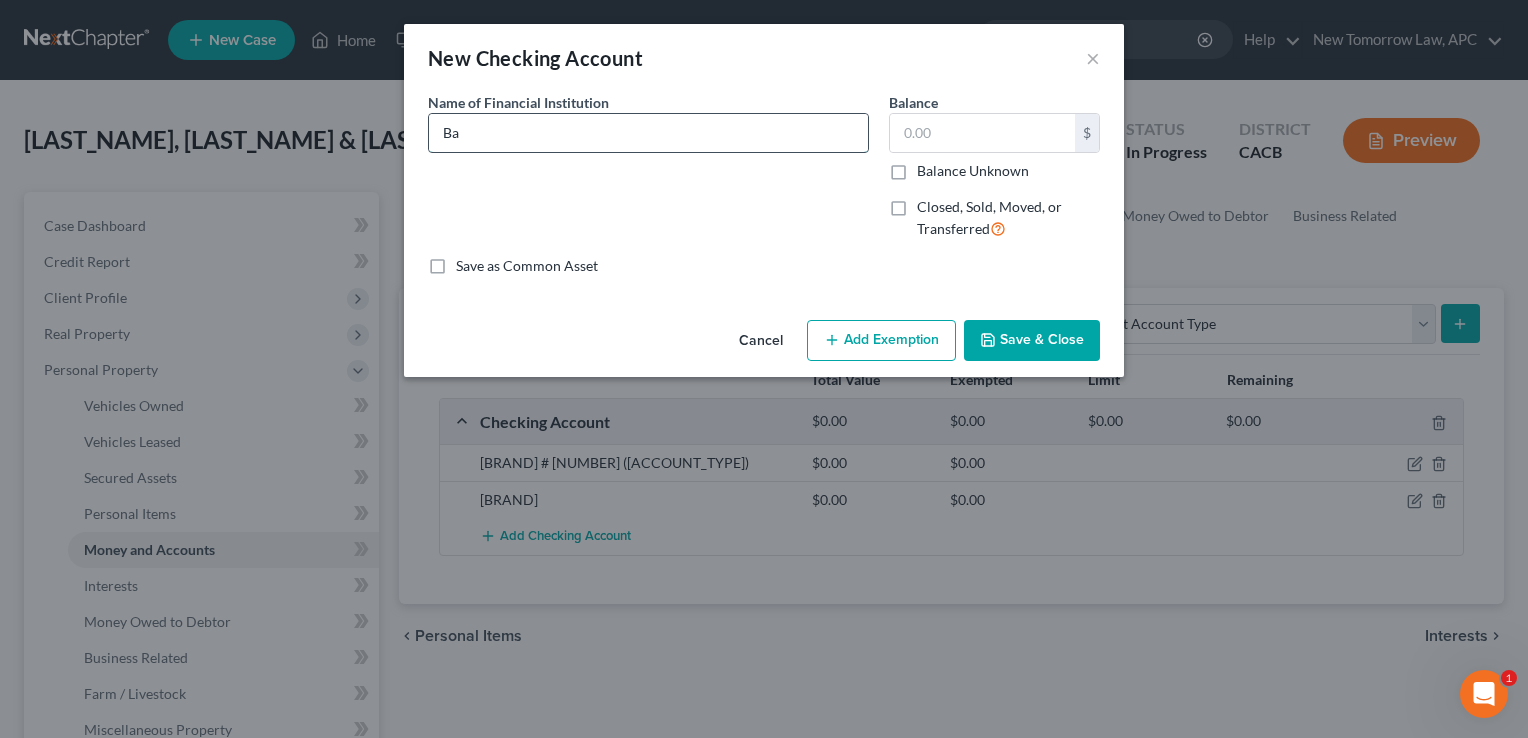 type on "B" 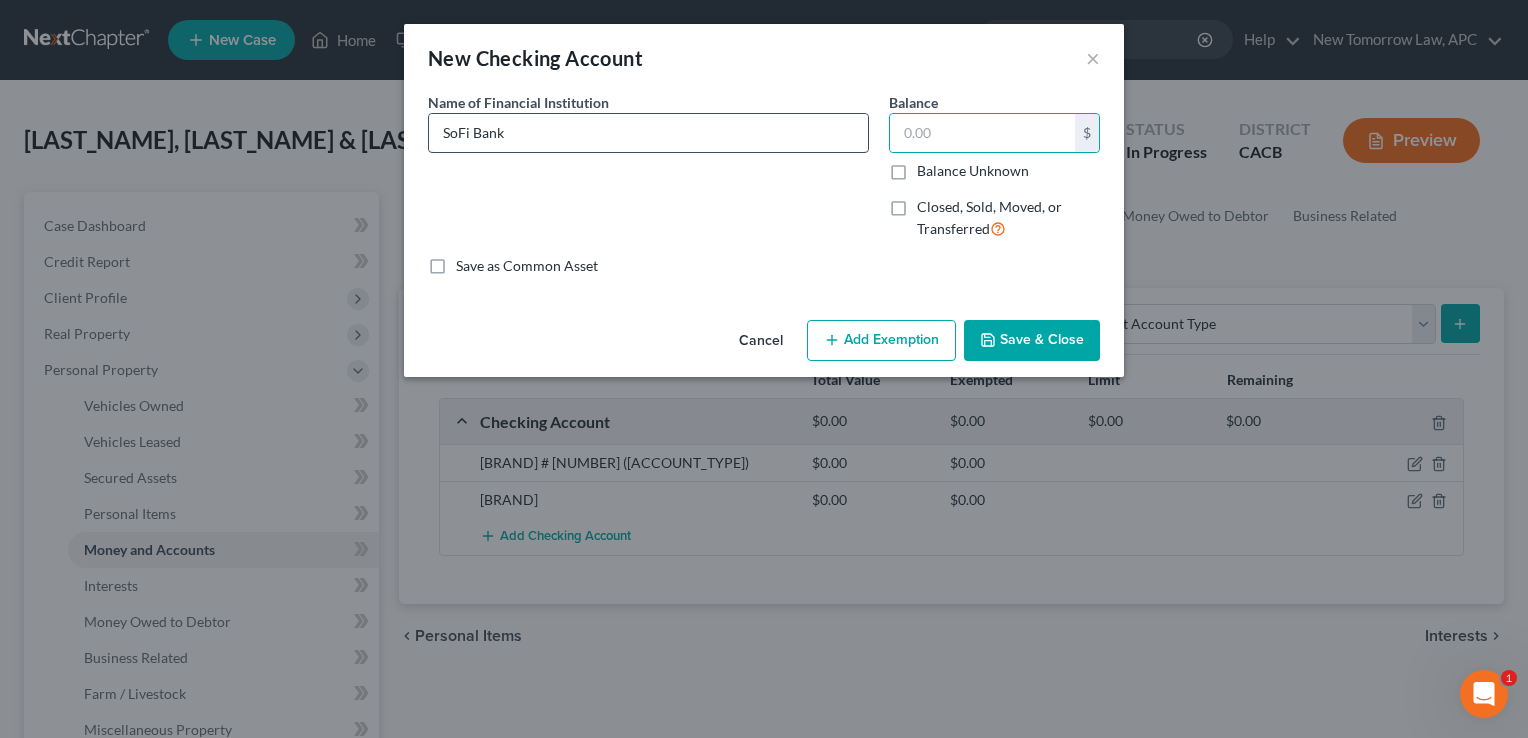 click on "SoFi Bank" at bounding box center [648, 133] 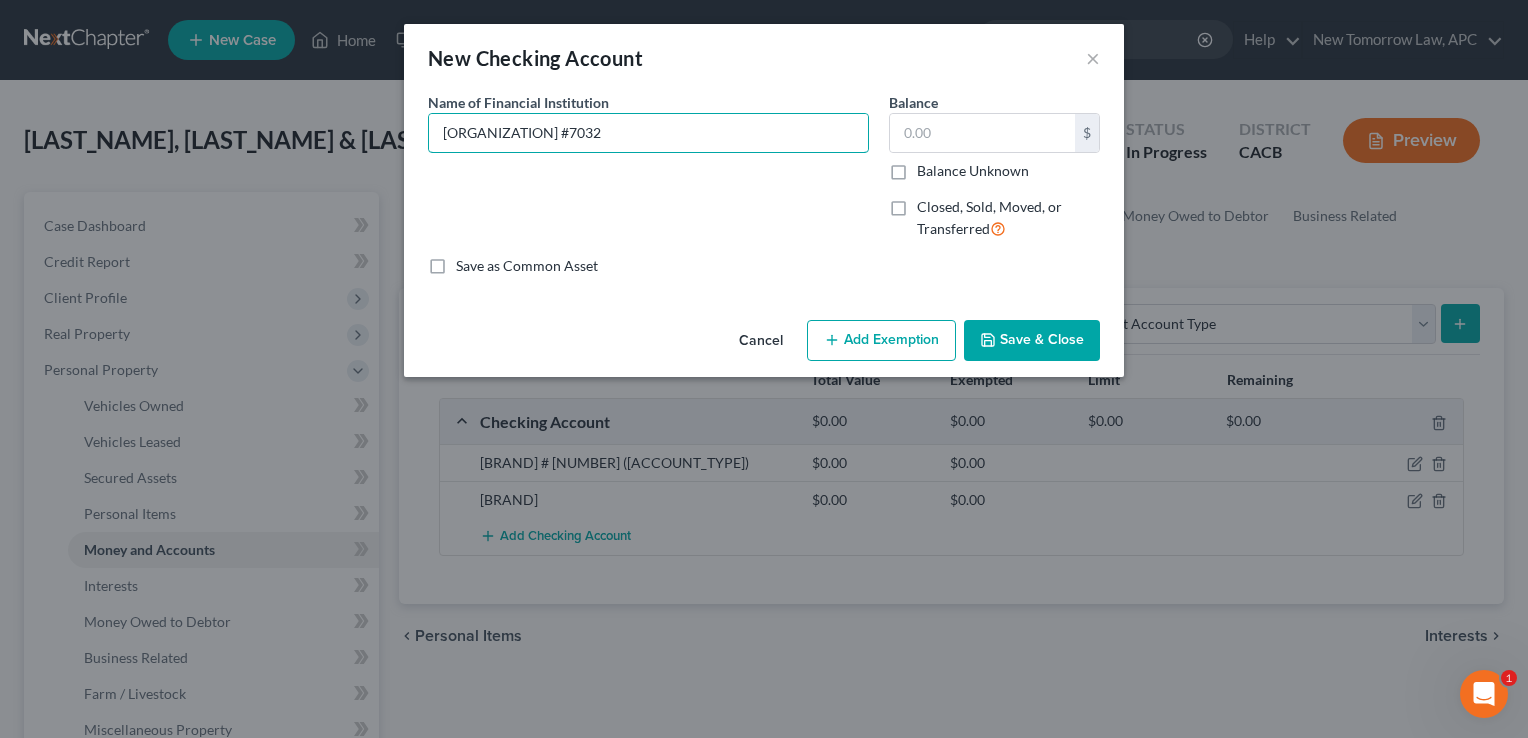 type on "[ORGANIZATION] #7032" 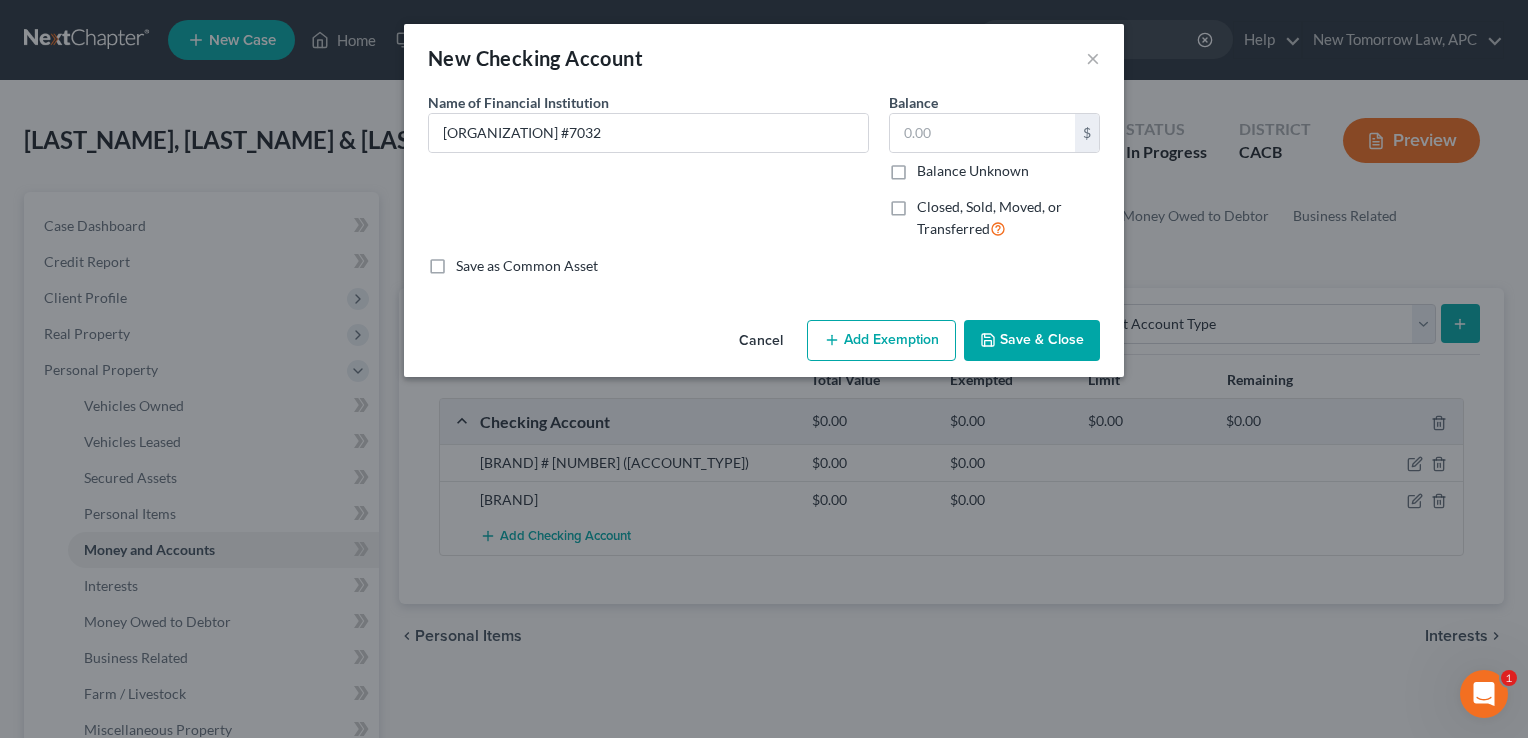 click on "Save & Close" at bounding box center (1032, 341) 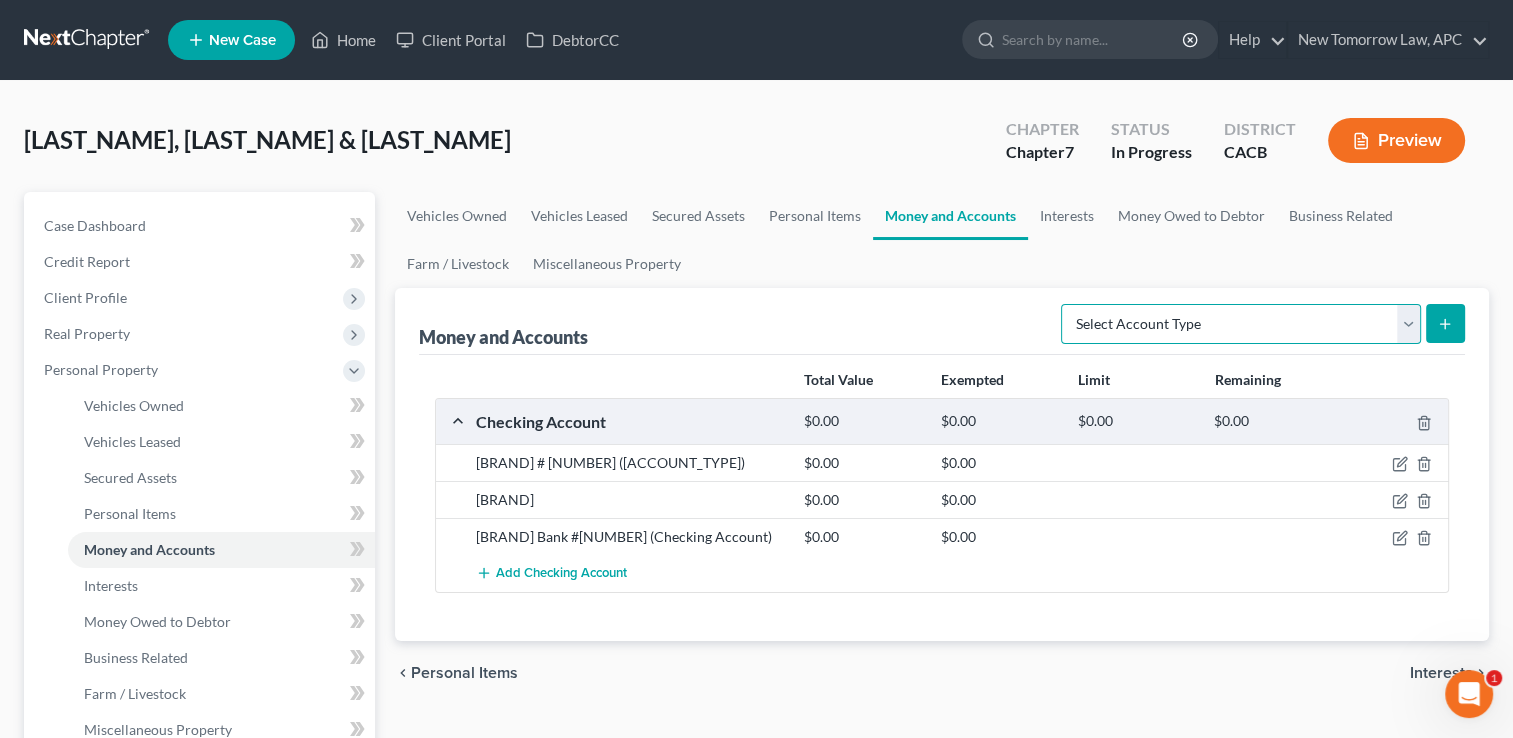 click on "Select Account Type Brokerage Cash on Hand Certificates of Deposit Checking Account Money Market Other (Credit Union, Health Savings Account, etc) Safe Deposit Box Savings Account Security Deposits or Prepayments" at bounding box center [1241, 324] 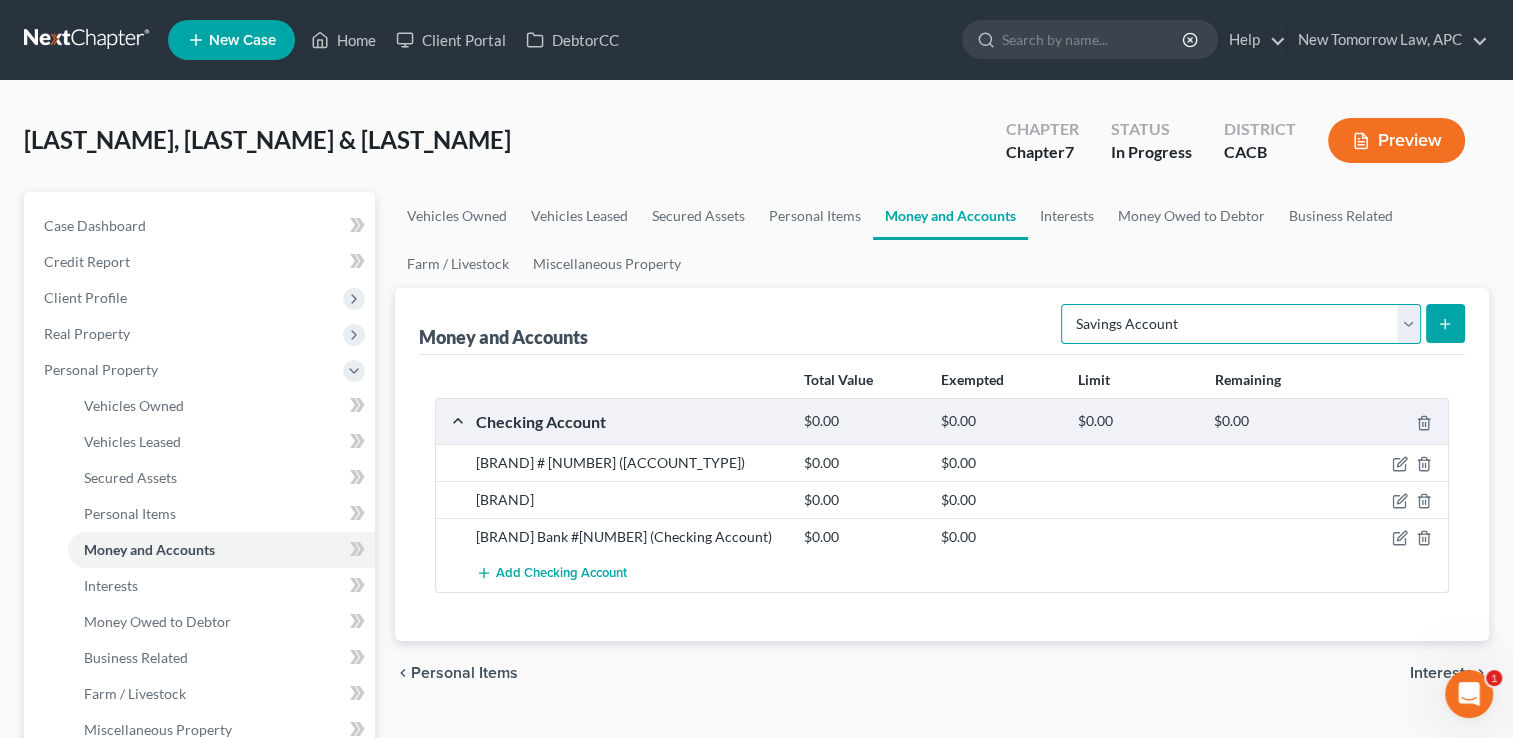 click on "Select Account Type Brokerage Cash on Hand Certificates of Deposit Checking Account Money Market Other (Credit Union, Health Savings Account, etc) Safe Deposit Box Savings Account Security Deposits or Prepayments" at bounding box center [1241, 324] 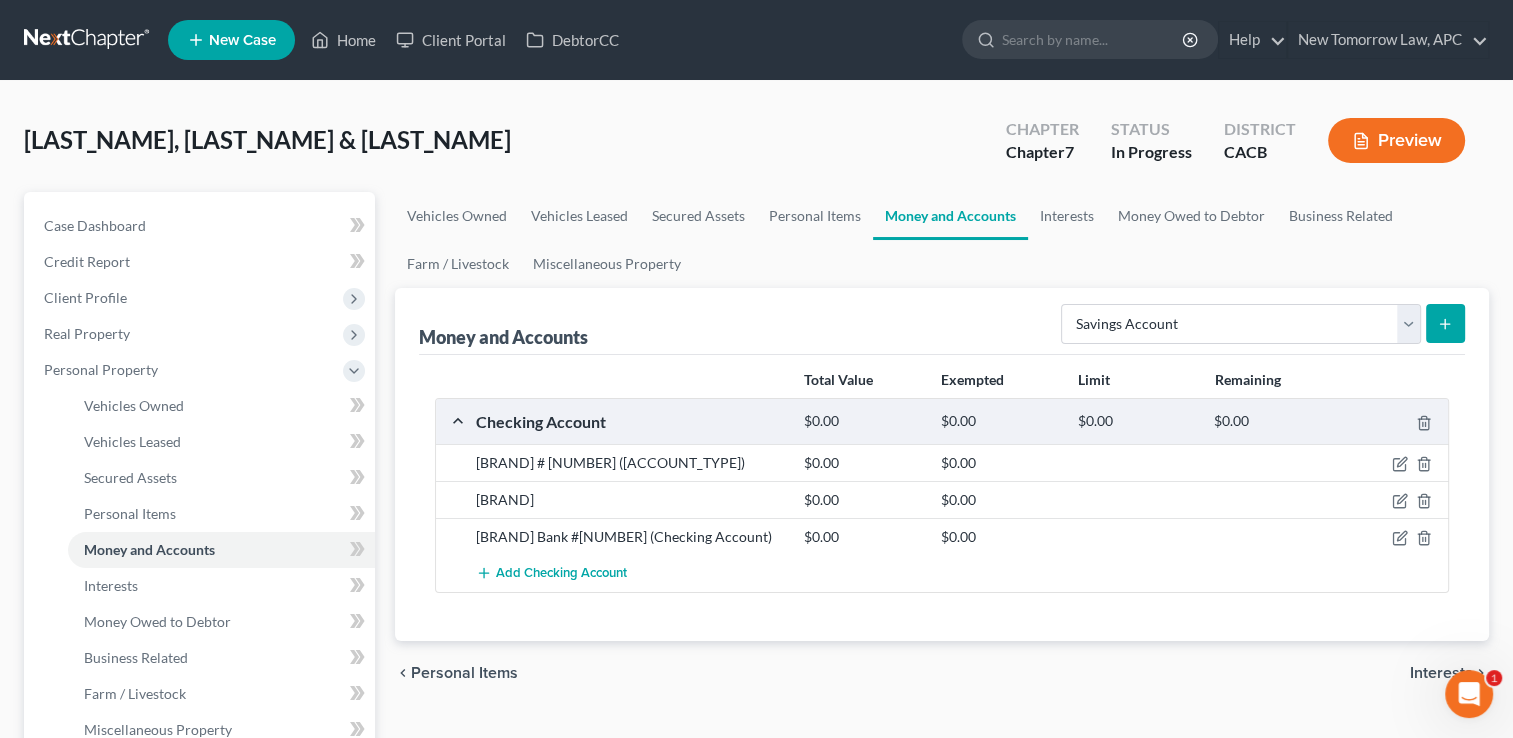 click 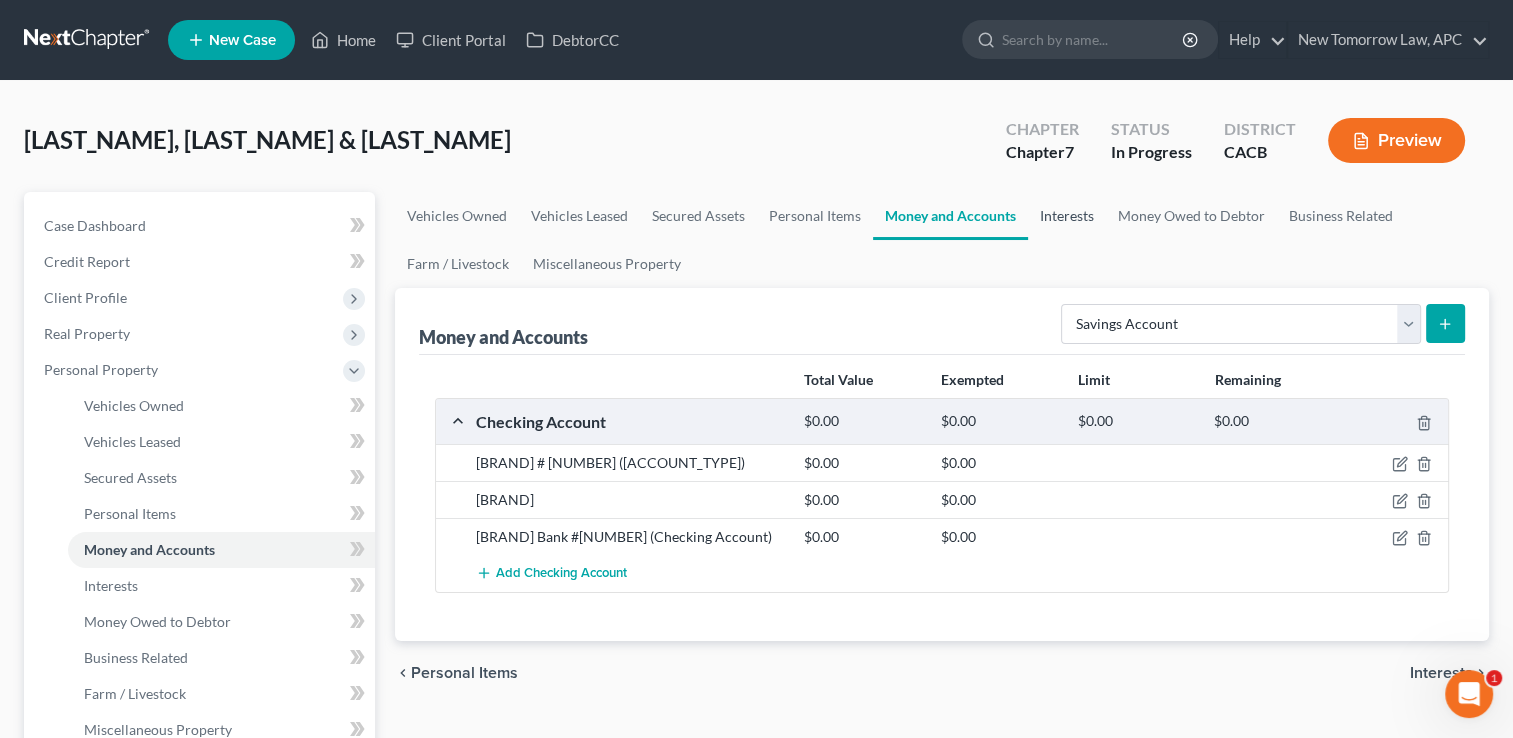 click on "Interests" at bounding box center (1067, 216) 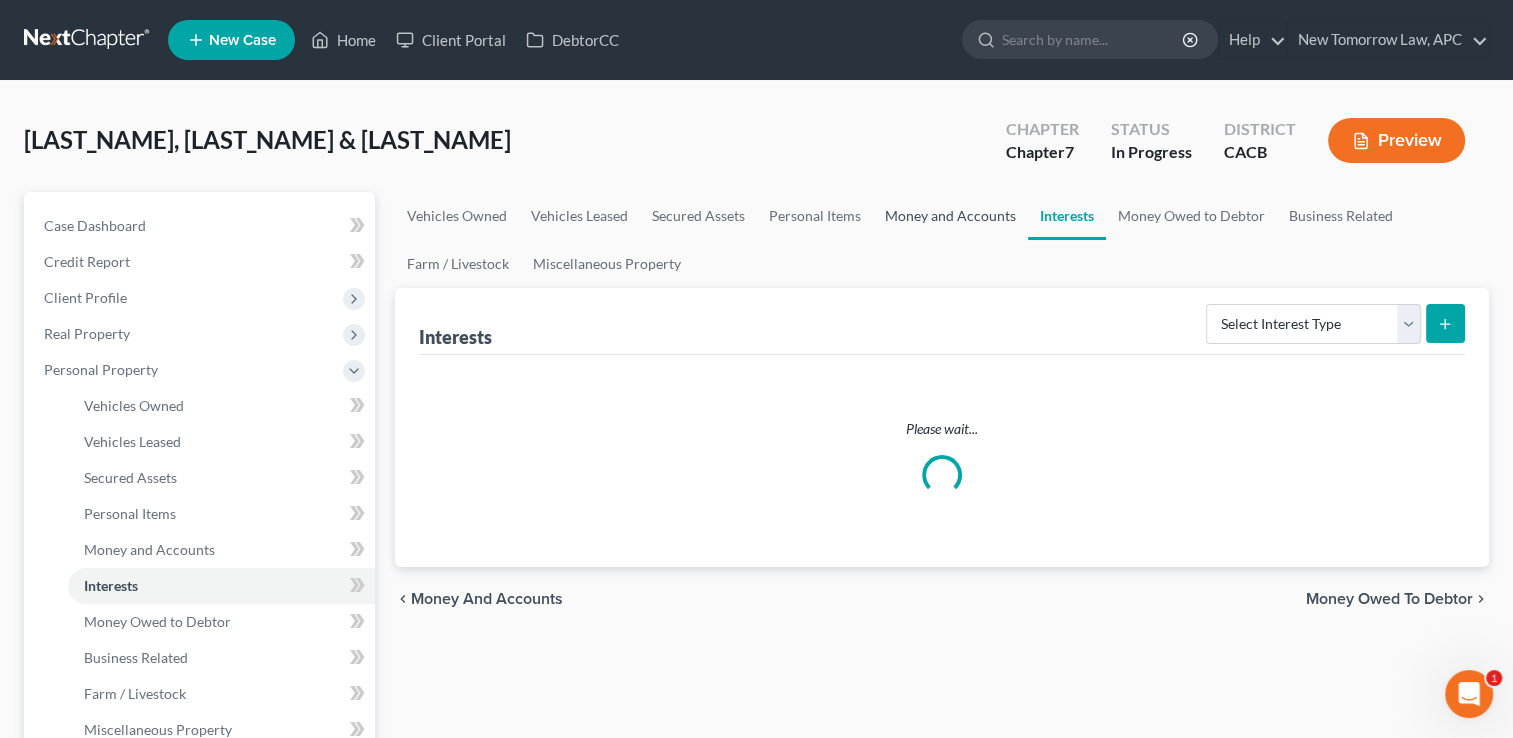 click on "Money and Accounts" at bounding box center [950, 216] 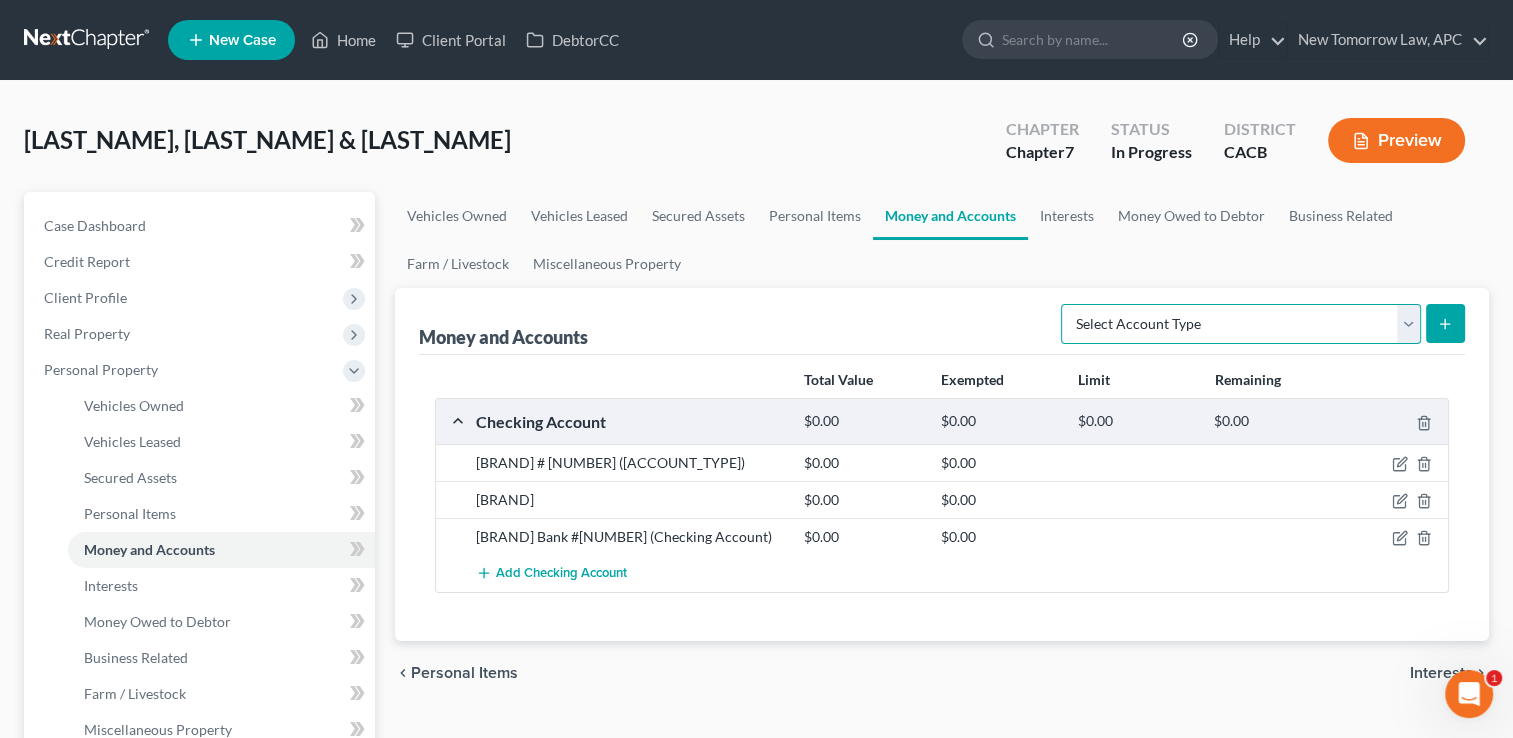 click on "Select Account Type Brokerage Cash on Hand Certificates of Deposit Checking Account Money Market Other (Credit Union, Health Savings Account, etc) Safe Deposit Box Savings Account Security Deposits or Prepayments" at bounding box center [1241, 324] 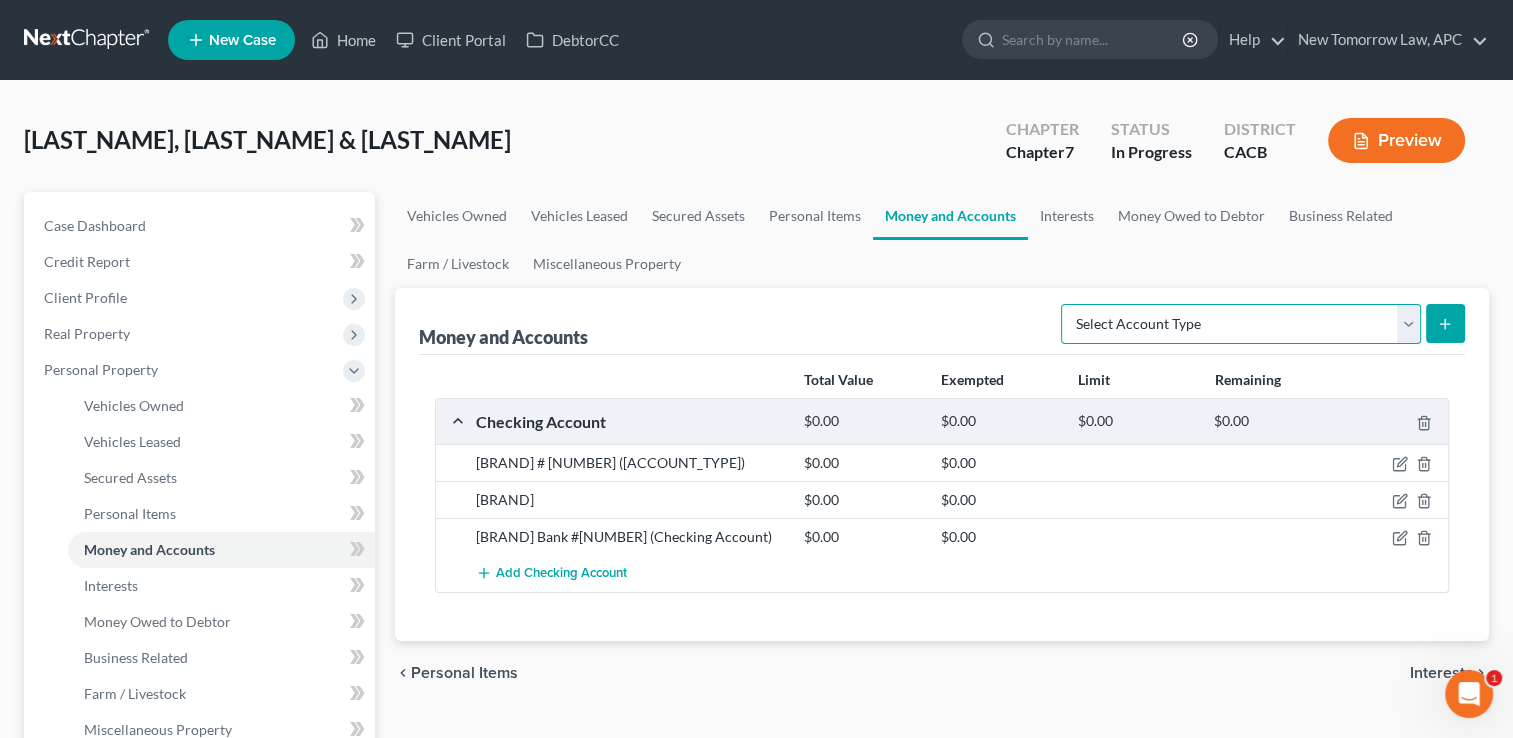 select on "savings" 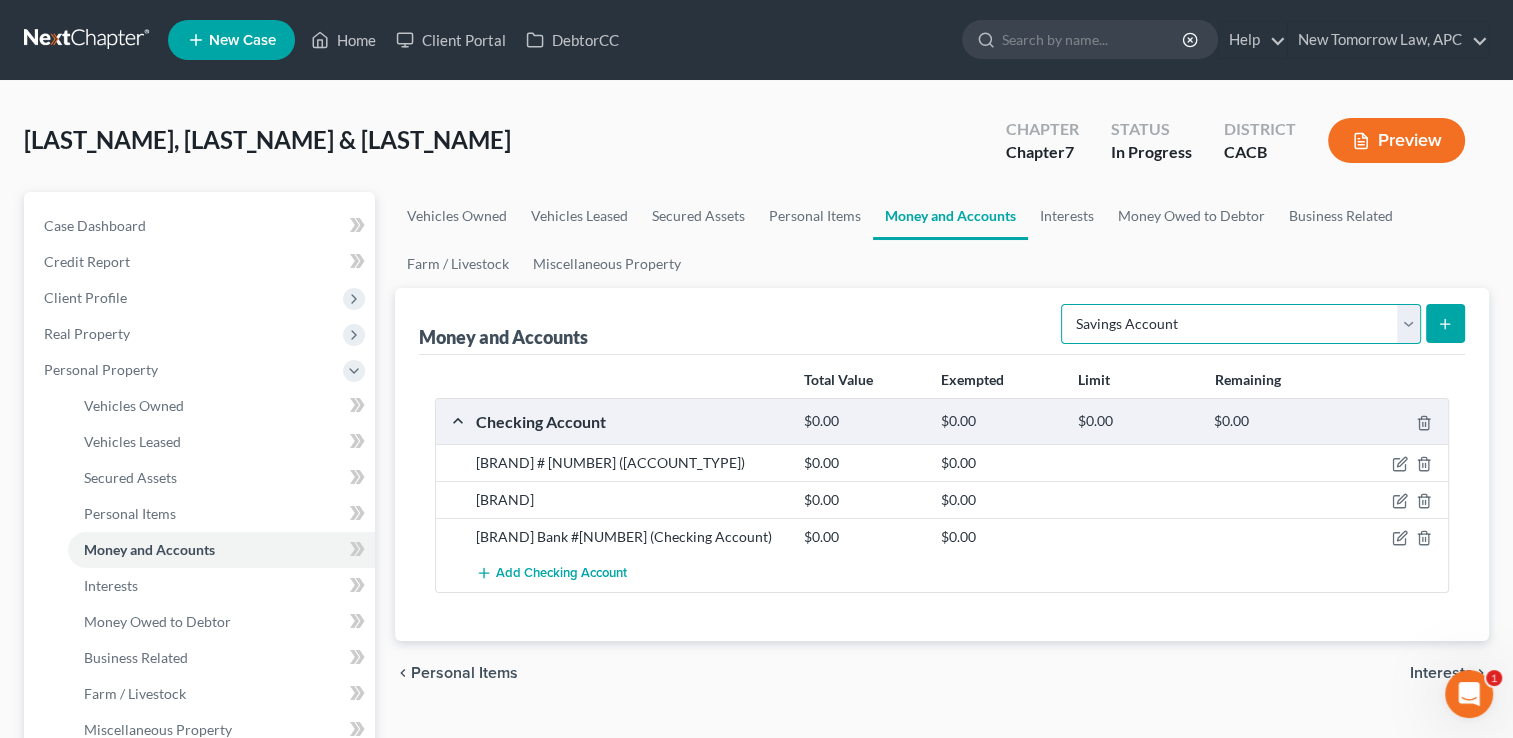 click on "Select Account Type Brokerage Cash on Hand Certificates of Deposit Checking Account Money Market Other (Credit Union, Health Savings Account, etc) Safe Deposit Box Savings Account Security Deposits or Prepayments" at bounding box center [1241, 324] 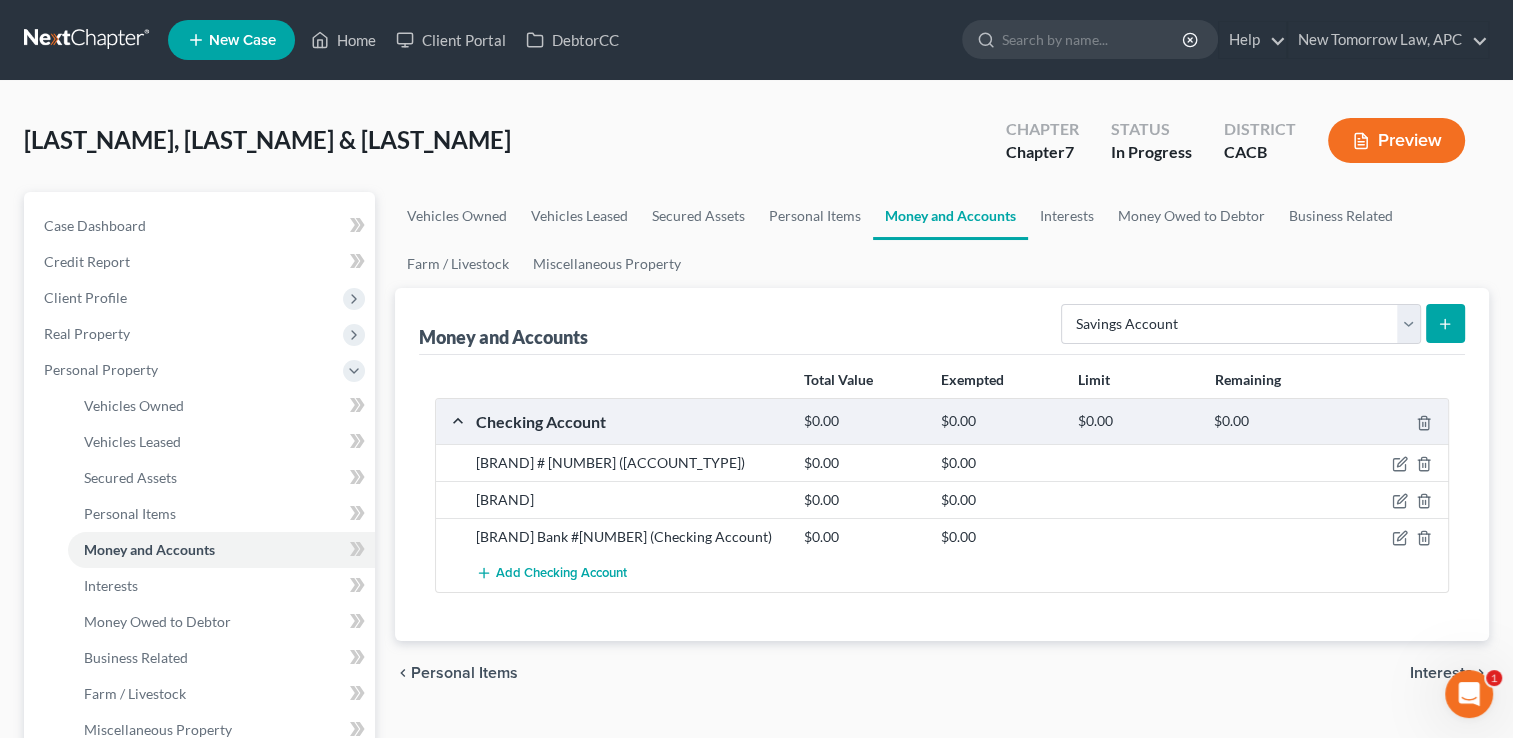 click 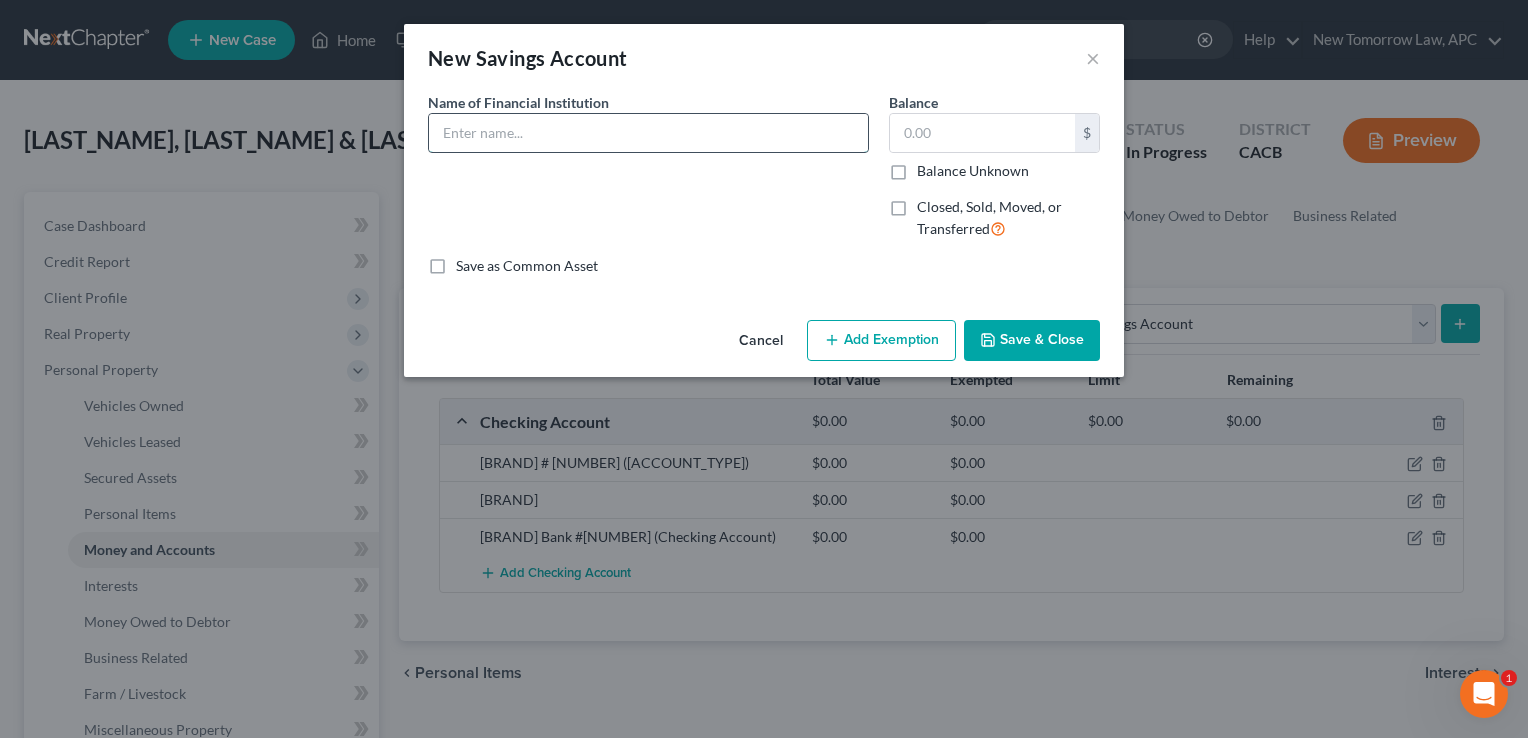 click at bounding box center (648, 133) 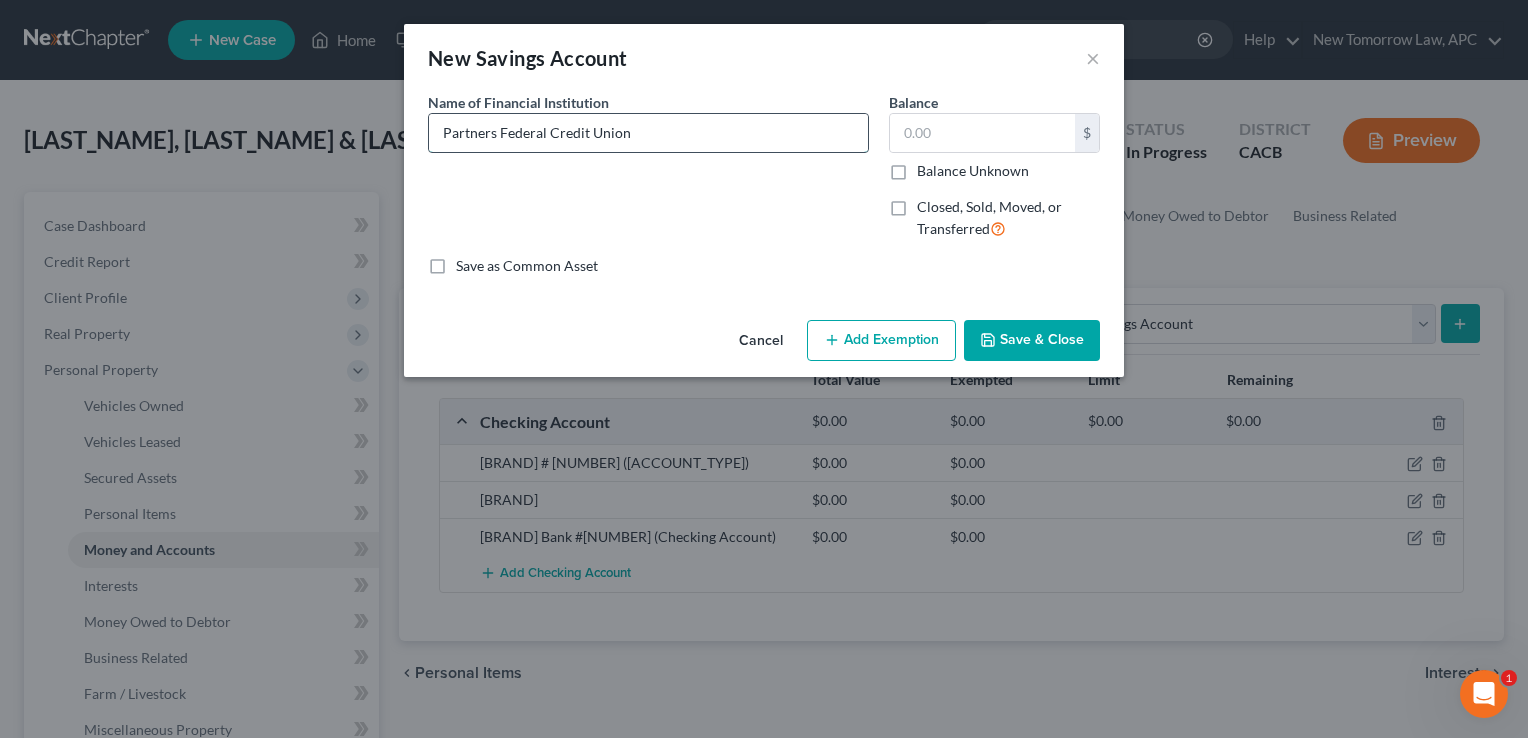 type on "Partners Federal Credit Union" 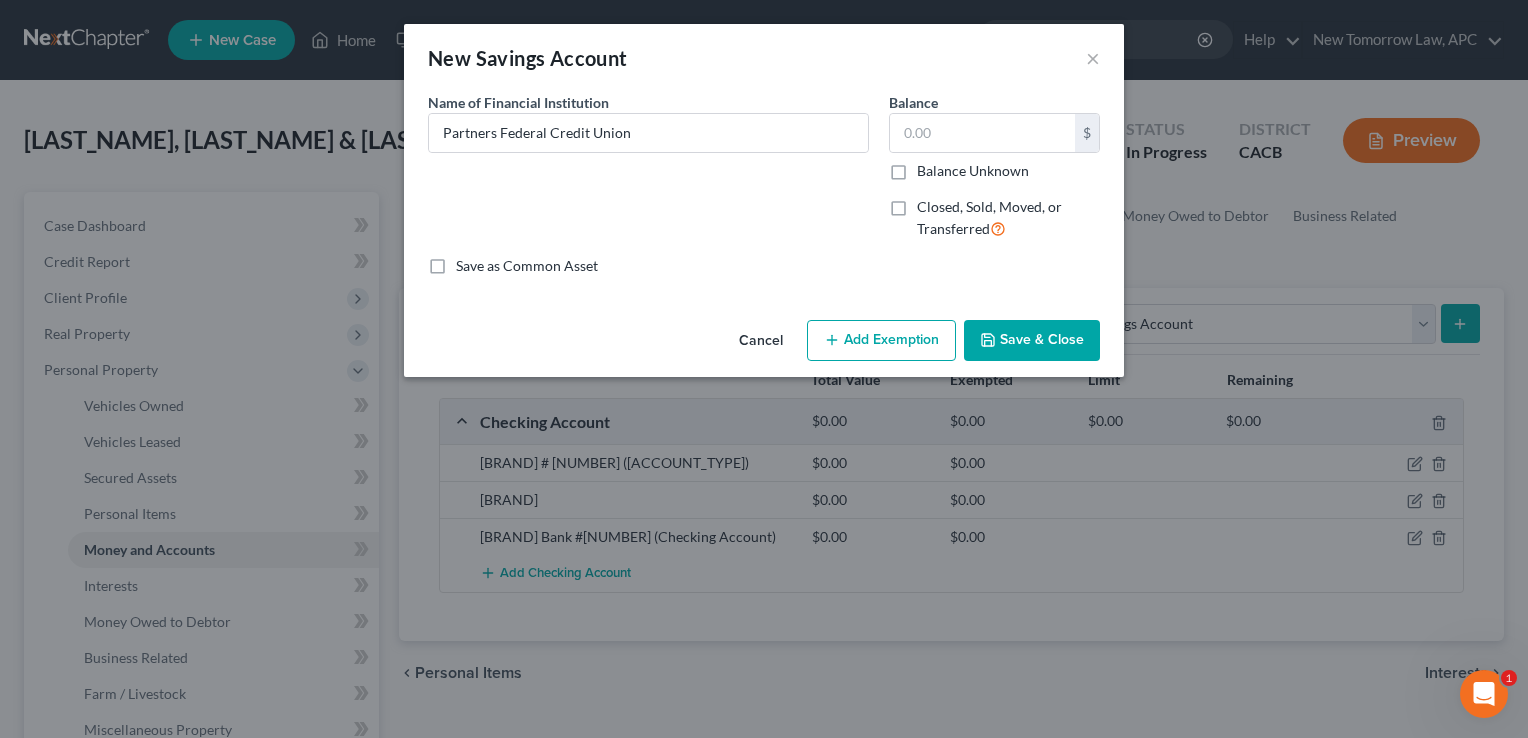 click on "Save & Close" at bounding box center (1032, 341) 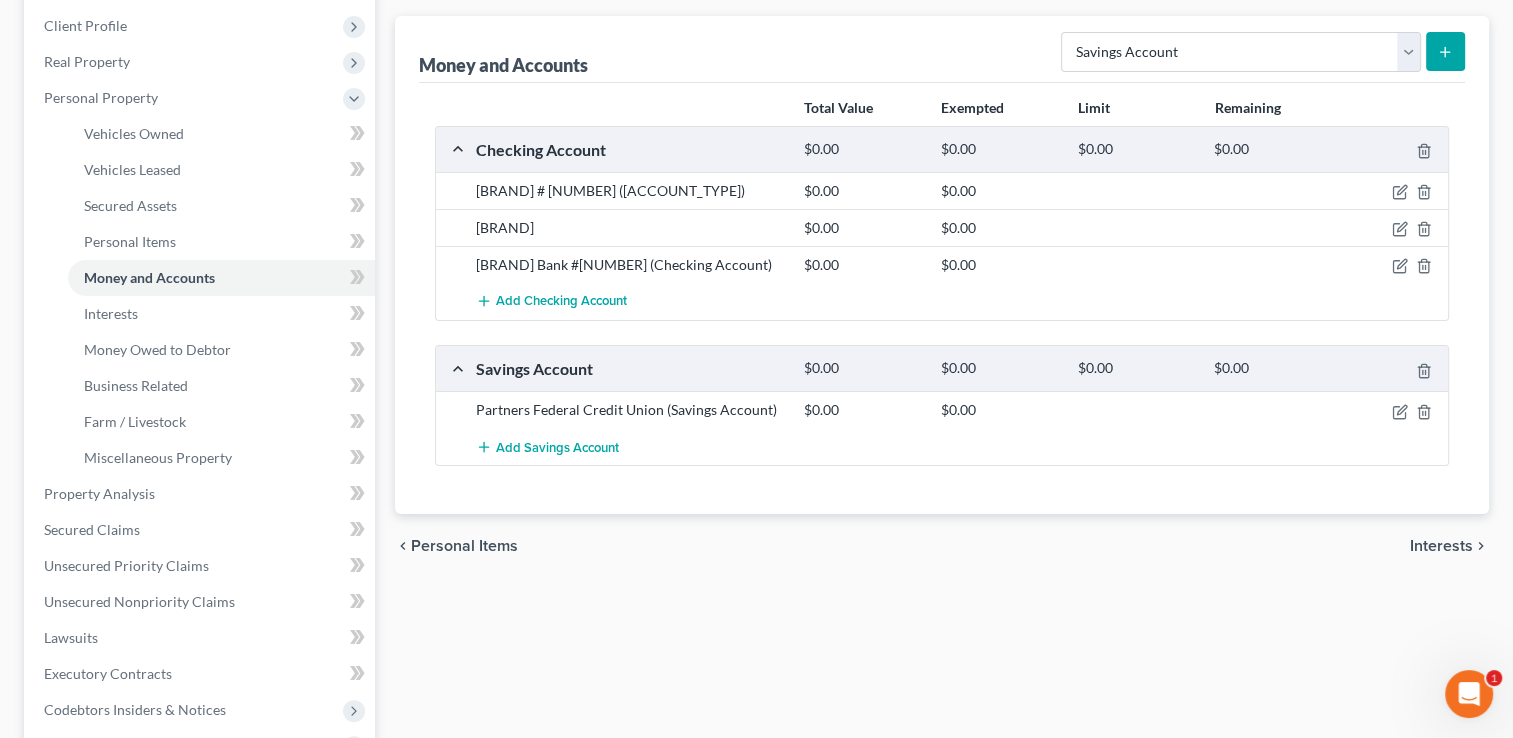 scroll, scrollTop: 275, scrollLeft: 0, axis: vertical 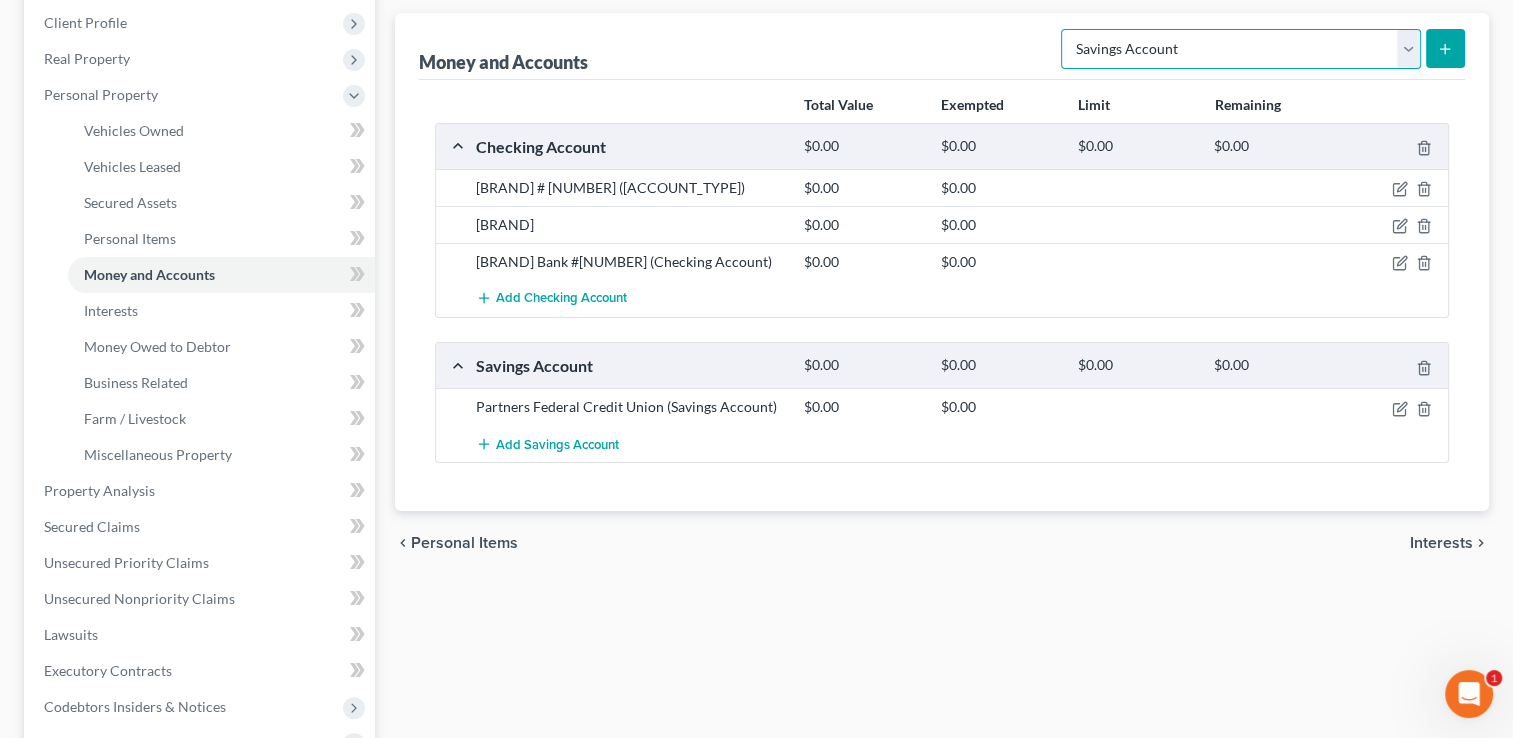 click on "Select Account Type Brokerage Cash on Hand Certificates of Deposit Checking Account Money Market Other (Credit Union, Health Savings Account, etc) Safe Deposit Box Savings Account Security Deposits or Prepayments" at bounding box center (1241, 49) 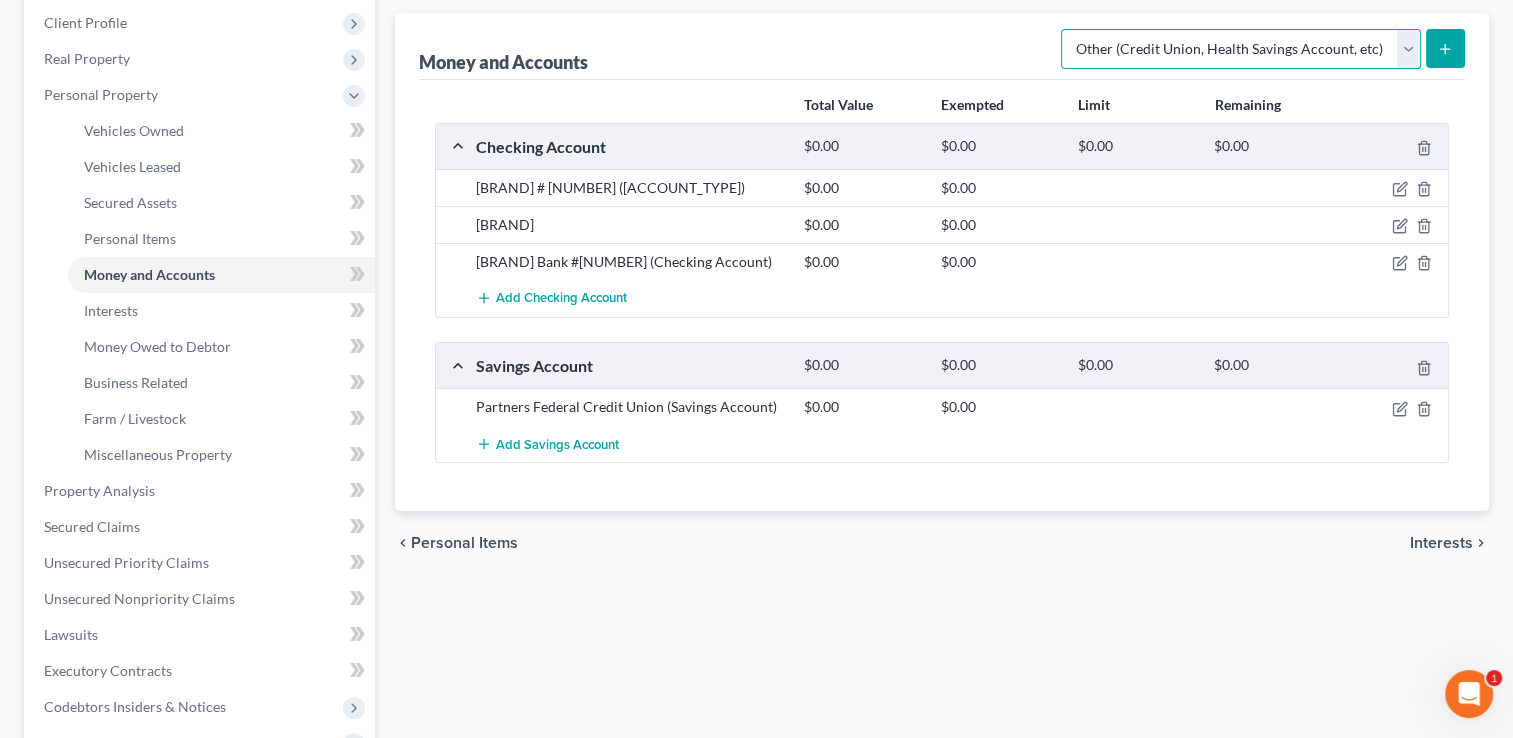 click on "Select Account Type Brokerage Cash on Hand Certificates of Deposit Checking Account Money Market Other (Credit Union, Health Savings Account, etc) Safe Deposit Box Savings Account Security Deposits or Prepayments" at bounding box center (1241, 49) 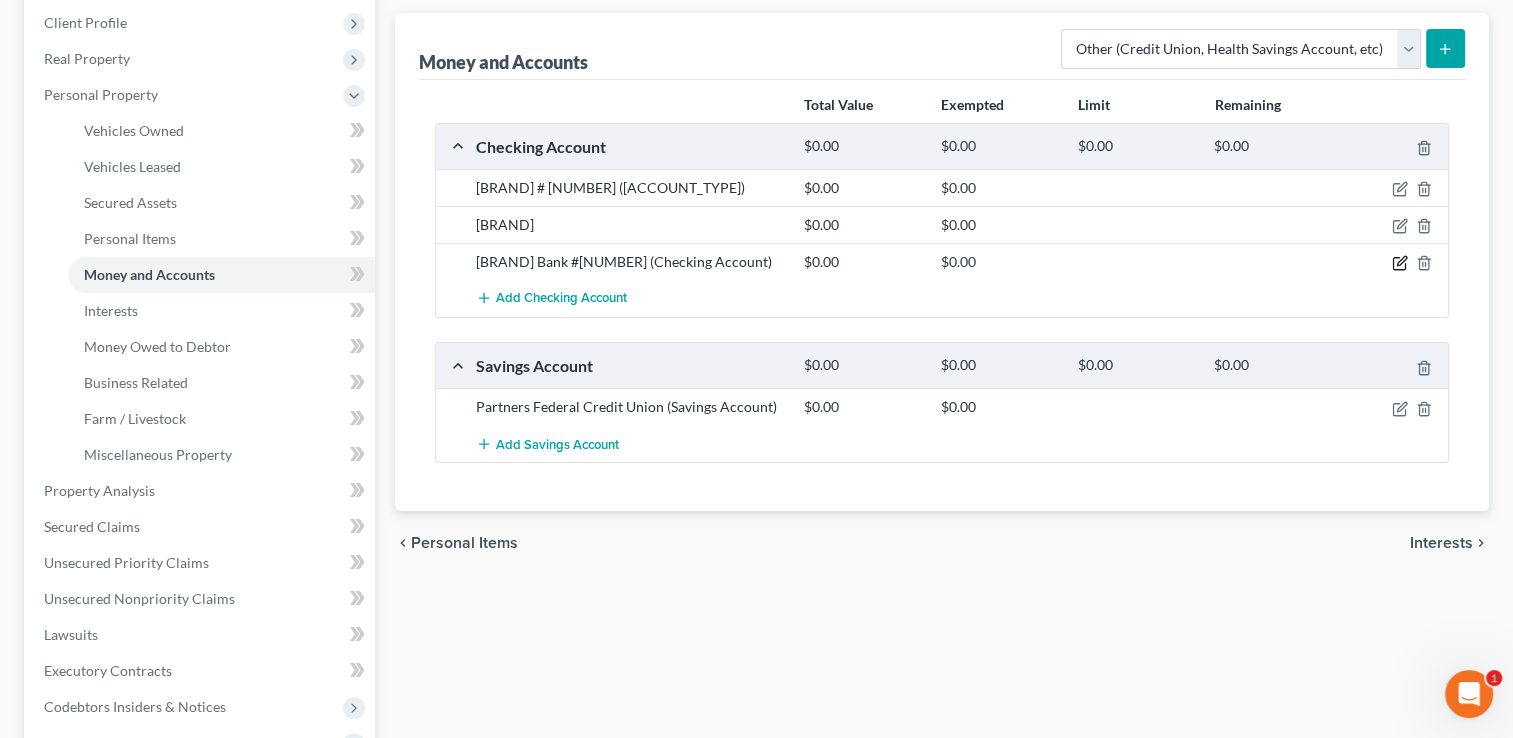 click 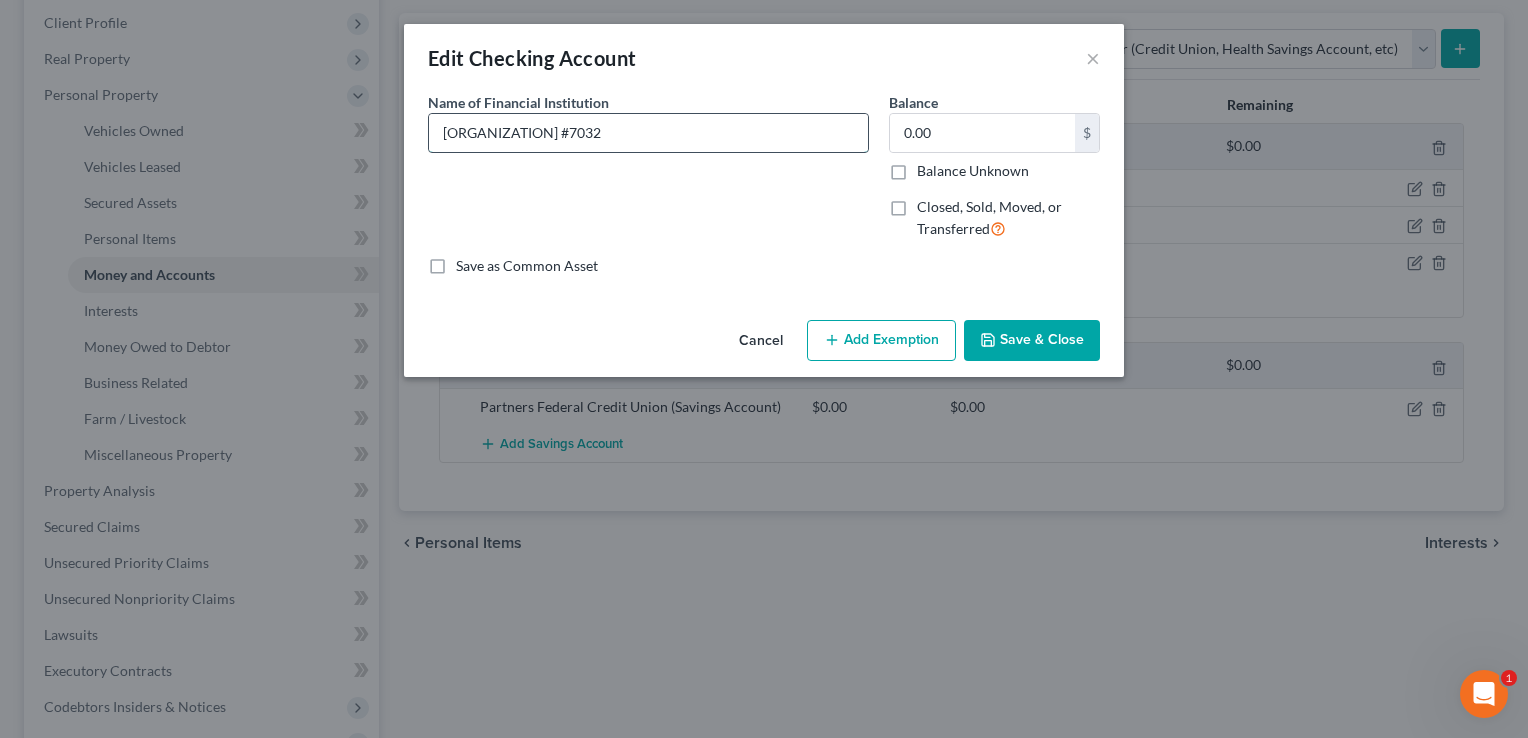 click on "[ORGANIZATION] #7032" at bounding box center (648, 133) 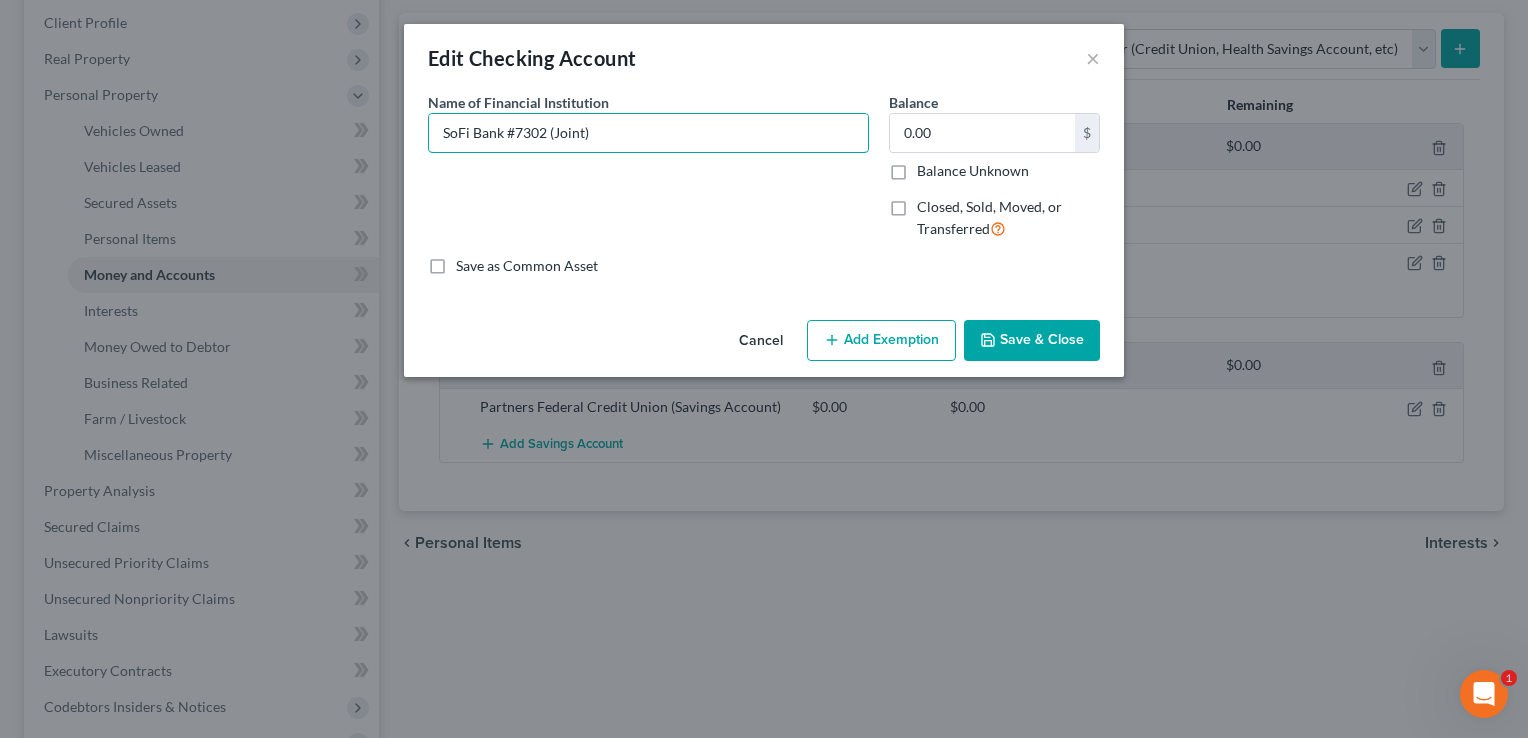 type on "SoFi Bank #7302 (Joint)" 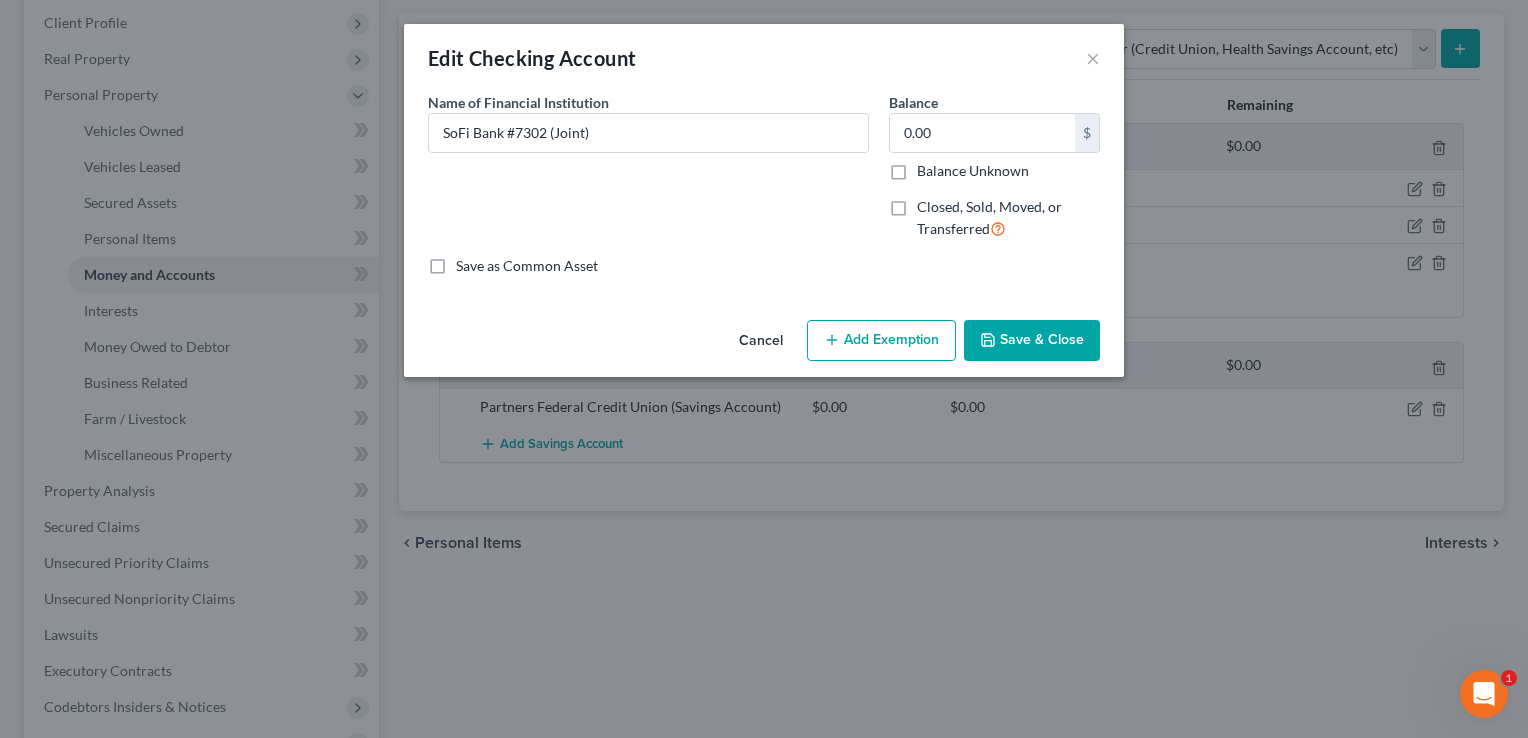 click on "Save & Close" at bounding box center [1032, 341] 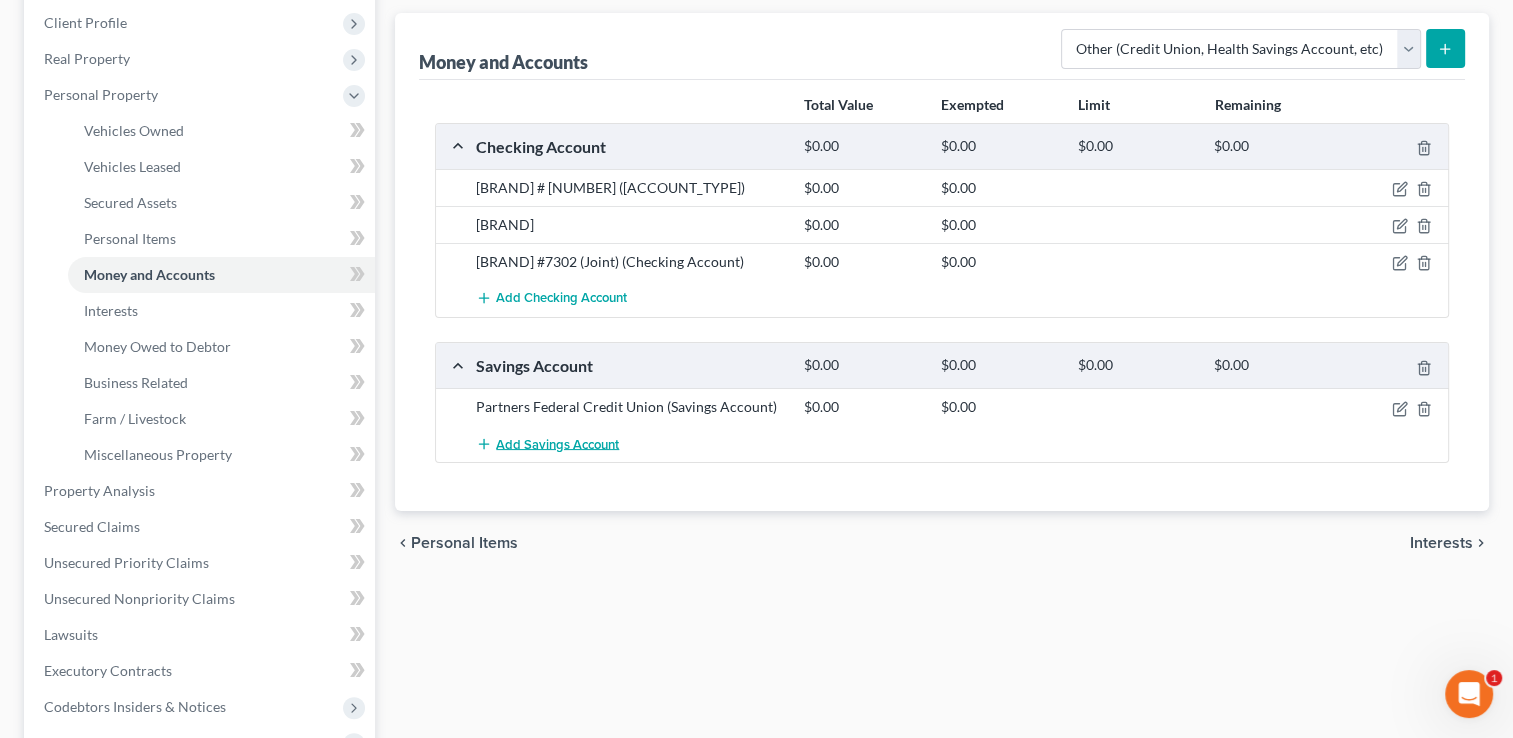 click on "Add Savings Account" at bounding box center (557, 444) 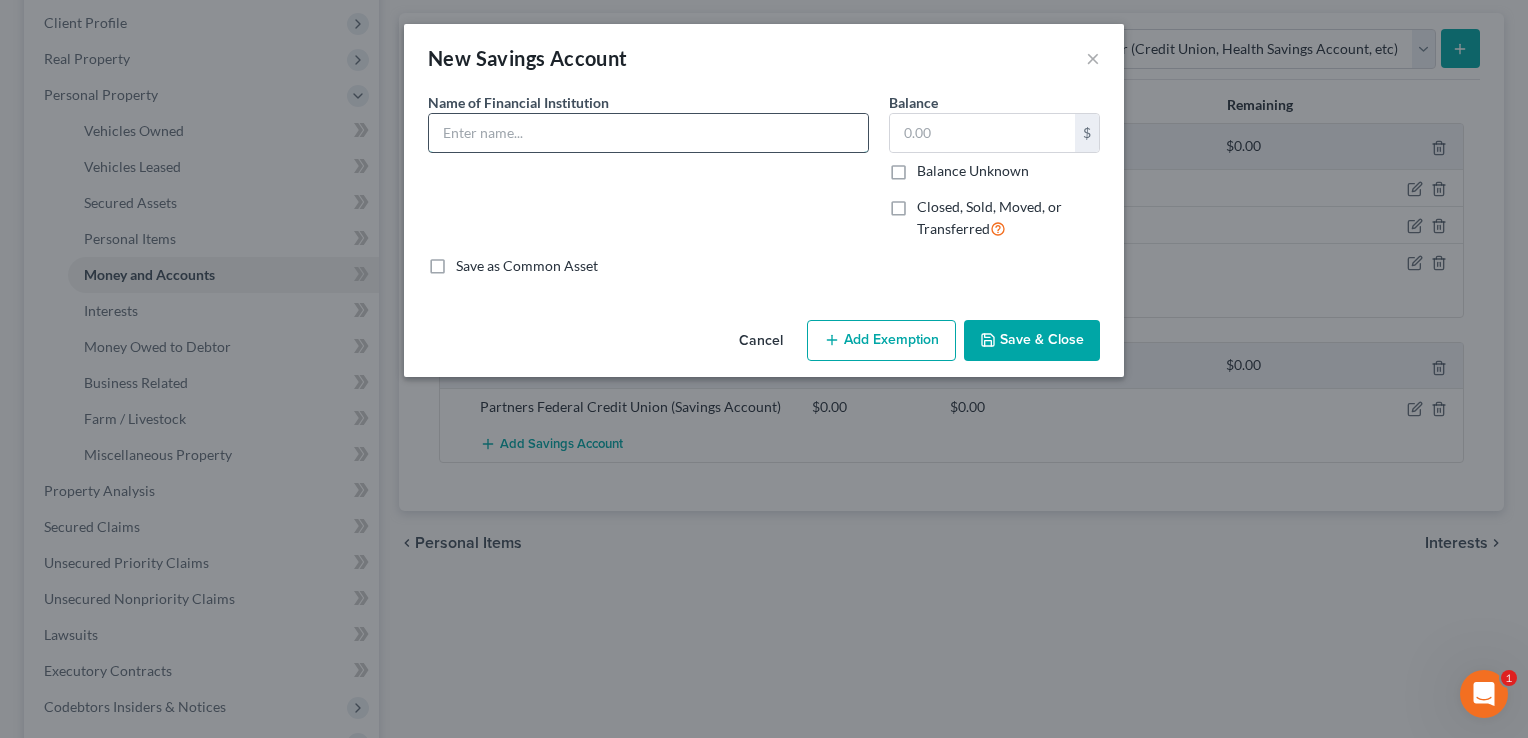 click at bounding box center [648, 133] 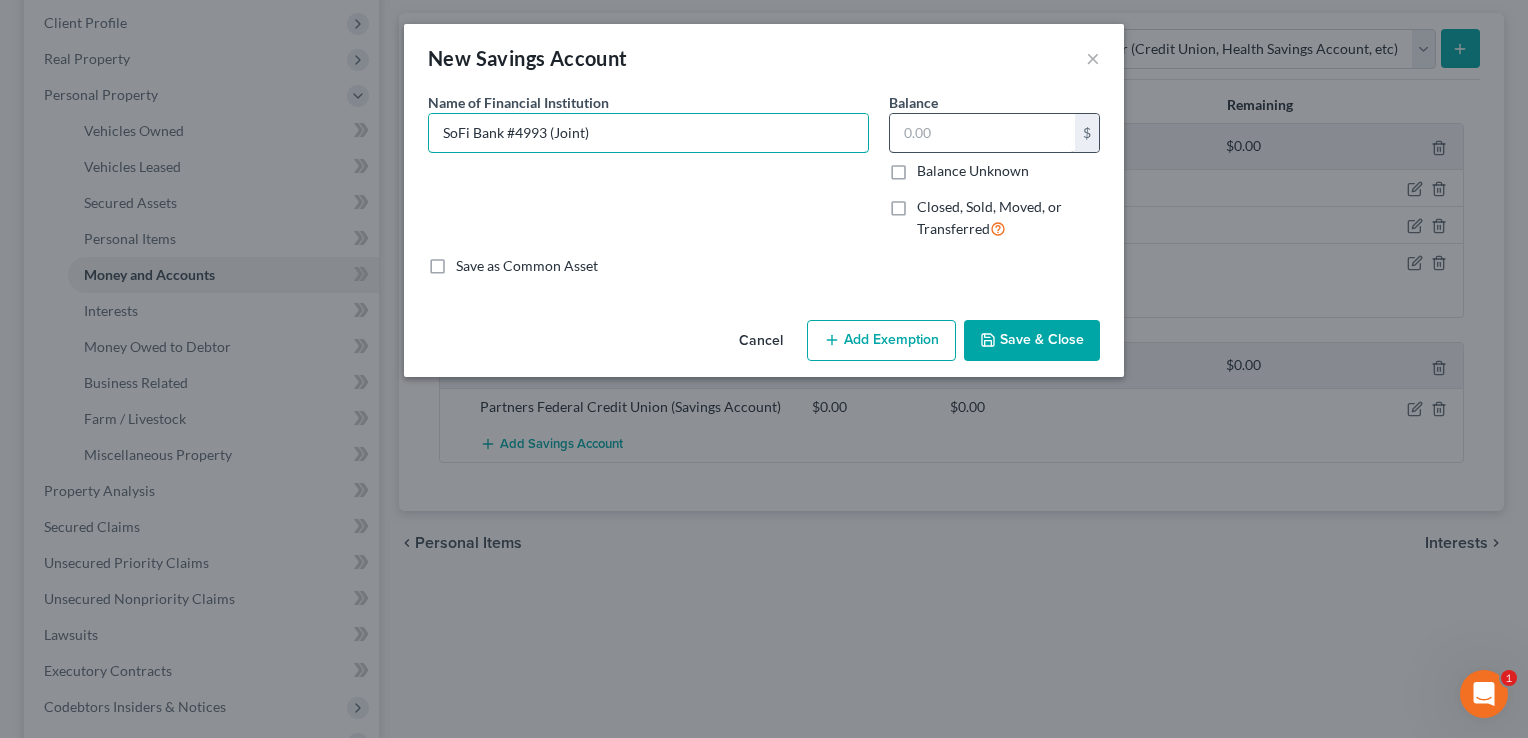 type on "SoFi Bank #4993 (Joint)" 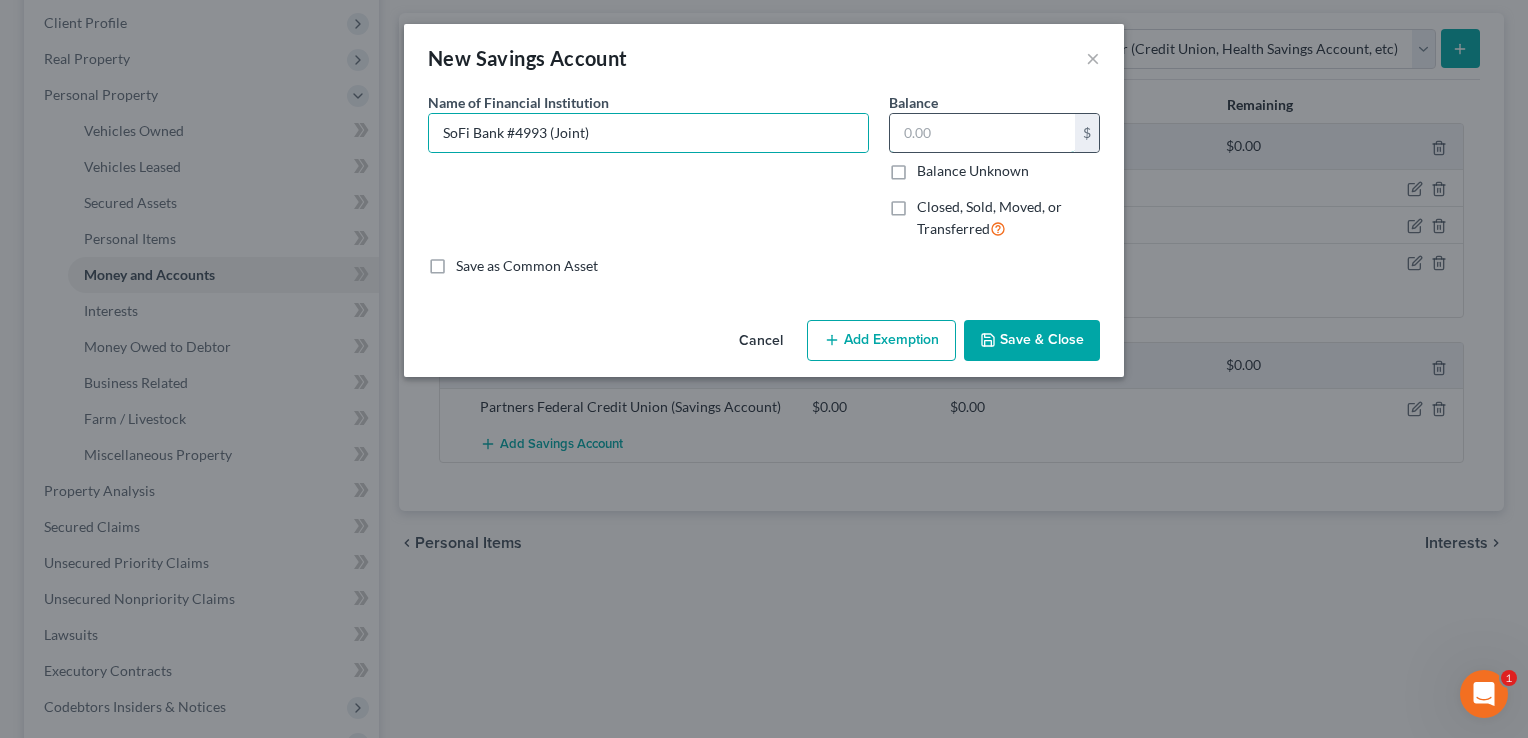 click at bounding box center [982, 133] 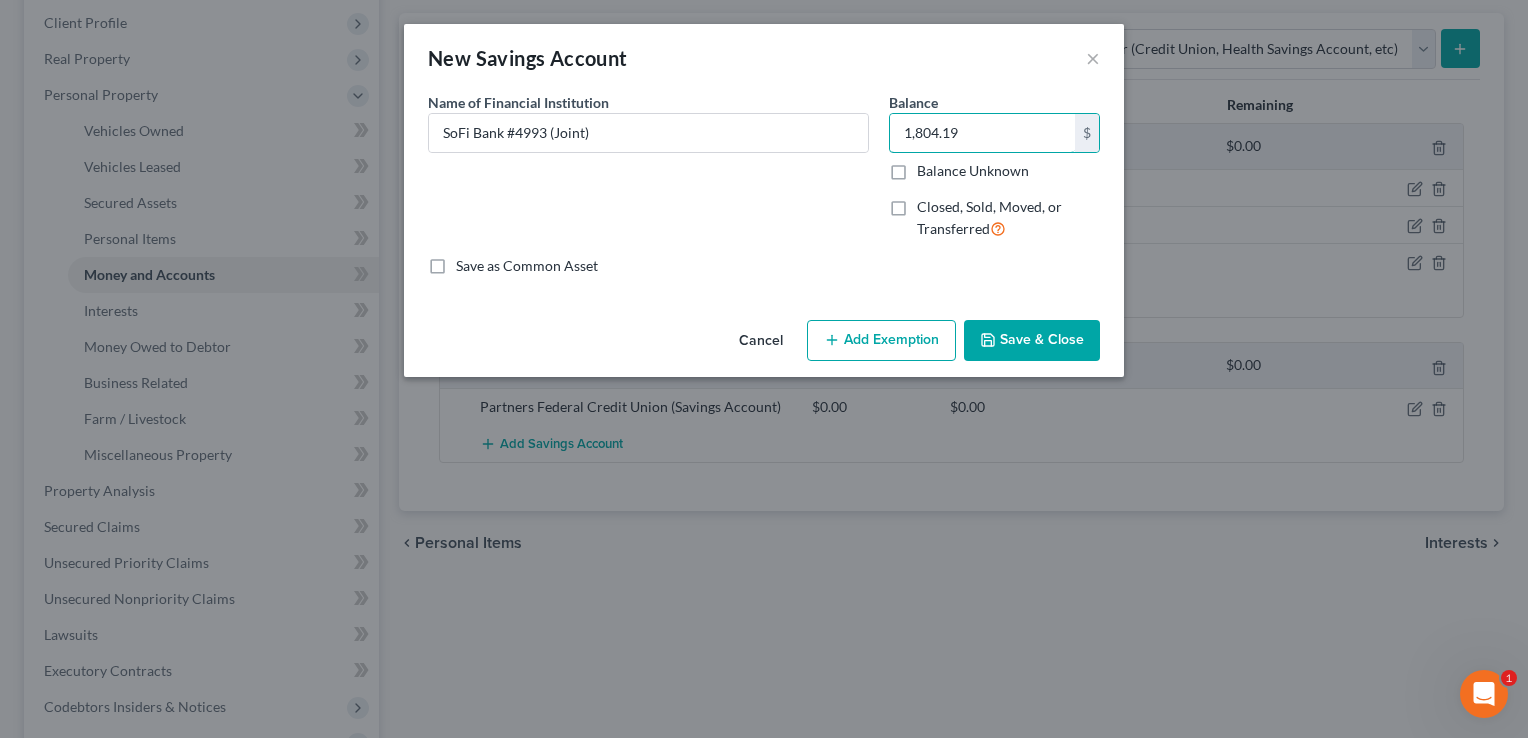 type on "1,804.19" 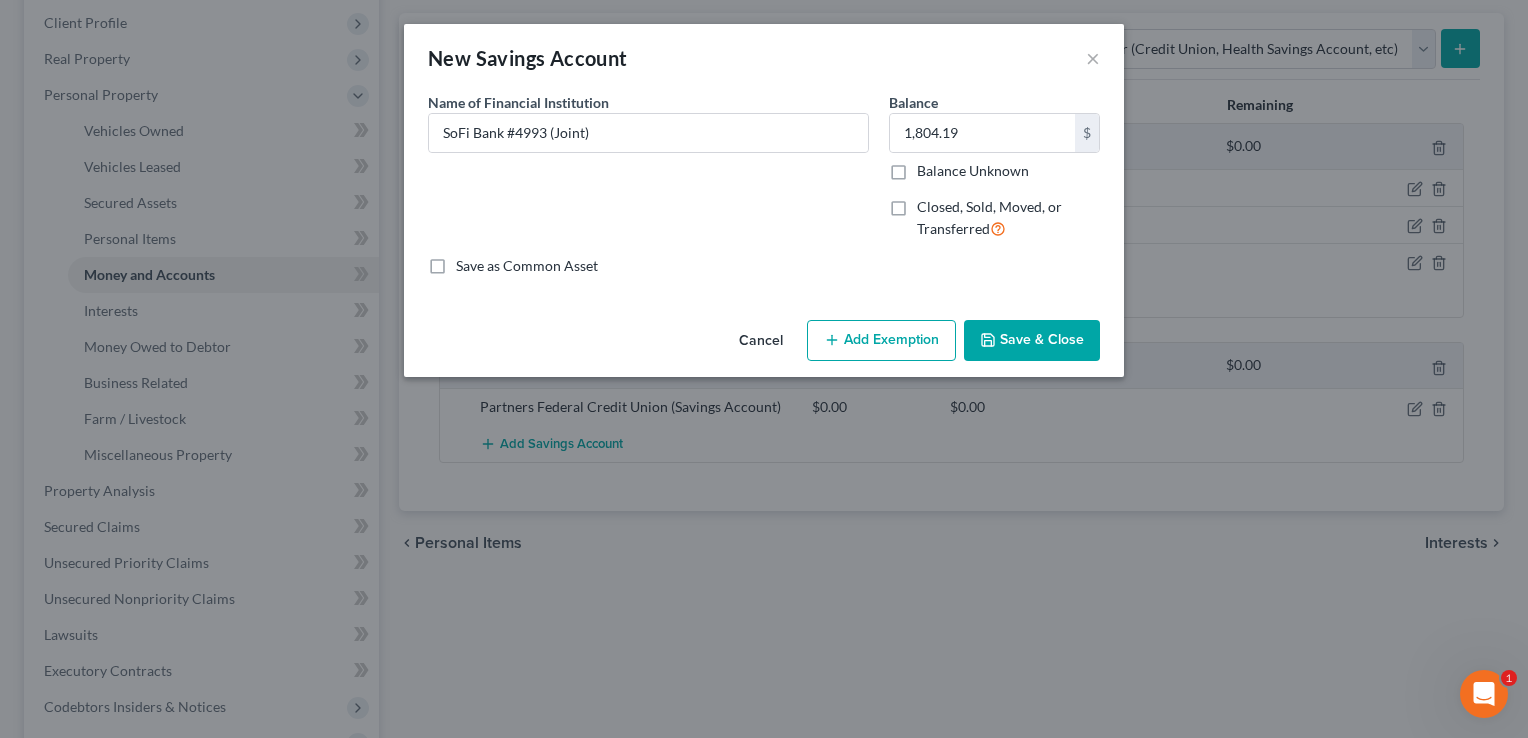 click on "Save & Close" at bounding box center [1032, 341] 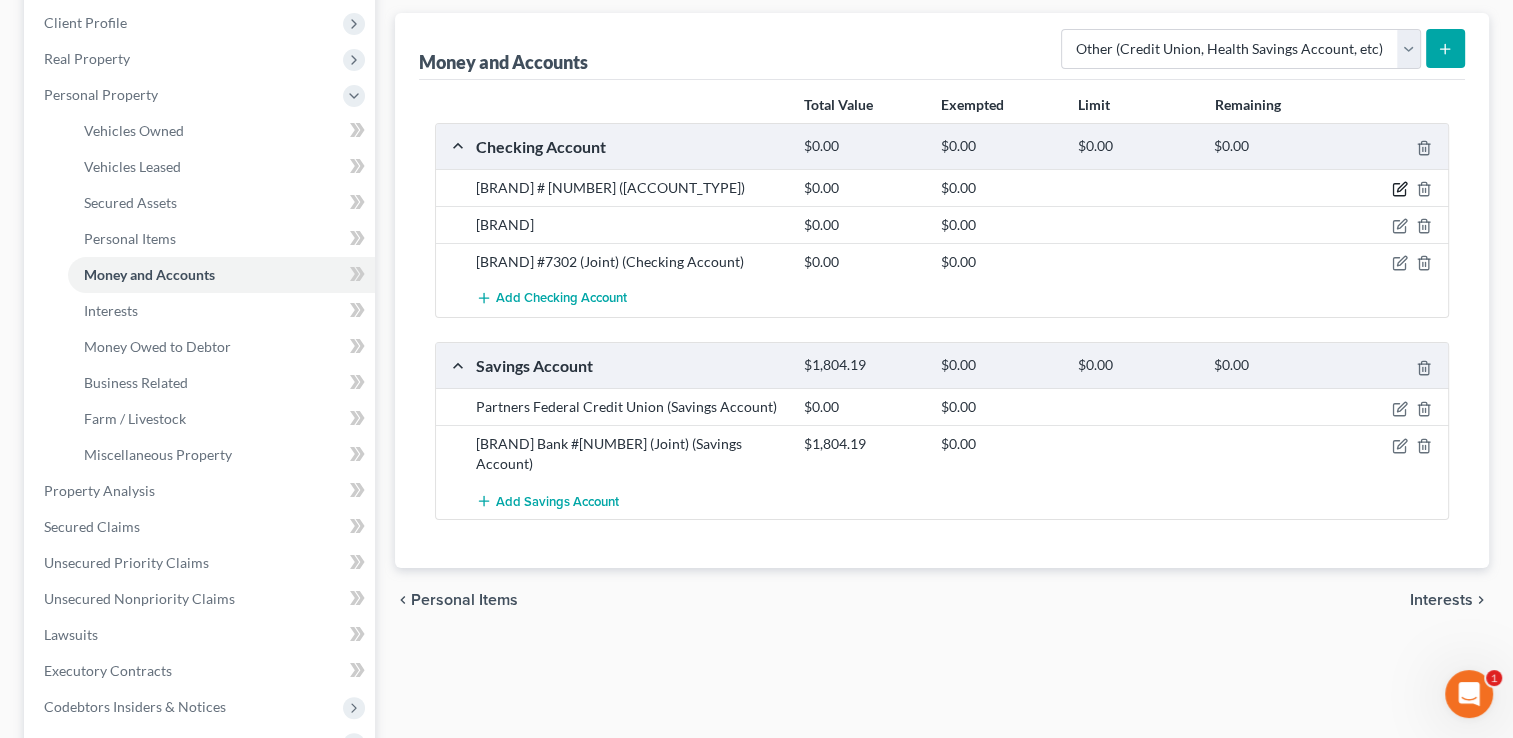 click 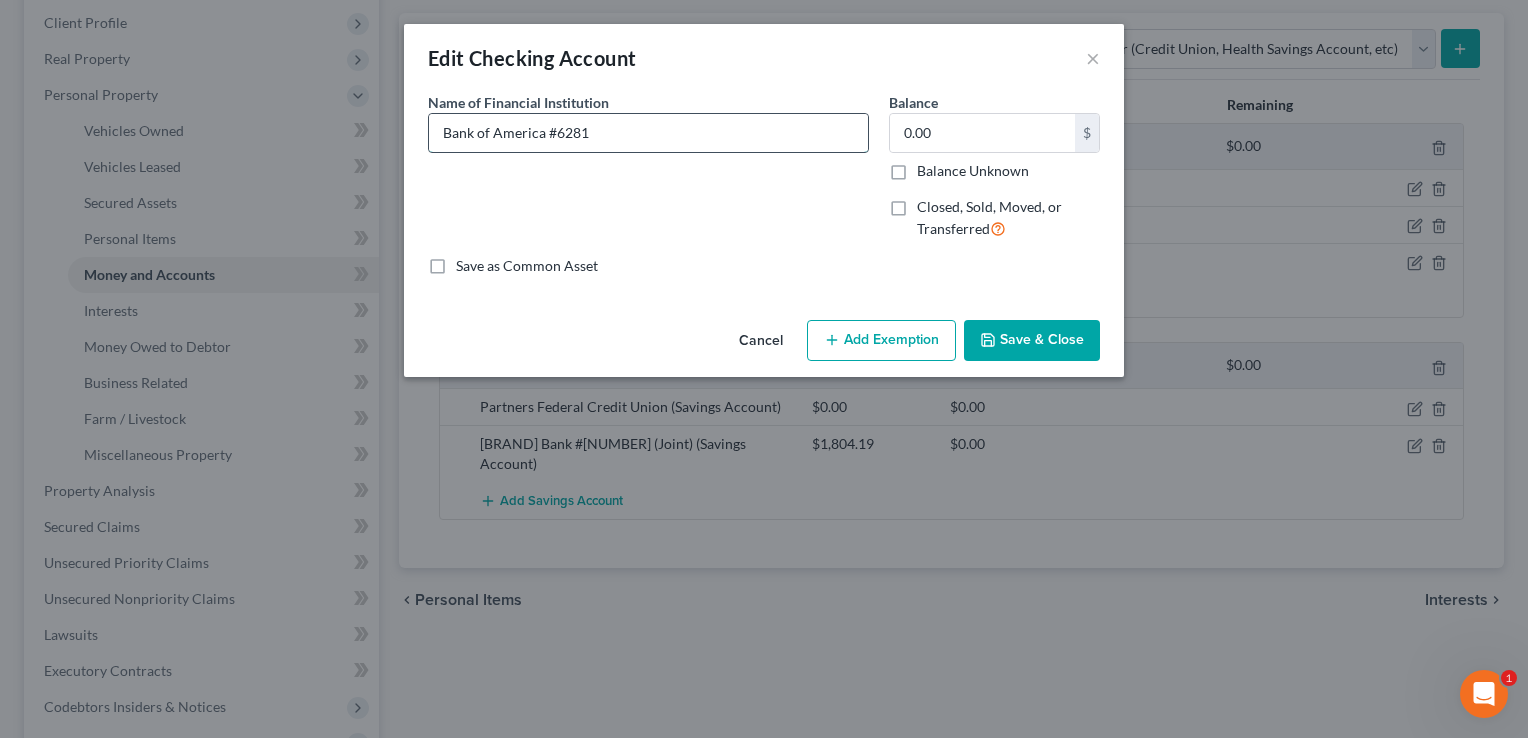 click on "Bank of America #6281" at bounding box center [648, 133] 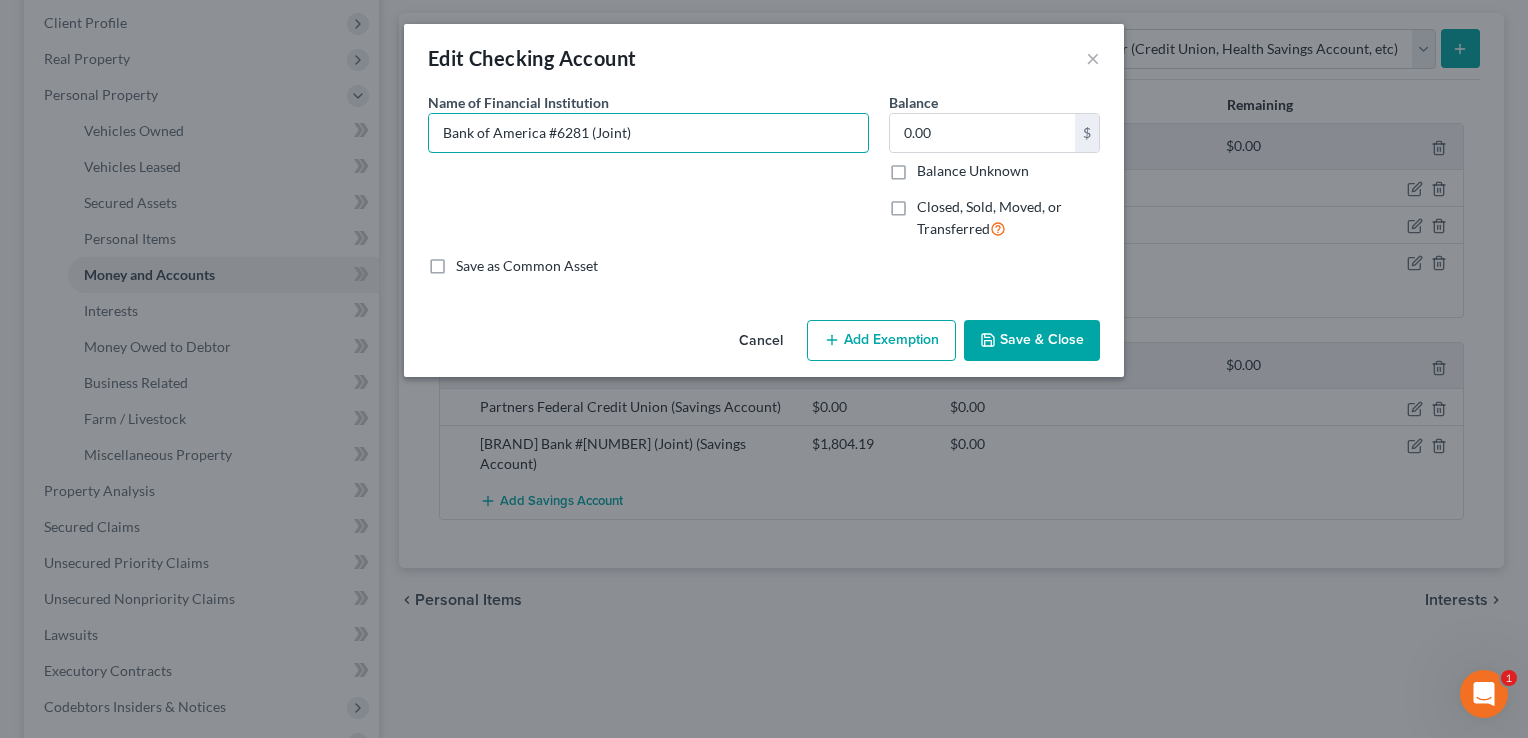 type on "Bank of America #6281 (Joint)" 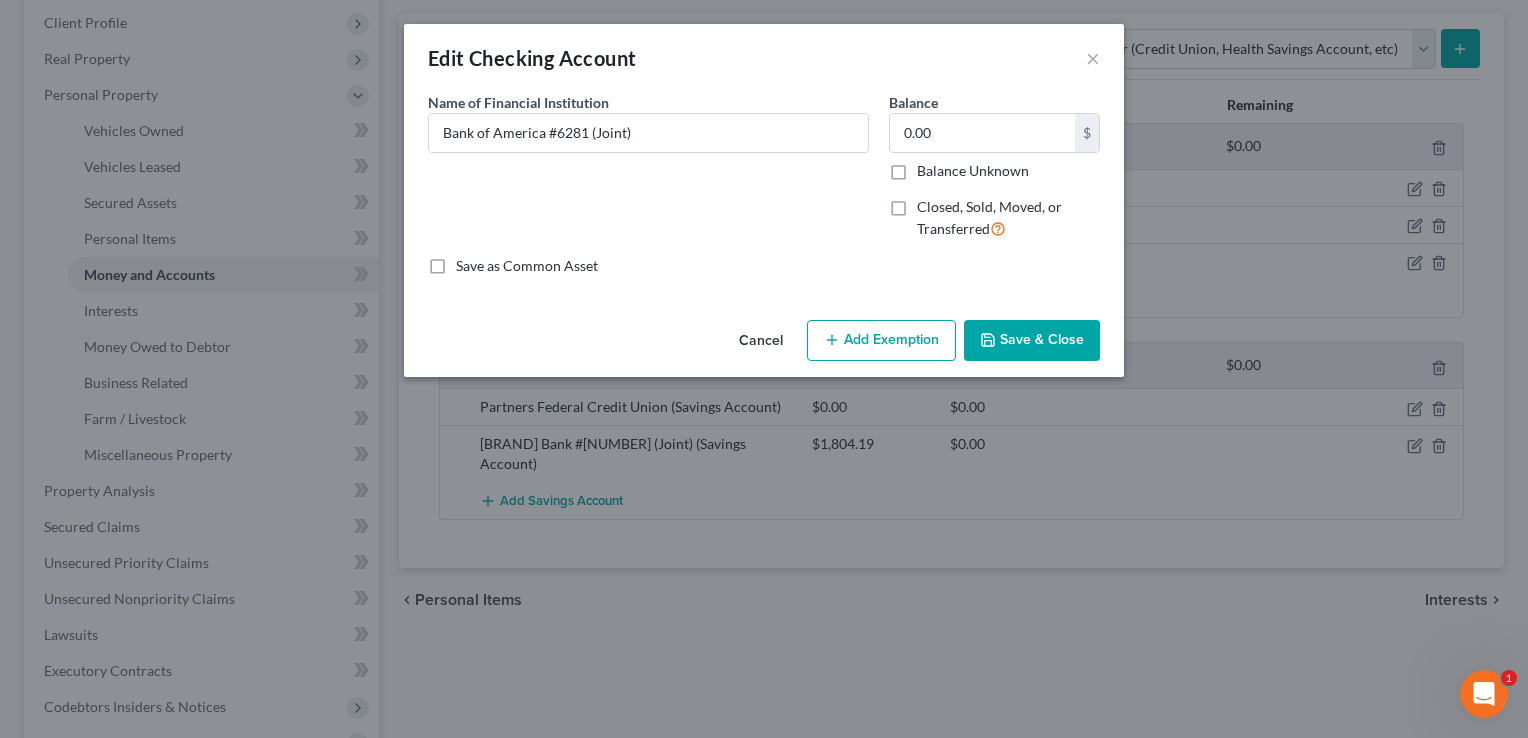 click on "Save & Close" at bounding box center (1032, 341) 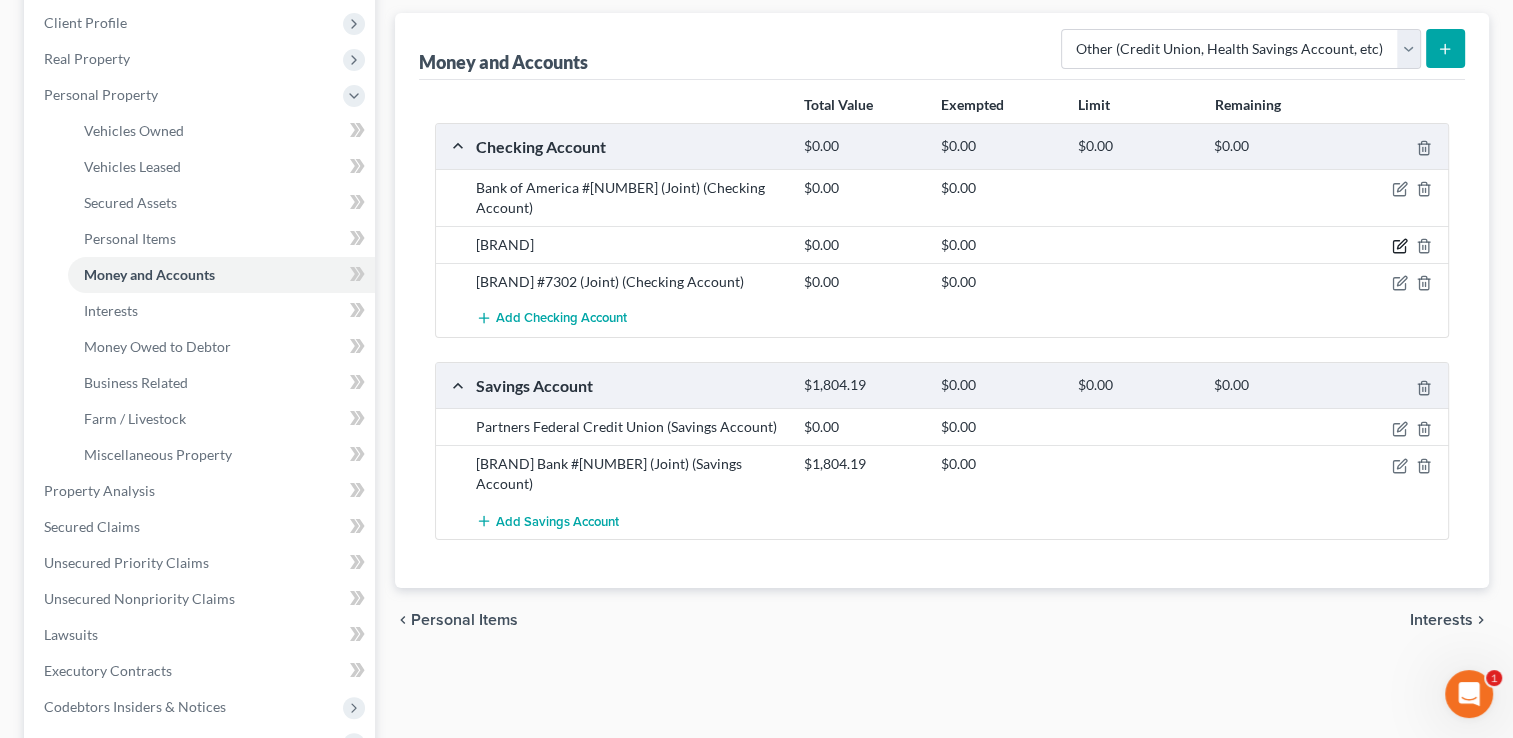click 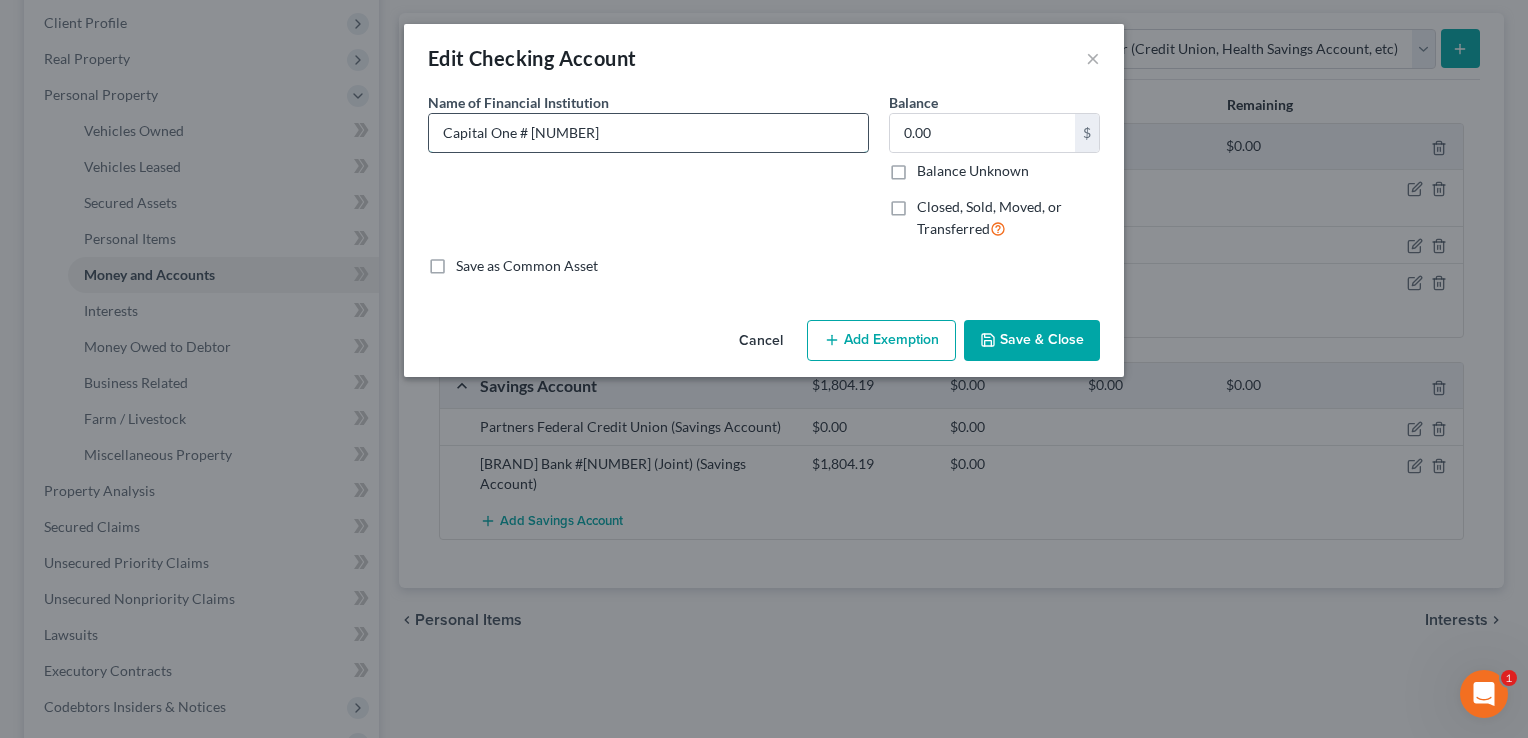 click on "Capital One # [NUMBER]" at bounding box center (648, 133) 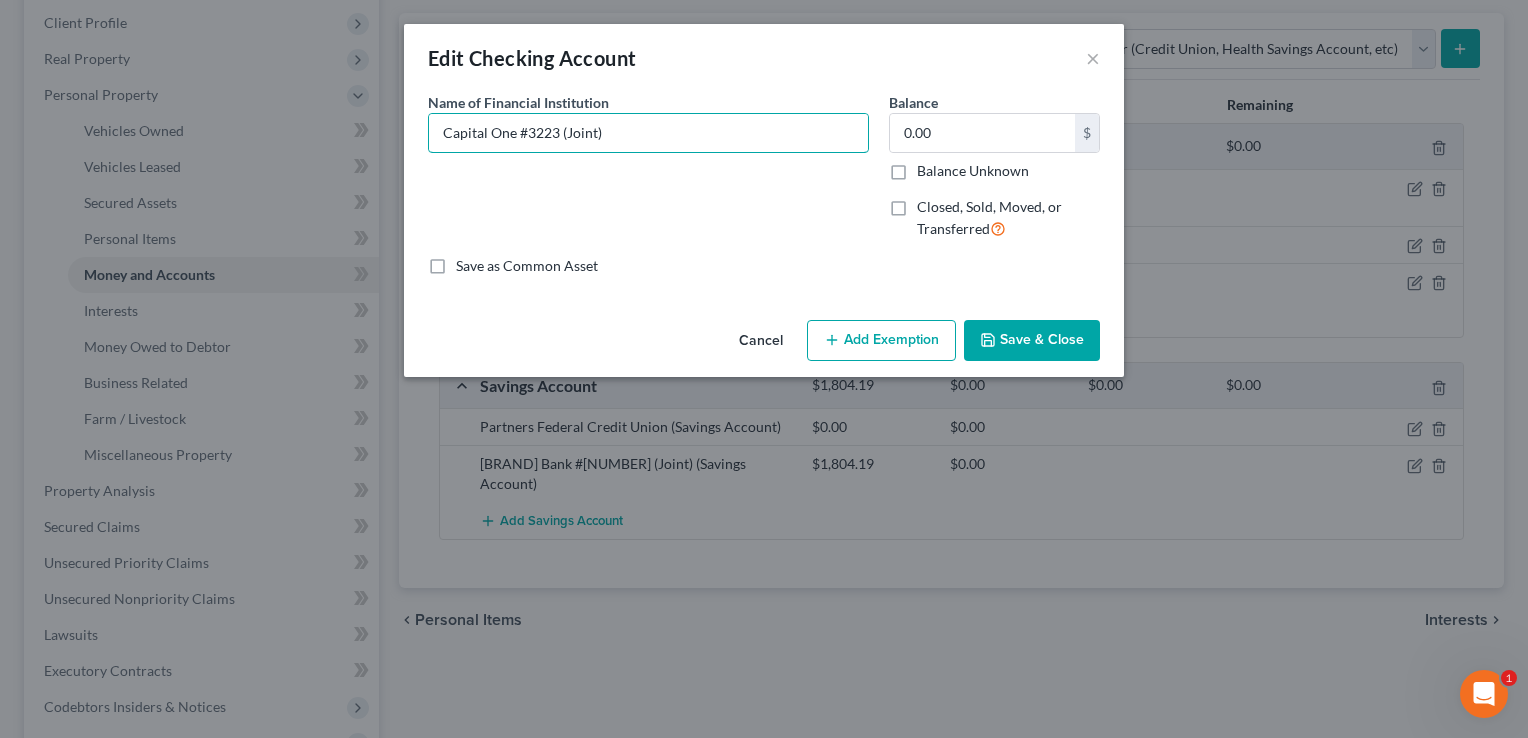 type on "Capital One #3223 (Joint)" 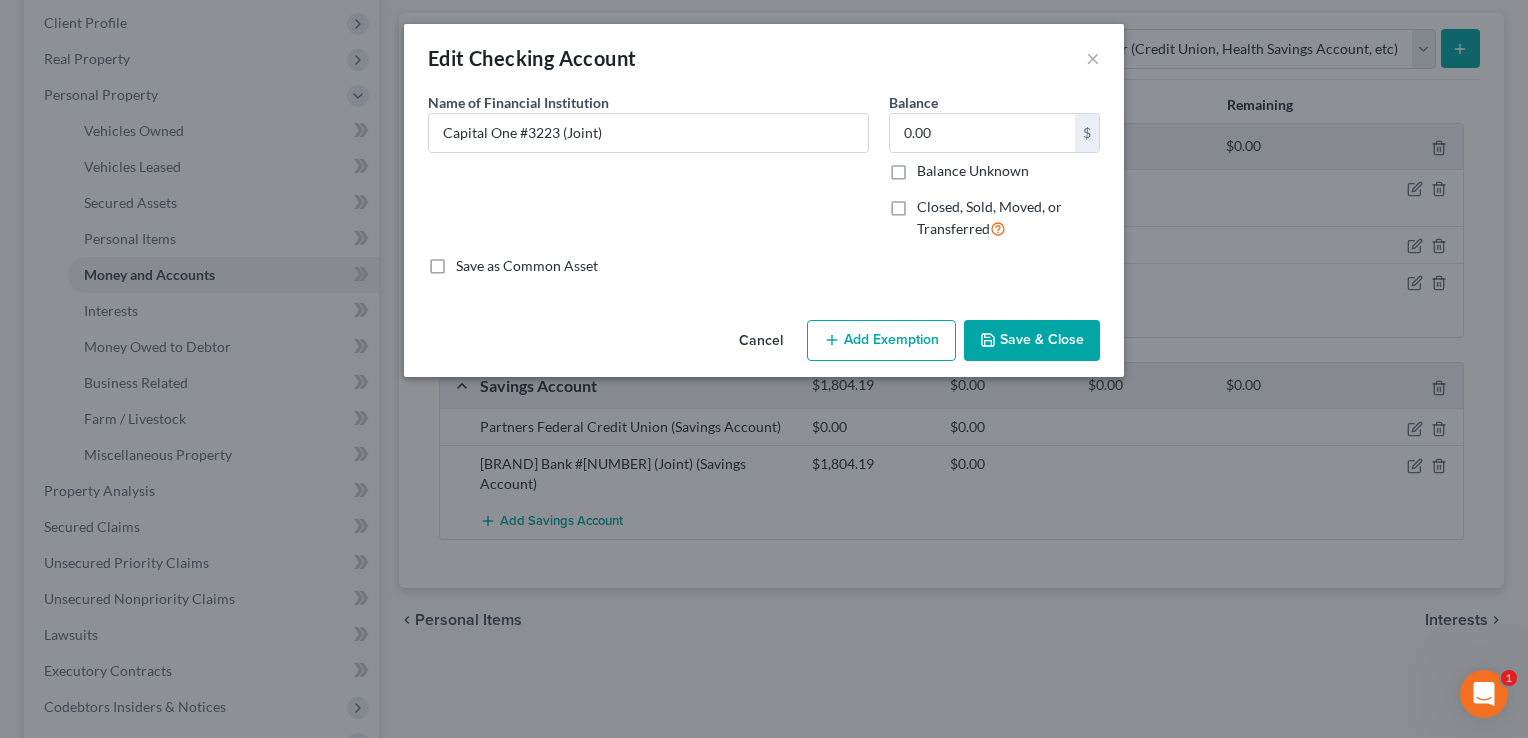 click on "Save & Close" at bounding box center (1032, 341) 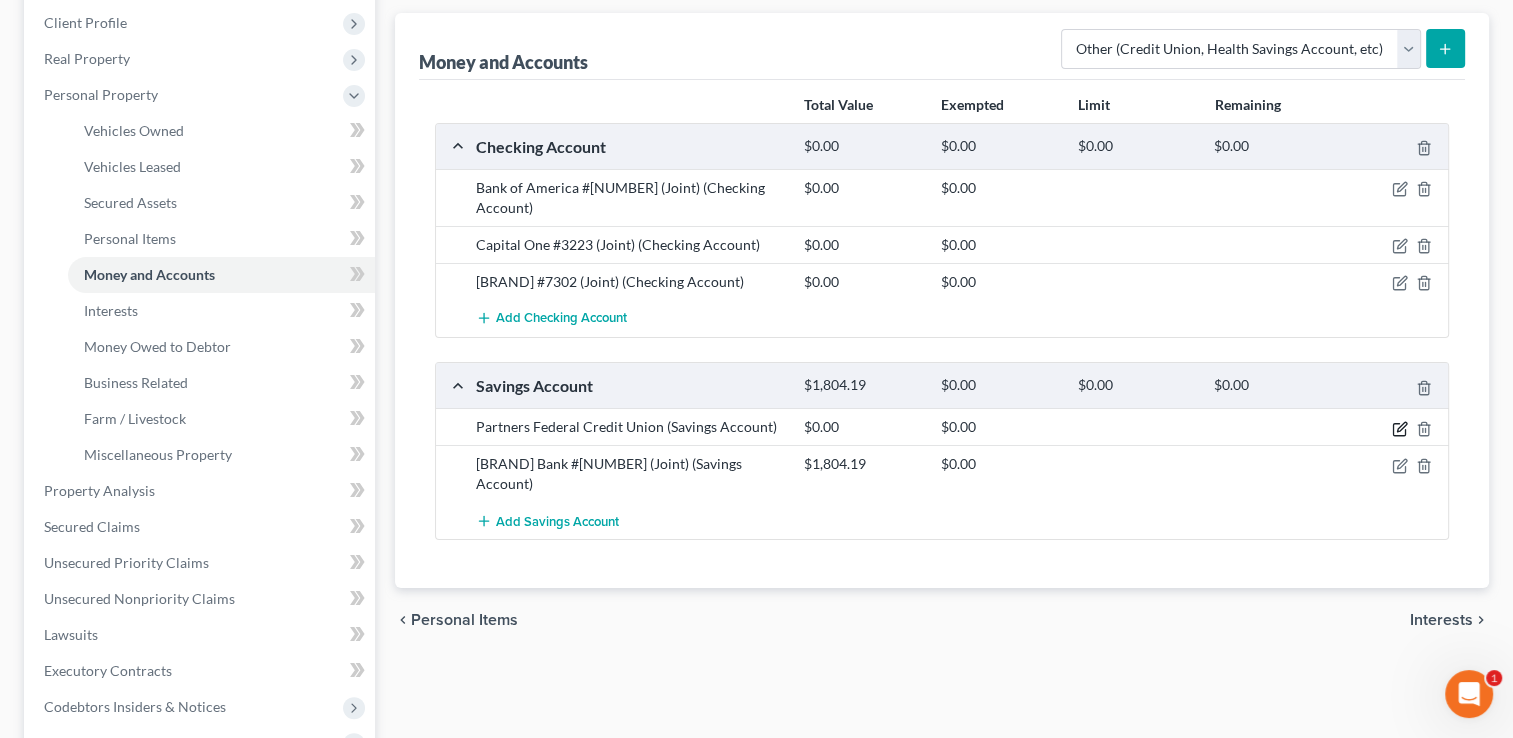 click 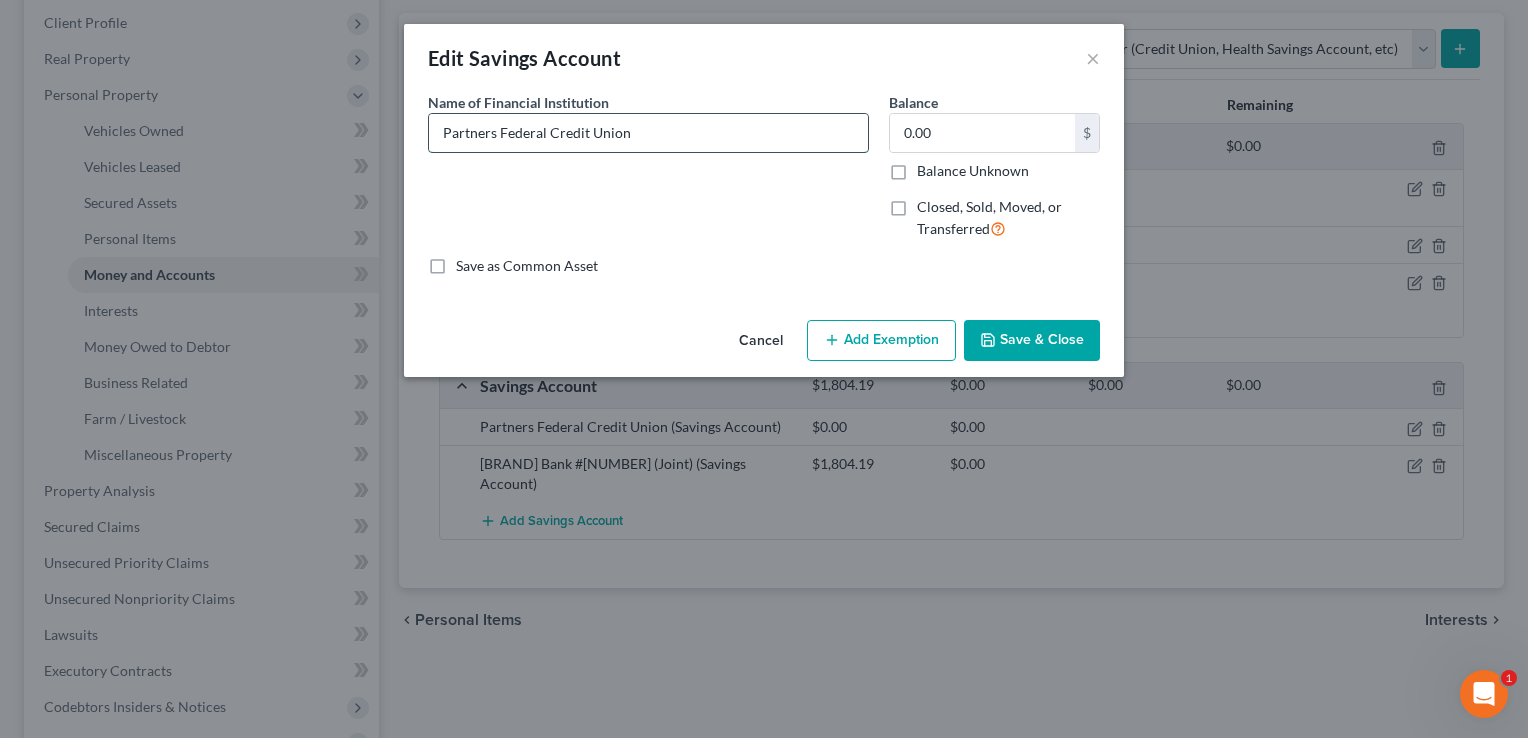 click on "Partners Federal Credit Union" at bounding box center [648, 133] 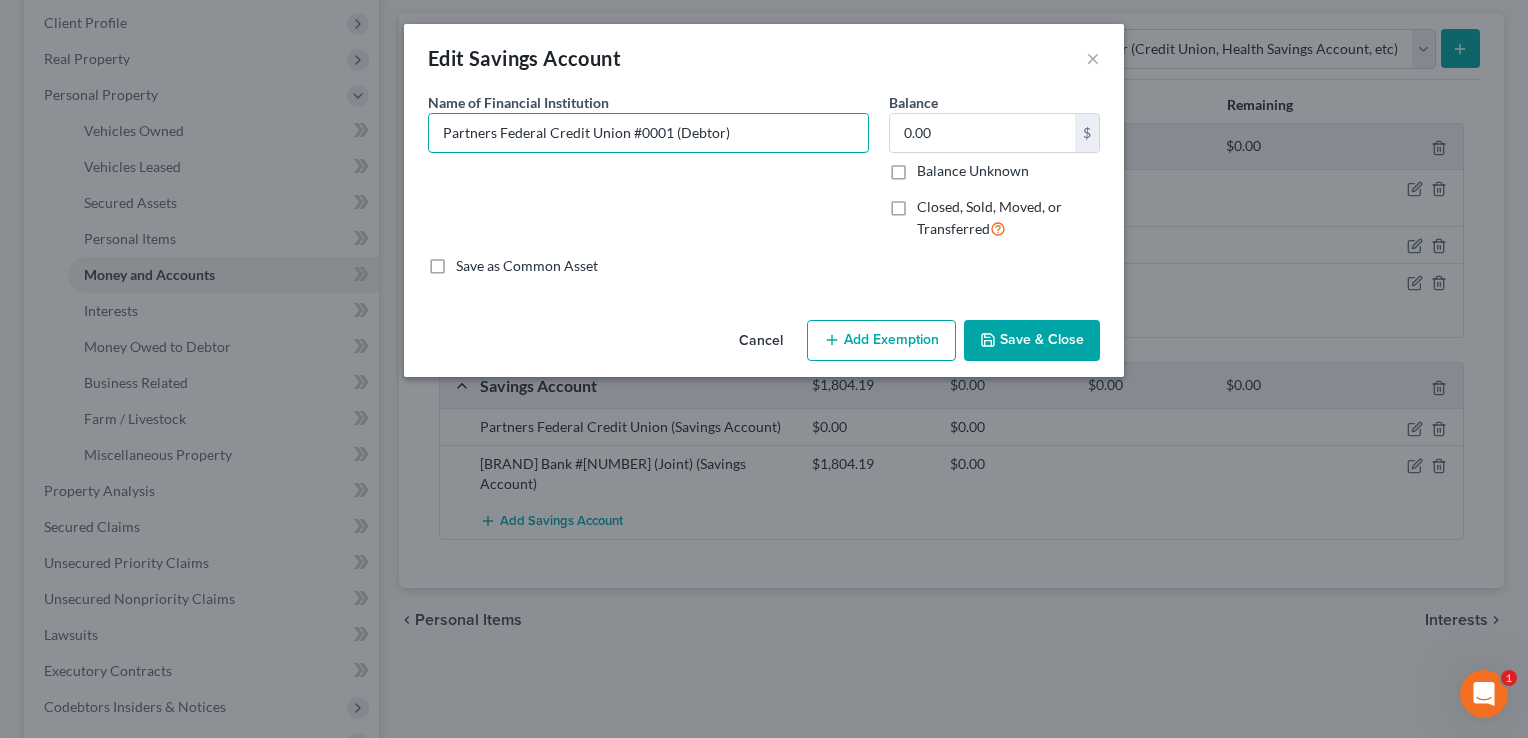 type on "Partners Federal Credit Union #0001 (Debtor)" 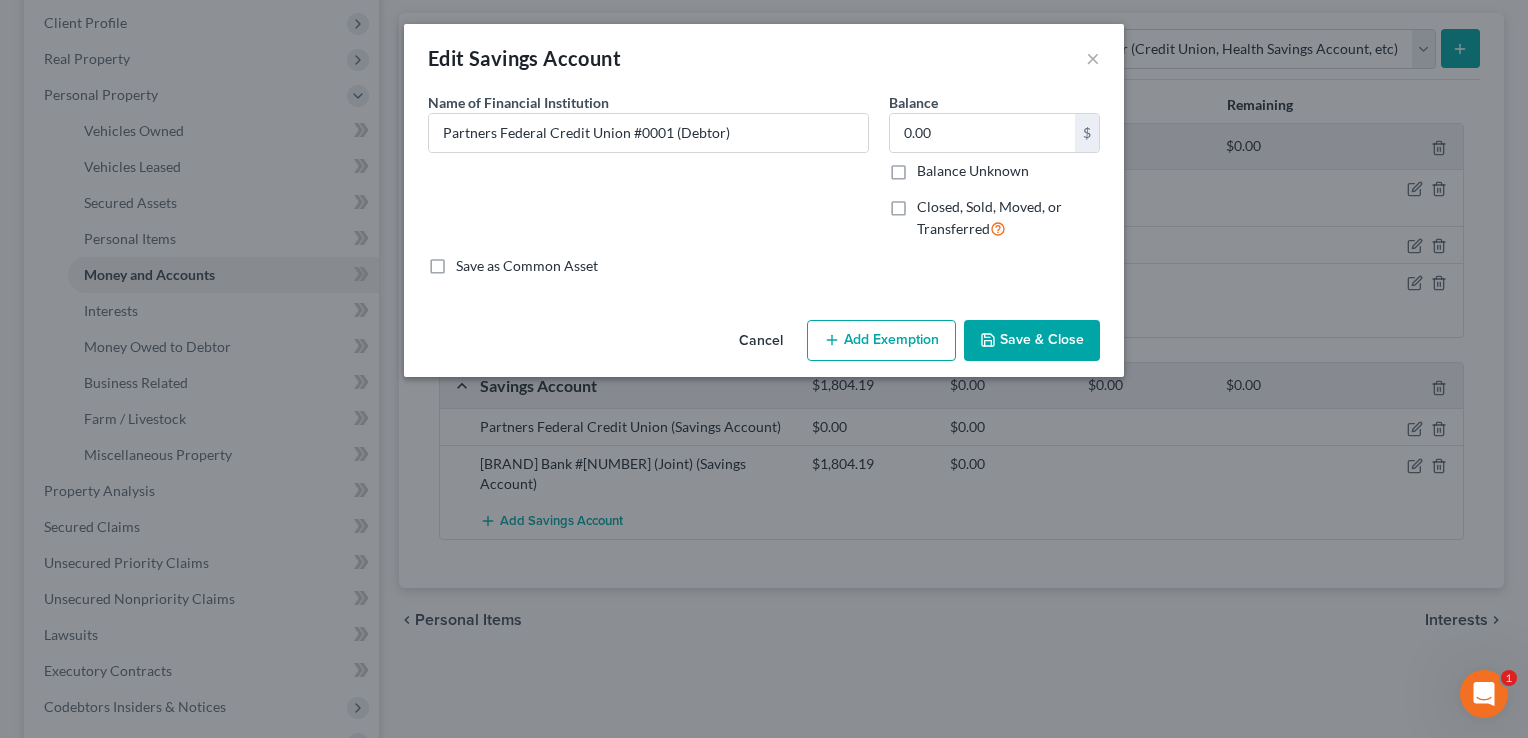 click on "Save & Close" at bounding box center (1032, 341) 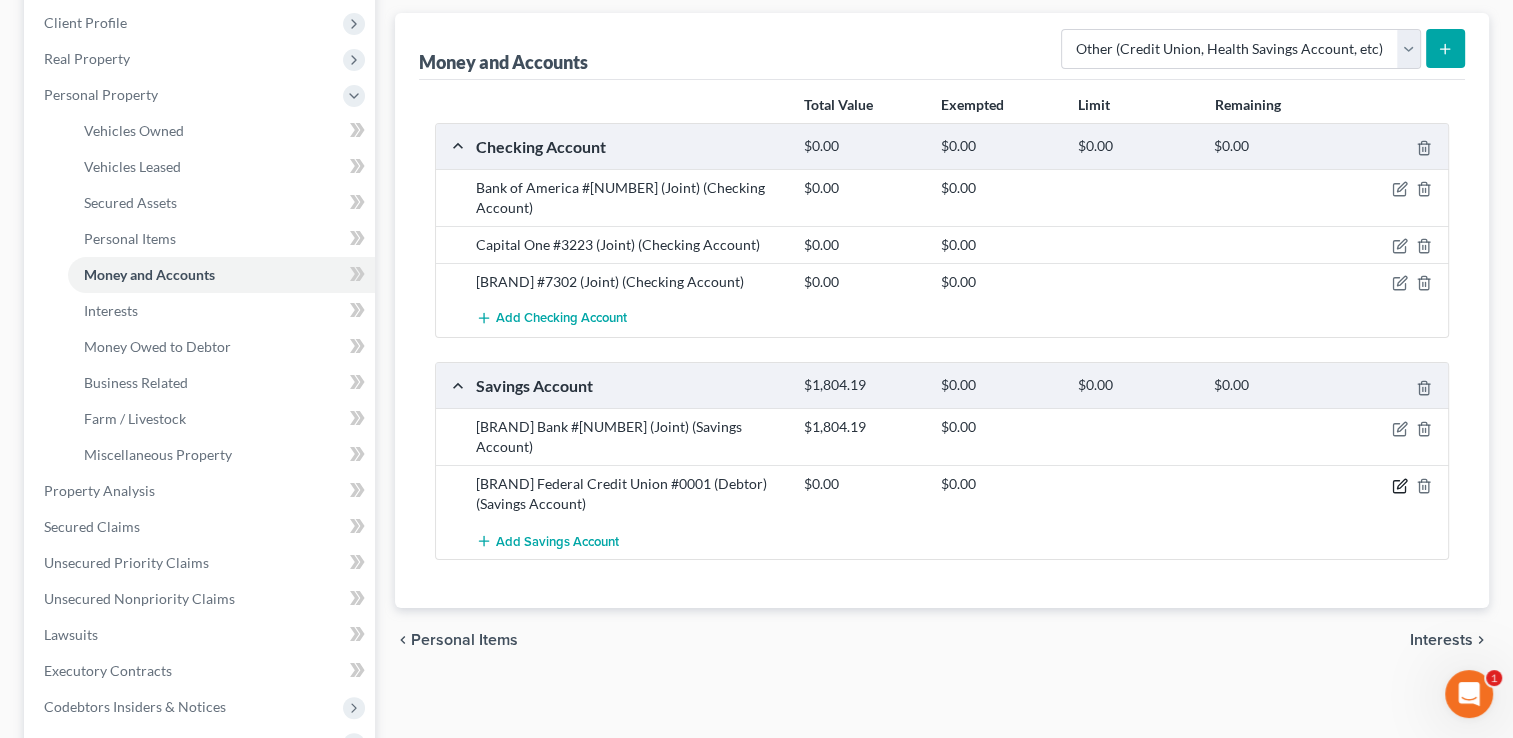 click 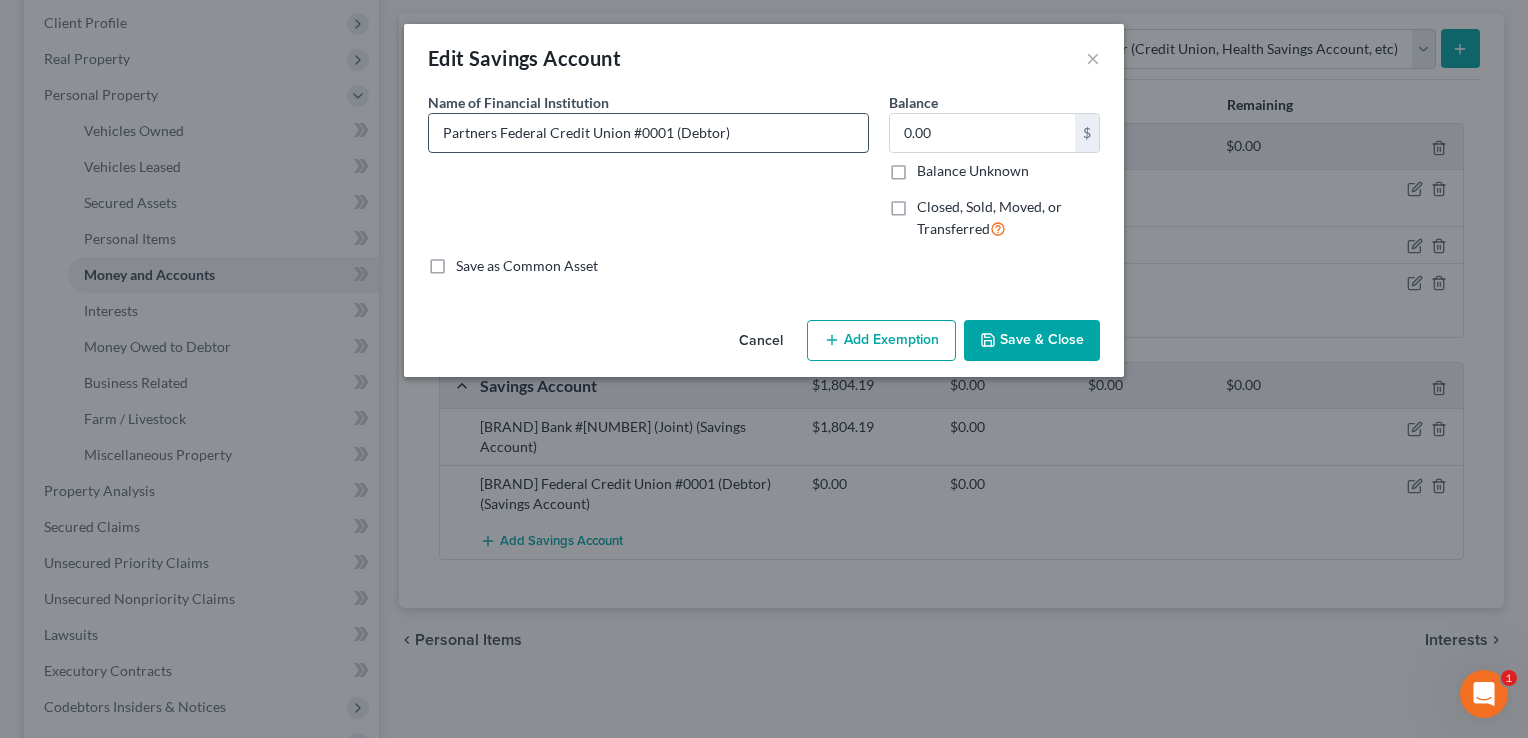 click on "Partners Federal Credit Union #0001 (Debtor)" at bounding box center [648, 133] 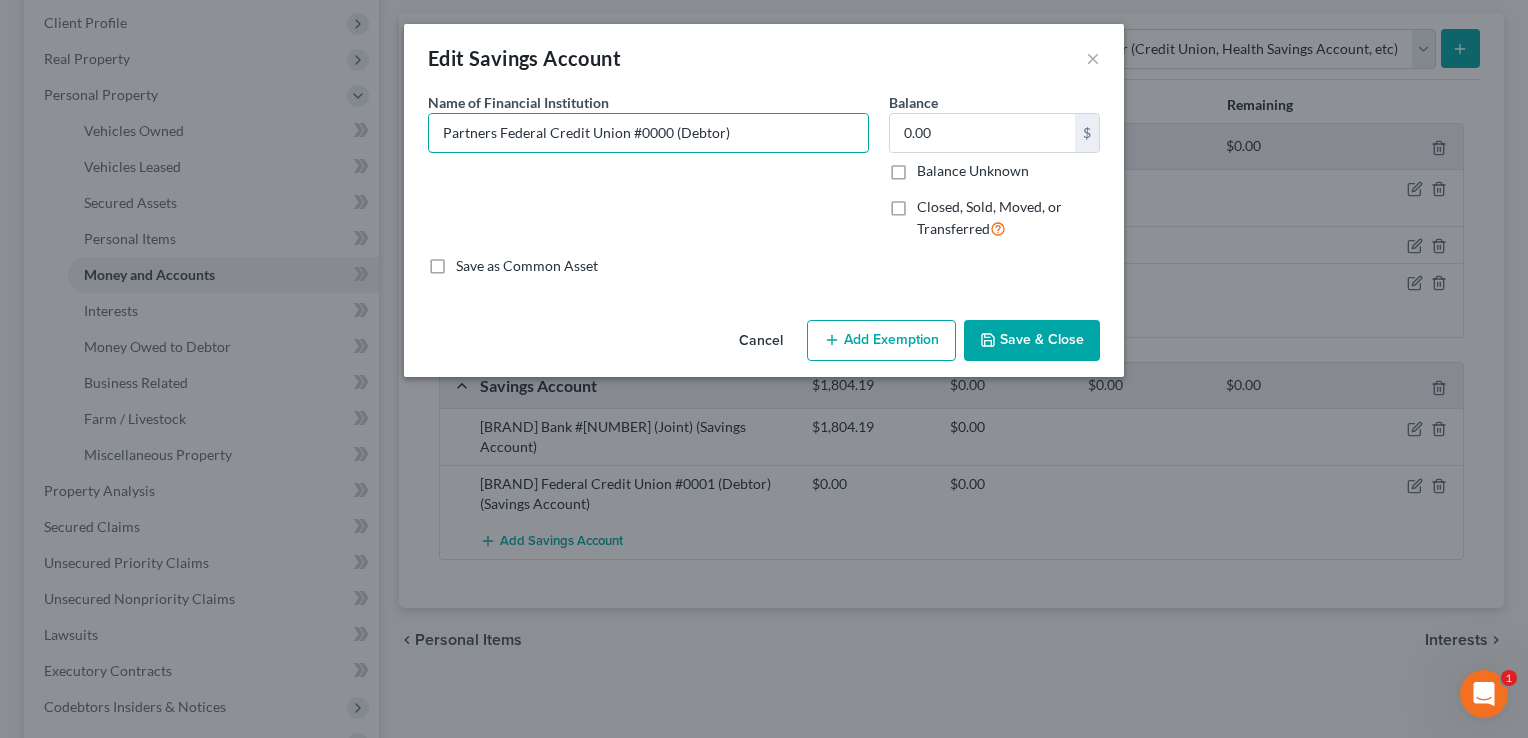 type on "Partners Federal Credit Union #0000 (Debtor)" 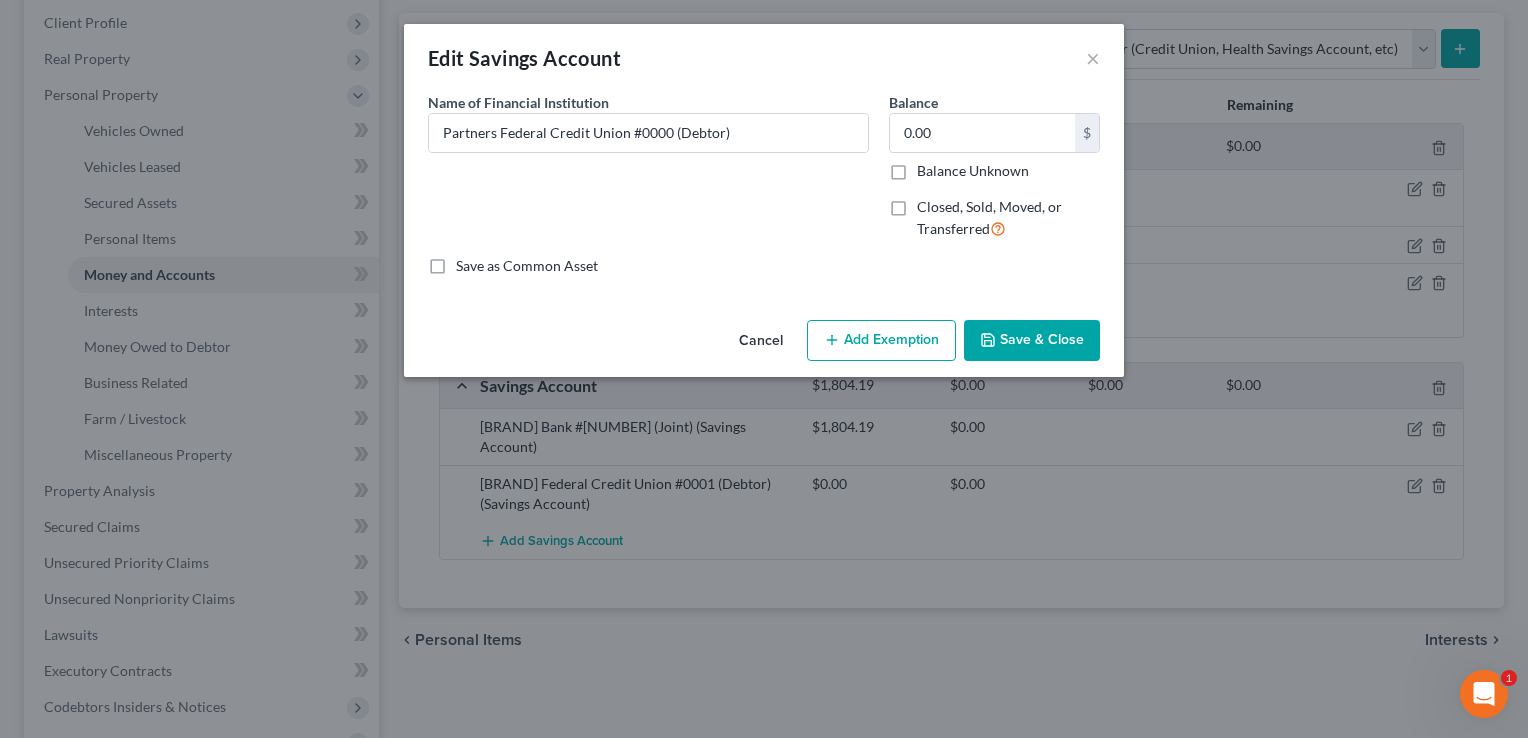 click on "Save & Close" at bounding box center (1032, 341) 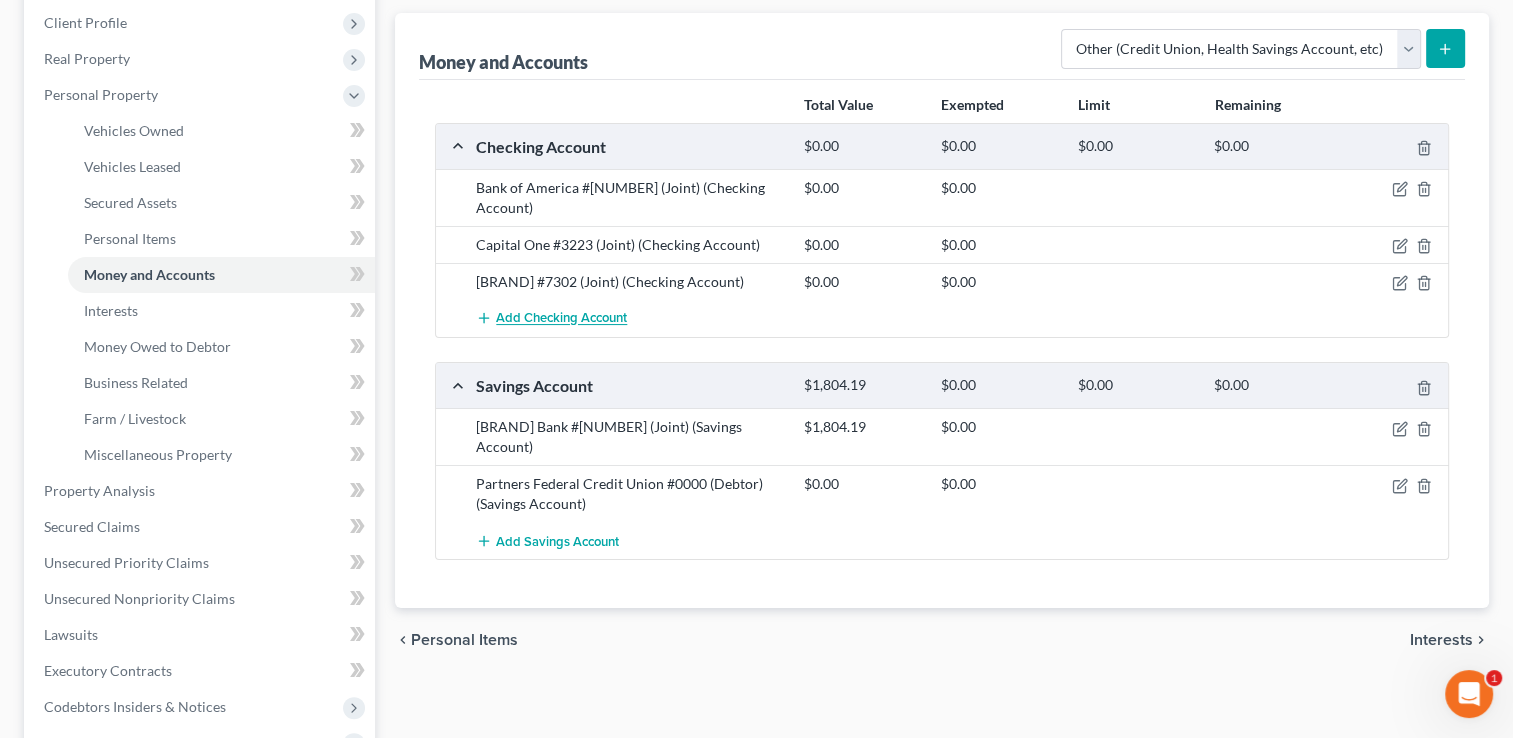 click on "Add Checking Account" at bounding box center [561, 319] 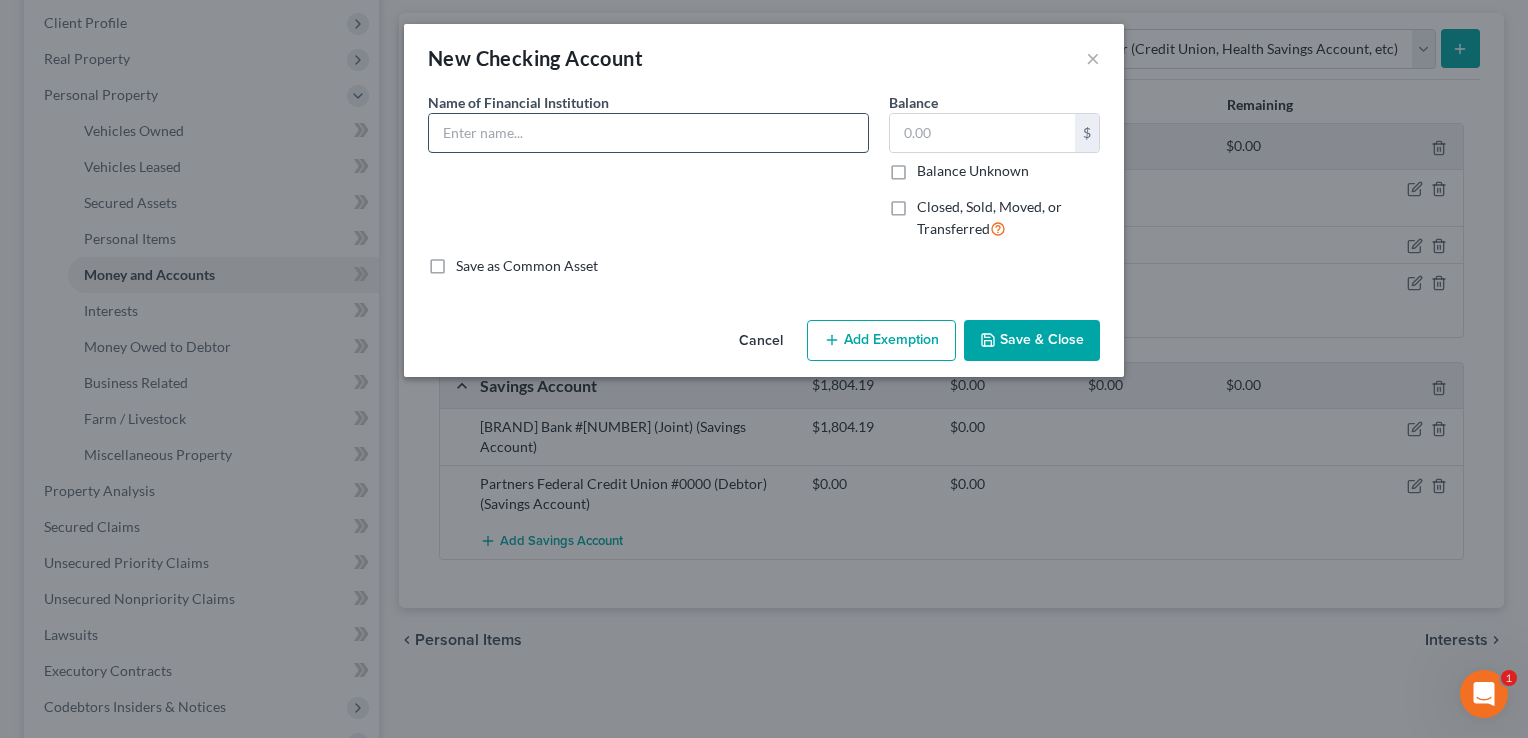 click at bounding box center (648, 133) 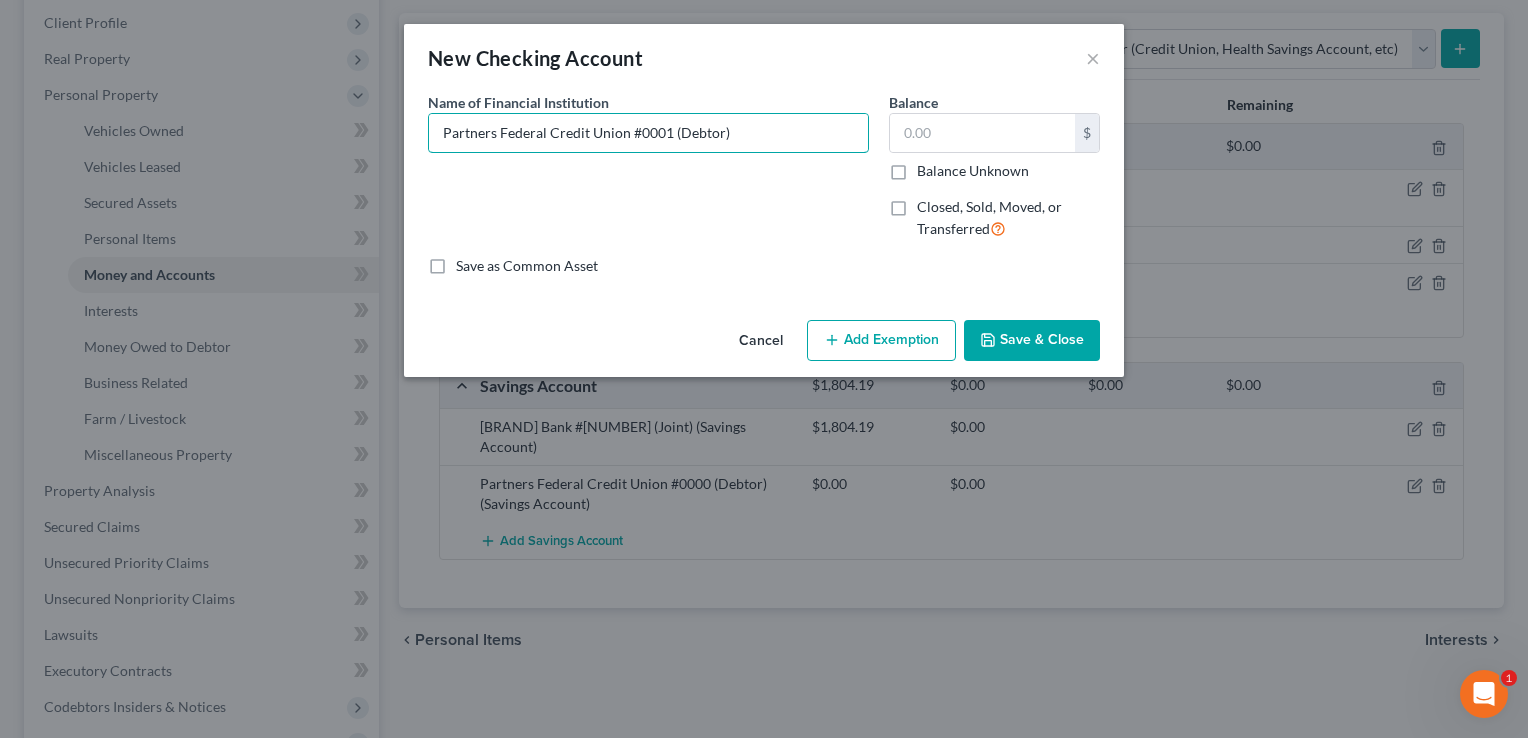 type on "Partners Federal Credit Union #0001 (Debtor)" 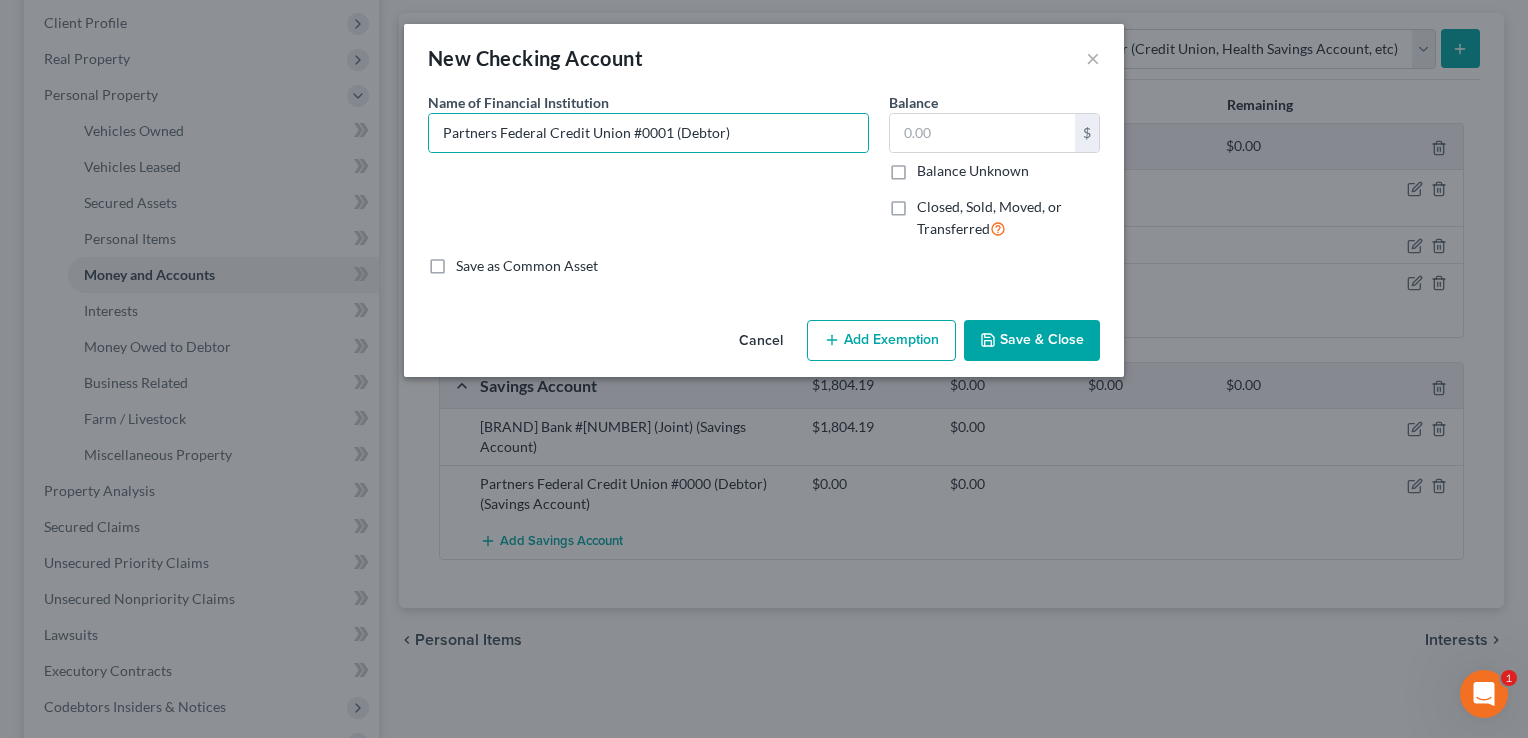 click on "Save & Close" at bounding box center (1032, 341) 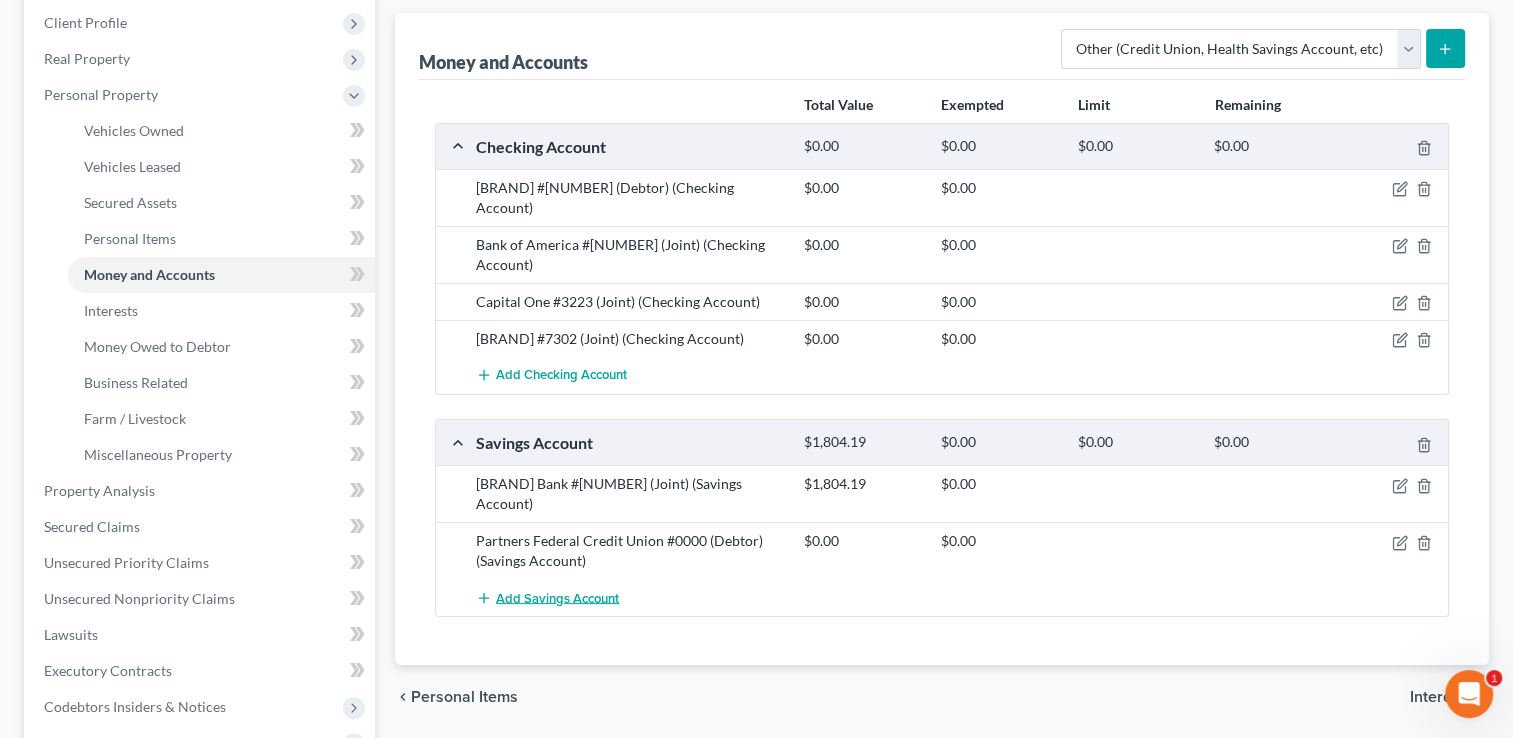 click on "Add Savings Account" at bounding box center (557, 598) 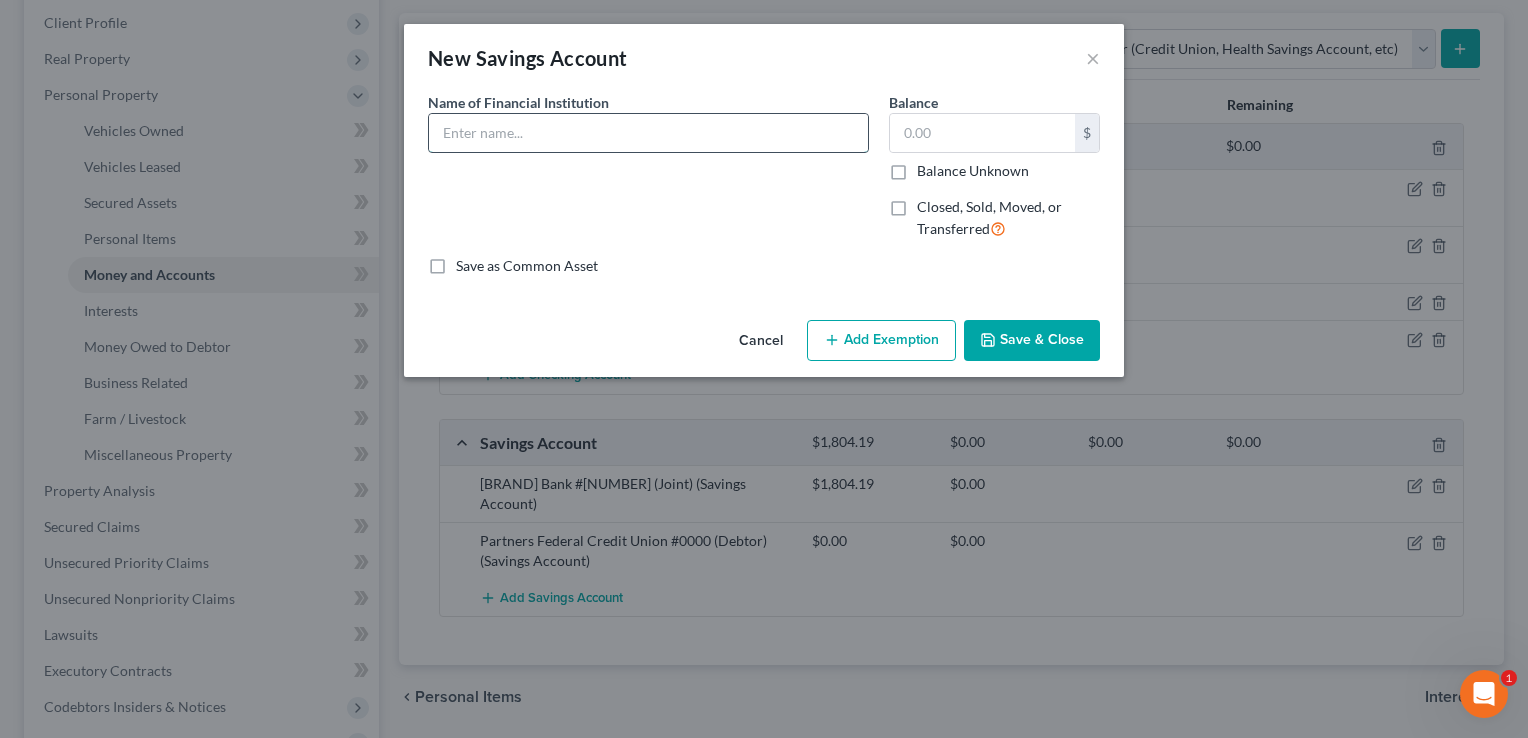 click at bounding box center (648, 133) 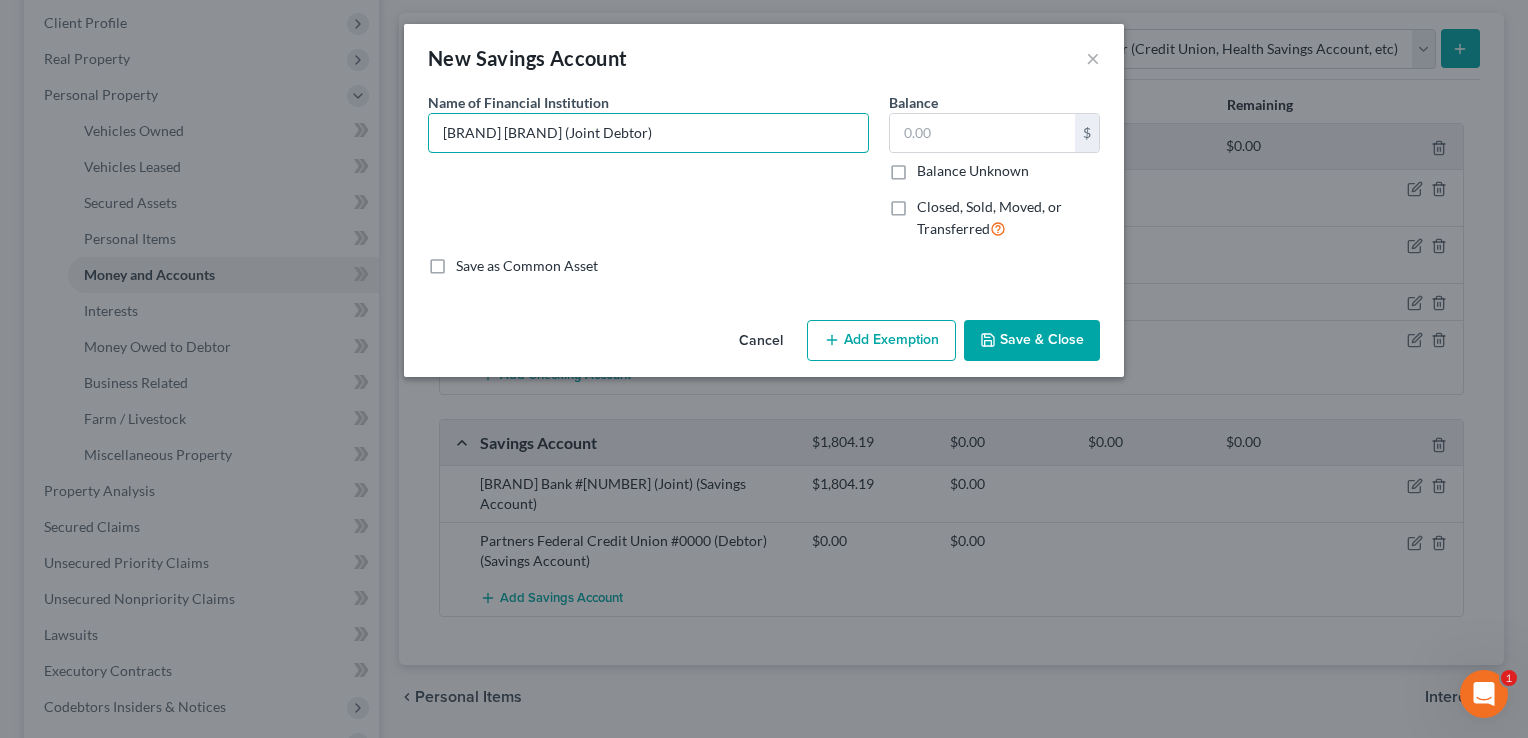 type on "[BRAND] [BRAND] (Joint Debtor)" 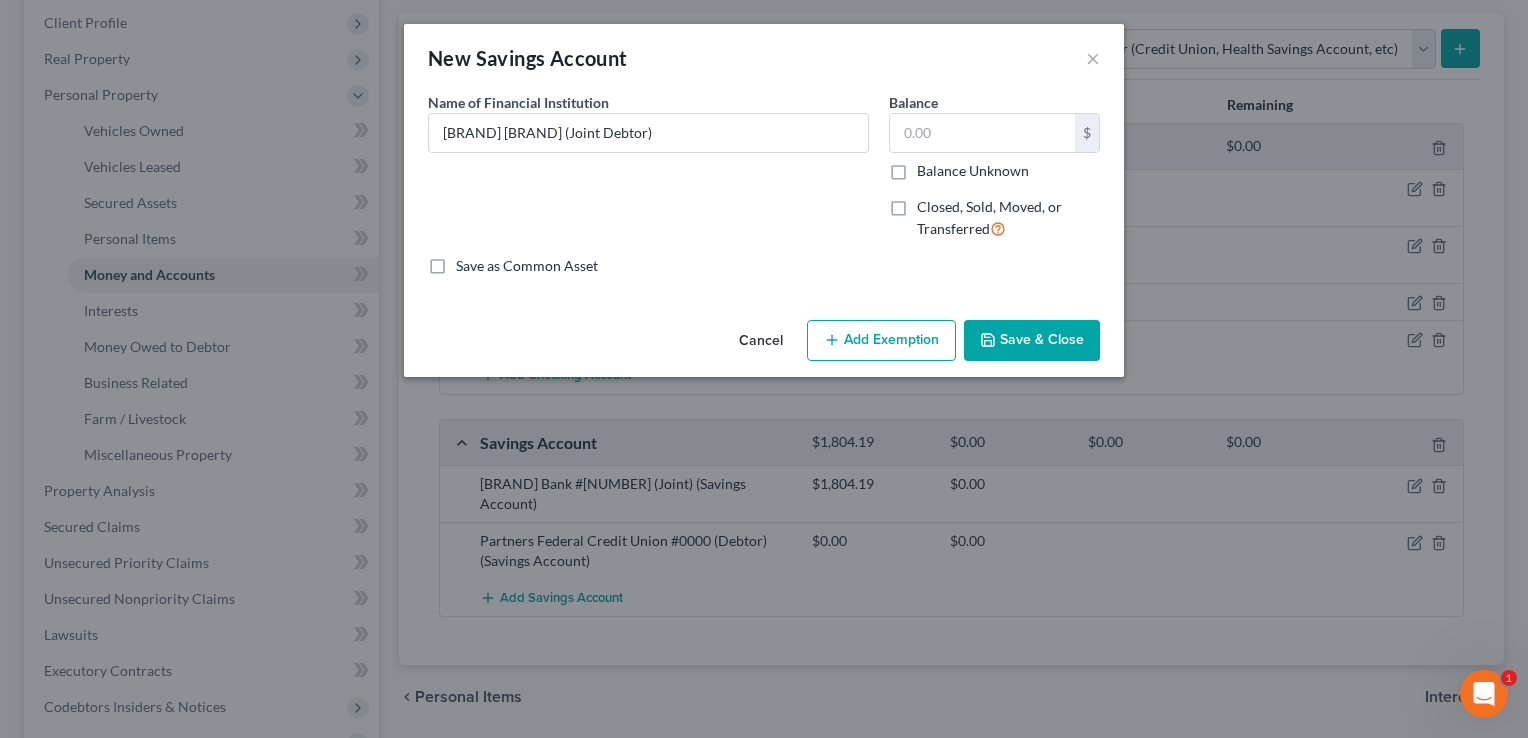 click on "Save & Close" at bounding box center [1032, 341] 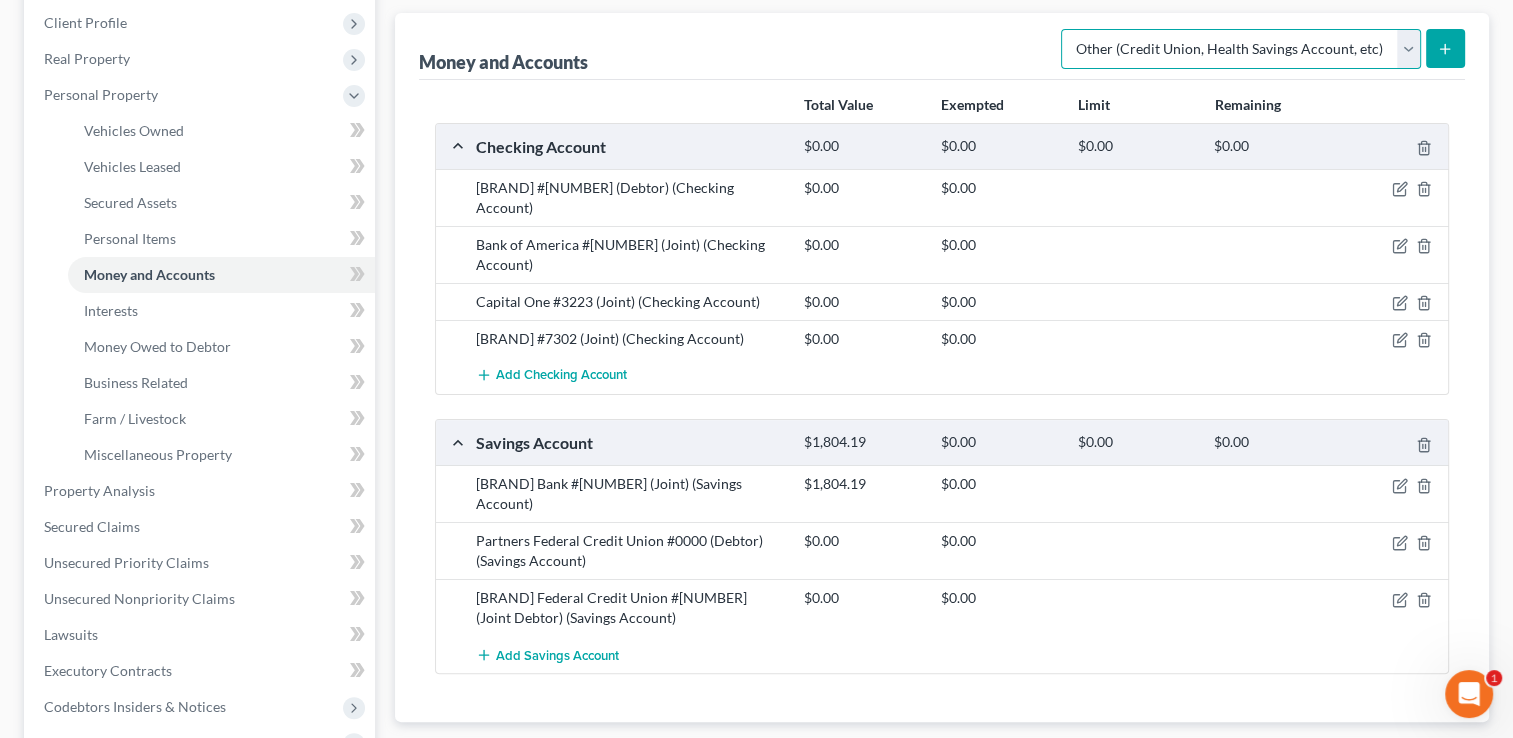 click on "Select Account Type Brokerage Cash on Hand Certificates of Deposit Checking Account Money Market Other (Credit Union, Health Savings Account, etc) Safe Deposit Box Savings Account Security Deposits or Prepayments" at bounding box center [1241, 49] 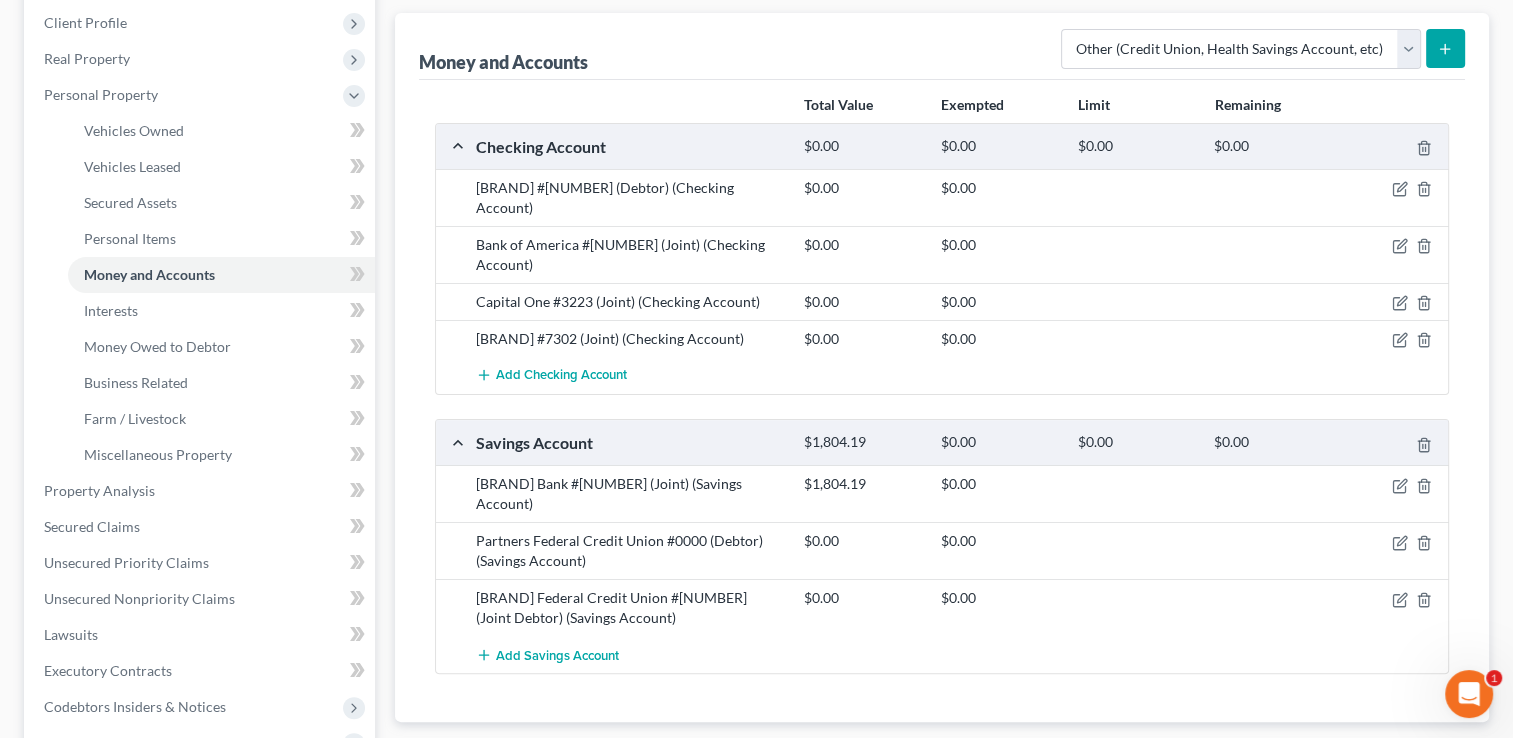 click at bounding box center (1445, 48) 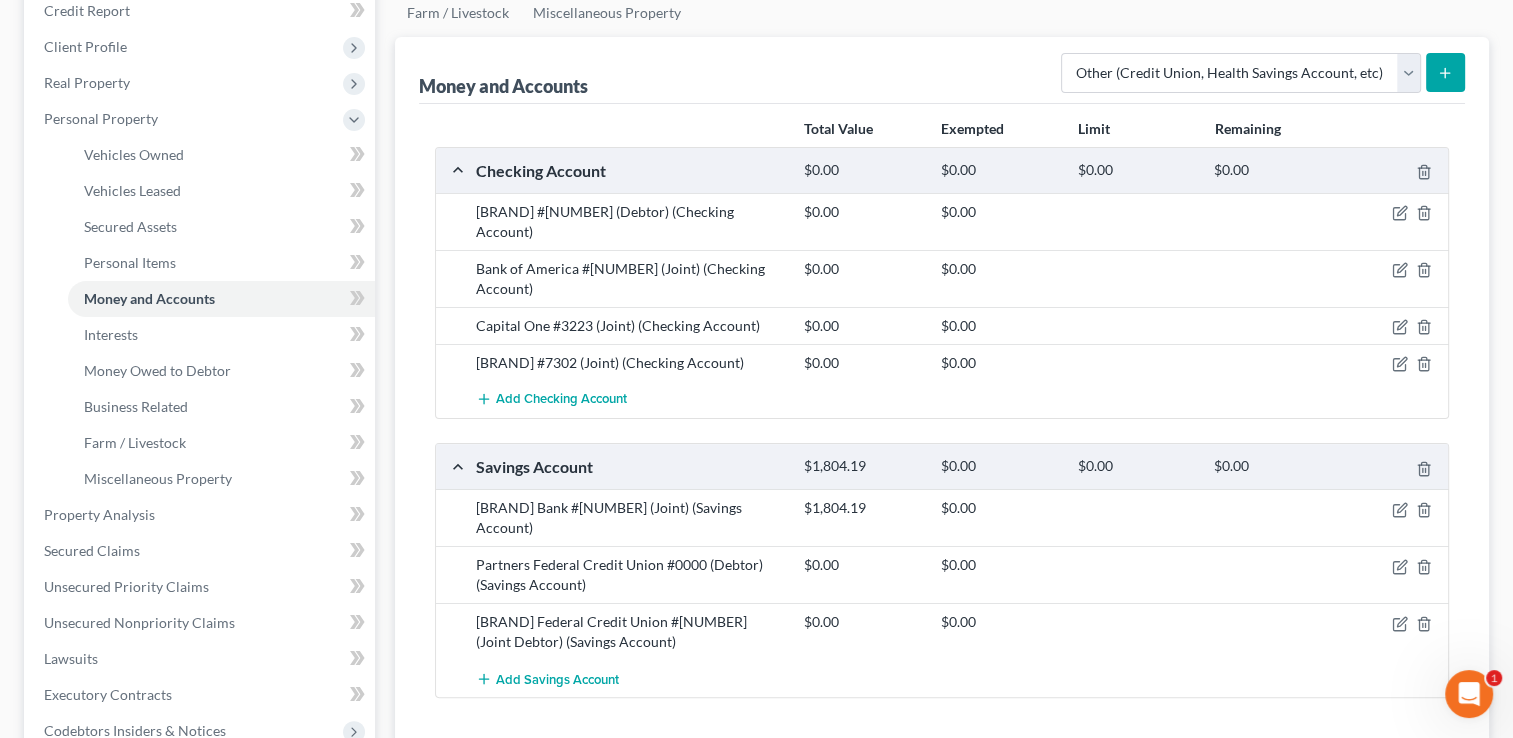click 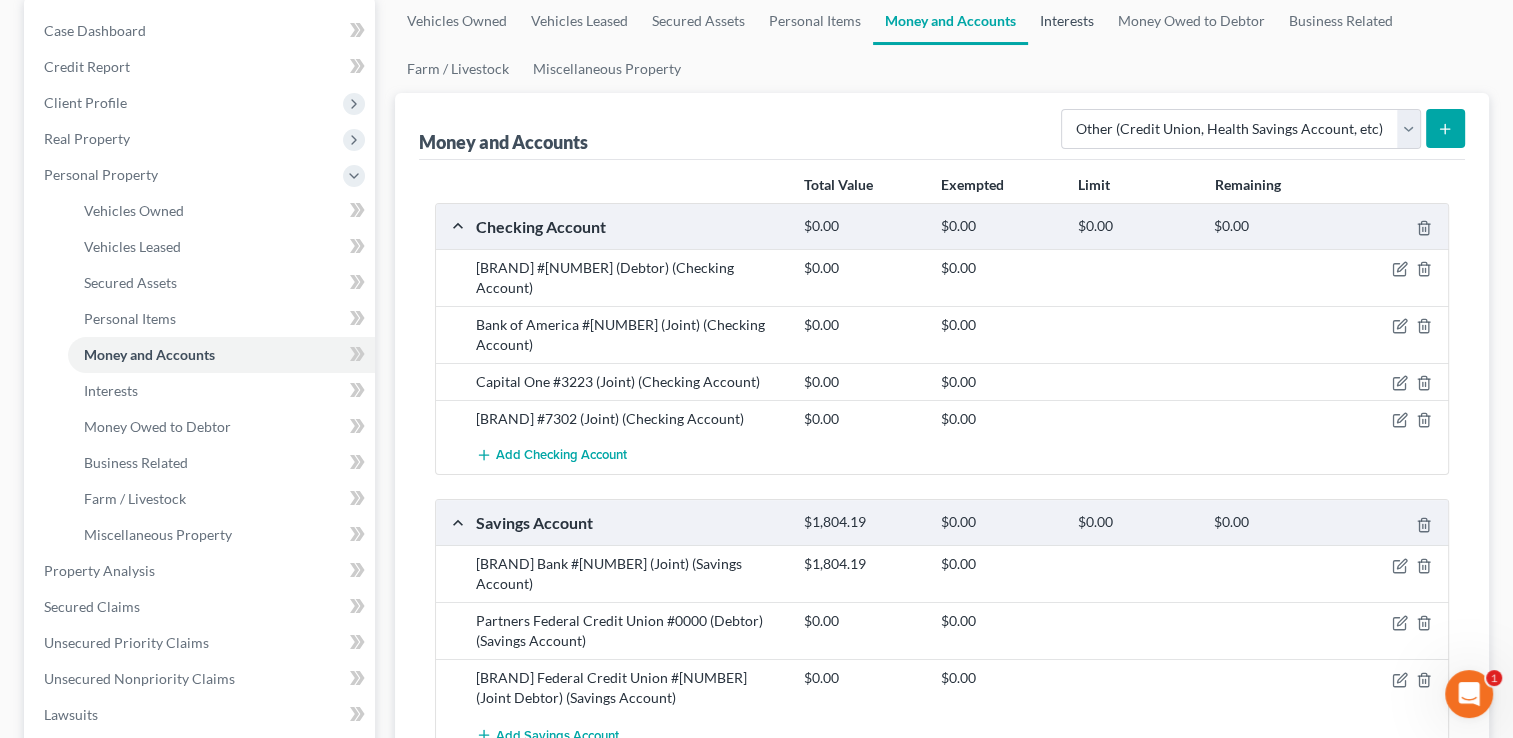 click on "Interests" at bounding box center [1067, 21] 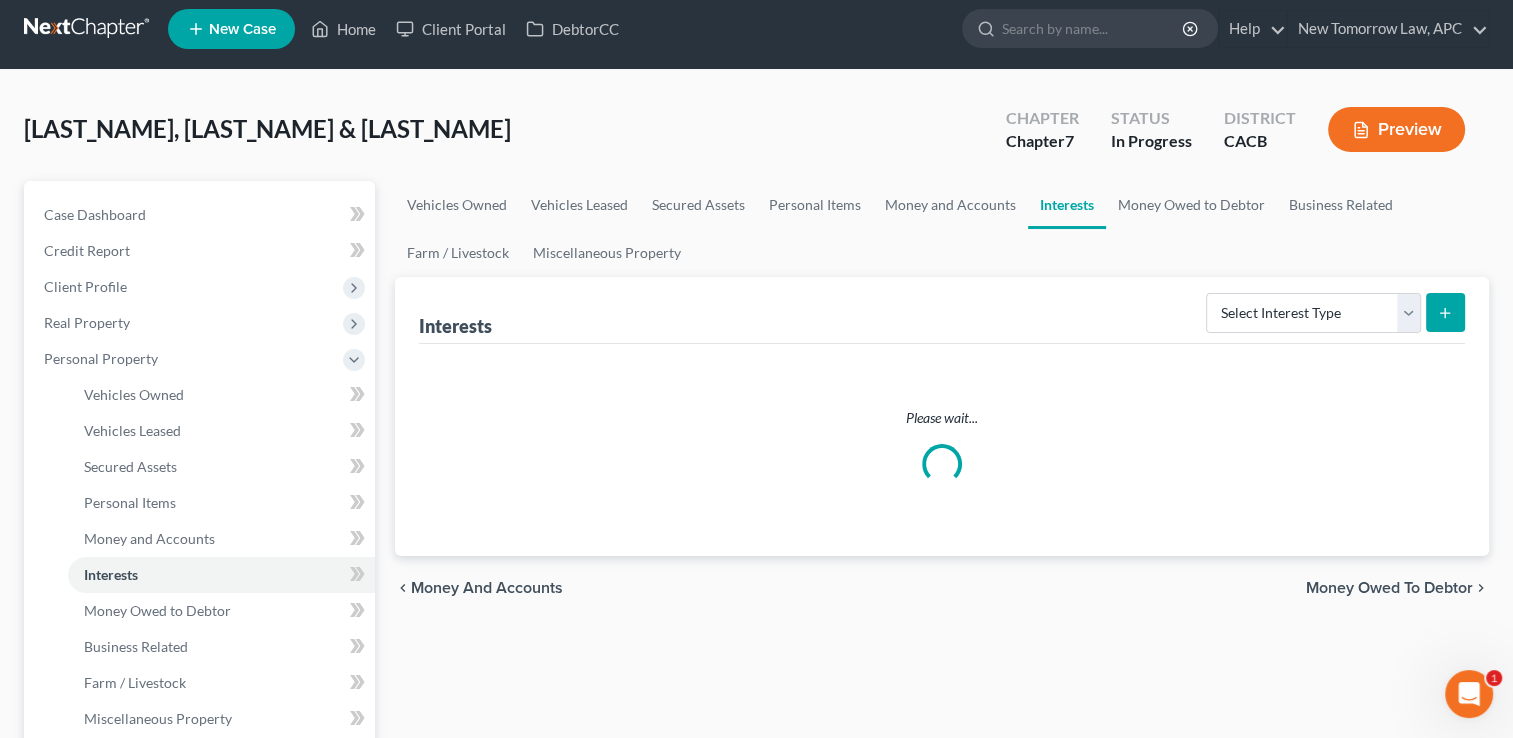 scroll, scrollTop: 0, scrollLeft: 0, axis: both 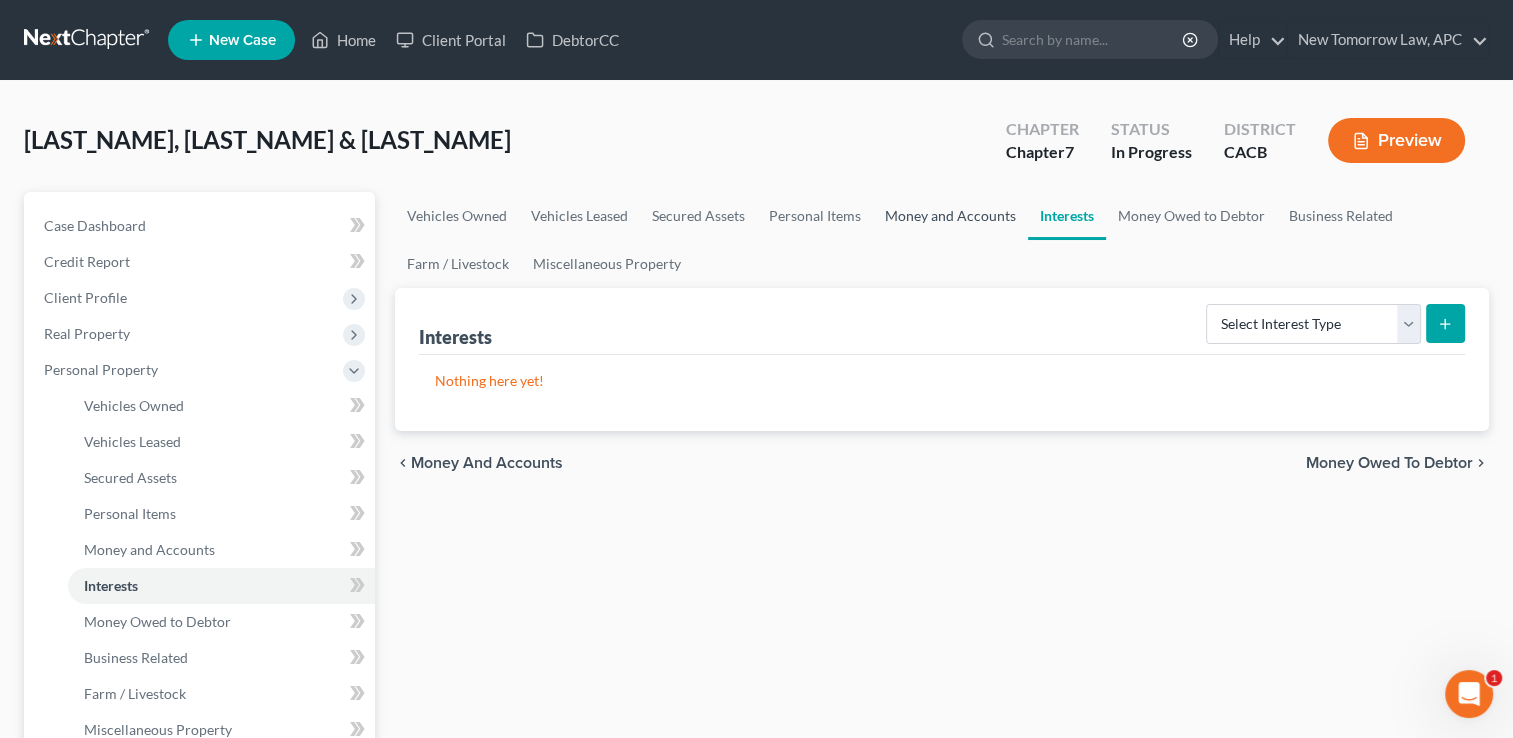 click on "Money and Accounts" at bounding box center [950, 216] 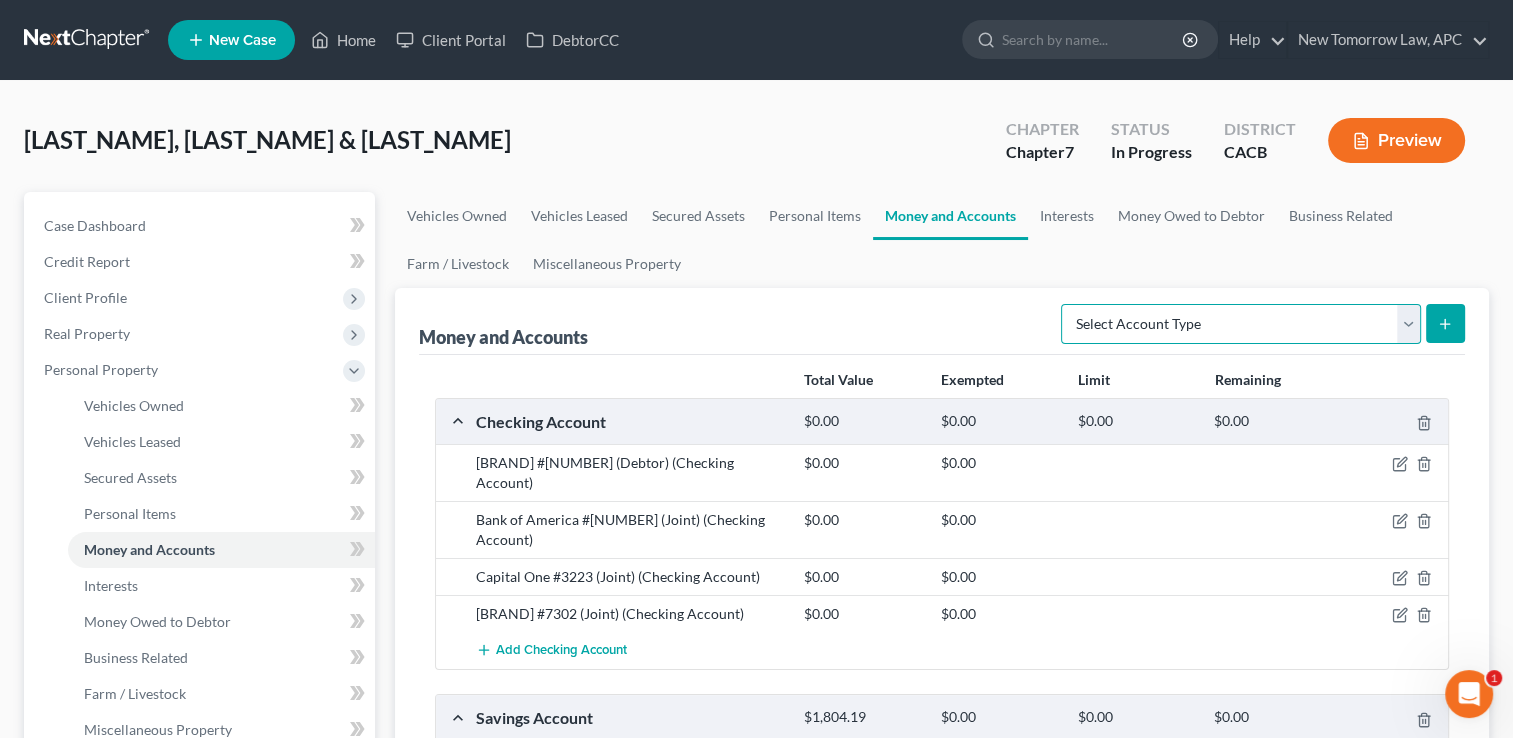 click on "Select Account Type Brokerage Cash on Hand Certificates of Deposit Checking Account Money Market Other (Credit Union, Health Savings Account, etc) Safe Deposit Box Savings Account Security Deposits or Prepayments" at bounding box center (1241, 324) 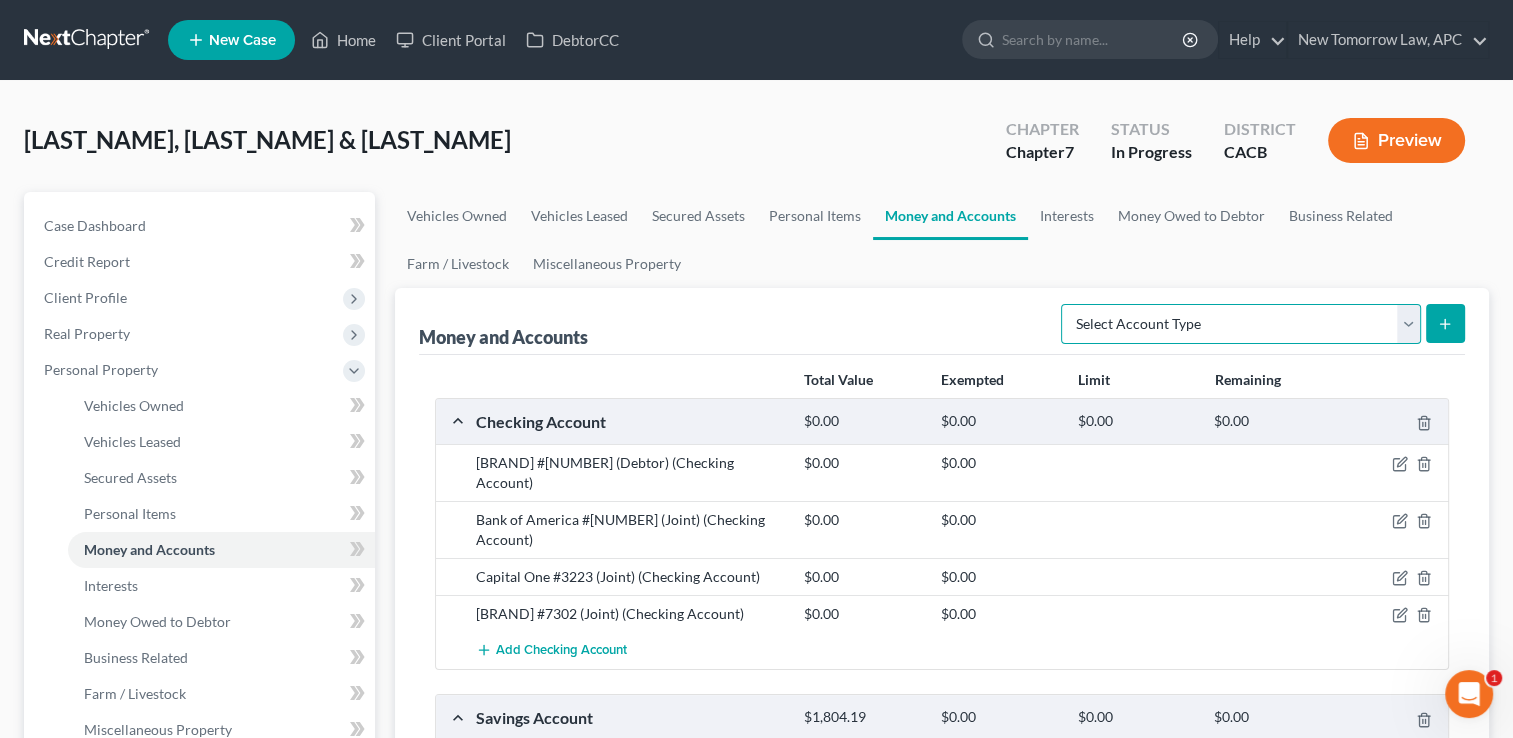 select on "other" 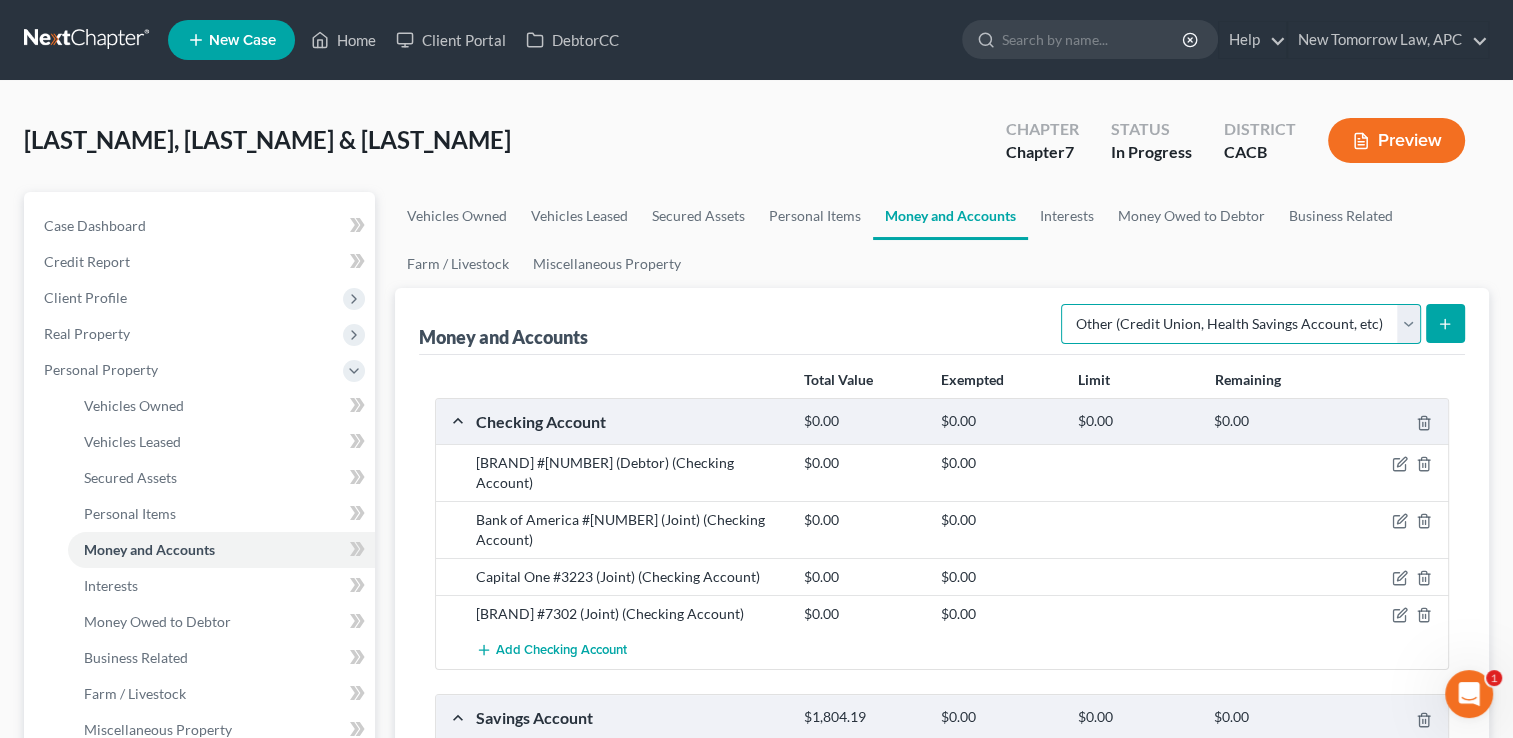 click on "Select Account Type Brokerage Cash on Hand Certificates of Deposit Checking Account Money Market Other (Credit Union, Health Savings Account, etc) Safe Deposit Box Savings Account Security Deposits or Prepayments" at bounding box center (1241, 324) 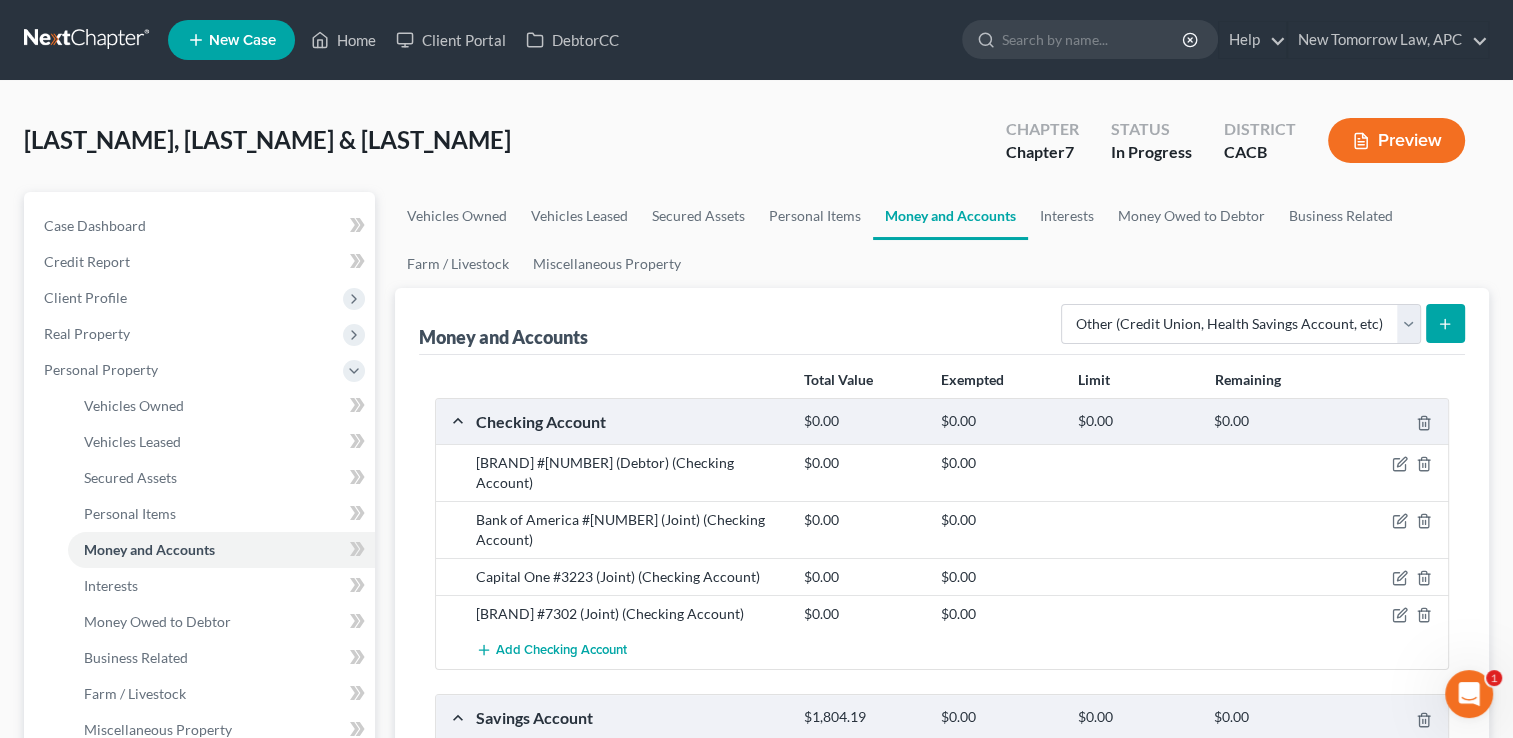 click 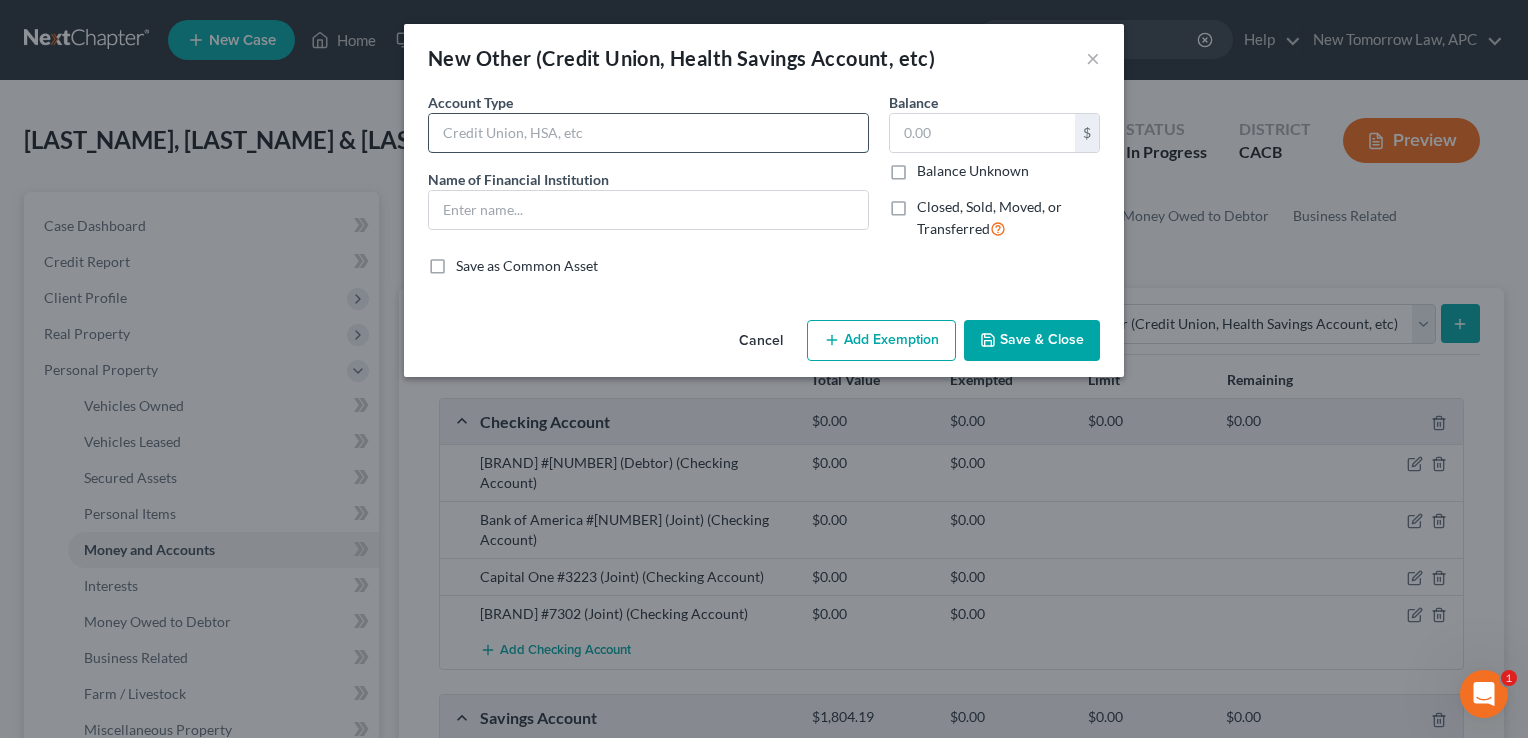 click at bounding box center (648, 133) 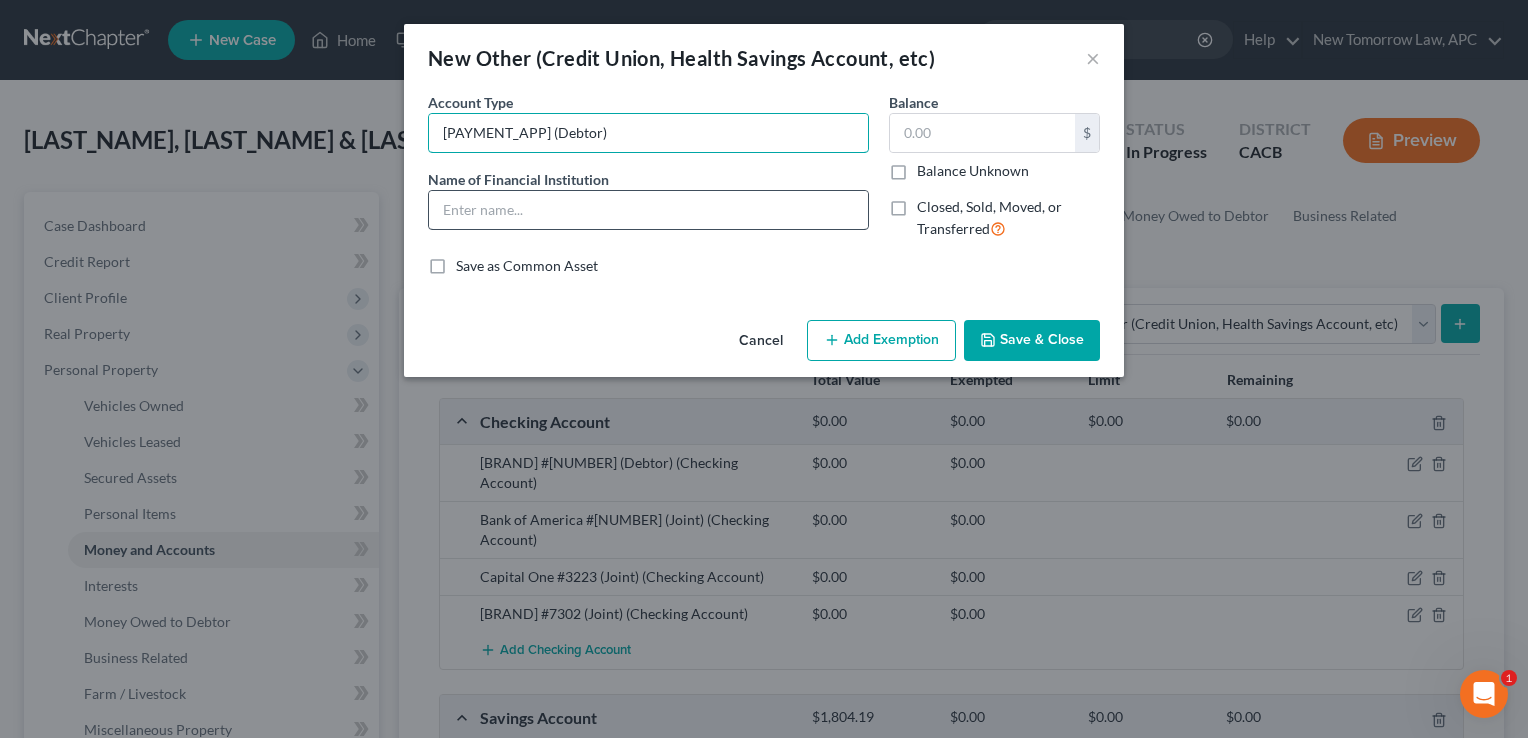 type on "[PAYMENT_APP] (Debtor)" 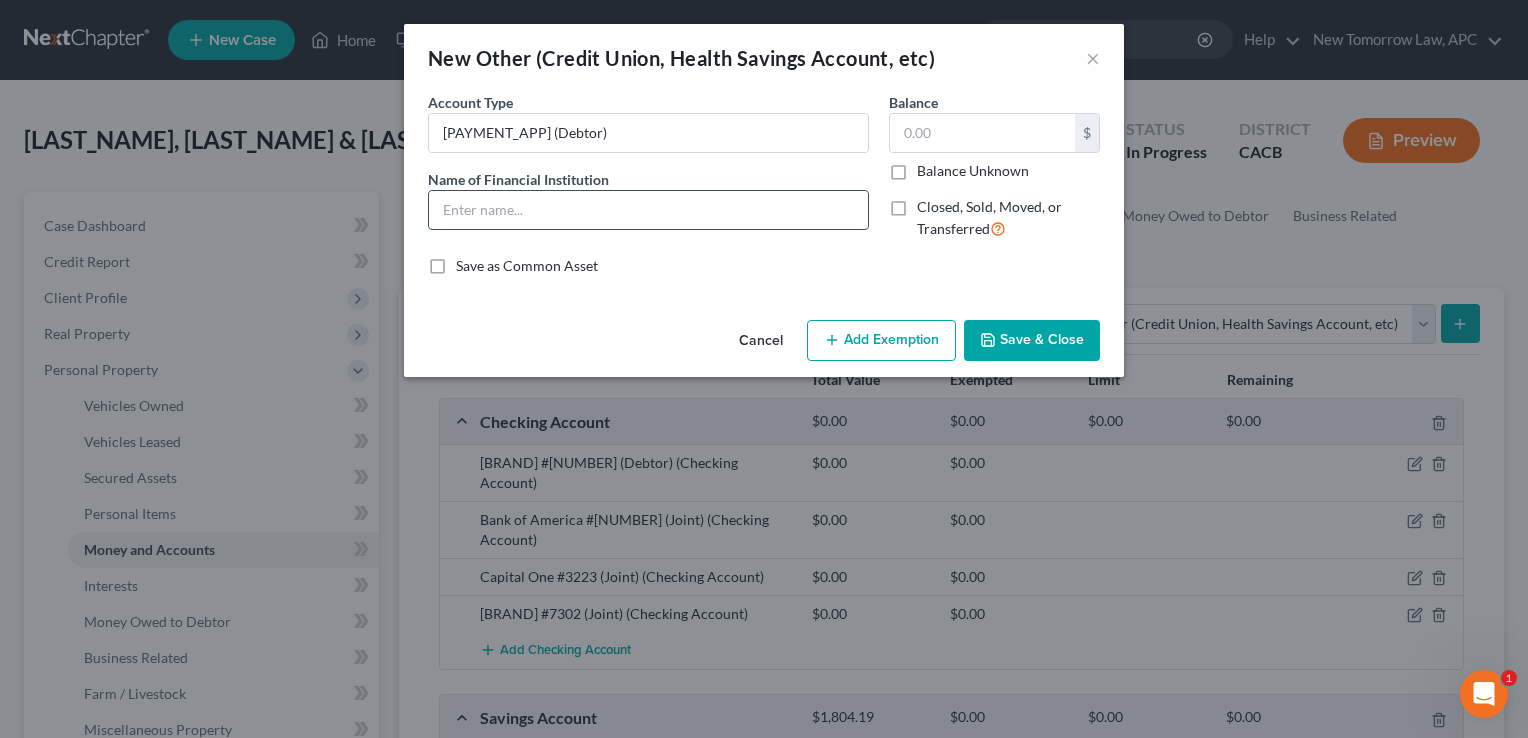 click at bounding box center (648, 210) 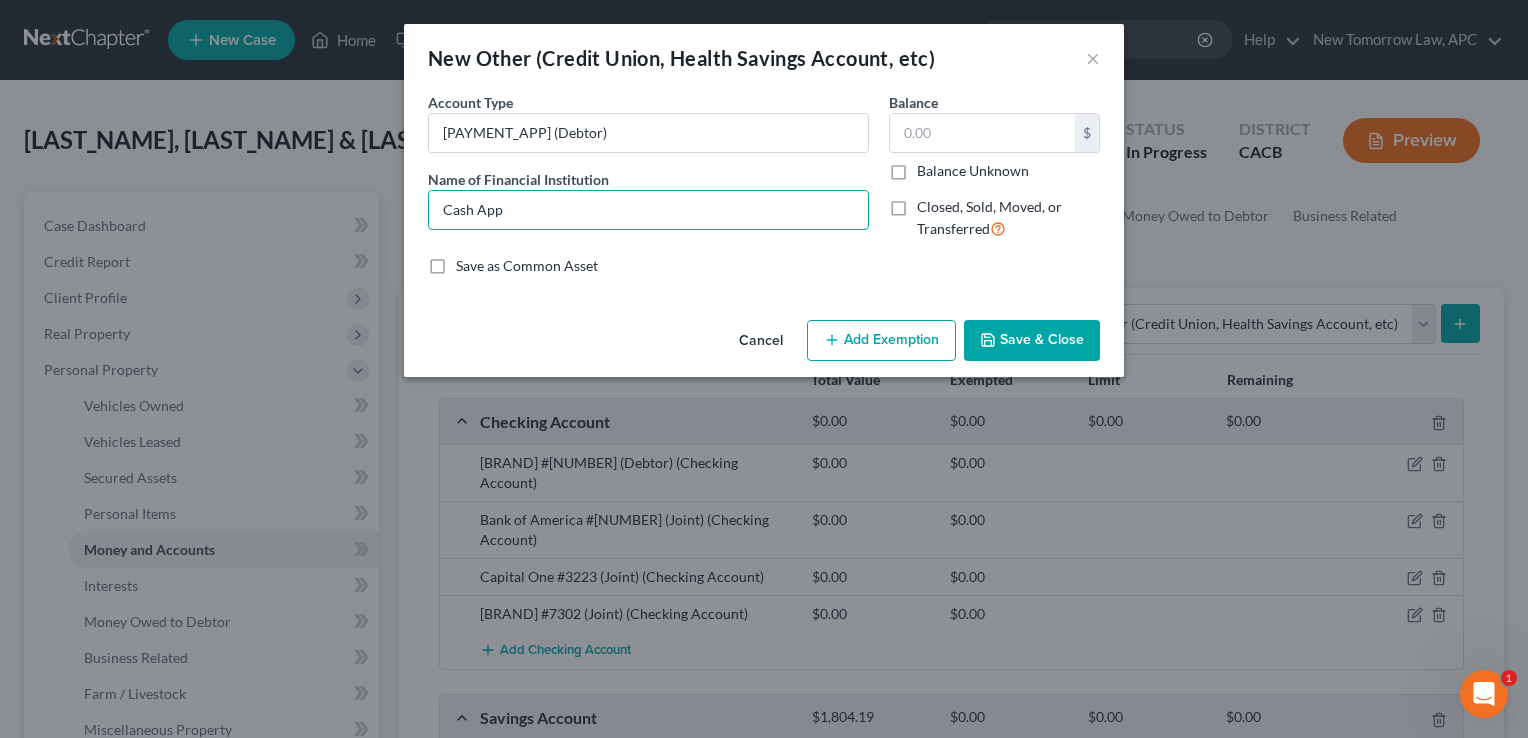 type on "Cash App" 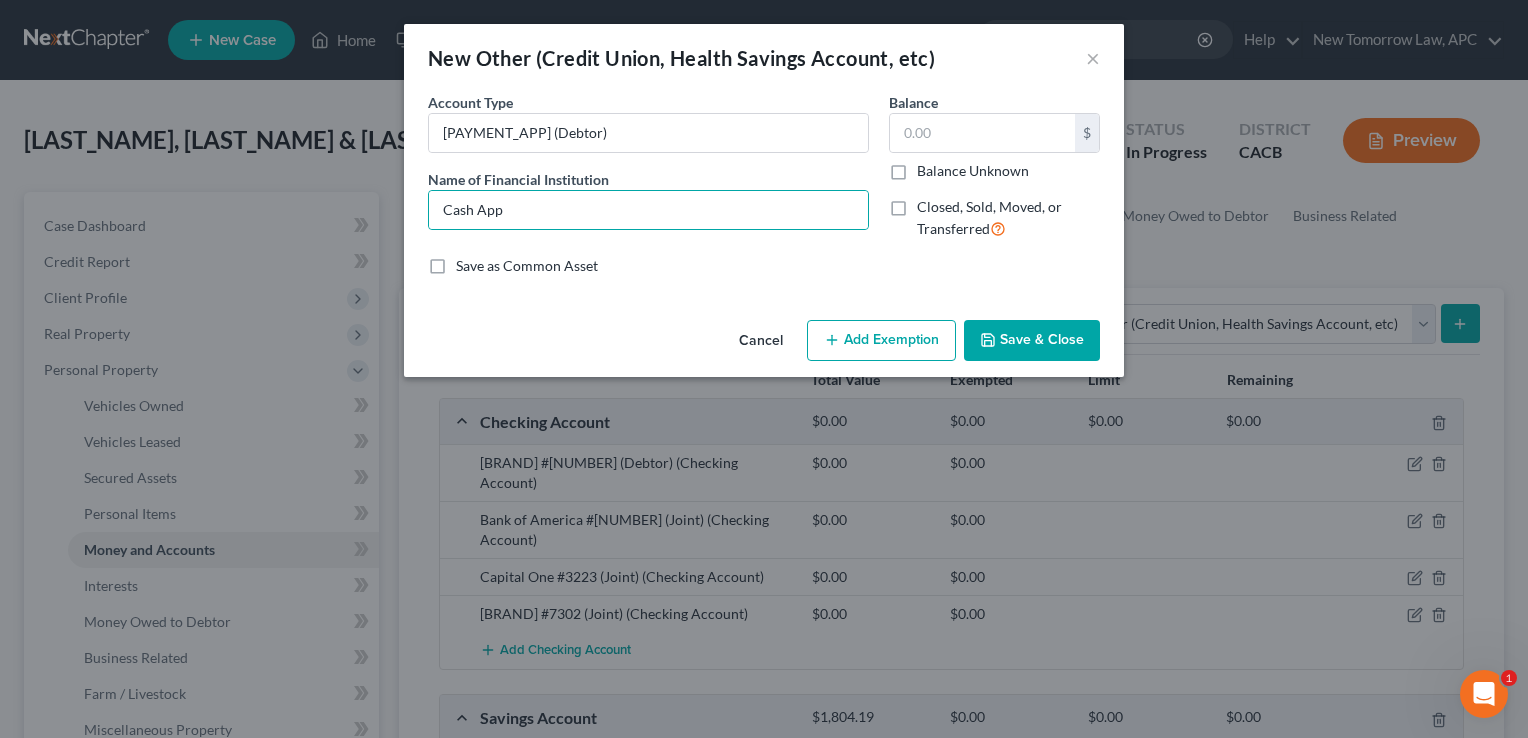 click on "Save & Close" at bounding box center (1032, 341) 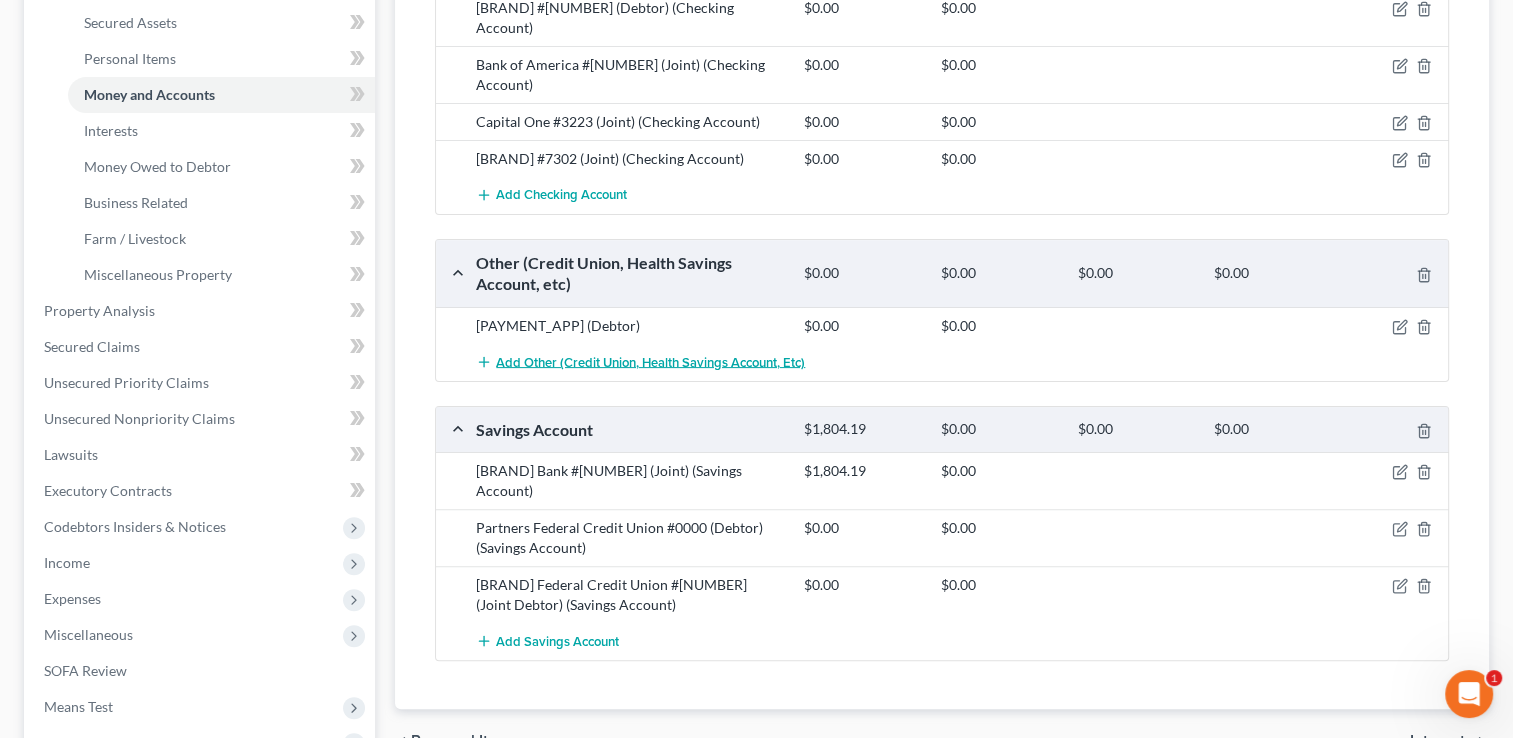 scroll, scrollTop: 459, scrollLeft: 0, axis: vertical 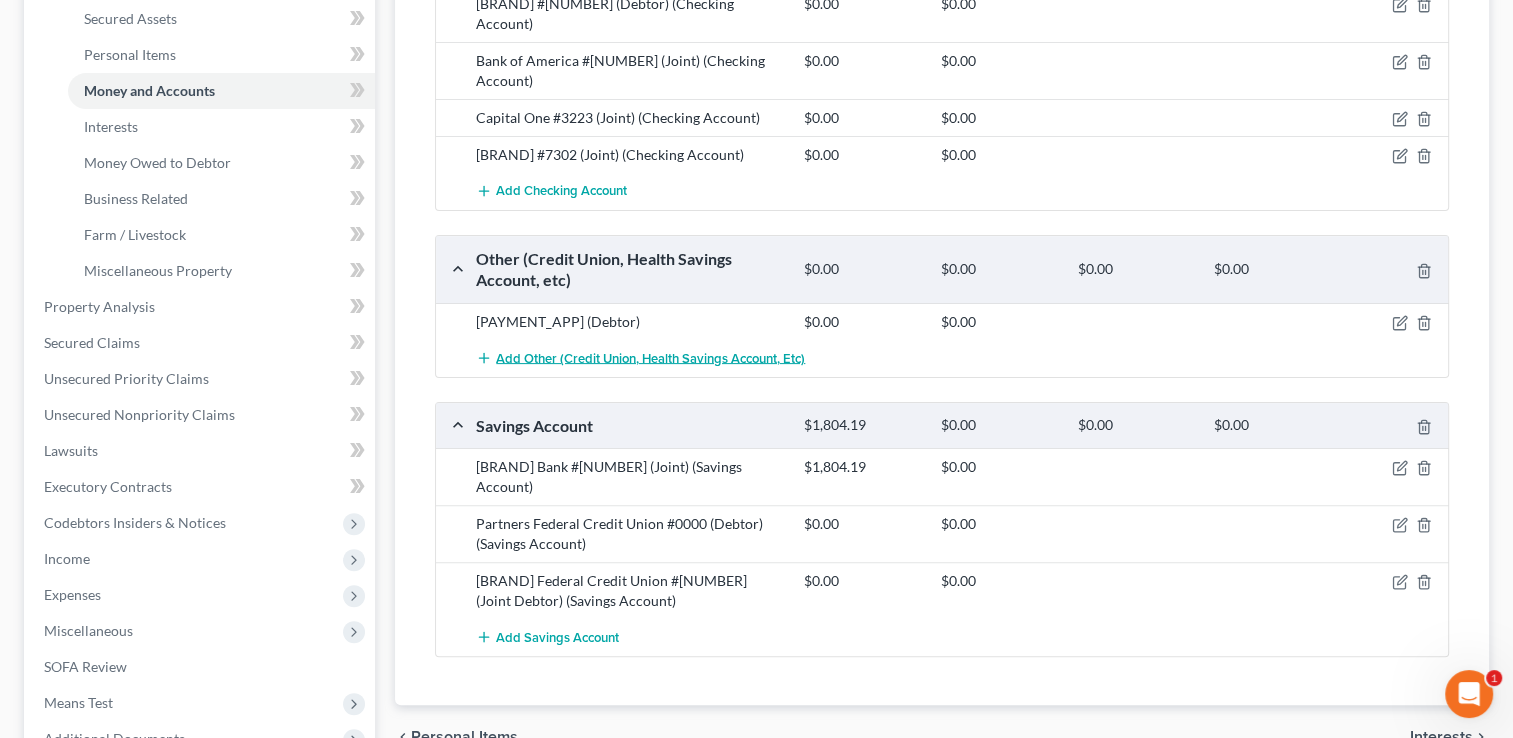 click on "Add Other (Credit Union, Health Savings Account, etc)" at bounding box center [640, 358] 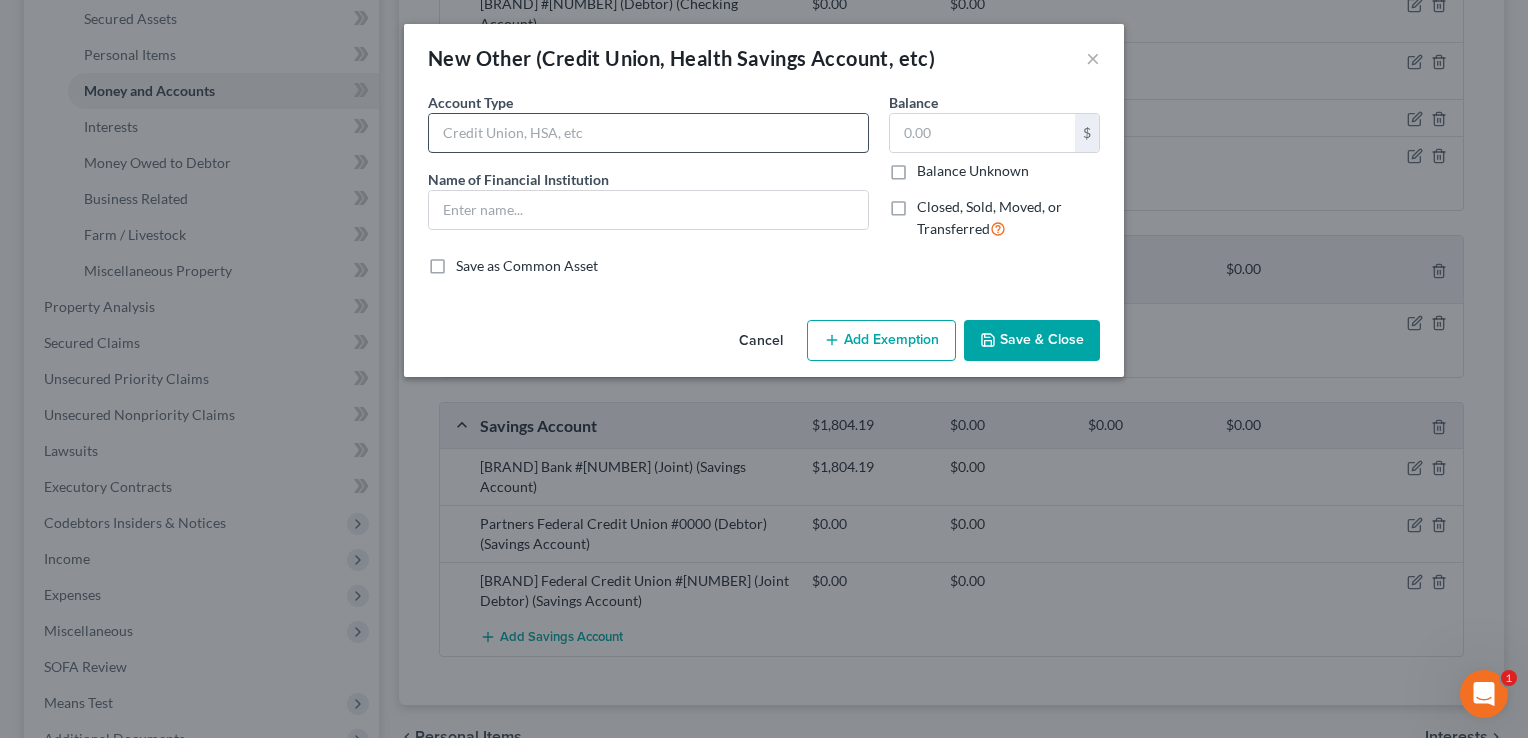 click at bounding box center [648, 133] 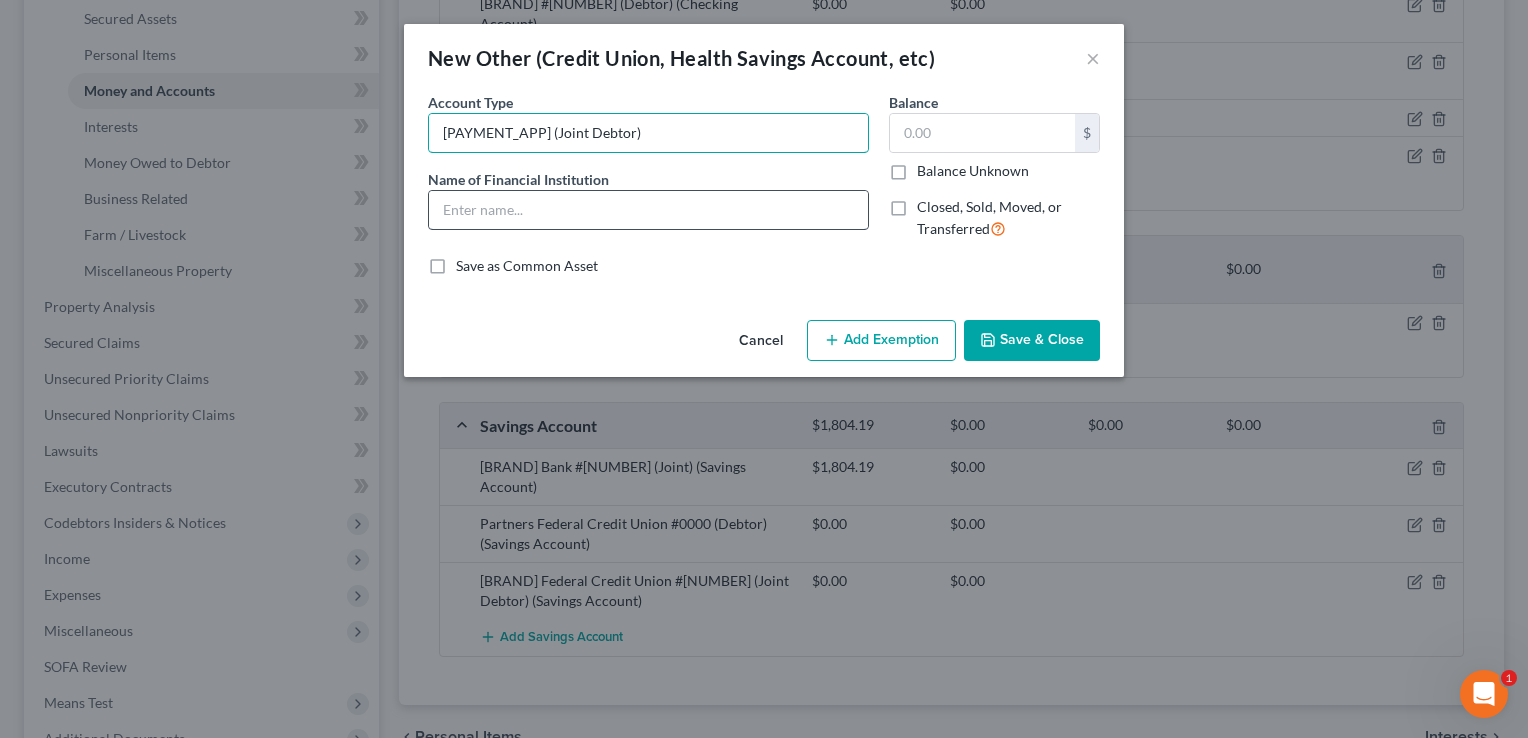 type on "[PAYMENT_APP] (Joint Debtor)" 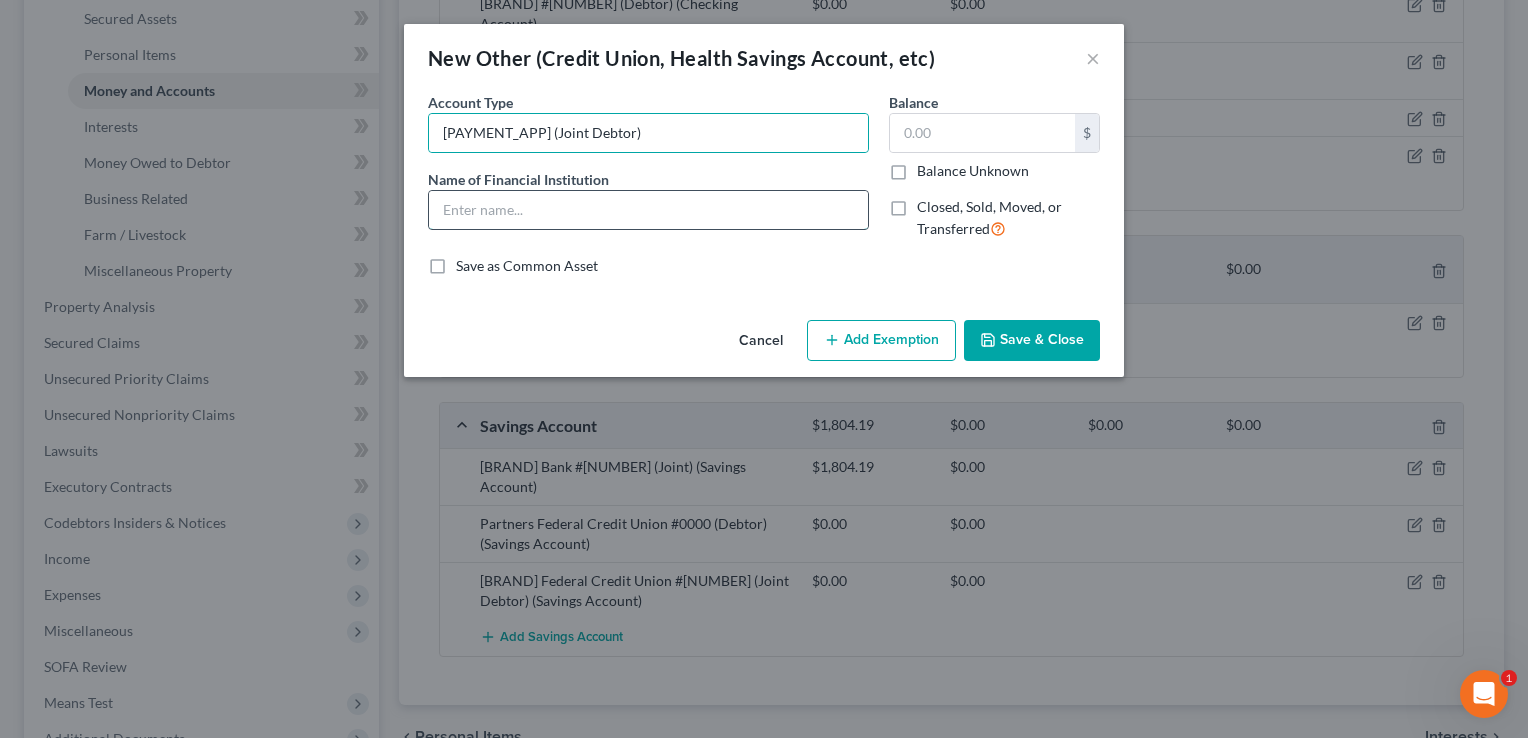 click at bounding box center [648, 210] 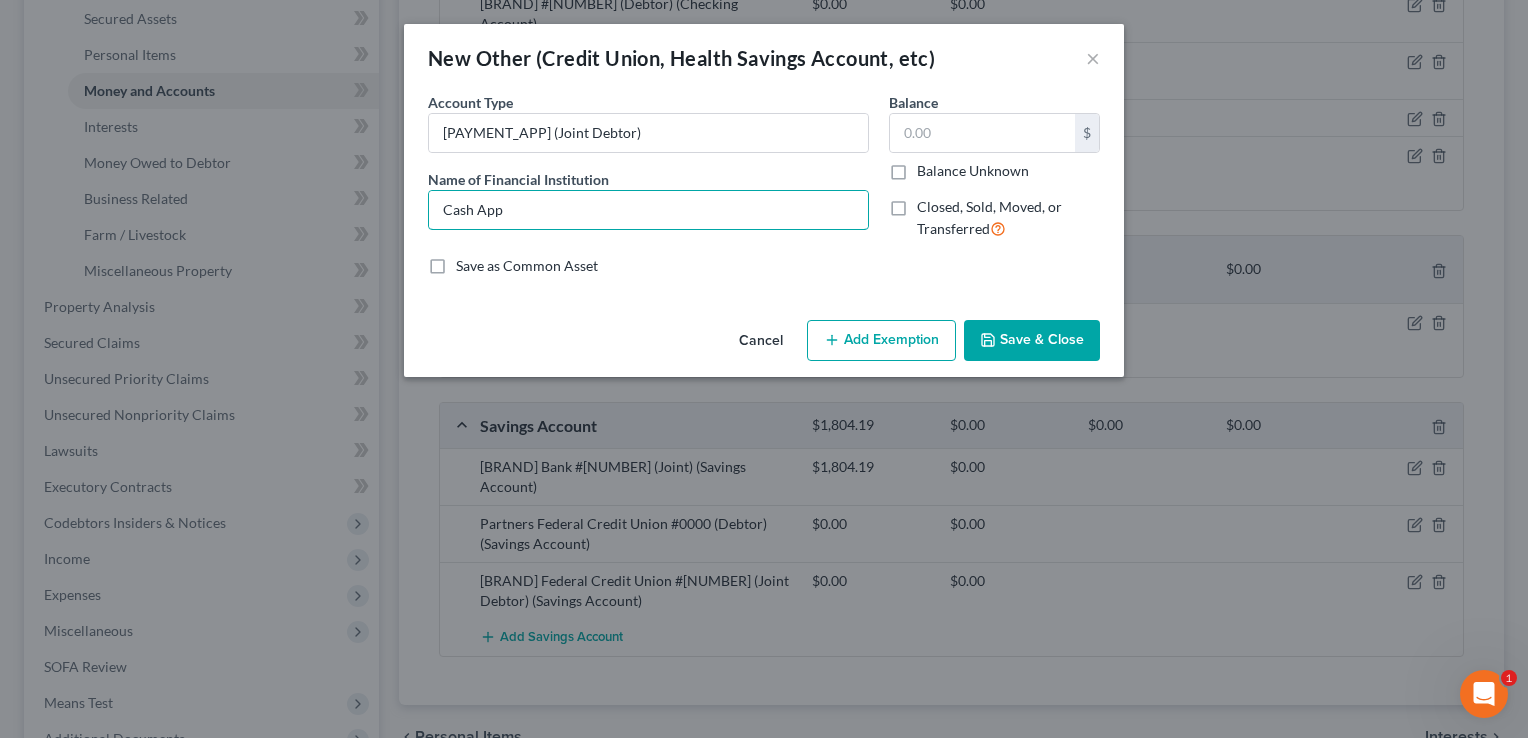 type on "Cash App" 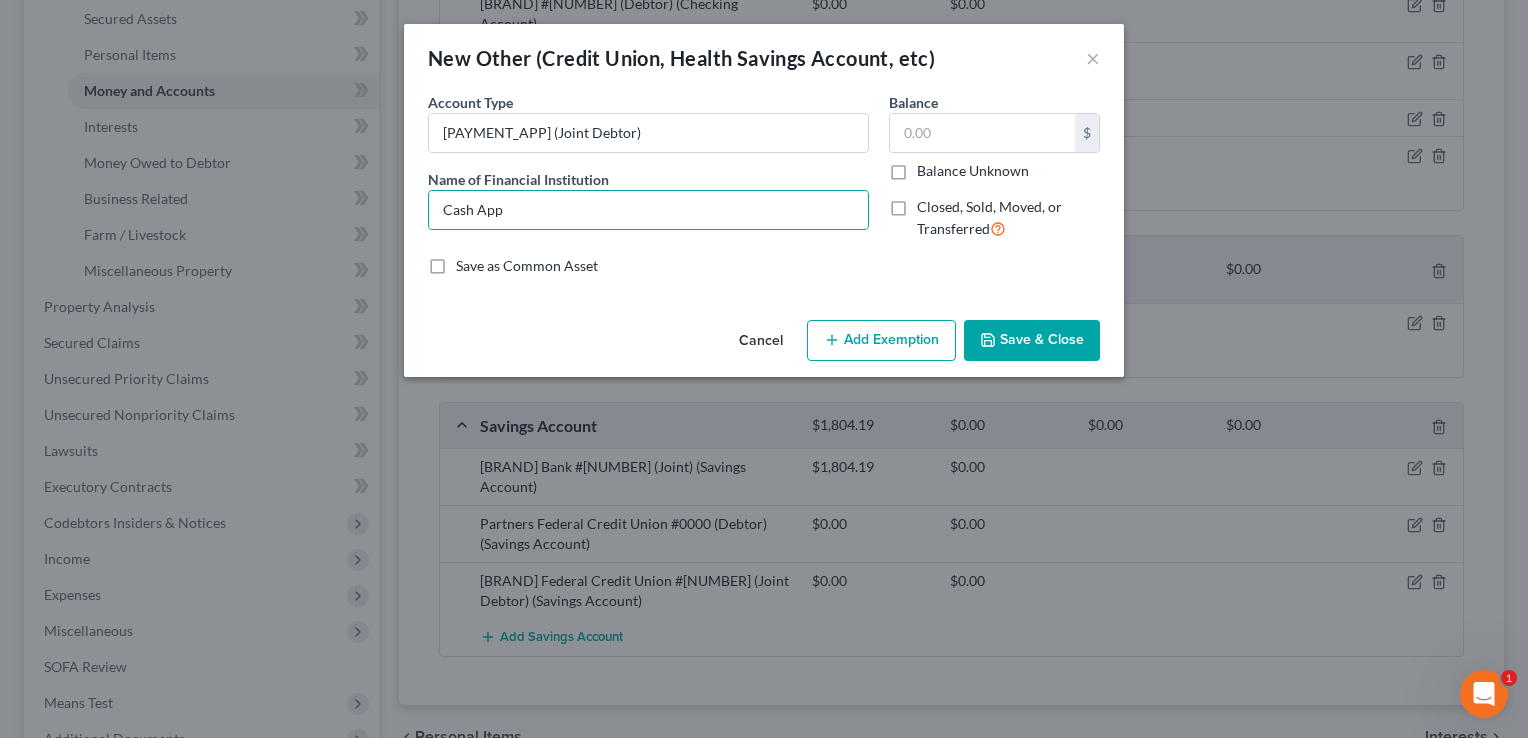 click on "Save & Close" at bounding box center [1032, 341] 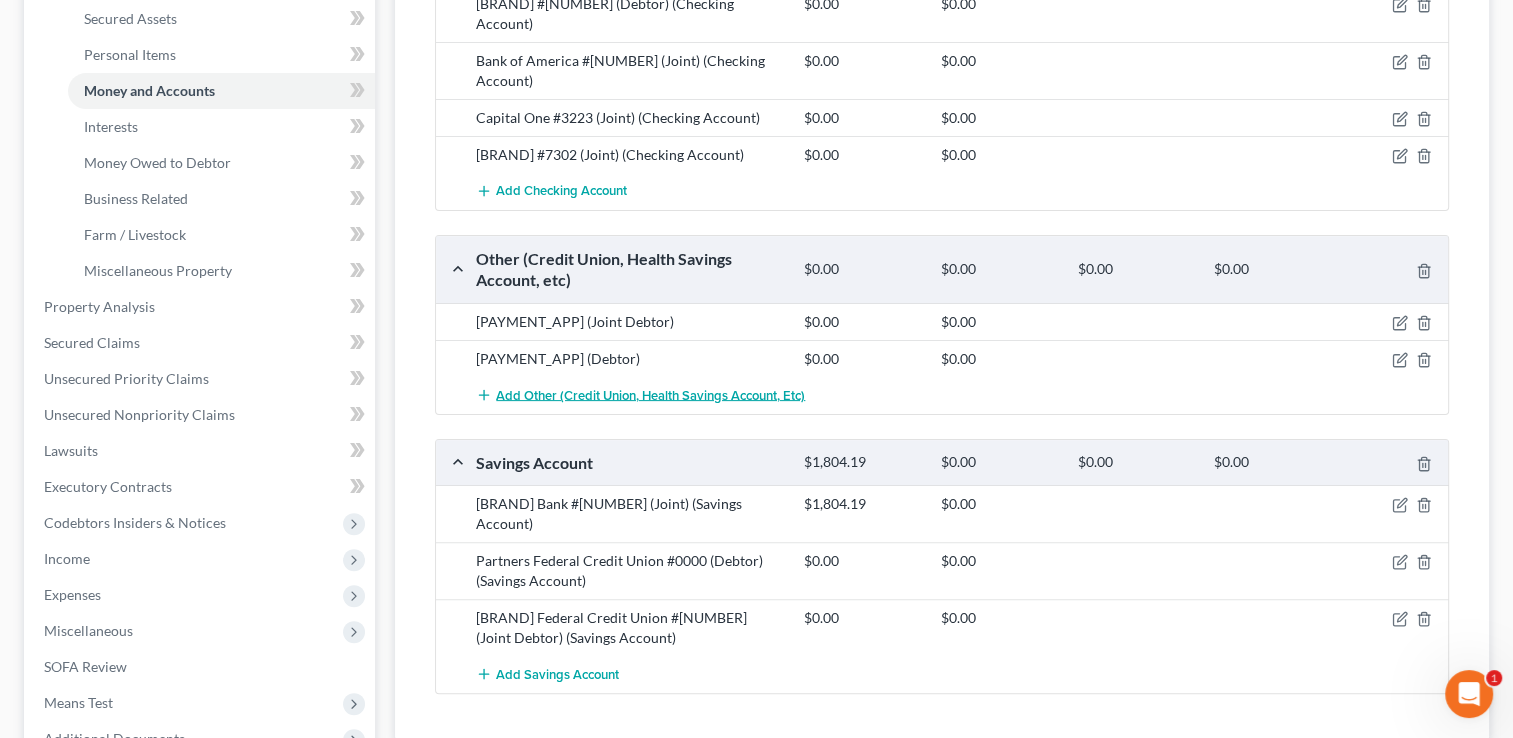 click on "Add Other (Credit Union, Health Savings Account, etc)" at bounding box center [650, 395] 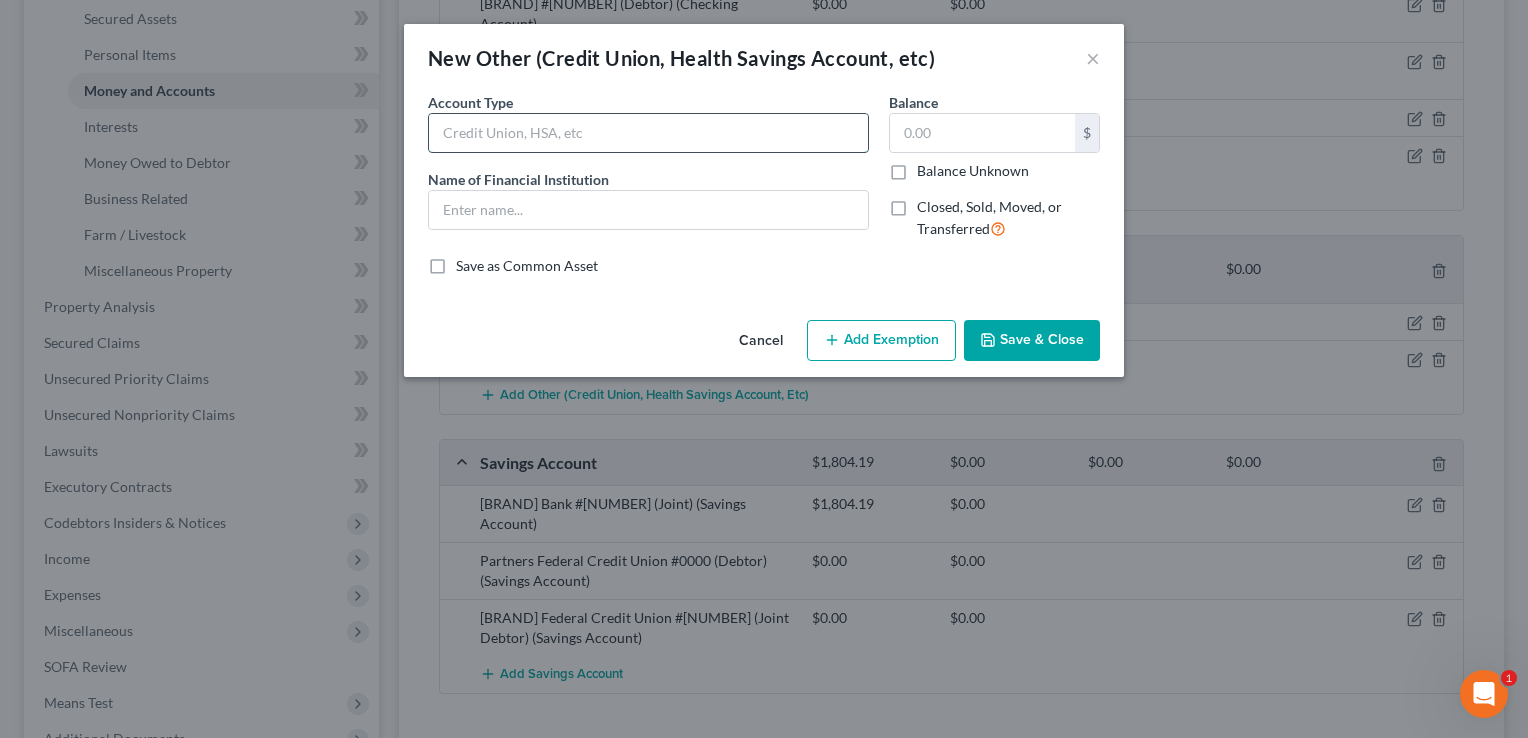click at bounding box center (648, 133) 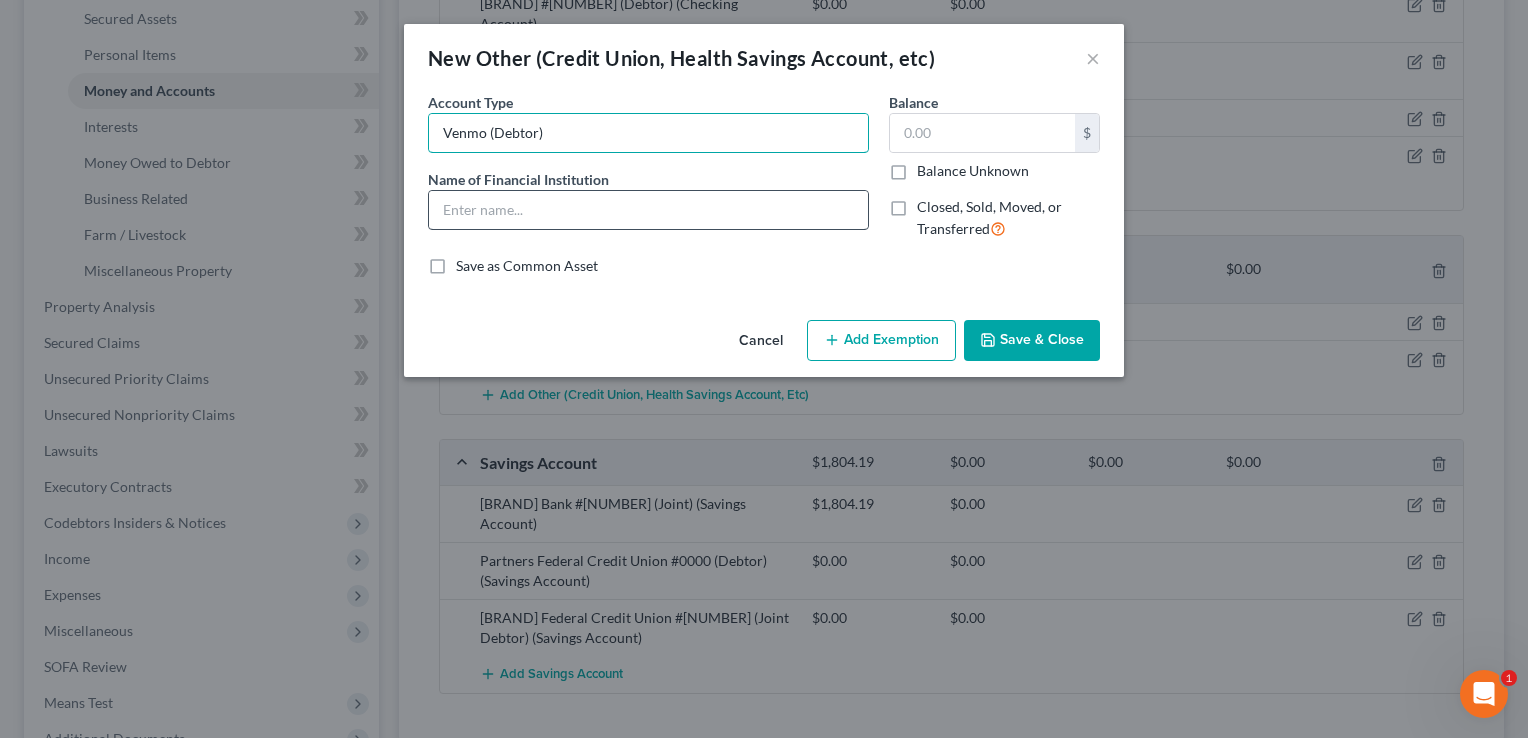 type on "Venmo (Debtor)" 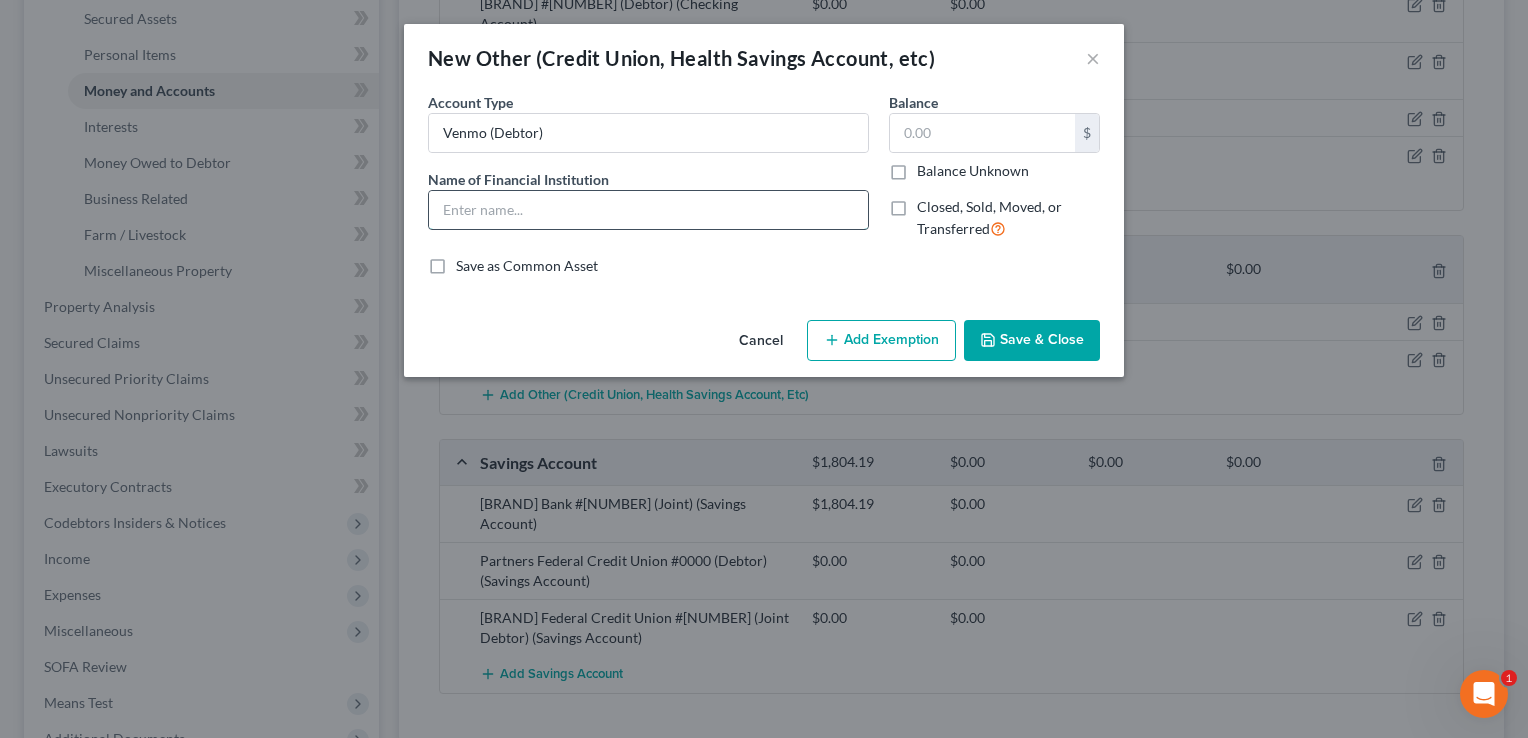 click at bounding box center [648, 210] 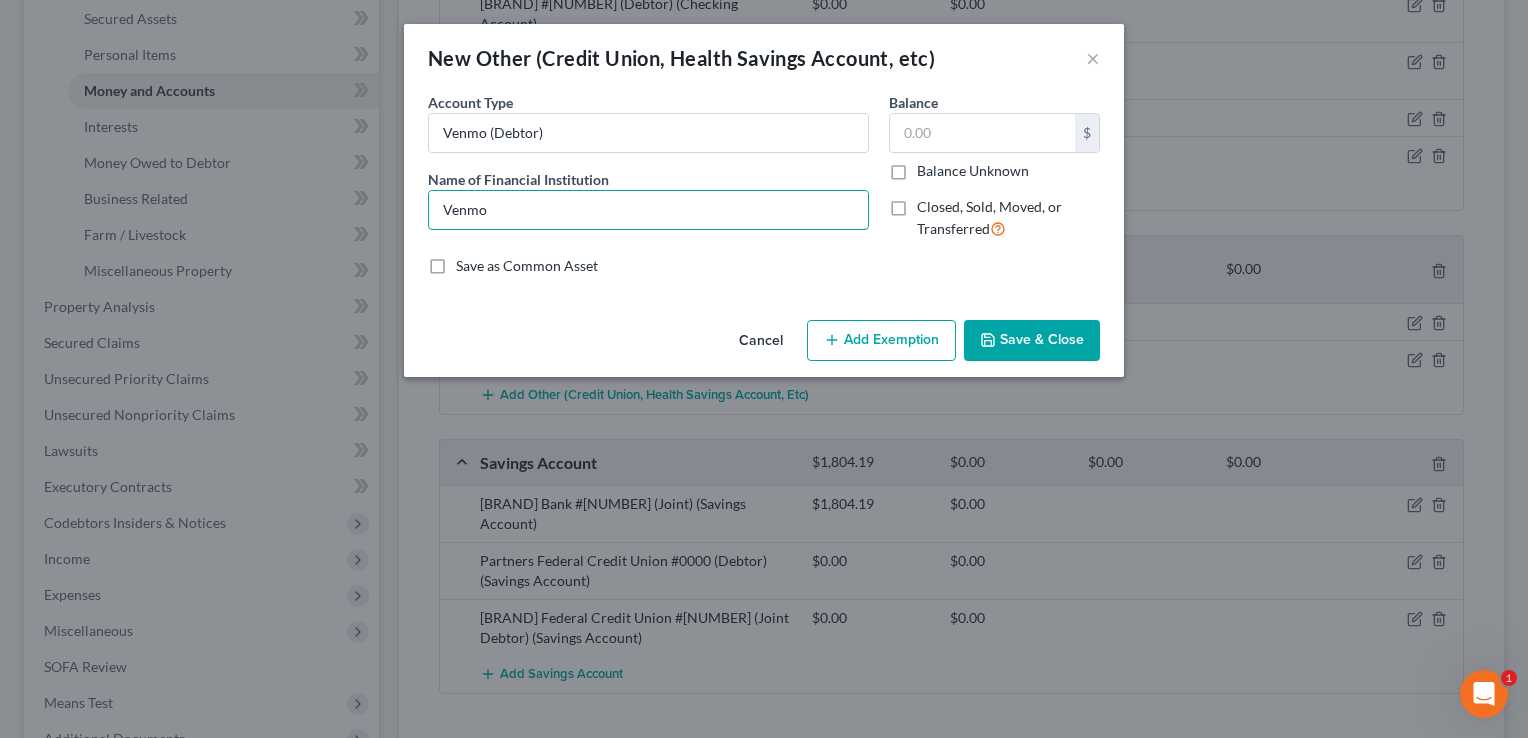 type on "Venmo" 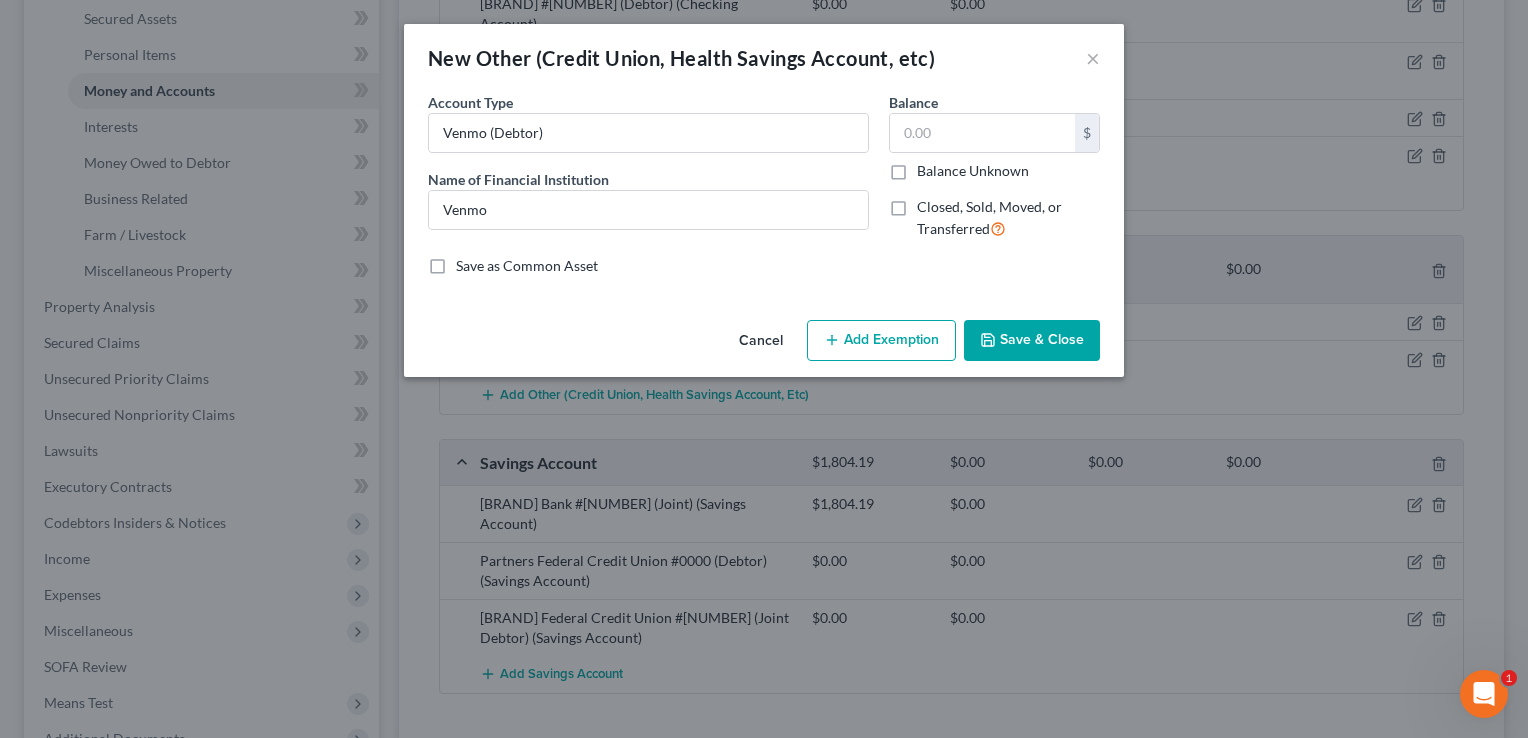 click on "Save & Close" at bounding box center (1032, 341) 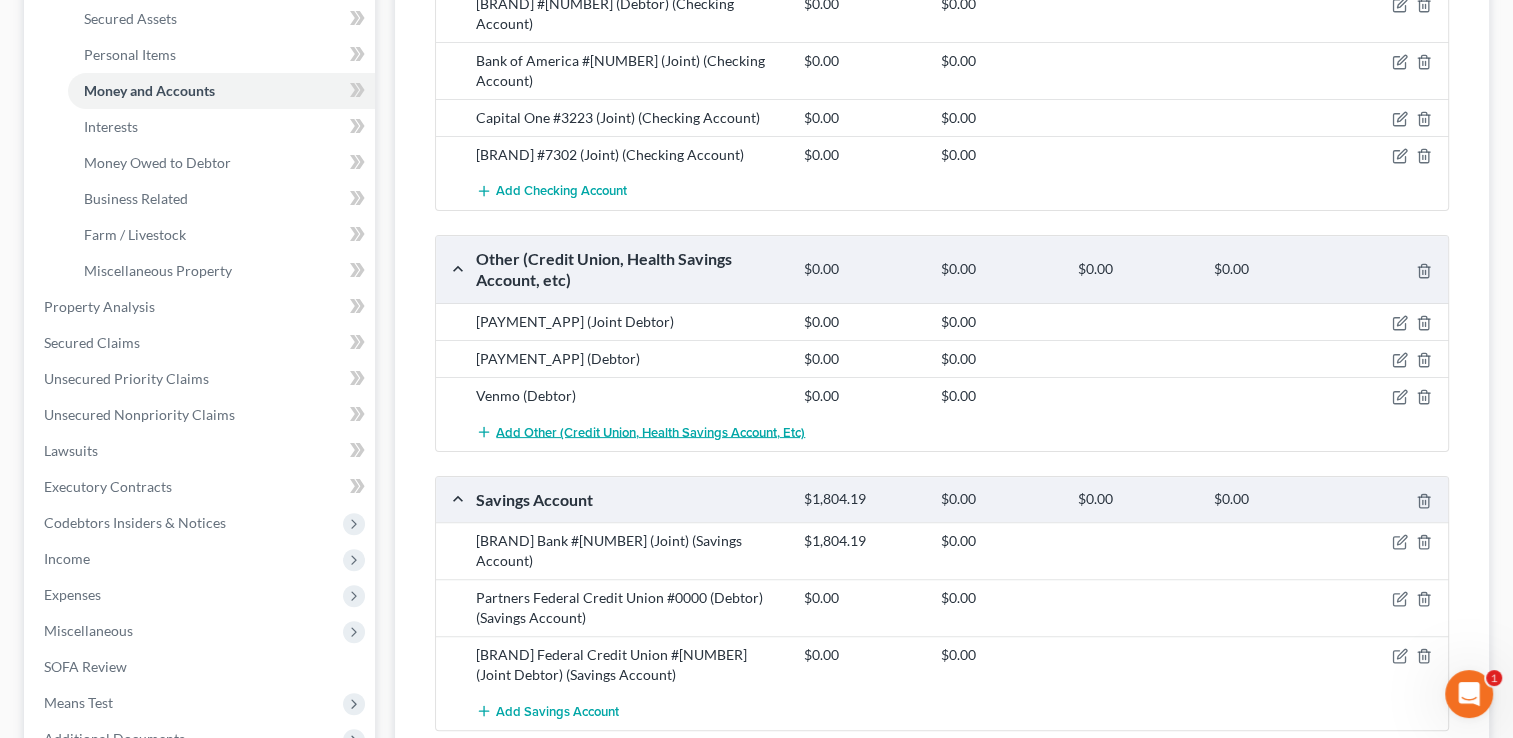 click on "Add Other (Credit Union, Health Savings Account, etc)" at bounding box center [640, 432] 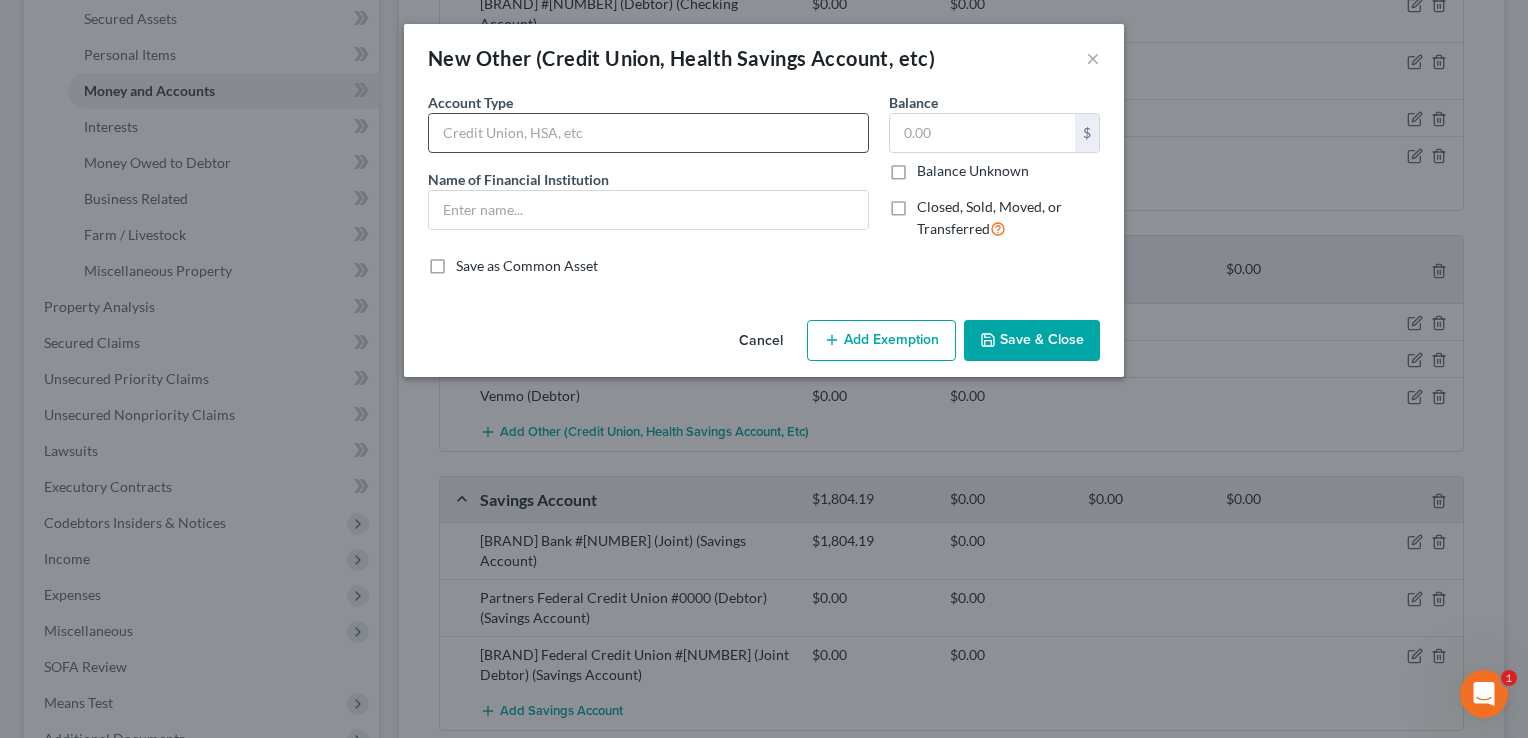 click at bounding box center [648, 133] 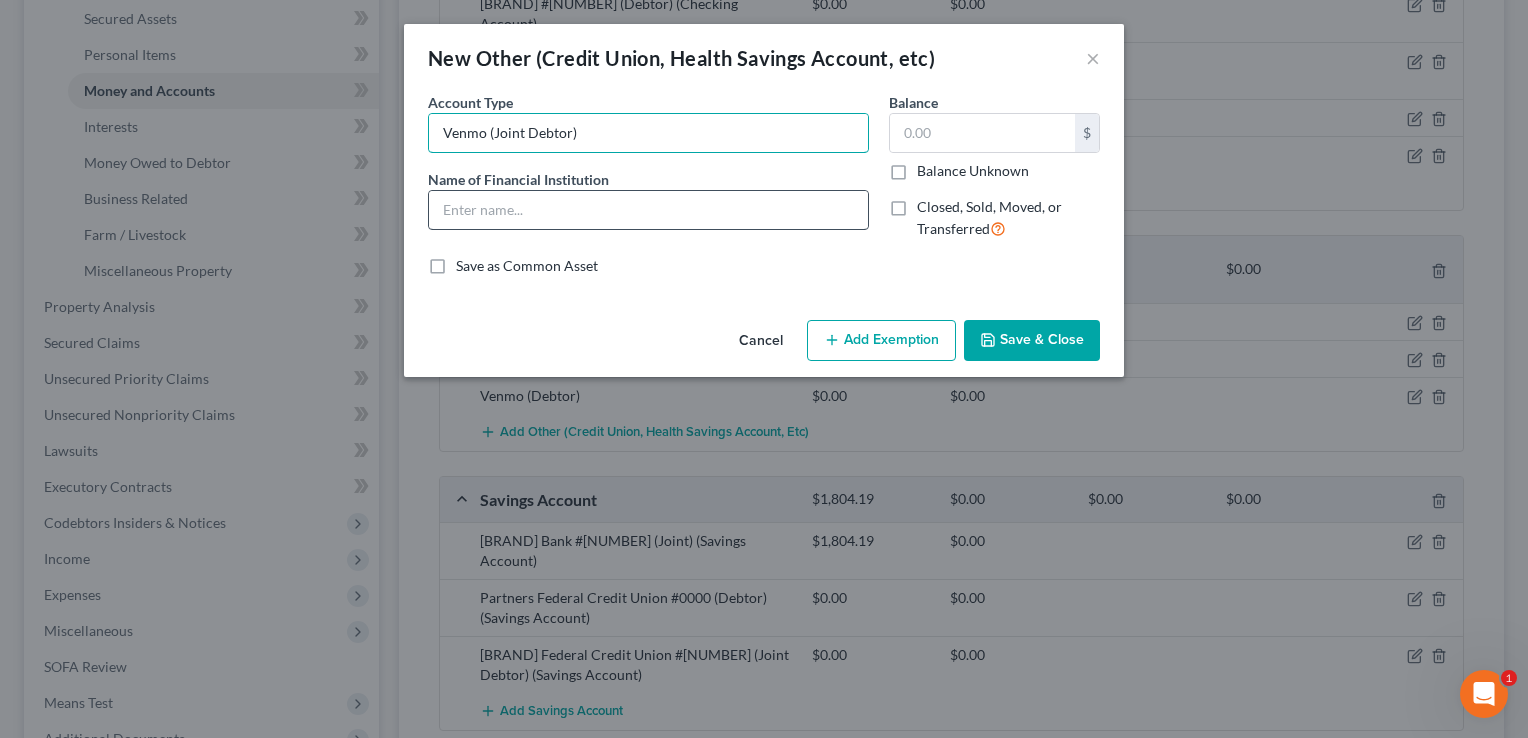 type on "Venmo (Joint Debtor)" 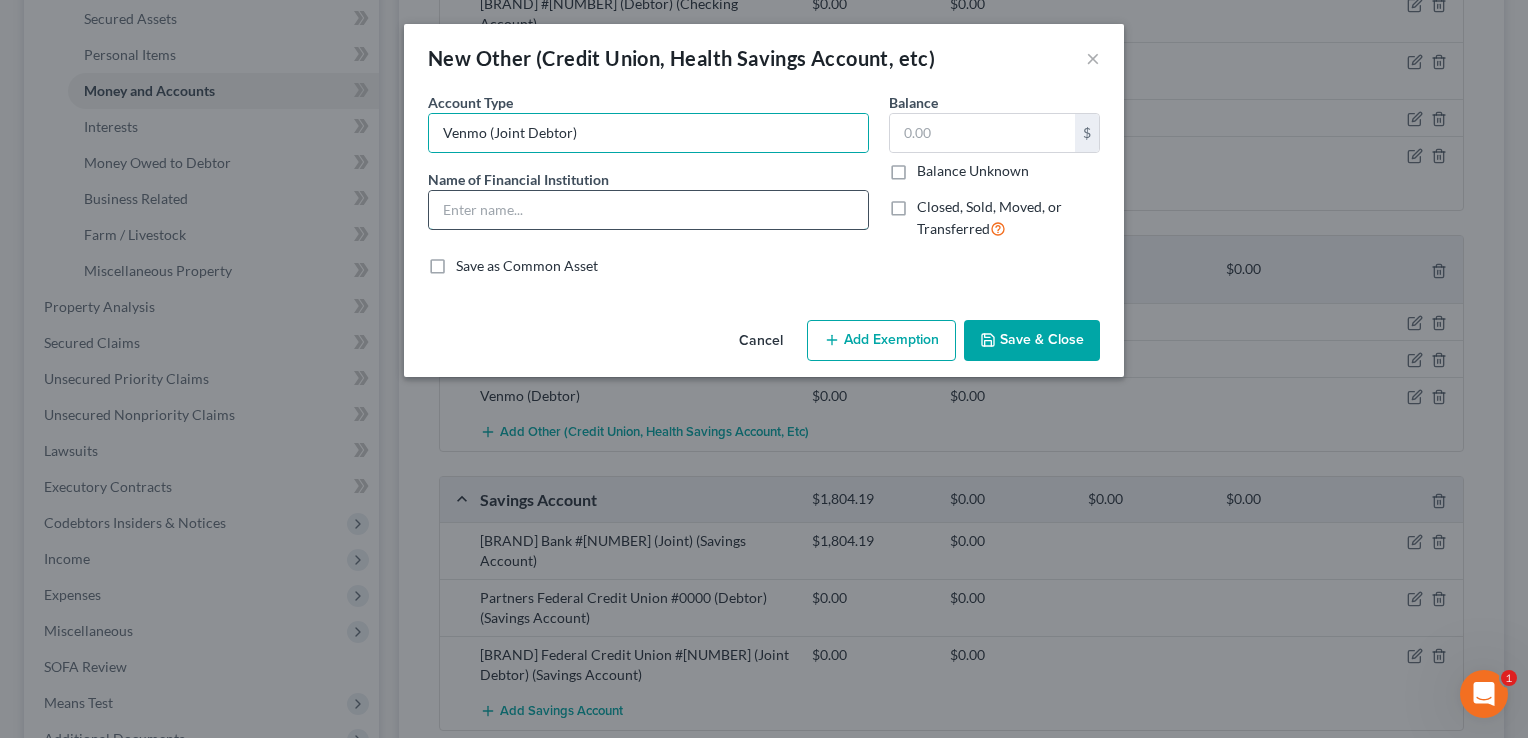 click at bounding box center (648, 210) 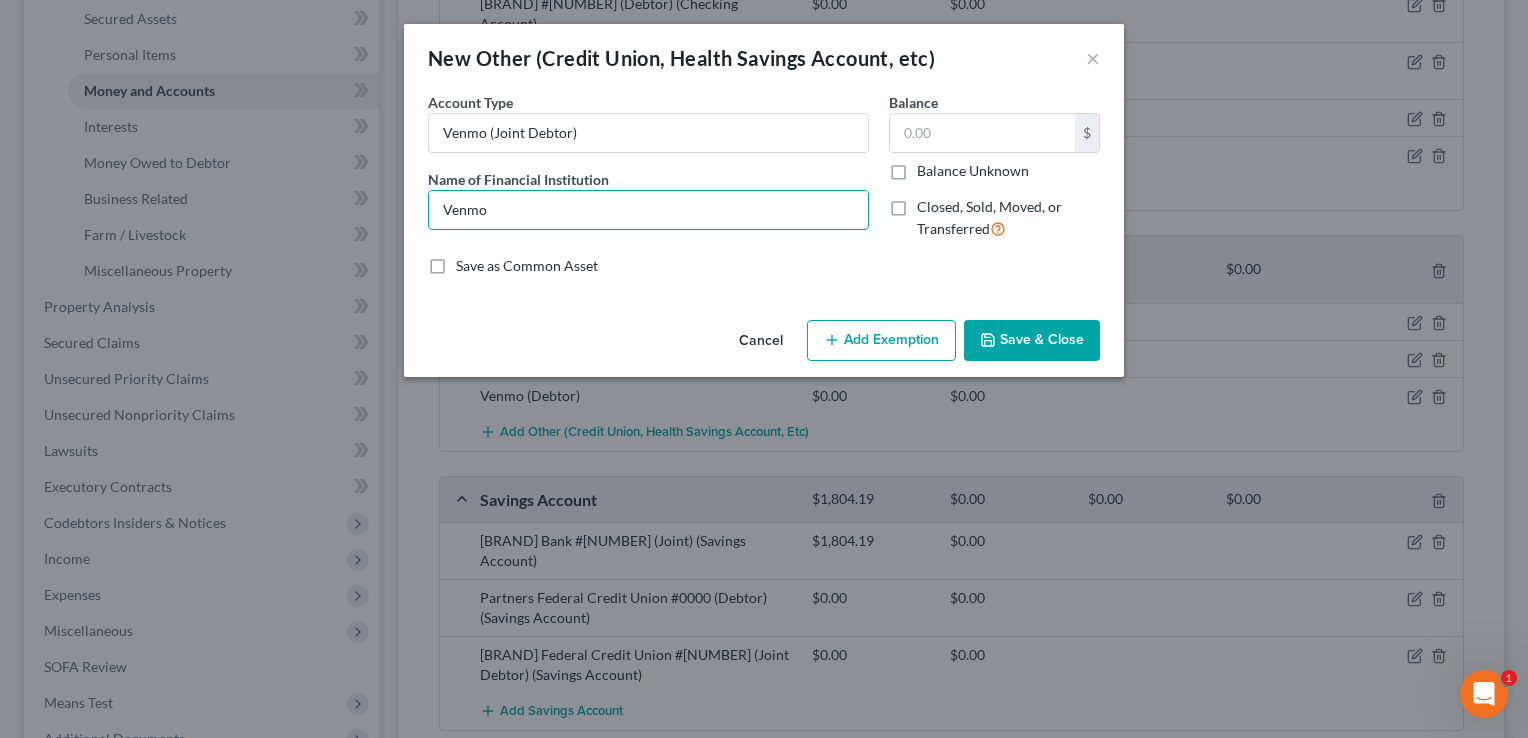 type on "Venmo" 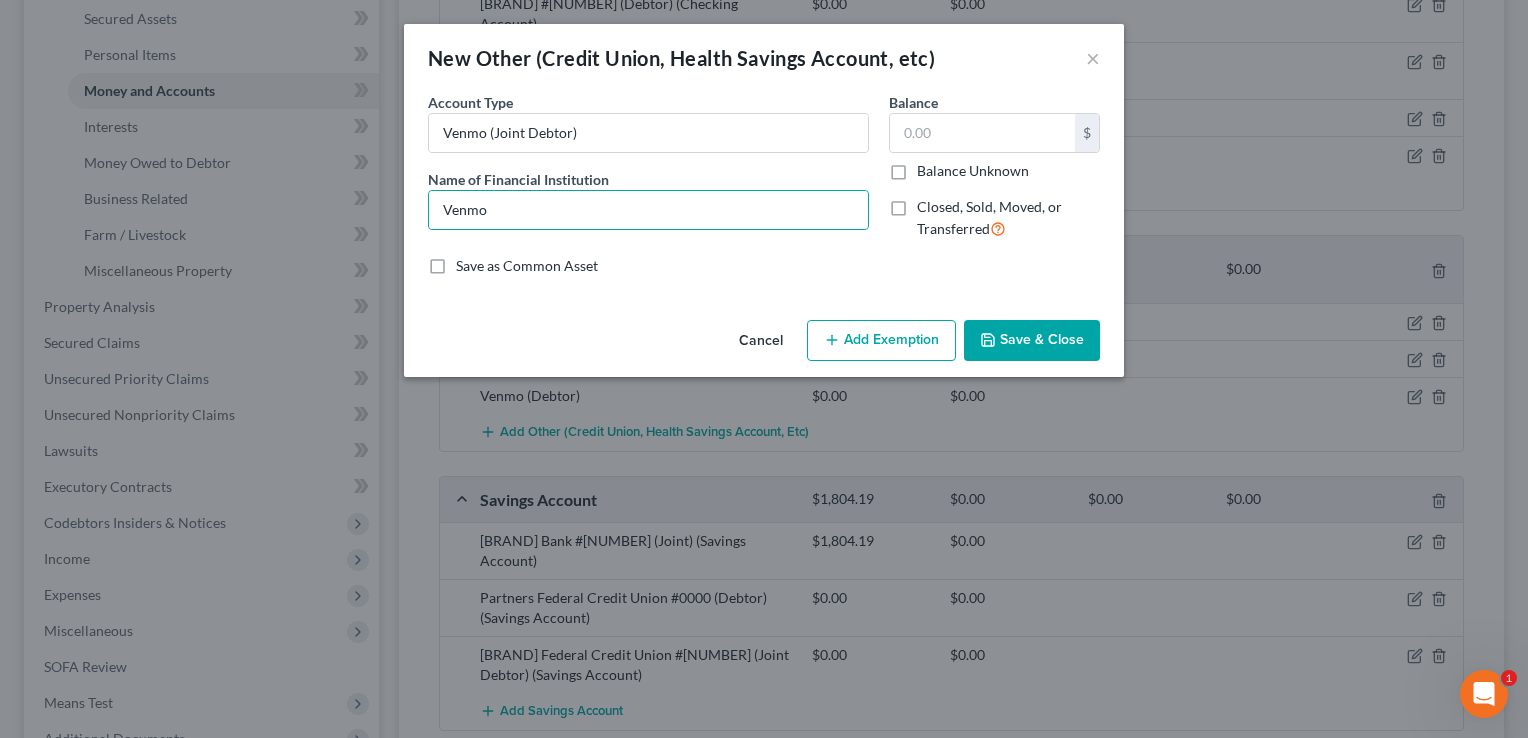 click on "Save & Close" at bounding box center [1032, 341] 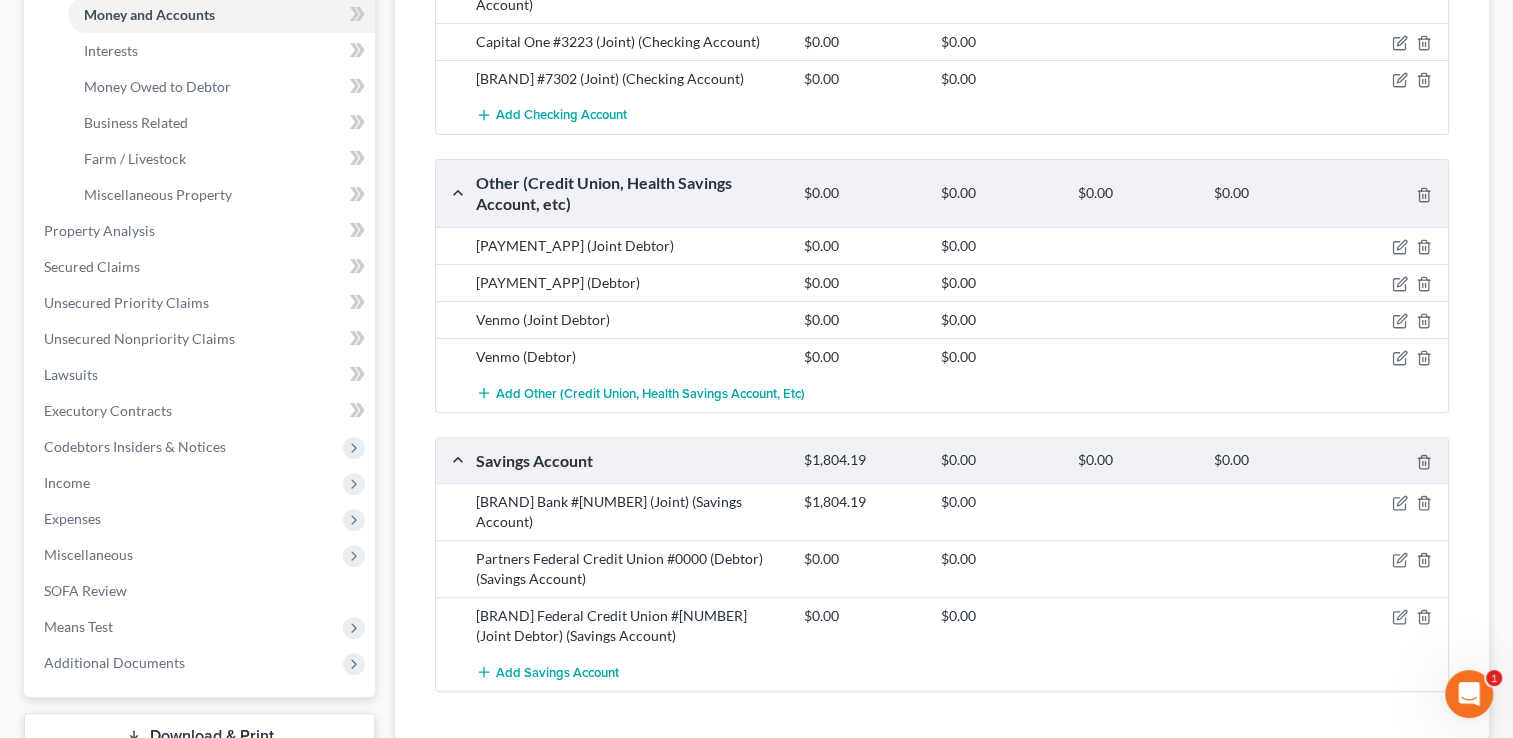 scroll, scrollTop: 478, scrollLeft: 0, axis: vertical 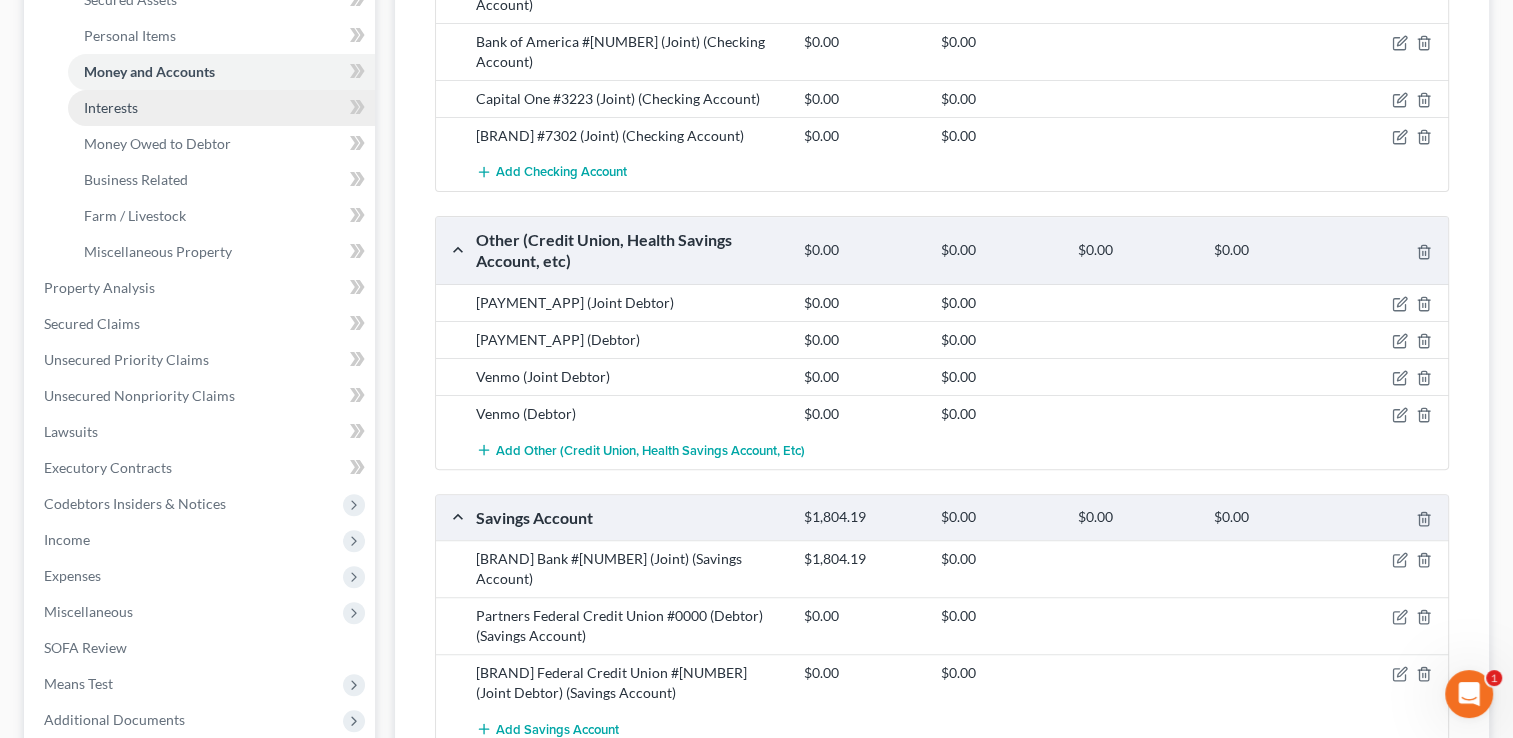 click on "Interests" at bounding box center [221, 108] 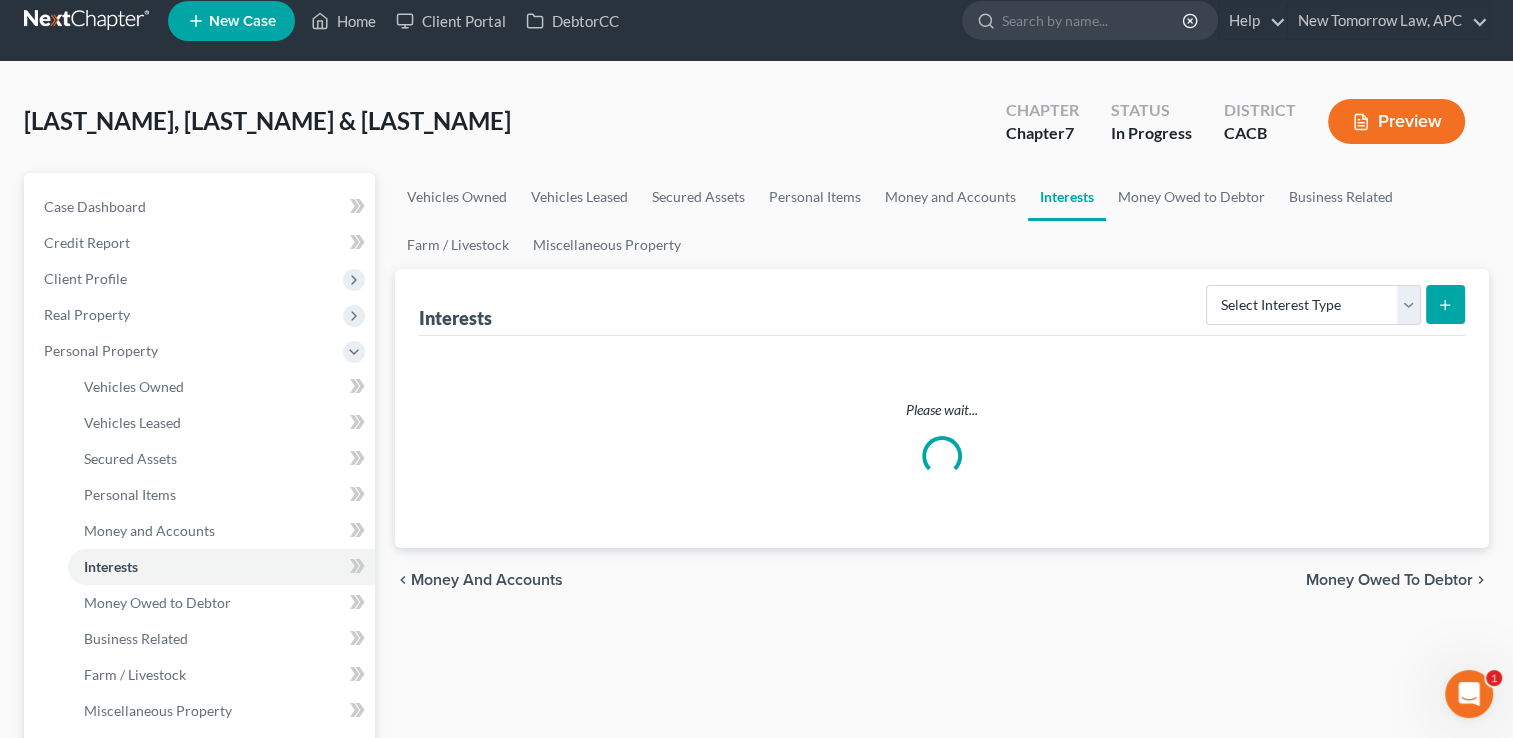 scroll, scrollTop: 0, scrollLeft: 0, axis: both 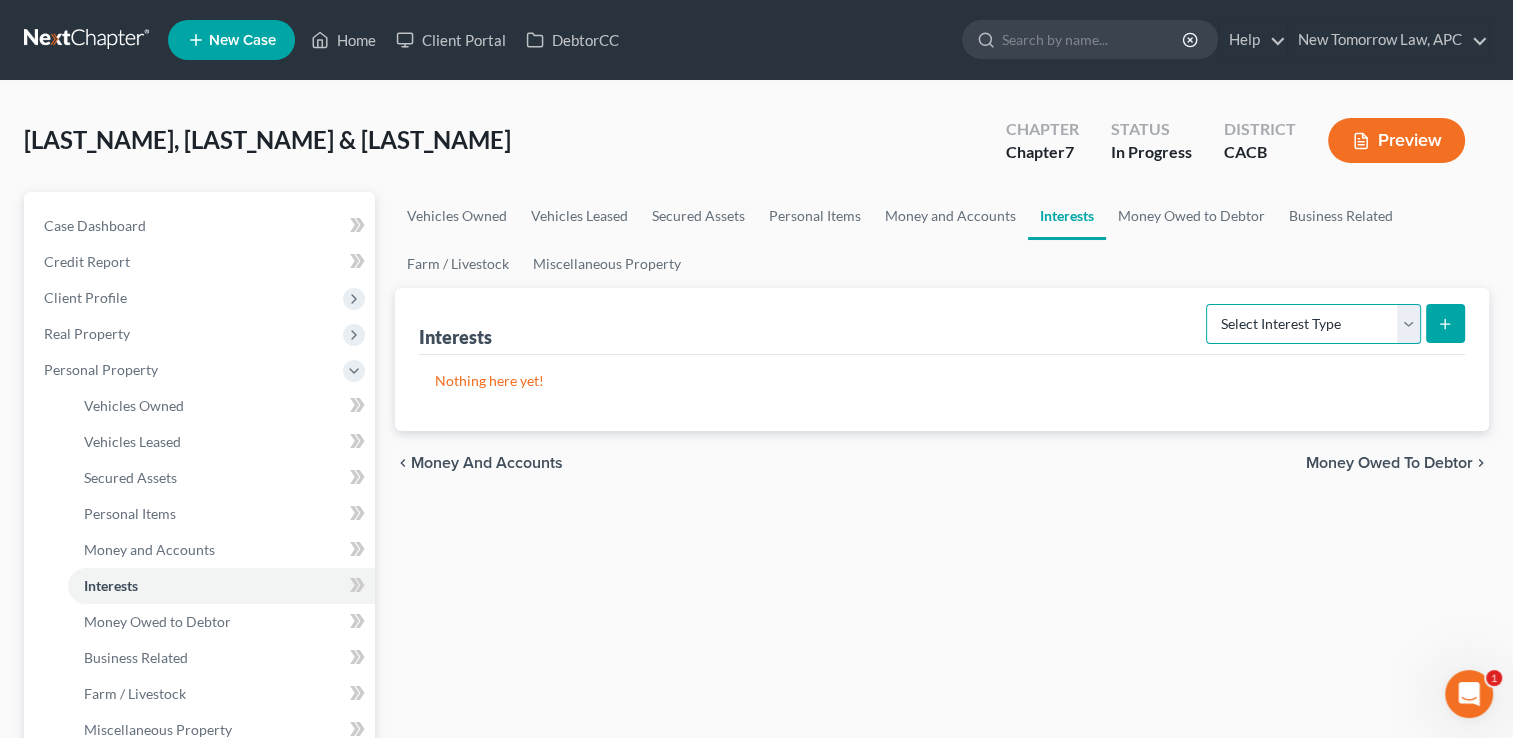 click on "Select Interest Type 401K Annuity Bond Education IRA Government Bond Government Pension Plan Incorporated Business IRA Joint Venture (Active) Joint Venture (Inactive) Keogh Mutual Fund Other Retirement Plan Partnership (Active) Partnership (Inactive) Pension Plan Stock Term Life Insurance Unincorporated Business Whole Life Insurance" at bounding box center [1313, 324] 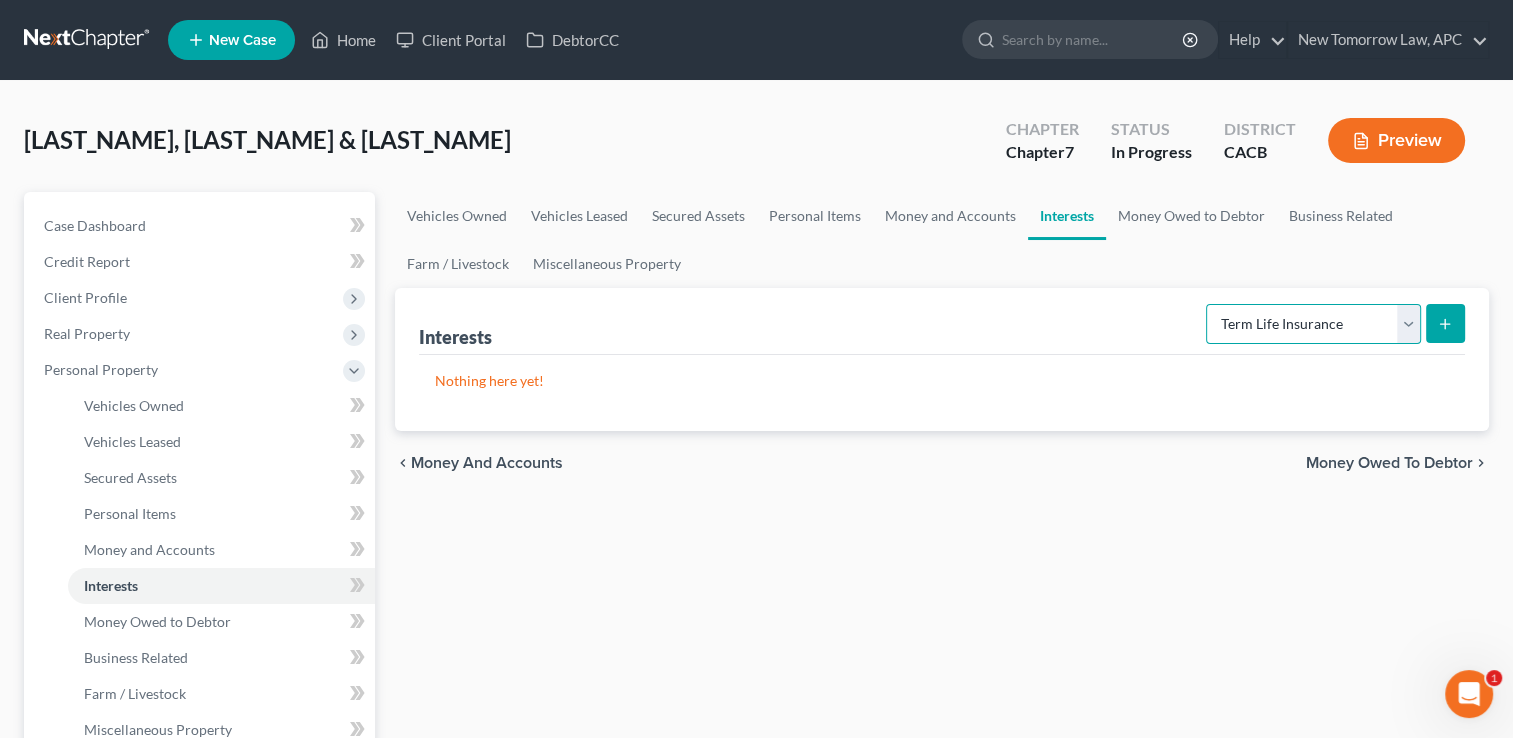 click on "Select Interest Type 401K Annuity Bond Education IRA Government Bond Government Pension Plan Incorporated Business IRA Joint Venture (Active) Joint Venture (Inactive) Keogh Mutual Fund Other Retirement Plan Partnership (Active) Partnership (Inactive) Pension Plan Stock Term Life Insurance Unincorporated Business Whole Life Insurance" at bounding box center (1313, 324) 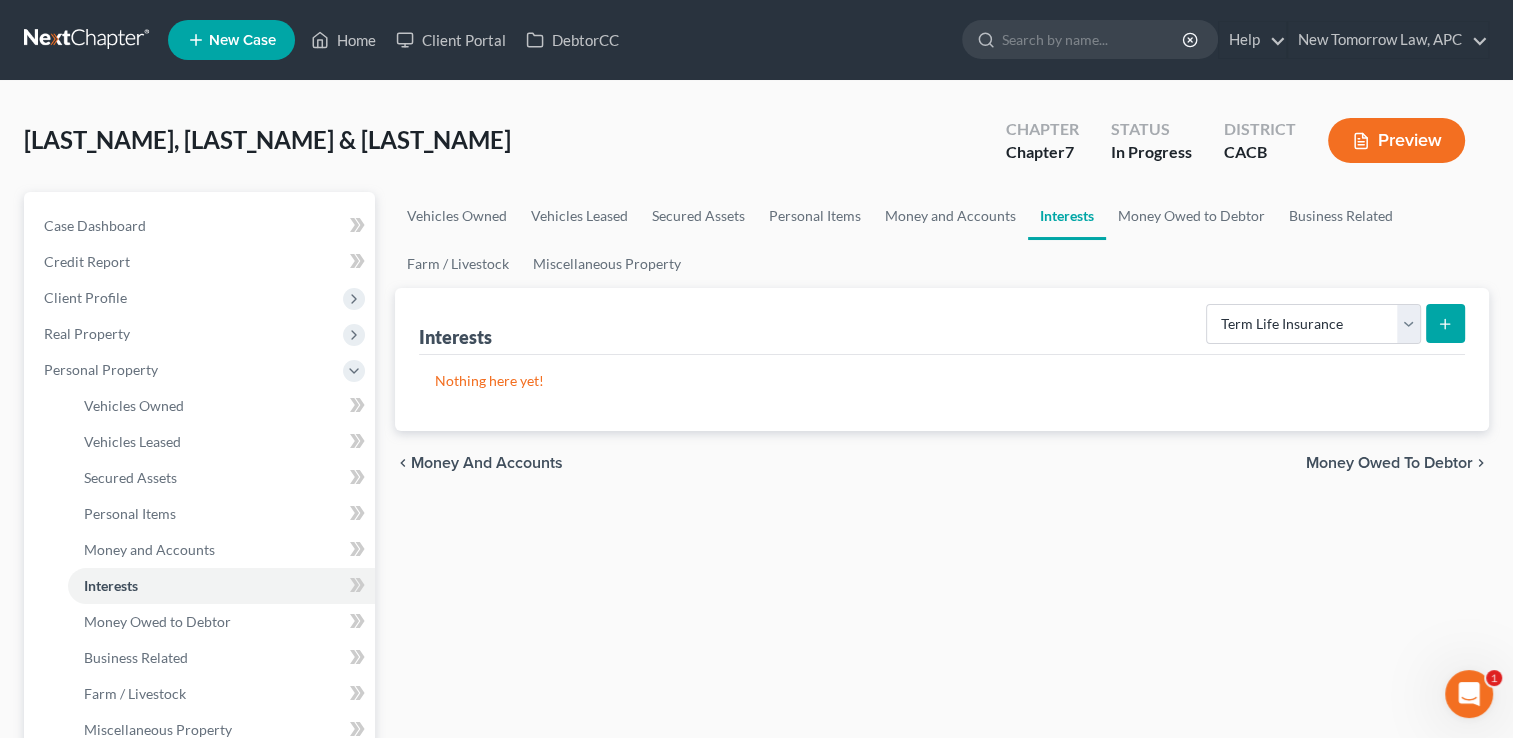 click on "Select Interest Type 401K Annuity Bond Education IRA Government Bond Government Pension Plan Incorporated Business IRA Joint Venture (Active) Joint Venture (Inactive) Keogh Mutual Fund Other Retirement Plan Partnership (Active) Partnership (Inactive) Pension Plan Stock Term Life Insurance Unincorporated Business Whole Life Insurance" at bounding box center [1335, 324] 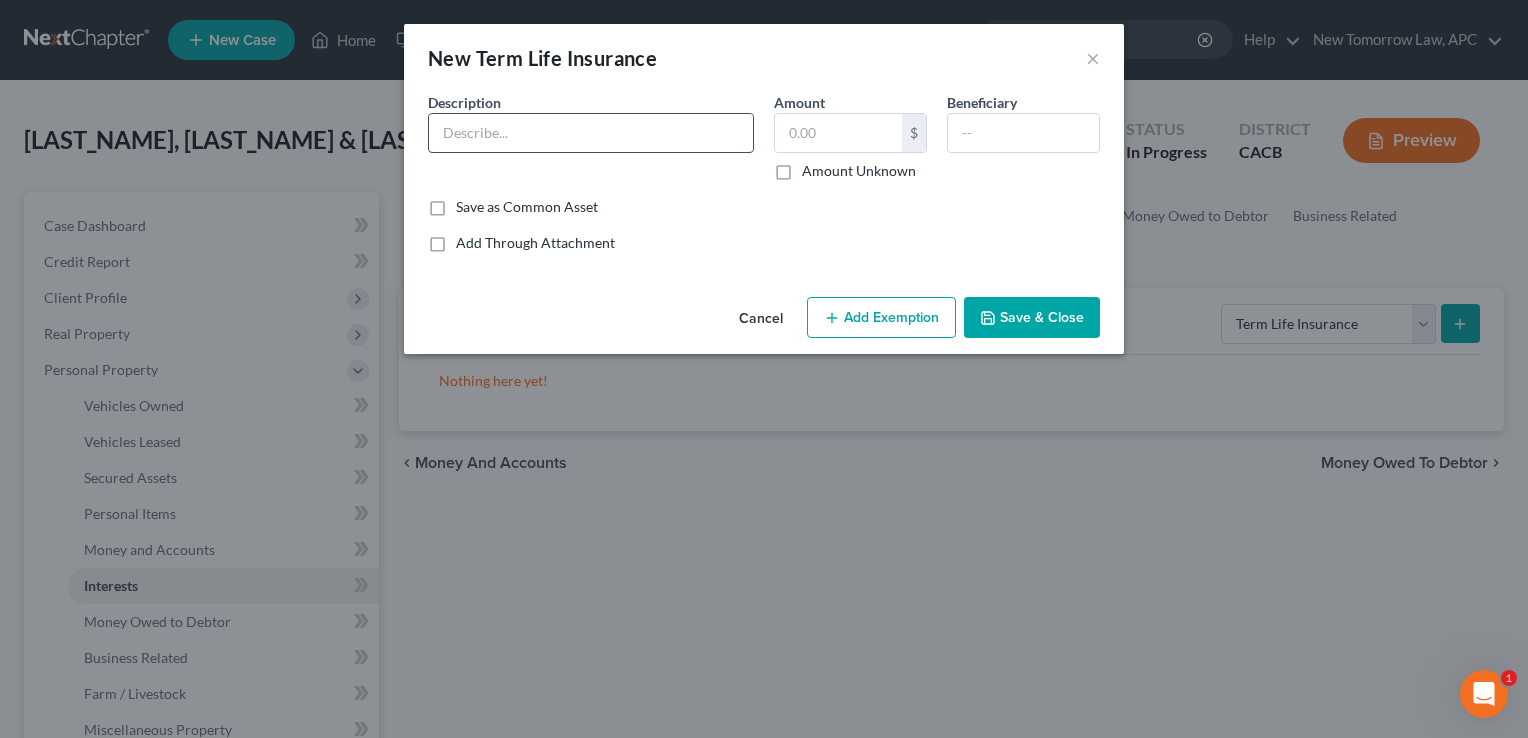 click at bounding box center [591, 133] 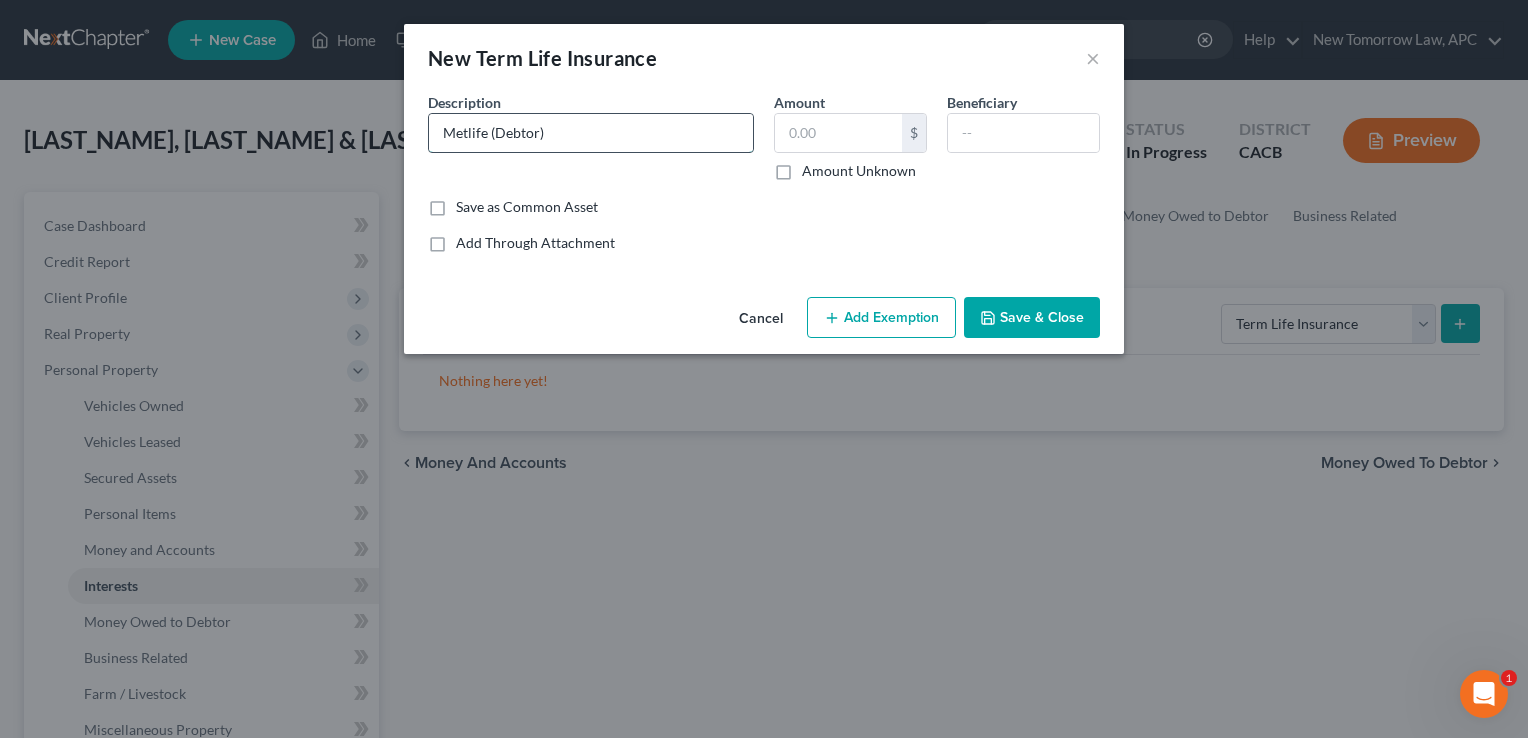 type on "Metlife (Debtor)" 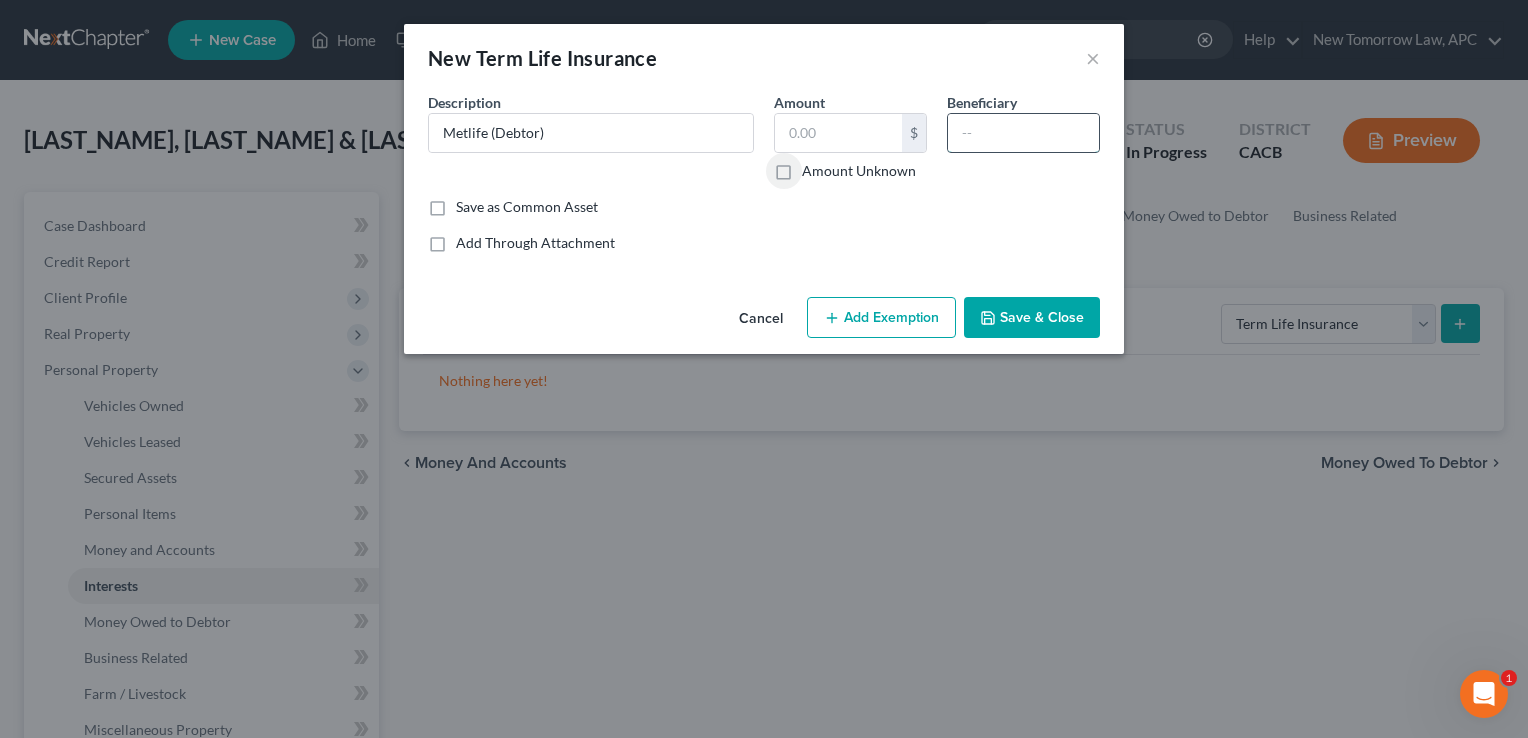 click at bounding box center (1023, 133) 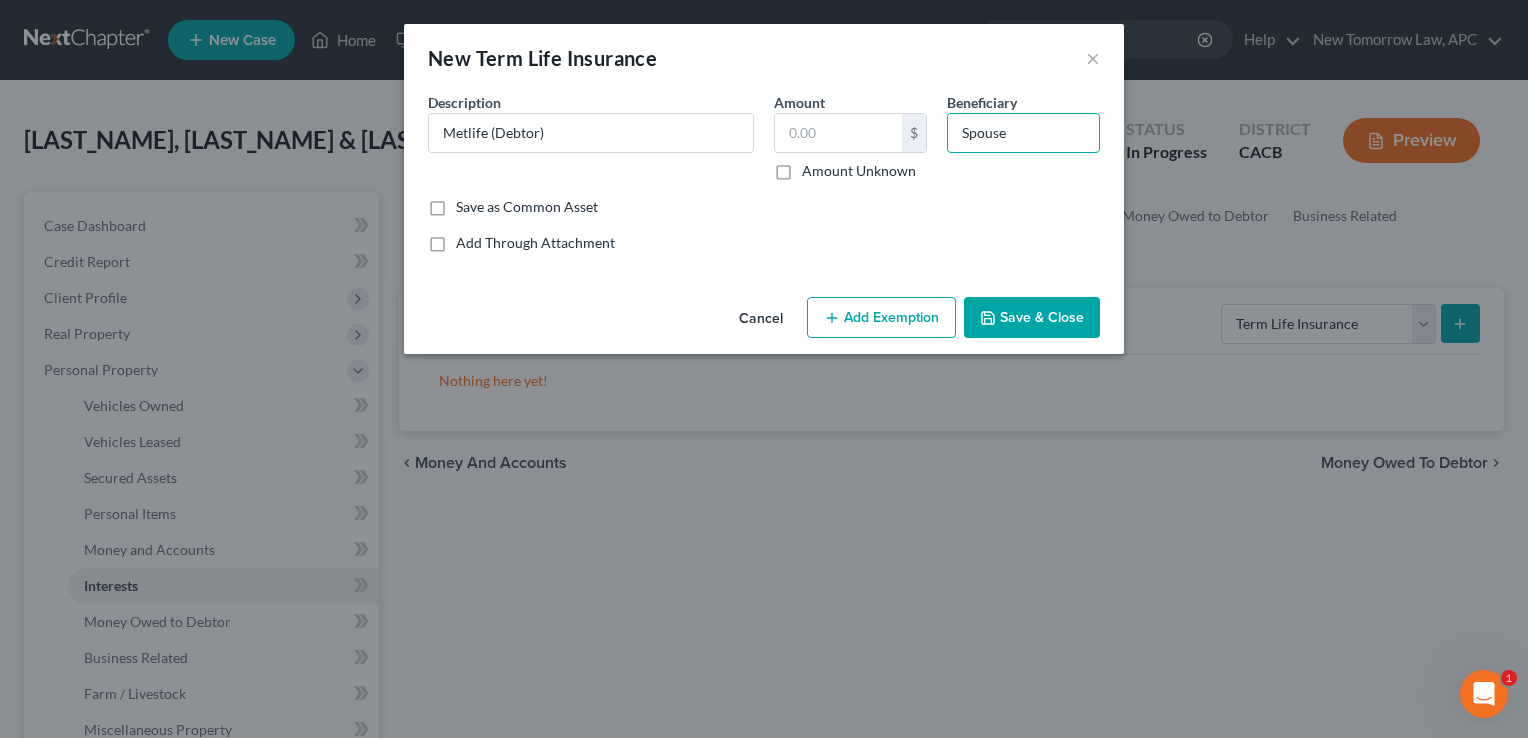 type on "Spouse" 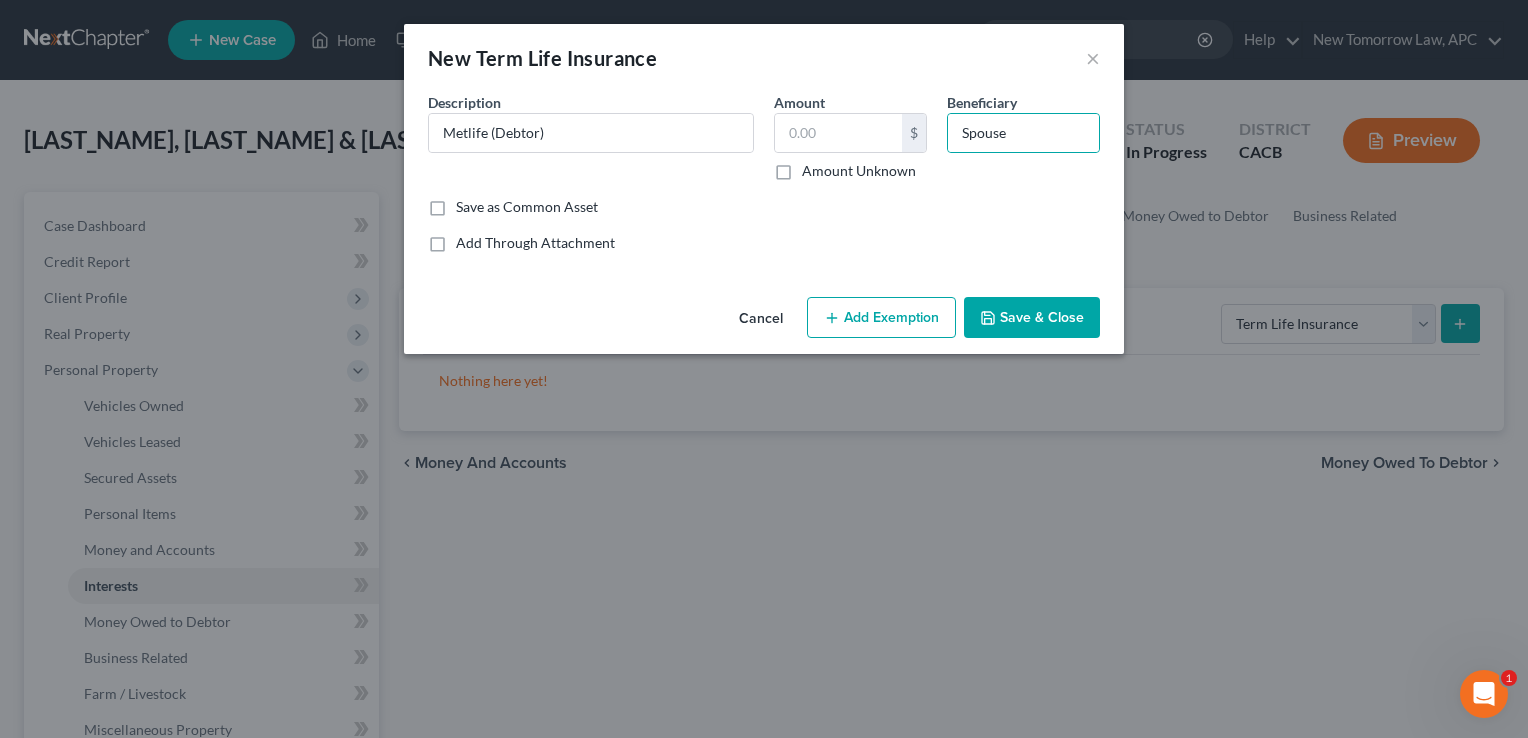 click on "Save & Close" at bounding box center (1032, 318) 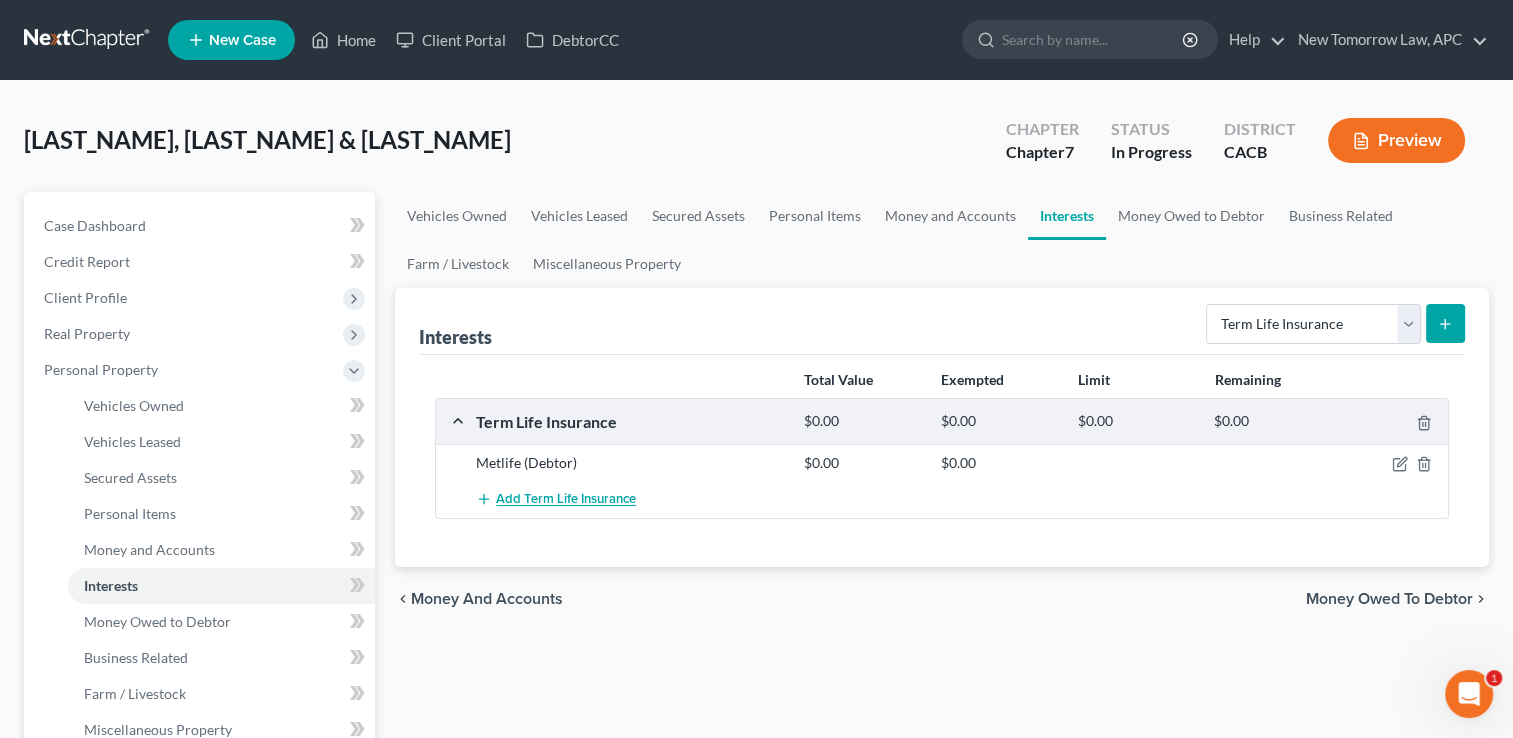 click on "Add Term Life Insurance" at bounding box center (566, 500) 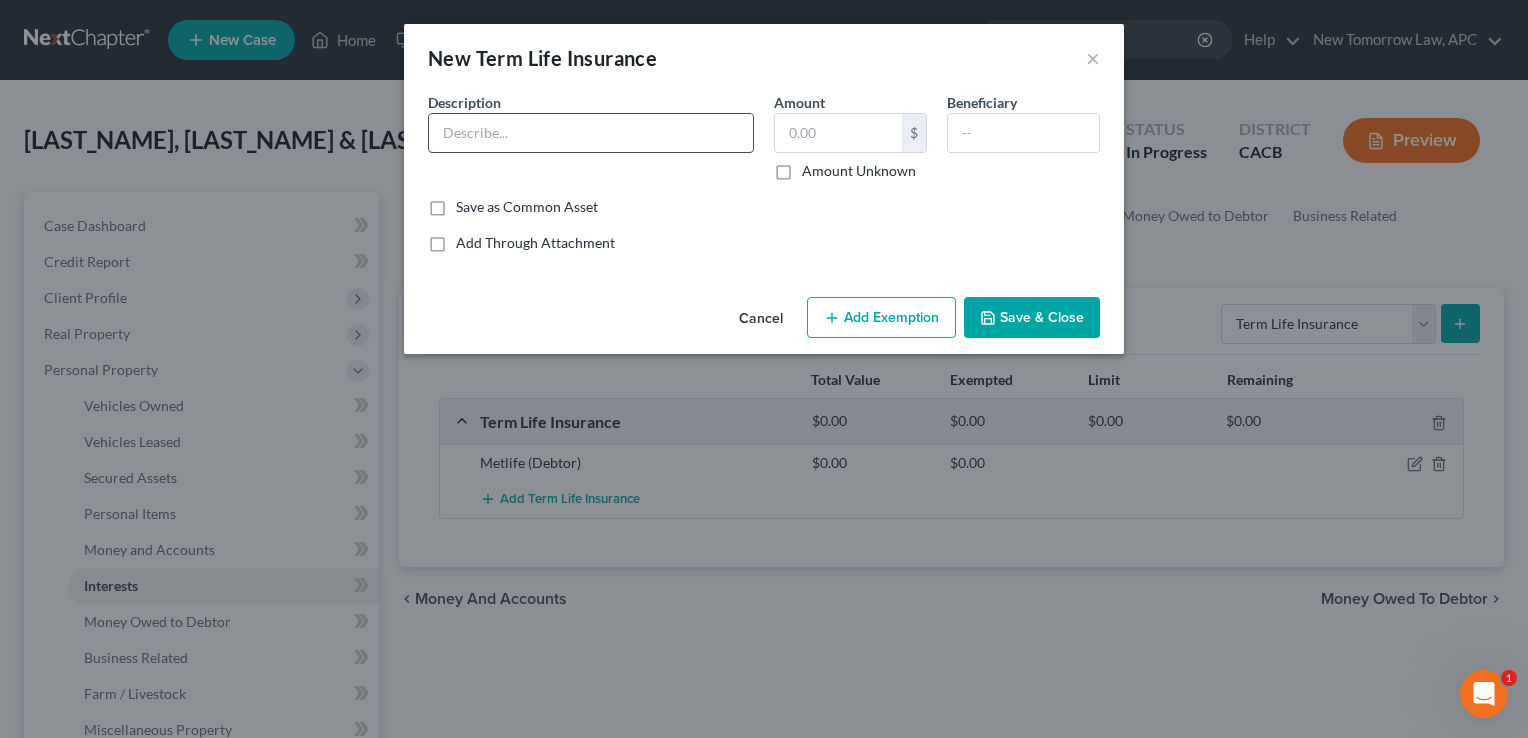 click at bounding box center [591, 133] 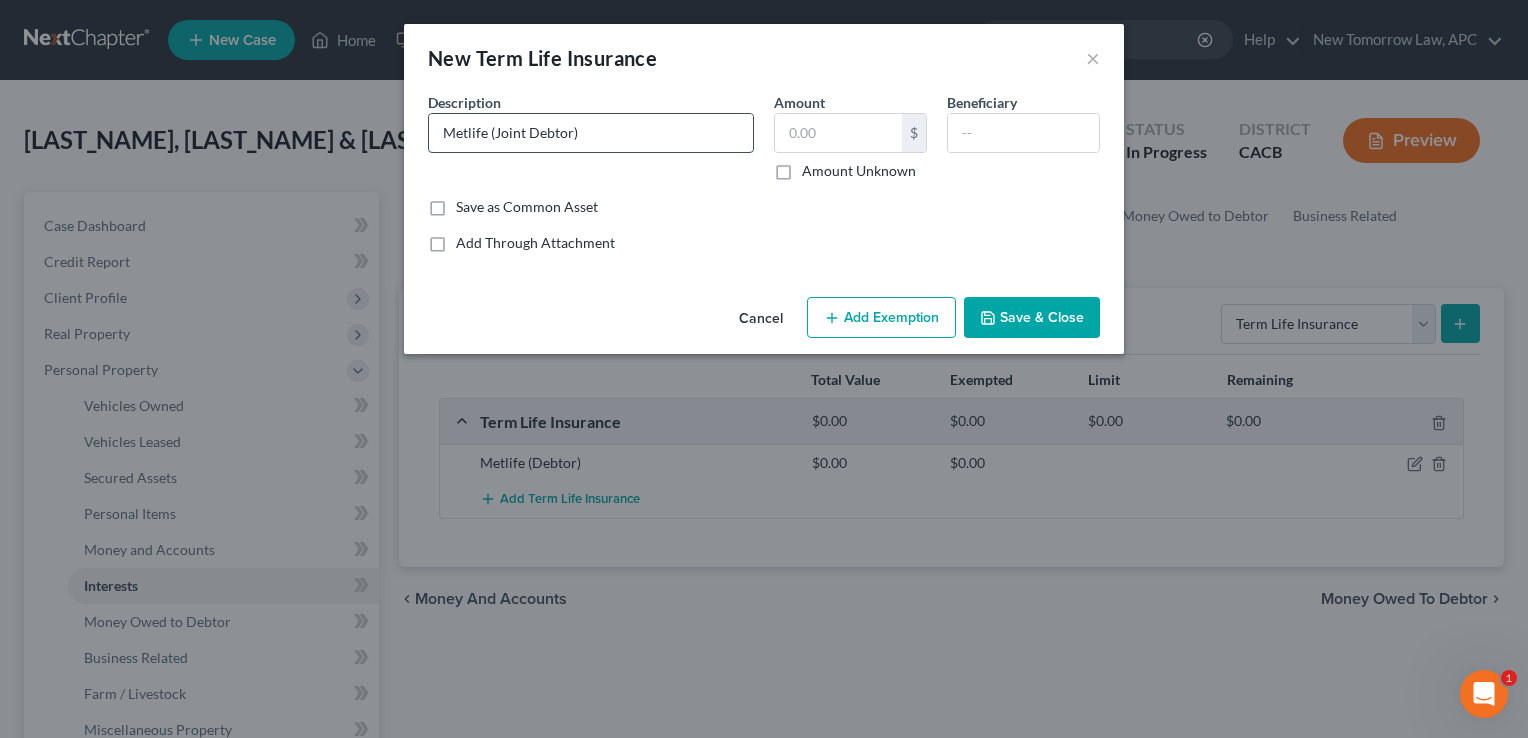 type on "Metlife (Joint Debtor)" 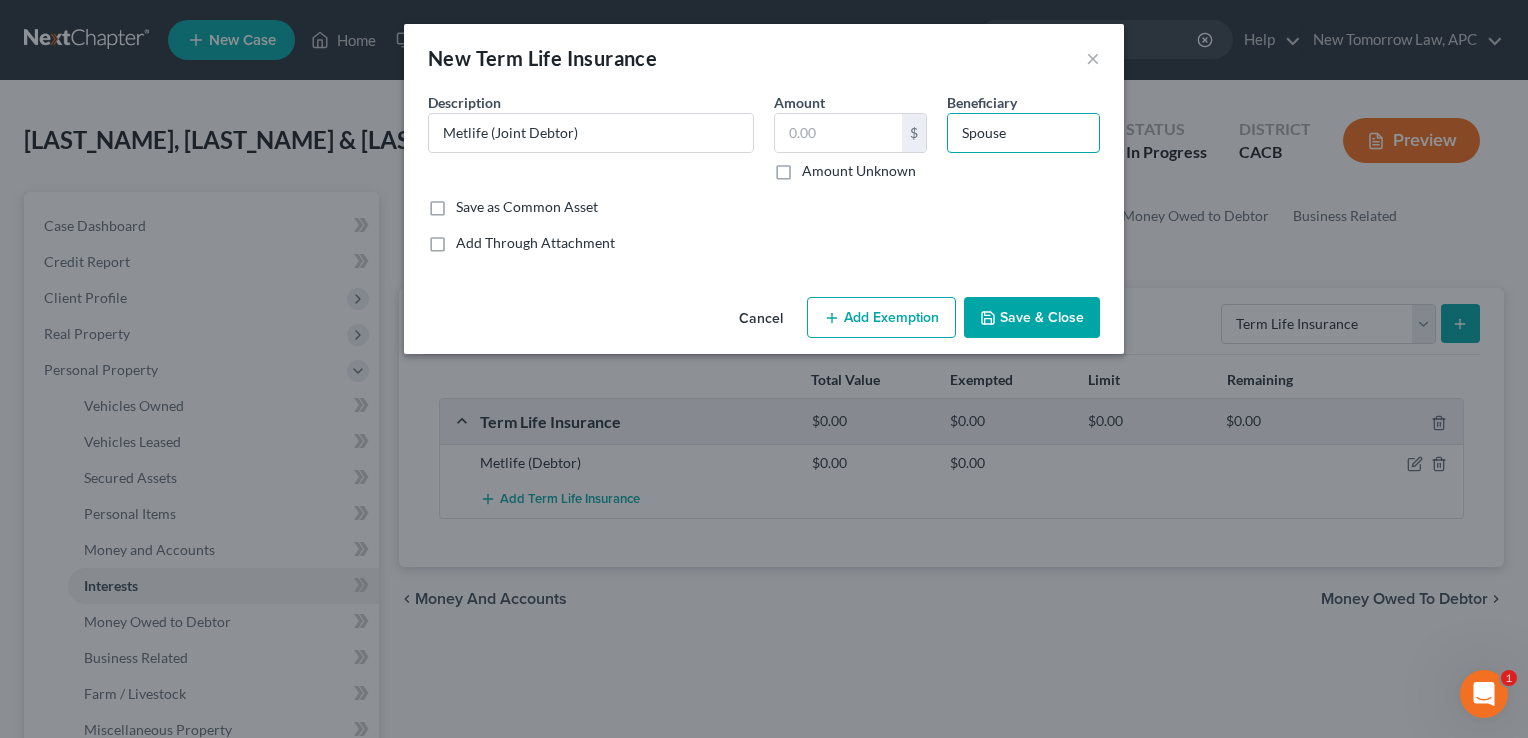 type on "Spouse" 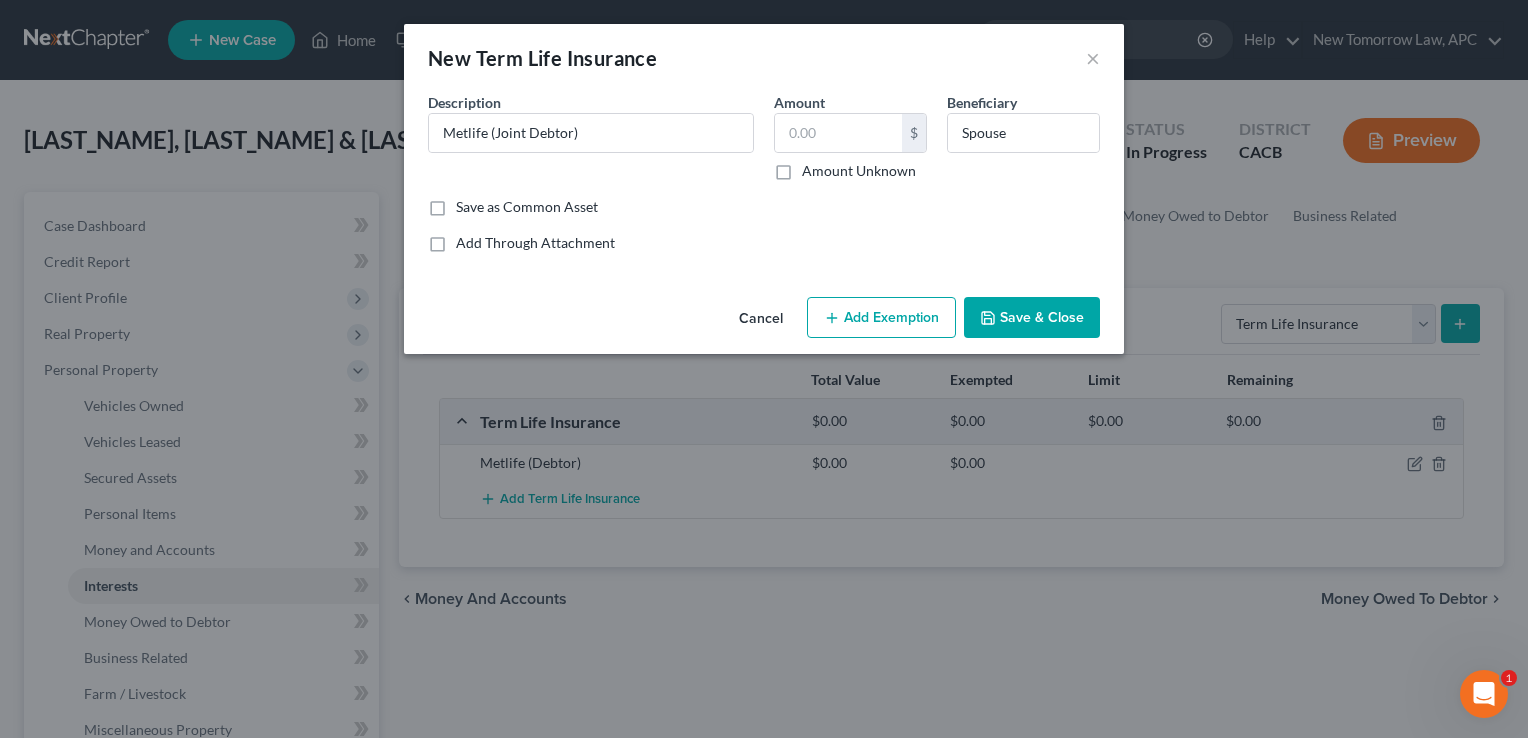 click on "Save & Close" at bounding box center (1032, 318) 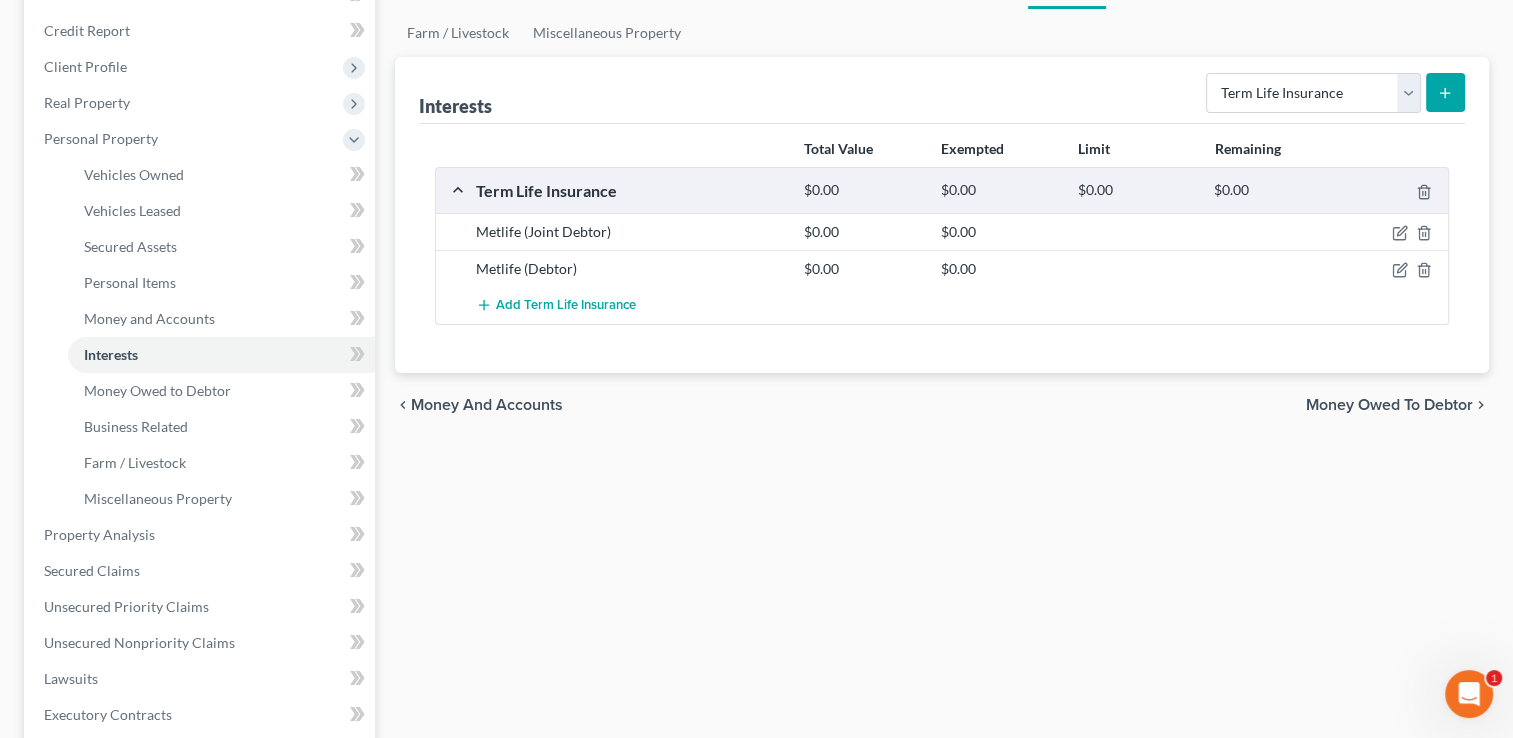 scroll, scrollTop: 235, scrollLeft: 0, axis: vertical 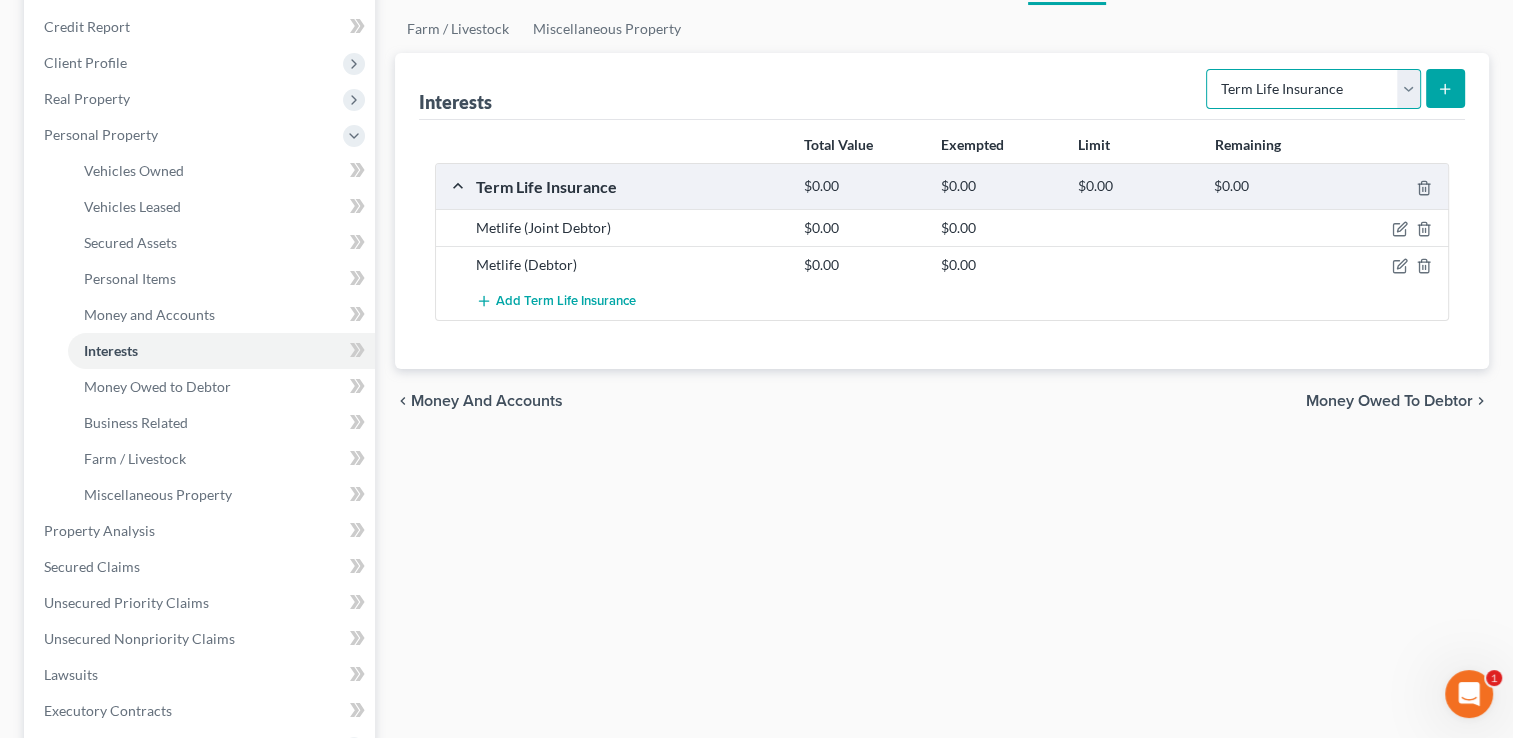 click on "Select Interest Type 401K Annuity Bond Education IRA Government Bond Government Pension Plan Incorporated Business IRA Joint Venture (Active) Joint Venture (Inactive) Keogh Mutual Fund Other Retirement Plan Partnership (Active) Partnership (Inactive) Pension Plan Stock Term Life Insurance Unincorporated Business Whole Life Insurance" at bounding box center (1313, 89) 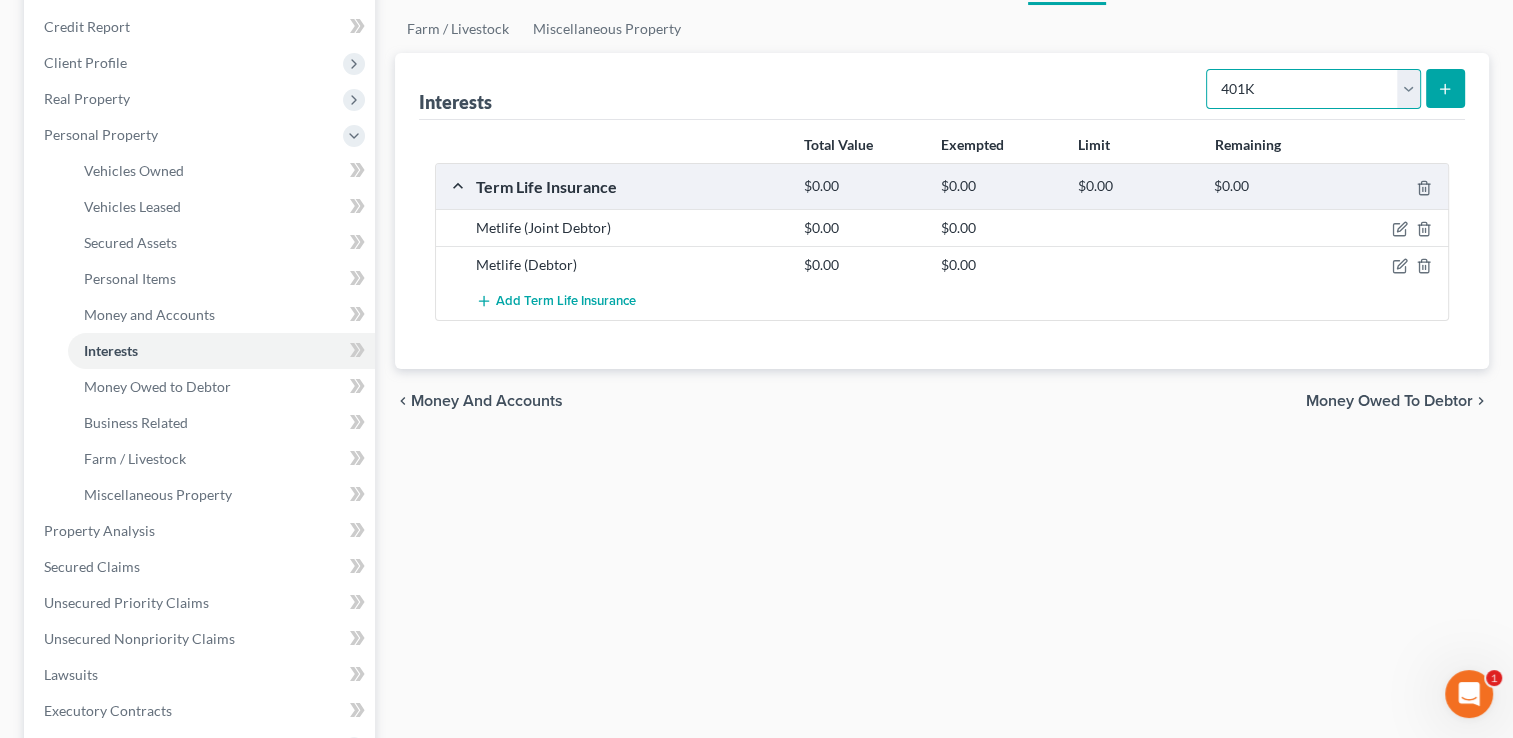 click on "Select Interest Type 401K Annuity Bond Education IRA Government Bond Government Pension Plan Incorporated Business IRA Joint Venture (Active) Joint Venture (Inactive) Keogh Mutual Fund Other Retirement Plan Partnership (Active) Partnership (Inactive) Pension Plan Stock Term Life Insurance Unincorporated Business Whole Life Insurance" at bounding box center (1313, 89) 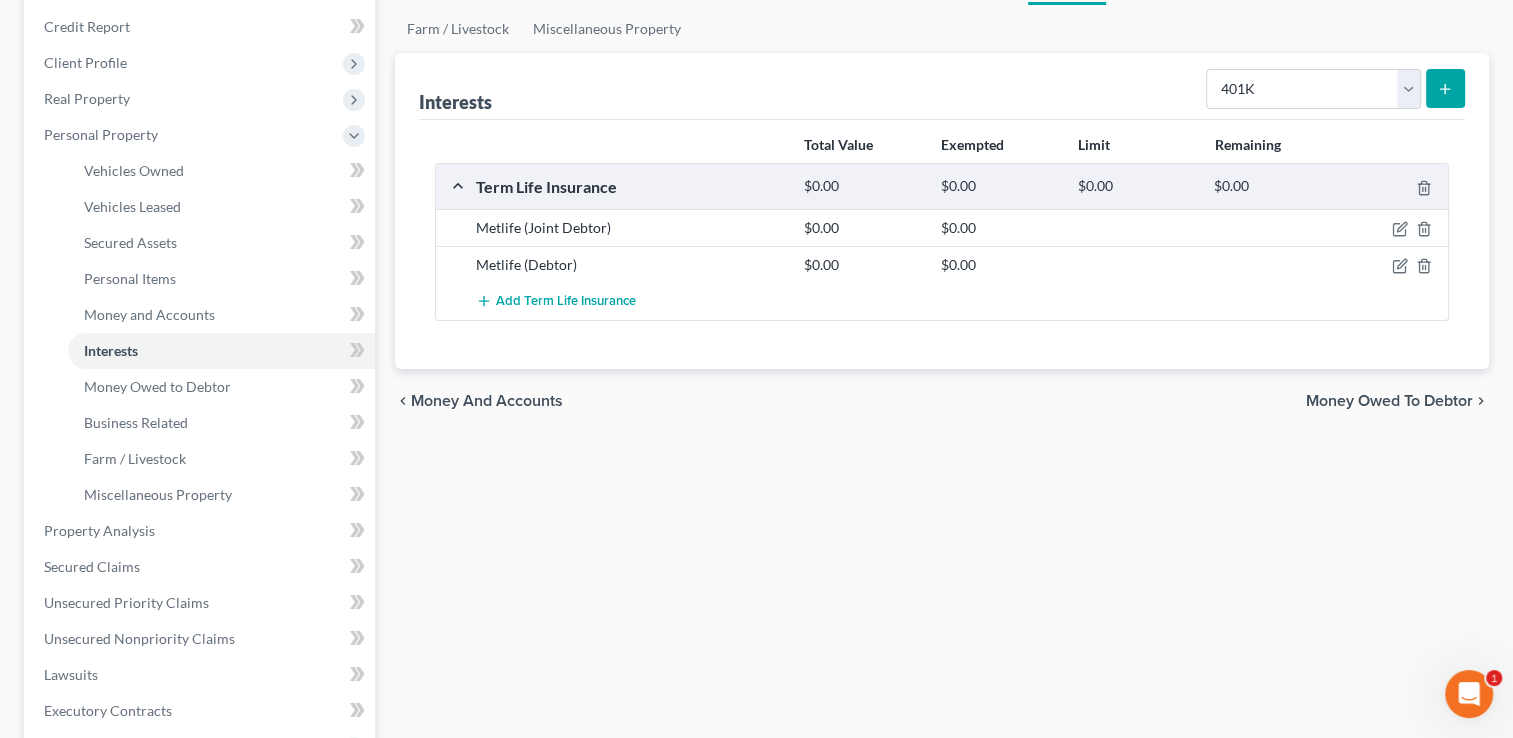 click at bounding box center [1445, 88] 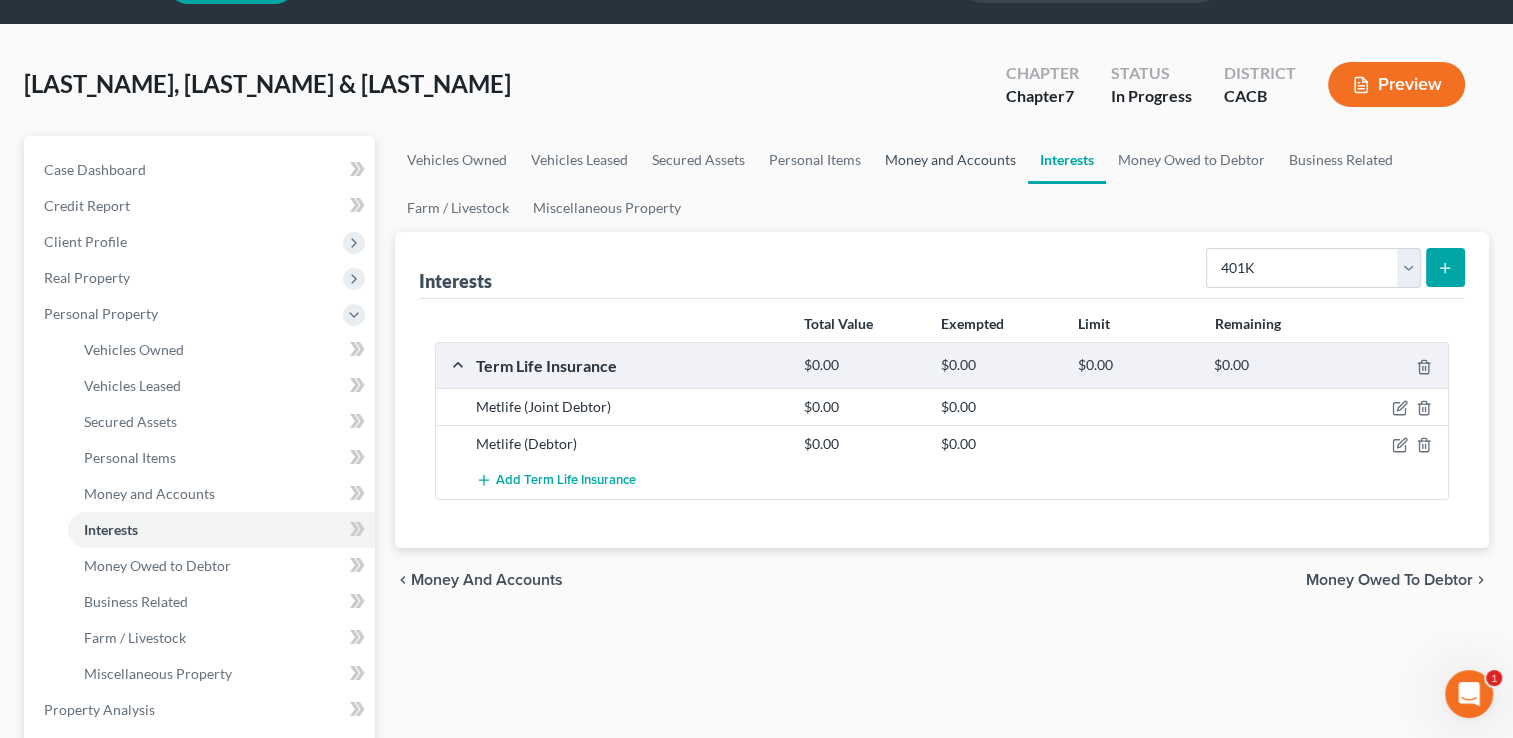 click on "Money and Accounts" at bounding box center (950, 160) 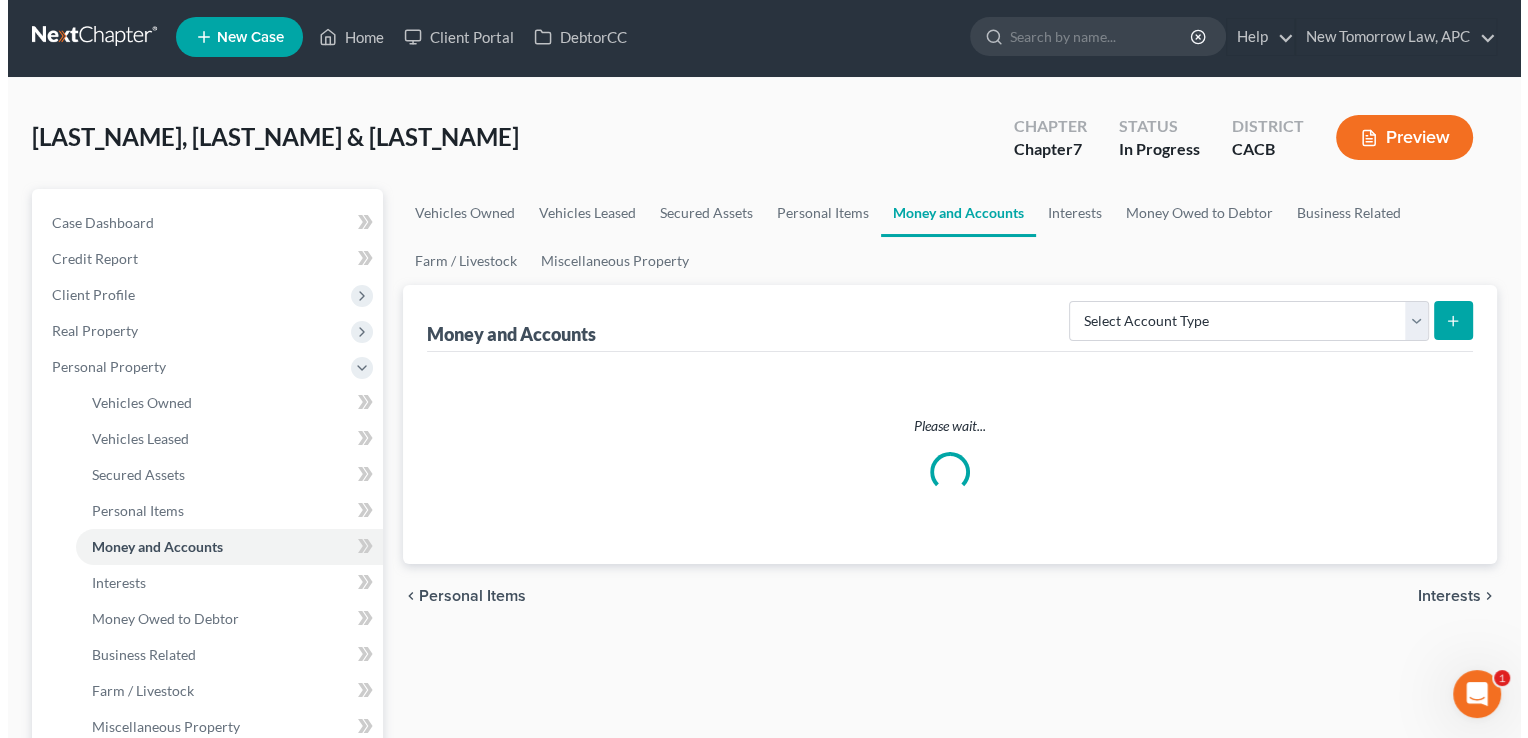 scroll, scrollTop: 0, scrollLeft: 0, axis: both 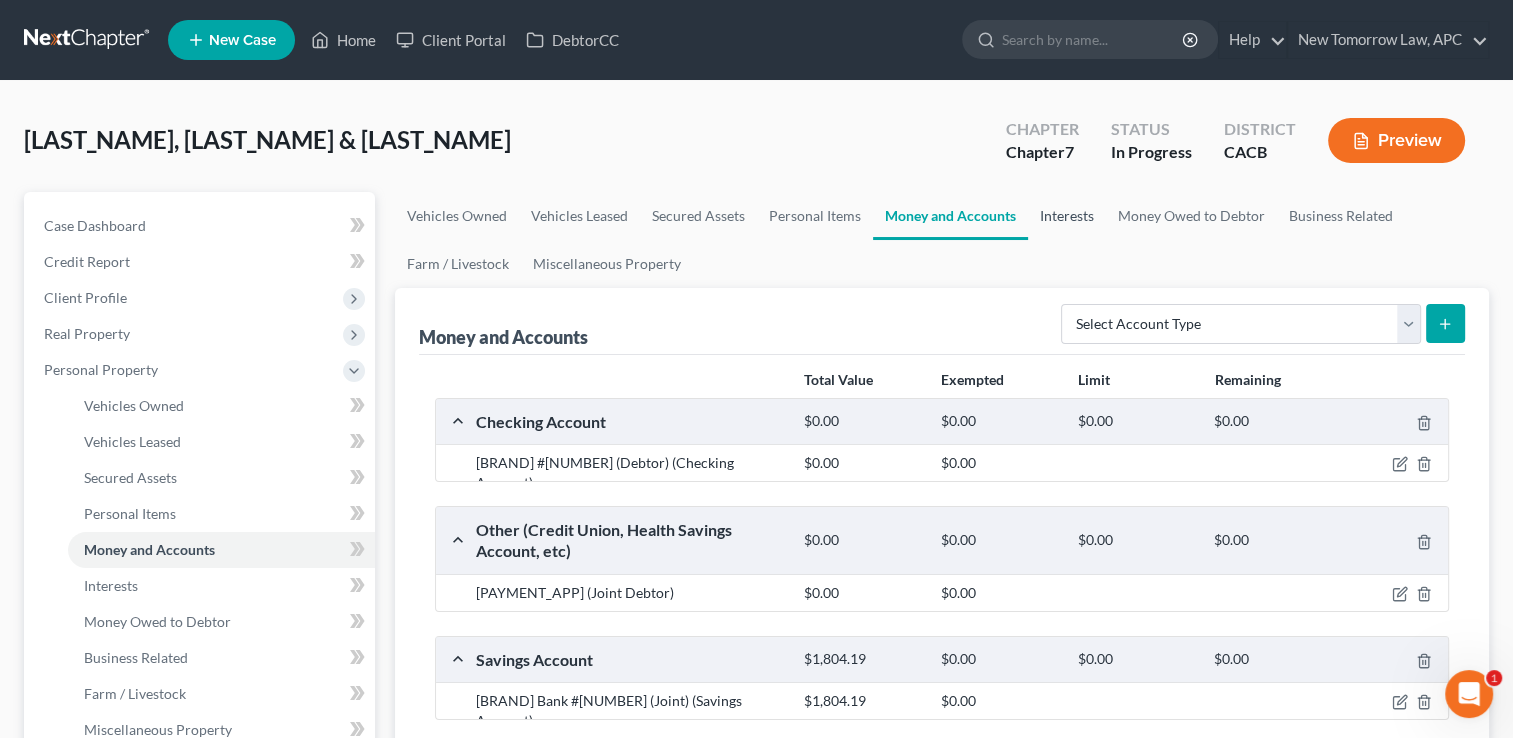 click on "Interests" at bounding box center [1067, 216] 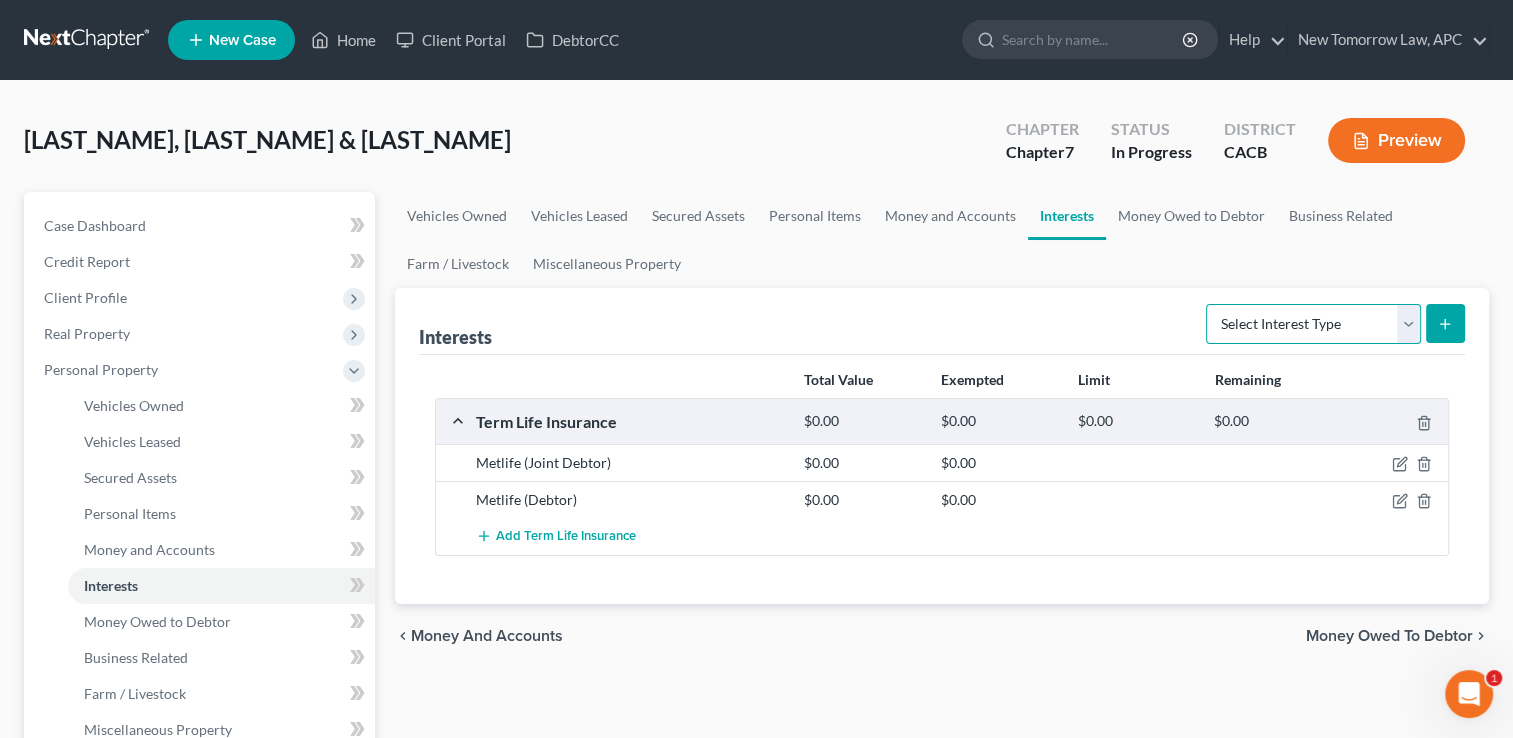 click on "Select Interest Type 401K Annuity Bond Education IRA Government Bond Government Pension Plan Incorporated Business IRA Joint Venture (Active) Joint Venture (Inactive) Keogh Mutual Fund Other Retirement Plan Partnership (Active) Partnership (Inactive) Pension Plan Stock Term Life Insurance Unincorporated Business Whole Life Insurance" at bounding box center (1313, 324) 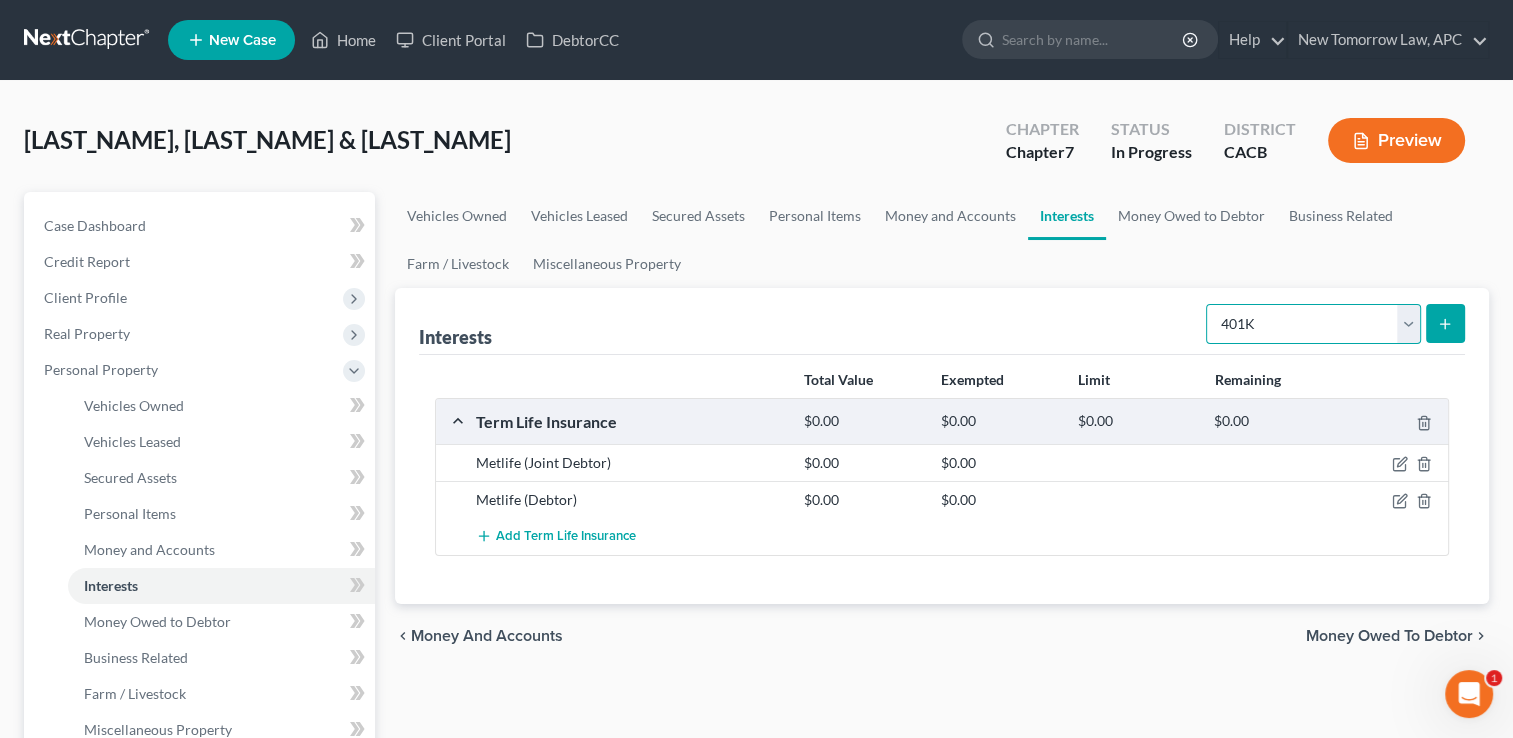 click on "Select Interest Type 401K Annuity Bond Education IRA Government Bond Government Pension Plan Incorporated Business IRA Joint Venture (Active) Joint Venture (Inactive) Keogh Mutual Fund Other Retirement Plan Partnership (Active) Partnership (Inactive) Pension Plan Stock Term Life Insurance Unincorporated Business Whole Life Insurance" at bounding box center (1313, 324) 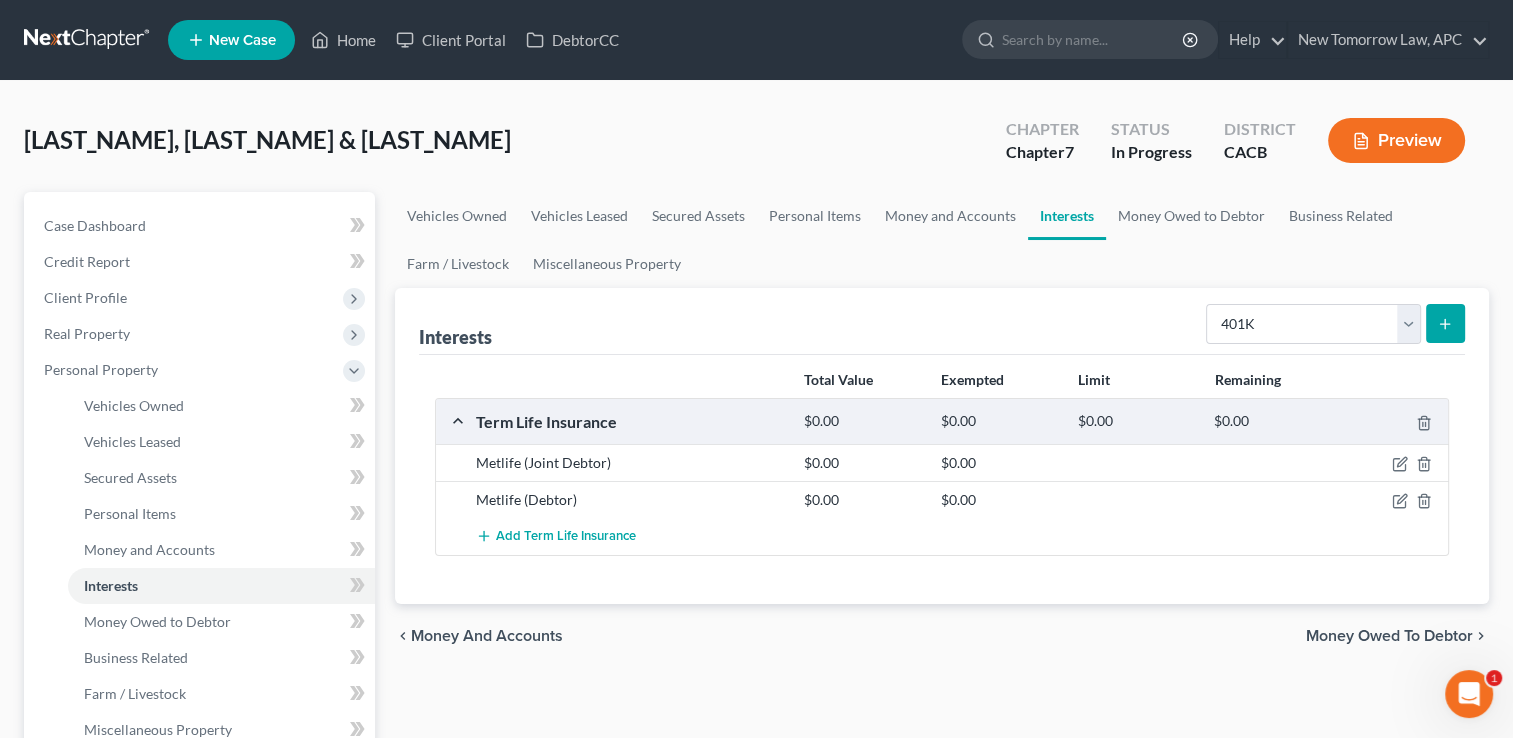 click 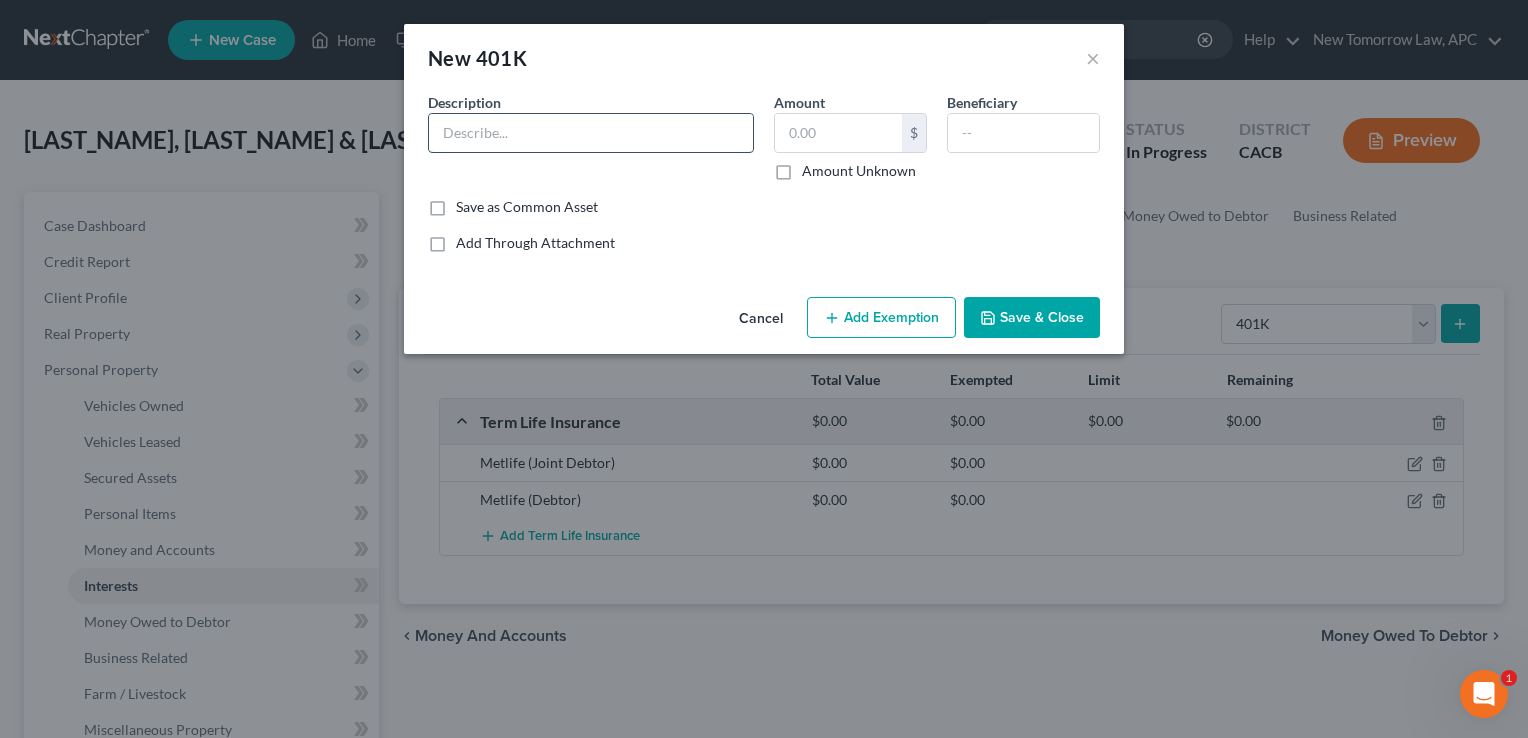 click at bounding box center (591, 133) 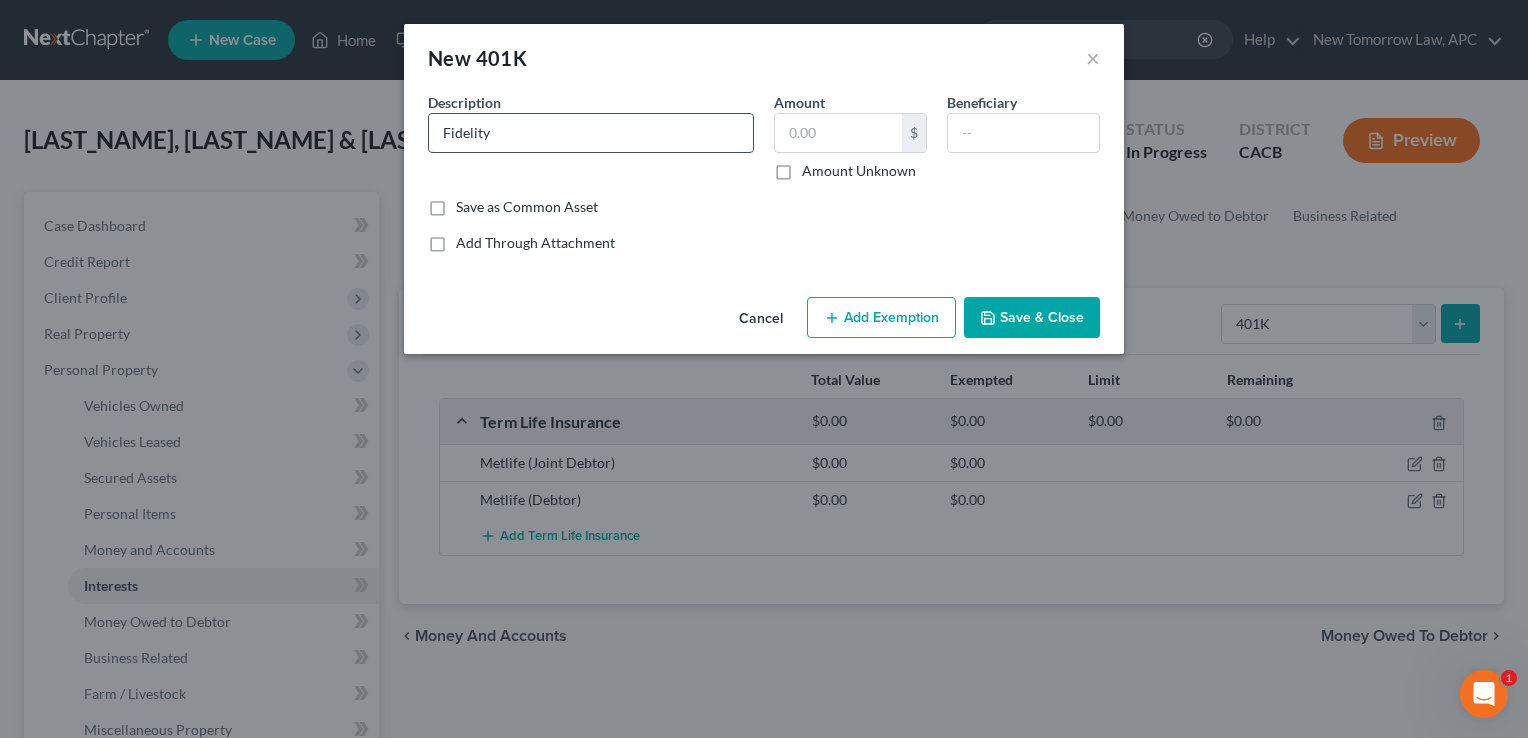 type on "Fidelity" 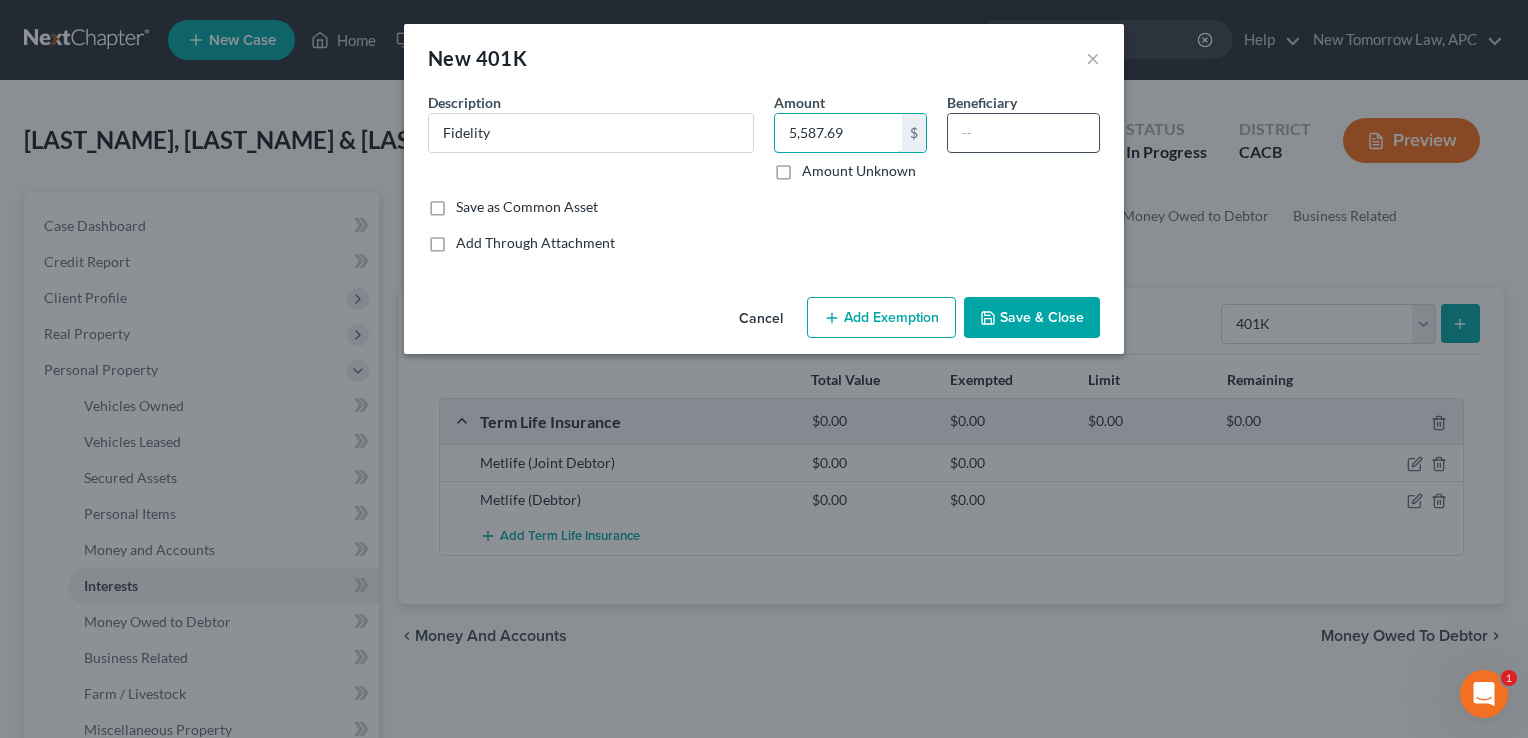 type on "5,587.69" 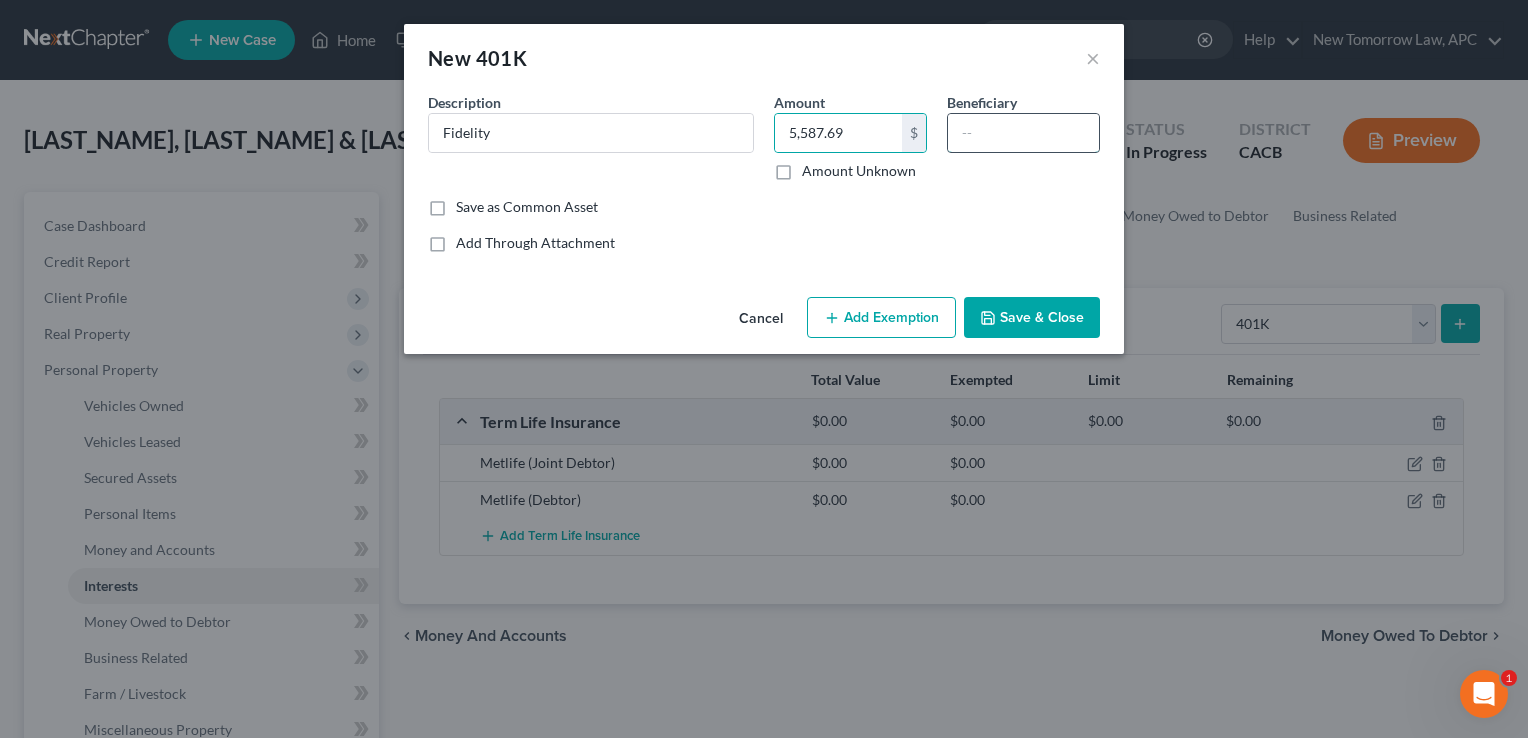 click at bounding box center [1023, 133] 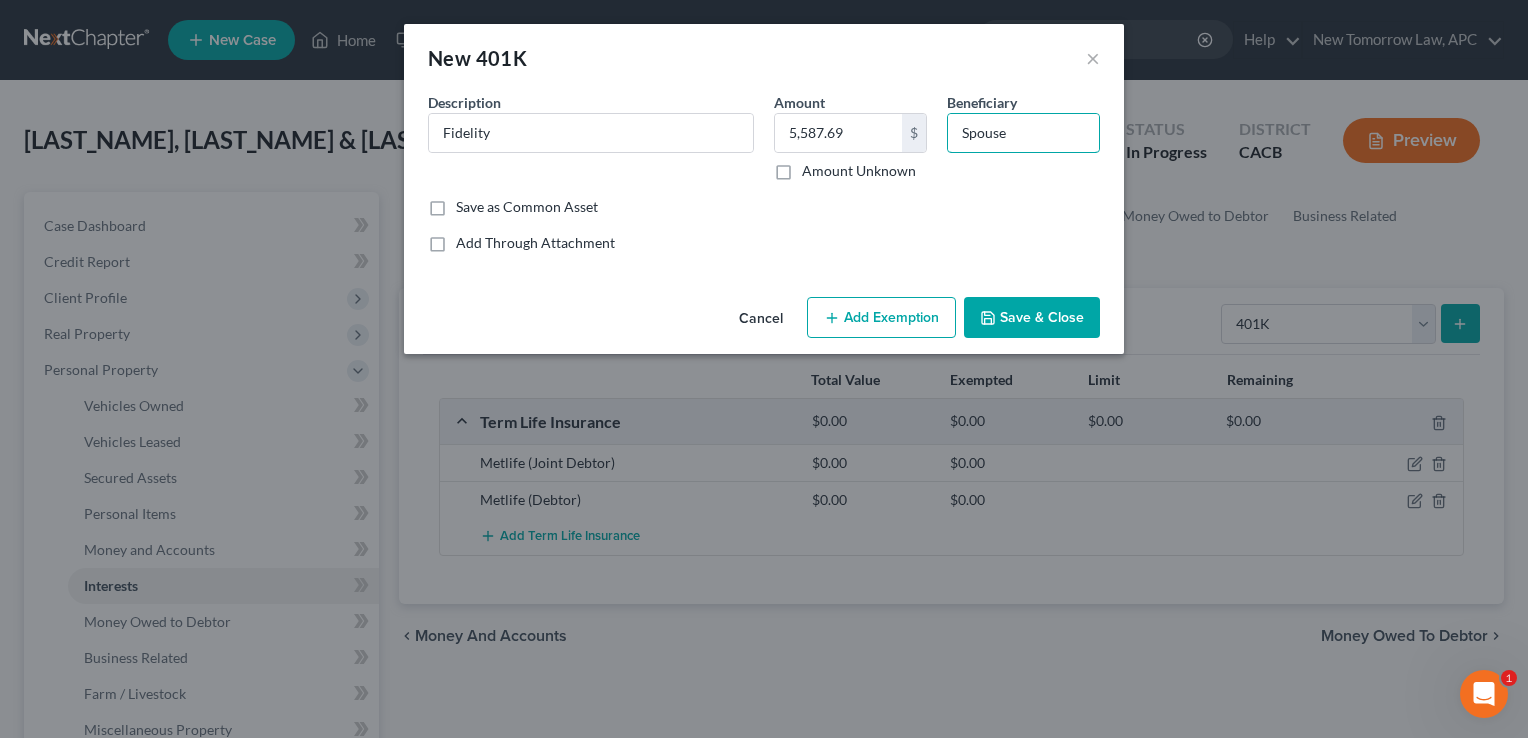 type on "Spouse" 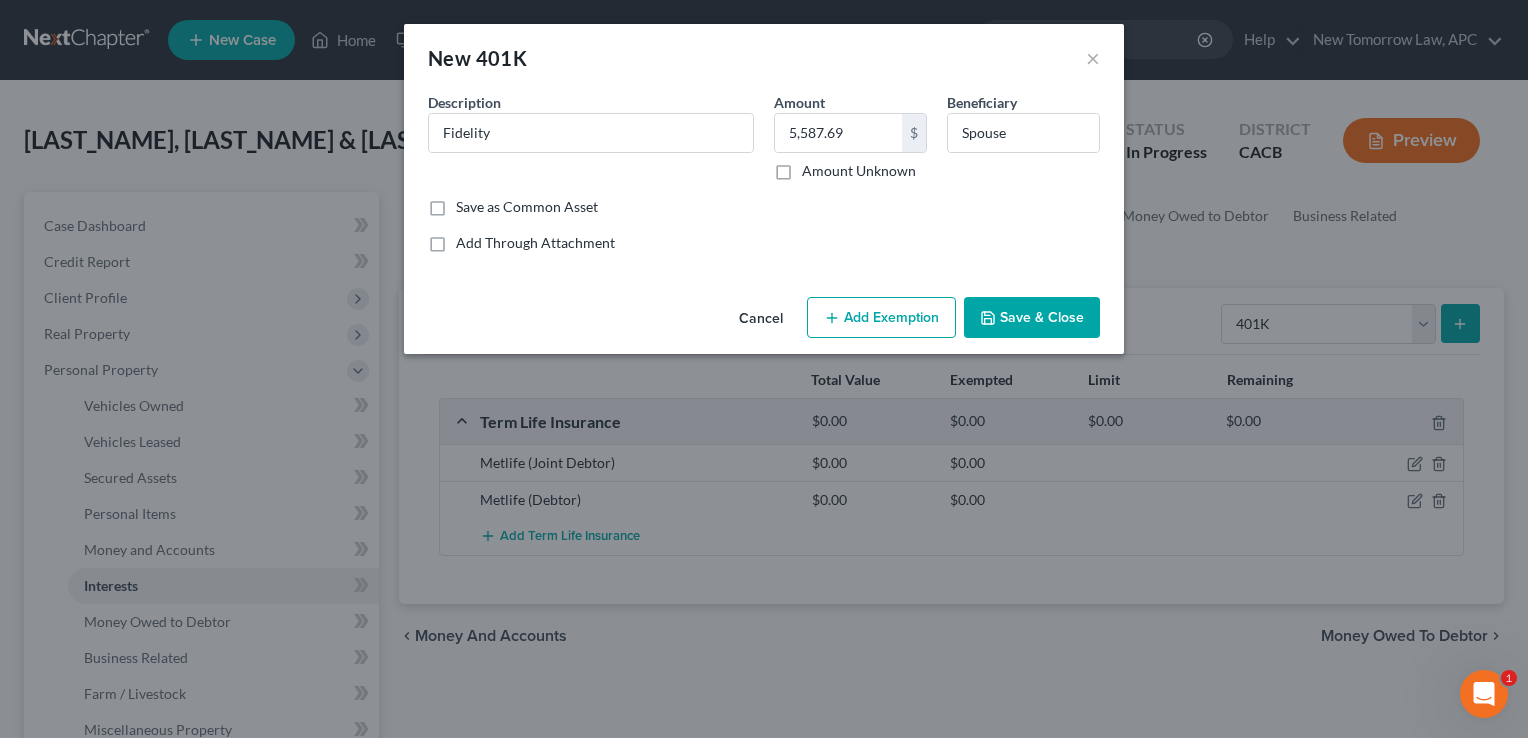 click on "Add Exemption" at bounding box center [881, 318] 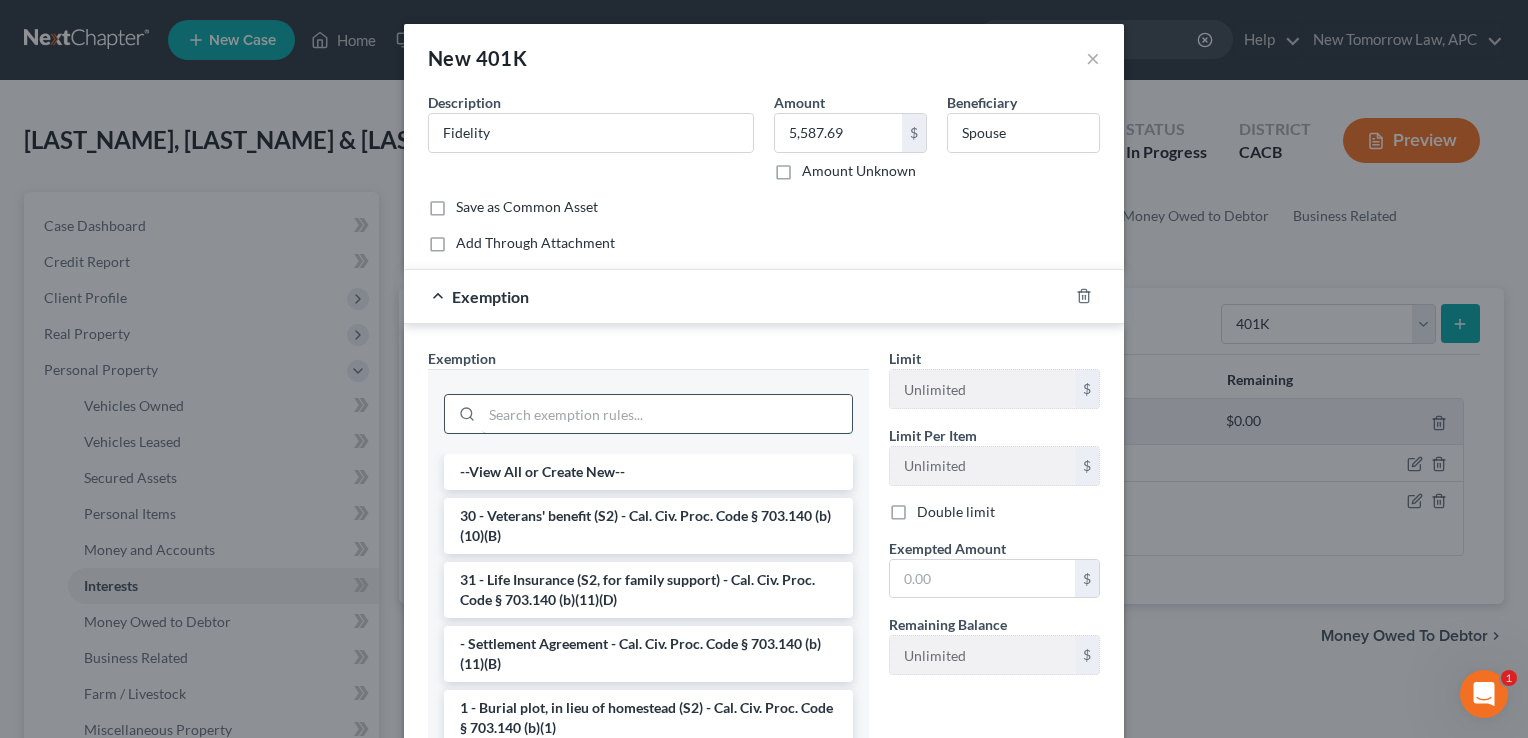 click at bounding box center (667, 414) 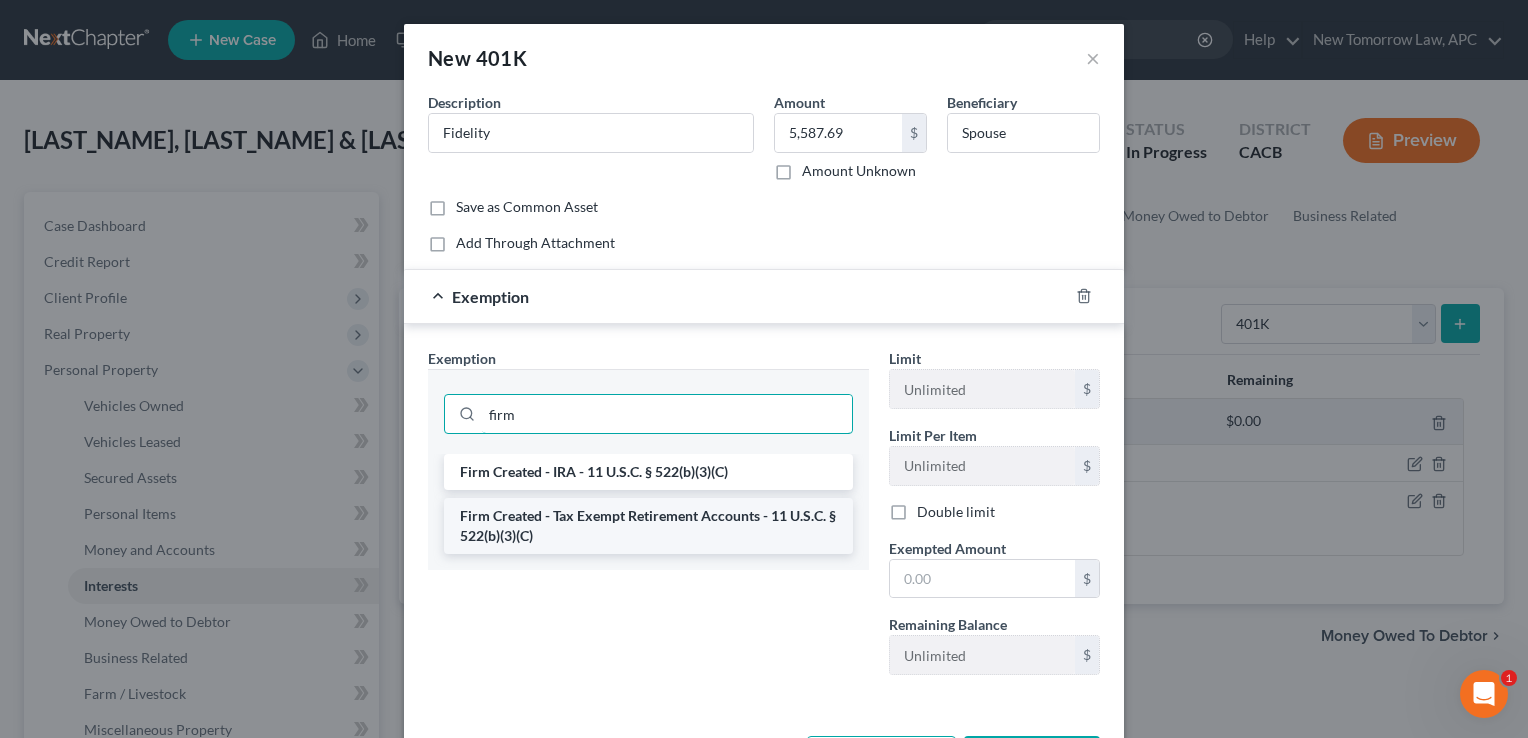 type on "firm" 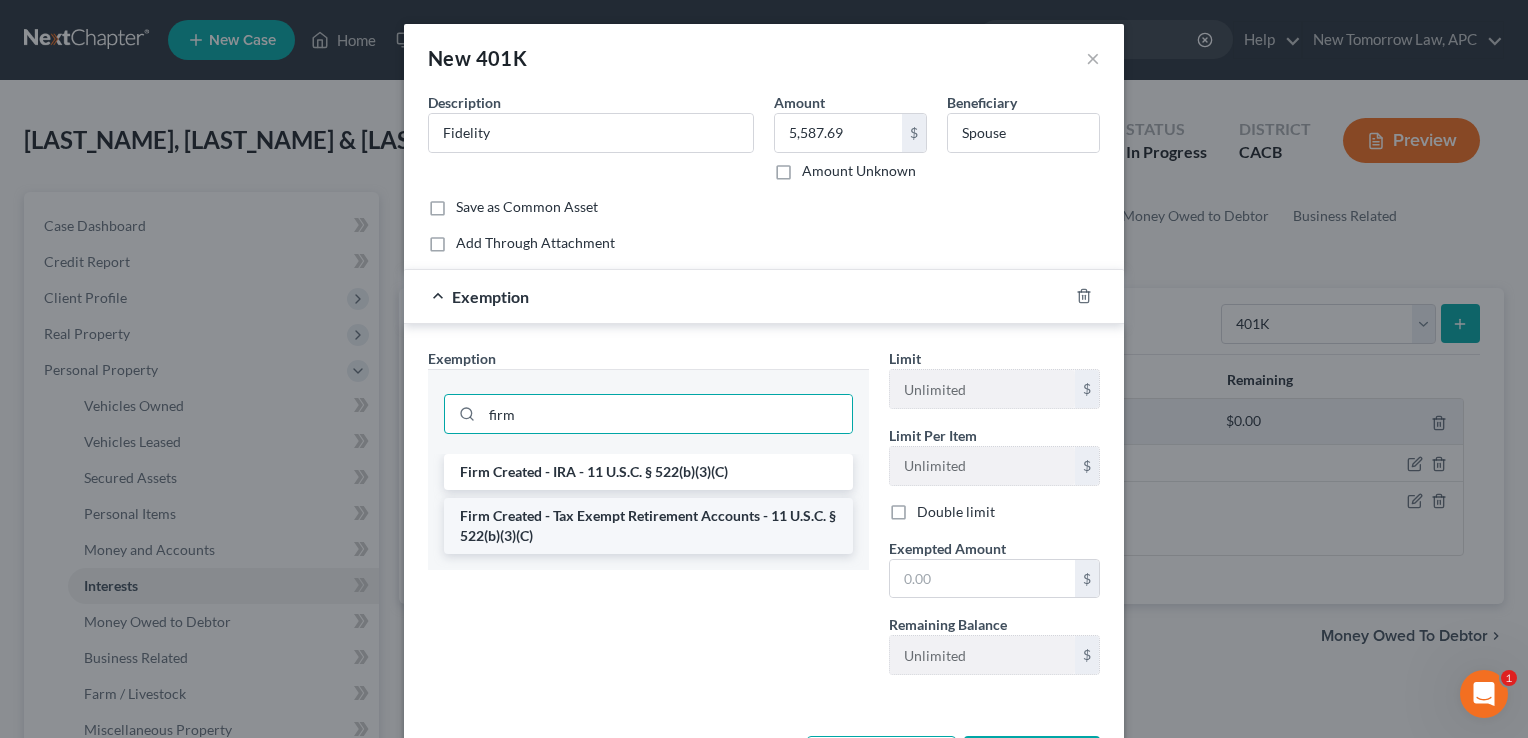 click on "Firm Created - Tax Exempt Retirement Accounts - 11 U.S.C. § 522(b)(3)(C)" at bounding box center (648, 526) 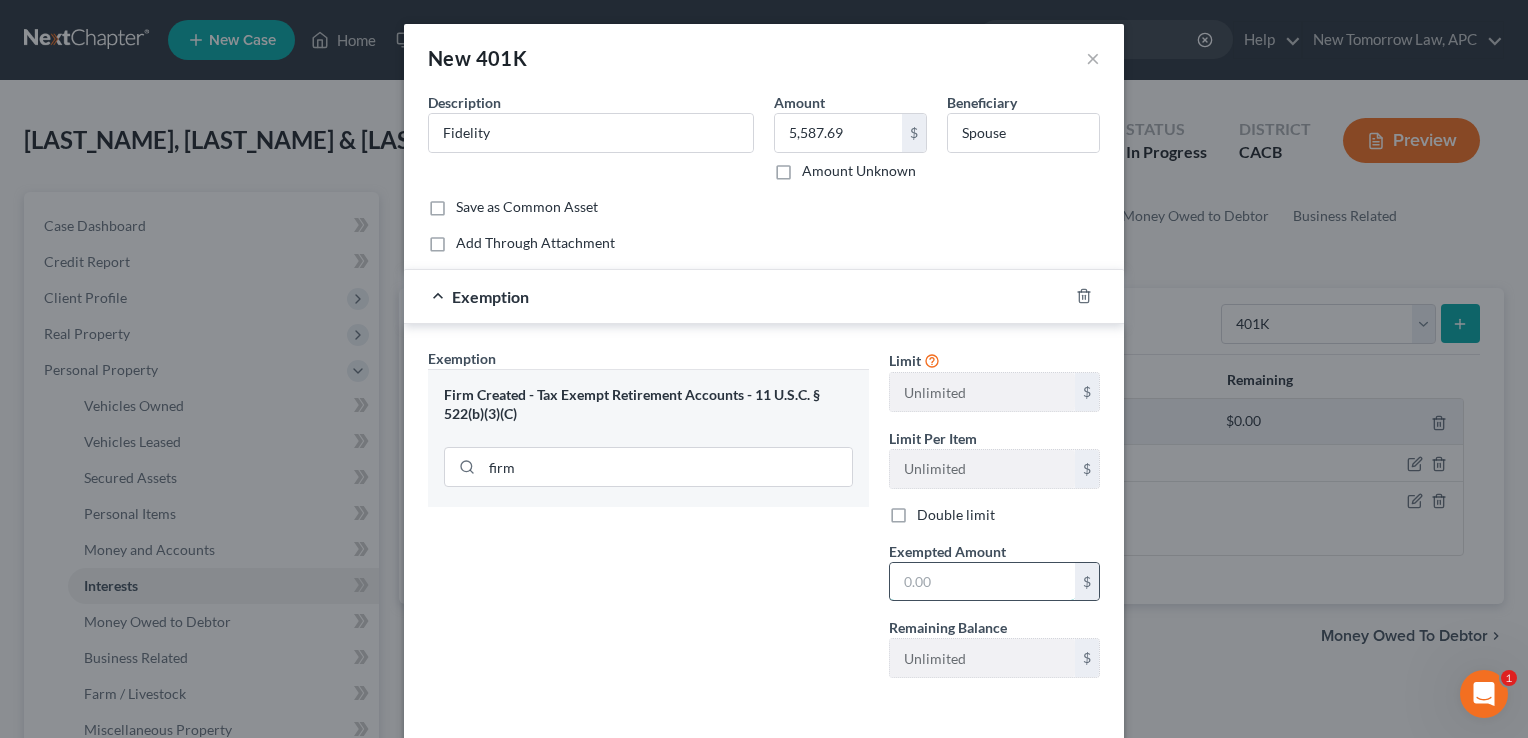 click at bounding box center (982, 582) 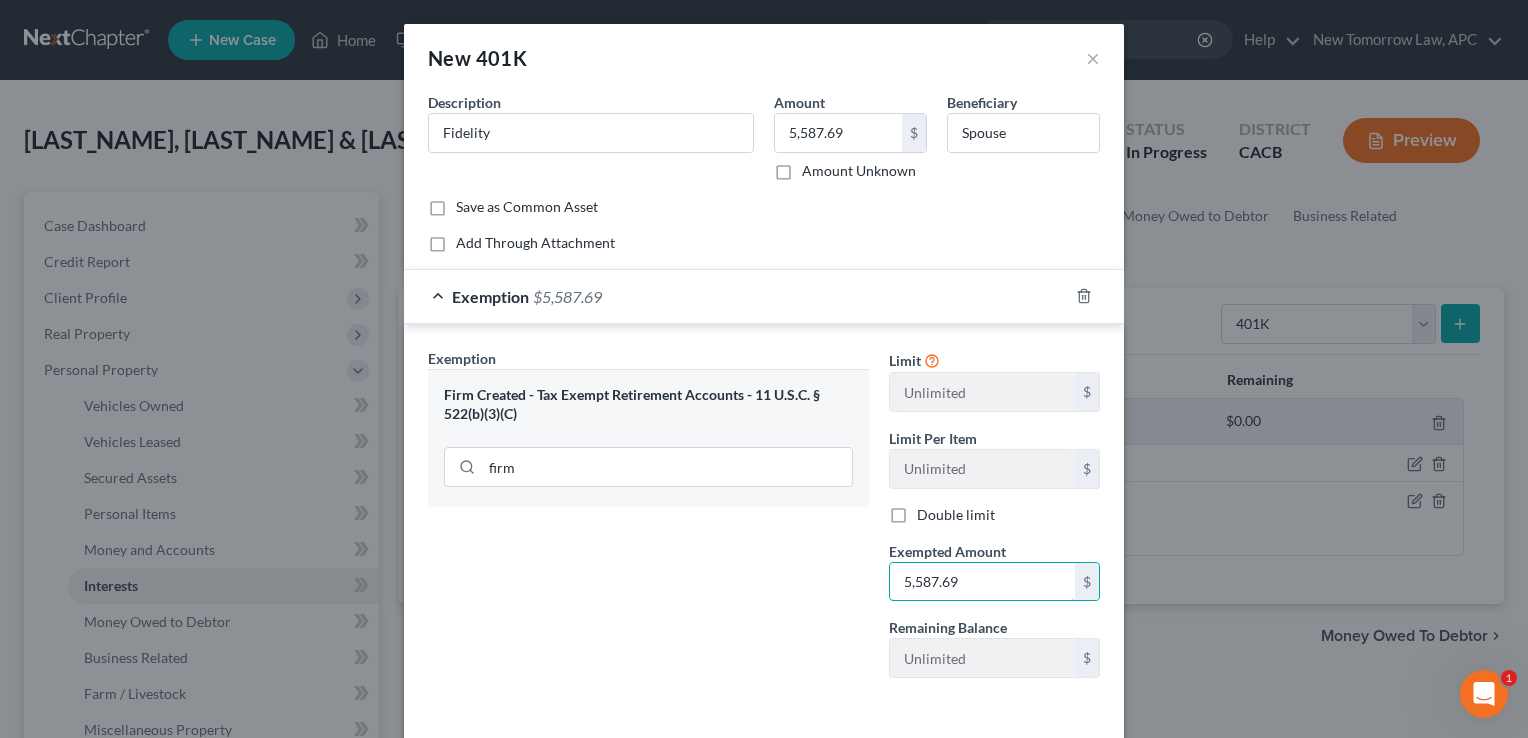type on "5,587.69" 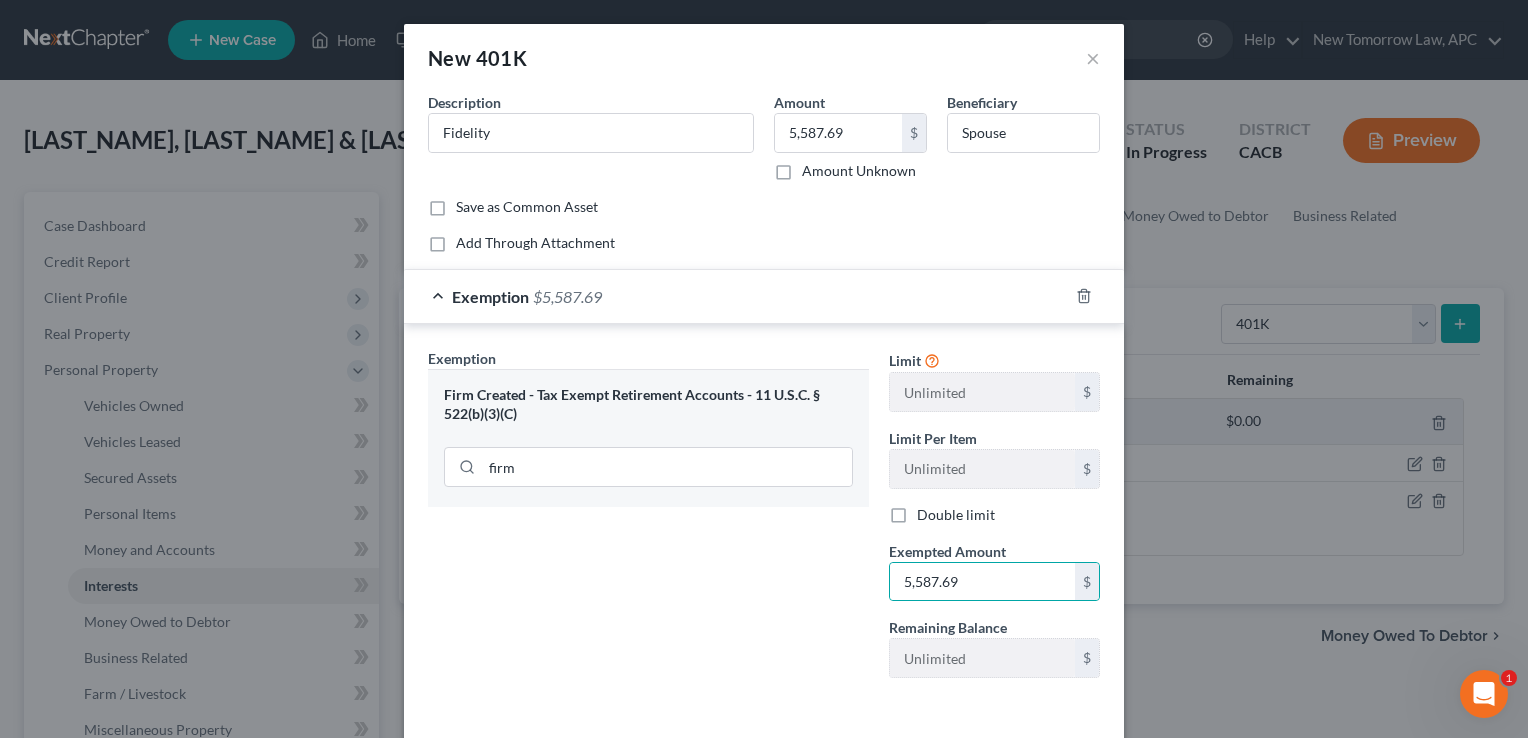 click on "Exemption Set must be selected for CA.
Exemption
*
Firm Created - Tax Exempt Retirement Accounts - 11 U.S.C. § 522(b)(3)(C)         firm" at bounding box center (648, 521) 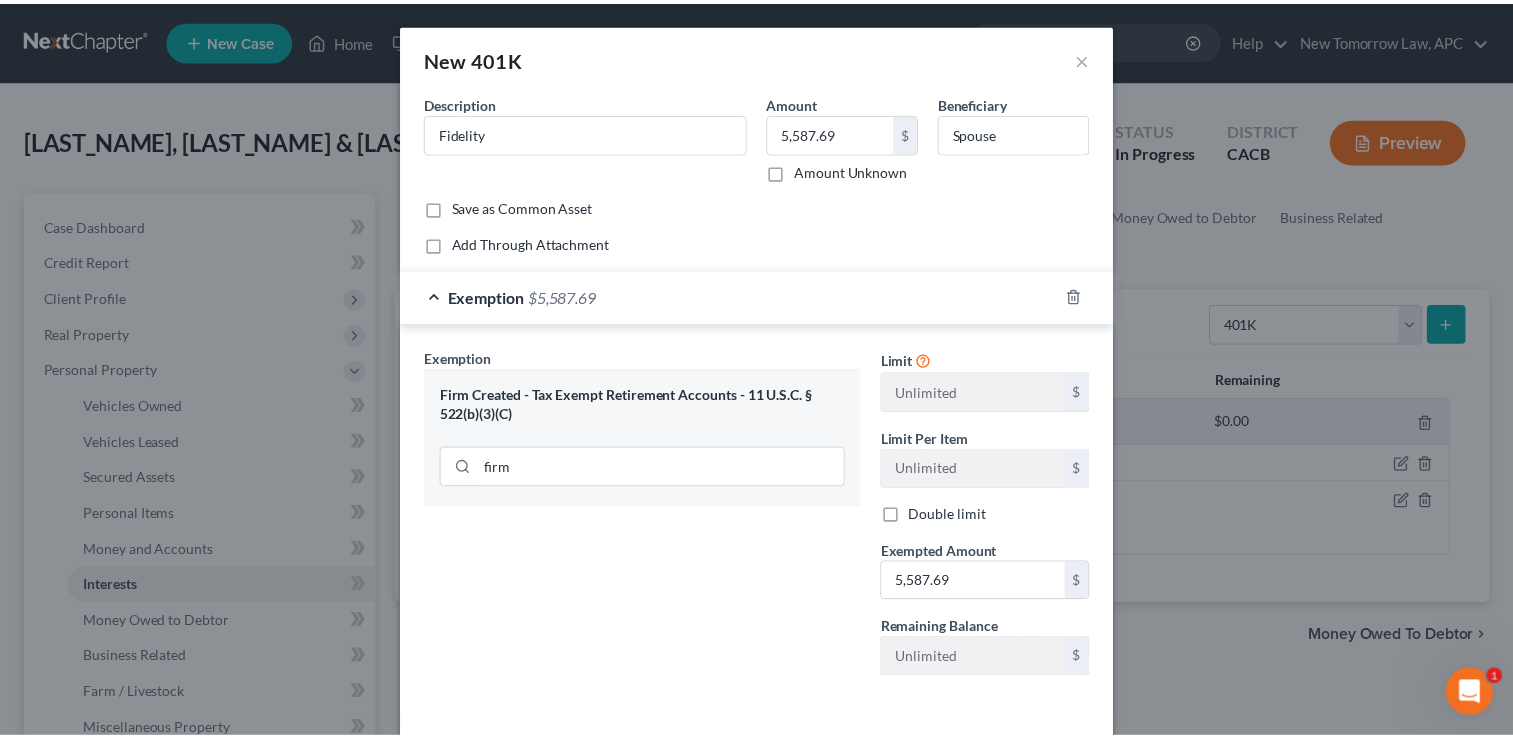 scroll, scrollTop: 80, scrollLeft: 0, axis: vertical 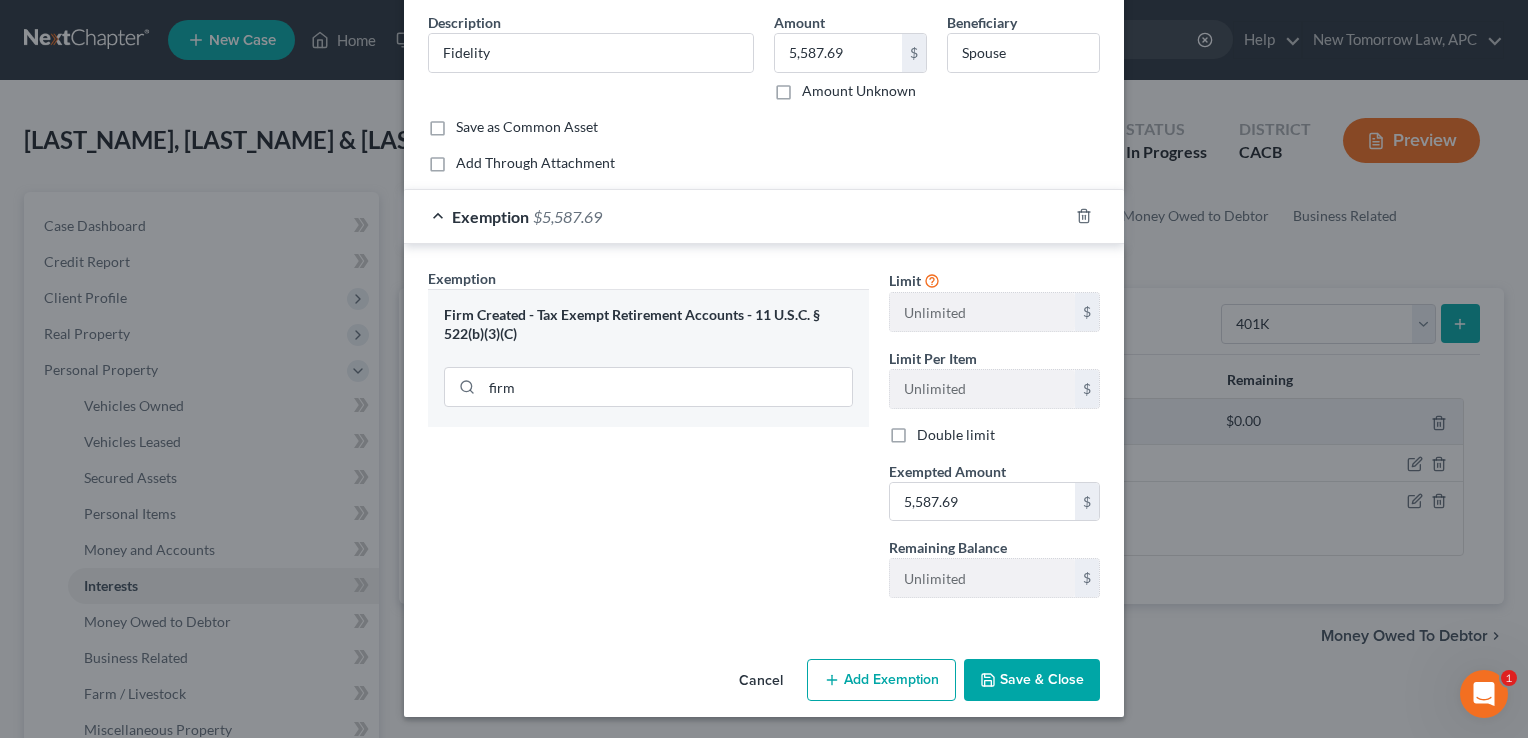 click on "Cancel Add Exemption Save & Close" at bounding box center (764, 684) 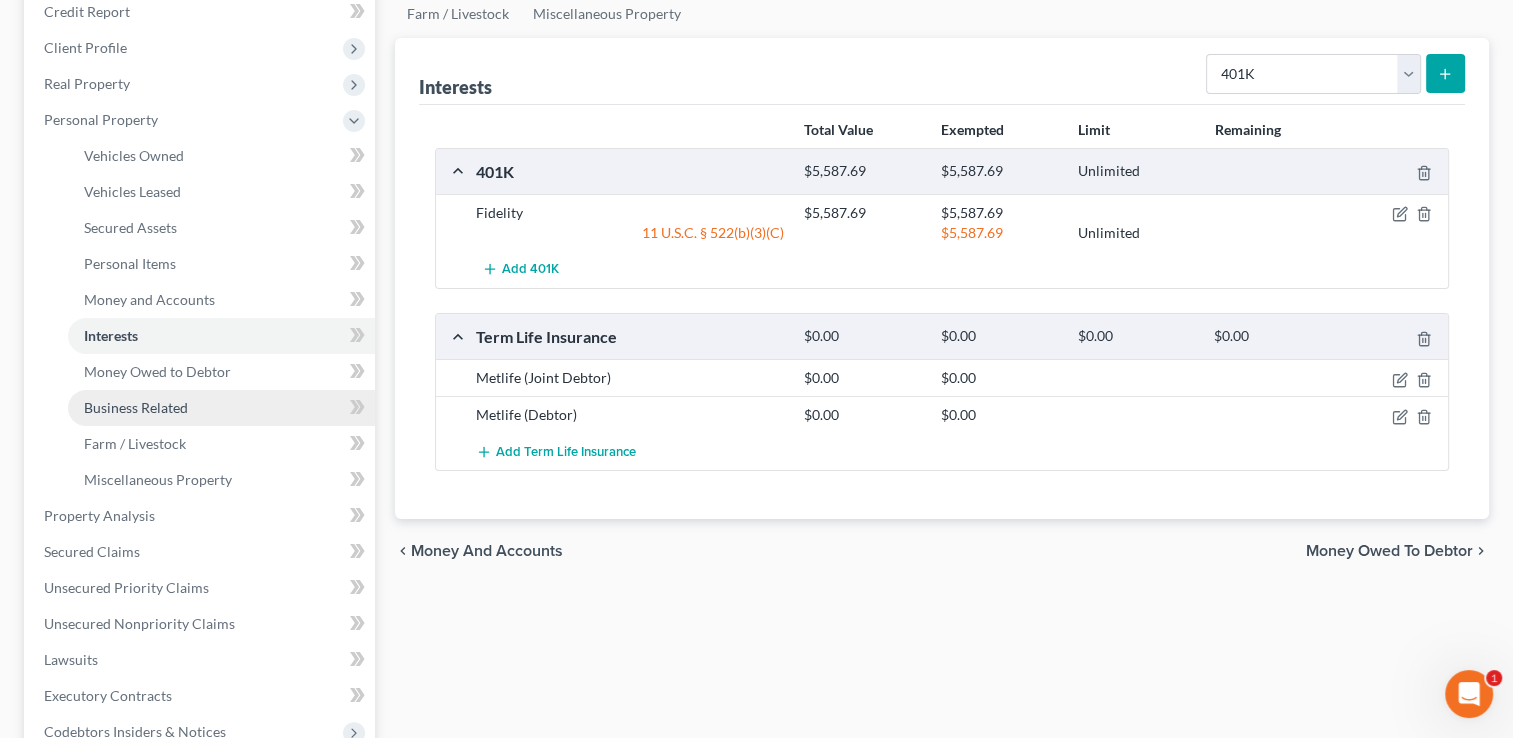 click on "Business Related" at bounding box center [221, 408] 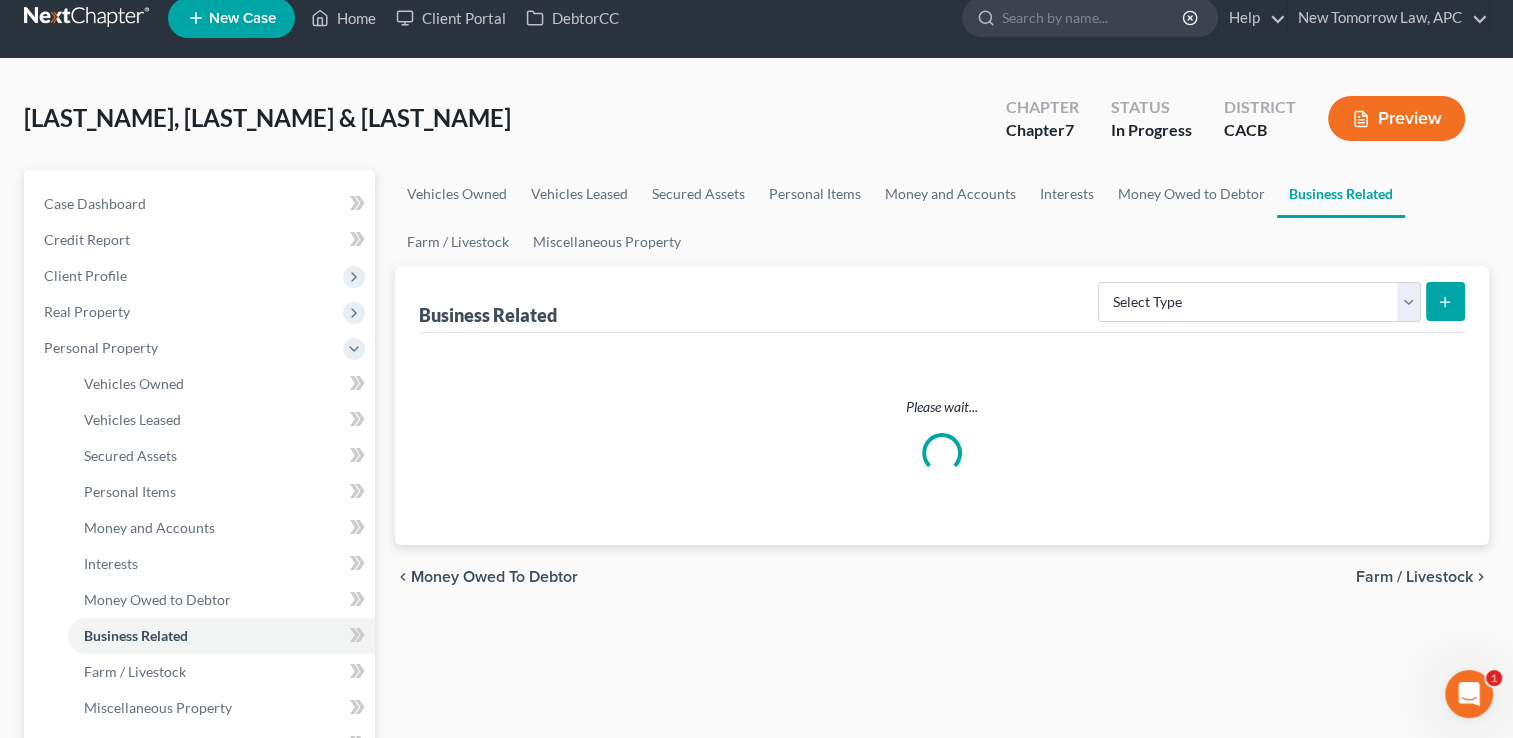 scroll, scrollTop: 0, scrollLeft: 0, axis: both 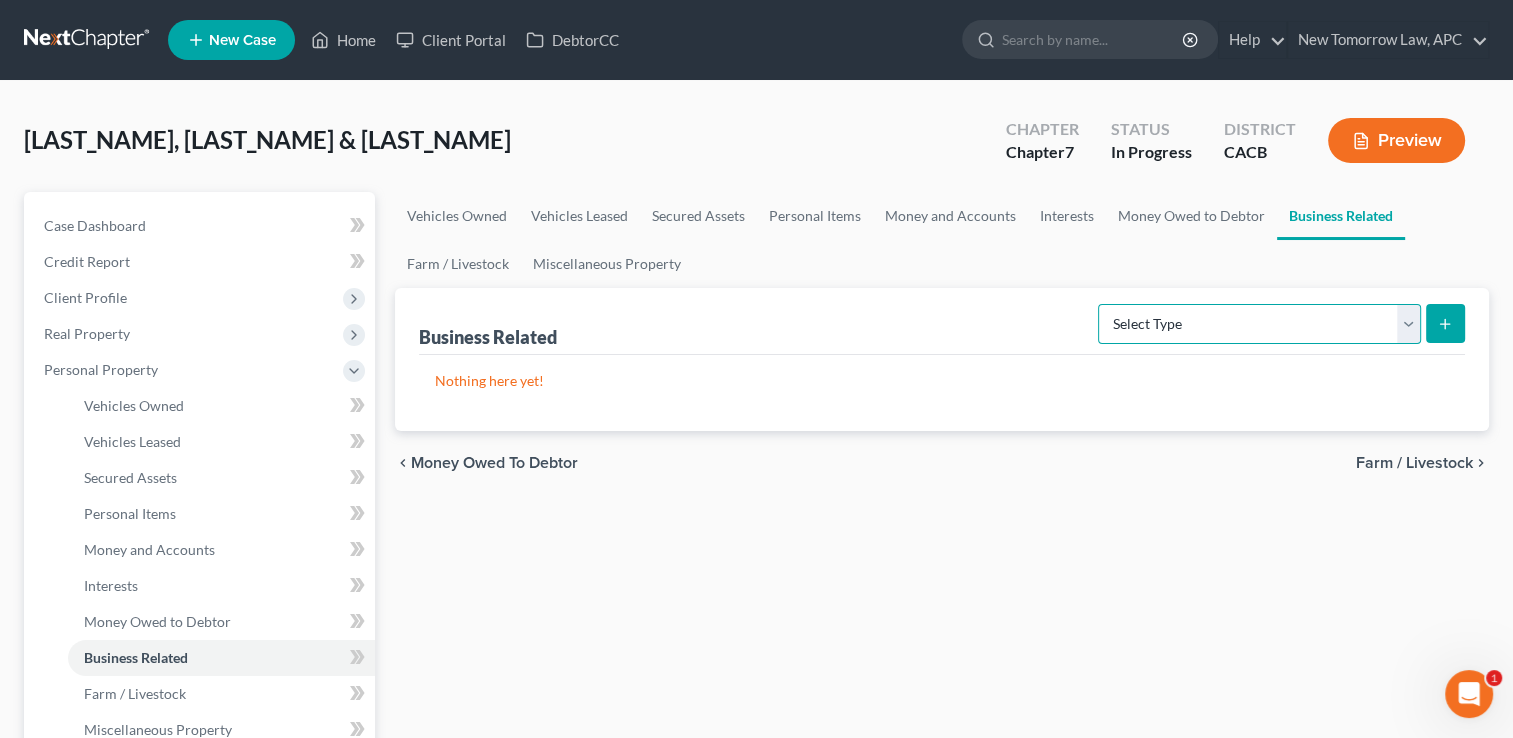 click on "Select Type Customer Lists Franchises Inventory Licenses Machinery Office Equipment, Furnishings, Supplies Other Business Related Property Not Listed Patents, Copyrights, Intellectual Property" at bounding box center (1259, 324) 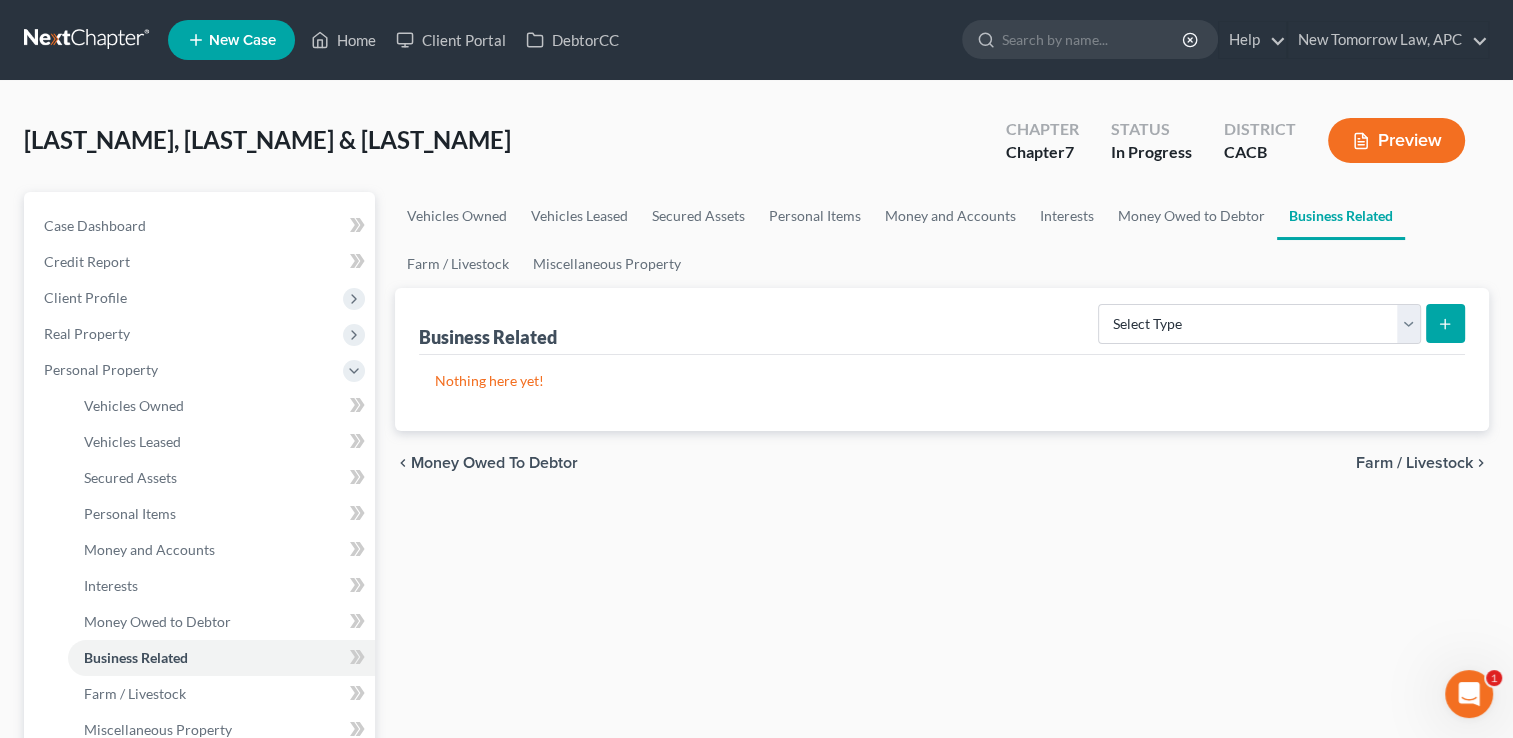 click on "Vehicles Owned
Vehicles Leased
Secured Assets
Personal Items
Money and Accounts
Interests
Money Owed to Debtor
Business Related
Farm / Livestock
Miscellaneous Property
Business Related Select Type Customer Lists Franchises Inventory Licenses Machinery Office Equipment, Furnishings, Supplies Other Business Related Property Not Listed Patents, Copyrights, Intellectual Property
Nothing here yet!
chevron_left
Money Owed to Debtor
Farm / Livestock
chevron_right" at bounding box center [942, 769] 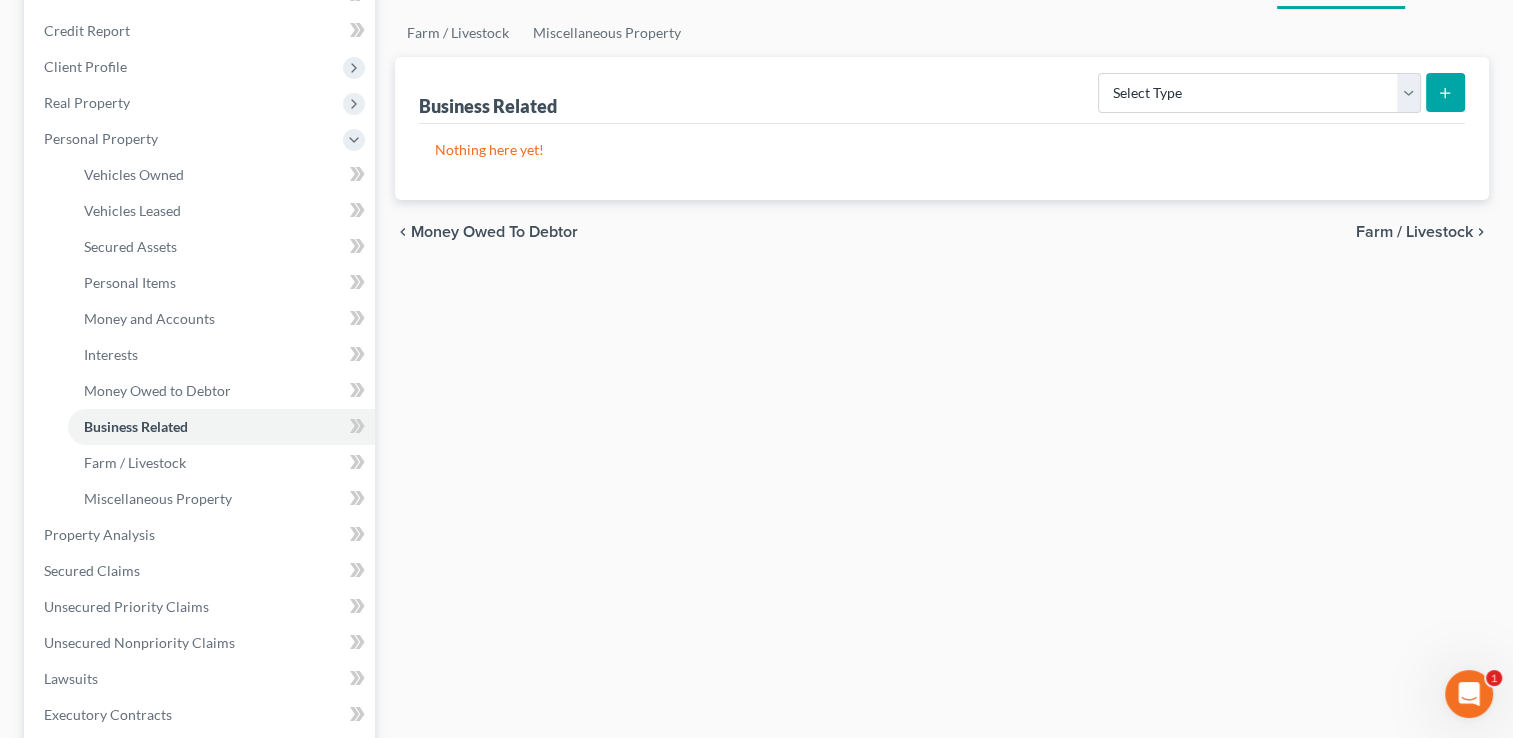 scroll, scrollTop: 232, scrollLeft: 0, axis: vertical 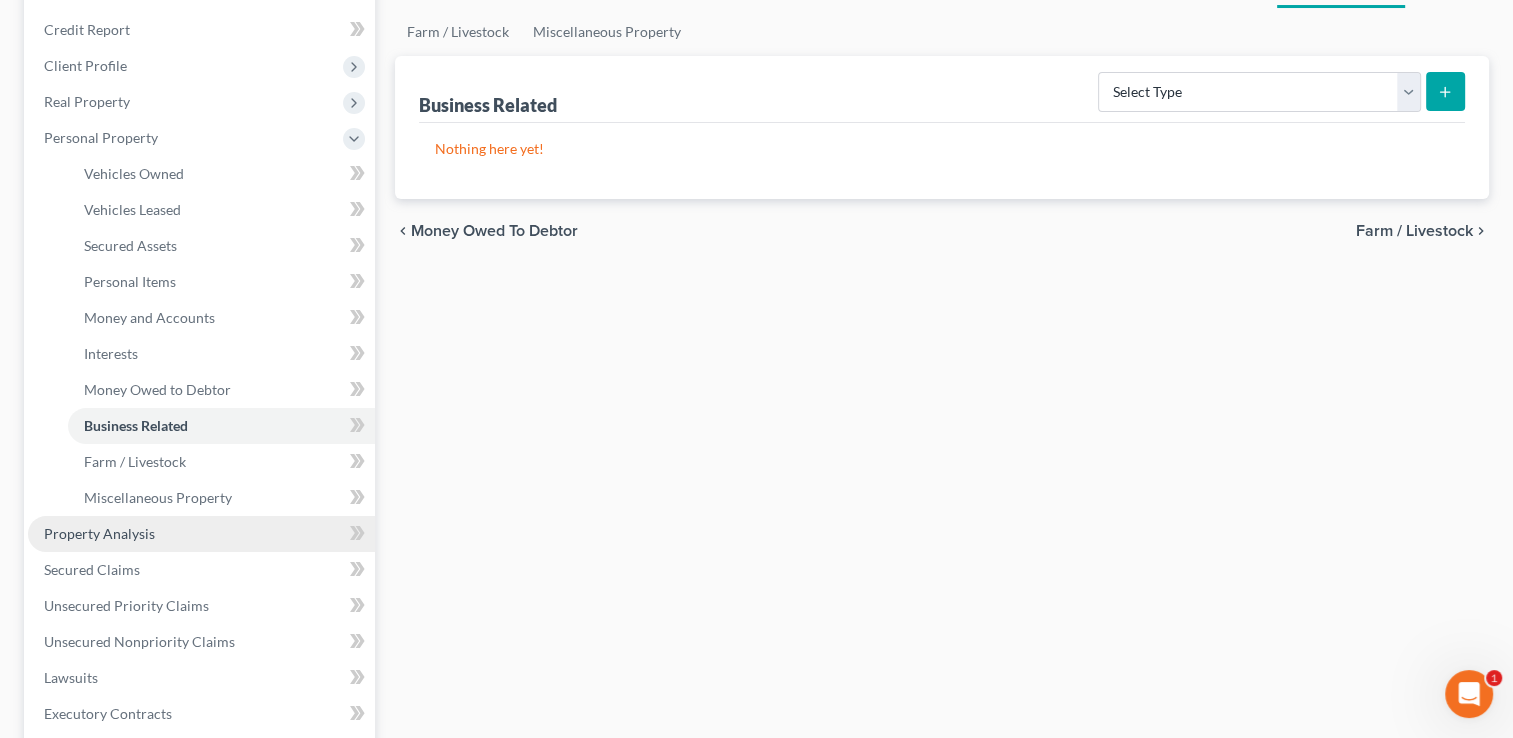 click on "Property Analysis" at bounding box center (201, 534) 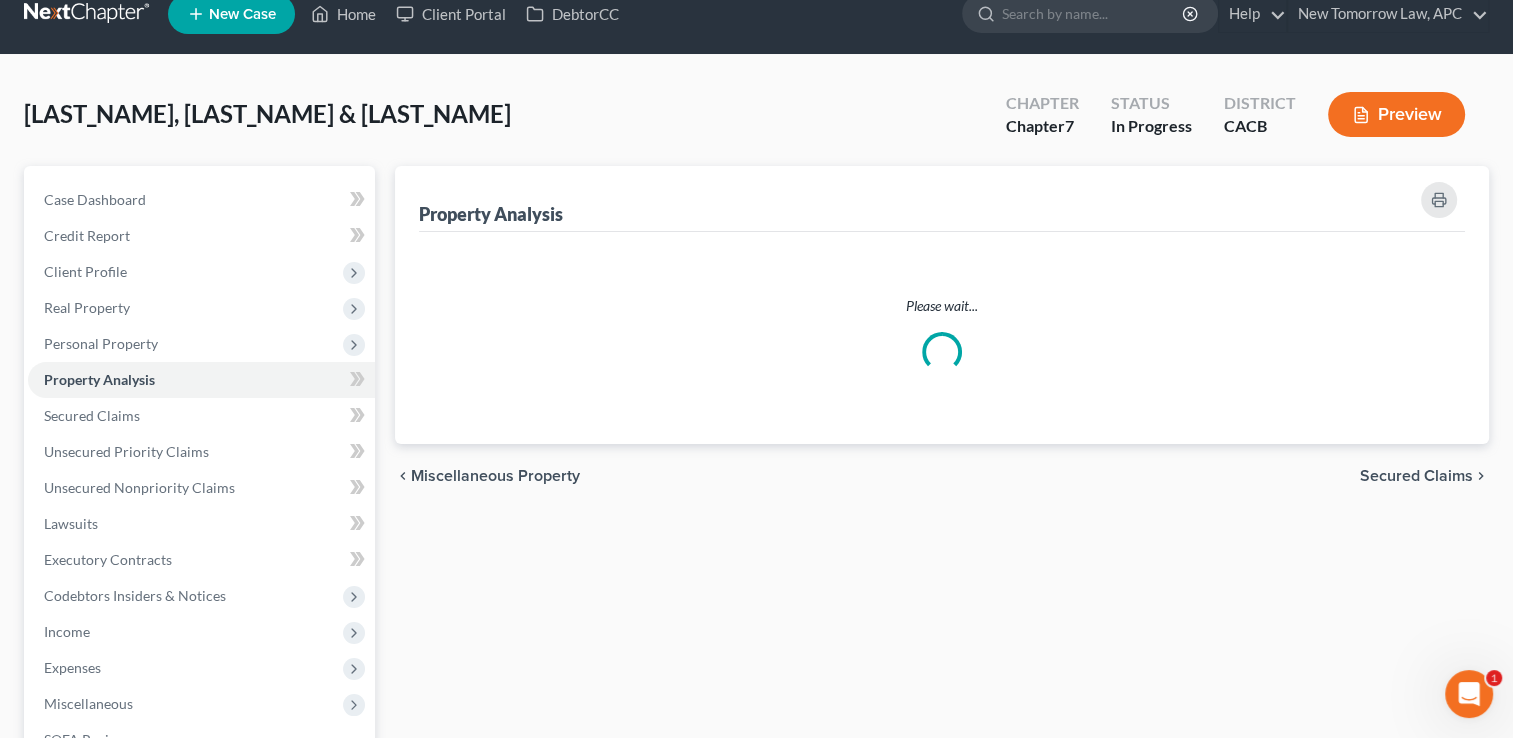 scroll, scrollTop: 0, scrollLeft: 0, axis: both 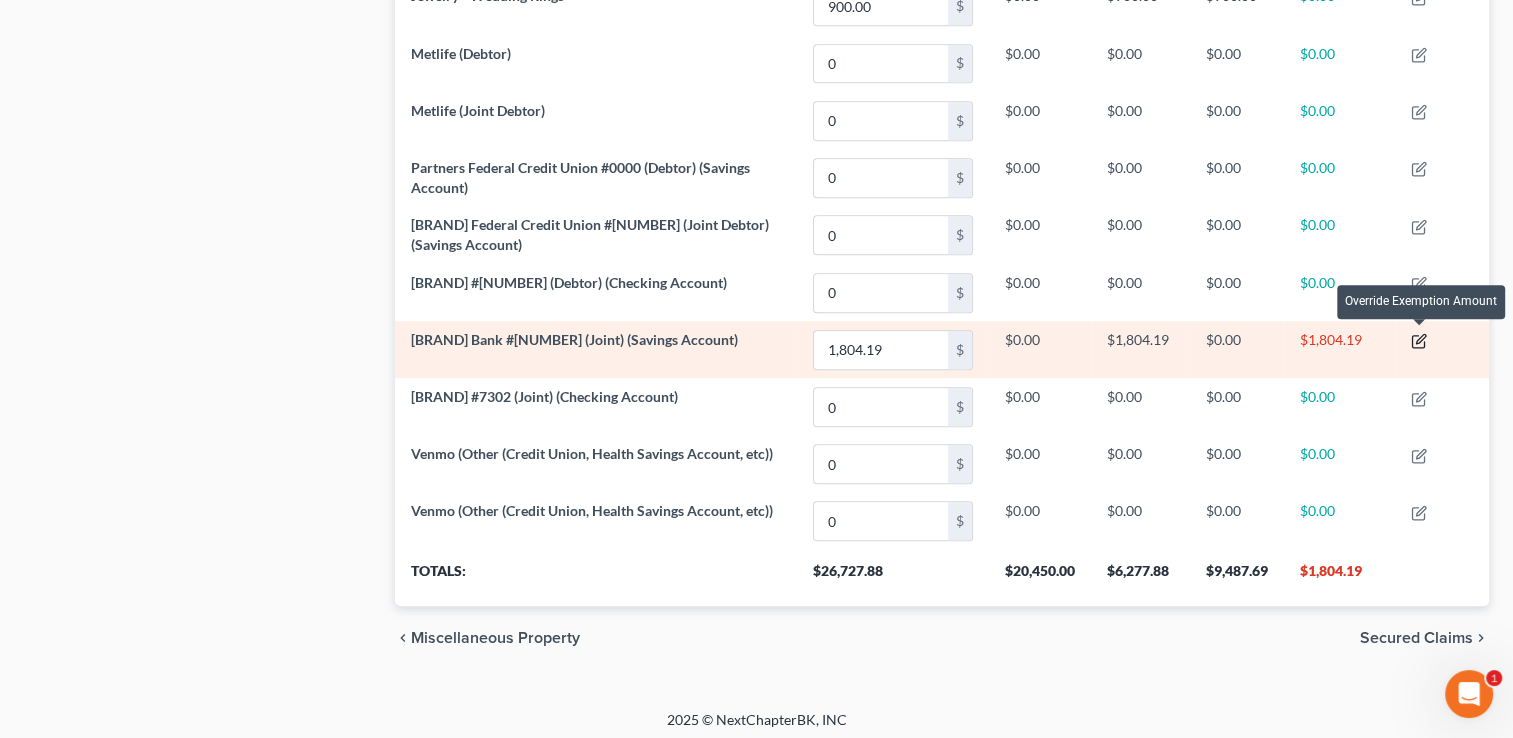 click 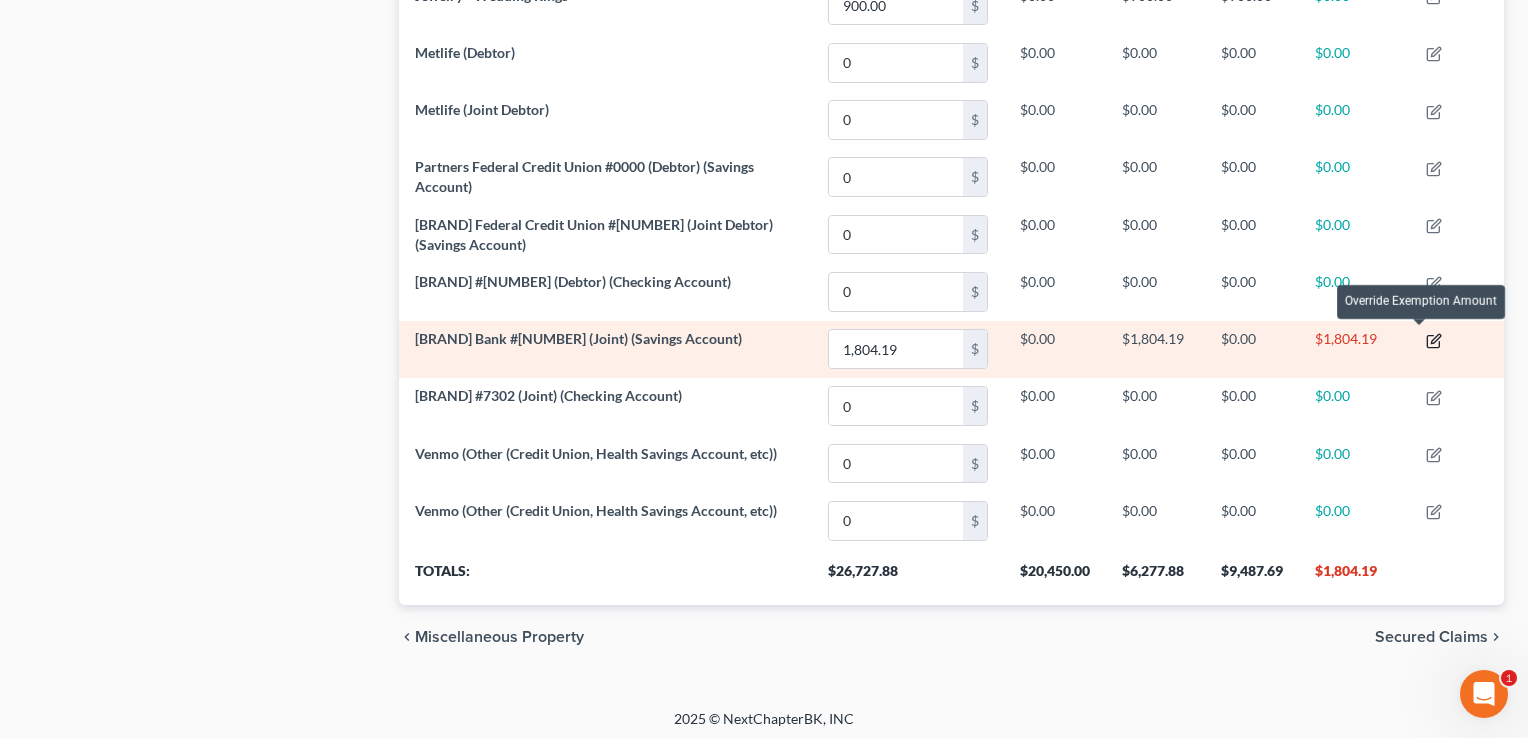 scroll, scrollTop: 999660, scrollLeft: 998895, axis: both 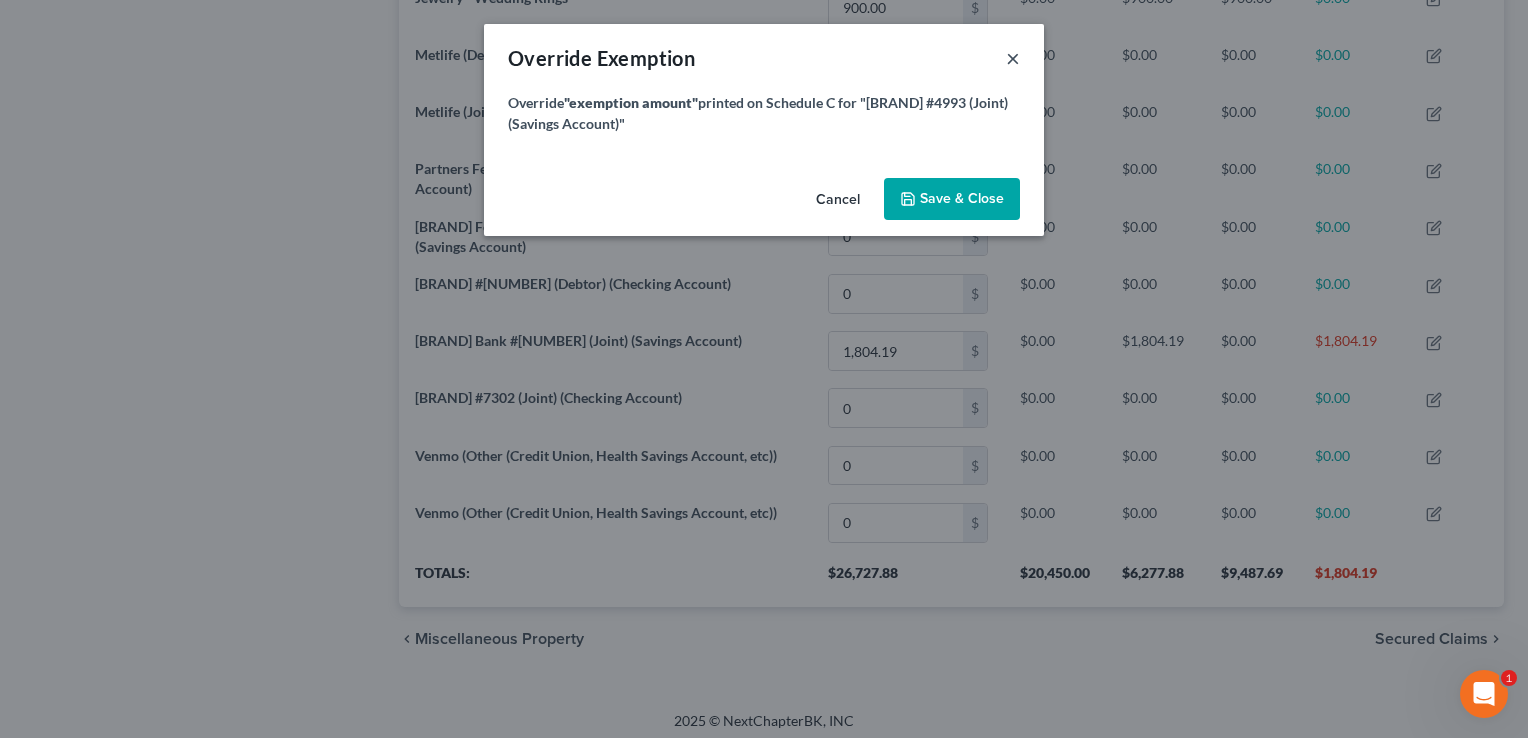 click on "×" at bounding box center (1013, 58) 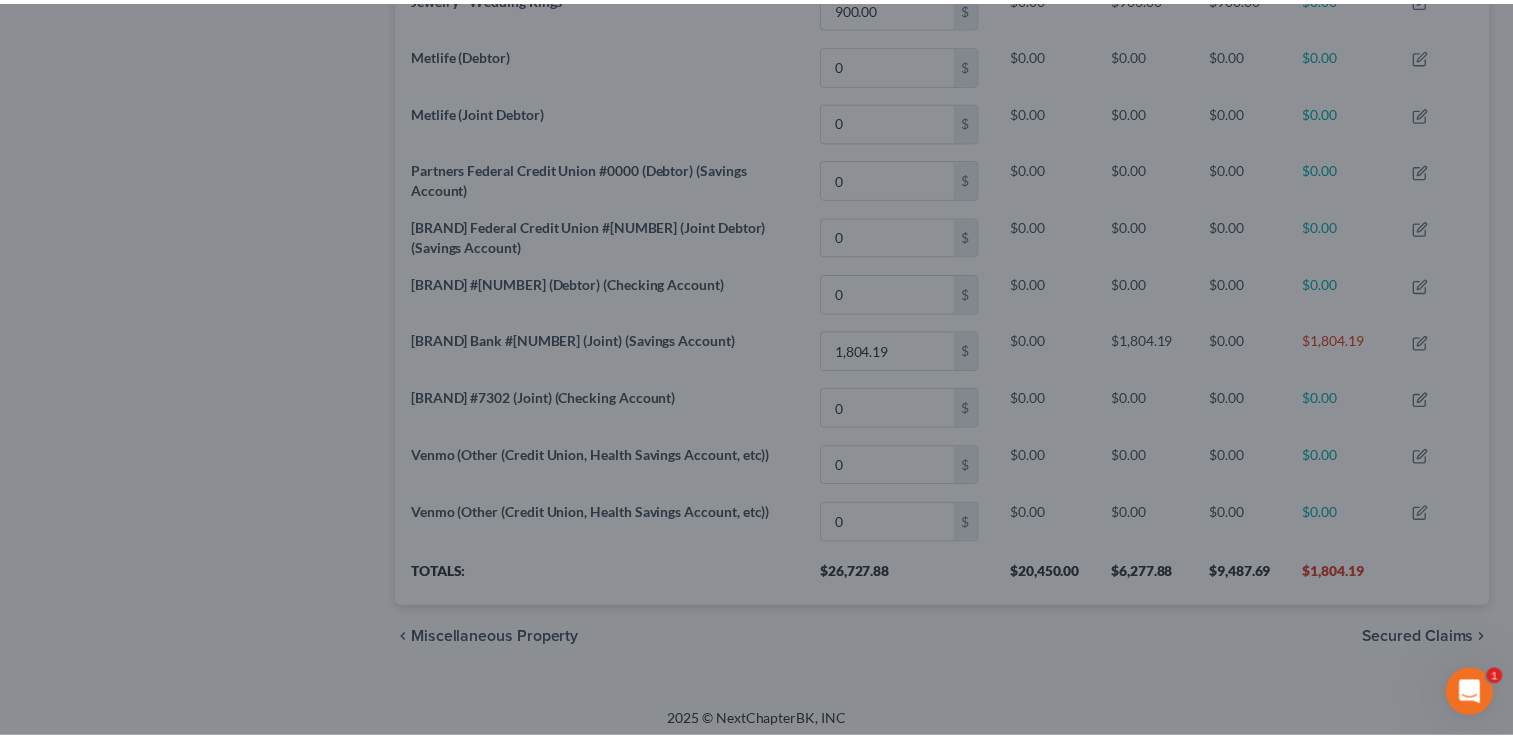 scroll, scrollTop: 336, scrollLeft: 1093, axis: both 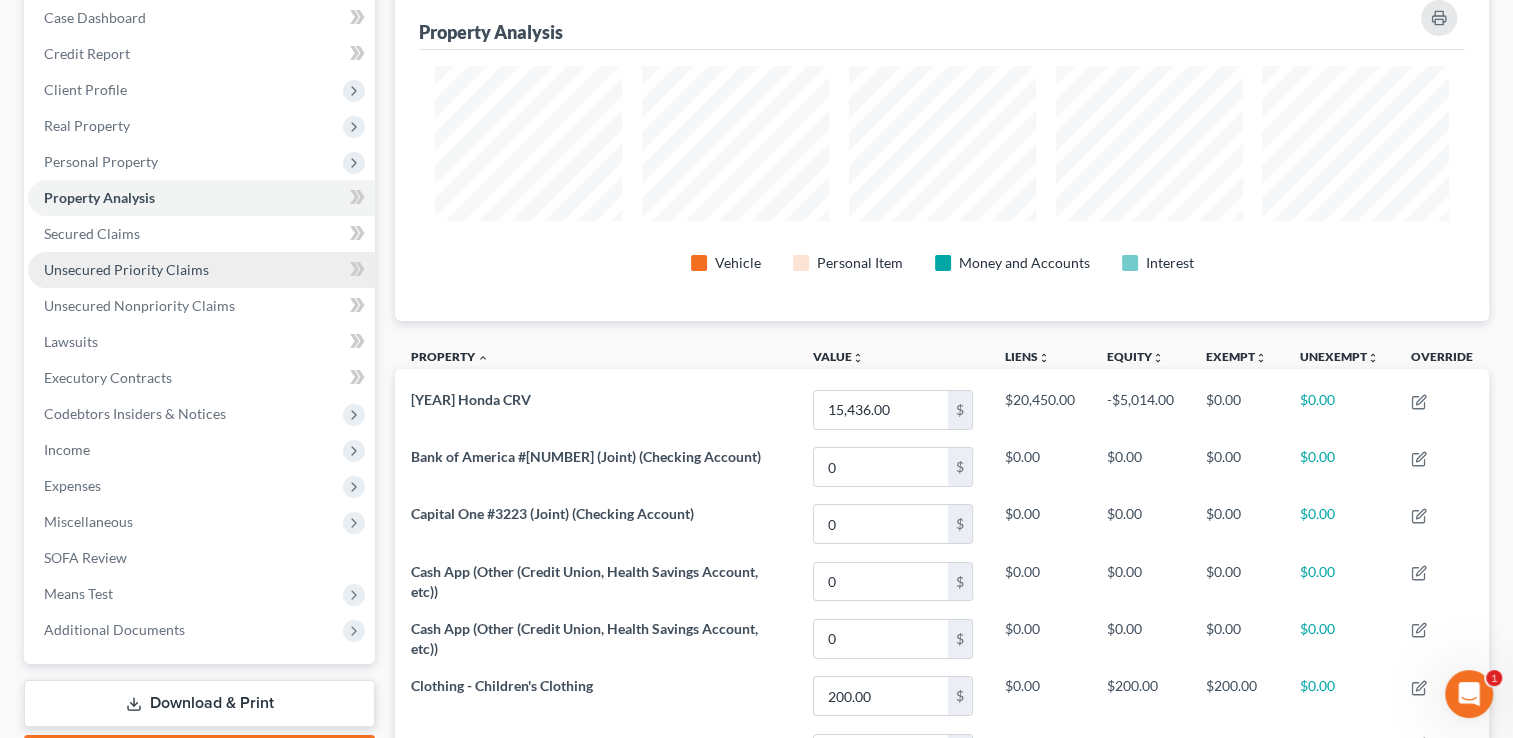 click on "Unsecured Priority Claims" at bounding box center (126, 269) 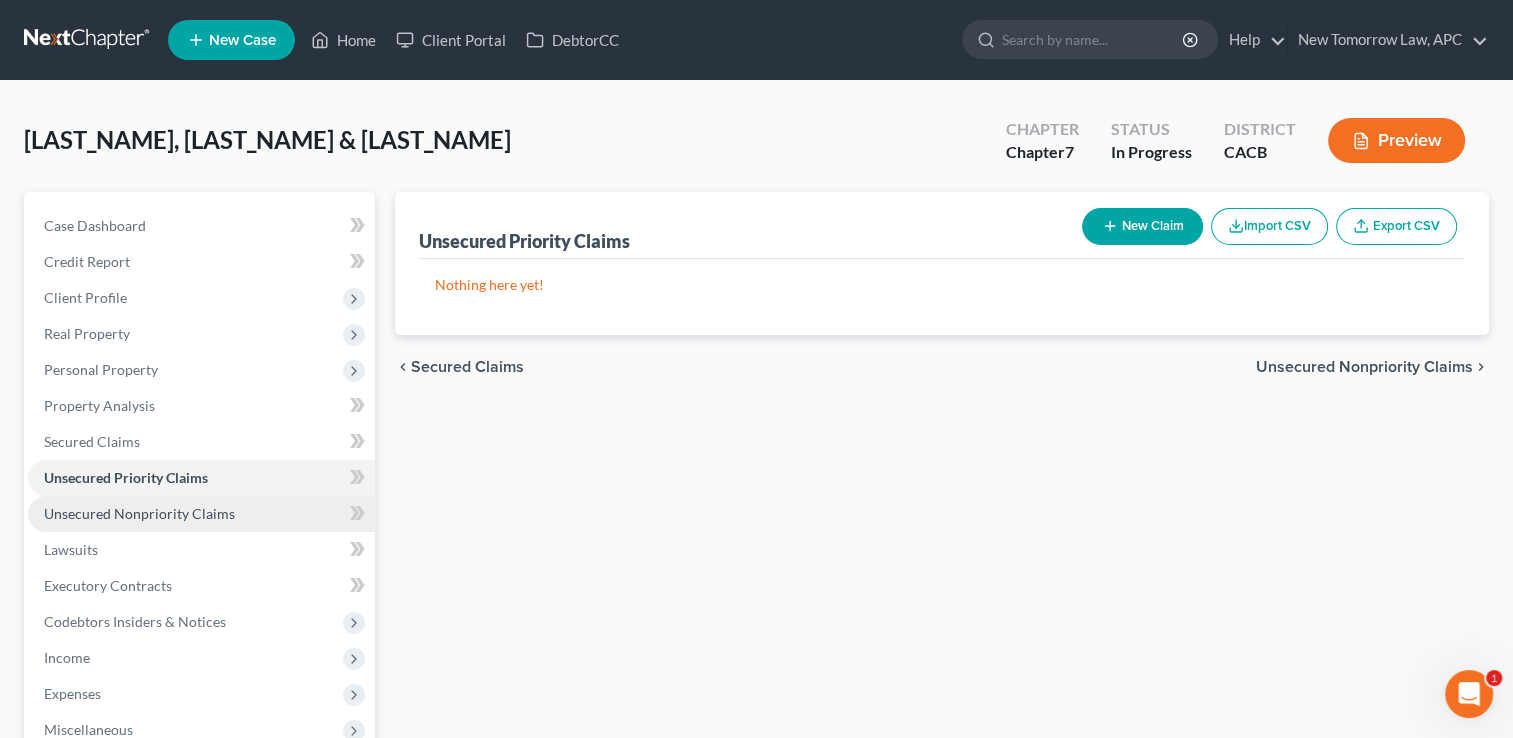 click on "Unsecured Nonpriority Claims" at bounding box center [201, 514] 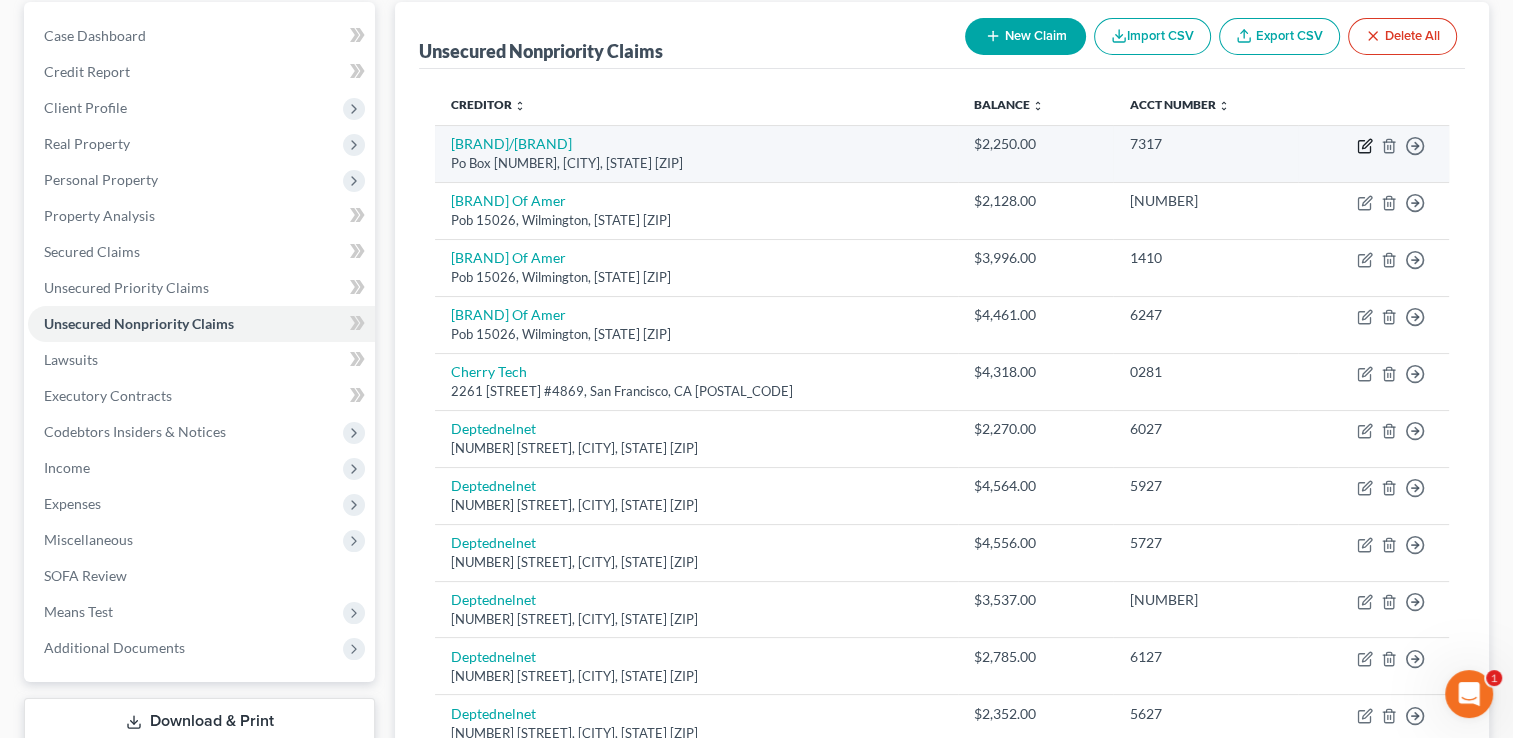 click 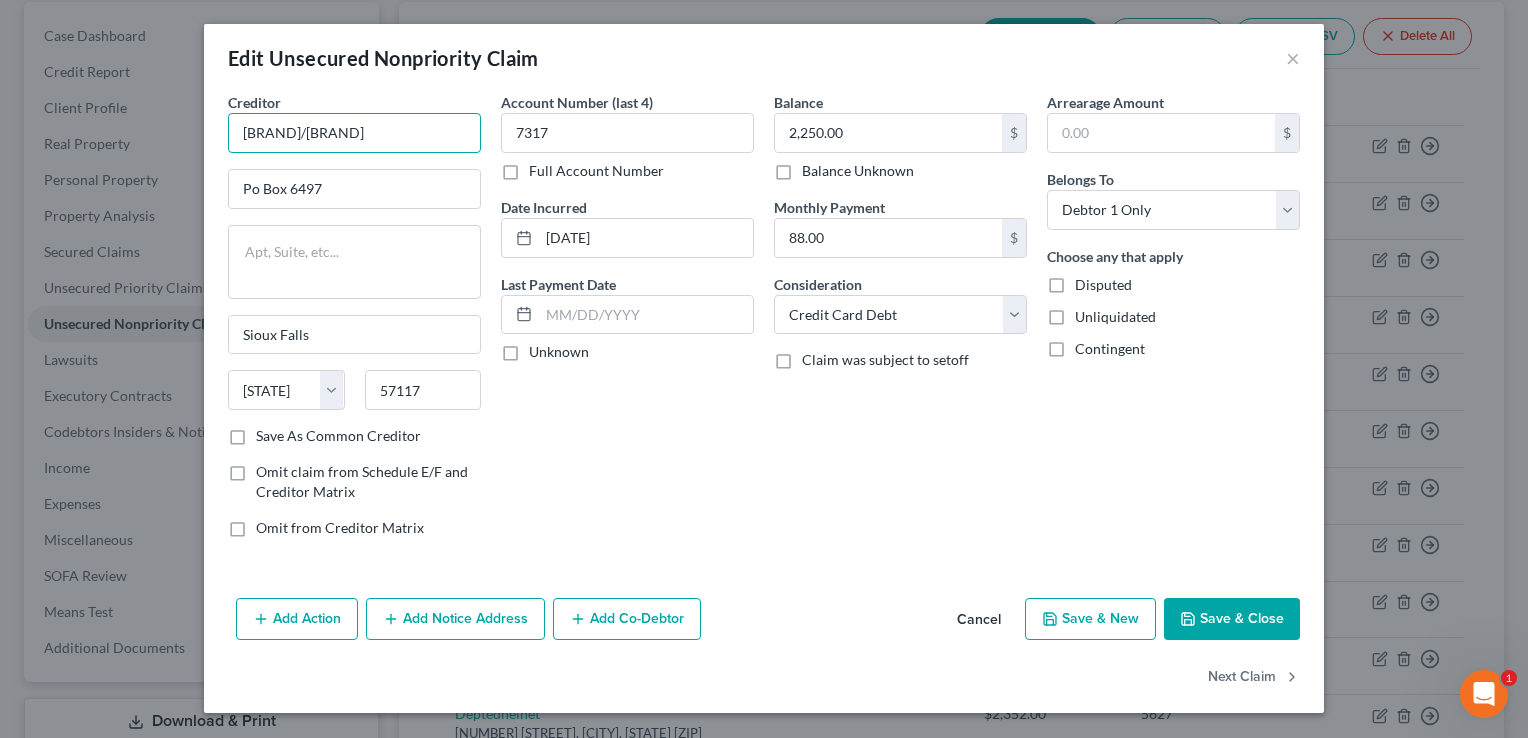 drag, startPoint x: 318, startPoint y: 136, endPoint x: 208, endPoint y: 132, distance: 110.0727 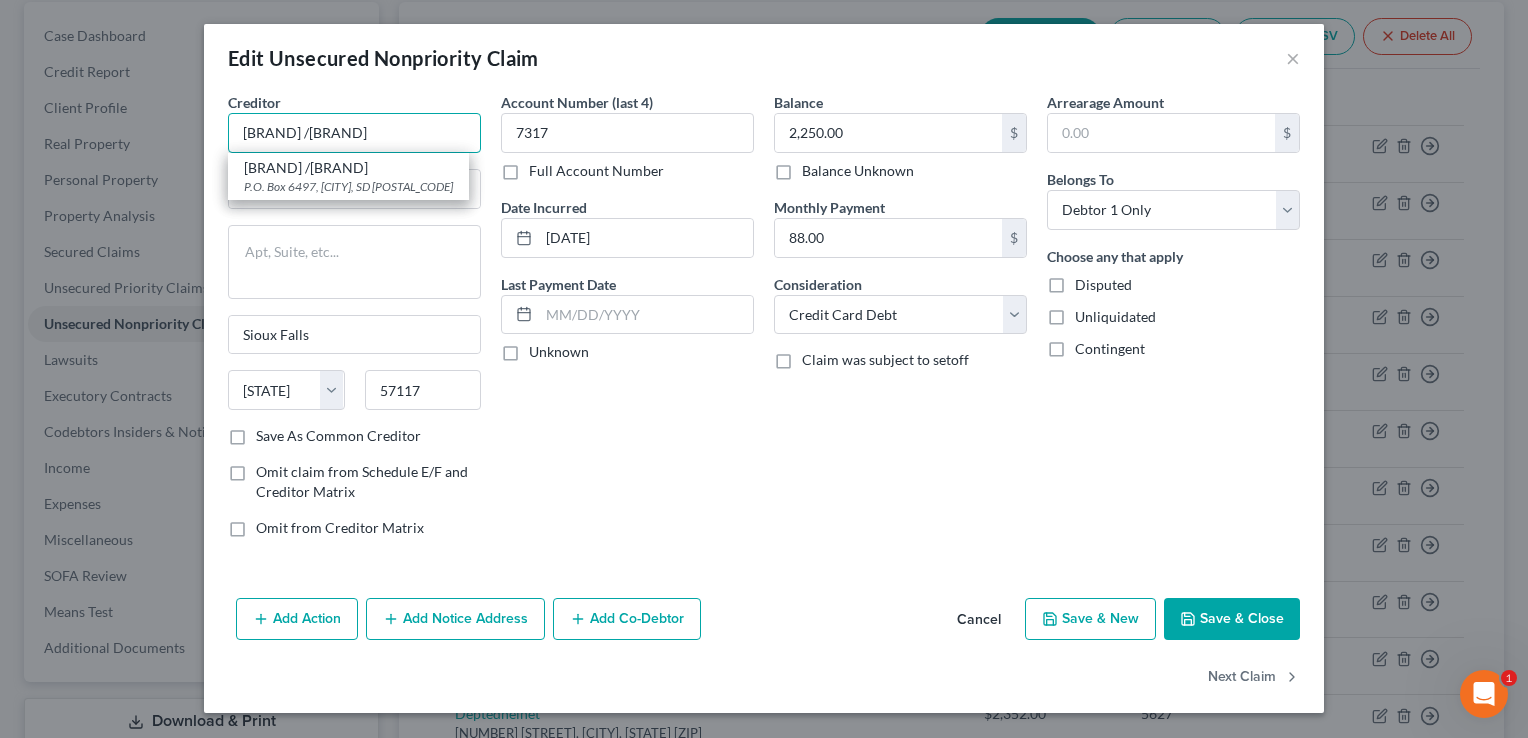 type on "[BRAND] /[BRAND]" 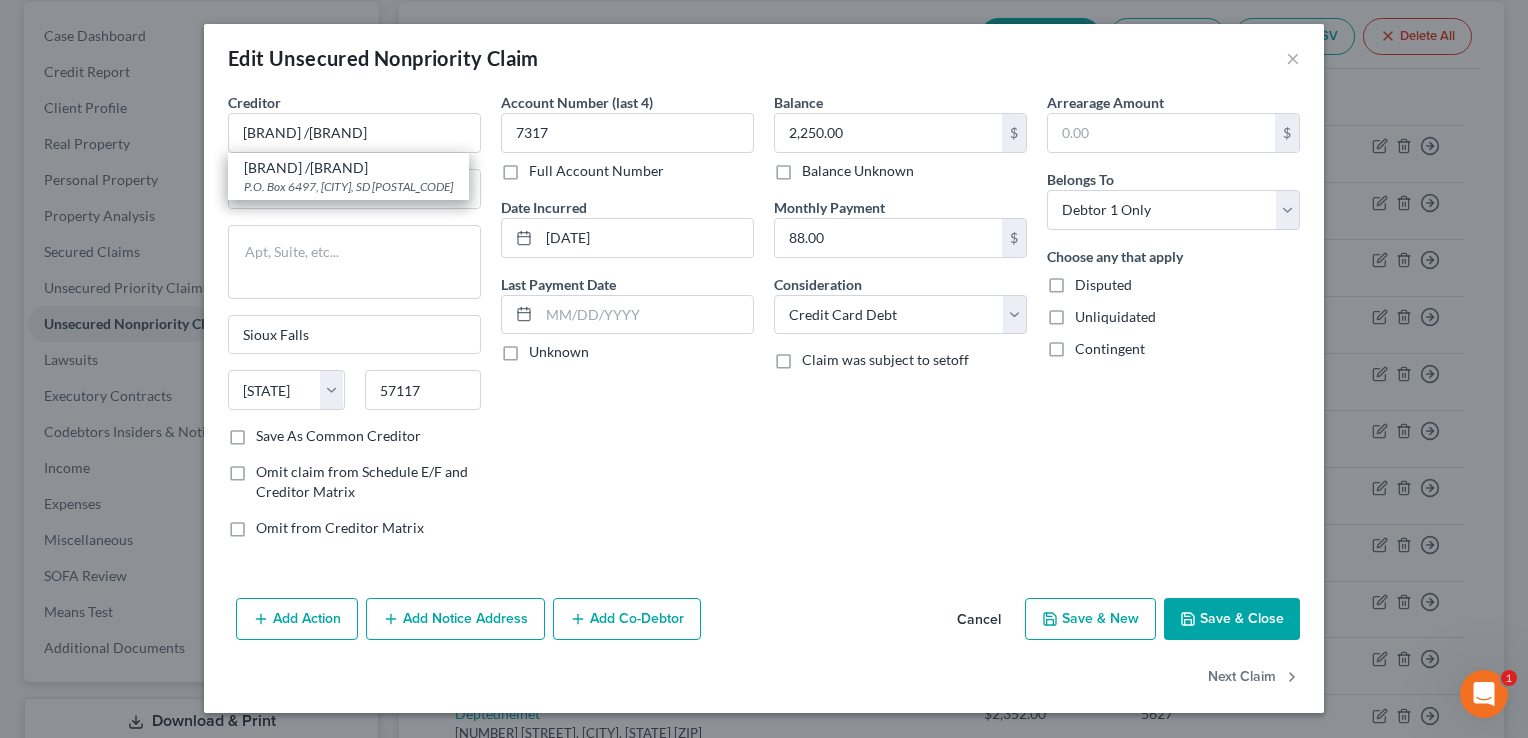 click on "Creditor *    Best Buy/Citibank                                        Best Buy/Citibank               P.O. Box 6497, Sioux Falls, [STATE] [ZIP]         Po Box 6497 Sioux Falls State AL AK AR AZ CA CO CT DE DC FL GA GU HI ID IL IN IA KS KY LA ME MD MA MI MN MS MO MT NC ND NE NV NH NJ NM NY OH OK OR PA PR RI SC SD TN TX UT VI VA VT WA WV WI WY 57117" at bounding box center [354, 259] 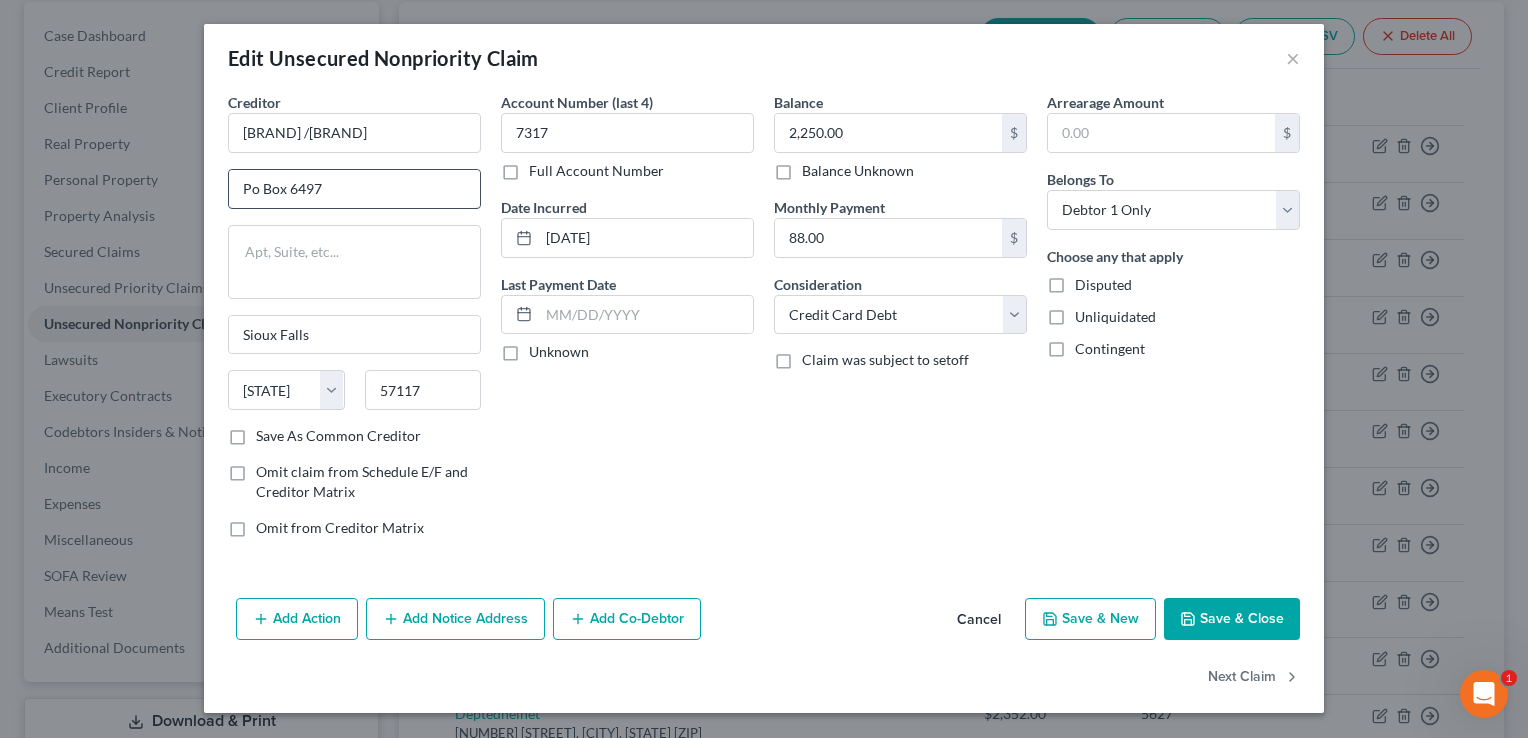 click on "Po Box 6497" at bounding box center (354, 189) 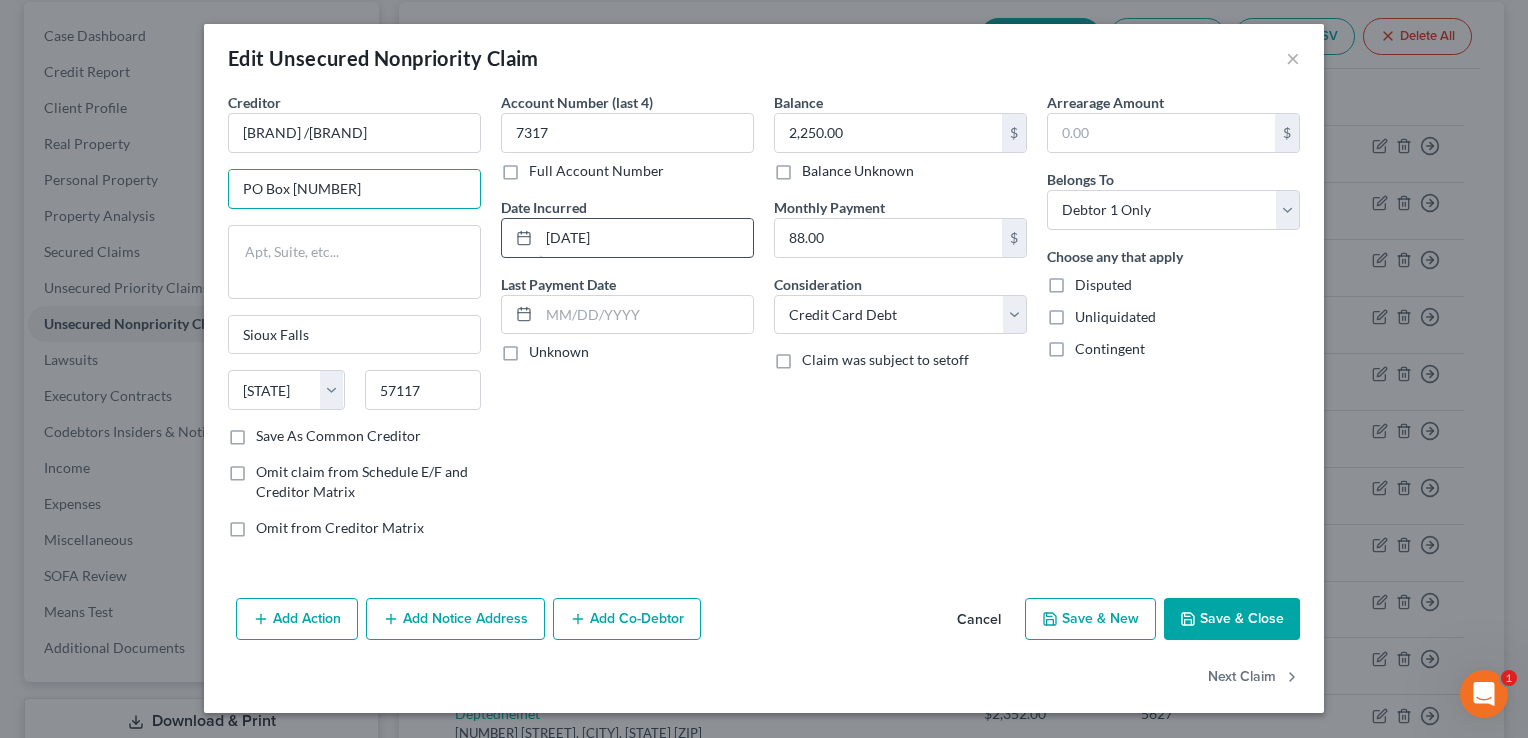 type on "PO Box [NUMBER]" 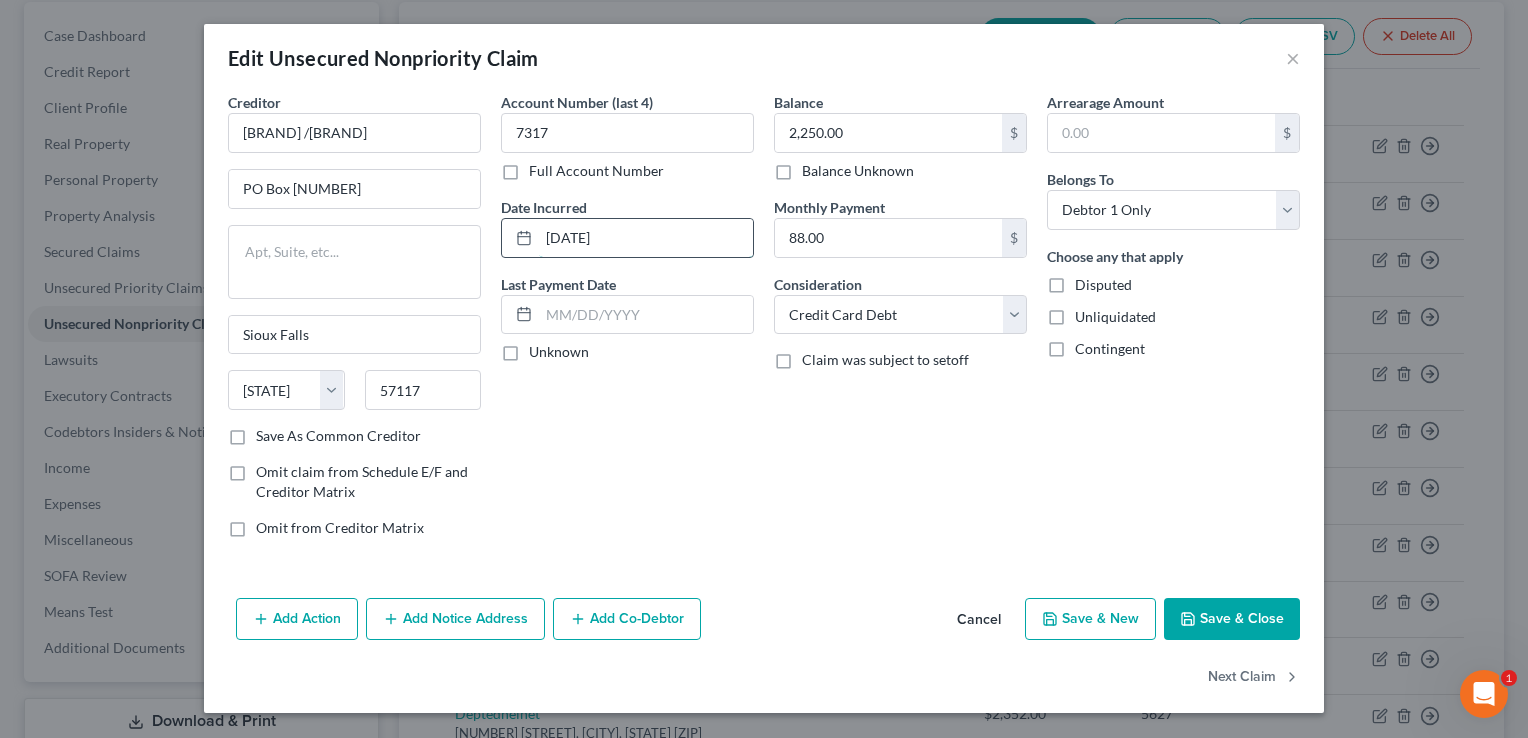click on "[DATE]" at bounding box center [646, 238] 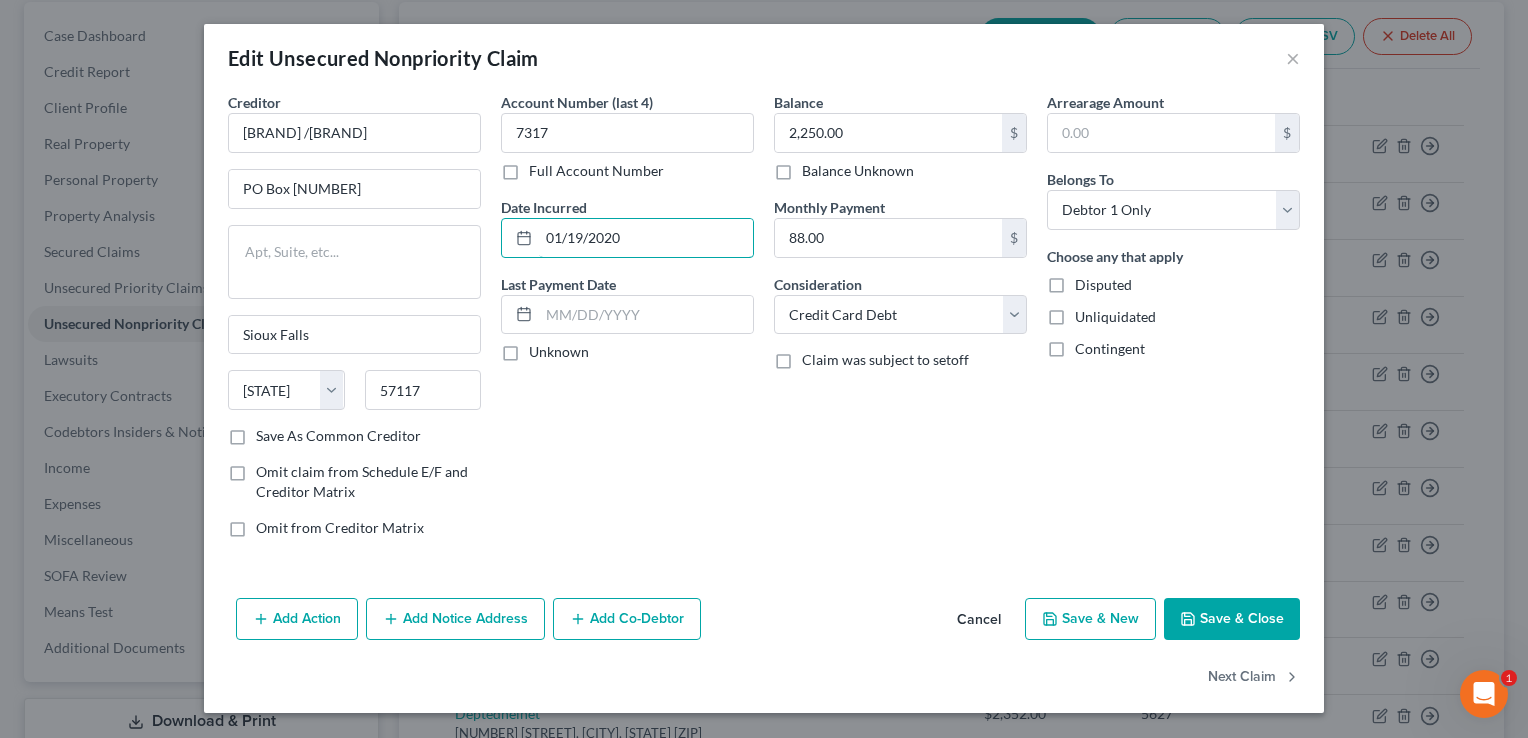 type on "01/19/2020" 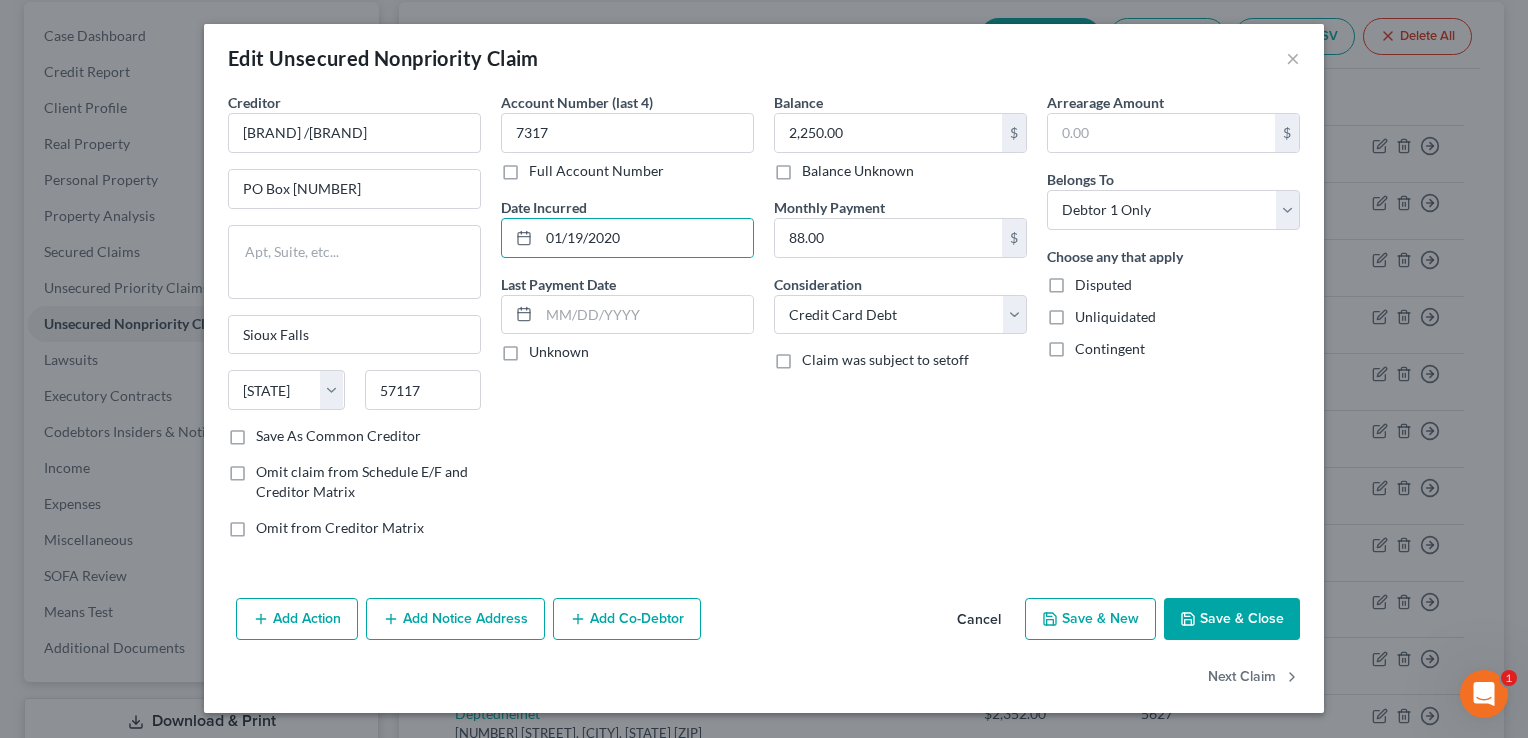 click on "Save & Close" at bounding box center [1232, 619] 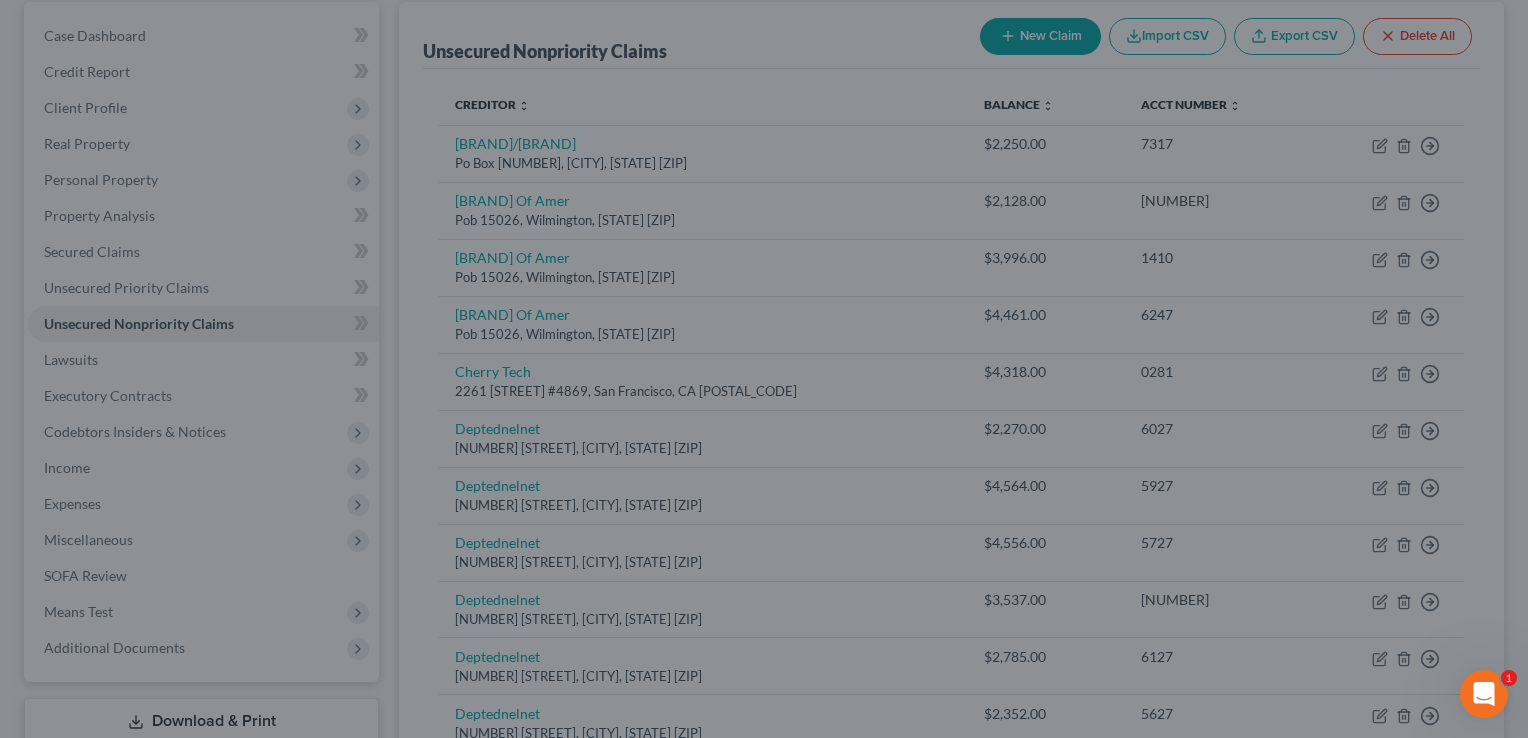 type on "0" 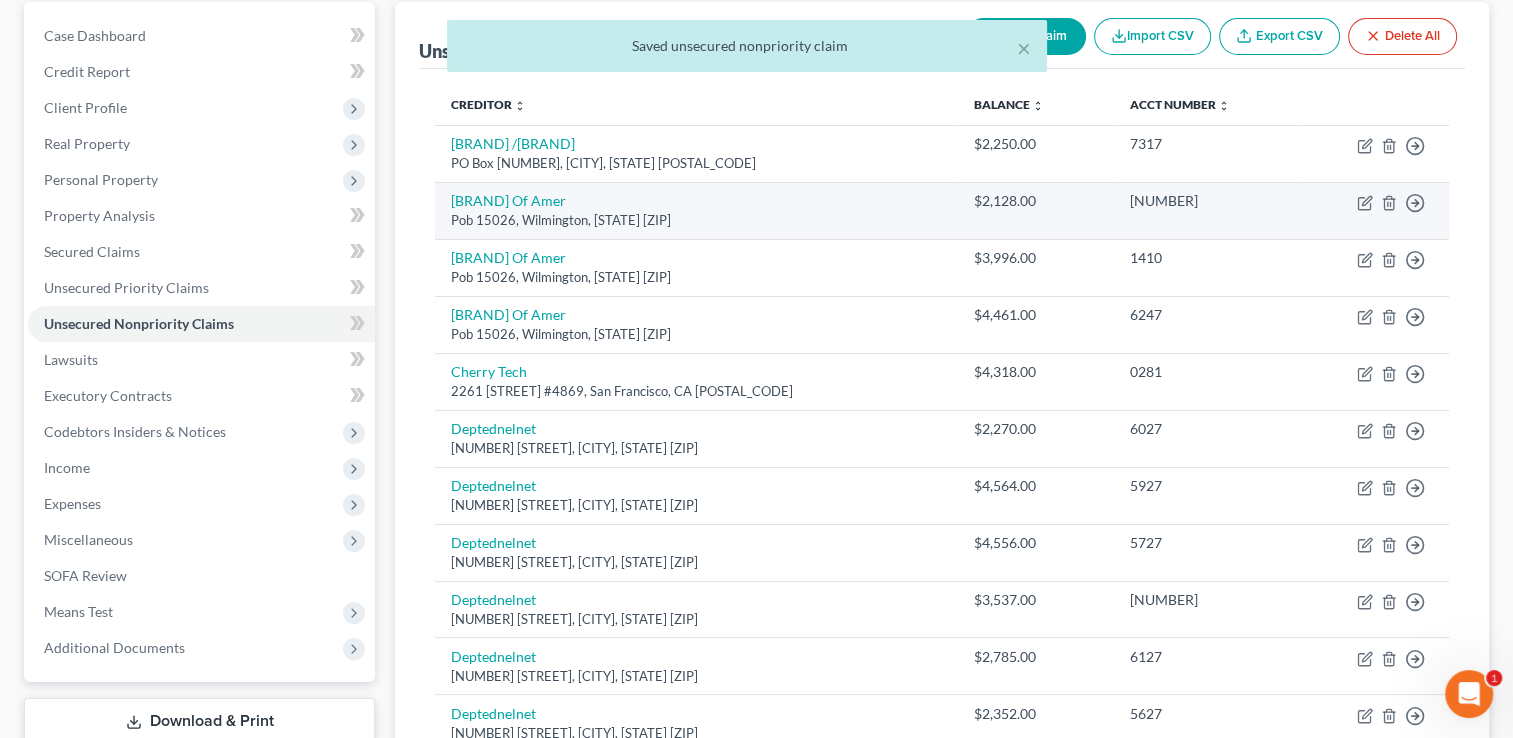 click on "Move to D Move to E Move to G Move to Notice Only" at bounding box center [1373, 210] 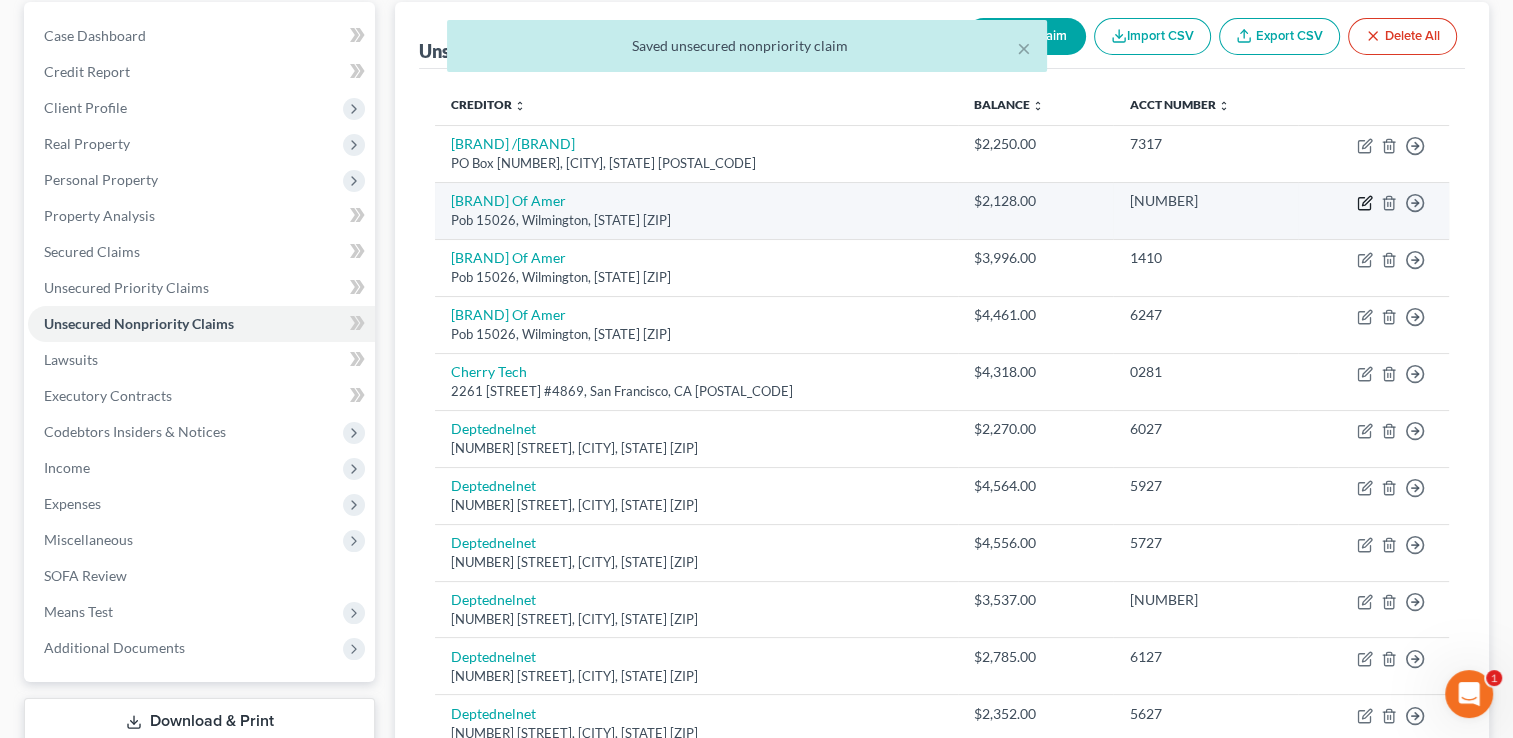 click 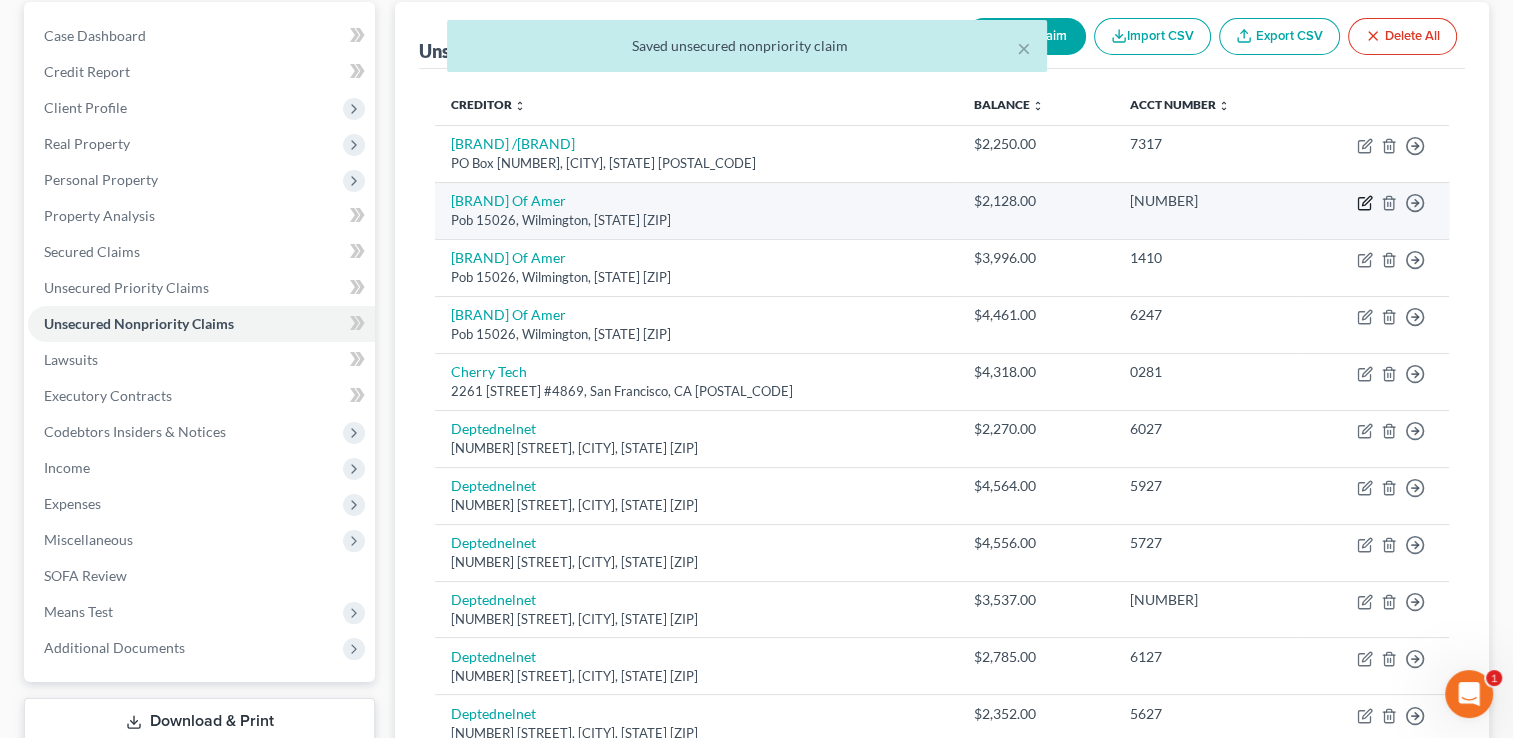 select on "2" 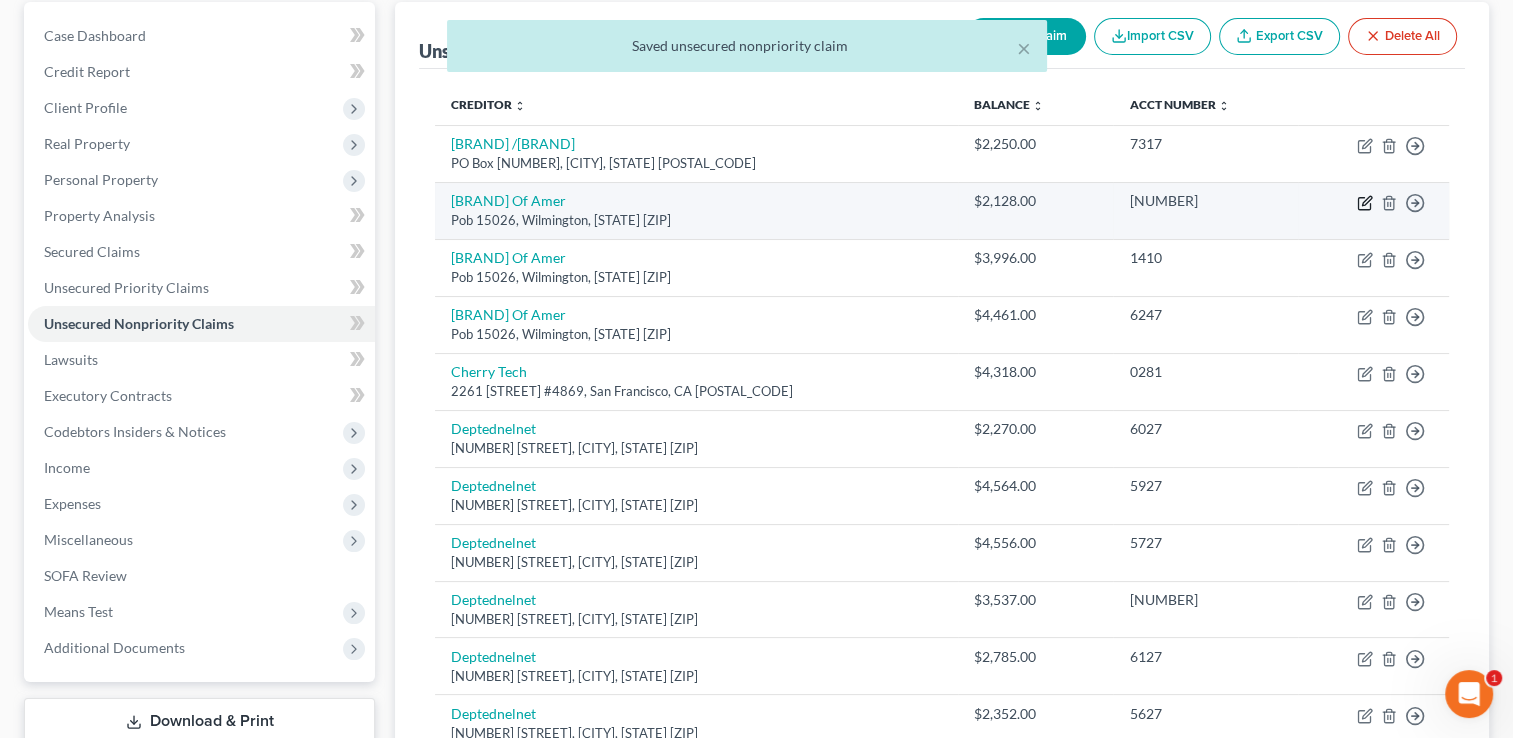 select on "1" 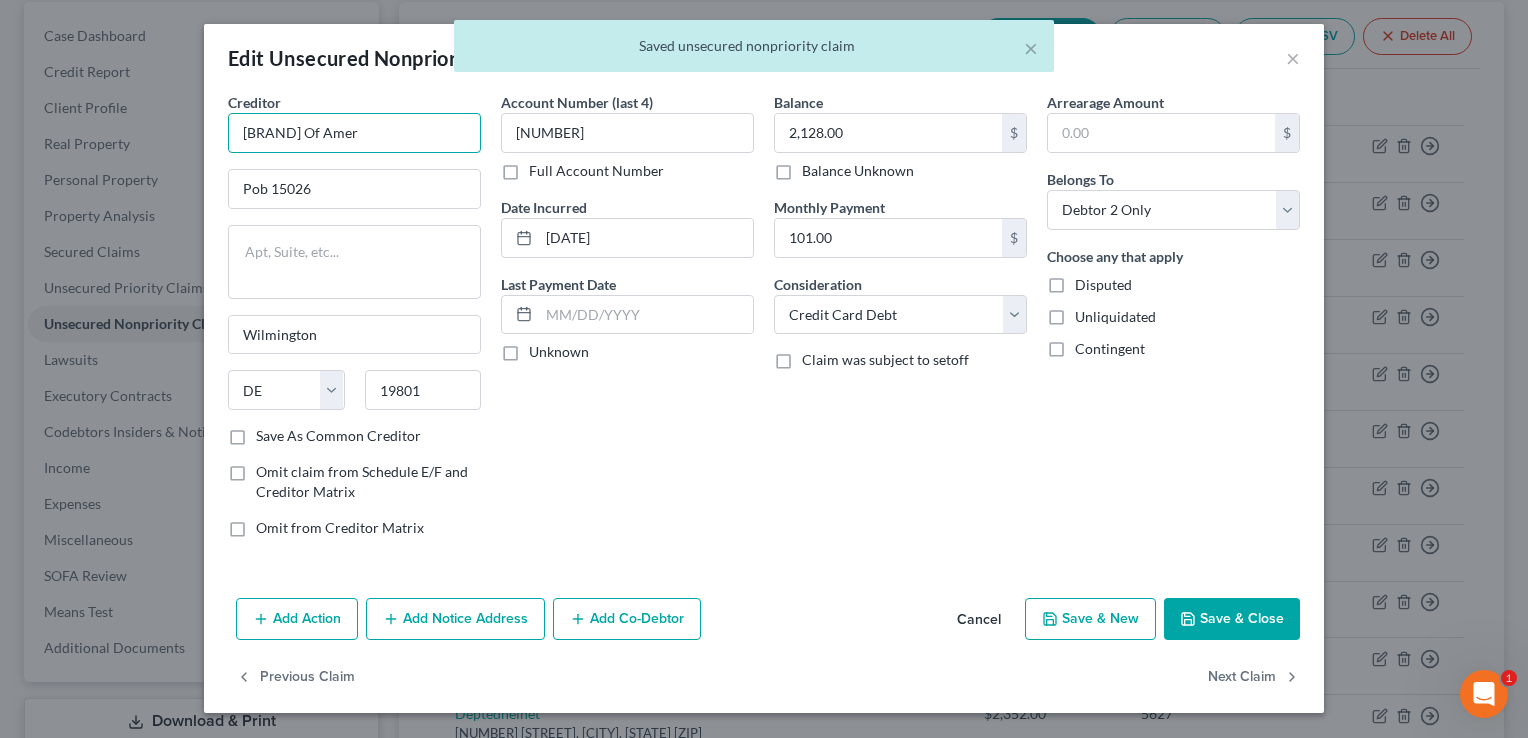drag, startPoint x: 344, startPoint y: 128, endPoint x: 185, endPoint y: 124, distance: 159.05031 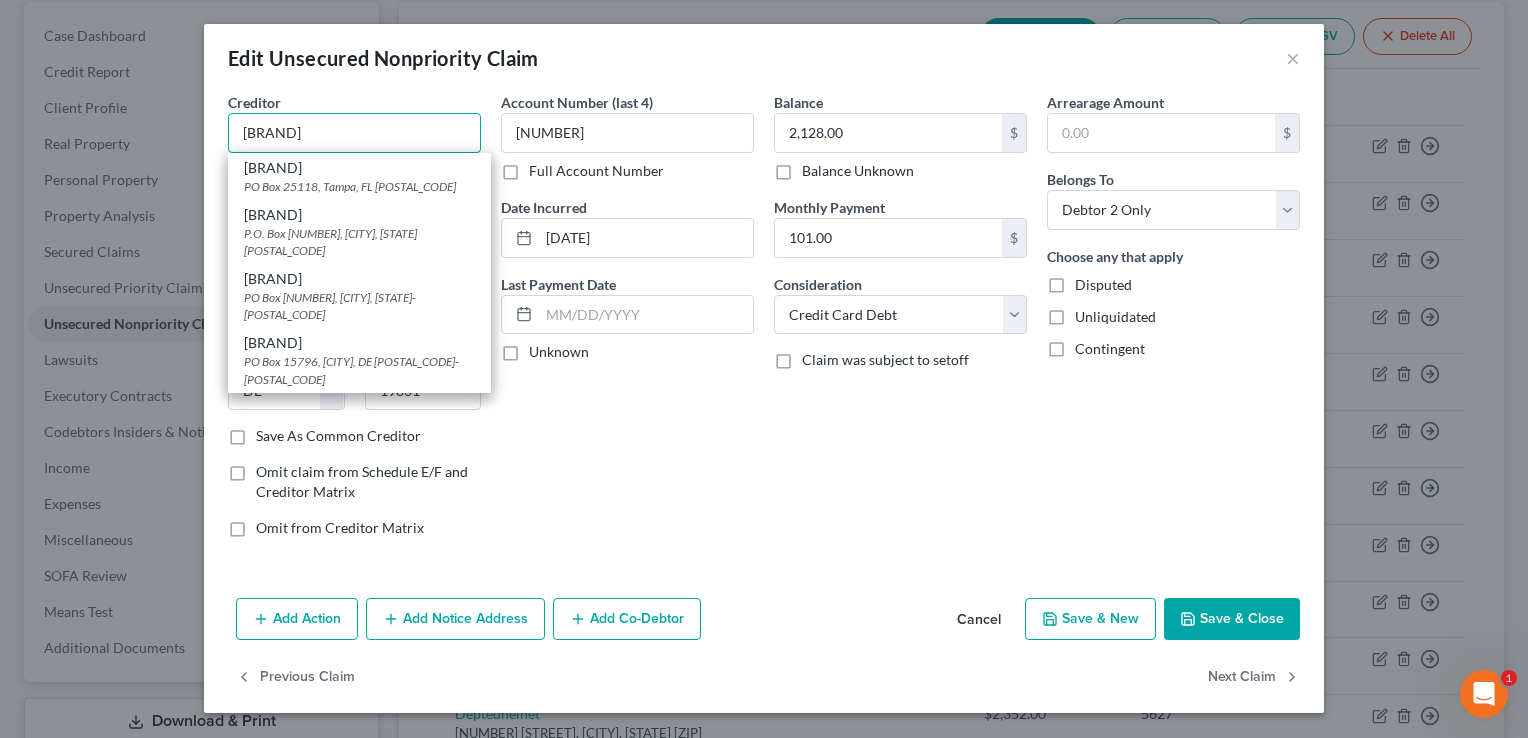 type on "[BRAND]" 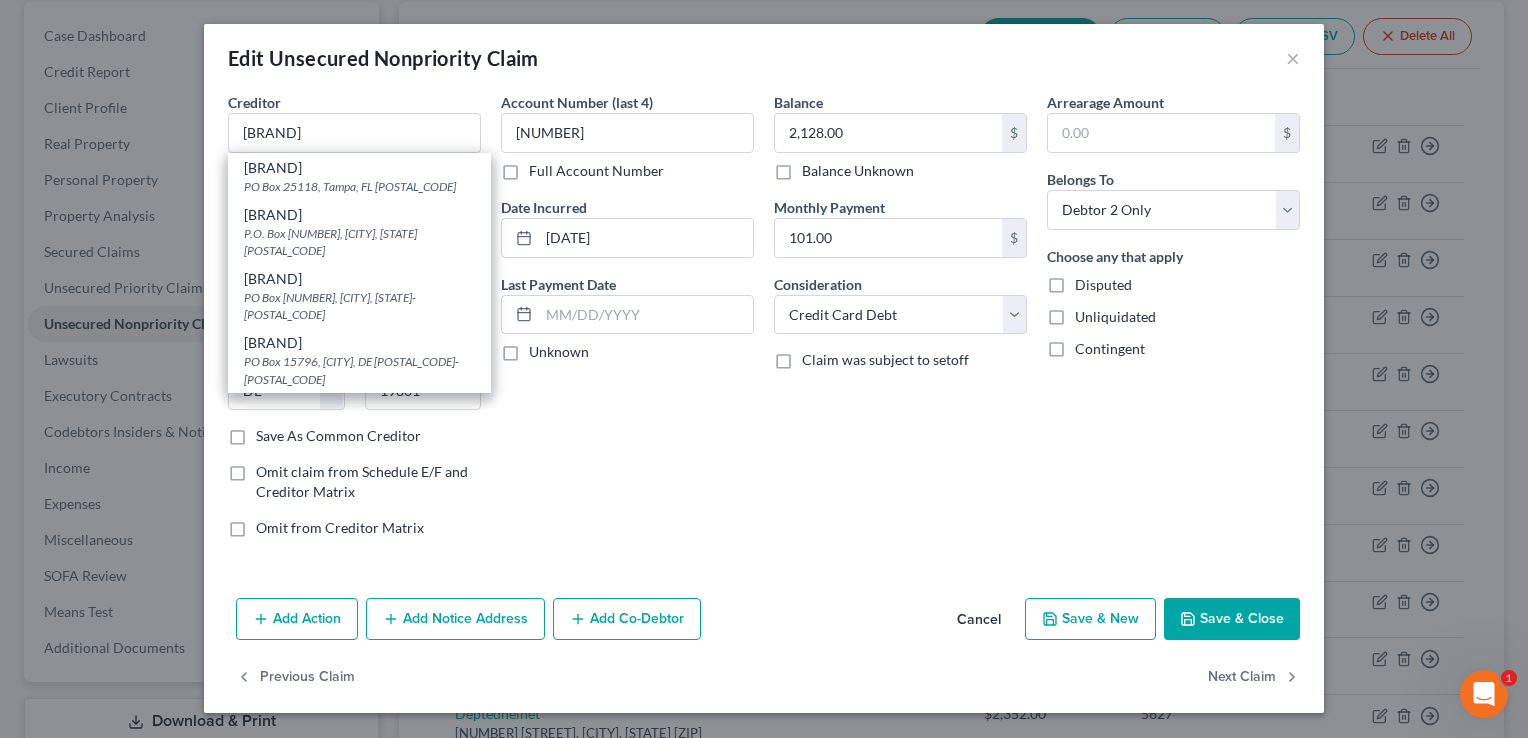 click on "Creditor *    Bank of America                                        Bank of America               PO Box 25118, Tampa, FL [POSTAL_CODE]                           Bank of America               P.O. Box 17234, Wilmington, DE [POSTAL_CODE]                           Bank of America               PO Box 15019, Wilmington, DE [POSTAL_CODE]                           Bank of America               PO Box 15796, Wilmington, DE [POSTAL_CODE]                           Bank of America               PO Box 672050, Dallas, TX [POSTAL_CODE]                           Bank Of America               PO Box 15019, Wilmington, DE [POSTAL_CODE]                           Bank Of America               PO Box 15284, Wilmington, DE [POSTAL_CODE]                           Bank Of America               PO 15026, Wilmington, DE [POSTAL_CODE]                           Bank Of America               PO Box 15026, Wilmington, DE [POSTAL_CODE]" at bounding box center (354, 122) 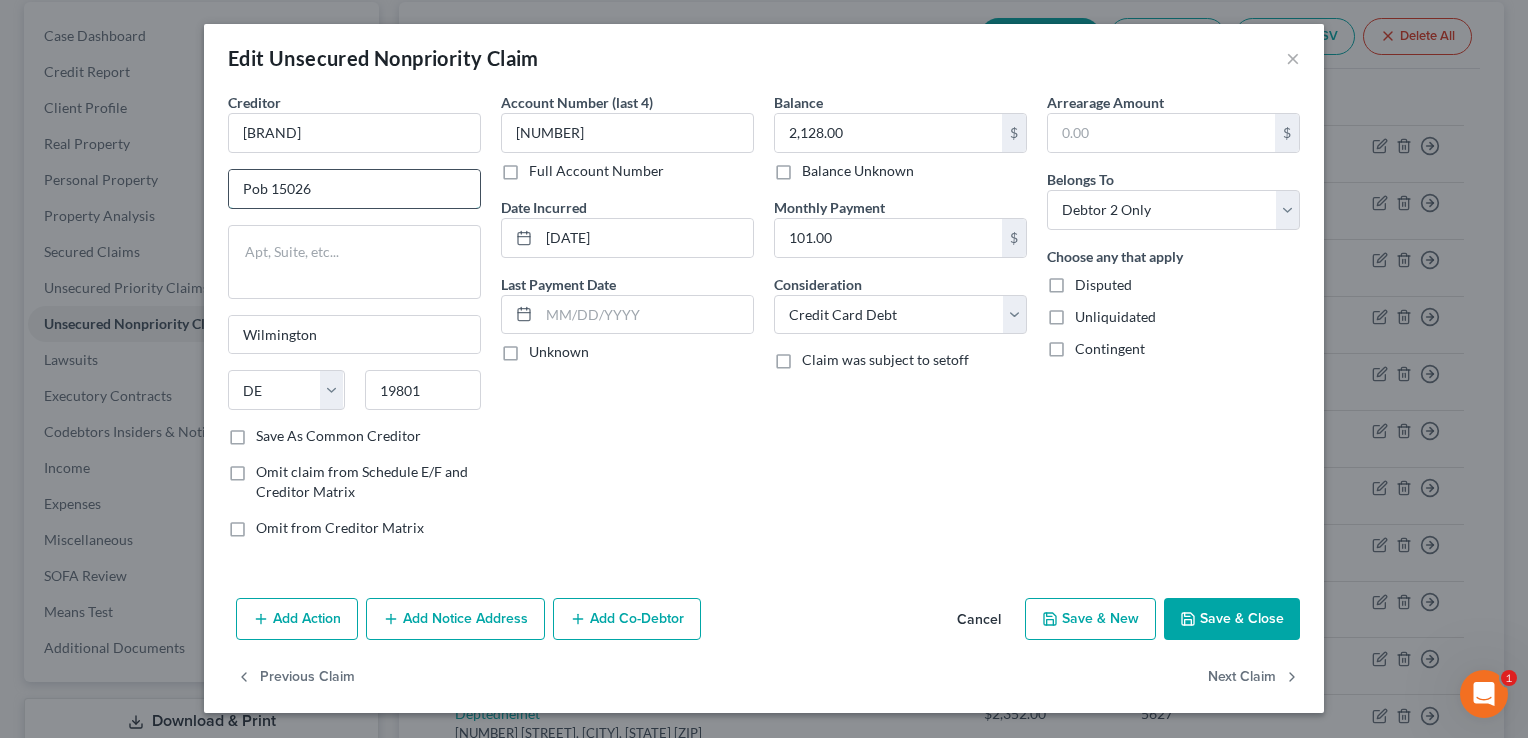 drag, startPoint x: 271, startPoint y: 184, endPoint x: 232, endPoint y: 184, distance: 39 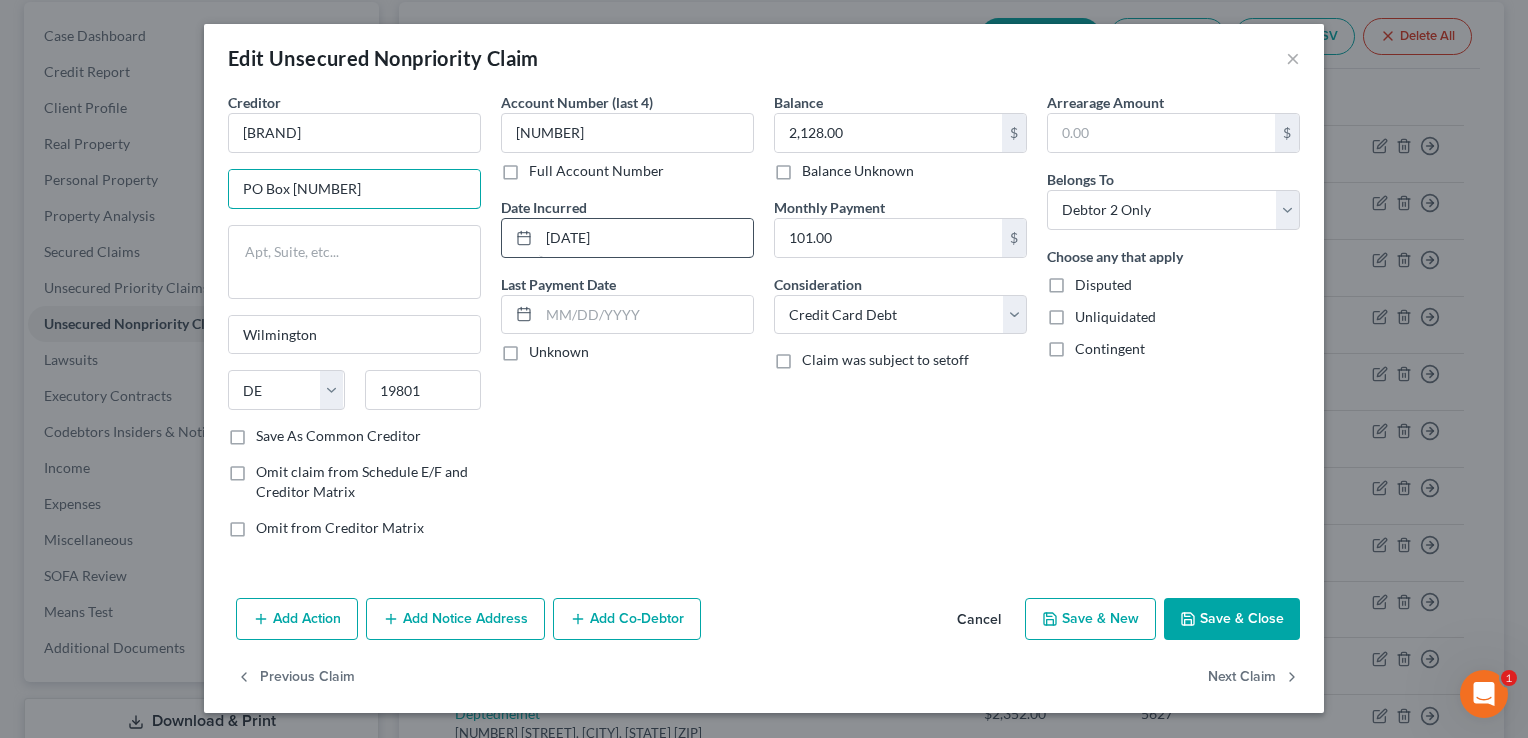 type on "PO Box [NUMBER]" 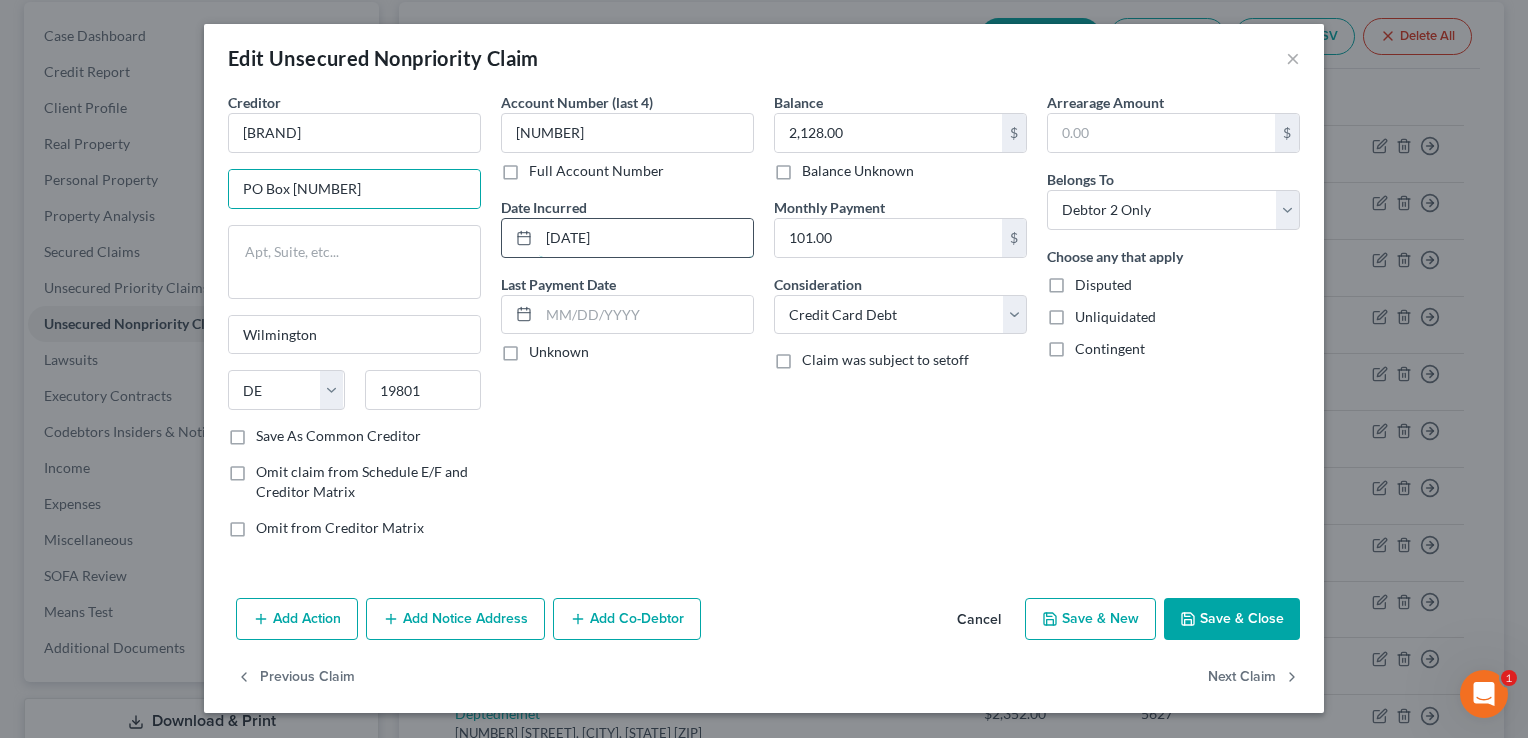 click on "[DATE]" at bounding box center (646, 238) 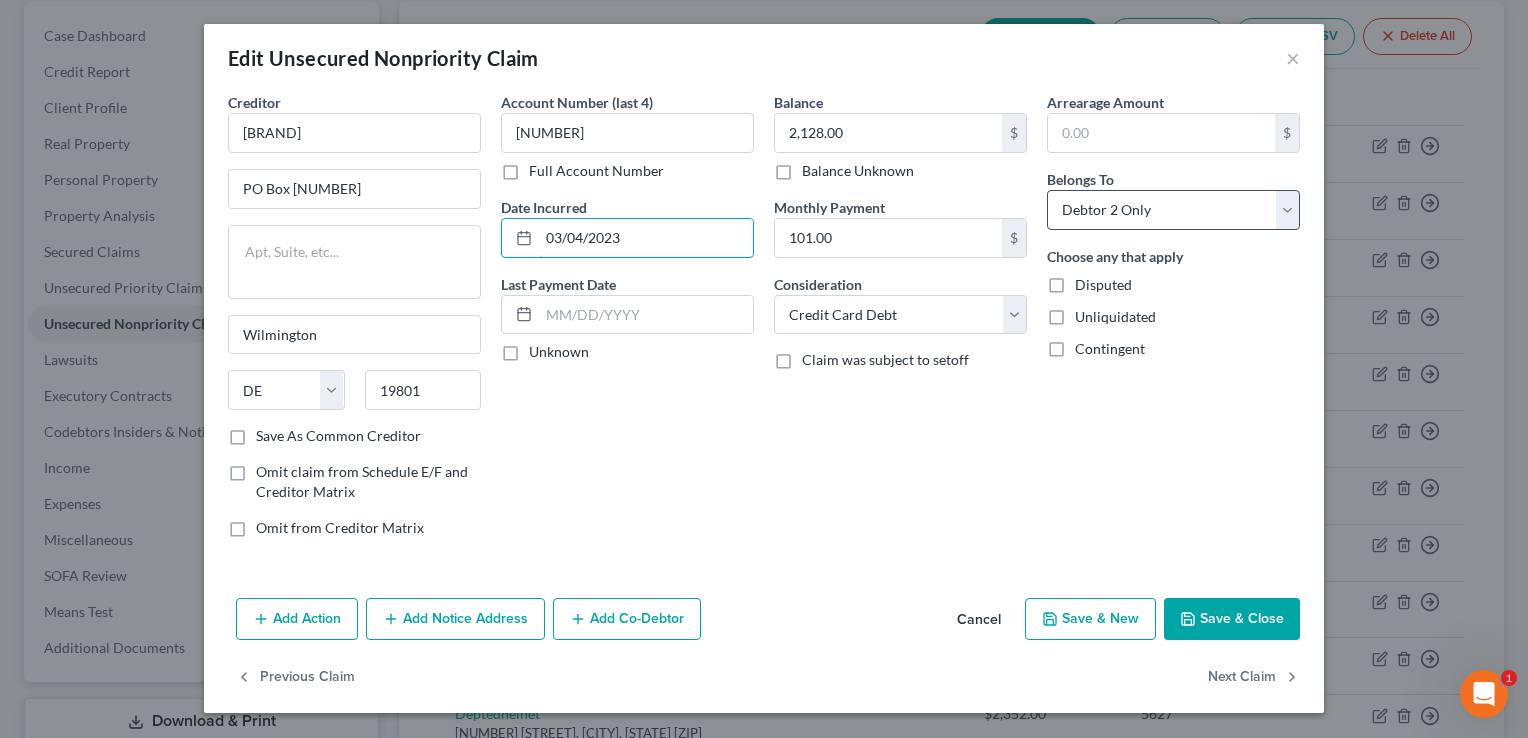 type on "03/04/2023" 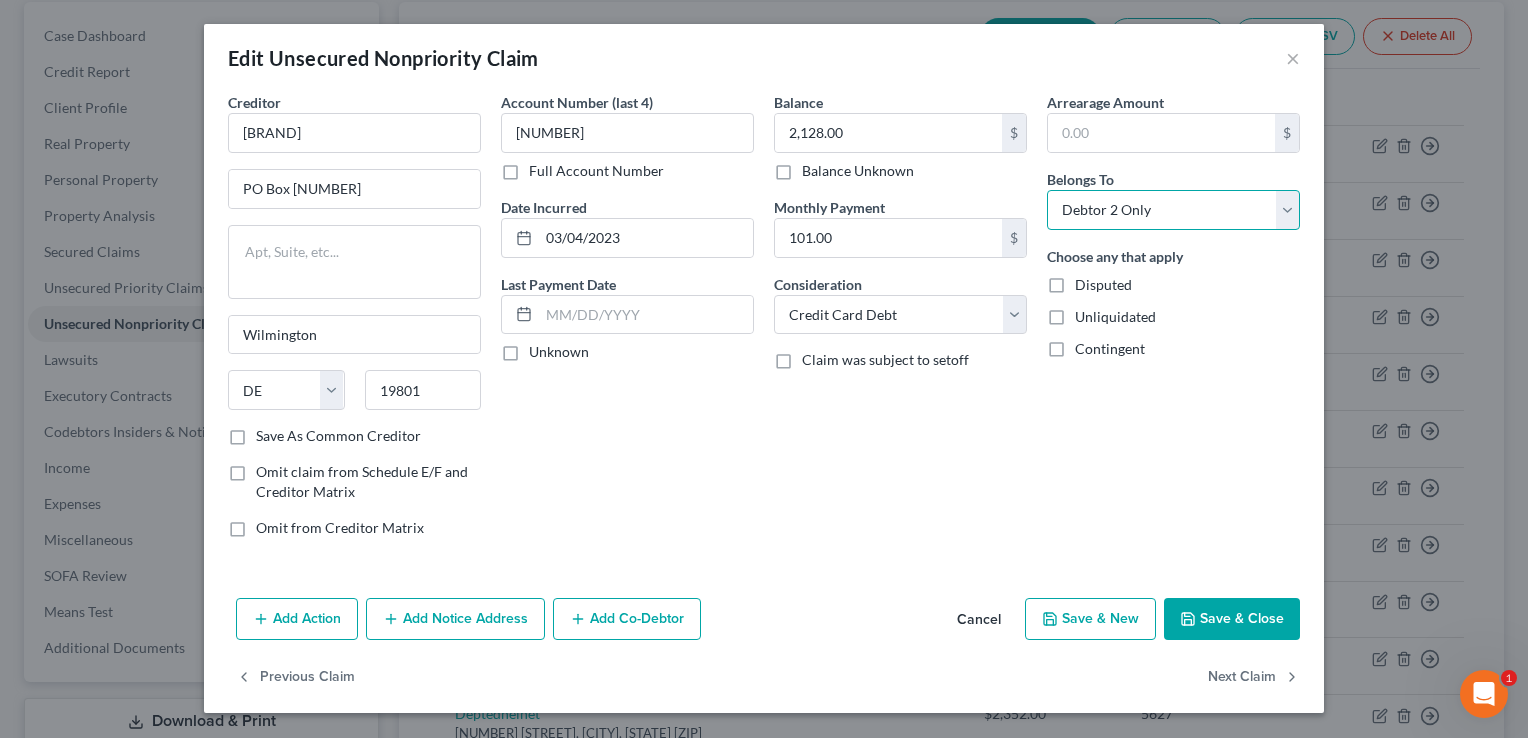 click on "Select Debtor 1 Only Debtor 2 Only Debtor 1 And Debtor 2 Only At Least One Of The Debtors And Another Community Property" at bounding box center (1173, 210) 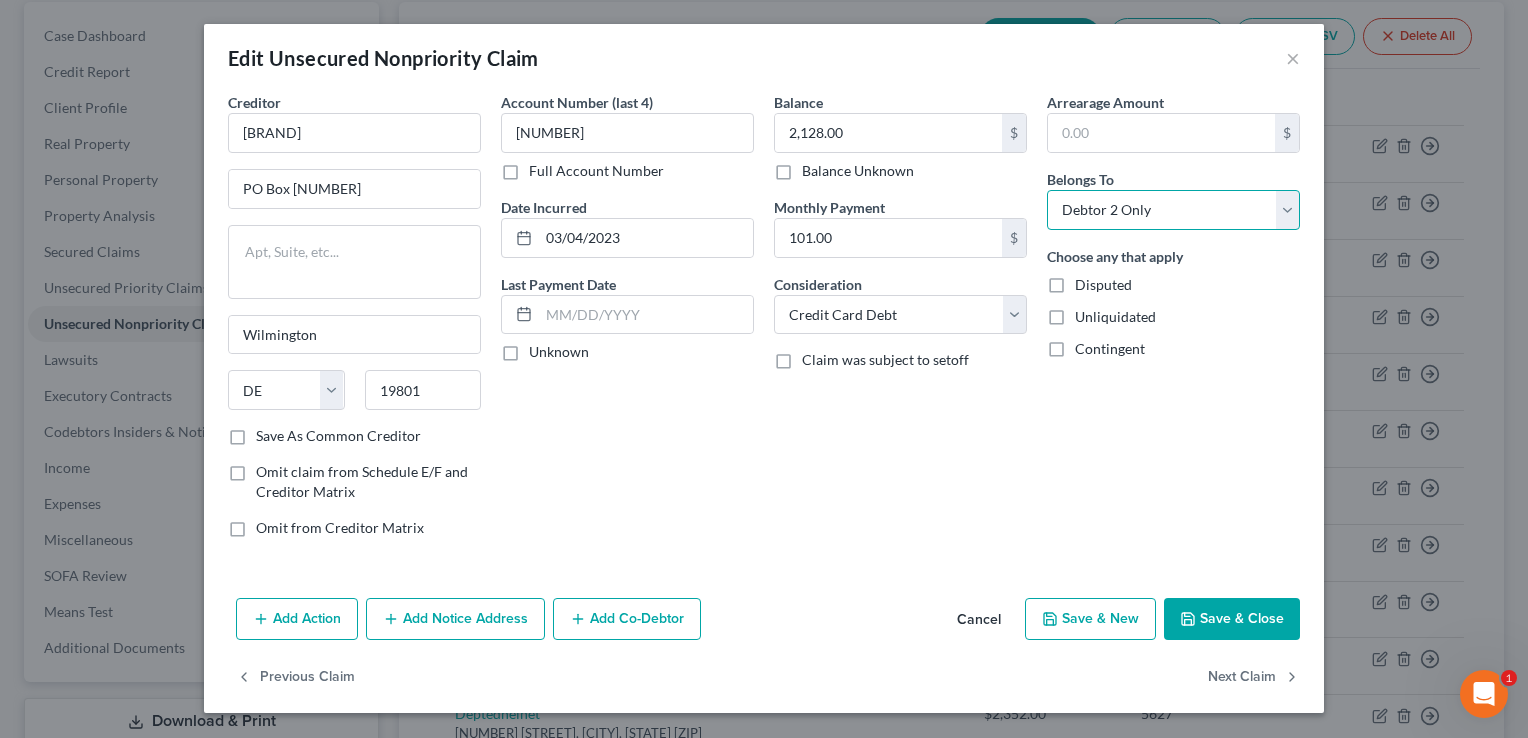 select on "4" 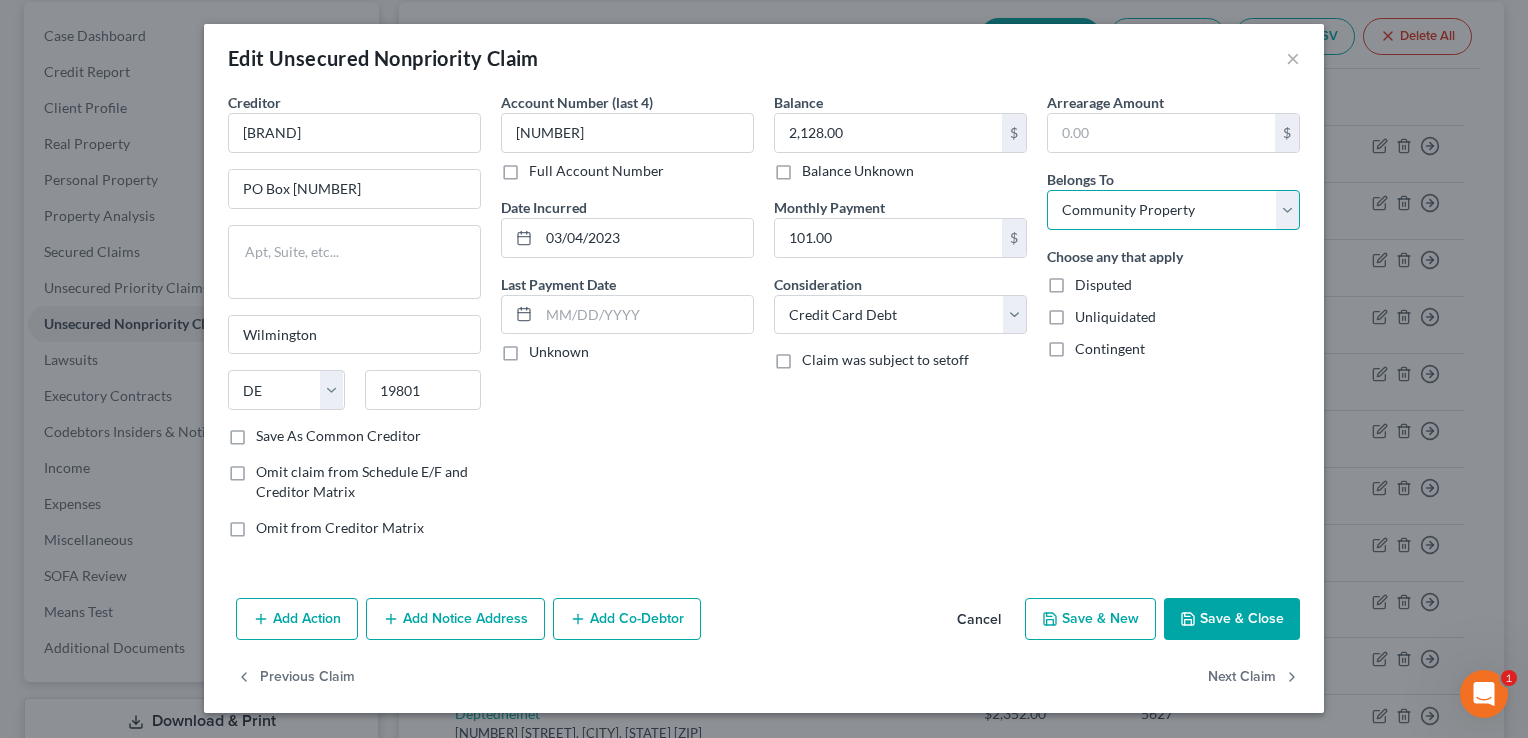 click on "Select Debtor 1 Only Debtor 2 Only Debtor 1 And Debtor 2 Only At Least One Of The Debtors And Another Community Property" at bounding box center (1173, 210) 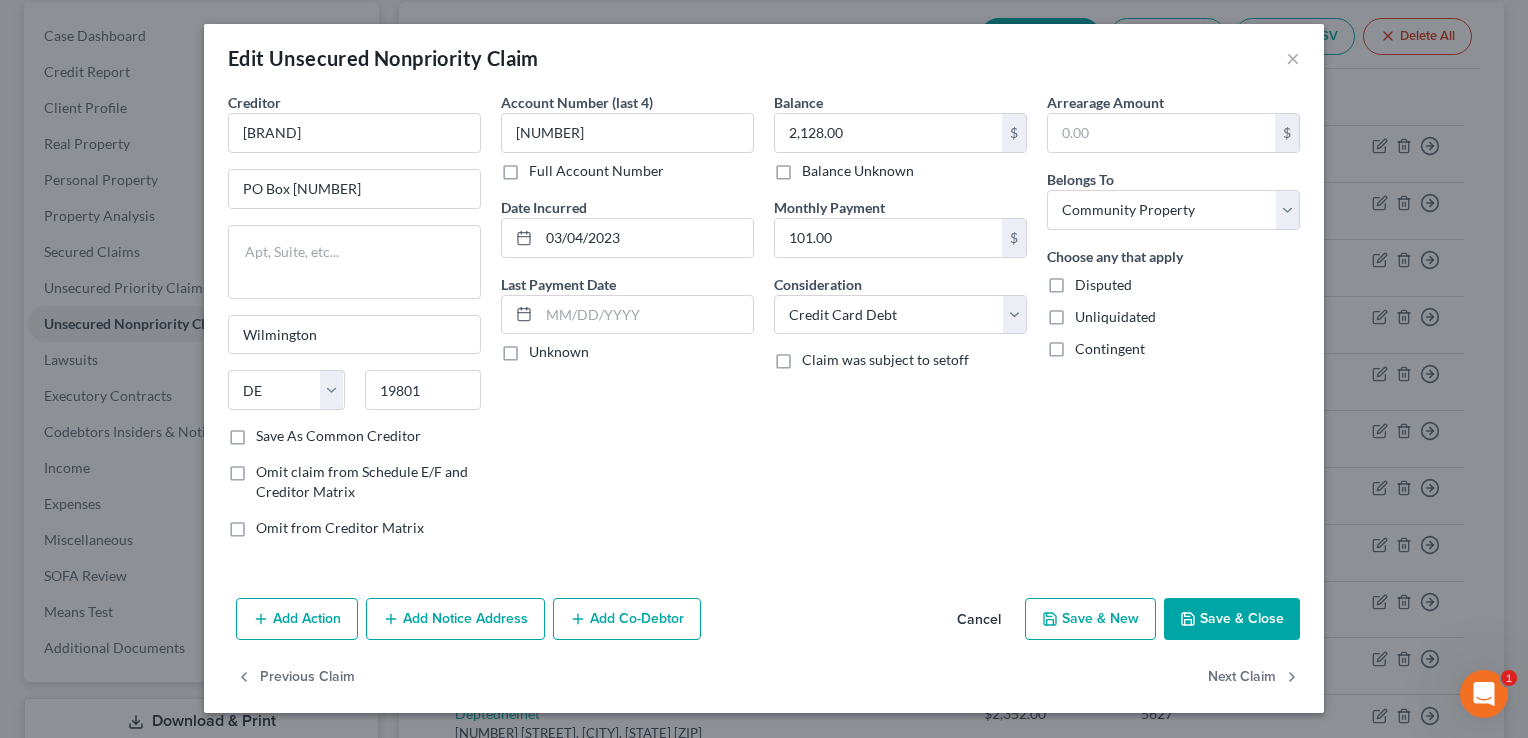 click on "Balance
[AMOUNT] $
Balance Unknown
Balance Undetermined
[AMOUNT] $
Balance Unknown
Monthly Payment [AMOUNT] $ Consideration Select Cable / Satellite Services Collection Agency Credit Card Debt Debt Counseling / Attorneys Deficiency Balance Domestic Support Obligations Home / Car Repairs Income Taxes Judgment Liens Medical Services Monies Loaned / Advanced Mortgage Obligation From Divorce Or Separation Obligation To Pensions Other Overdrawn Bank Account Promised To Help Pay Creditors Student Loans Suppliers And Vendors Telephone / Internet Services Utility Services Claim was subject to setoff" at bounding box center (900, 323) 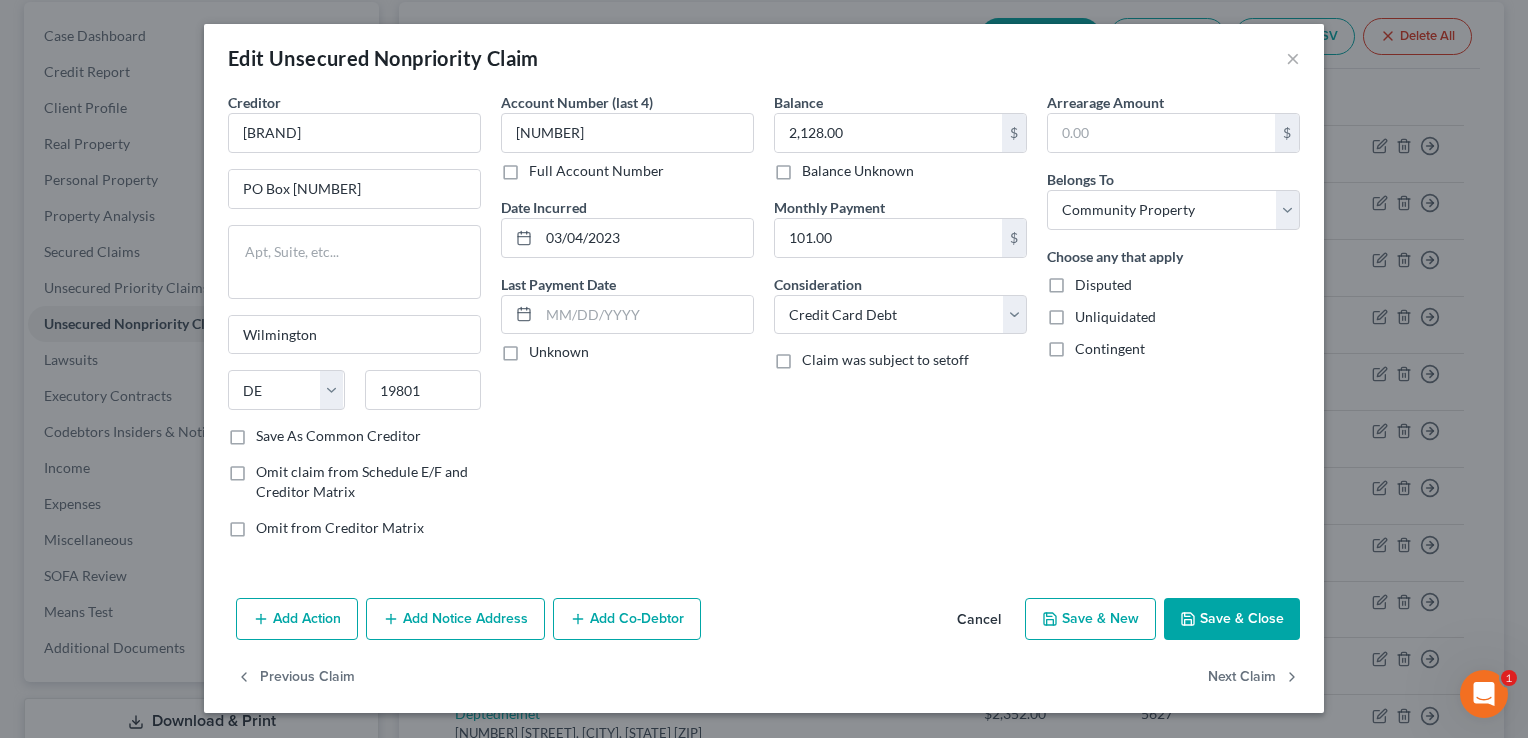 click on "Save & Close" at bounding box center (1232, 619) 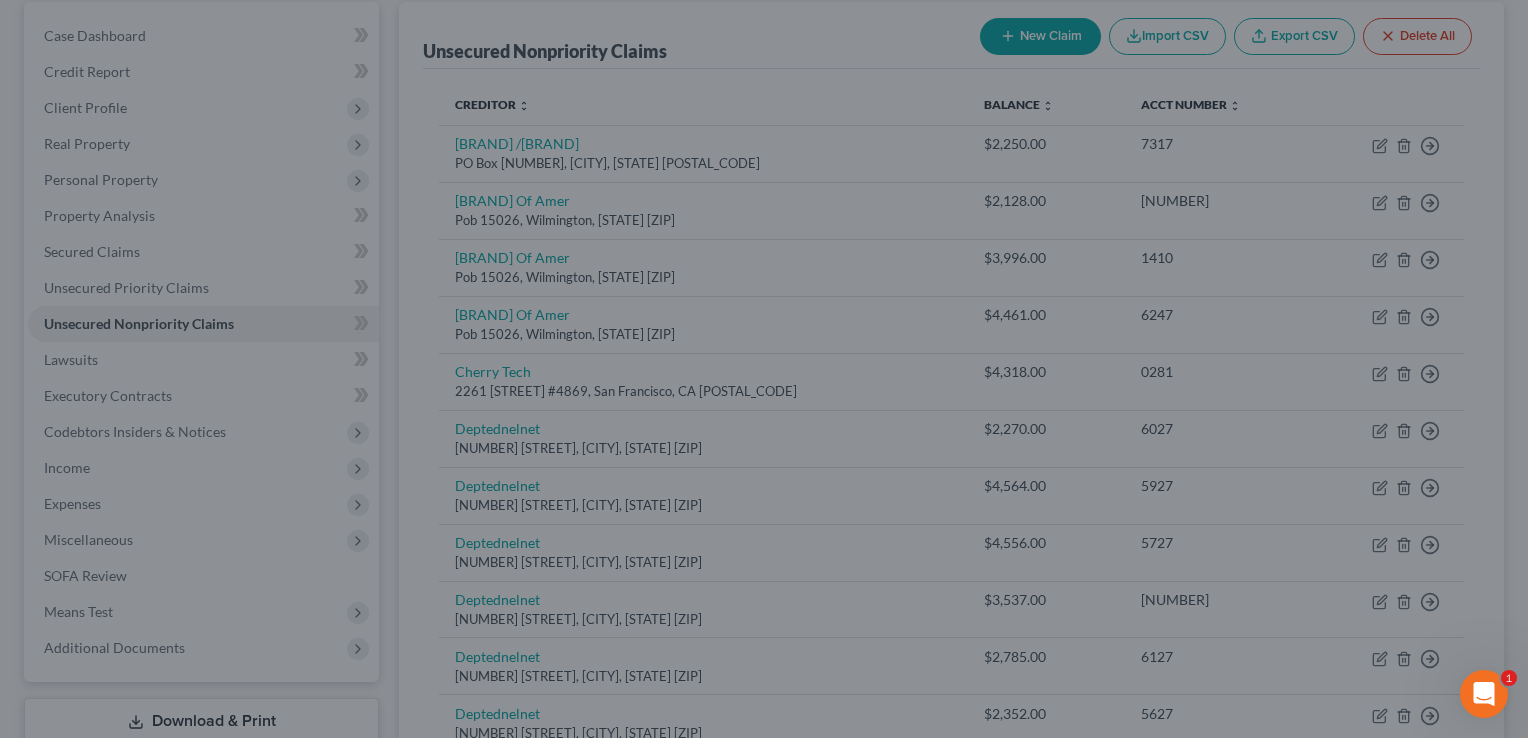 type on "0" 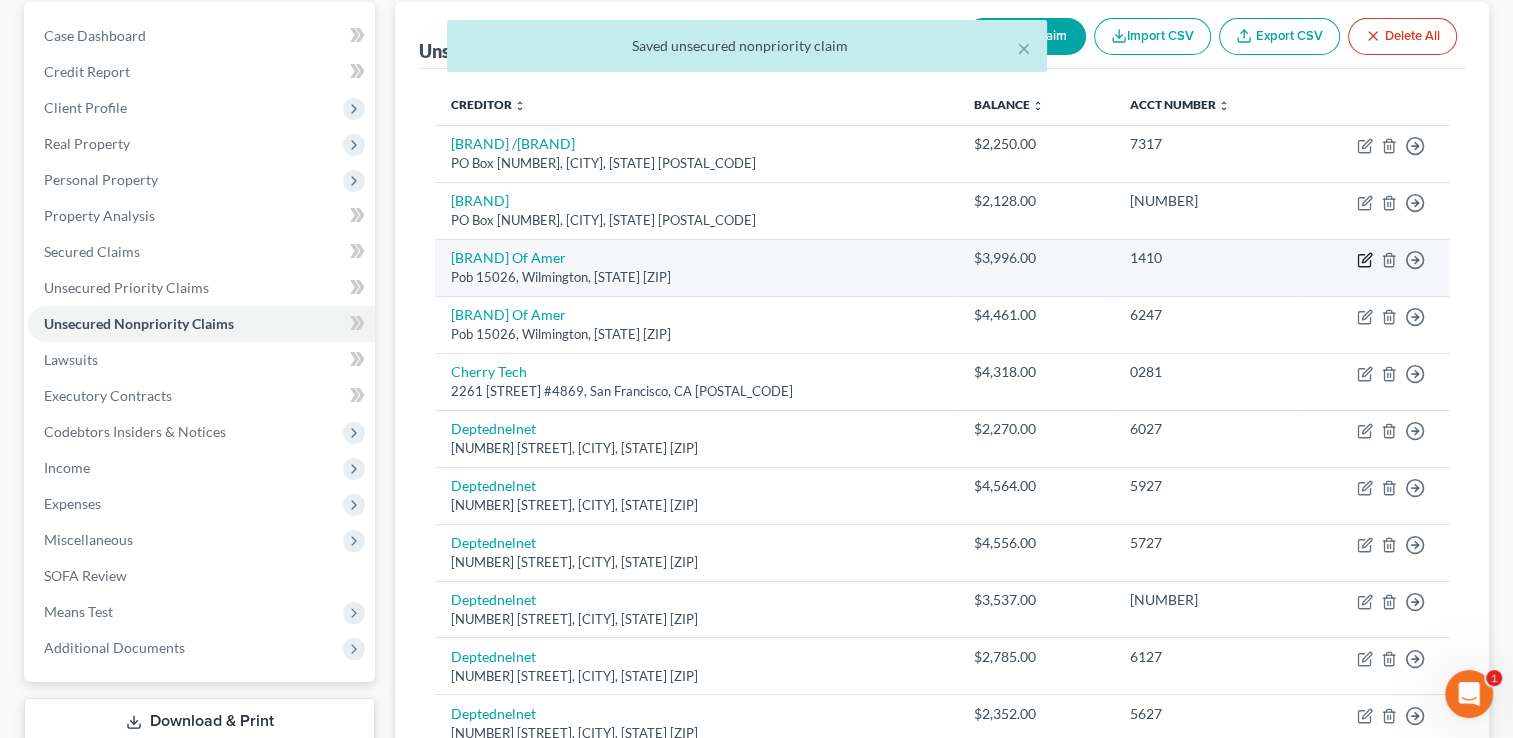 click 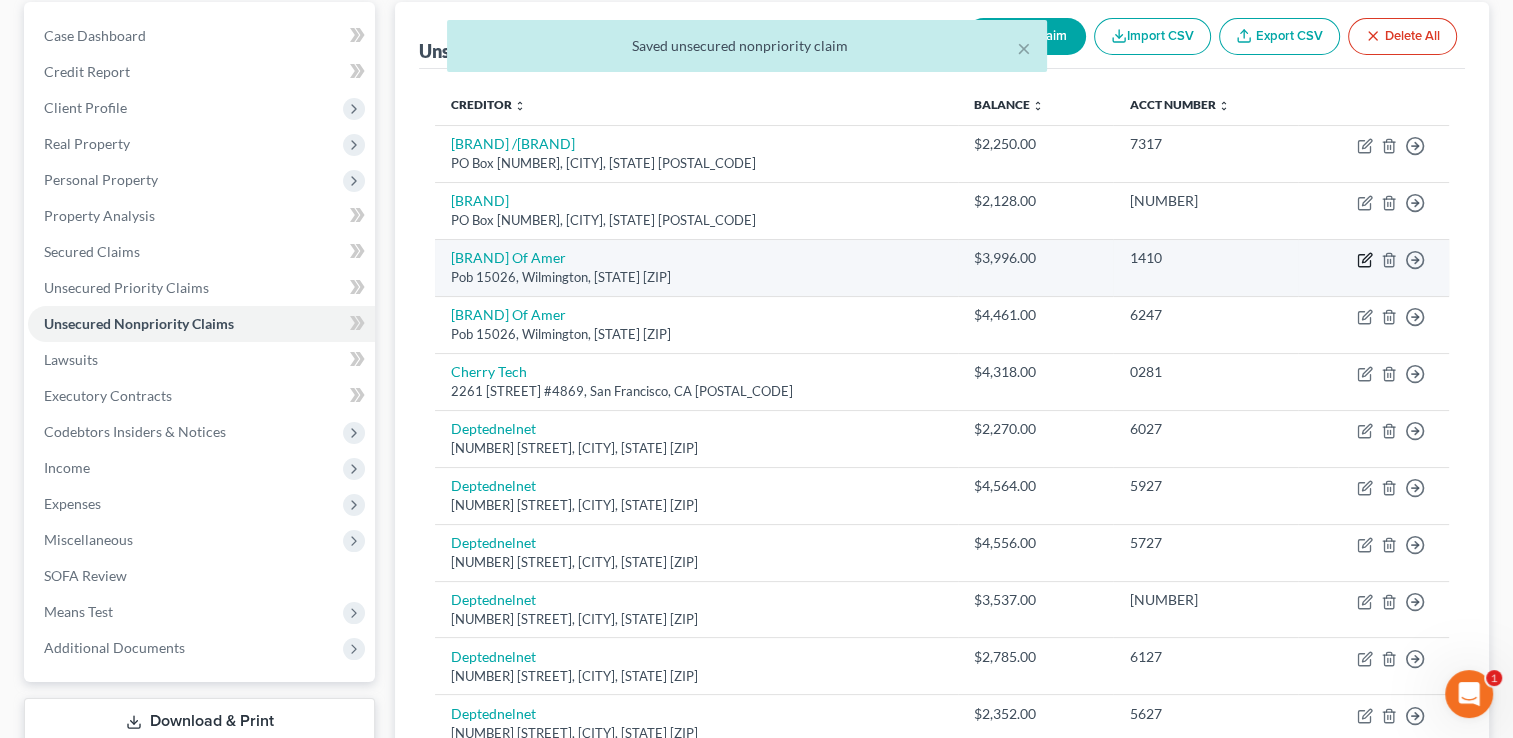 select on "2" 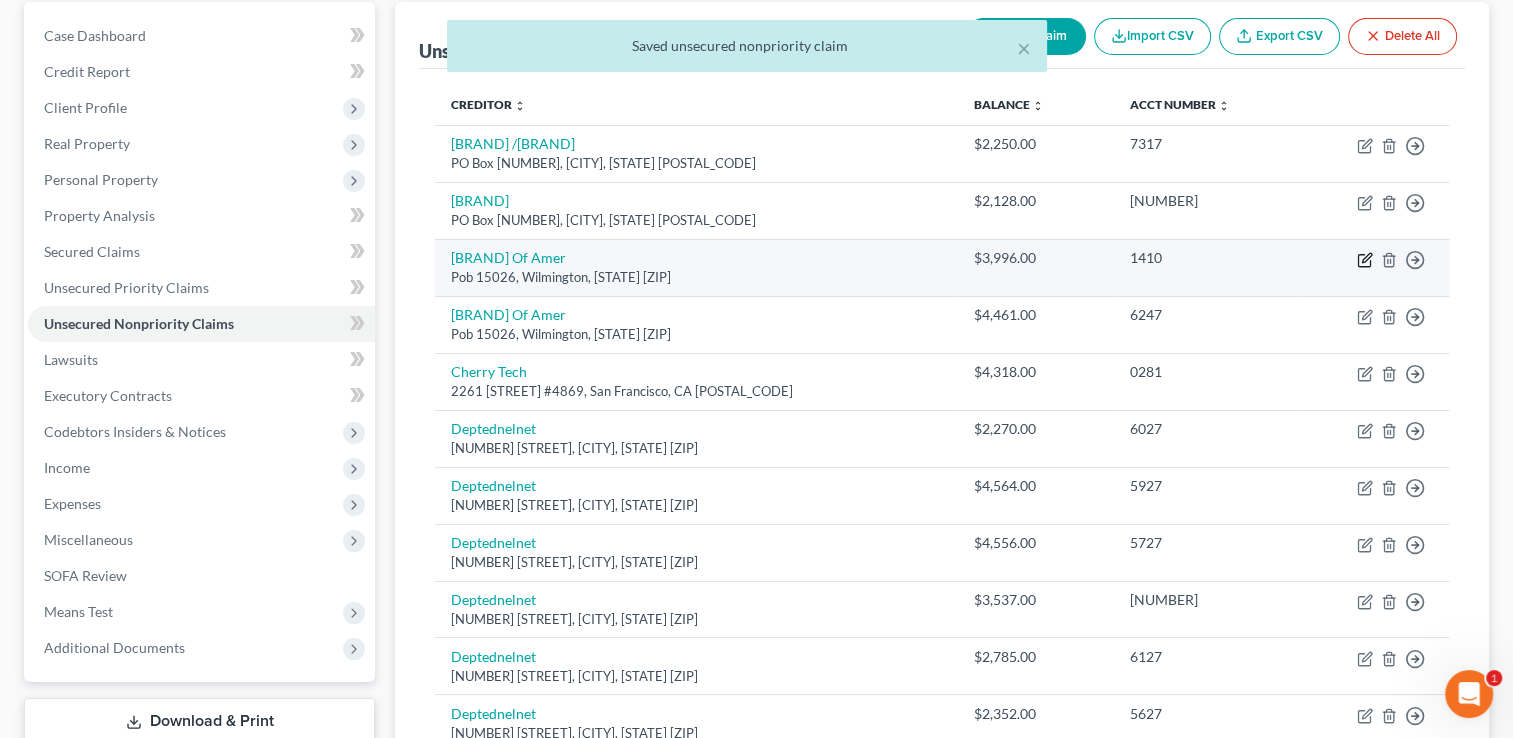 select on "0" 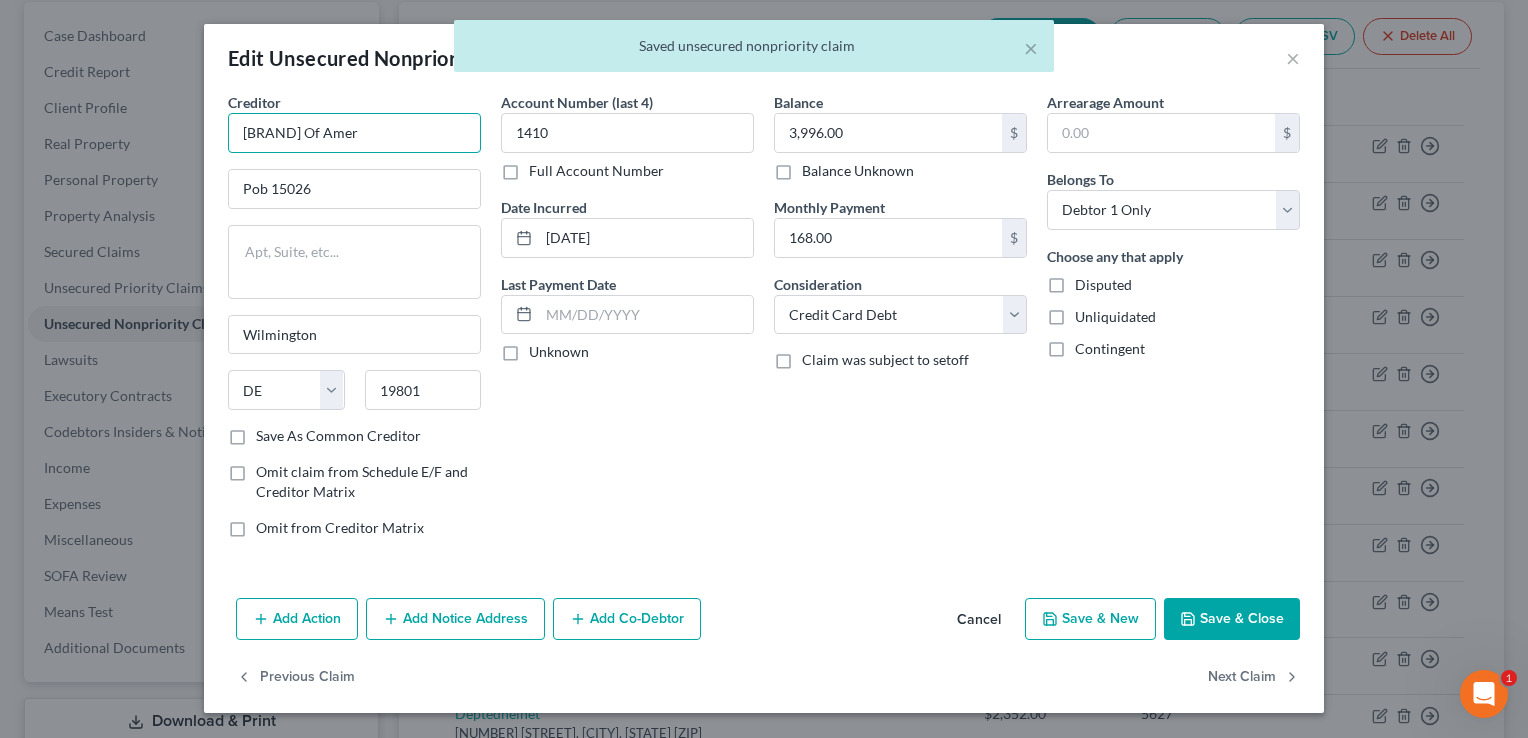 drag, startPoint x: 352, startPoint y: 142, endPoint x: 174, endPoint y: 111, distance: 180.67928 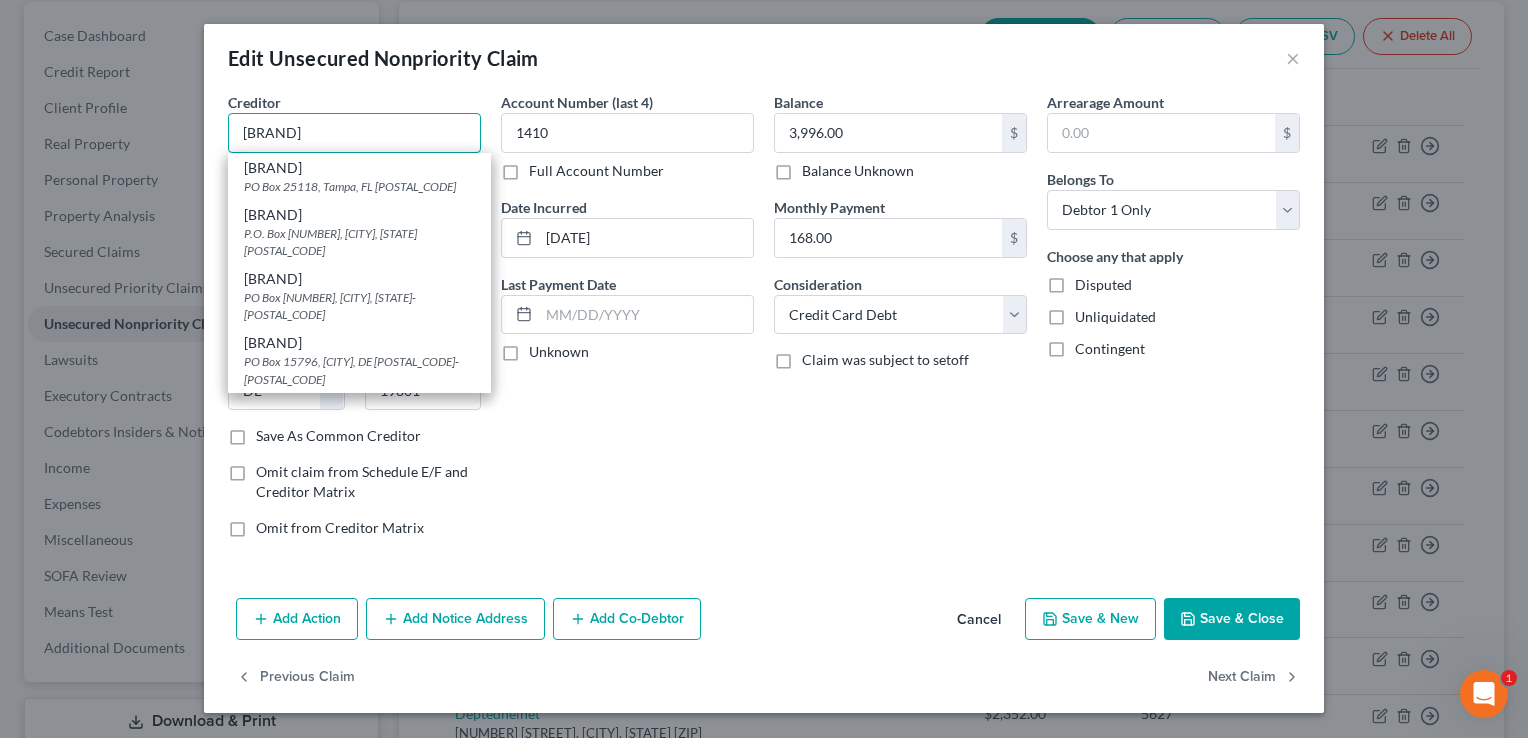 type on "[BRAND]" 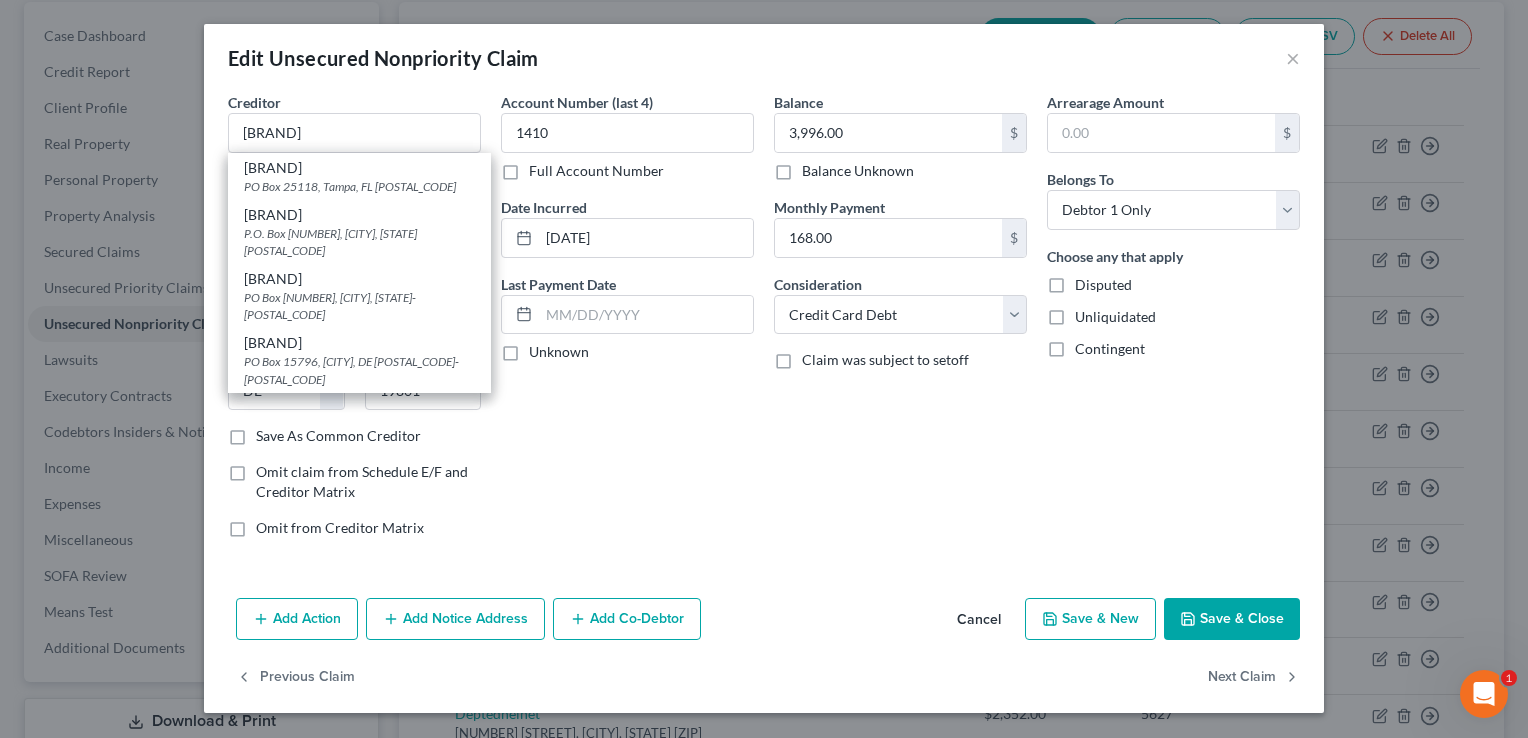 click on "Creditor *    Bank of America                                        Bank of America               PO Box 25118, Tampa, FL [POSTAL_CODE]                           Bank of America               P.O. Box 17234, Wilmington, DE [POSTAL_CODE]                           Bank of America               PO Box 15019, Wilmington, DE [POSTAL_CODE]                           Bank of America               PO Box 15796, Wilmington, DE [POSTAL_CODE]                           Bank of America               PO Box 672050, Dallas, TX [POSTAL_CODE]                           Bank Of America               PO Box 15019, Wilmington, DE [POSTAL_CODE]                           Bank Of America               PO Box 15284, Wilmington, DE [POSTAL_CODE]                           Bank Of America               PO 15026, Wilmington, DE [POSTAL_CODE]                           Bank Of America               PO Box 15026, Wilmington, DE [POSTAL_CODE]" at bounding box center (354, 122) 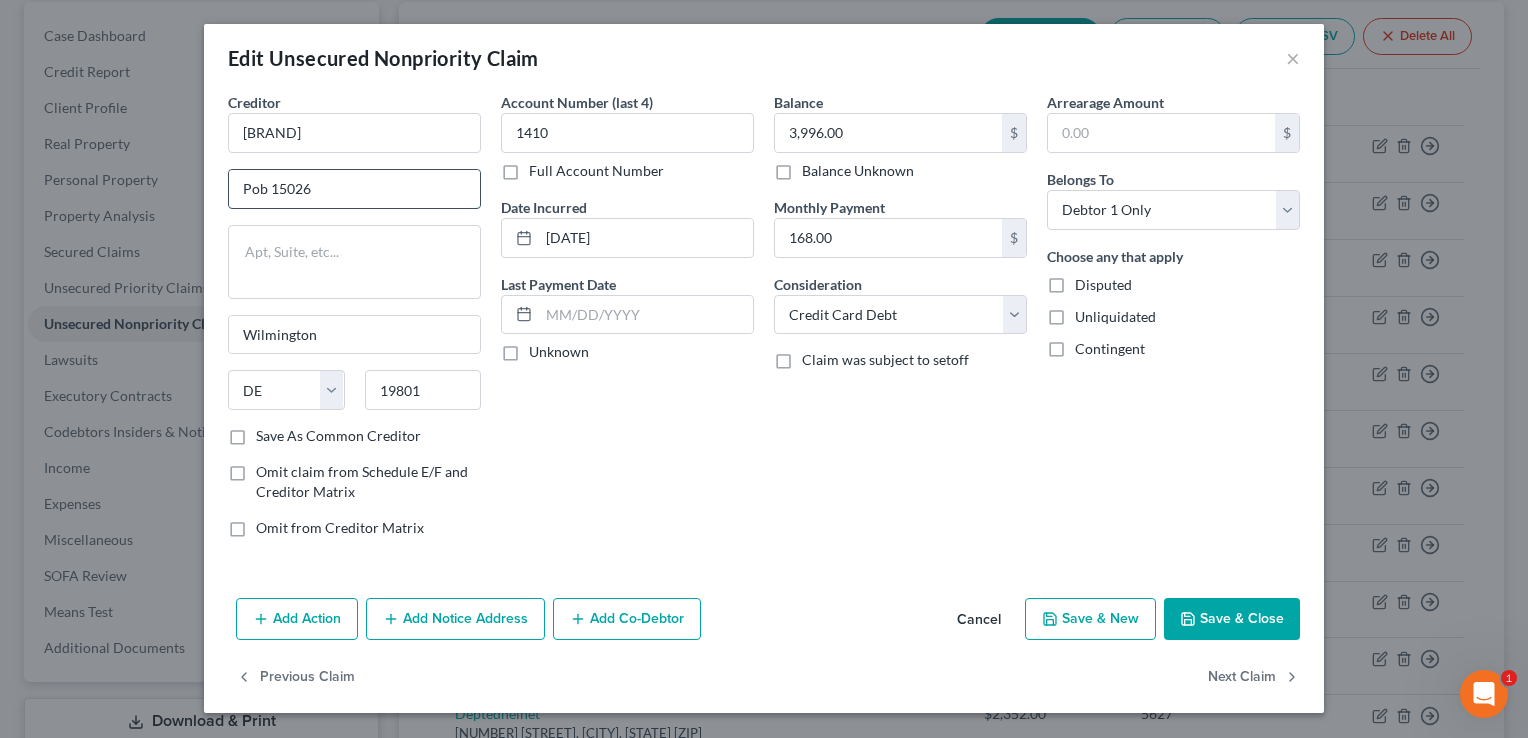click on "Pob 15026" at bounding box center [354, 189] 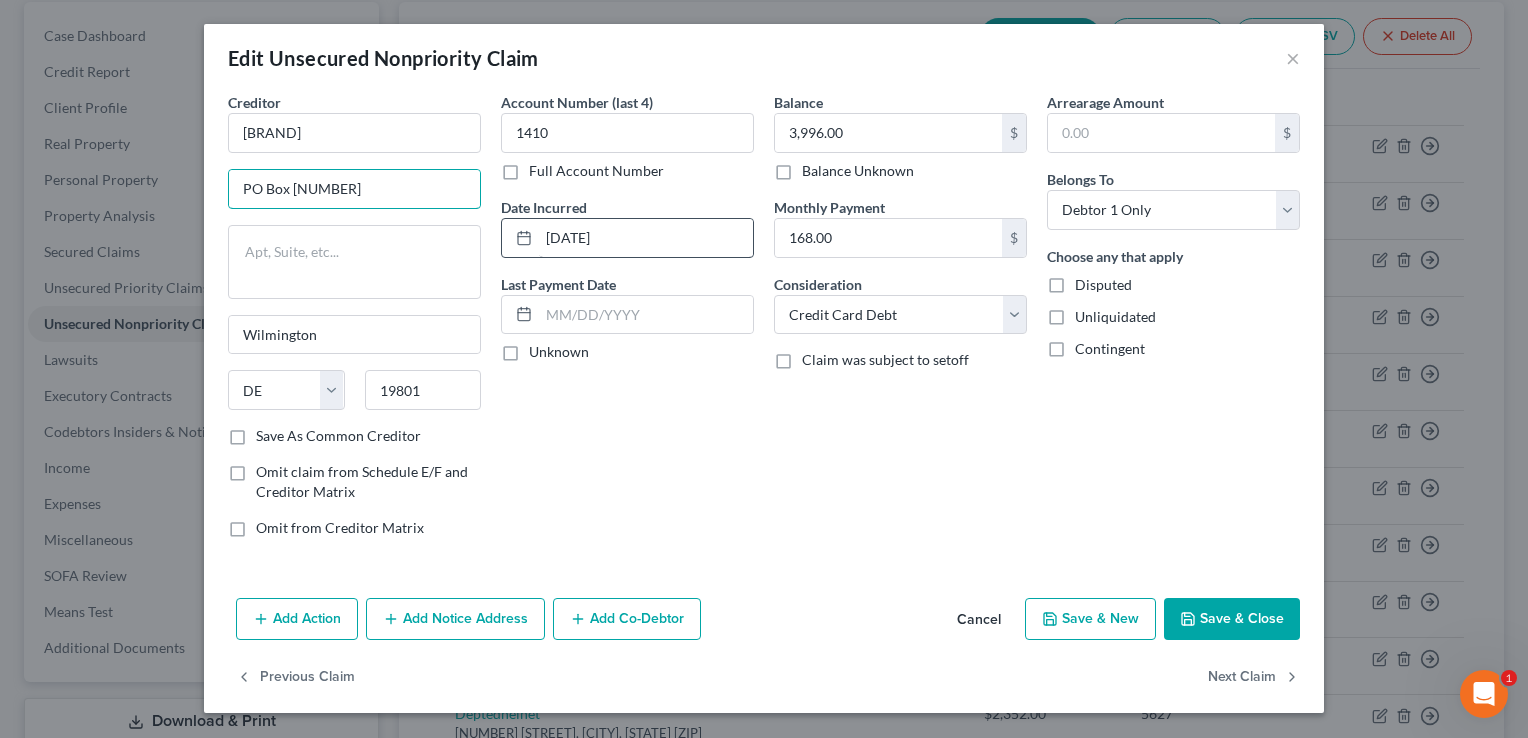 type on "PO Box [NUMBER]" 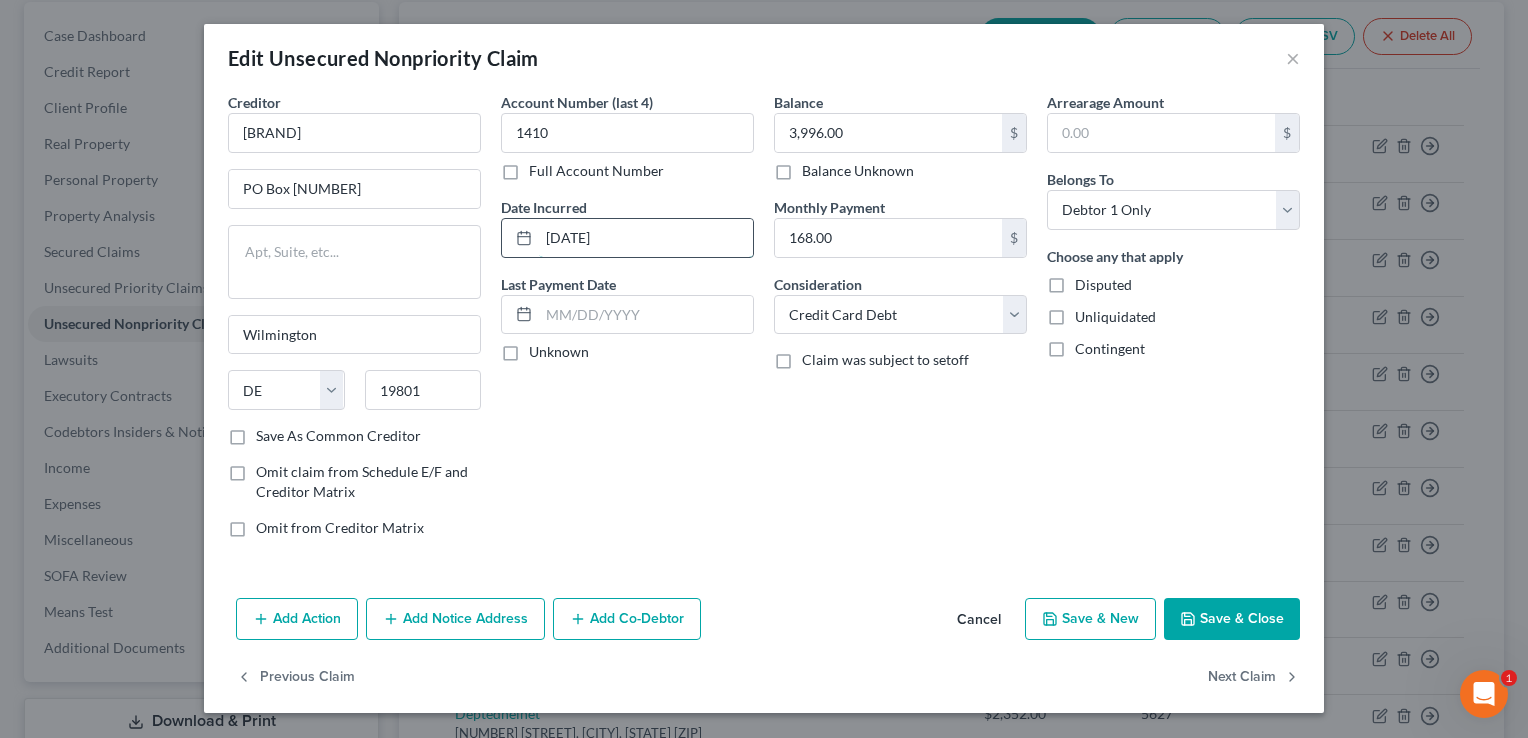 click on "[DATE]" at bounding box center (646, 238) 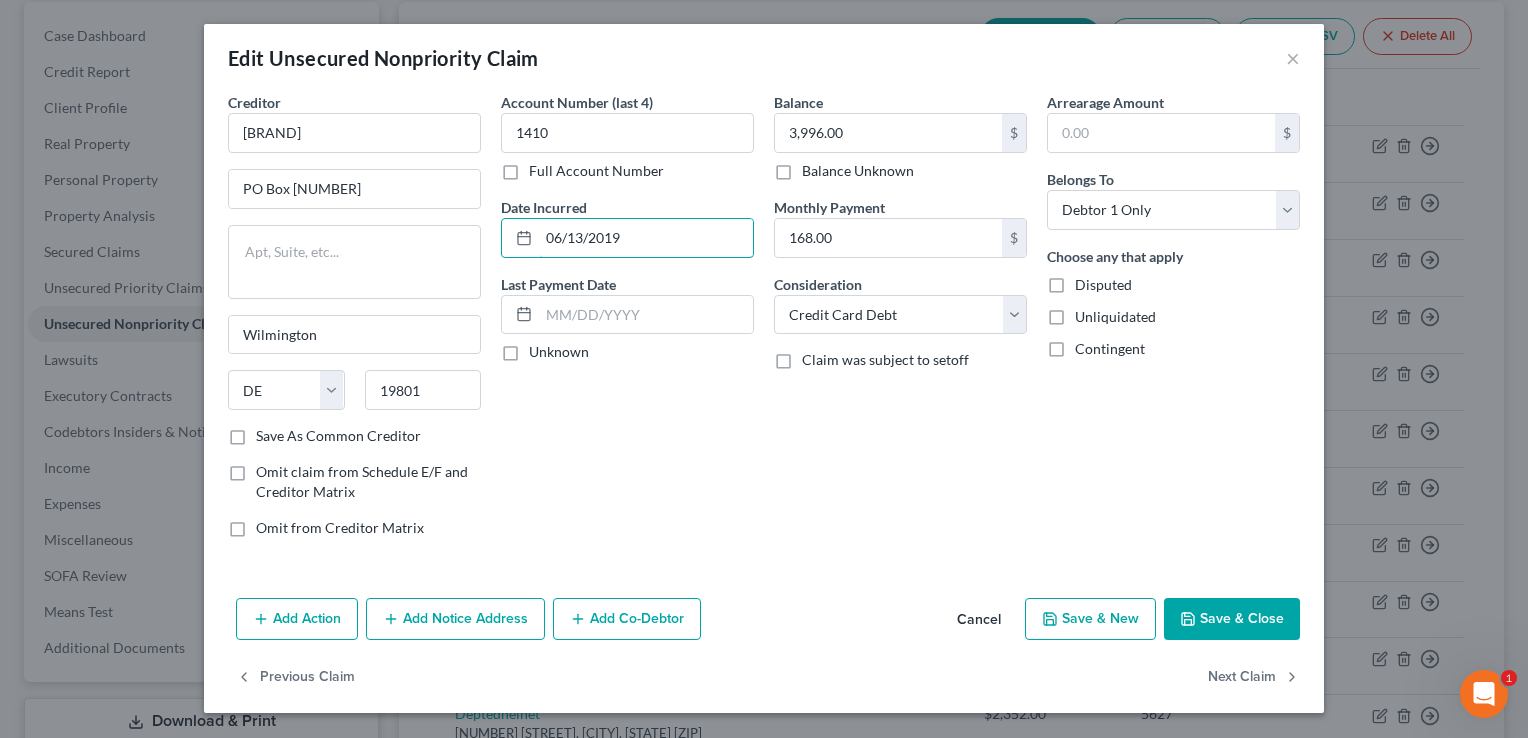 type on "06/13/2019" 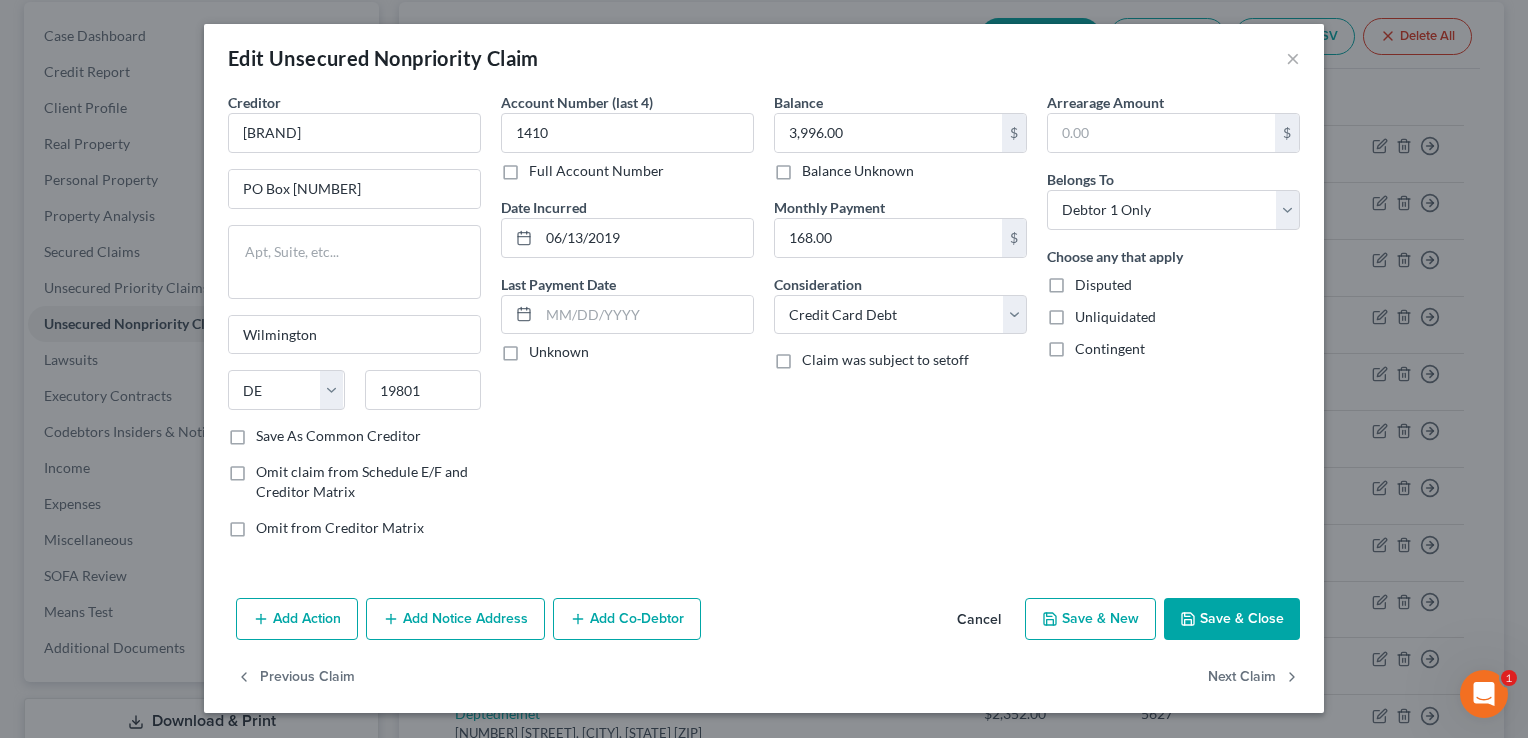 click on "Save & Close" at bounding box center (1232, 619) 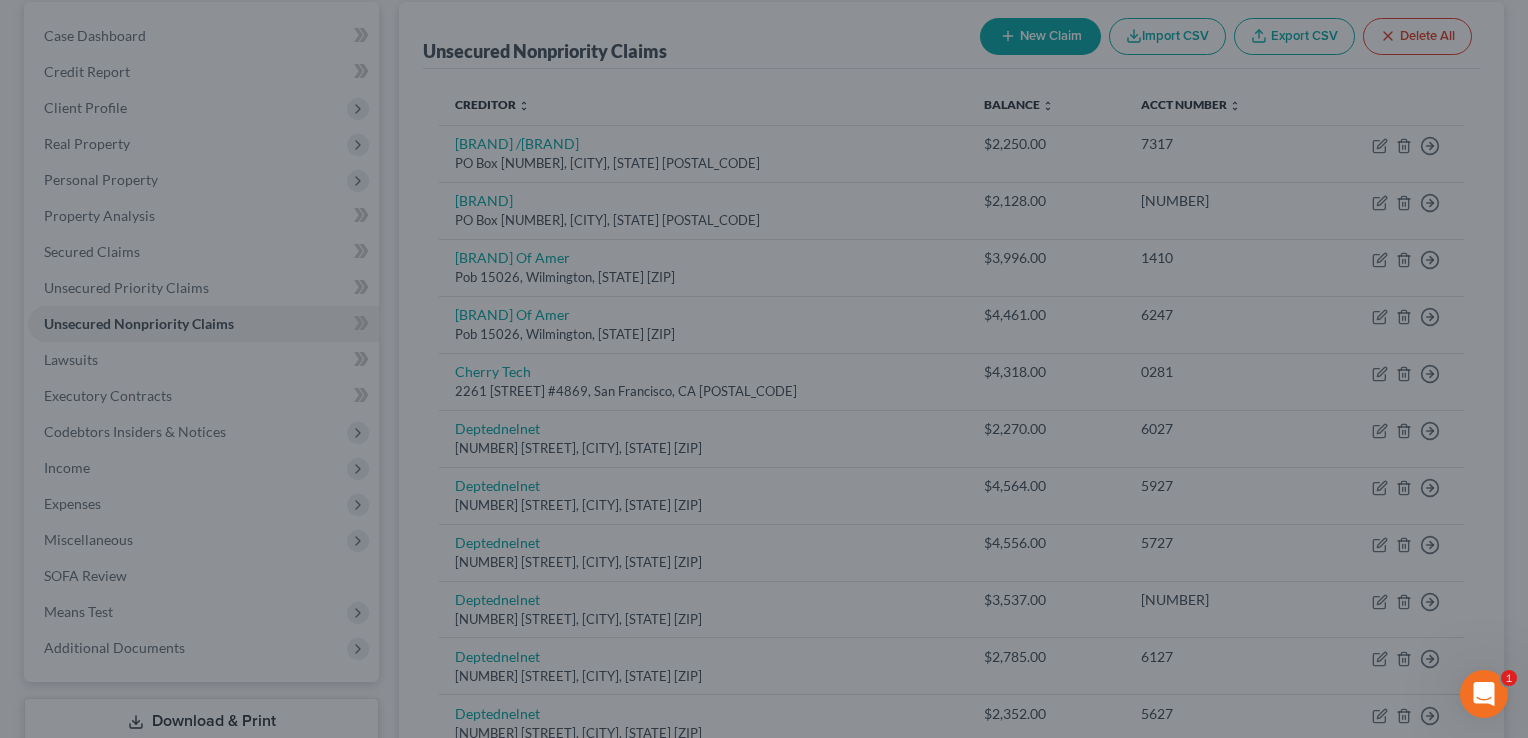 type on "0" 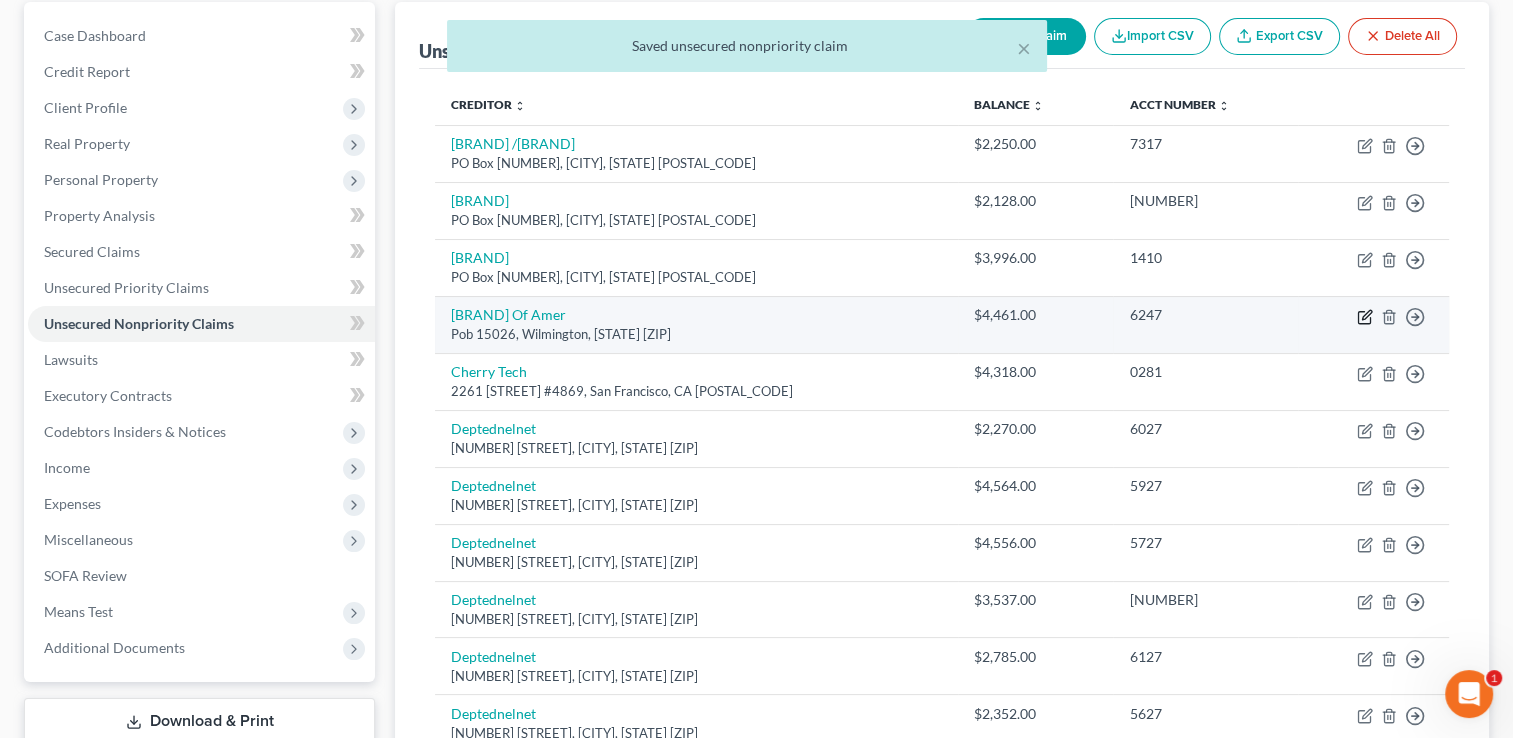click 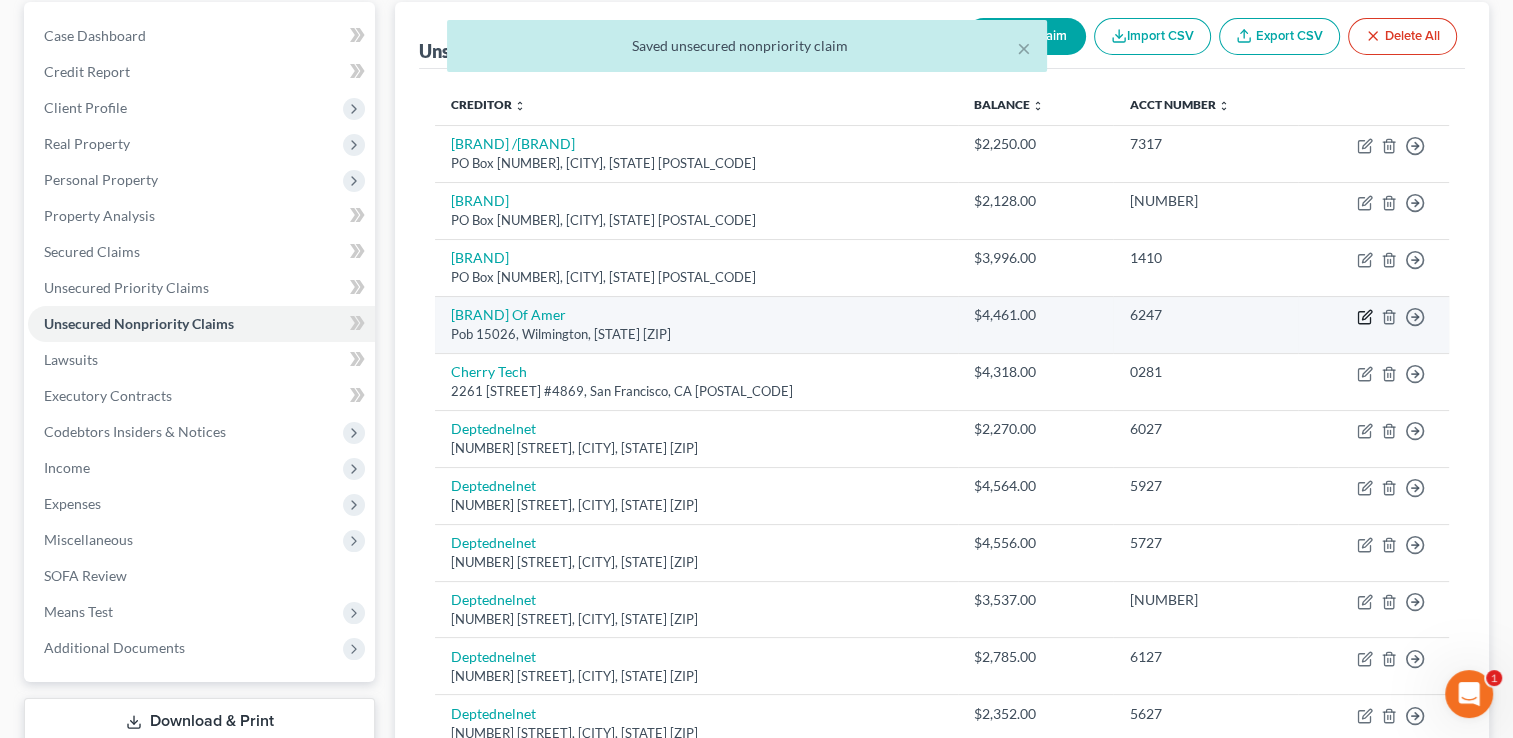 select on "7" 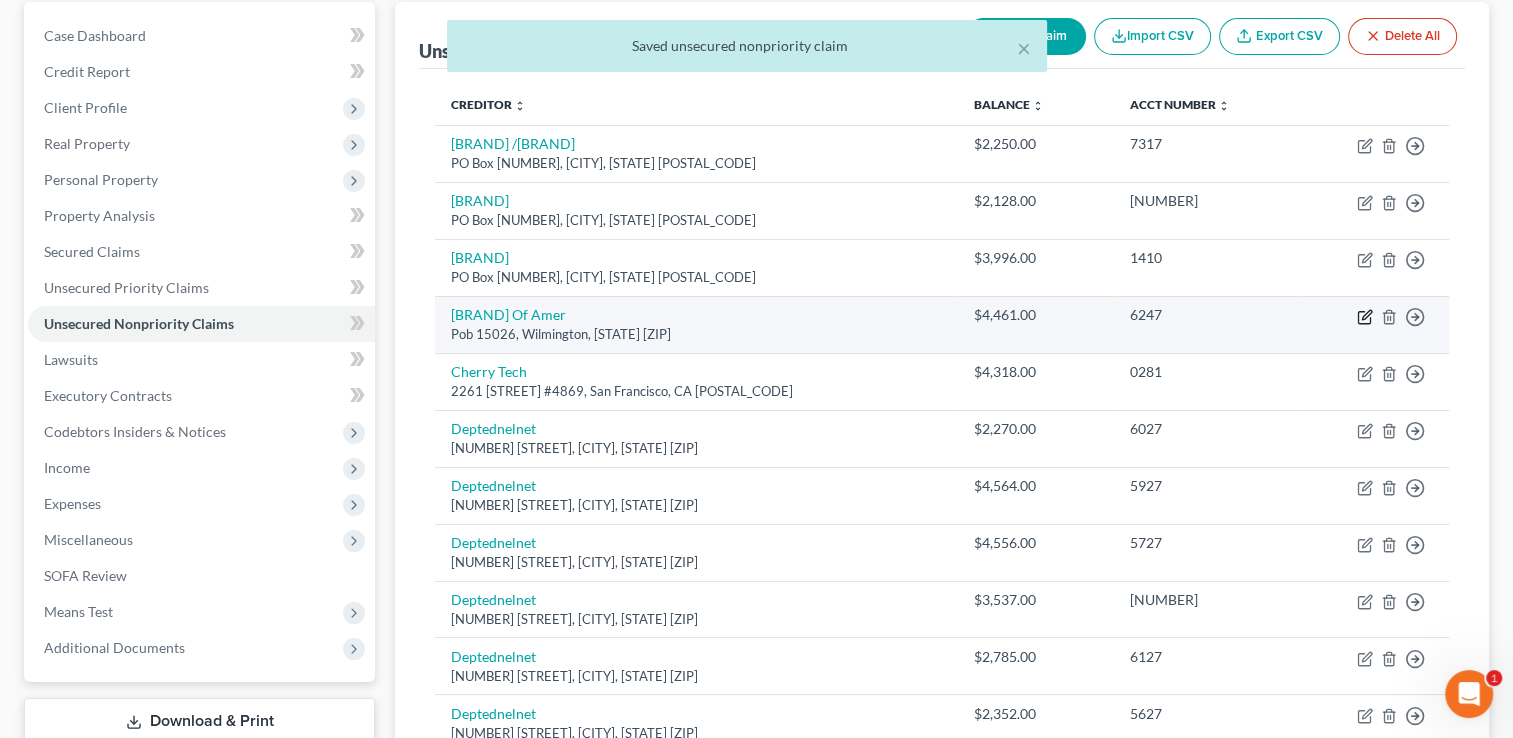 select on "2" 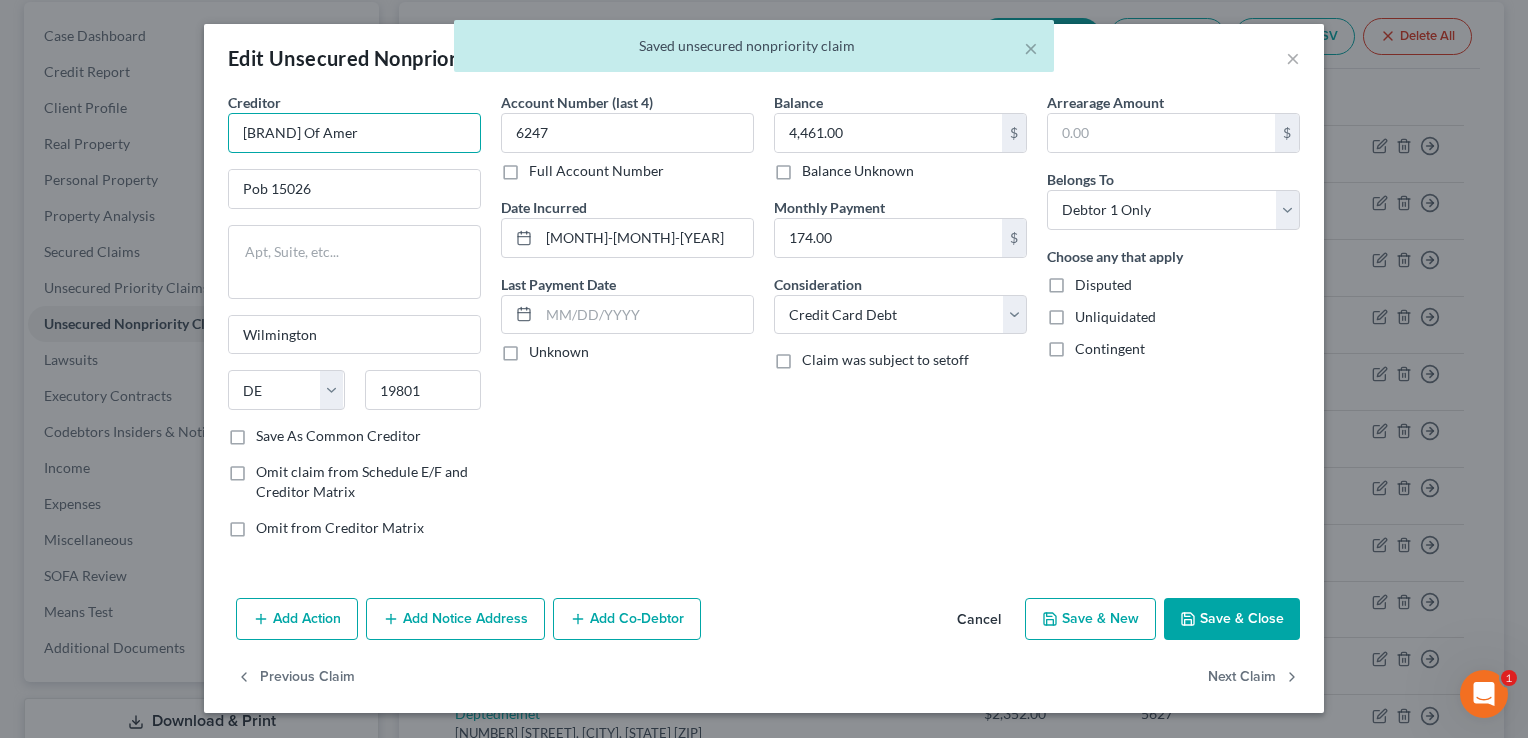 drag, startPoint x: 321, startPoint y: 141, endPoint x: 212, endPoint y: 139, distance: 109.01835 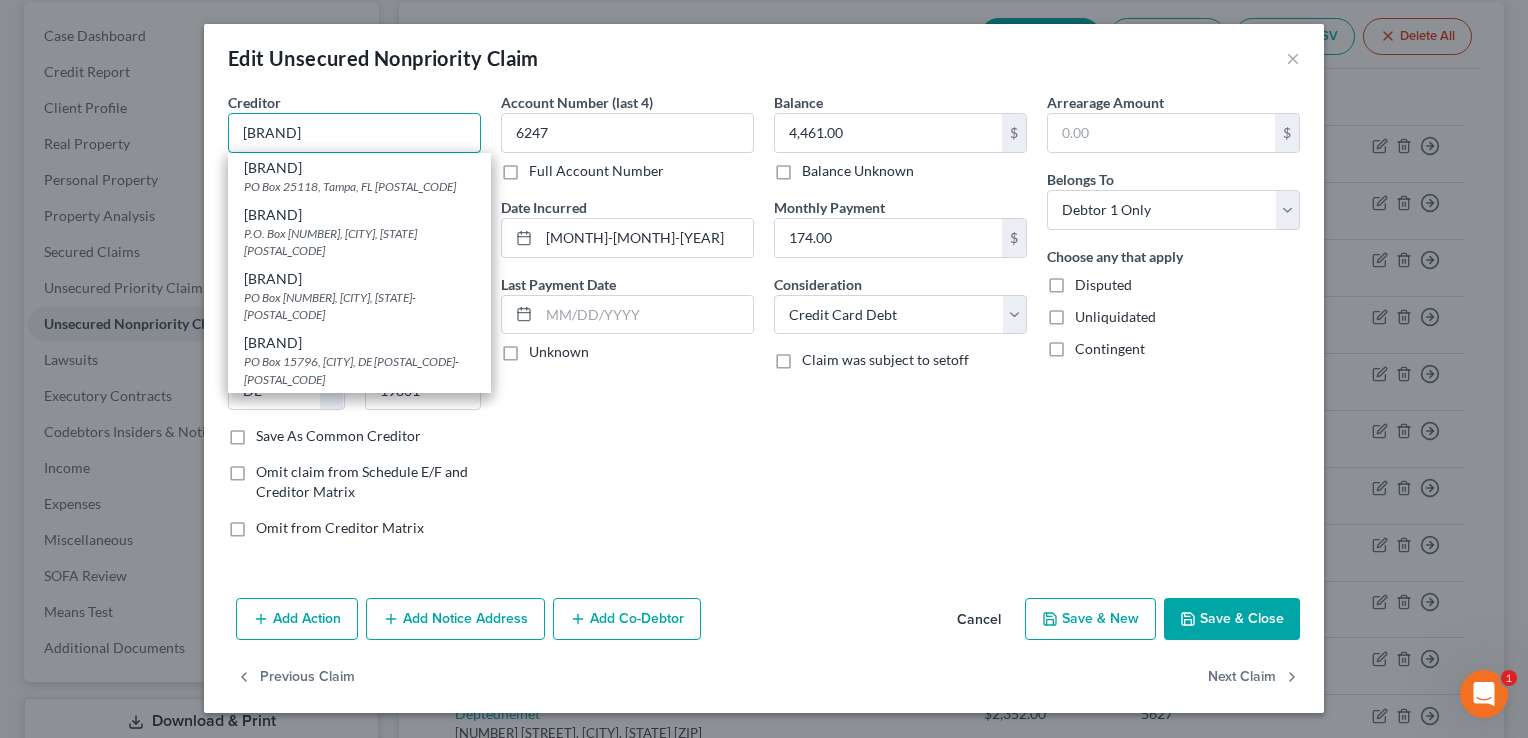 type on "[BRAND]" 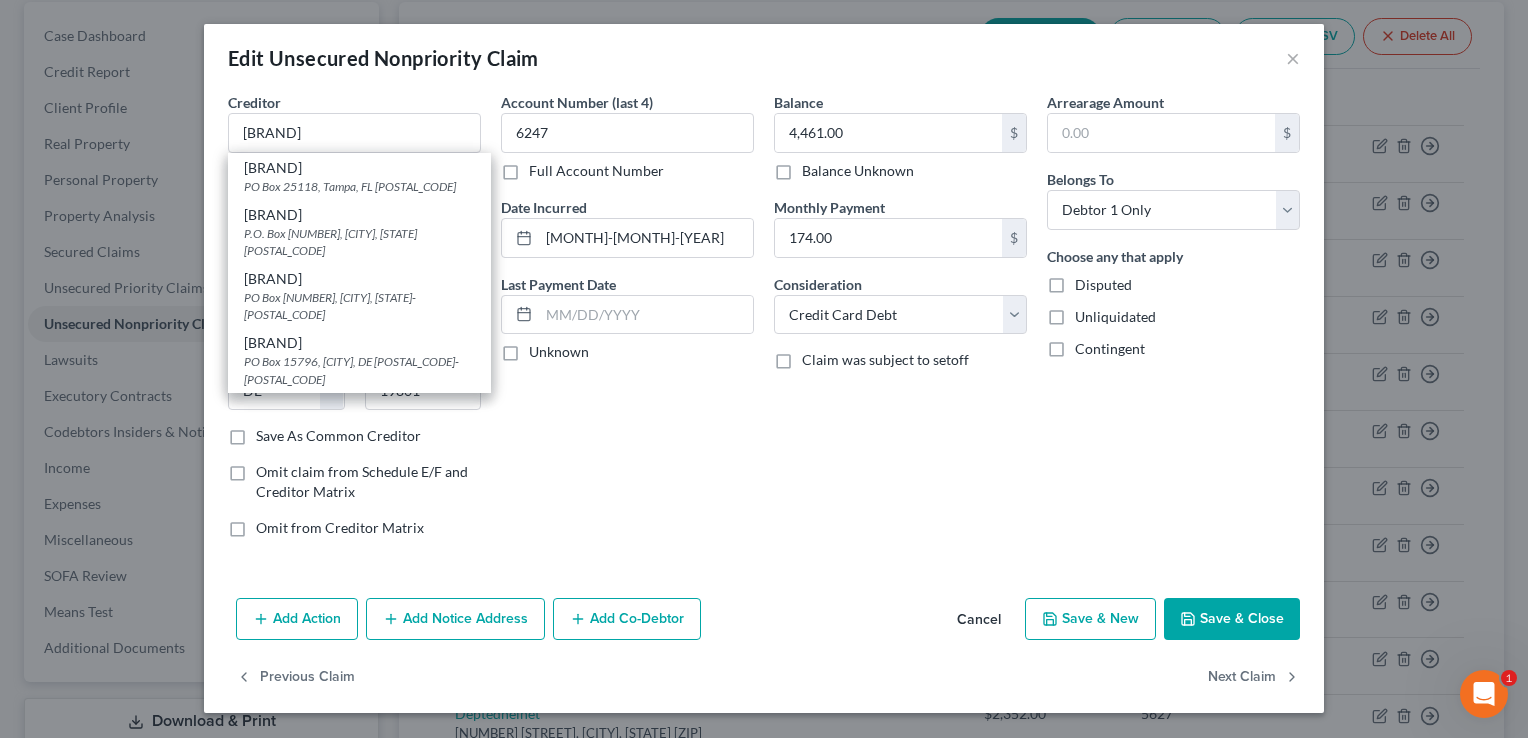 click on "Edit Unsecured Nonpriority Claim  ×" at bounding box center (764, 58) 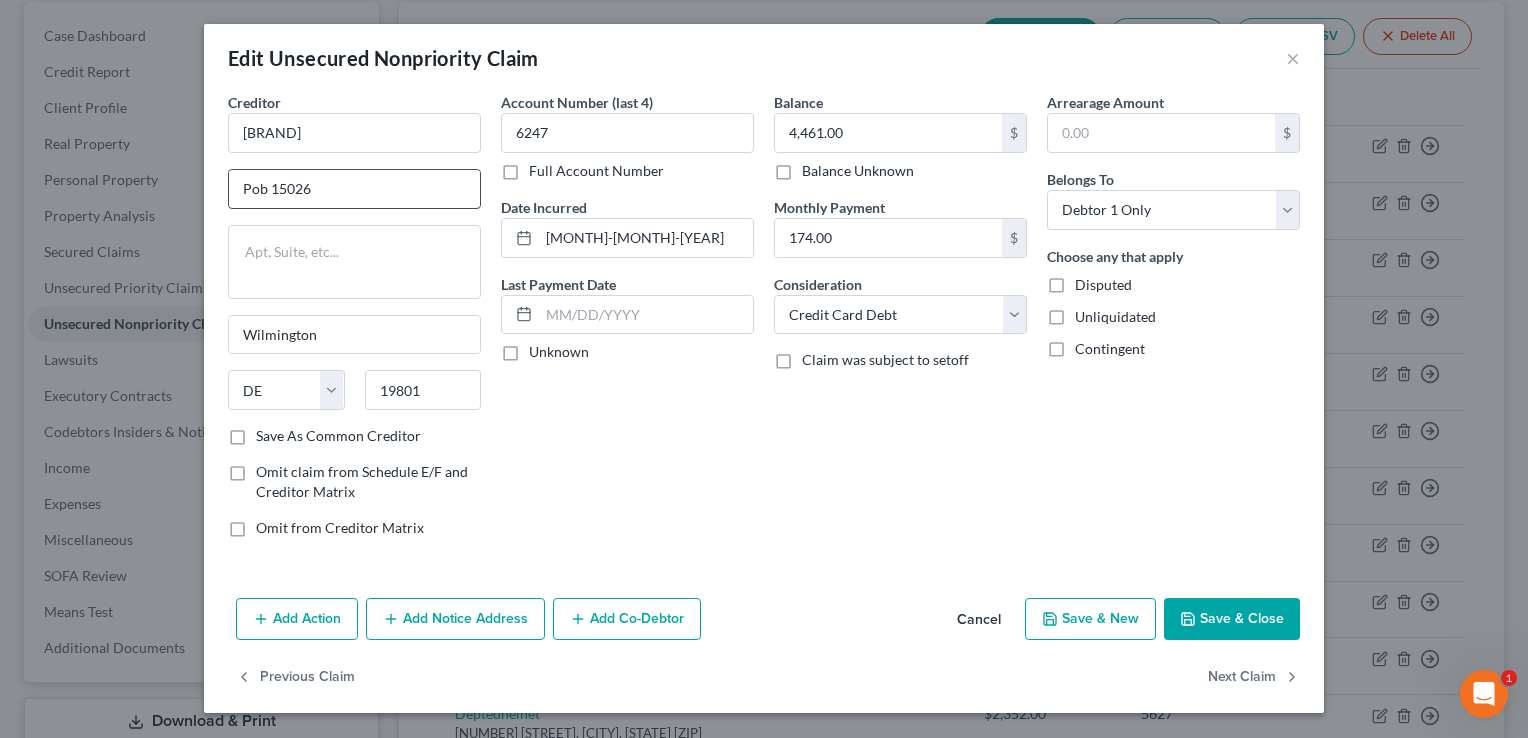 drag, startPoint x: 265, startPoint y: 186, endPoint x: 236, endPoint y: 187, distance: 29.017237 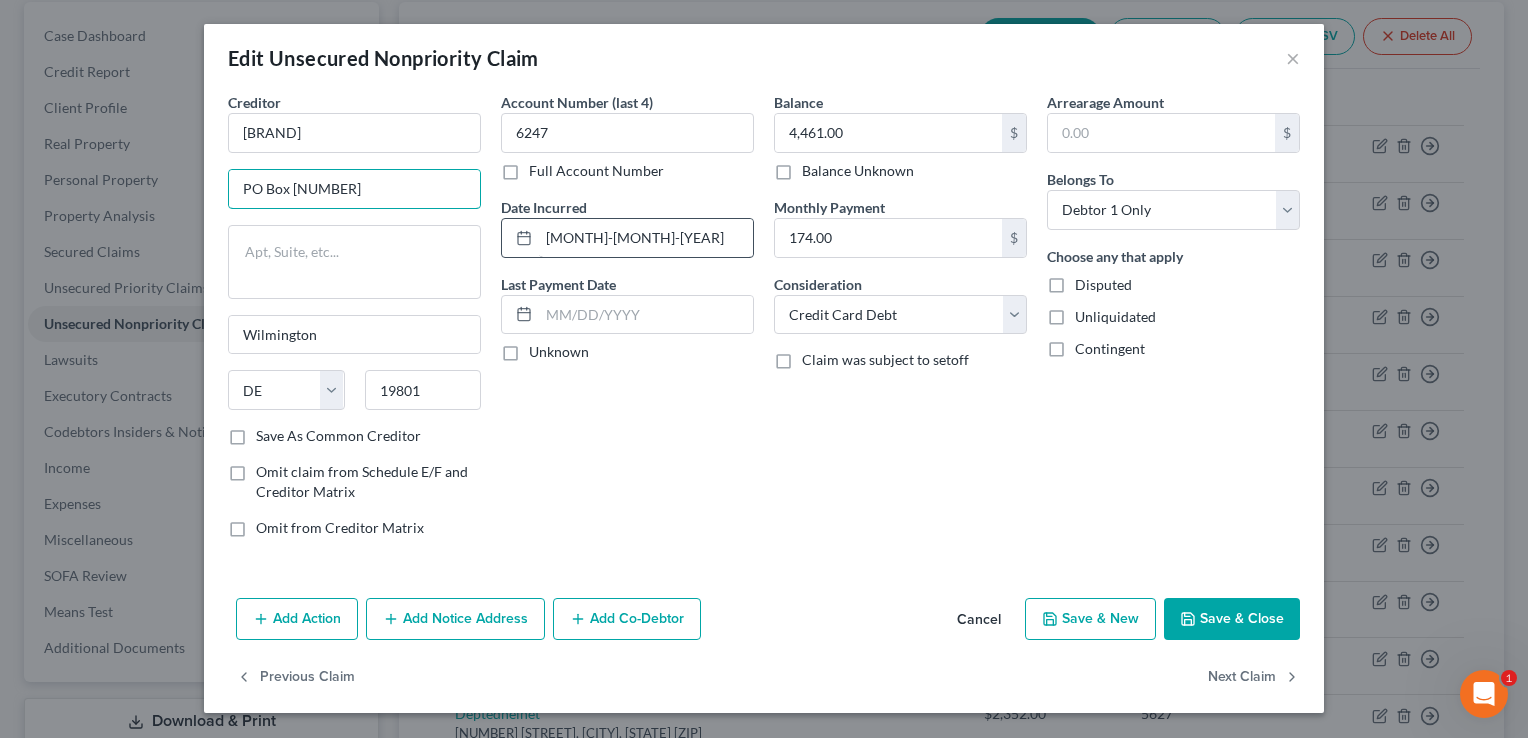 type on "PO Box [NUMBER]" 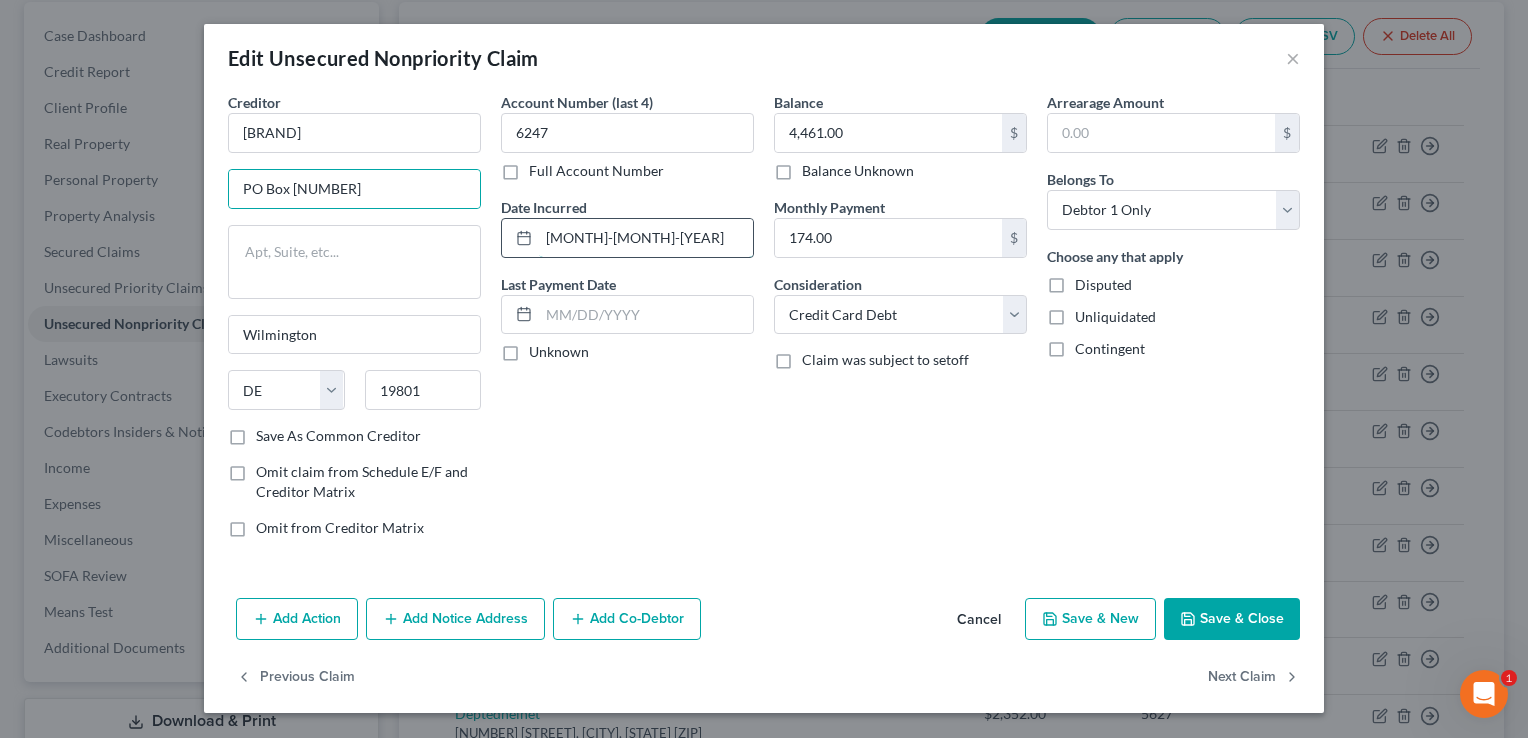 click on "[MONTH]-[MONTH]-[YEAR]" at bounding box center (646, 238) 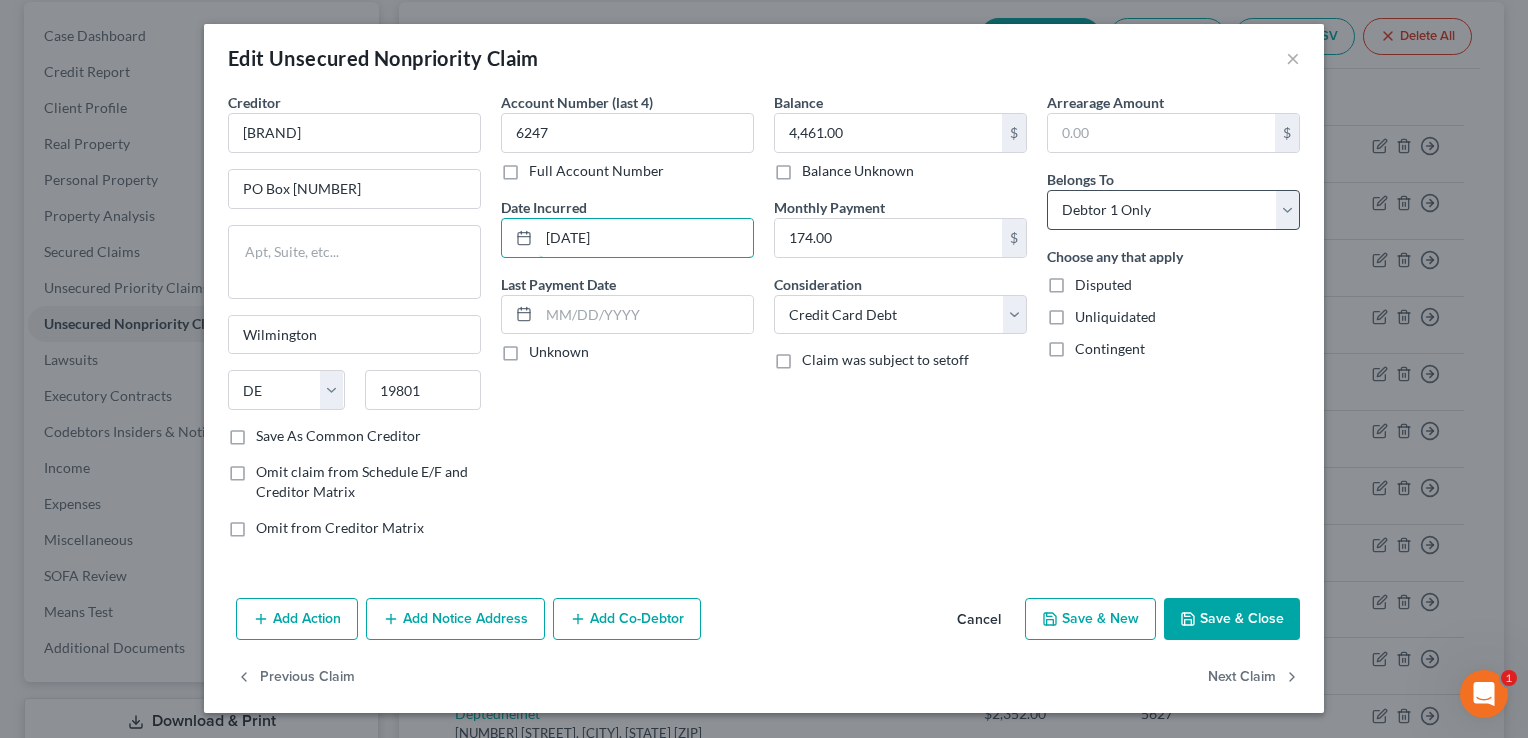 type on "[DATE]" 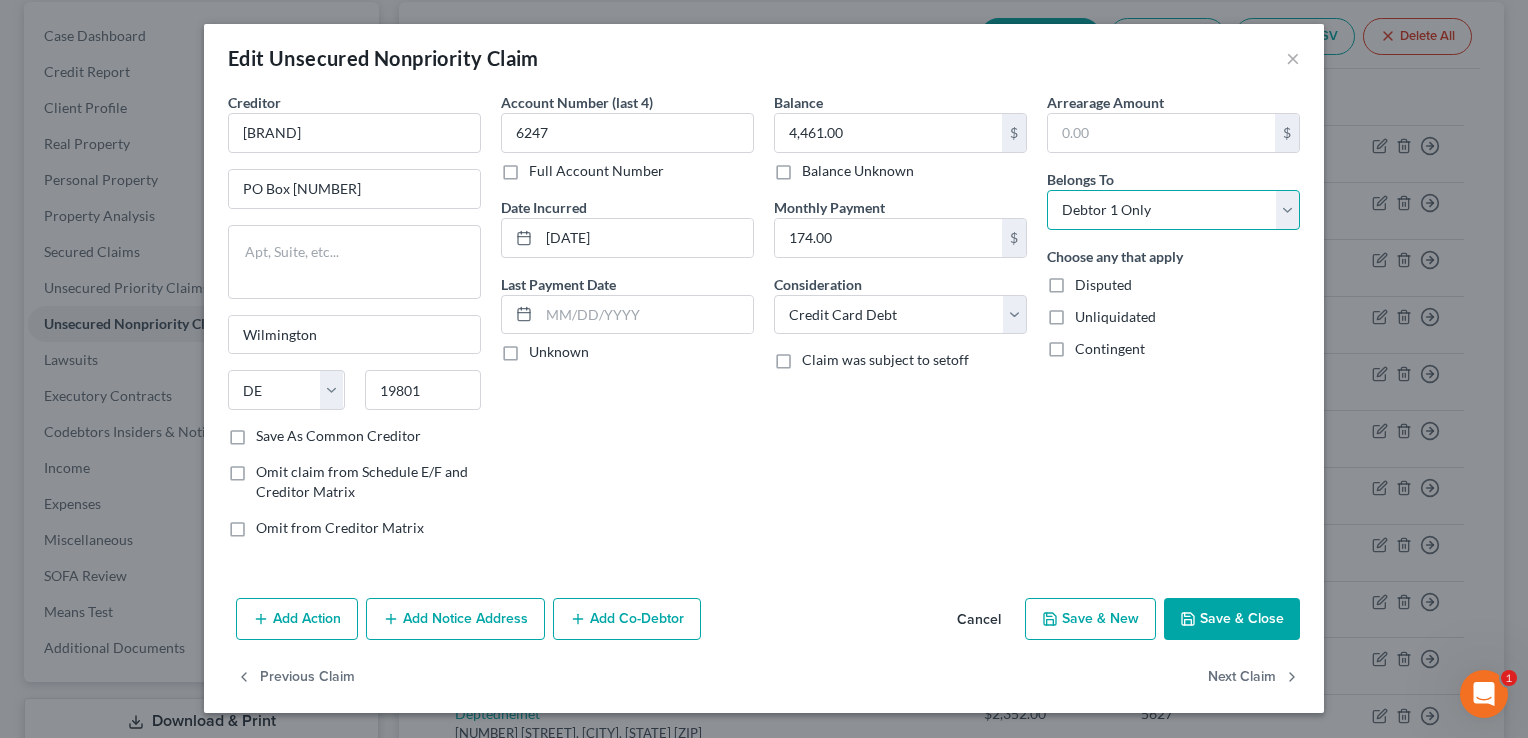 click on "Select Debtor 1 Only Debtor 2 Only Debtor 1 And Debtor 2 Only At Least One Of The Debtors And Another Community Property" at bounding box center (1173, 210) 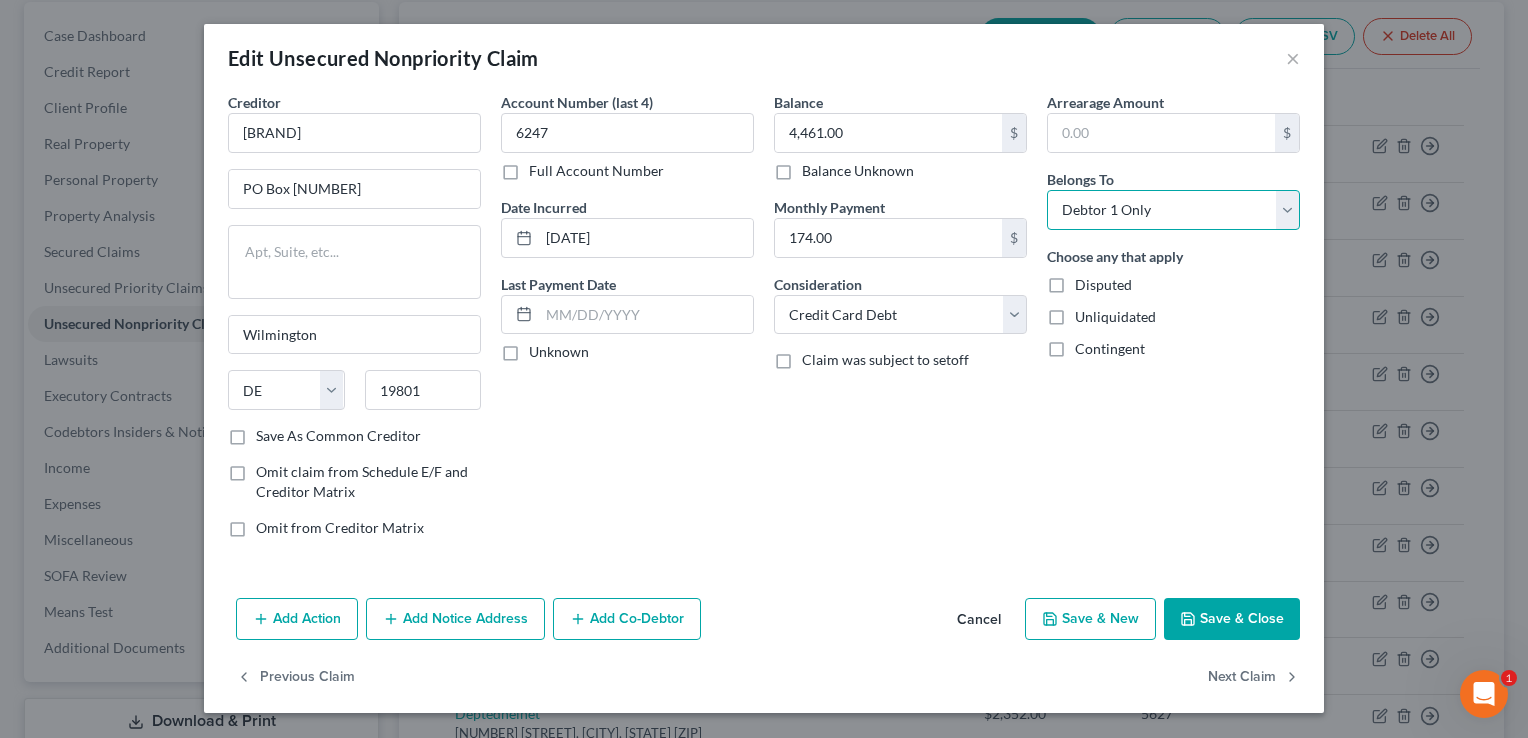 select on "4" 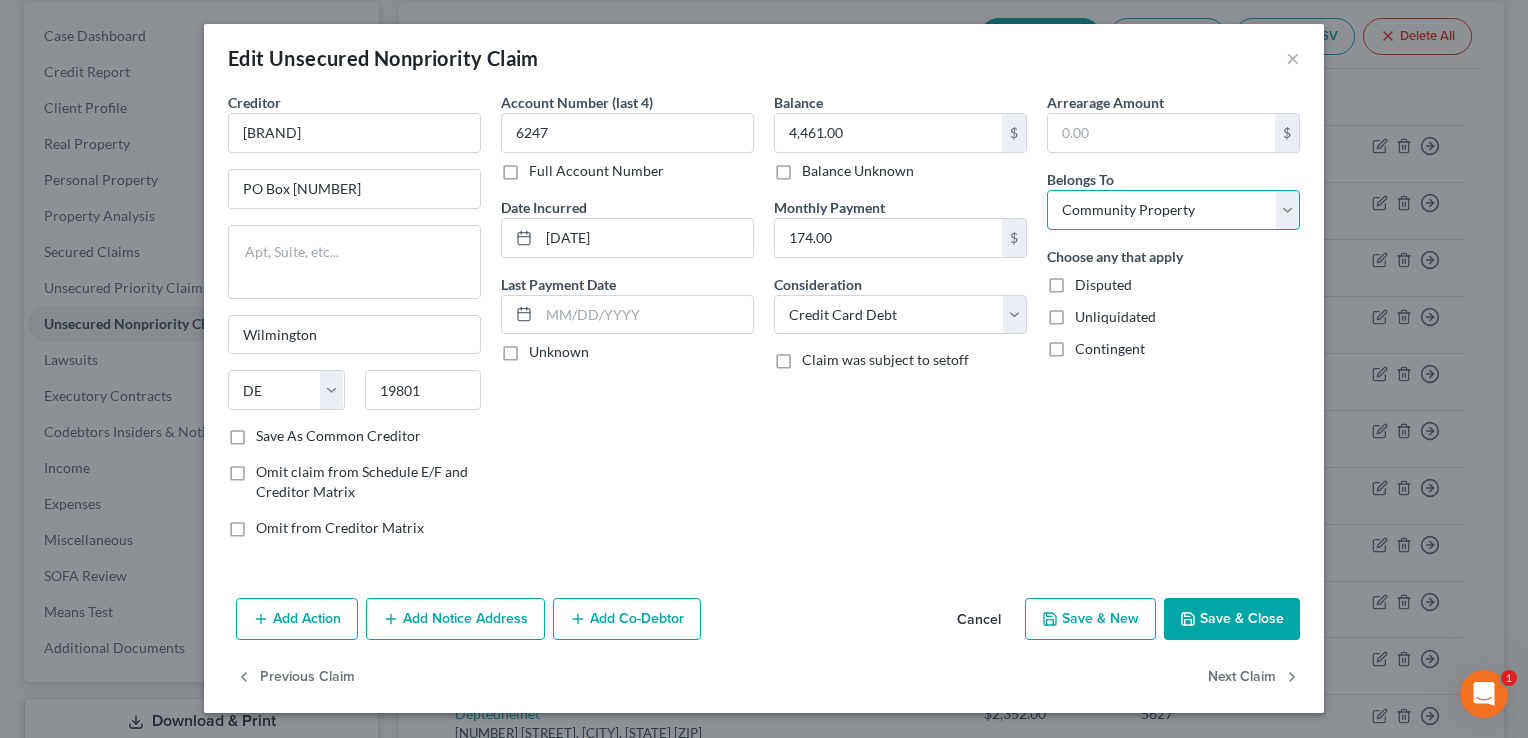 click on "Select Debtor 1 Only Debtor 2 Only Debtor 1 And Debtor 2 Only At Least One Of The Debtors And Another Community Property" at bounding box center (1173, 210) 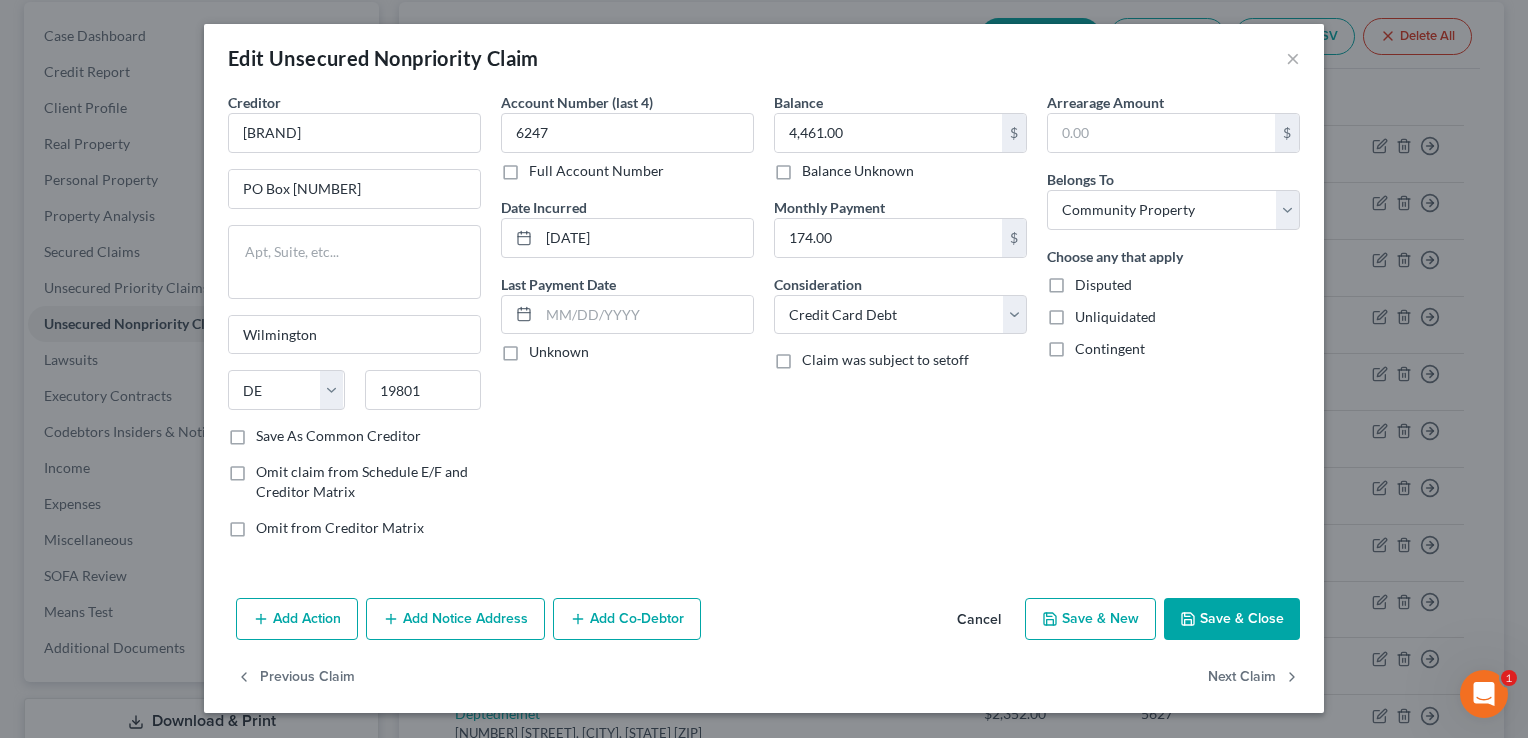 click on "Save & Close" at bounding box center [1232, 619] 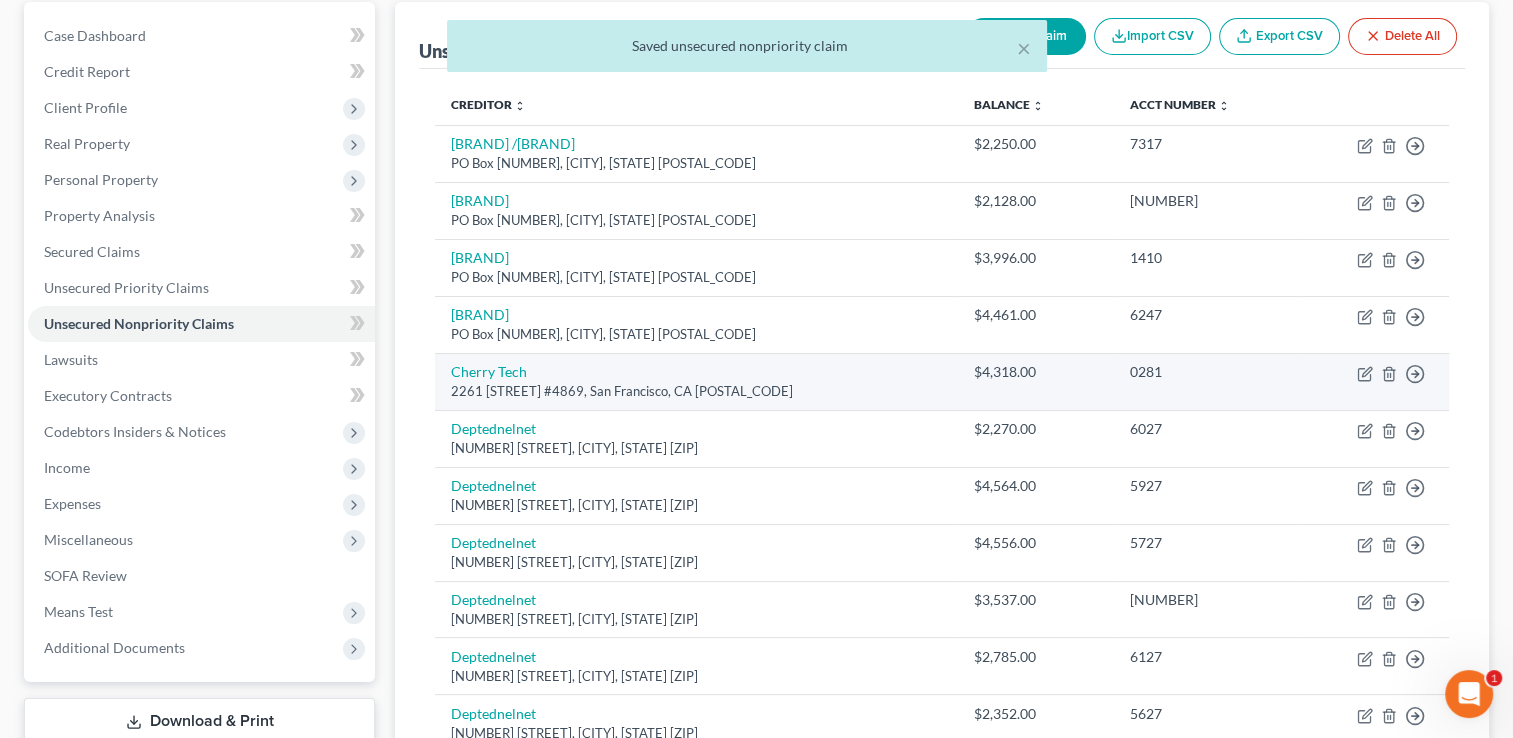 click on "Move to D Move to E Move to G Move to Notice Only" at bounding box center (1373, 381) 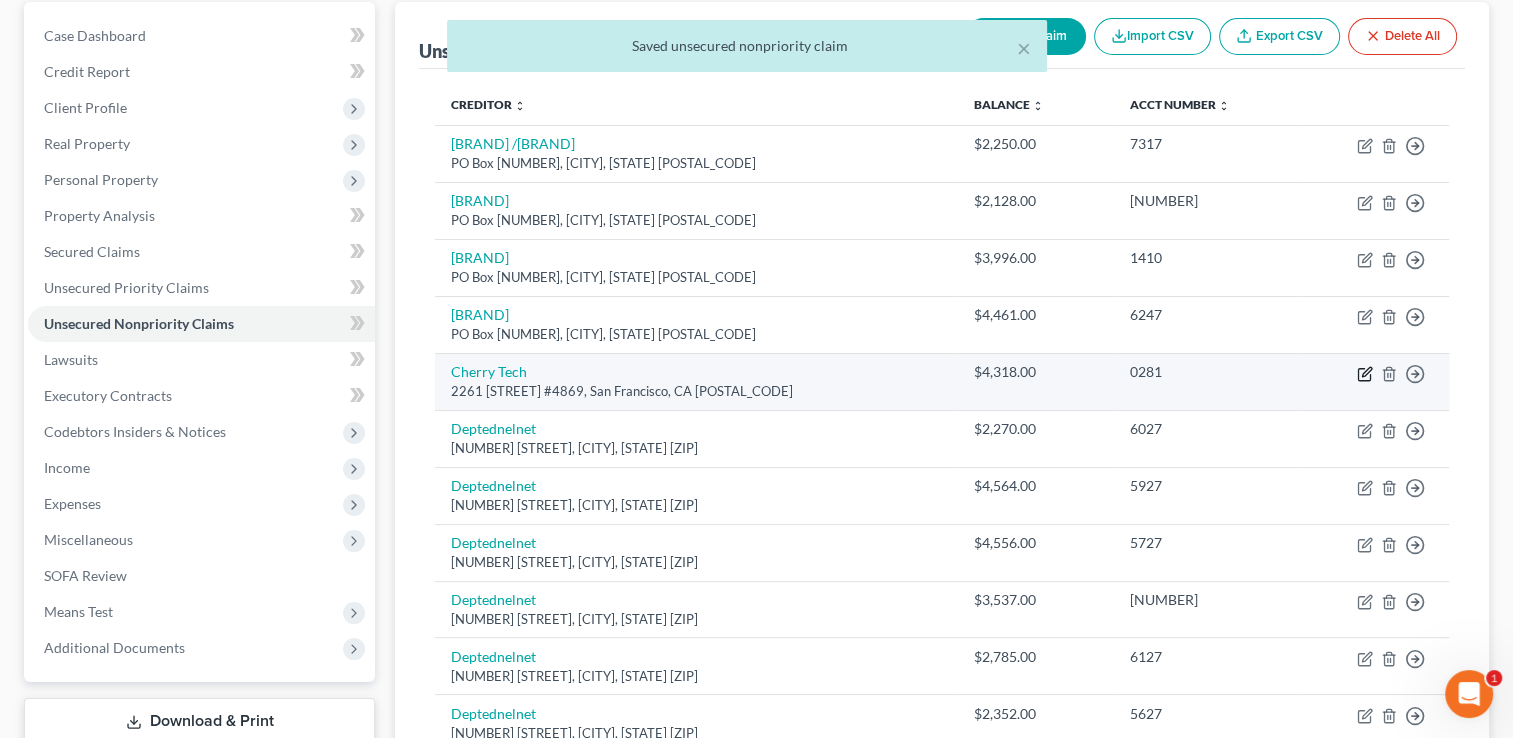 click 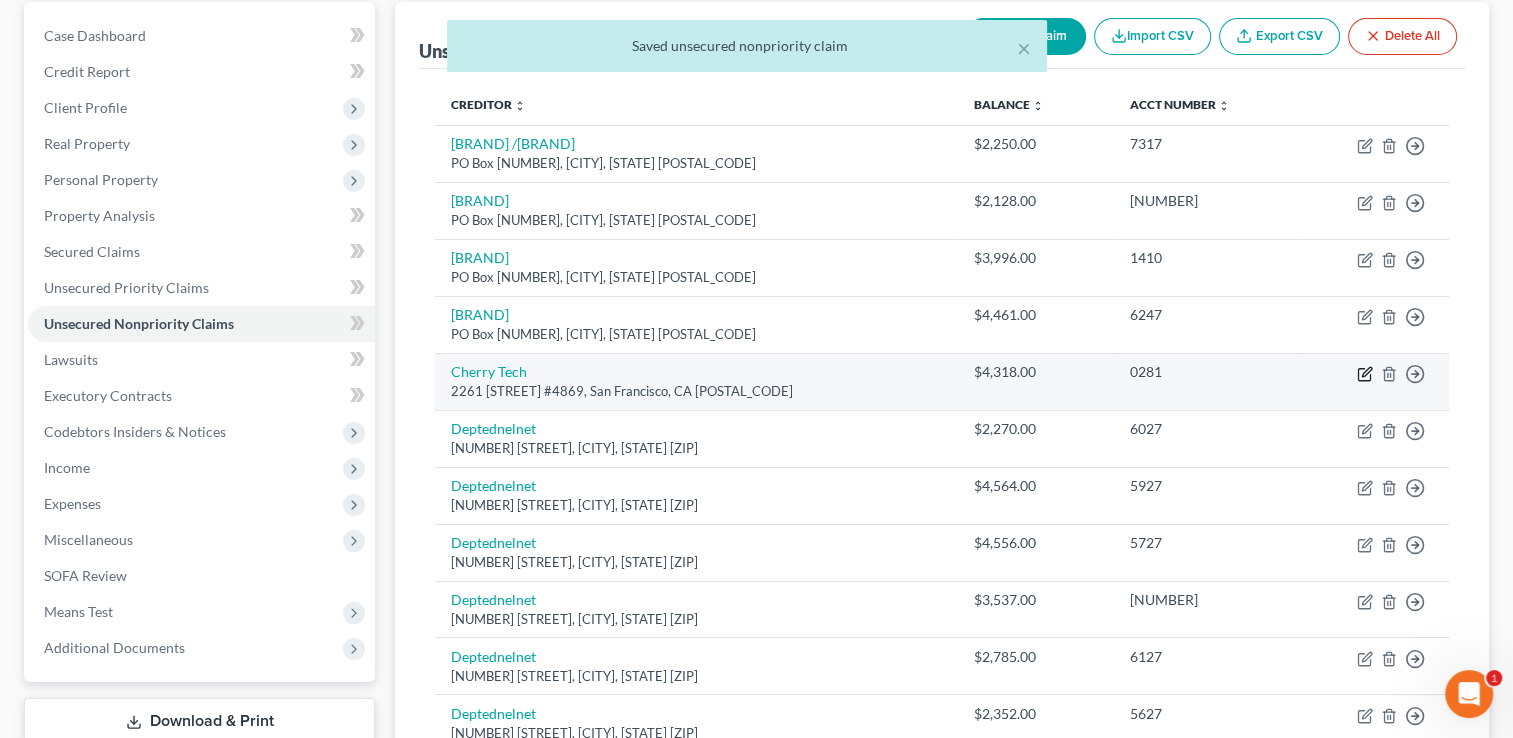 select on "4" 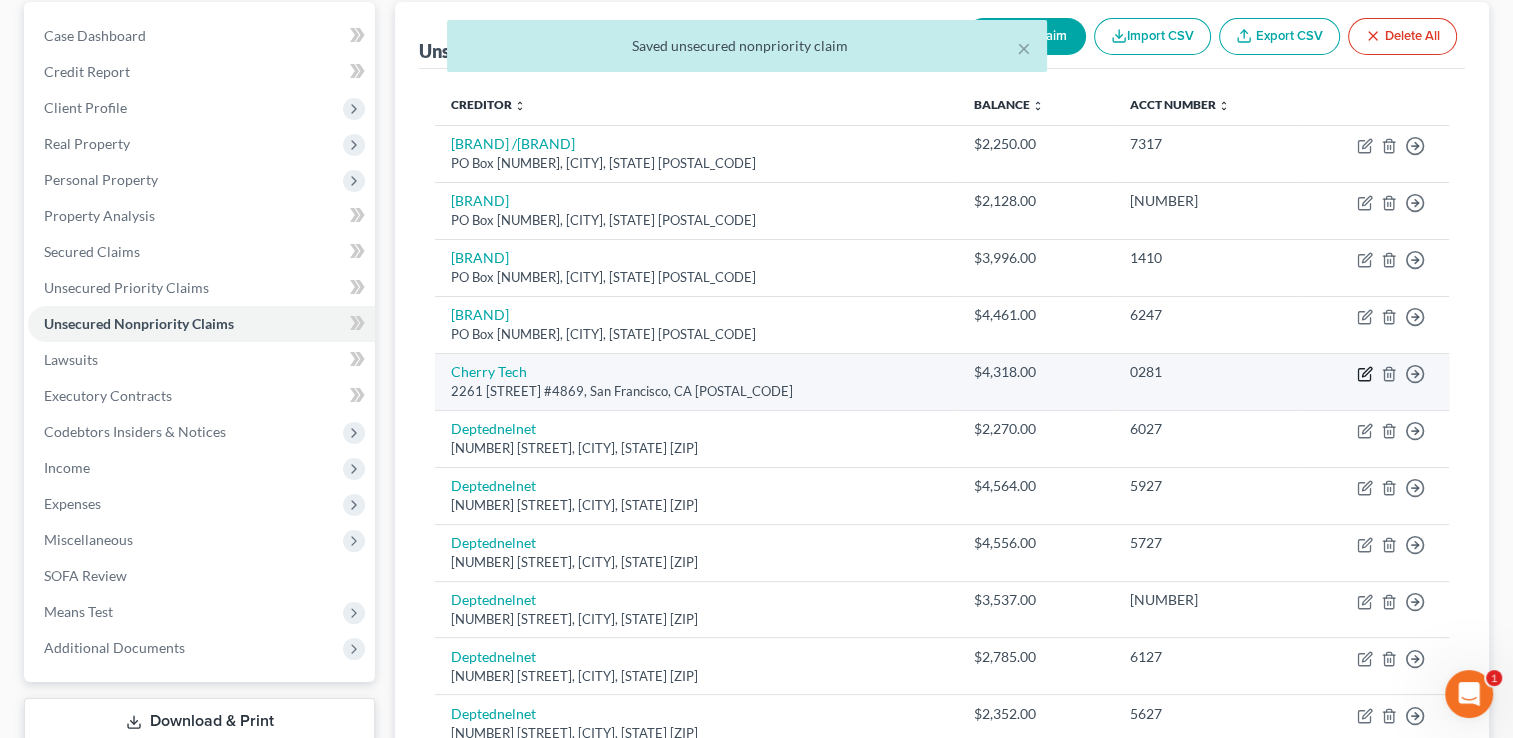 select on "0" 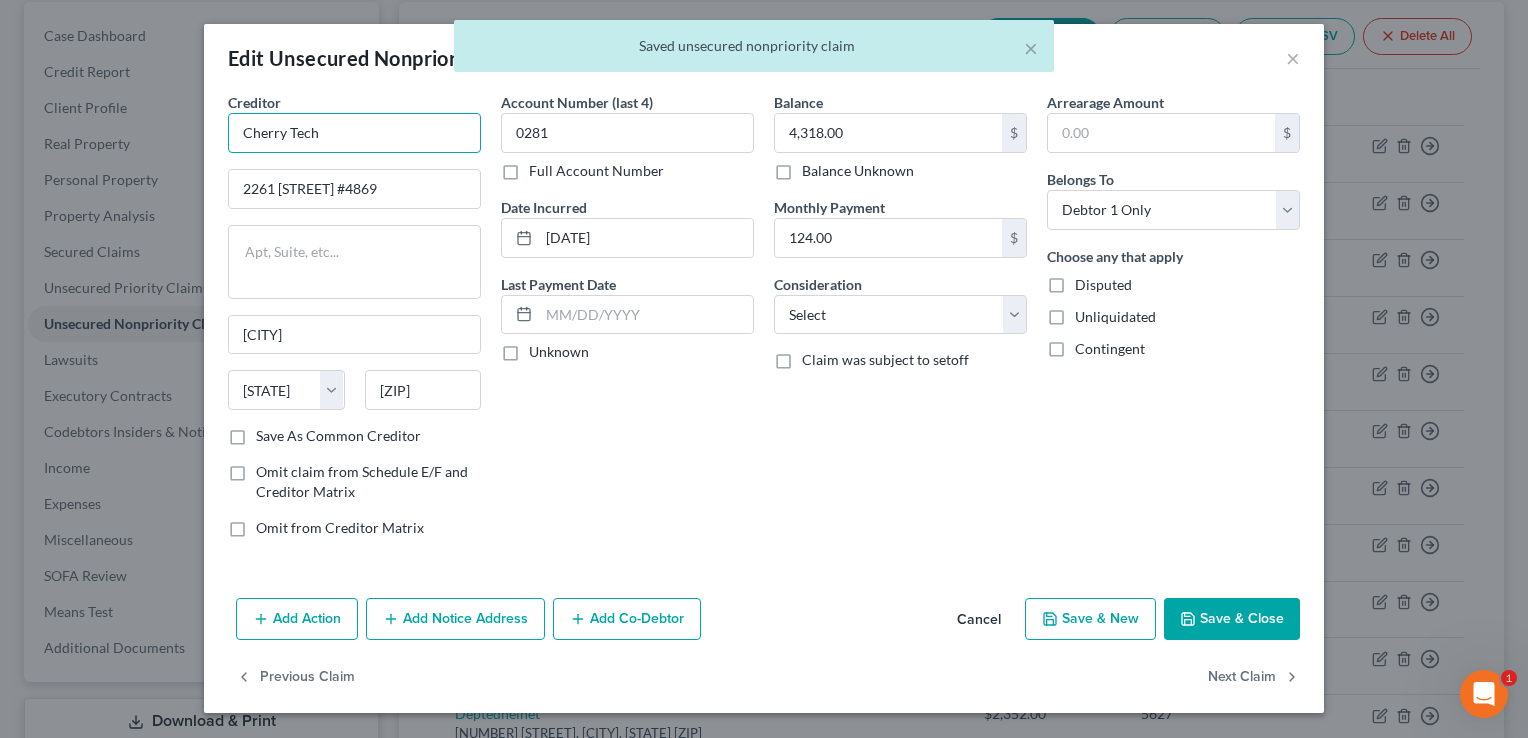 click on "Cherry Tech" at bounding box center [354, 133] 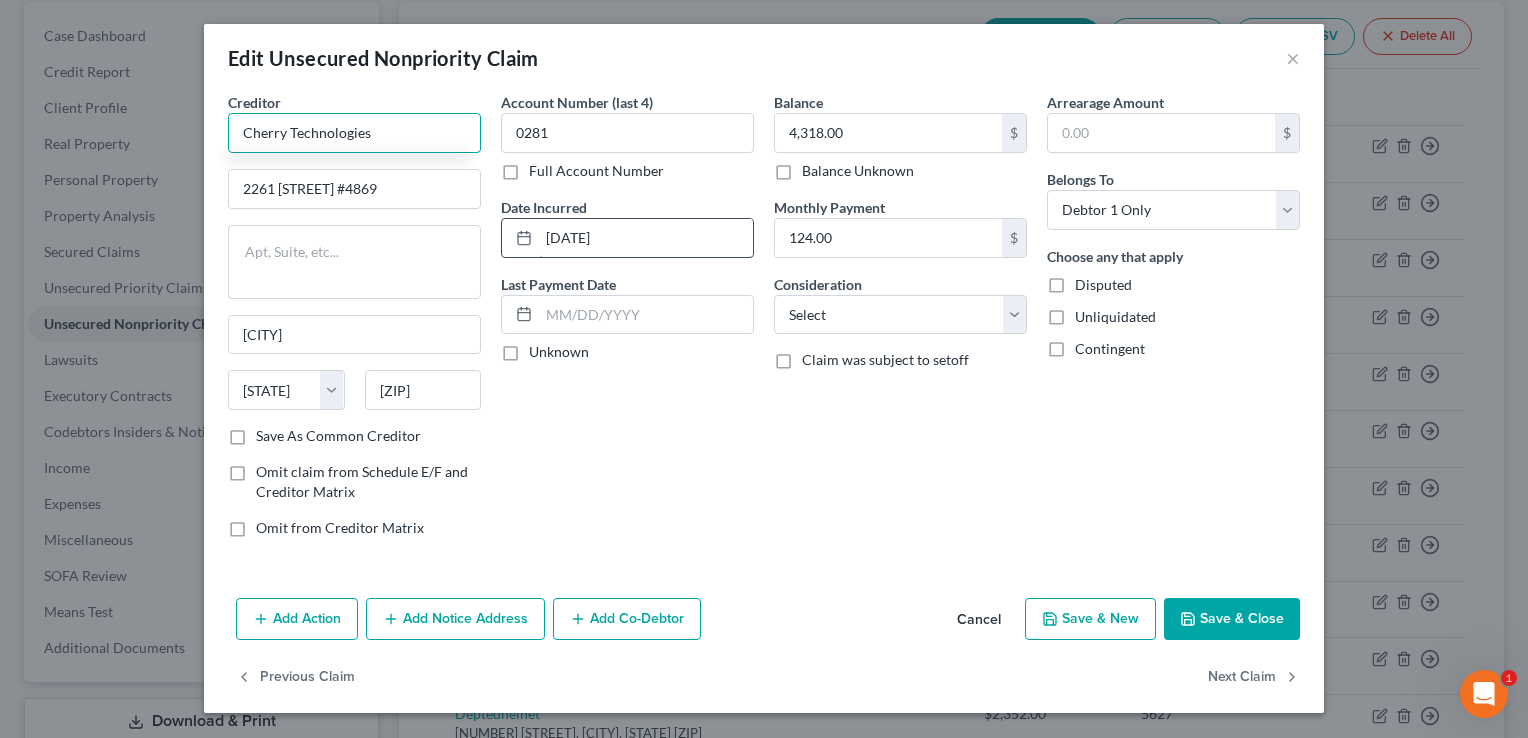 type on "Cherry Technologies" 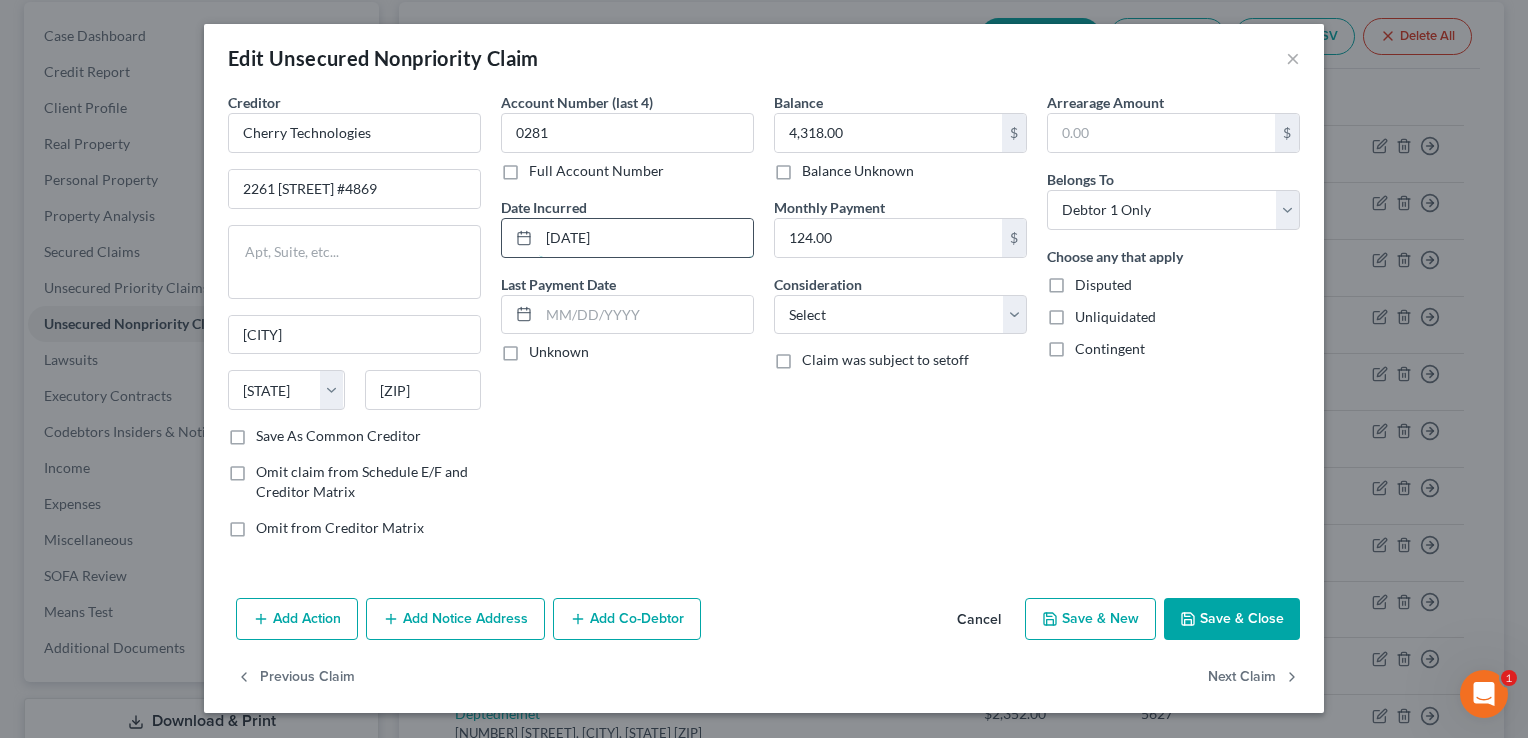 click on "[DATE]" at bounding box center [646, 238] 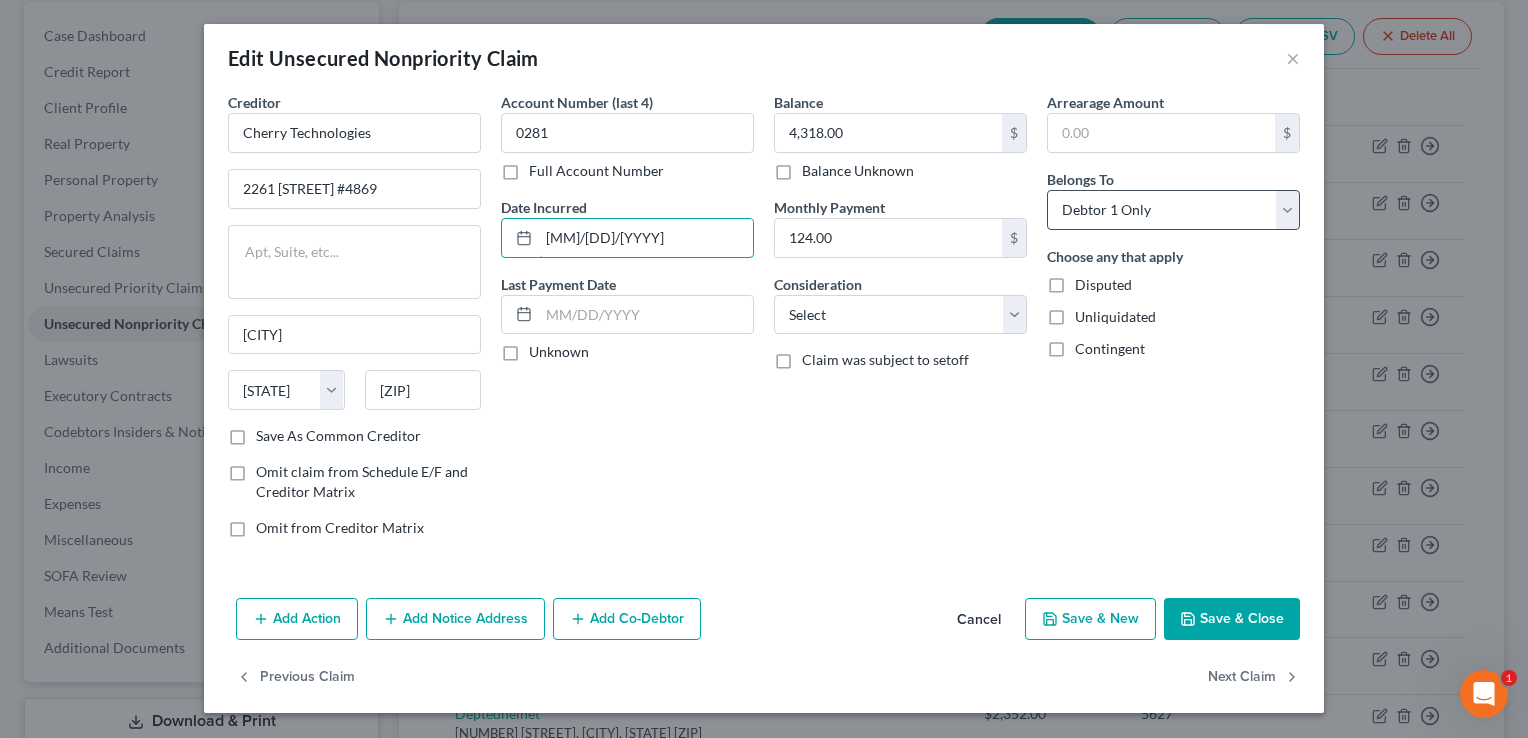 type on "[MM]/[DD]/[YYYY]" 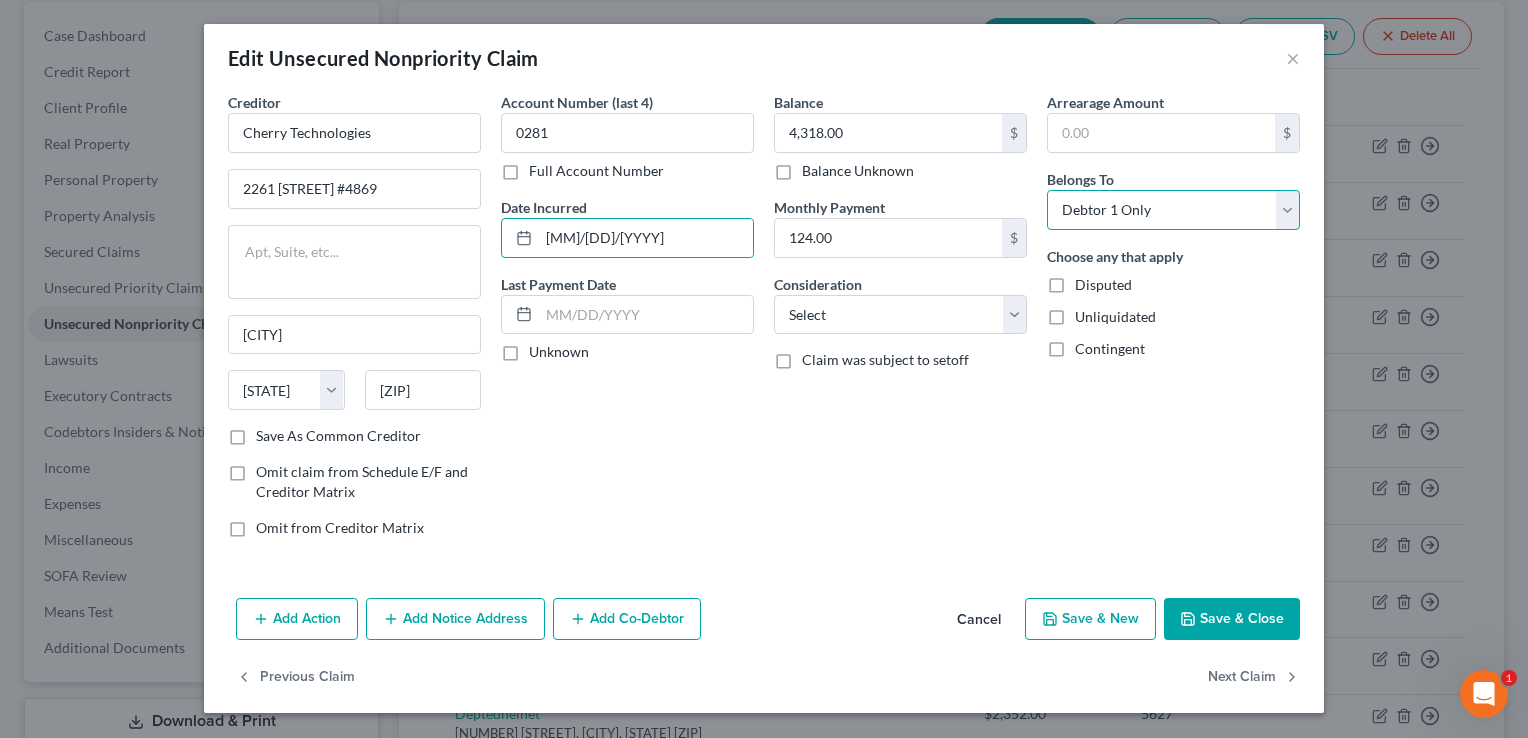 click on "Select Debtor 1 Only Debtor 2 Only Debtor 1 And Debtor 2 Only At Least One Of The Debtors And Another Community Property" at bounding box center (1173, 210) 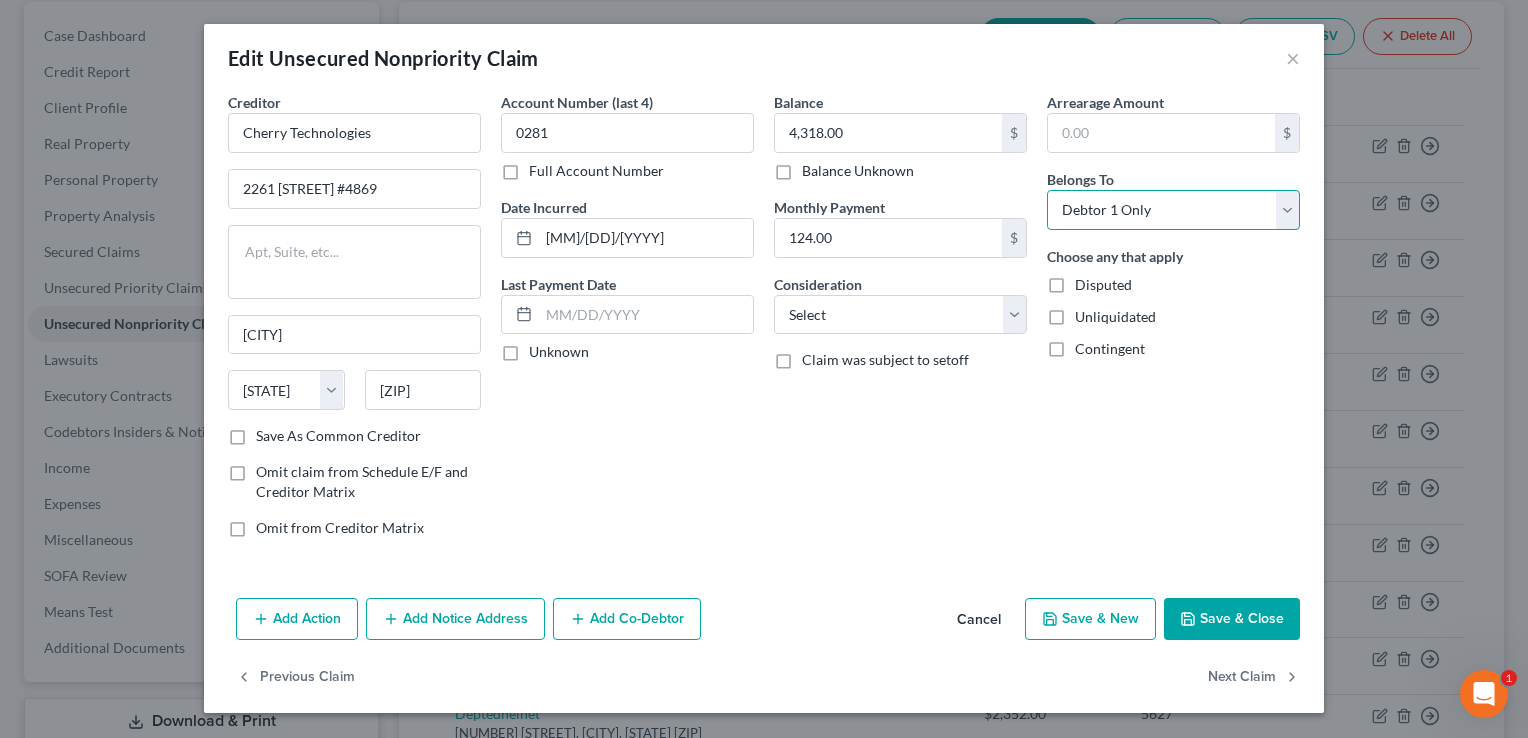 select on "4" 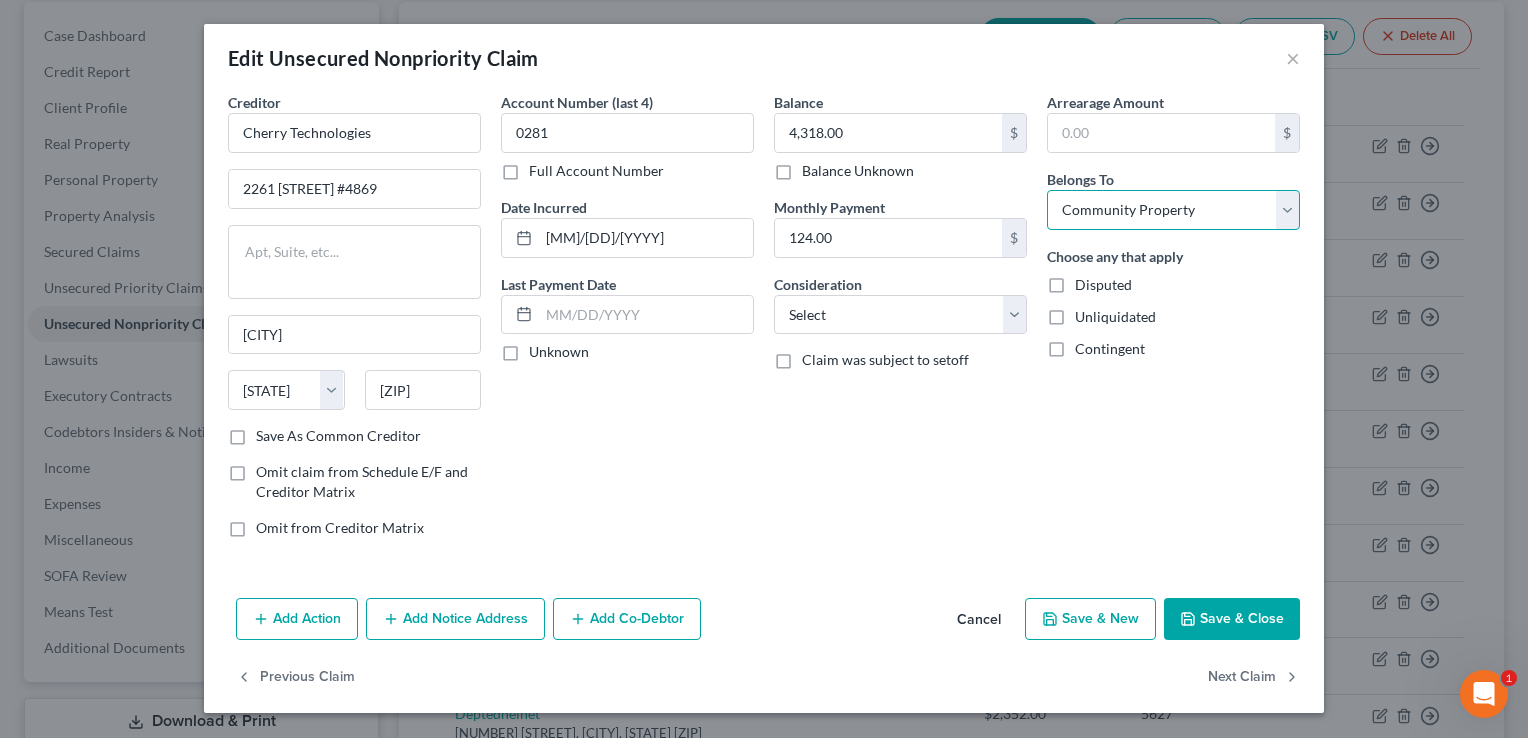 click on "Select Debtor 1 Only Debtor 2 Only Debtor 1 And Debtor 2 Only At Least One Of The Debtors And Another Community Property" at bounding box center [1173, 210] 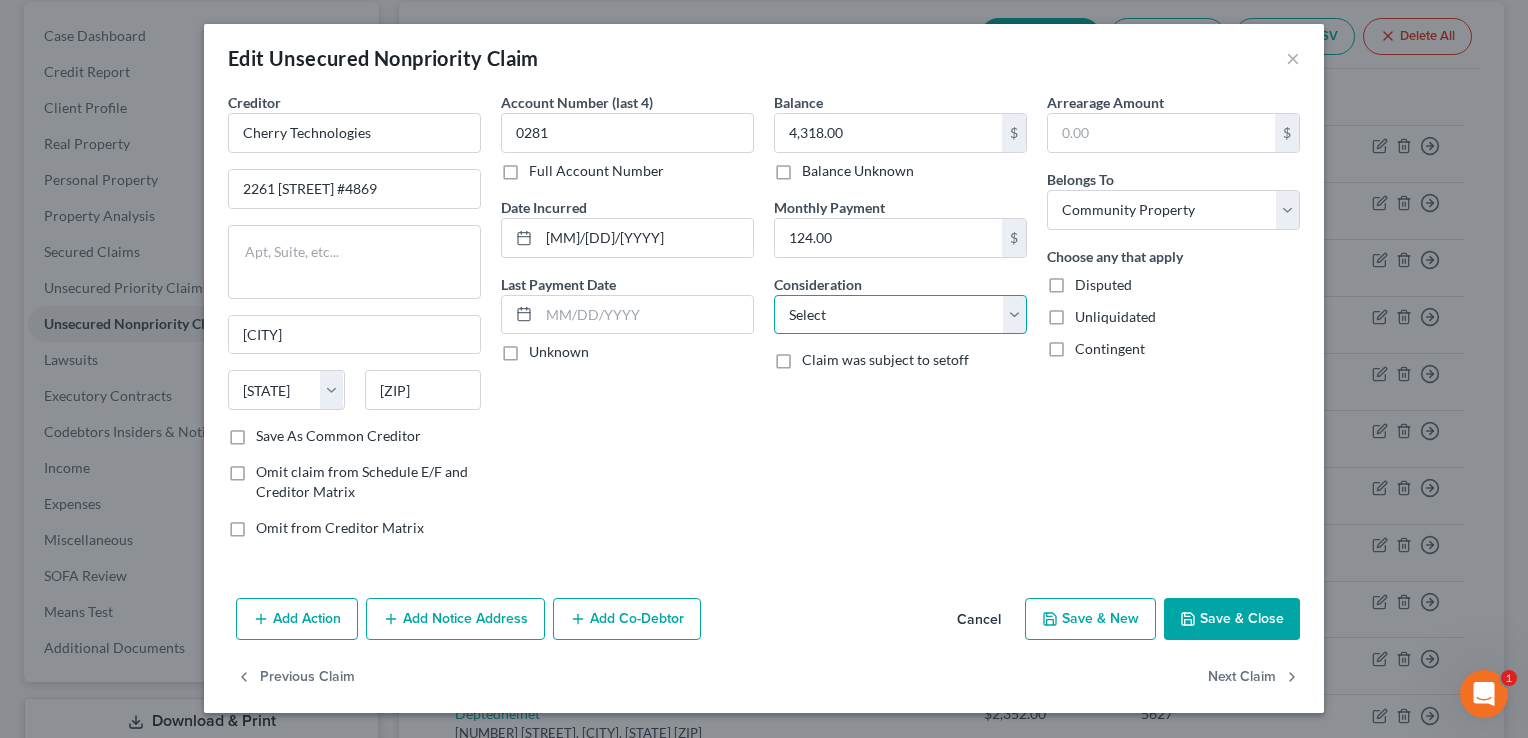 click on "Select Cable / Satellite Services Collection Agency Credit Card Debt Debt Counseling / Attorneys Deficiency Balance Domestic Support Obligations Home / Car Repairs Income Taxes Judgment Liens Medical Services Monies Loaned / Advanced Mortgage Obligation From Divorce Or Separation Obligation To Pensions Other Overdrawn Bank Account Promised To Help Pay Creditors Student Loans Suppliers And Vendors Telephone / Internet Services Utility Services" at bounding box center [900, 315] 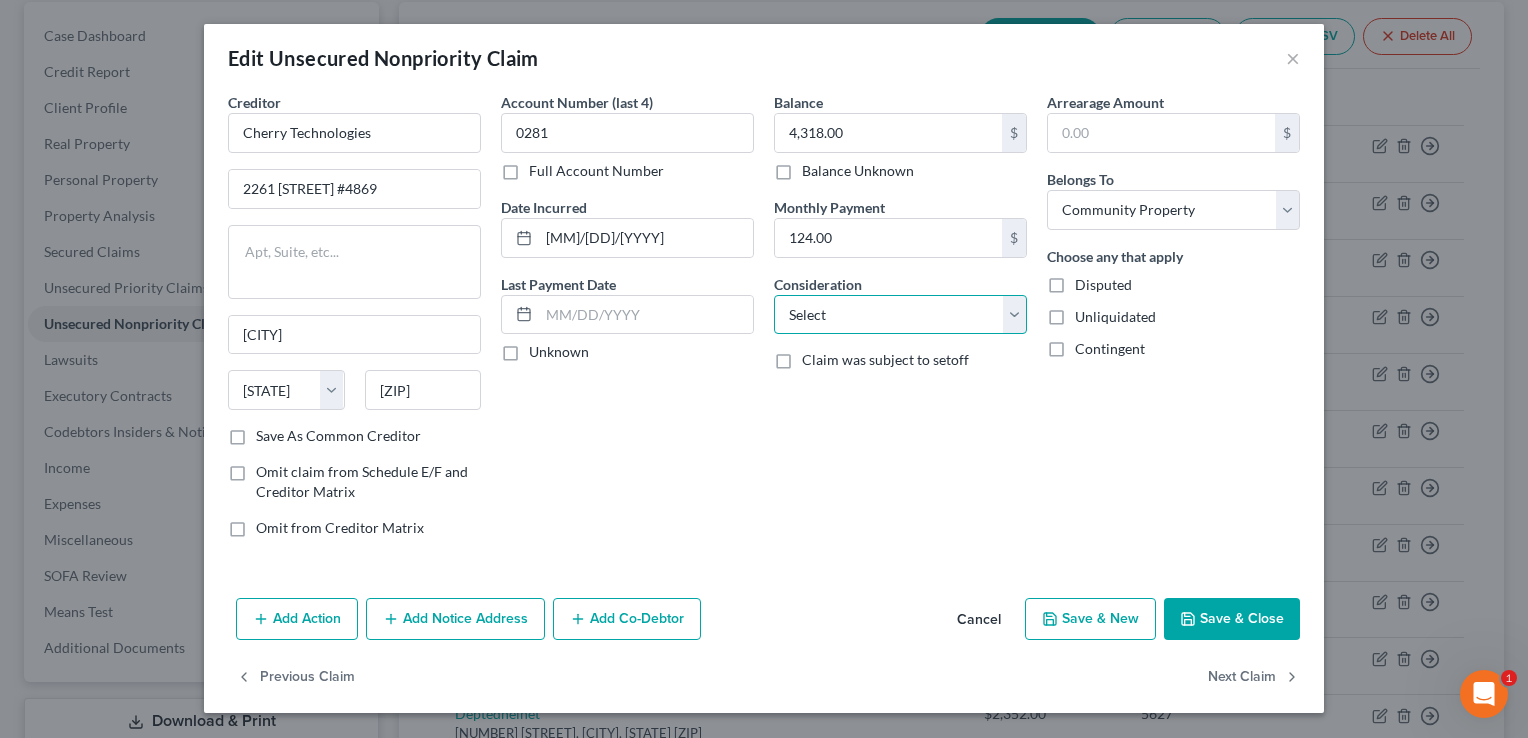 select on "14" 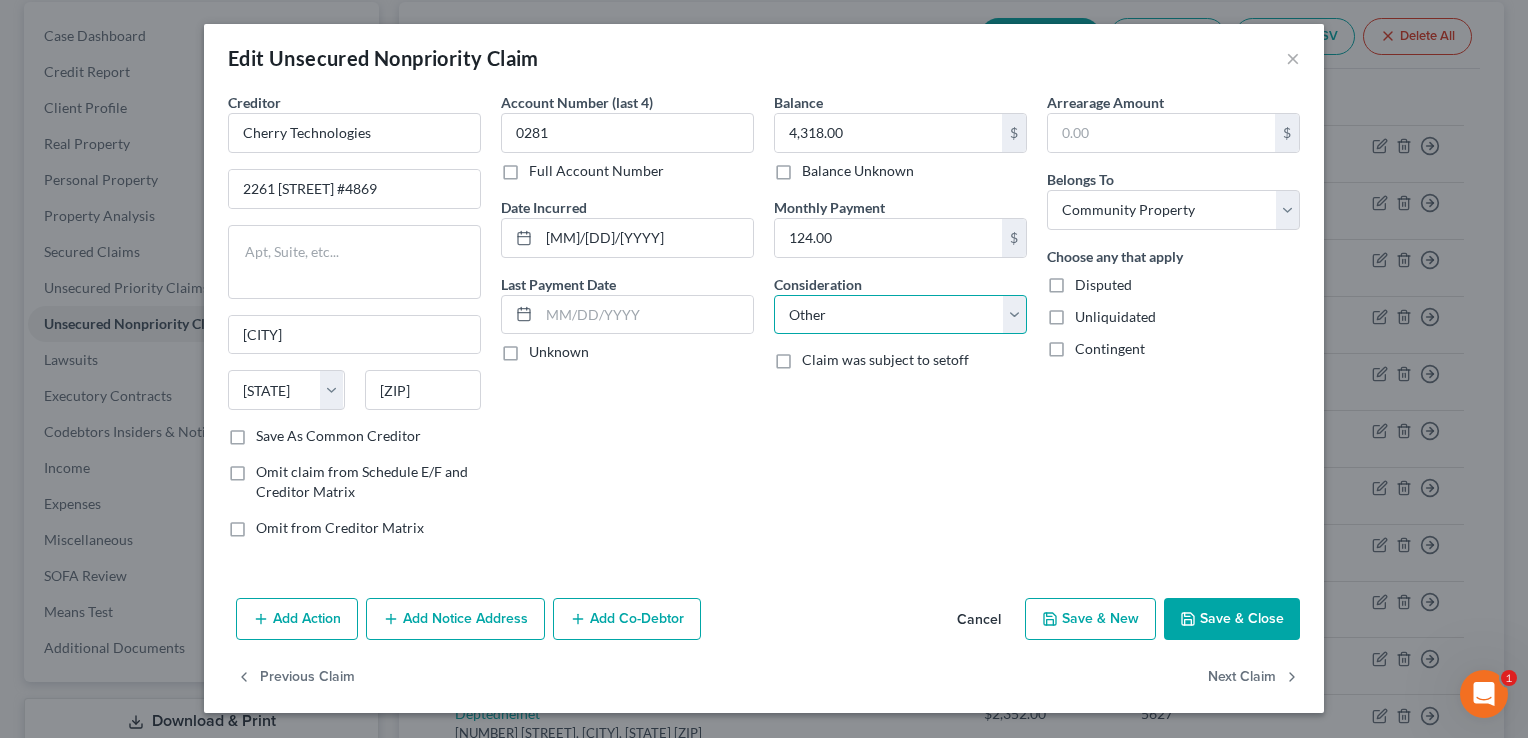 click on "Select Cable / Satellite Services Collection Agency Credit Card Debt Debt Counseling / Attorneys Deficiency Balance Domestic Support Obligations Home / Car Repairs Income Taxes Judgment Liens Medical Services Monies Loaned / Advanced Mortgage Obligation From Divorce Or Separation Obligation To Pensions Other Overdrawn Bank Account Promised To Help Pay Creditors Student Loans Suppliers And Vendors Telephone / Internet Services Utility Services" at bounding box center (900, 315) 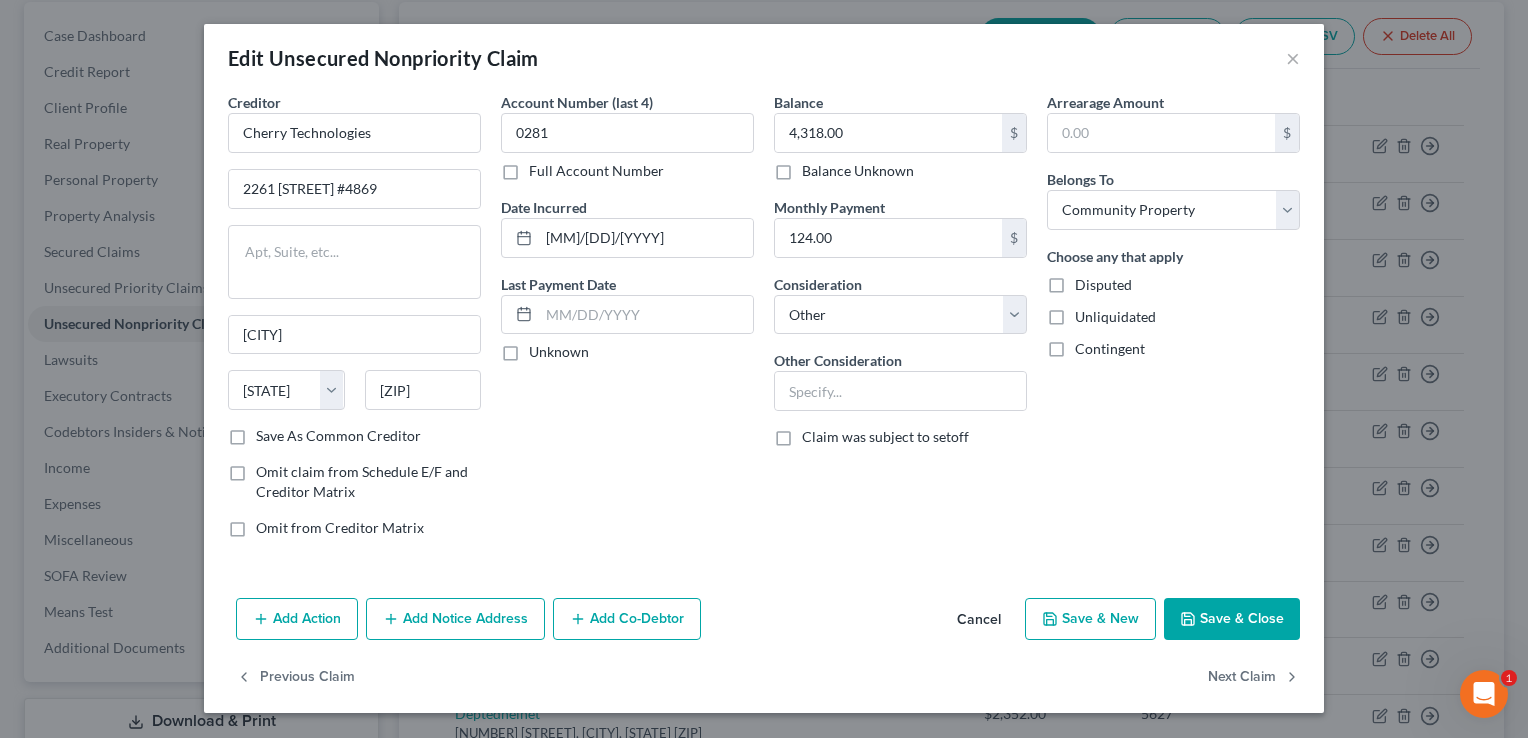 click on "Other Consideration" at bounding box center (900, 380) 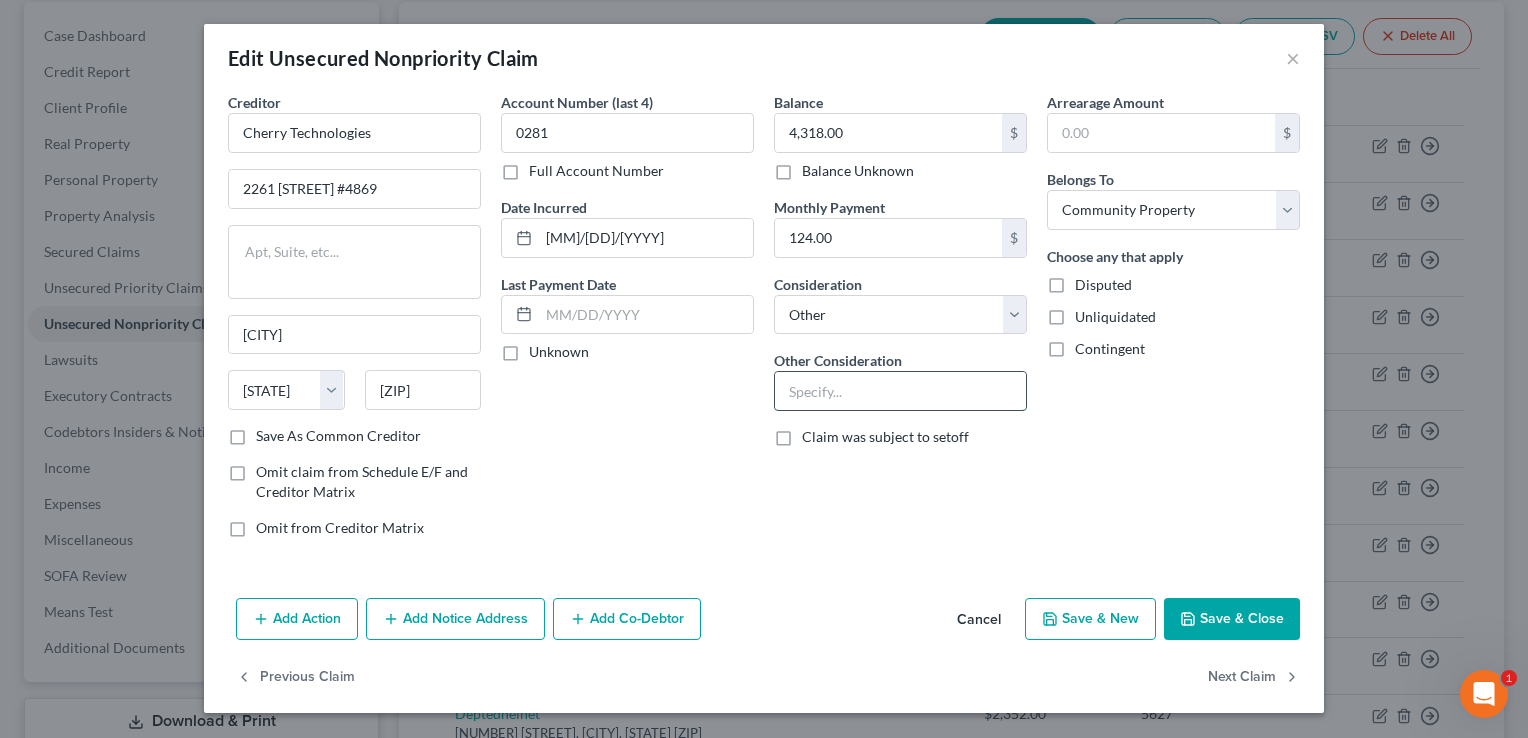 click at bounding box center [900, 391] 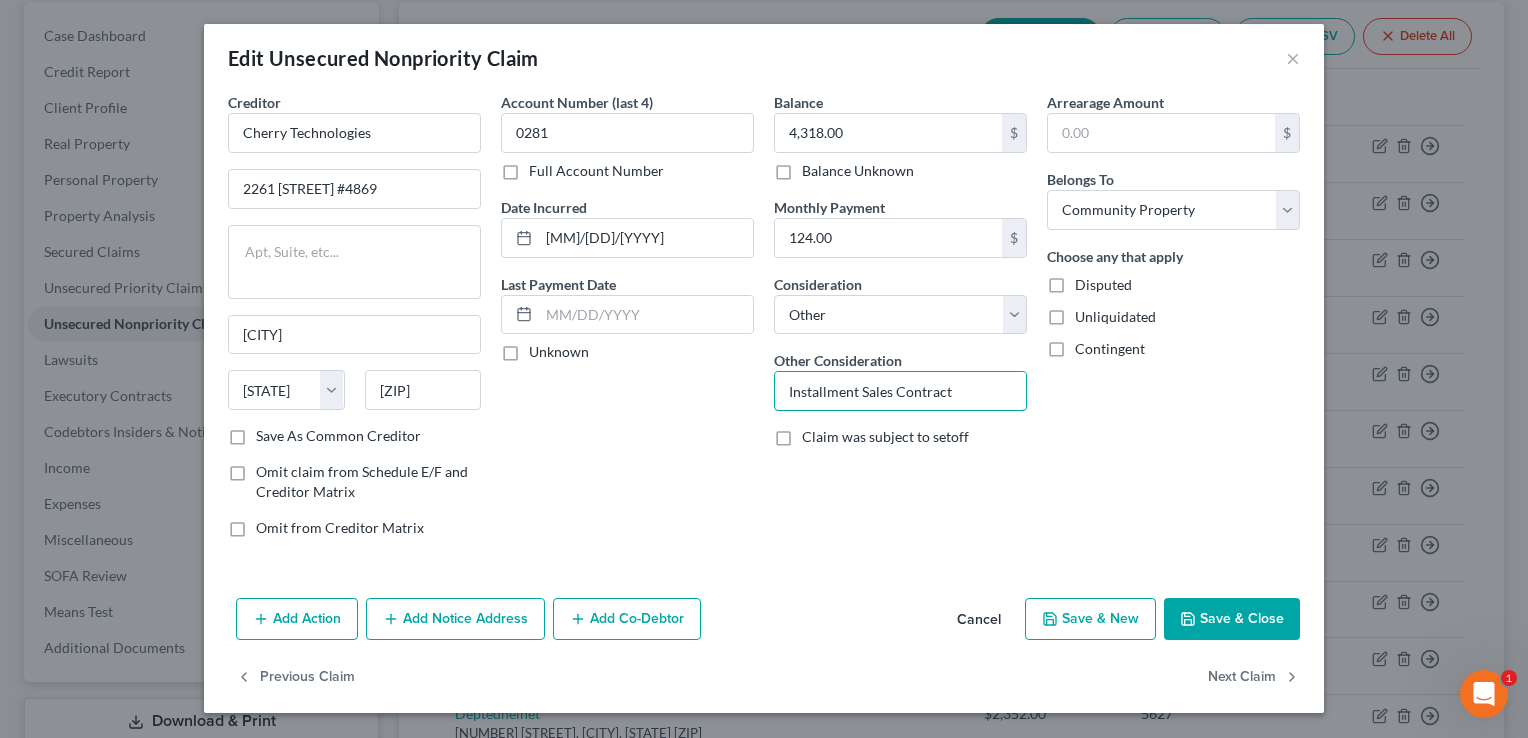 type on "Installment Sales Contract" 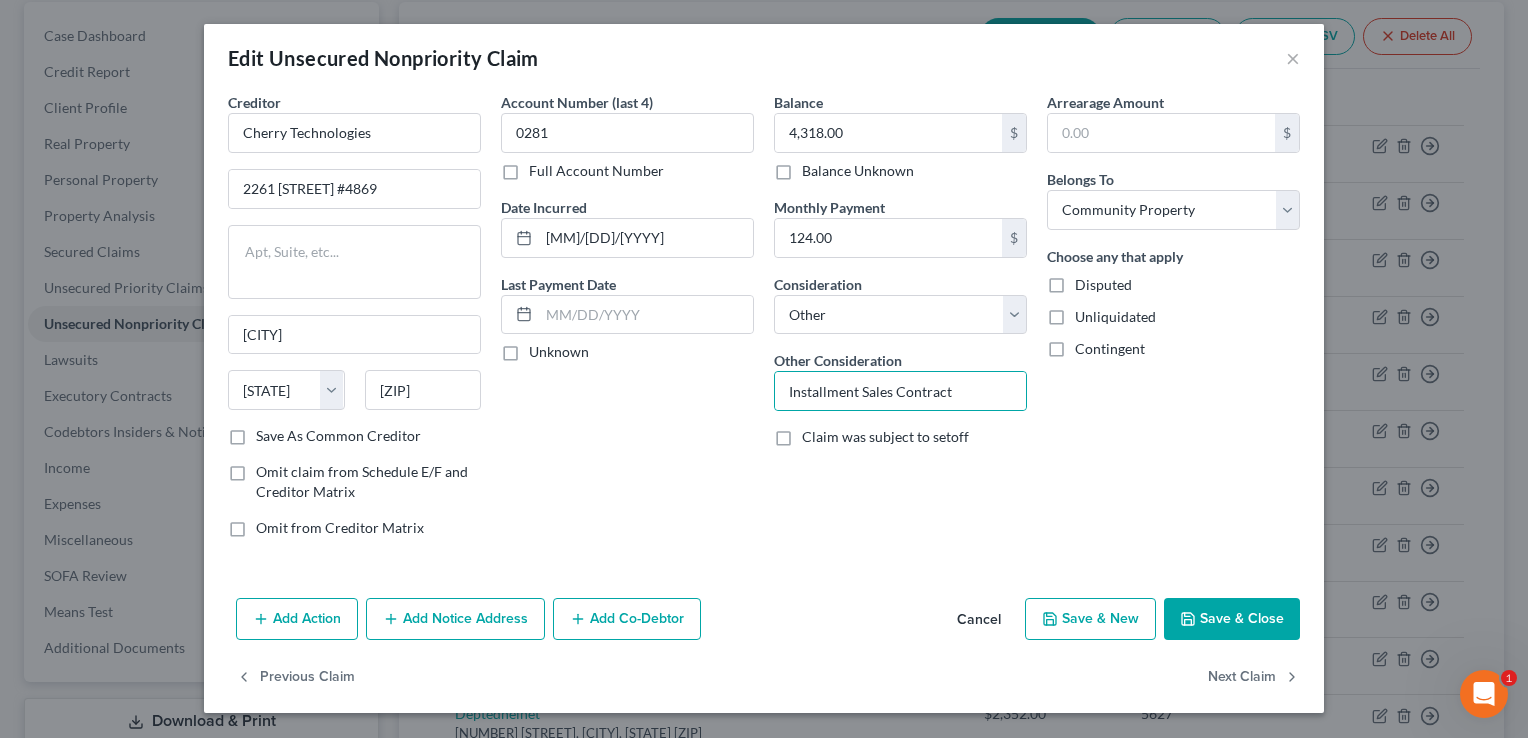 click on "Balance
[AMOUNT] $
Balance Unknown
Balance Undetermined
[AMOUNT] $
Balance Unknown
Monthly Payment [AMOUNT] $ Consideration Select Cable / Satellite Services Collection Agency Credit Card Debt Debt Counseling / Attorneys Deficiency Balance Domestic Support Obligations Home / Car Repairs Income Taxes Judgment Liens Medical Services Monies Loaned / Advanced Mortgage Obligation From Divorce Or Separation Obligation To Pensions Other Overdrawn Bank Account Promised To Help Pay Creditors Student Loans Suppliers And Vendors Telephone / Internet Services Utility Services Other Consideration Installment Sales Contract Claim was subject to setoff" at bounding box center [900, 323] 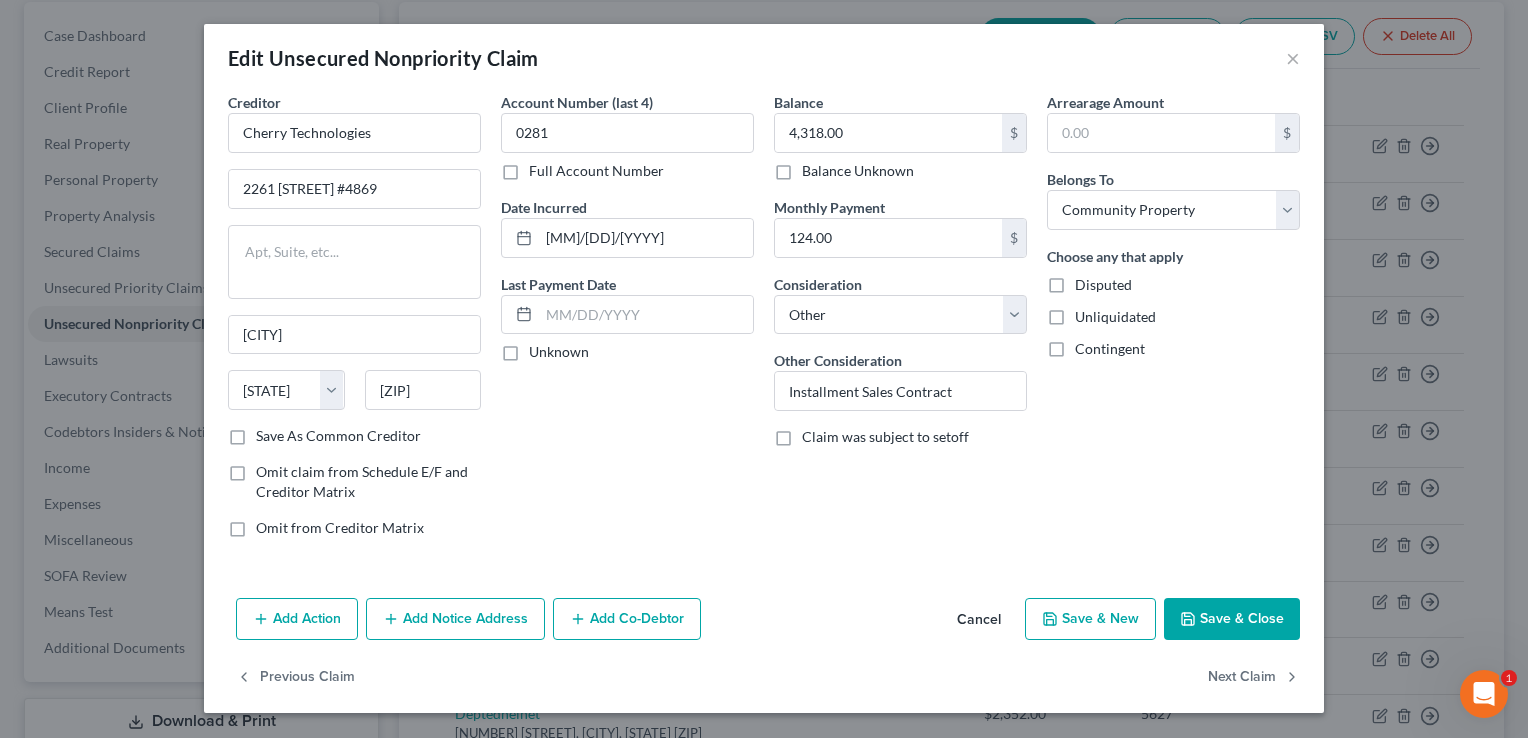 click on "Save & Close" at bounding box center (1232, 619) 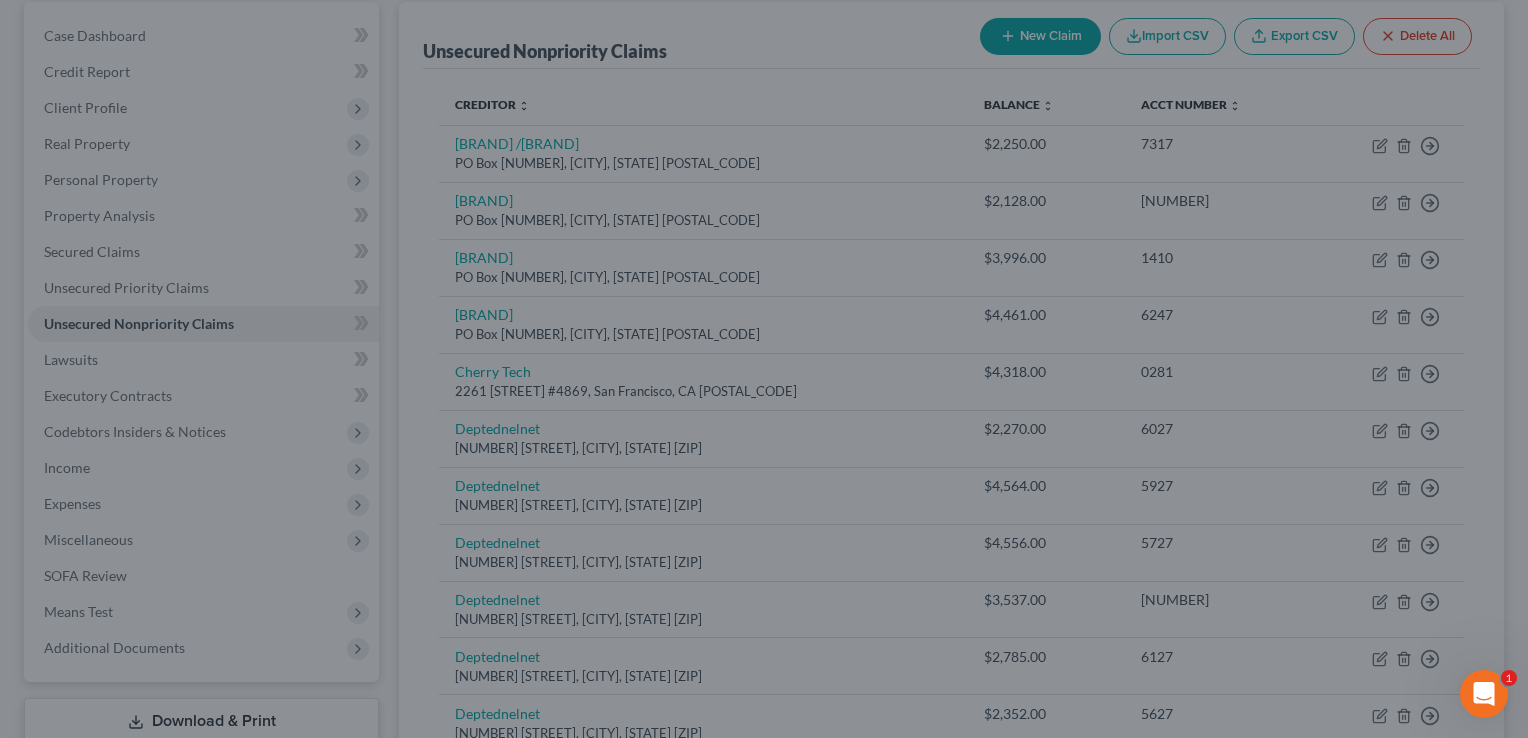 type on "0" 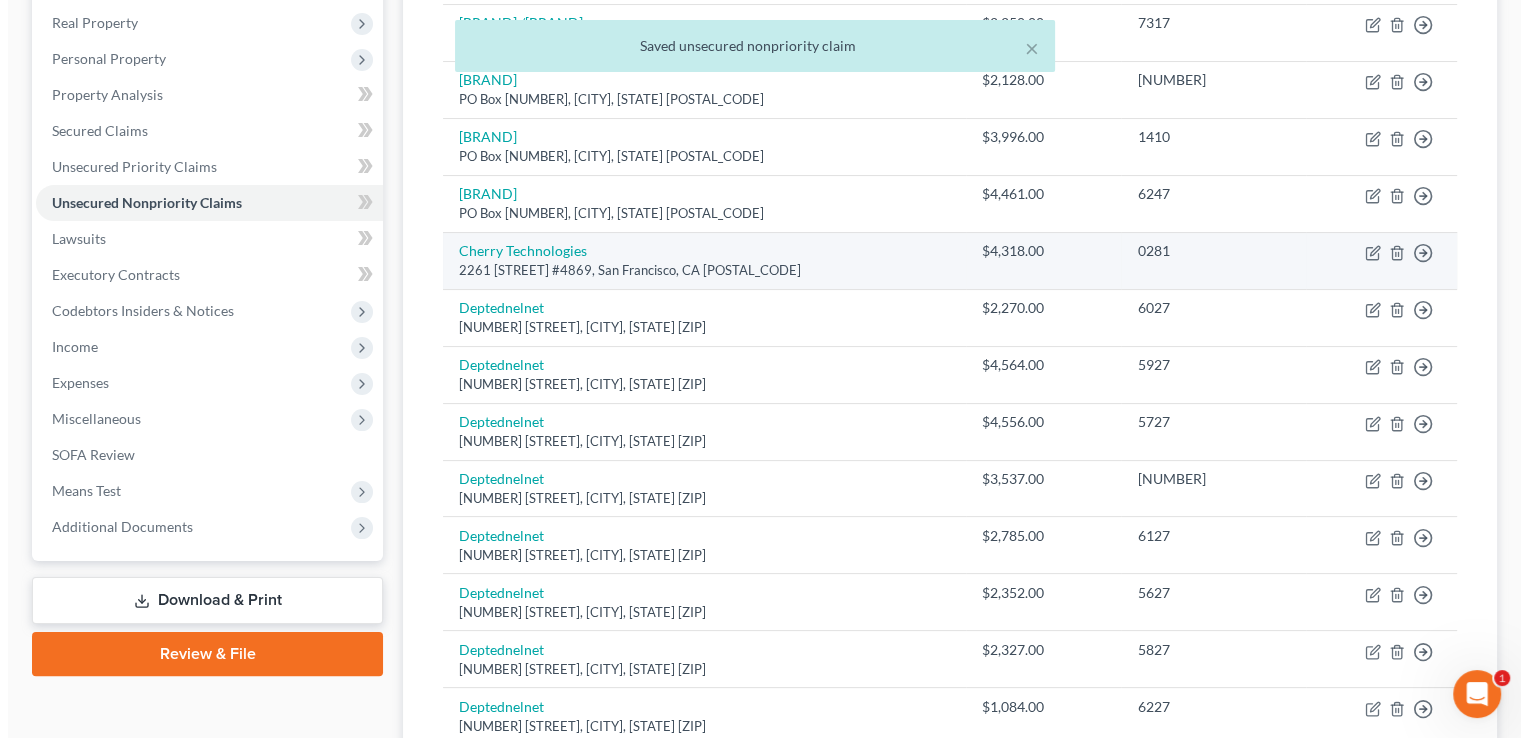 scroll, scrollTop: 319, scrollLeft: 0, axis: vertical 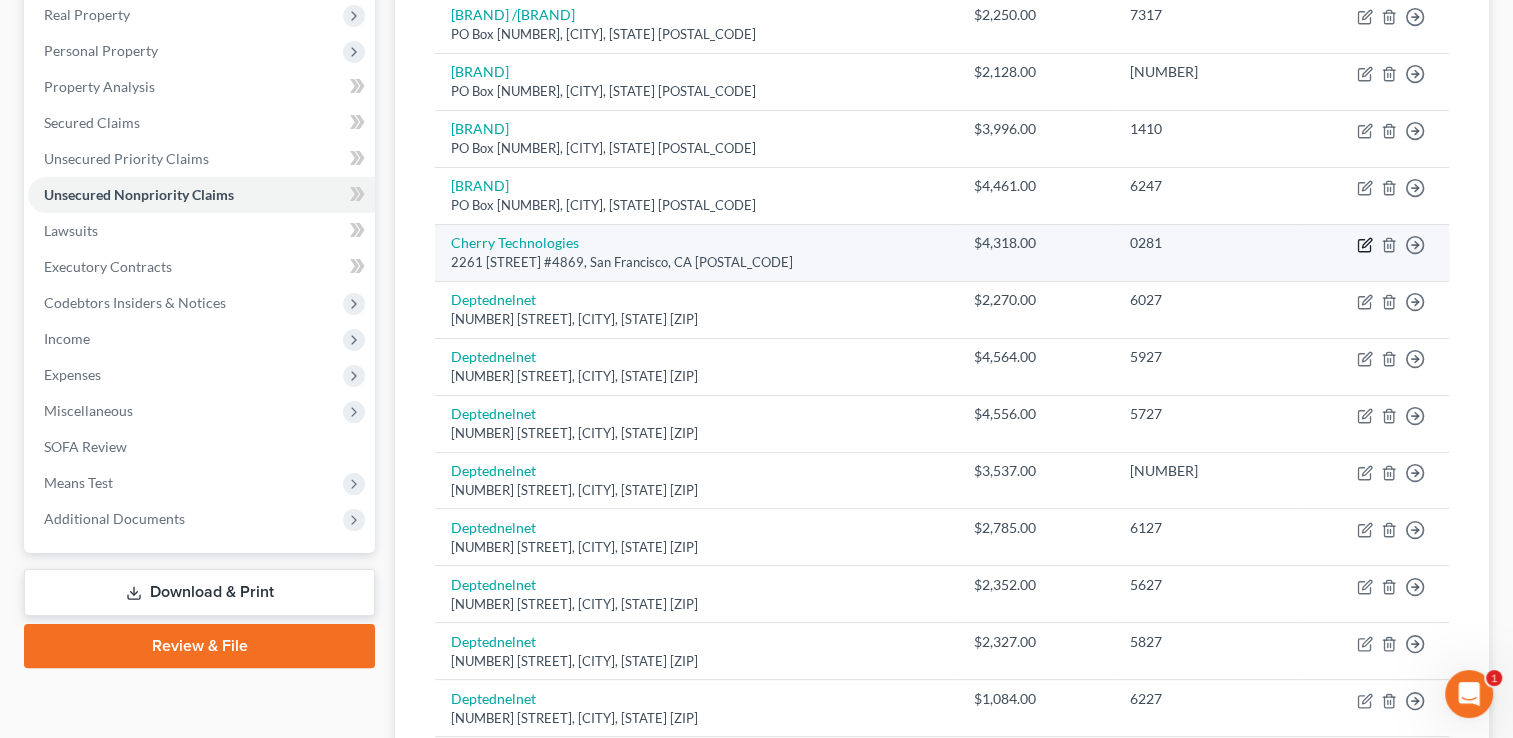 click 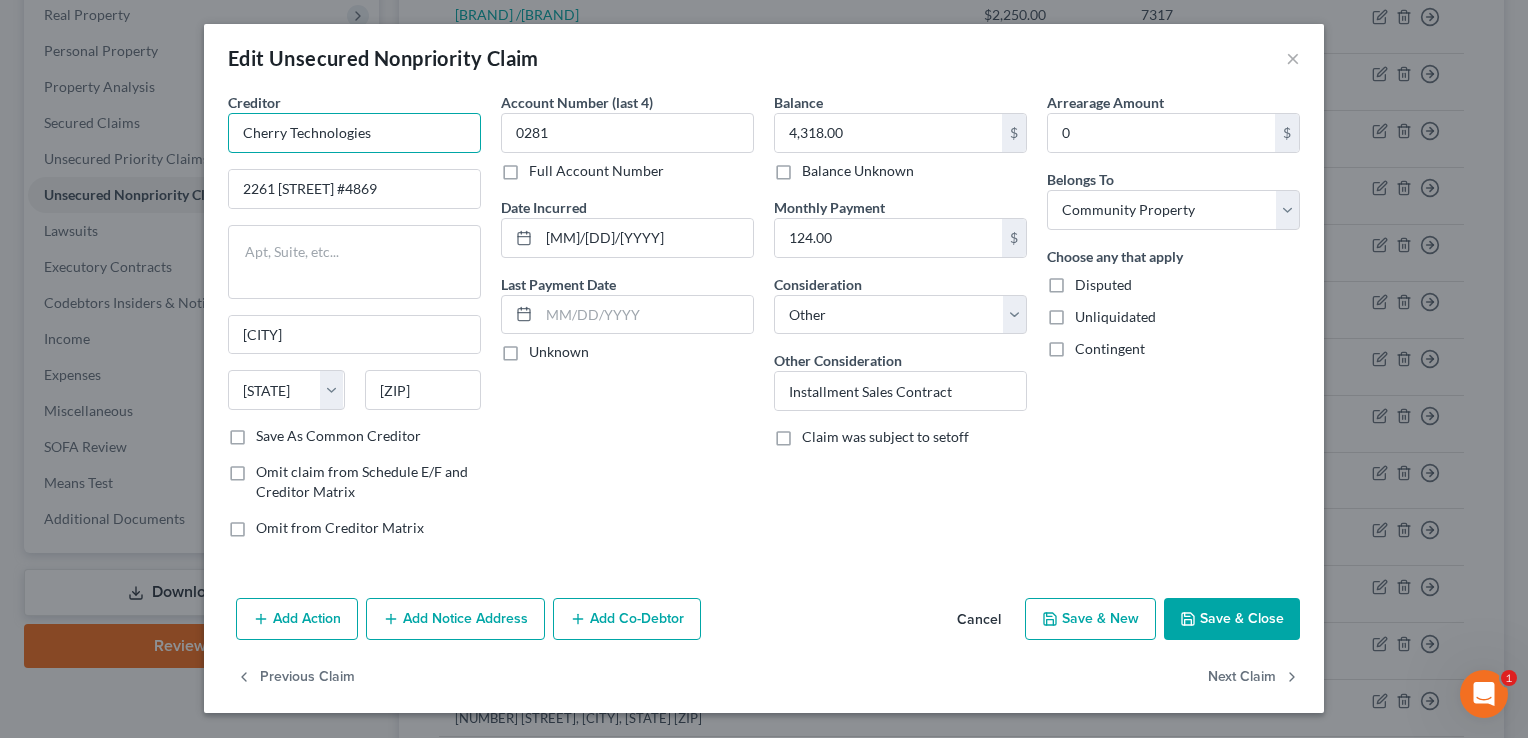 click on "Cherry Technologies" at bounding box center (354, 133) 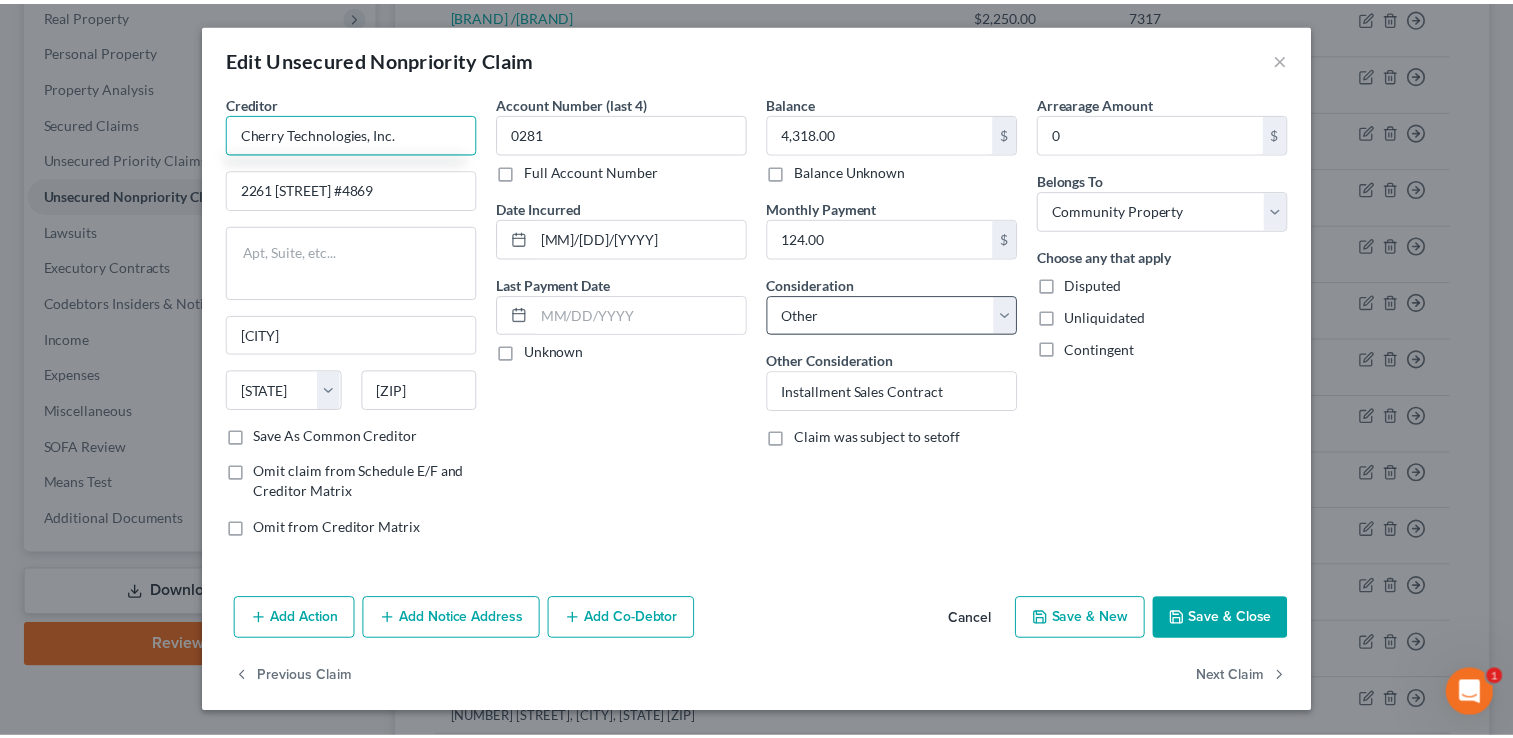 type 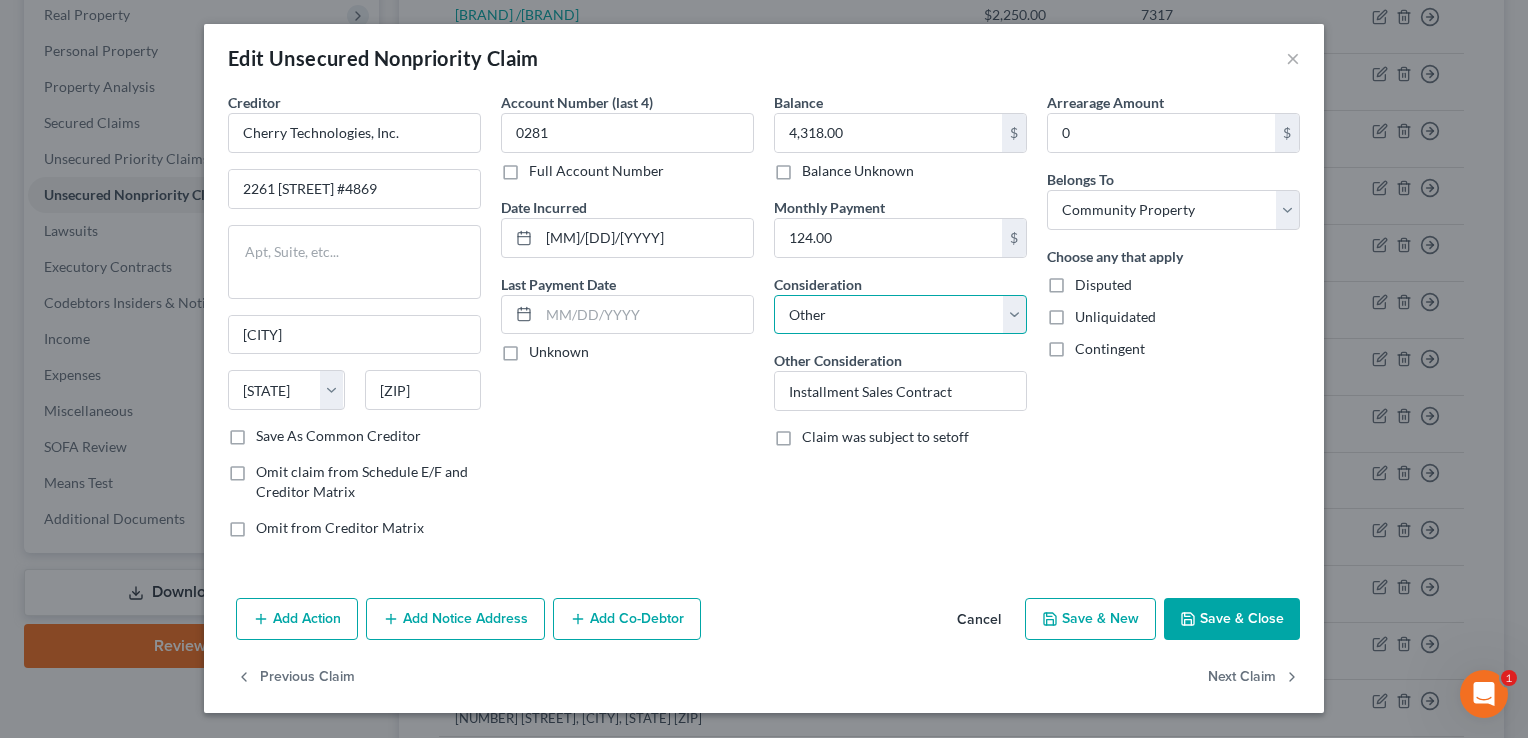 click on "Select Cable / Satellite Services Collection Agency Credit Card Debt Debt Counseling / Attorneys Deficiency Balance Domestic Support Obligations Home / Car Repairs Income Taxes Judgment Liens Medical Services Monies Loaned / Advanced Mortgage Obligation From Divorce Or Separation Obligation To Pensions Other Overdrawn Bank Account Promised To Help Pay Creditors Student Loans Suppliers And Vendors Telephone / Internet Services Utility Services" at bounding box center [900, 315] 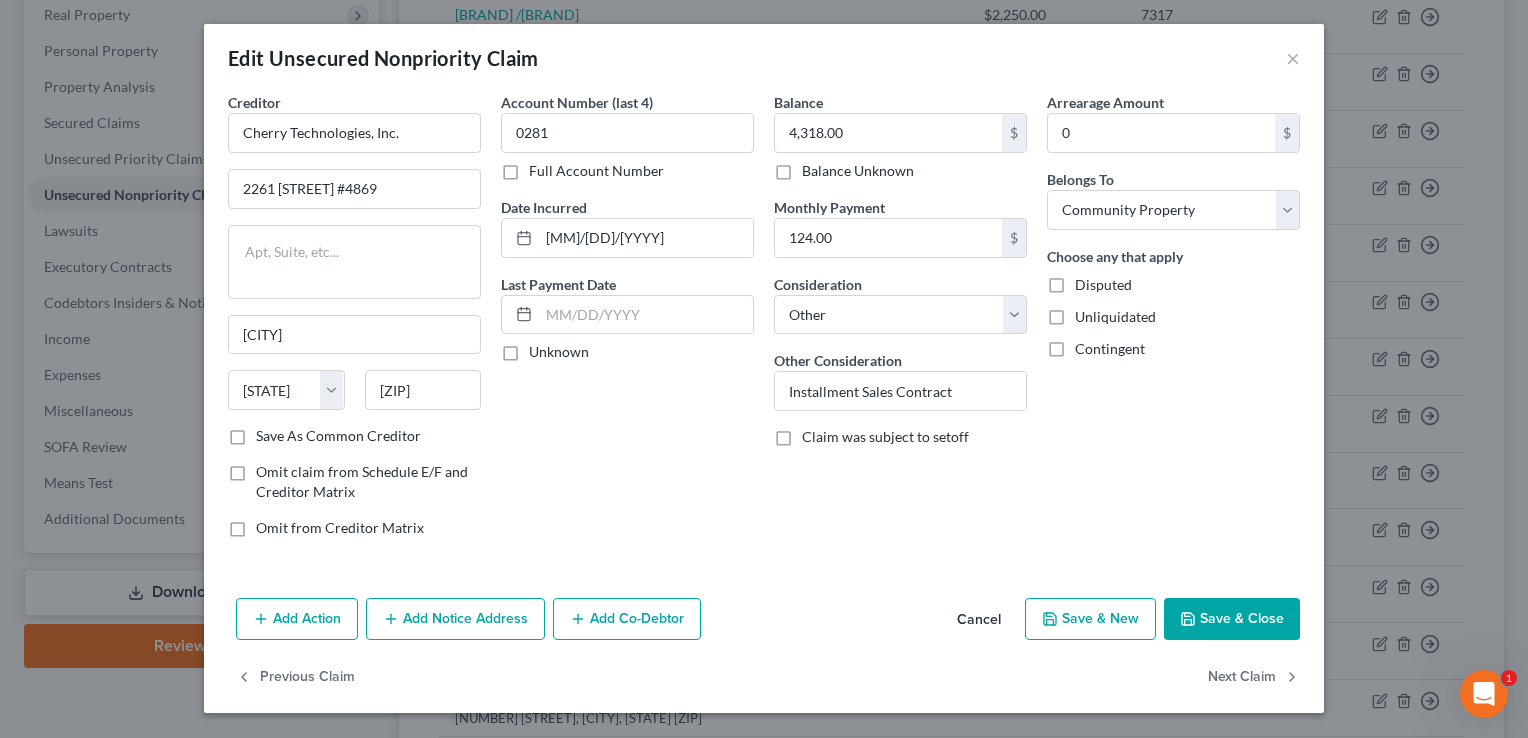 click on "Account Number (last 4)
0281
Full Account Number
Date Incurred         10/14/2024 Last Payment Date         Unknown" at bounding box center (627, 323) 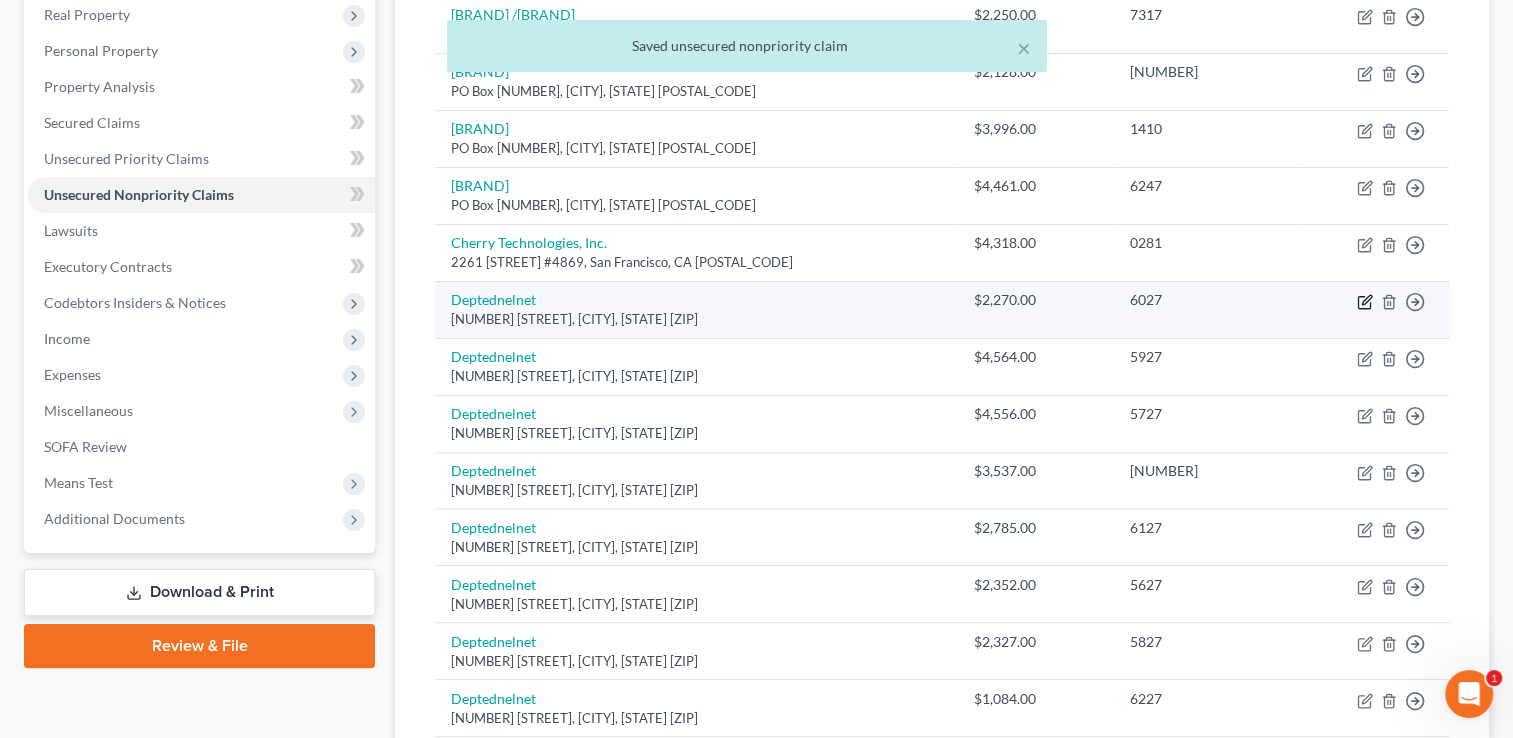 click 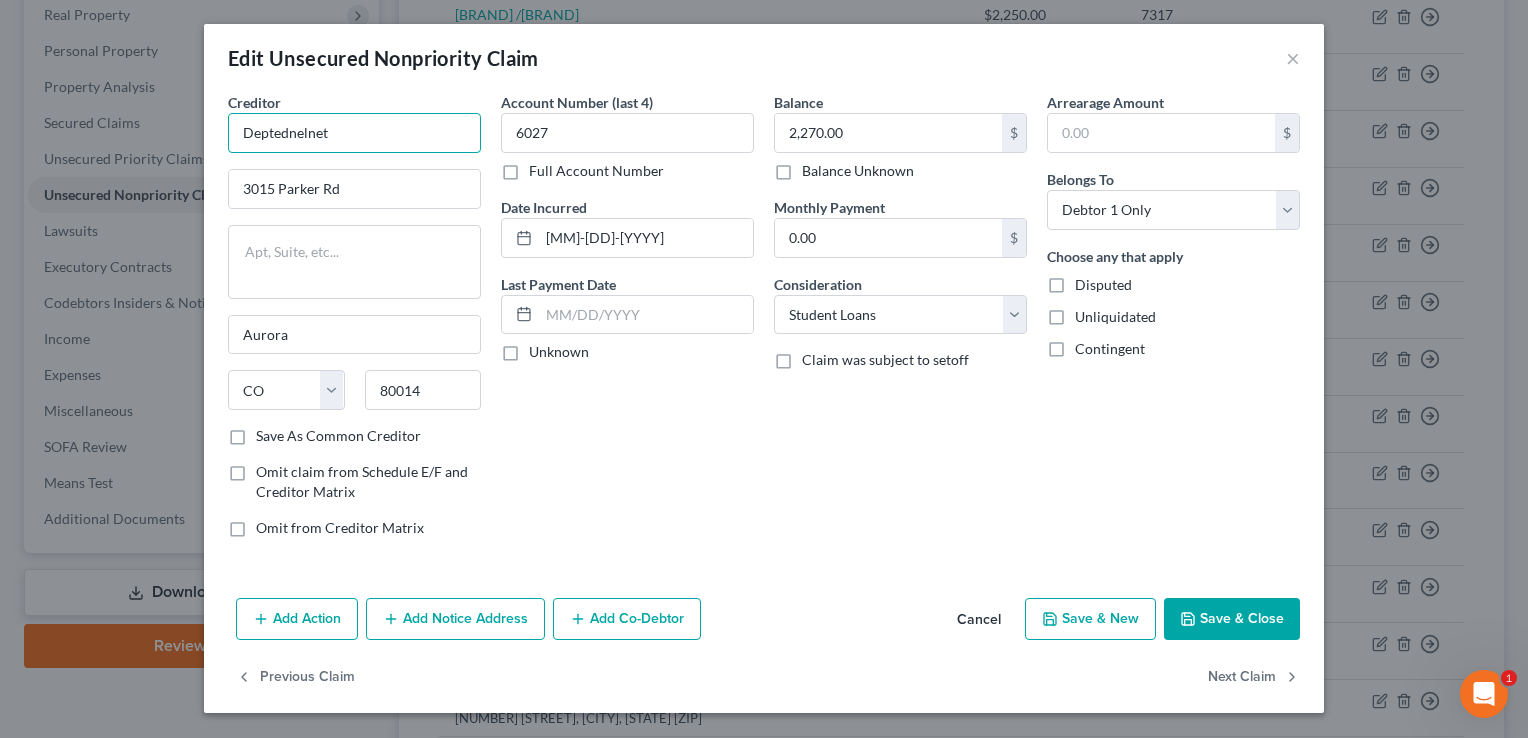 drag, startPoint x: 359, startPoint y: 130, endPoint x: 155, endPoint y: 127, distance: 204.02206 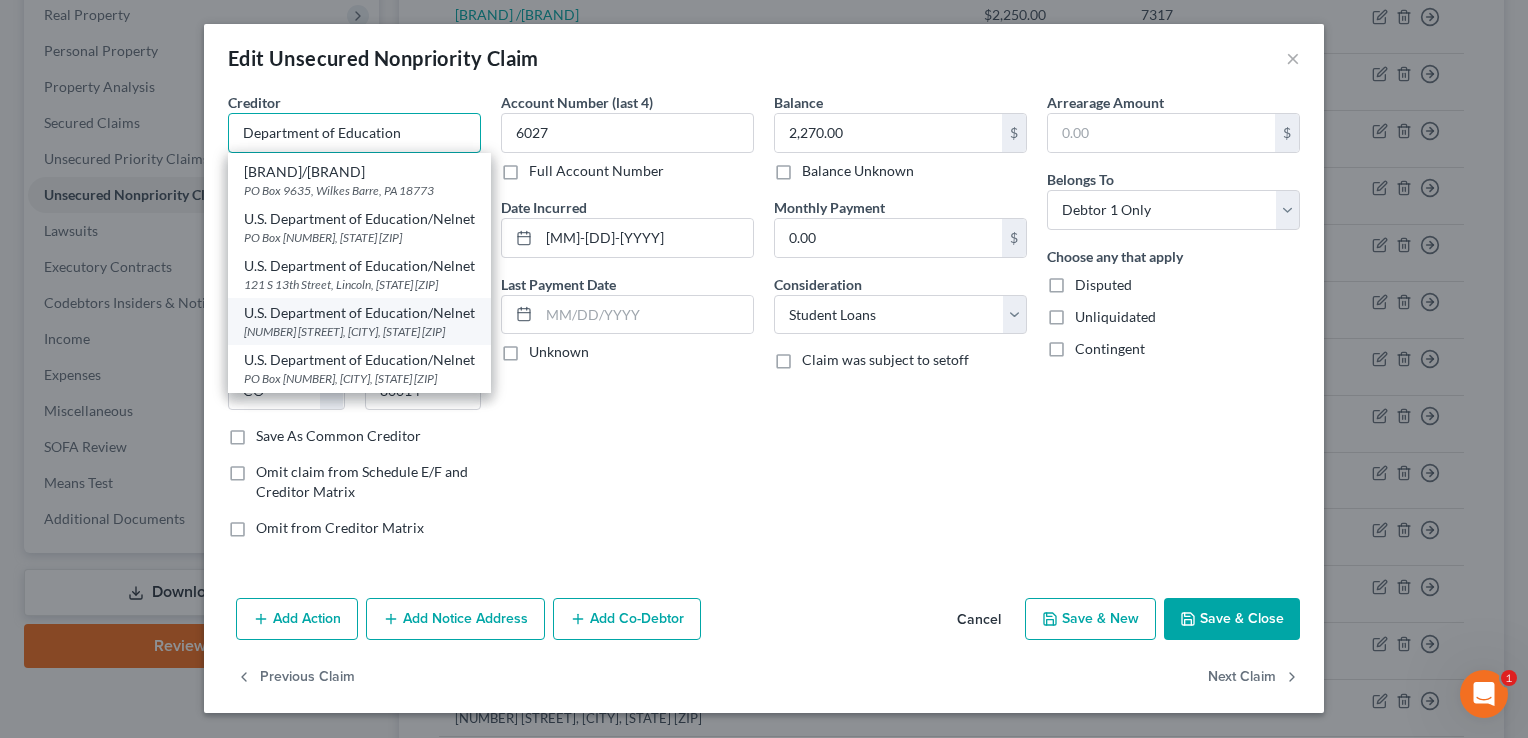 scroll, scrollTop: 154, scrollLeft: 0, axis: vertical 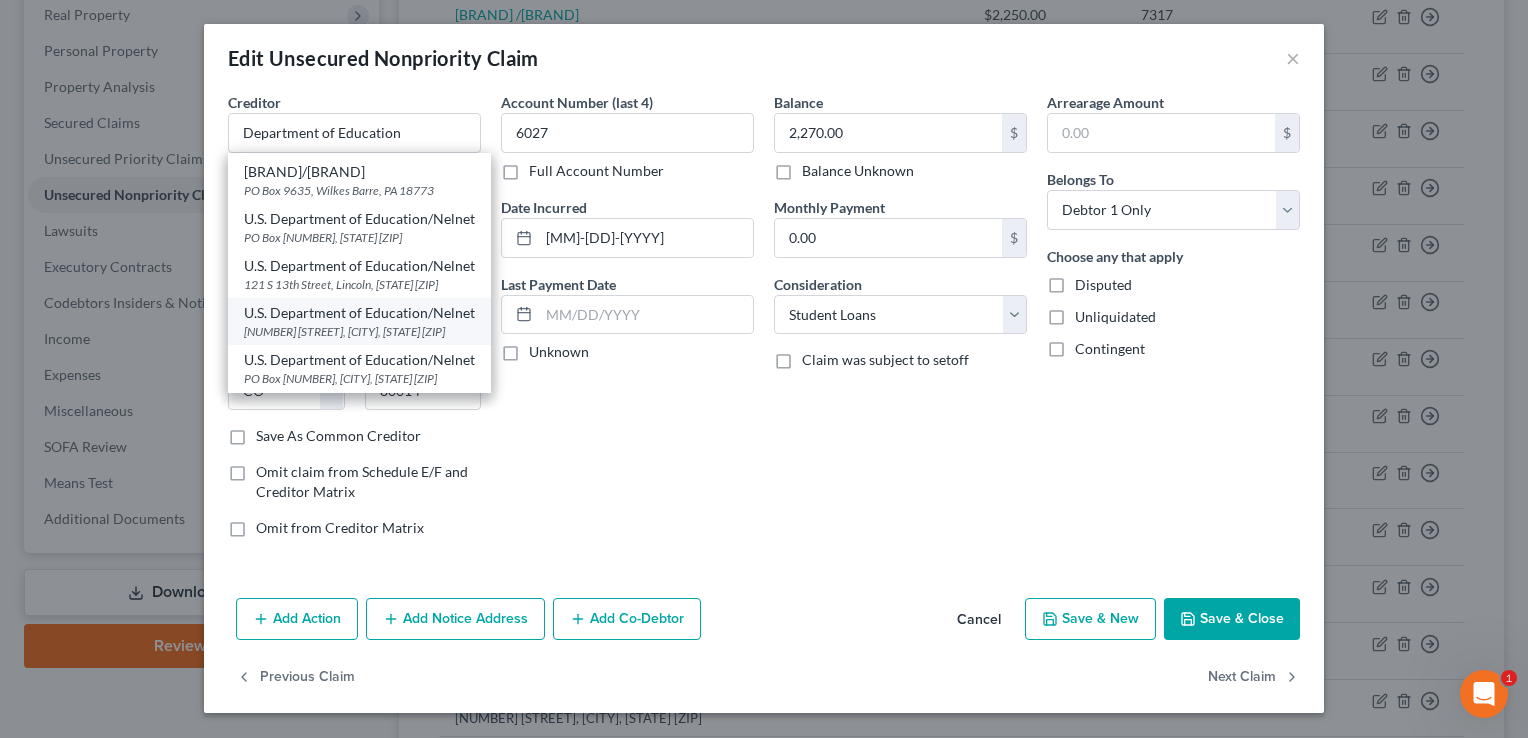 click on "U.S. Department of Education/Nelnet" at bounding box center [359, 313] 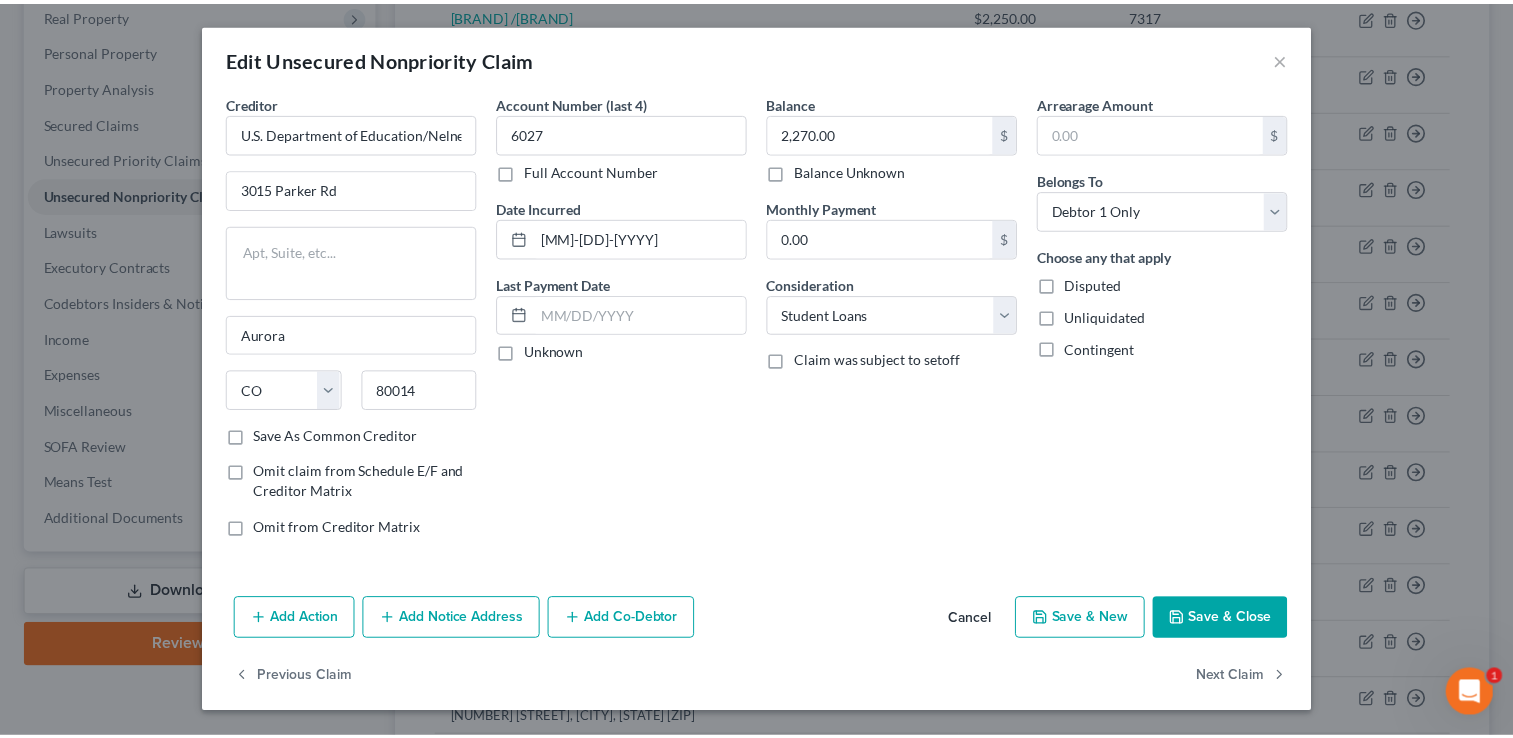 scroll, scrollTop: 0, scrollLeft: 0, axis: both 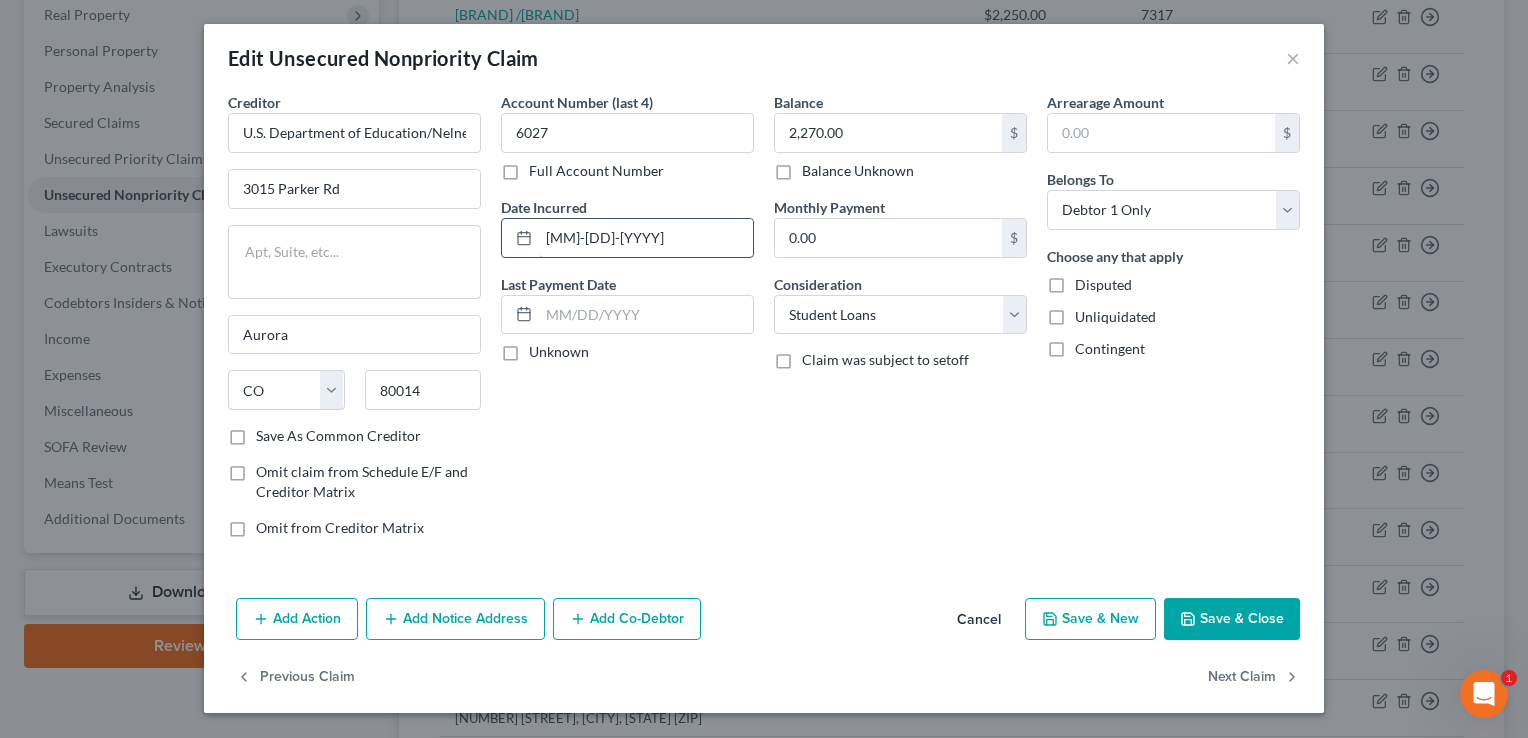click on "[MM]-[DD]-[YYYY]" at bounding box center (646, 238) 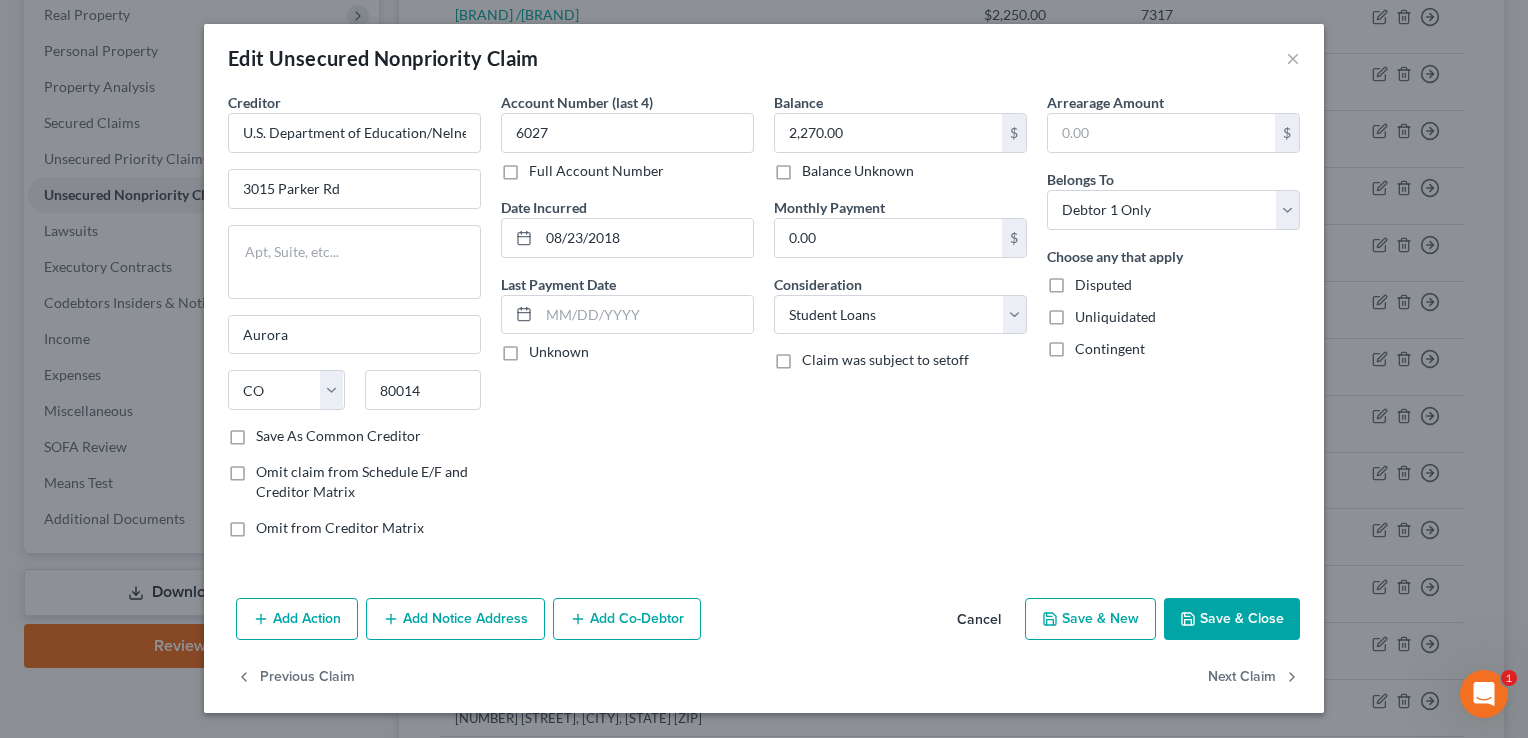 click on "Account Number (last 4)
6027
Full Account Number
Date Incurred         08/23/2018 Last Payment Date         Unknown" at bounding box center [627, 323] 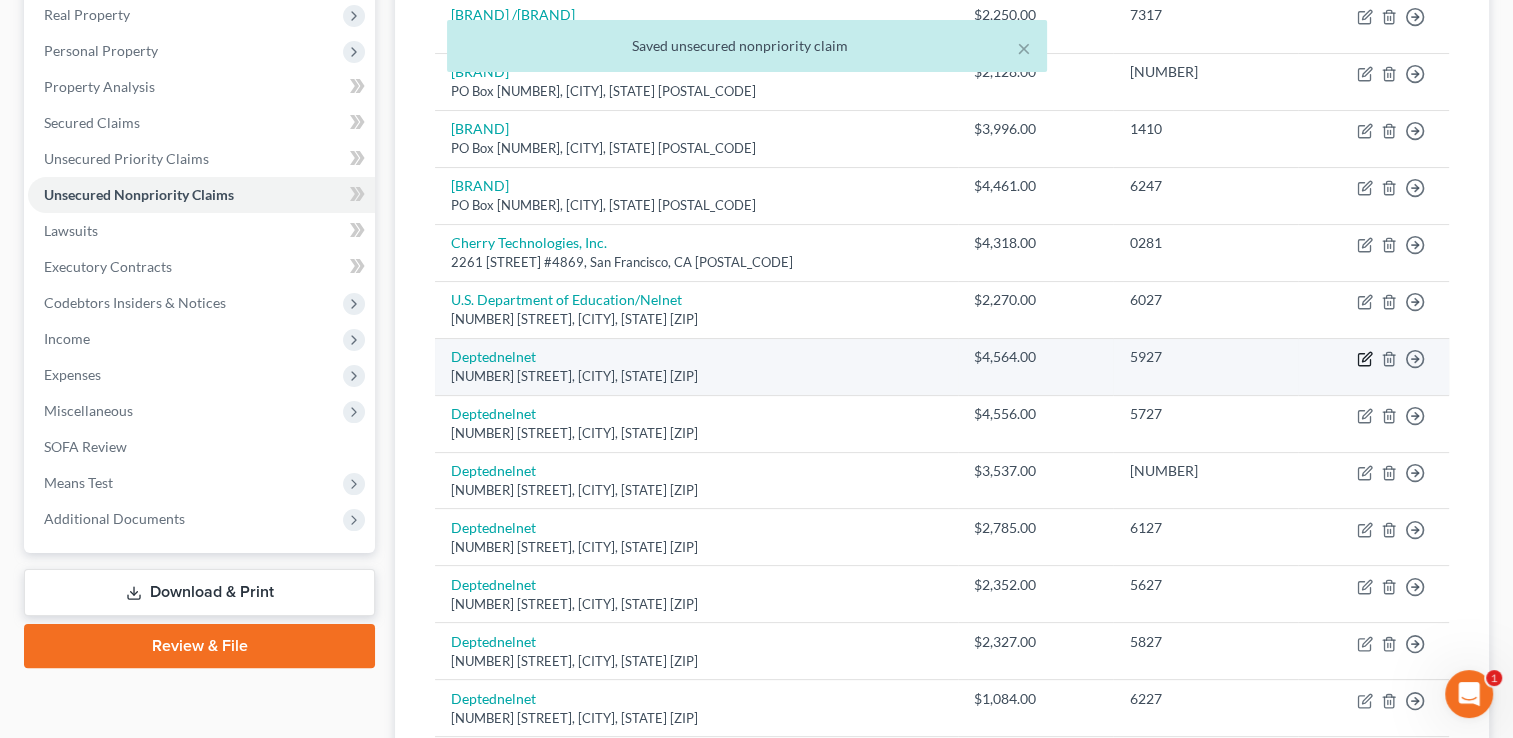 click 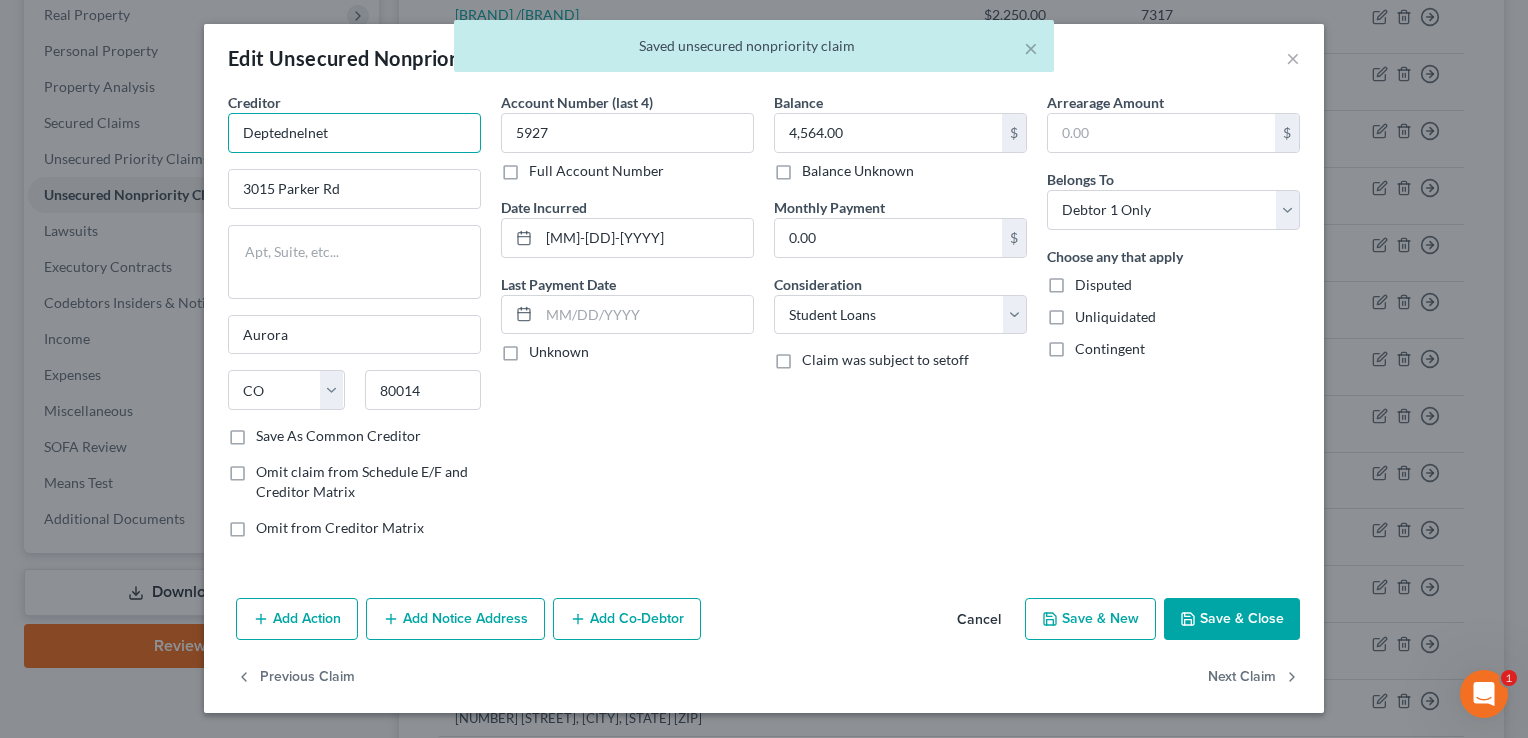 drag, startPoint x: 390, startPoint y: 134, endPoint x: 232, endPoint y: 158, distance: 159.8124 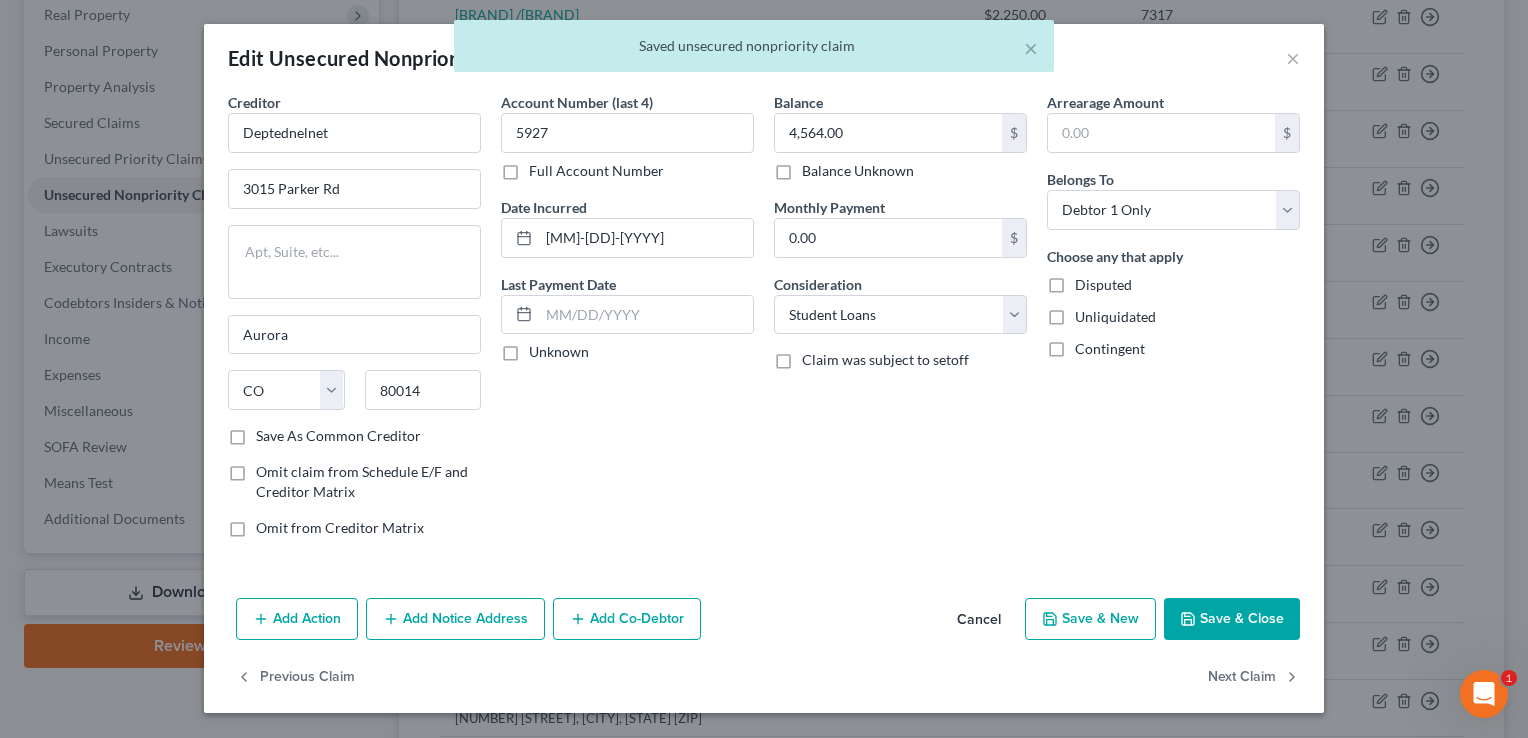 click on "Deptednelnet                      3015 Parker Rd [CITY] State [STATE] [STATE] [STATE] [STATE] [STATE] [STATE] [STATE] [STATE] [STATE] [STATE] [STATE] [STATE] [STATE] [STATE] [STATE] [STATE] [STATE] [STATE] [STATE] [STATE] [STATE] [STATE] [STATE] [STATE] [STATE] [STATE] [STATE] [STATE] [STATE] [STATE] [STATE] [STATE] [STATE] [POSTAL_CODE]" at bounding box center [354, 259] 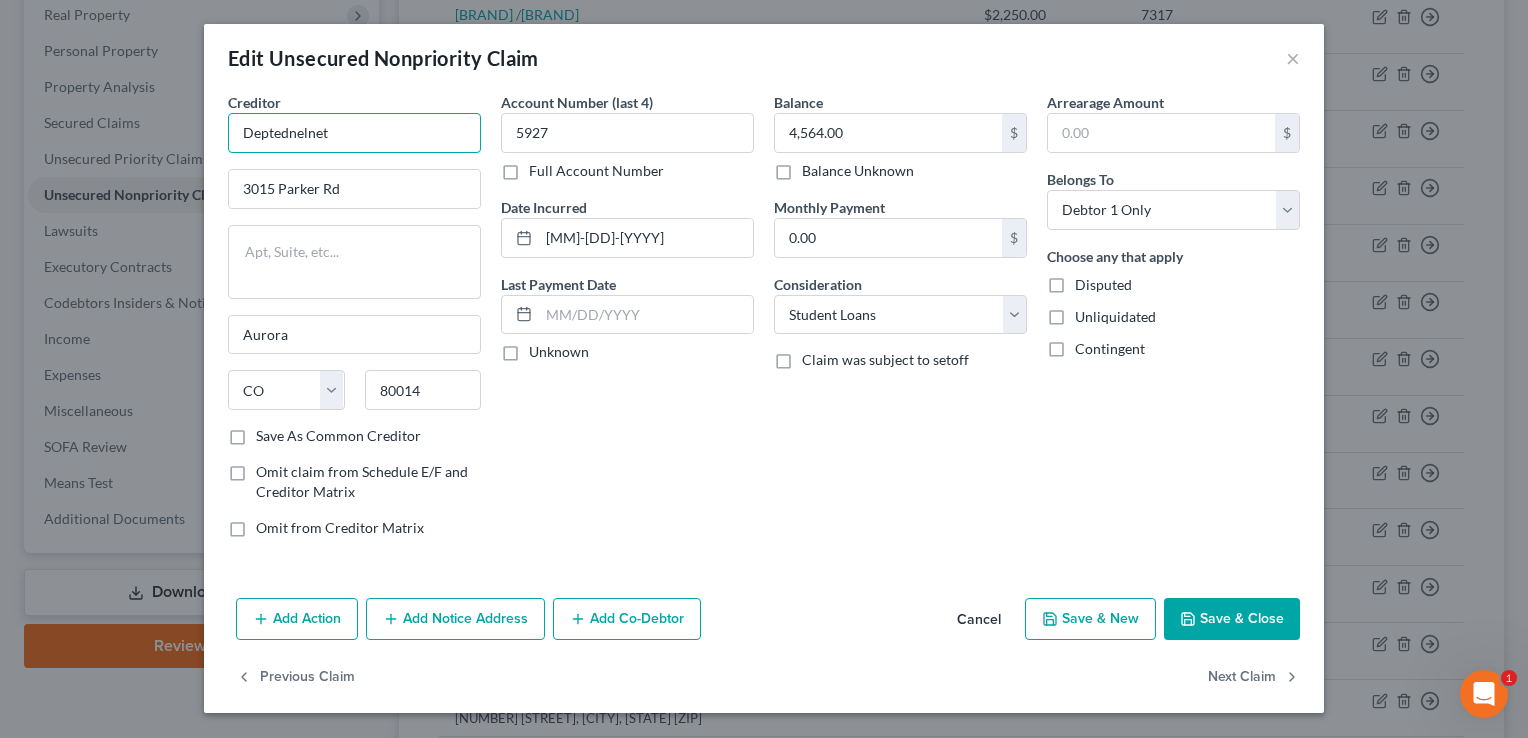 drag, startPoint x: 356, startPoint y: 139, endPoint x: 214, endPoint y: 133, distance: 142.12671 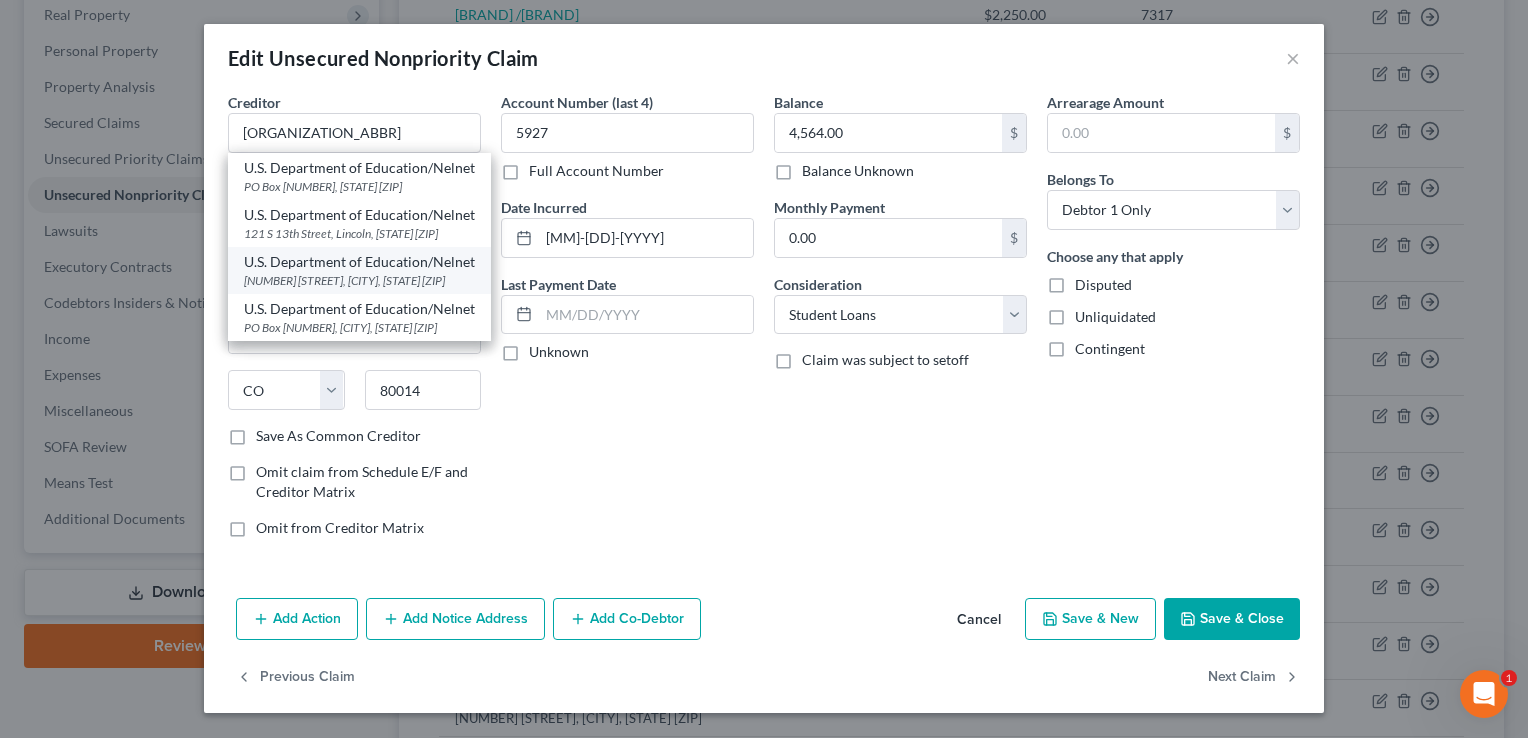 click on "U.S. Department of Education/Nelnet" at bounding box center [359, 262] 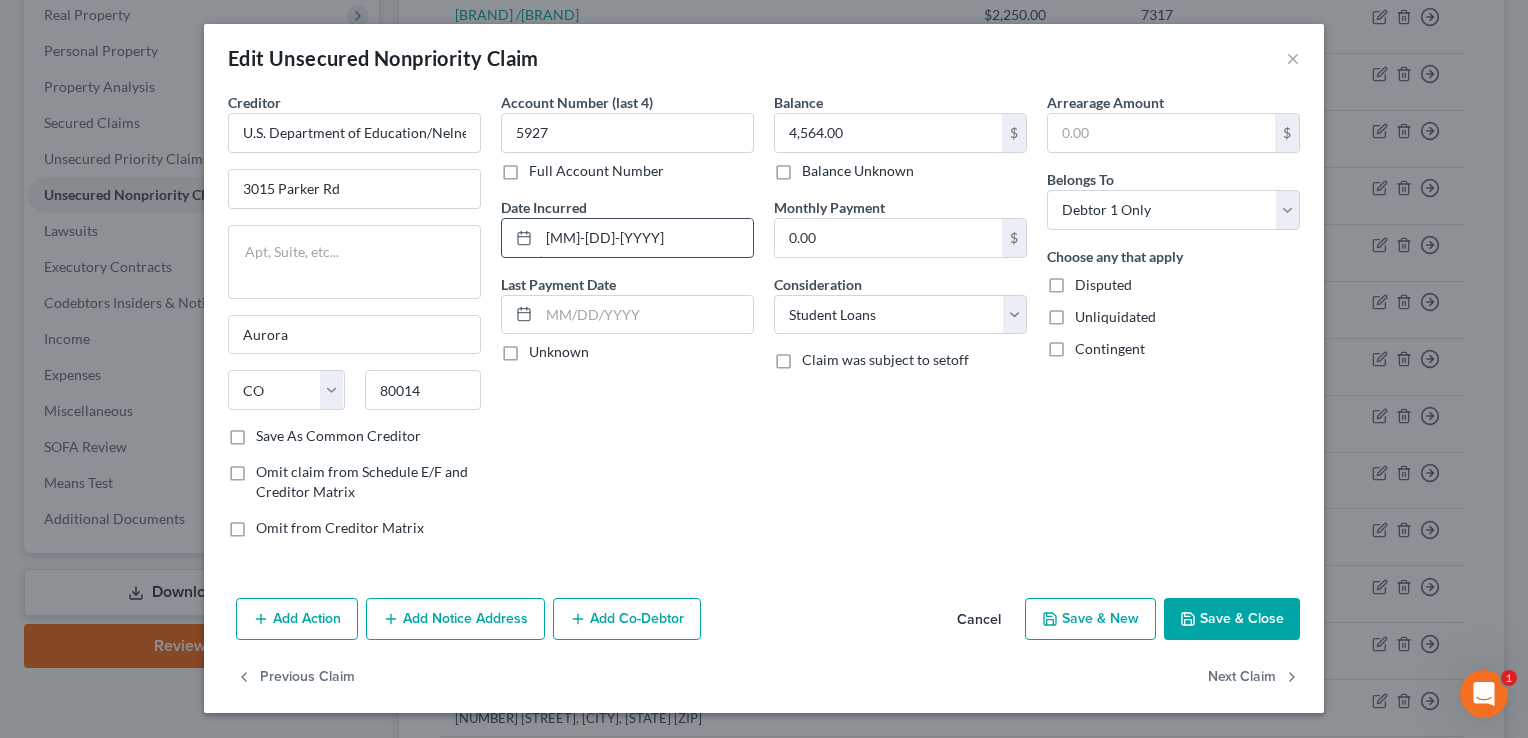 click on "[MM]-[DD]-[YYYY]" at bounding box center (646, 238) 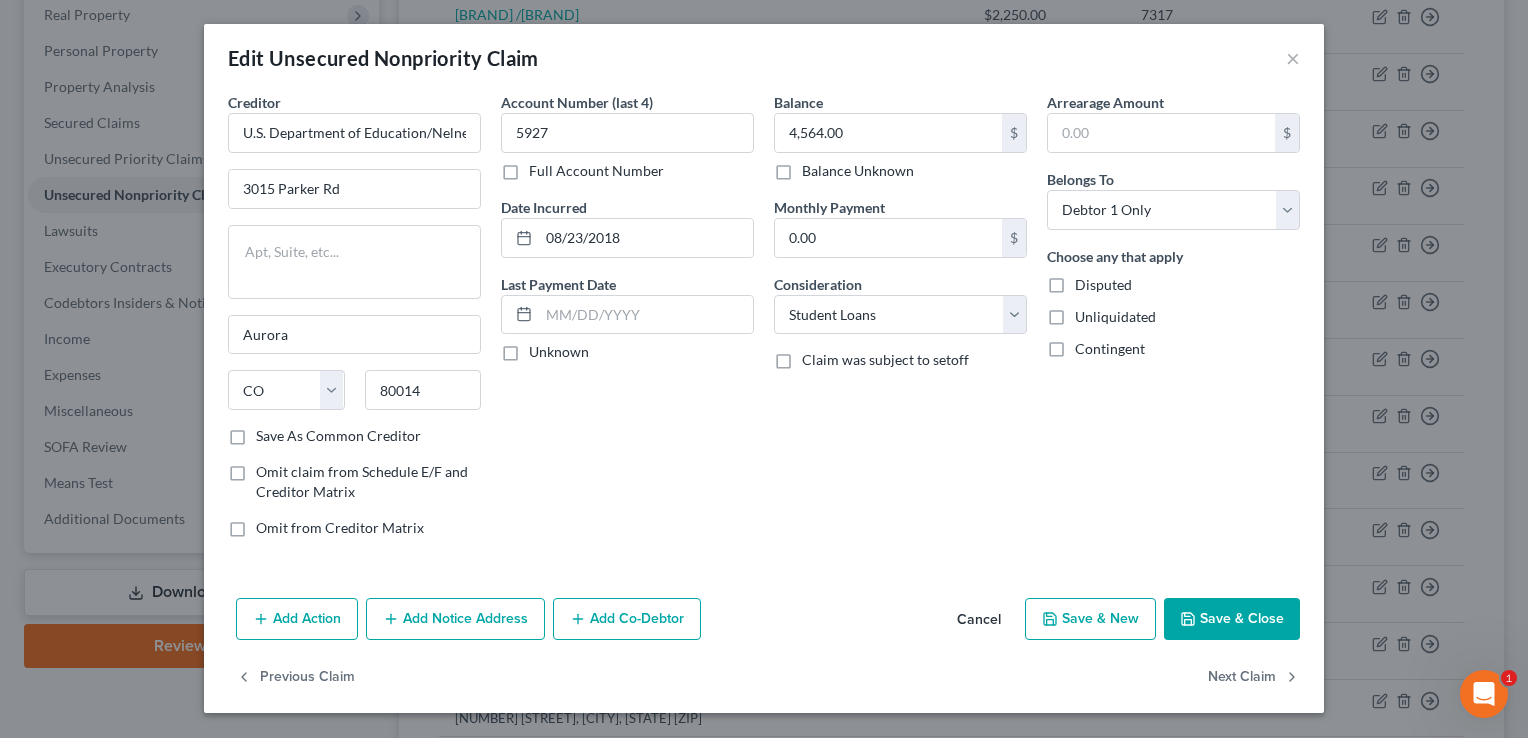 click on "Save & Close" at bounding box center [1232, 619] 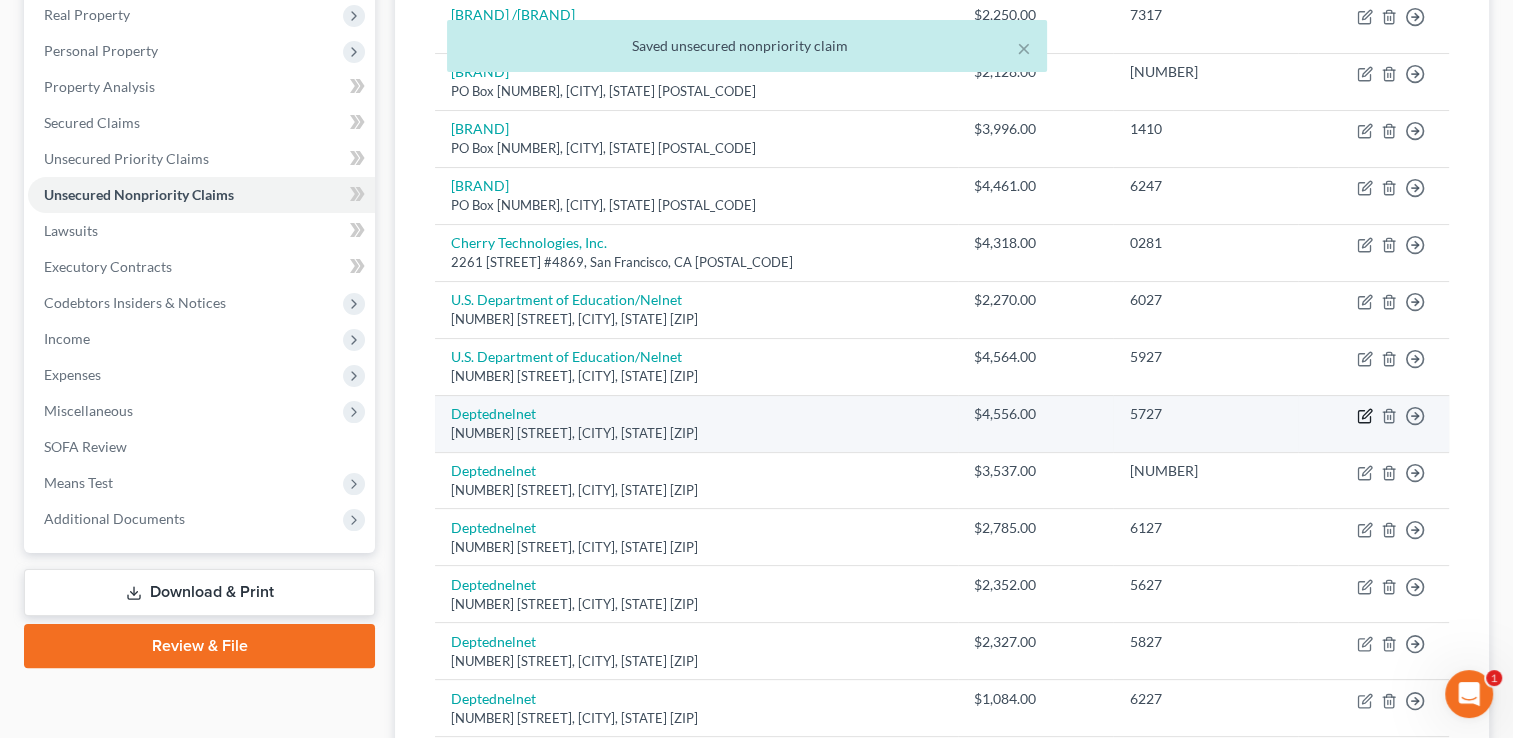 click 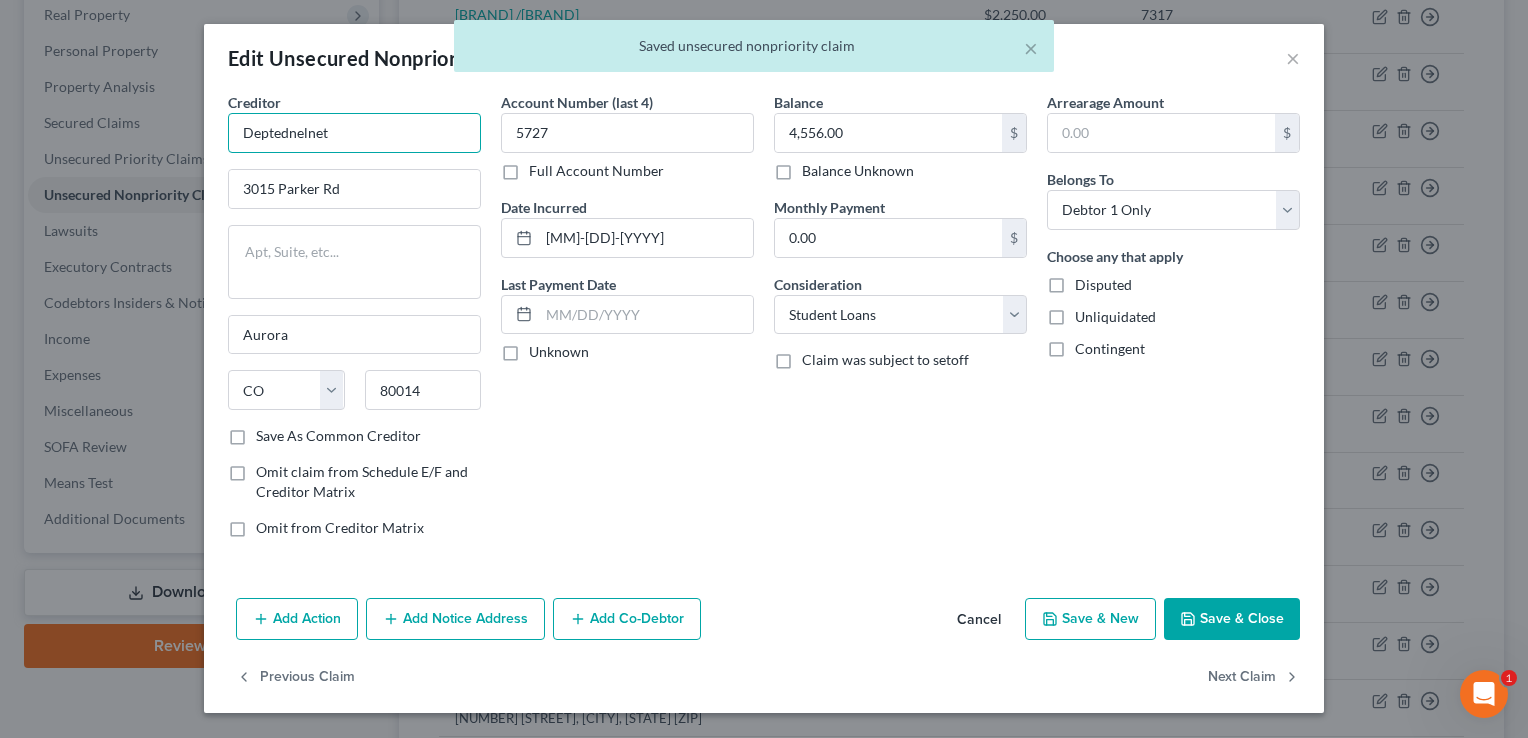 drag, startPoint x: 344, startPoint y: 134, endPoint x: 194, endPoint y: 134, distance: 150 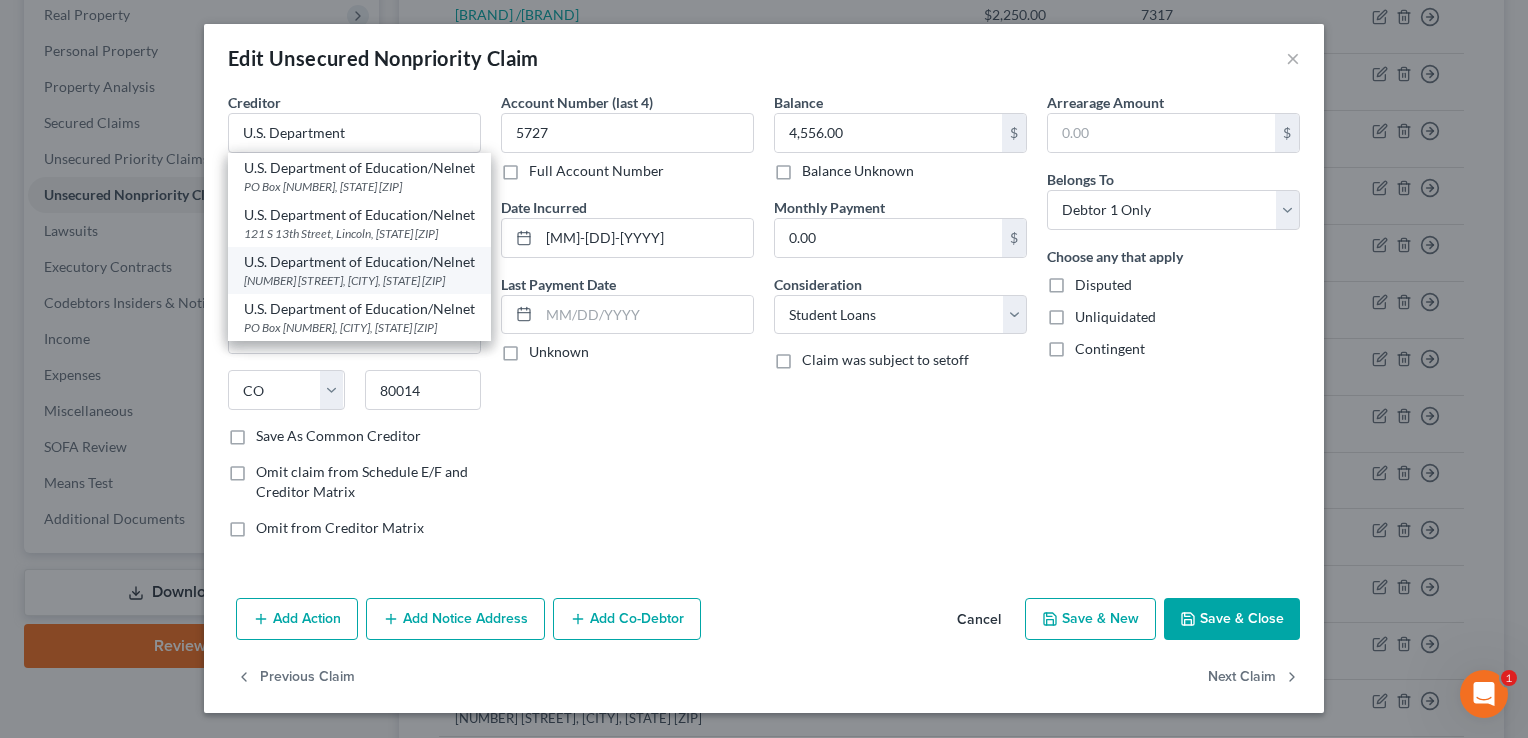 click on "U.S. Department of Education/Nelnet" at bounding box center [359, 262] 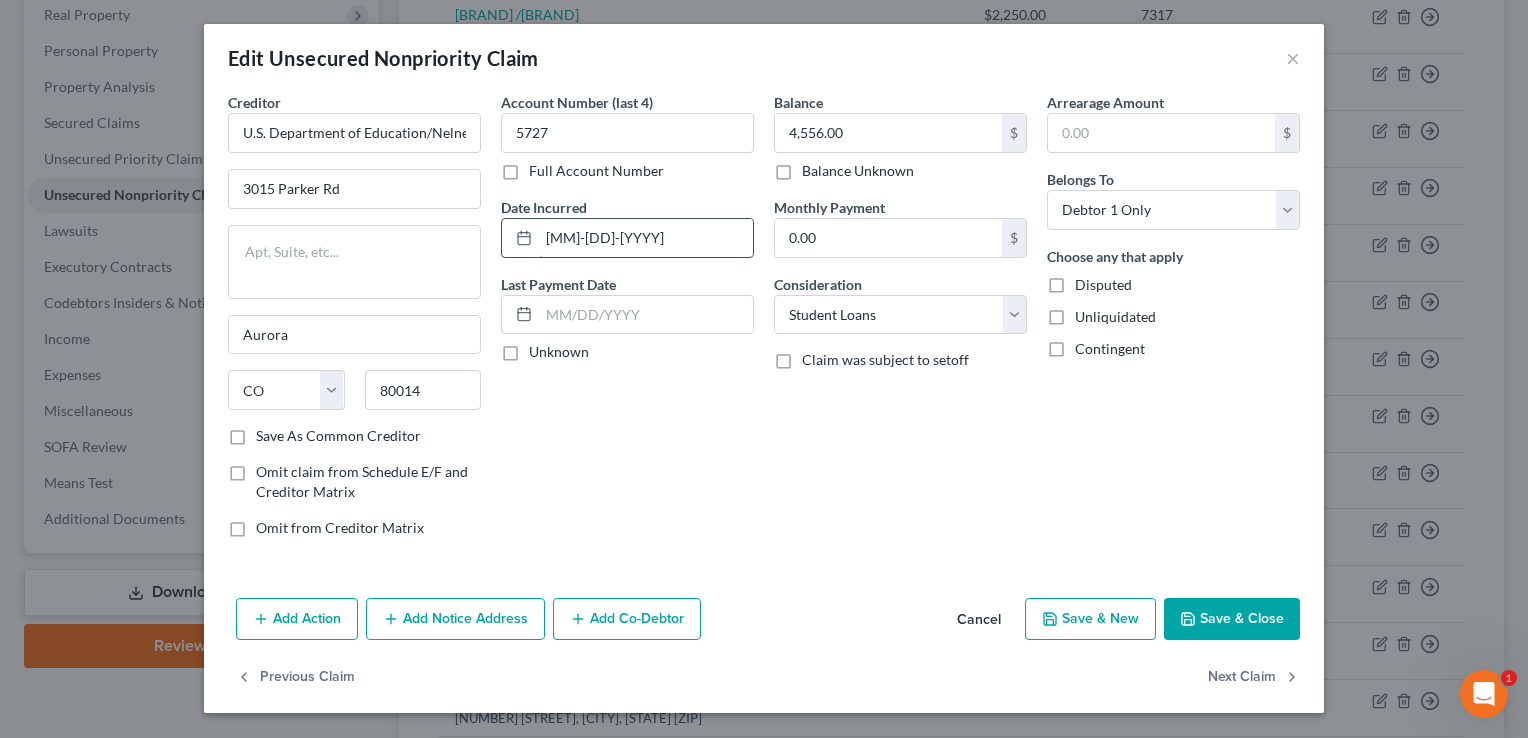 click on "[MM]-[DD]-[YYYY]" at bounding box center [646, 238] 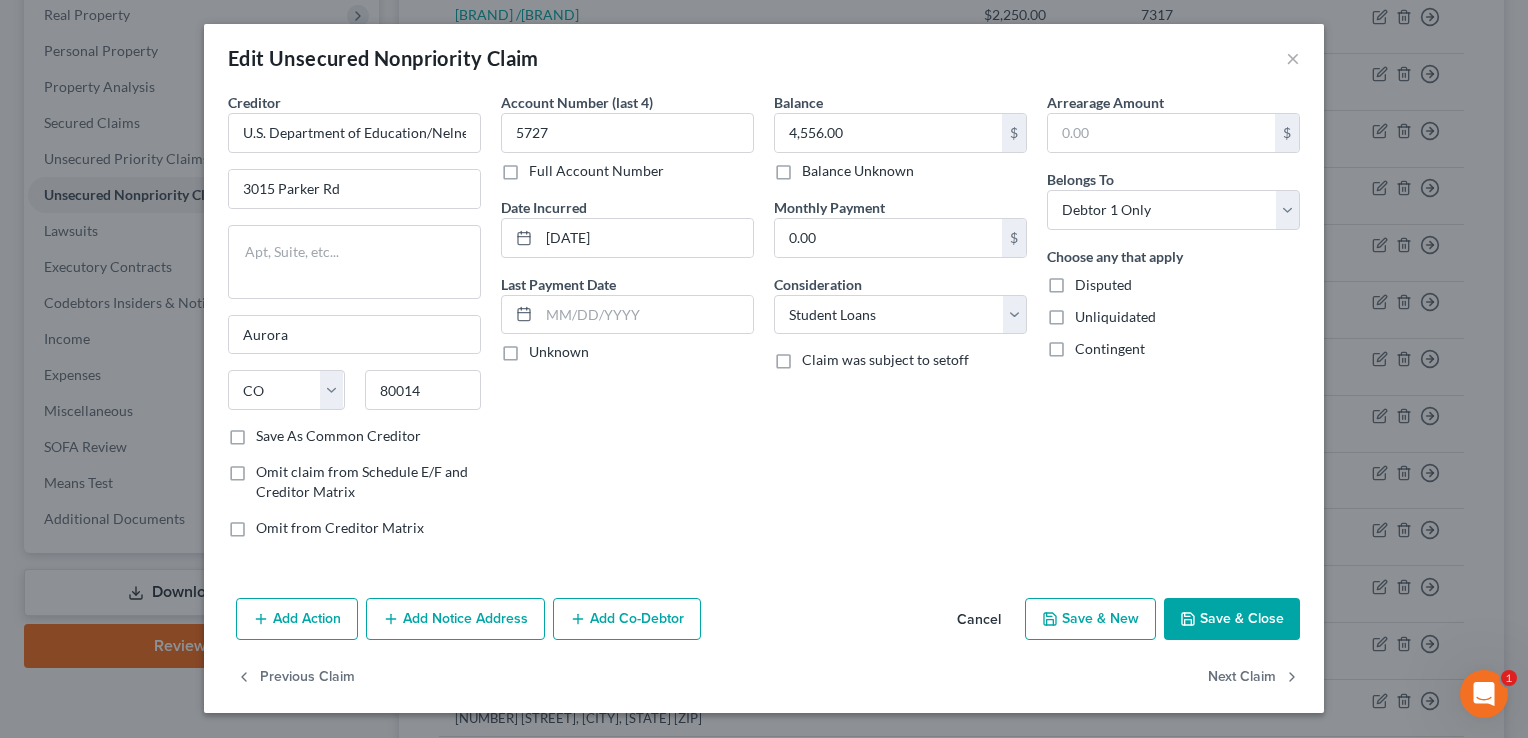 click on "Save & Close" at bounding box center (1232, 619) 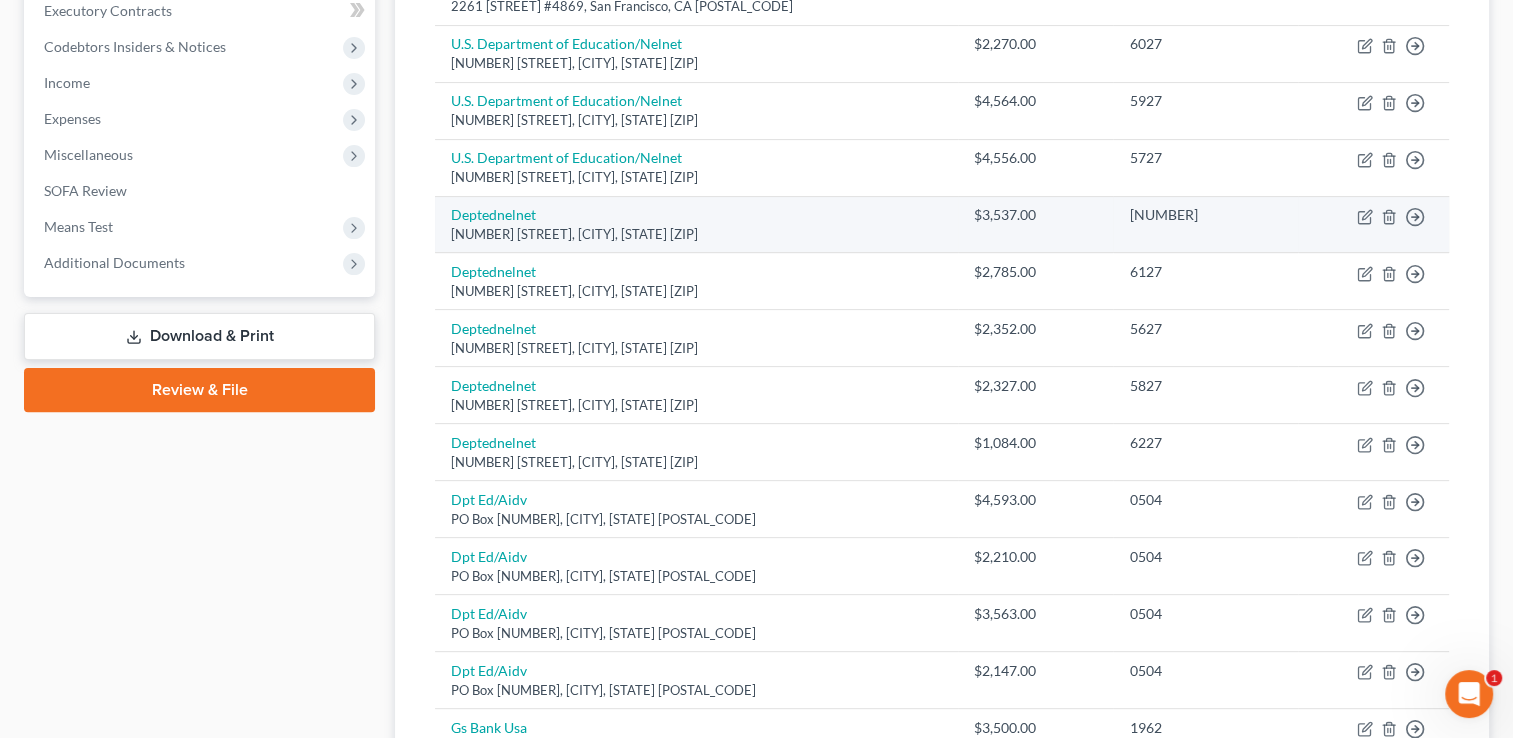 scroll, scrollTop: 542, scrollLeft: 0, axis: vertical 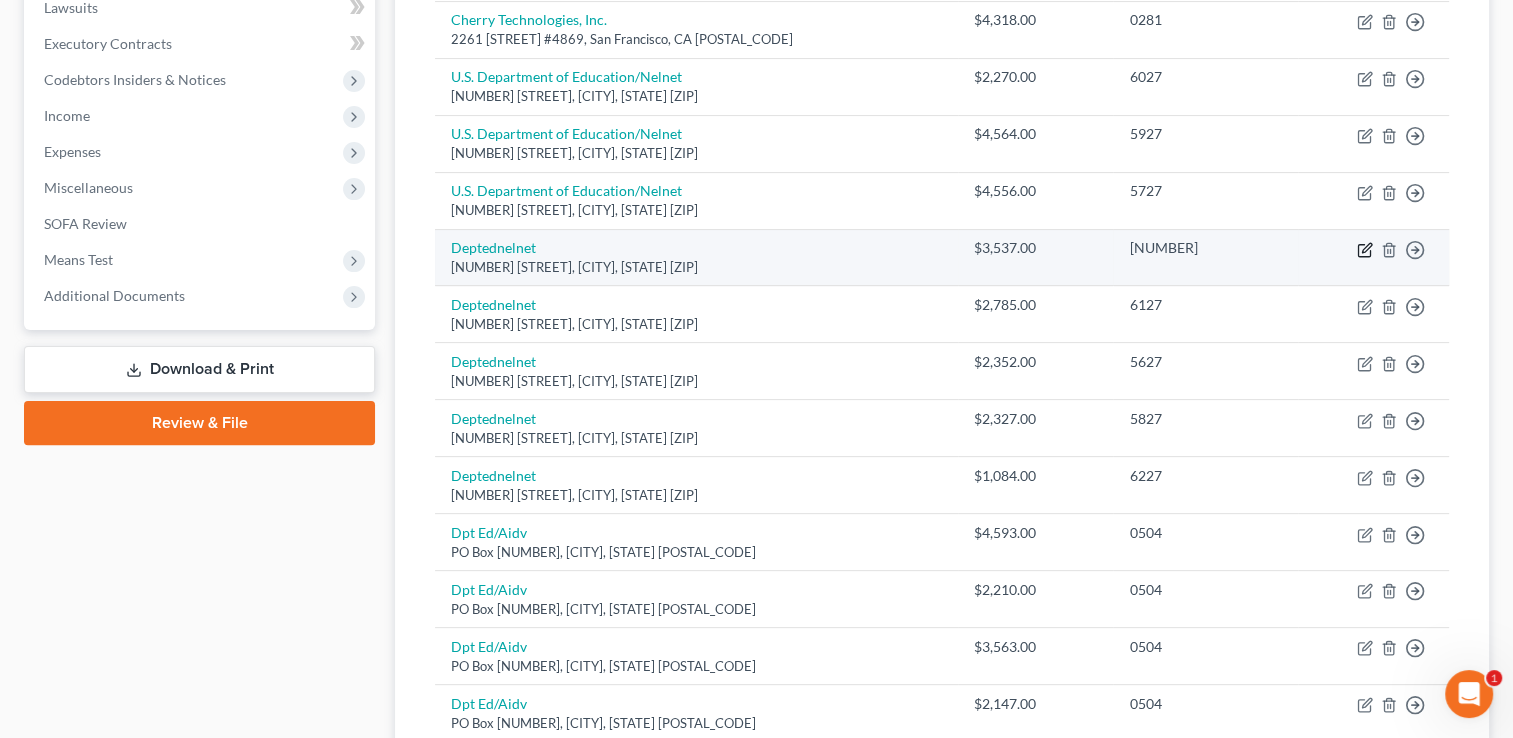 click 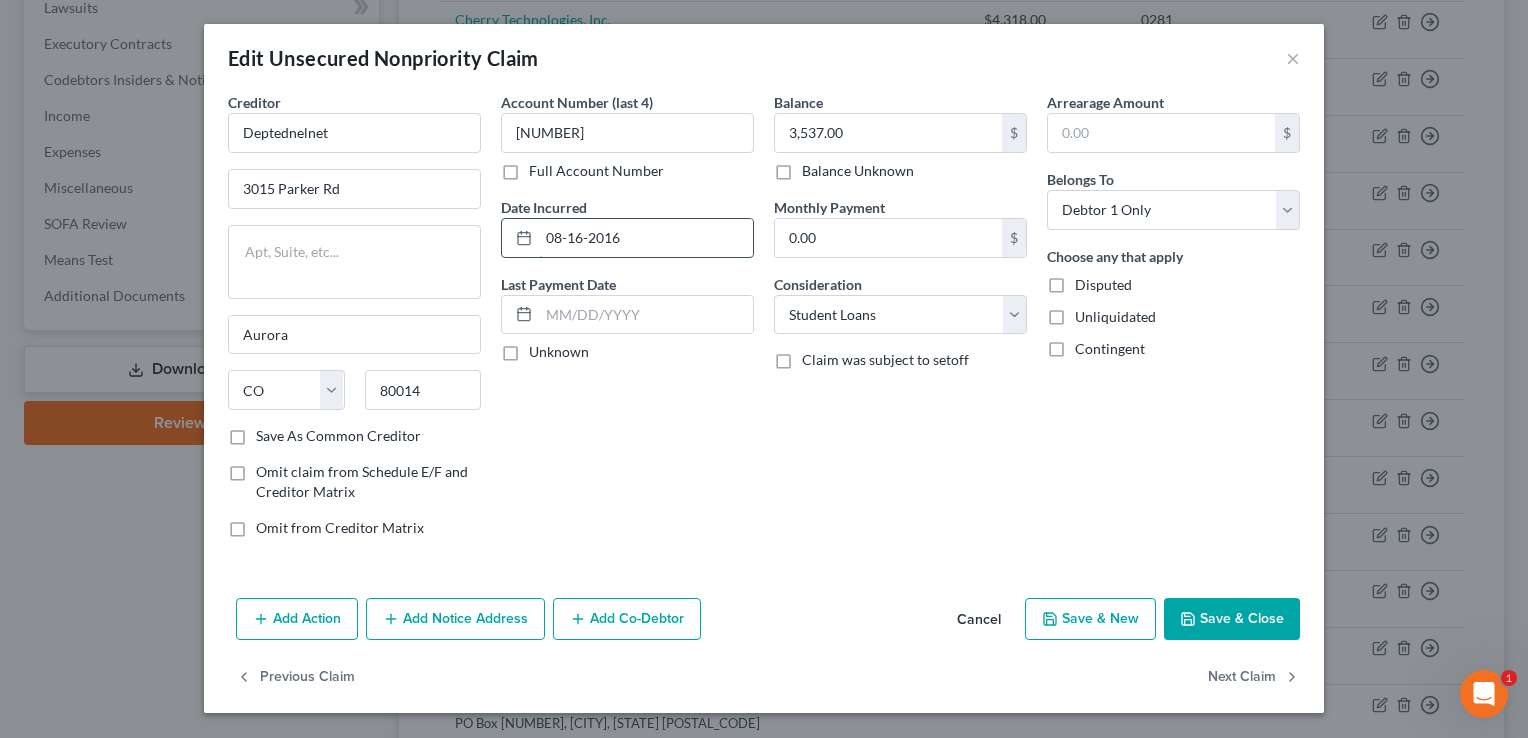click on "08-16-2016" at bounding box center (646, 238) 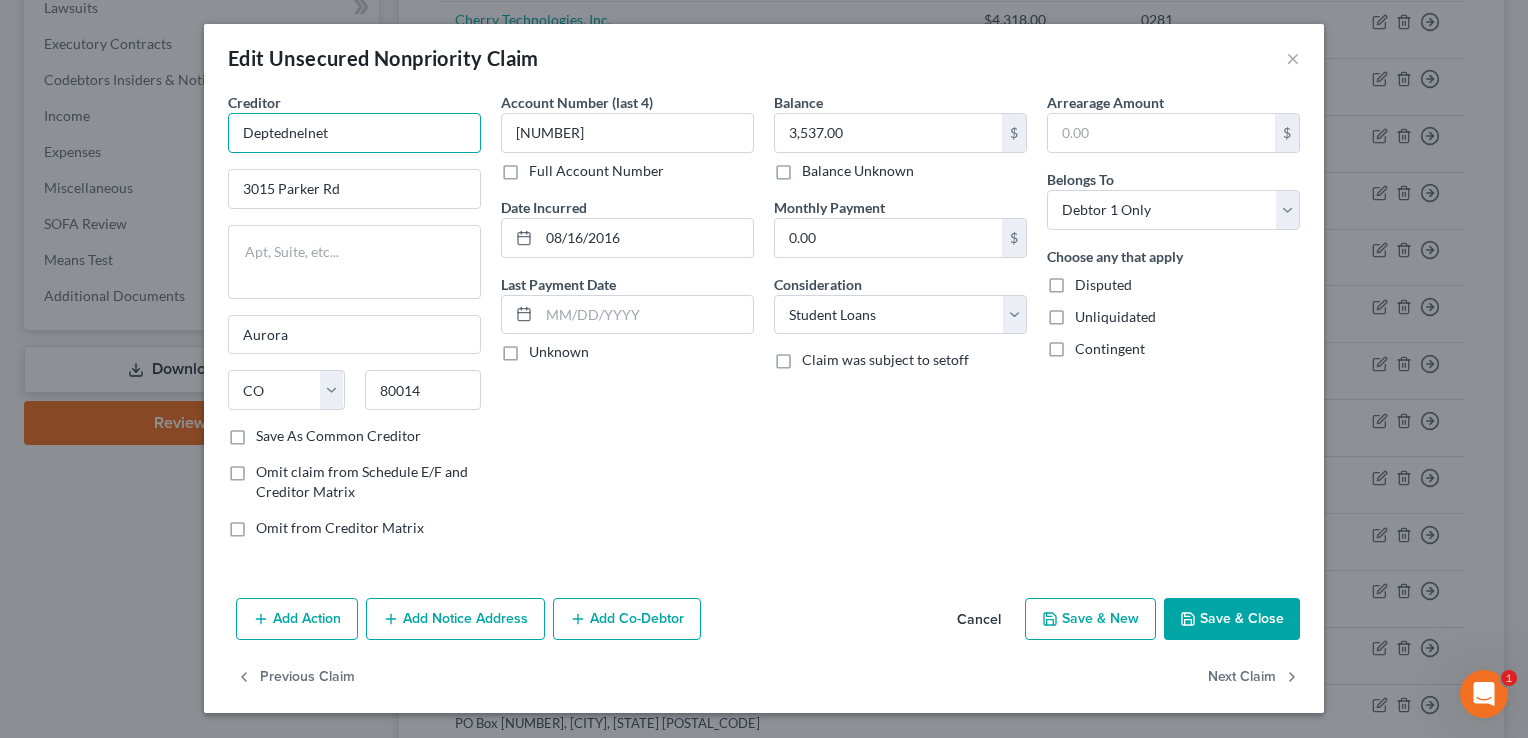 drag, startPoint x: 338, startPoint y: 125, endPoint x: 200, endPoint y: 140, distance: 138.81282 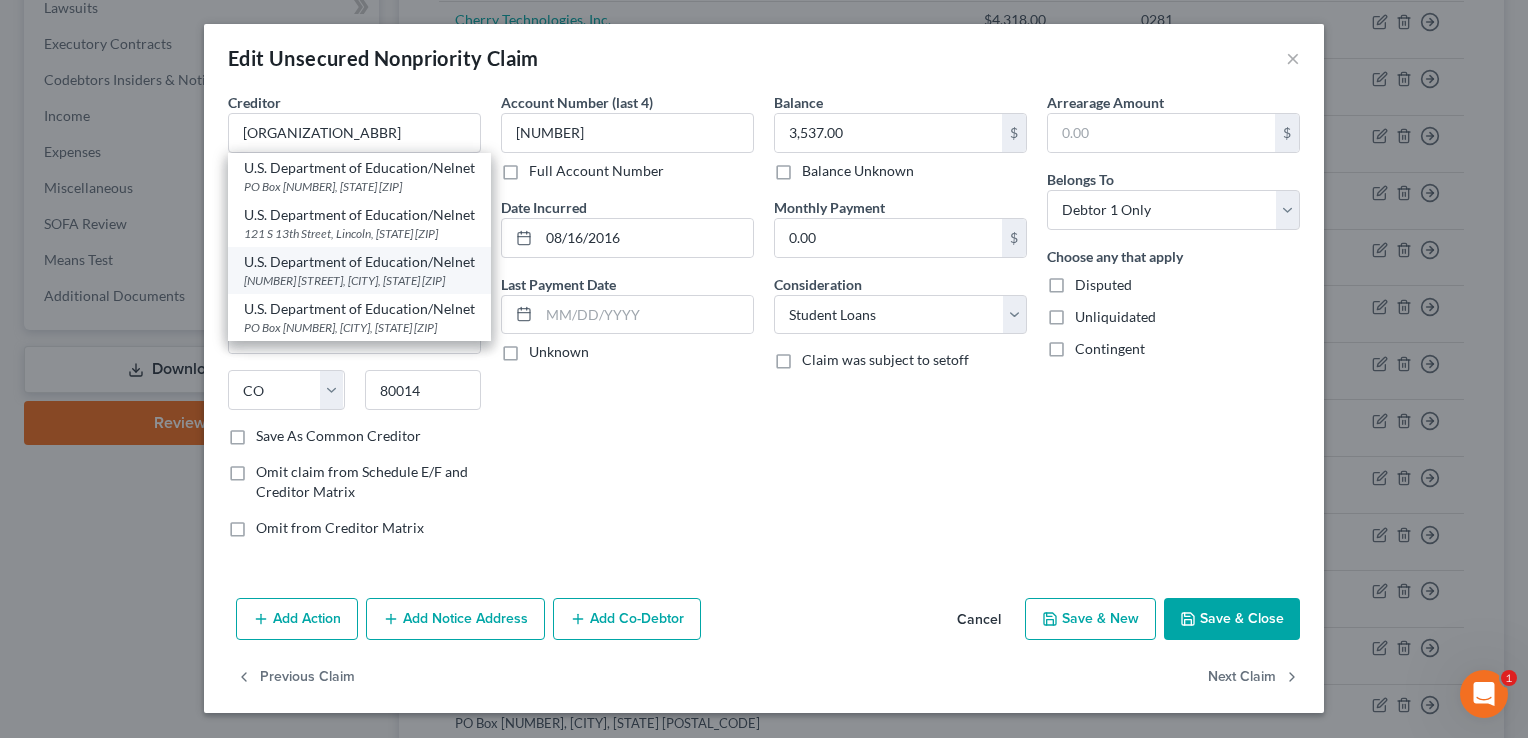 click on "U.S. Department of Education/Nelnet" at bounding box center (359, 262) 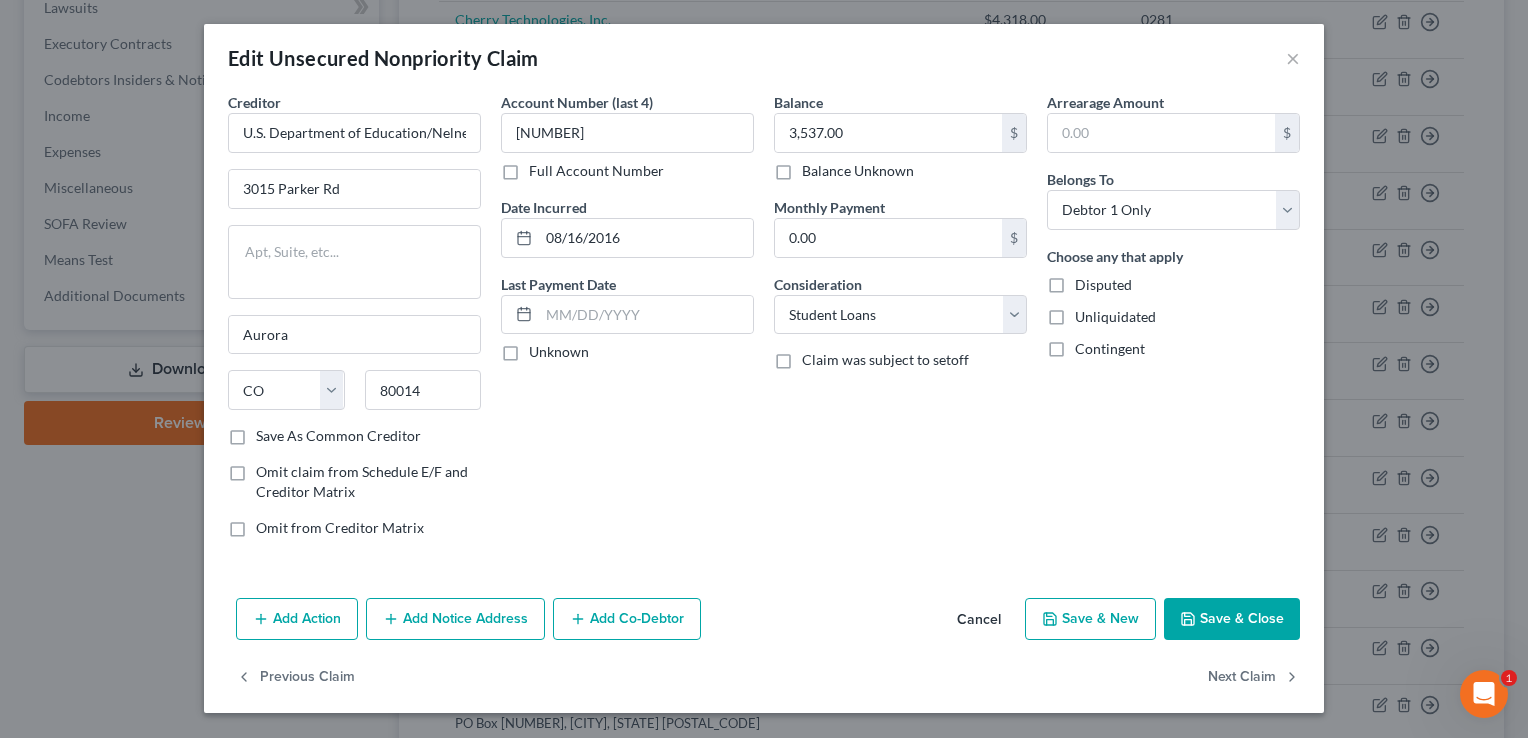 click on "Save & Close" at bounding box center (1232, 619) 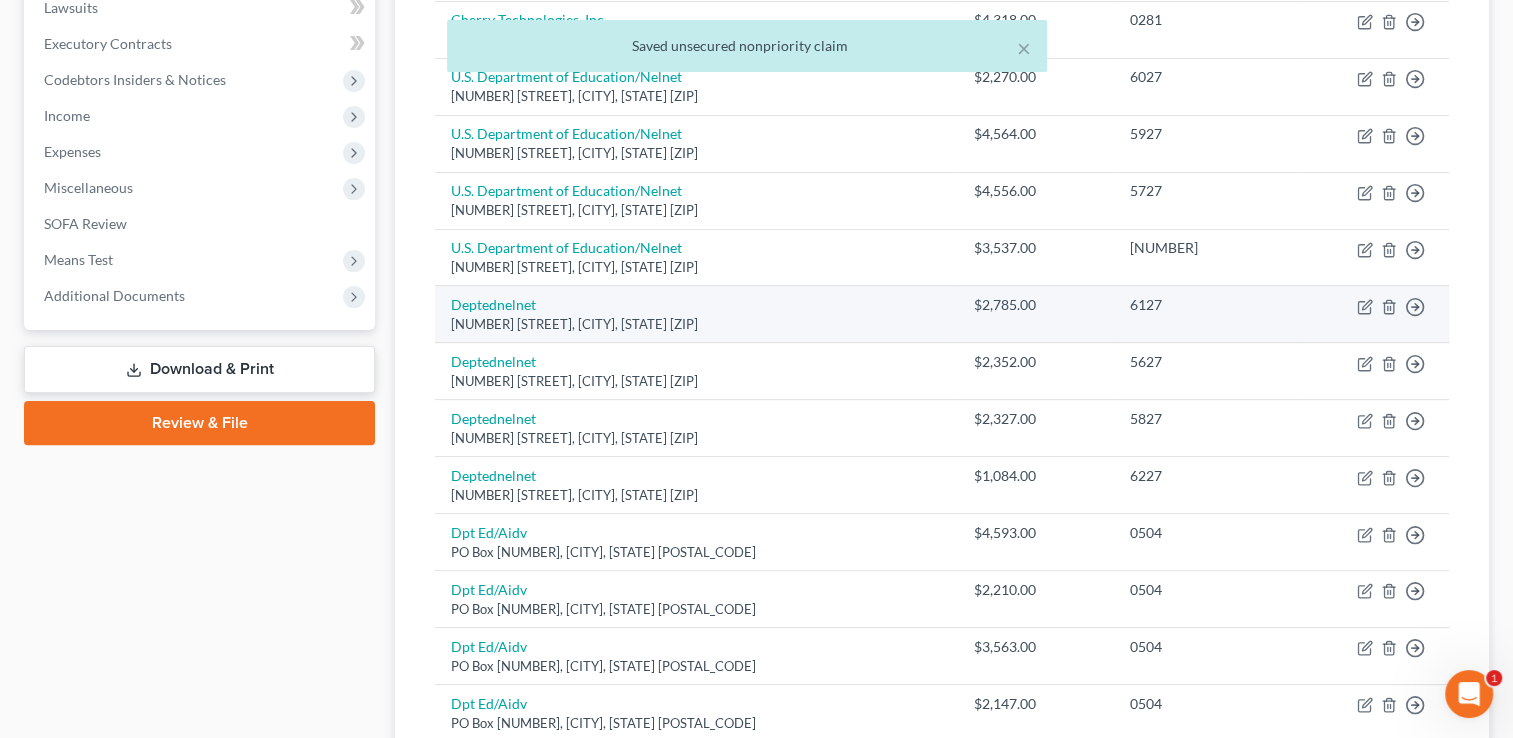 drag, startPoint x: 1366, startPoint y: 302, endPoint x: 1216, endPoint y: 294, distance: 150.21318 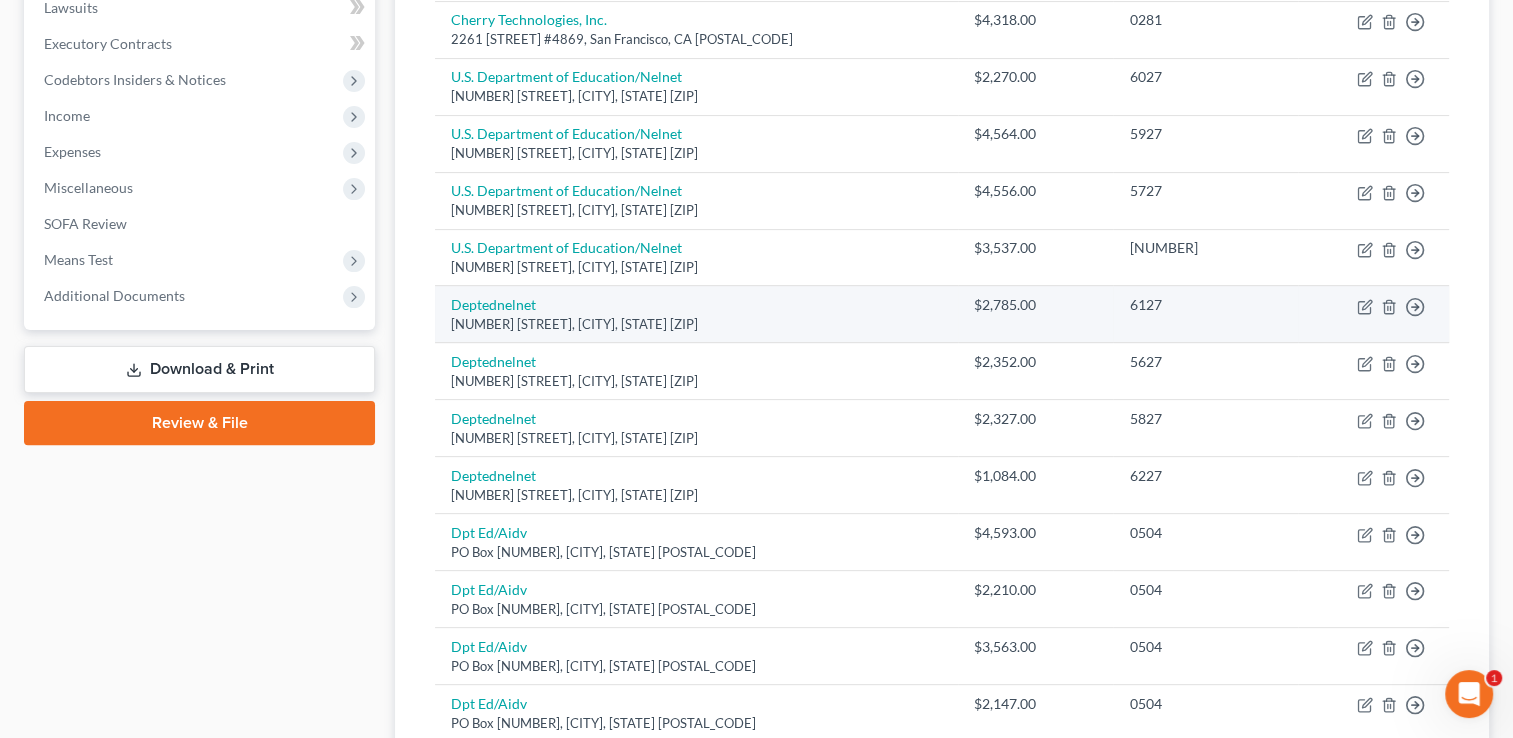 click on "Move to D Move to E Move to G Move to Notice Only" at bounding box center (1373, 314) 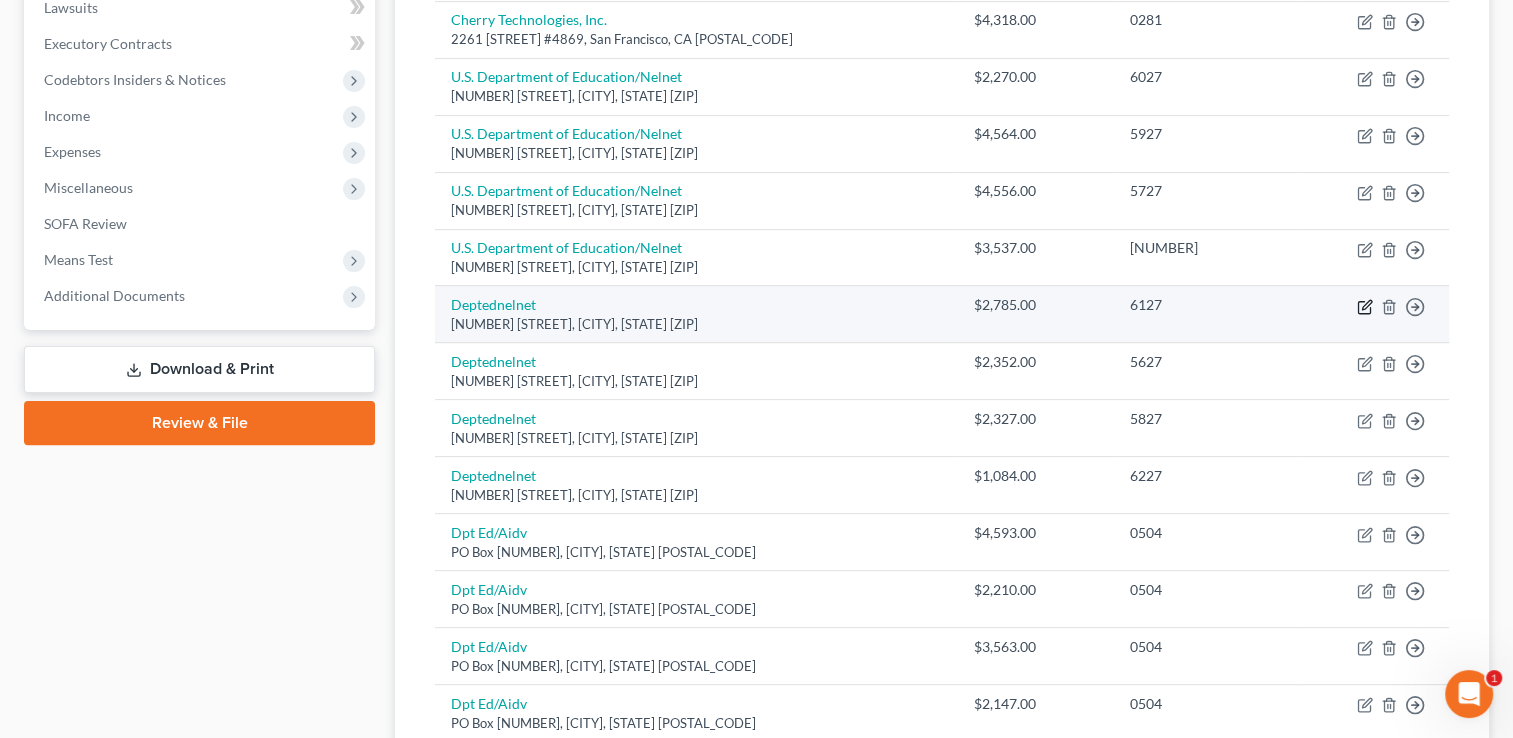 click 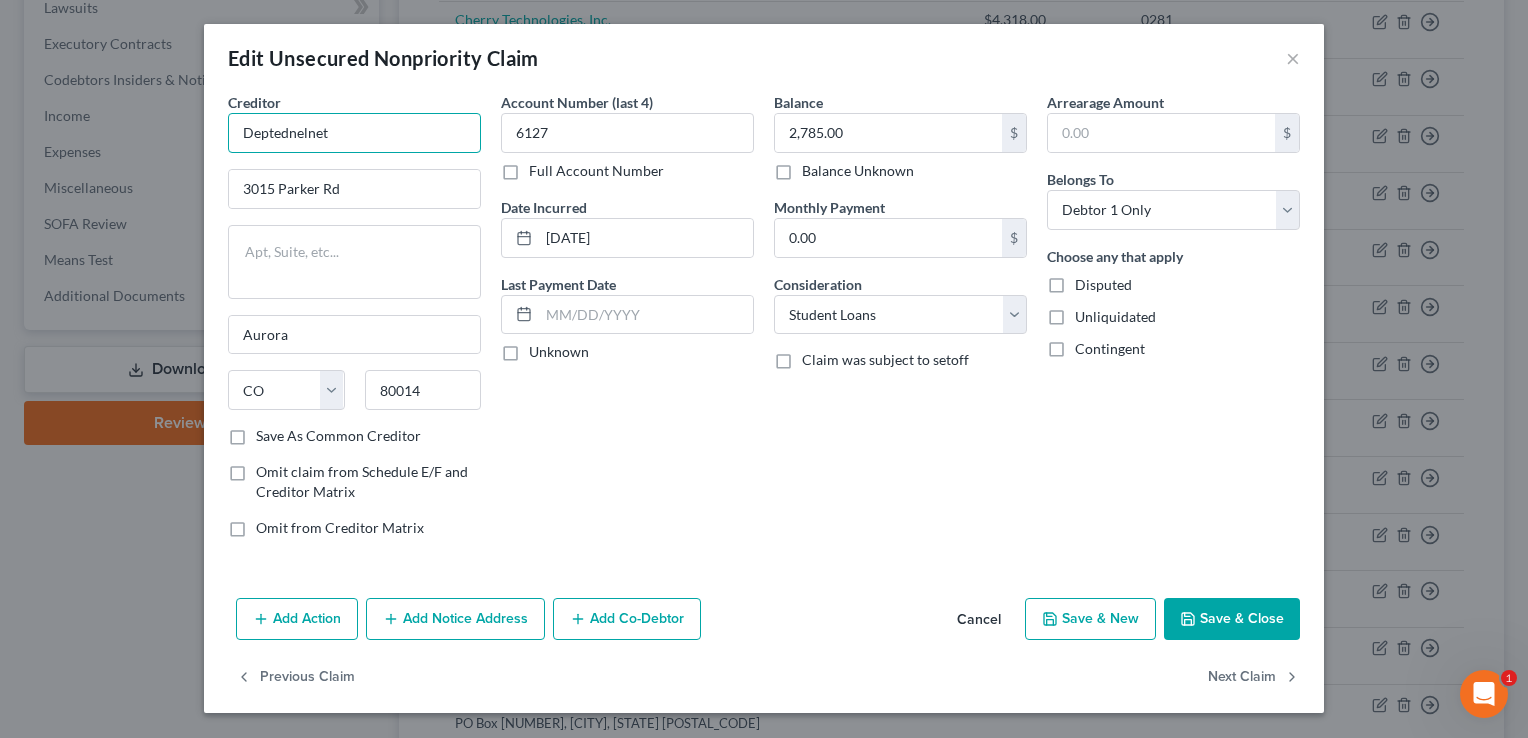 drag, startPoint x: 344, startPoint y: 138, endPoint x: 204, endPoint y: 138, distance: 140 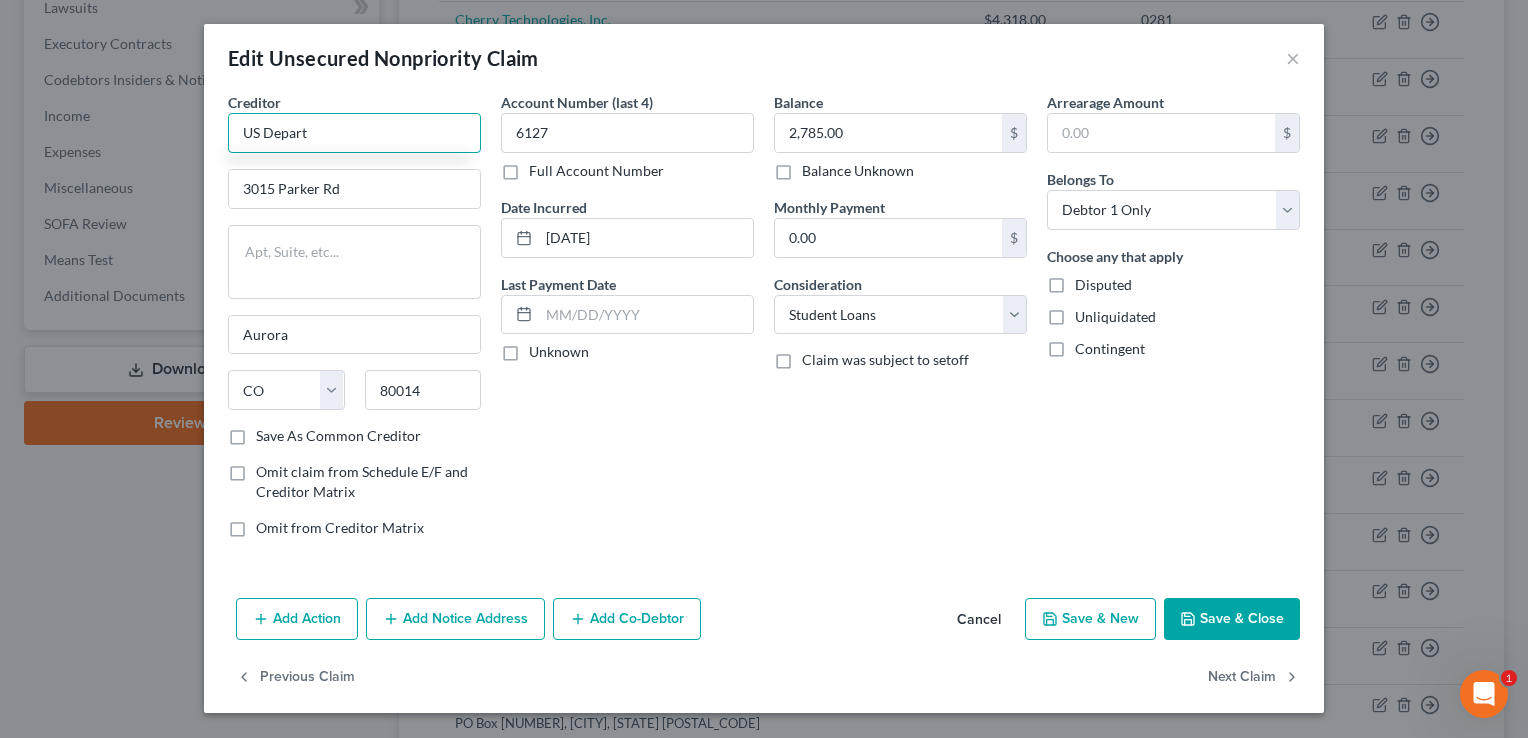 drag, startPoint x: 353, startPoint y: 135, endPoint x: 200, endPoint y: 108, distance: 155.36409 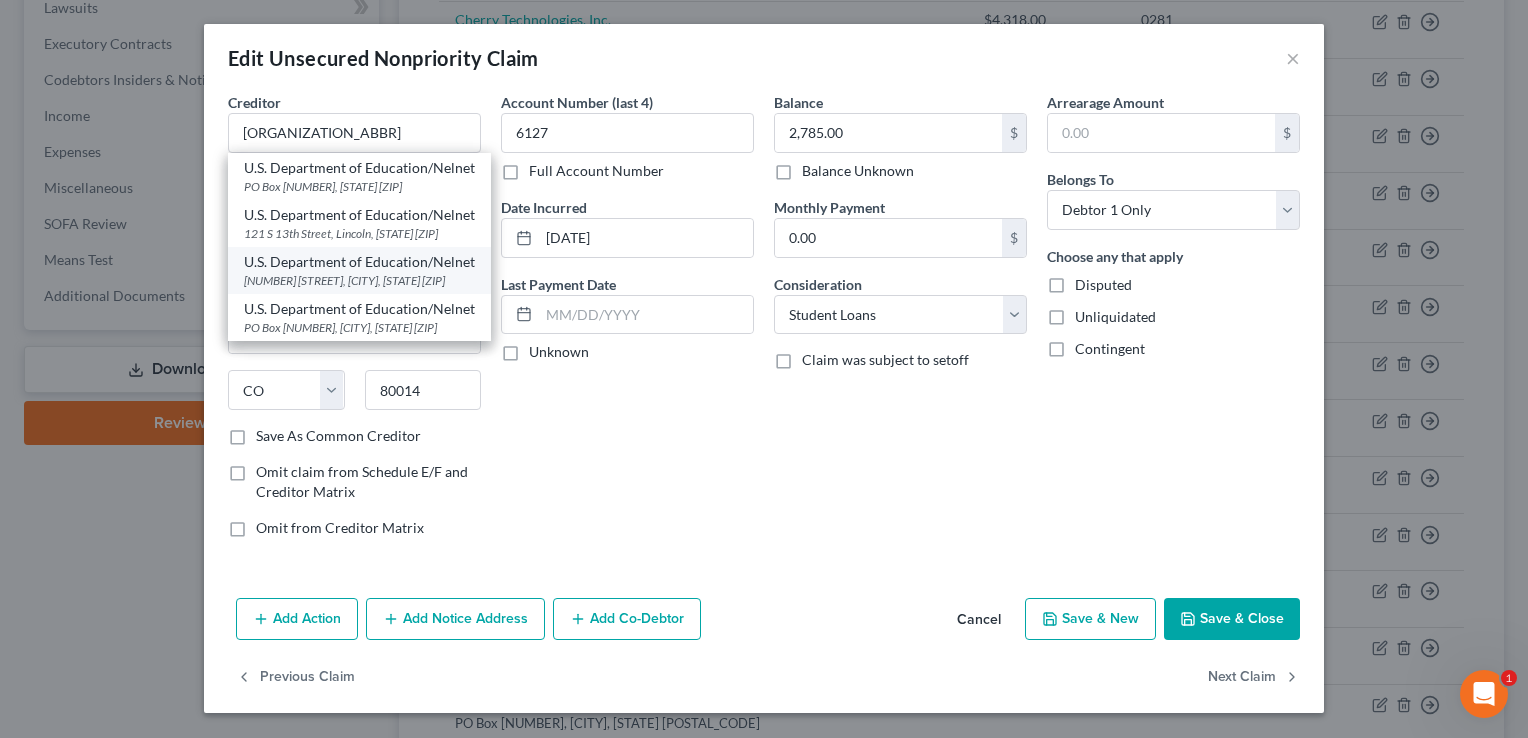 click on "U.S. Department of Education/Nelnet" at bounding box center [359, 262] 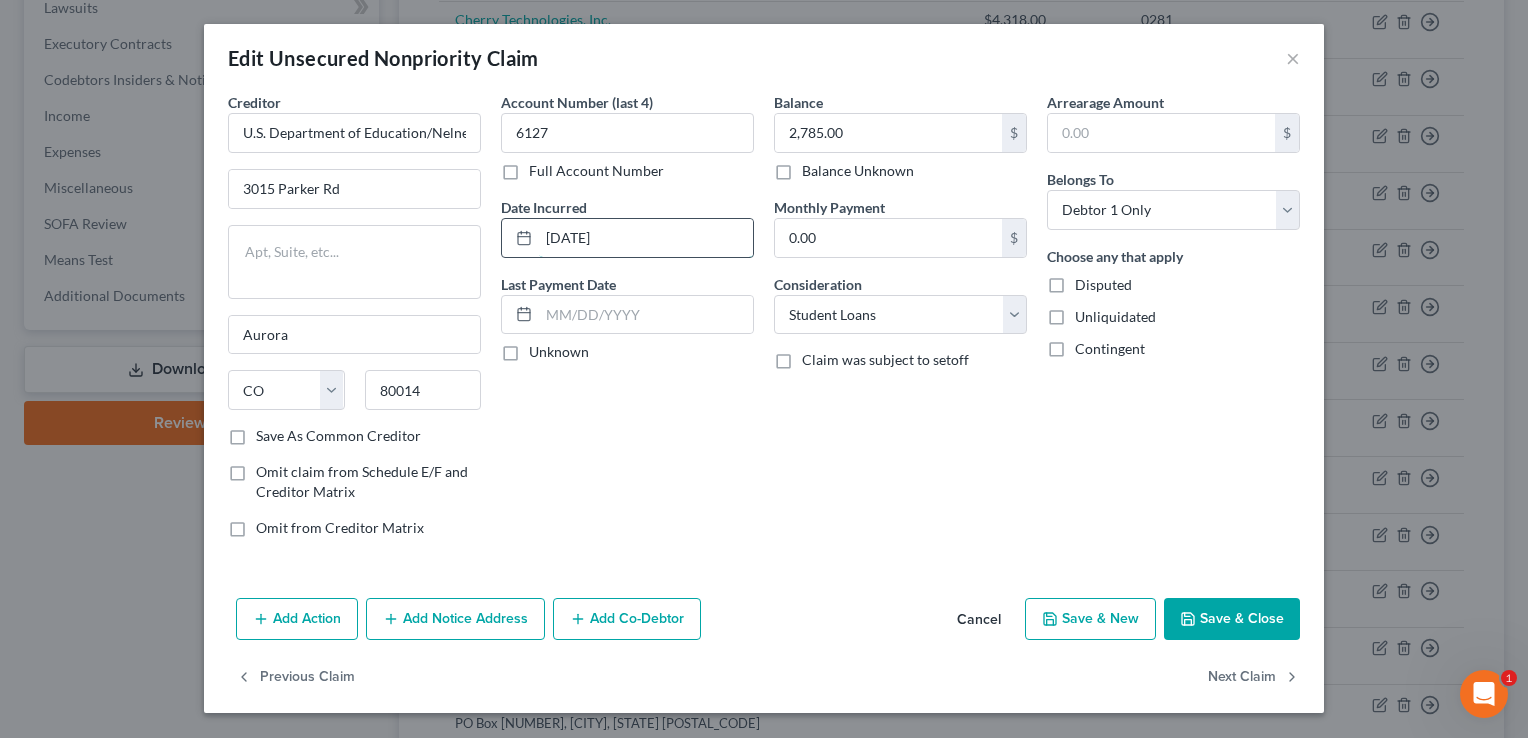 click on "[DATE]" at bounding box center (646, 238) 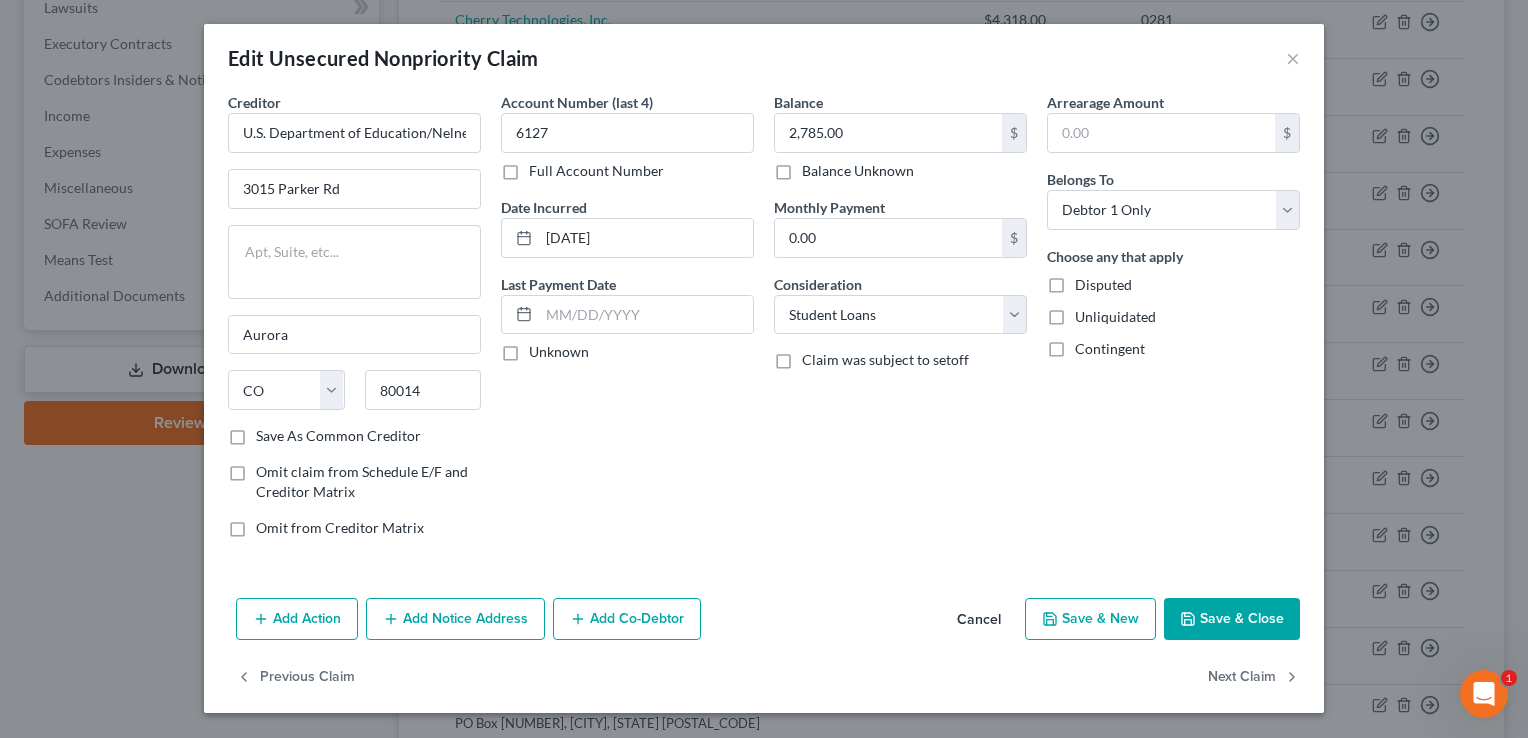 click on "Account Number (last 4)
[NUMBER]
Full Account Number
Date Incurred         [DATE] Last Payment Date         Unknown" at bounding box center (627, 323) 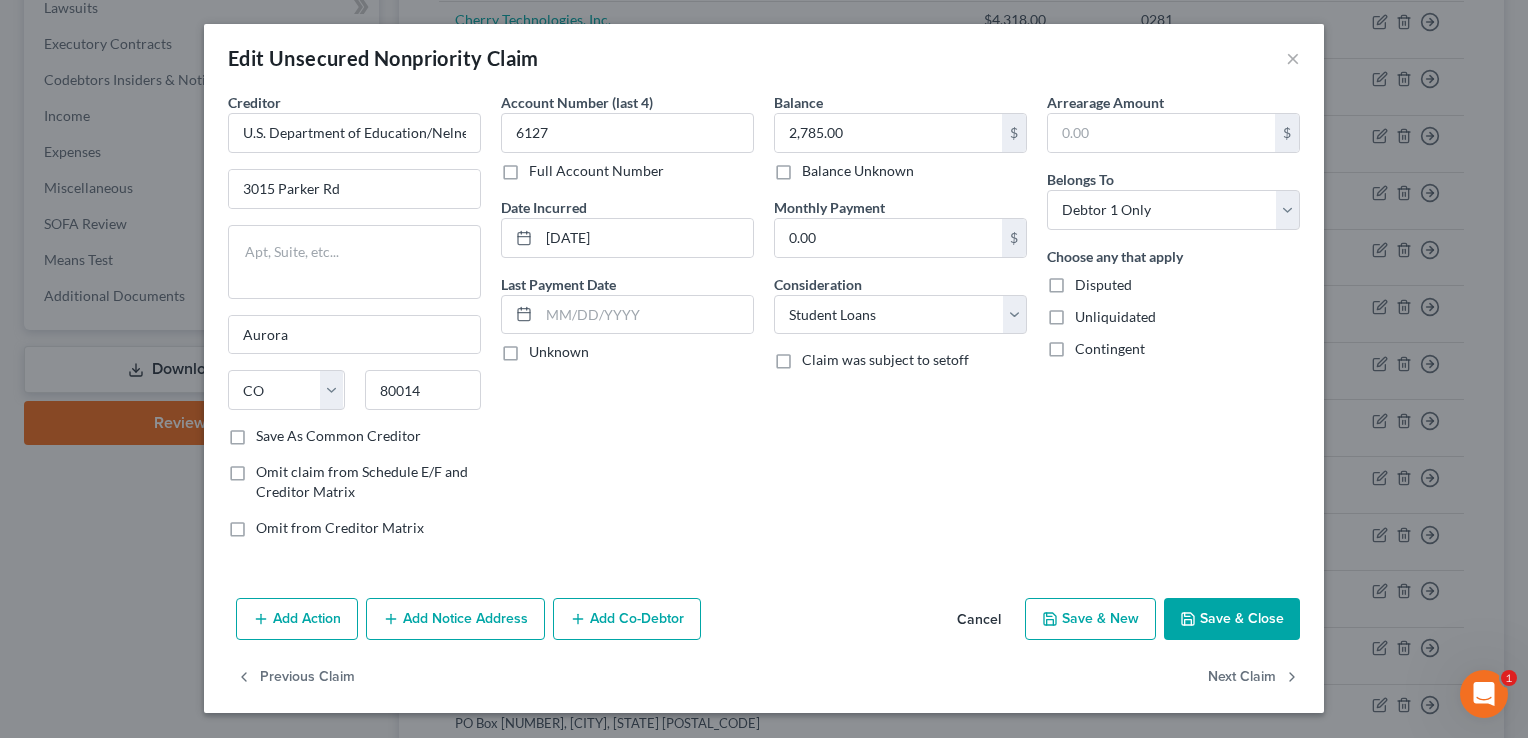 click on "Save & Close" at bounding box center (1232, 619) 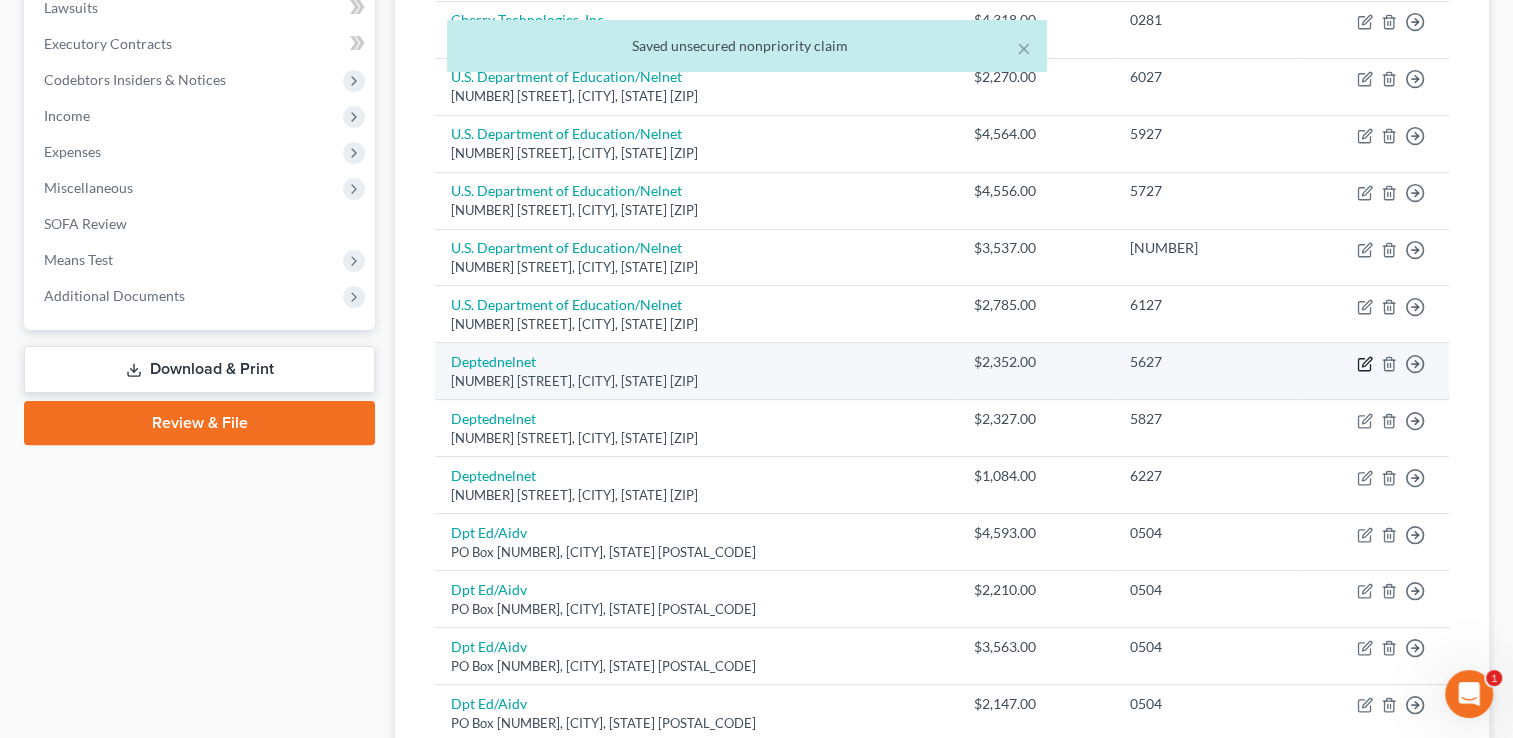 click 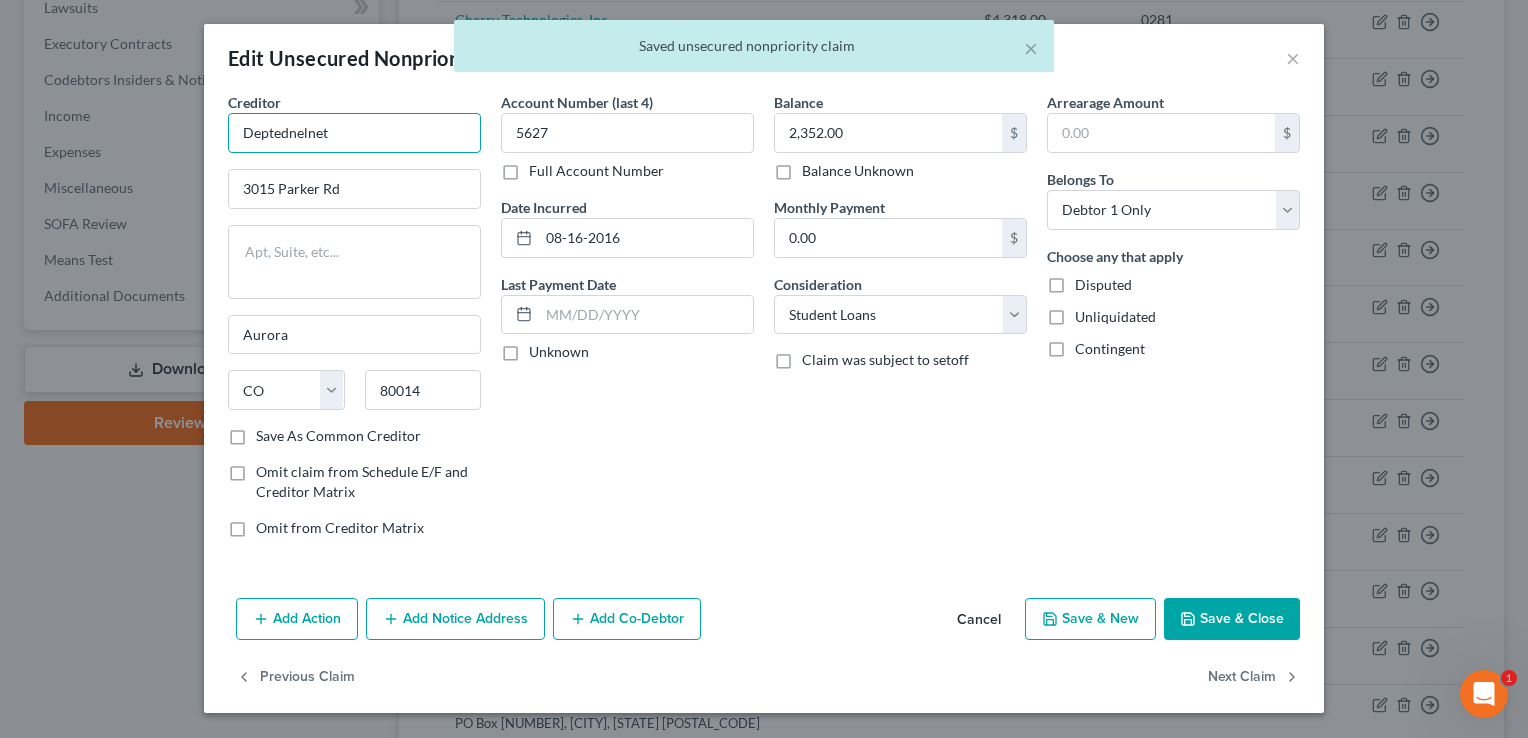 drag, startPoint x: 368, startPoint y: 146, endPoint x: 267, endPoint y: 143, distance: 101.04455 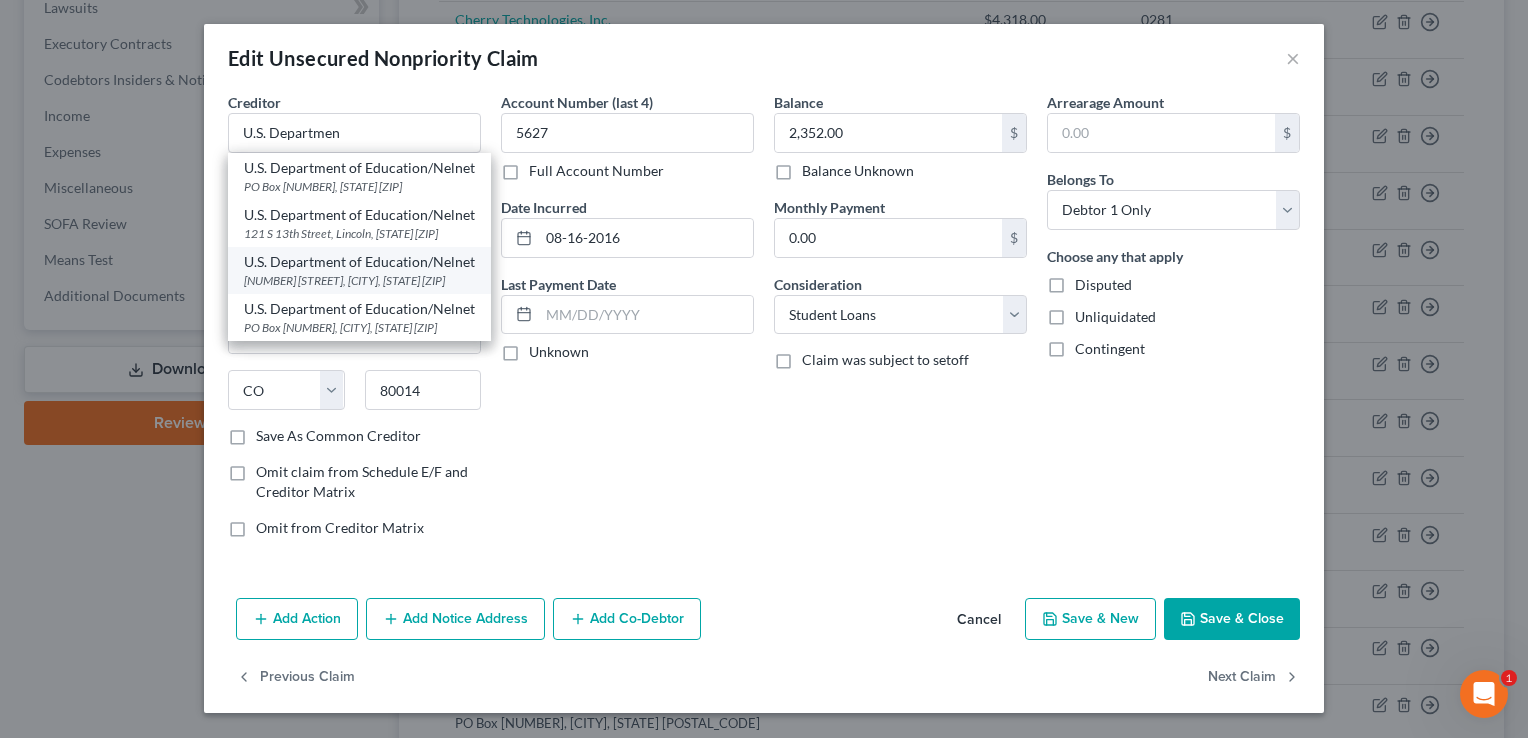 click on "[NUMBER] [STREET], [CITY], [STATE] [ZIP]" at bounding box center (359, 280) 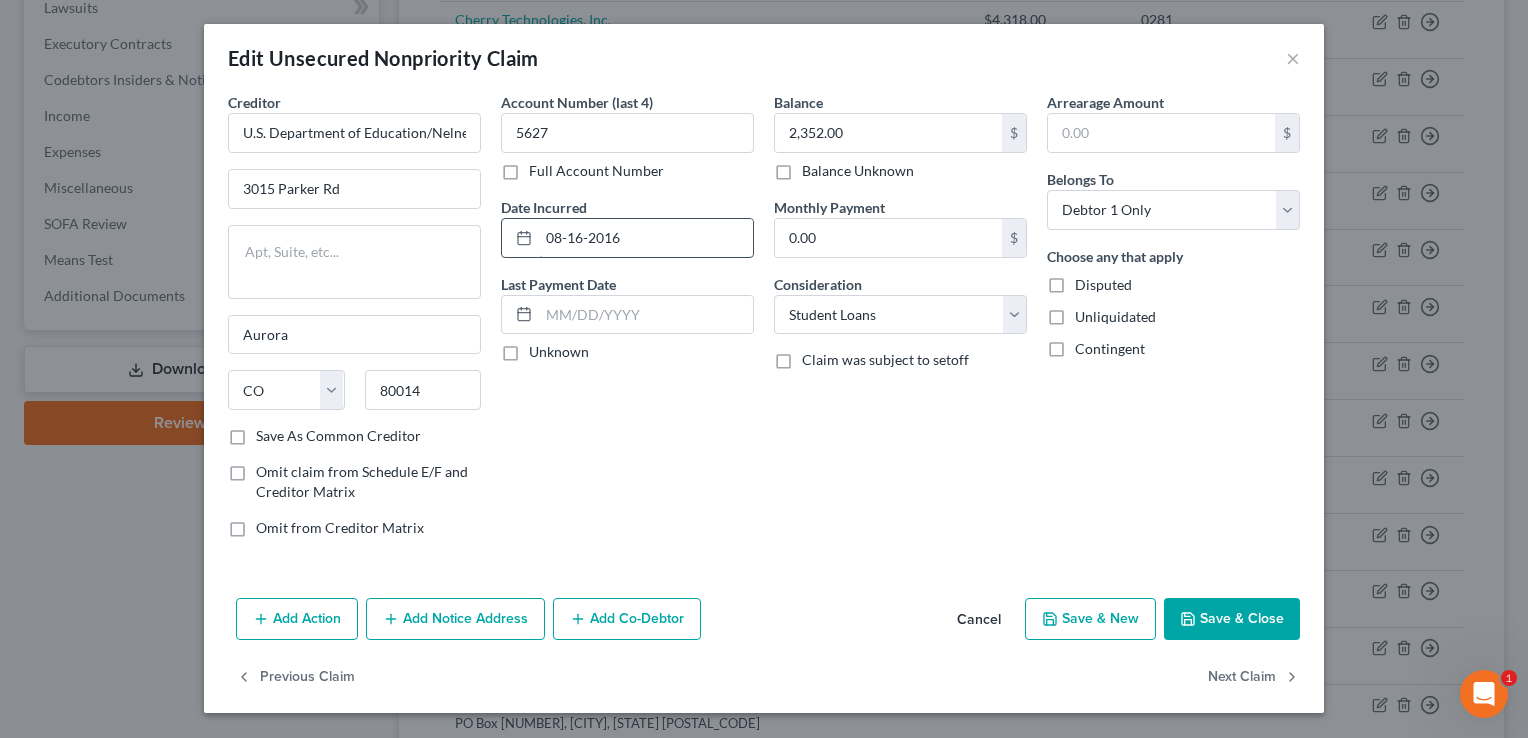 click on "08-16-2016" at bounding box center (646, 238) 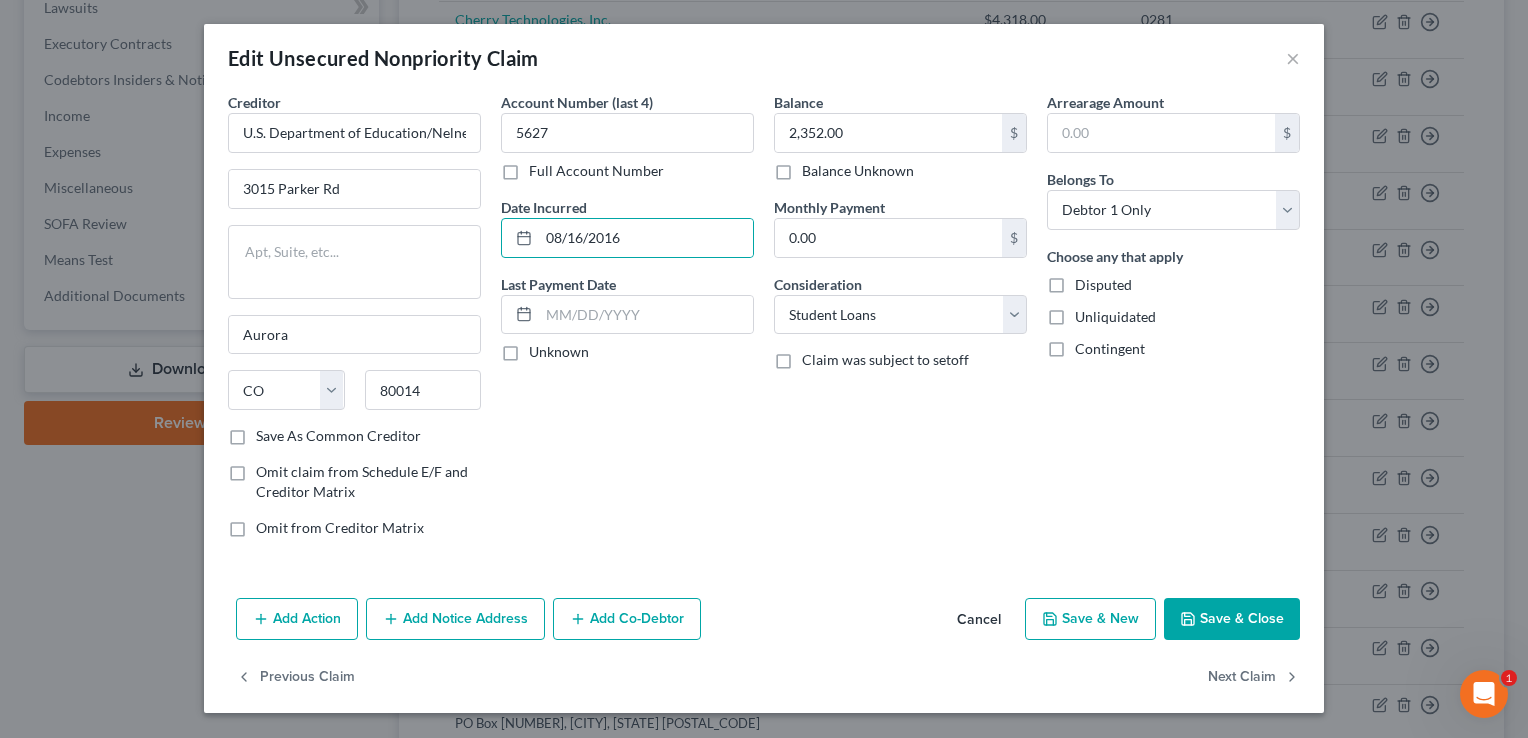 click on "Save & Close" at bounding box center [1232, 619] 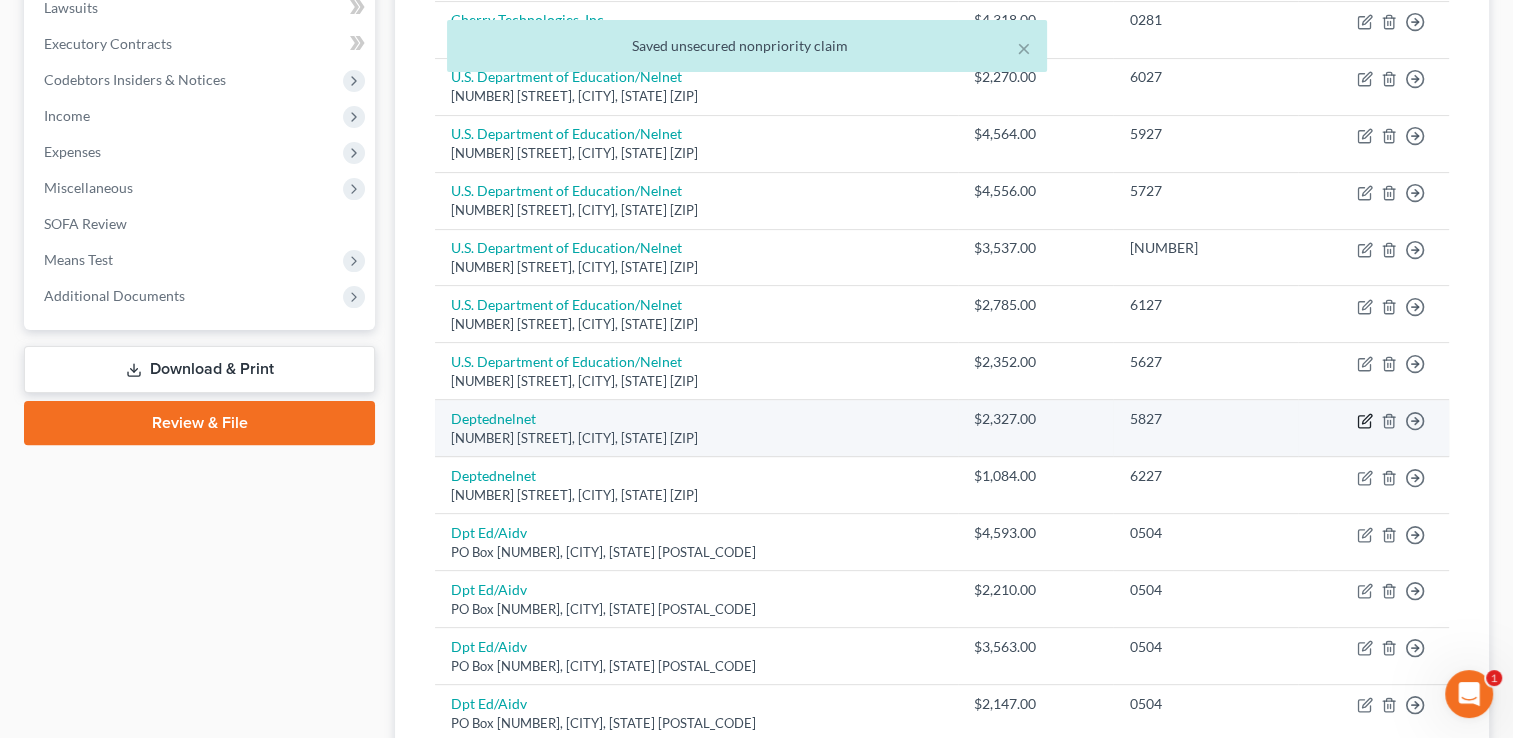 click 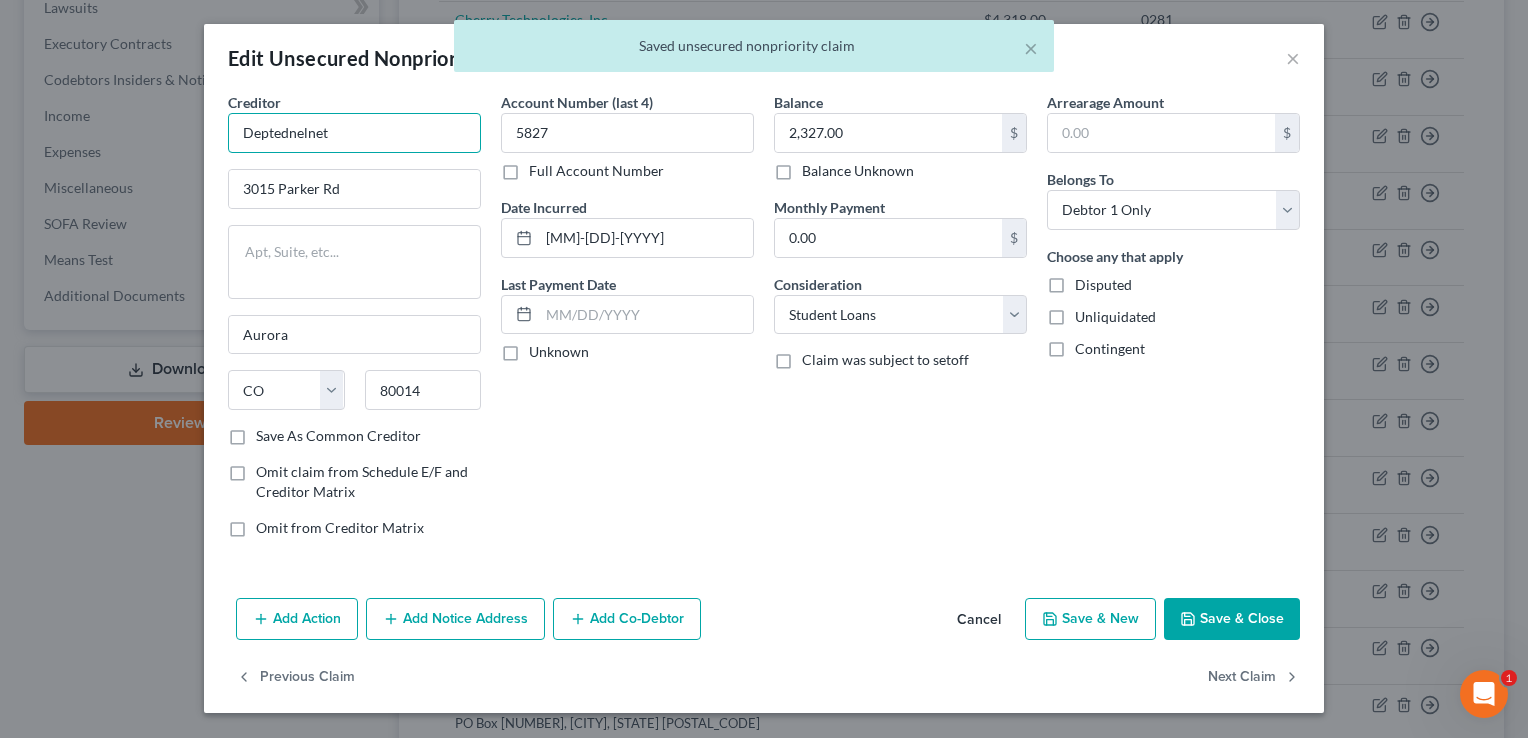 click on "Deptednelnet" at bounding box center [354, 133] 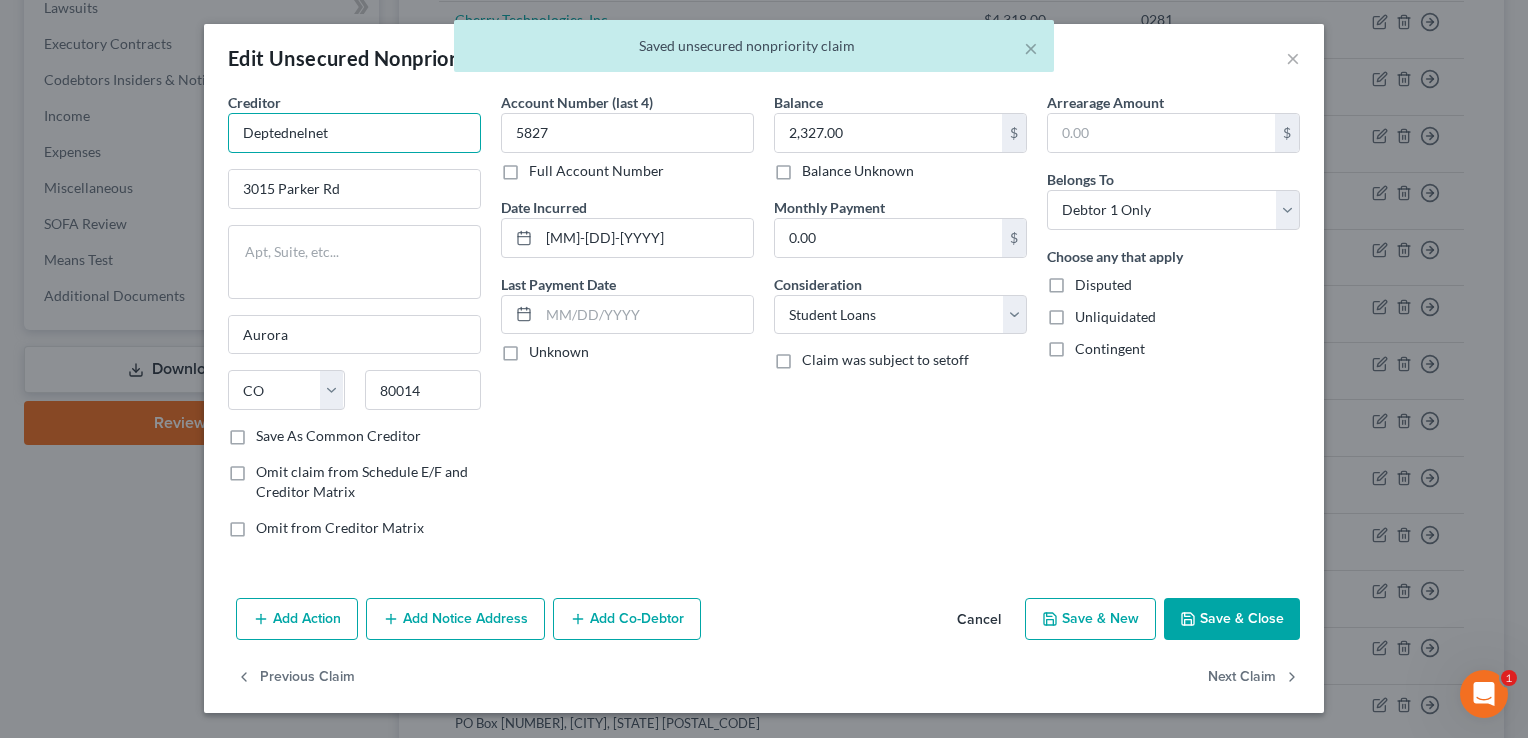 drag, startPoint x: 347, startPoint y: 130, endPoint x: 224, endPoint y: 125, distance: 123.101585 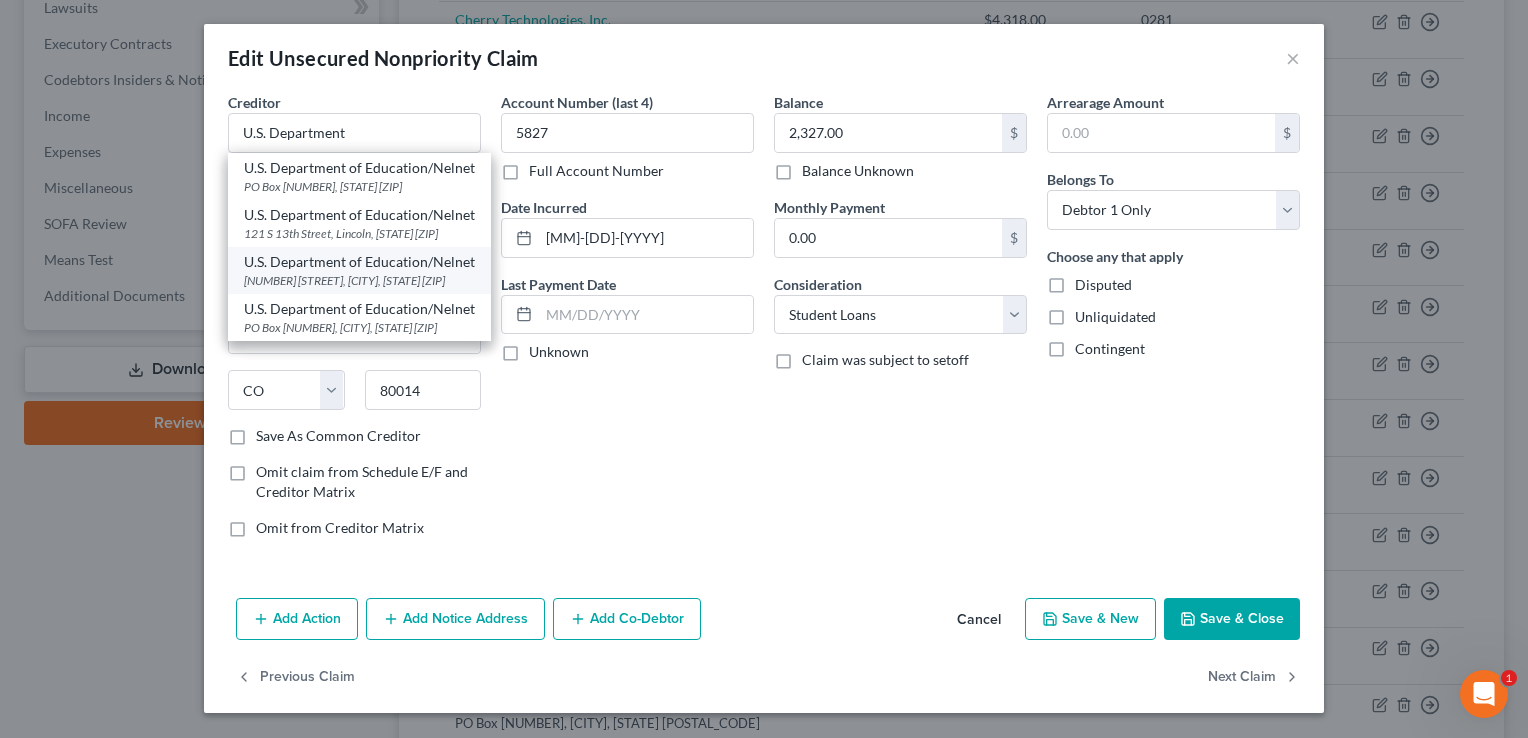 click on "[NUMBER] [STREET], [CITY], [STATE] [ZIP]" at bounding box center [359, 280] 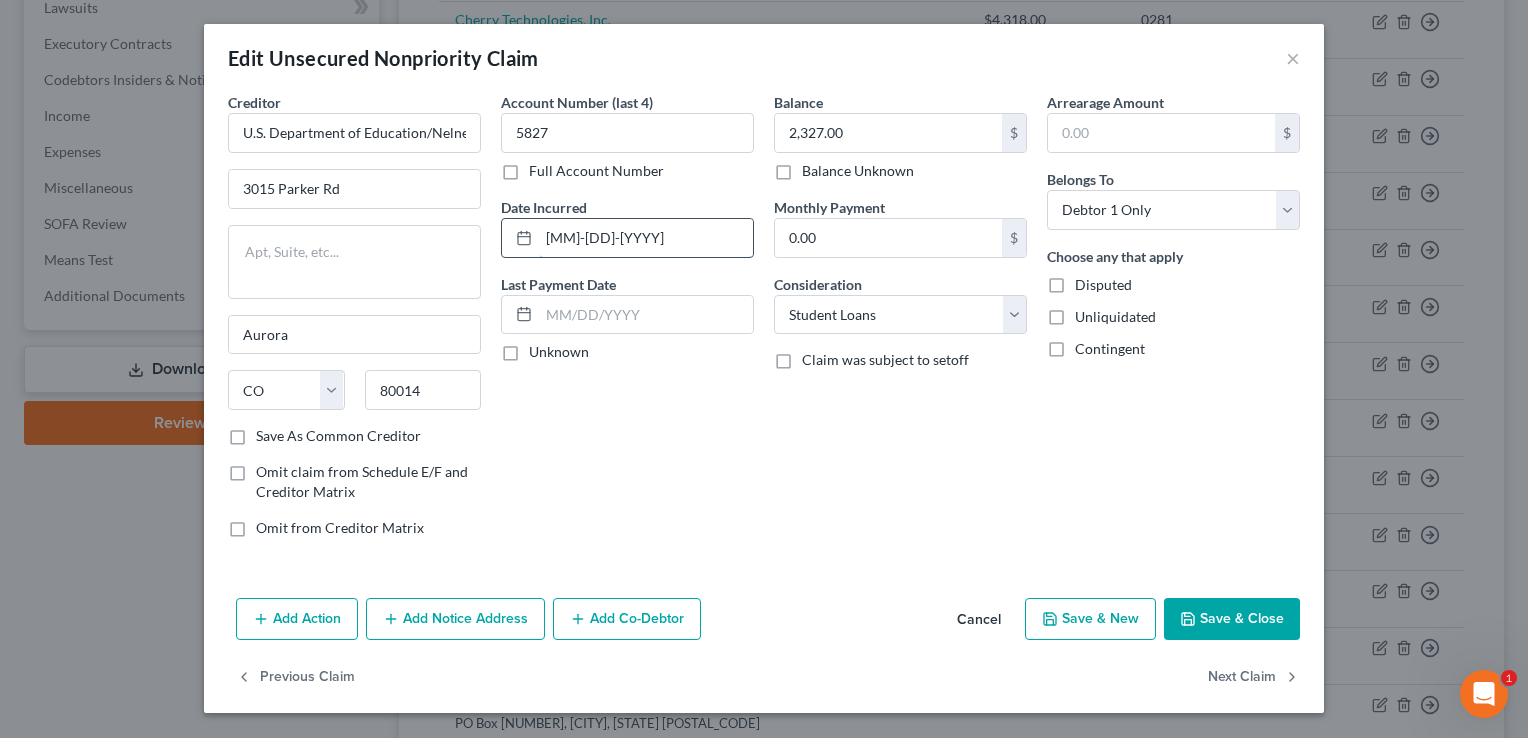 click on "[MM]-[DD]-[YYYY]" at bounding box center [646, 238] 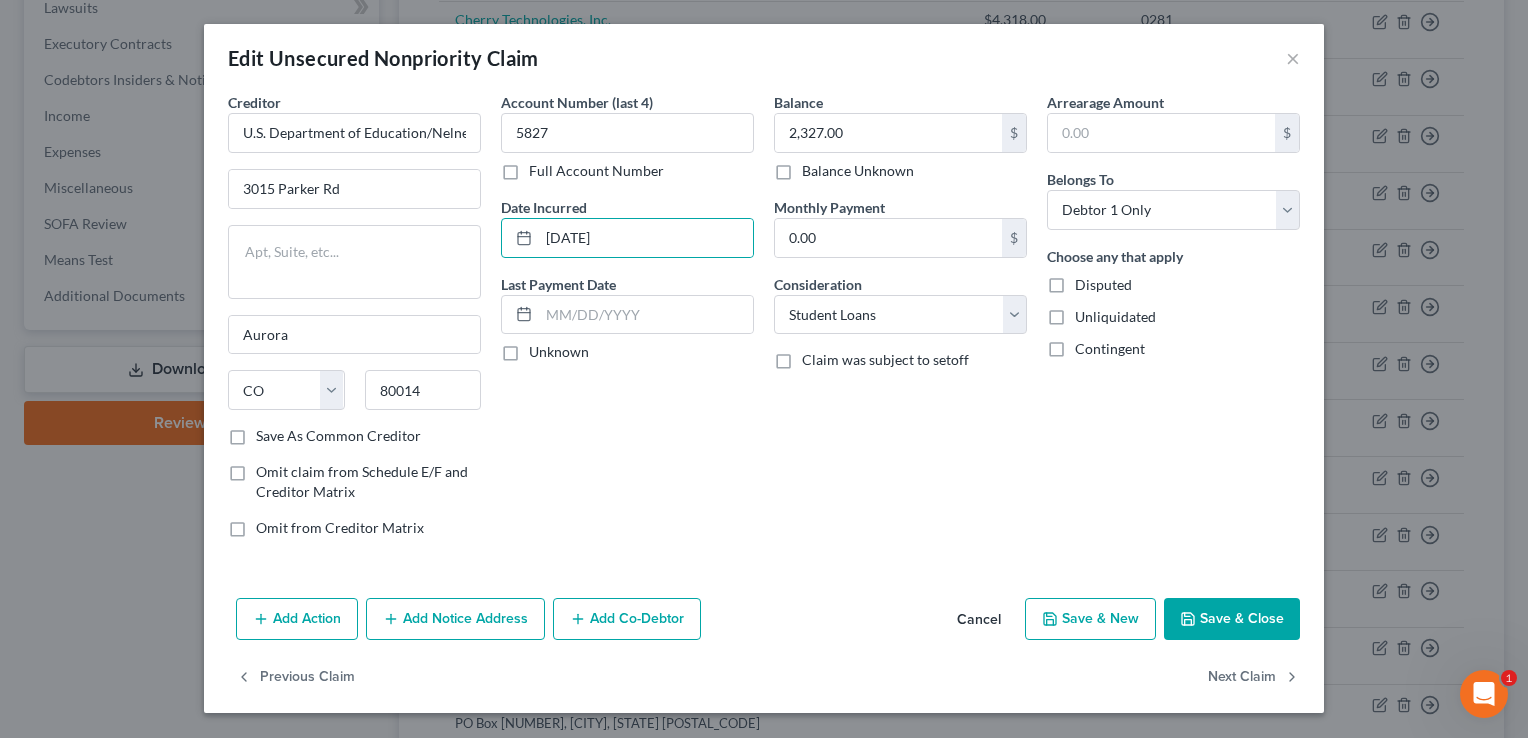 click on "Balance
2,327.00 $
Balance Unknown
Balance Undetermined
2,327.00 $
Balance Unknown
Monthly Payment 0.00 $ Consideration Select Cable / Satellite Services Collection Agency Credit Card Debt Debt Counseling / Attorneys Deficiency Balance Domestic Support Obligations Home / Car Repairs Income Taxes Judgment Liens Medical Services Monies Loaned / Advanced Mortgage Obligation From Divorce Or Separation Obligation To Pensions Other Overdrawn Bank Account Promised To Help Pay Creditors Student Loans Suppliers And Vendors Telephone / Internet Services Utility Services Claim was subject to setoff" at bounding box center (900, 323) 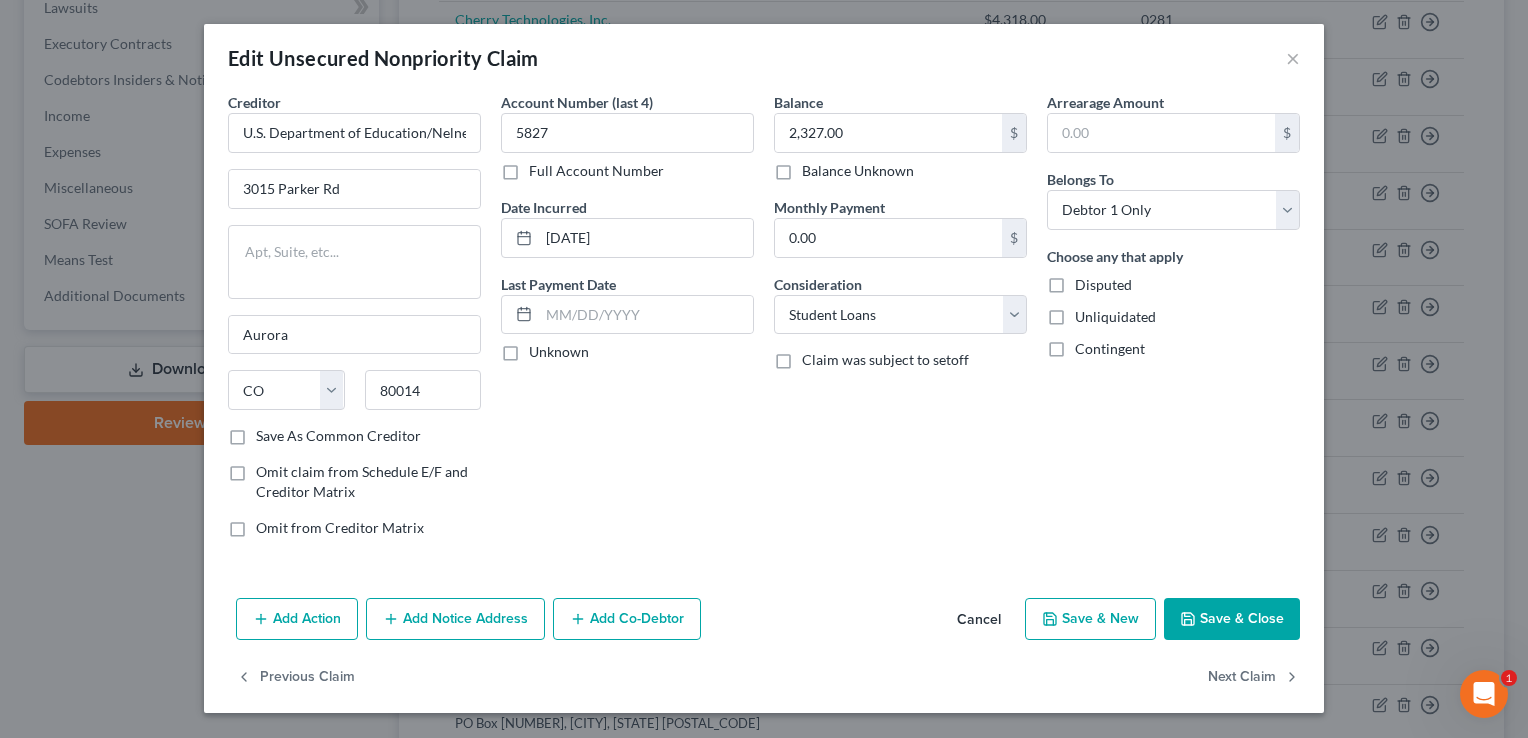 click on "Save & Close" at bounding box center [1232, 619] 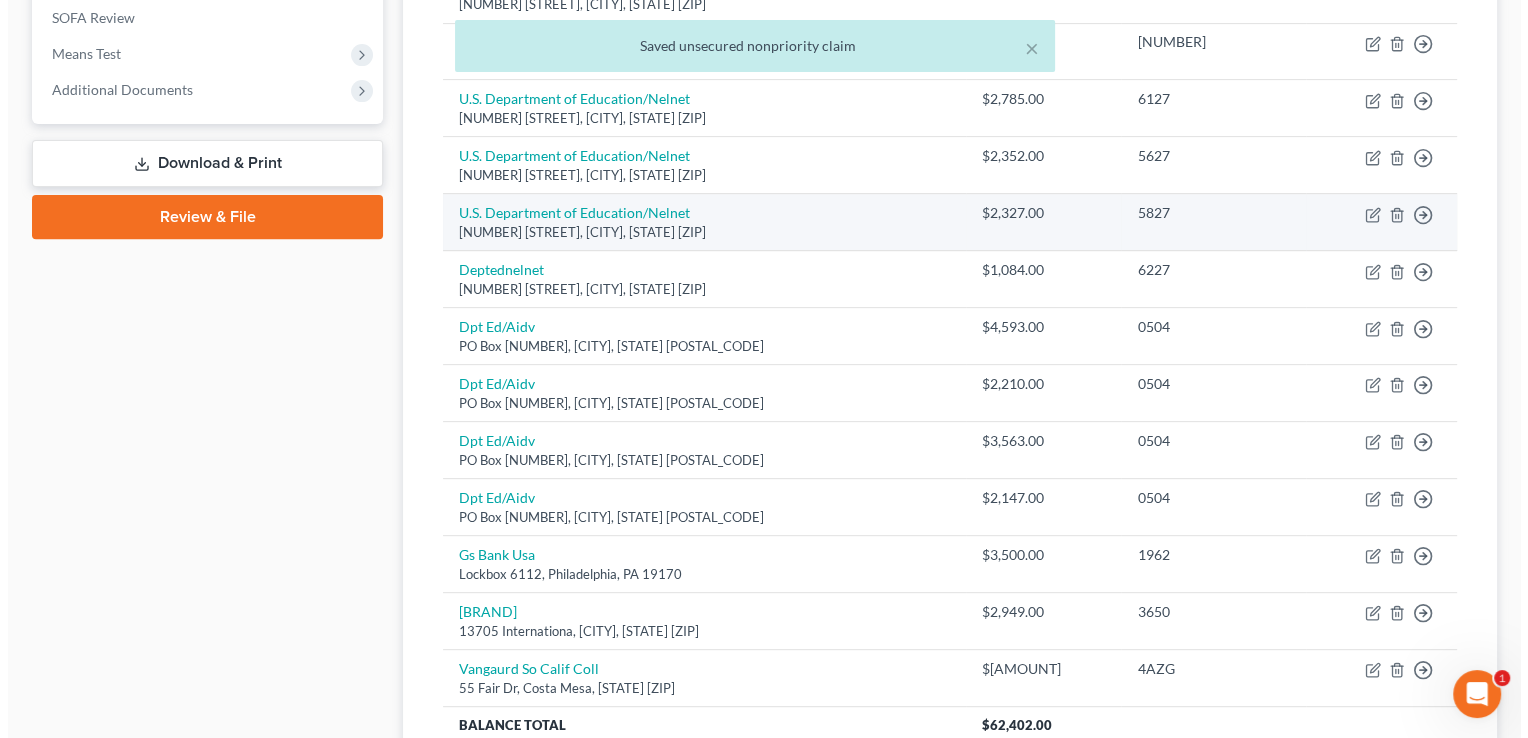 scroll, scrollTop: 750, scrollLeft: 0, axis: vertical 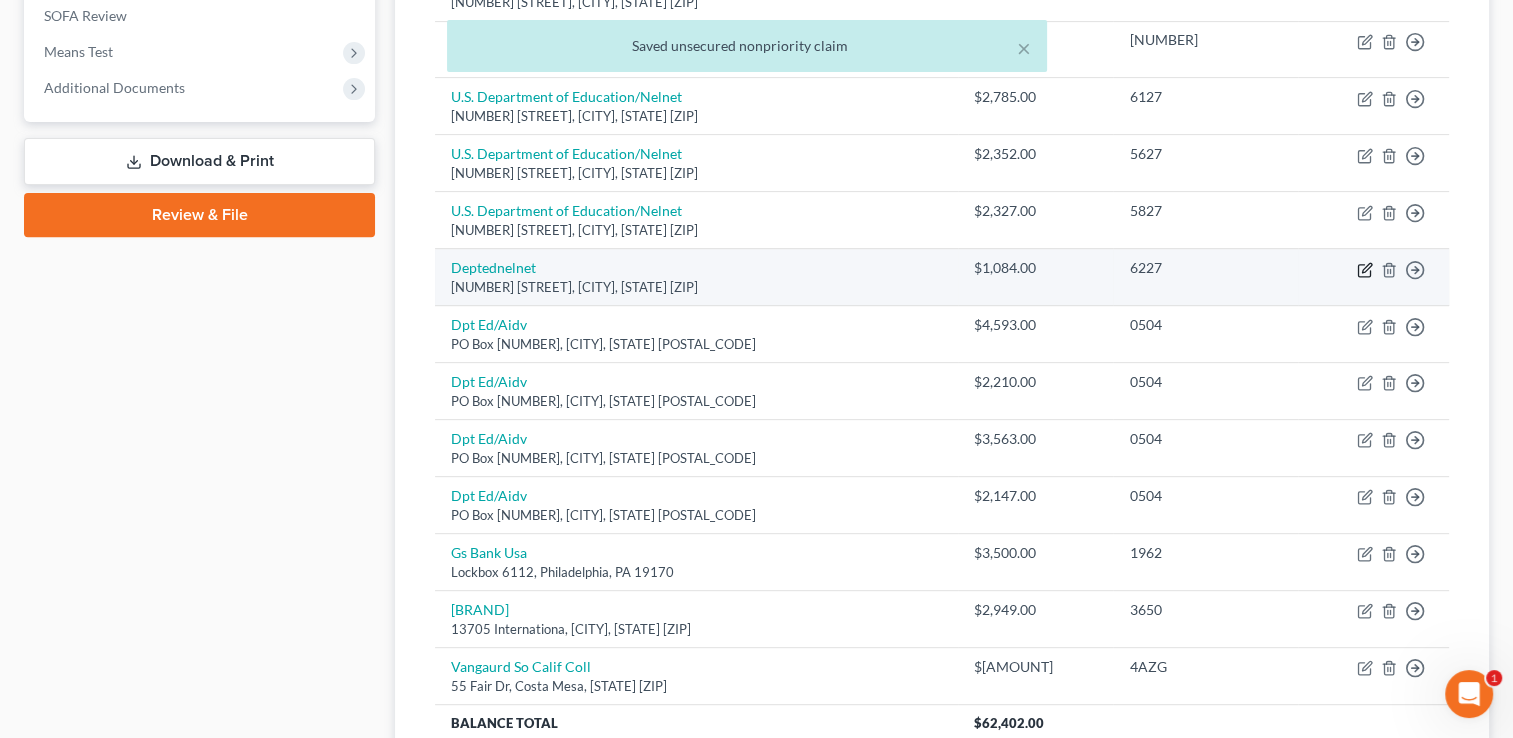 click 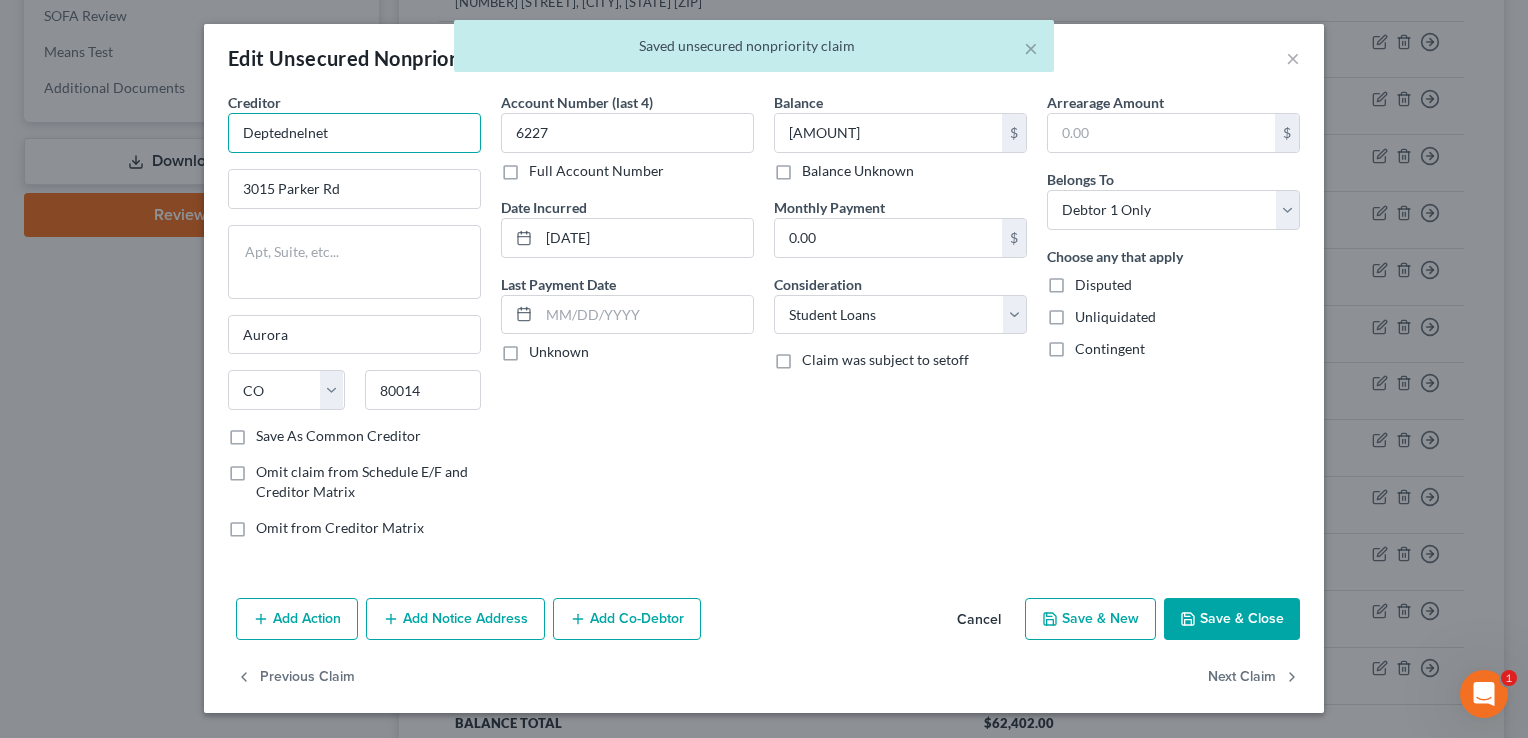 drag, startPoint x: 345, startPoint y: 125, endPoint x: 164, endPoint y: 117, distance: 181.17671 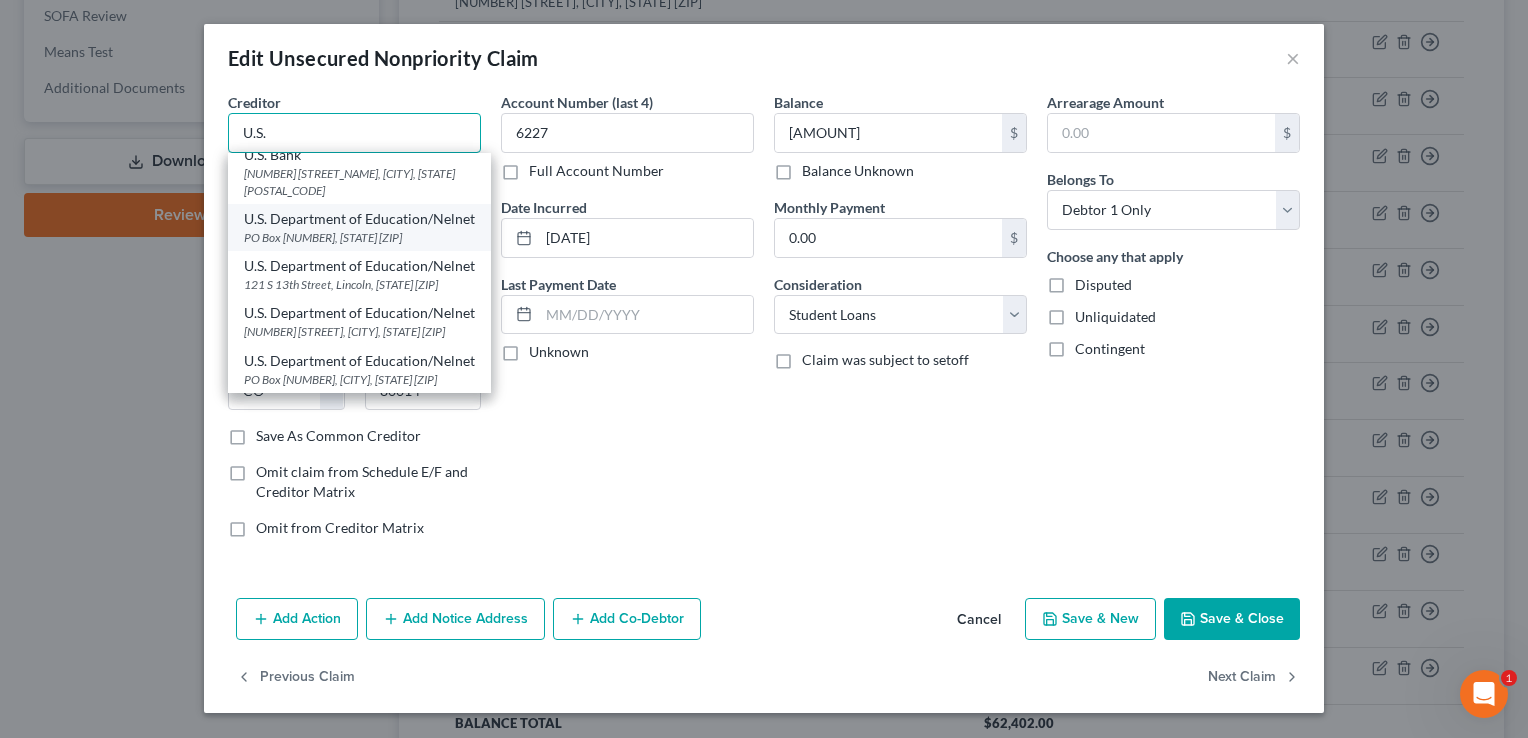 scroll, scrollTop: 139, scrollLeft: 0, axis: vertical 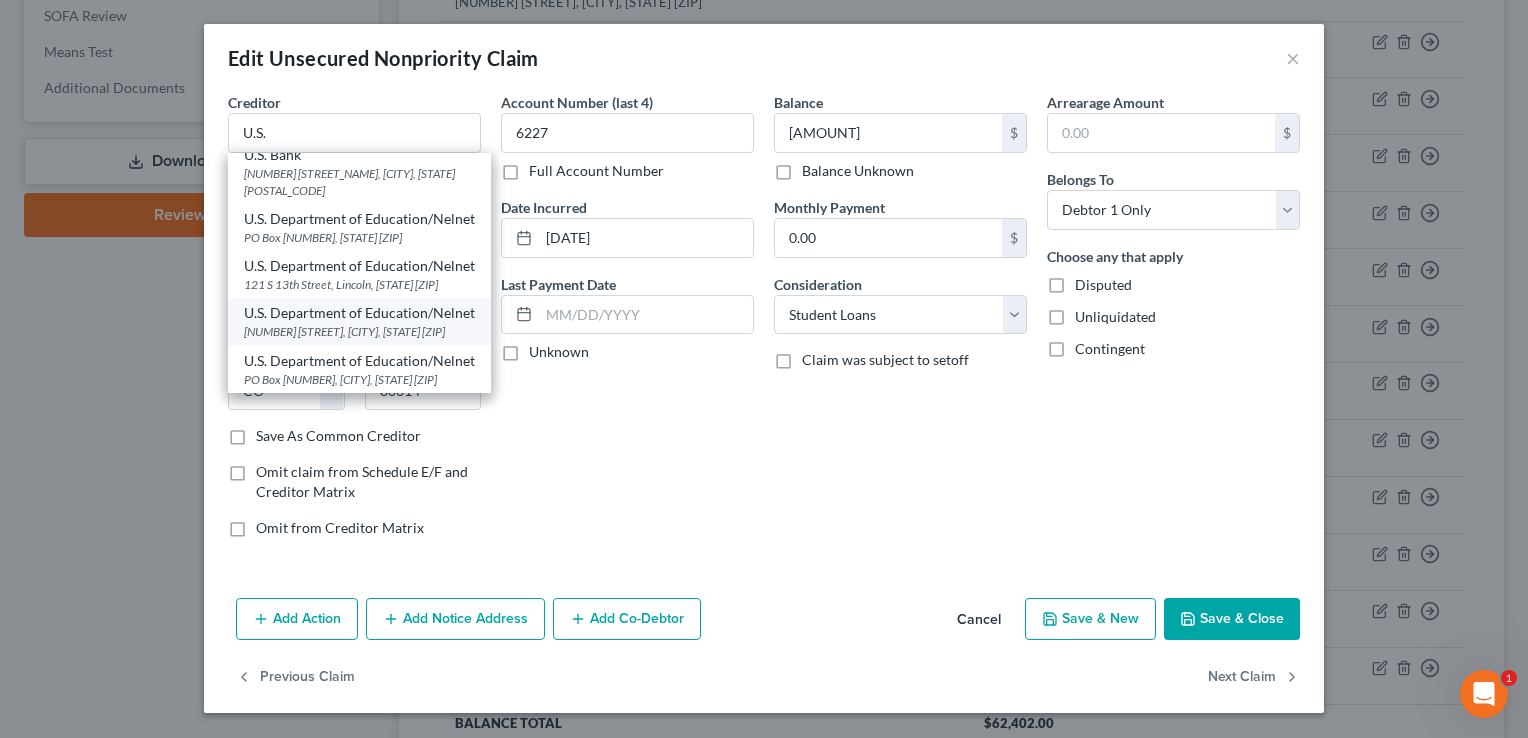 click on "U.S. Department of Education/Nelnet" at bounding box center (359, 313) 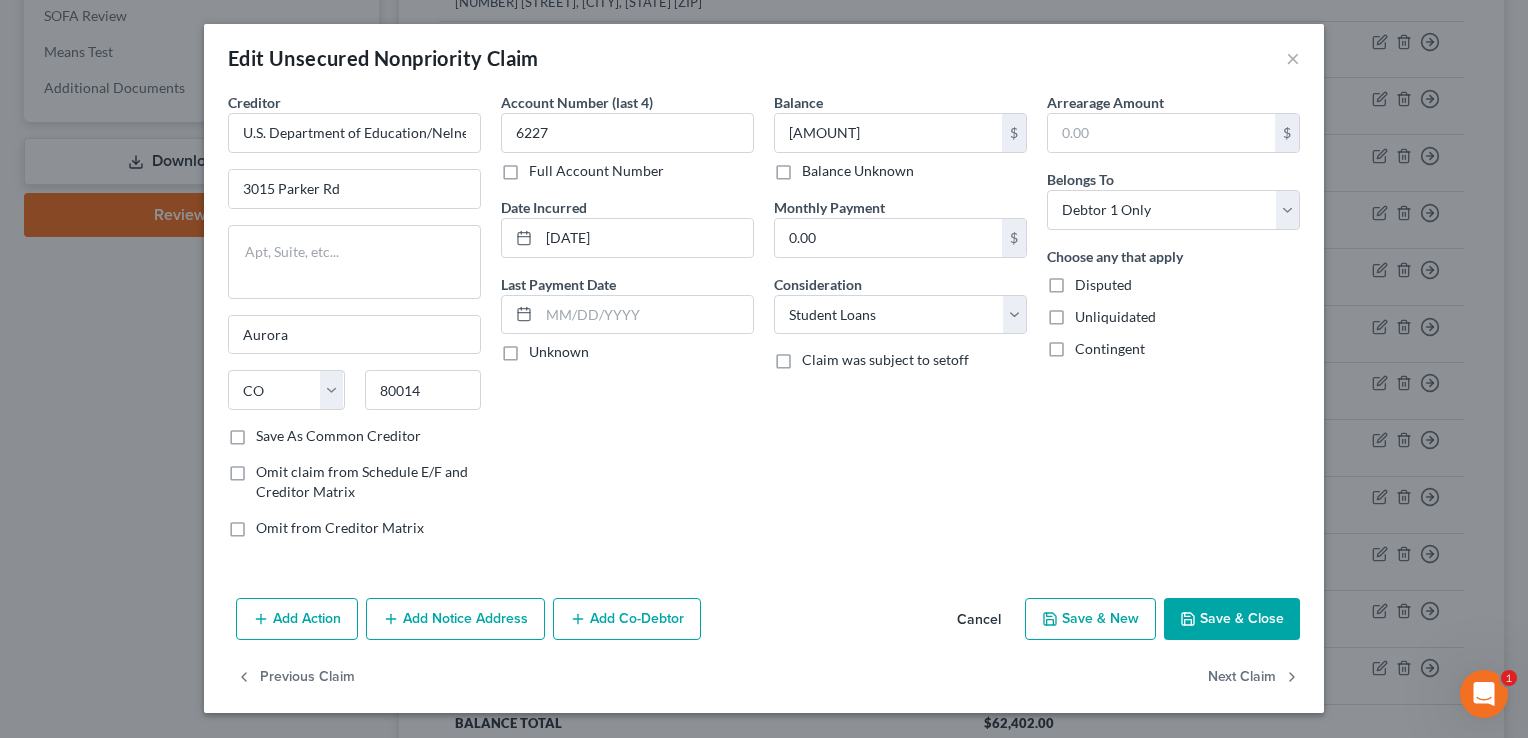 scroll, scrollTop: 0, scrollLeft: 0, axis: both 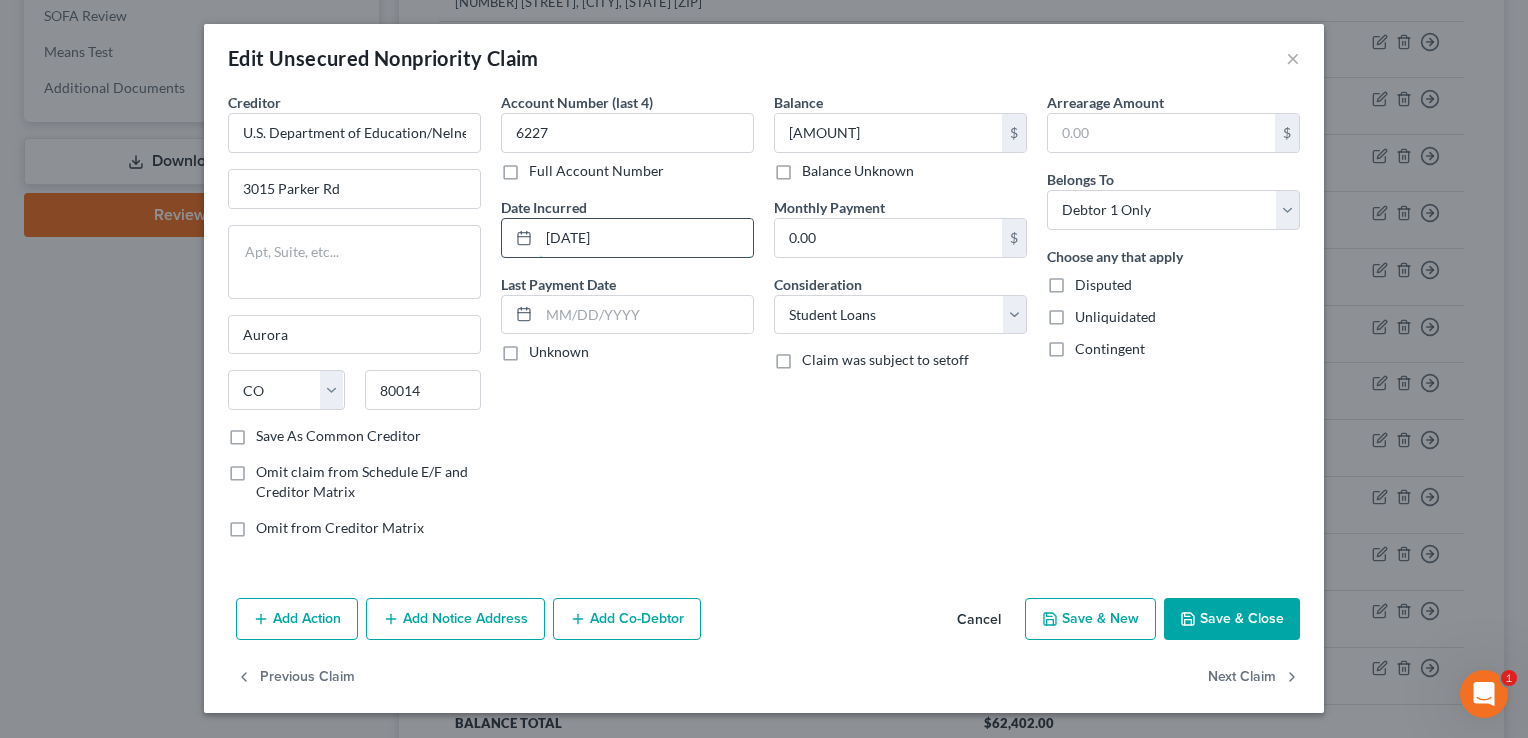 click on "[DATE]" at bounding box center (646, 238) 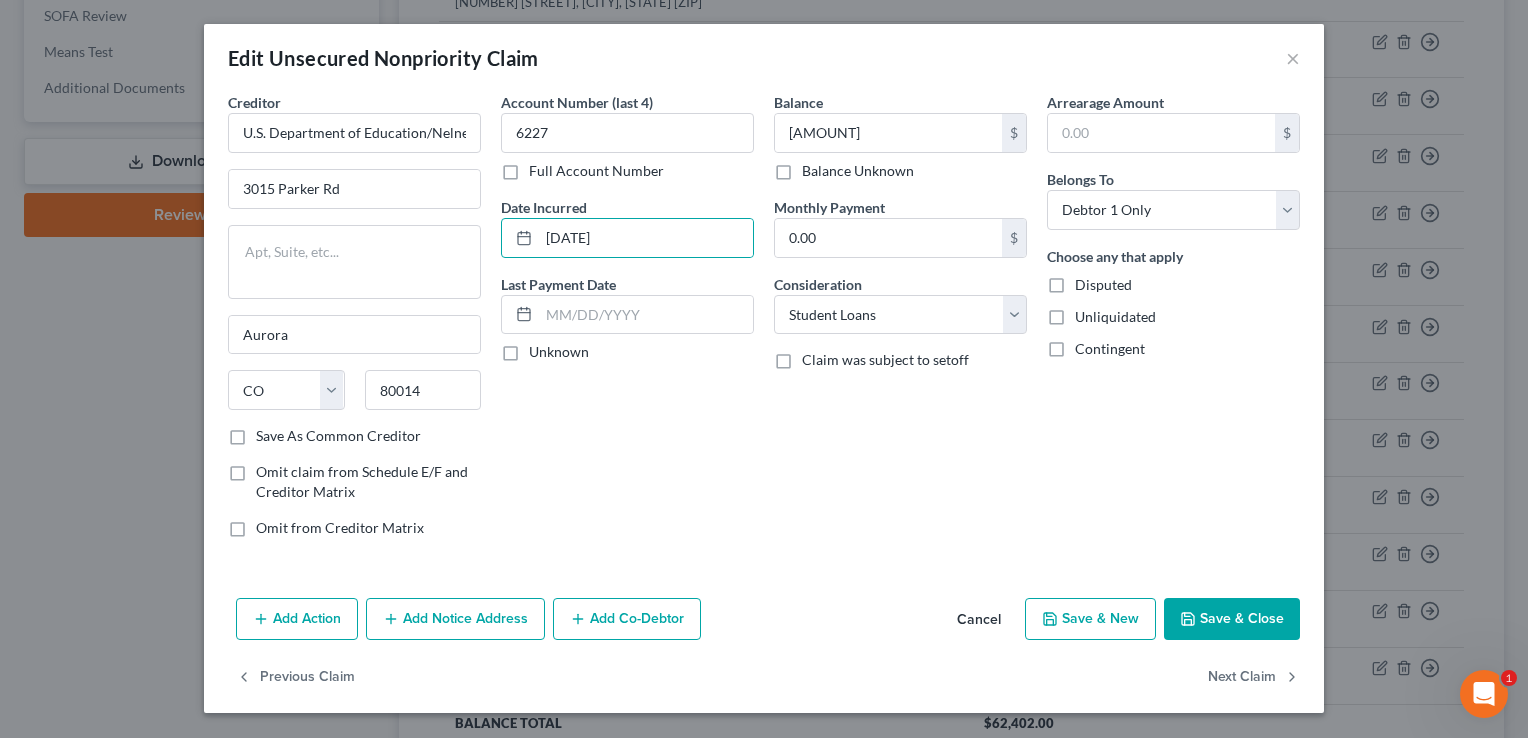 click on "Save & Close" at bounding box center (1232, 619) 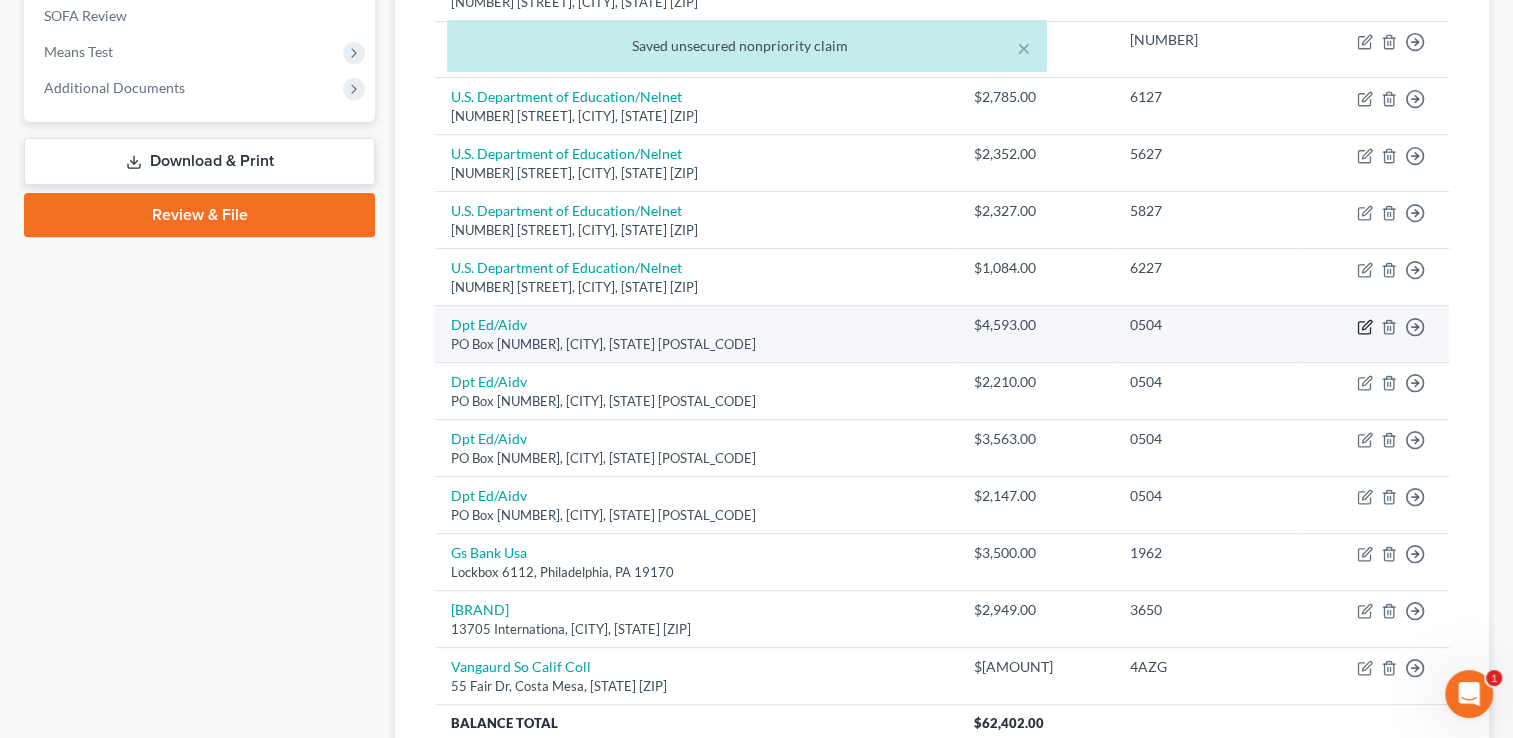 click 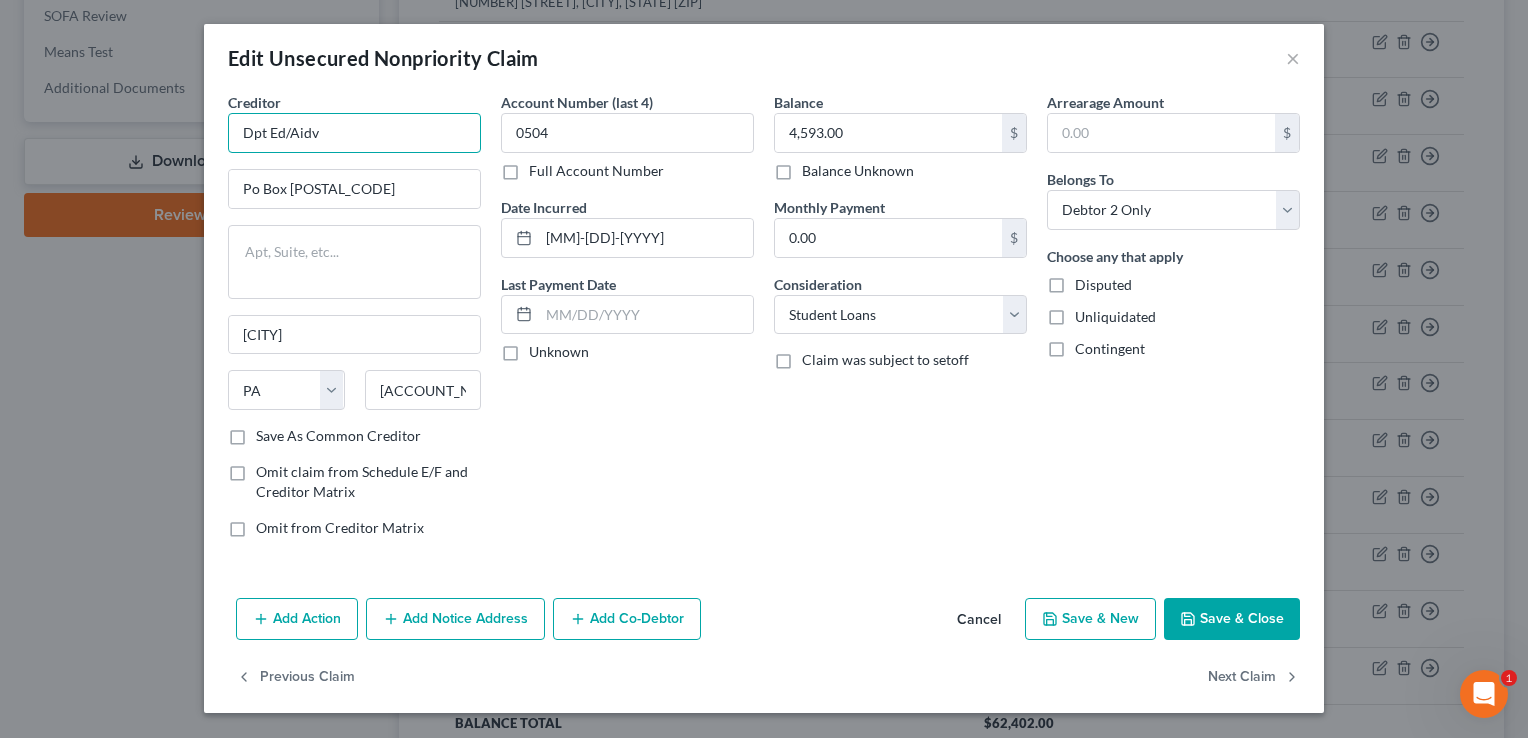 drag, startPoint x: 340, startPoint y: 134, endPoint x: 225, endPoint y: 132, distance: 115.01739 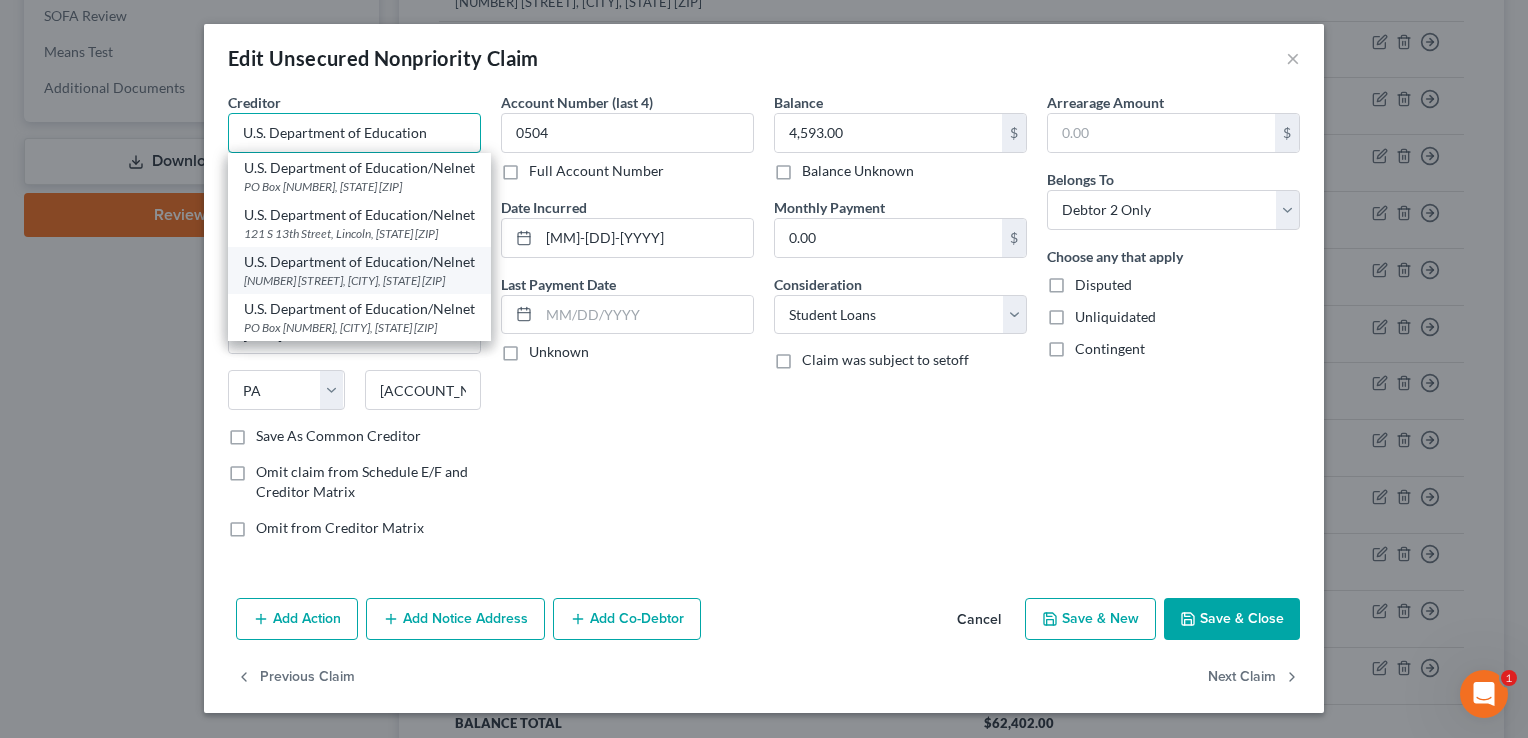 scroll, scrollTop: 0, scrollLeft: 0, axis: both 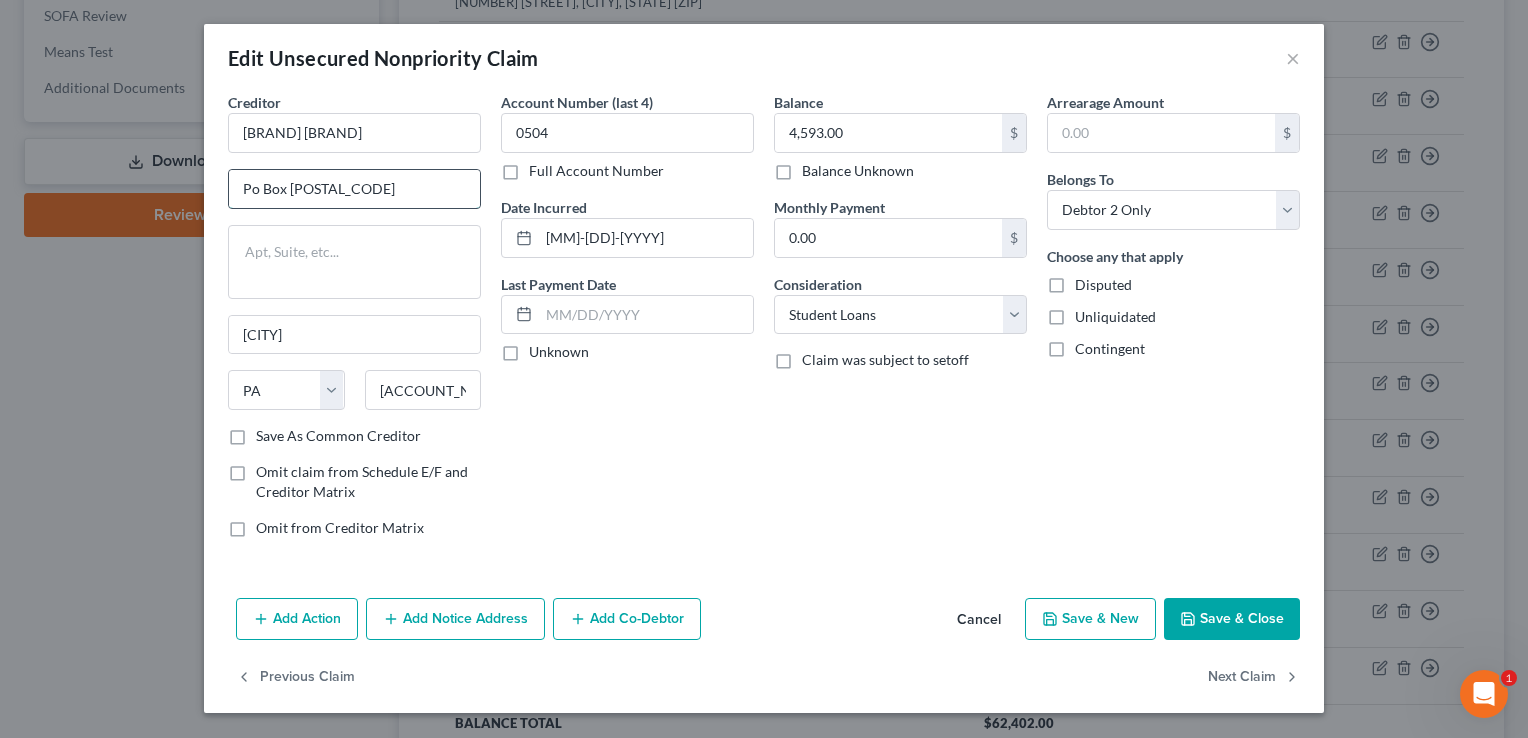 click on "Po Box [POSTAL_CODE]" at bounding box center (354, 189) 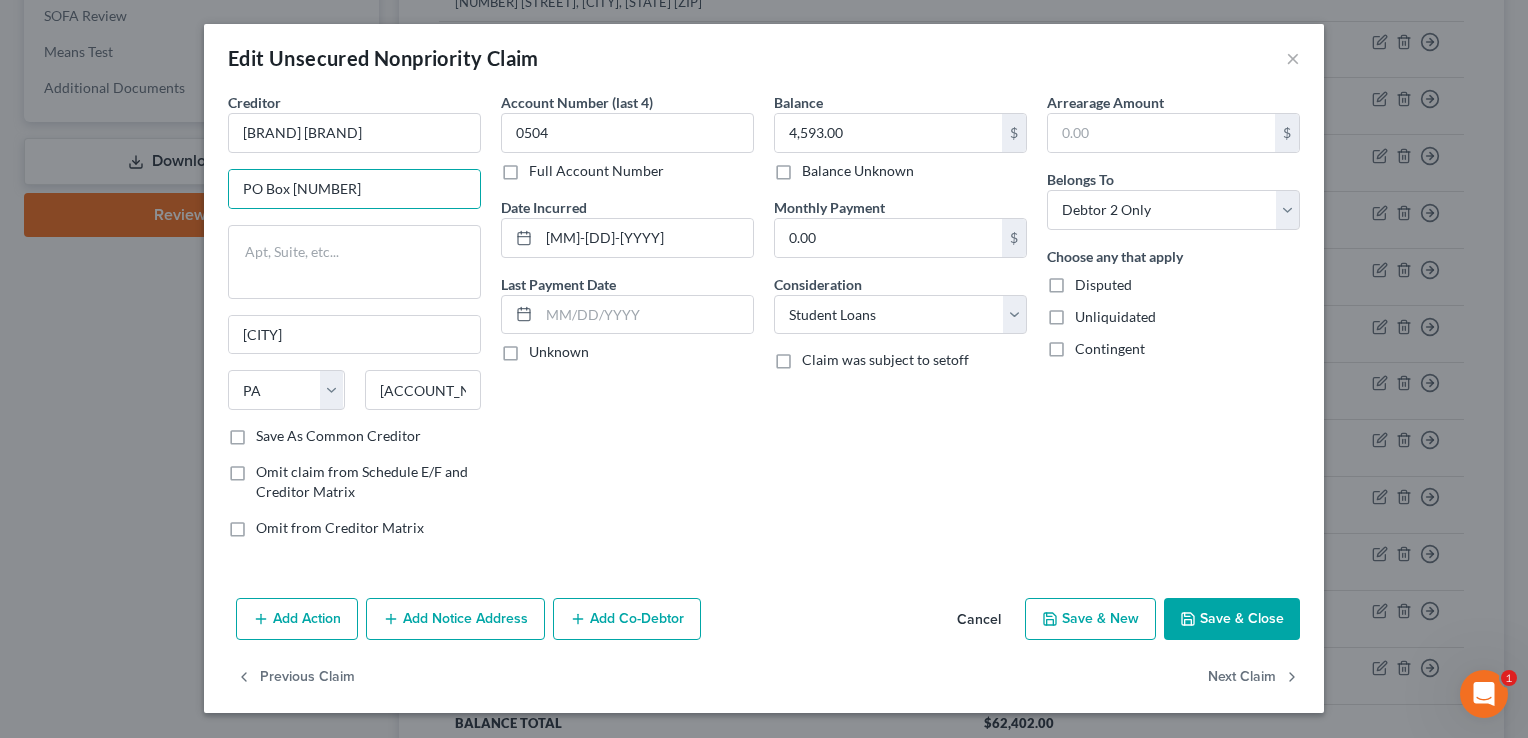 click on "Account Number (last 4)
0504
Full Account Number
Date Incurred         08-23-2018 Last Payment Date         Unknown" at bounding box center (627, 323) 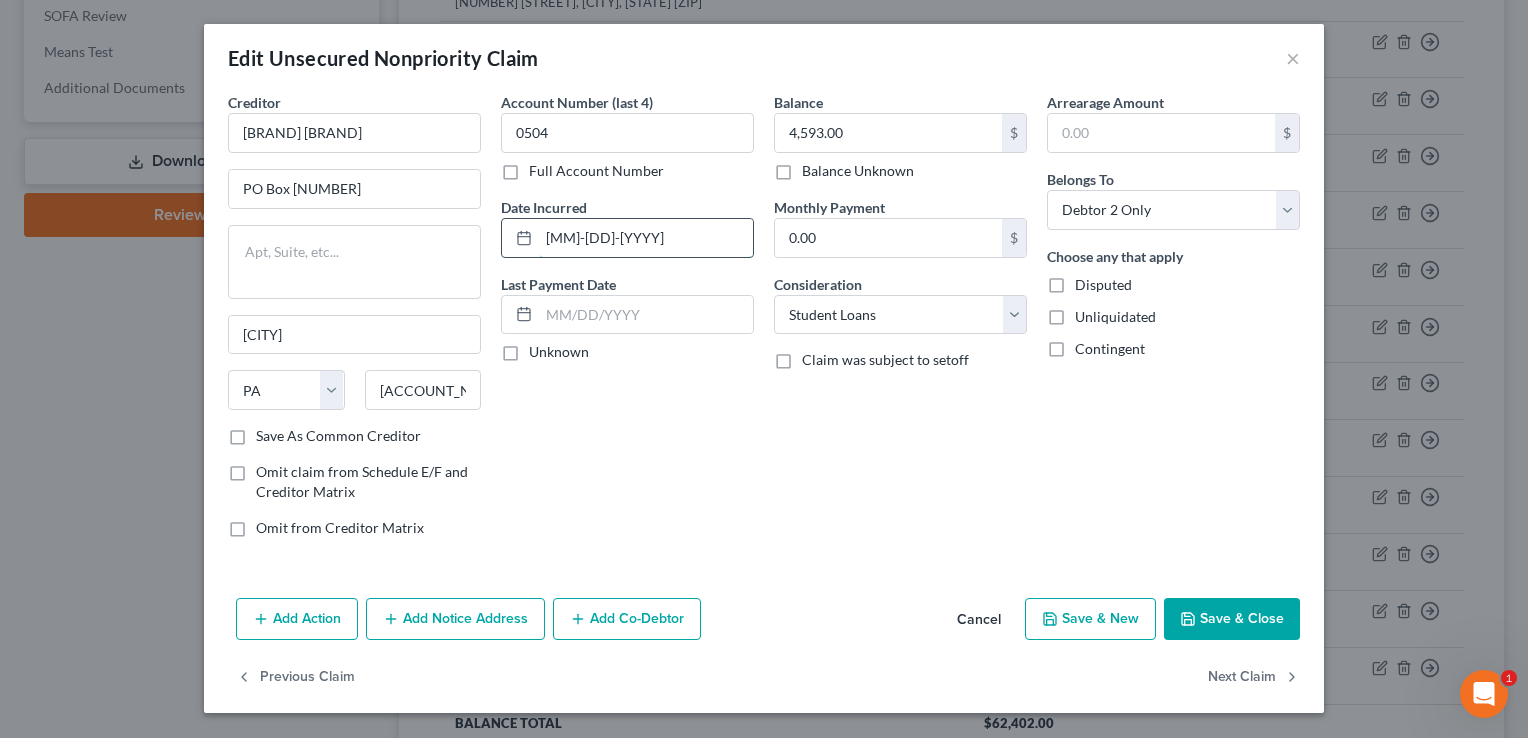 click on "[MM]-[DD]-[YYYY]" at bounding box center (646, 238) 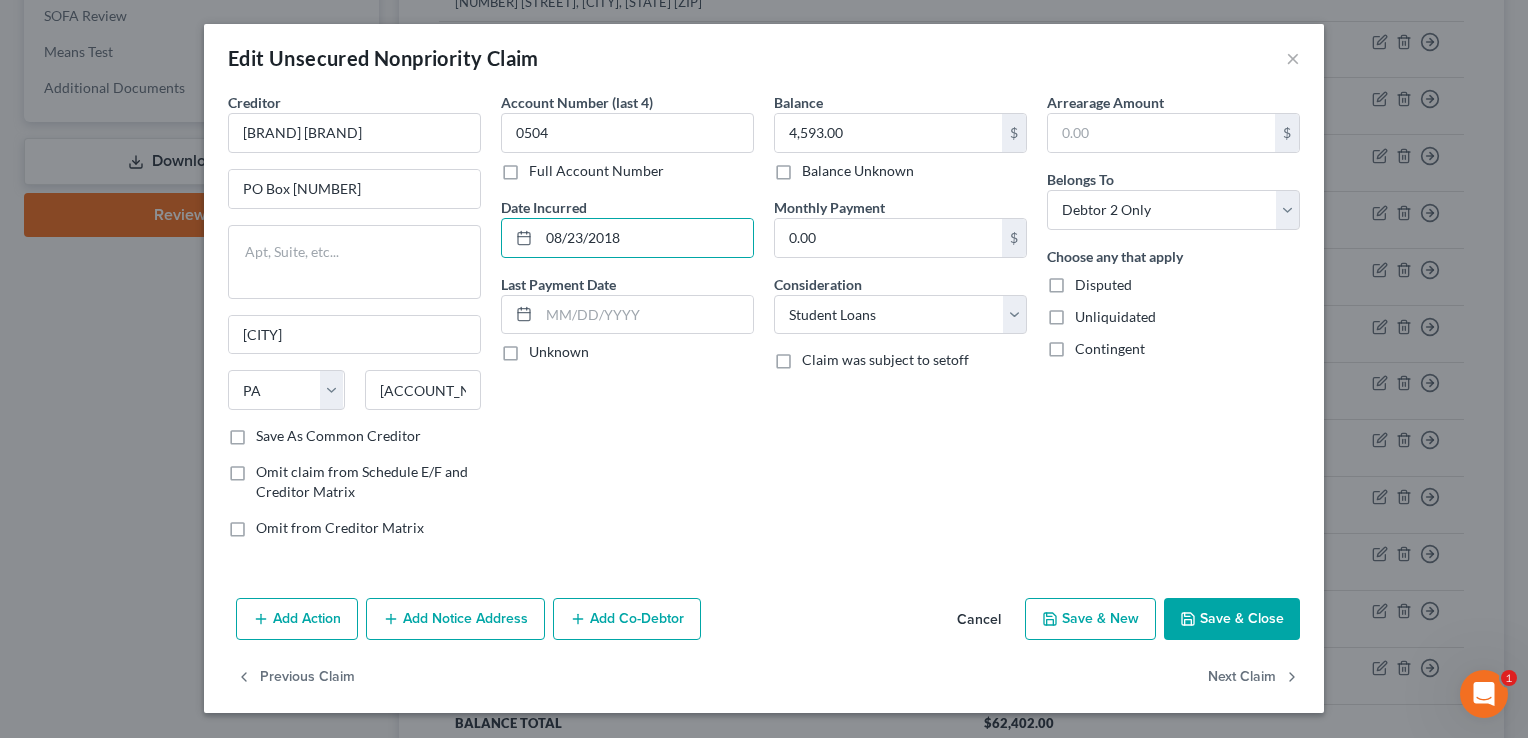 click on "Account Number (last 4)
0504
Full Account Number
Date Incurred         08/23/2018 Last Payment Date         Unknown" at bounding box center (627, 323) 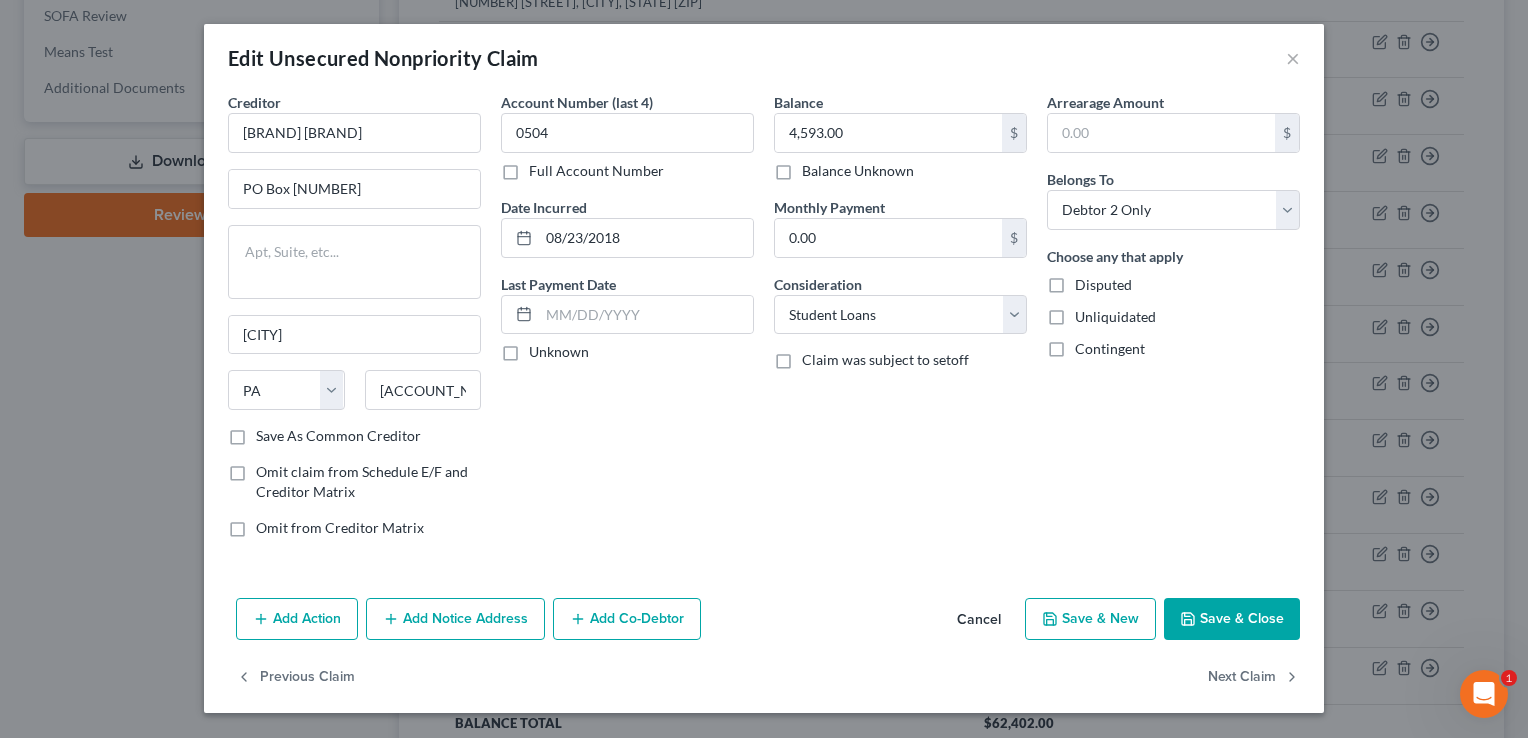 click on "Save & Close" at bounding box center [1232, 619] 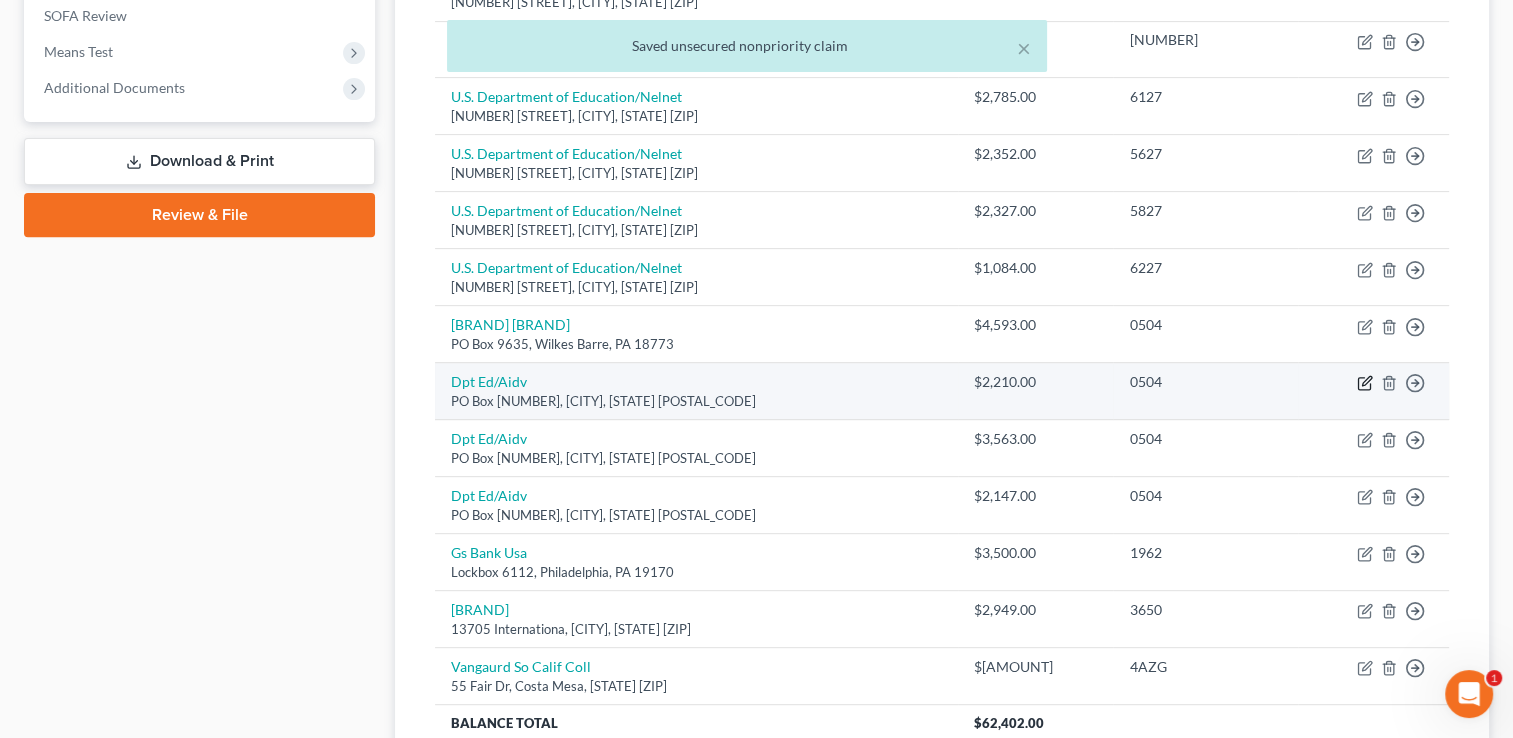 click 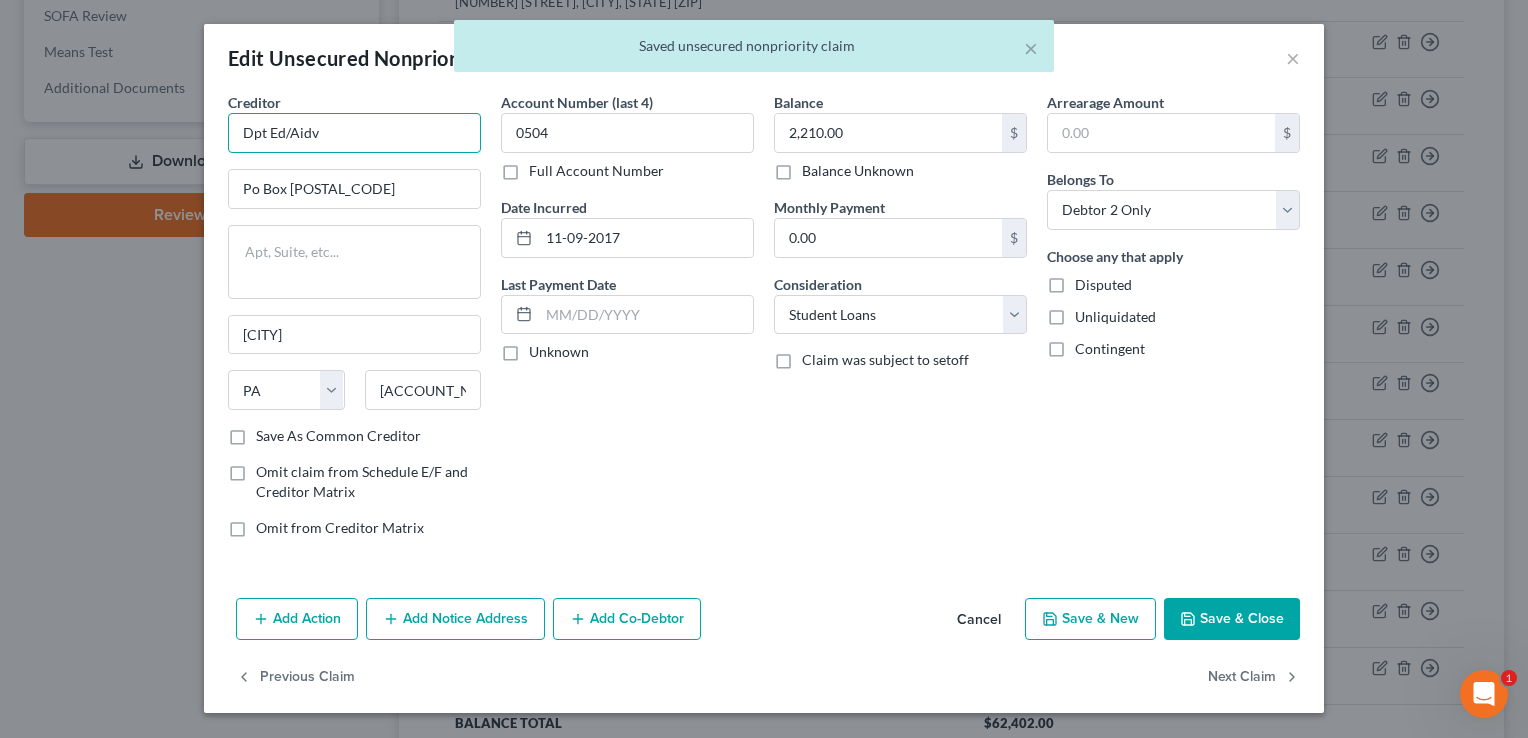 drag, startPoint x: 344, startPoint y: 125, endPoint x: 183, endPoint y: 140, distance: 161.69725 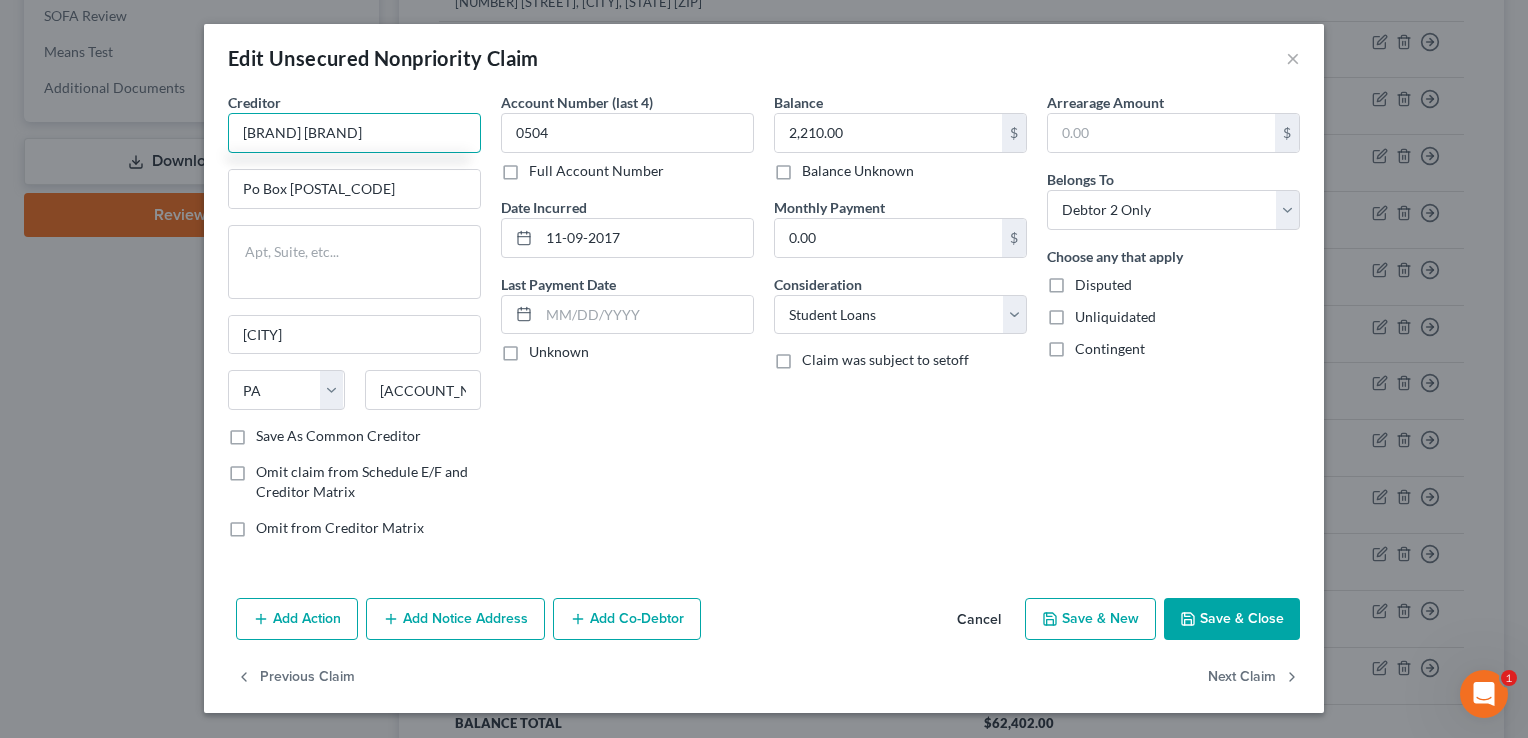 scroll, scrollTop: 0, scrollLeft: 31, axis: horizontal 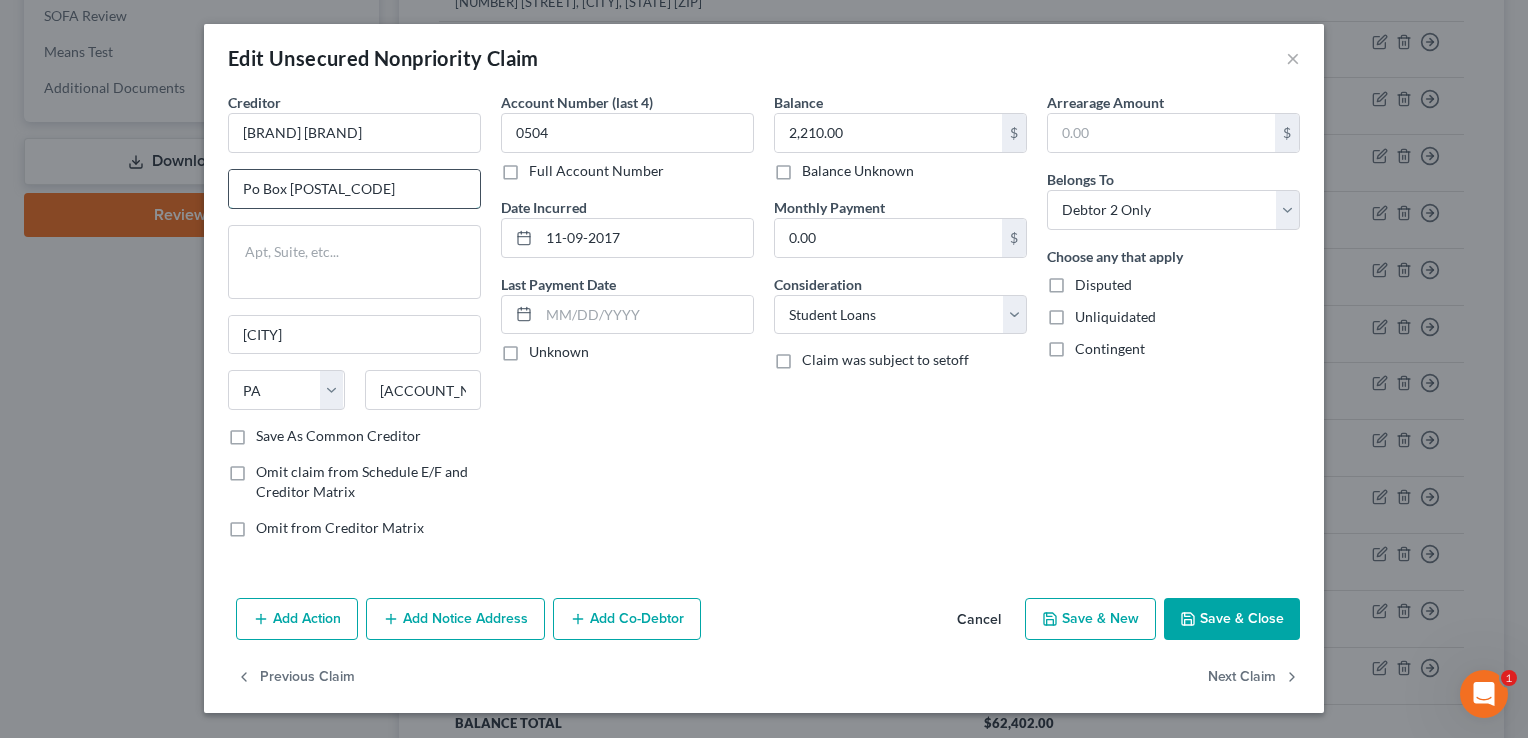 click on "Po Box [POSTAL_CODE]" at bounding box center (354, 189) 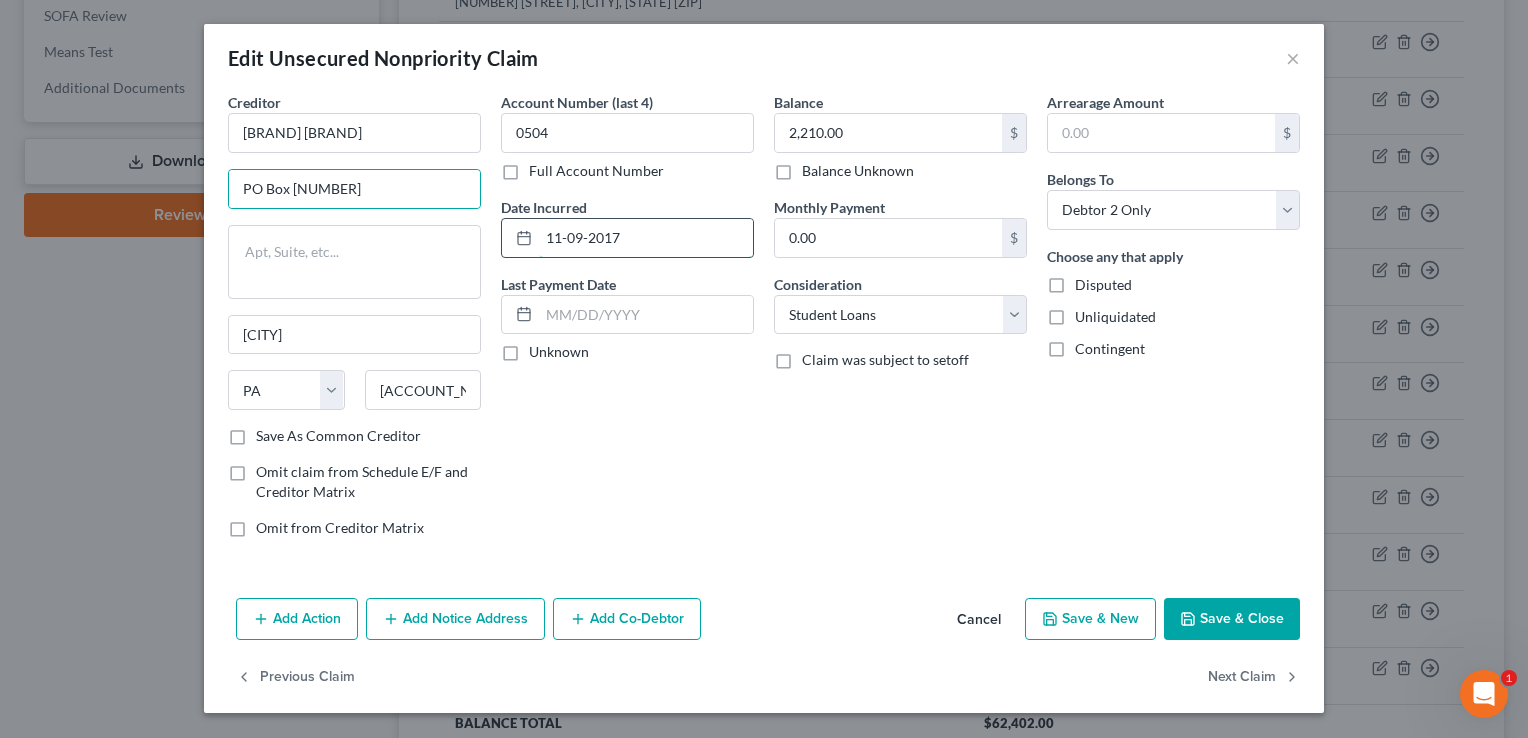 click on "11-09-2017" at bounding box center [646, 238] 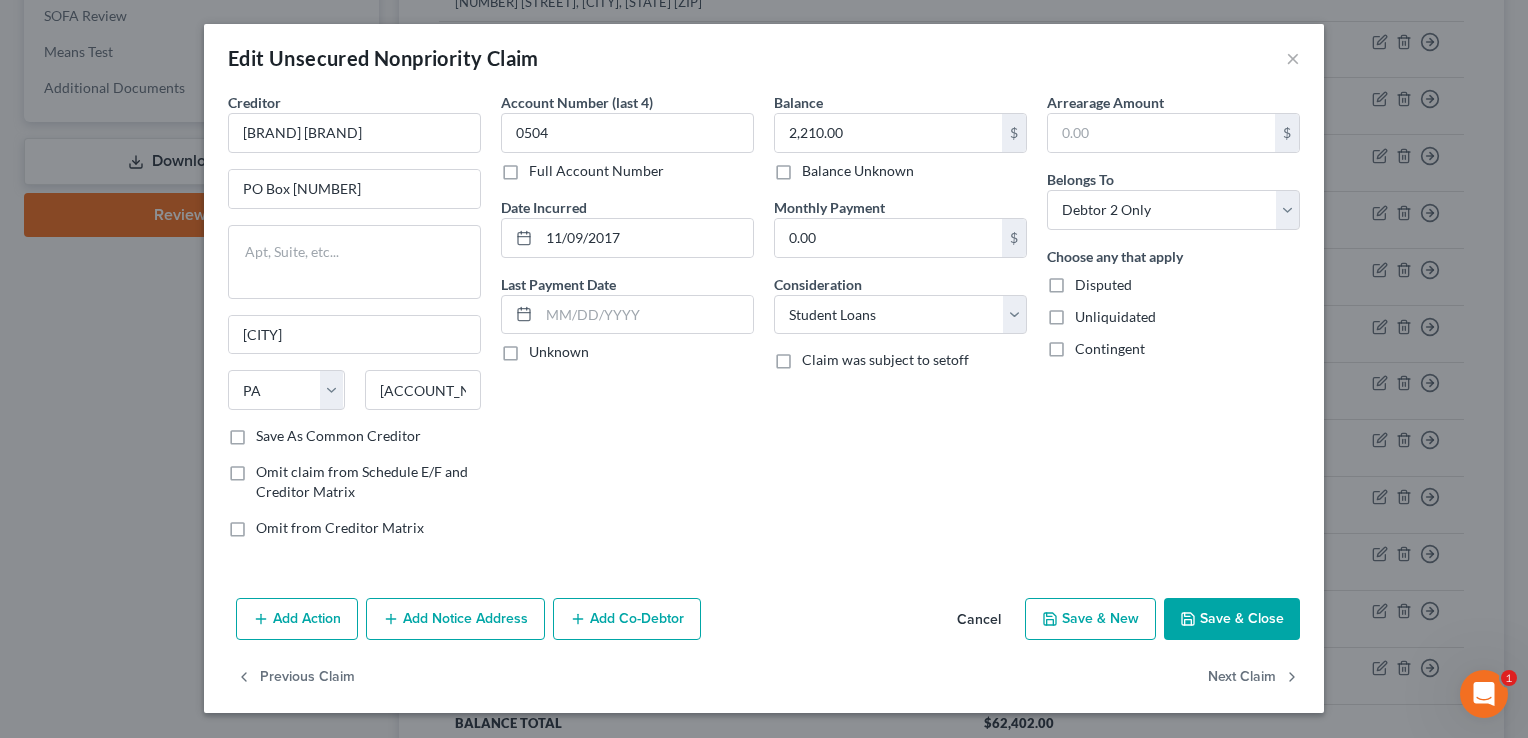 click on "Save & Close" at bounding box center [1232, 619] 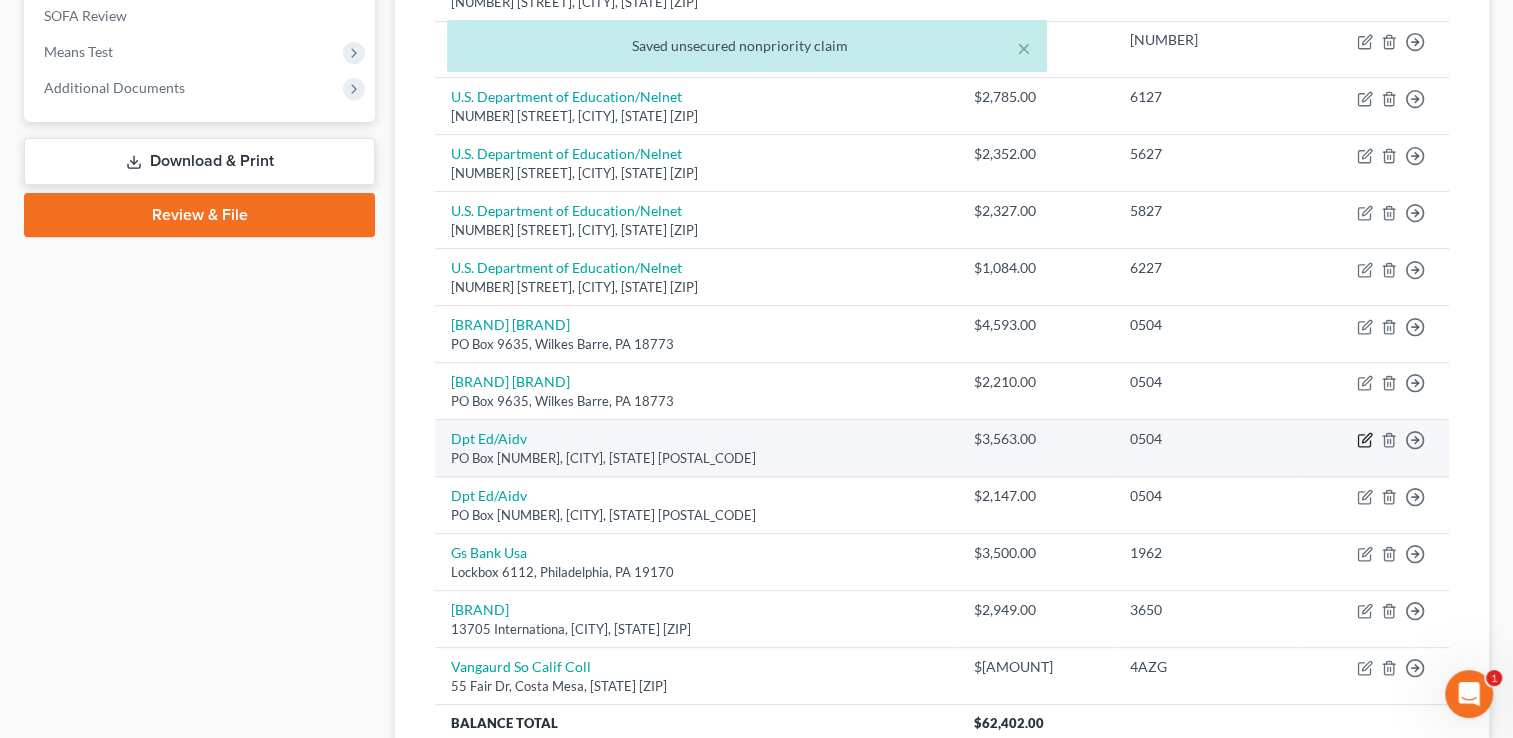 click 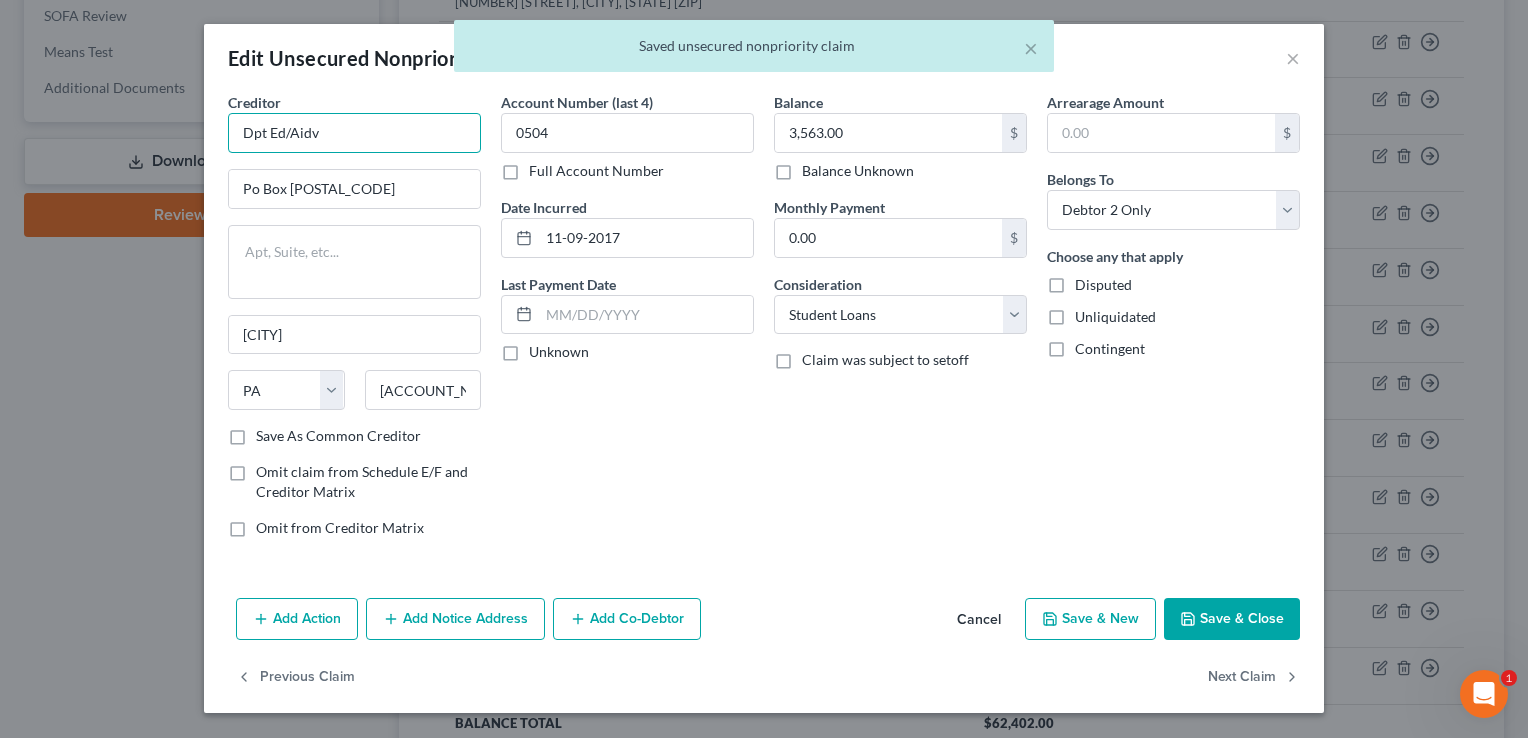 drag, startPoint x: 388, startPoint y: 133, endPoint x: 200, endPoint y: 118, distance: 188.59746 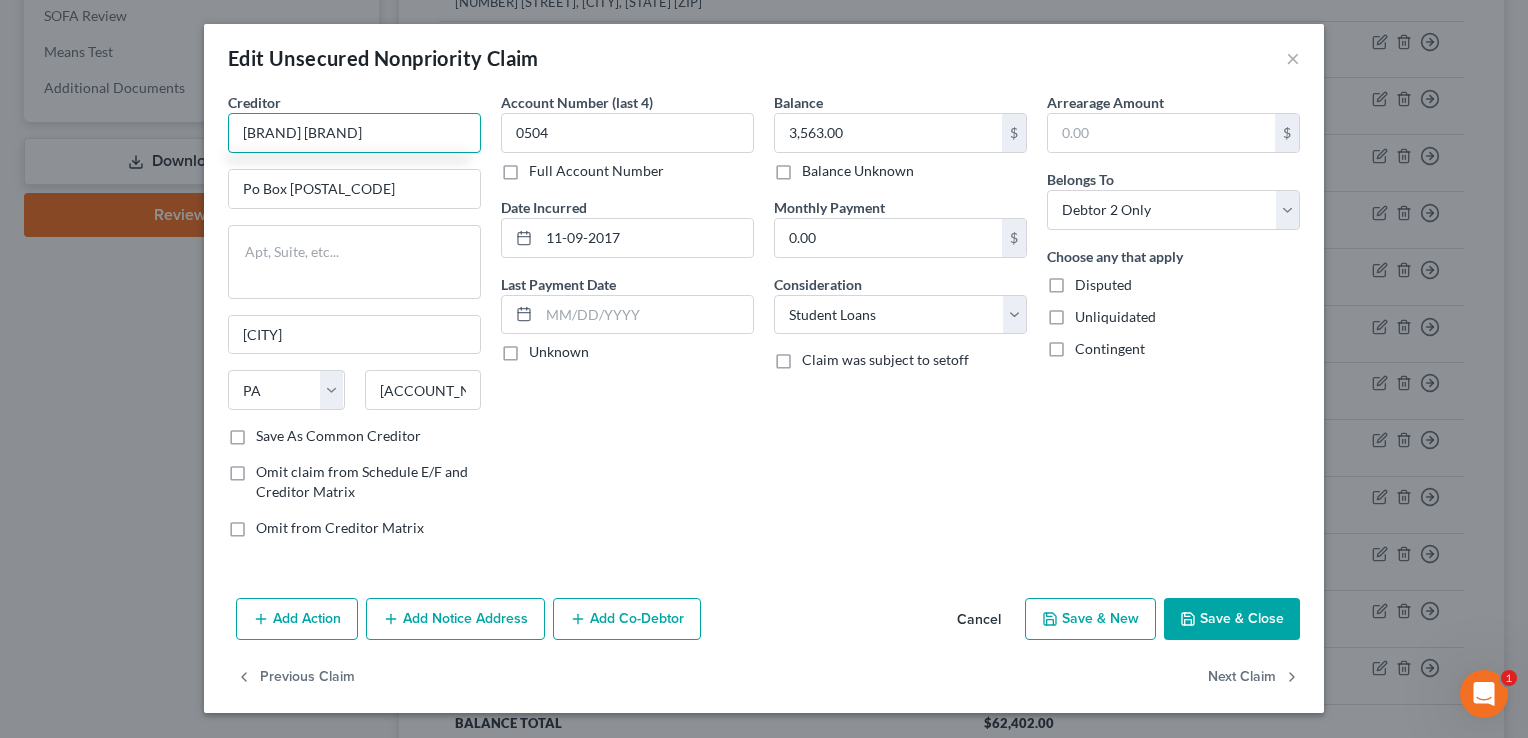 scroll, scrollTop: 0, scrollLeft: 31, axis: horizontal 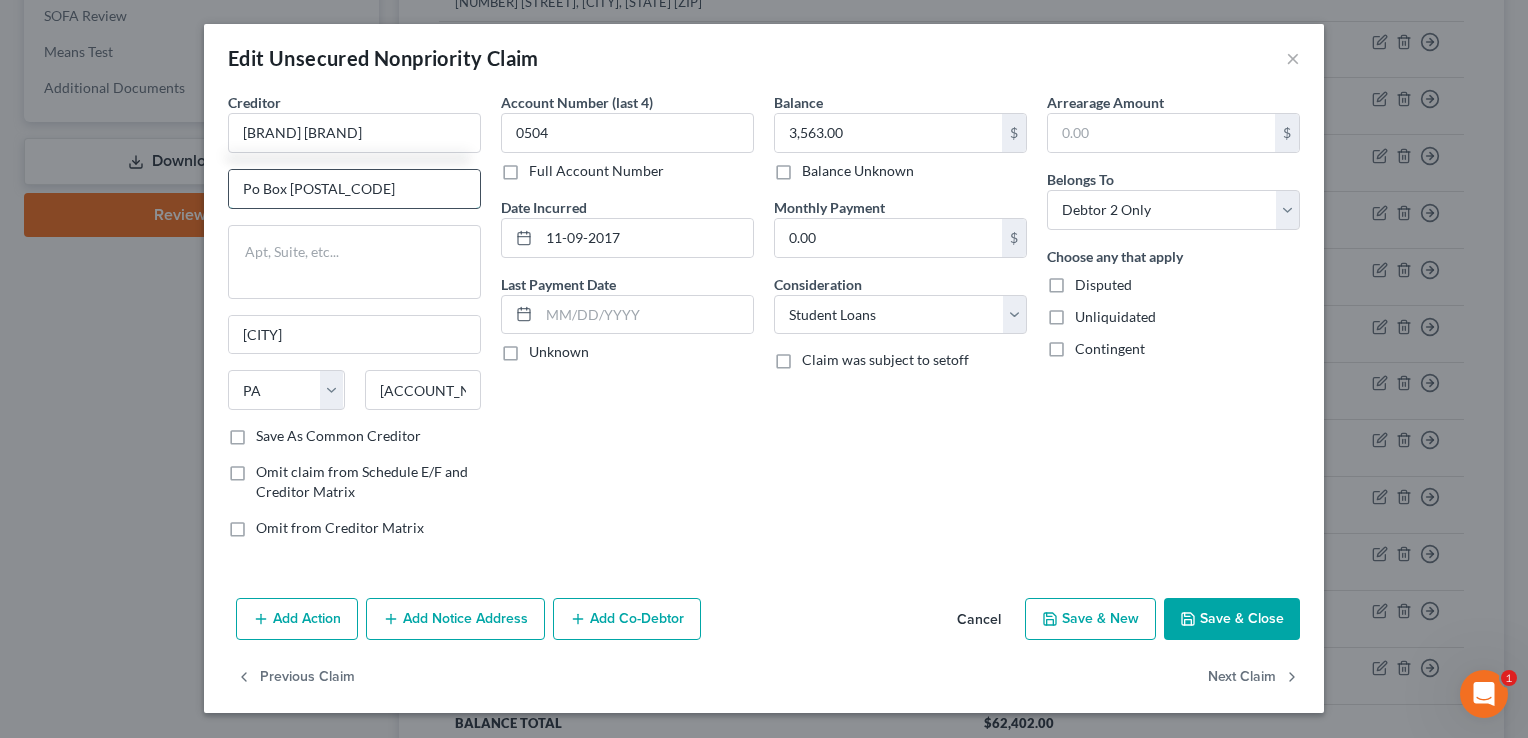 click on "Po Box [POSTAL_CODE]" at bounding box center [354, 189] 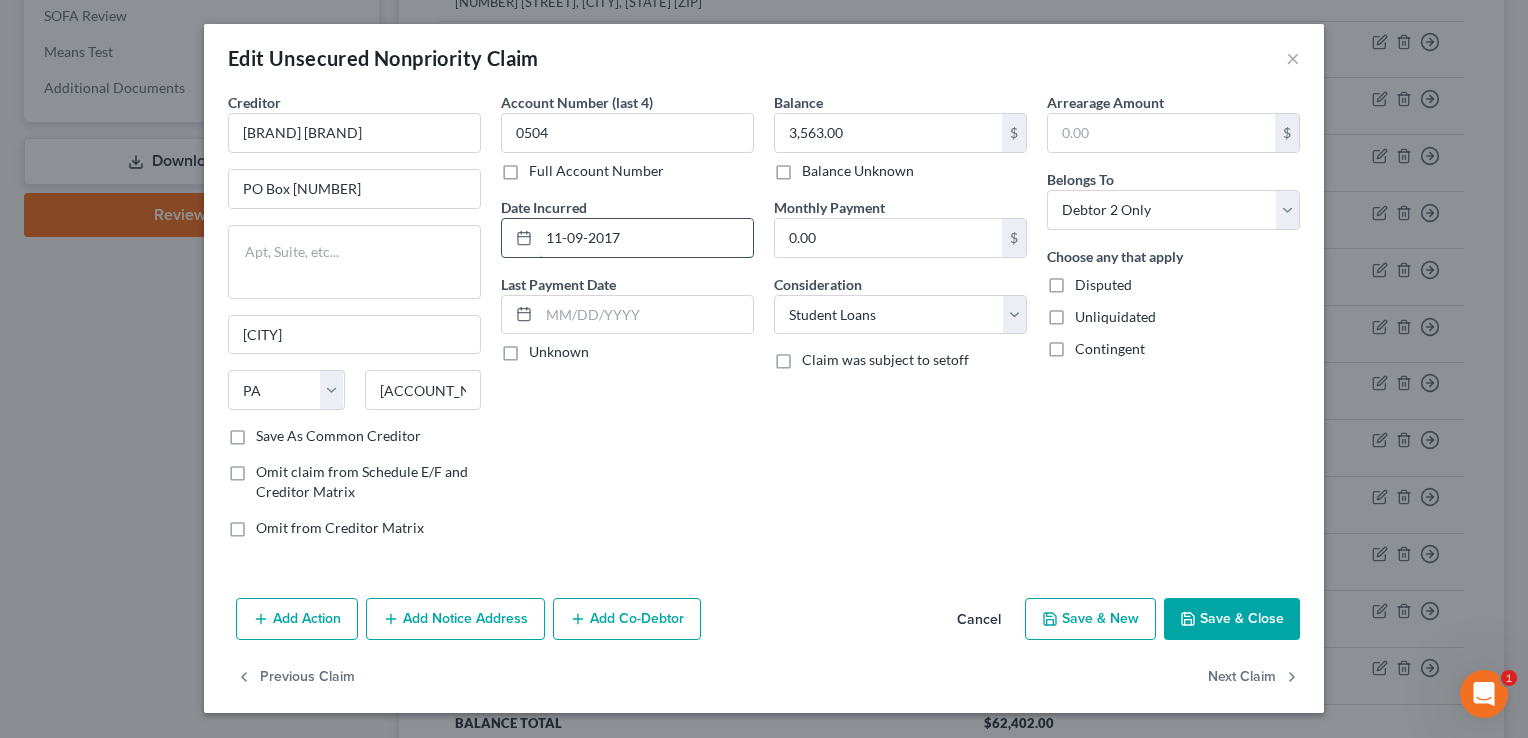 click on "11-09-2017" at bounding box center (646, 238) 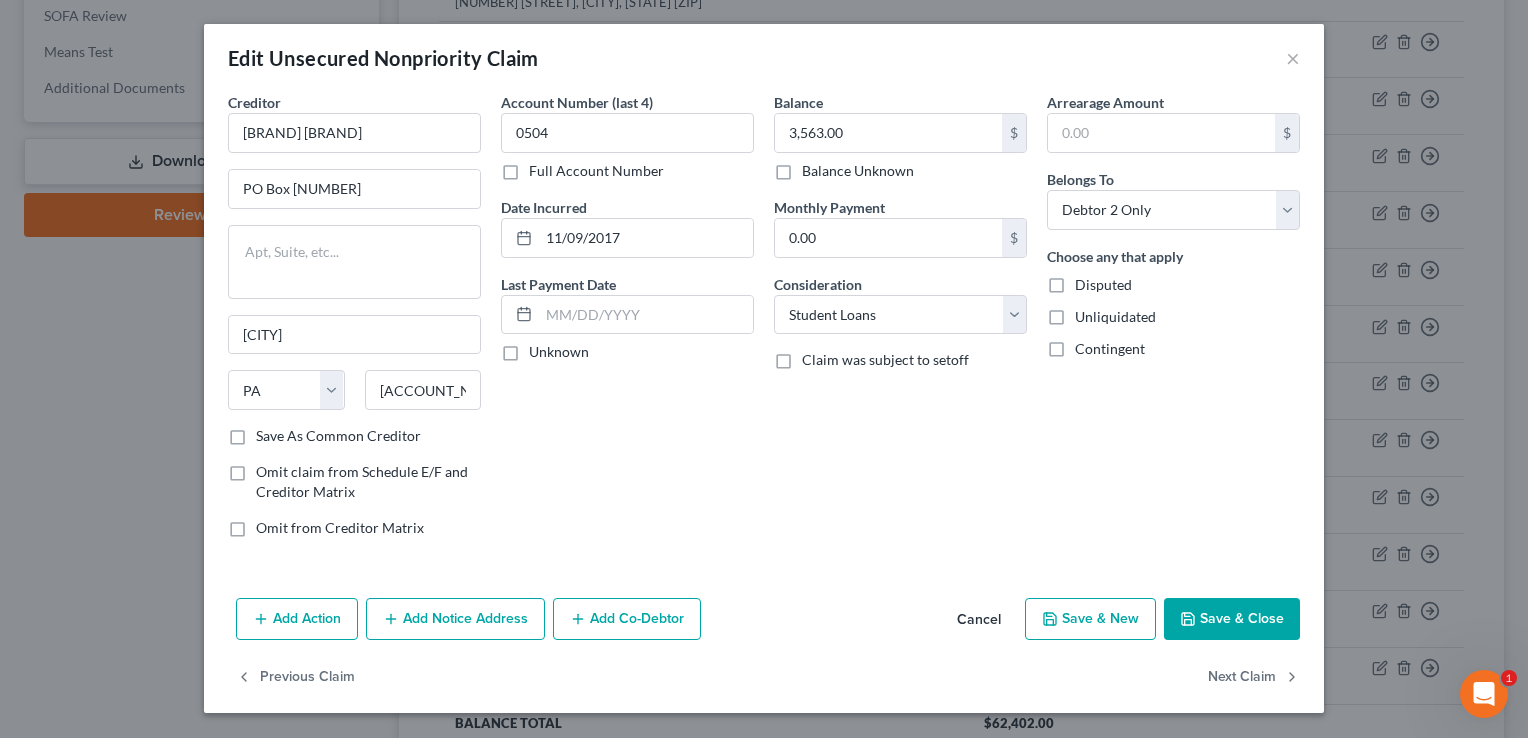 click on "Save & Close" at bounding box center [1232, 619] 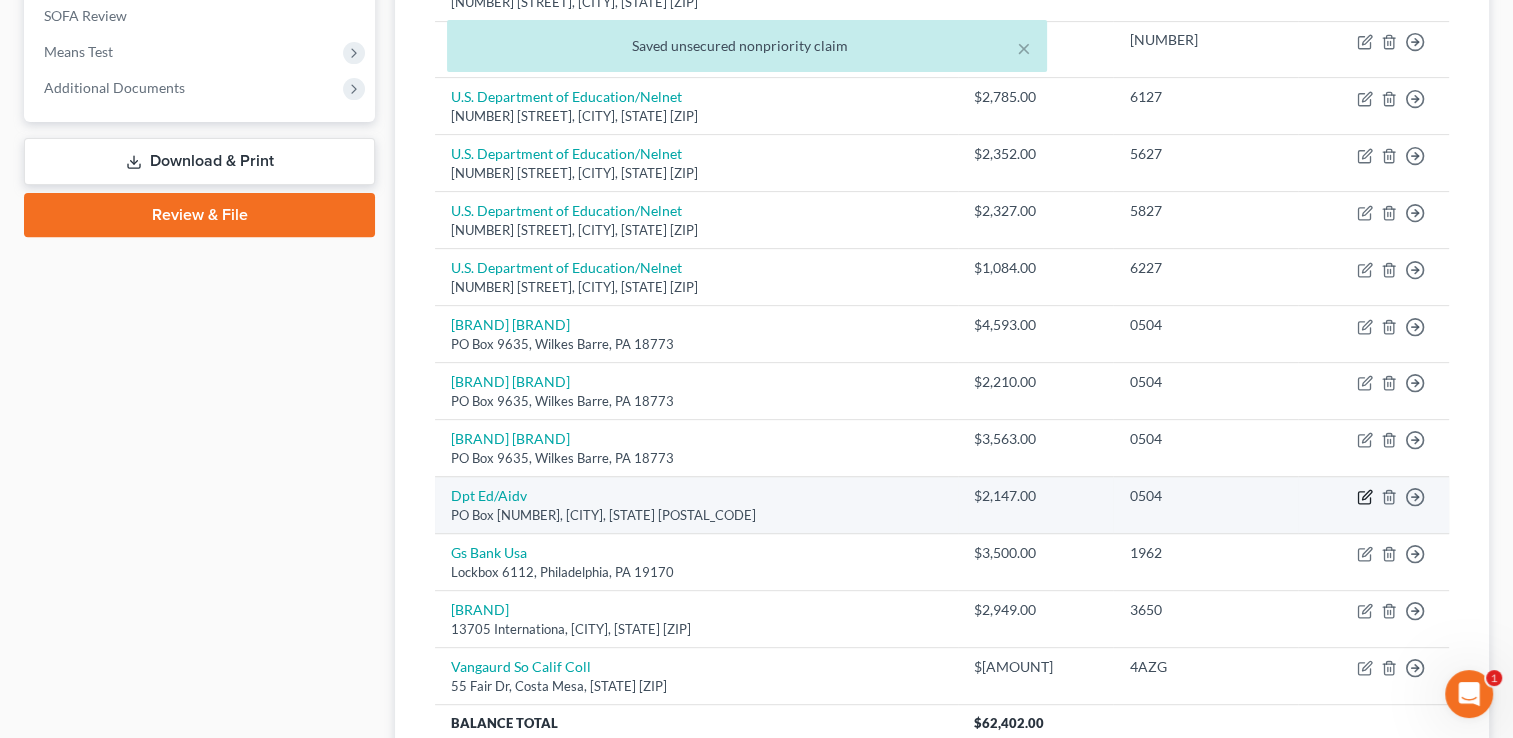 click 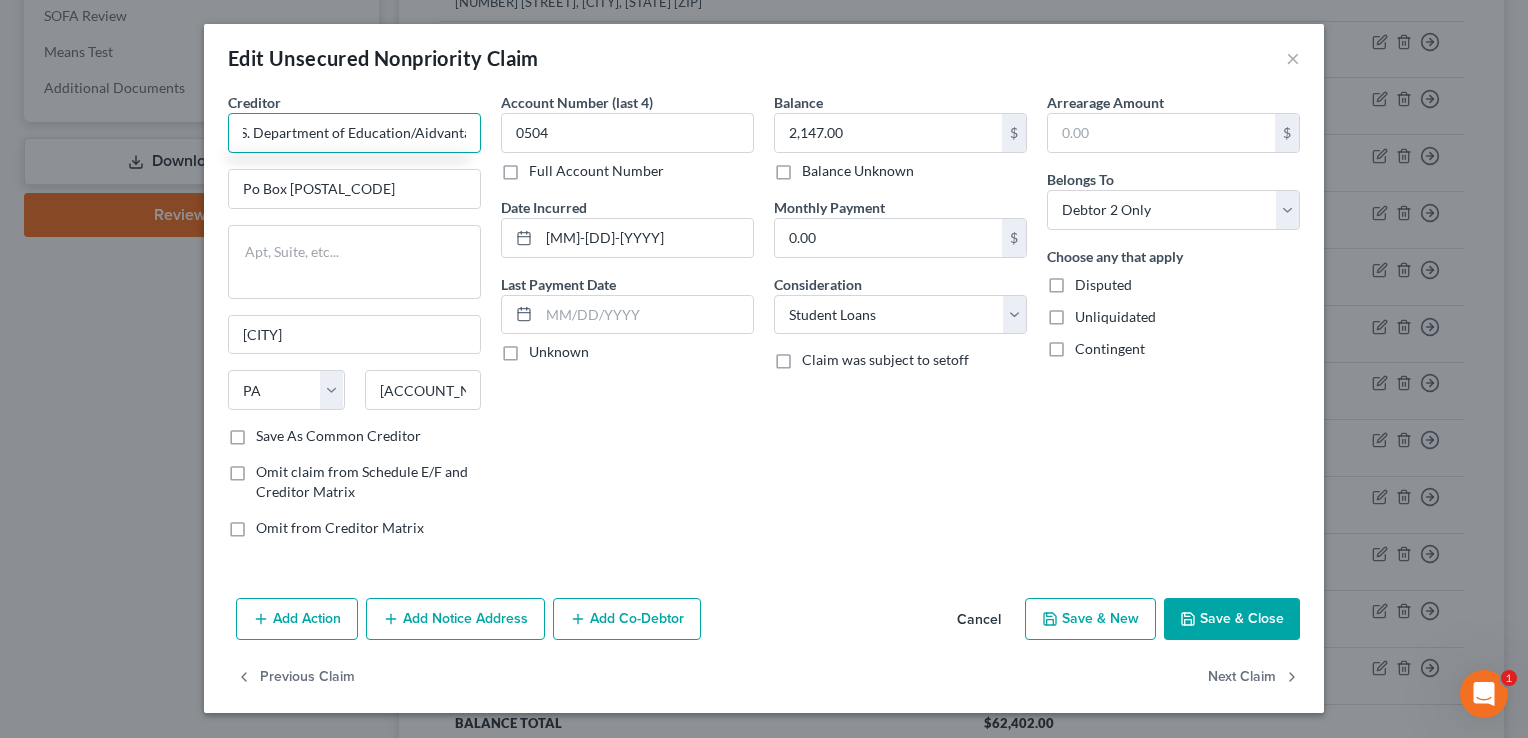scroll, scrollTop: 0, scrollLeft: 31, axis: horizontal 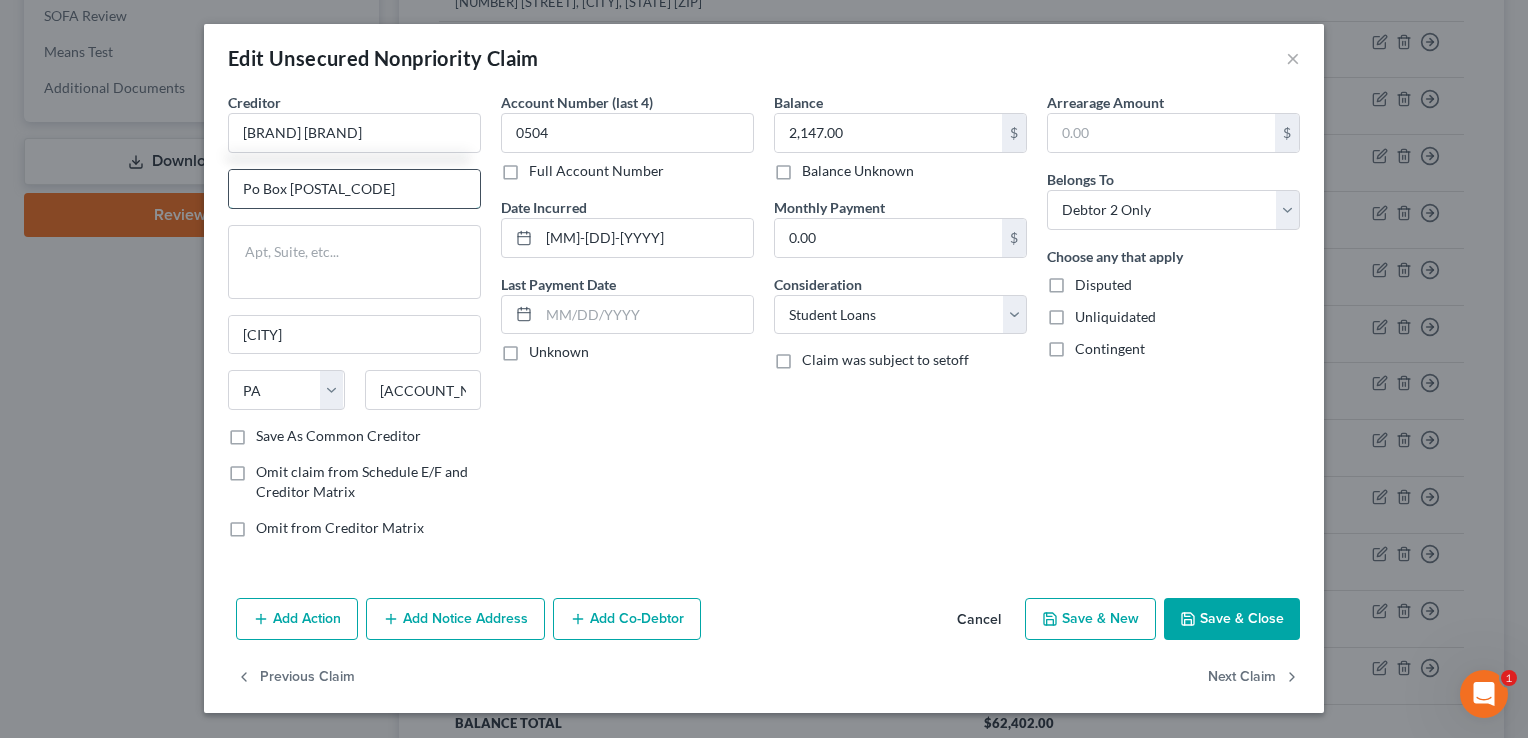 click on "Po Box [POSTAL_CODE]" at bounding box center [354, 189] 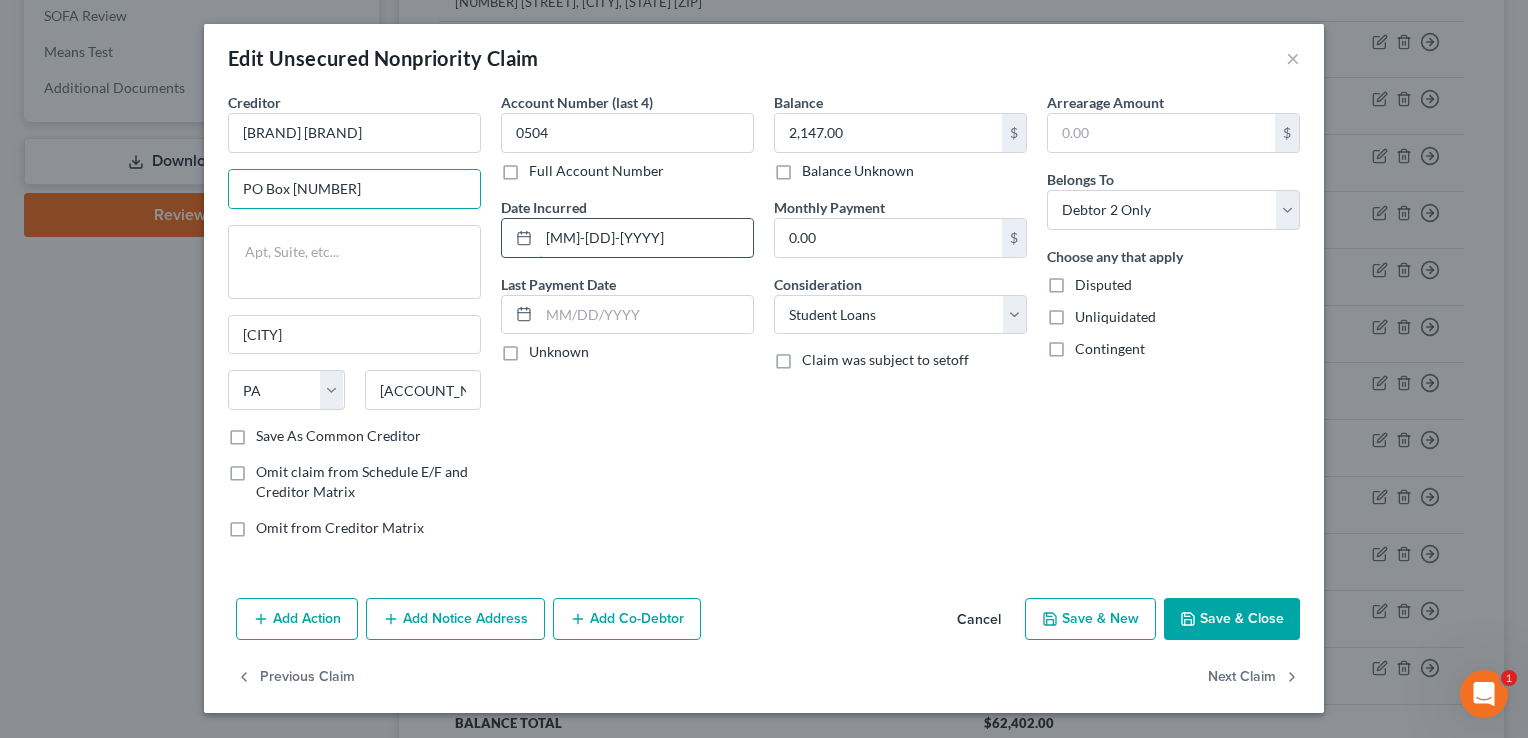 click on "[MM]-[DD]-[YYYY]" at bounding box center (646, 238) 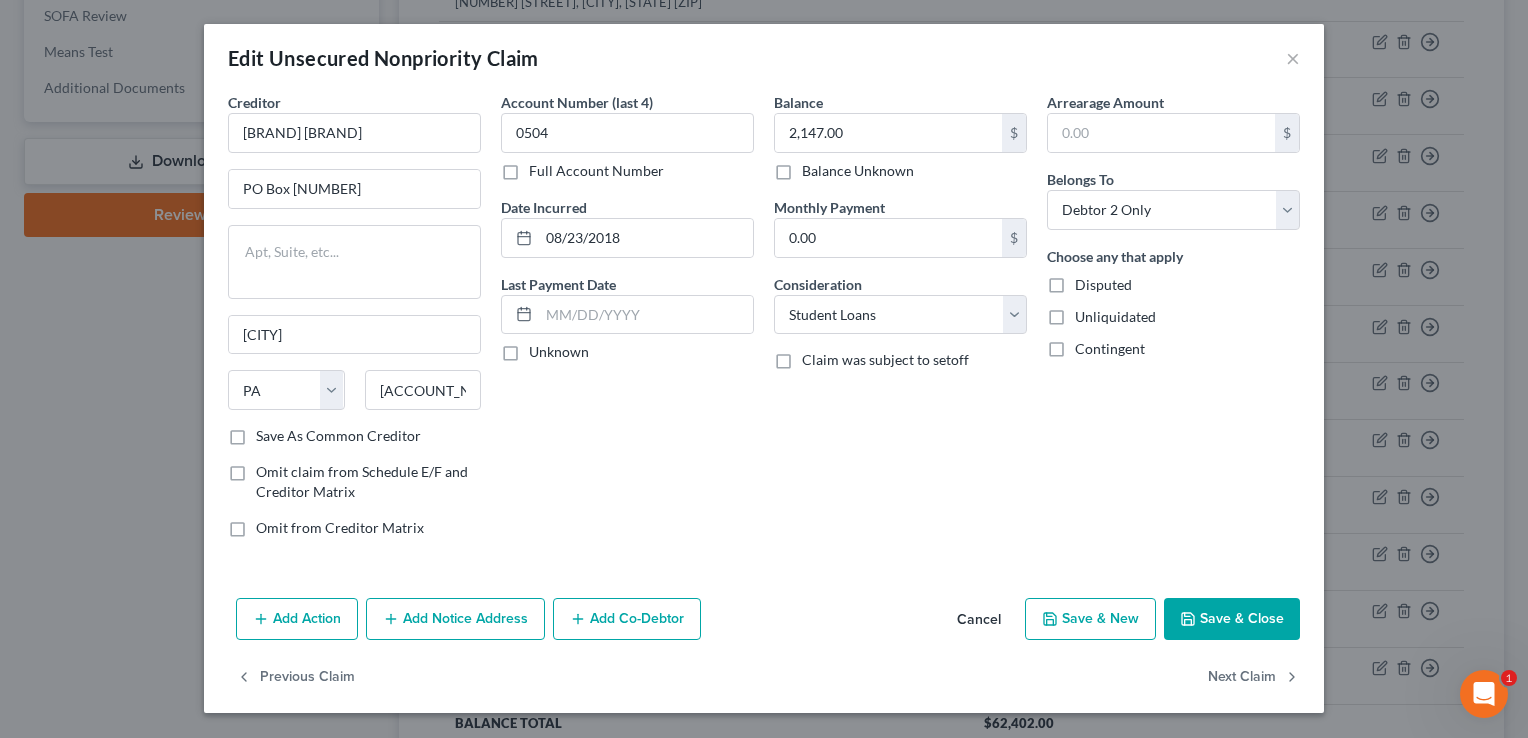 click on "Save & Close" at bounding box center (1232, 619) 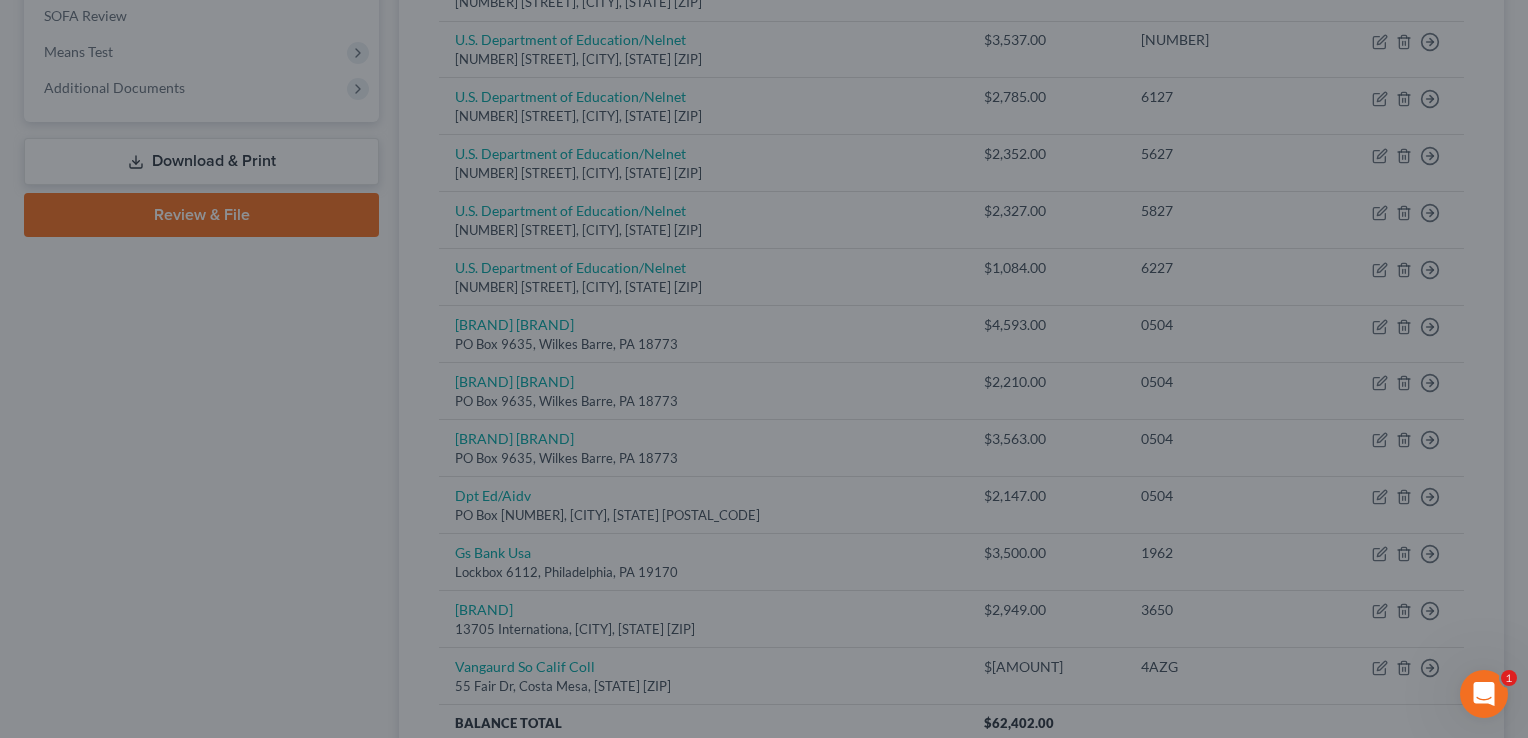 click on "Add Action Add Notice Address Add Co-Debtor Cancel Save & New Save & Close" at bounding box center (764, 589) 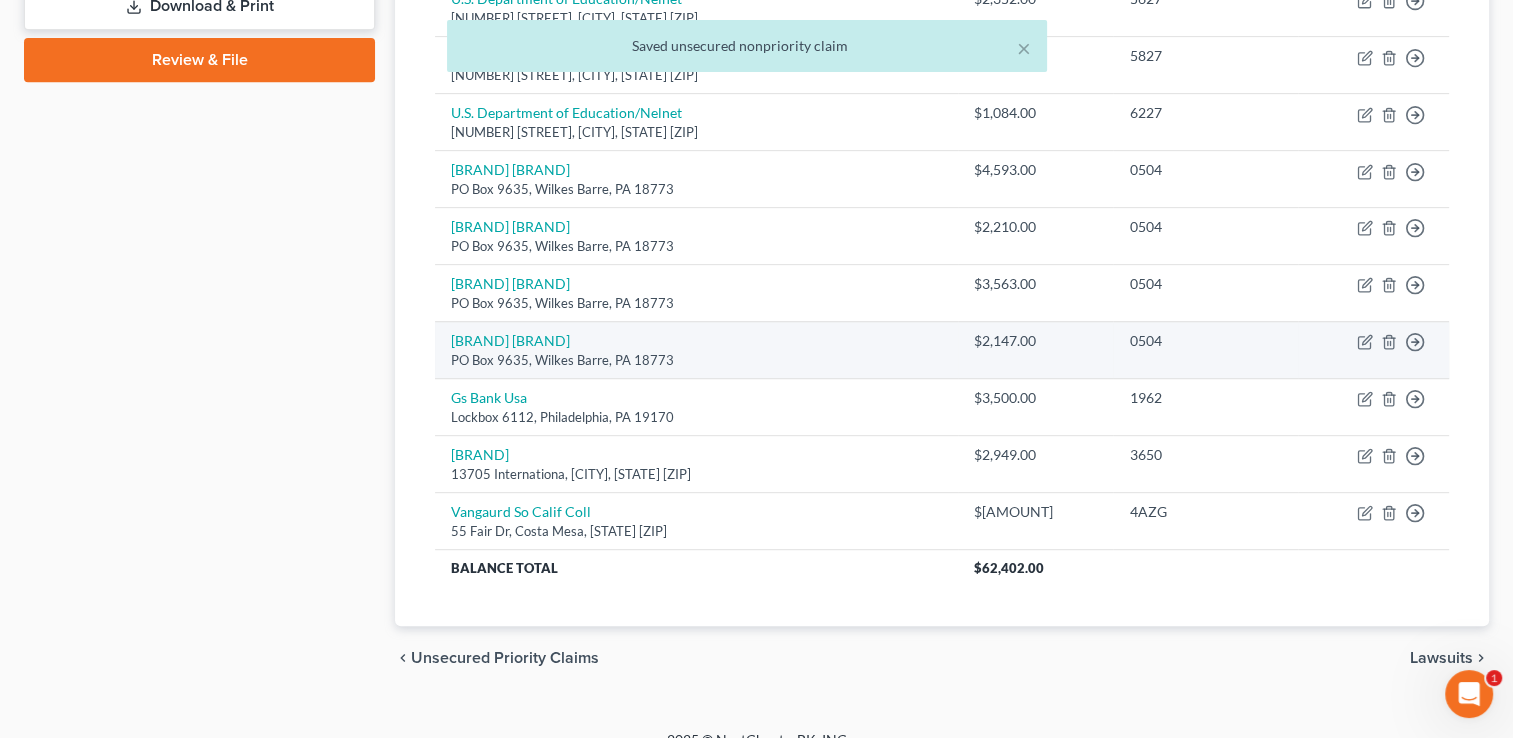 scroll, scrollTop: 906, scrollLeft: 0, axis: vertical 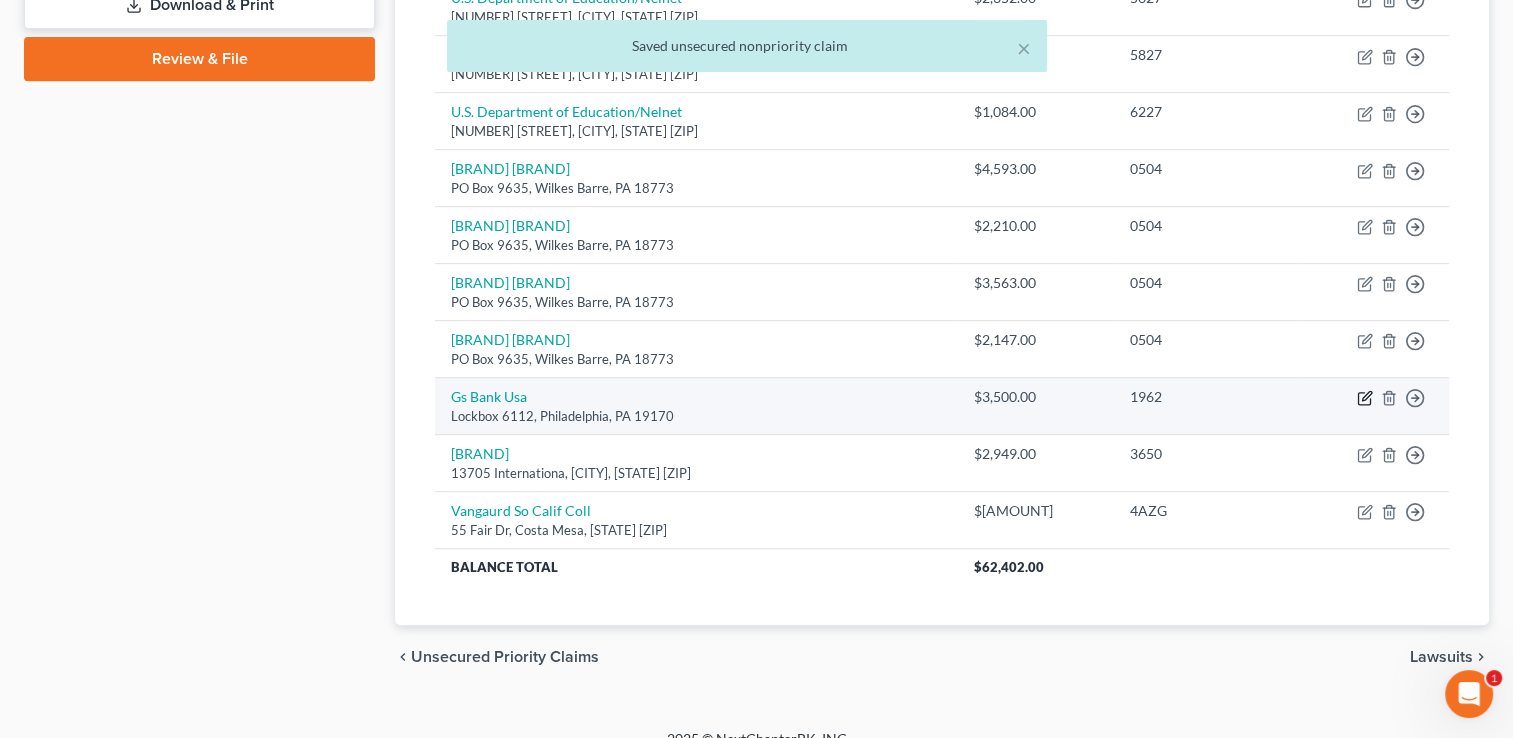 click 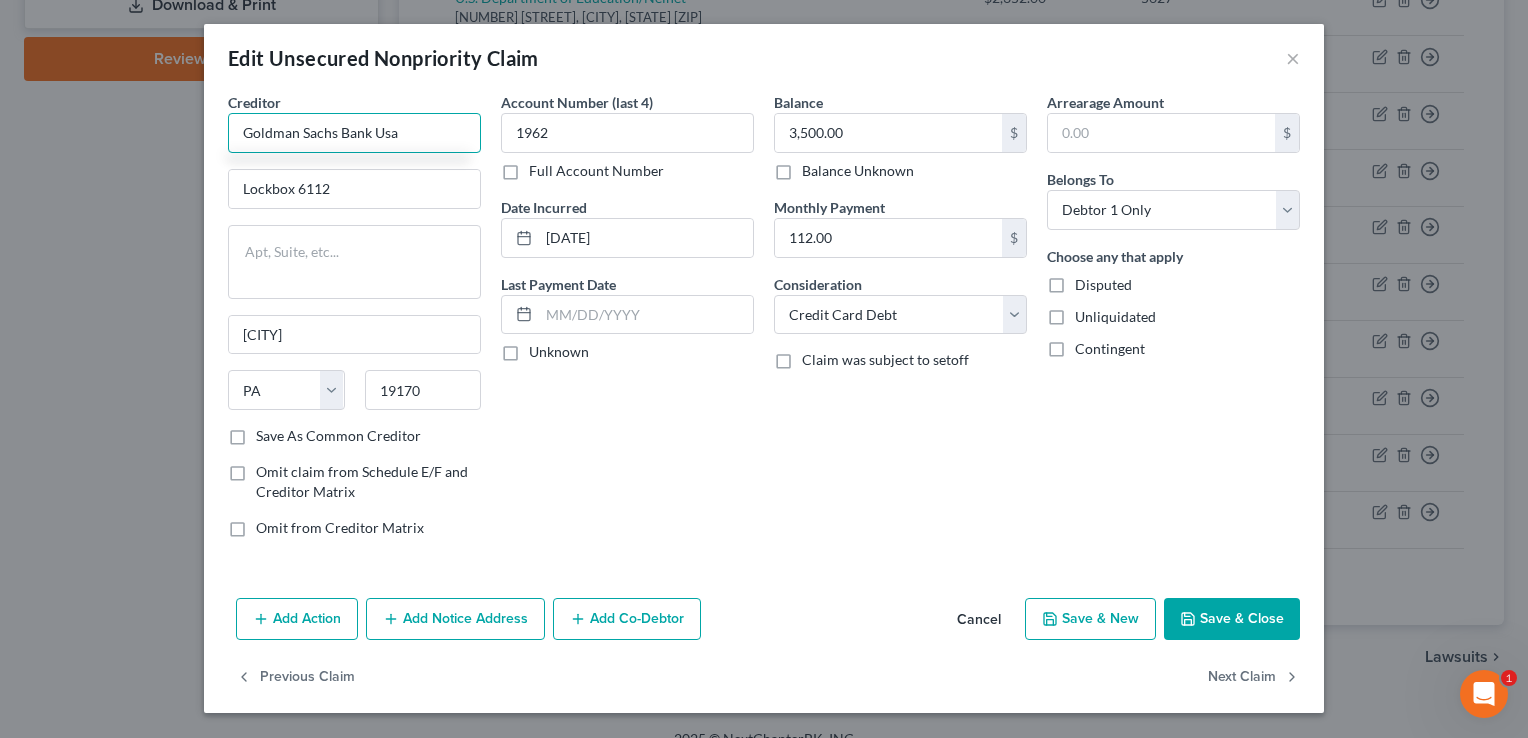 click on "Goldman Sachs Bank Usa" at bounding box center [354, 133] 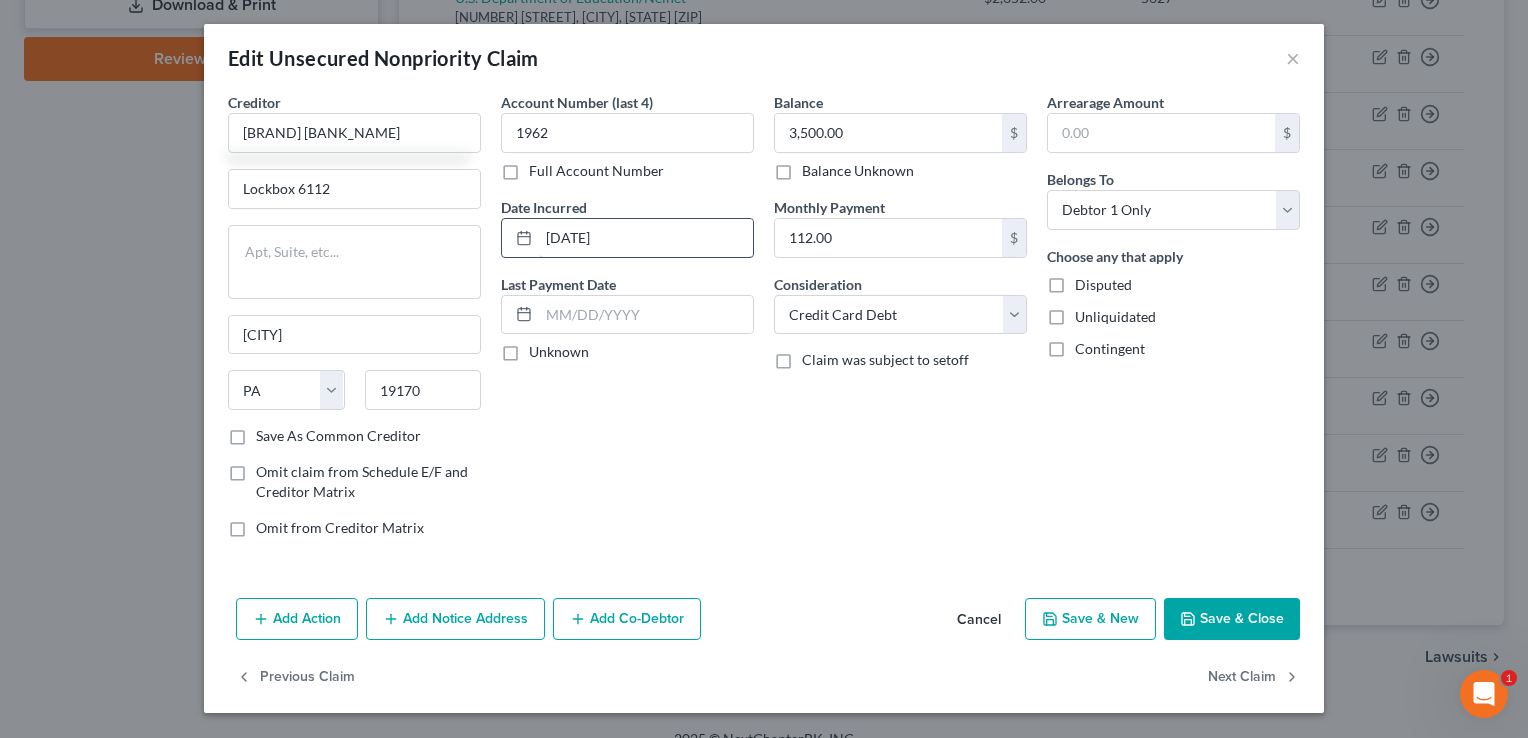 click on "[DATE]" at bounding box center [646, 238] 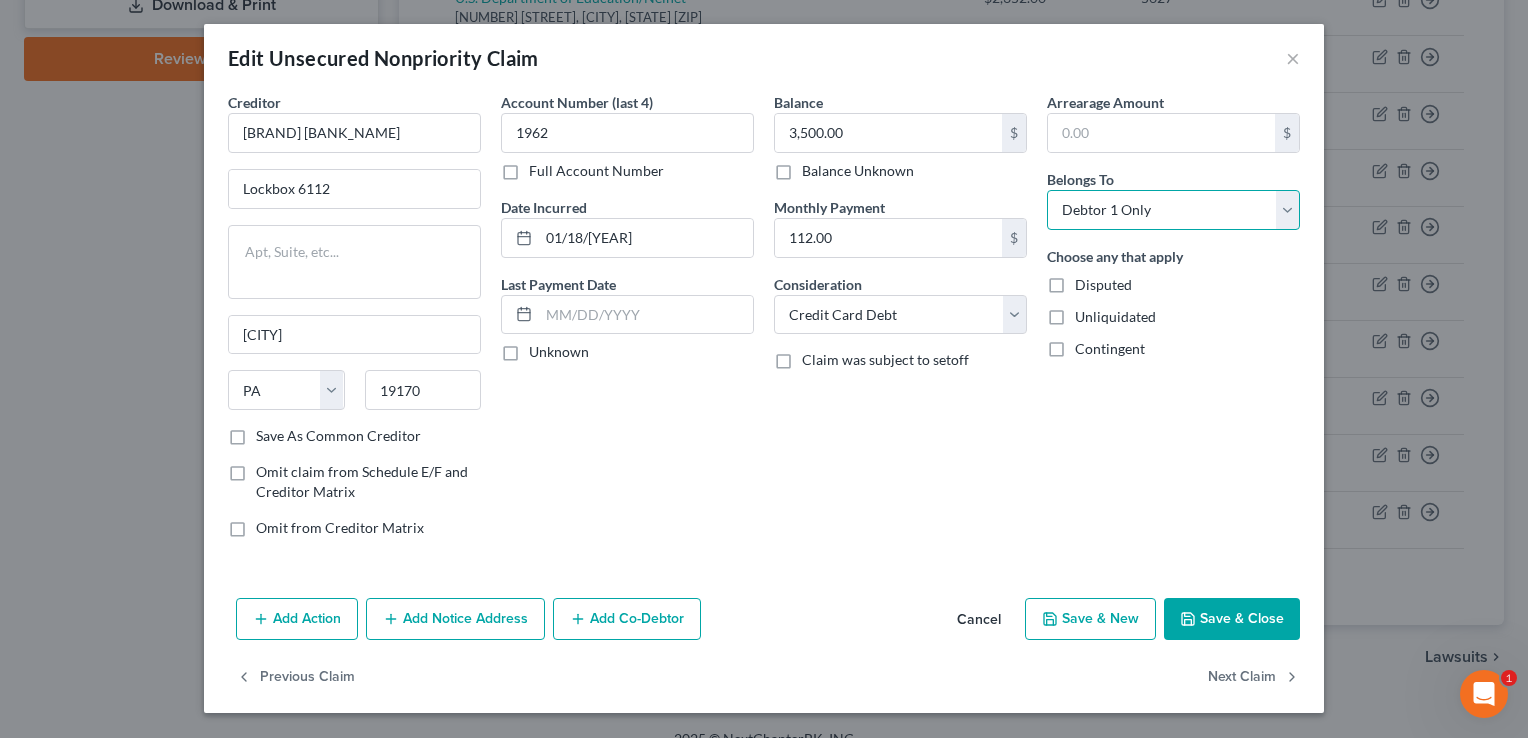 click on "Select Debtor 1 Only Debtor 2 Only Debtor 1 And Debtor 2 Only At Least One Of The Debtors And Another Community Property" at bounding box center (1173, 210) 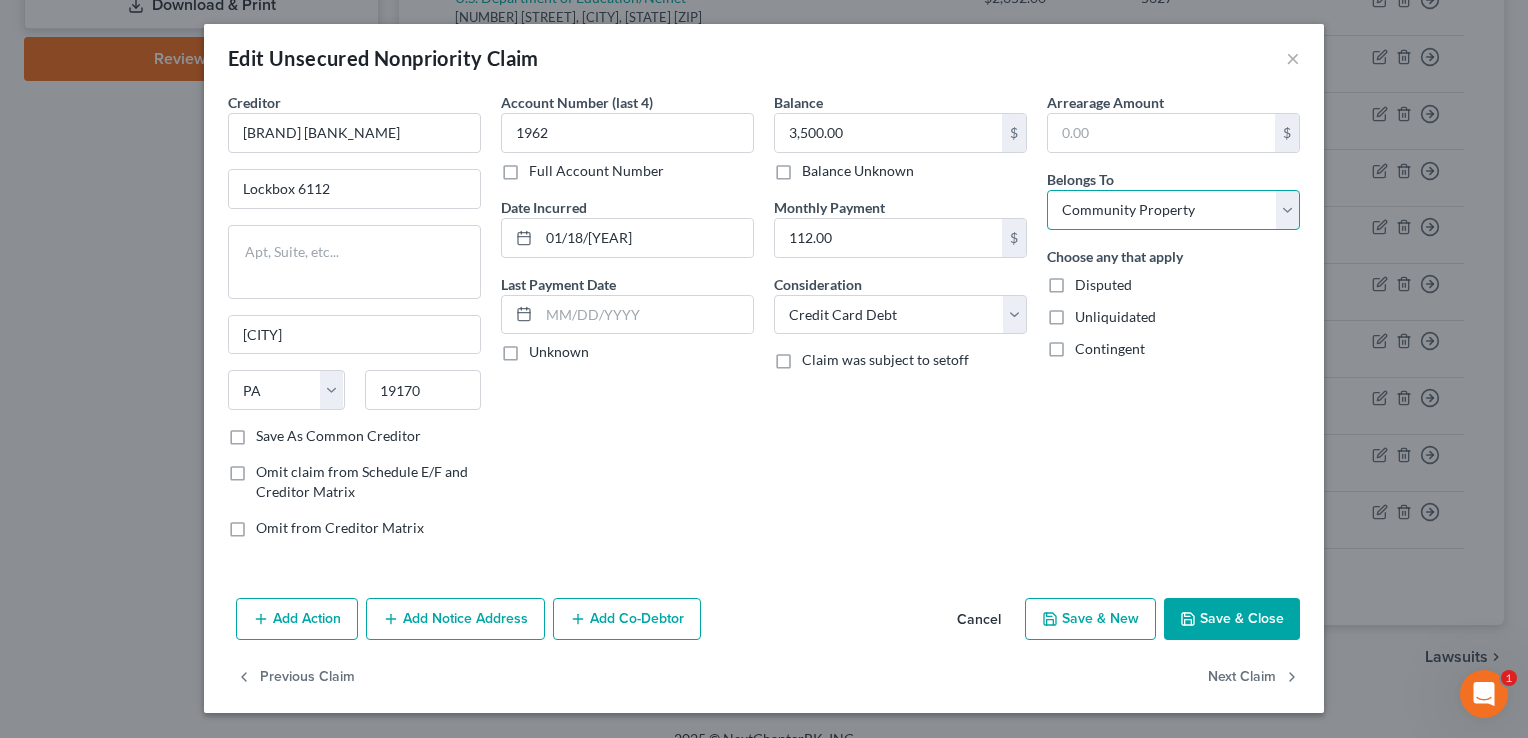click on "Select Debtor 1 Only Debtor 2 Only Debtor 1 And Debtor 2 Only At Least One Of The Debtors And Another Community Property" at bounding box center [1173, 210] 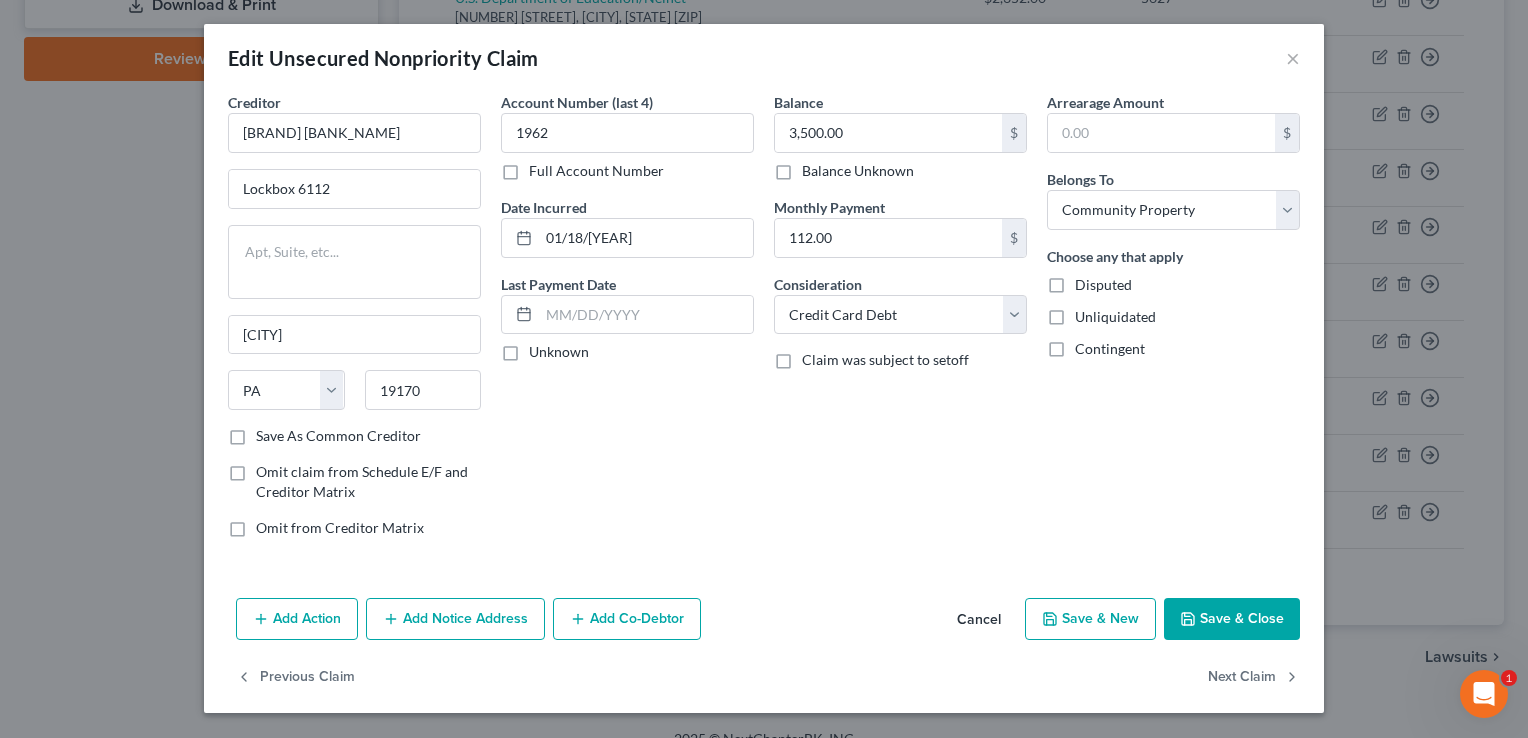 click on "Save & Close" at bounding box center (1232, 619) 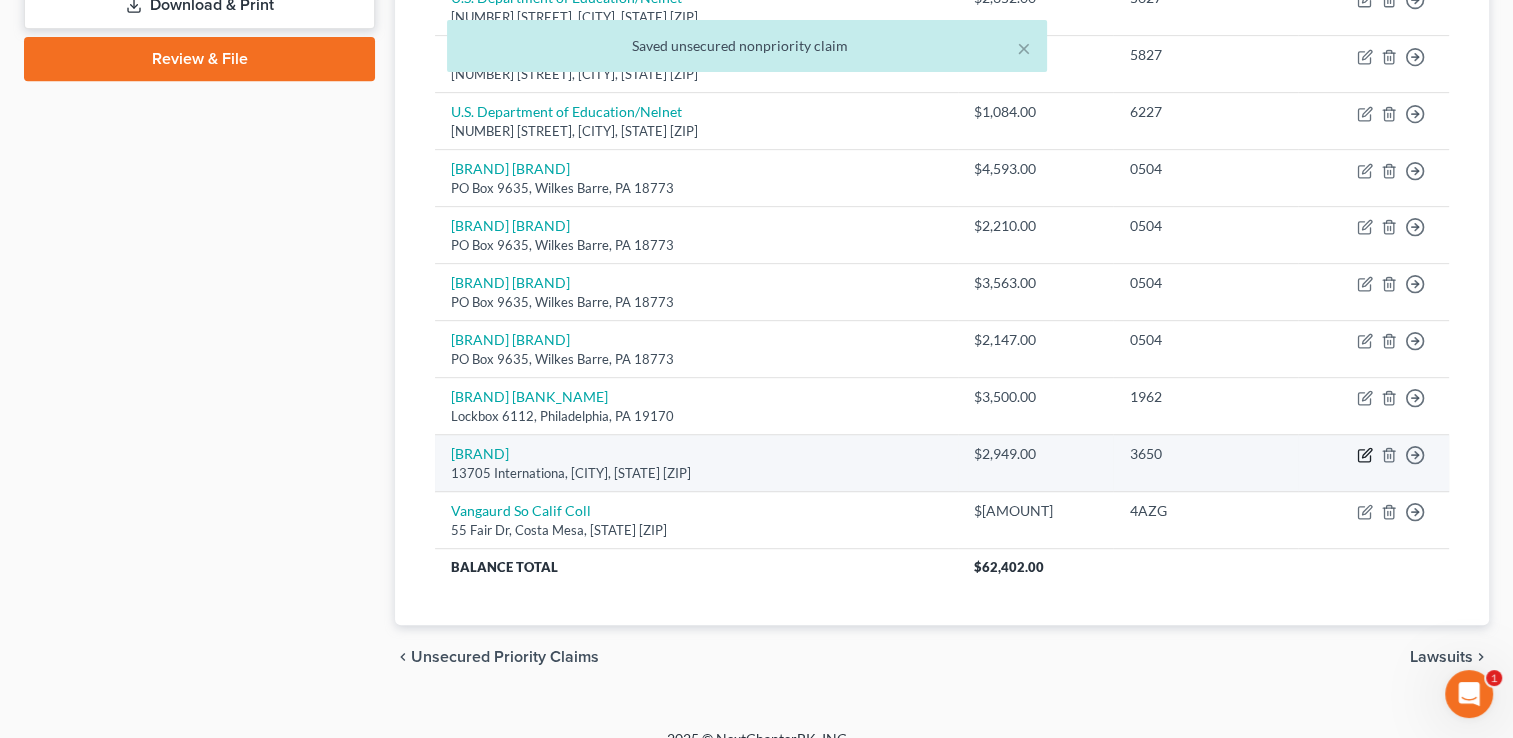 click 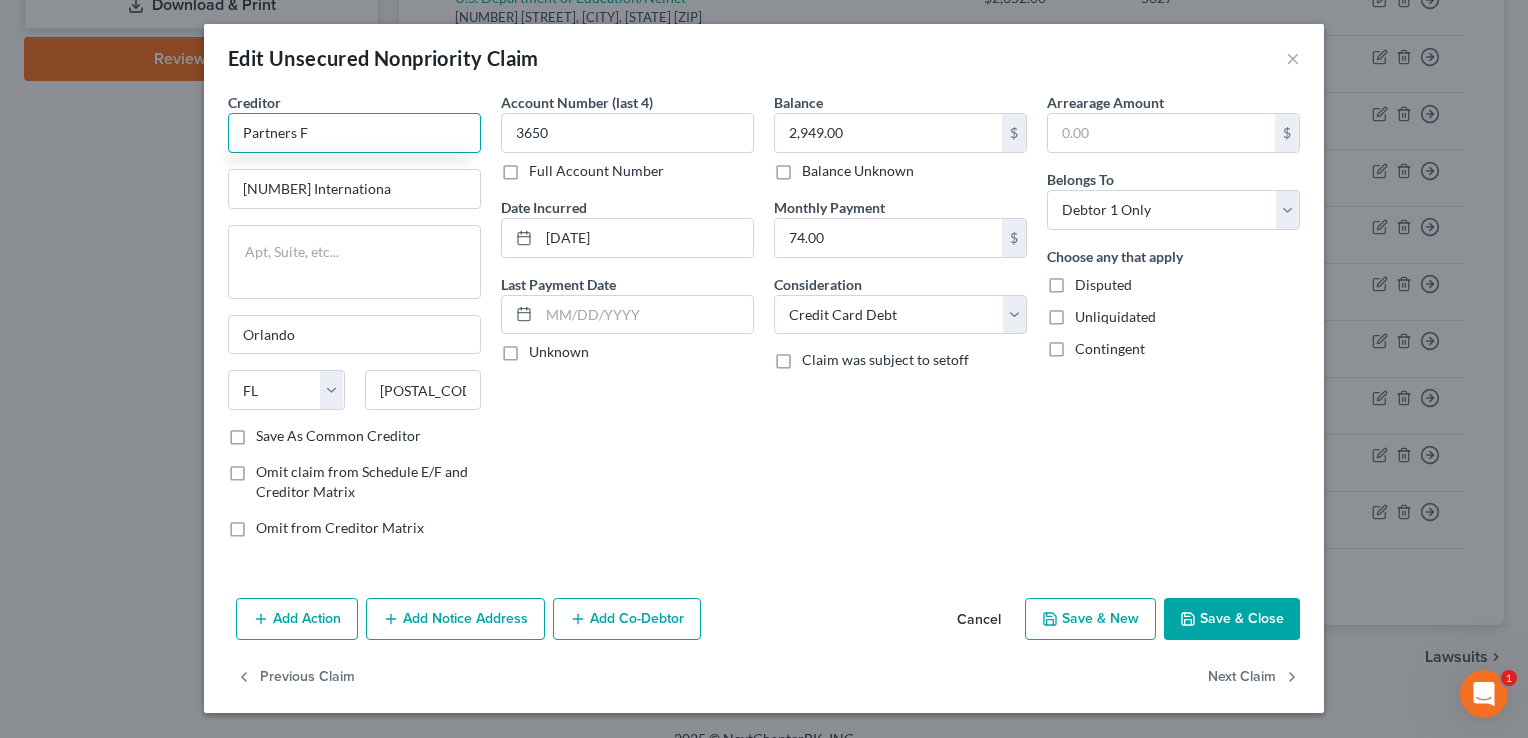 click on "Partners F" at bounding box center (354, 133) 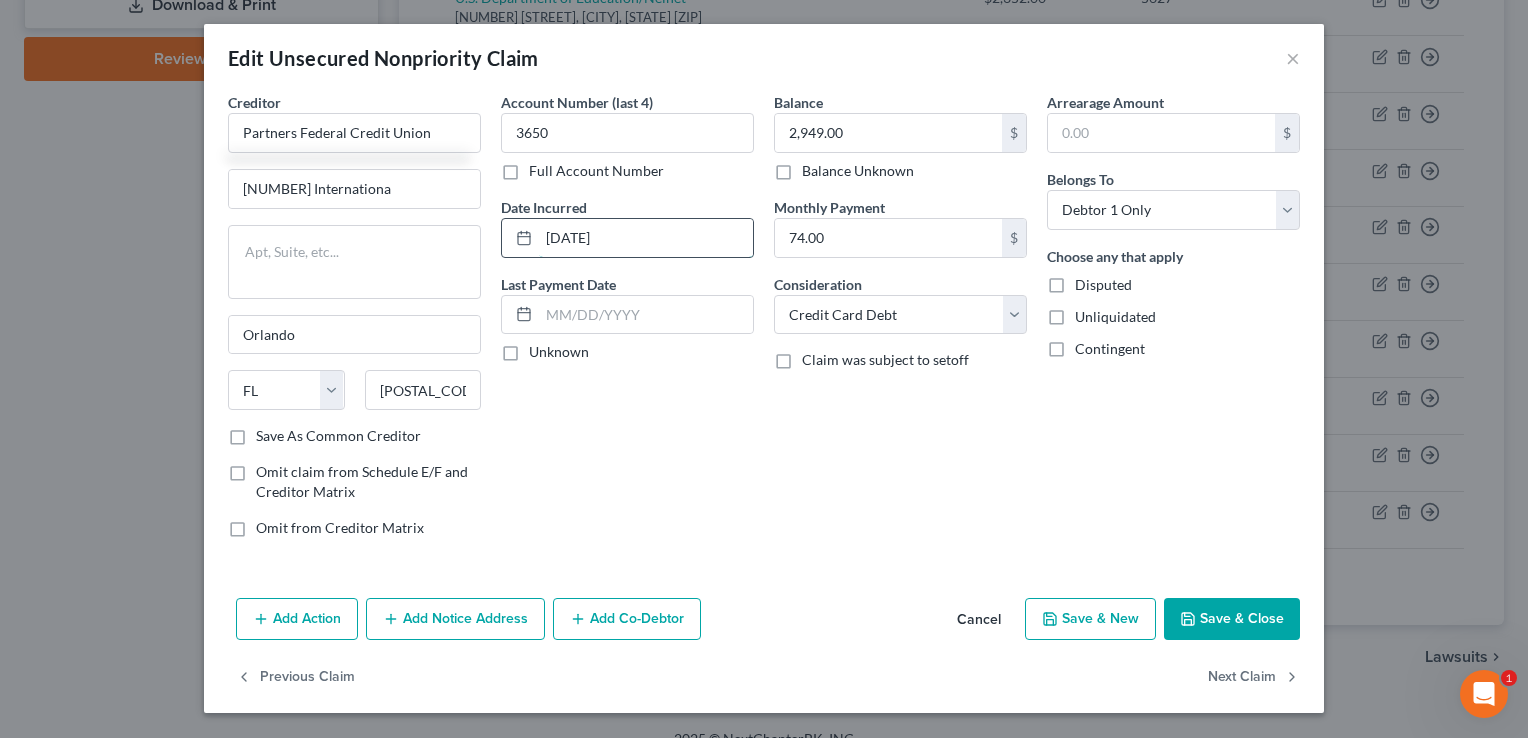 click on "[DATE]" at bounding box center (646, 238) 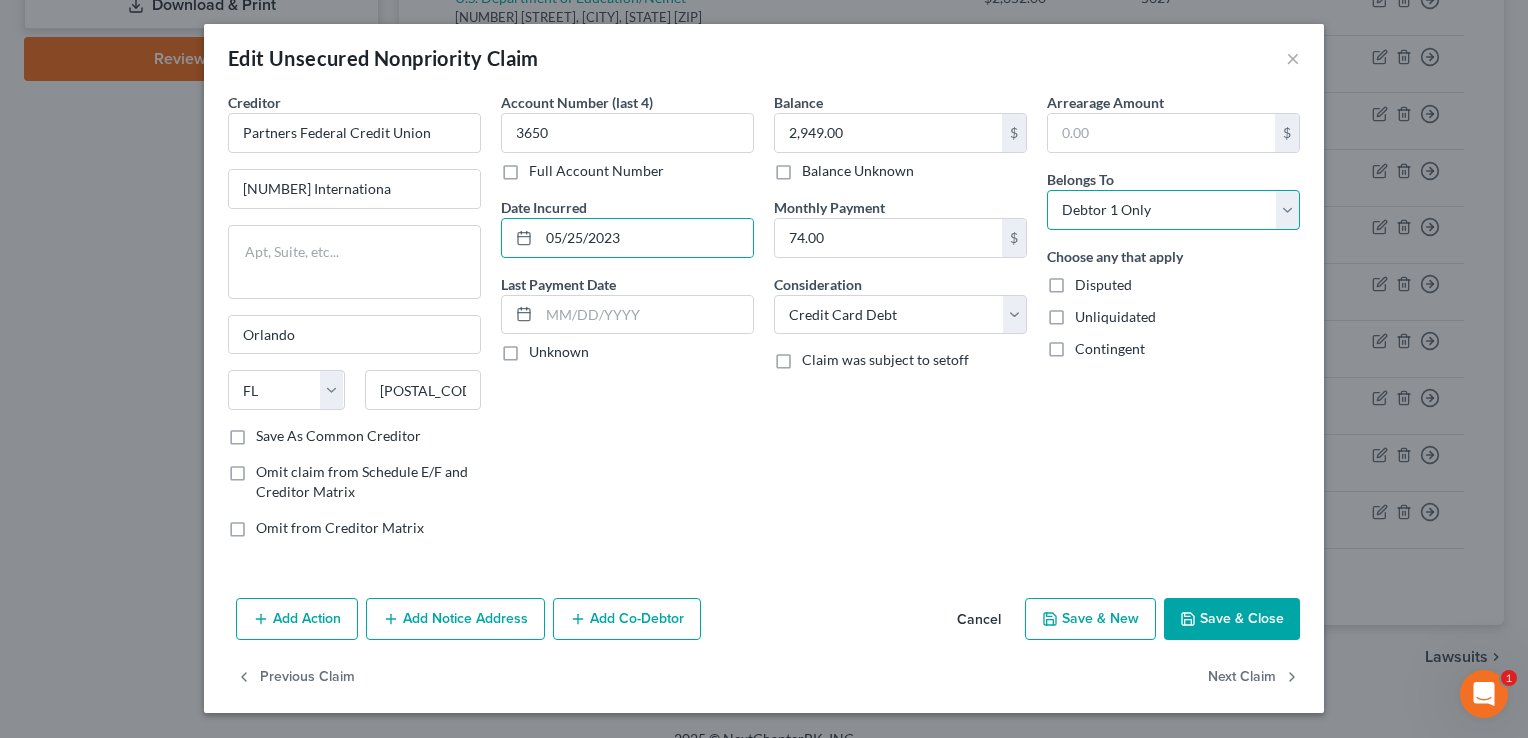 click on "Select Debtor 1 Only Debtor 2 Only Debtor 1 And Debtor 2 Only At Least One Of The Debtors And Another Community Property" at bounding box center [1173, 210] 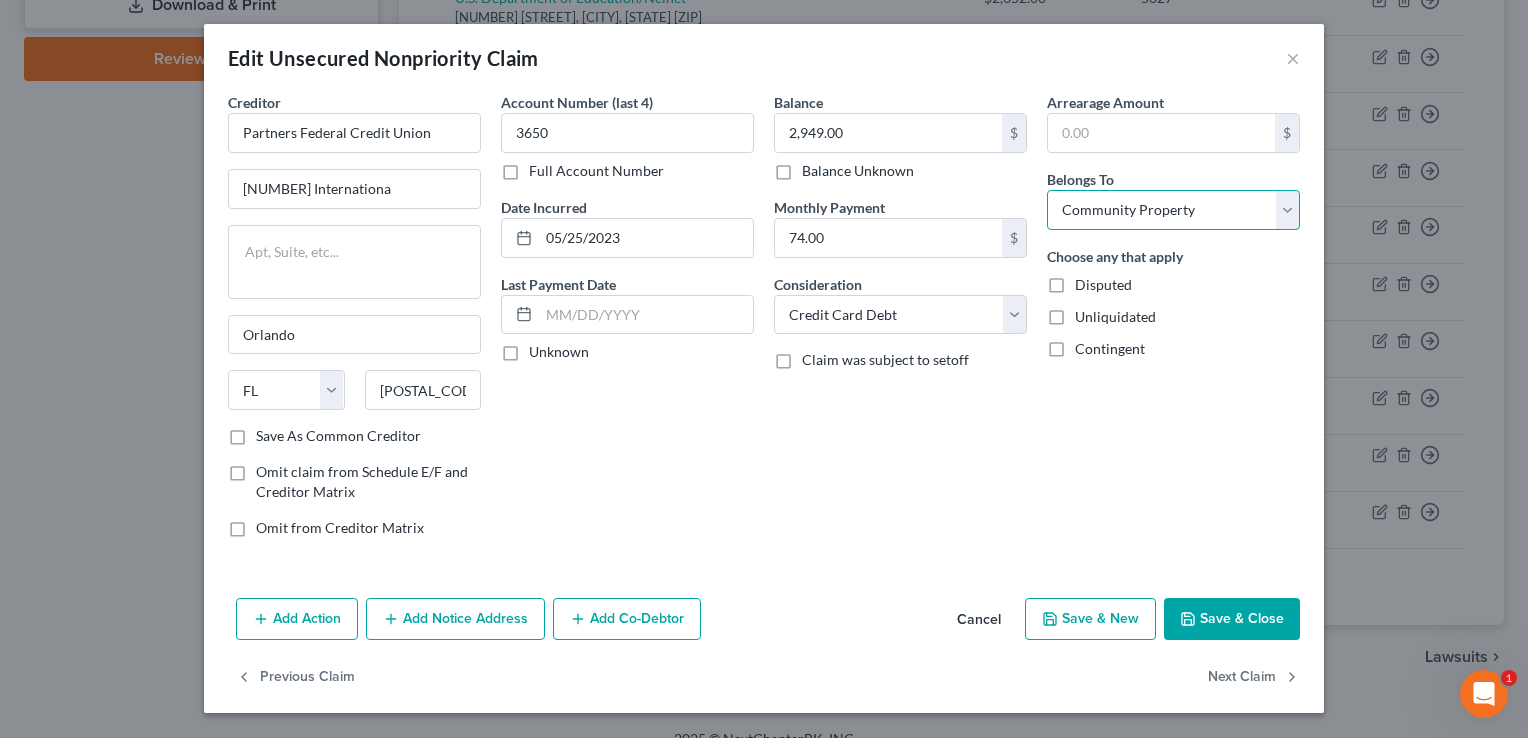 click on "Select Debtor 1 Only Debtor 2 Only Debtor 1 And Debtor 2 Only At Least One Of The Debtors And Another Community Property" at bounding box center (1173, 210) 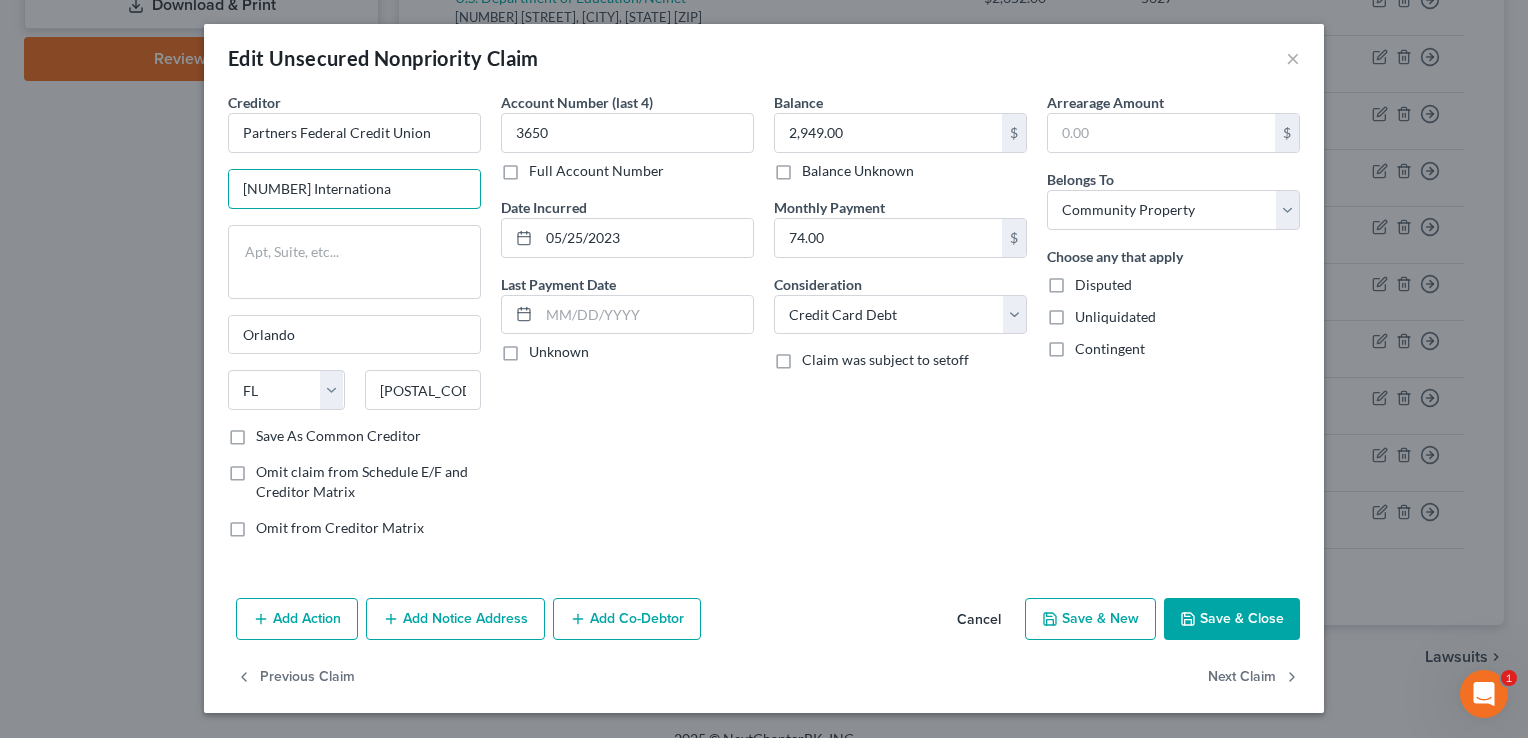 drag, startPoint x: 437, startPoint y: 198, endPoint x: 170, endPoint y: 164, distance: 269.1561 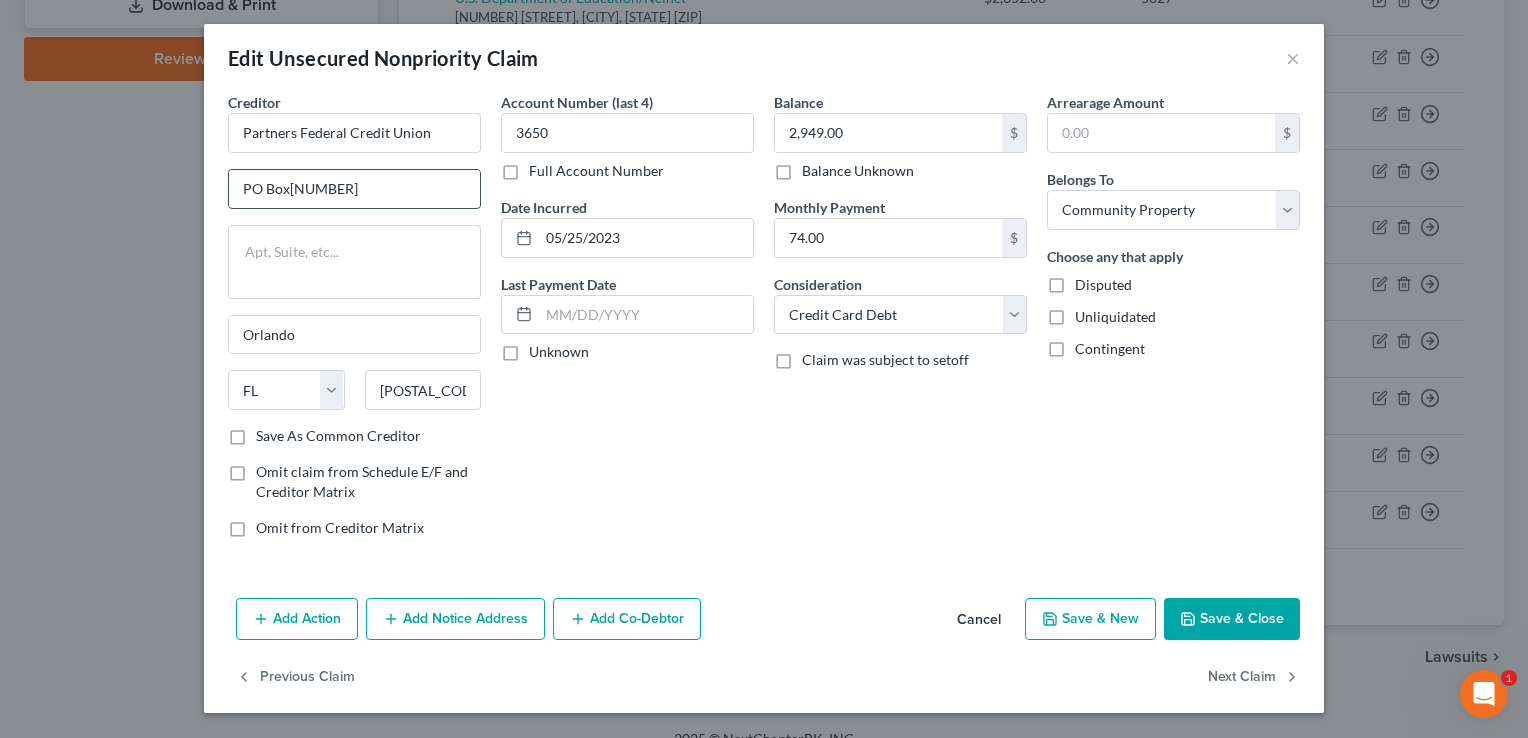 click on "PO Box[NUMBER]" at bounding box center [354, 189] 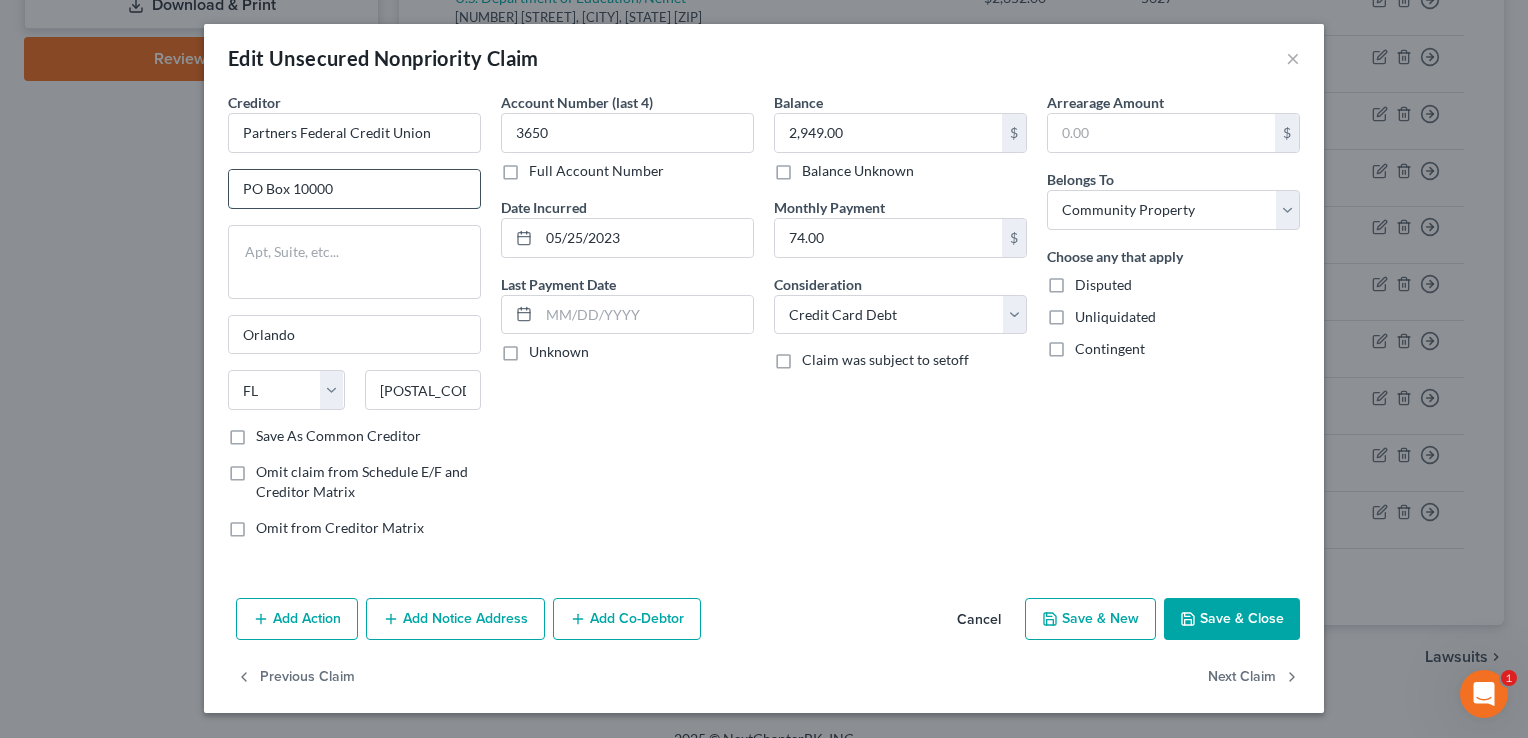 click on "PO Box 10000" at bounding box center [354, 189] 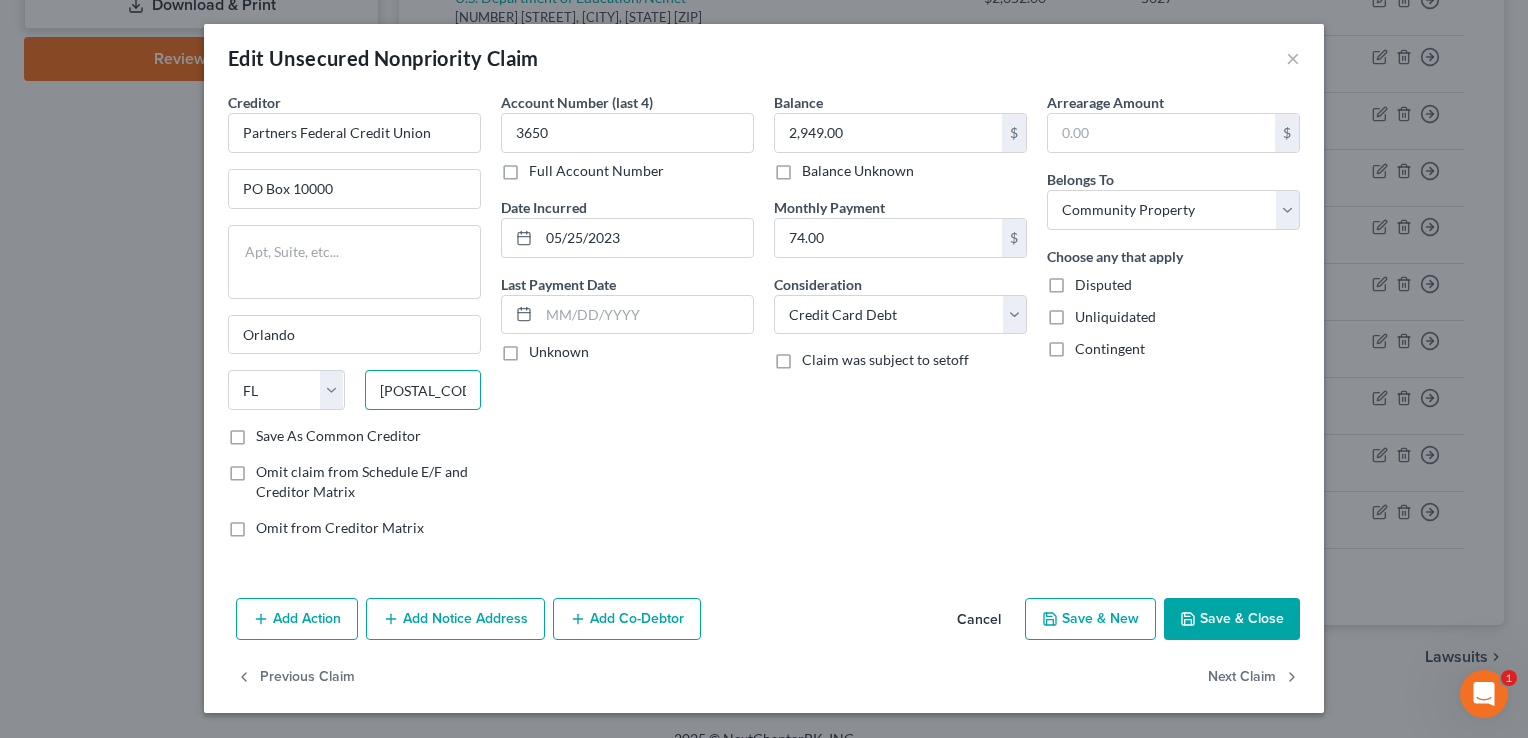 drag, startPoint x: 451, startPoint y: 382, endPoint x: 364, endPoint y: 386, distance: 87.0919 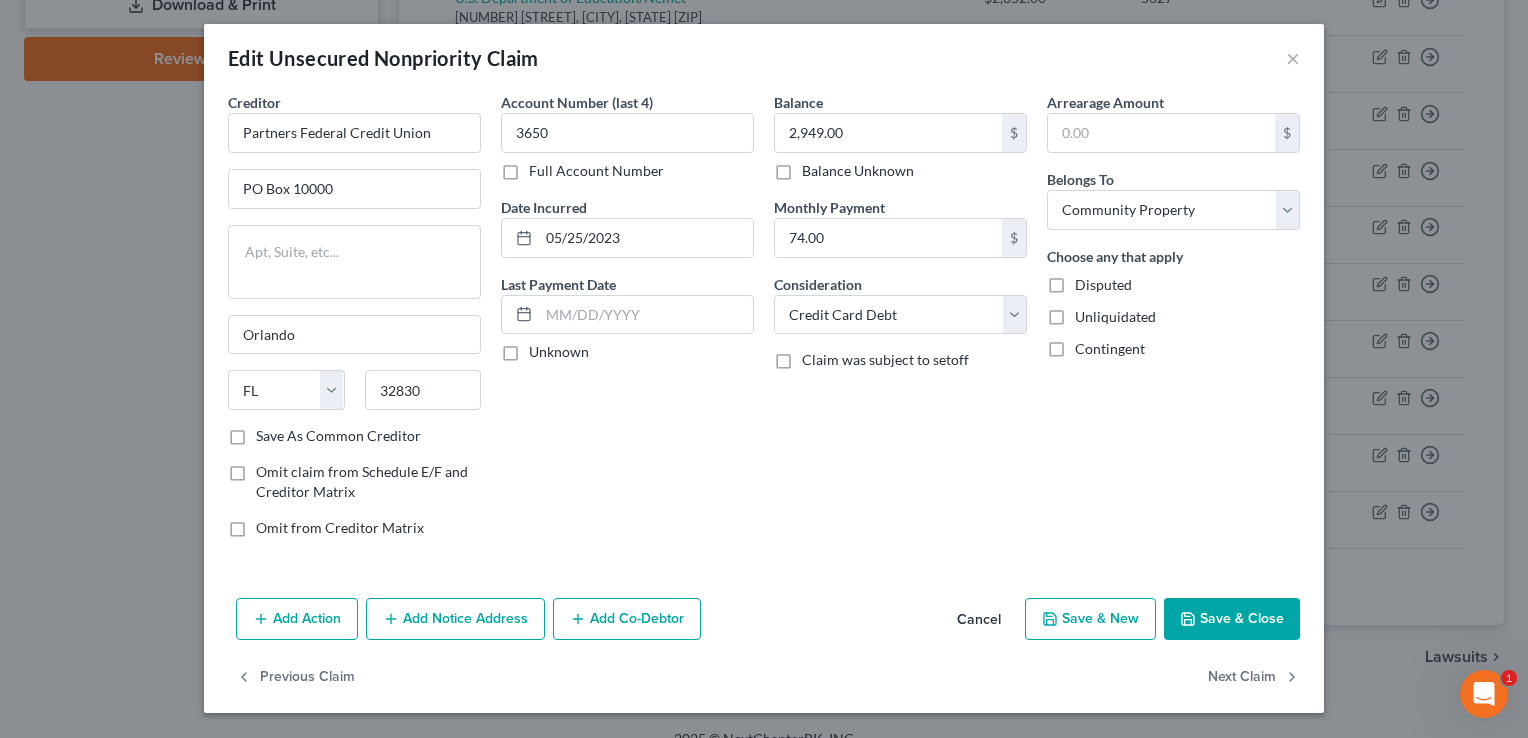 click on "Account Number (last 4)
[NUMBER]
Full Account Number
Date Incurred         [DATE] Last Payment Date         Unknown" at bounding box center (627, 323) 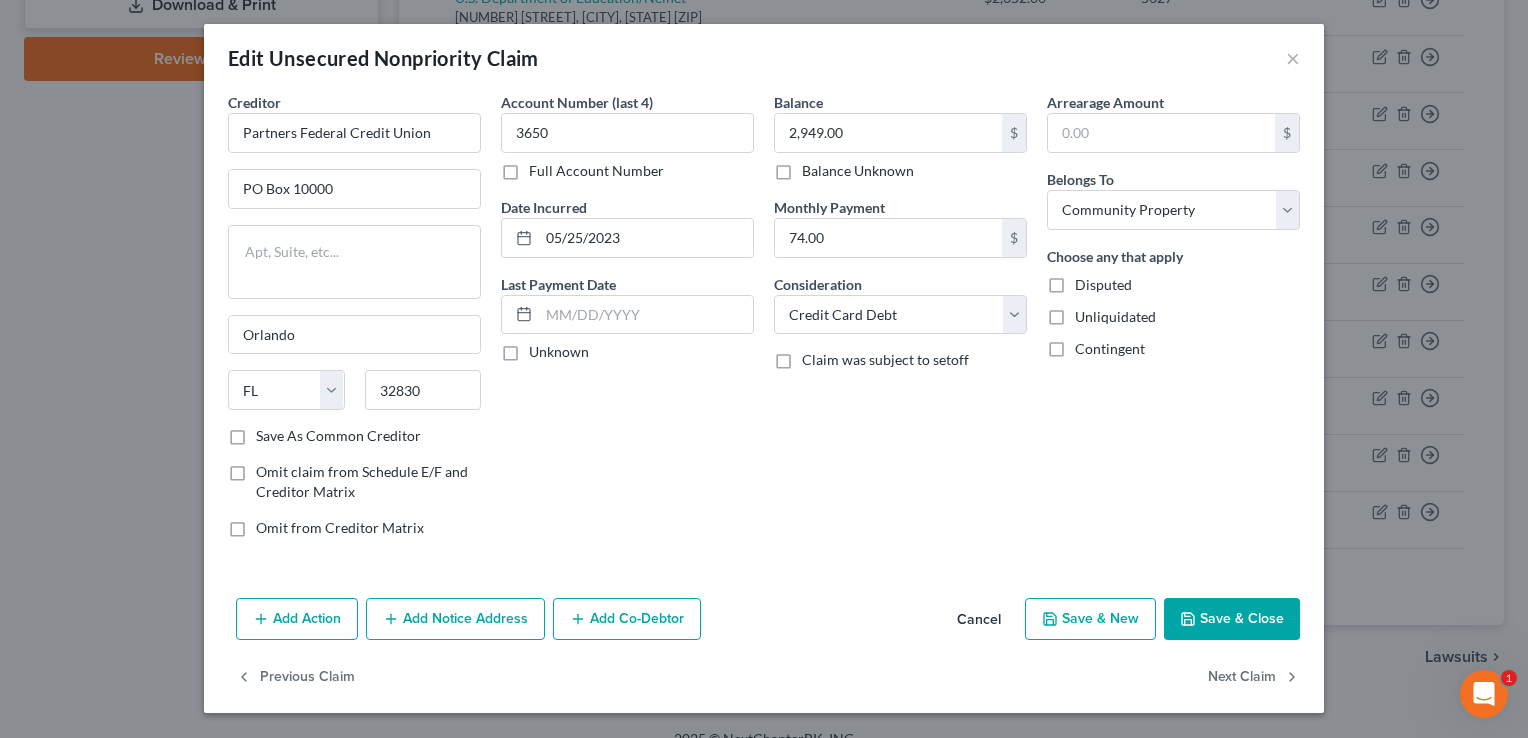 click on "Account Number (last 4)
[NUMBER]
Full Account Number
Date Incurred         [DATE] Last Payment Date         Unknown" at bounding box center [627, 323] 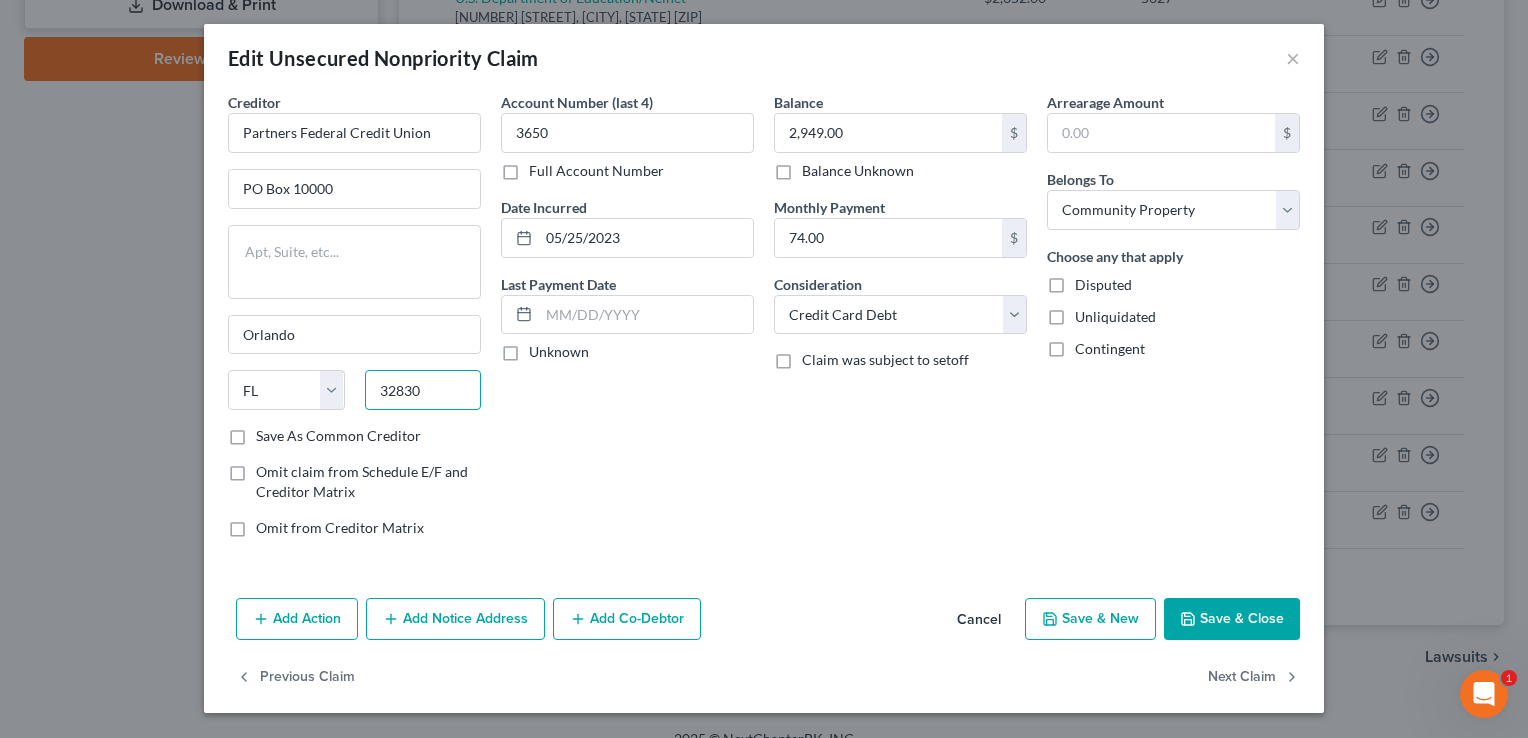 click on "32830" at bounding box center (423, 390) 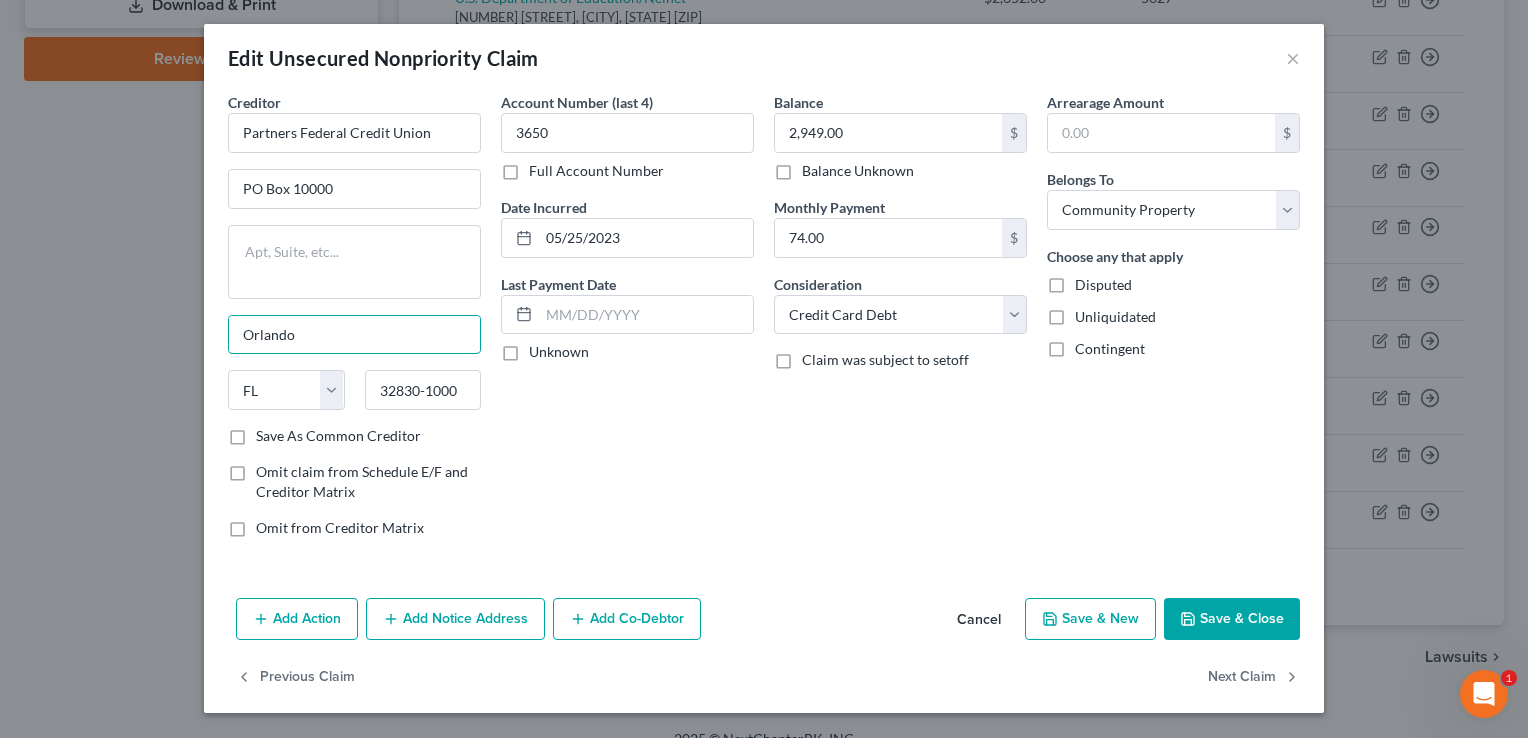 drag, startPoint x: 318, startPoint y: 340, endPoint x: 180, endPoint y: 335, distance: 138.09055 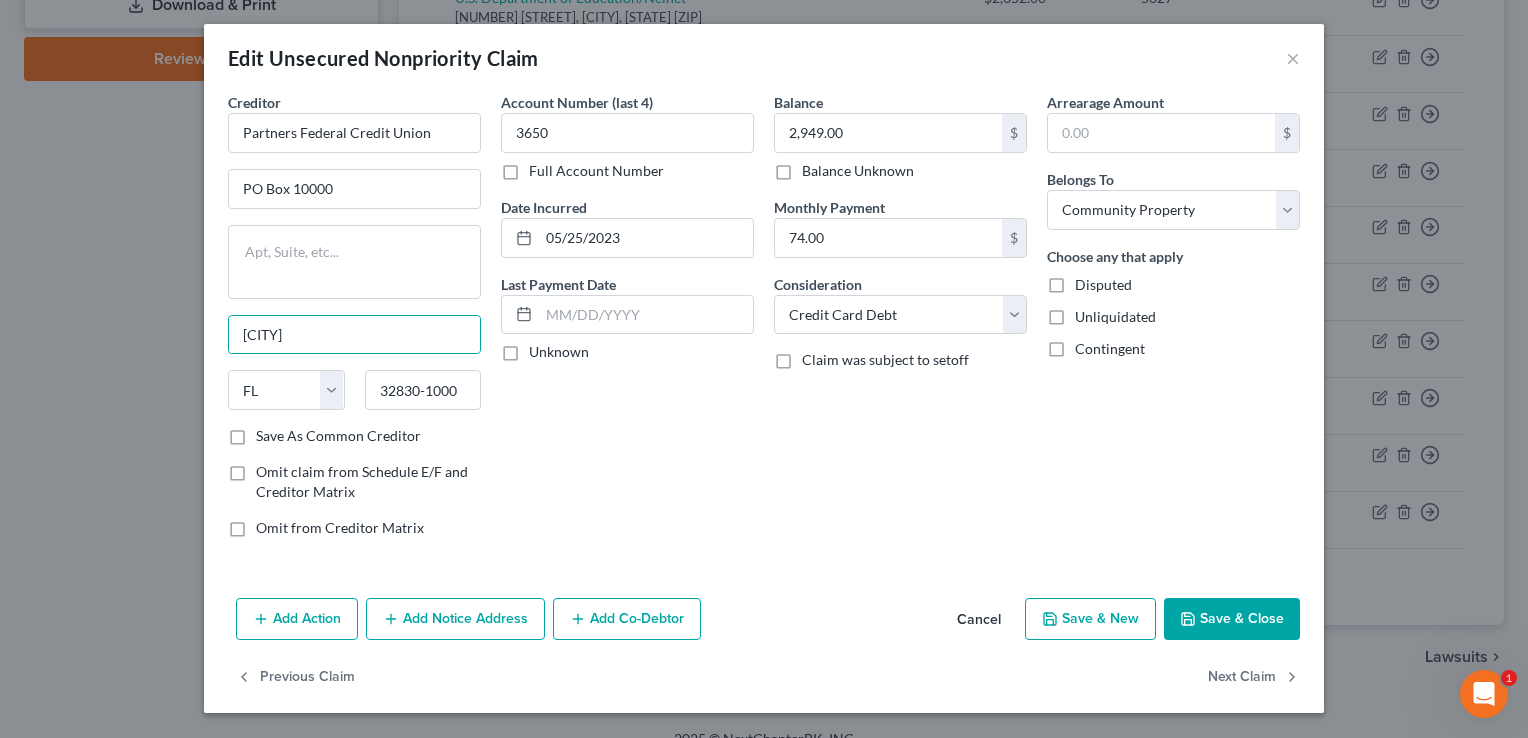 click on "Account Number (last 4)
[NUMBER]
Full Account Number
Date Incurred         [DATE] Last Payment Date         Unknown" at bounding box center (627, 323) 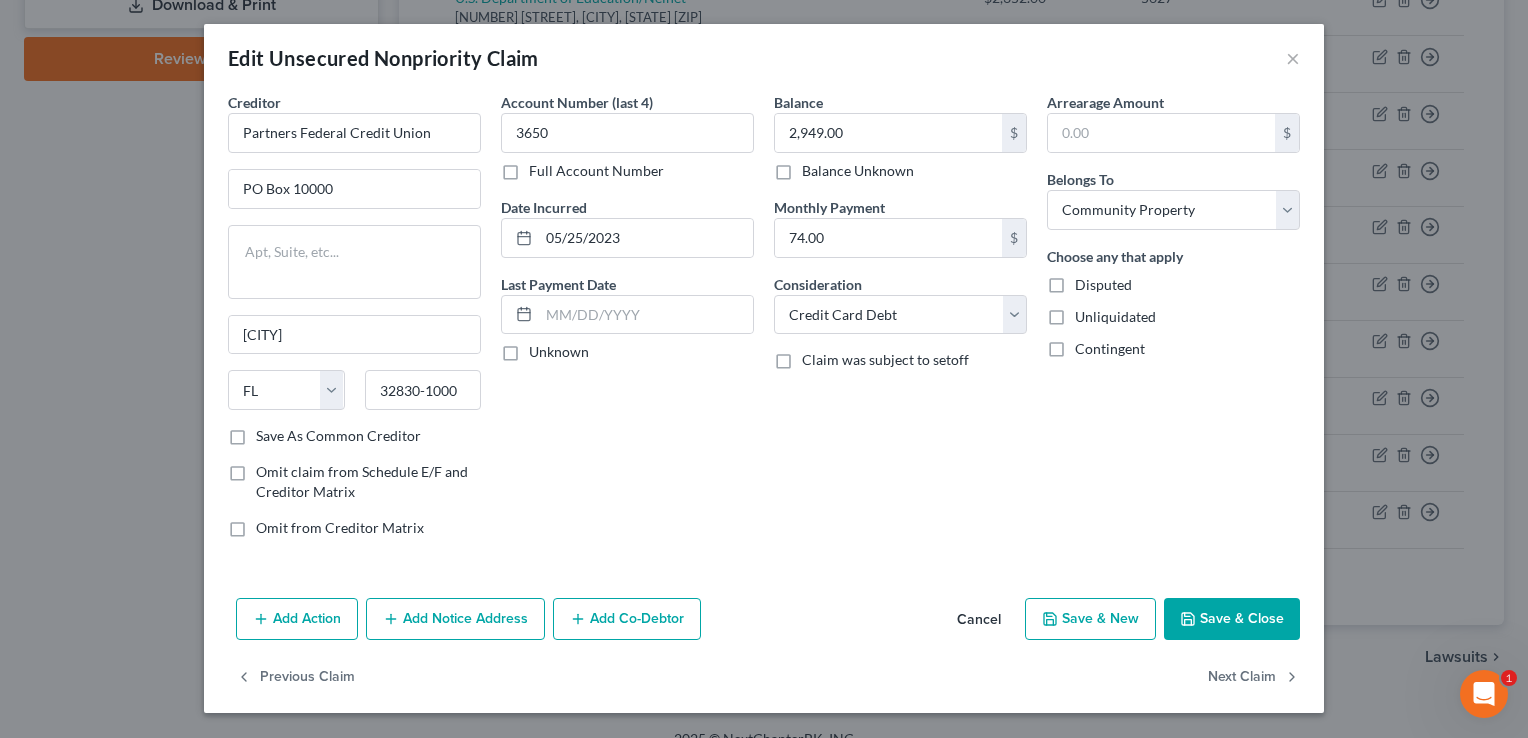 click on "Save & Close" at bounding box center [1232, 619] 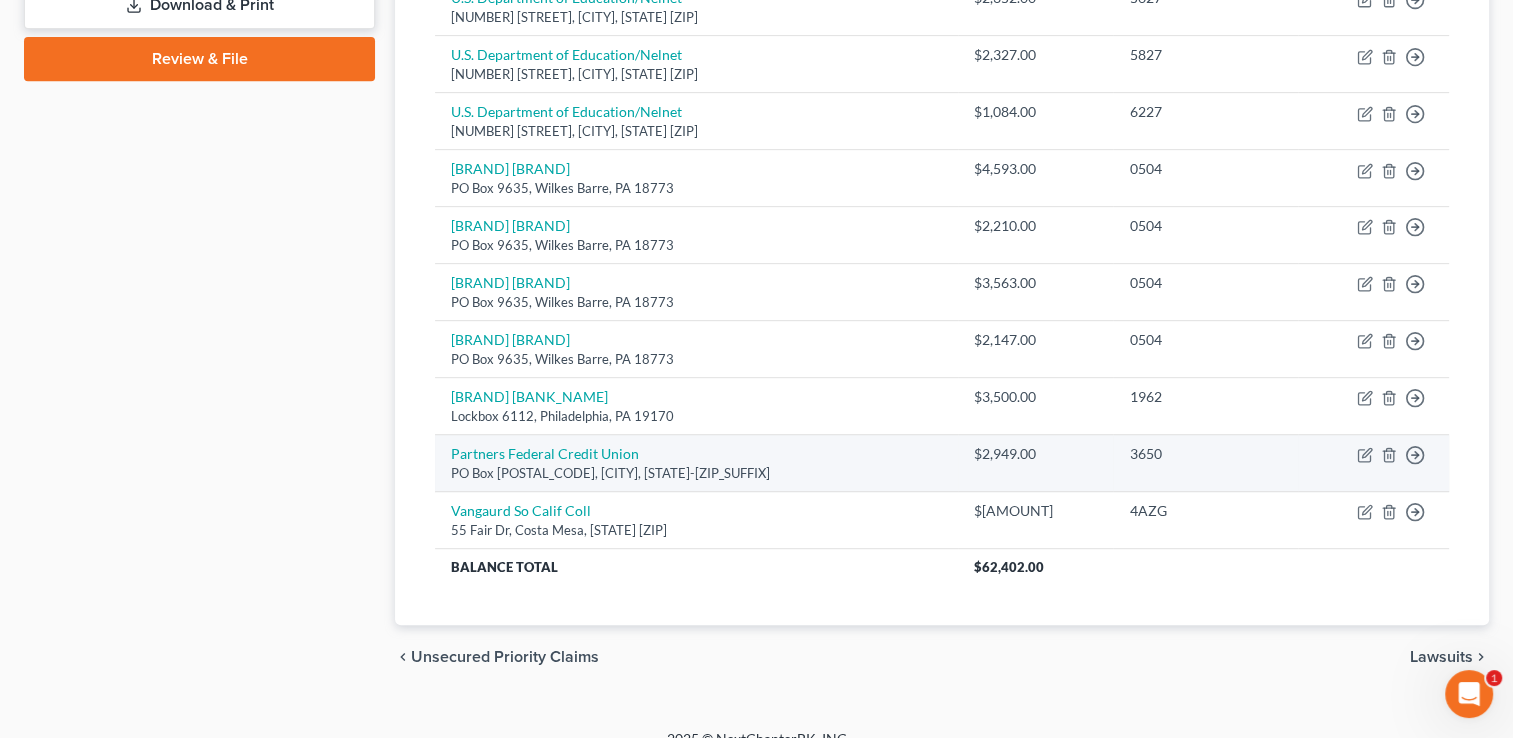 scroll, scrollTop: 928, scrollLeft: 0, axis: vertical 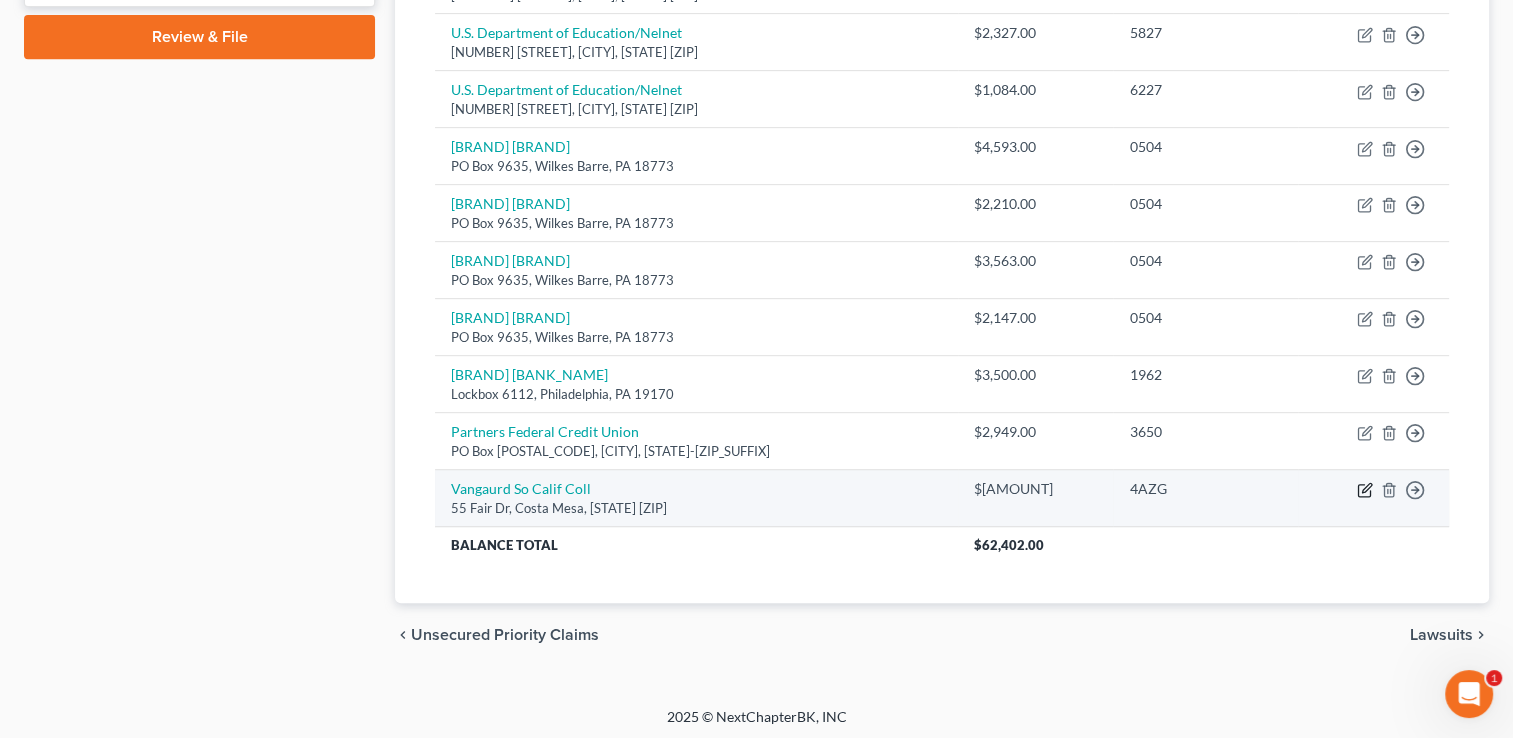 click 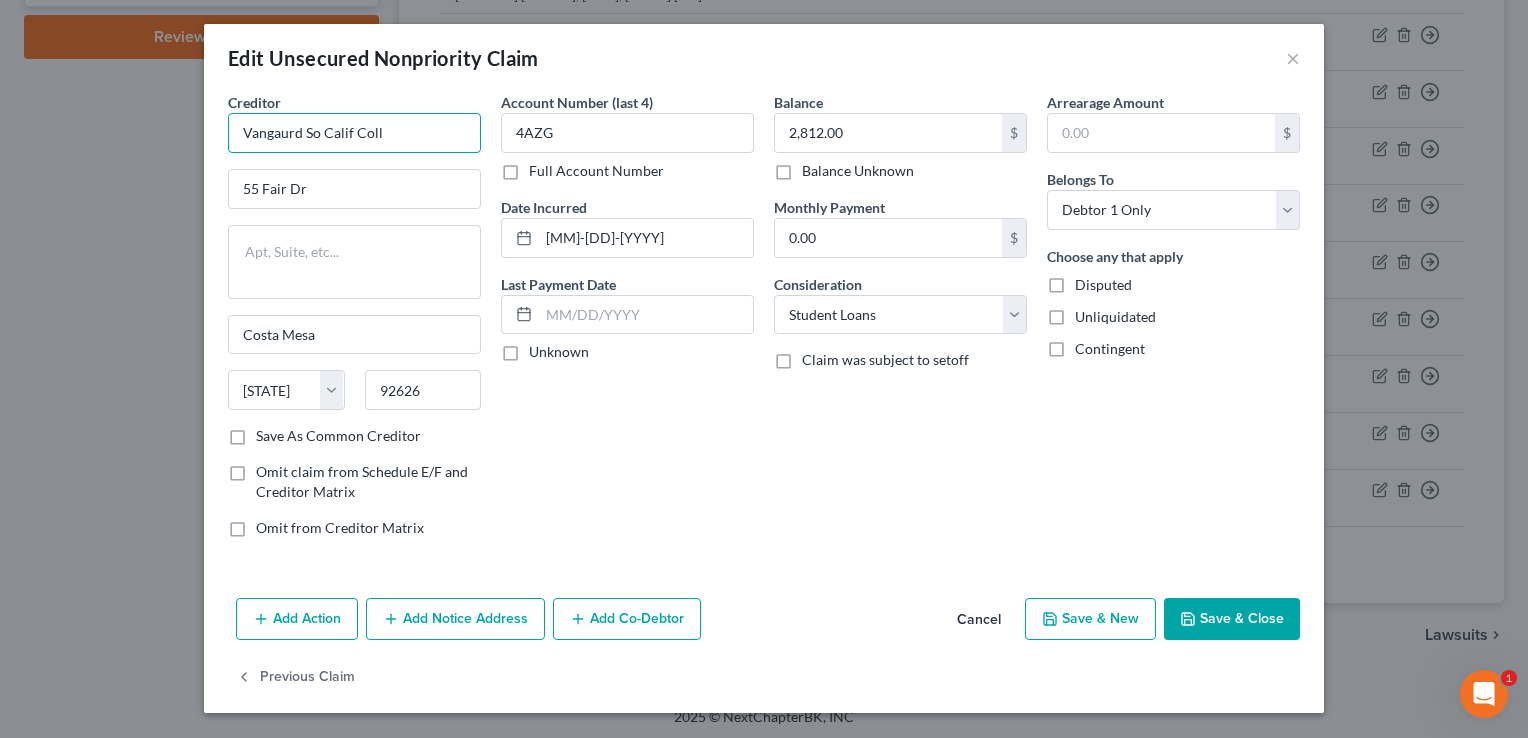drag, startPoint x: 408, startPoint y: 134, endPoint x: 321, endPoint y: 132, distance: 87.02299 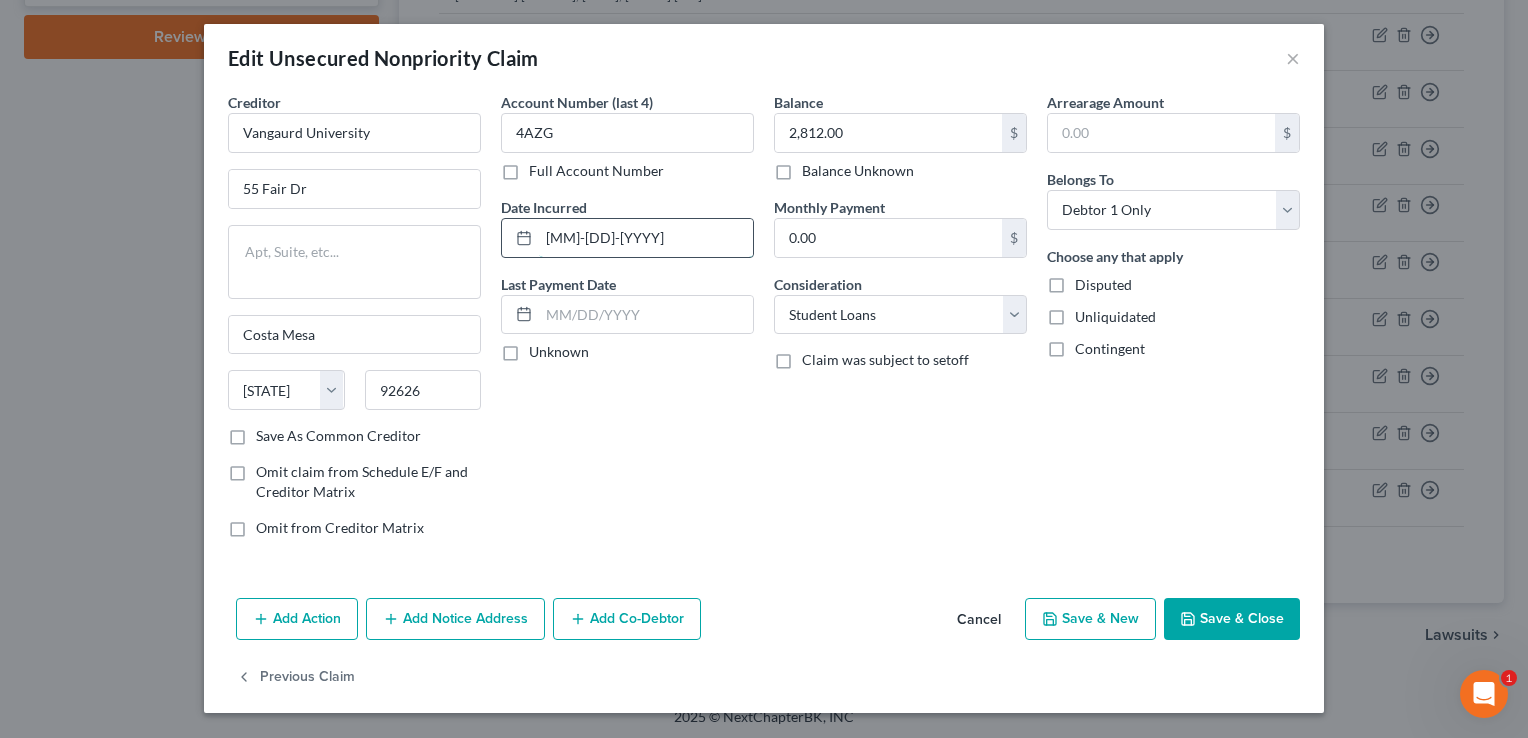 click on "[MM]-[DD]-[YYYY]" at bounding box center [646, 238] 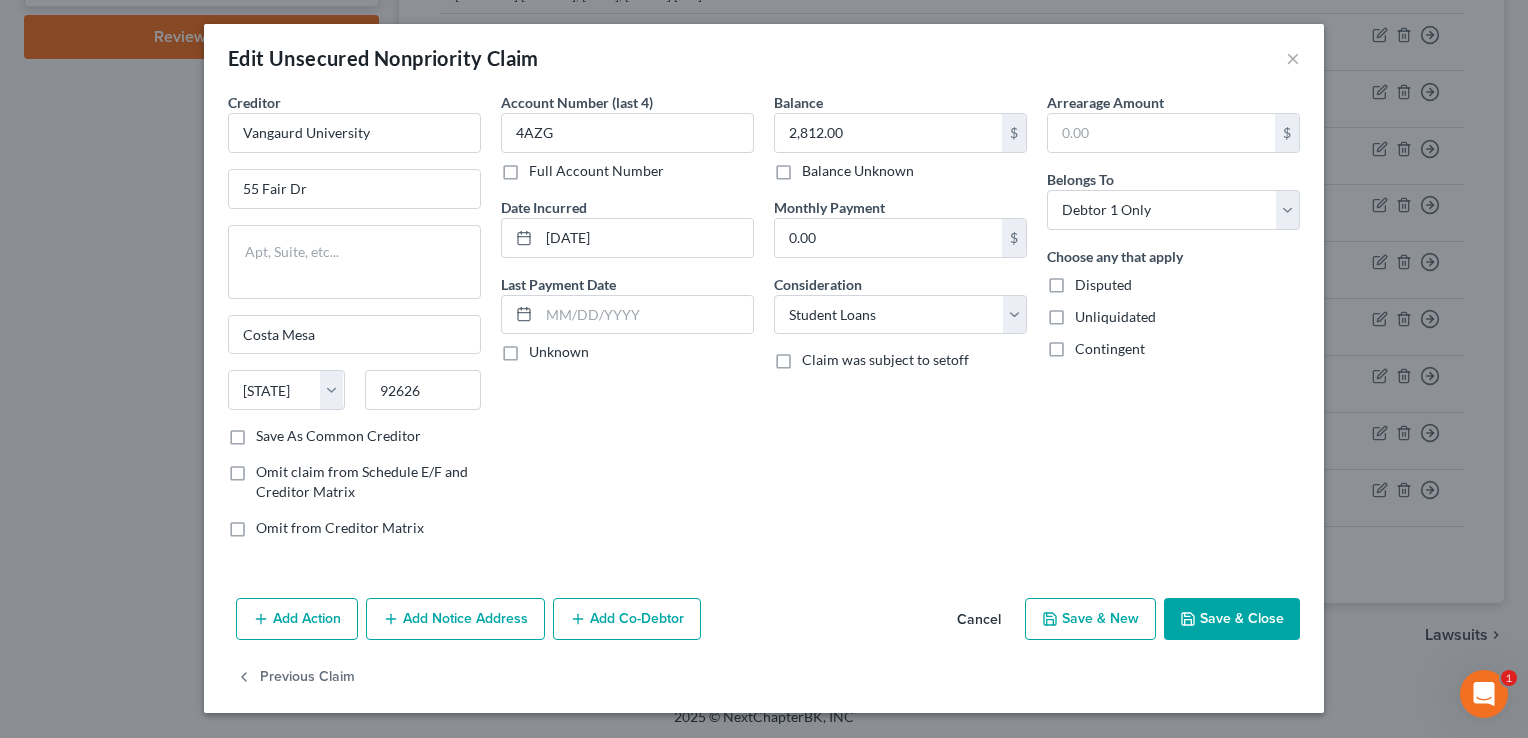 click on "Balance
2,812.00 $
Balance Unknown
Balance Undetermined
2,812.00 $
Balance Unknown
Monthly Payment 0.00 $ Consideration Select Cable / Satellite Services Collection Agency Credit Card Debt Debt Counseling / Attorneys Deficiency Balance Domestic Support Obligations Home / Car Repairs Income Taxes Judgment Liens Medical Services Monies Loaned / Advanced Mortgage Obligation From Divorce Or Separation Obligation To Pensions Other Overdrawn Bank Account Promised To Help Pay Creditors Student Loans Suppliers And Vendors Telephone / Internet Services Utility Services Claim was subject to setoff" at bounding box center (900, 323) 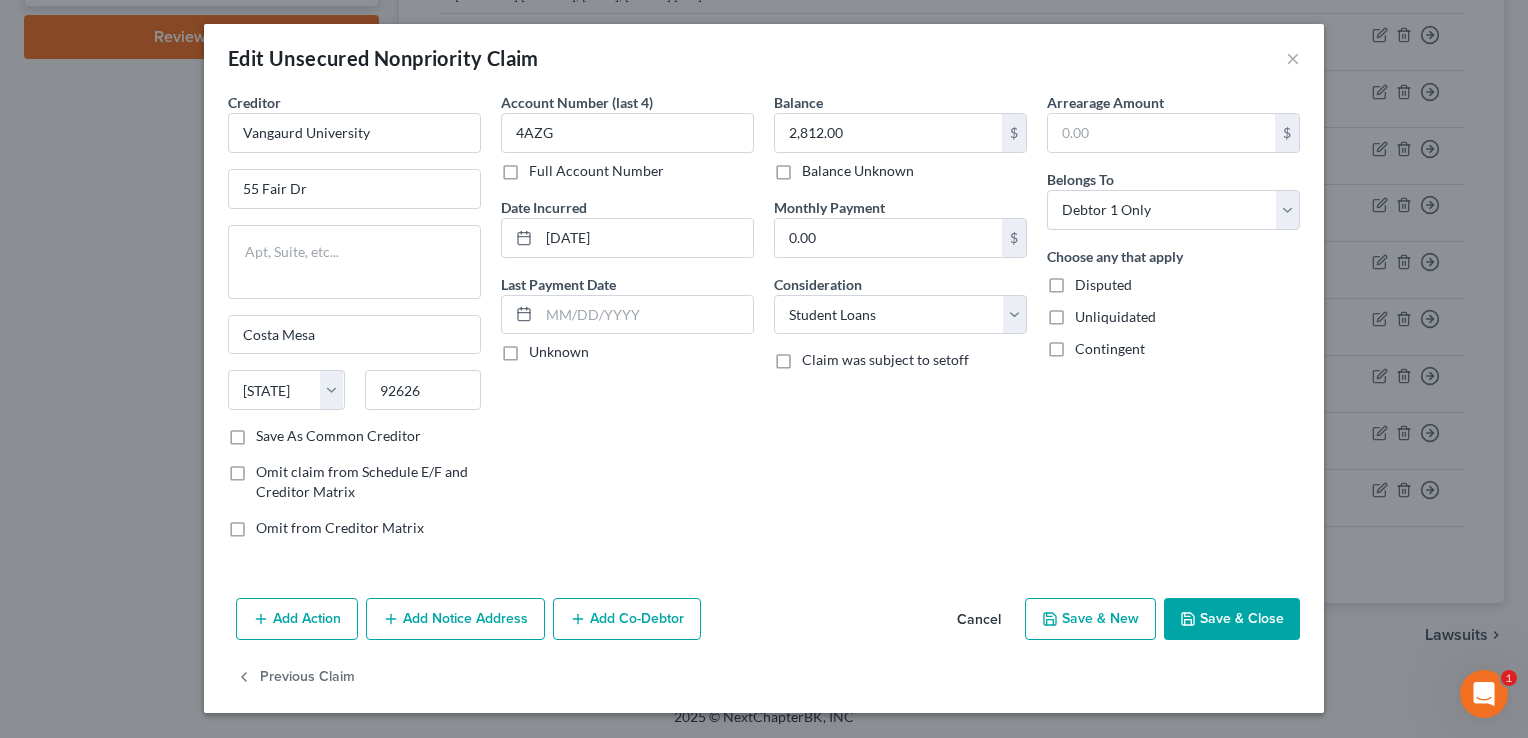 drag, startPoint x: 1213, startPoint y: 630, endPoint x: 1169, endPoint y: 622, distance: 44.72136 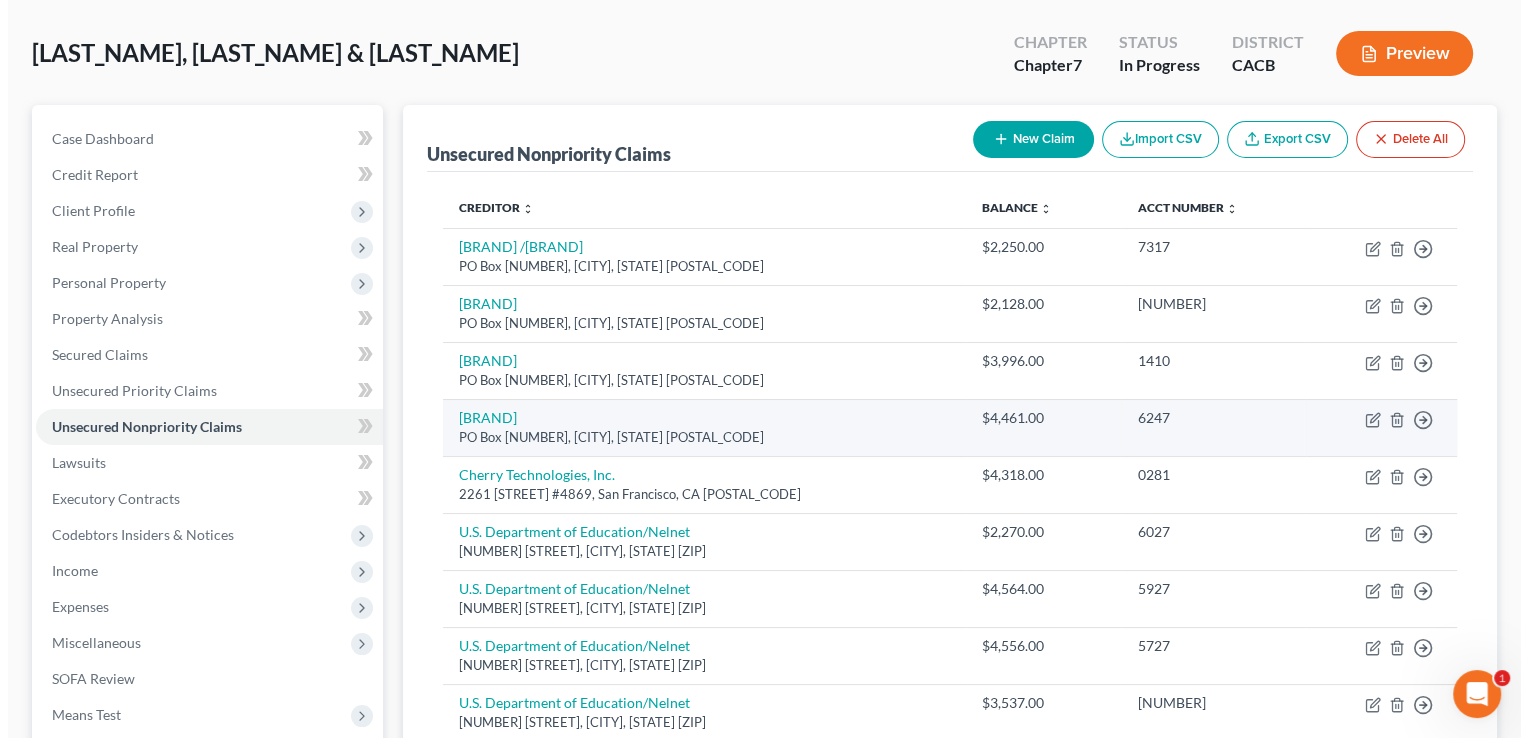 scroll, scrollTop: 84, scrollLeft: 0, axis: vertical 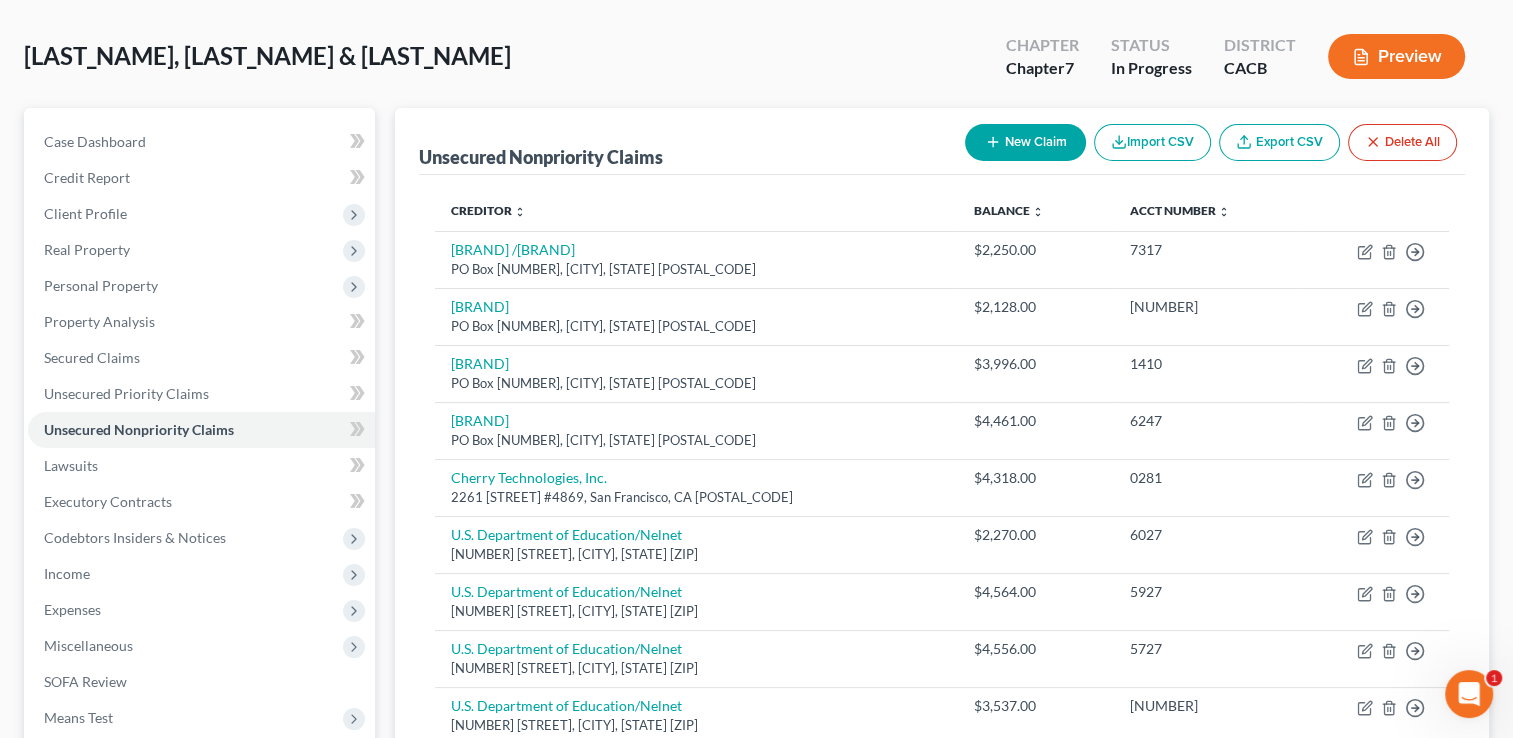 click 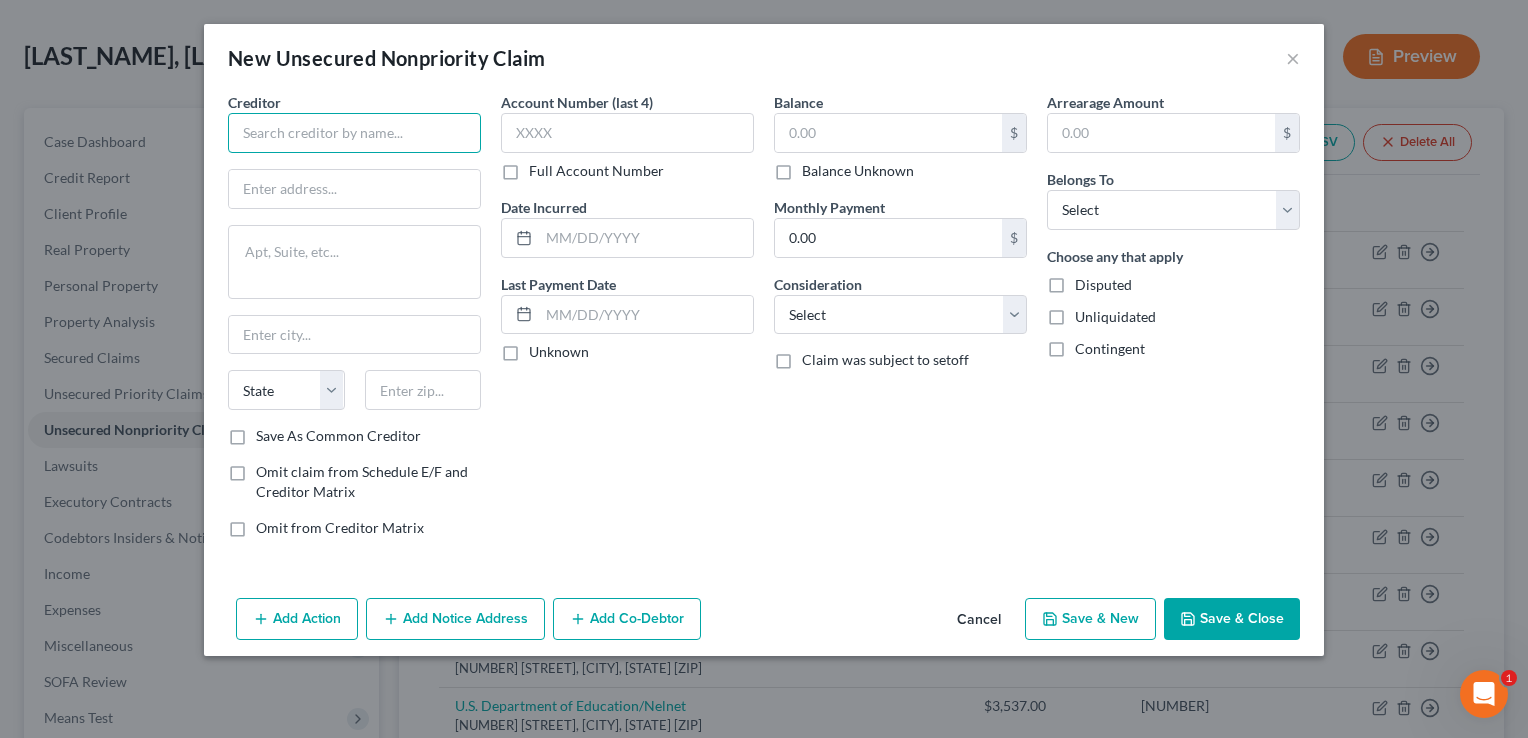 click at bounding box center (354, 133) 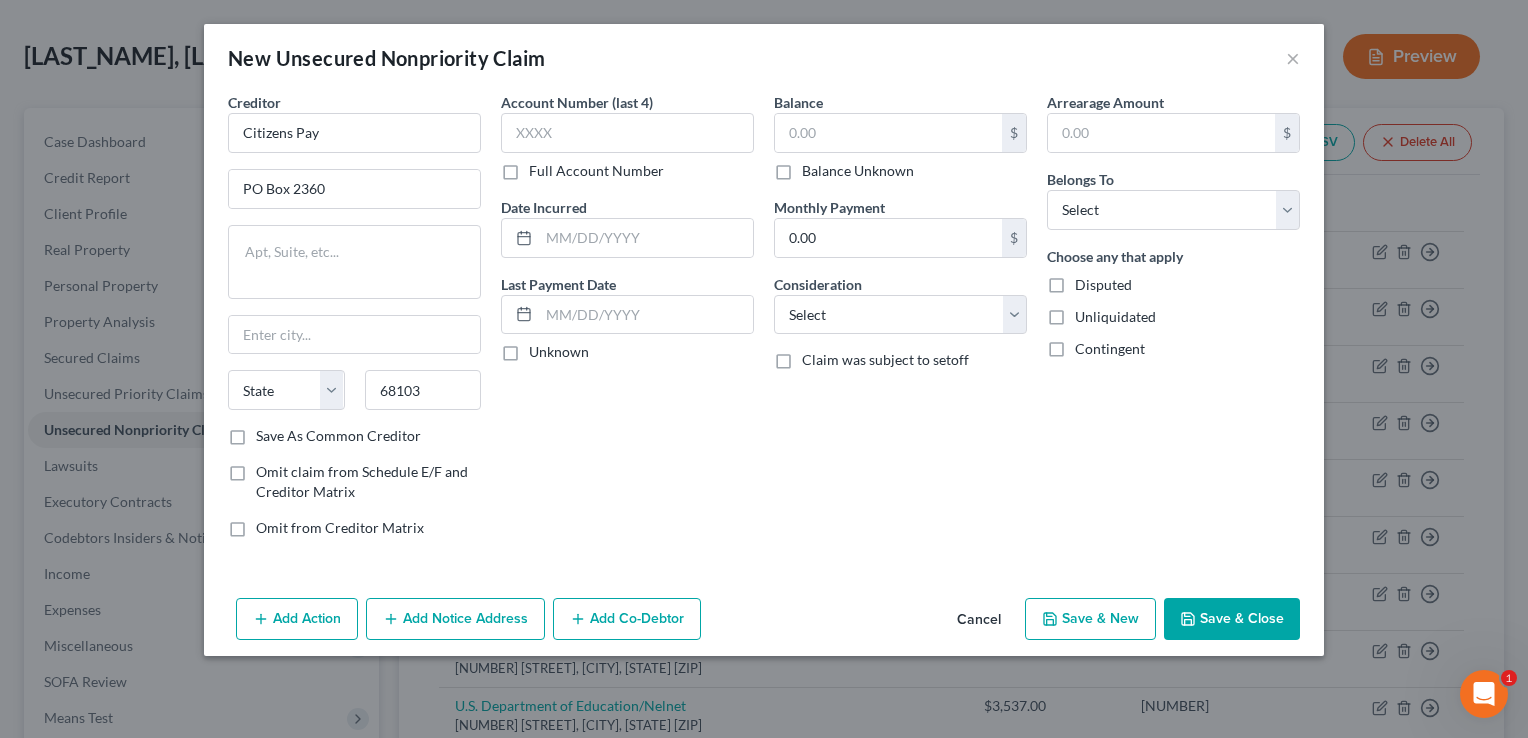 click on "Account Number (last 4)
Full Account Number
Date Incurred         Last Payment Date         Unknown" at bounding box center [627, 323] 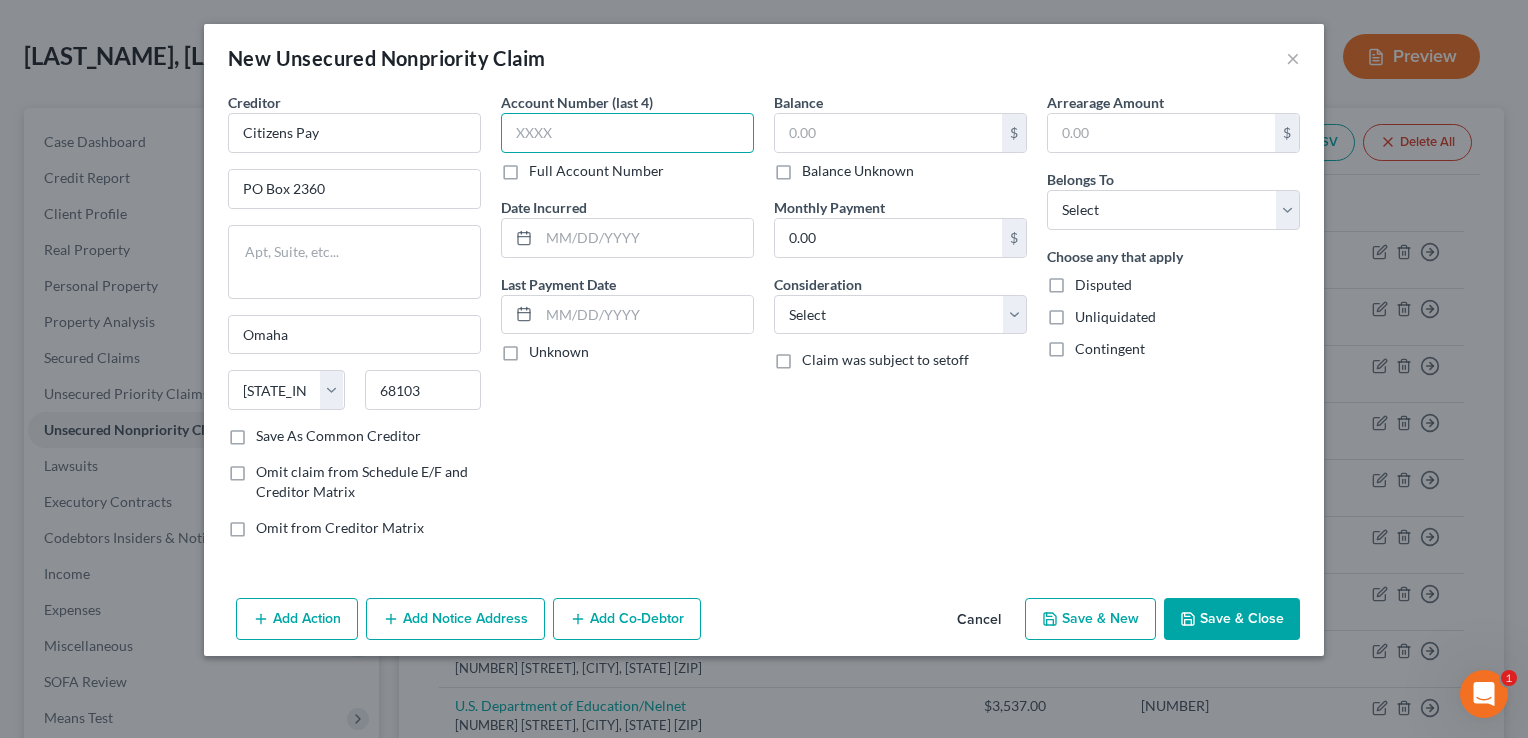 click at bounding box center [627, 133] 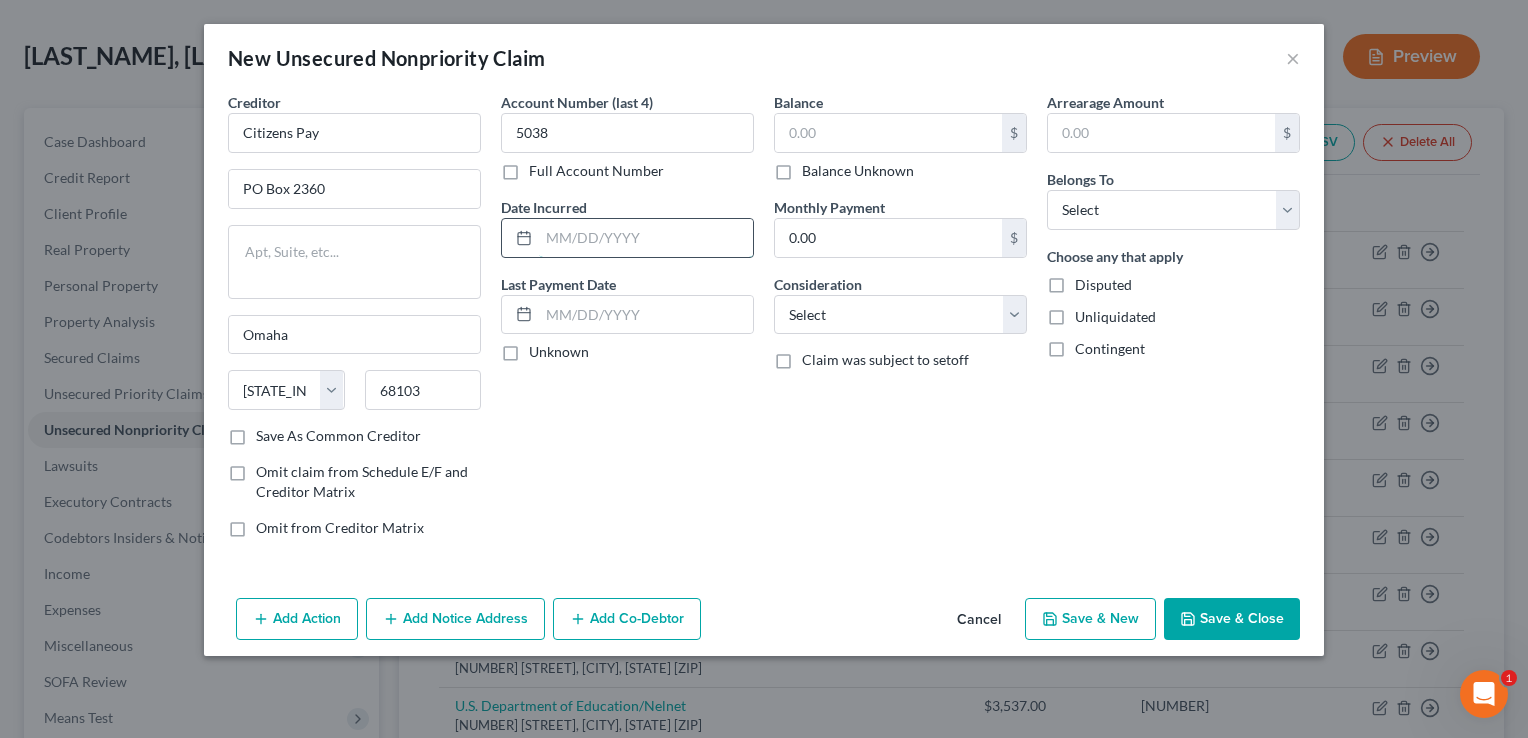 click at bounding box center [646, 238] 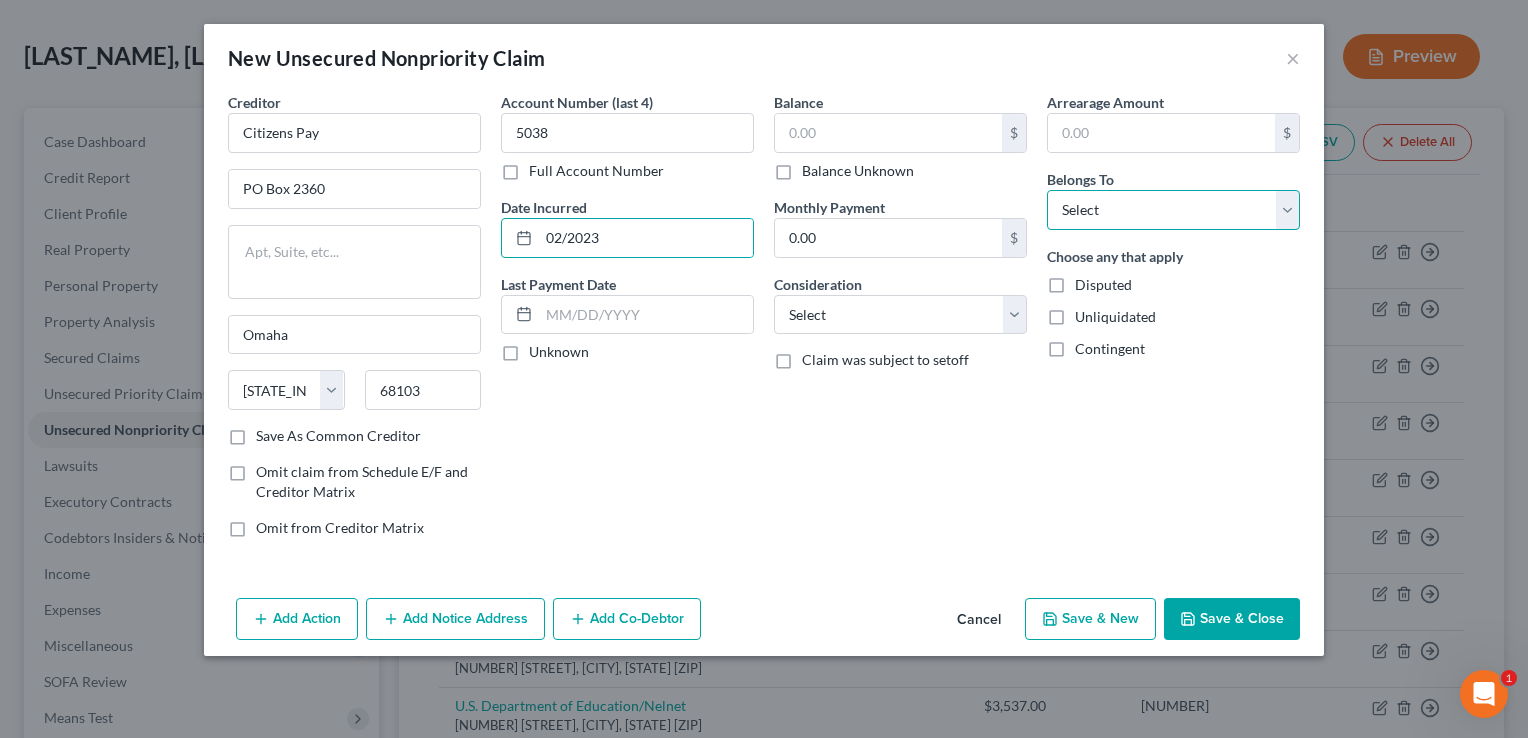 click on "Select Debtor 1 Only Debtor 2 Only Debtor 1 And Debtor 2 Only At Least One Of The Debtors And Another Community Property" at bounding box center [1173, 210] 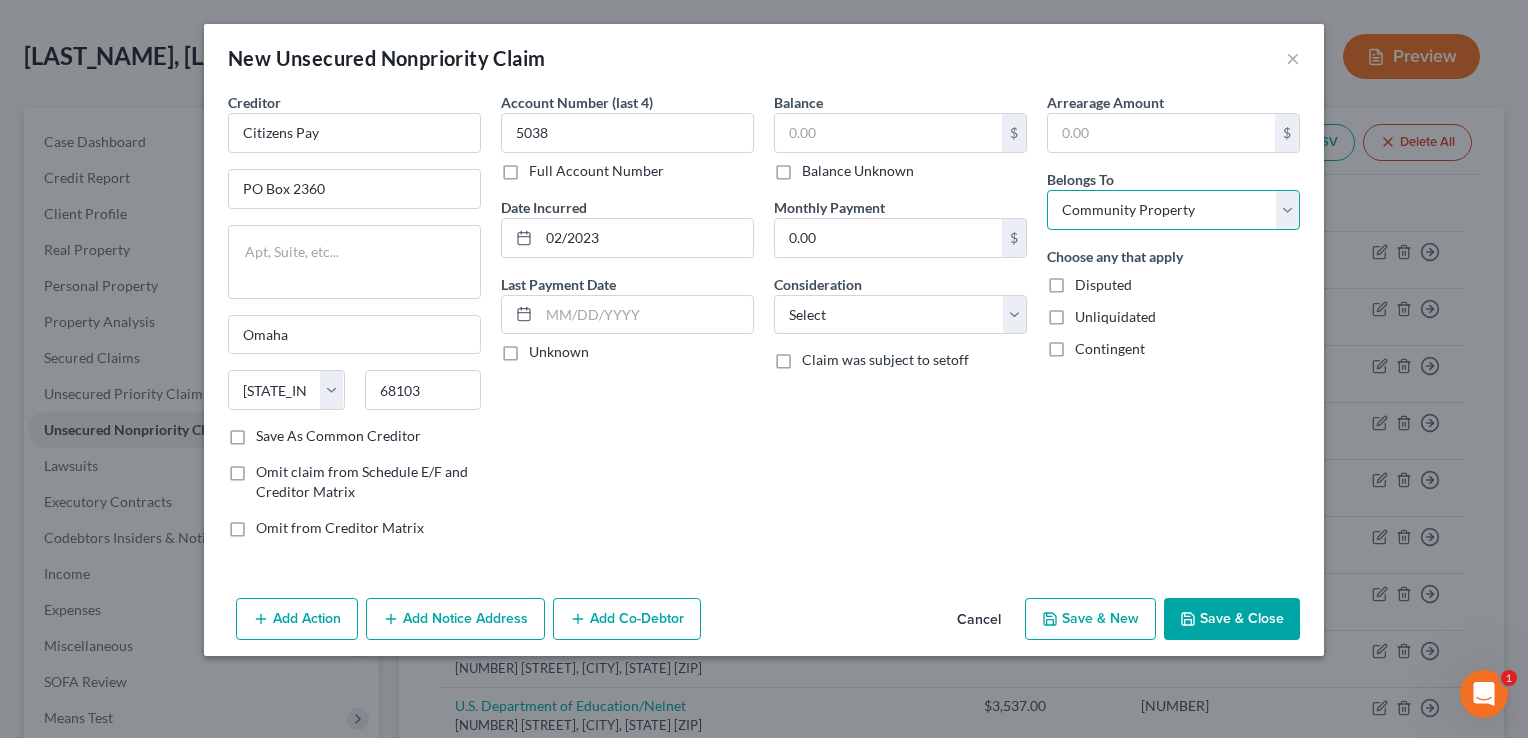 click on "Select Debtor 1 Only Debtor 2 Only Debtor 1 And Debtor 2 Only At Least One Of The Debtors And Another Community Property" at bounding box center [1173, 210] 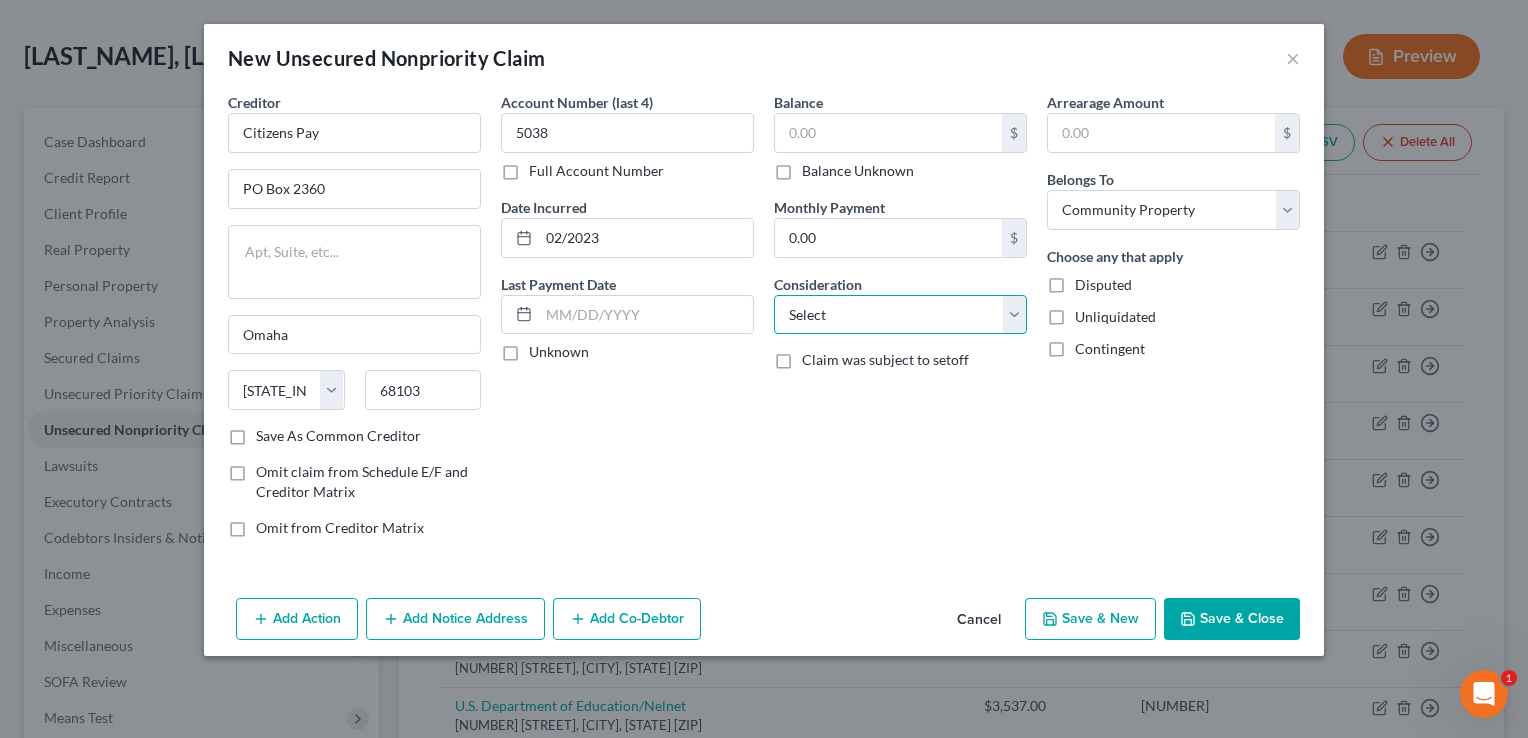 click on "Select Cable / Satellite Services Collection Agency Credit Card Debt Debt Counseling / Attorneys Deficiency Balance Domestic Support Obligations Home / Car Repairs Income Taxes Judgment Liens Medical Services Monies Loaned / Advanced Mortgage Obligation From Divorce Or Separation Obligation To Pensions Other Overdrawn Bank Account Promised To Help Pay Creditors Student Loans Suppliers And Vendors Telephone / Internet Services Utility Services" at bounding box center (900, 315) 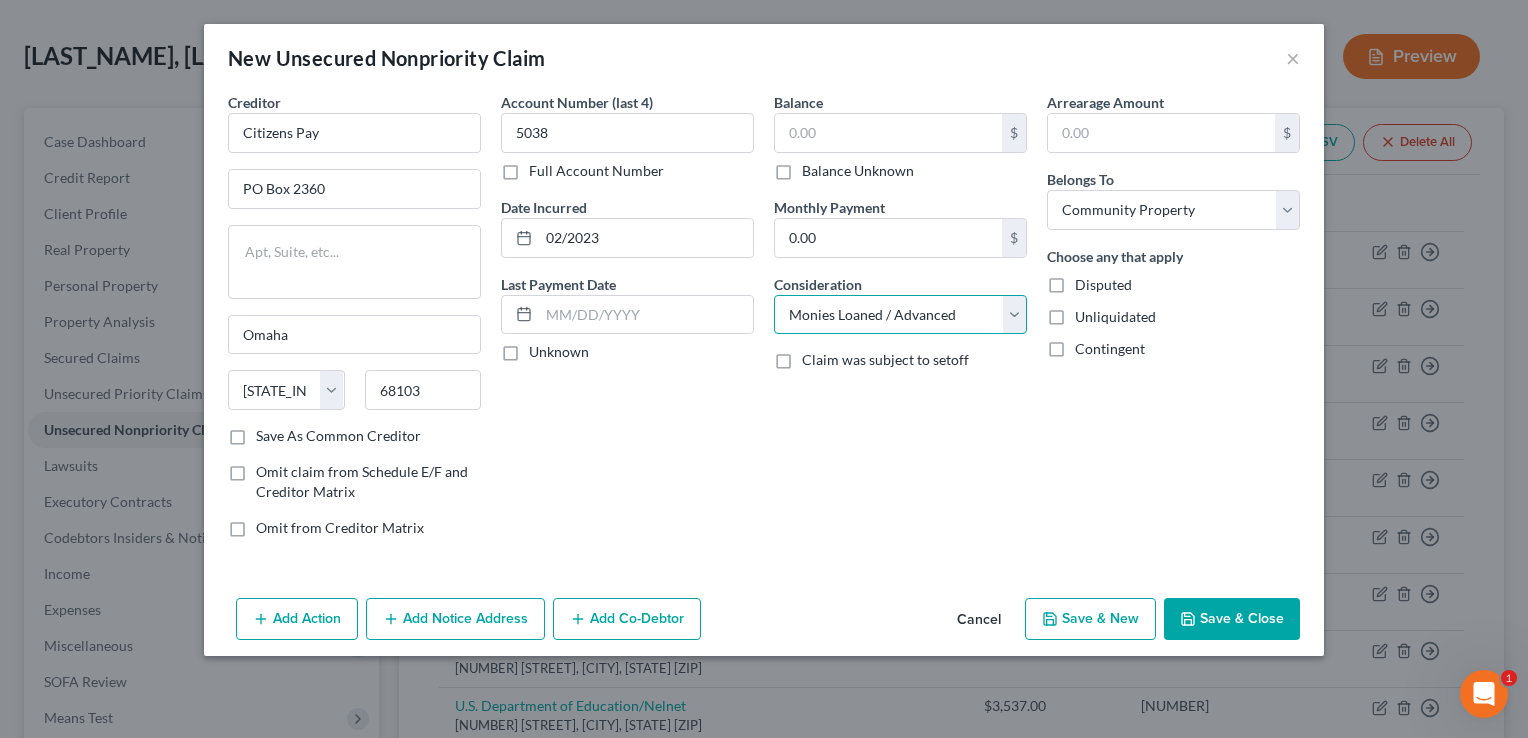 click on "Select Cable / Satellite Services Collection Agency Credit Card Debt Debt Counseling / Attorneys Deficiency Balance Domestic Support Obligations Home / Car Repairs Income Taxes Judgment Liens Medical Services Monies Loaned / Advanced Mortgage Obligation From Divorce Or Separation Obligation To Pensions Other Overdrawn Bank Account Promised To Help Pay Creditors Student Loans Suppliers And Vendors Telephone / Internet Services Utility Services" at bounding box center [900, 315] 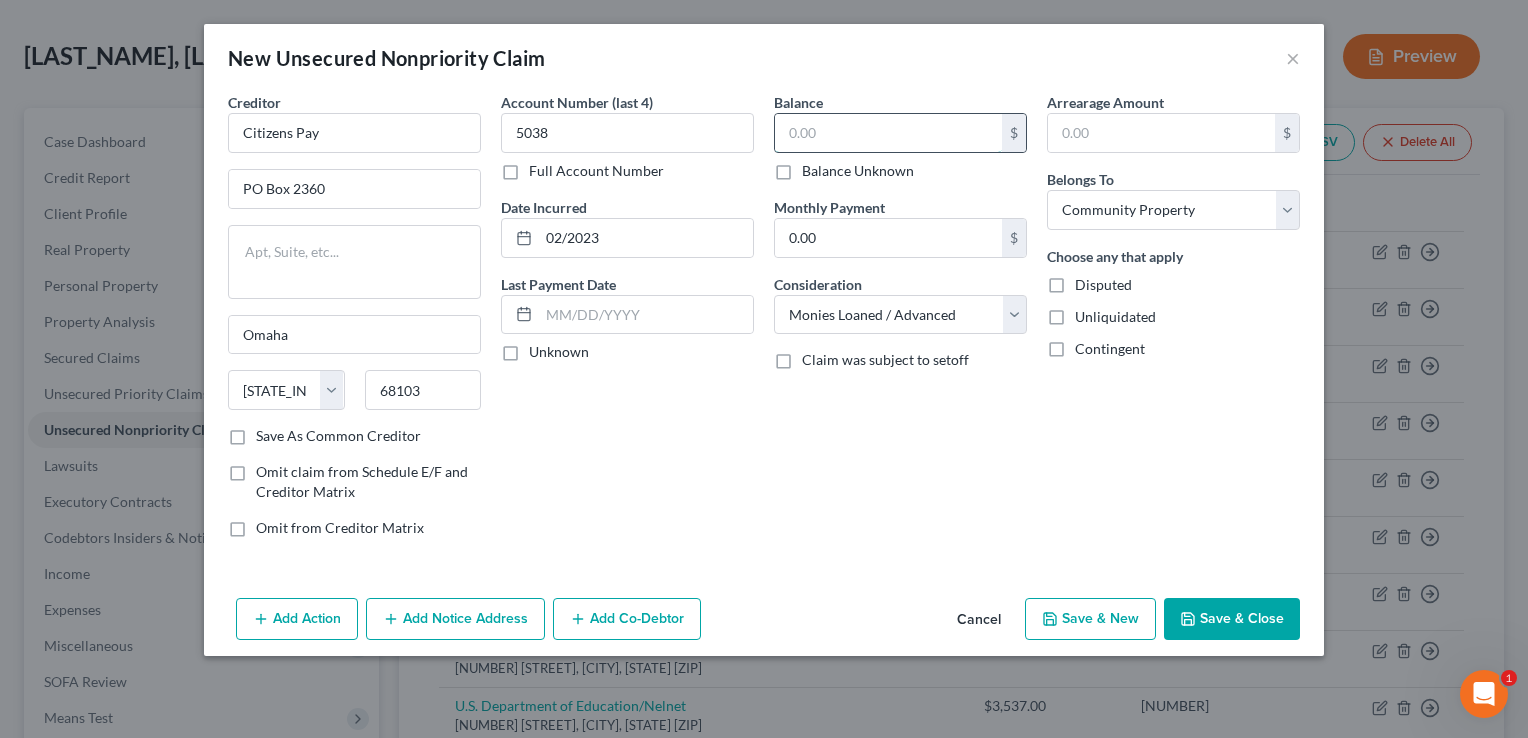 click at bounding box center [888, 133] 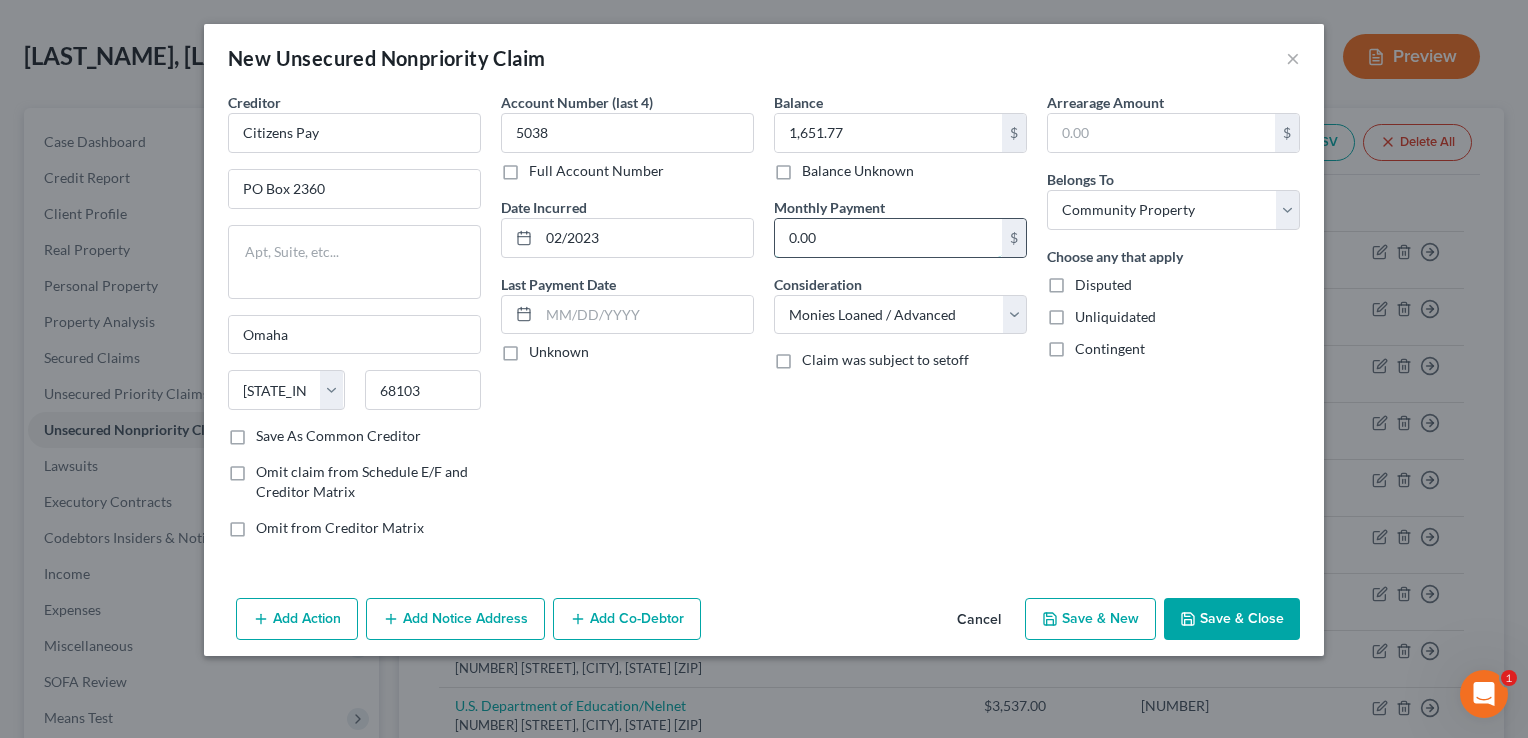 click on "0.00" at bounding box center (888, 238) 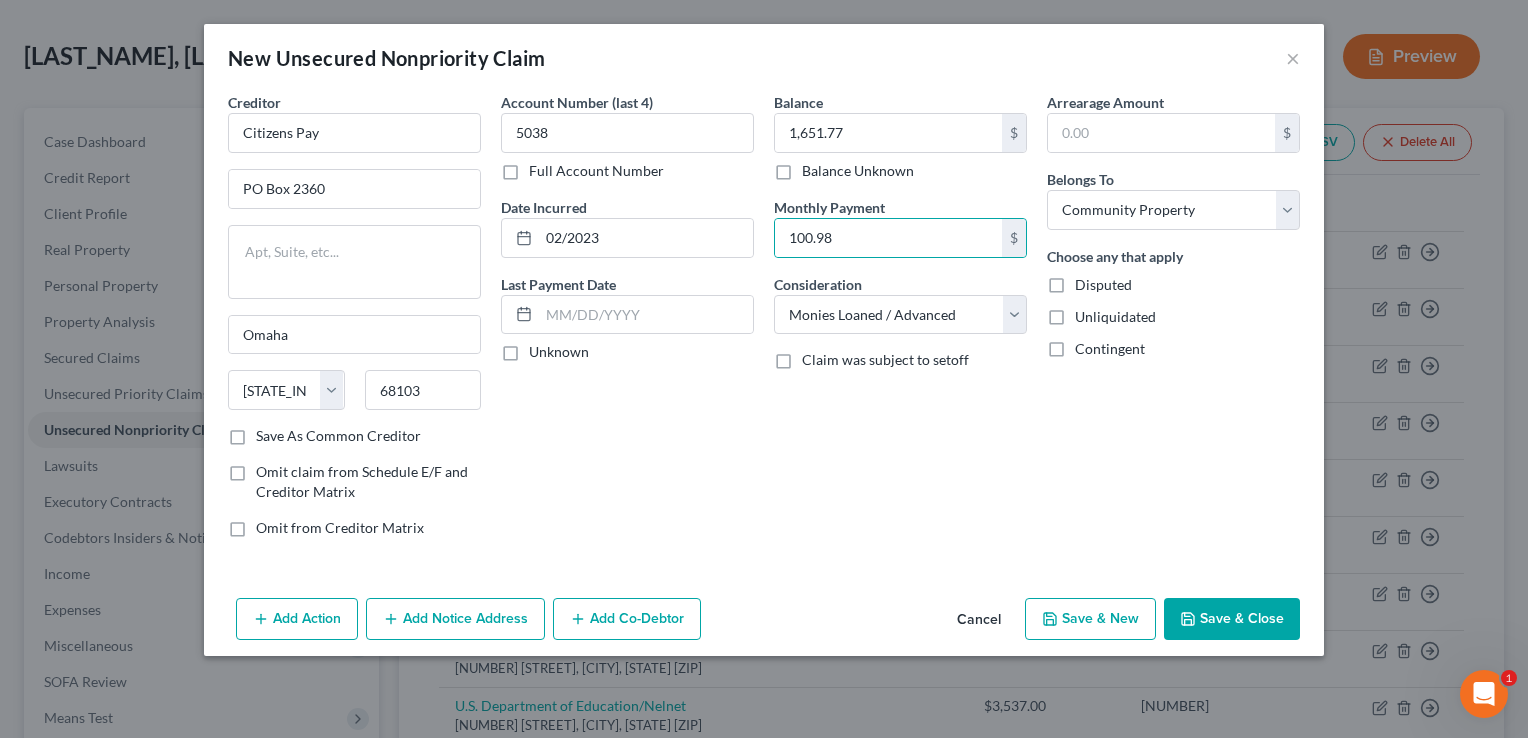 click on "Account Number (last 4)
5038
Full Account Number
Date Incurred         [DATE] Last Payment Date         Unknown" at bounding box center [627, 323] 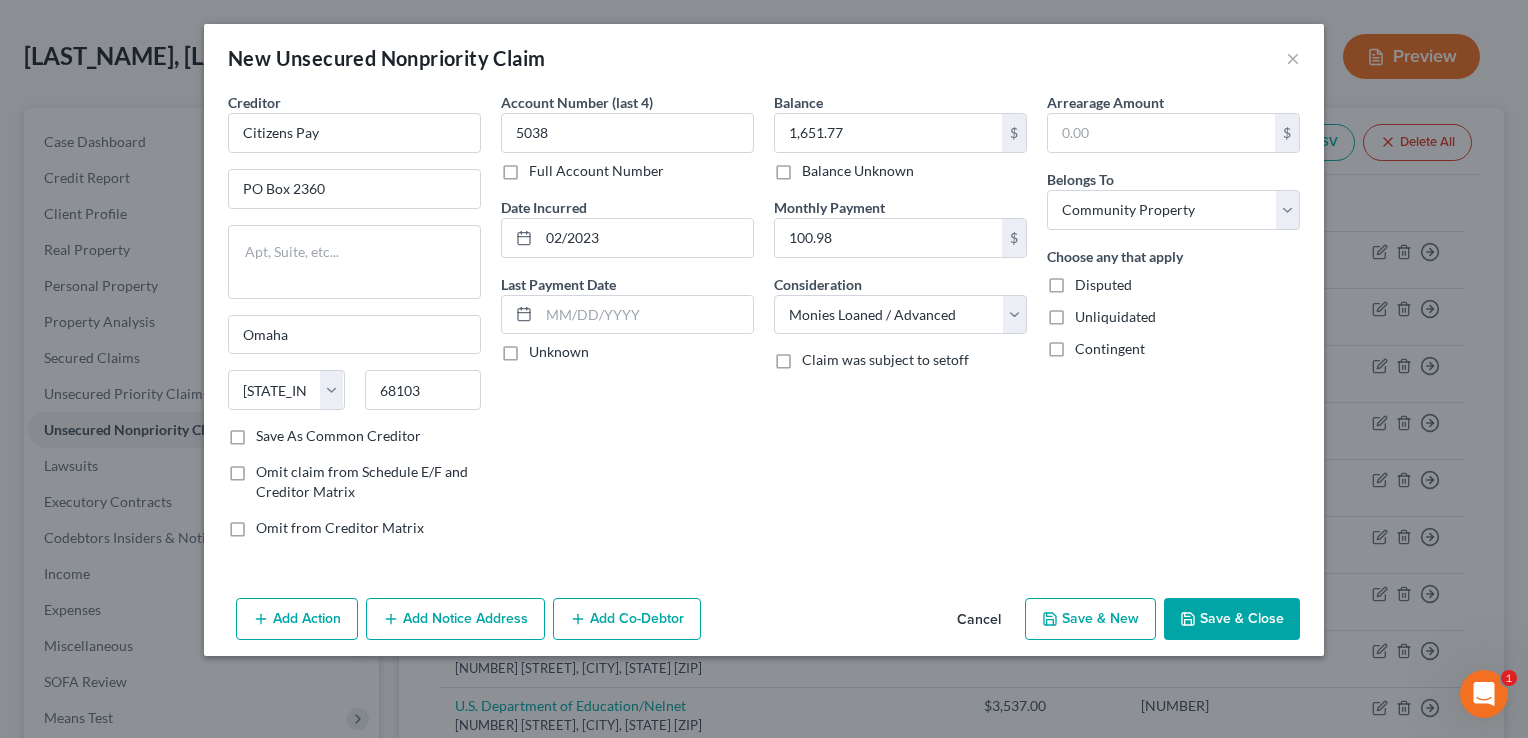 click on "Save & Close" at bounding box center [1232, 619] 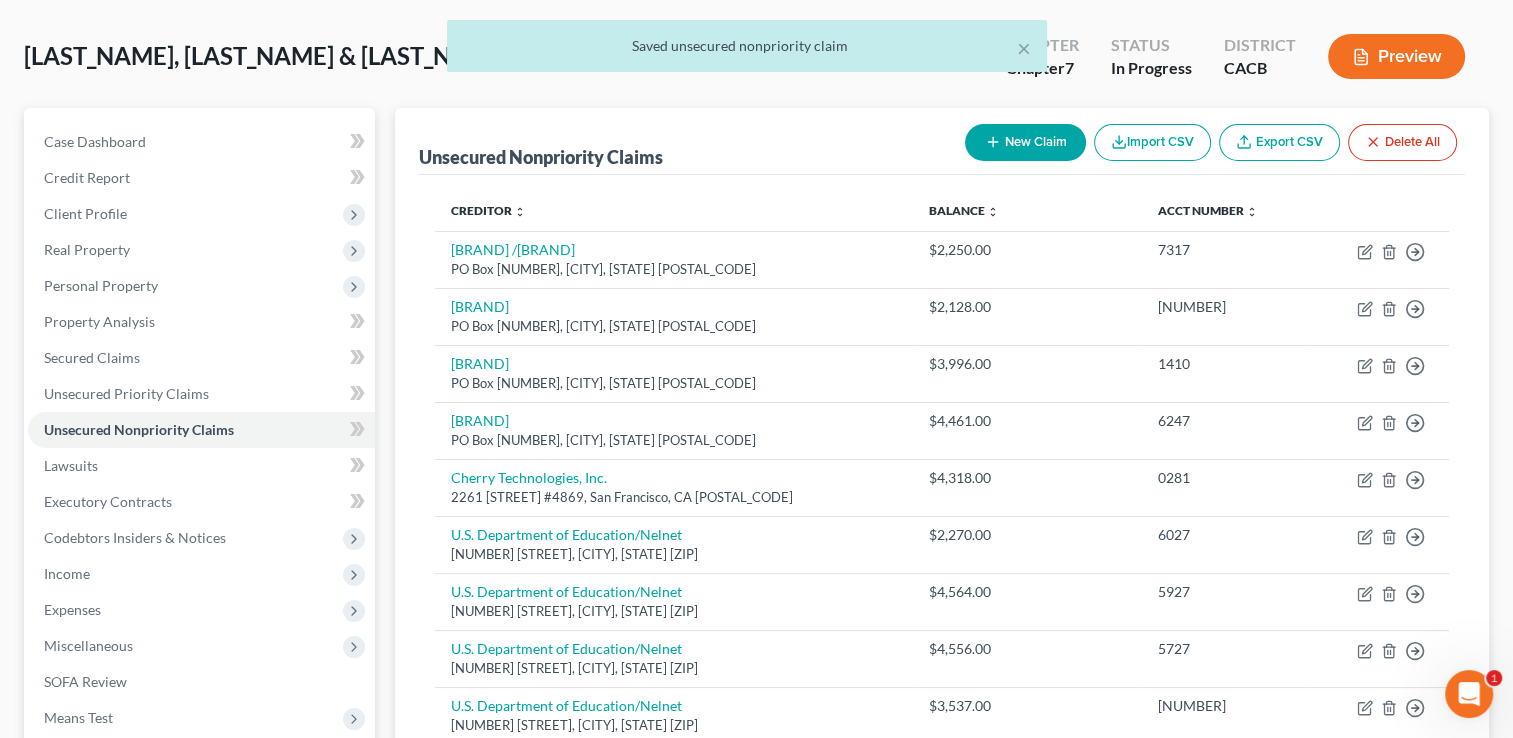 click on "5927" at bounding box center (1226, 601) 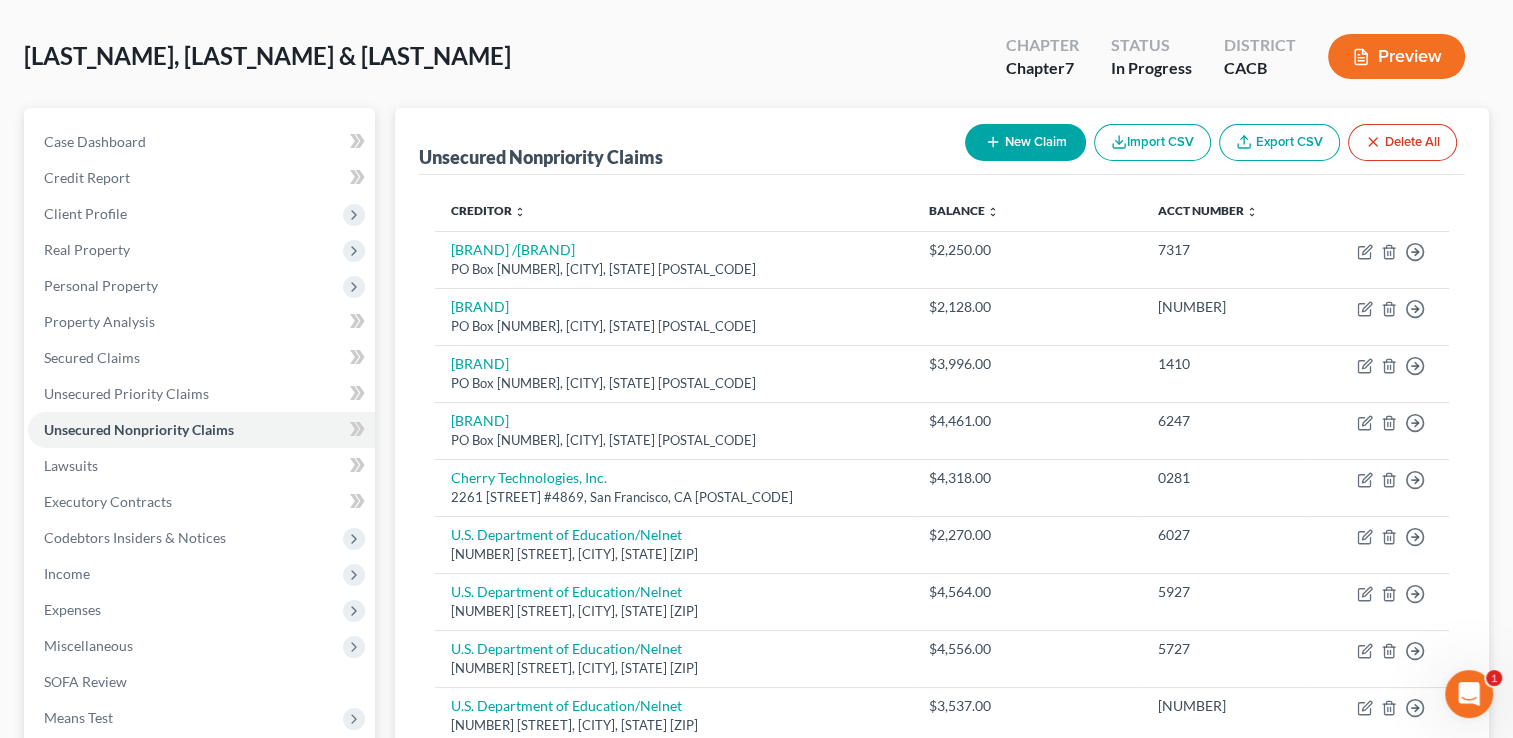click on "5927" at bounding box center (1226, 601) 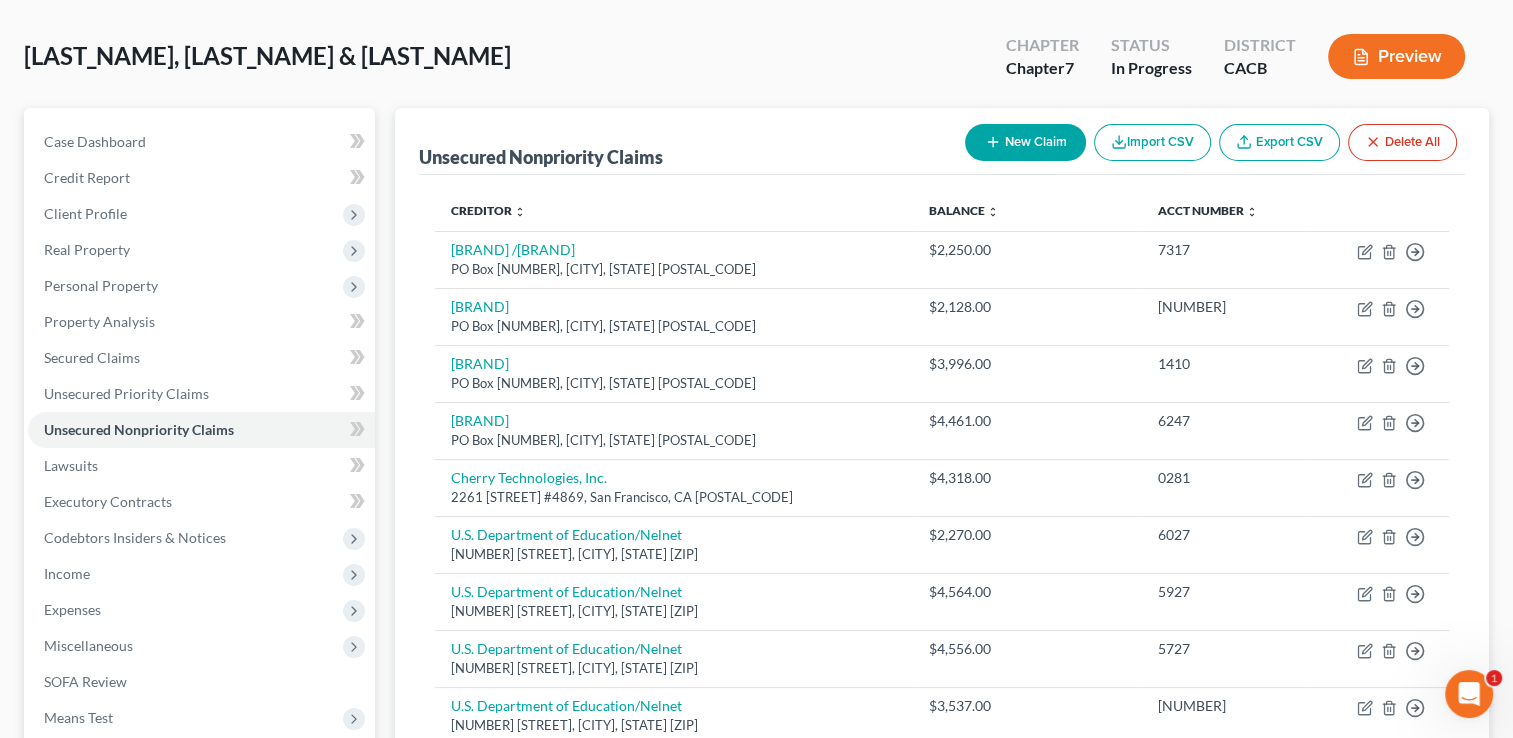 click on "New Claim" at bounding box center [1025, 142] 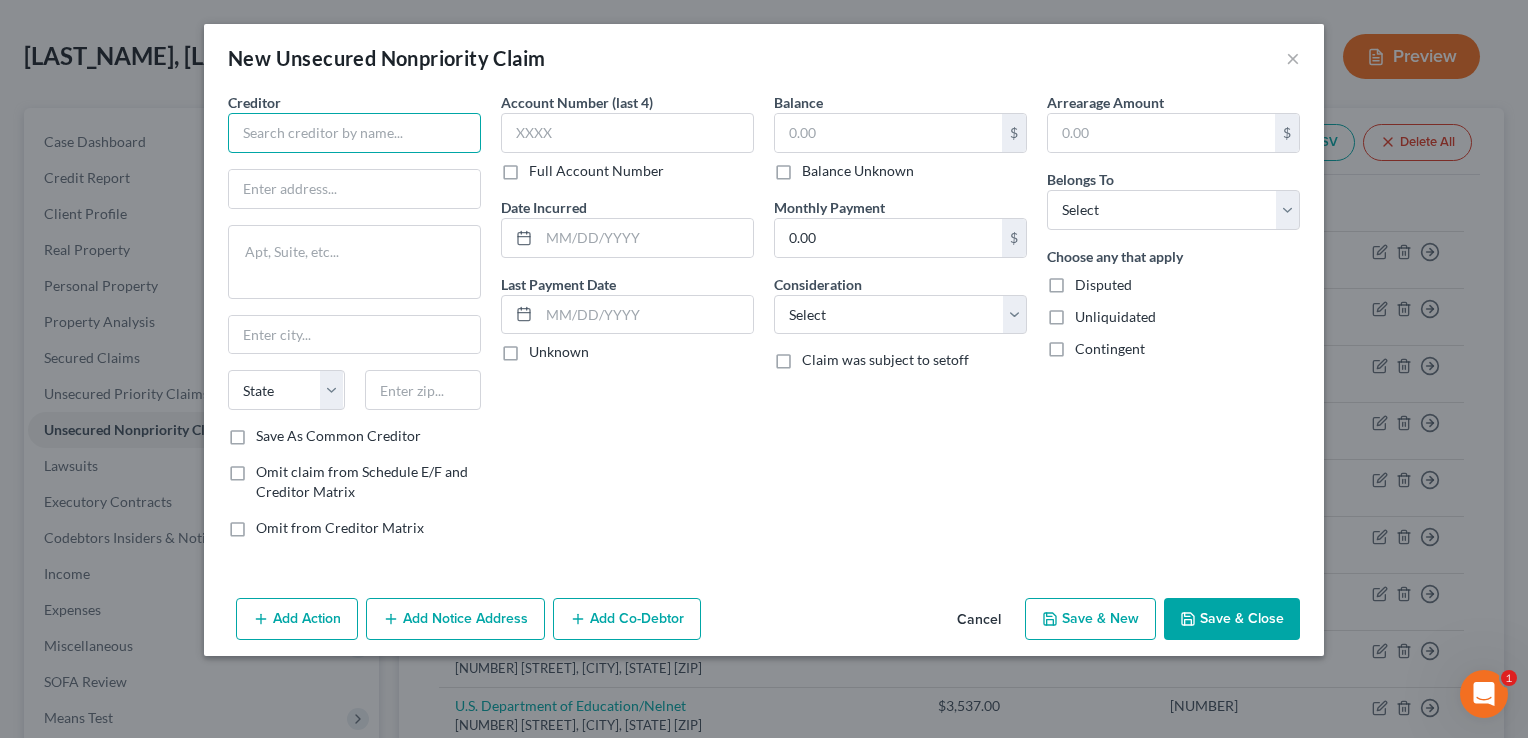 click at bounding box center [354, 133] 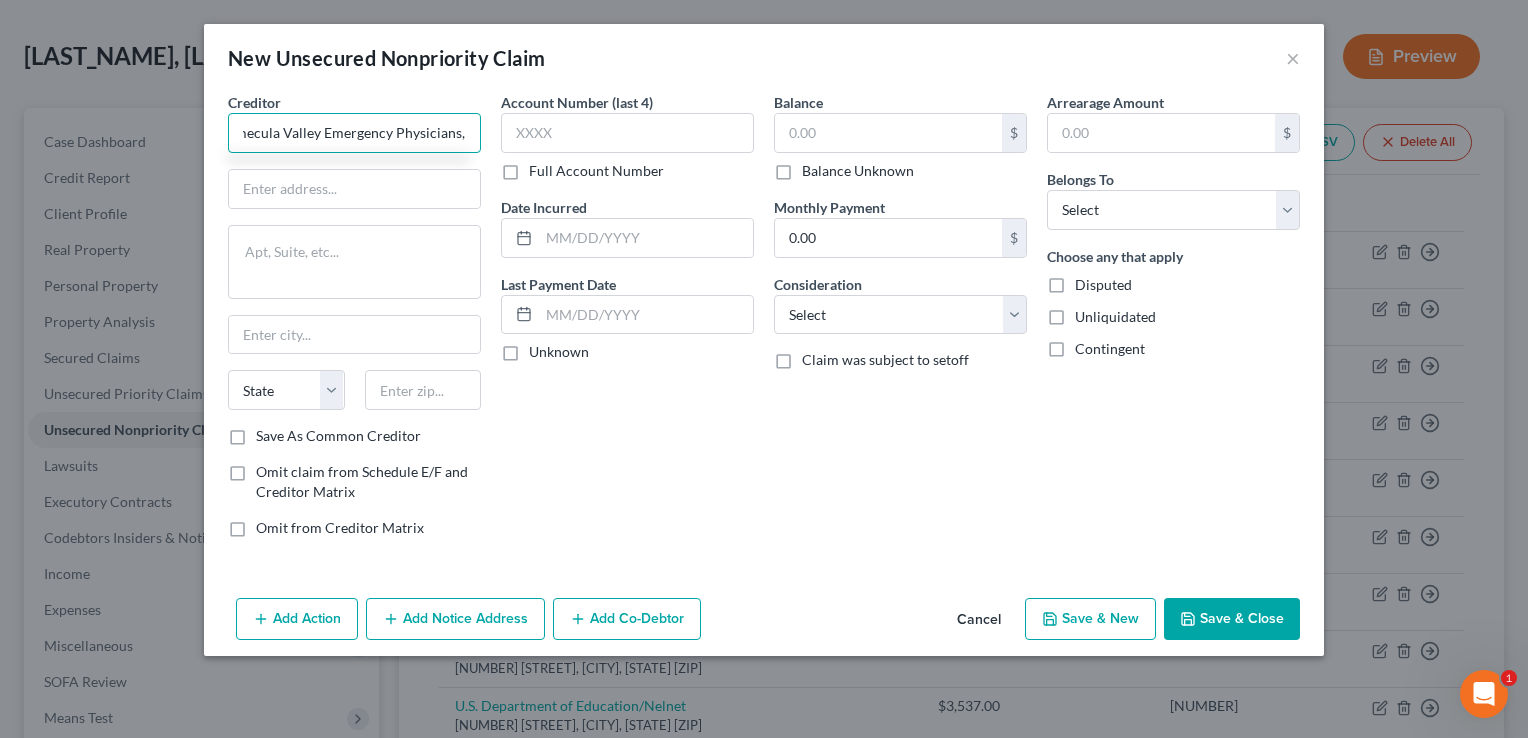scroll, scrollTop: 0, scrollLeft: 36, axis: horizontal 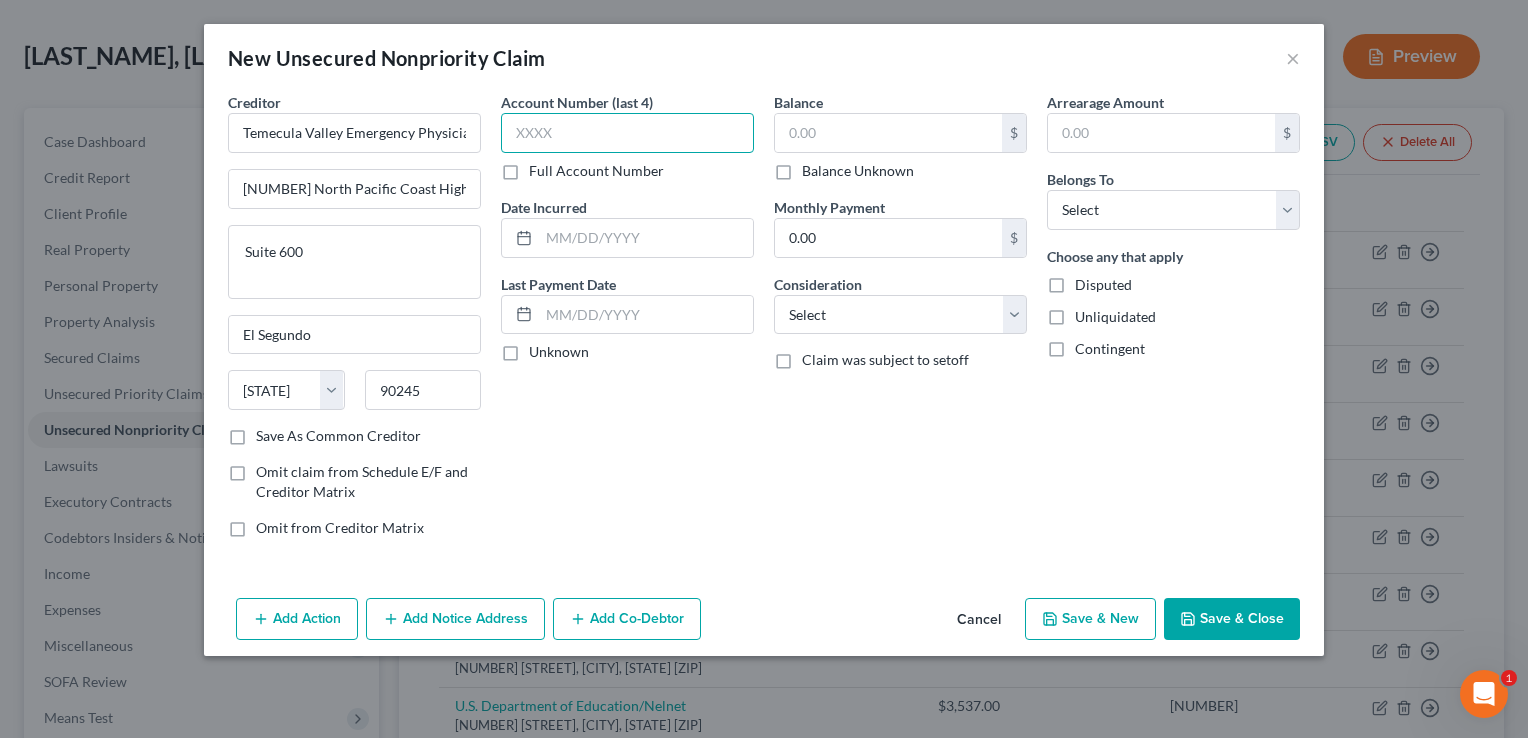 click at bounding box center (627, 133) 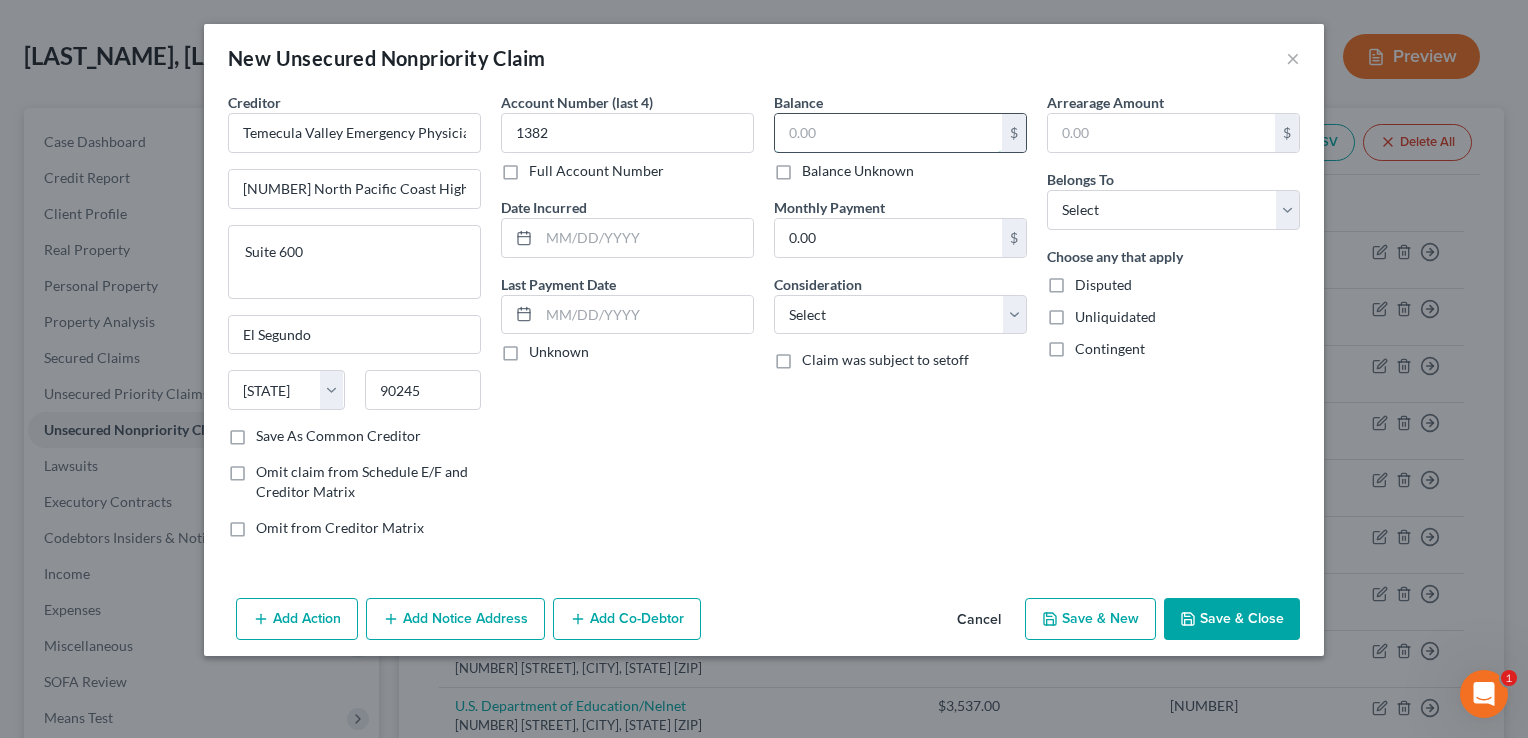 click at bounding box center [888, 133] 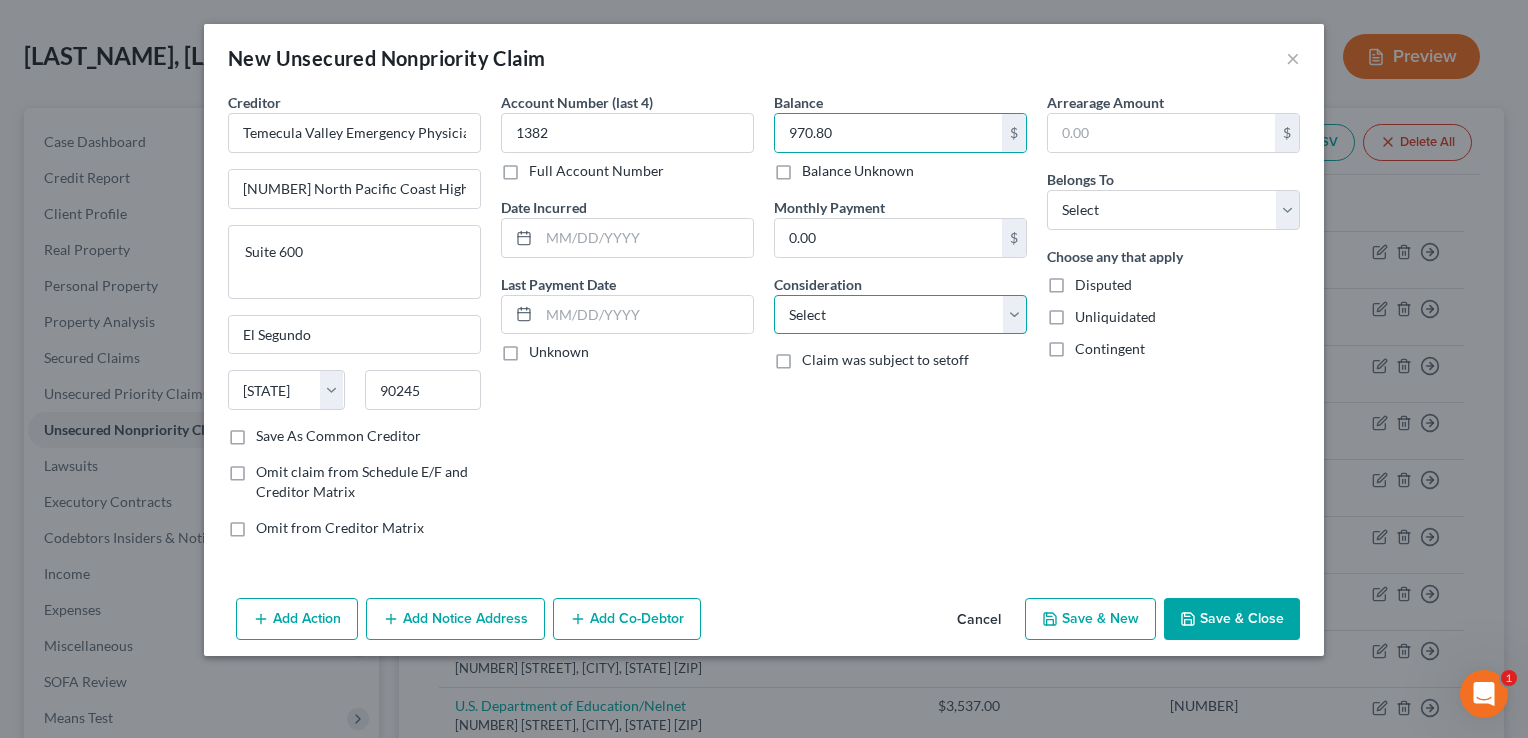 click on "Select Cable / Satellite Services Collection Agency Credit Card Debt Debt Counseling / Attorneys Deficiency Balance Domestic Support Obligations Home / Car Repairs Income Taxes Judgment Liens Medical Services Monies Loaned / Advanced Mortgage Obligation From Divorce Or Separation Obligation To Pensions Other Overdrawn Bank Account Promised To Help Pay Creditors Student Loans Suppliers And Vendors Telephone / Internet Services Utility Services" at bounding box center [900, 315] 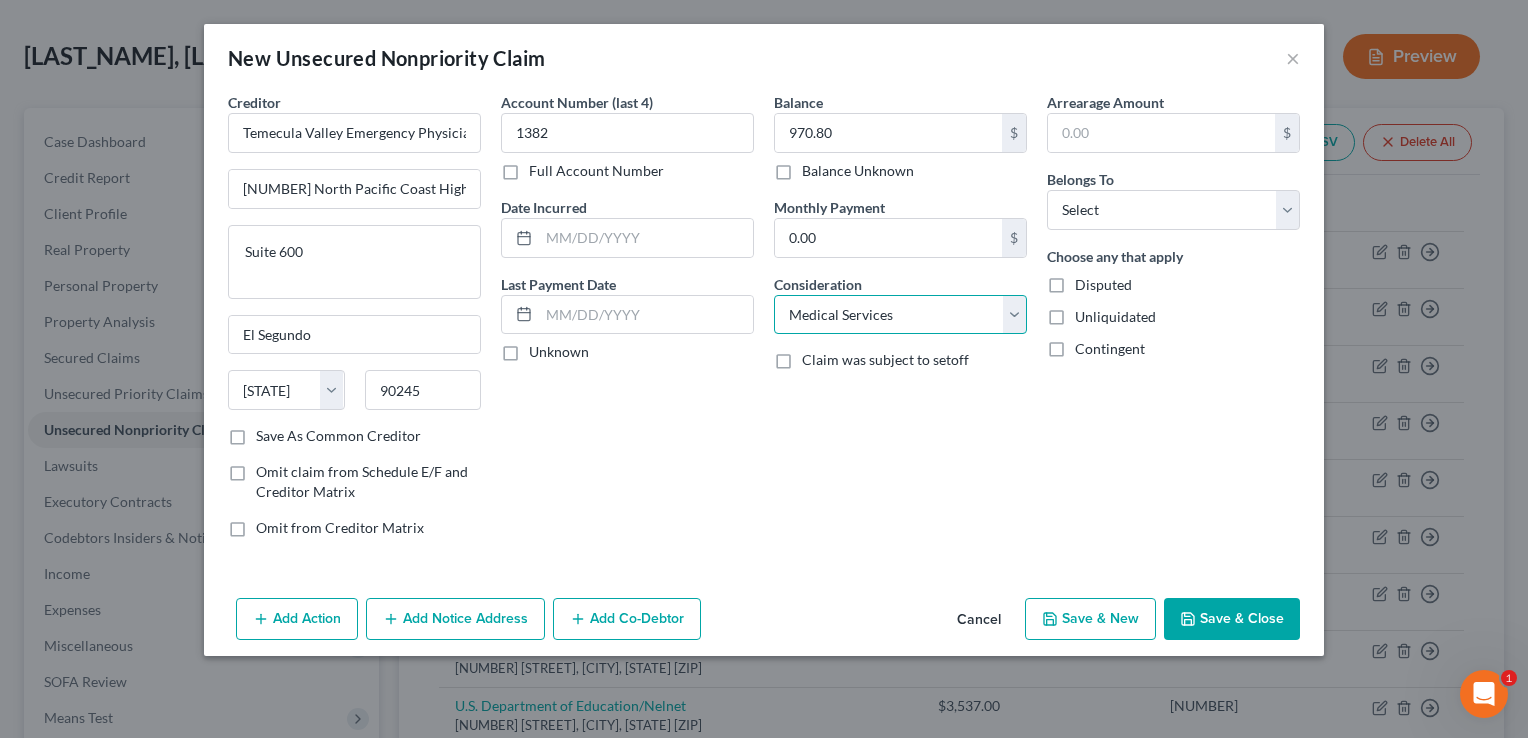 click on "Select Cable / Satellite Services Collection Agency Credit Card Debt Debt Counseling / Attorneys Deficiency Balance Domestic Support Obligations Home / Car Repairs Income Taxes Judgment Liens Medical Services Monies Loaned / Advanced Mortgage Obligation From Divorce Or Separation Obligation To Pensions Other Overdrawn Bank Account Promised To Help Pay Creditors Student Loans Suppliers And Vendors Telephone / Internet Services Utility Services" at bounding box center (900, 315) 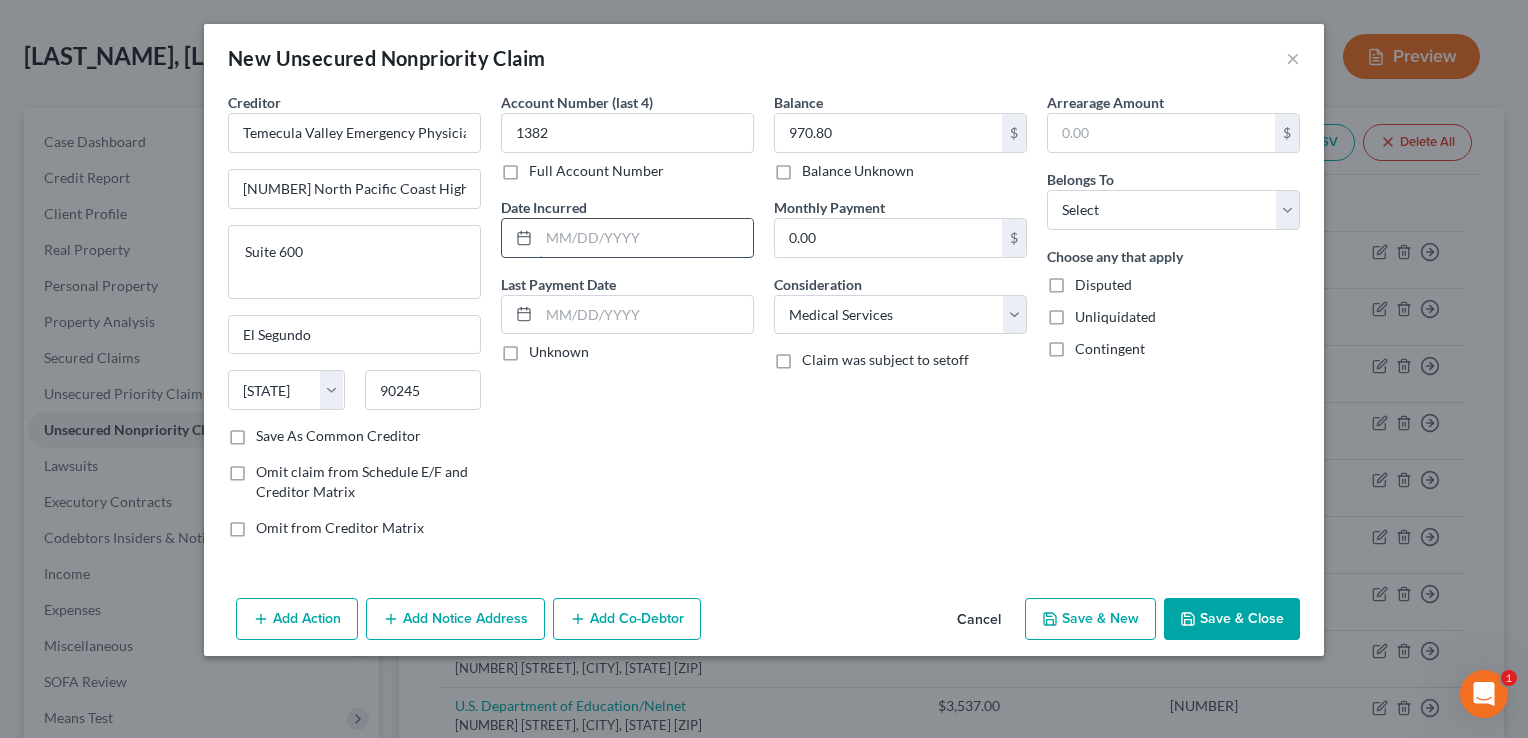 click at bounding box center [646, 238] 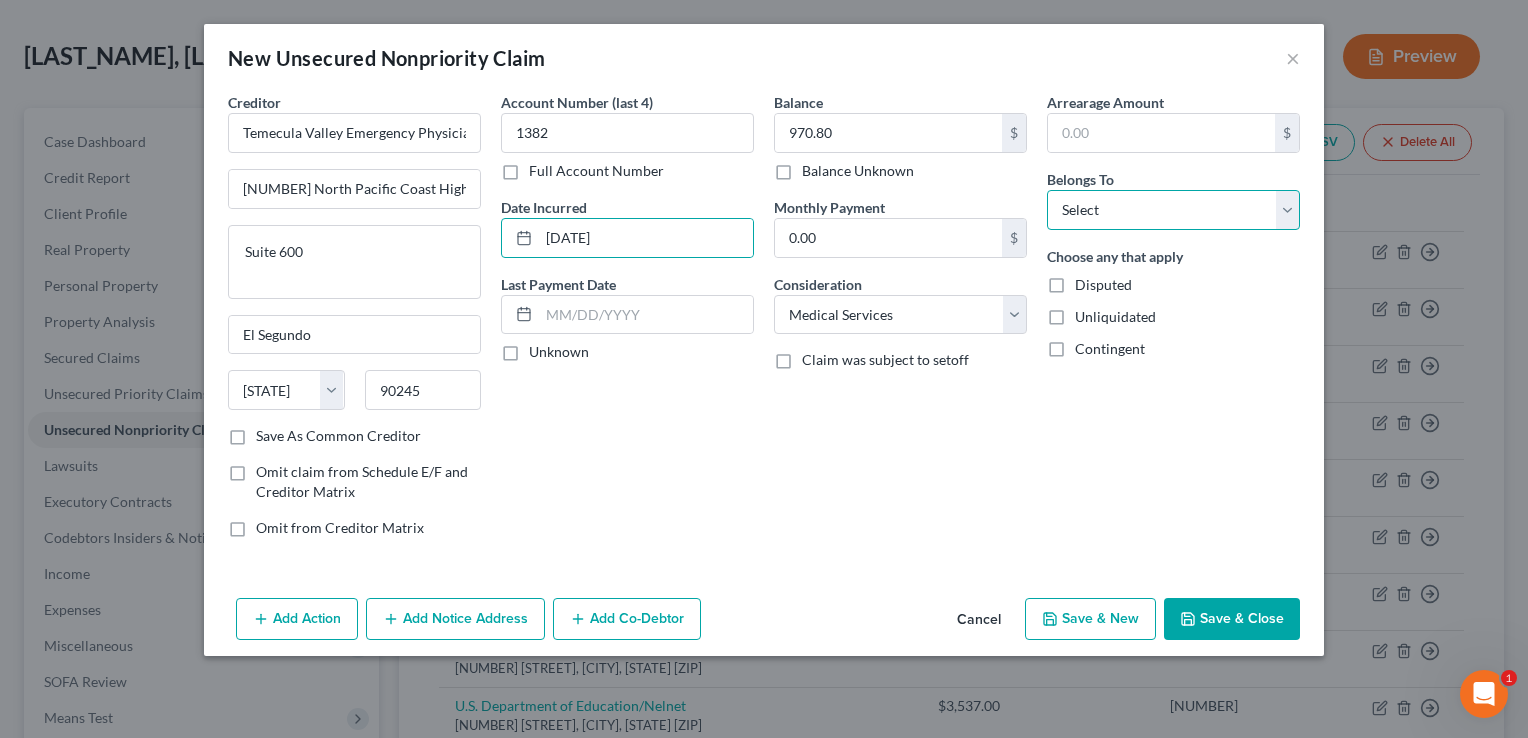 click on "Select Debtor 1 Only Debtor 2 Only Debtor 1 And Debtor 2 Only At Least One Of The Debtors And Another Community Property" at bounding box center [1173, 210] 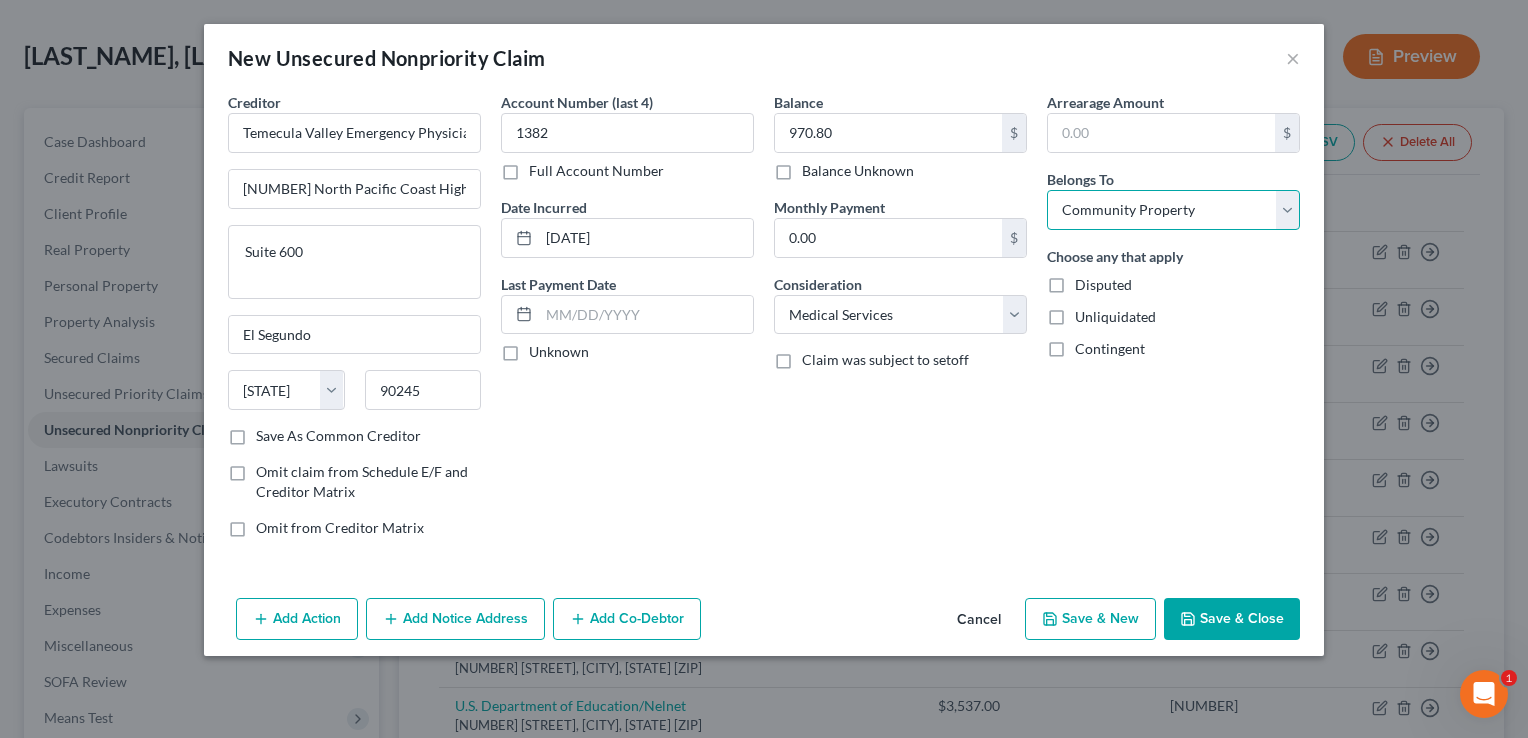 click on "Select Debtor 1 Only Debtor 2 Only Debtor 1 And Debtor 2 Only At Least One Of The Debtors And Another Community Property" at bounding box center [1173, 210] 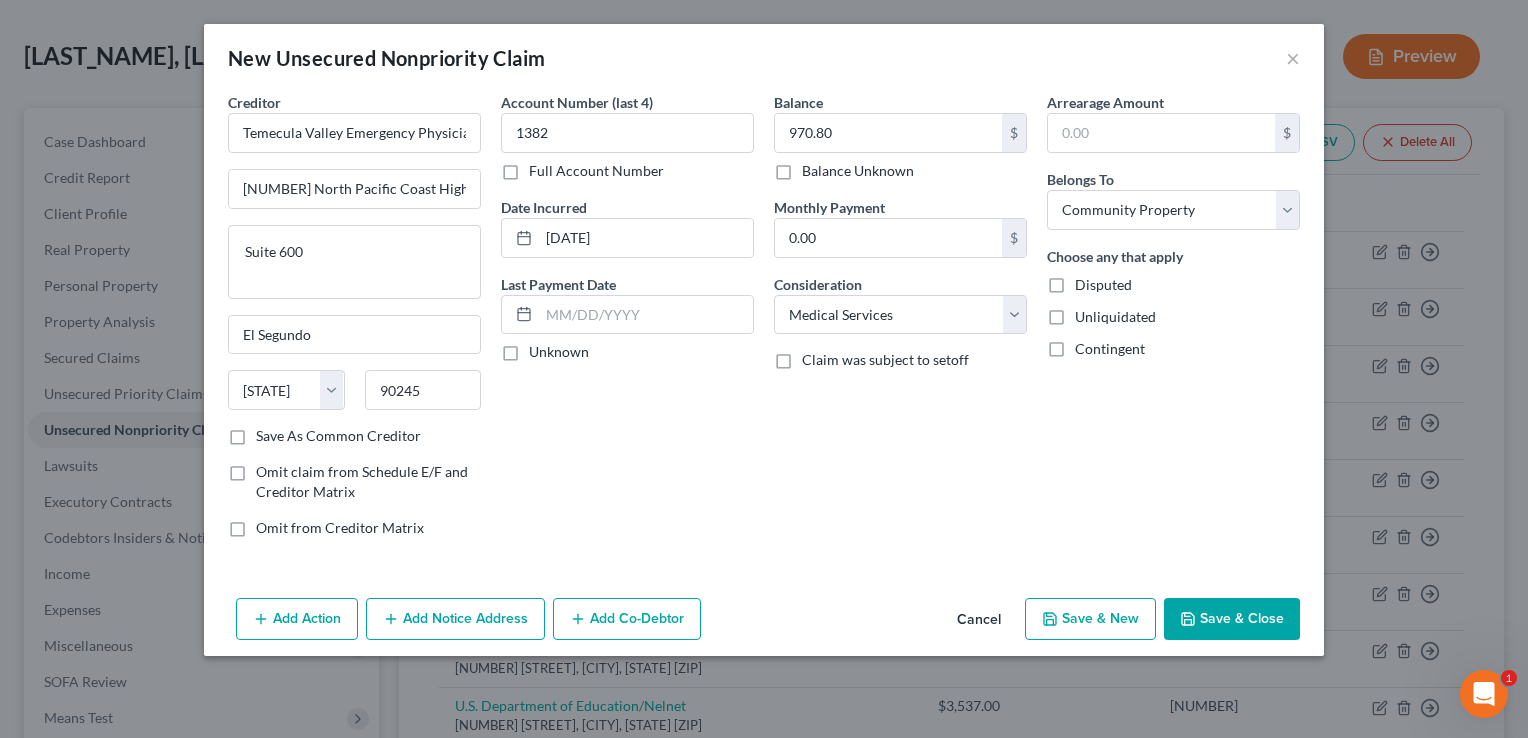 click on "Save & Close" at bounding box center (1232, 619) 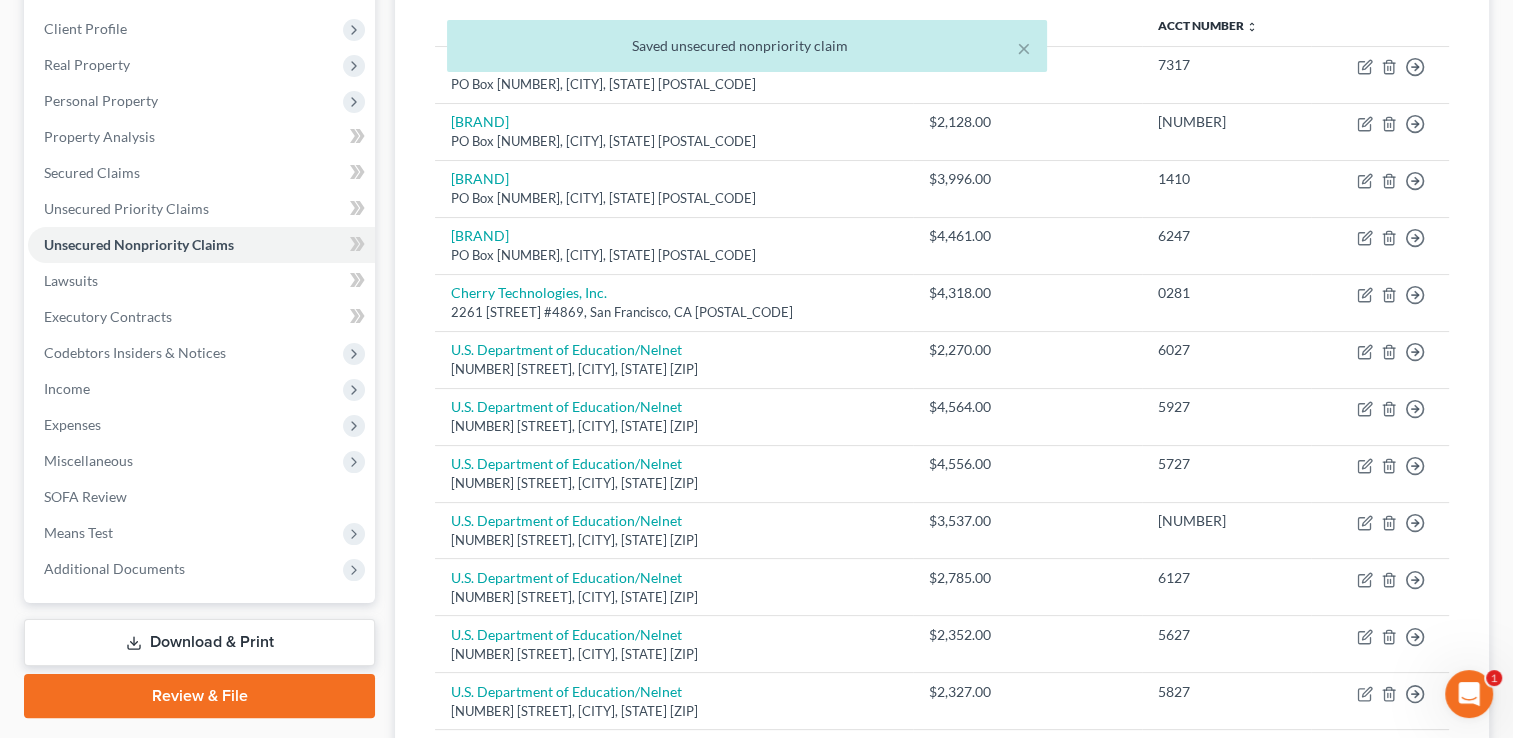 scroll, scrollTop: 0, scrollLeft: 0, axis: both 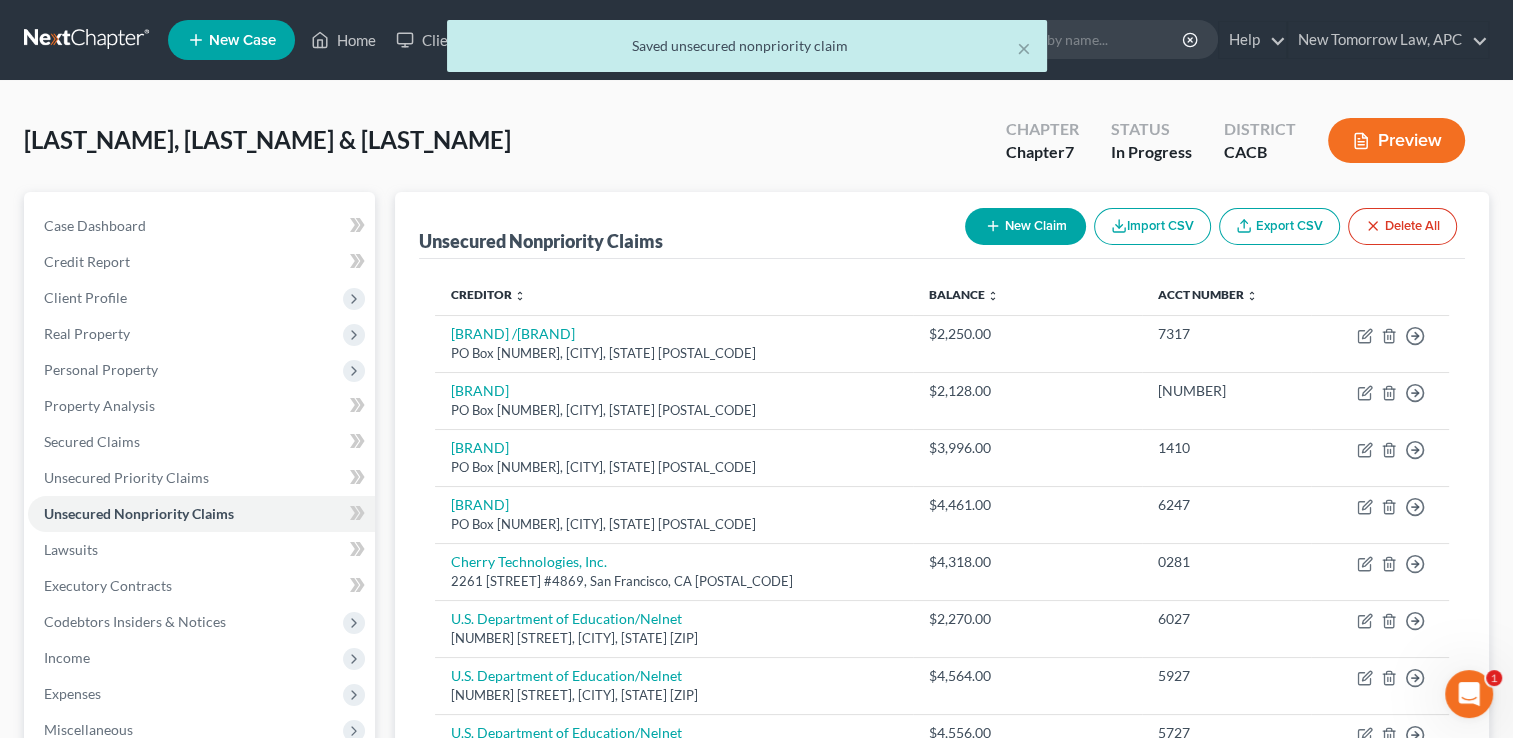 click on "New Claim" at bounding box center [1025, 226] 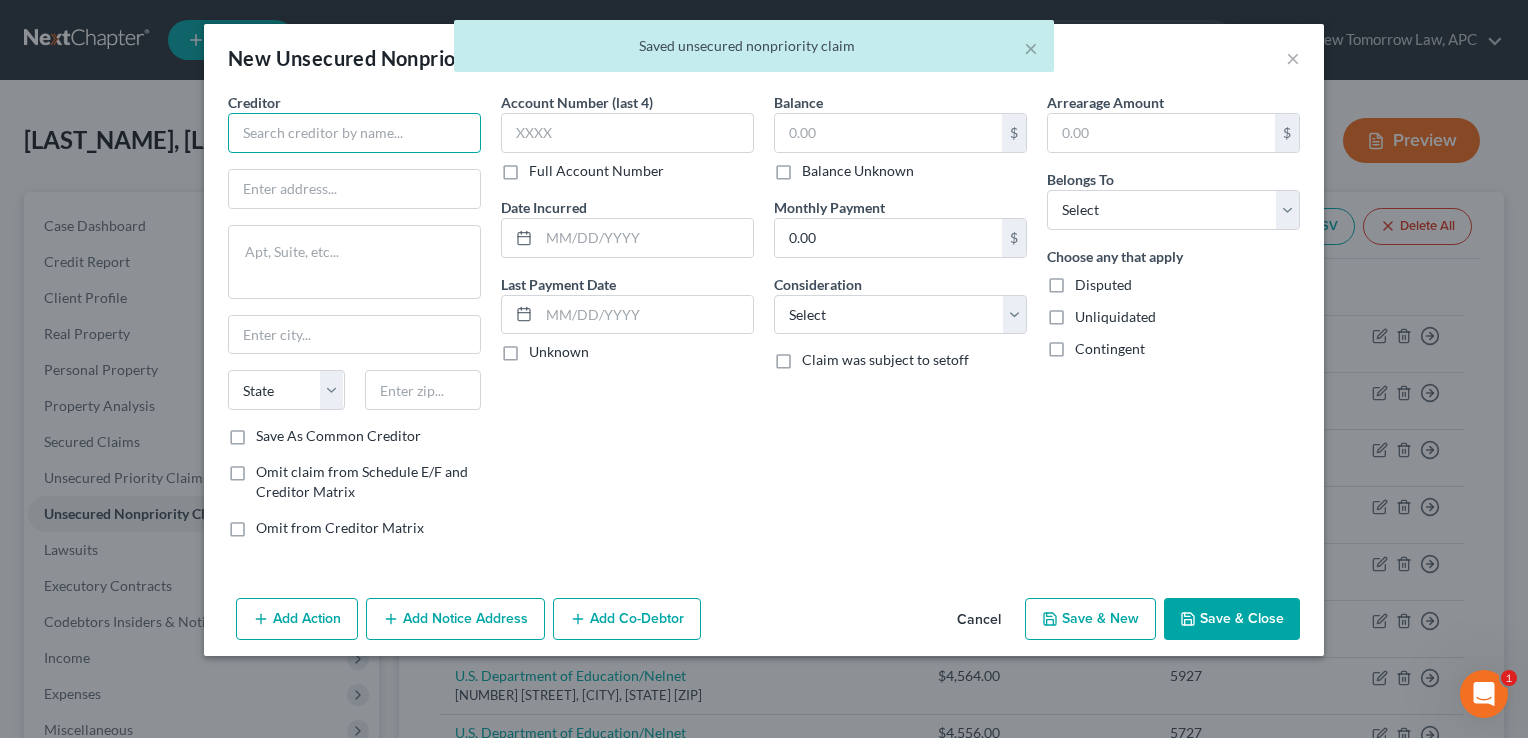click at bounding box center (354, 133) 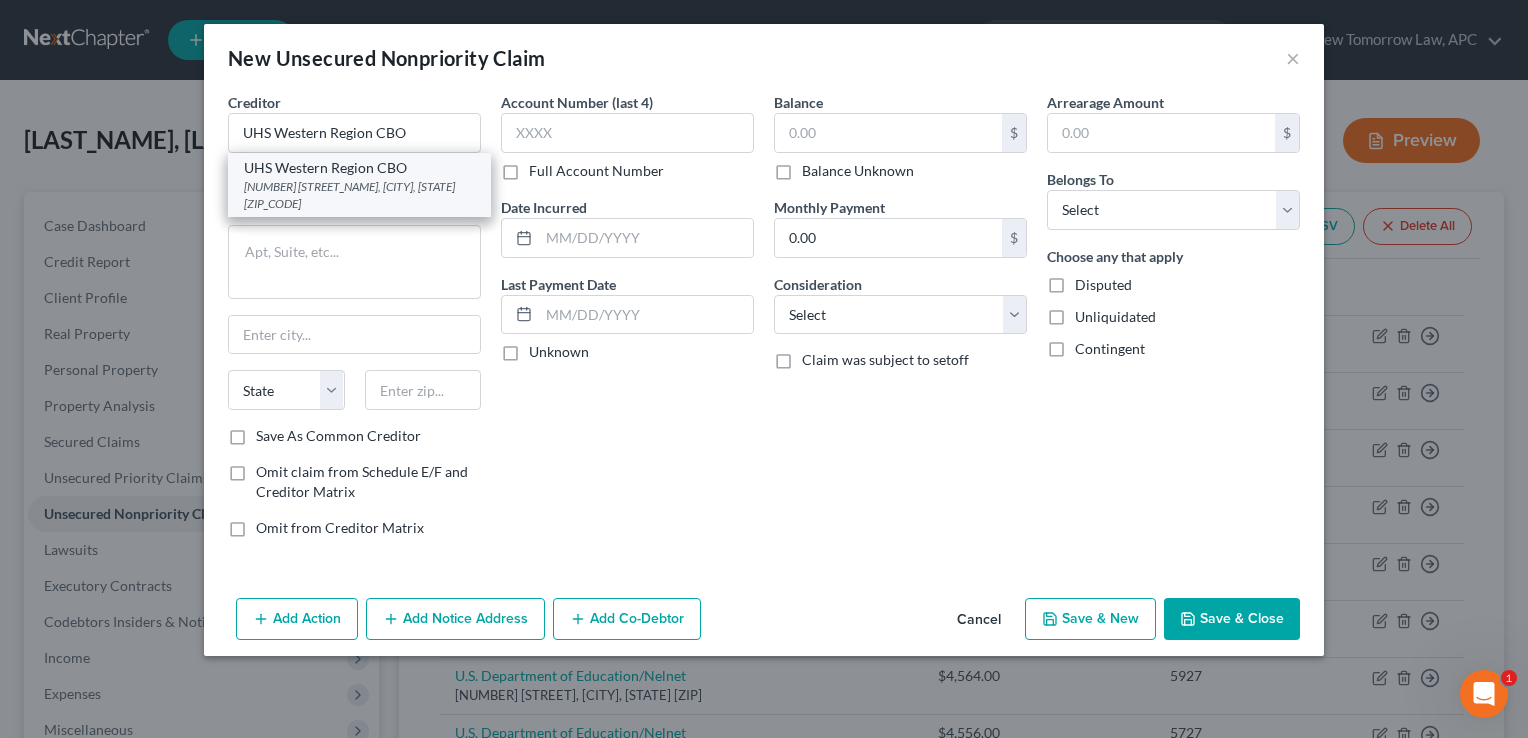 click on "[NUMBER] [STREET_NAME], [CITY], [STATE] [ZIP_CODE]" at bounding box center (359, 195) 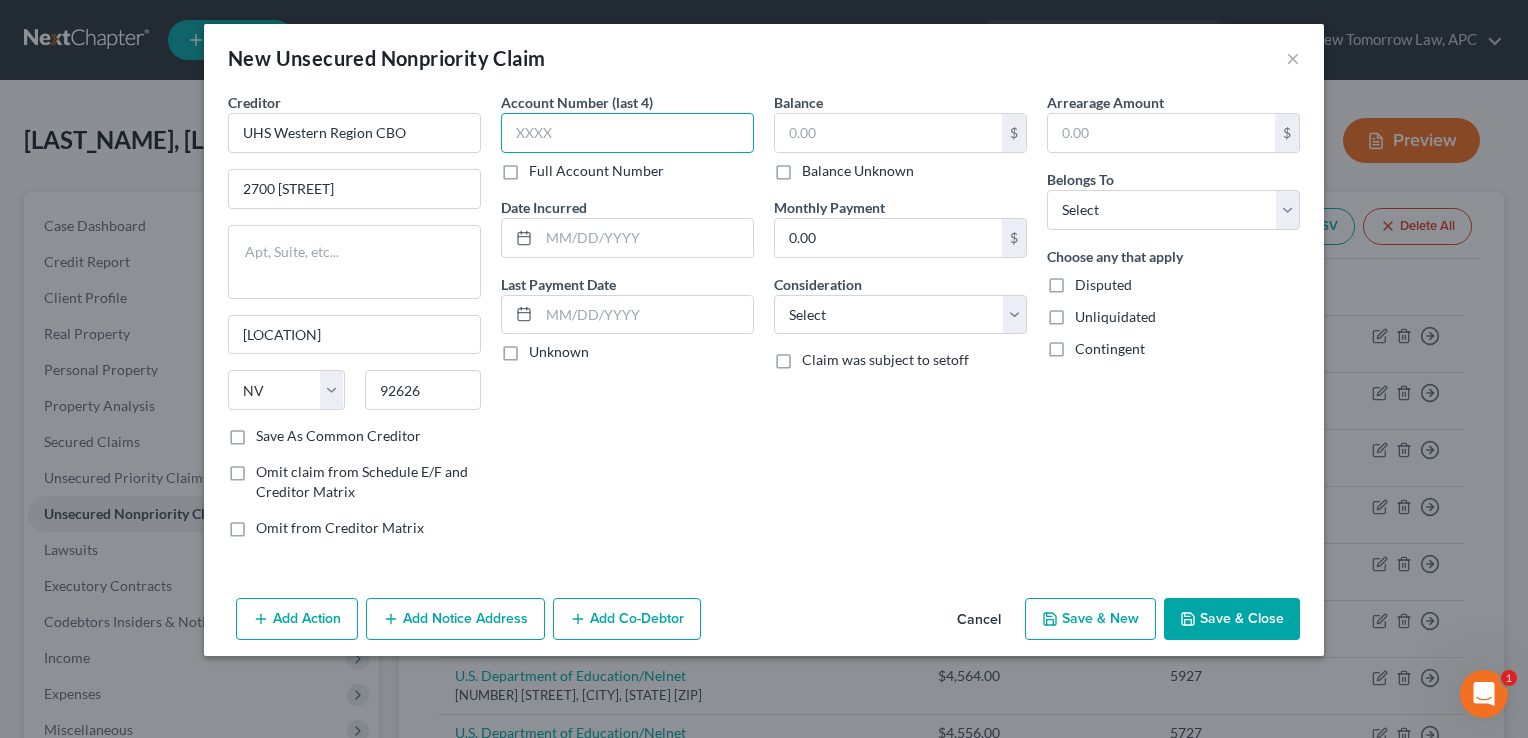 click at bounding box center [627, 133] 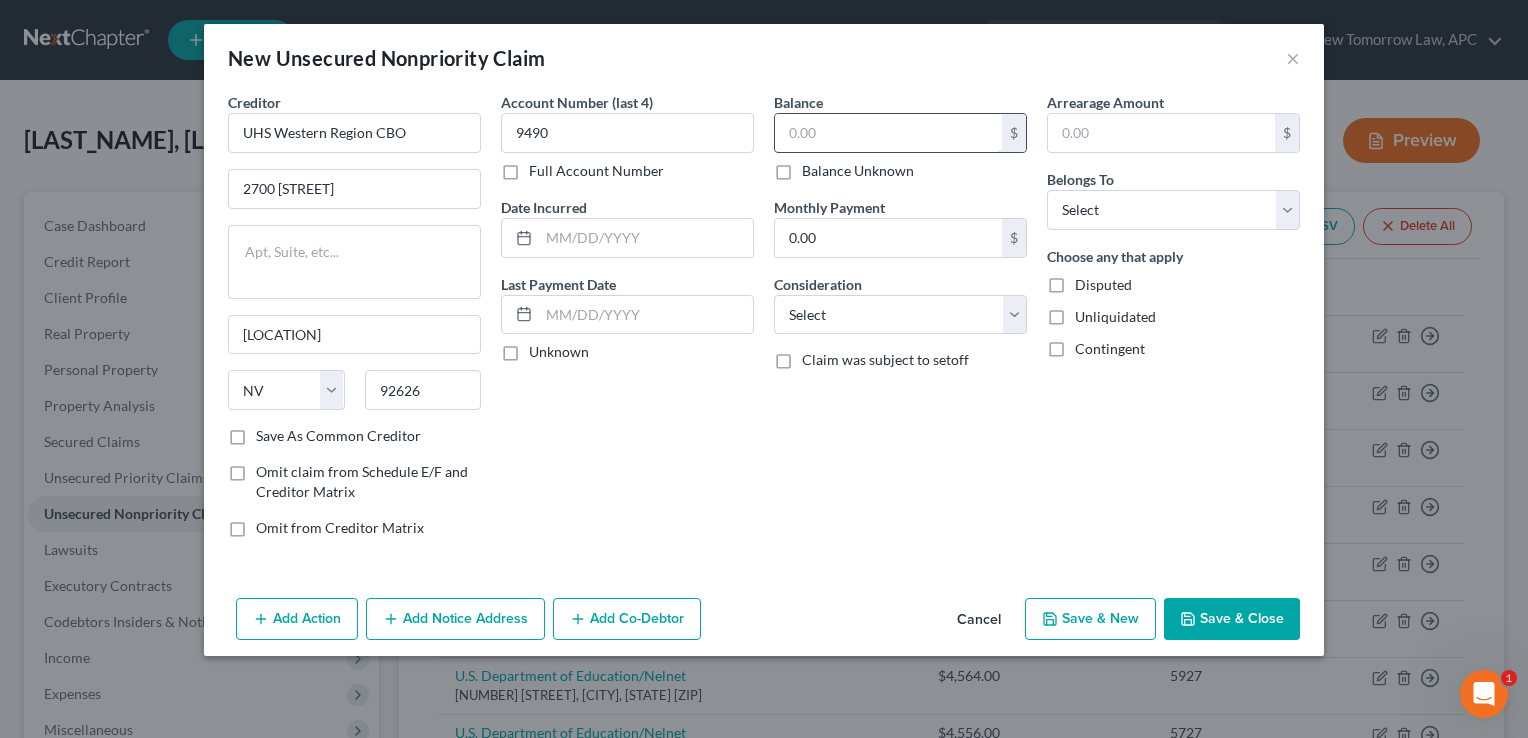 click at bounding box center [888, 133] 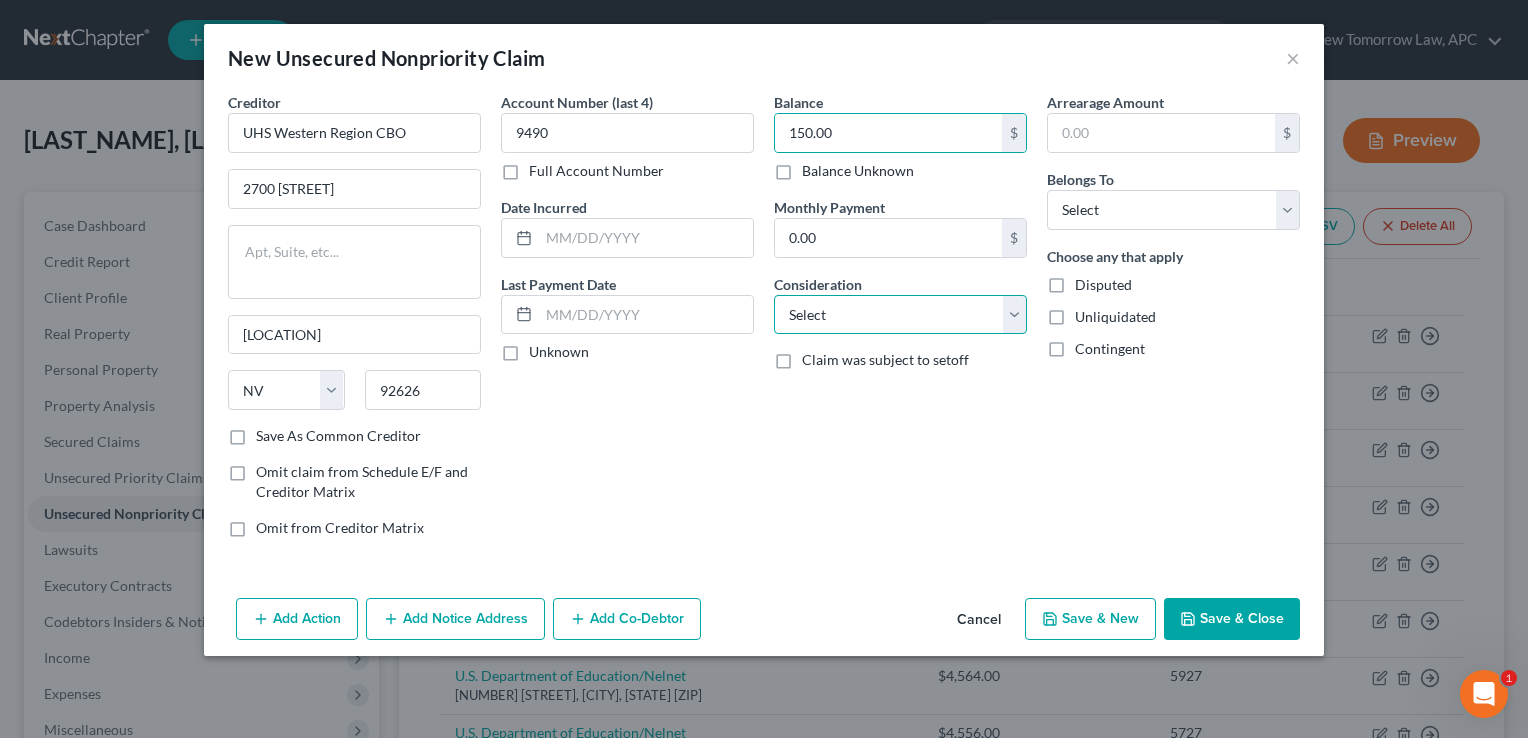 click on "Select Cable / Satellite Services Collection Agency Credit Card Debt Debt Counseling / Attorneys Deficiency Balance Domestic Support Obligations Home / Car Repairs Income Taxes Judgment Liens Medical Services Monies Loaned / Advanced Mortgage Obligation From Divorce Or Separation Obligation To Pensions Other Overdrawn Bank Account Promised To Help Pay Creditors Student Loans Suppliers And Vendors Telephone / Internet Services Utility Services" at bounding box center (900, 315) 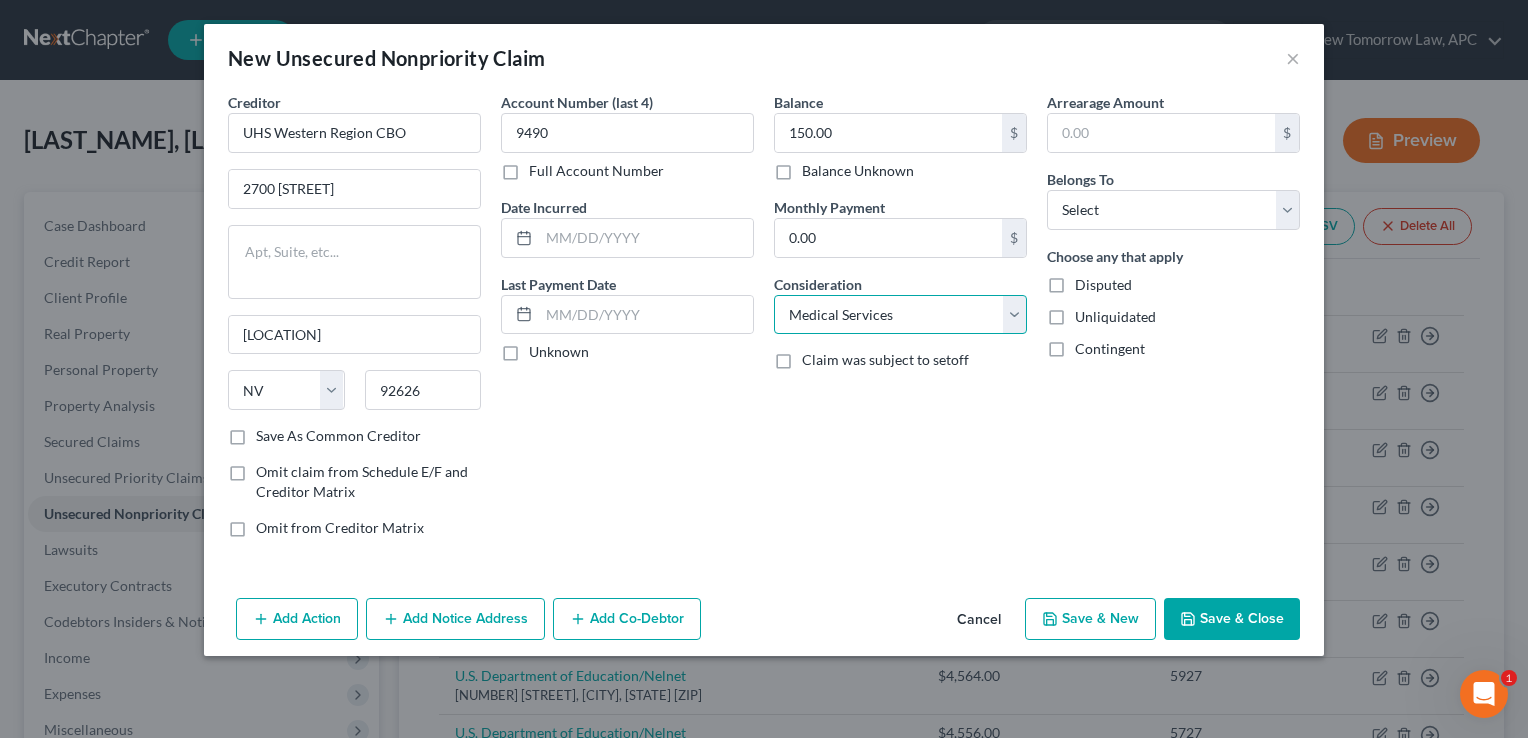 click on "Select Cable / Satellite Services Collection Agency Credit Card Debt Debt Counseling / Attorneys Deficiency Balance Domestic Support Obligations Home / Car Repairs Income Taxes Judgment Liens Medical Services Monies Loaned / Advanced Mortgage Obligation From Divorce Or Separation Obligation To Pensions Other Overdrawn Bank Account Promised To Help Pay Creditors Student Loans Suppliers And Vendors Telephone / Internet Services Utility Services" at bounding box center [900, 315] 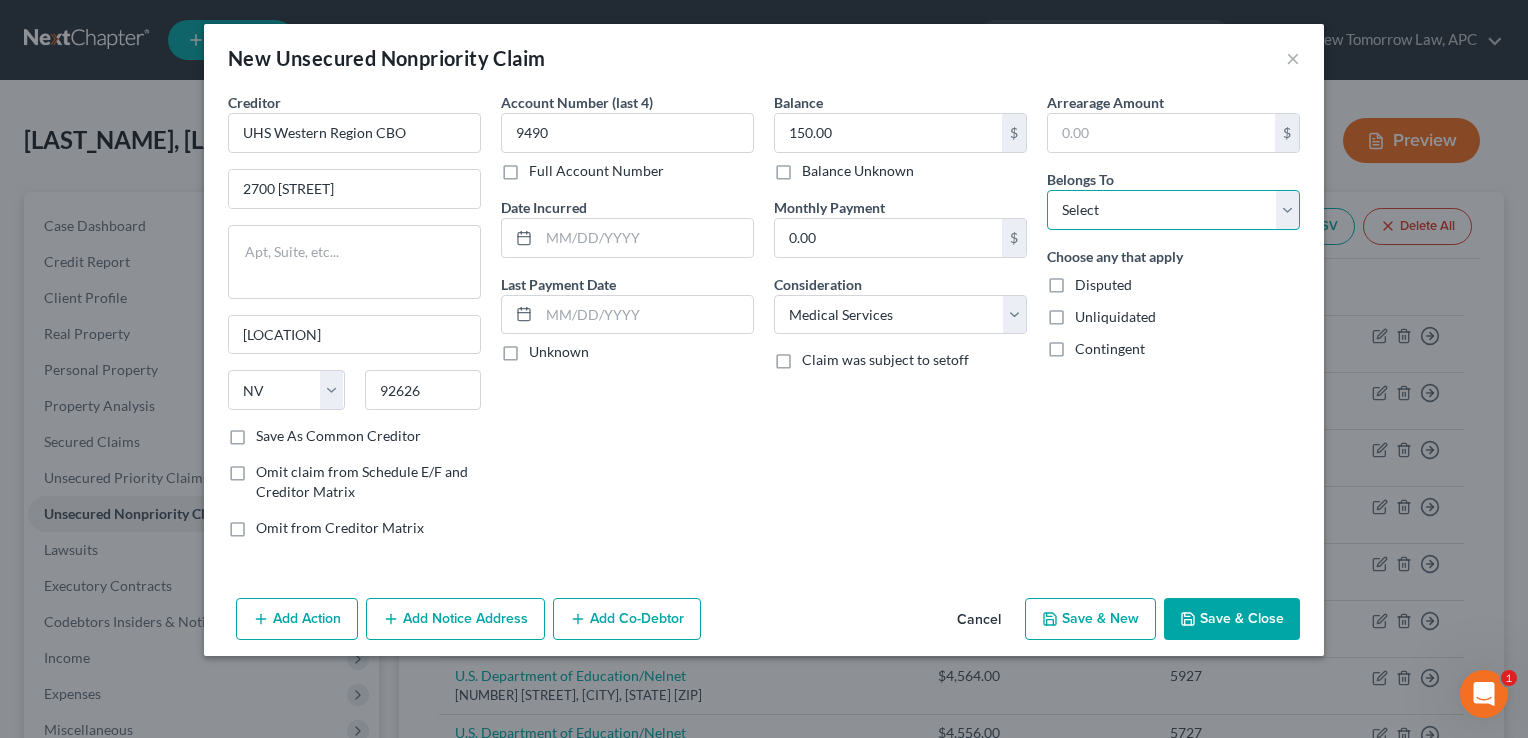 click on "Select Debtor 1 Only Debtor 2 Only Debtor 1 And Debtor 2 Only At Least One Of The Debtors And Another Community Property" at bounding box center (1173, 210) 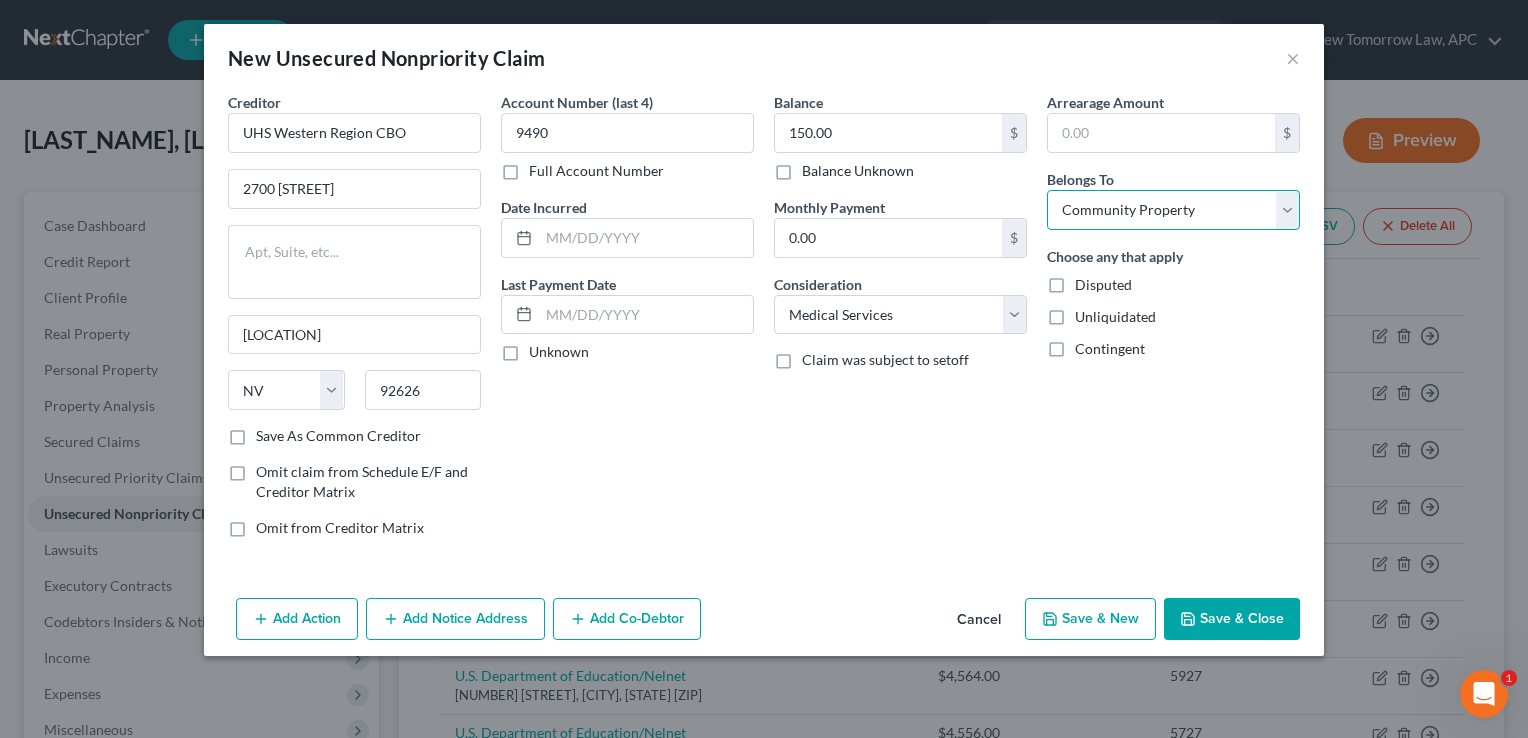 click on "Select Debtor 1 Only Debtor 2 Only Debtor 1 And Debtor 2 Only At Least One Of The Debtors And Another Community Property" at bounding box center (1173, 210) 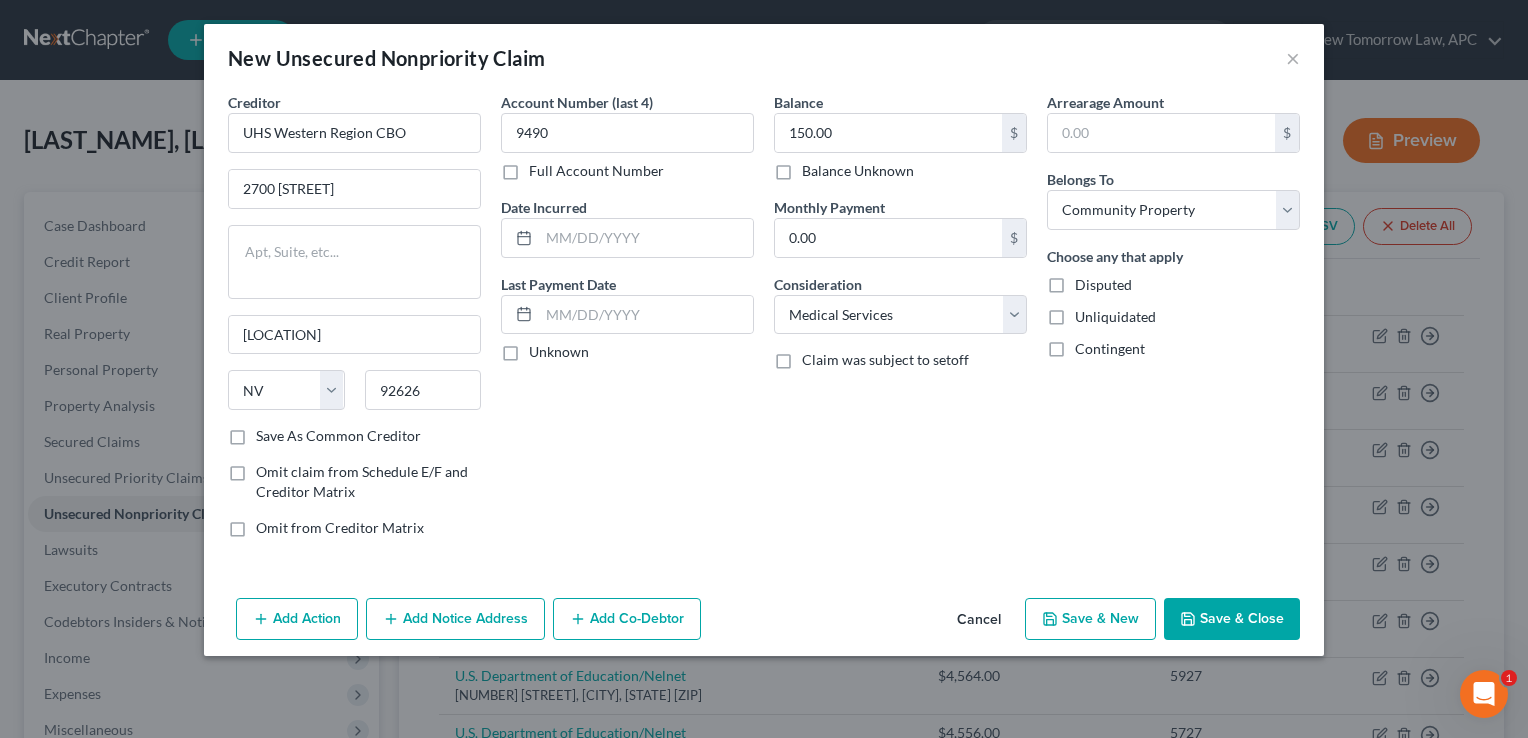 click on "Save & Close" at bounding box center [1232, 619] 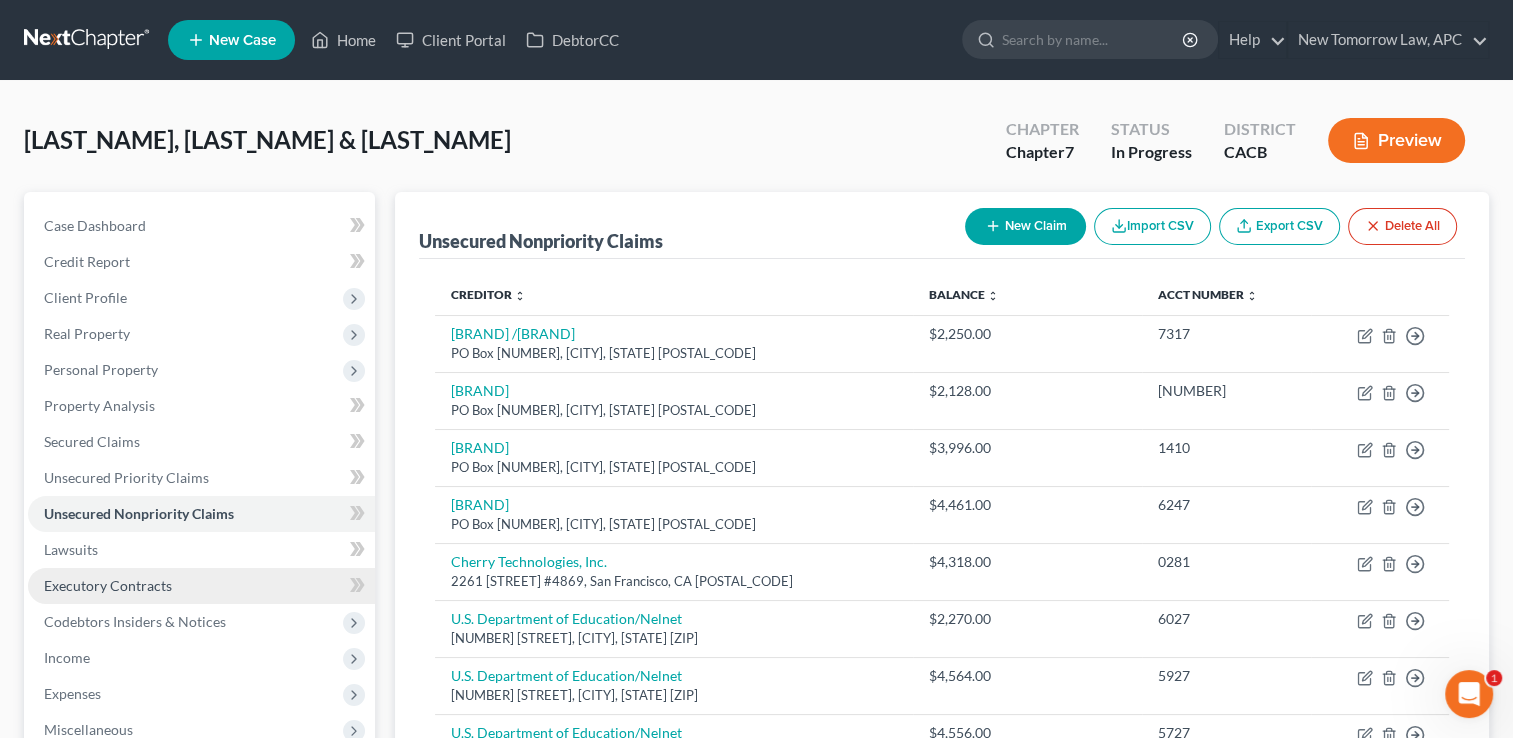 click on "Executory Contracts" at bounding box center (201, 586) 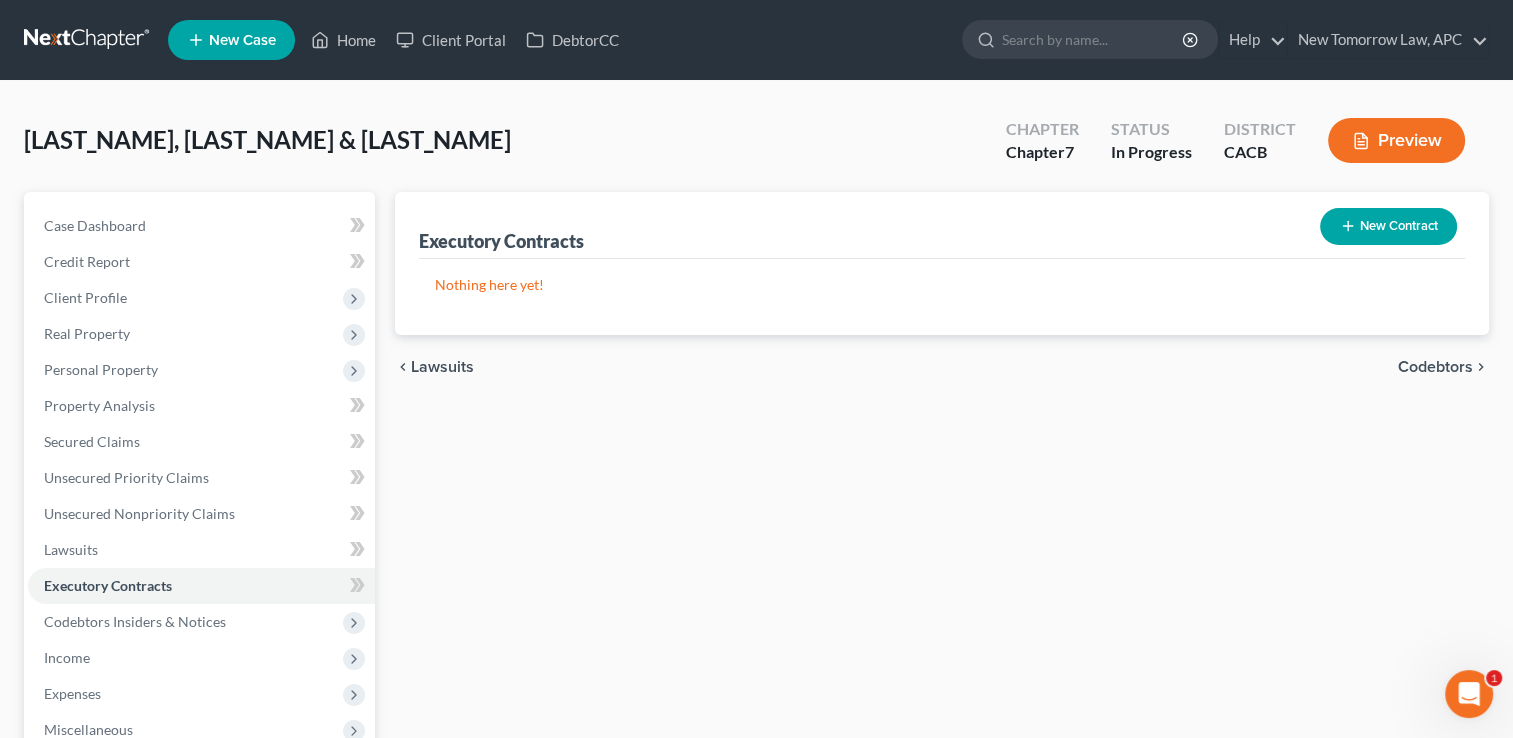 click on "New Contract" at bounding box center [1388, 226] 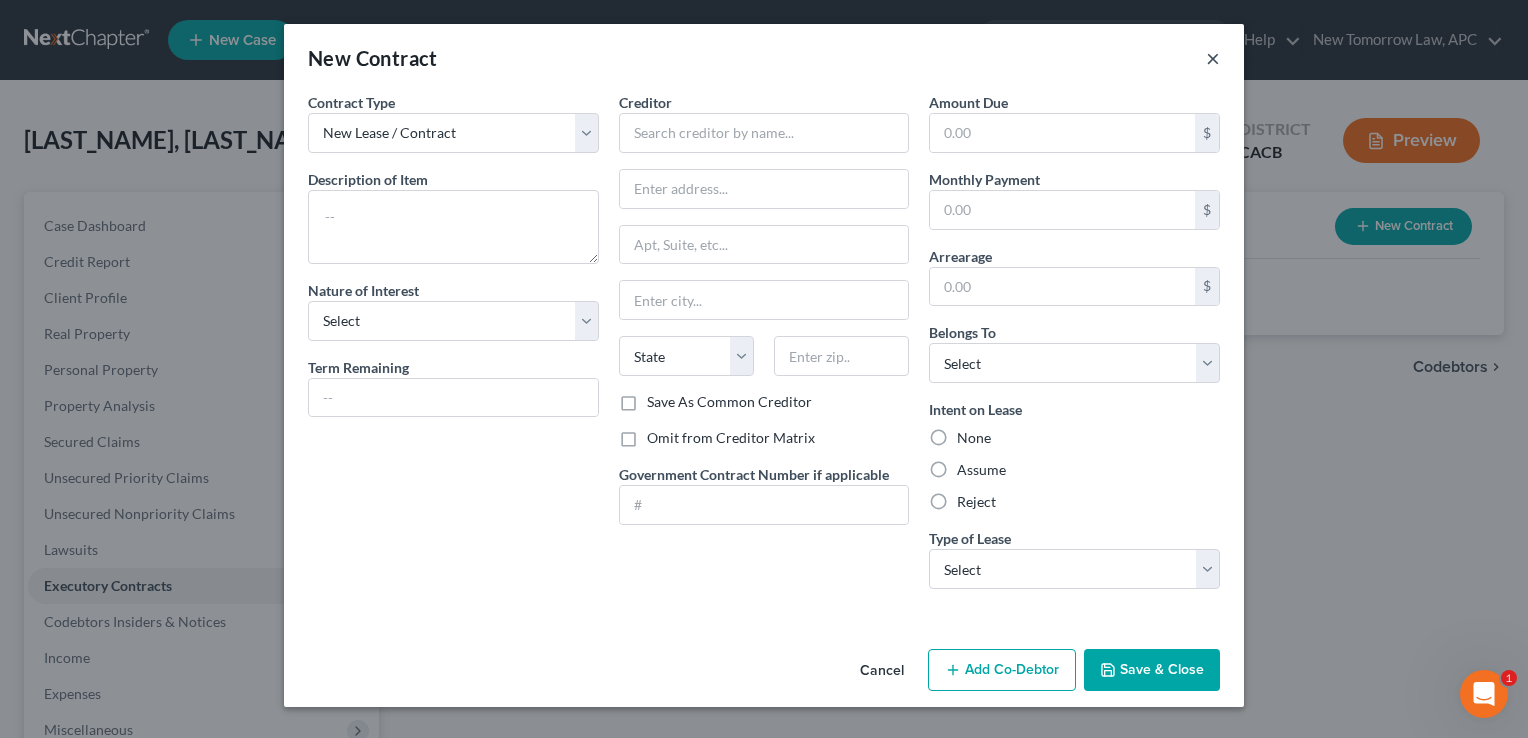 click on "×" at bounding box center [1213, 58] 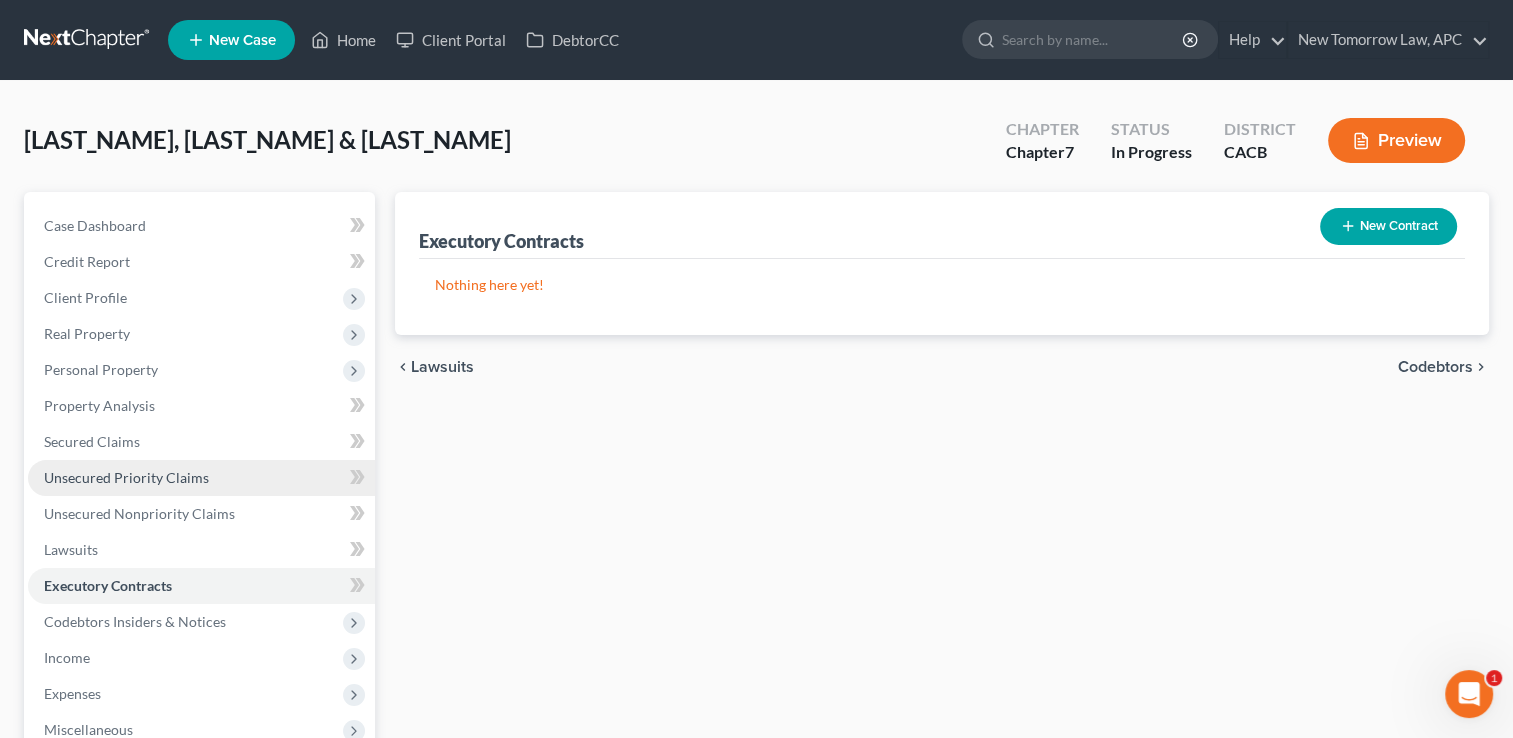 scroll, scrollTop: 83, scrollLeft: 0, axis: vertical 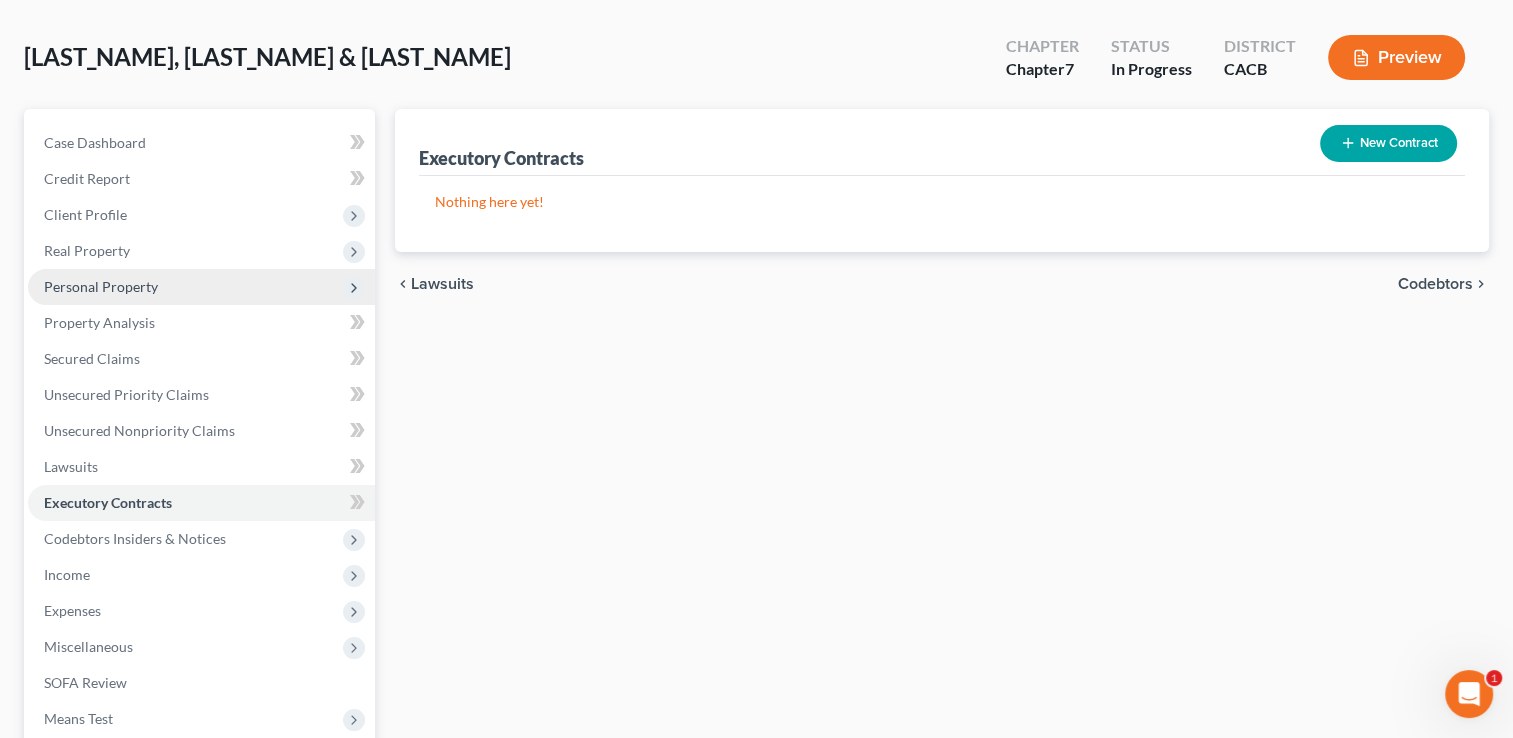 click on "Personal Property" at bounding box center (201, 287) 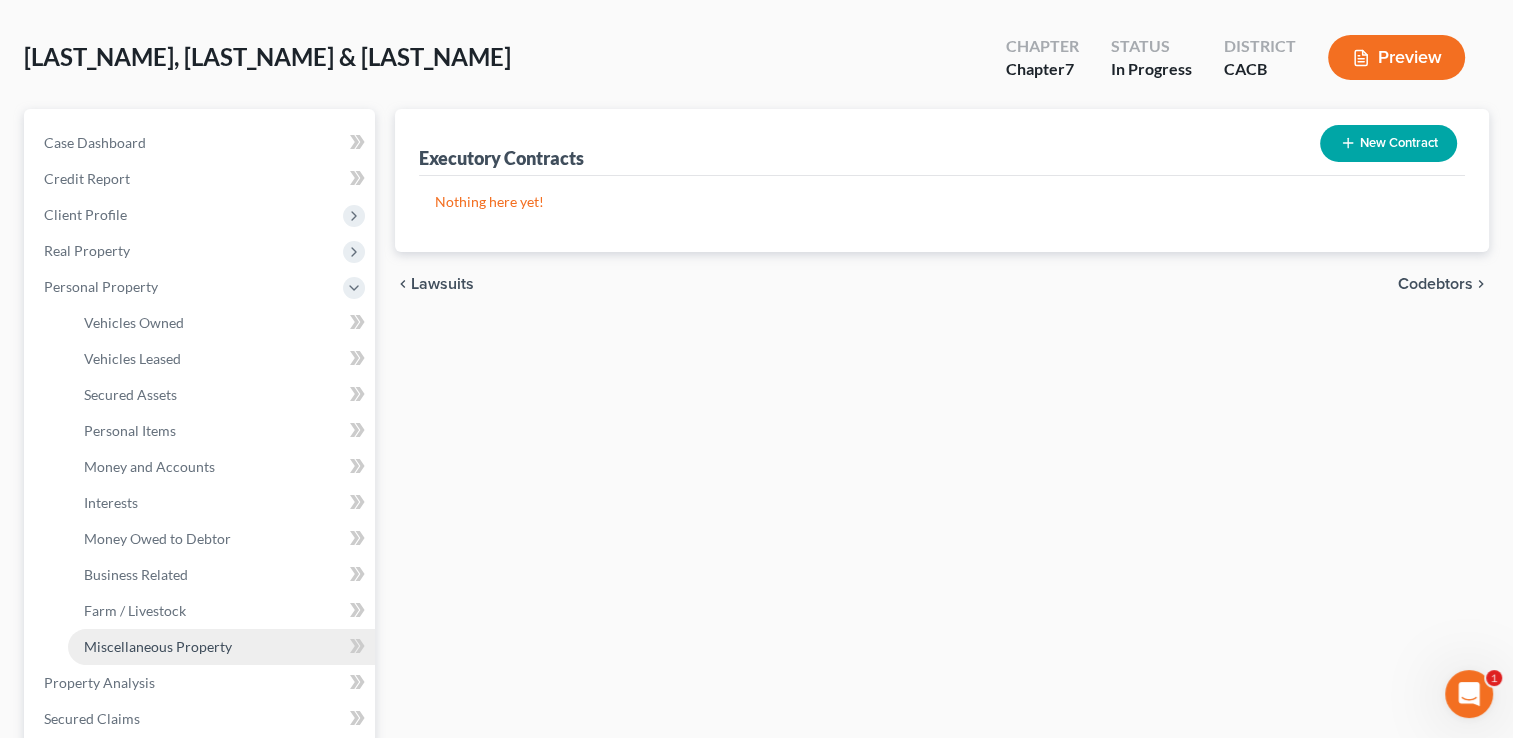 click on "Miscellaneous Property" at bounding box center [158, 646] 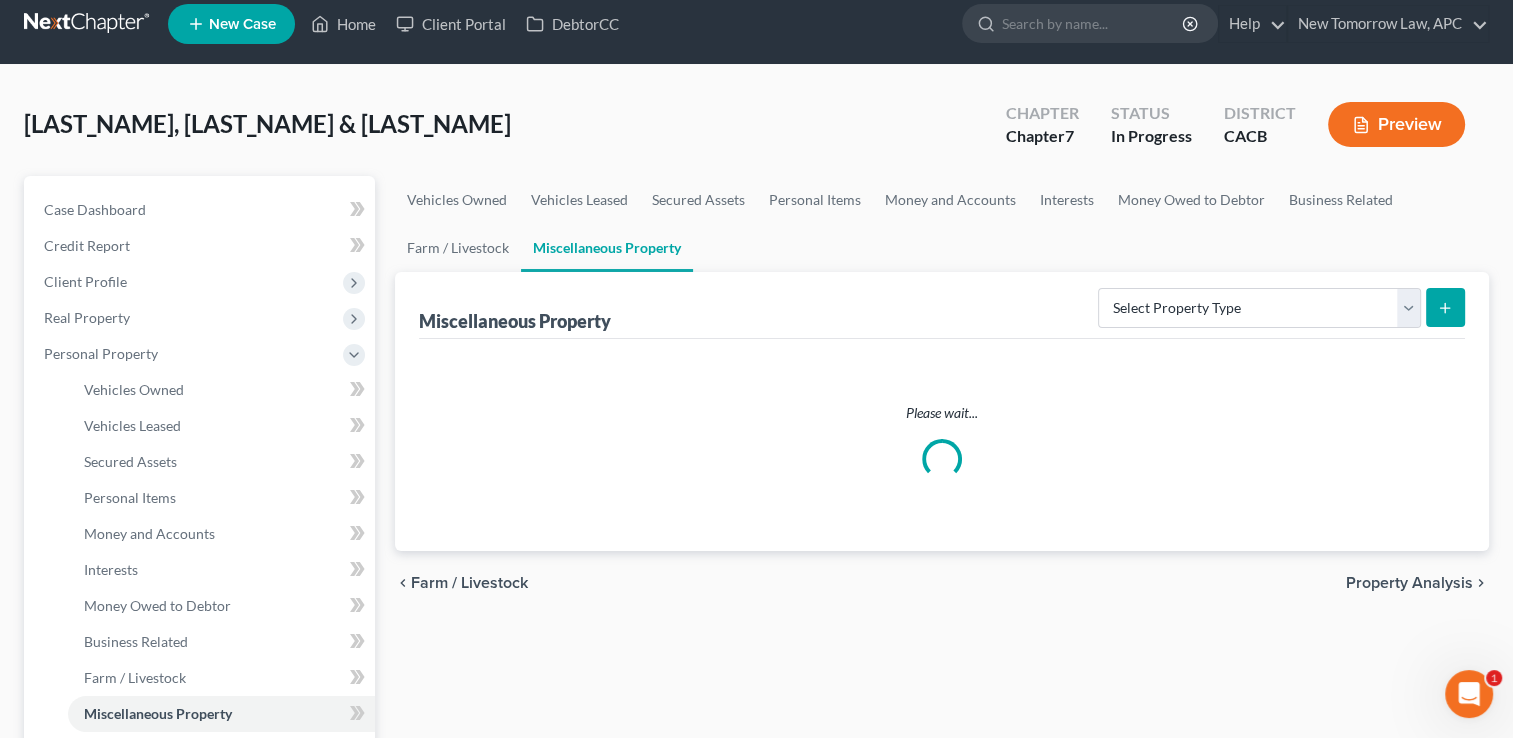 scroll, scrollTop: 0, scrollLeft: 0, axis: both 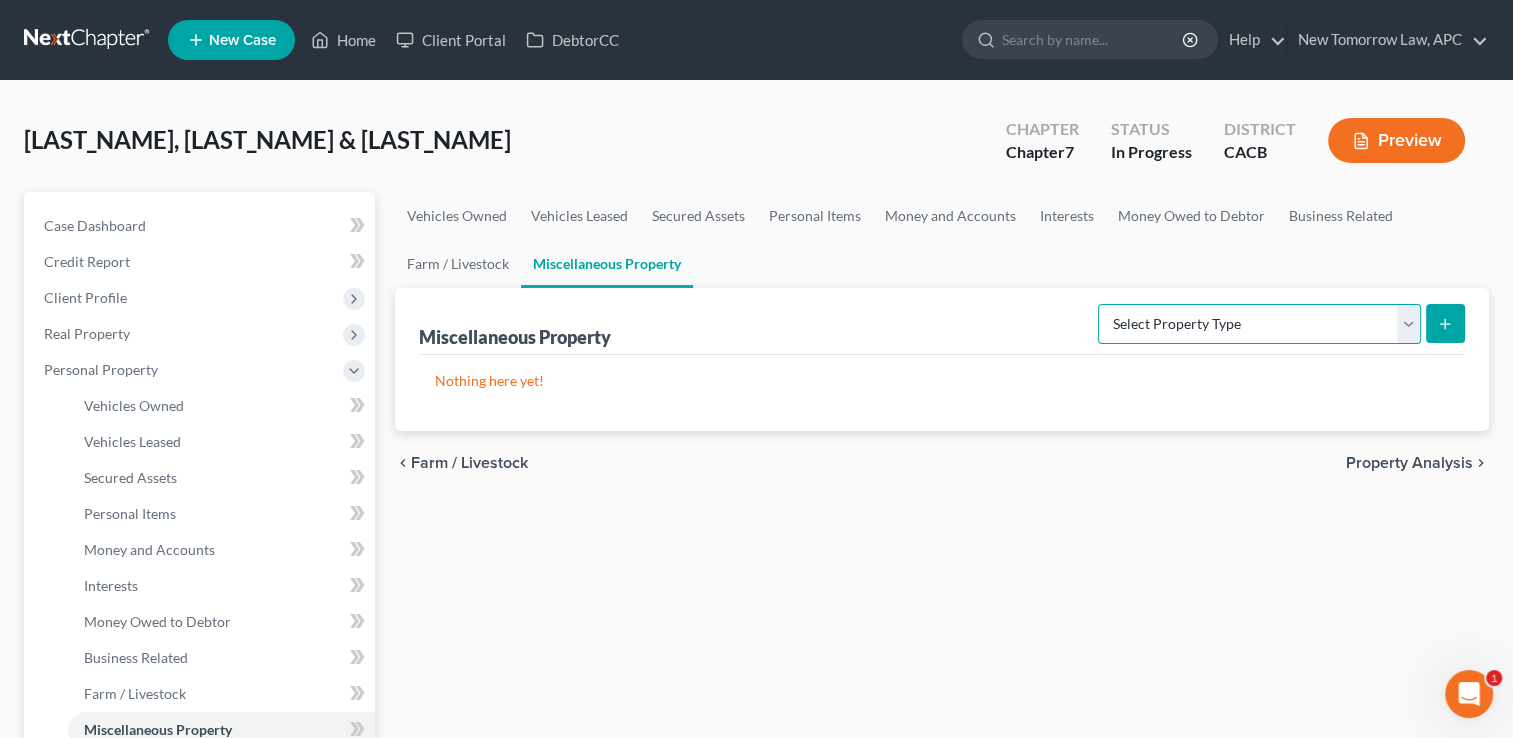 click on "Select Property Type Assigned for Creditor Benefit Within 1 Year Holding for Another Not Yet Listed Stored Within 1 Year Transferred" at bounding box center [1259, 324] 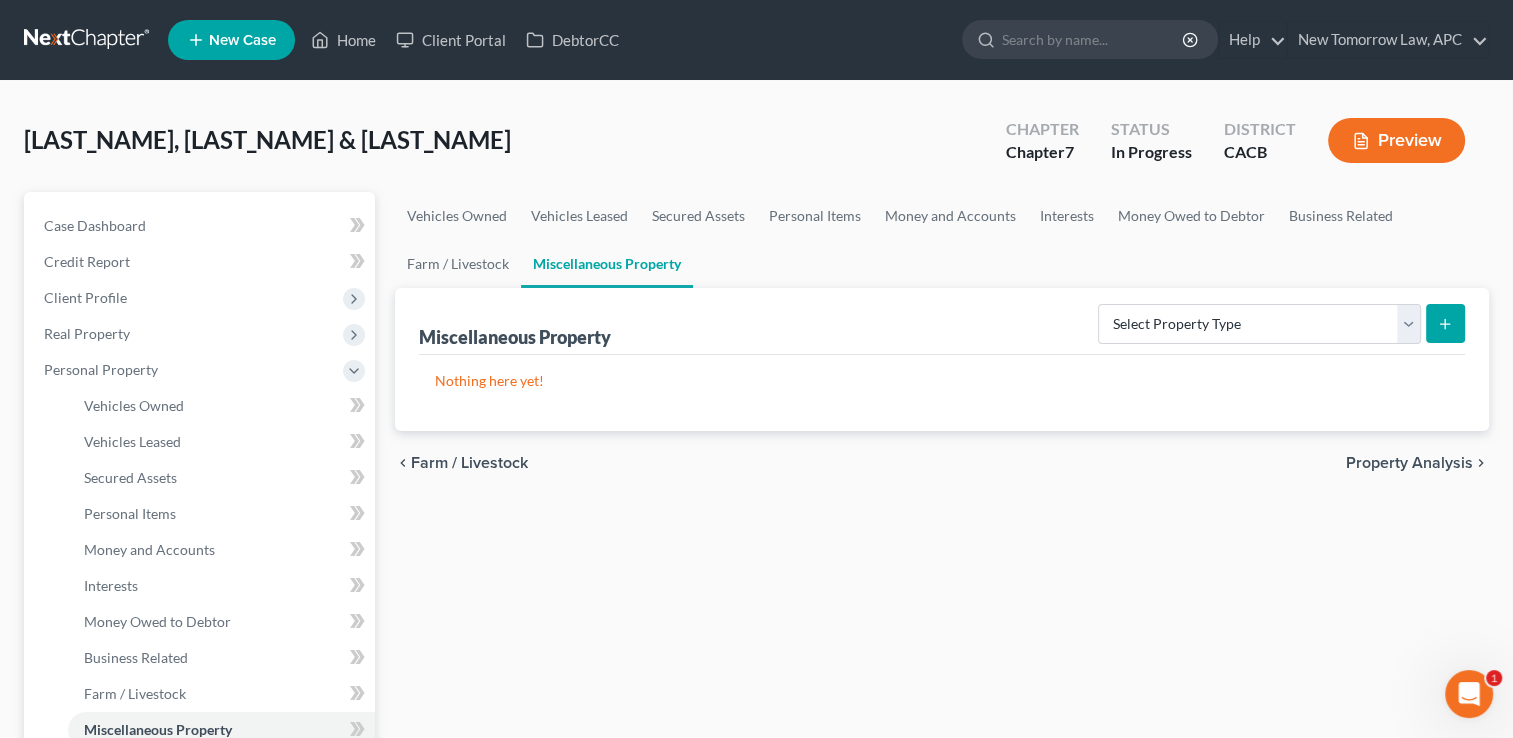 click on "Vehicles Owned
Vehicles Leased
Secured Assets
Personal Items
Money and Accounts
Interests
Money Owed to Debtor
Business Related
Farm / Livestock
Miscellaneous Property
Miscellaneous Property Select Property Type Assigned for Creditor Benefit Within 1 Year Holding for Another Not Yet Listed Stored Within 1 Year Transferred
Nothing here yet!
chevron_left
Farm / Livestock
Property Analysis
chevron_right" at bounding box center (942, 769) 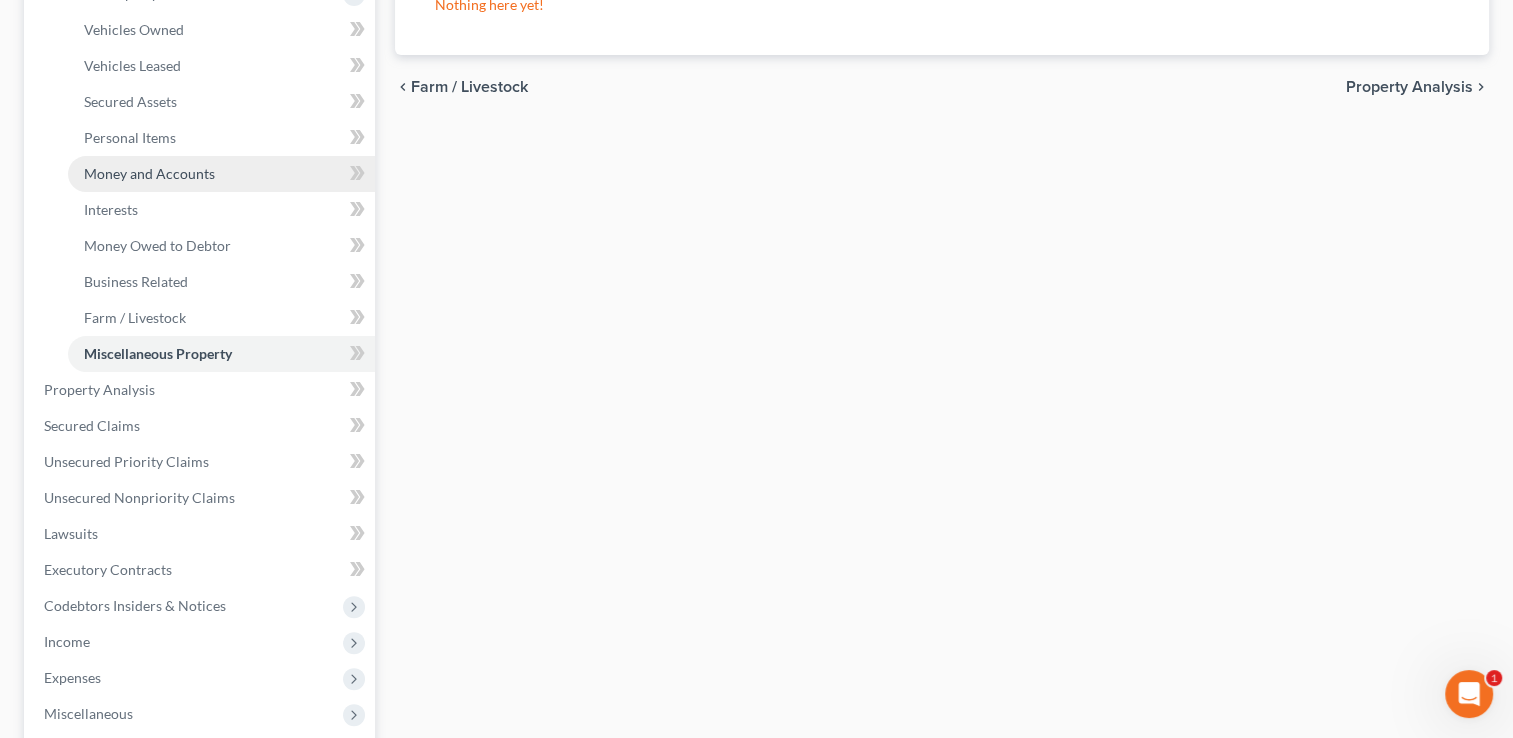 scroll, scrollTop: 378, scrollLeft: 0, axis: vertical 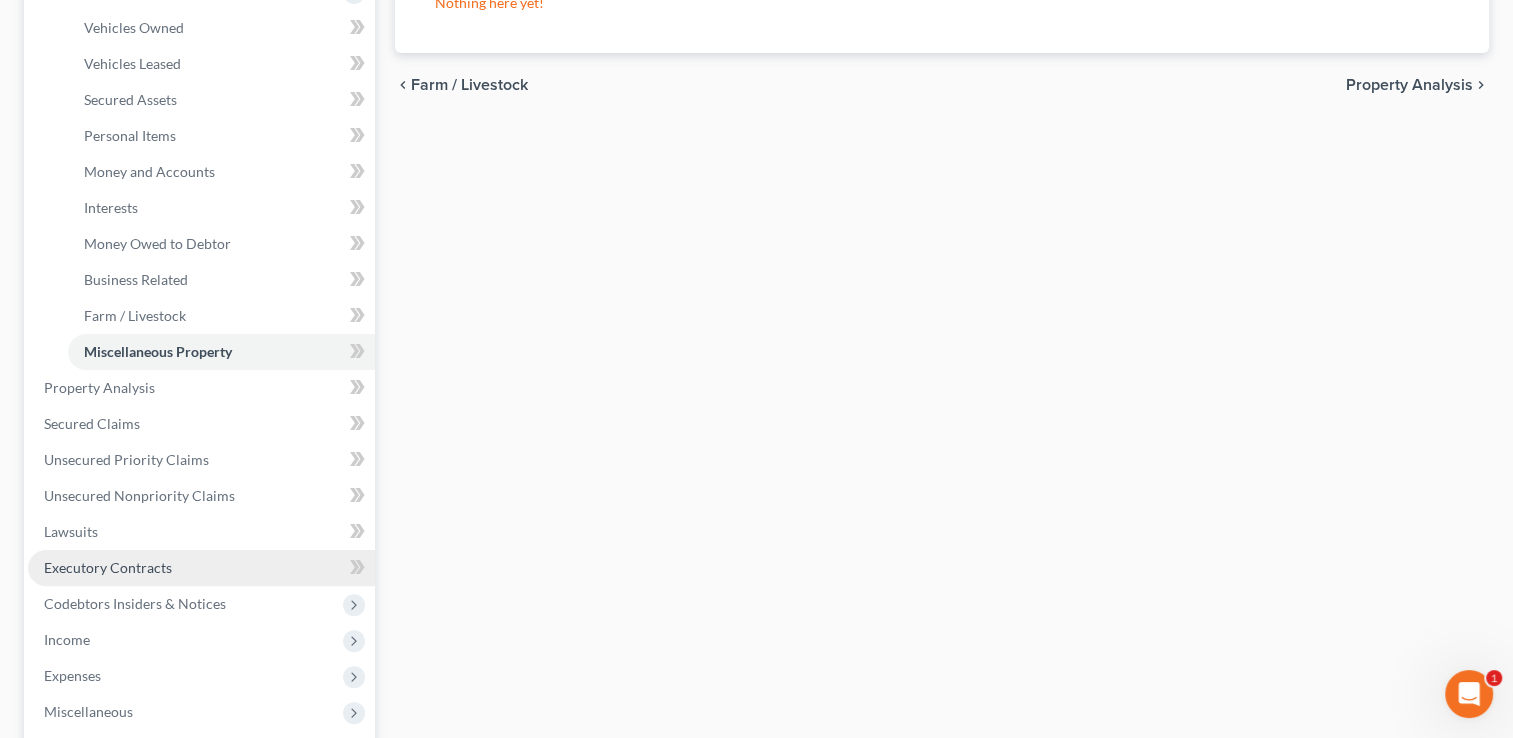 click on "Executory Contracts" at bounding box center [108, 567] 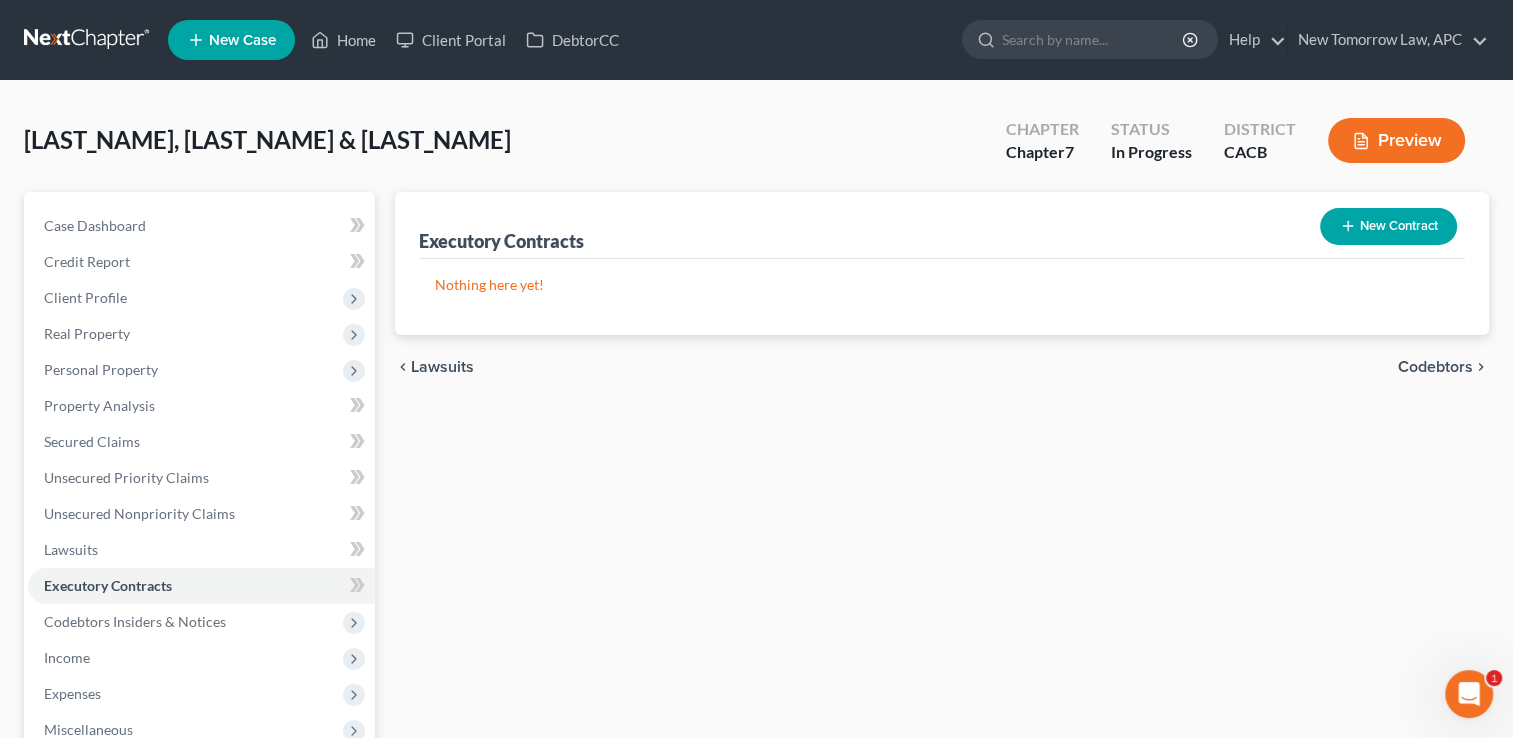 scroll, scrollTop: 0, scrollLeft: 0, axis: both 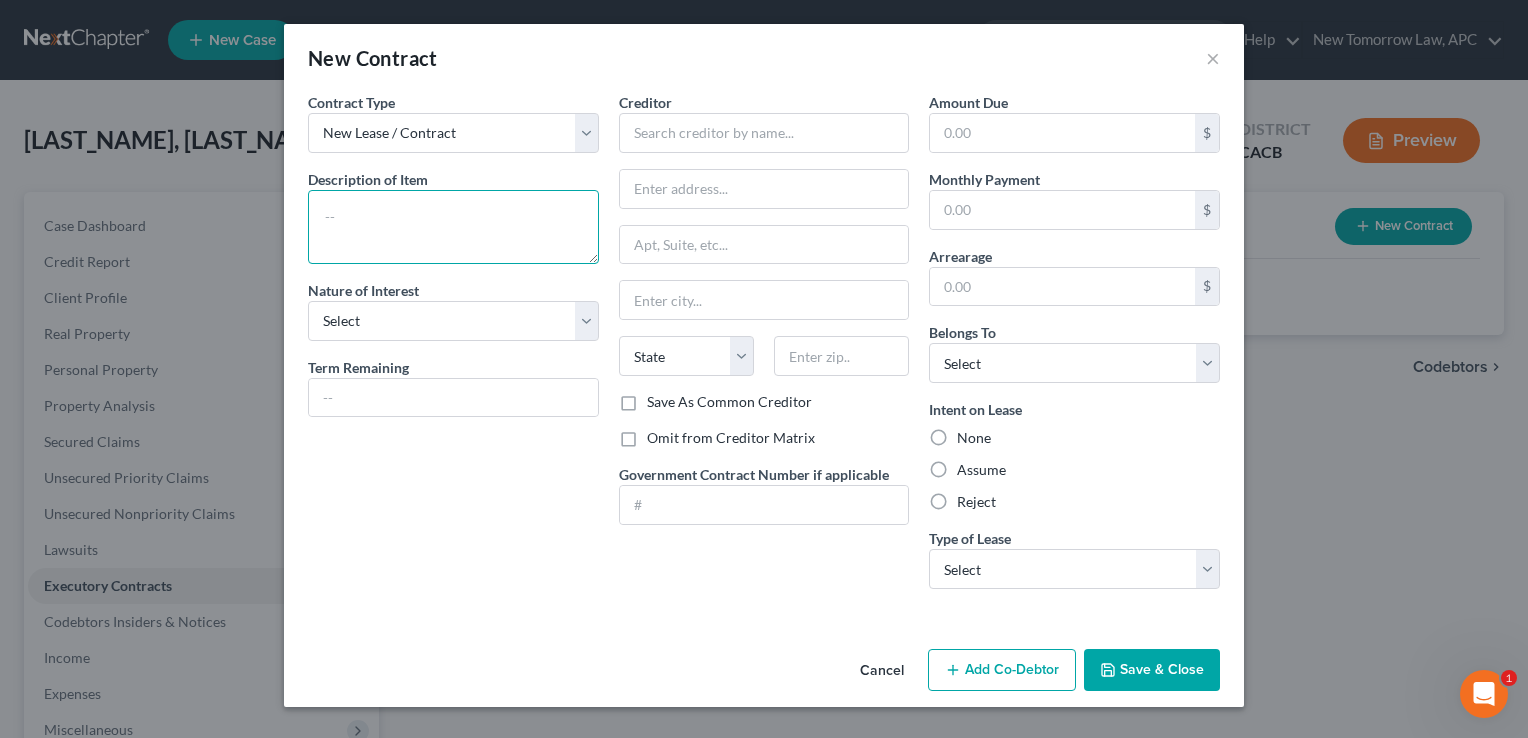 click at bounding box center (453, 227) 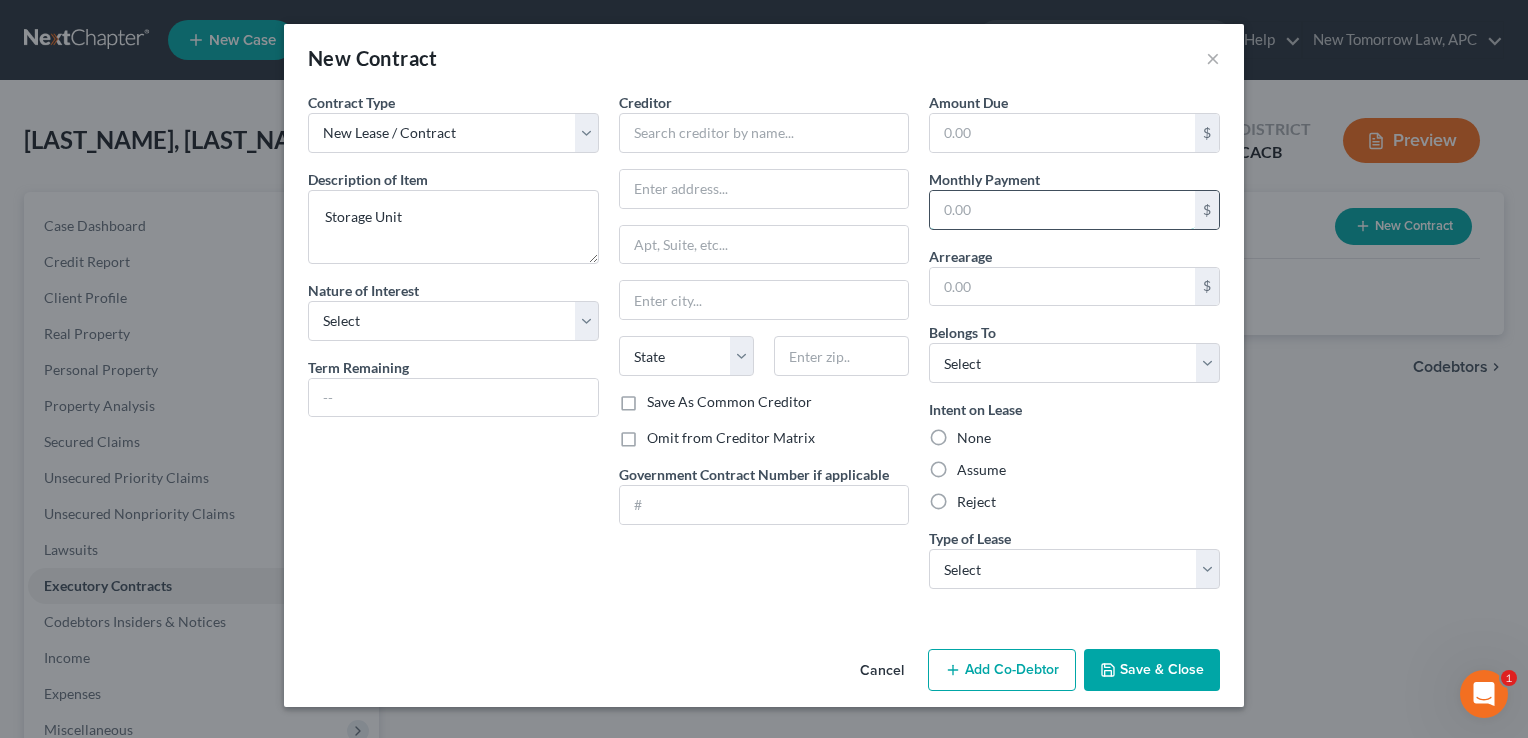 click at bounding box center [1062, 210] 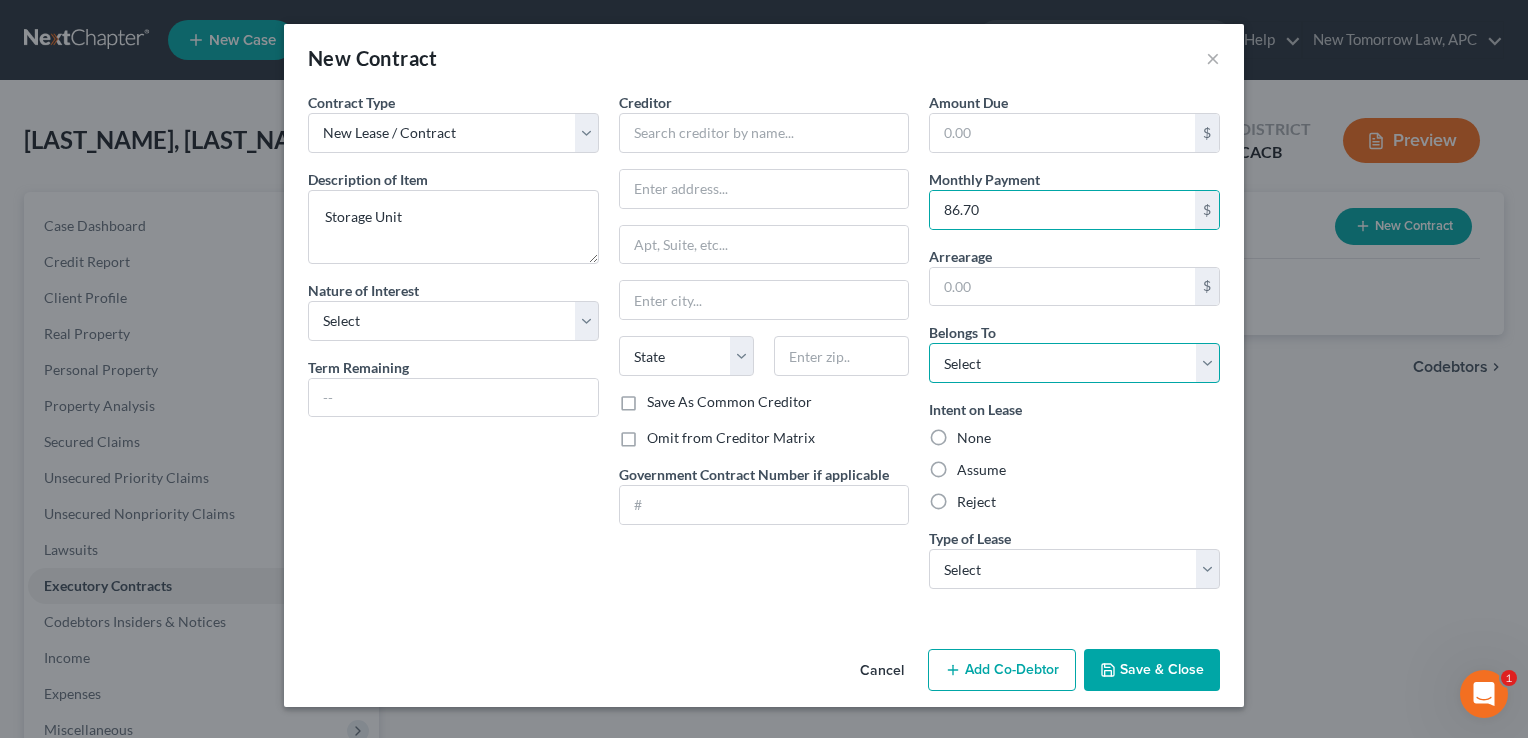 click on "Select Debtor 1 Only Debtor 2 Only Debtor 1 And Debtor 2 Only At Least One Of The Debtors And Another Community Property" at bounding box center [1074, 363] 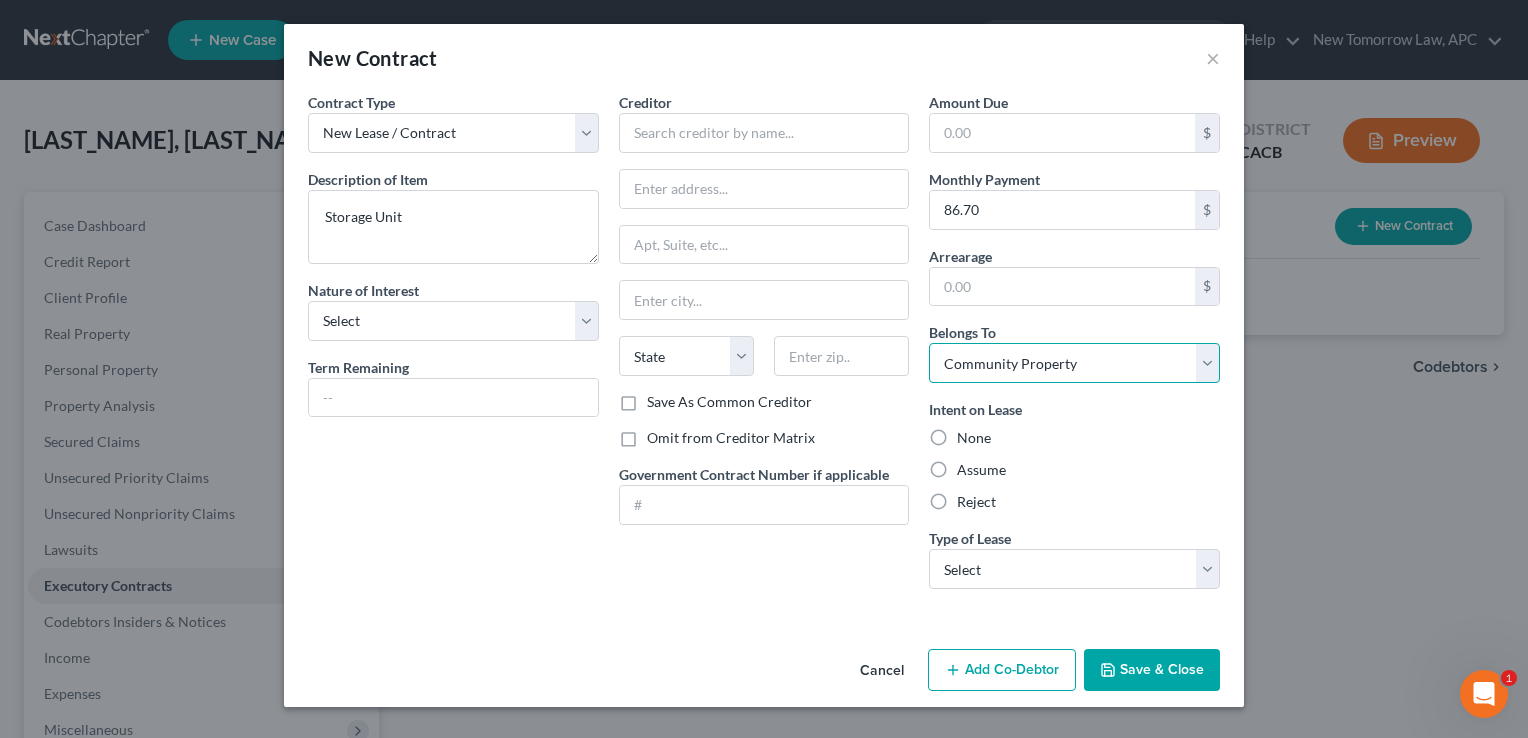 click on "Select Debtor 1 Only Debtor 2 Only Debtor 1 And Debtor 2 Only At Least One Of The Debtors And Another Community Property" at bounding box center (1074, 363) 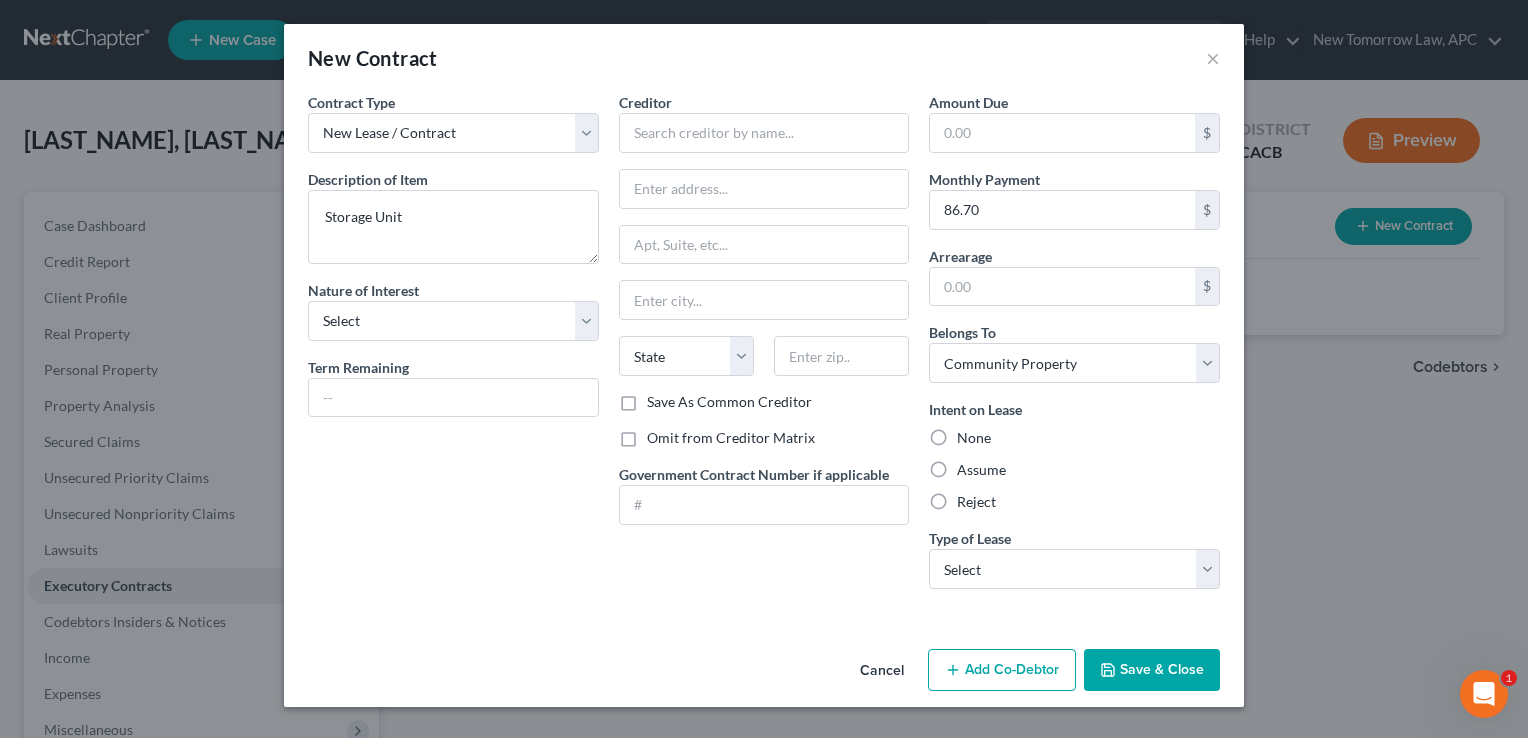 click on "Assume" at bounding box center (981, 470) 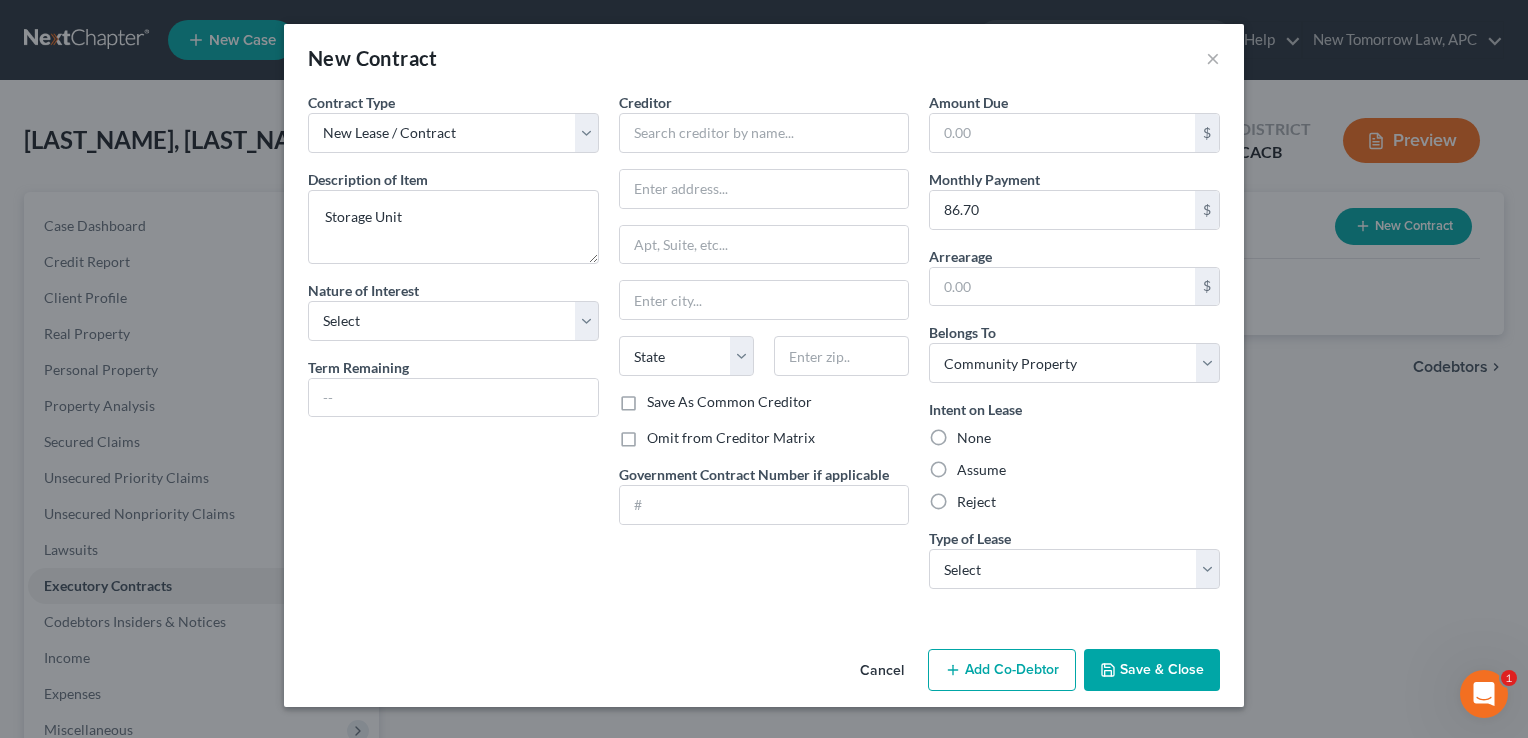 click on "Assume" at bounding box center [971, 466] 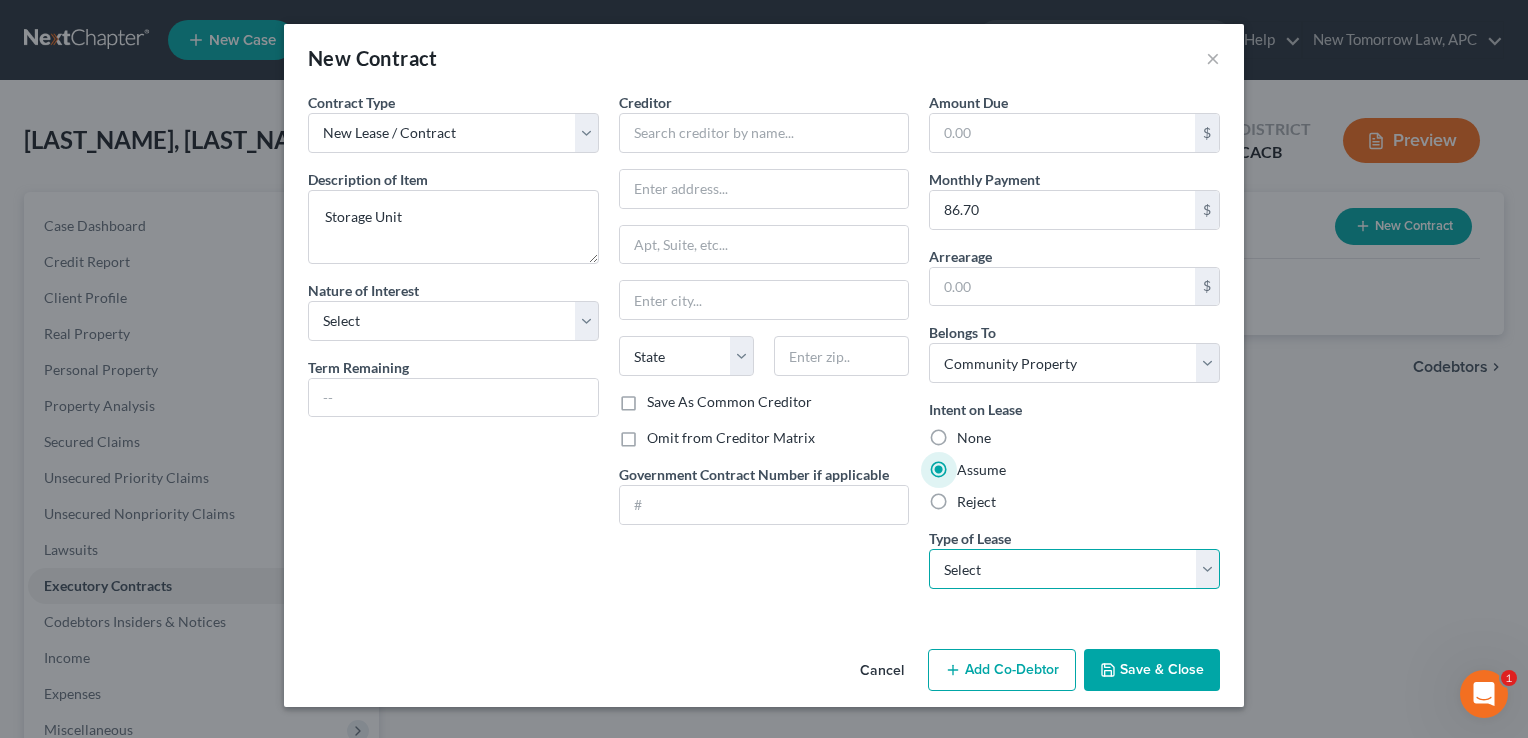 click on "Select Real Estate Car Other" at bounding box center [1074, 569] 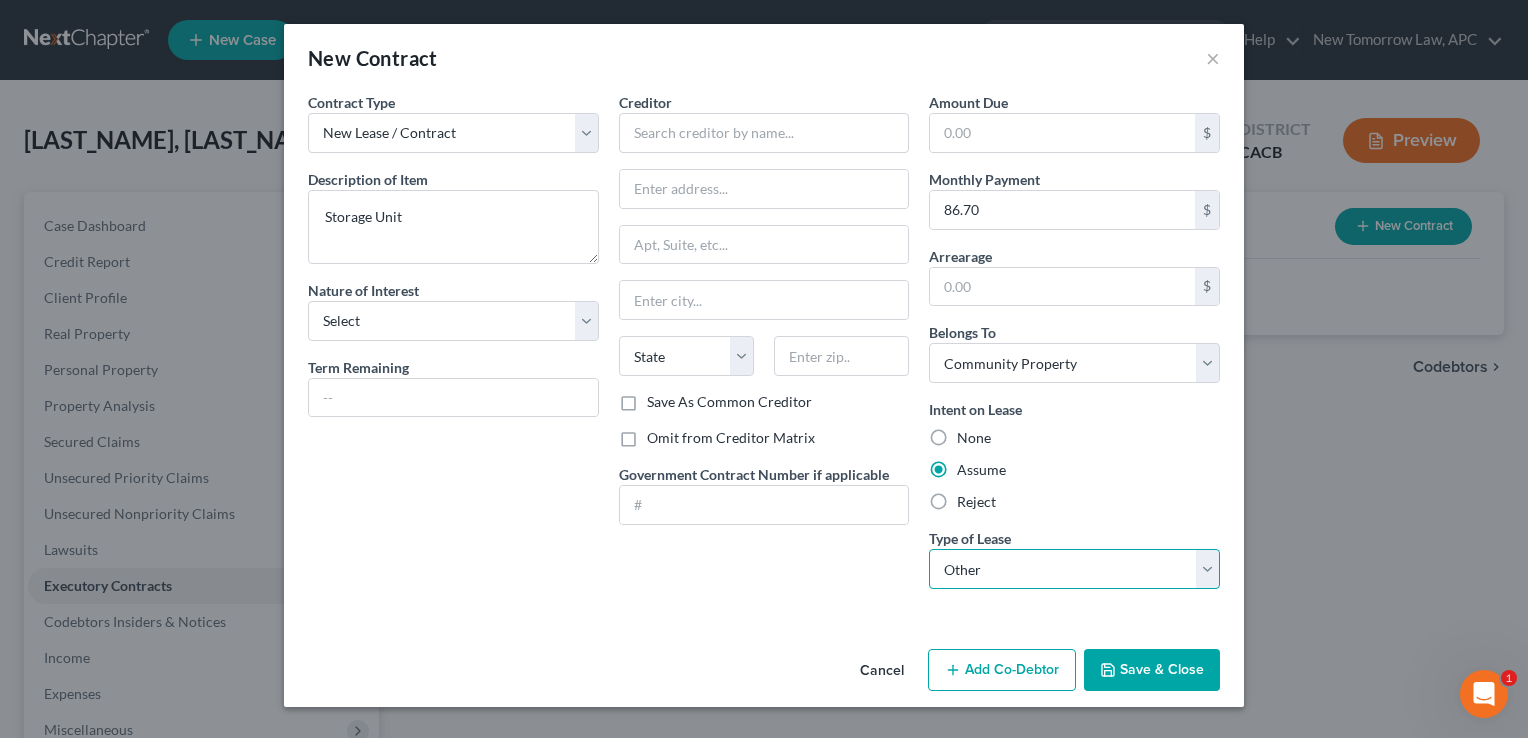 click on "Select Real Estate Car Other" at bounding box center (1074, 569) 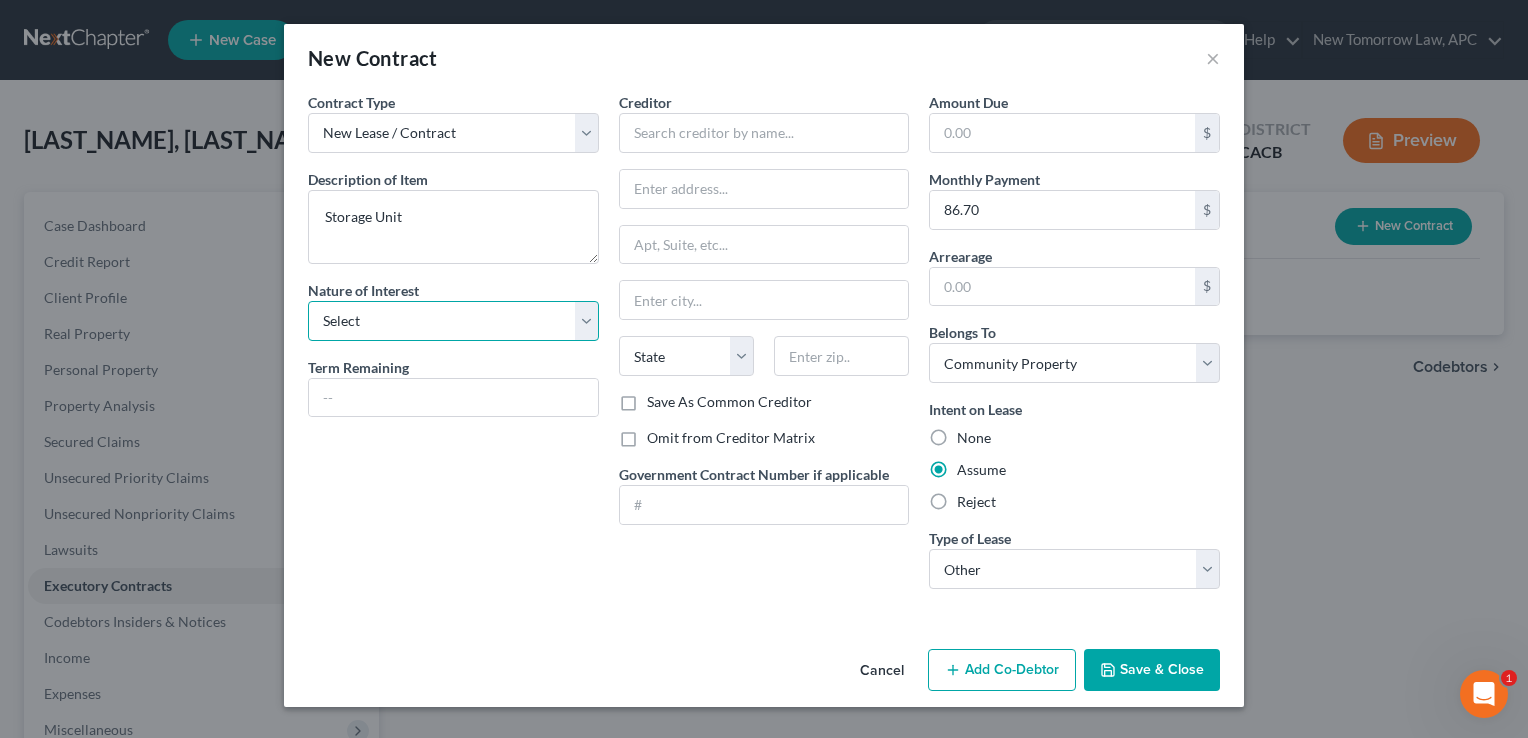 click on "Select Purchaser Agent Lessor Lessee" at bounding box center (453, 321) 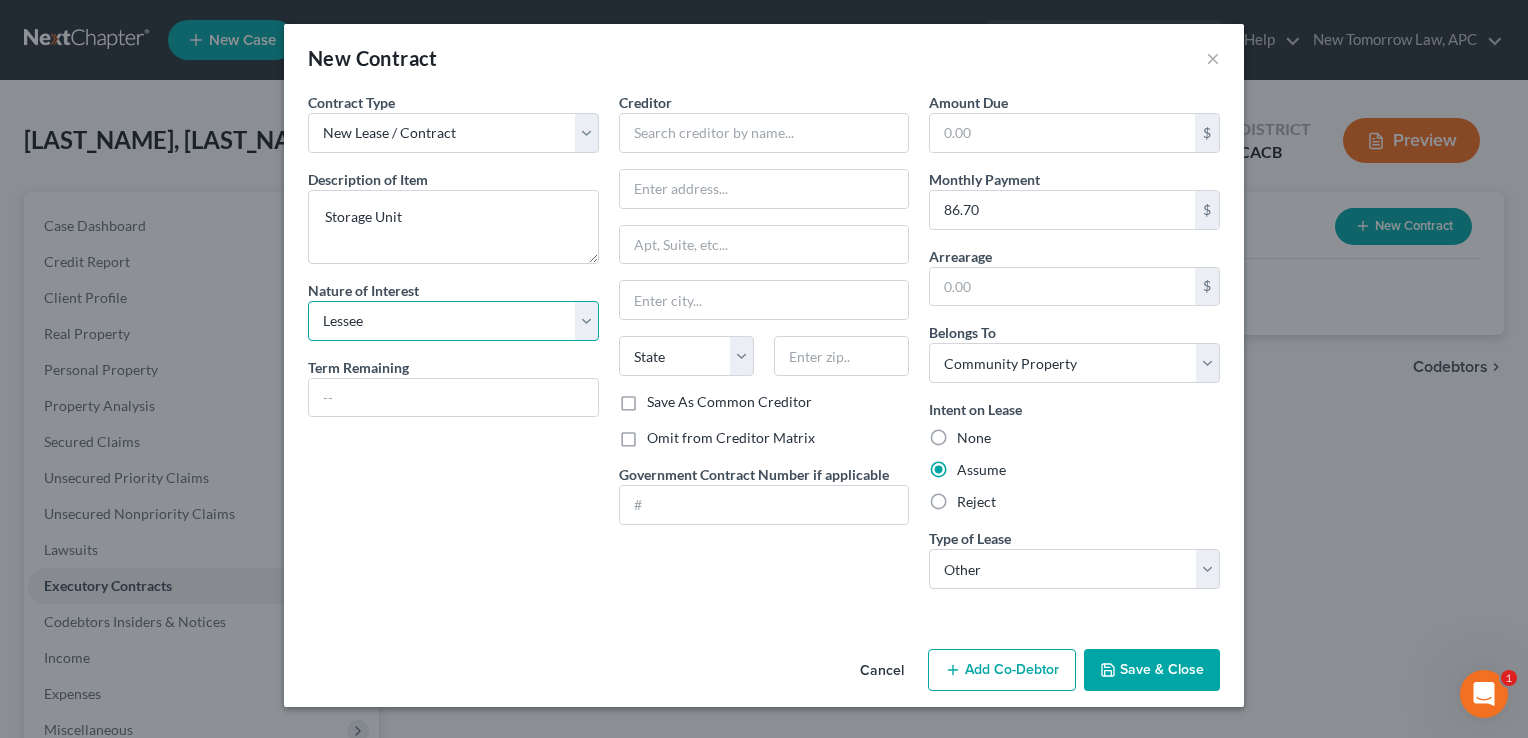 click on "Select Purchaser Agent Lessor Lessee" at bounding box center [453, 321] 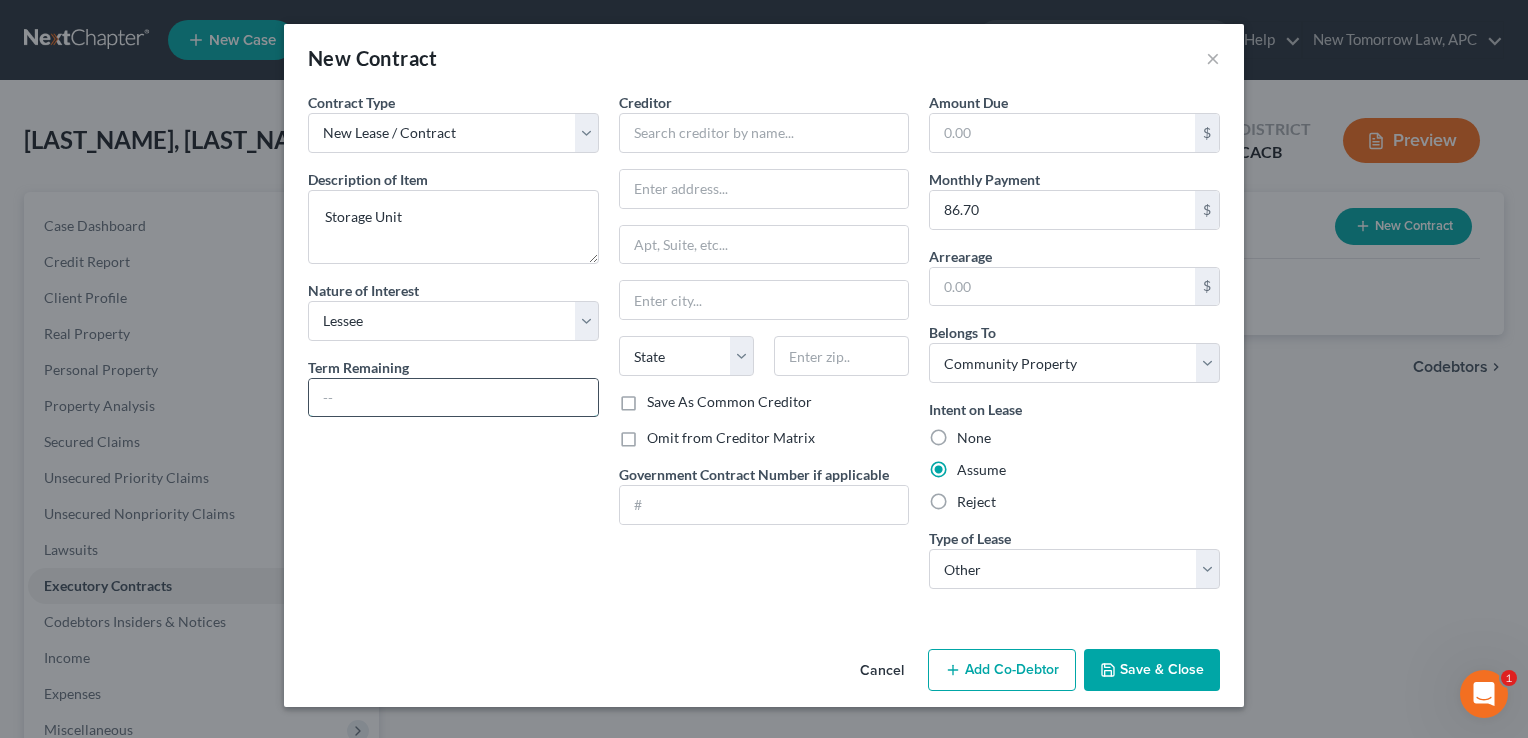 click at bounding box center [453, 398] 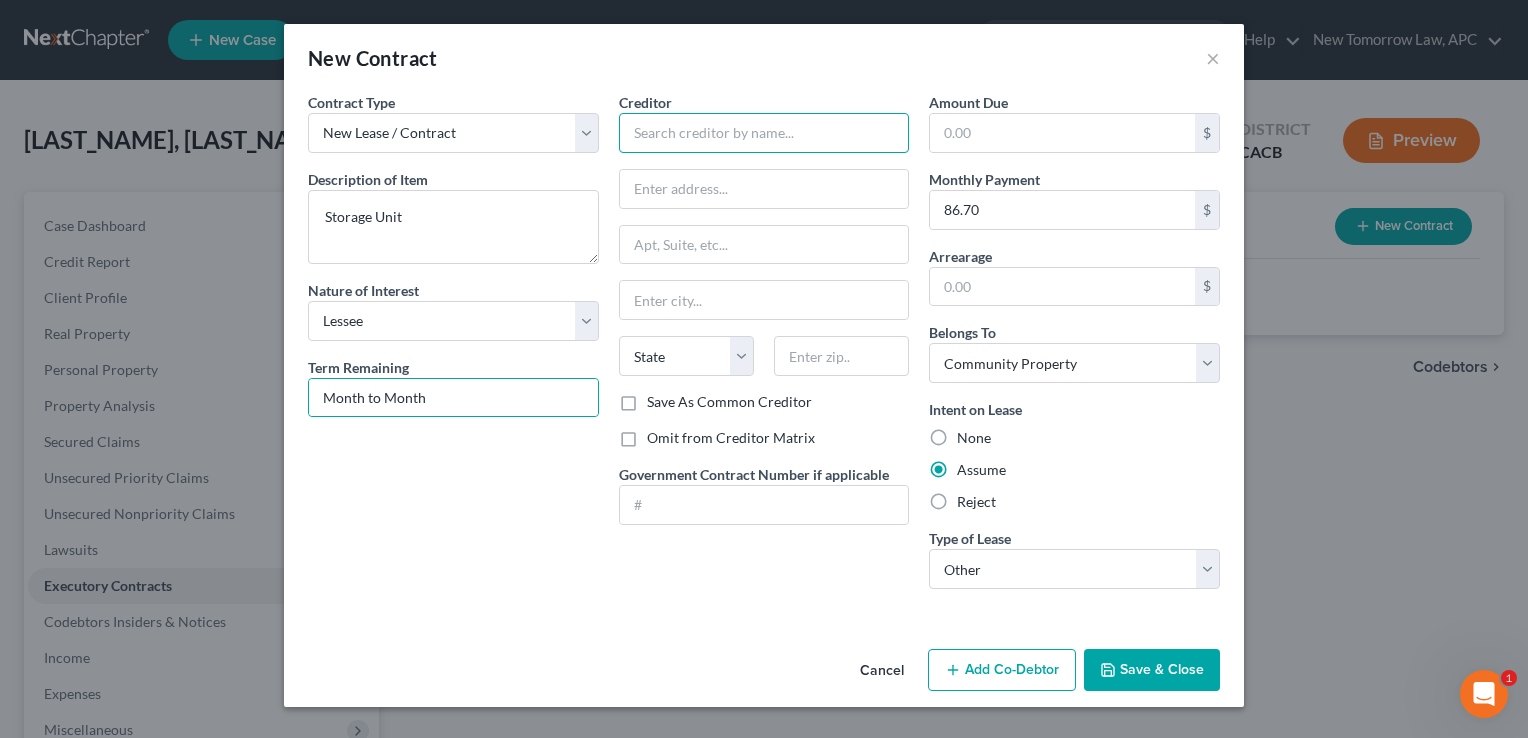 click at bounding box center [764, 133] 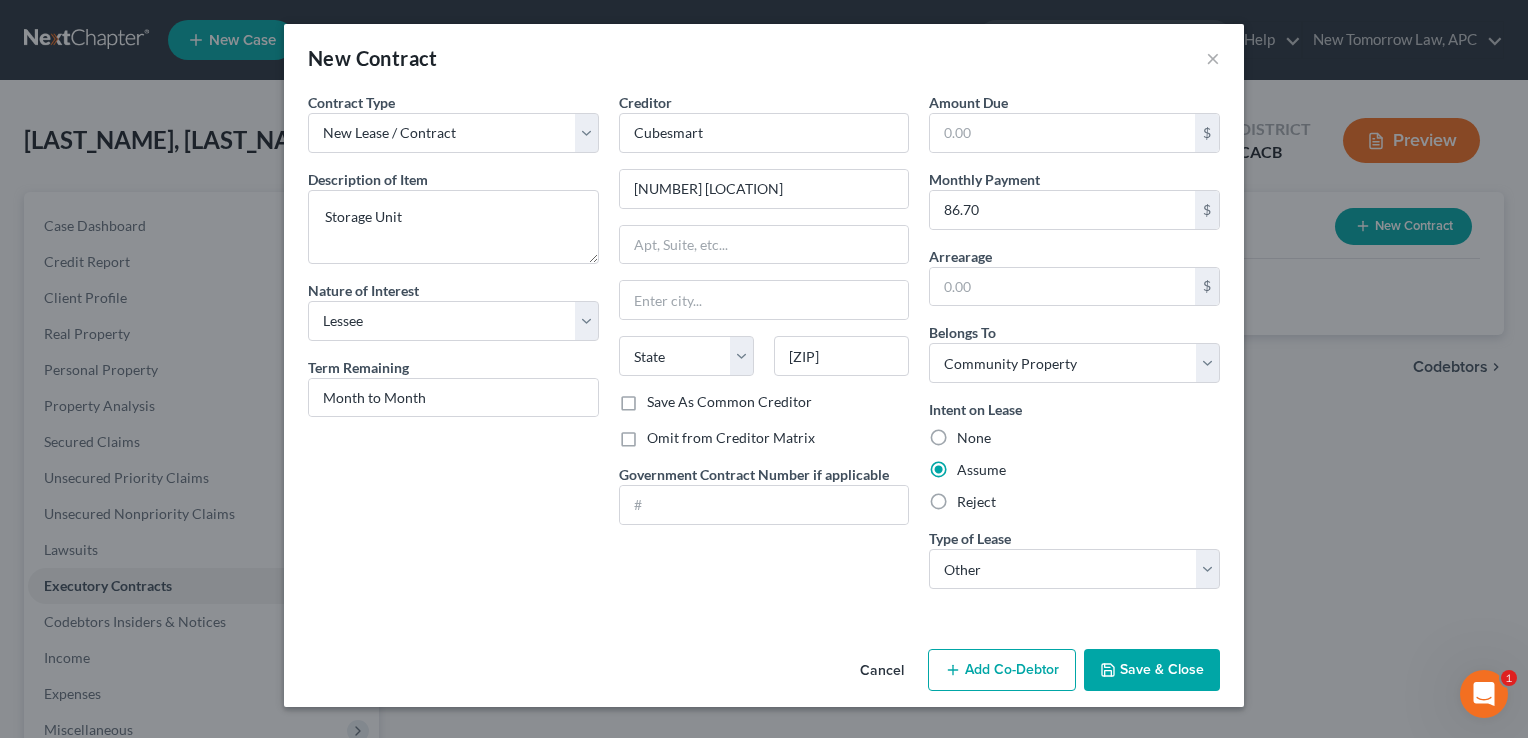 click on "Storage Unit Nature of Interest Select Purchaser Agent Lessor Lessee Term Remaining Month to Month" at bounding box center (453, 348) 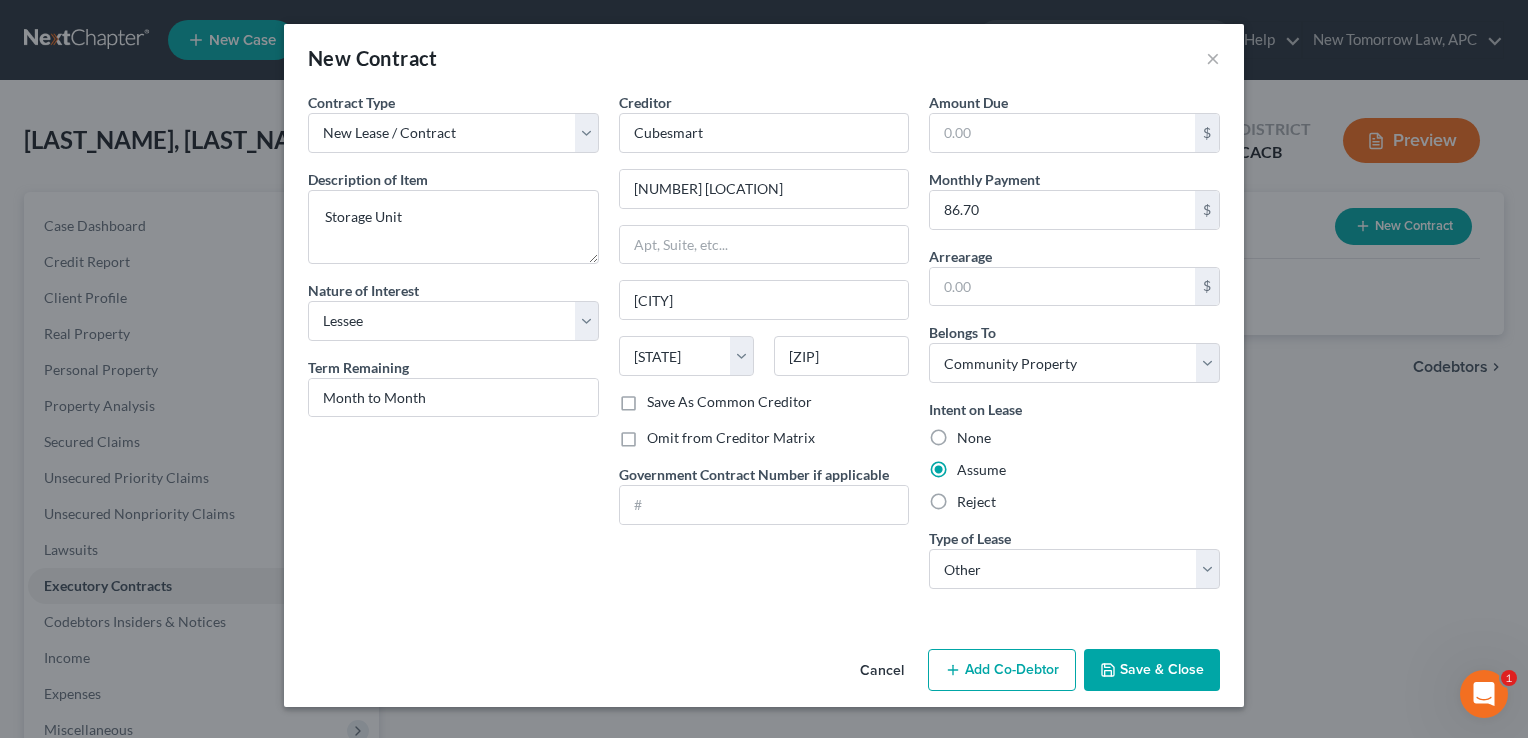 click on "Save & Close" at bounding box center [1152, 670] 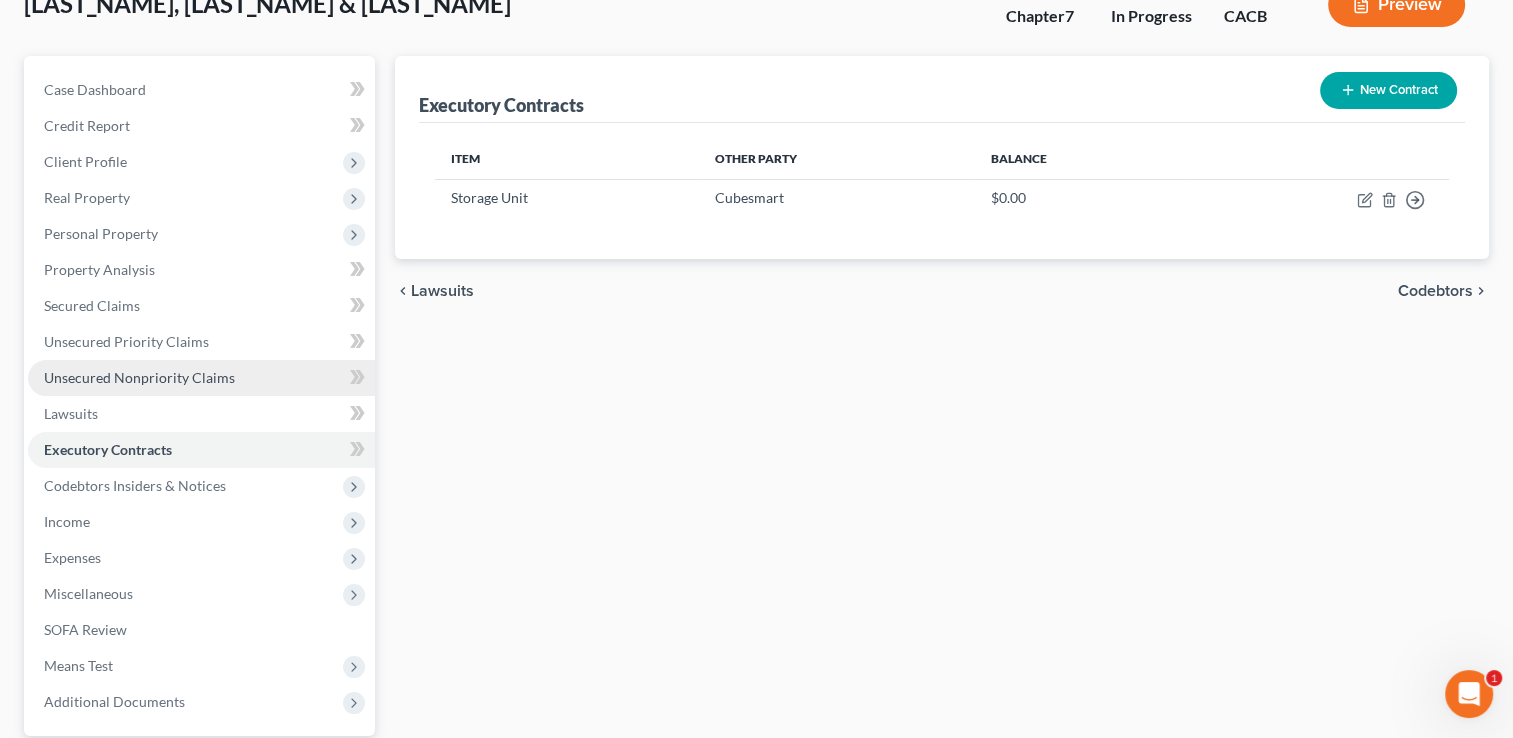 scroll, scrollTop: 138, scrollLeft: 0, axis: vertical 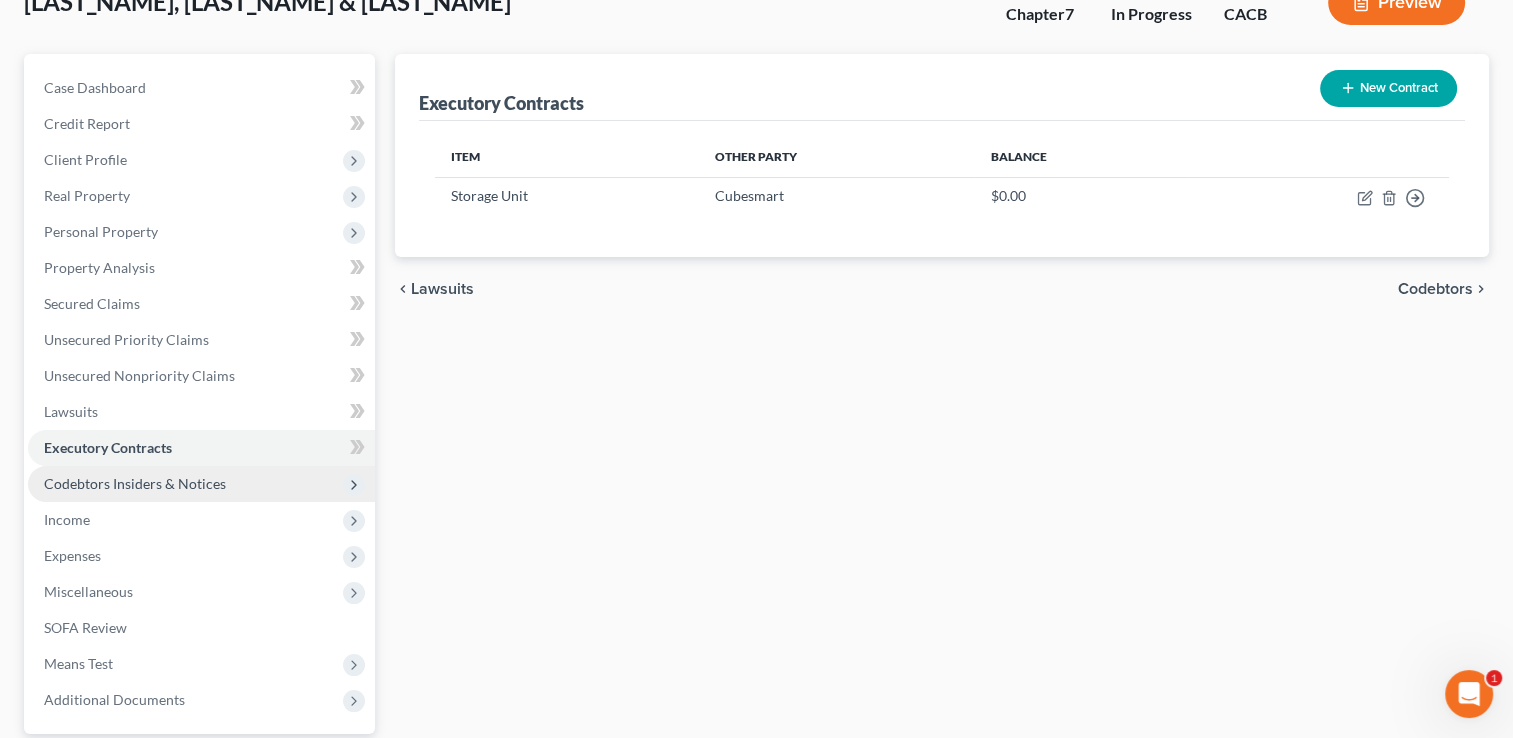click on "Codebtors Insiders & Notices" at bounding box center [135, 483] 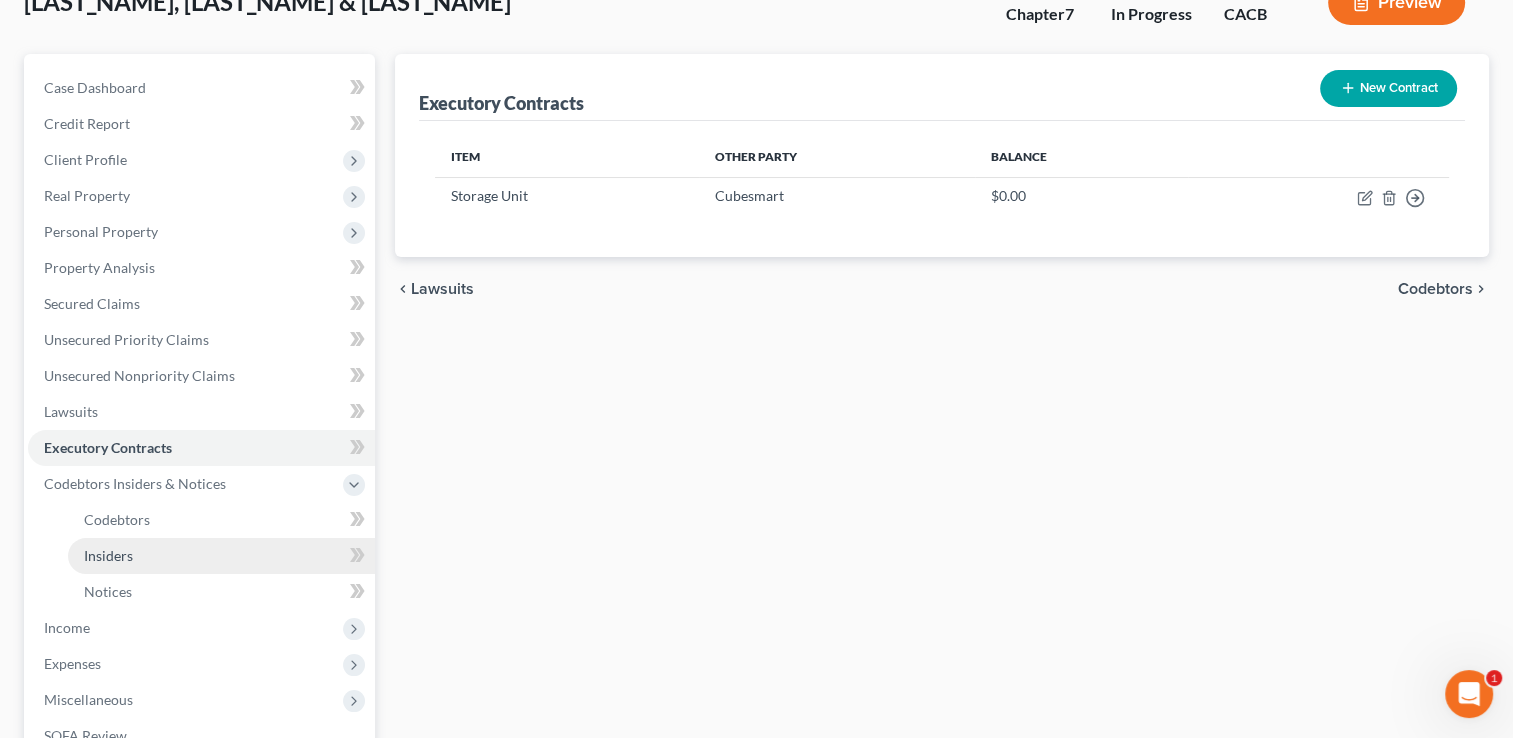 click on "Insiders" at bounding box center [221, 556] 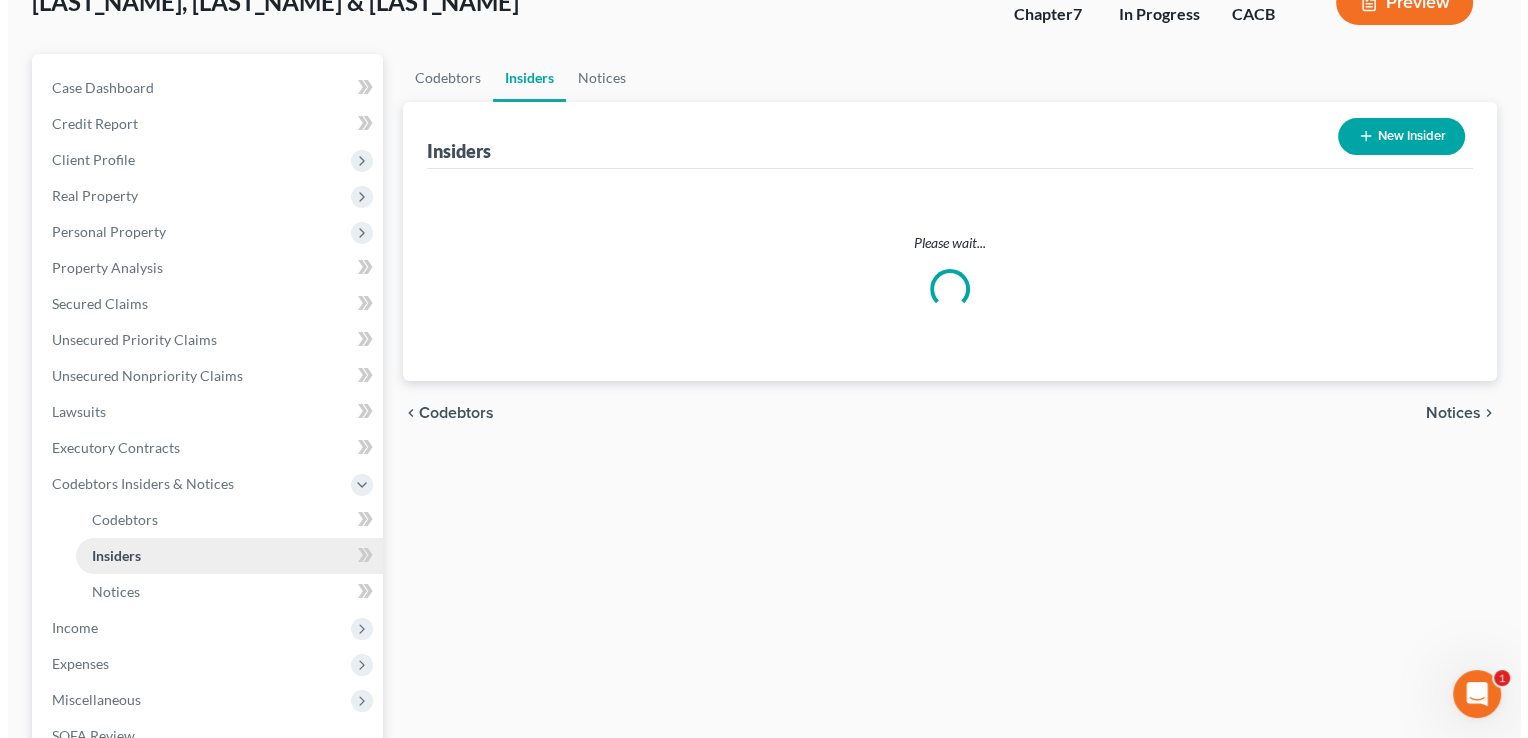 scroll, scrollTop: 0, scrollLeft: 0, axis: both 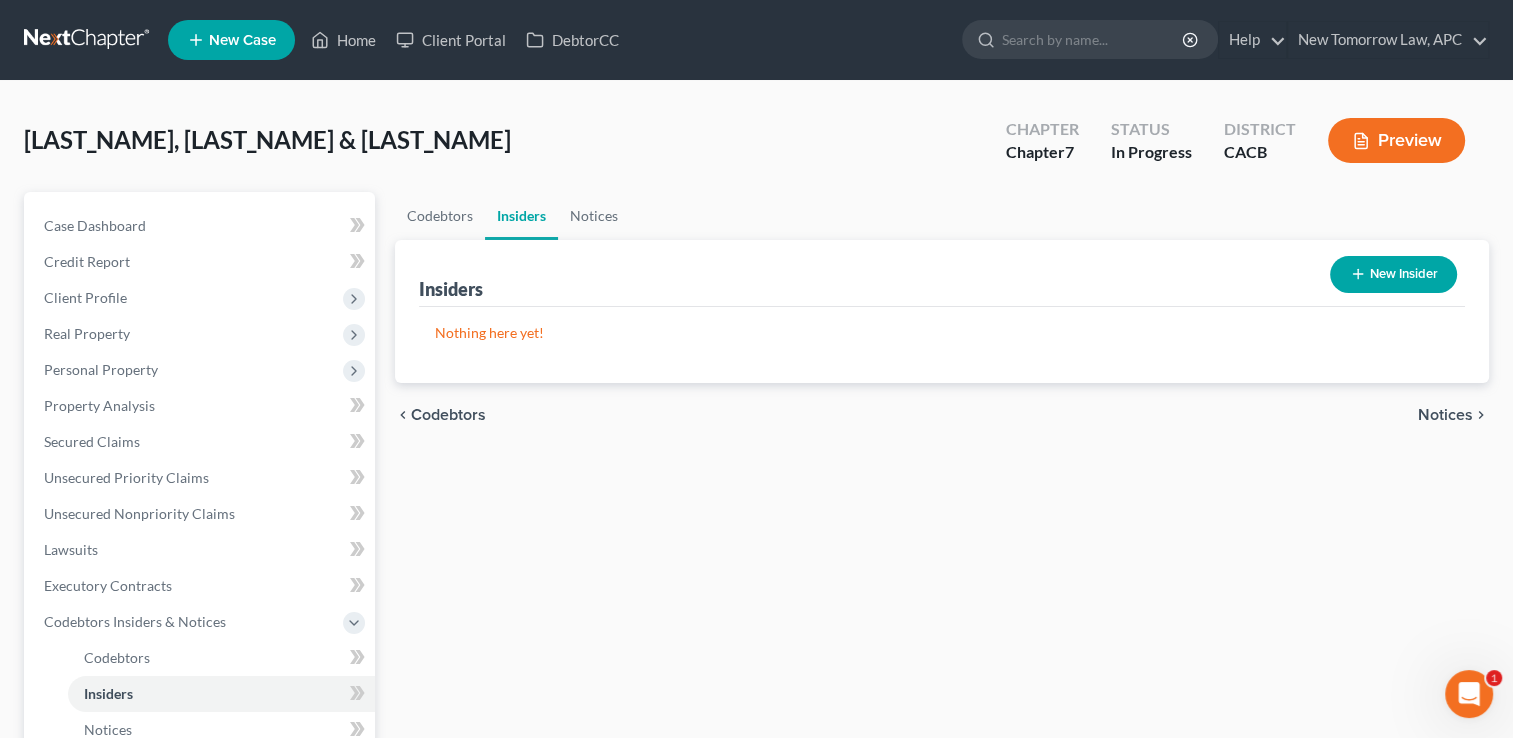 click 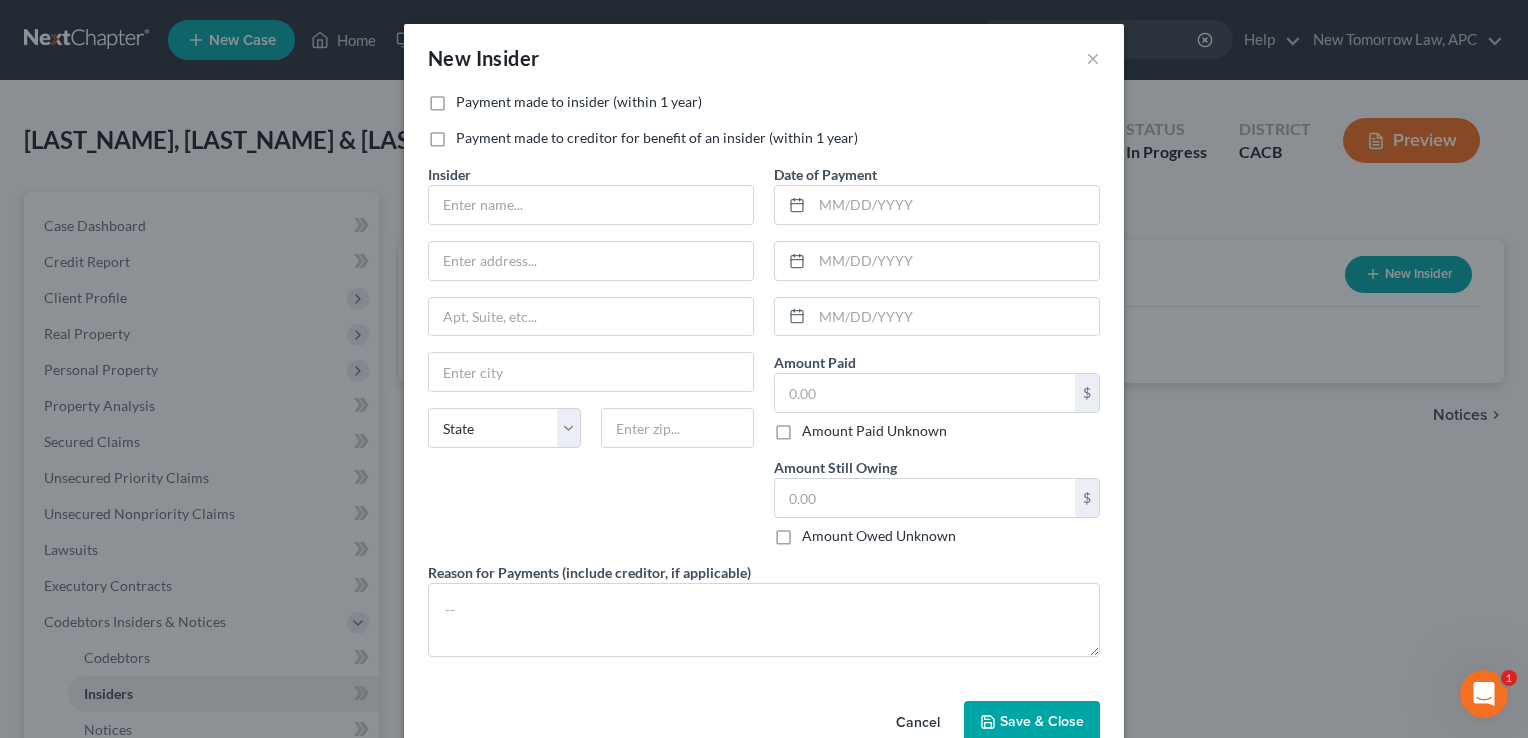 click on "Payment made to insider (within 1 year)" at bounding box center [579, 102] 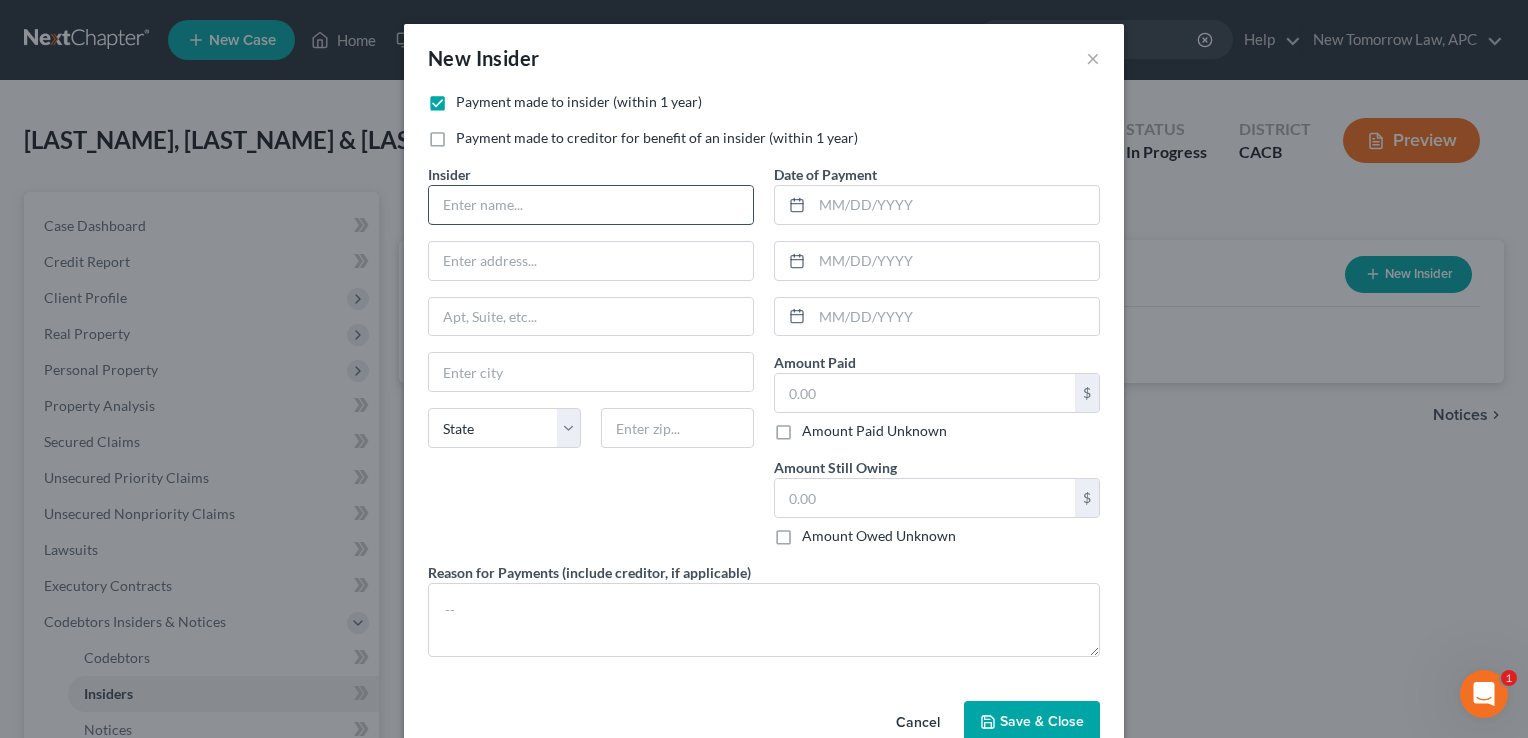 click at bounding box center (591, 205) 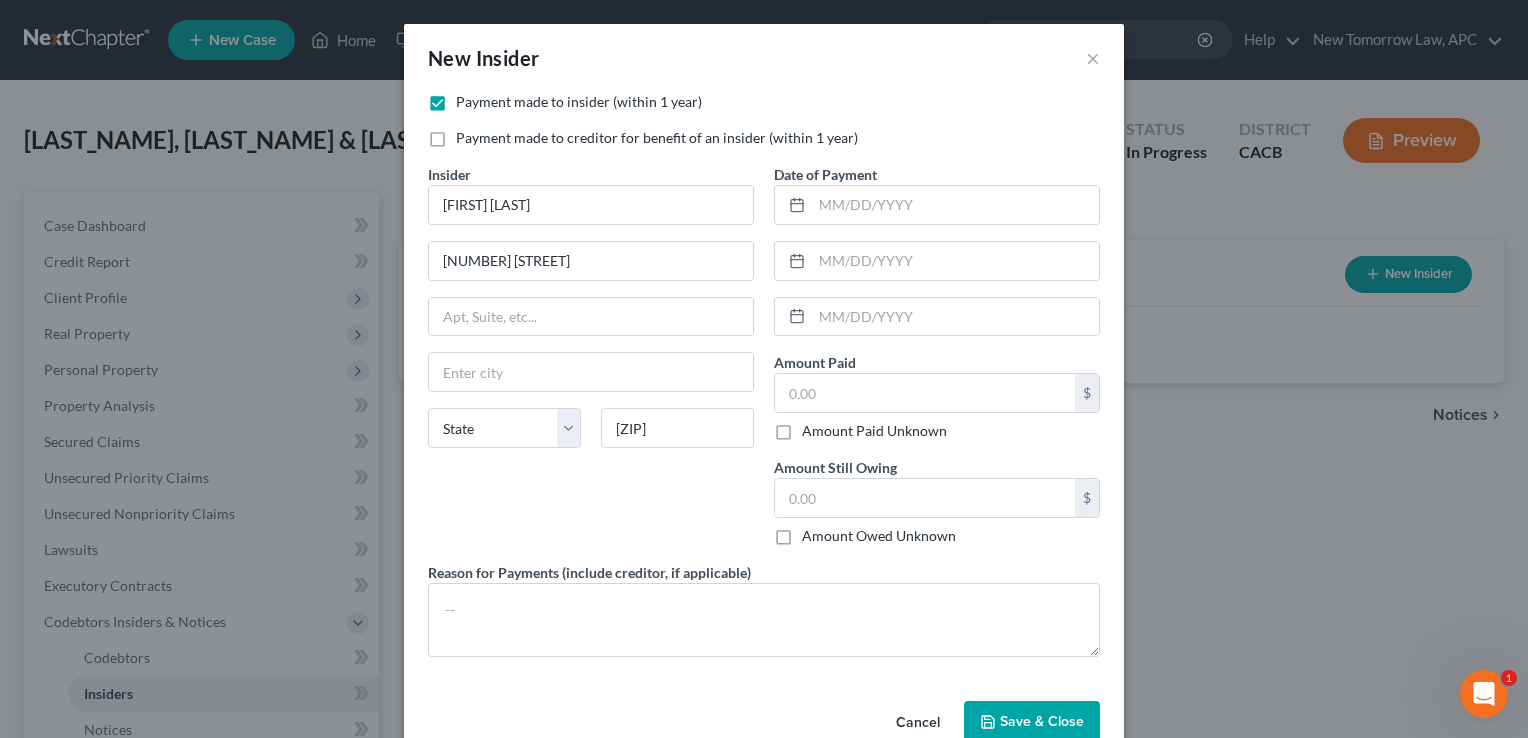 click on "Payment made to insider (within 1 year) Payment made to creditor for benefit of an insider (within 1 year)" at bounding box center (764, 128) 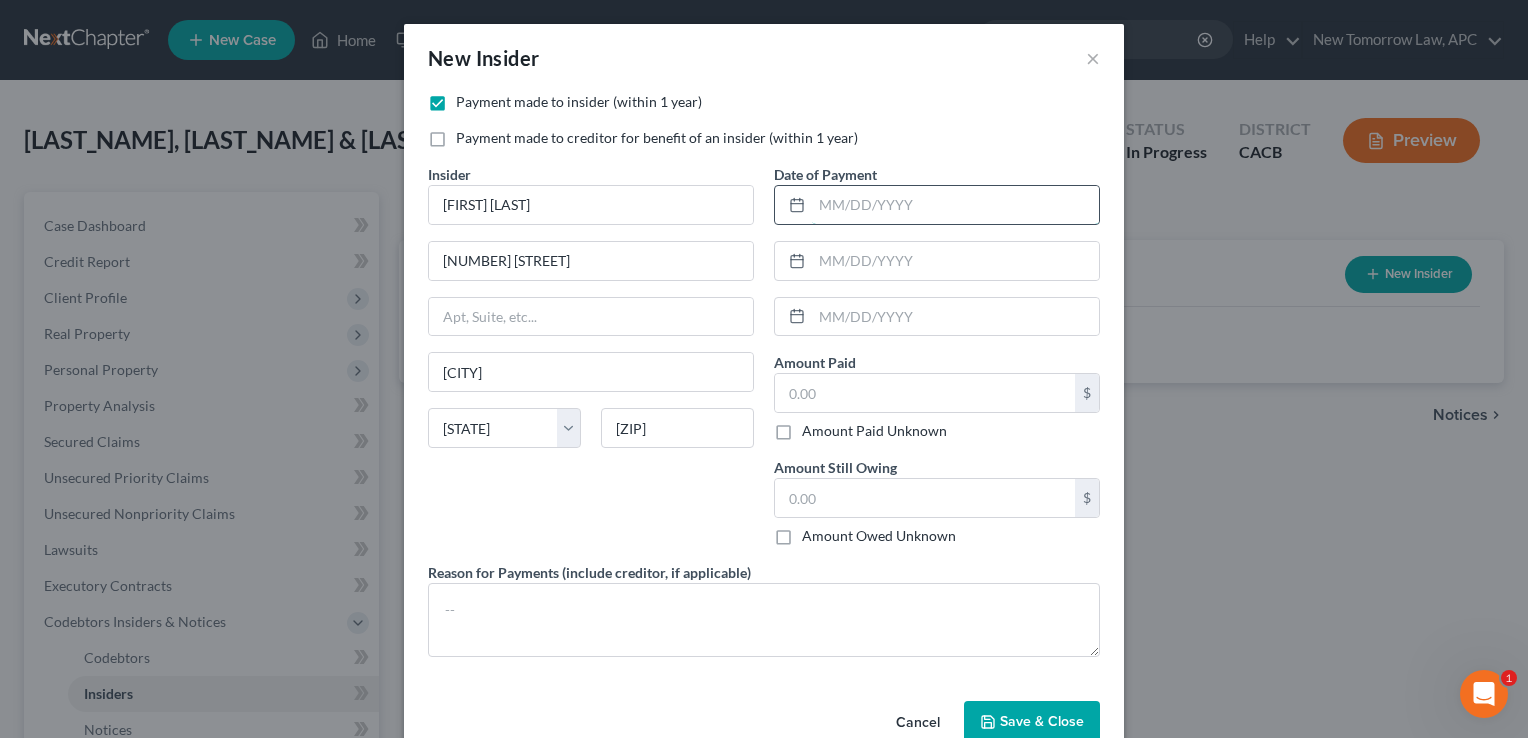 click at bounding box center [955, 205] 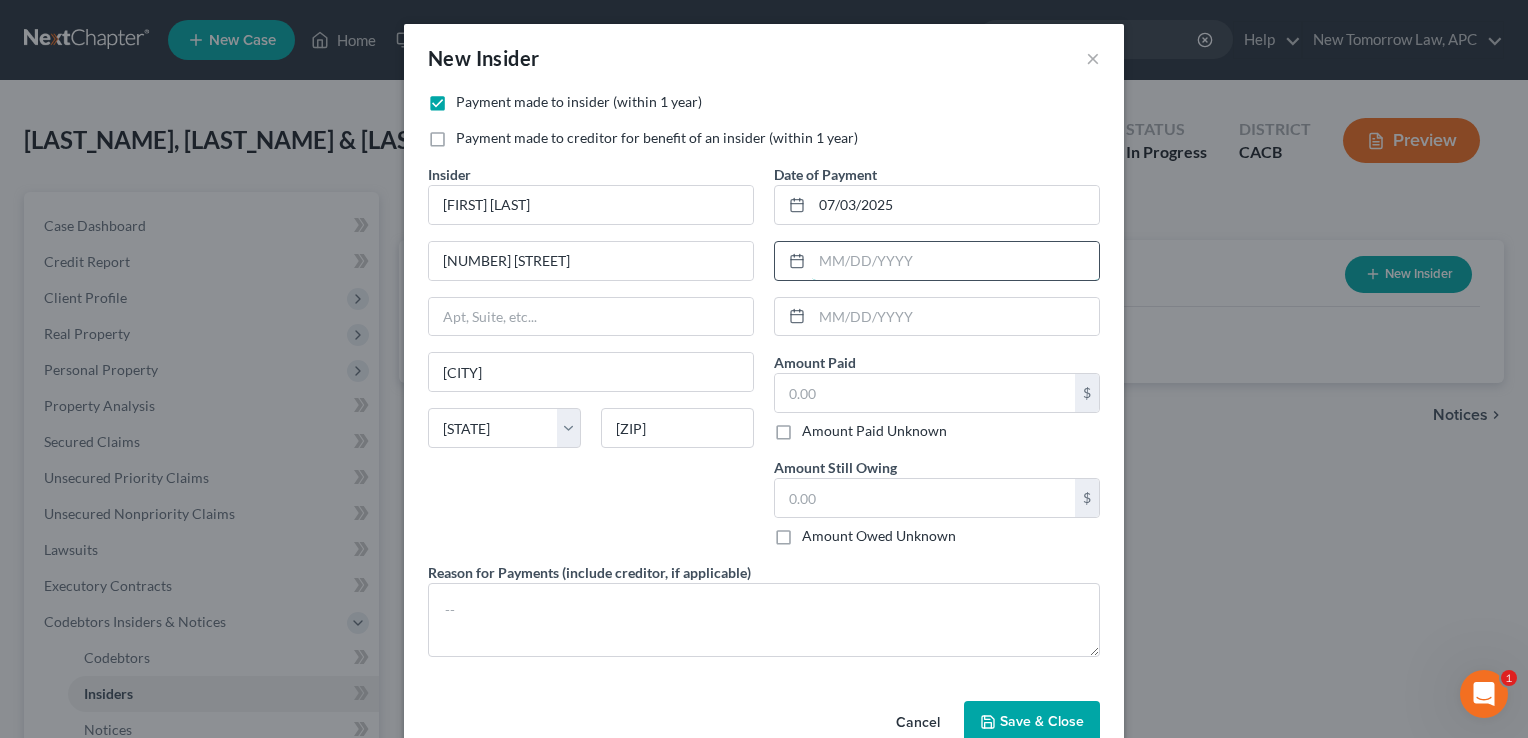 click at bounding box center (955, 261) 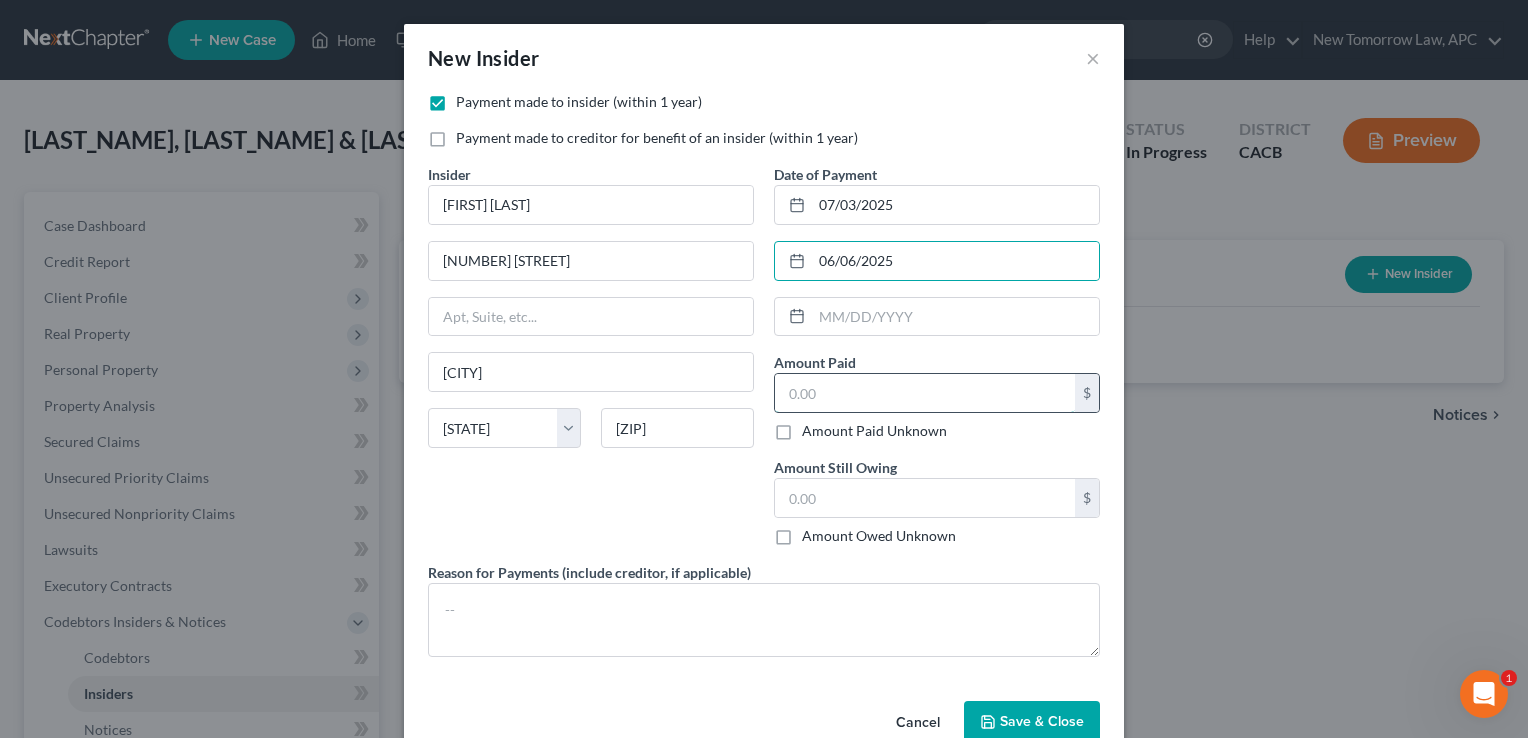 click at bounding box center (925, 393) 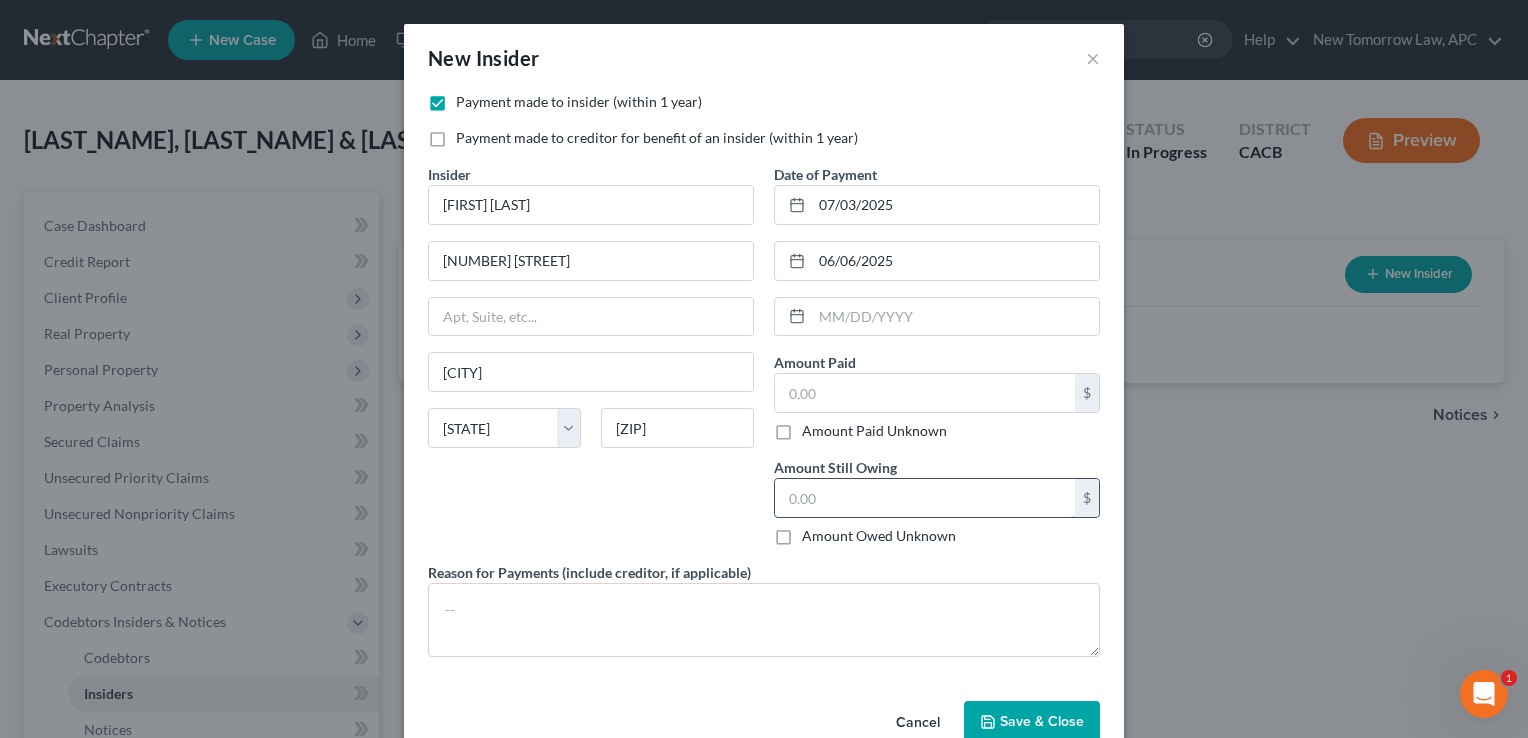 click at bounding box center (925, 498) 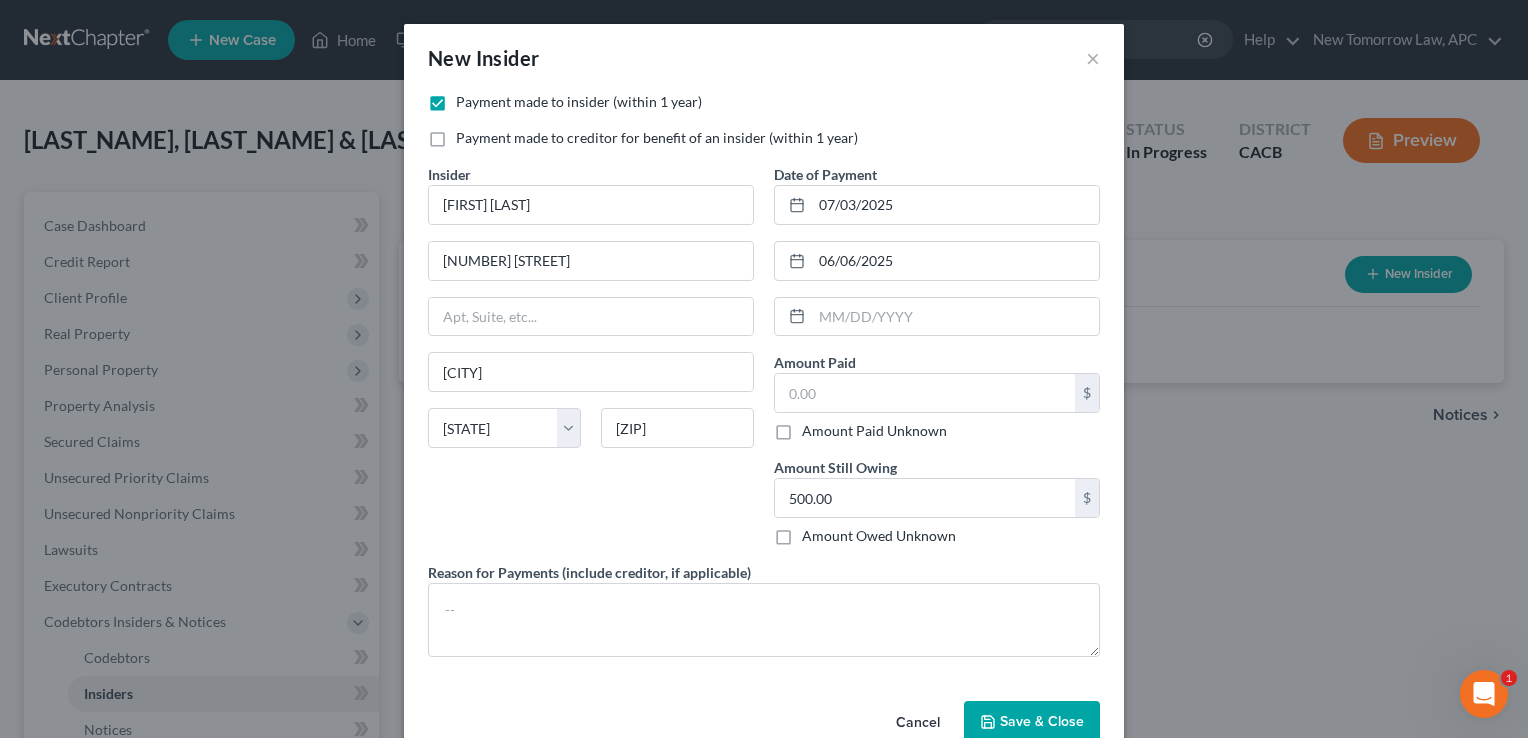 click on "[PERSON] [POSTAL_CODE] Via Eduardo Temecula State AL AK AR AZ CA CO CT DE DC FL GA GU HI ID IL IN IA KS KY LA ME MD MA MI MN MS MO MT NC ND NE NV NH NJ NM NY OH OK OR PA PR RI SC SD TN TX UT VI VA VT WA WV WI WY [POSTAL_CODE]" at bounding box center [591, 363] 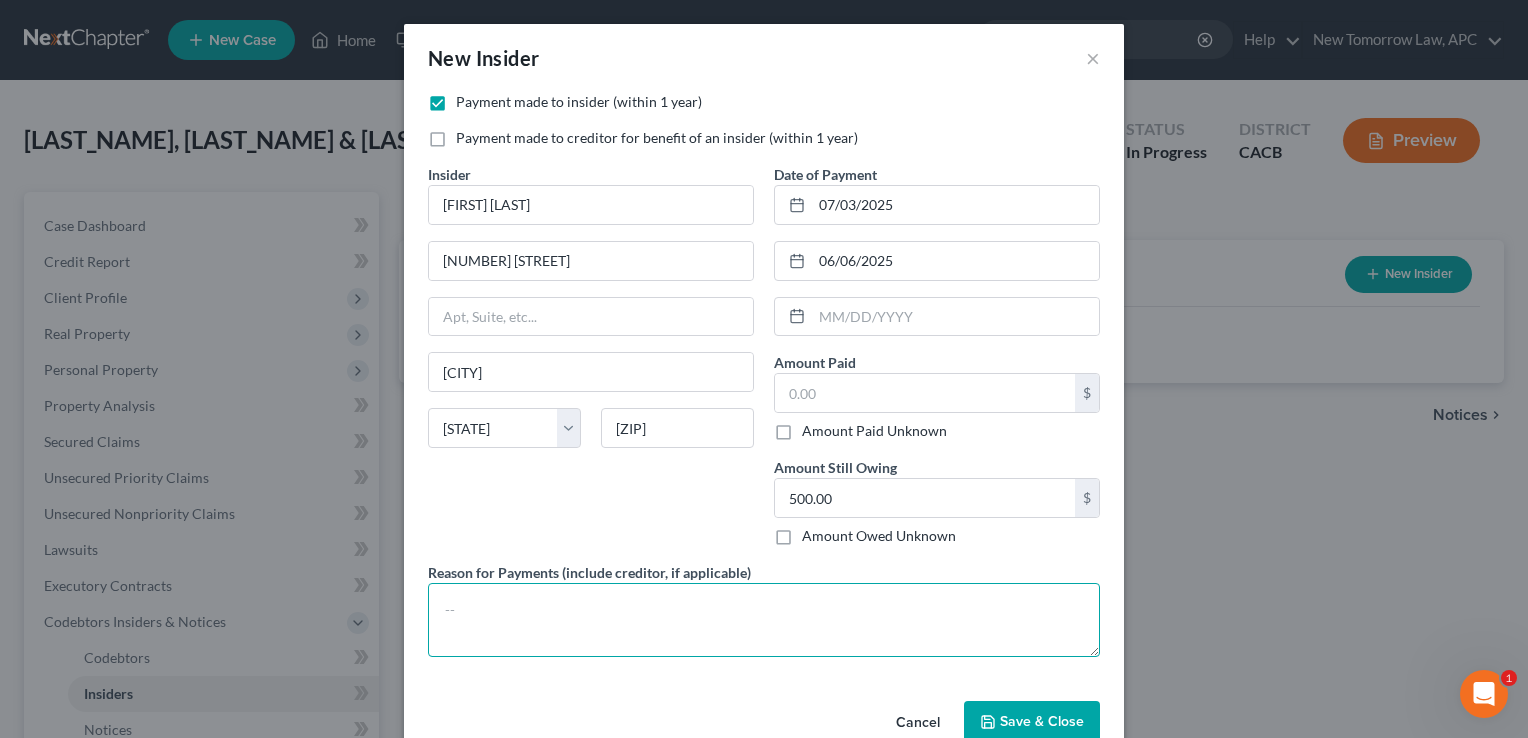 click at bounding box center [764, 620] 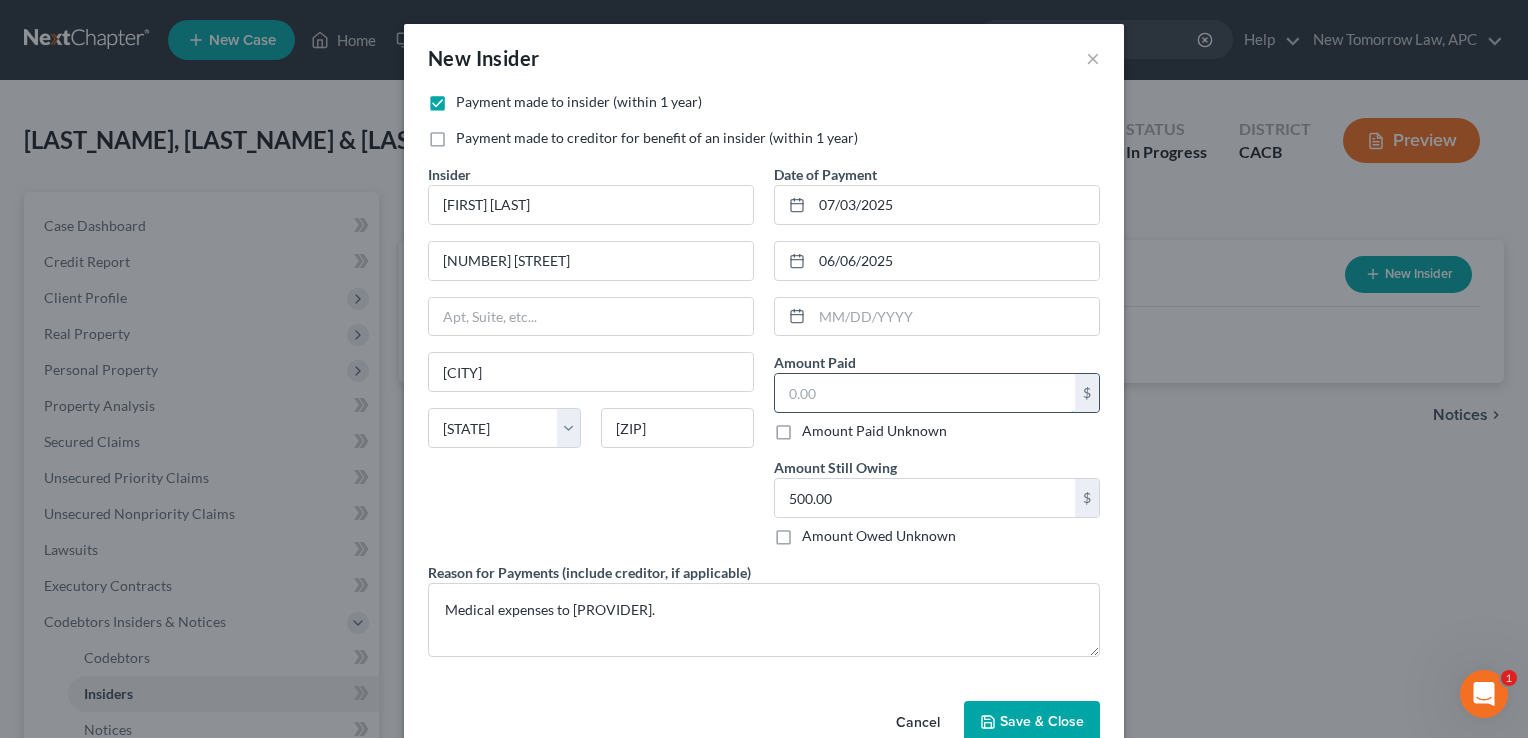 click at bounding box center [925, 393] 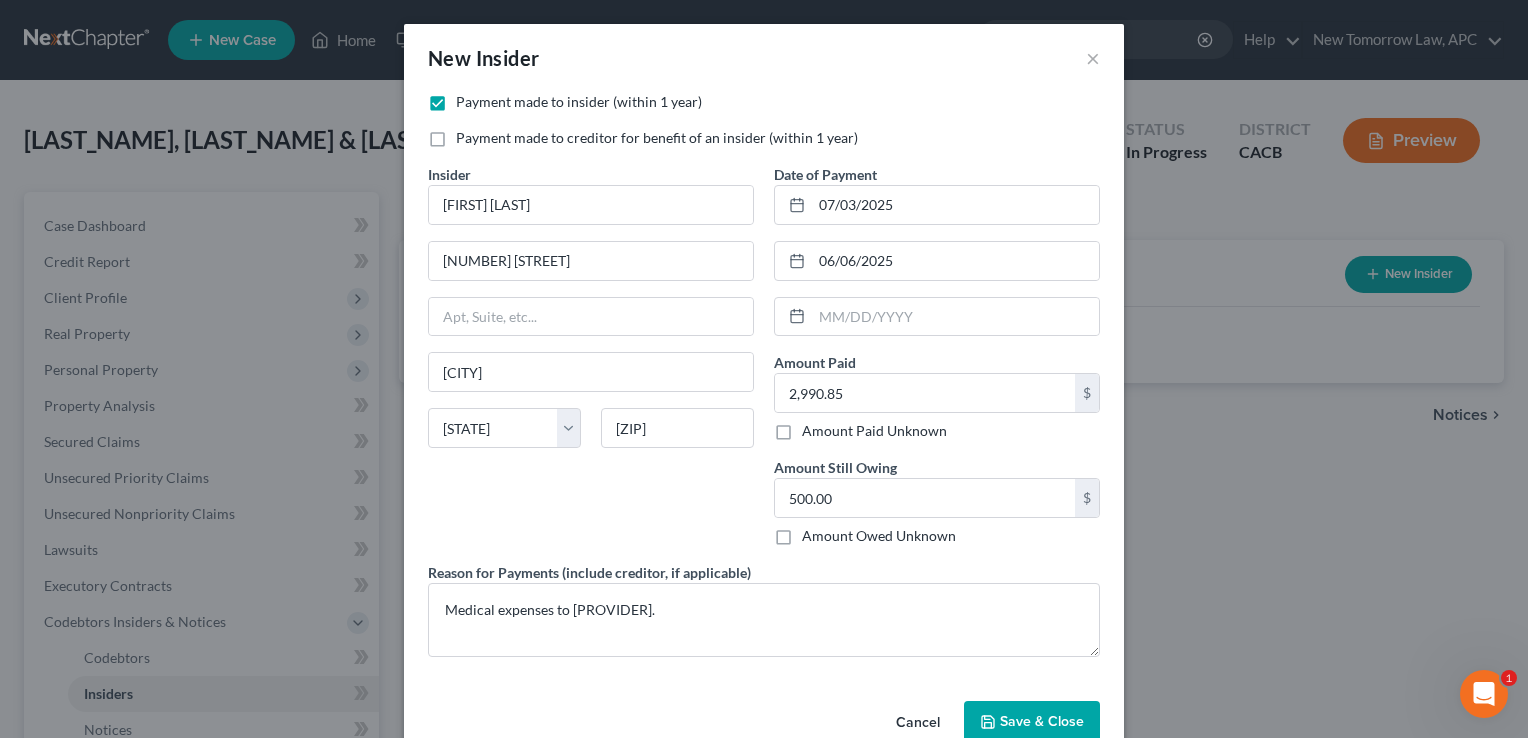 click on "Medical expenses to [PERSON]." at bounding box center (764, 609) 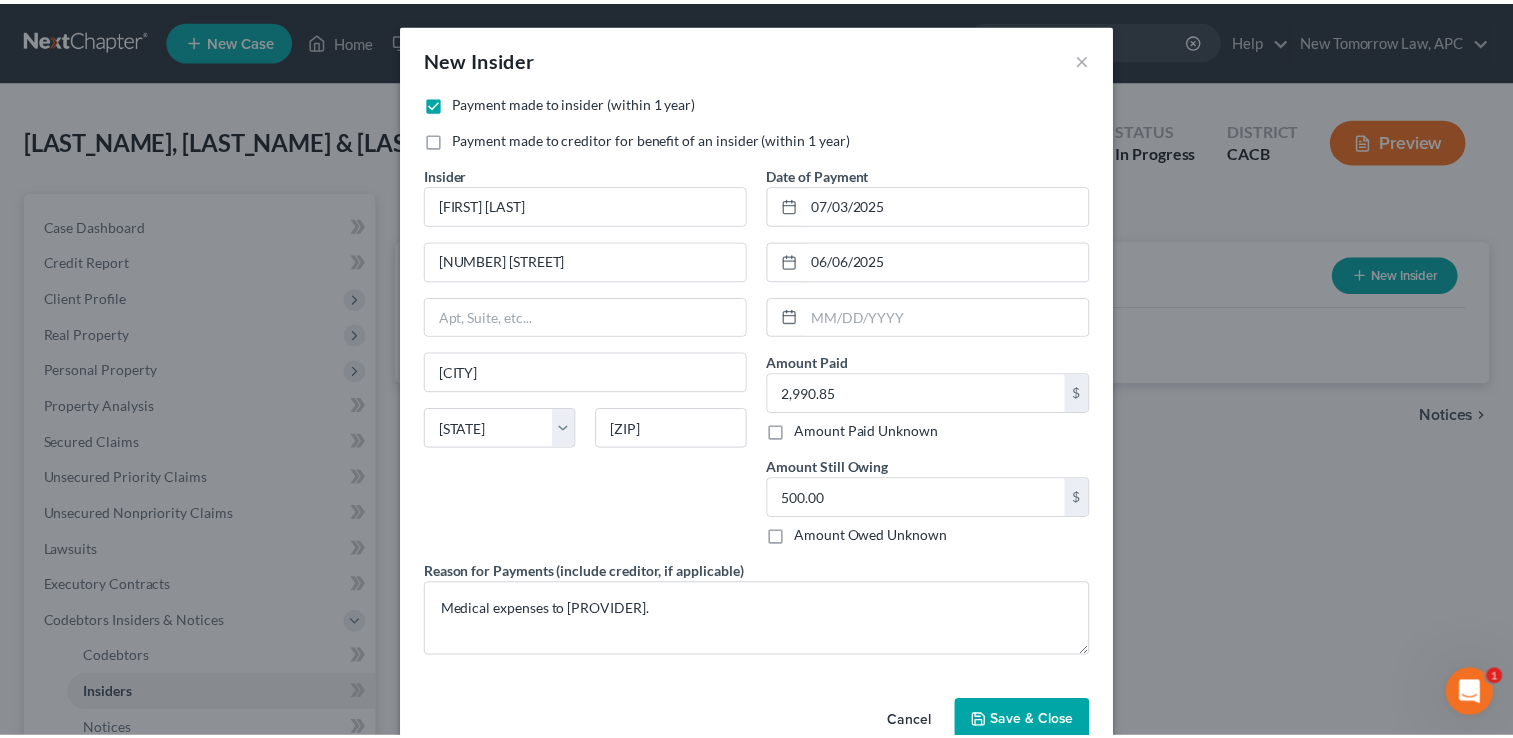 scroll, scrollTop: 40, scrollLeft: 0, axis: vertical 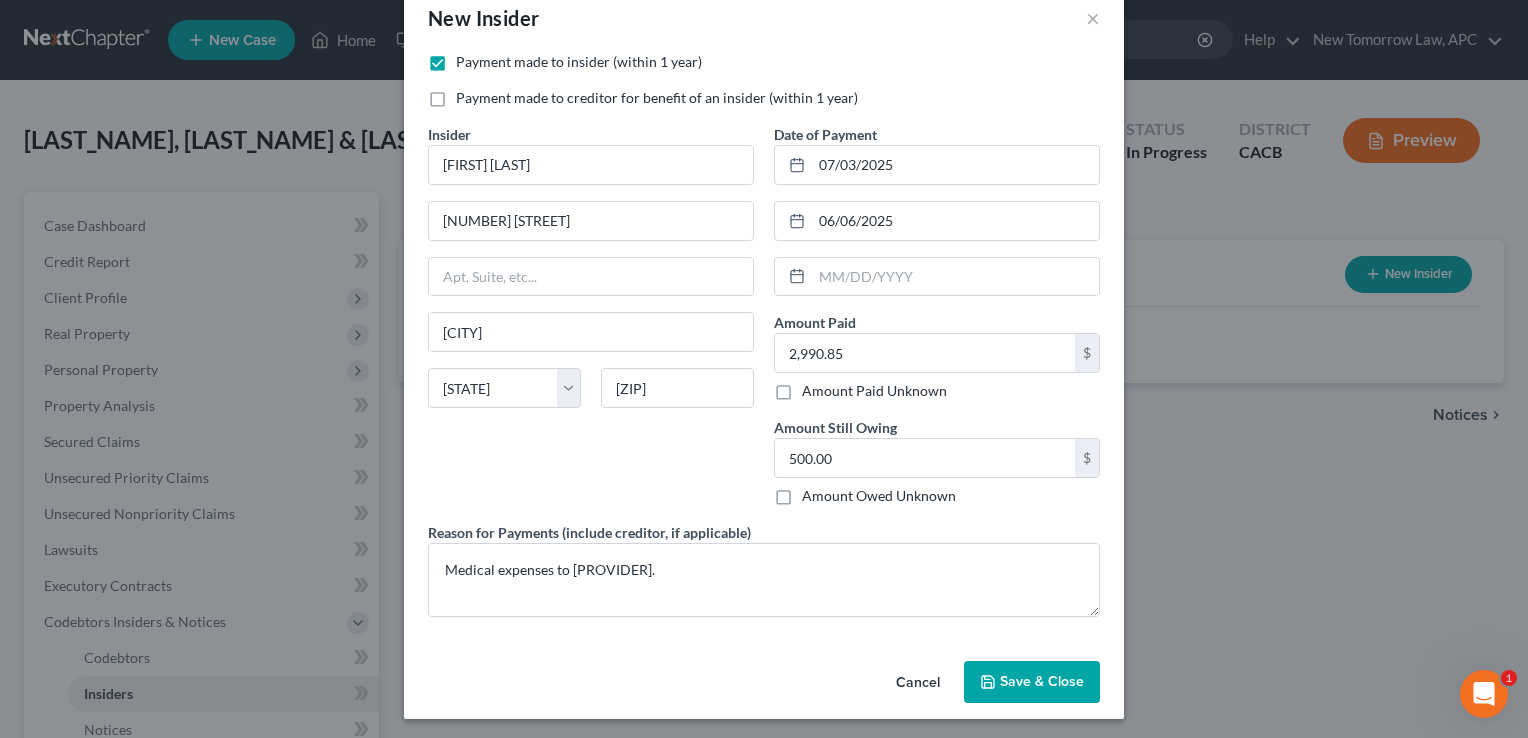 click on "Save & Close" at bounding box center [1042, 681] 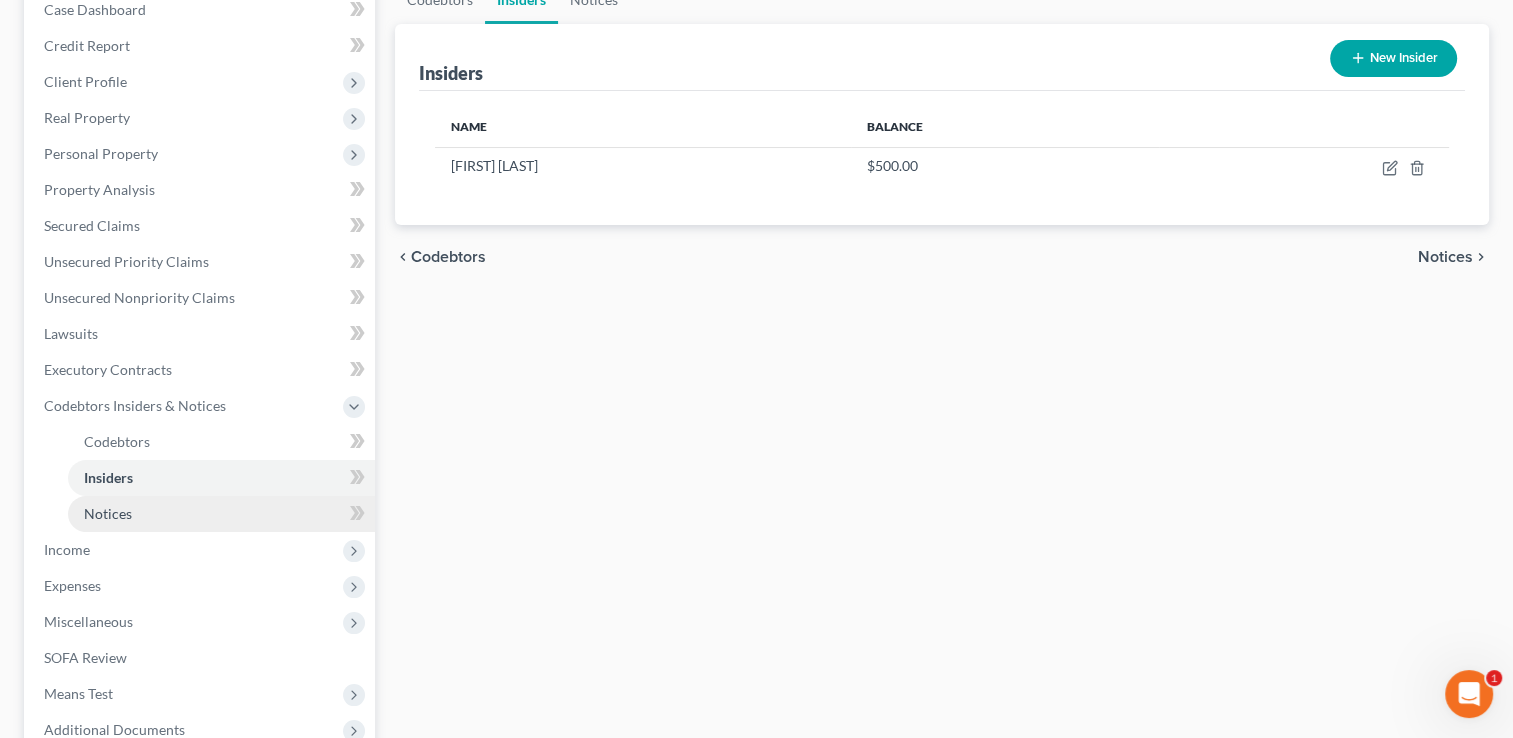 click on "Notices" at bounding box center (221, 514) 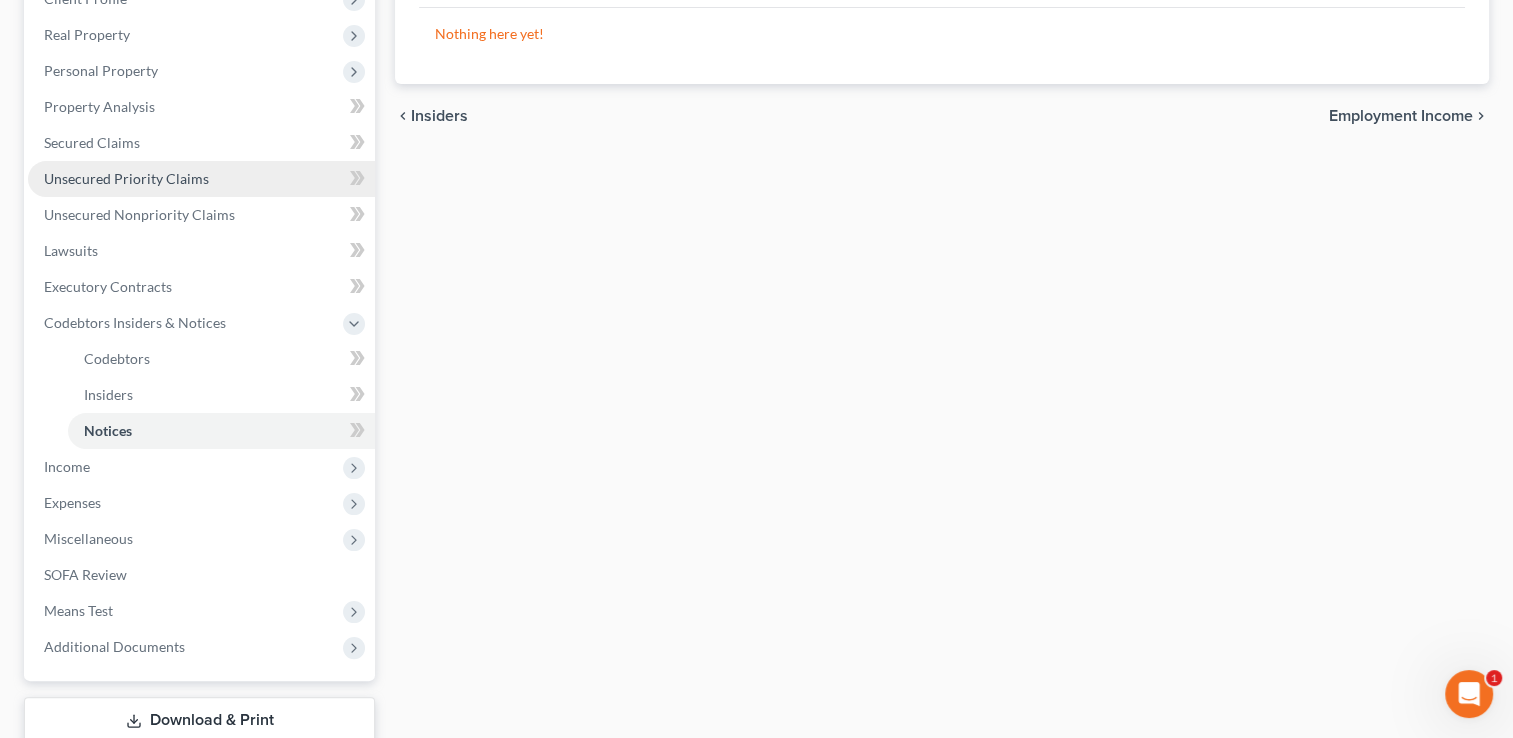 scroll, scrollTop: 308, scrollLeft: 0, axis: vertical 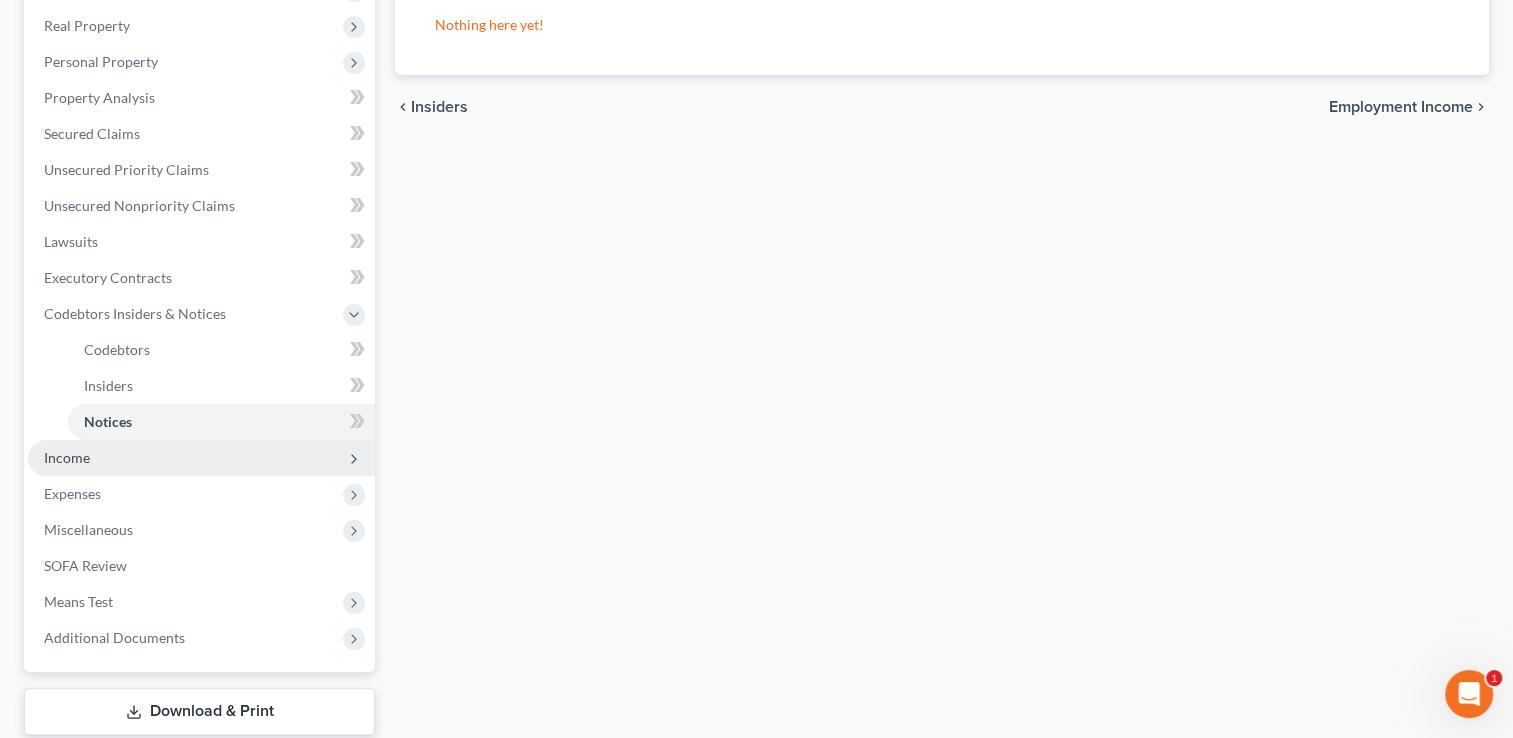 click on "Income" at bounding box center [201, 458] 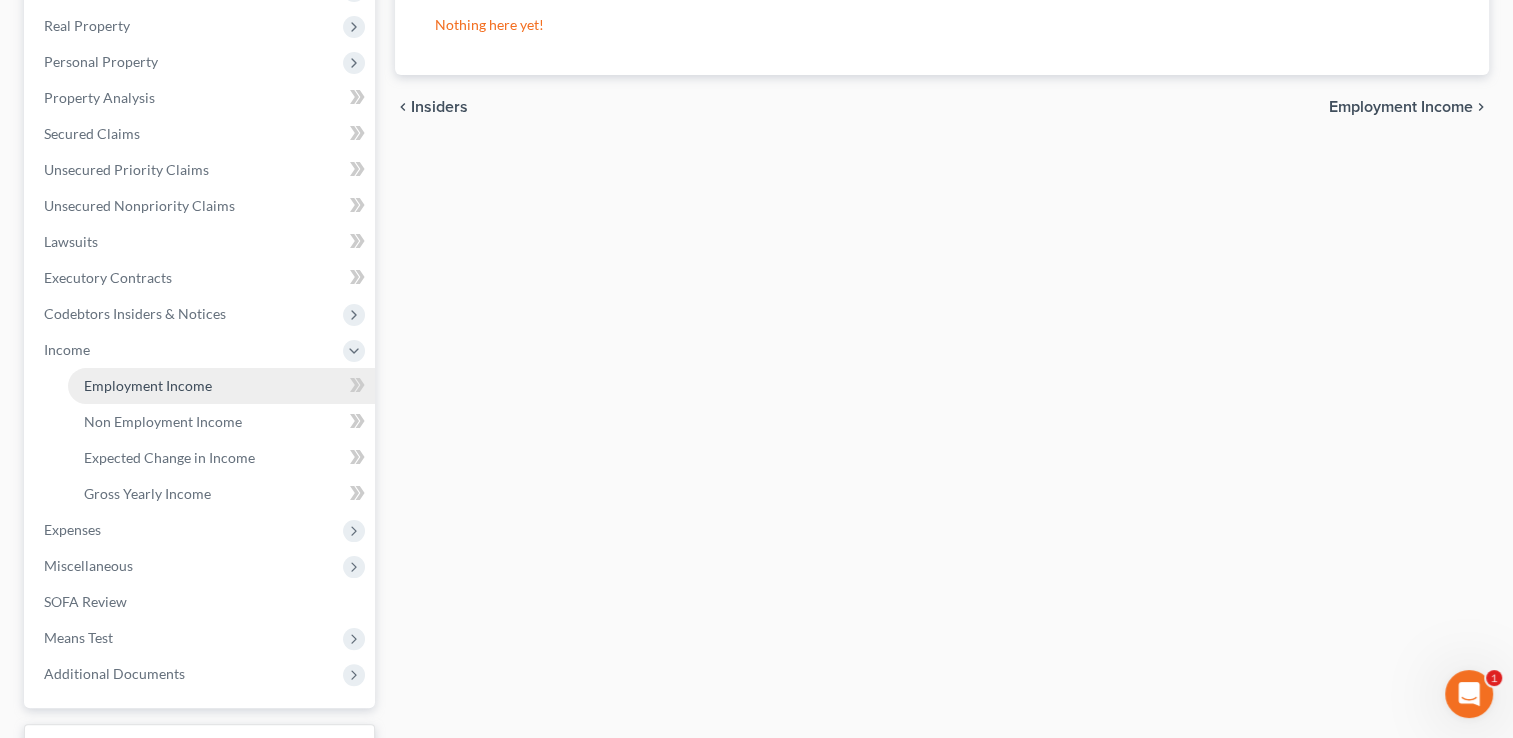 click on "Employment Income" at bounding box center (221, 386) 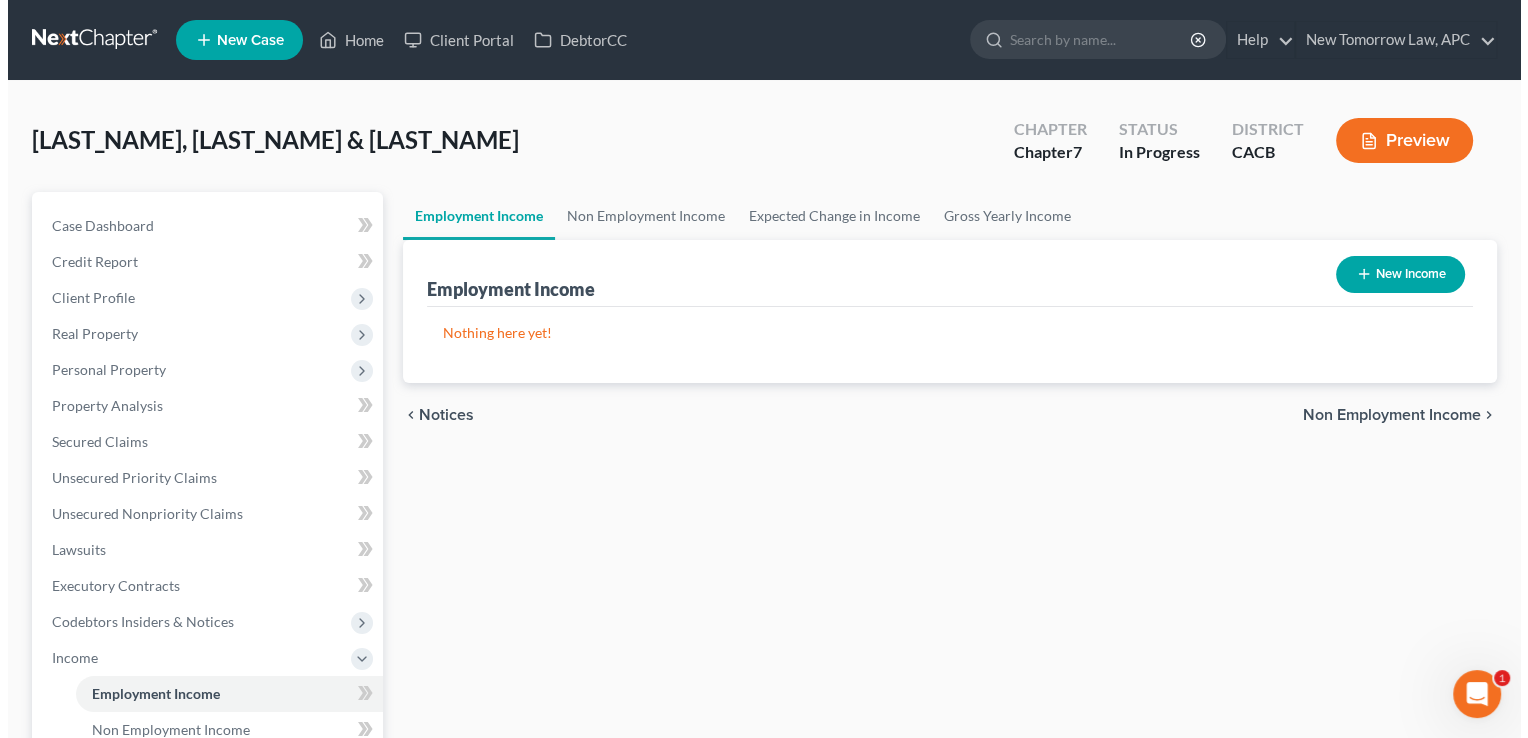 scroll, scrollTop: 0, scrollLeft: 0, axis: both 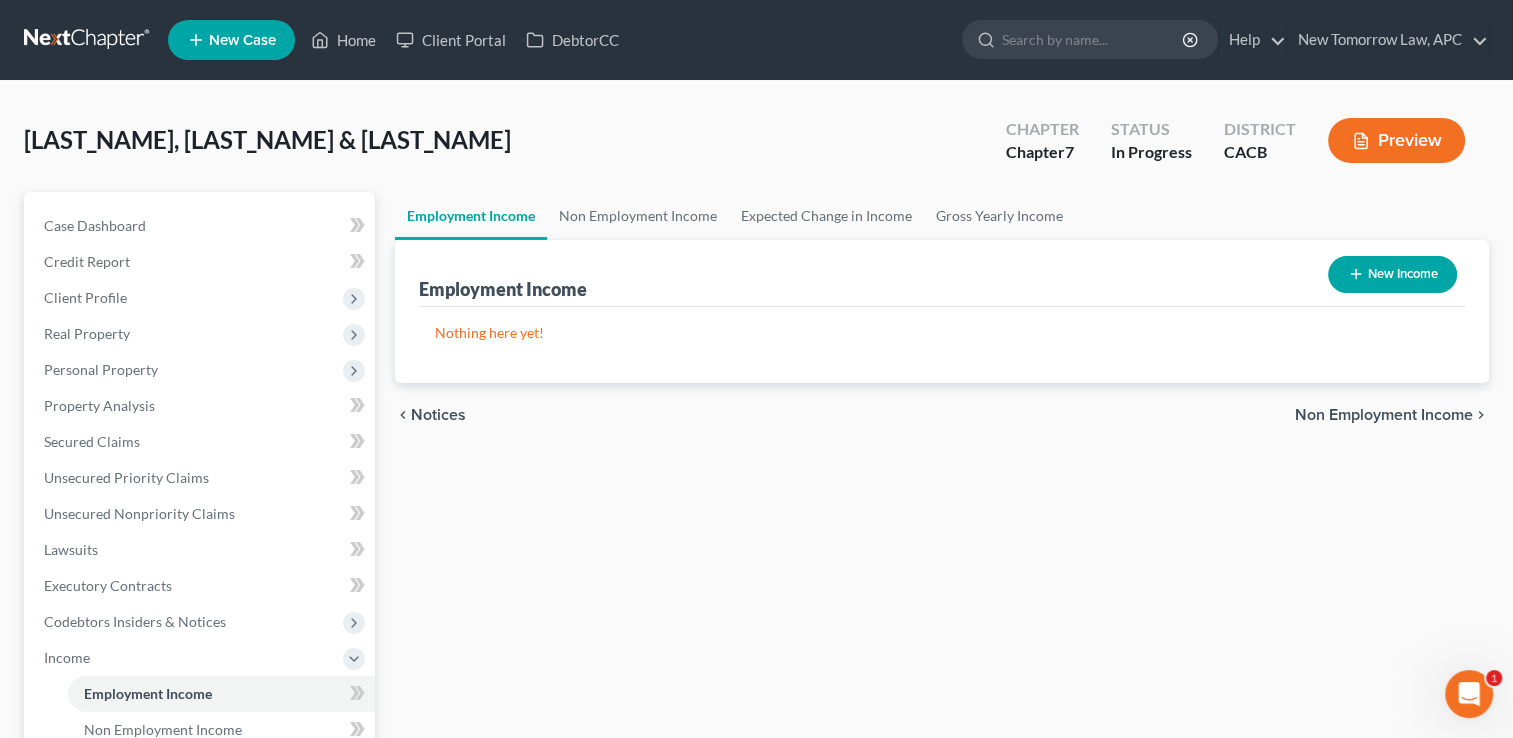 click on "New Income" at bounding box center (1392, 274) 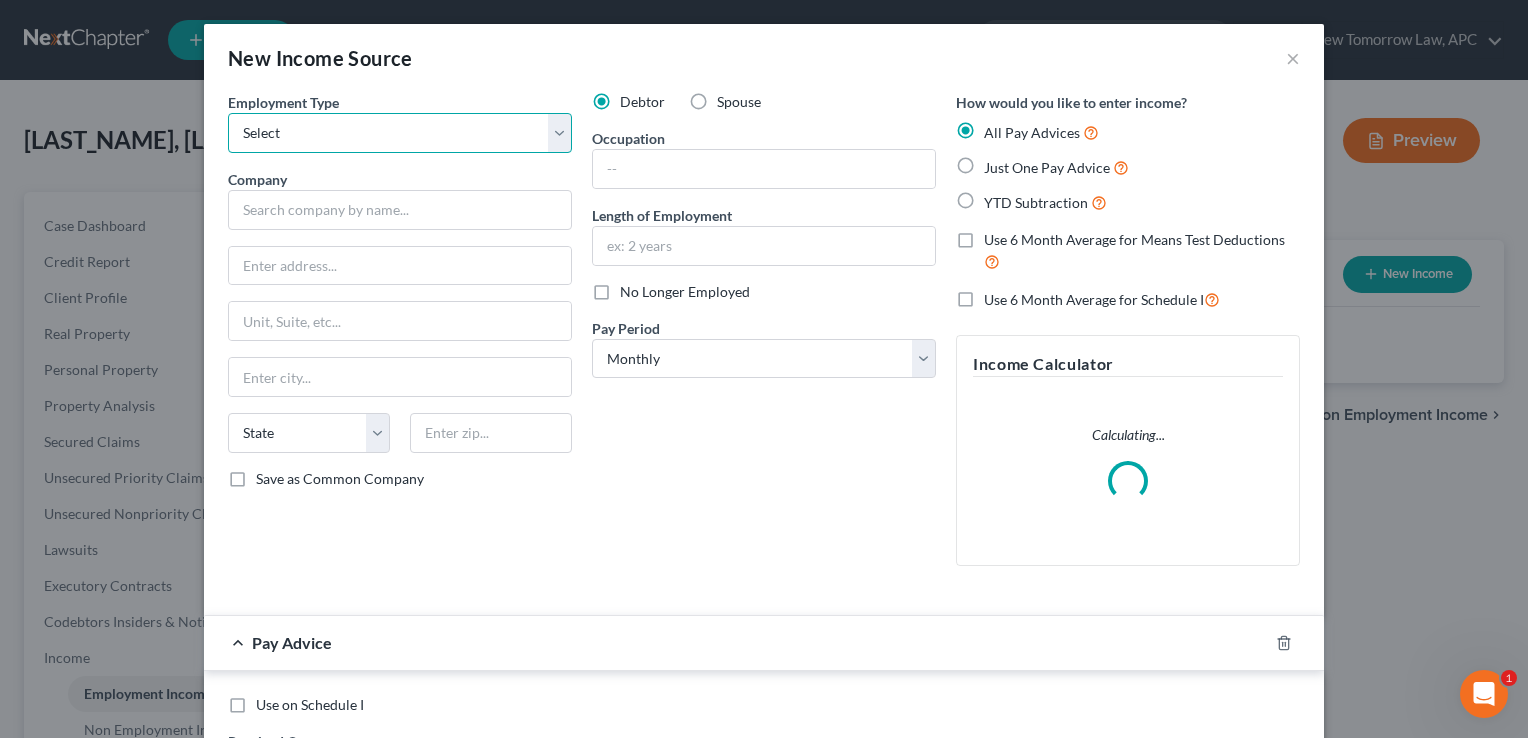 click on "Select Full or Part Time Employment Self Employment" at bounding box center [400, 133] 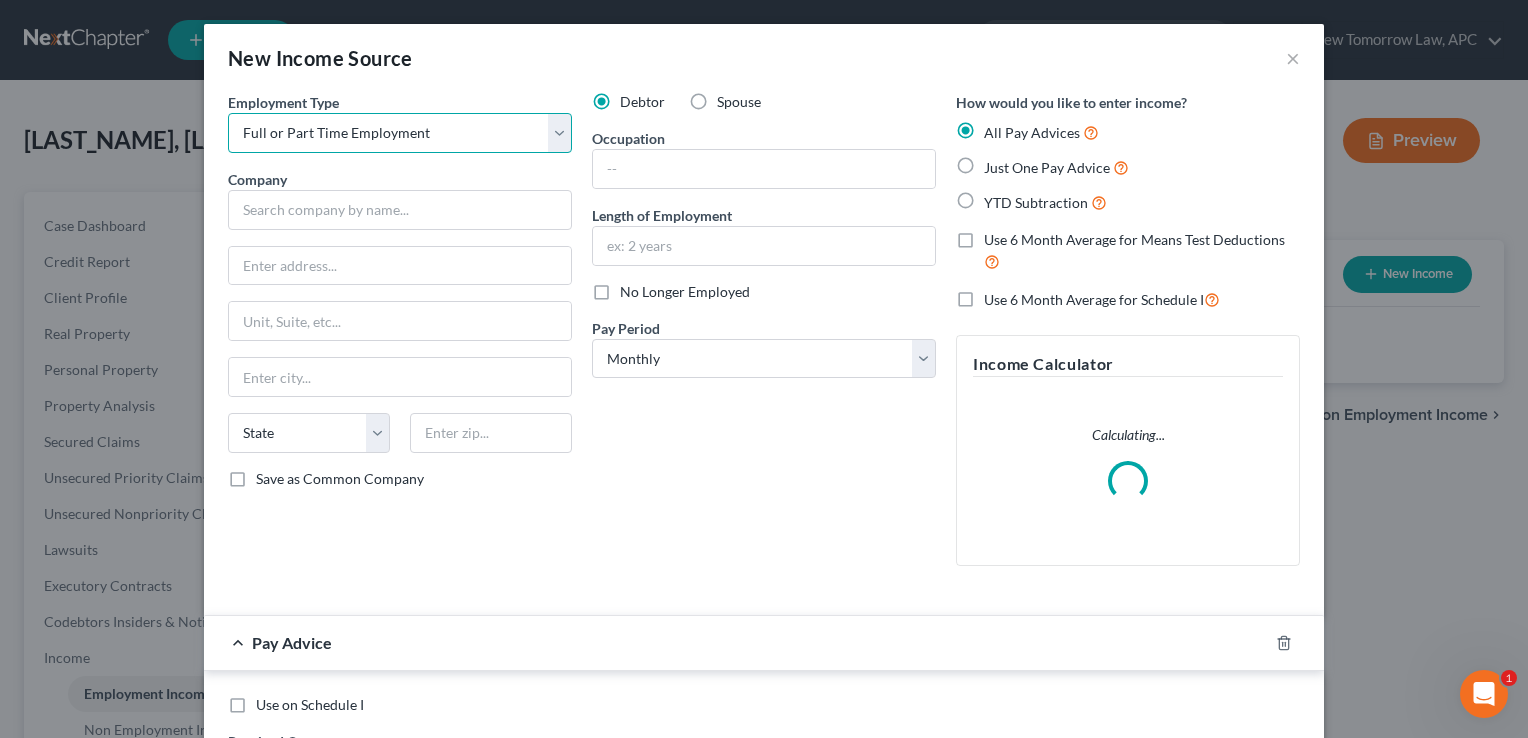 click on "Select Full or Part Time Employment Self Employment" at bounding box center (400, 133) 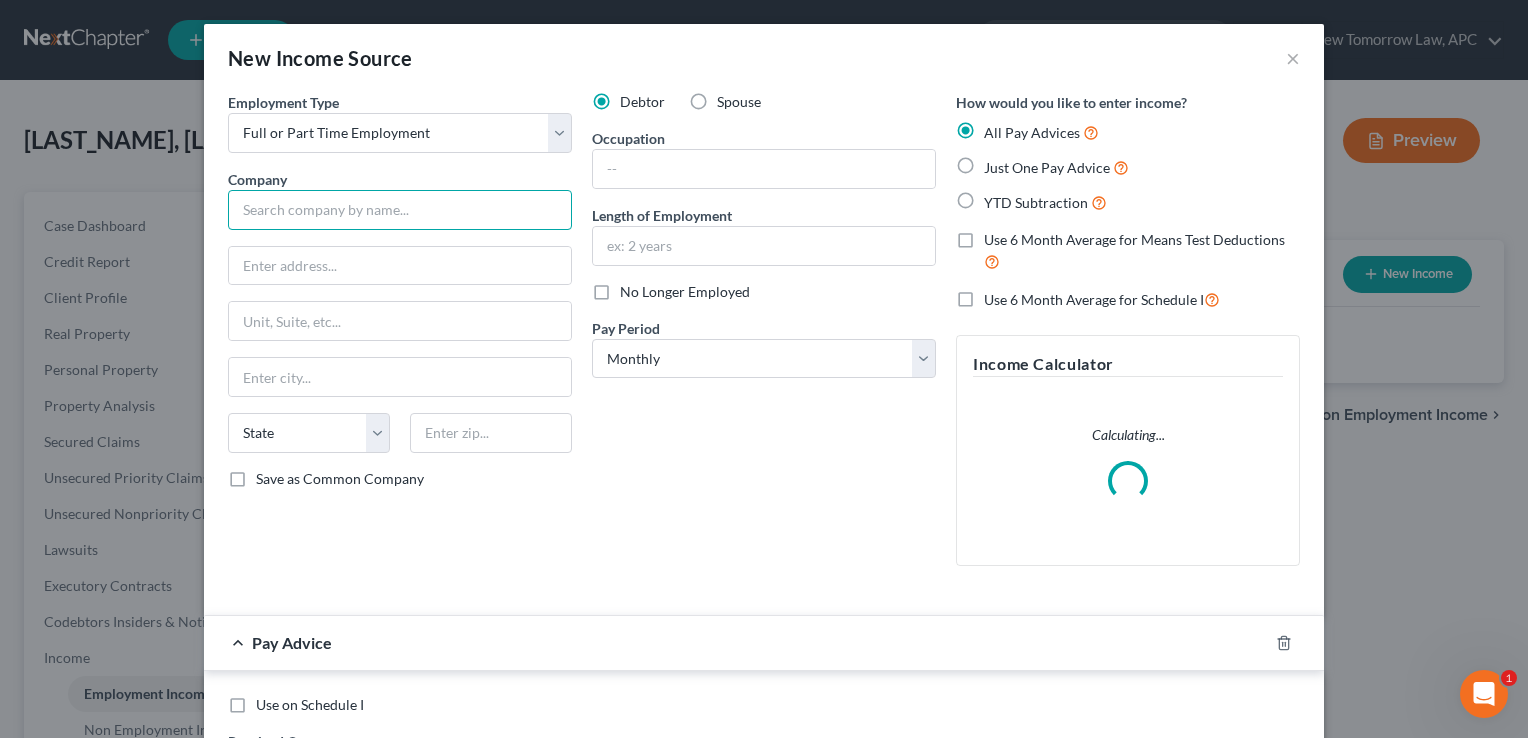 click at bounding box center (400, 210) 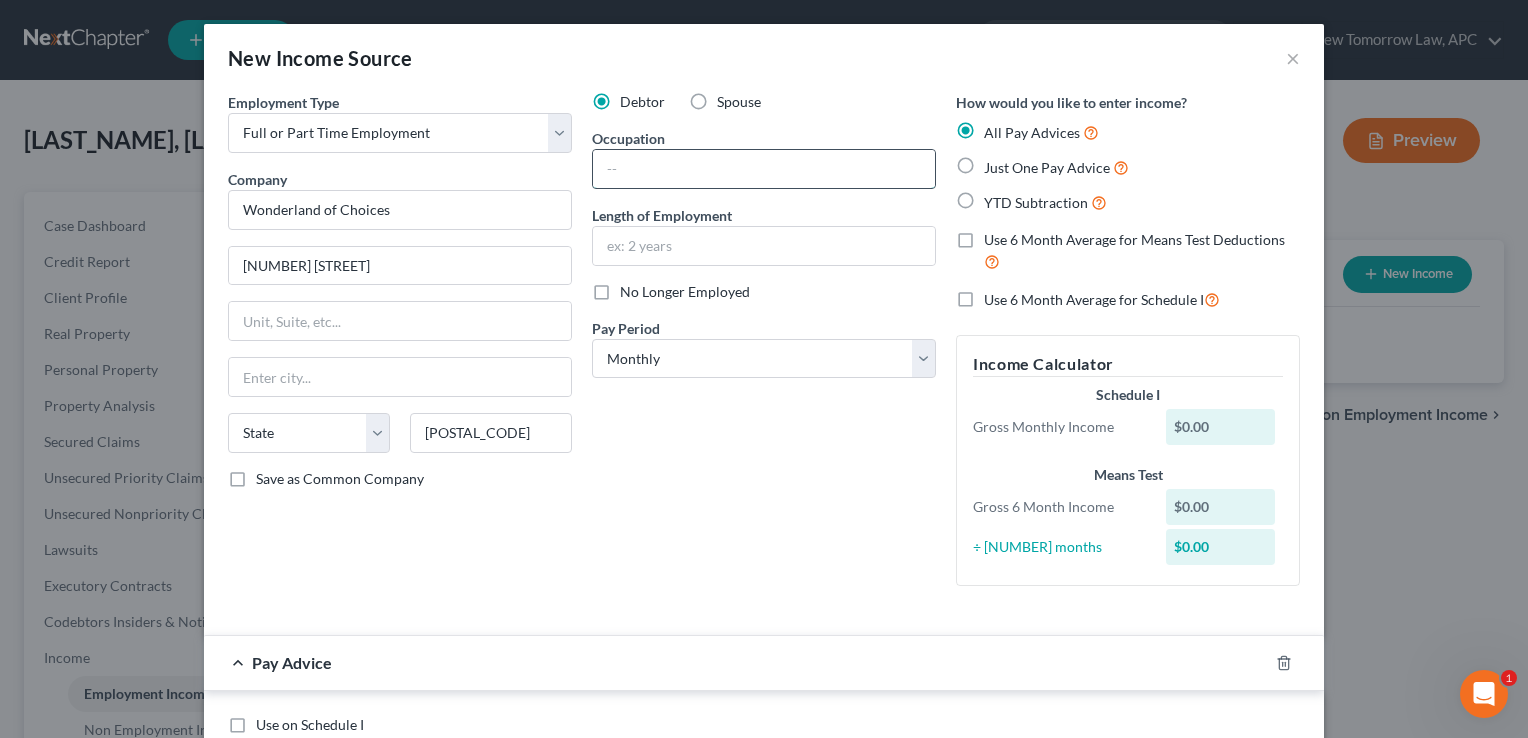 click at bounding box center (764, 169) 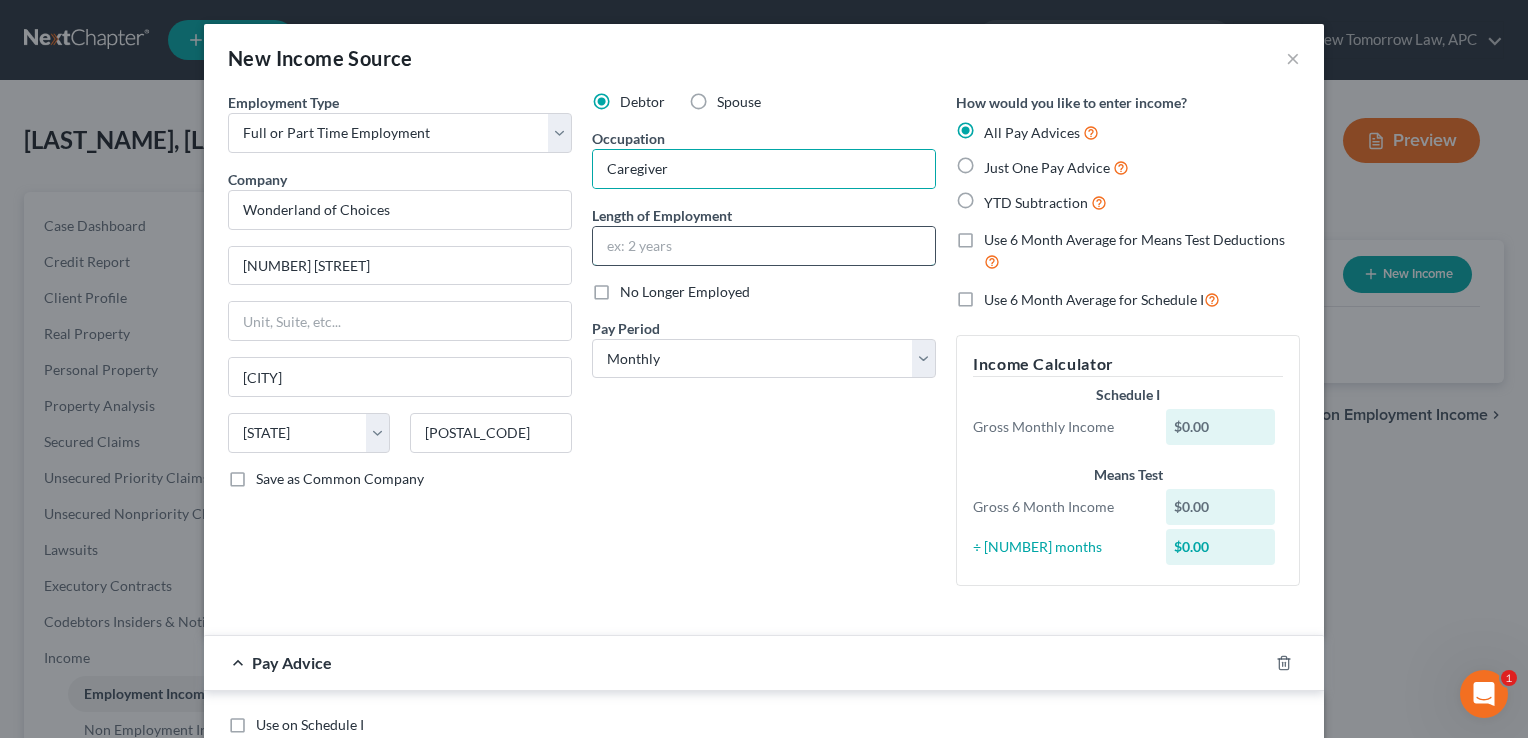 click at bounding box center [764, 246] 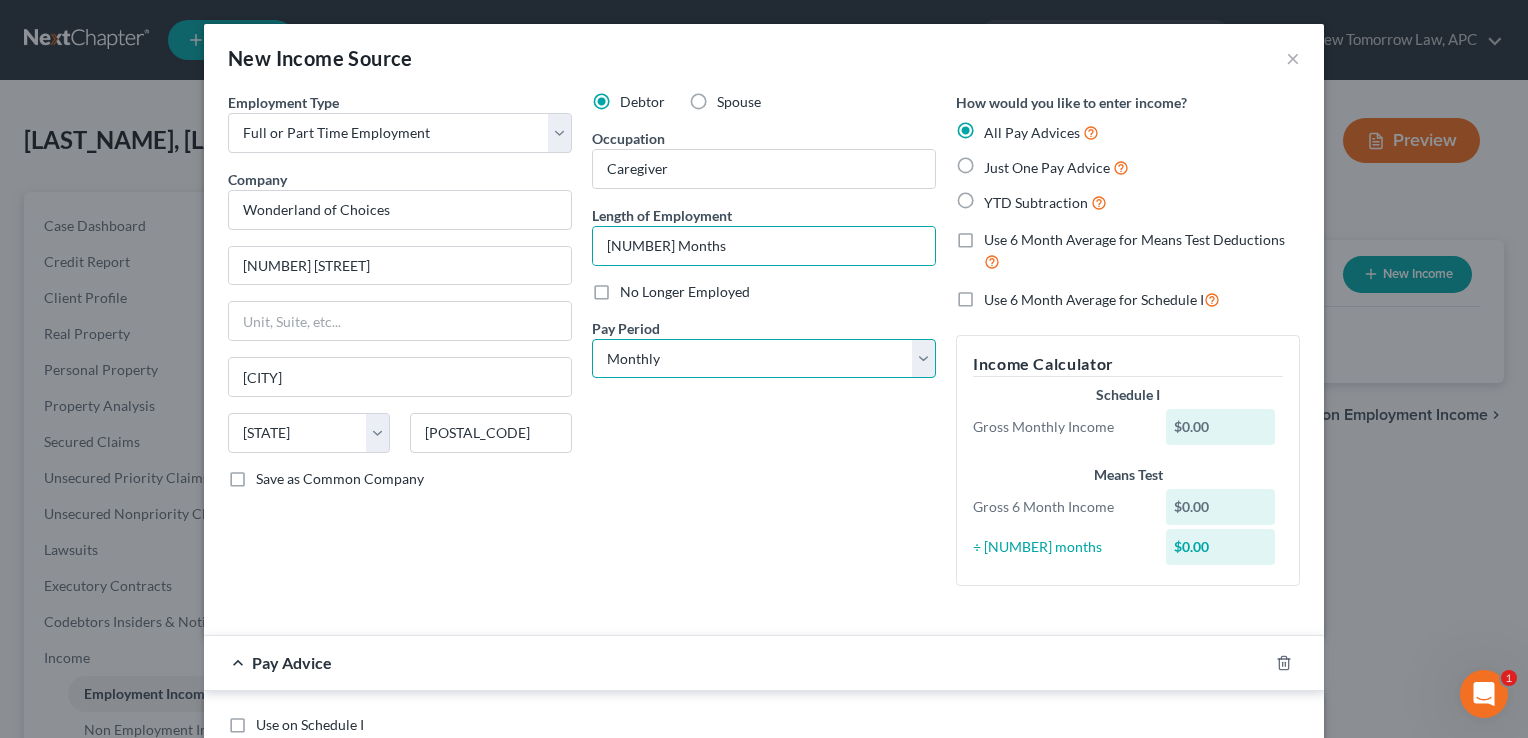click on "Select Monthly Twice Monthly Every Other Week Weekly" at bounding box center [764, 359] 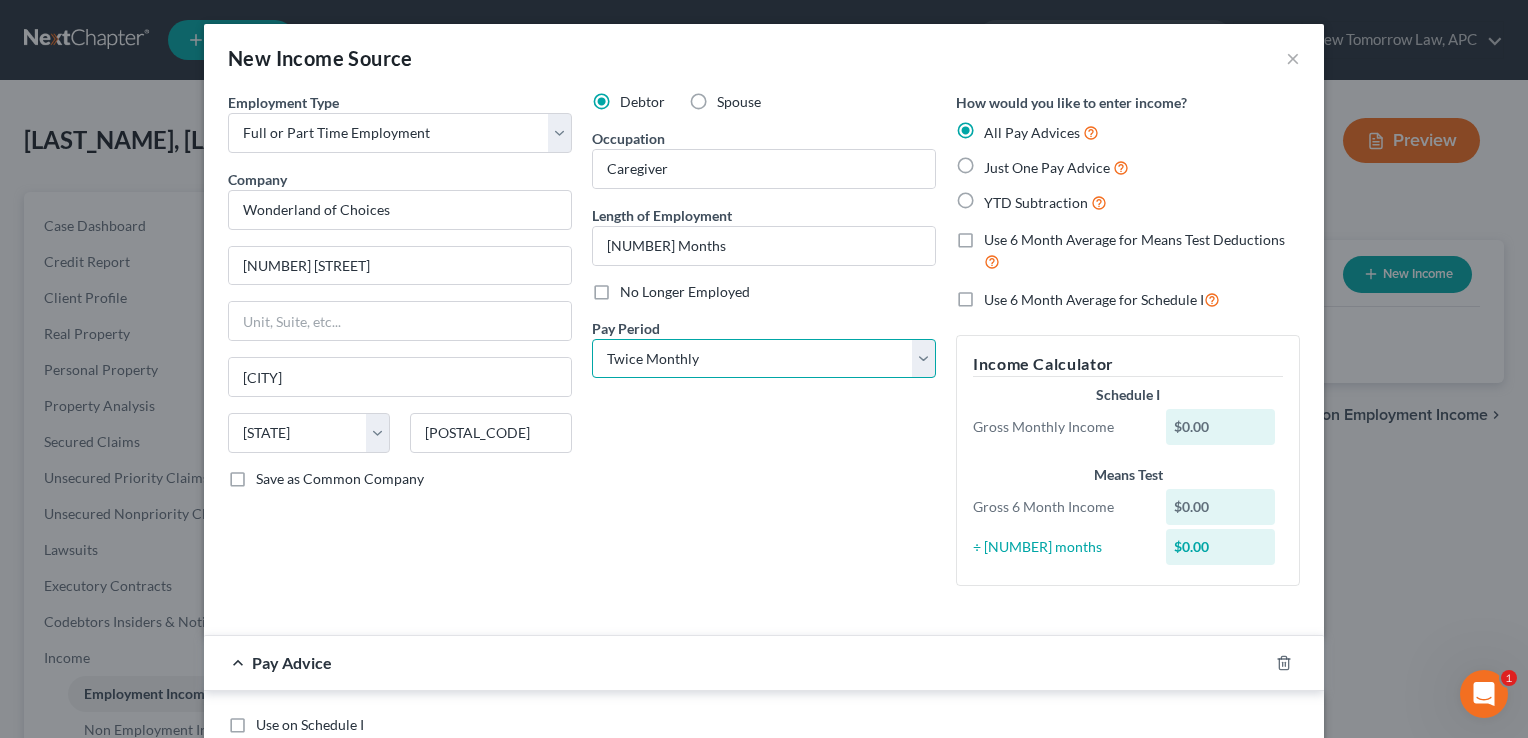 click on "Select Monthly Twice Monthly Every Other Week Weekly" at bounding box center [764, 359] 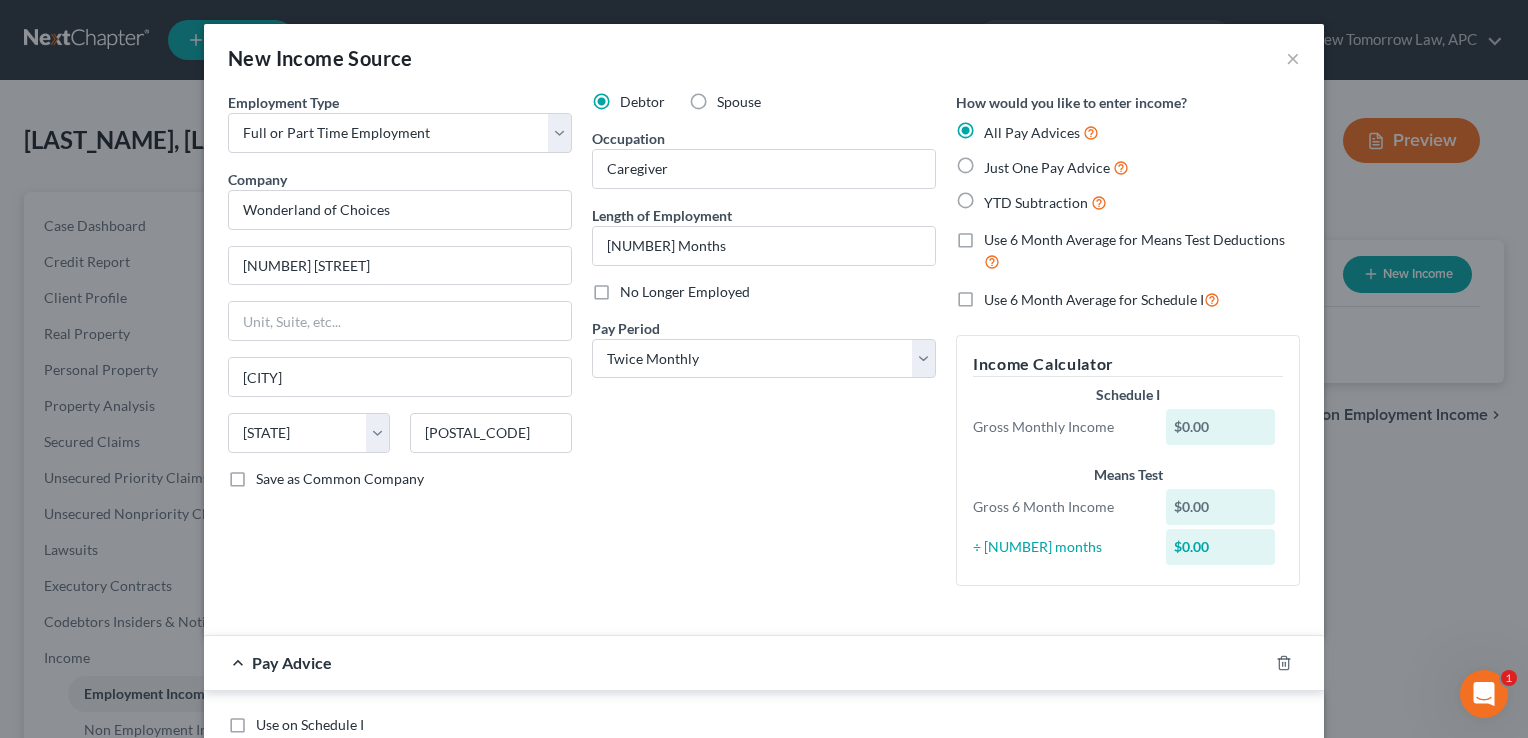 click on "Debtor Spouse Occupation Caregiver Length of Employment 7 Months No Longer Employed
Pay Period
*
Select Monthly Twice Monthly Every Other Week Weekly" at bounding box center (764, 347) 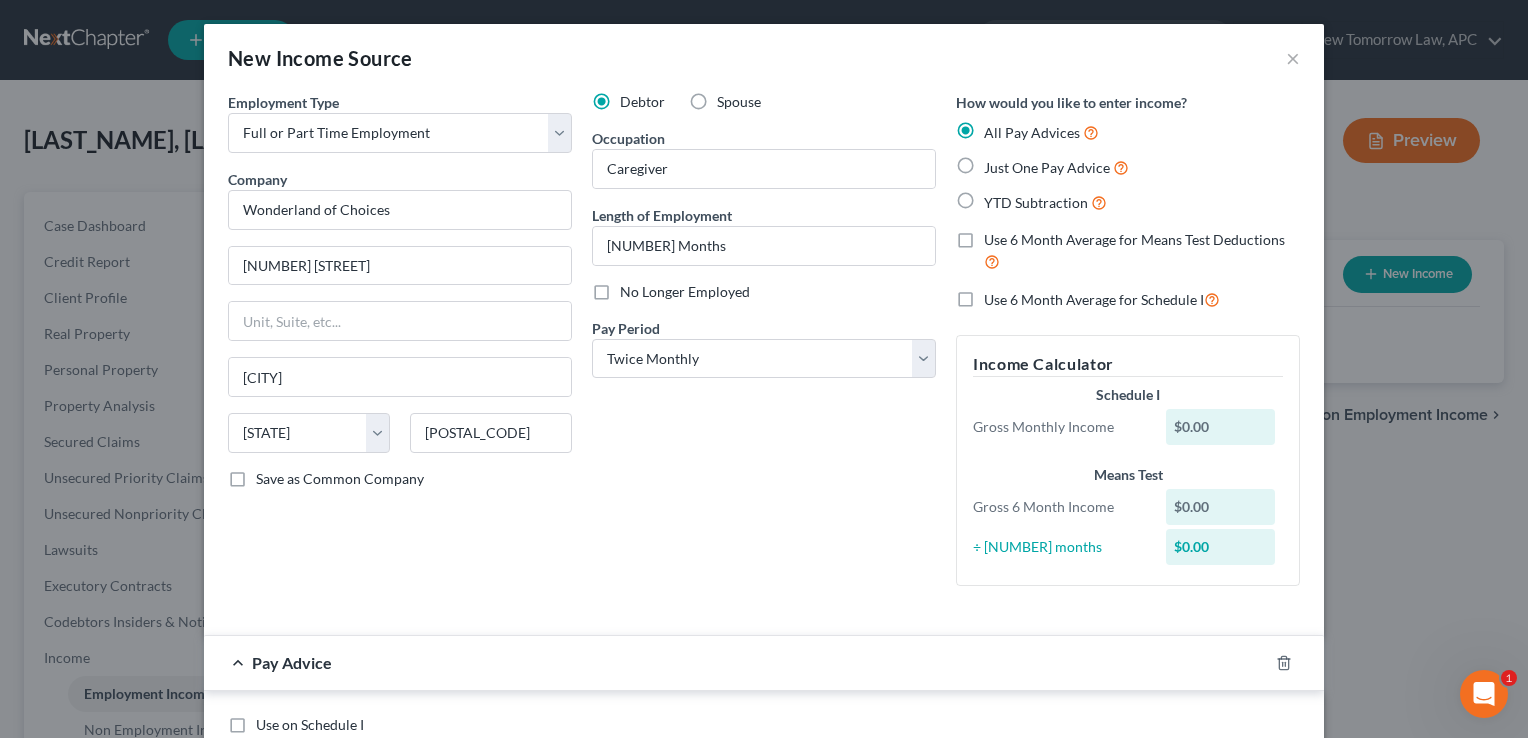 click on "Use 6 Month Average for Schedule I" at bounding box center (1102, 299) 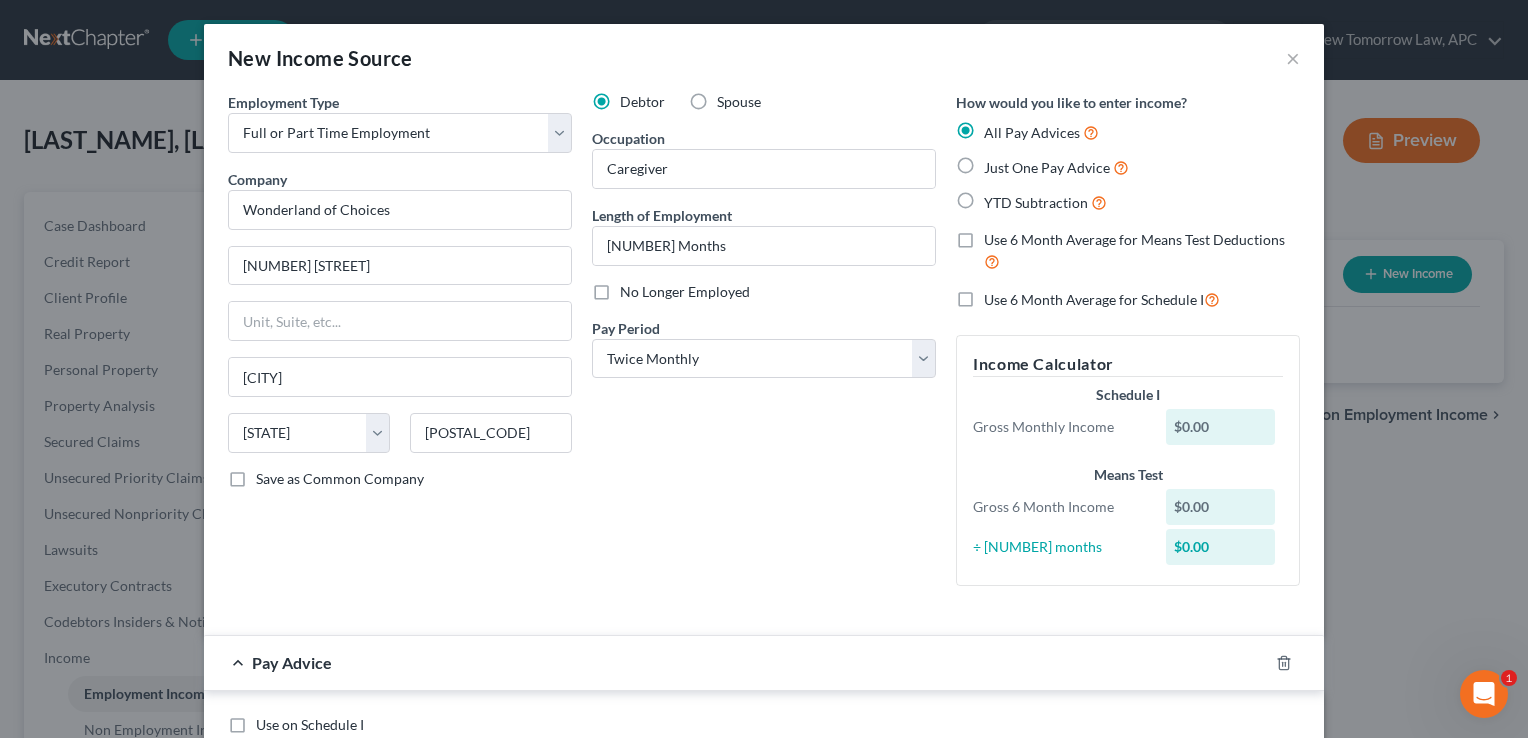 click on "Use 6 Month Average for Schedule I" at bounding box center (998, 294) 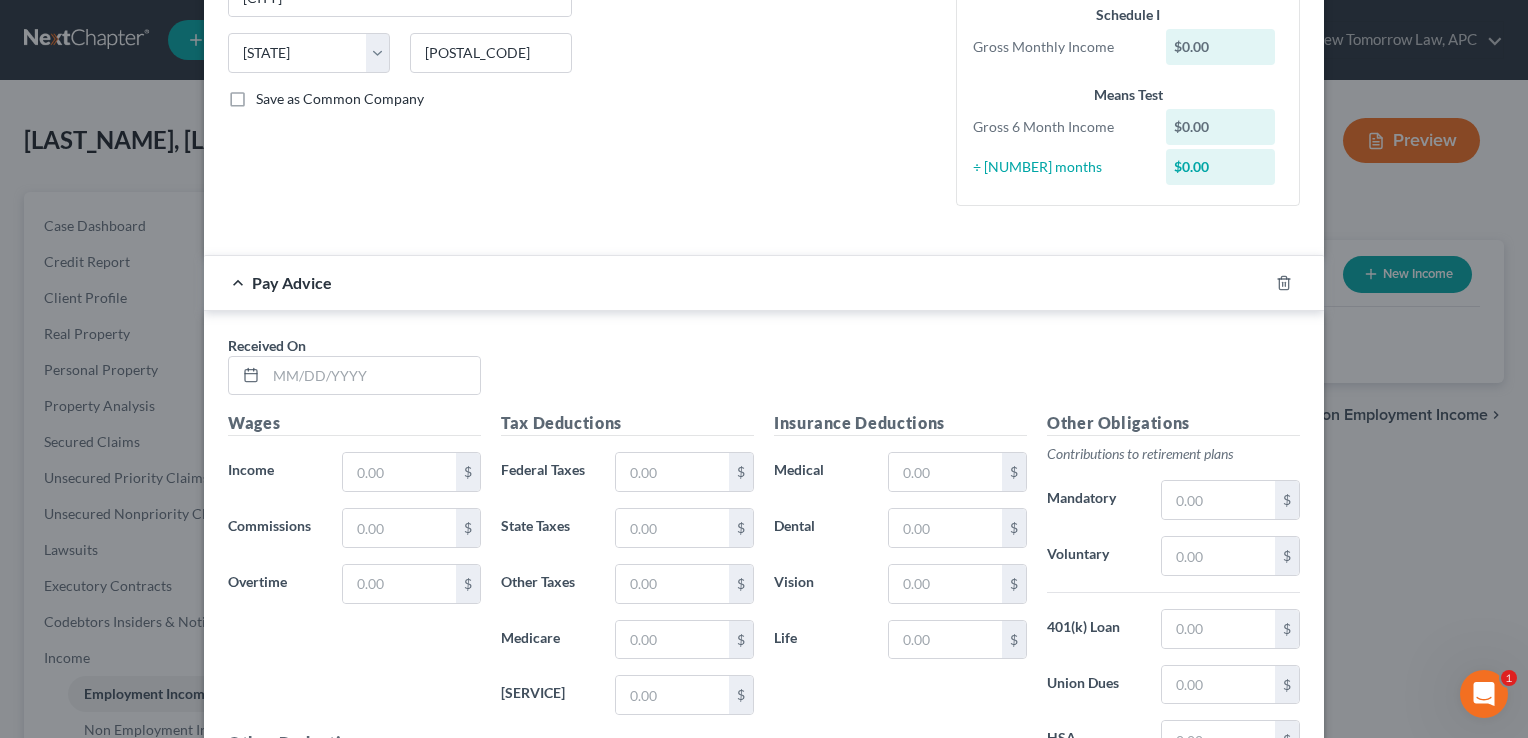 scroll, scrollTop: 383, scrollLeft: 0, axis: vertical 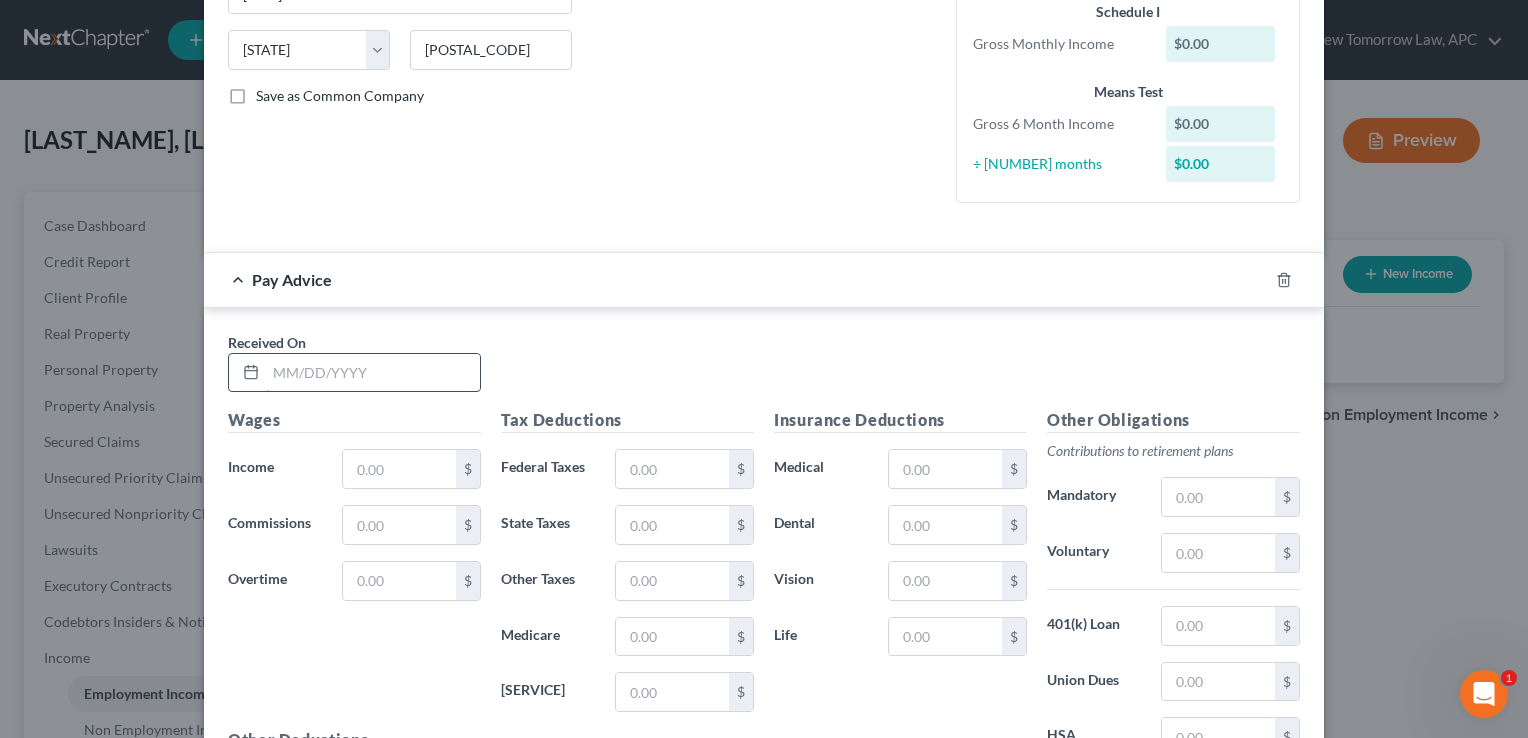click at bounding box center (373, 373) 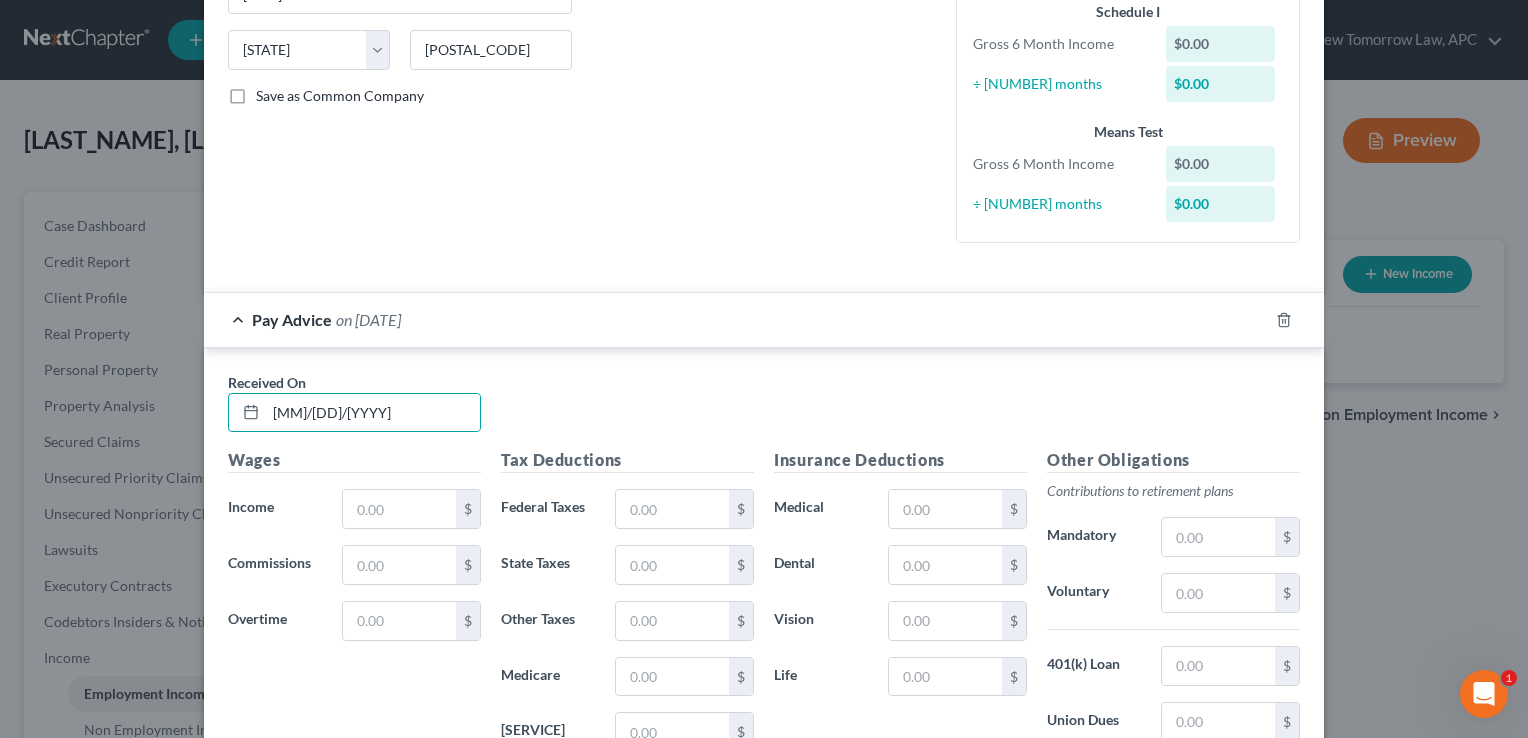 click on "Wages
Income
*
$ Commissions $ Overtime $" at bounding box center (354, 608) 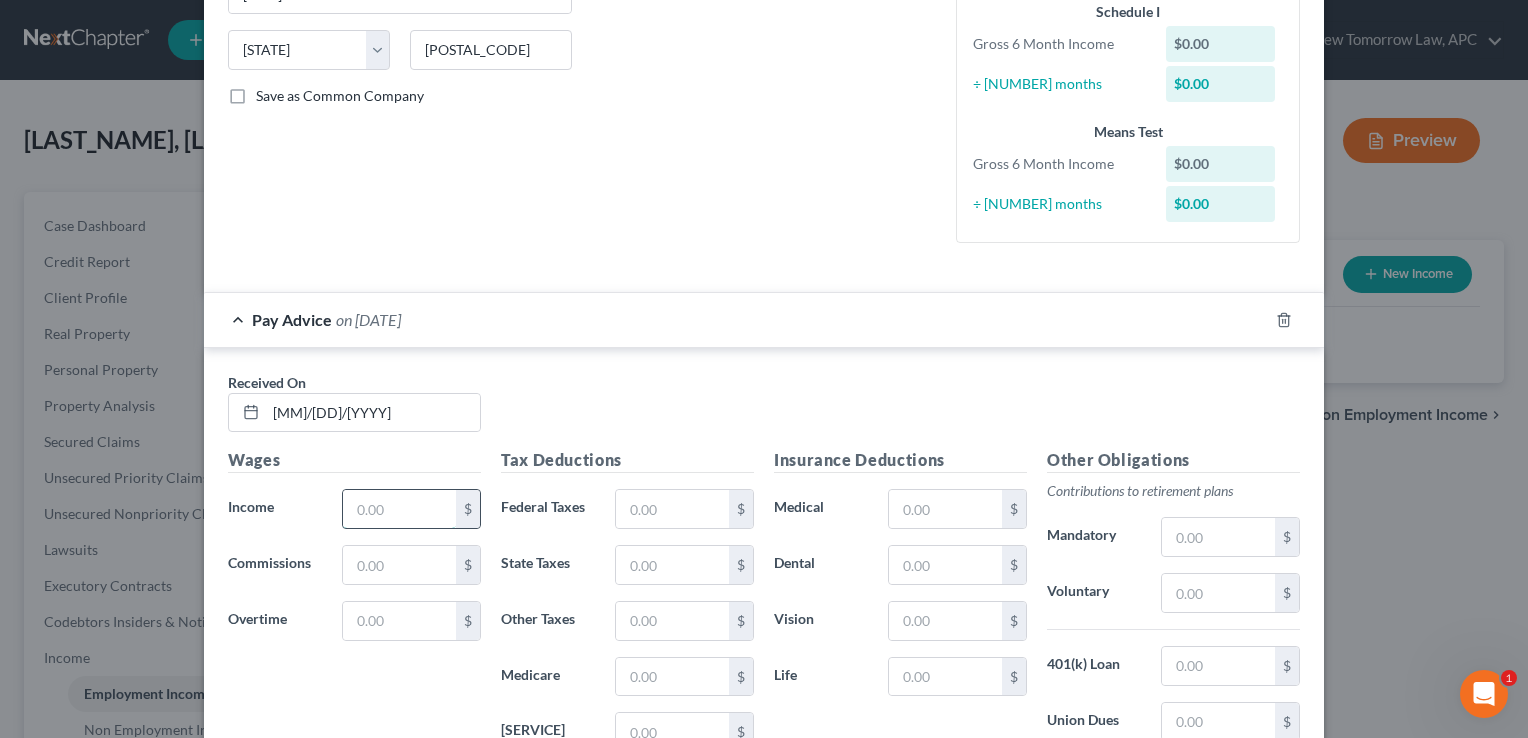 click at bounding box center [399, 509] 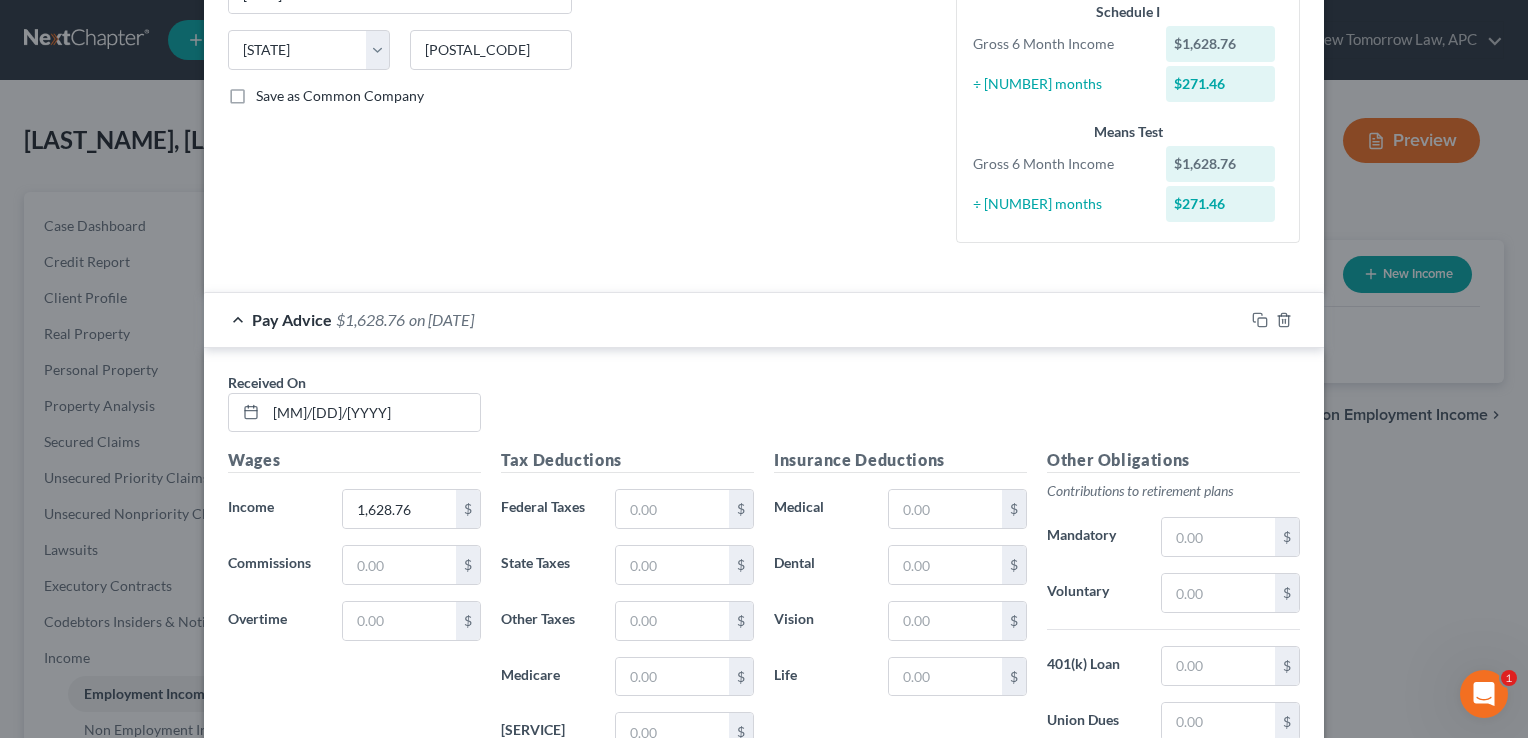 click on "Received On
*
[DATE]" at bounding box center [764, 410] 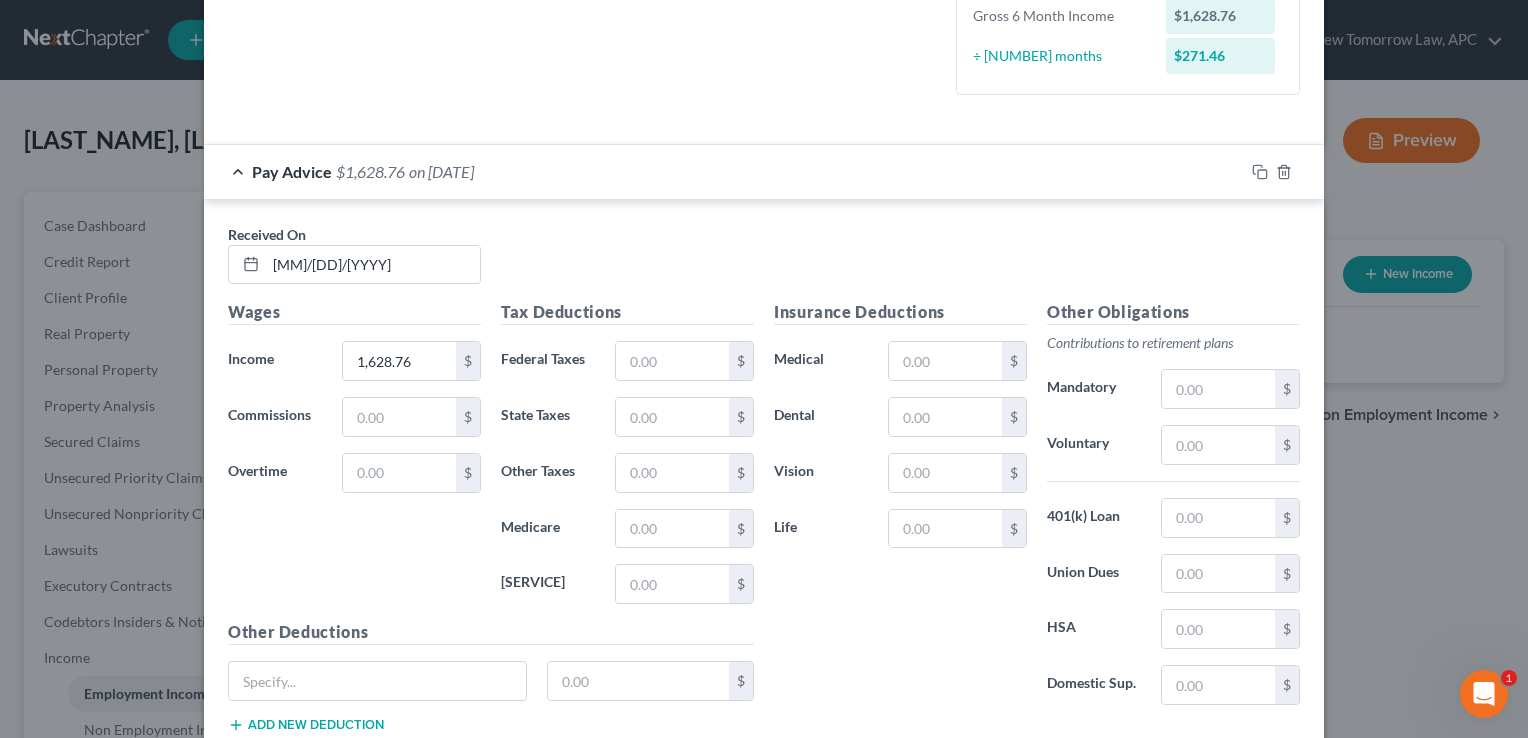 scroll, scrollTop: 532, scrollLeft: 0, axis: vertical 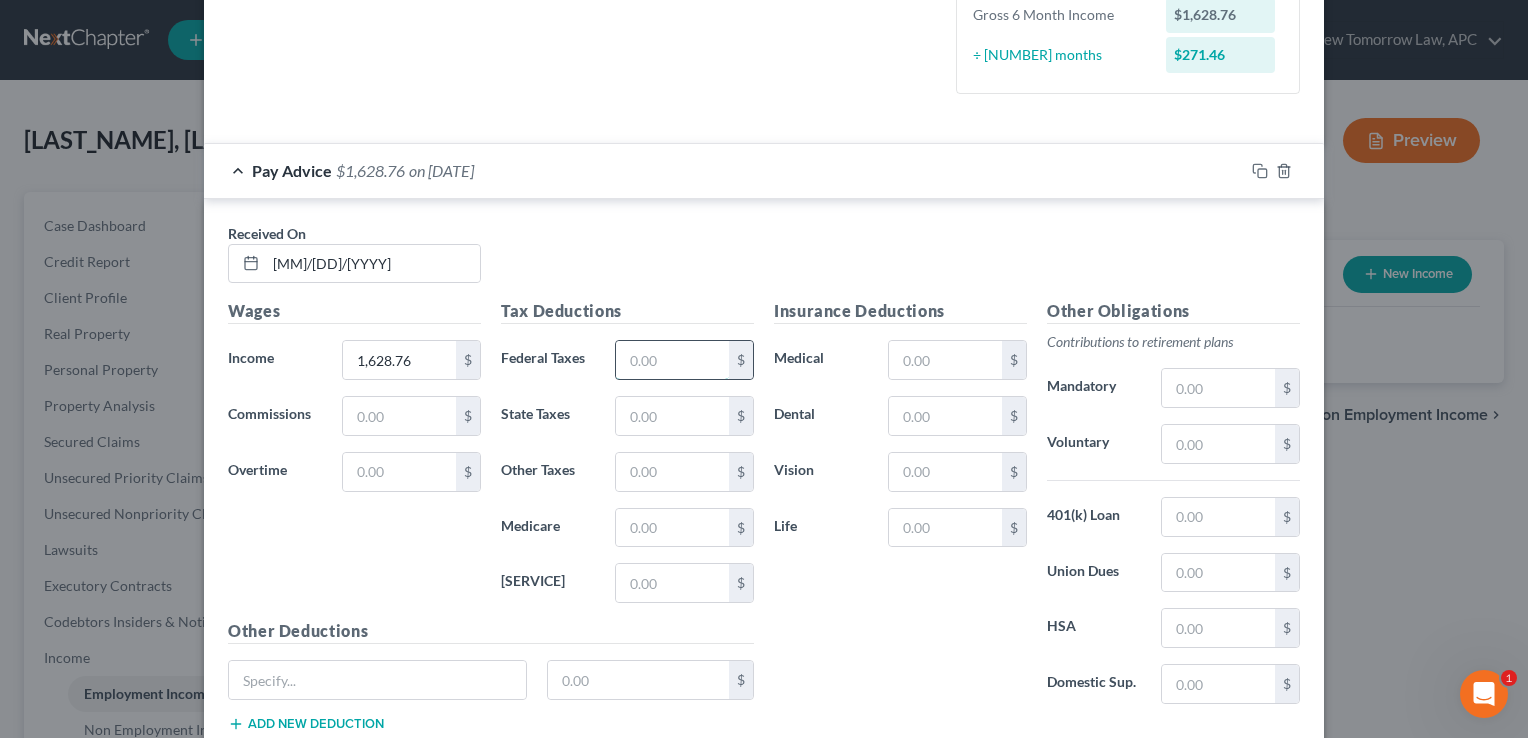 click at bounding box center (672, 360) 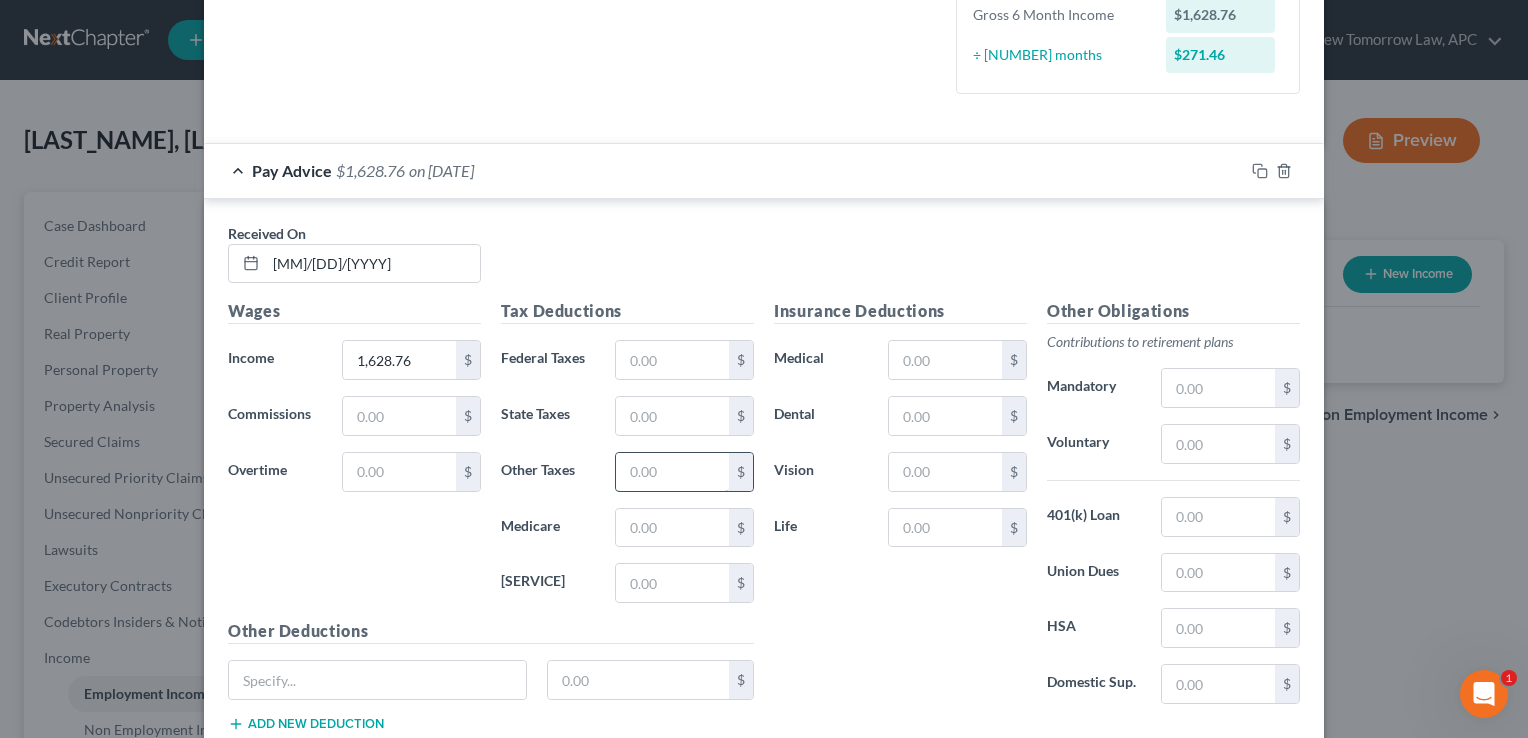 click at bounding box center (672, 472) 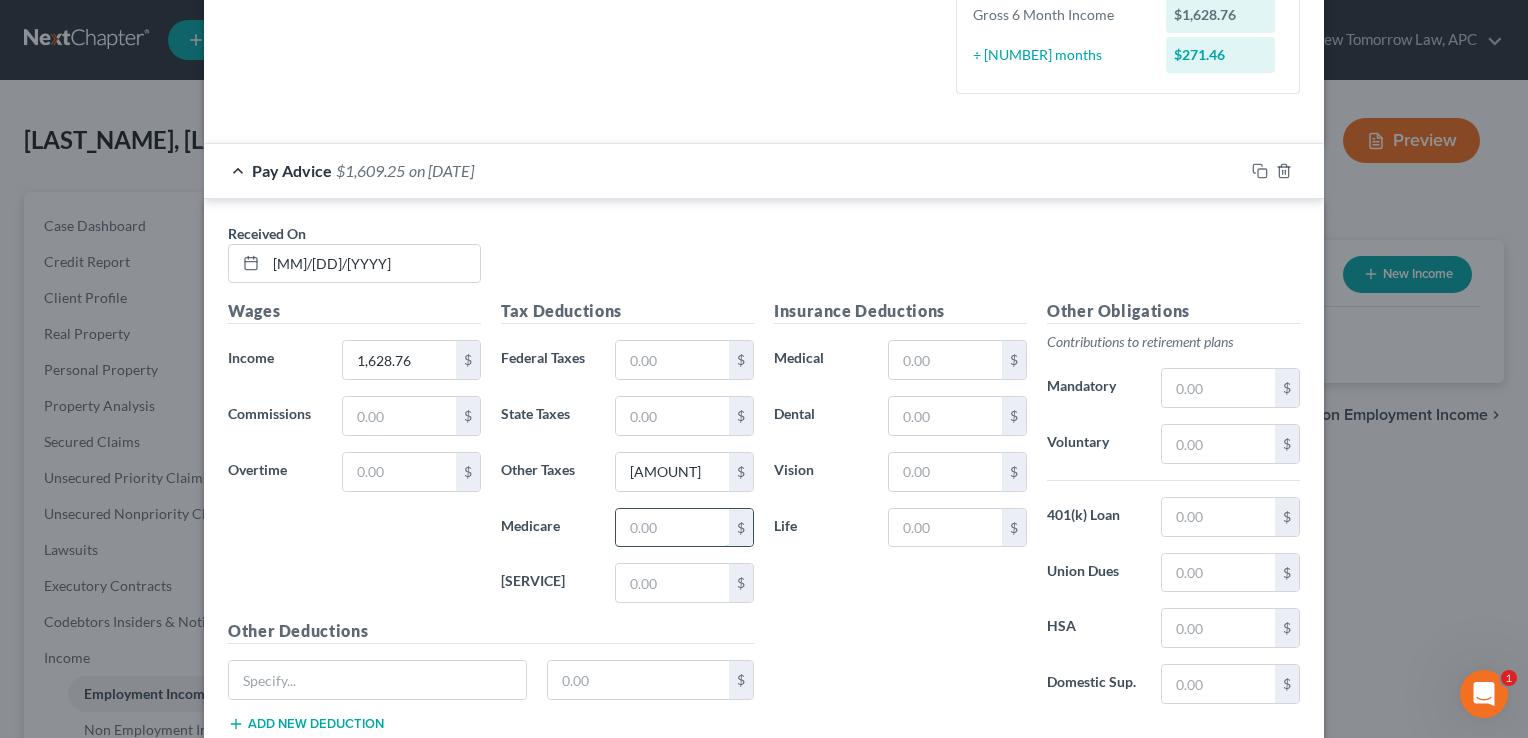 click at bounding box center (672, 528) 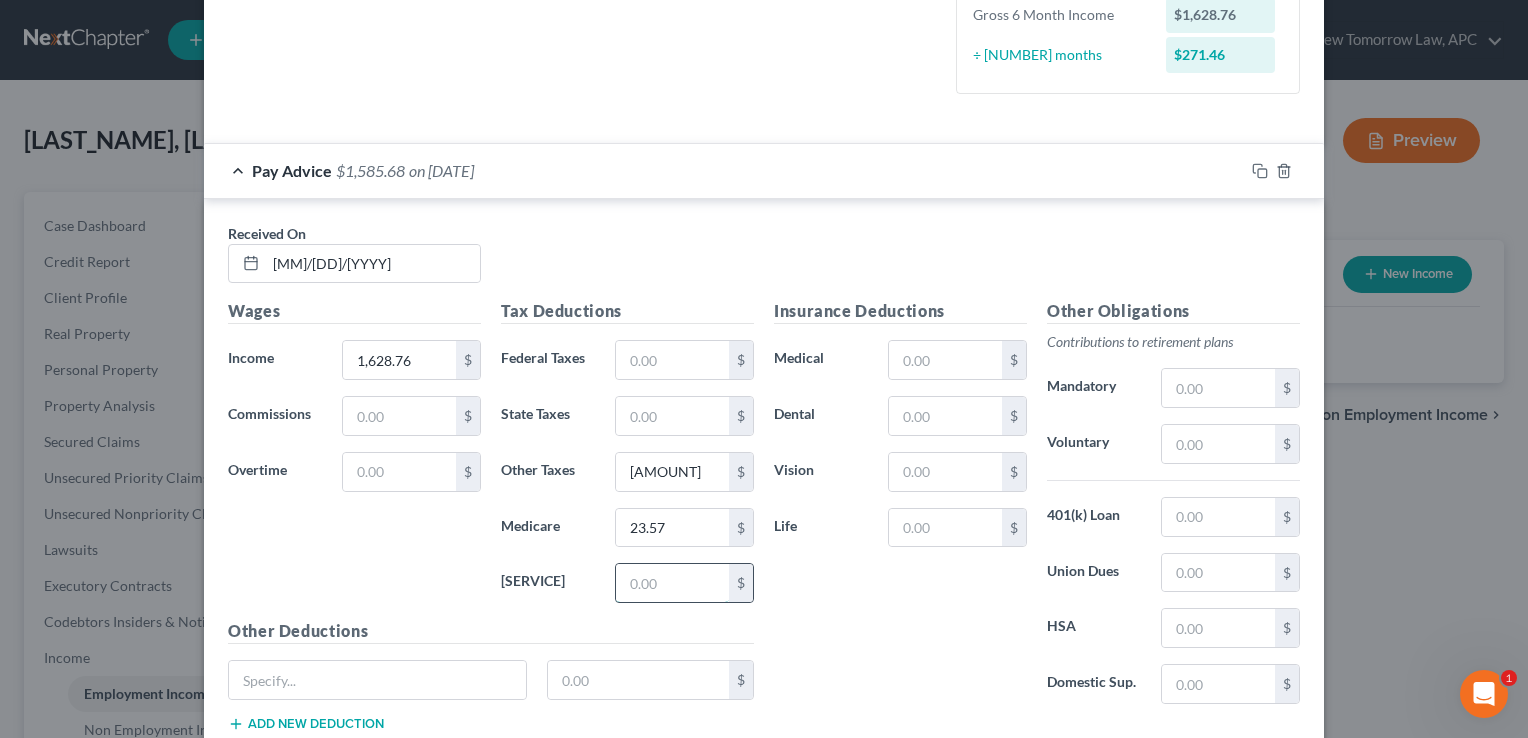 click at bounding box center (672, 583) 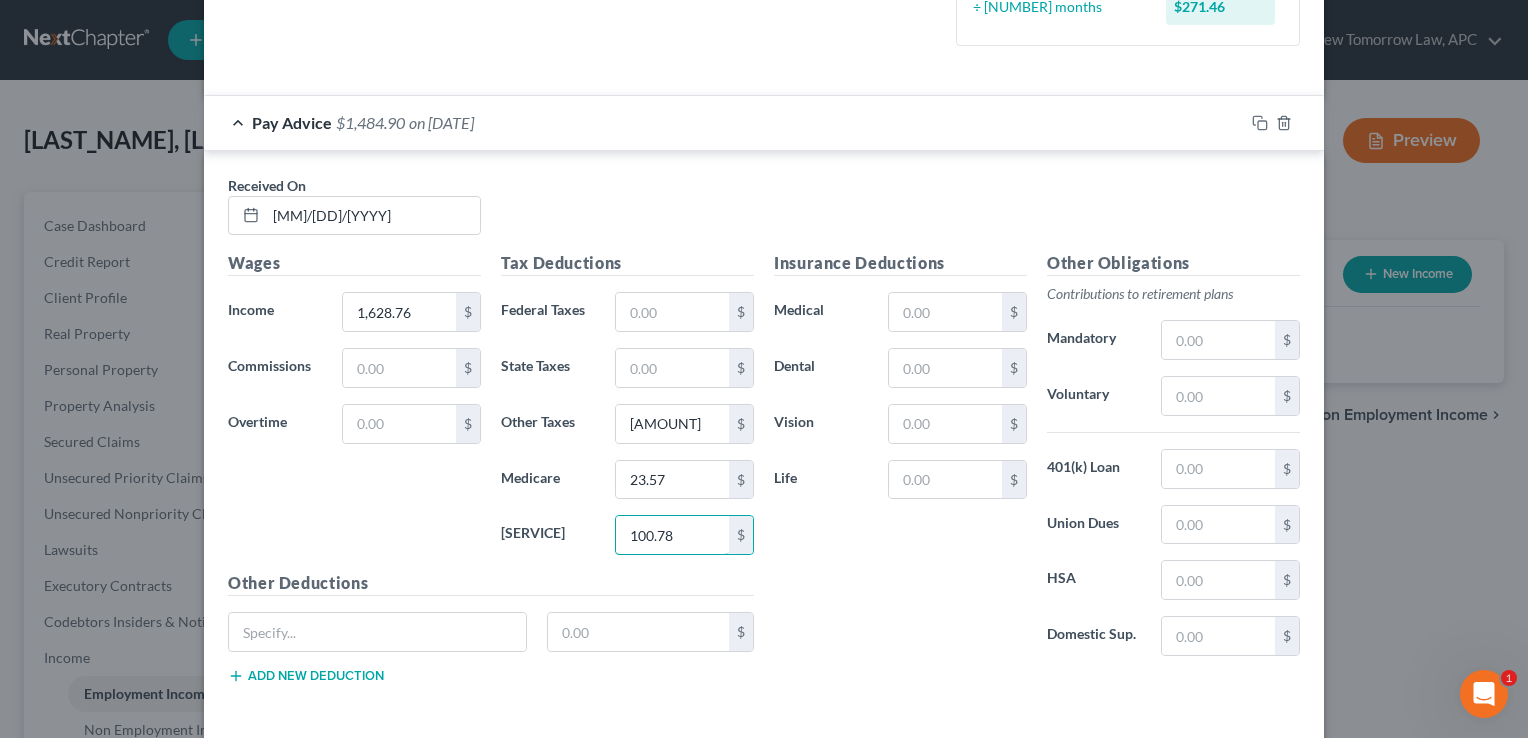 scroll, scrollTop: 583, scrollLeft: 0, axis: vertical 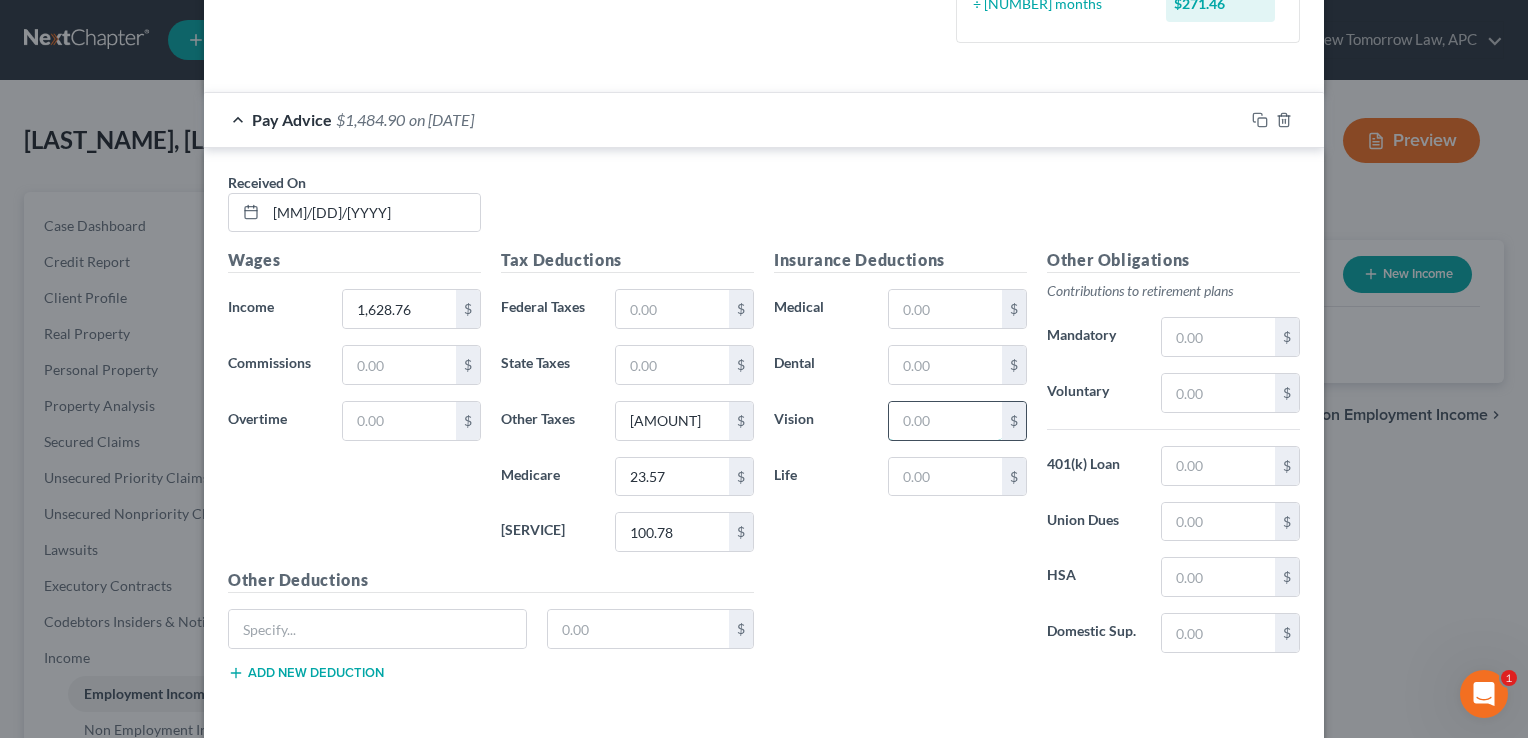 click at bounding box center [945, 421] 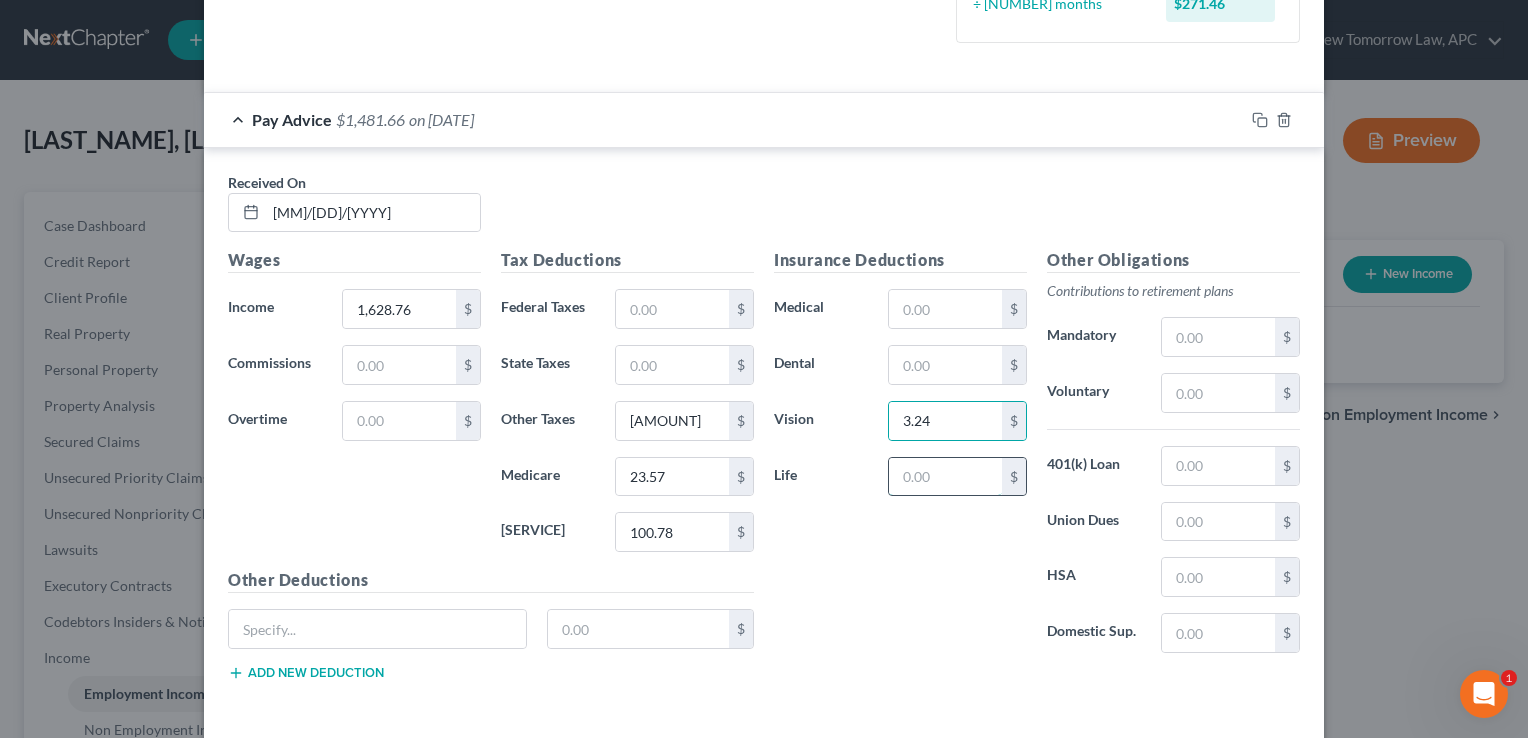 click at bounding box center [945, 477] 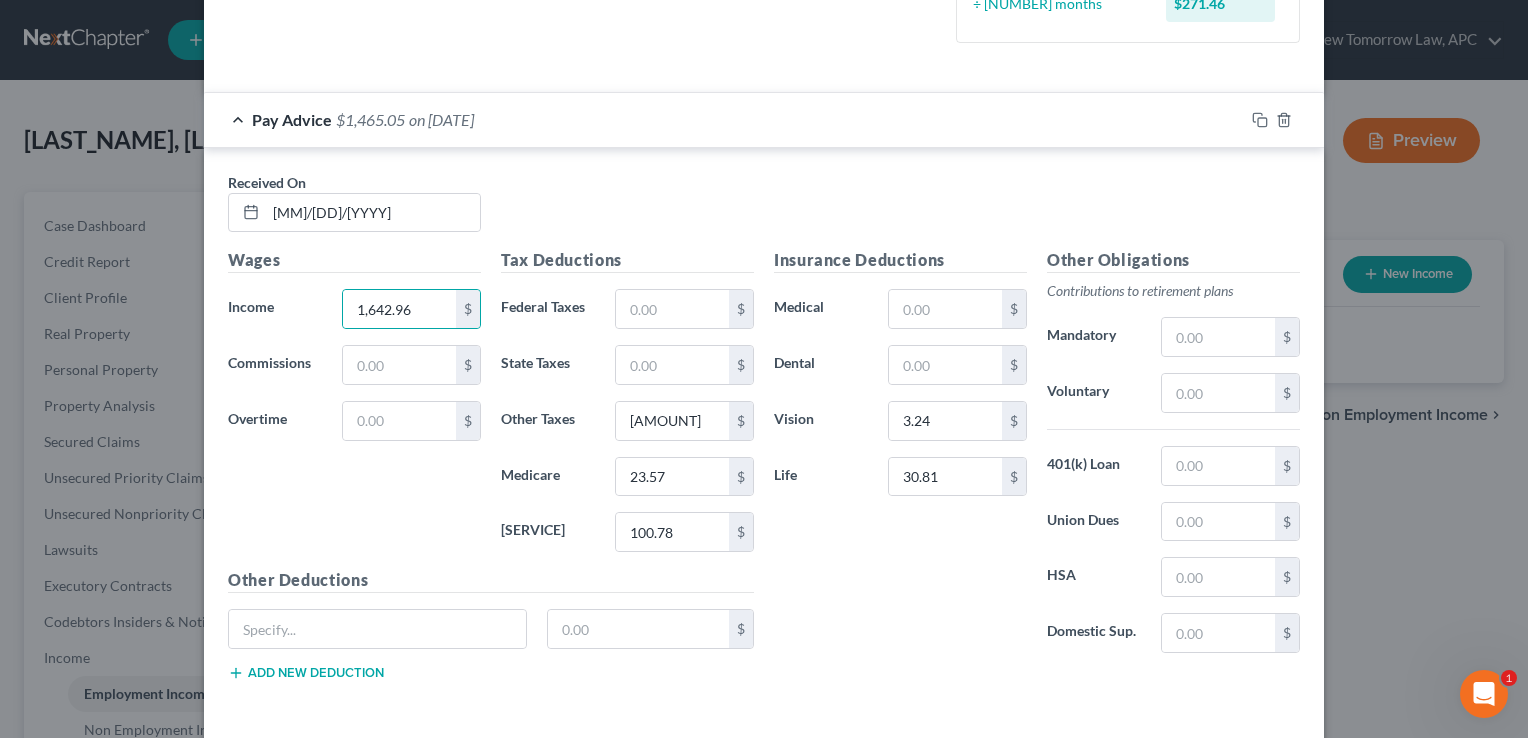 click on "Received On
*
[DATE]" at bounding box center (764, 210) 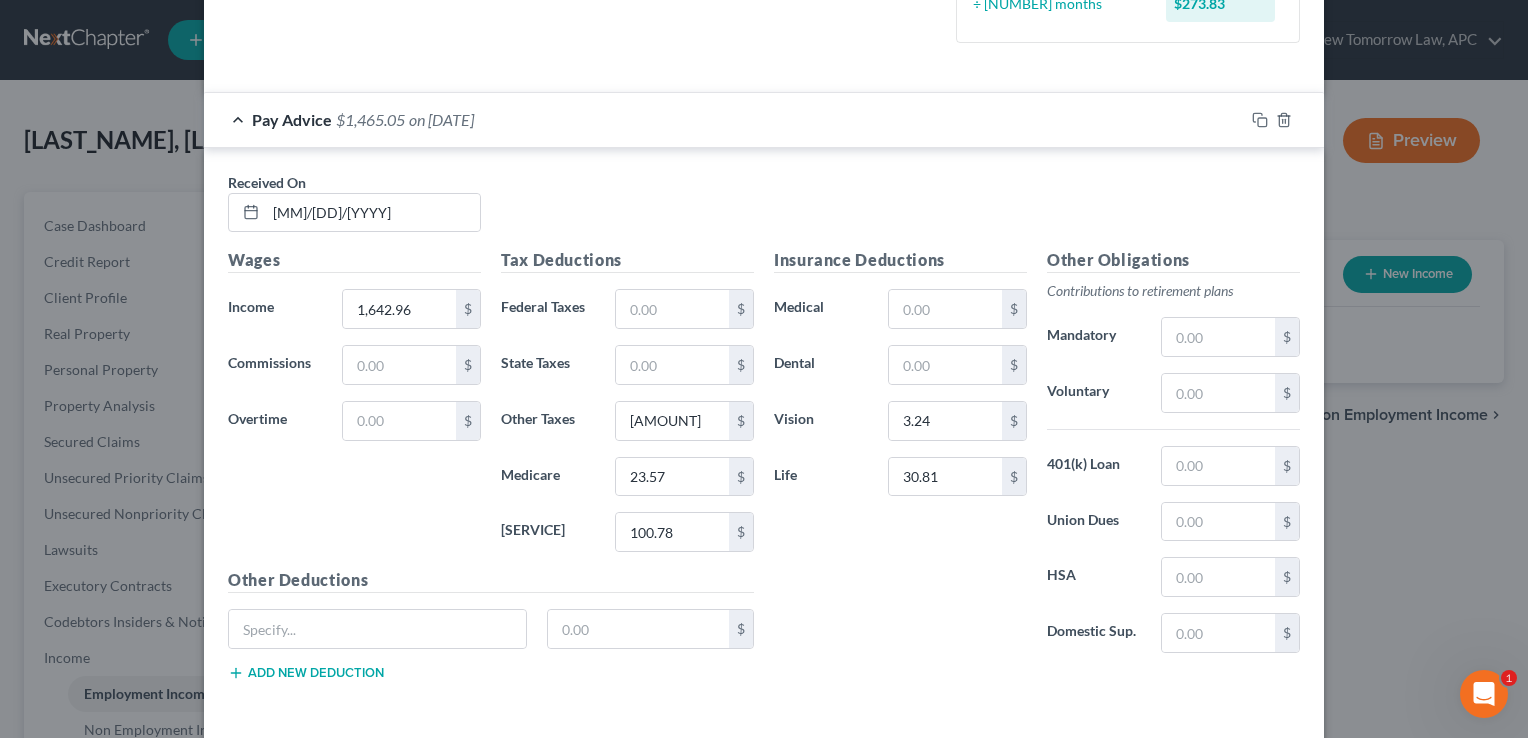 scroll, scrollTop: 663, scrollLeft: 0, axis: vertical 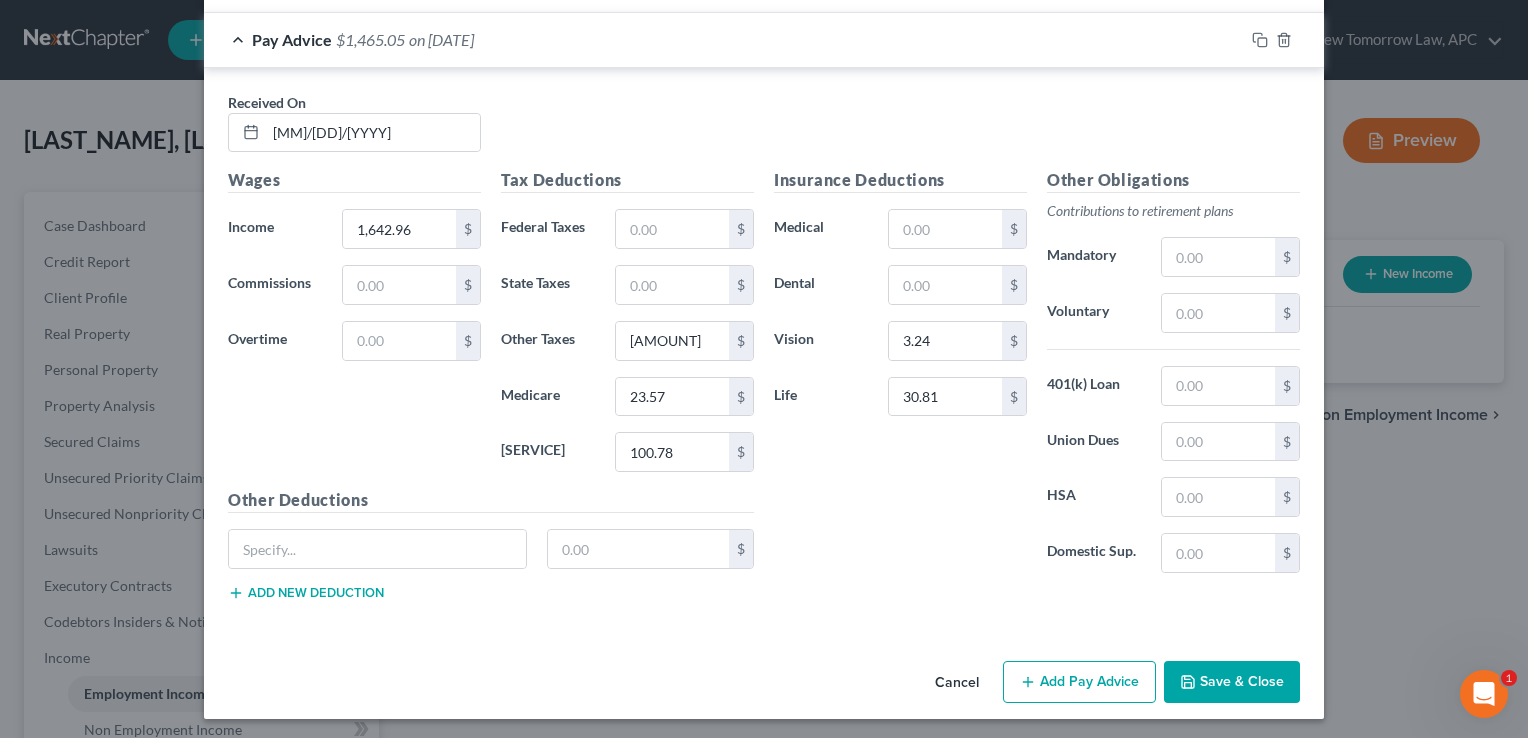 click on "Save & Close" at bounding box center (1232, 682) 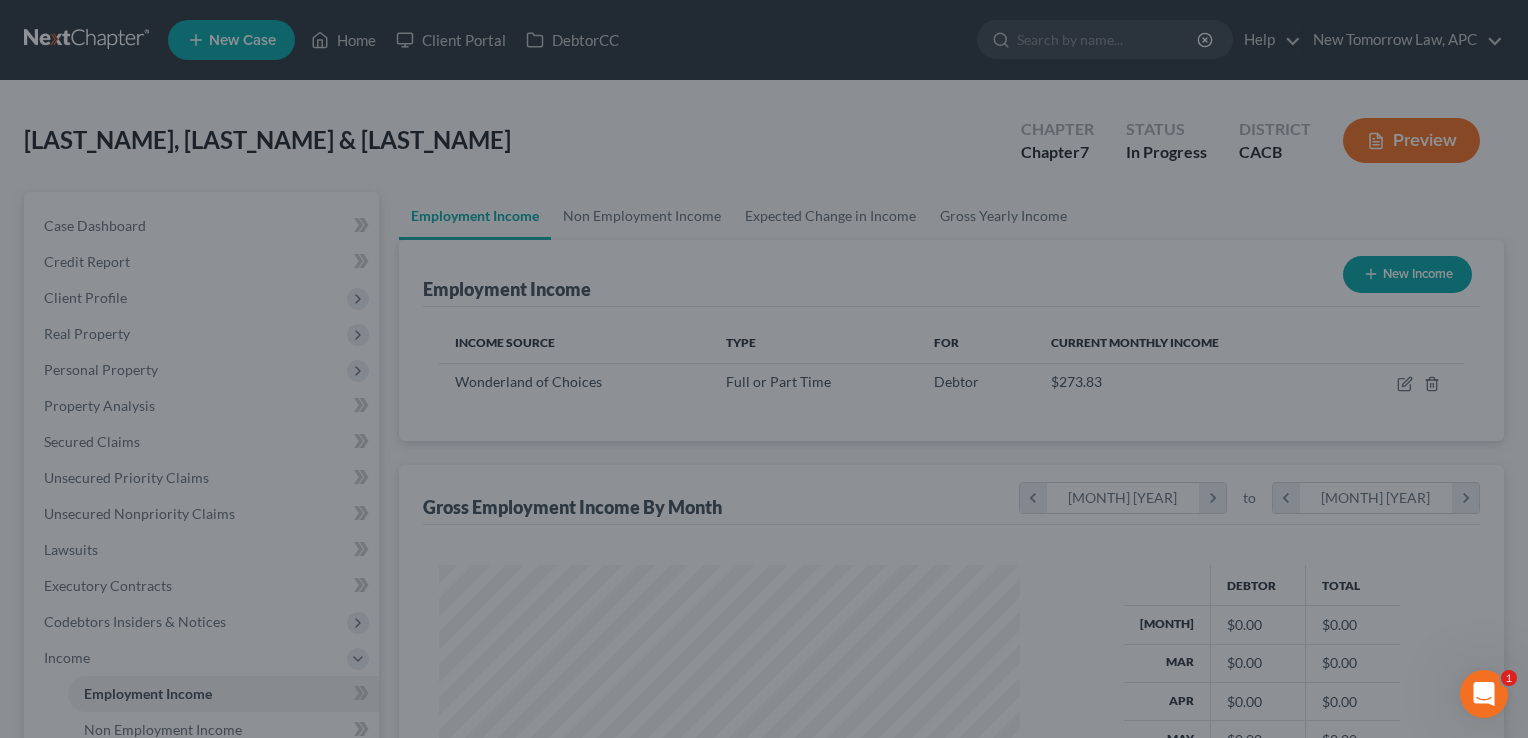 scroll, scrollTop: 999643, scrollLeft: 999378, axis: both 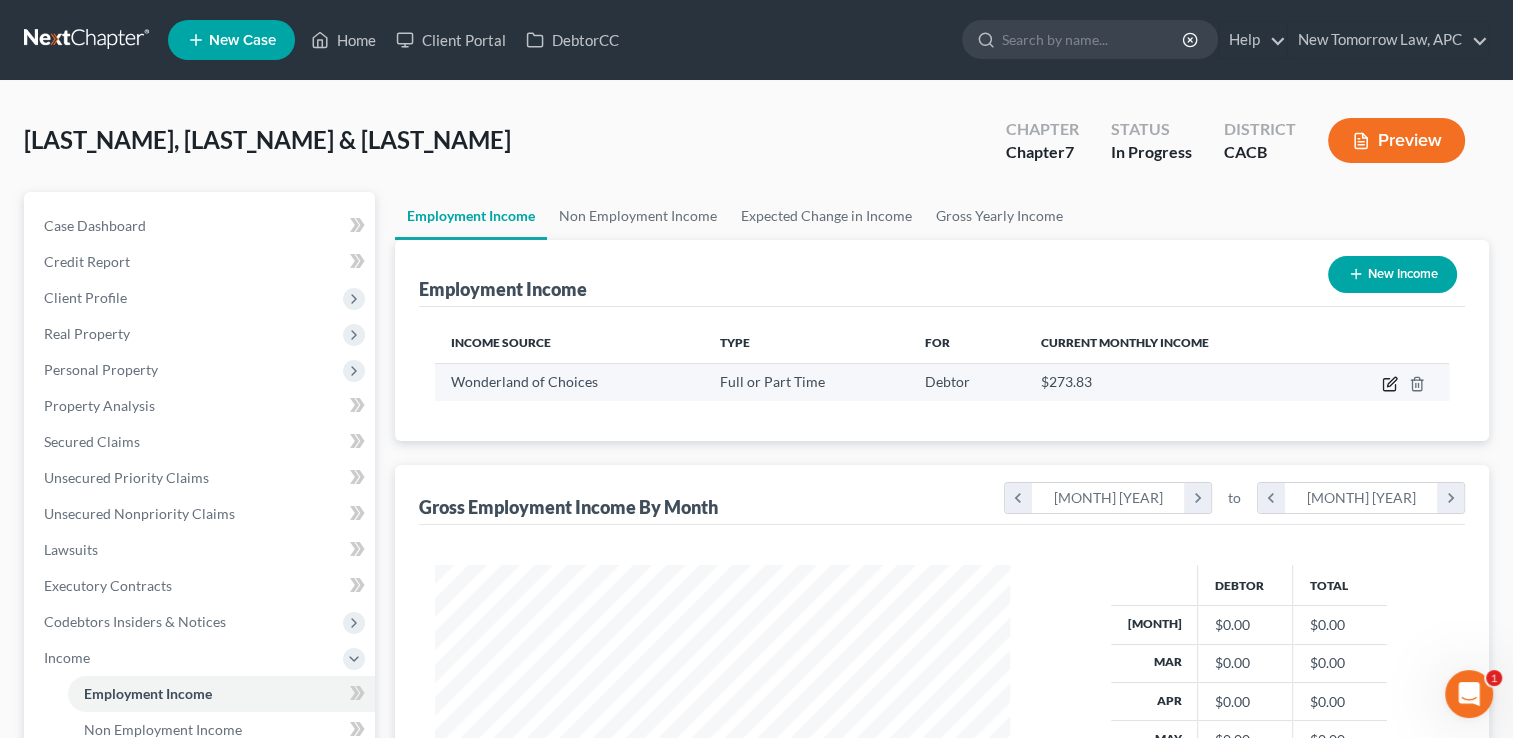 click 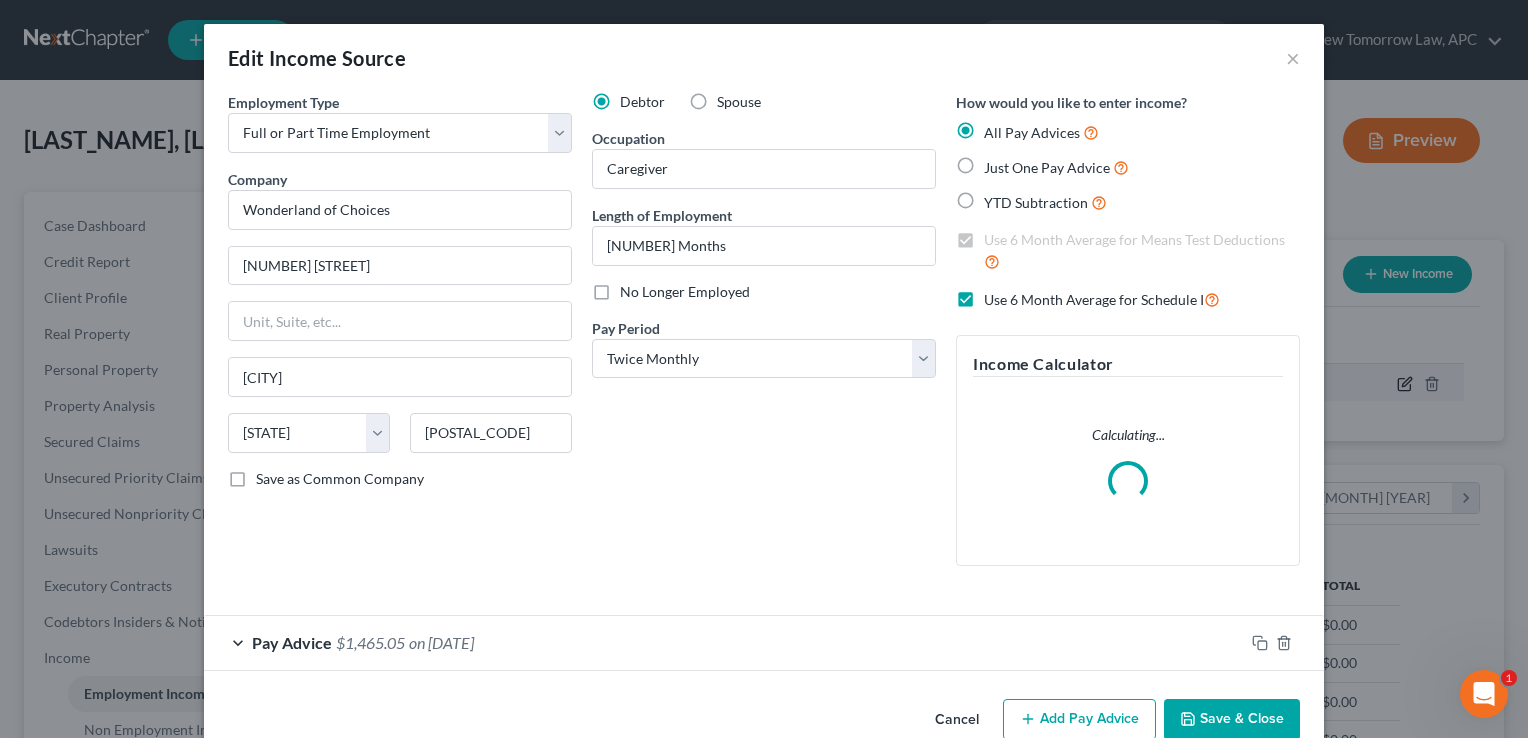 scroll, scrollTop: 999643, scrollLeft: 999378, axis: both 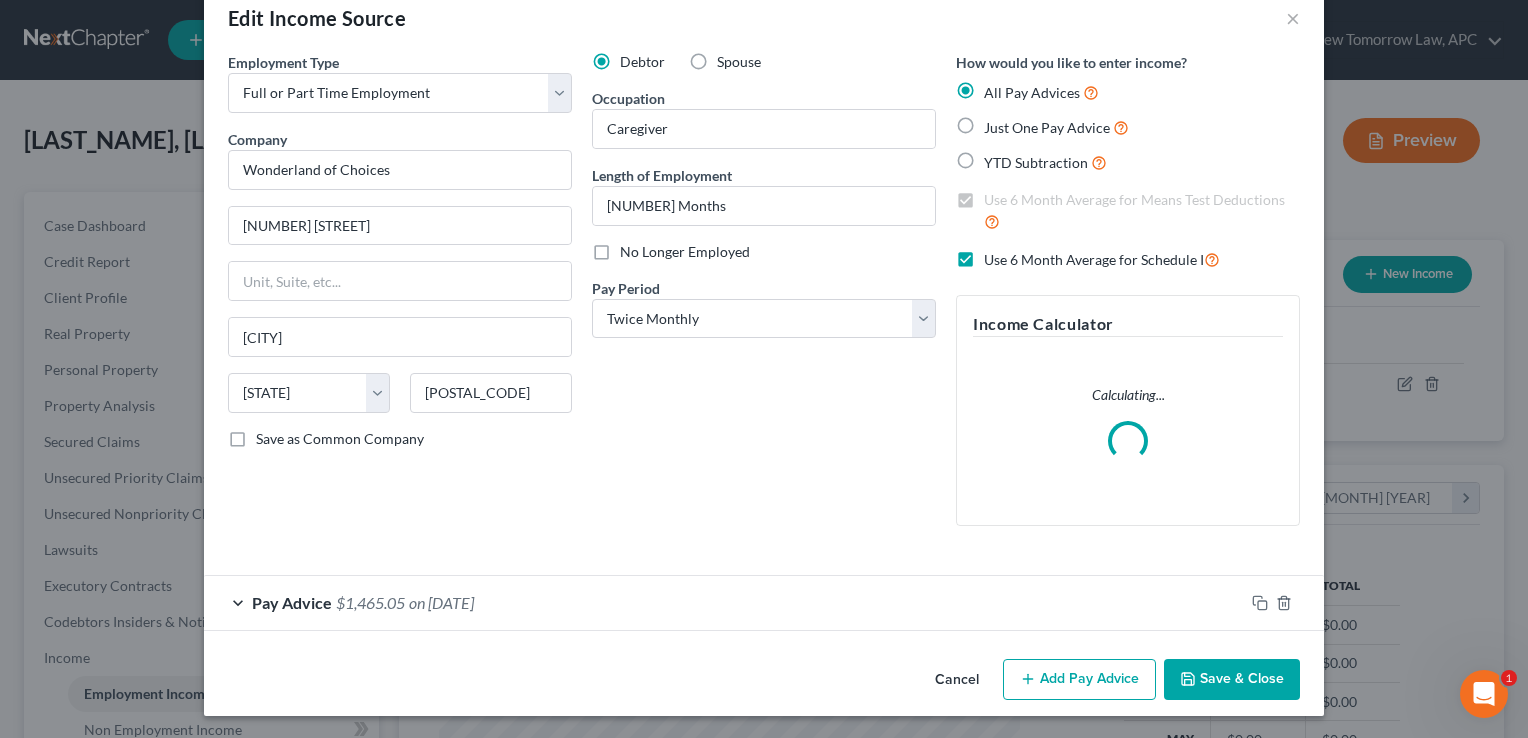 click 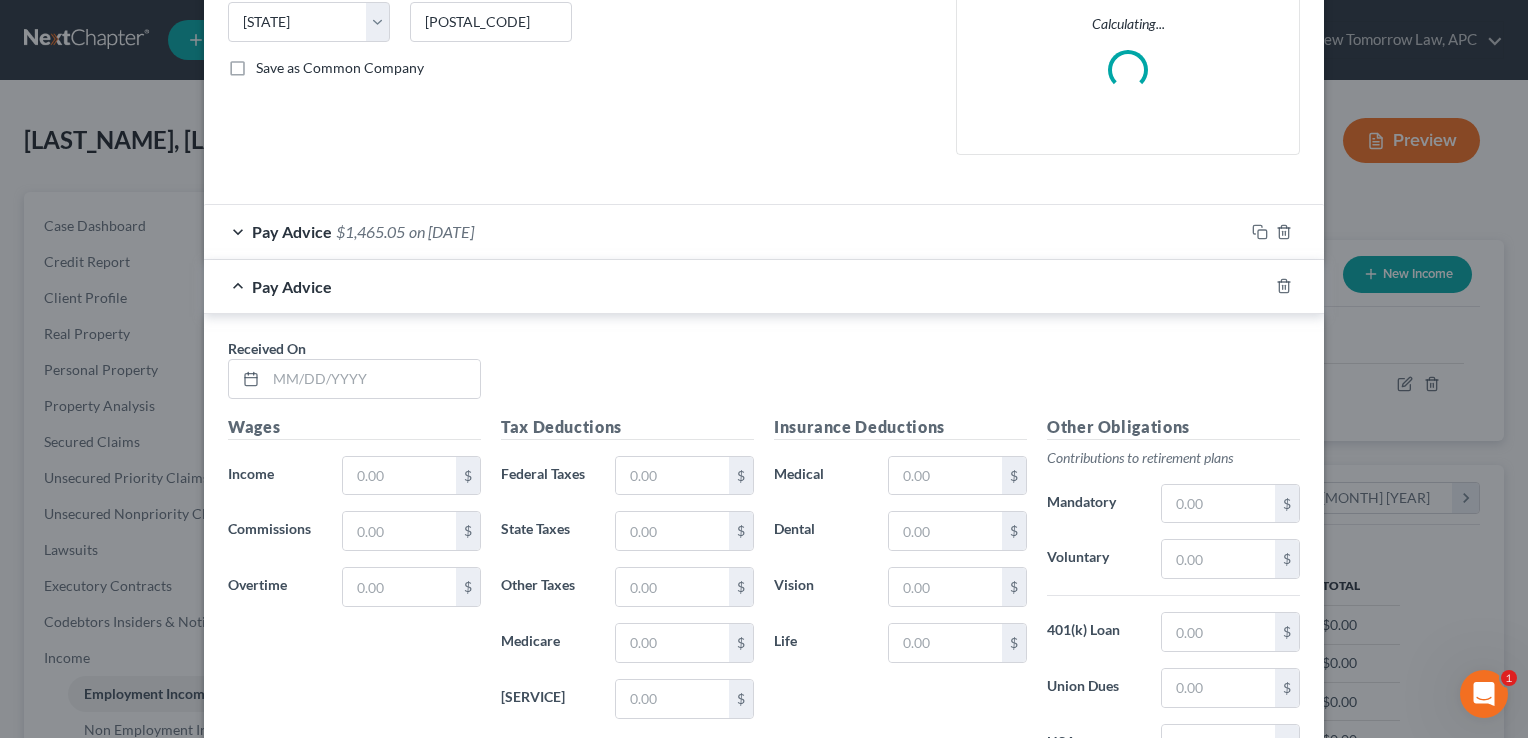 scroll, scrollTop: 432, scrollLeft: 0, axis: vertical 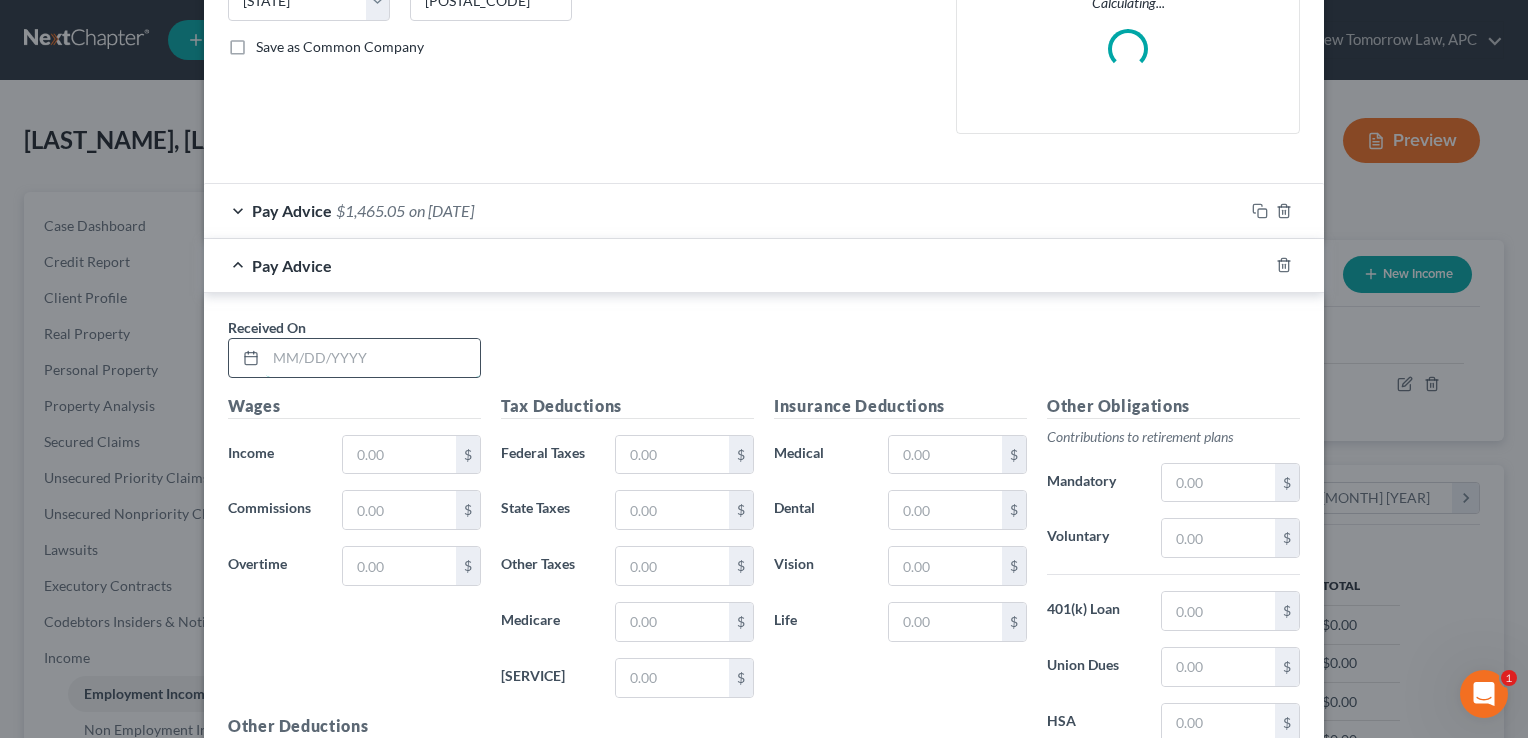 click at bounding box center [373, 358] 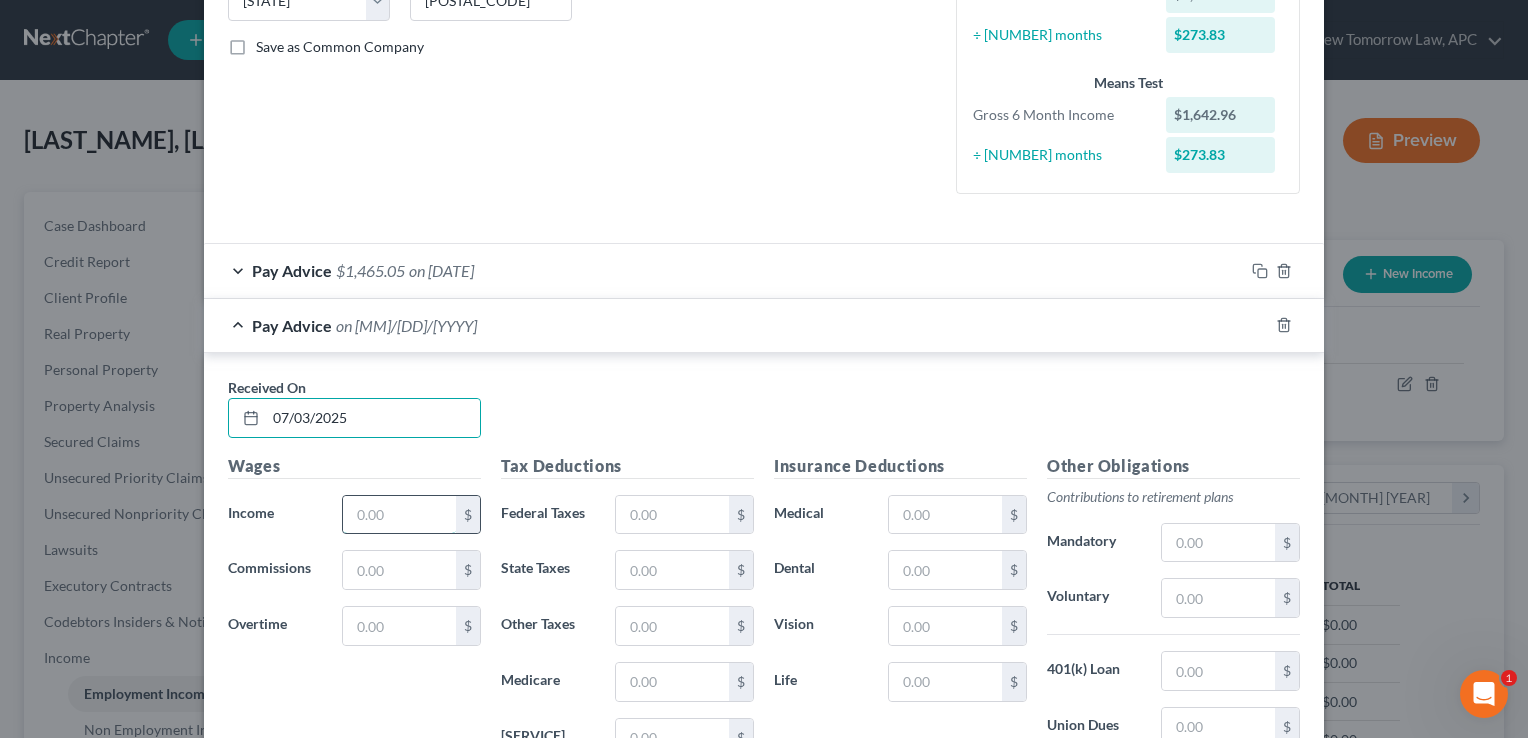 click at bounding box center [399, 515] 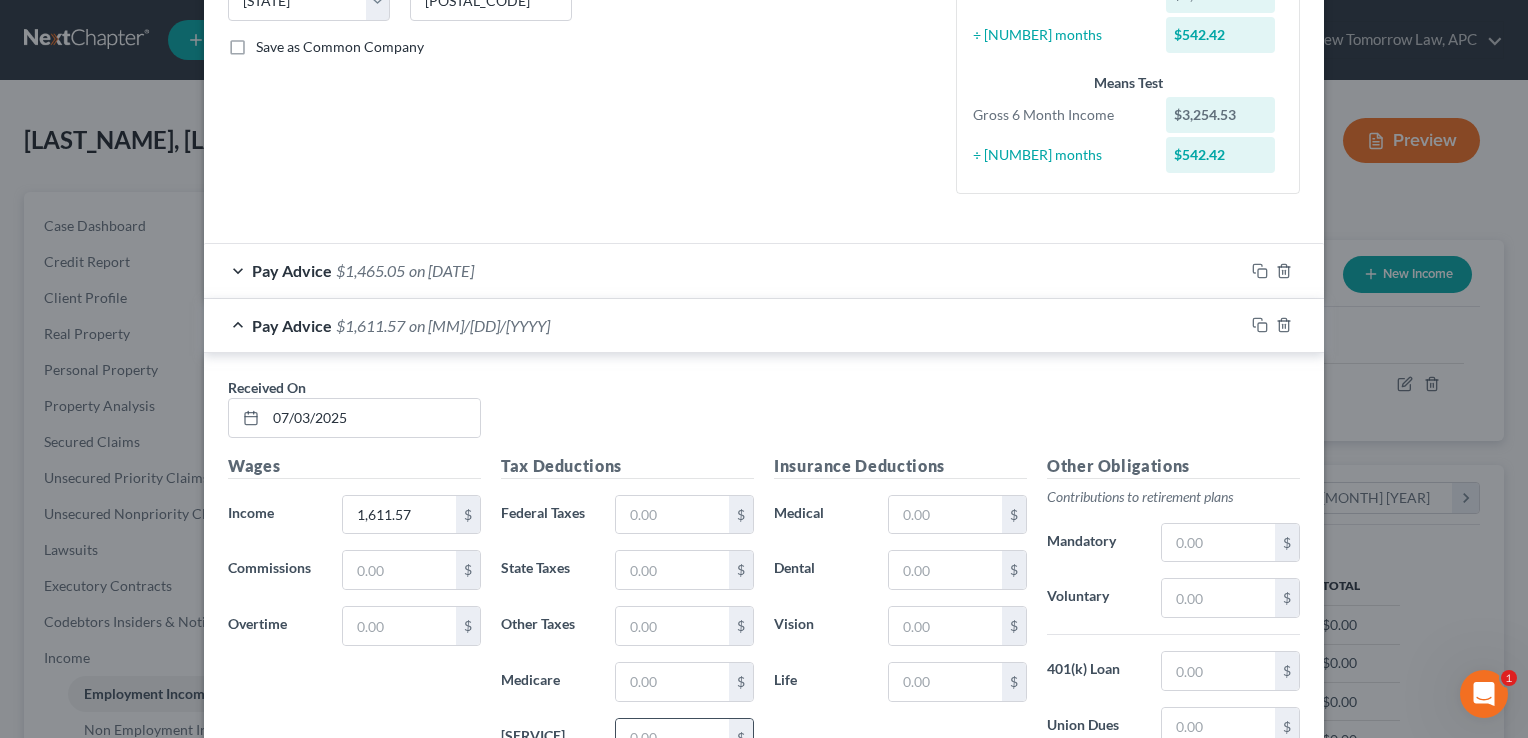 click at bounding box center [672, 738] 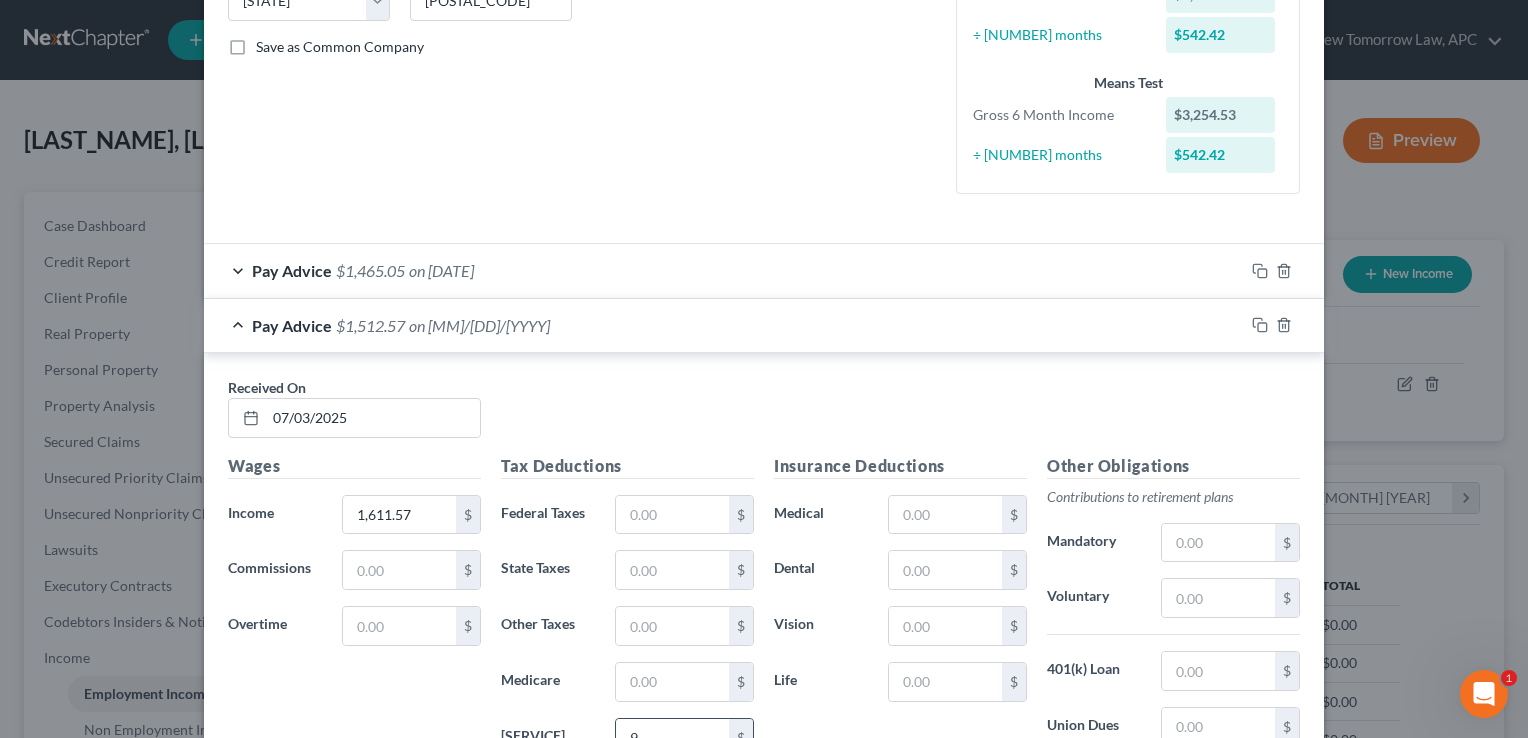scroll, scrollTop: 436, scrollLeft: 0, axis: vertical 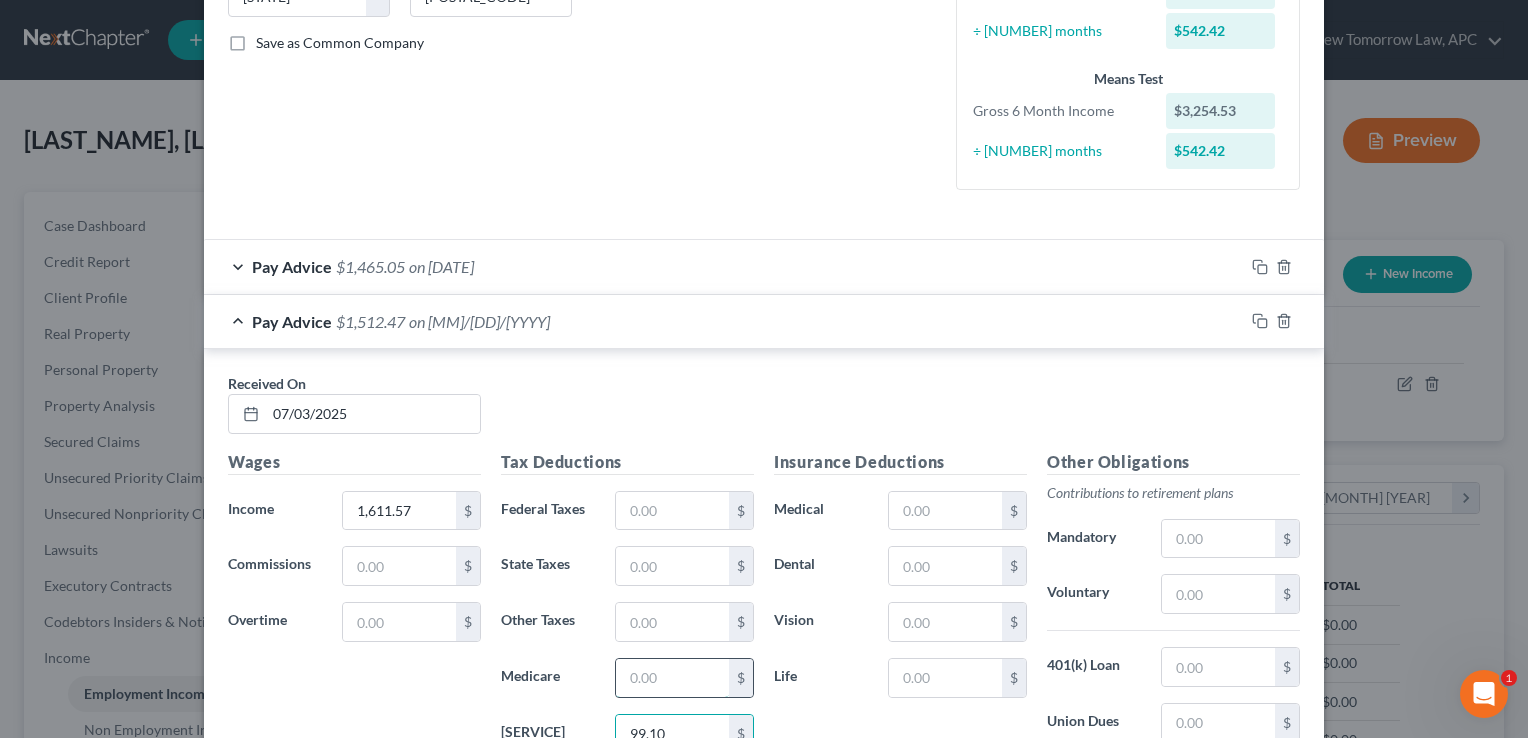 click at bounding box center (672, 678) 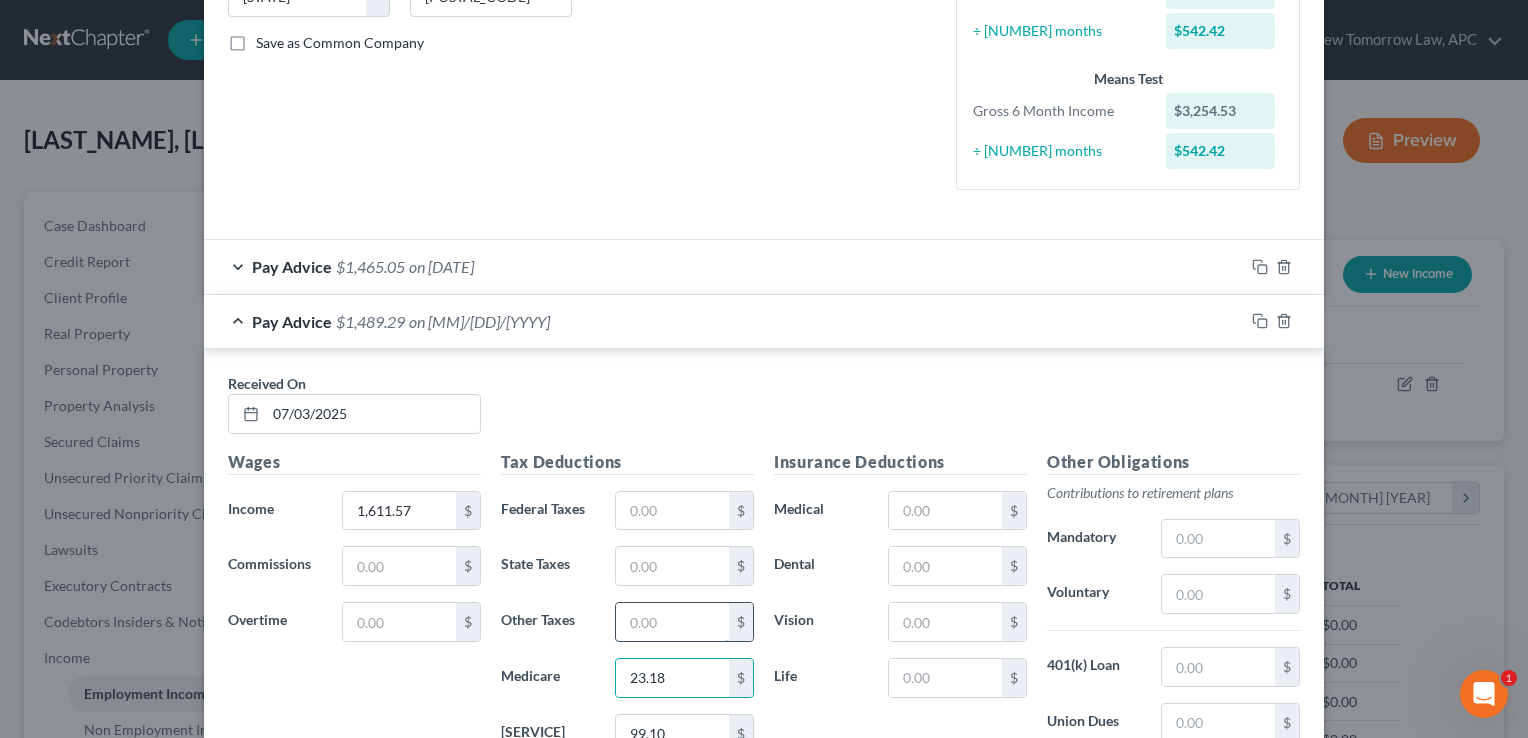 click at bounding box center [672, 622] 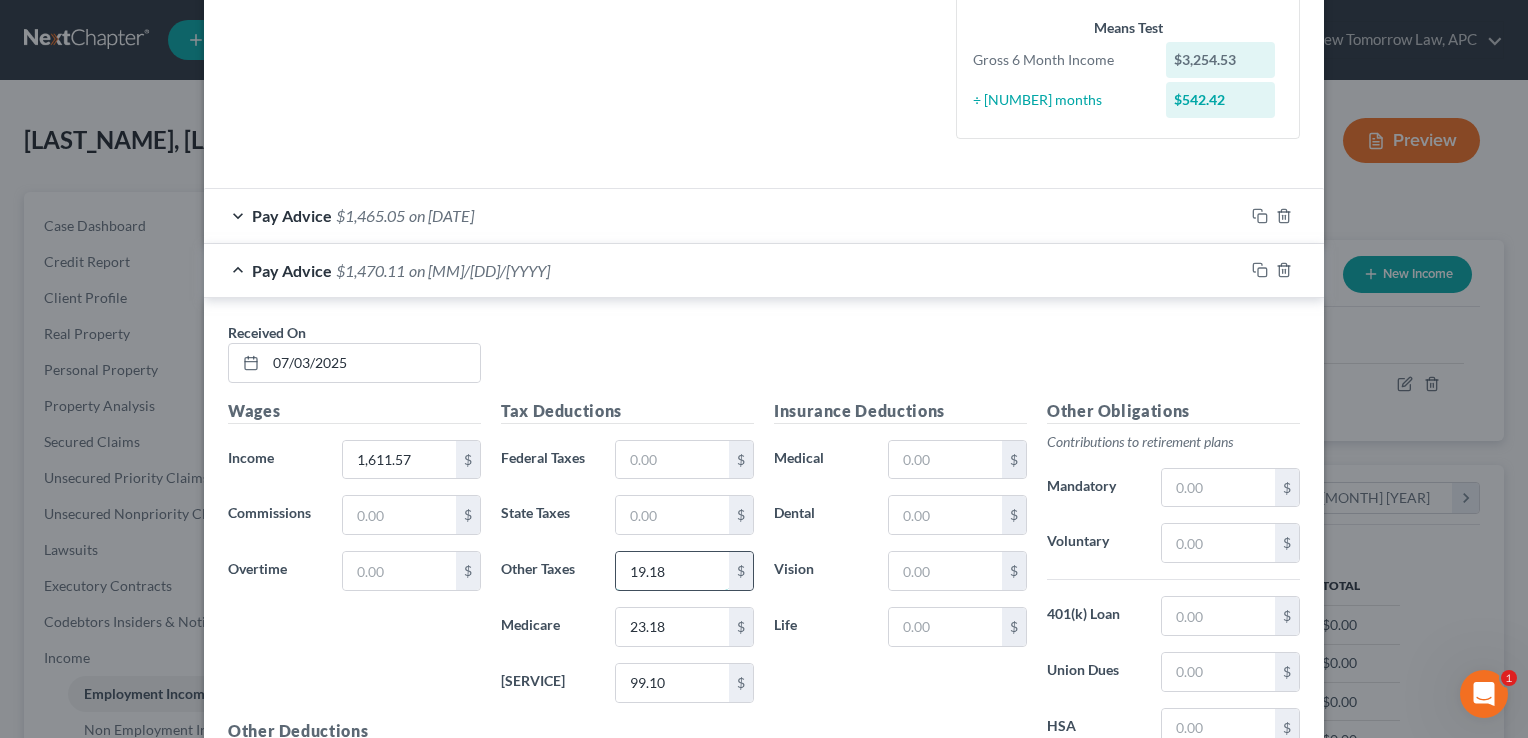 scroll, scrollTop: 572, scrollLeft: 0, axis: vertical 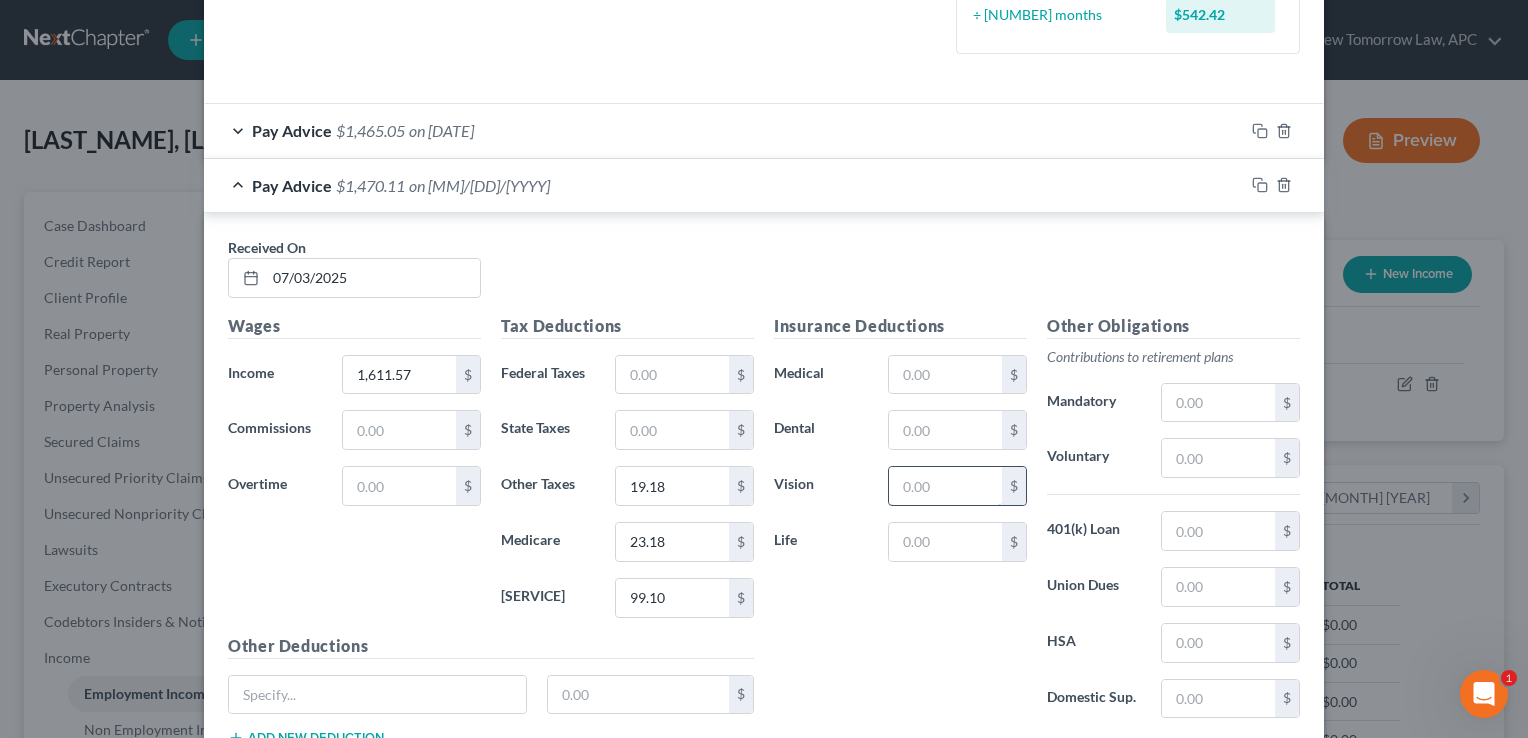 click at bounding box center (945, 486) 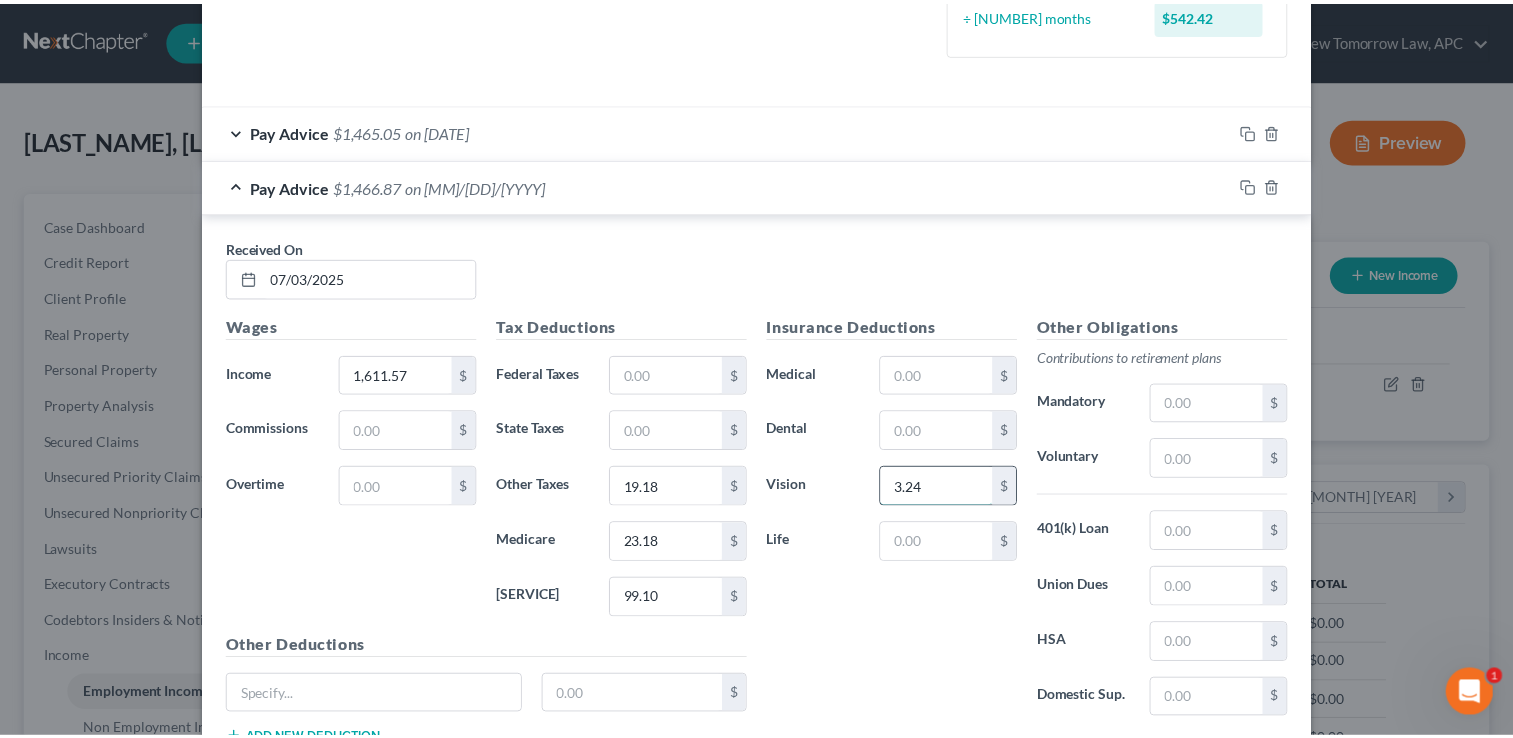 scroll, scrollTop: 717, scrollLeft: 0, axis: vertical 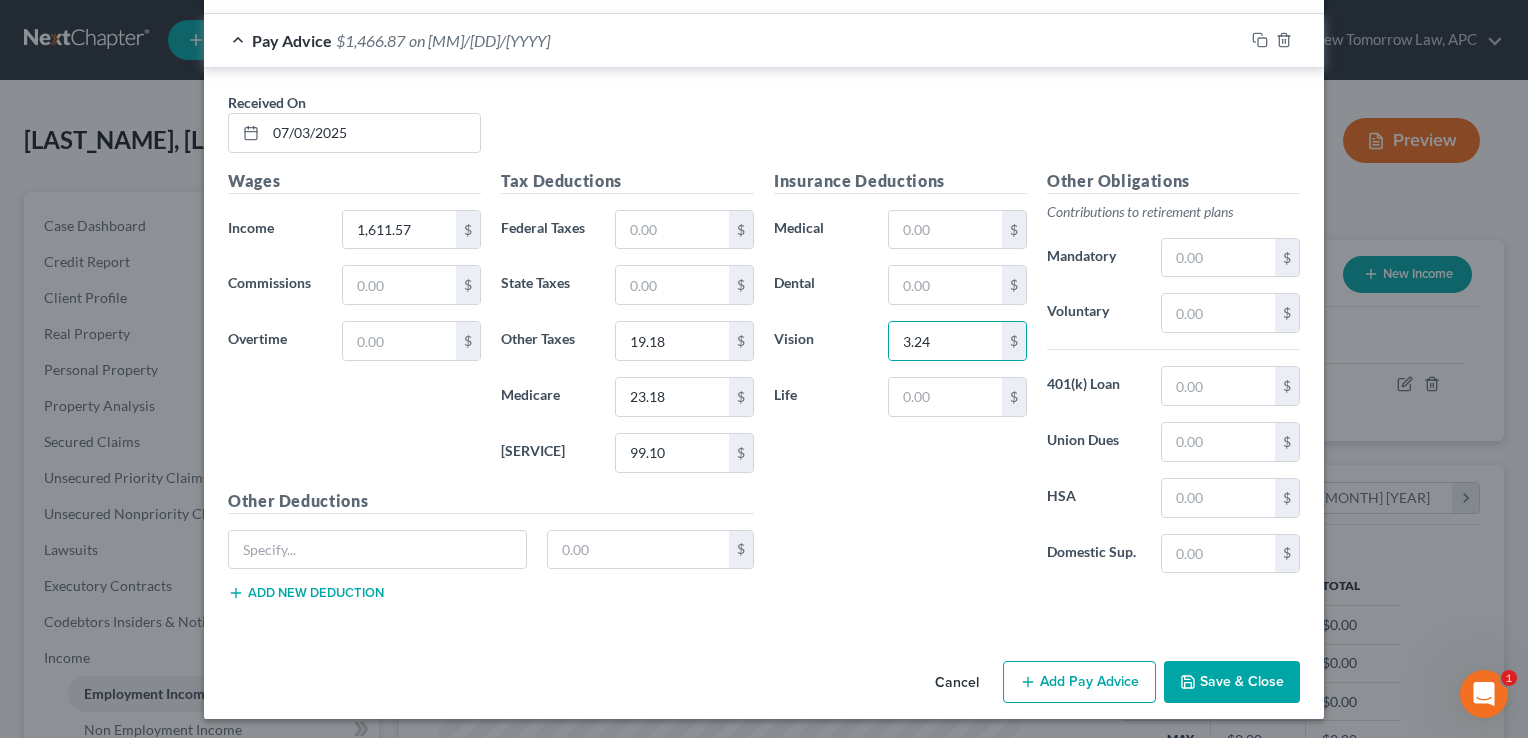 click on "Insurance Deductions Medical $ Dental $ Vision 3.24 $ Life $" at bounding box center (900, 379) 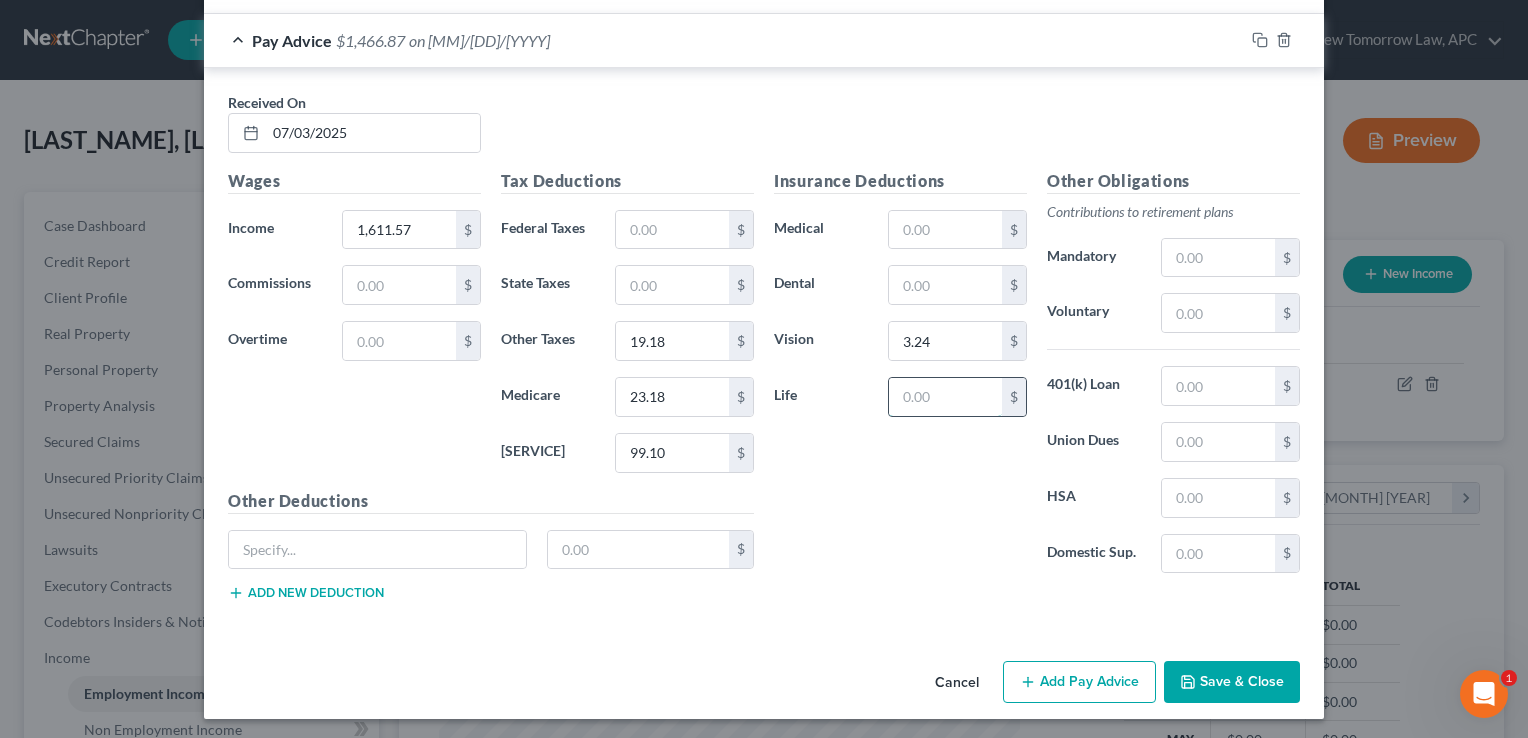 click at bounding box center (945, 397) 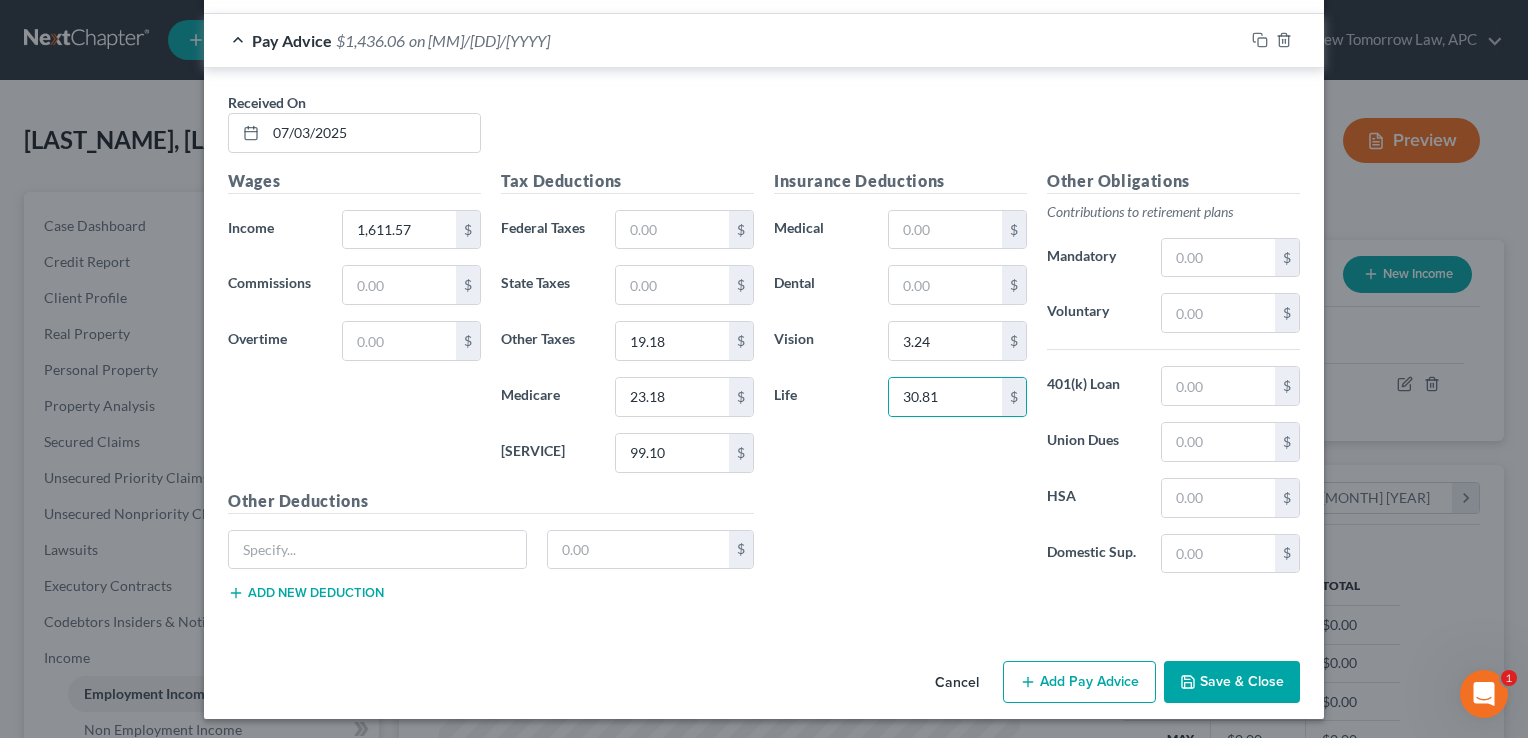 click on "Save & Close" at bounding box center [1232, 682] 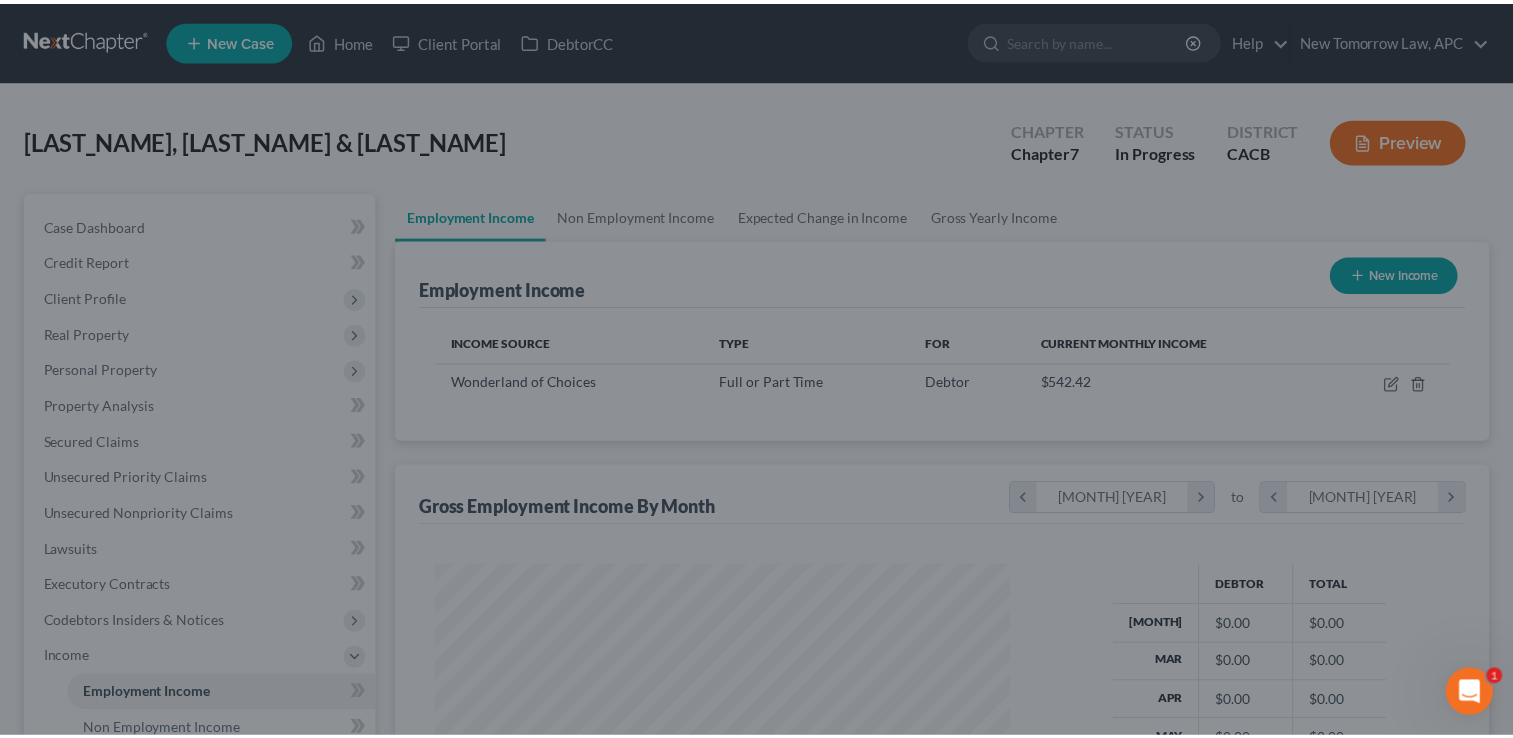 scroll, scrollTop: 356, scrollLeft: 615, axis: both 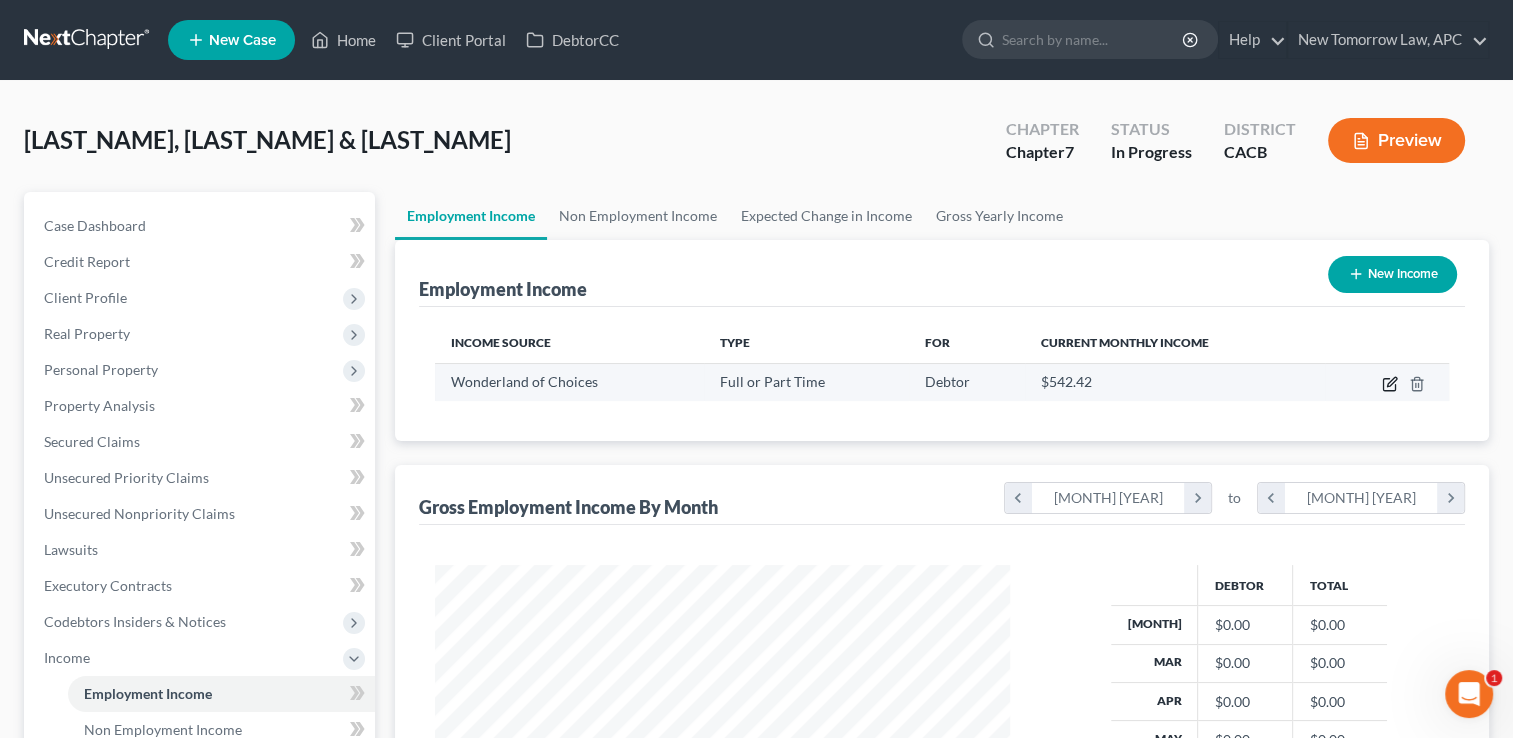 click 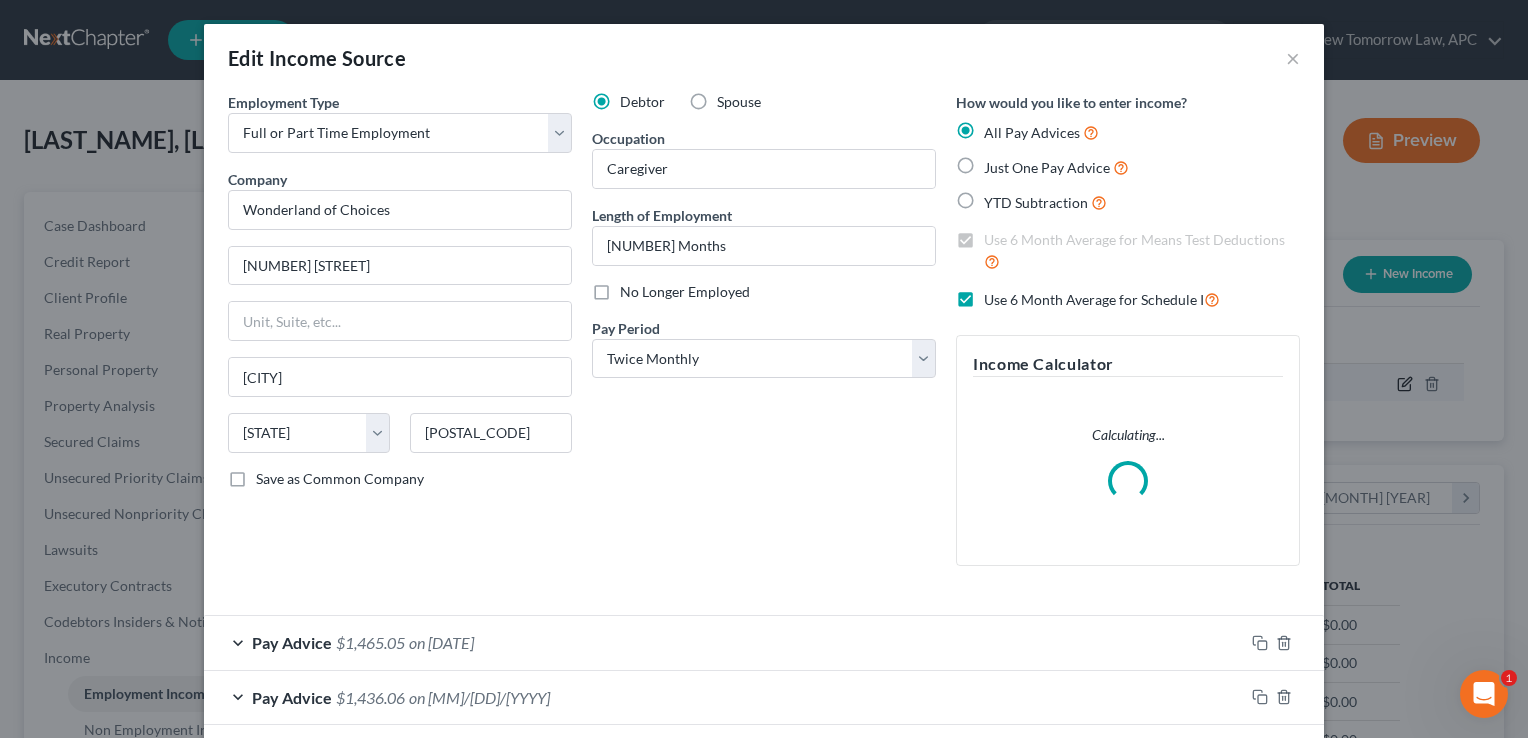 scroll, scrollTop: 999643, scrollLeft: 999378, axis: both 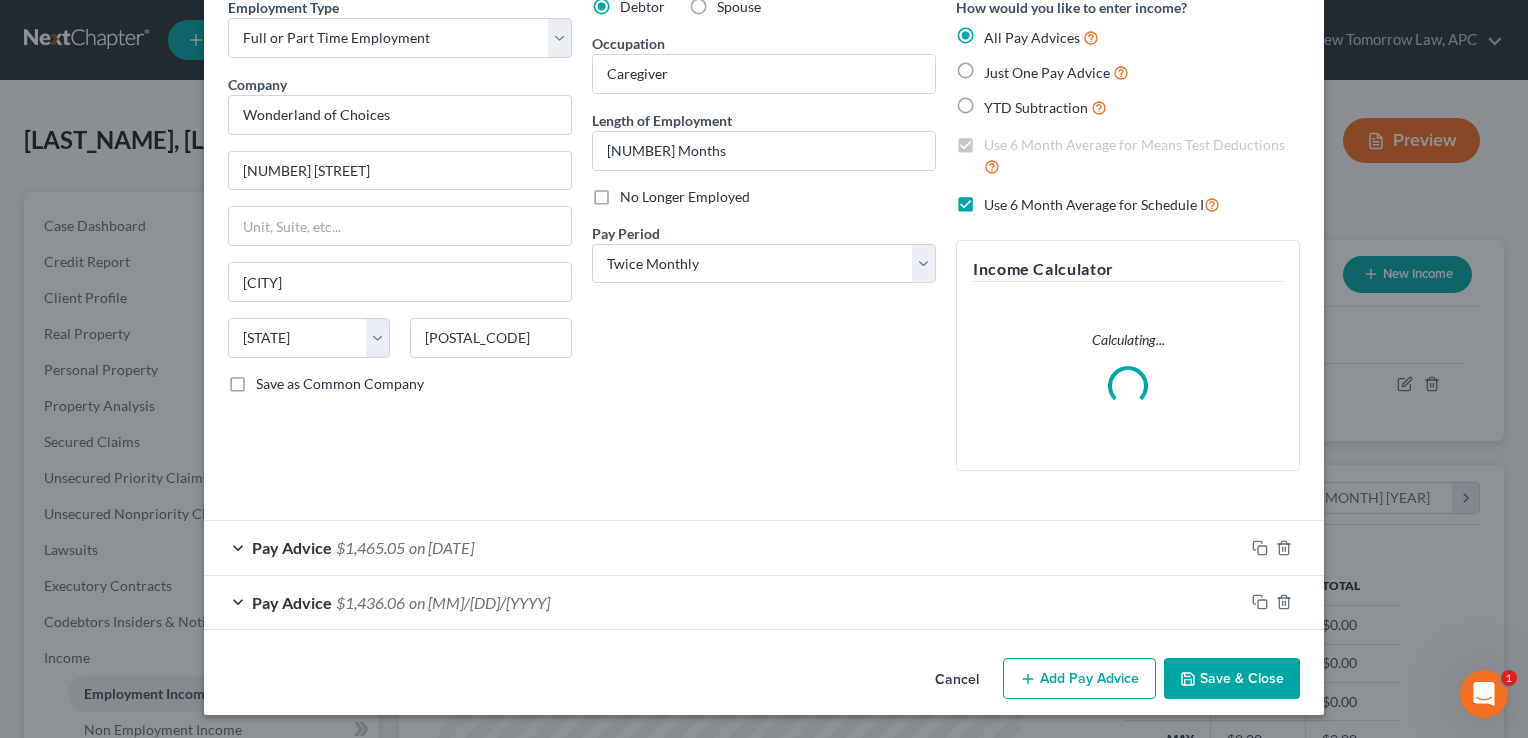 click 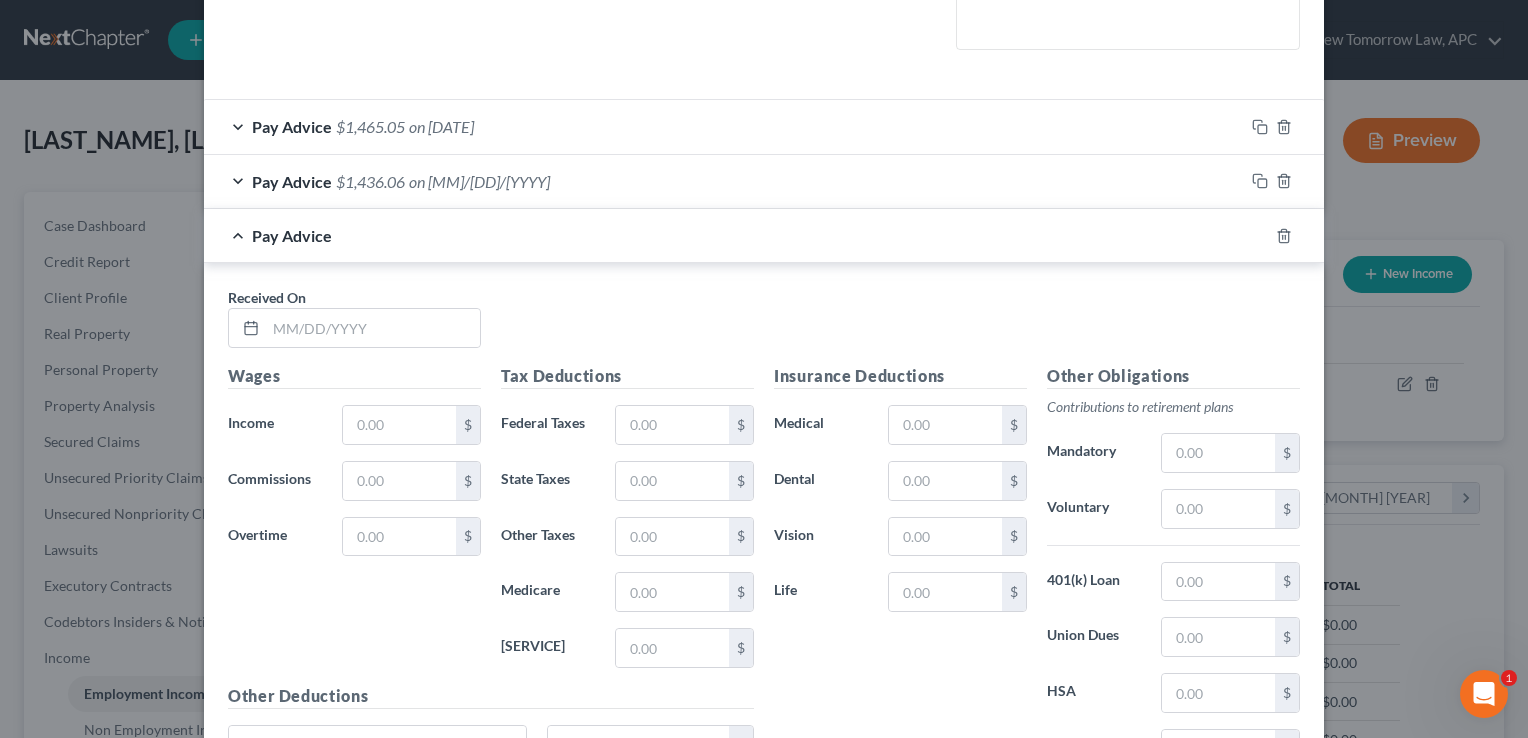 scroll, scrollTop: 523, scrollLeft: 0, axis: vertical 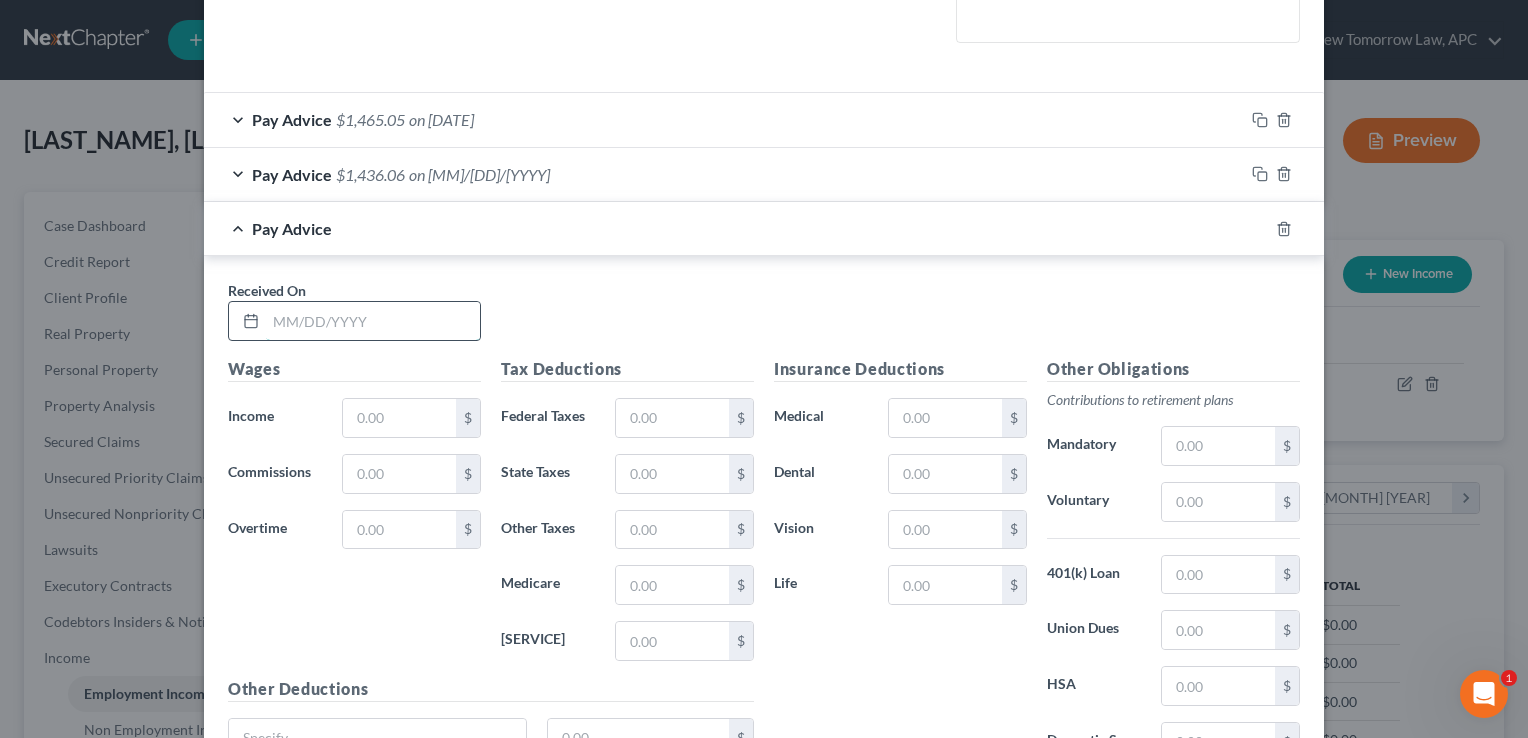 click at bounding box center [373, 321] 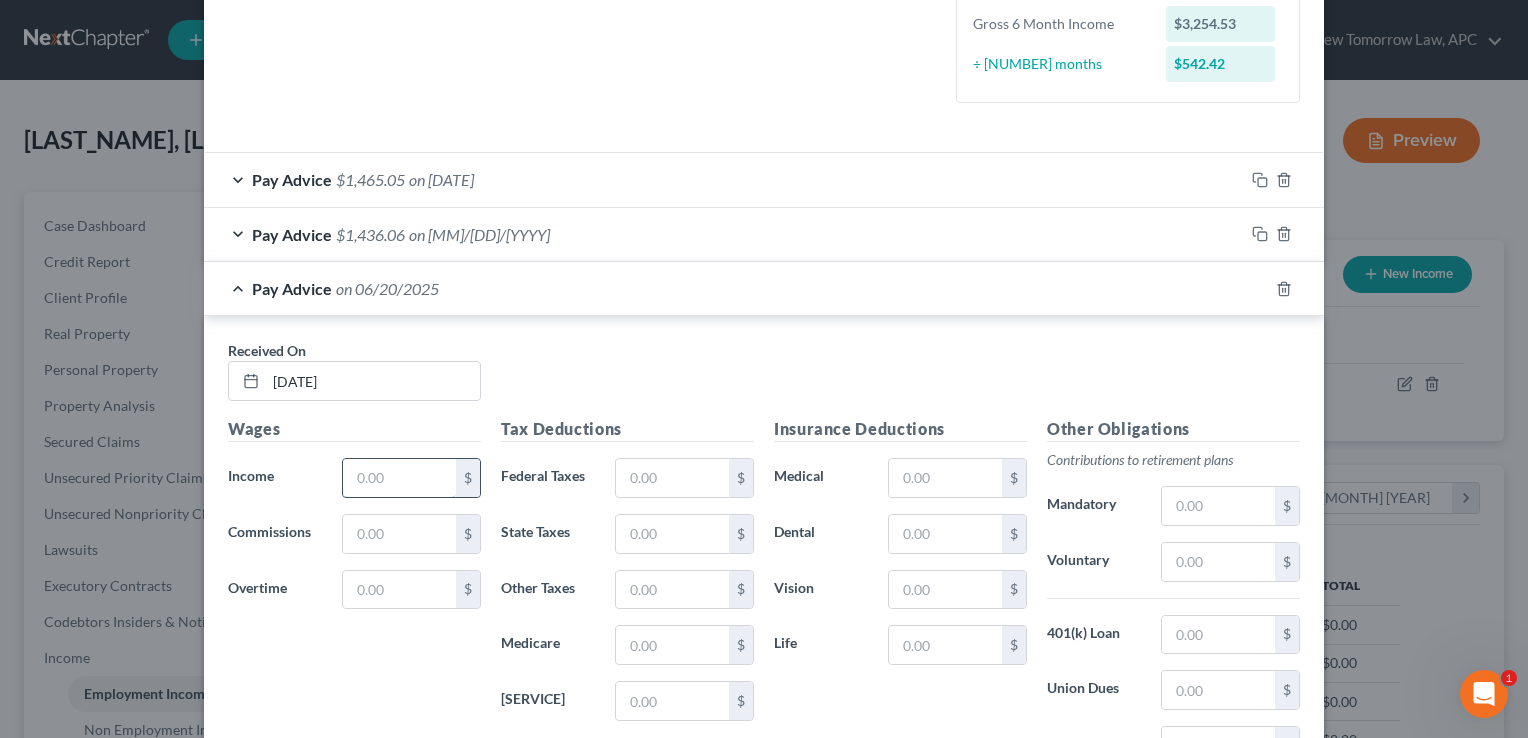 click at bounding box center (399, 478) 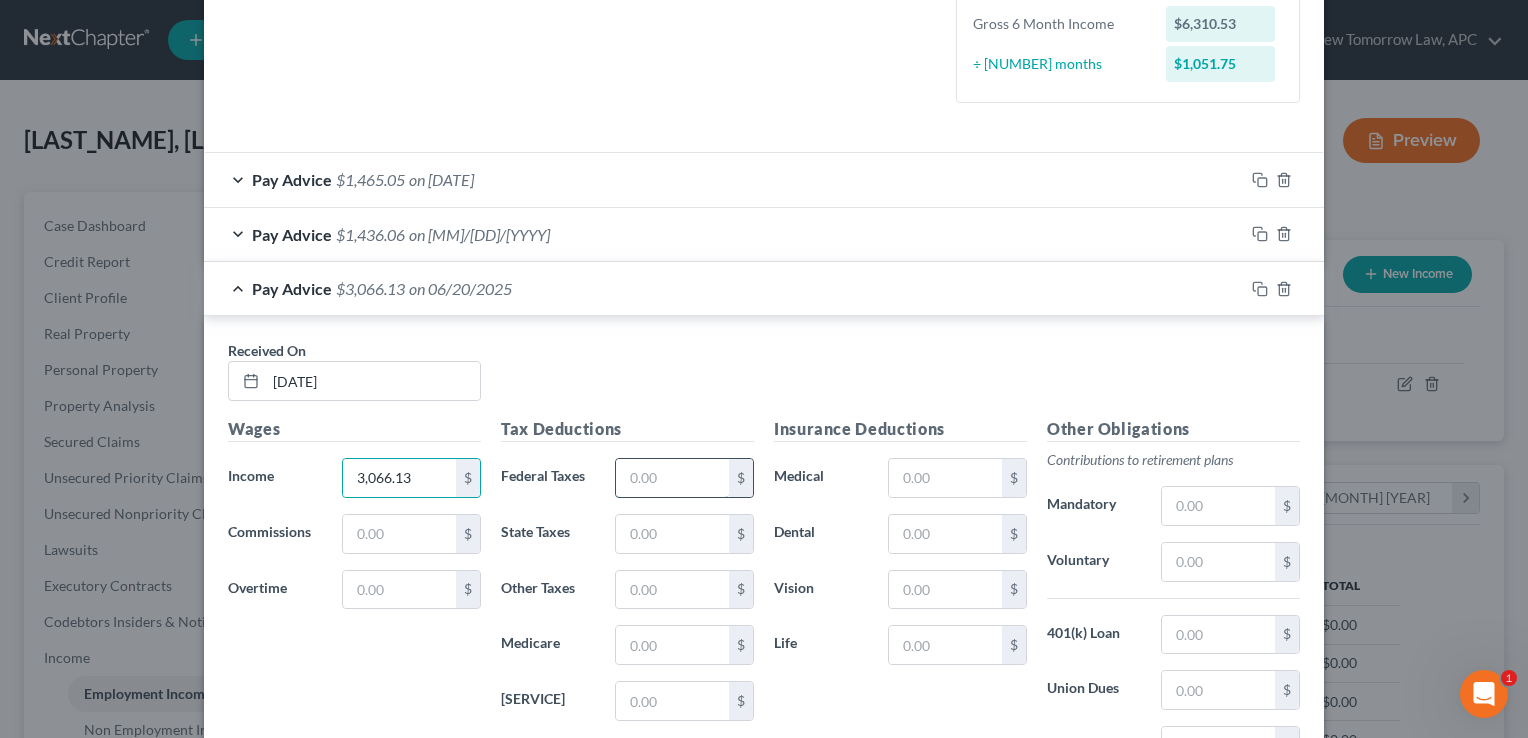 click at bounding box center [672, 478] 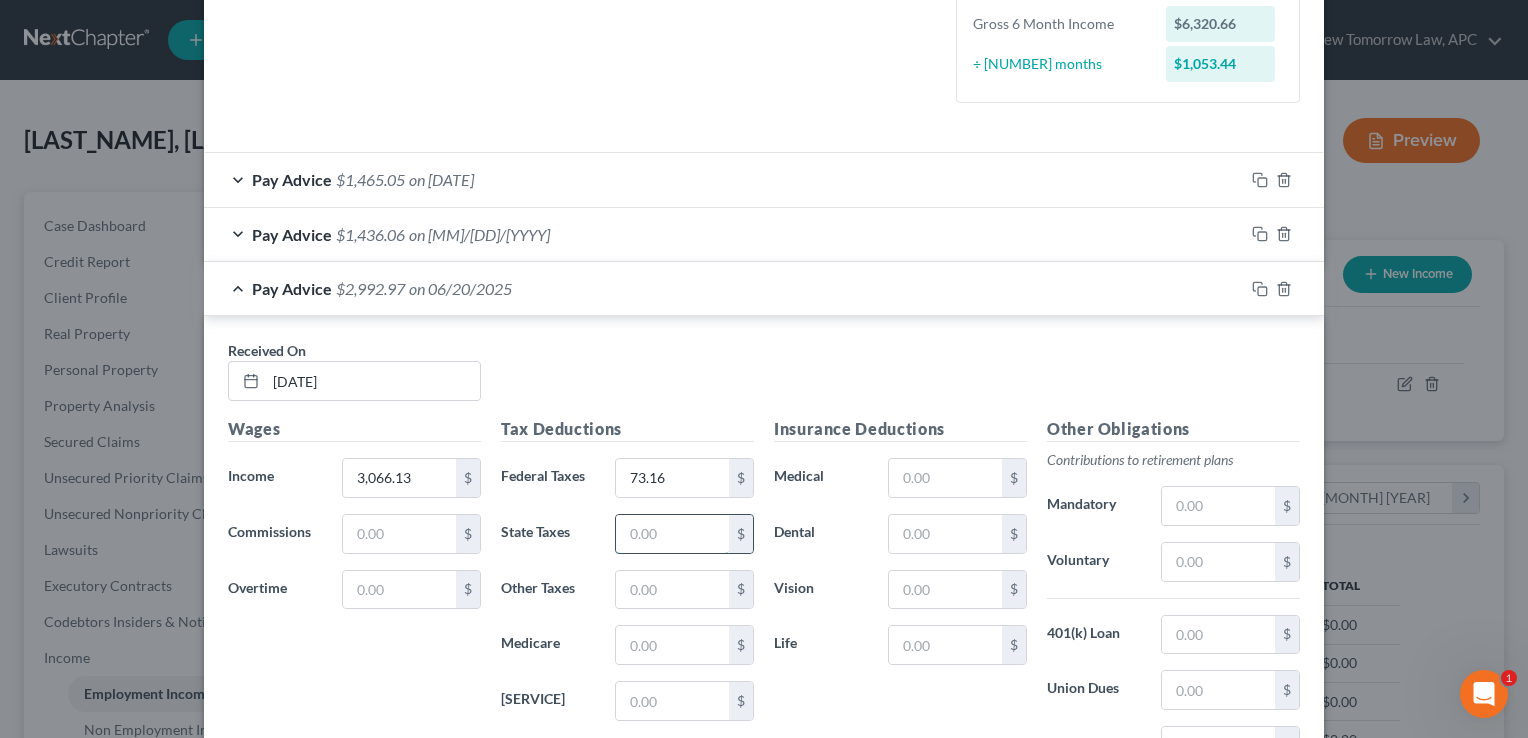 click at bounding box center (672, 534) 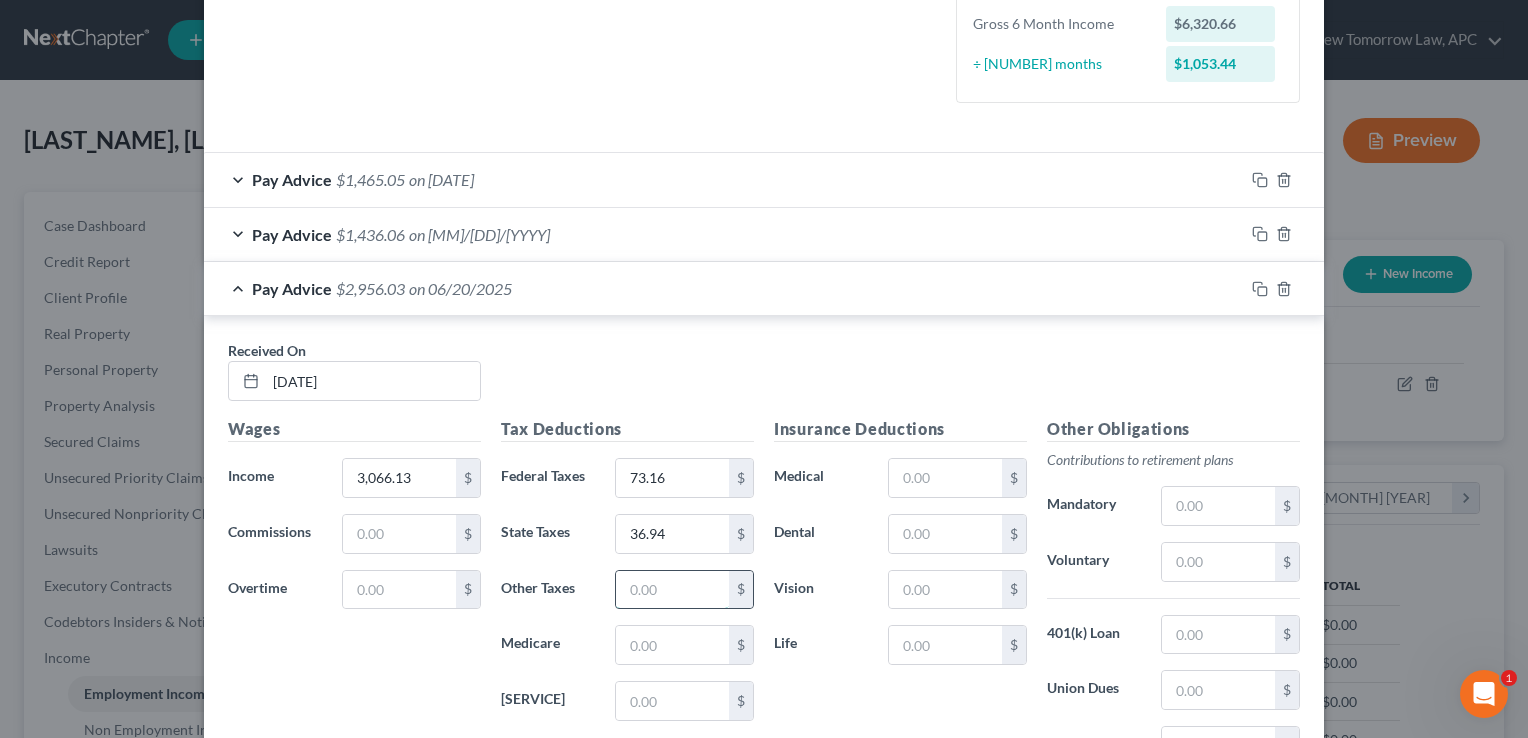 click at bounding box center [672, 590] 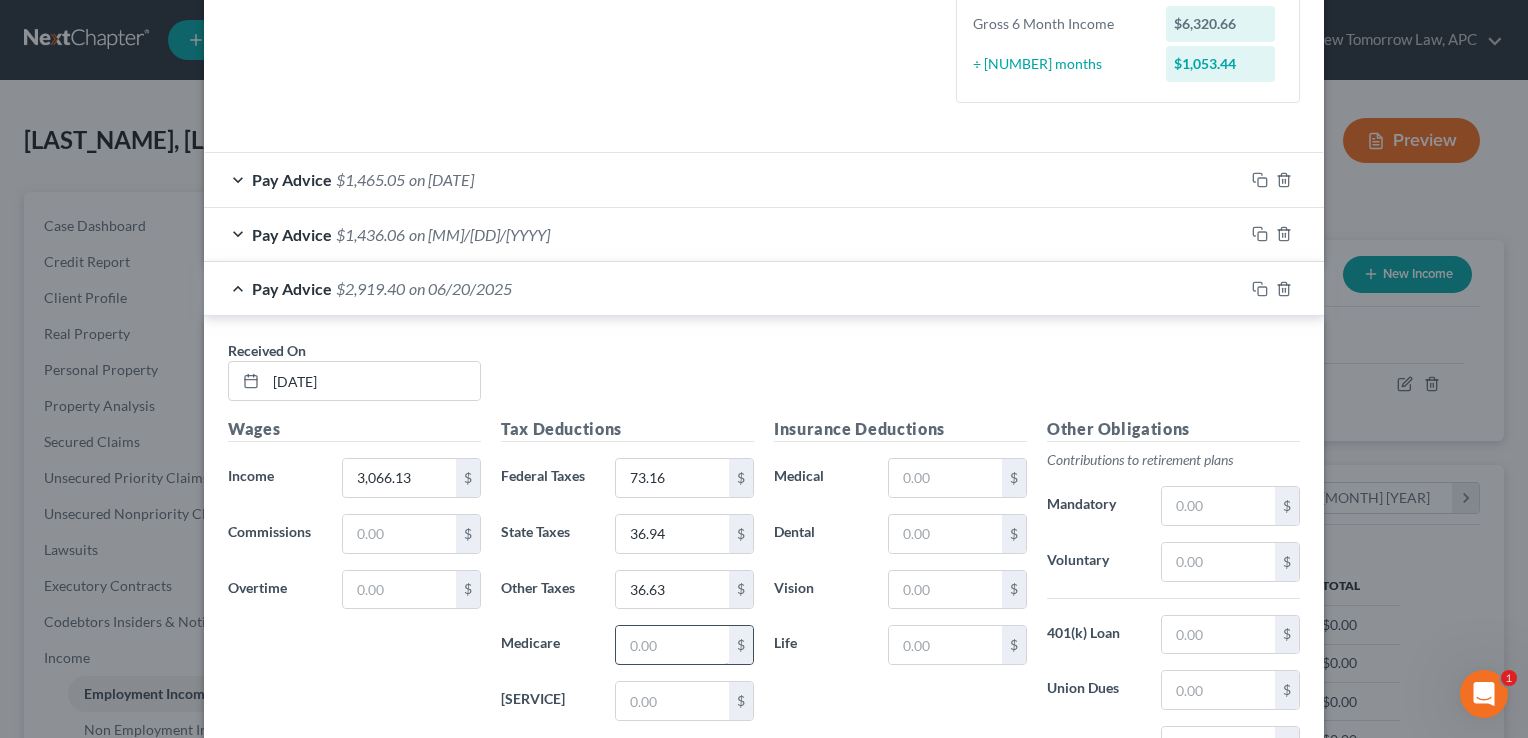 click at bounding box center (672, 645) 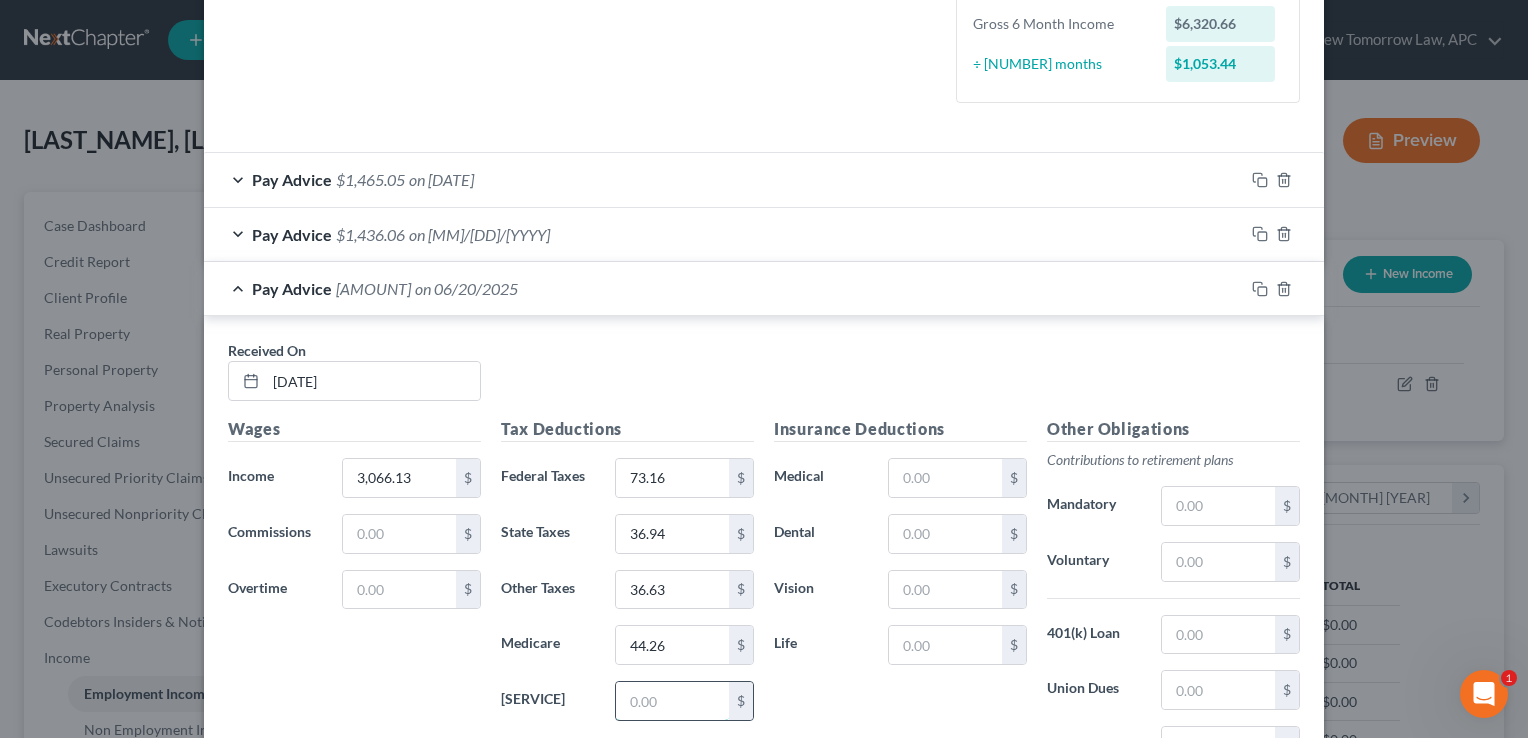 click at bounding box center [672, 701] 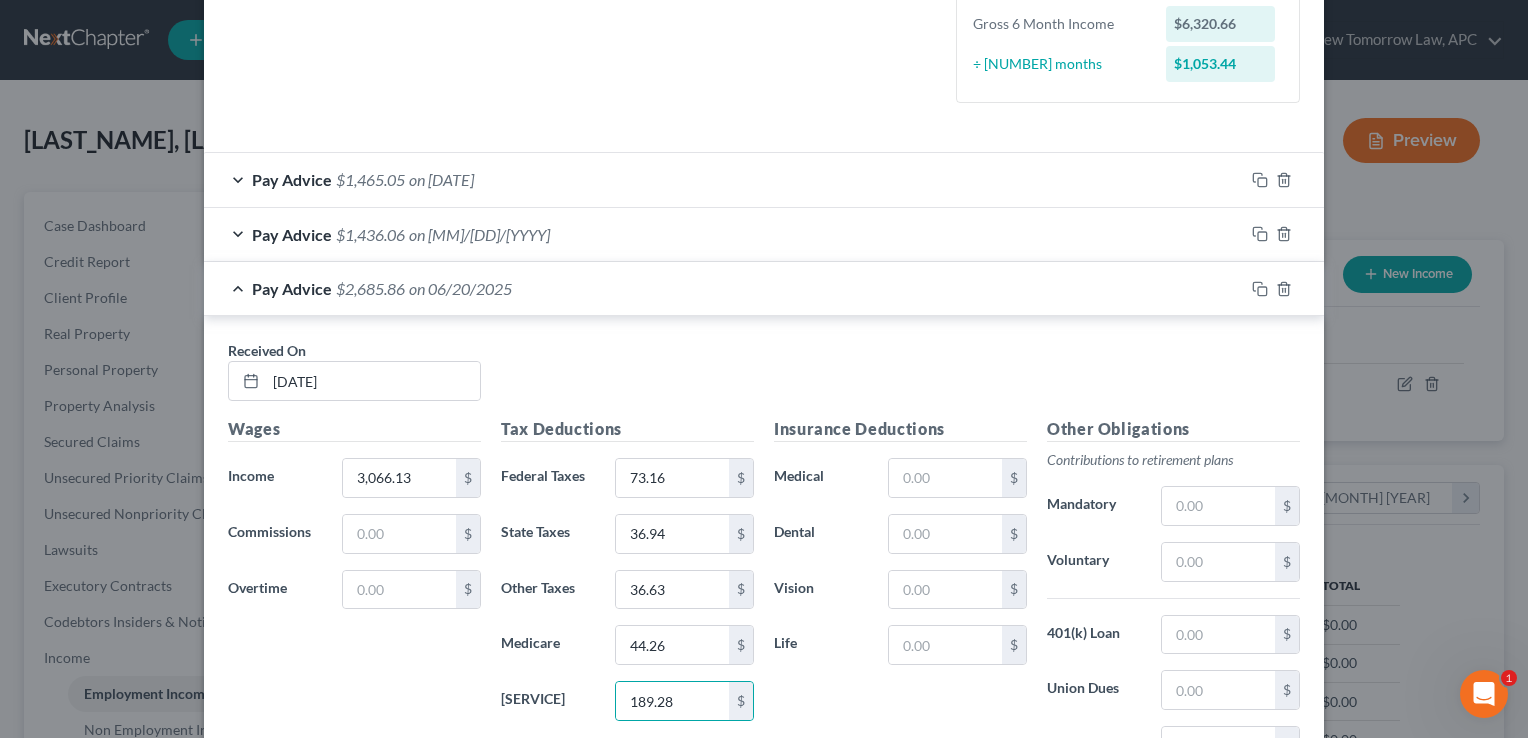 click on "Insurance Deductions Medical $ Dental $ Vision $ Life $" at bounding box center [900, 627] 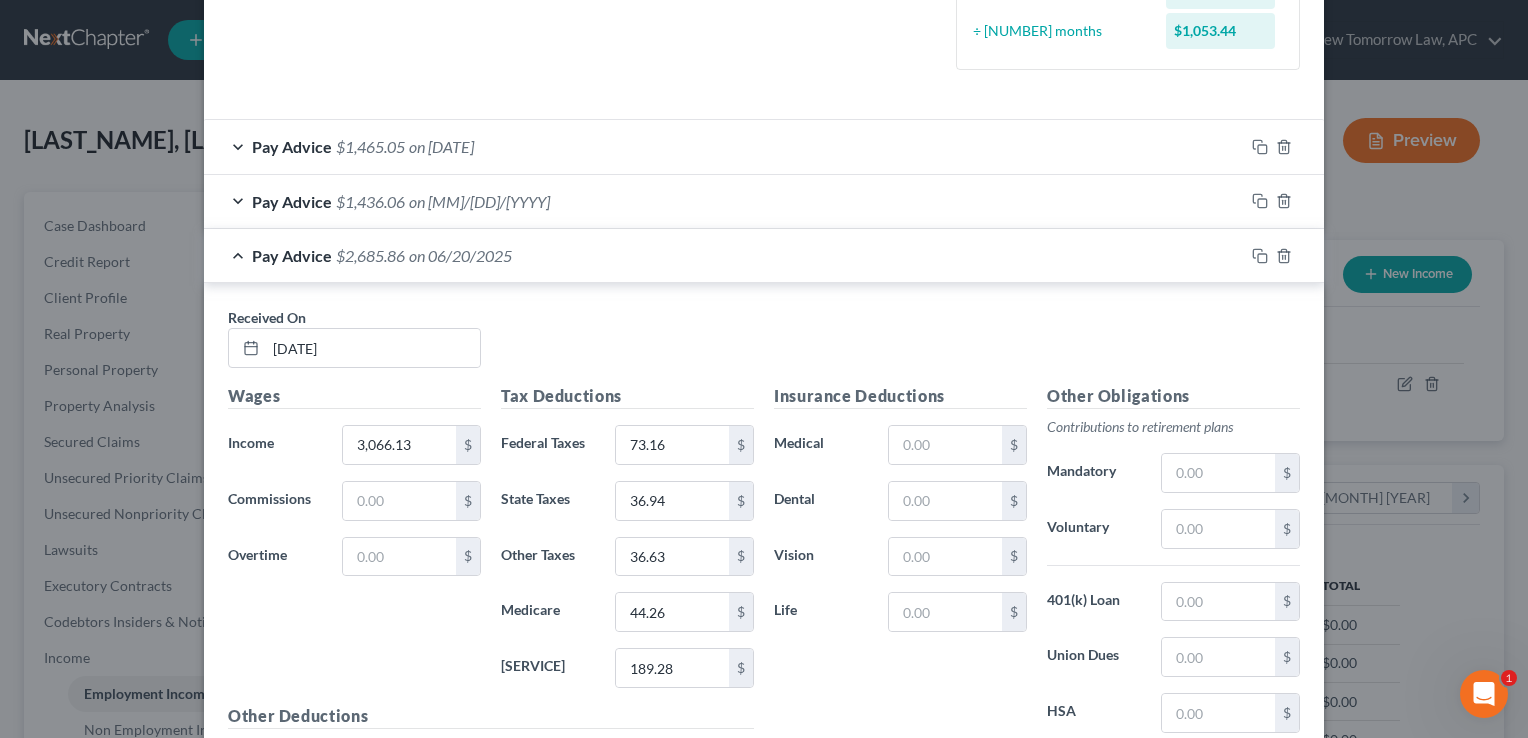 scroll, scrollTop: 558, scrollLeft: 0, axis: vertical 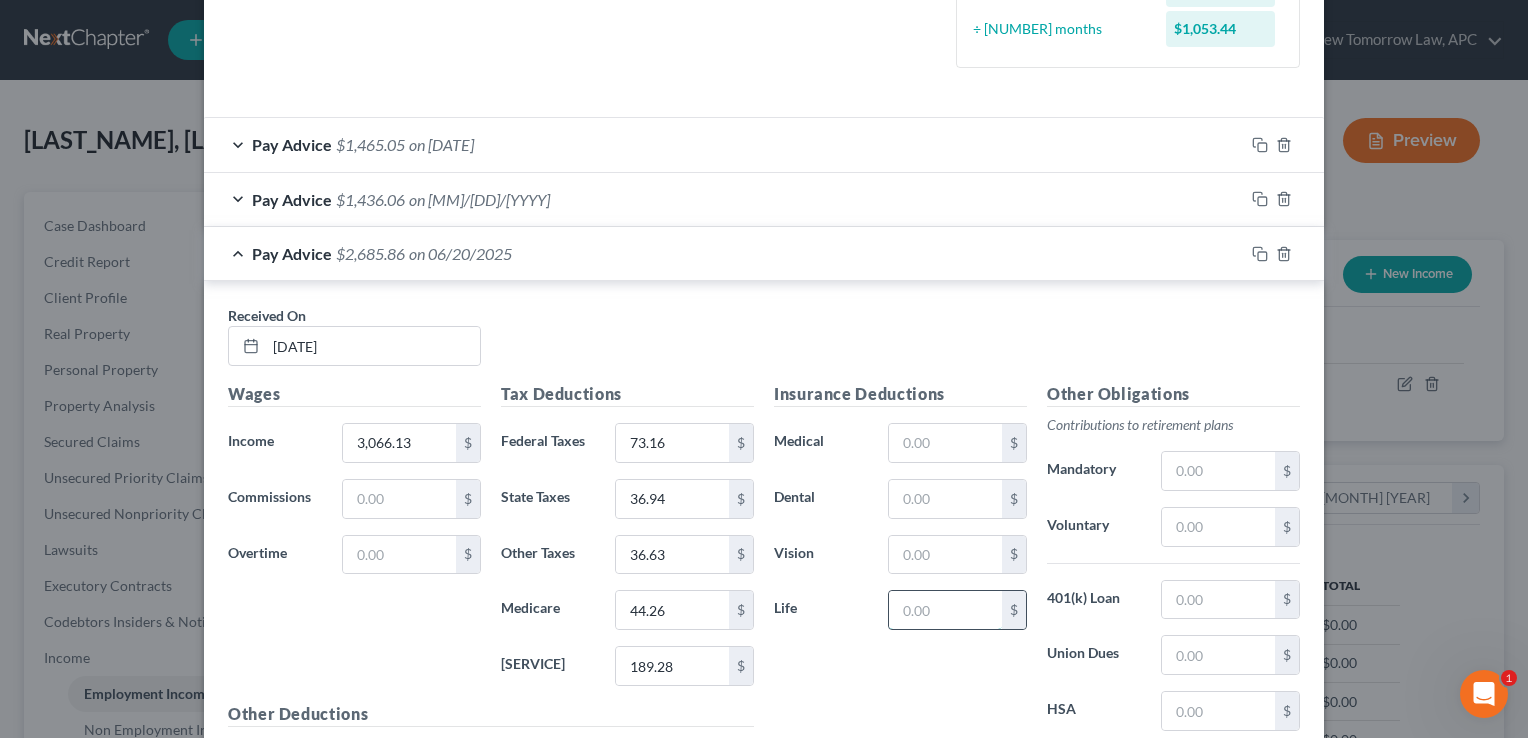 click at bounding box center (945, 610) 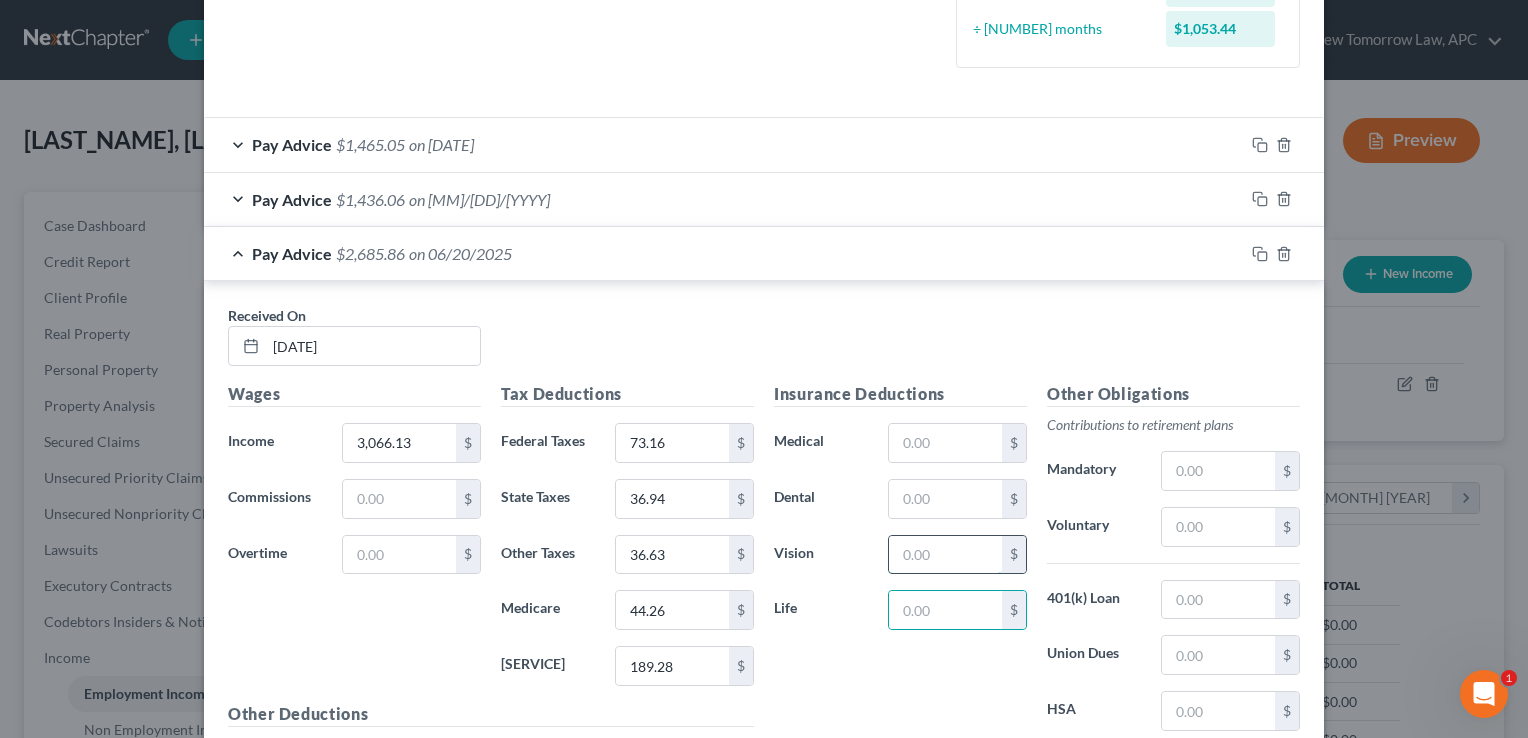 click at bounding box center (945, 555) 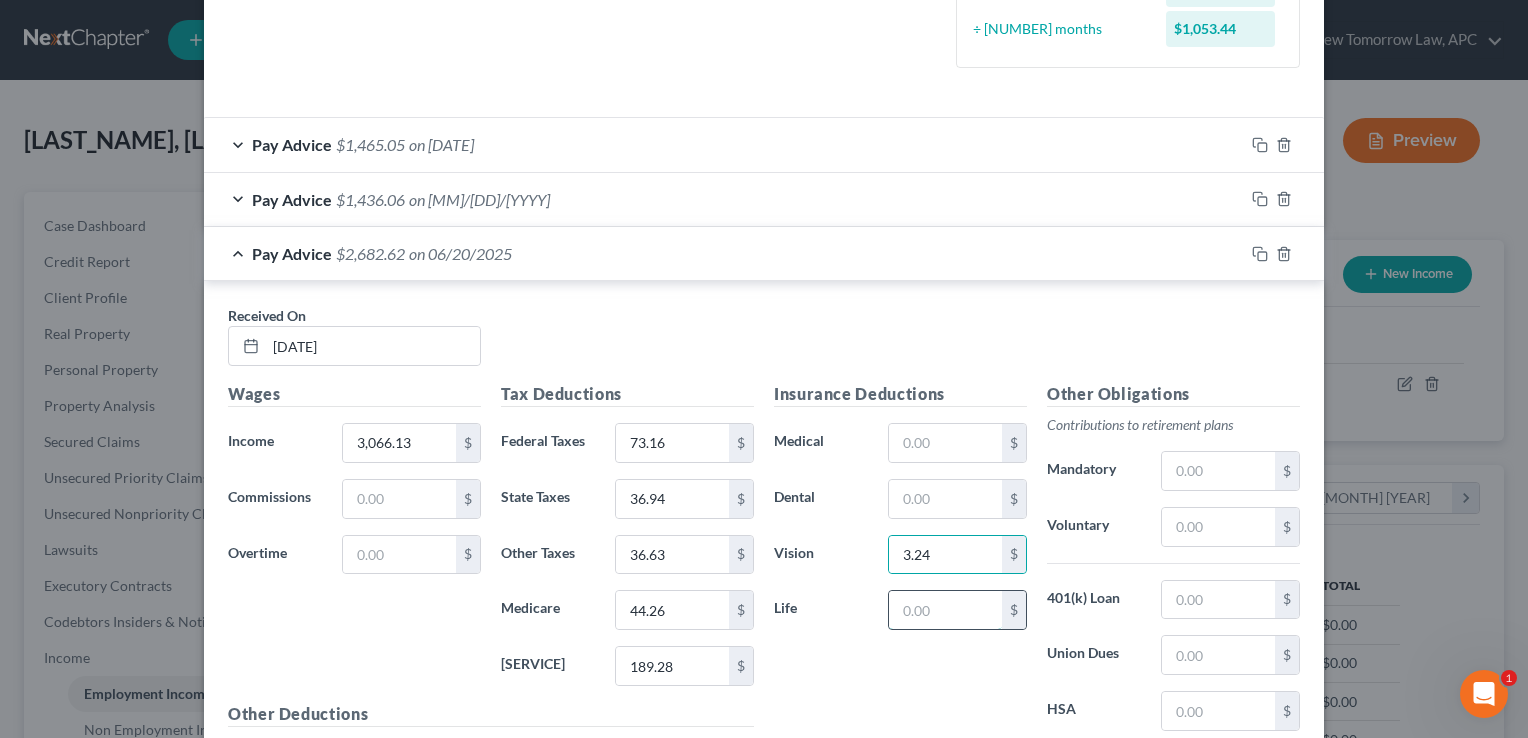 click at bounding box center (945, 610) 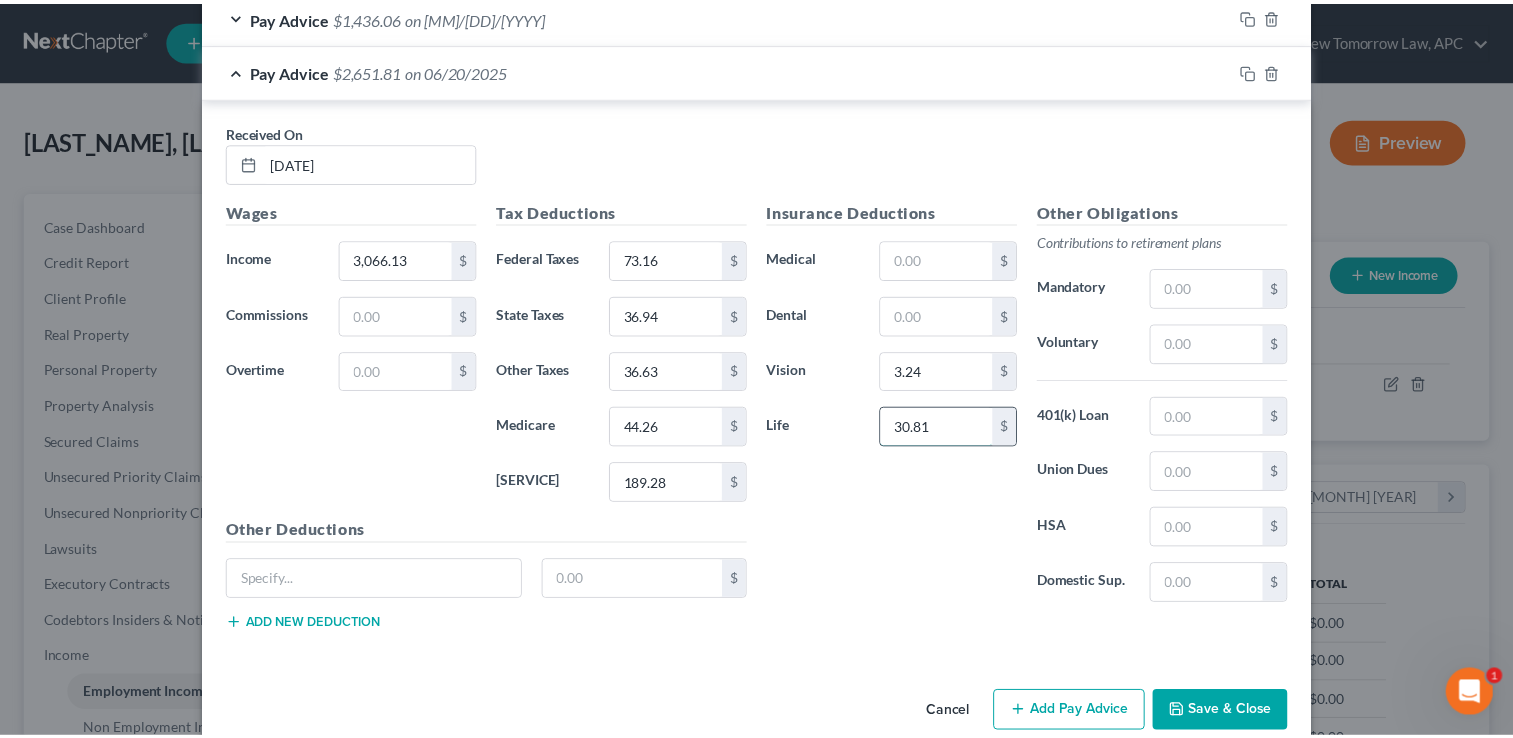 scroll, scrollTop: 771, scrollLeft: 0, axis: vertical 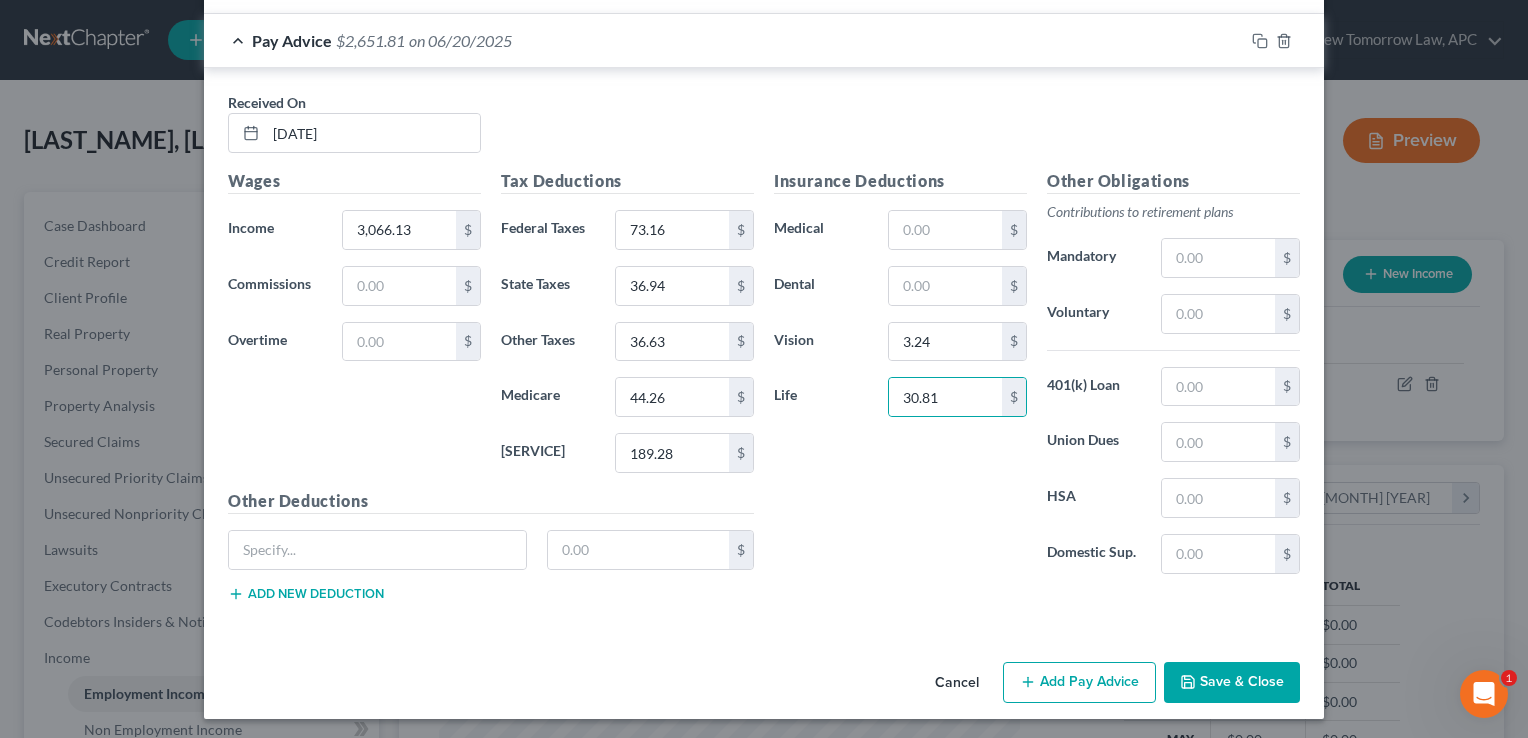 click on "Save & Close" at bounding box center (1232, 683) 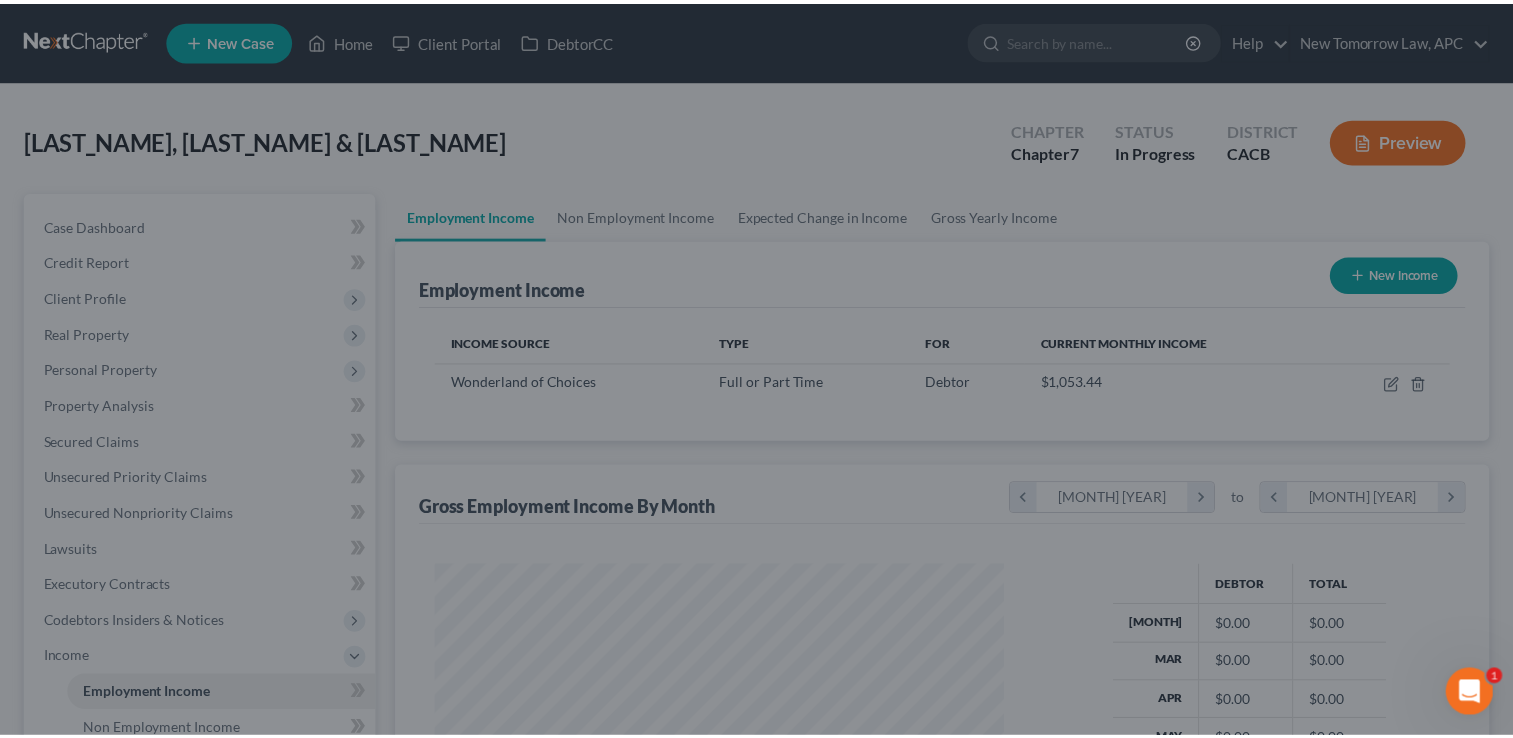 scroll, scrollTop: 356, scrollLeft: 615, axis: both 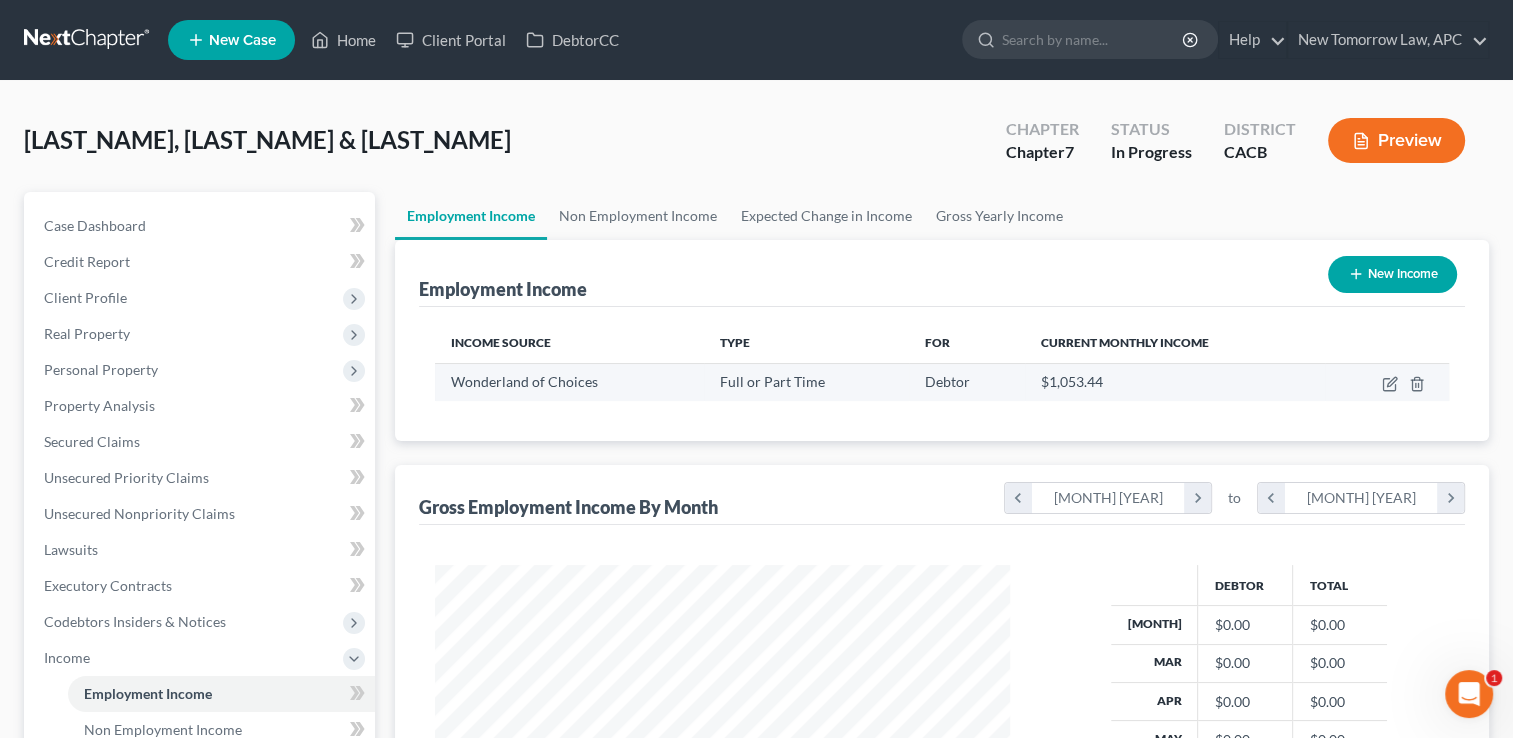 click at bounding box center [1387, 382] 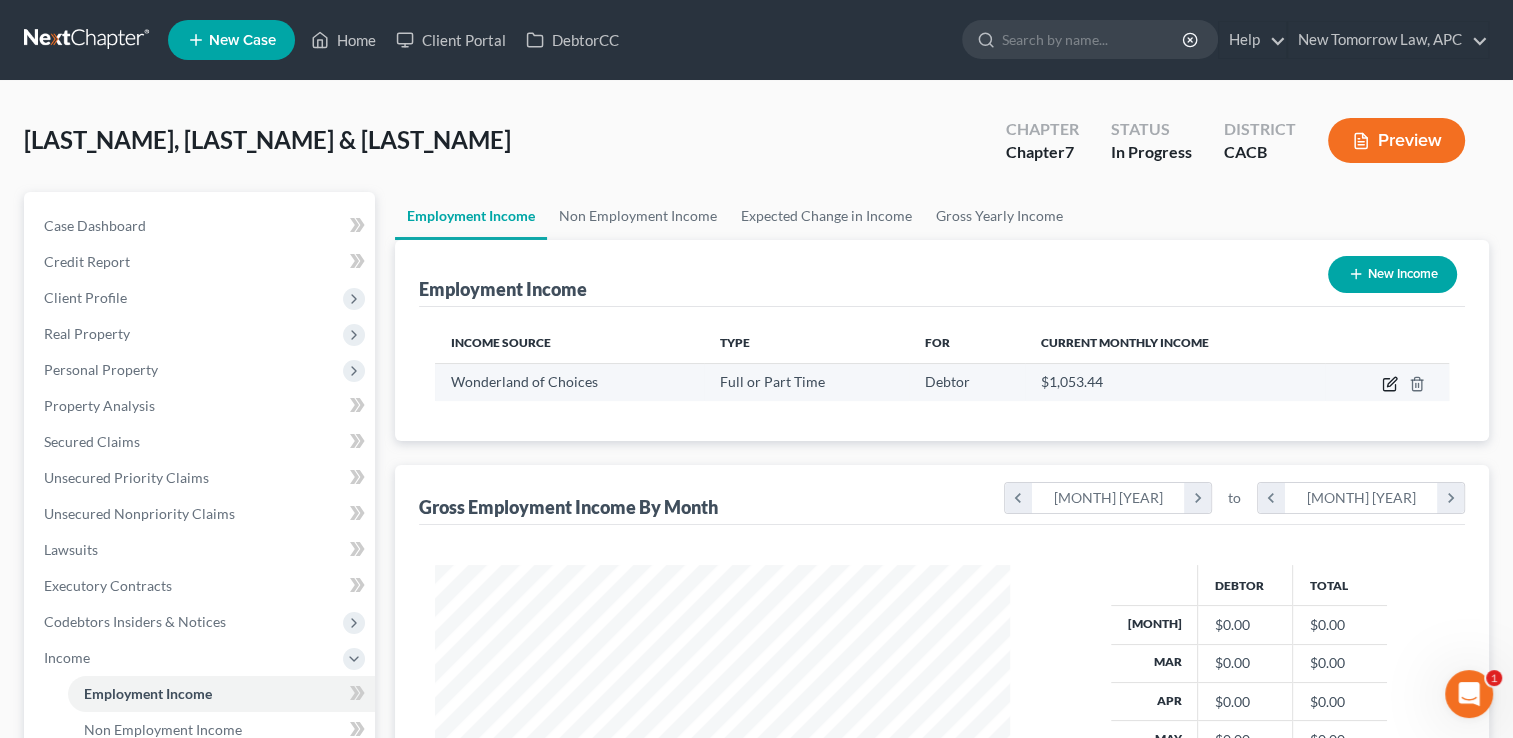 click 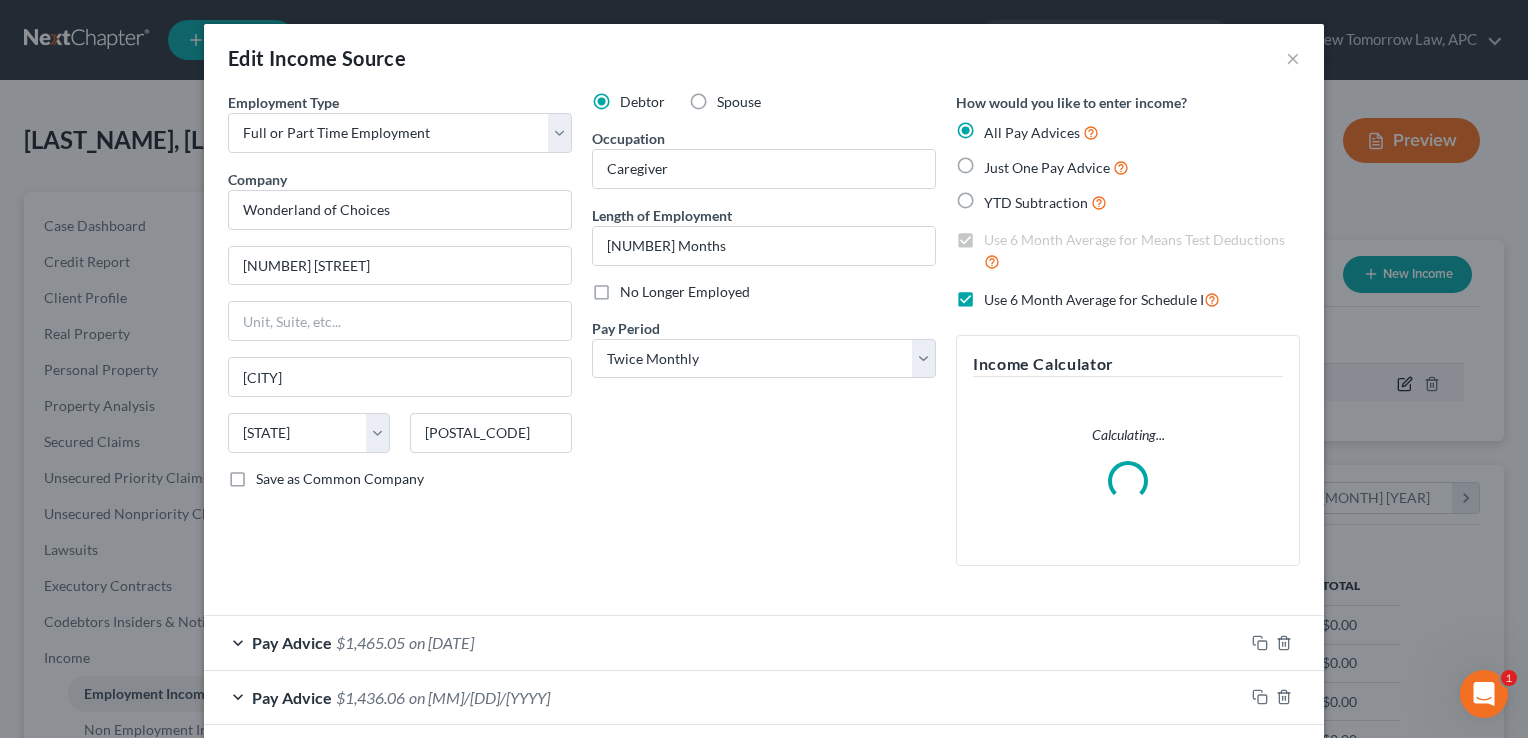 scroll, scrollTop: 999643, scrollLeft: 999378, axis: both 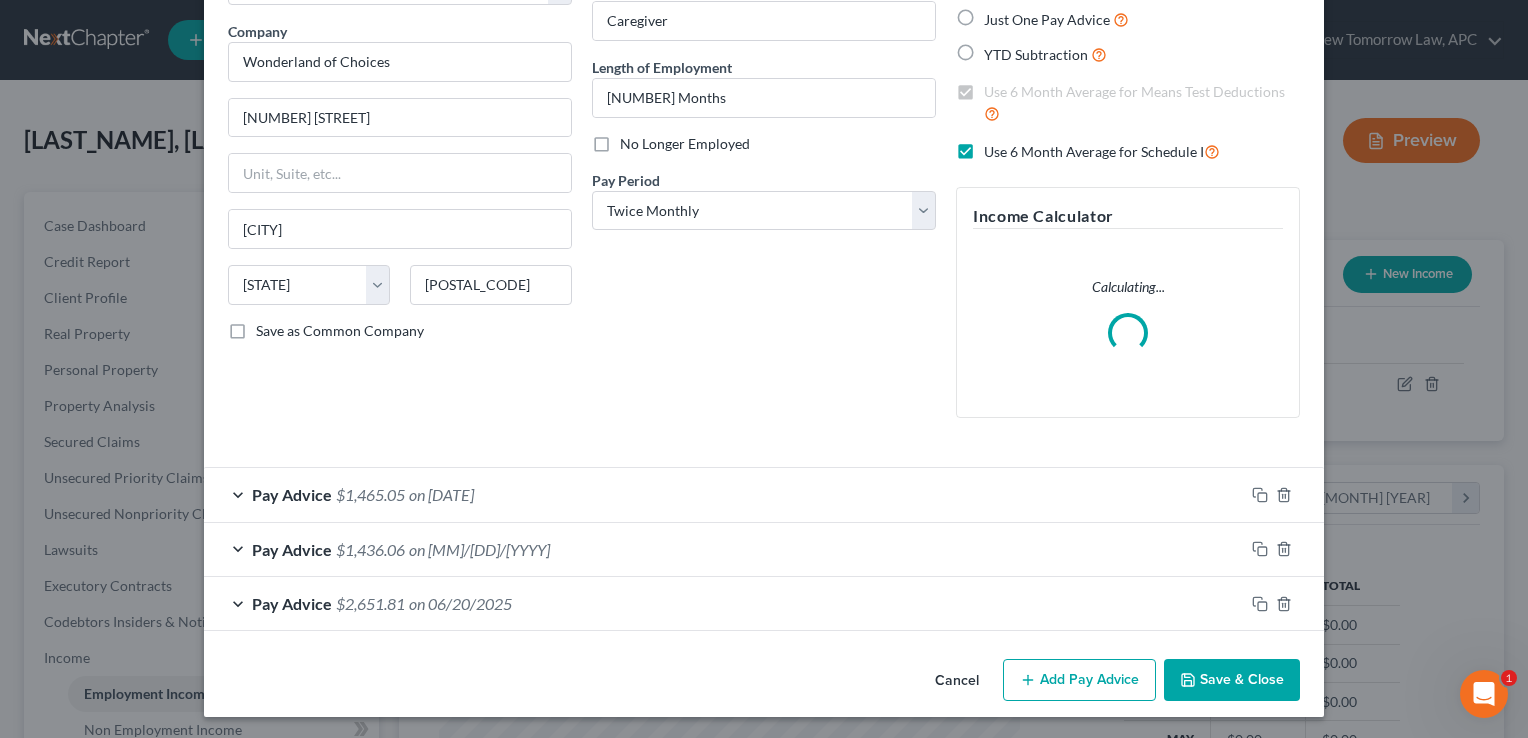 click on "Add Pay Advice" at bounding box center (1079, 680) 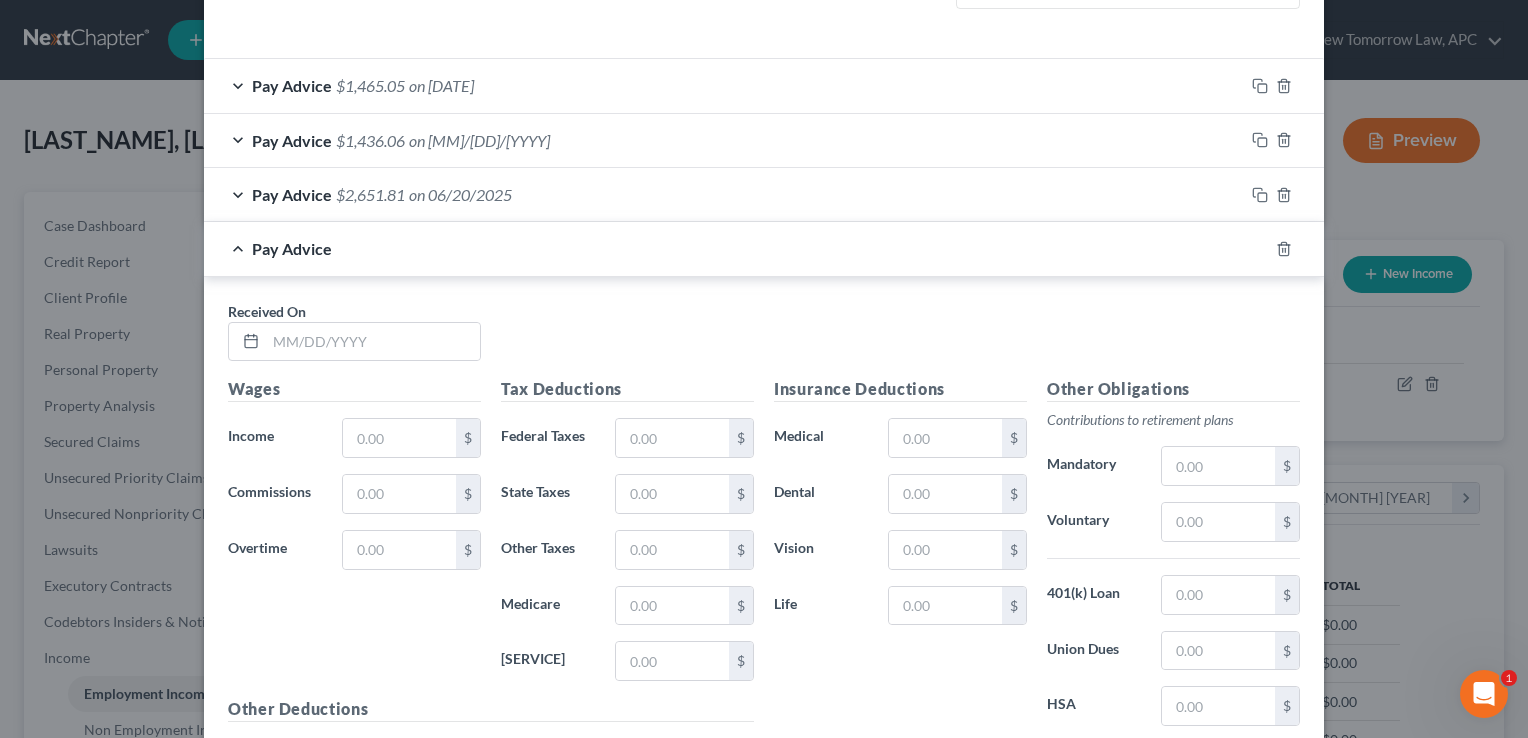 scroll, scrollTop: 585, scrollLeft: 0, axis: vertical 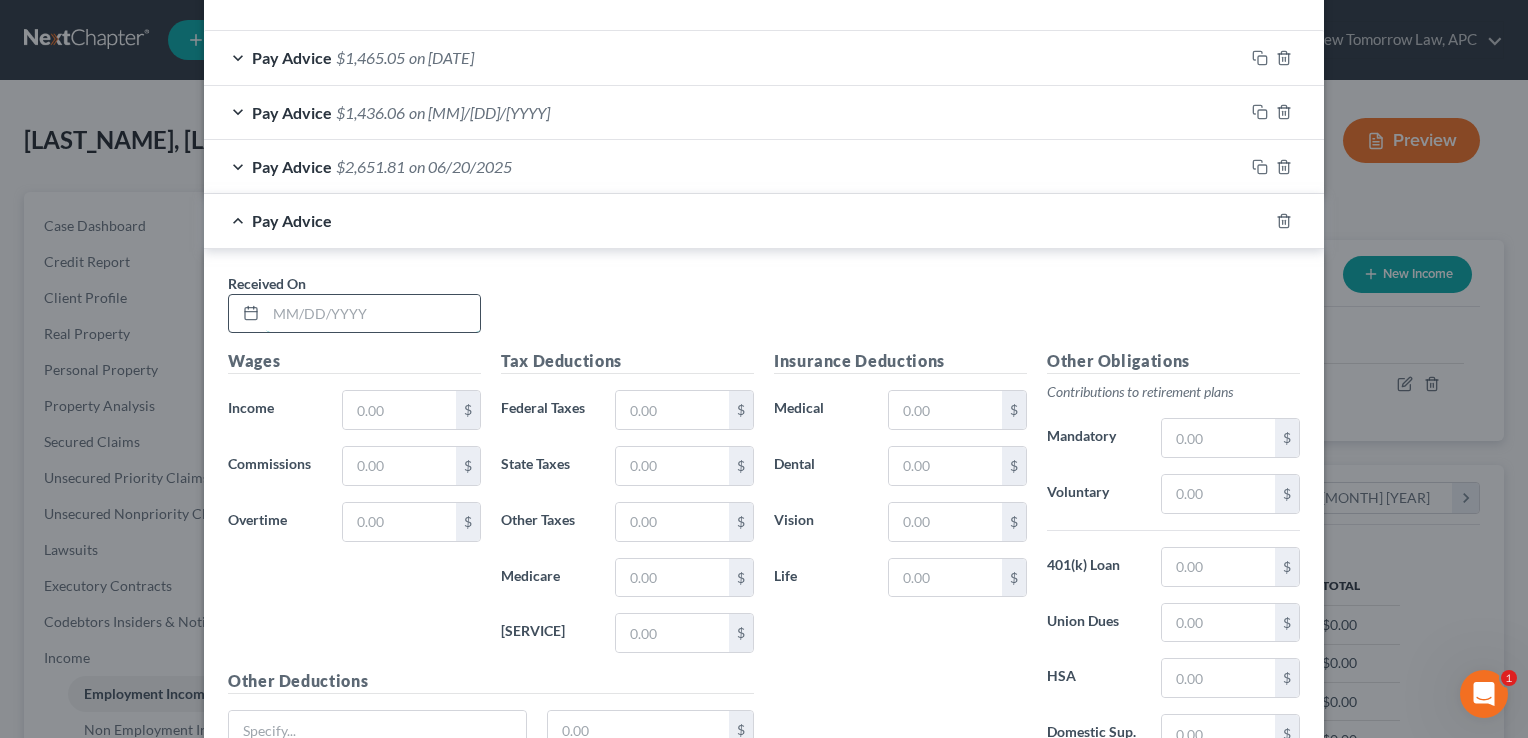 click at bounding box center [373, 314] 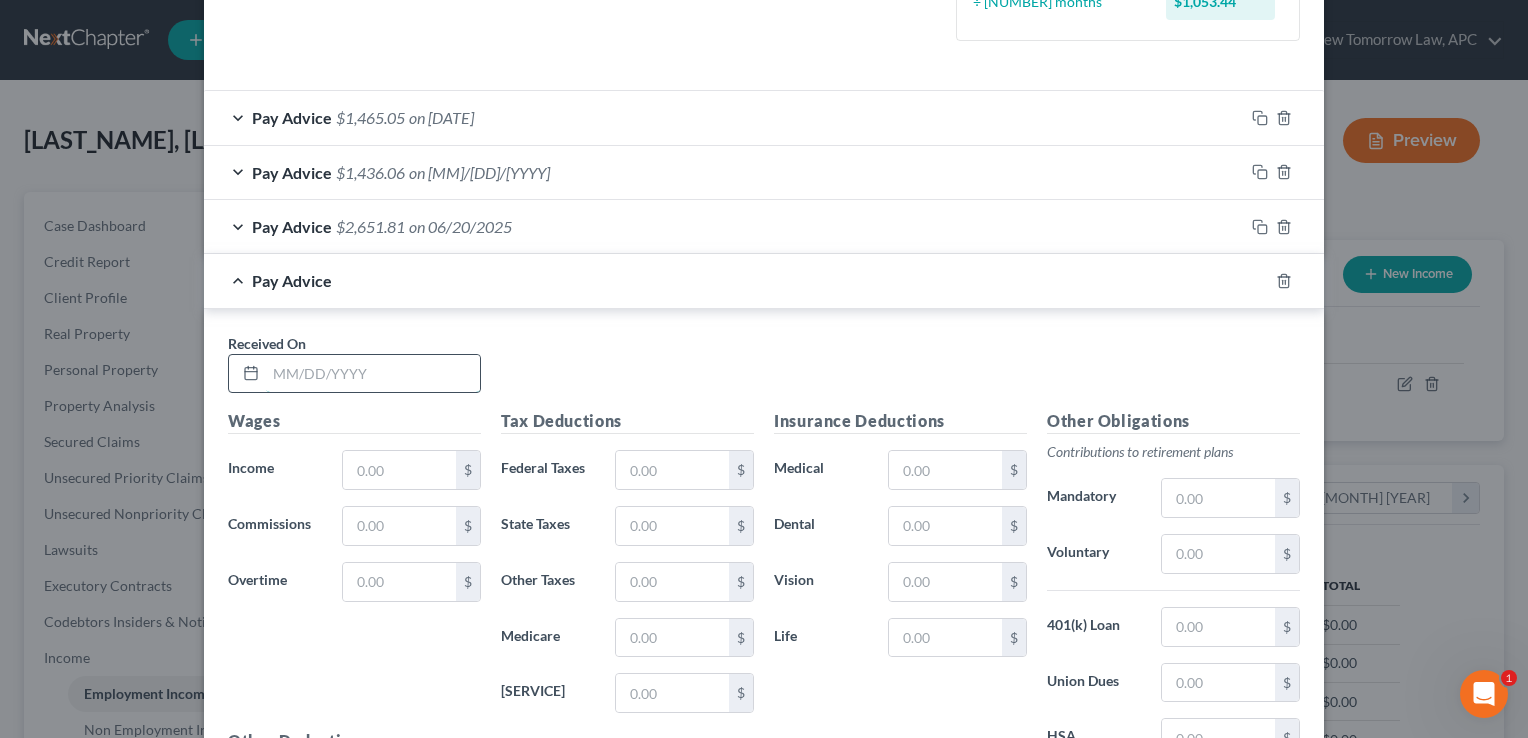scroll, scrollTop: 645, scrollLeft: 0, axis: vertical 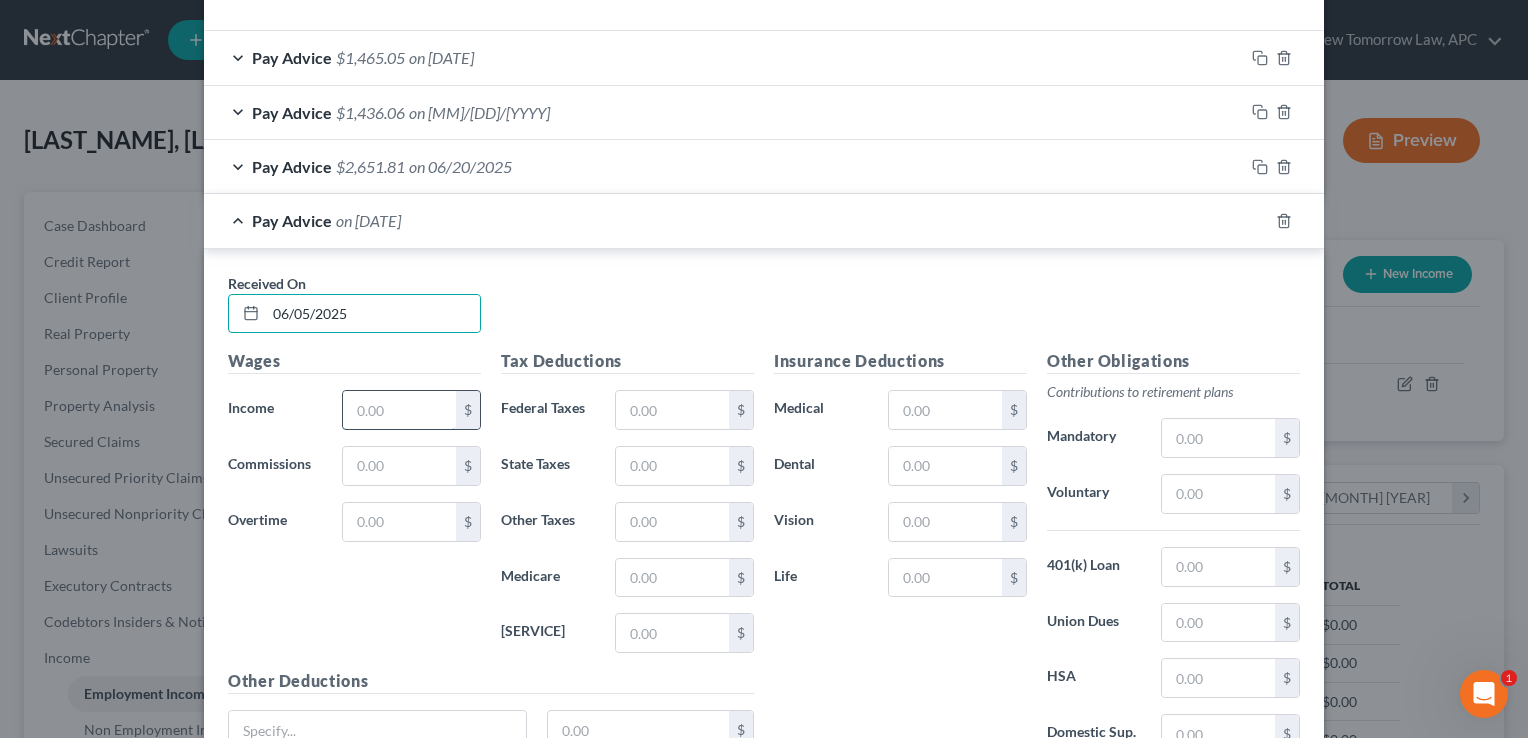 click at bounding box center [399, 410] 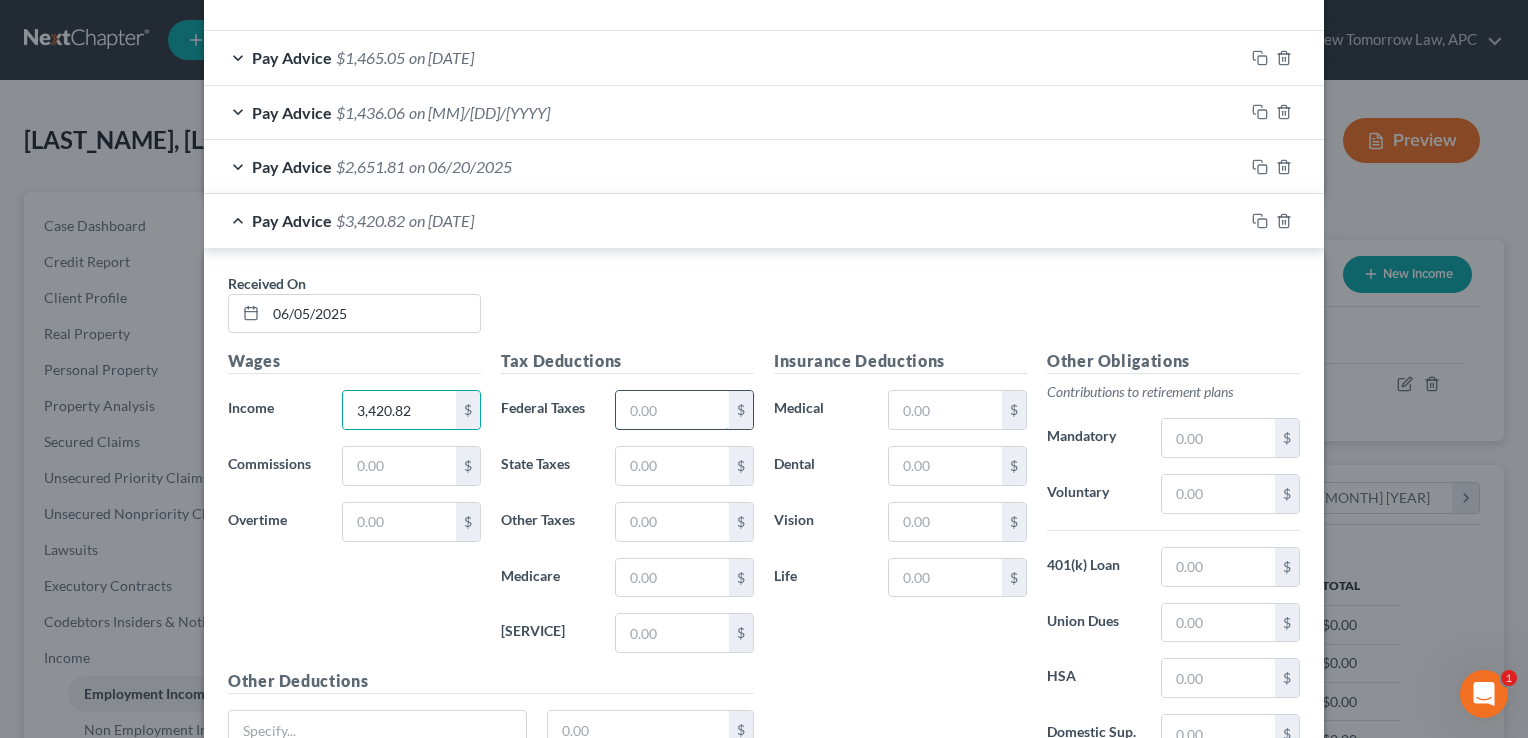 click at bounding box center [672, 410] 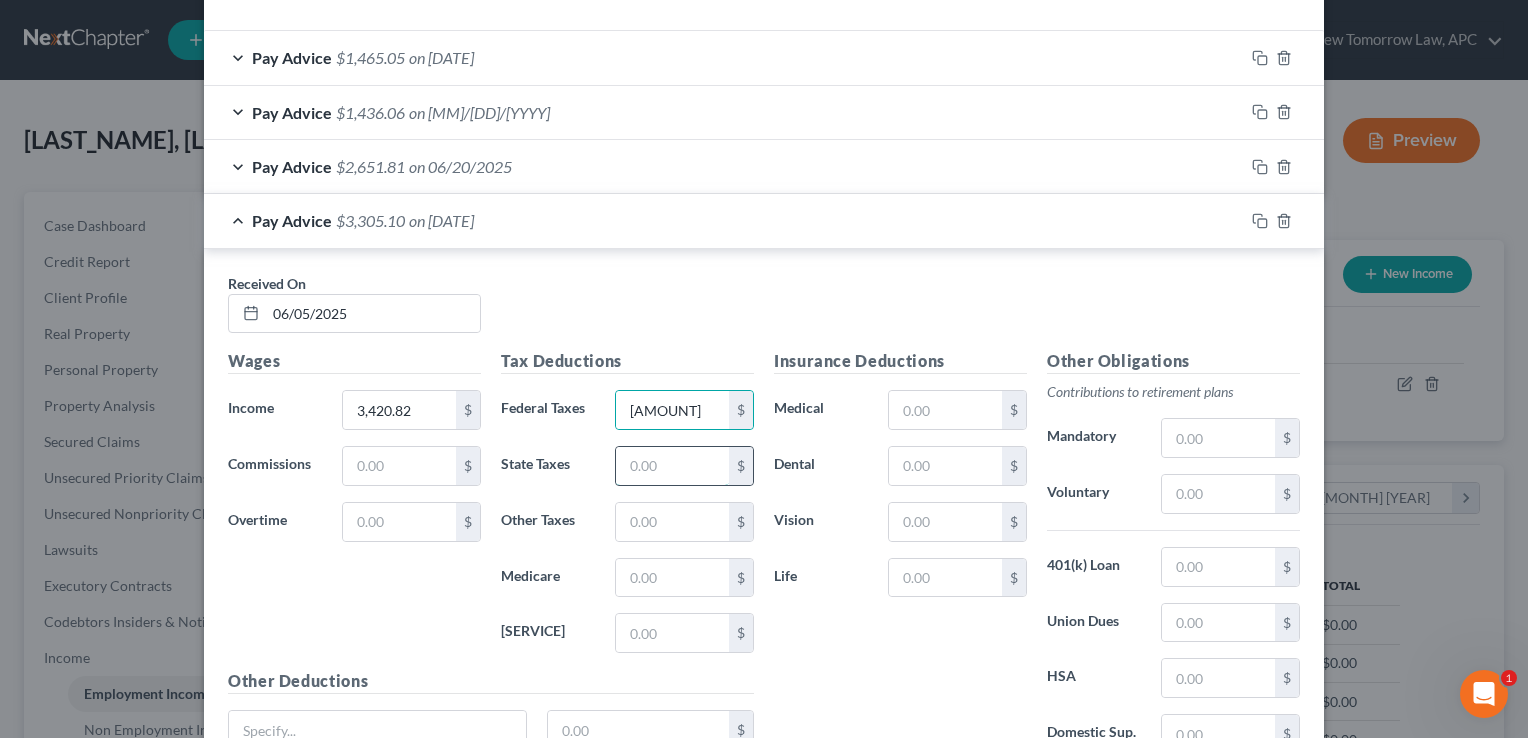 click at bounding box center (672, 466) 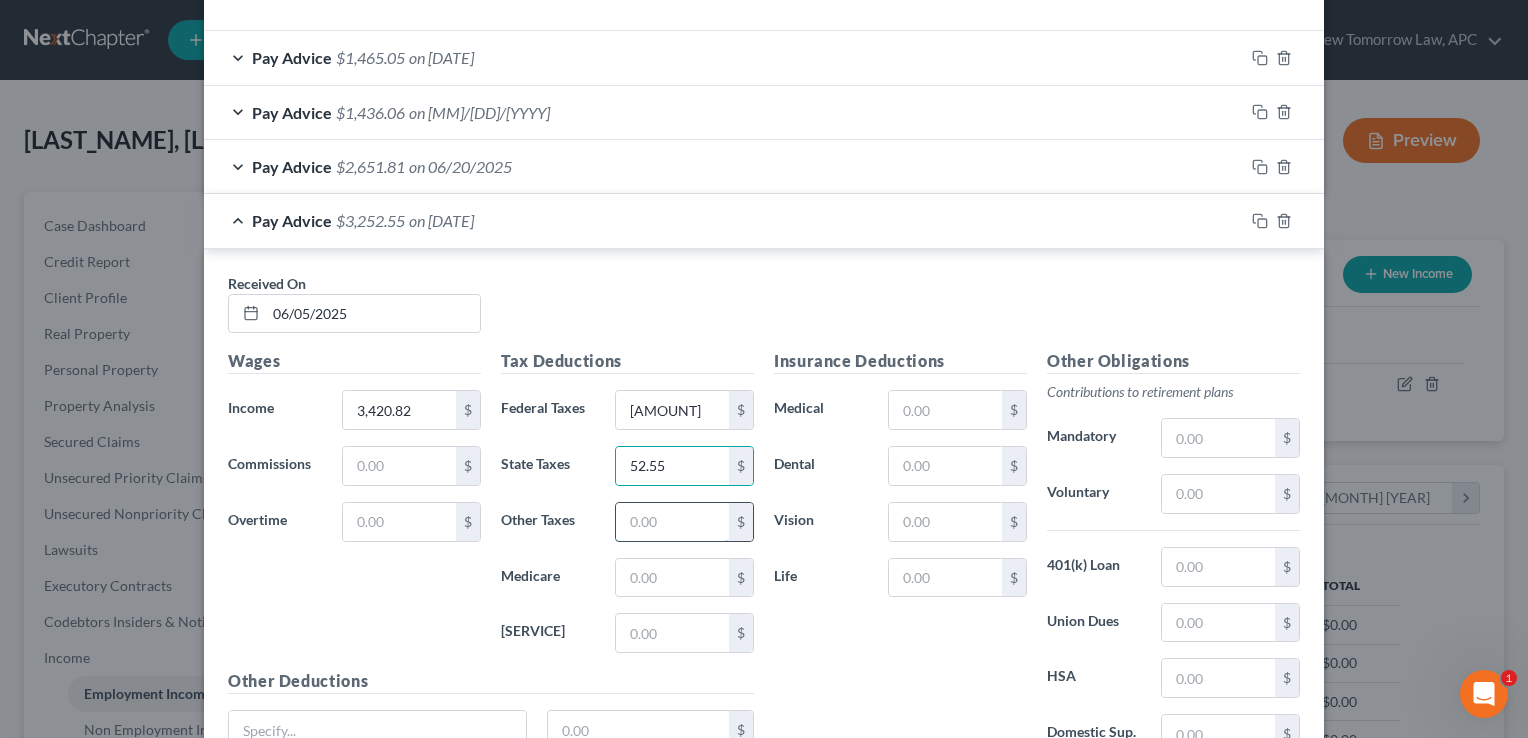 click at bounding box center (672, 522) 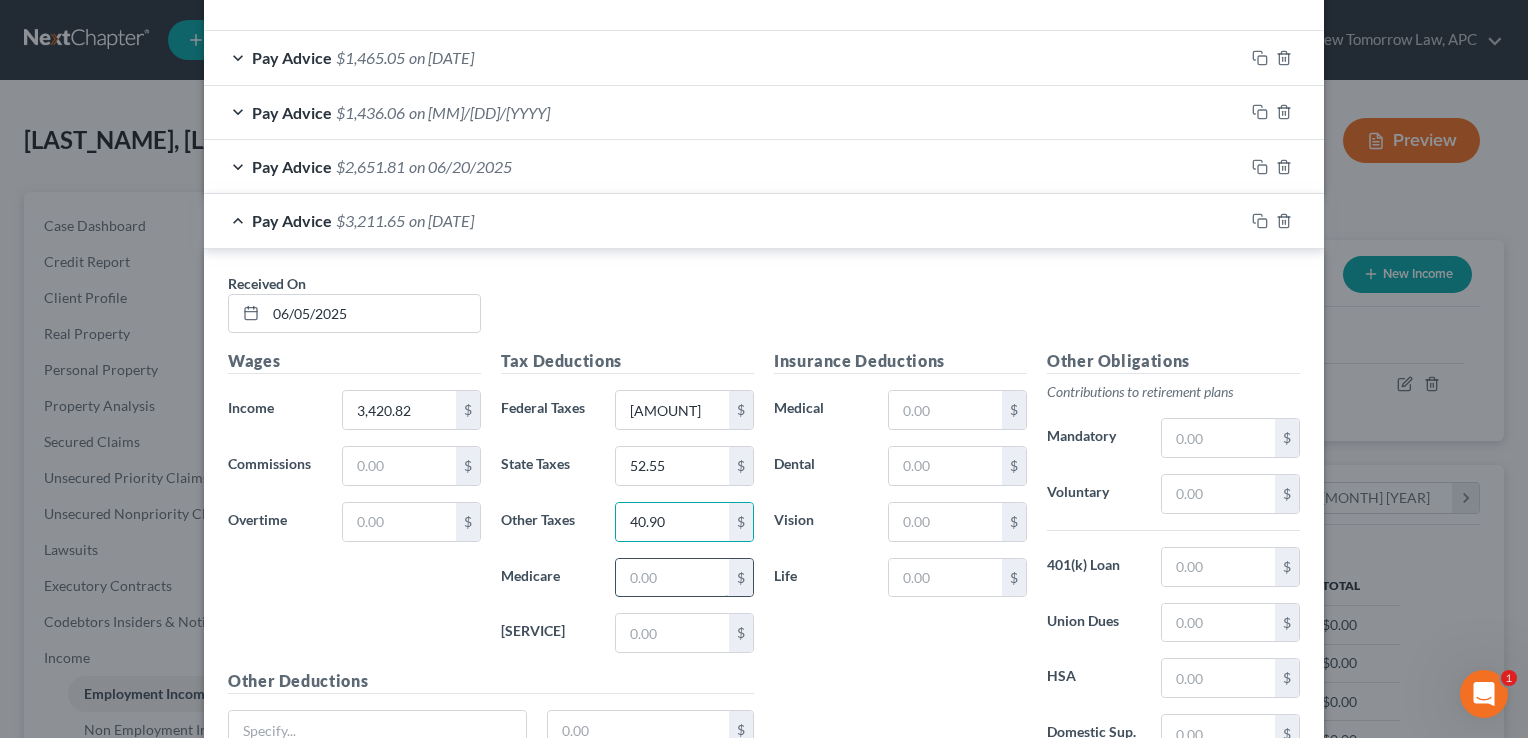 click at bounding box center (672, 578) 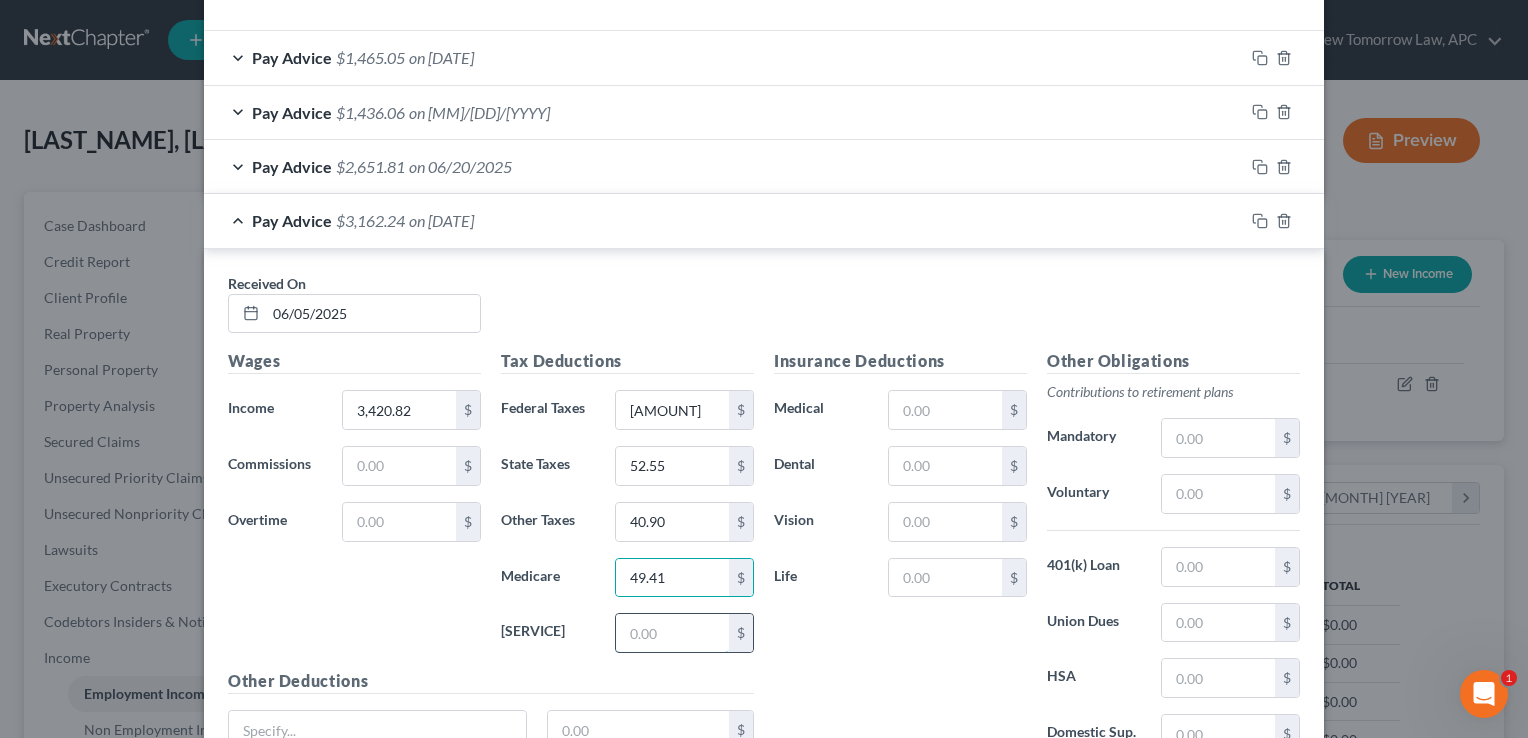 click at bounding box center (672, 633) 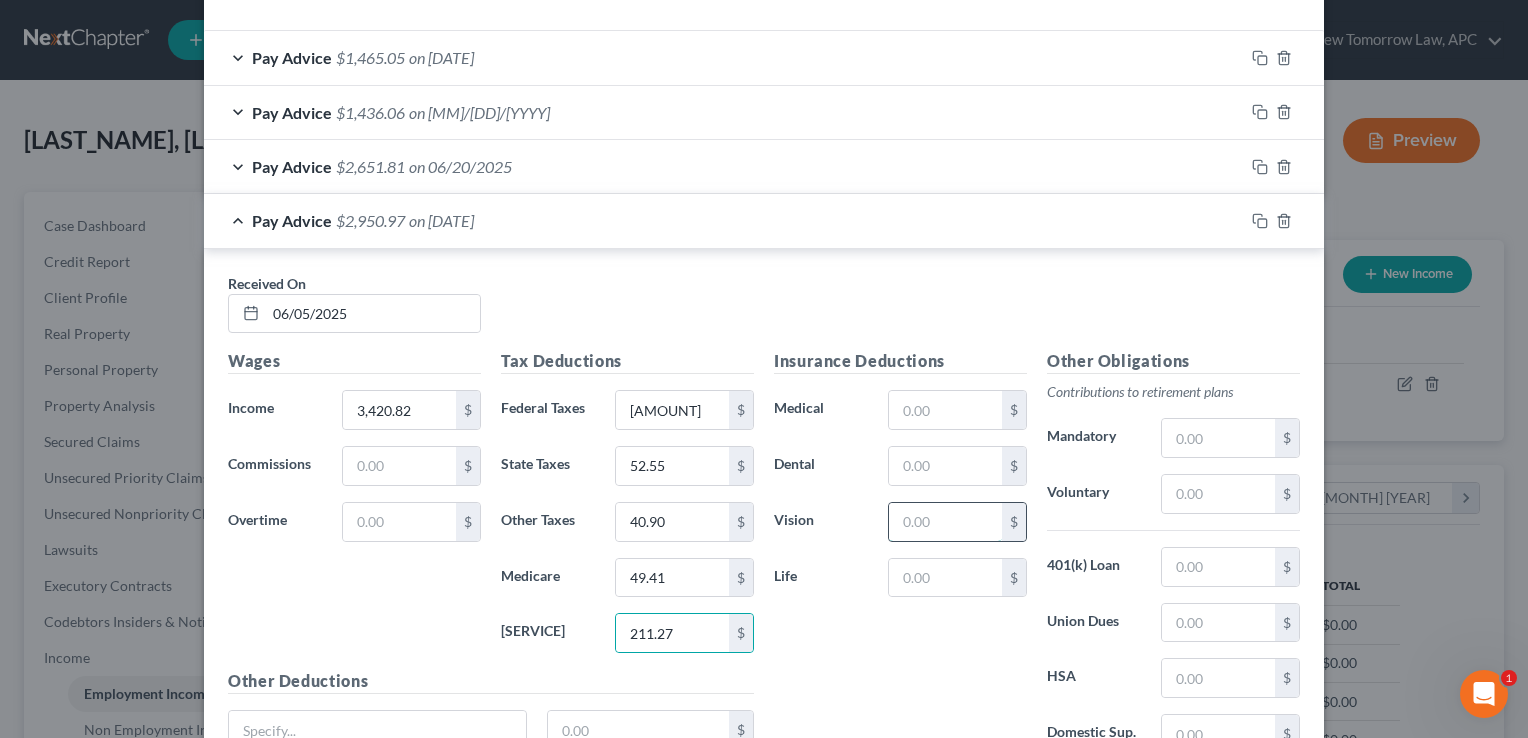 click at bounding box center (945, 522) 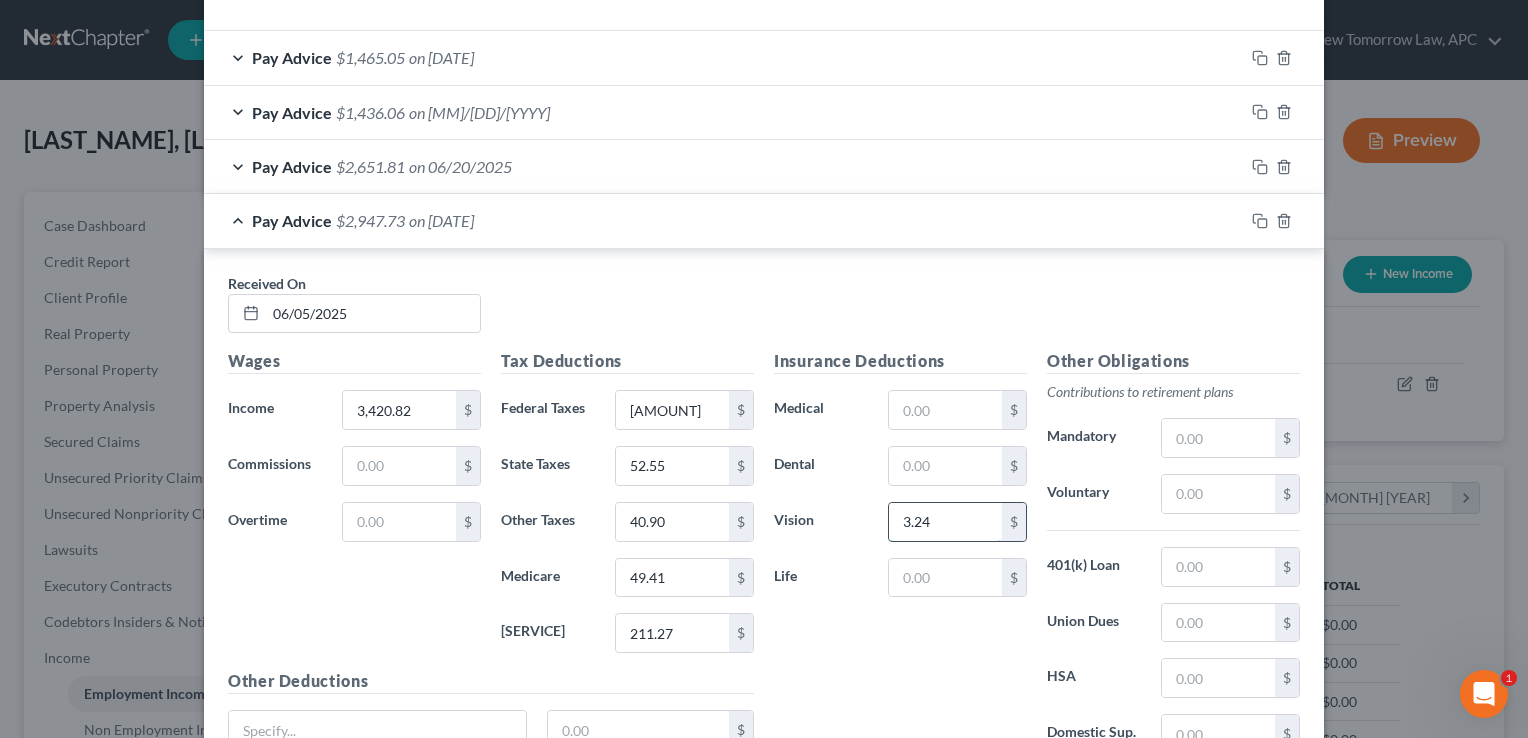 click on "3.24" at bounding box center (945, 522) 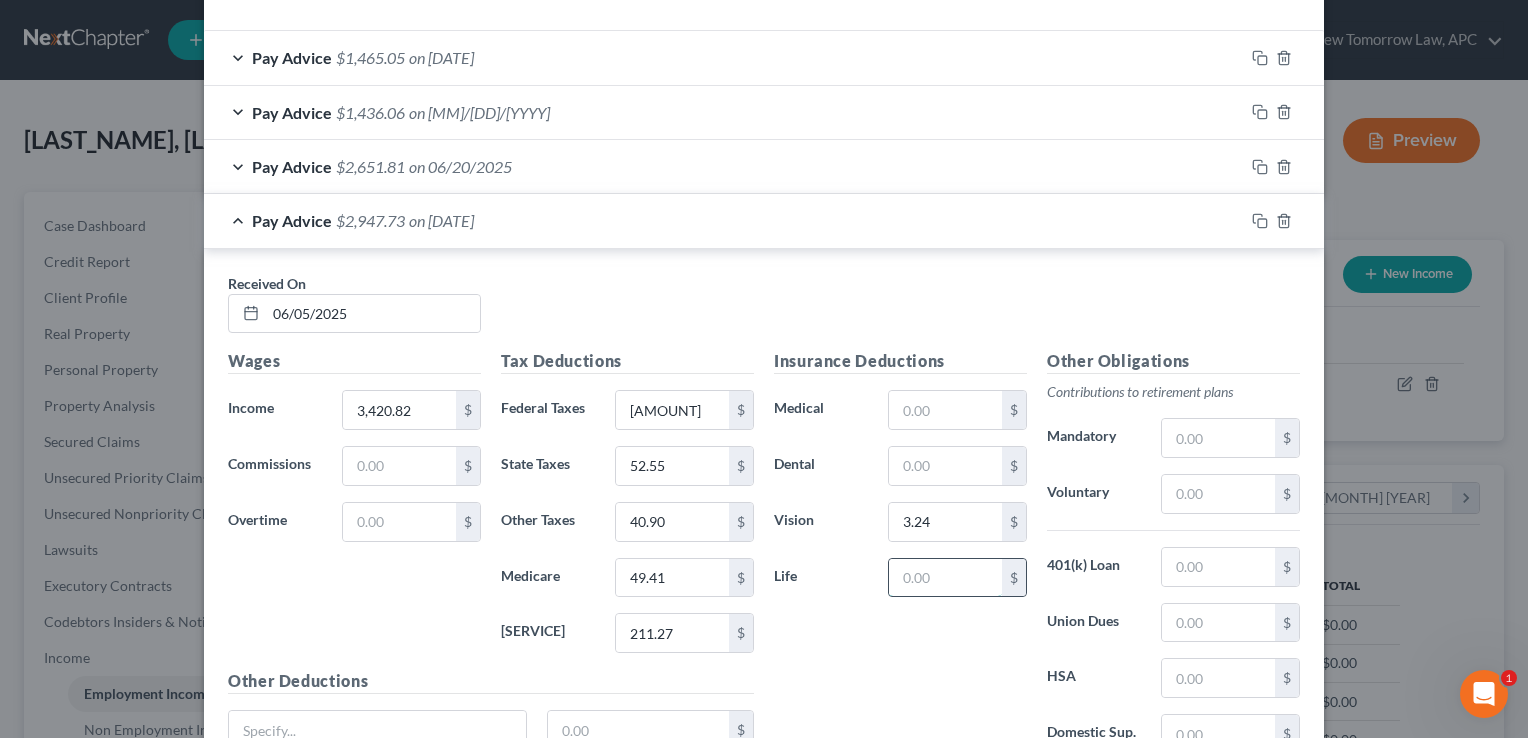 click at bounding box center (945, 578) 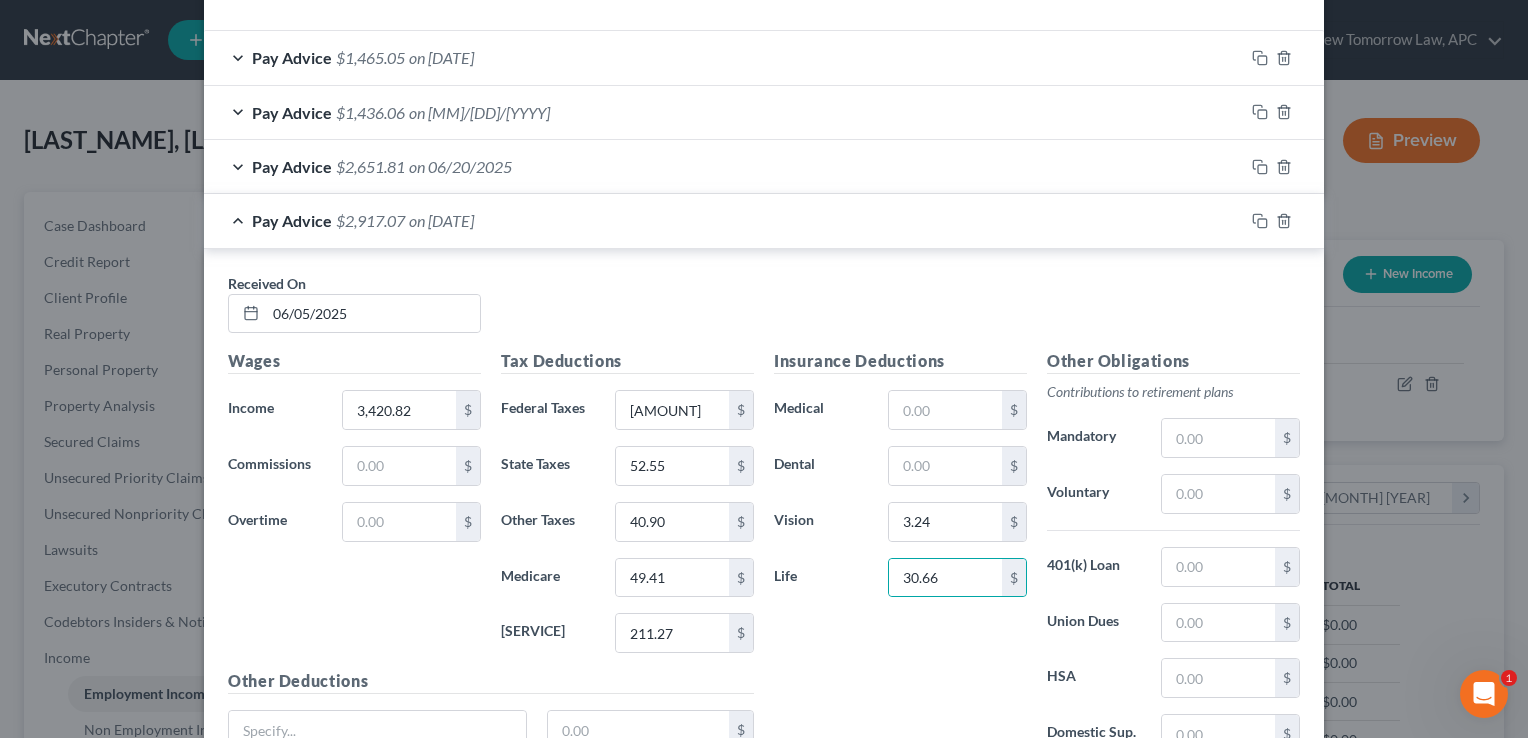 click on "Insurance Deductions Medical $ Dental $ Vision 3.24 $ Life 30.66 $" at bounding box center (900, 559) 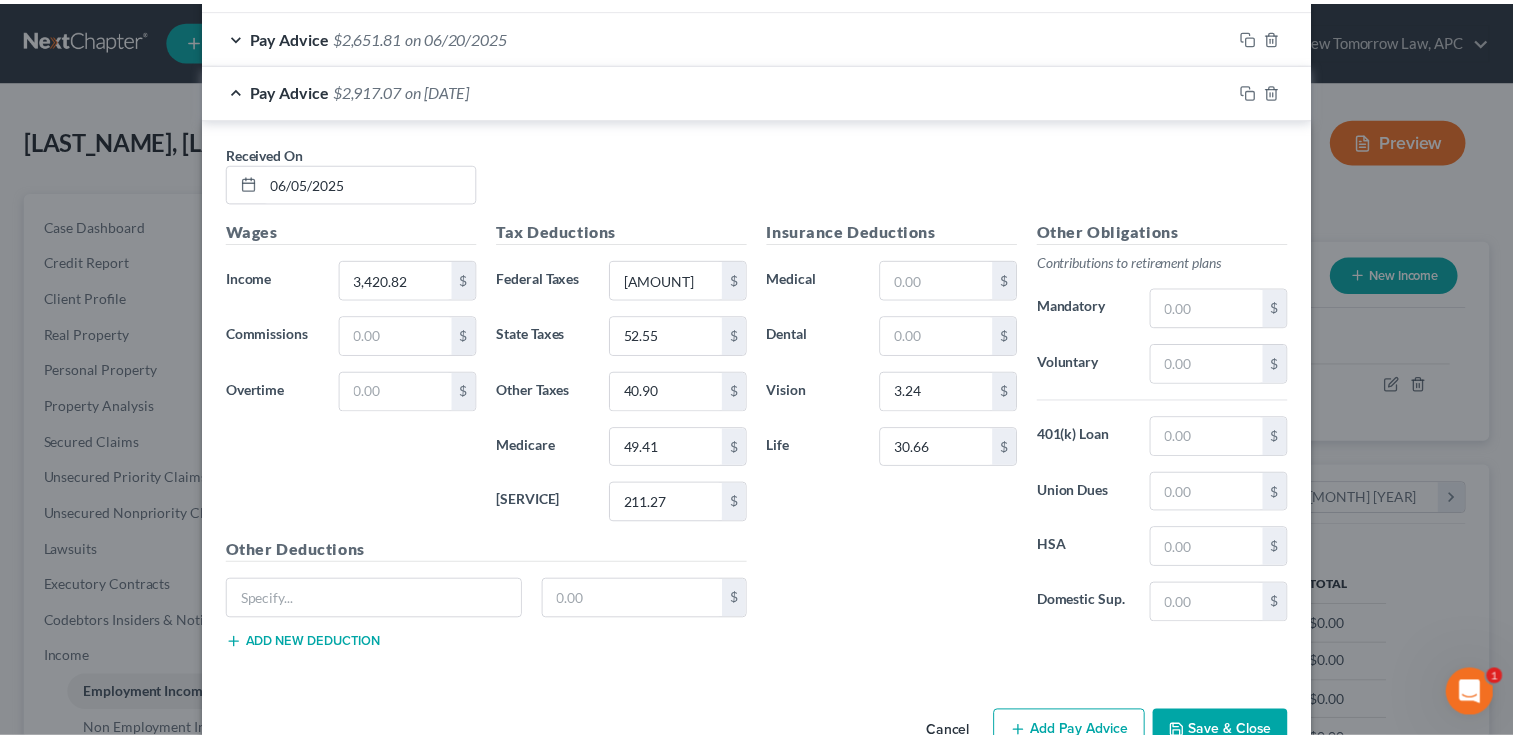 scroll, scrollTop: 825, scrollLeft: 0, axis: vertical 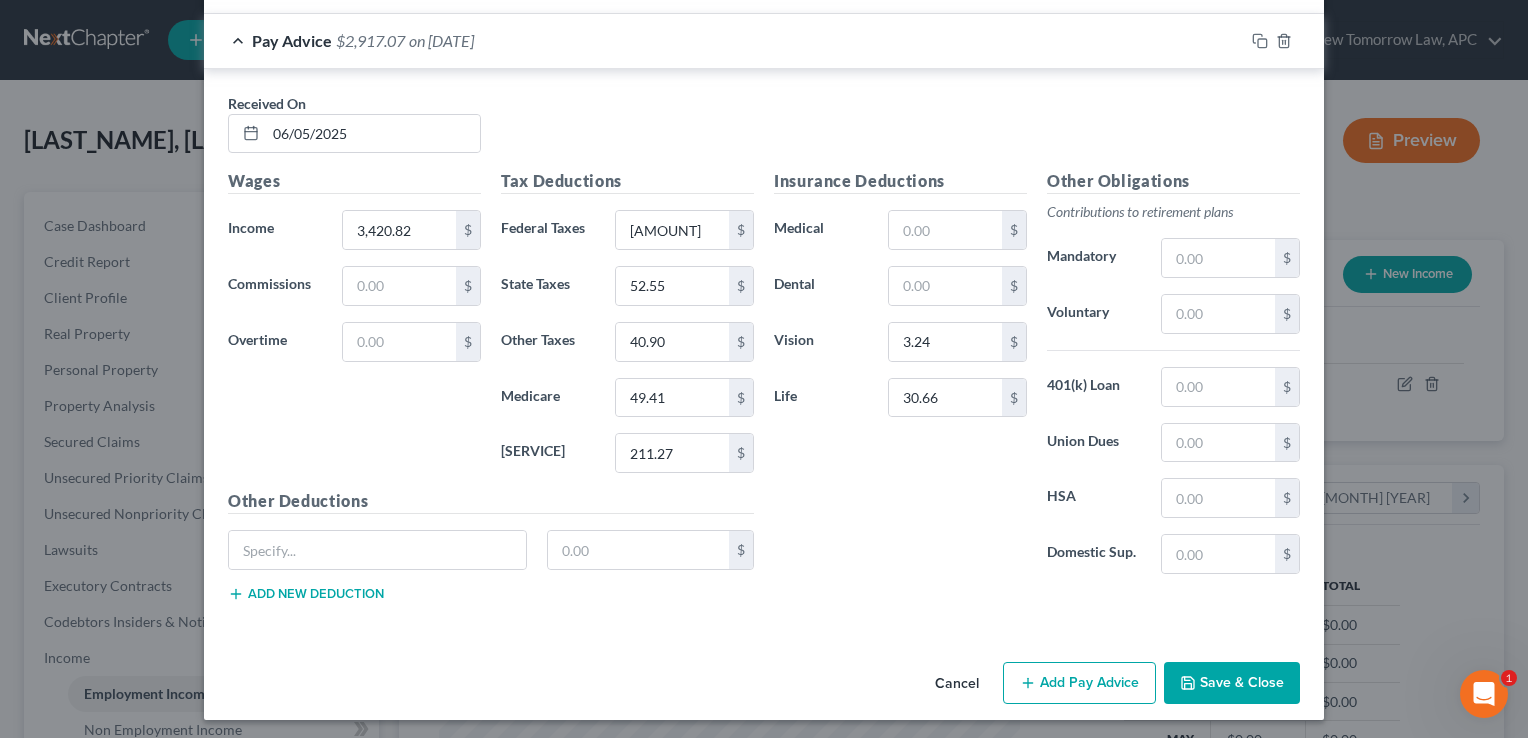 click on "Save & Close" at bounding box center (1232, 683) 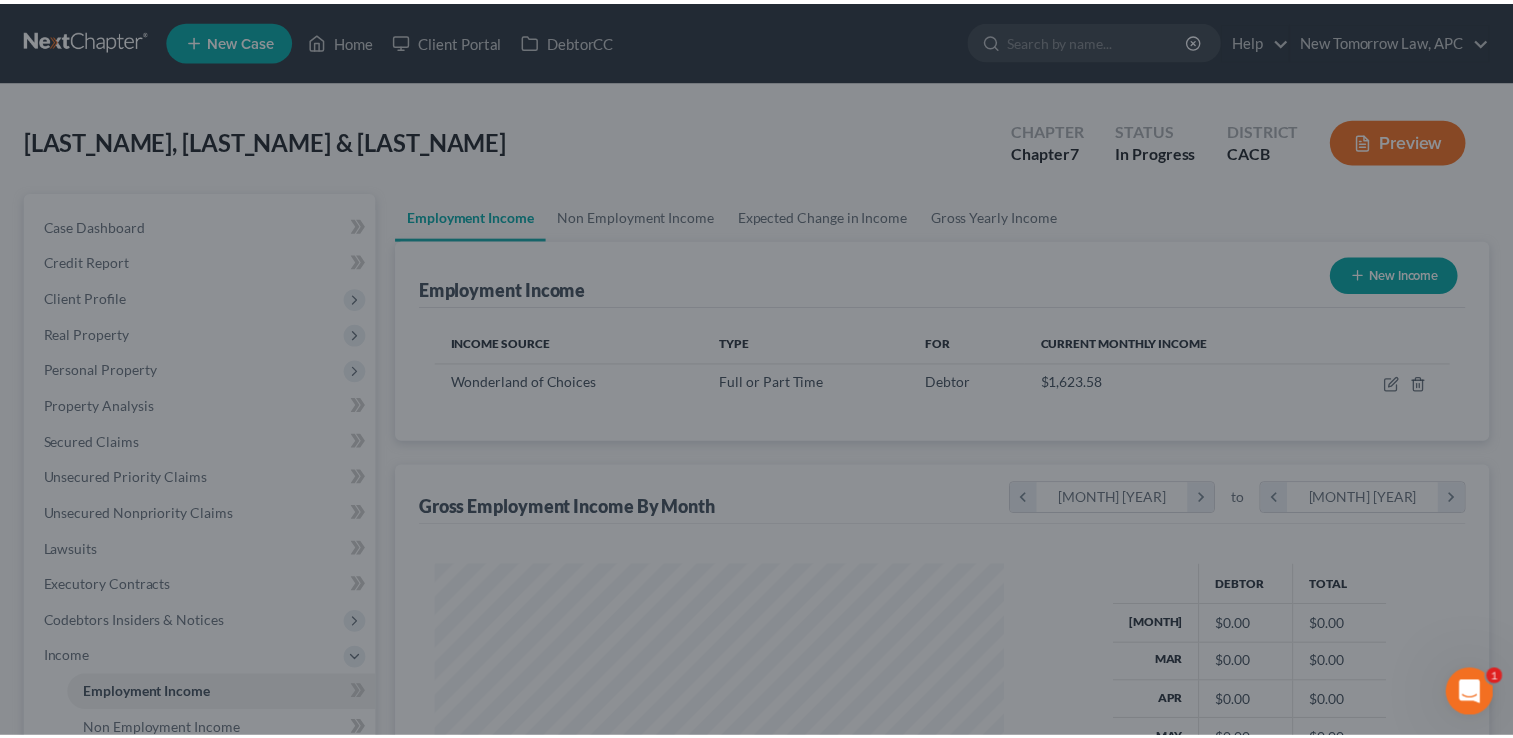 scroll, scrollTop: 356, scrollLeft: 615, axis: both 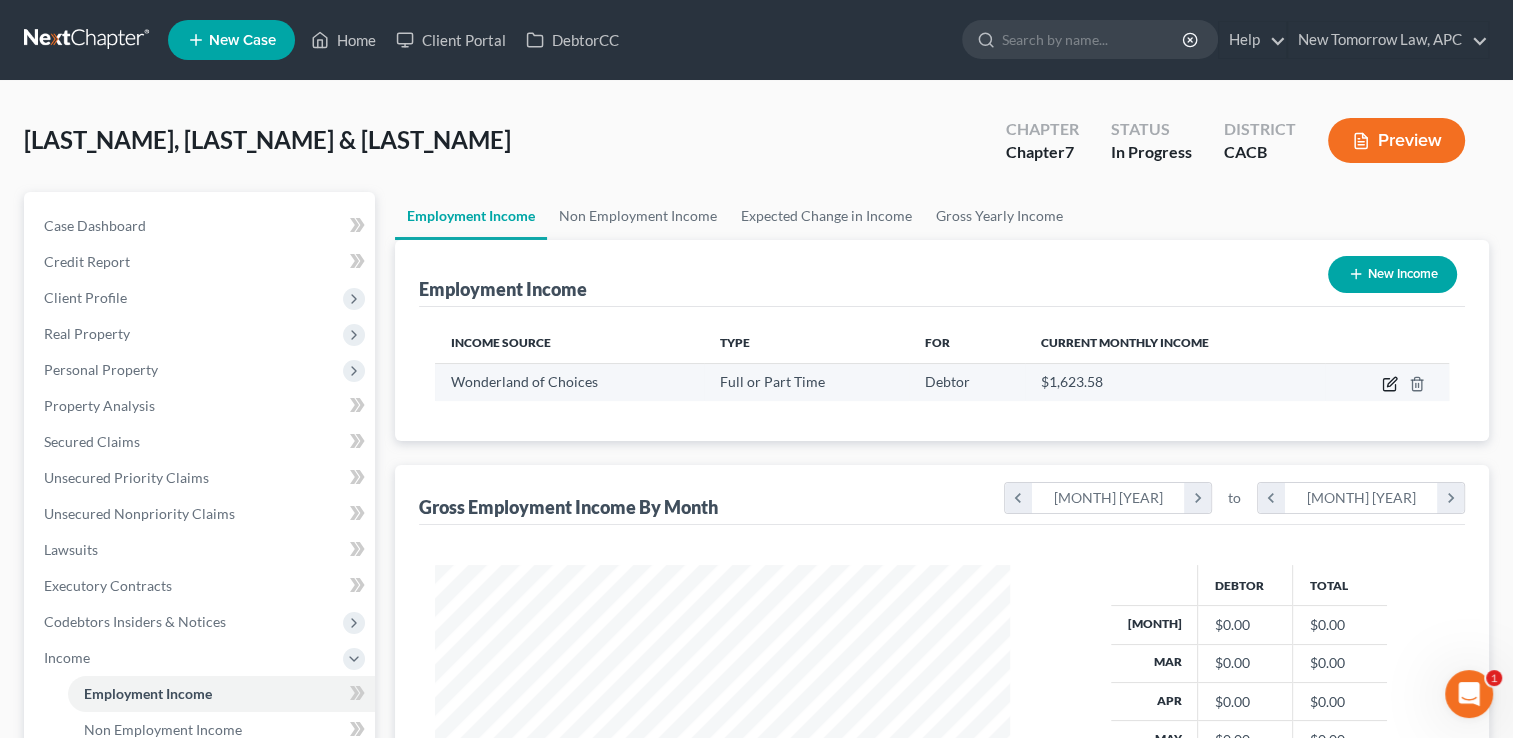 click 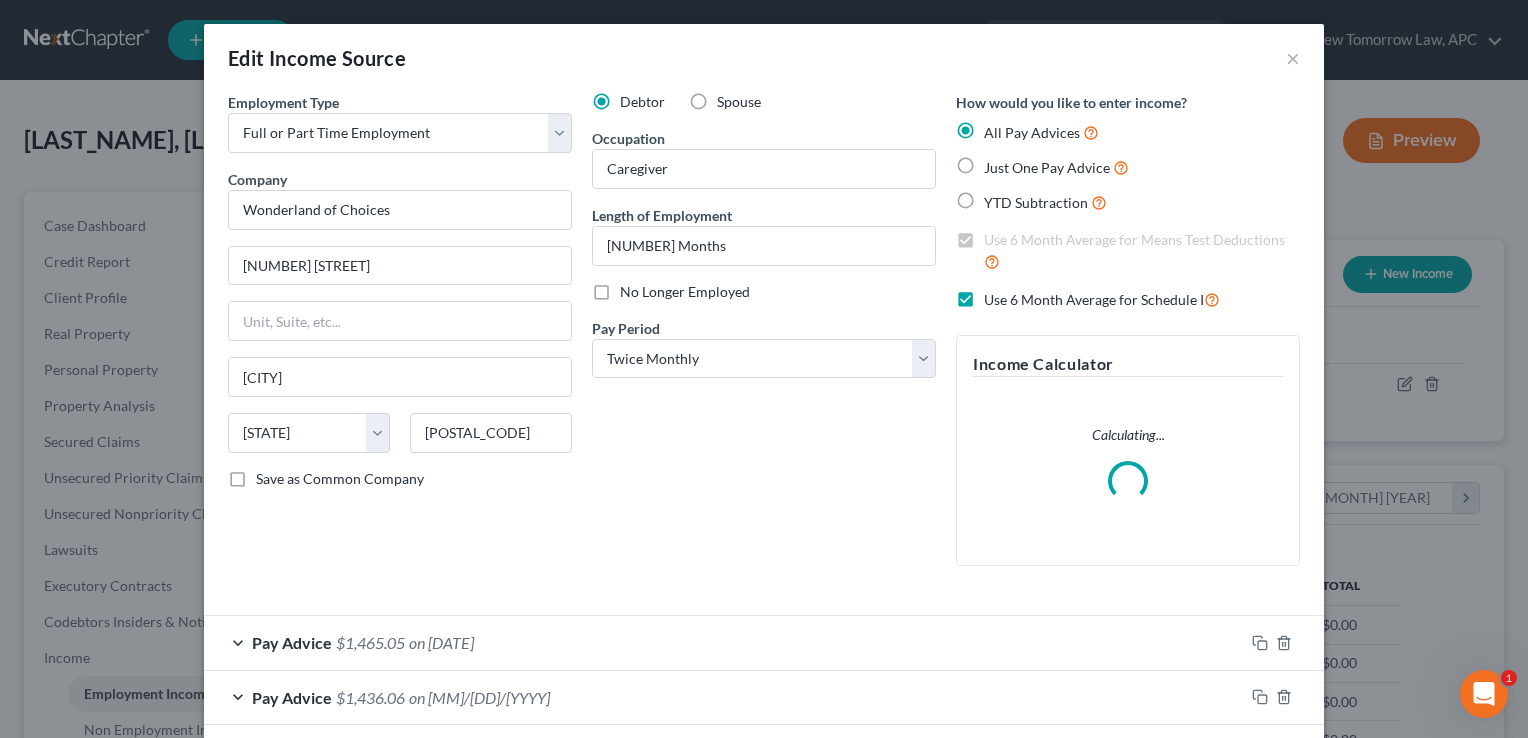 scroll, scrollTop: 999643, scrollLeft: 999378, axis: both 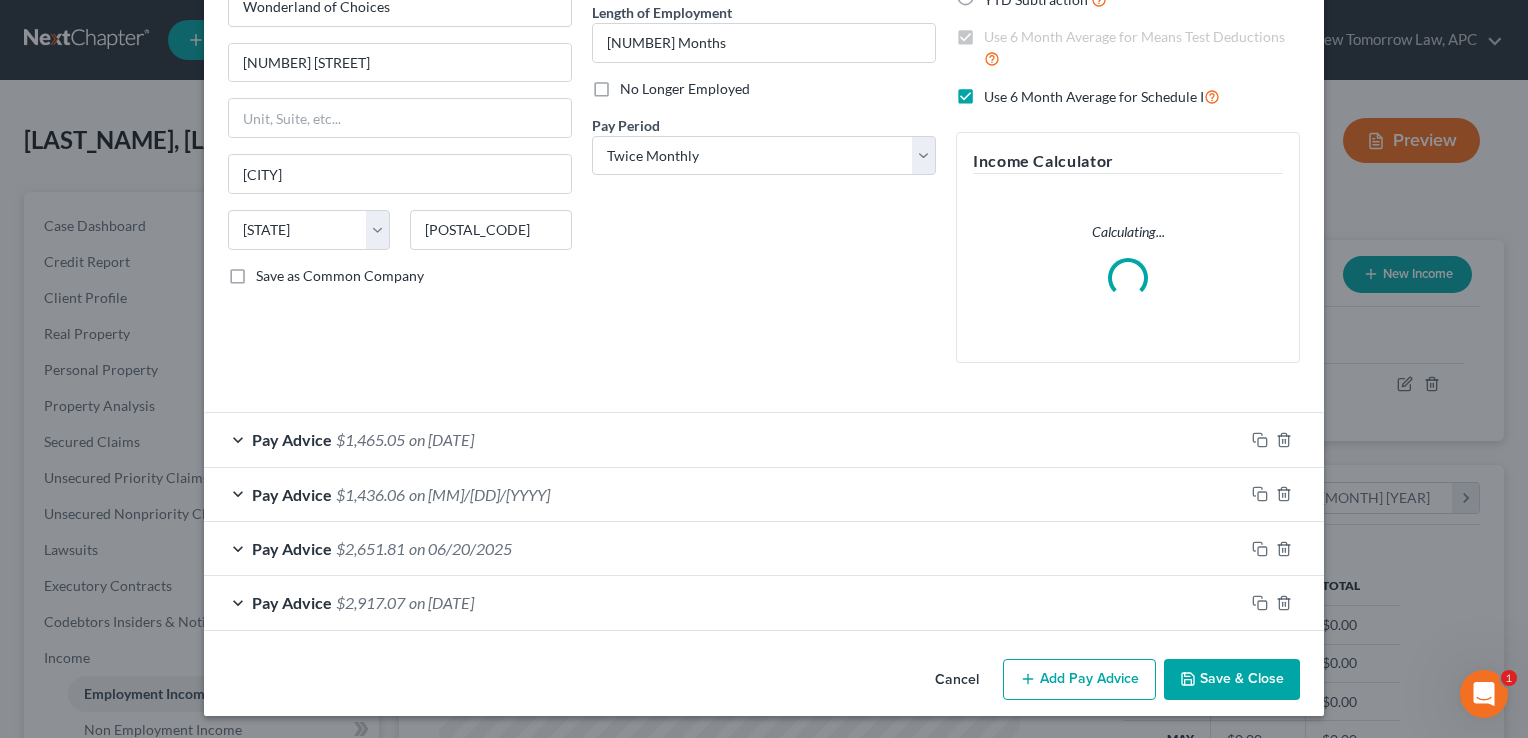 click on "Add Pay Advice" at bounding box center (1079, 680) 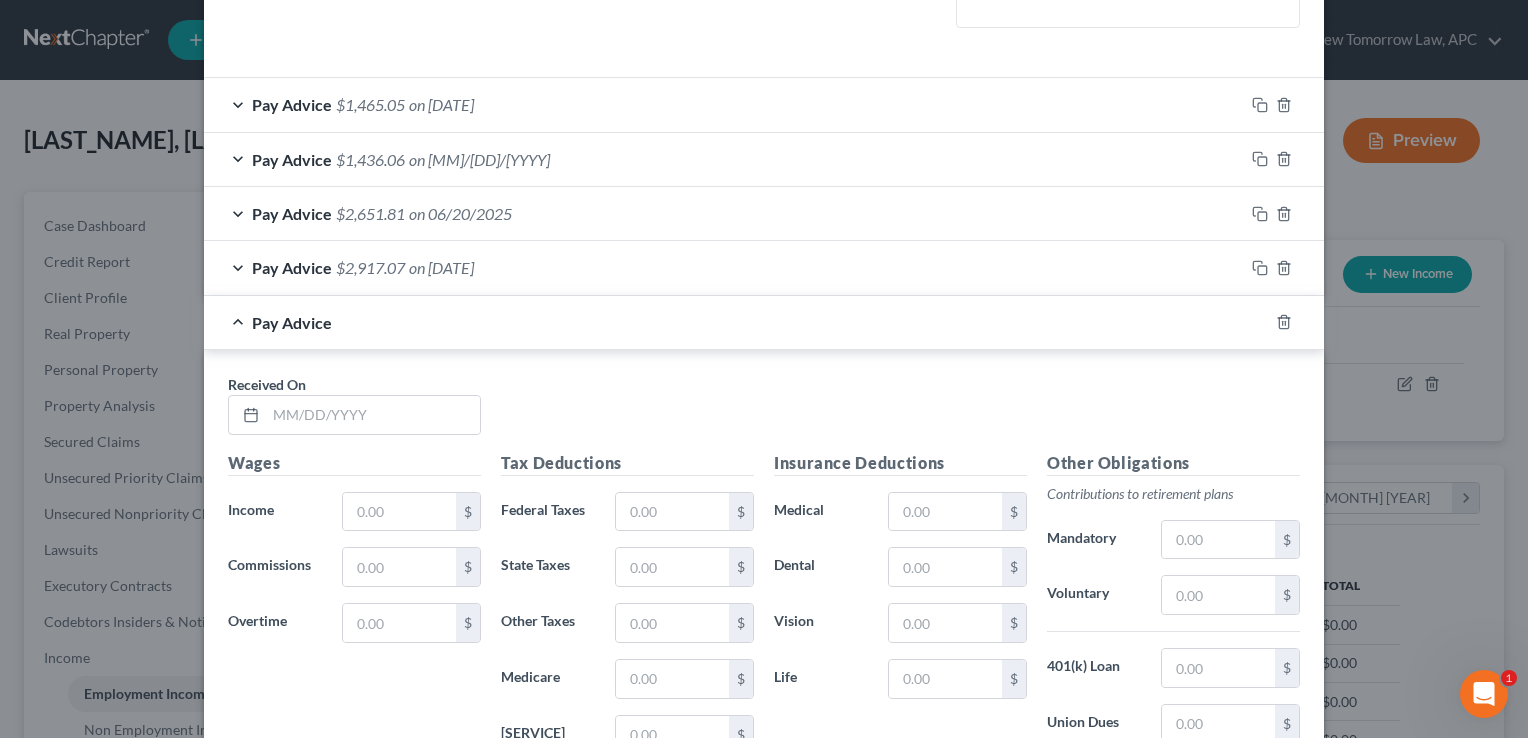 scroll, scrollTop: 546, scrollLeft: 0, axis: vertical 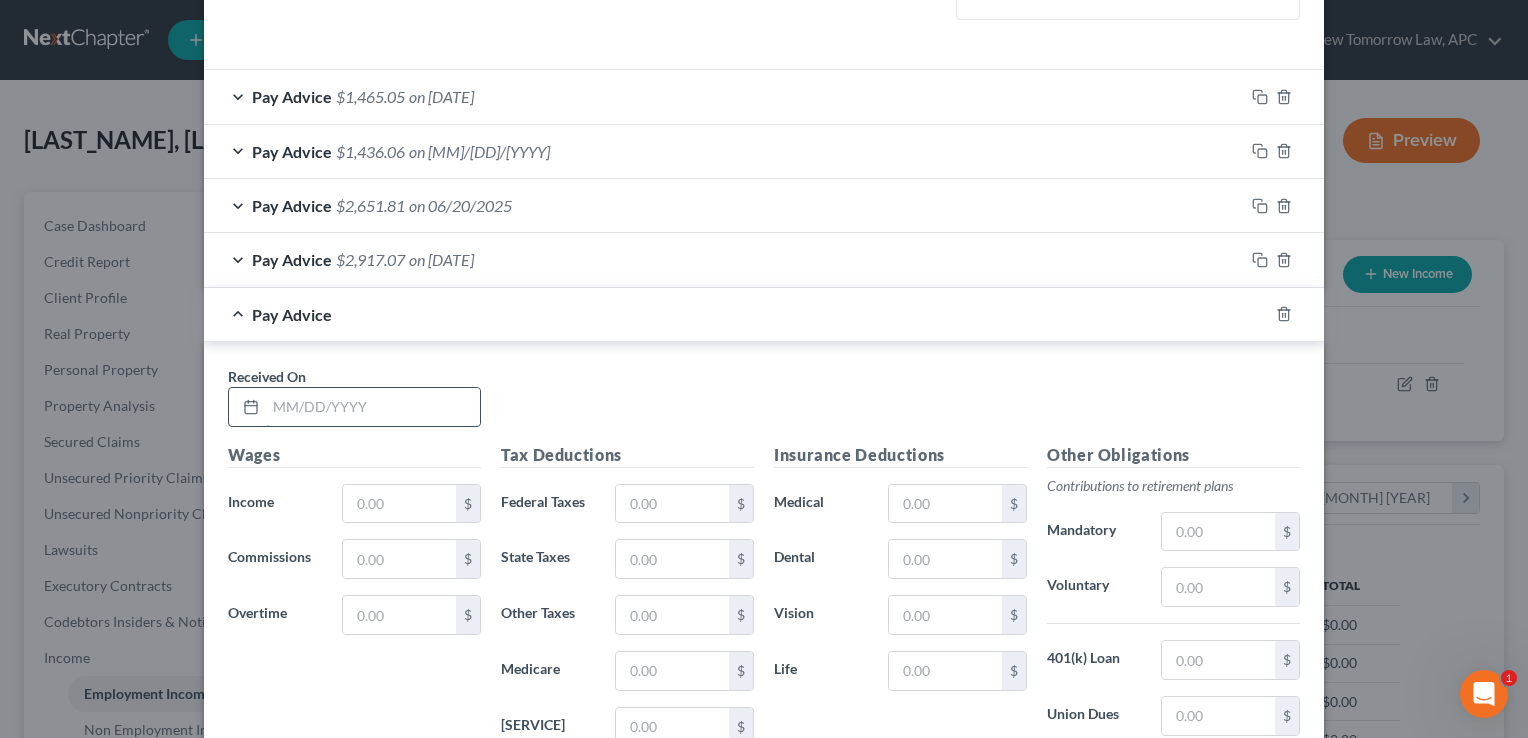 click at bounding box center (373, 407) 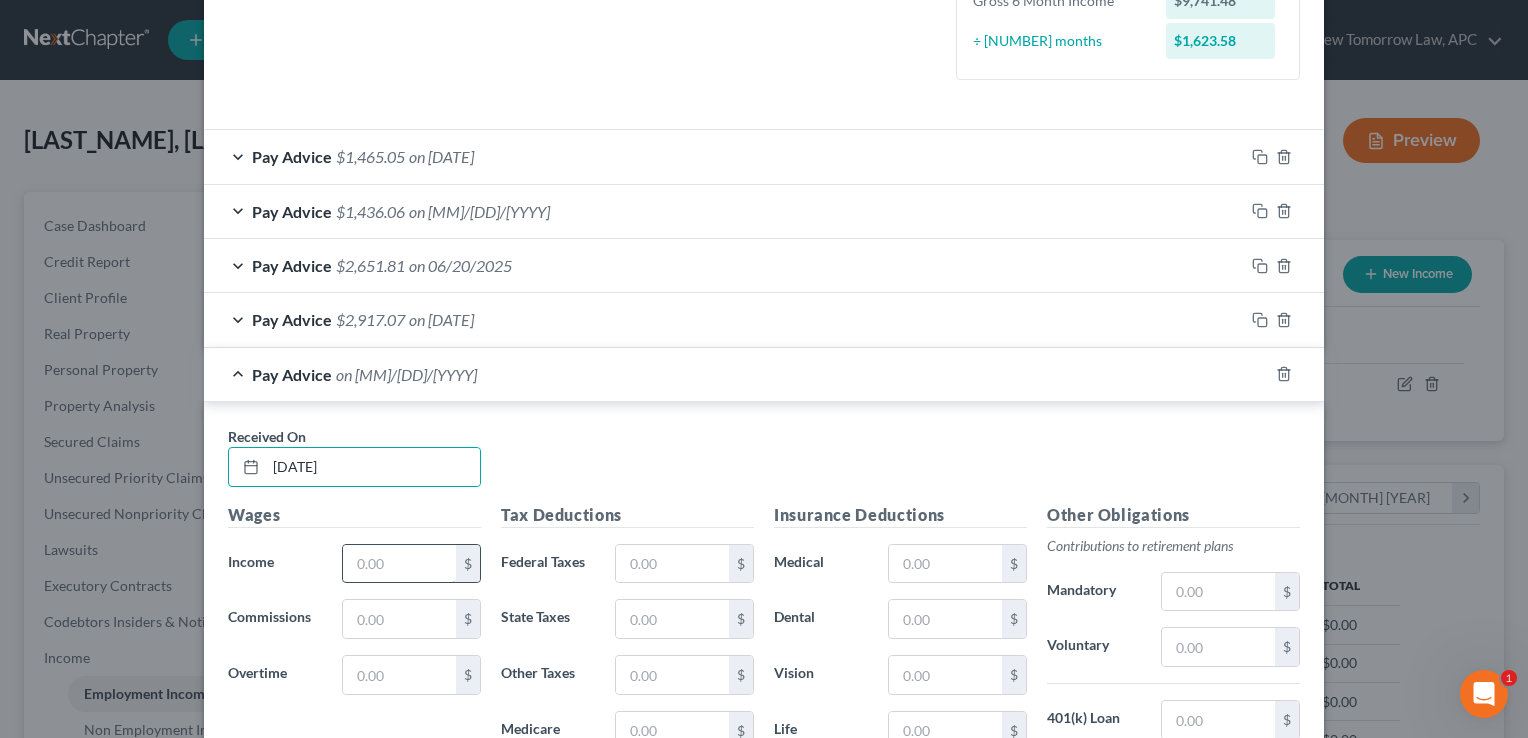 click at bounding box center [399, 564] 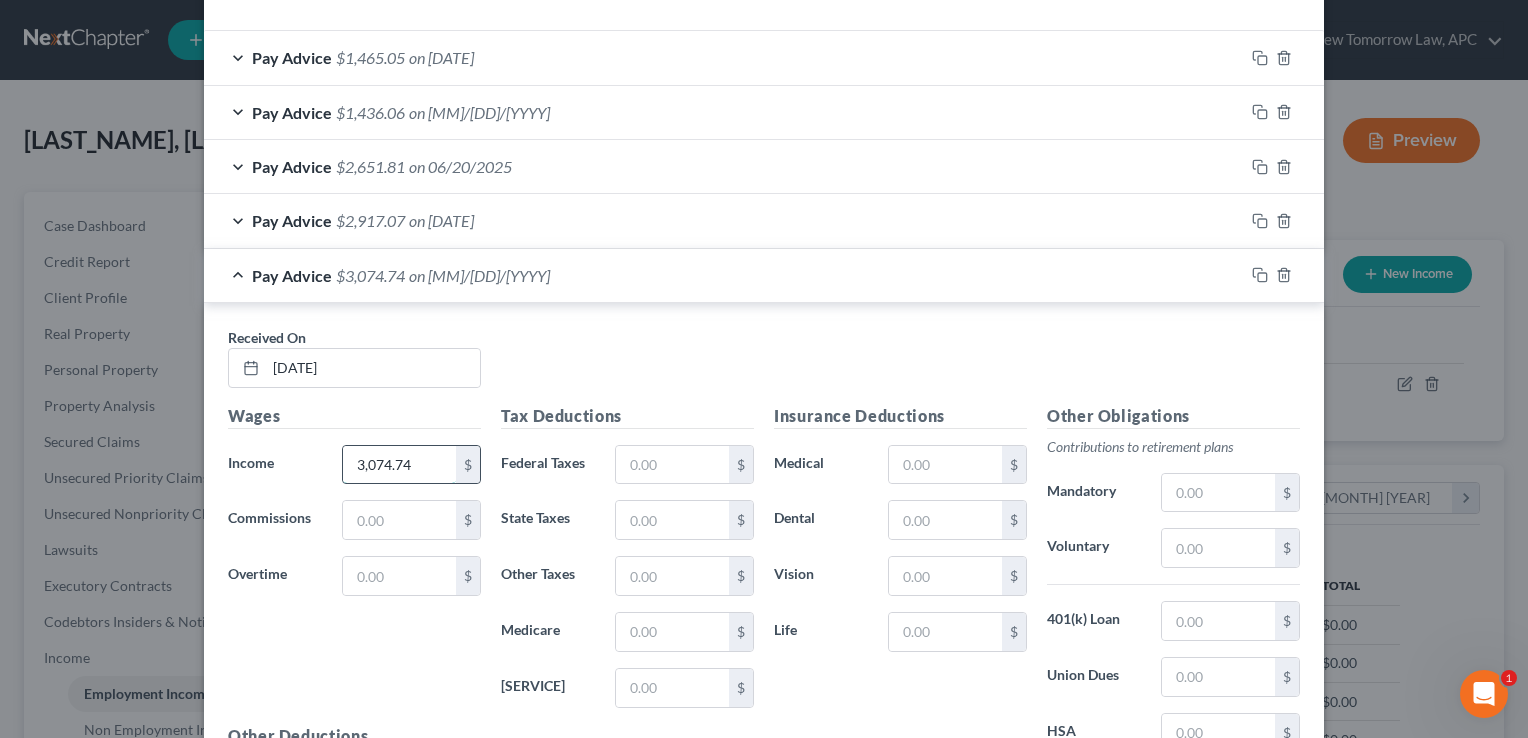 scroll, scrollTop: 648, scrollLeft: 0, axis: vertical 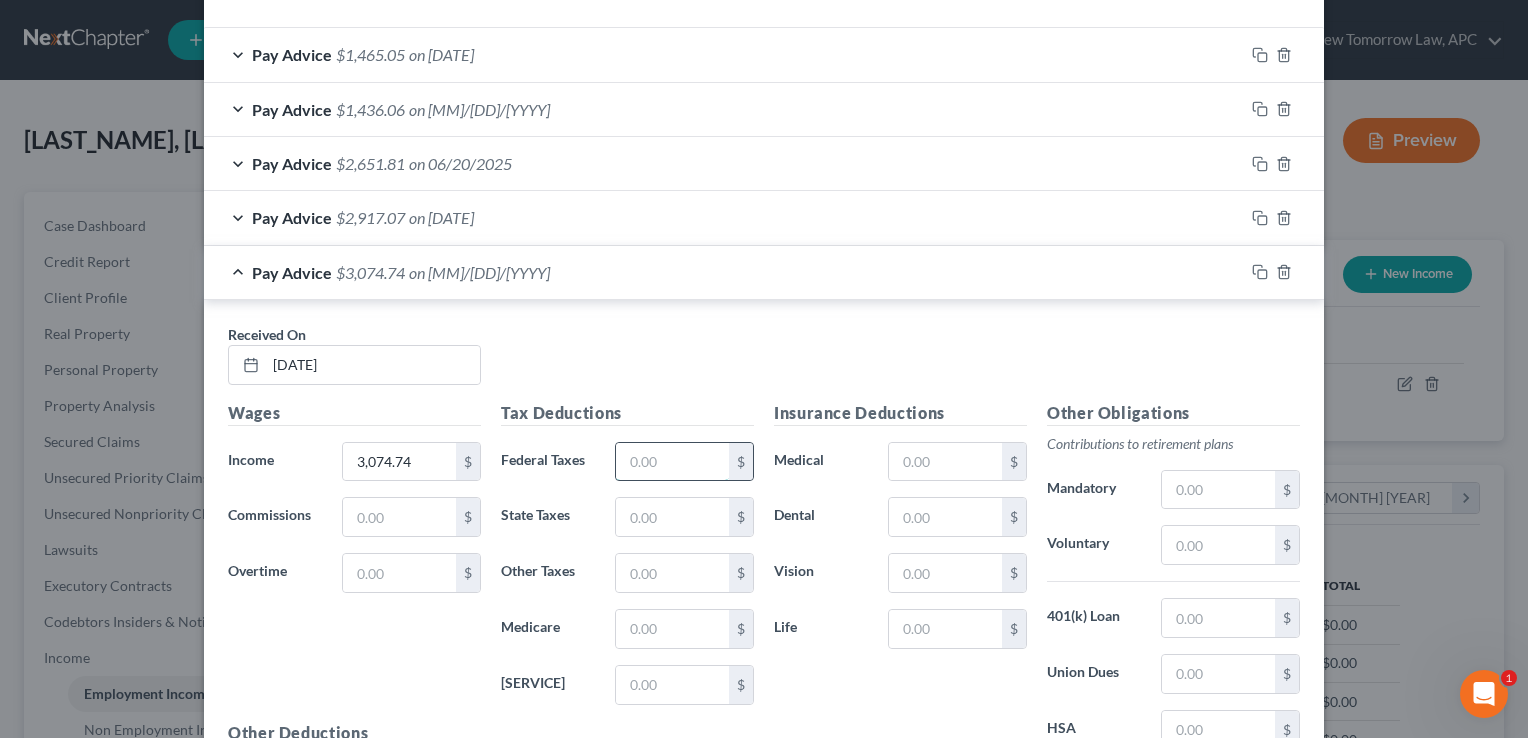 click at bounding box center [672, 462] 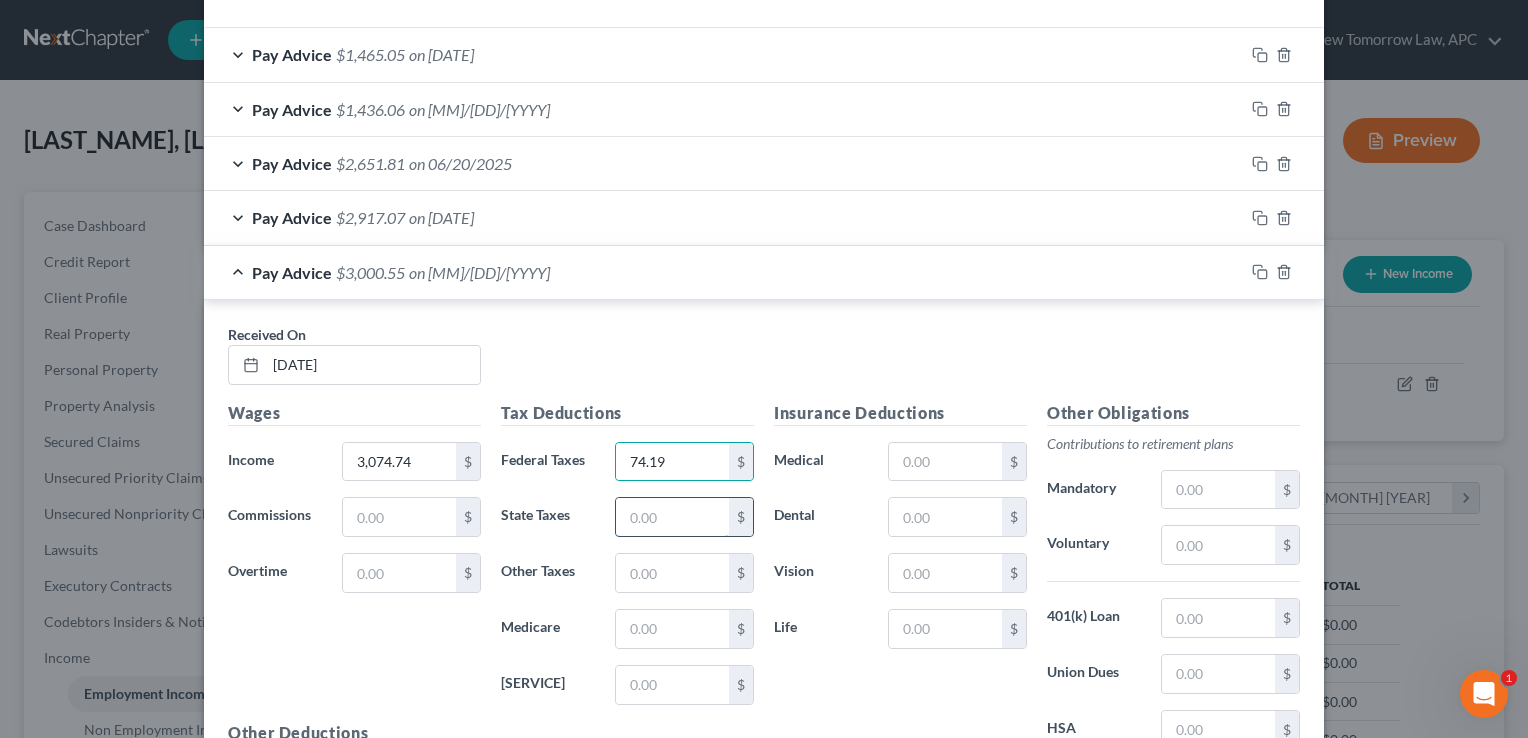 click at bounding box center [672, 517] 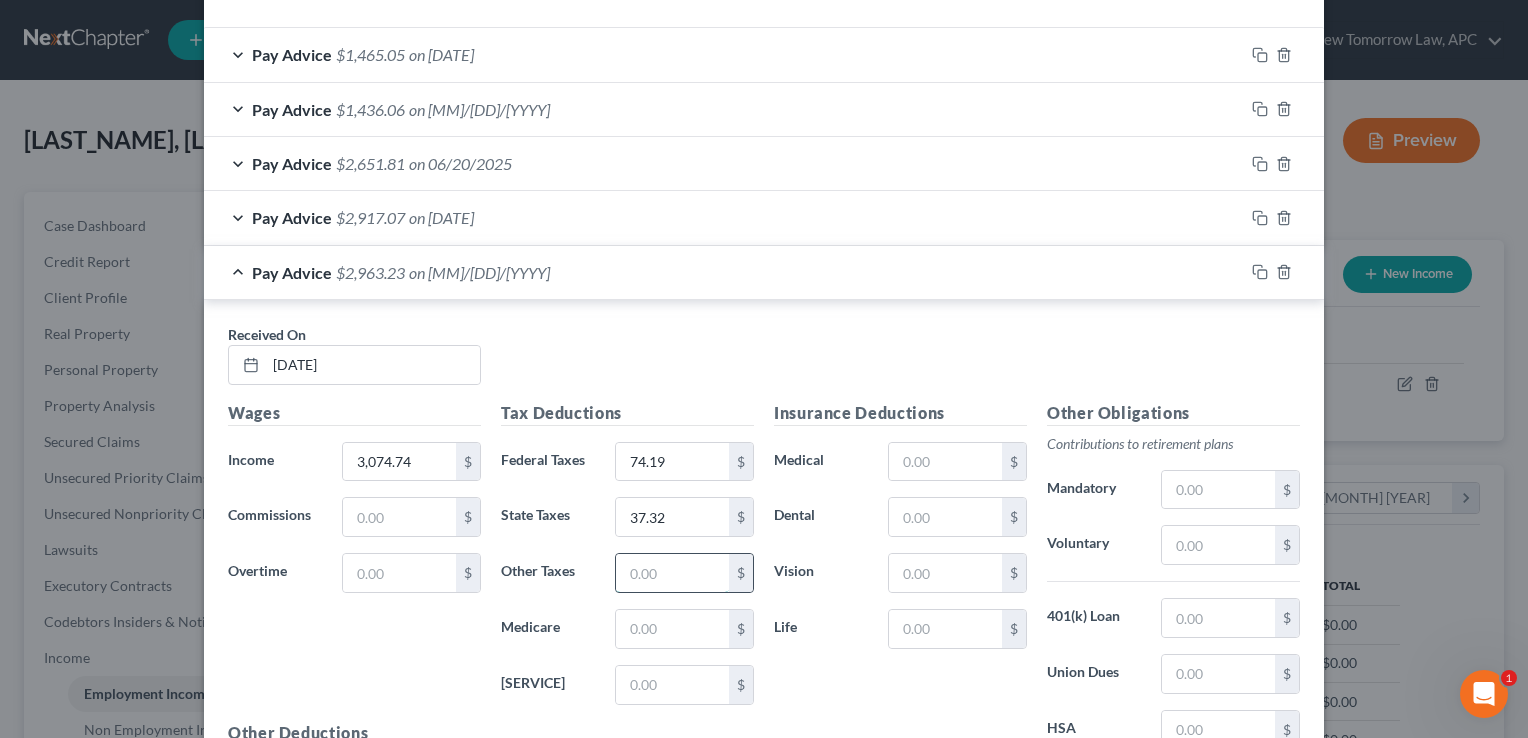 click at bounding box center [672, 573] 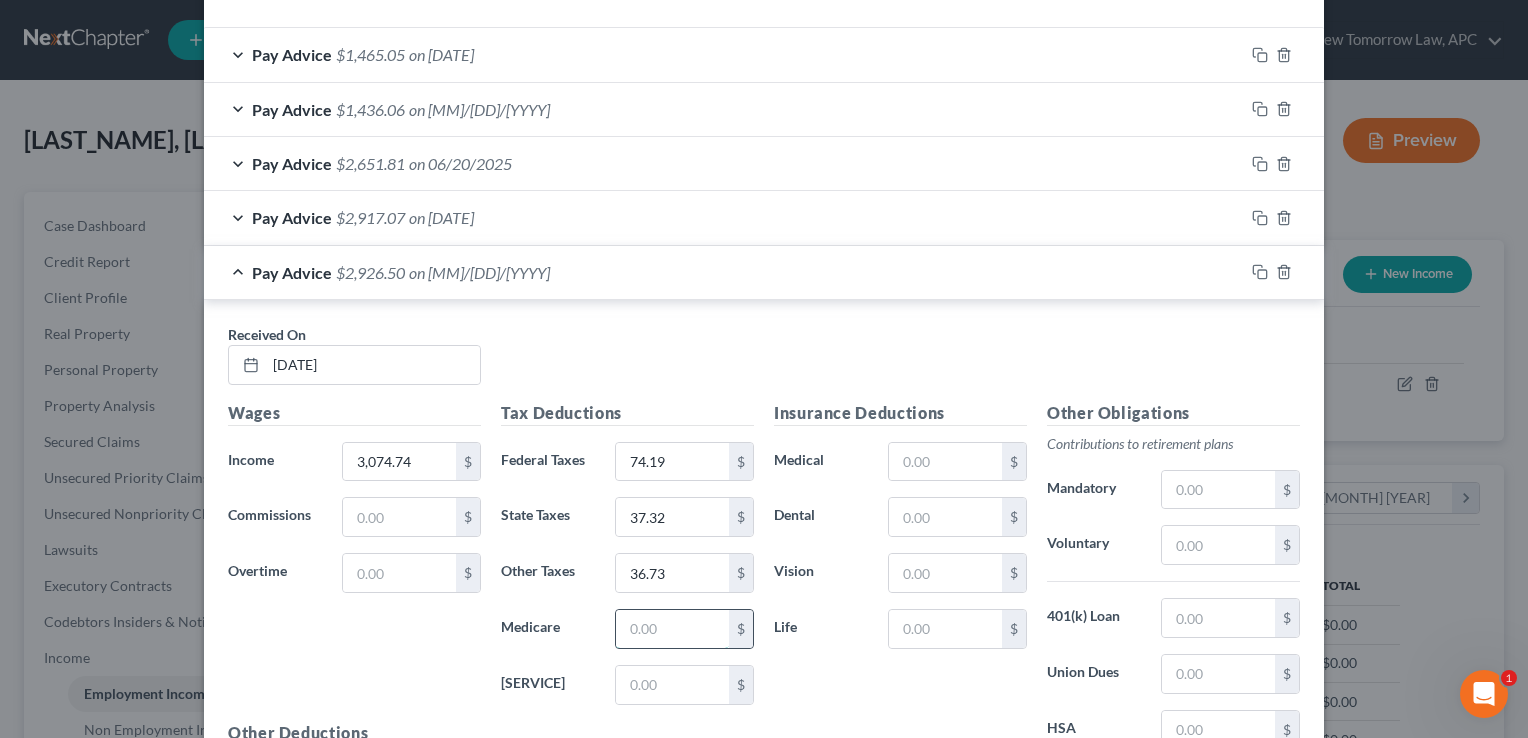 click at bounding box center [672, 629] 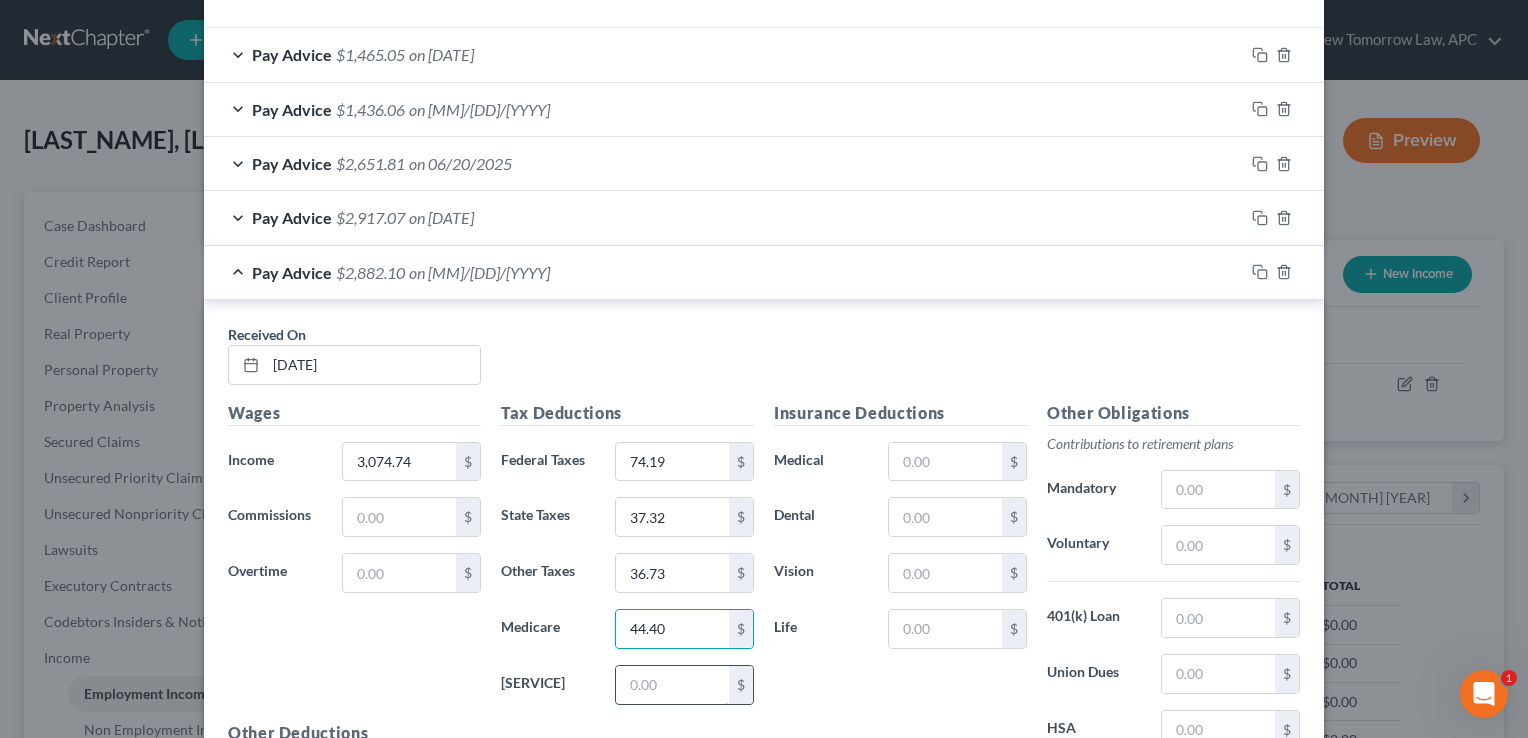 click at bounding box center [672, 685] 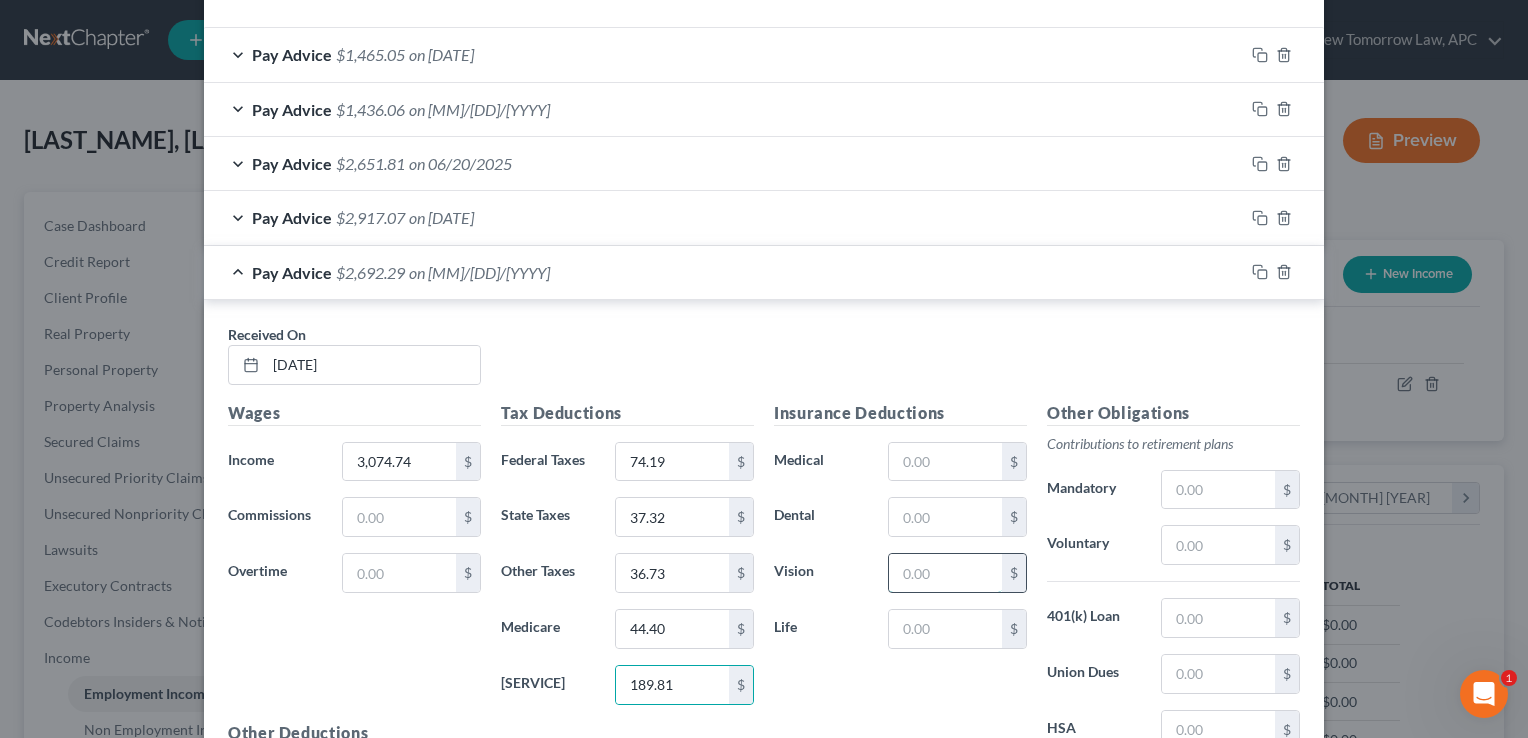 click at bounding box center [945, 573] 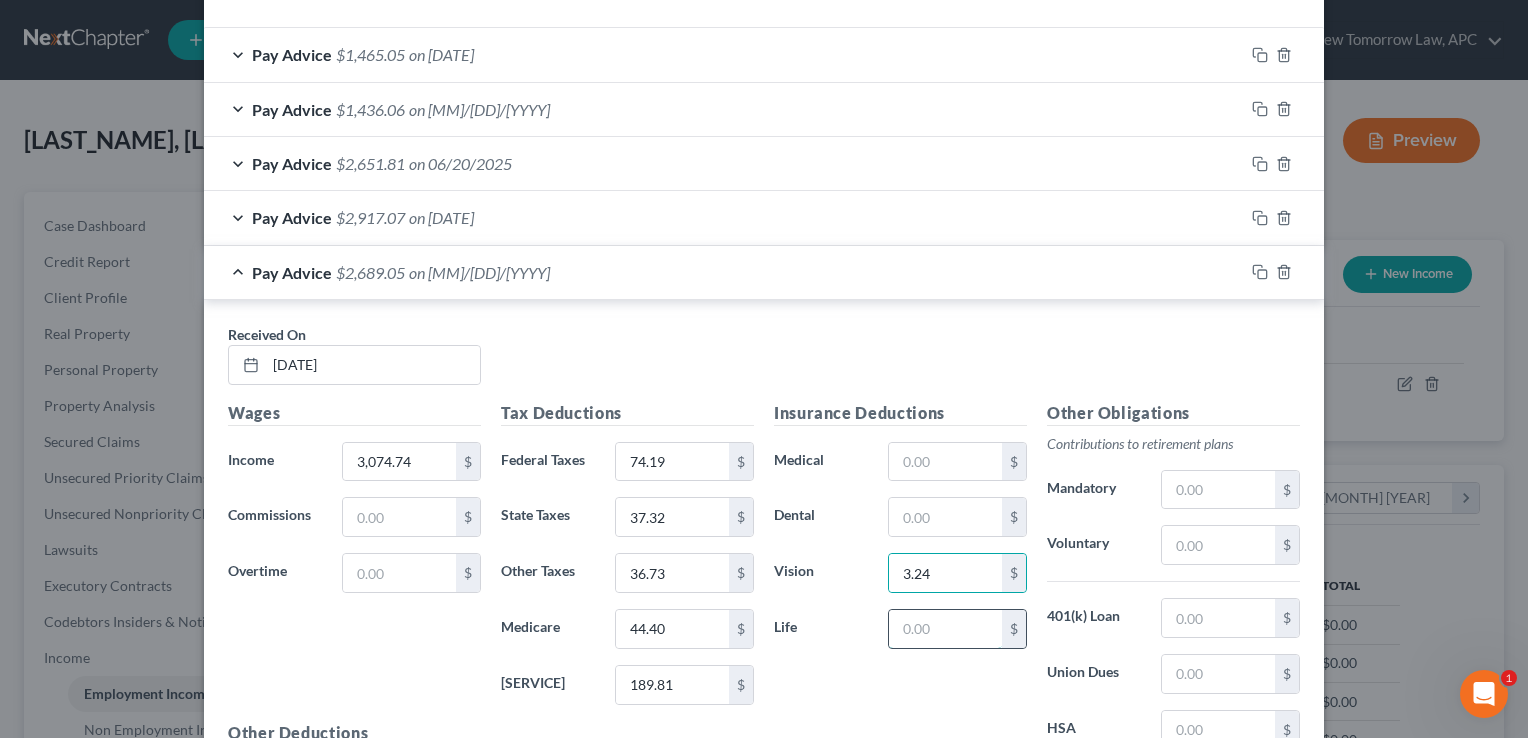 click at bounding box center [945, 629] 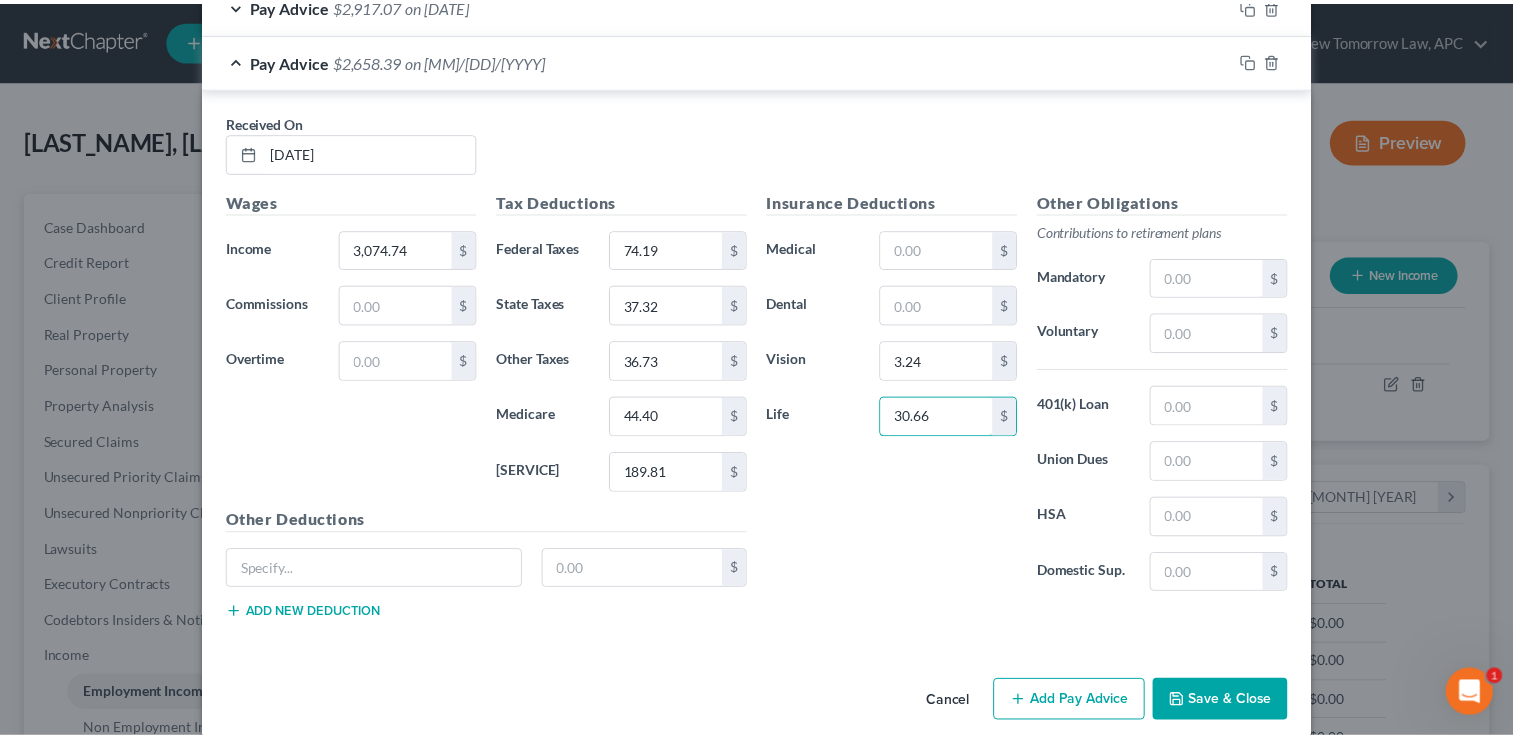 scroll, scrollTop: 880, scrollLeft: 0, axis: vertical 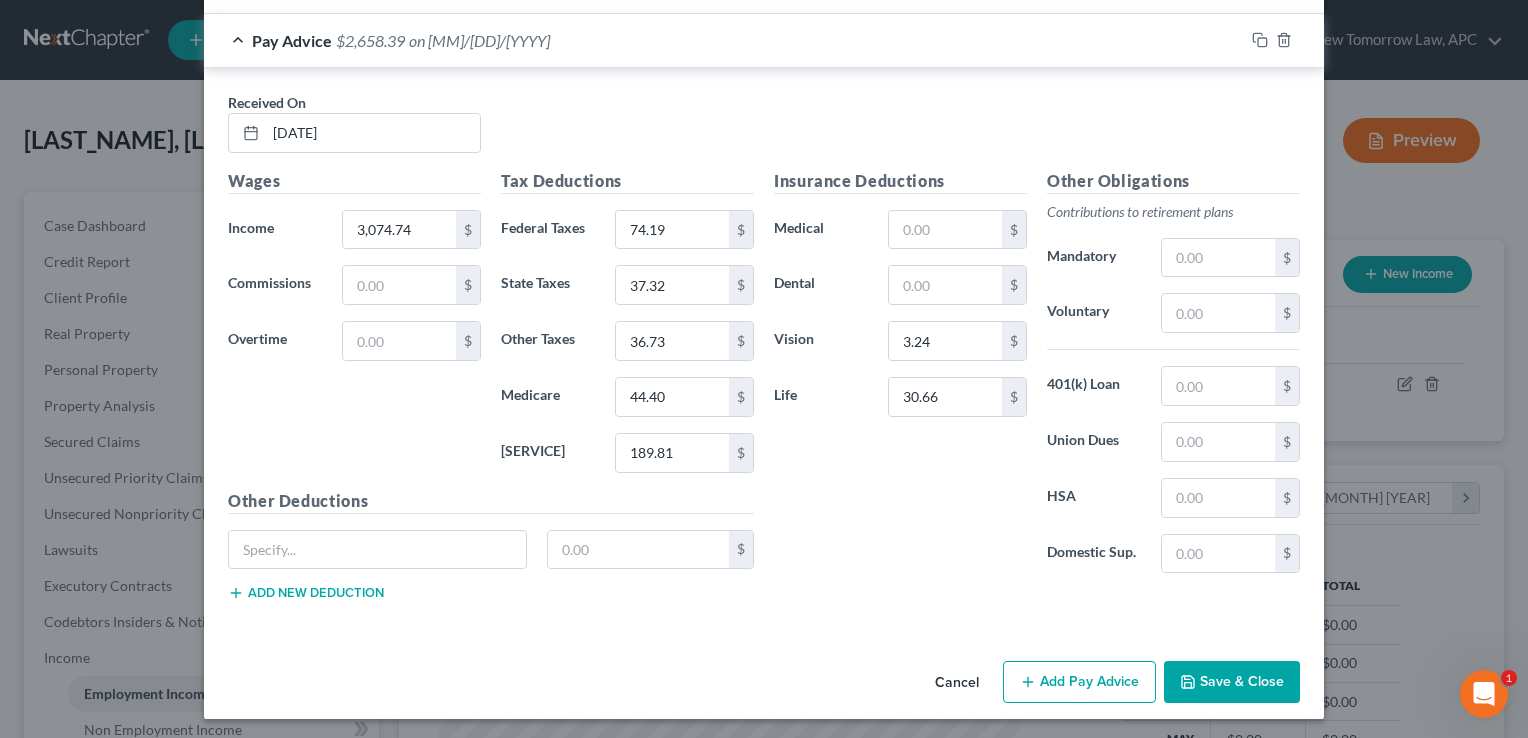 click 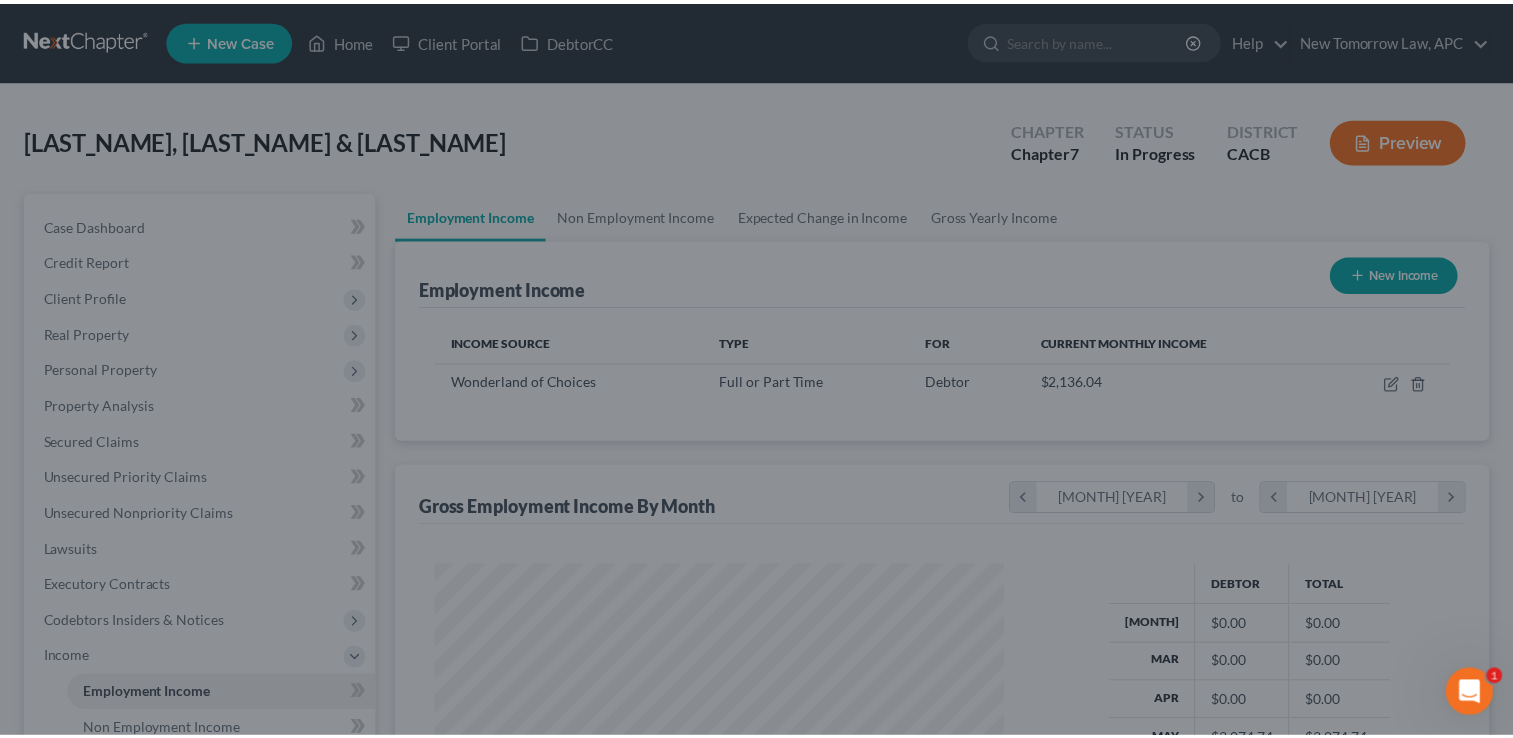 scroll, scrollTop: 356, scrollLeft: 615, axis: both 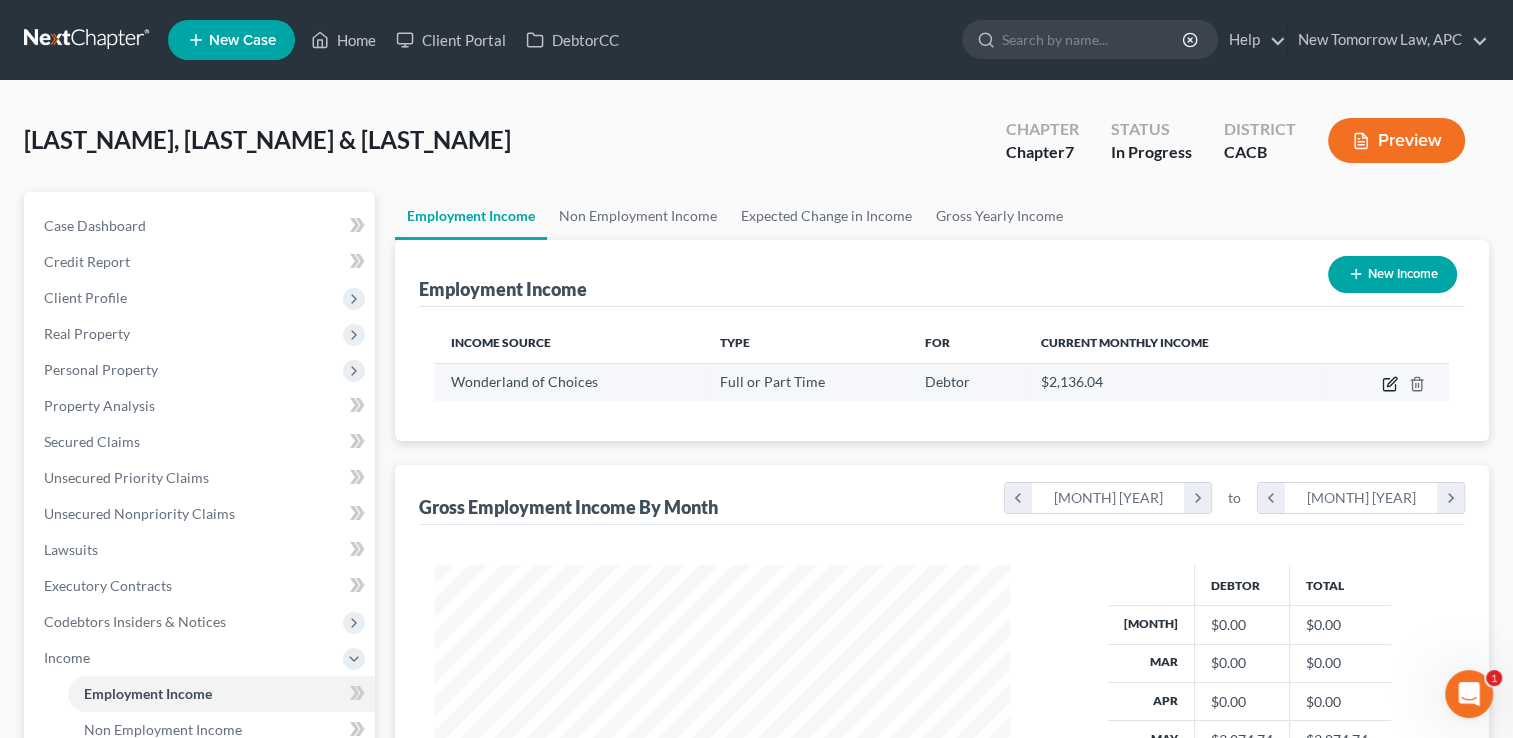 click 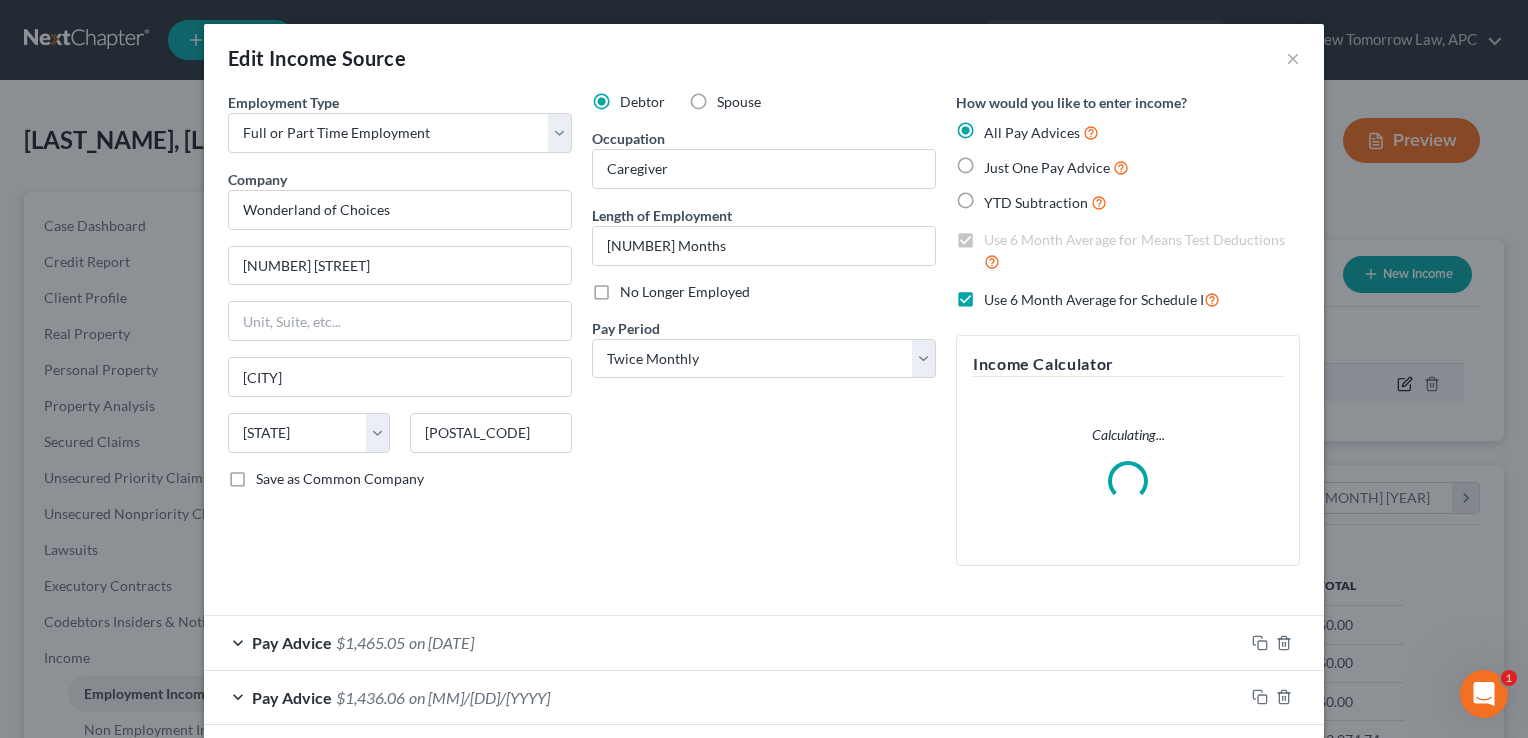 scroll, scrollTop: 999643, scrollLeft: 999378, axis: both 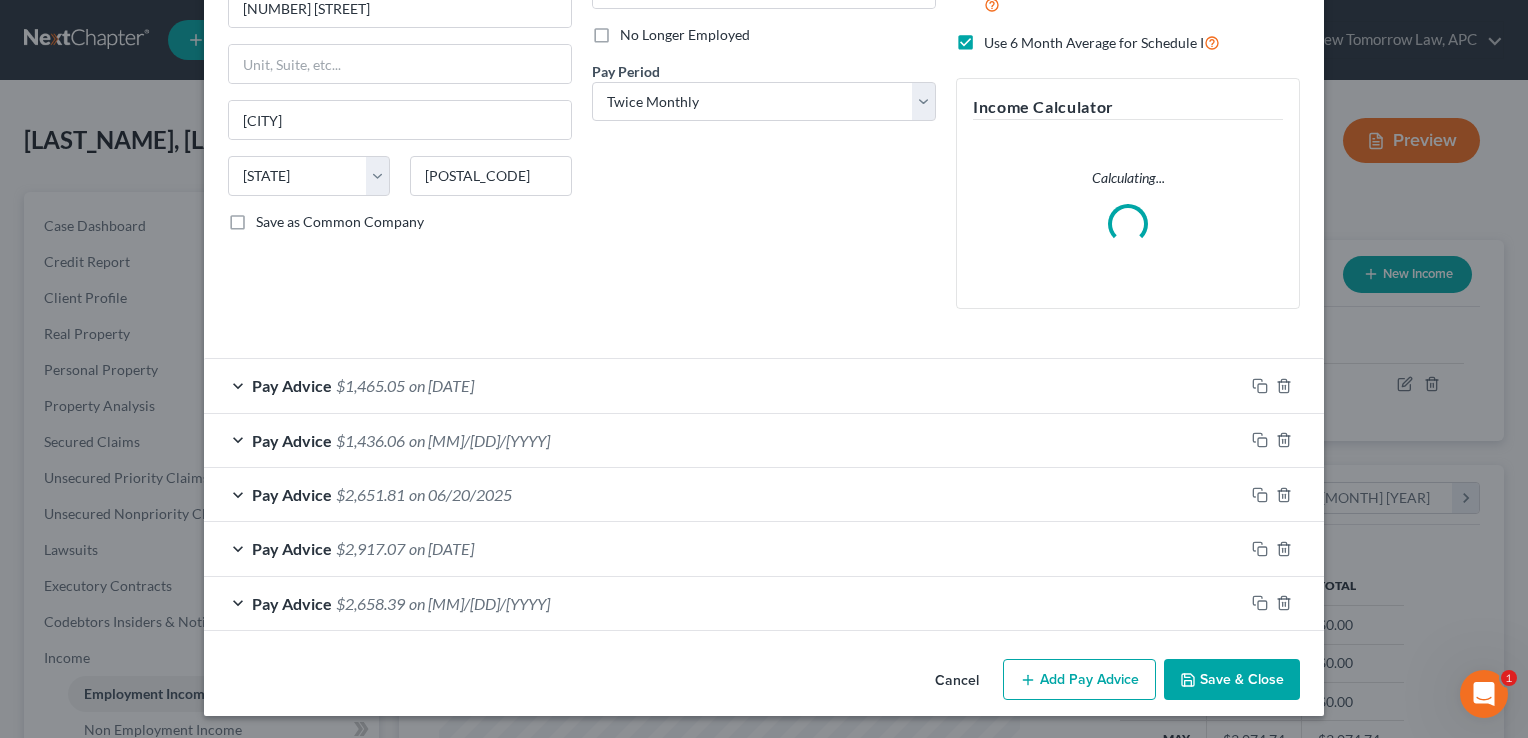 click on "Add Pay Advice" at bounding box center [1079, 680] 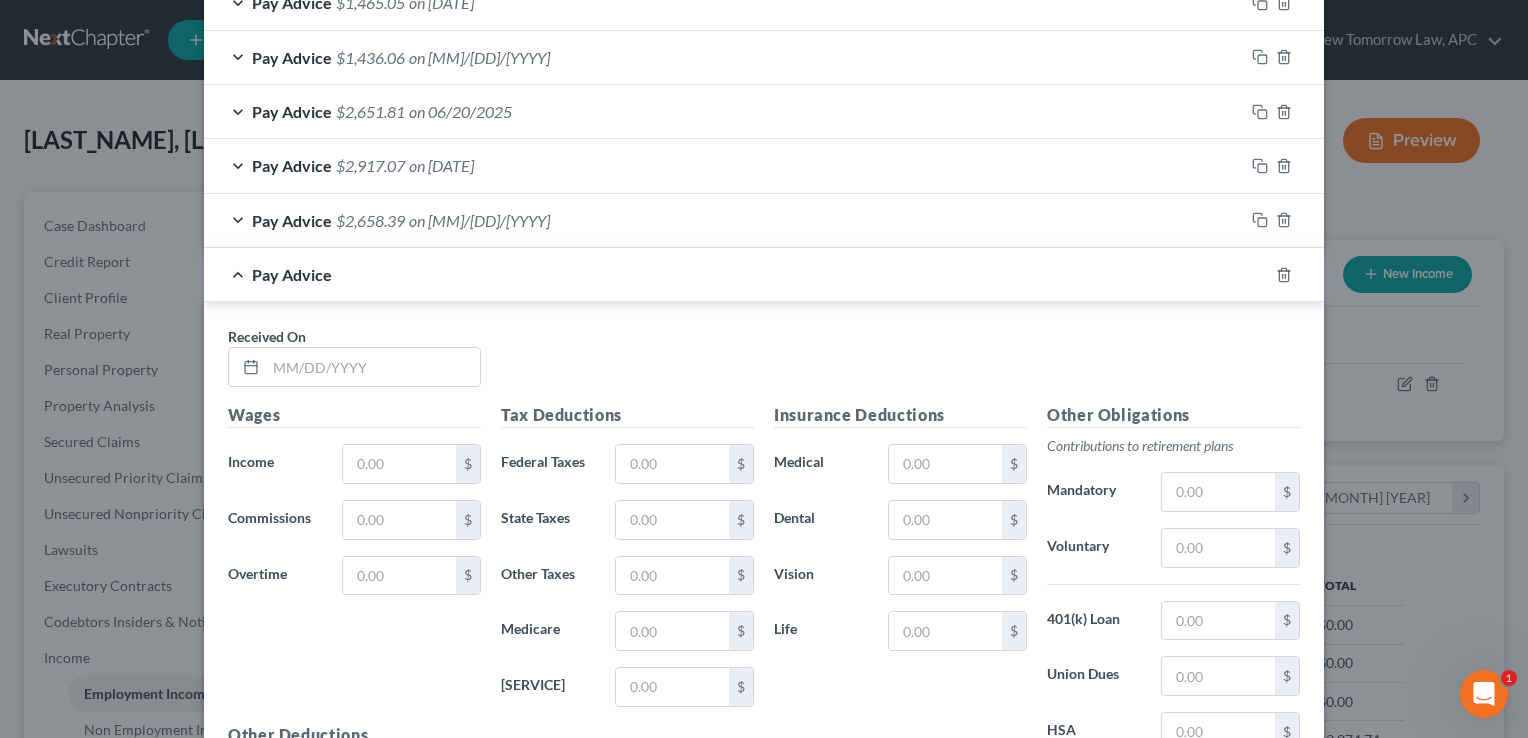 scroll, scrollTop: 708, scrollLeft: 0, axis: vertical 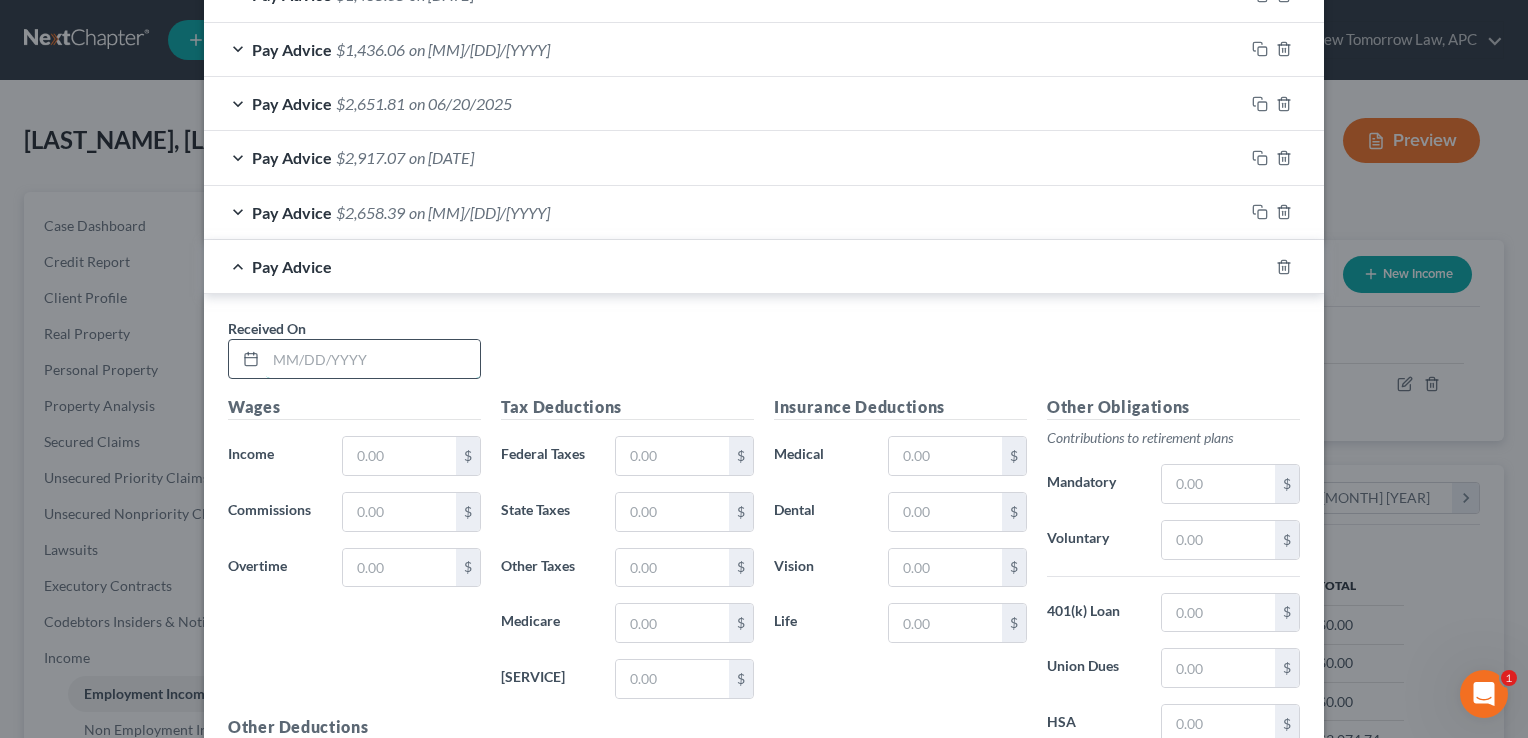 click at bounding box center [373, 359] 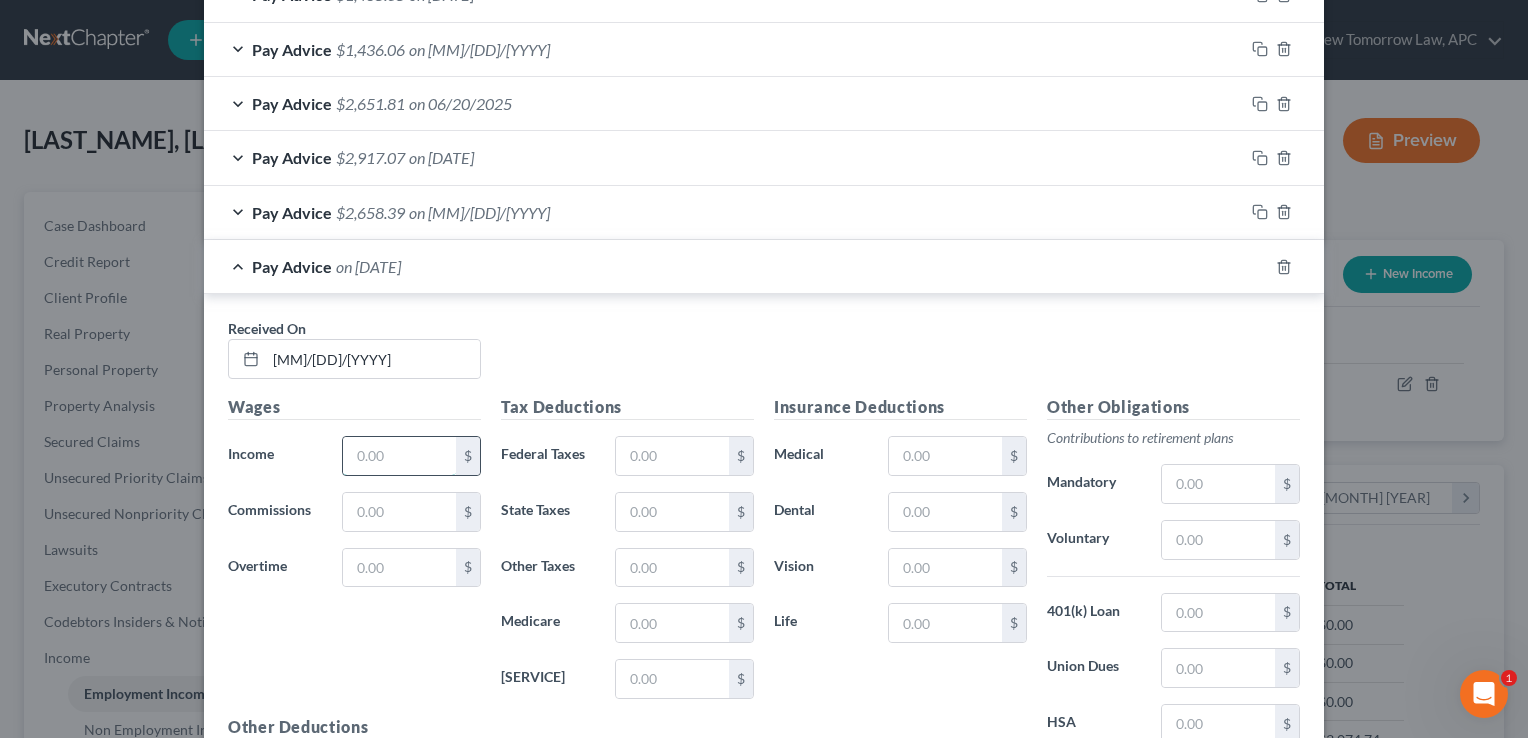 click at bounding box center (399, 456) 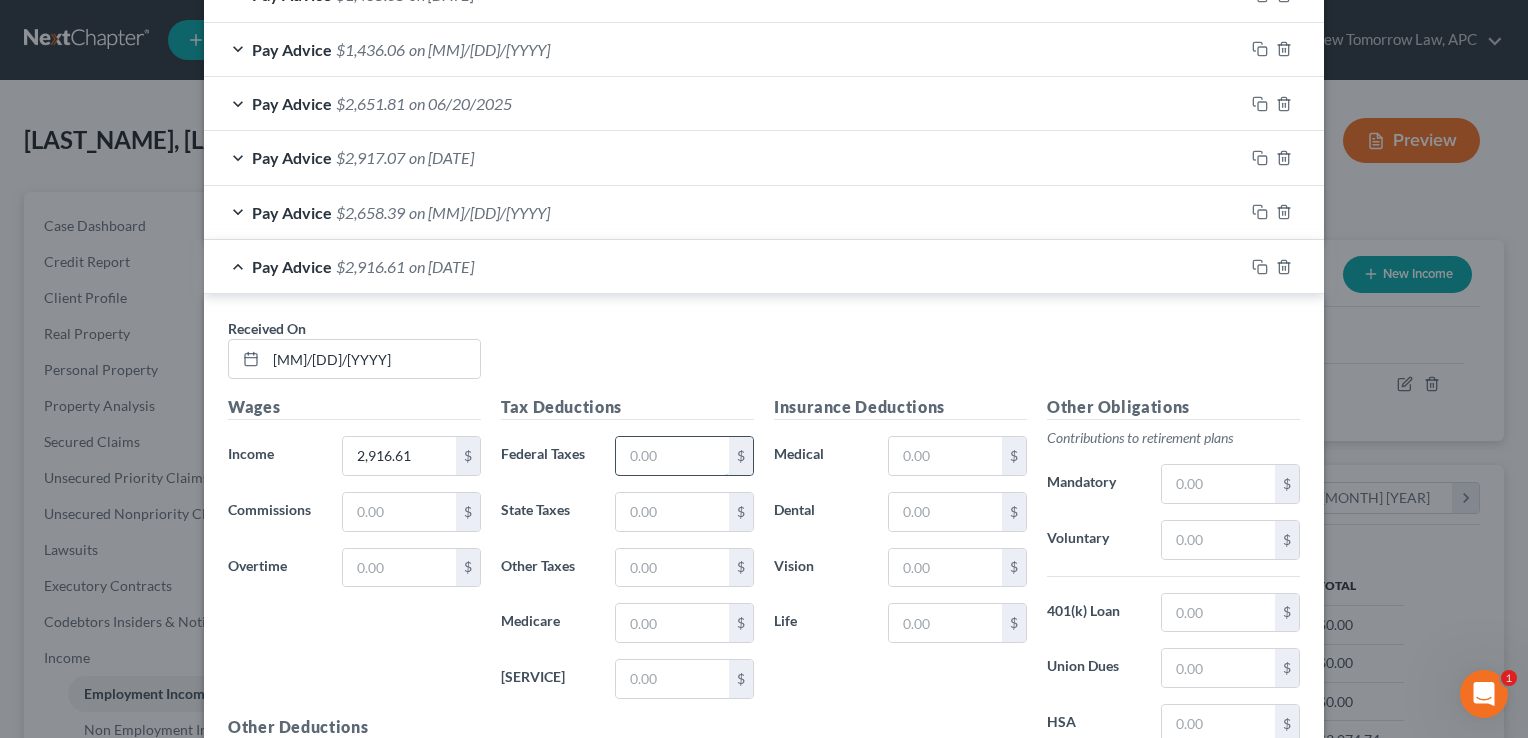 click at bounding box center [672, 456] 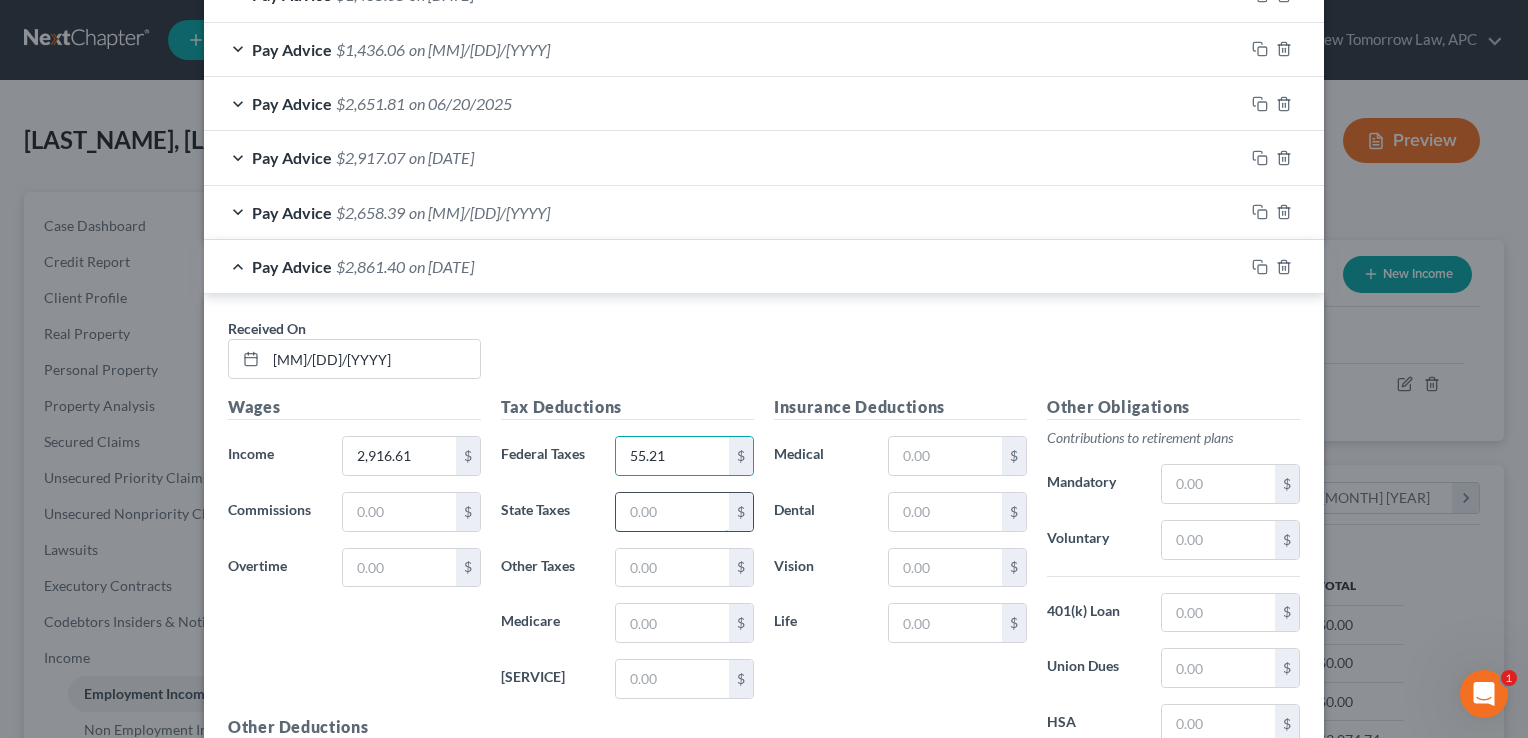 click at bounding box center [672, 512] 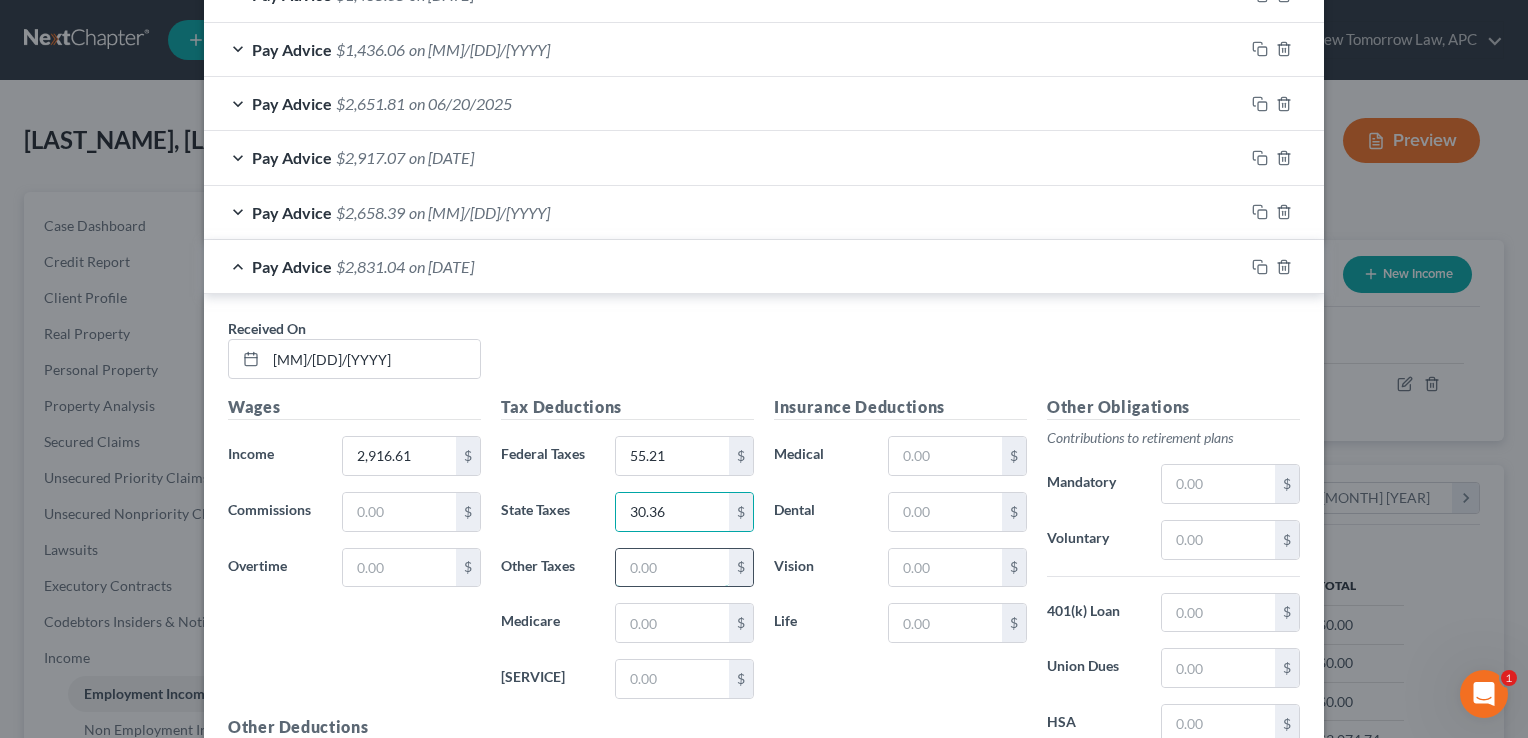 click at bounding box center (672, 568) 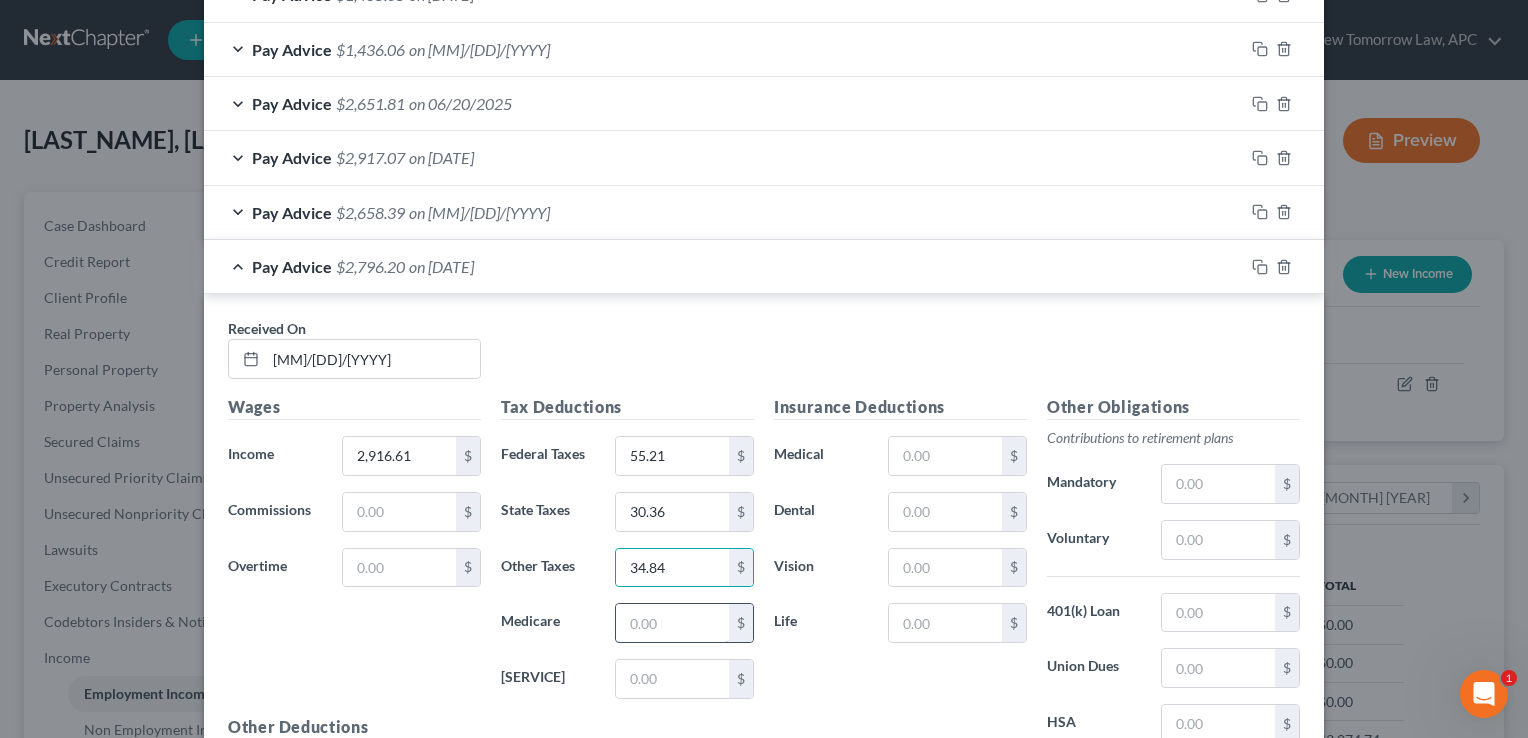 click at bounding box center (672, 623) 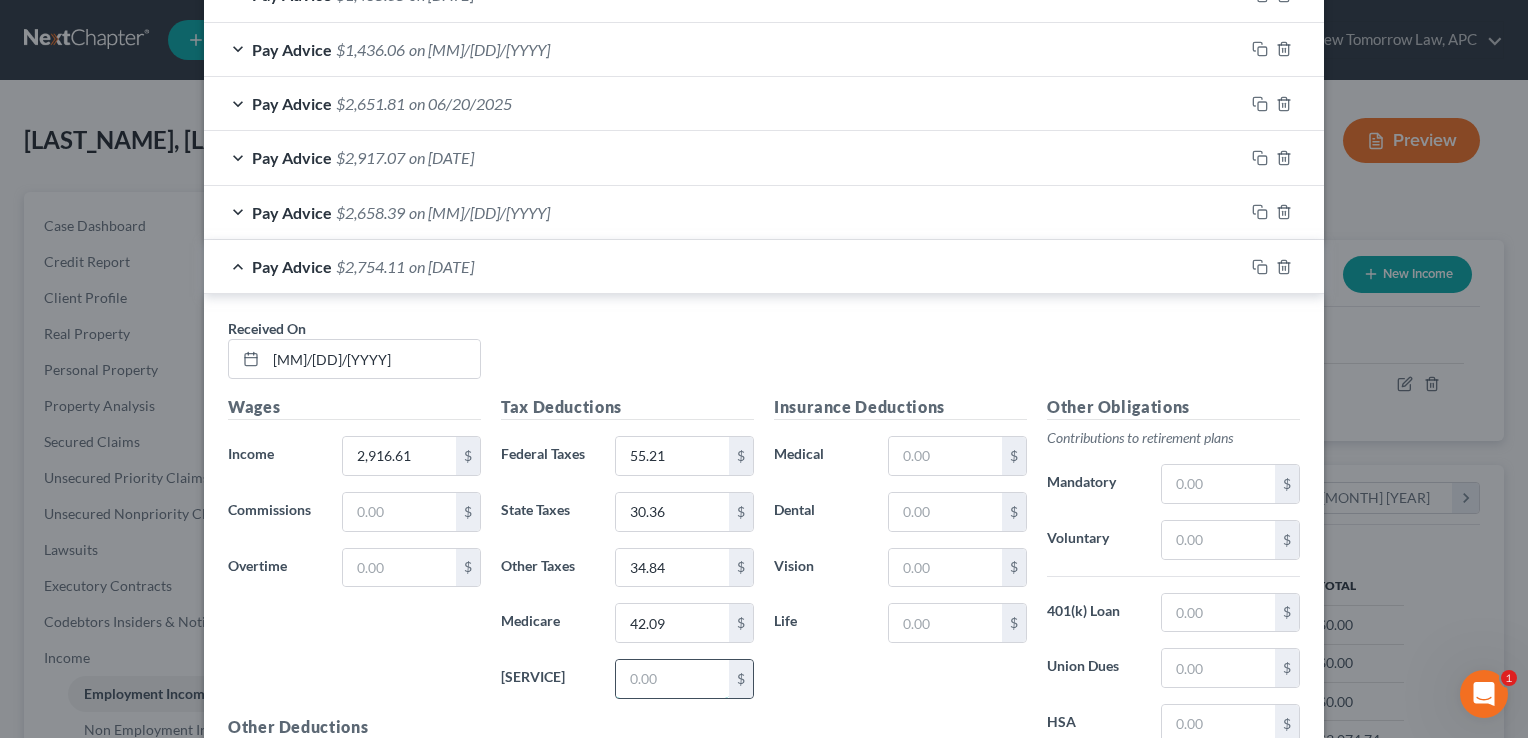 click at bounding box center (672, 679) 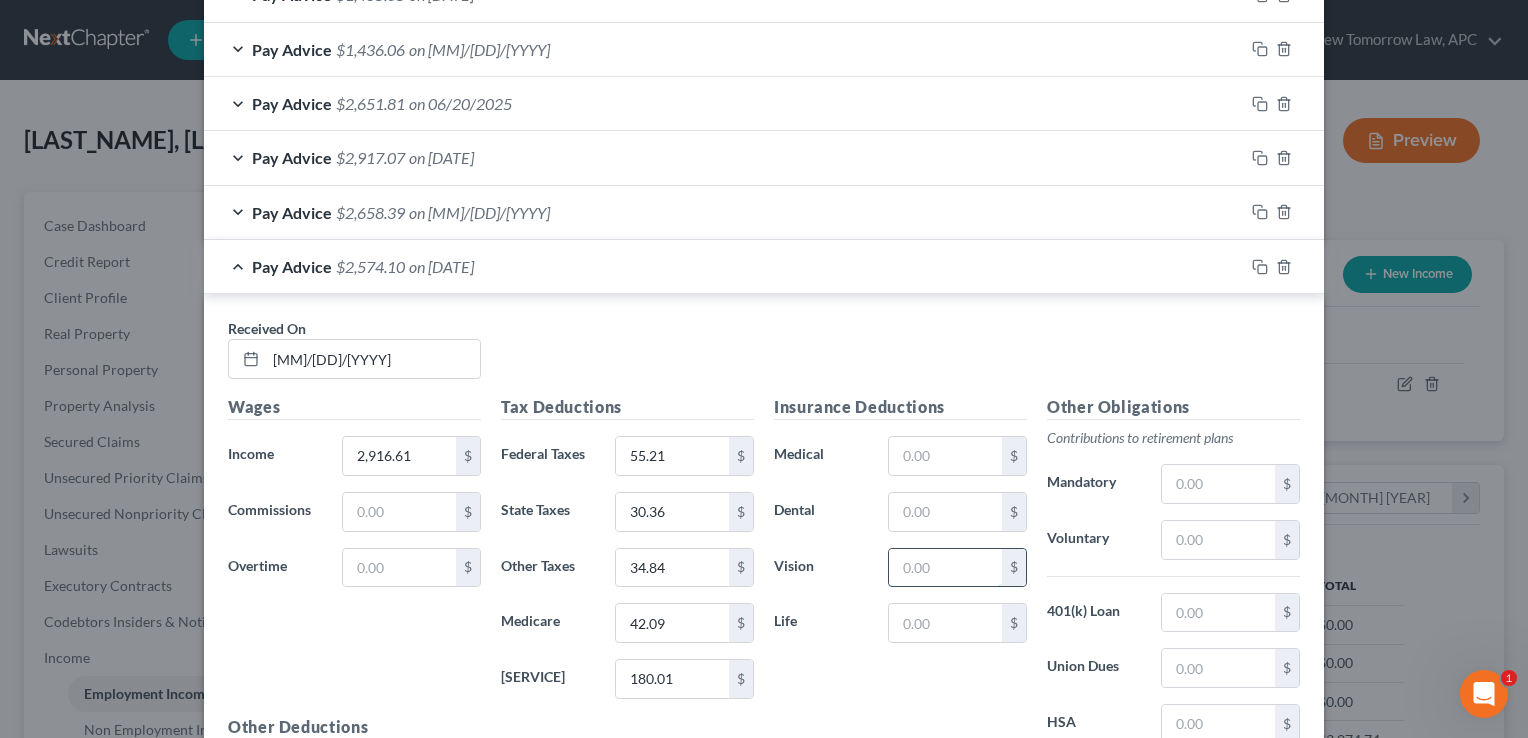 click at bounding box center (945, 568) 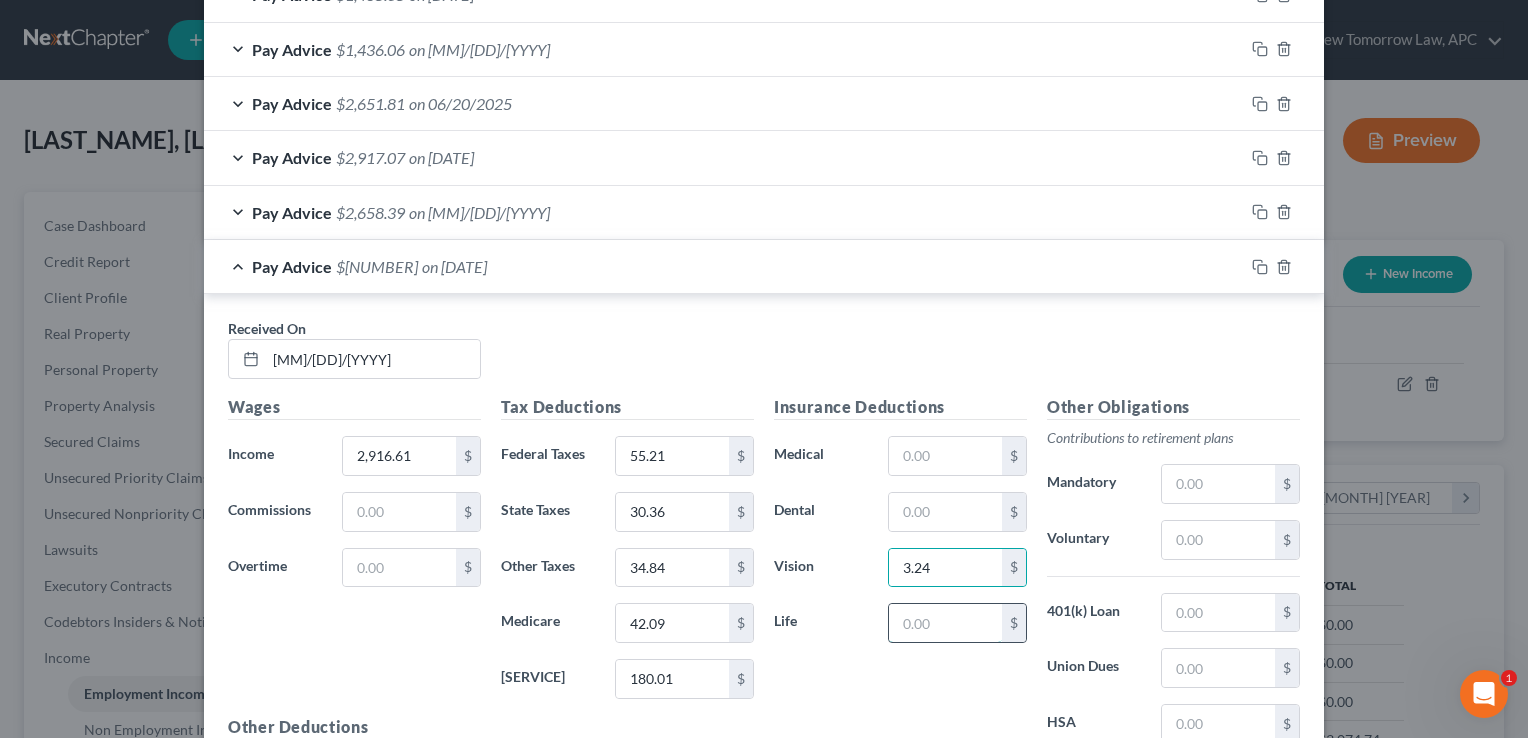 click at bounding box center [945, 623] 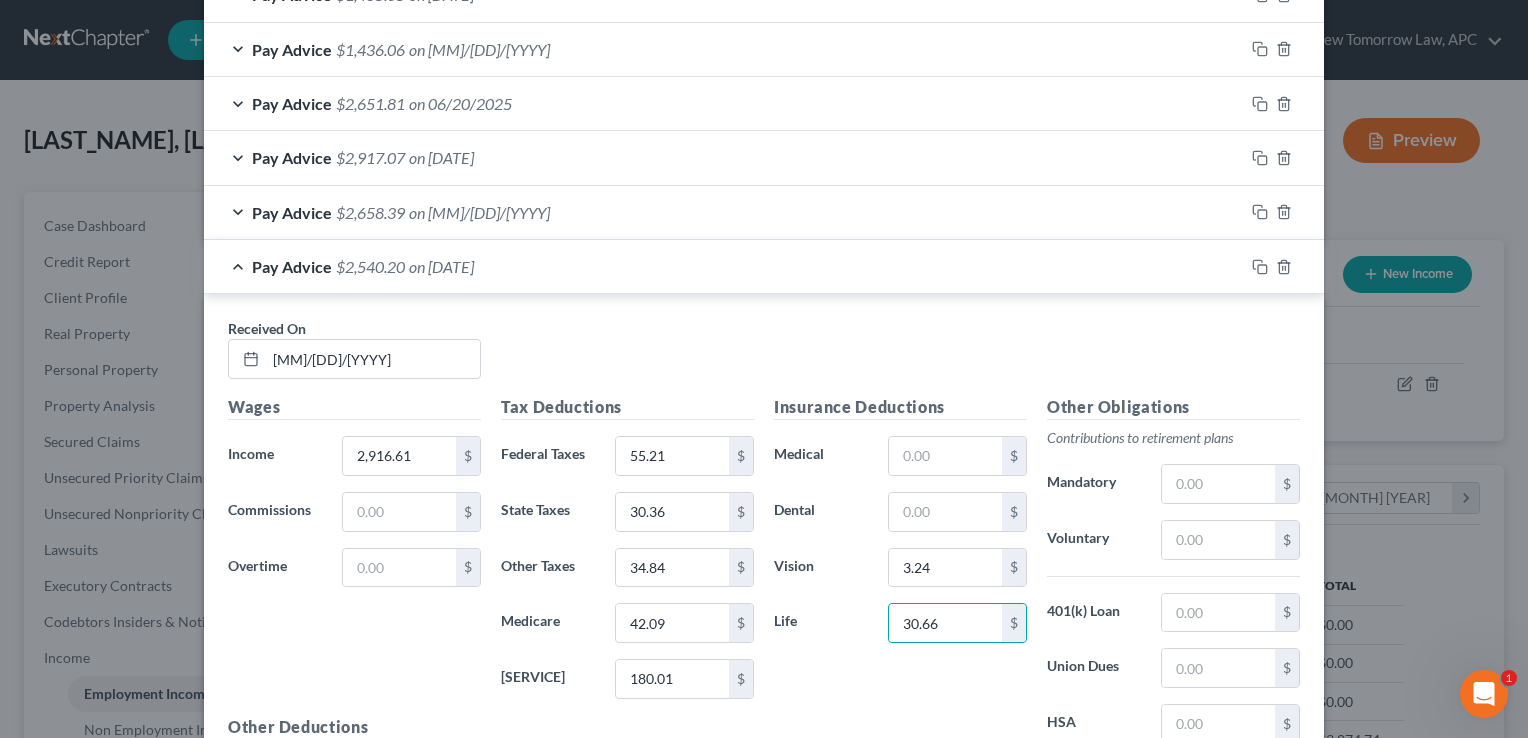 click on "Insurance Deductions Medical $ Dental $ Vision 3.24 $ Life 30.66 $" at bounding box center (900, 605) 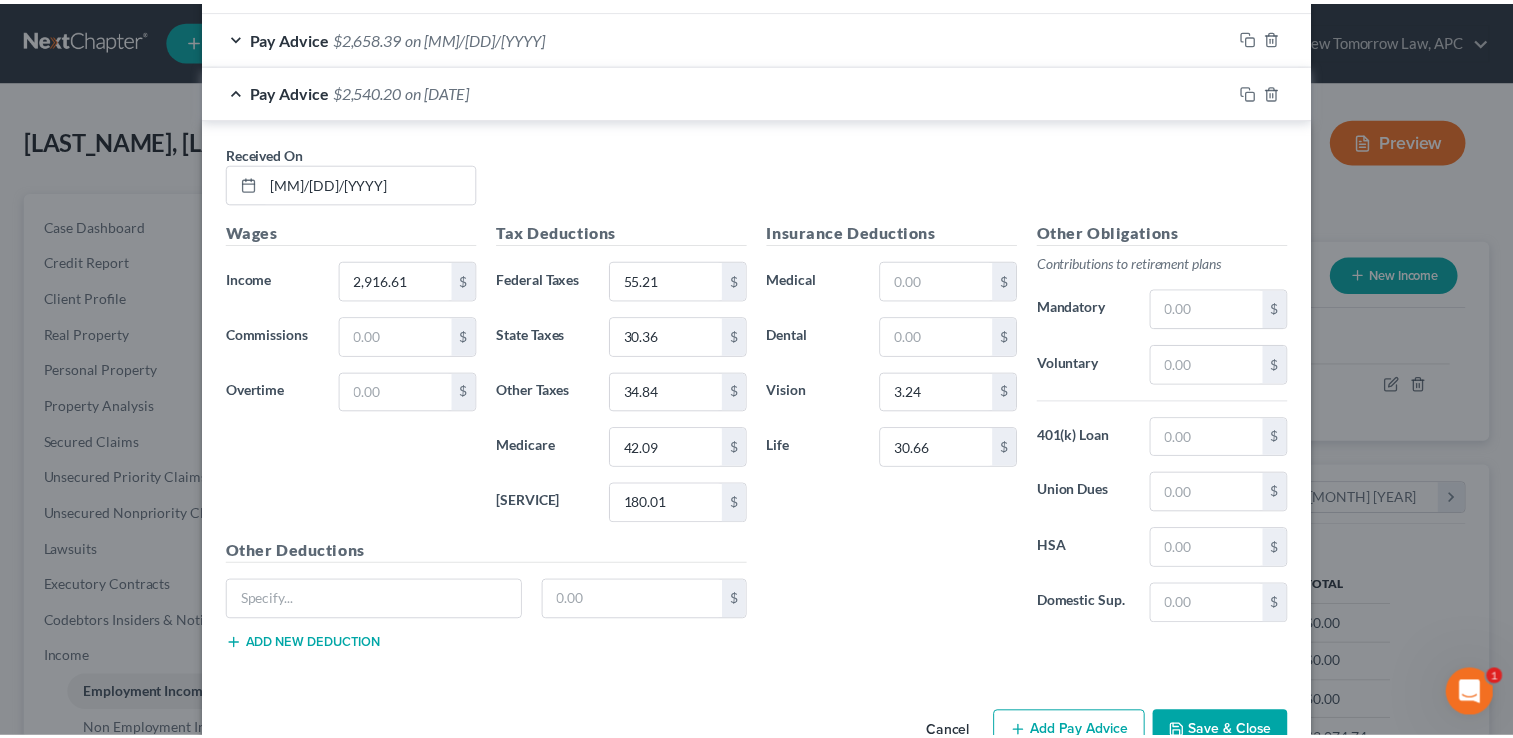 scroll, scrollTop: 933, scrollLeft: 0, axis: vertical 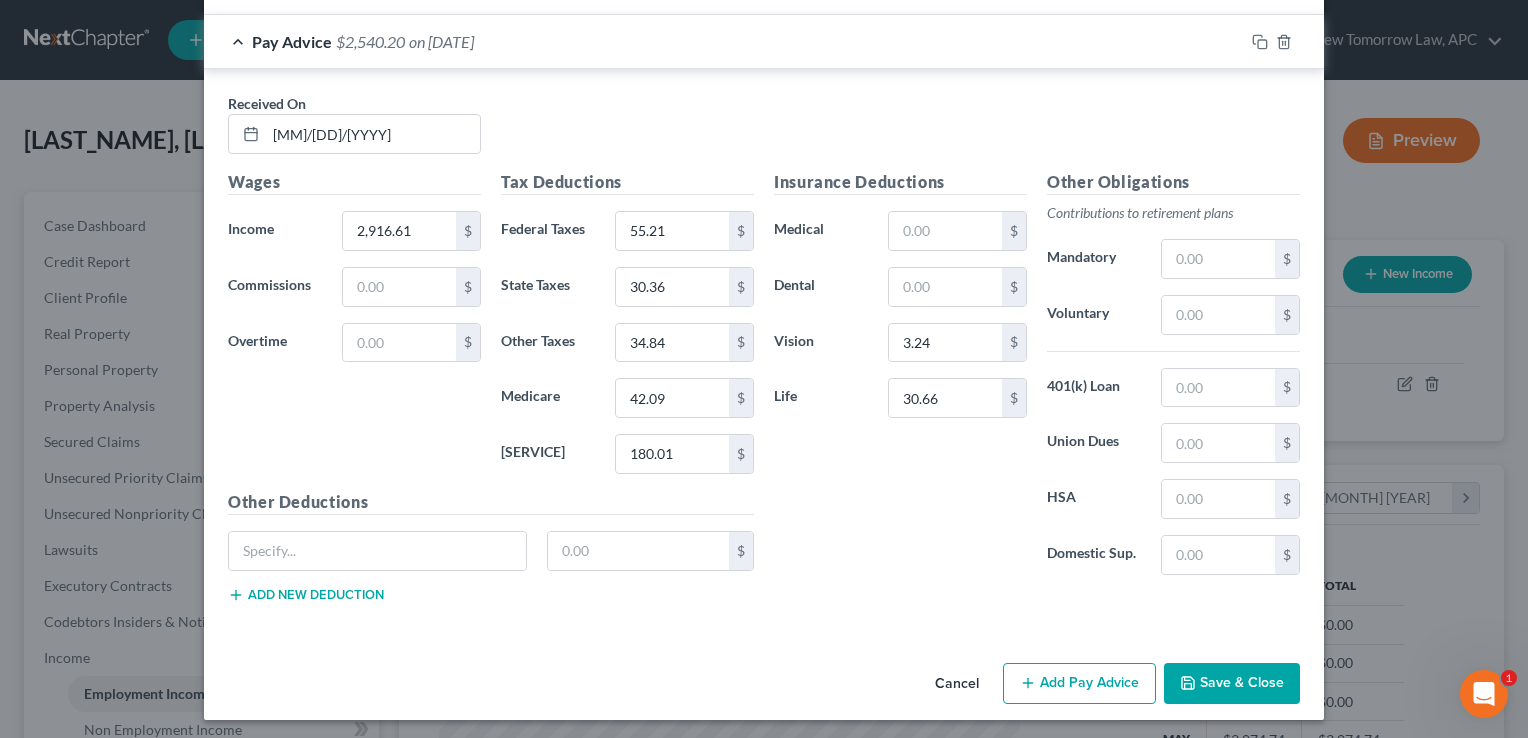 click on "Save & Close" at bounding box center (1232, 684) 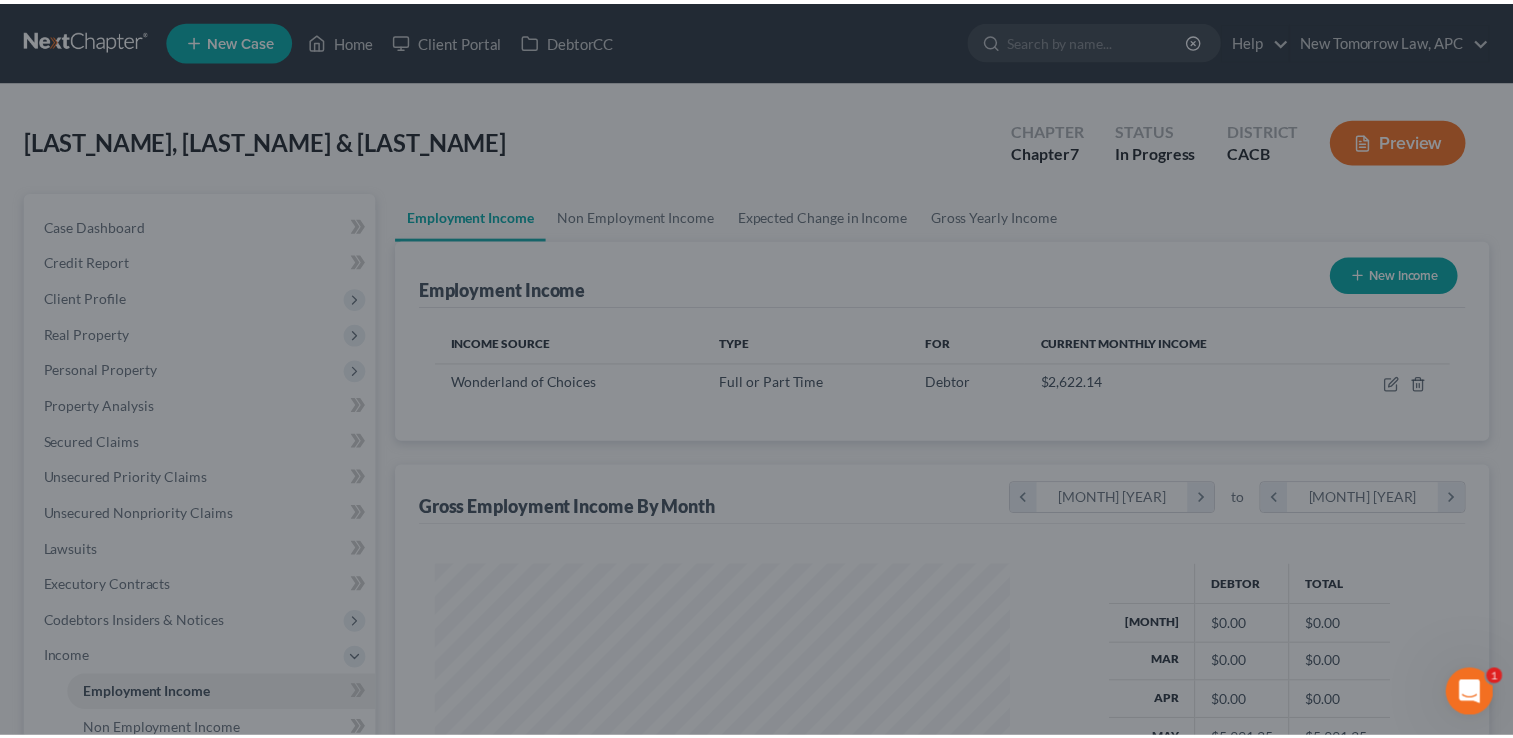 scroll, scrollTop: 356, scrollLeft: 615, axis: both 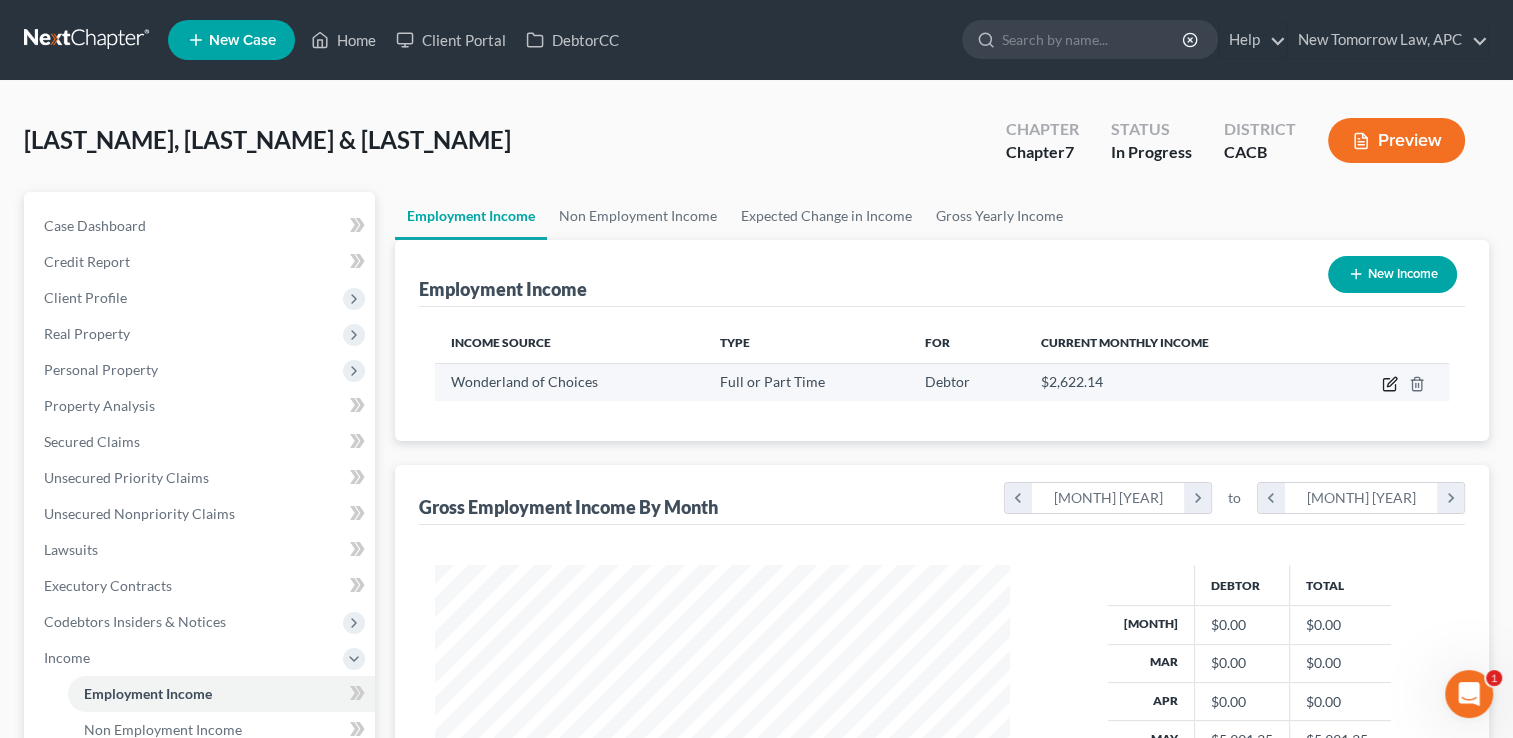 click 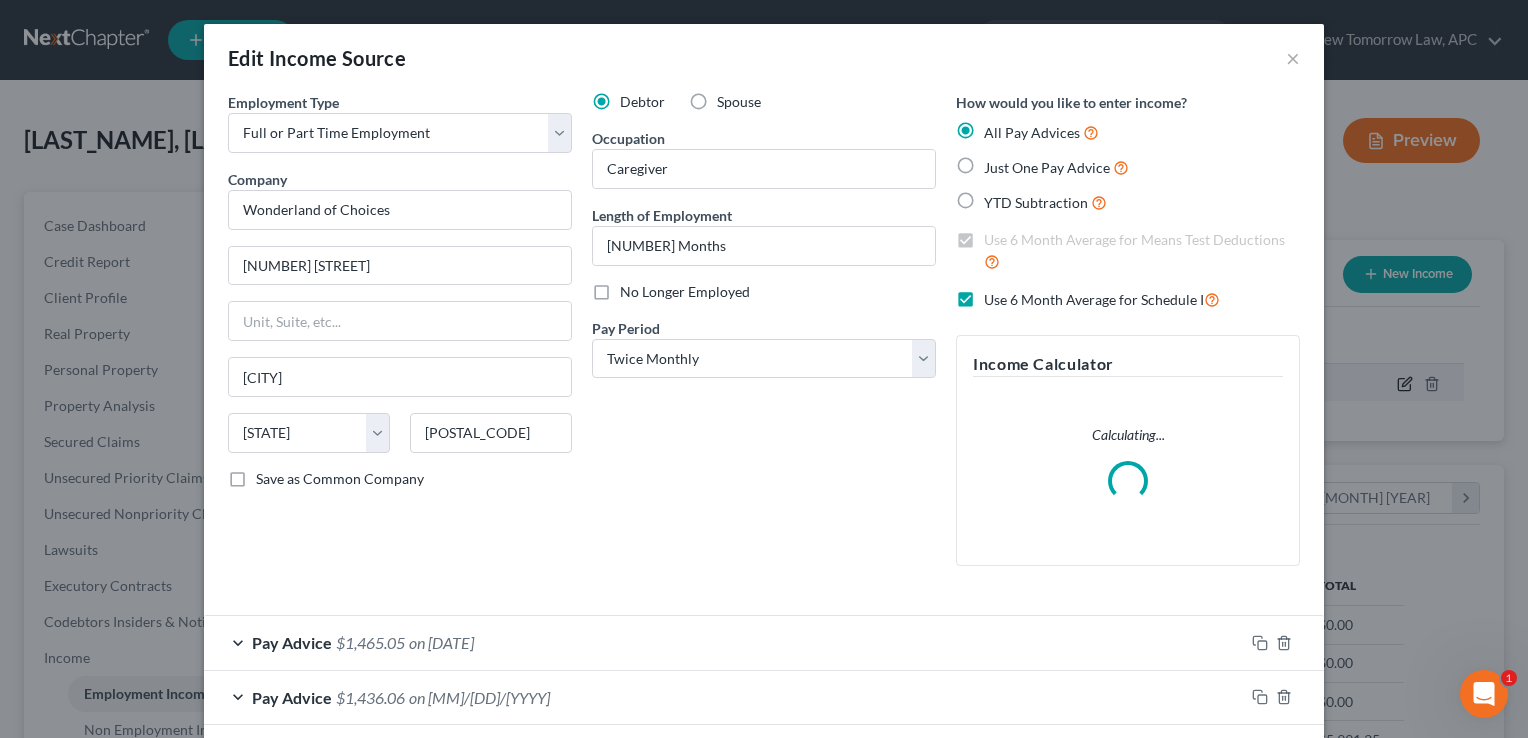 scroll, scrollTop: 999643, scrollLeft: 999378, axis: both 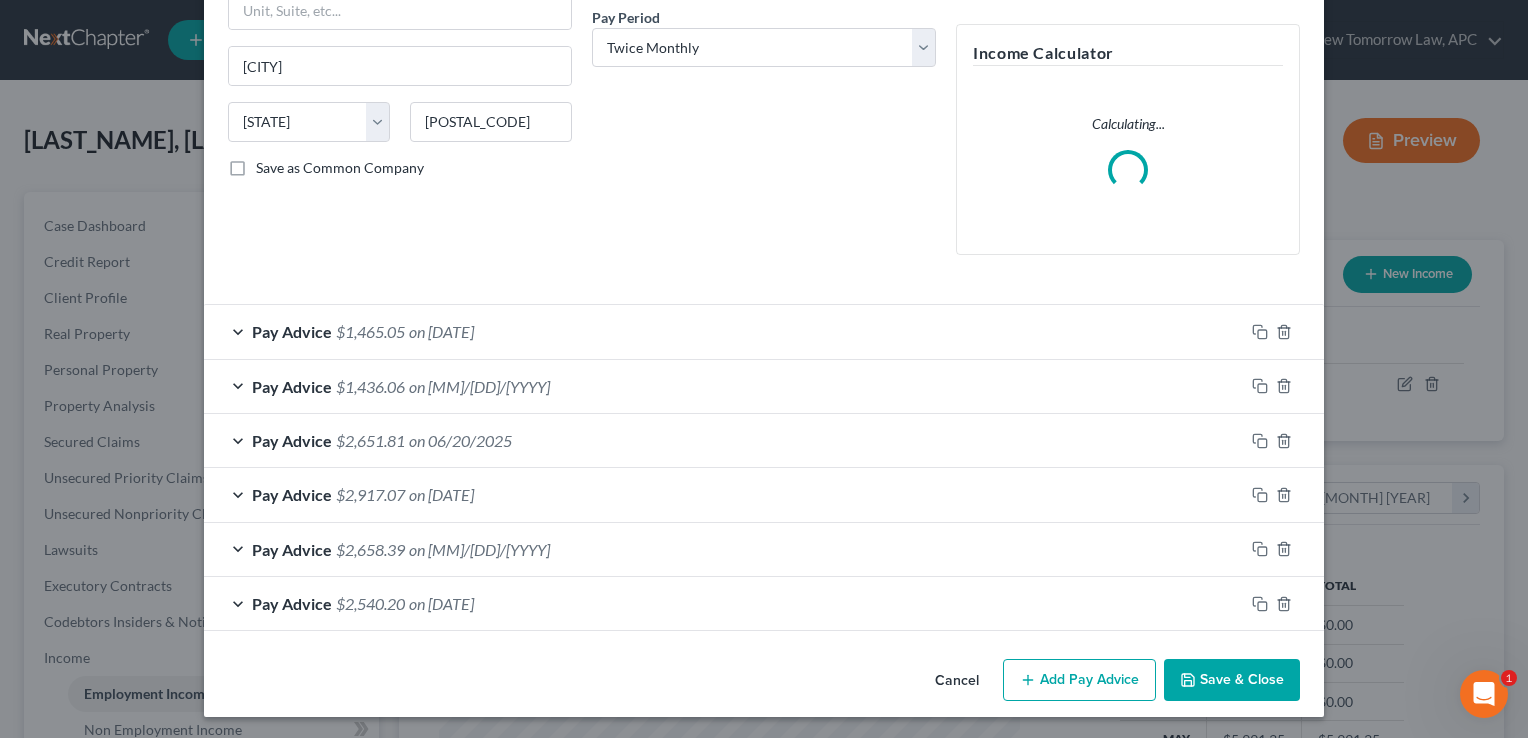 click on "Add Pay Advice" at bounding box center [1079, 680] 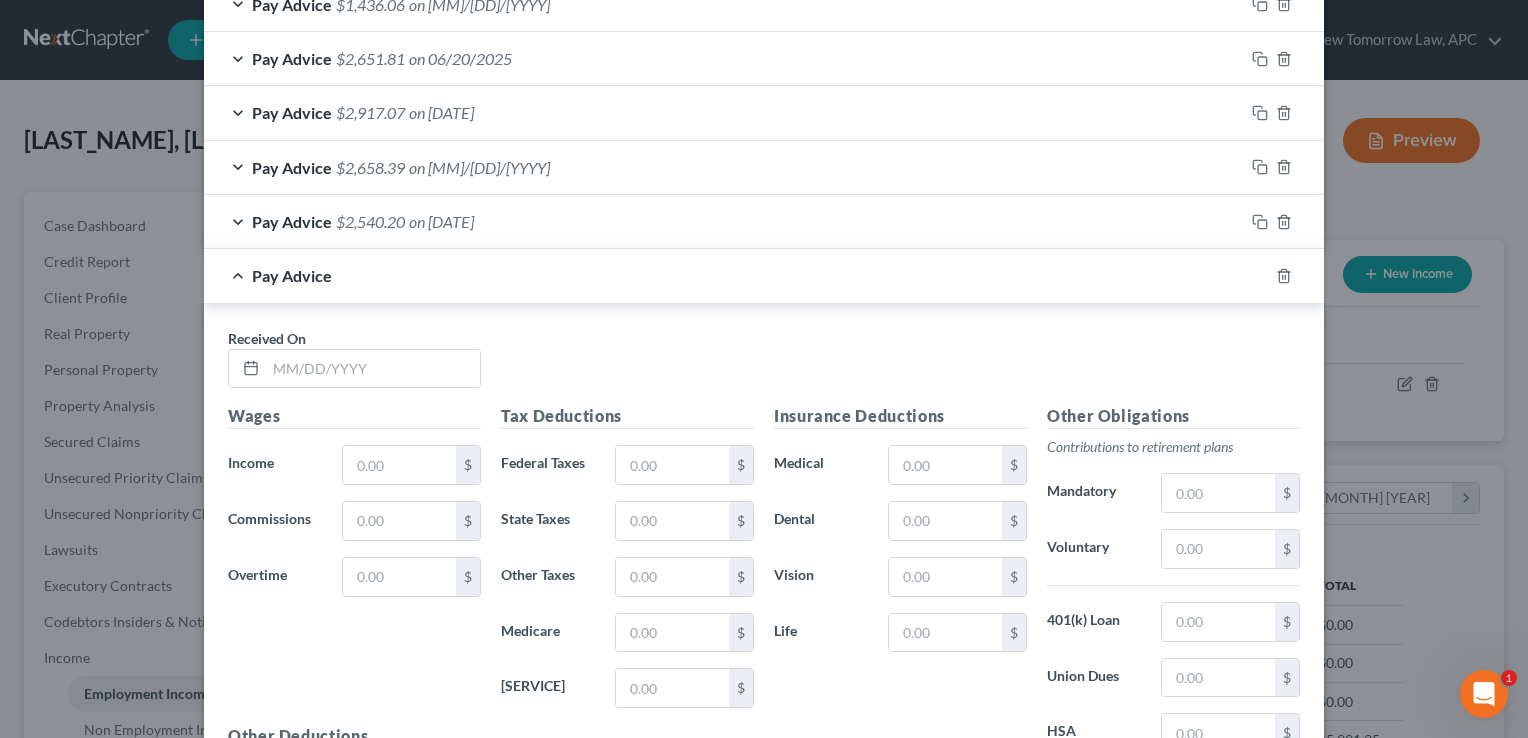 scroll, scrollTop: 694, scrollLeft: 0, axis: vertical 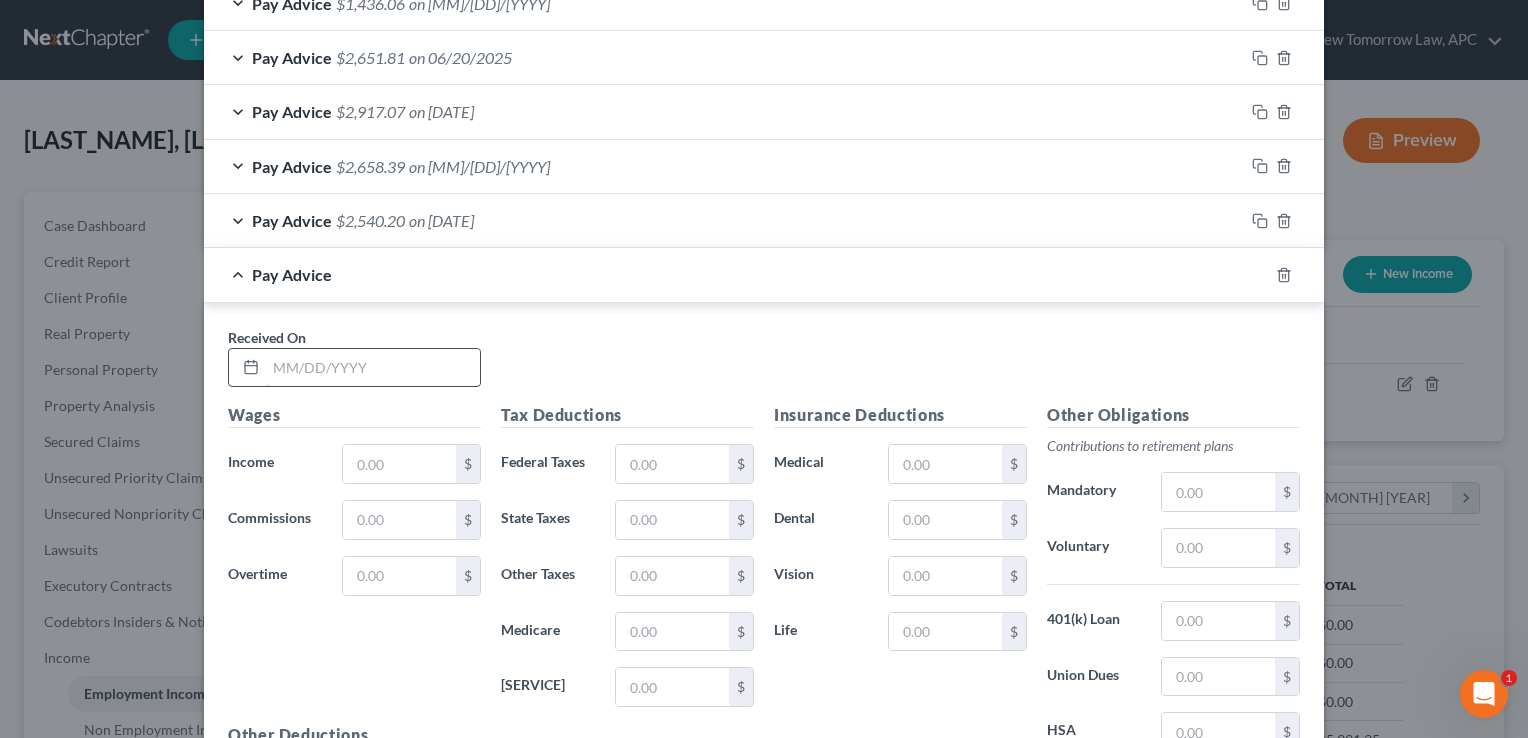 click at bounding box center [373, 368] 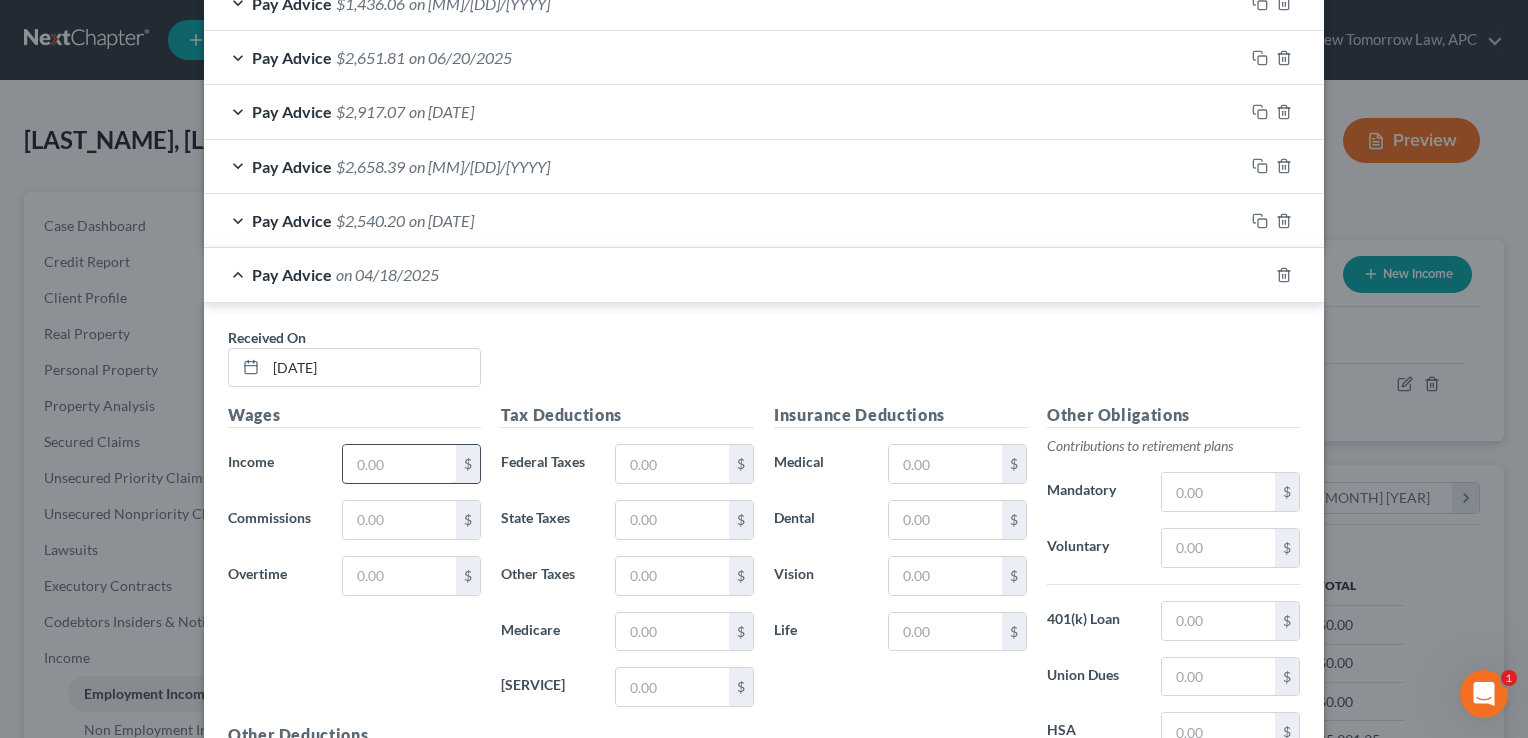 click at bounding box center [399, 464] 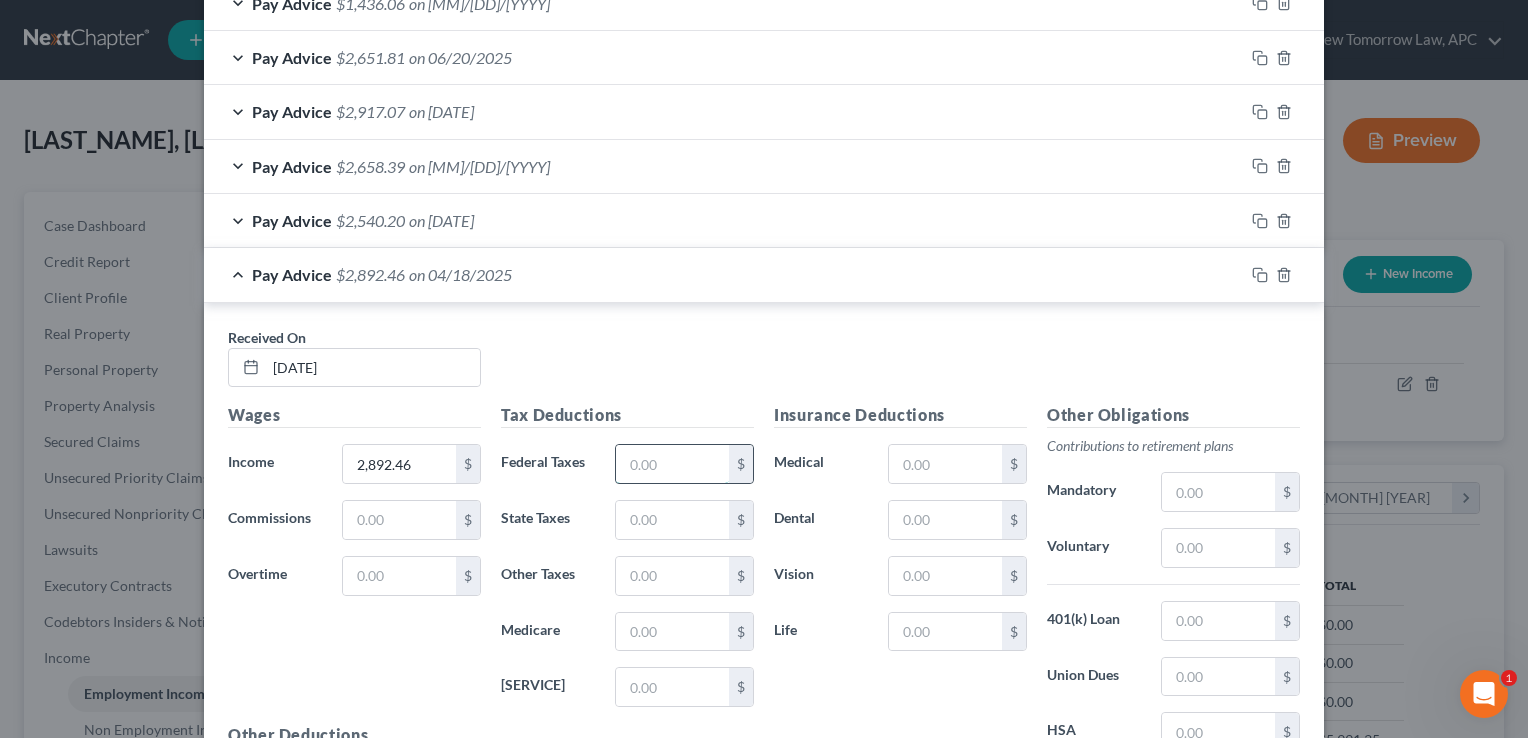 click at bounding box center [672, 464] 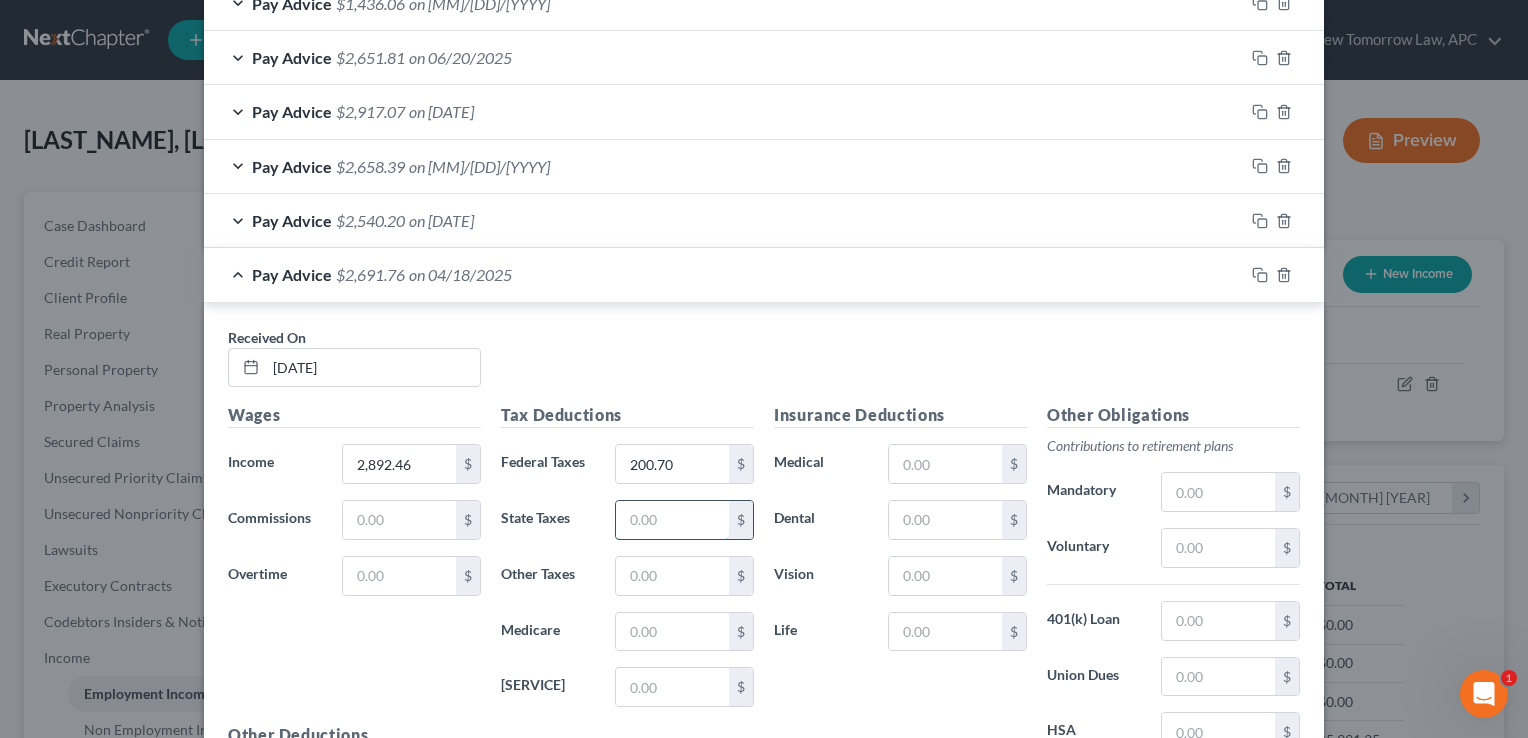 click at bounding box center [672, 520] 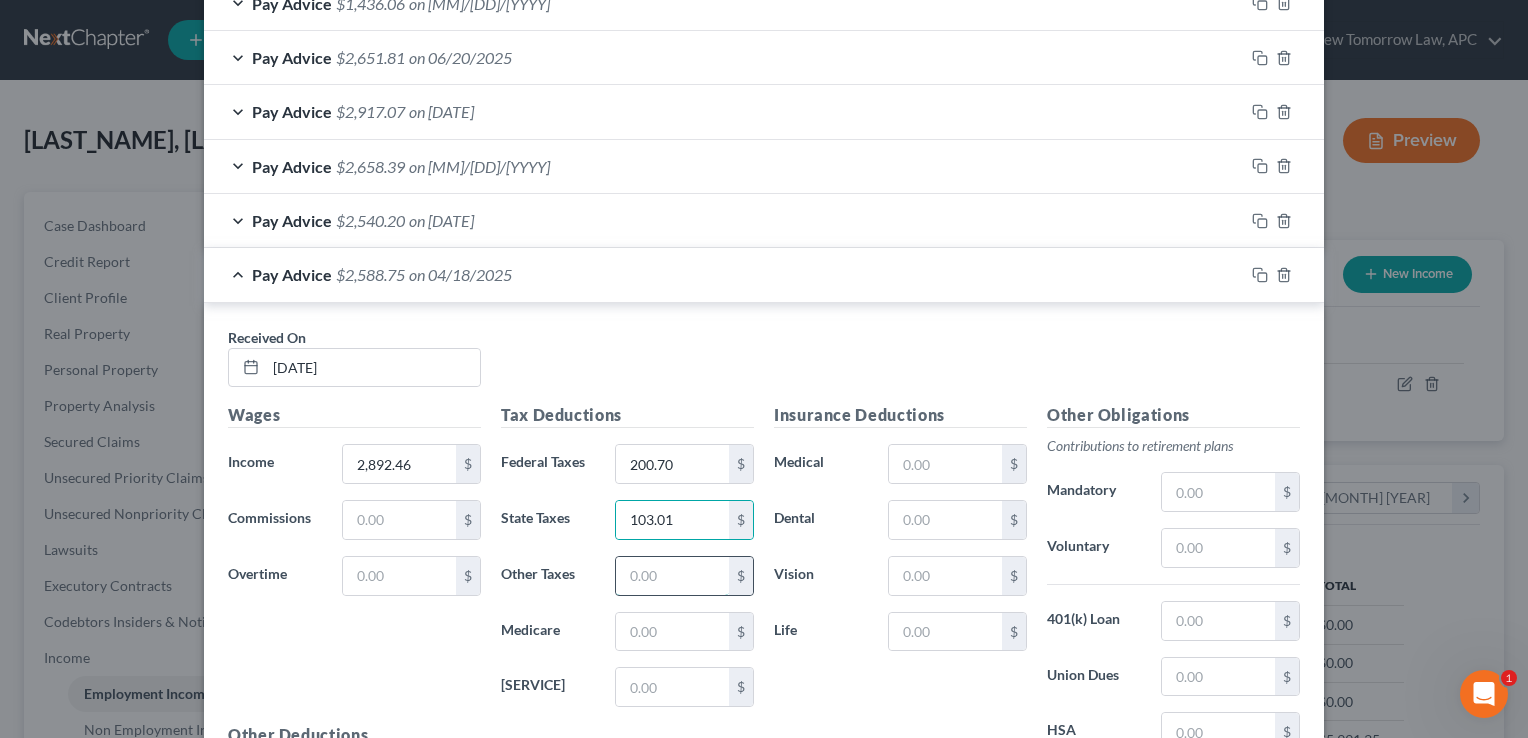 click at bounding box center (672, 576) 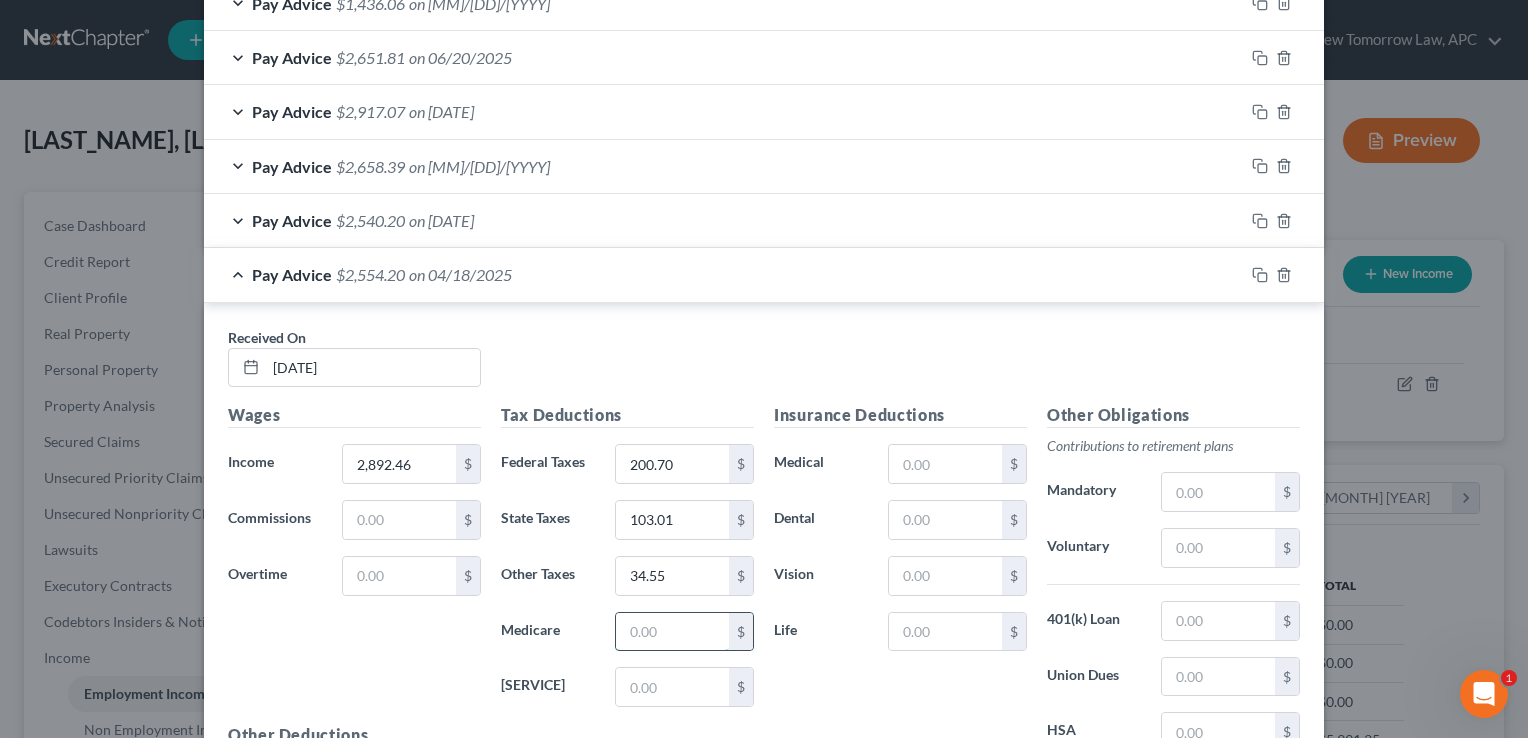 click at bounding box center [672, 632] 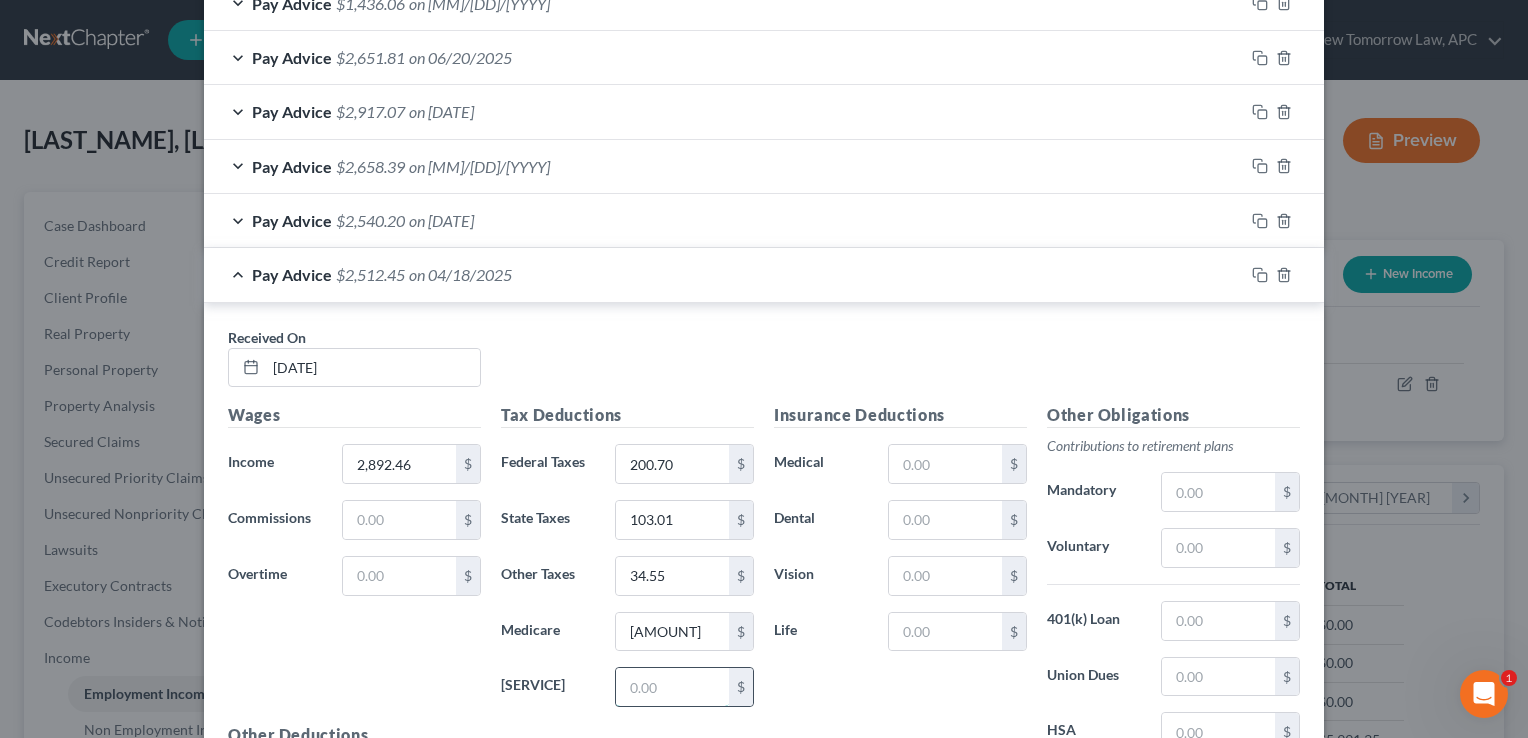 click at bounding box center (672, 687) 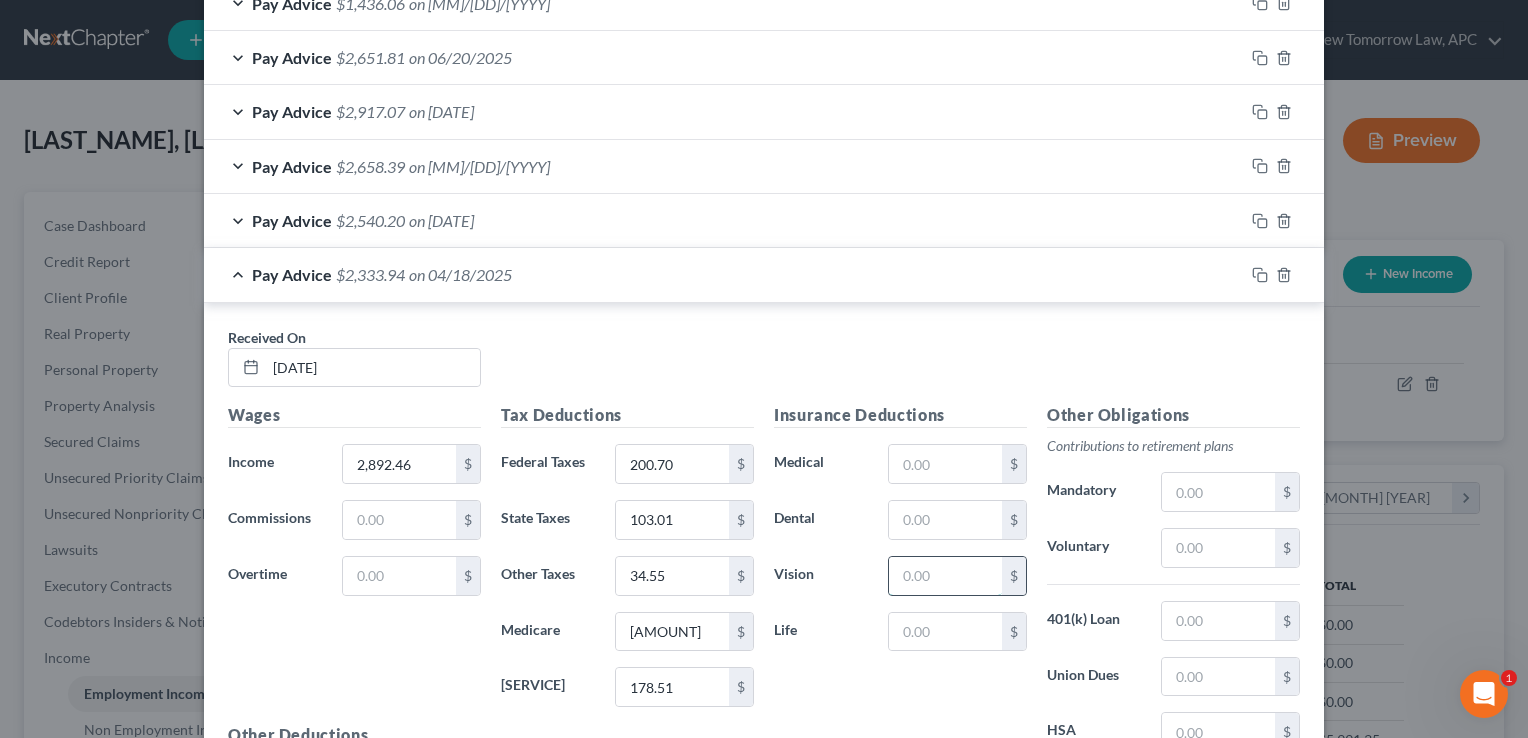 click at bounding box center (945, 576) 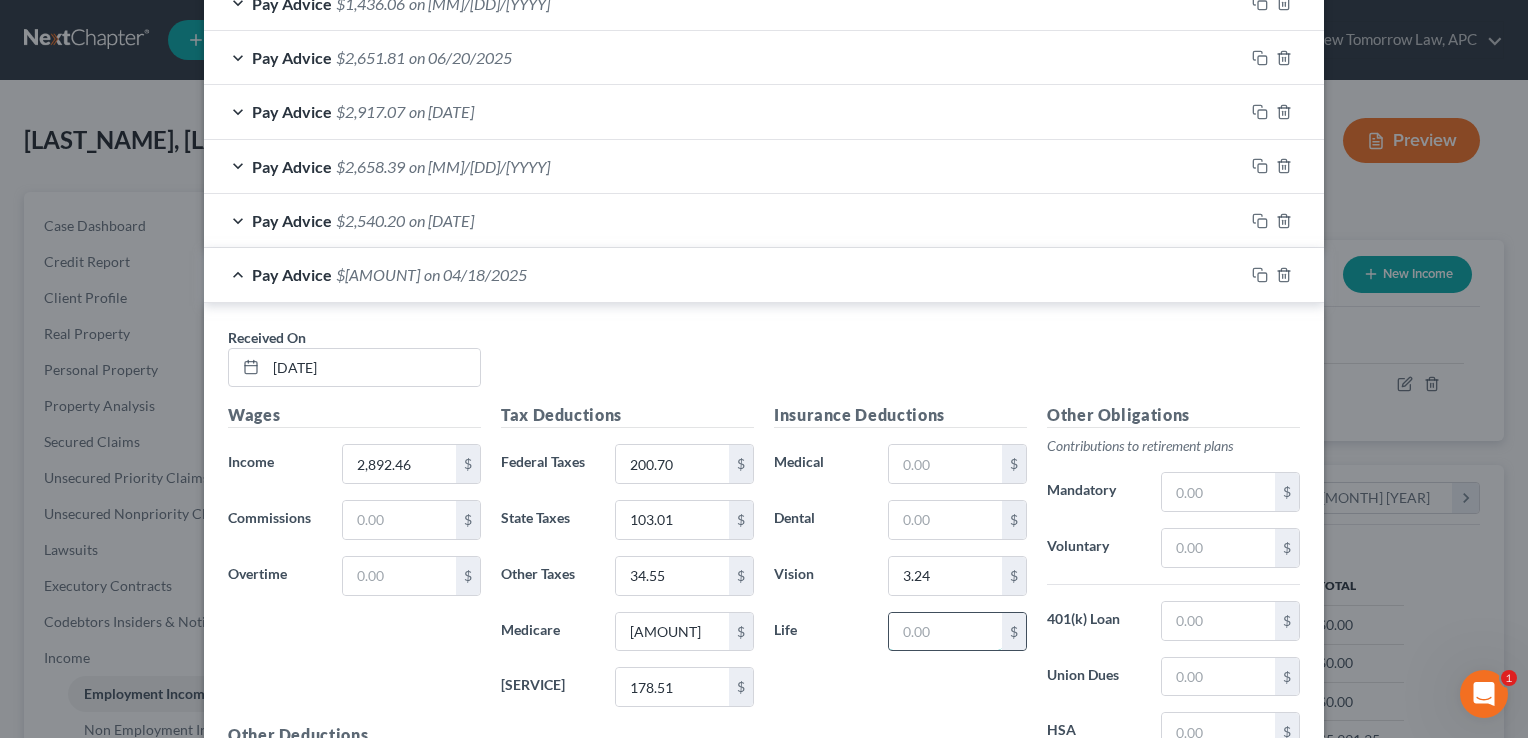 click at bounding box center [945, 632] 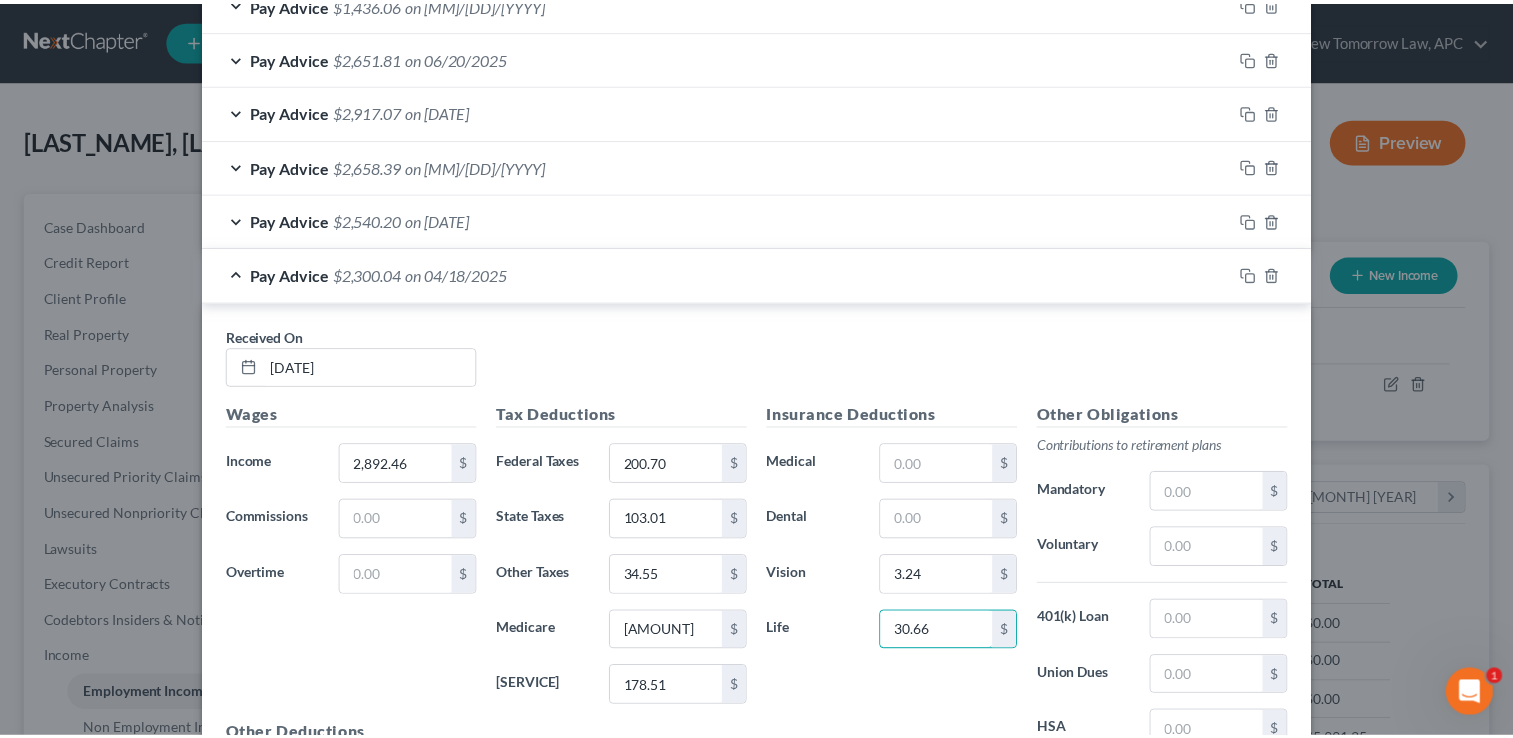scroll, scrollTop: 988, scrollLeft: 0, axis: vertical 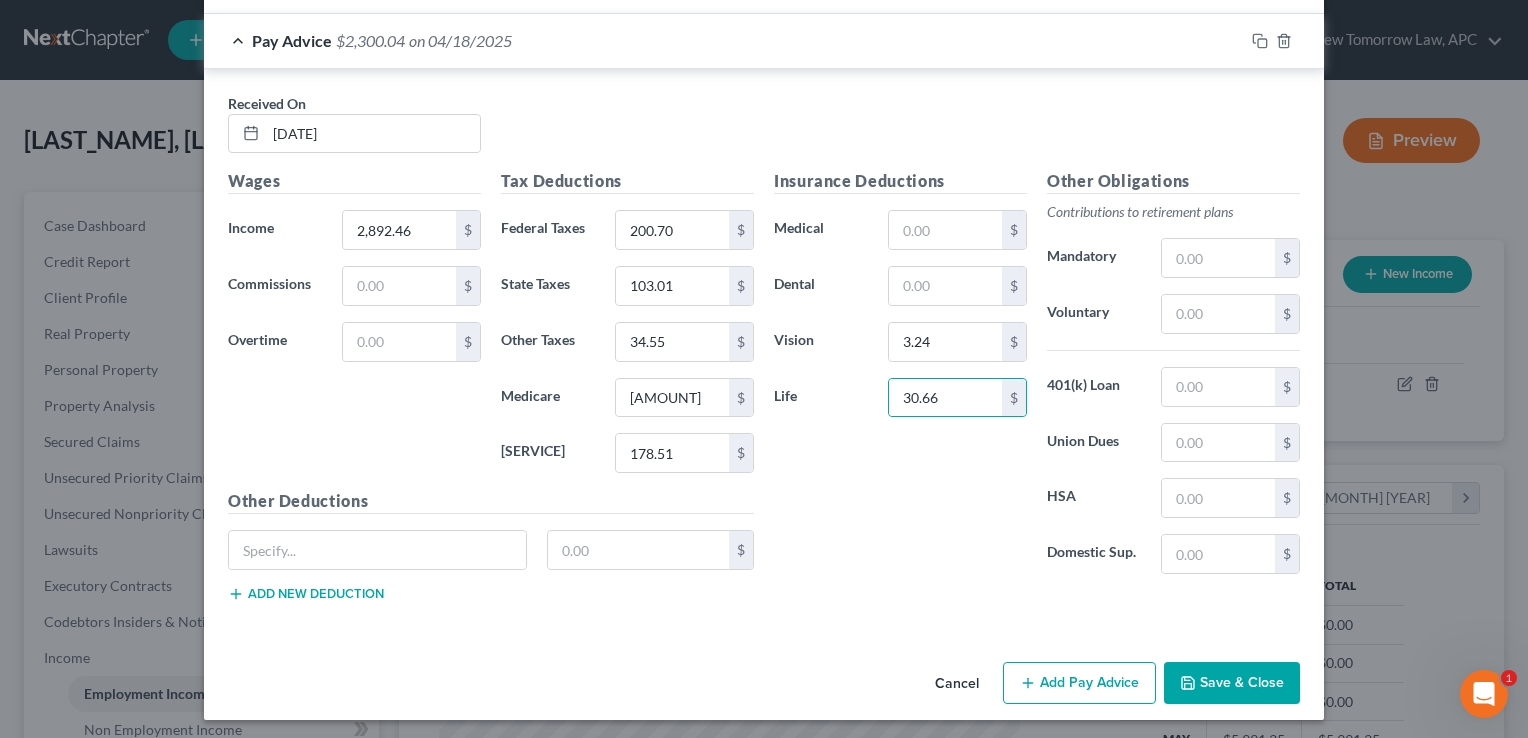 click on "Save & Close" at bounding box center (1232, 683) 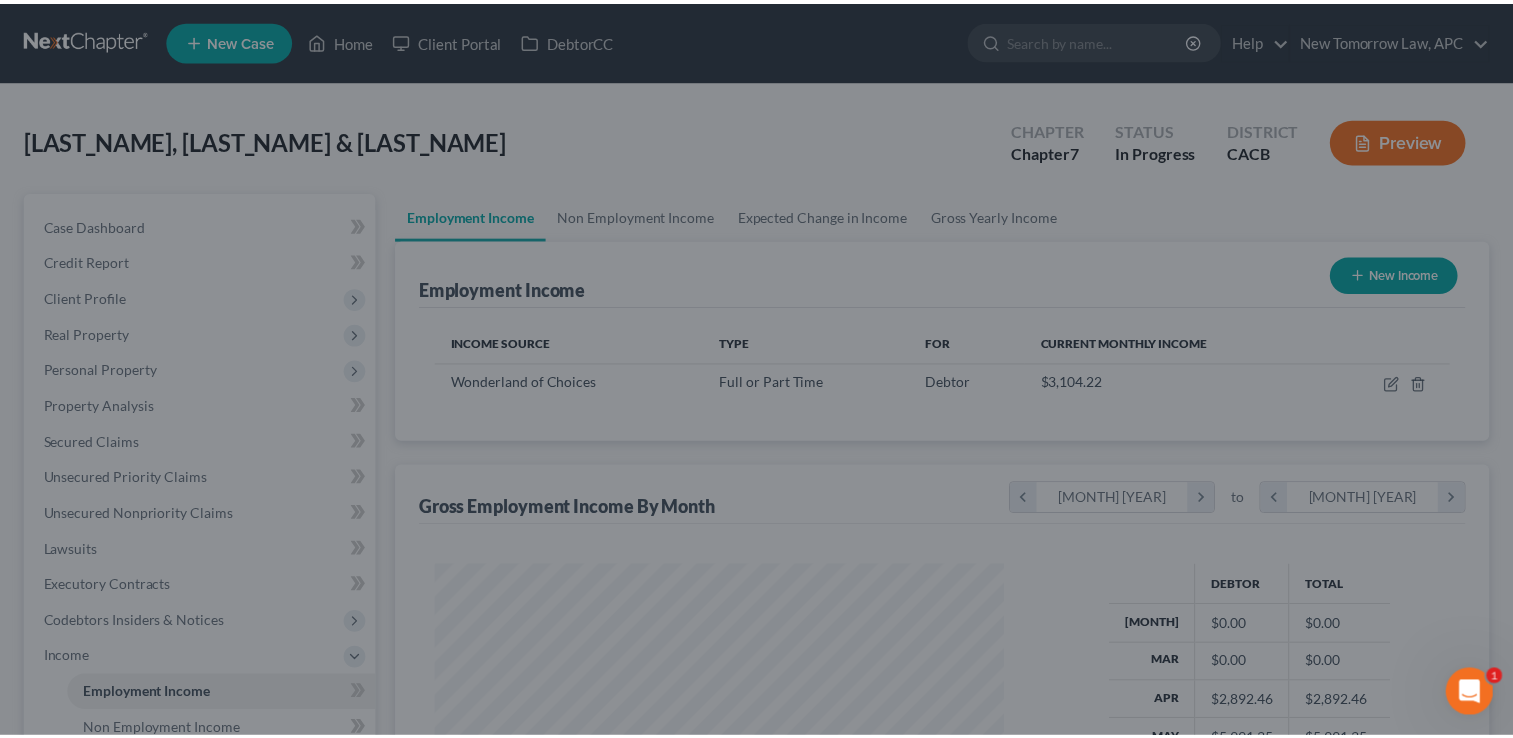 scroll, scrollTop: 356, scrollLeft: 615, axis: both 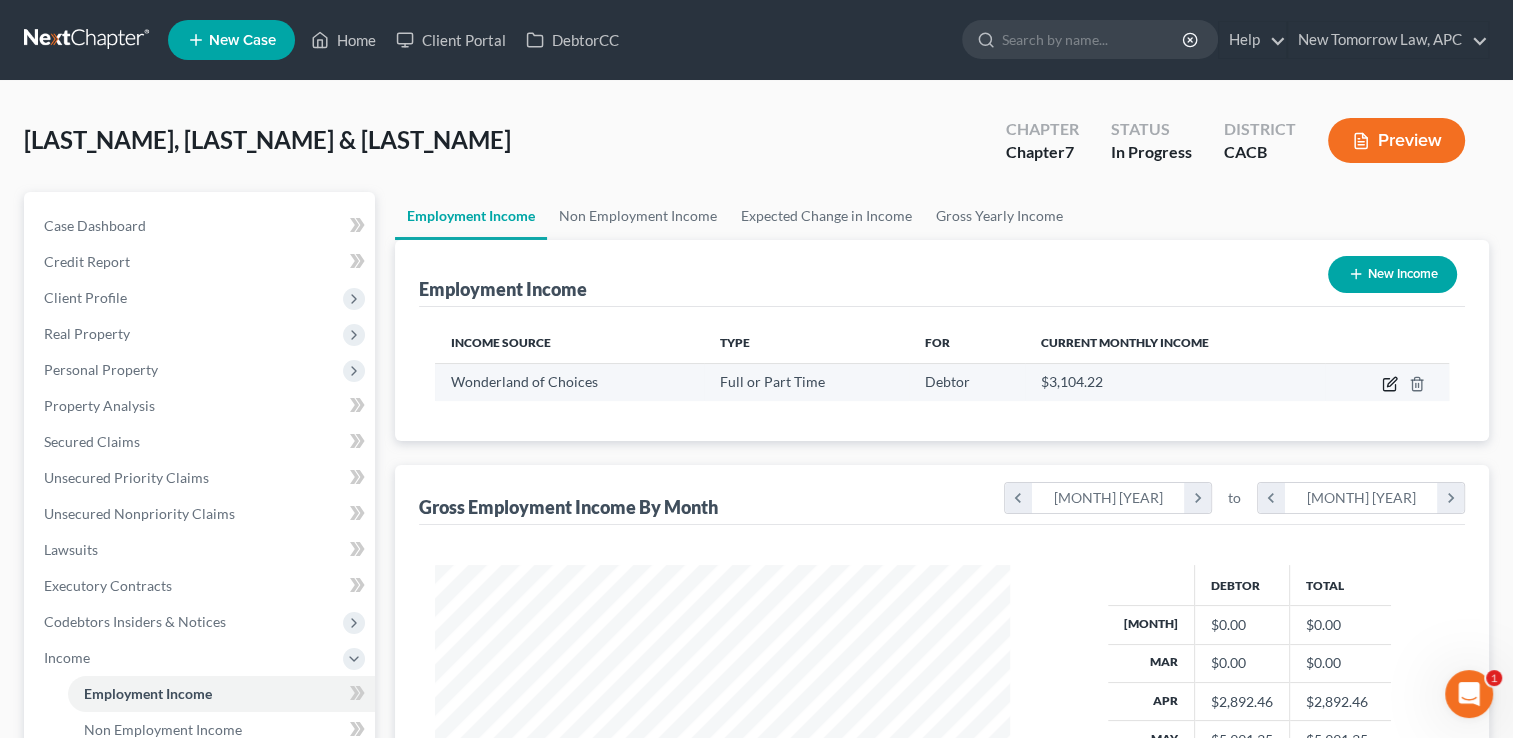 click 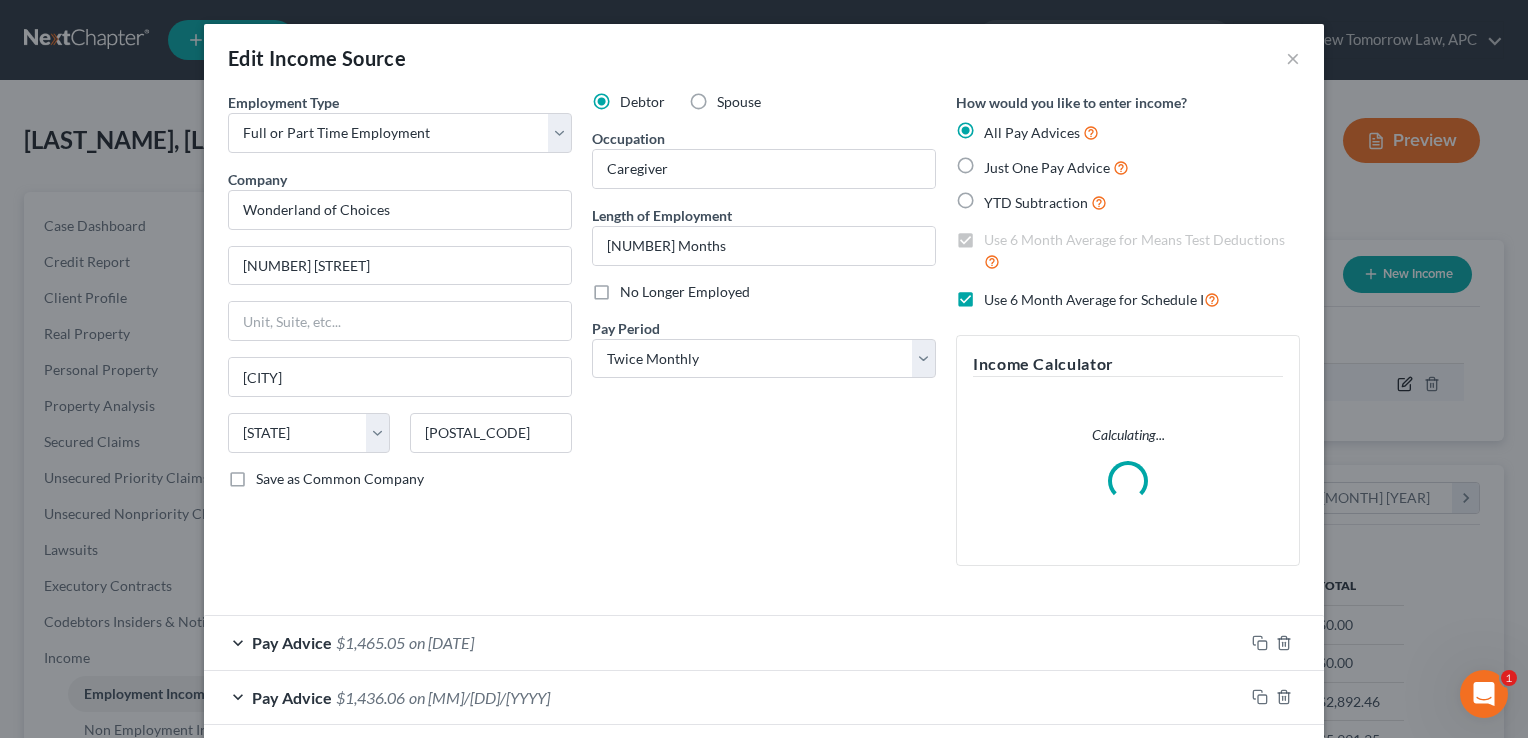 scroll, scrollTop: 999643, scrollLeft: 999378, axis: both 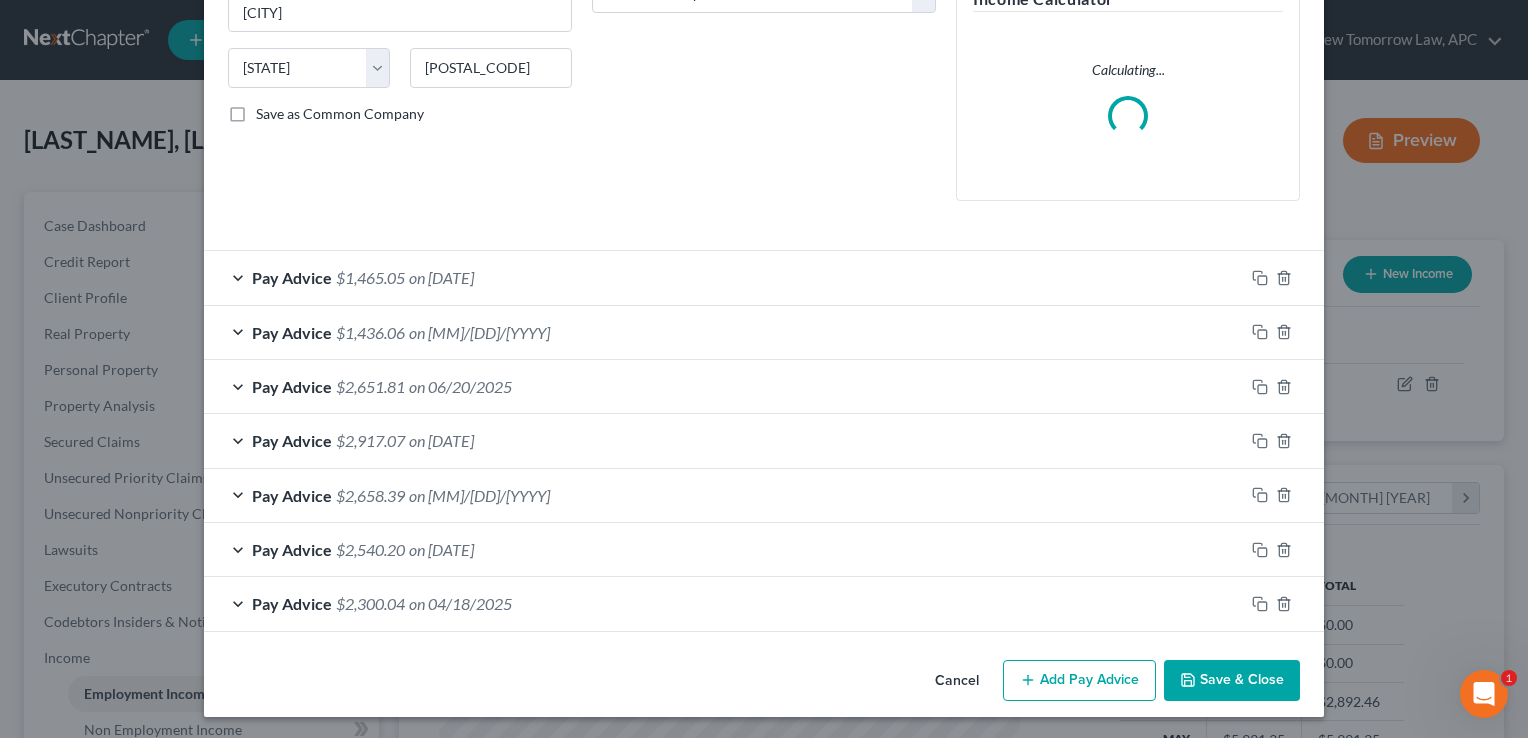 click on "Add Pay Advice" at bounding box center (1079, 681) 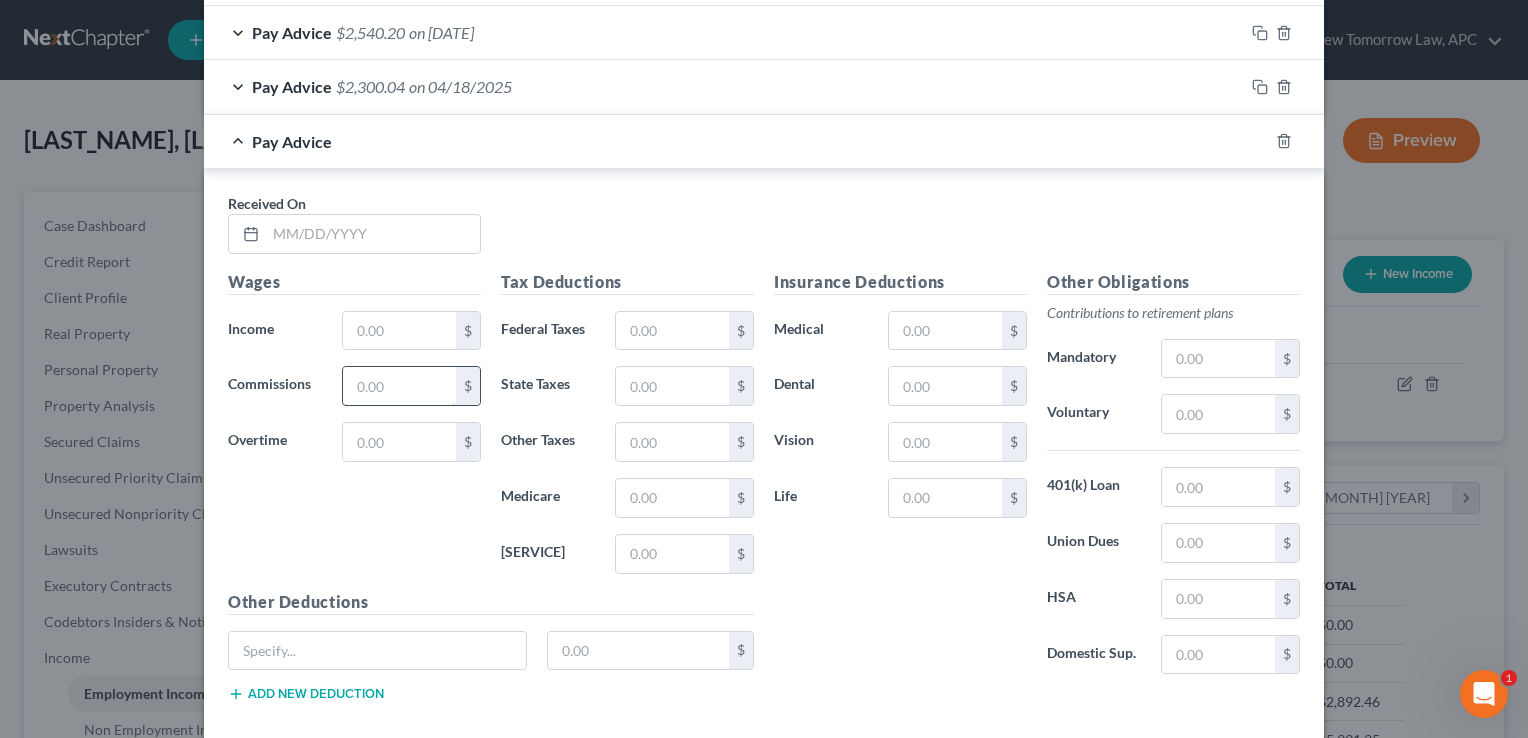 scroll, scrollTop: 944, scrollLeft: 0, axis: vertical 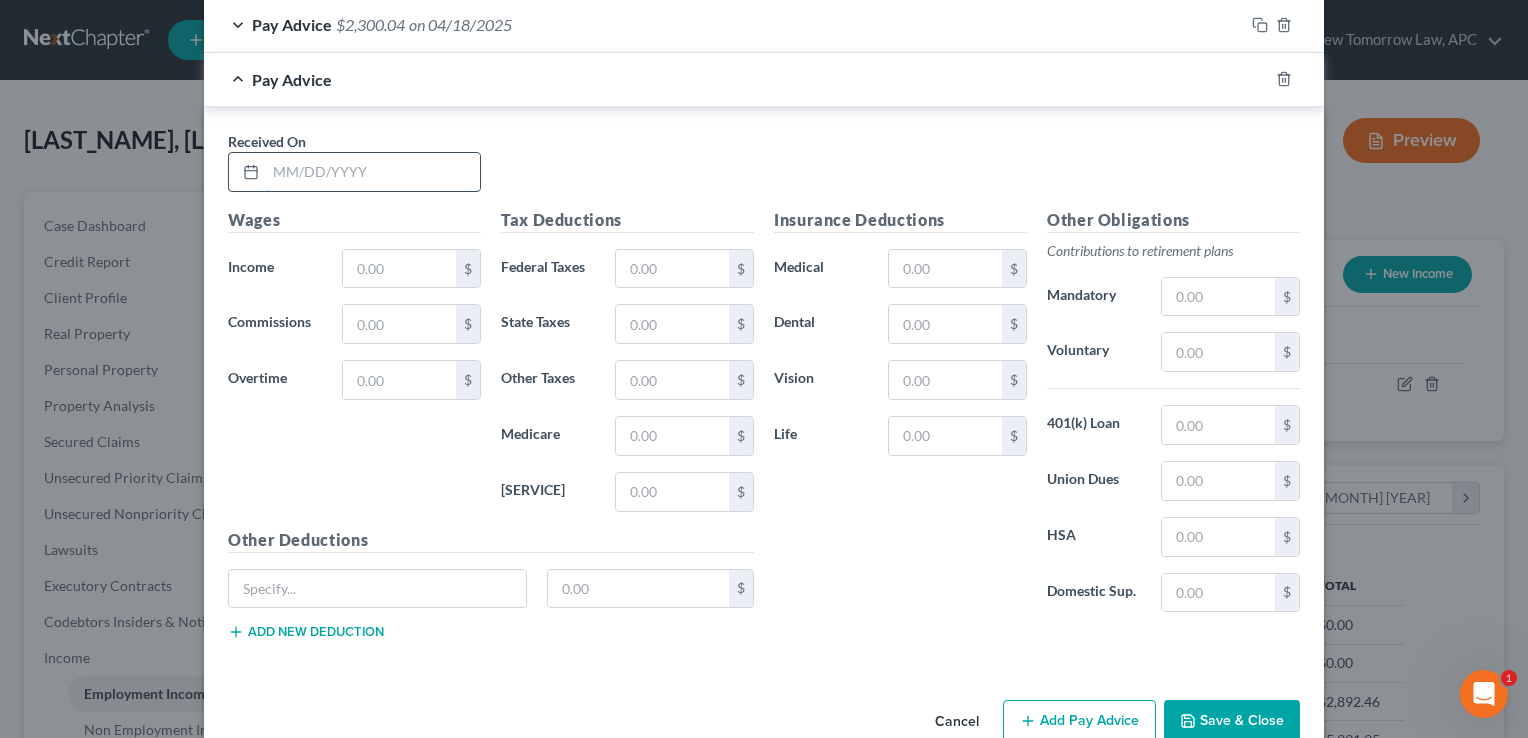 click at bounding box center (373, 172) 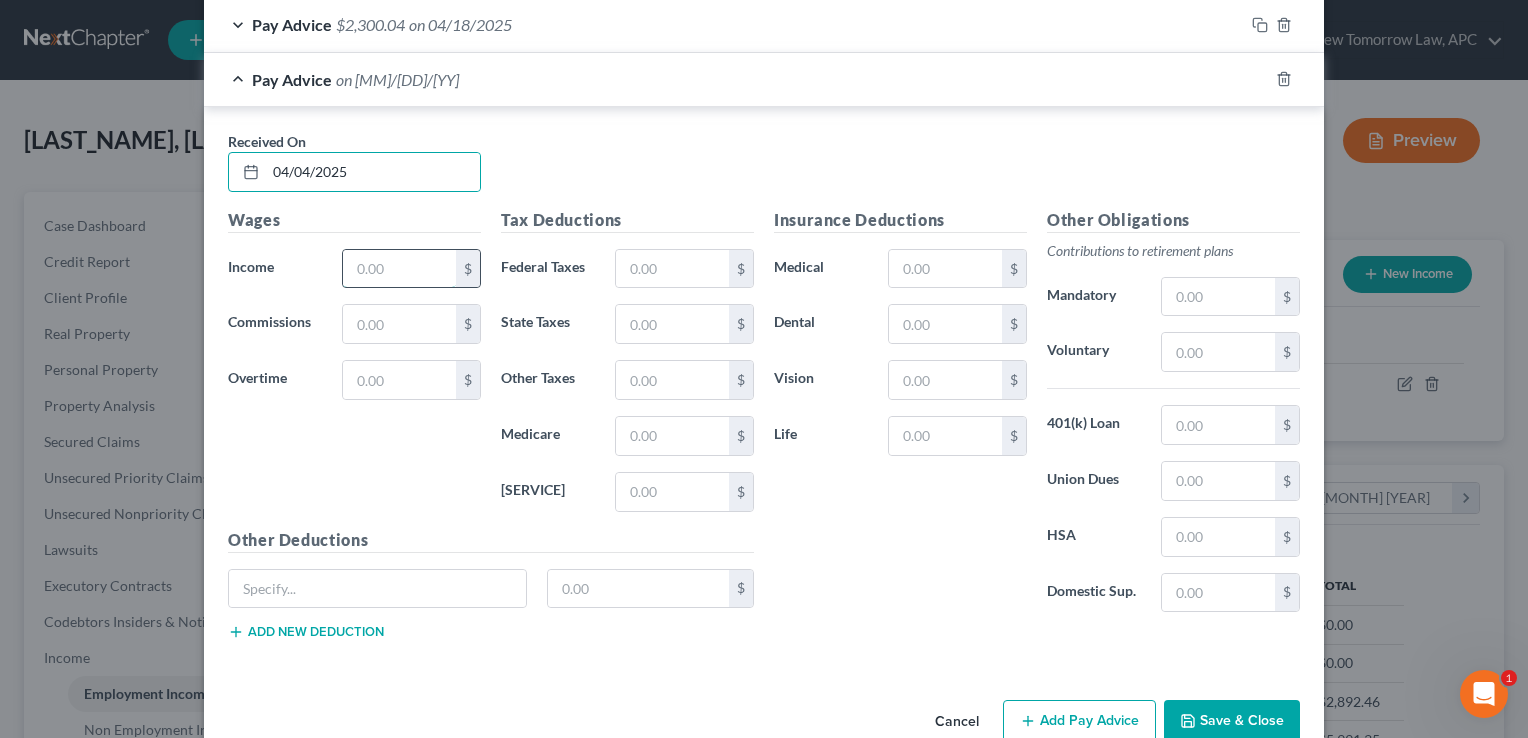 click at bounding box center [399, 269] 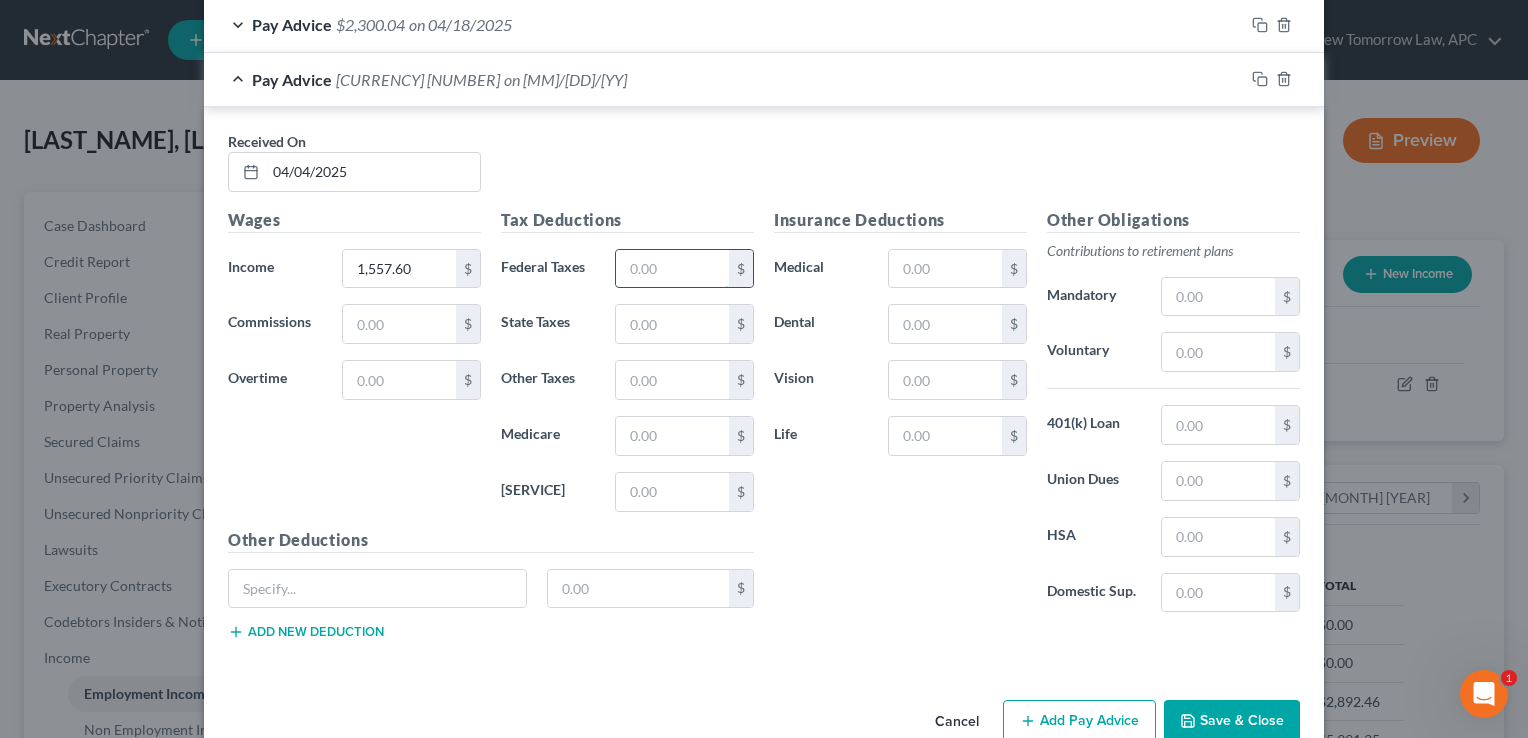 click at bounding box center (672, 269) 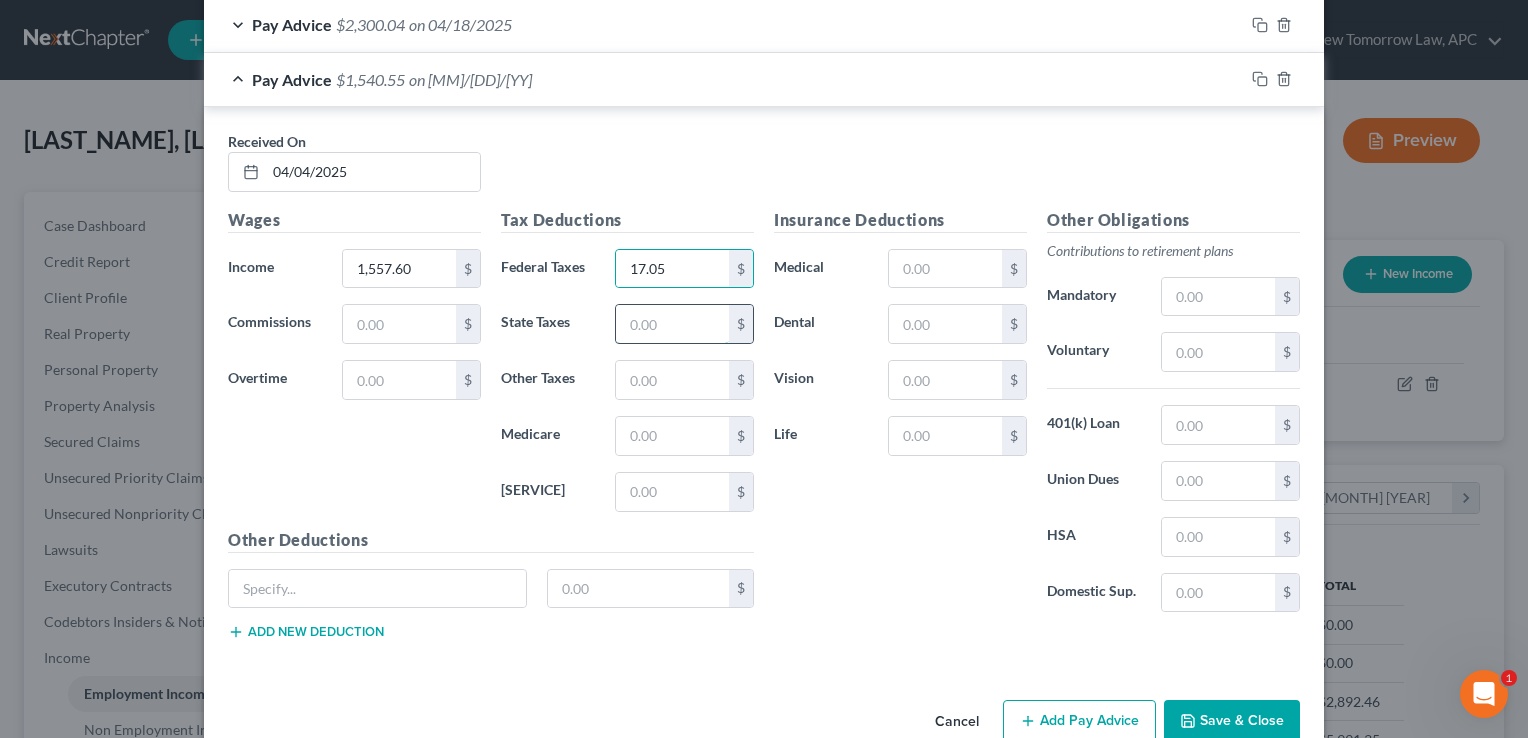 click at bounding box center [672, 324] 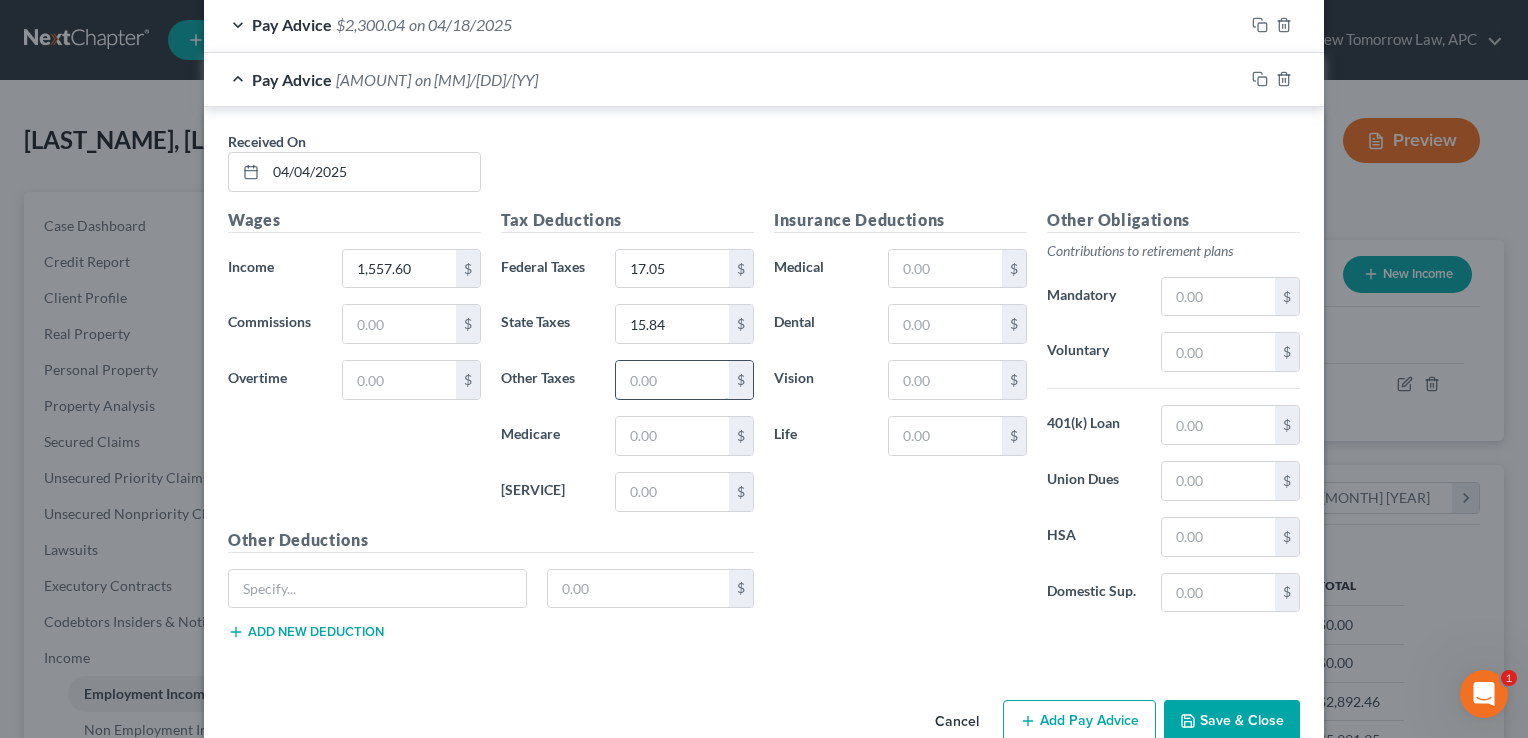 click at bounding box center [672, 380] 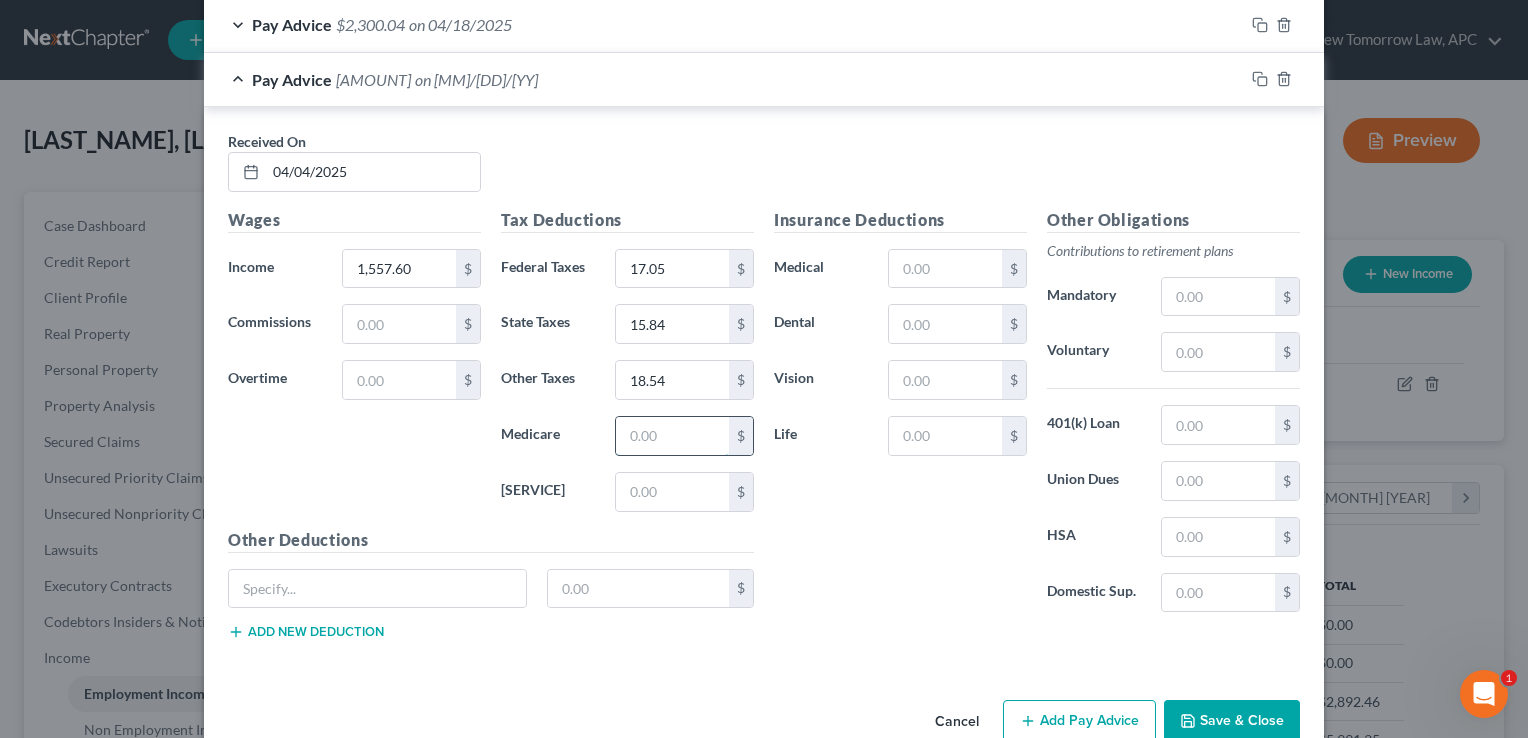 click at bounding box center [672, 436] 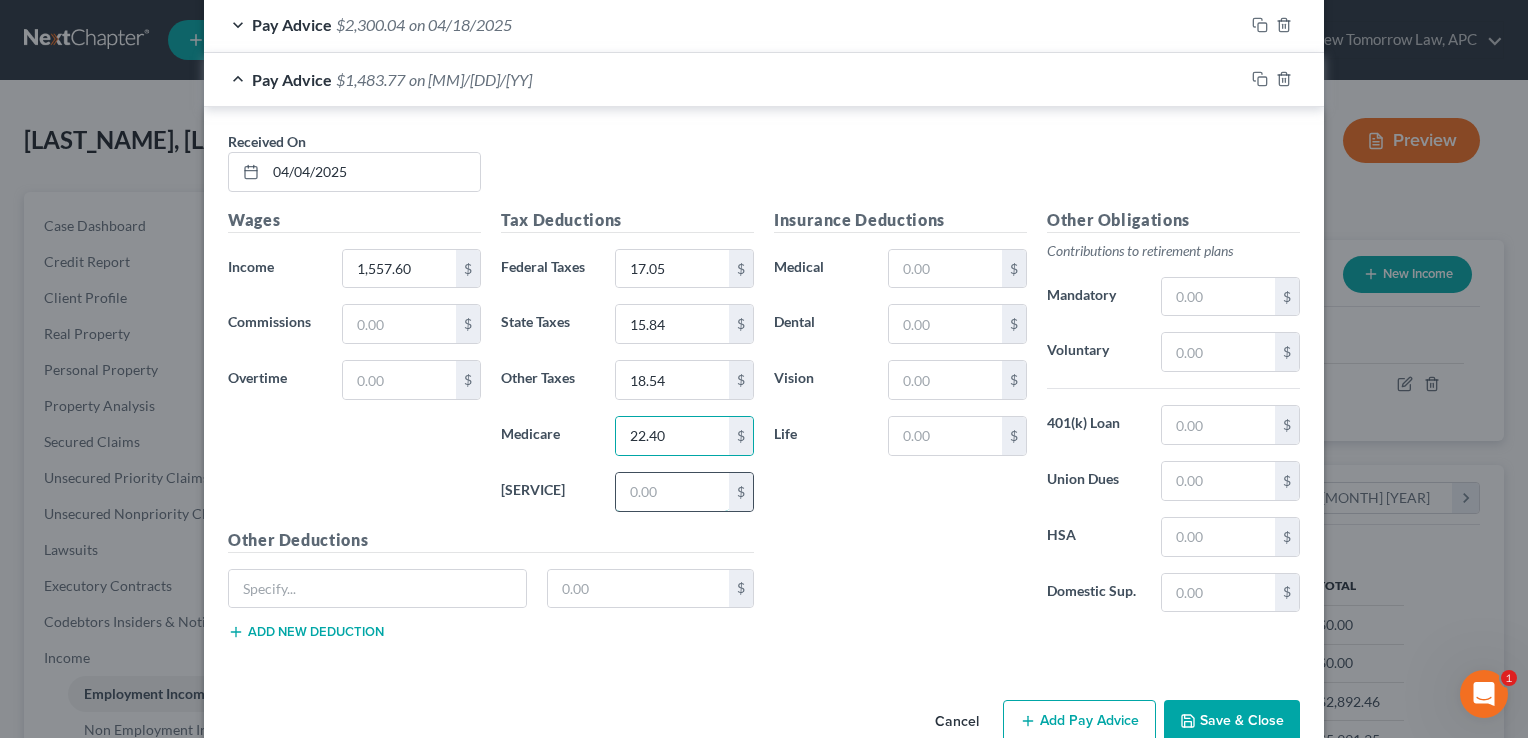 click at bounding box center (672, 492) 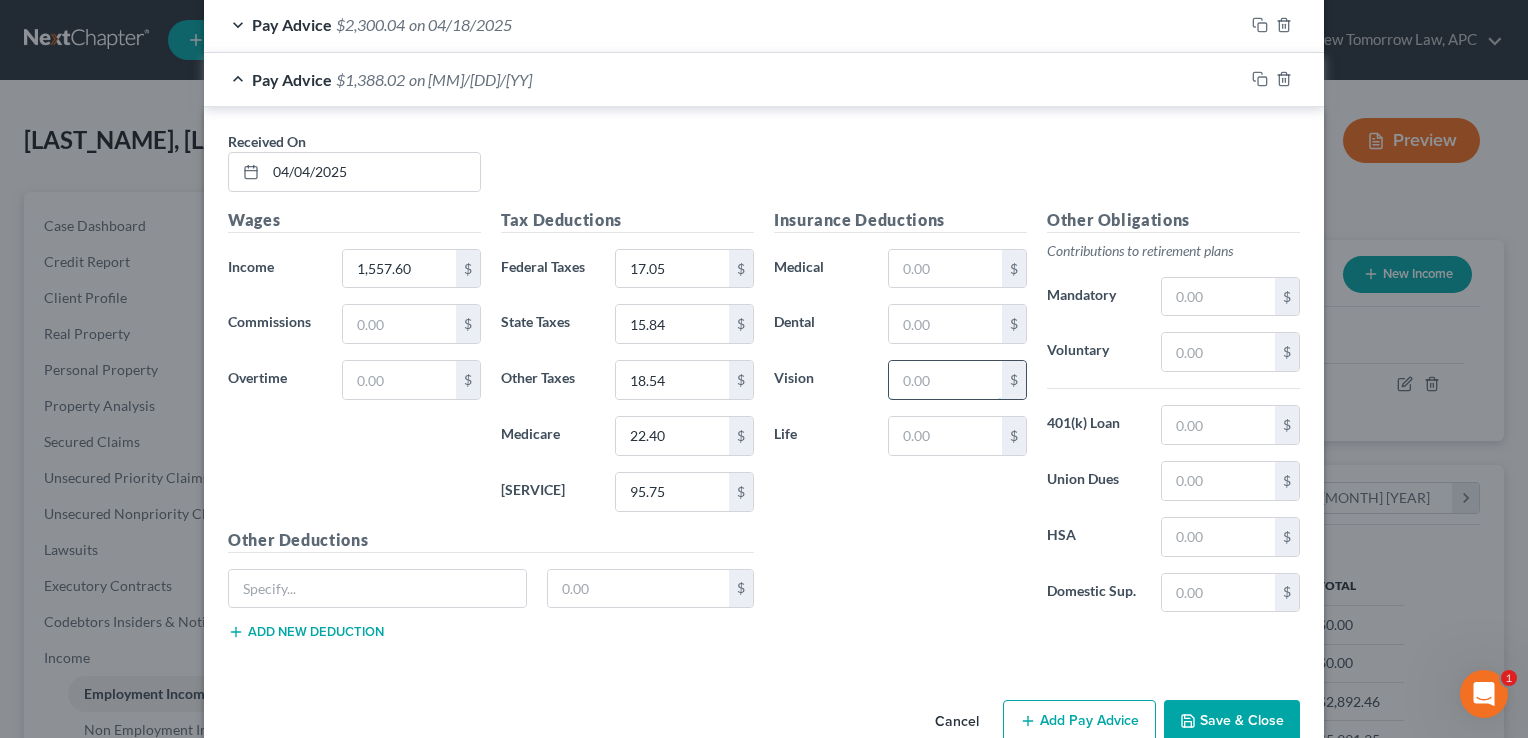 click at bounding box center (945, 380) 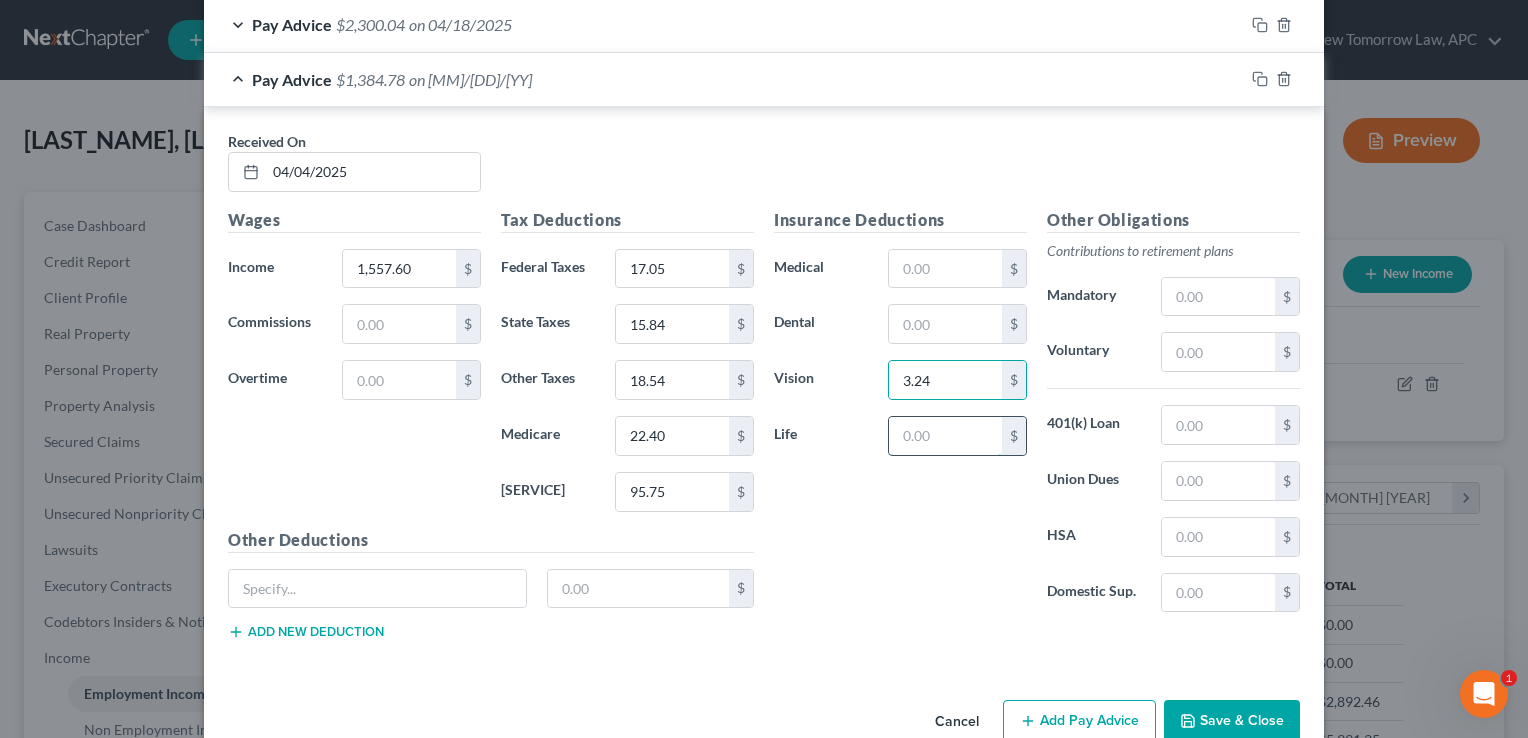 click at bounding box center [945, 436] 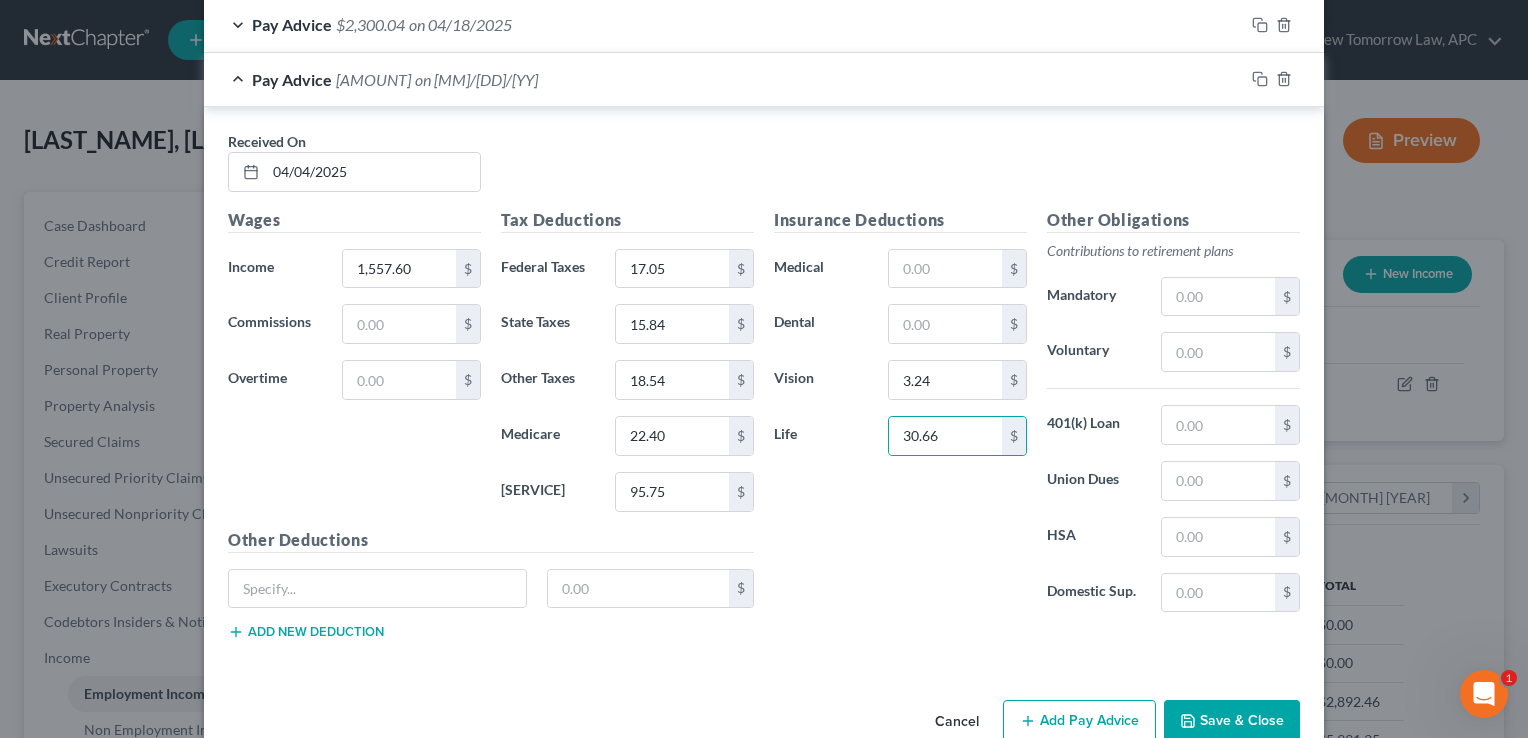 click on "Insurance Deductions Medical $ Dental $ Vision 3.24 $ Life 30.66 $" at bounding box center [900, 418] 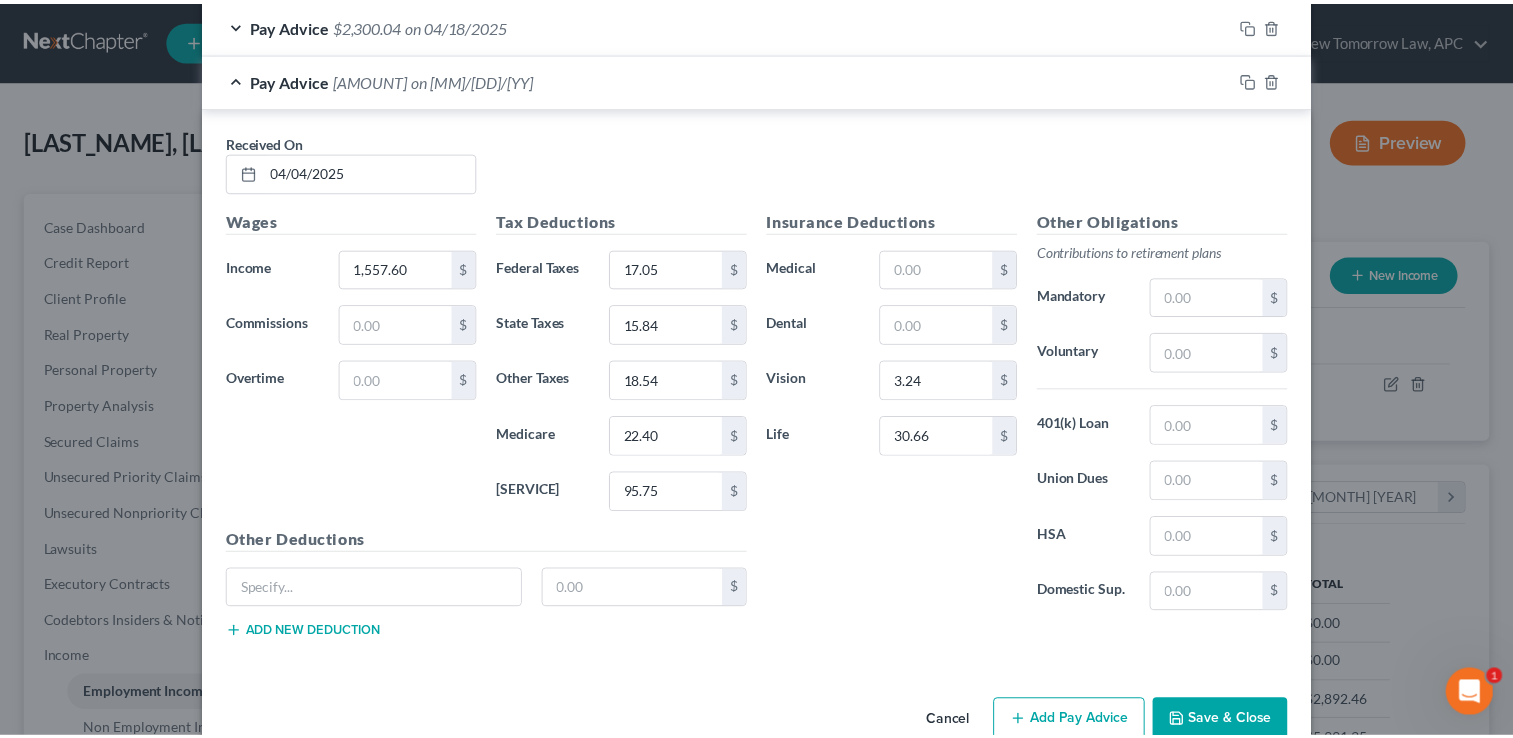 scroll, scrollTop: 1042, scrollLeft: 0, axis: vertical 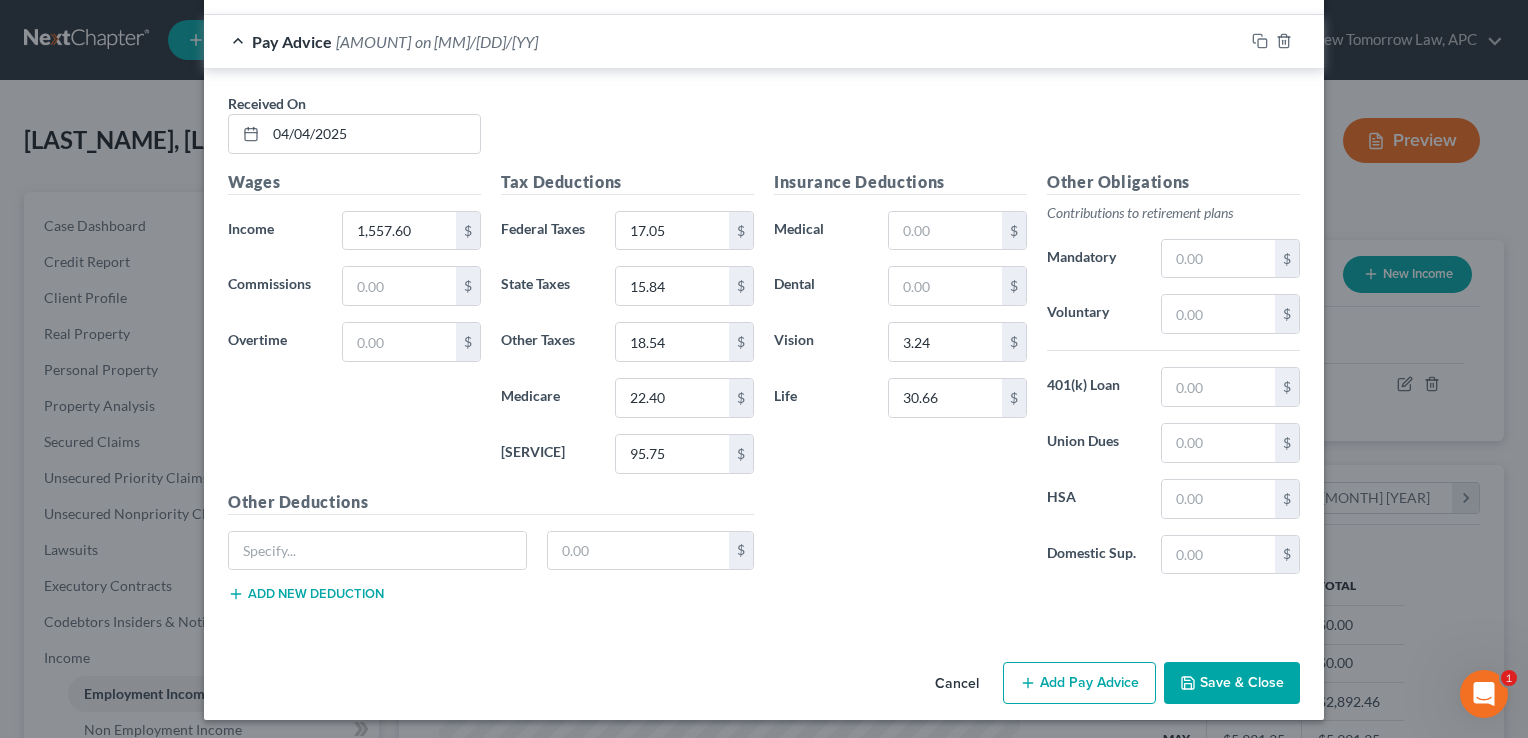 click on "Save & Close" at bounding box center [1232, 683] 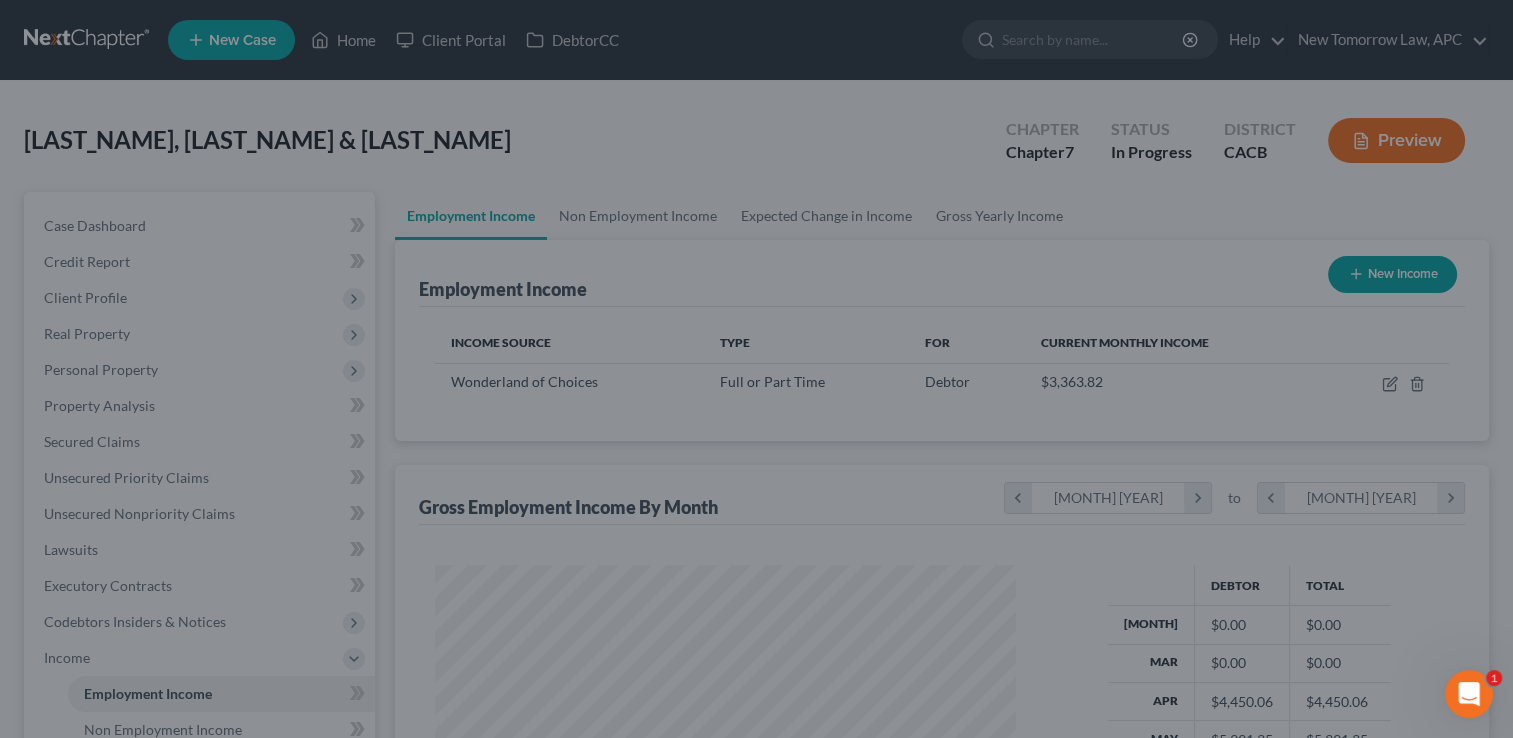 scroll, scrollTop: 356, scrollLeft: 615, axis: both 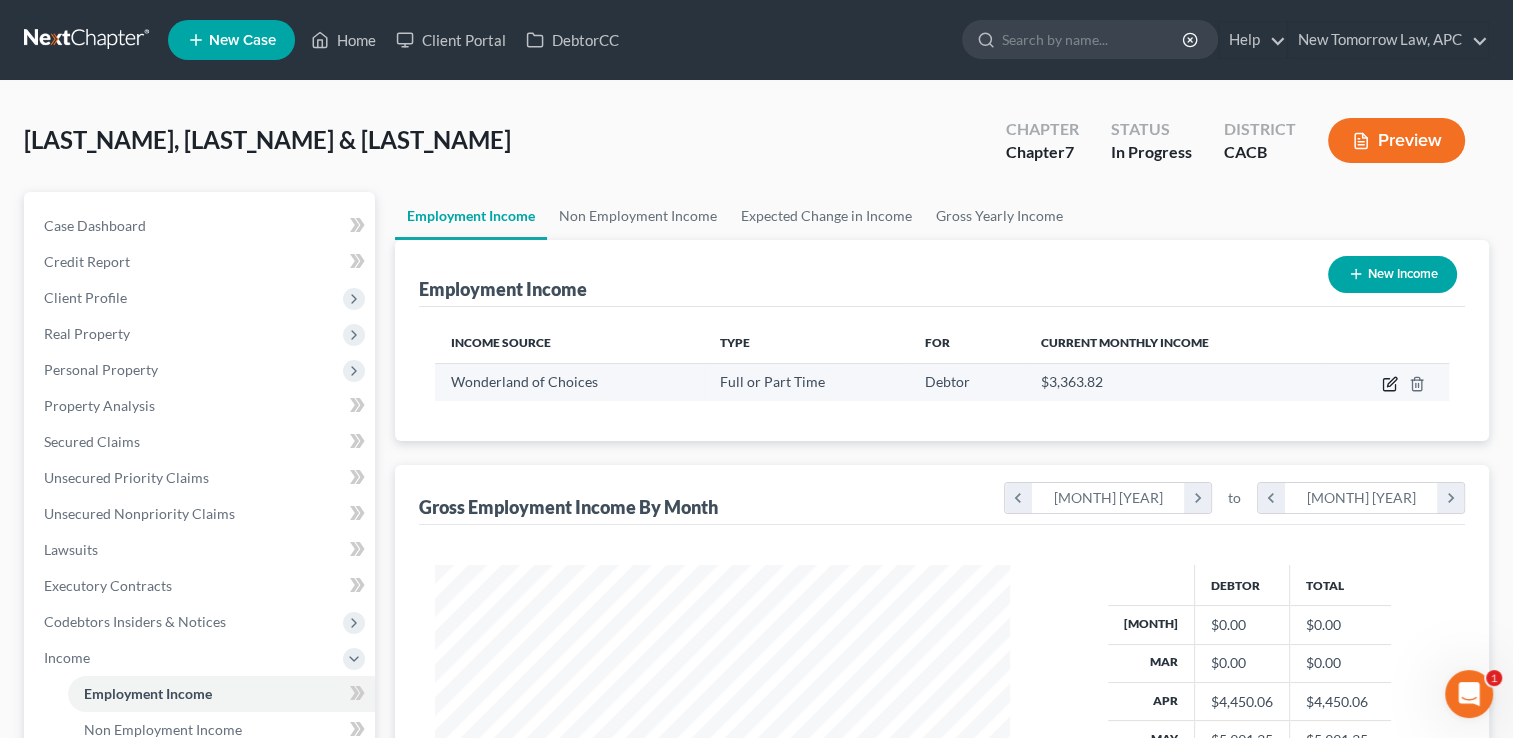 click 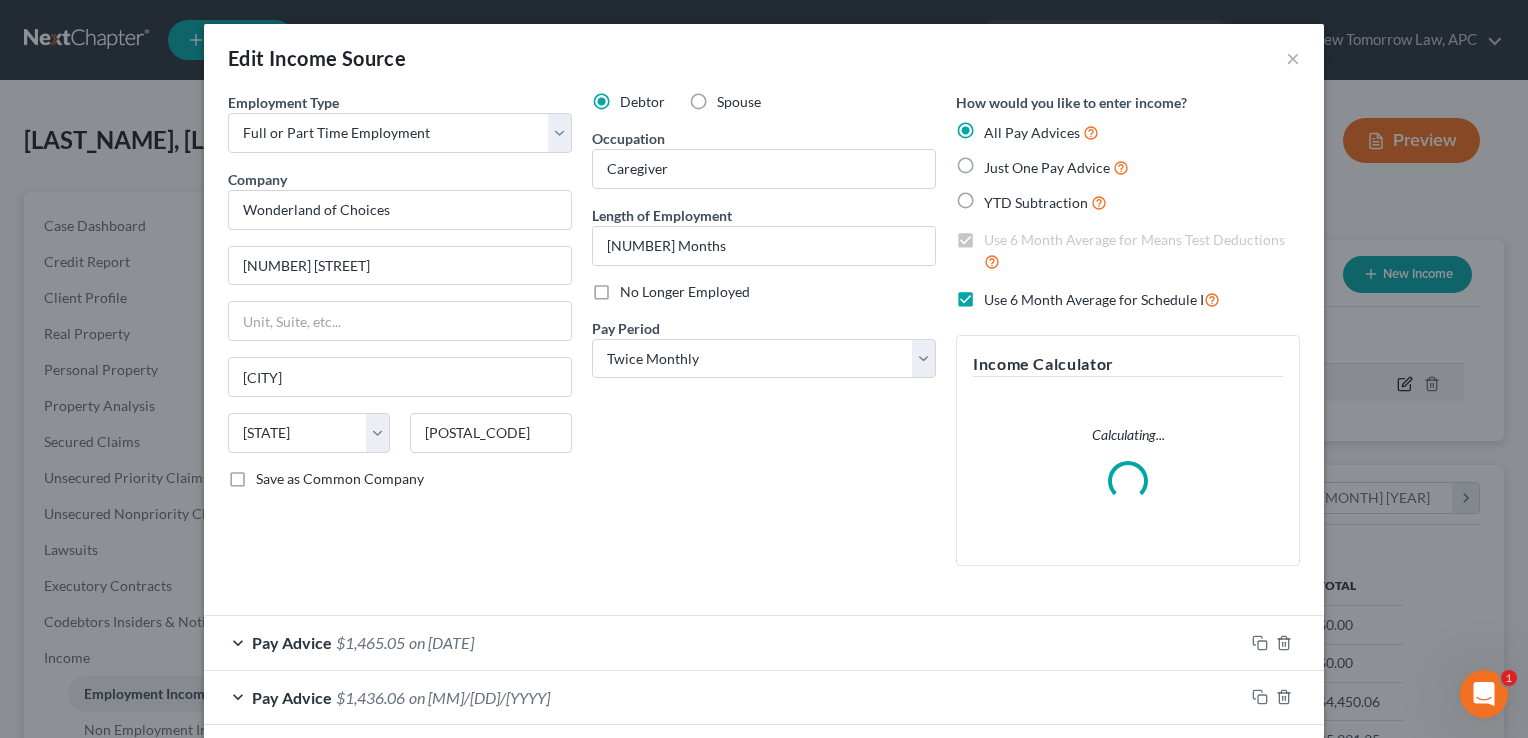 scroll, scrollTop: 999643, scrollLeft: 999378, axis: both 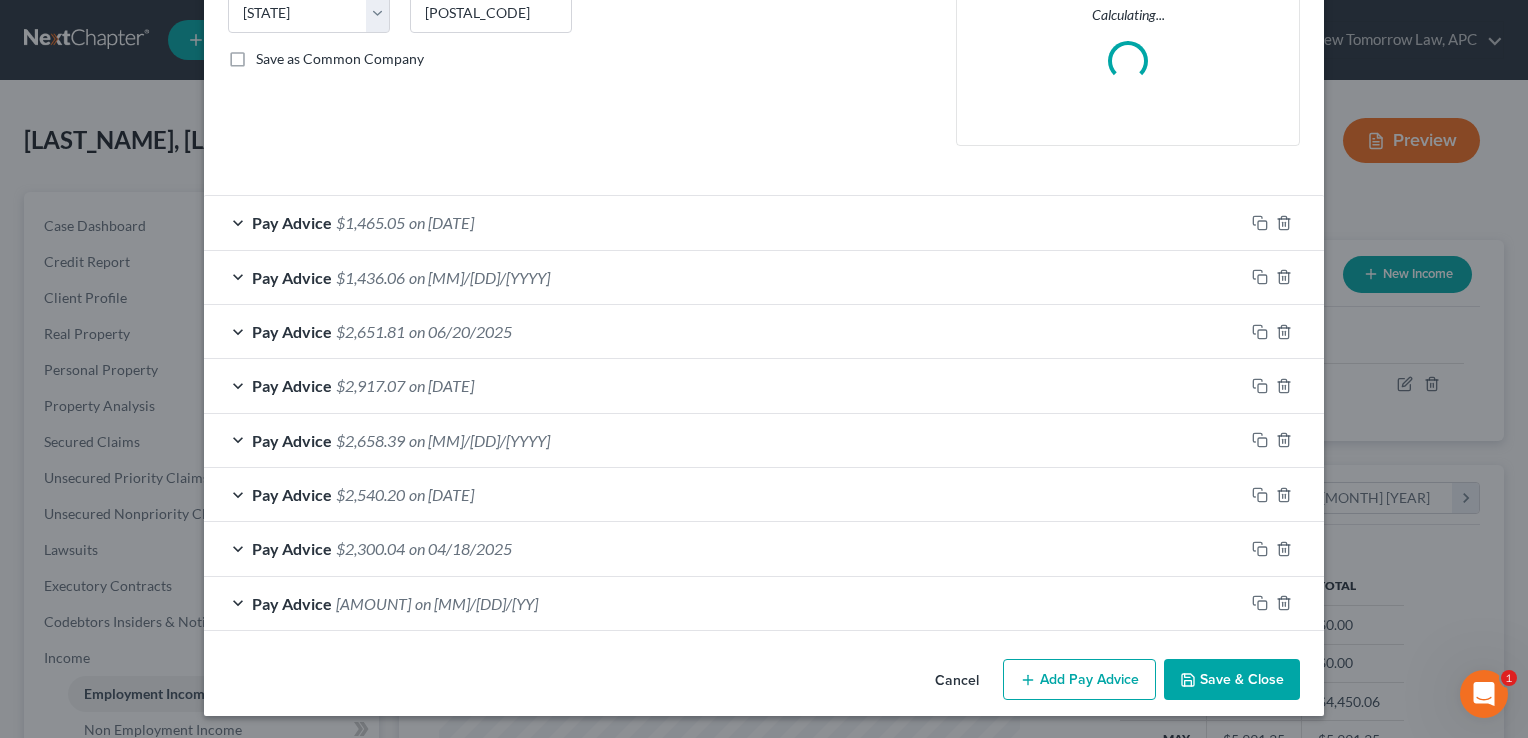 click on "Add Pay Advice" at bounding box center [1079, 680] 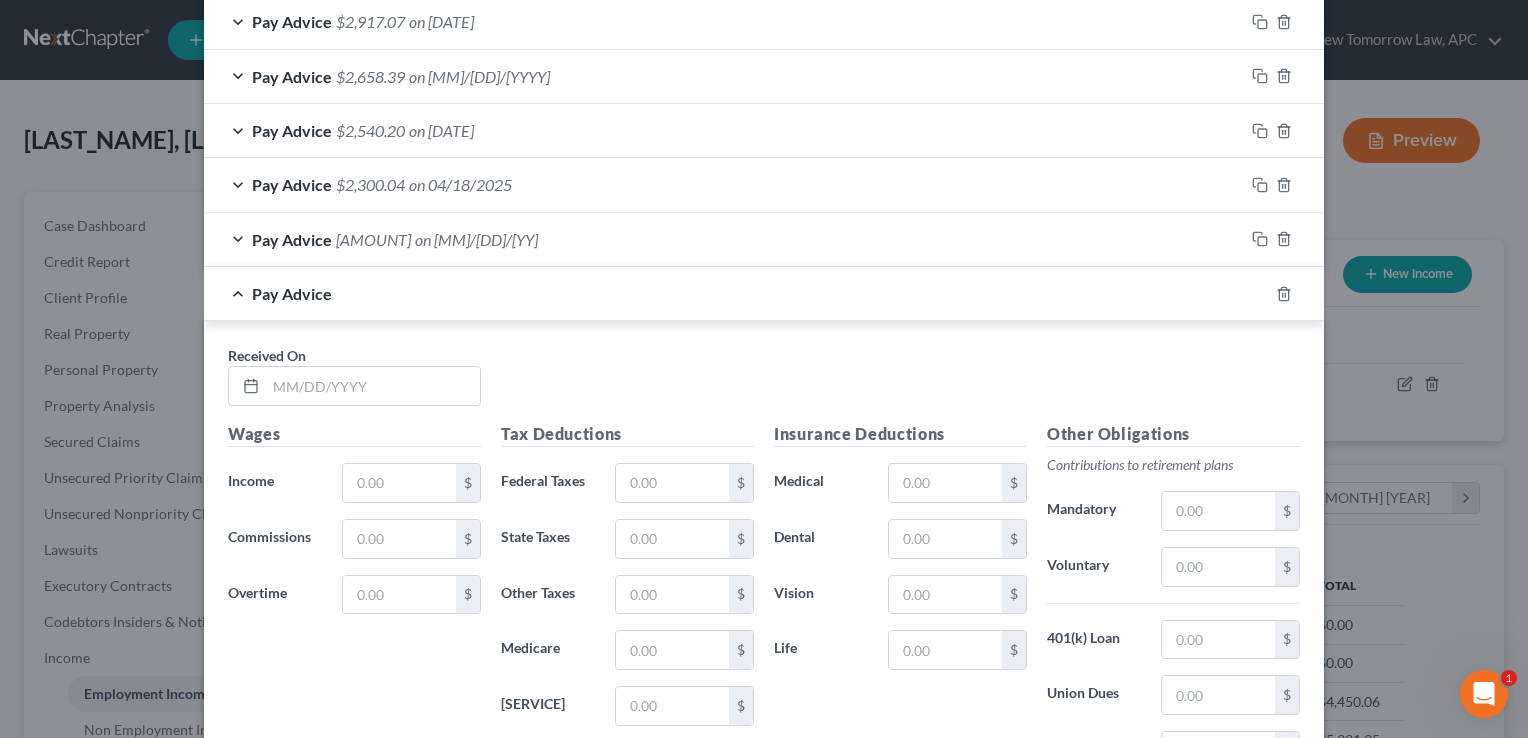 scroll, scrollTop: 796, scrollLeft: 0, axis: vertical 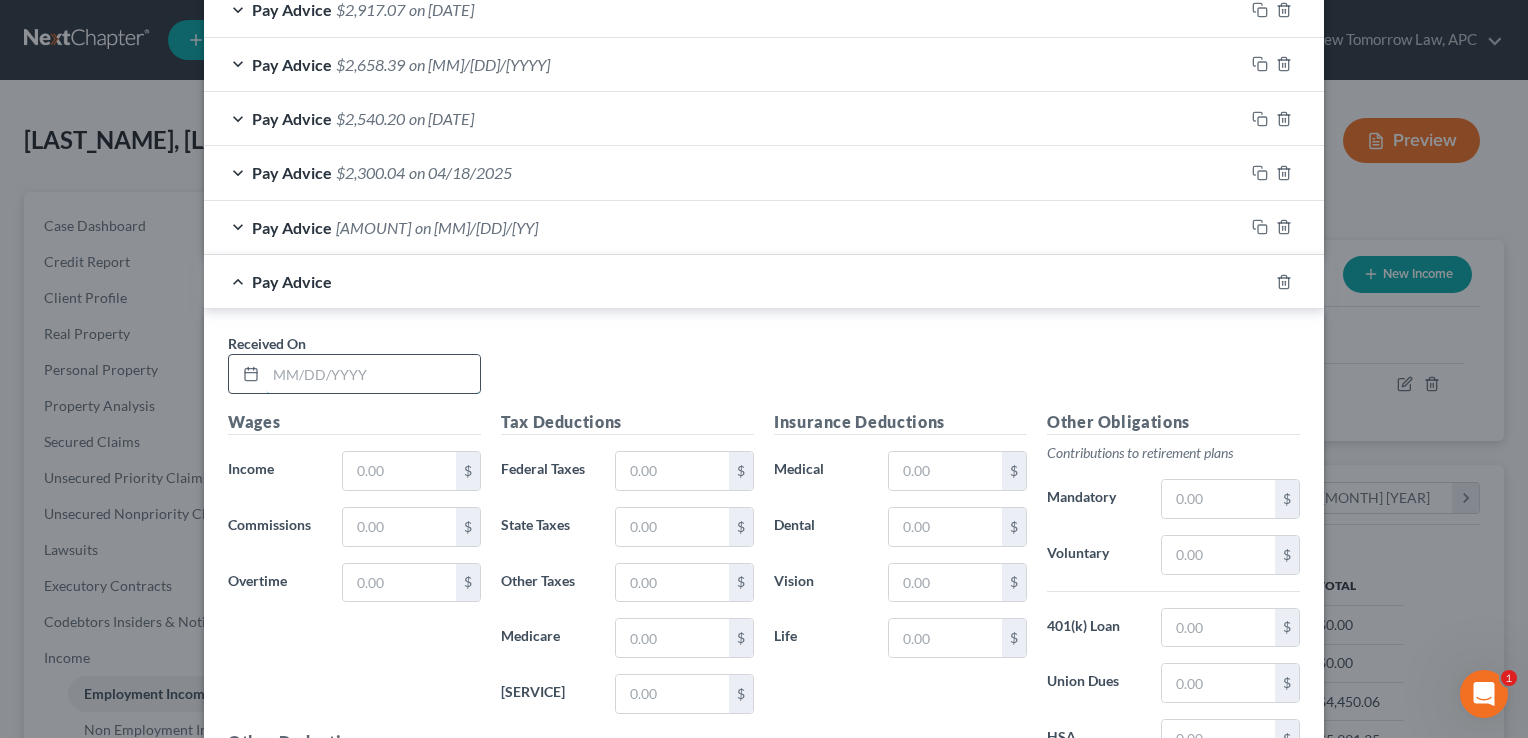 click at bounding box center [373, 374] 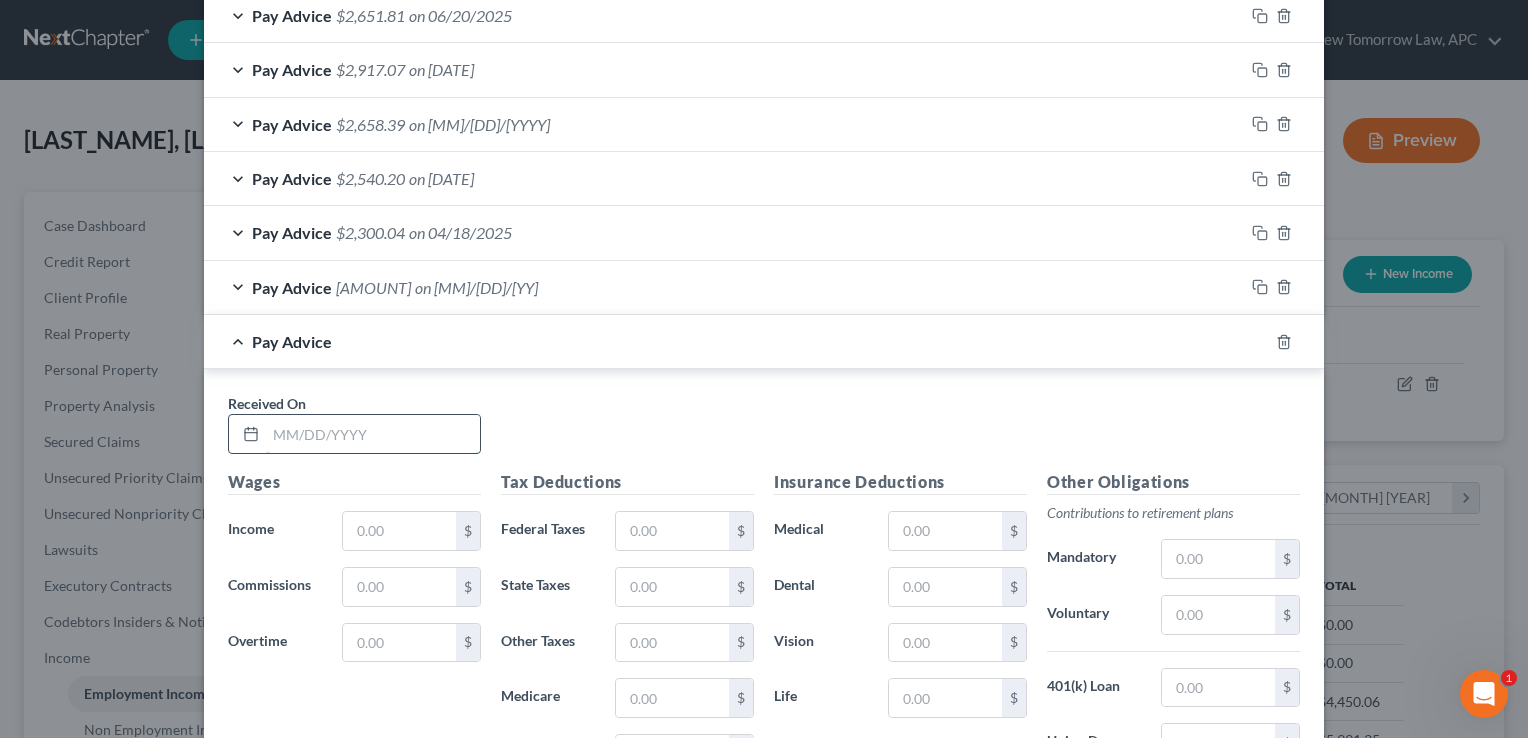 scroll, scrollTop: 856, scrollLeft: 0, axis: vertical 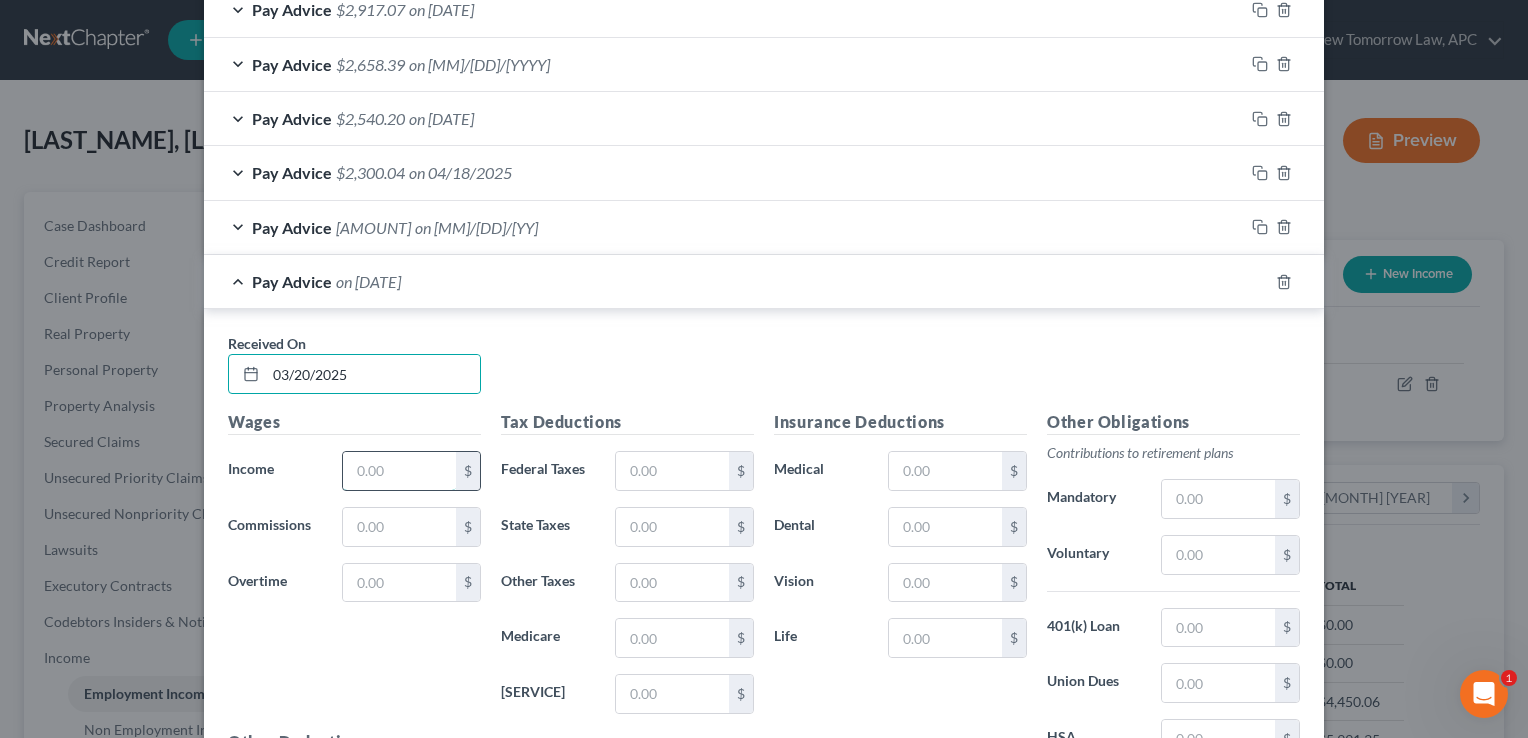 click at bounding box center (399, 471) 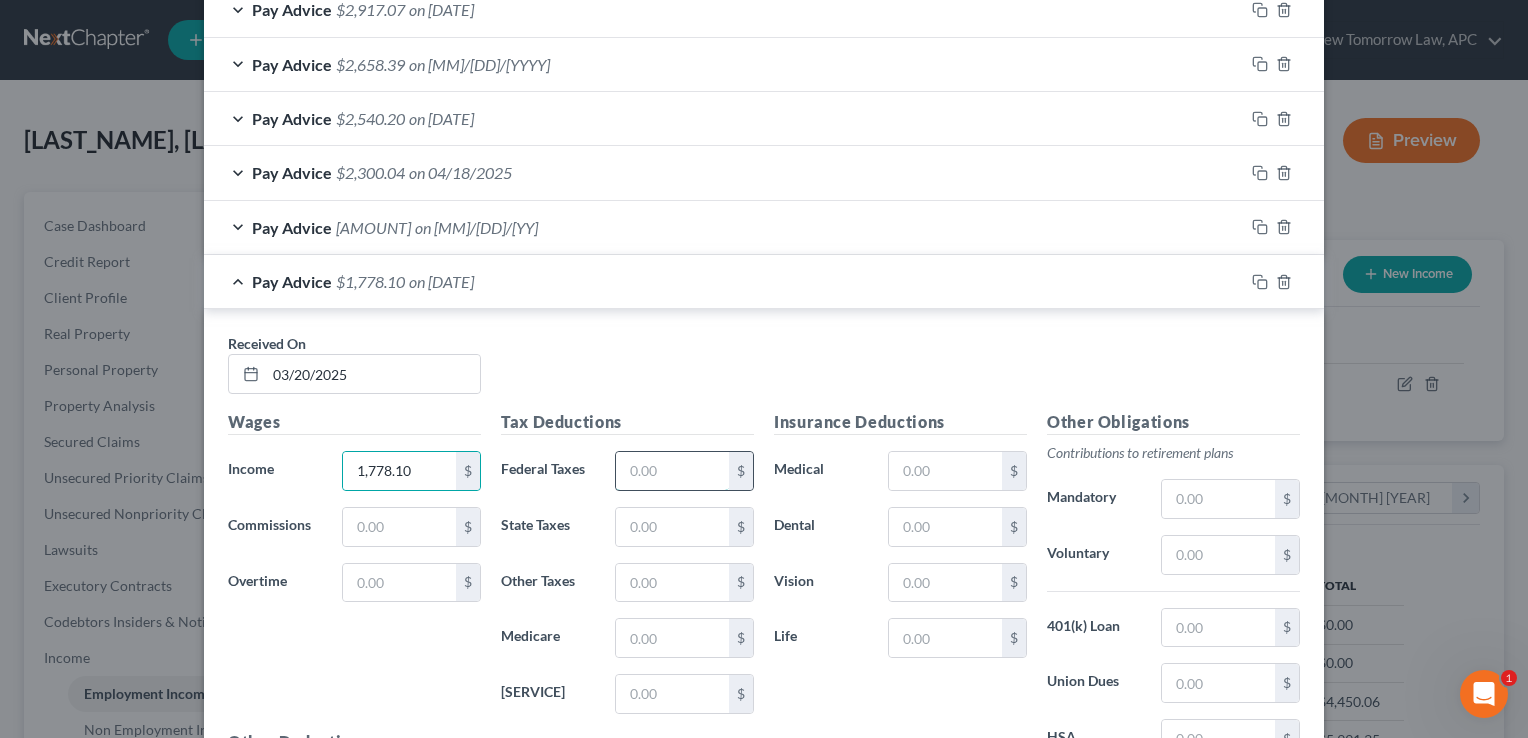 click at bounding box center (672, 471) 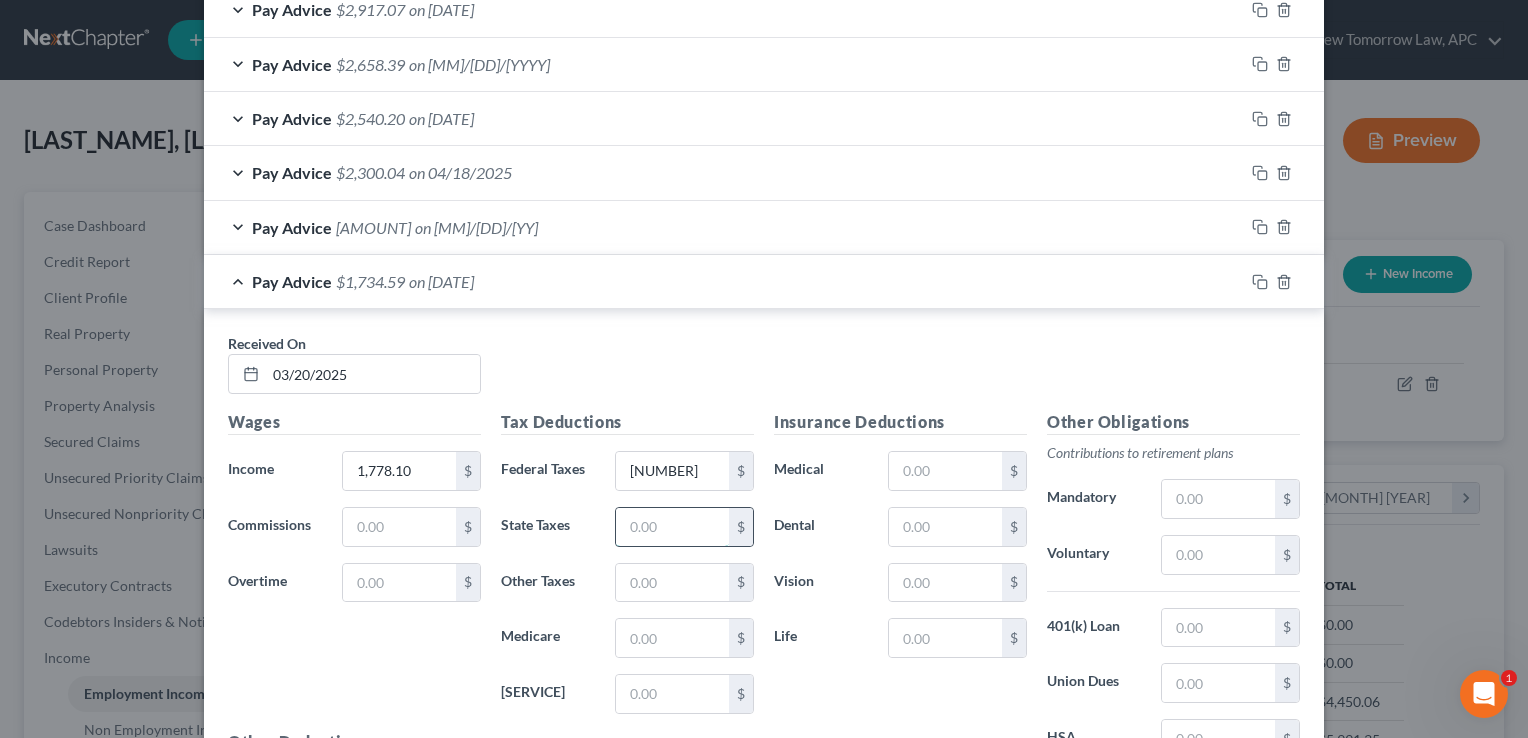 click at bounding box center (672, 527) 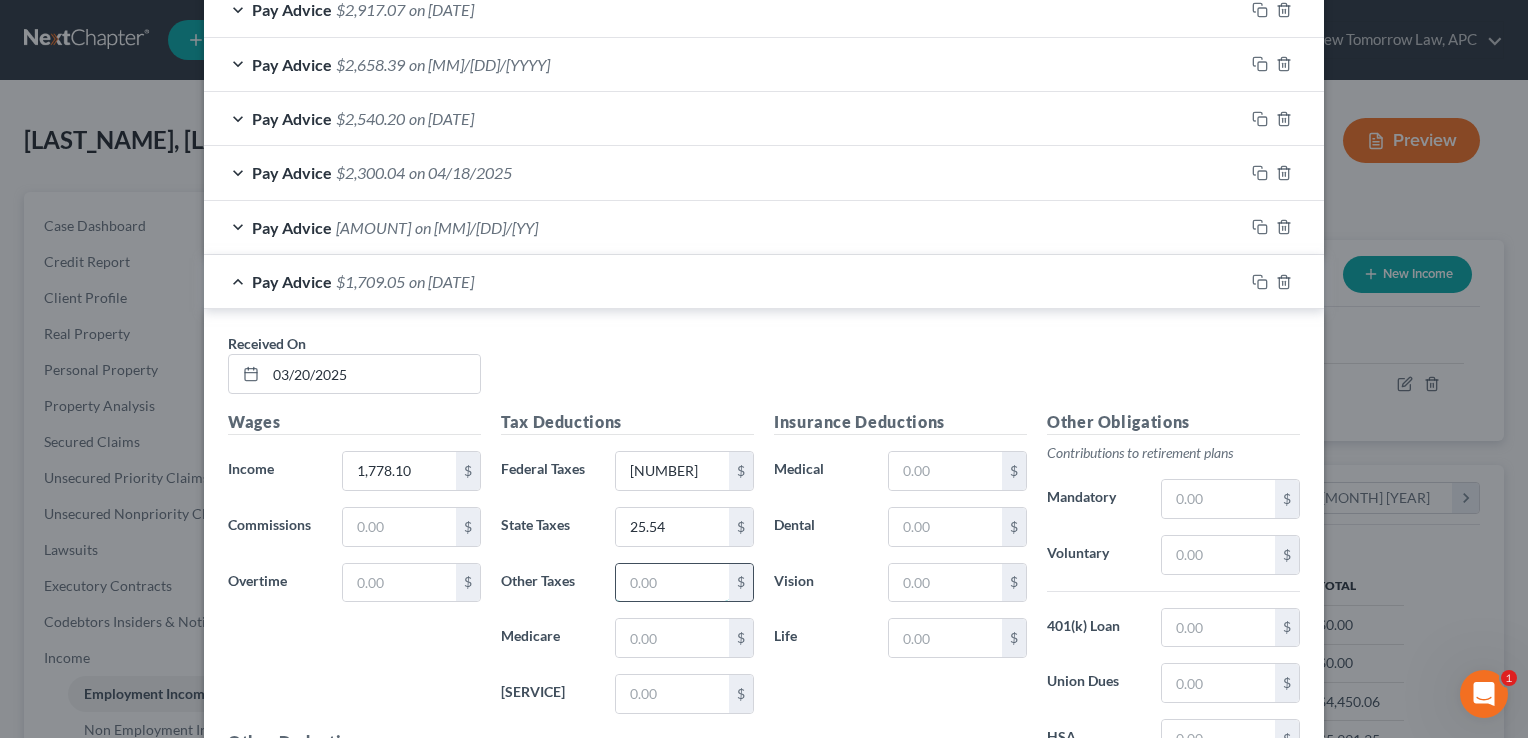 click at bounding box center (672, 583) 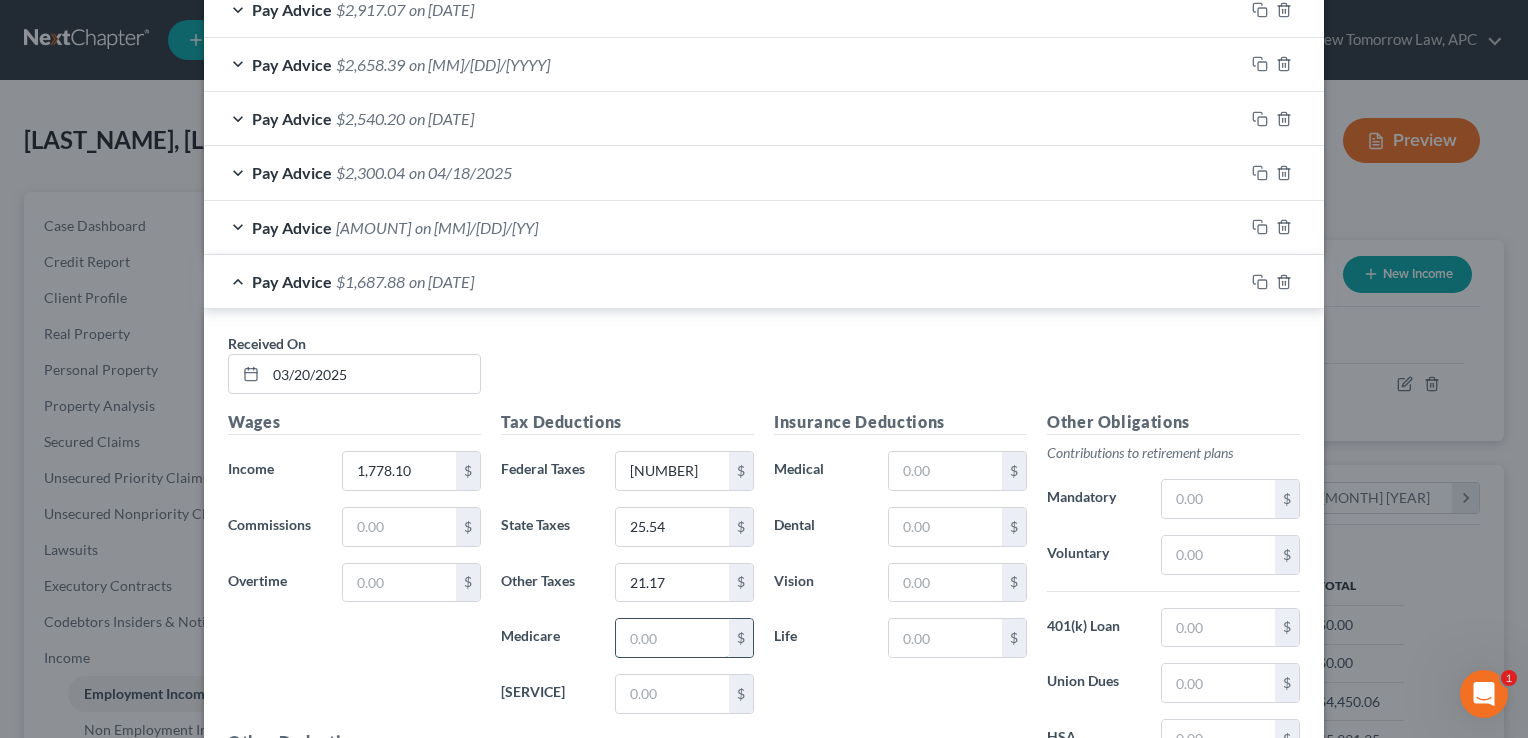 click at bounding box center (672, 638) 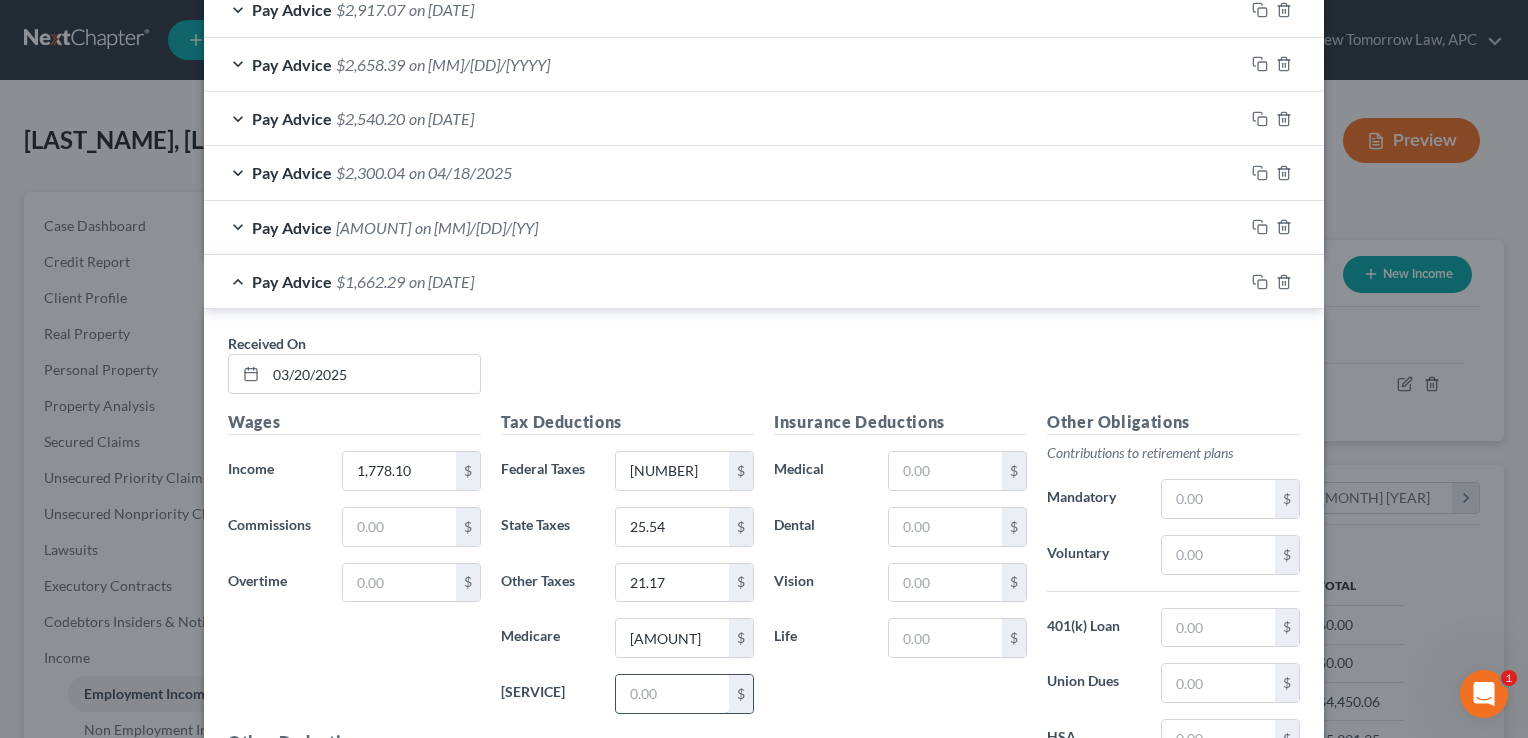 click at bounding box center (672, 694) 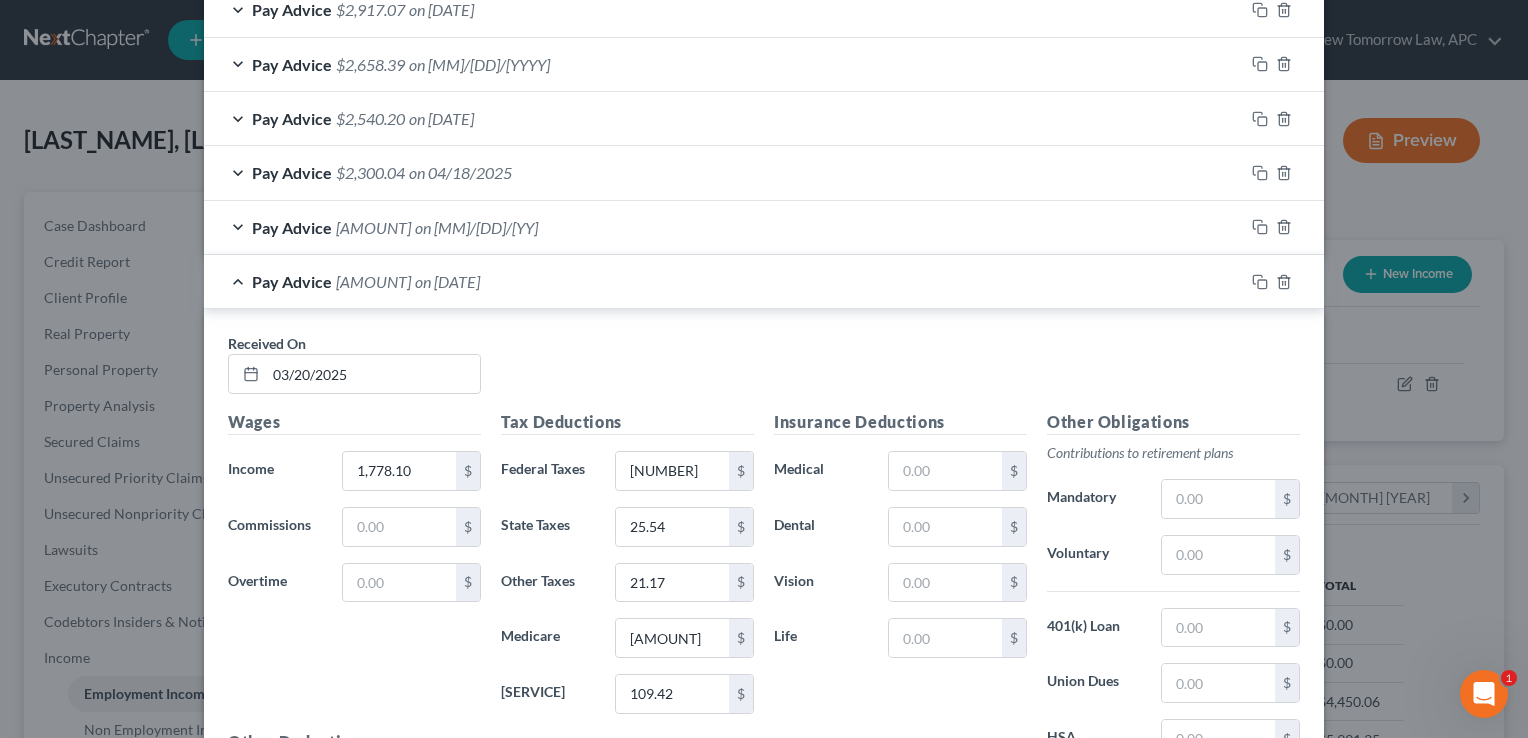 click on "Insurance Deductions Medical $ Dental $ Vision $ Life $" at bounding box center [900, 620] 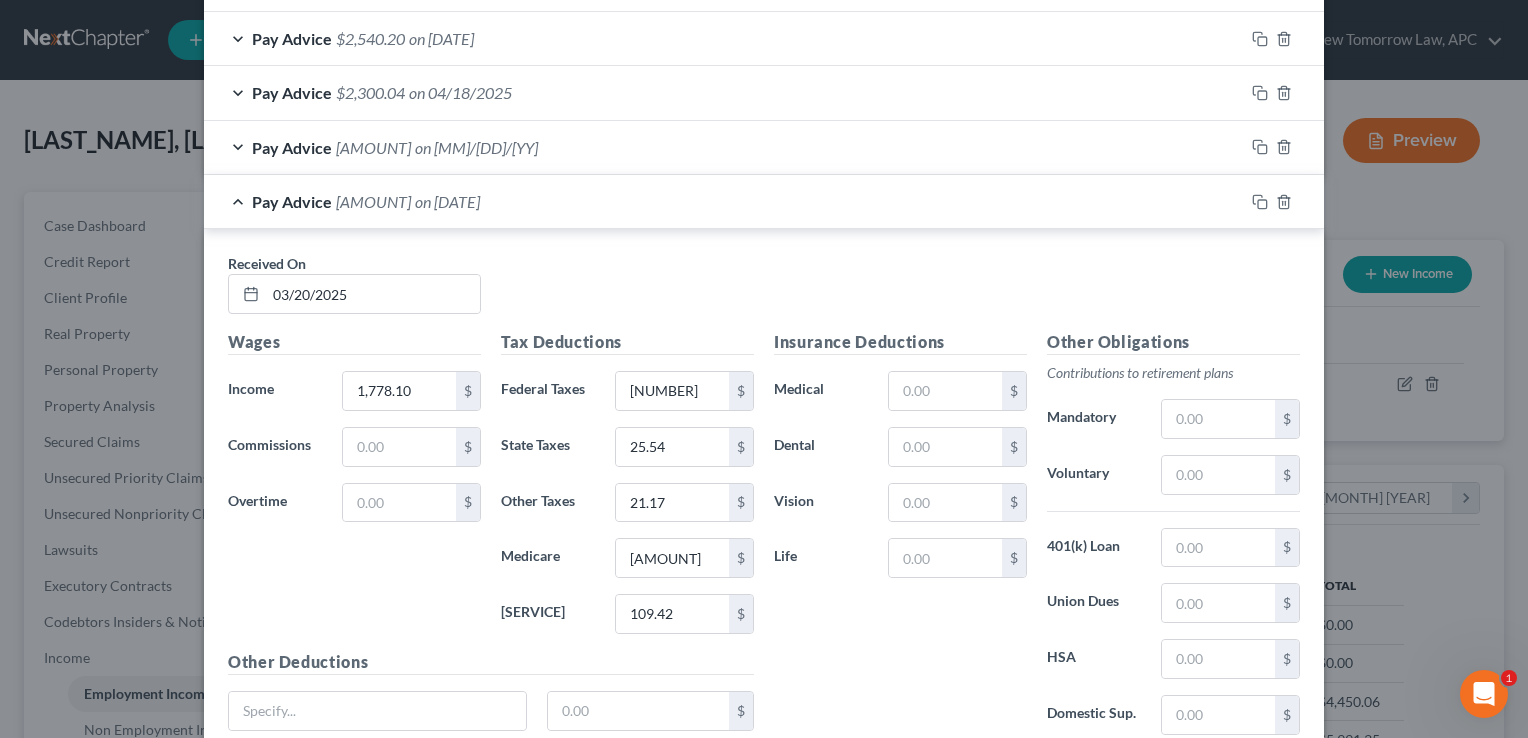 scroll, scrollTop: 936, scrollLeft: 0, axis: vertical 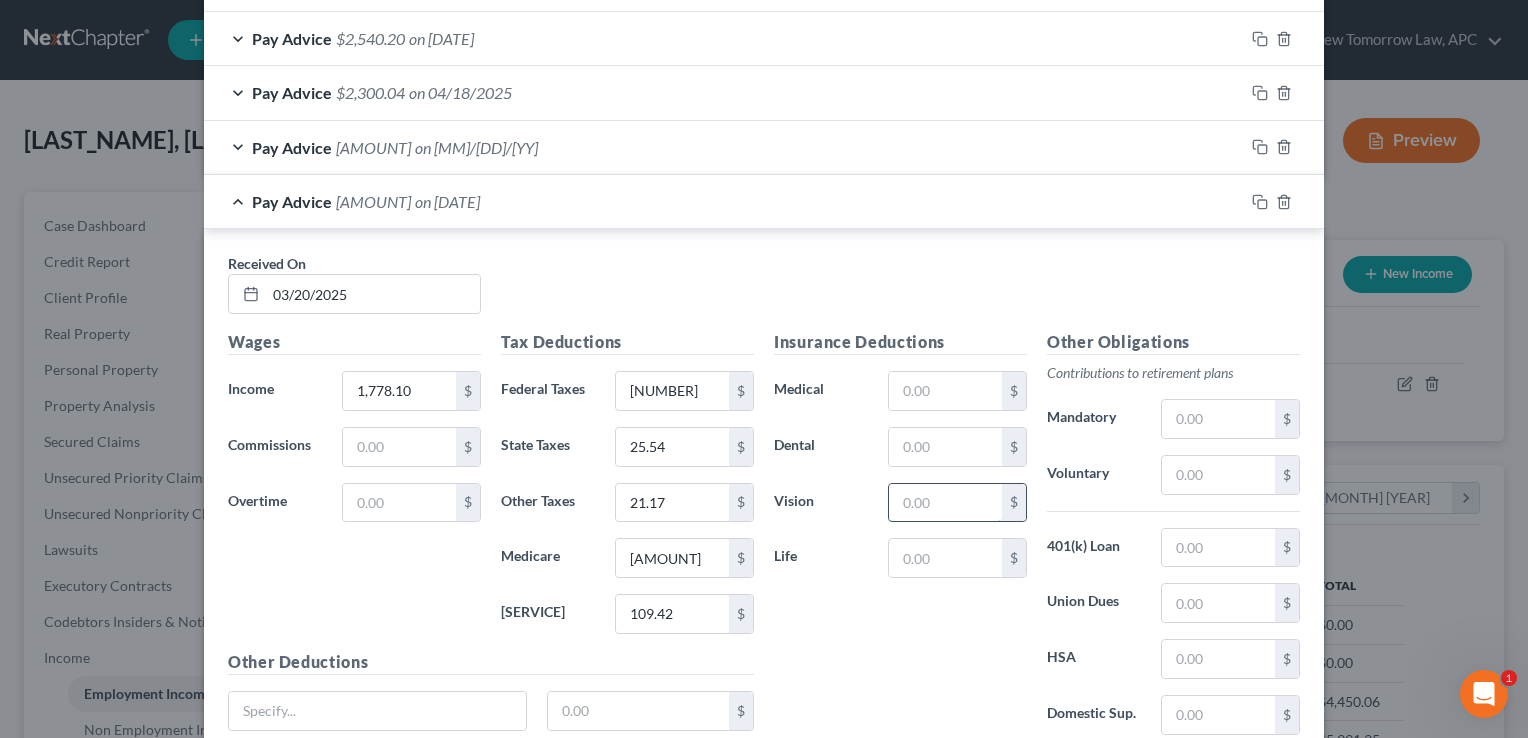 click at bounding box center [945, 503] 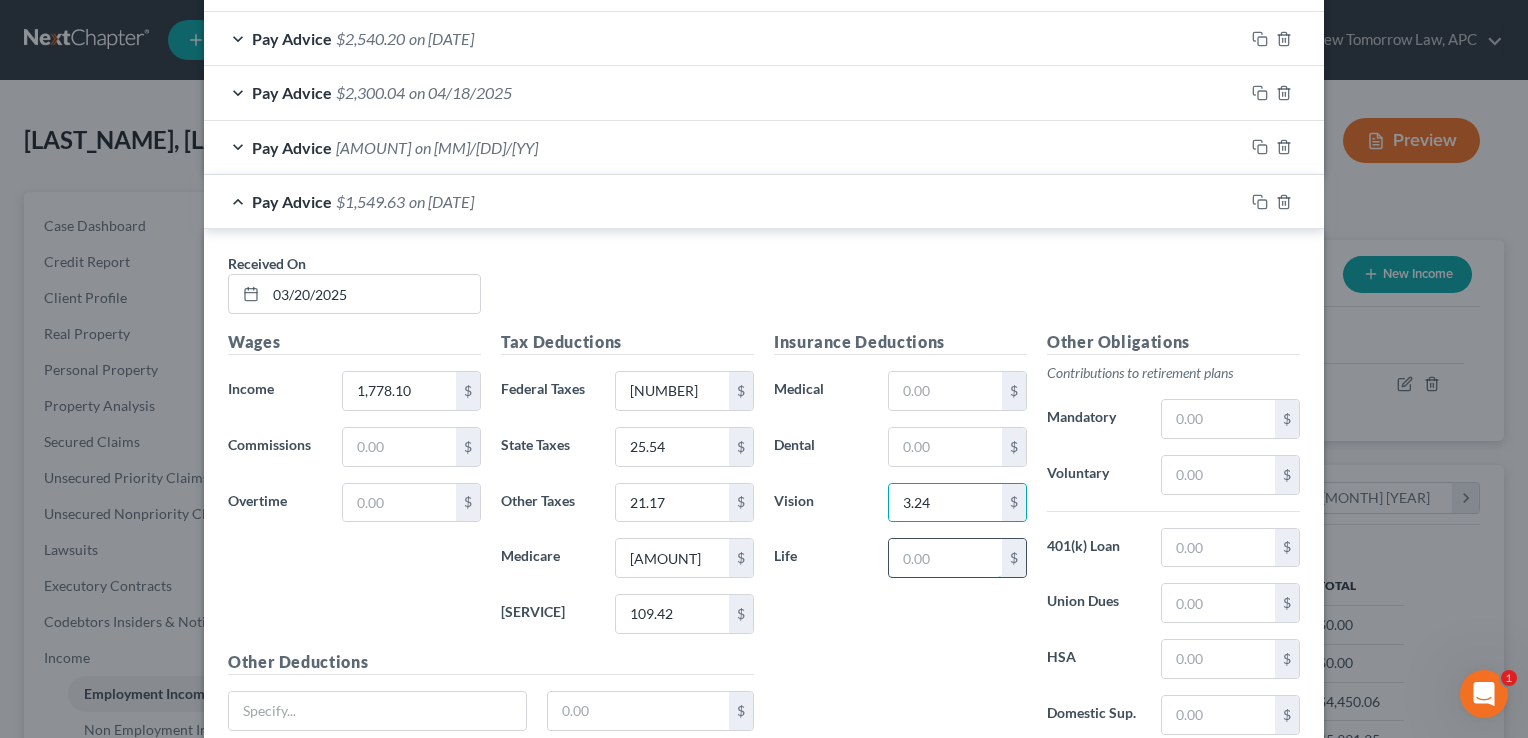 click at bounding box center [945, 558] 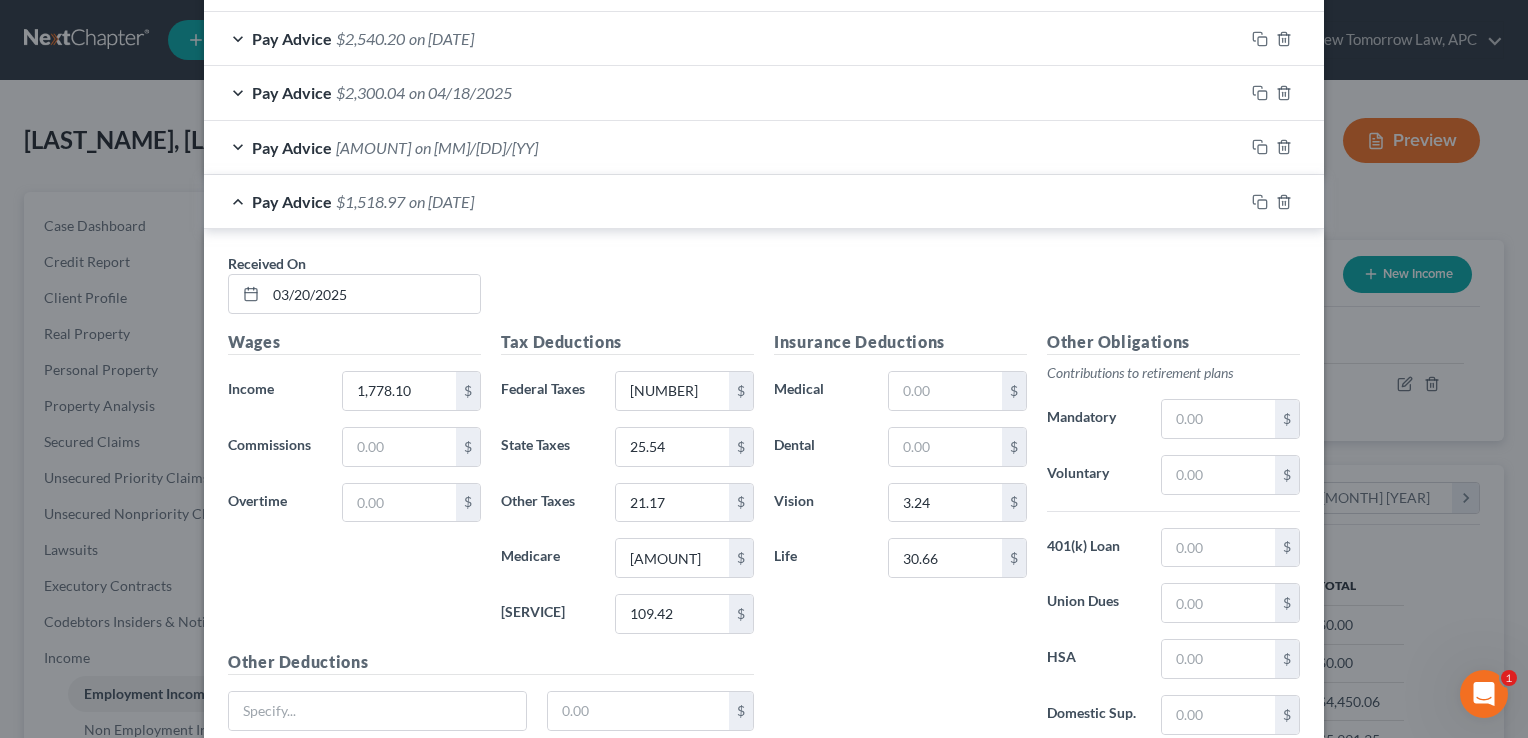 click on "Insurance Deductions Medical $ Dental $ Vision 3.24 $ Life 30.66 $" at bounding box center [900, 540] 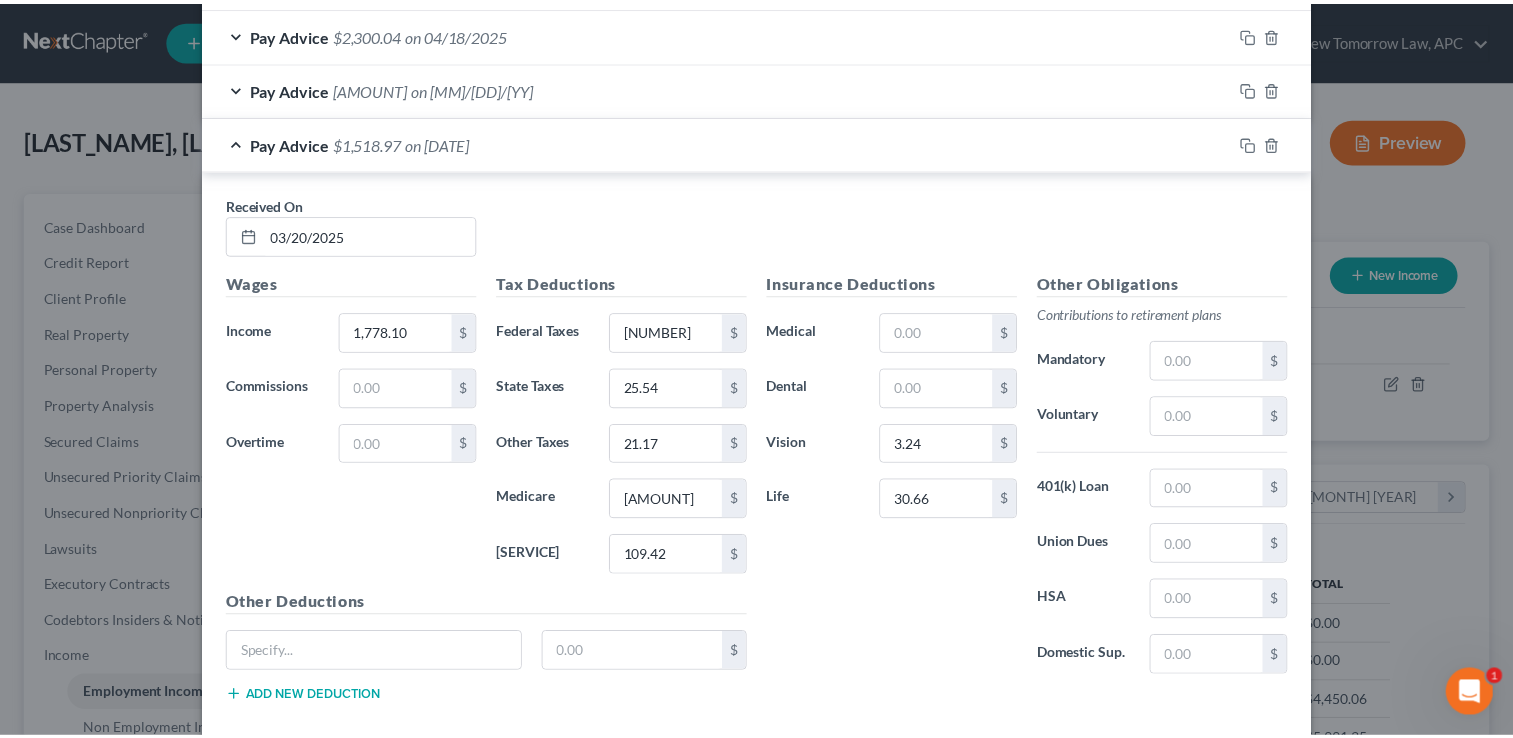 scroll, scrollTop: 1096, scrollLeft: 0, axis: vertical 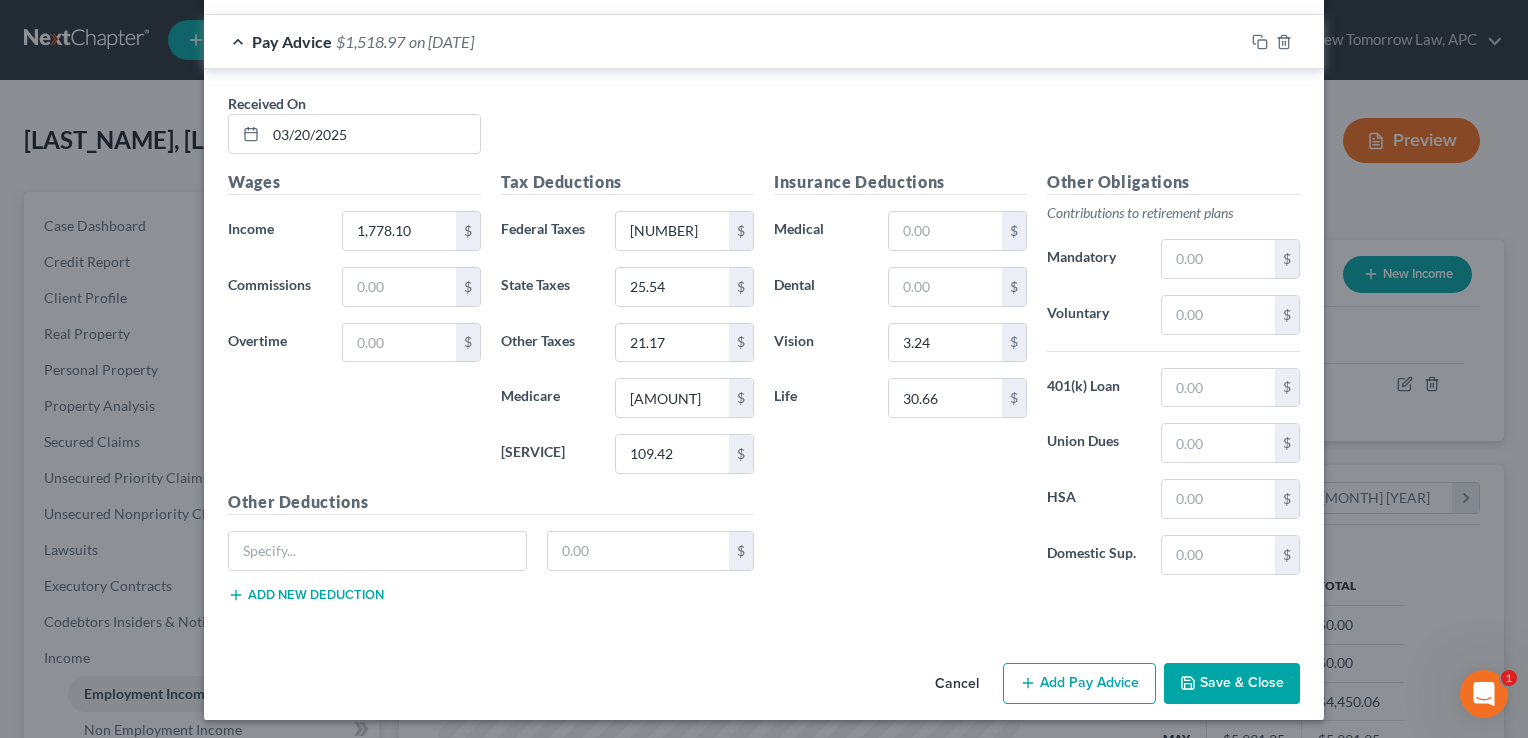 click on "Save & Close" at bounding box center [1232, 684] 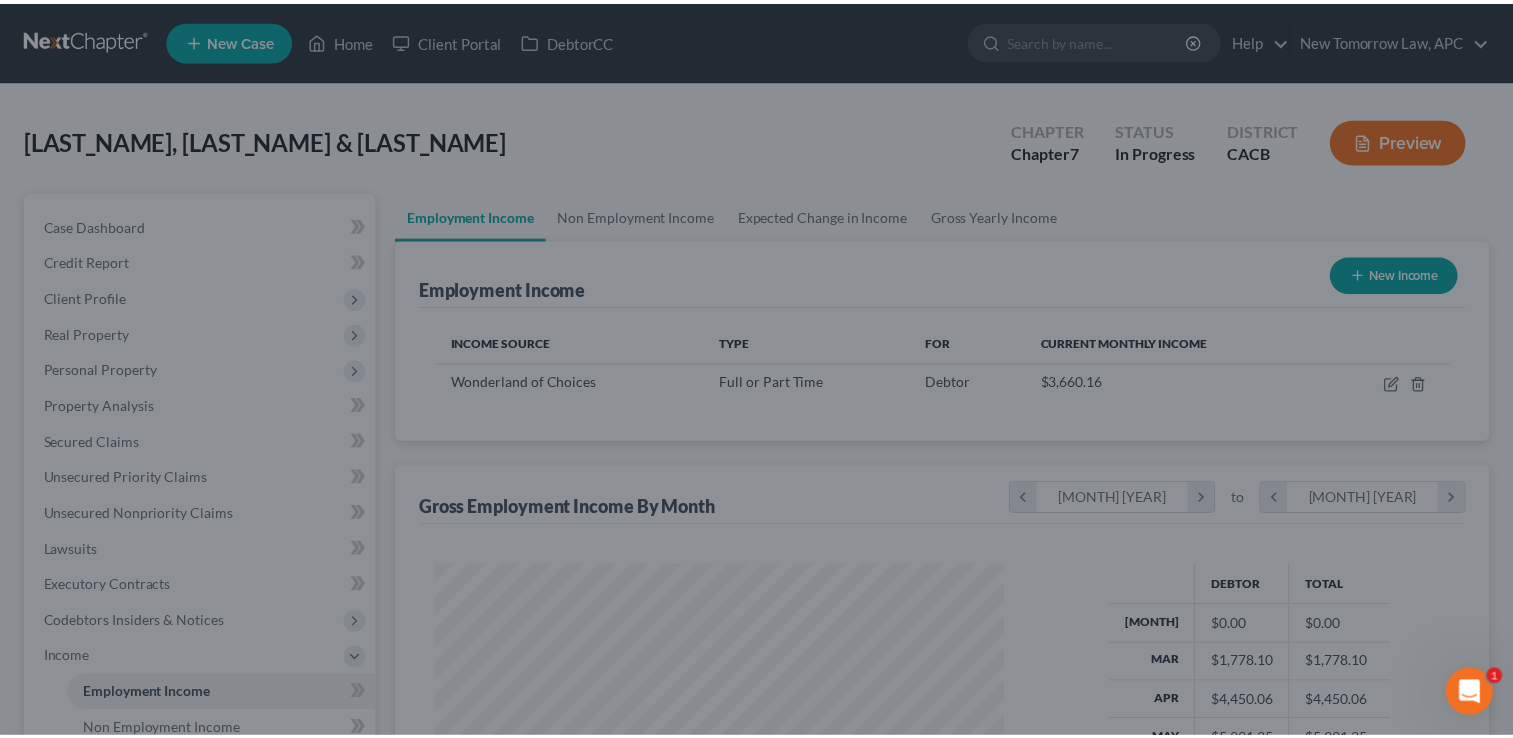 scroll, scrollTop: 356, scrollLeft: 615, axis: both 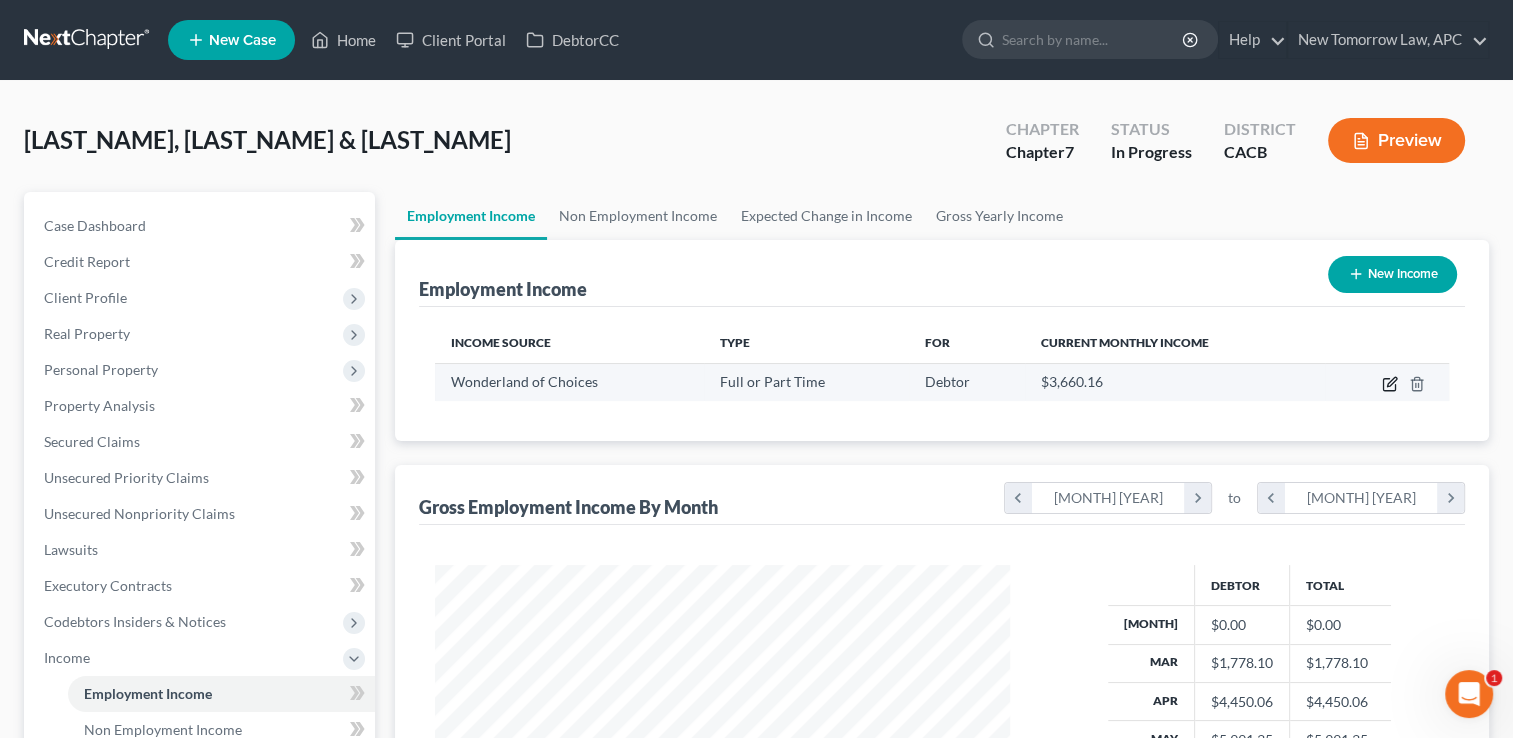 click 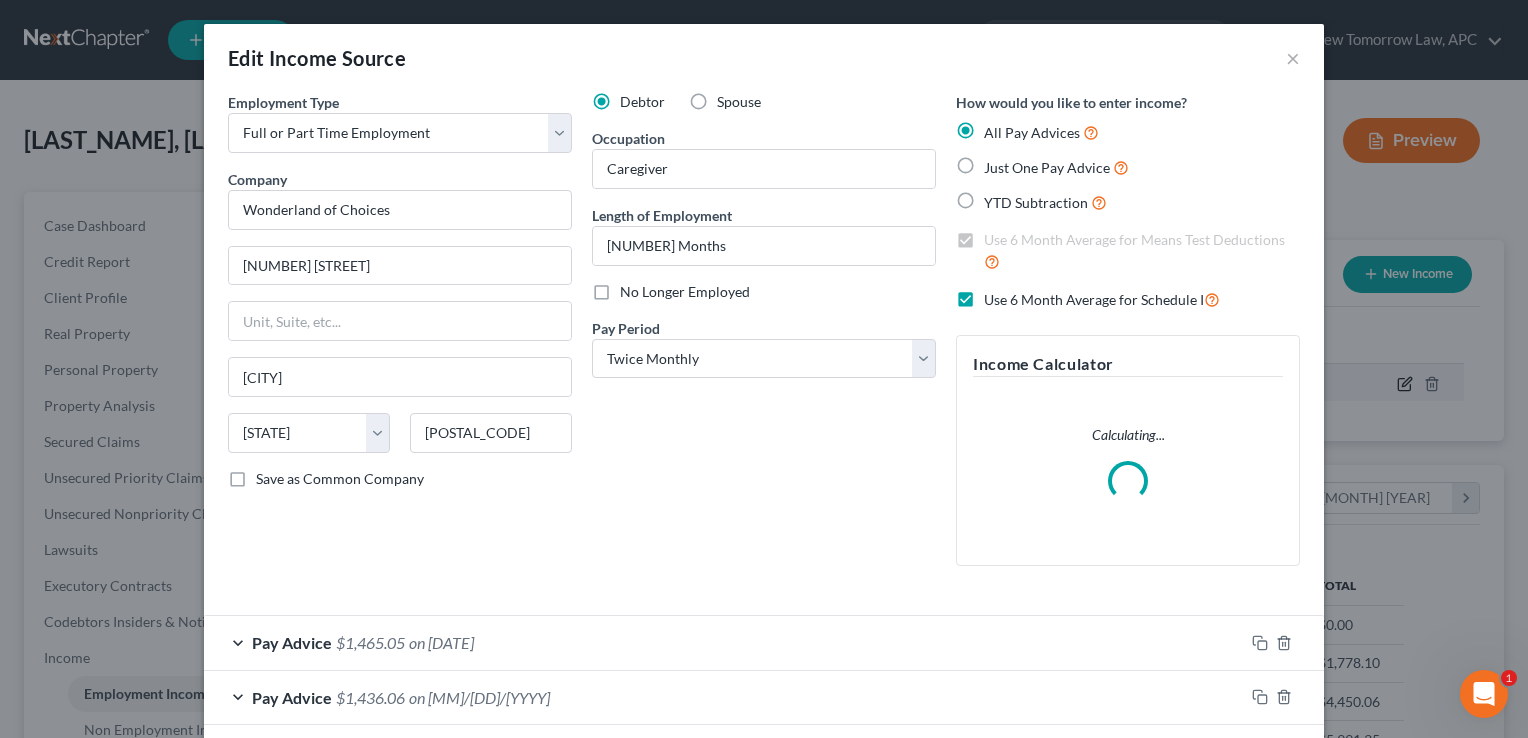 scroll, scrollTop: 999643, scrollLeft: 999378, axis: both 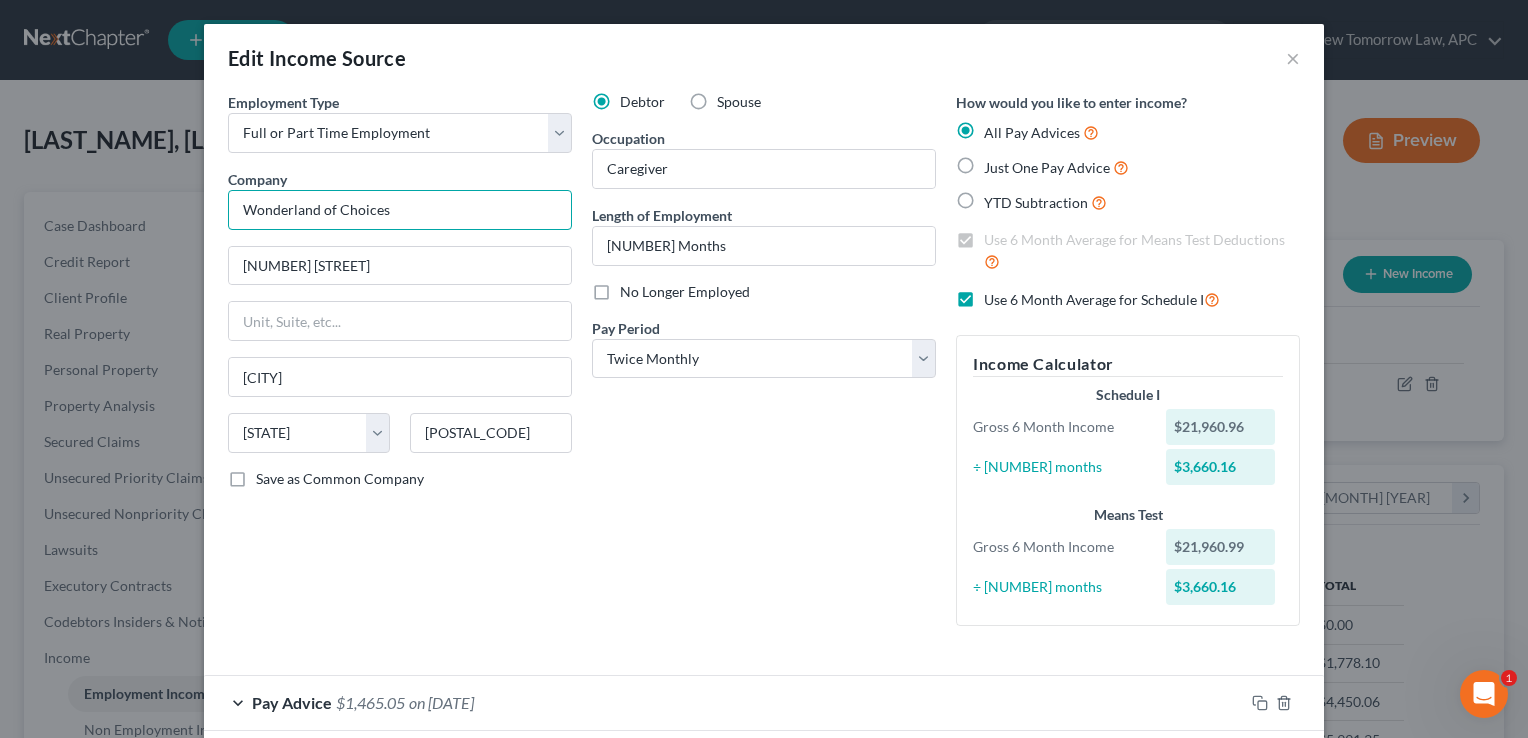 click on "Wonderland of Choices" at bounding box center [400, 210] 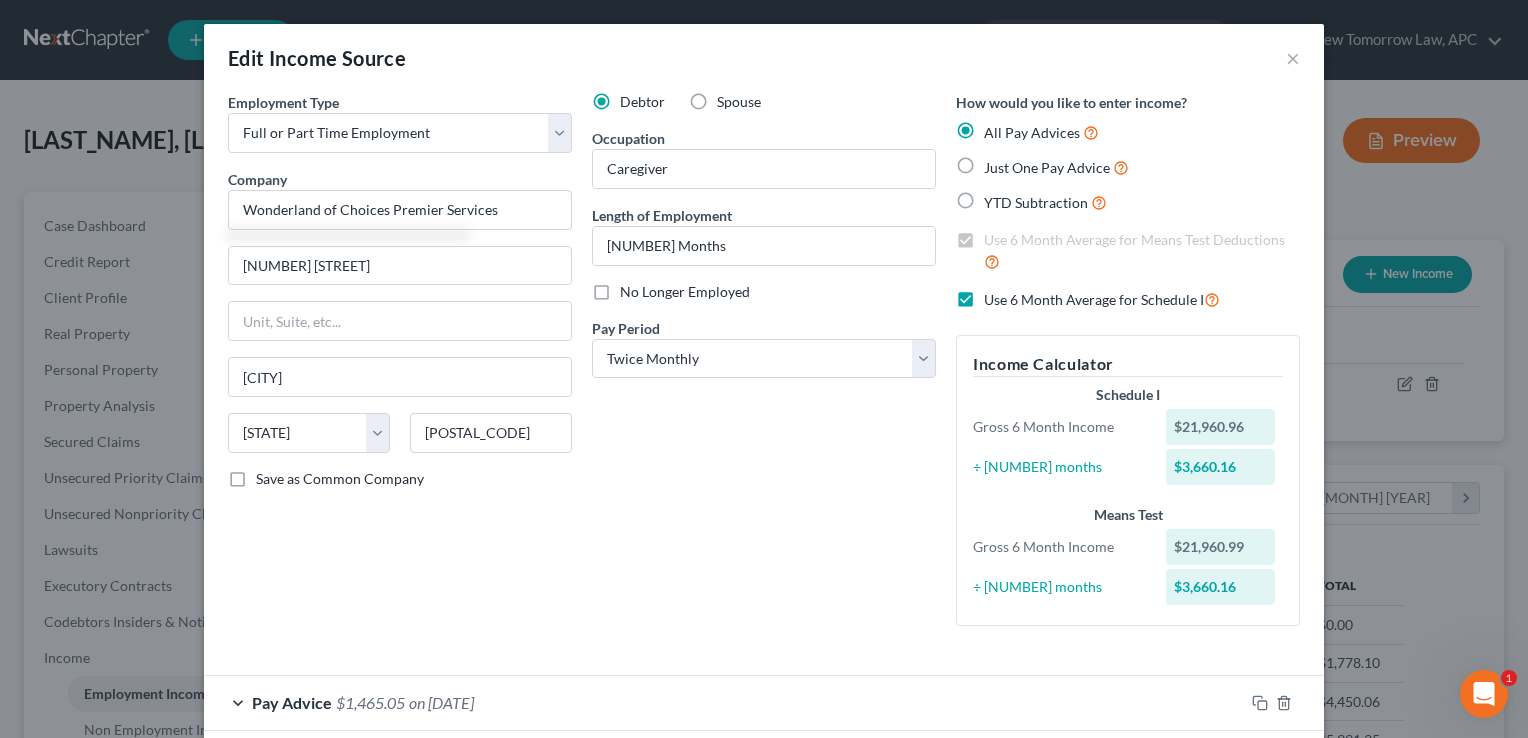 click on "Debtor Spouse Occupation Caregiver Length of Employment 7 Months No Longer Employed
Pay Period
*
Select Monthly Twice Monthly Every Other Week Weekly" at bounding box center [764, 367] 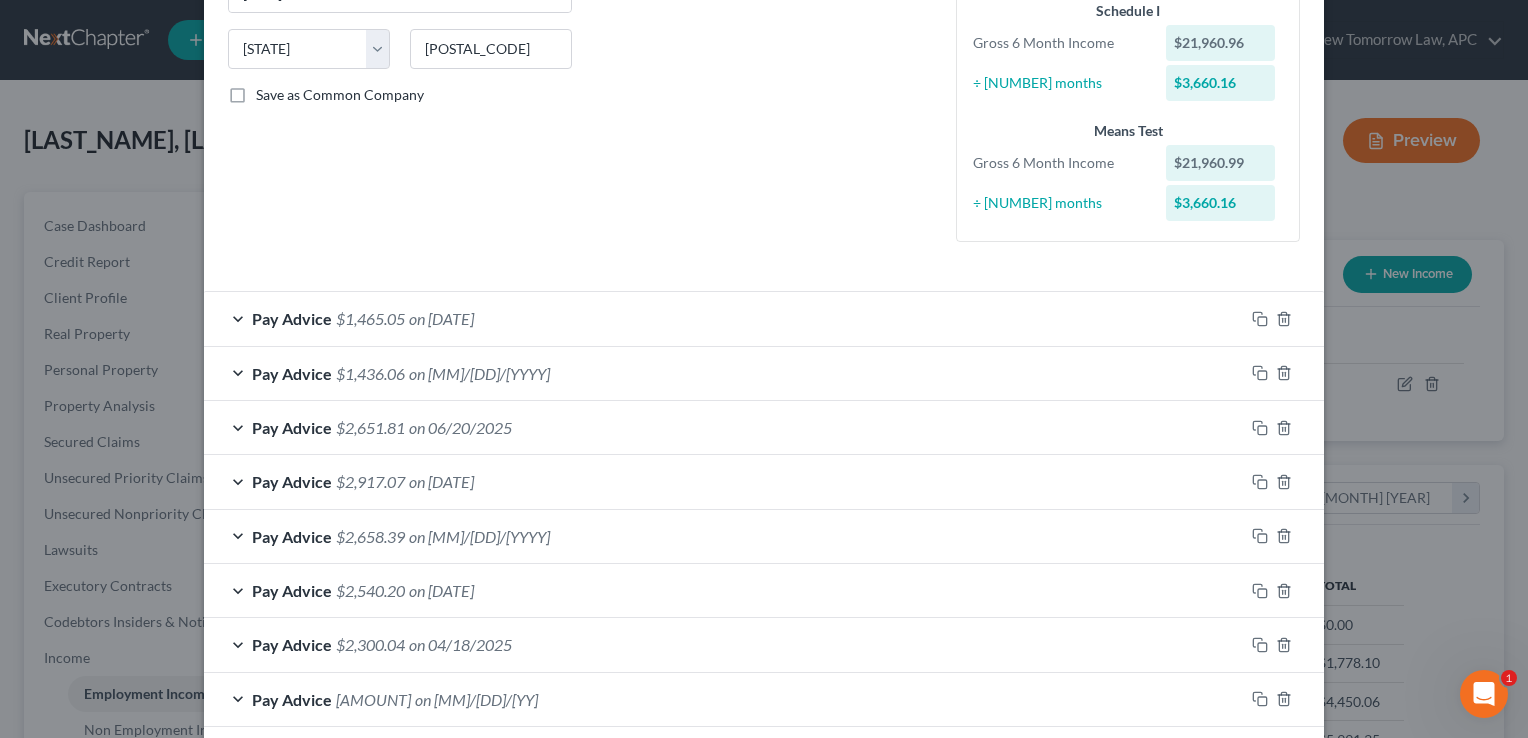 scroll, scrollTop: 533, scrollLeft: 0, axis: vertical 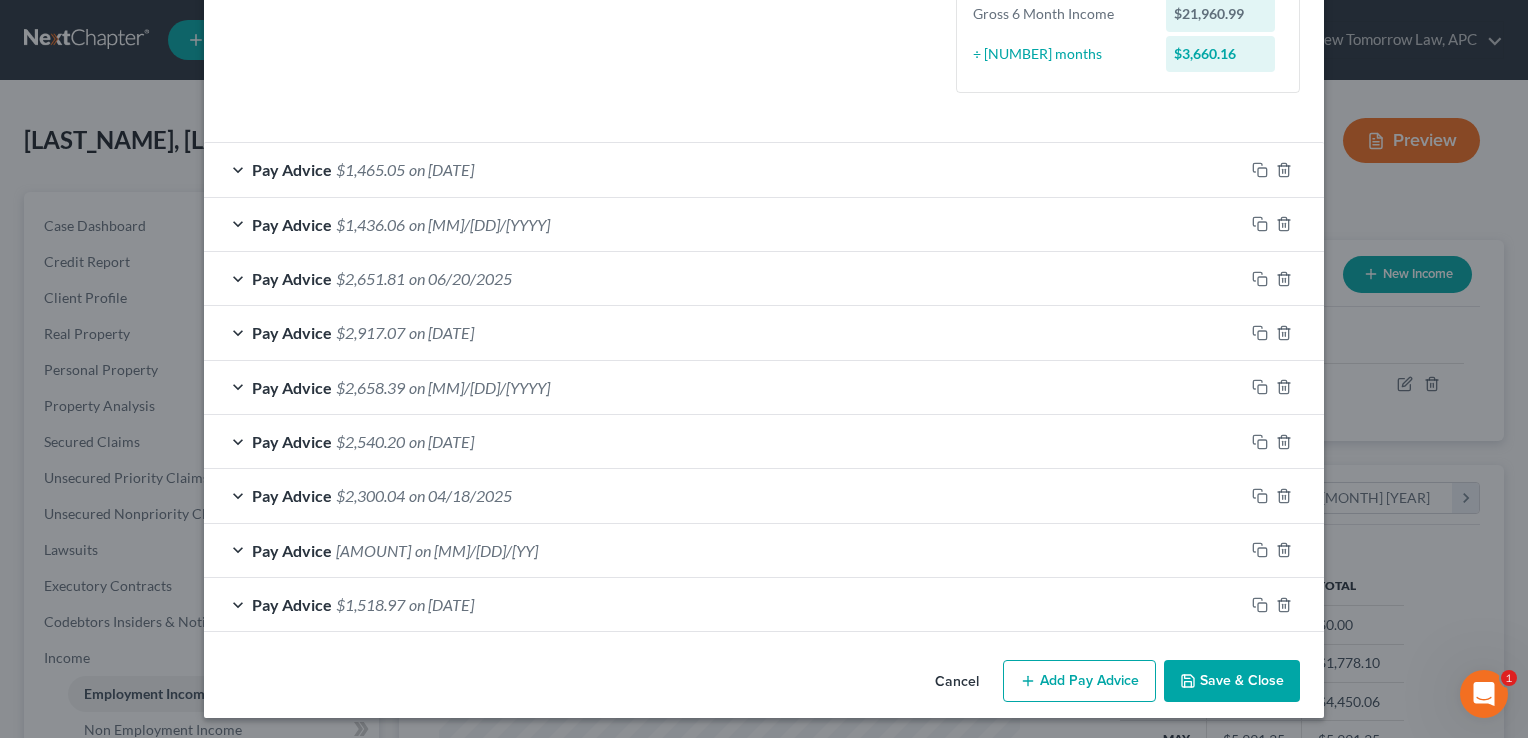 click on "Add Pay Advice" at bounding box center (1079, 681) 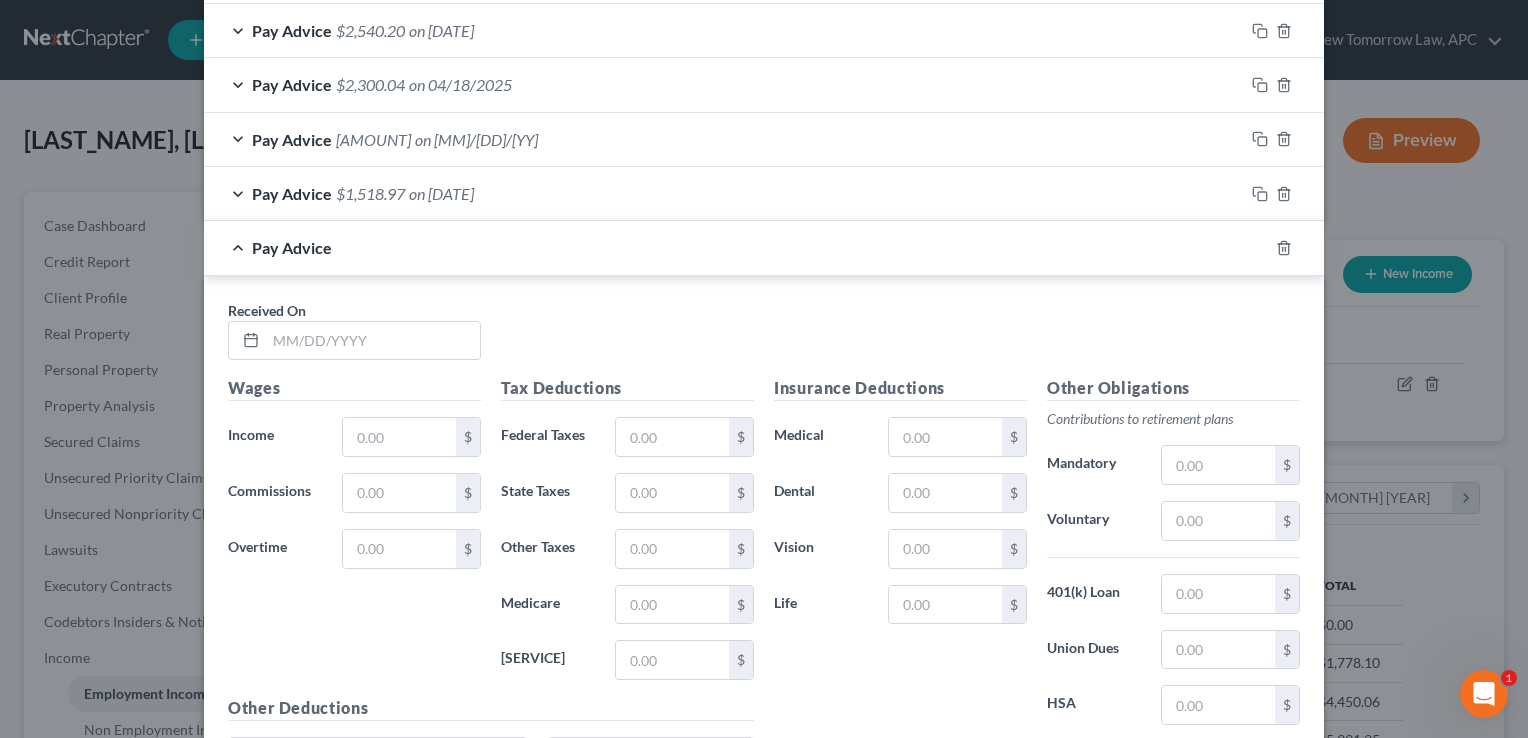 scroll, scrollTop: 945, scrollLeft: 0, axis: vertical 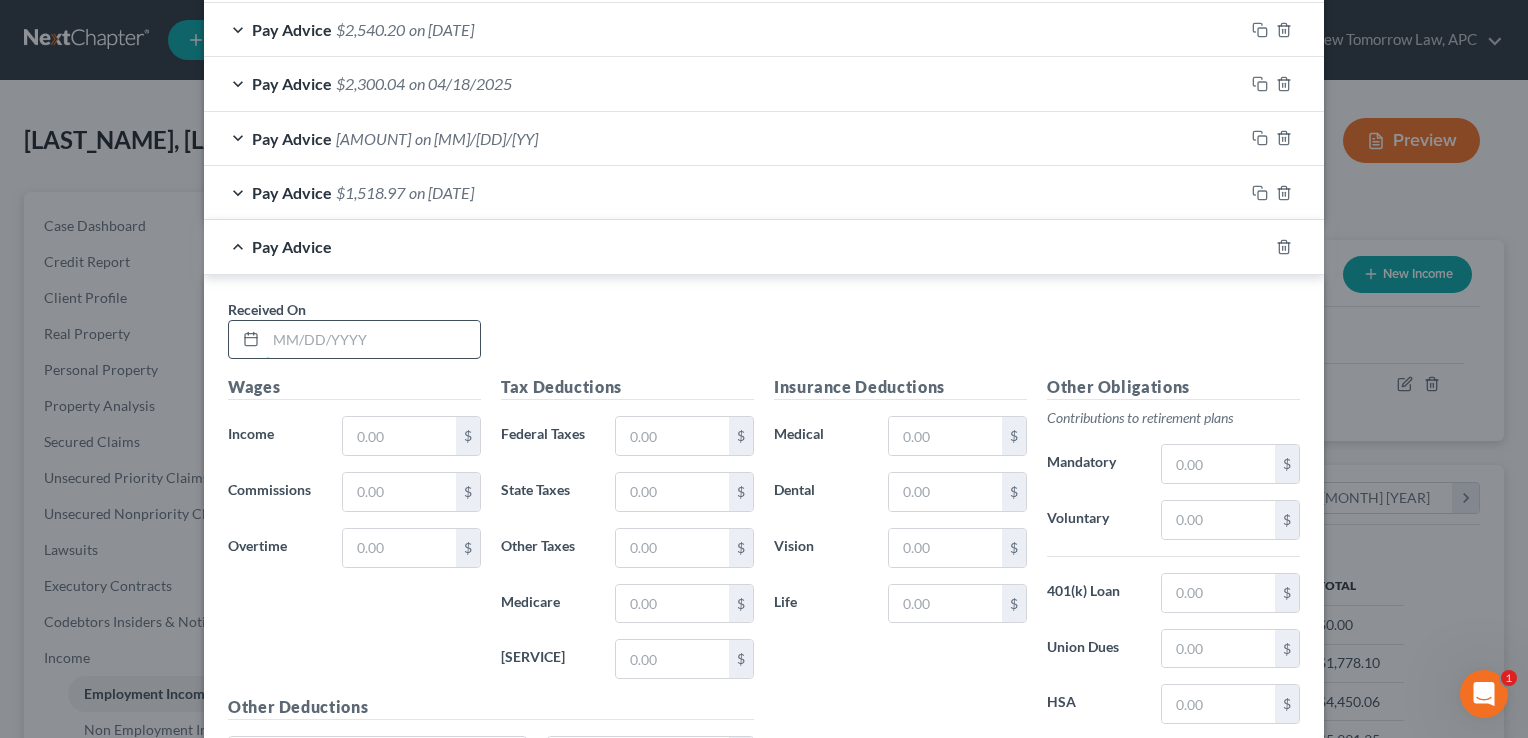 click at bounding box center [373, 340] 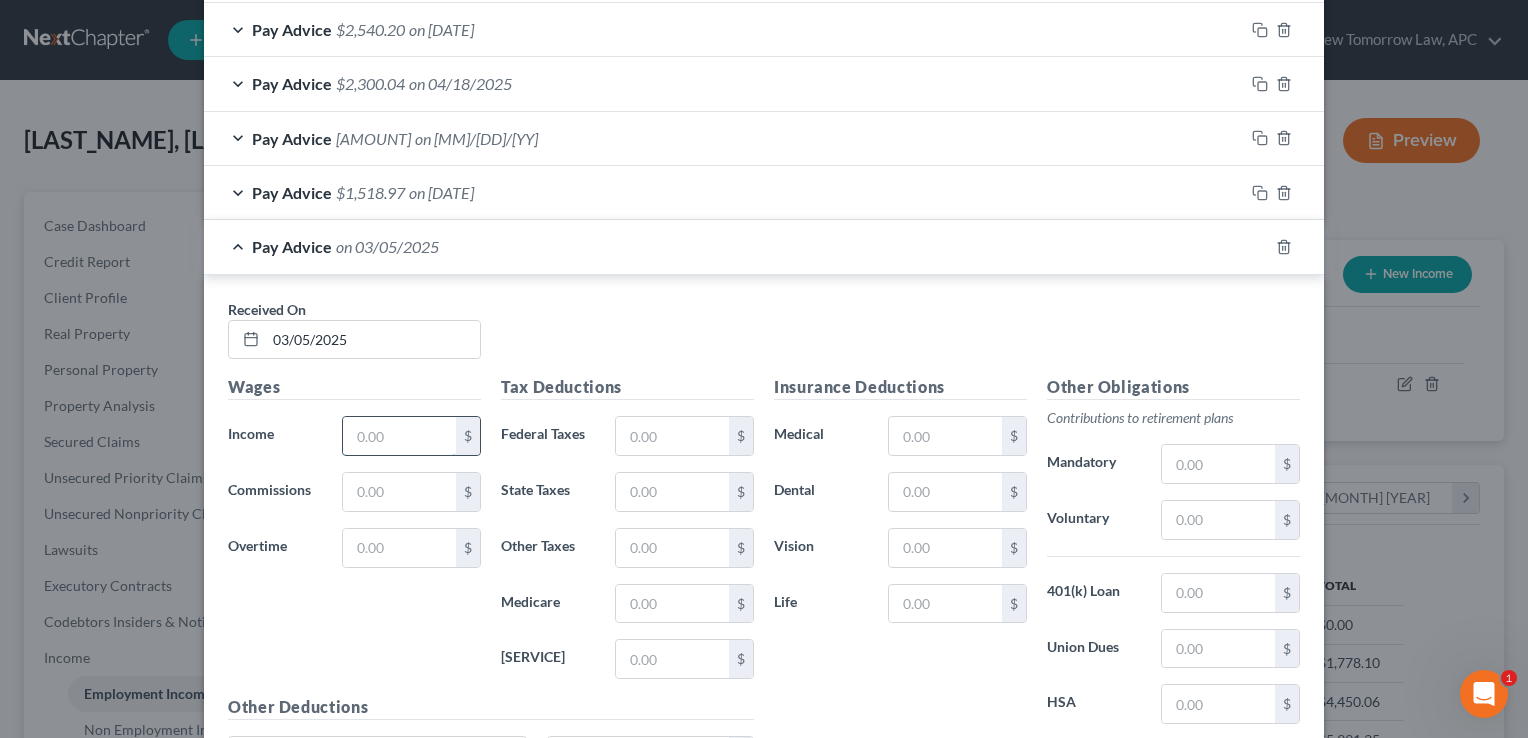 click at bounding box center (399, 436) 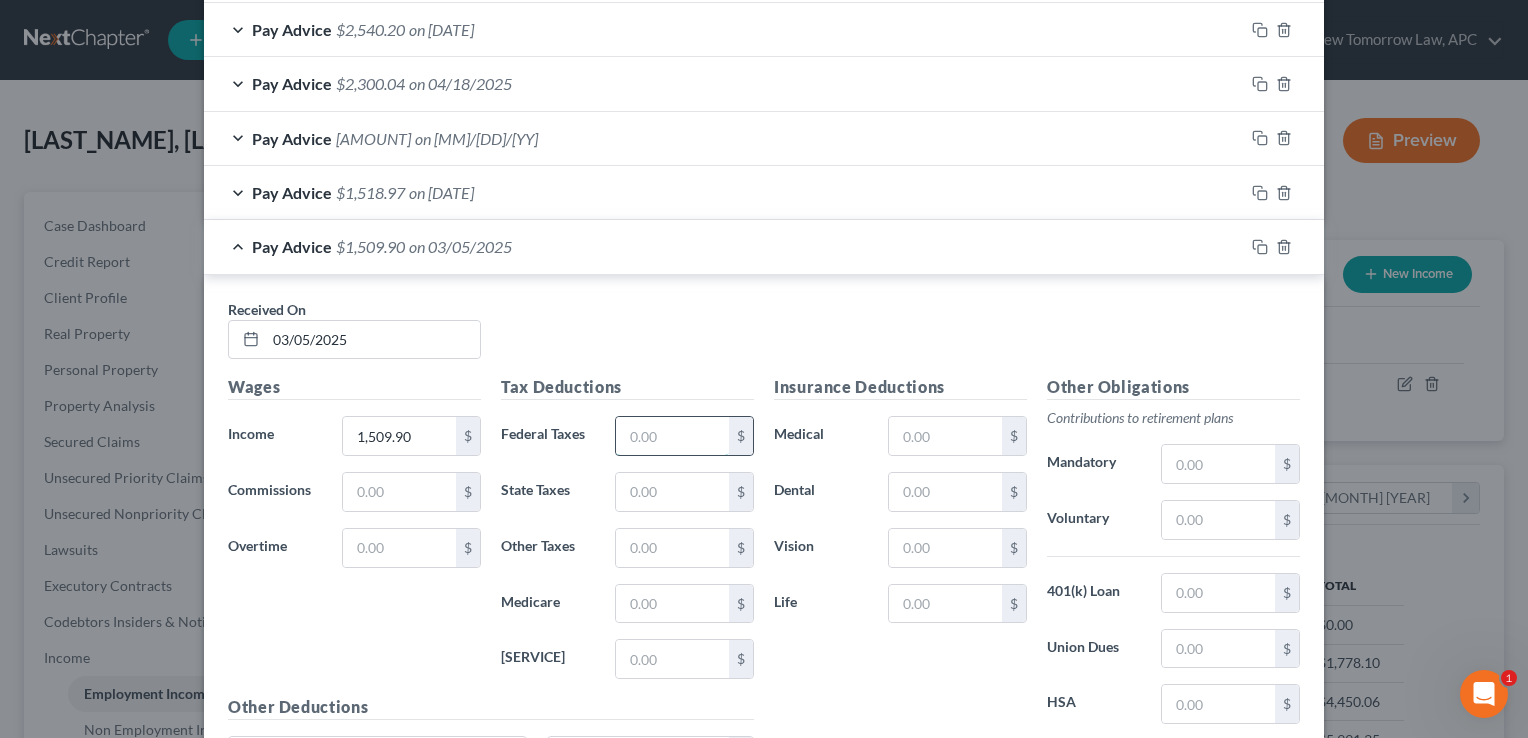 click at bounding box center [672, 436] 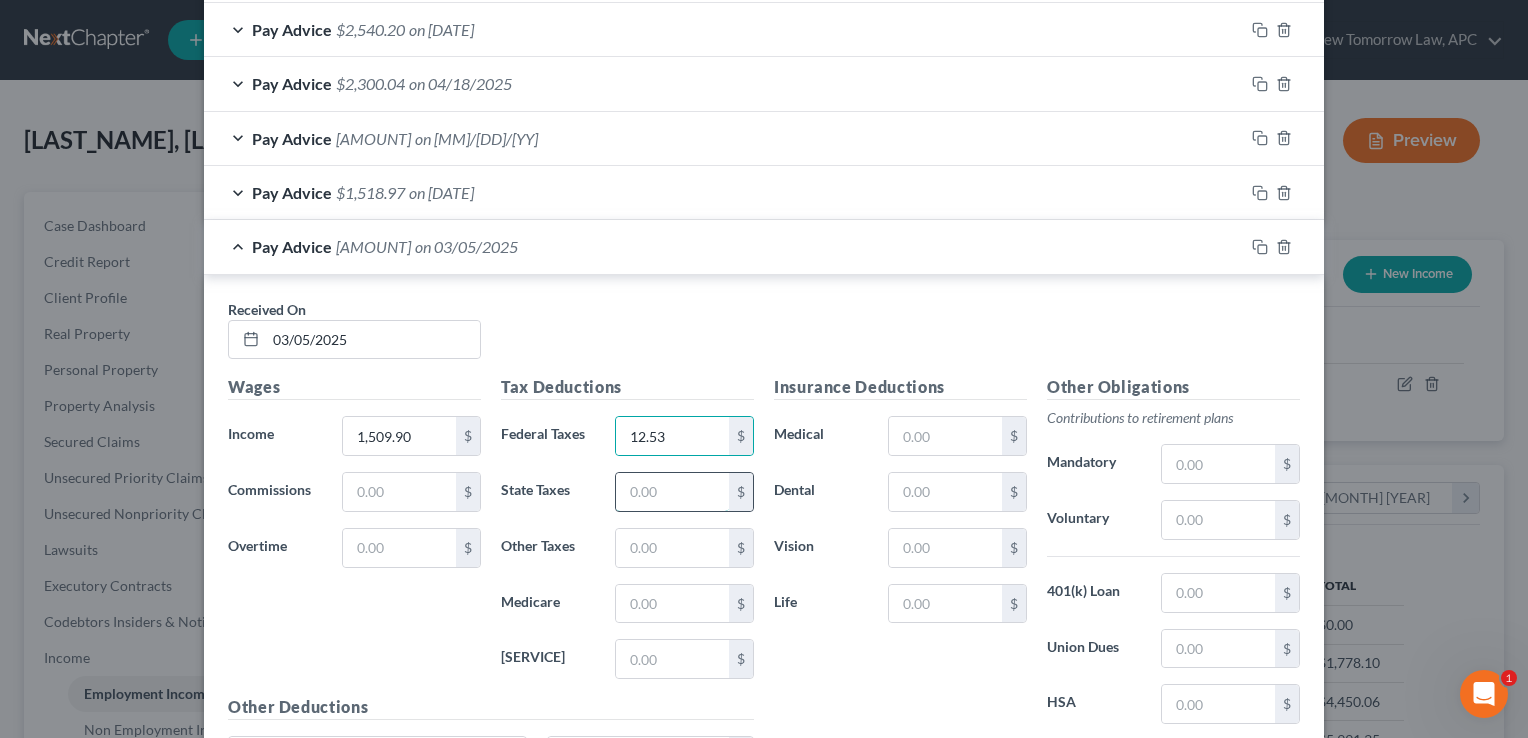 click at bounding box center (672, 492) 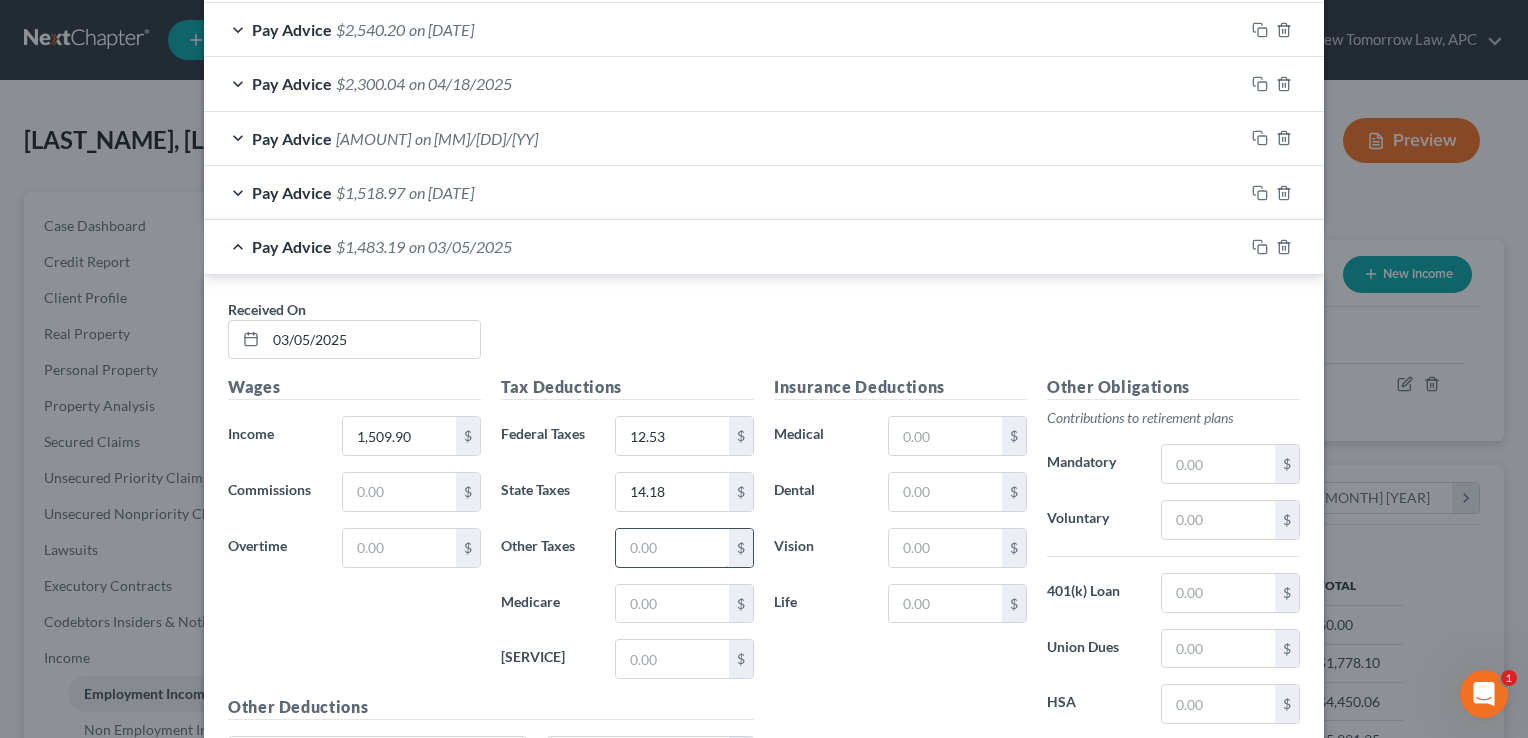 click at bounding box center [672, 548] 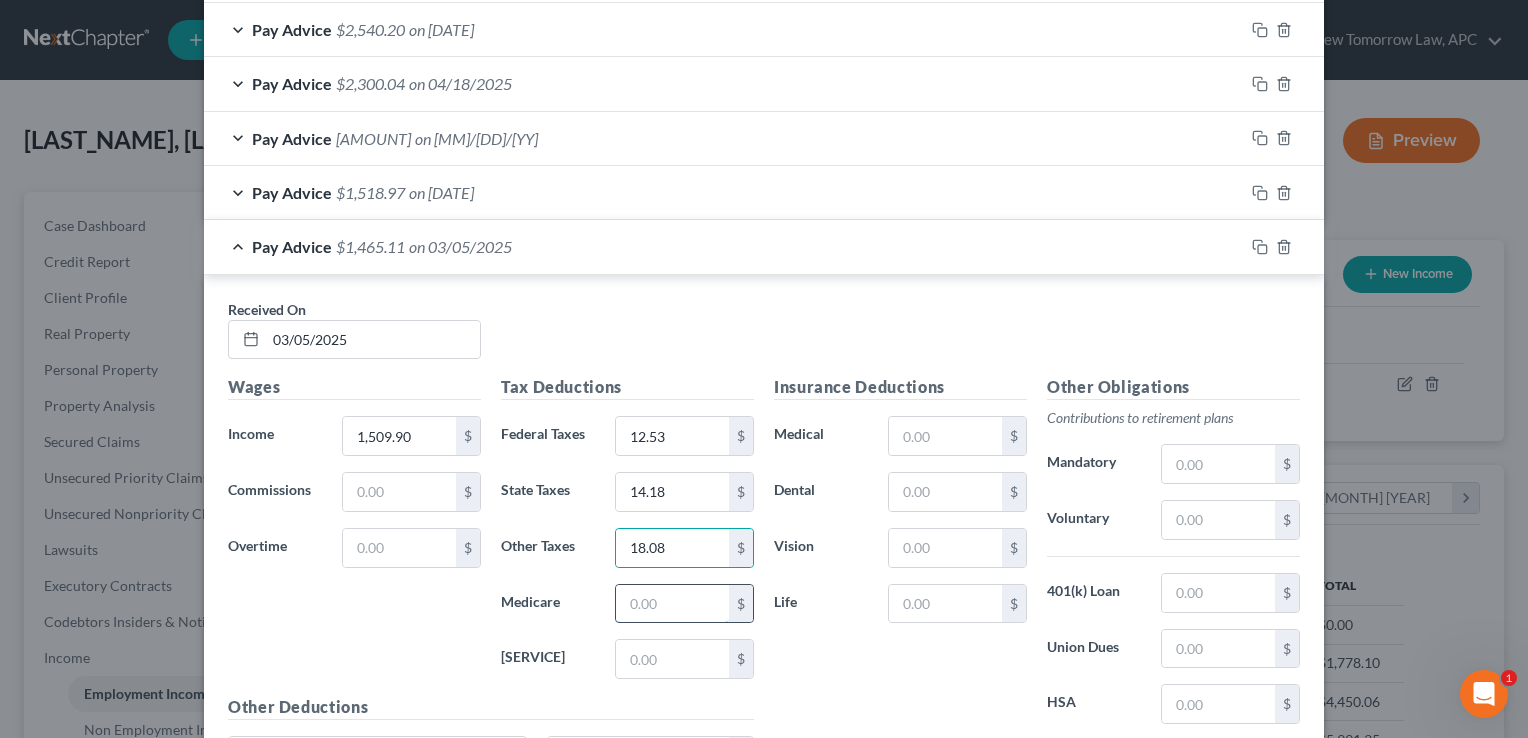 click at bounding box center [672, 604] 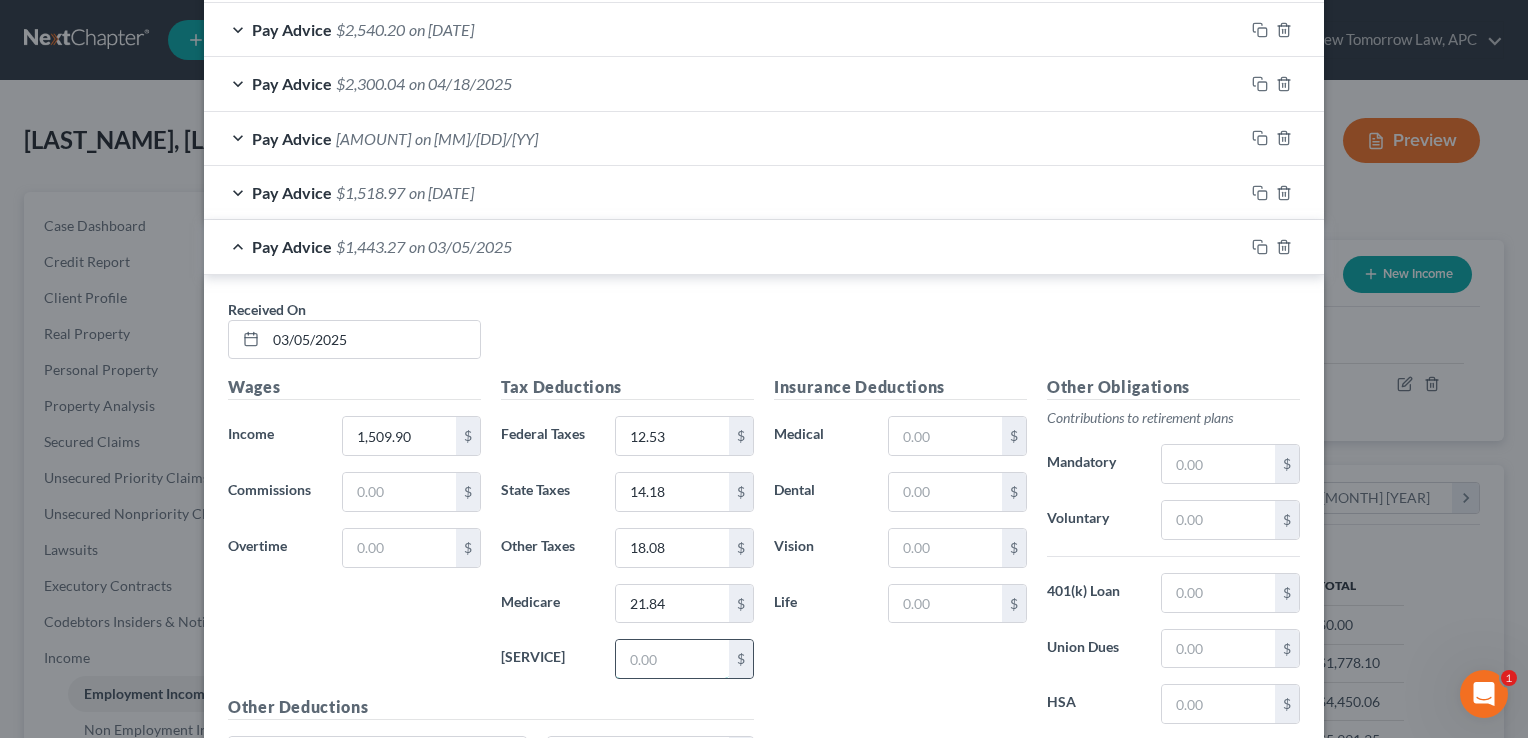 click at bounding box center (672, 659) 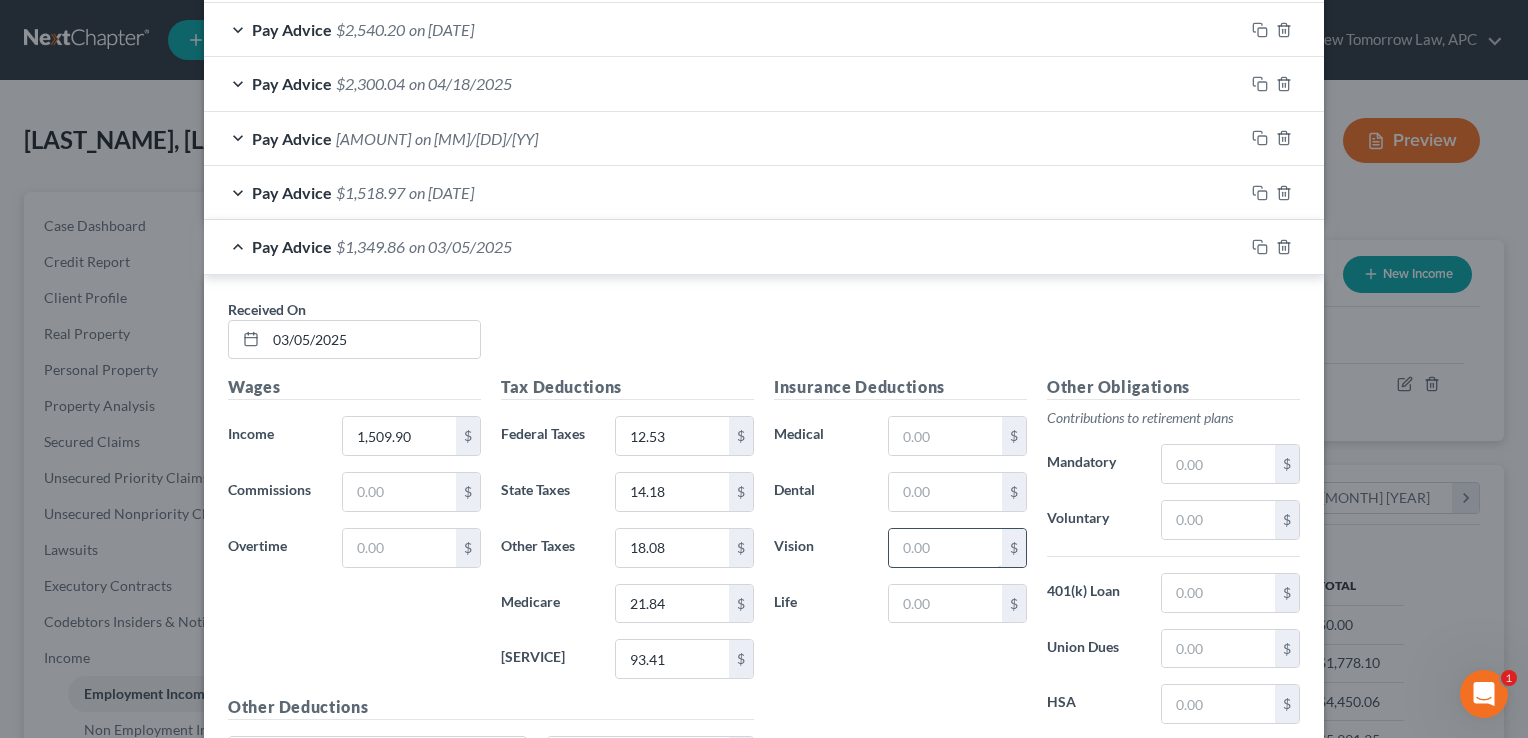click at bounding box center (945, 548) 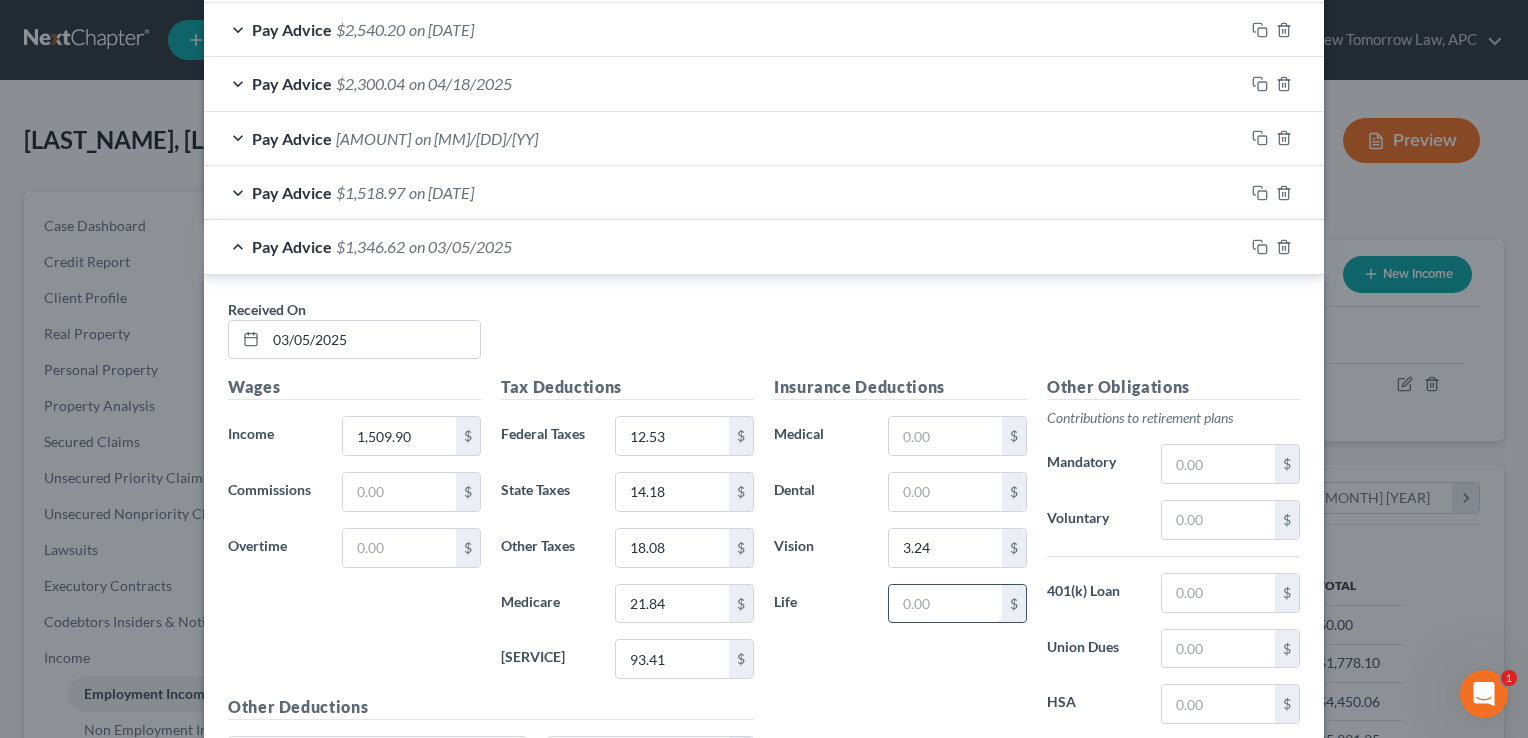 click at bounding box center (945, 604) 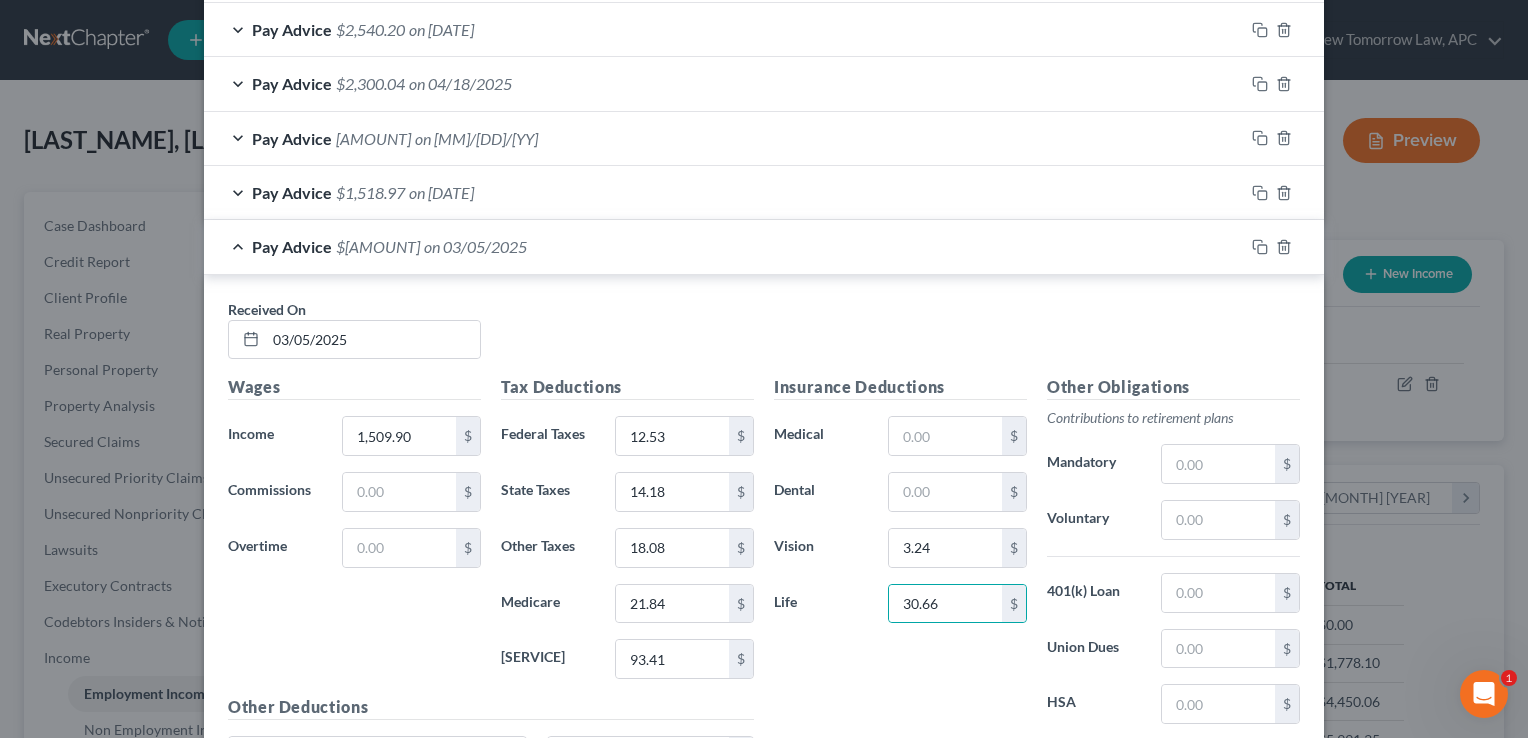 click on "Insurance Deductions Medical $ Dental $ Vision 3.24 $ Life 30.66 $" at bounding box center (900, 585) 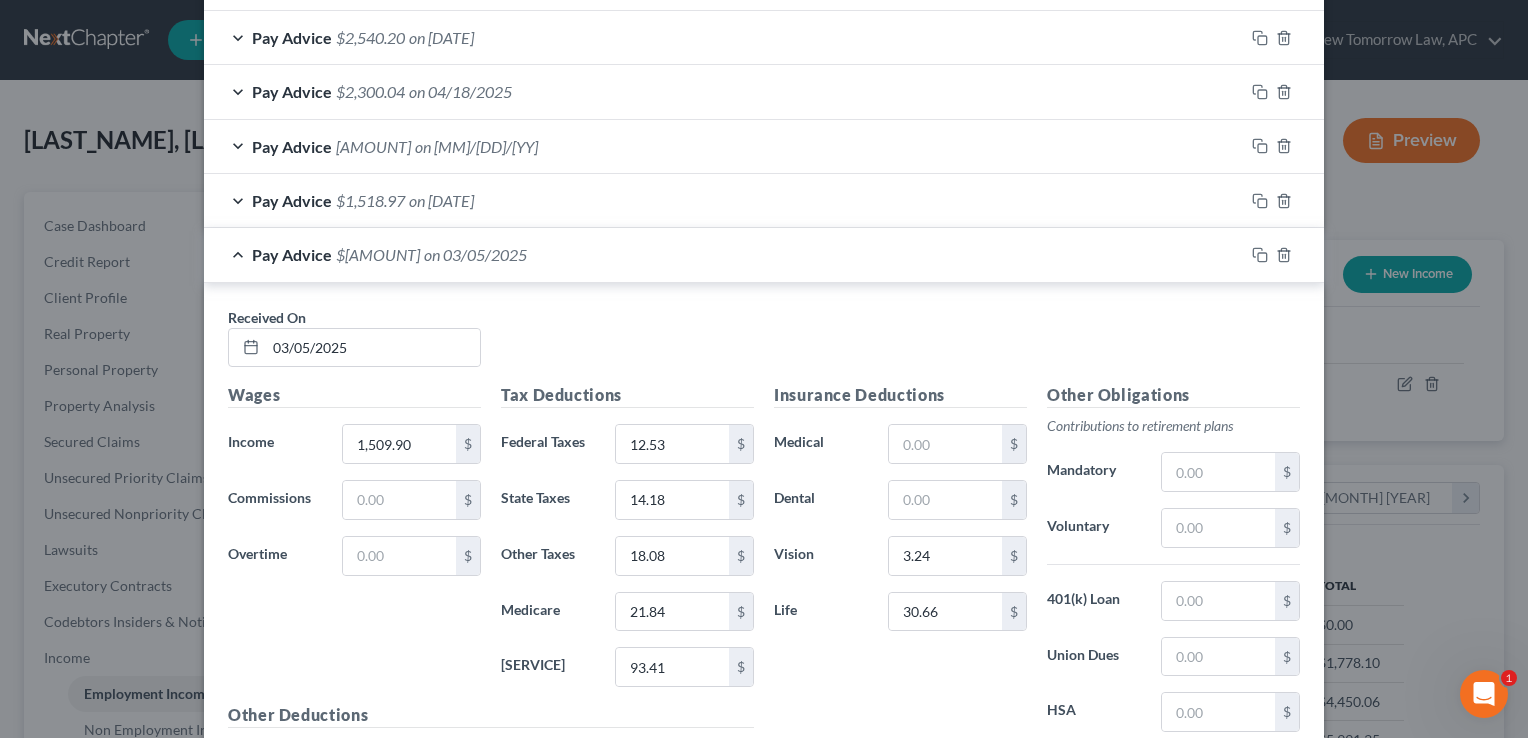 scroll, scrollTop: 896, scrollLeft: 0, axis: vertical 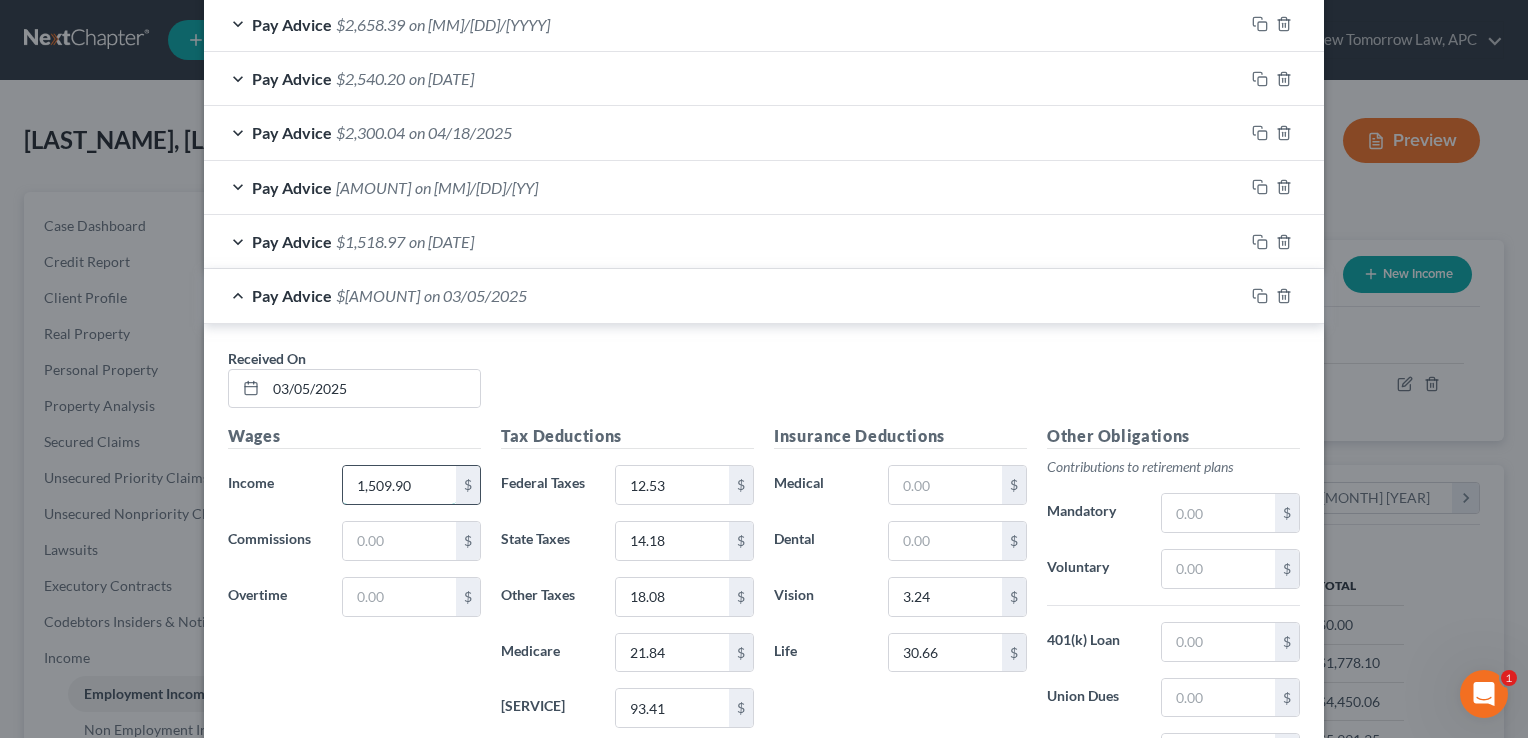 click on "1,509.90" at bounding box center [399, 485] 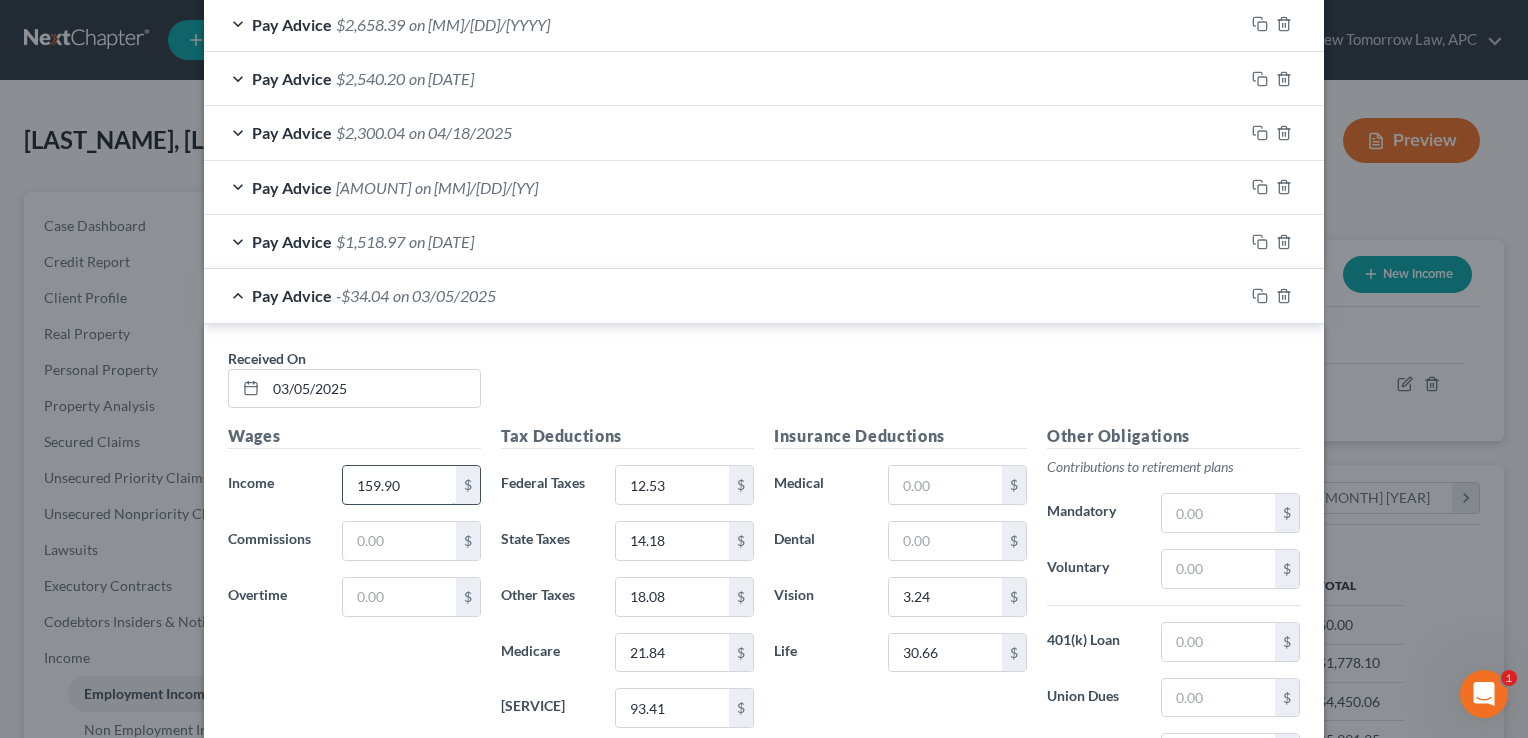click on "159.90" at bounding box center (399, 485) 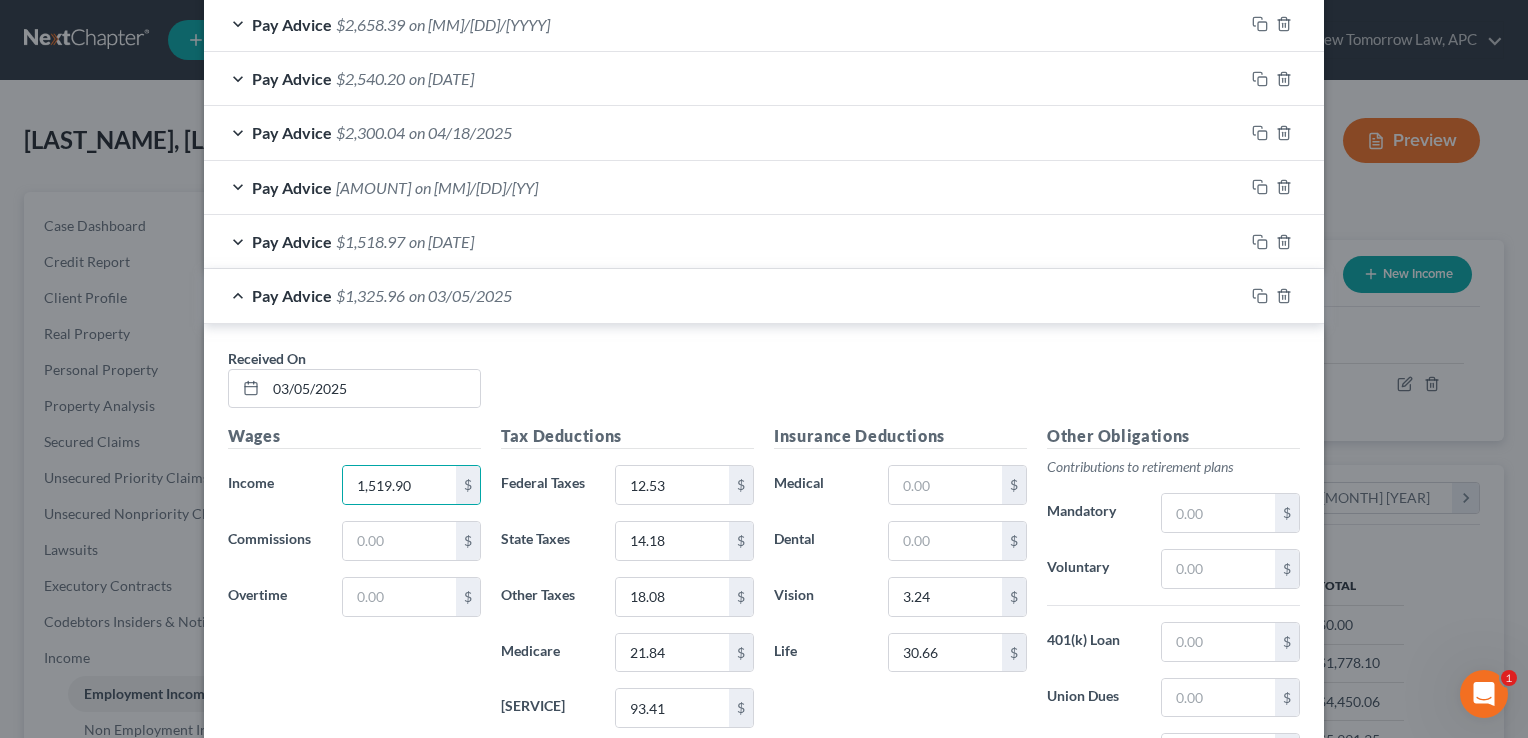 click on "Received On
*
[DATE]" at bounding box center (764, 386) 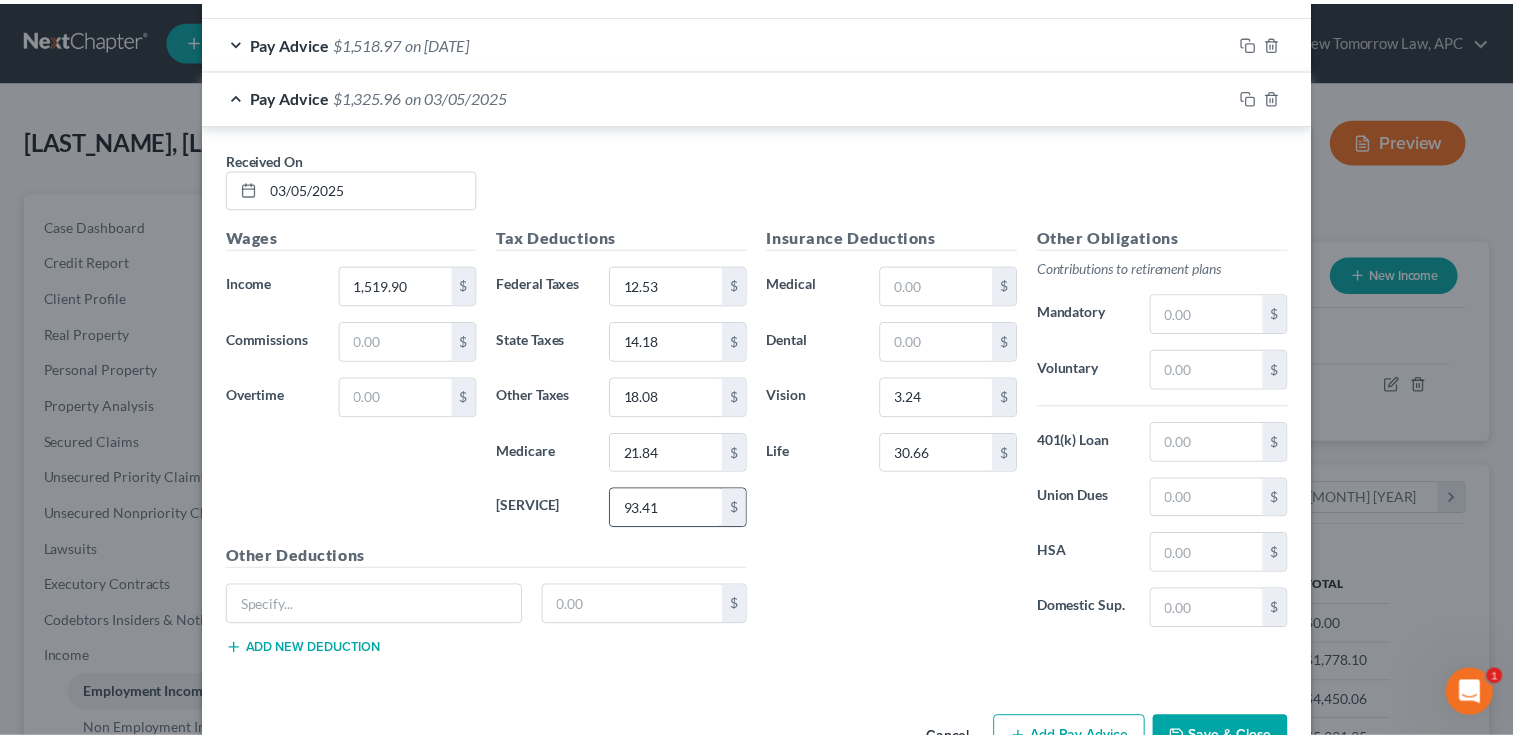 scroll, scrollTop: 1100, scrollLeft: 0, axis: vertical 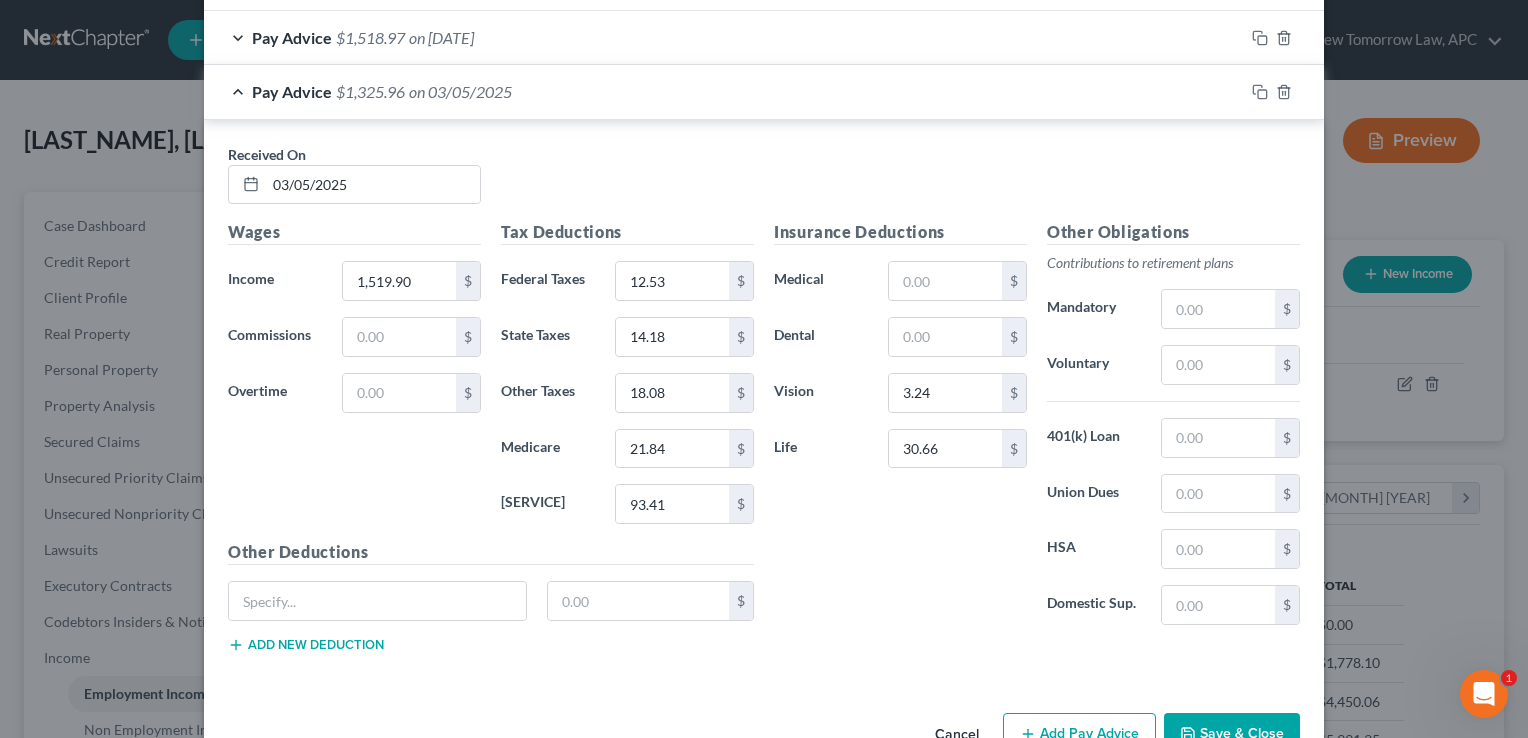 click on "Save & Close" at bounding box center [1232, 734] 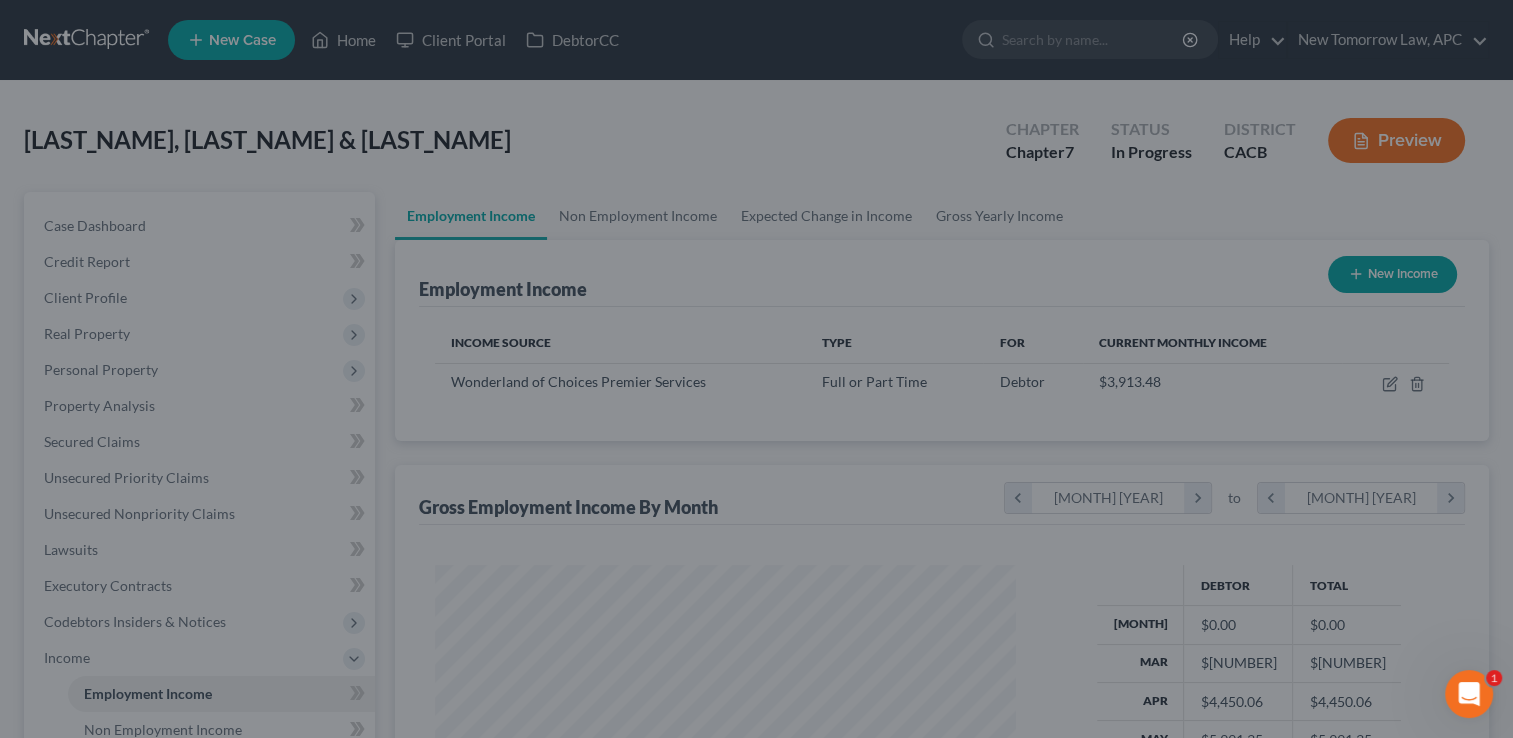 scroll, scrollTop: 356, scrollLeft: 615, axis: both 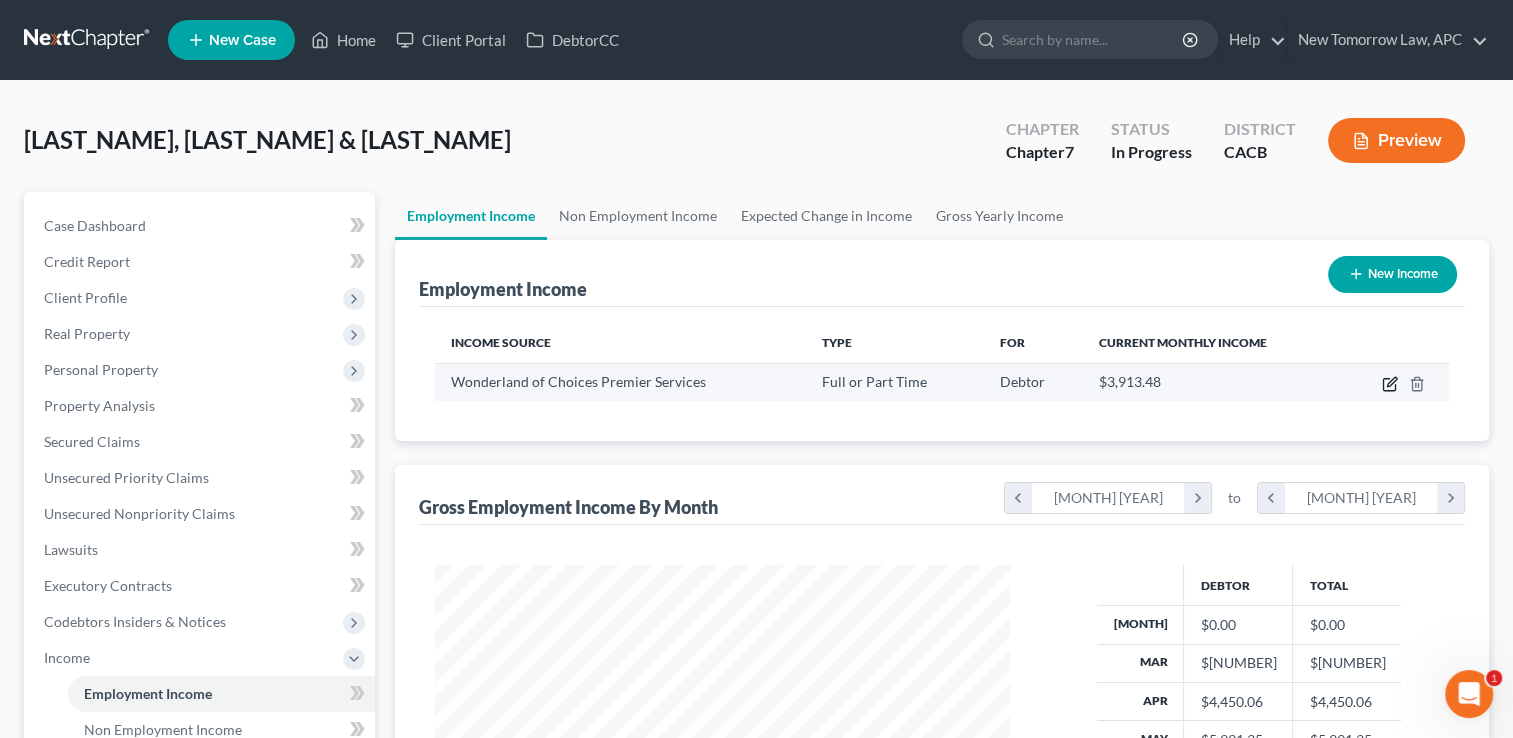 click 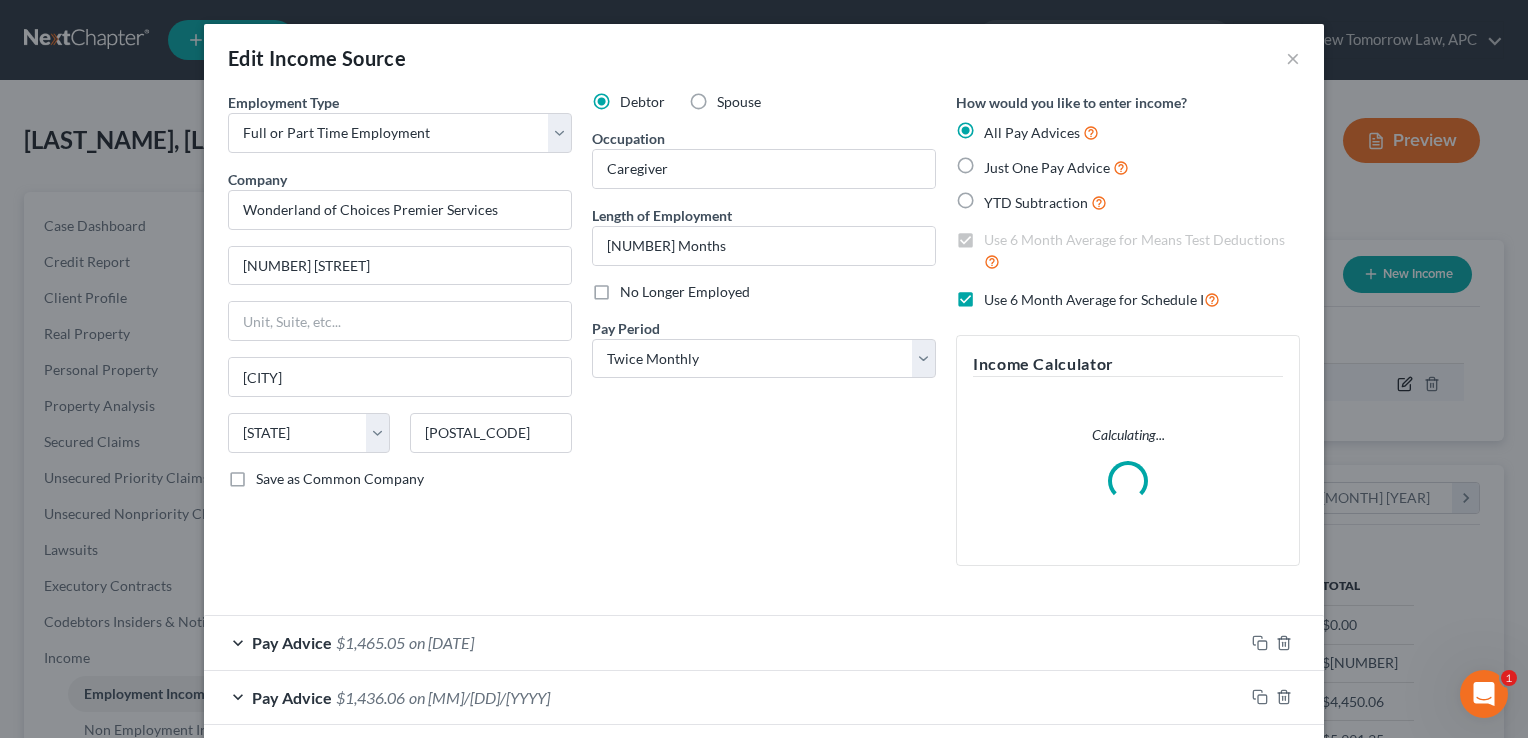 scroll, scrollTop: 999643, scrollLeft: 999378, axis: both 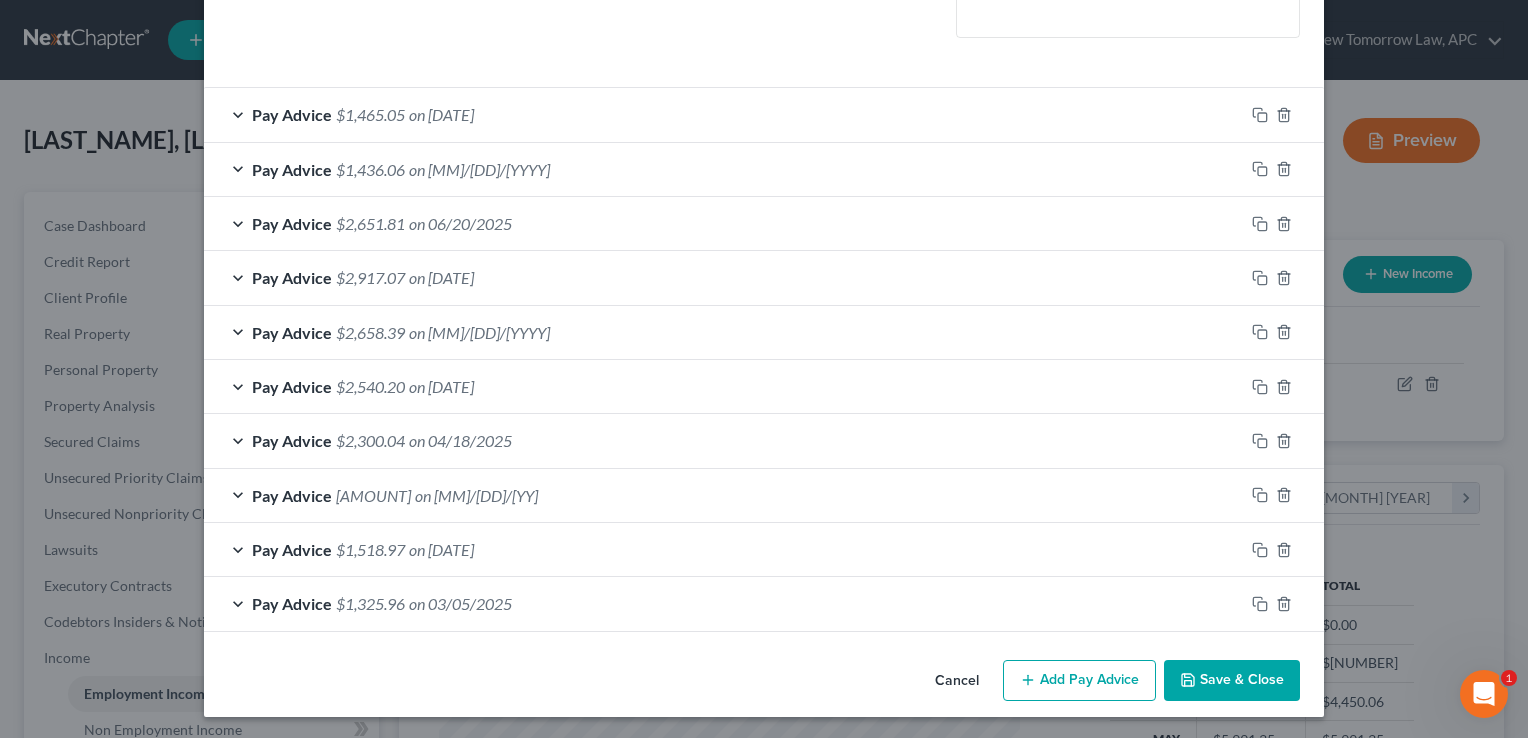 click on "Add Pay Advice" at bounding box center (1079, 681) 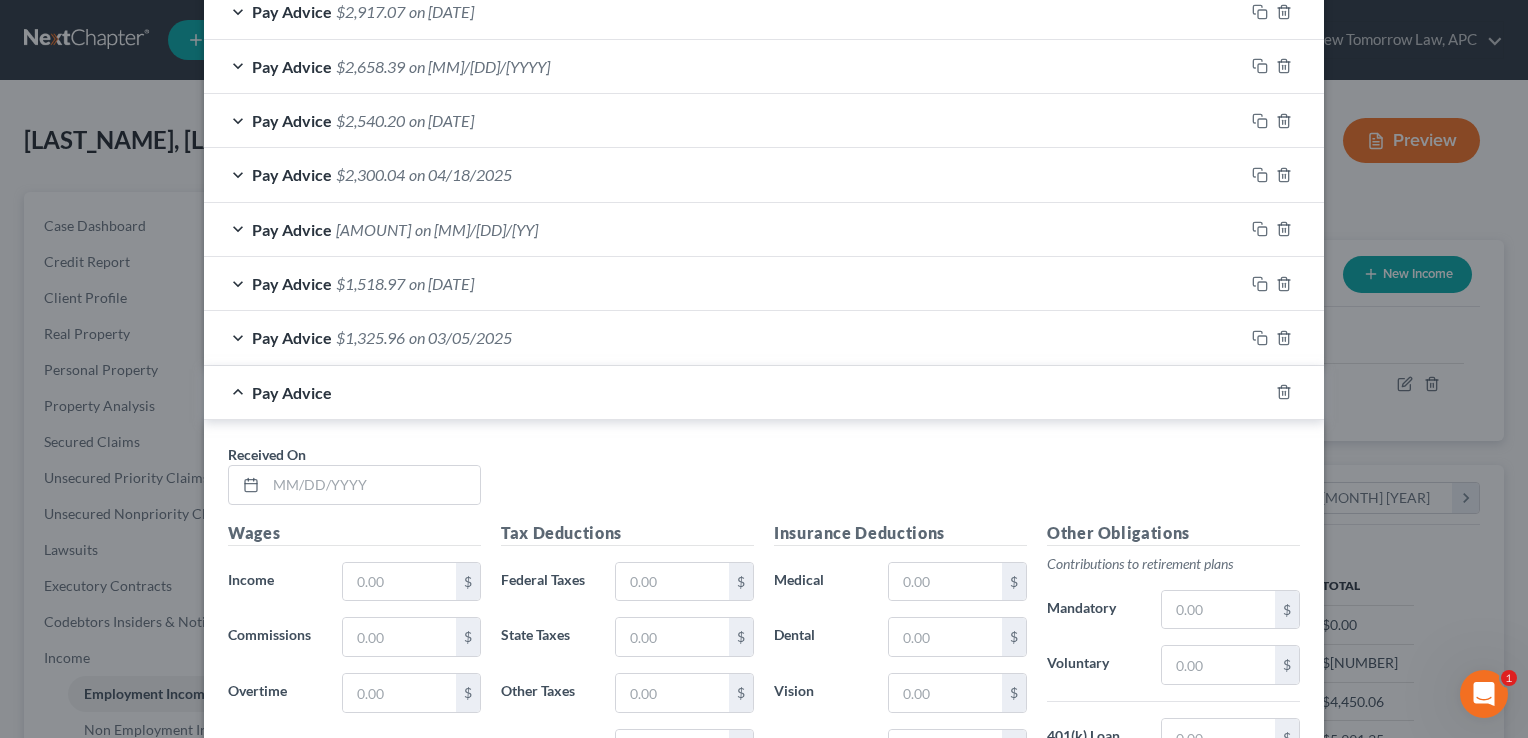 scroll, scrollTop: 824, scrollLeft: 0, axis: vertical 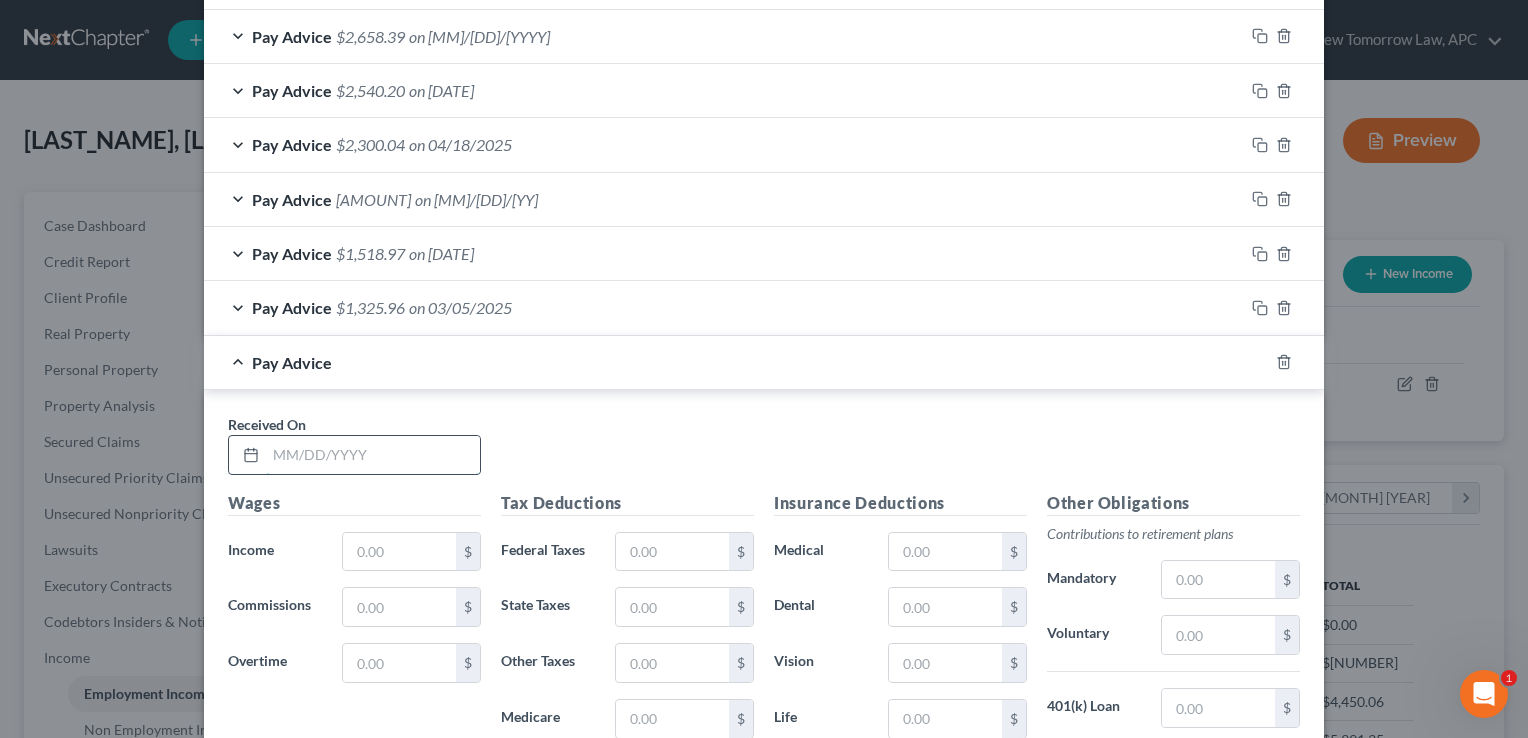click at bounding box center [373, 455] 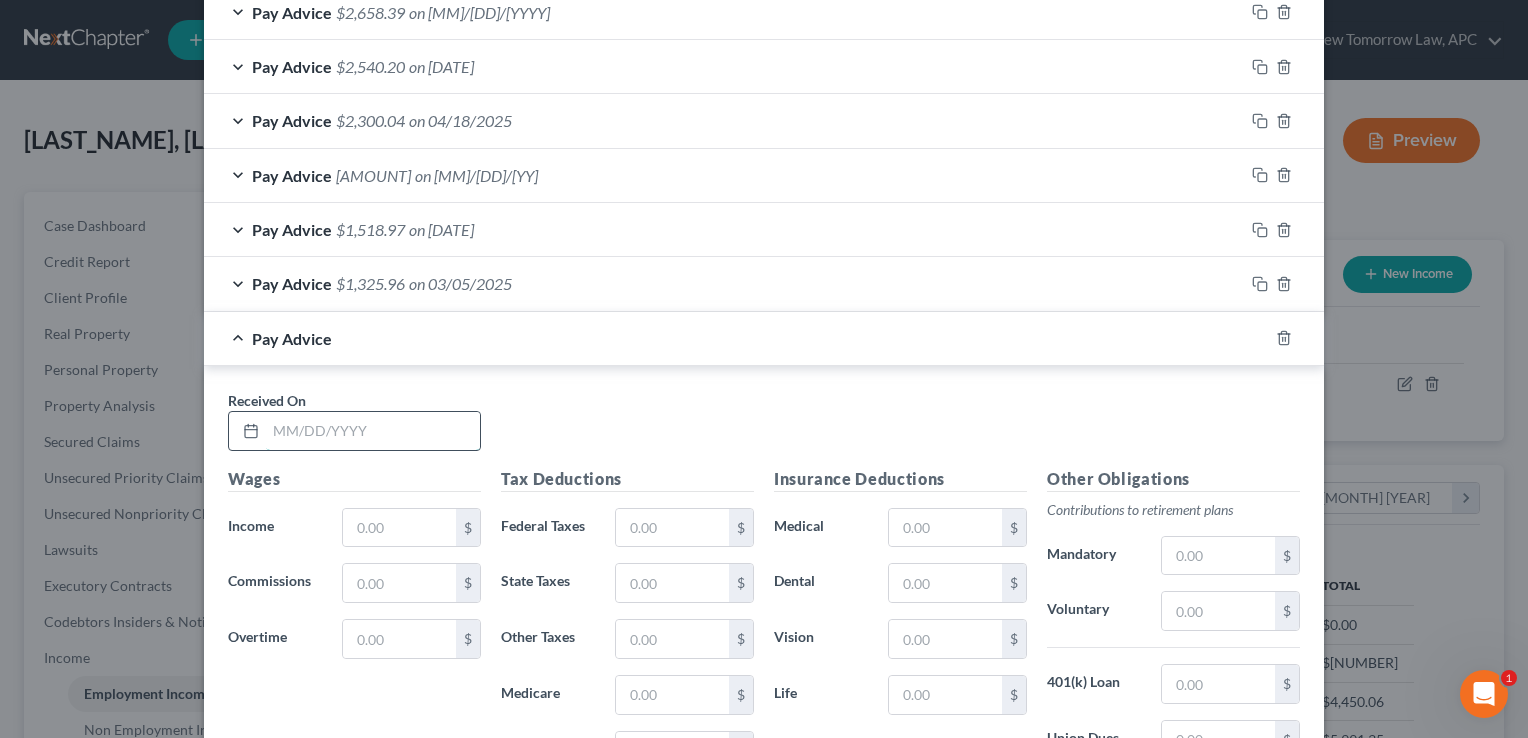 scroll, scrollTop: 914, scrollLeft: 0, axis: vertical 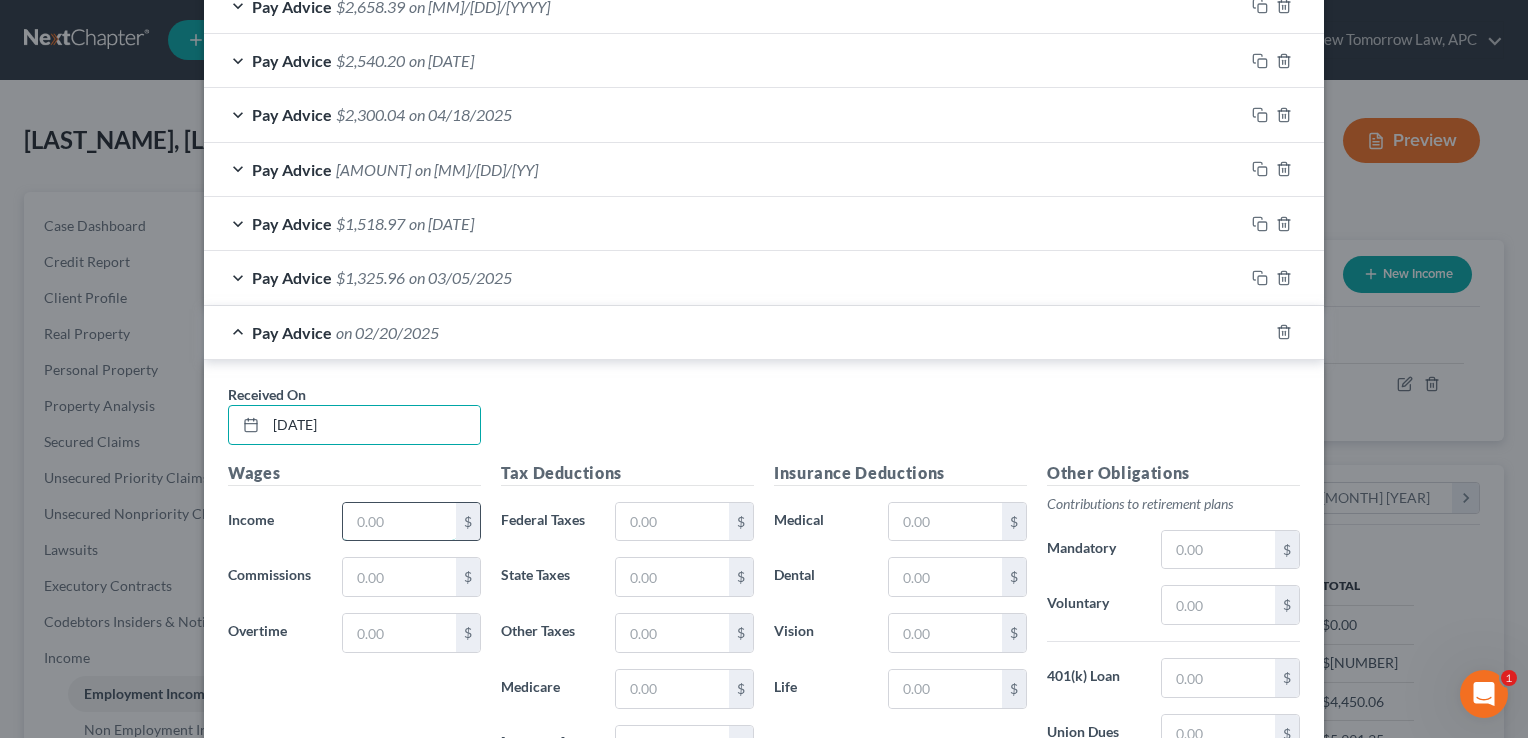 click at bounding box center [399, 522] 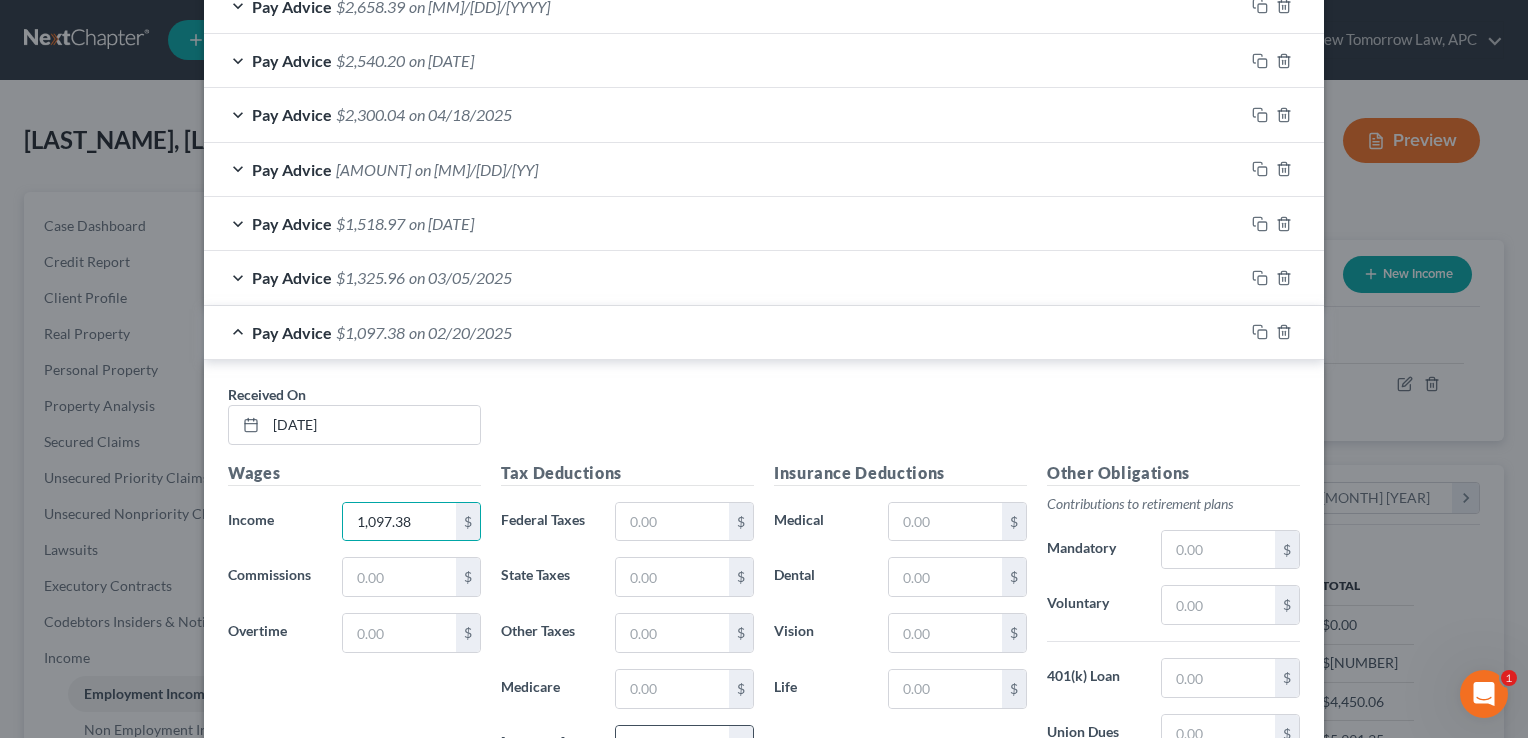 click at bounding box center (672, 745) 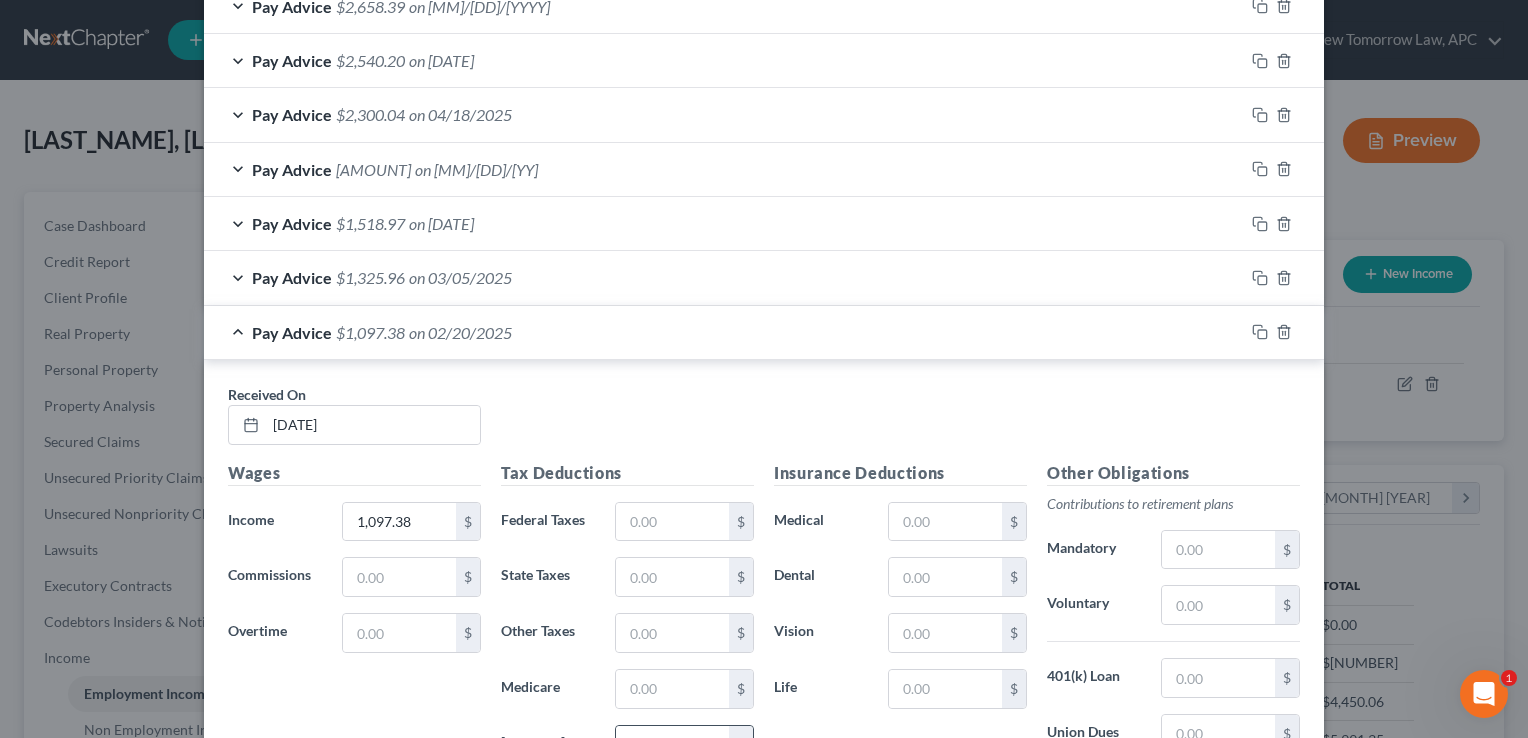 scroll, scrollTop: 923, scrollLeft: 0, axis: vertical 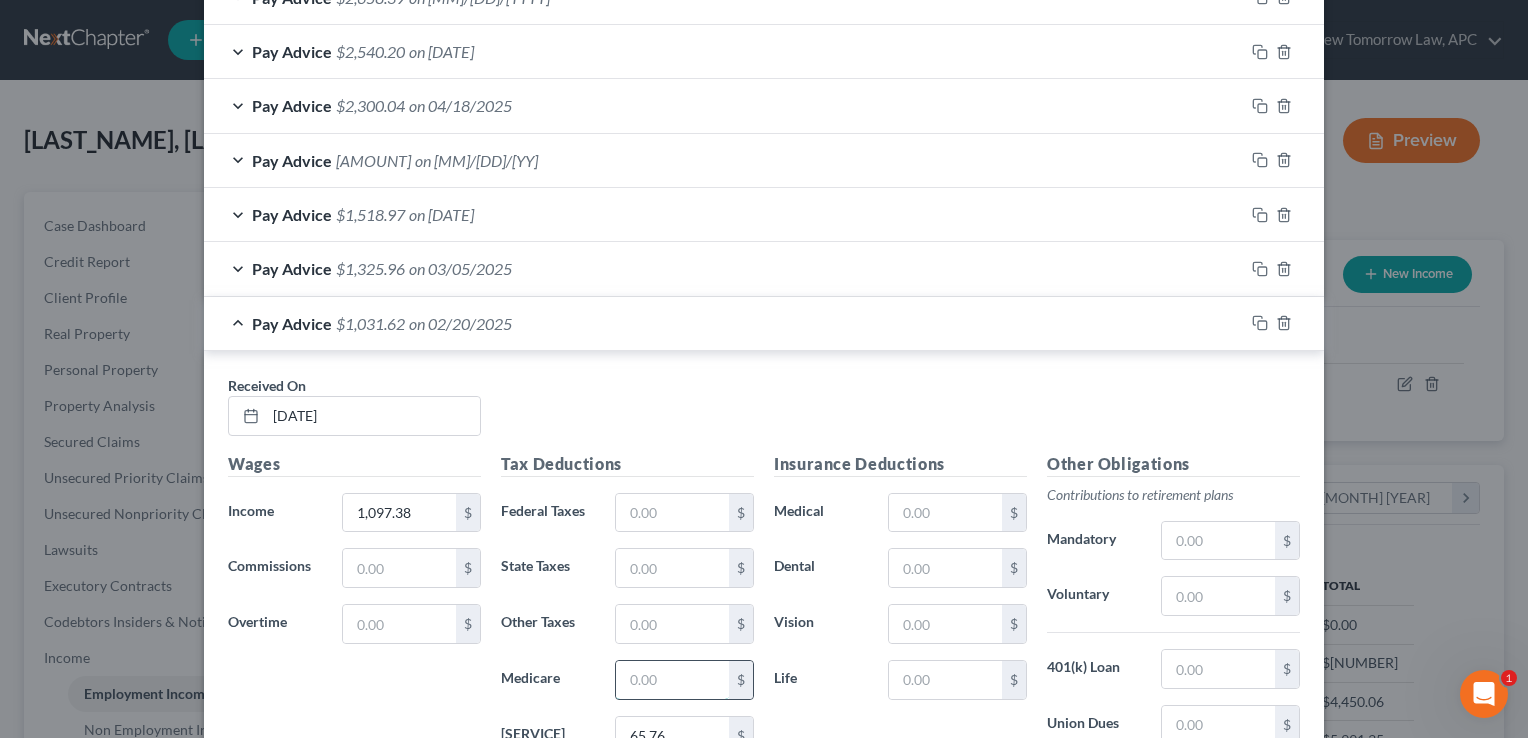 click at bounding box center (672, 680) 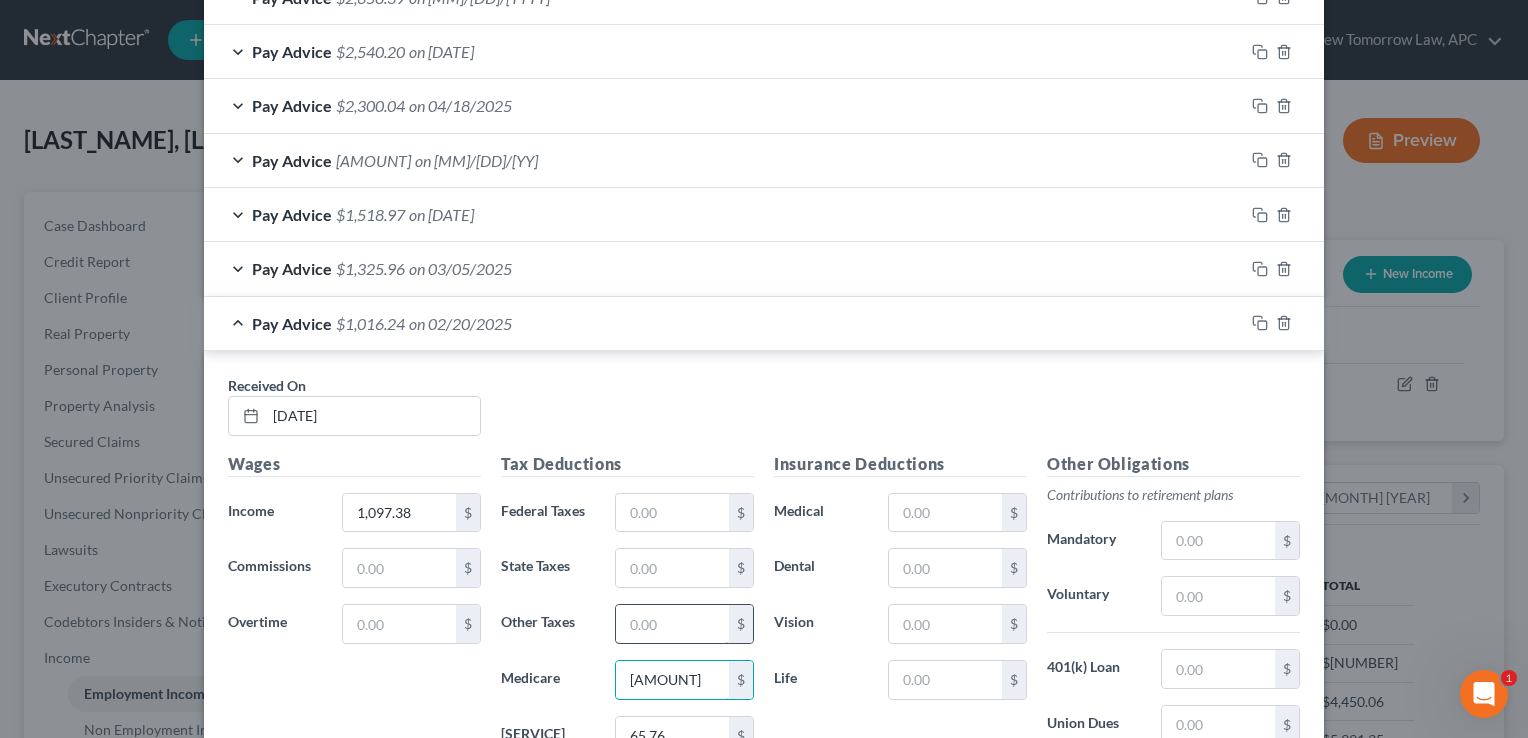 drag, startPoint x: 649, startPoint y: 668, endPoint x: 660, endPoint y: 618, distance: 51.1957 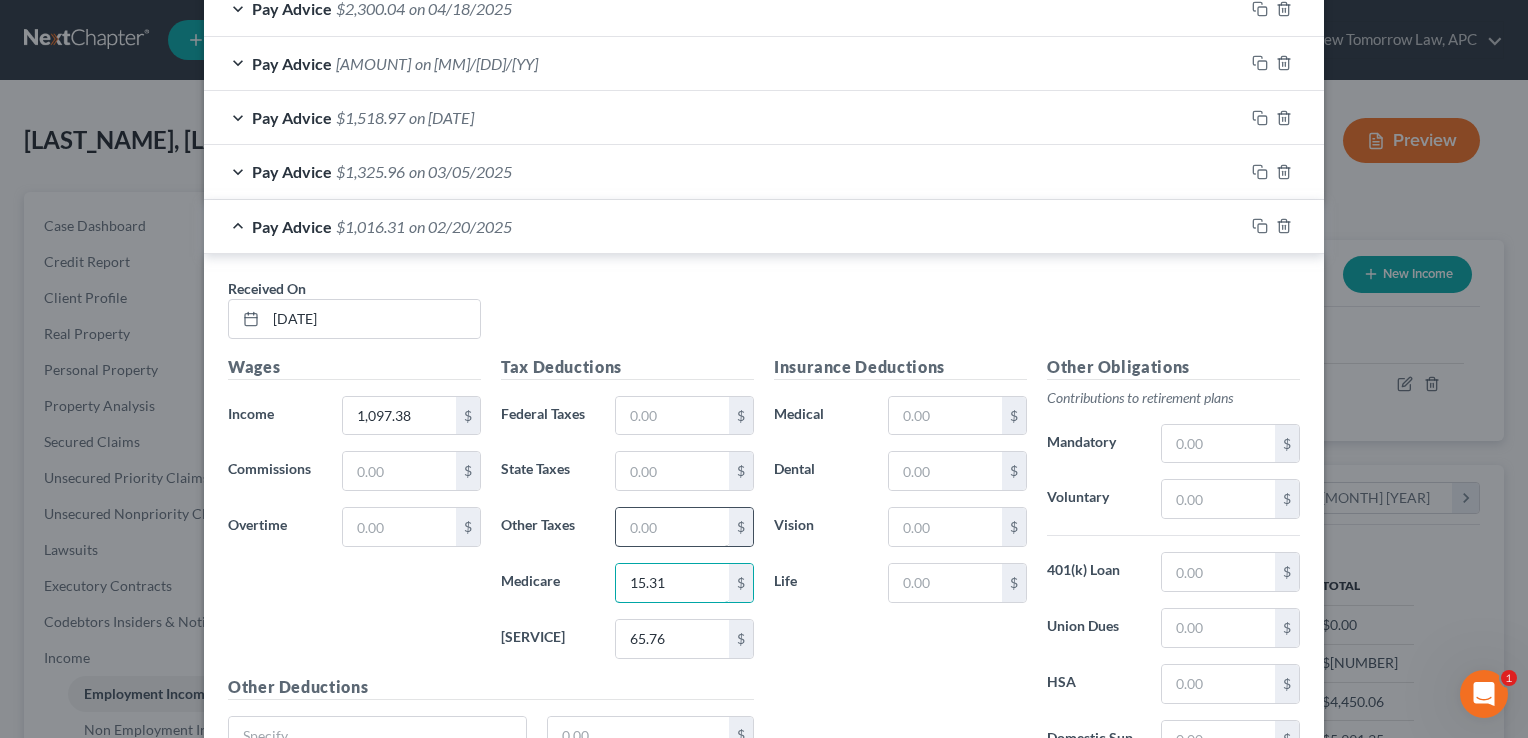 scroll, scrollTop: 1027, scrollLeft: 0, axis: vertical 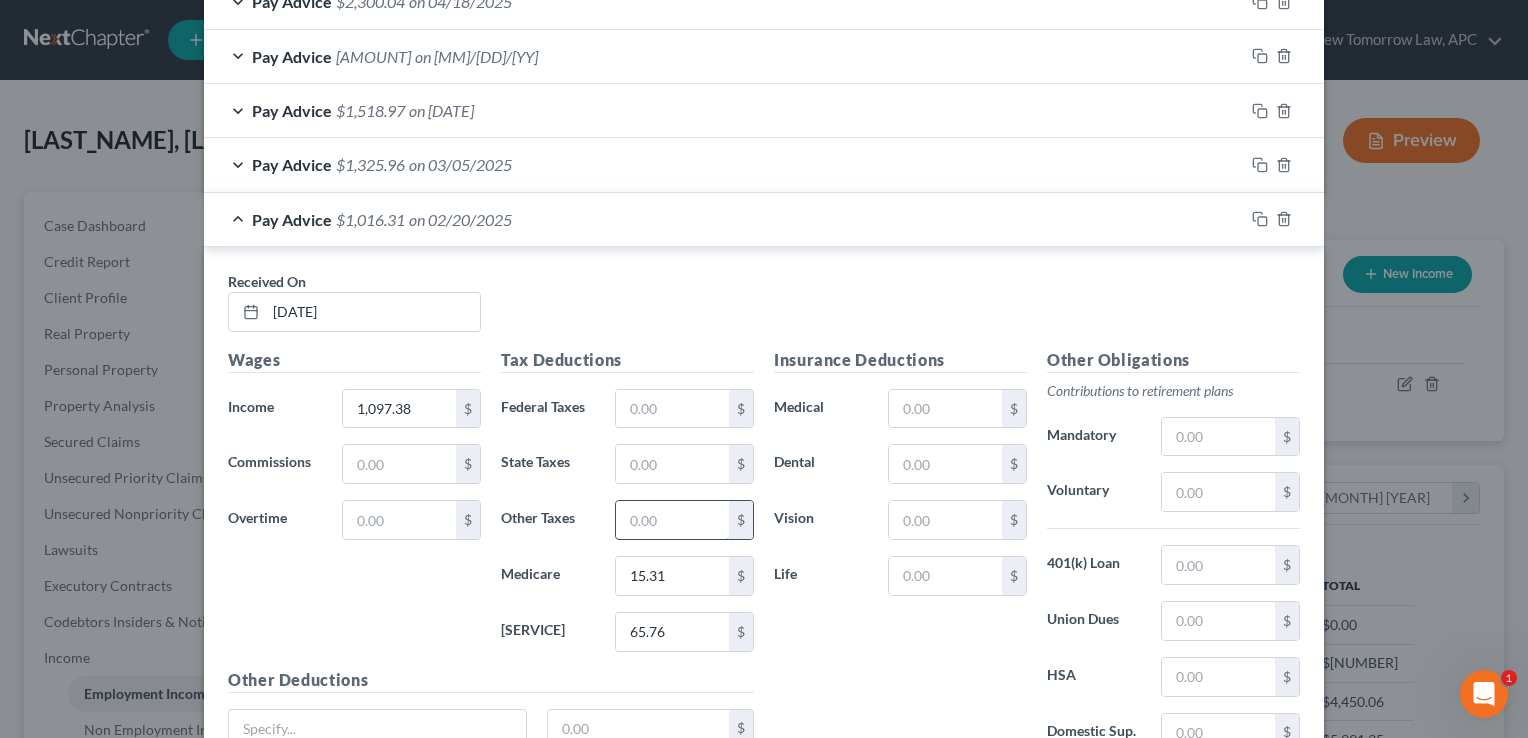 click at bounding box center (672, 520) 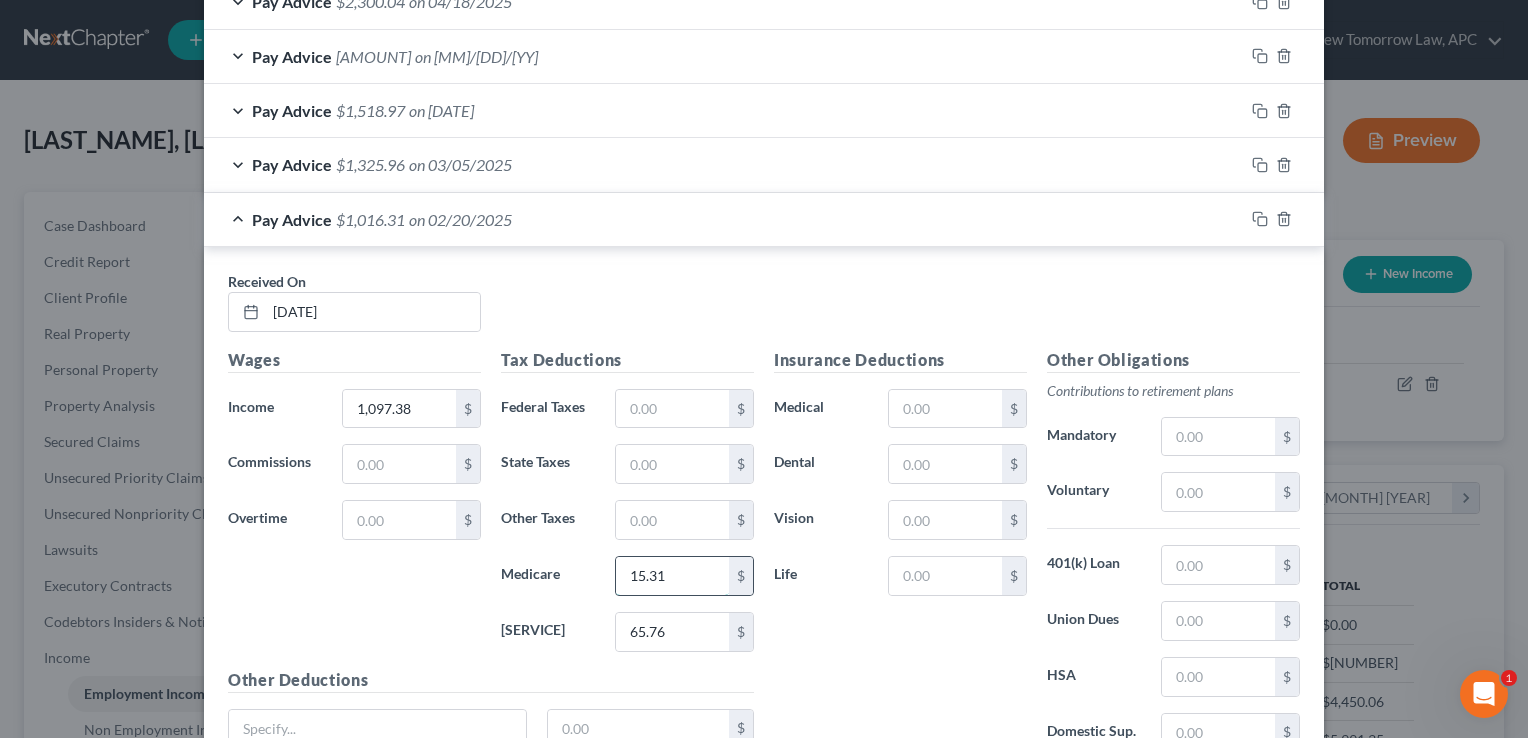 click on "15.31" at bounding box center [672, 576] 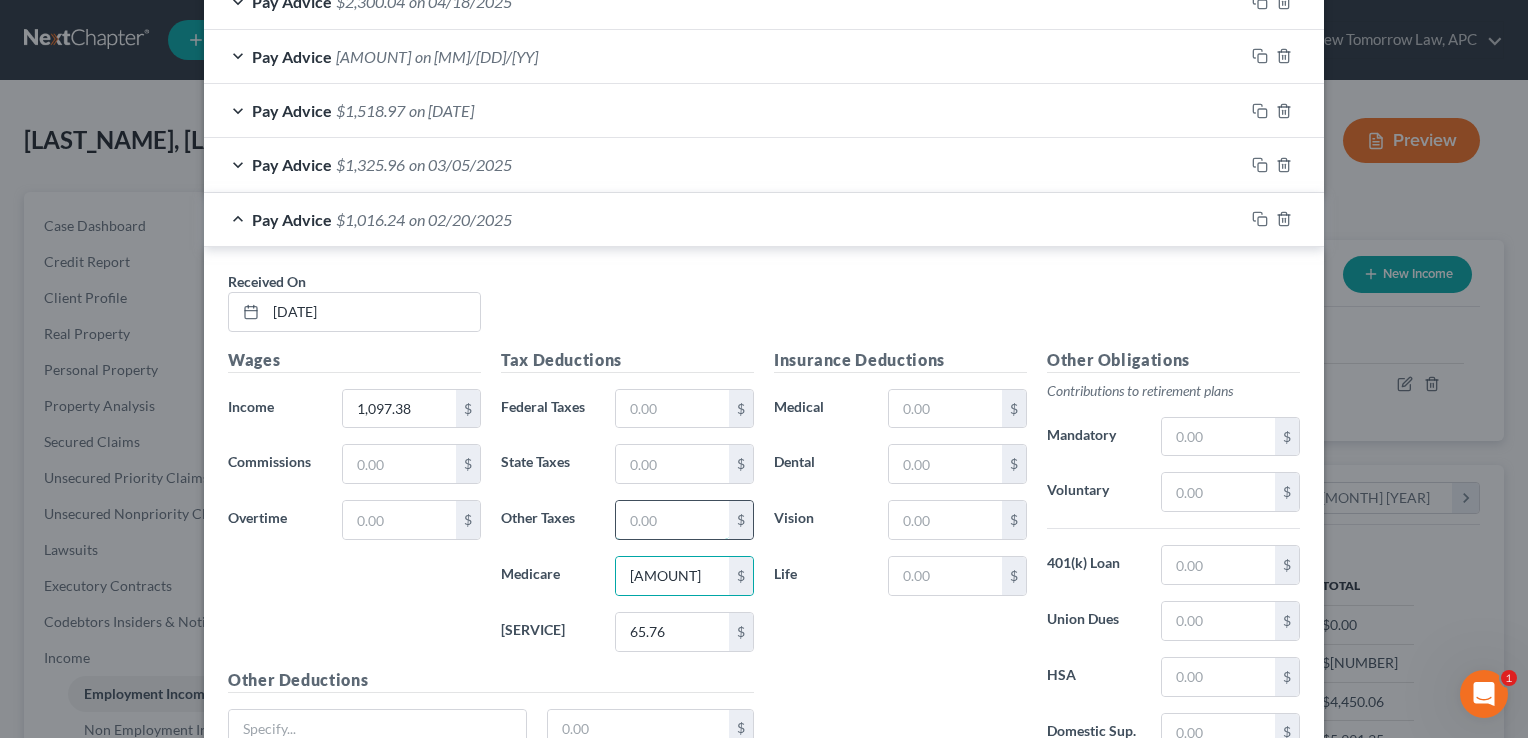 click at bounding box center (672, 520) 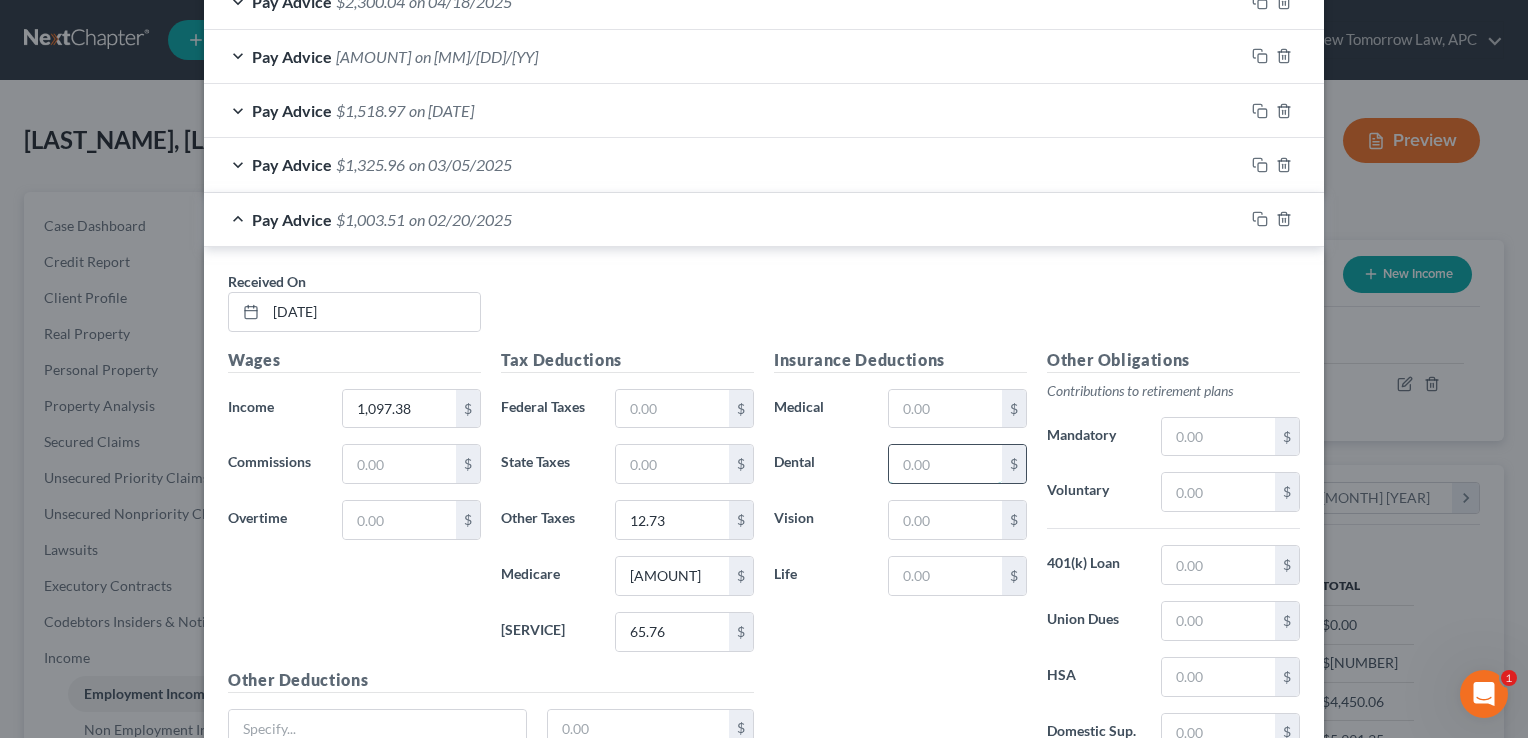 click at bounding box center [945, 464] 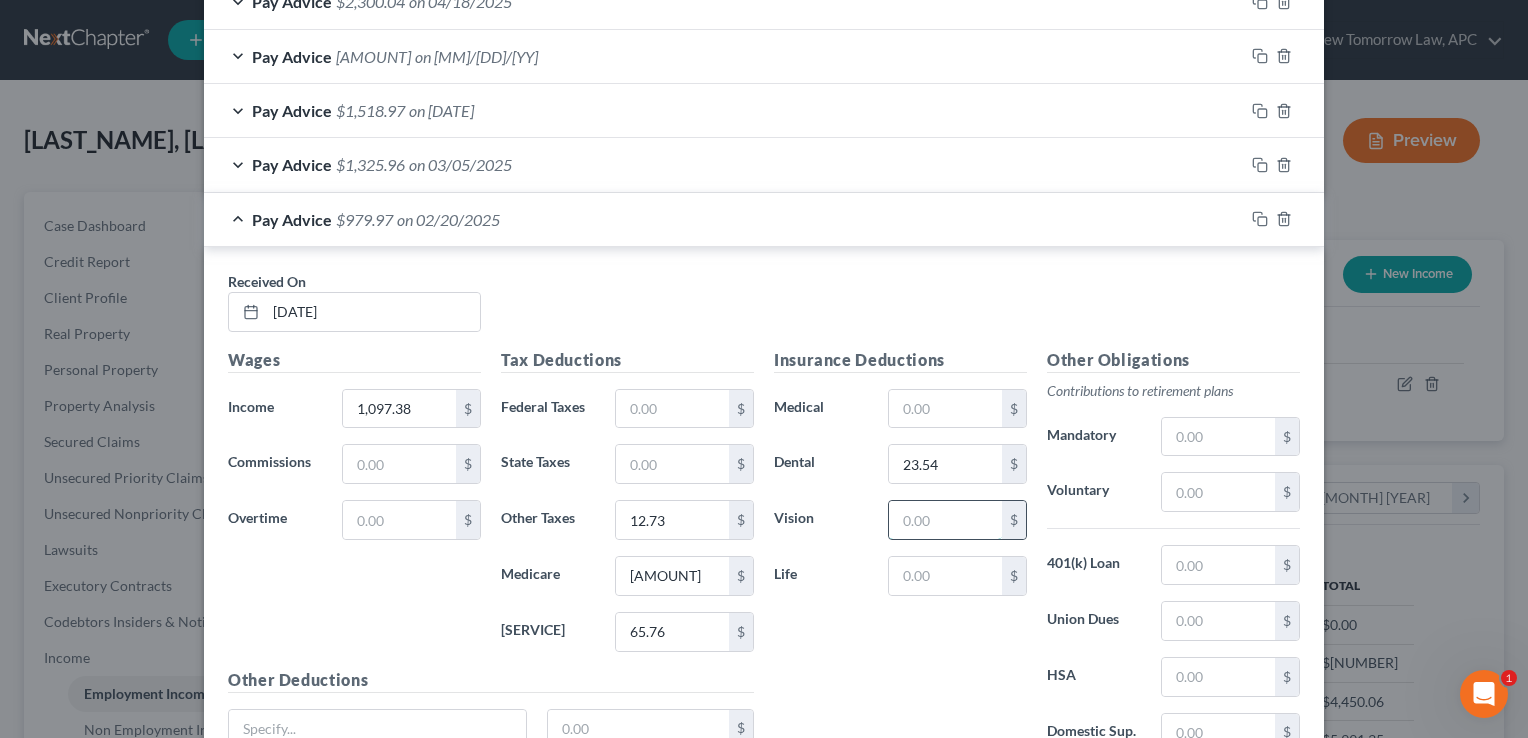 click at bounding box center (945, 520) 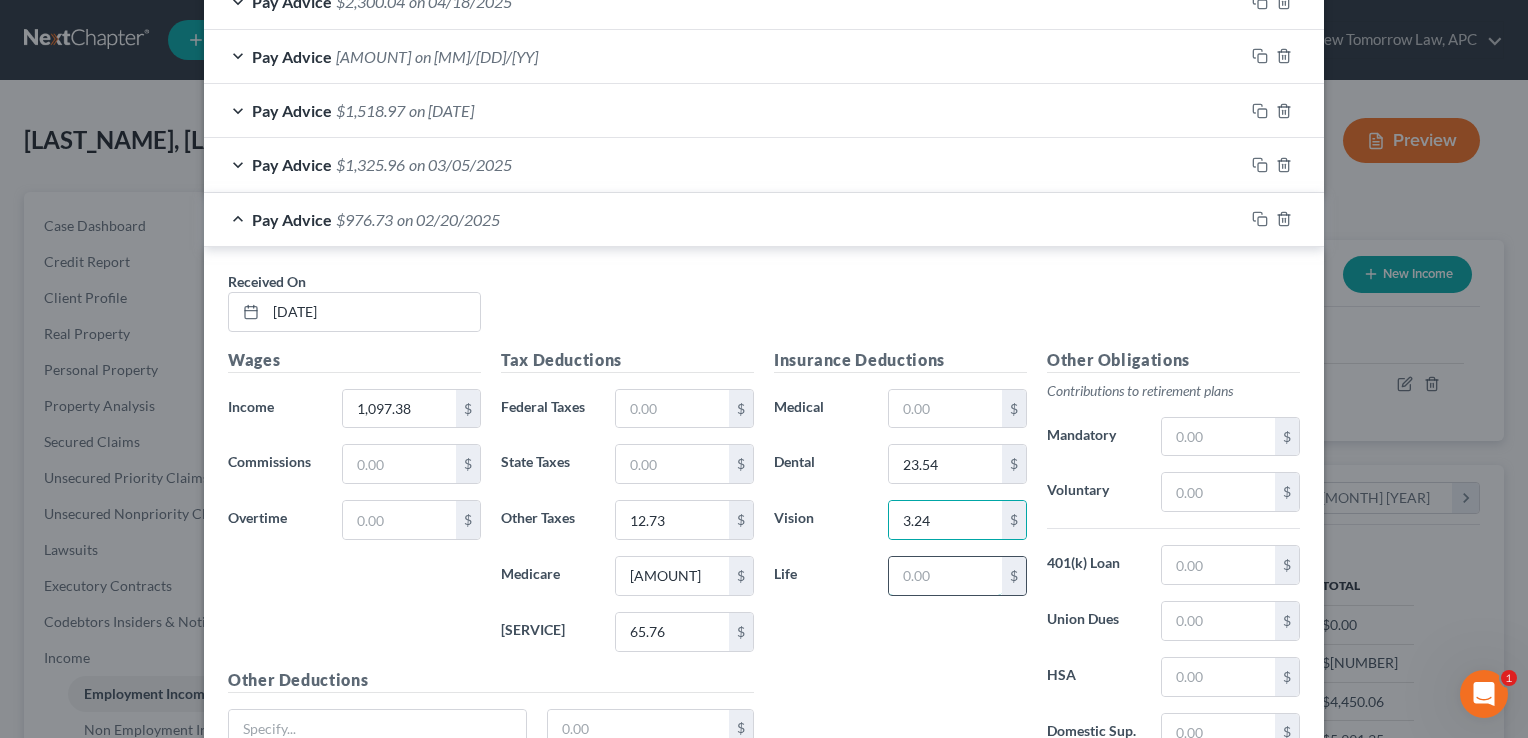 click at bounding box center (945, 576) 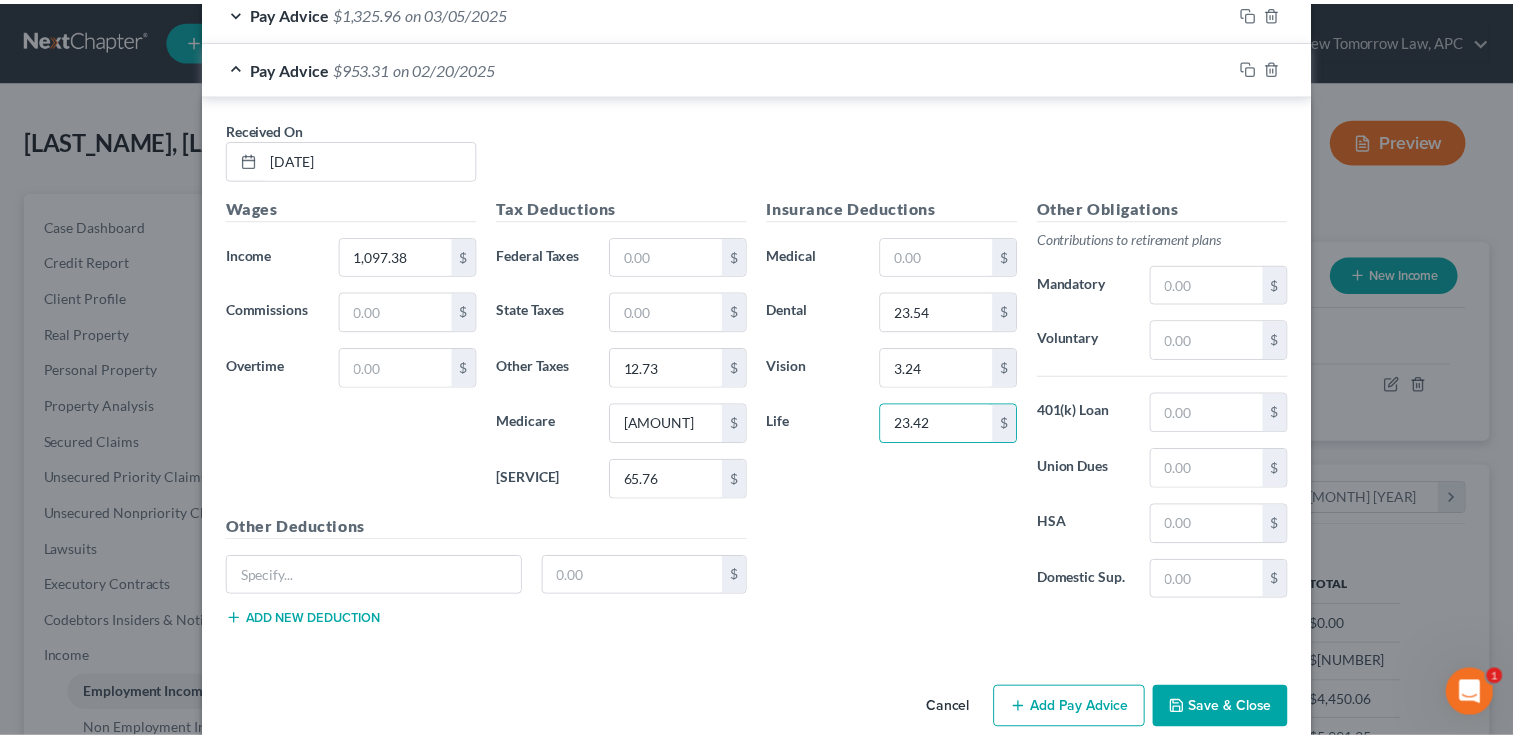 scroll, scrollTop: 1204, scrollLeft: 0, axis: vertical 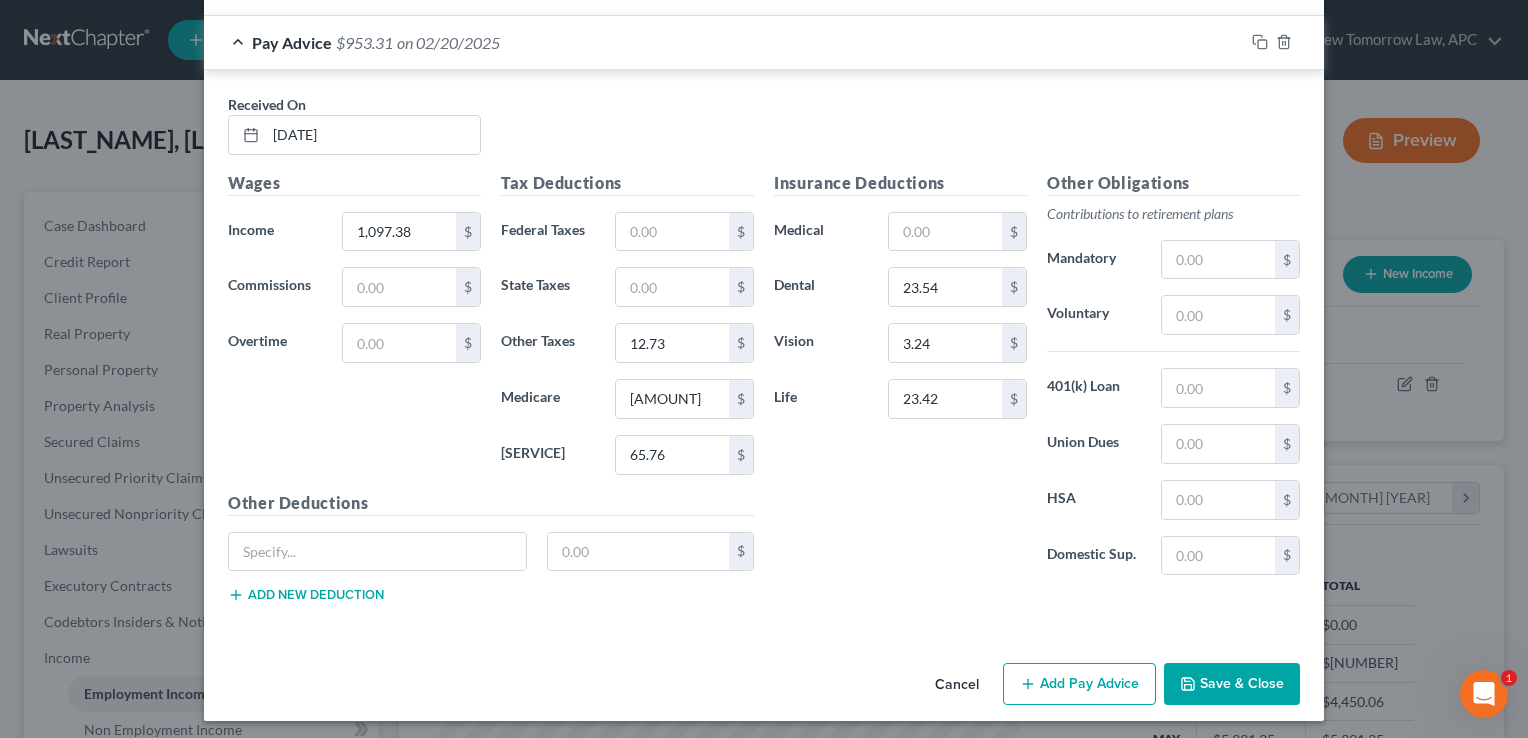 click on "Insurance Deductions Medical $ Dental 23.54 $ Vision 3.24 $ Life 23.42 $" at bounding box center (900, 381) 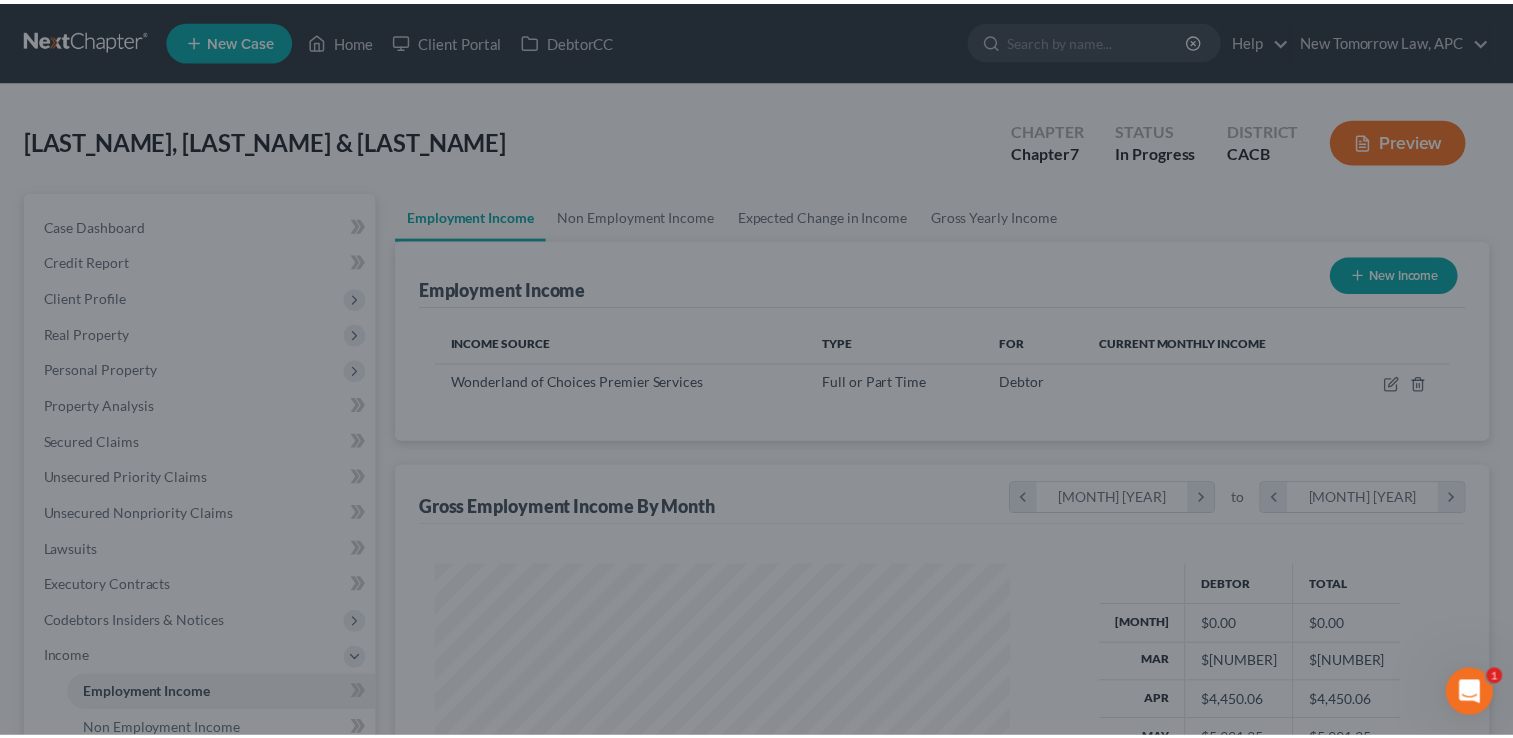 scroll, scrollTop: 356, scrollLeft: 615, axis: both 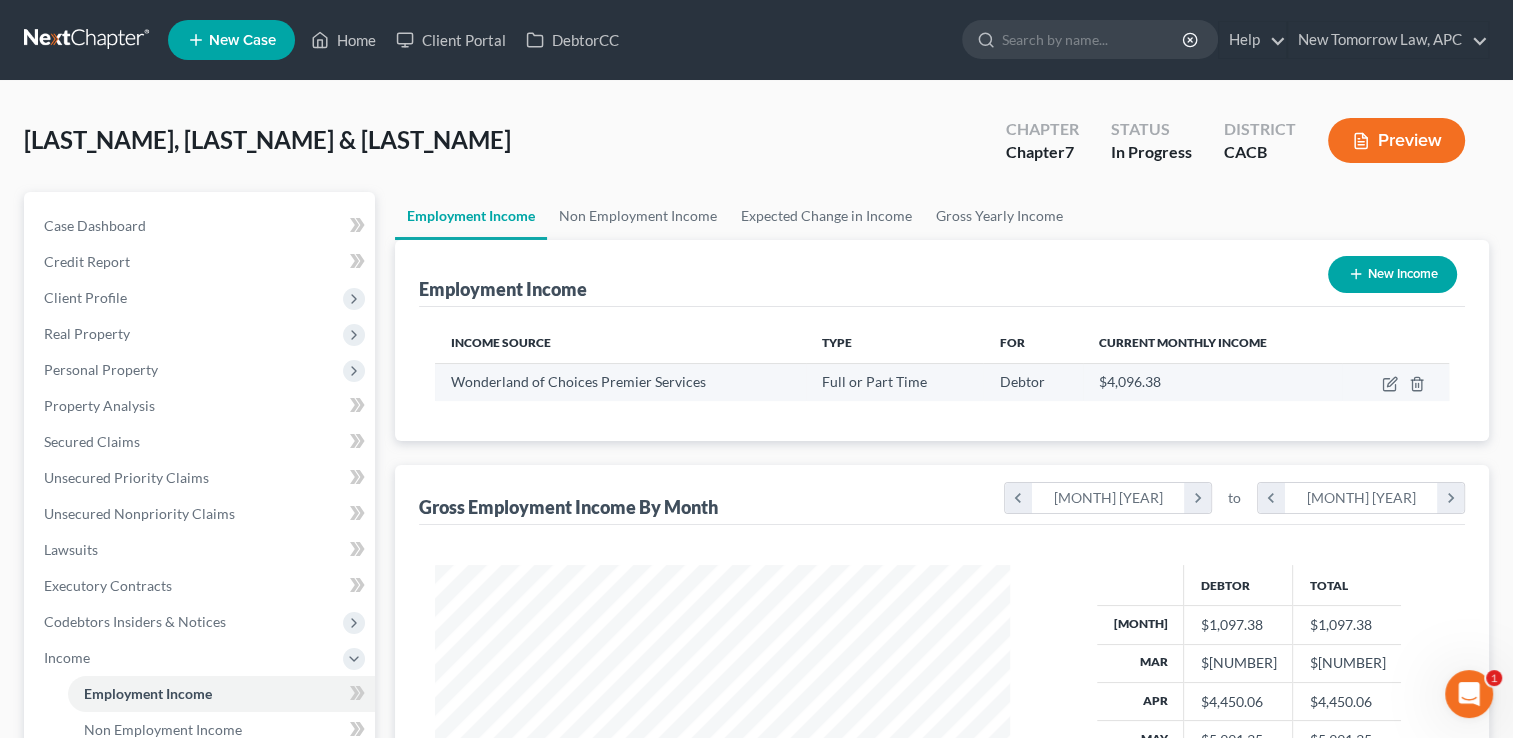 click at bounding box center (1395, 382) 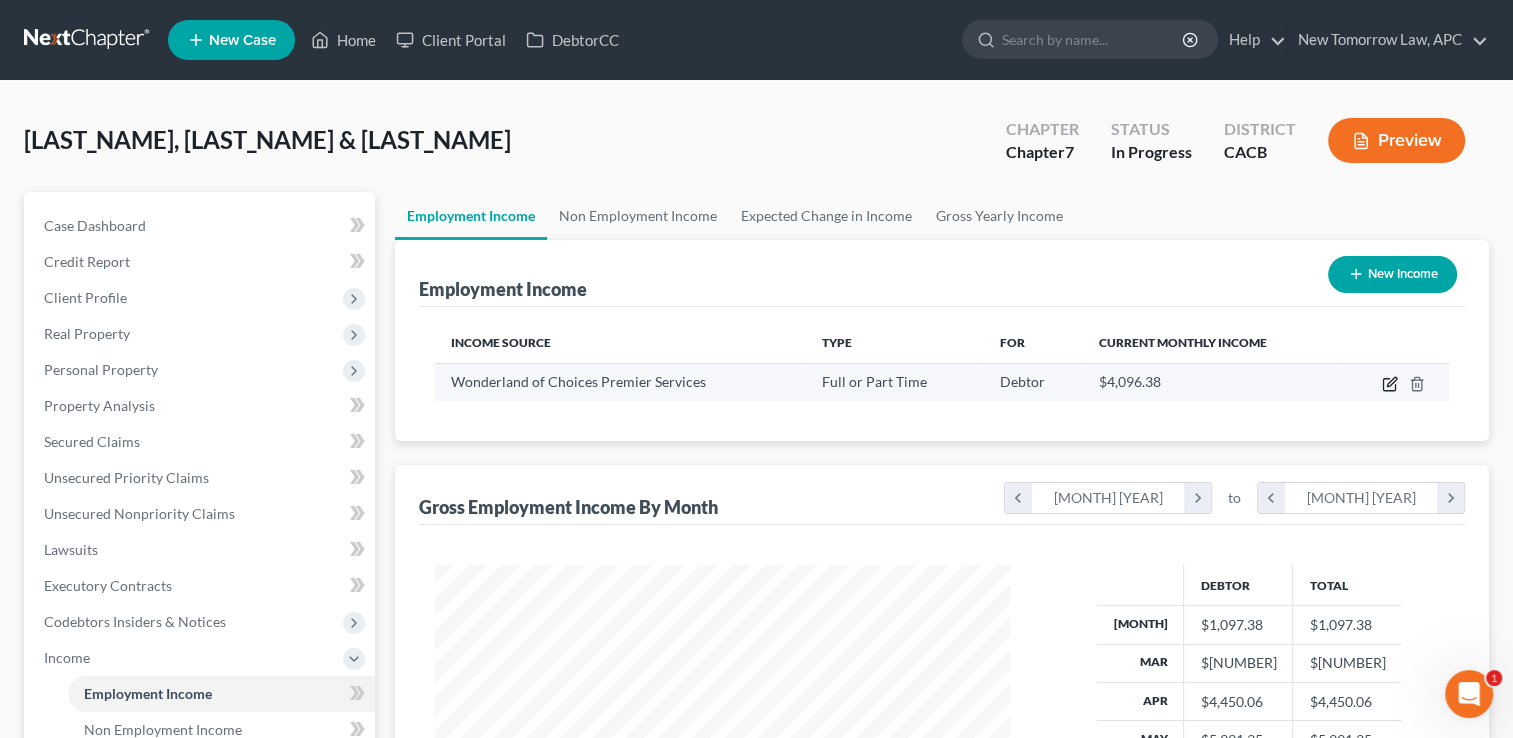 click 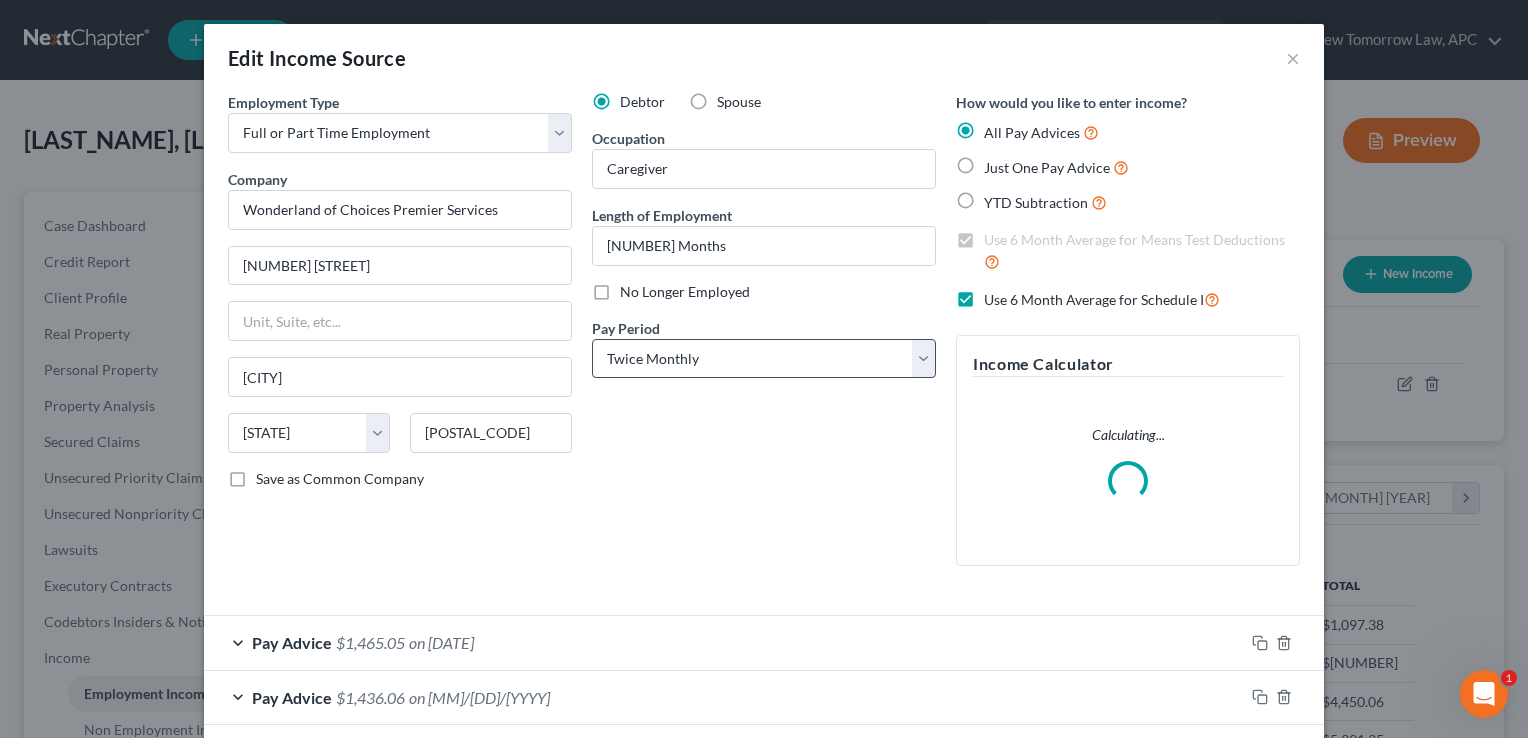 scroll, scrollTop: 999643, scrollLeft: 999378, axis: both 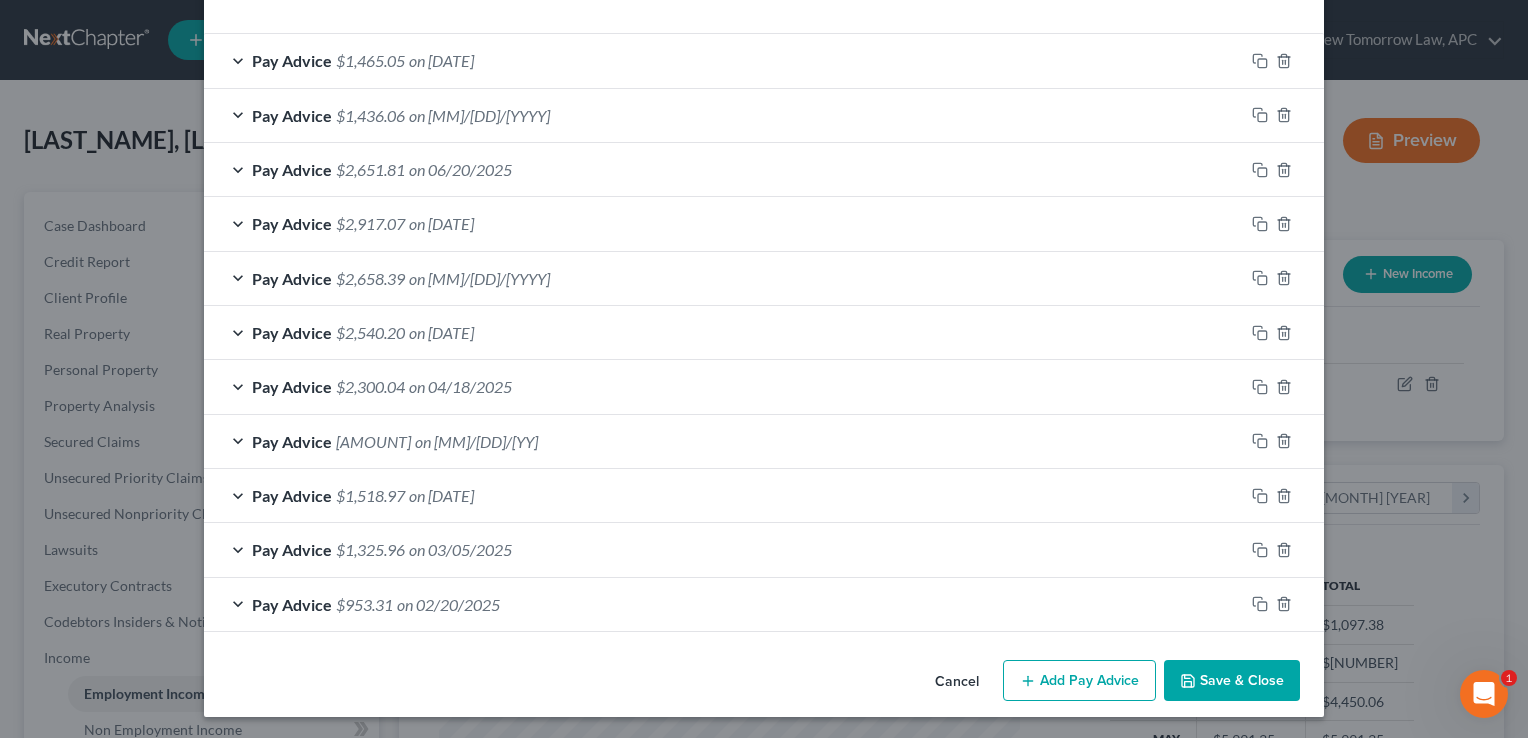 click 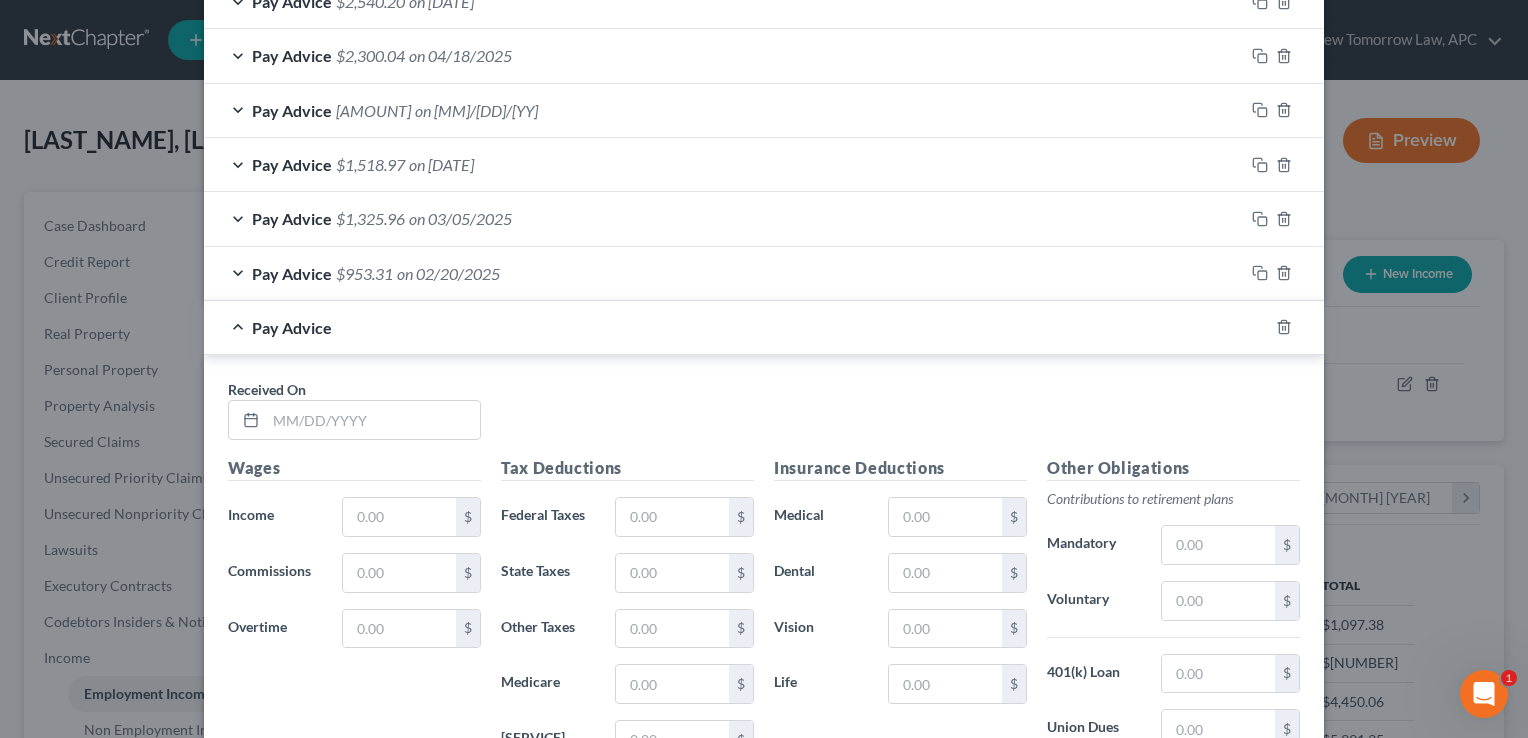 scroll, scrollTop: 931, scrollLeft: 0, axis: vertical 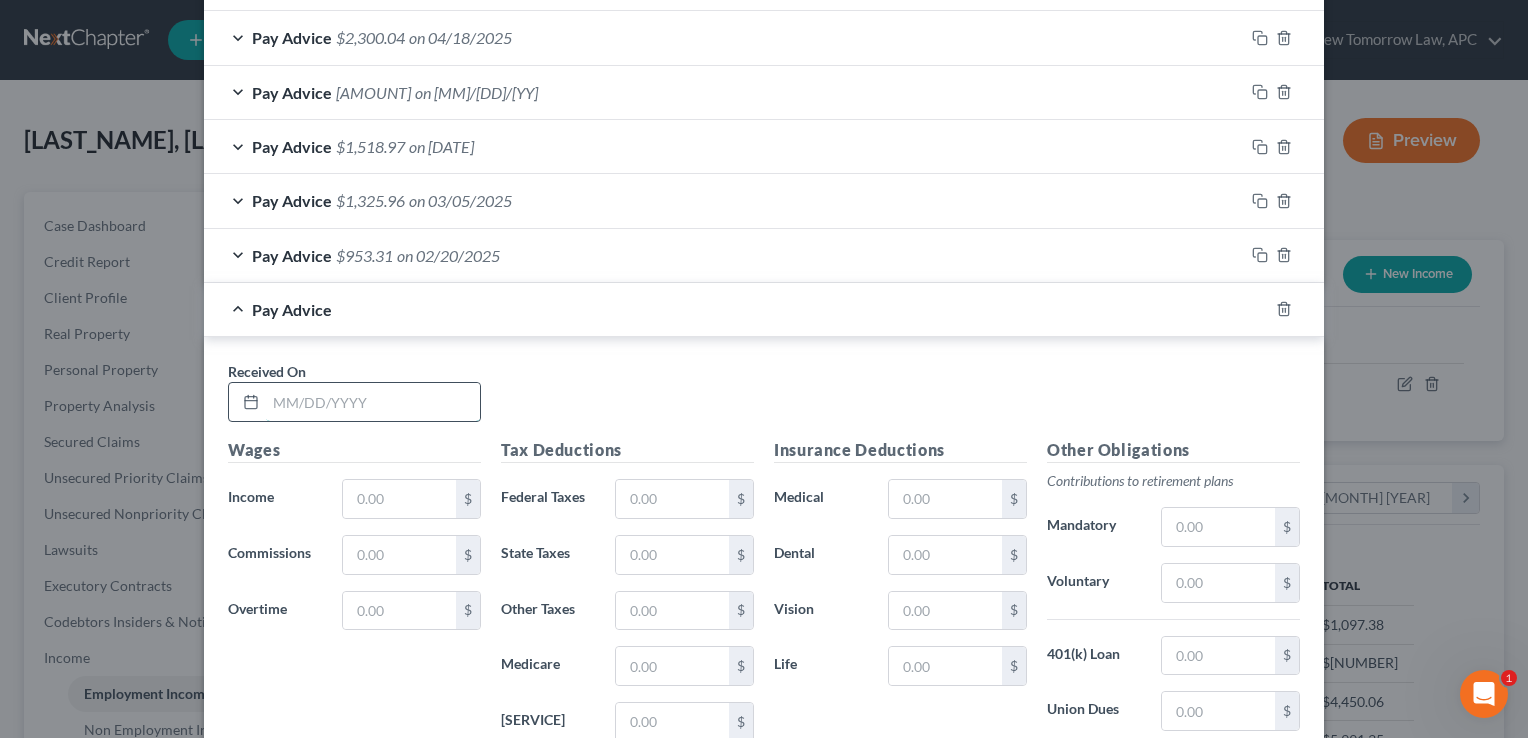 click at bounding box center (373, 402) 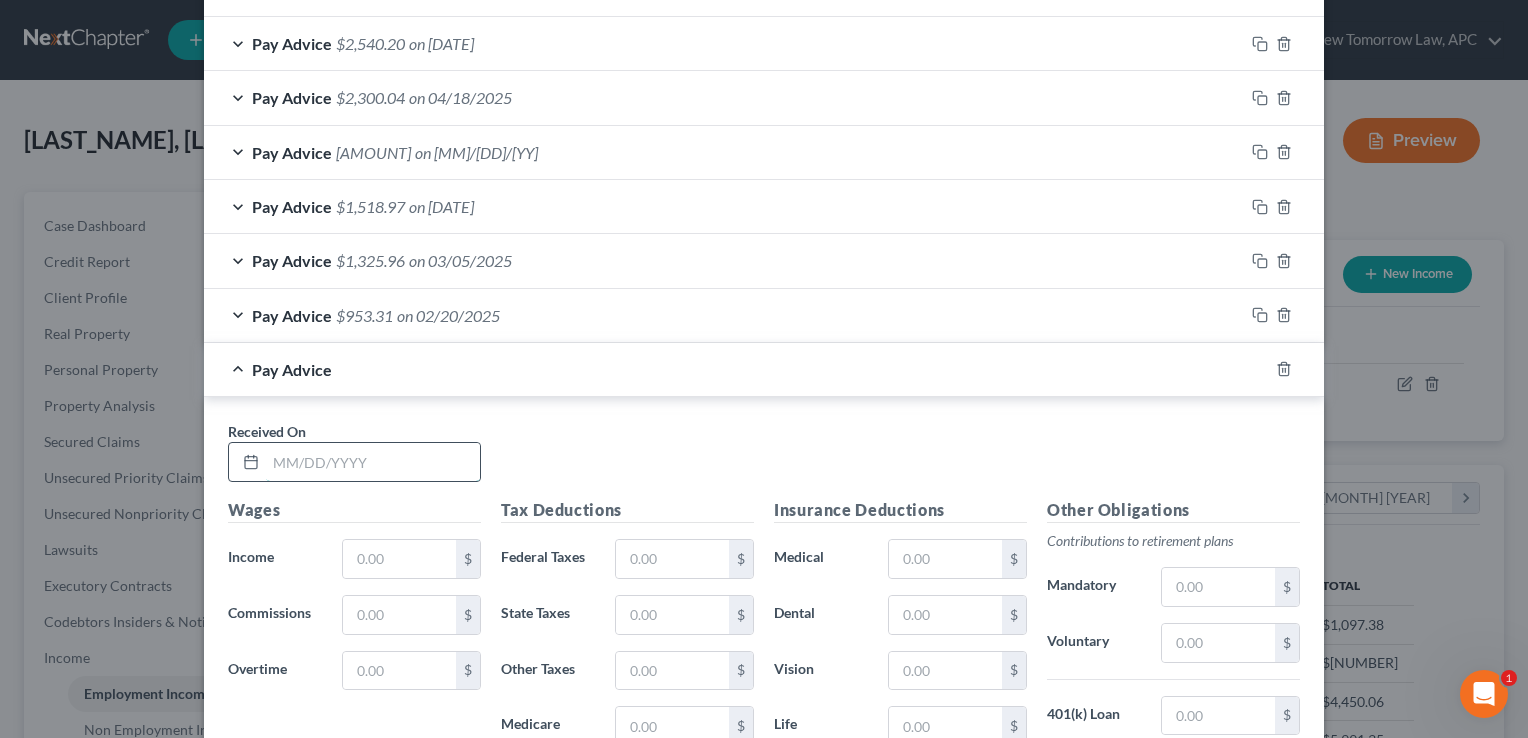 scroll, scrollTop: 991, scrollLeft: 0, axis: vertical 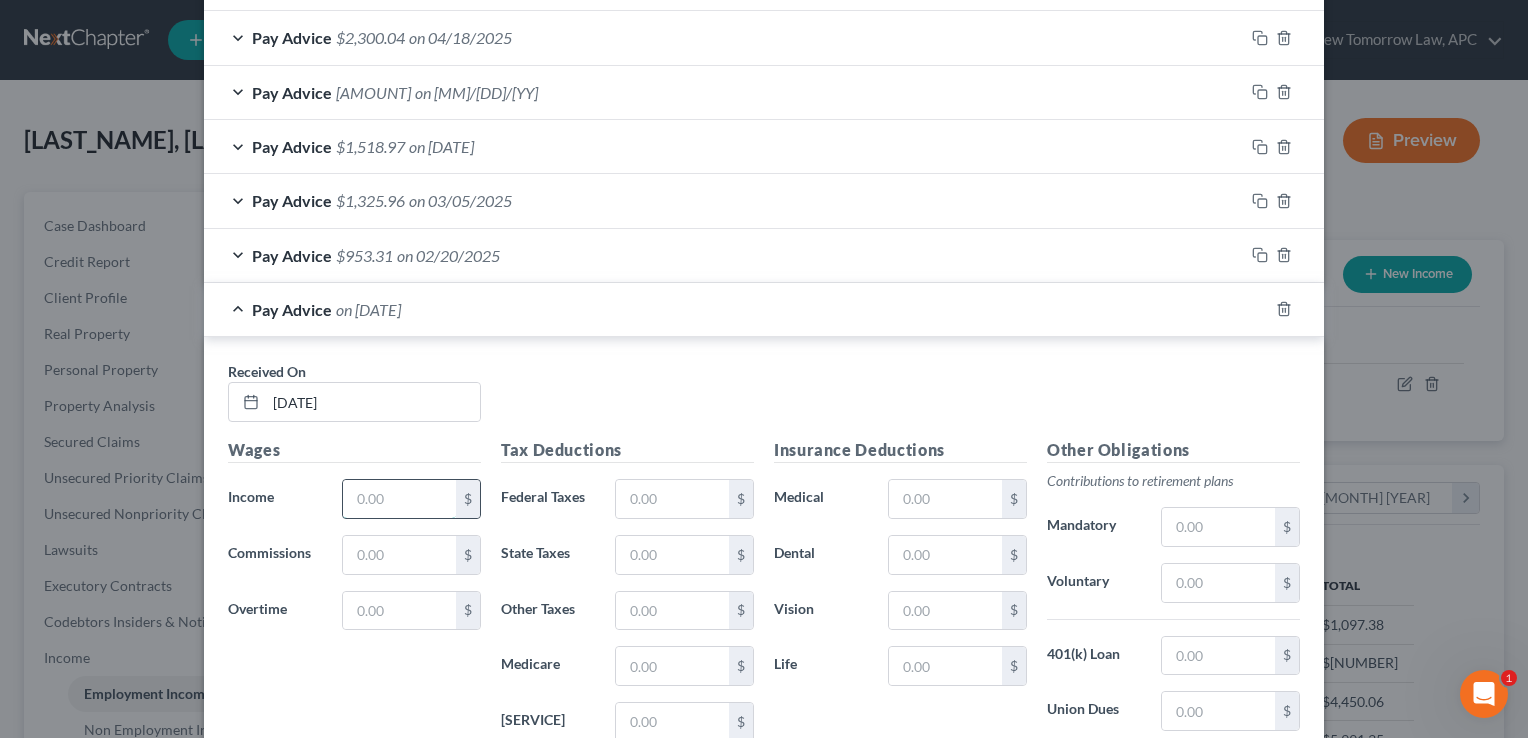 click at bounding box center (399, 499) 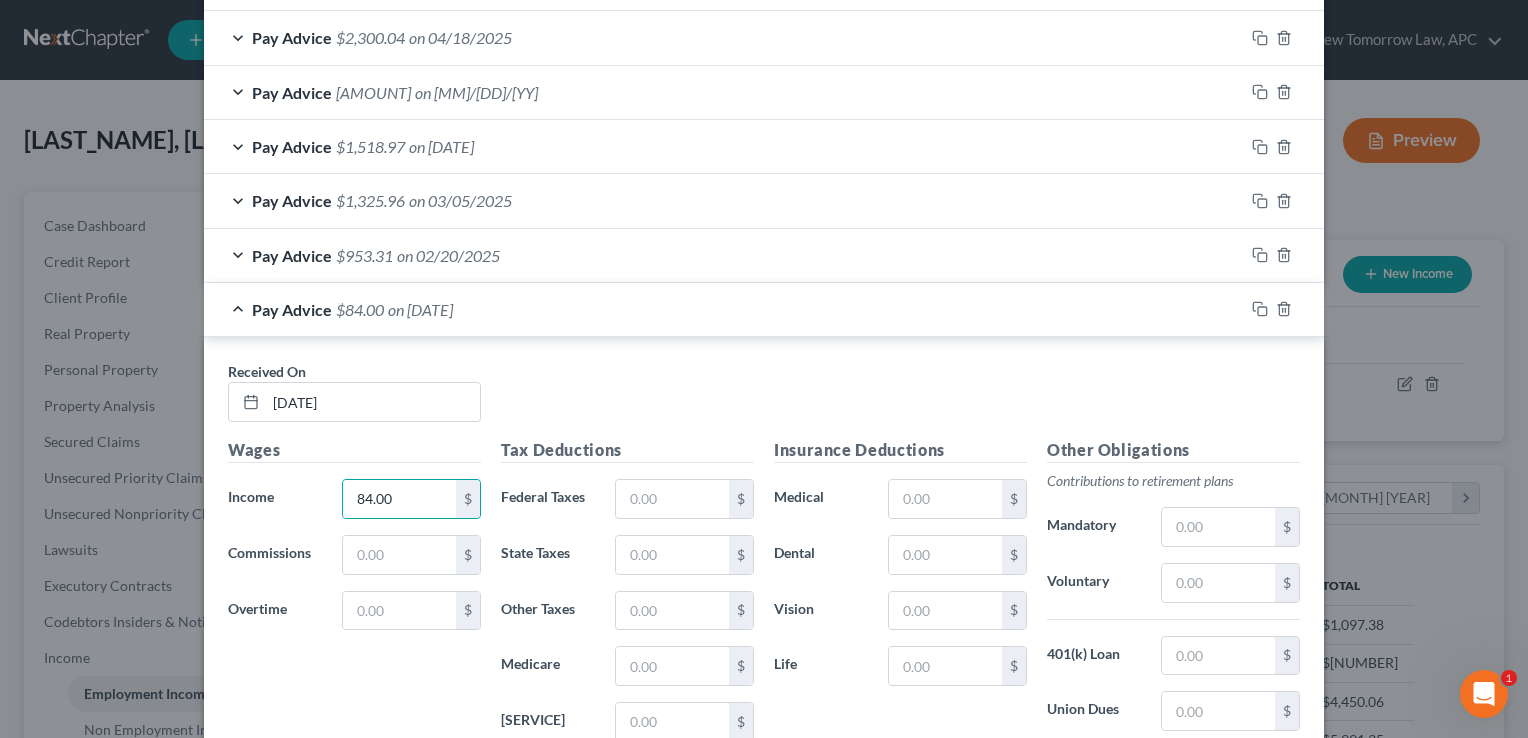 click on "Other Taxes" at bounding box center (548, 611) 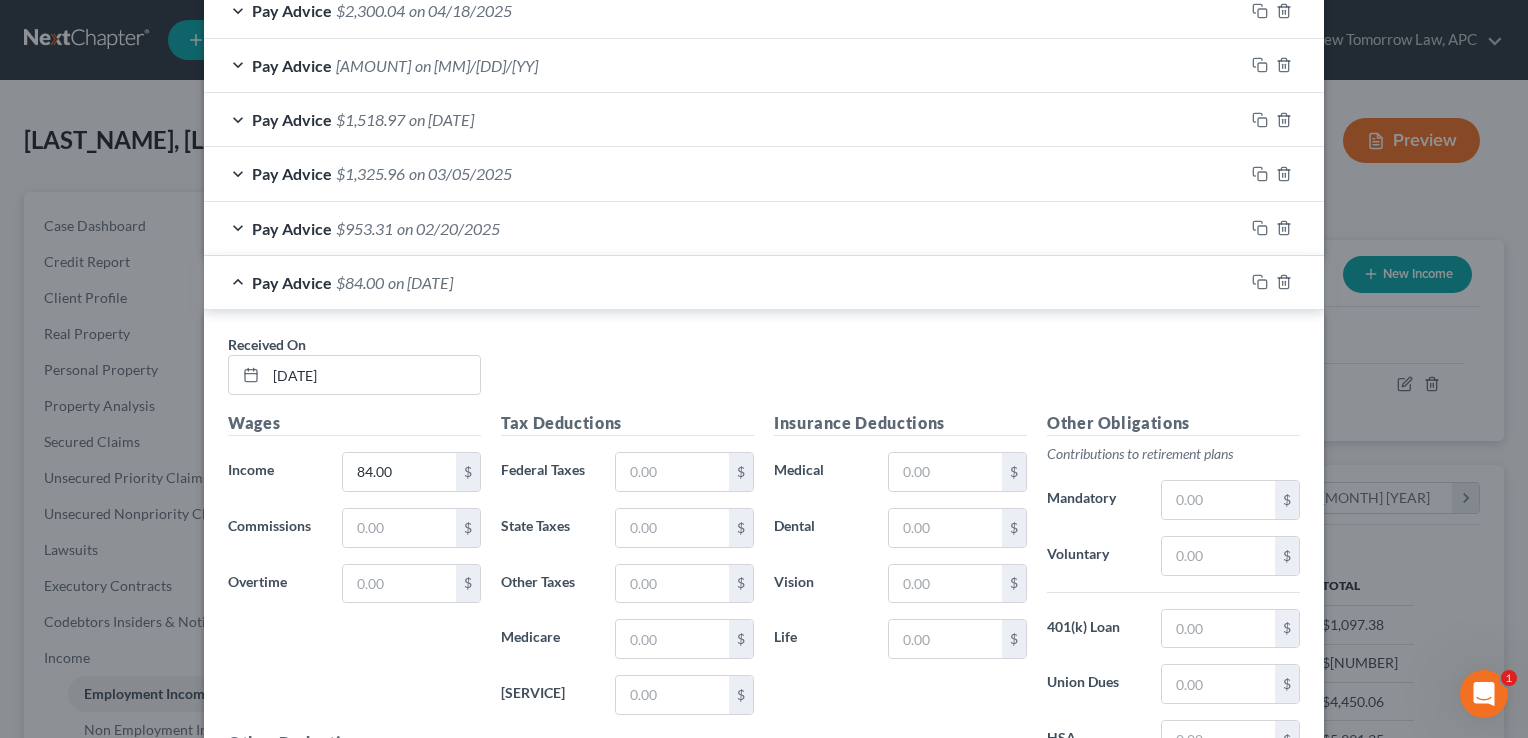 scroll, scrollTop: 1018, scrollLeft: 0, axis: vertical 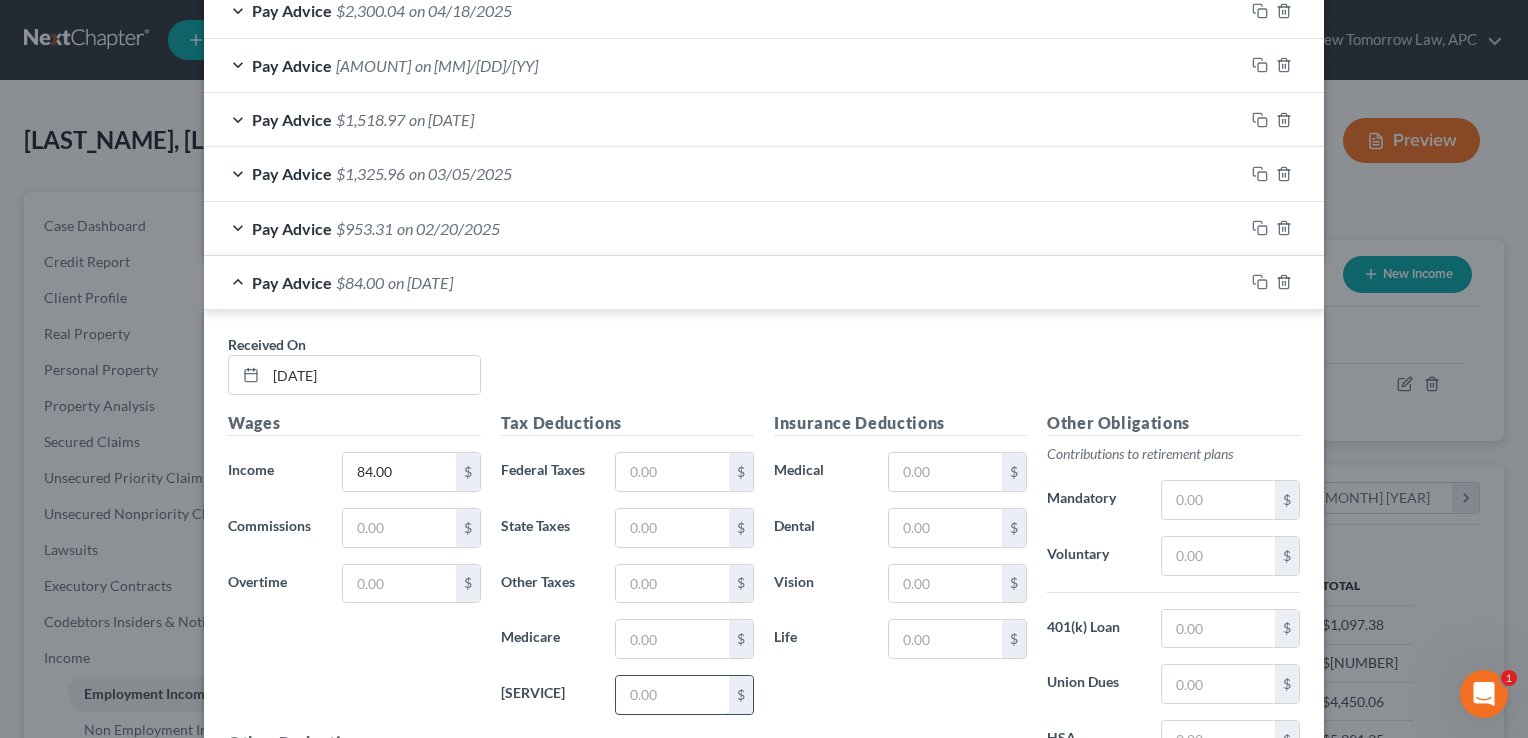 click at bounding box center (672, 695) 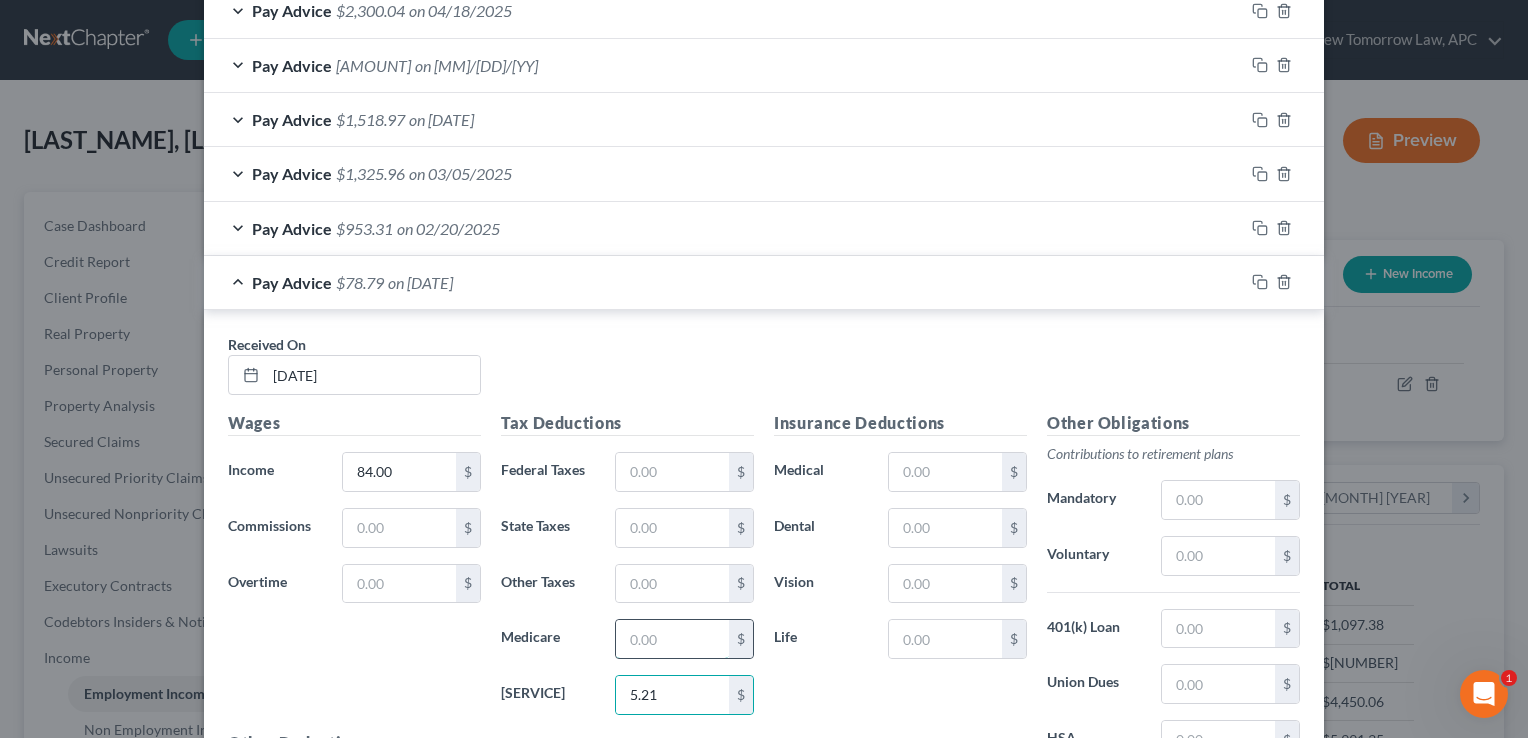 click at bounding box center (672, 639) 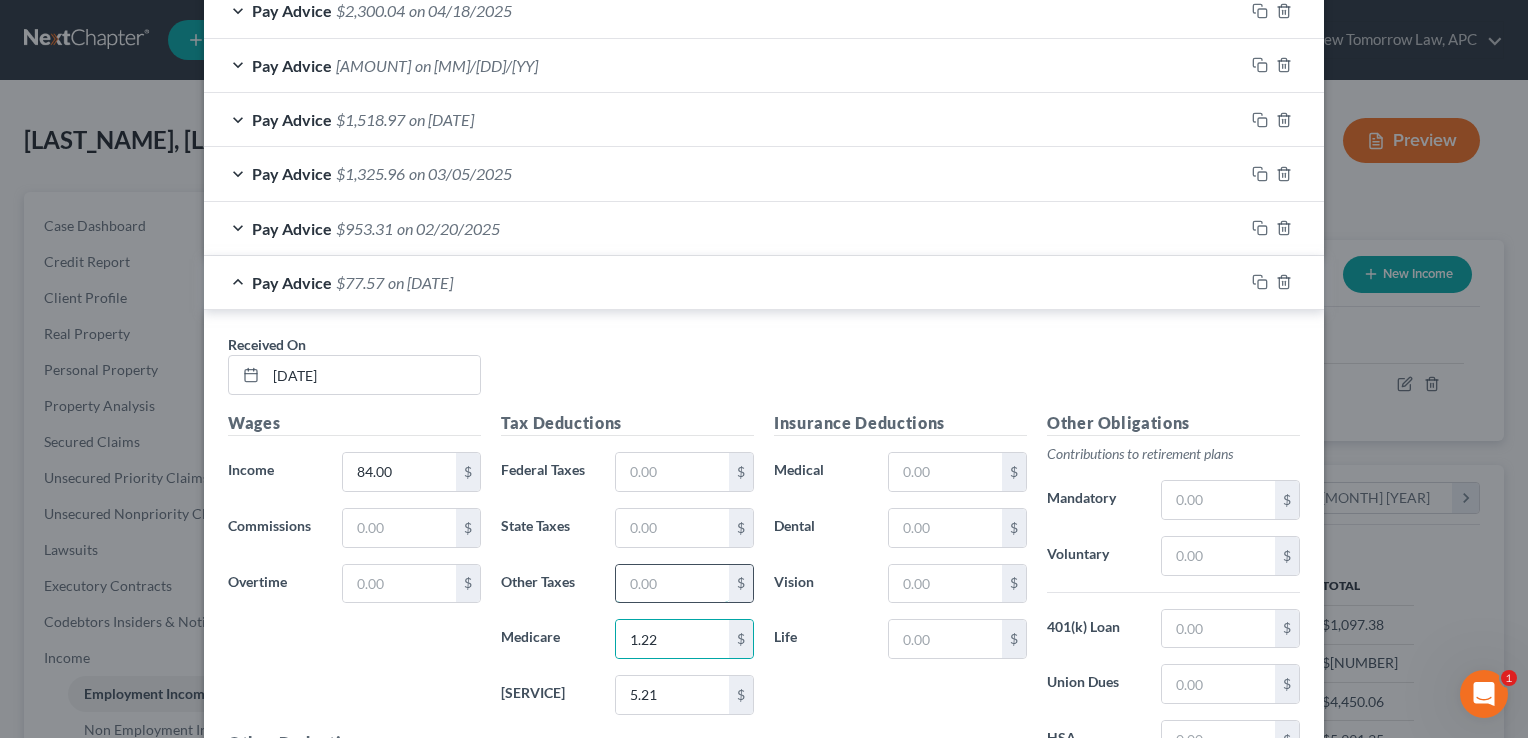click at bounding box center (672, 584) 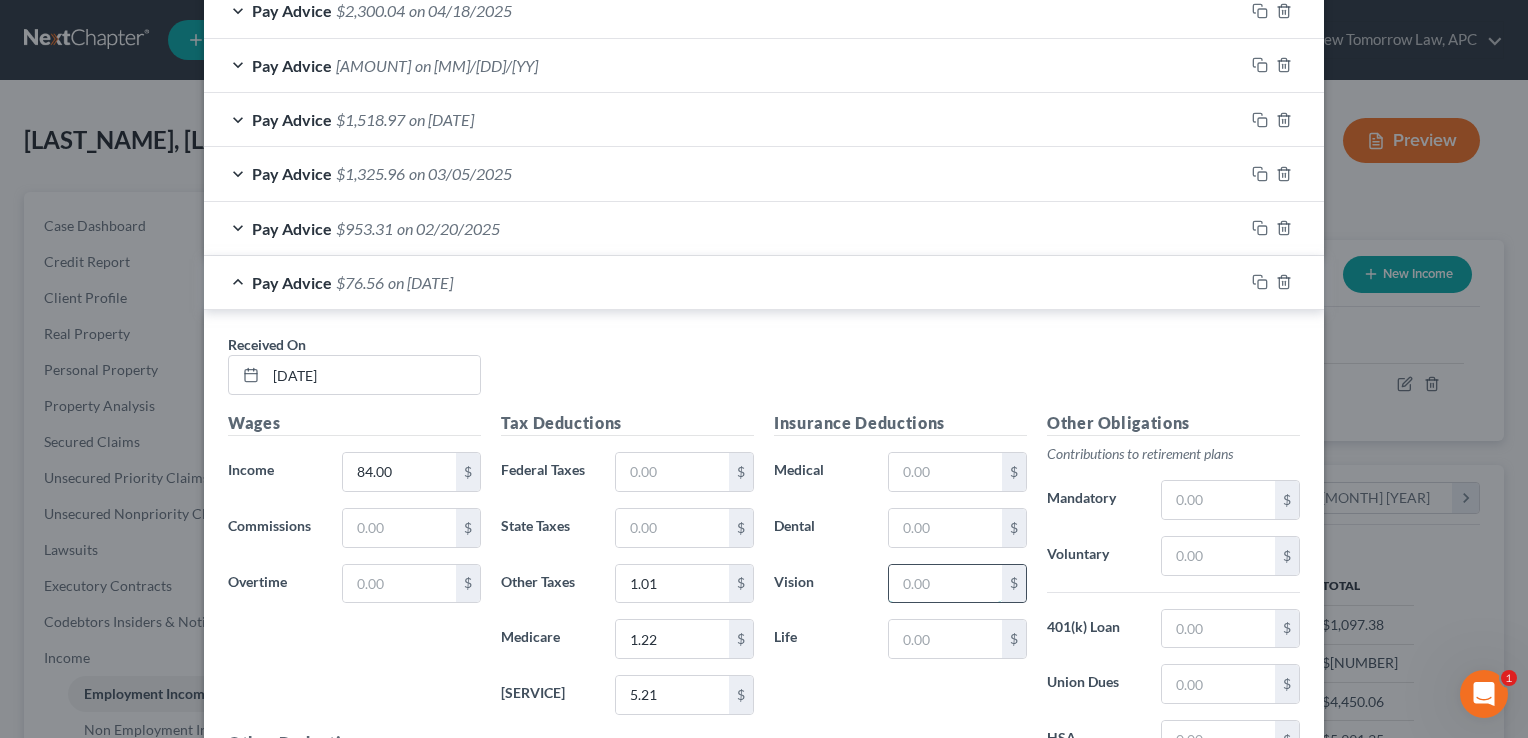 click at bounding box center [945, 584] 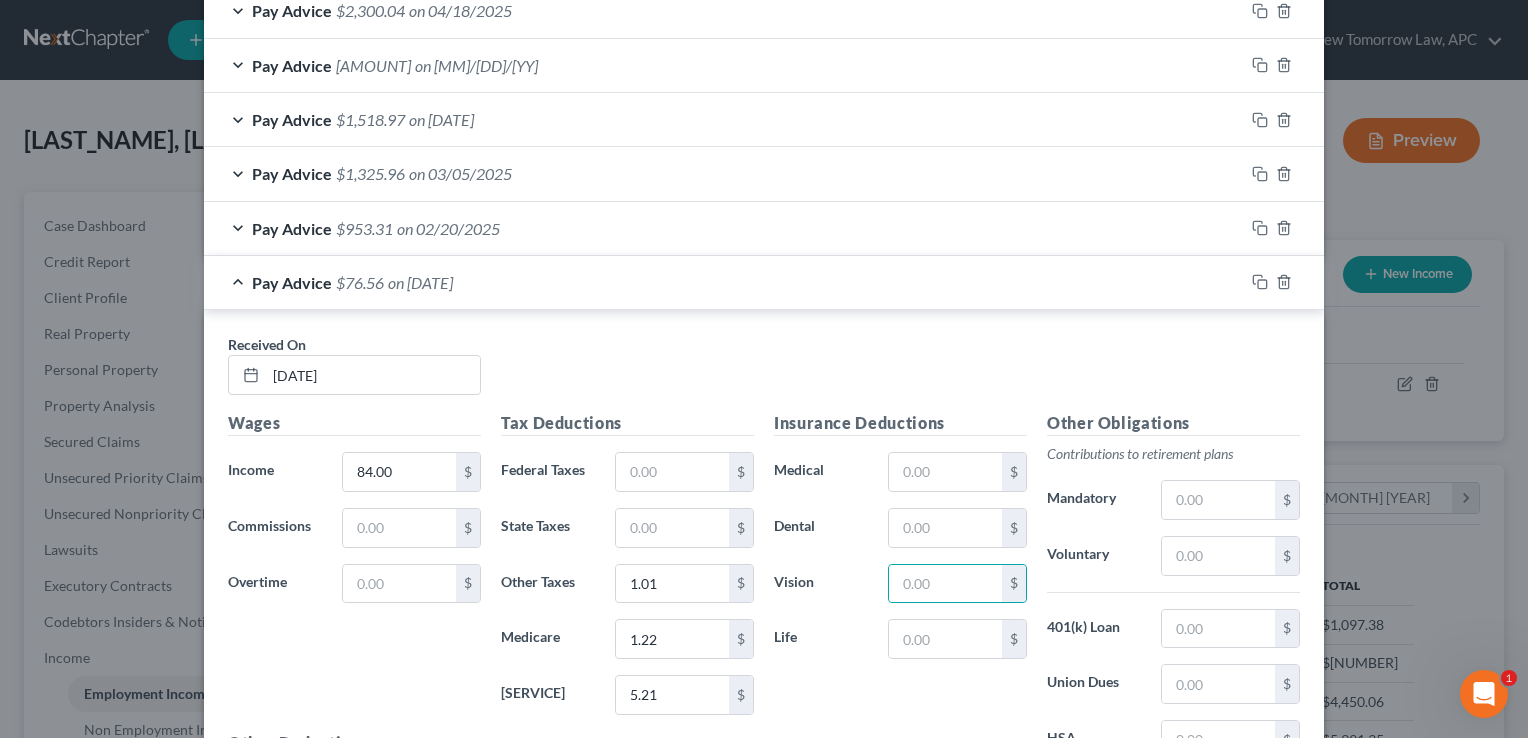 click on "Vision" at bounding box center [821, 584] 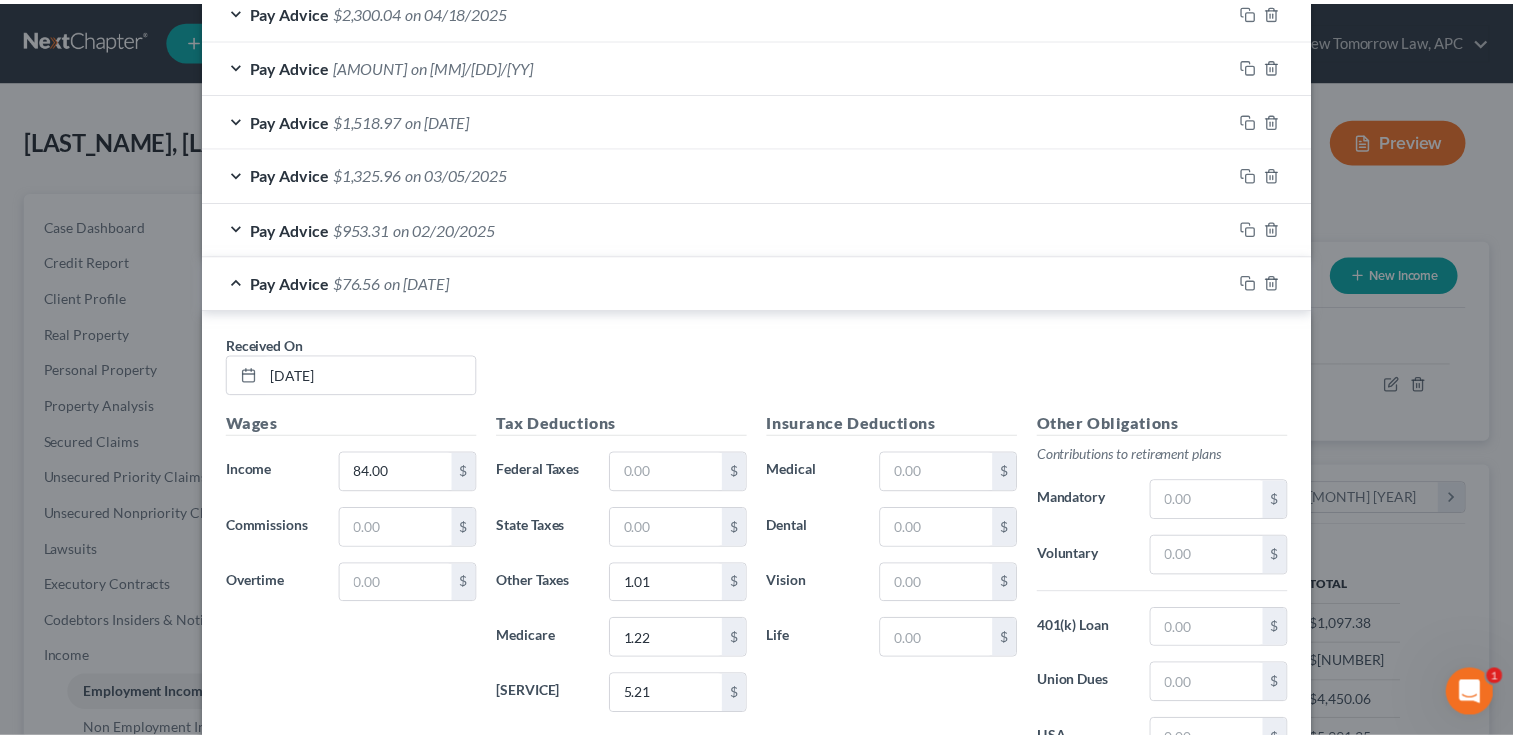 scroll, scrollTop: 1258, scrollLeft: 0, axis: vertical 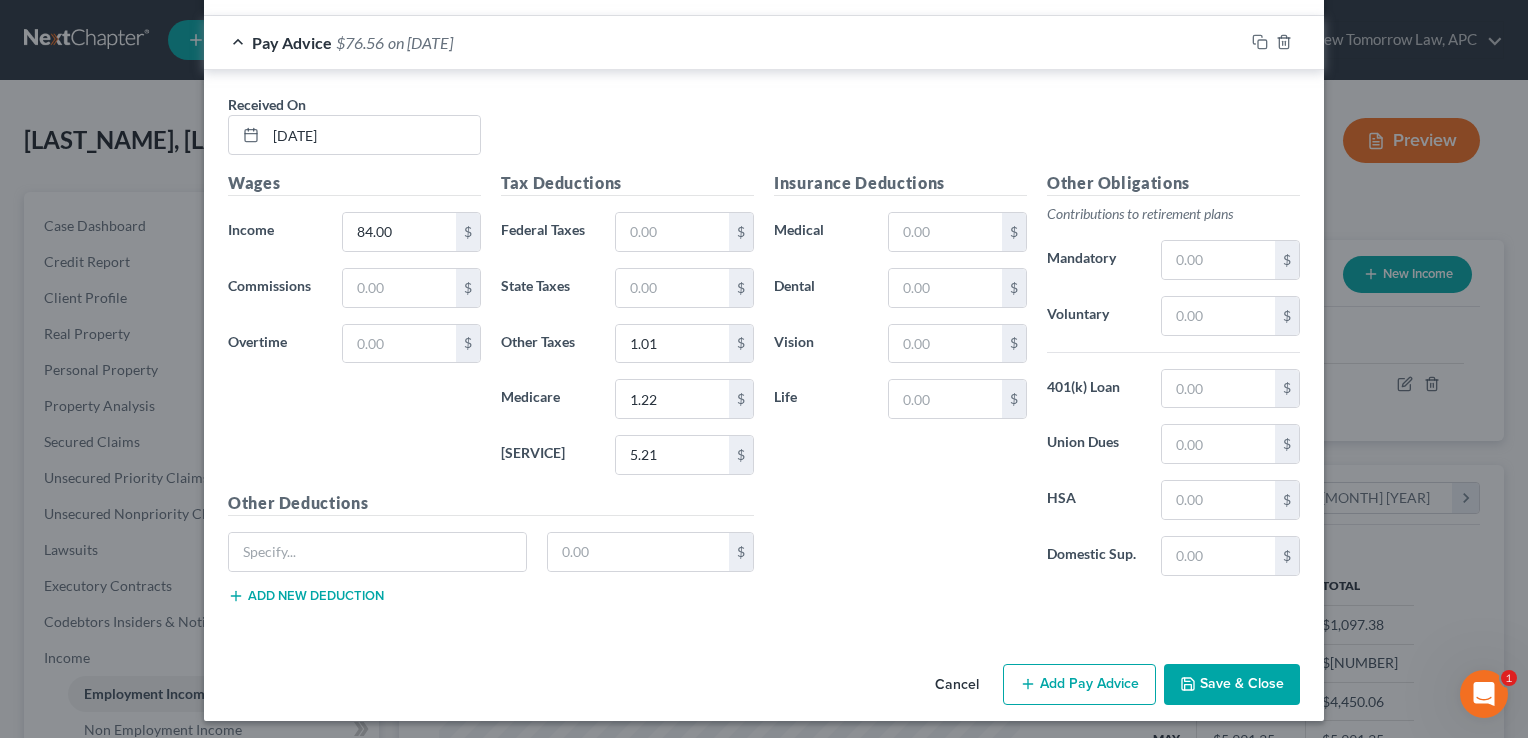 click on "Save & Close" at bounding box center [1232, 685] 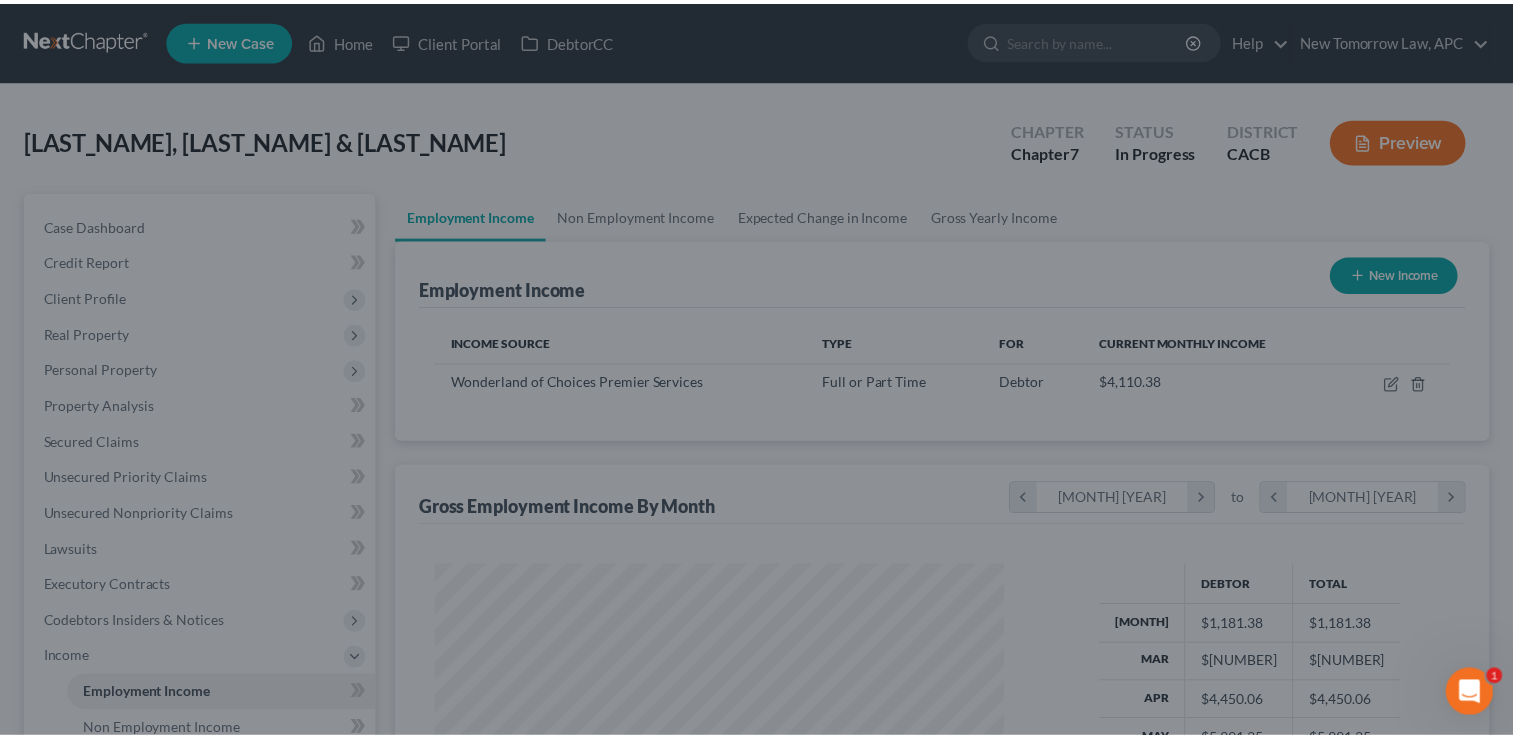 scroll, scrollTop: 356, scrollLeft: 615, axis: both 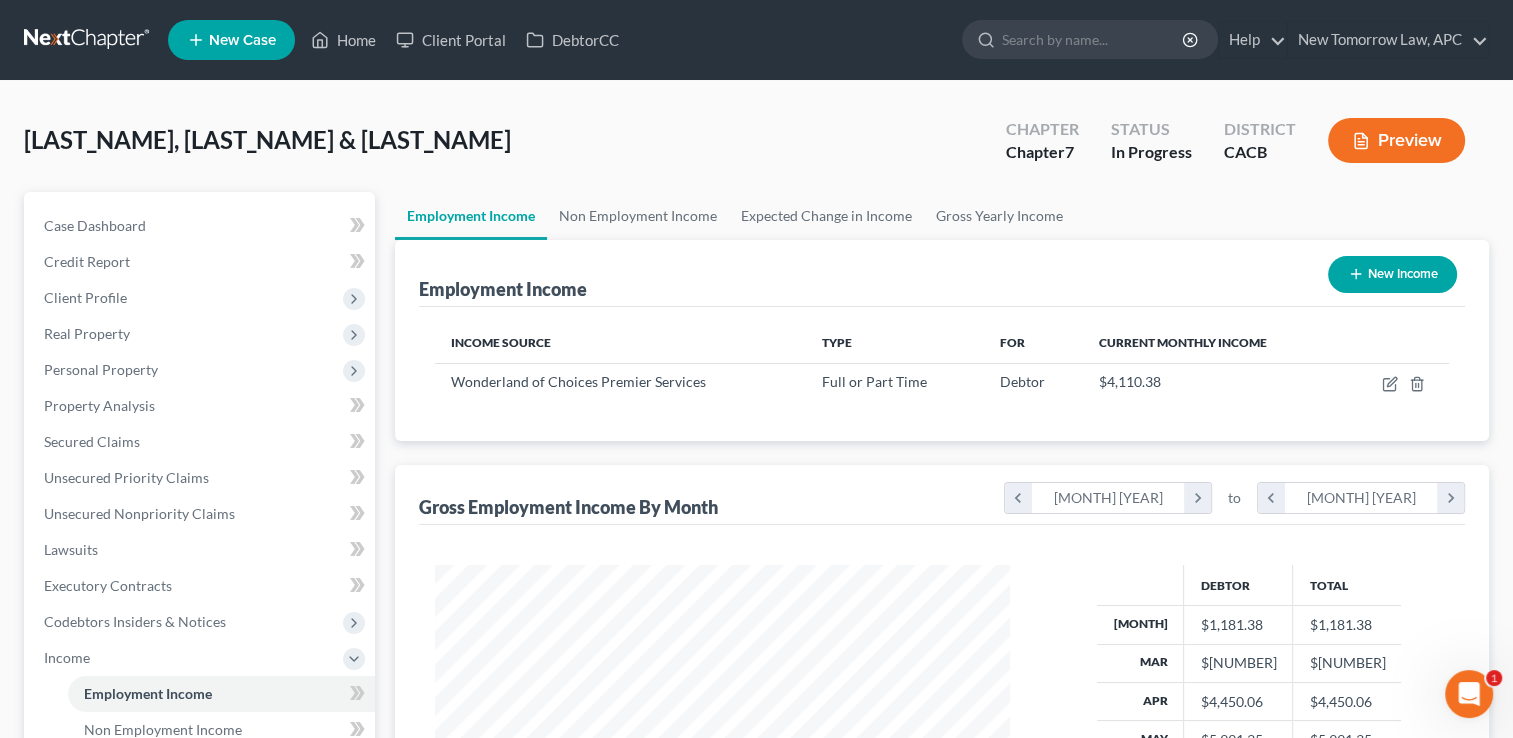 click on "New Income" at bounding box center (1392, 274) 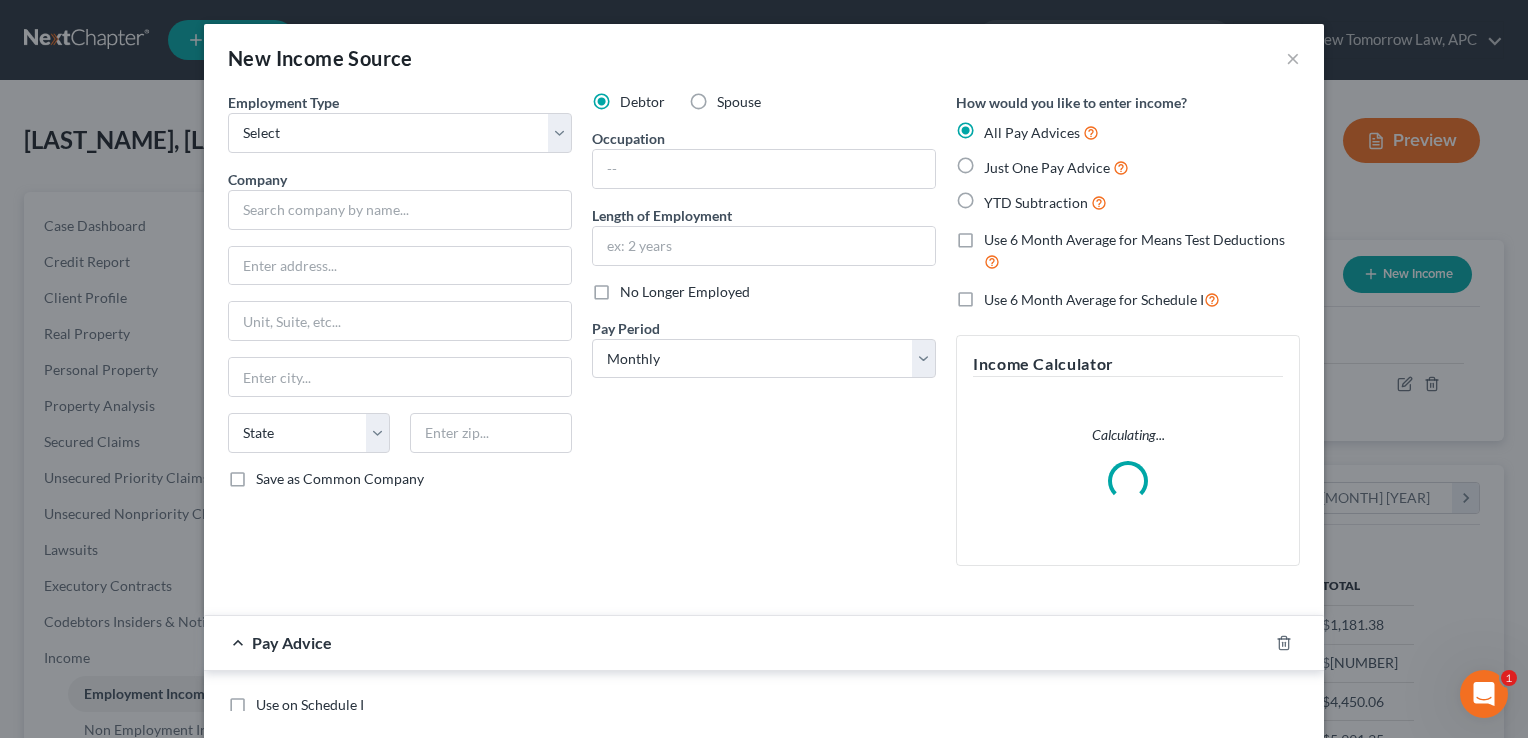 scroll, scrollTop: 999643, scrollLeft: 999378, axis: both 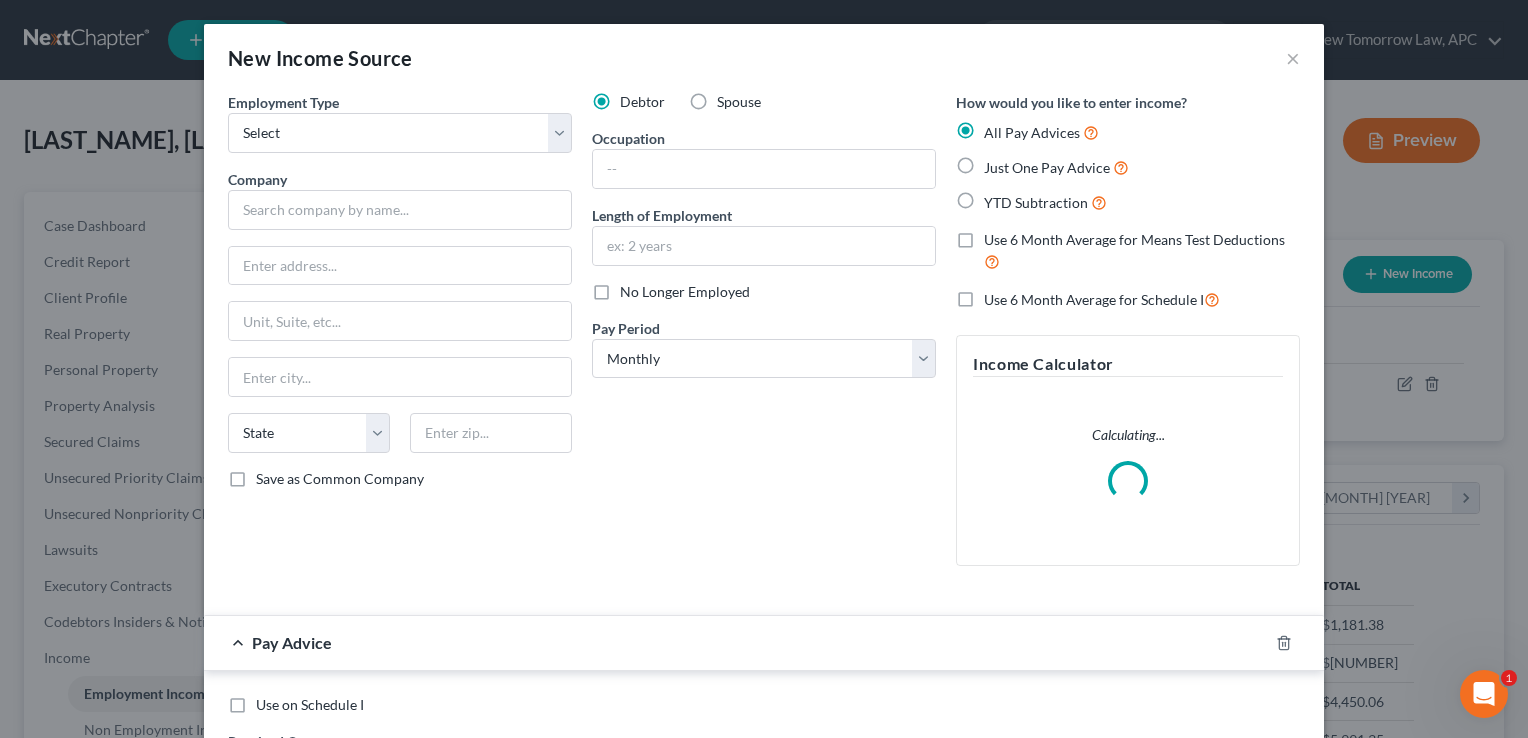 click on "No Longer Employed" at bounding box center [685, 292] 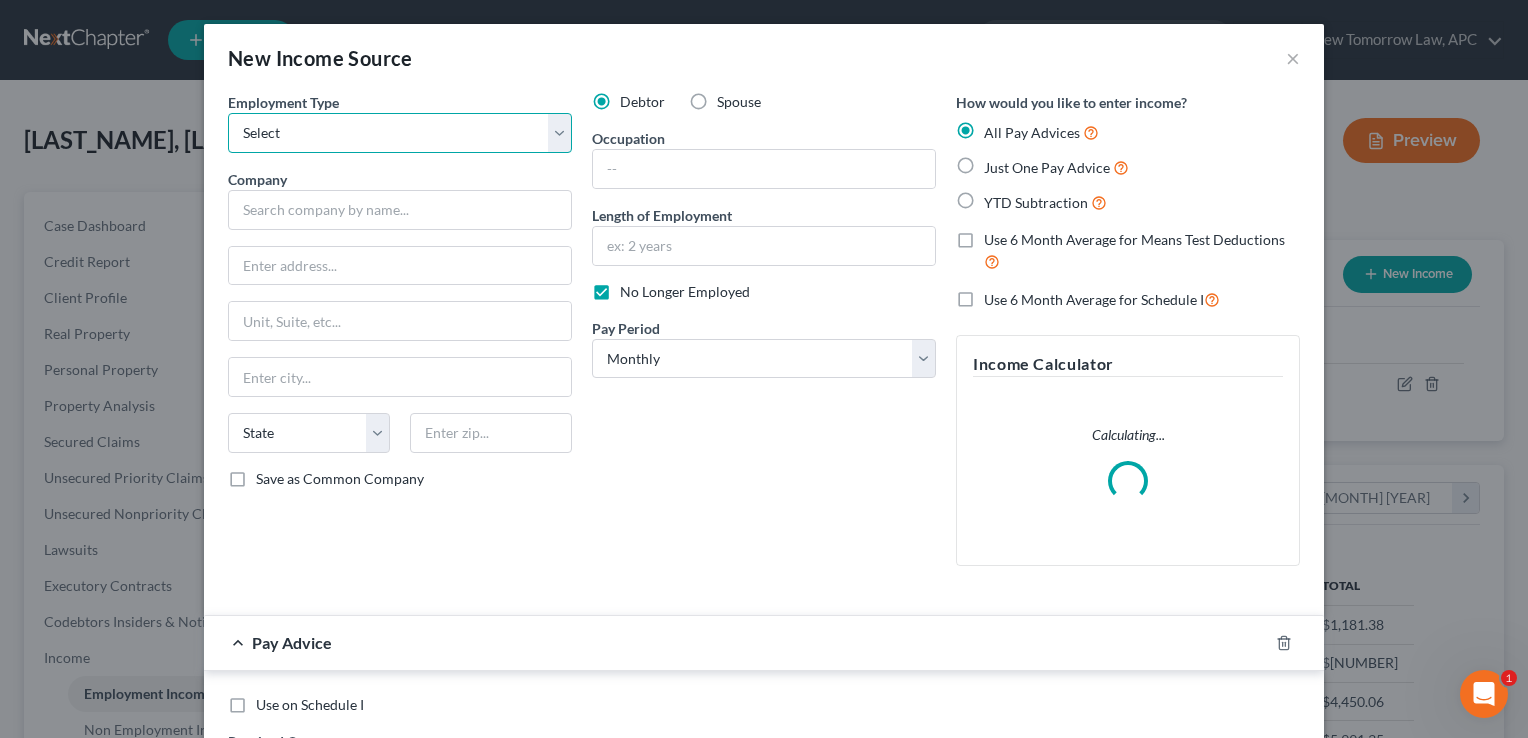 click on "Select Full or Part Time Employment Self Employment" at bounding box center (400, 133) 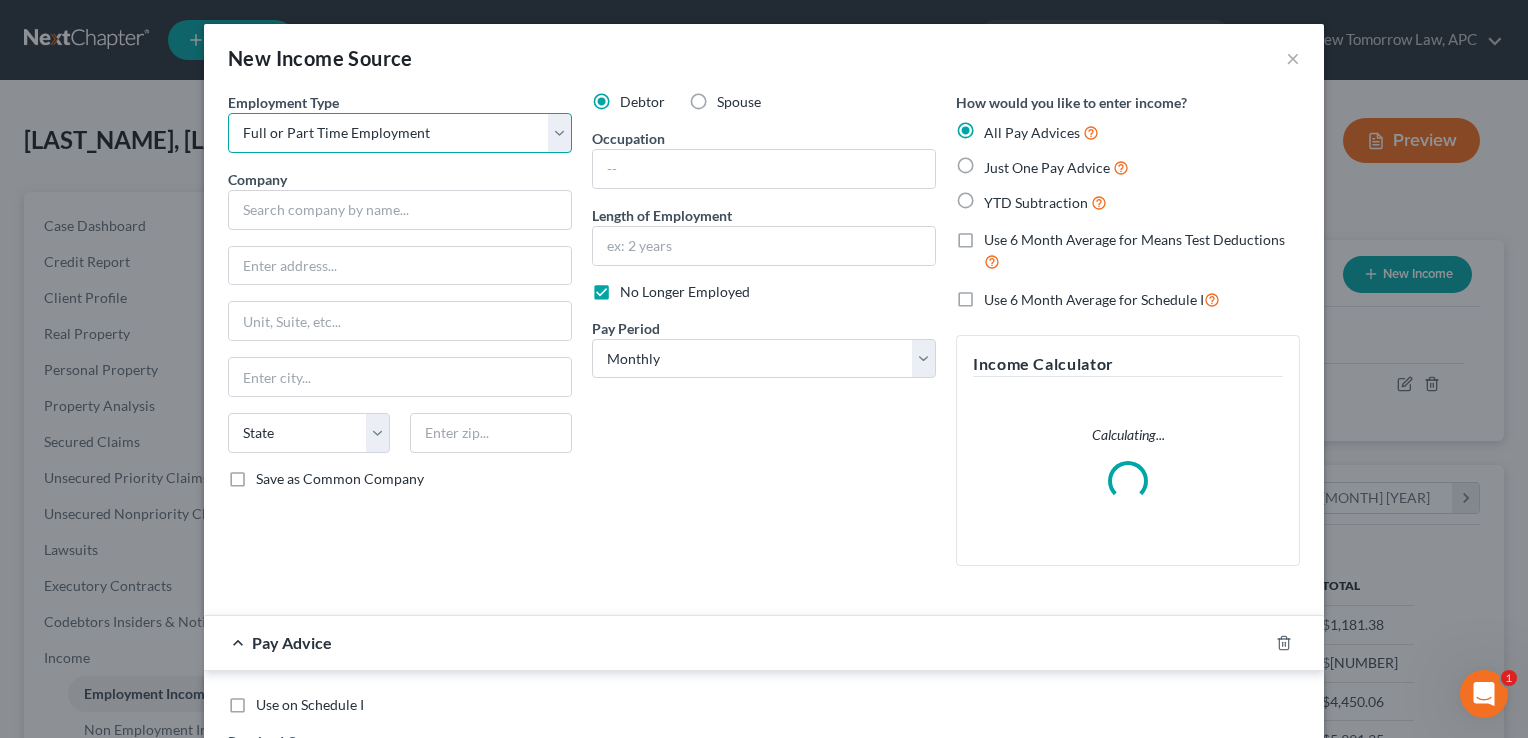 click on "Select Full or Part Time Employment Self Employment" at bounding box center [400, 133] 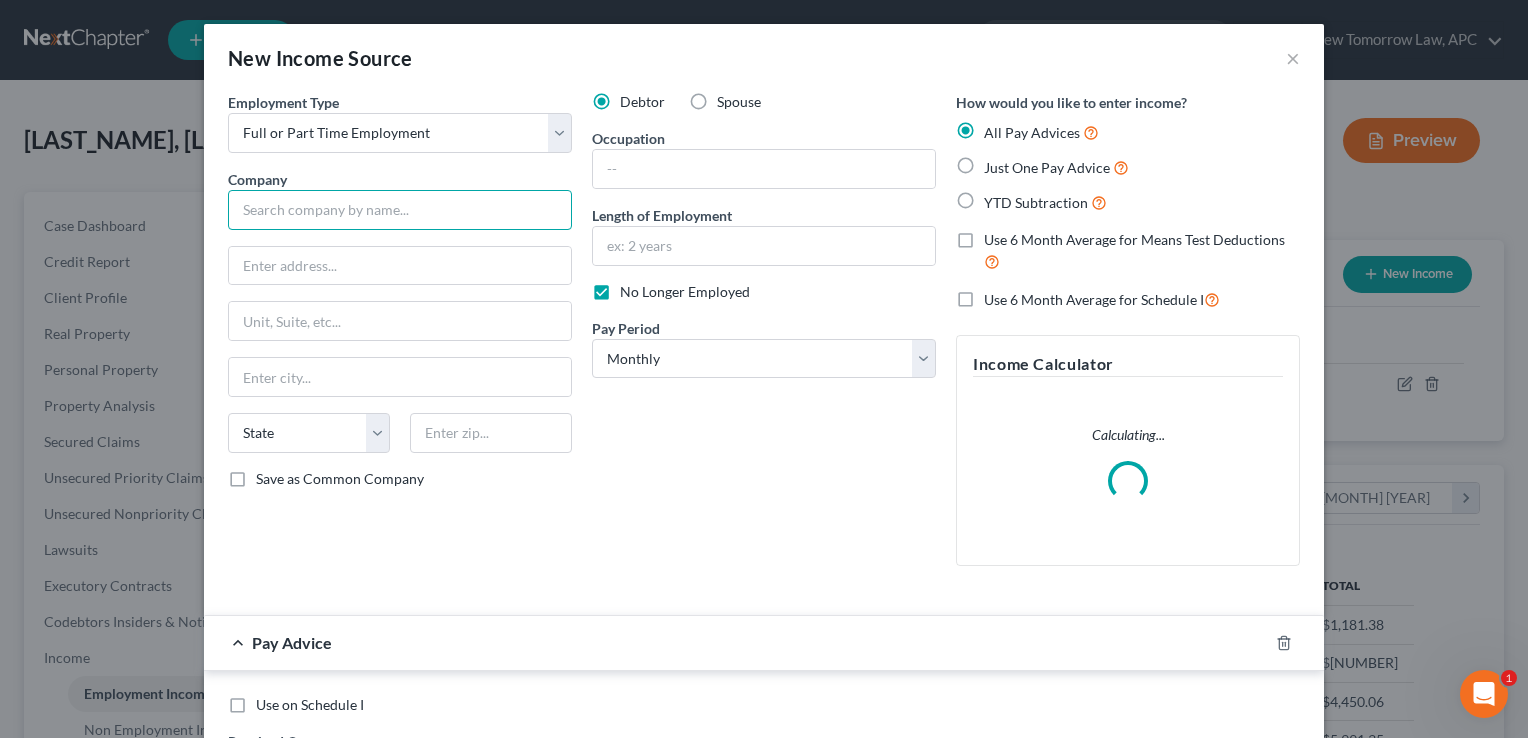 click at bounding box center (400, 210) 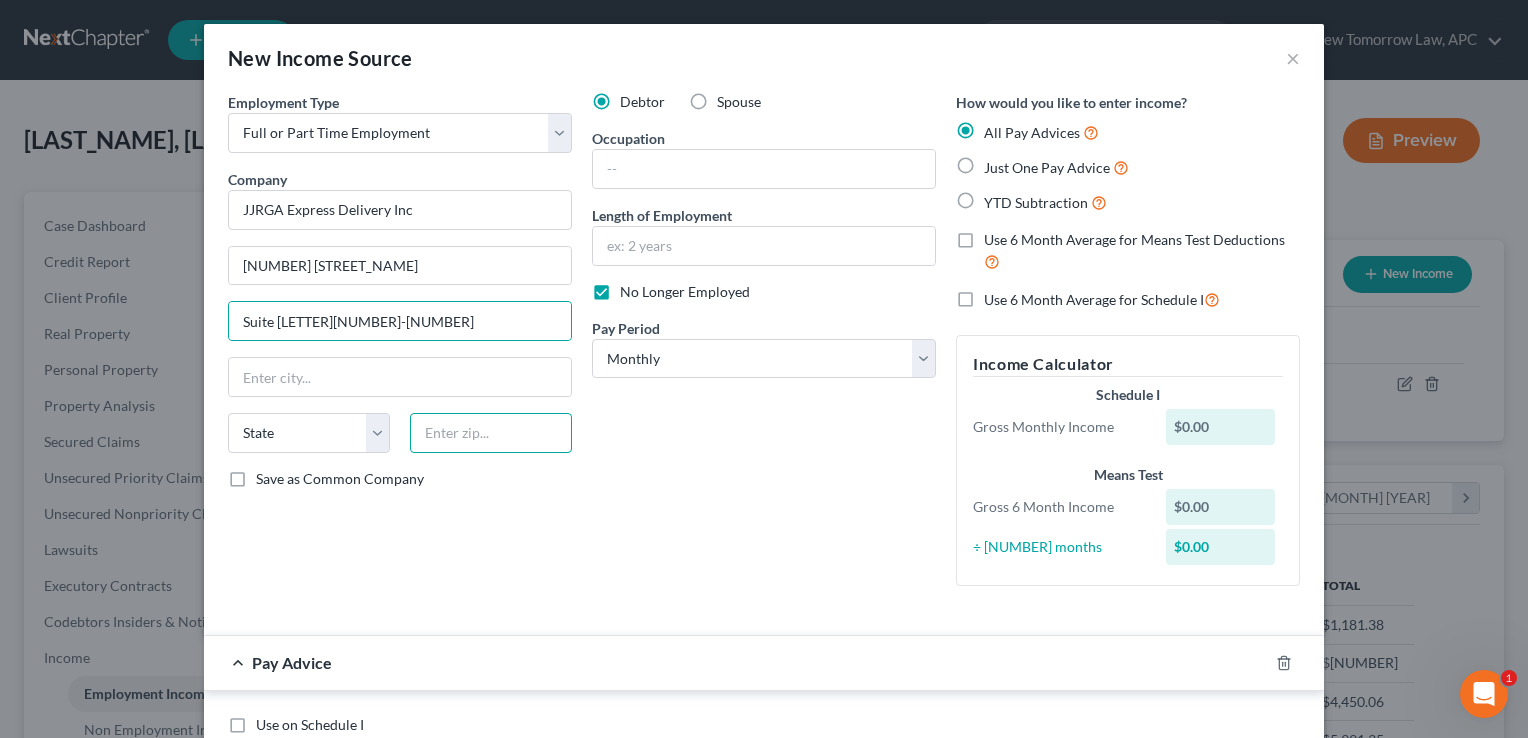 click at bounding box center (491, 433) 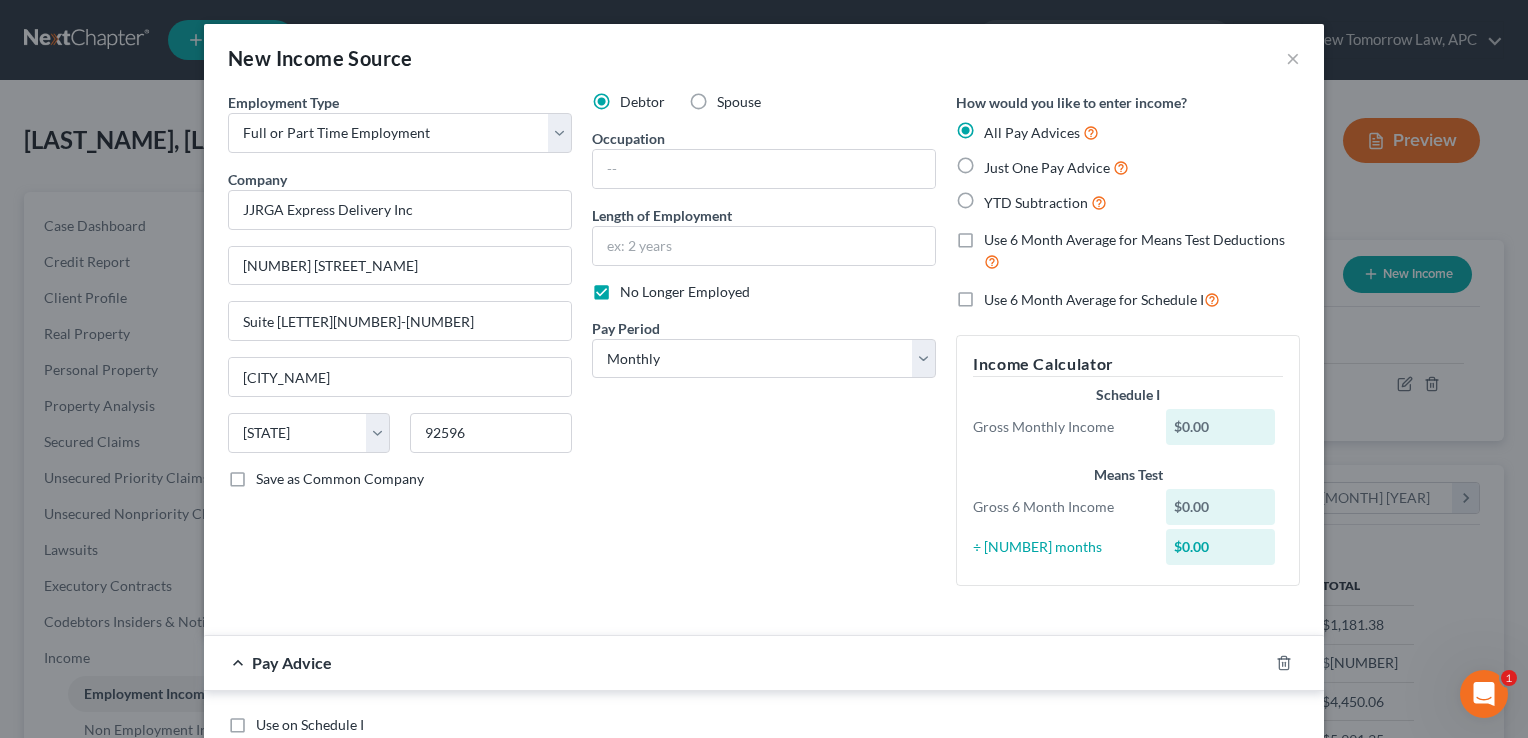 click on "Debtor Spouse Occupation Length of Employment No Longer Employed
Pay Period
*
Select Monthly Twice Monthly Every Other Week Weekly" at bounding box center [764, 347] 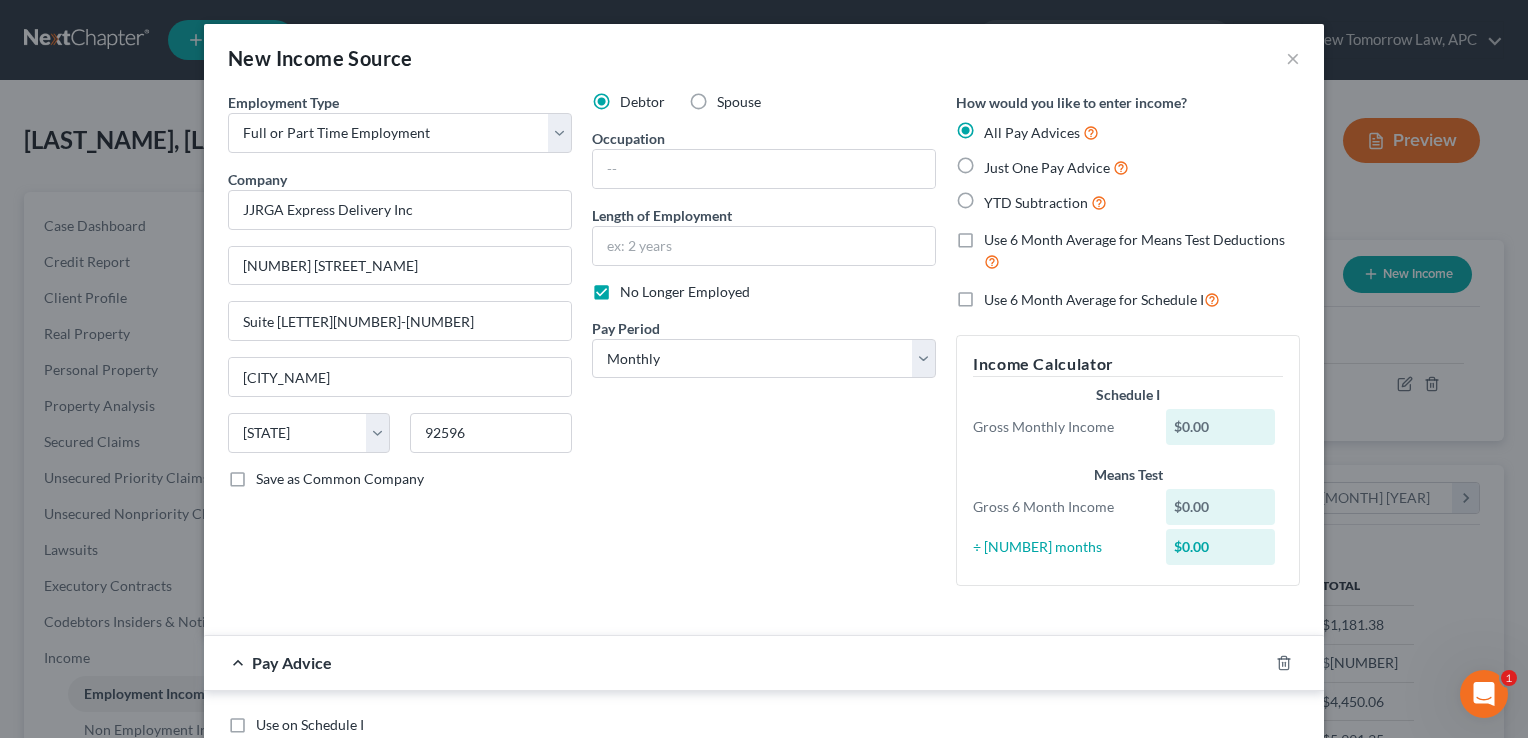 click on "Debtor Spouse Occupation Length of Employment No Longer Employed
Pay Period
*
Select Monthly Twice Monthly Every Other Week Weekly" at bounding box center (764, 347) 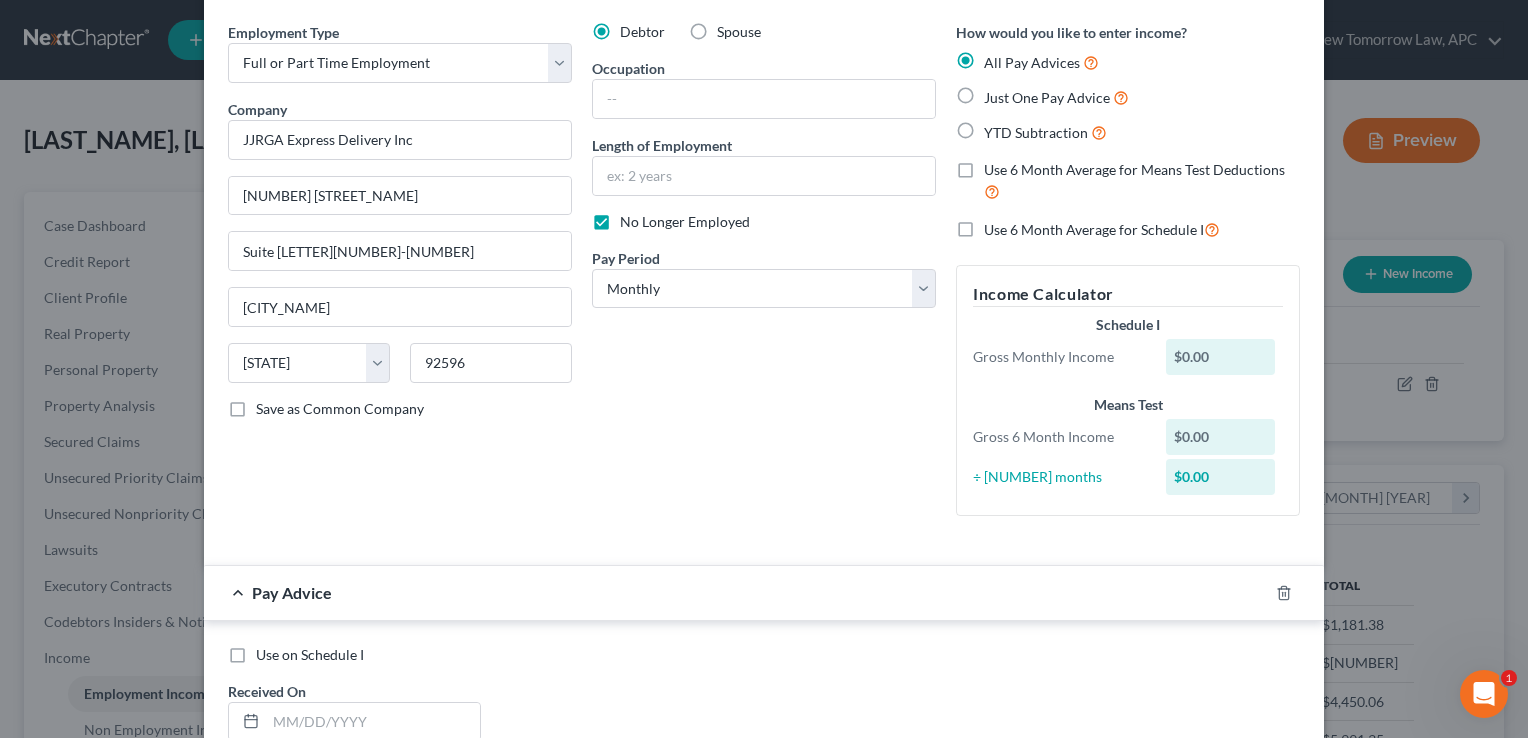 scroll, scrollTop: 71, scrollLeft: 0, axis: vertical 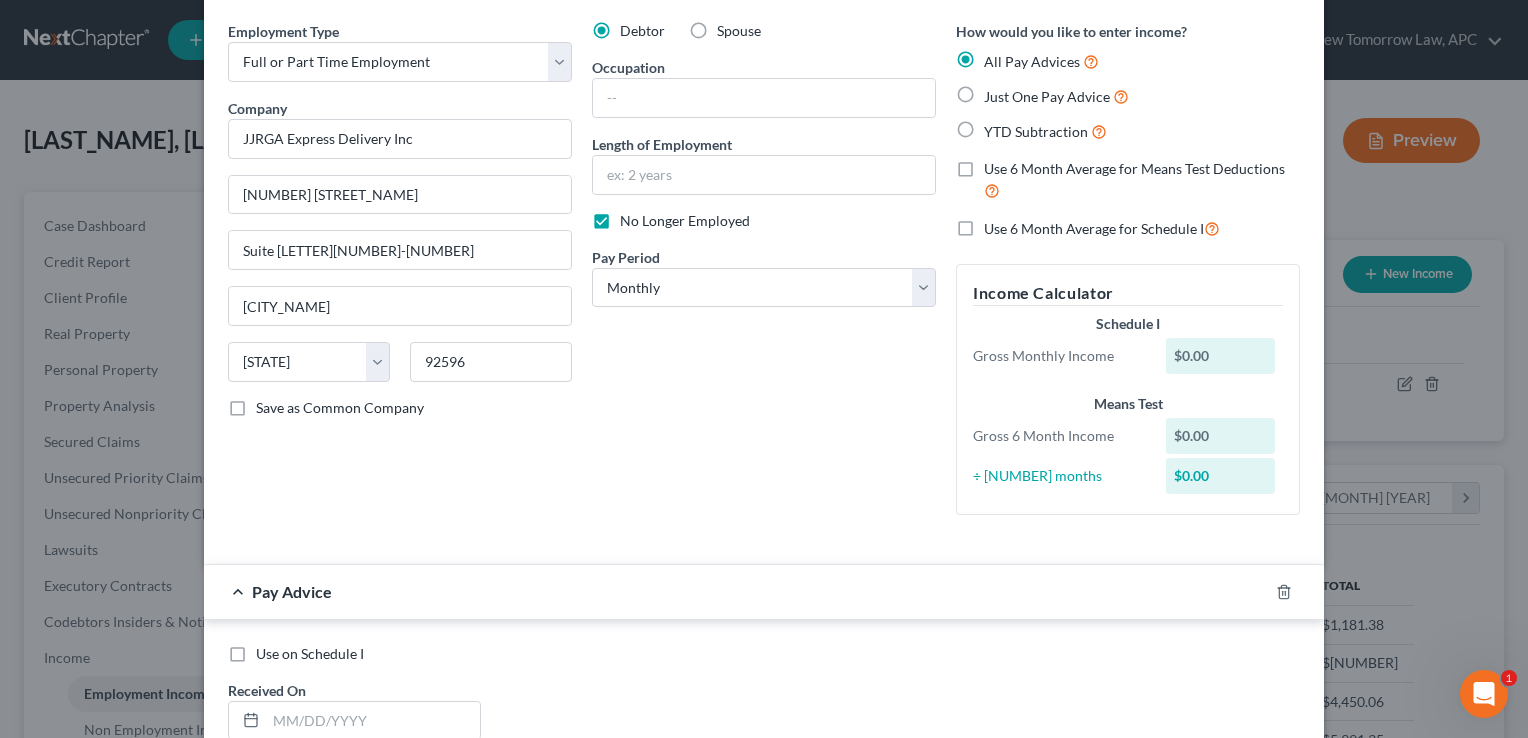 click on "Debtor Spouse Occupation Length of Employment No Longer Employed
Pay Period
*
Select Monthly Twice Monthly Every Other Week Weekly" at bounding box center (764, 276) 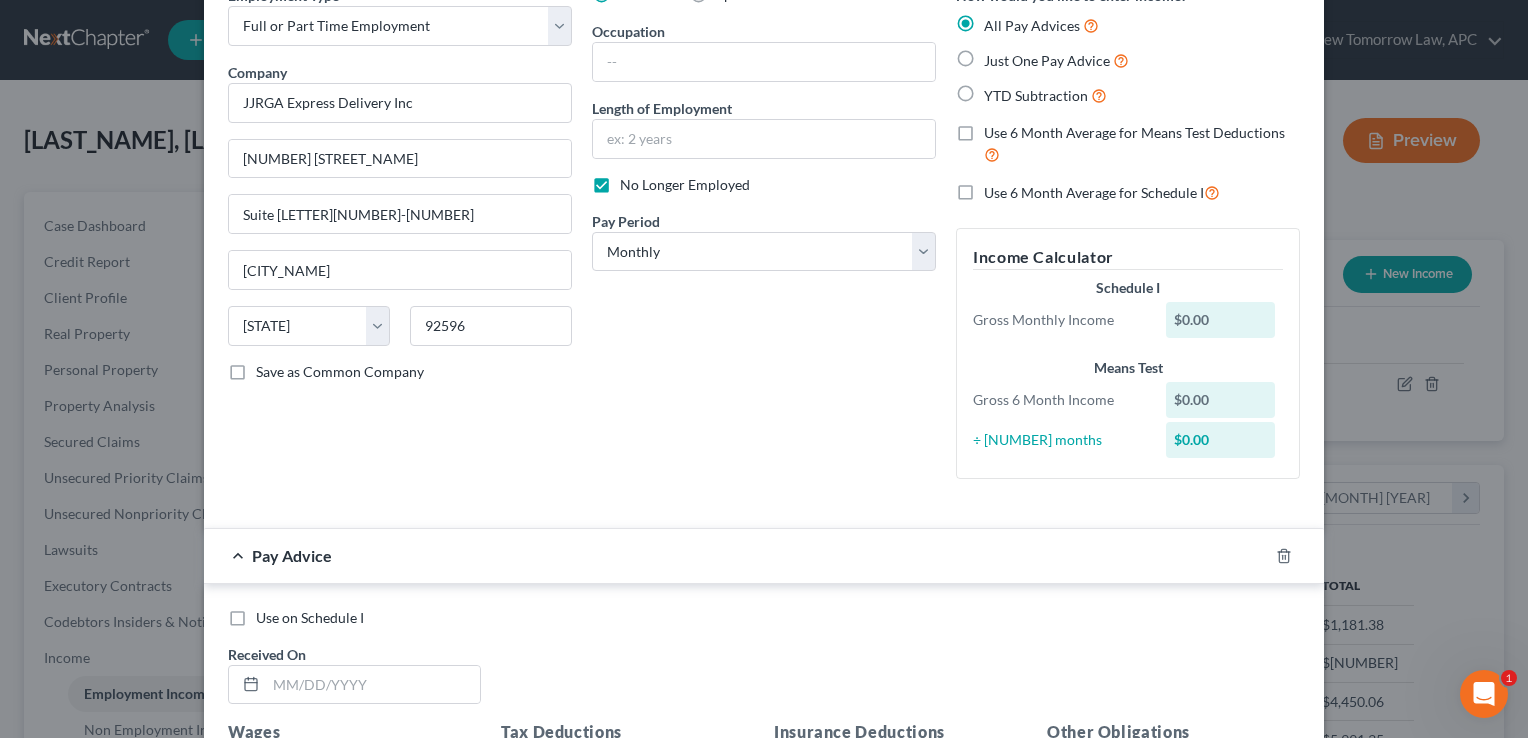 scroll, scrollTop: 108, scrollLeft: 0, axis: vertical 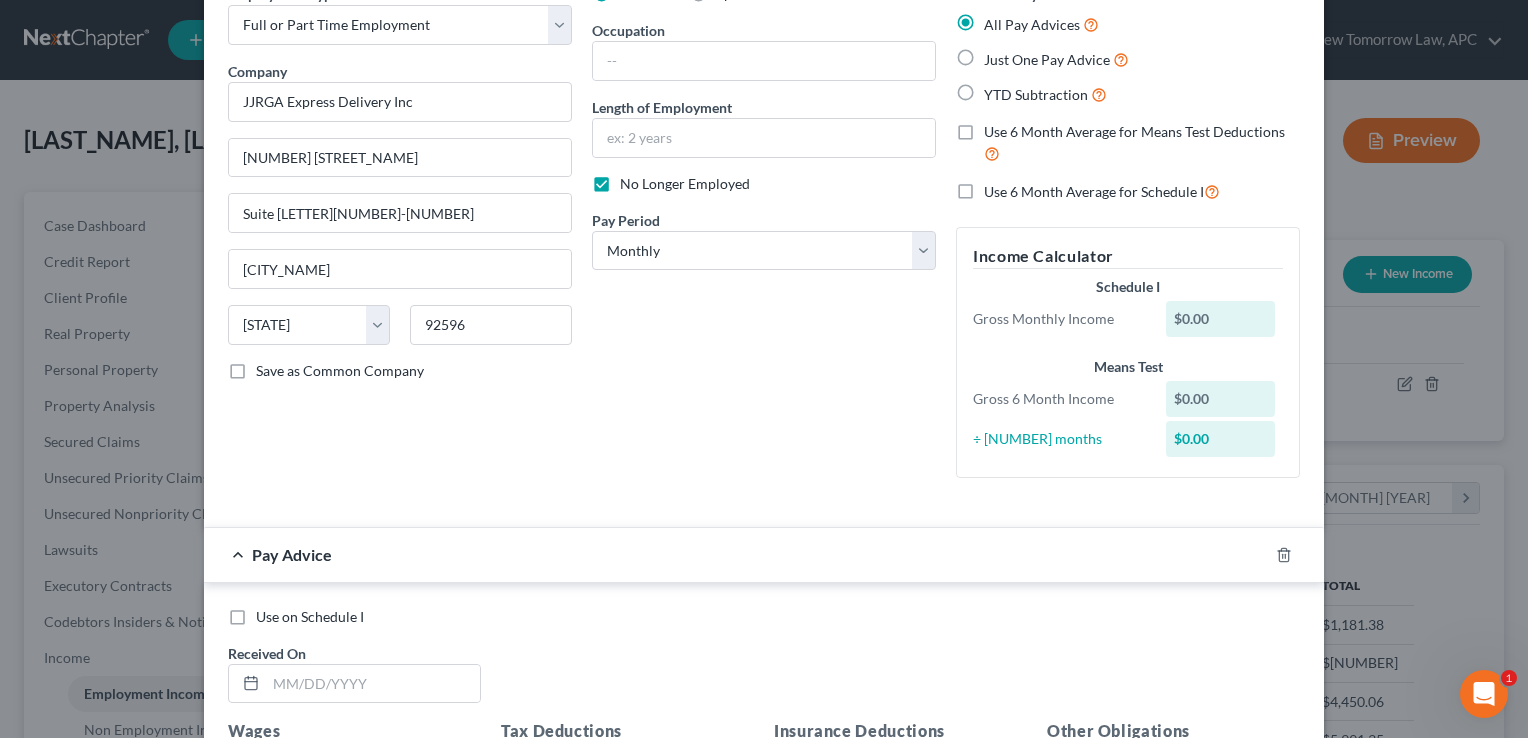 click on "Use 6 Month Average for Schedule I" at bounding box center (1102, 191) 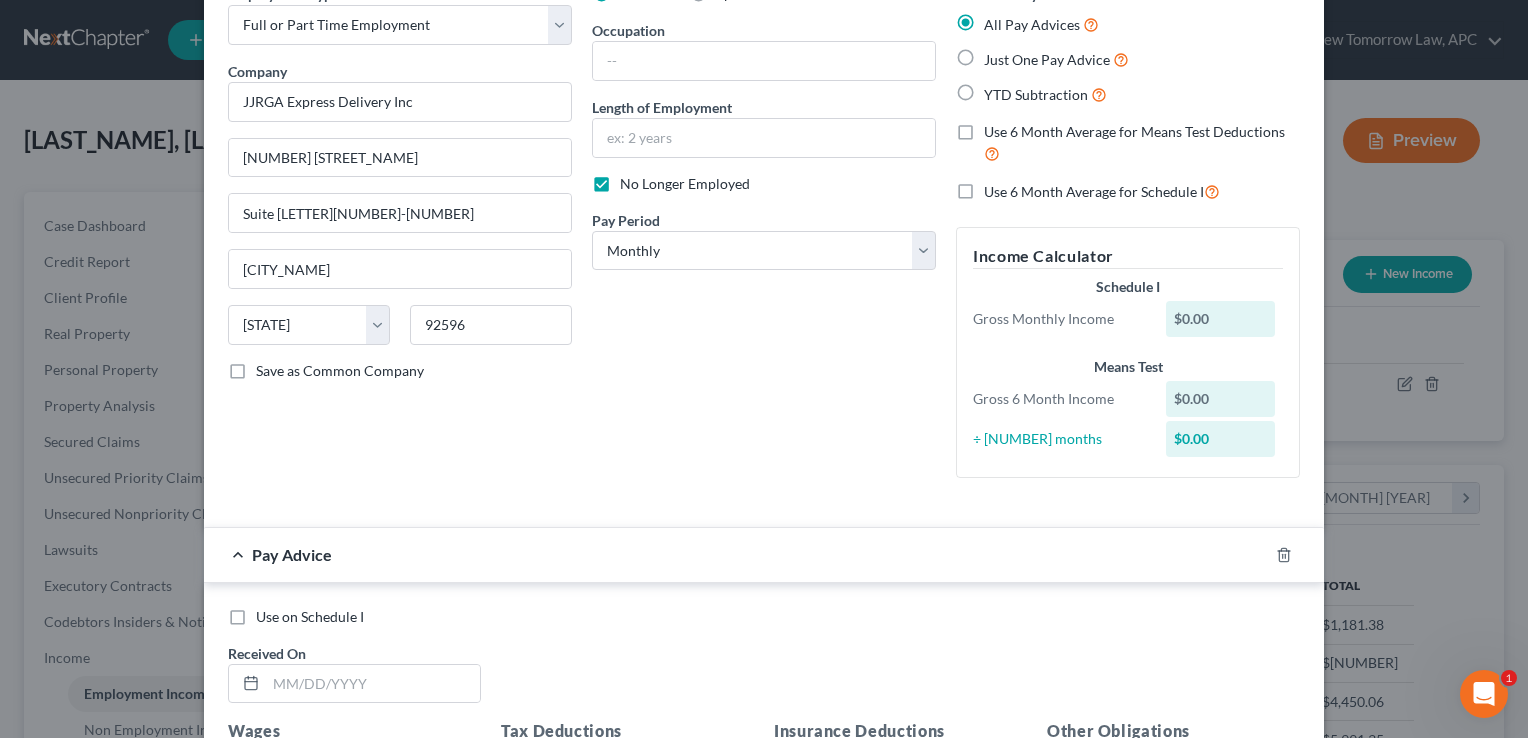 click on "Use 6 Month Average for Schedule I" at bounding box center [998, 186] 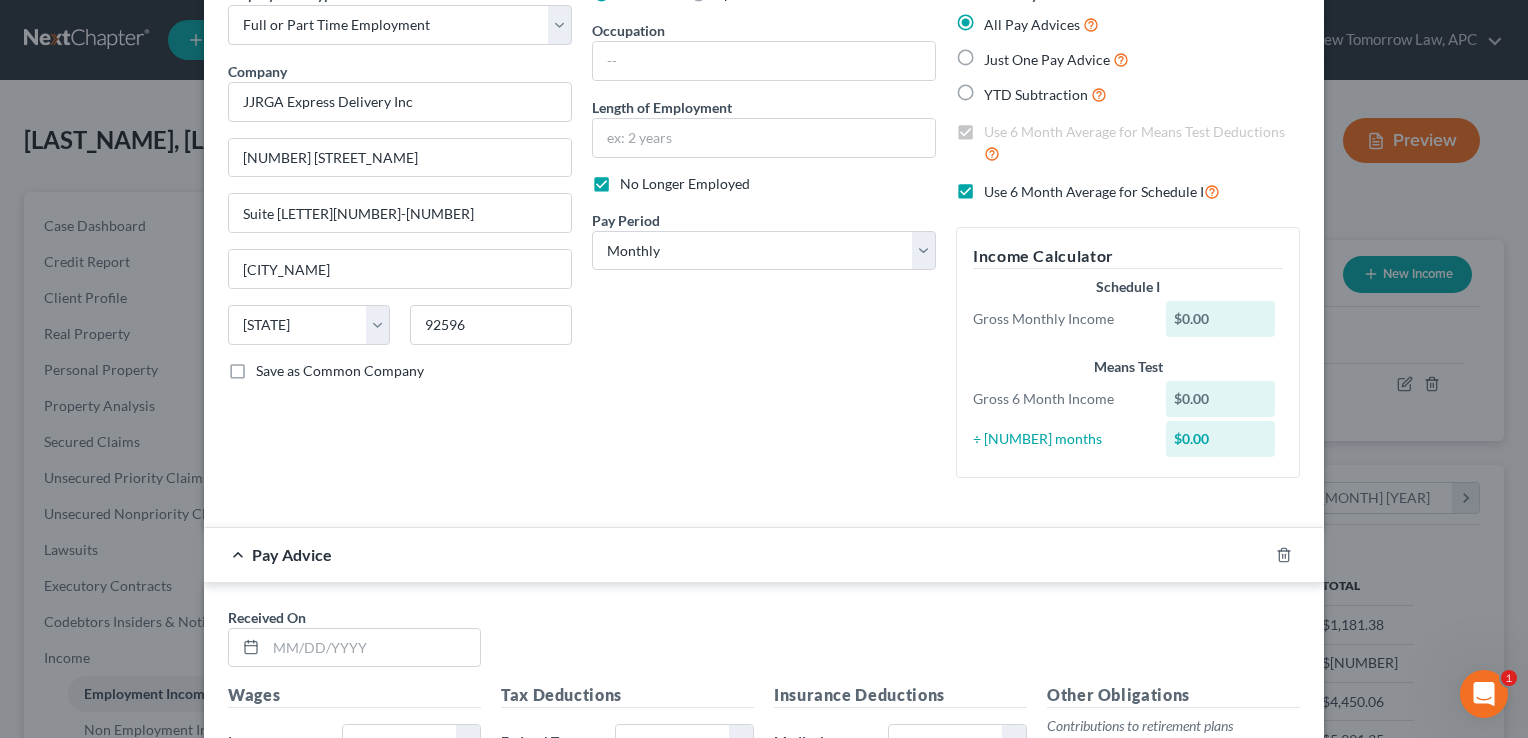 scroll, scrollTop: 104, scrollLeft: 0, axis: vertical 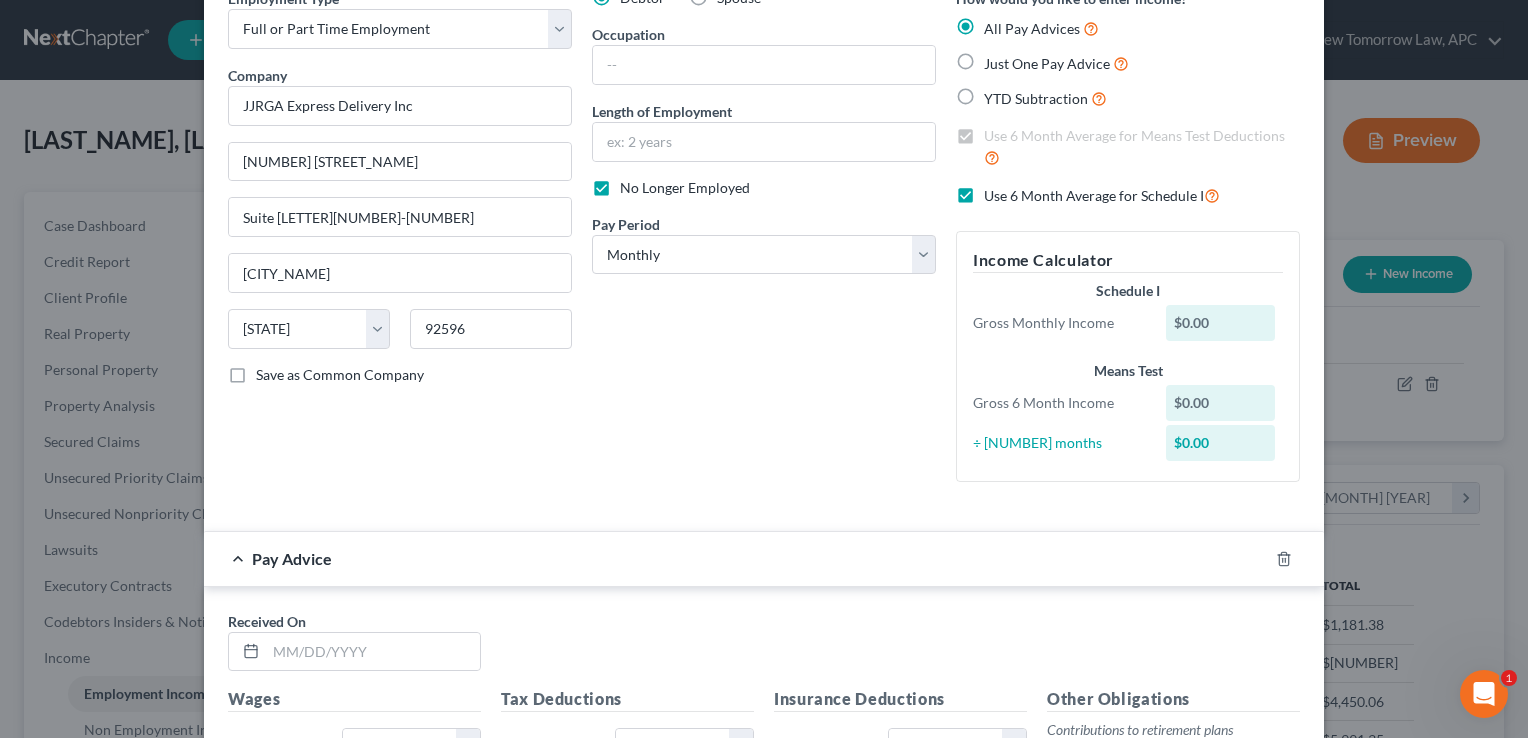 click on "Use 6 Month Average for Schedule I" at bounding box center (1102, 195) 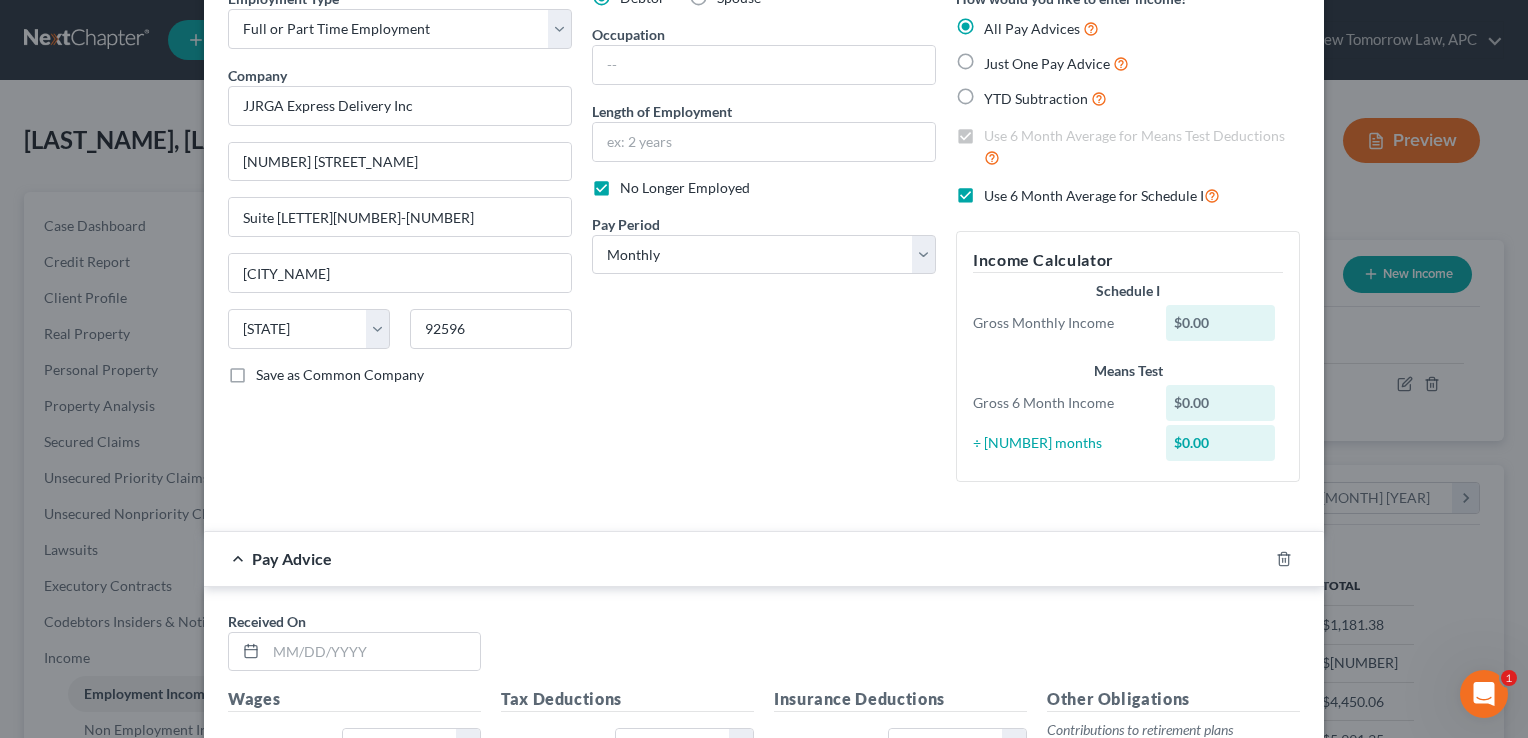 click on "Use 6 Month Average for Schedule I" at bounding box center (998, 190) 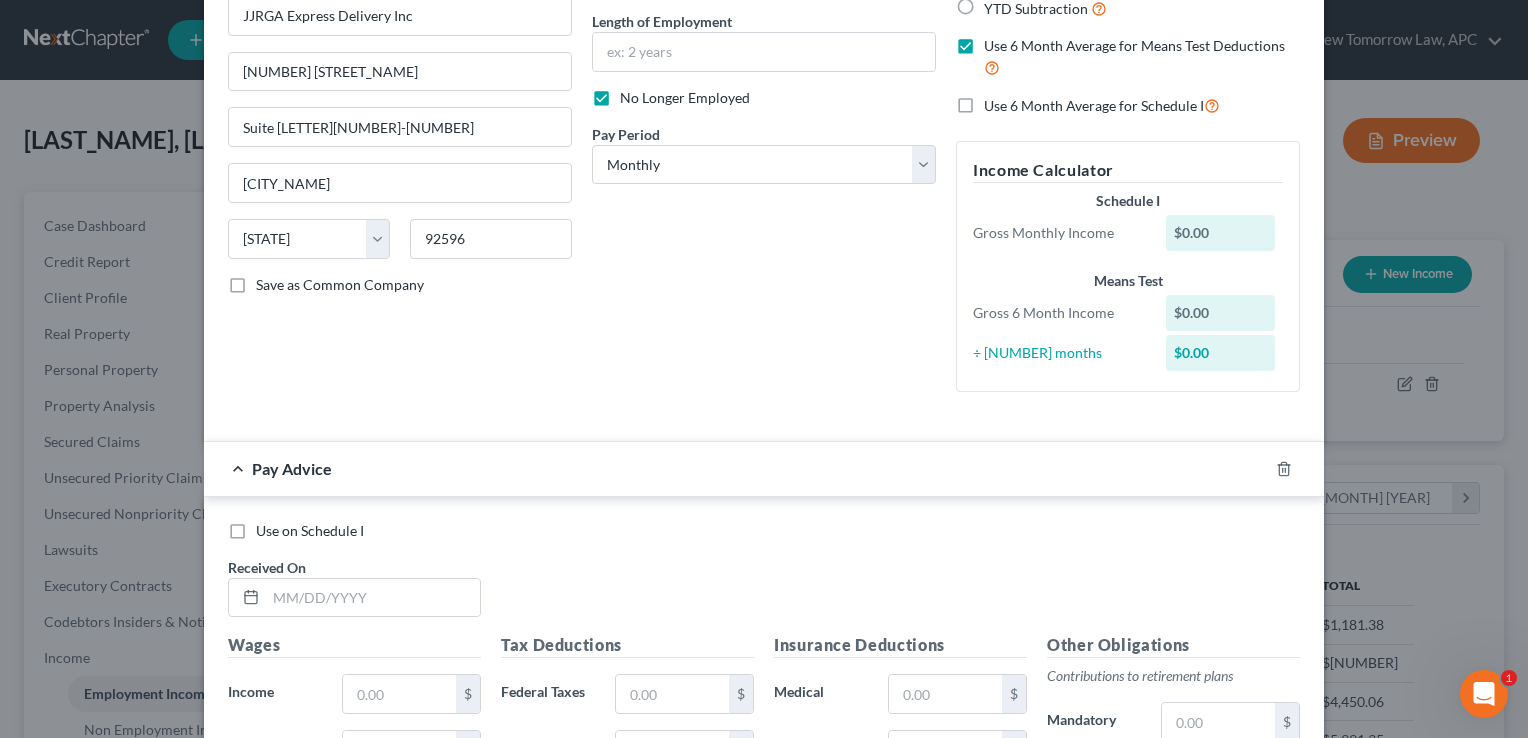scroll, scrollTop: 195, scrollLeft: 0, axis: vertical 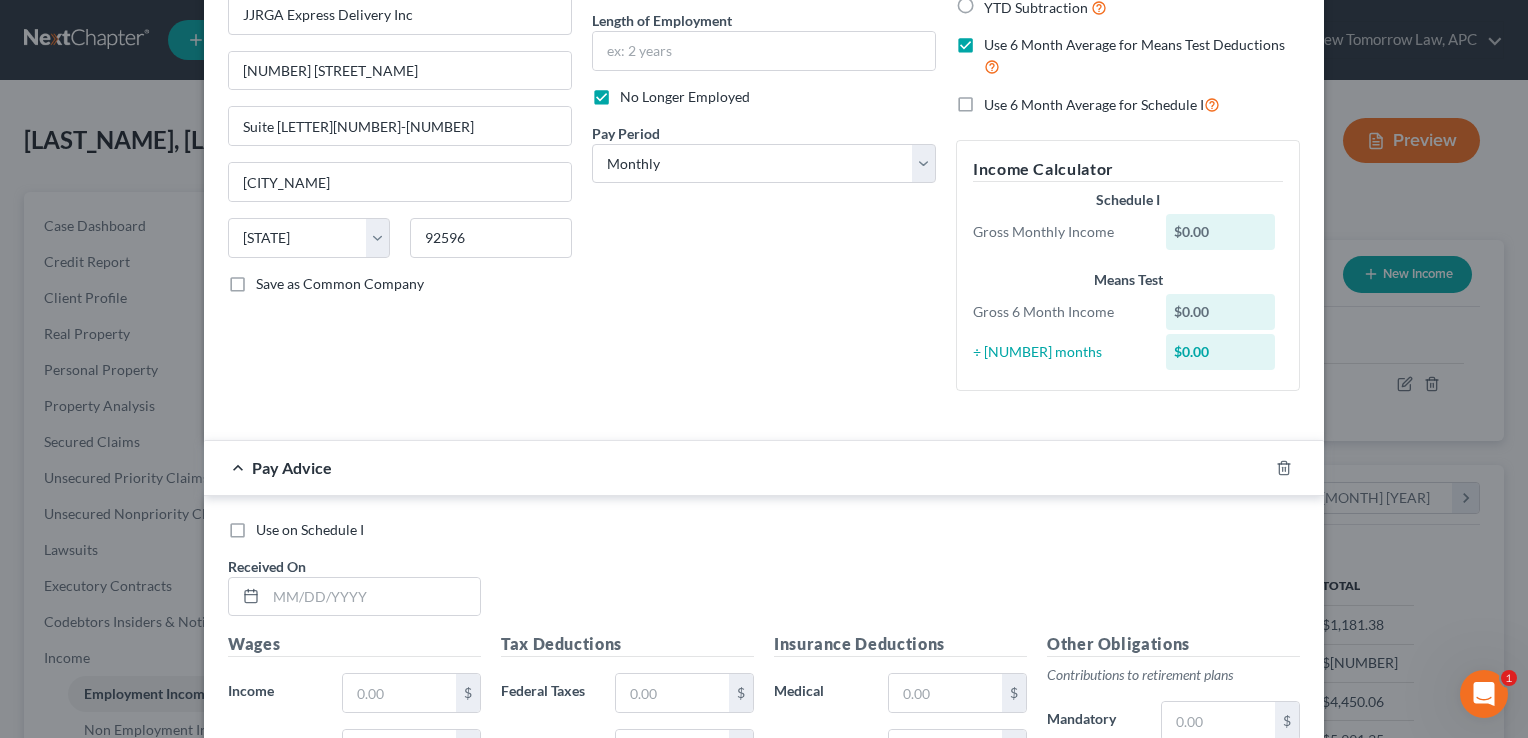 click on "Use 6 Month Average for Means Test Deductions" at bounding box center [1142, 56] 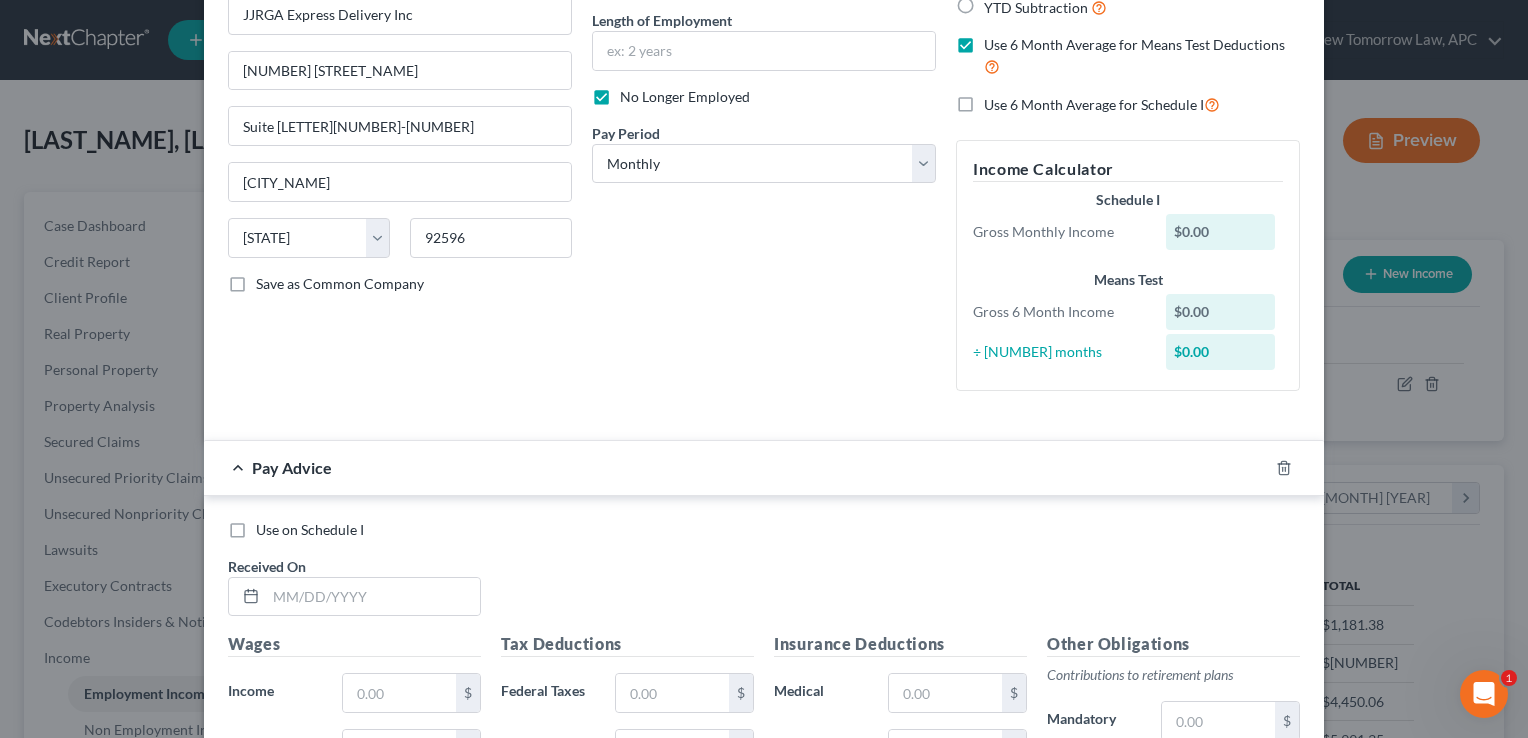 click on "Use 6 Month Average for Means Test Deductions" at bounding box center [998, 41] 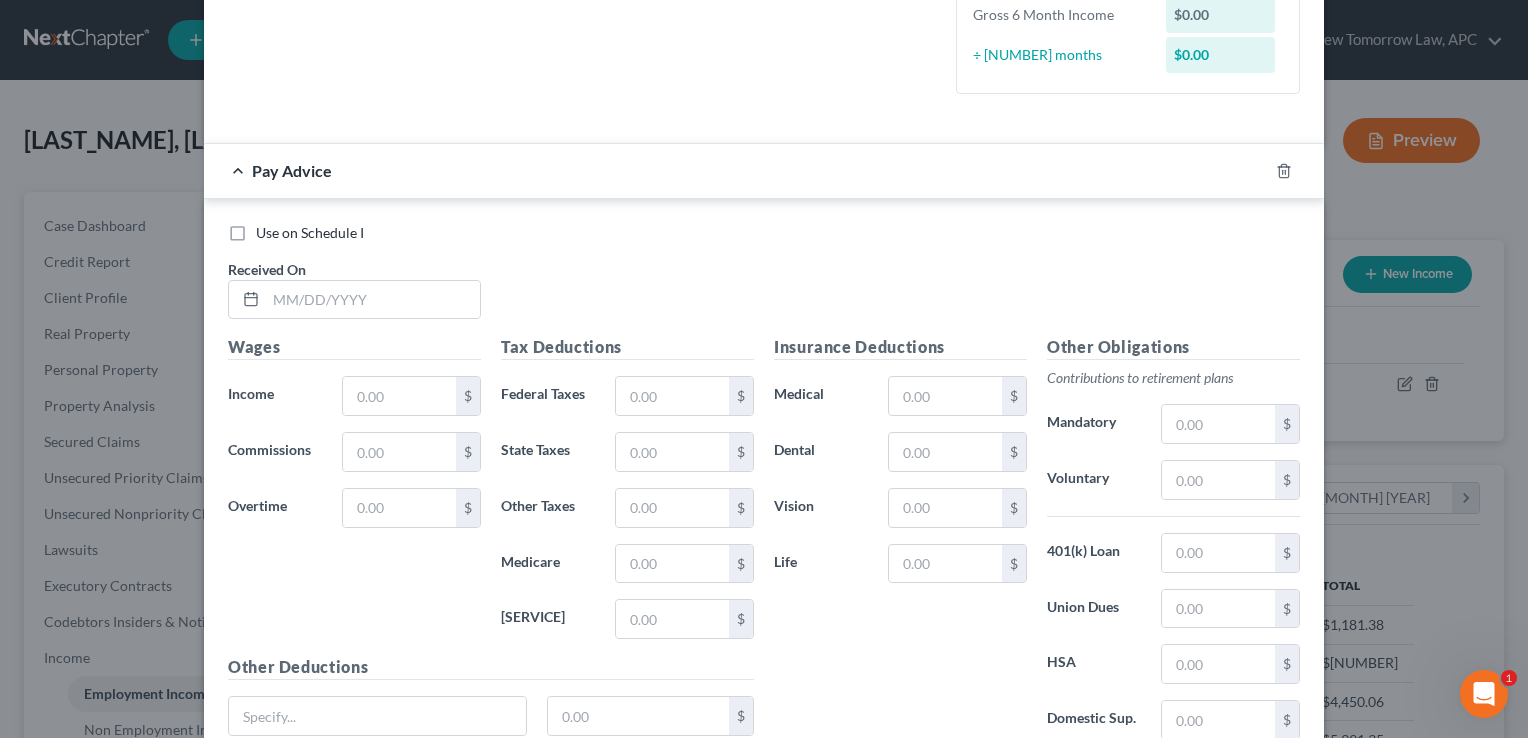 scroll, scrollTop: 496, scrollLeft: 0, axis: vertical 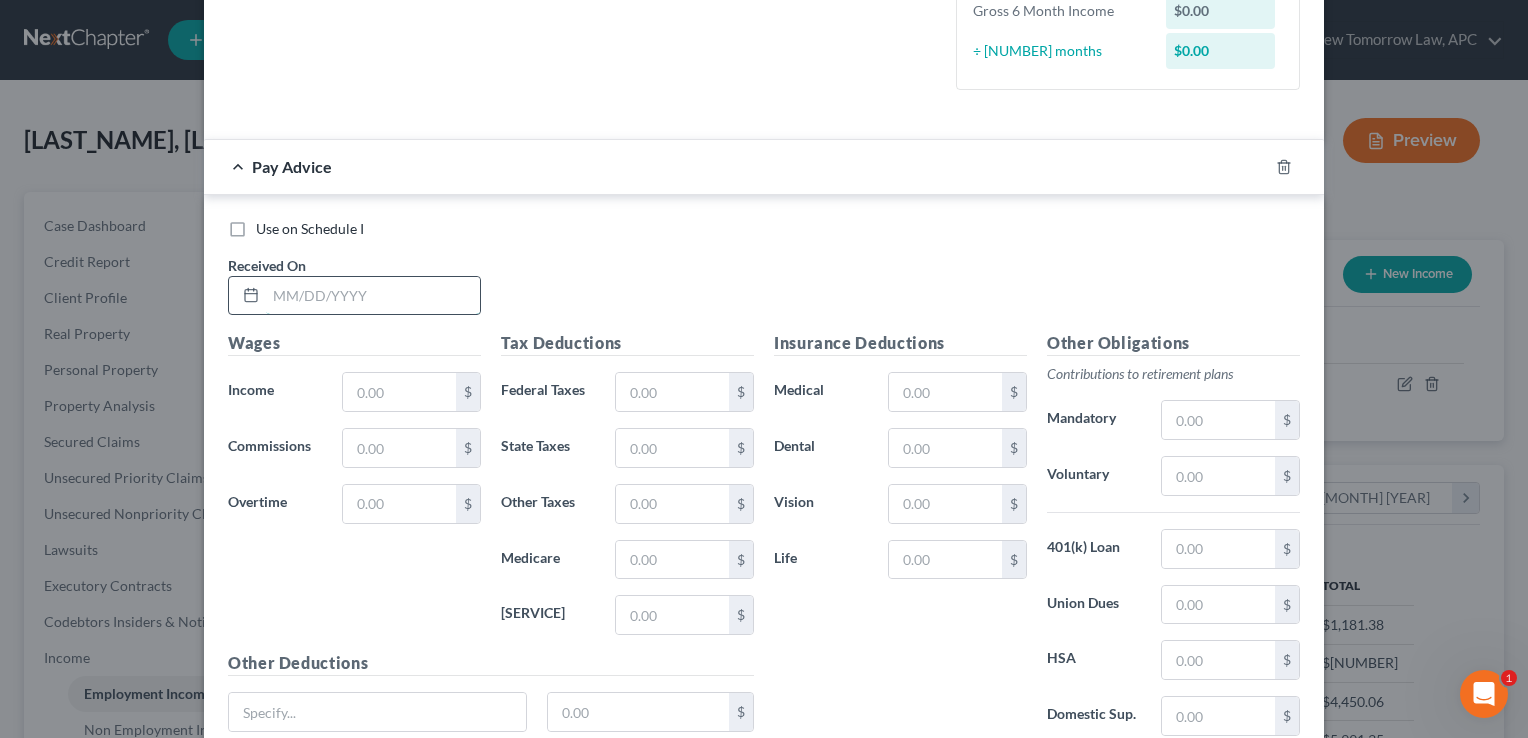 click at bounding box center (373, 296) 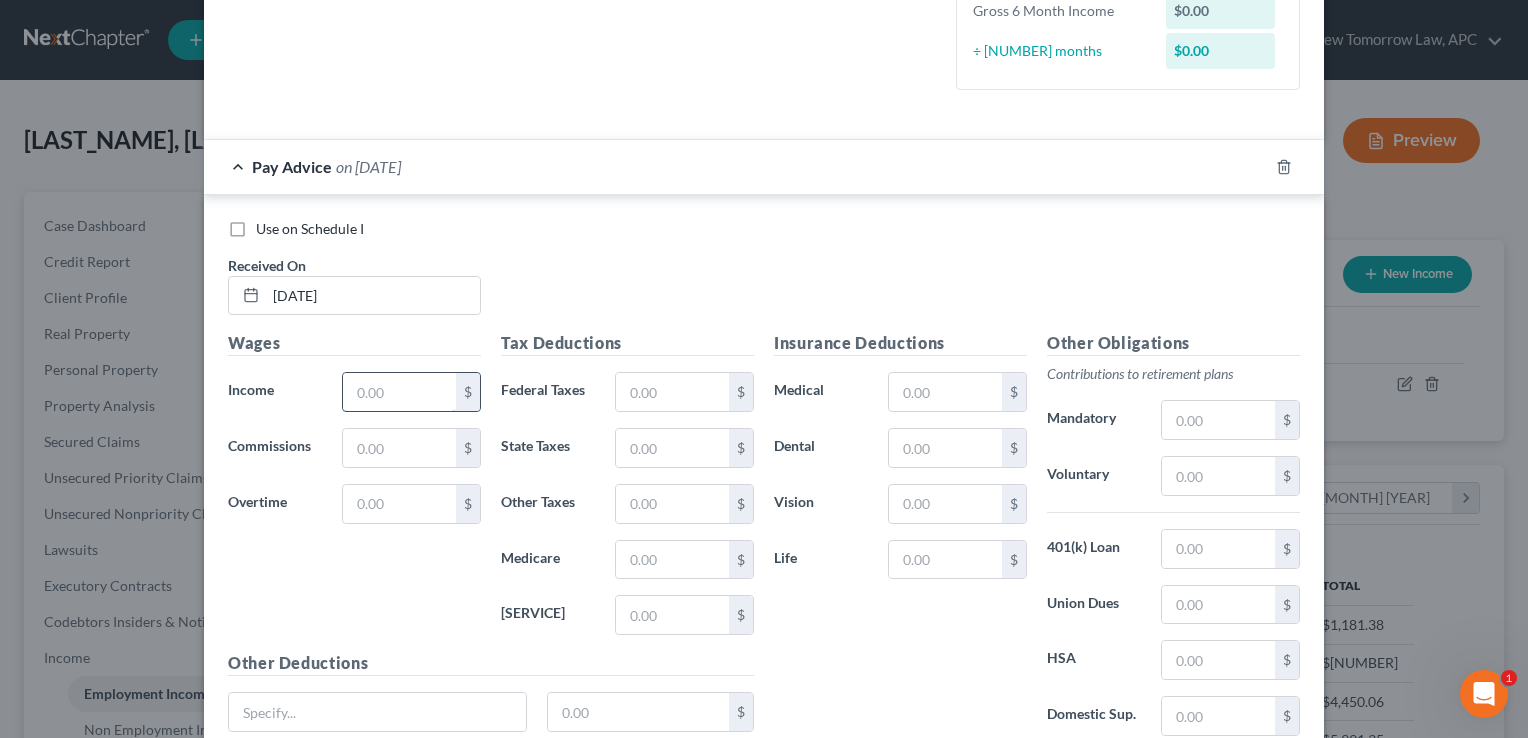click at bounding box center [399, 392] 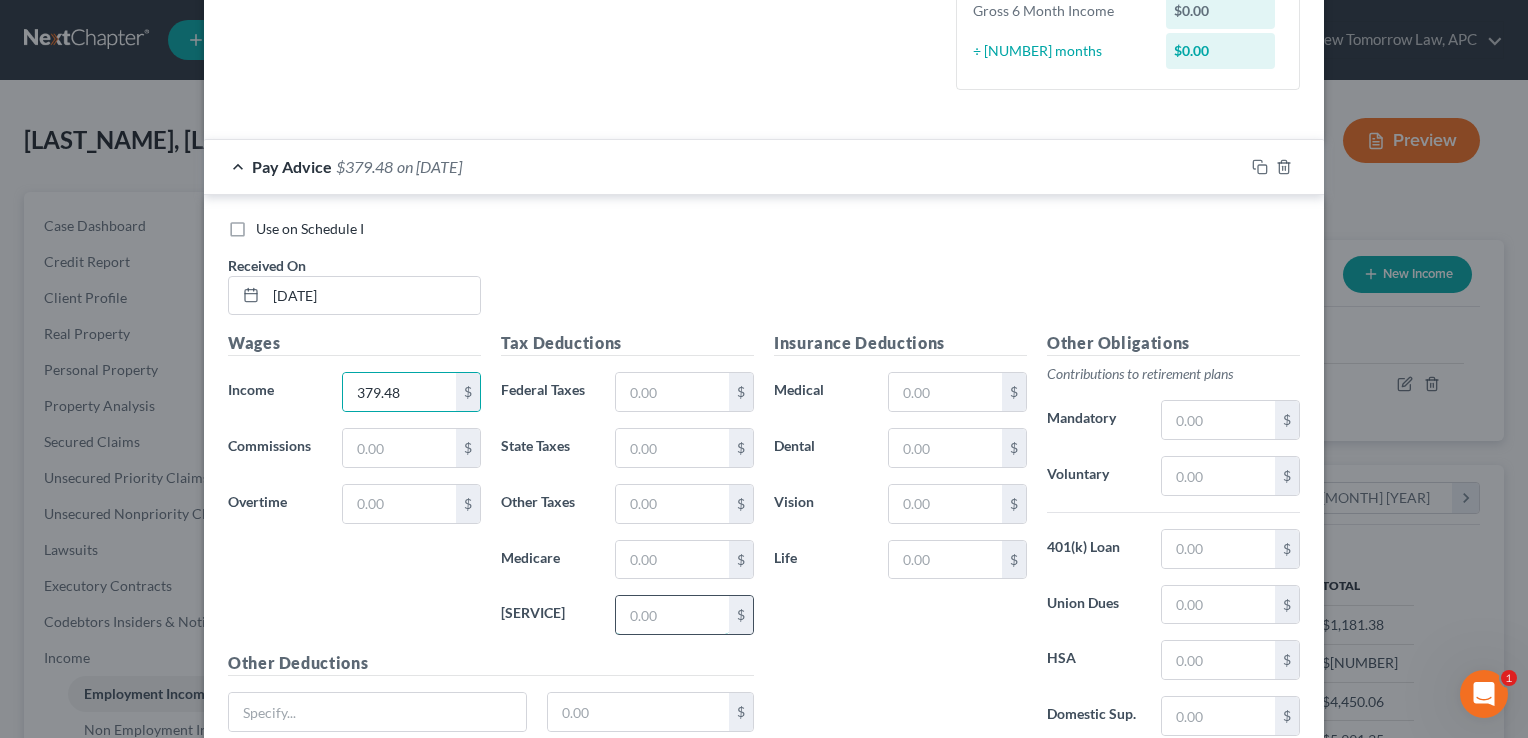 click at bounding box center [672, 615] 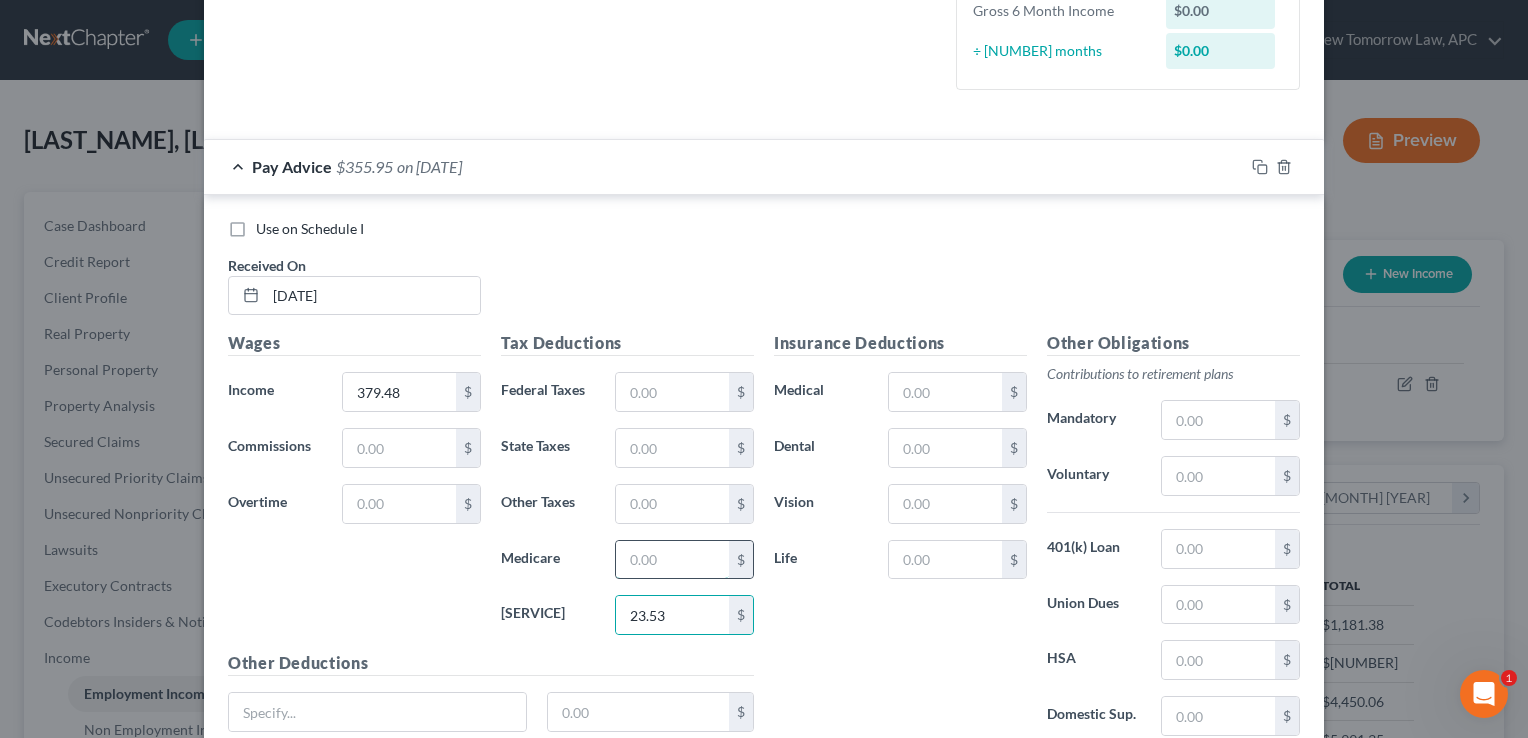 click at bounding box center [672, 560] 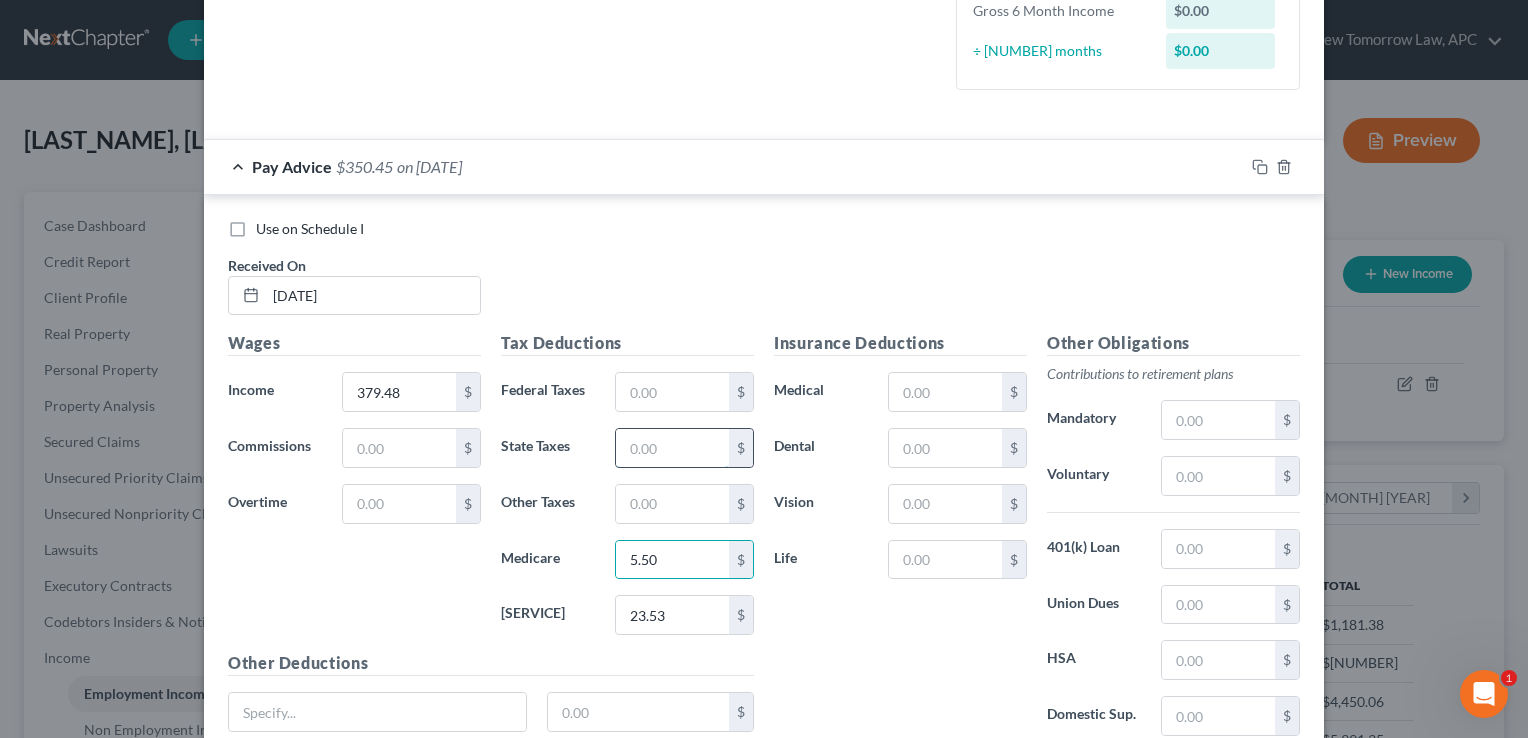 click at bounding box center [672, 448] 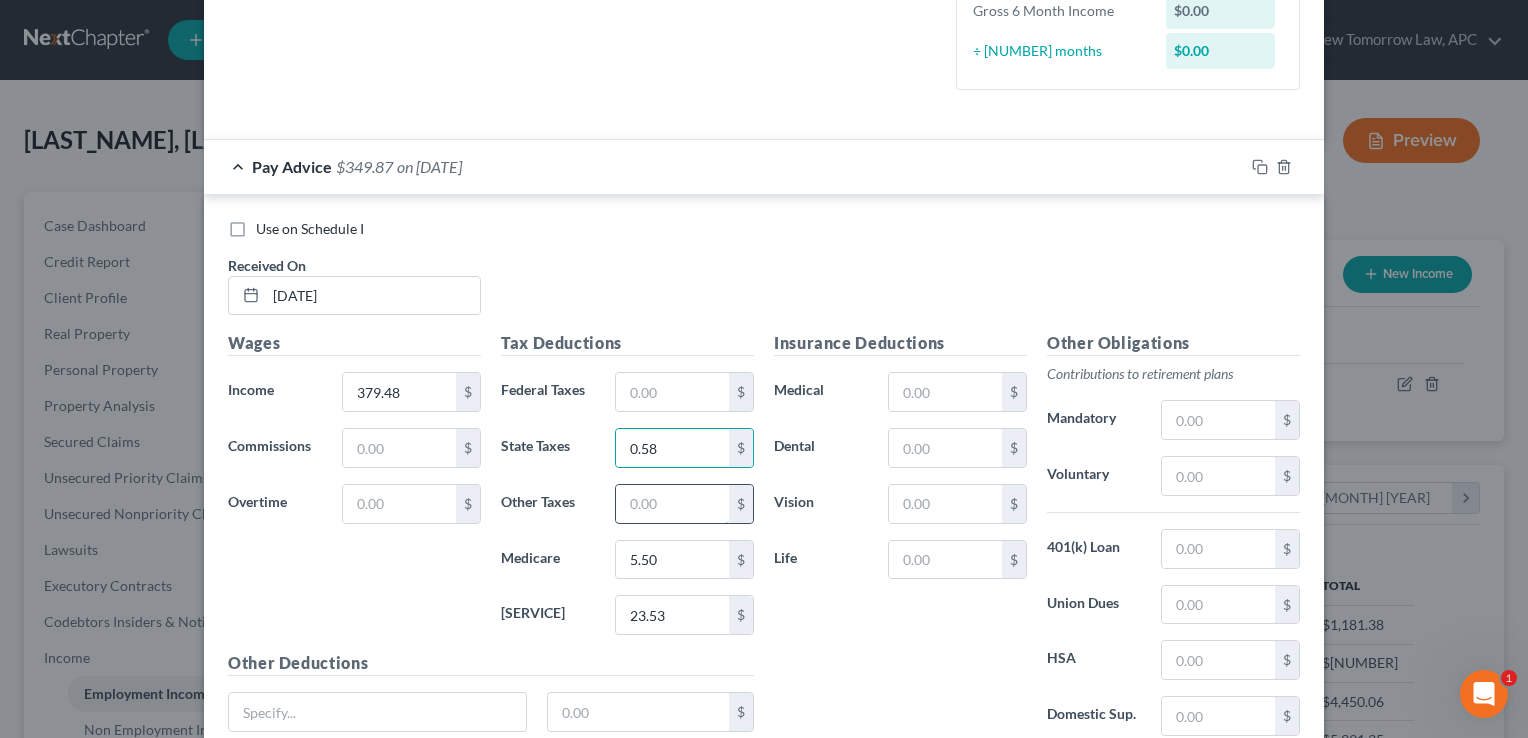 click at bounding box center [672, 504] 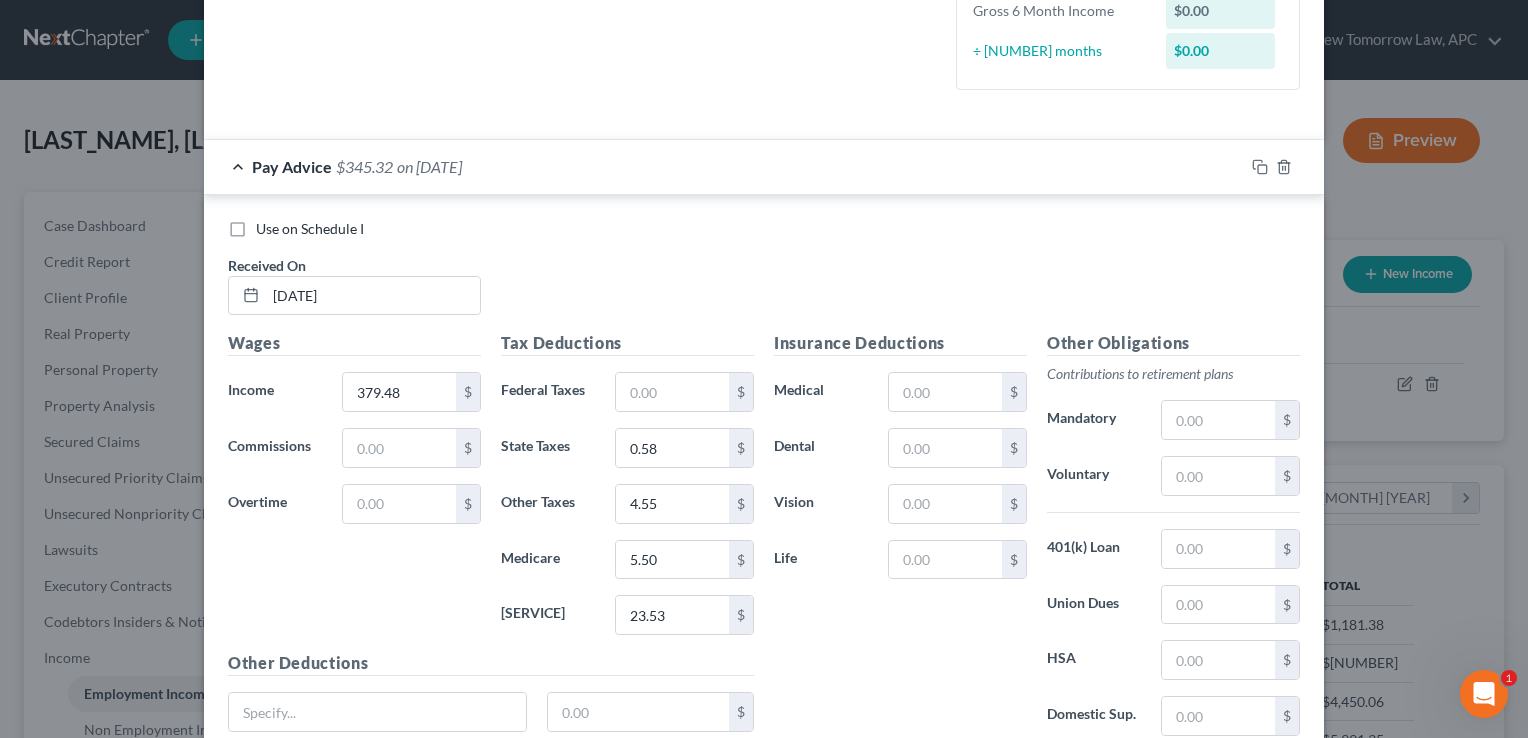 click on "Use on Schedule I
Received On
*
01/06/2025" at bounding box center (764, 275) 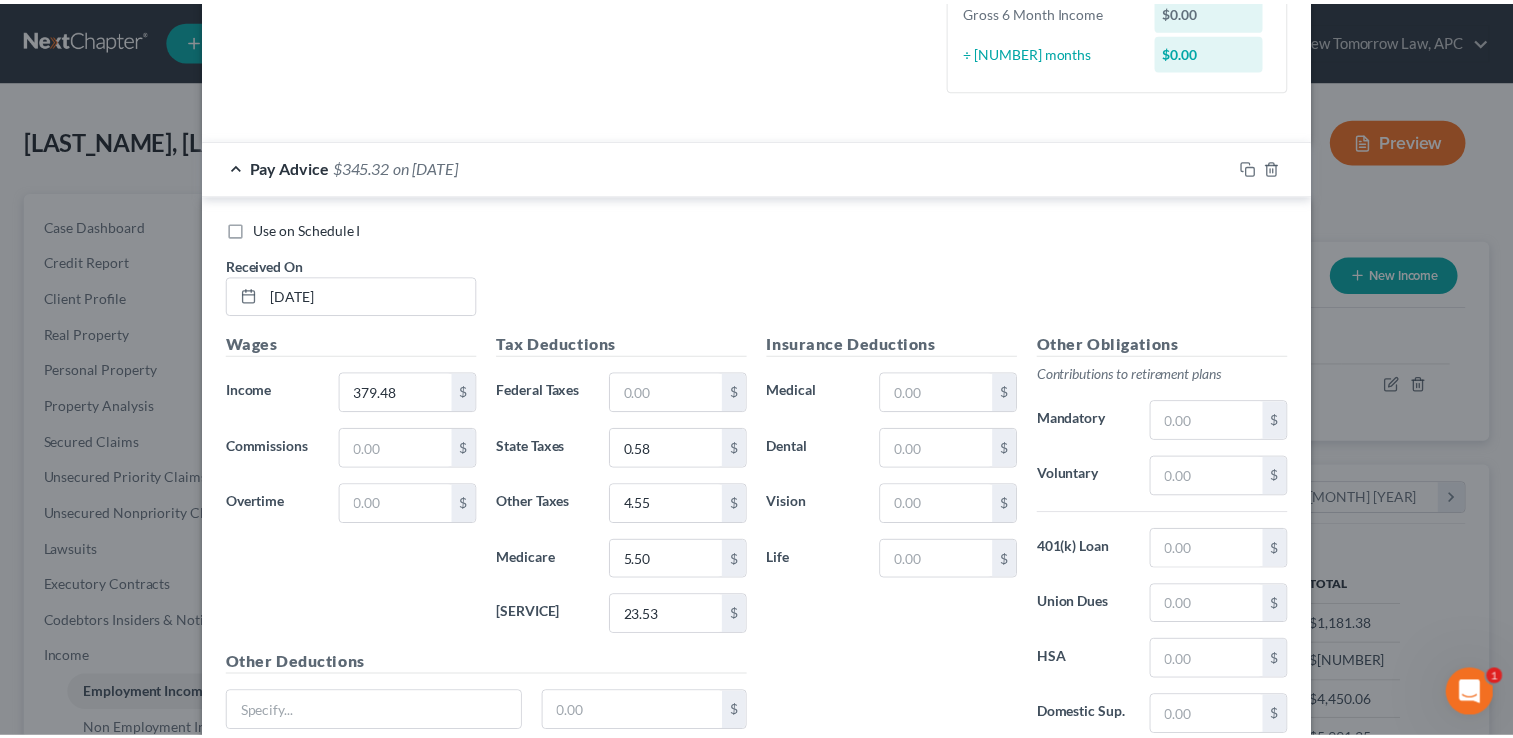 scroll, scrollTop: 659, scrollLeft: 0, axis: vertical 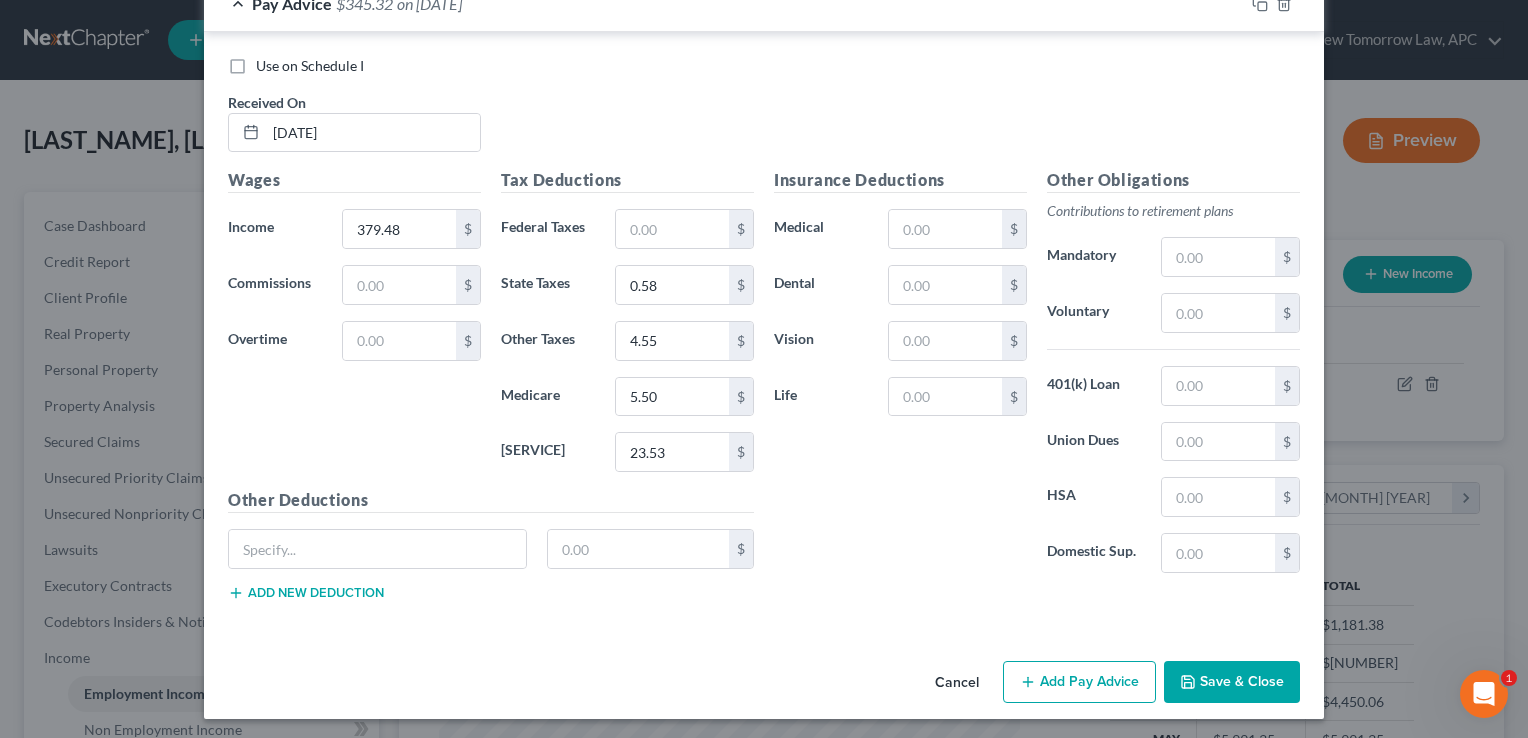 click on "Save & Close" at bounding box center [1232, 682] 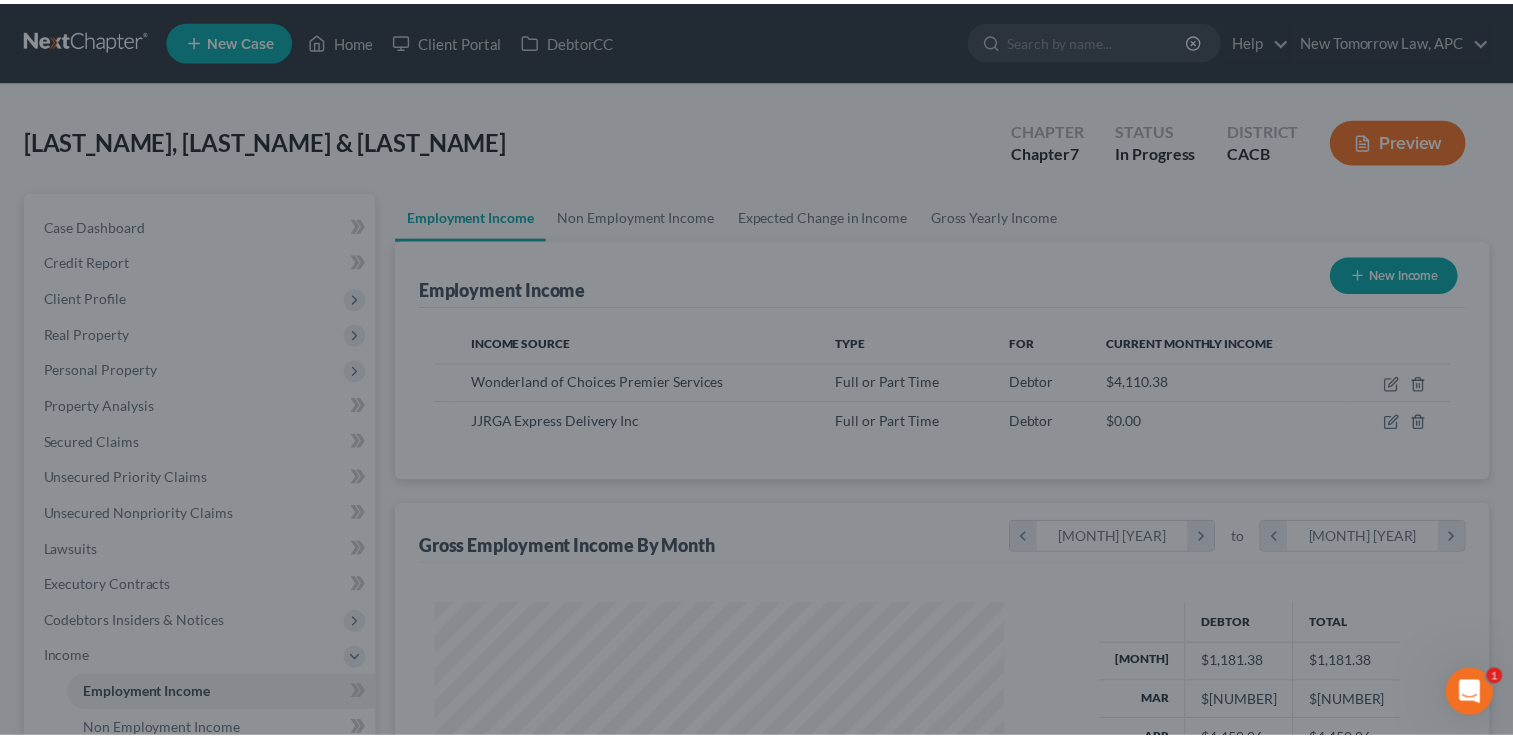 scroll, scrollTop: 356, scrollLeft: 615, axis: both 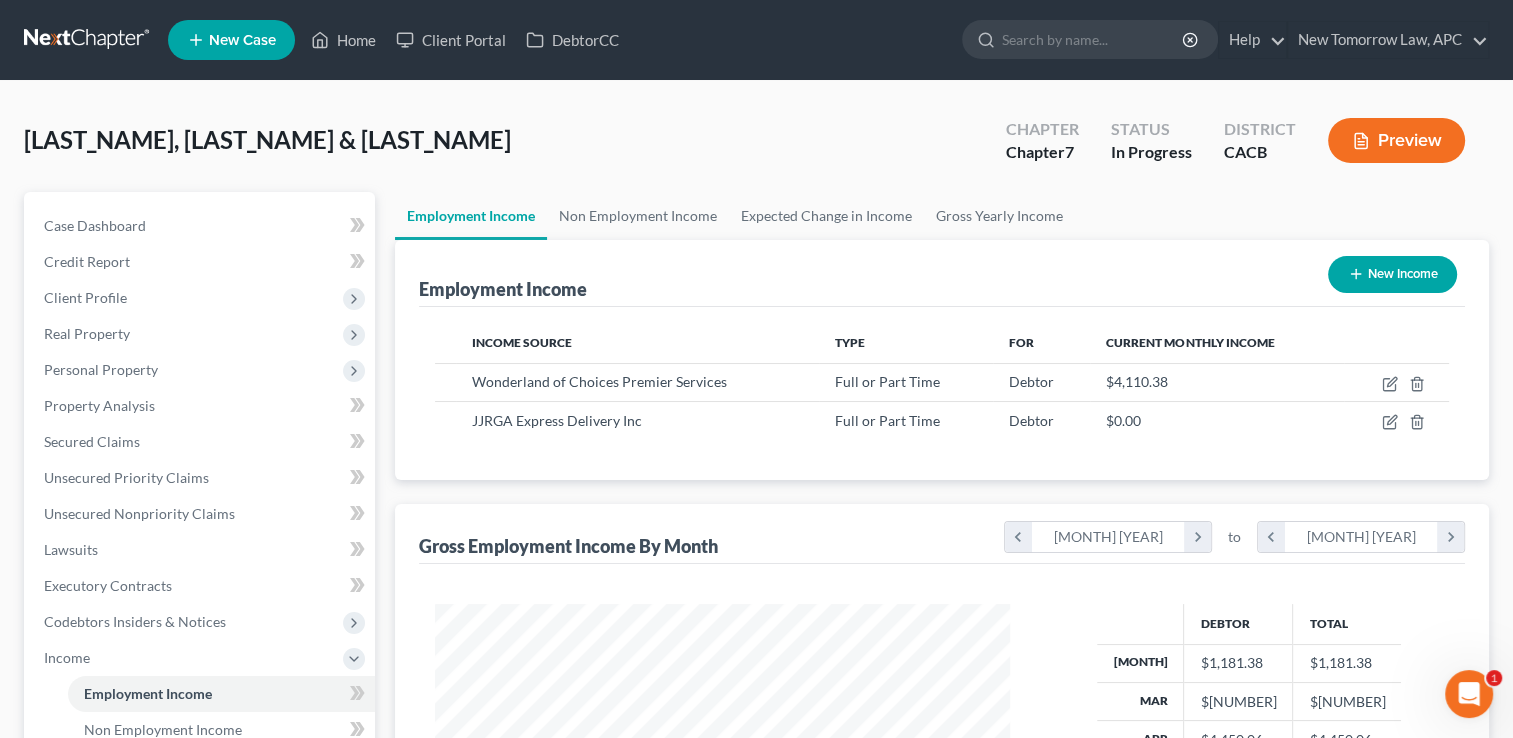 click on "New Income" at bounding box center (1392, 274) 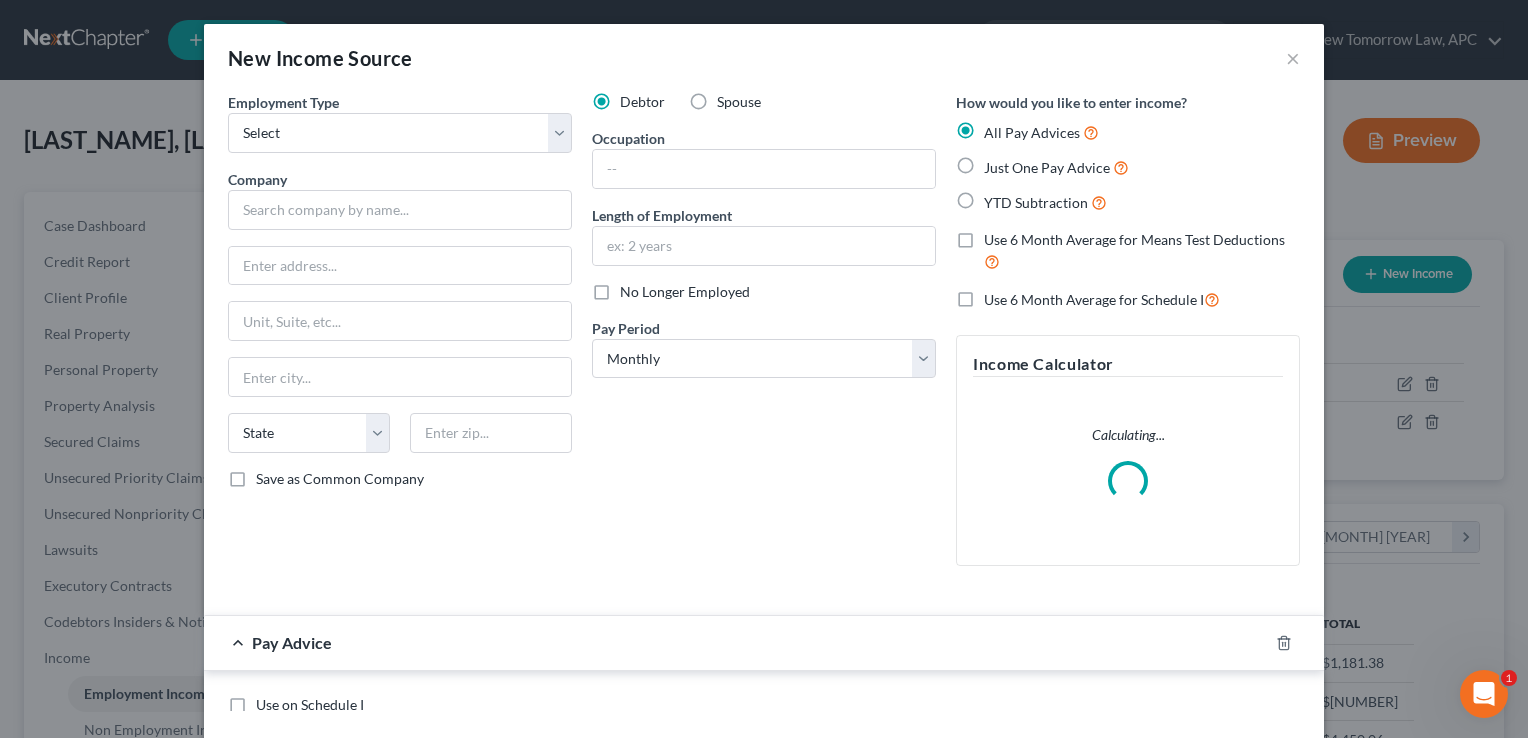 scroll, scrollTop: 999643, scrollLeft: 999378, axis: both 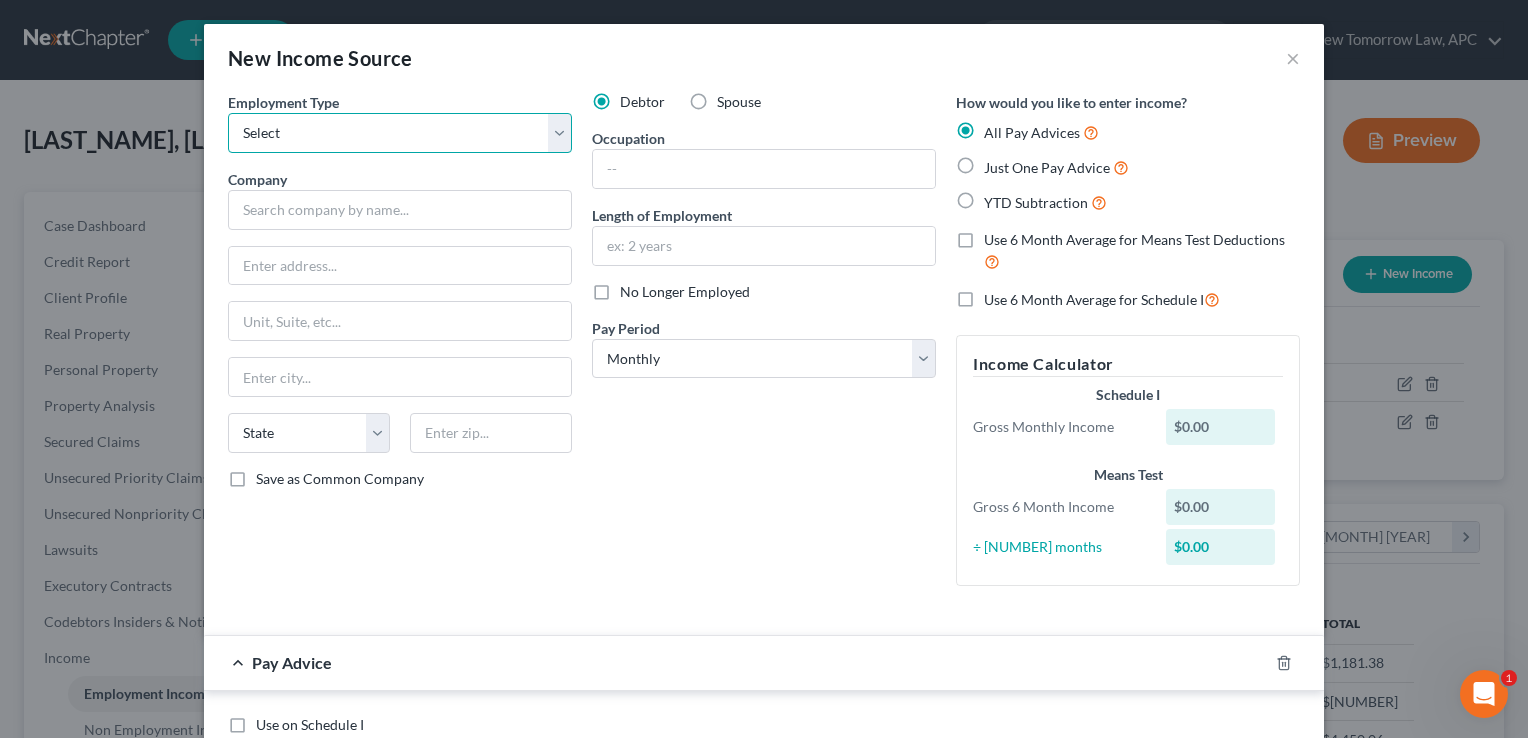 click on "Select Full or Part Time Employment Self Employment" at bounding box center [400, 133] 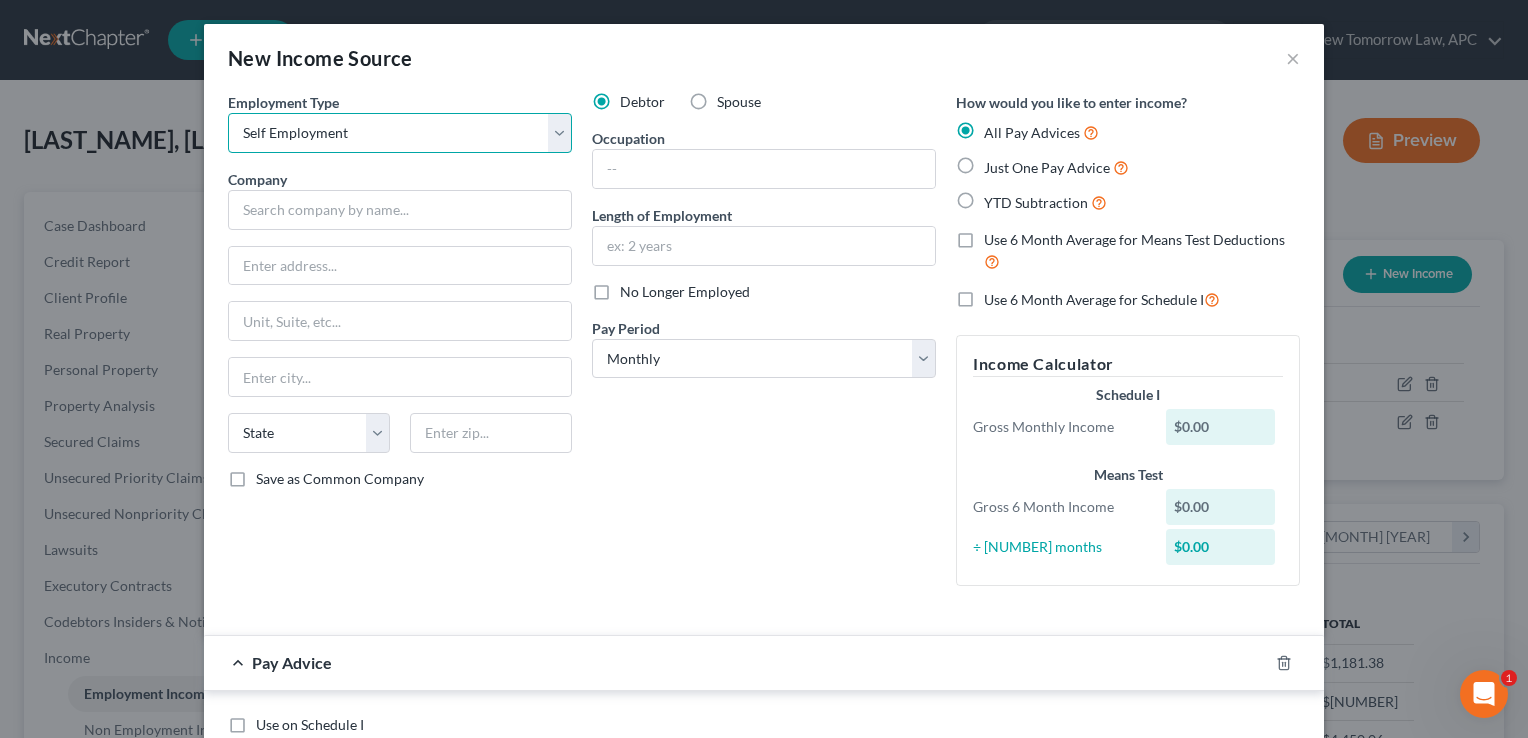 click on "Select Full or Part Time Employment Self Employment" at bounding box center [400, 133] 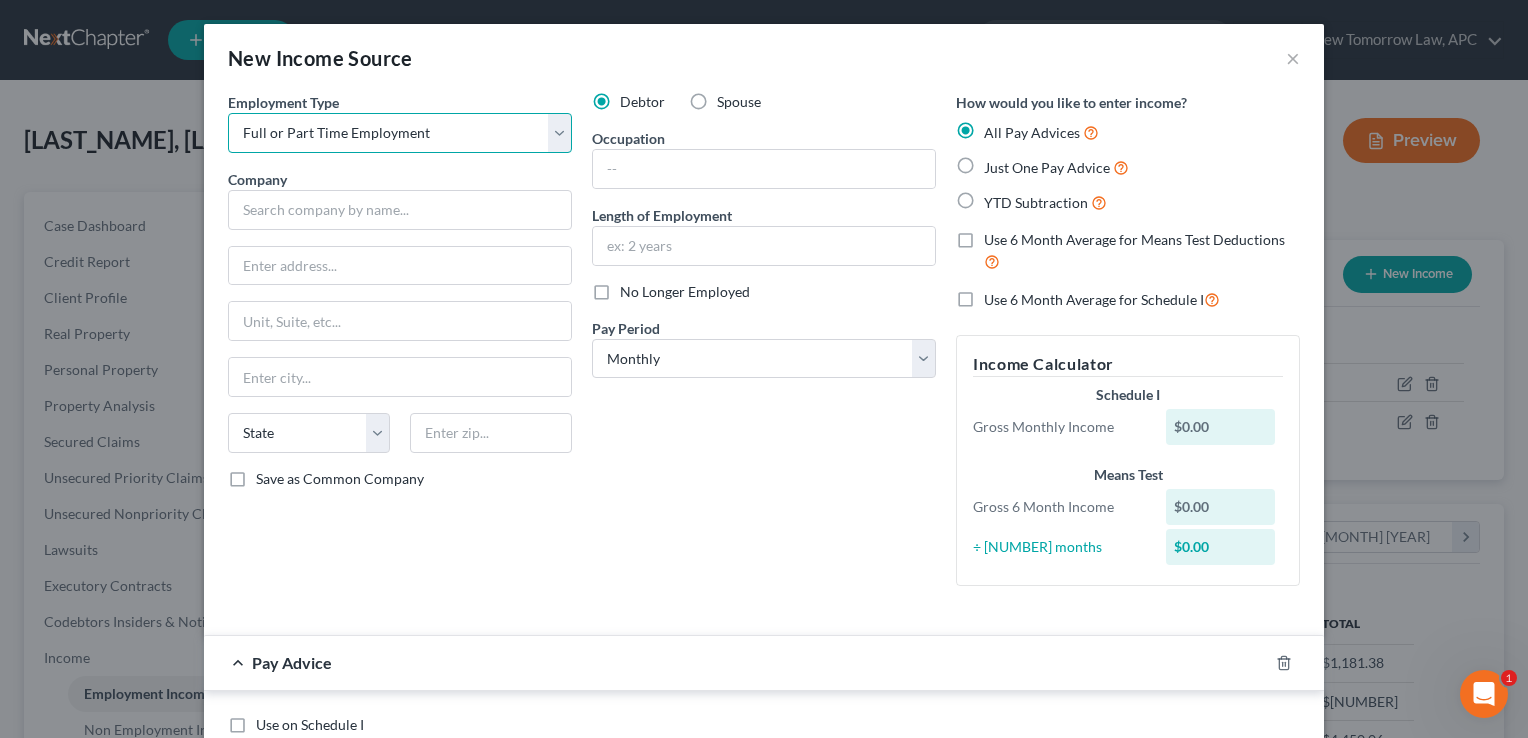 click on "Select Full or Part Time Employment Self Employment" at bounding box center (400, 133) 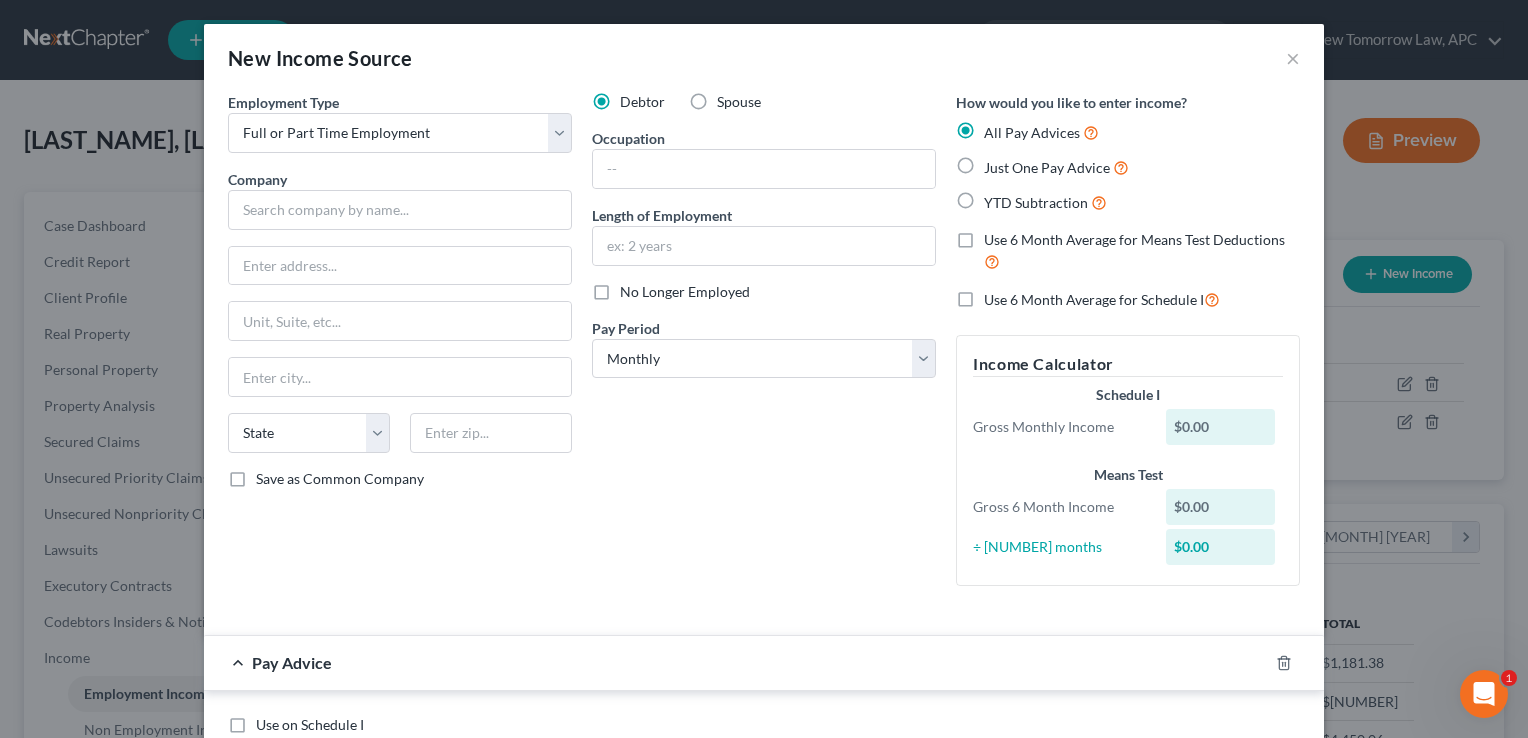 click on "Spouse" at bounding box center [739, 102] 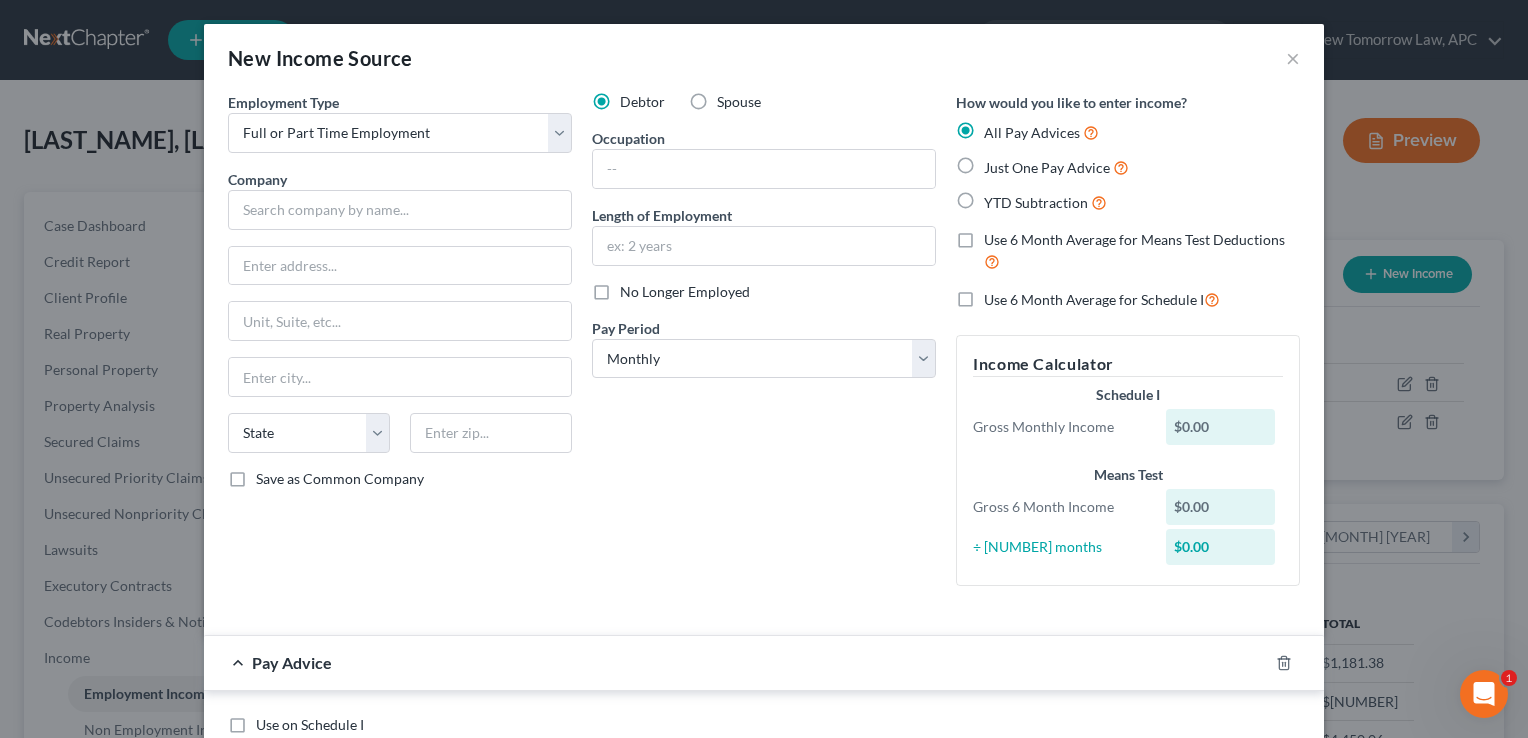 click on "Spouse" at bounding box center [731, 98] 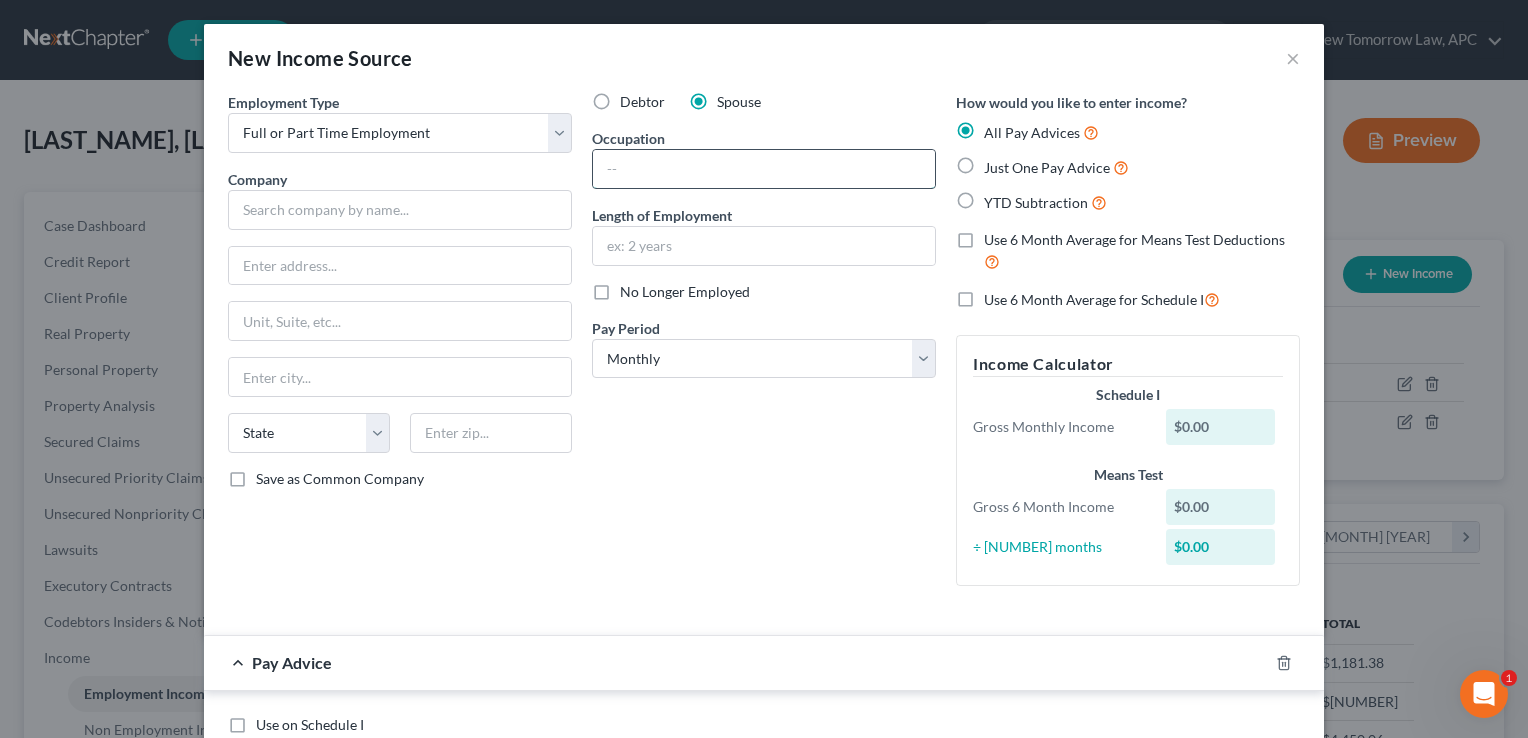 click at bounding box center [764, 169] 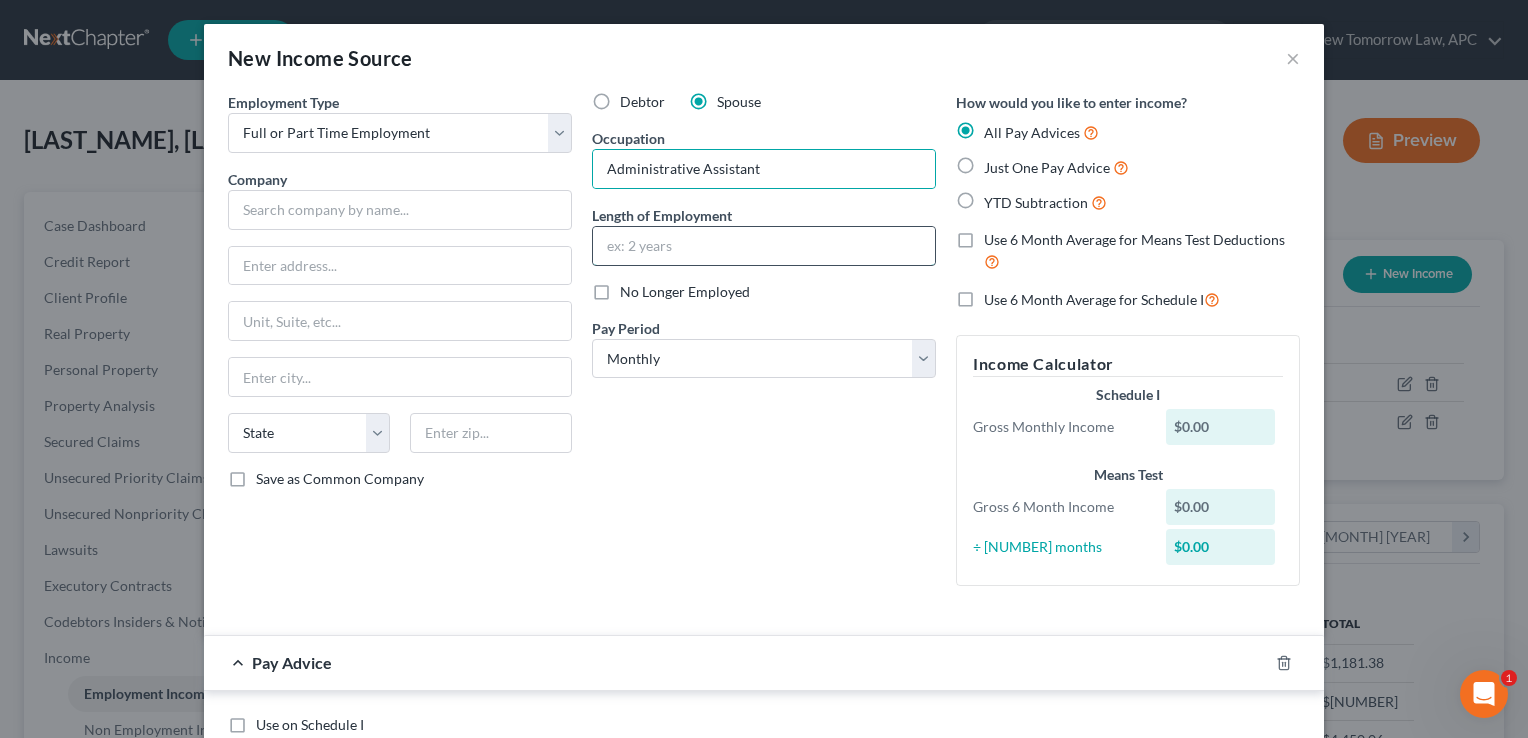 click at bounding box center (764, 246) 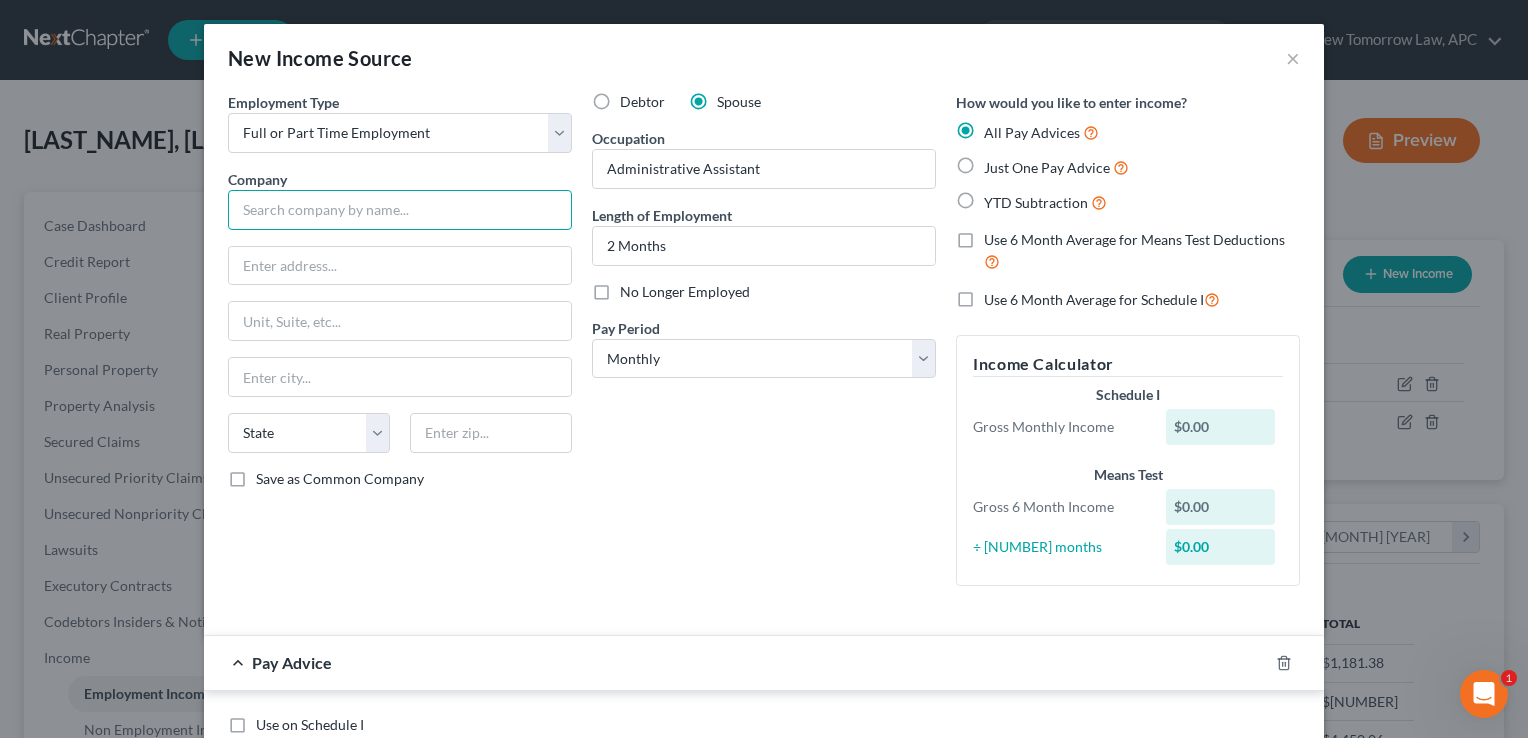click at bounding box center [400, 210] 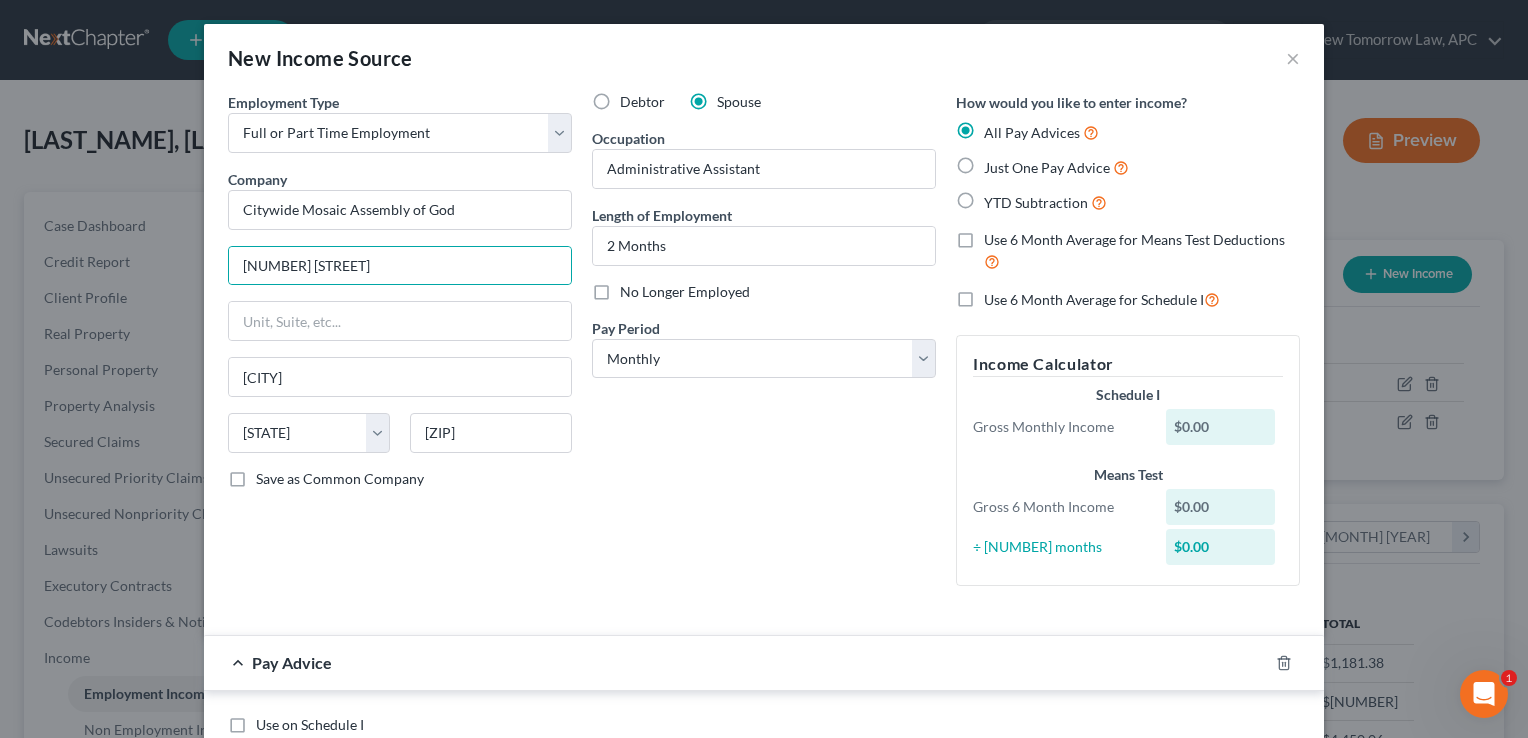 click on "Debtor Spouse Occupation Administrative Assistant Length of Employment [NUMBER] Months No Longer Employed
Pay Period
*
Select Monthly Twice Monthly Every Other Week Weekly" at bounding box center (764, 347) 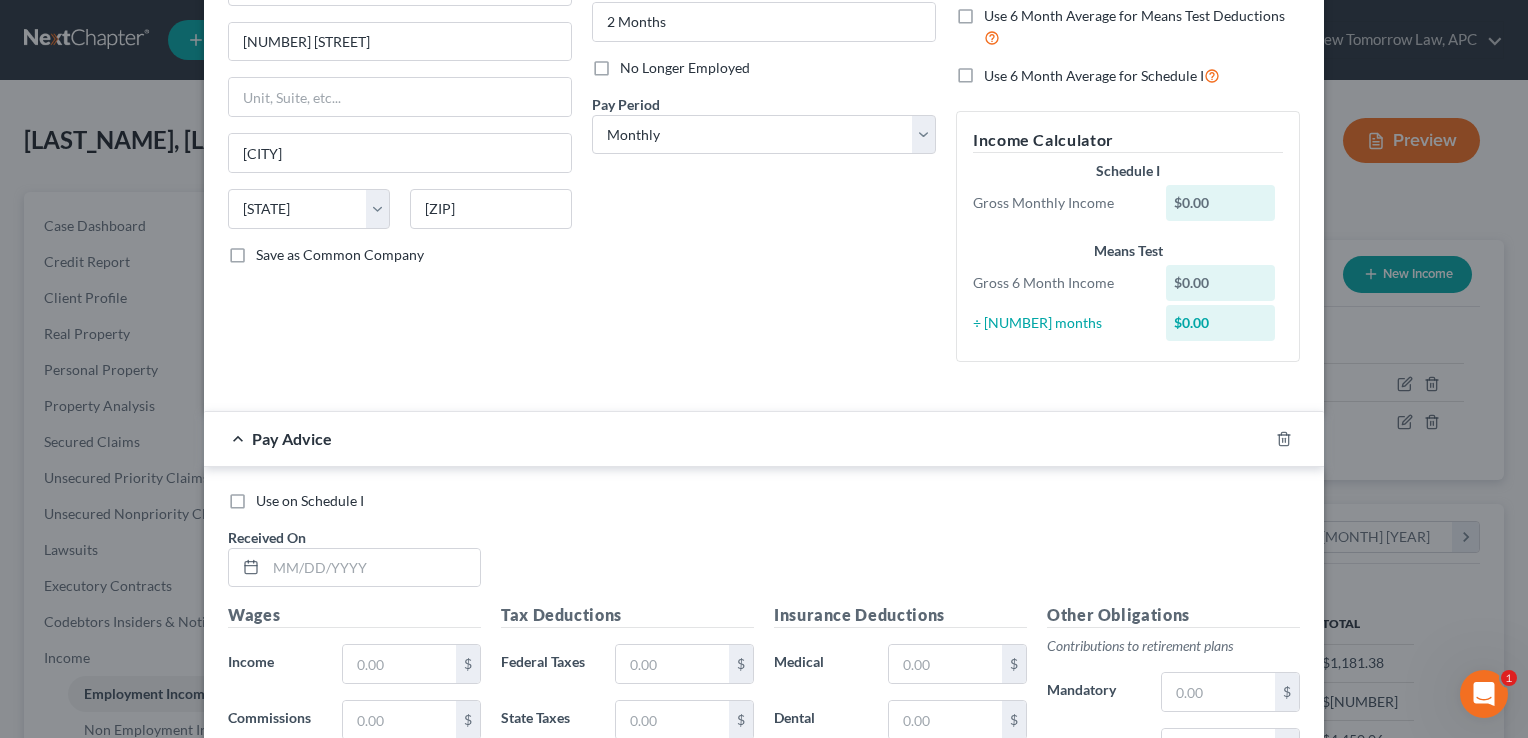 scroll, scrollTop: 230, scrollLeft: 0, axis: vertical 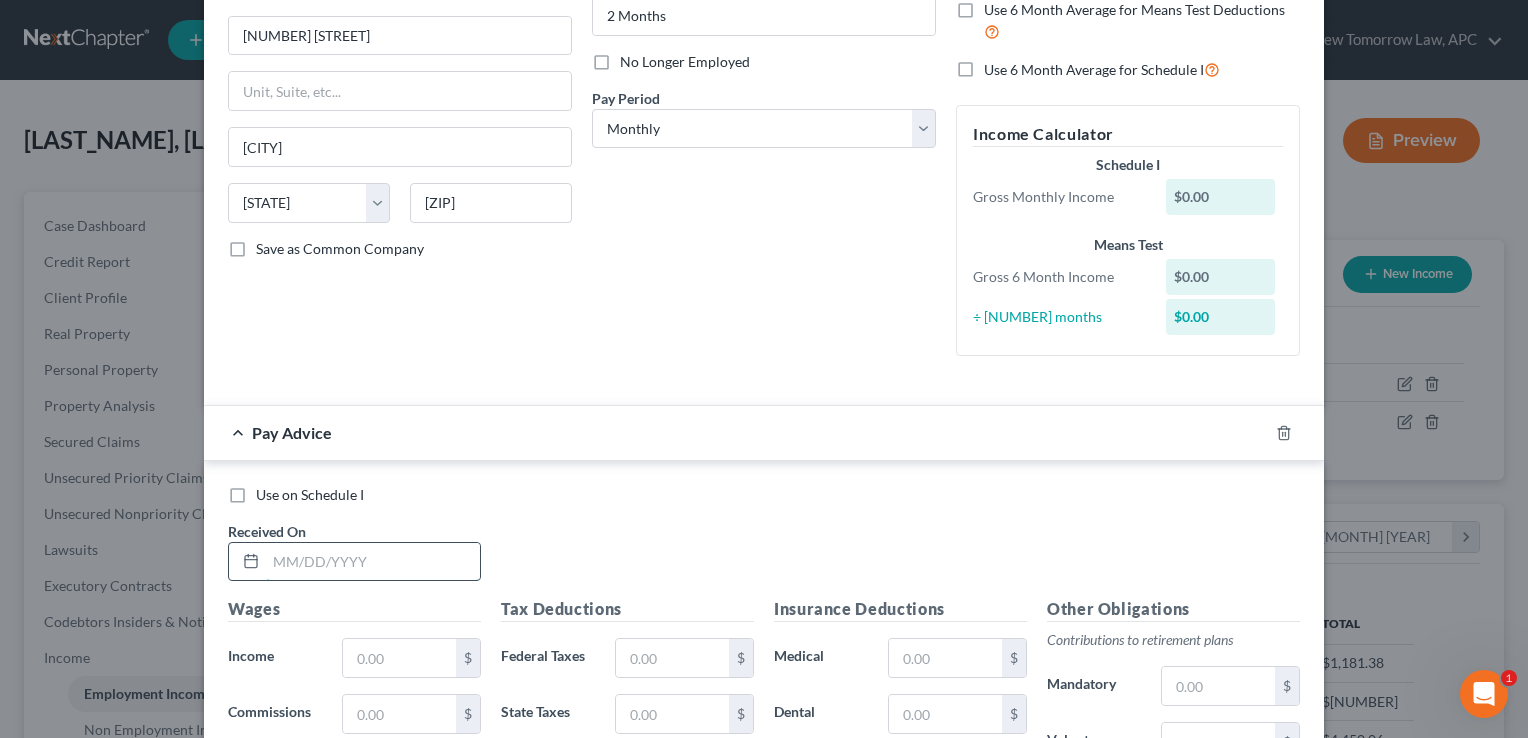 click at bounding box center [373, 562] 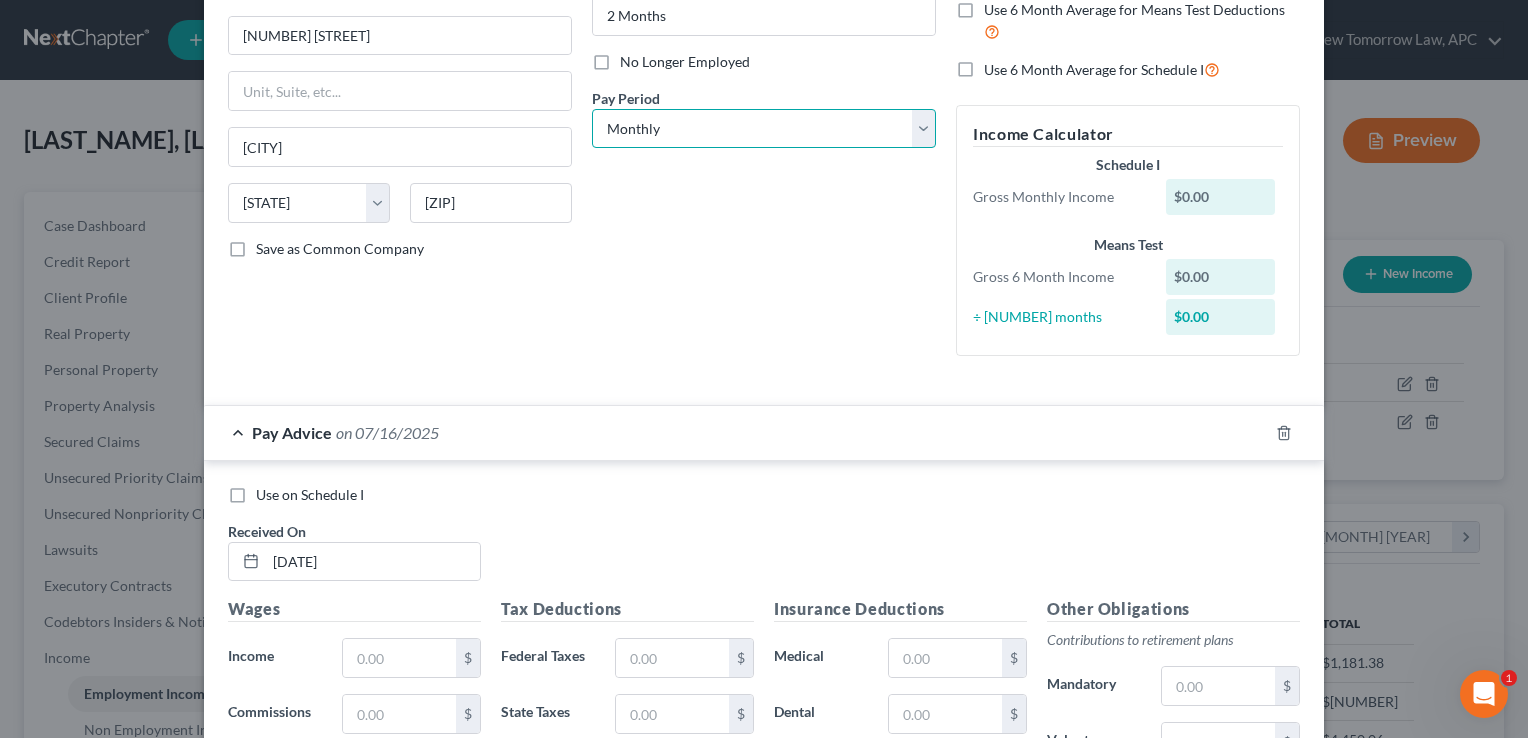 click on "Select Monthly Twice Monthly Every Other Week Weekly" at bounding box center (764, 129) 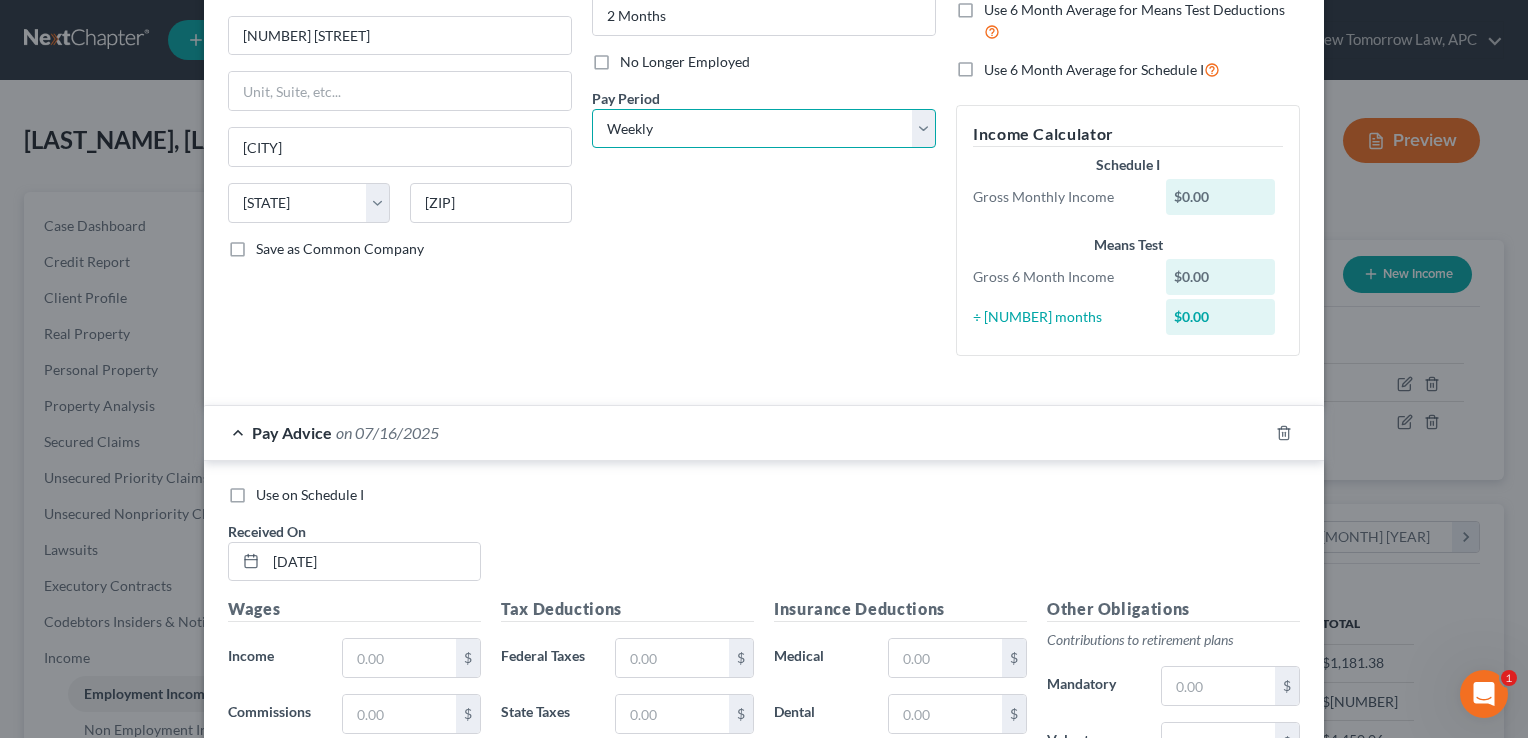click on "Select Monthly Twice Monthly Every Other Week Weekly" at bounding box center (764, 129) 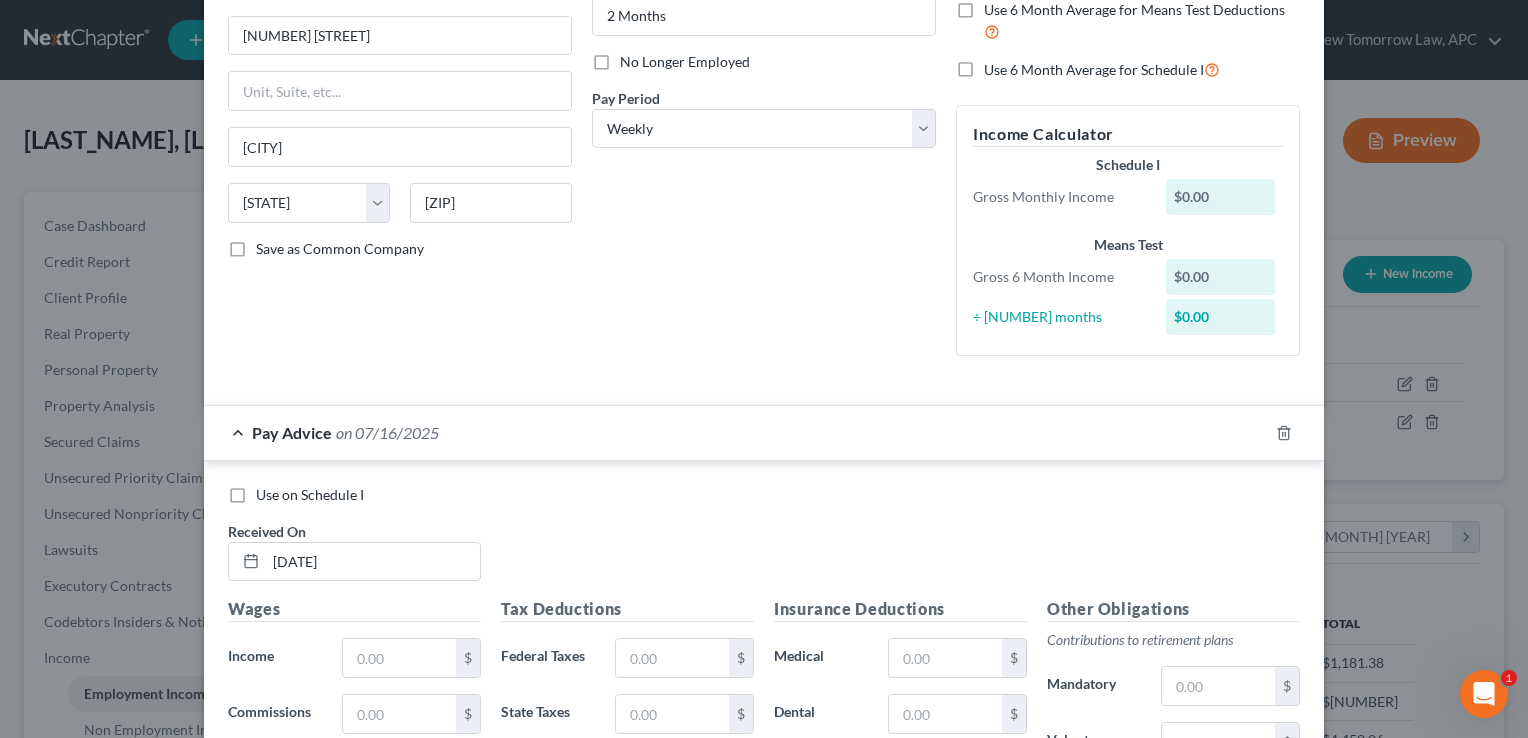 click on "Debtor Spouse Occupation Administrative Assistant Length of Employment [NUMBER] Months No Longer Employed
Pay Period
*
Select Monthly Twice Monthly Every Other Week Weekly" at bounding box center [764, 117] 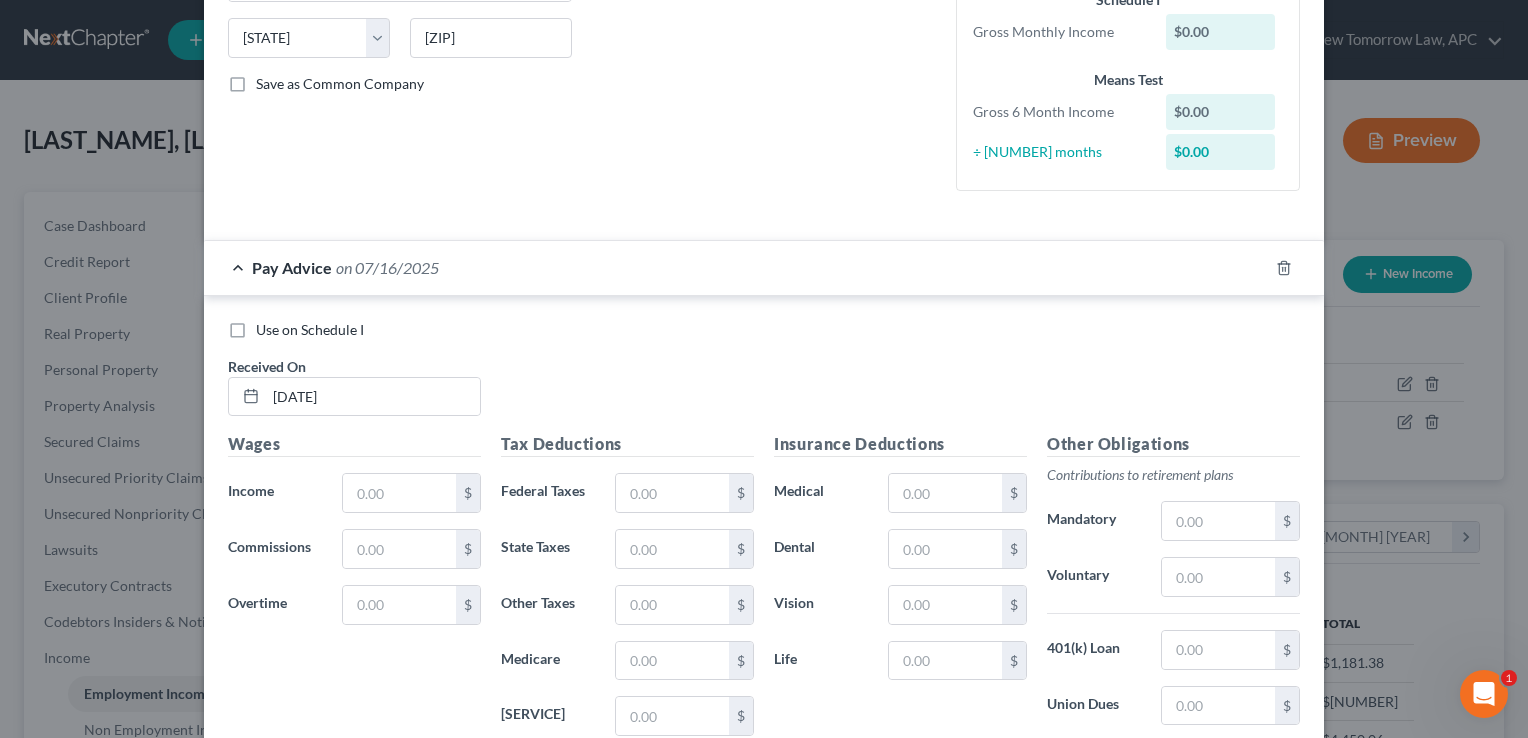 scroll, scrollTop: 396, scrollLeft: 0, axis: vertical 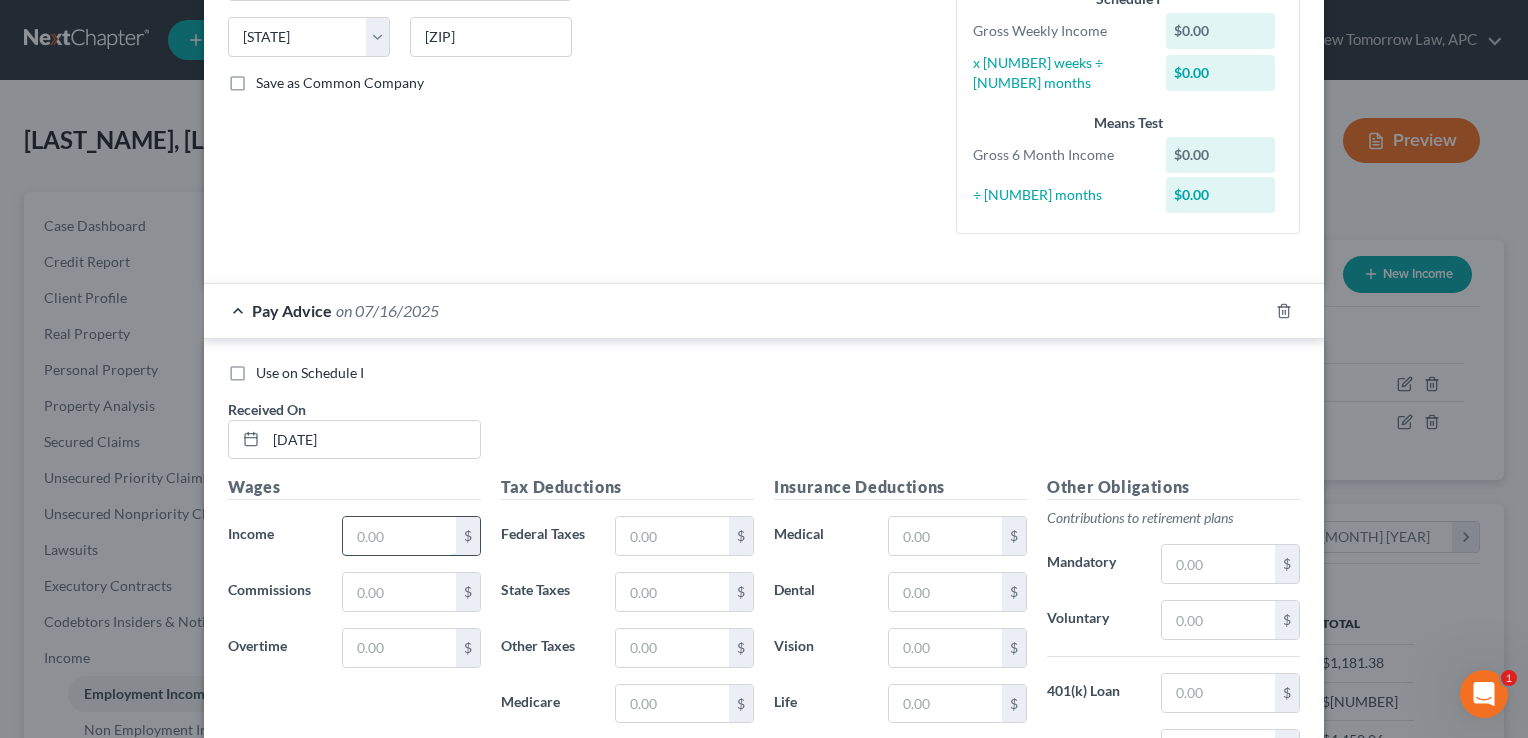 click at bounding box center [399, 536] 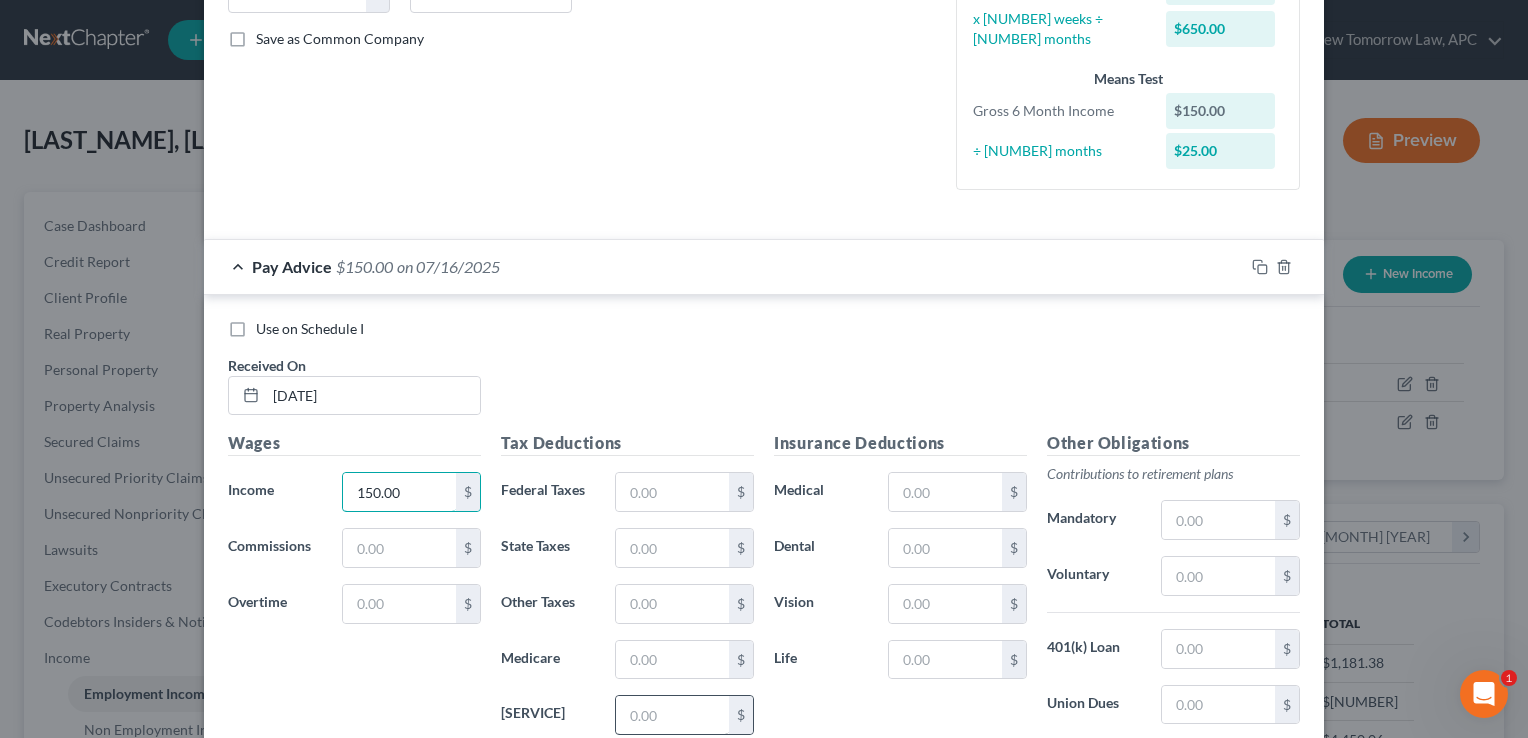 scroll, scrollTop: 474, scrollLeft: 0, axis: vertical 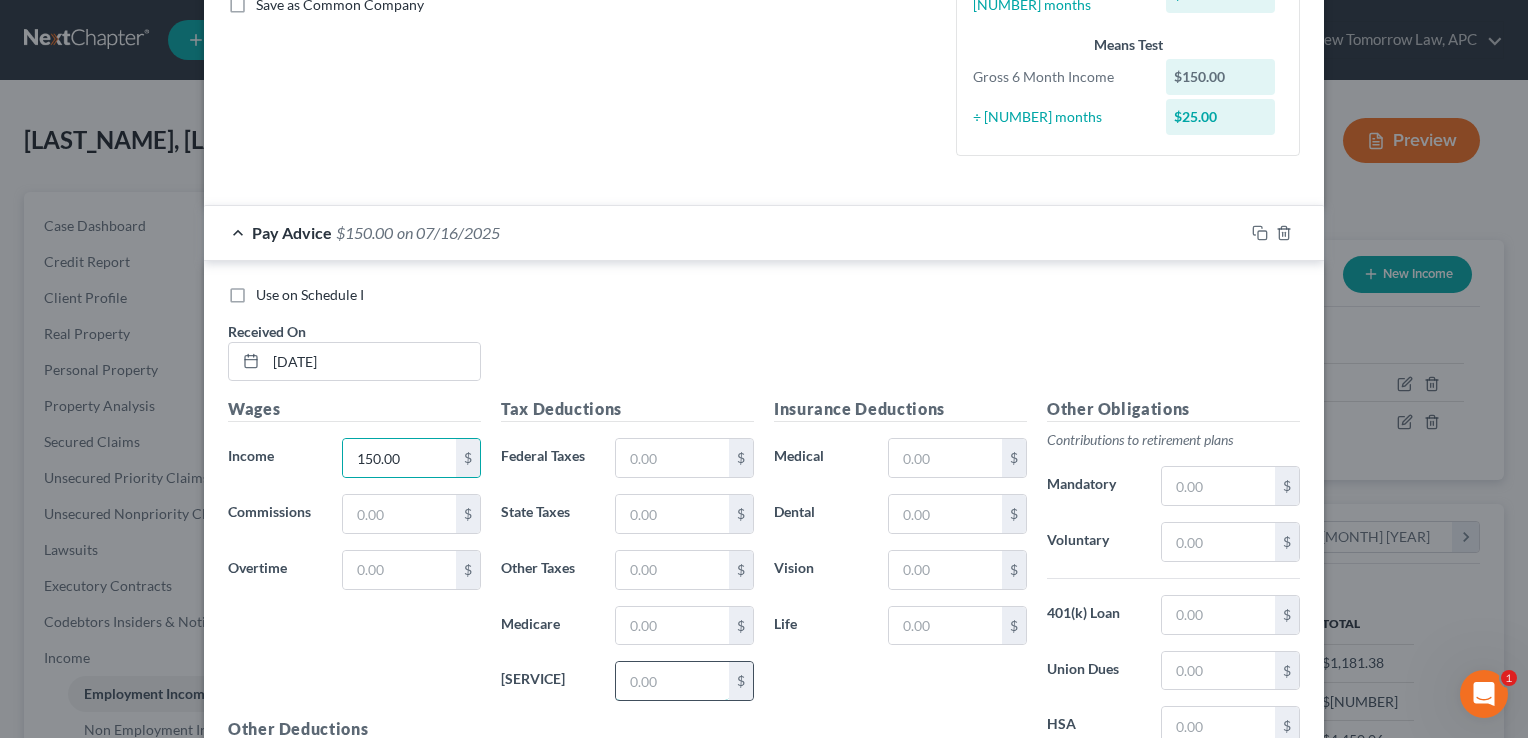 click at bounding box center (672, 681) 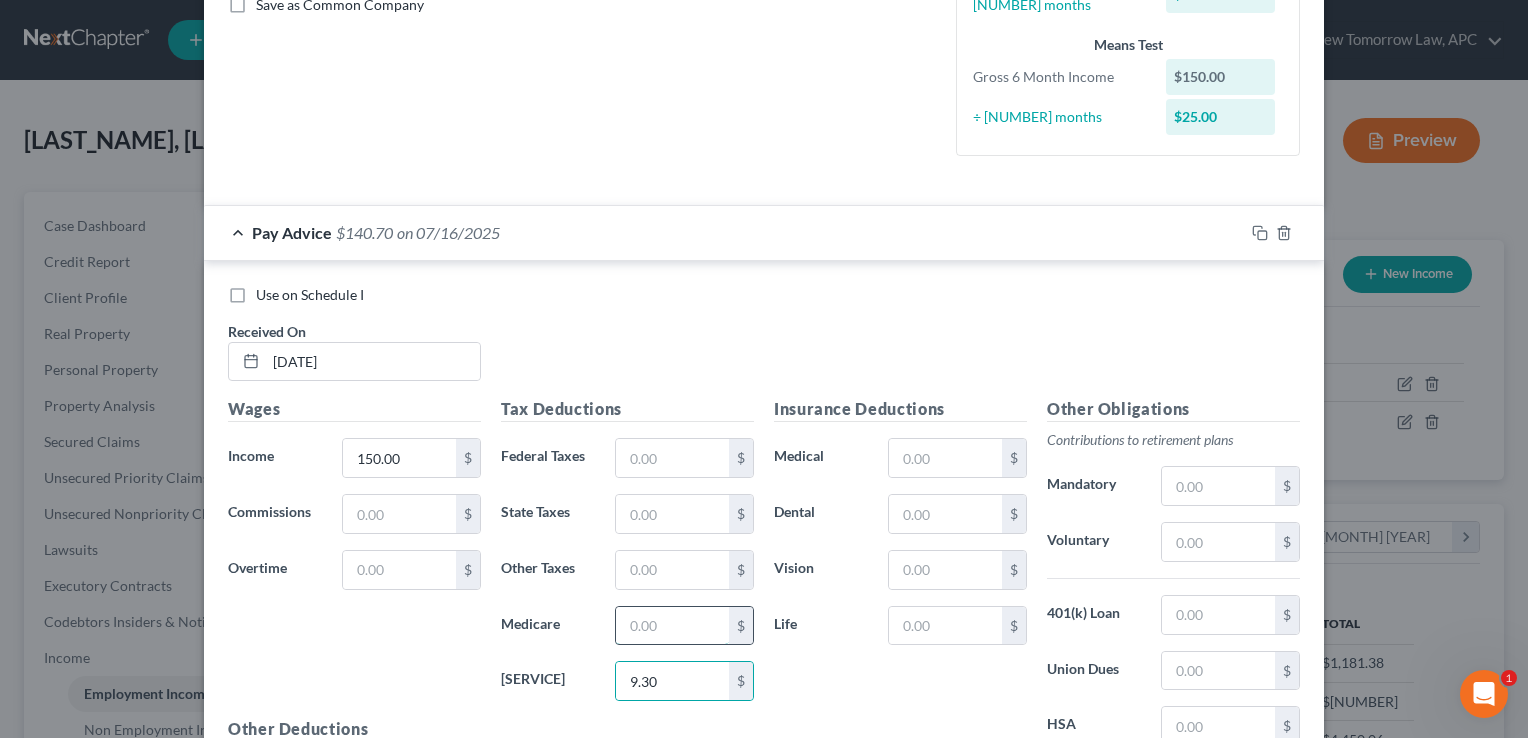 click at bounding box center [672, 626] 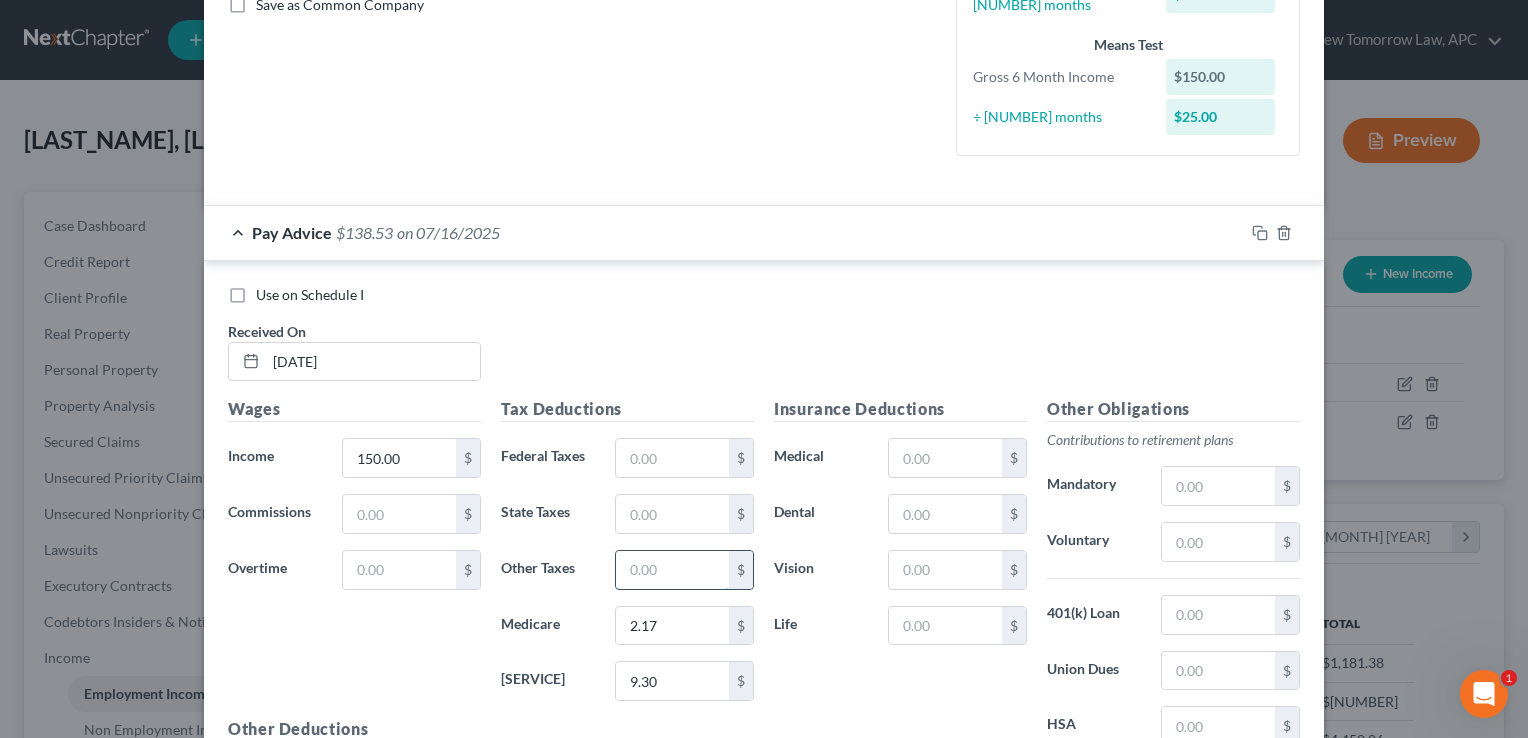 click at bounding box center [672, 570] 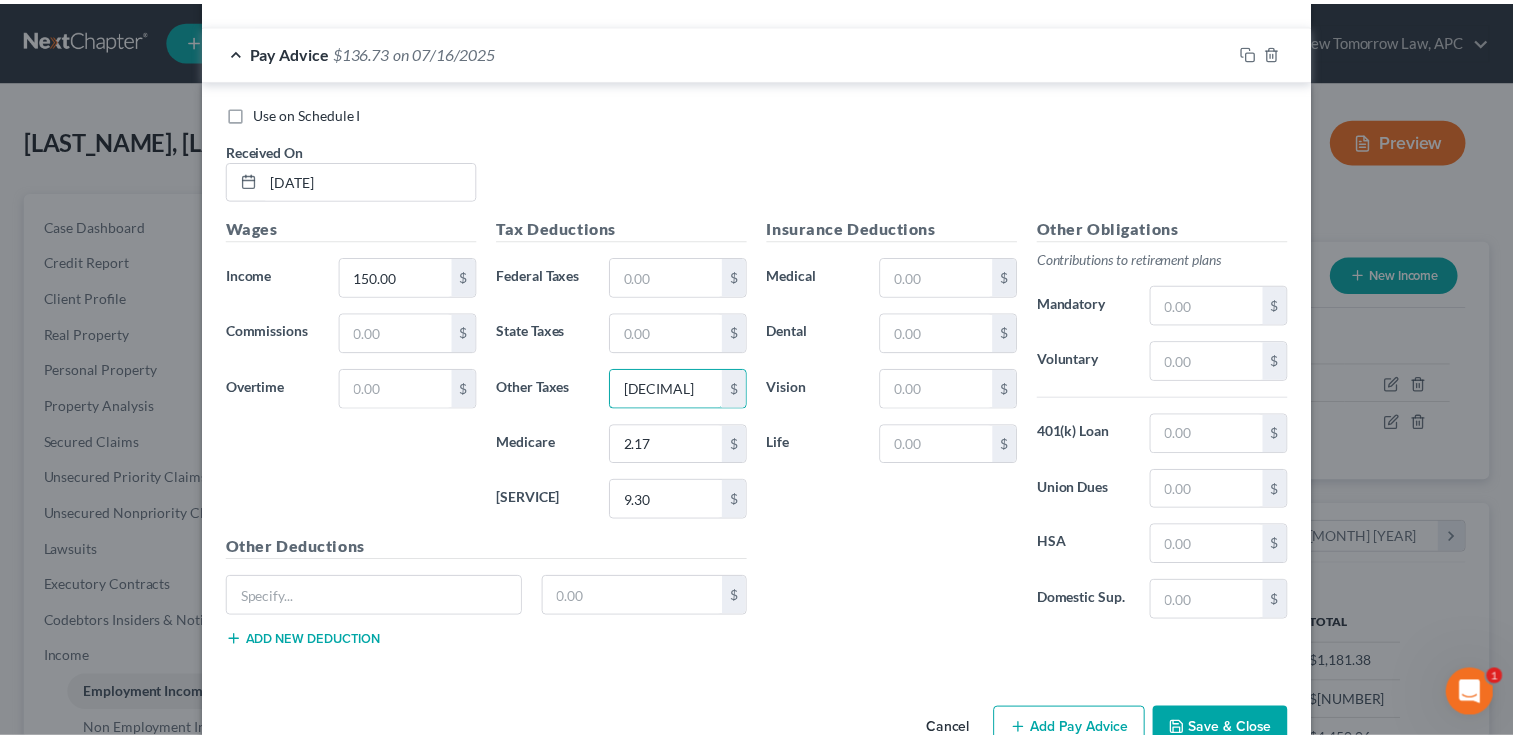 scroll, scrollTop: 699, scrollLeft: 0, axis: vertical 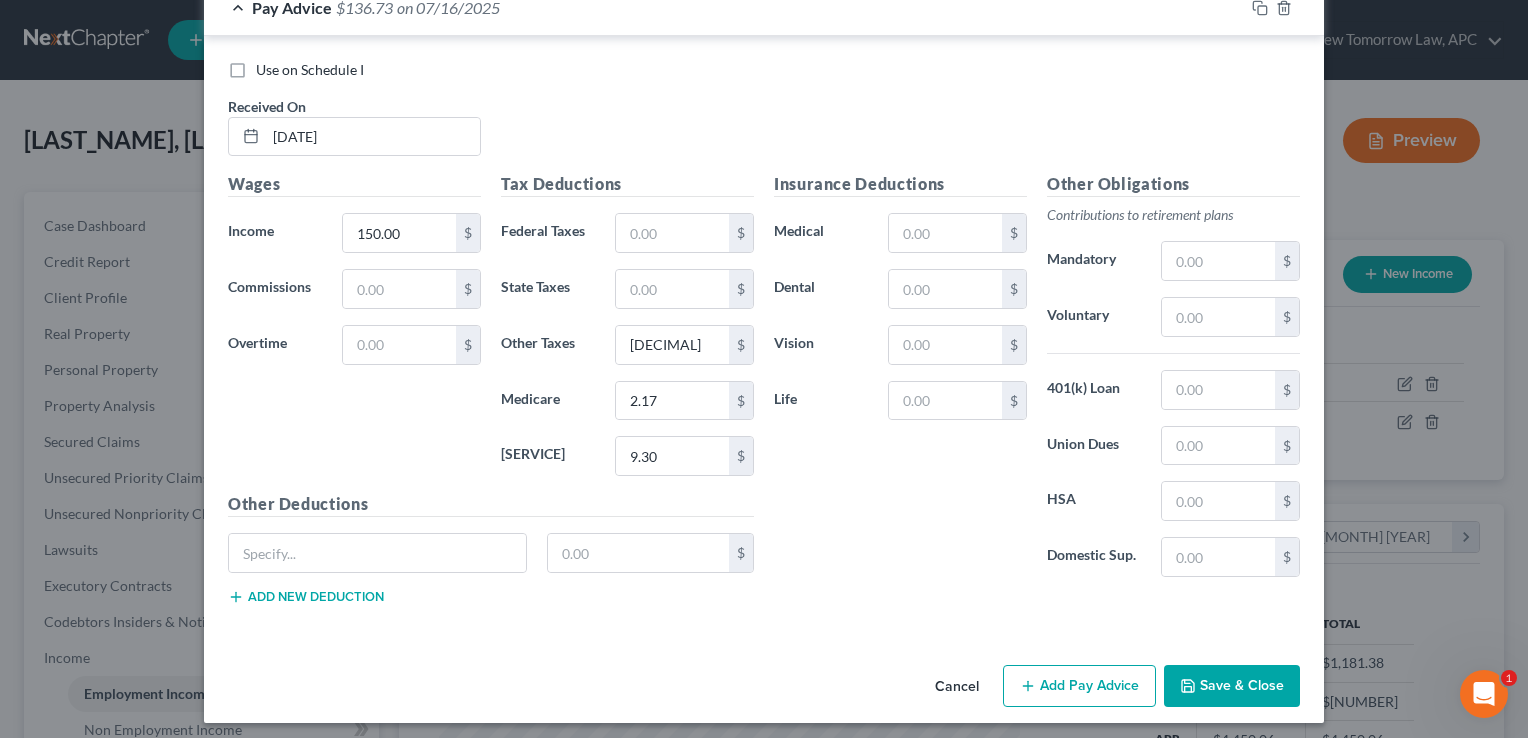click on "Save & Close" at bounding box center [1232, 686] 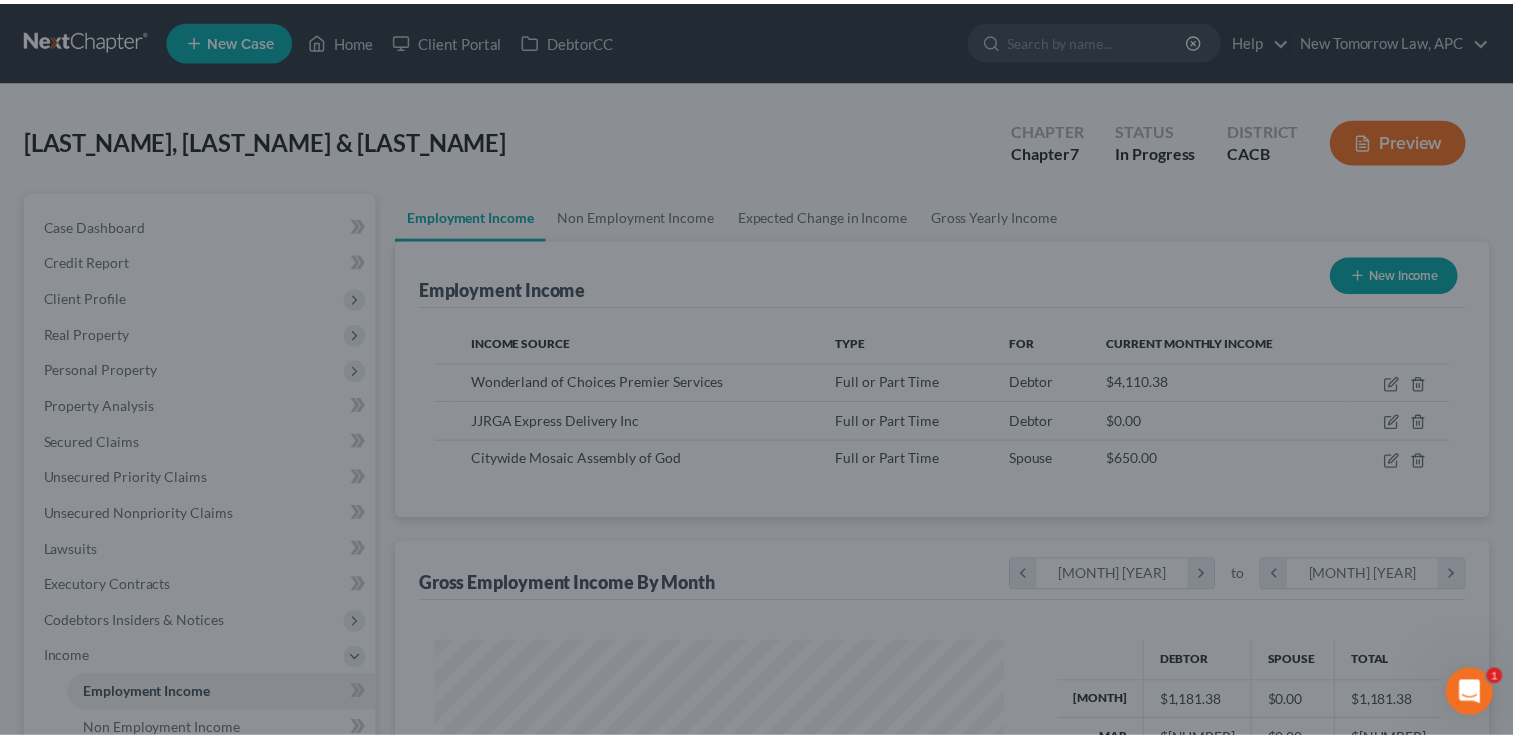 scroll, scrollTop: 356, scrollLeft: 615, axis: both 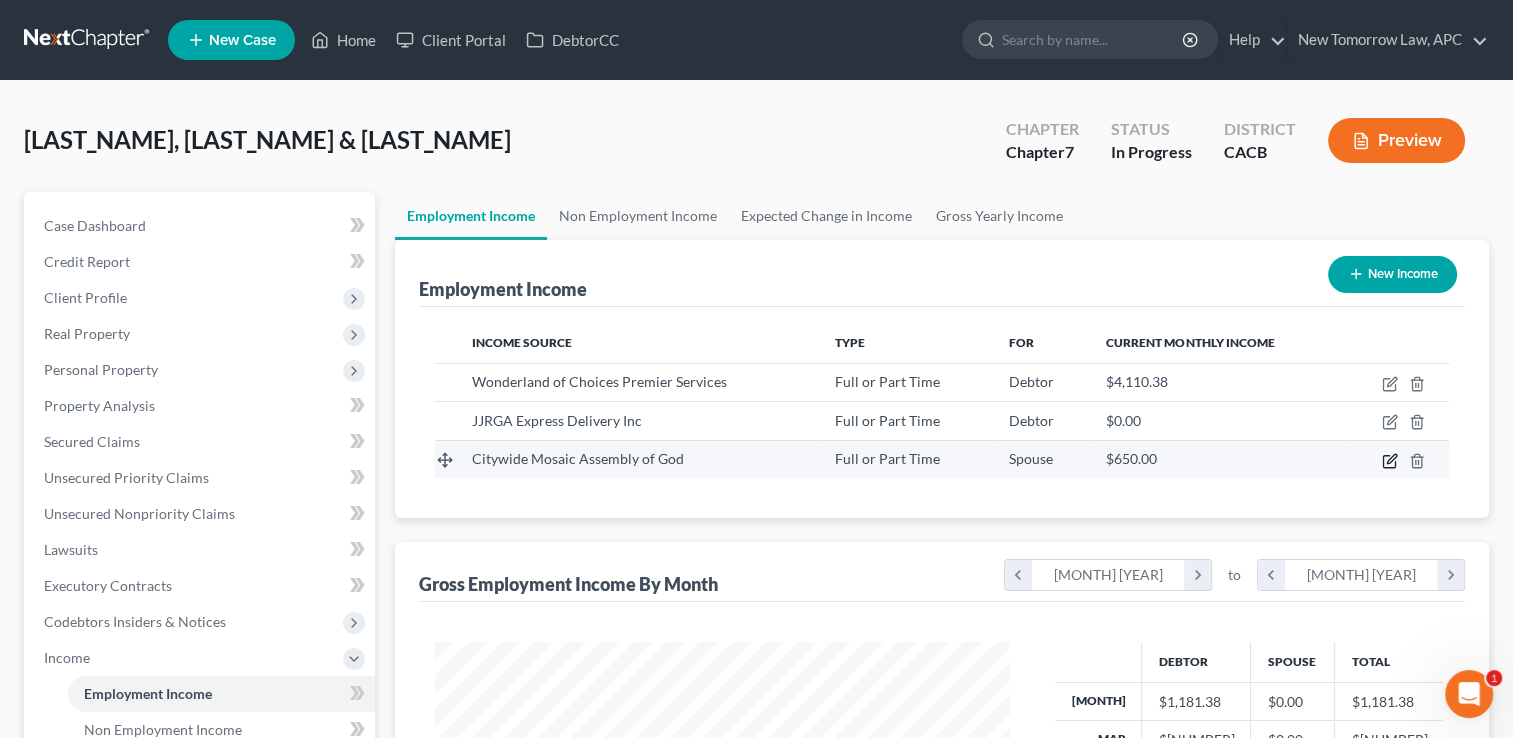 click 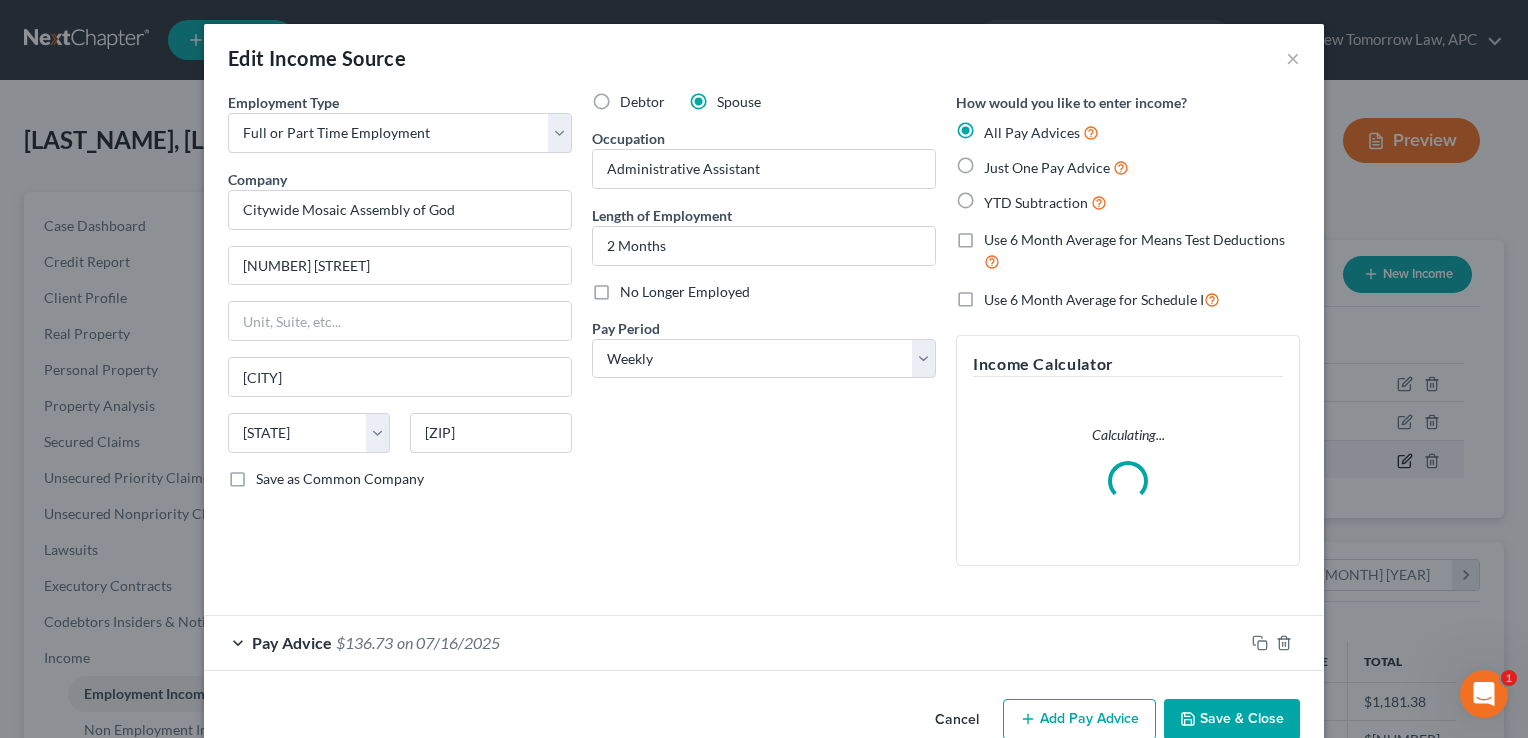 scroll, scrollTop: 999643, scrollLeft: 999378, axis: both 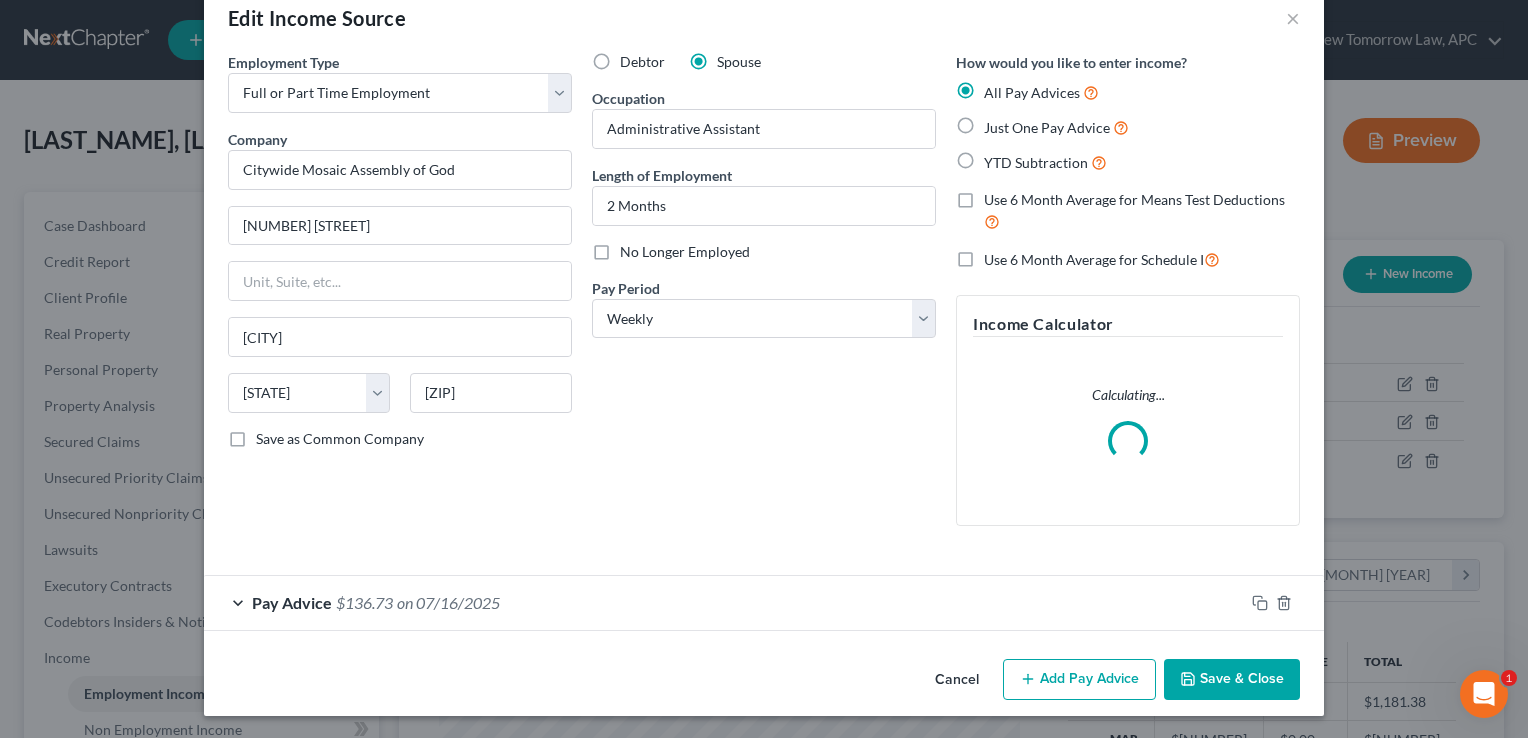 click on "Add Pay Advice" at bounding box center [1079, 680] 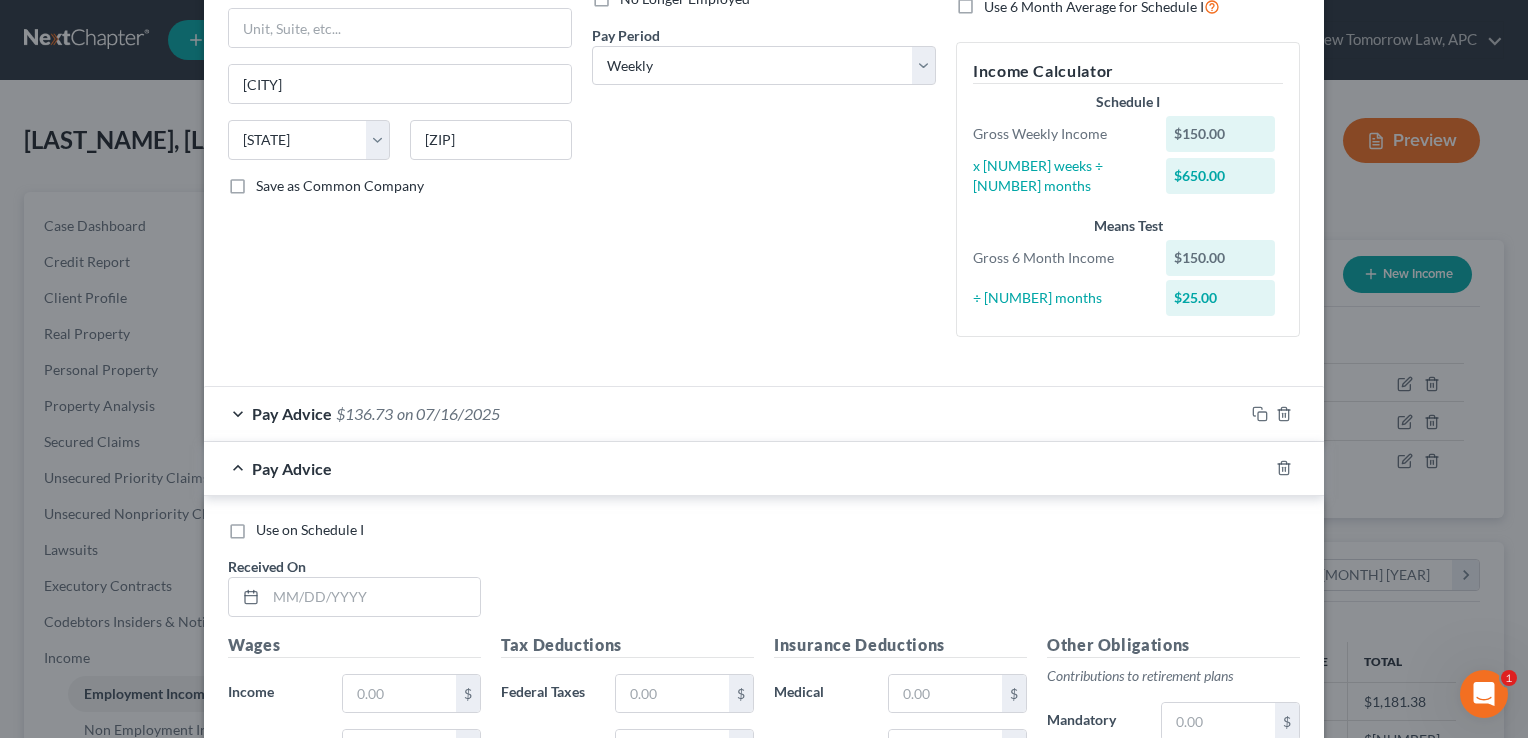 scroll, scrollTop: 295, scrollLeft: 0, axis: vertical 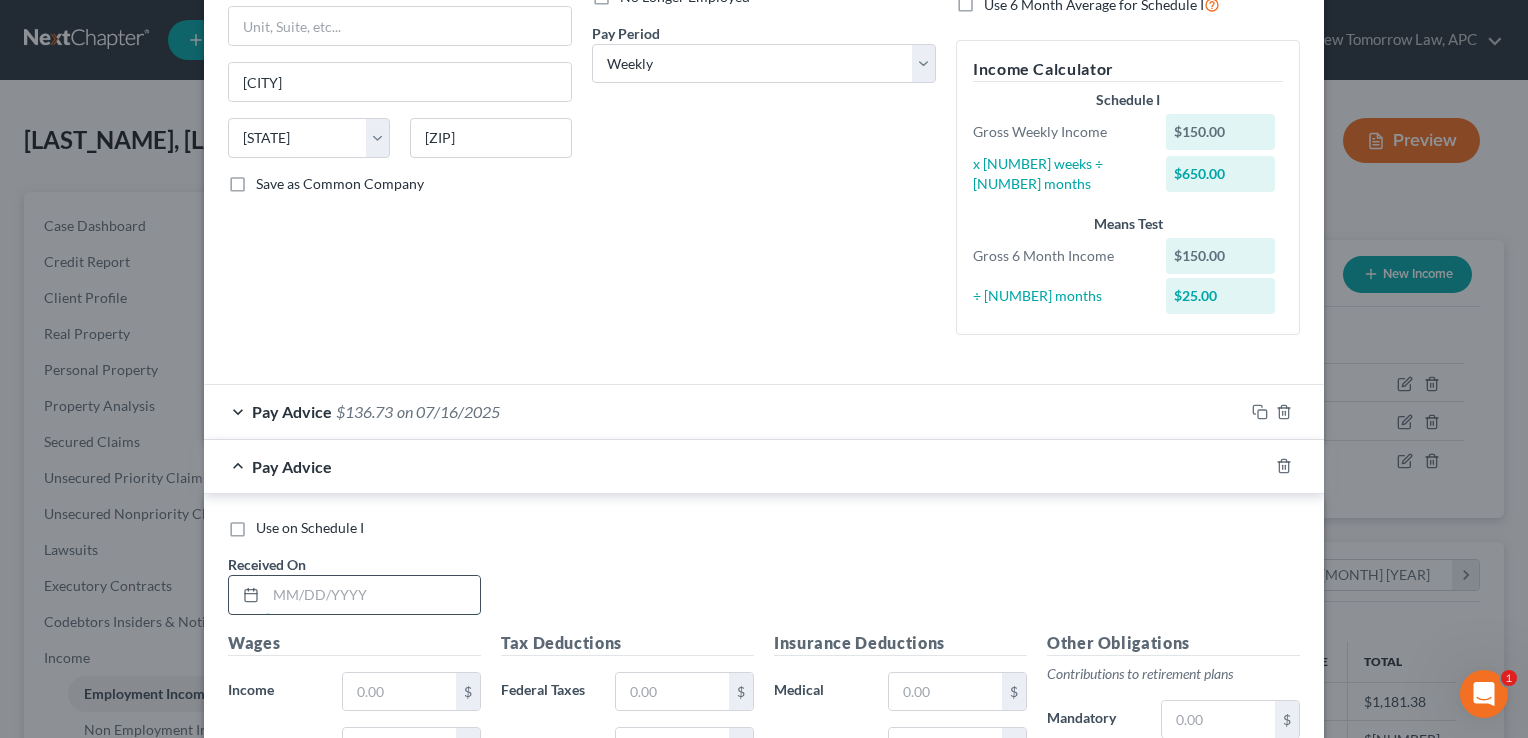 click at bounding box center (373, 595) 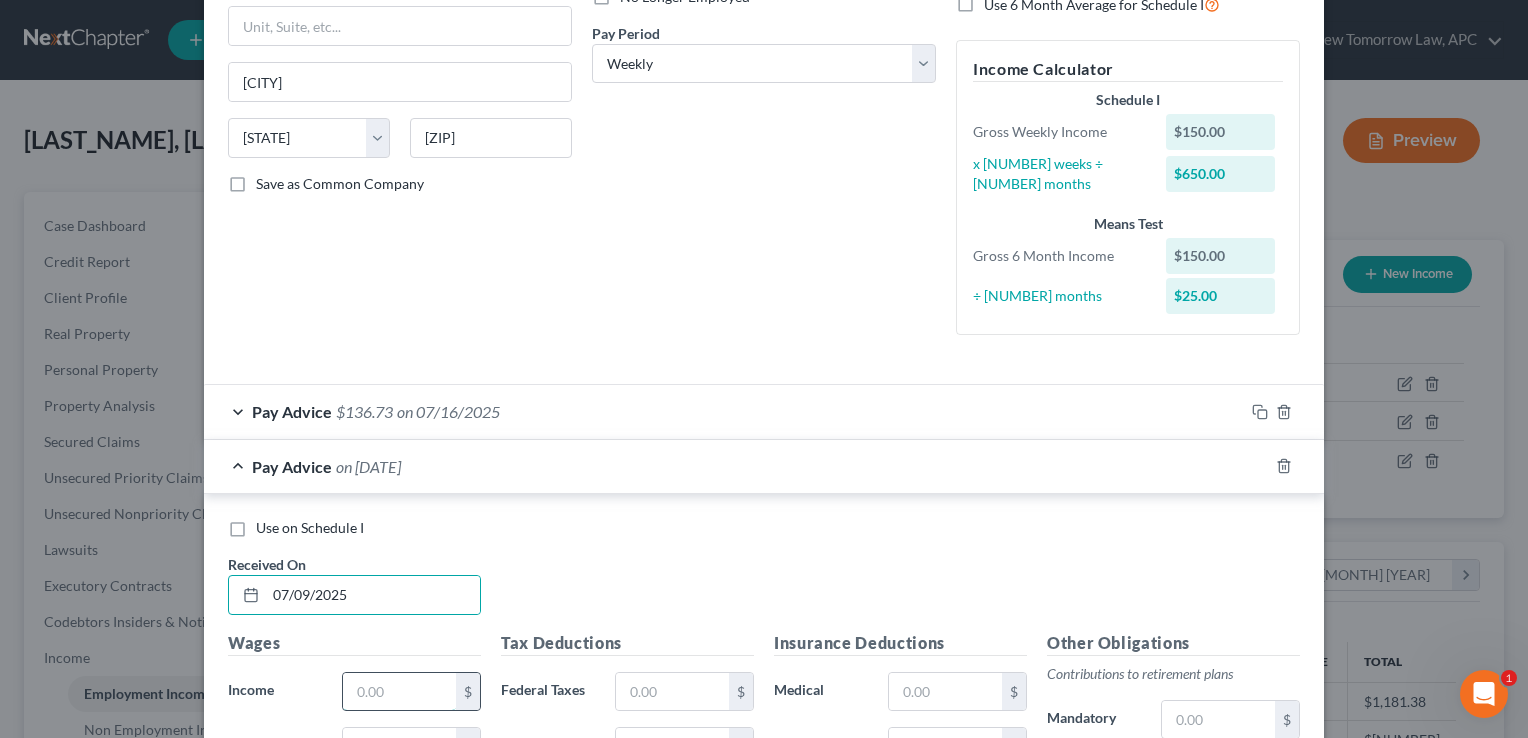 click at bounding box center (399, 692) 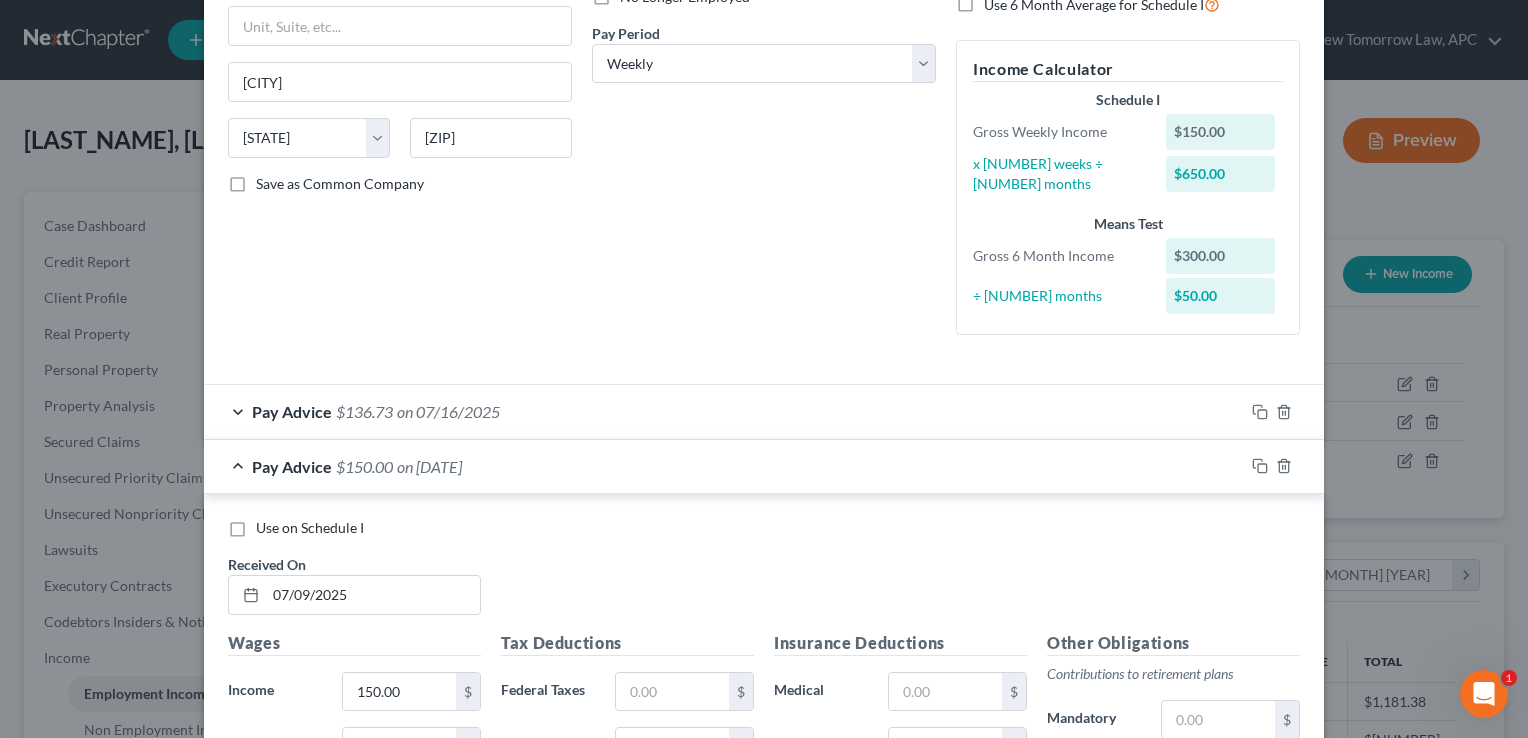 click on "Debtor Spouse Occupation Administrative Assistant Length of Employment [NUMBER] Months No Longer Employed
Pay Period
*
Select Monthly Twice Monthly Every Other Week Weekly" at bounding box center (764, 74) 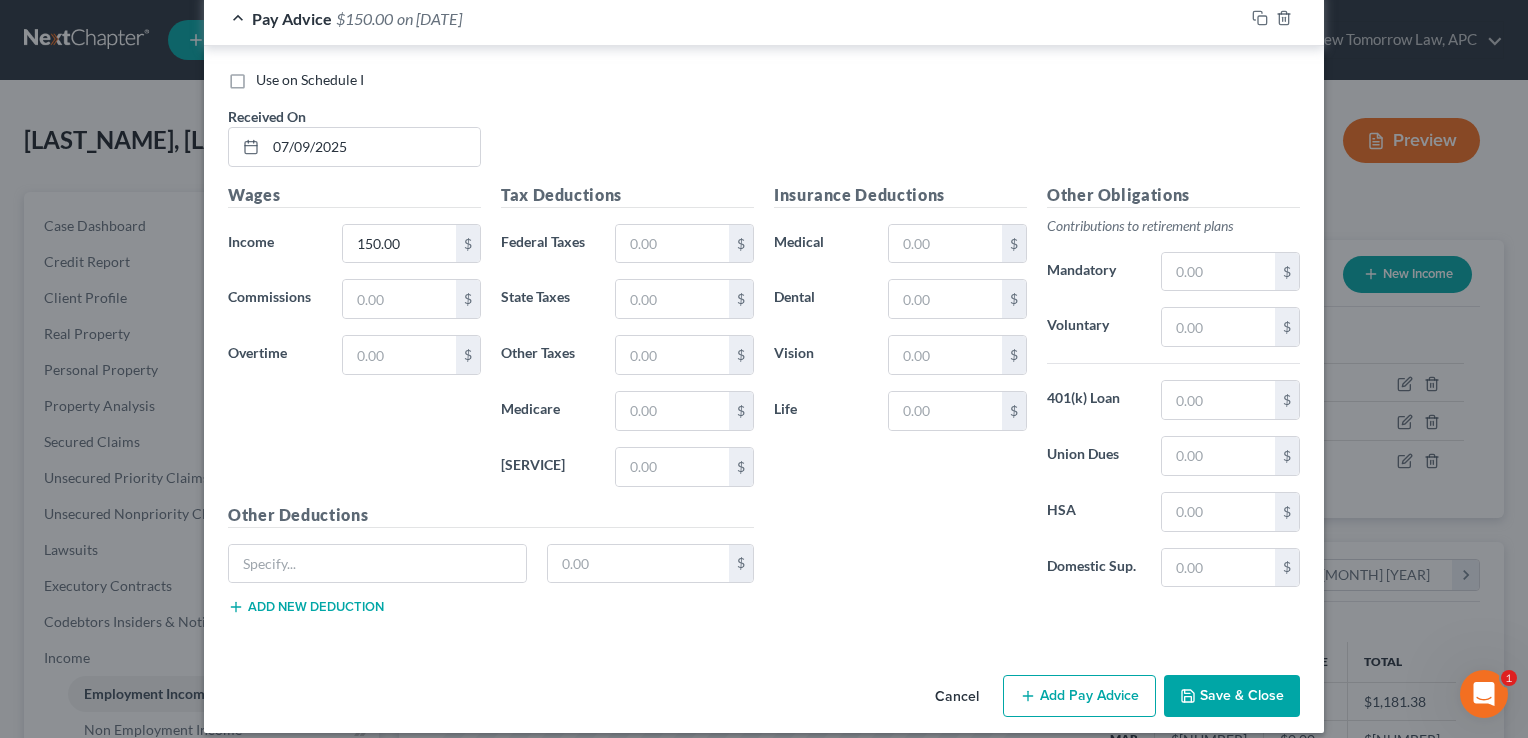 scroll, scrollTop: 744, scrollLeft: 0, axis: vertical 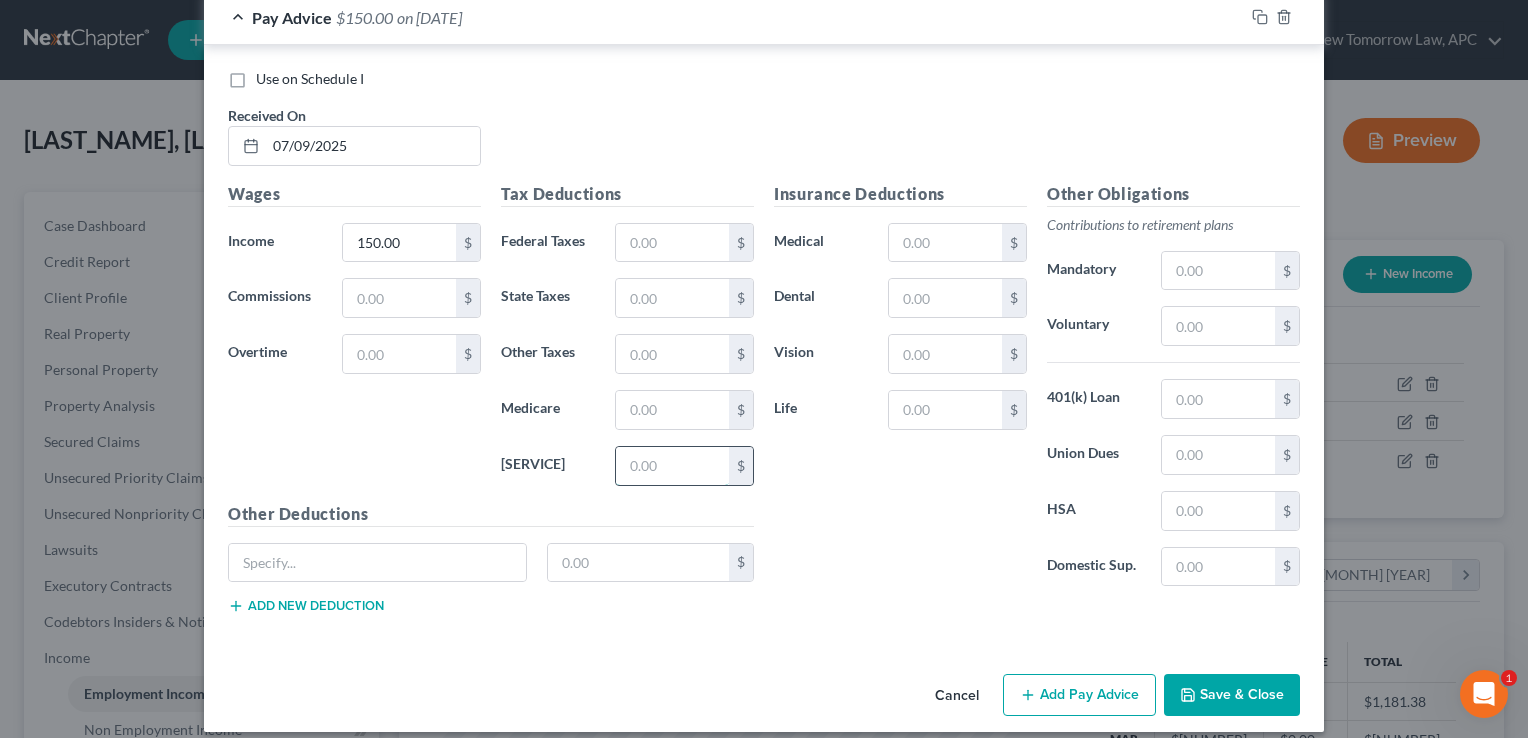 click at bounding box center (672, 466) 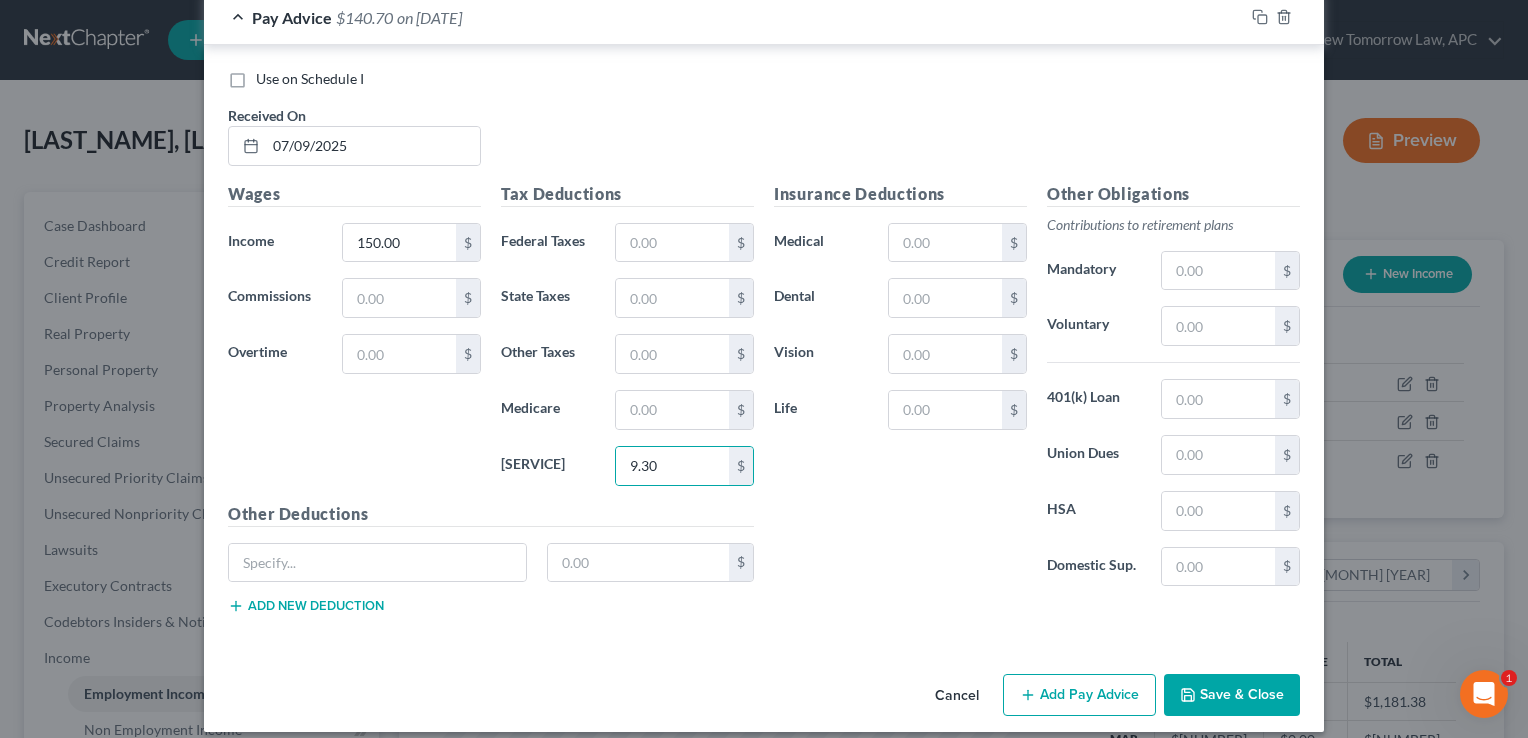 click on "Tax Deductions Federal Taxes $ State Taxes $ Other Taxes $ Medicare $ Social Security 9.30 $" at bounding box center [627, 342] 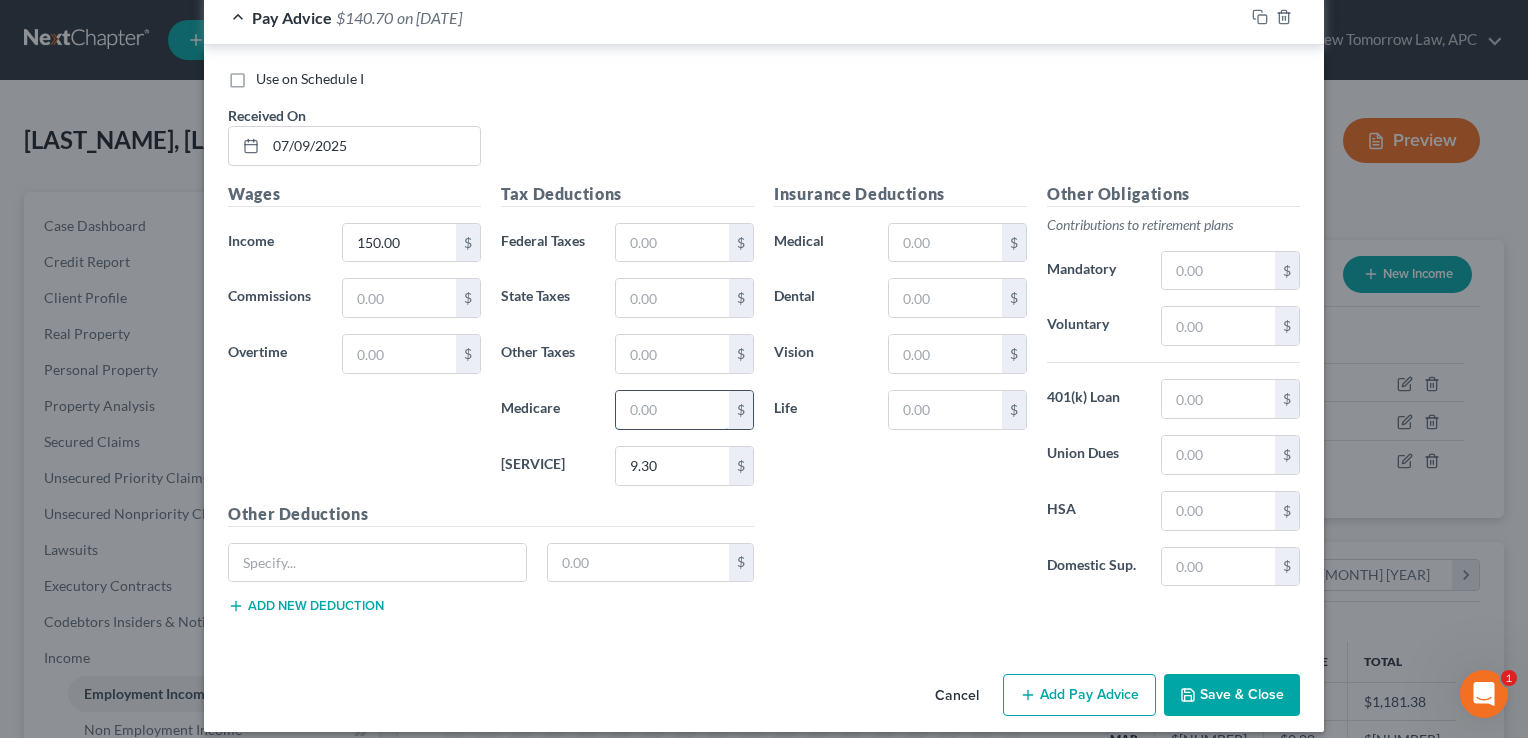 click at bounding box center (672, 410) 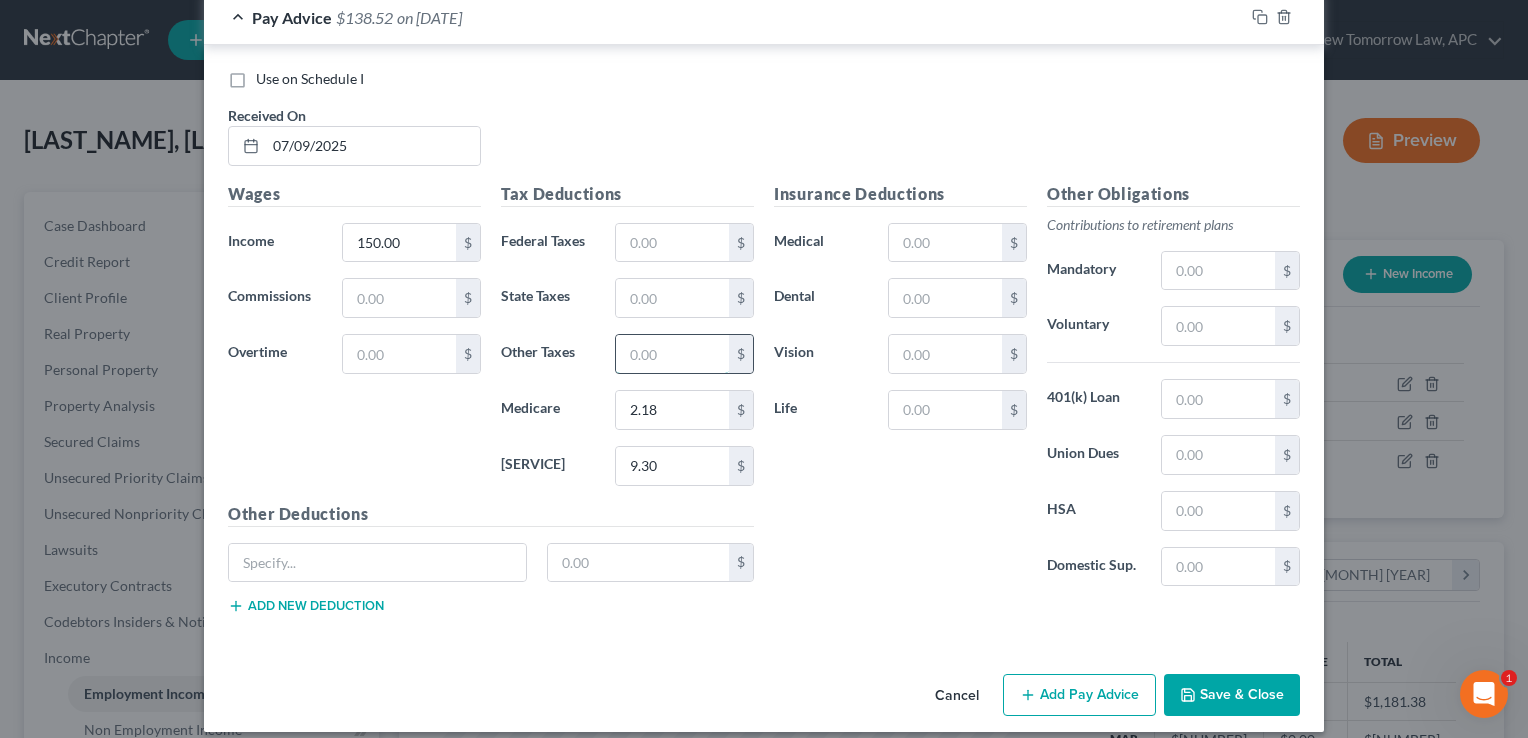 click at bounding box center [672, 354] 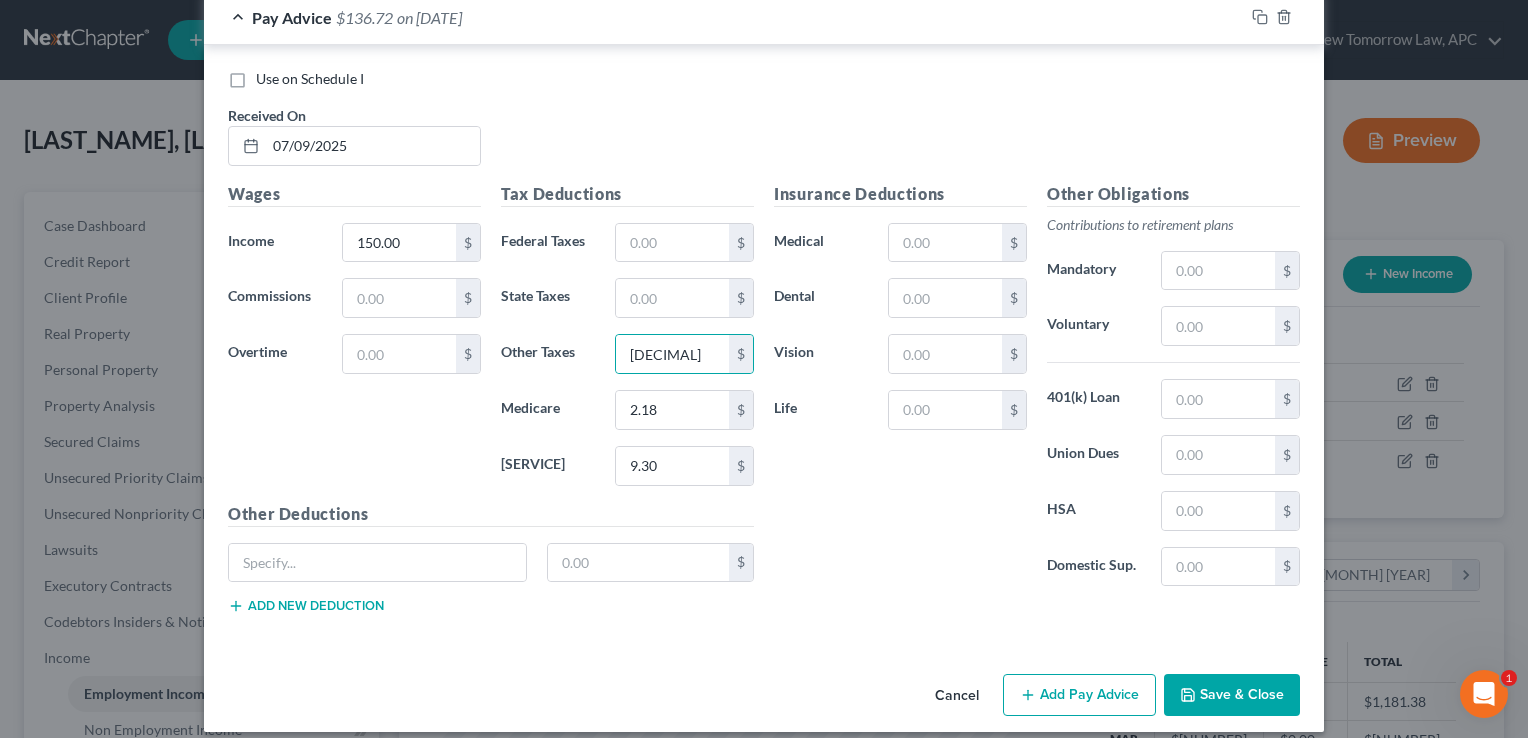 click on "Tax Deductions Federal Taxes $ State Taxes $ Other Taxes 1.80 $ Medicare 2.18 $ Social Security 9.30 $" at bounding box center [627, 342] 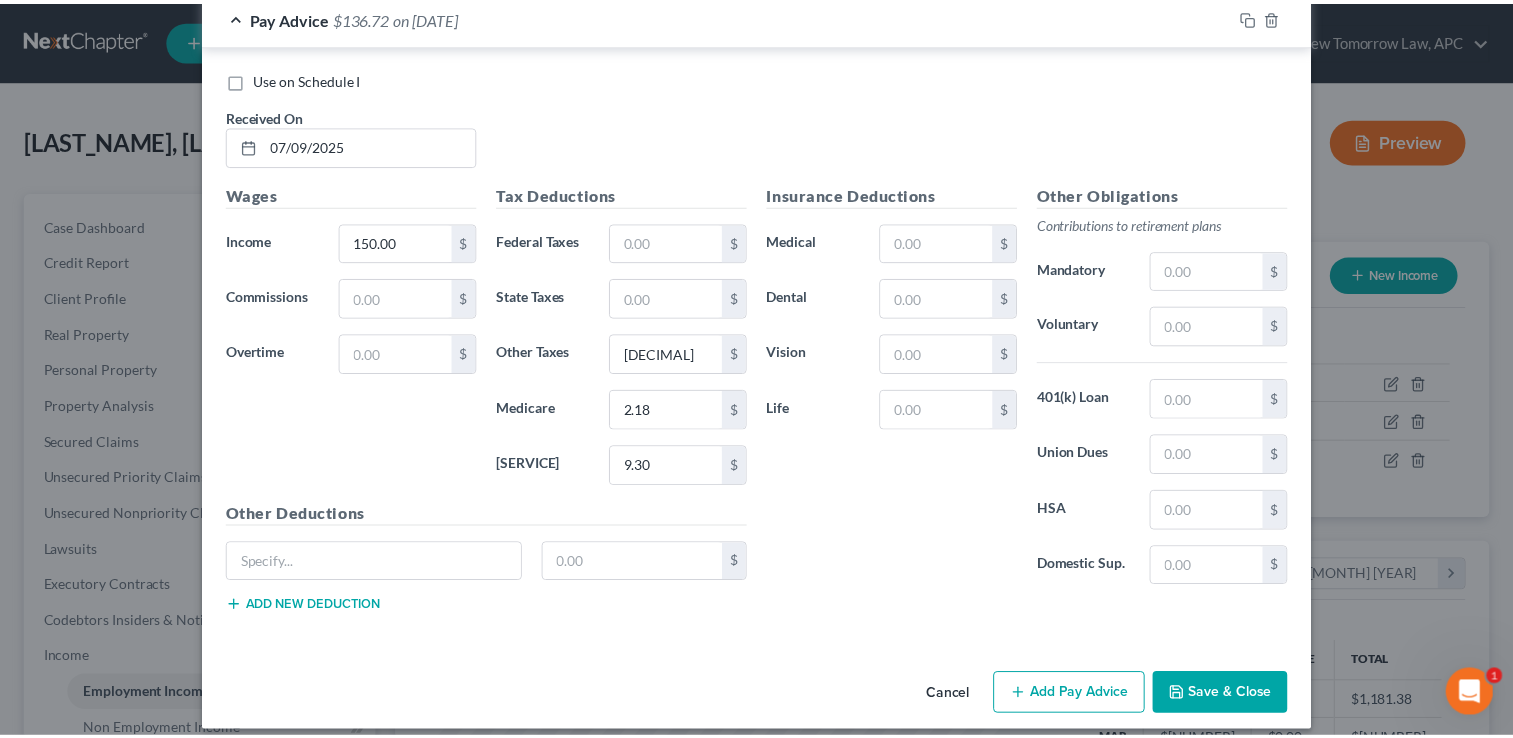 scroll, scrollTop: 753, scrollLeft: 0, axis: vertical 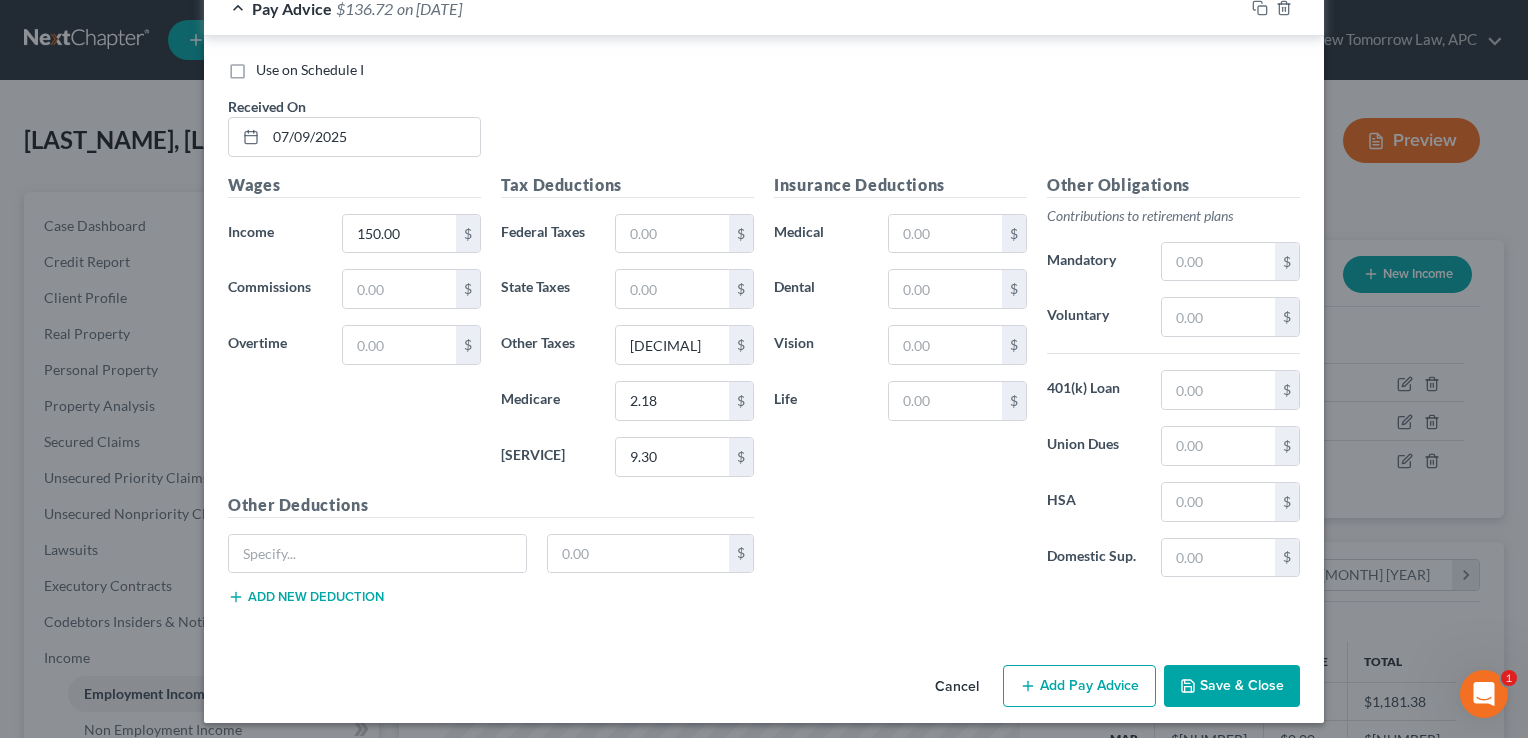click 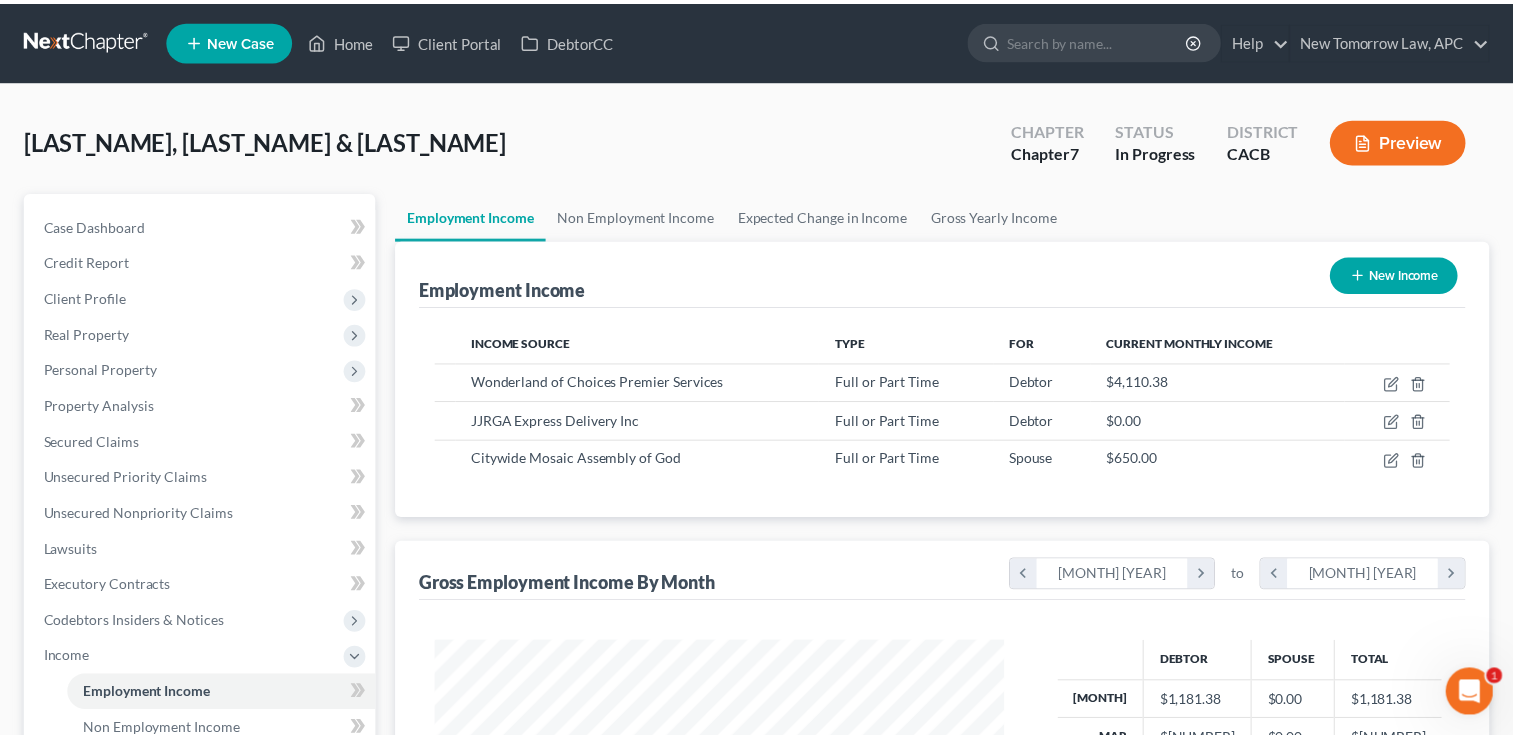 scroll, scrollTop: 356, scrollLeft: 615, axis: both 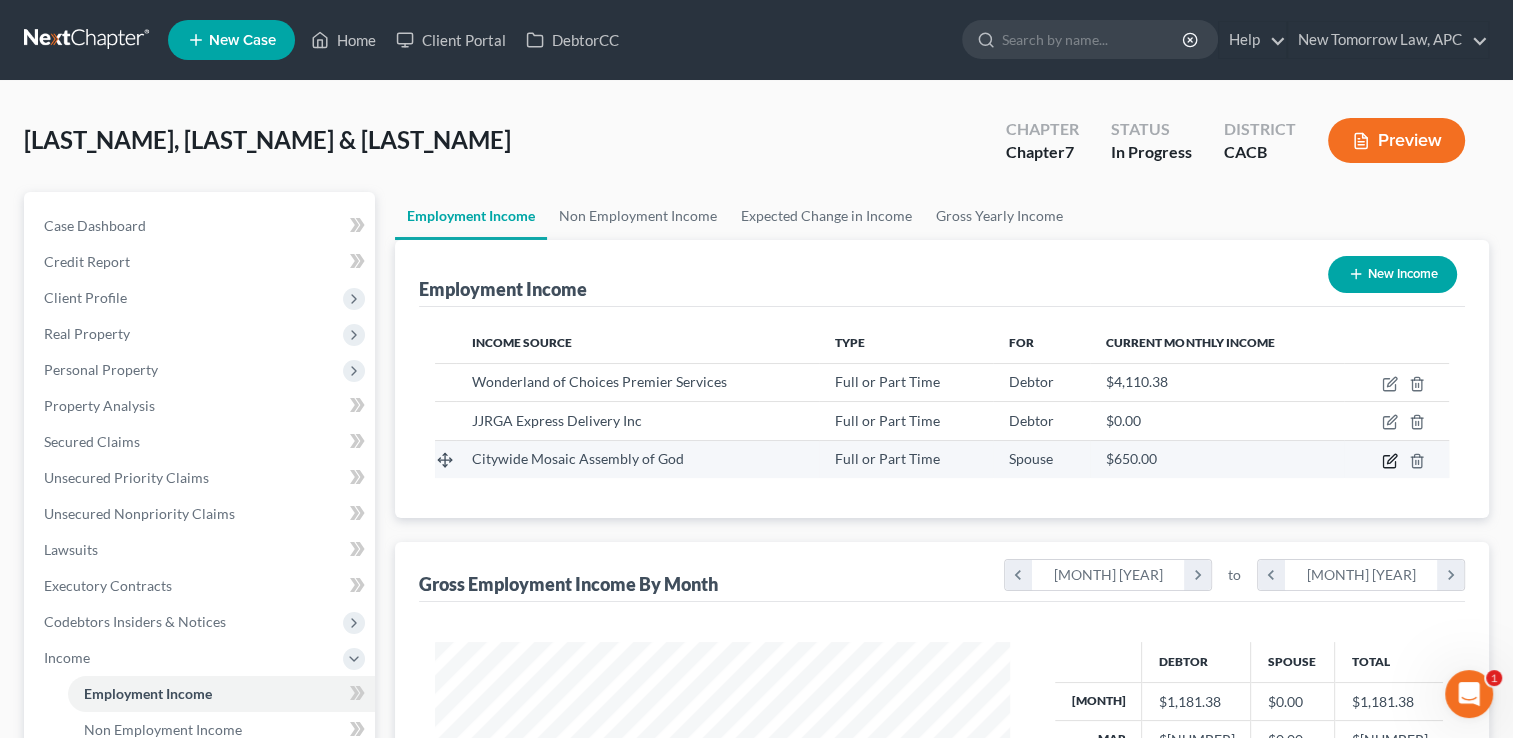 click 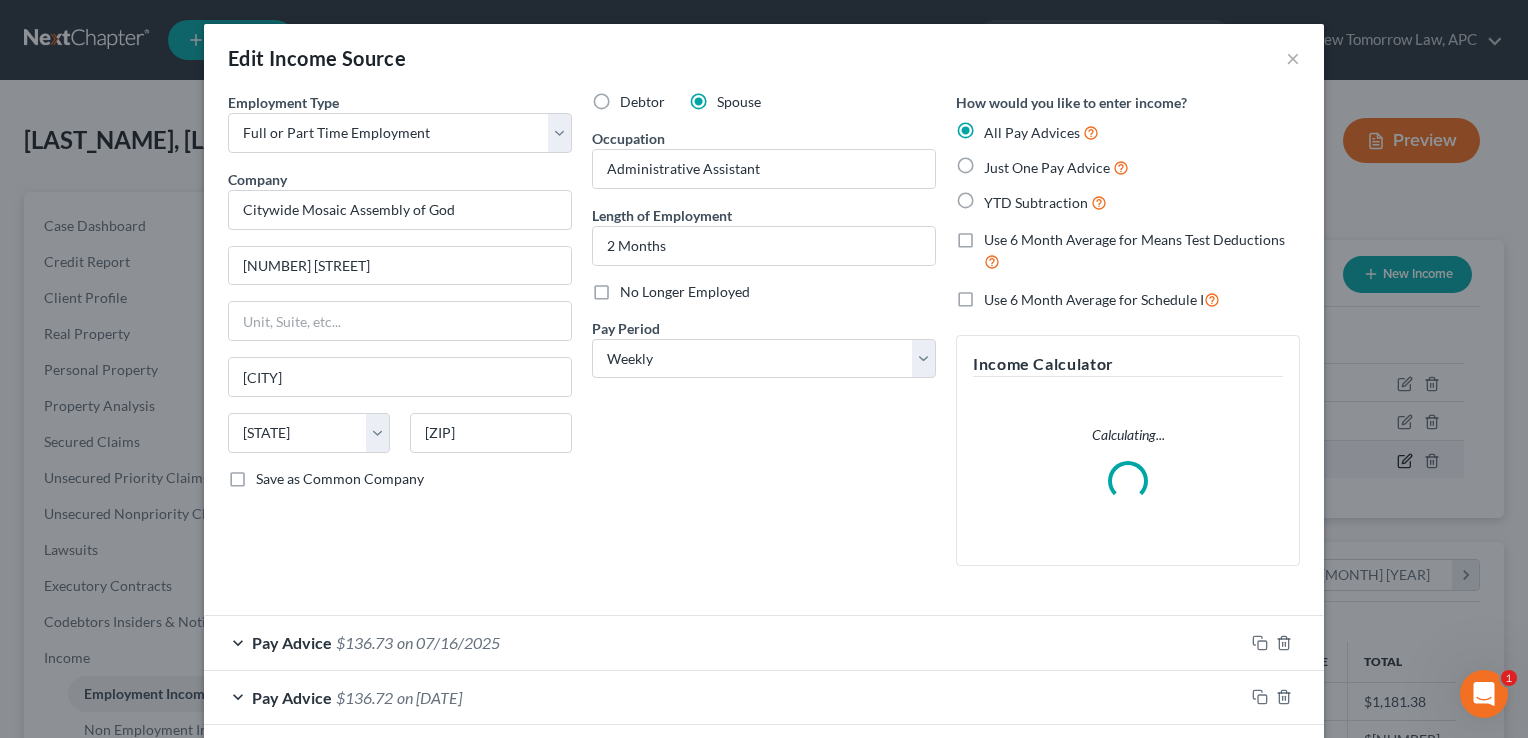 scroll, scrollTop: 999643, scrollLeft: 999378, axis: both 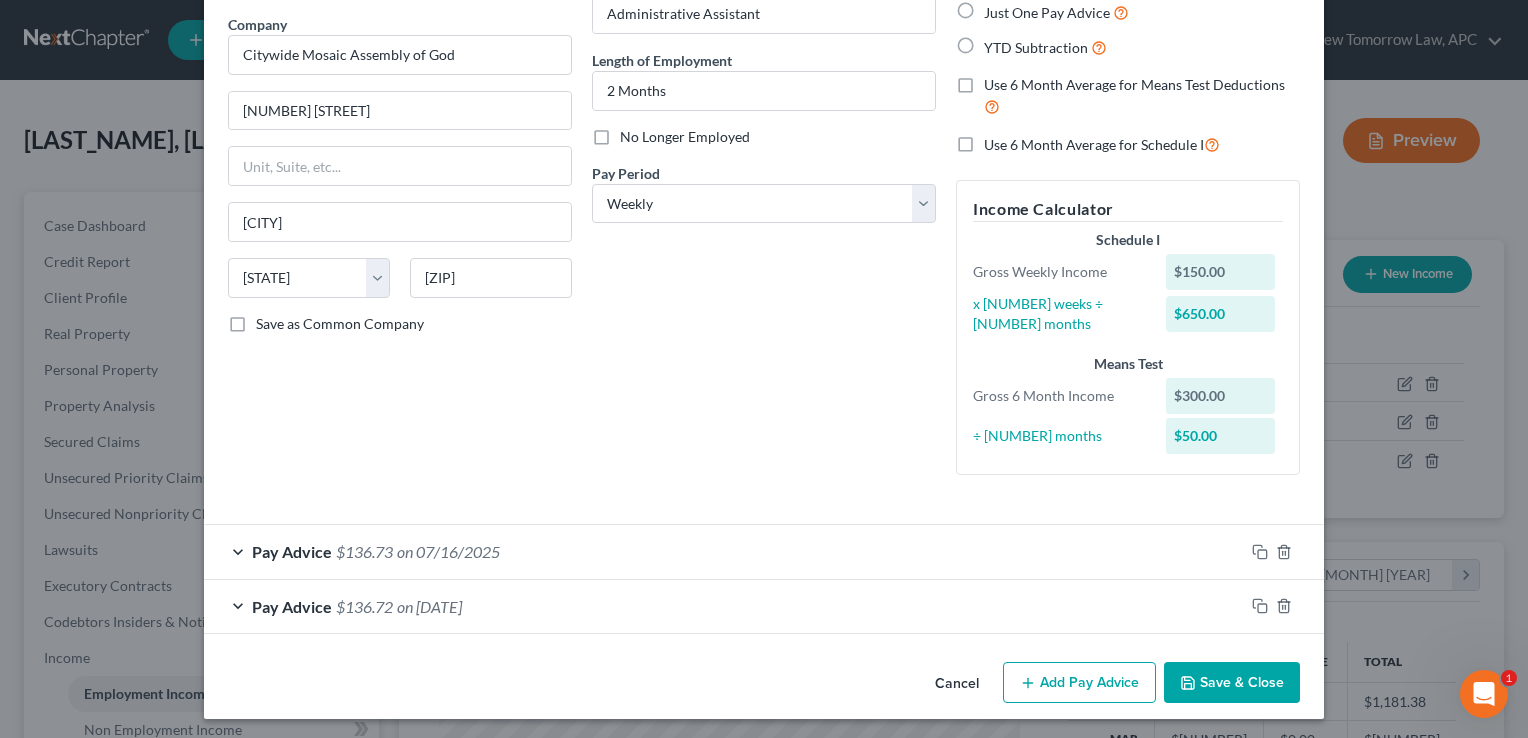 click on "Add Pay Advice" at bounding box center [1079, 683] 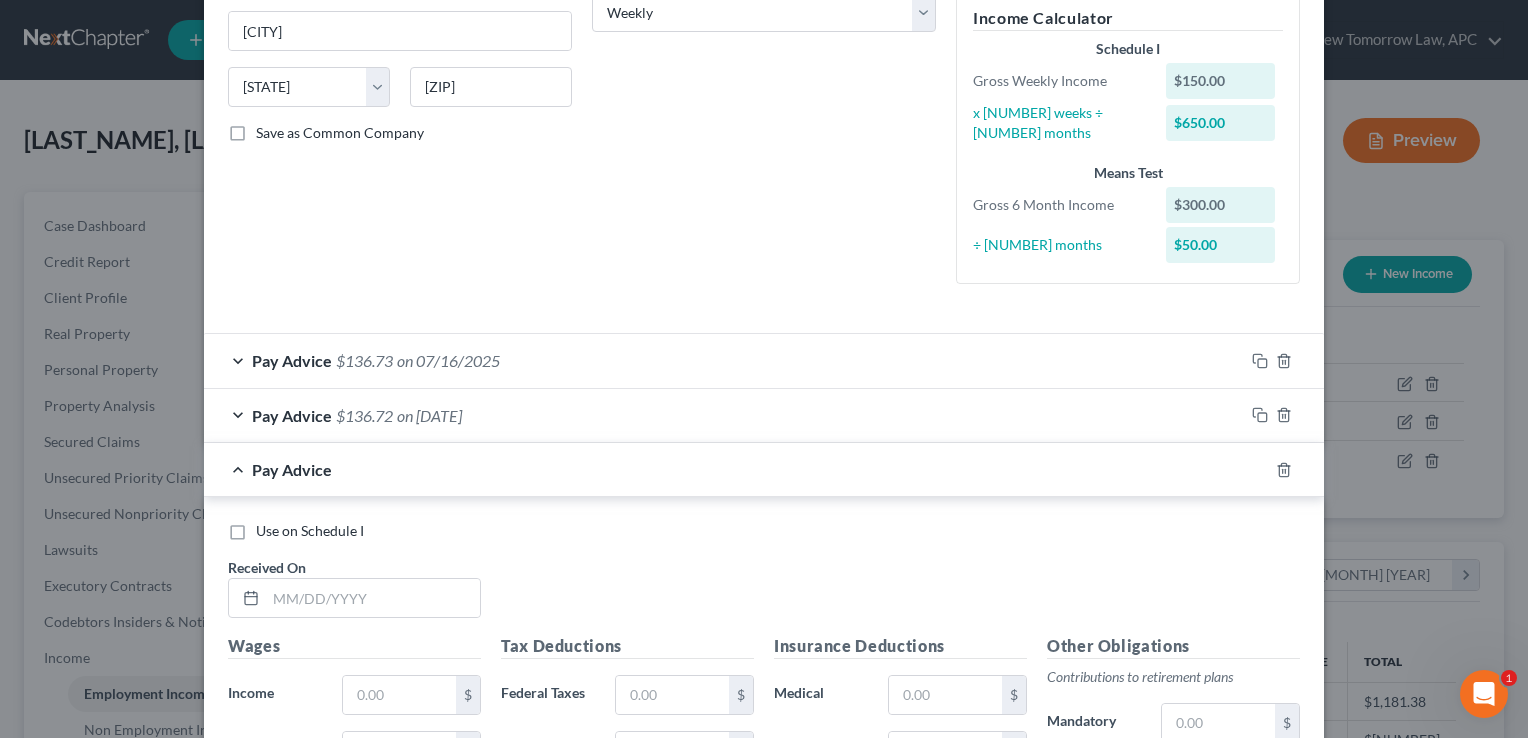 scroll, scrollTop: 348, scrollLeft: 0, axis: vertical 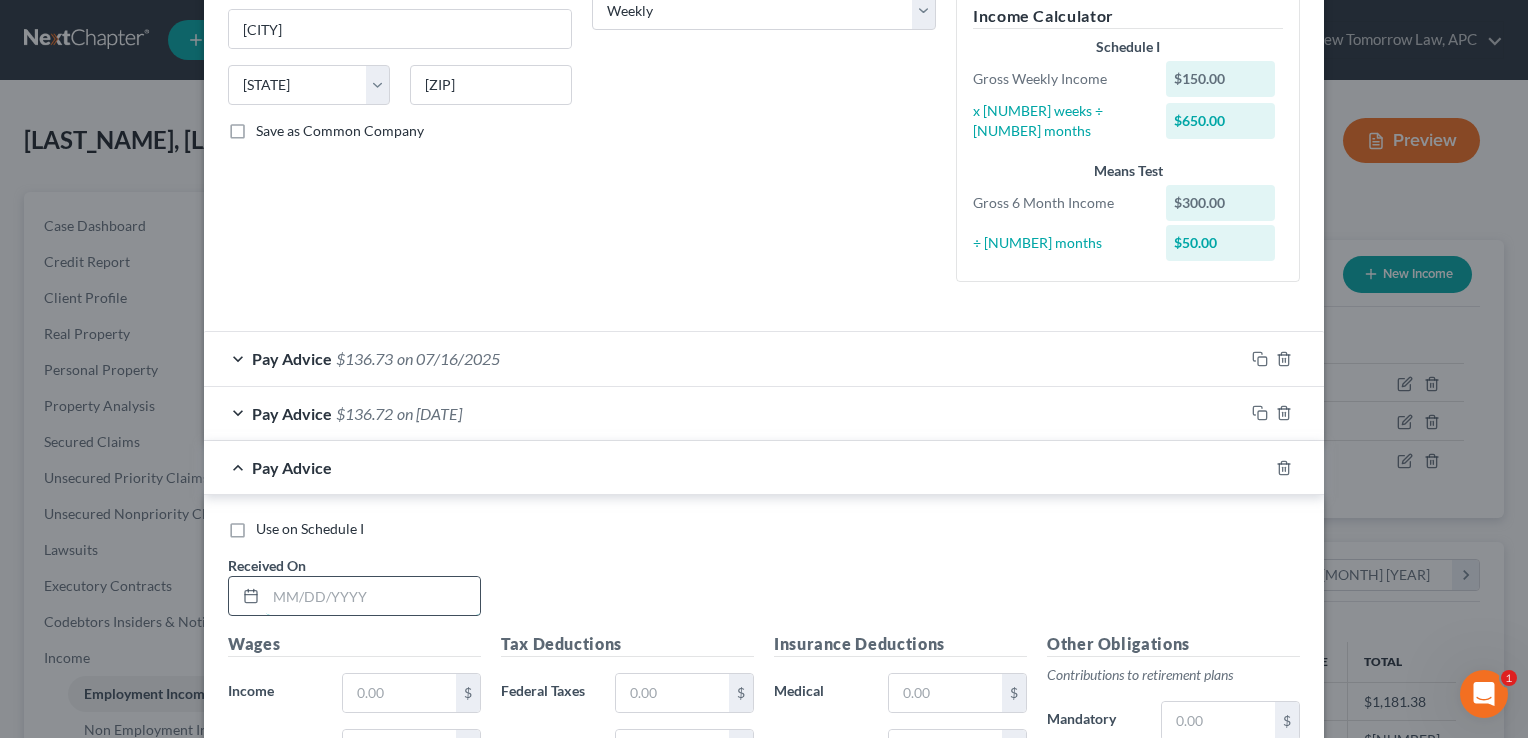 click at bounding box center [373, 596] 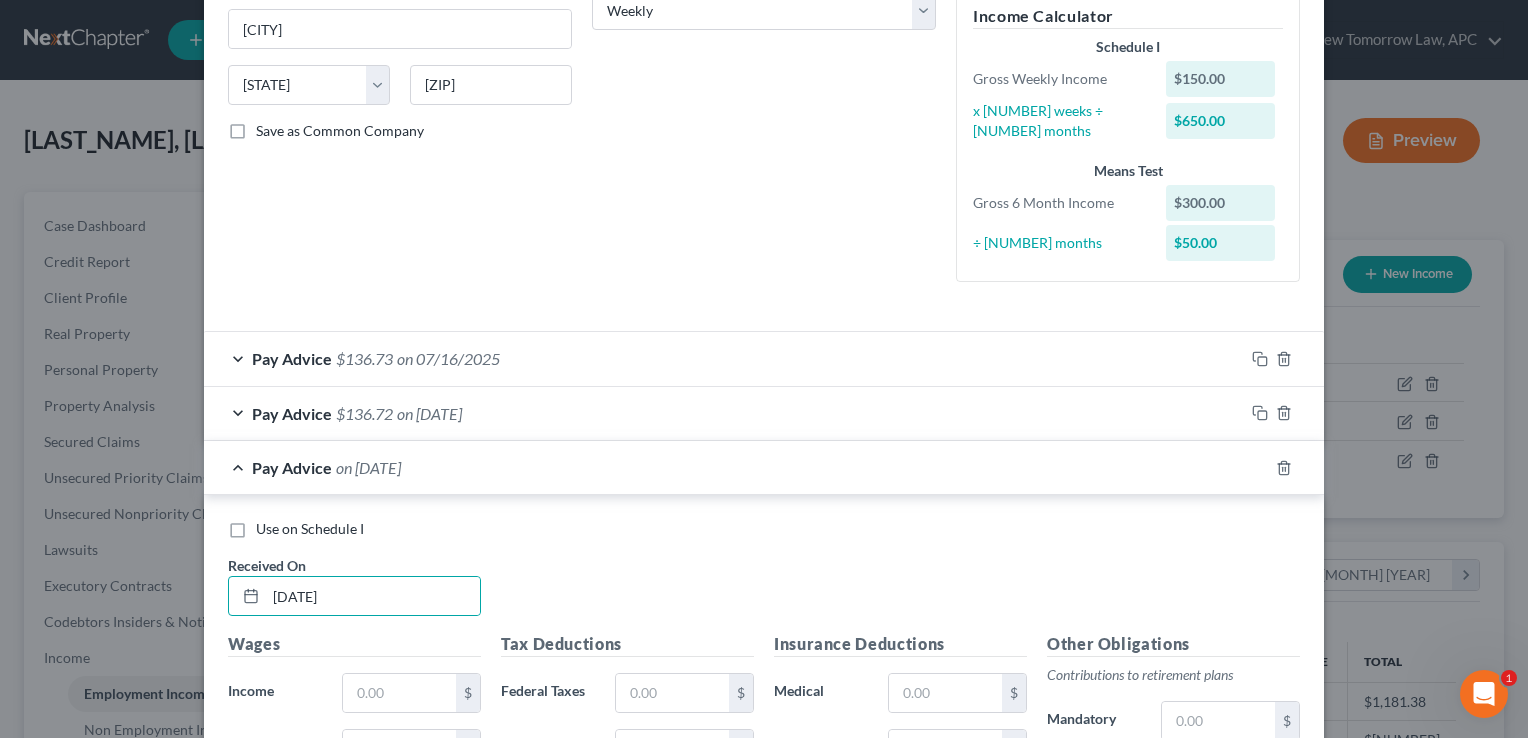 click on "Use on Schedule I
Received On
*
07/02/2025" at bounding box center [764, 575] 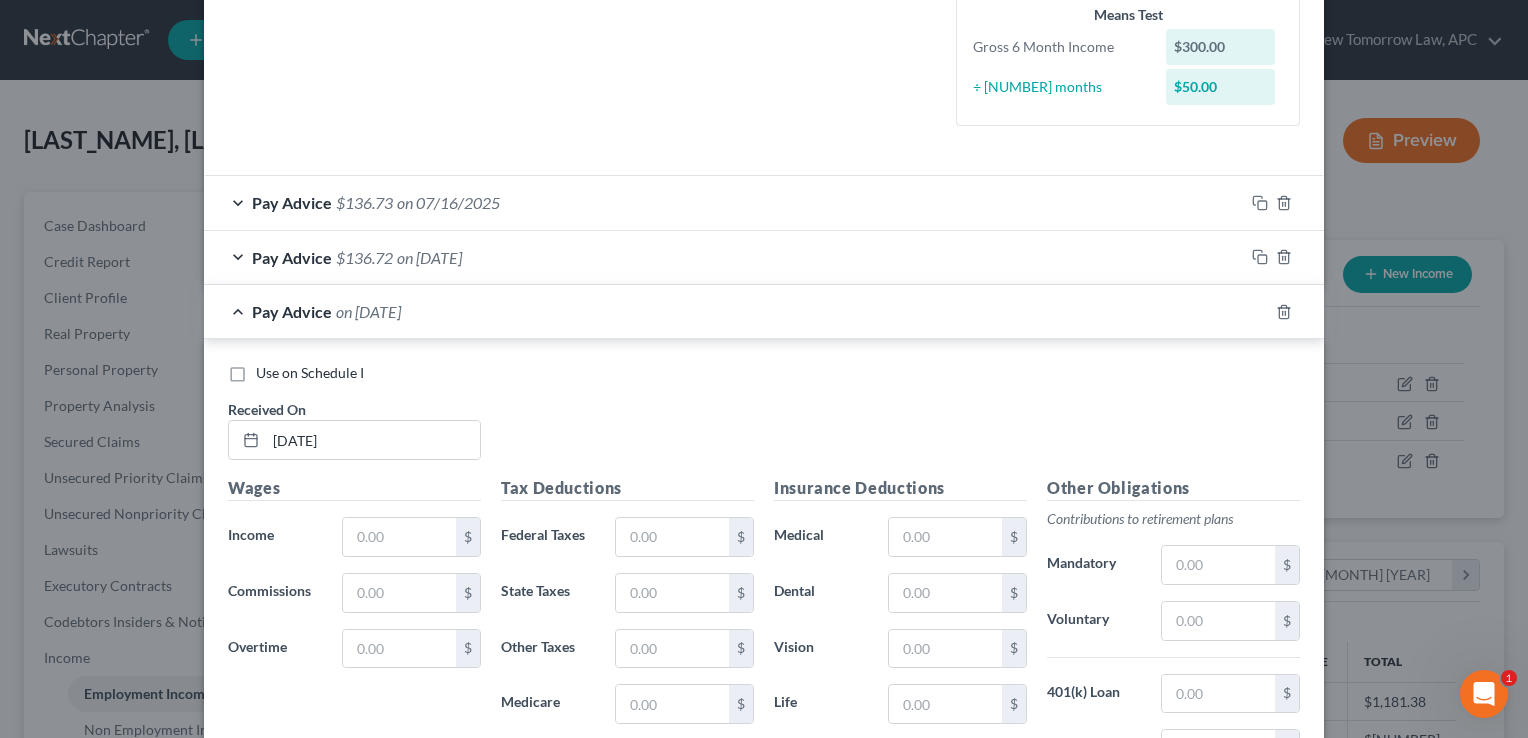 scroll, scrollTop: 506, scrollLeft: 0, axis: vertical 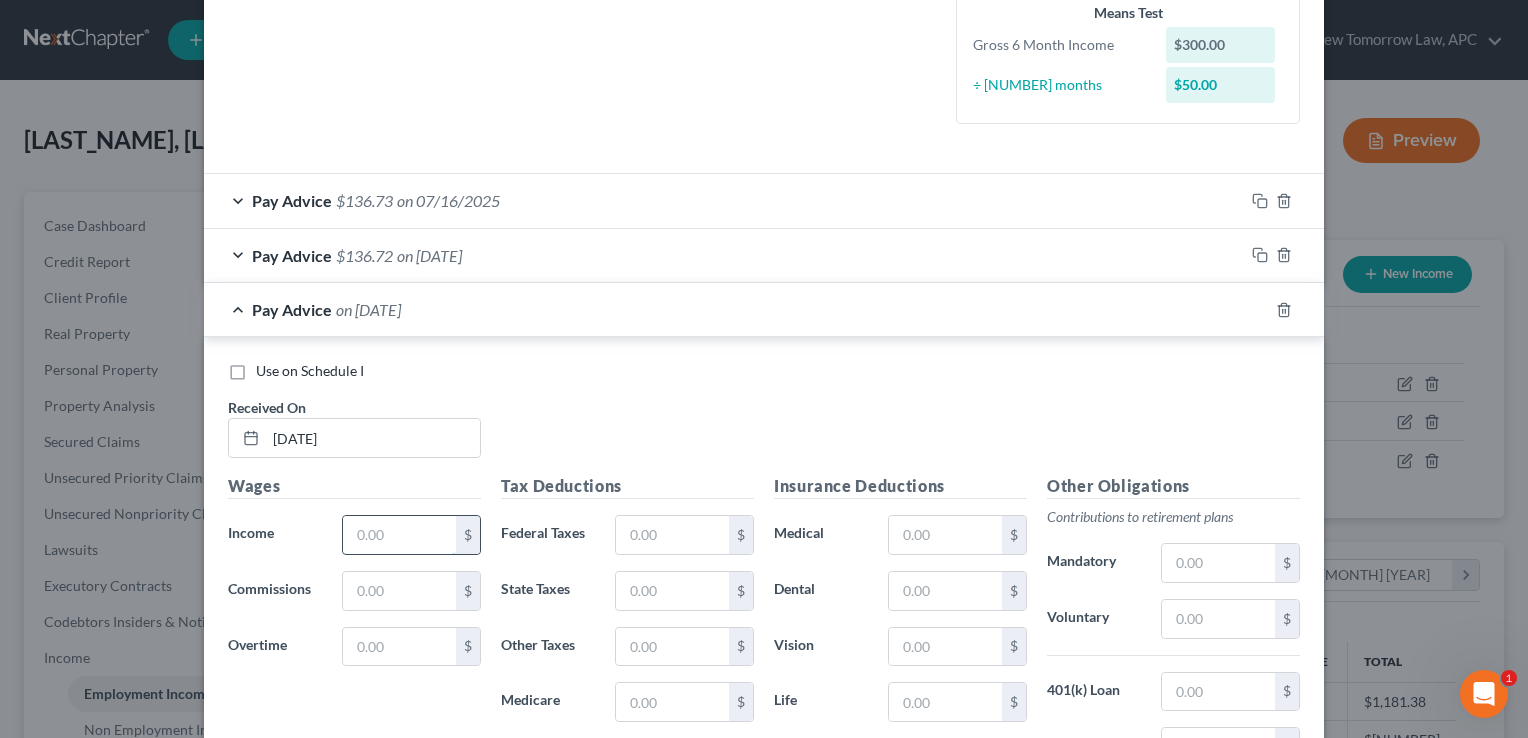click at bounding box center (399, 535) 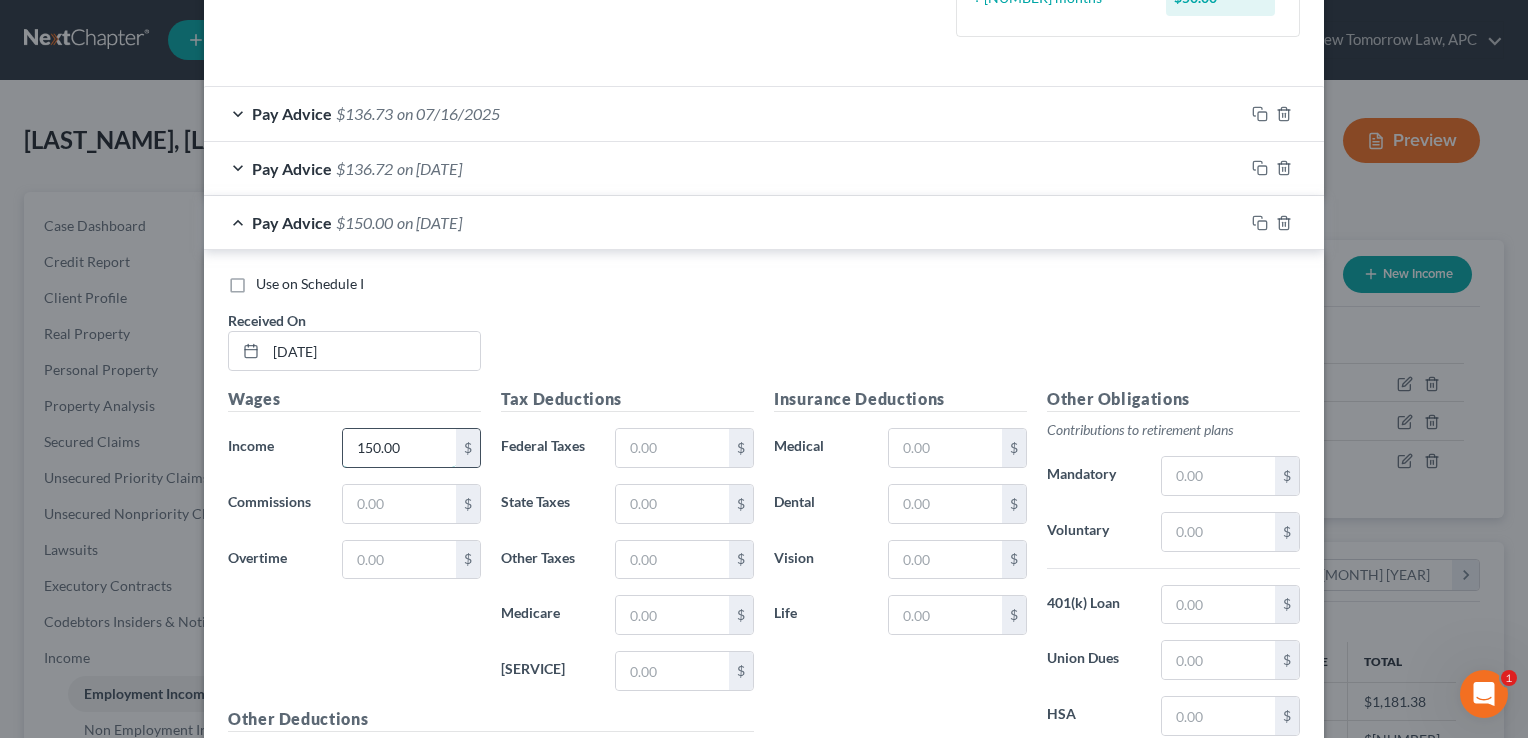 scroll, scrollTop: 594, scrollLeft: 0, axis: vertical 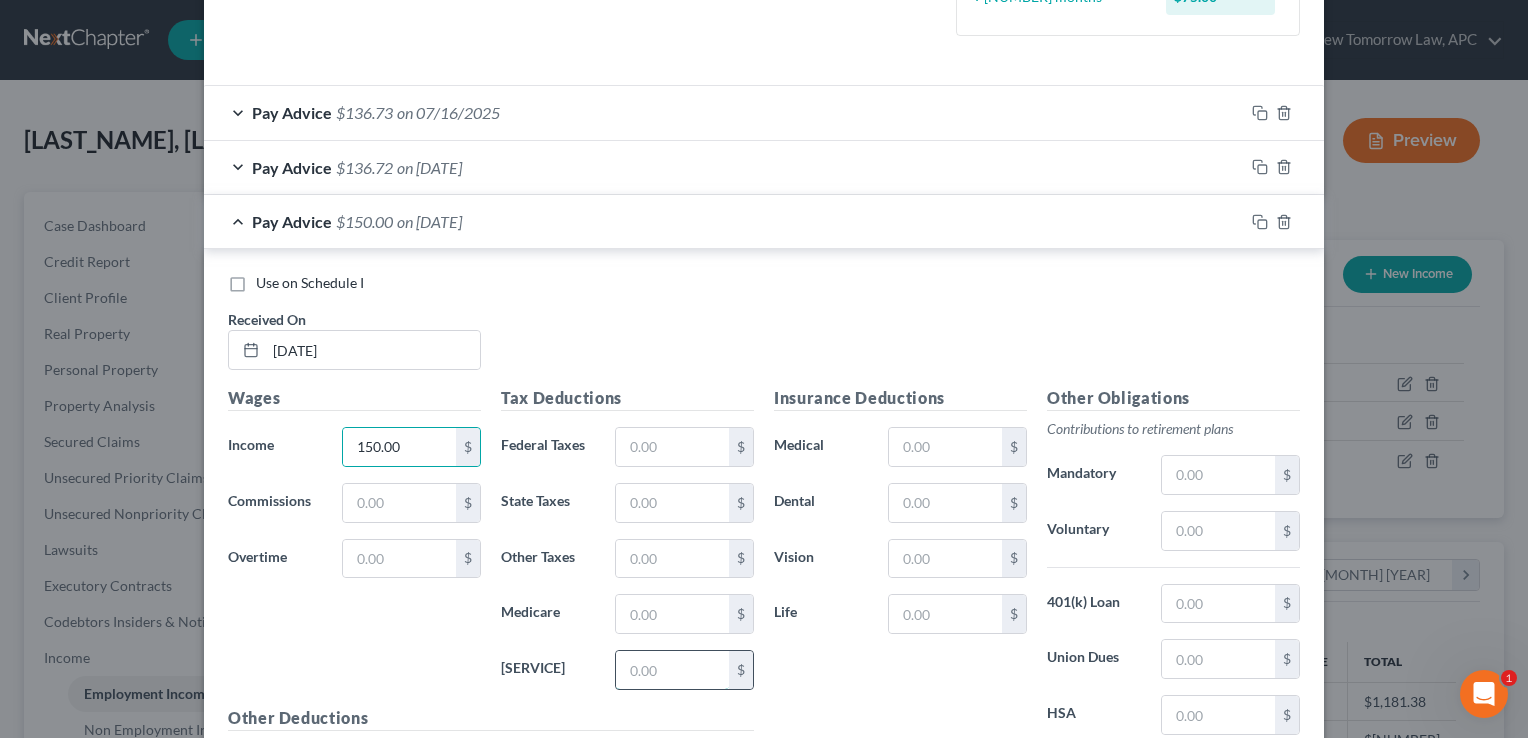 click at bounding box center (672, 670) 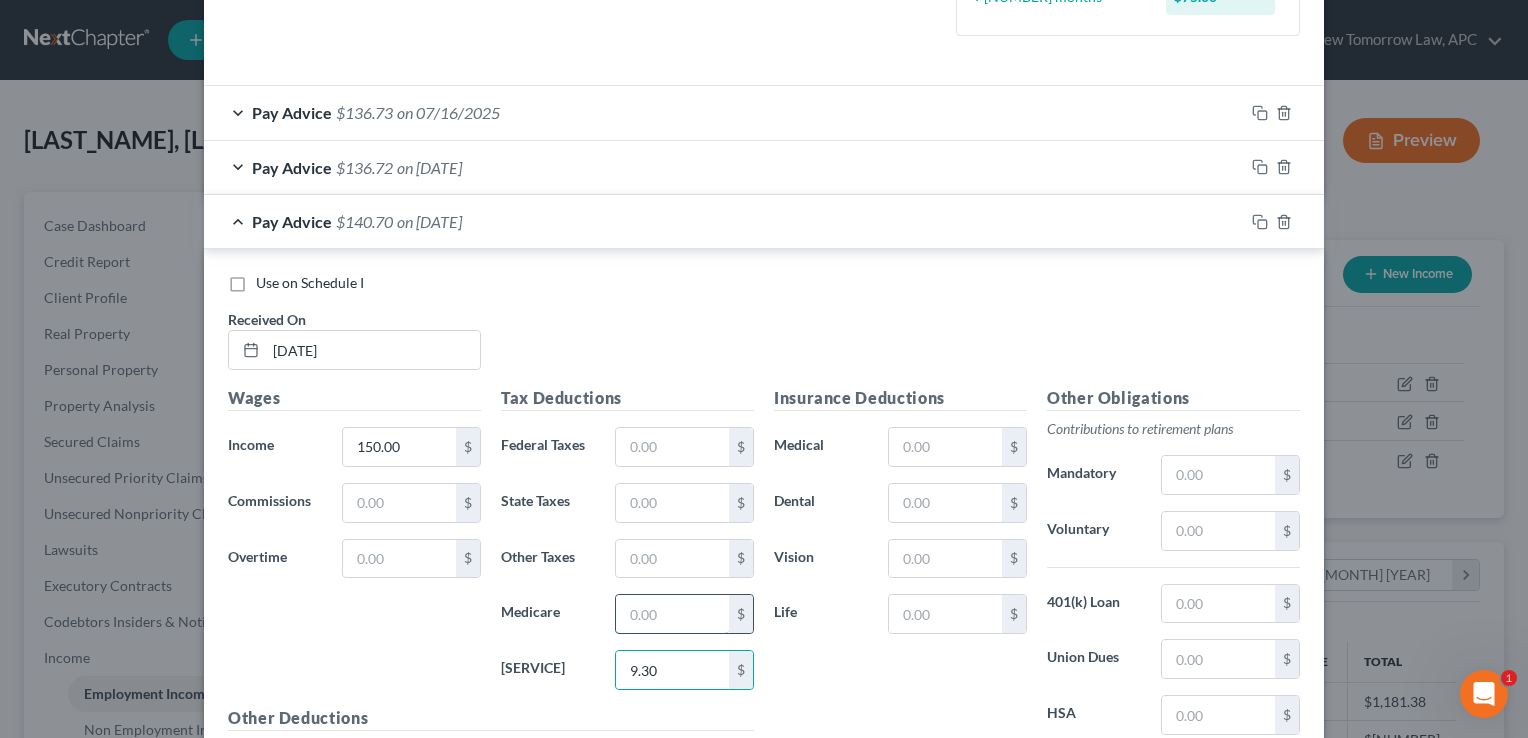 click at bounding box center (672, 614) 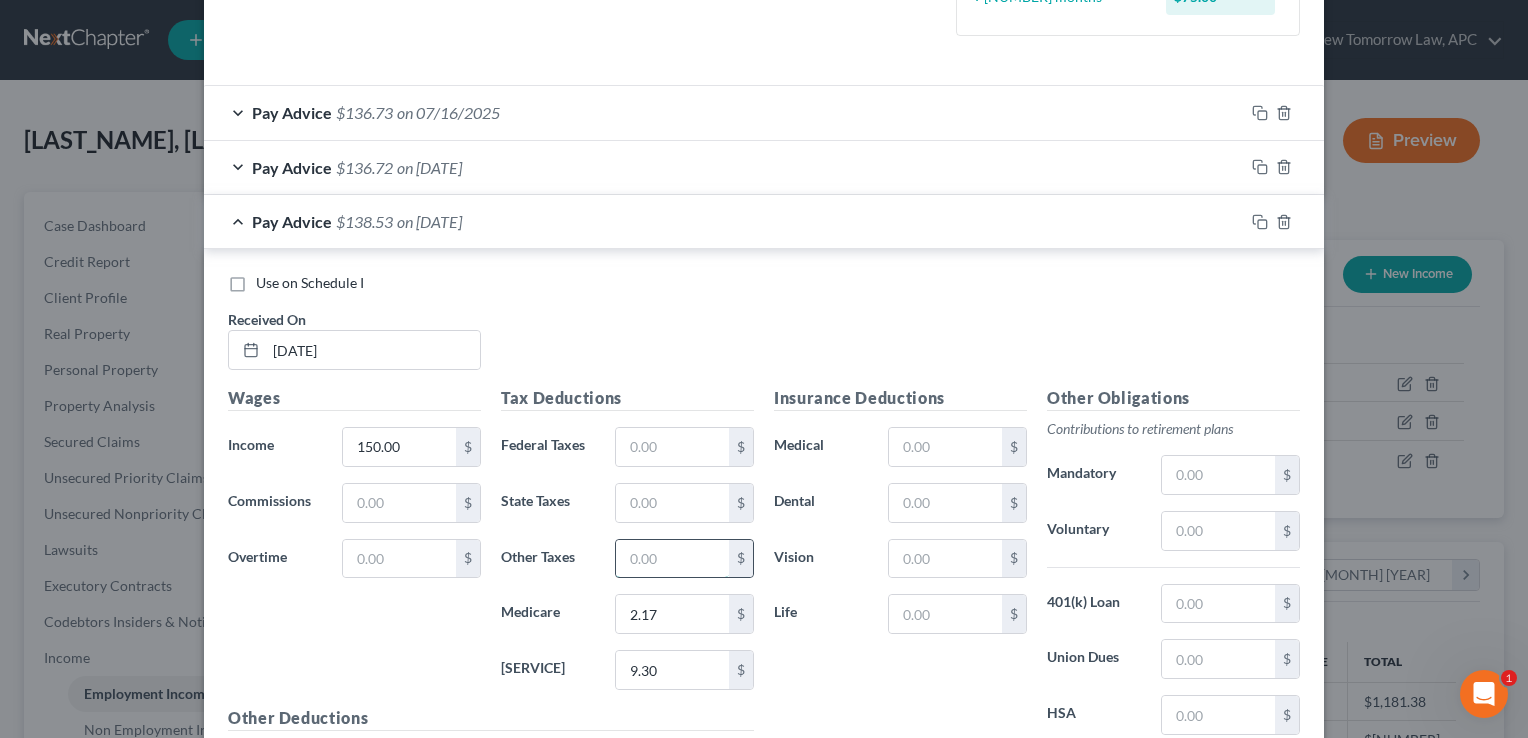 click at bounding box center (672, 559) 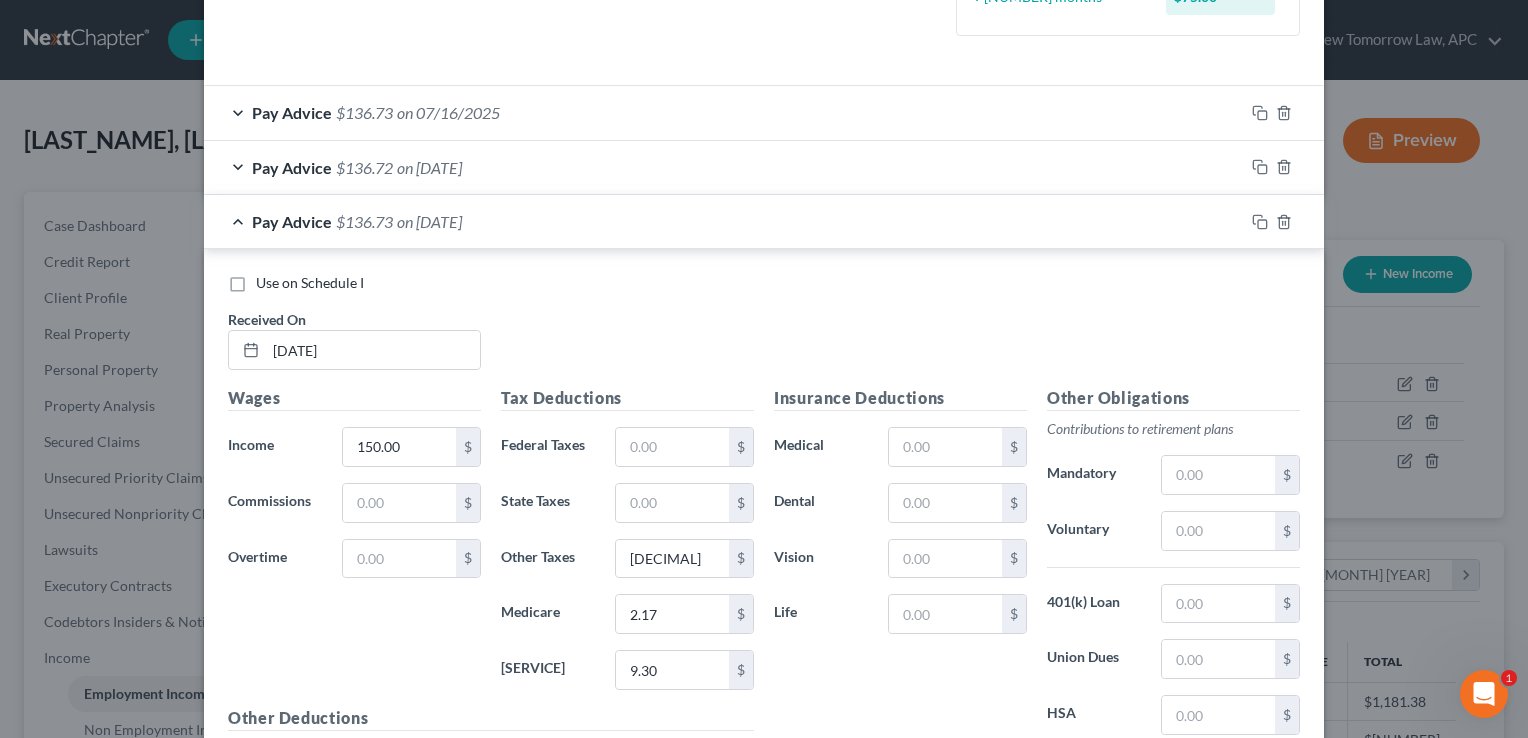 click on "Tax Deductions Federal Taxes $ State Taxes $ Other Taxes [NUMBER] $ Medicare [NUMBER] $ Social Security [NUMBER] $" at bounding box center (627, 546) 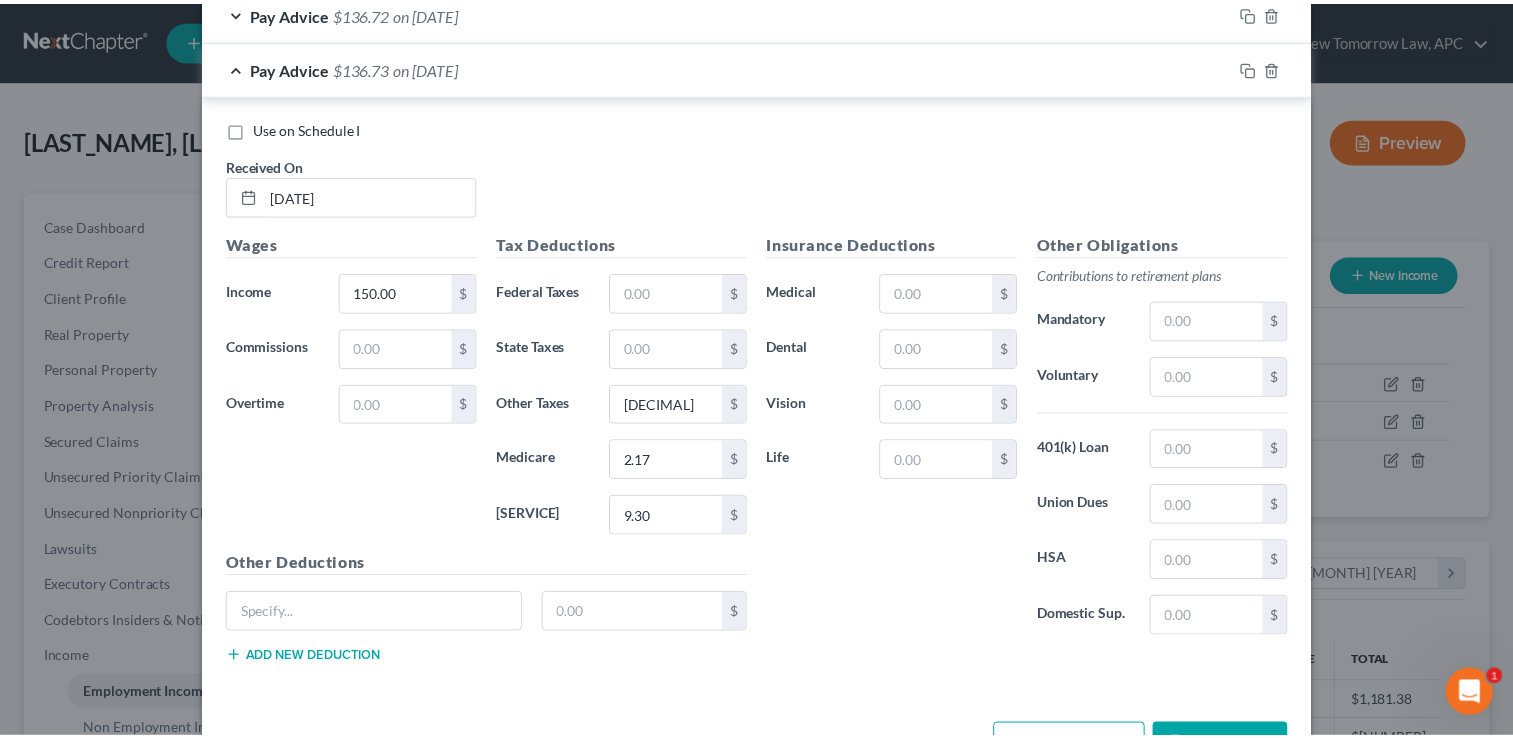 scroll, scrollTop: 807, scrollLeft: 0, axis: vertical 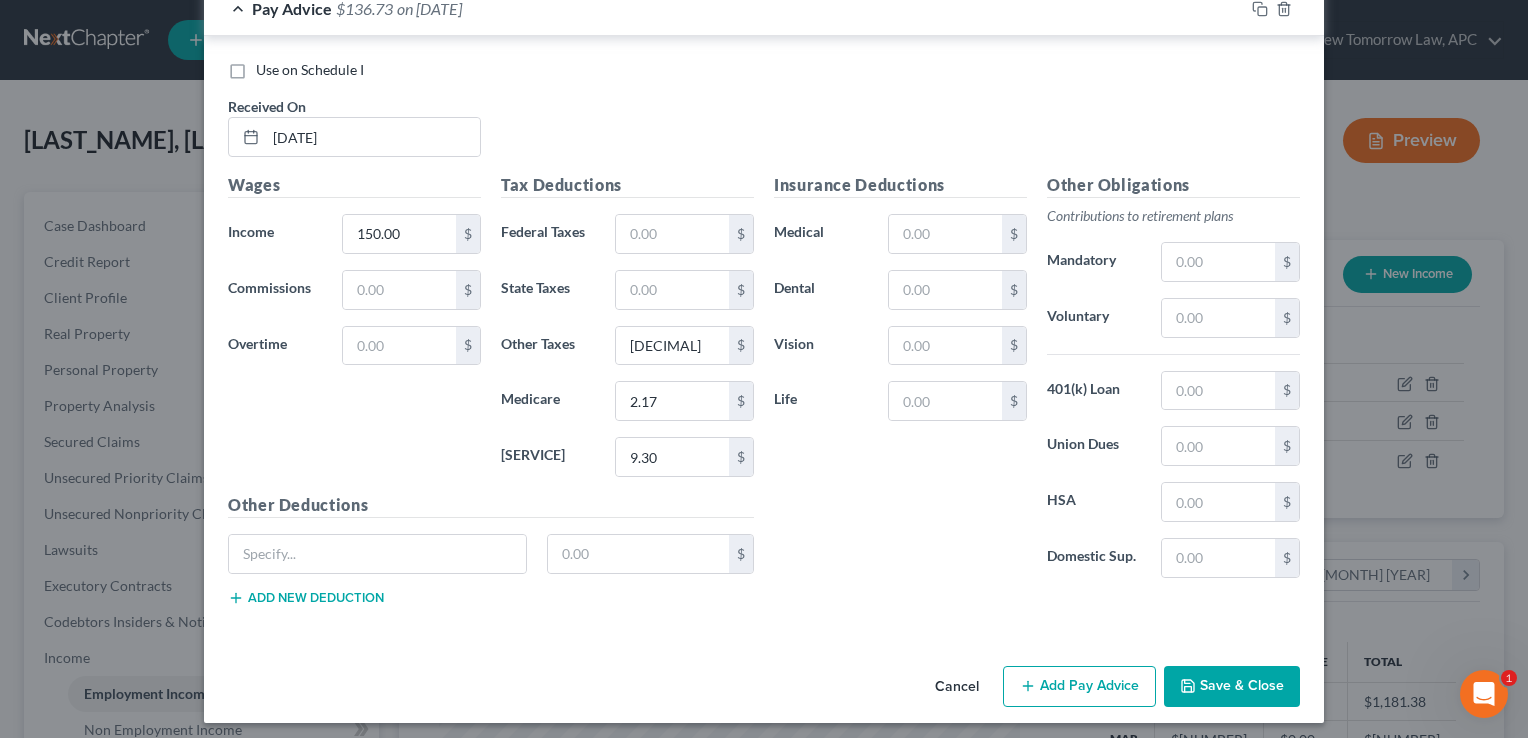 click on "Save & Close" at bounding box center (1232, 687) 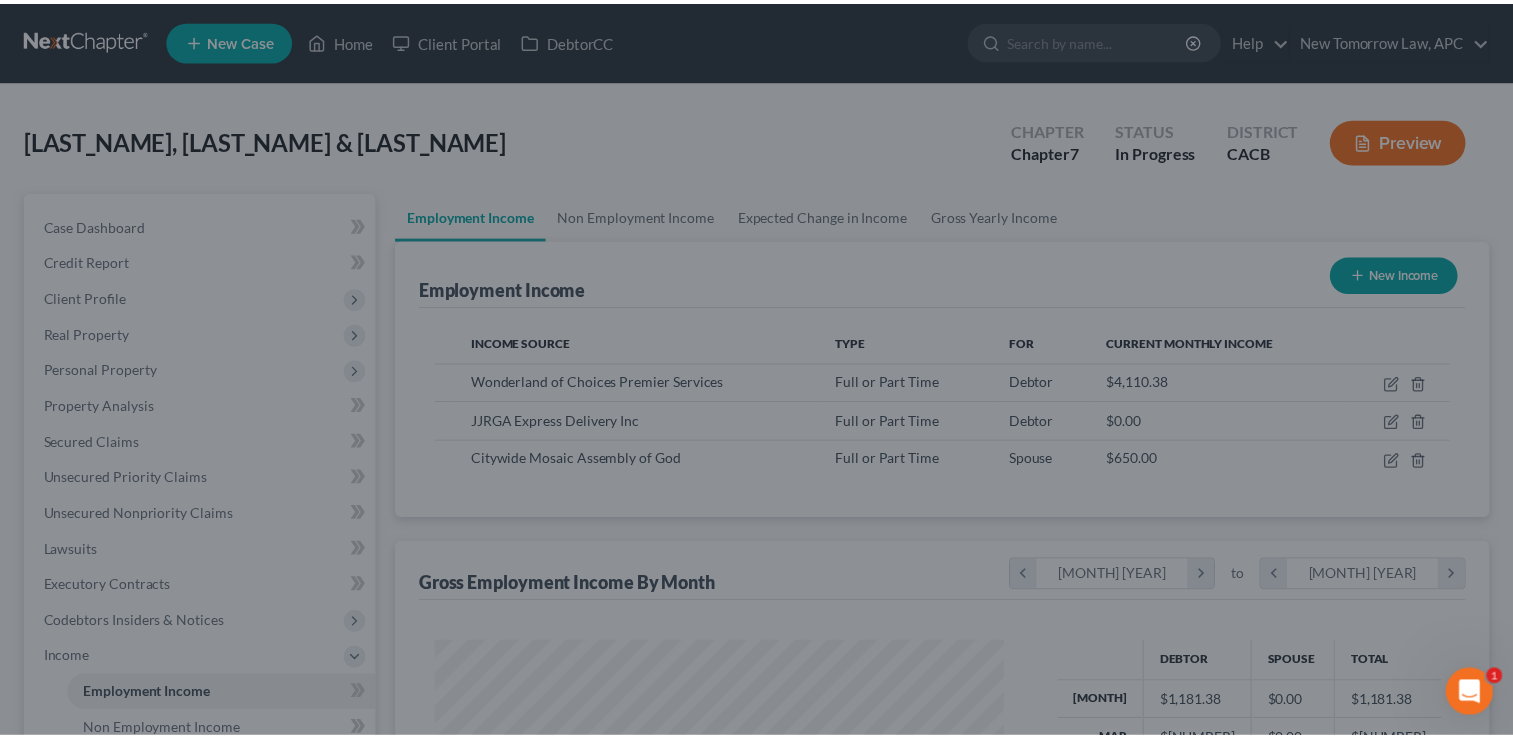 scroll, scrollTop: 356, scrollLeft: 615, axis: both 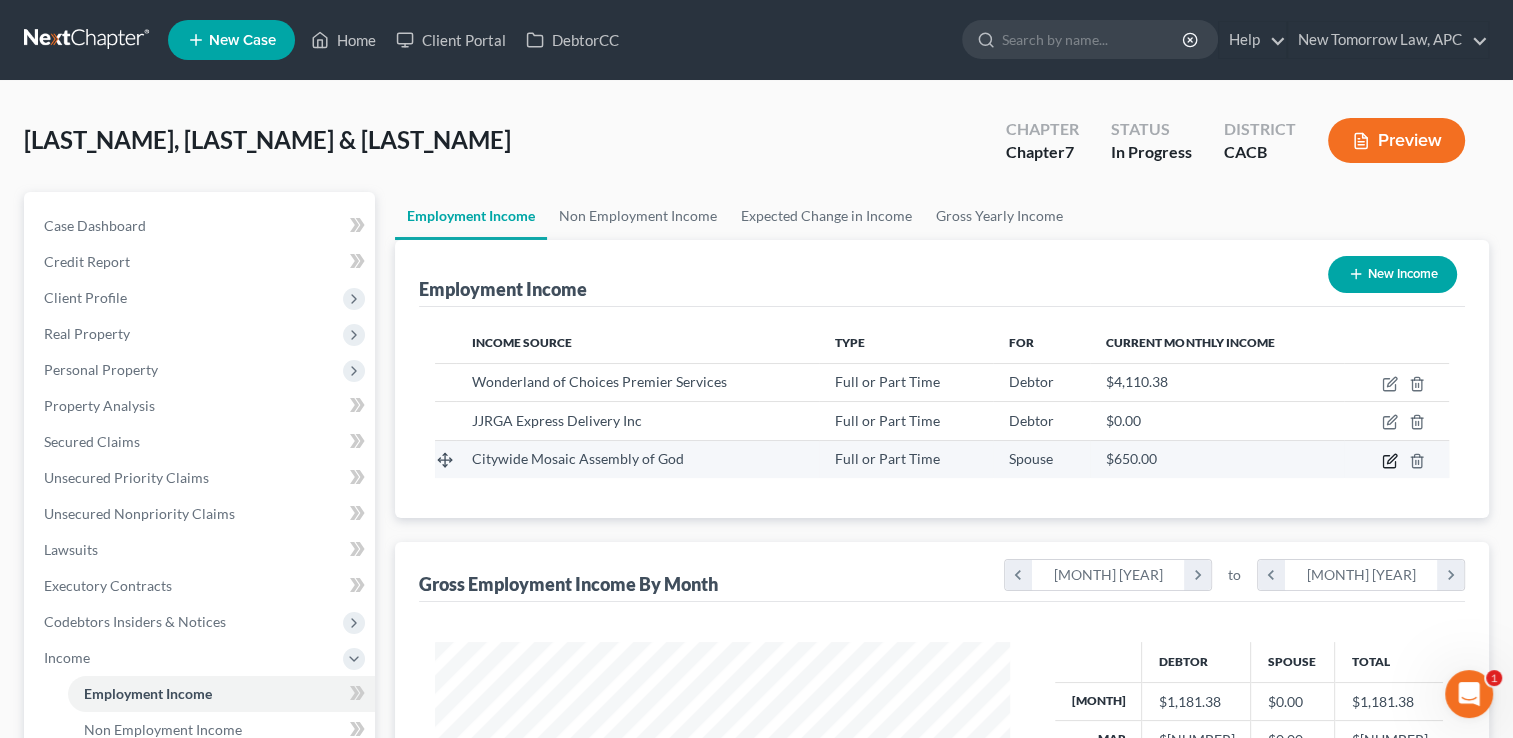 click 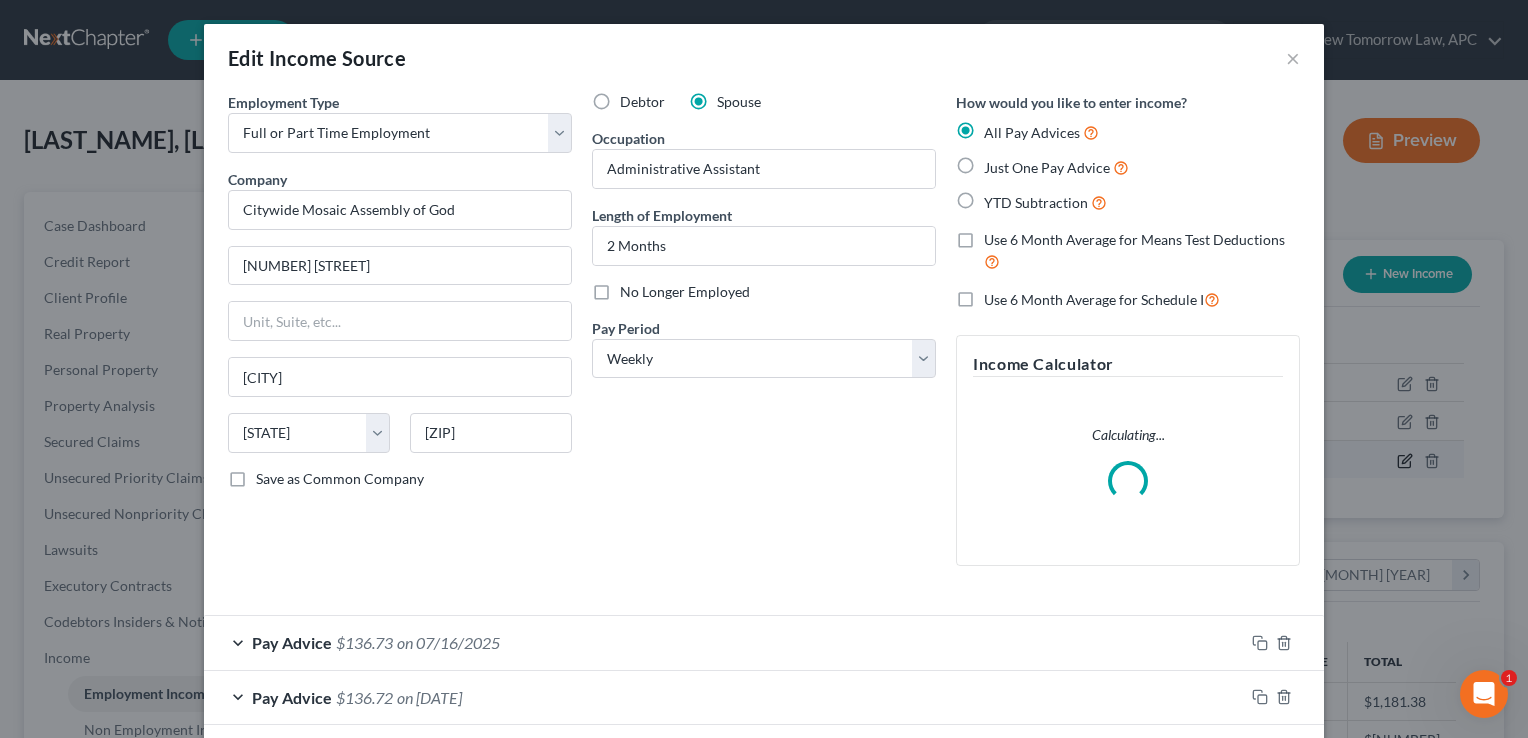 scroll, scrollTop: 999643, scrollLeft: 999378, axis: both 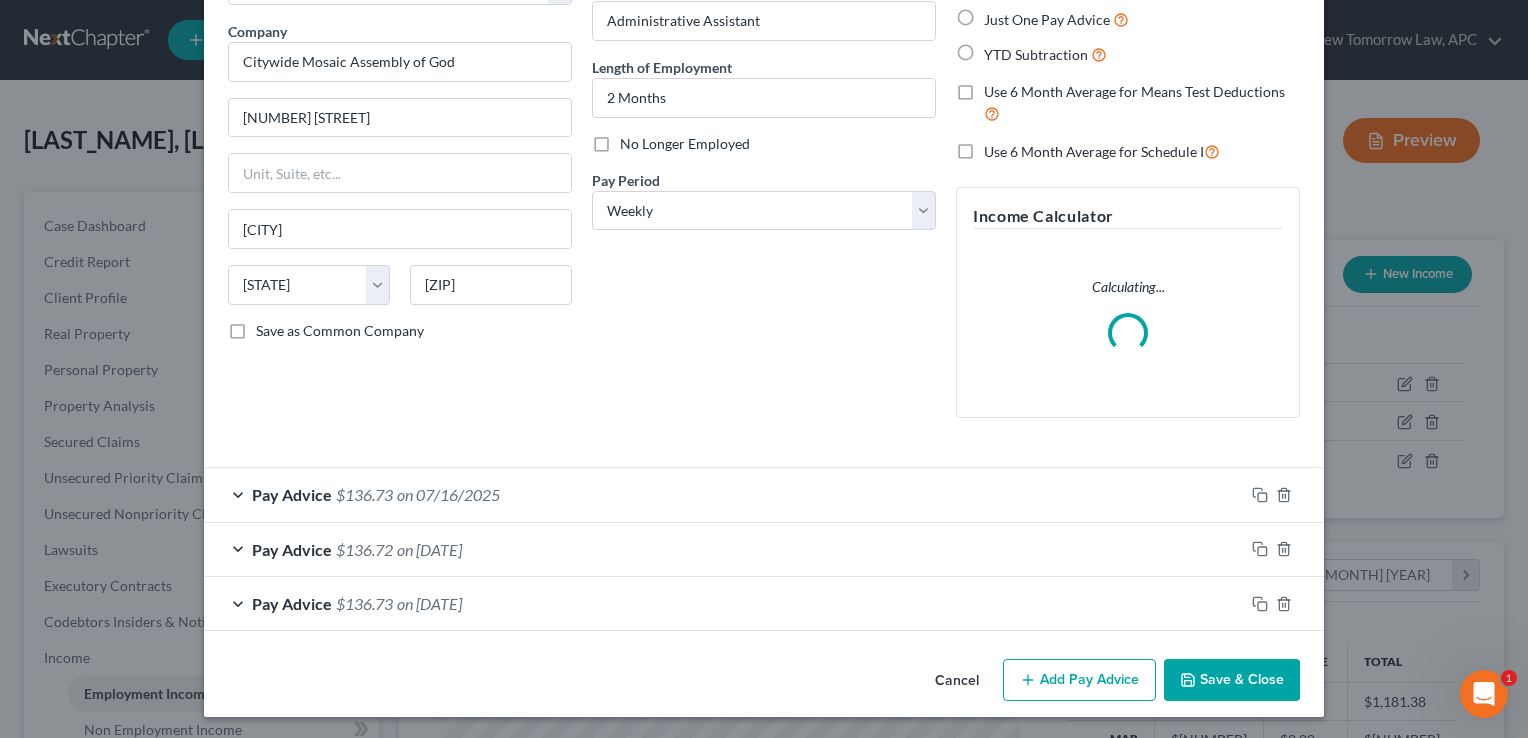 click on "Add Pay Advice" at bounding box center (1079, 680) 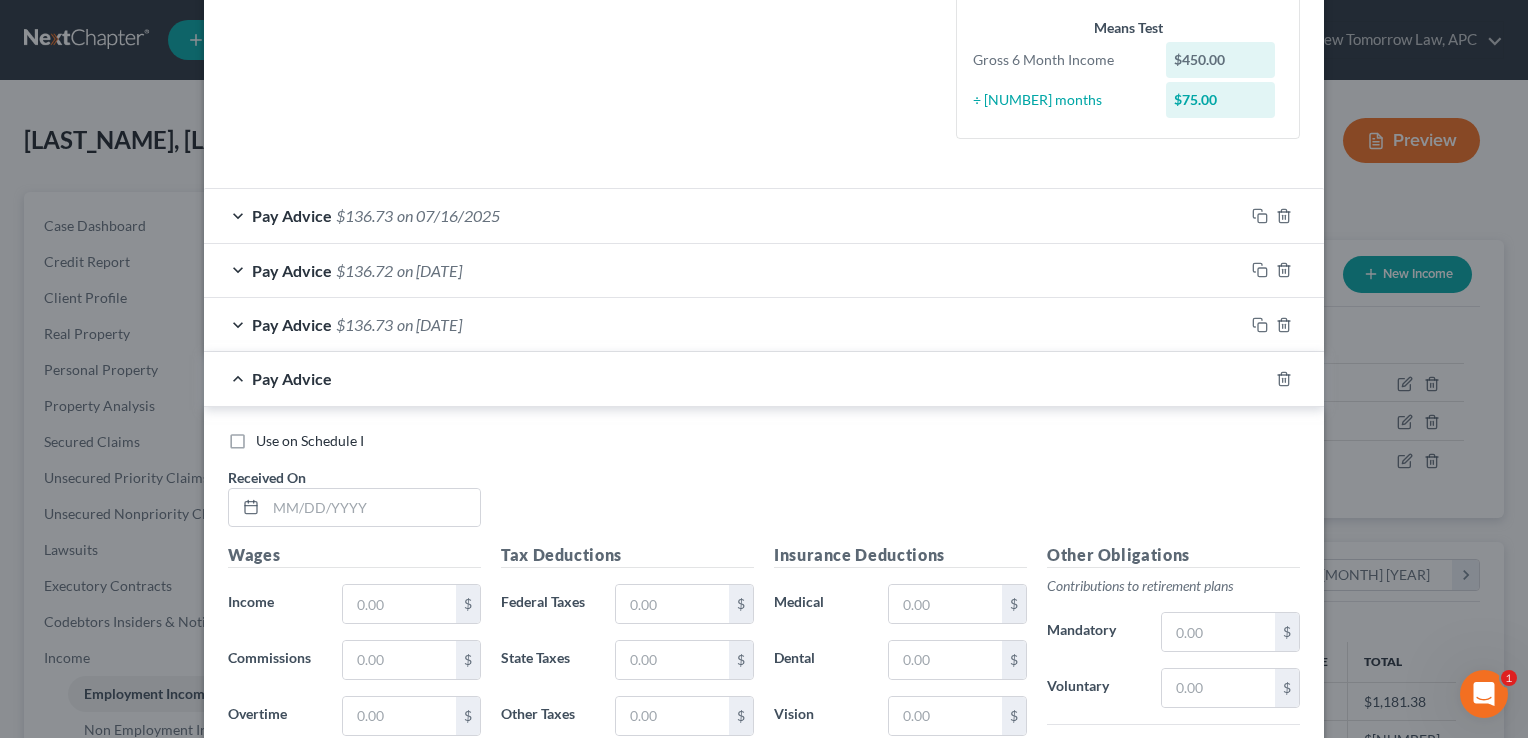 scroll, scrollTop: 493, scrollLeft: 0, axis: vertical 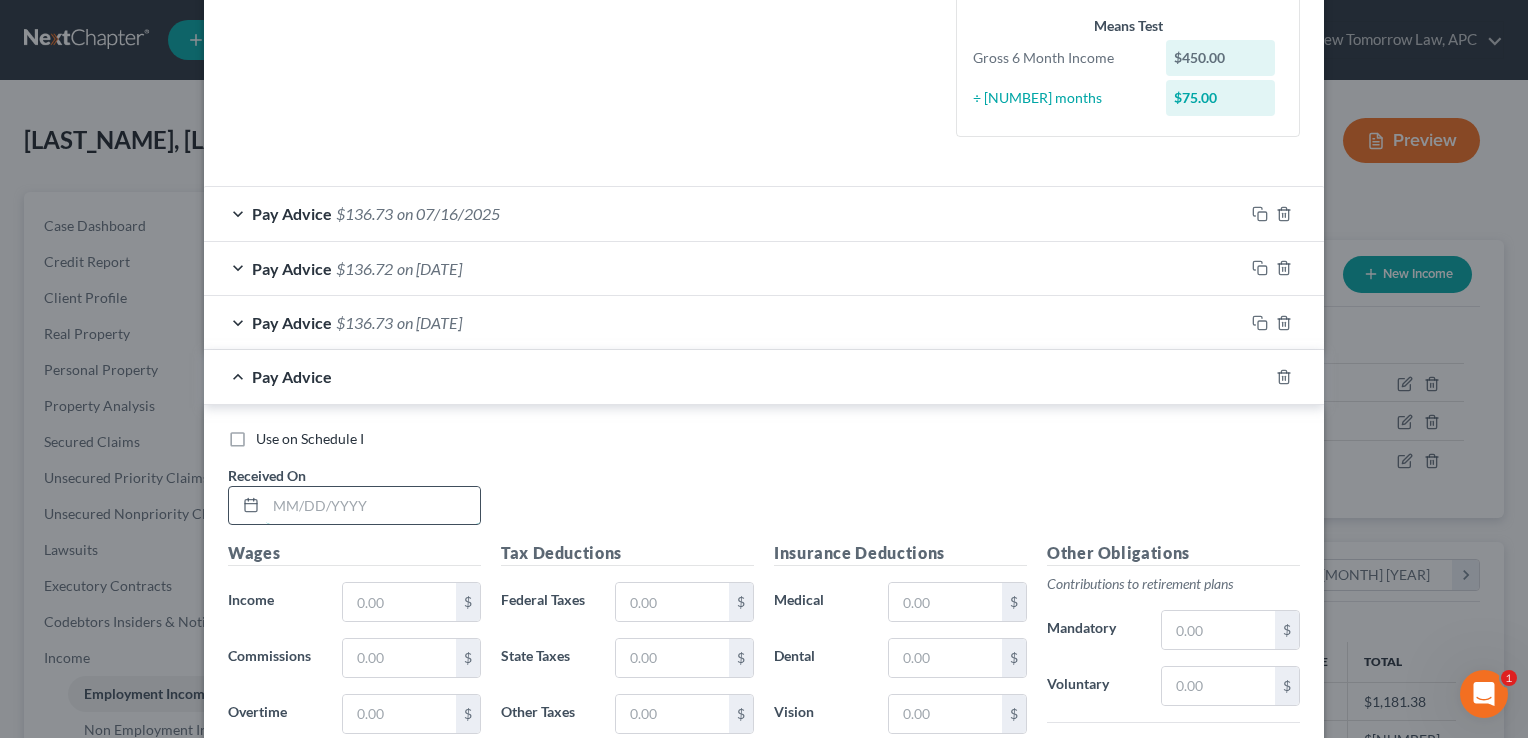 click at bounding box center (373, 506) 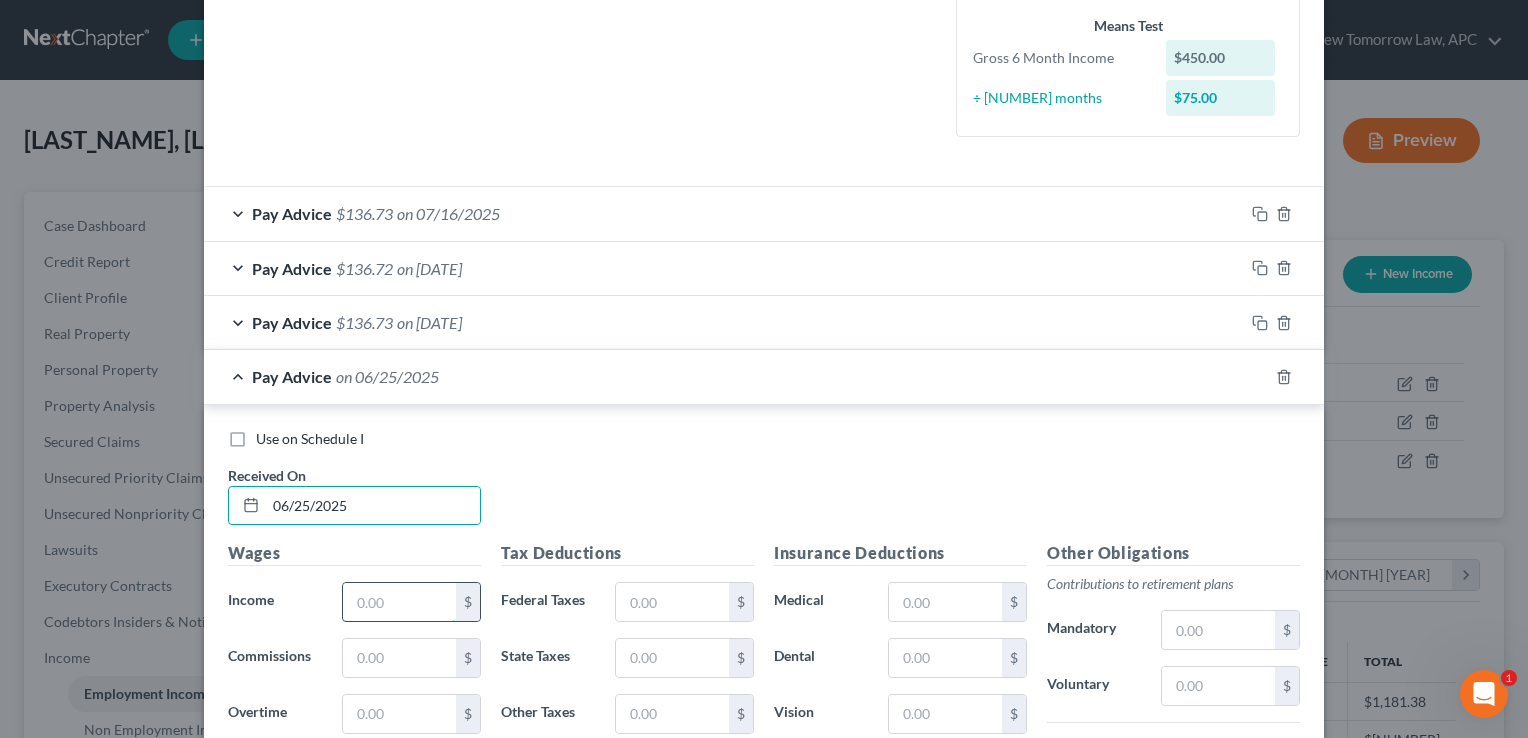 click at bounding box center (399, 602) 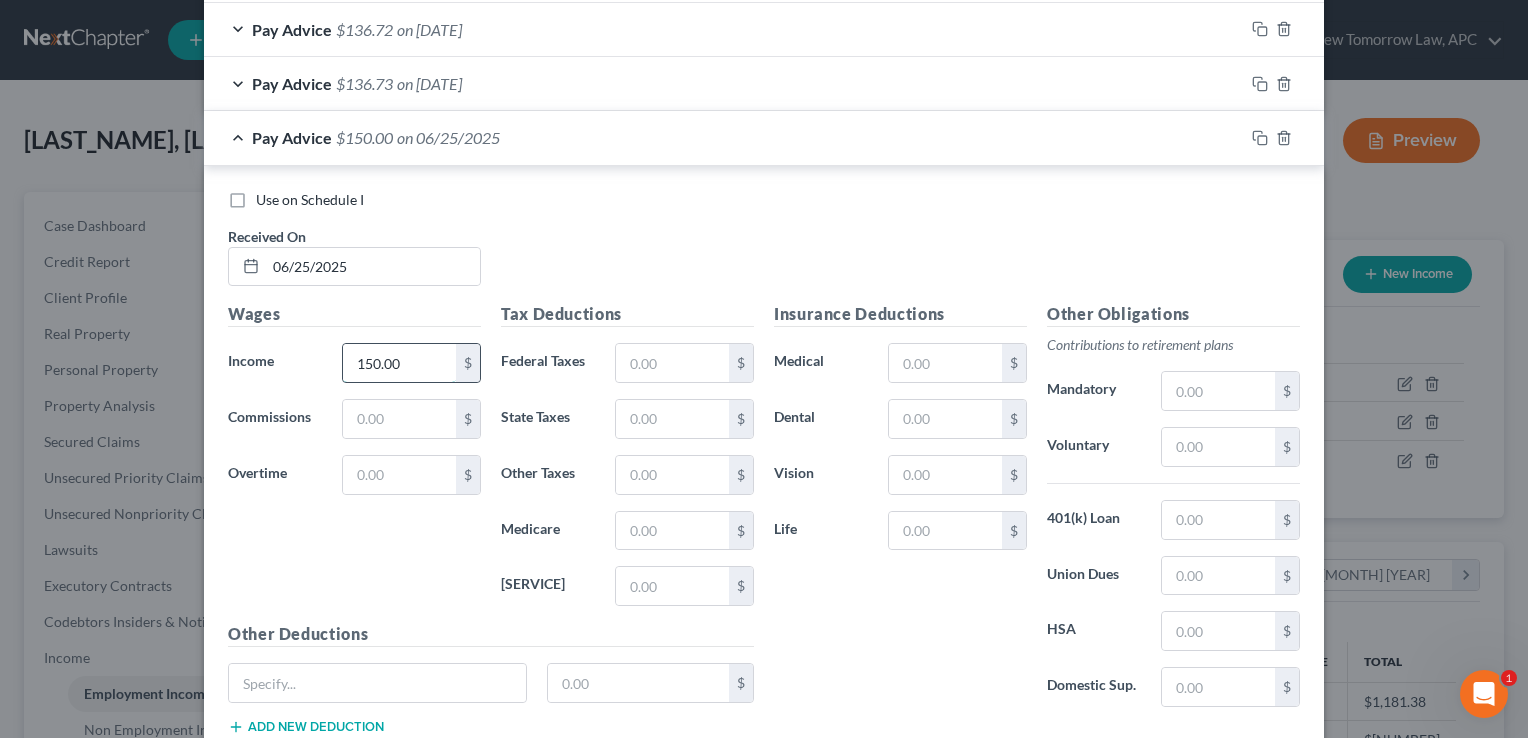 scroll, scrollTop: 733, scrollLeft: 0, axis: vertical 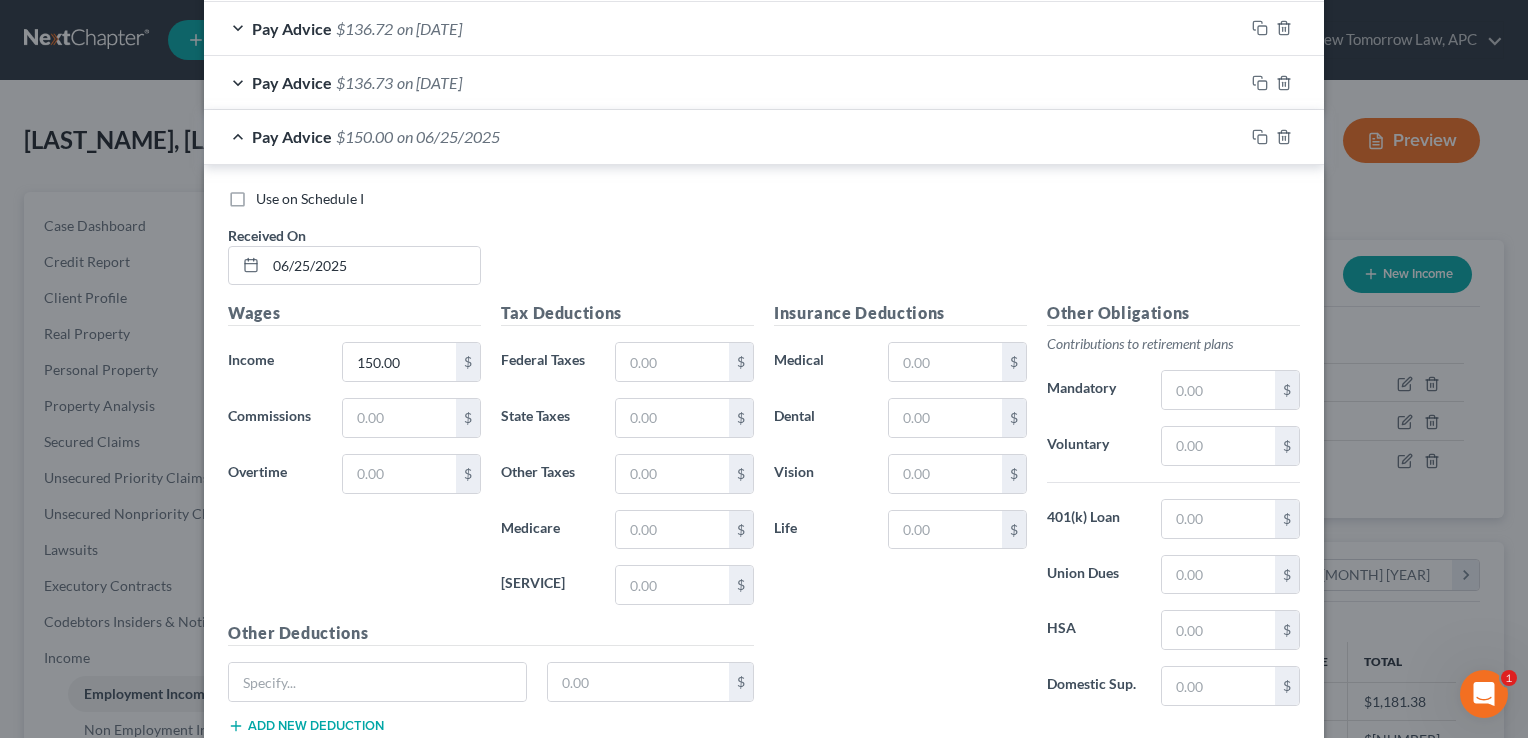 click on "Tax Deductions Federal Taxes $ State Taxes $ Other Taxes $ Medicare $ Social Security $" at bounding box center [627, 461] 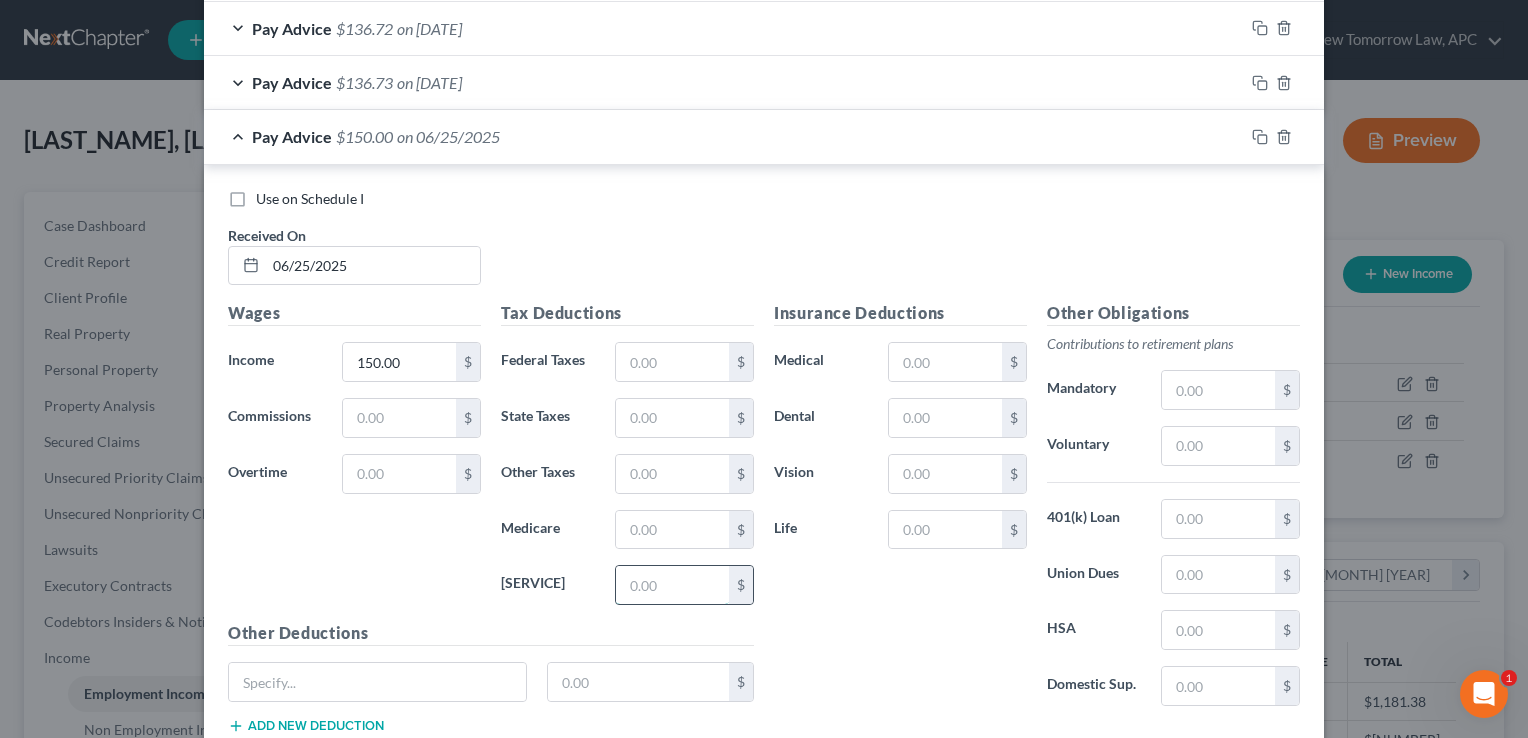 click at bounding box center [672, 585] 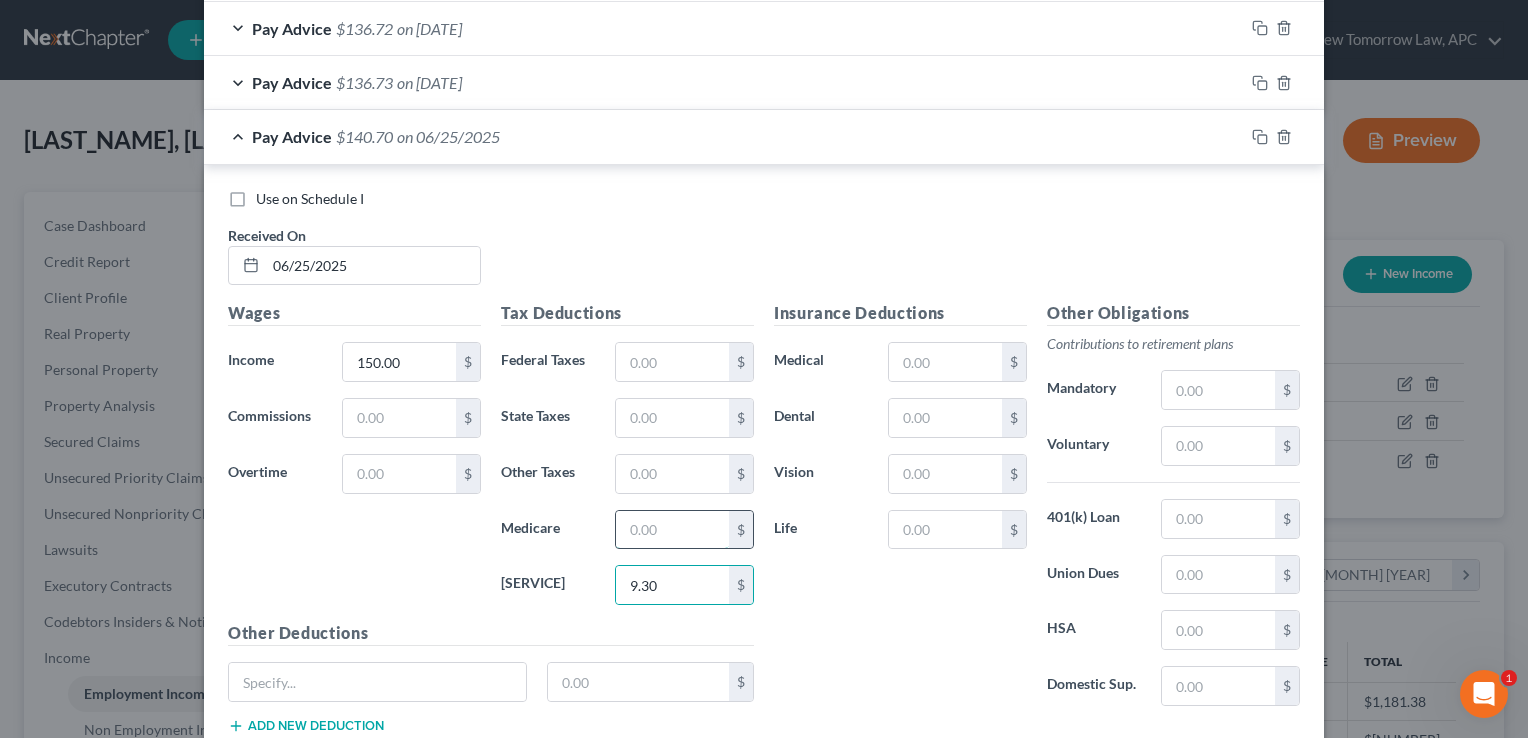 click at bounding box center [672, 530] 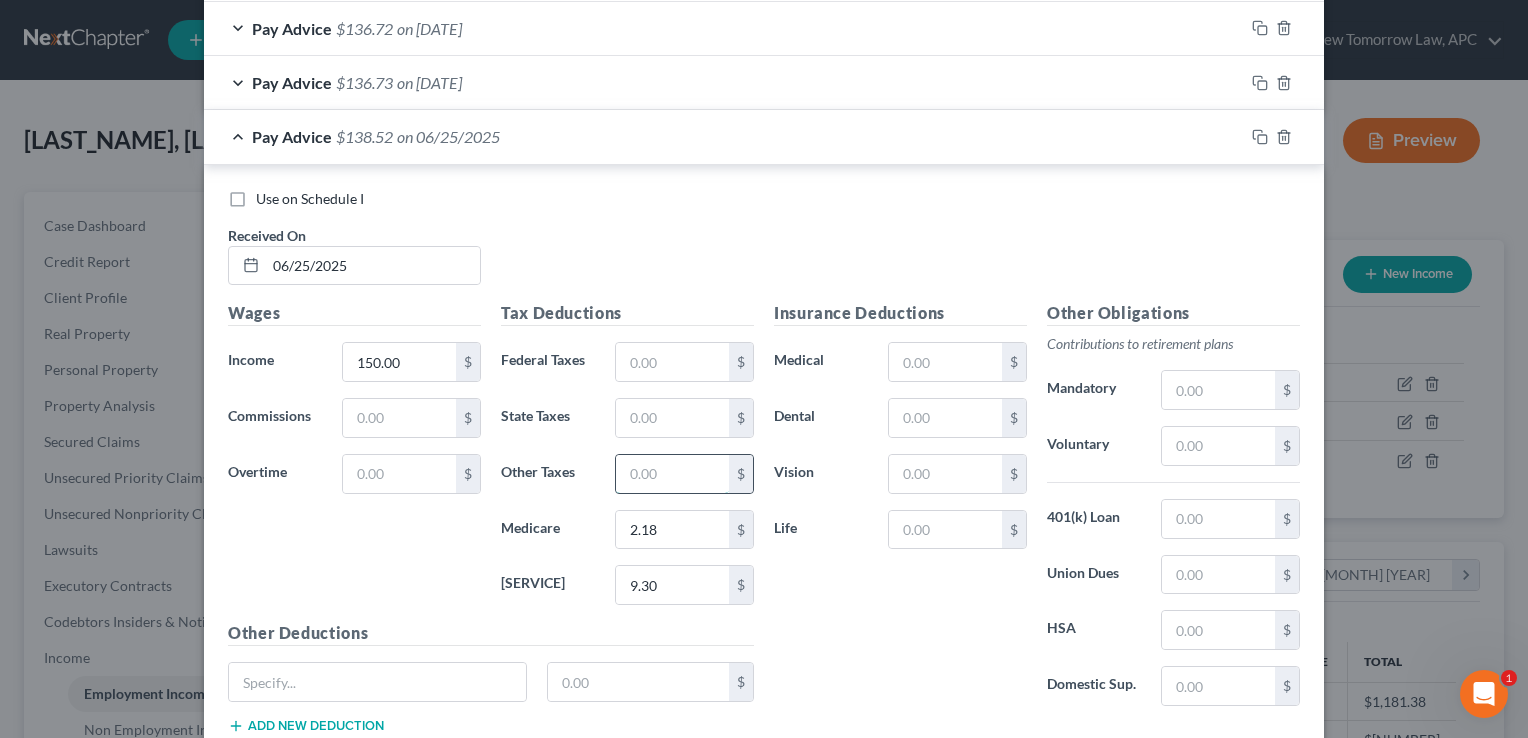 click at bounding box center (672, 474) 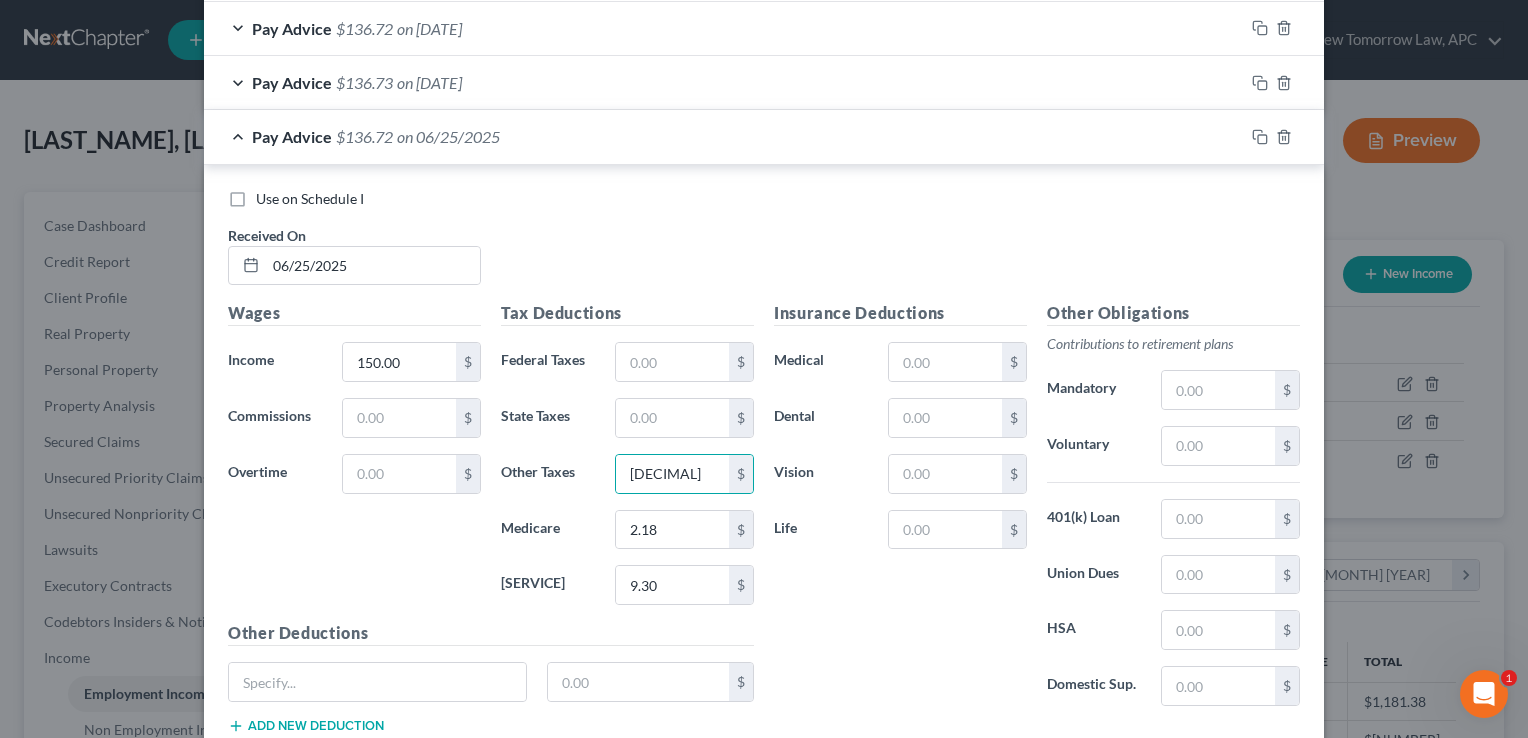 click on "Other Taxes" at bounding box center (548, 474) 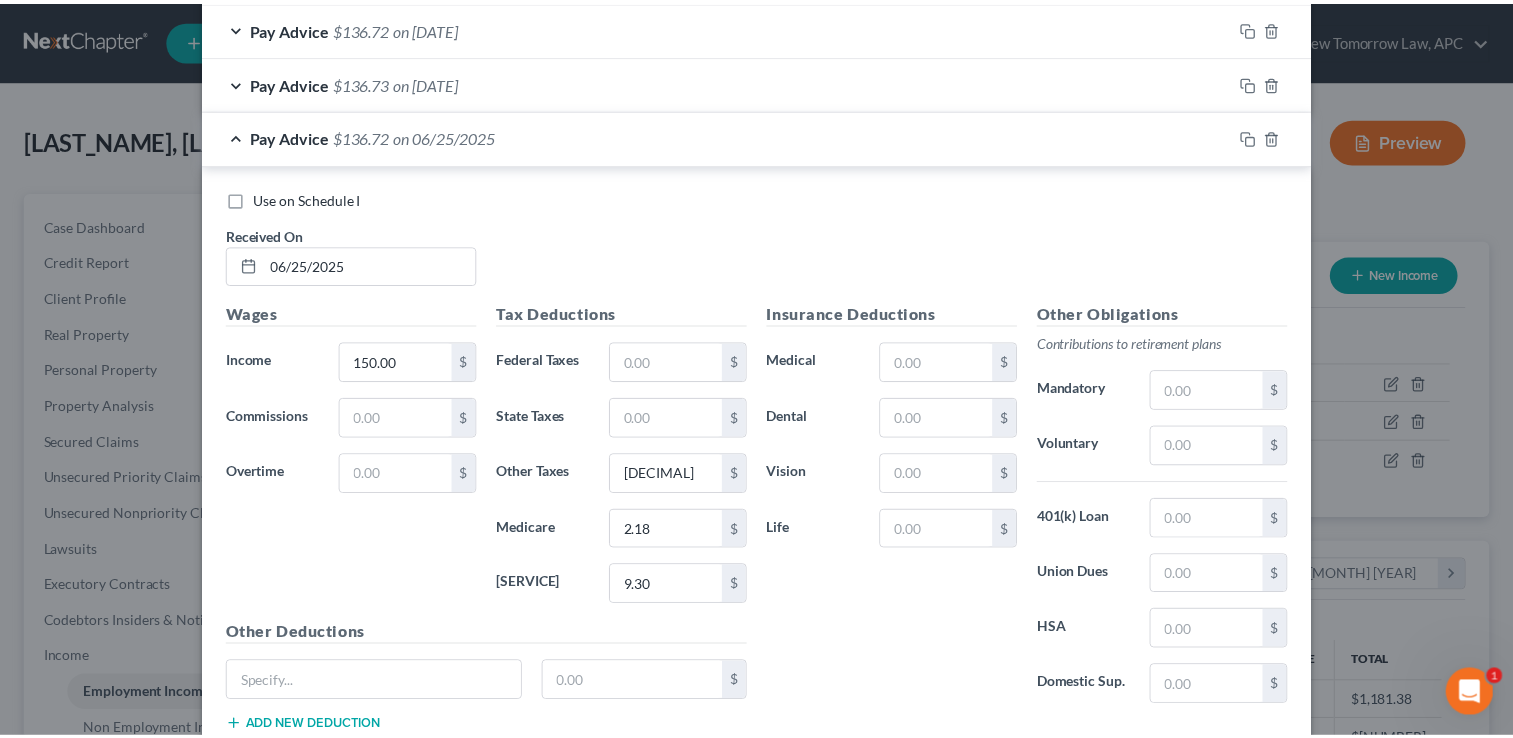 scroll, scrollTop: 861, scrollLeft: 0, axis: vertical 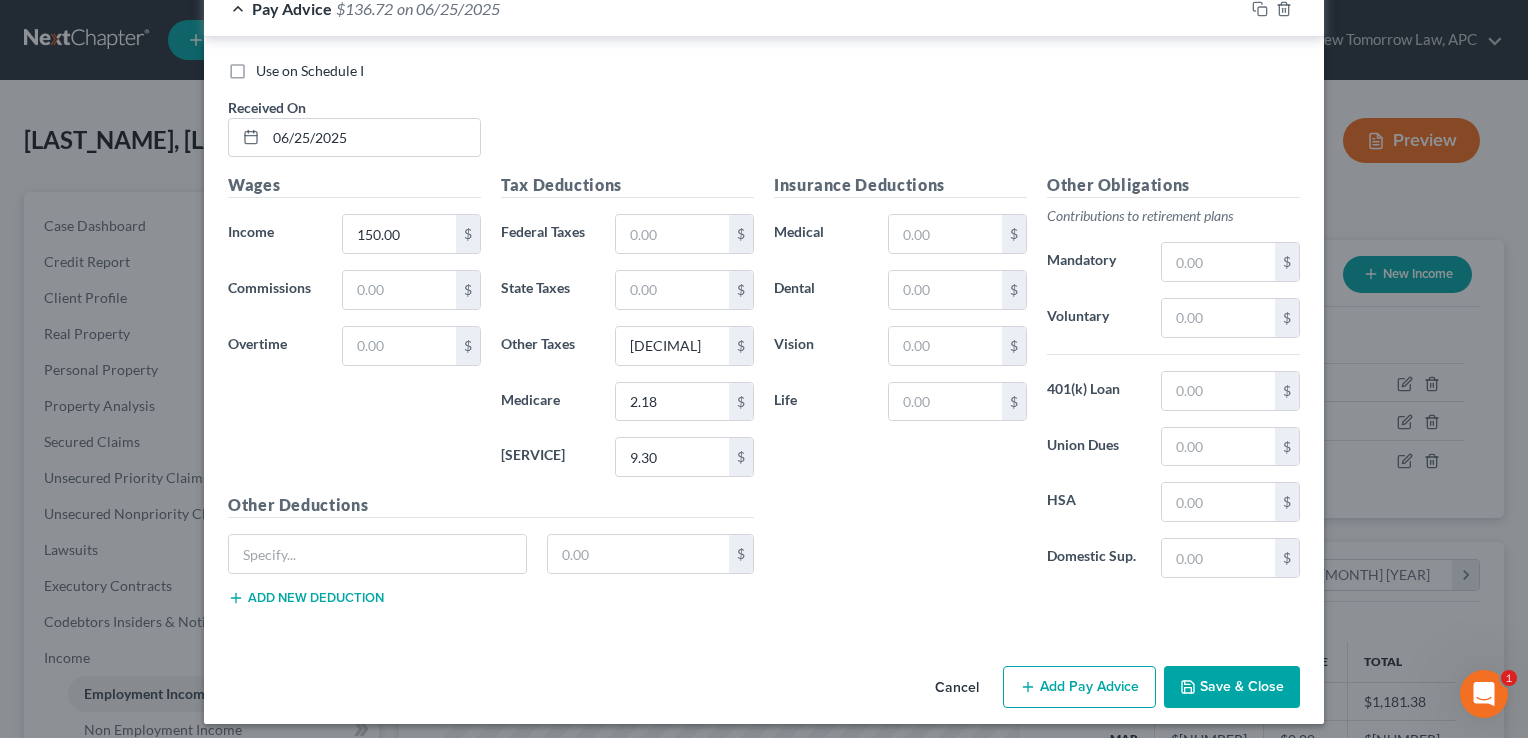 click on "Save & Close" at bounding box center [1232, 687] 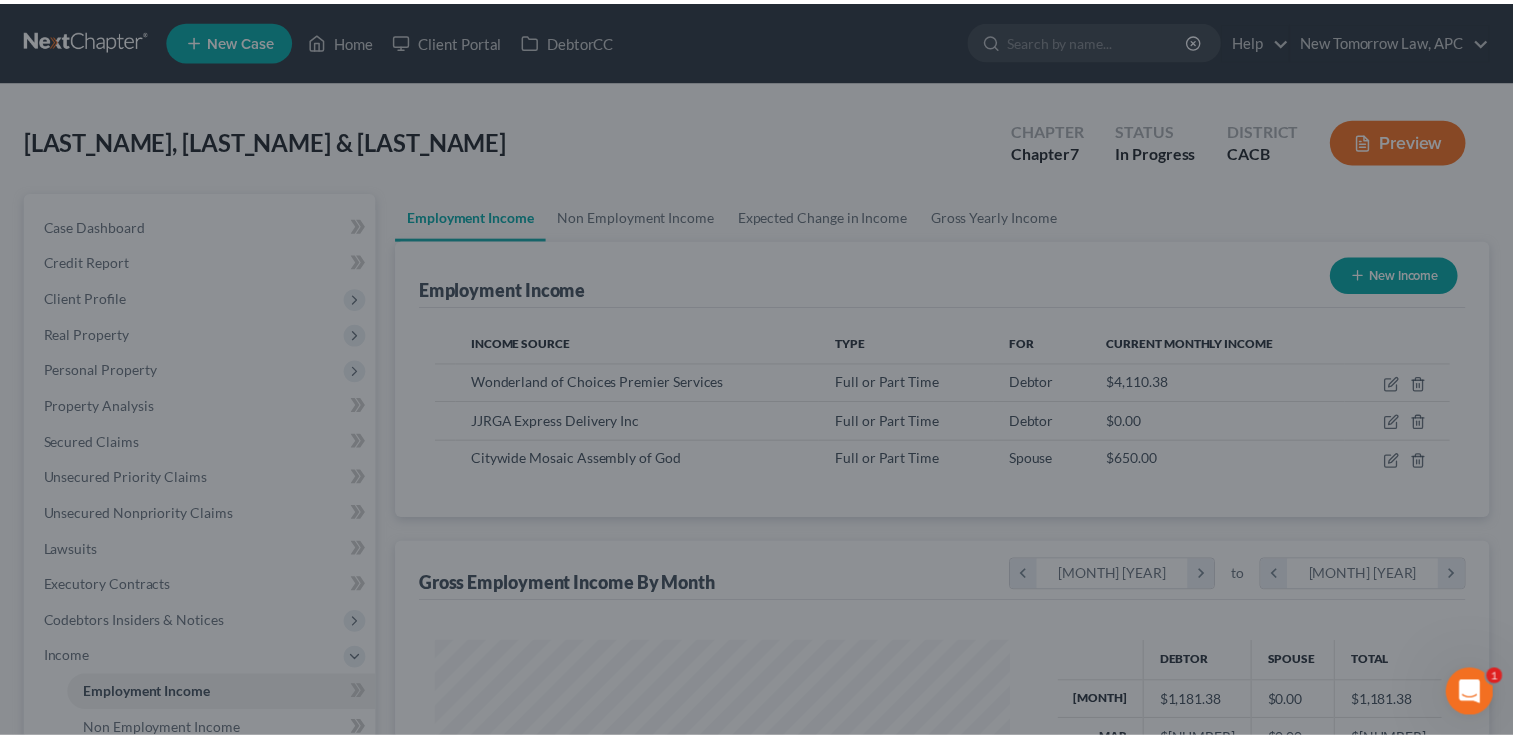 scroll, scrollTop: 356, scrollLeft: 615, axis: both 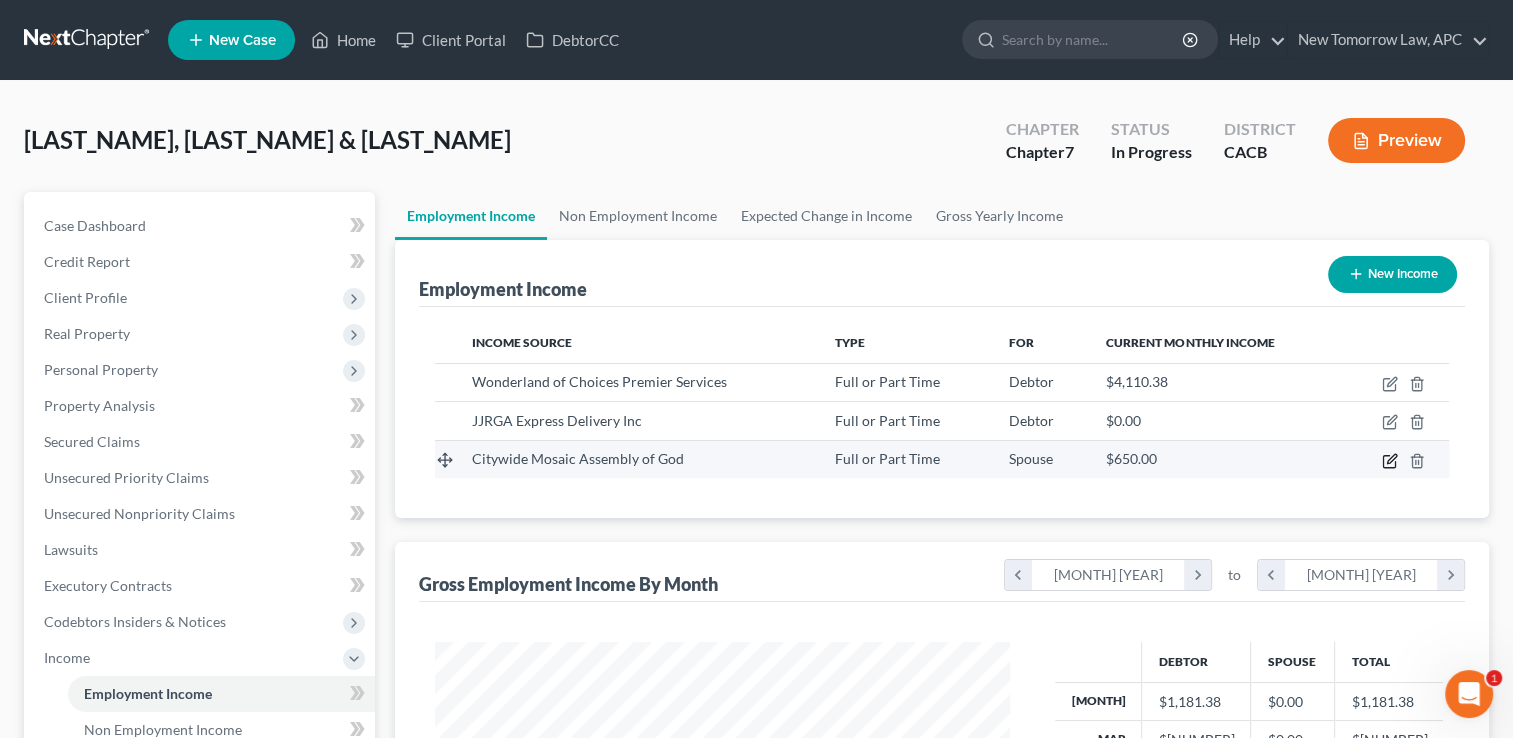 click 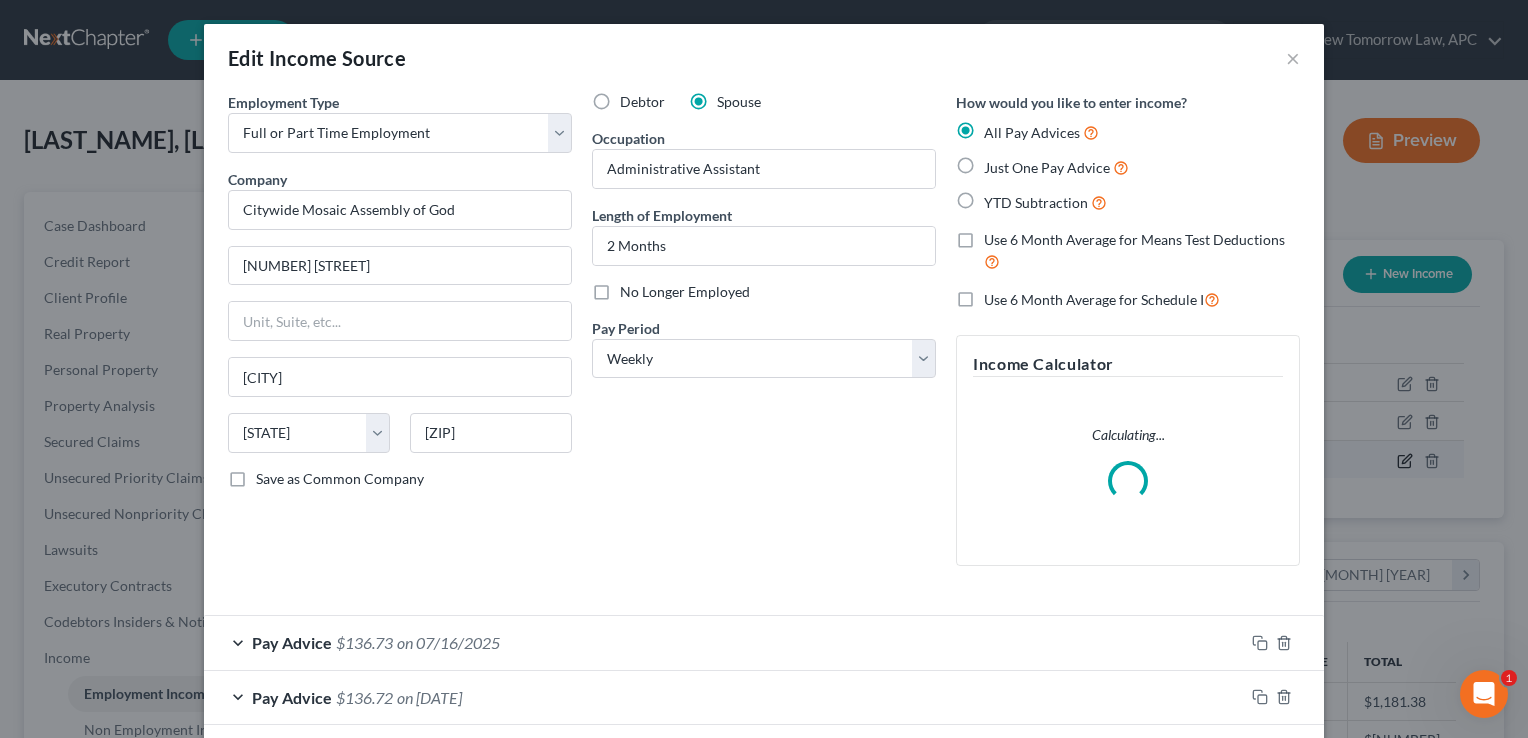 scroll, scrollTop: 999643, scrollLeft: 999378, axis: both 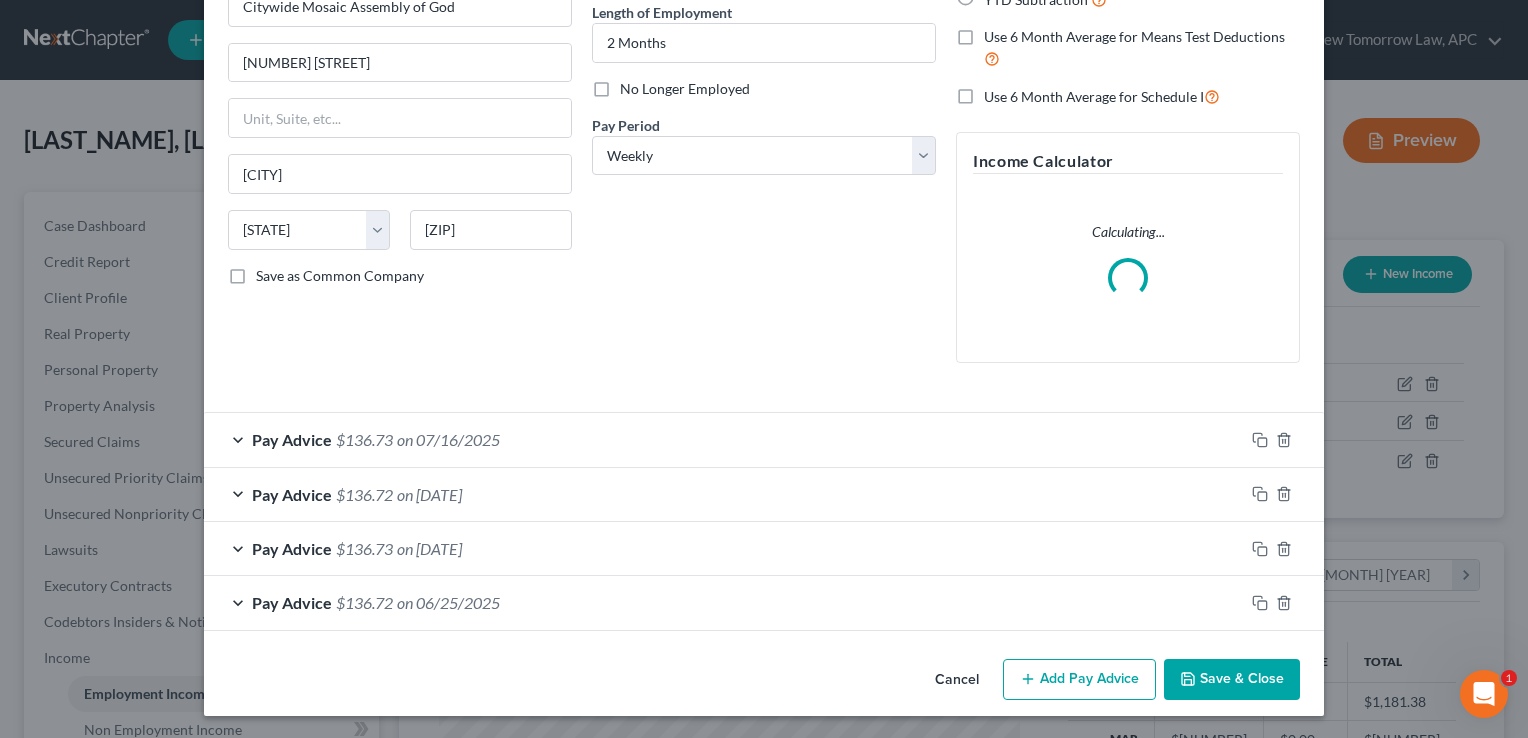 click 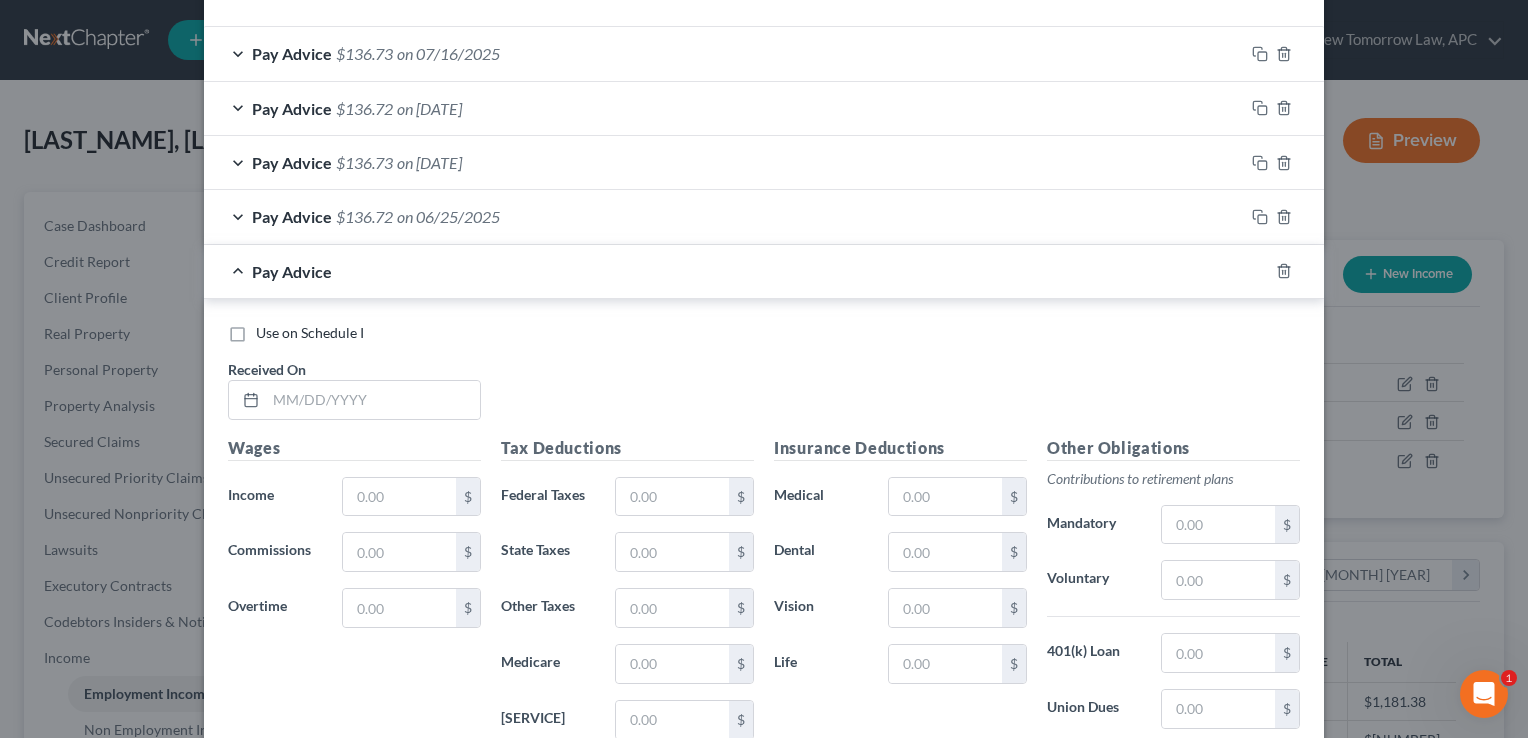 scroll, scrollTop: 615, scrollLeft: 0, axis: vertical 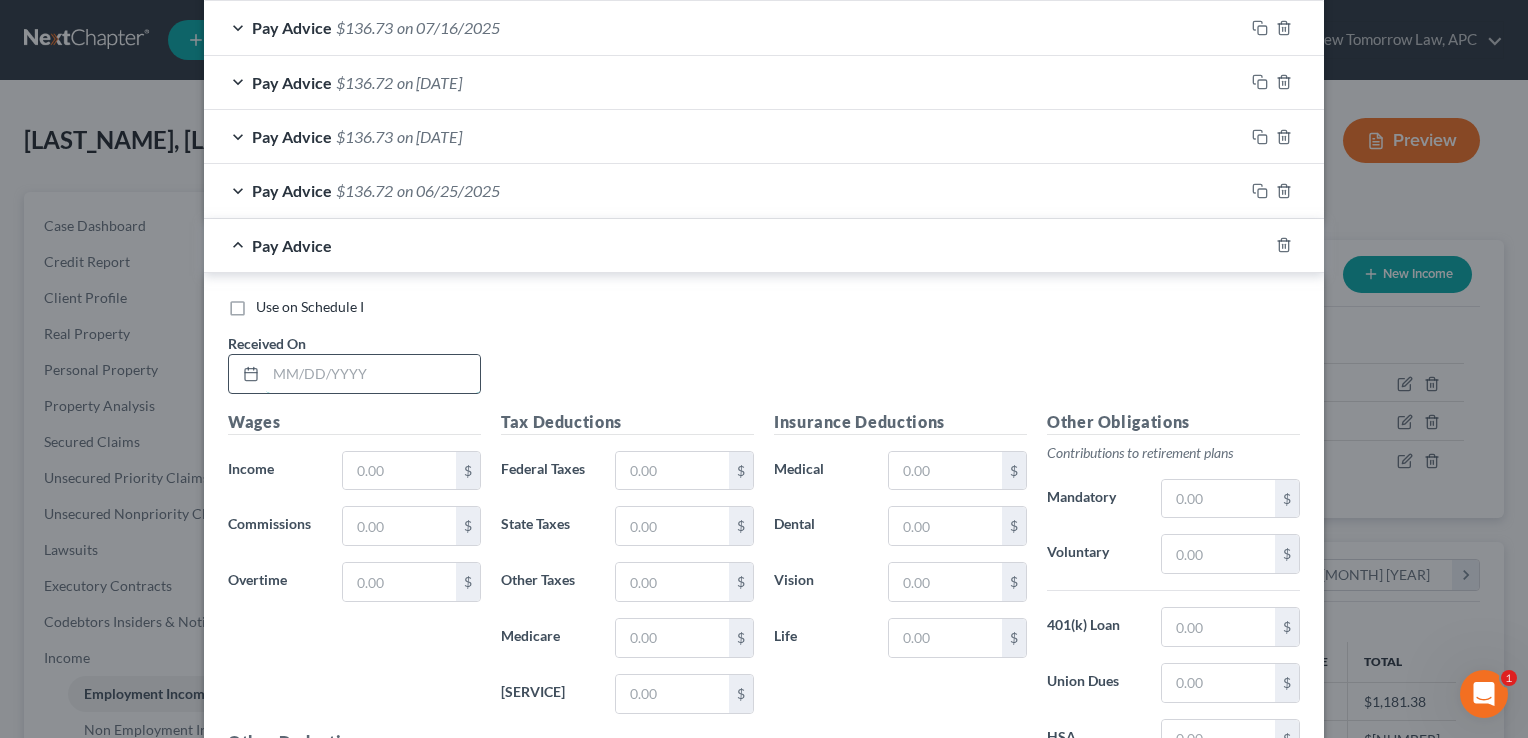 click at bounding box center (373, 374) 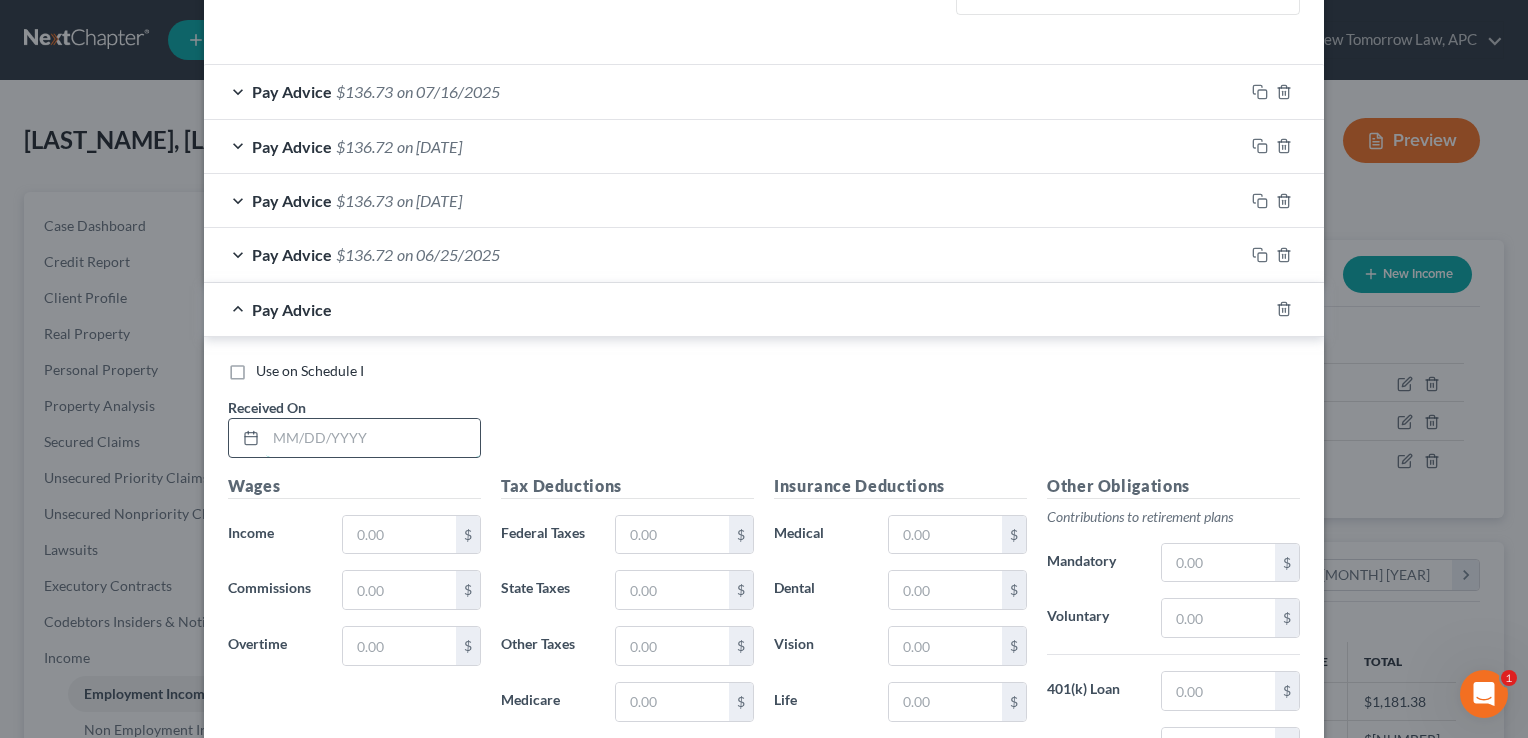 scroll, scrollTop: 675, scrollLeft: 0, axis: vertical 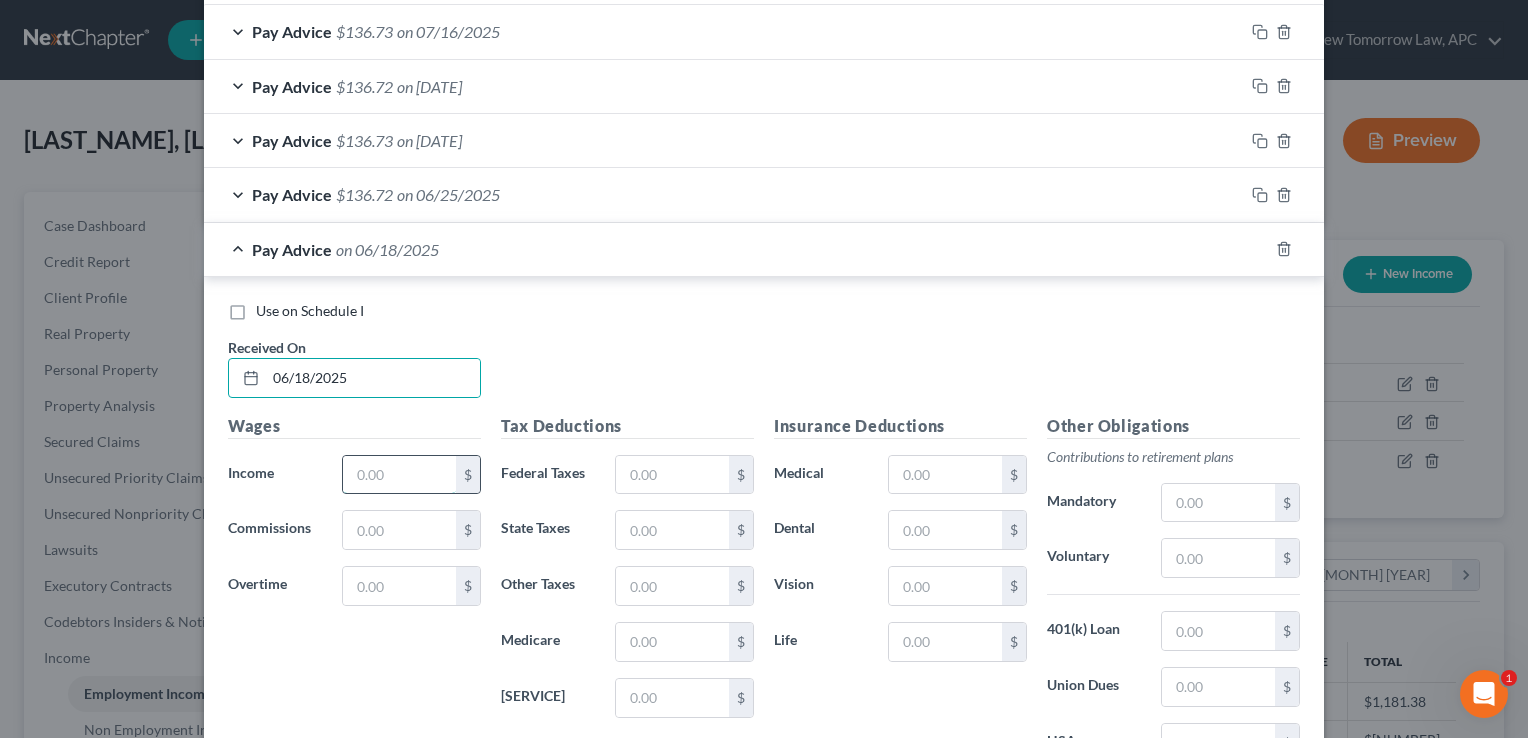 click at bounding box center [399, 475] 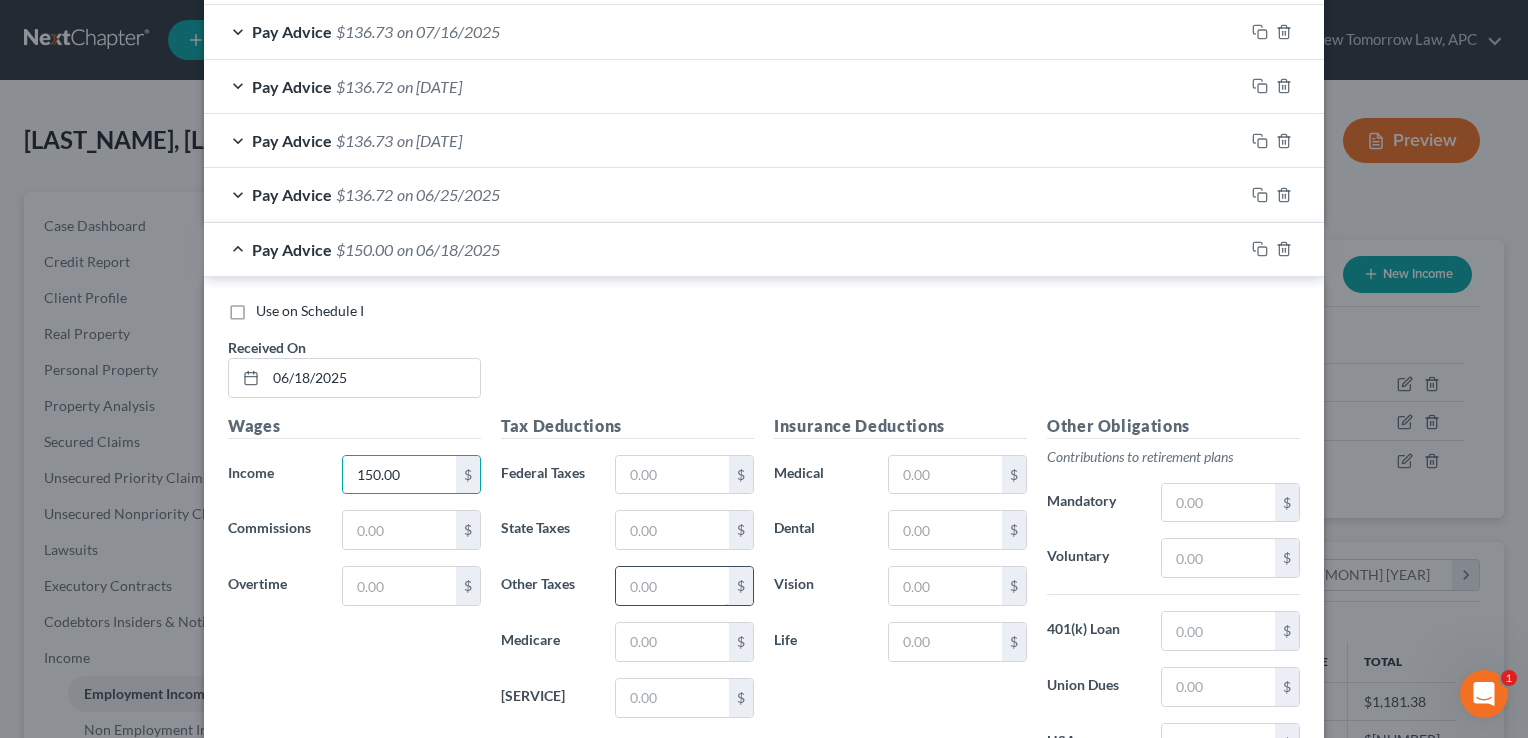 click at bounding box center (672, 586) 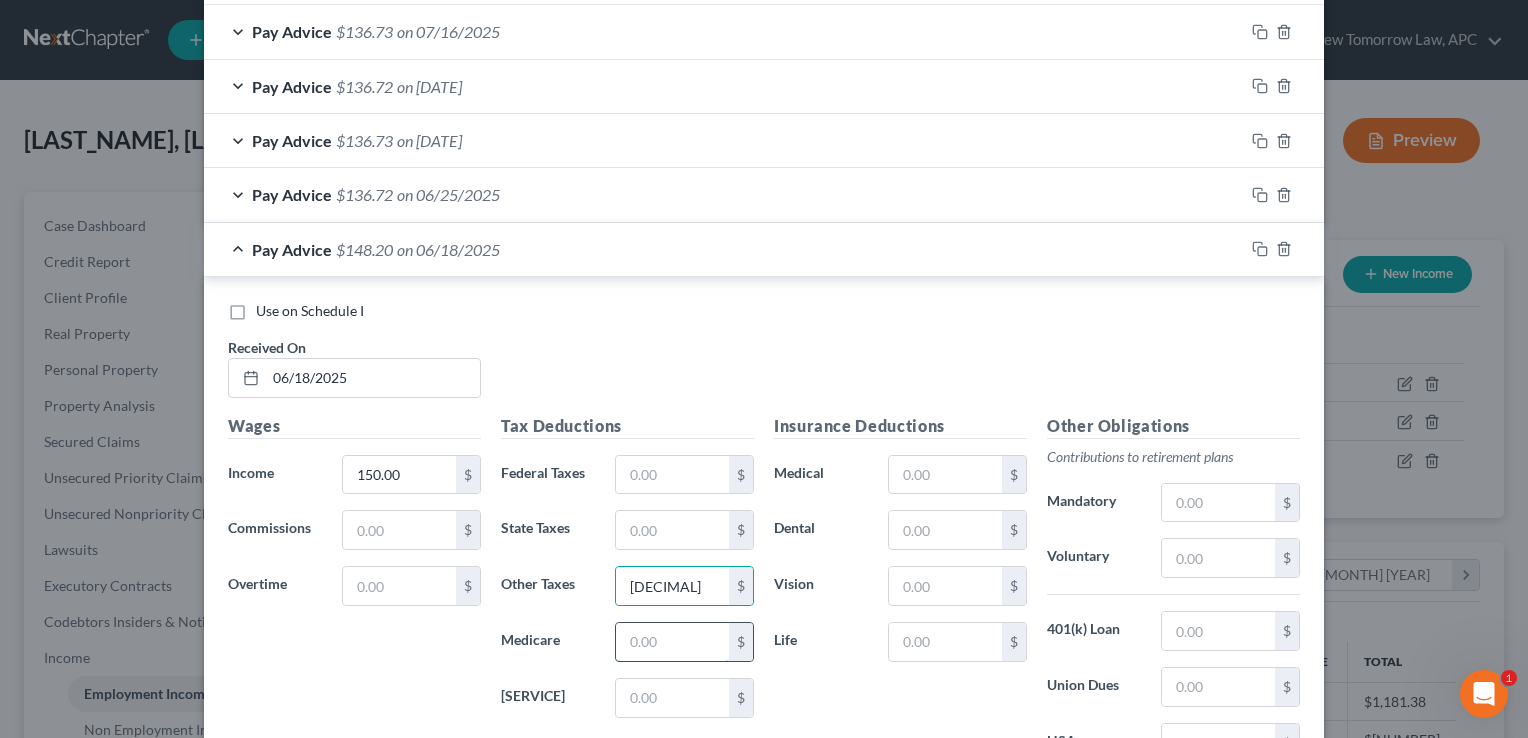 click at bounding box center [672, 642] 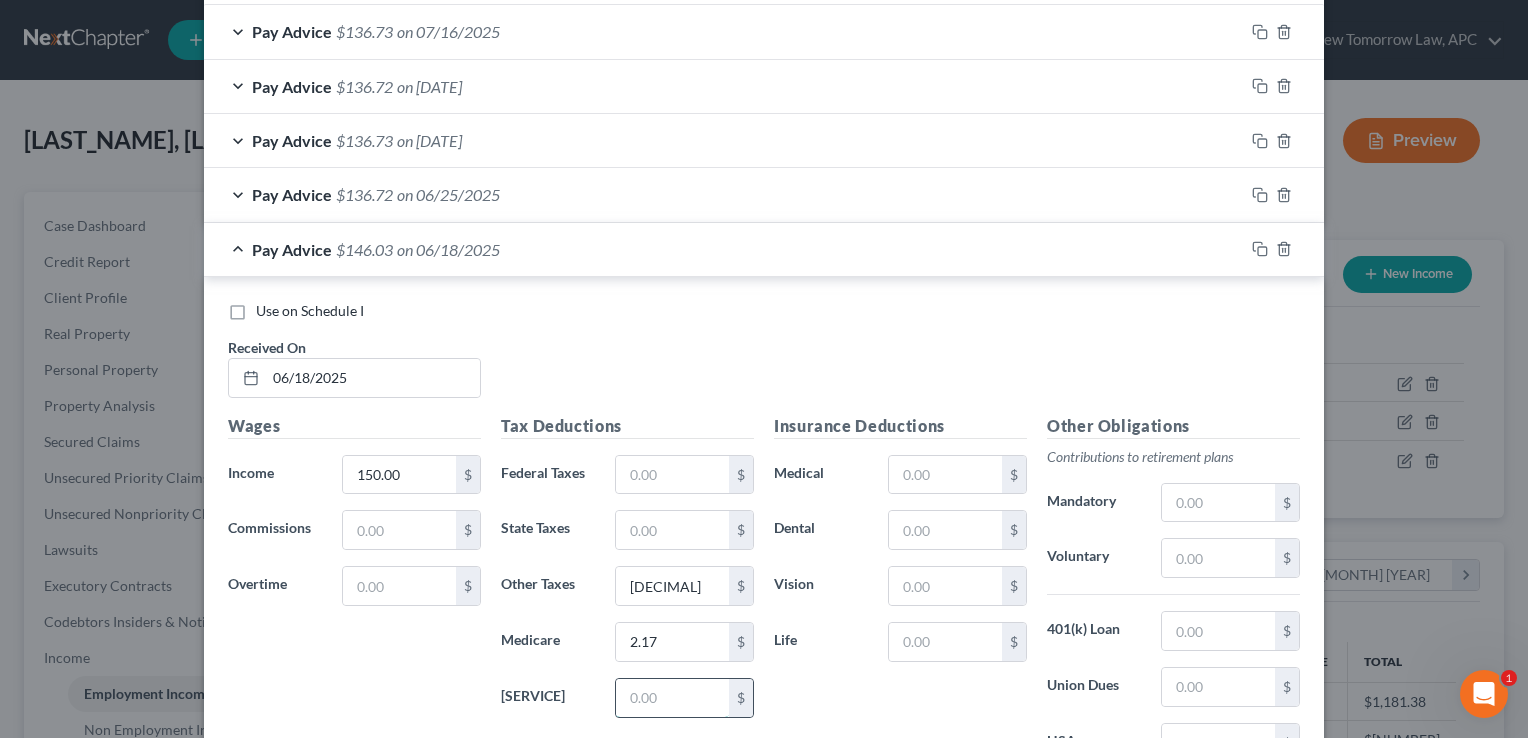 click at bounding box center (672, 698) 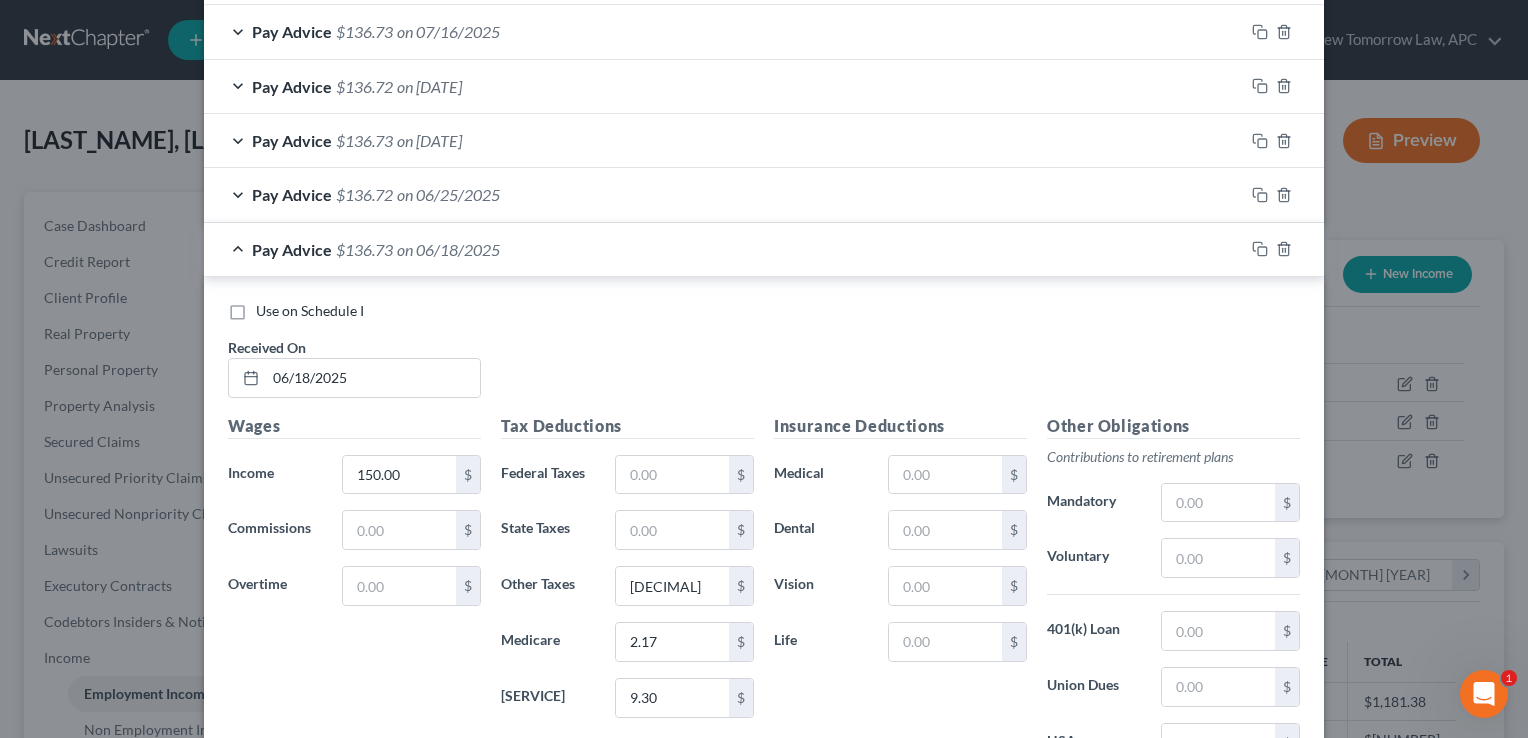 click on "Tax Deductions Federal Taxes $ State Taxes $ Other Taxes [NUMBER] $ Medicare [NUMBER] $ Social Security [NUMBER] $" at bounding box center (627, 574) 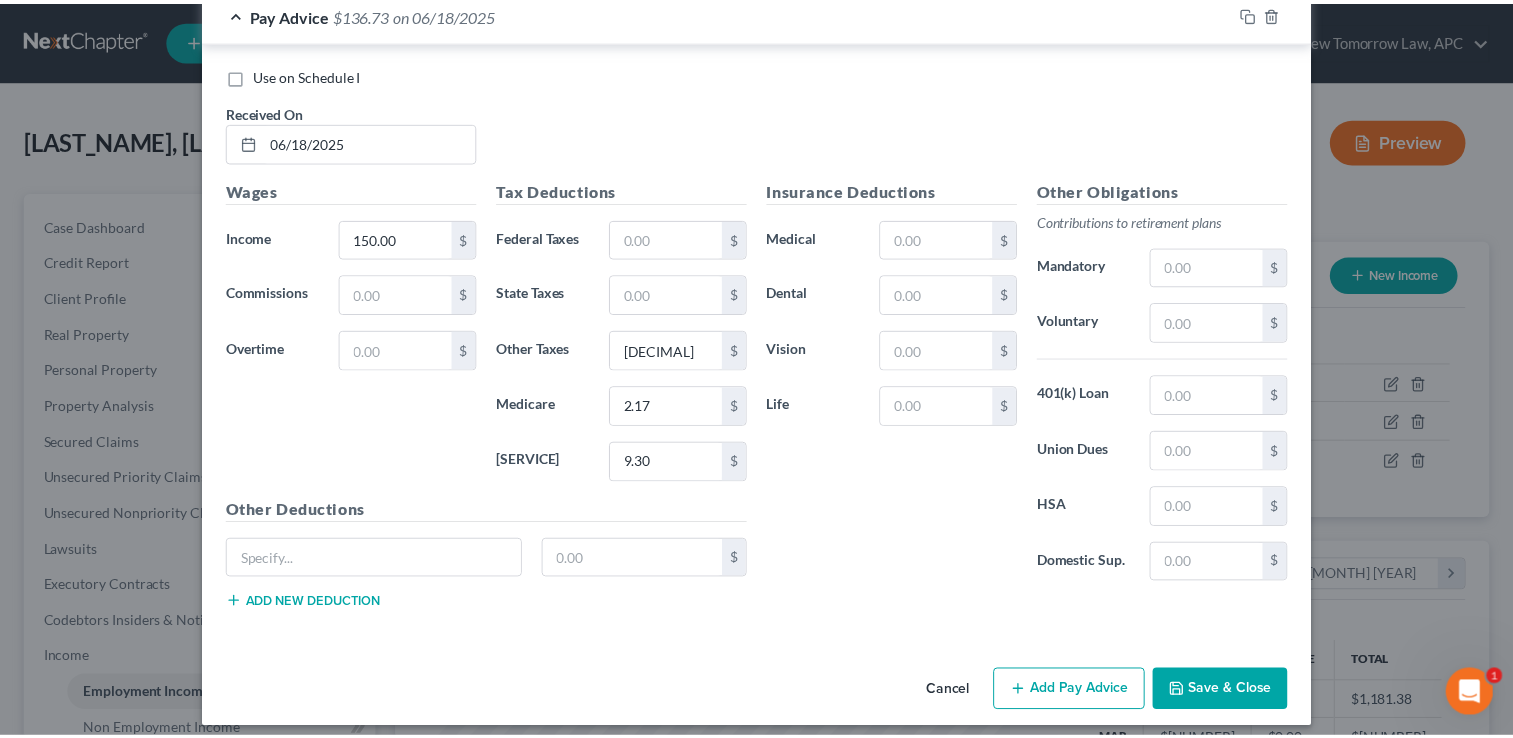 scroll, scrollTop: 916, scrollLeft: 0, axis: vertical 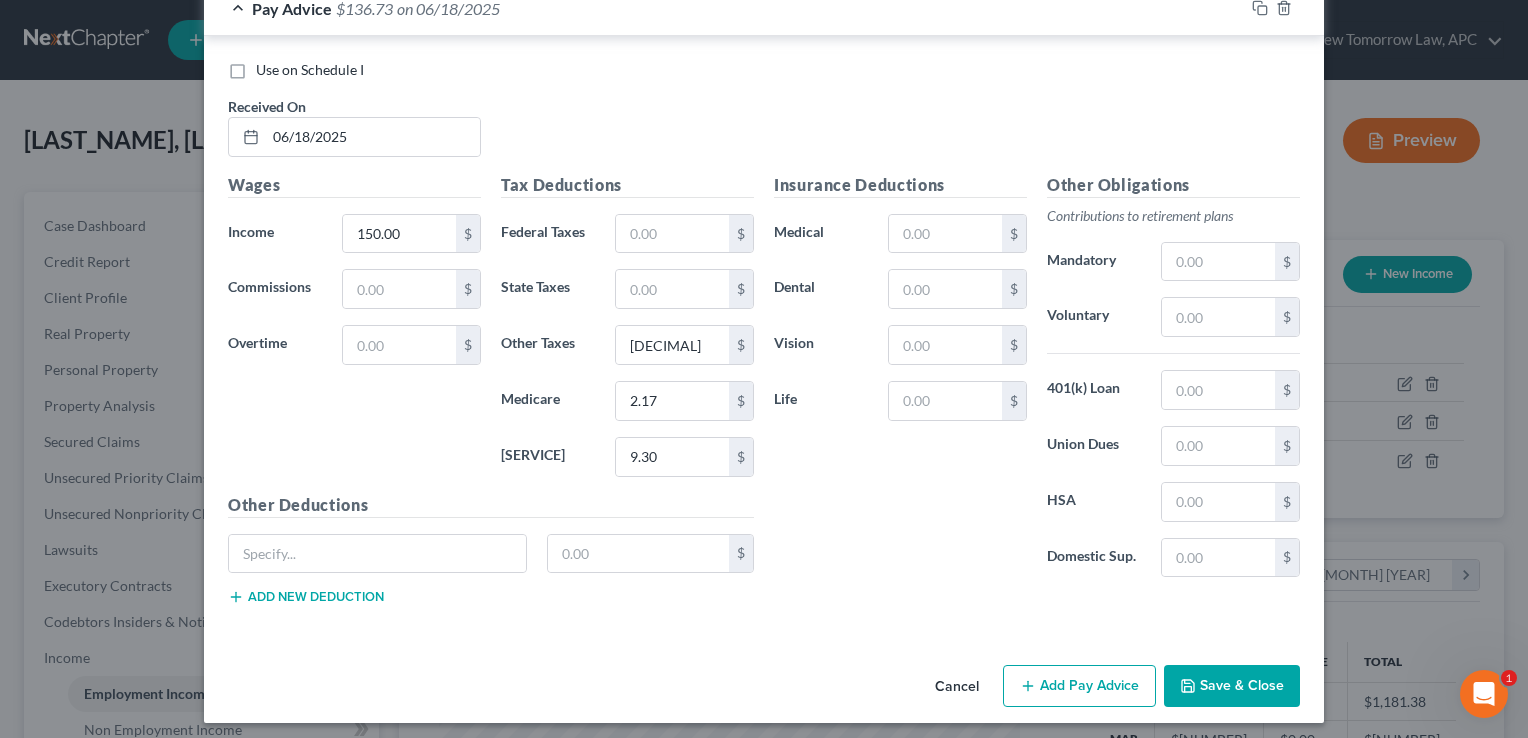 click on "Save & Close" at bounding box center [1232, 686] 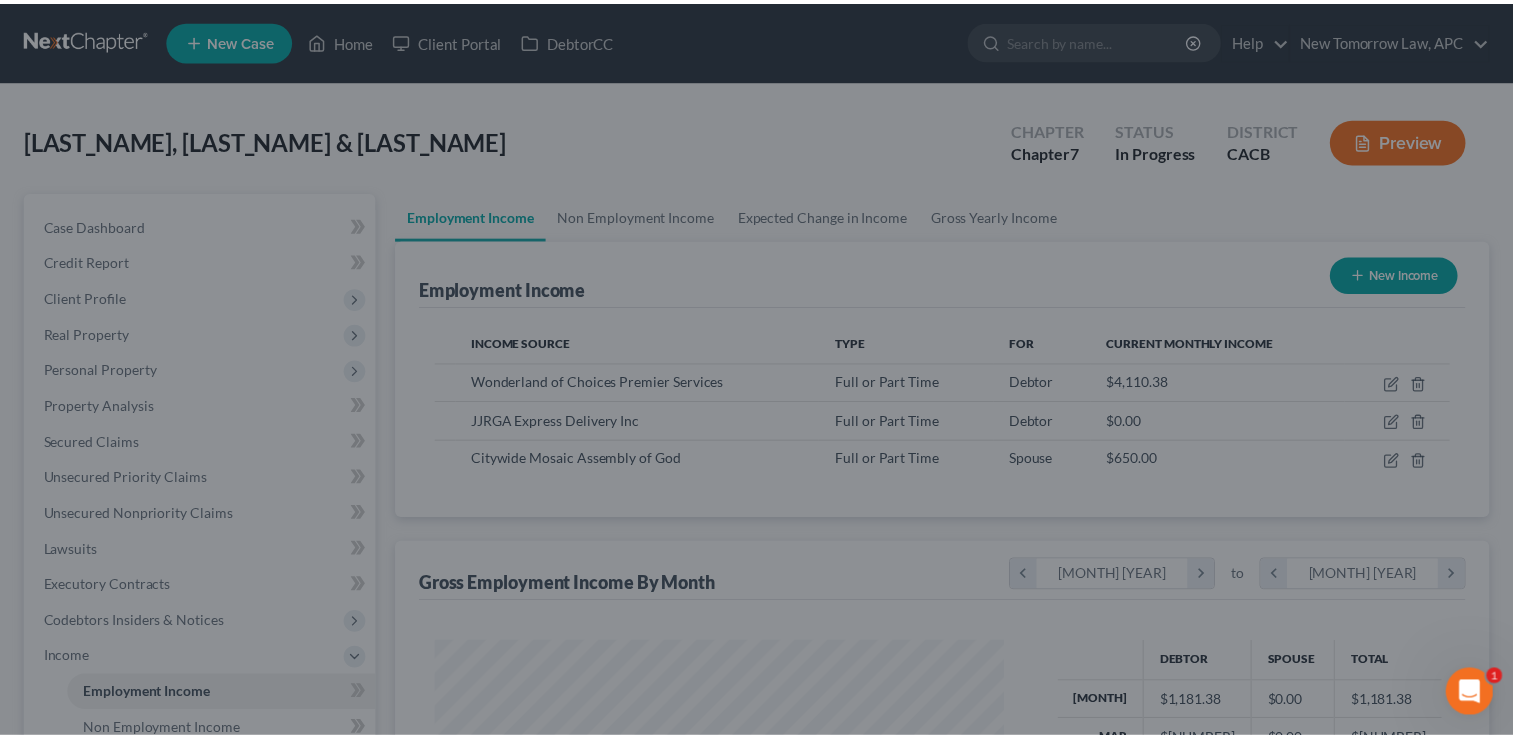 scroll, scrollTop: 356, scrollLeft: 615, axis: both 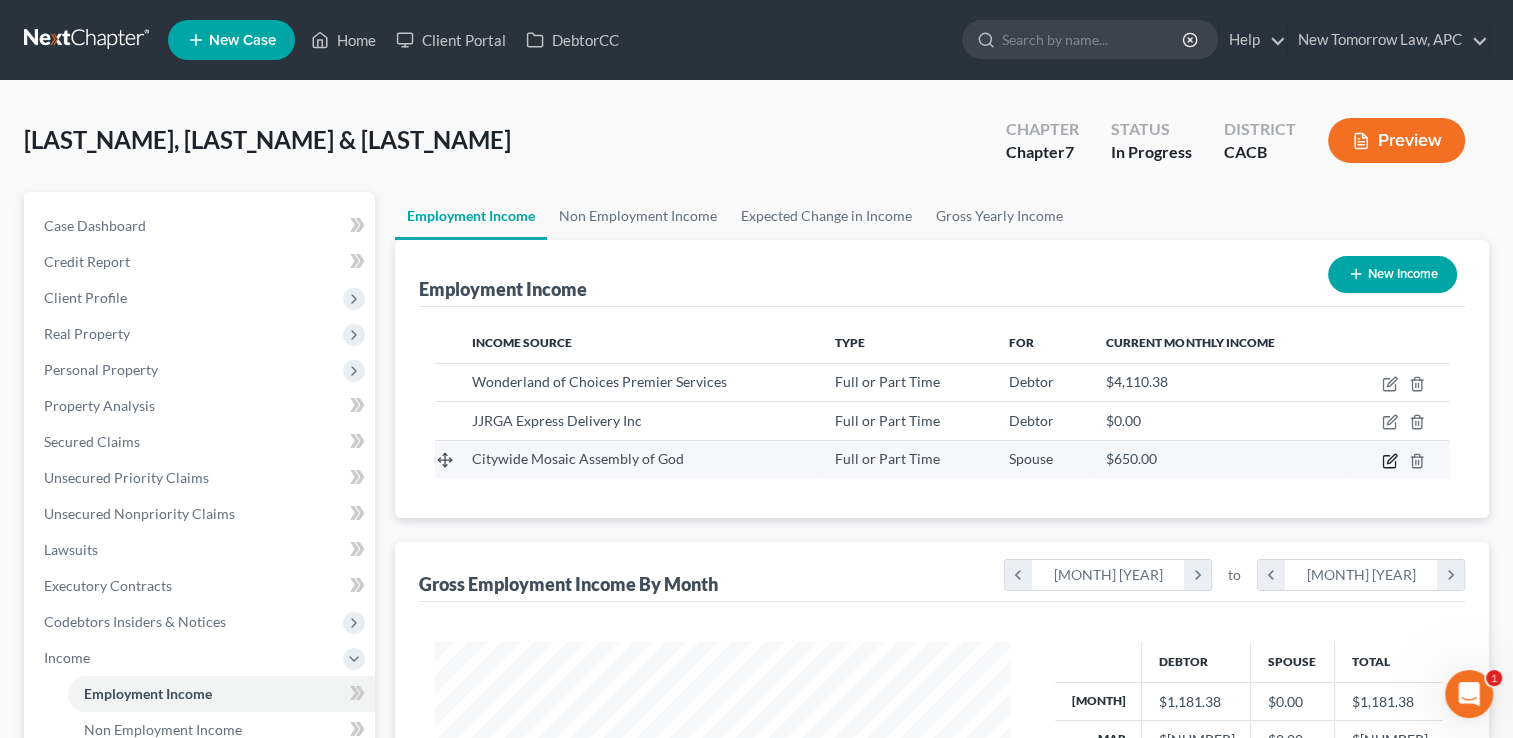 click 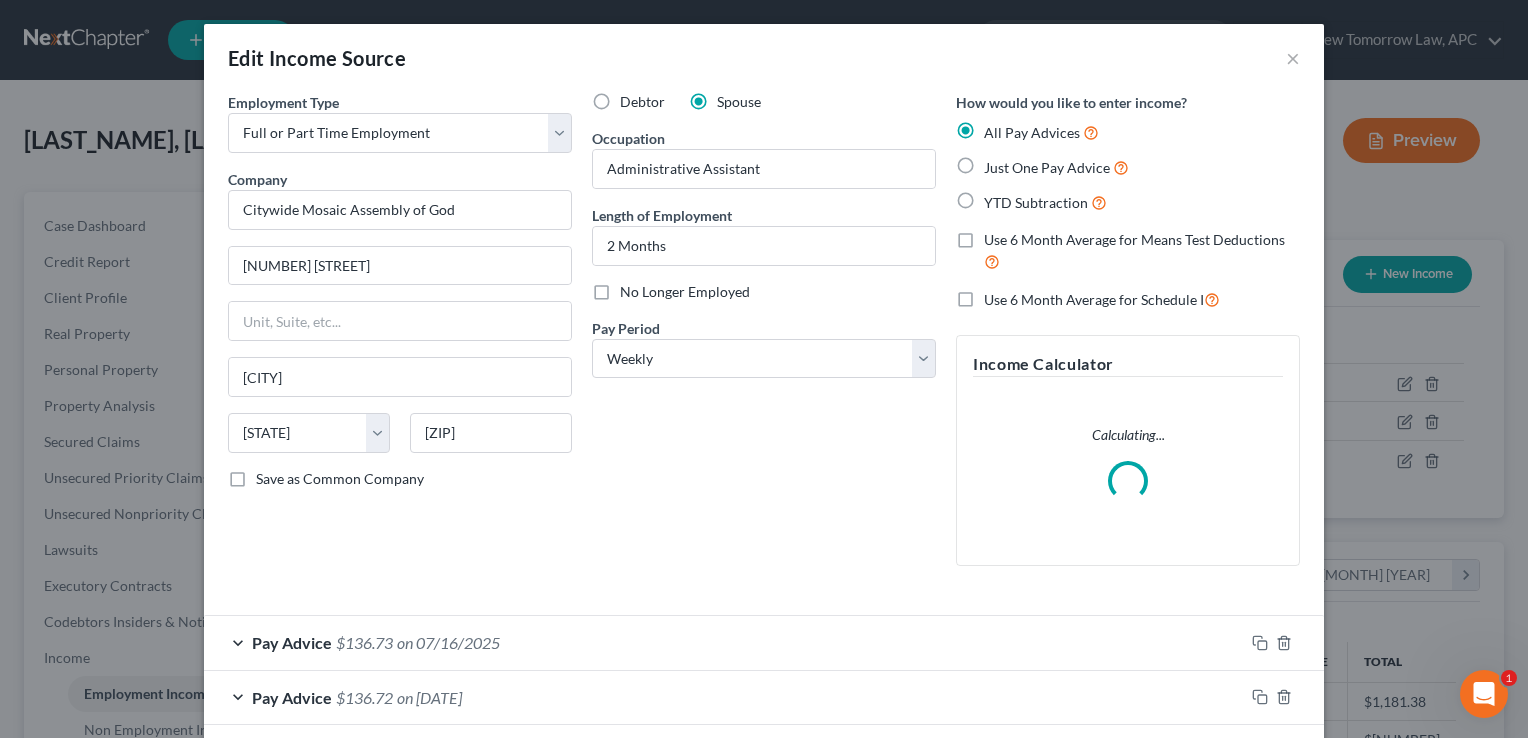 scroll, scrollTop: 999643, scrollLeft: 999378, axis: both 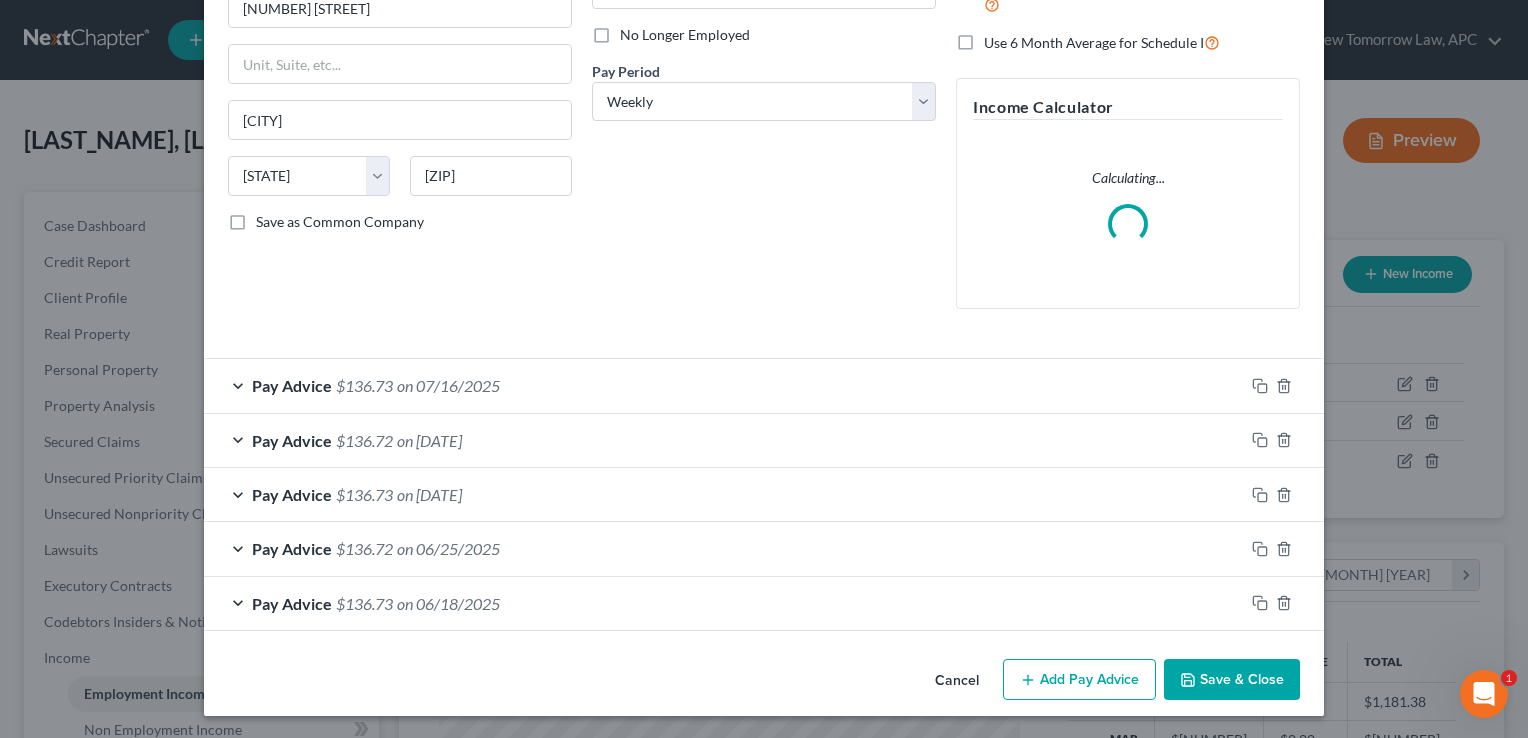click on "Add Pay Advice" at bounding box center (1079, 680) 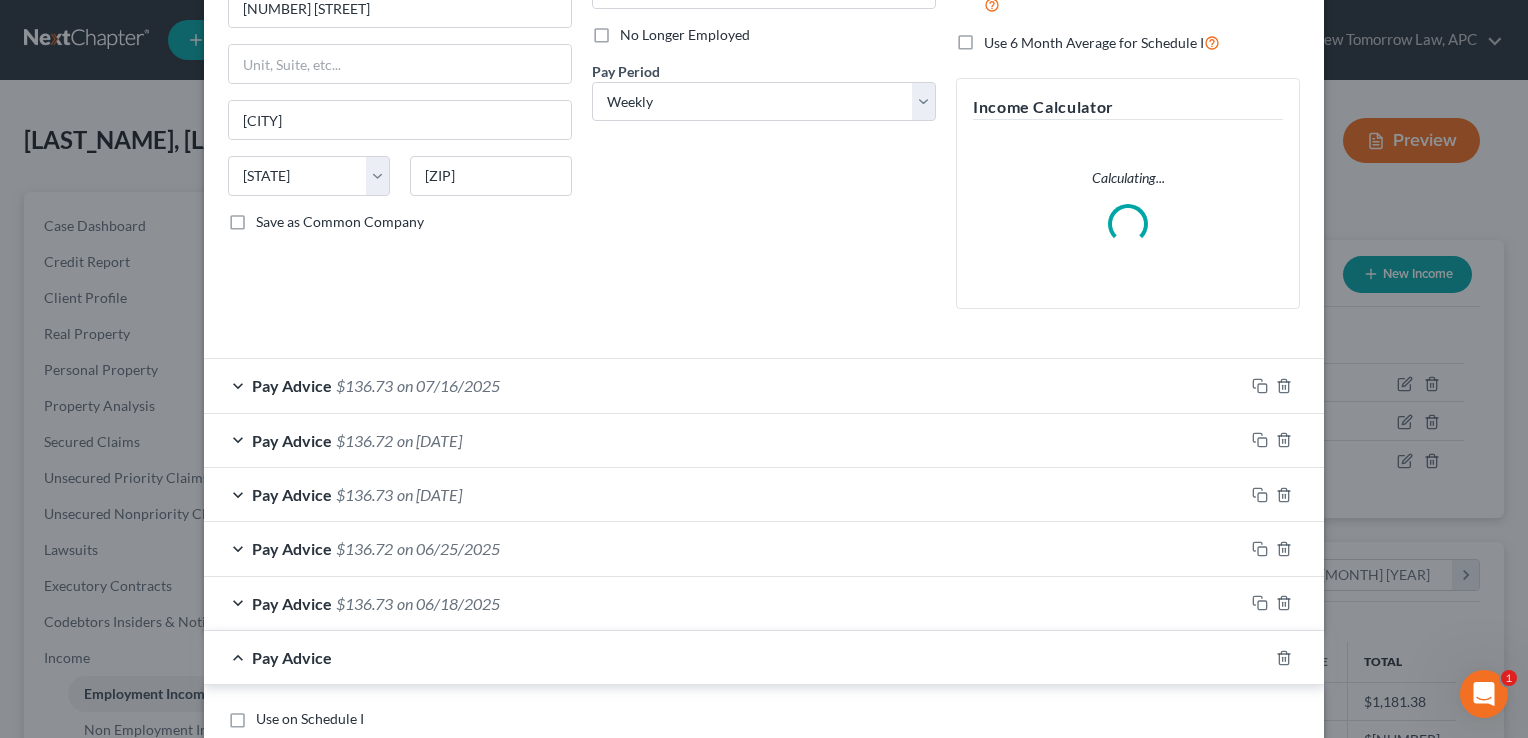 scroll, scrollTop: 500, scrollLeft: 0, axis: vertical 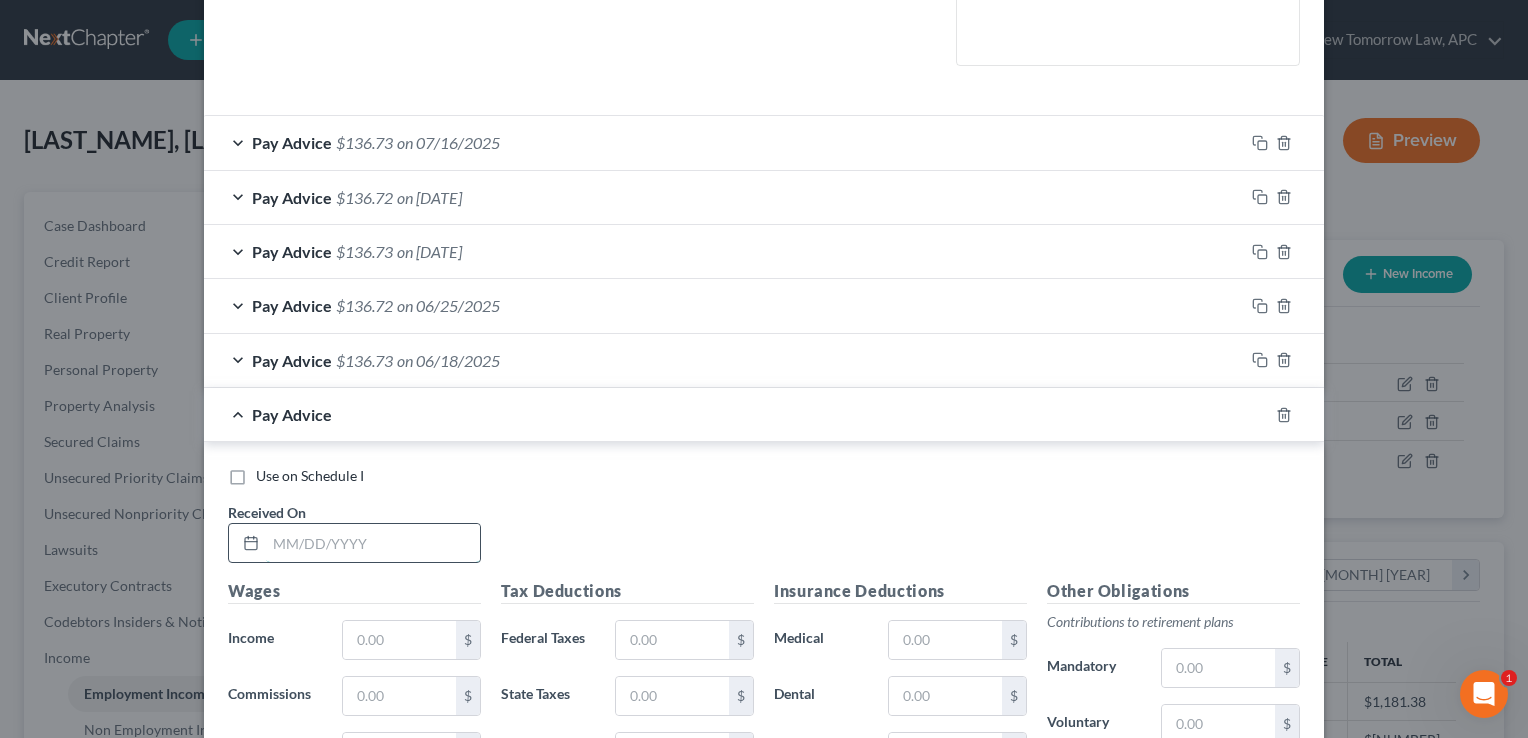 click at bounding box center [373, 543] 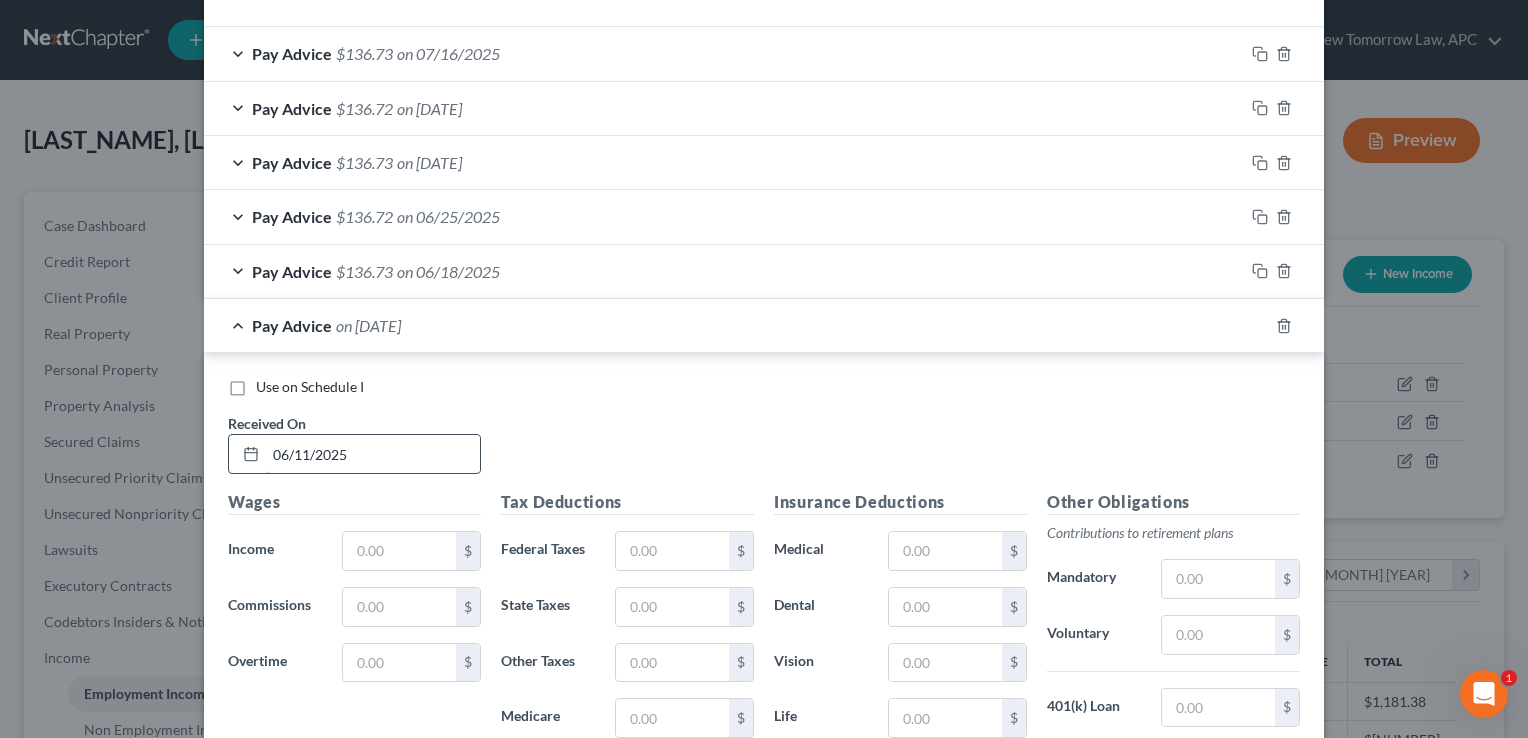 scroll, scrollTop: 656, scrollLeft: 0, axis: vertical 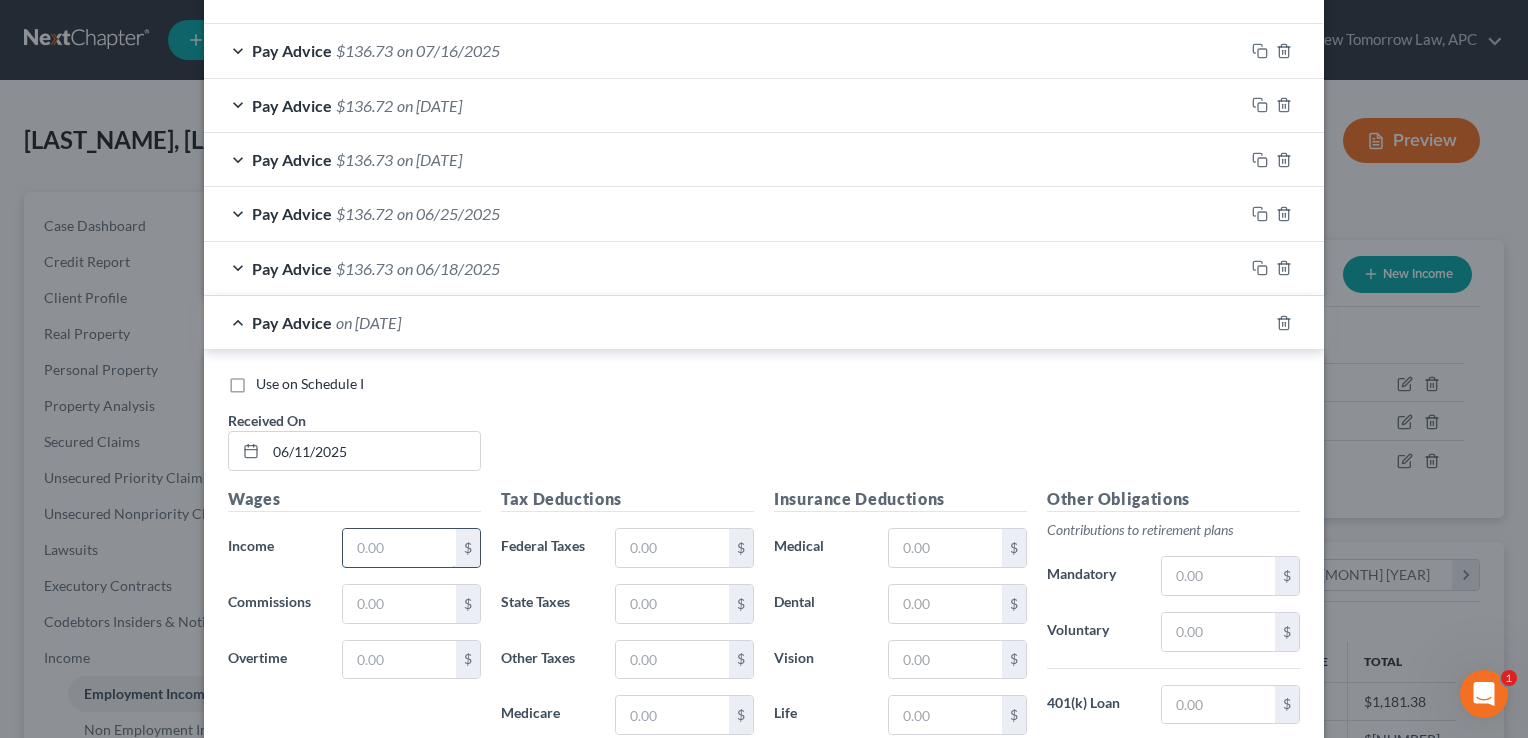 click at bounding box center (399, 548) 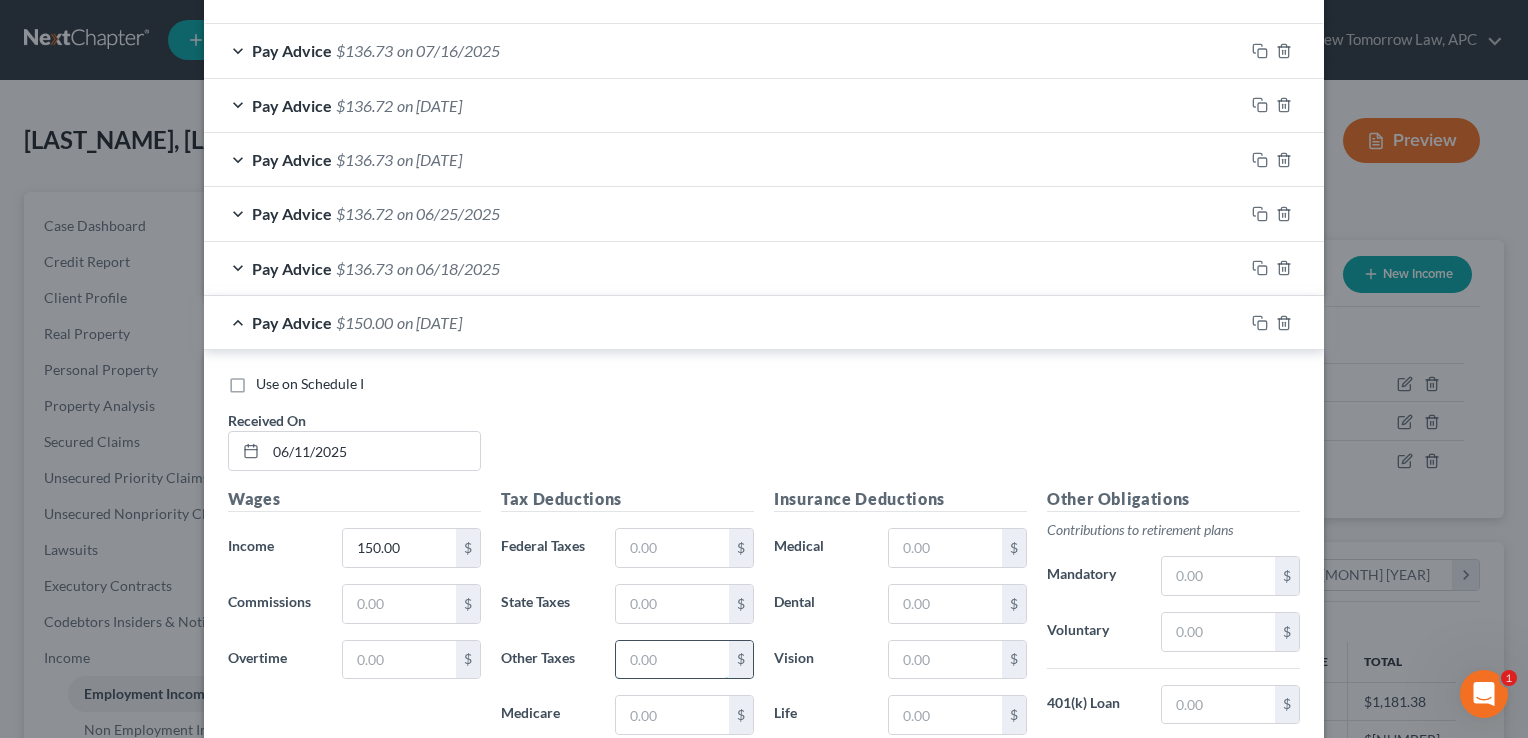 click at bounding box center [672, 660] 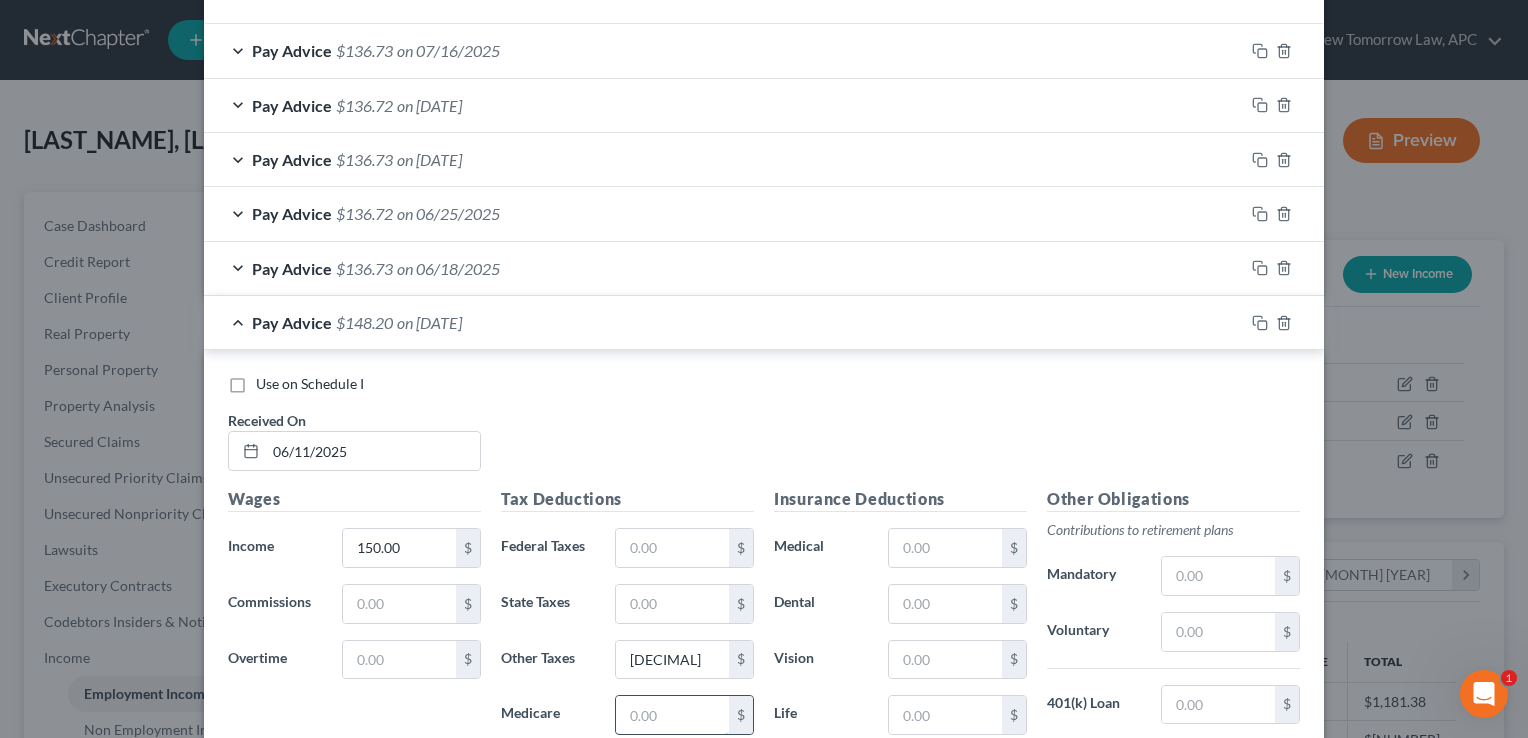 click at bounding box center [672, 715] 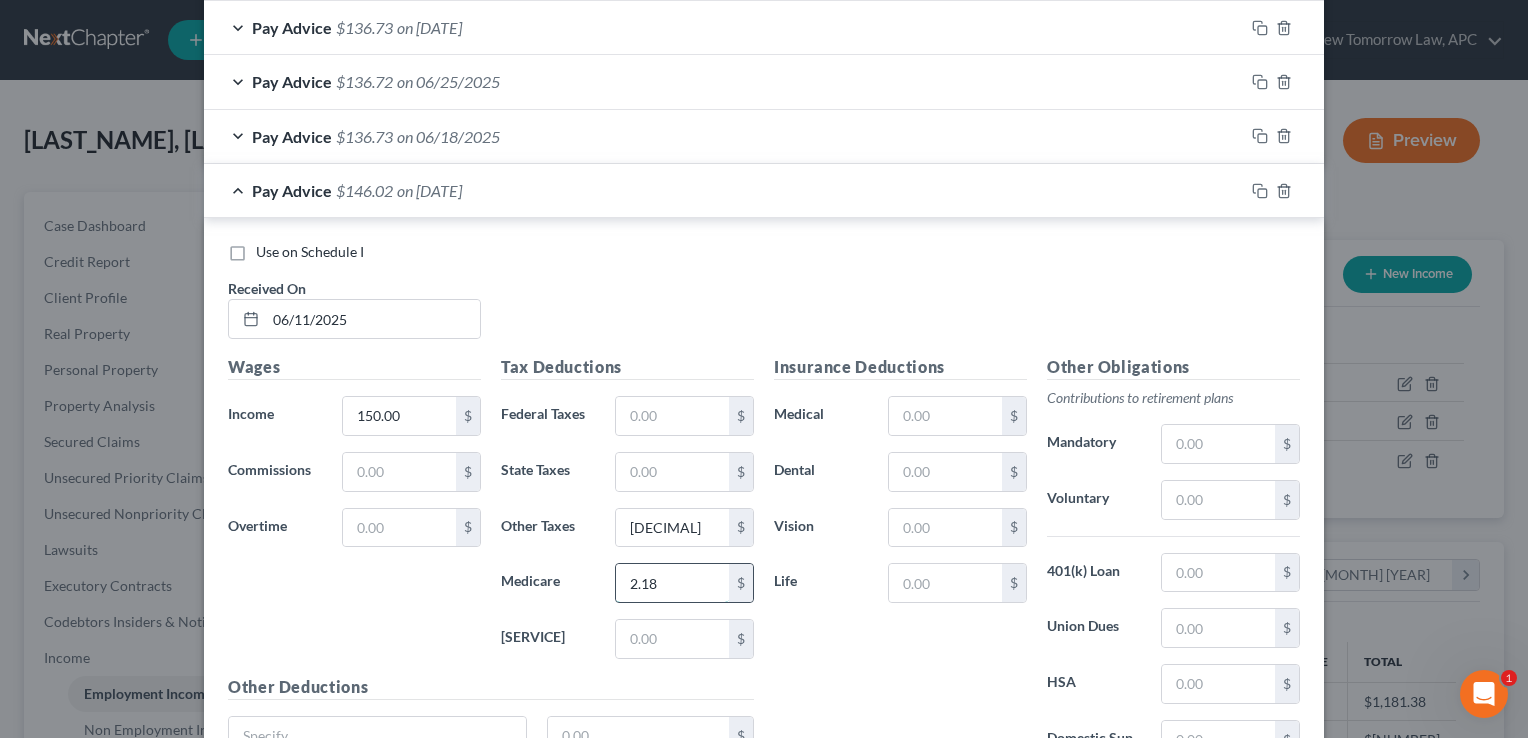 scroll, scrollTop: 792, scrollLeft: 0, axis: vertical 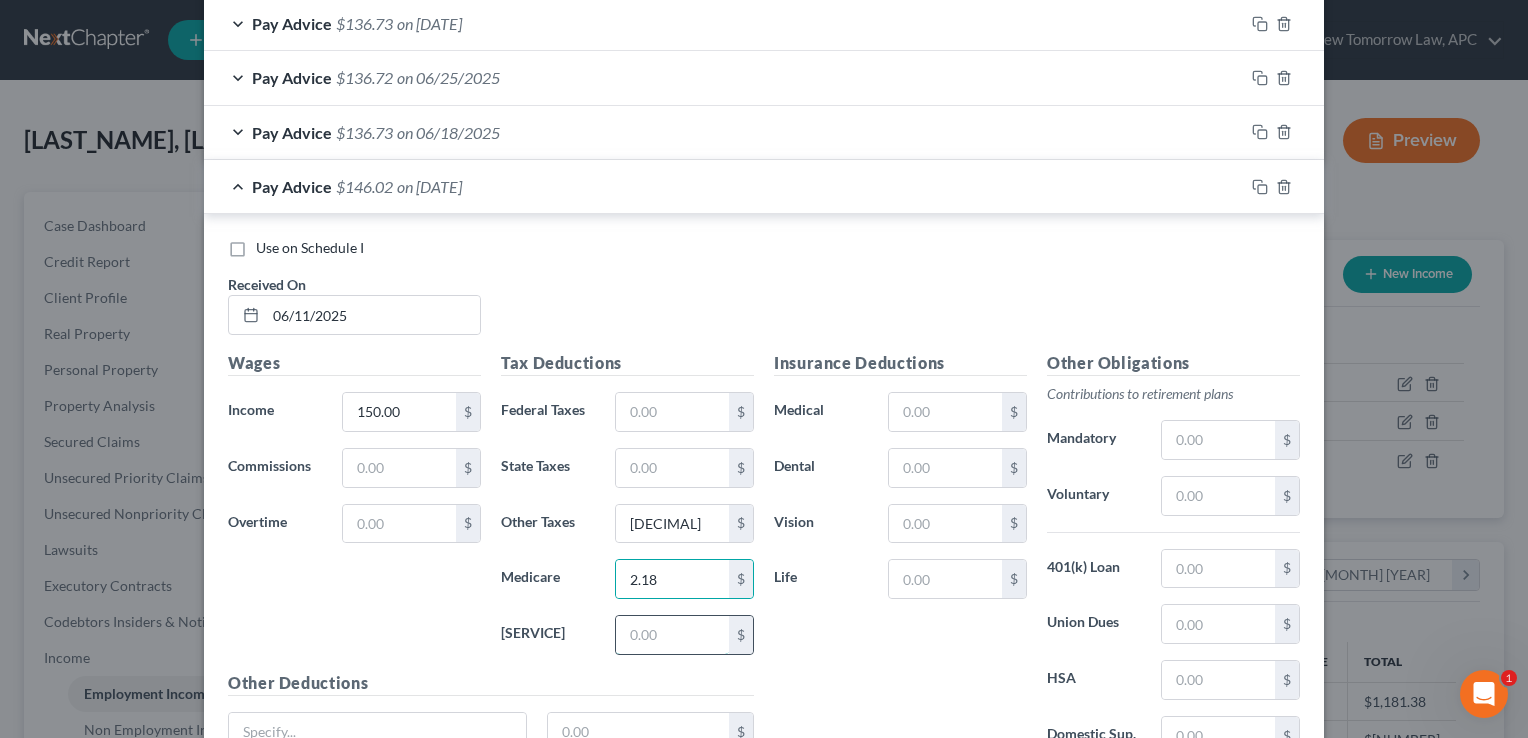 click at bounding box center (672, 635) 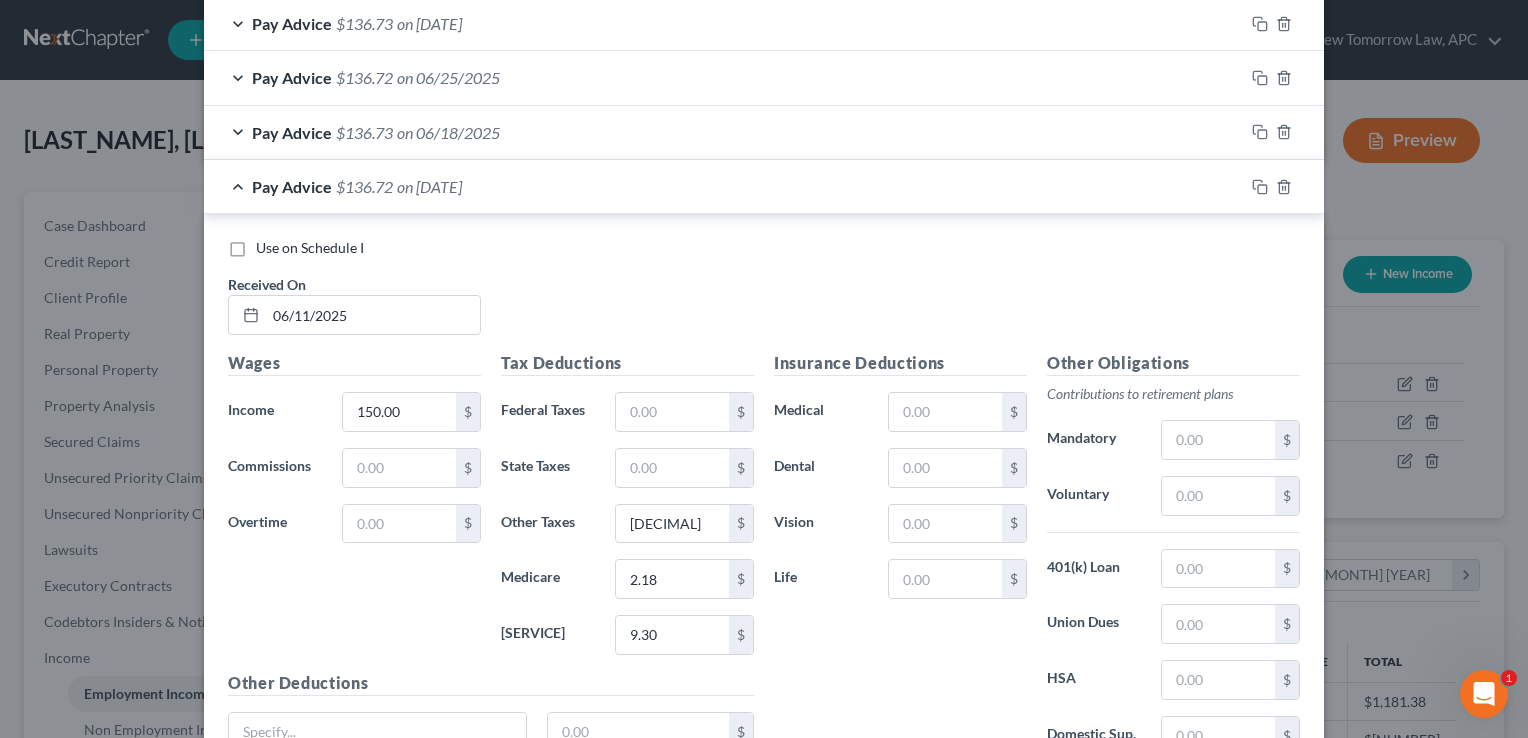 click on "[SERVICE]" at bounding box center [548, 635] 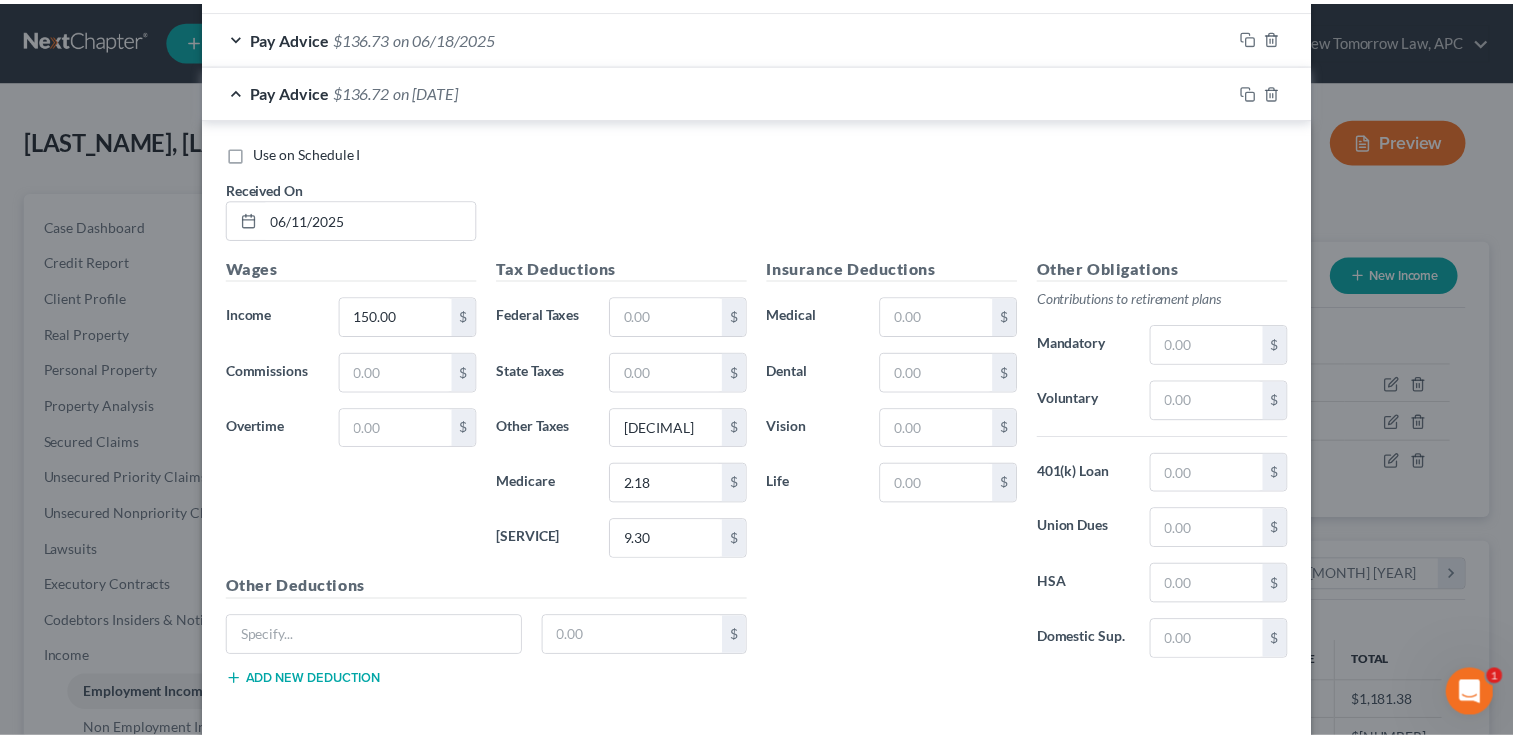 scroll, scrollTop: 969, scrollLeft: 0, axis: vertical 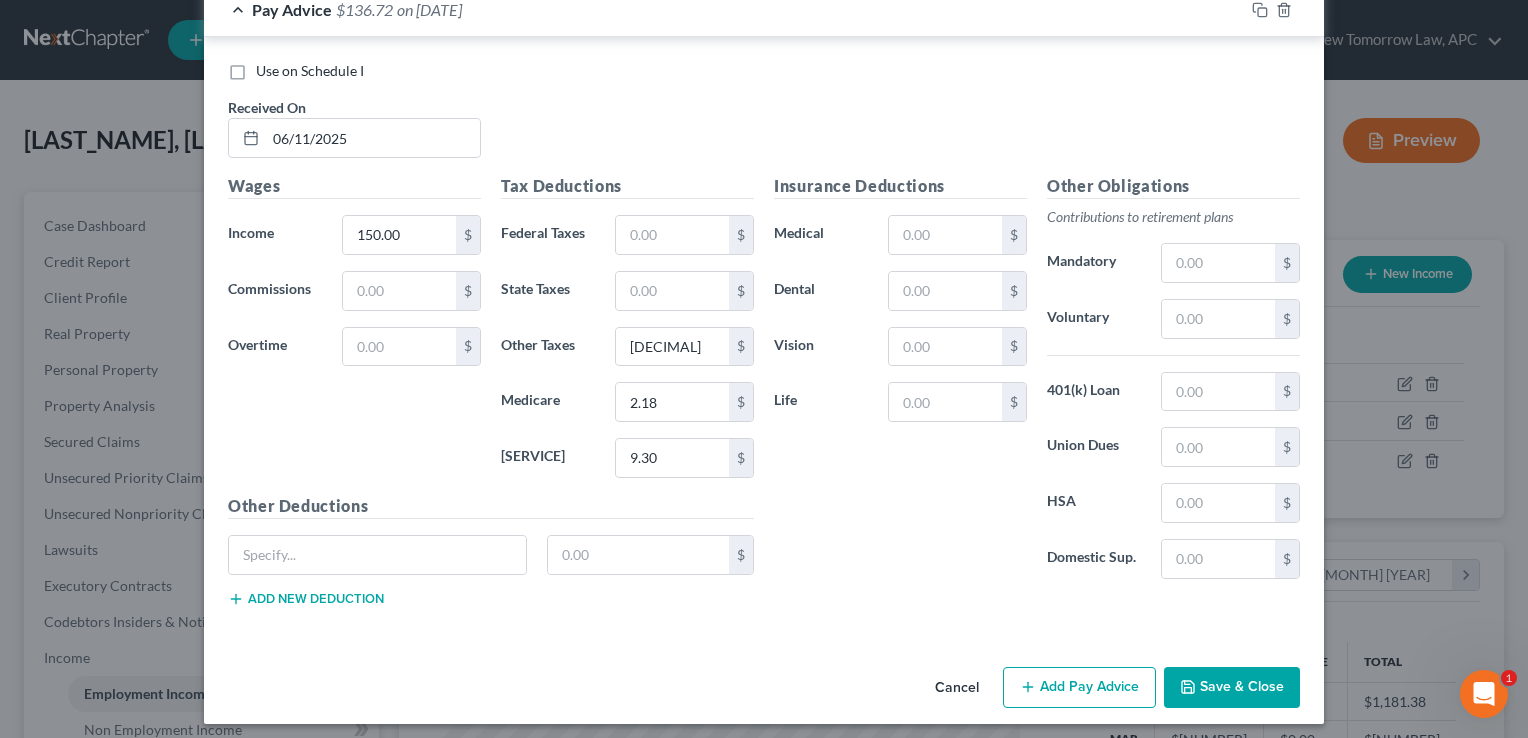 click on "Save & Close" at bounding box center [1232, 688] 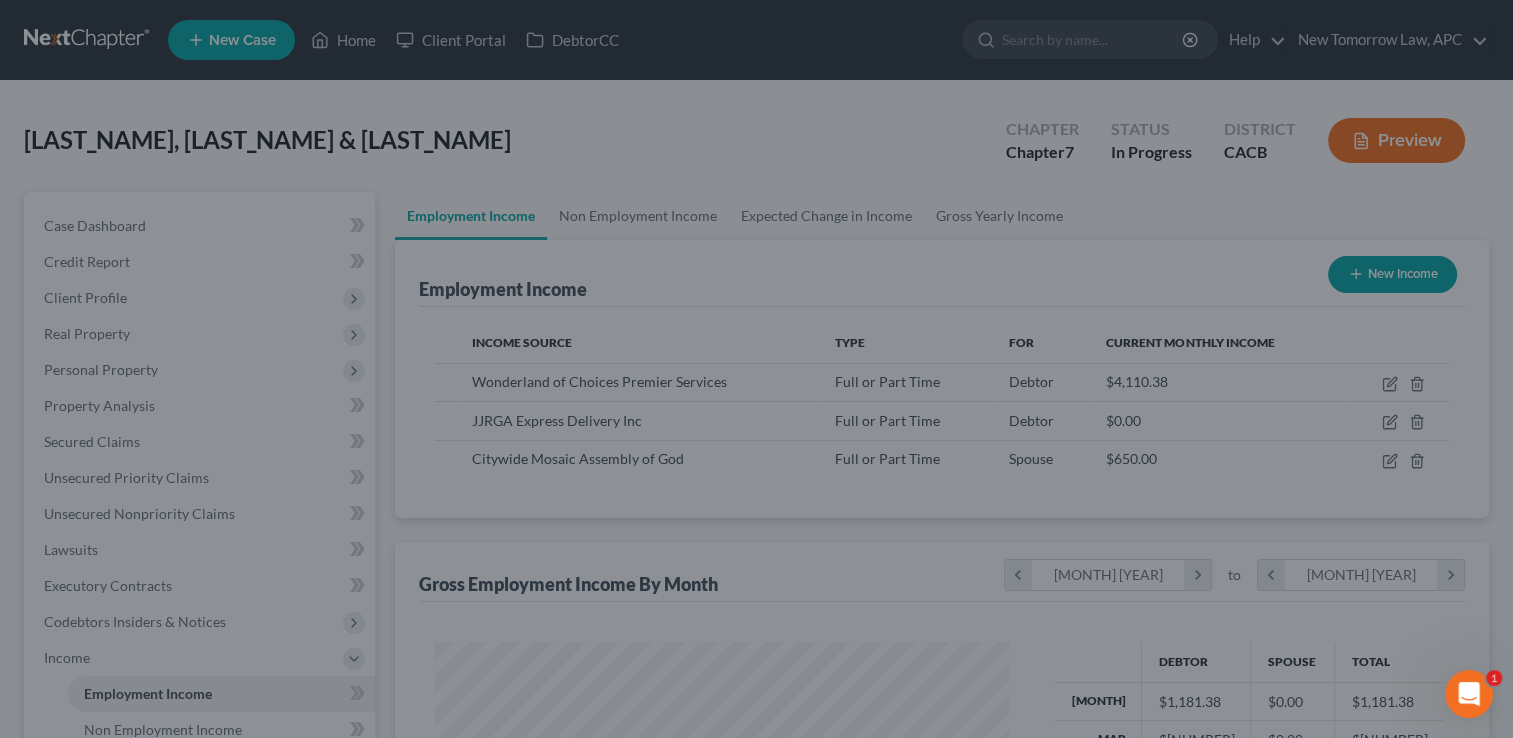 scroll, scrollTop: 356, scrollLeft: 615, axis: both 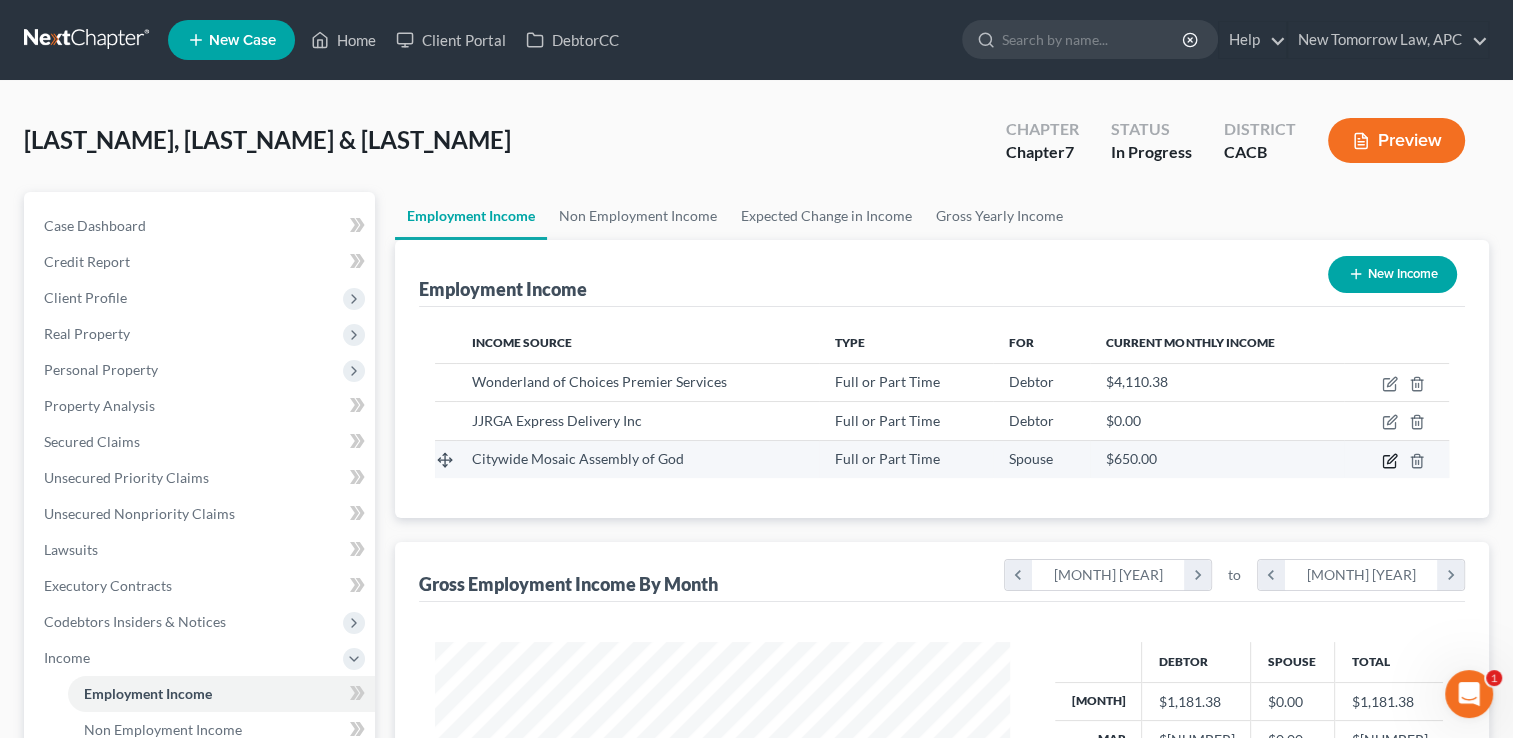 click 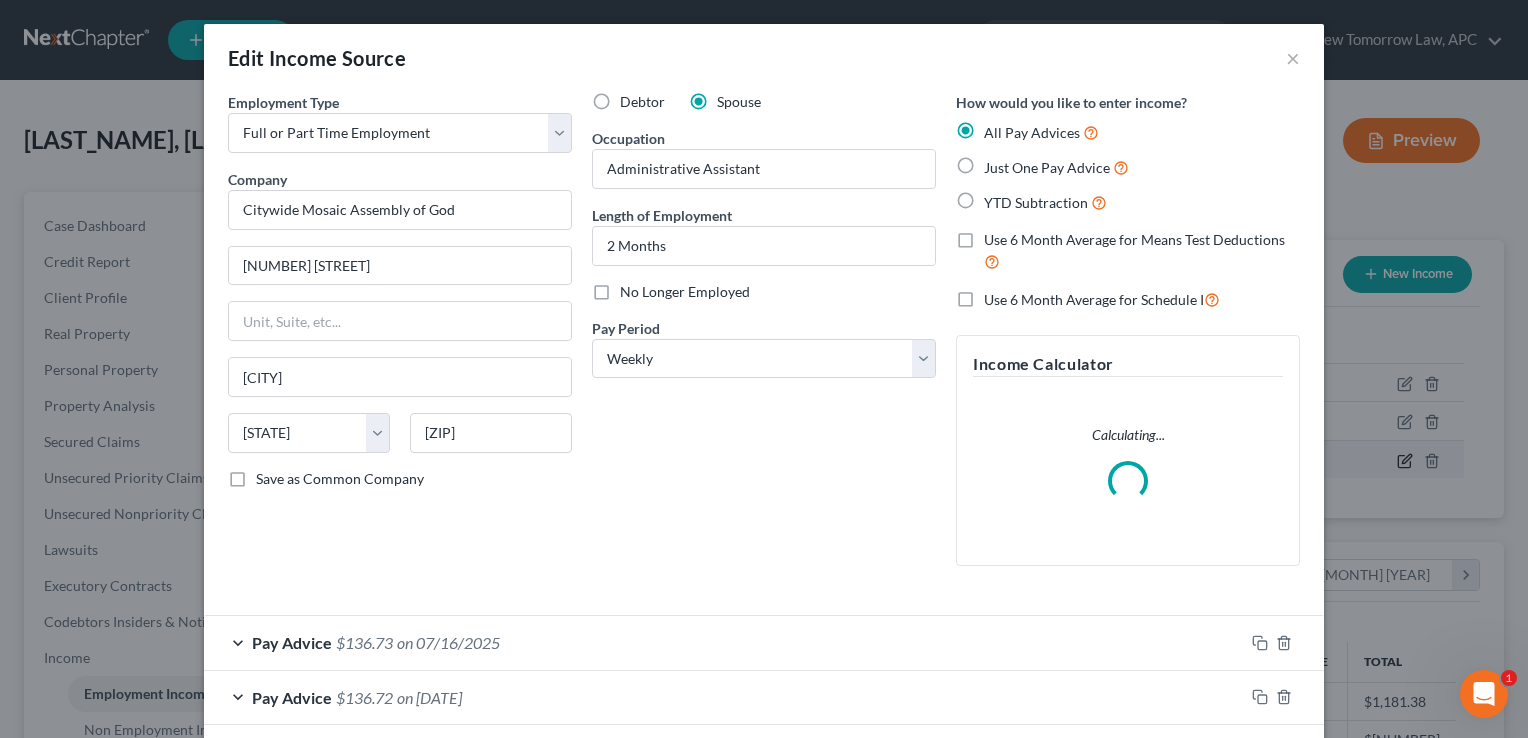 scroll, scrollTop: 999643, scrollLeft: 999378, axis: both 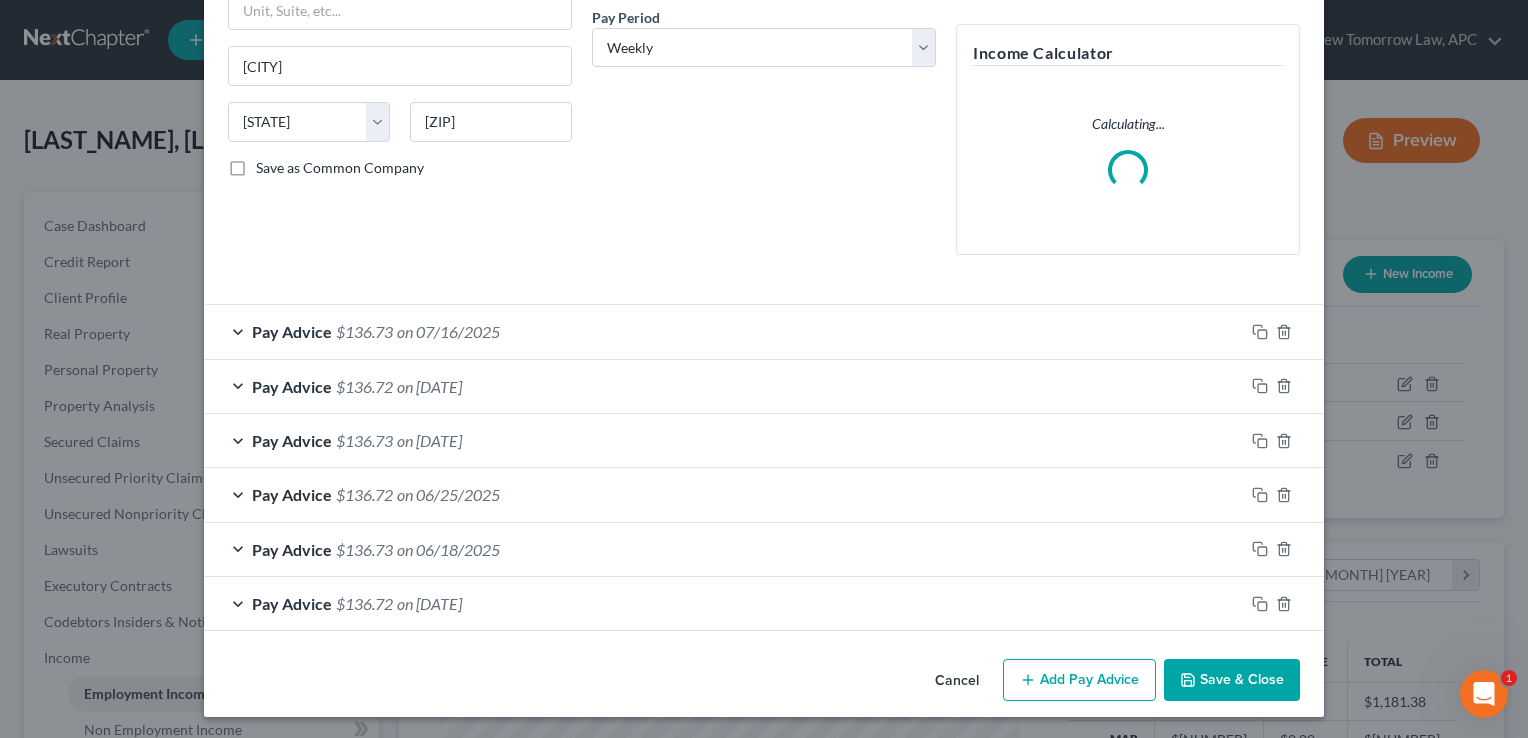 click on "Add Pay Advice" at bounding box center (1079, 680) 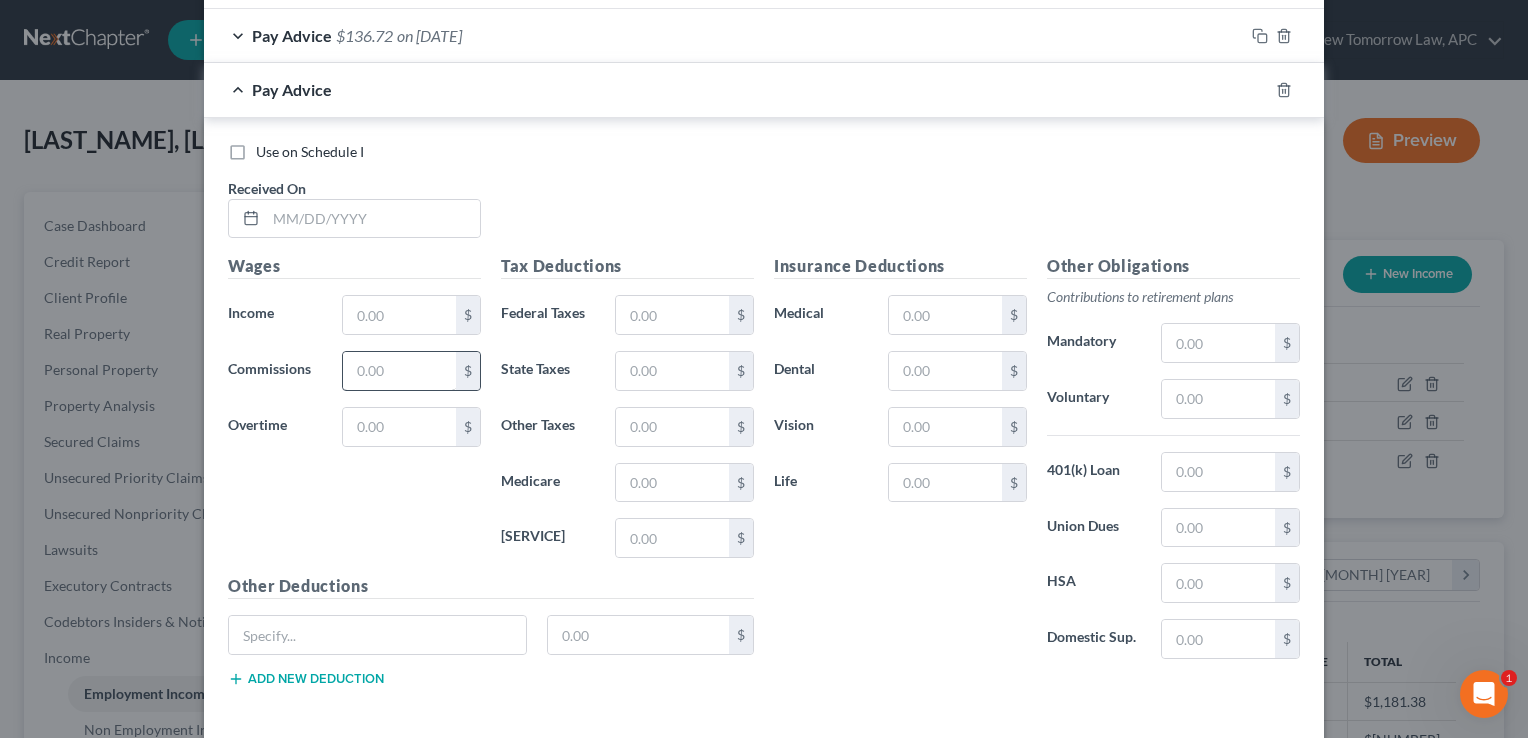 scroll, scrollTop: 884, scrollLeft: 0, axis: vertical 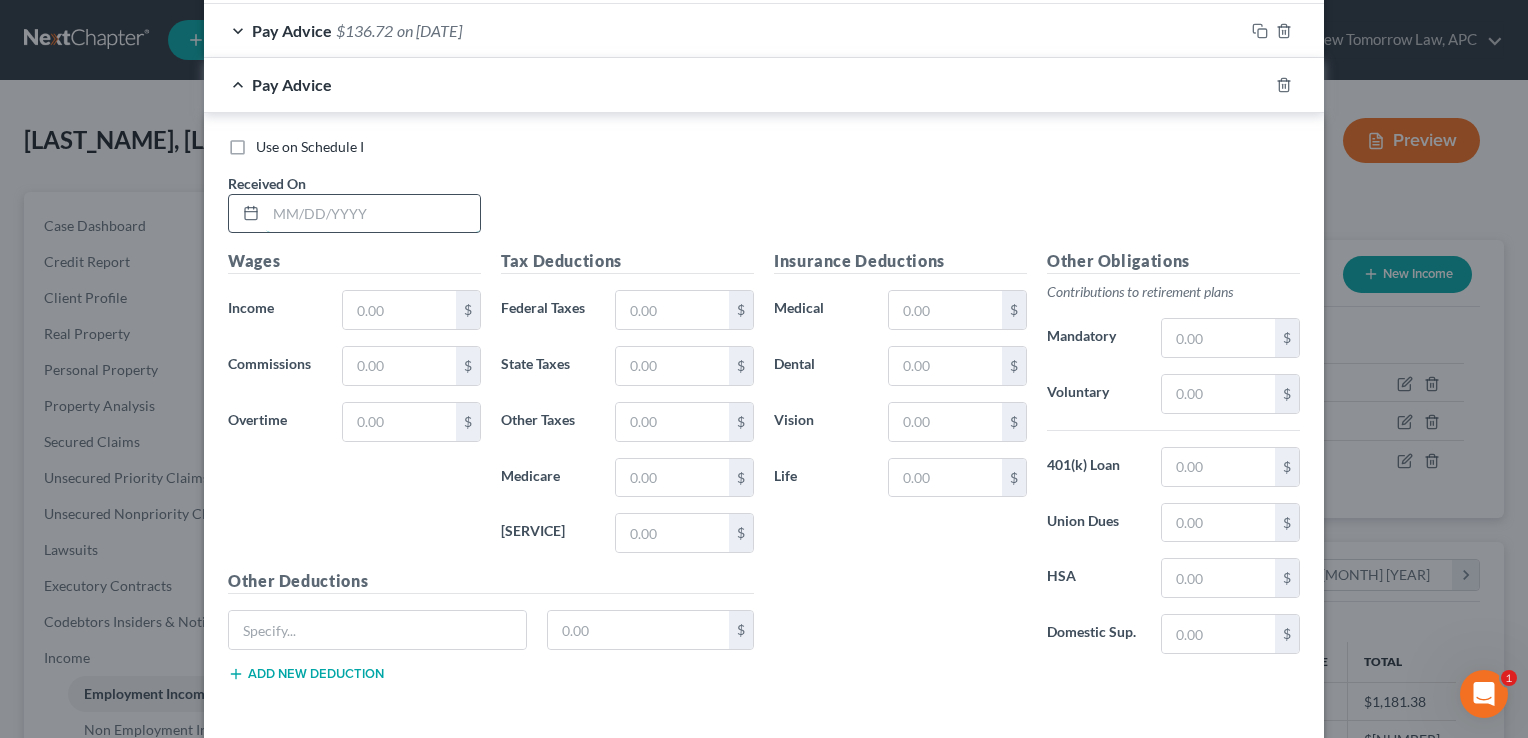 click at bounding box center (373, 214) 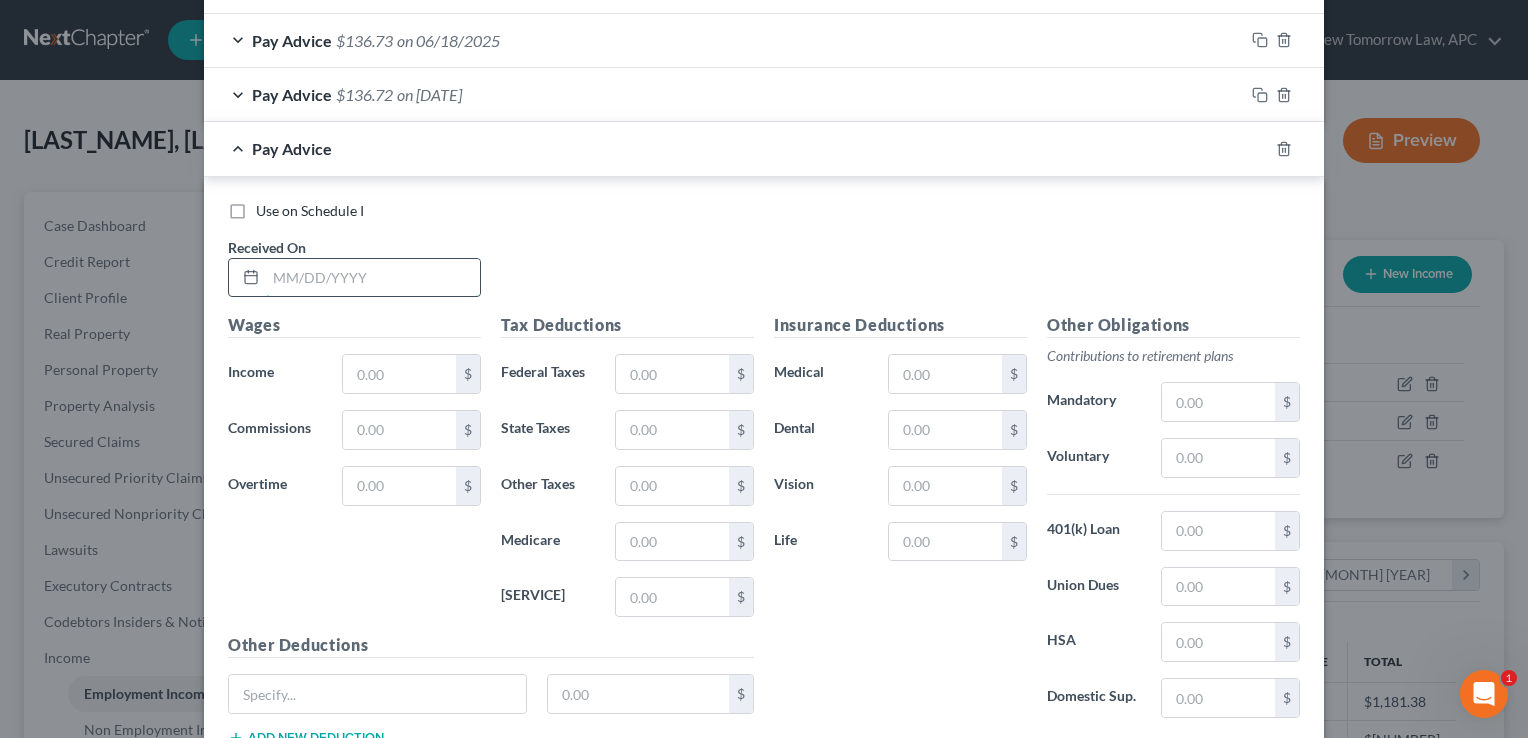 scroll, scrollTop: 944, scrollLeft: 0, axis: vertical 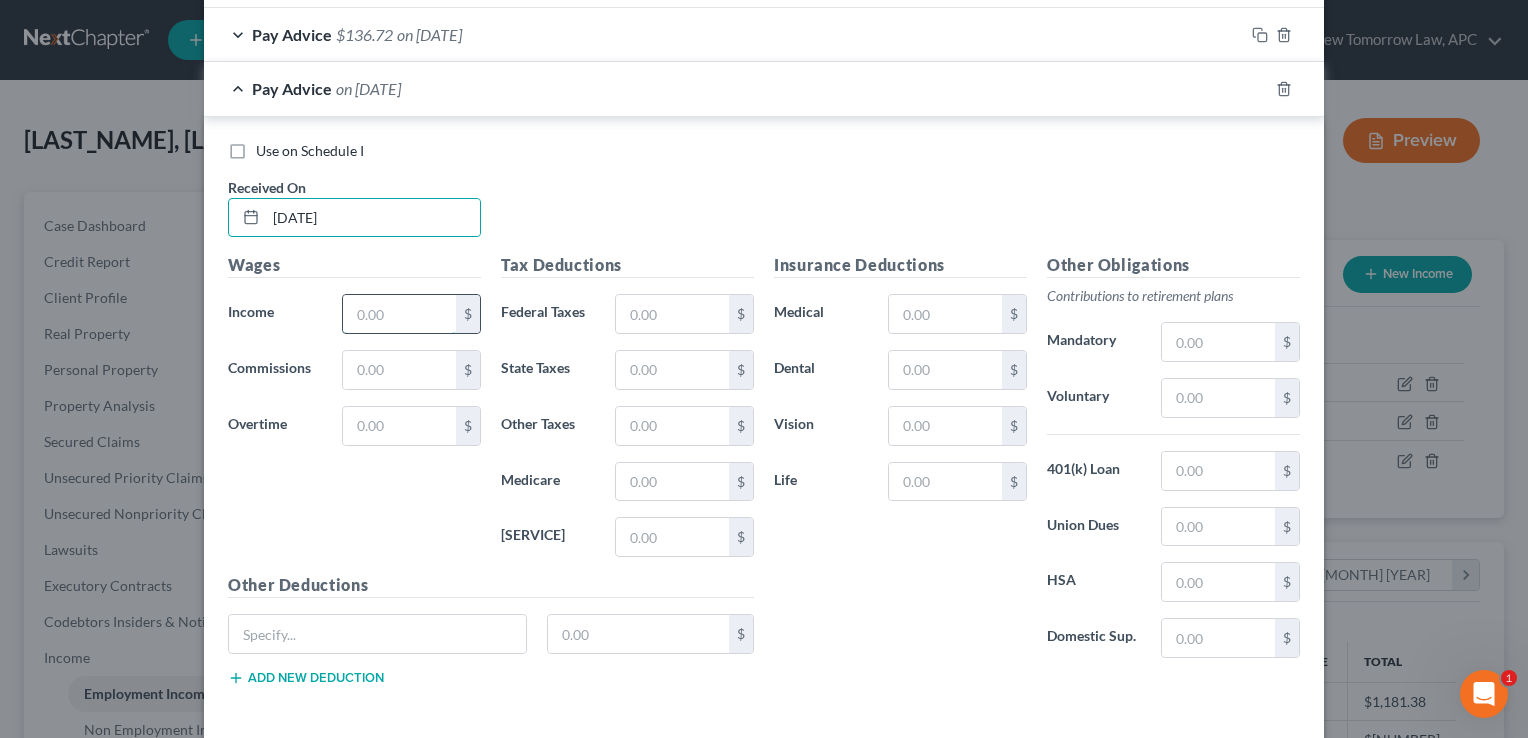 click at bounding box center [399, 314] 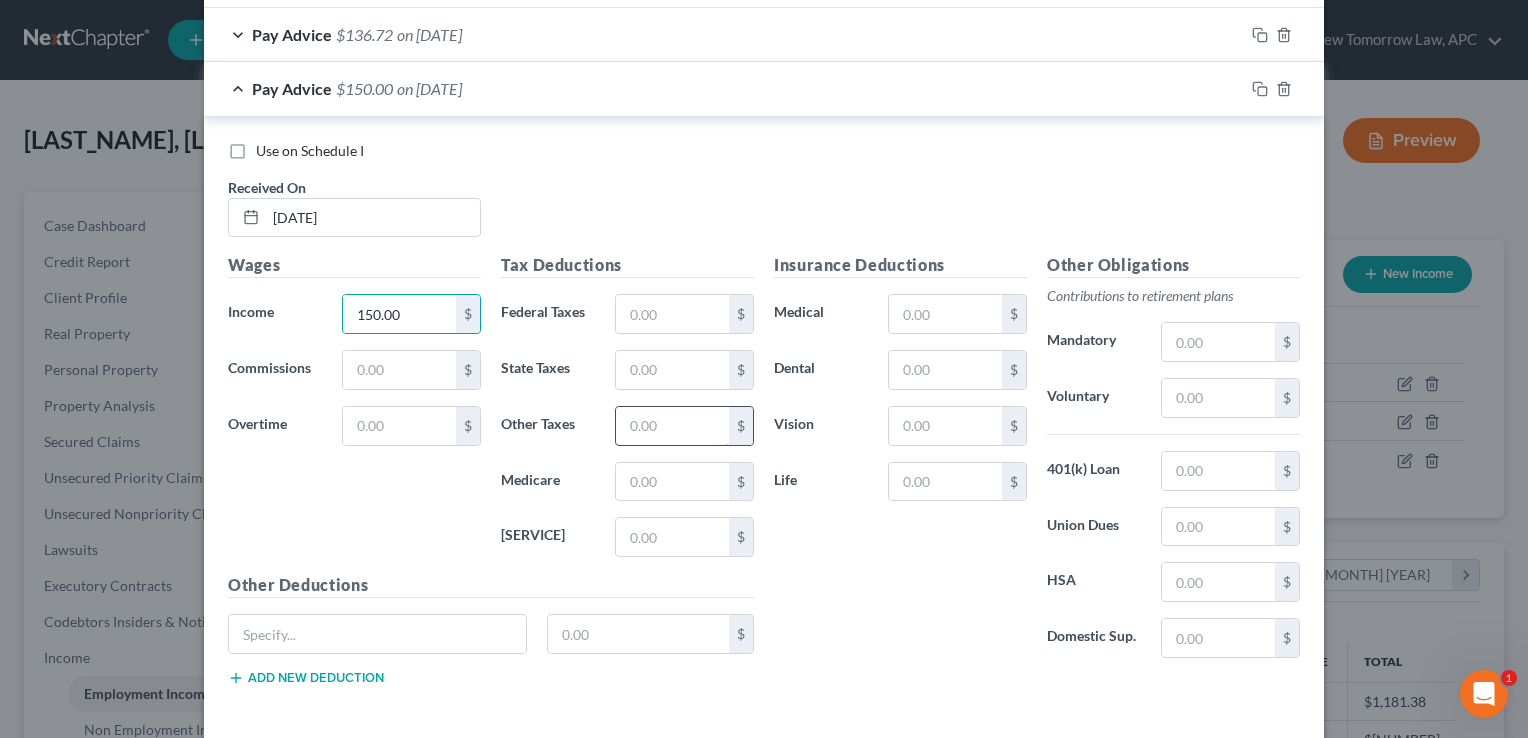 click at bounding box center [672, 426] 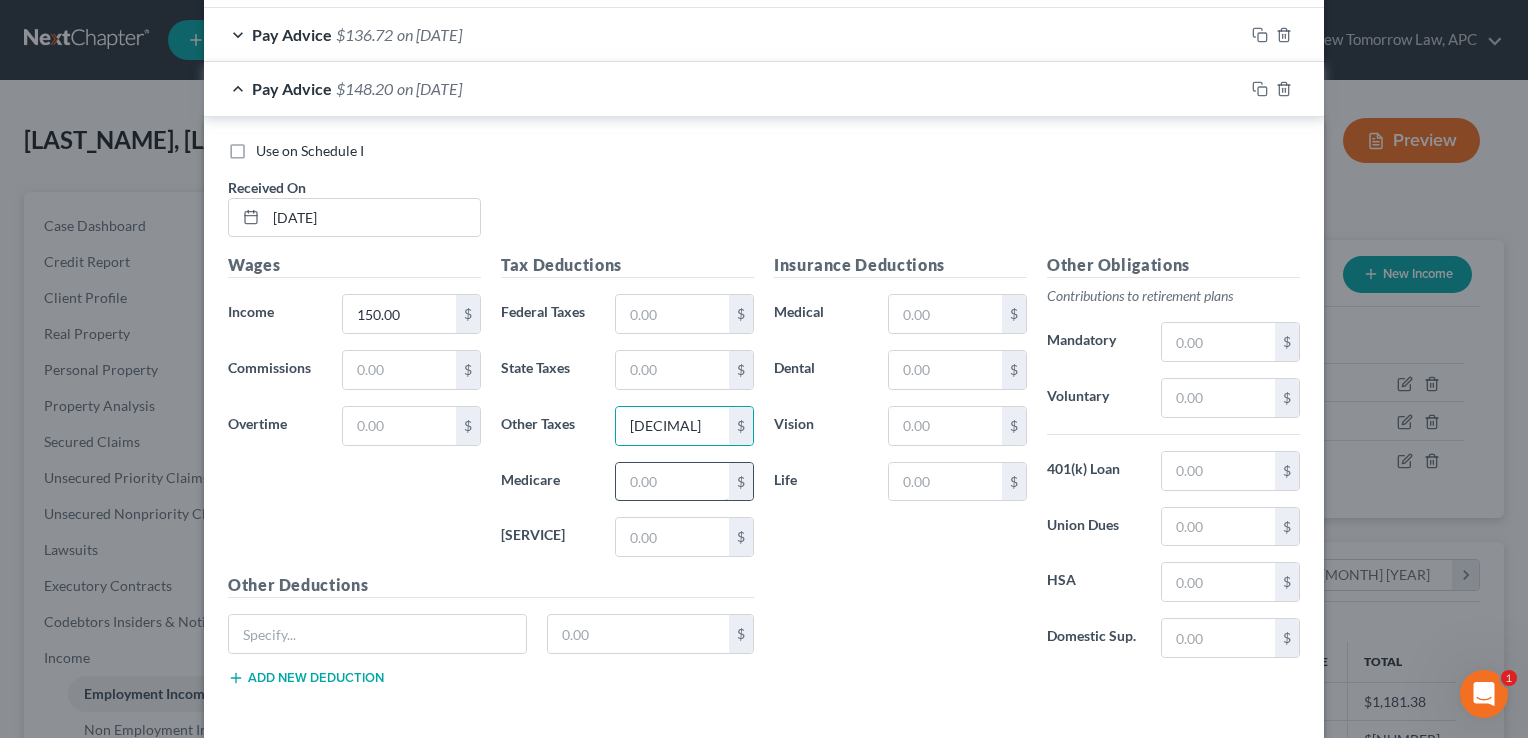 click at bounding box center [672, 482] 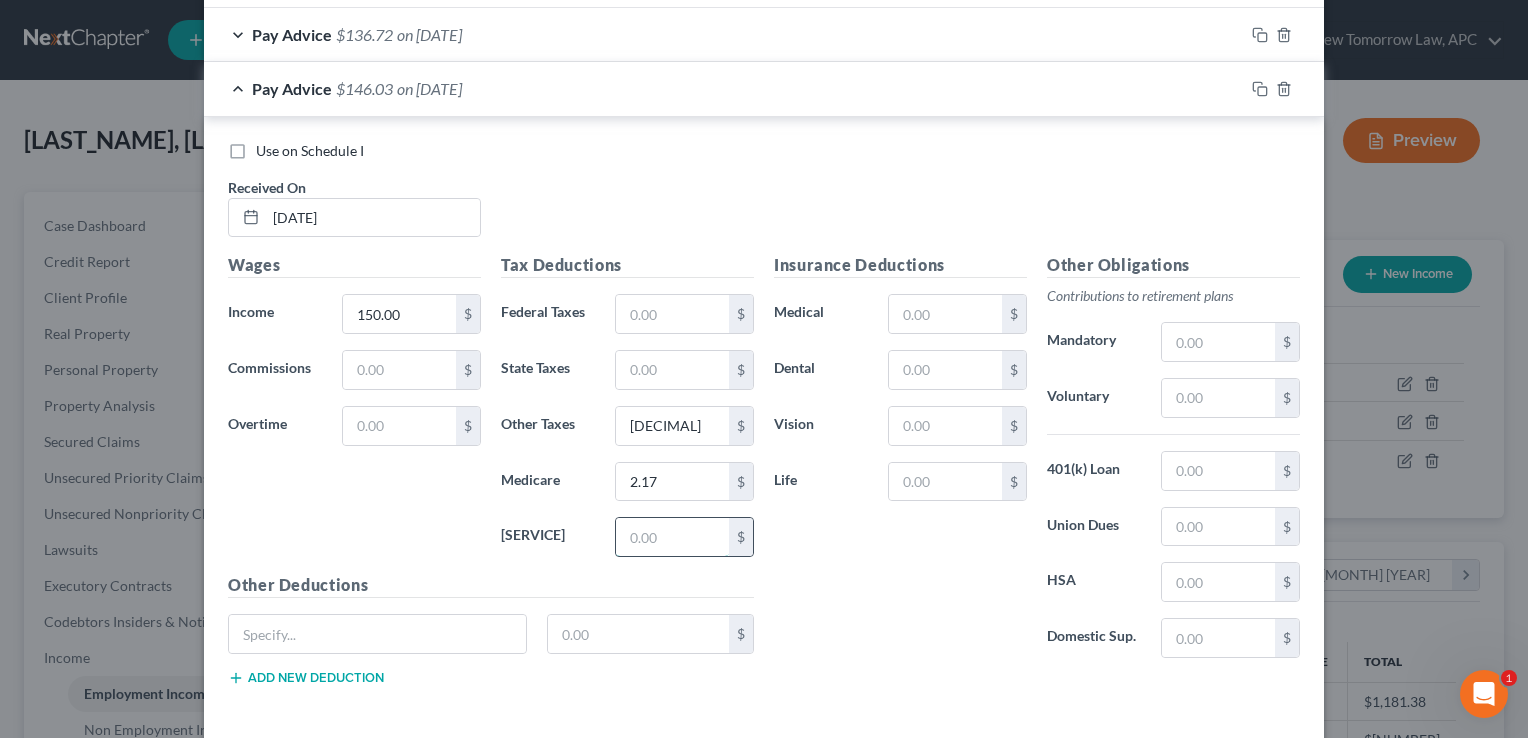 click at bounding box center [672, 537] 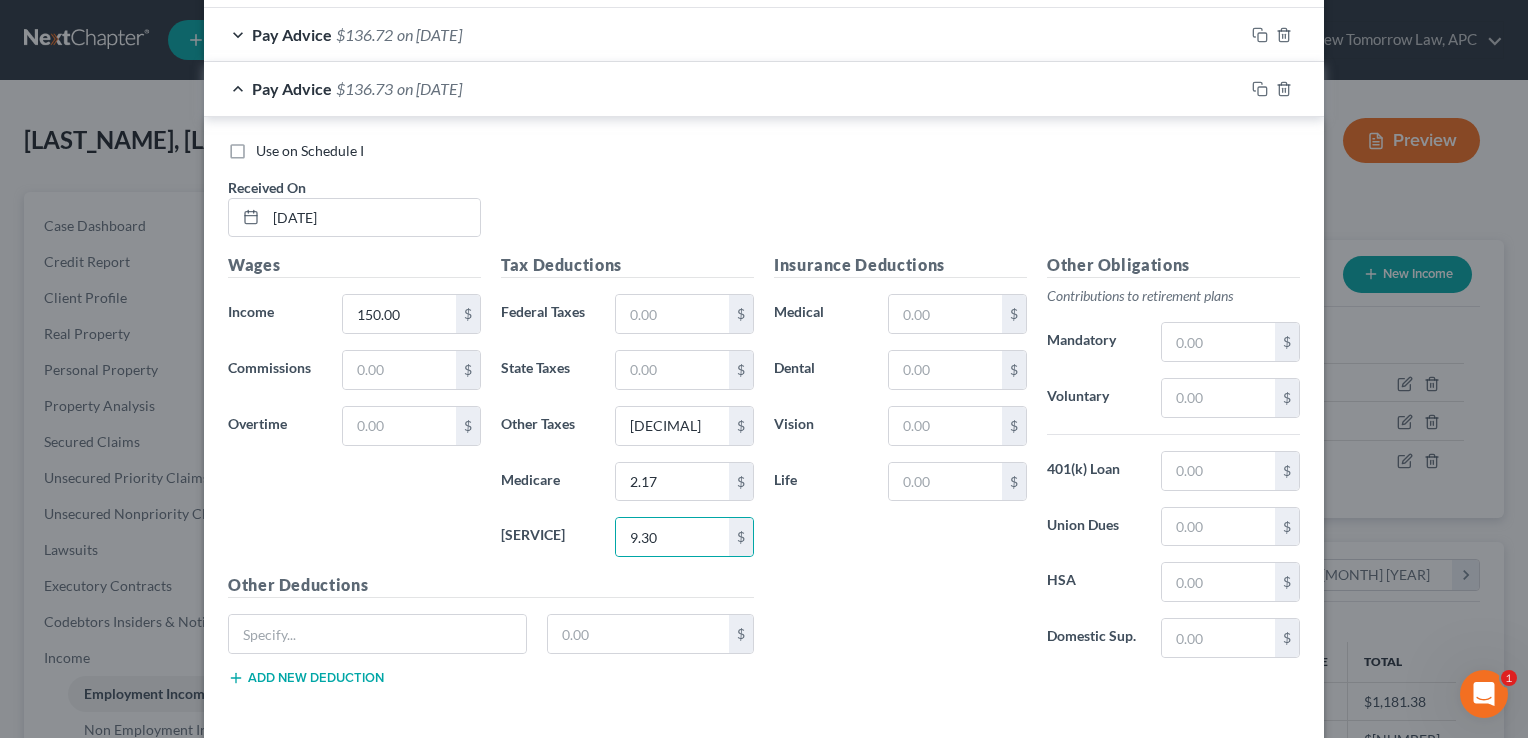 click on "Wages
Income
*
[AMOUNT] $ Commissions $ Overtime $" at bounding box center (354, 413) 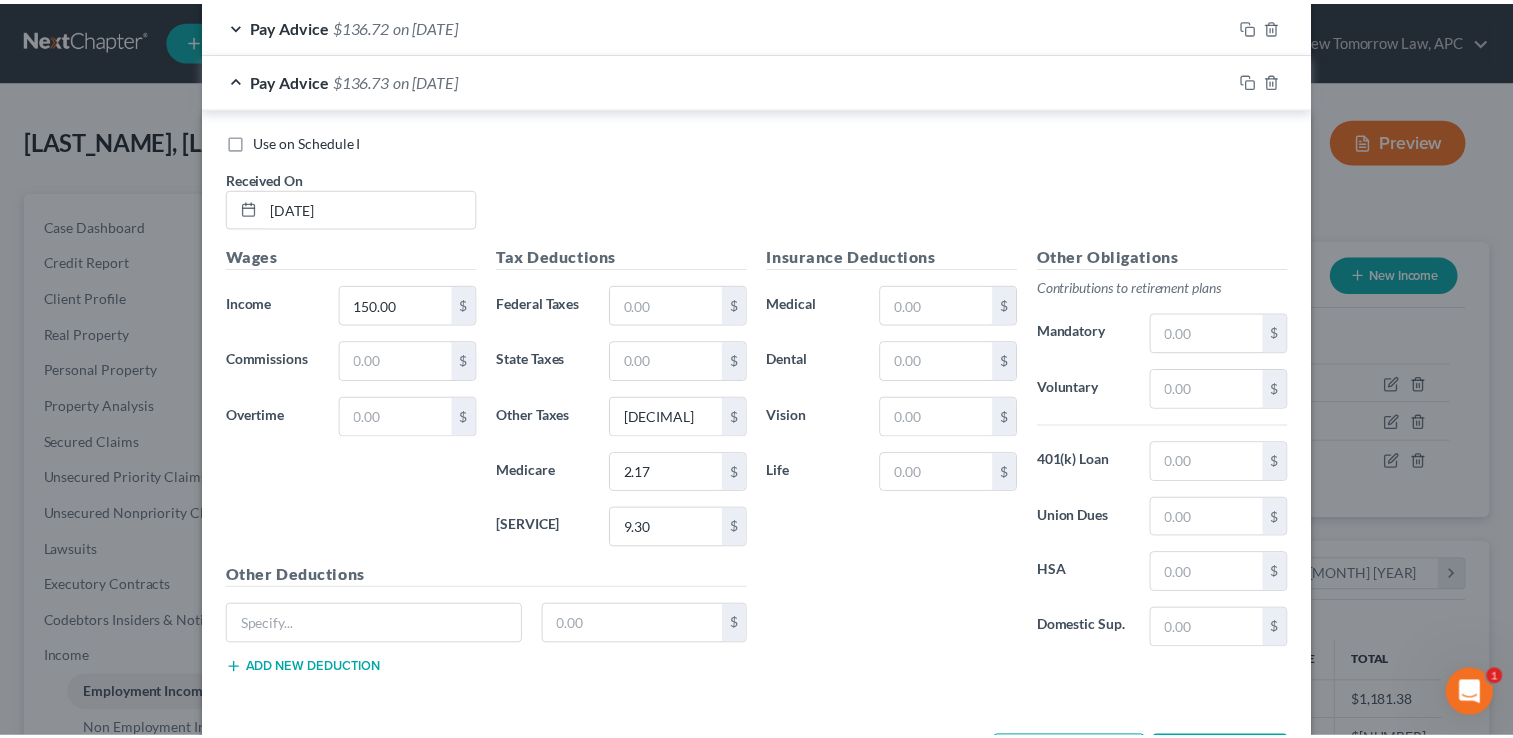 scroll, scrollTop: 1024, scrollLeft: 0, axis: vertical 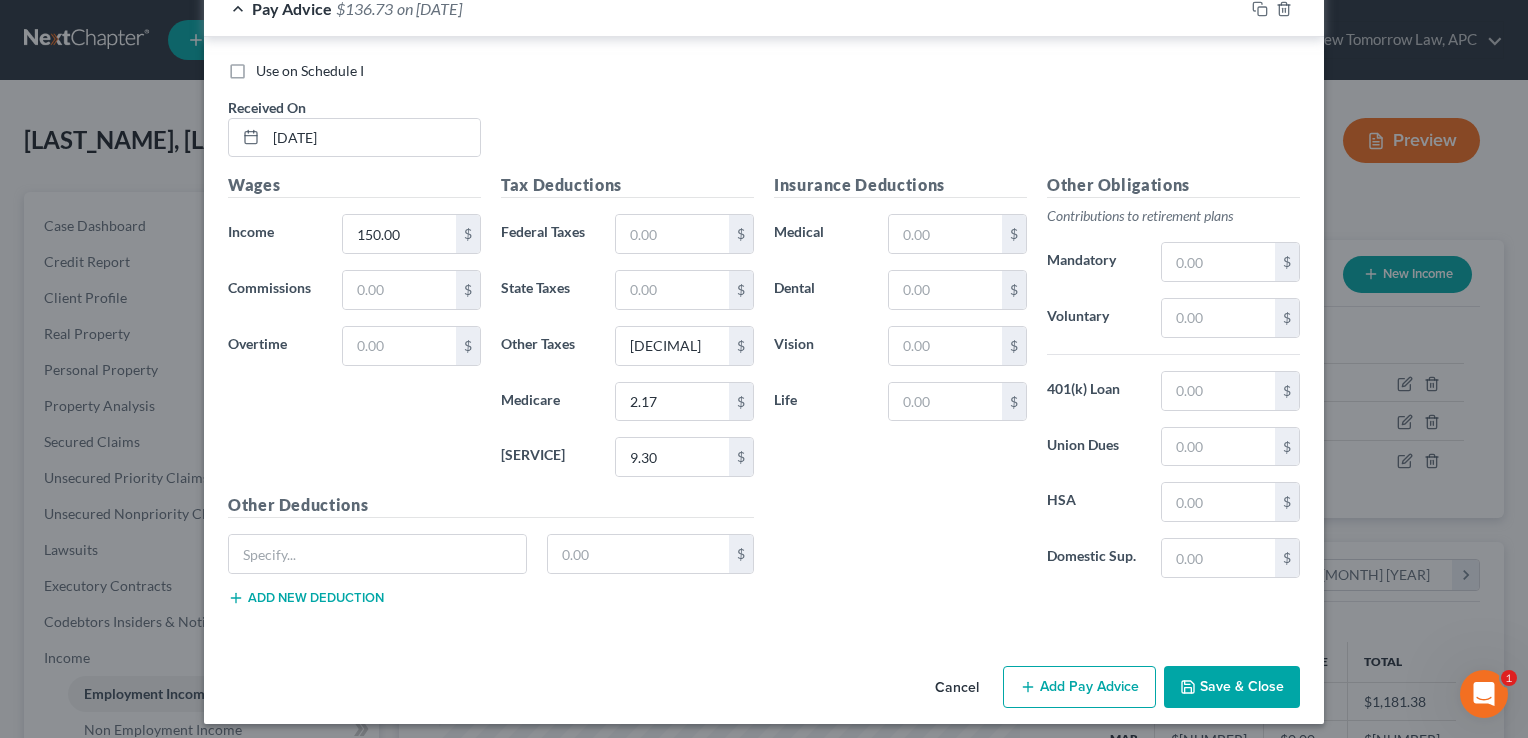 click on "Save & Close" at bounding box center [1232, 687] 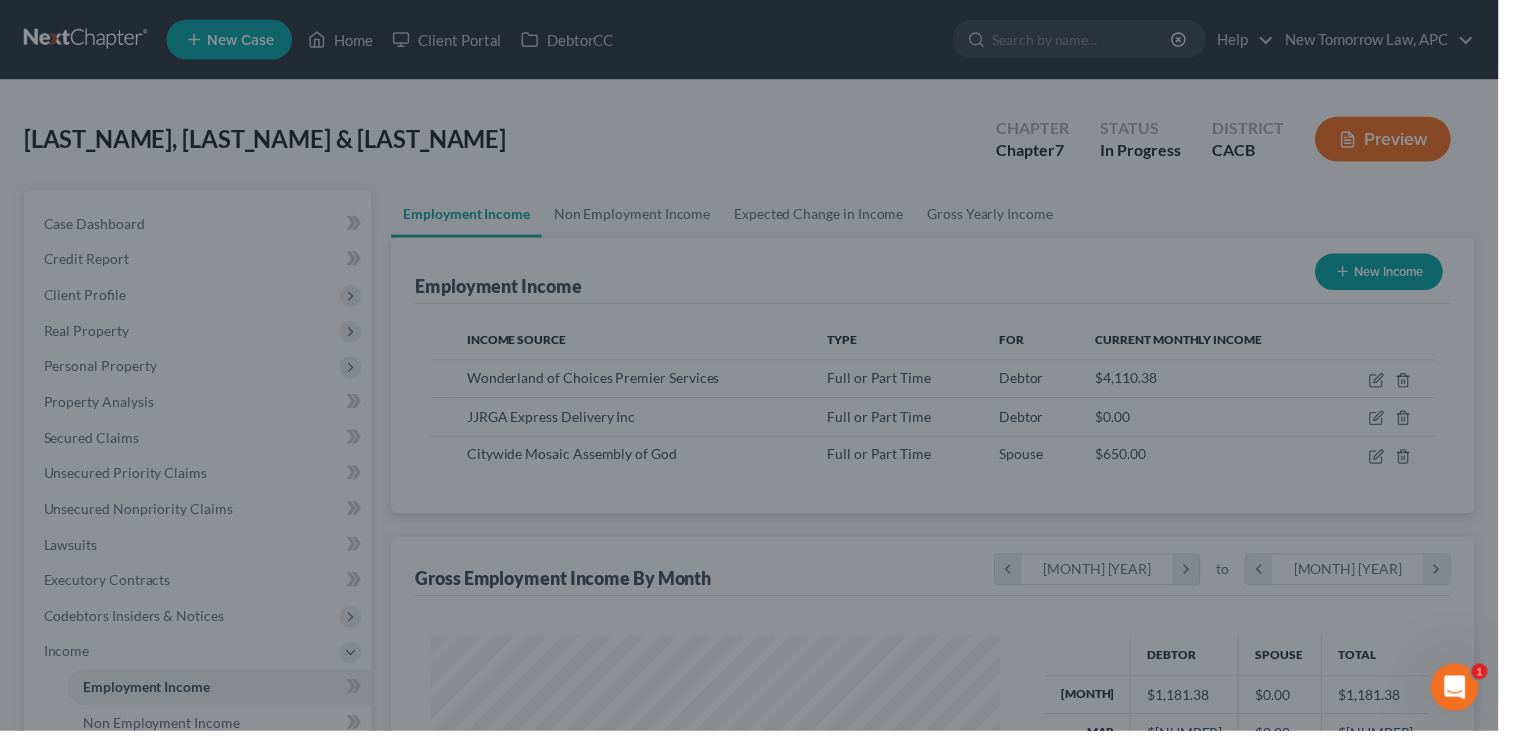 scroll, scrollTop: 356, scrollLeft: 615, axis: both 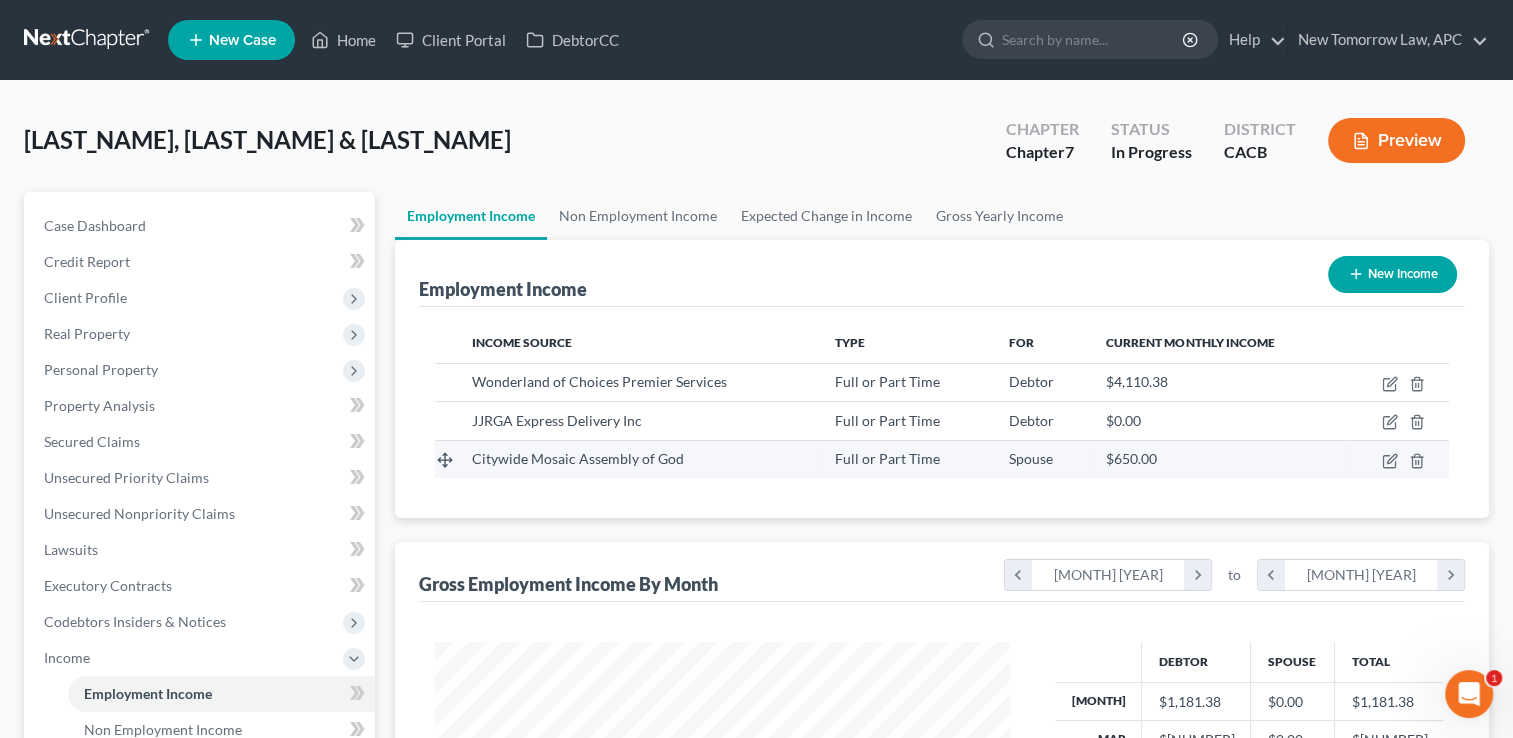 click at bounding box center (1396, 459) 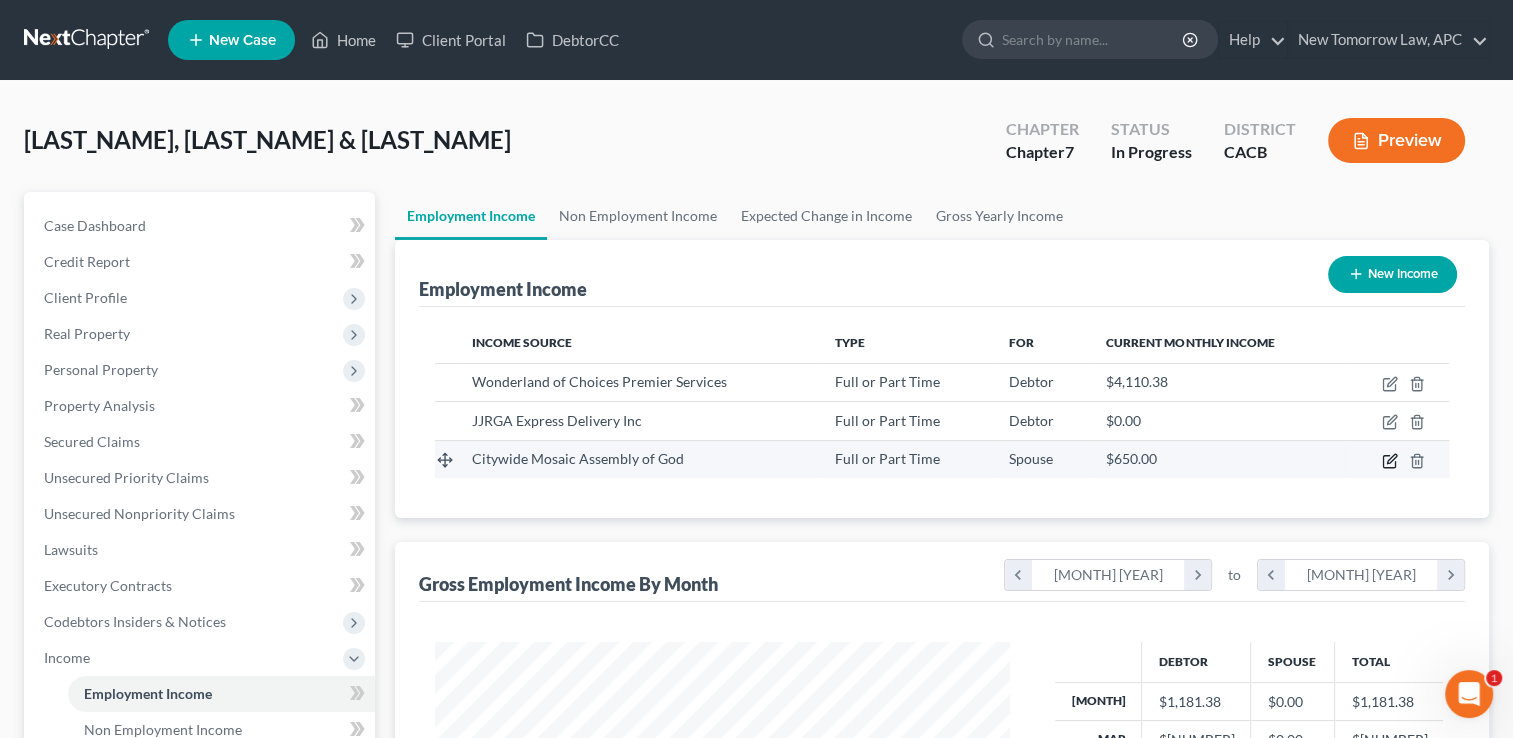 click 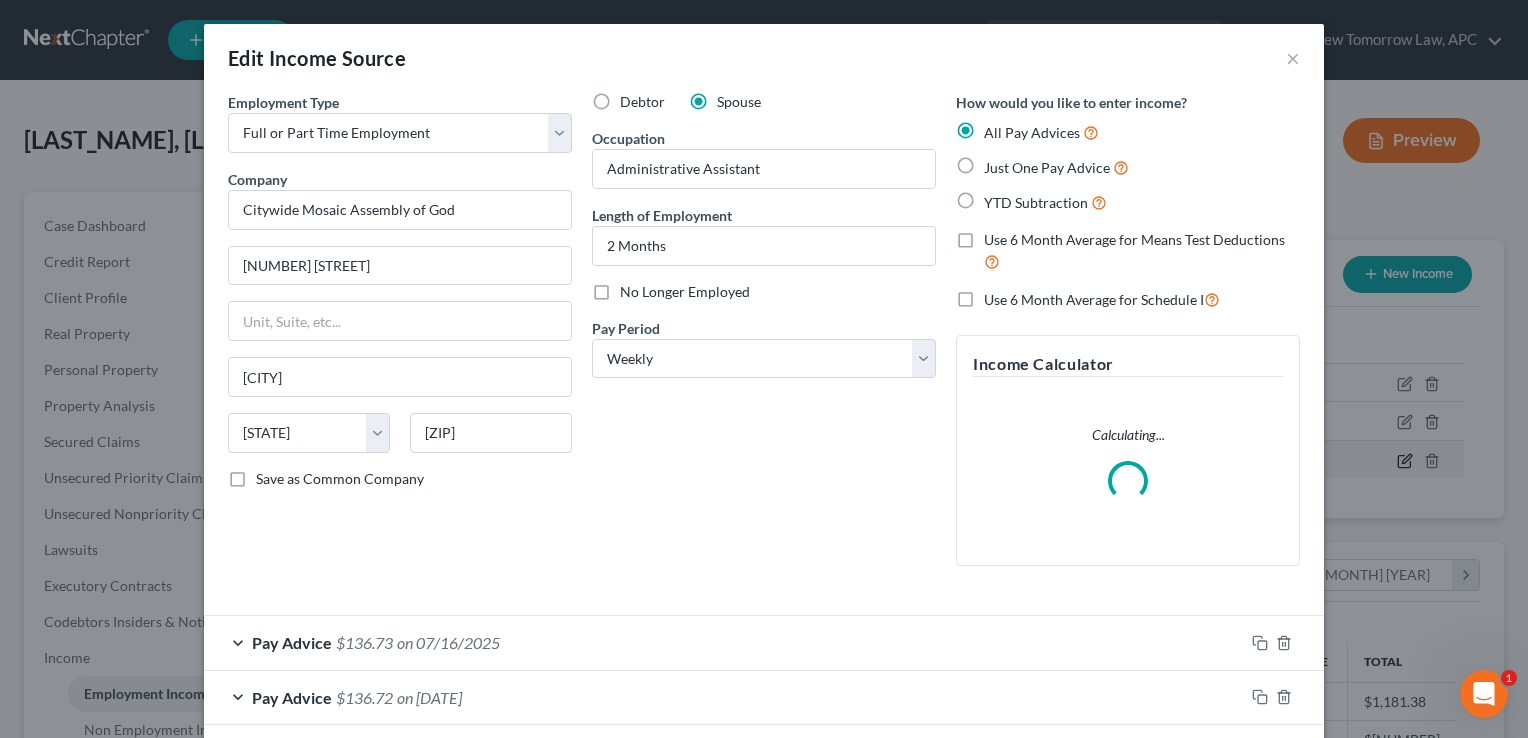 scroll, scrollTop: 999643, scrollLeft: 999378, axis: both 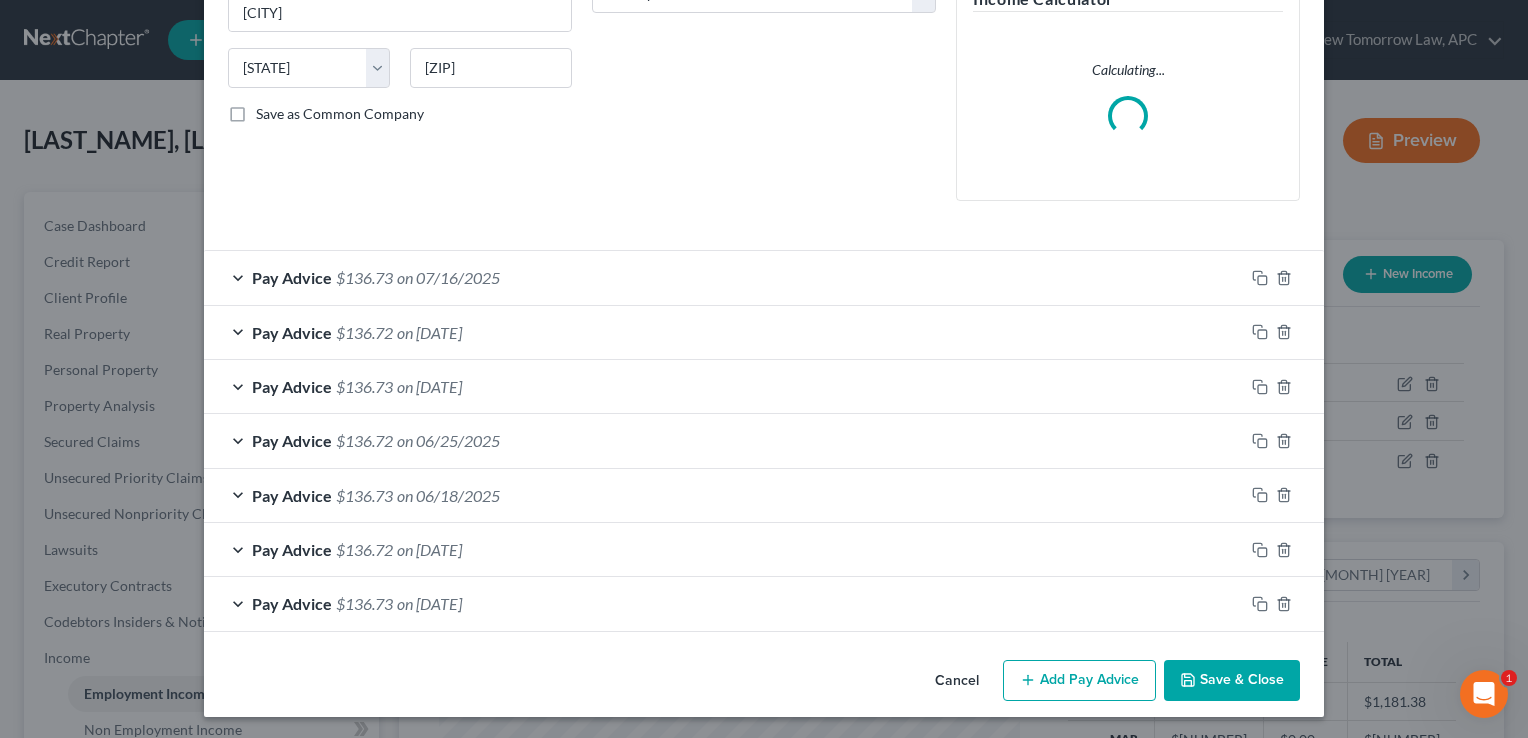 click on "Pay Advice $136.73 on 05/26/2025" at bounding box center [724, 603] 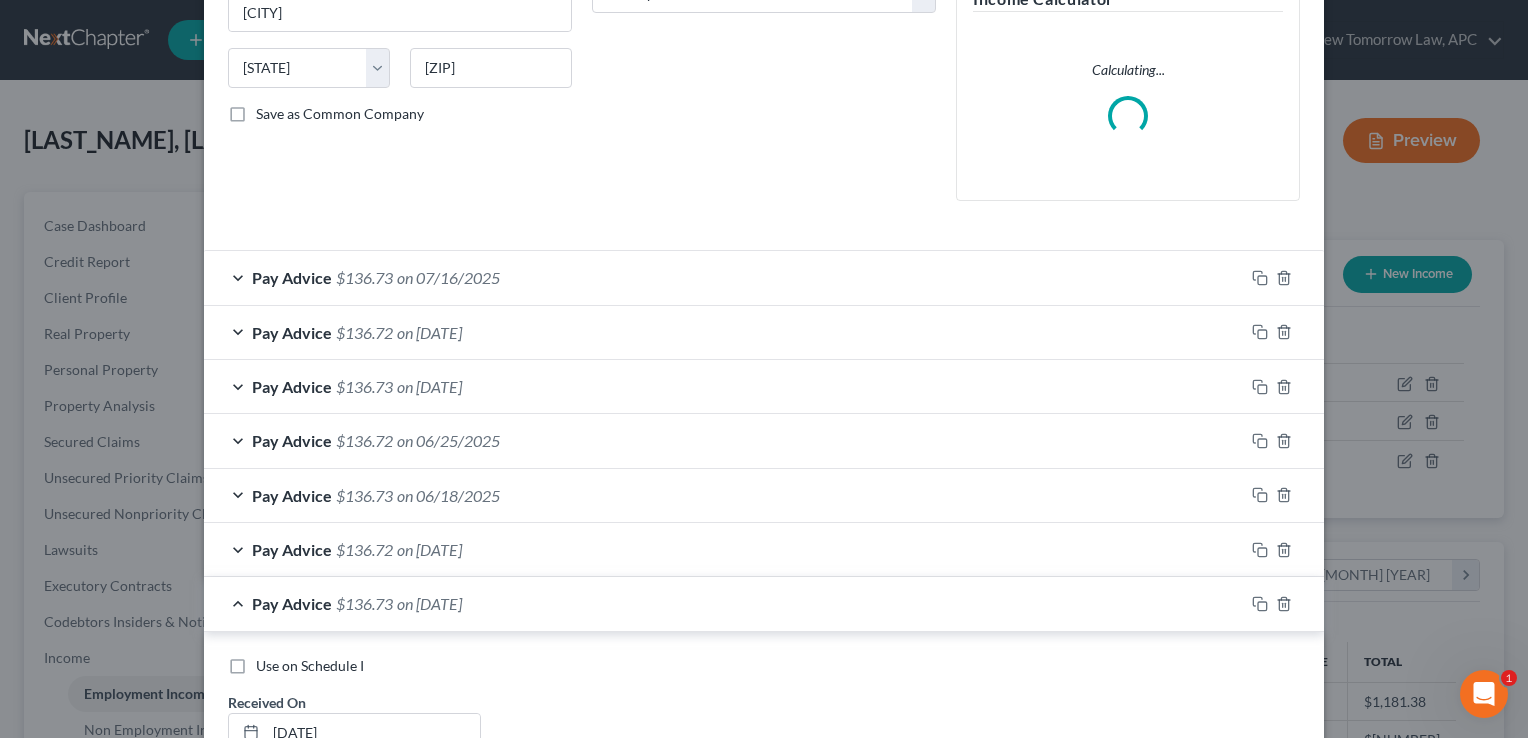 scroll, scrollTop: 468, scrollLeft: 0, axis: vertical 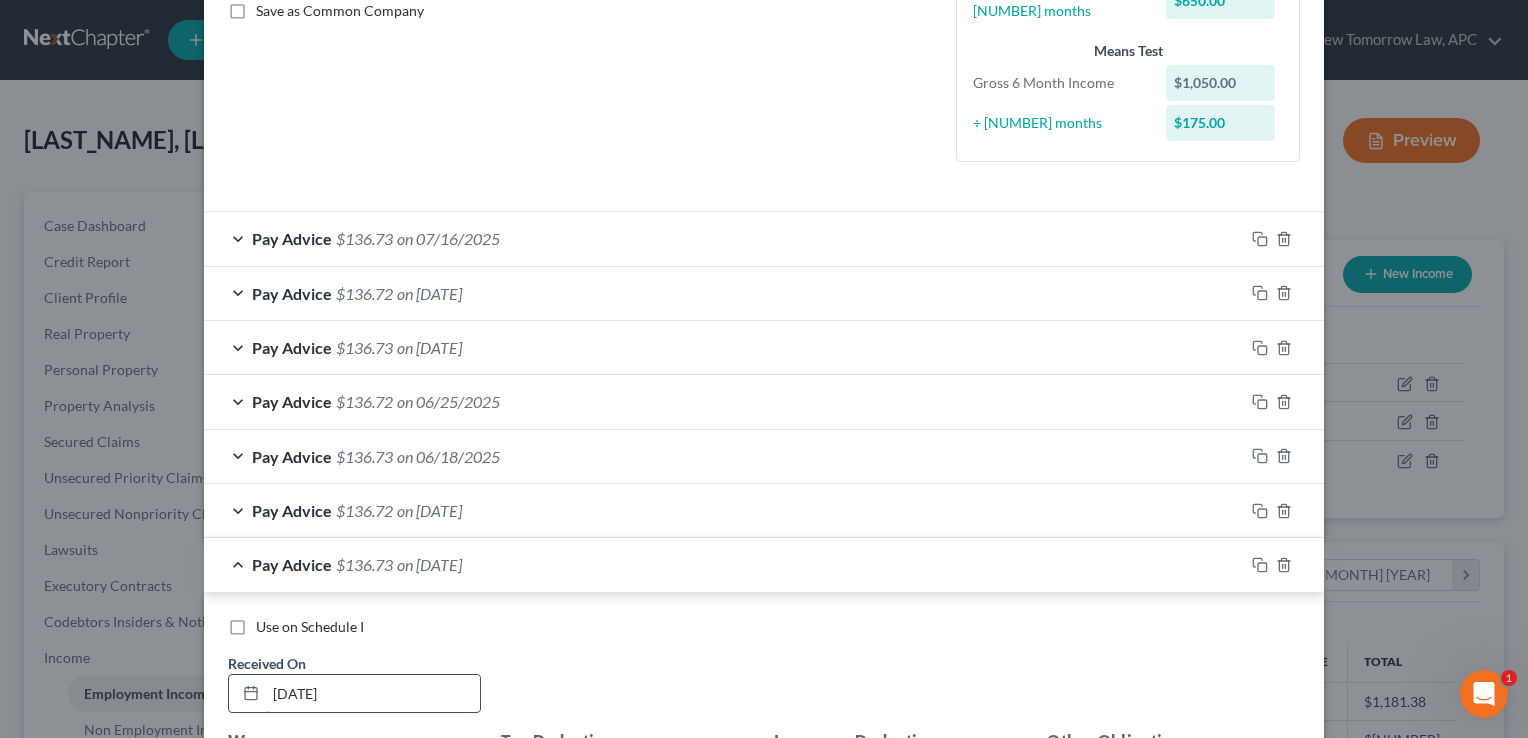 drag, startPoint x: 354, startPoint y: 686, endPoint x: 232, endPoint y: 690, distance: 122.06556 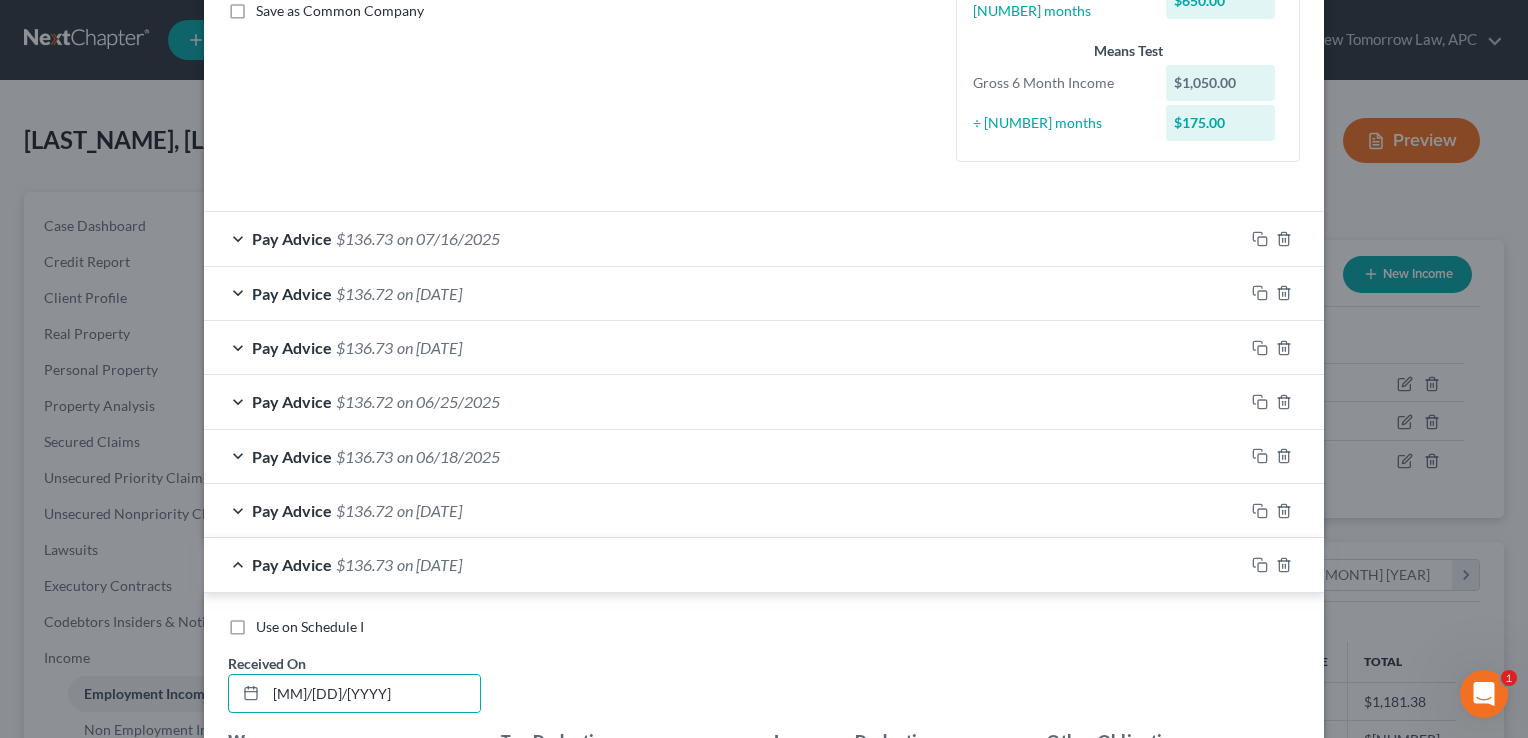 click on "Use on Schedule I
Received On
*
06/04/2025" at bounding box center [764, 673] 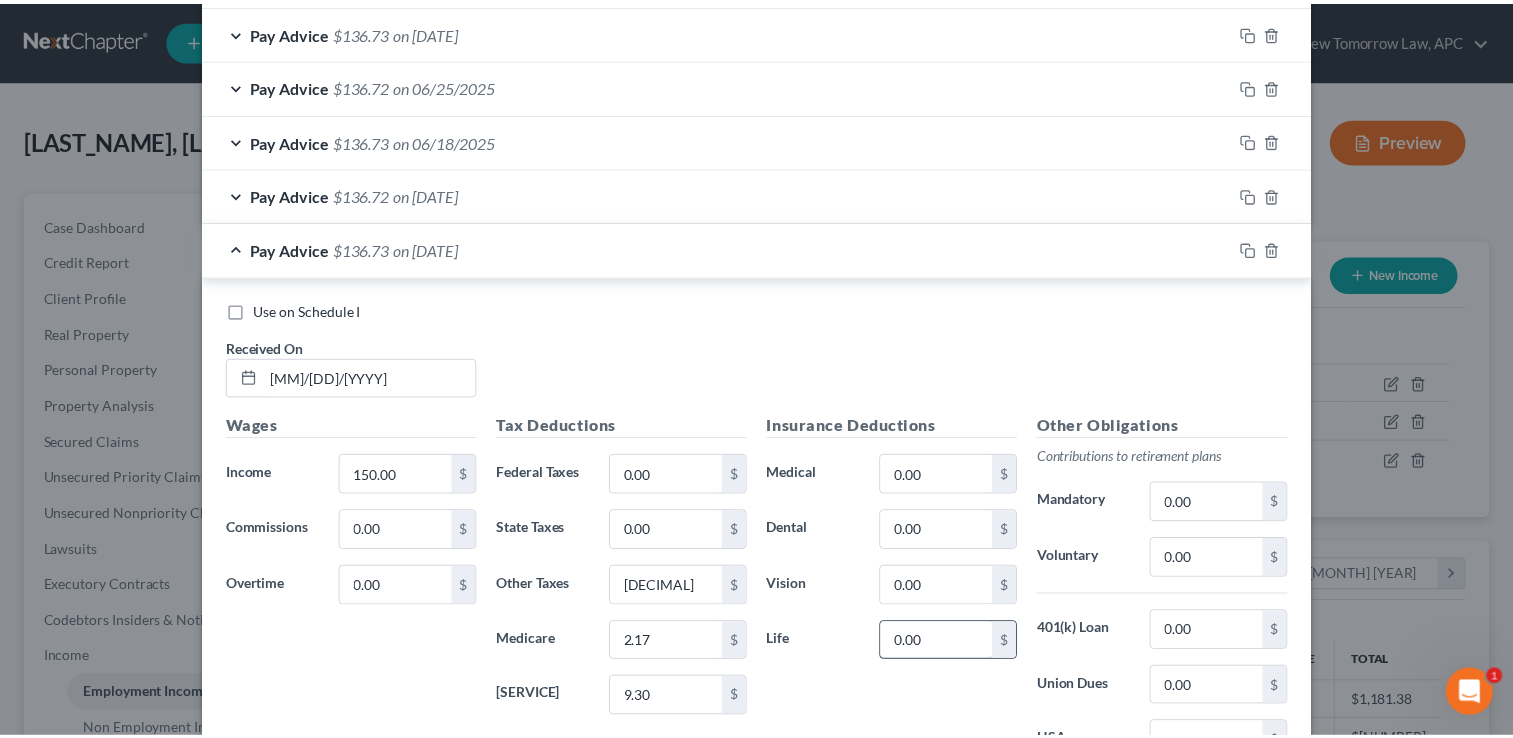 scroll, scrollTop: 1024, scrollLeft: 0, axis: vertical 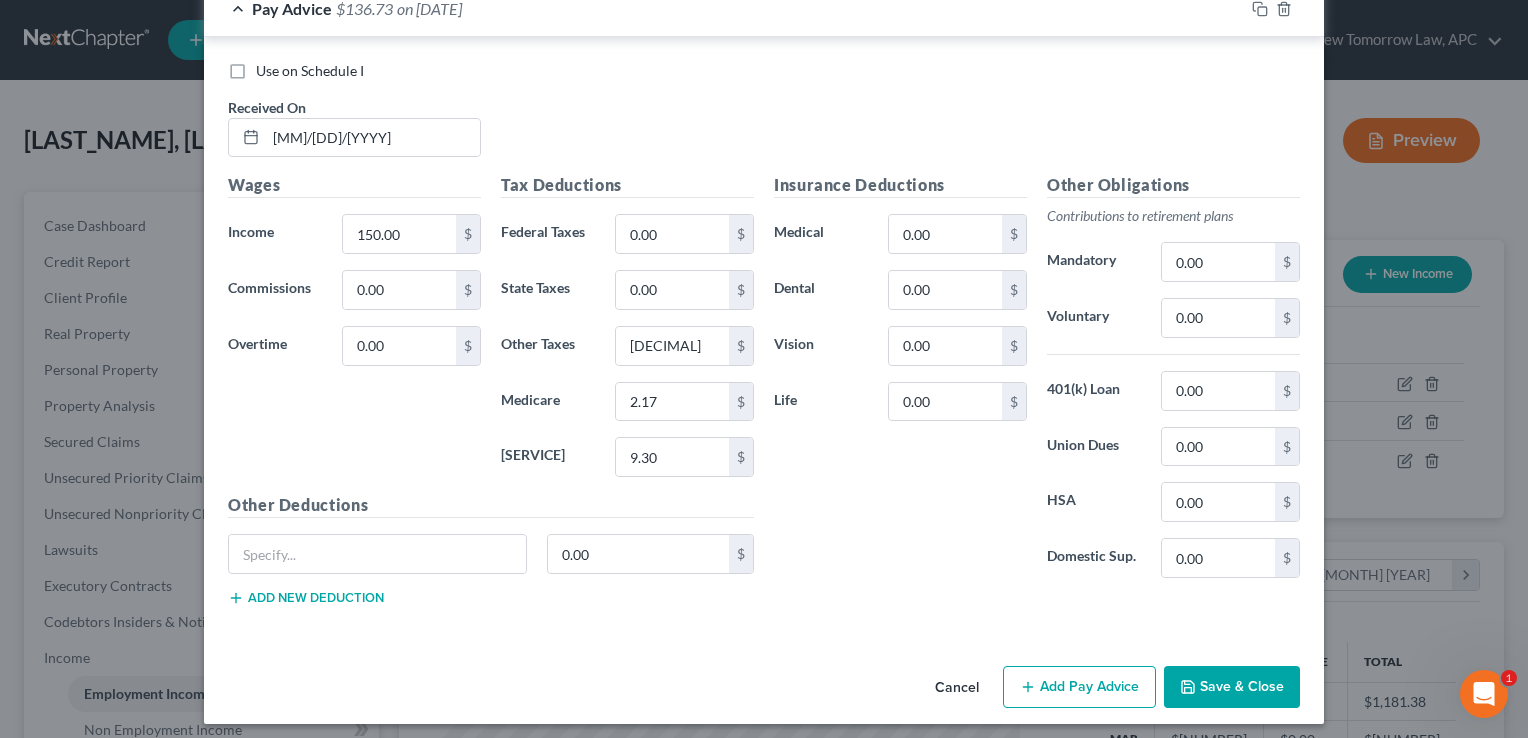 click on "Save & Close" at bounding box center (1232, 687) 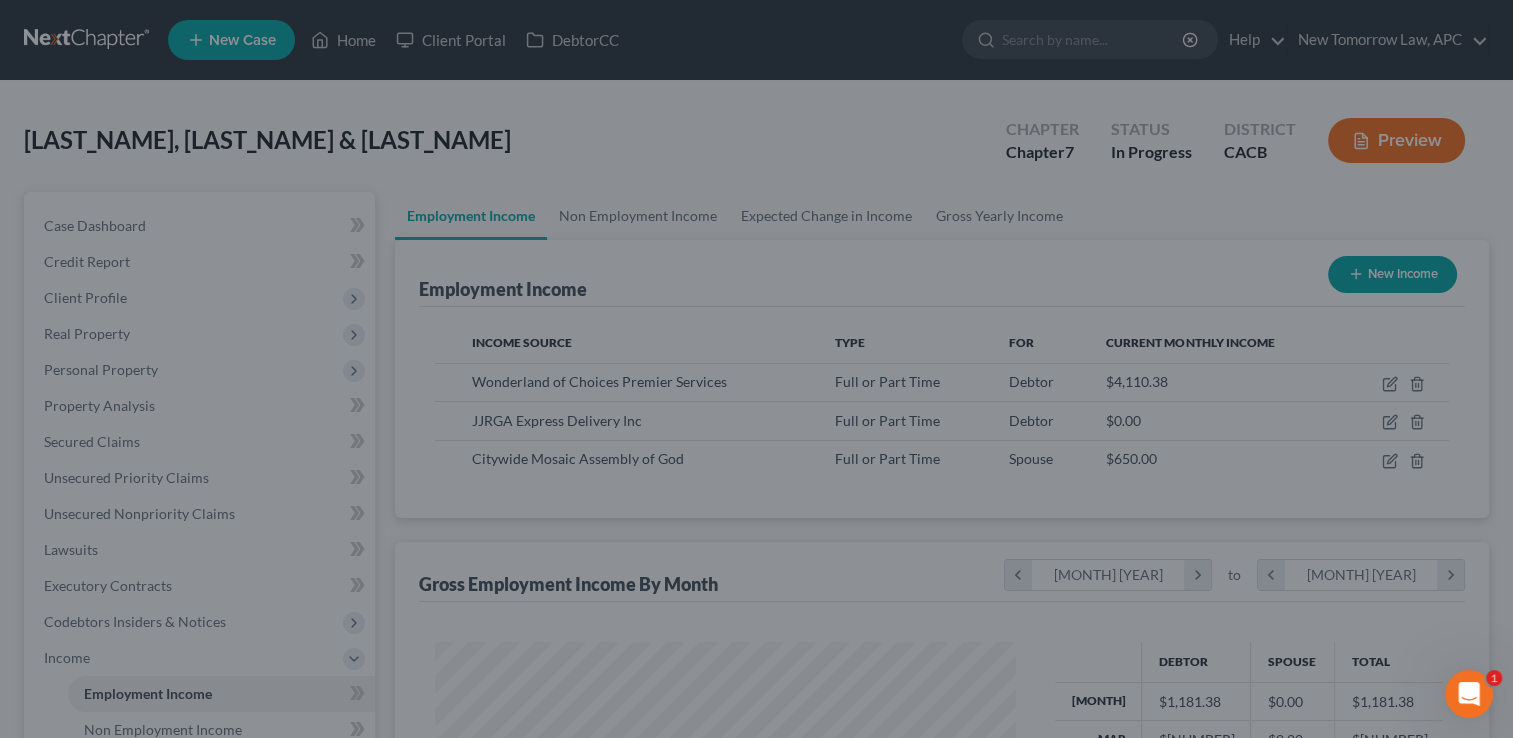 scroll, scrollTop: 356, scrollLeft: 615, axis: both 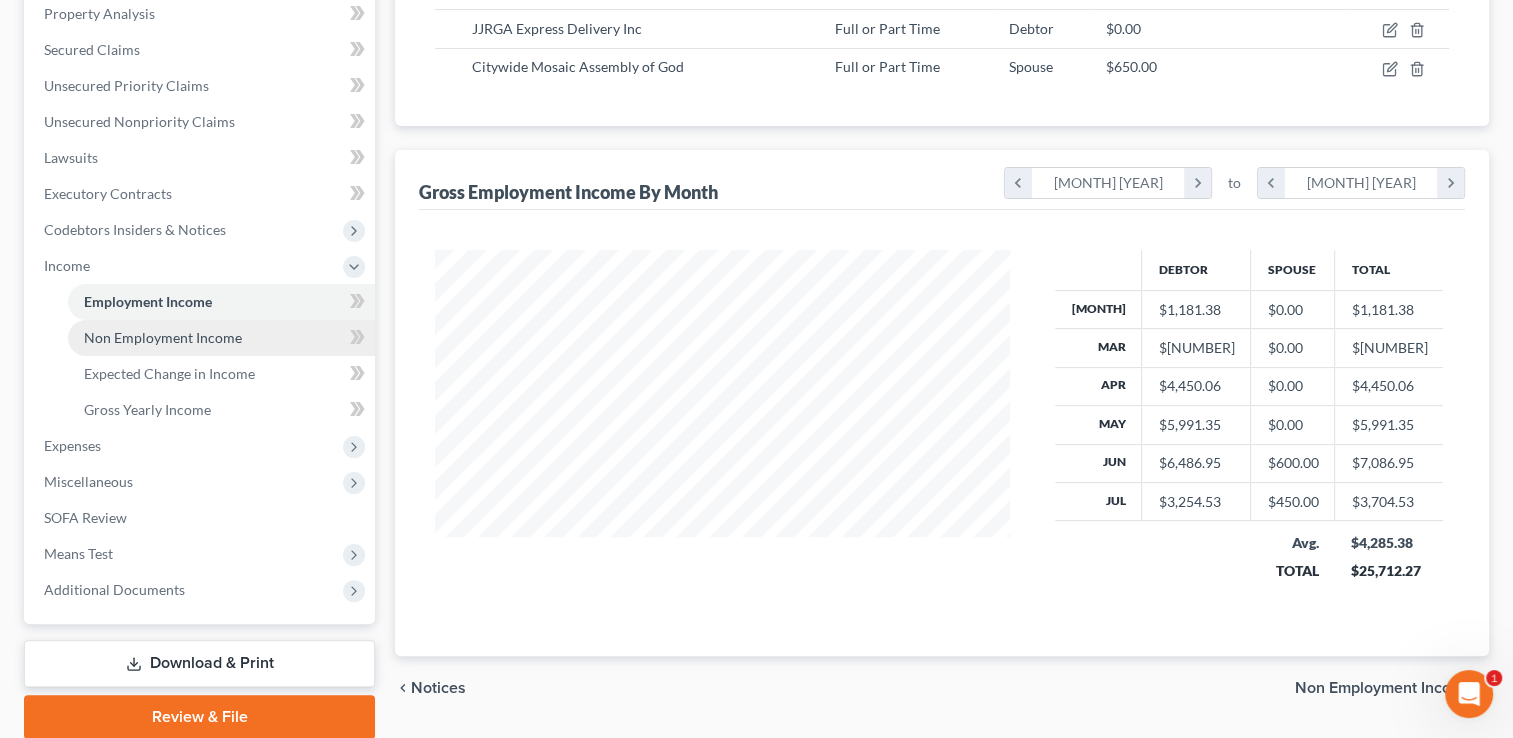 click on "Non Employment Income" at bounding box center (163, 337) 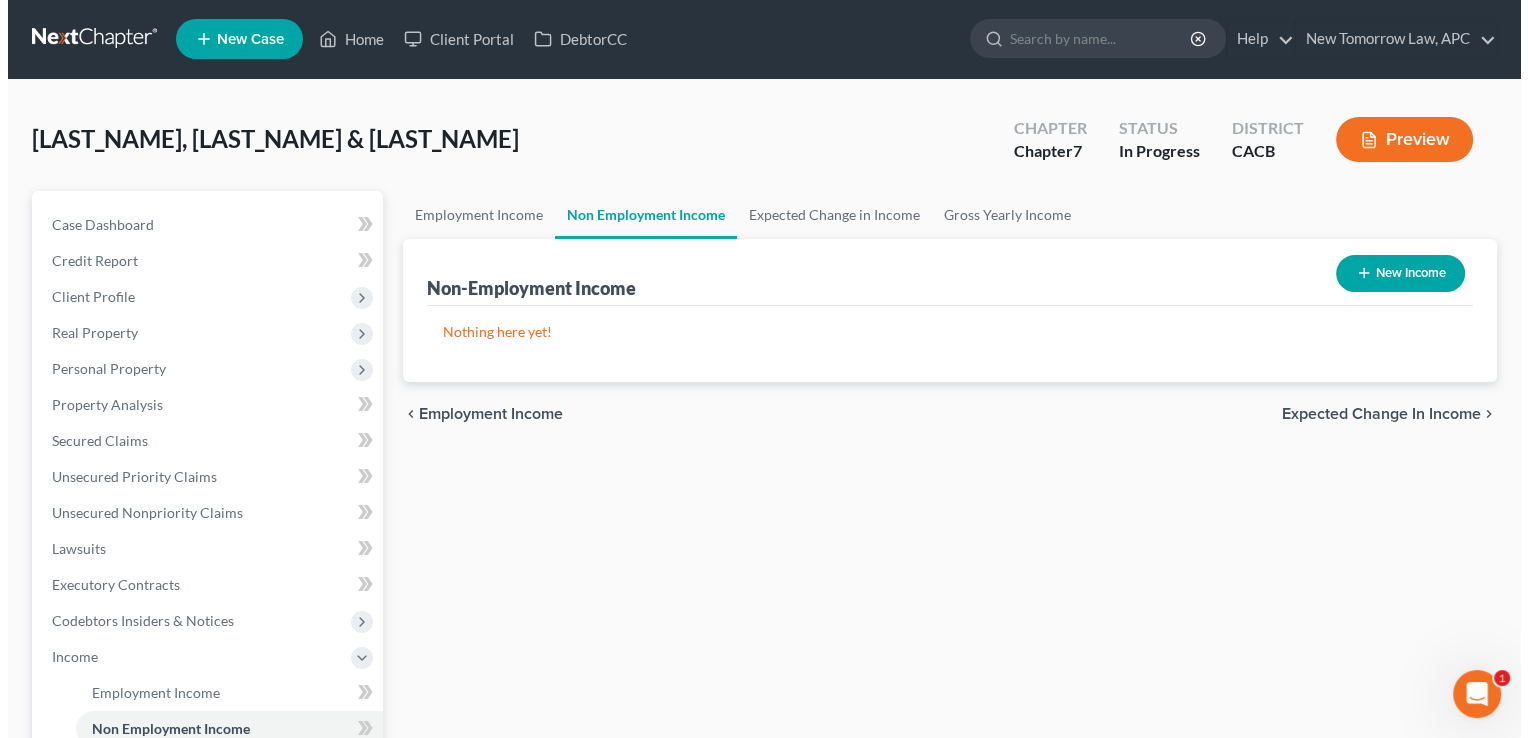 scroll, scrollTop: 0, scrollLeft: 0, axis: both 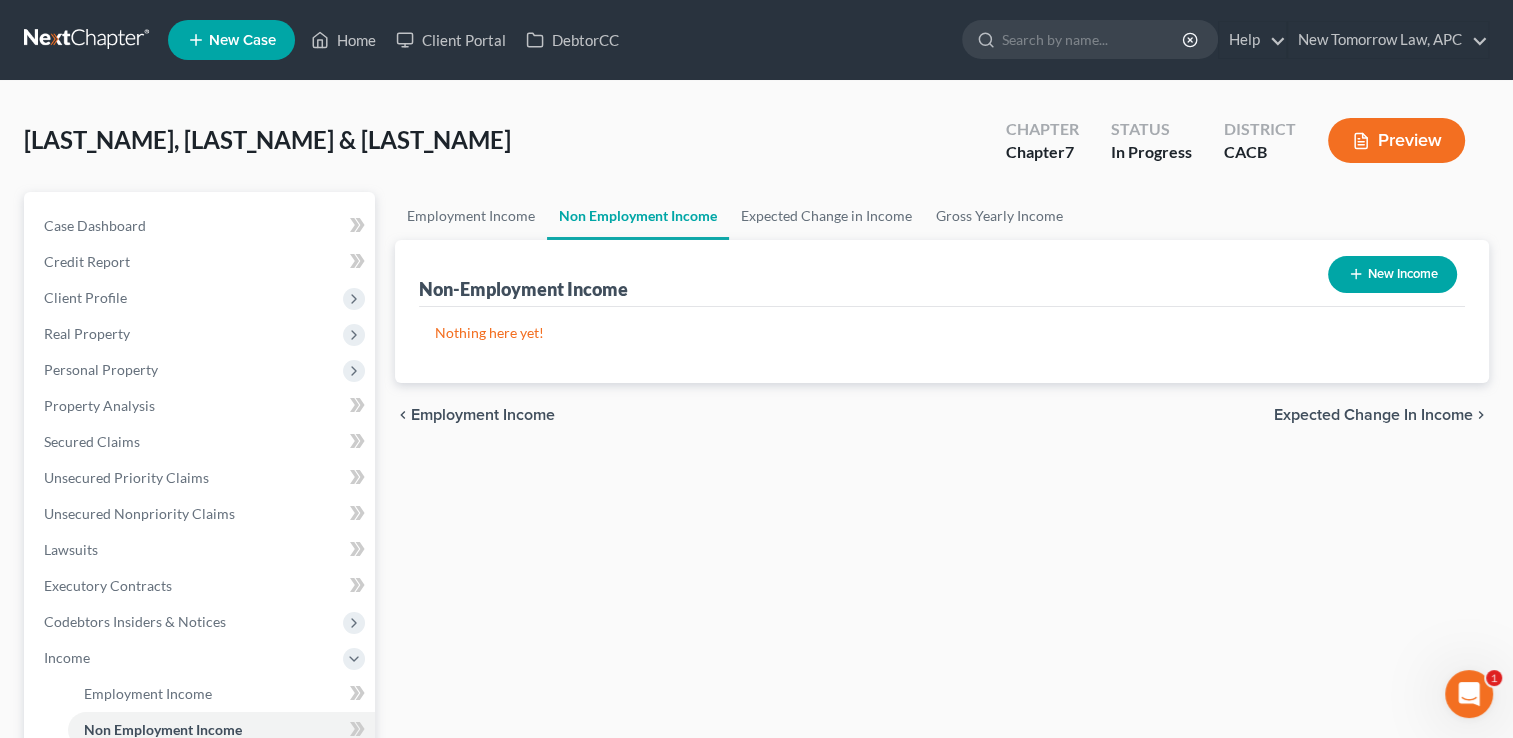 click 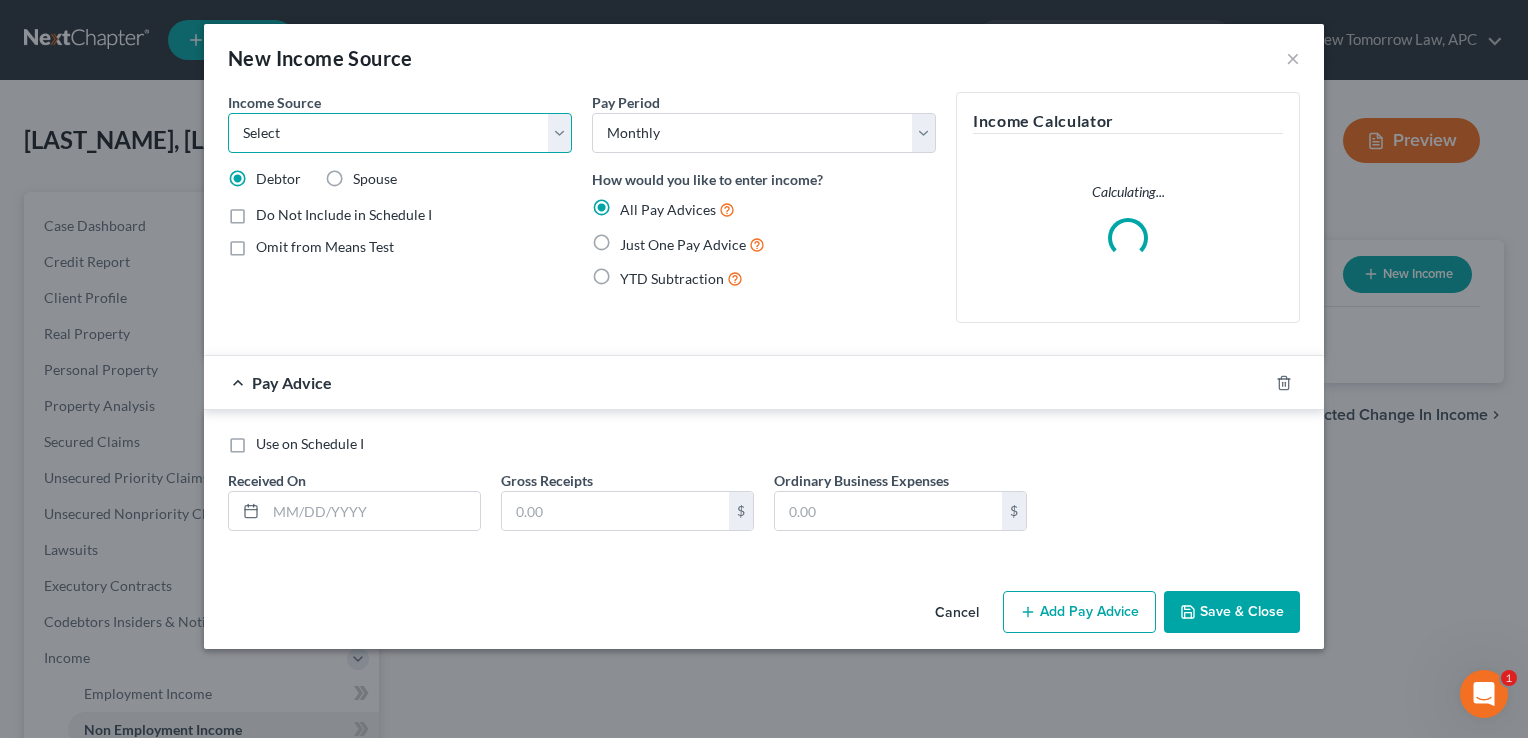 click on "Select Unemployment Disability (from employer) Pension Retirement Social Security / Social Security Disability Other Government Assistance Interests, Dividends or Royalties Child / Family Support Contributions to Household Property / Rental Business, Professional or Farm Alimony / Maintenance Payments Military Disability Benefits Other Monthly Income" at bounding box center (400, 133) 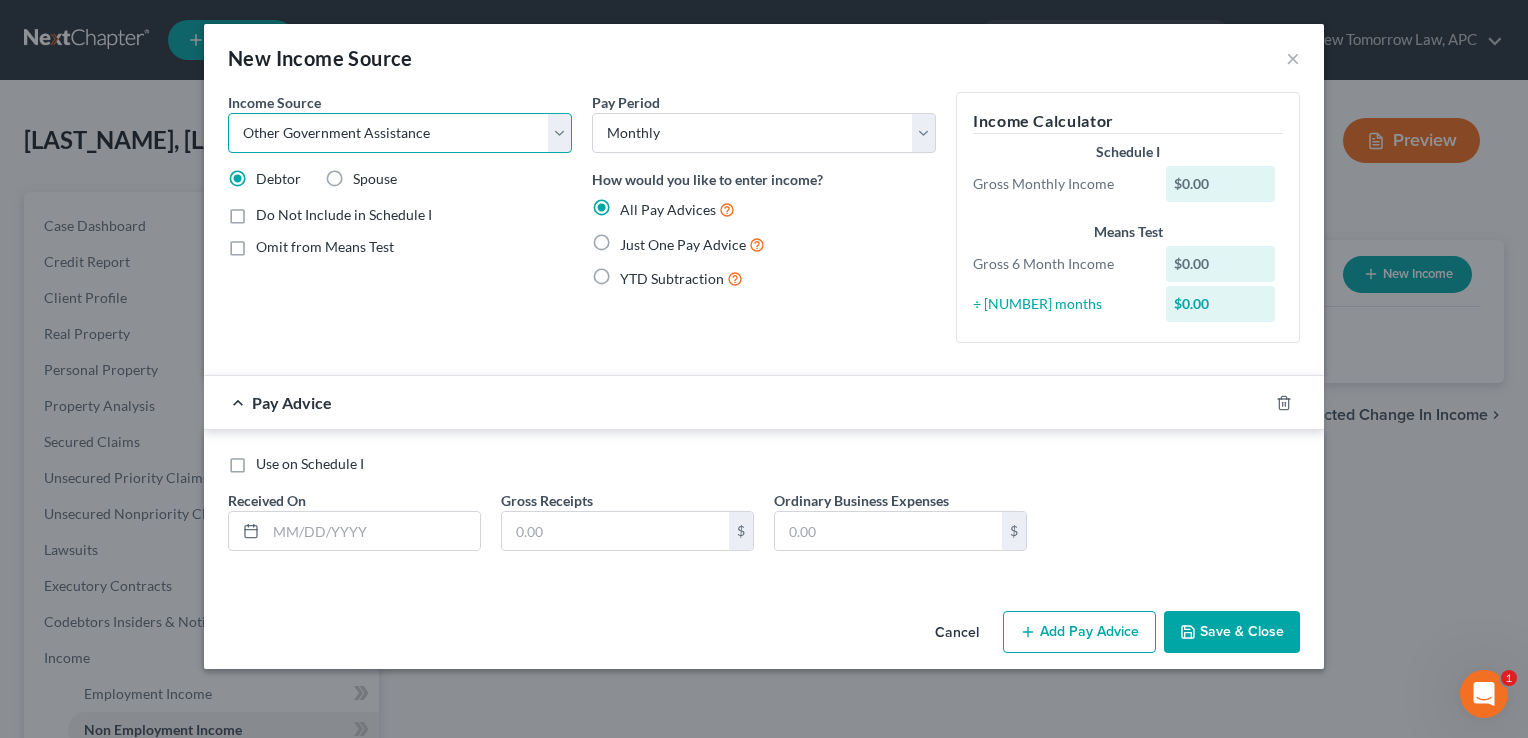 click on "Select Unemployment Disability (from employer) Pension Retirement Social Security / Social Security Disability Other Government Assistance Interests, Dividends or Royalties Child / Family Support Contributions to Household Property / Rental Business, Professional or Farm Alimony / Maintenance Payments Military Disability Benefits Other Monthly Income" at bounding box center [400, 133] 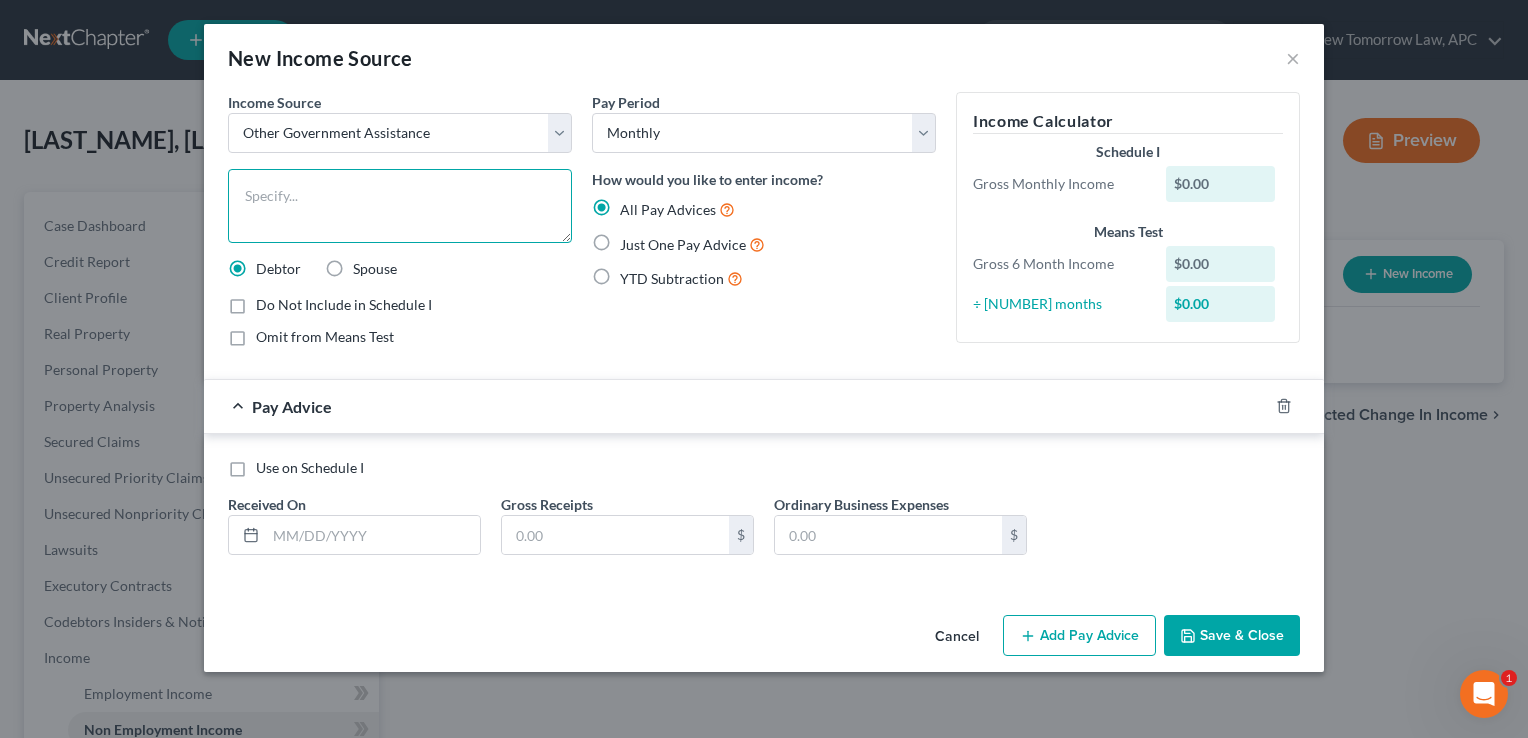 click at bounding box center (400, 206) 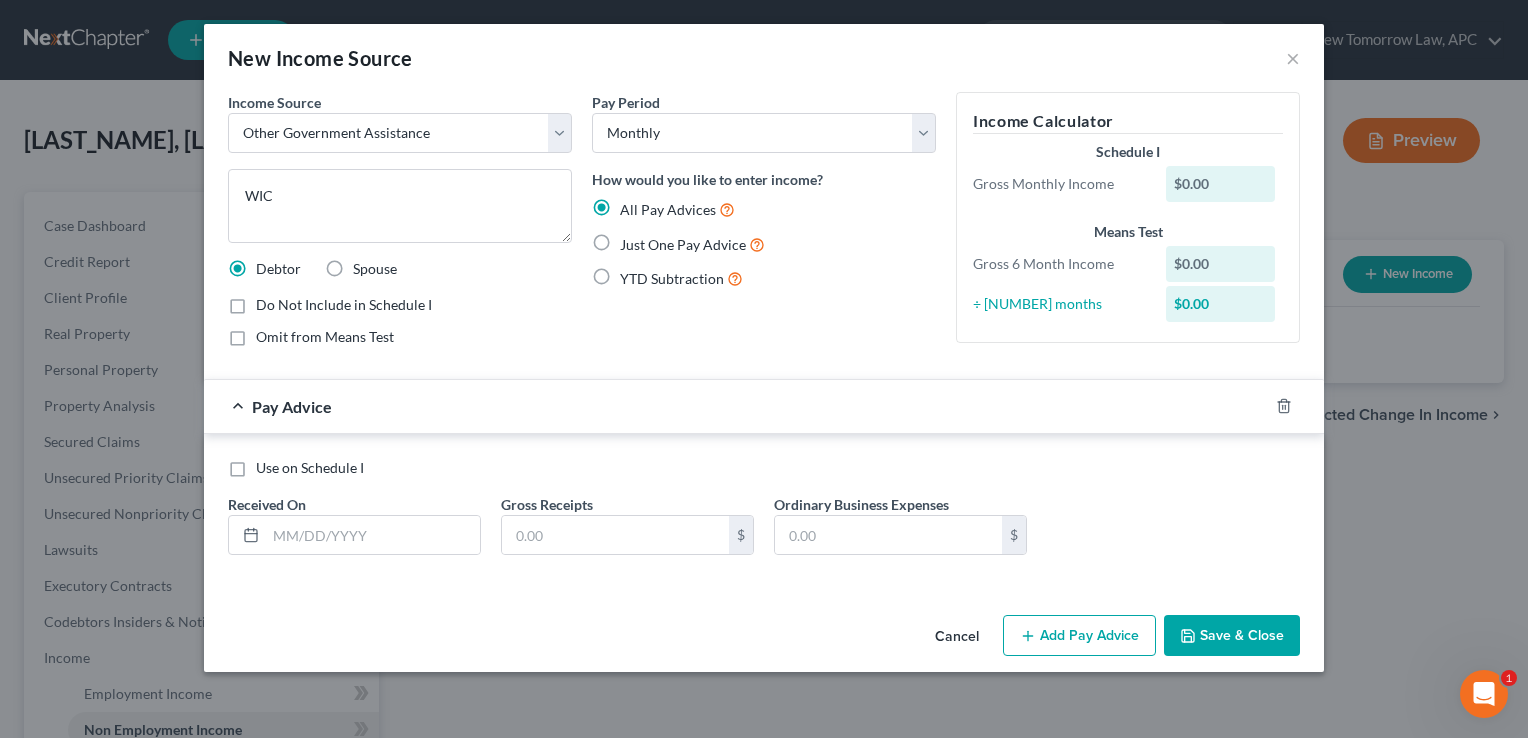 click on "Income Source
*
Select Unemployment Disability (from employer) Pension Retirement Social Security / Social Security Disability Other Government Assistance Interests, Dividends or Royalties Child / Family Support Contributions to Household Property / Rental Business, Professional or Farm Alimony / Maintenance Payments Military Disability Benefits Other Monthly Income WIC Debtor Spouse Do Not Include in Schedule I Omit from Means Test" at bounding box center (400, 227) 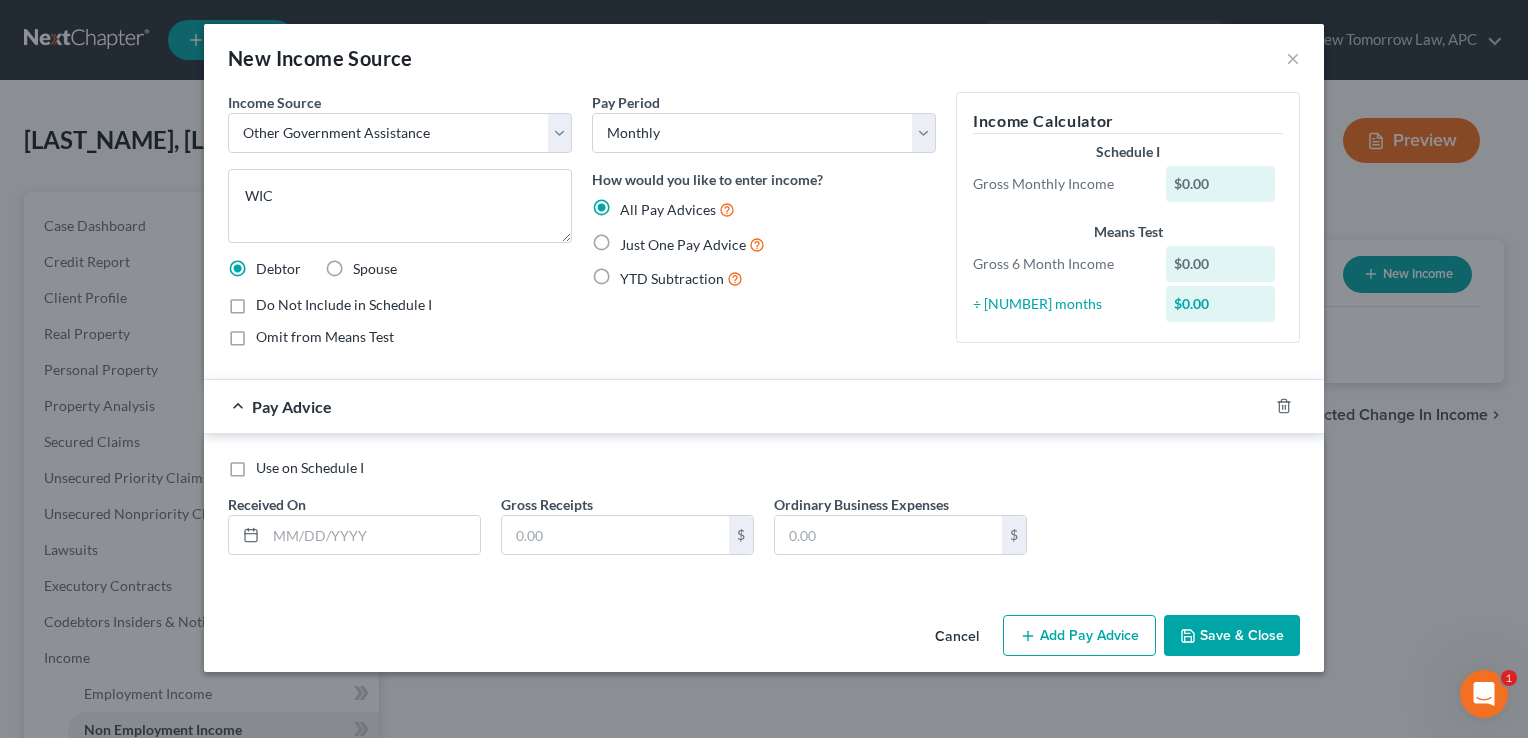 click on "Save & Close" at bounding box center (1232, 636) 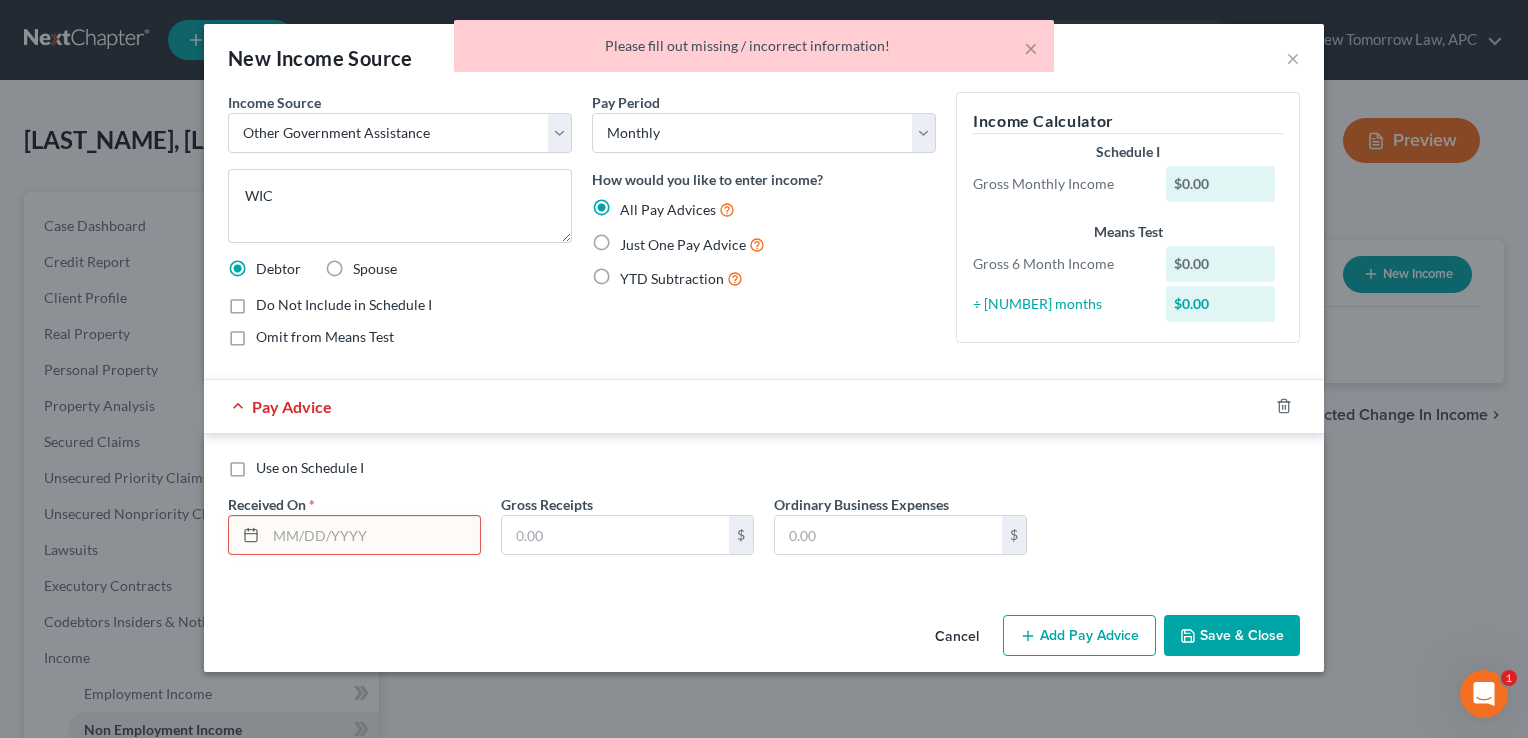 click at bounding box center (373, 535) 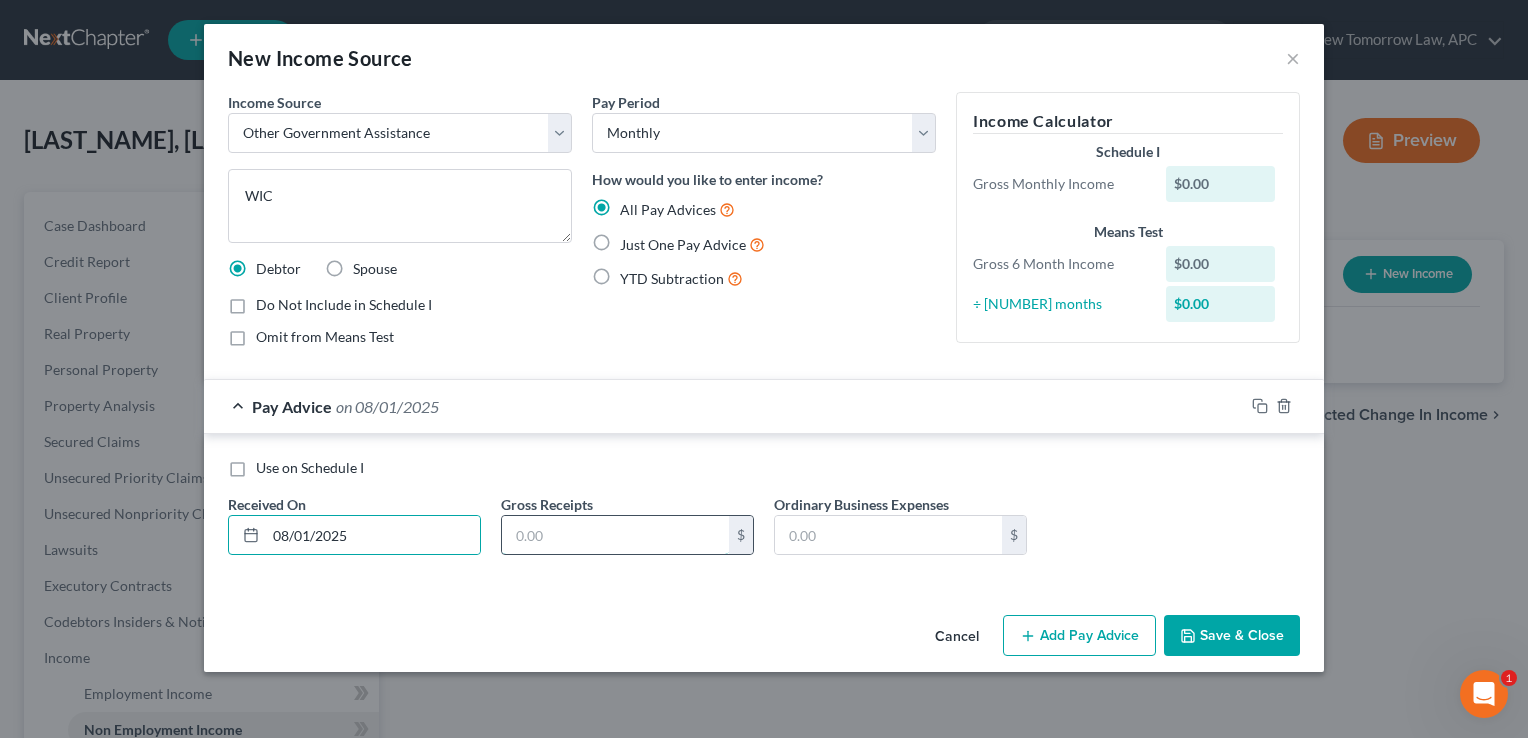 click at bounding box center (615, 535) 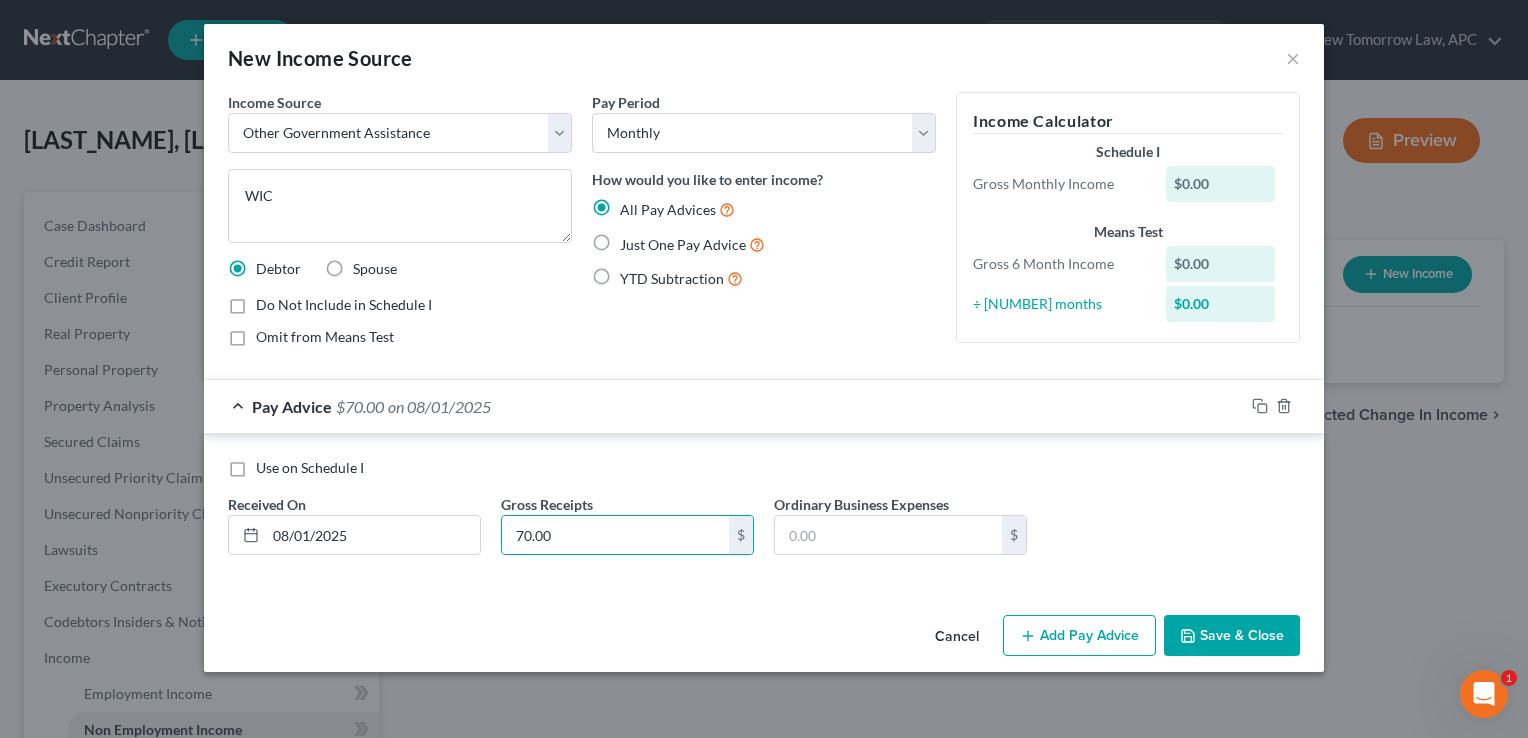 click on "Save & Close" at bounding box center (1232, 636) 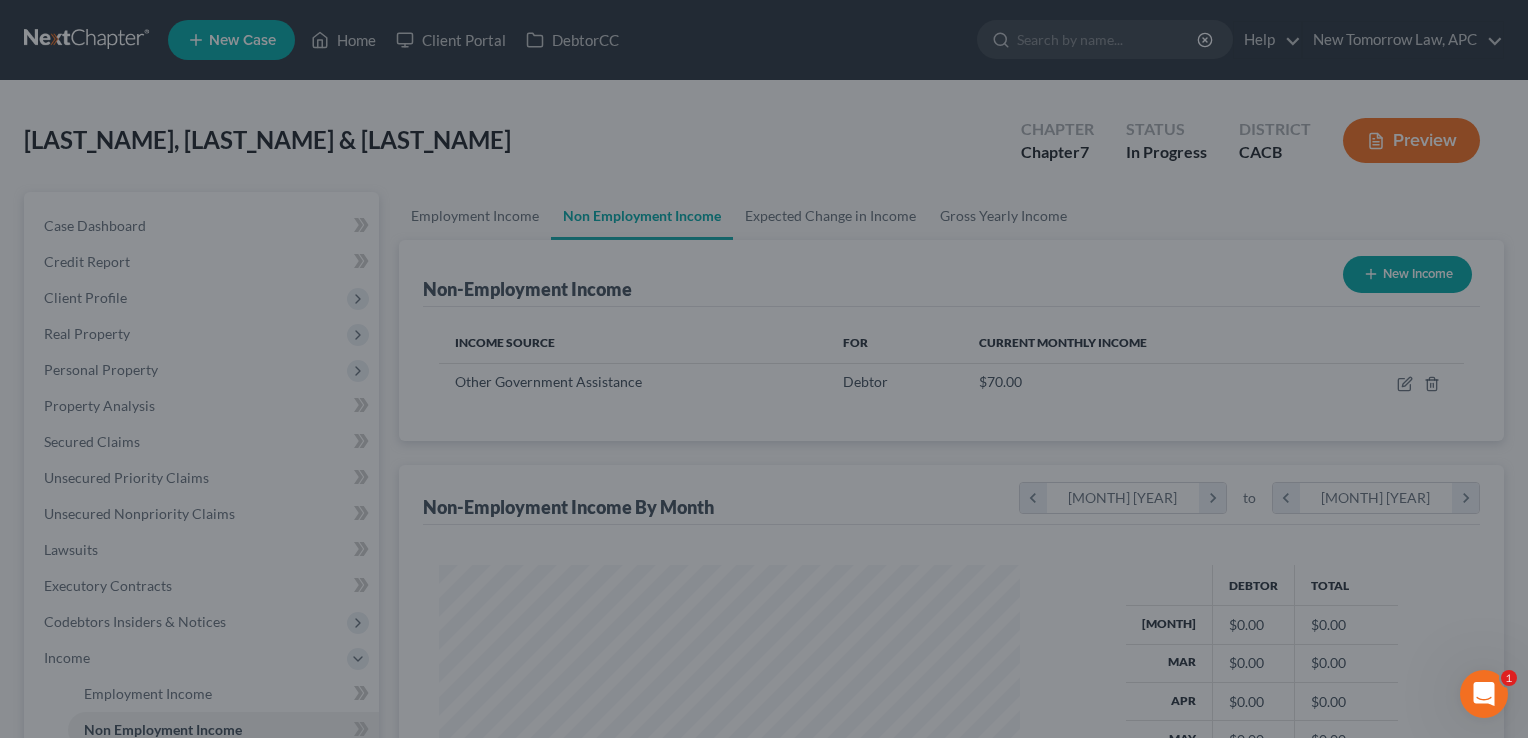 scroll, scrollTop: 999643, scrollLeft: 999378, axis: both 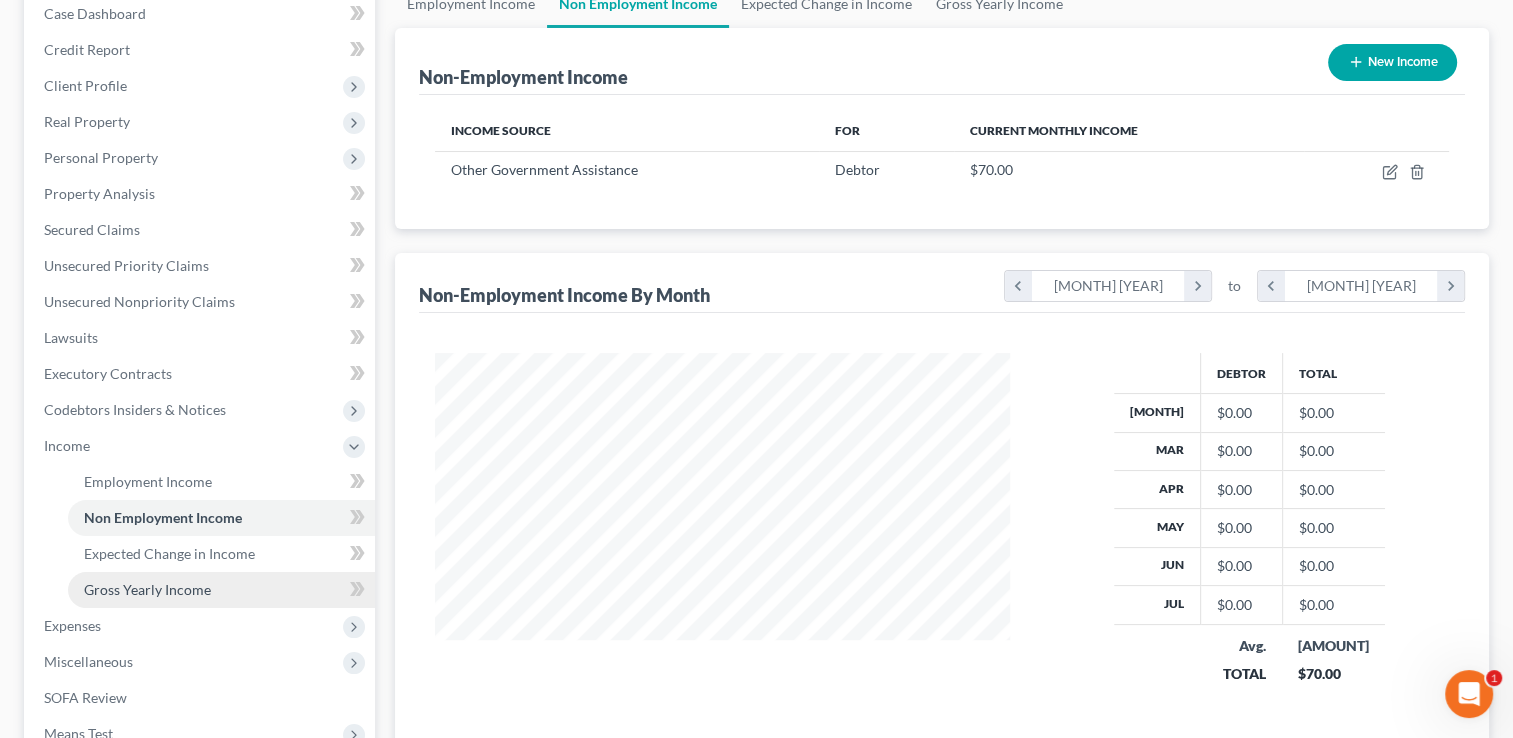 click on "Gross Yearly Income" at bounding box center (221, 590) 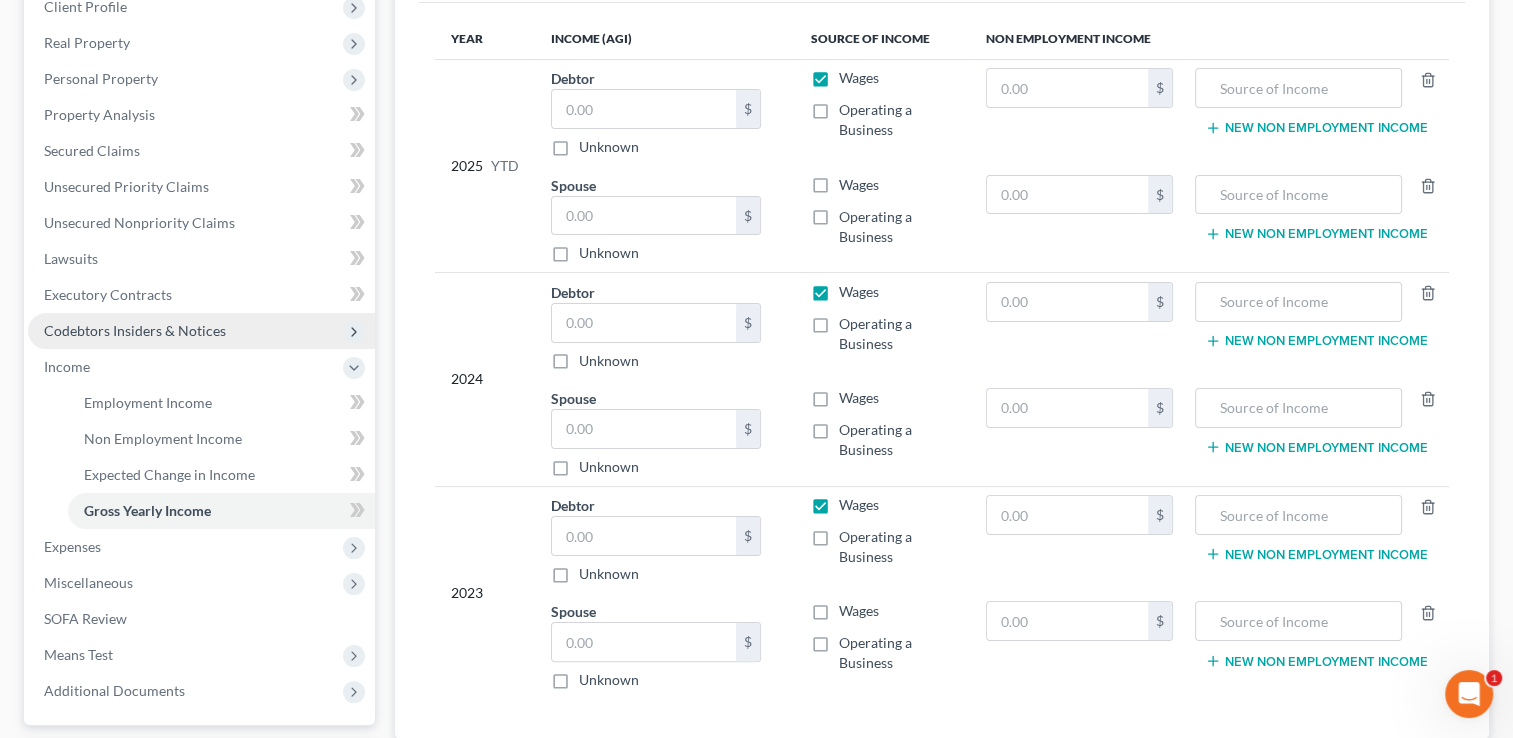 scroll, scrollTop: 292, scrollLeft: 0, axis: vertical 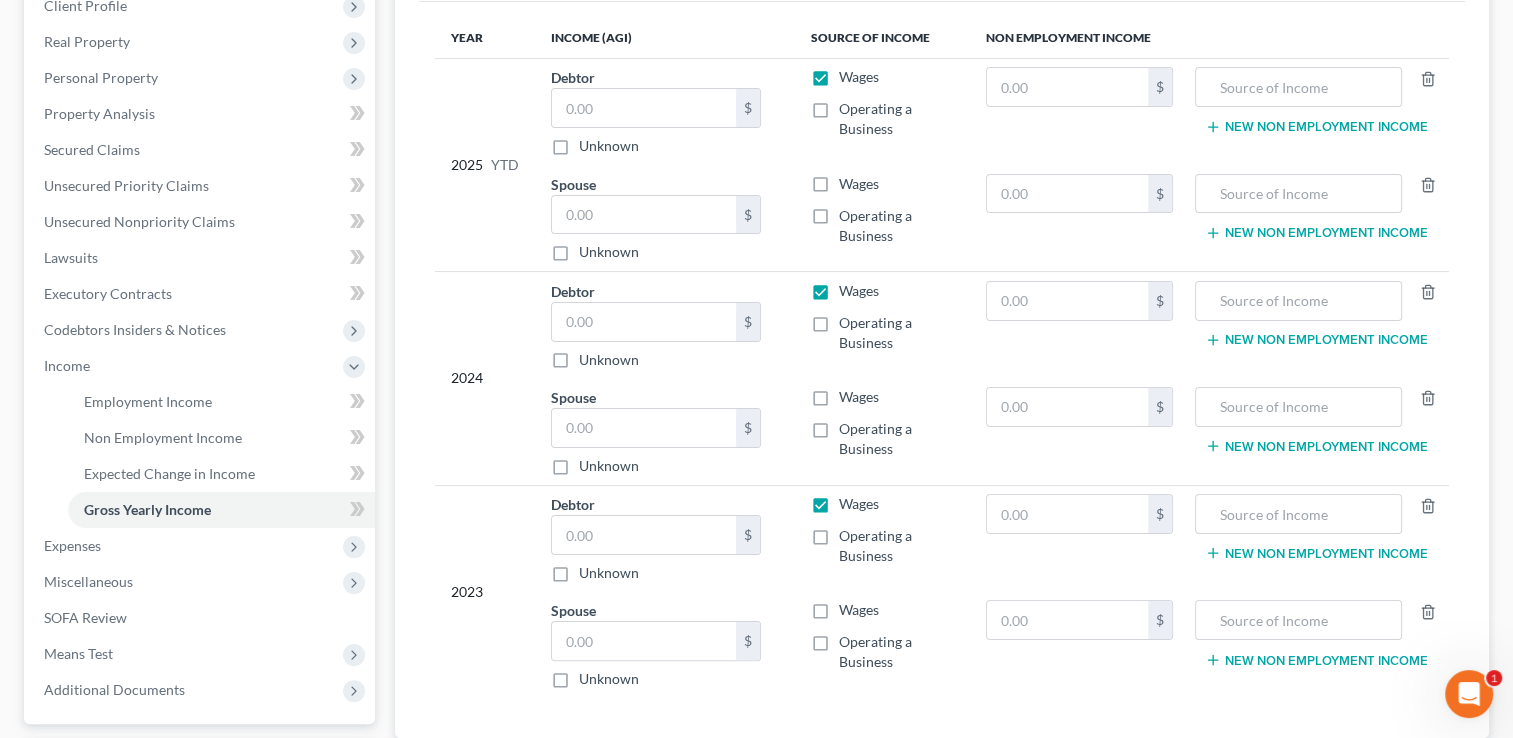 click on "Wages" at bounding box center (859, 184) 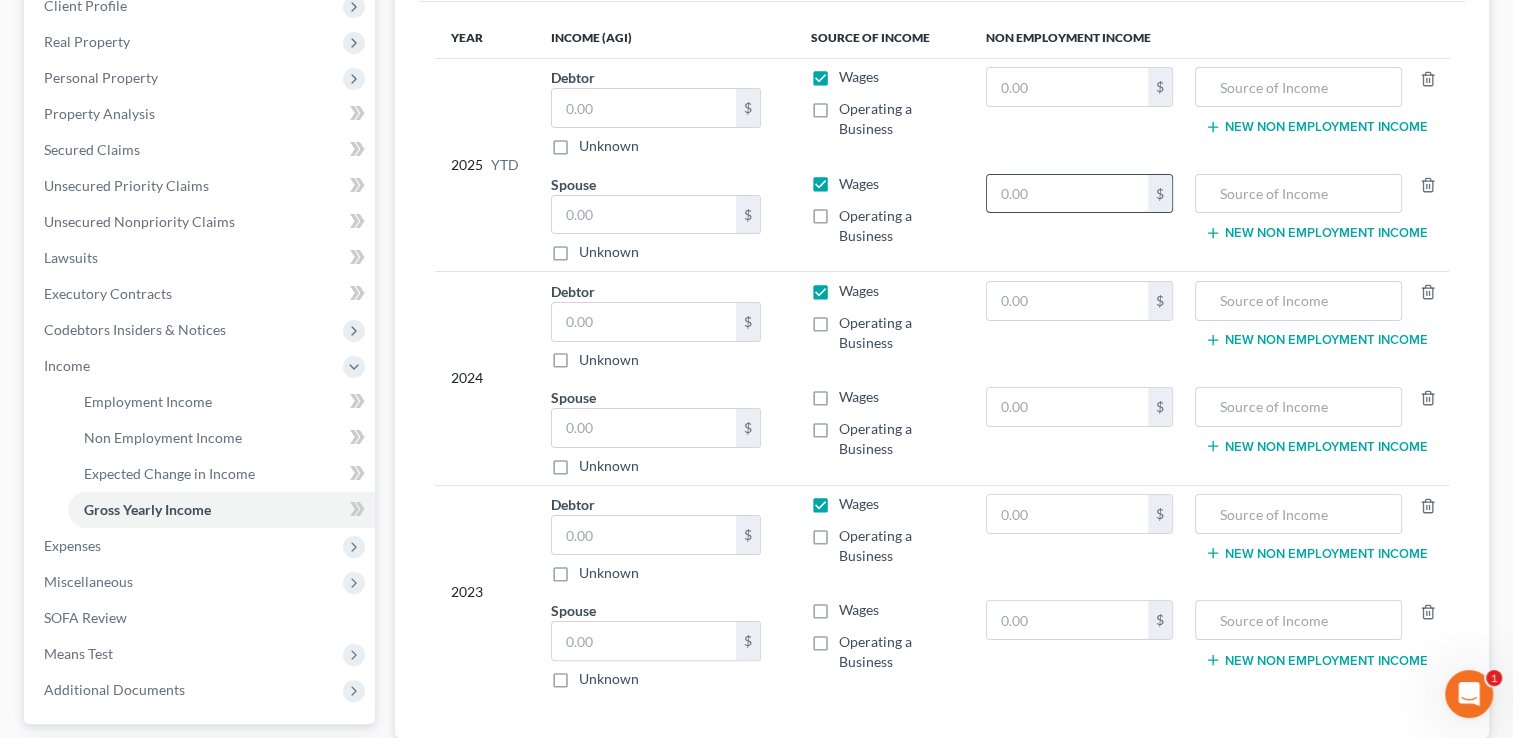 click at bounding box center [1067, 194] 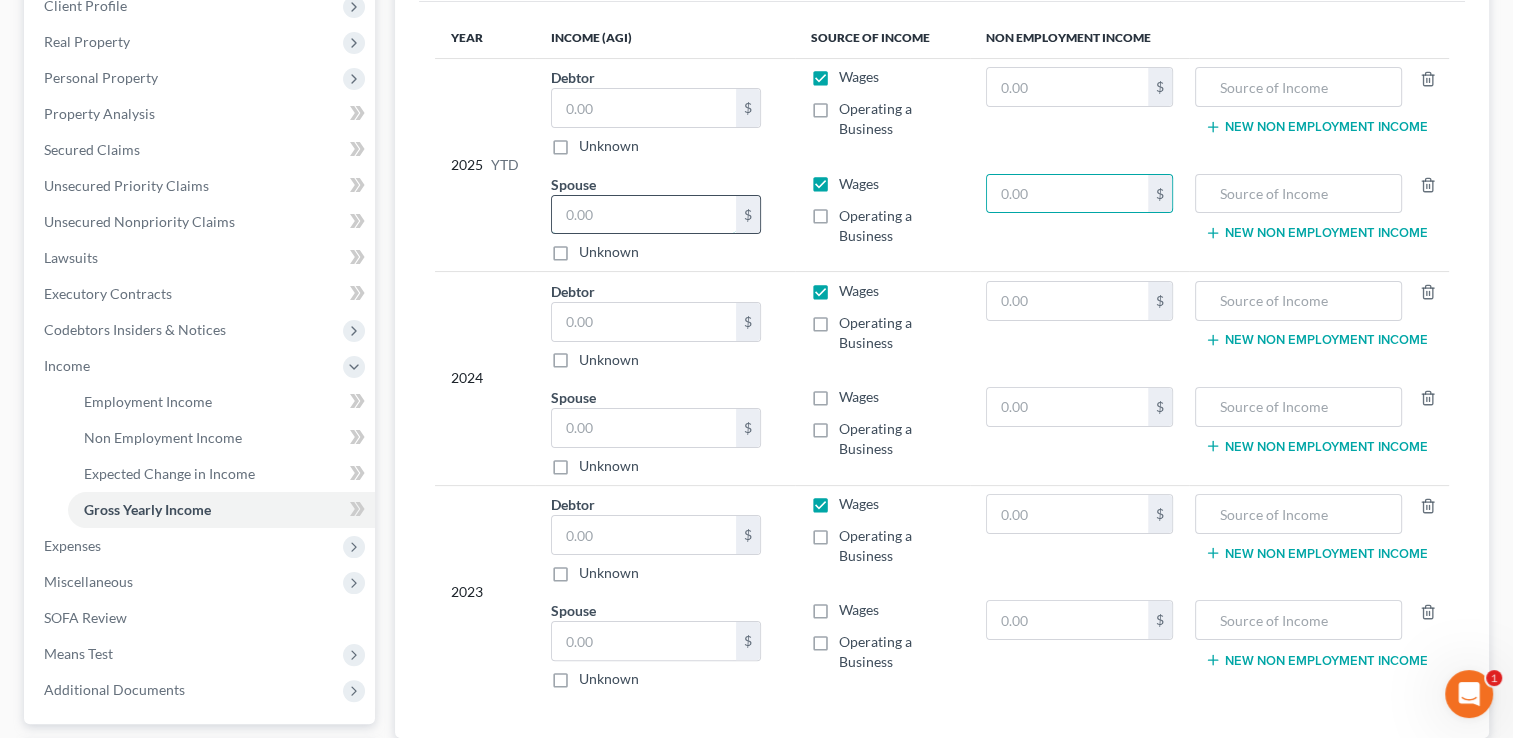 click at bounding box center (644, 215) 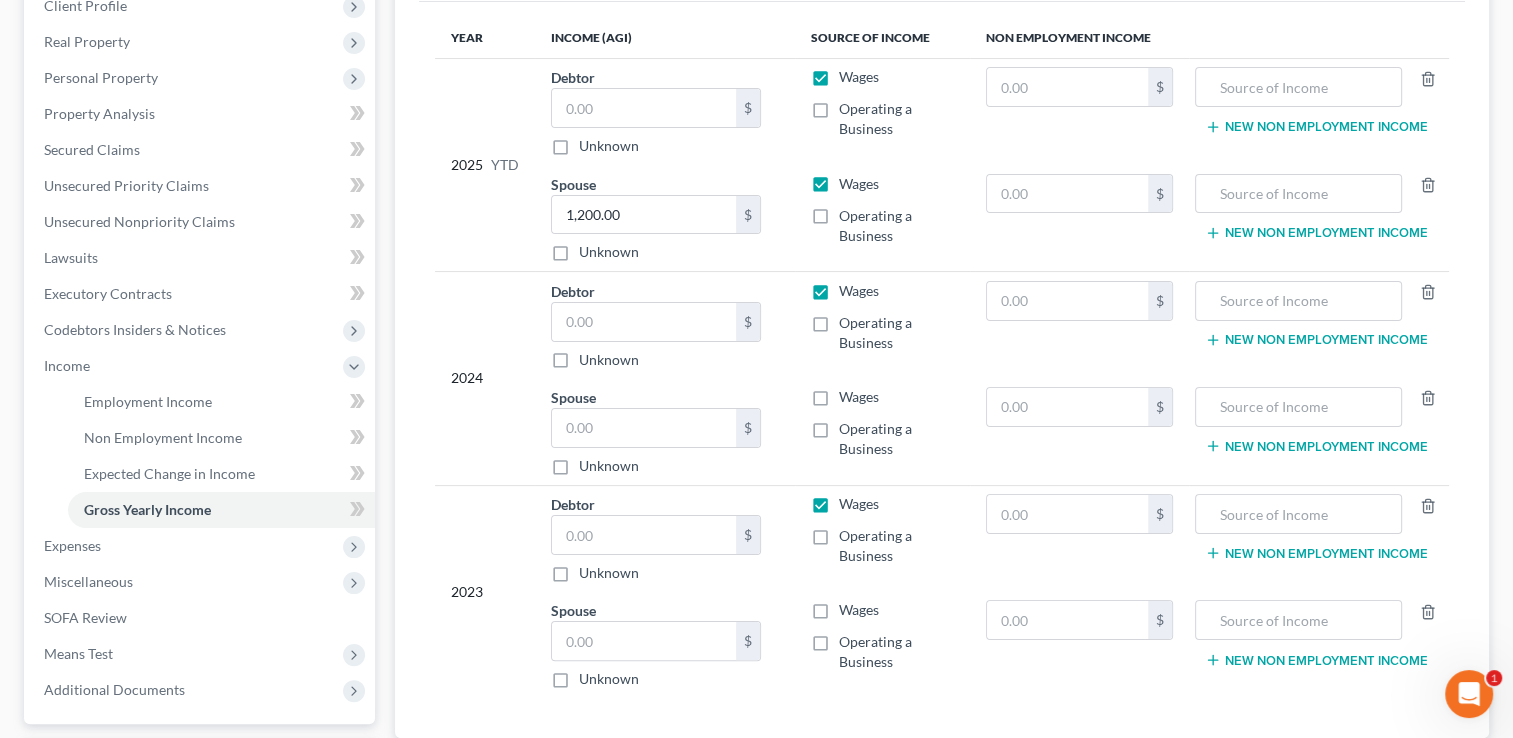click on "Debtor
$
Unknown
Balance Undetermined
$
Unknown" at bounding box center (665, 325) 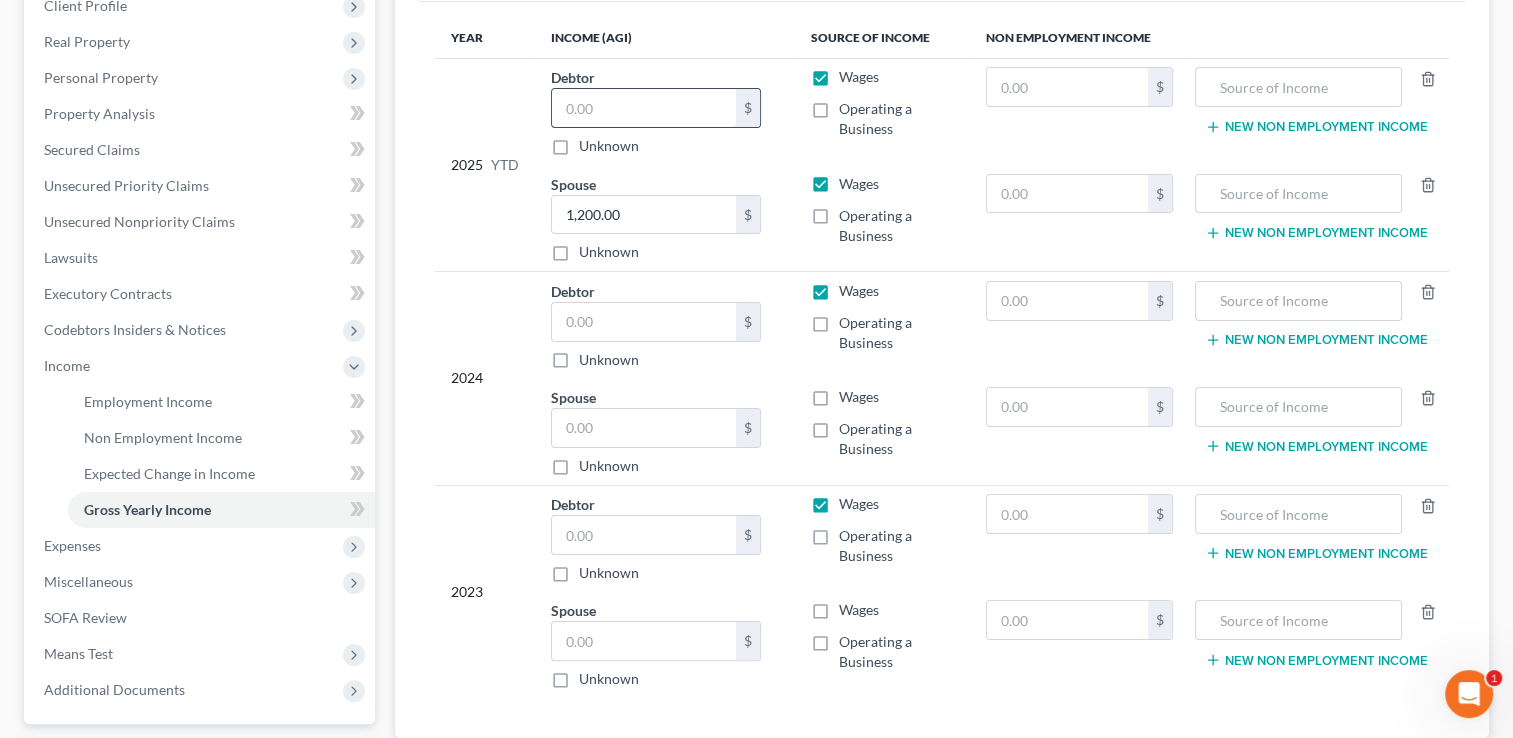 click at bounding box center (644, 108) 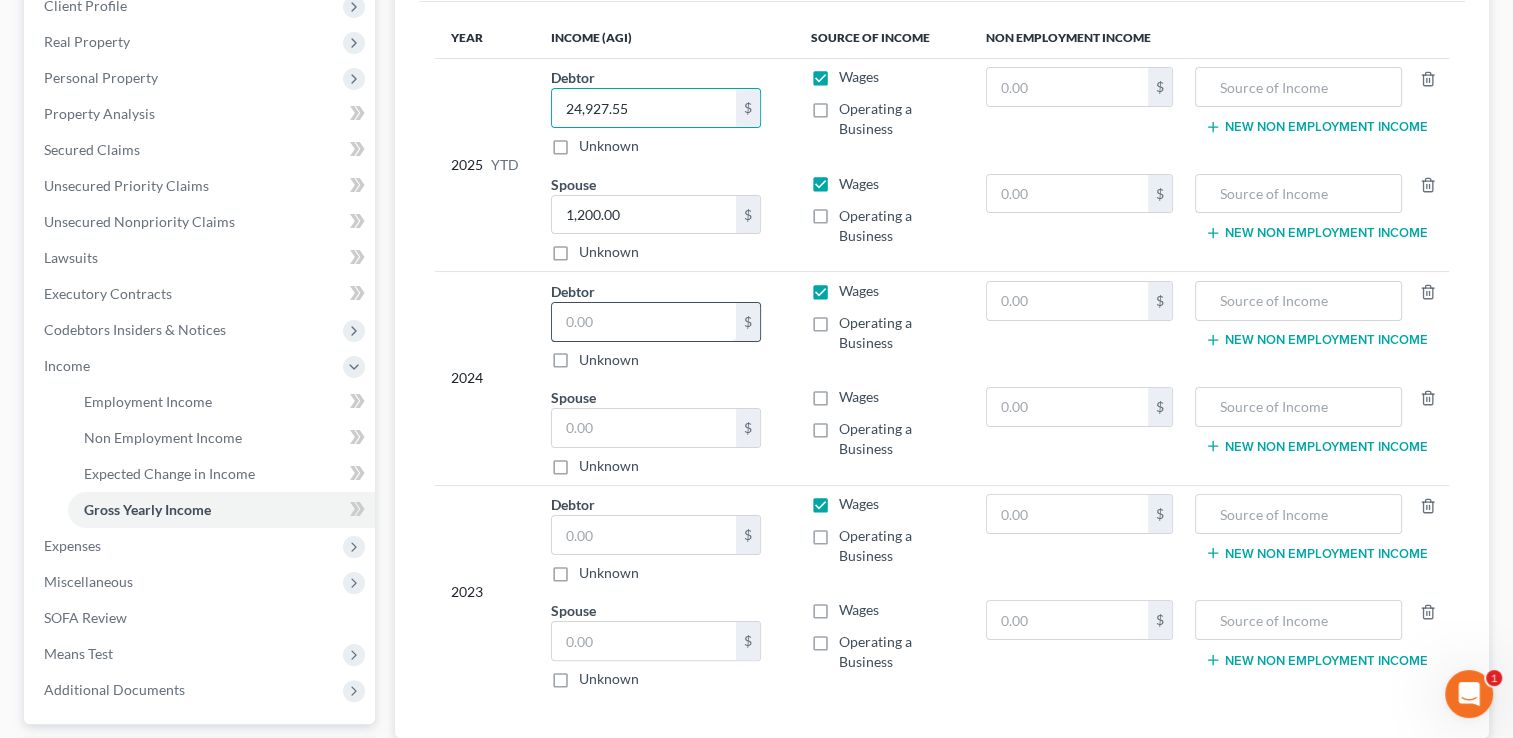 click at bounding box center [644, 322] 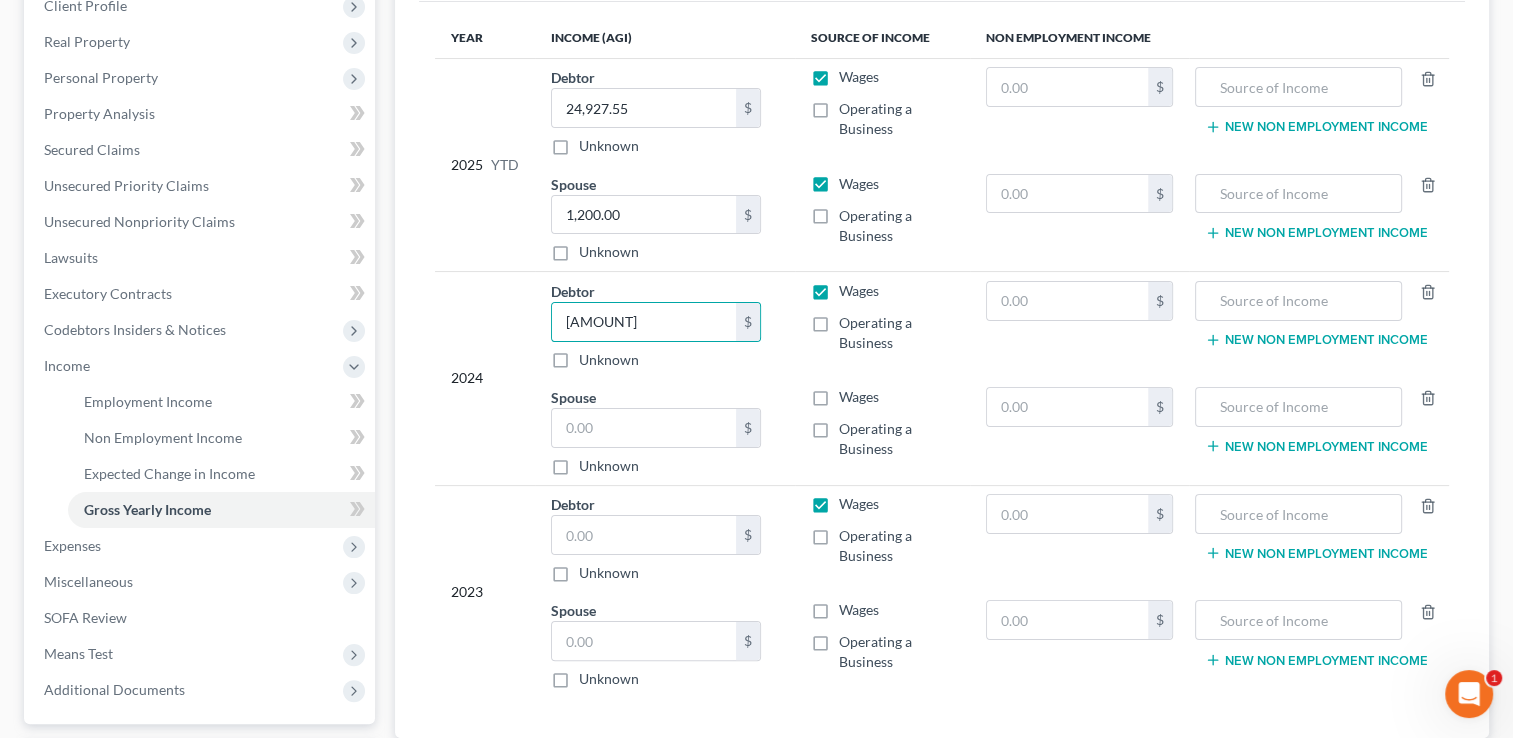 click on "Operating a Business" at bounding box center (896, 333) 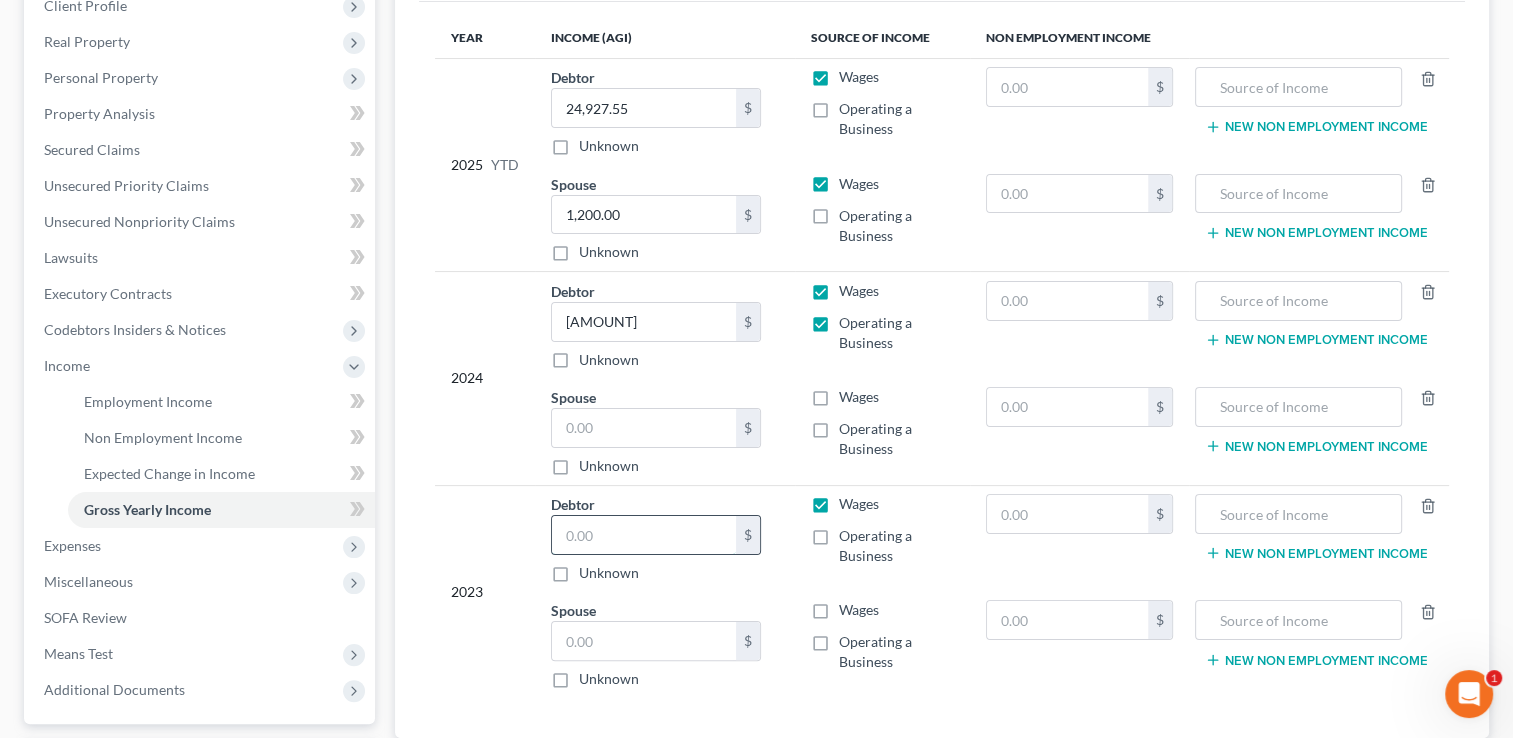 click at bounding box center [644, 535] 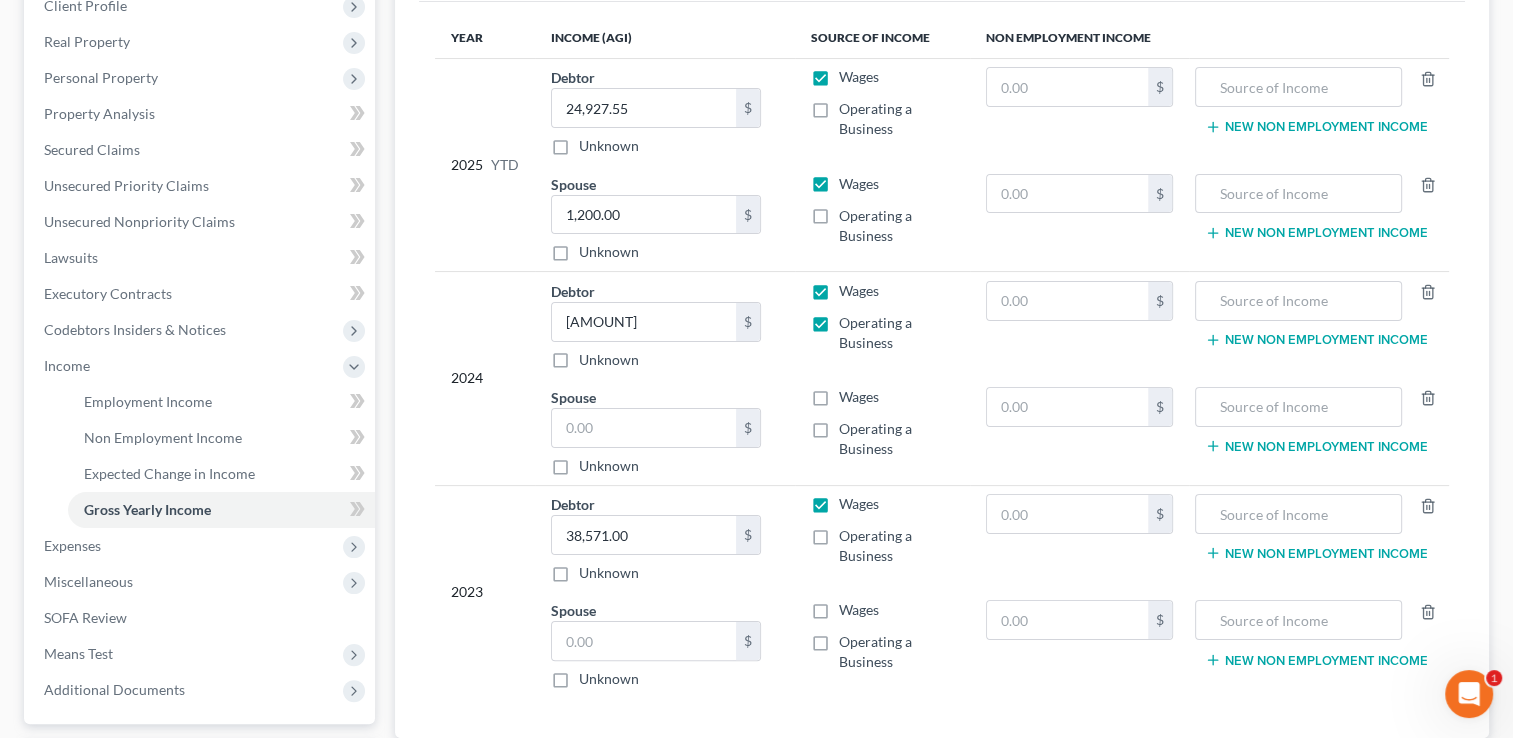 click on "Operating a Business" at bounding box center [896, 546] 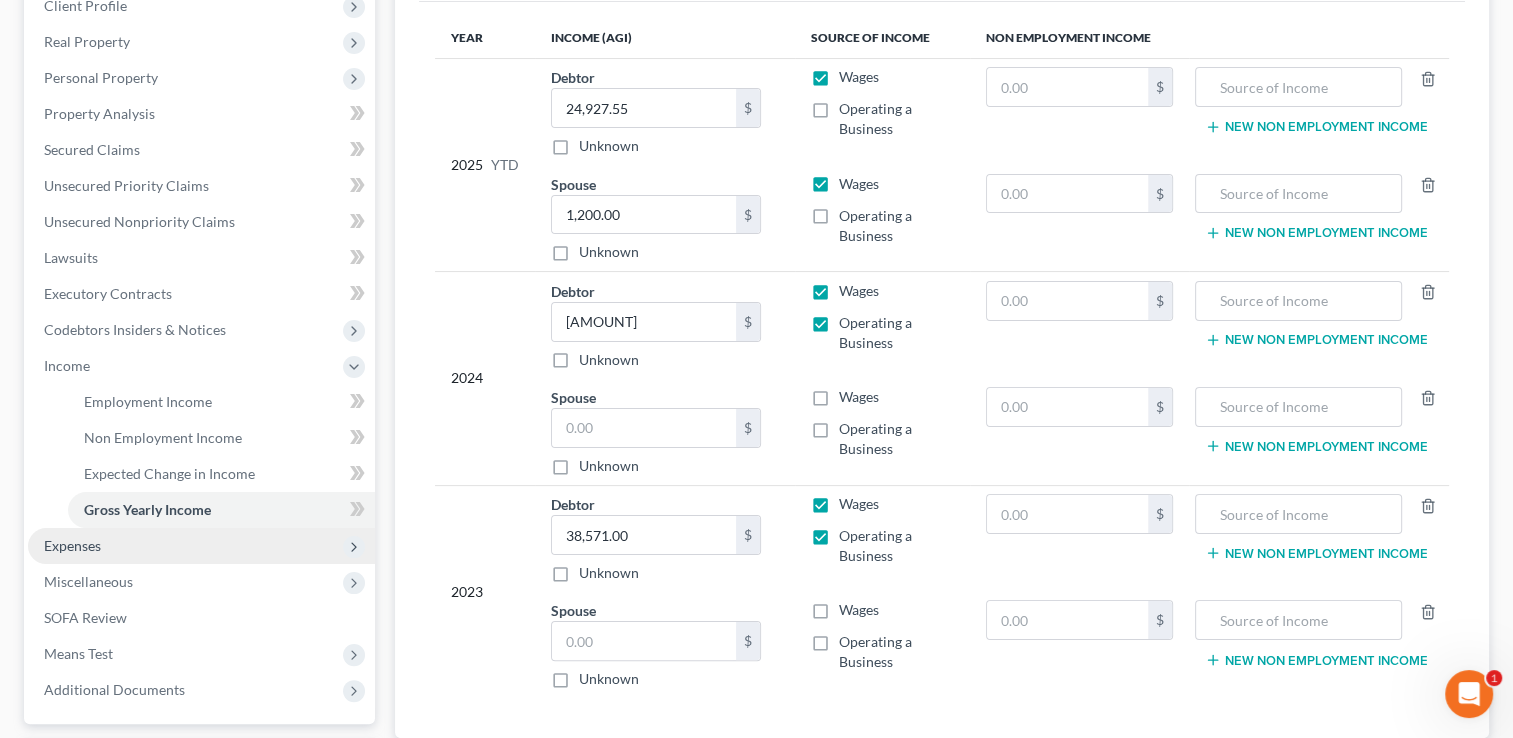 click on "Expenses" at bounding box center (201, 546) 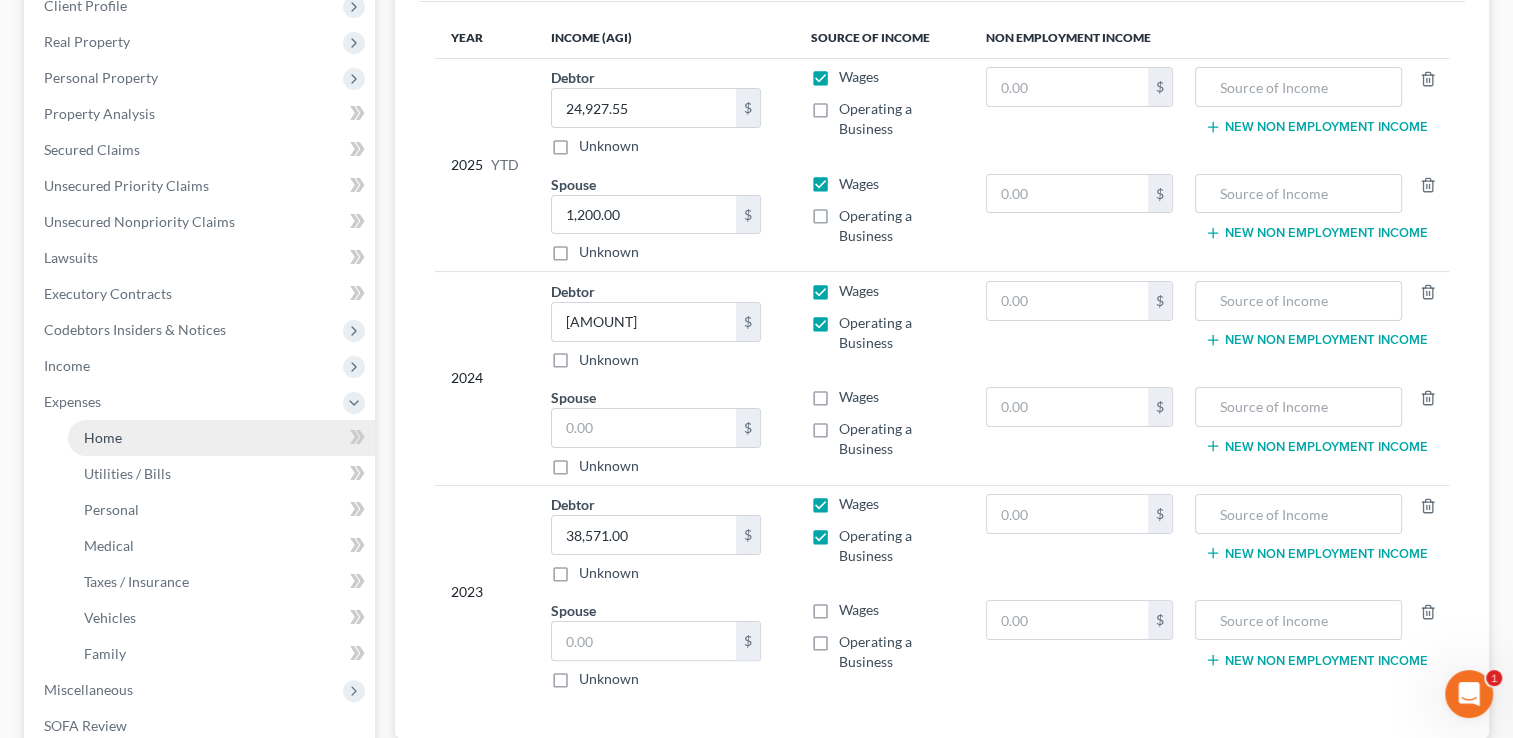 click on "Home" at bounding box center [221, 438] 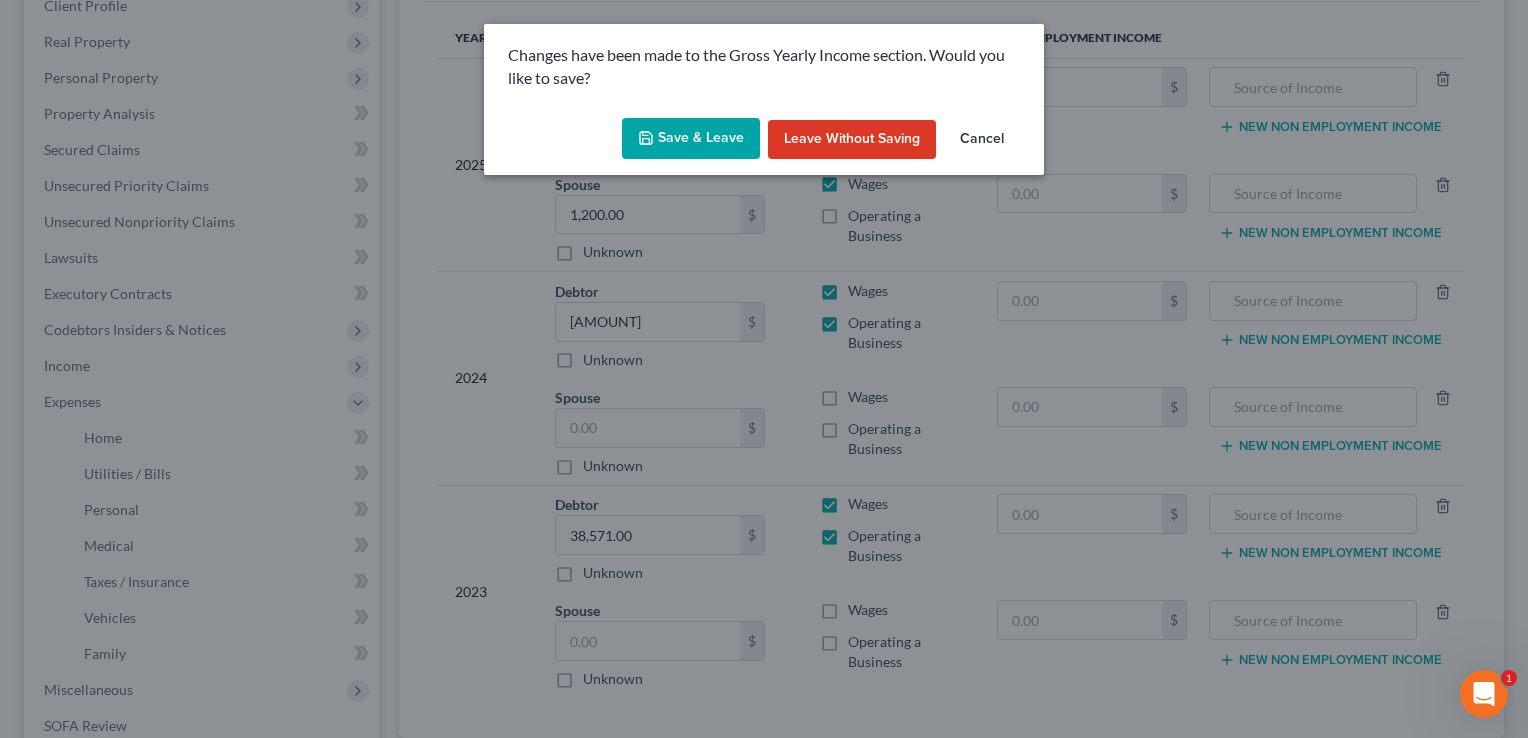 click on "Save & Leave" at bounding box center (691, 139) 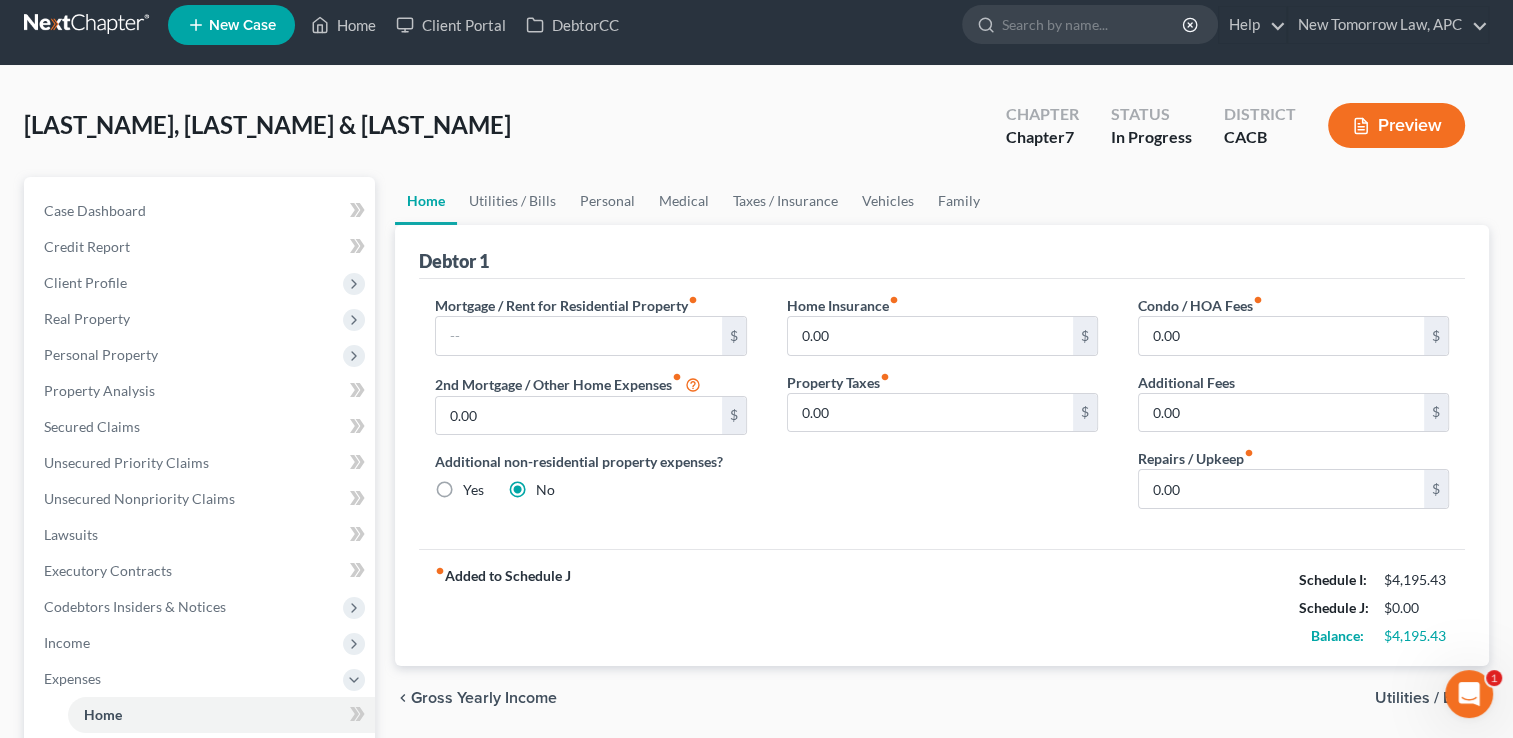scroll, scrollTop: 0, scrollLeft: 0, axis: both 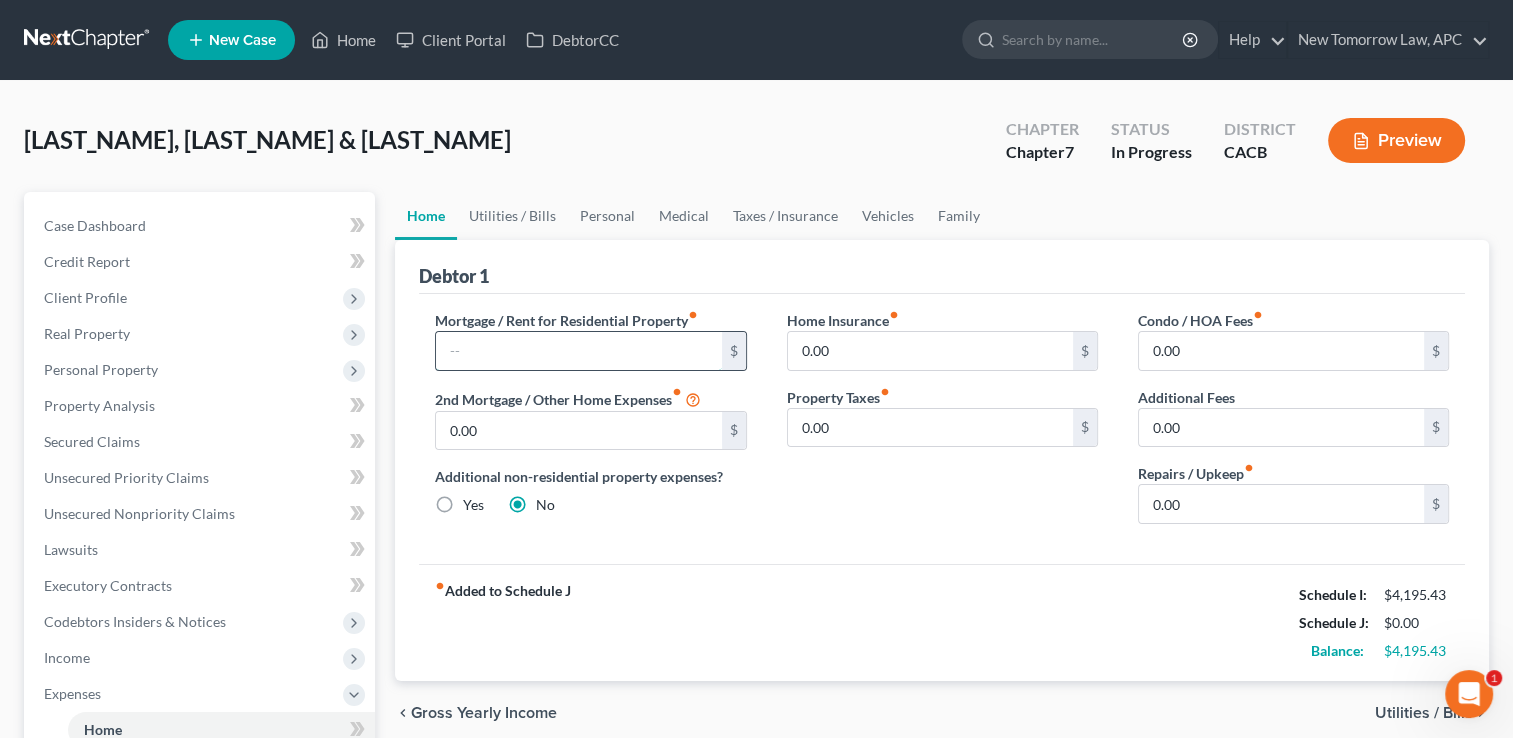 click at bounding box center (578, 351) 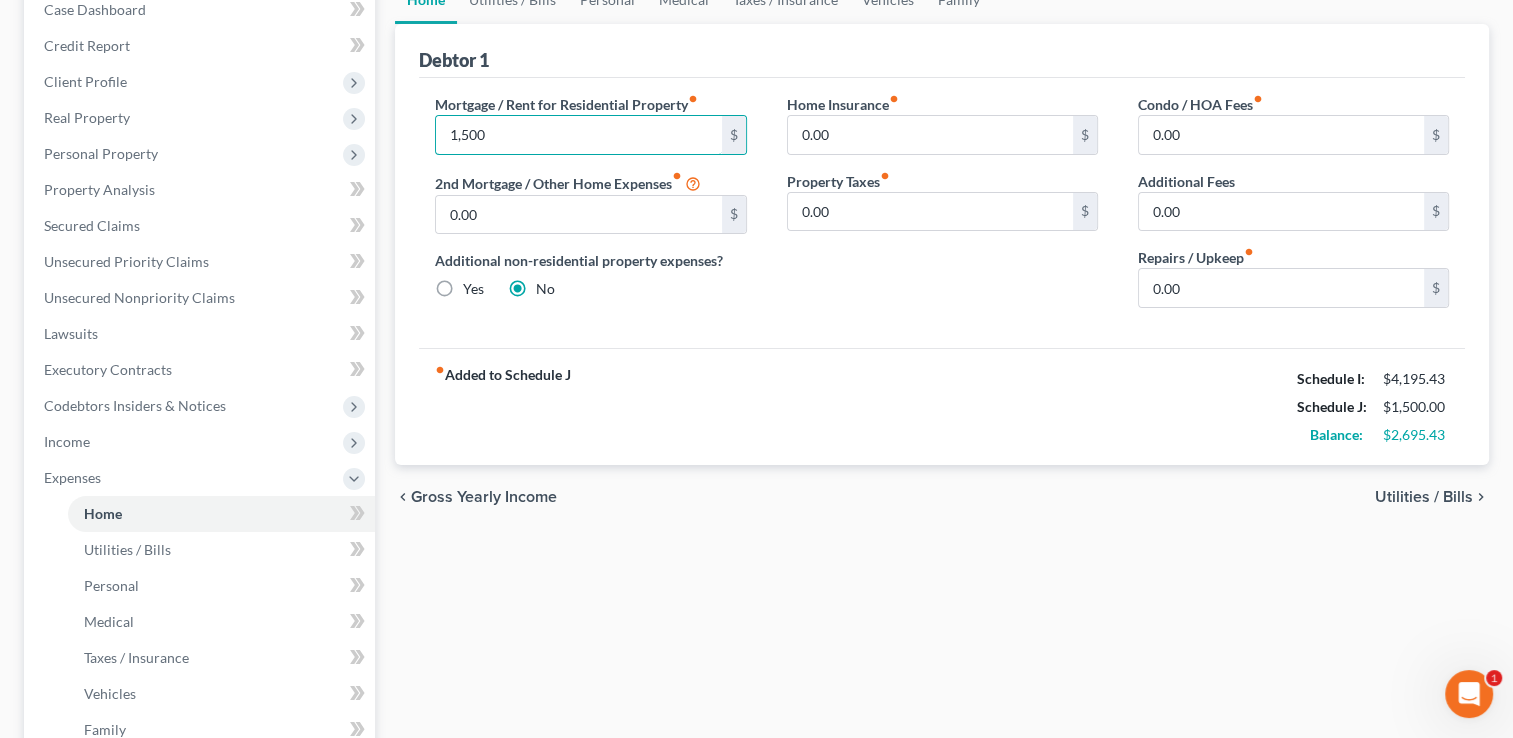scroll, scrollTop: 224, scrollLeft: 0, axis: vertical 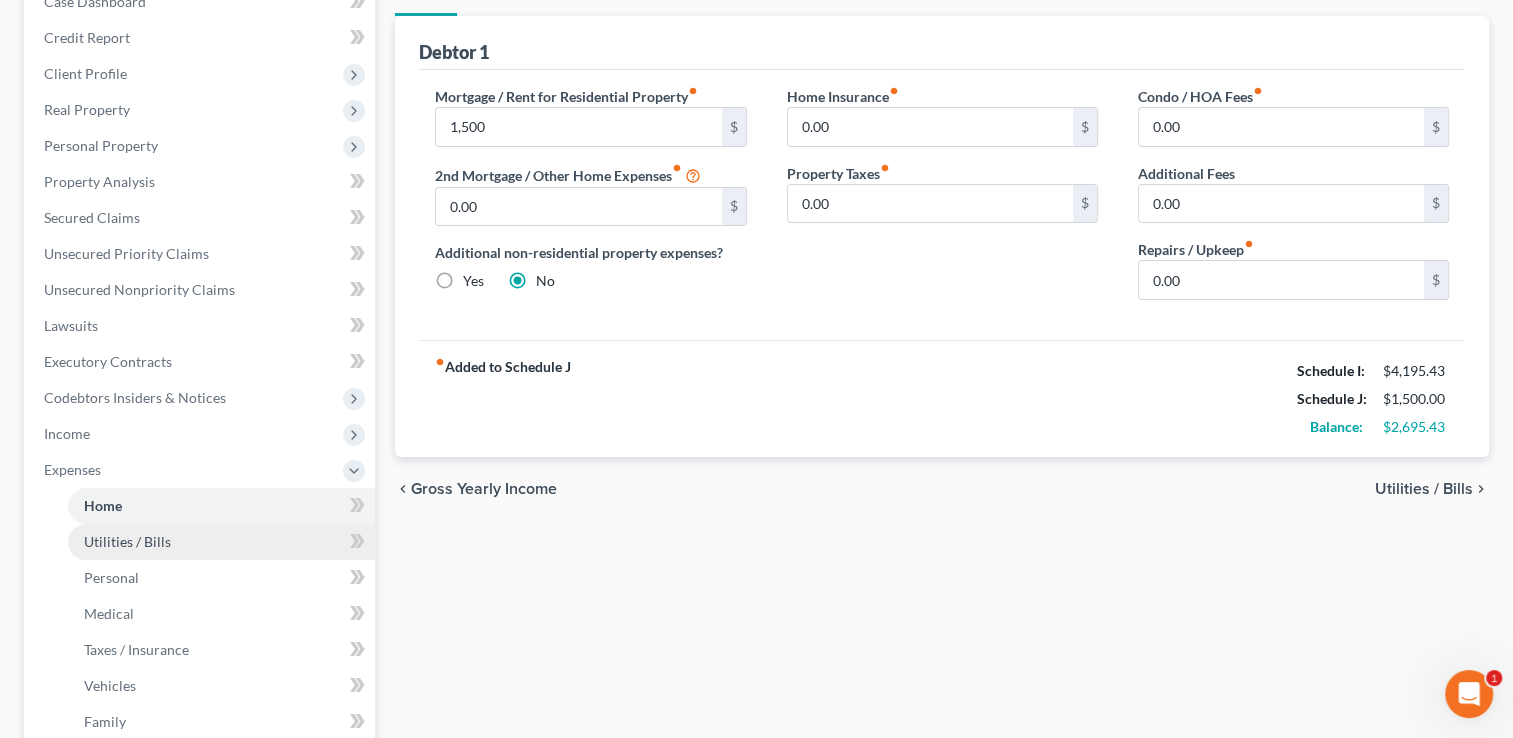 click on "Utilities / Bills" at bounding box center [221, 542] 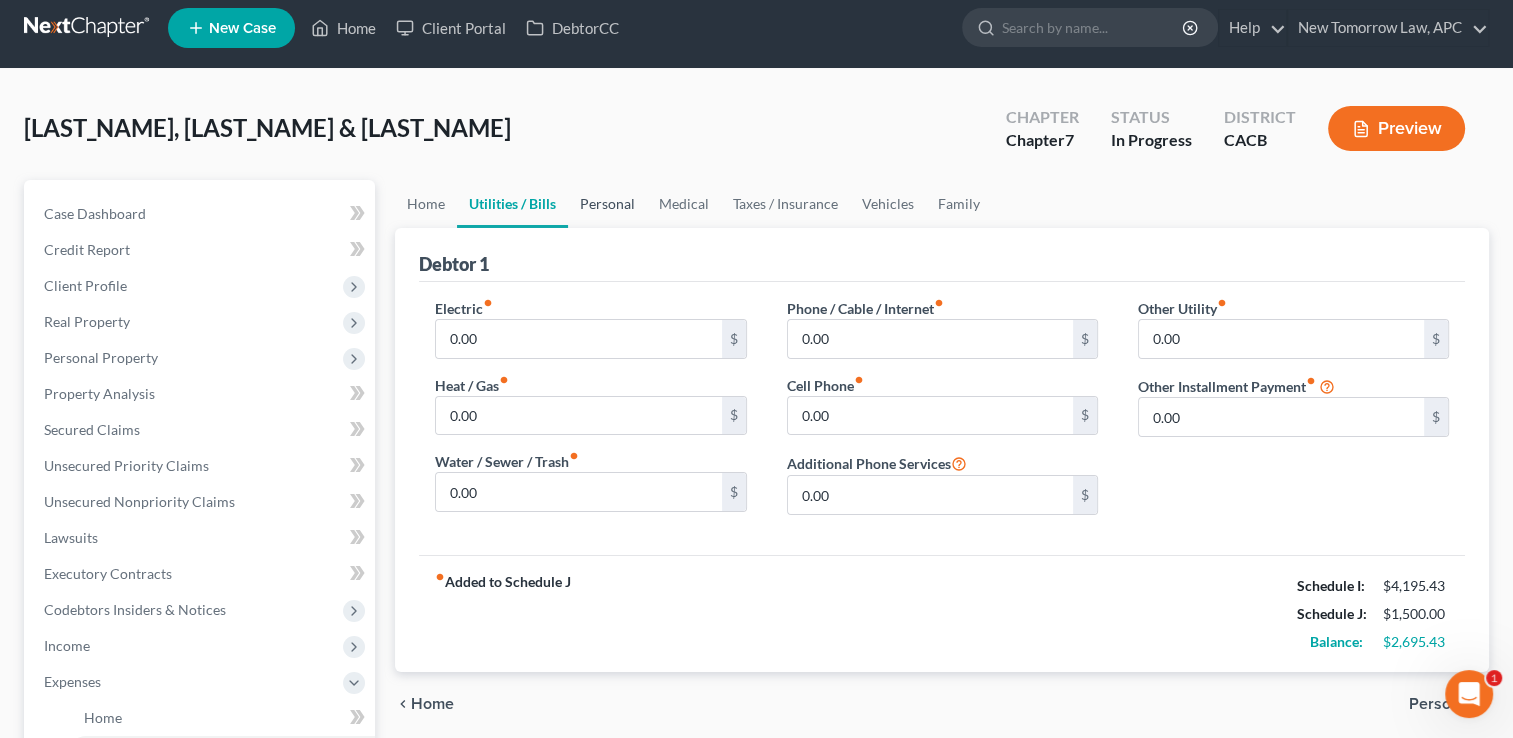 scroll, scrollTop: 0, scrollLeft: 0, axis: both 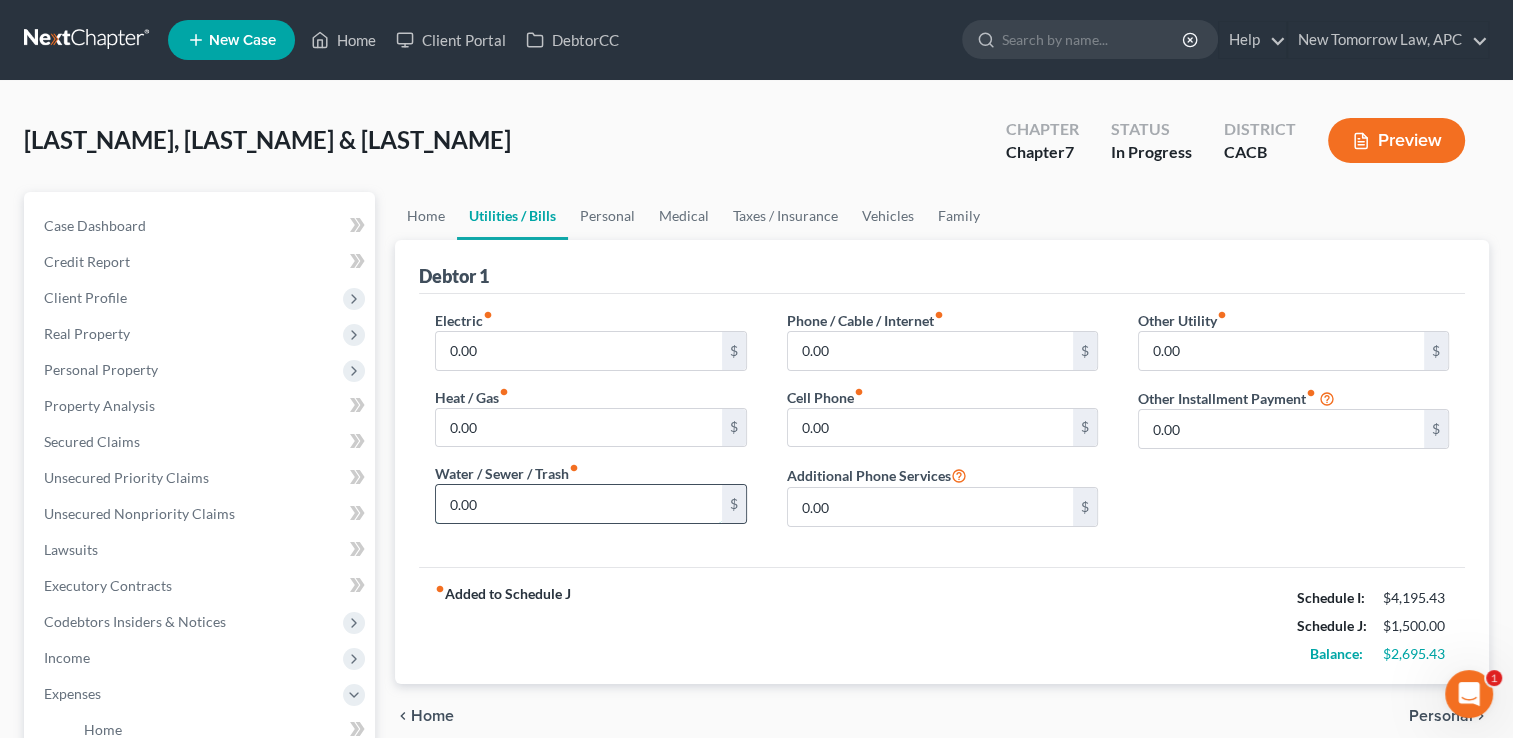 click on "0.00" at bounding box center [578, 504] 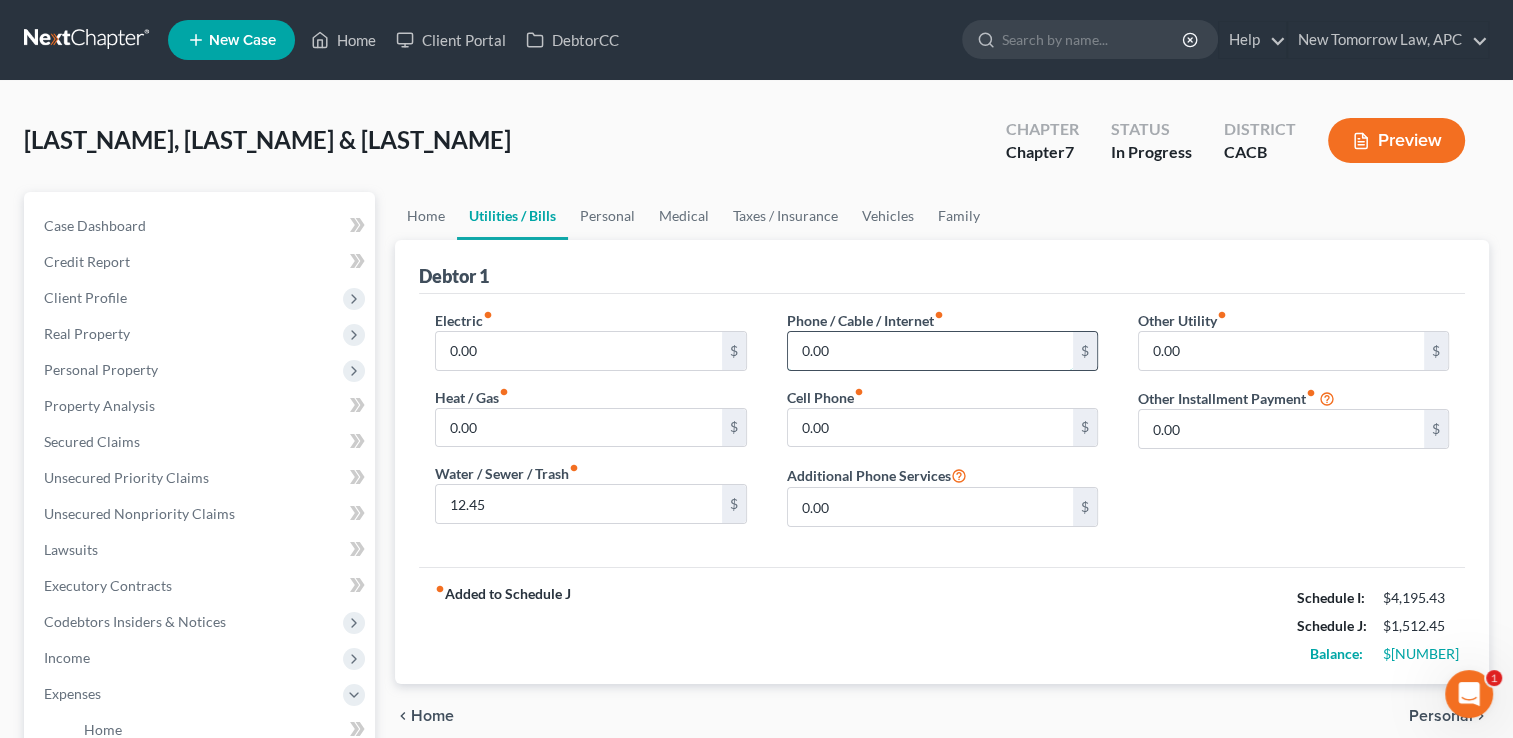 click on "0.00" at bounding box center [930, 351] 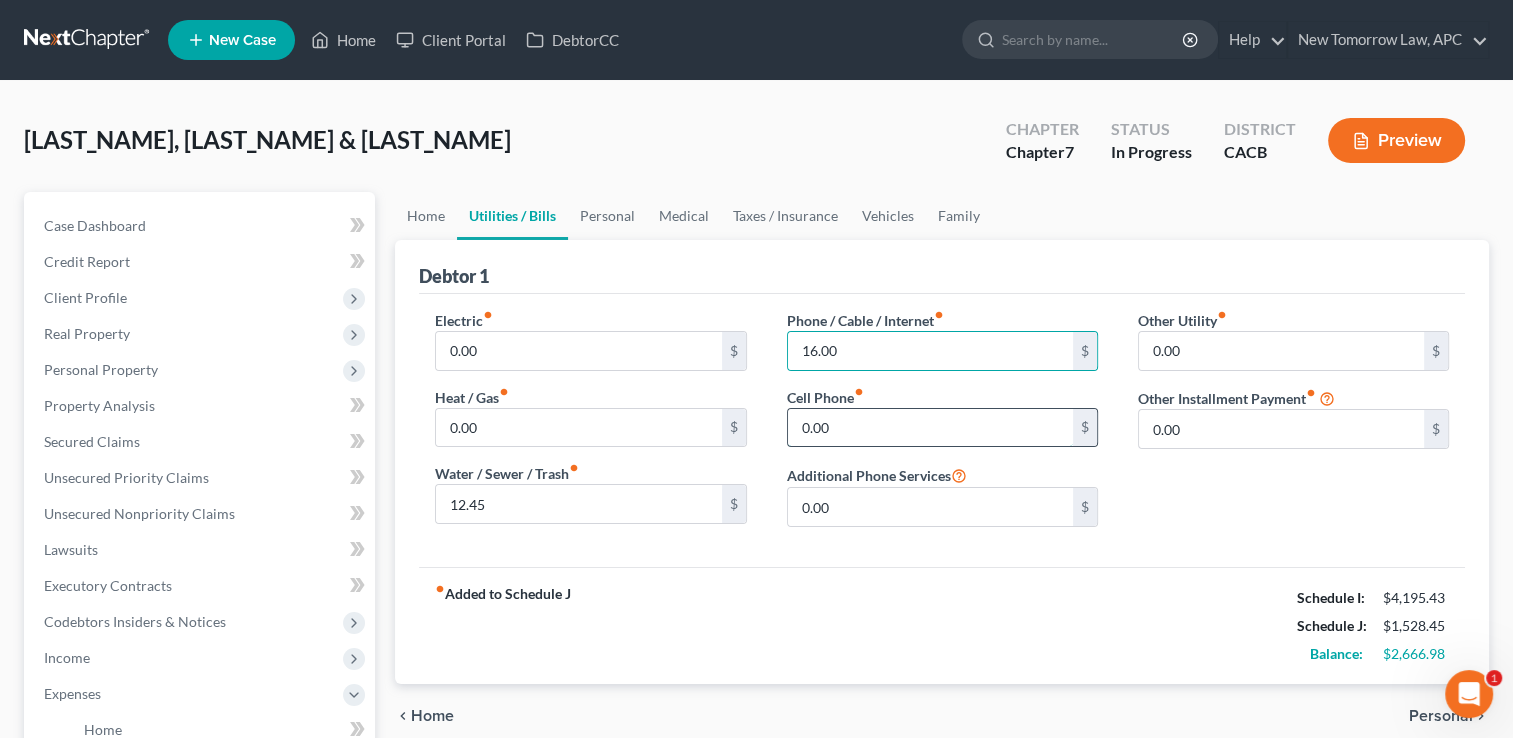 click on "0.00" at bounding box center (930, 428) 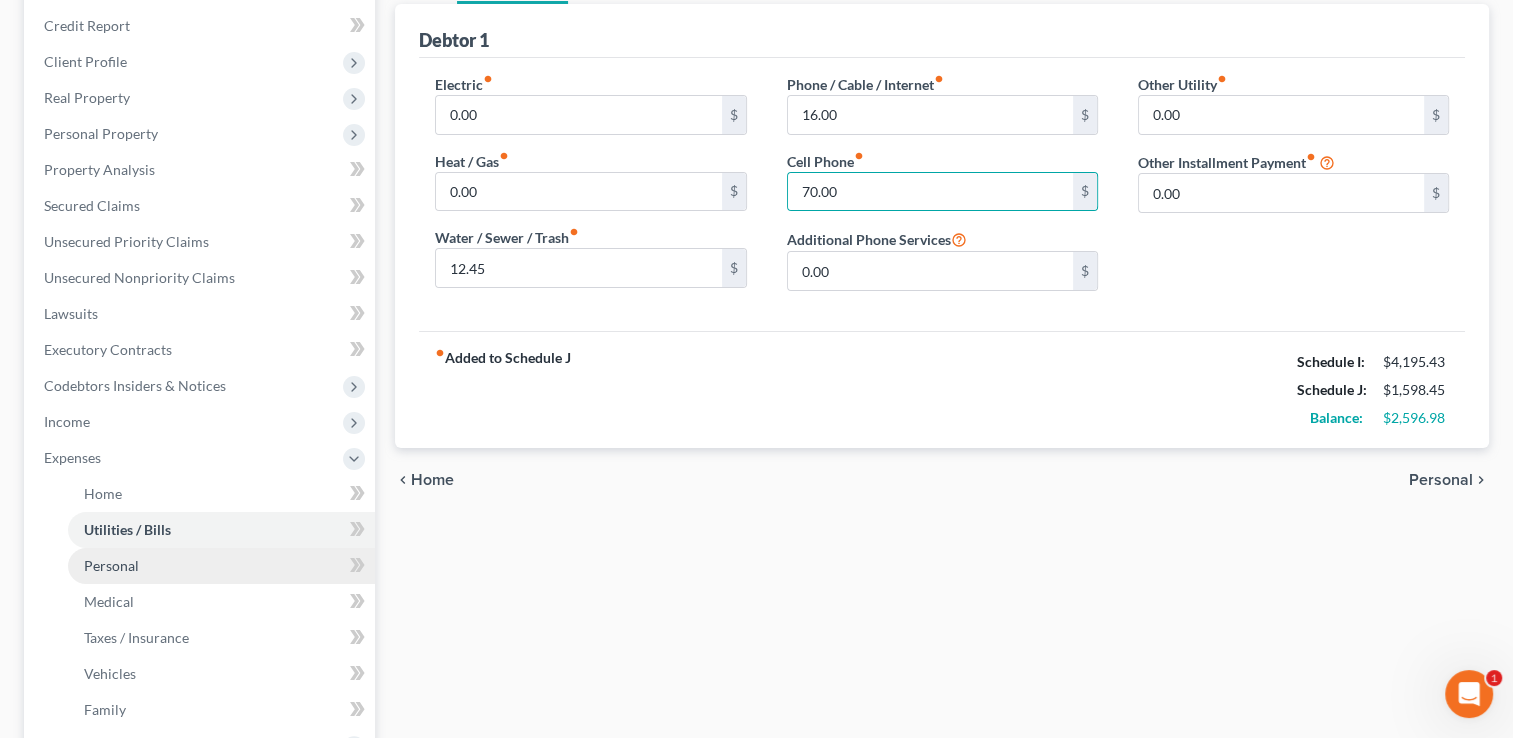 click on "Personal" at bounding box center (221, 566) 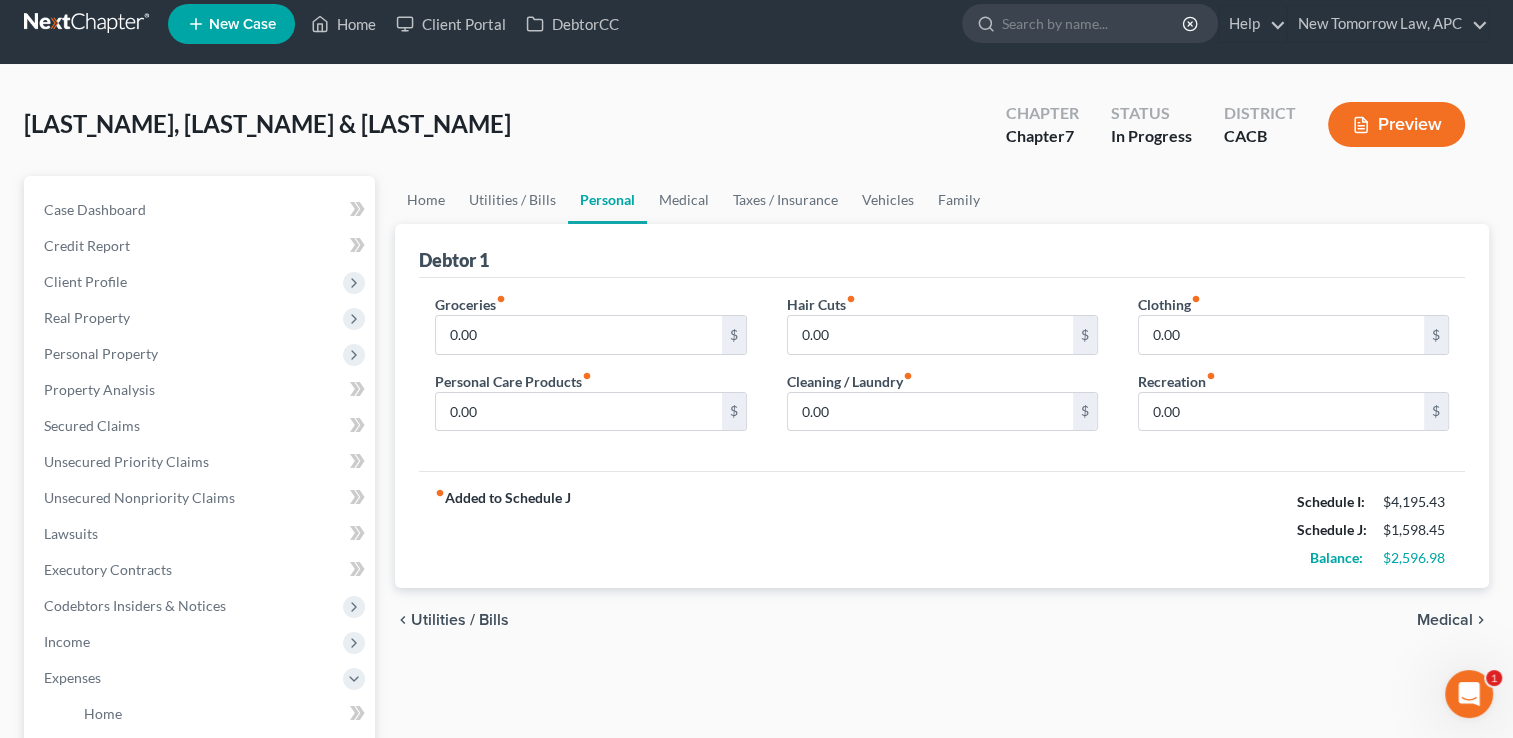 scroll, scrollTop: 0, scrollLeft: 0, axis: both 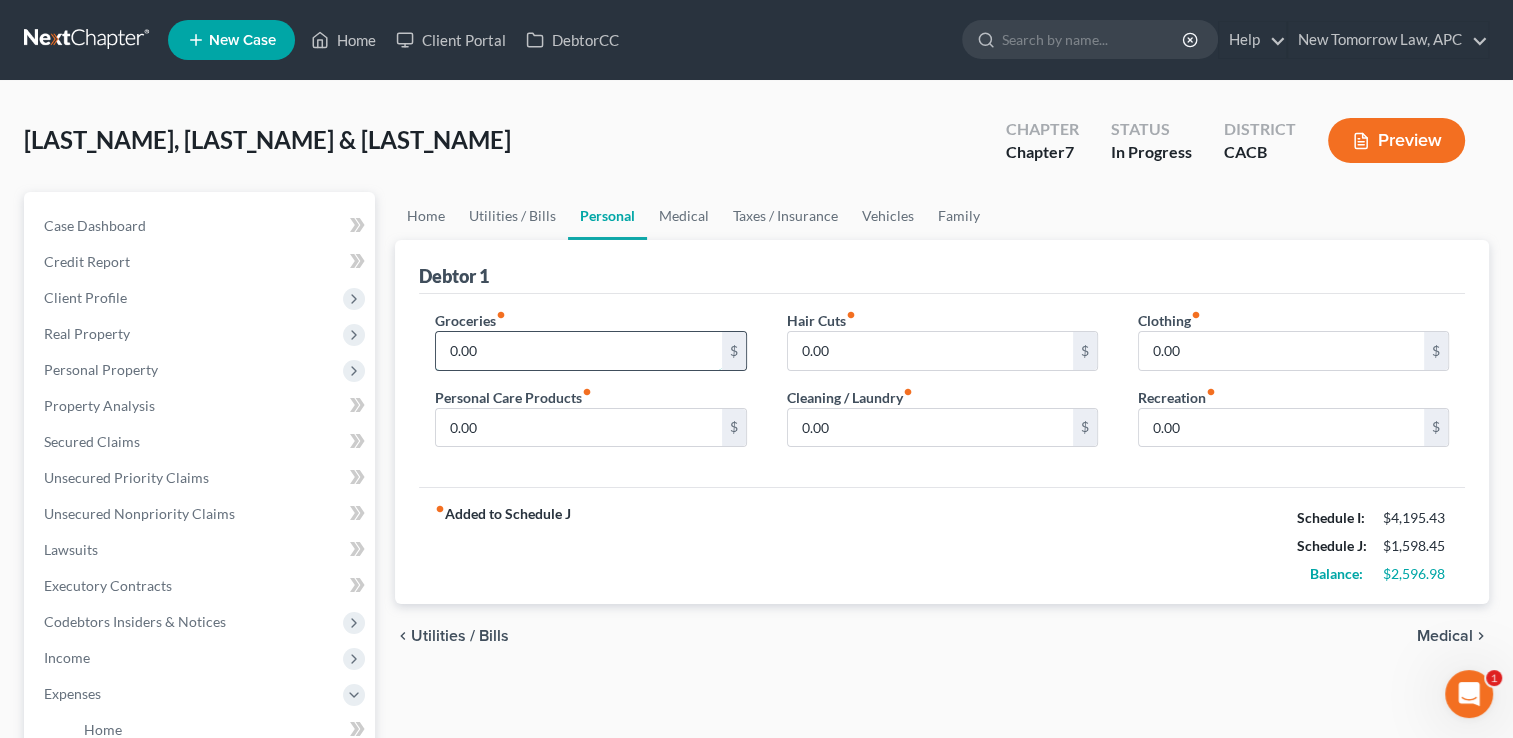 click on "0.00" at bounding box center [578, 351] 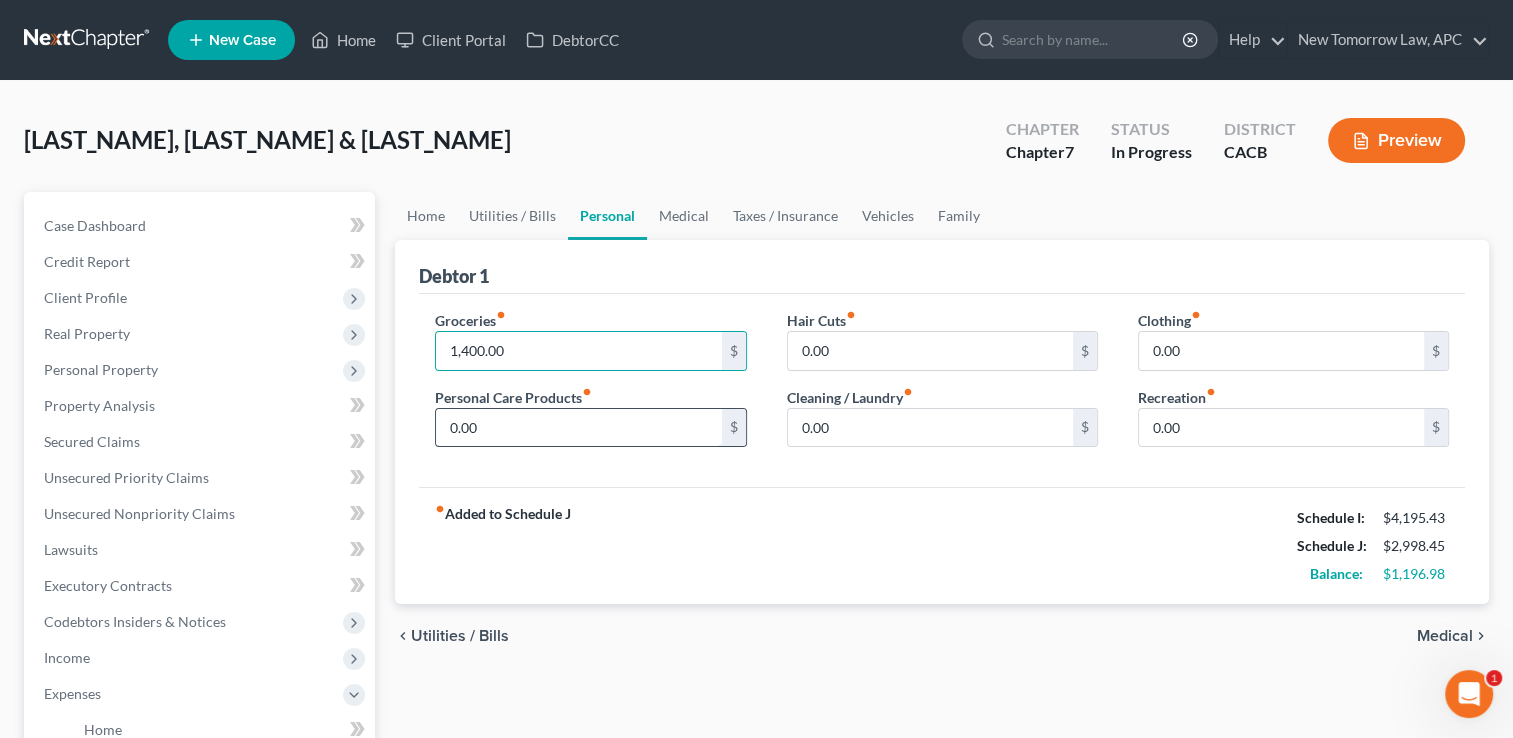 click on "0.00" at bounding box center (578, 428) 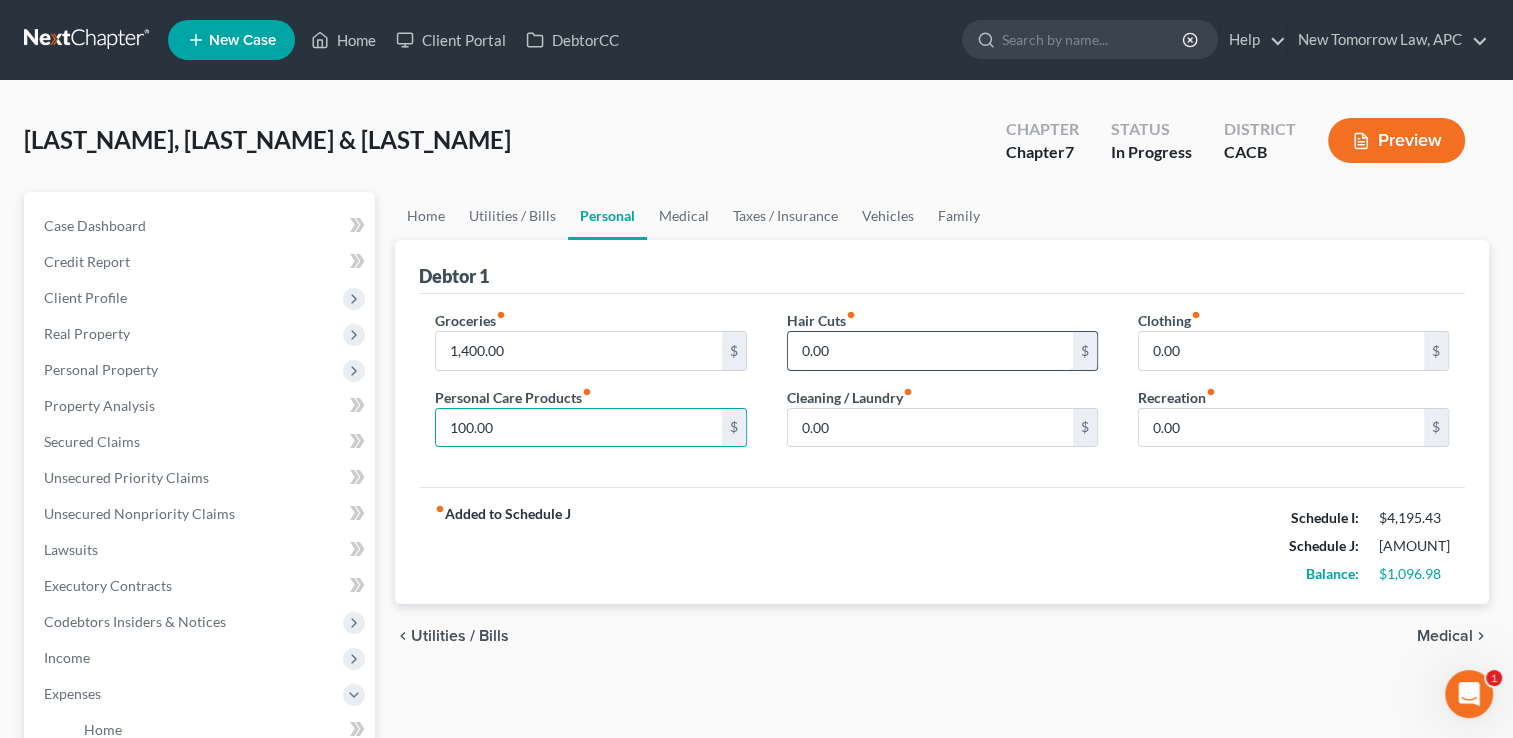 click on "0.00" at bounding box center [930, 351] 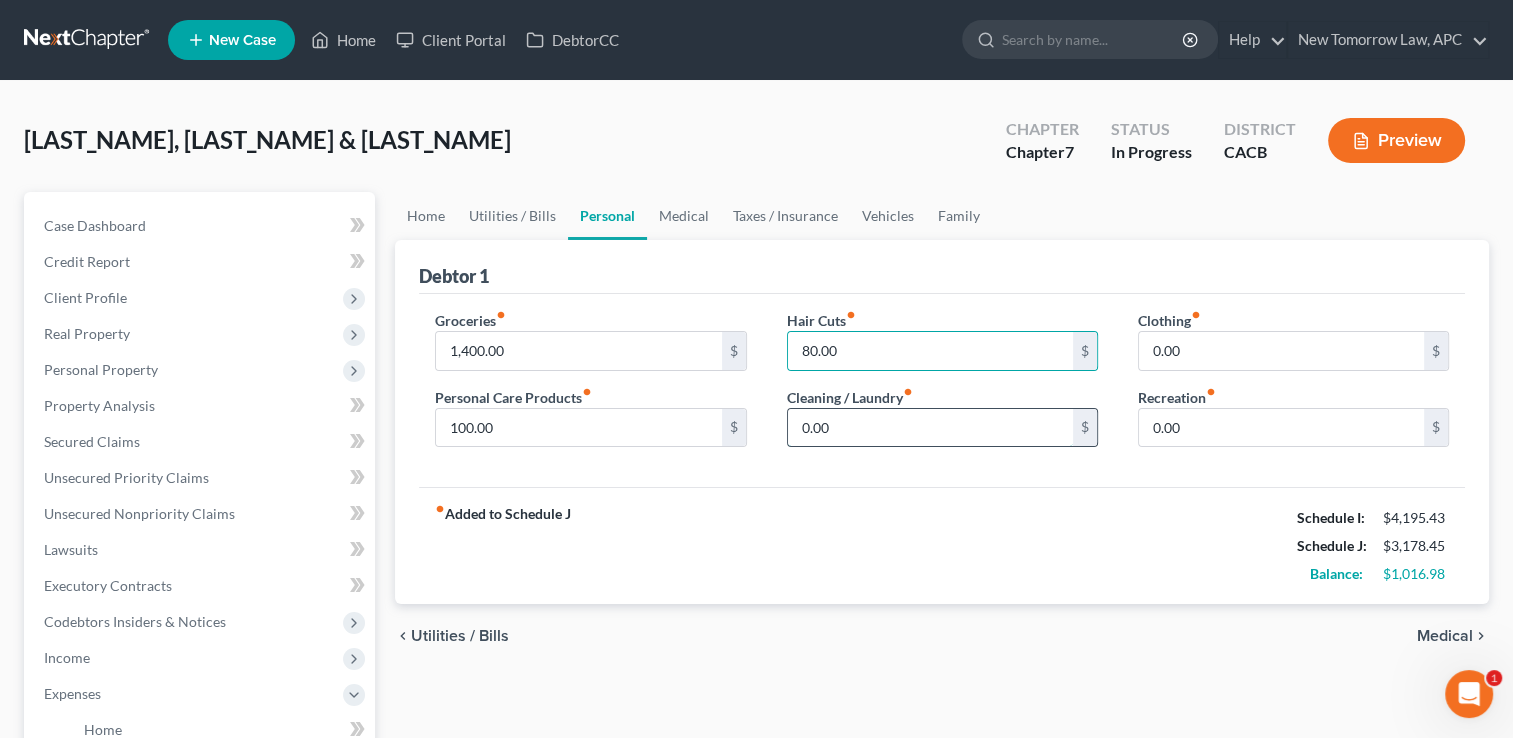 click on "0.00" at bounding box center (930, 428) 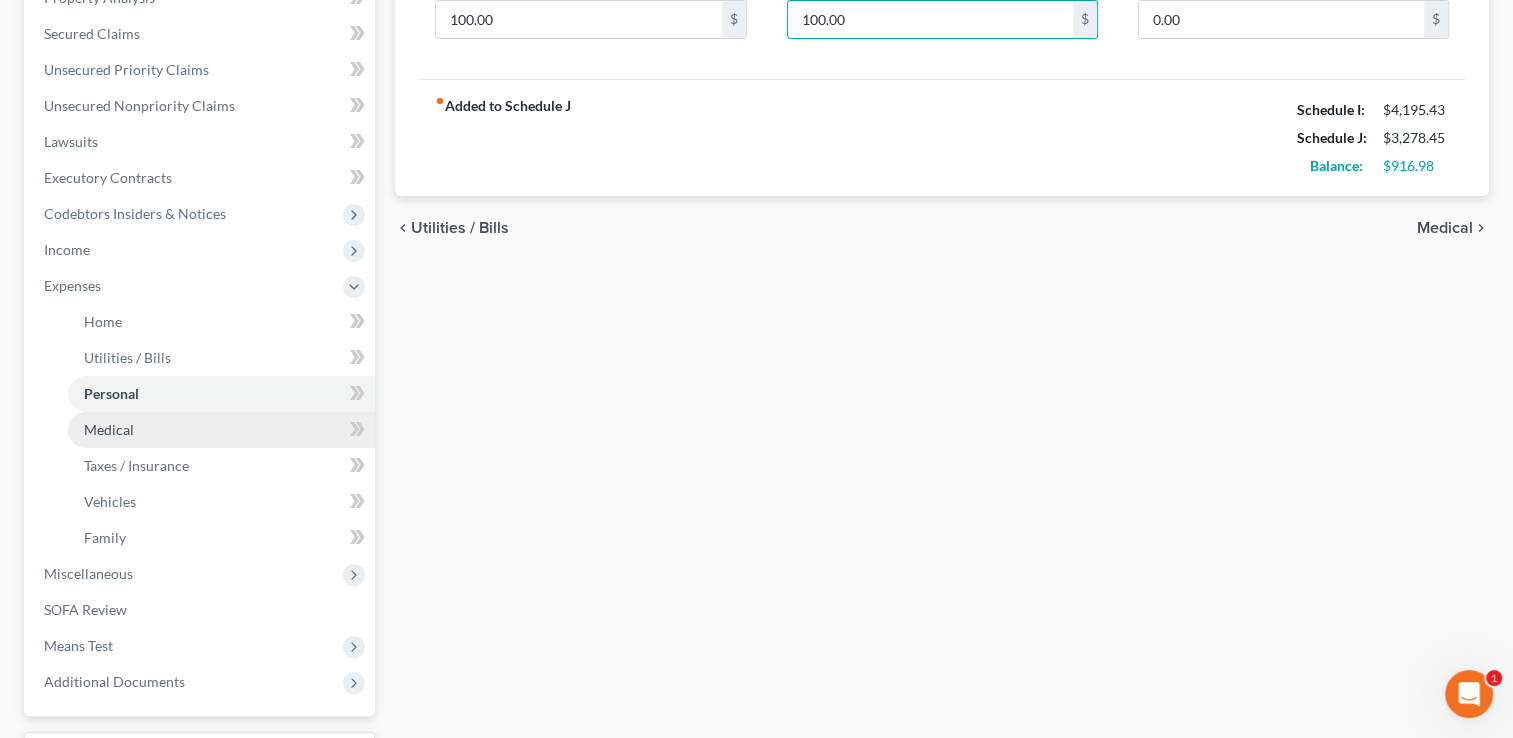 click on "Medical" at bounding box center (221, 430) 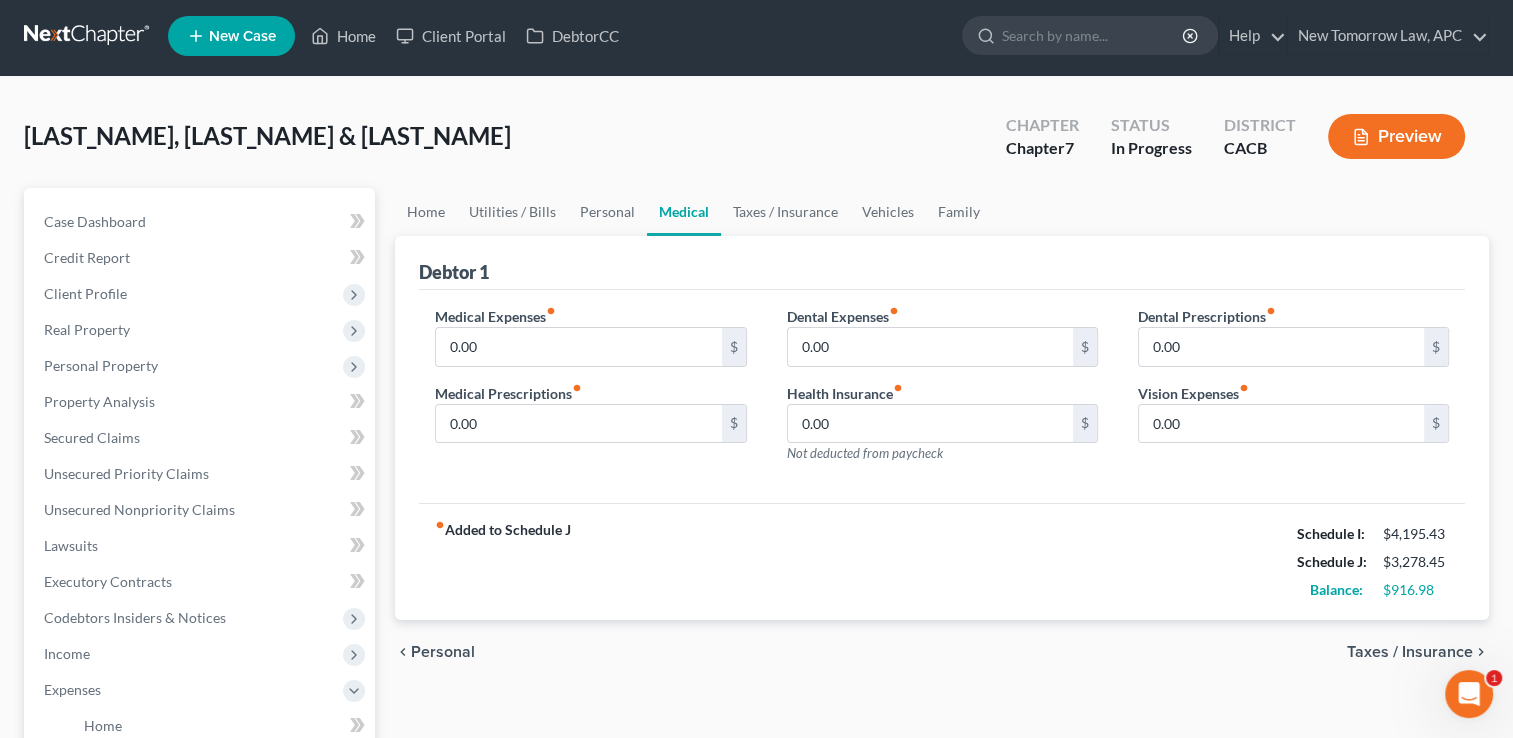 scroll, scrollTop: 0, scrollLeft: 0, axis: both 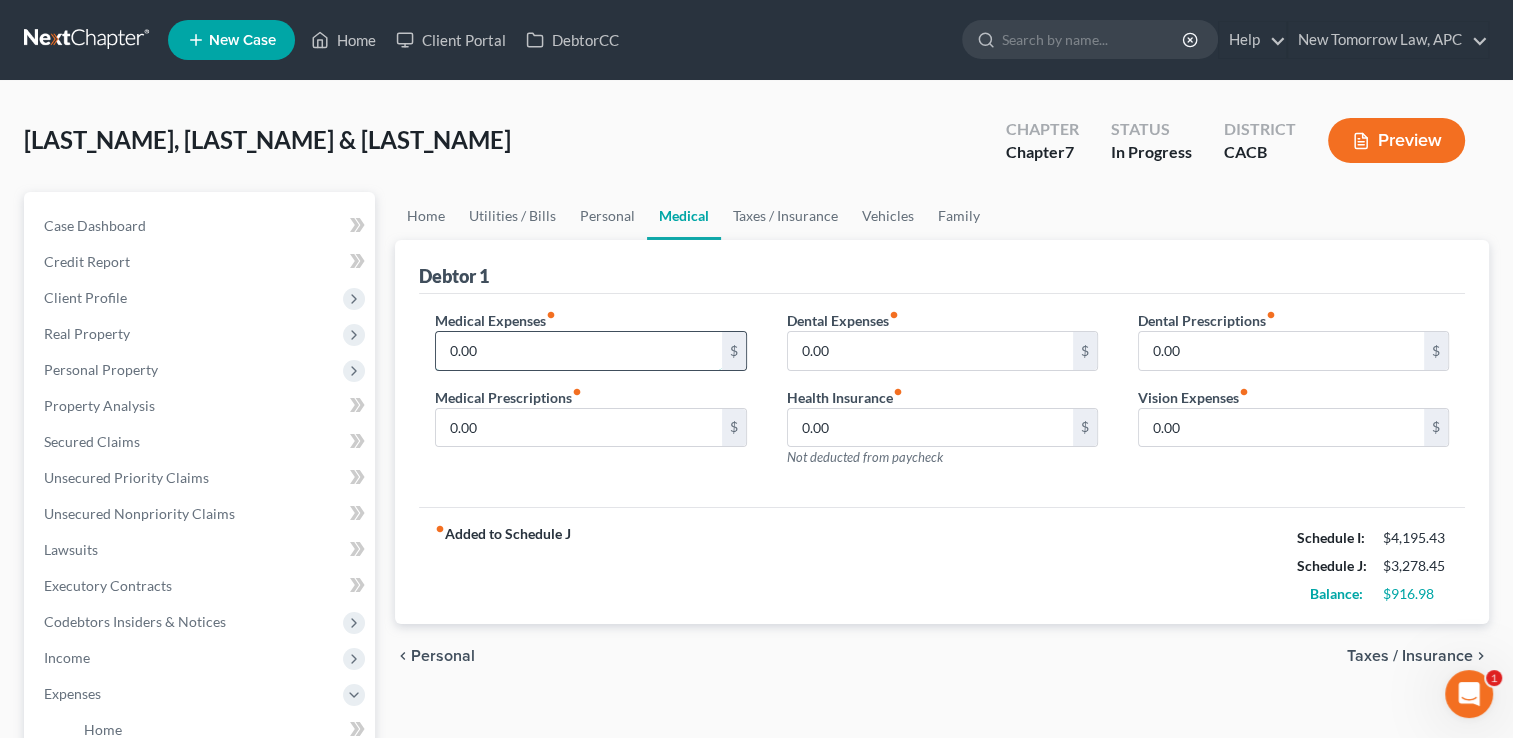click on "0.00" at bounding box center (578, 351) 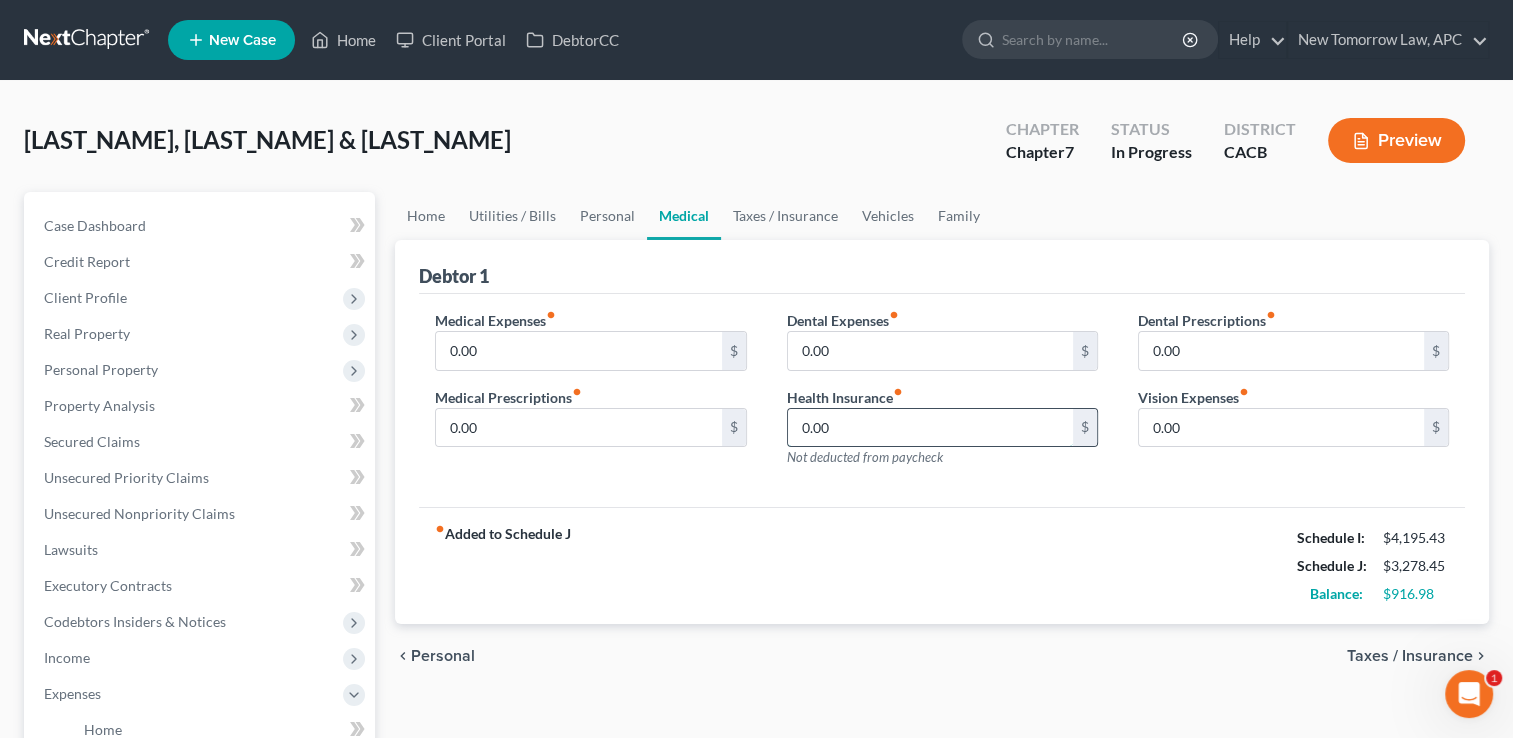 click on "0.00" at bounding box center (930, 428) 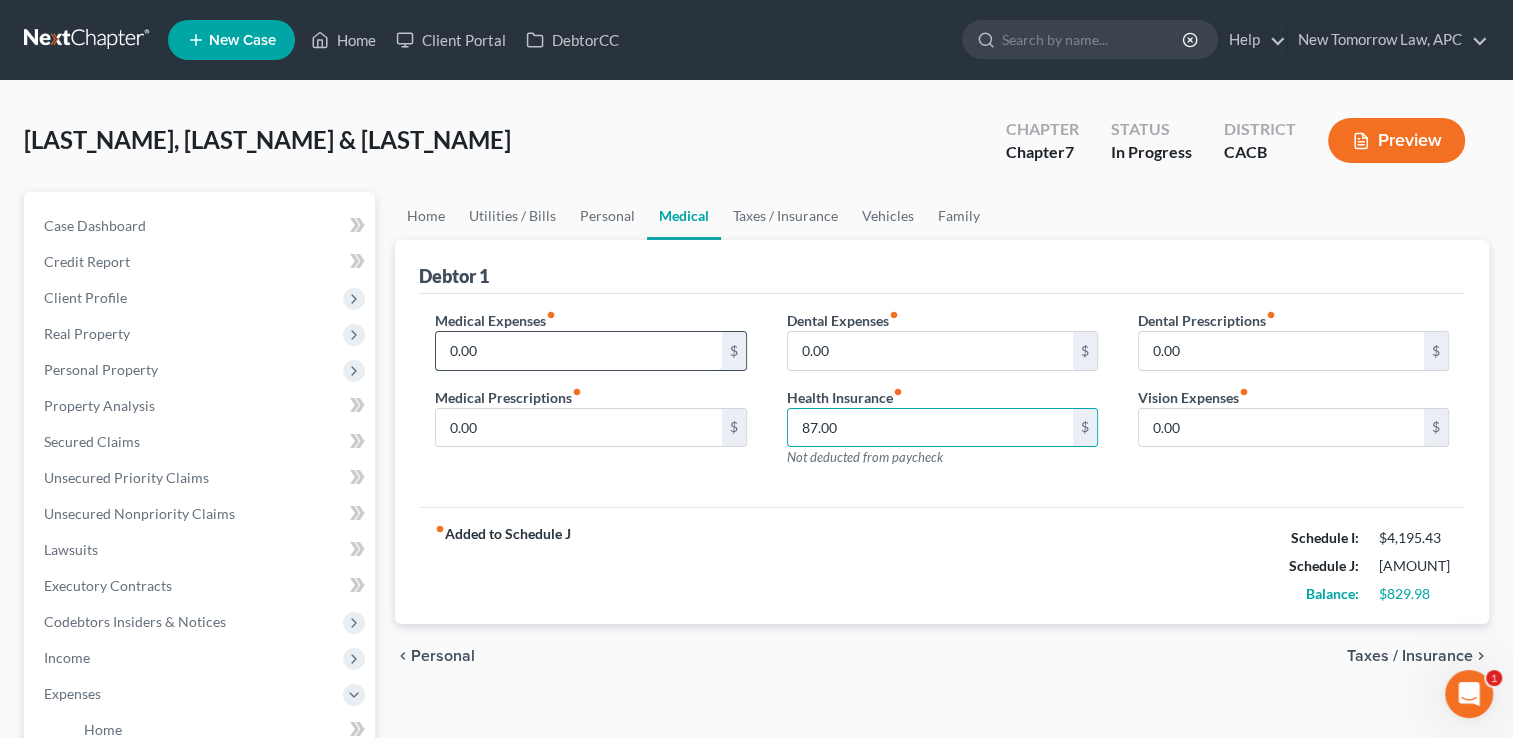 click on "0.00" at bounding box center (578, 351) 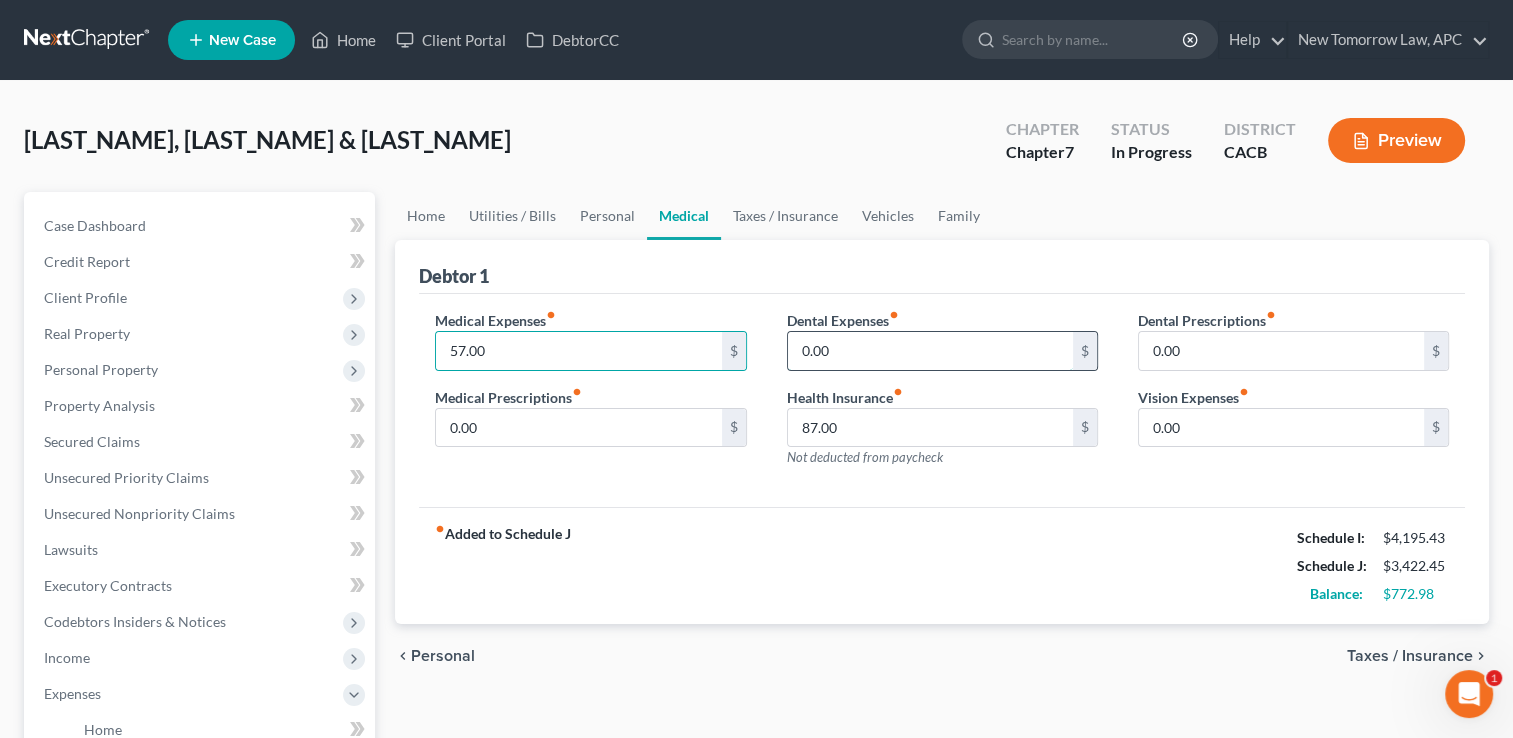click on "0.00" at bounding box center (930, 351) 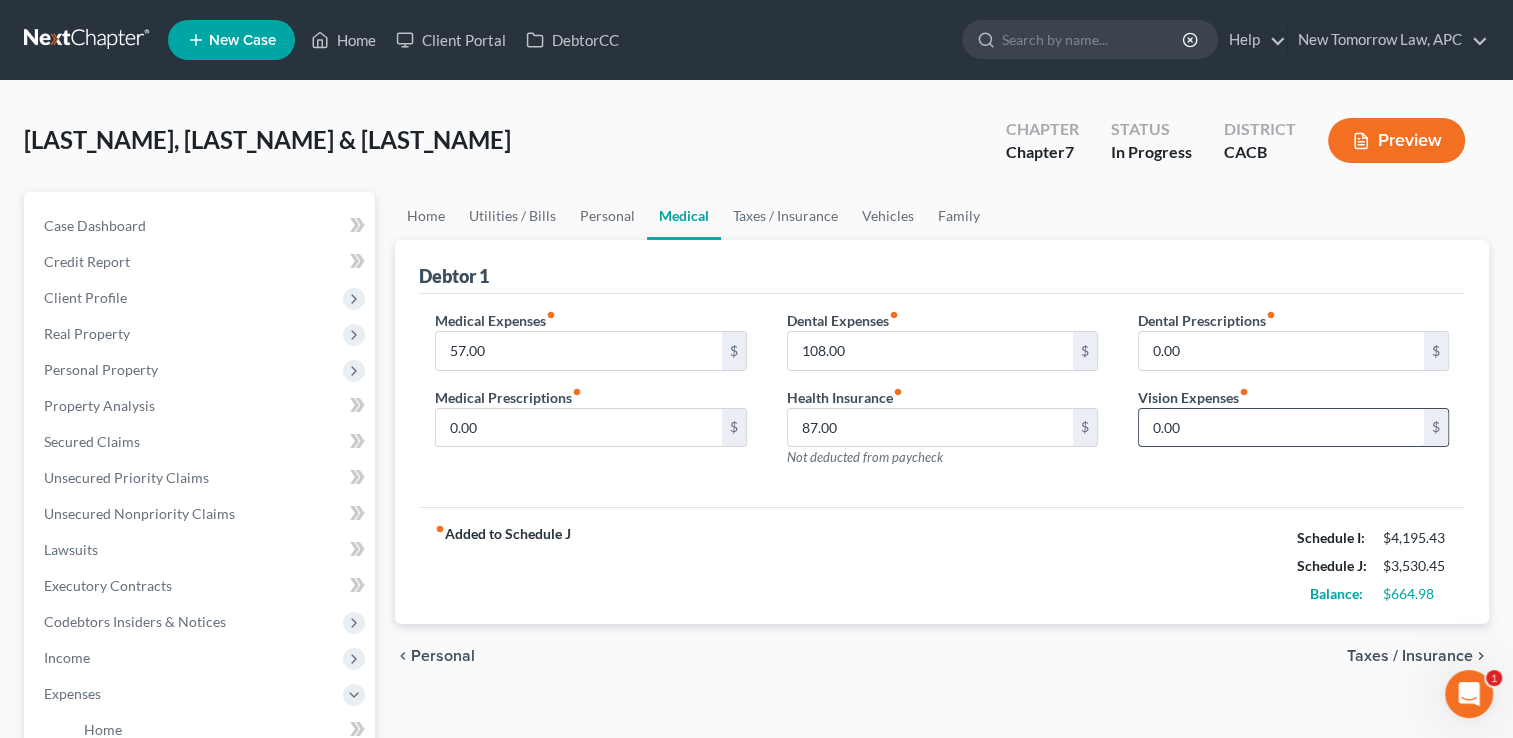 click on "0.00" at bounding box center (1281, 428) 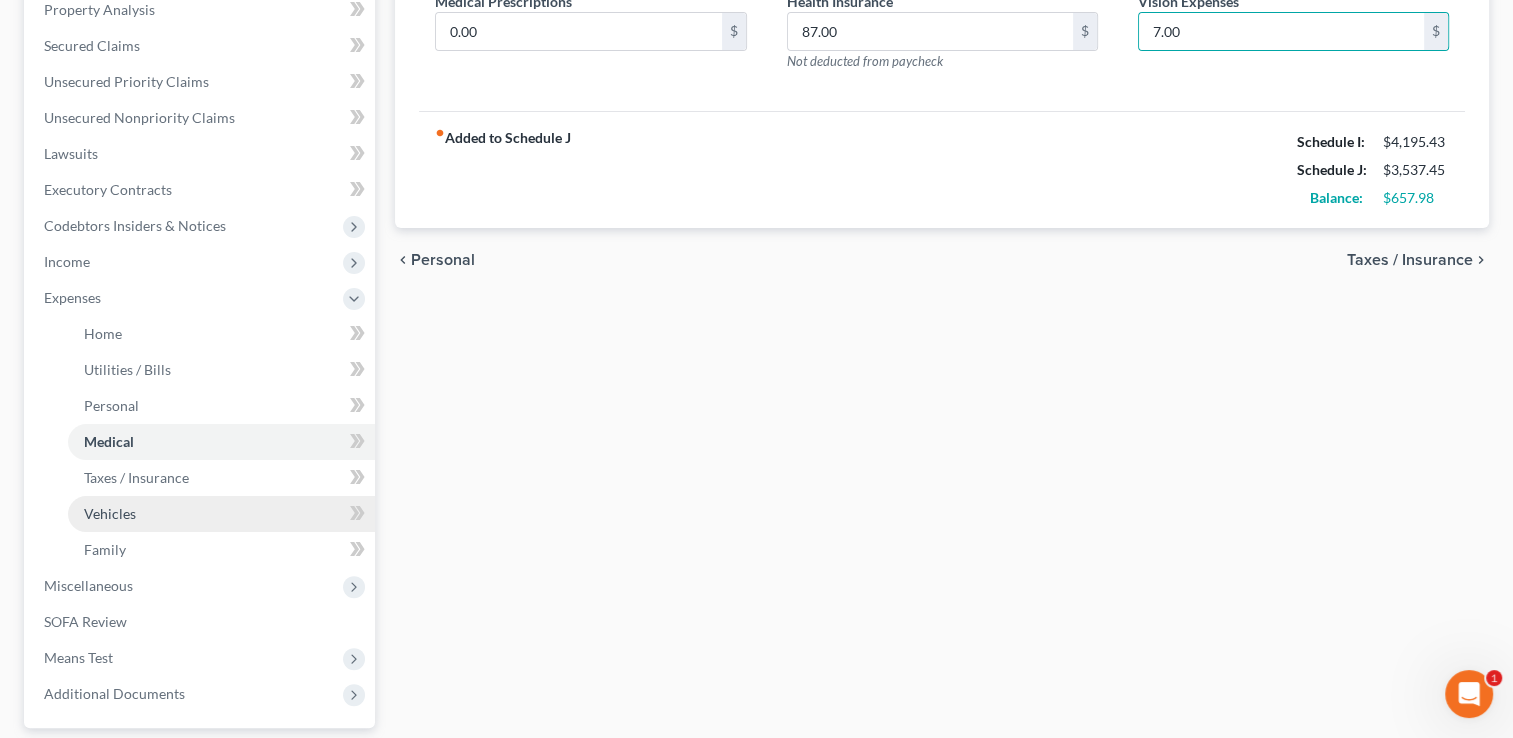 click on "Vehicles" at bounding box center [221, 514] 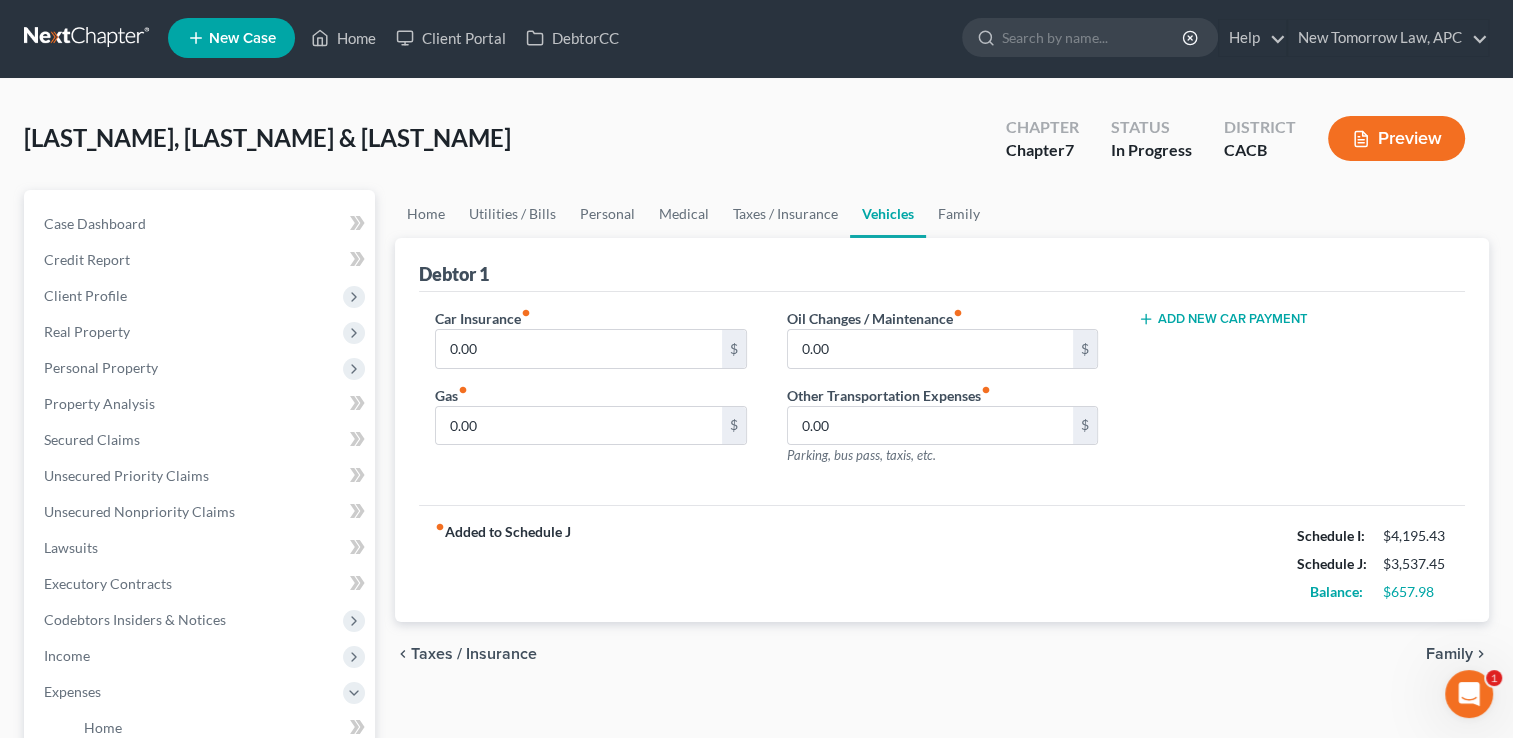scroll, scrollTop: 0, scrollLeft: 0, axis: both 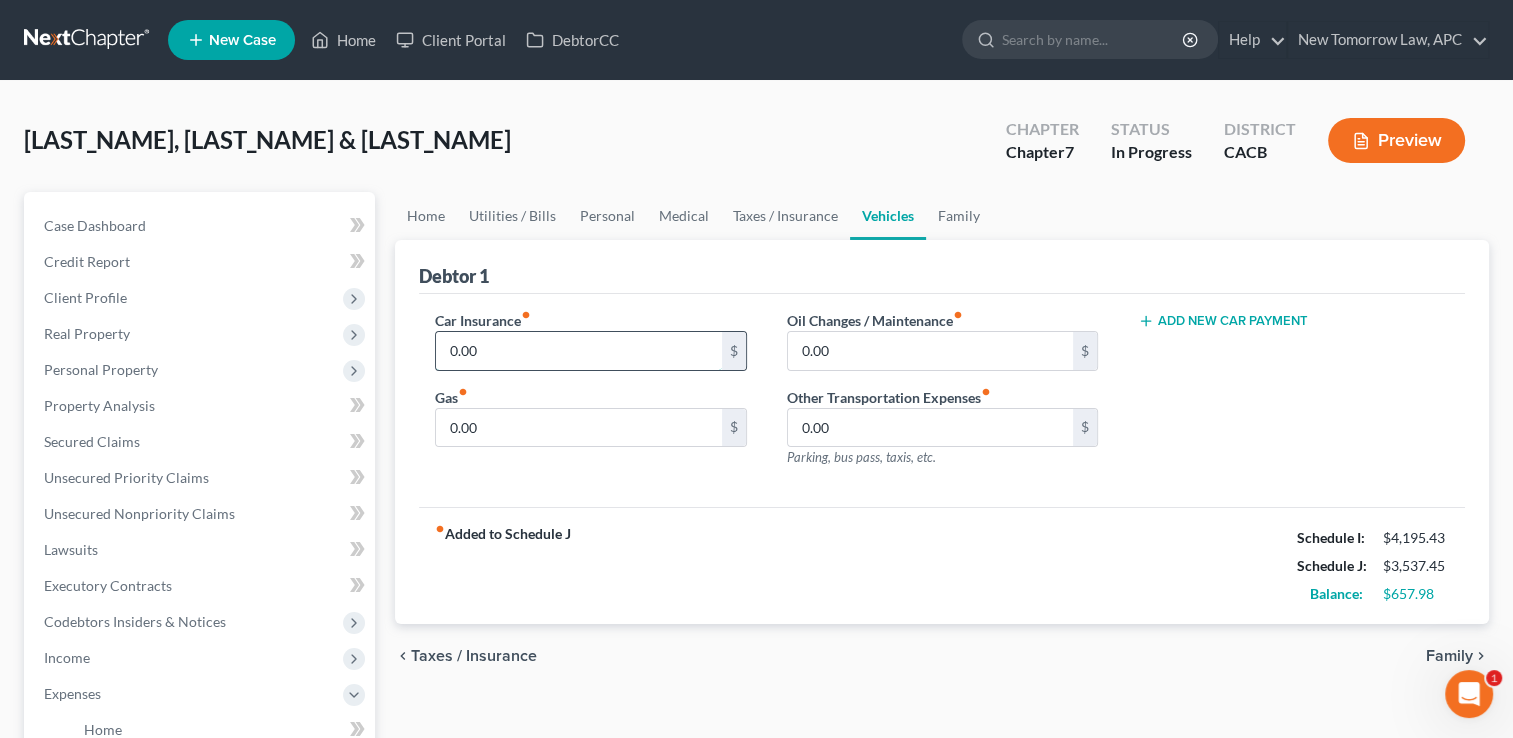 click on "0.00" at bounding box center [578, 351] 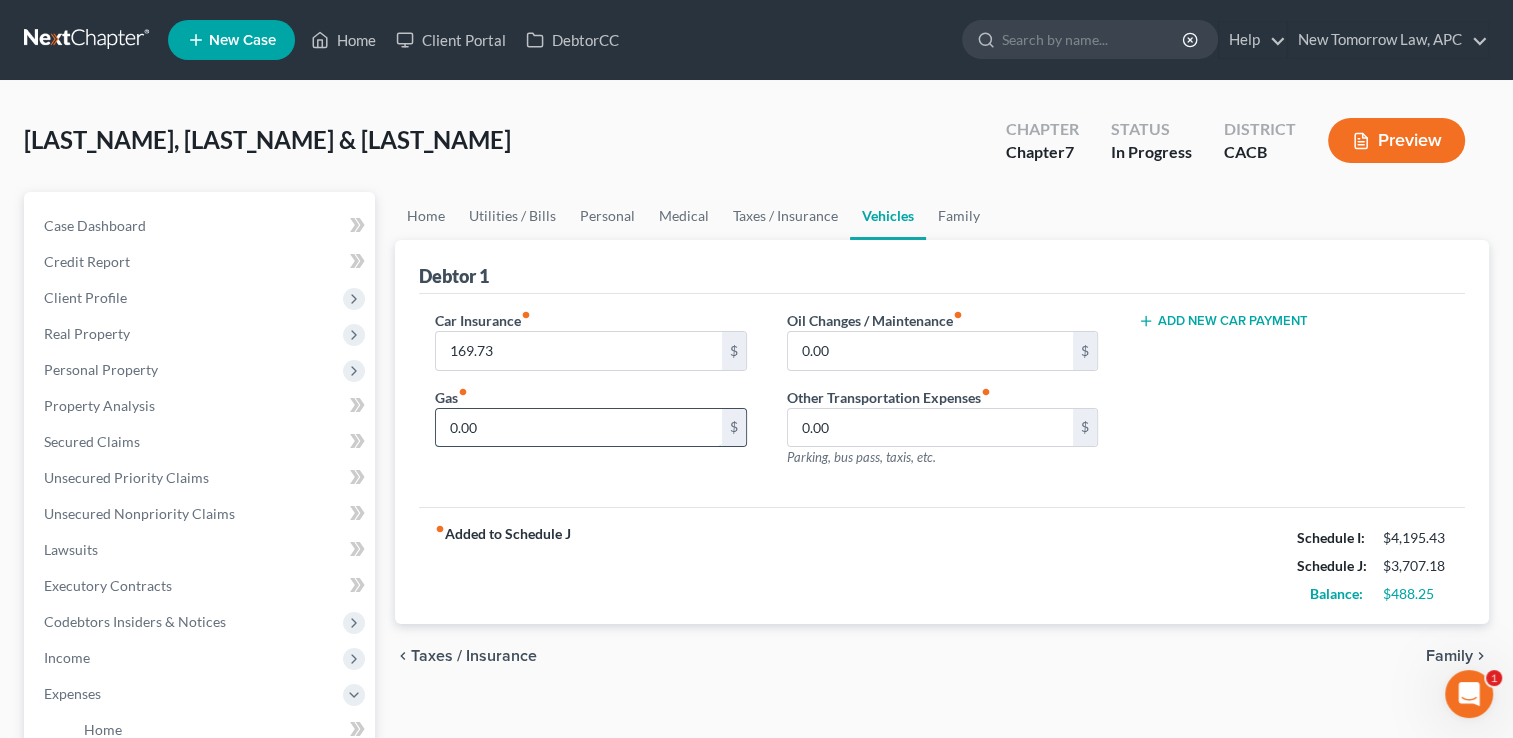 click on "0.00" at bounding box center (578, 428) 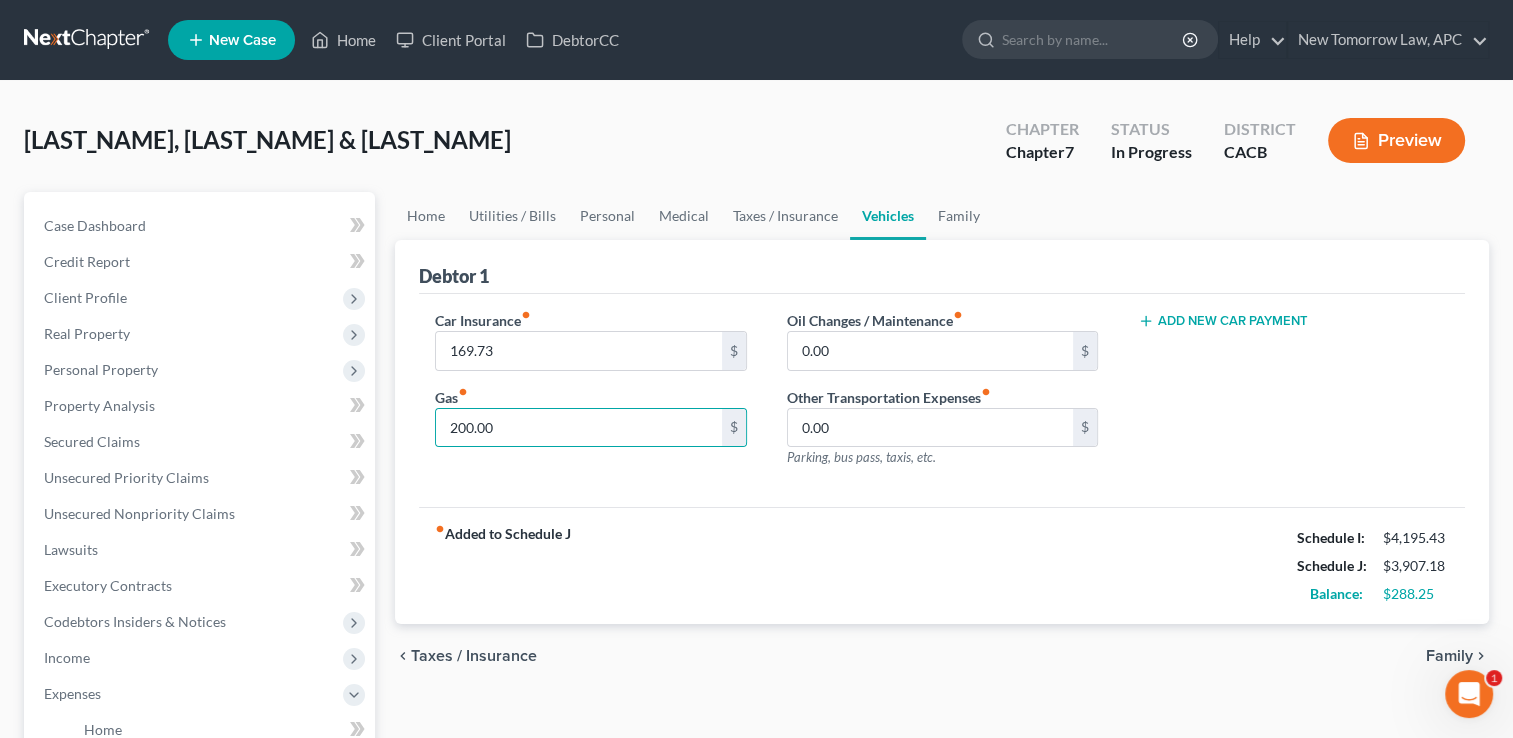 click on "Add New Car Payment" at bounding box center (1223, 321) 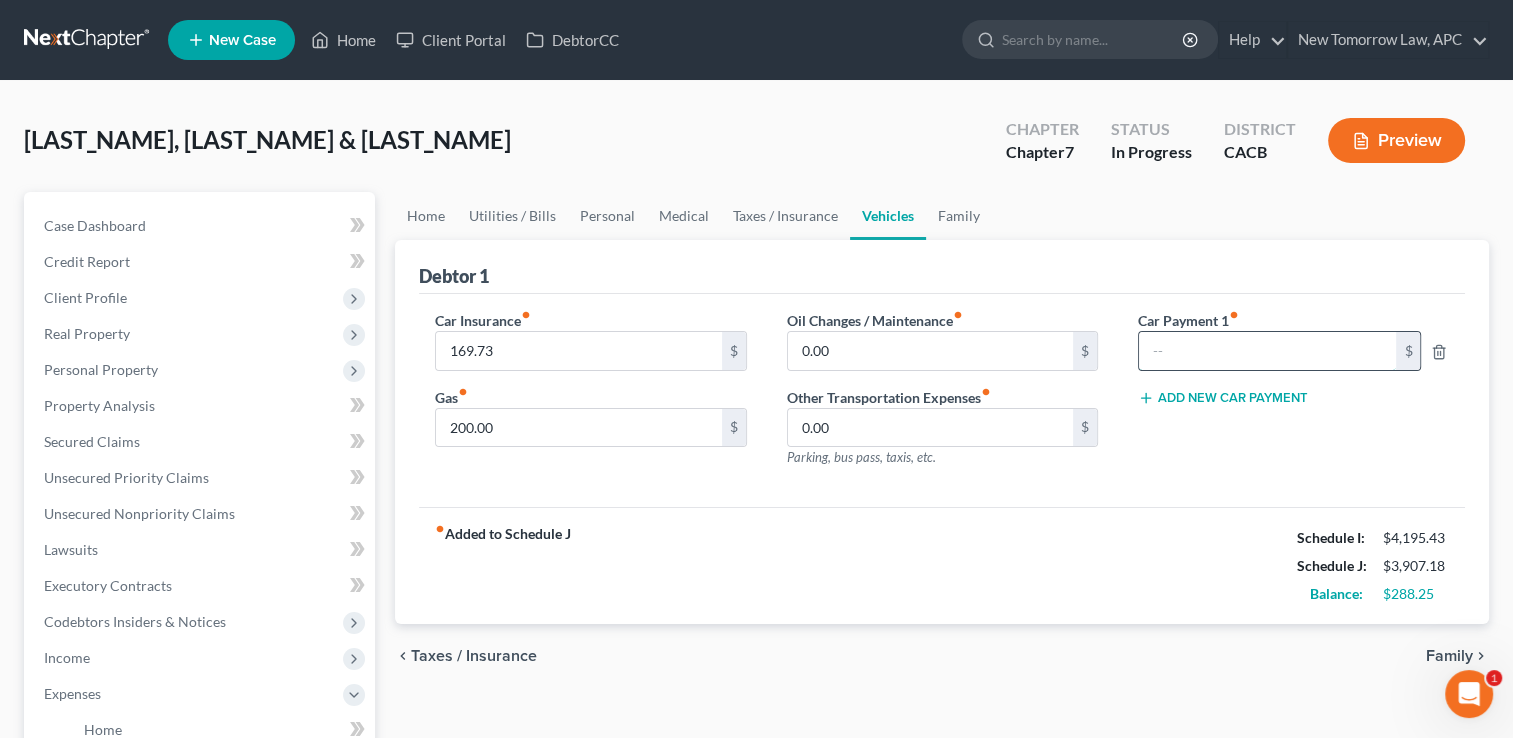 click at bounding box center [1268, 351] 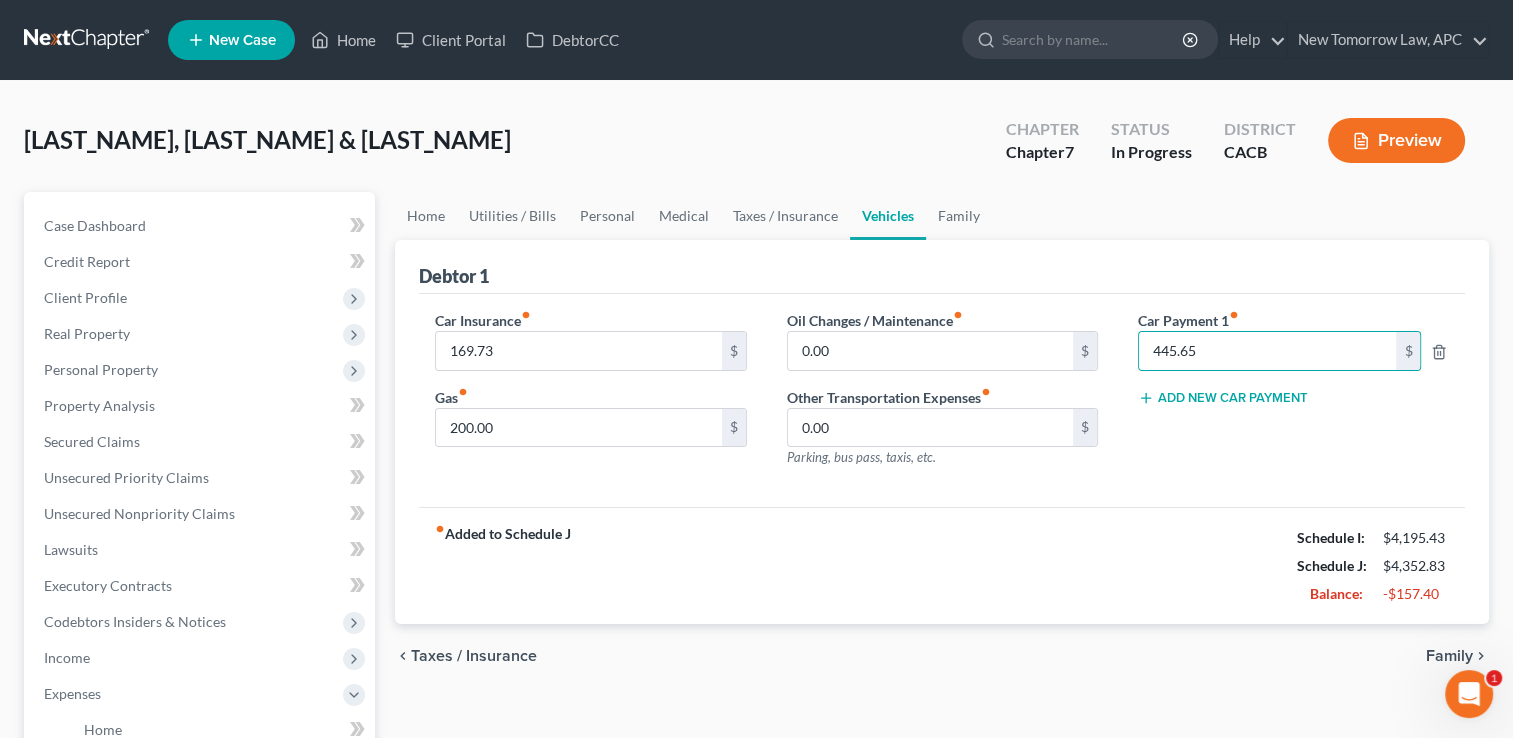 click on "Car Payment 1  fiber_manual_record 445.65 $ Add New Car Payment" at bounding box center (1293, 397) 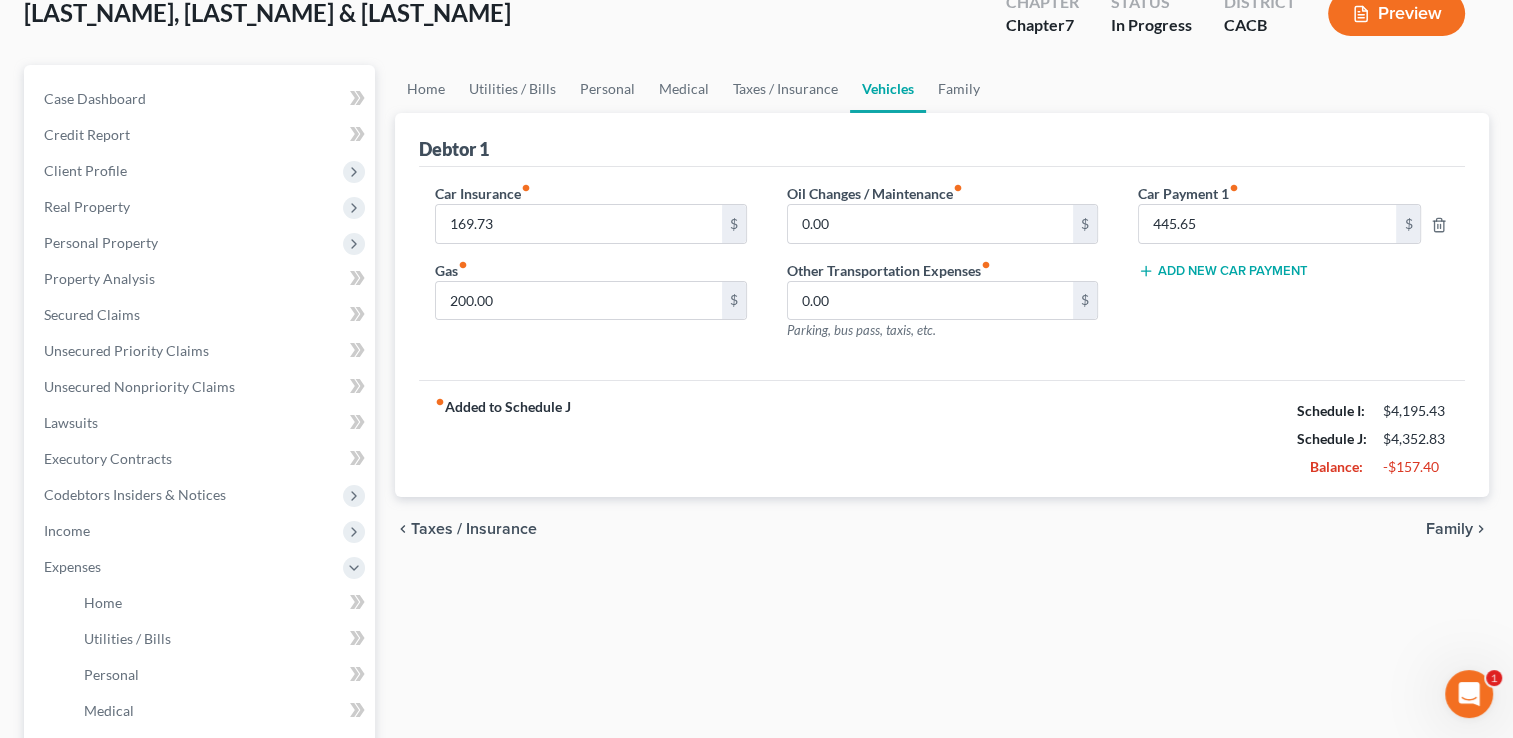 scroll, scrollTop: 126, scrollLeft: 0, axis: vertical 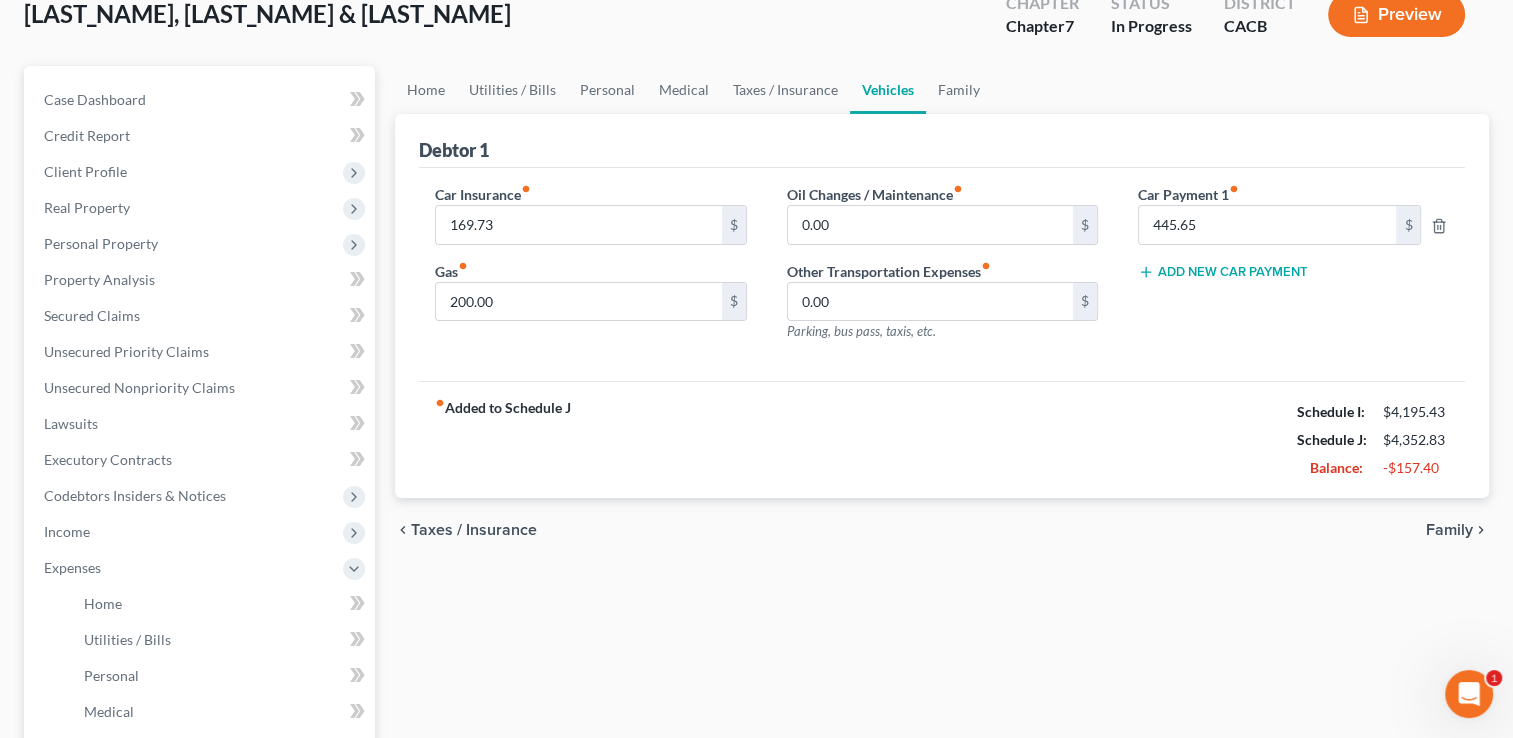click on "Oil Changes / Maintenance  fiber_manual_record" at bounding box center (875, 194) 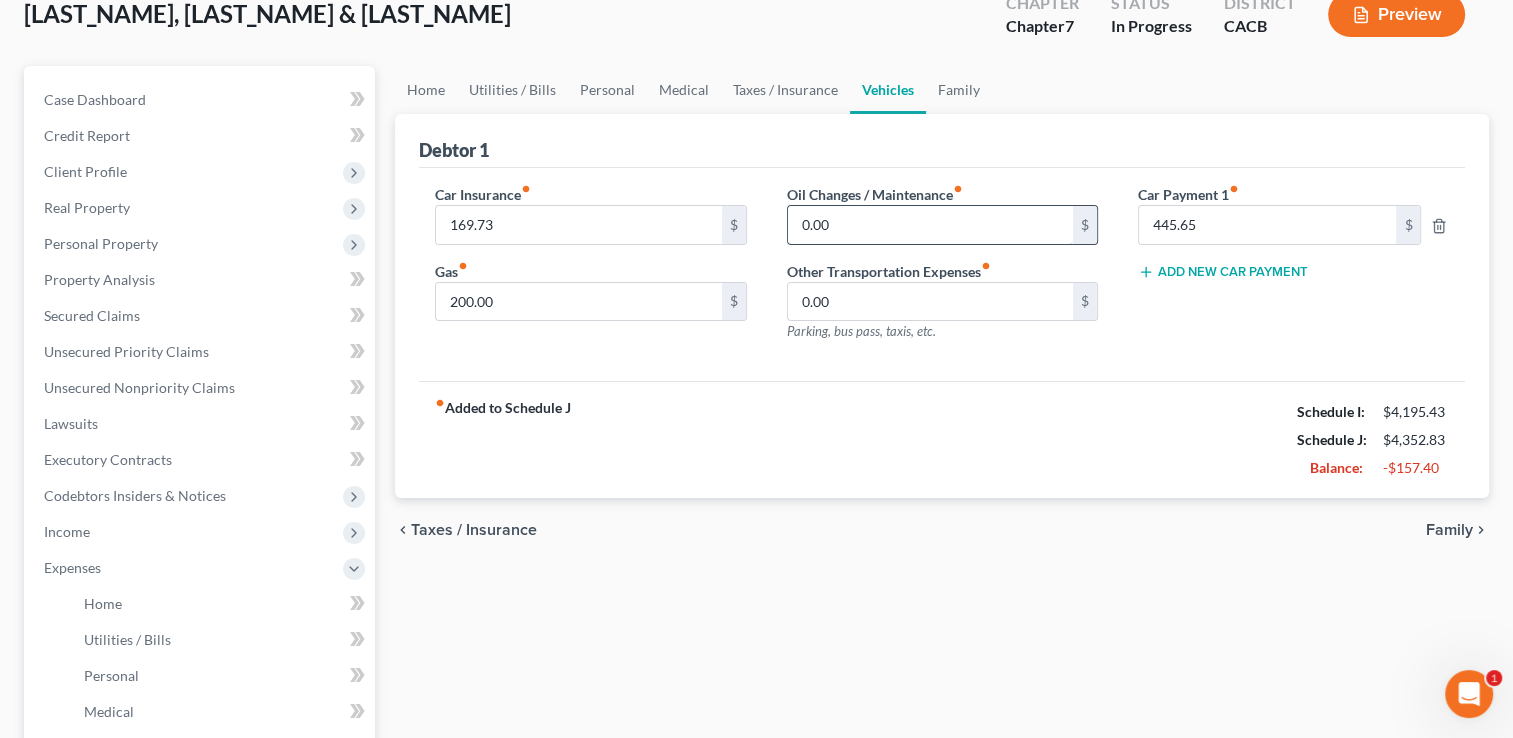 click on "0.00" at bounding box center [930, 225] 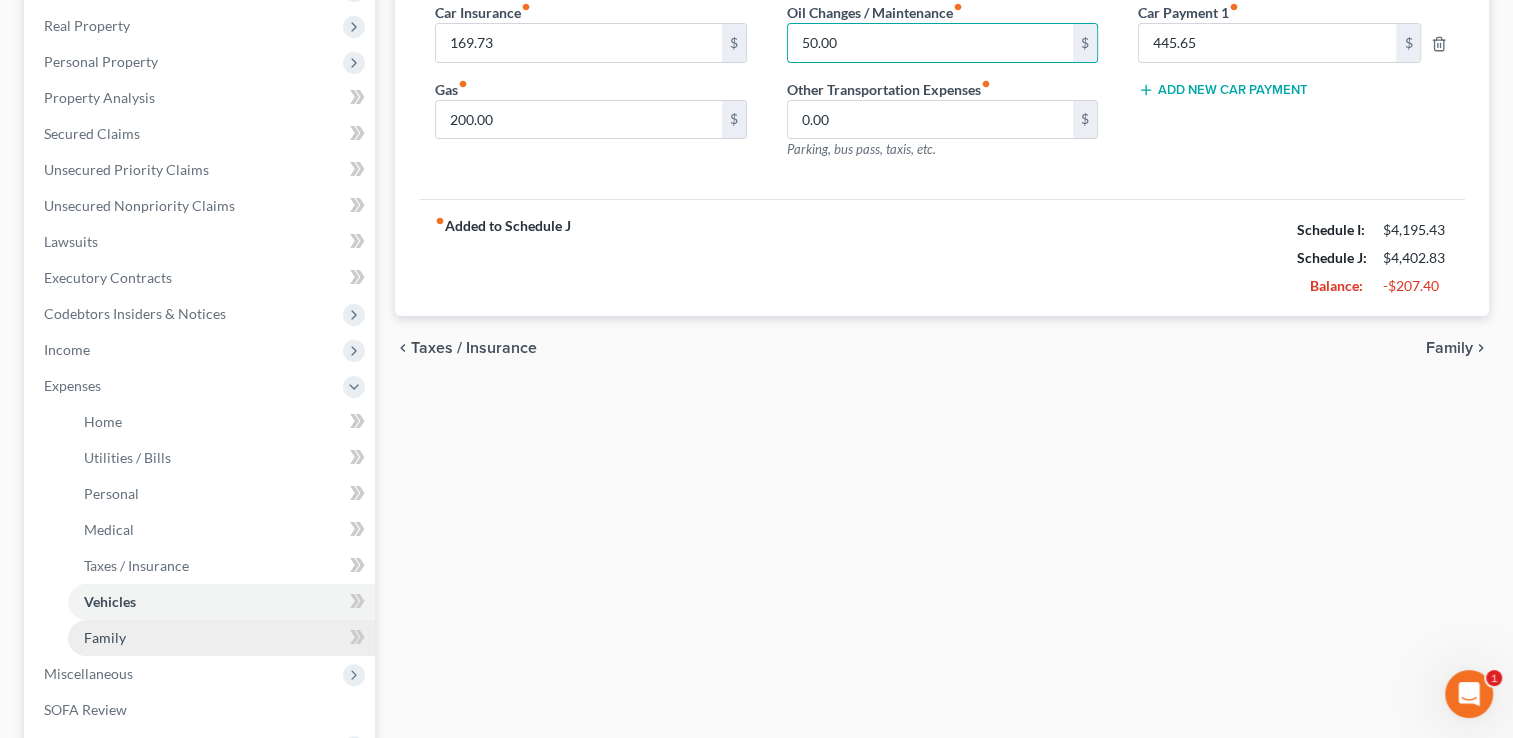 click on "Family" at bounding box center [221, 638] 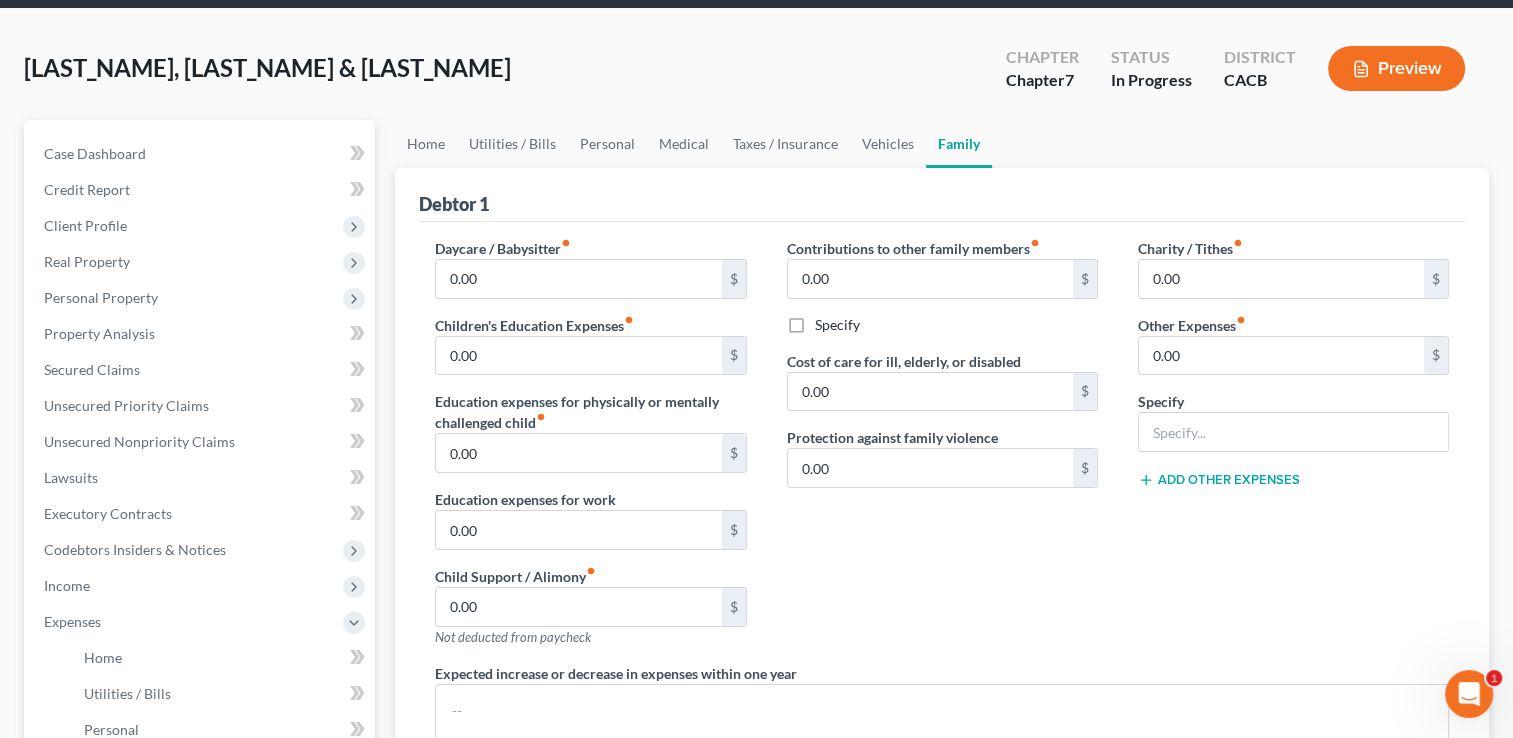 scroll, scrollTop: 0, scrollLeft: 0, axis: both 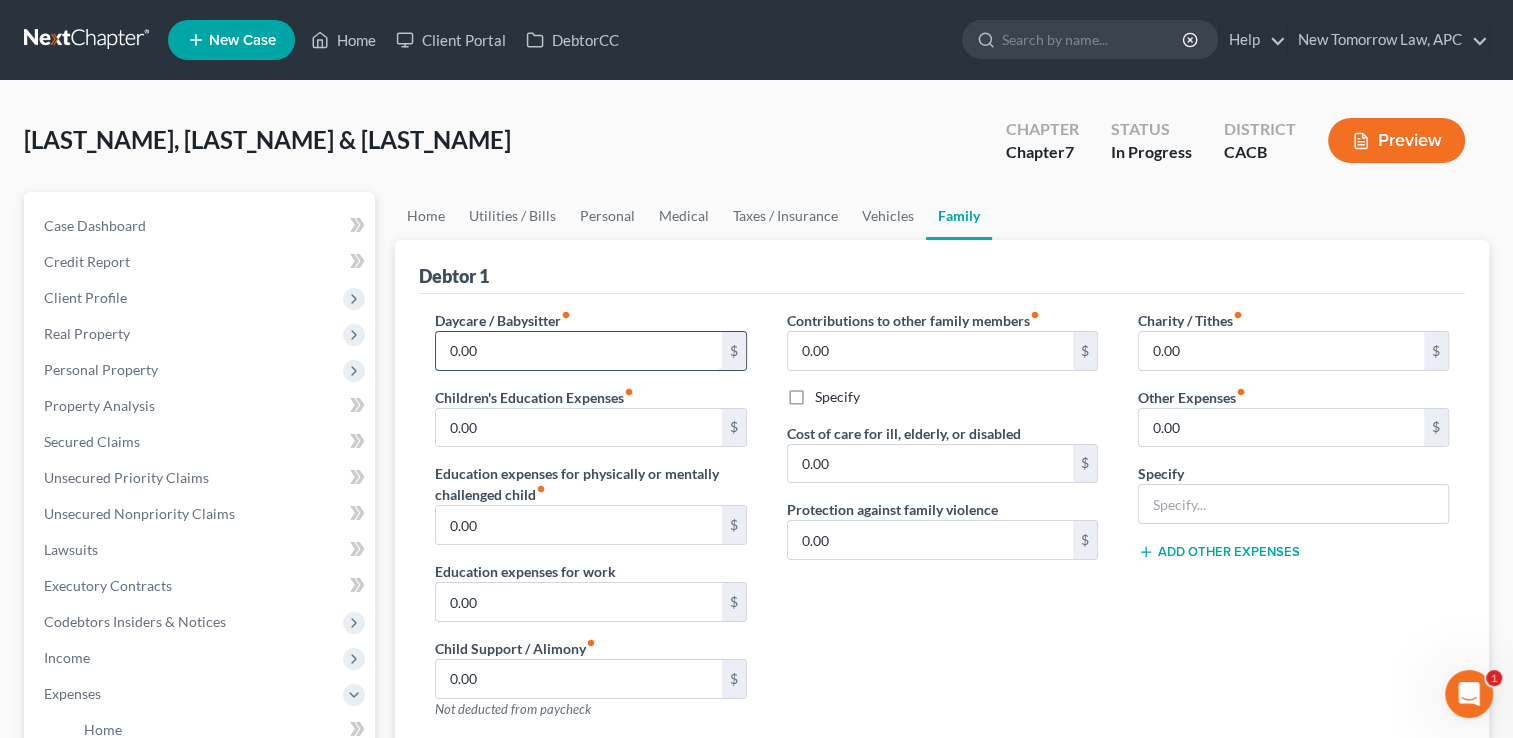 click on "0.00" at bounding box center [578, 351] 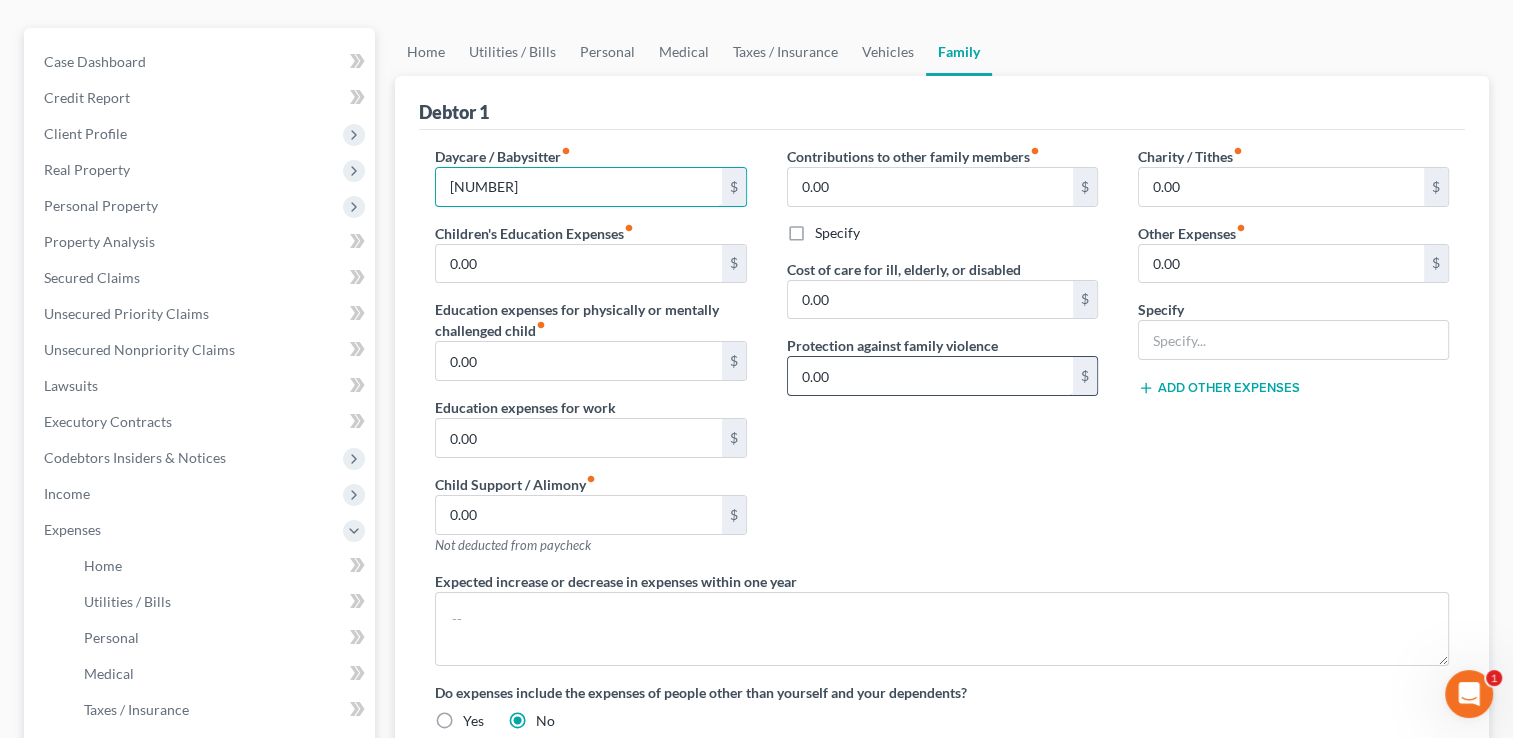 scroll, scrollTop: 164, scrollLeft: 0, axis: vertical 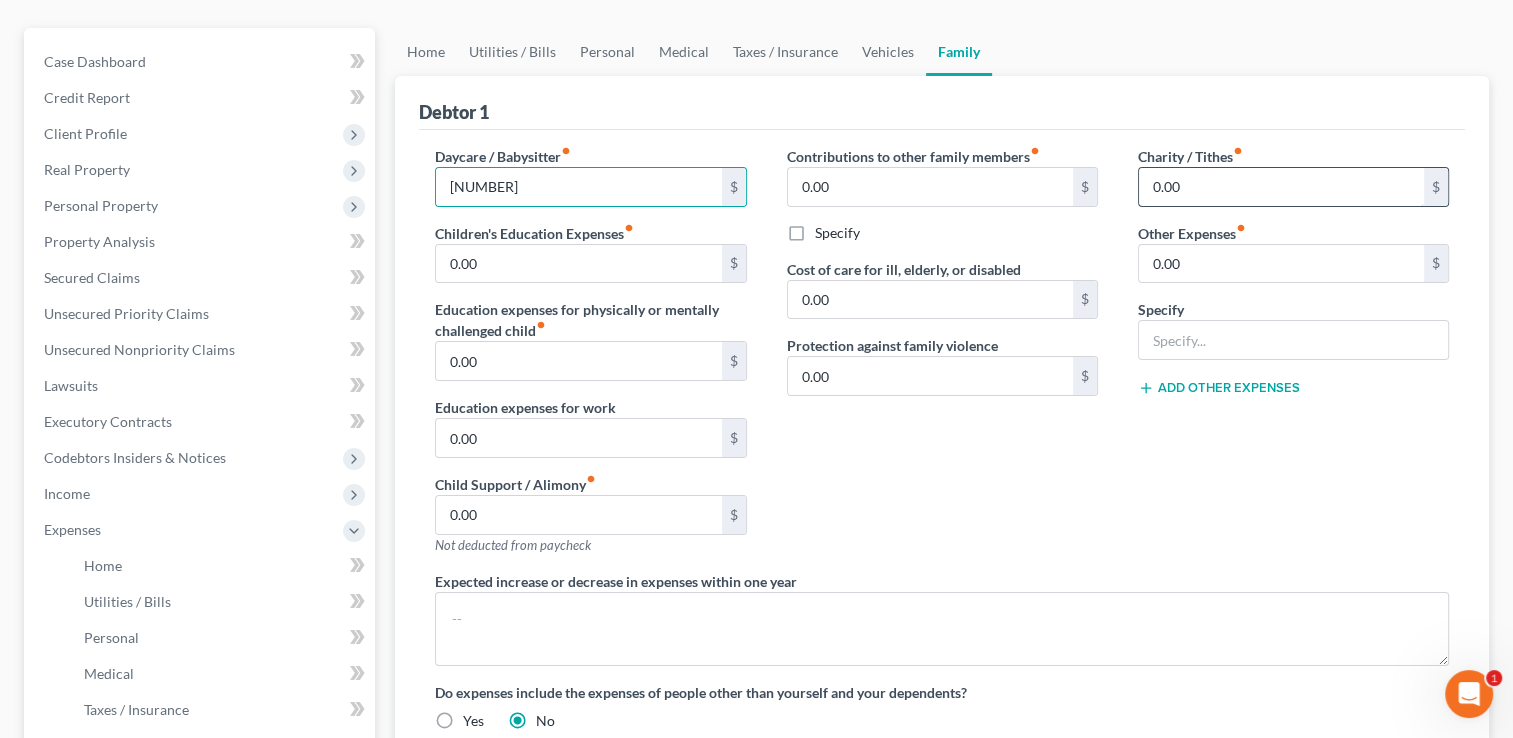 click on "0.00" at bounding box center [1281, 187] 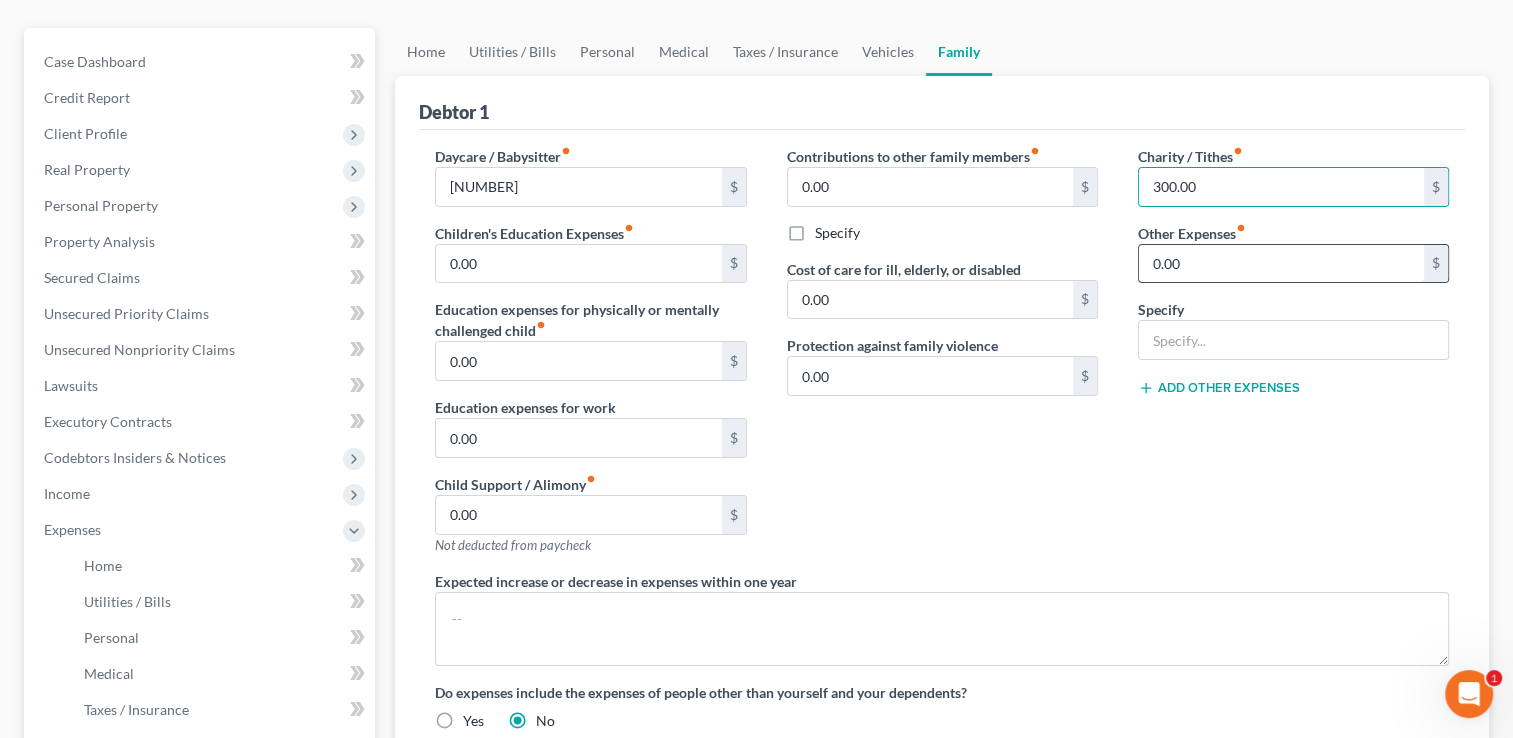 click on "0.00" at bounding box center [1281, 264] 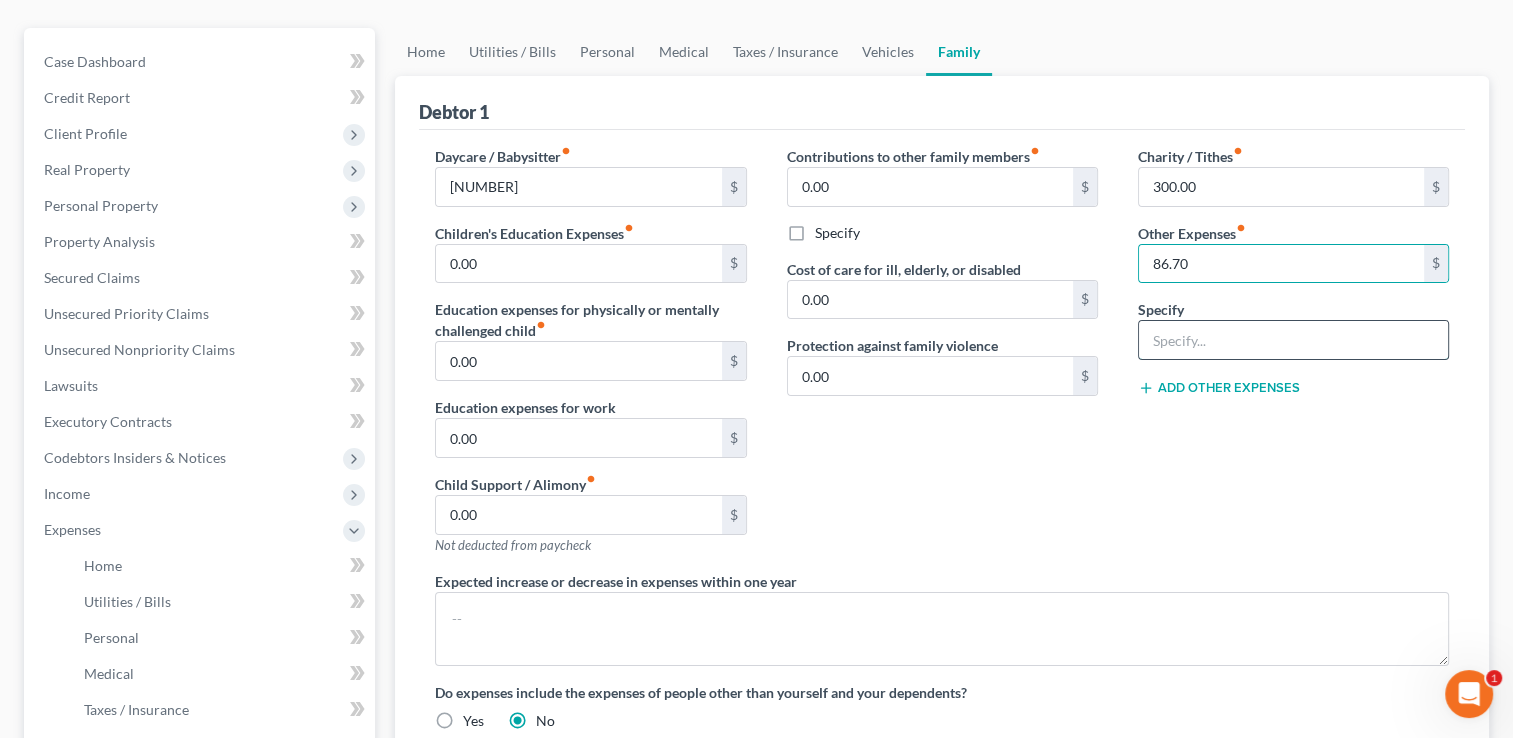 click at bounding box center (1293, 340) 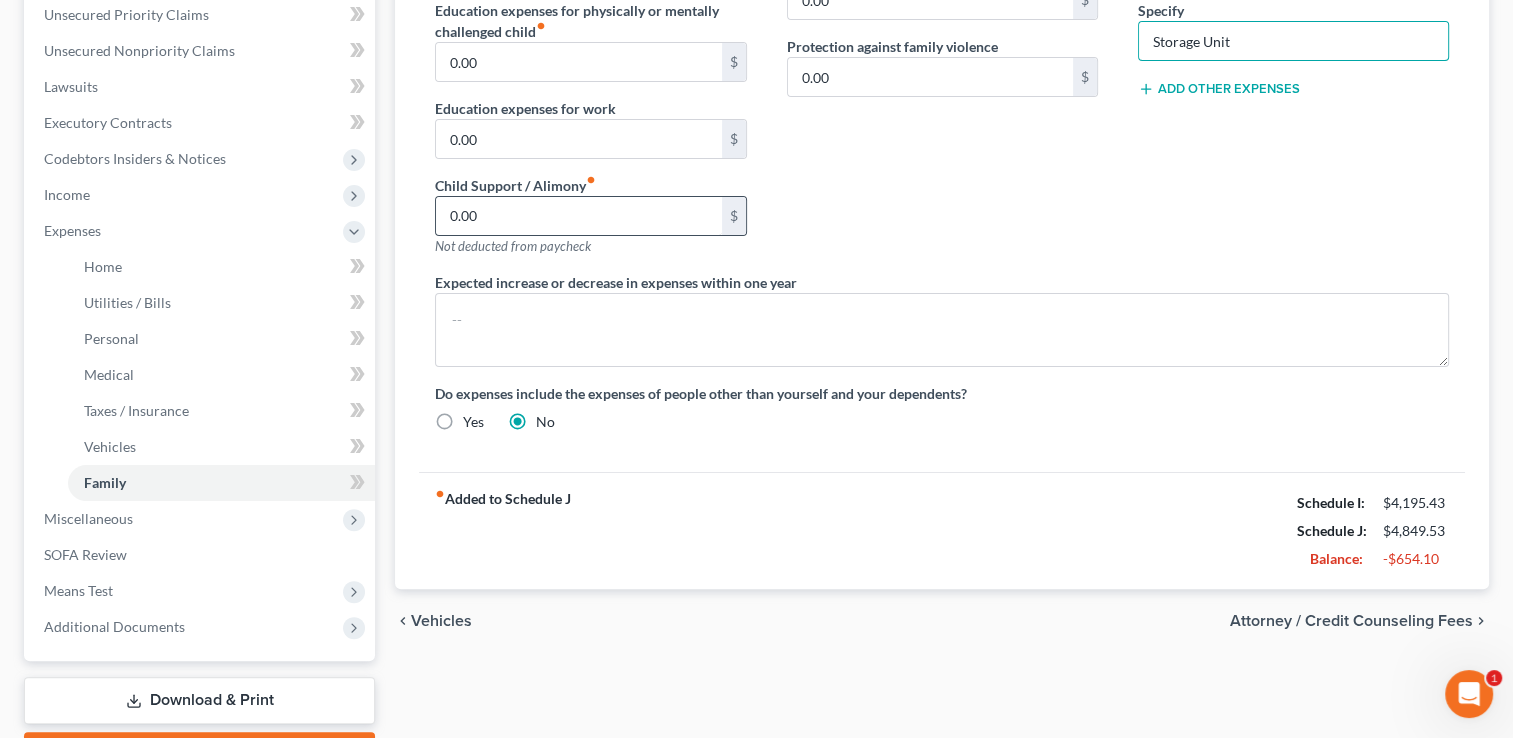 scroll, scrollTop: 575, scrollLeft: 0, axis: vertical 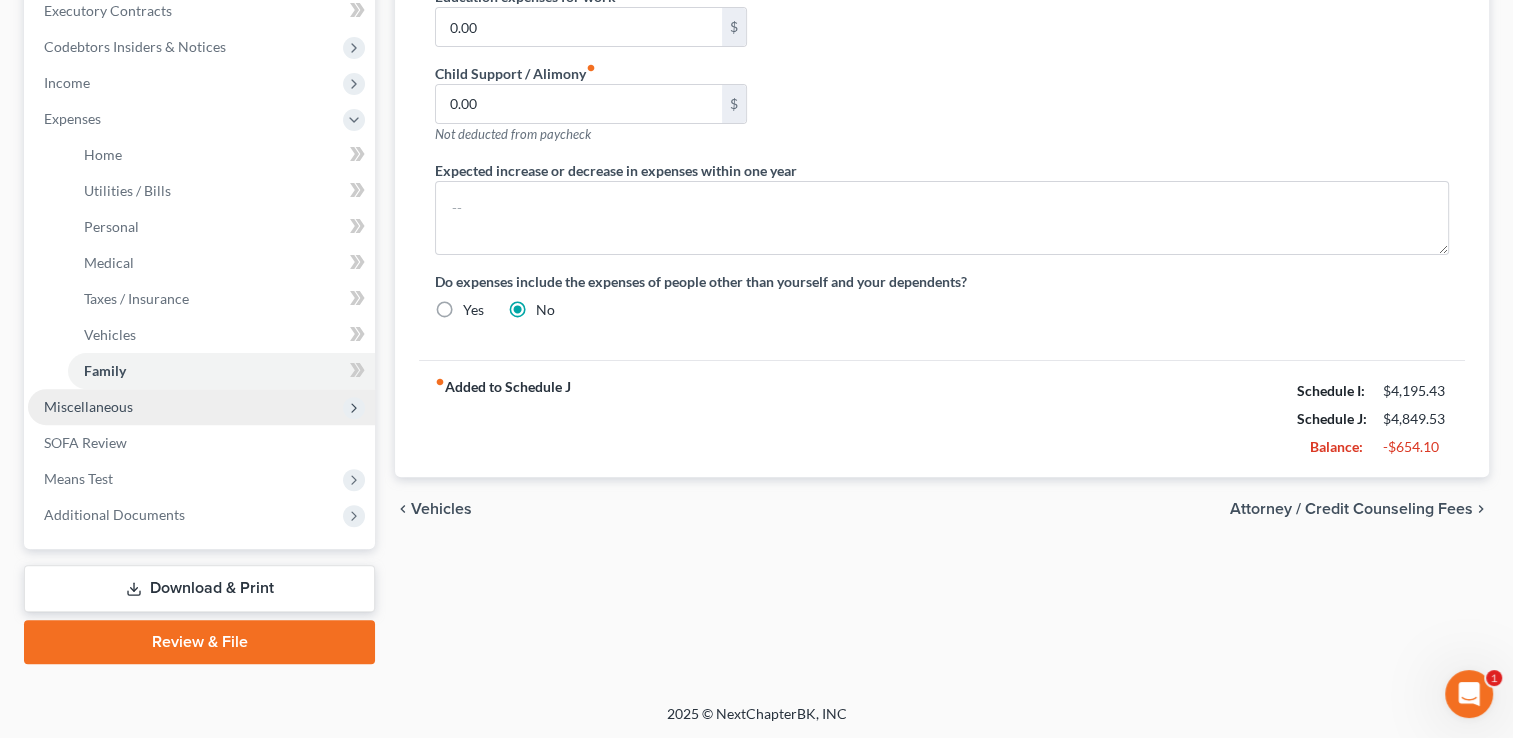 click on "Miscellaneous" at bounding box center [201, 407] 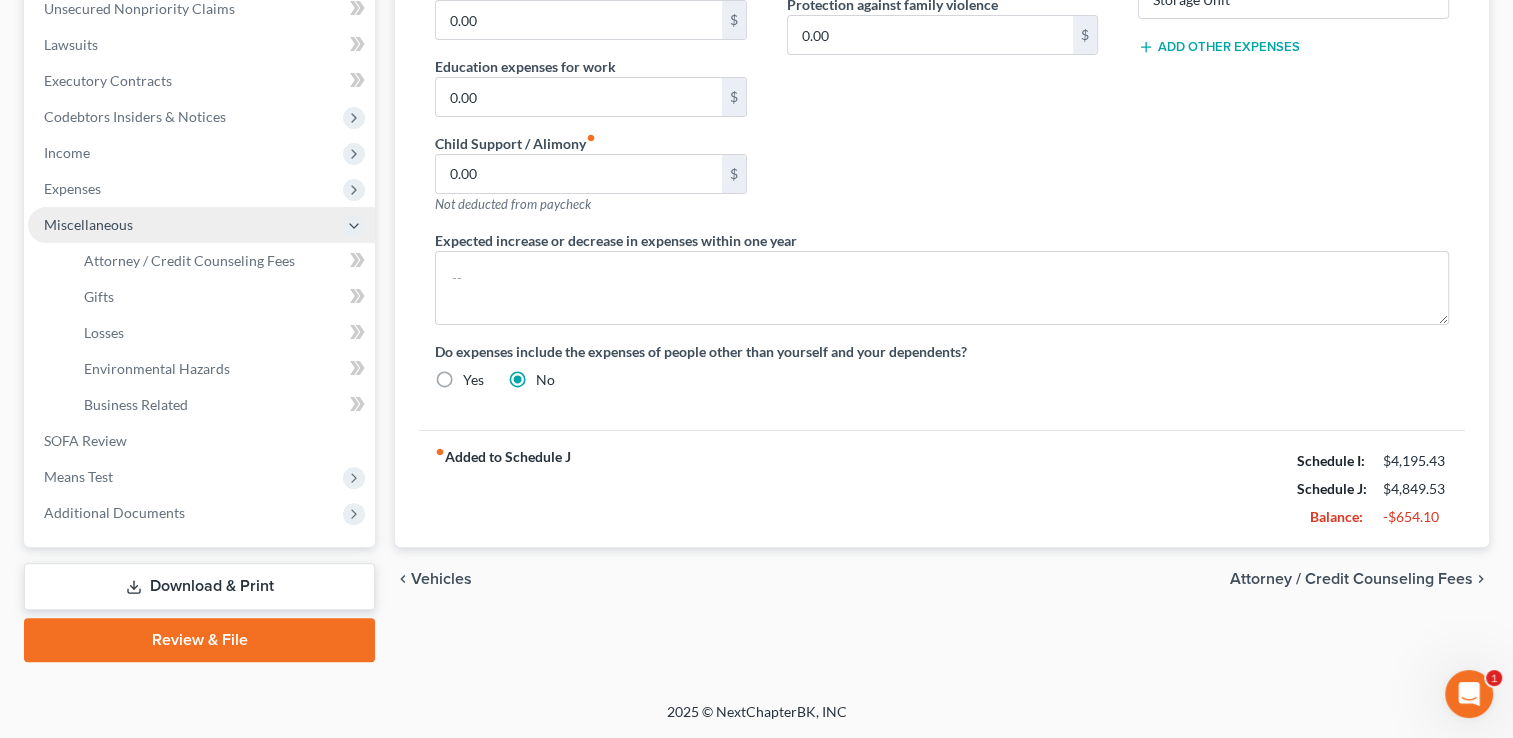 scroll, scrollTop: 503, scrollLeft: 0, axis: vertical 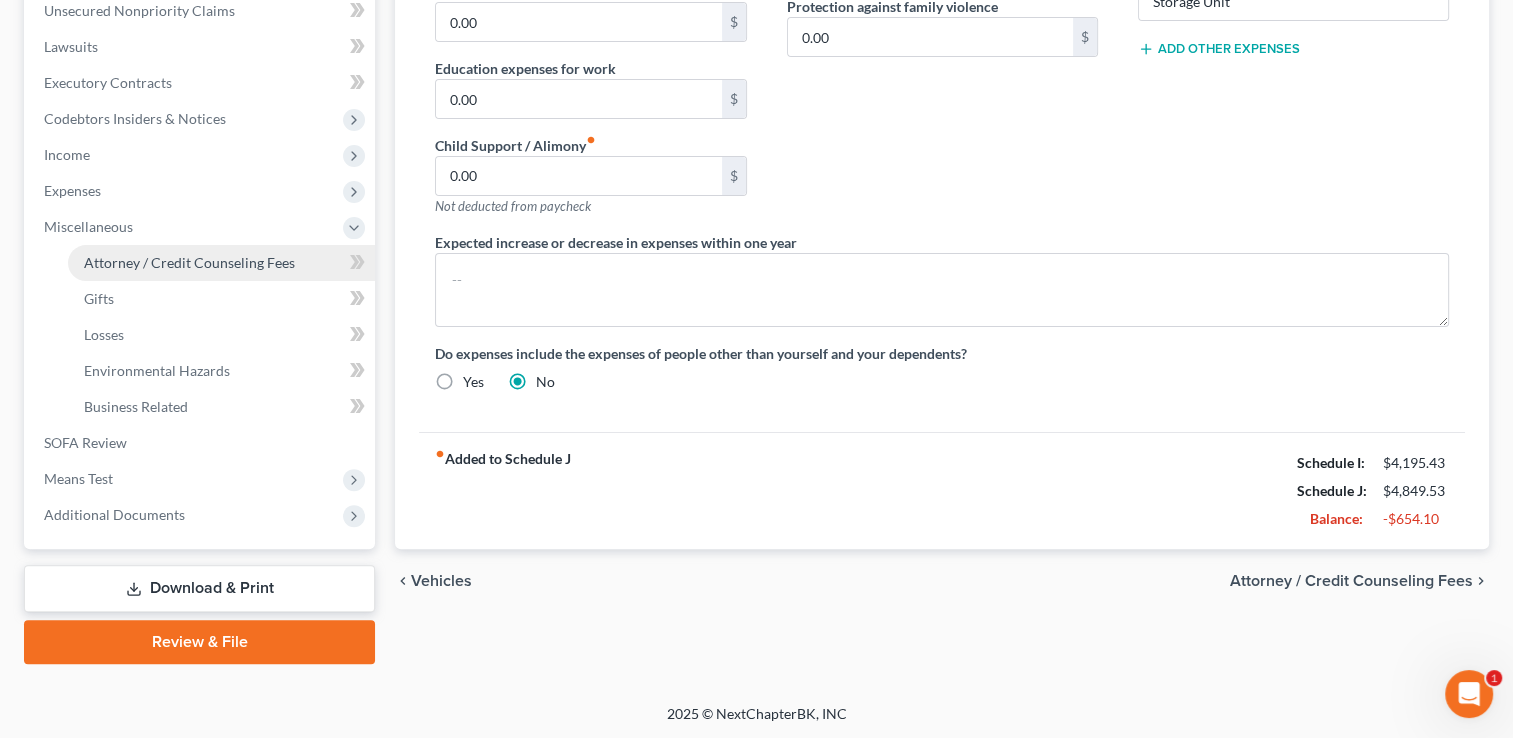 click on "Attorney / Credit Counseling Fees" at bounding box center (189, 262) 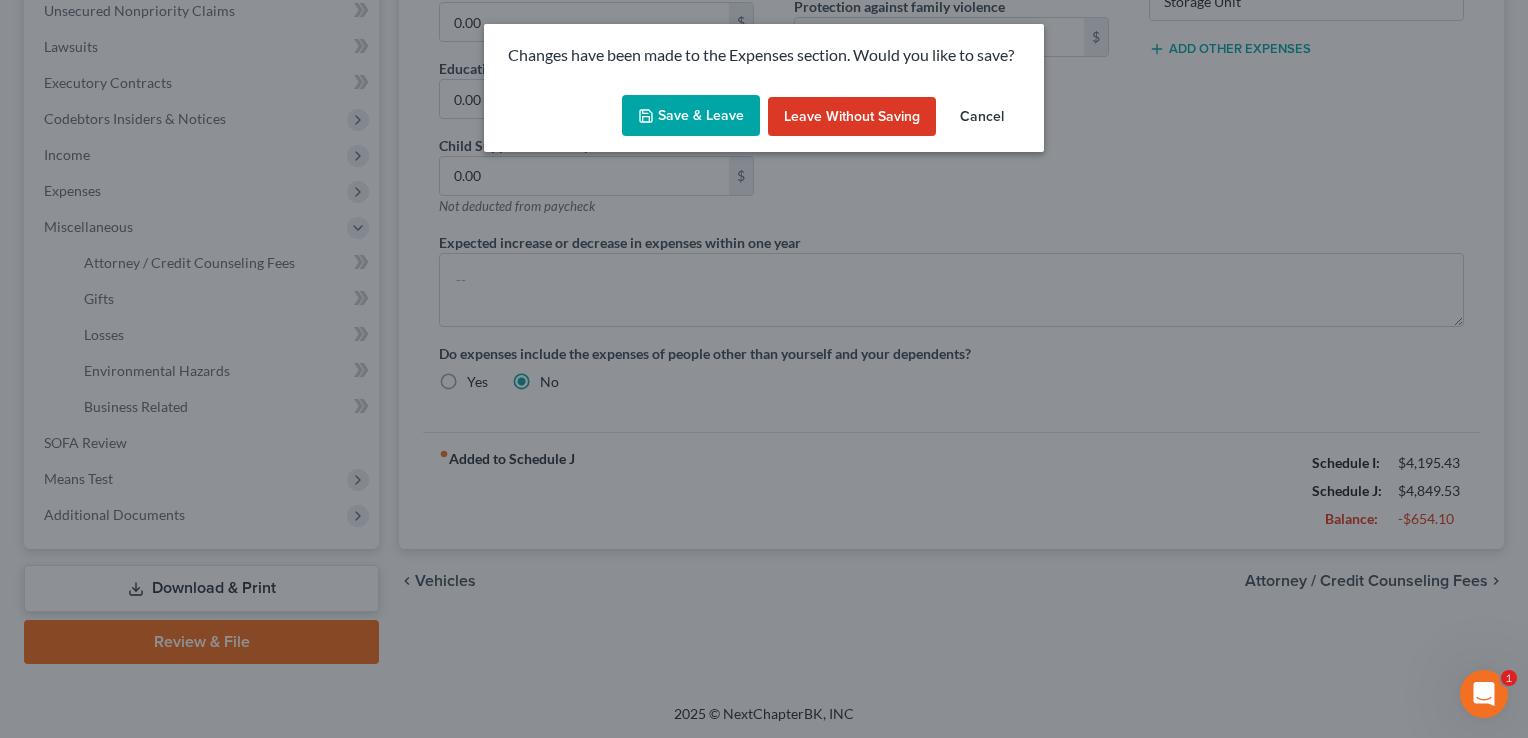 click on "Save & Leave" at bounding box center (691, 116) 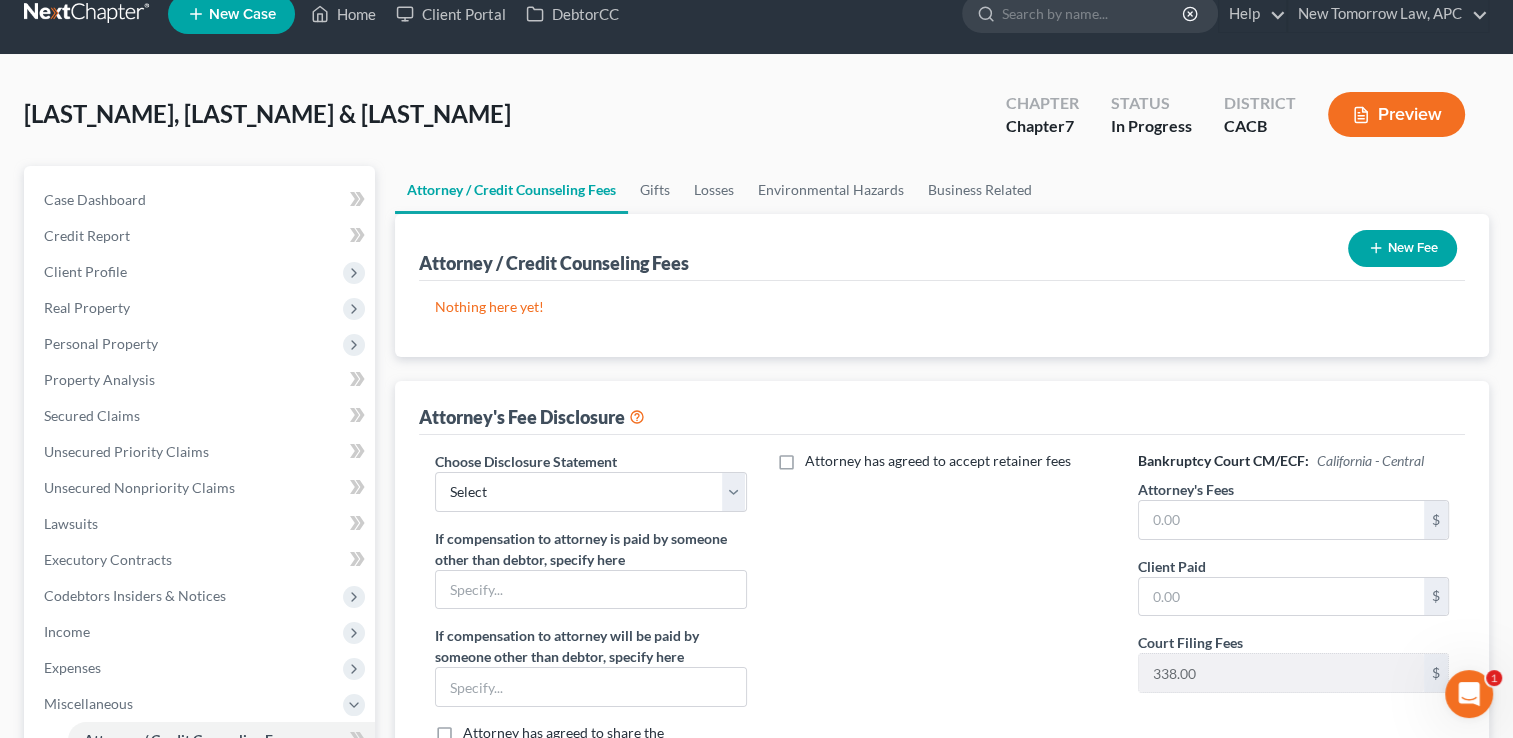 scroll, scrollTop: 0, scrollLeft: 0, axis: both 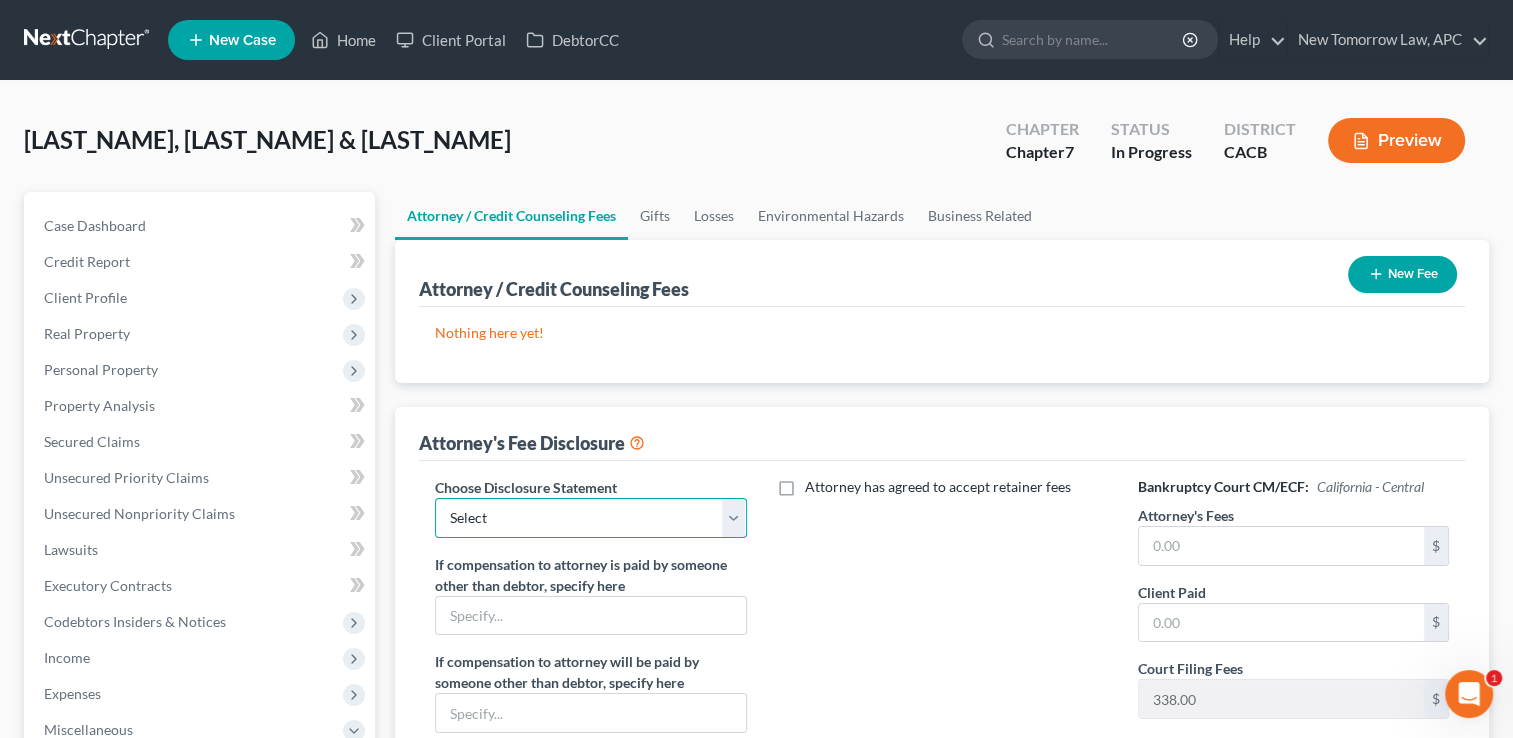 click on "Select Southern District Central District OLD" at bounding box center [590, 518] 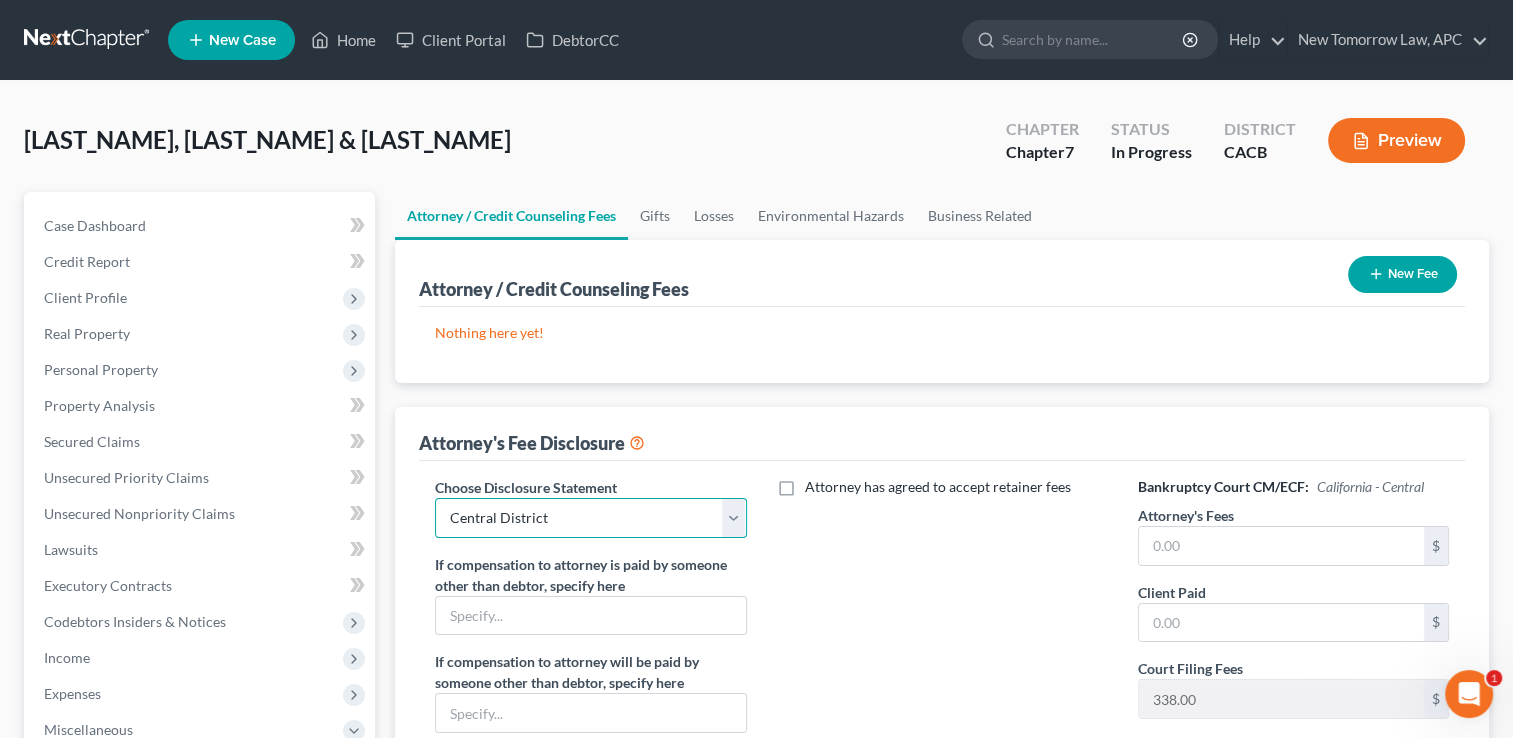 click on "Select Southern District Central District OLD" at bounding box center [590, 518] 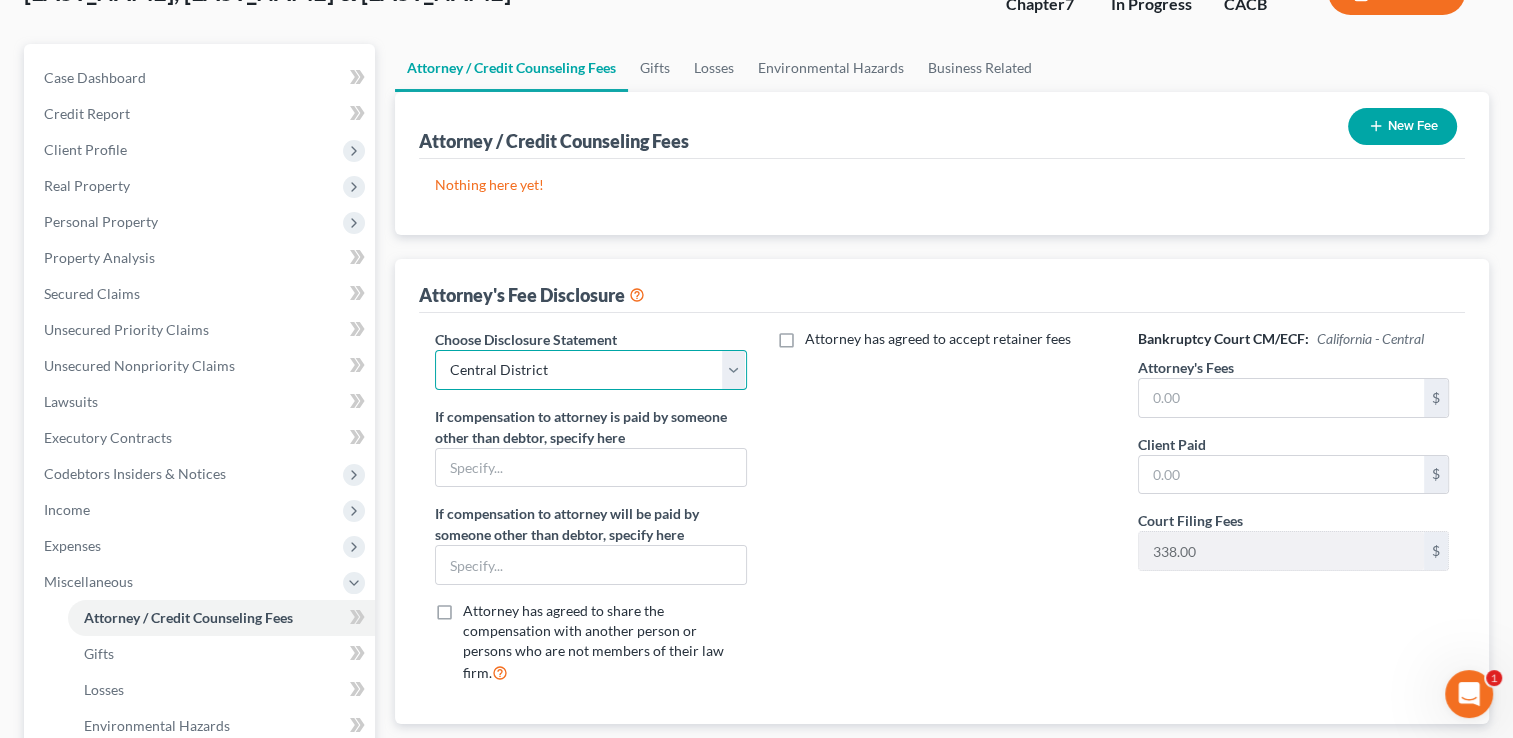scroll, scrollTop: 152, scrollLeft: 0, axis: vertical 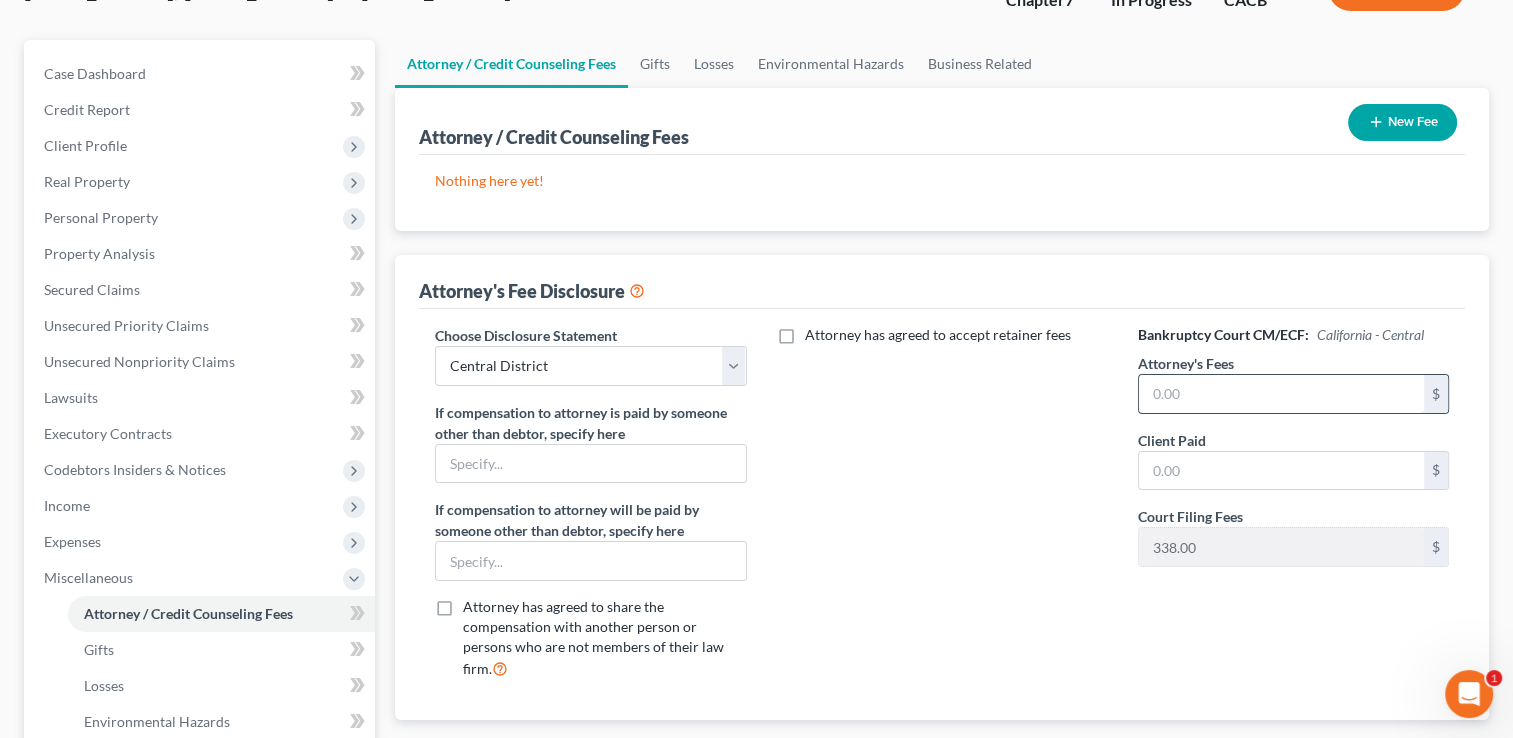 click at bounding box center (1281, 394) 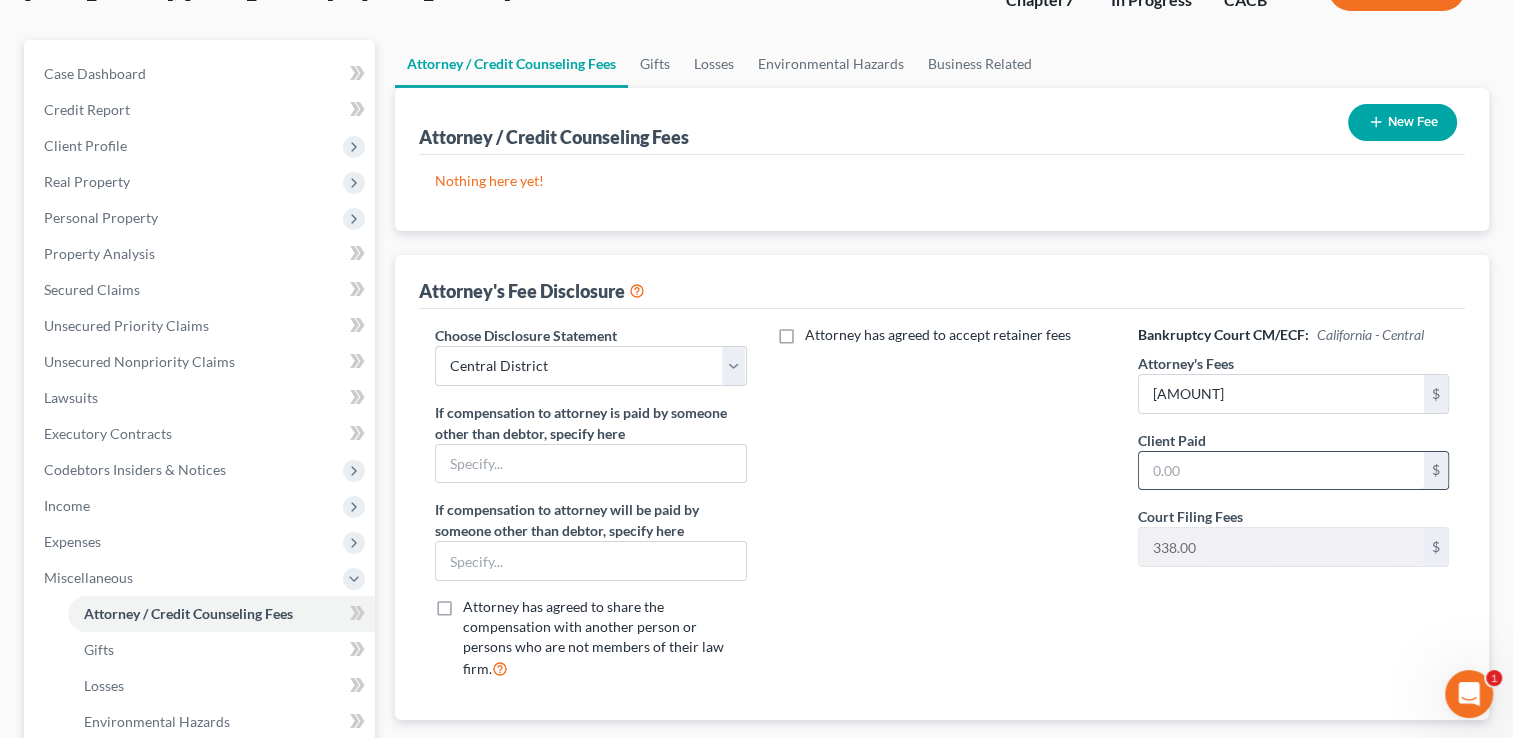 click at bounding box center [1281, 471] 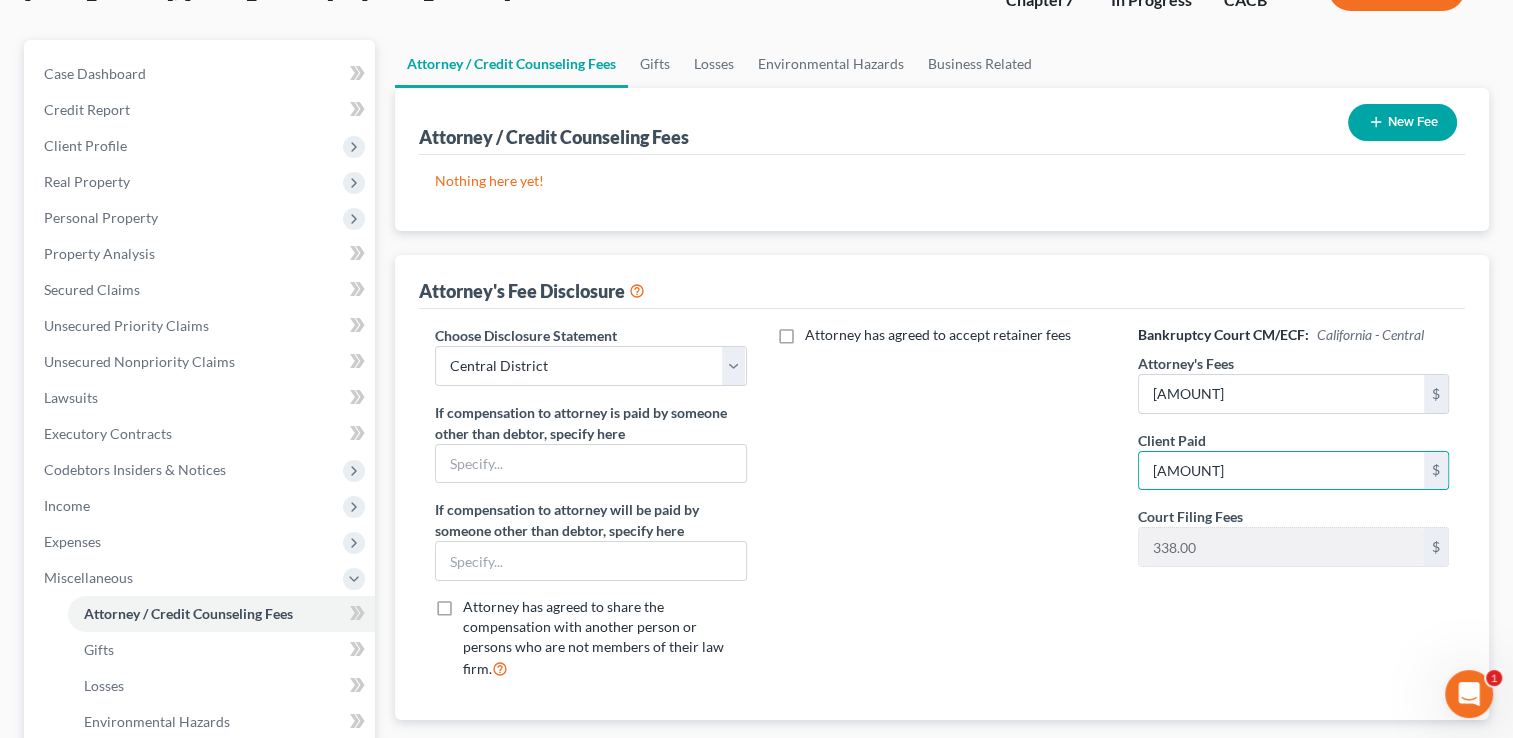 click on "New Fee" at bounding box center (1402, 122) 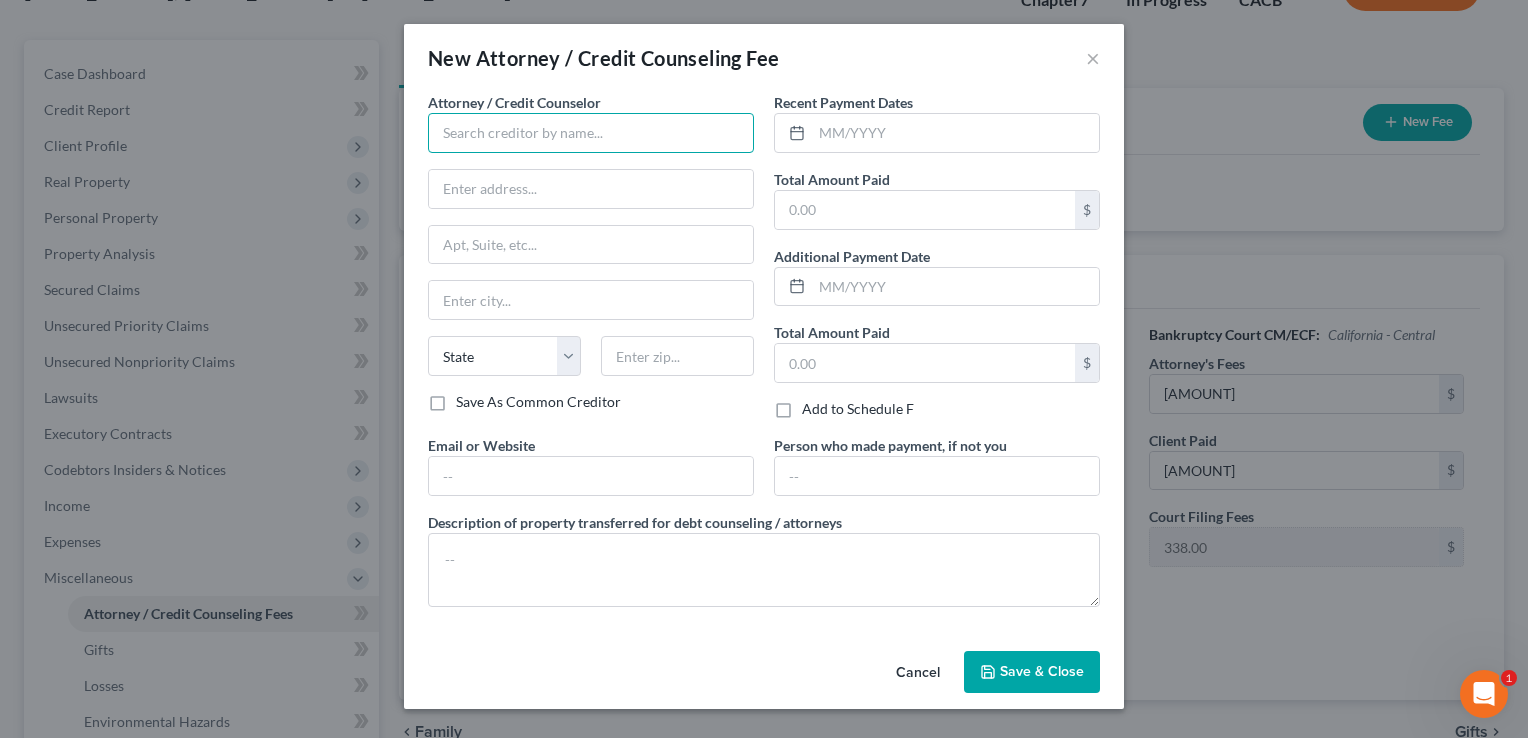 click at bounding box center [591, 133] 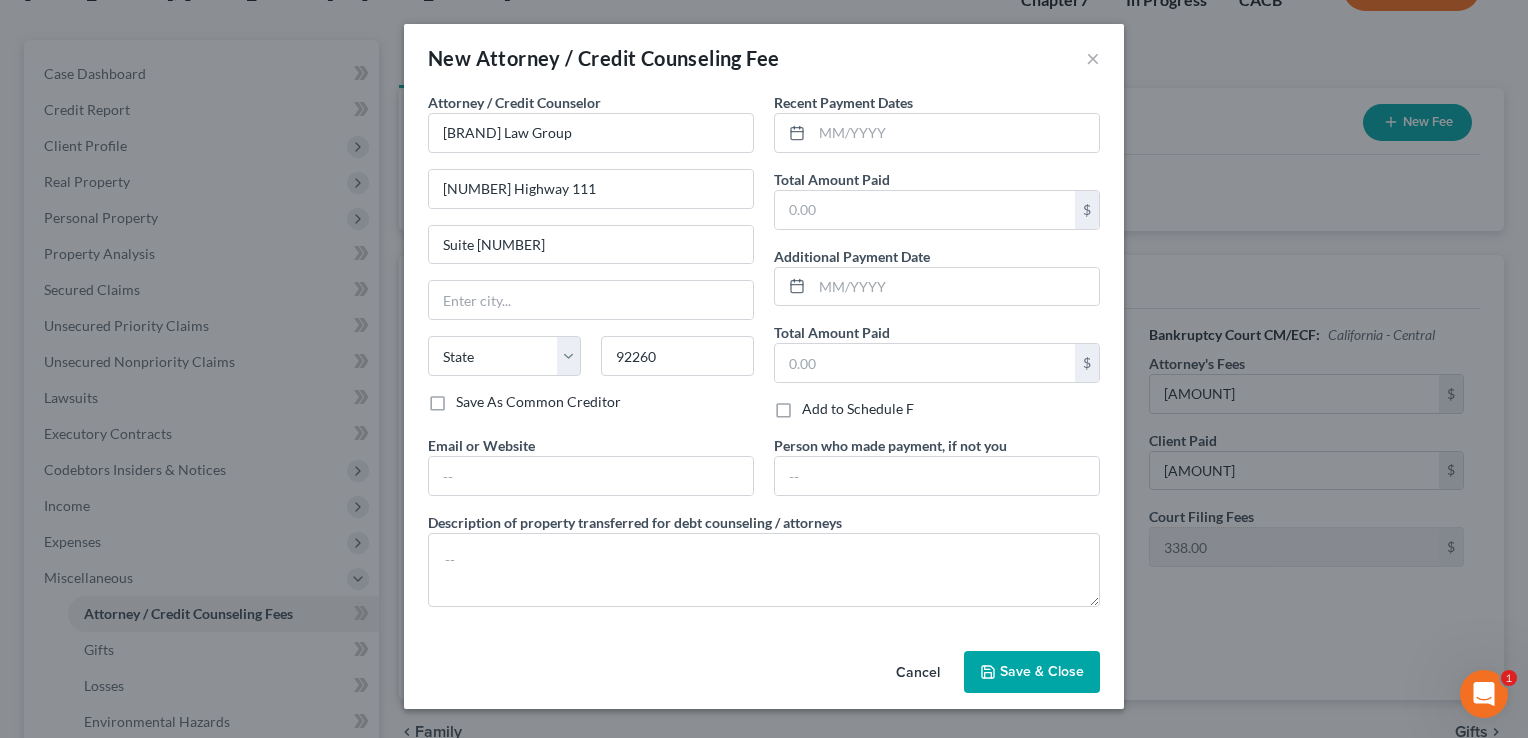click on "Attorney / Credit Counselor *    Hewitt Law Group                      74361 Highway 111 Suite 7 State [STATE] 92260 Save As Common Creditor" at bounding box center (591, 263) 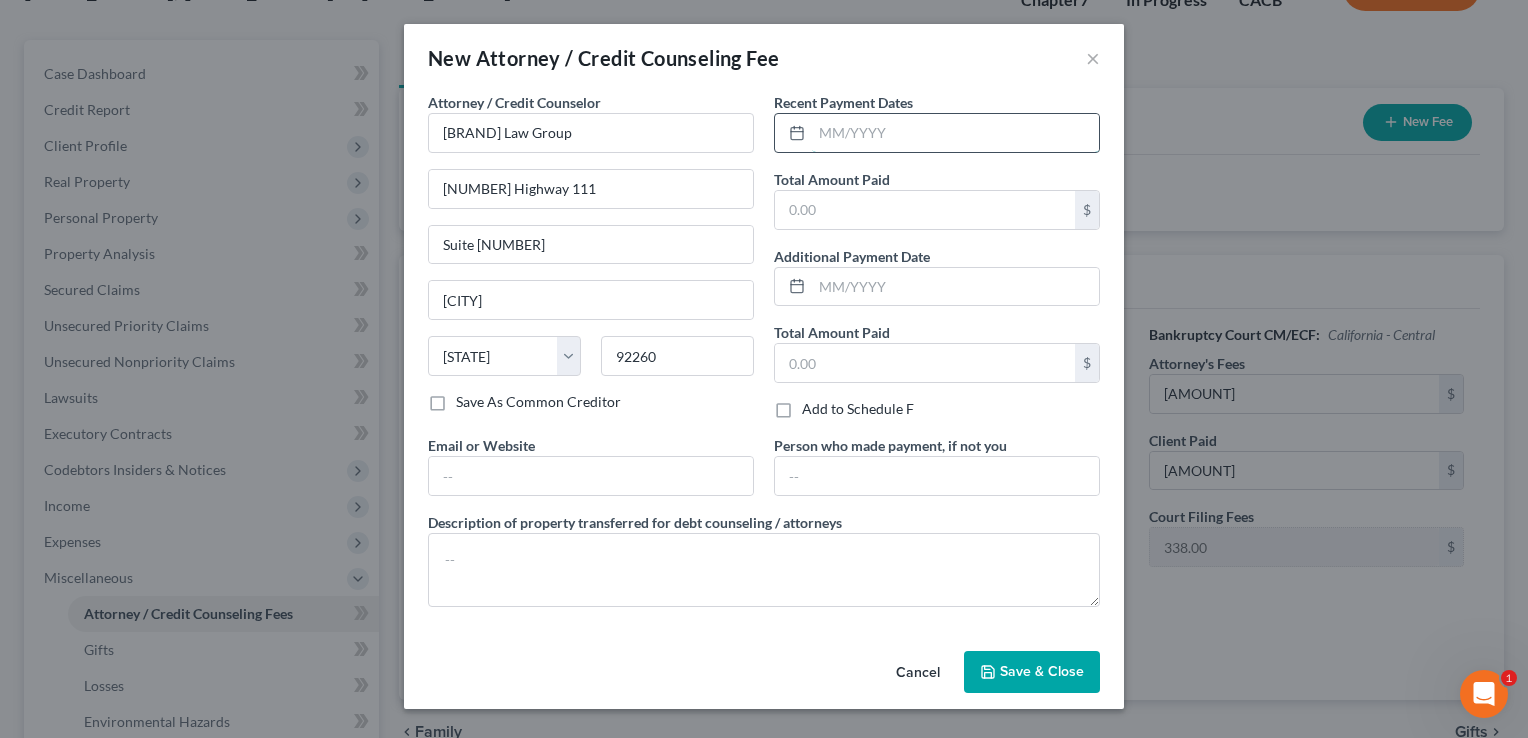 click at bounding box center [955, 133] 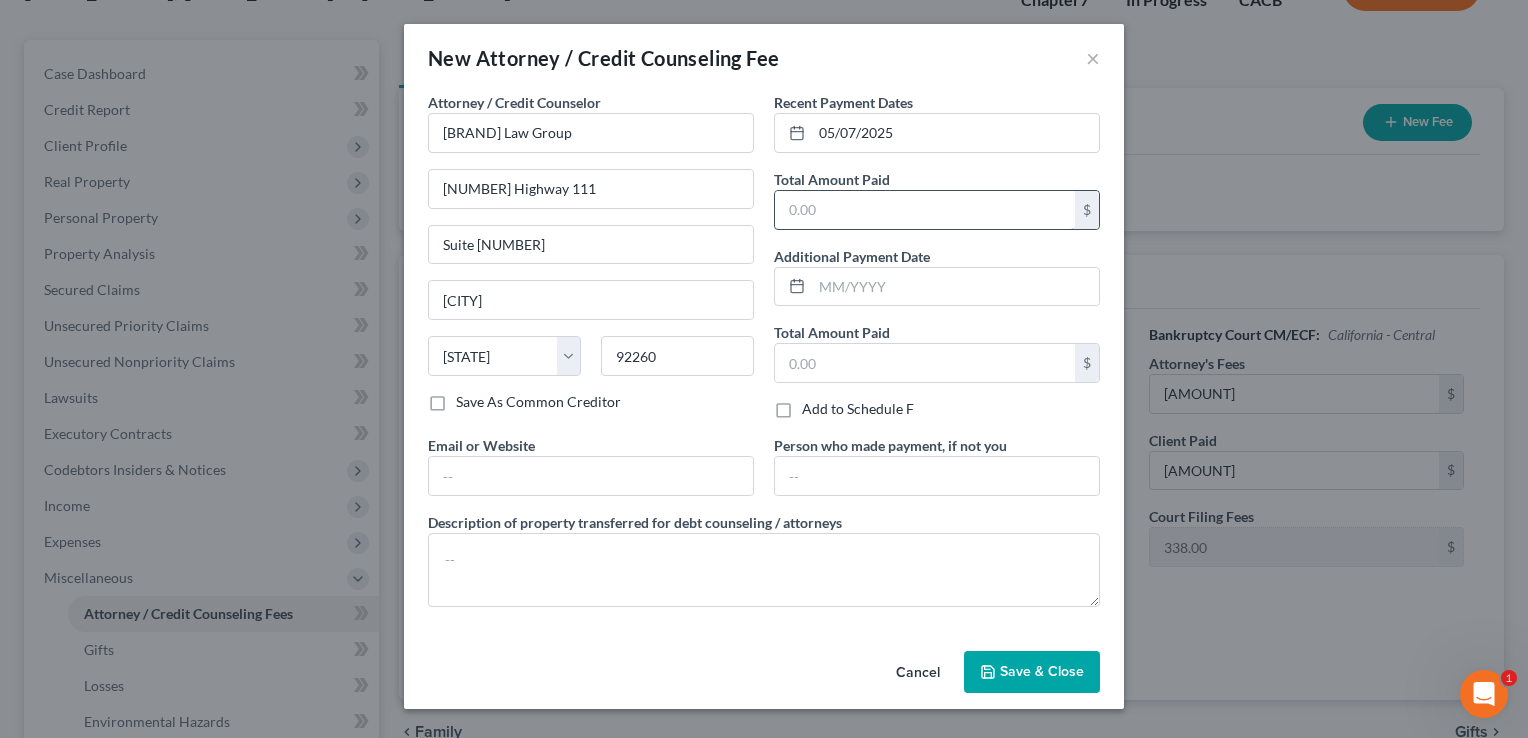 click at bounding box center [925, 210] 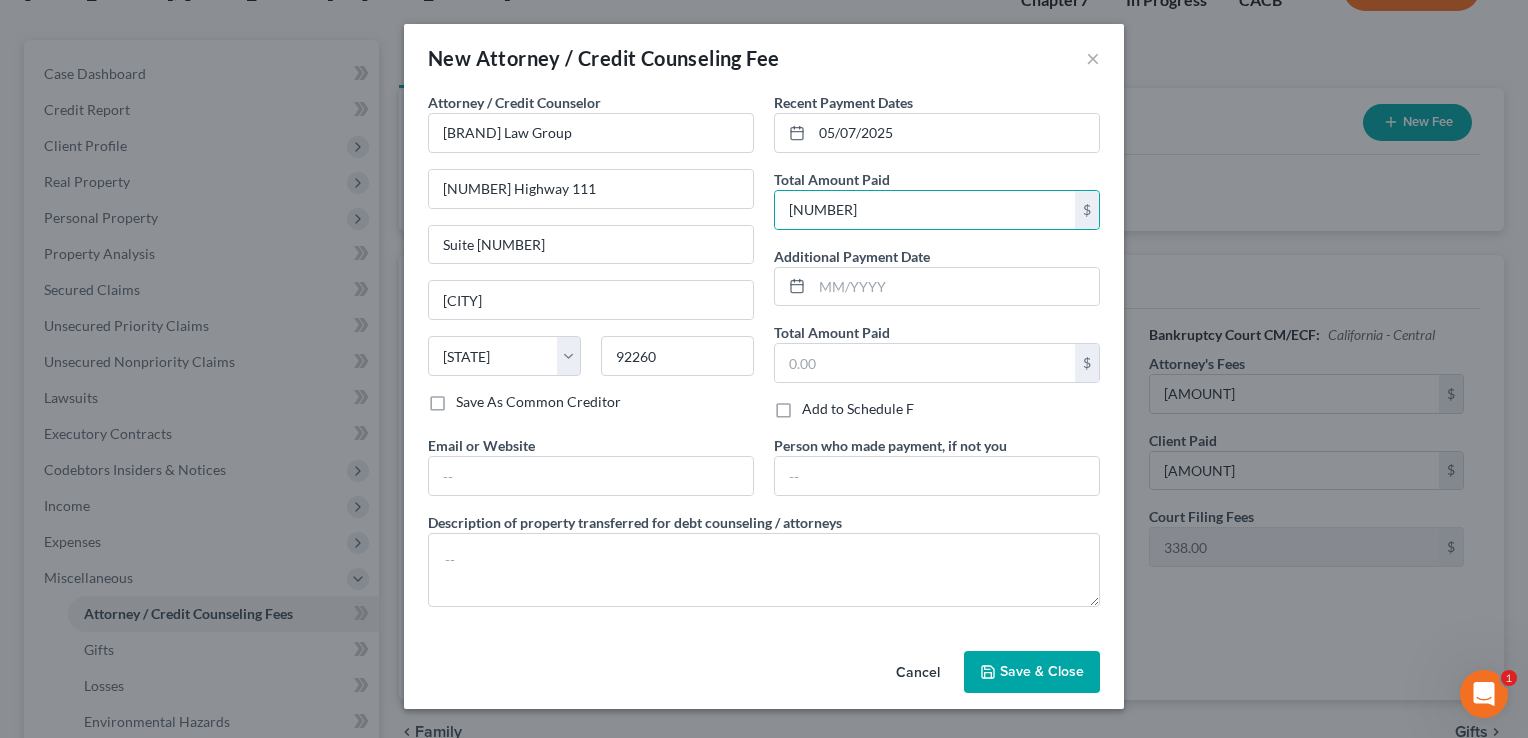 click on "Additional Payment Date" at bounding box center [937, 276] 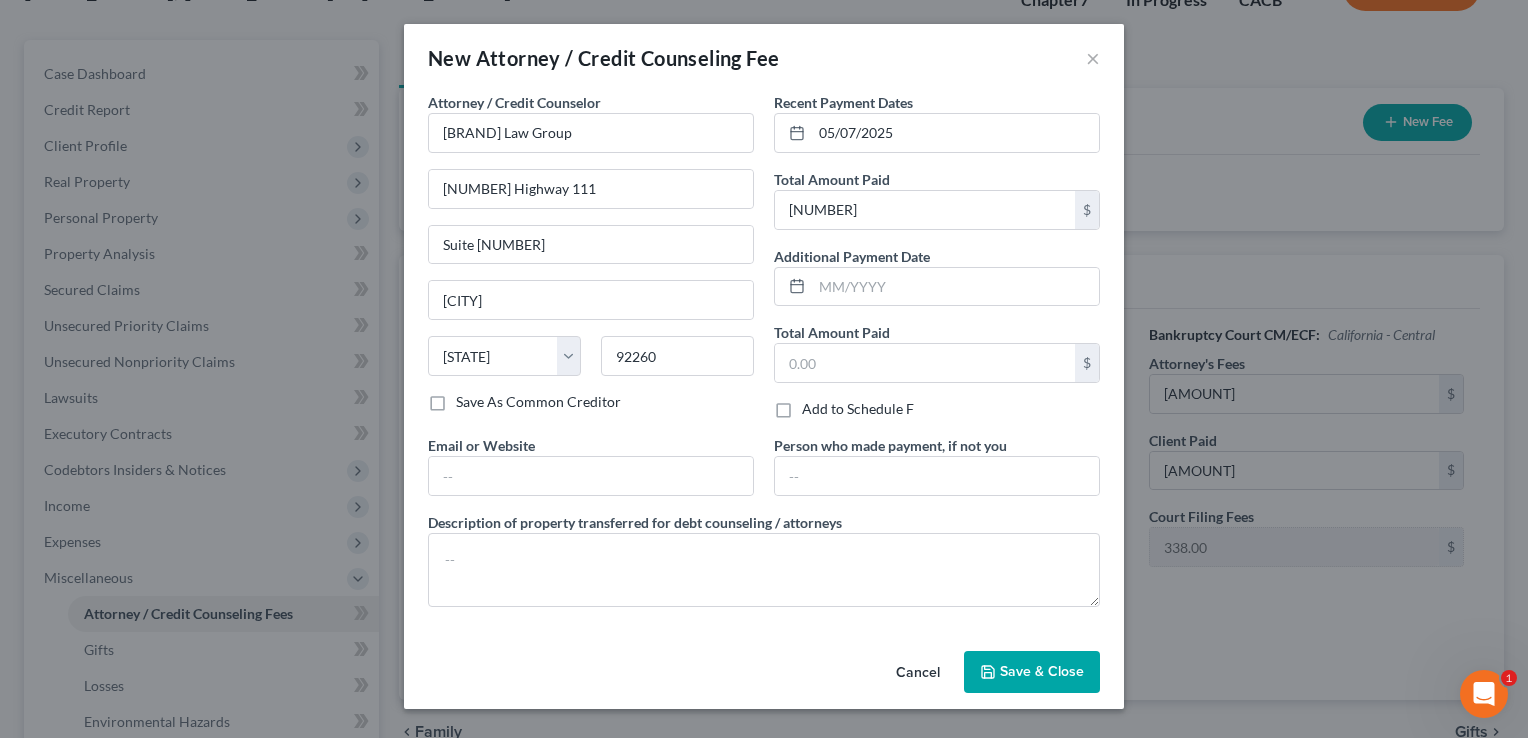 click on "Save & Close" at bounding box center (1032, 672) 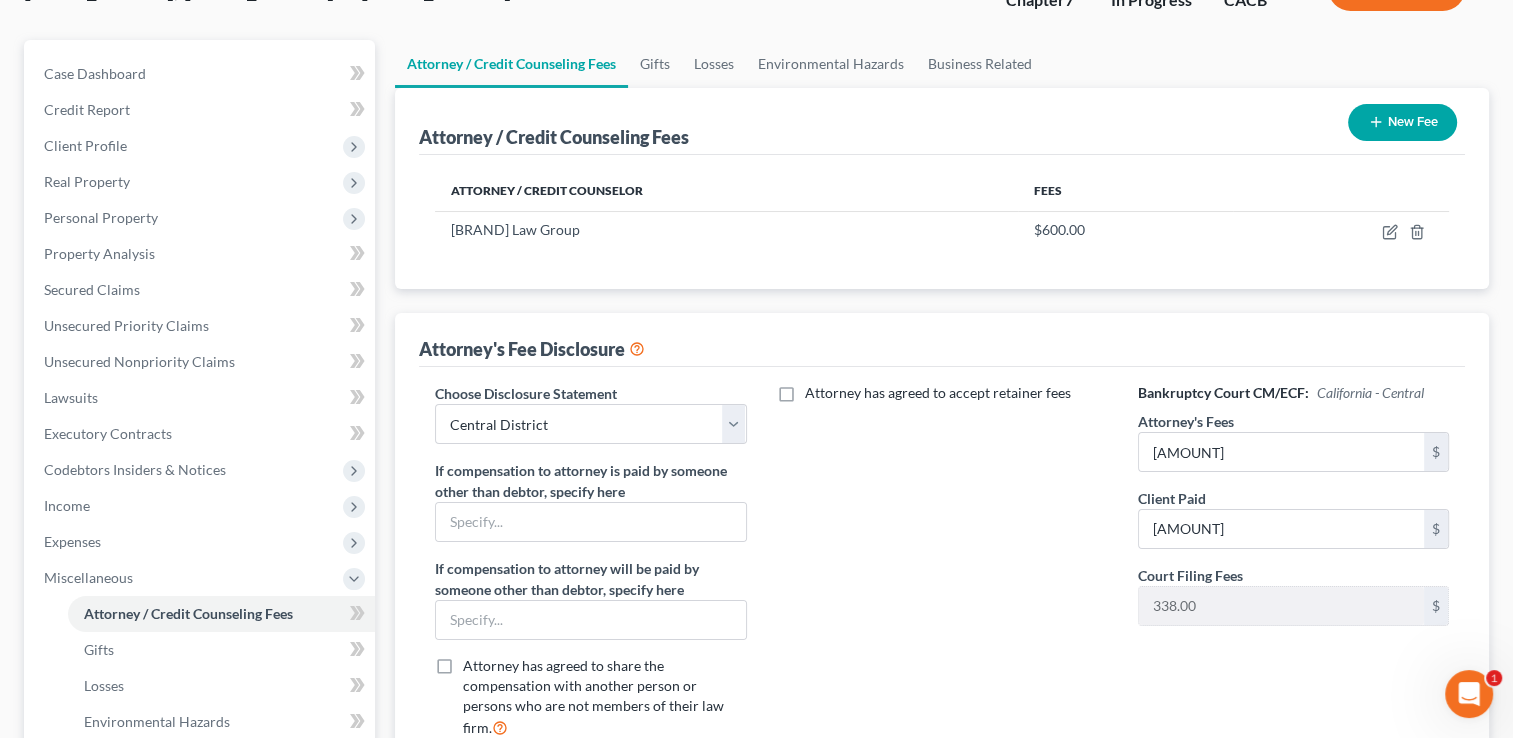 click on "New Fee" at bounding box center [1402, 122] 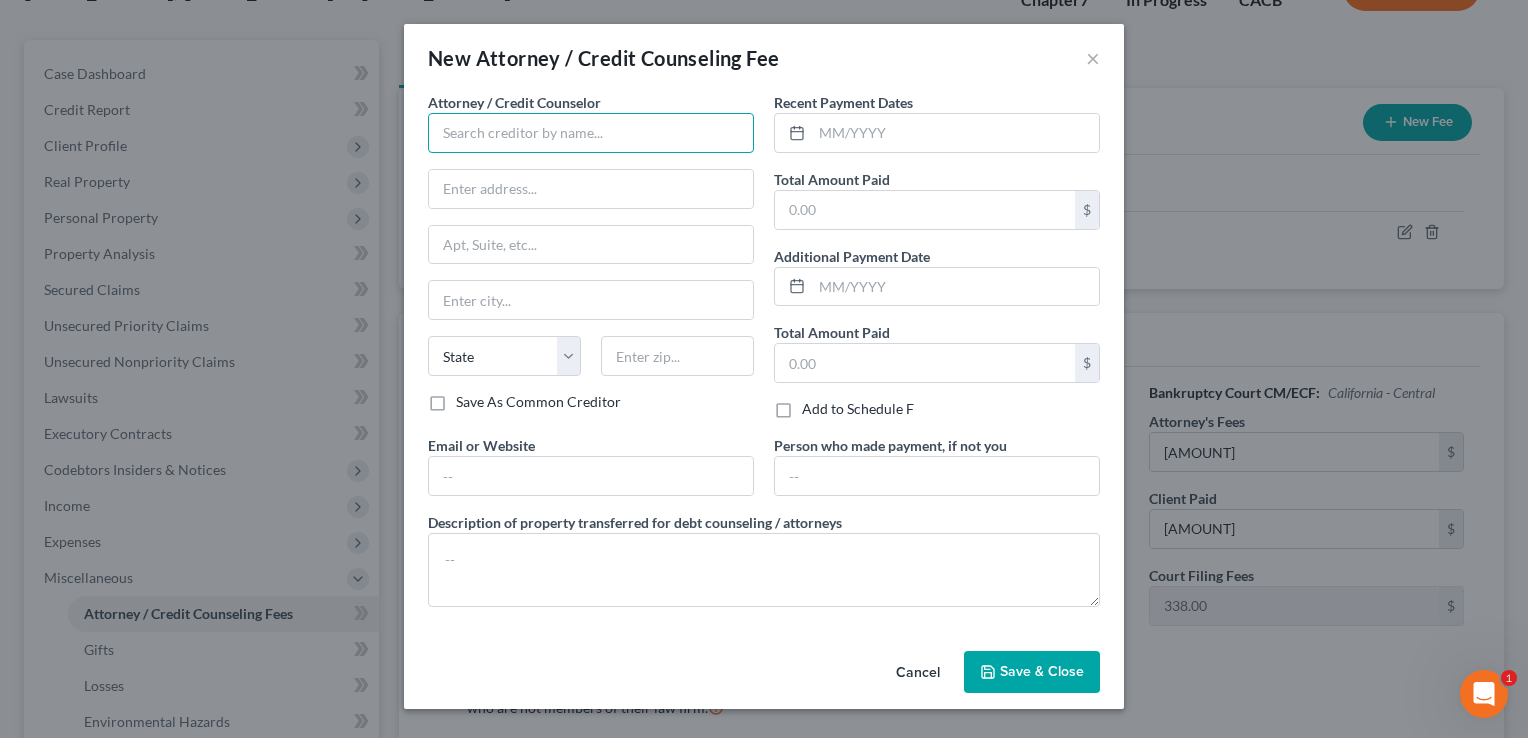 click at bounding box center (591, 133) 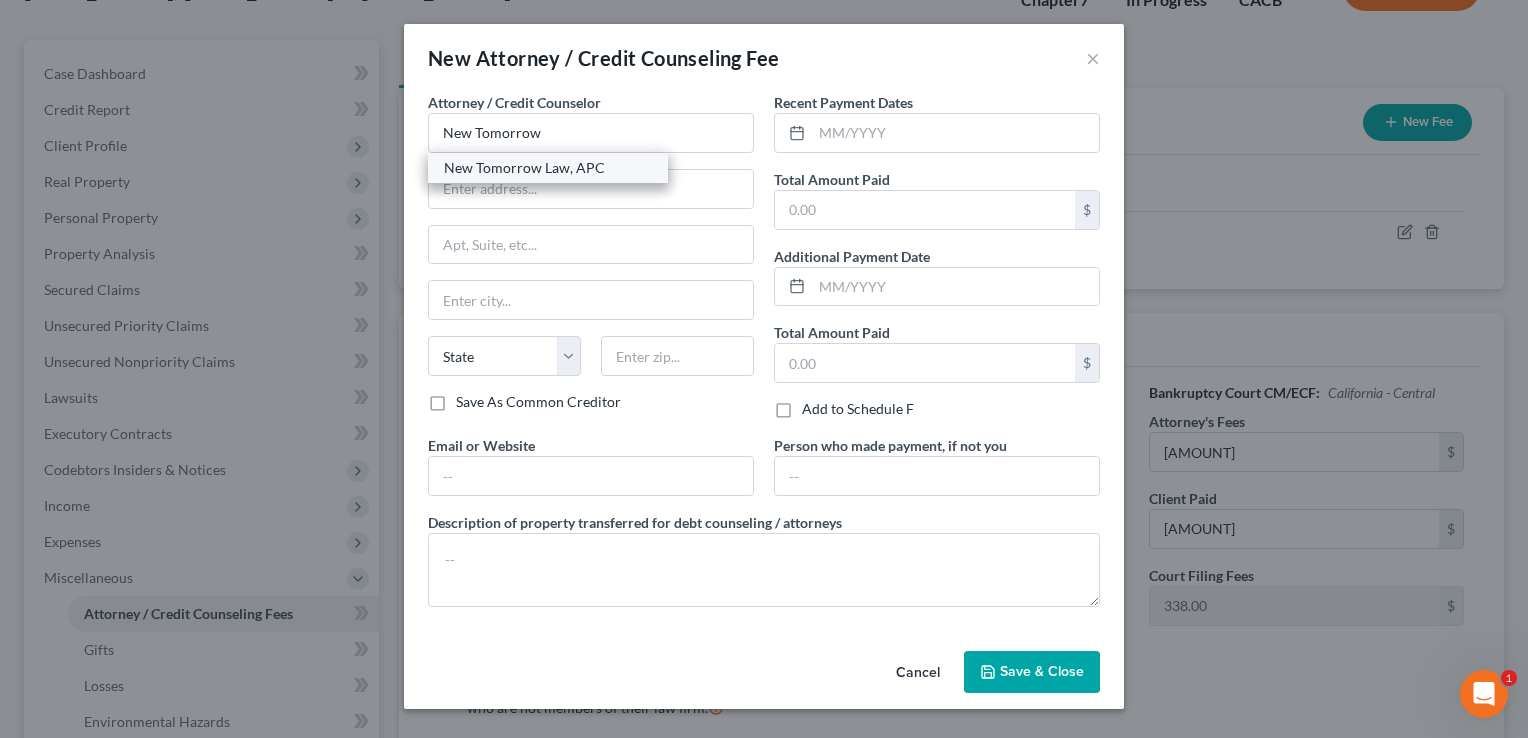 click on "New Tomorrow Law, APC" at bounding box center [548, 168] 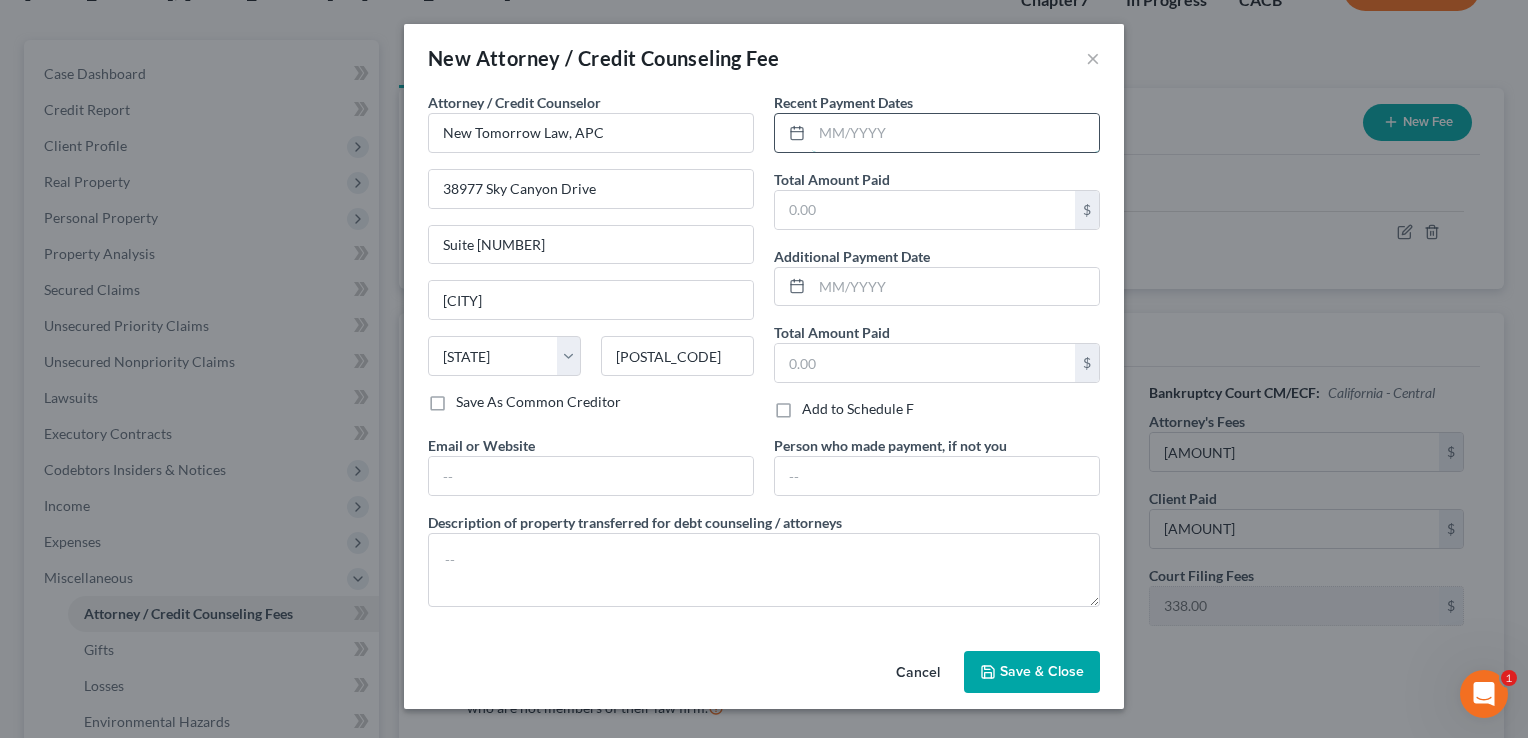 click at bounding box center (955, 133) 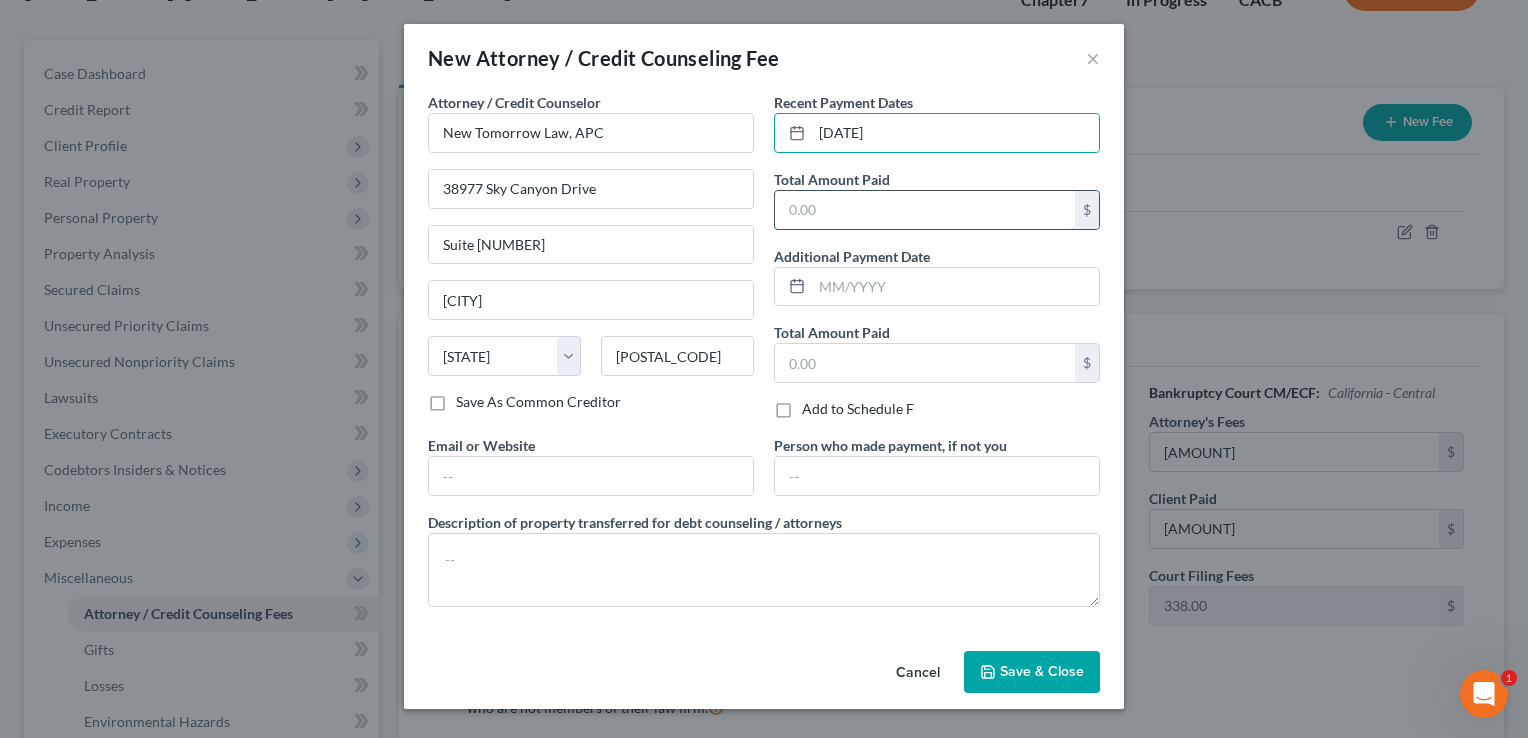 click at bounding box center [925, 210] 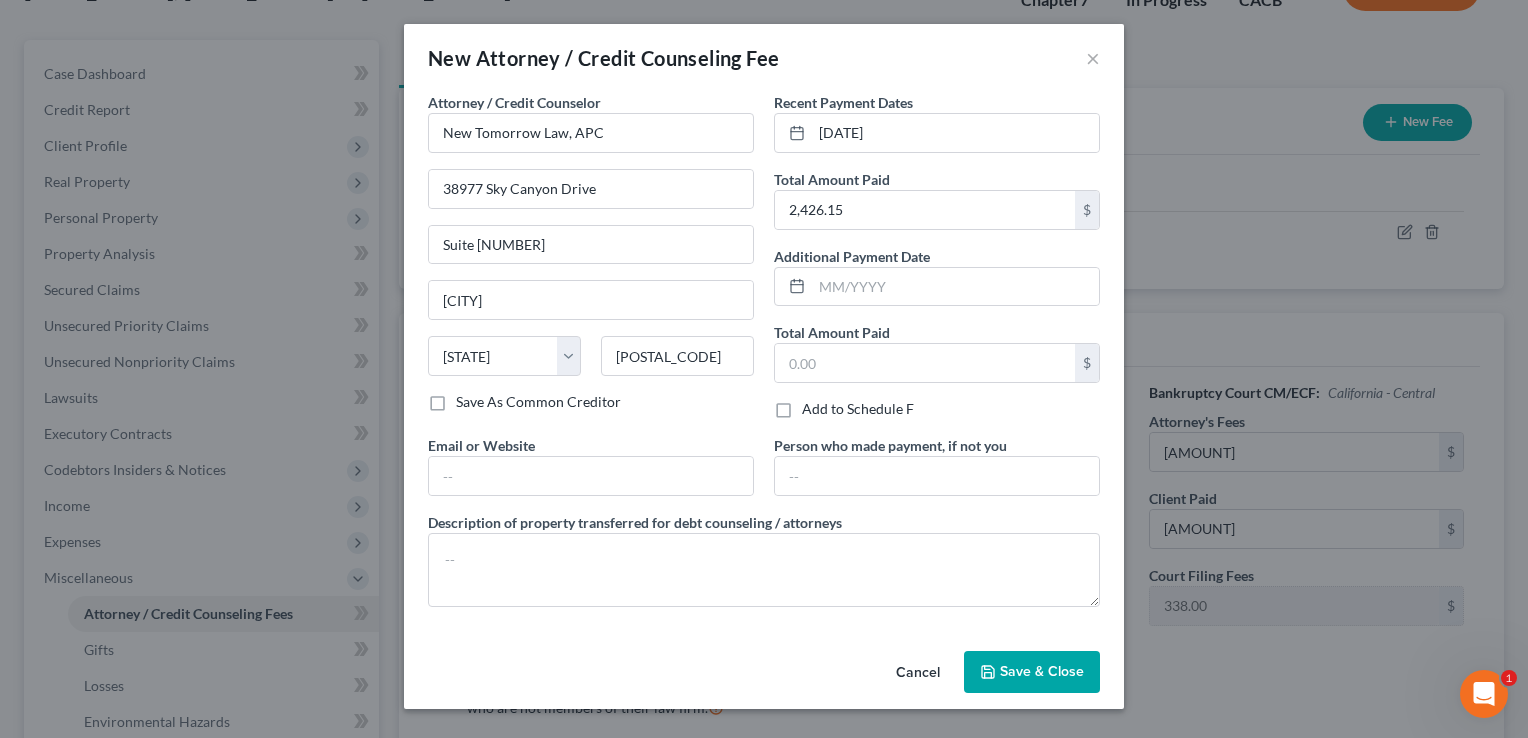 click on "Total Amount Paid $" at bounding box center (937, 352) 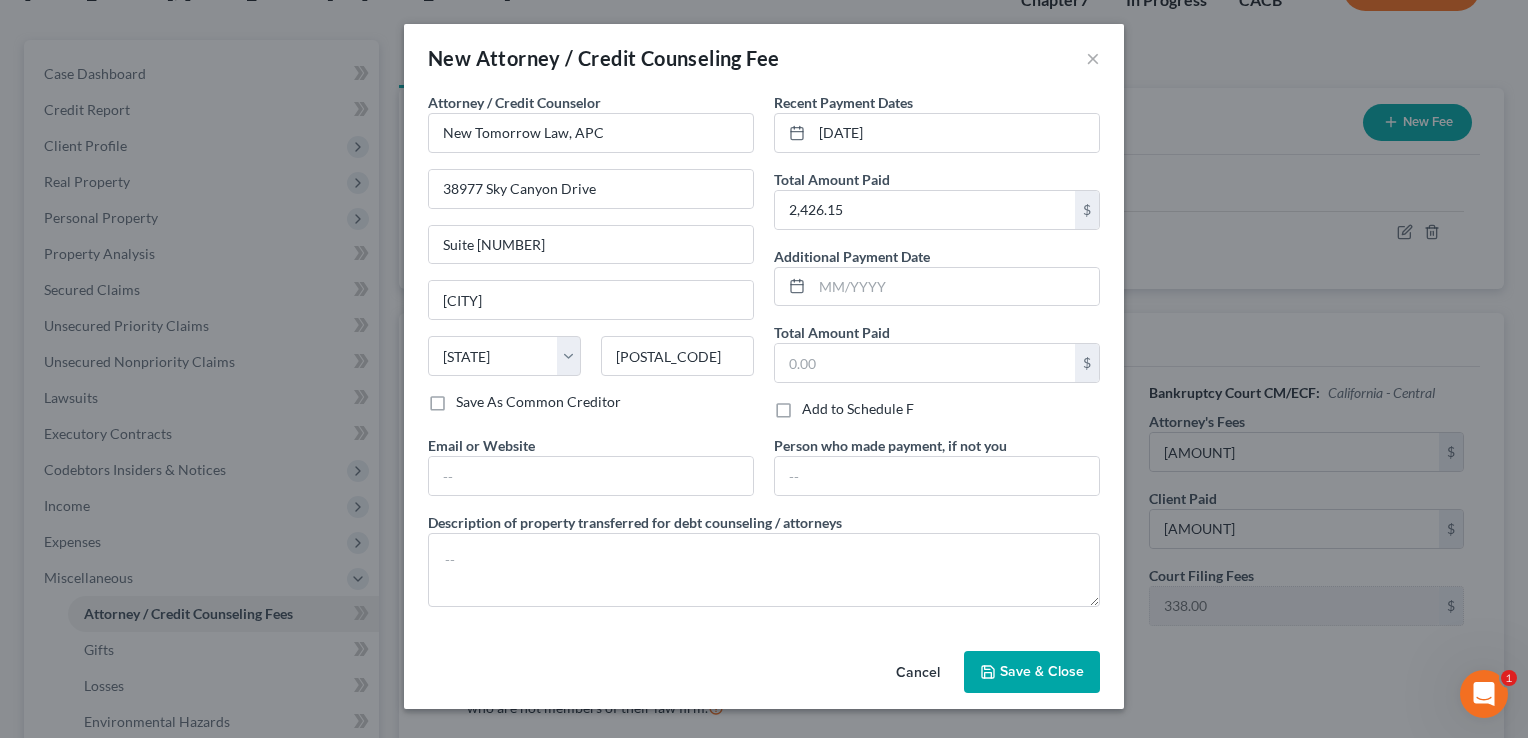 click on "Save & Close" at bounding box center [1042, 671] 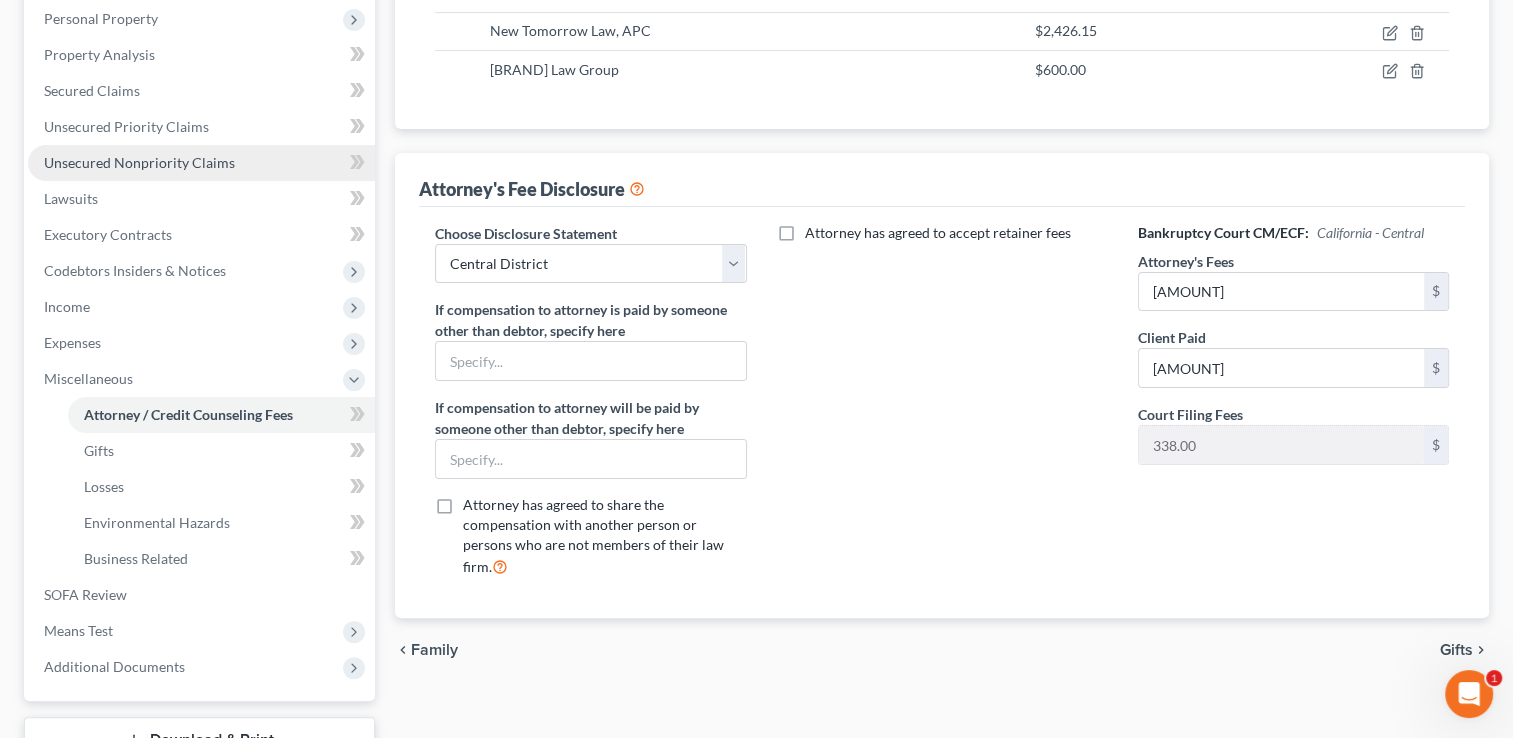 scroll, scrollTop: 342, scrollLeft: 0, axis: vertical 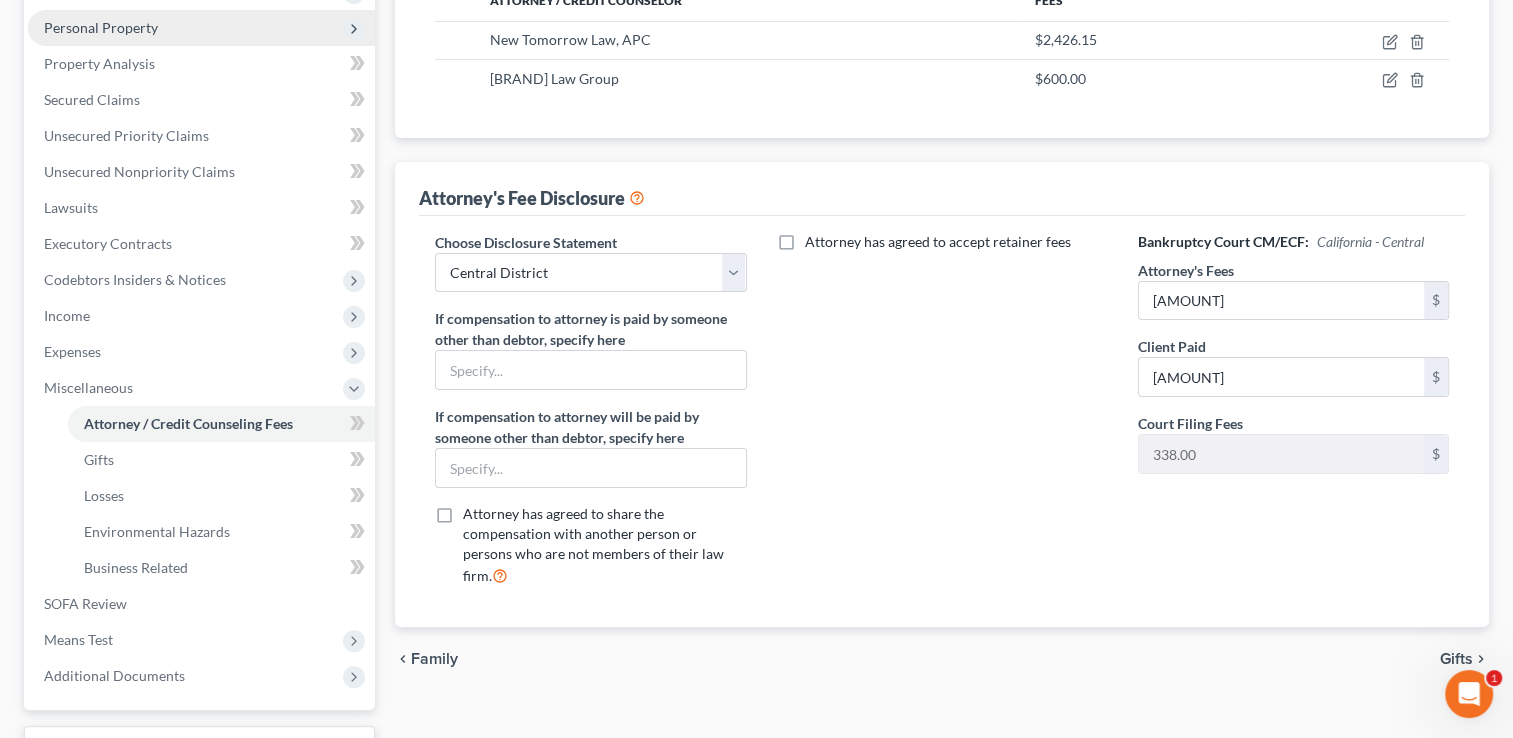 click on "Personal Property" at bounding box center (201, 28) 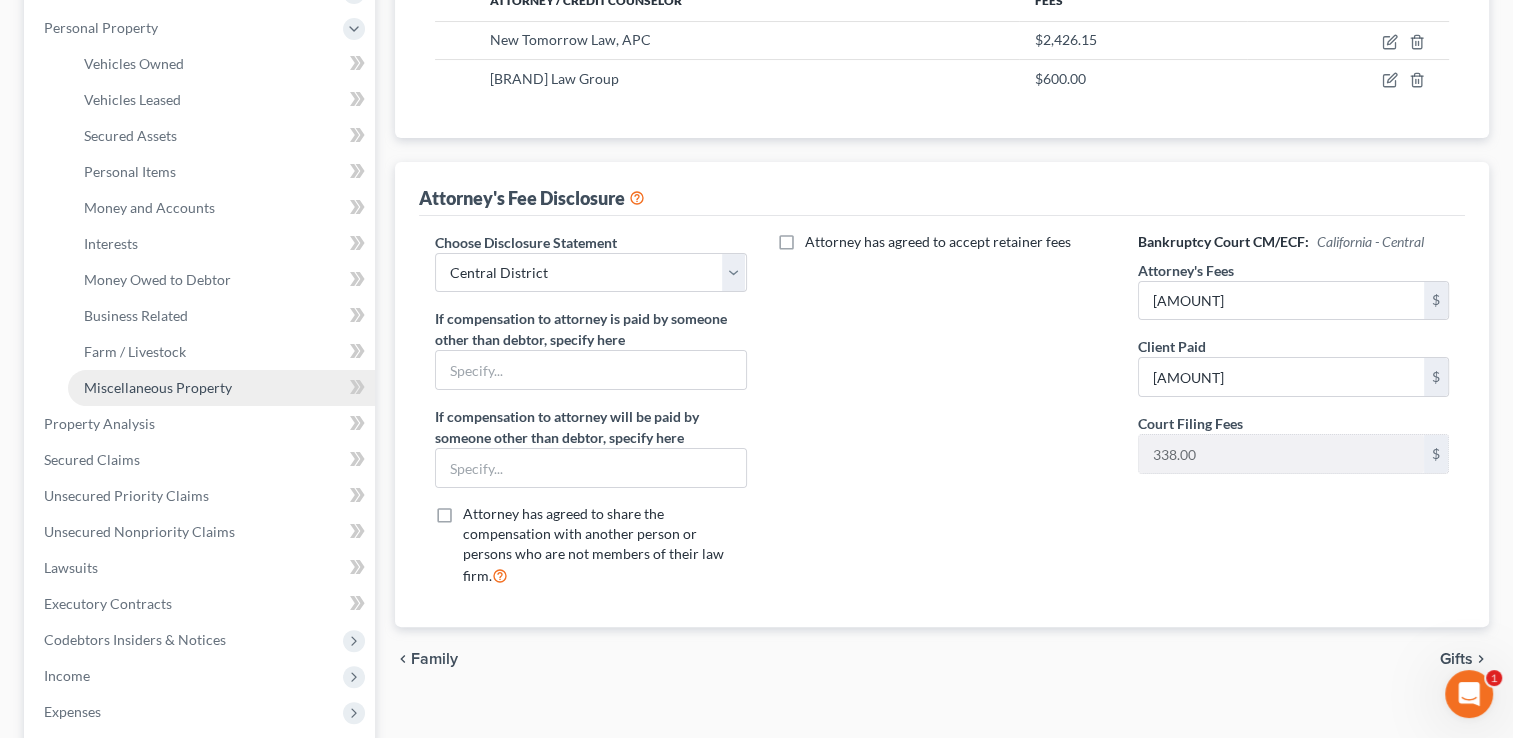 click on "Miscellaneous Property" at bounding box center (158, 387) 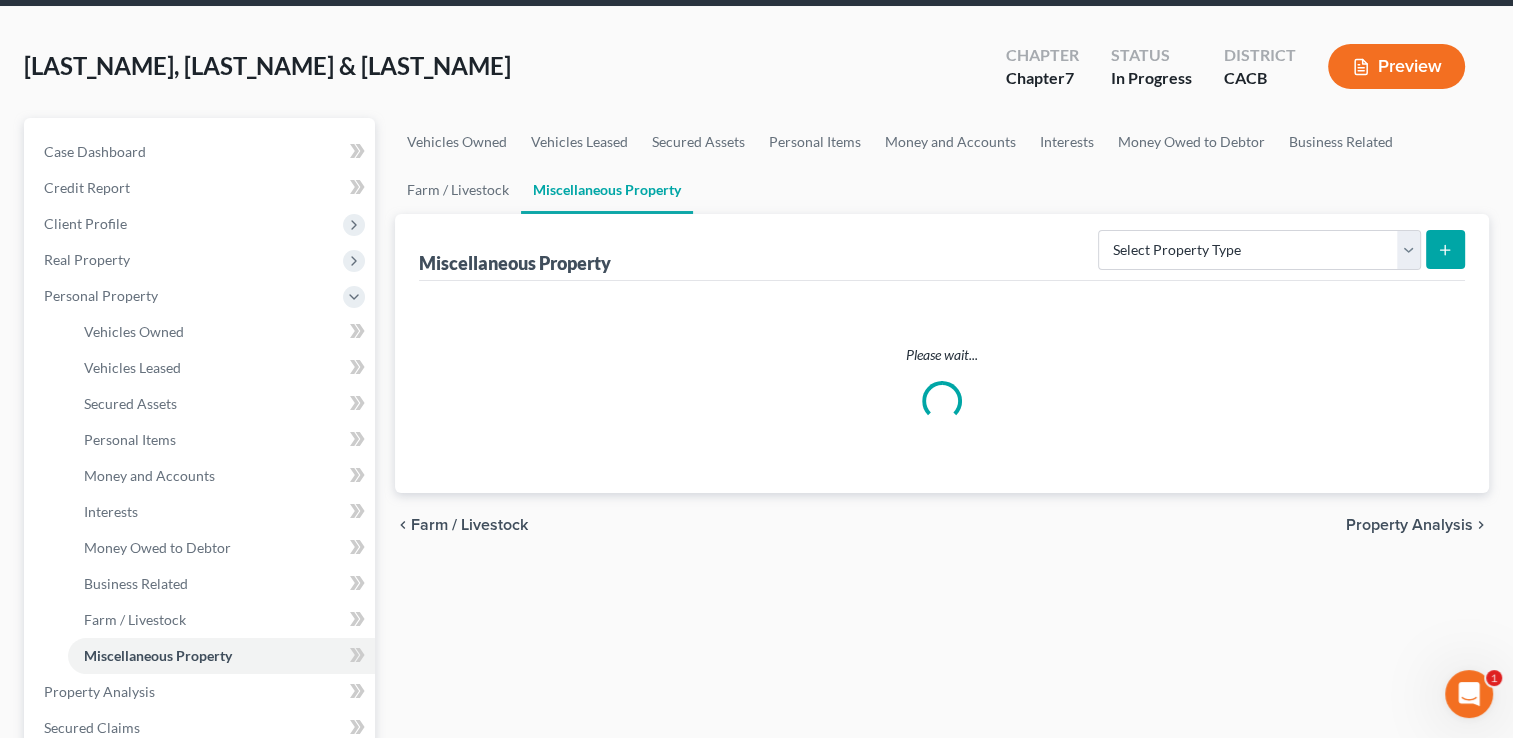 scroll, scrollTop: 0, scrollLeft: 0, axis: both 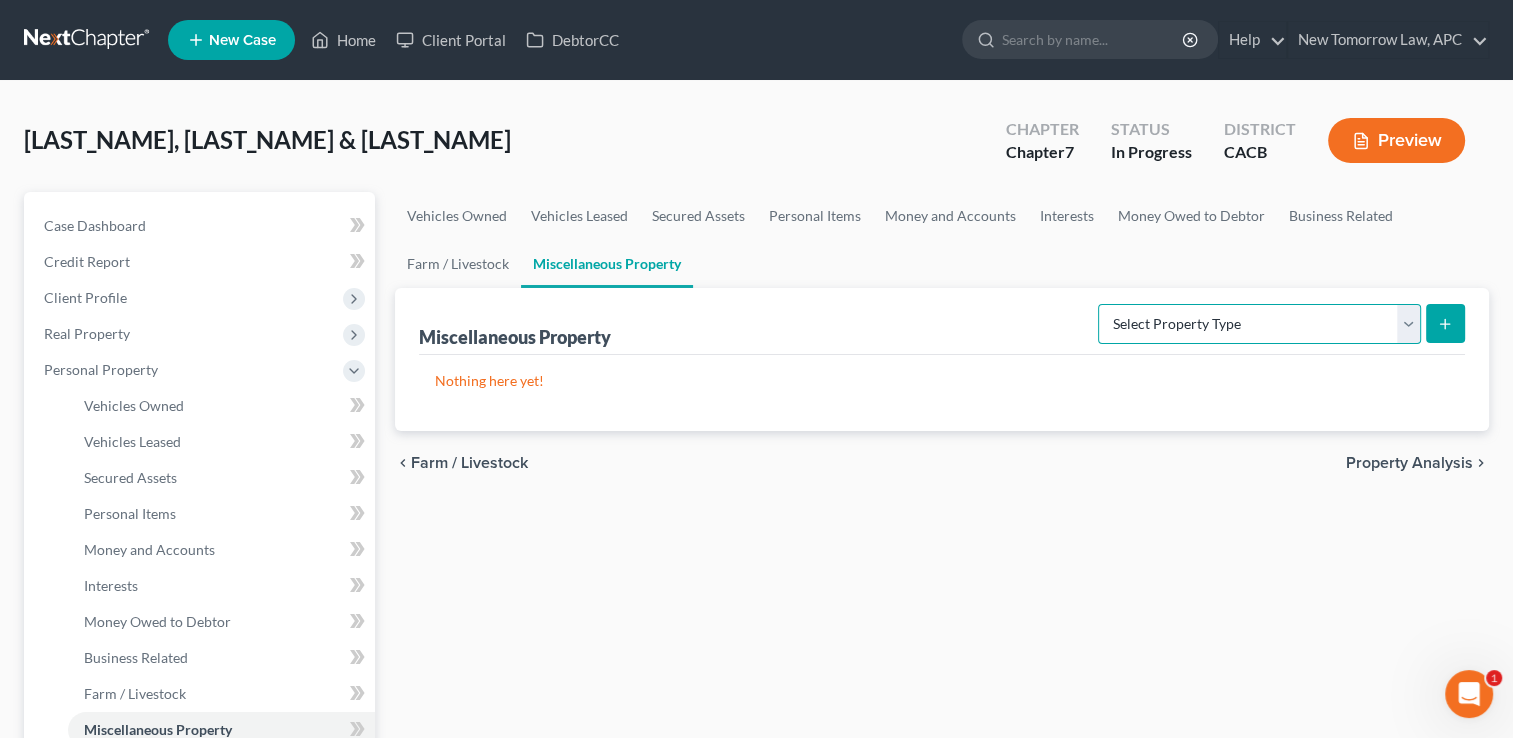 click on "Select Property Type Assigned for Creditor Benefit Within 1 Year Holding for Another Not Yet Listed Stored Within 1 Year Transferred" at bounding box center [1259, 324] 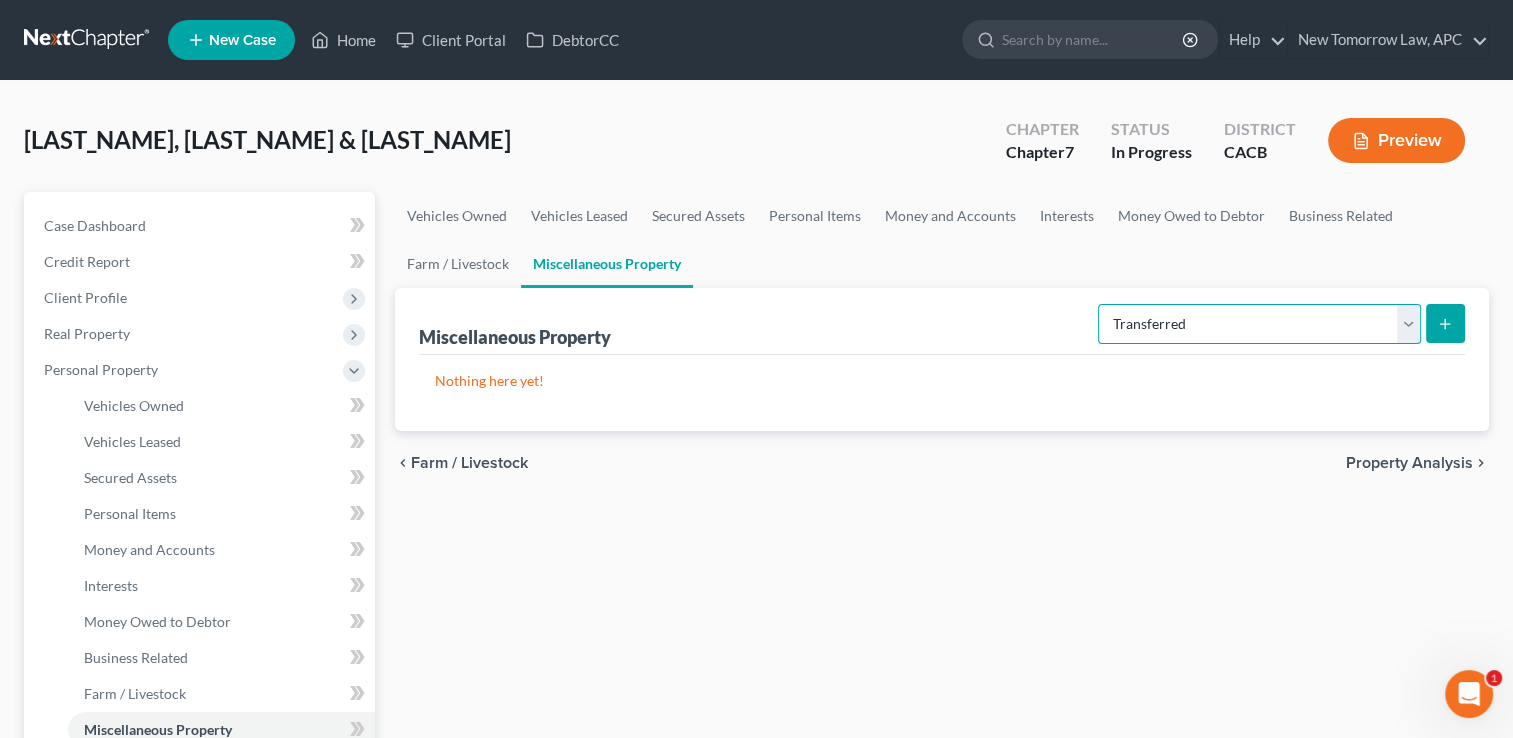 click on "Select Property Type Assigned for Creditor Benefit Within 1 Year Holding for Another Not Yet Listed Stored Within 1 Year Transferred" at bounding box center [1259, 324] 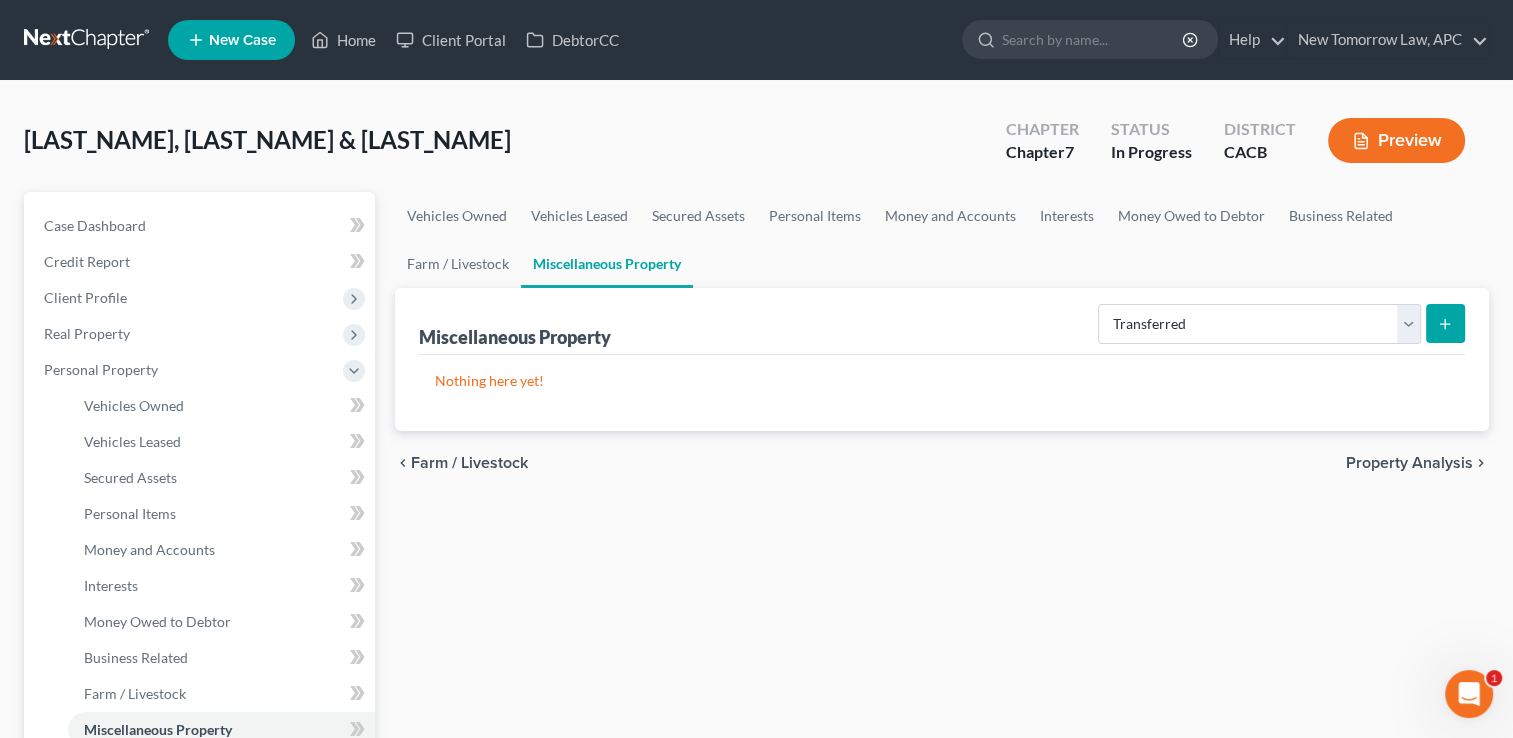 drag, startPoint x: 1485, startPoint y: 306, endPoint x: 1440, endPoint y: 322, distance: 47.759815 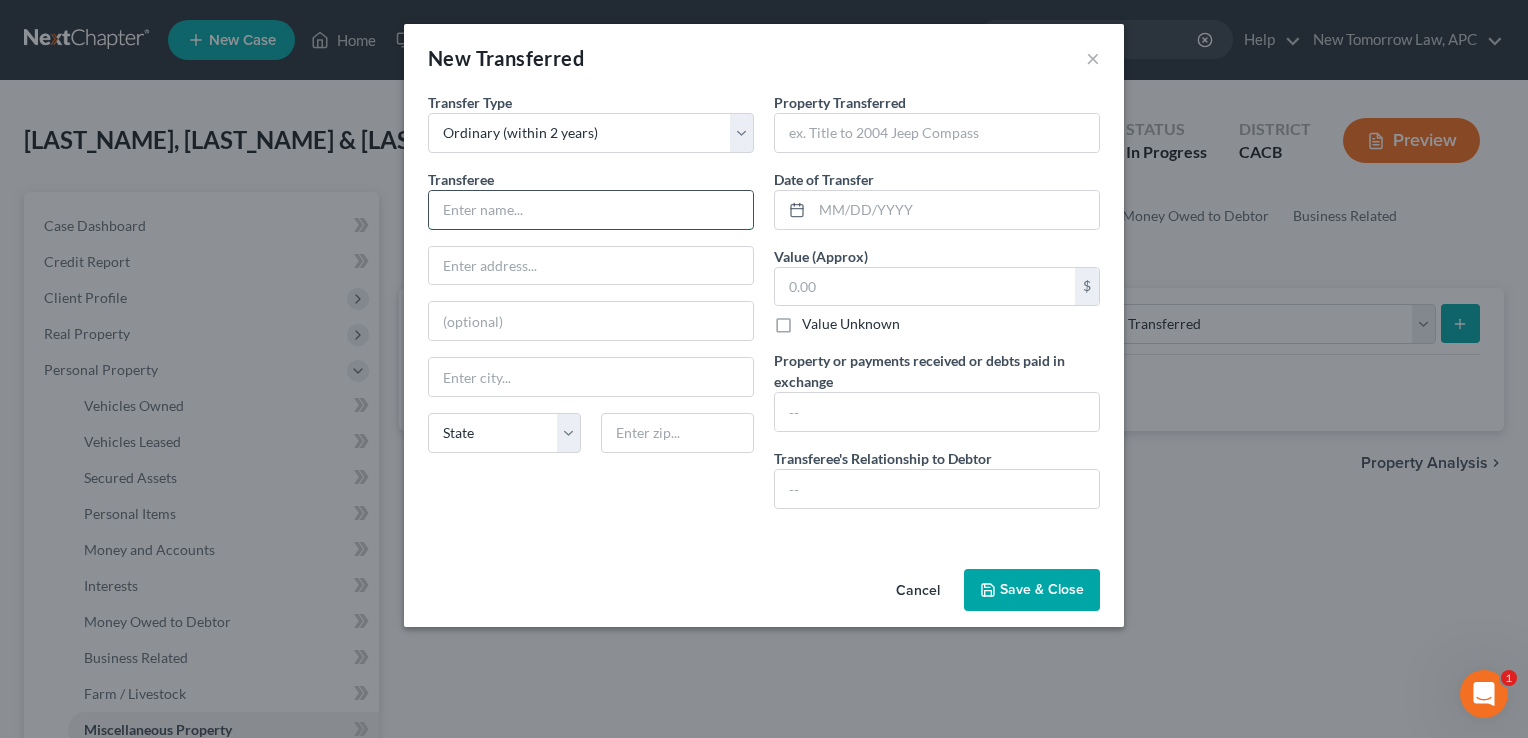 click at bounding box center [591, 210] 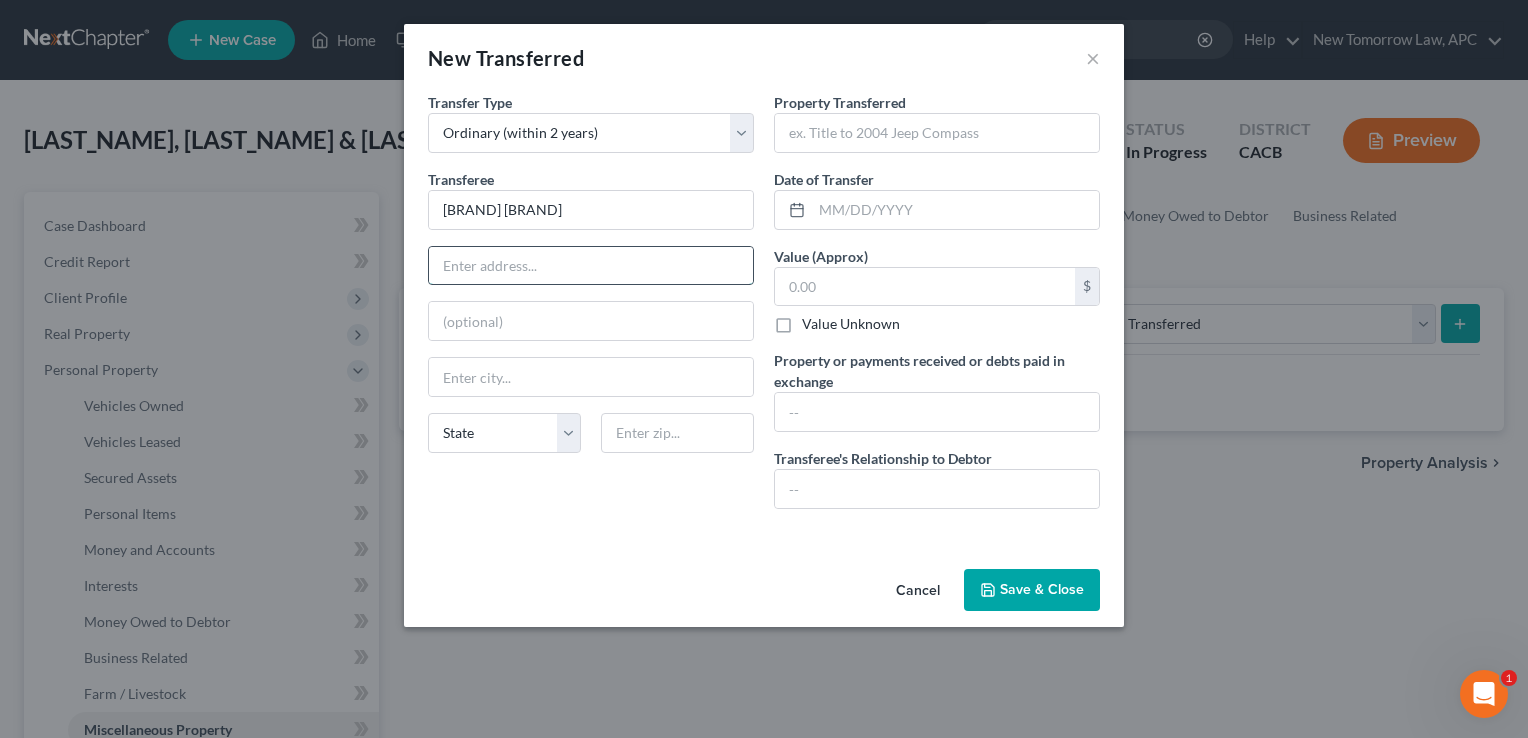 click at bounding box center [591, 266] 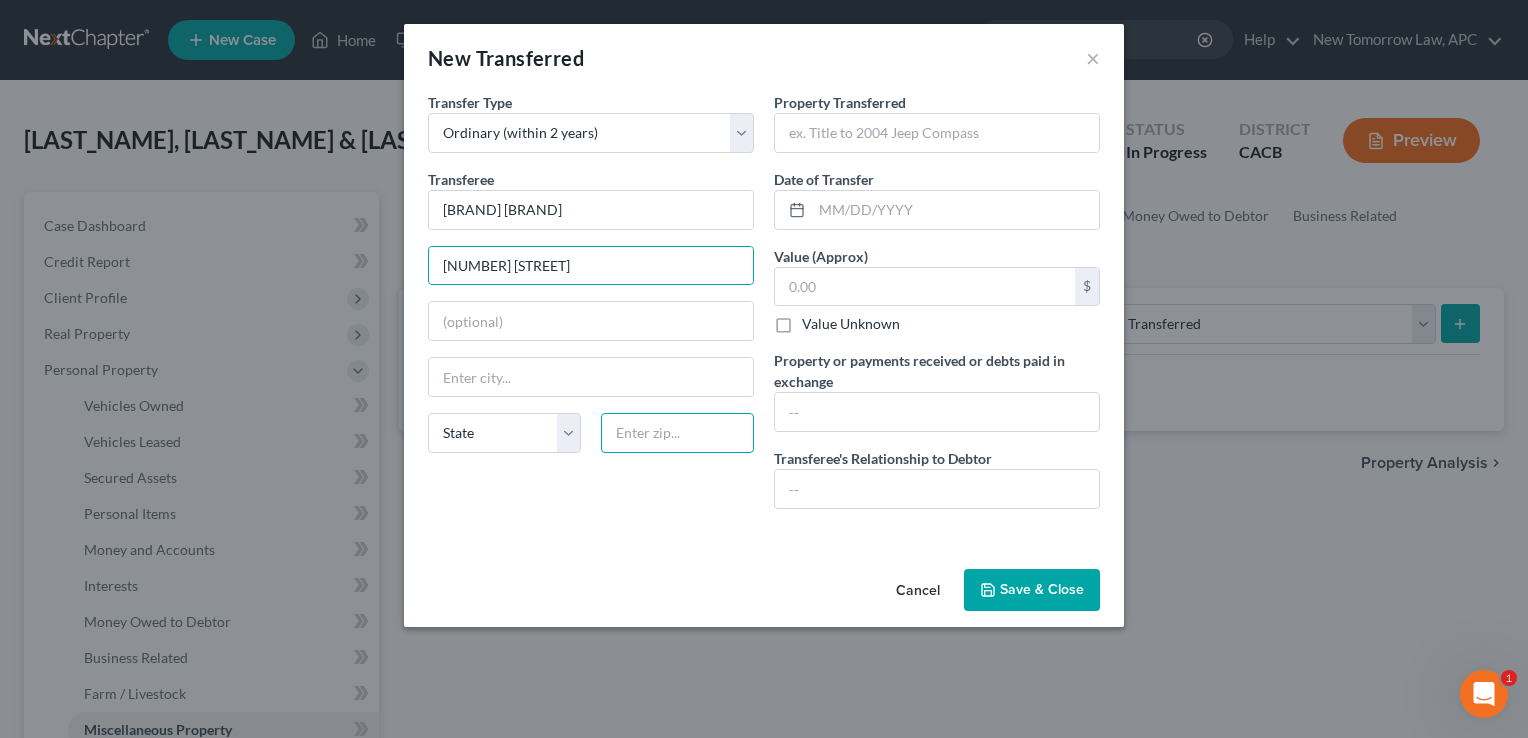 click at bounding box center [677, 433] 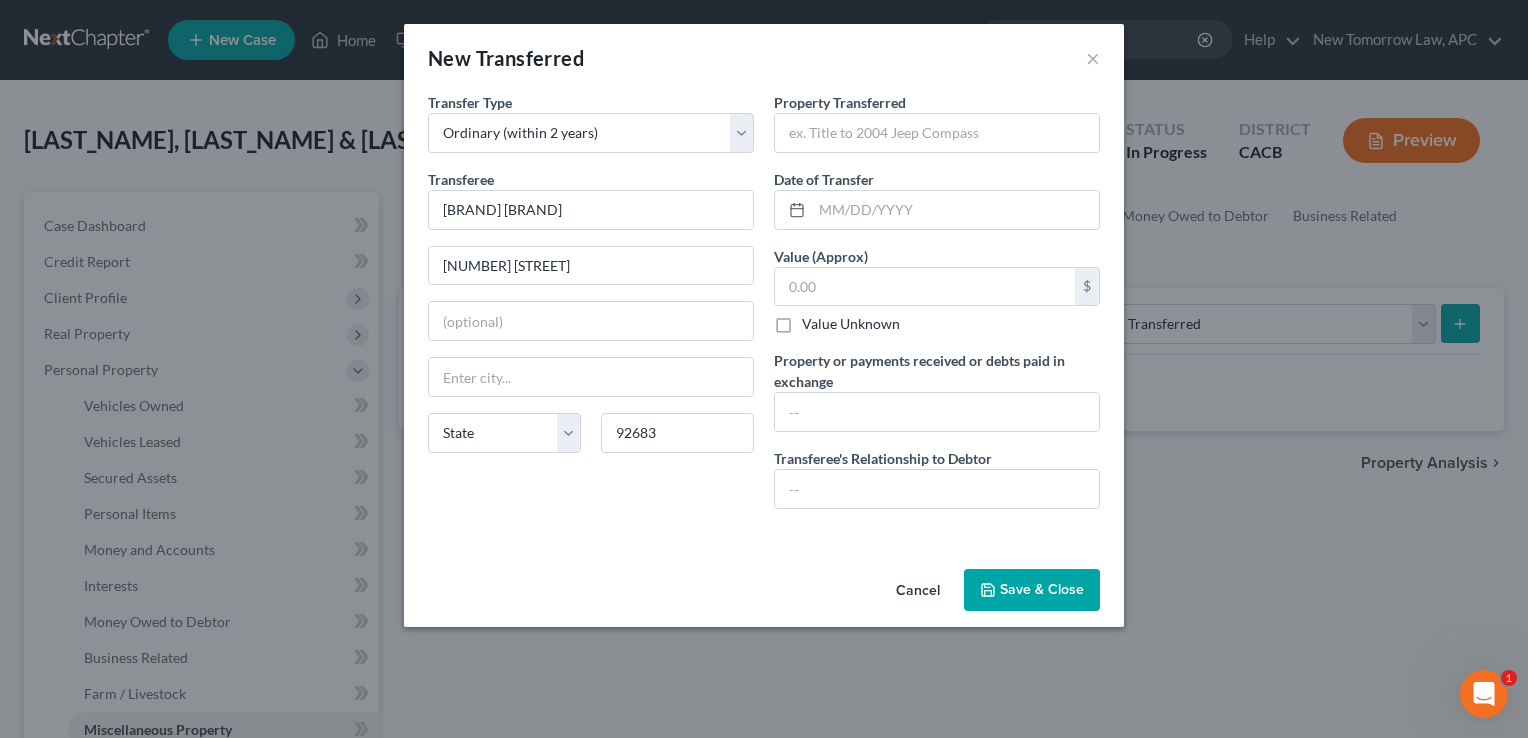 click on "An exemption set must first be selected from the Filing Information section.
Transfer Type
*
Select Ordinary (within 2 years) Within 10 Years
Transferee
*
Honda World 5575 Garden Grove Blvd State [STATE] 92683
Property Transferred
*
Date of Transfer
*
Value (Approx)
$
Value Unknown
Balance Undetermined
$
Value Unknown
Property or payments received or debts paid in exchange Transferee's Relationship to Debtor" at bounding box center [764, 326] 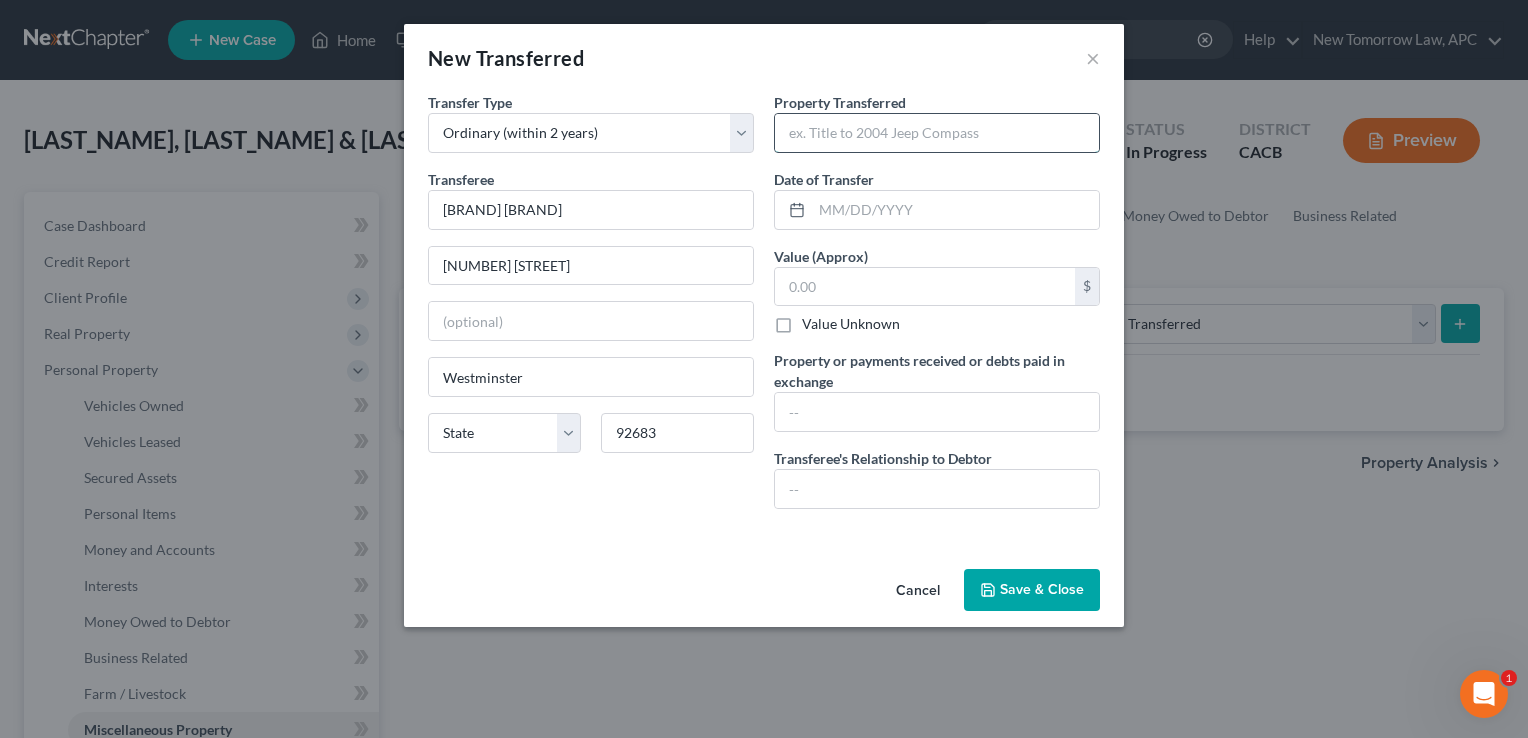 click at bounding box center [937, 133] 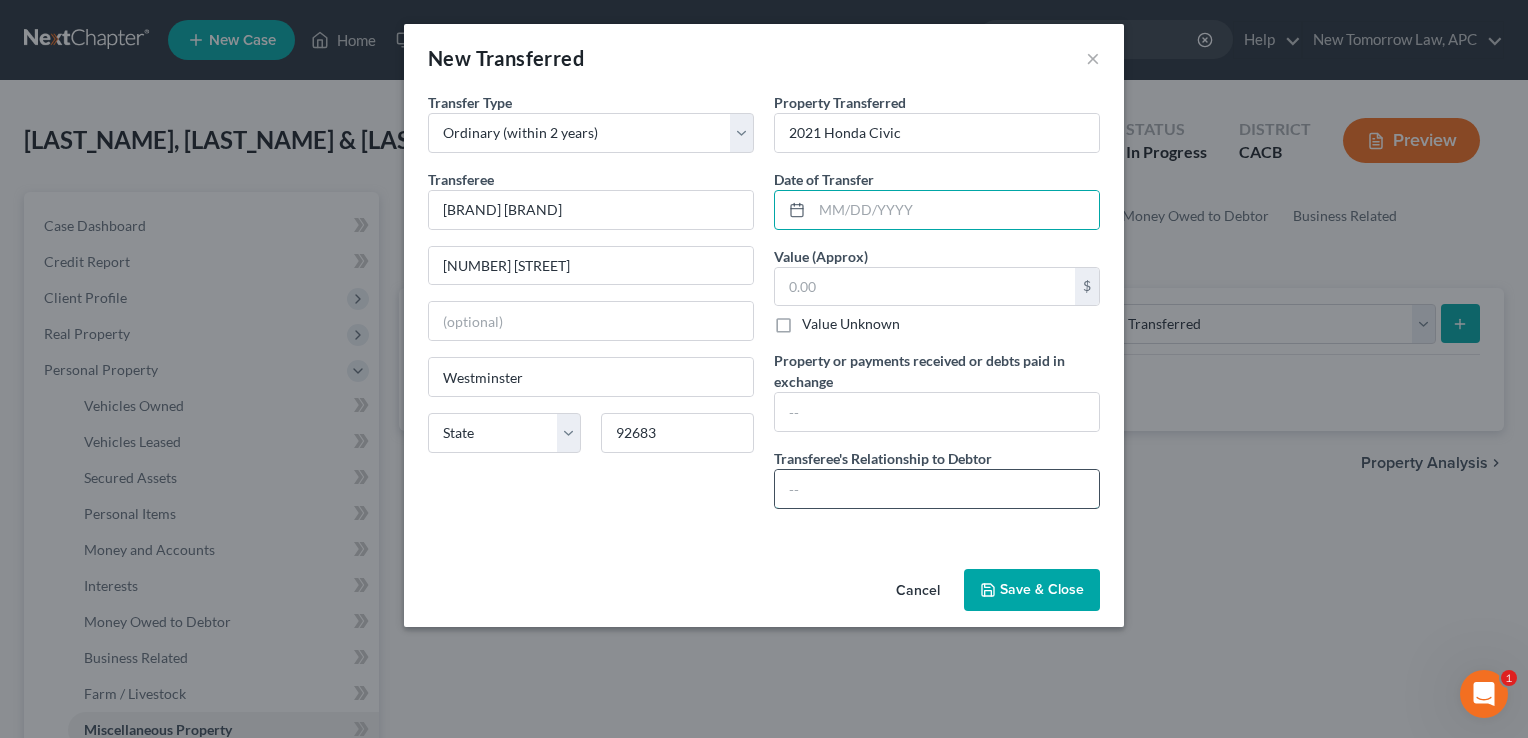 click at bounding box center [937, 489] 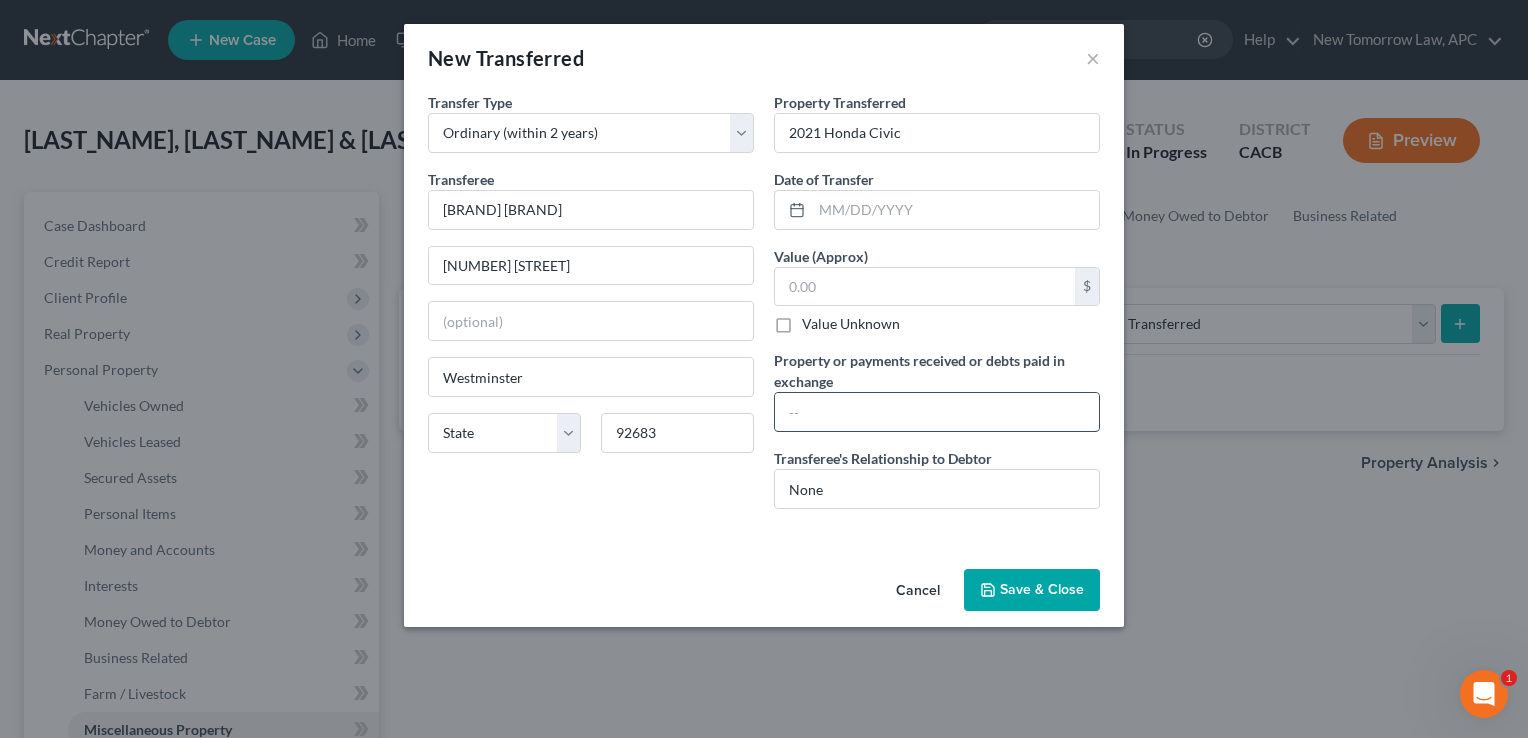 click at bounding box center [937, 412] 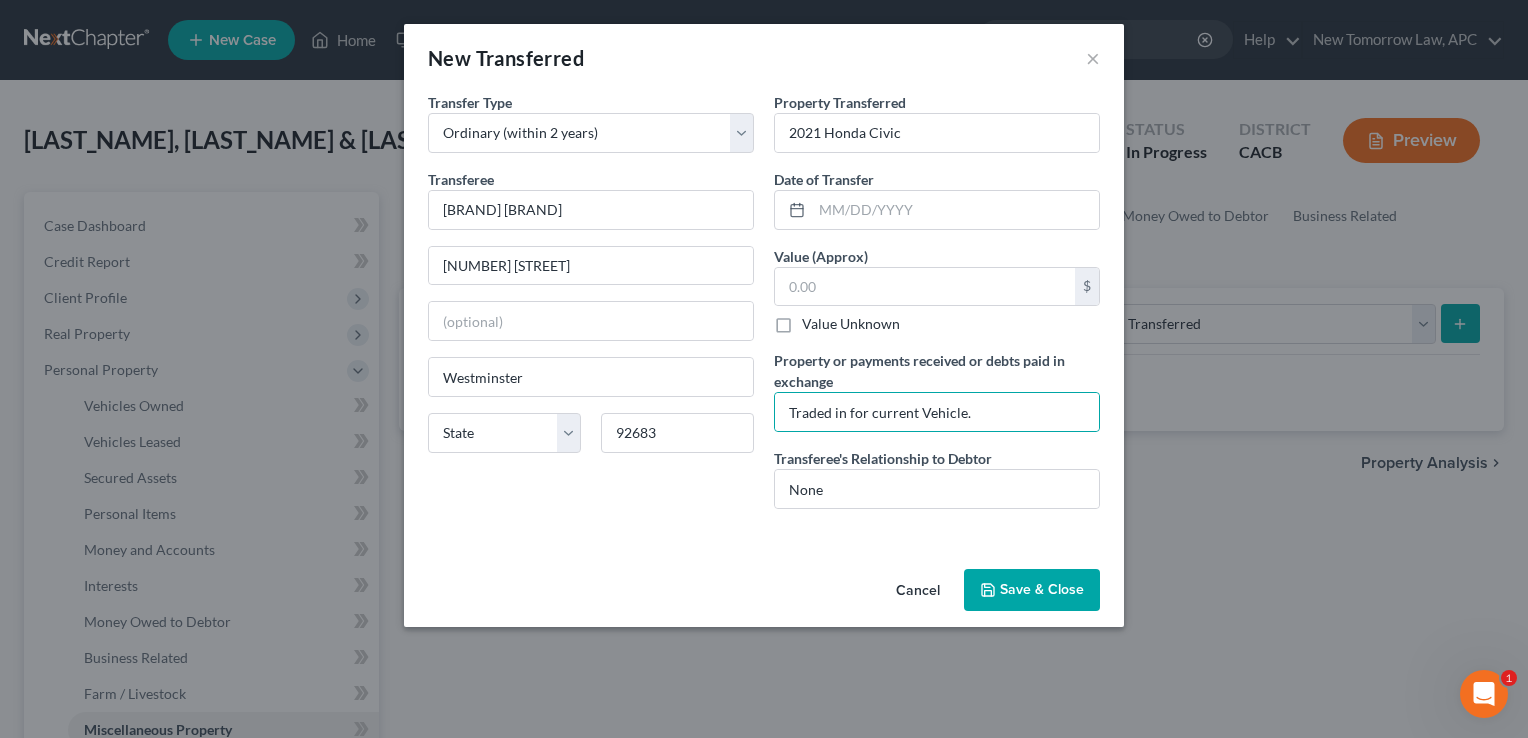 click on "Save & Close" at bounding box center [1032, 590] 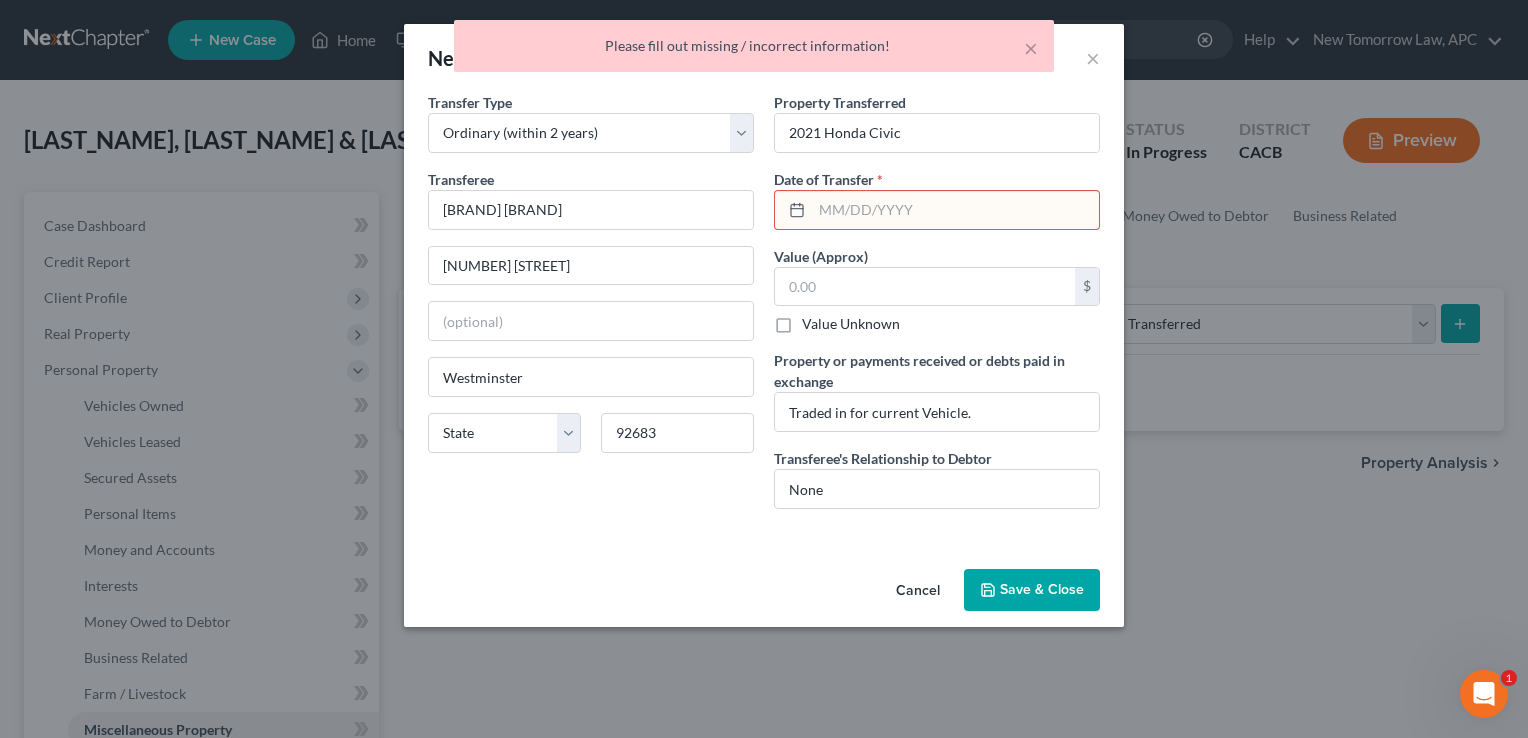 click at bounding box center [955, 210] 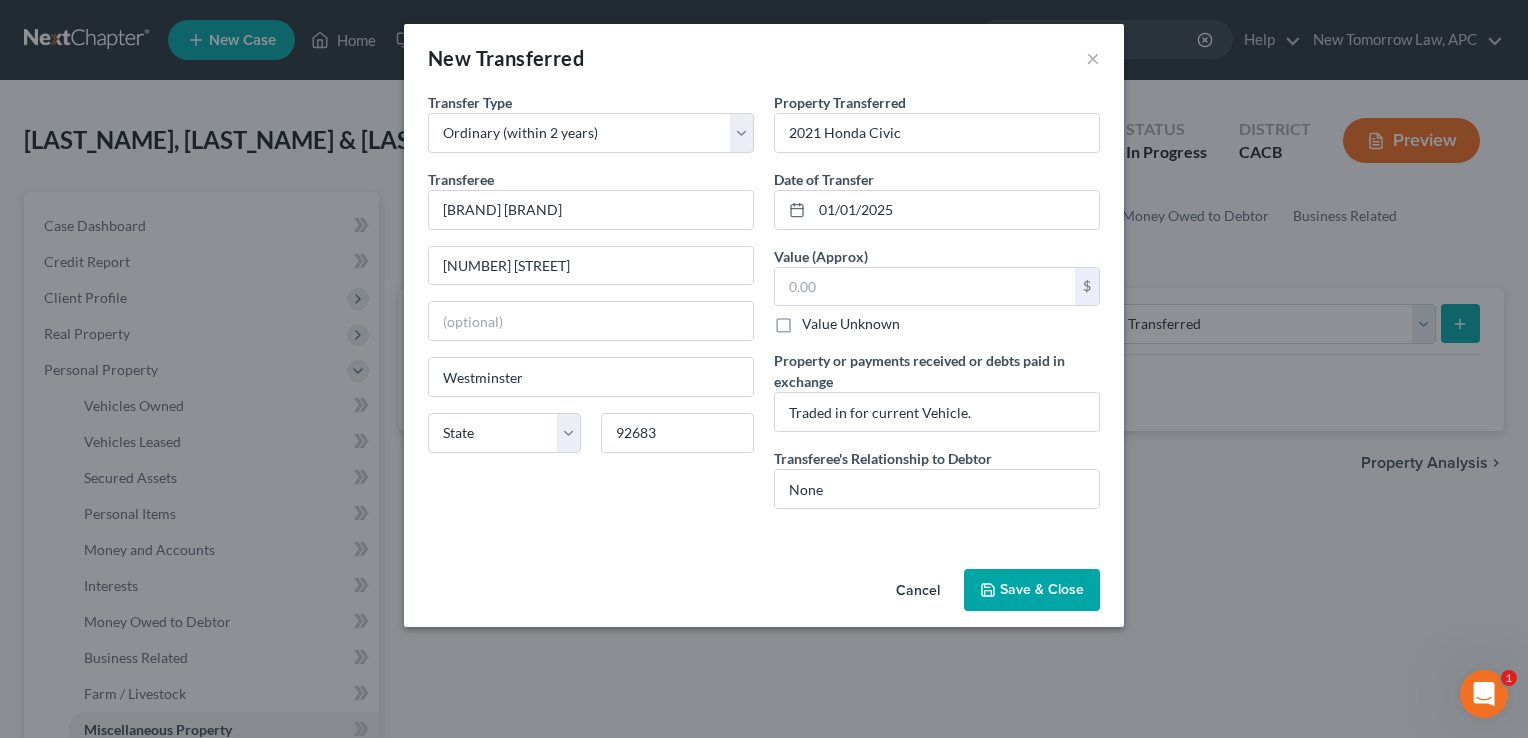 click on "Save & Close" at bounding box center (1032, 590) 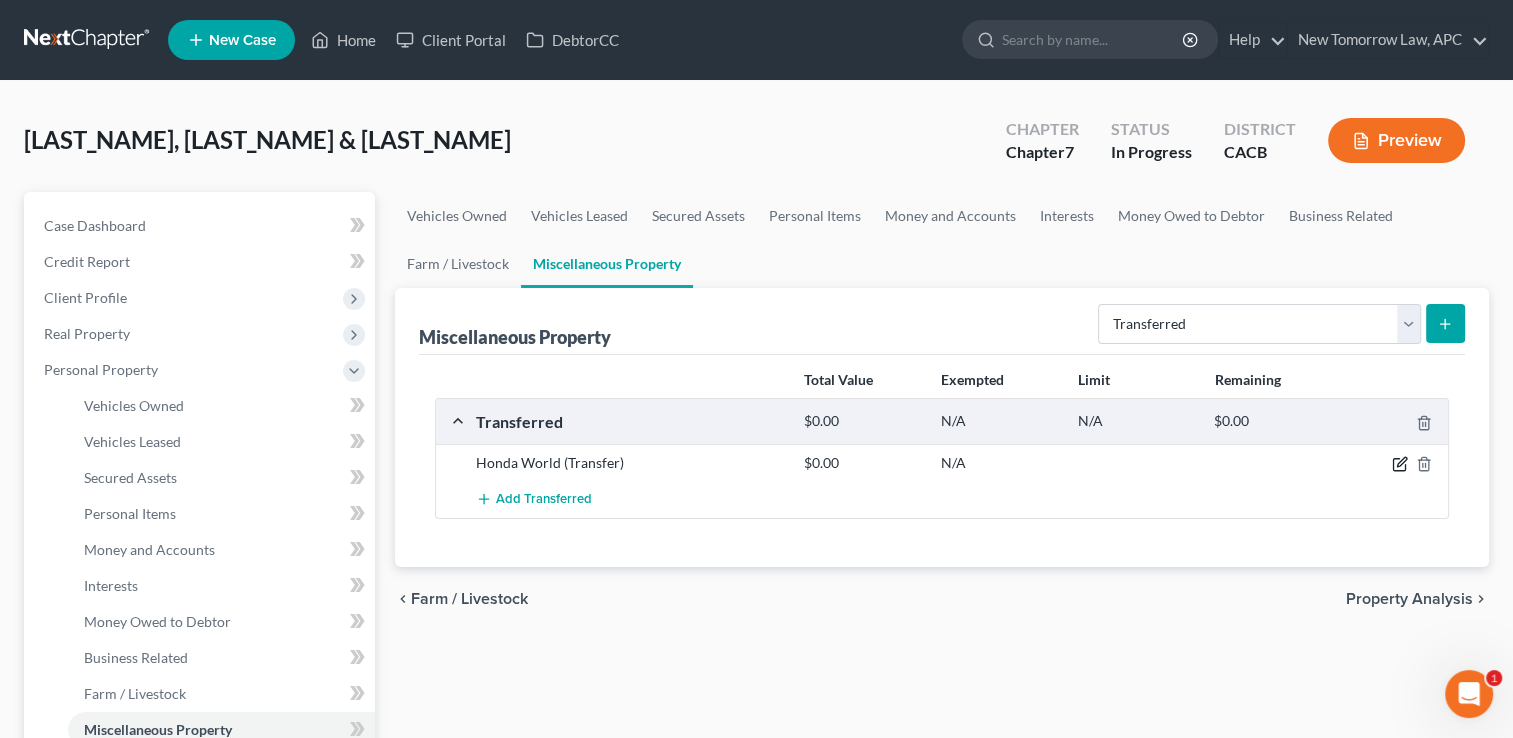 click 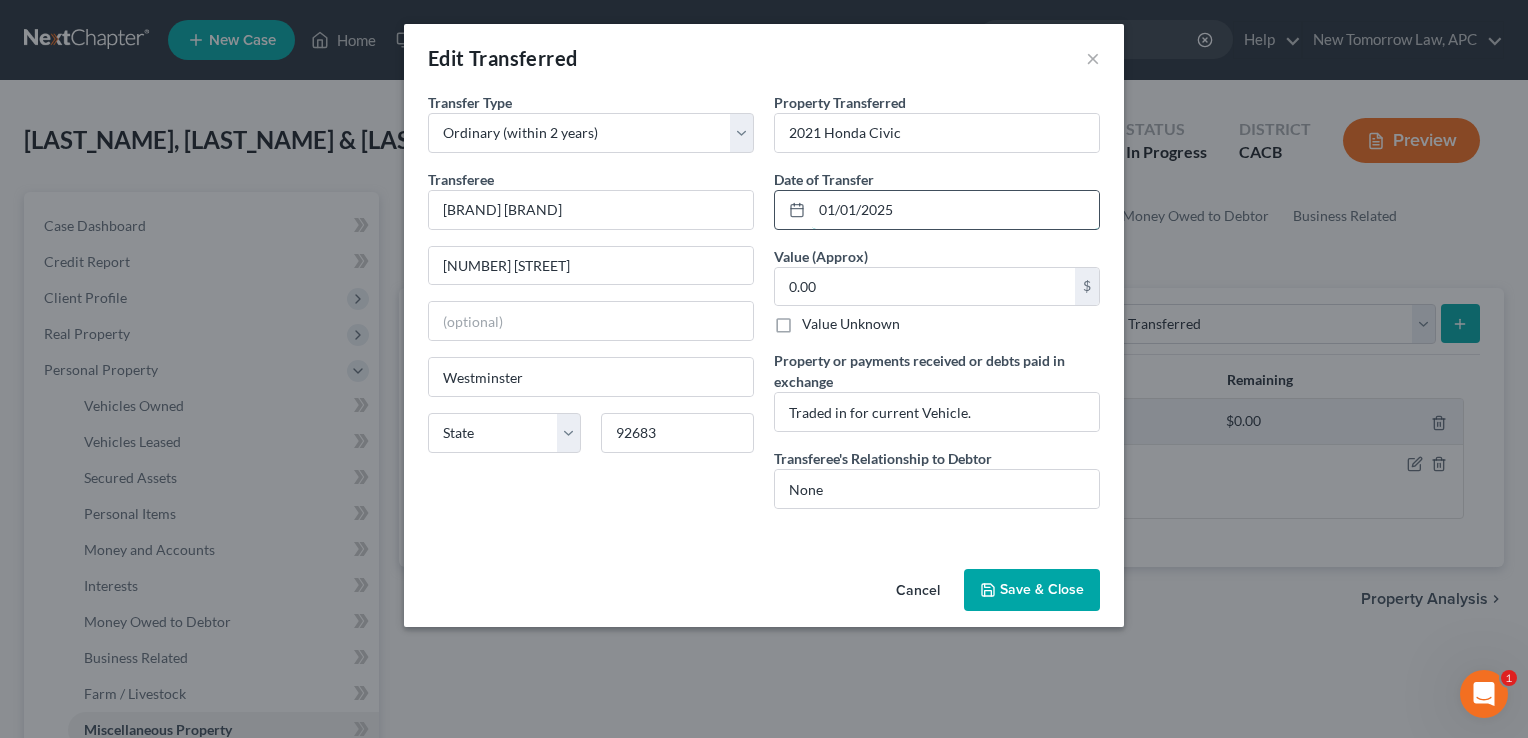 click on "01/01/2025" at bounding box center [955, 210] 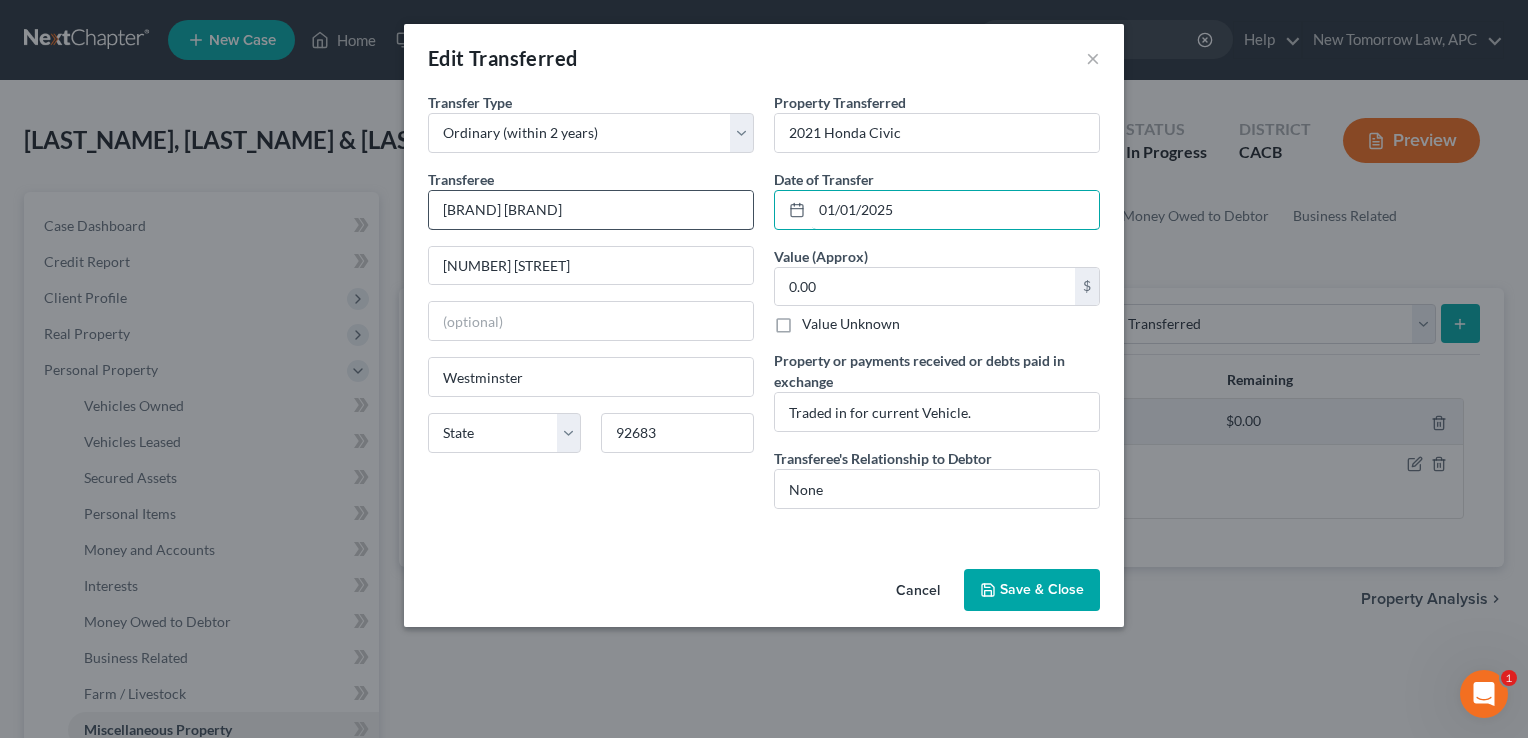 drag, startPoint x: 897, startPoint y: 210, endPoint x: 736, endPoint y: 203, distance: 161.1521 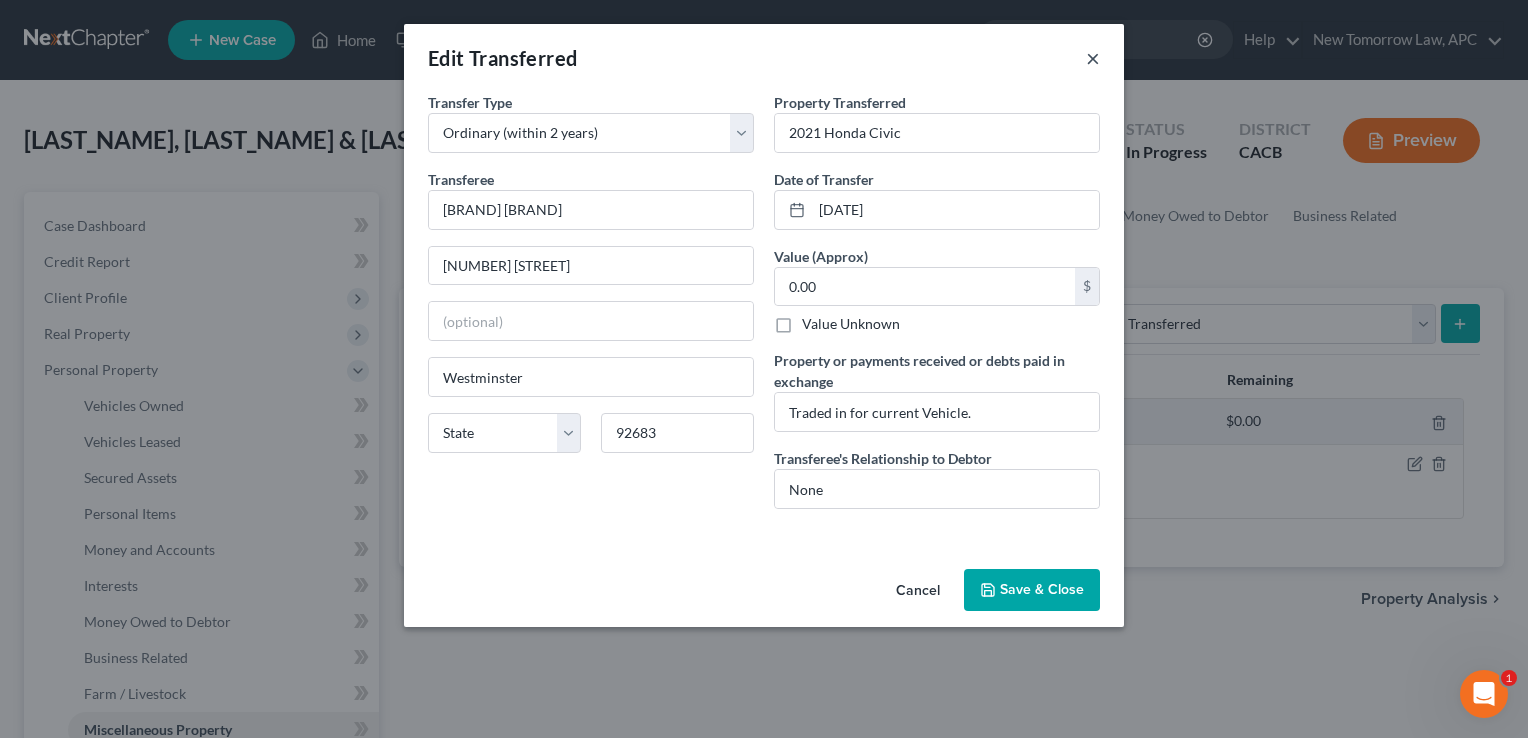 click on "×" at bounding box center [1093, 58] 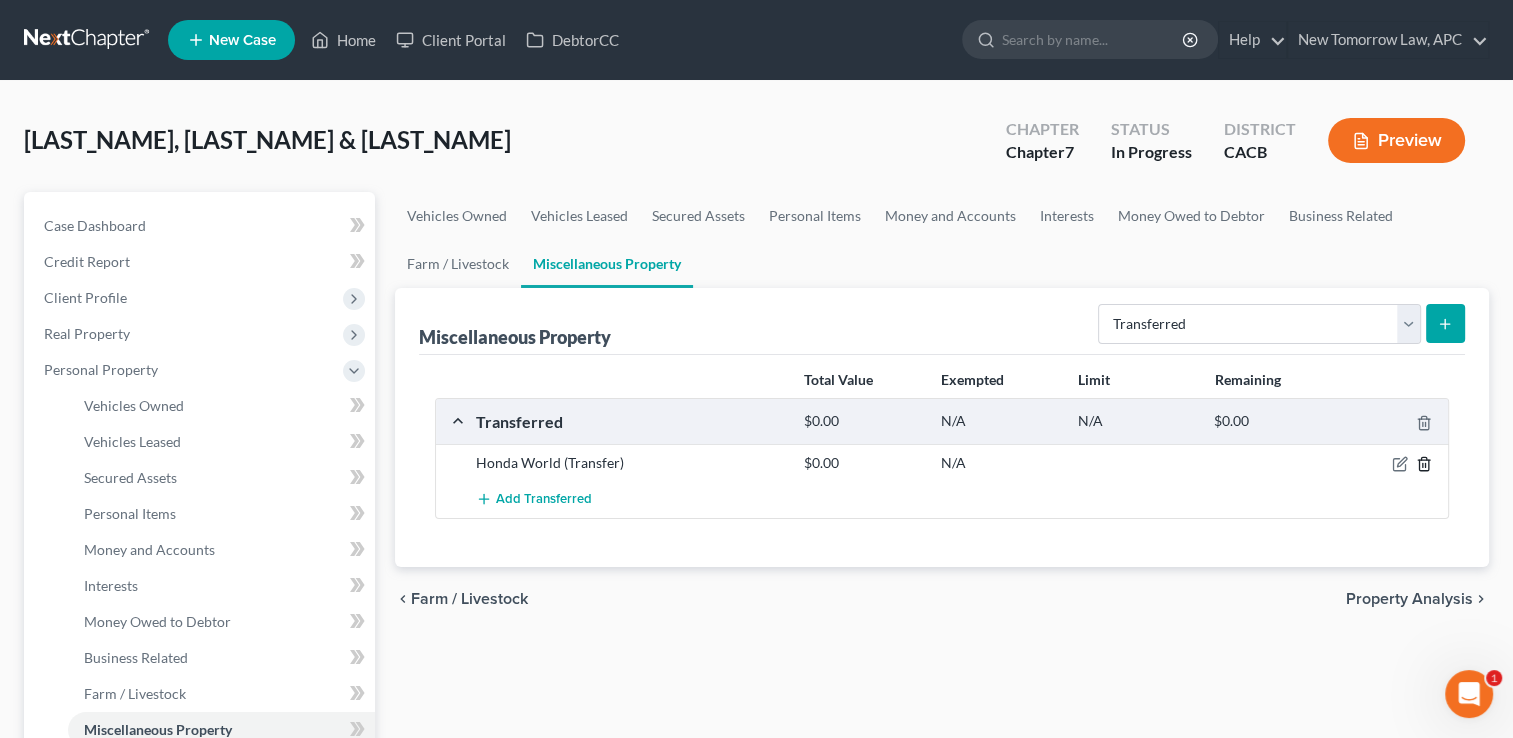 click 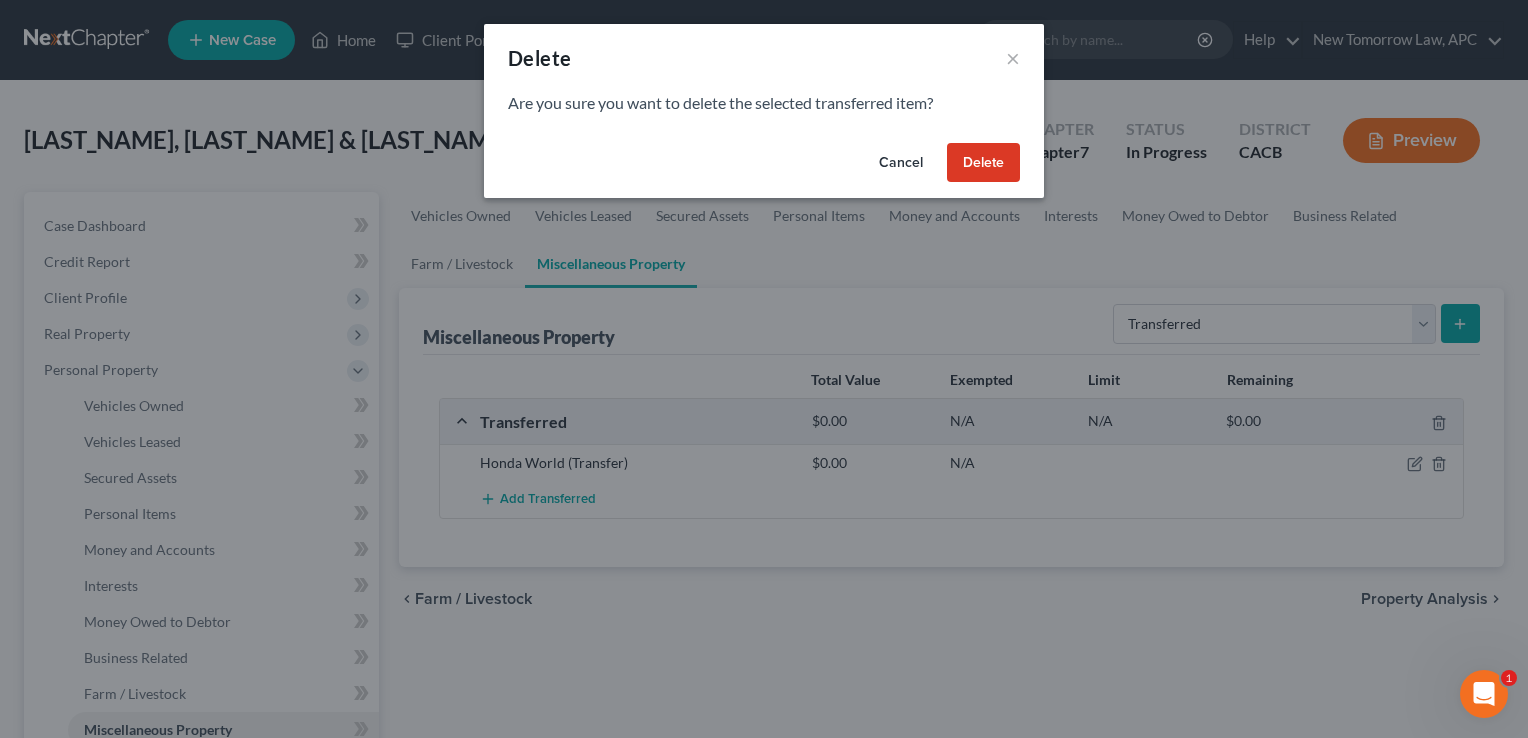 click on "Delete" at bounding box center (983, 163) 